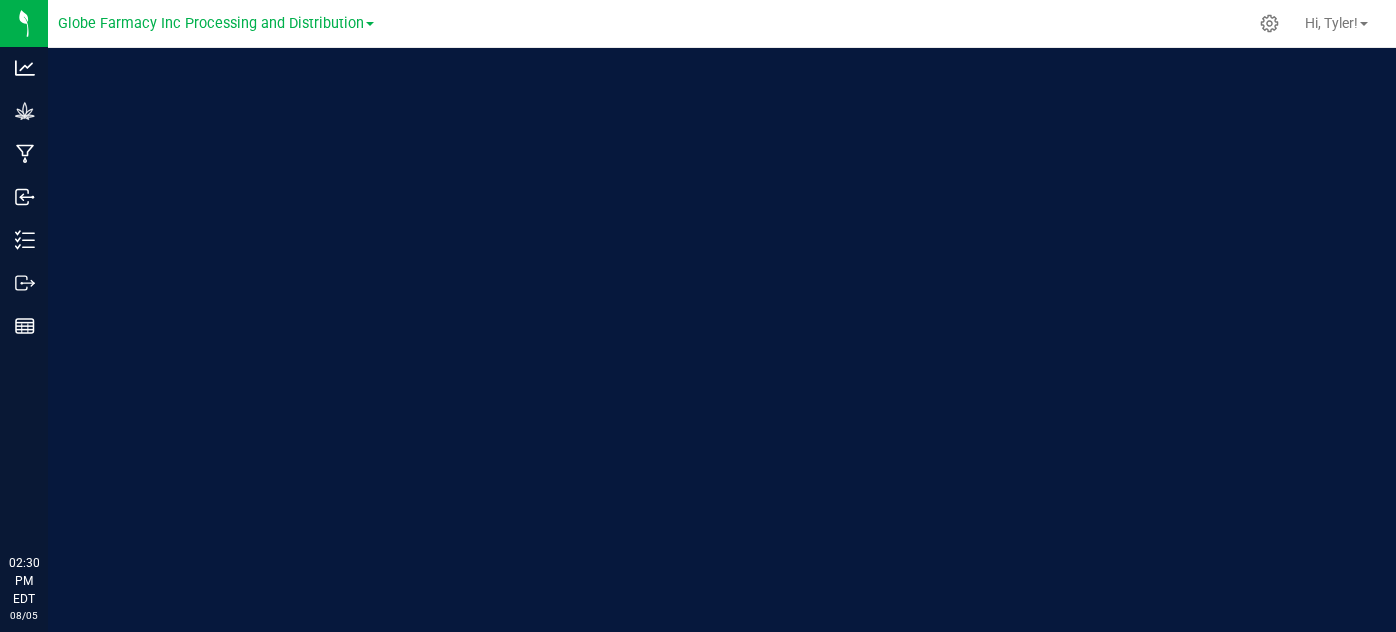 scroll, scrollTop: 0, scrollLeft: 0, axis: both 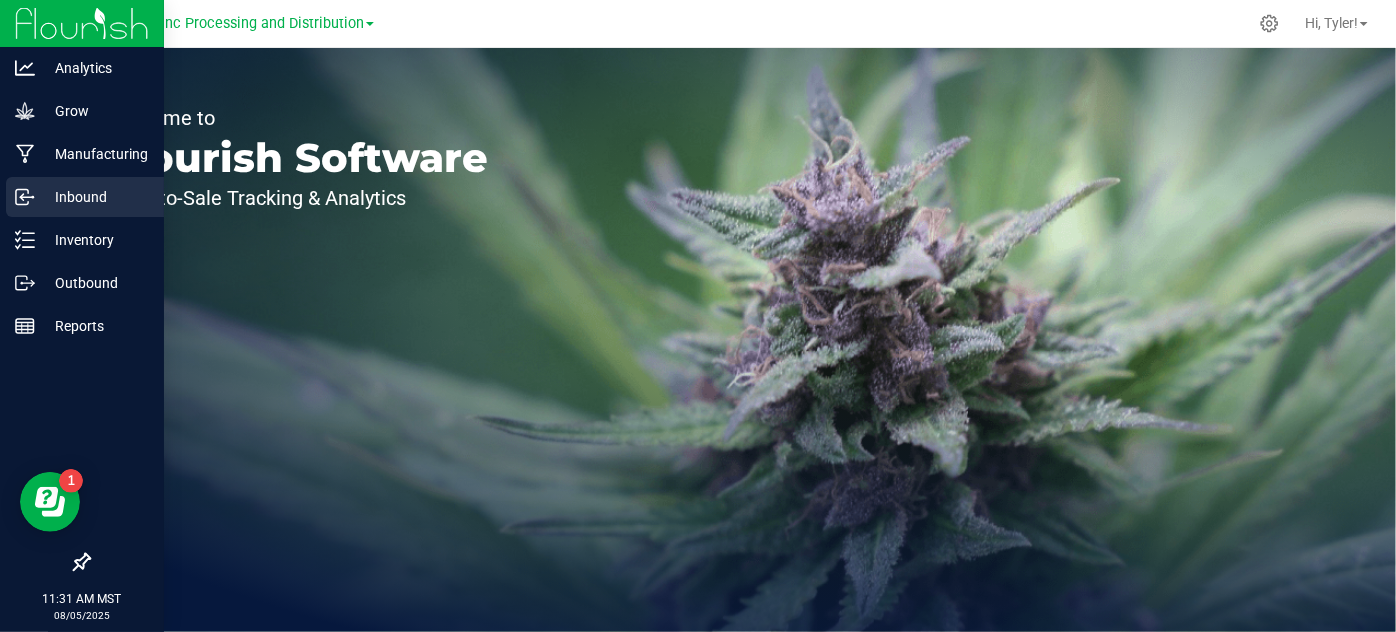 click on "Inbound" at bounding box center (85, 197) 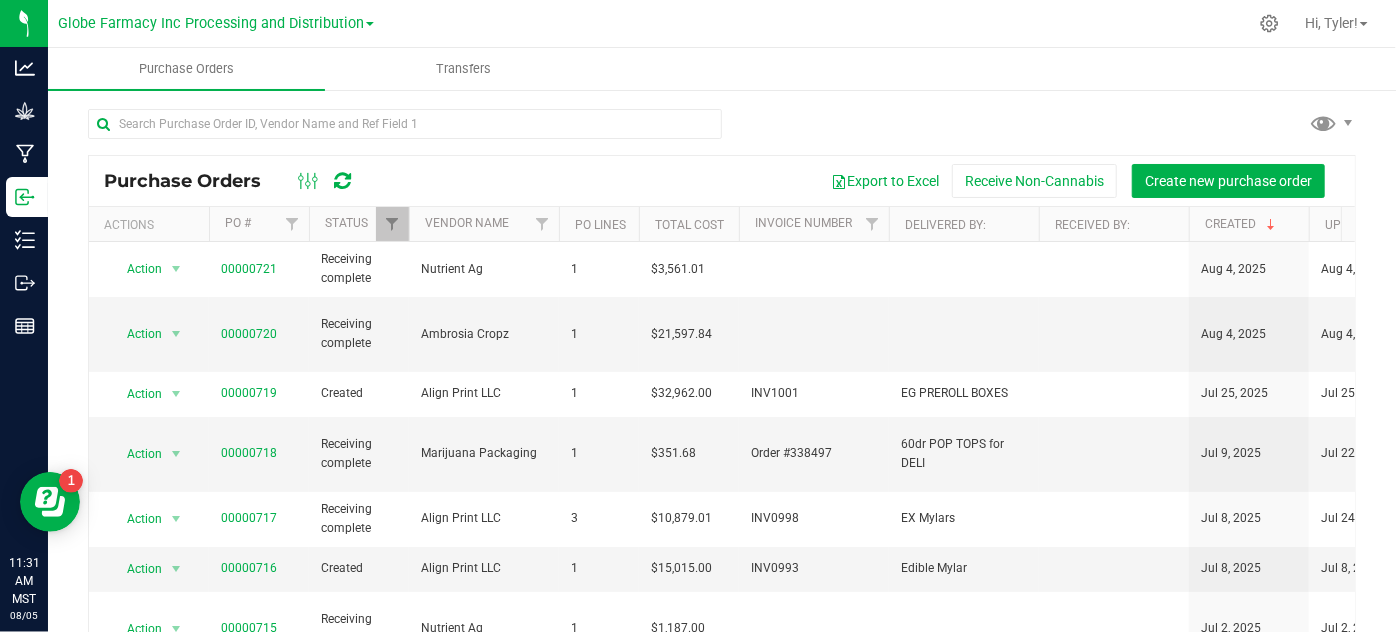 click on "Globe Farmacy Inc Processing and Distribution" at bounding box center (216, 22) 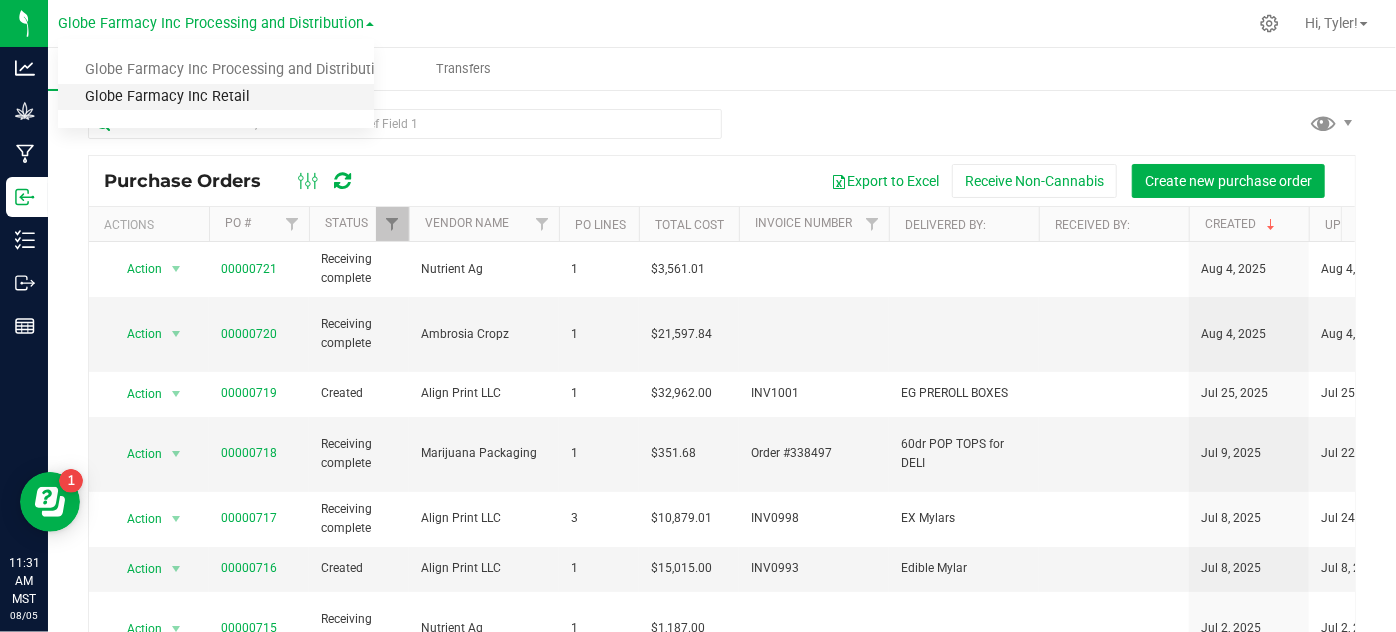 click on "Globe Farmacy Inc Retail" at bounding box center (216, 97) 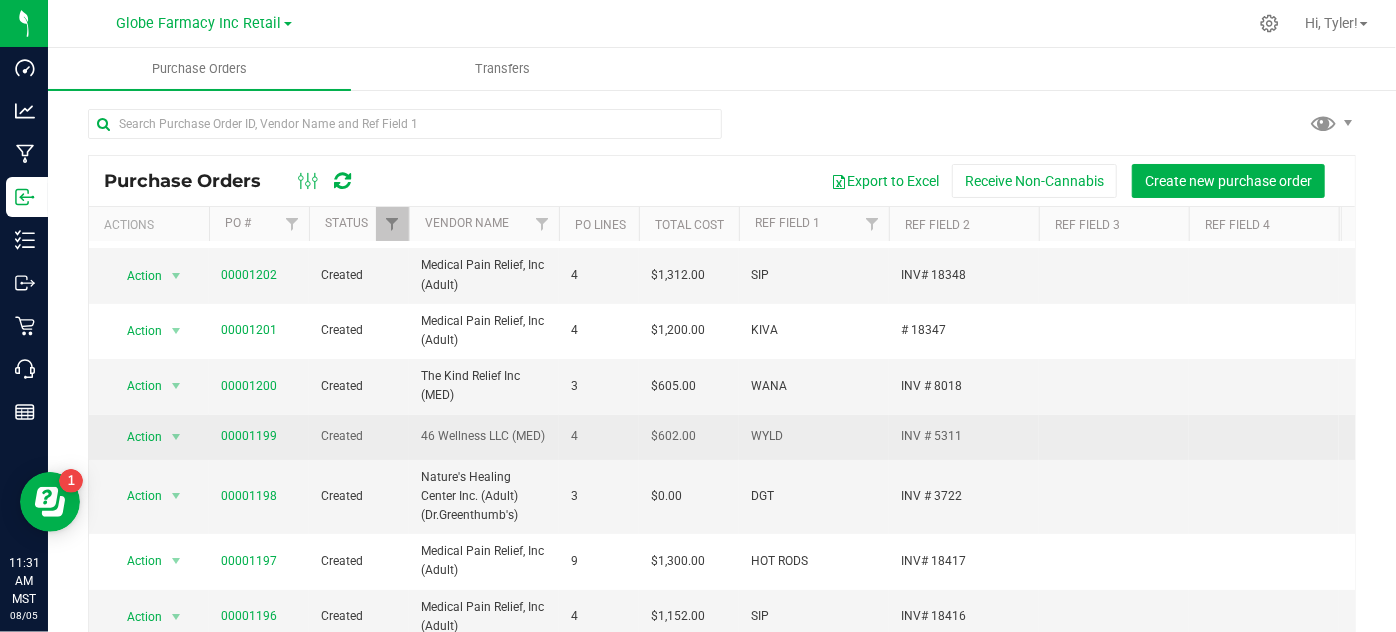 scroll, scrollTop: 90, scrollLeft: 0, axis: vertical 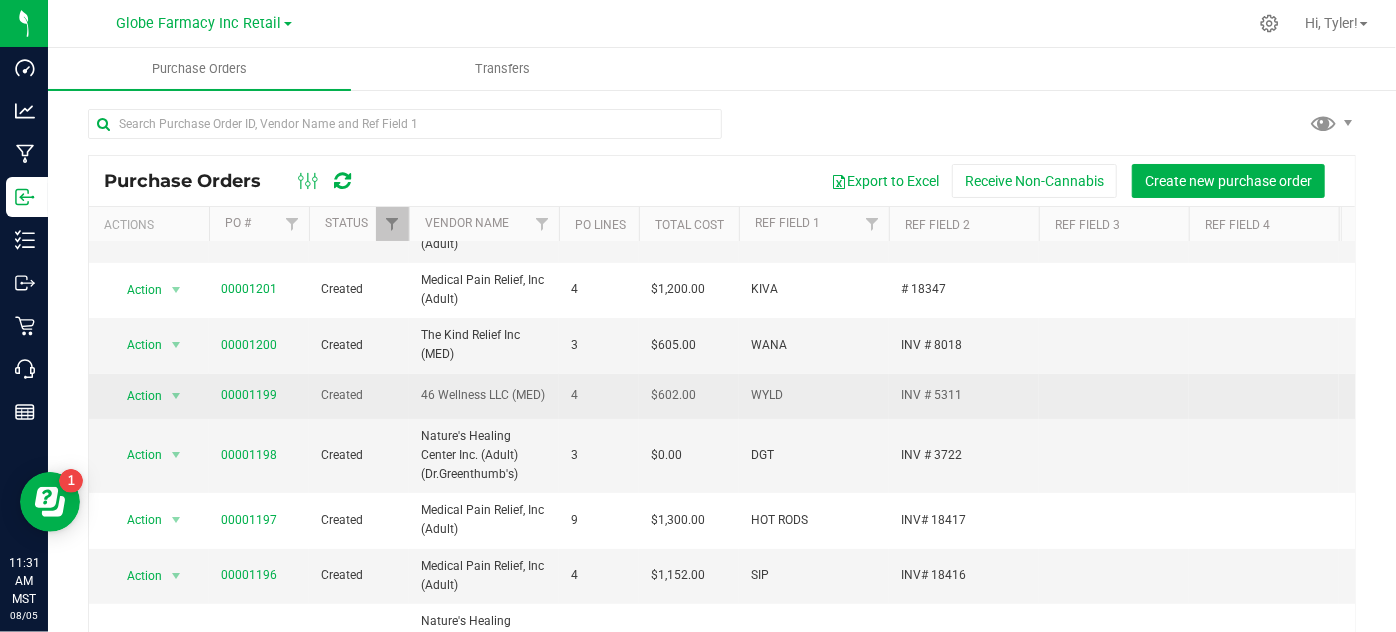 click on "00001199" at bounding box center [249, 395] 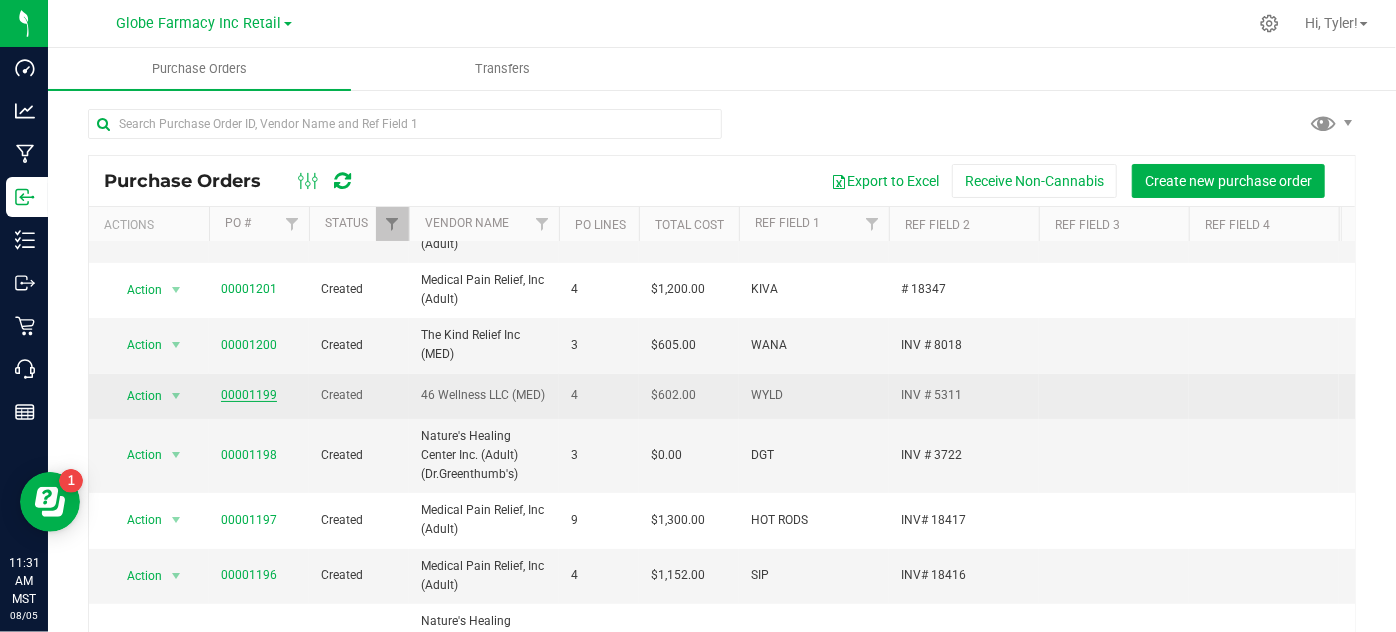 click on "00001199" at bounding box center [249, 395] 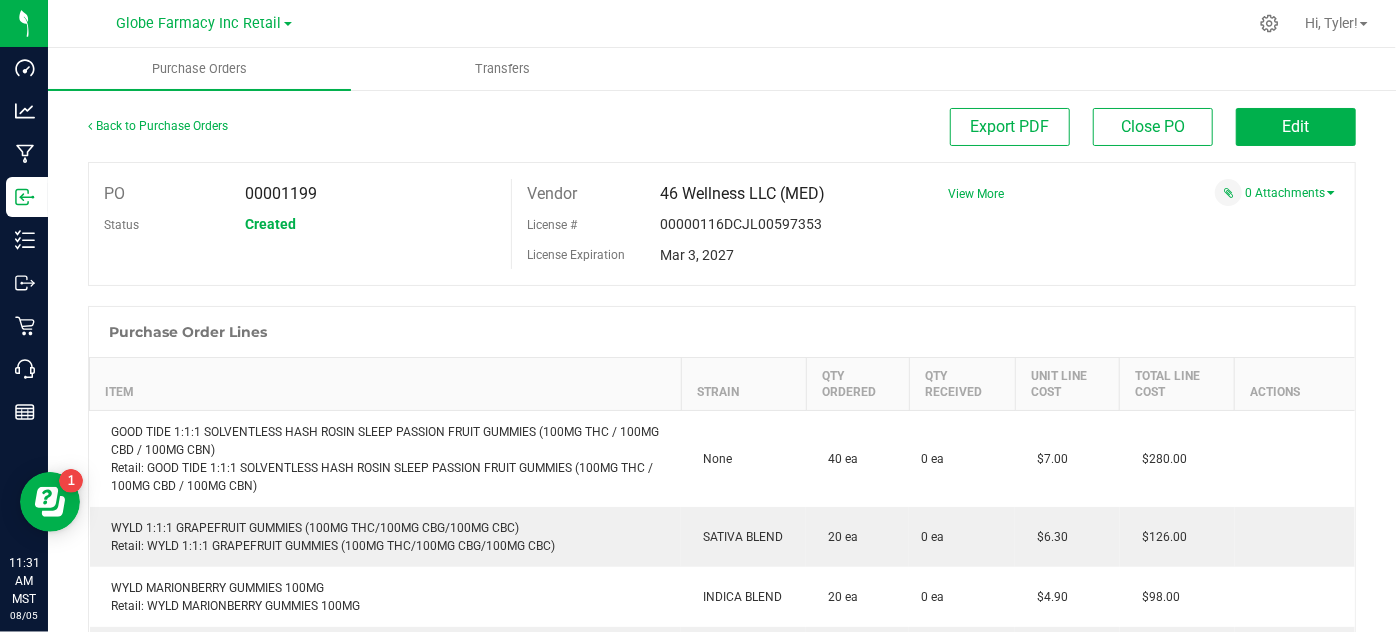 click on "View More" at bounding box center [976, 194] 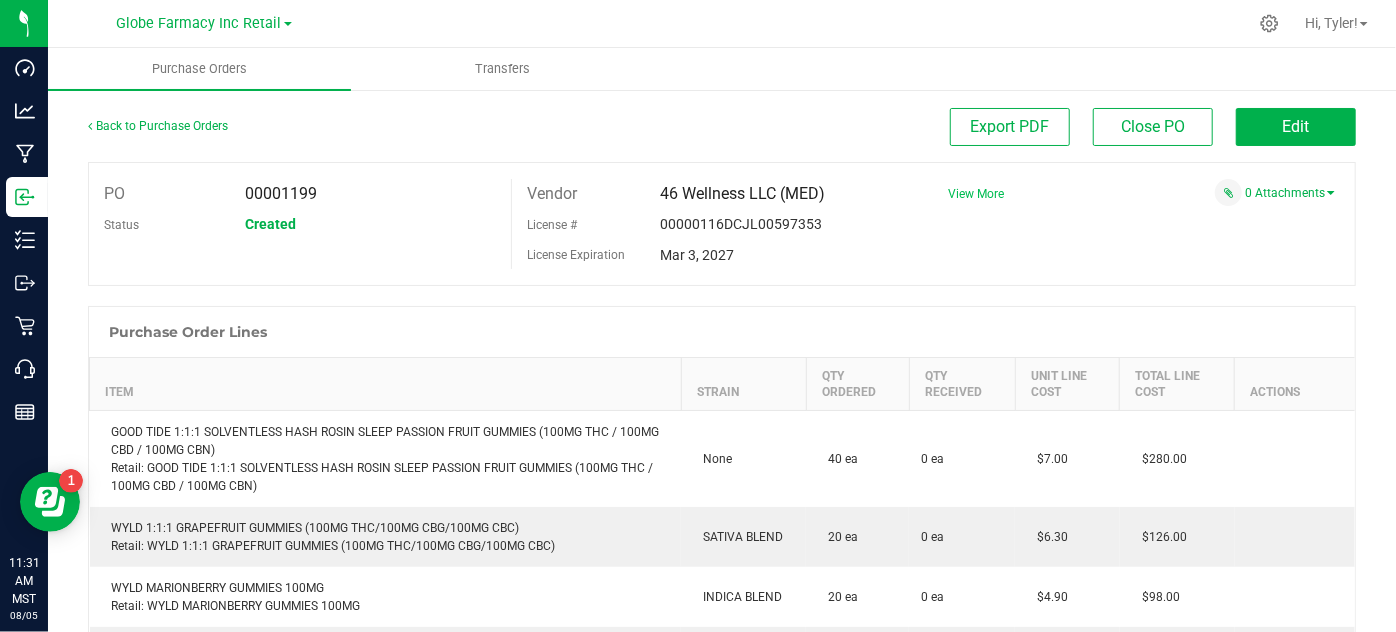 click on "View More" at bounding box center (976, 194) 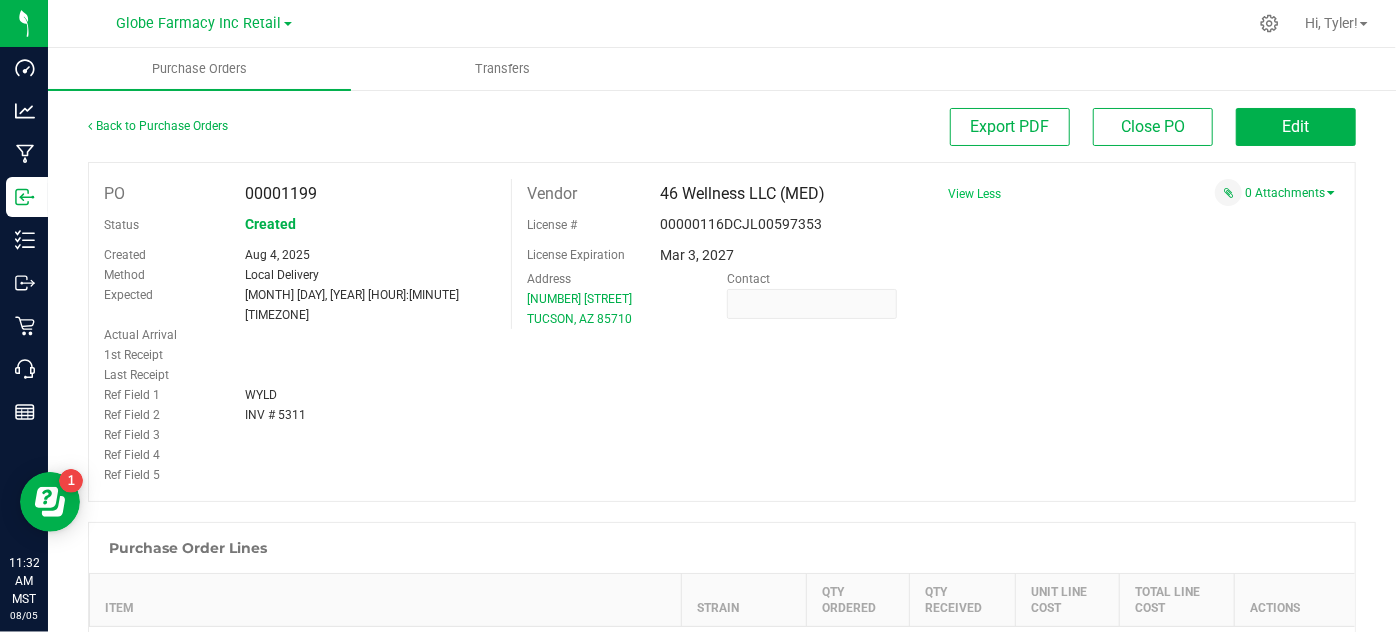 scroll, scrollTop: 181, scrollLeft: 0, axis: vertical 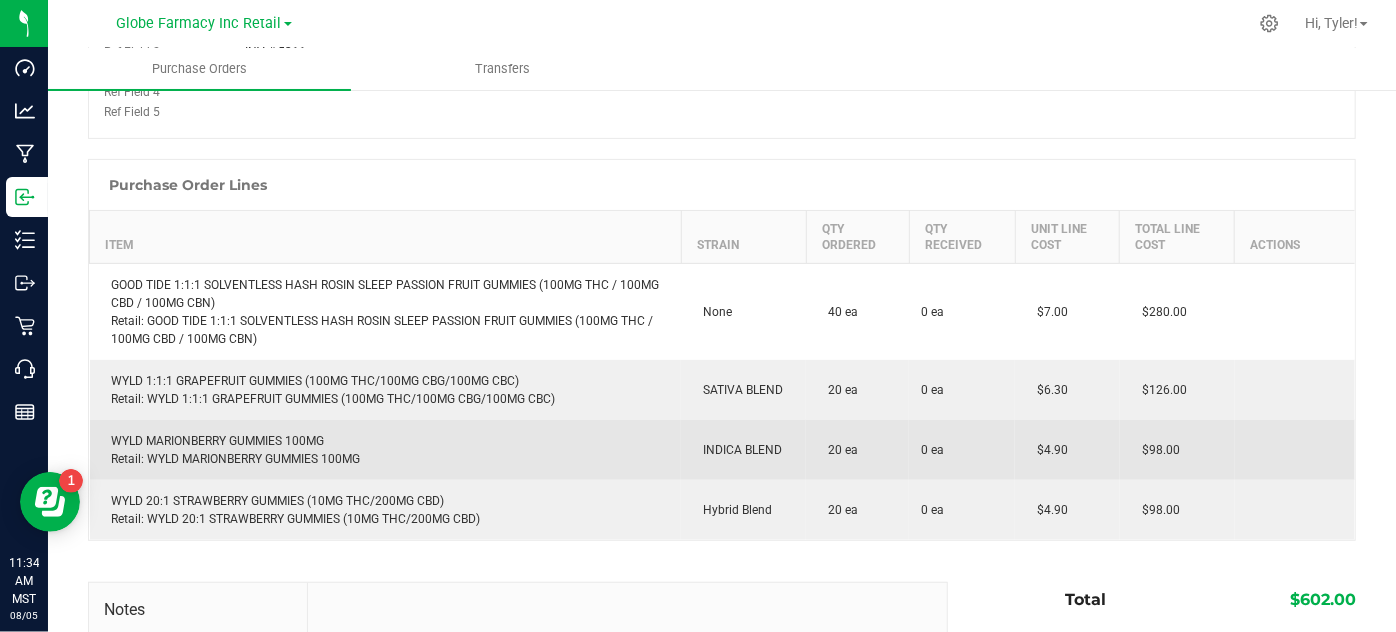 click on "WYLD MARIONBERRY GUMMIES 100MG Retail: WYLD MARIONBERRY GUMMIES 100MG" at bounding box center (386, 450) 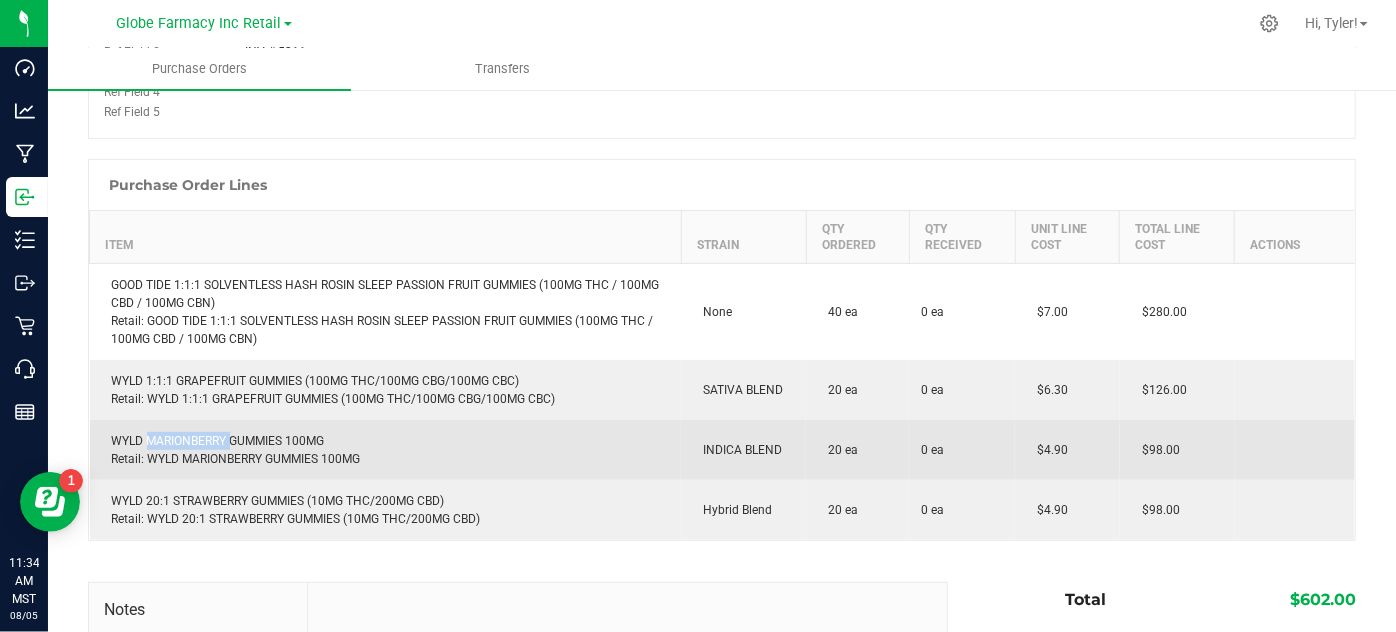 click on "WYLD MARIONBERRY GUMMIES 100MG Retail: WYLD MARIONBERRY GUMMIES 100MG" at bounding box center (386, 450) 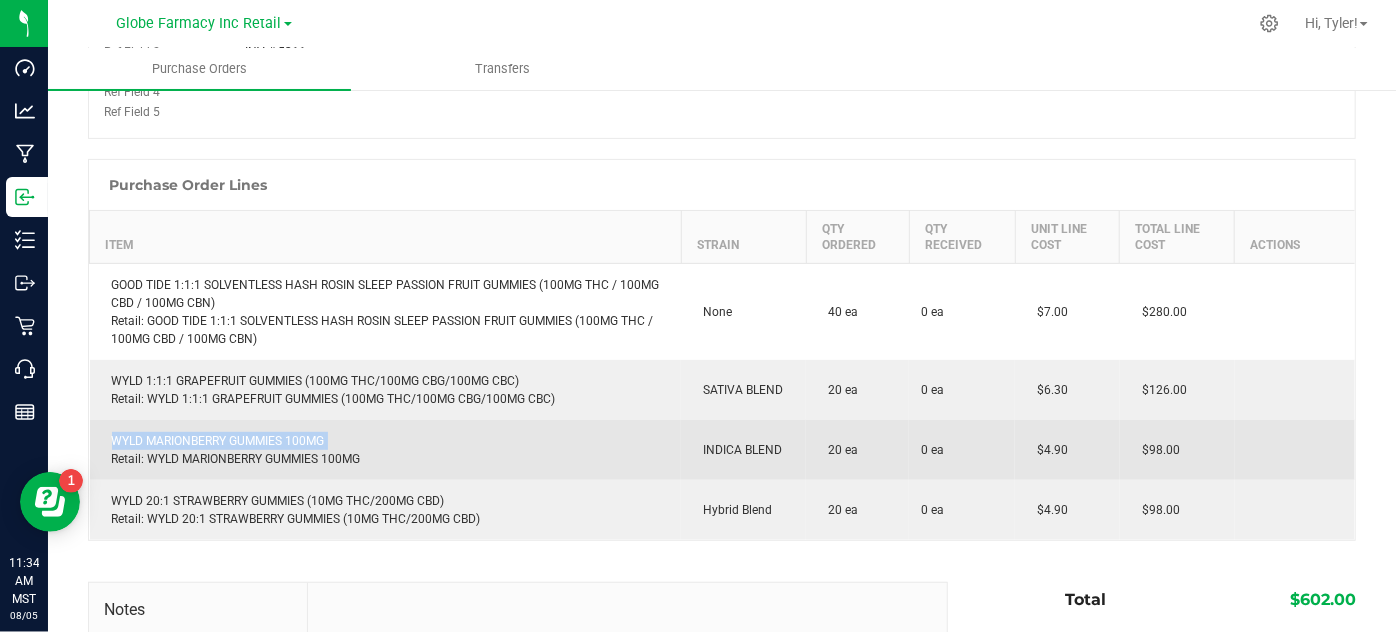 click on "WYLD MARIONBERRY GUMMIES 100MG Retail: WYLD MARIONBERRY GUMMIES 100MG" at bounding box center (386, 450) 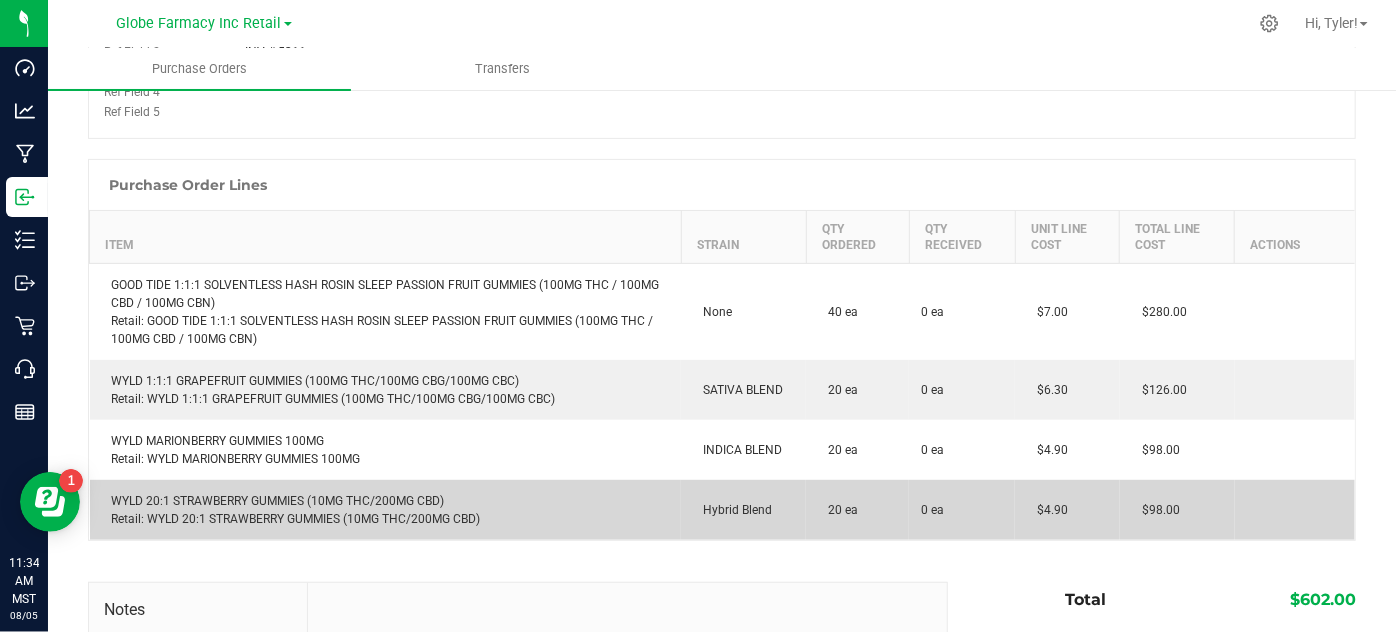 click on "WYLD 20:1 STRAWBERRY GUMMIES (10MG THC/200MG CBD) Retail: WYLD 20:1 STRAWBERRY GUMMIES  (10MG THC/200MG CBD)" at bounding box center (386, 510) 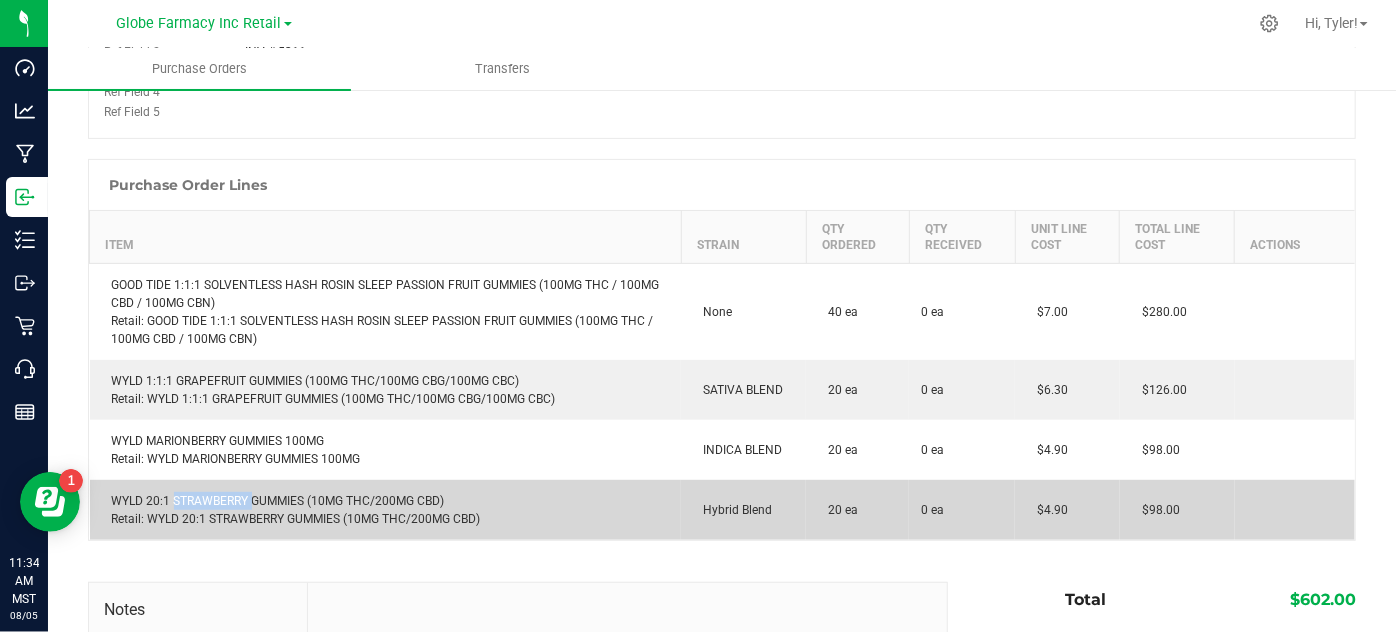 click on "WYLD 20:1 STRAWBERRY GUMMIES (10MG THC/200MG CBD) Retail: WYLD 20:1 STRAWBERRY GUMMIES  (10MG THC/200MG CBD)" at bounding box center (386, 510) 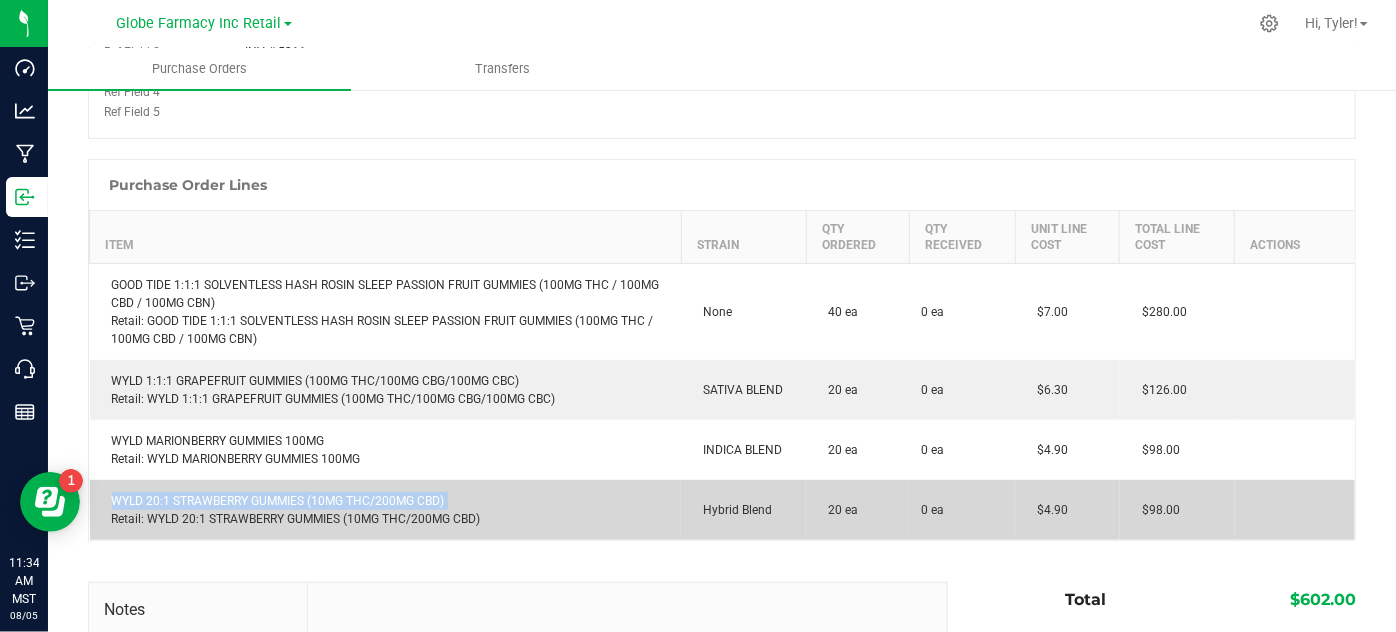 click on "WYLD 20:1 STRAWBERRY GUMMIES (10MG THC/200MG CBD) Retail: WYLD 20:1 STRAWBERRY GUMMIES  (10MG THC/200MG CBD)" at bounding box center [386, 510] 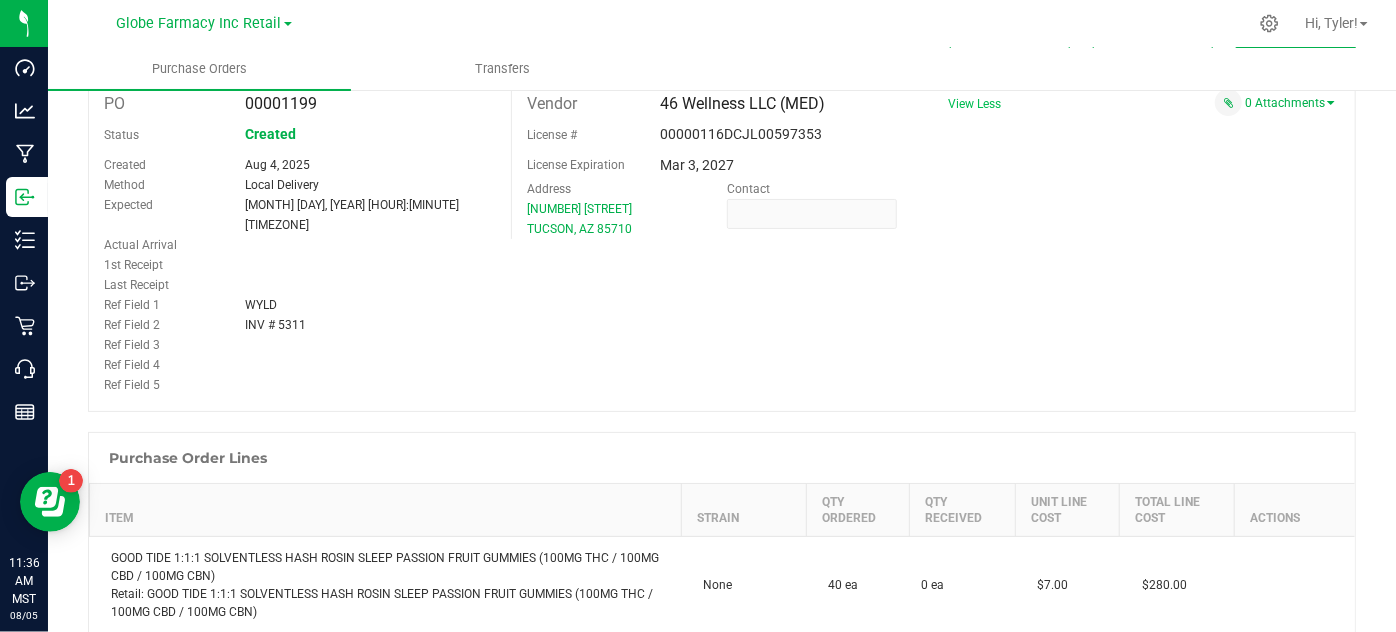 scroll, scrollTop: 181, scrollLeft: 0, axis: vertical 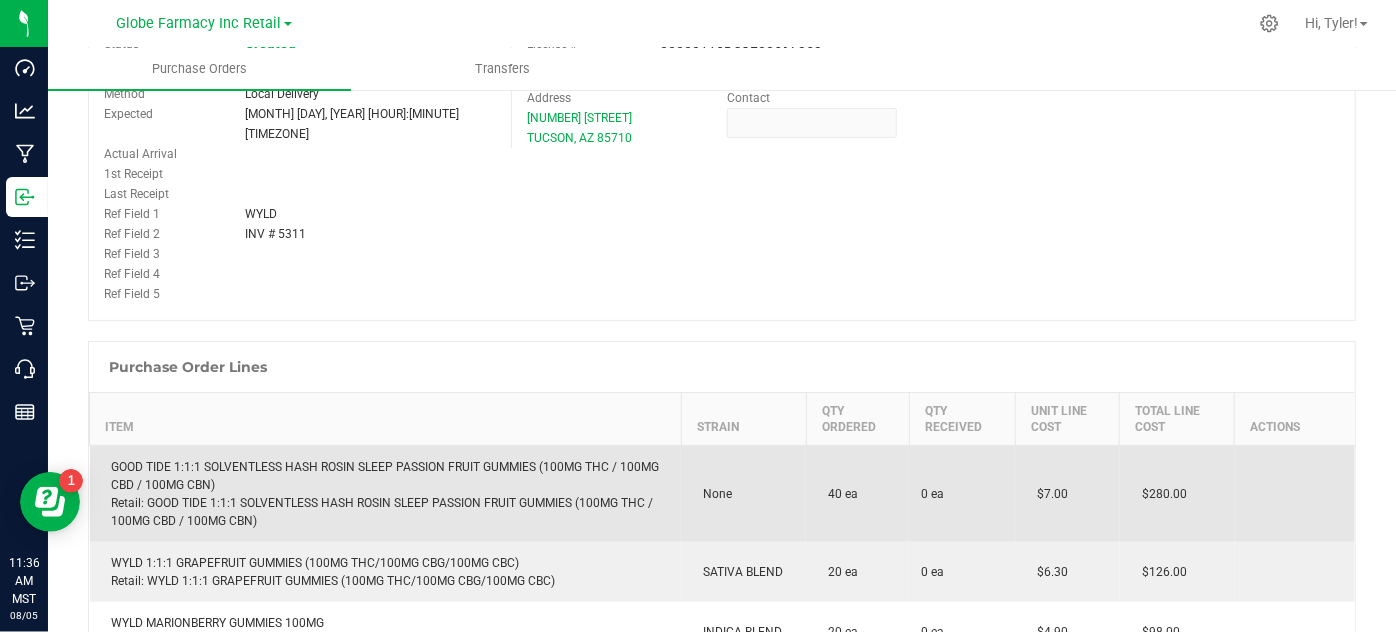 click on "GOOD TIDE 1:1:1 SOLVENTLESS HASH ROSIN SLEEP PASSION FRUIT GUMMIES (100MG THC / 100MG CBD / 100MG CBN) Retail: GOOD TIDE 1:1:1 SOLVENTLESS HASH ROSIN SLEEP PASSION FRUIT GUMMIES (100MG THC / 100MG CBD / 100MG CBN)" at bounding box center [386, 494] 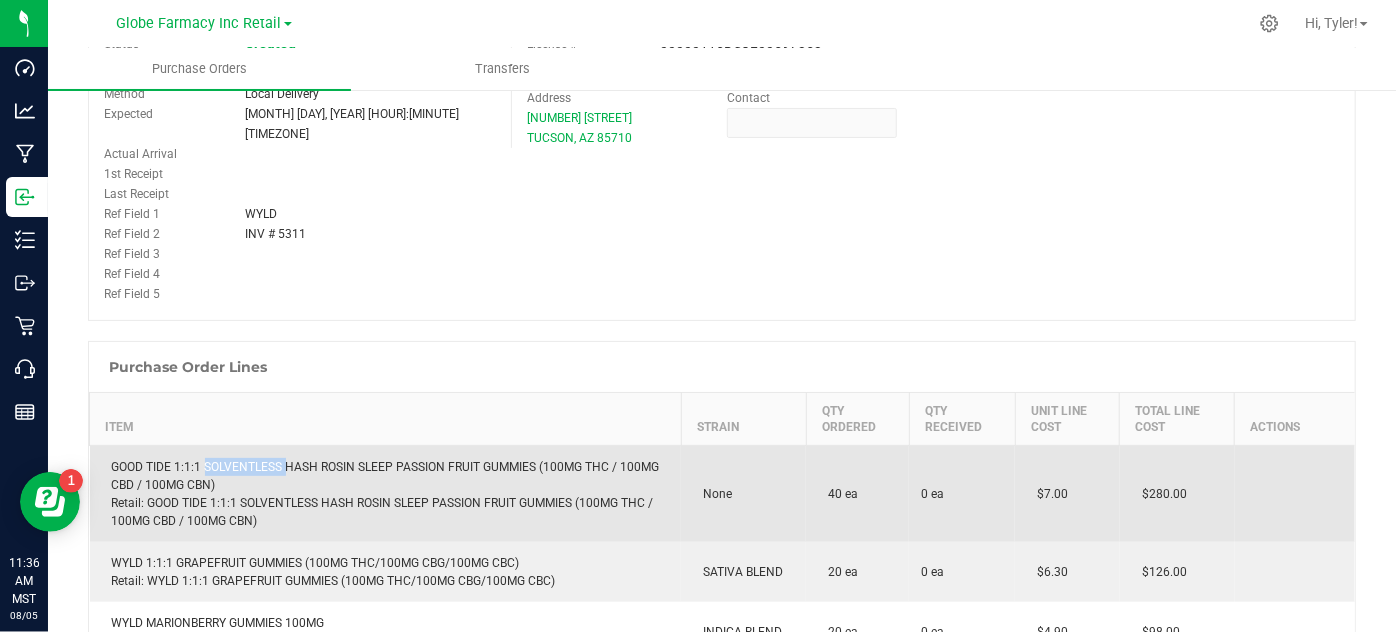 click on "GOOD TIDE 1:1:1 SOLVENTLESS HASH ROSIN SLEEP PASSION FRUIT GUMMIES (100MG THC / 100MG CBD / 100MG CBN) Retail: GOOD TIDE 1:1:1 SOLVENTLESS HASH ROSIN SLEEP PASSION FRUIT GUMMIES (100MG THC / 100MG CBD / 100MG CBN)" at bounding box center [386, 494] 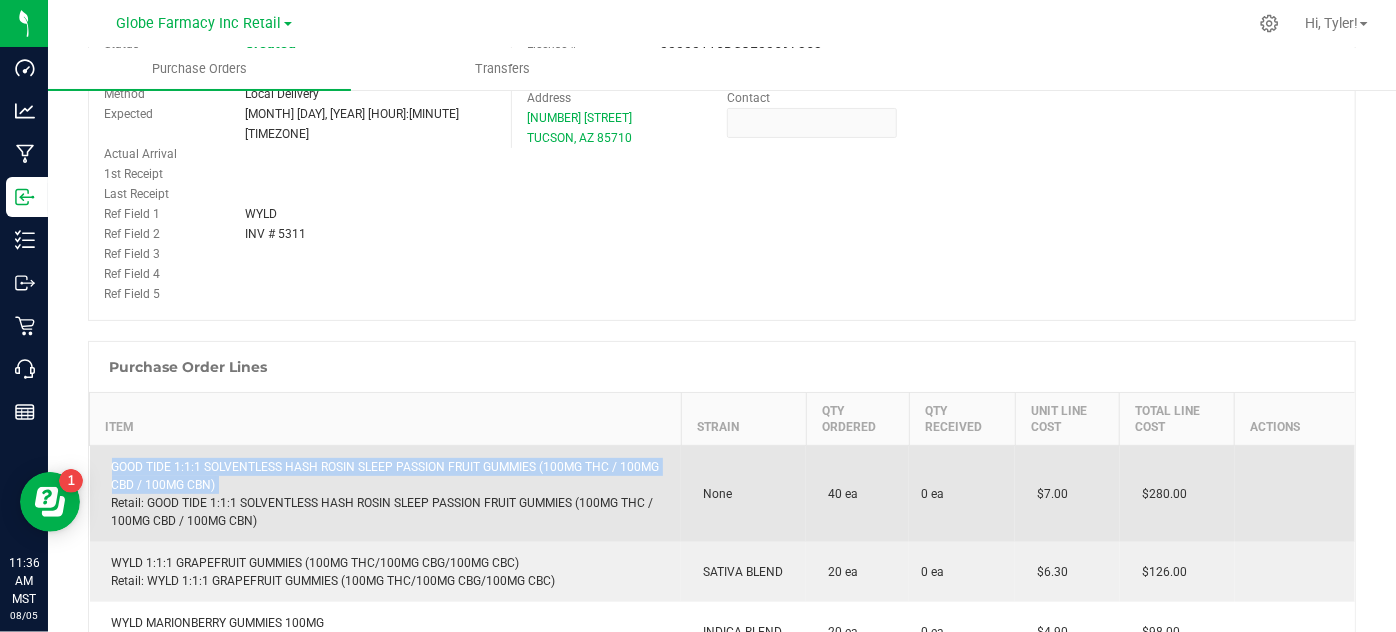 click on "GOOD TIDE 1:1:1 SOLVENTLESS HASH ROSIN SLEEP PASSION FRUIT GUMMIES (100MG THC / 100MG CBD / 100MG CBN) Retail: GOOD TIDE 1:1:1 SOLVENTLESS HASH ROSIN SLEEP PASSION FRUIT GUMMIES (100MG THC / 100MG CBD / 100MG CBN)" at bounding box center (386, 494) 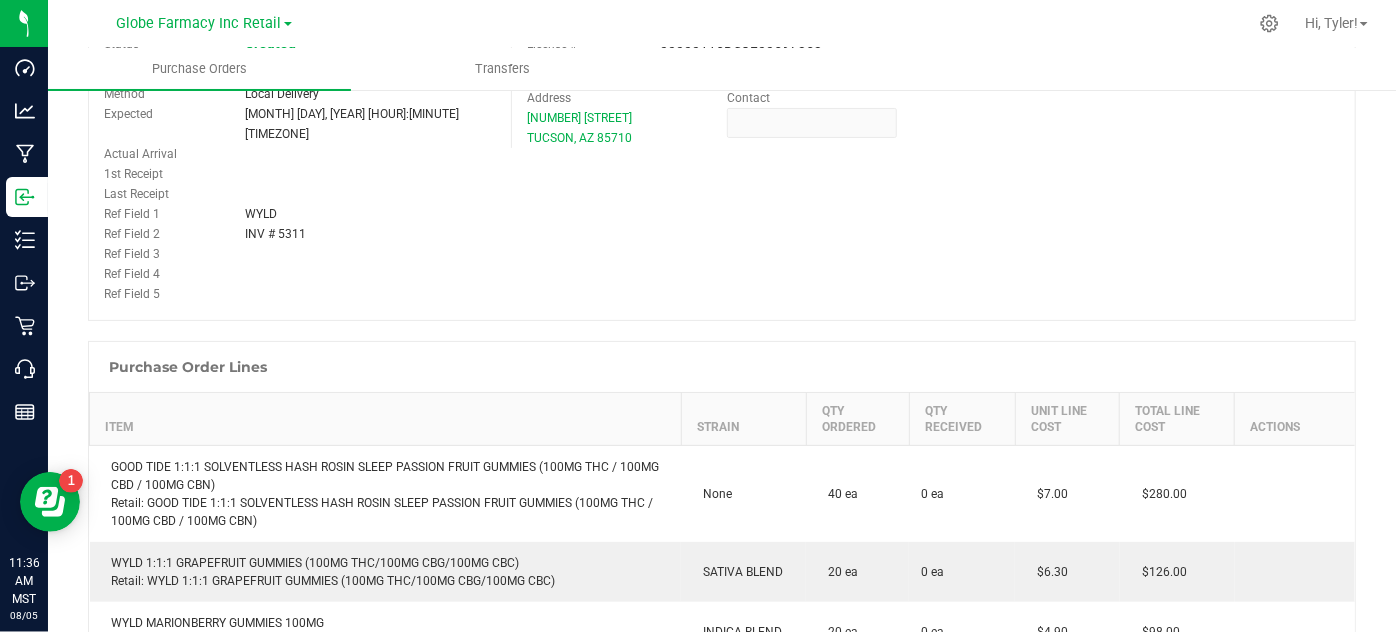 click on "Purchase Order Lines" at bounding box center (722, 367) 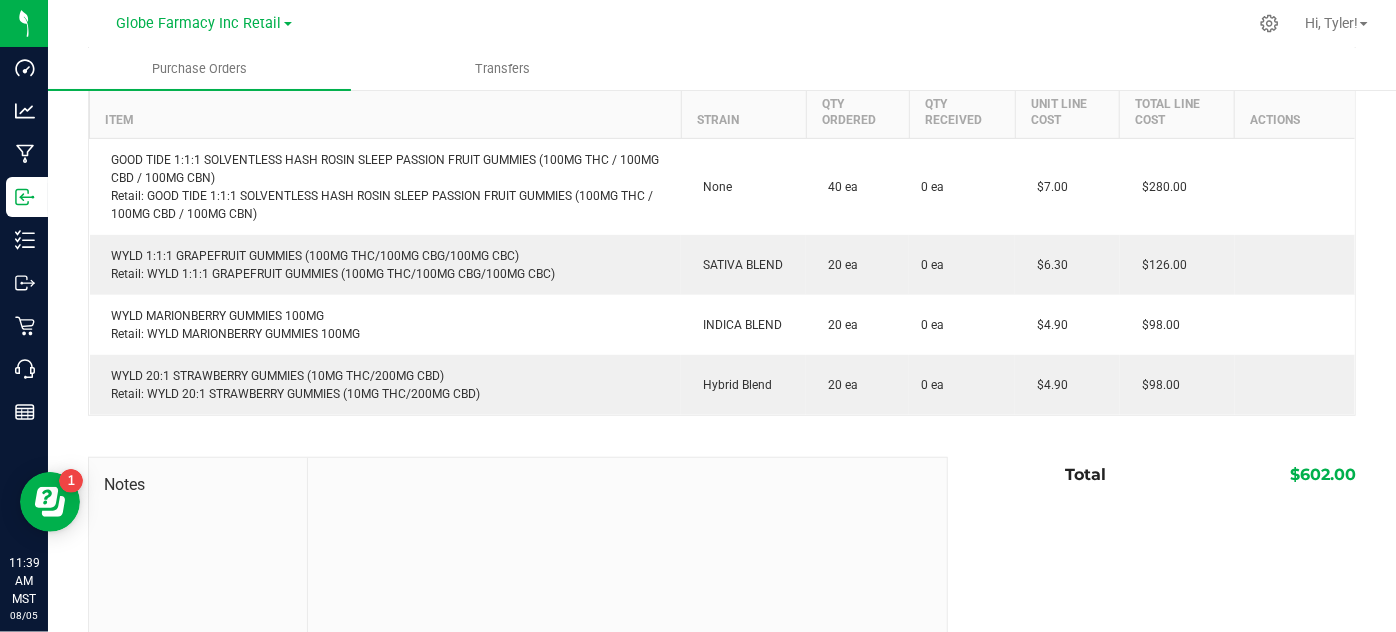 scroll, scrollTop: 218, scrollLeft: 0, axis: vertical 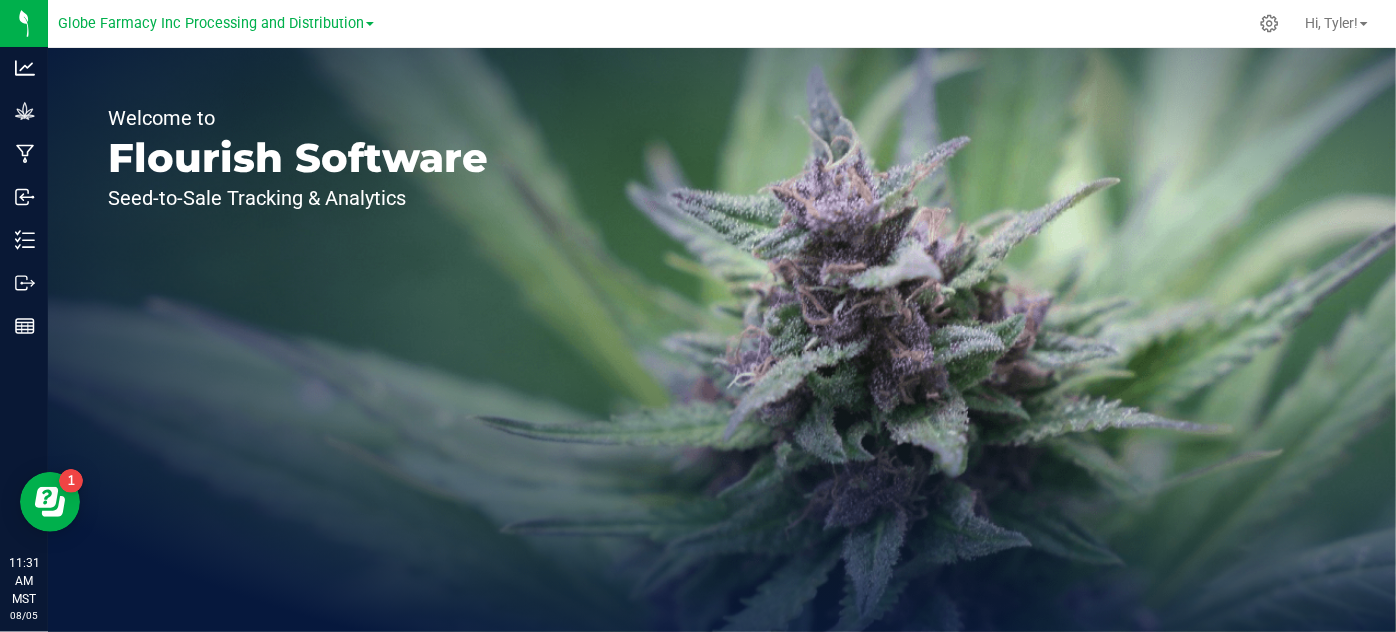 click on "Globe Farmacy Inc Processing and Distribution" at bounding box center (216, 22) 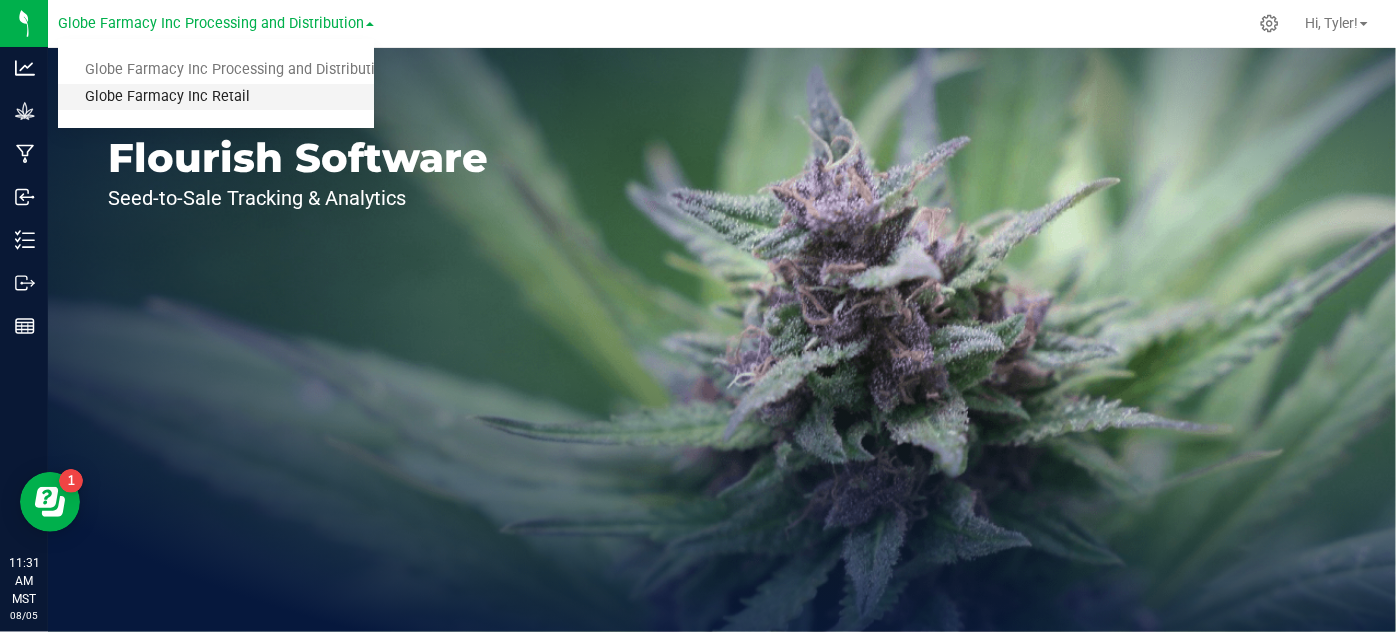 click on "Globe Farmacy Inc Retail" at bounding box center (216, 97) 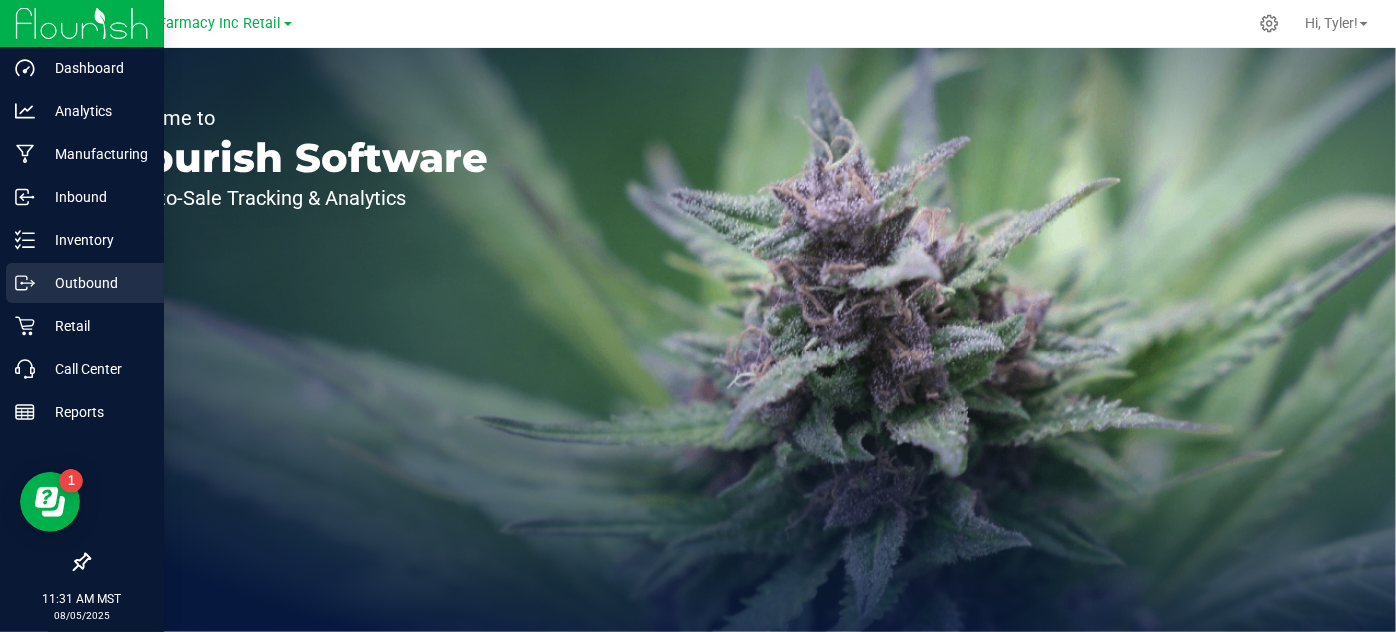 click on "Outbound" at bounding box center [85, 283] 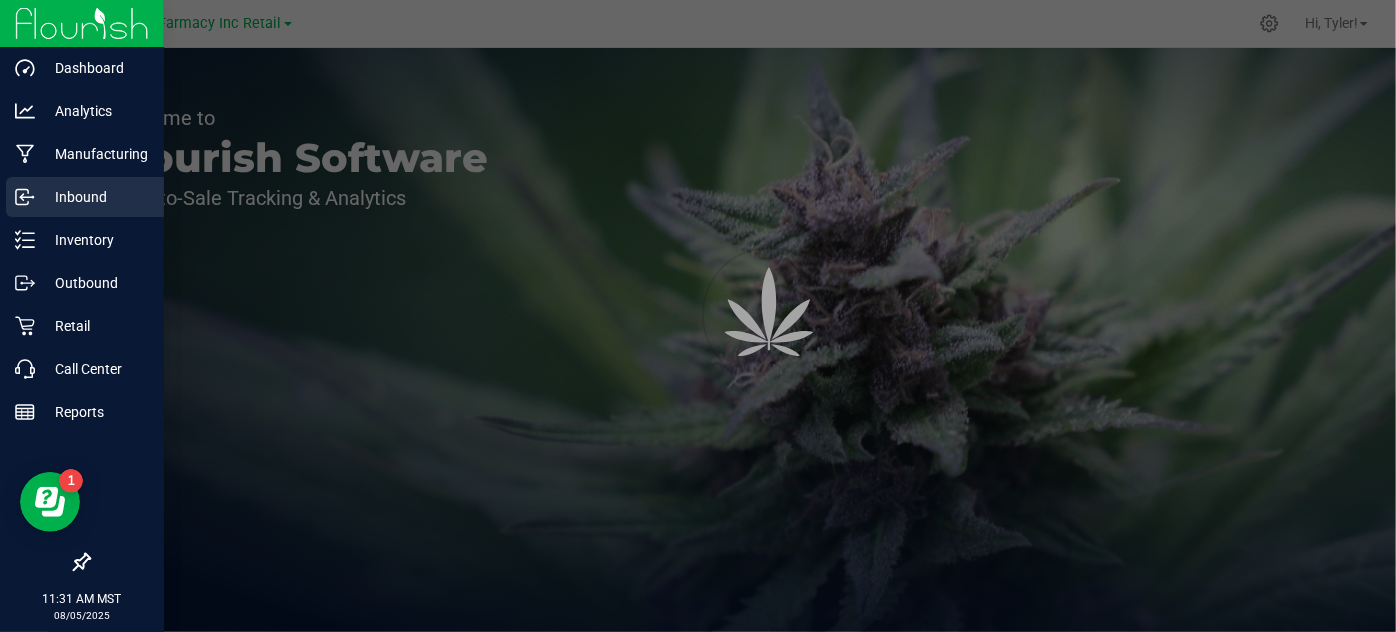 click on "Inbound" at bounding box center [95, 197] 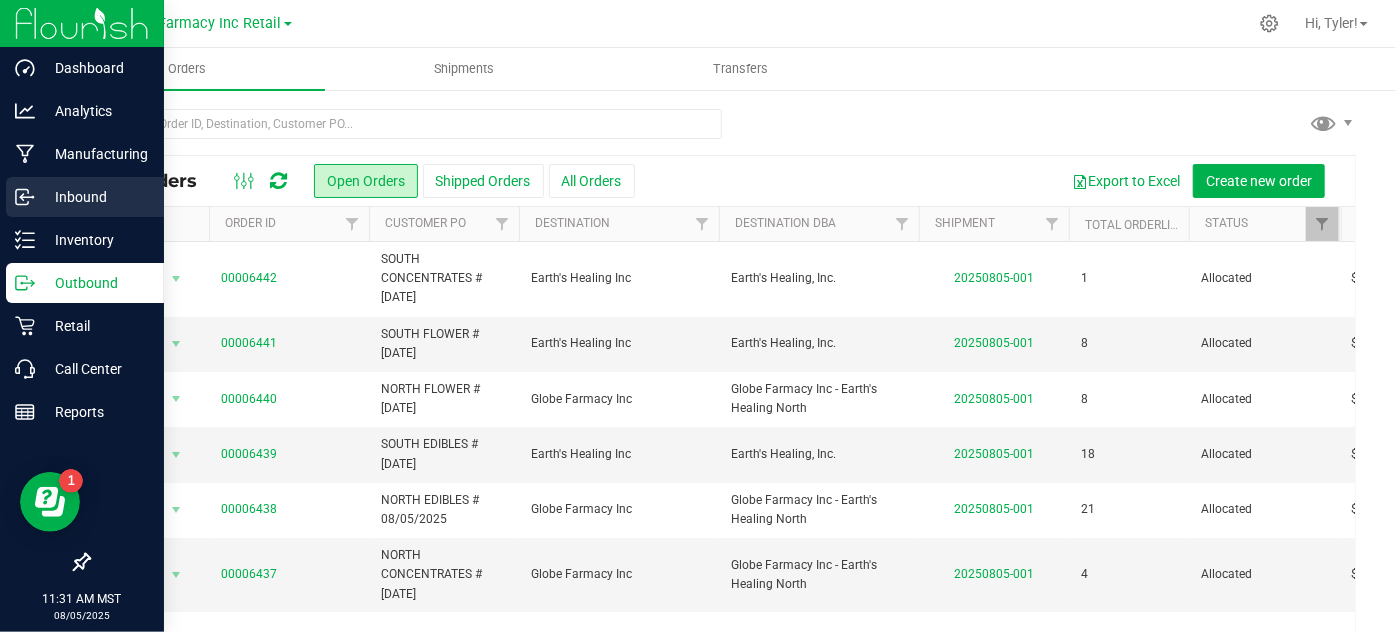 click 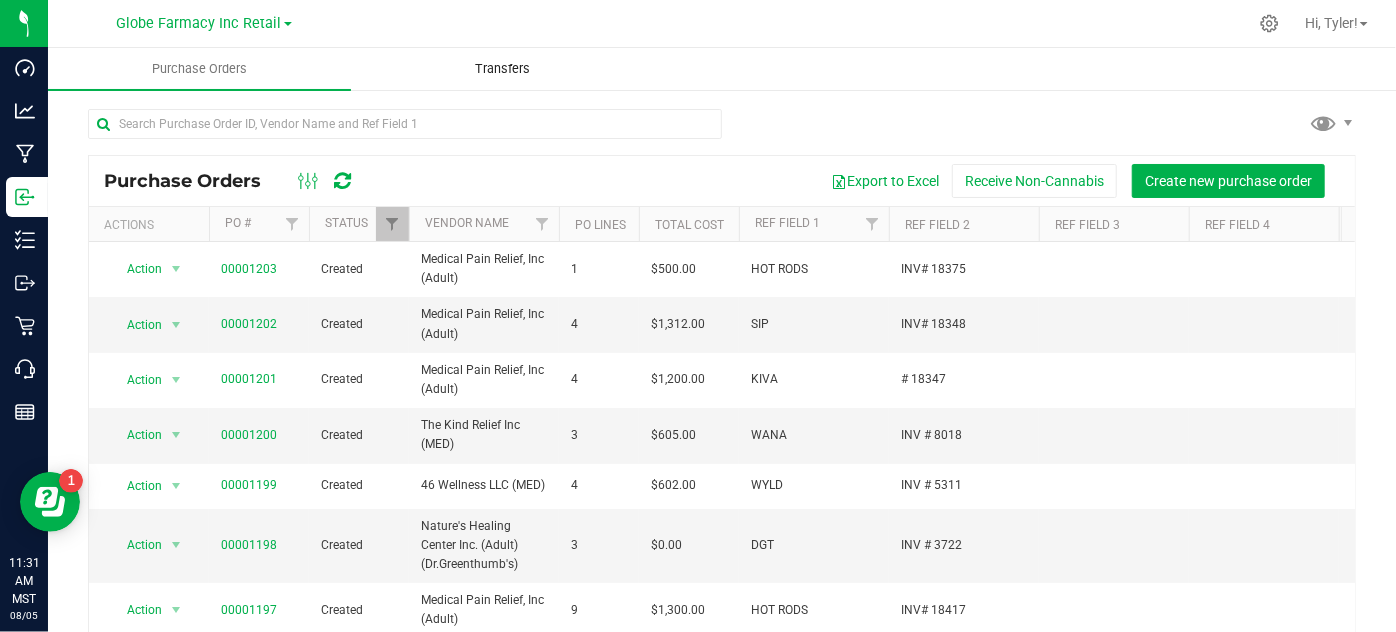 click on "Transfers" at bounding box center (502, 69) 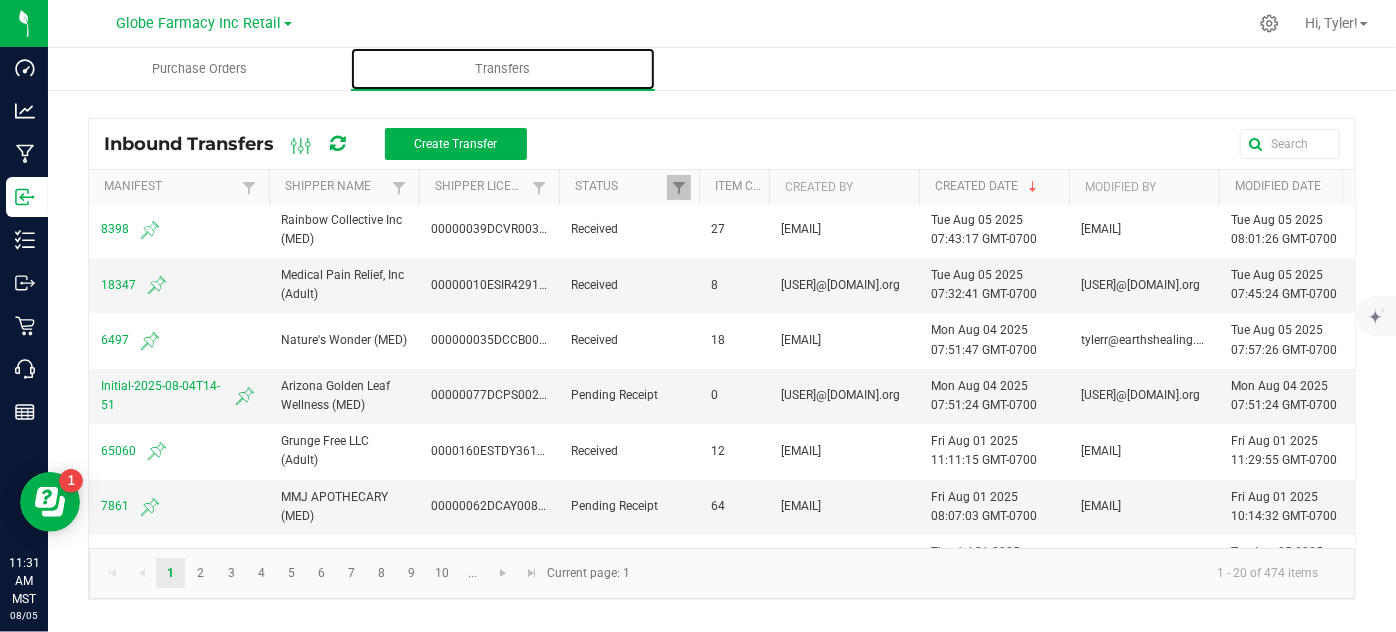 scroll, scrollTop: 0, scrollLeft: 0, axis: both 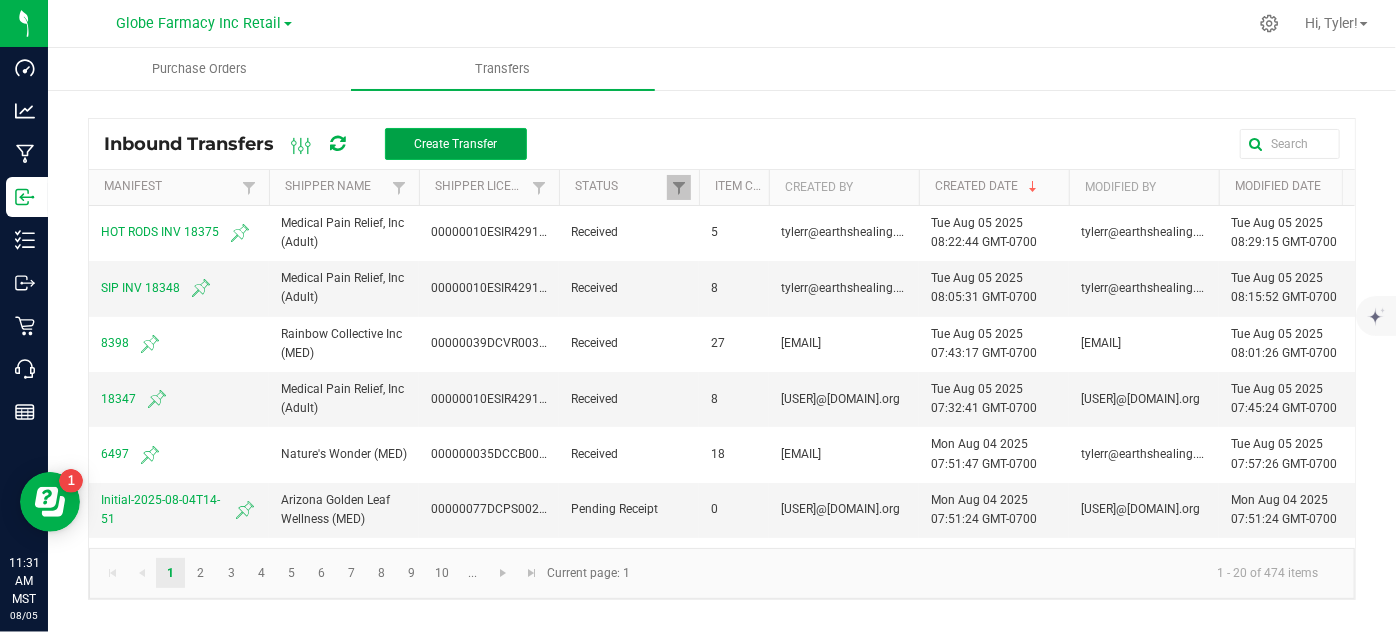 click on "Create Transfer" at bounding box center (456, 144) 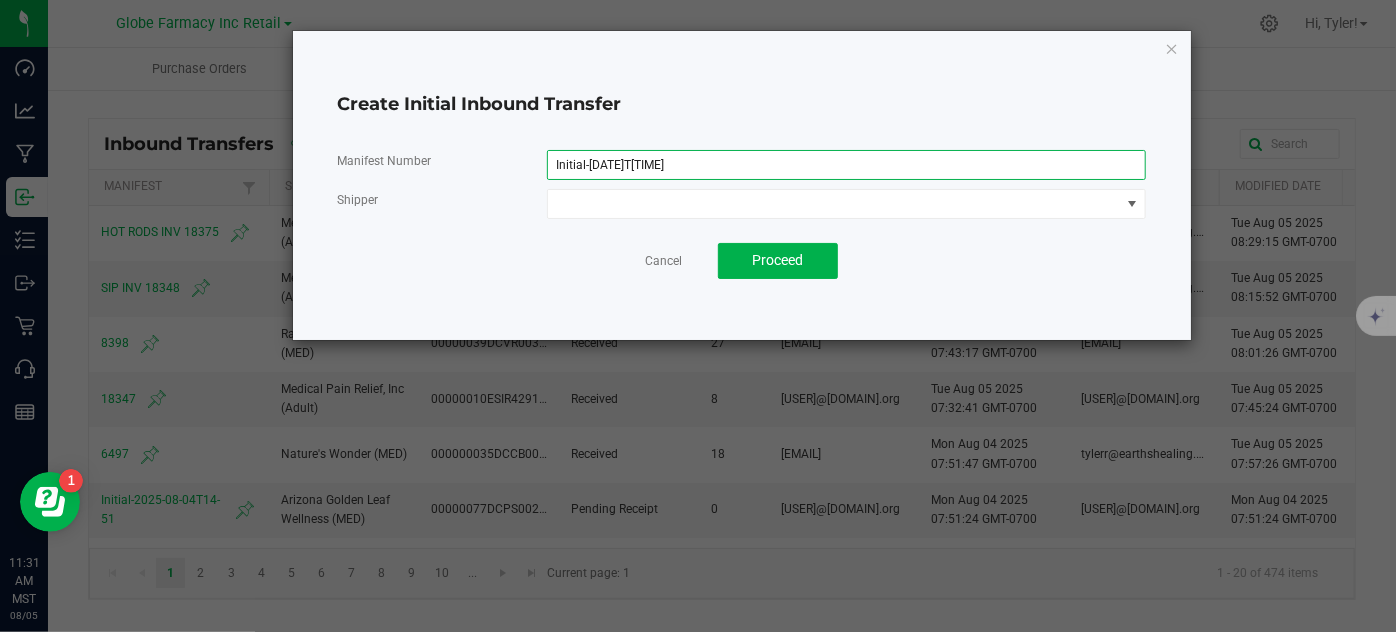 drag, startPoint x: 701, startPoint y: 169, endPoint x: 386, endPoint y: 154, distance: 315.35693 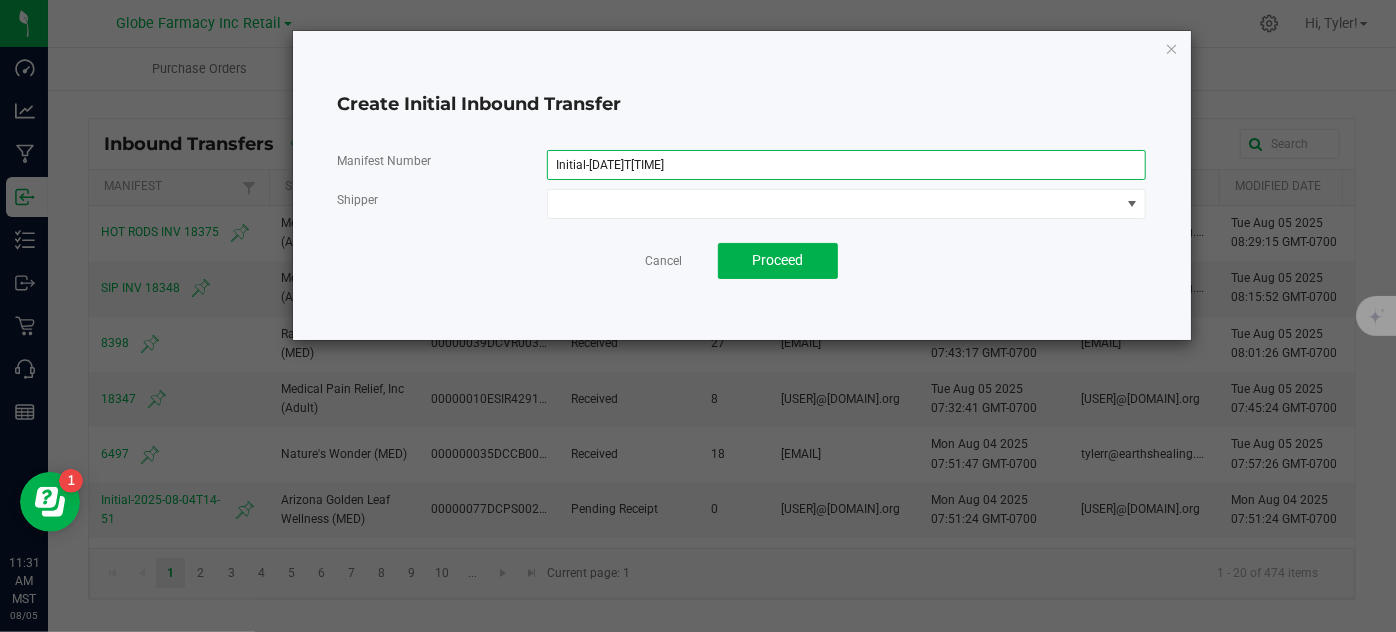 click on "Manifest Number Initial-[YEAR]-[MONTH]-[DAY]T[TIME]" 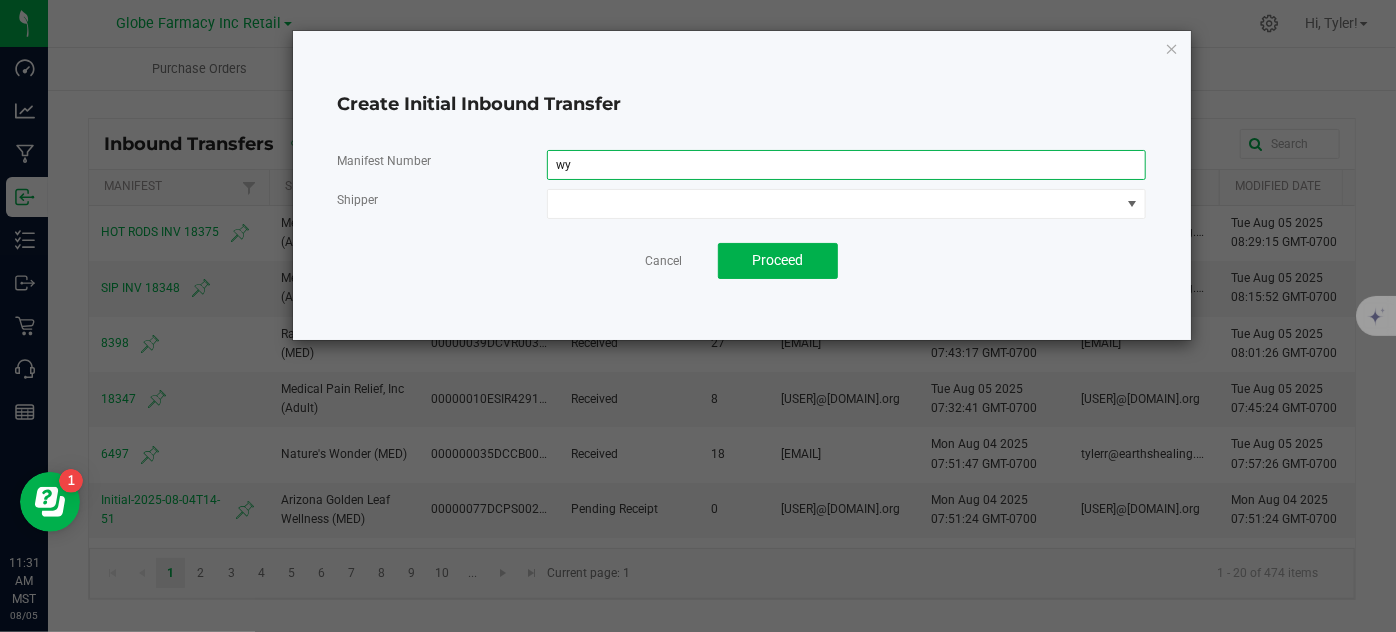 type on "w" 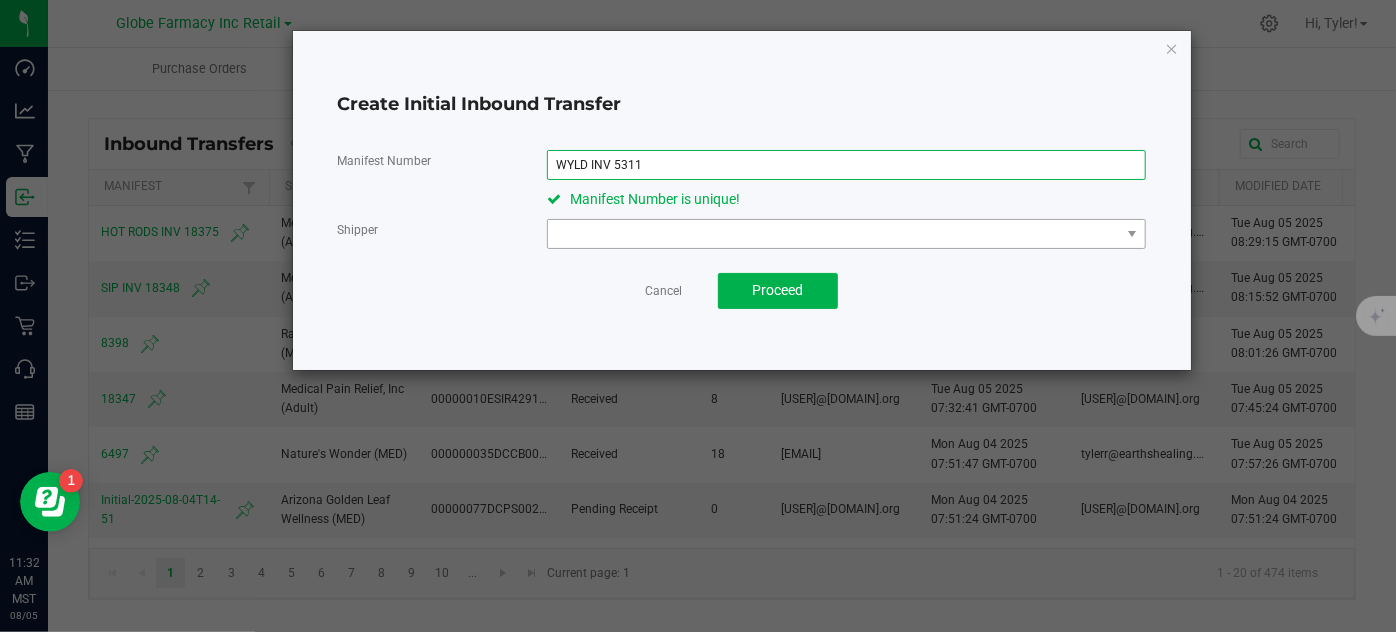 type on "WYLD INV 5311" 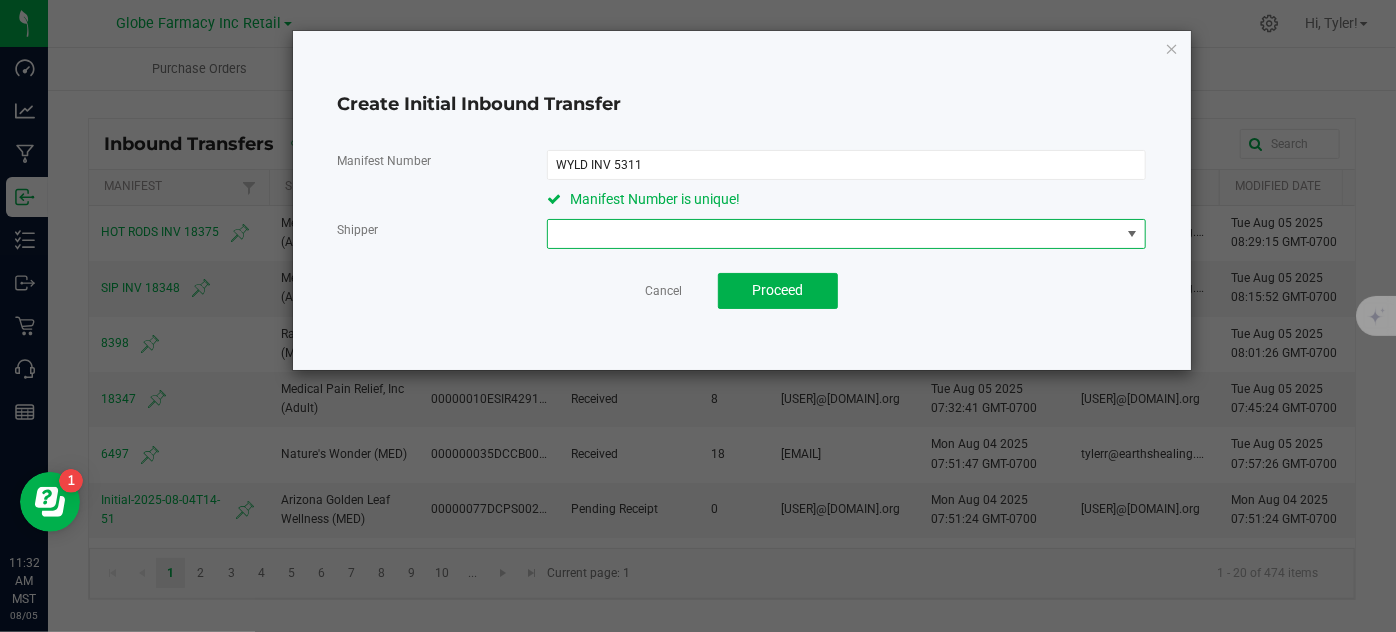 click at bounding box center [834, 234] 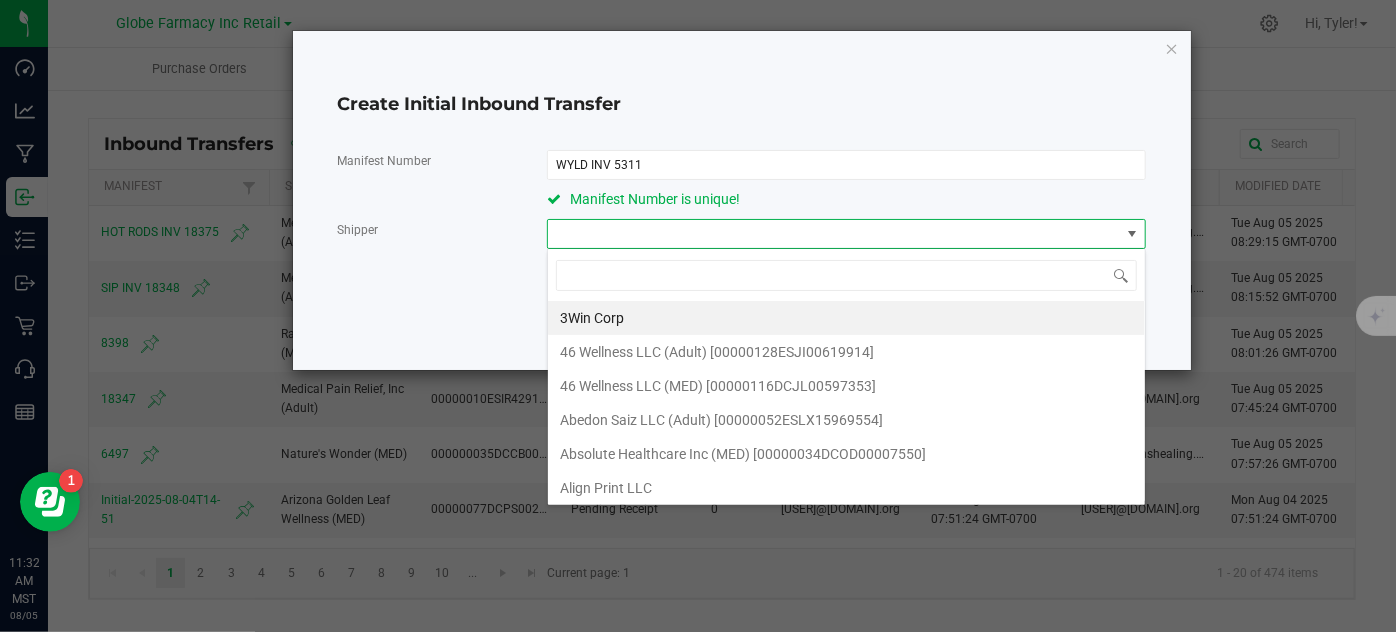 scroll, scrollTop: 99970, scrollLeft: 99400, axis: both 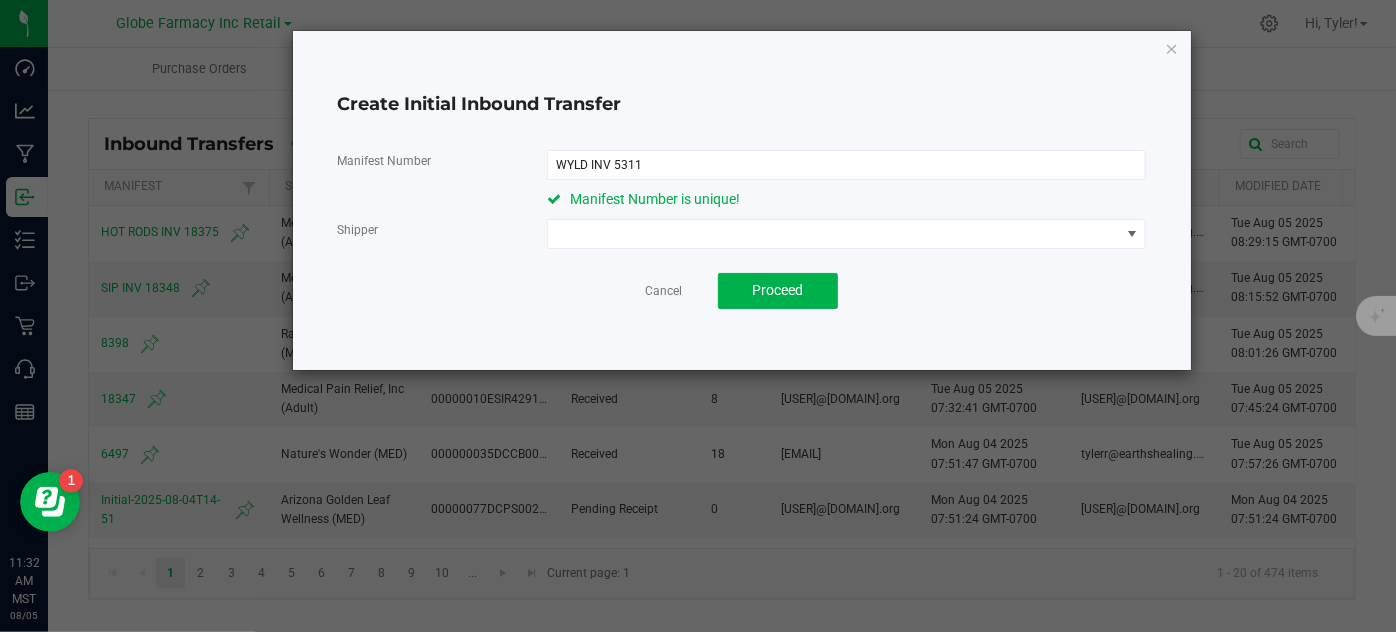 click 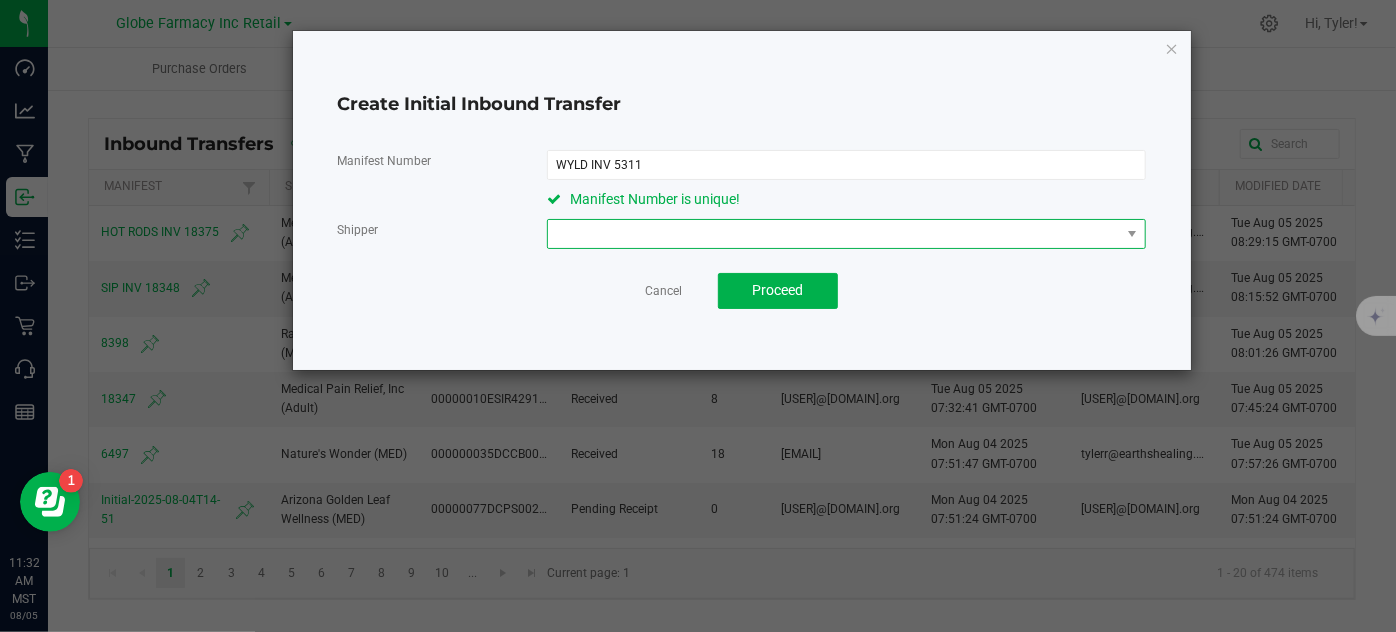 click at bounding box center [834, 234] 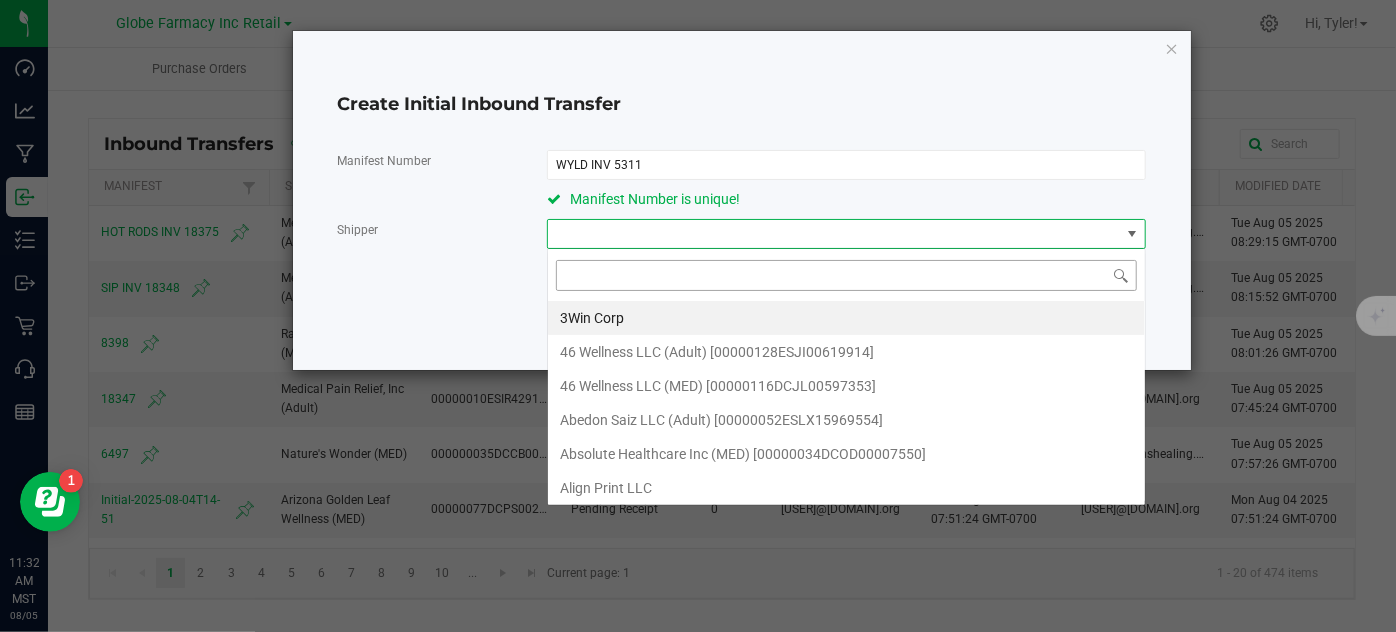 scroll, scrollTop: 99970, scrollLeft: 99400, axis: both 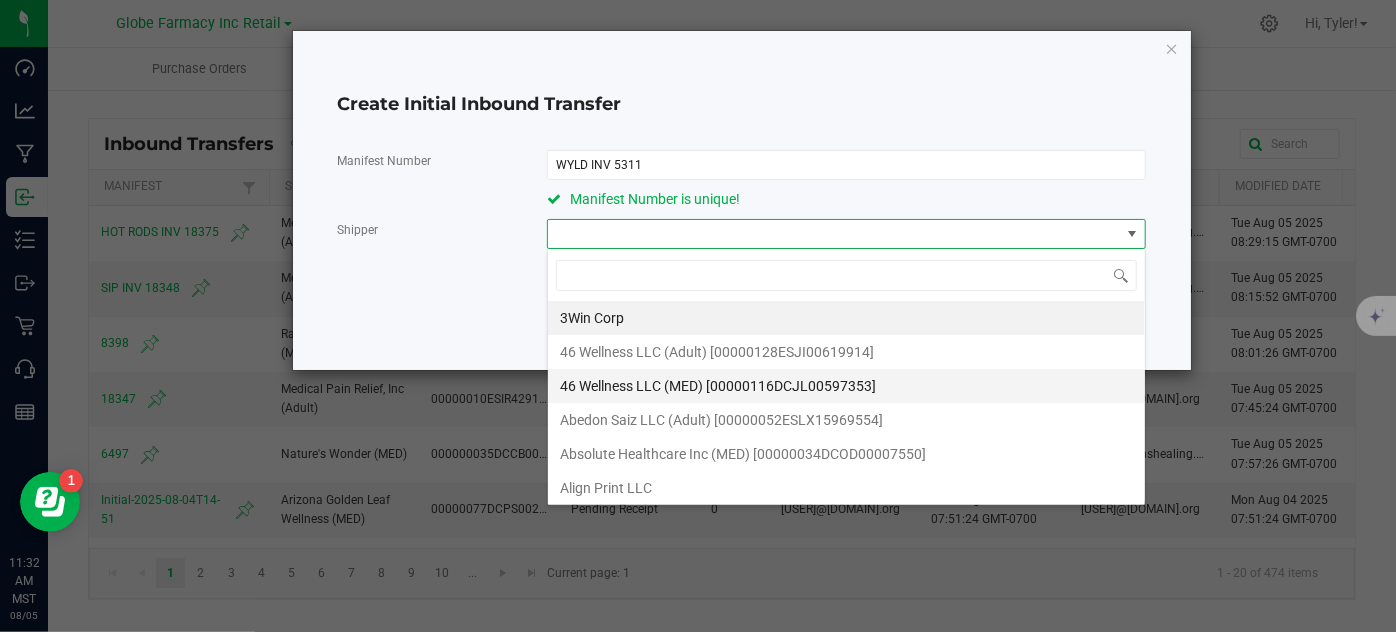 click on "46 Wellness LLC (MED) [00000116DCJL00597353]" at bounding box center (718, 386) 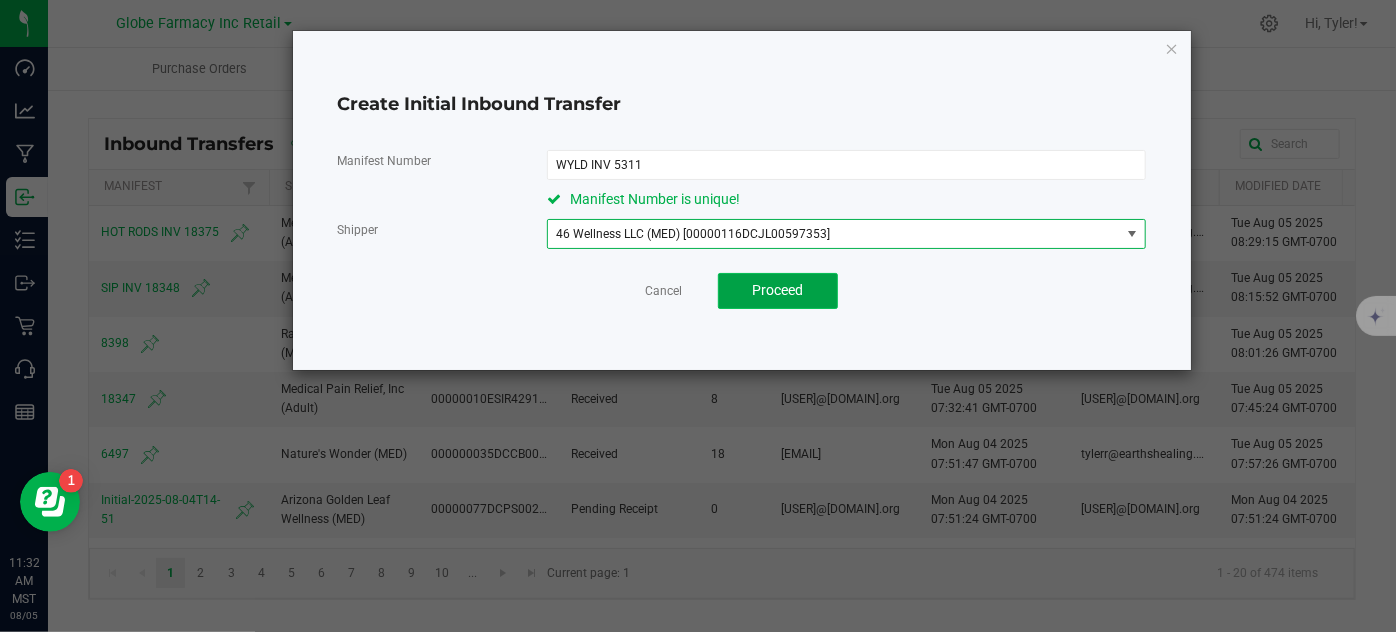click on "Proceed" 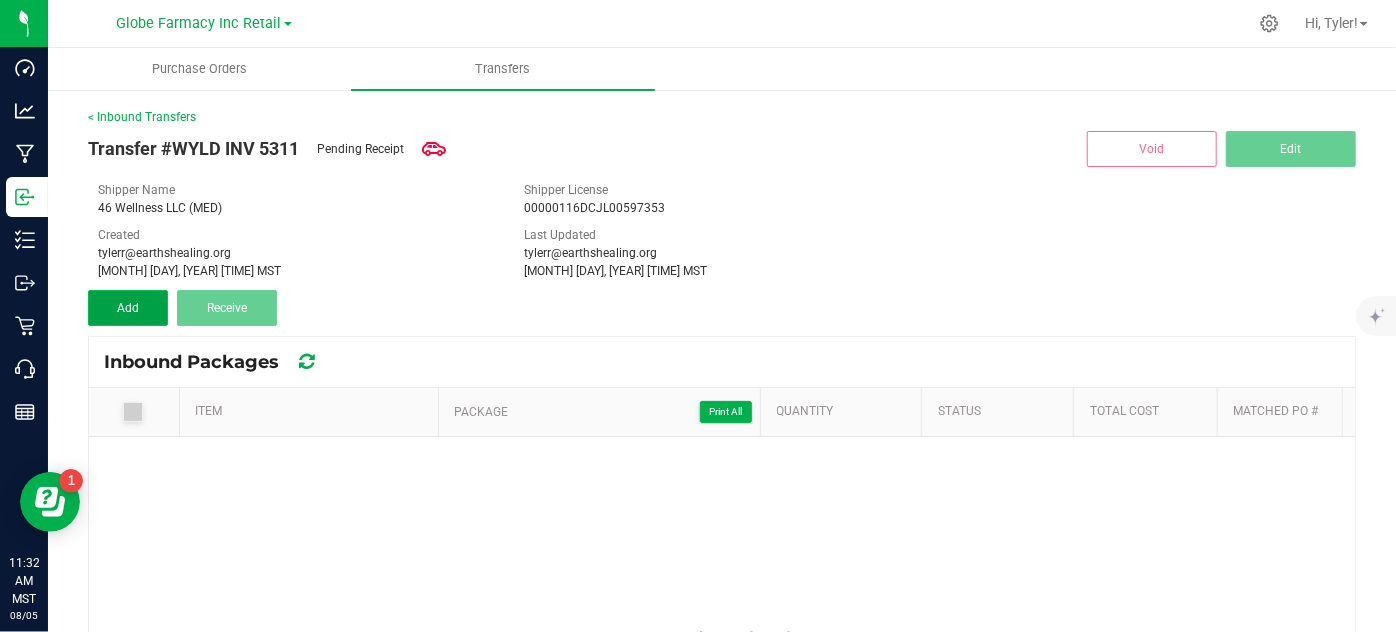 click on "Add" at bounding box center (128, 308) 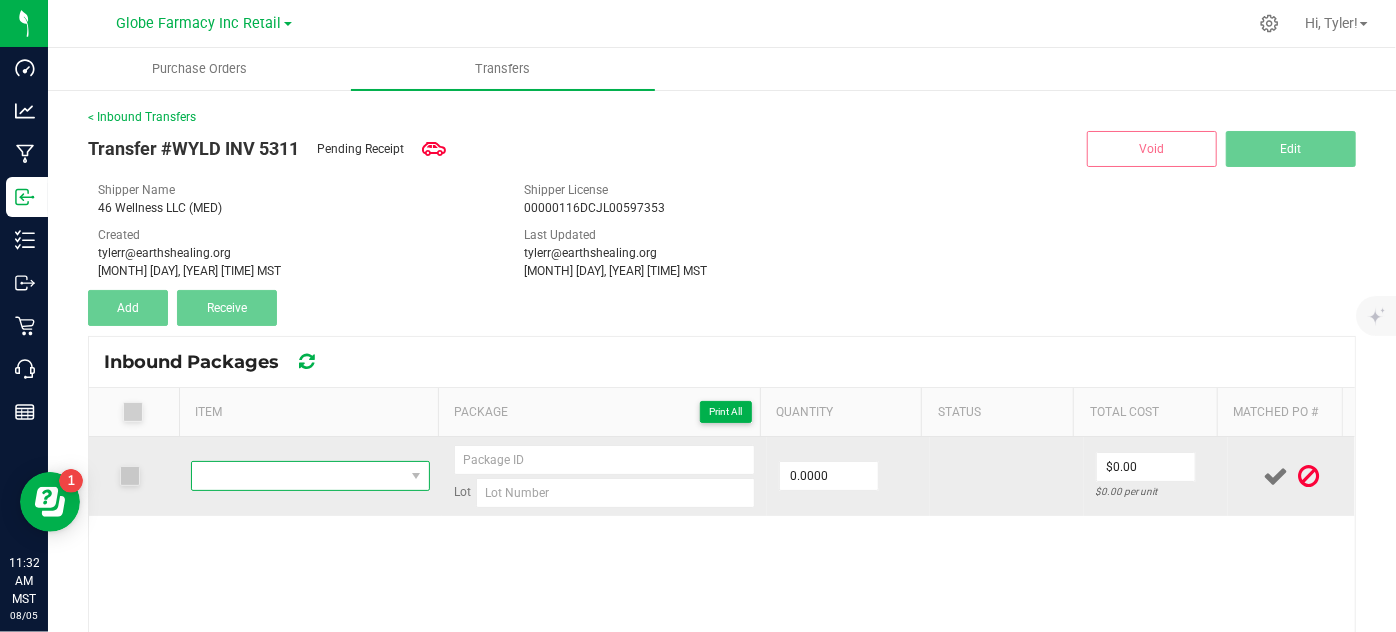 click at bounding box center (297, 476) 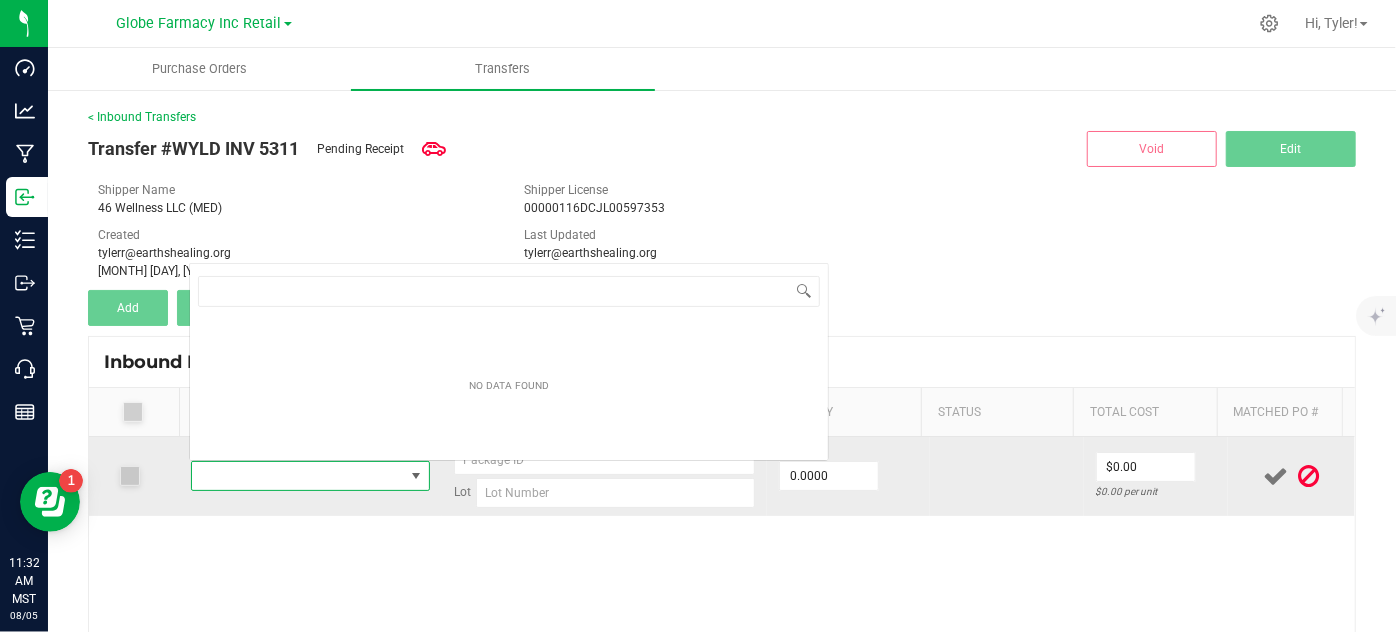 scroll, scrollTop: 0, scrollLeft: 0, axis: both 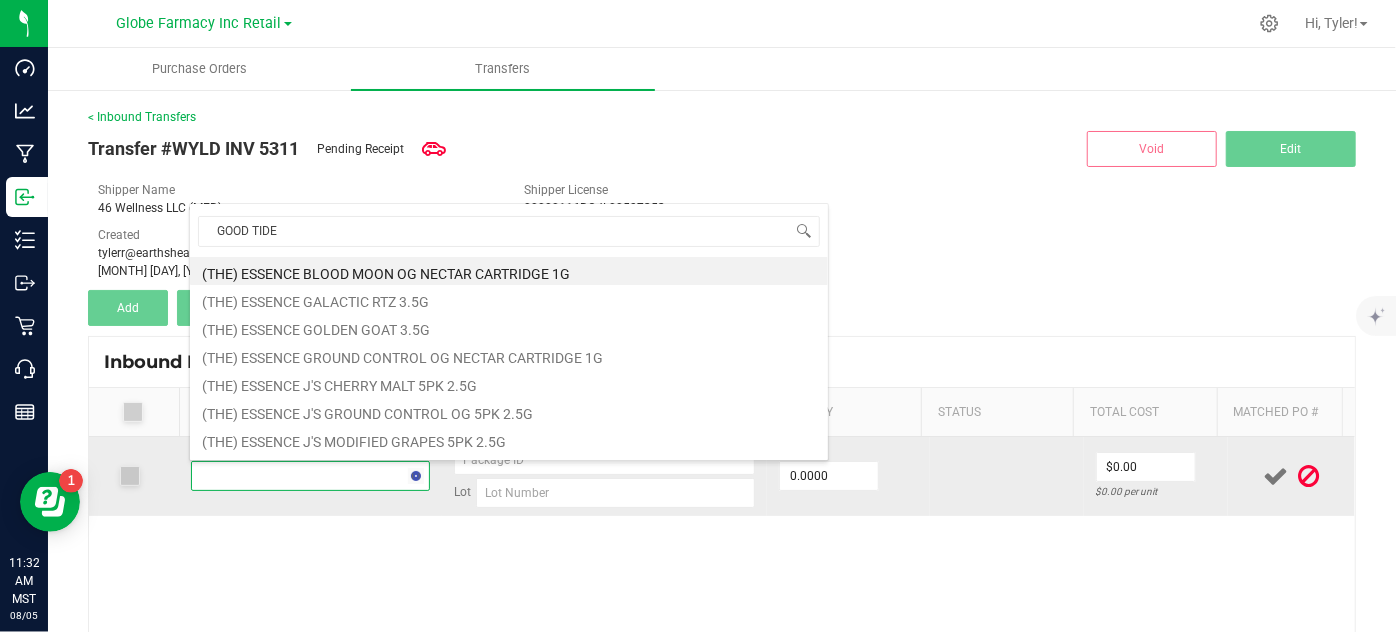 type on "GOOD TIDE" 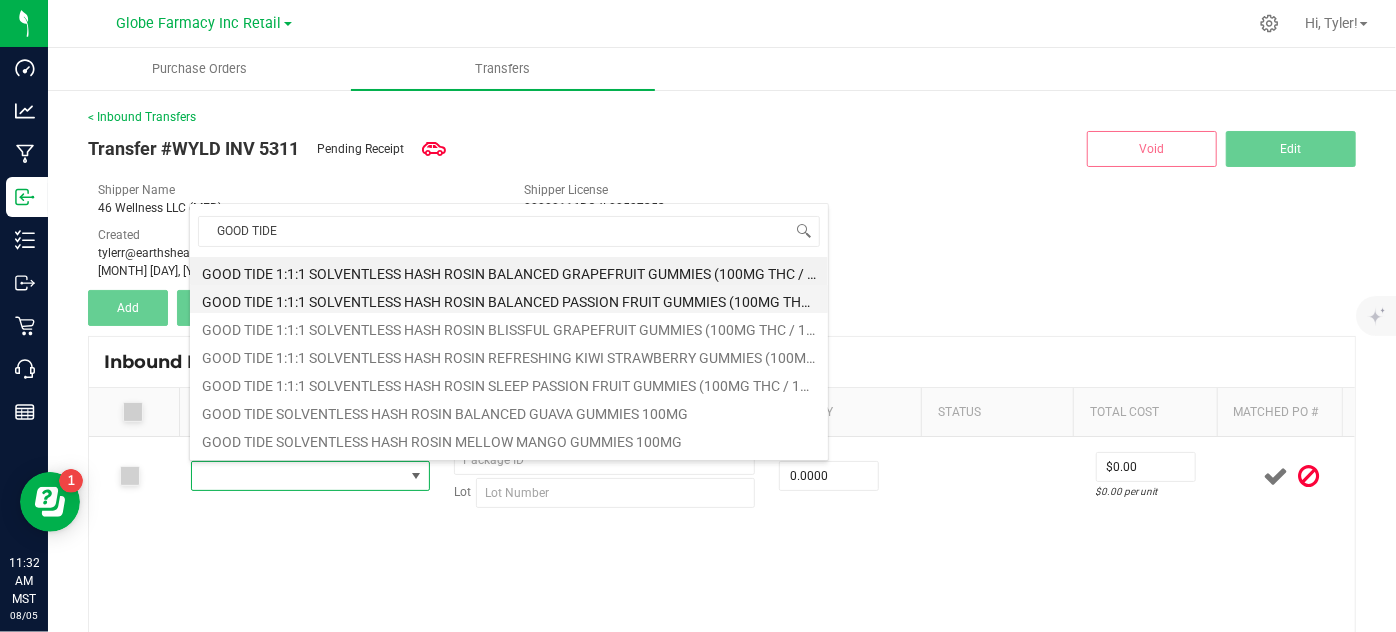 click on "GOOD TIDE 1:1:1 SOLVENTLESS HASH ROSIN BALANCED PASSION FRUIT GUMMIES (100MG THC / 100MG CBD / 100MG CBN)" at bounding box center (509, 299) 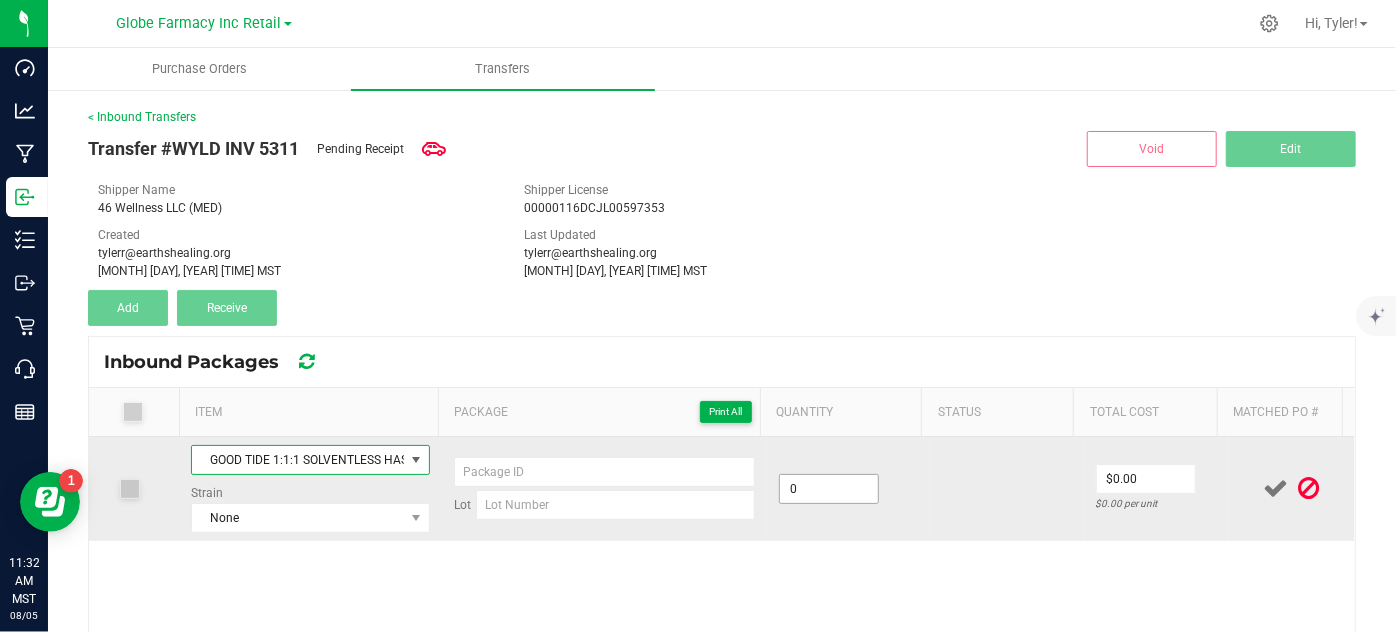 click on "0" at bounding box center [829, 489] 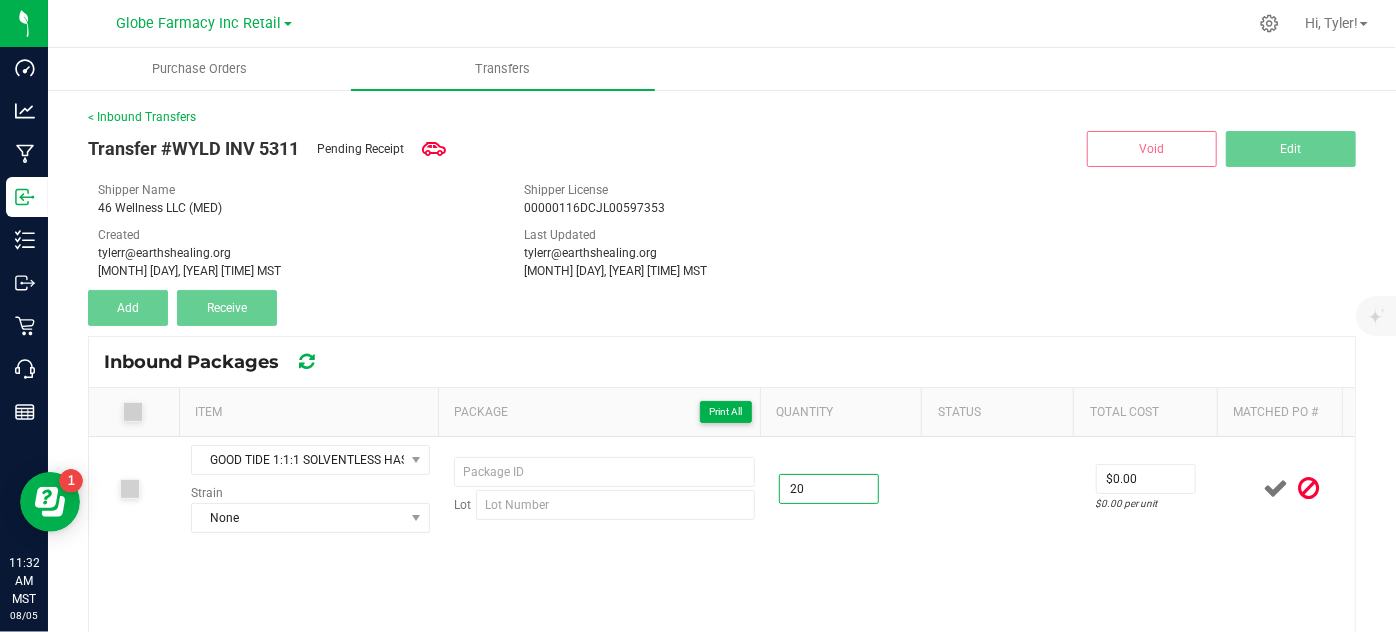 type on "20 ea" 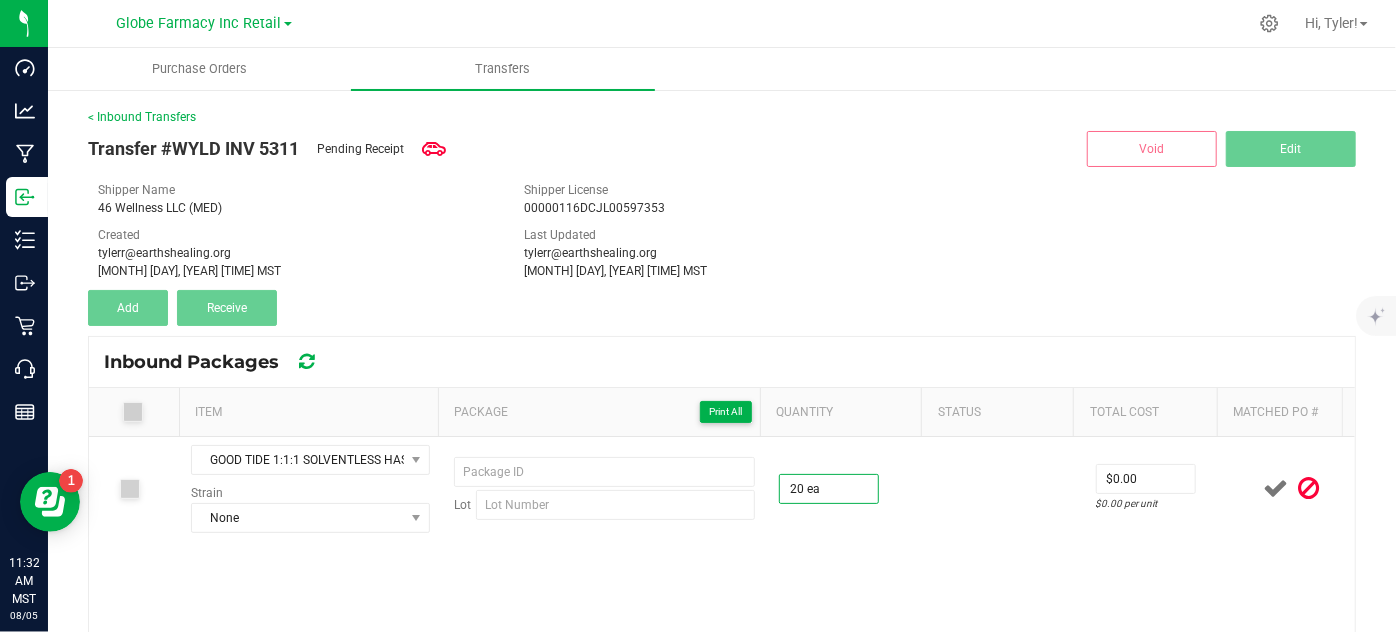 click on "GOOD TIDE 1:1:1 SOLVENTLESS HASH ROSIN BALANCED PASSION FRUIT GUMMIES (100MG THC / 100MG CBD / 100MG CBN)  Strain  None Lot 20 ea    $0.00  $0.00 per unit" at bounding box center (722, 637) 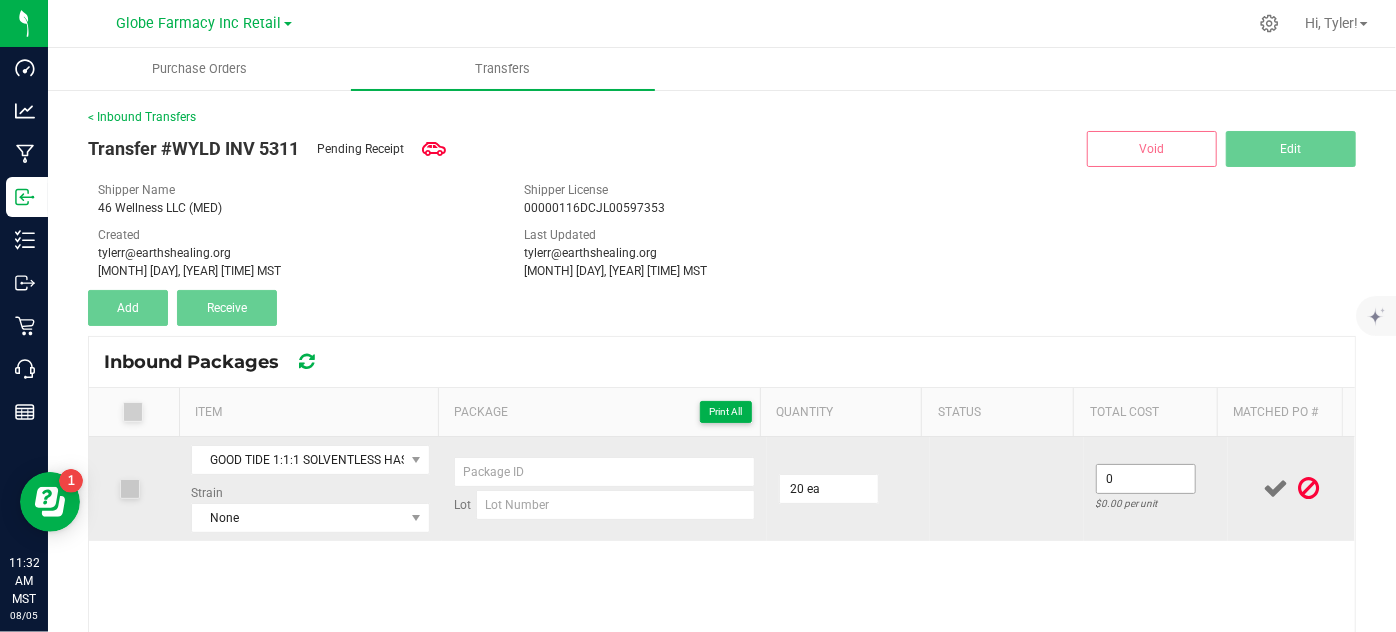 click on "0" at bounding box center (1146, 479) 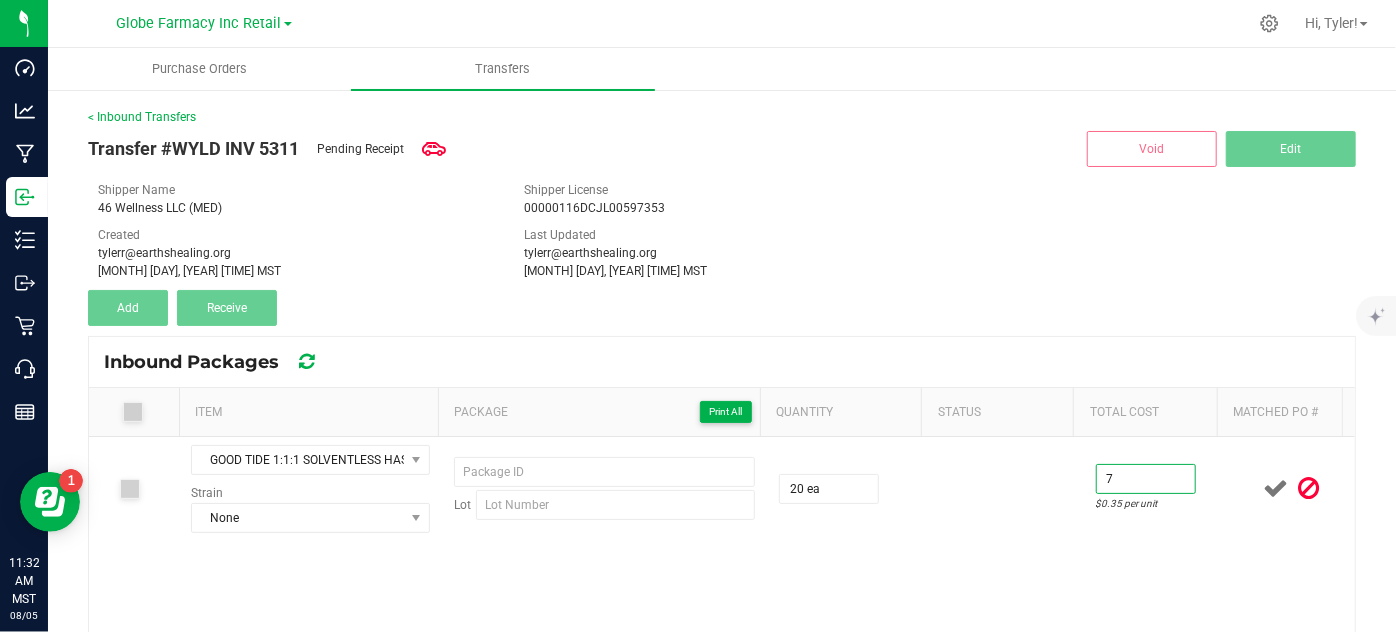 type on "$7.00" 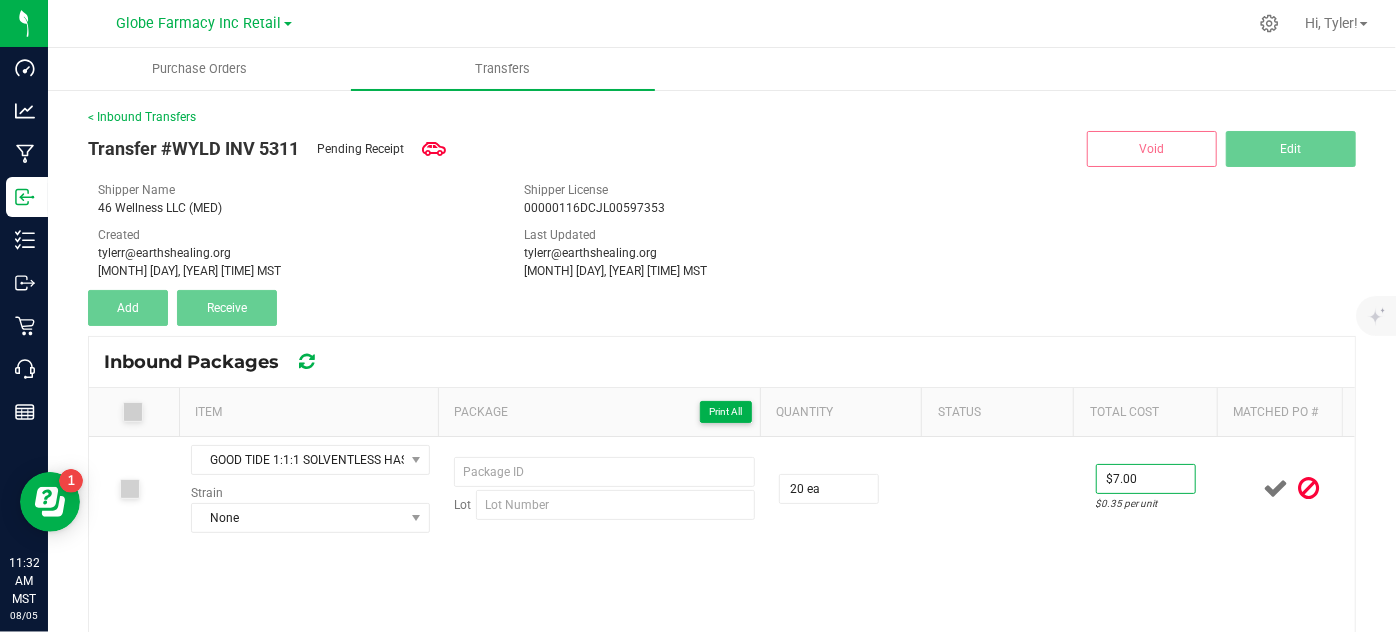 drag, startPoint x: 950, startPoint y: 591, endPoint x: 976, endPoint y: 570, distance: 33.42155 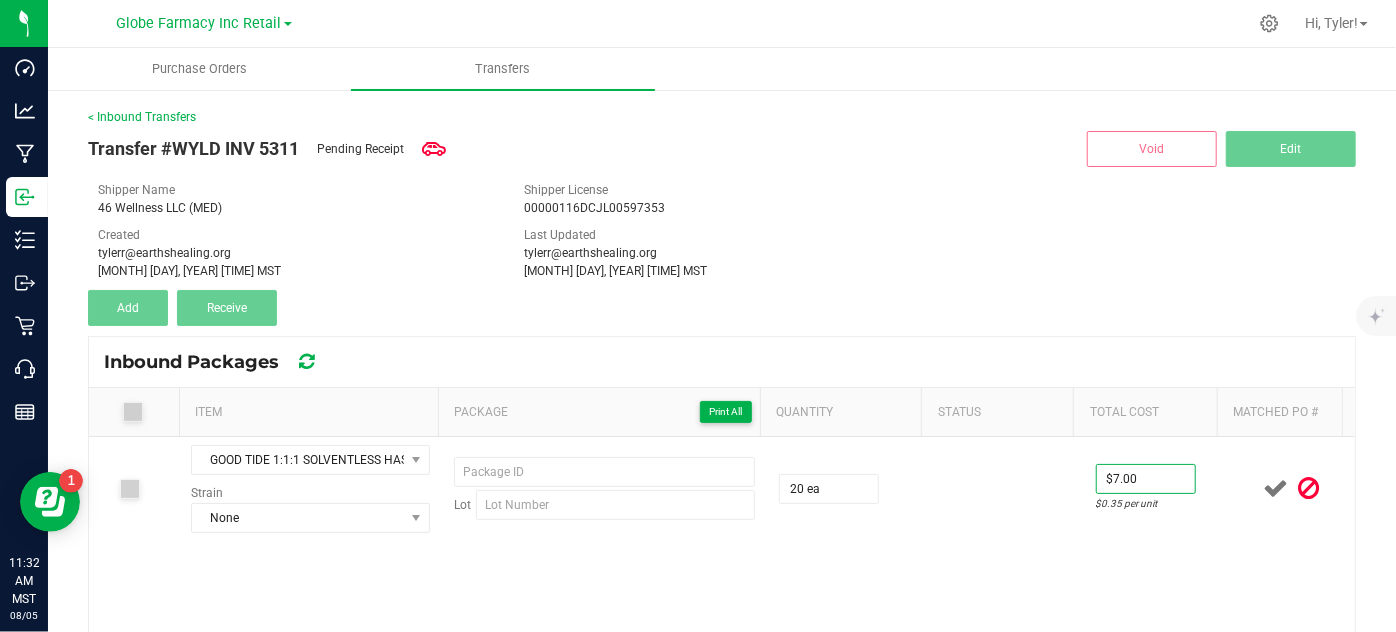click on "GOOD TIDE 1:1:1 SOLVENTLESS HASH ROSIN BALANCED PASSION FRUIT GUMMIES (100MG THC / 100MG CBD / 100MG CBN)  Strain  None Lot 20 ea    $7.00  $0.35 per unit" at bounding box center [722, 637] 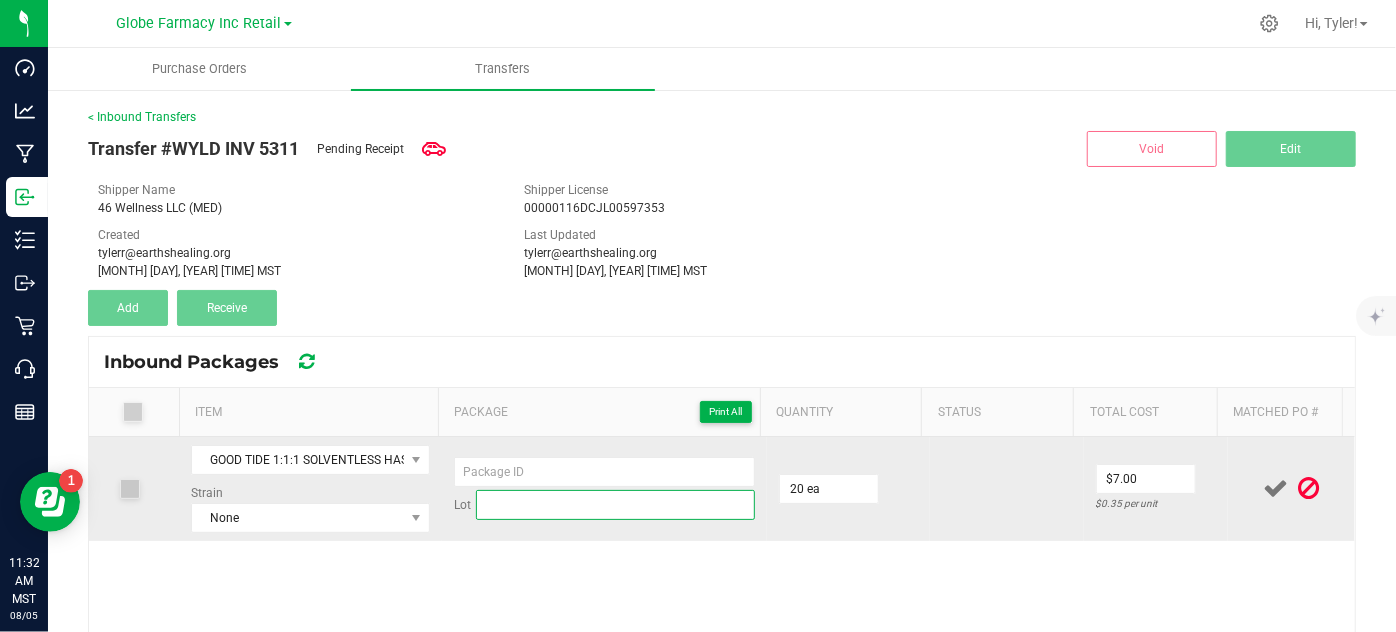 click at bounding box center (616, 505) 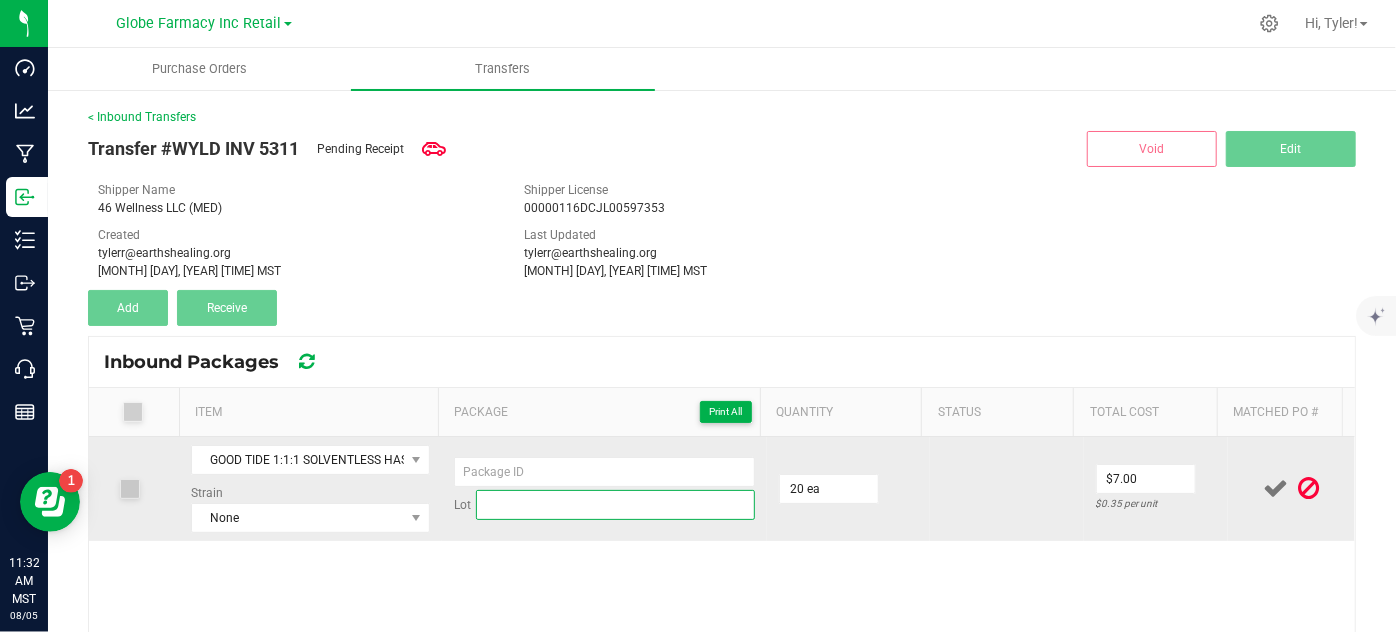paste on "AZ GT PF B107" 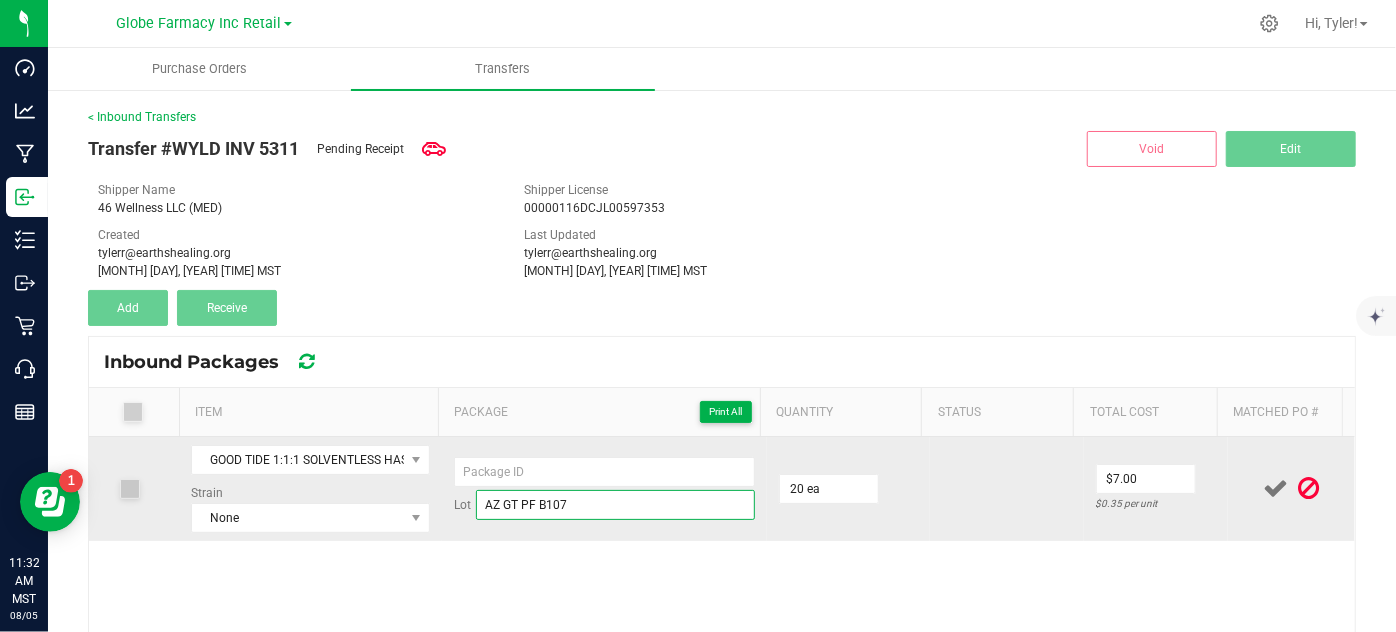 type on "AZ GT PF B107" 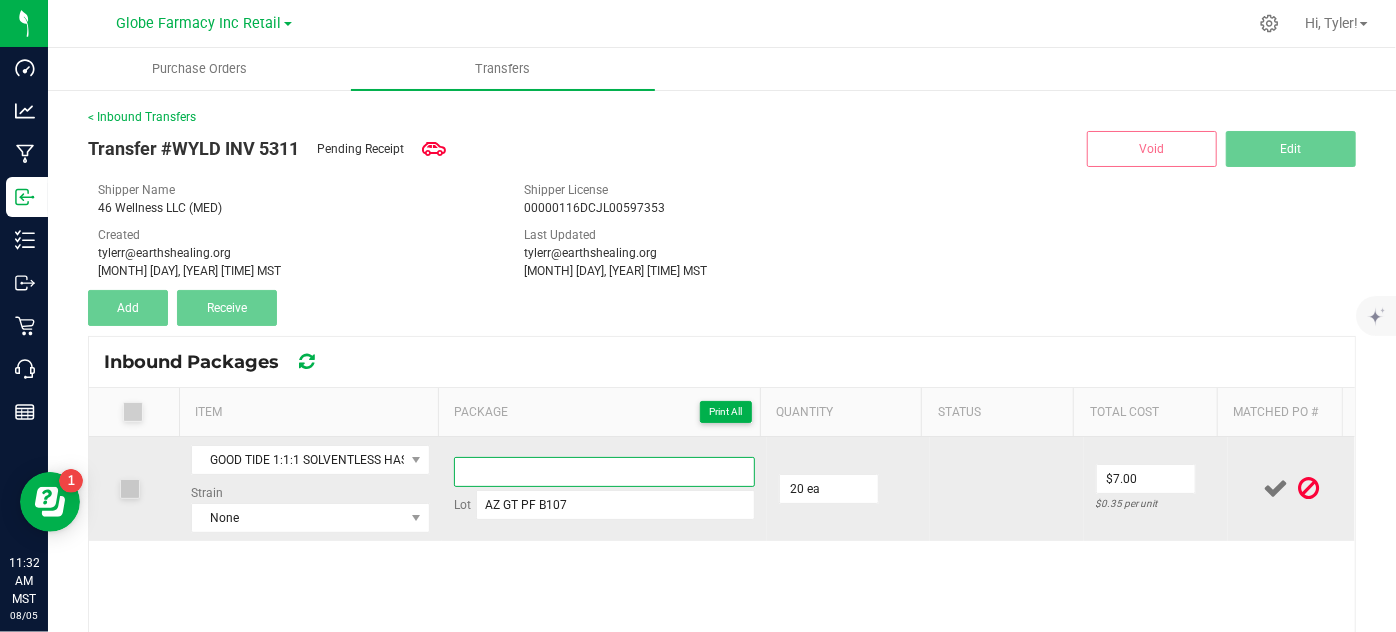 click at bounding box center [605, 472] 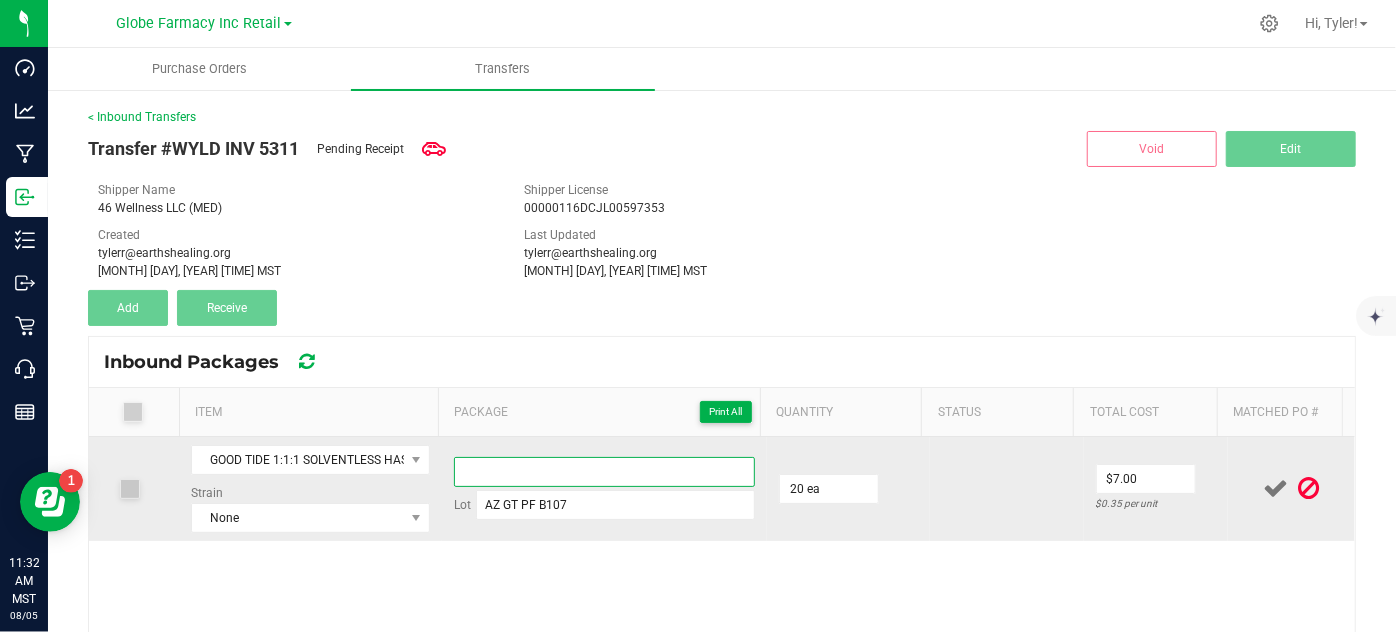 paste on "306062425" 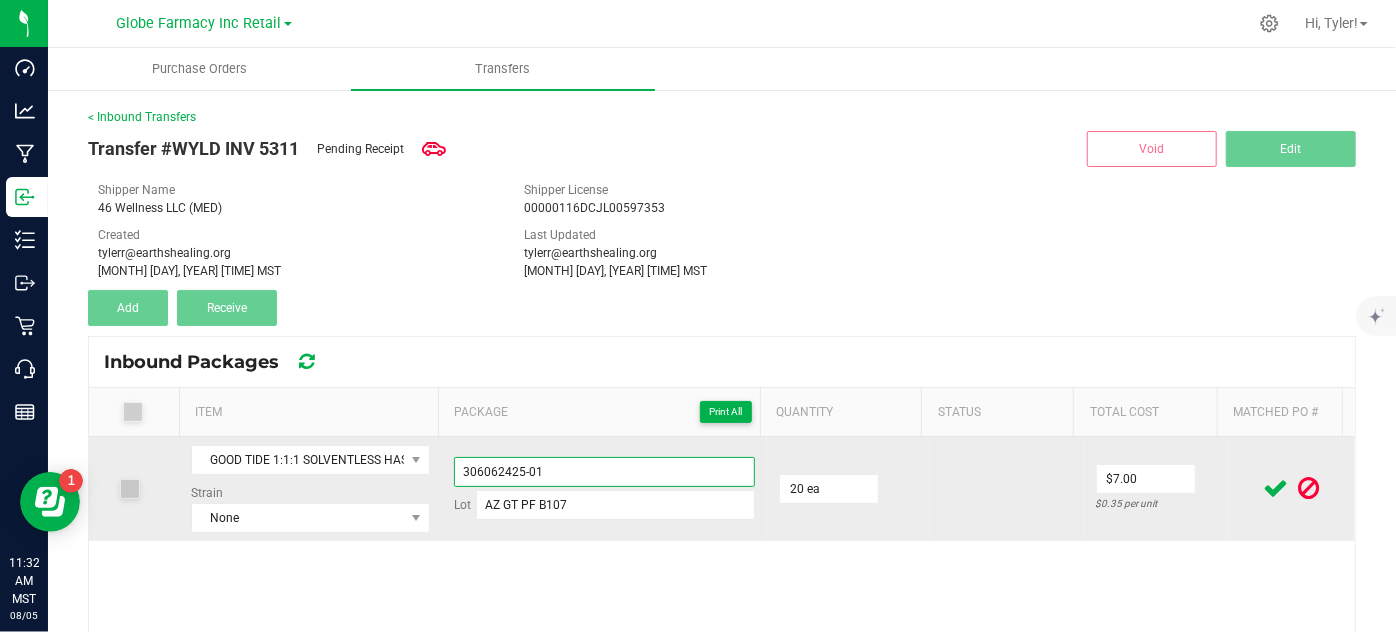 type on "306062425-01" 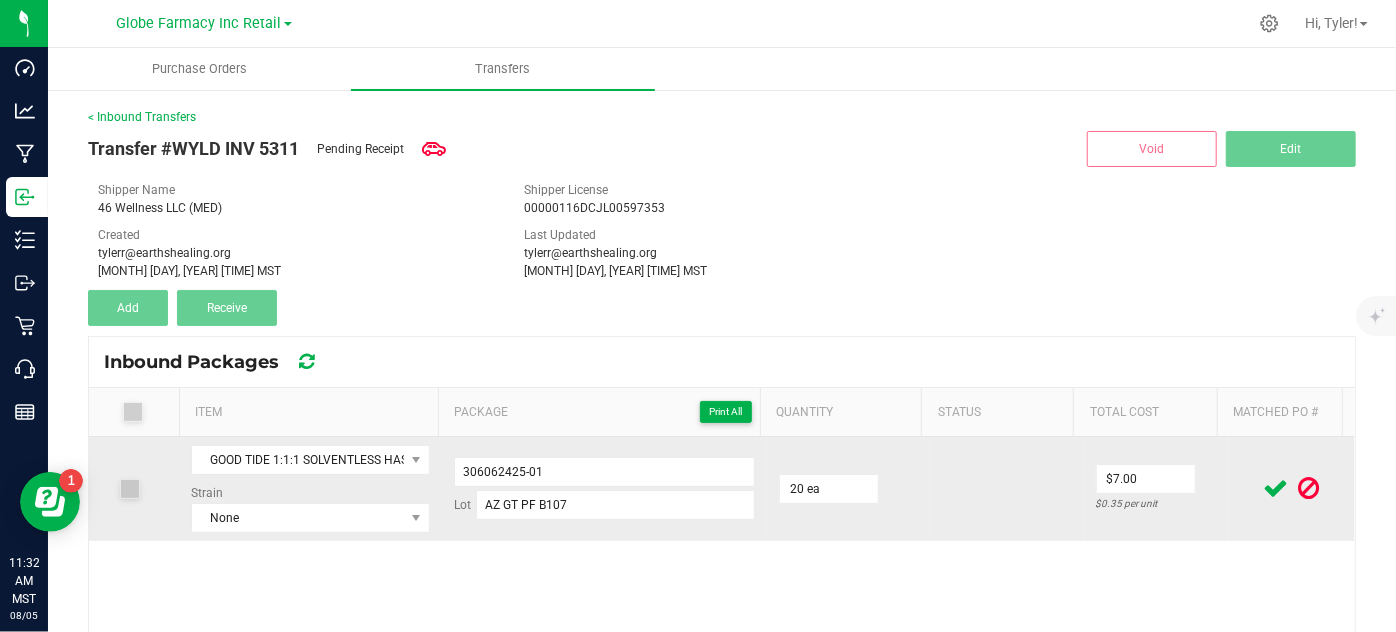 click at bounding box center [1276, 488] 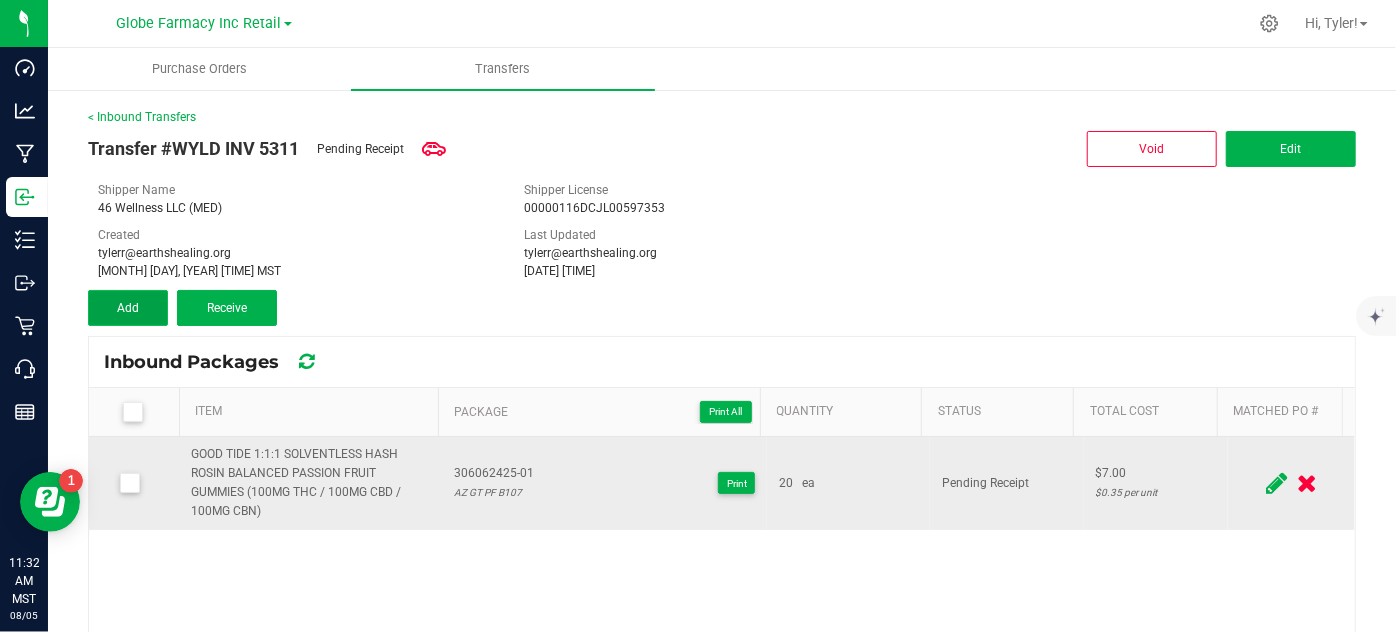 click on "Add" at bounding box center [128, 308] 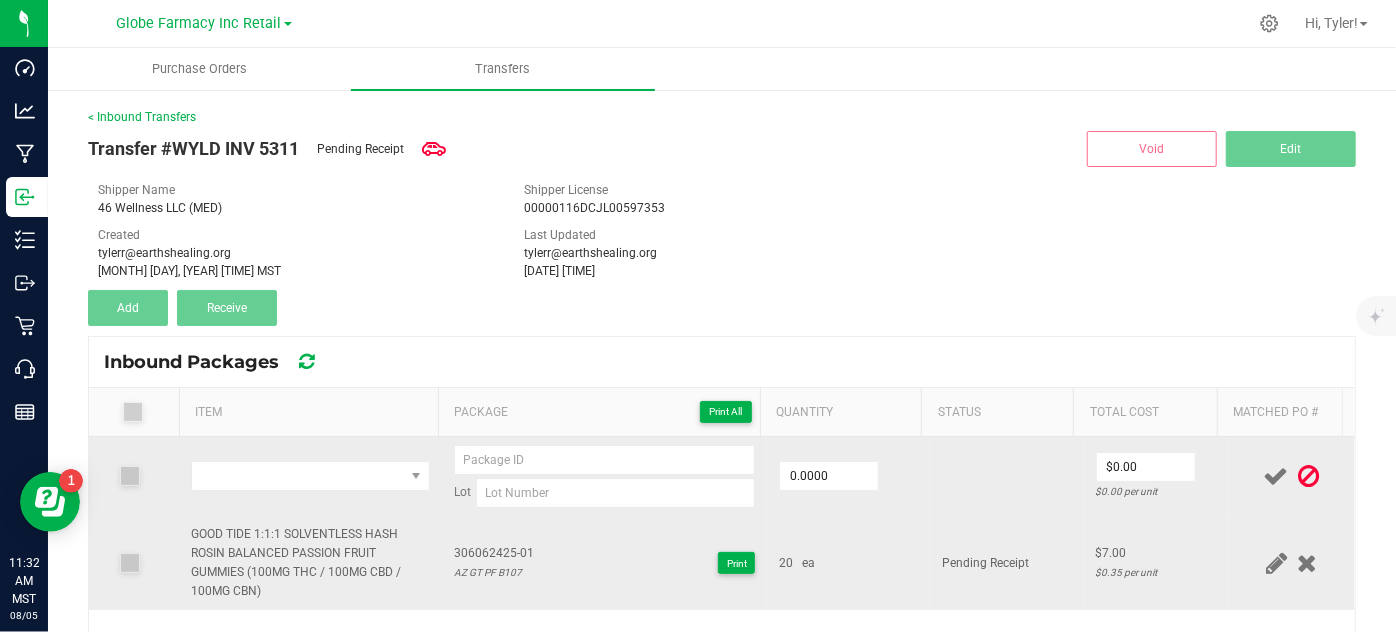 click on "GOOD TIDE 1:1:1 SOLVENTLESS HASH ROSIN BALANCED PASSION FRUIT GUMMIES (100MG THC / 100MG CBD / 100MG CBN)" at bounding box center [310, 563] 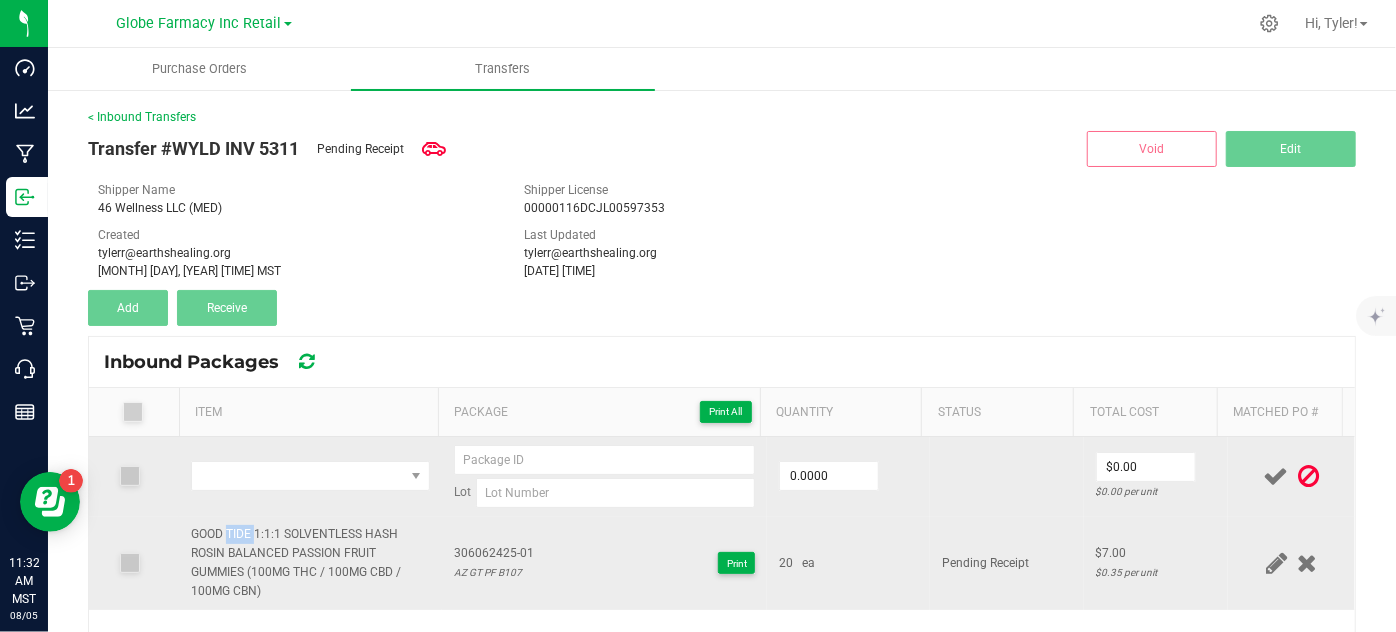 click on "GOOD TIDE 1:1:1 SOLVENTLESS HASH ROSIN BALANCED PASSION FRUIT GUMMIES (100MG THC / 100MG CBD / 100MG CBN)" at bounding box center [310, 563] 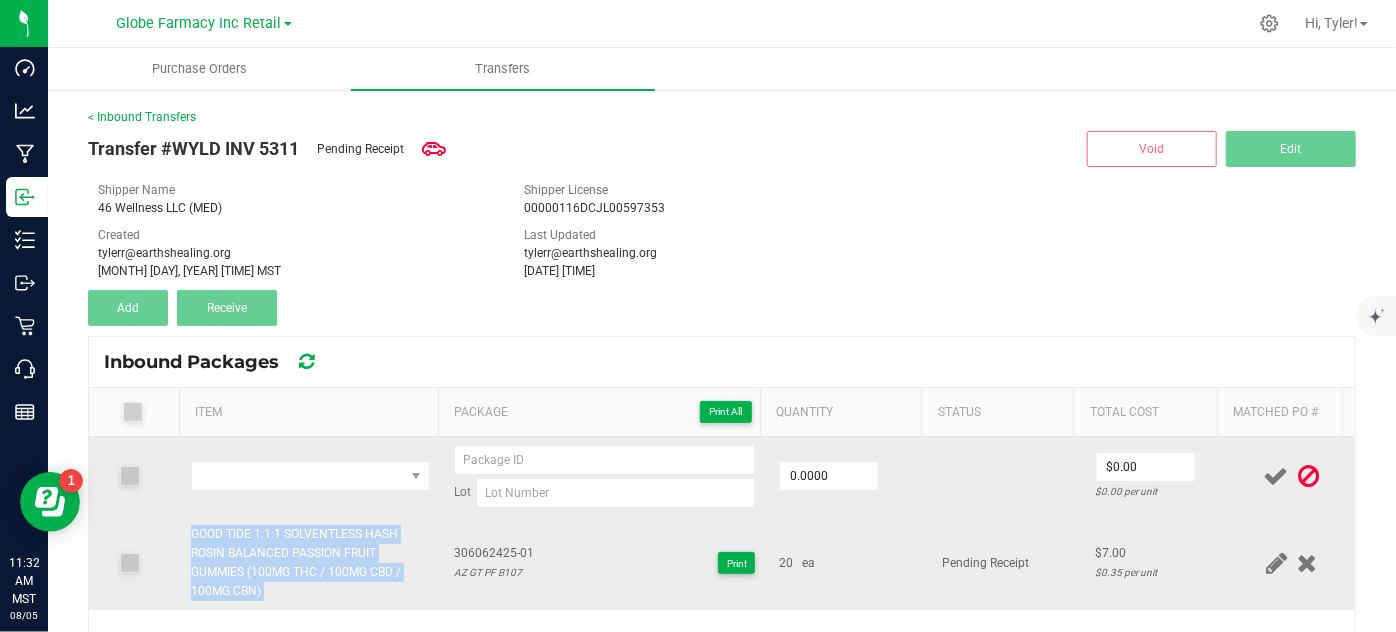 click on "GOOD TIDE 1:1:1 SOLVENTLESS HASH ROSIN BALANCED PASSION FRUIT GUMMIES (100MG THC / 100MG CBD / 100MG CBN)" at bounding box center (310, 563) 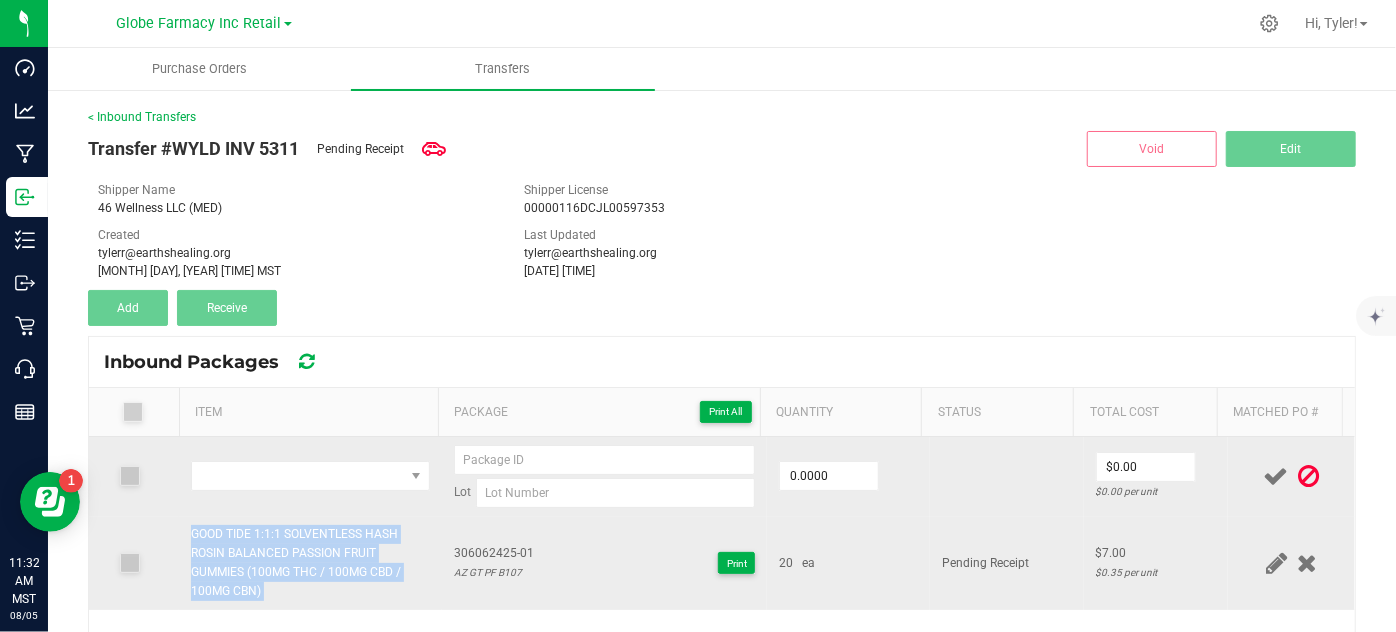 copy on "GOOD TIDE 1:1:1 SOLVENTLESS HASH ROSIN BALANCED PASSION FRUIT GUMMIES (100MG THC / 100MG CBD / 100MG CBN)" 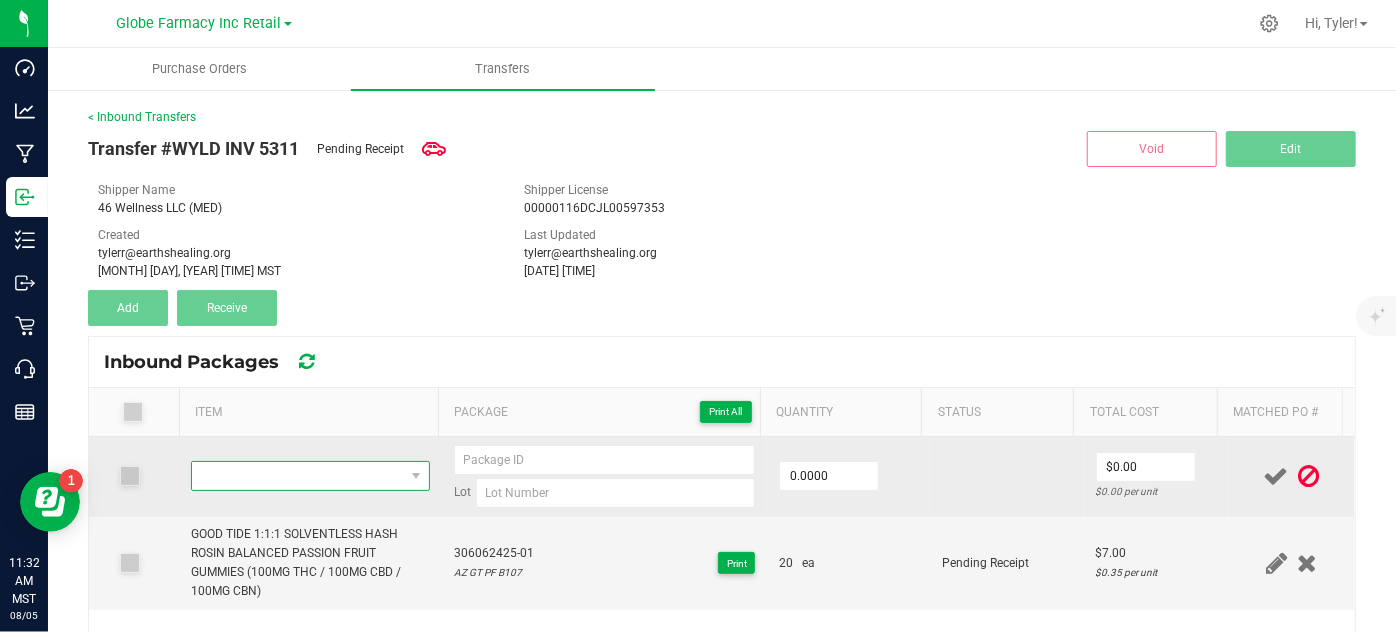 click at bounding box center (297, 476) 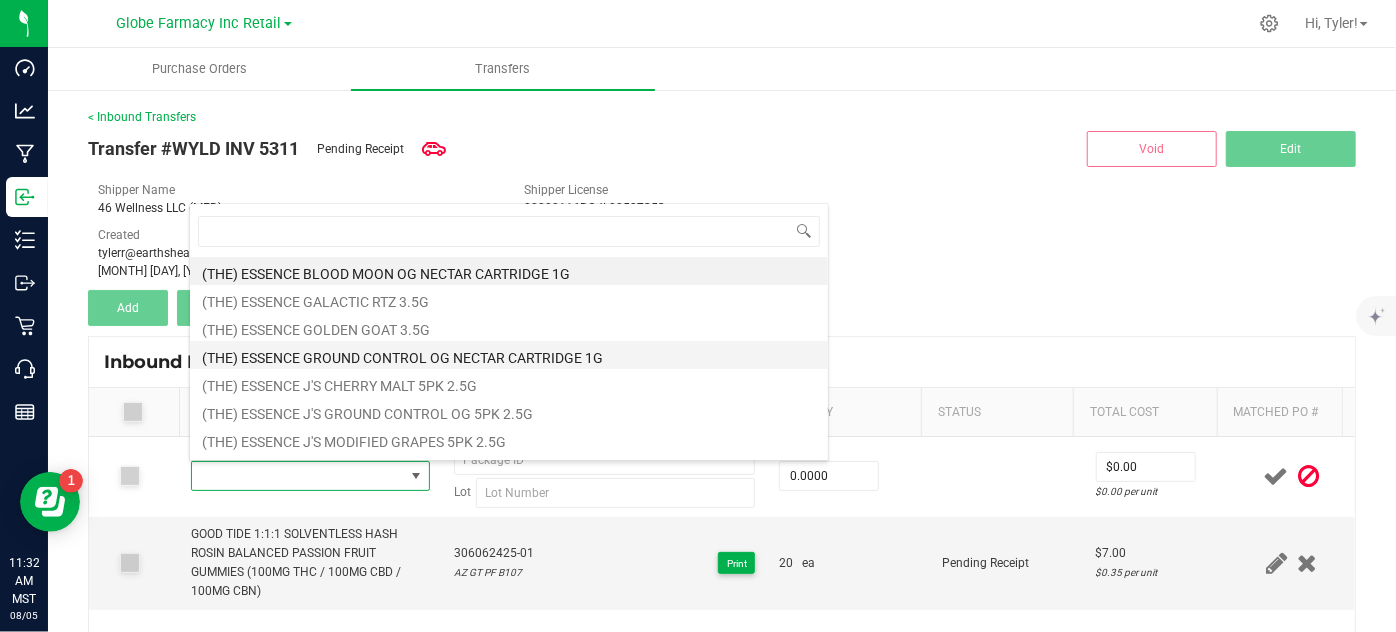 type on "GOOD TIDE 1:1:1 SOLVENTLESS HASH ROSIN BALANCED PASSION FRUIT GUMMIES (100MG THC / 100MG CBD / 100MG CBN)" 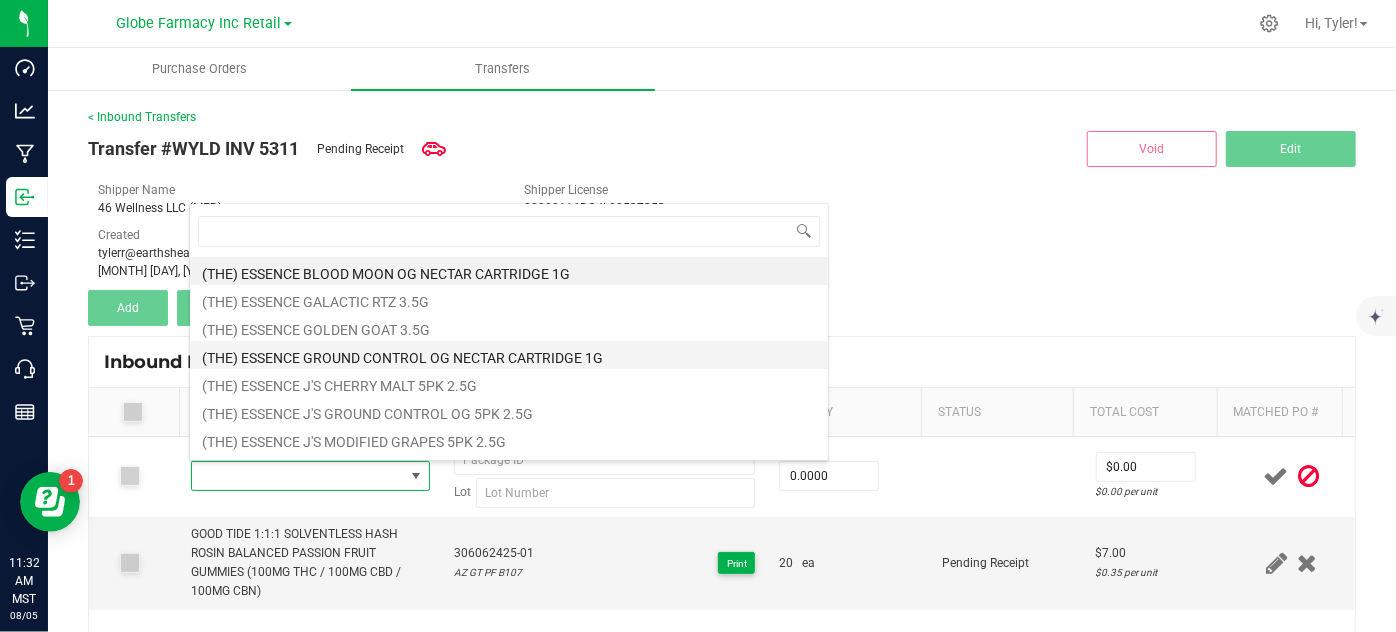 scroll, scrollTop: 99970, scrollLeft: 99767, axis: both 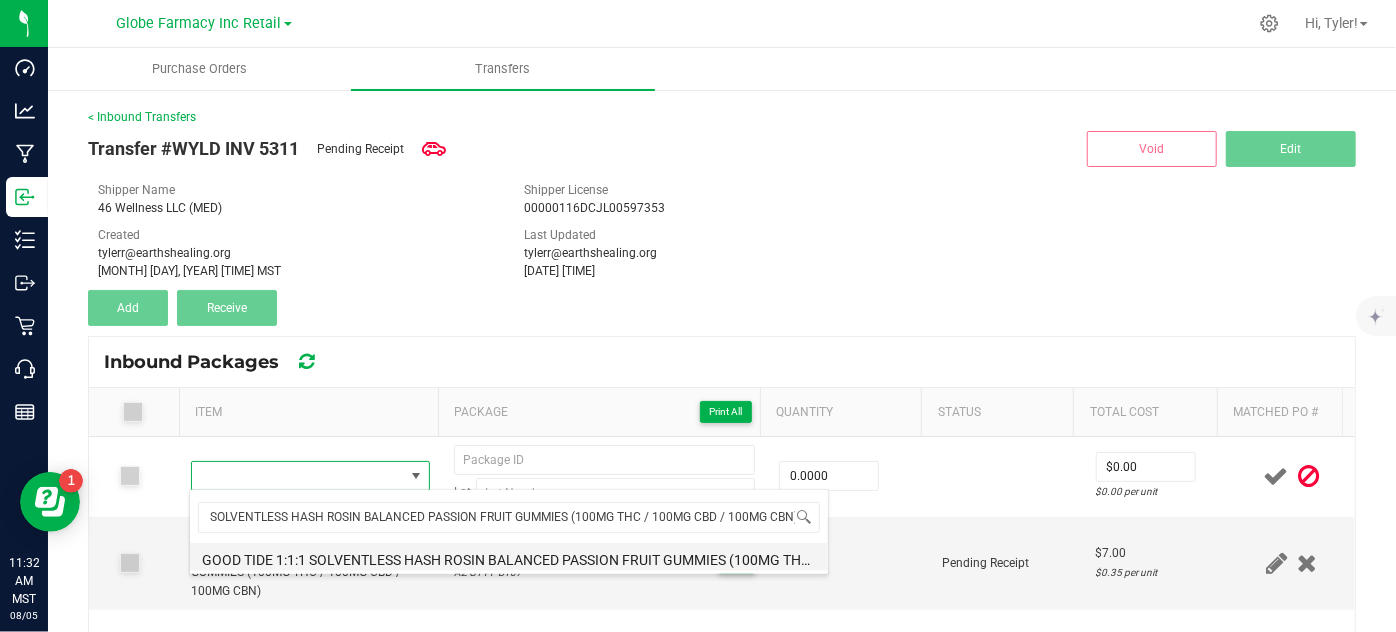 click on "GOOD TIDE 1:1:1 SOLVENTLESS HASH ROSIN BALANCED PASSION FRUIT GUMMIES (100MG THC / 100MG CBD / 100MG CBN)" at bounding box center (509, 557) 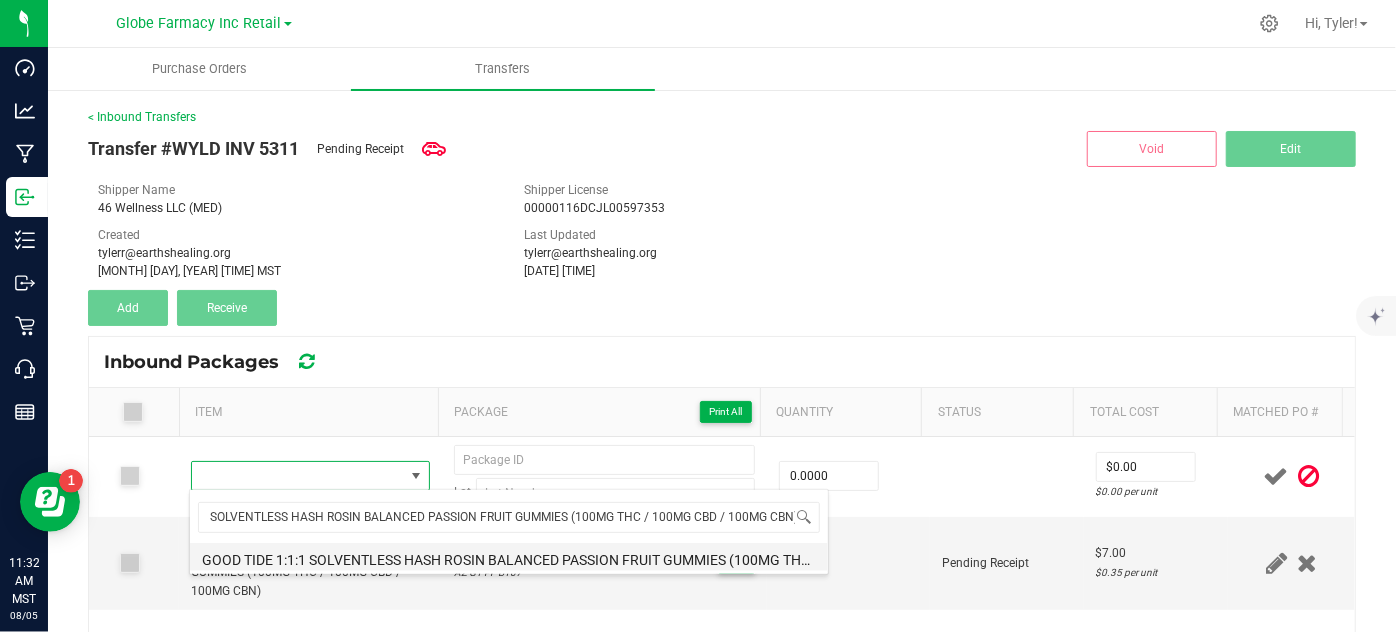 type on "0 ea" 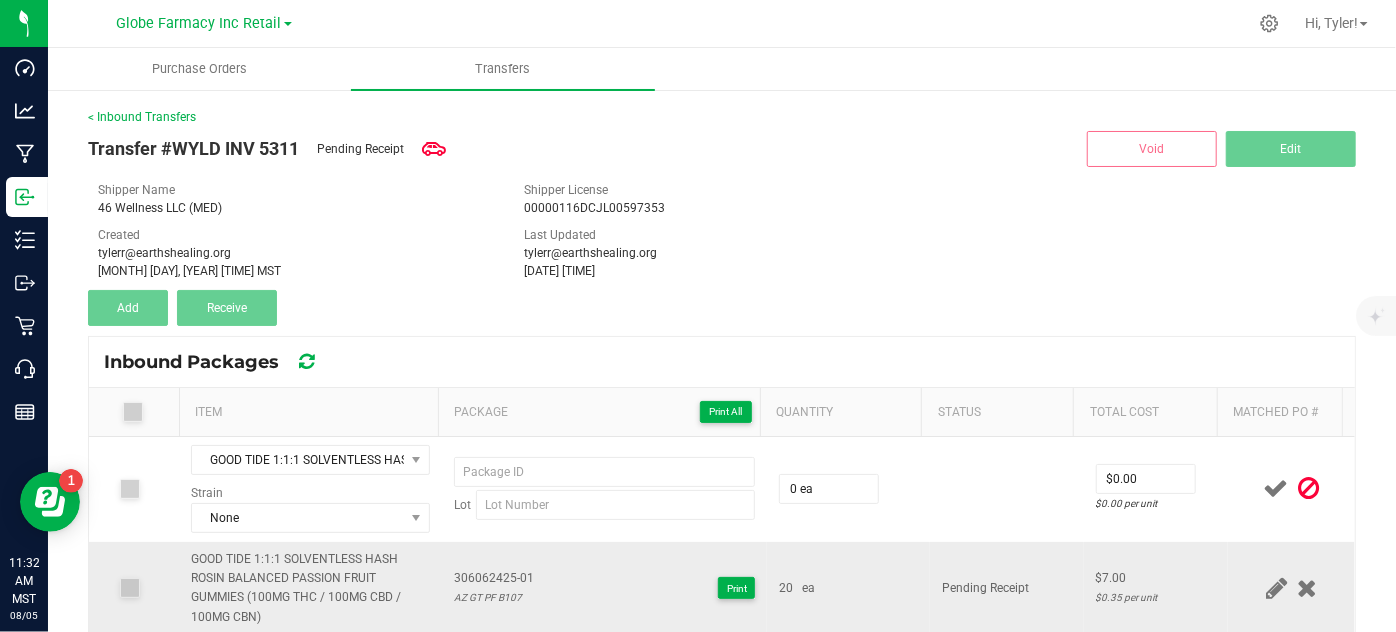 click on "306062425-01" at bounding box center (494, 578) 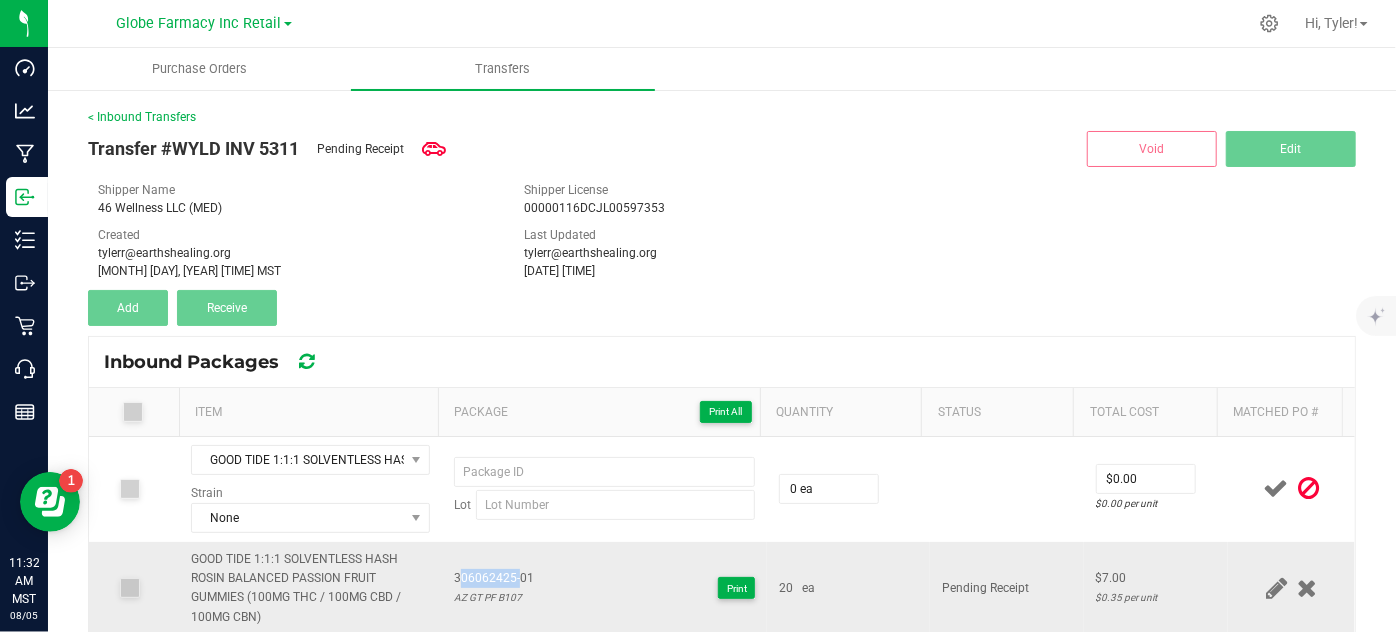 click on "306062425-01" at bounding box center [494, 578] 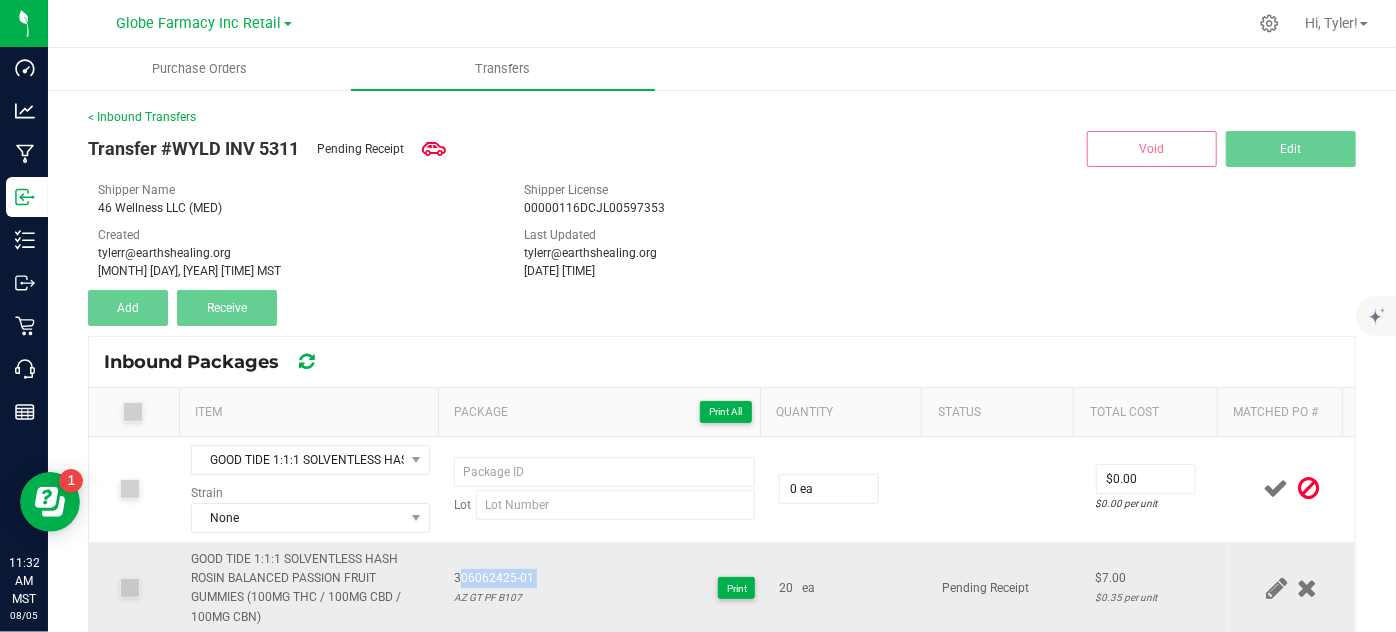 click on "306062425-01" at bounding box center (494, 578) 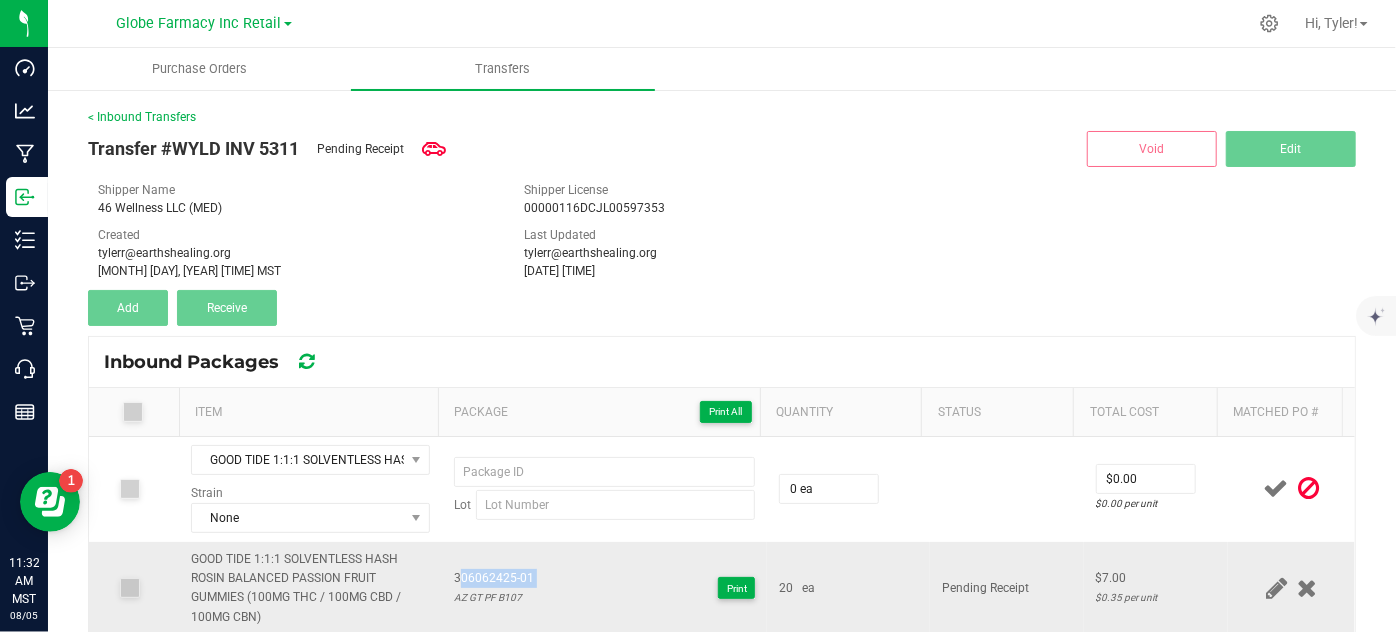 copy on "306062425-01" 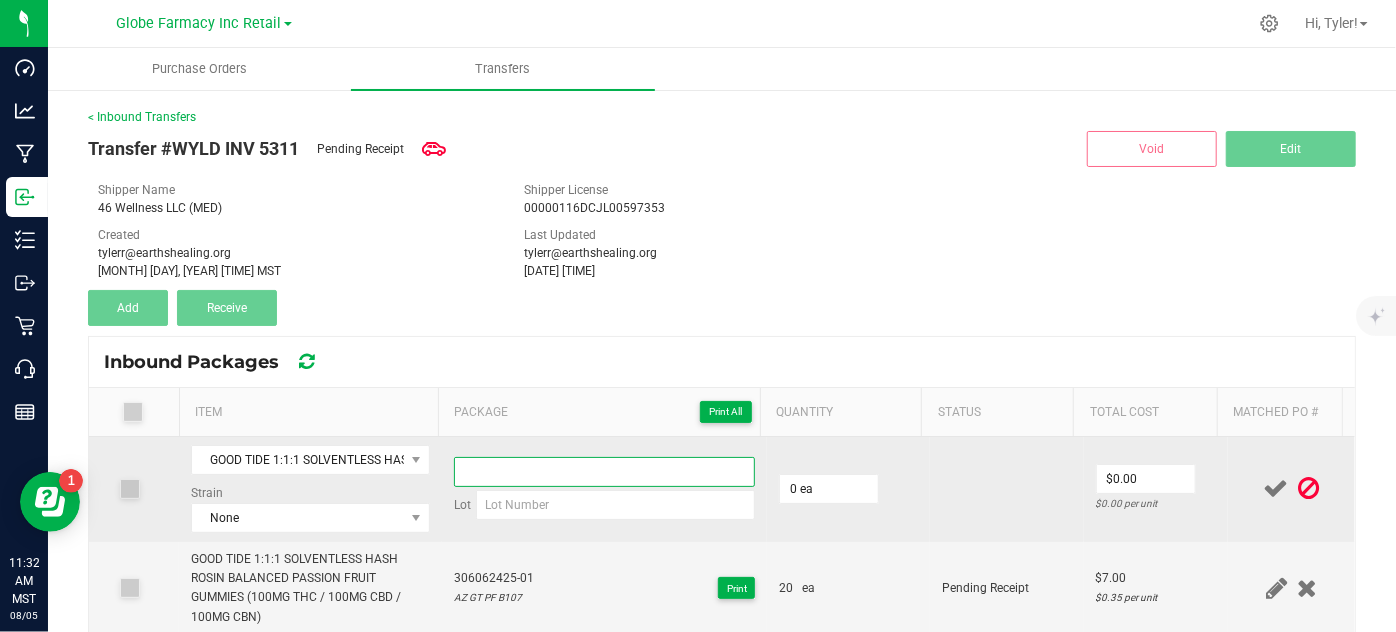 click at bounding box center (605, 472) 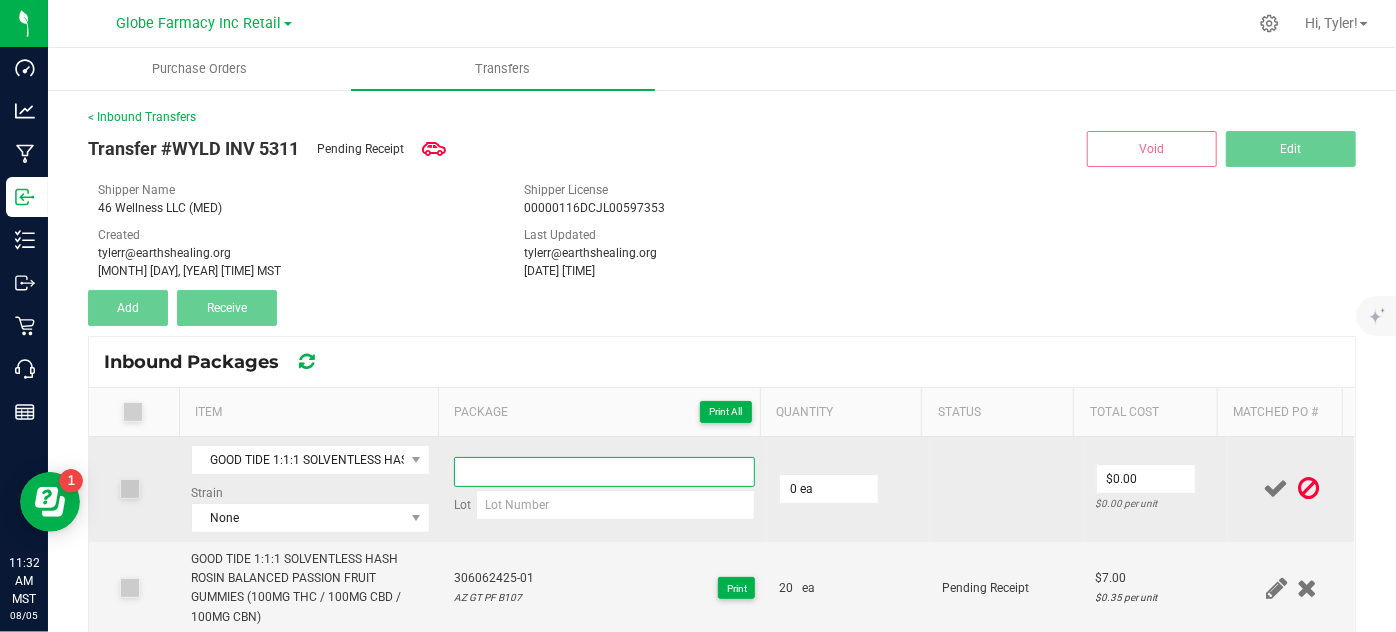 paste on "306062425-01" 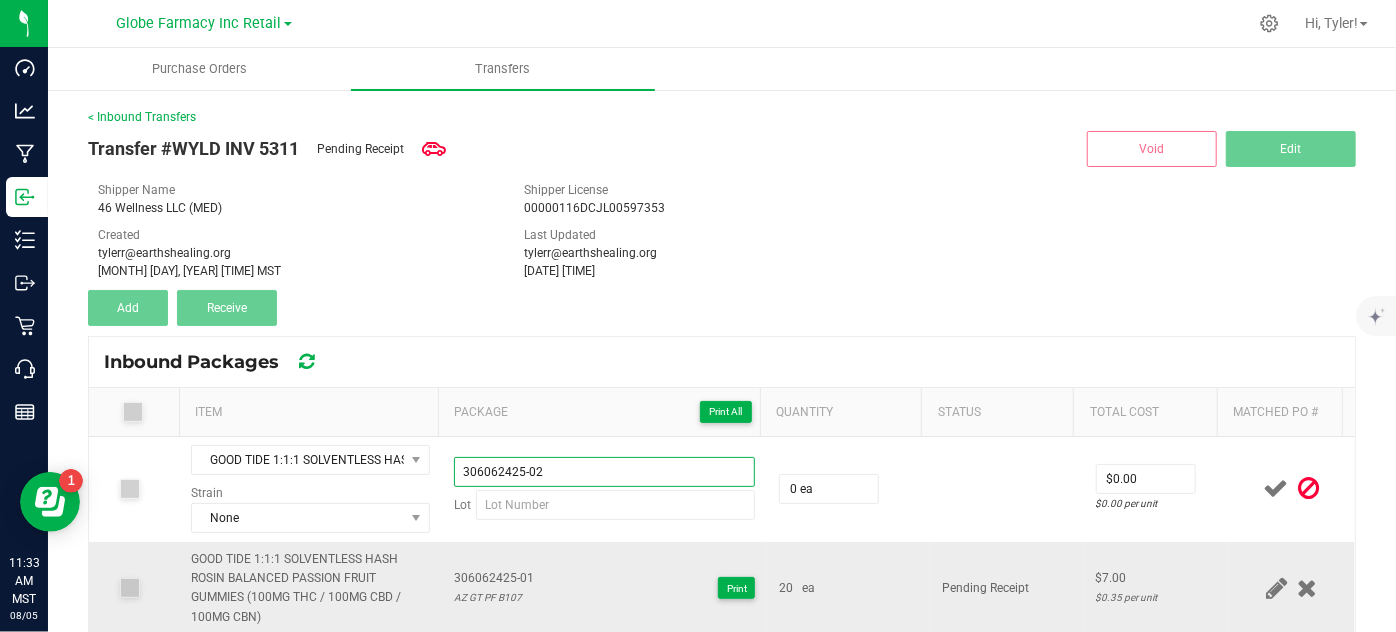 type on "306062425-02" 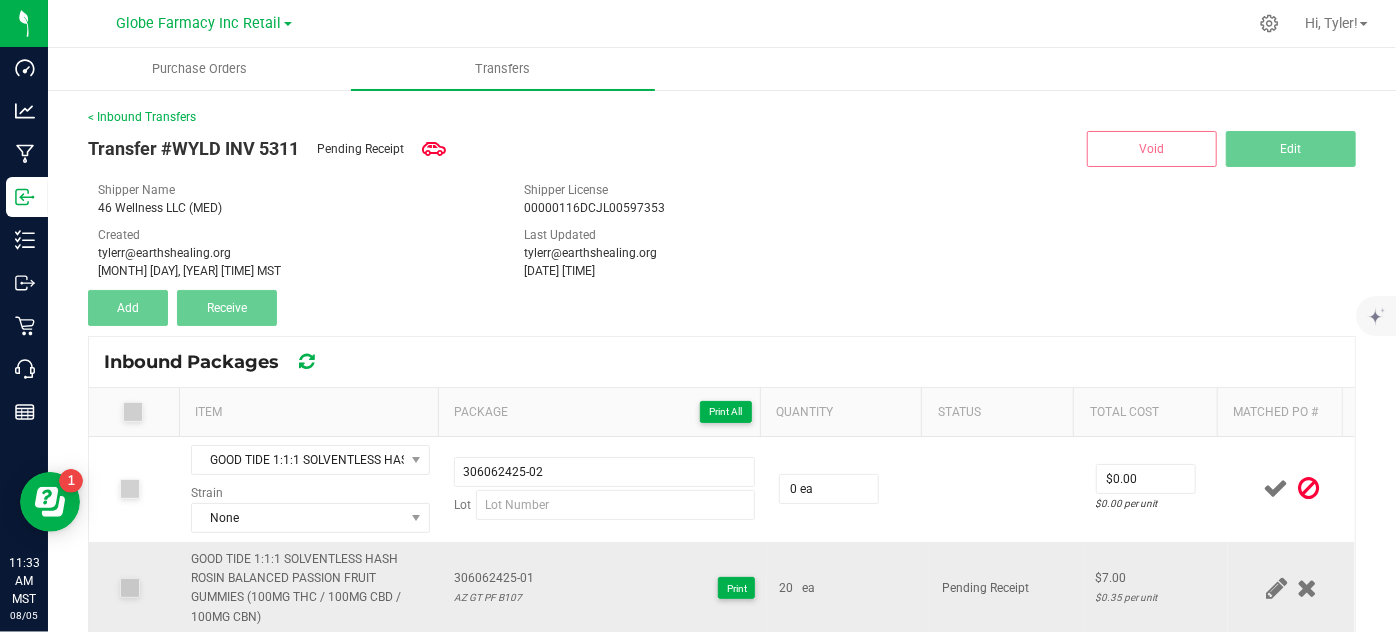 click on "AZ GT PF B107" at bounding box center [494, 597] 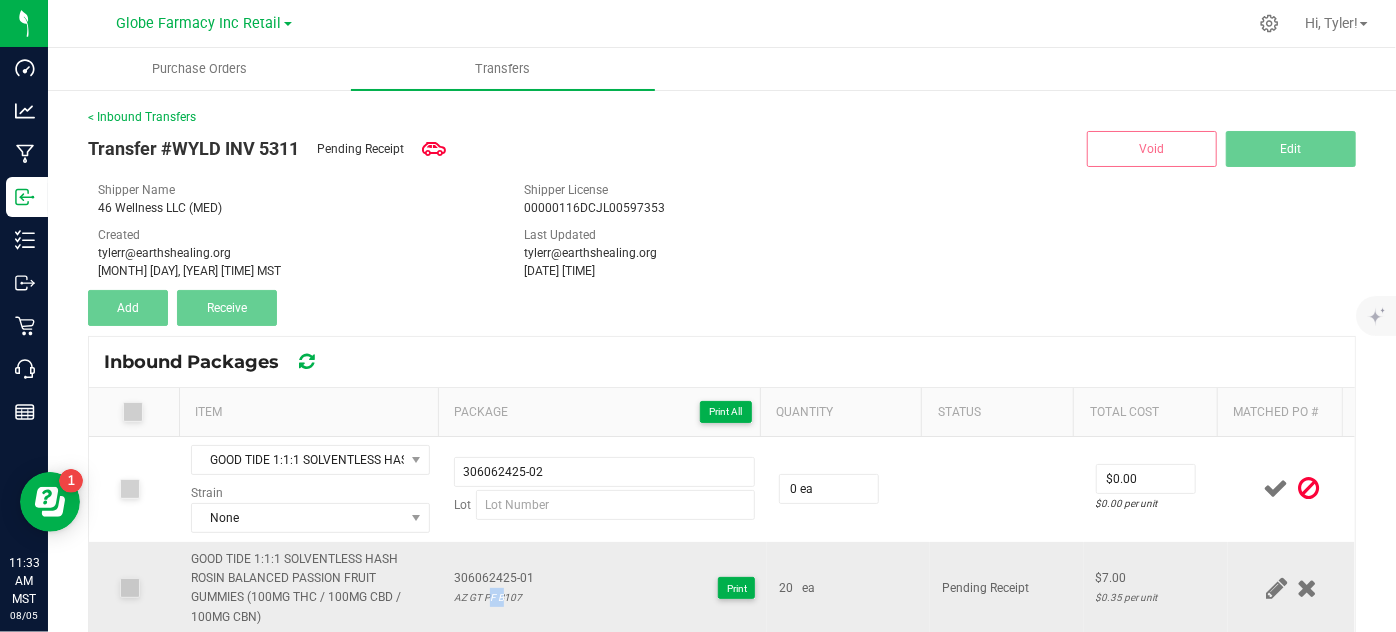 click on "AZ GT PF B107" at bounding box center [494, 597] 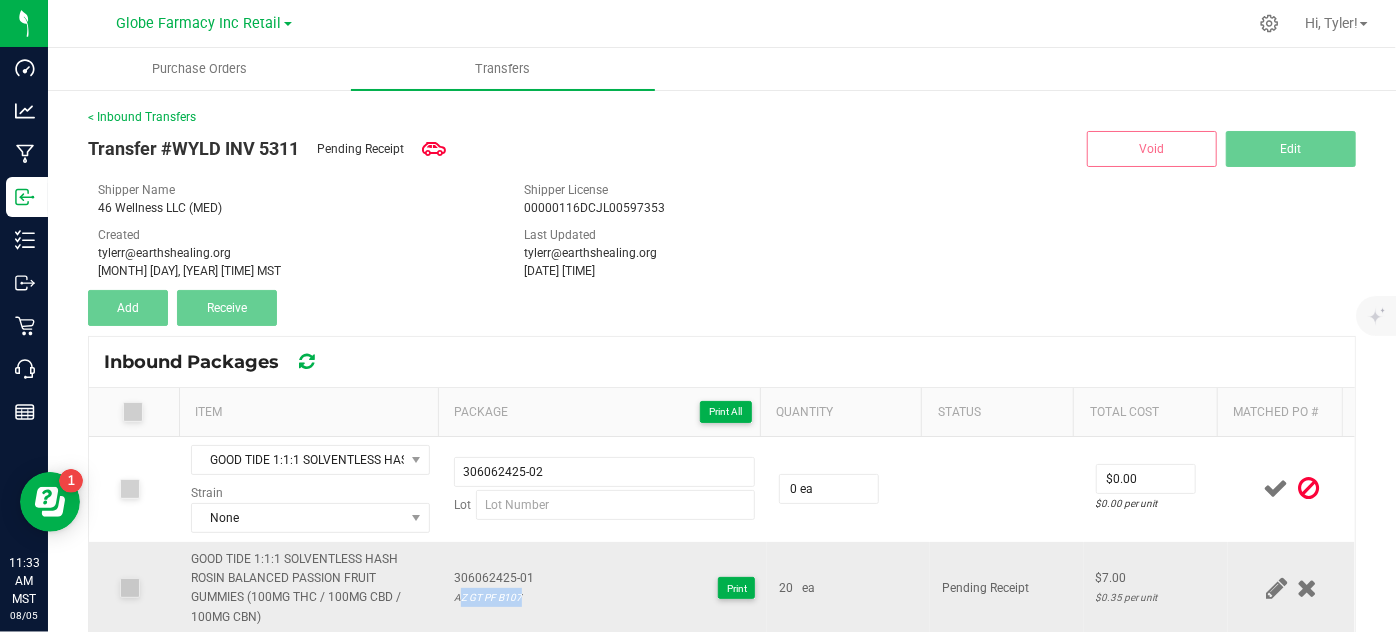 click on "AZ GT PF B107" at bounding box center [494, 597] 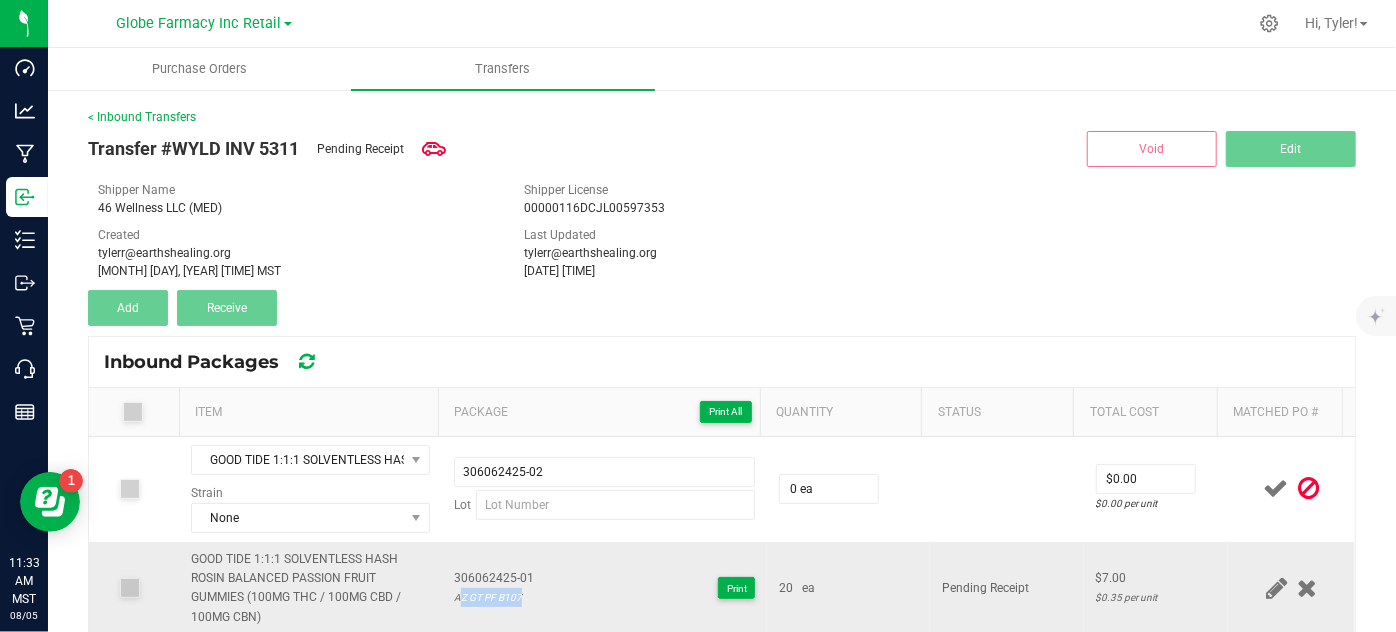 copy on "AZ GT PF B107" 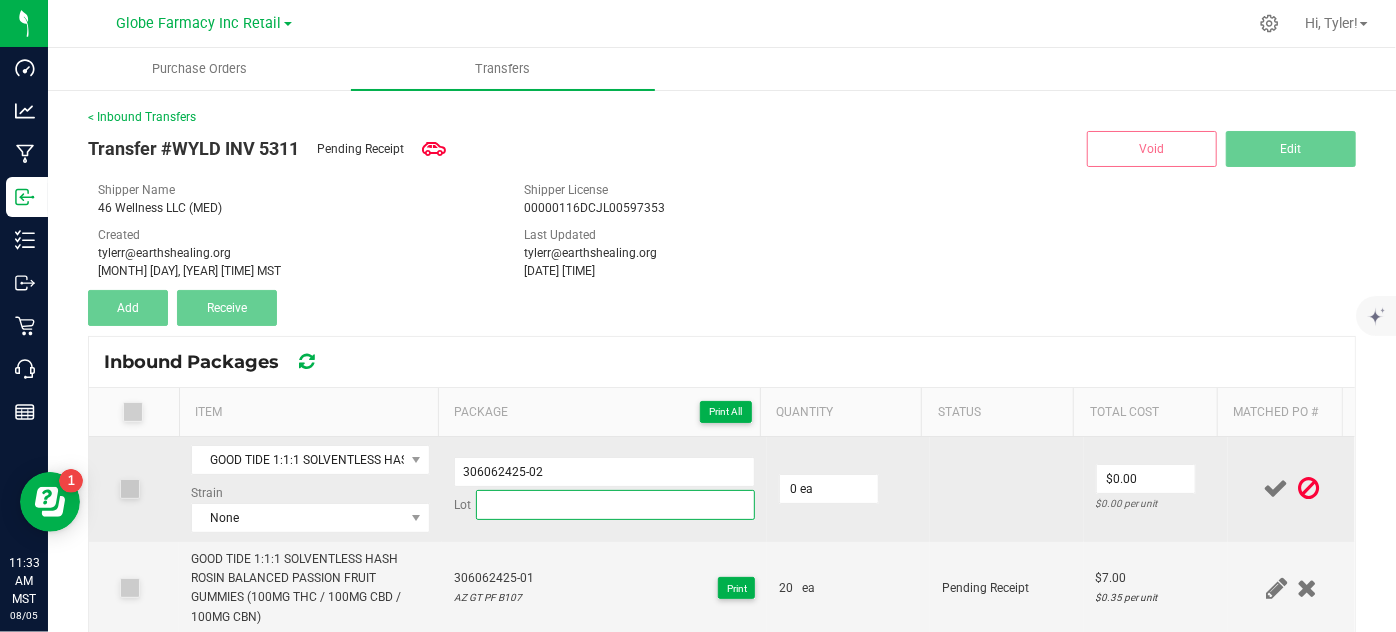 click at bounding box center [616, 505] 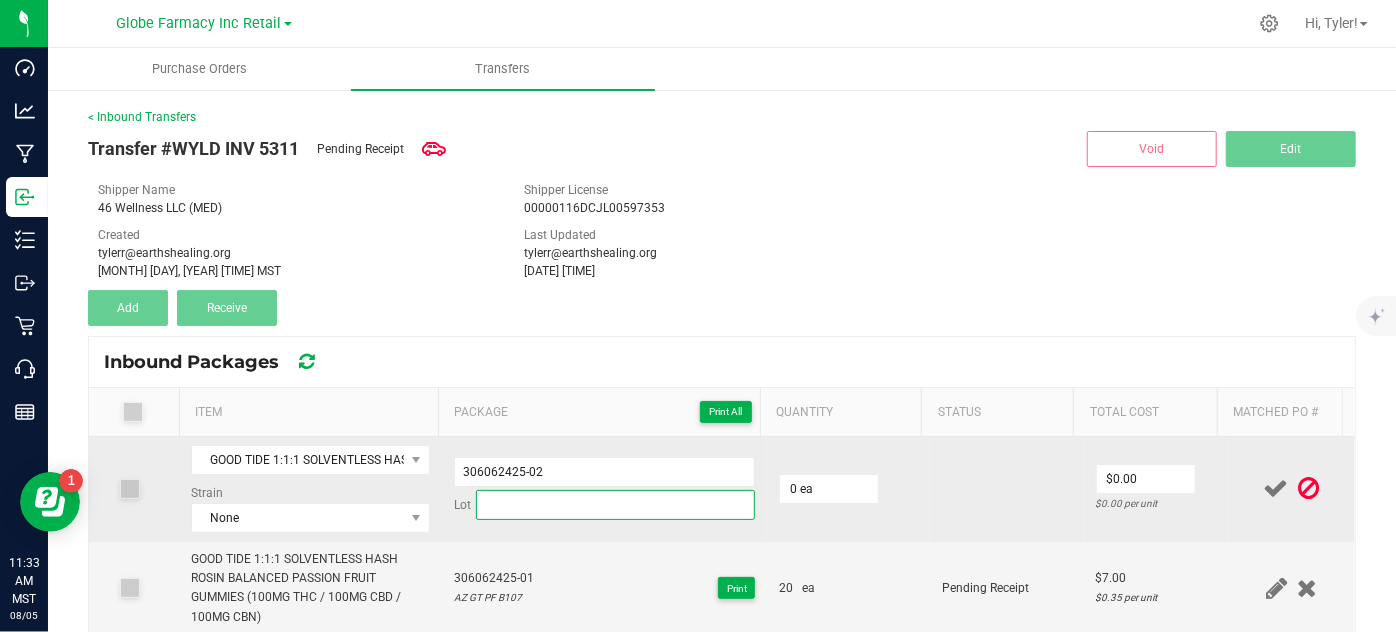 paste on "AZ GT PF B107" 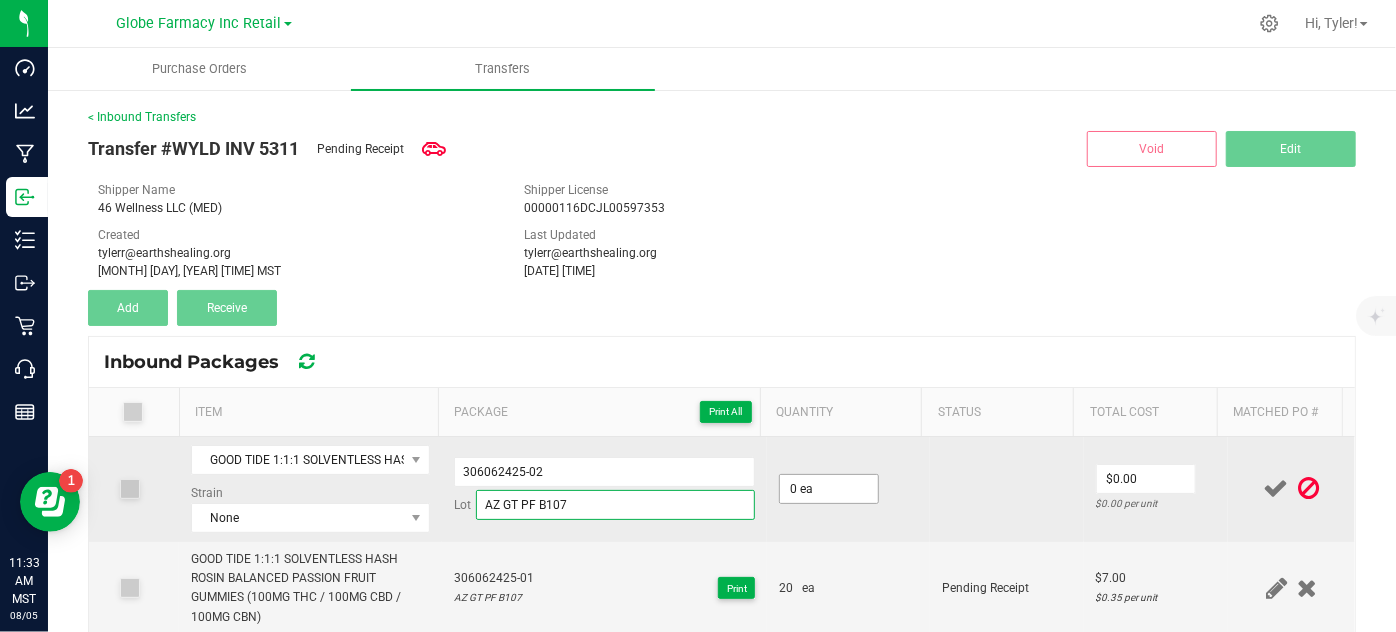 type on "AZ GT PF B107" 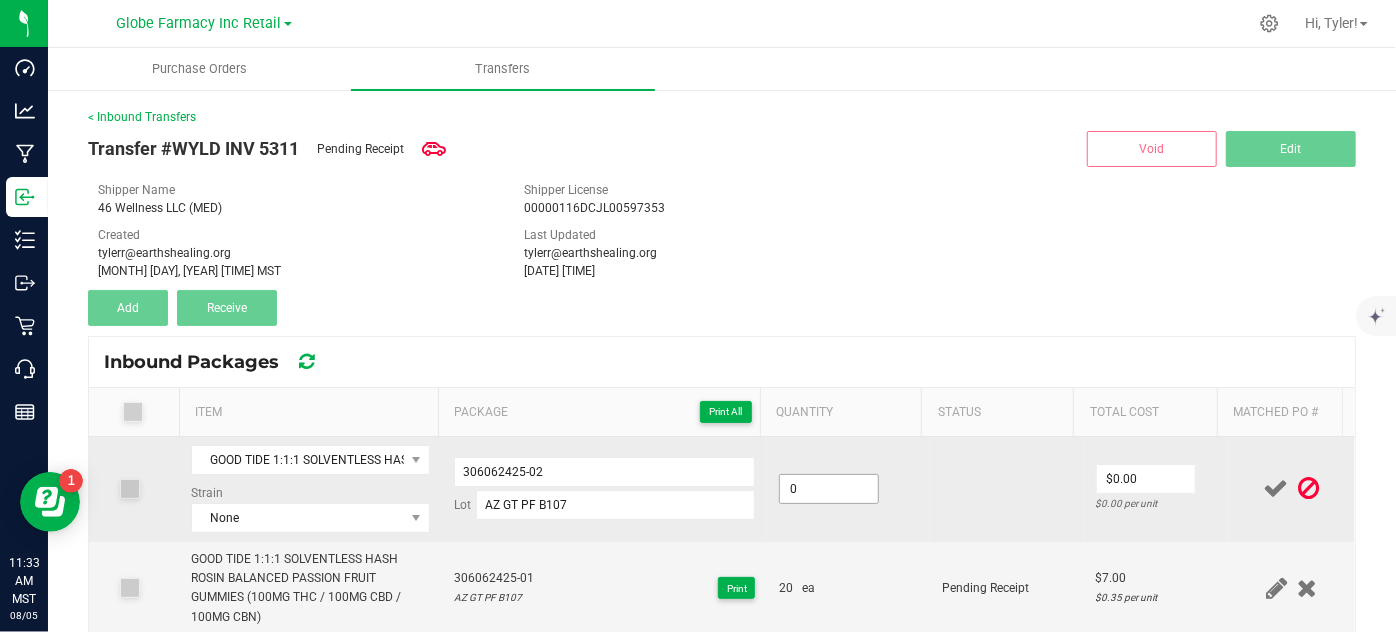 click on "0" at bounding box center [829, 489] 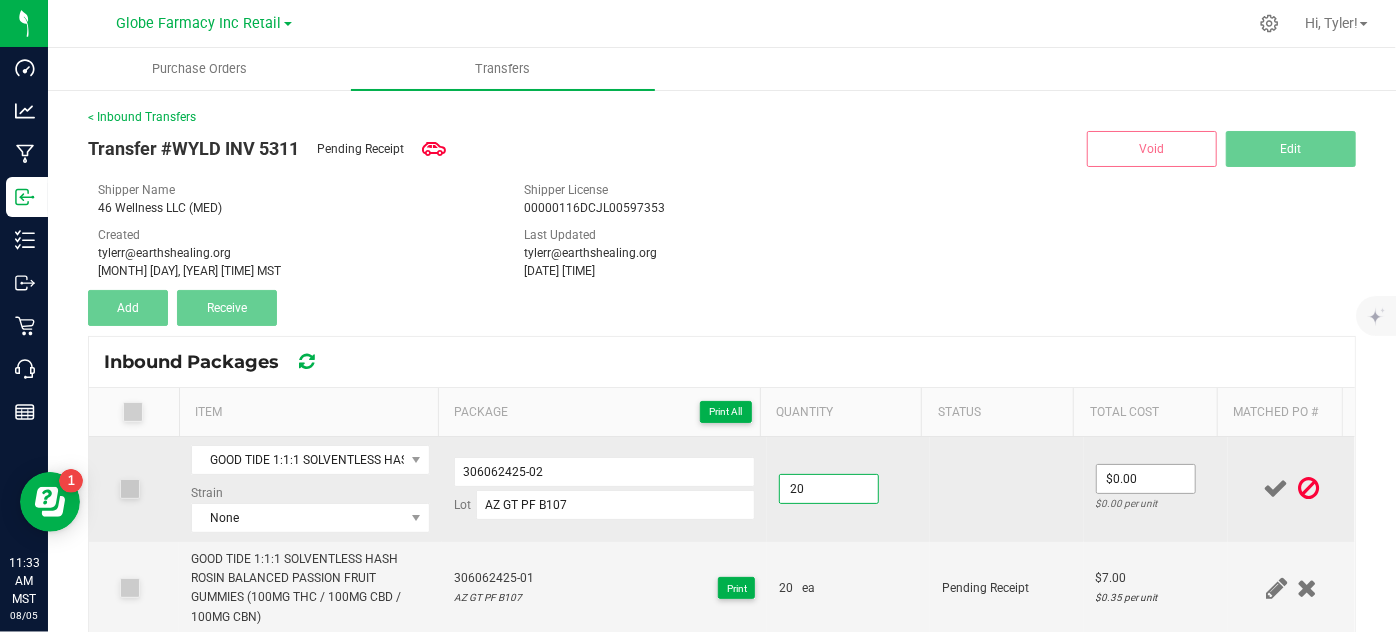 type on "20 ea" 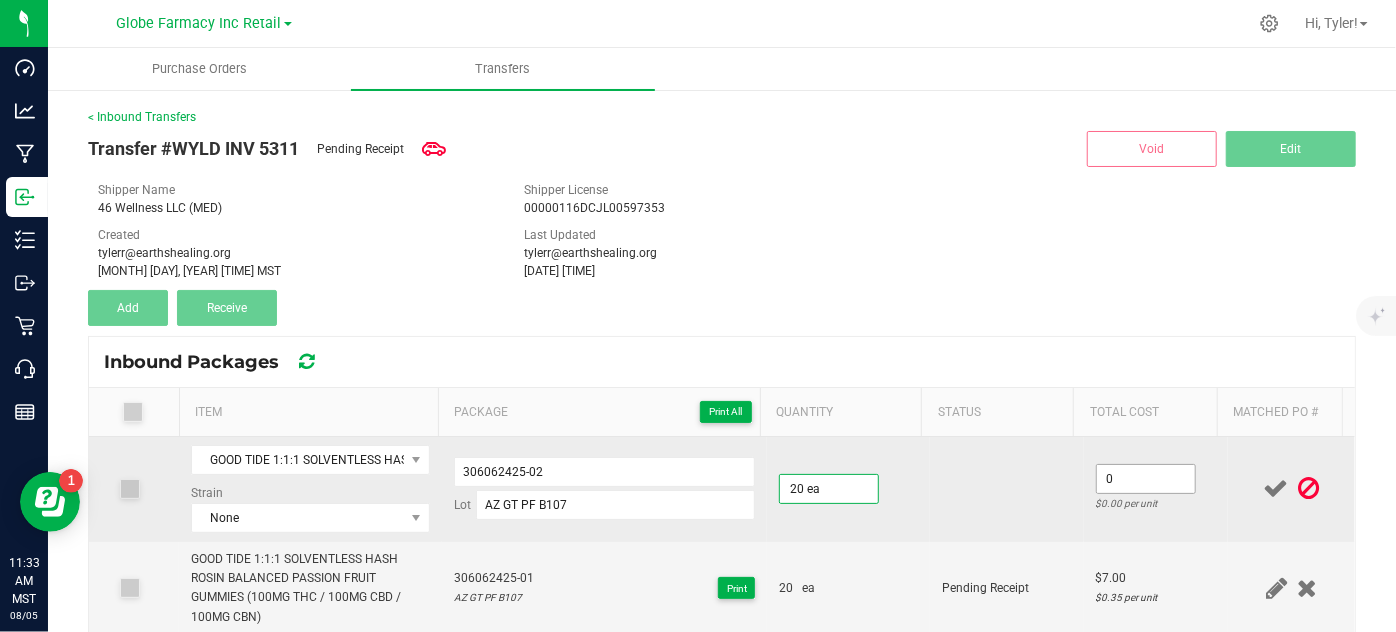 click on "0" at bounding box center (1146, 479) 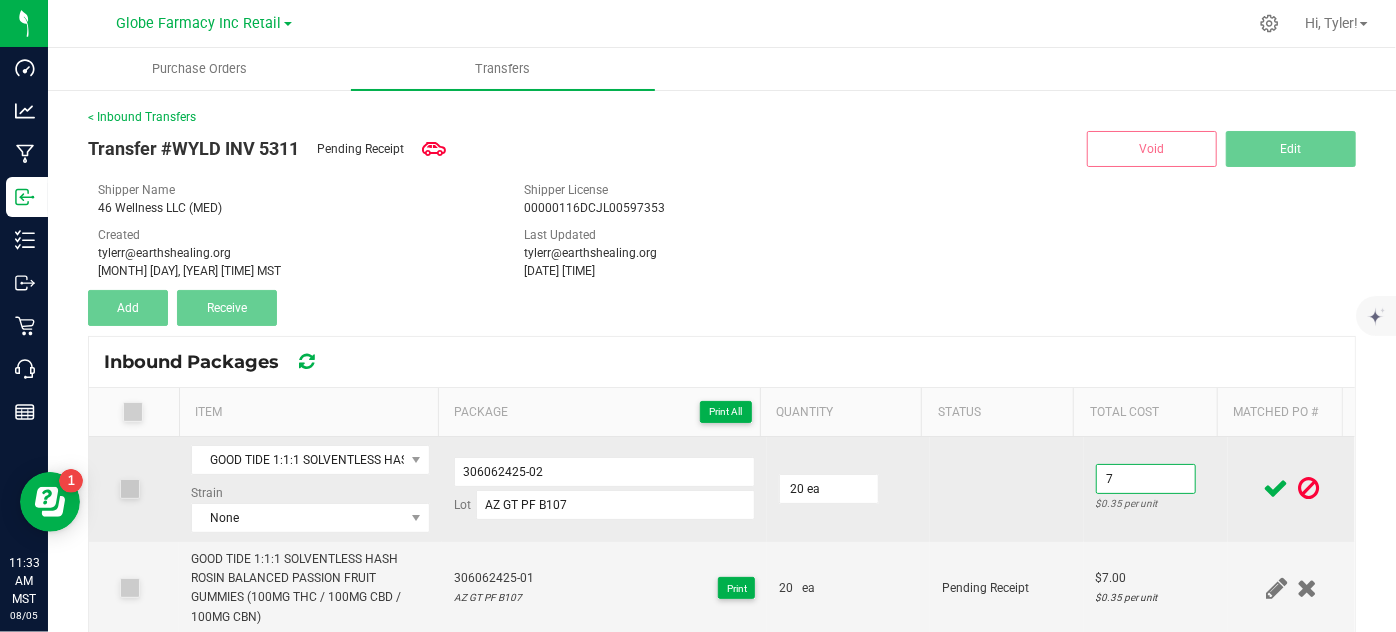 type on "$7.00" 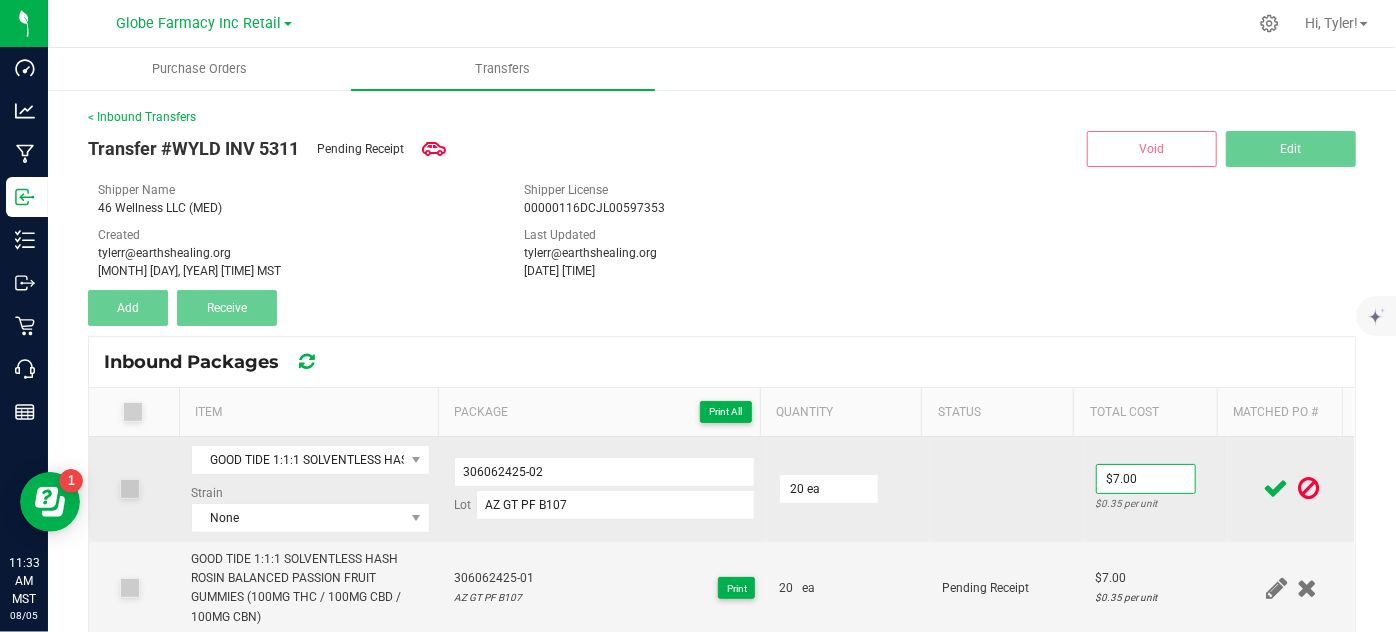 click at bounding box center [1007, 489] 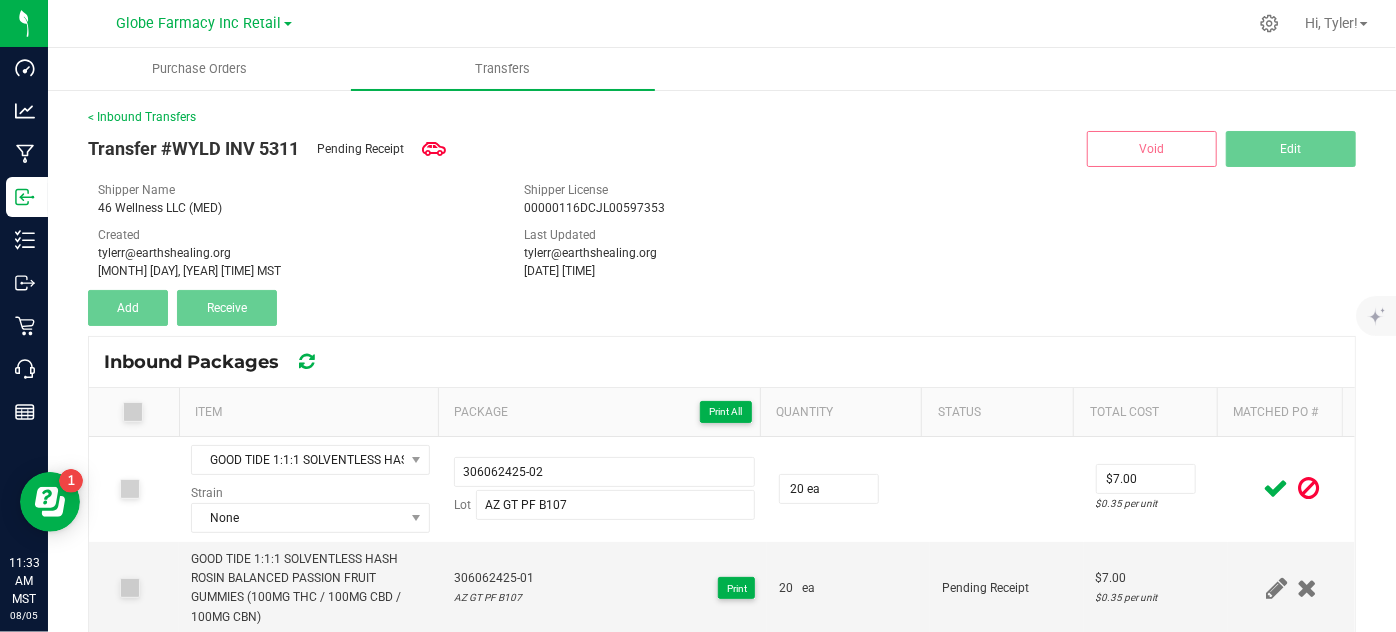 click at bounding box center [1276, 488] 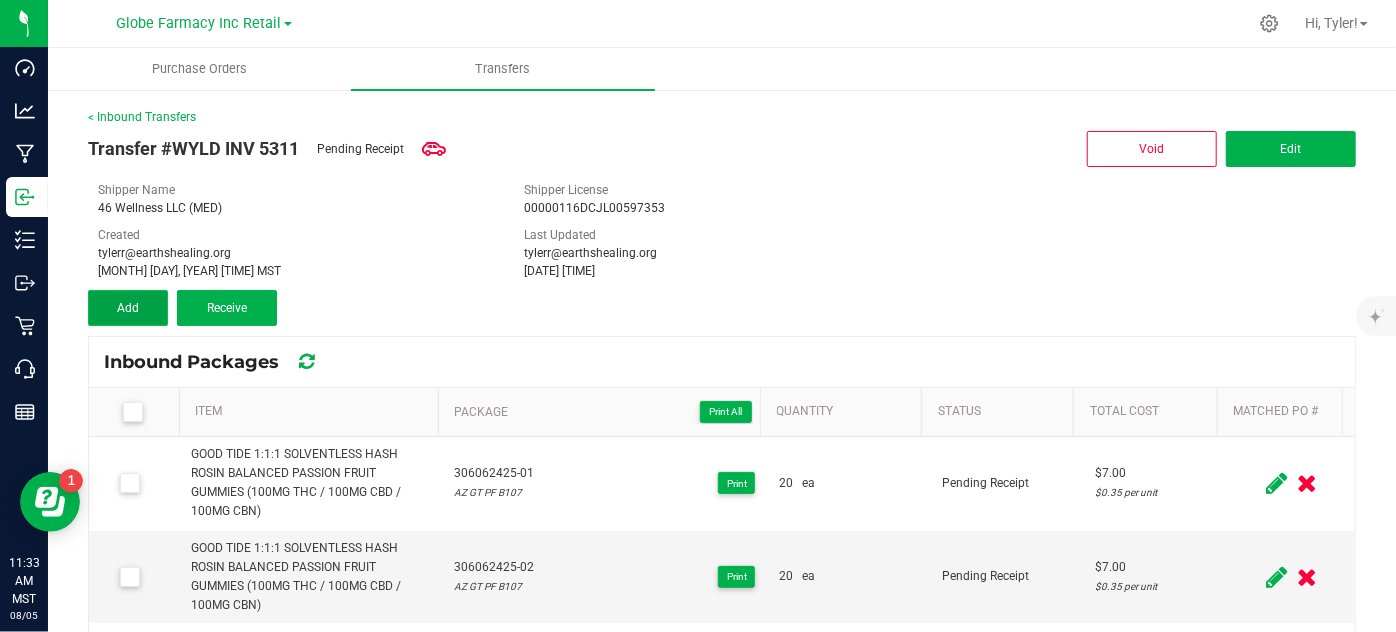 click on "Add" at bounding box center [128, 308] 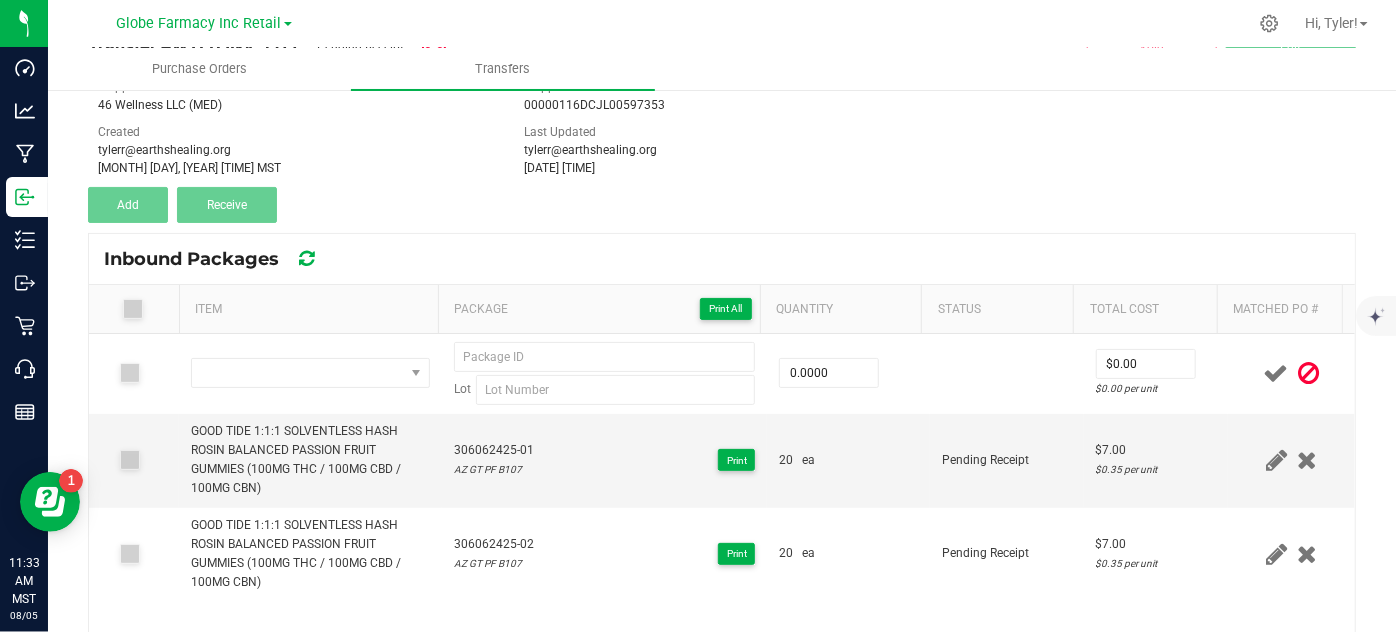 scroll, scrollTop: 181, scrollLeft: 0, axis: vertical 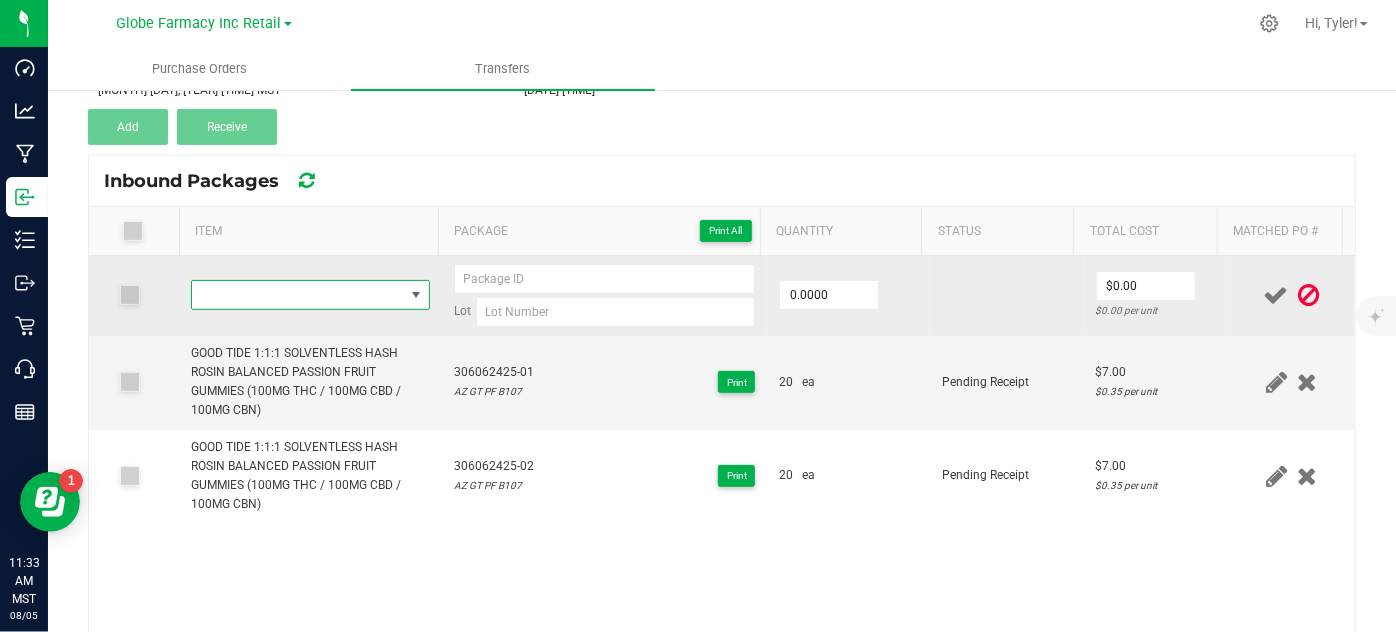 click at bounding box center [297, 295] 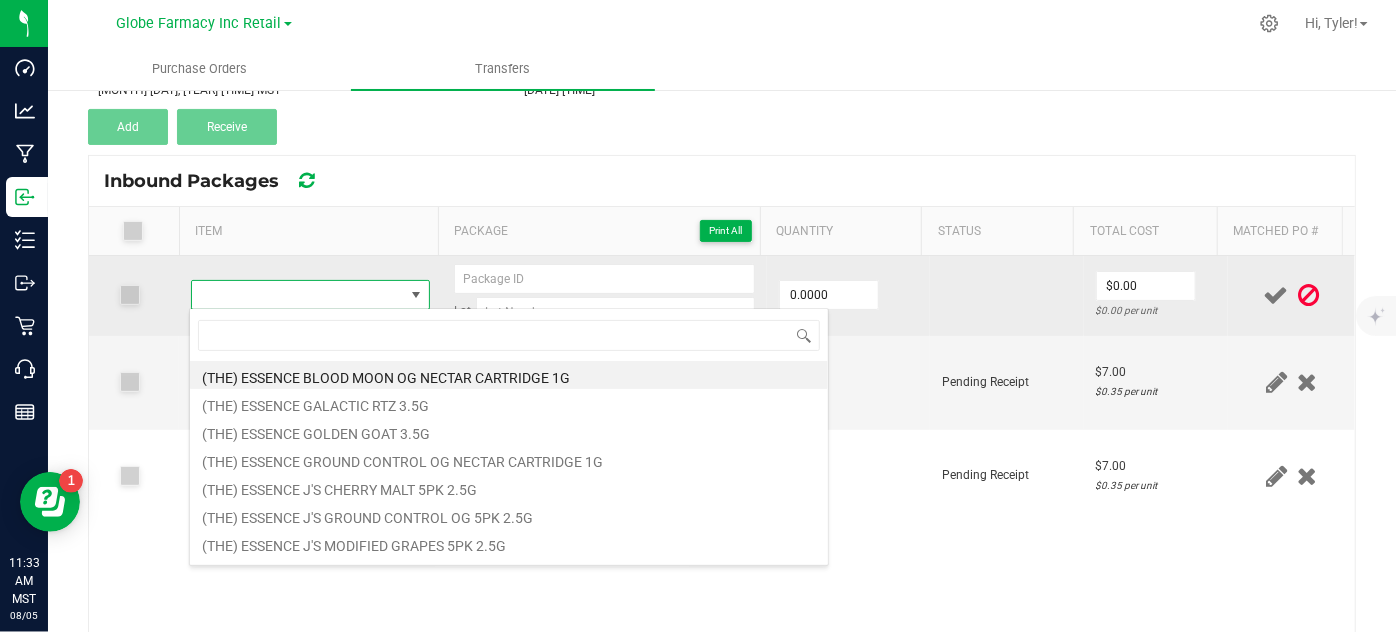 scroll, scrollTop: 99970, scrollLeft: 99767, axis: both 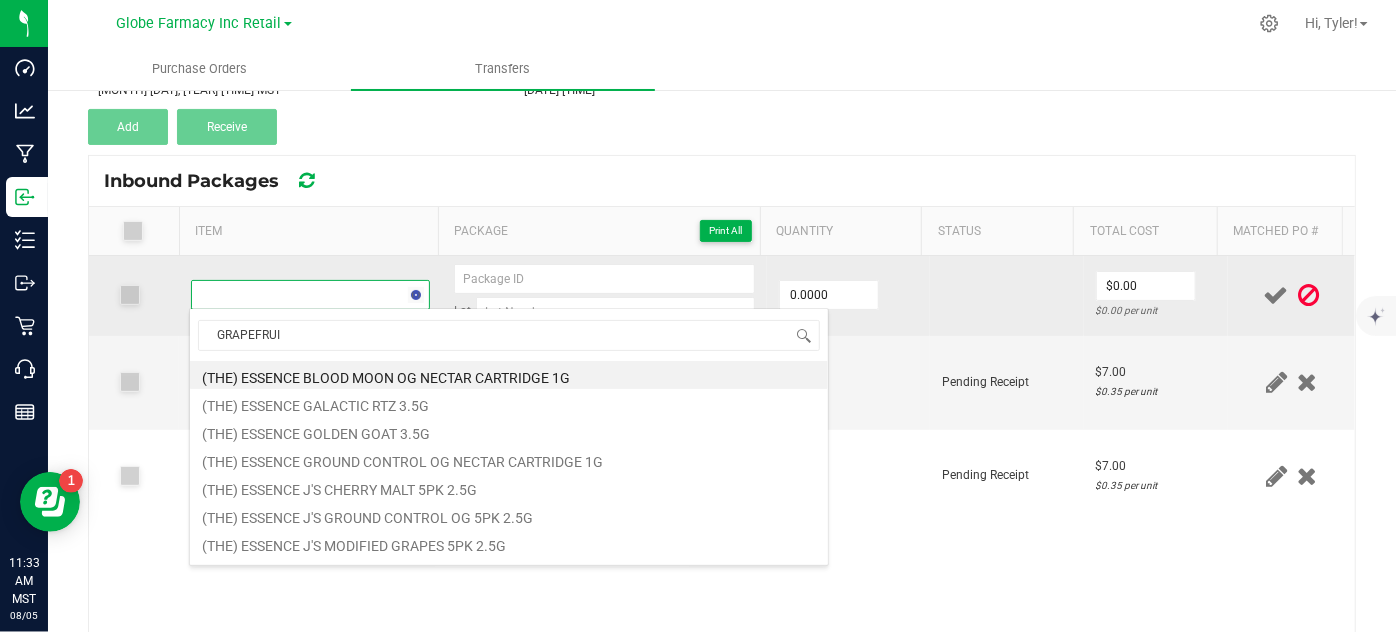 type on "GRAPEFRUIT" 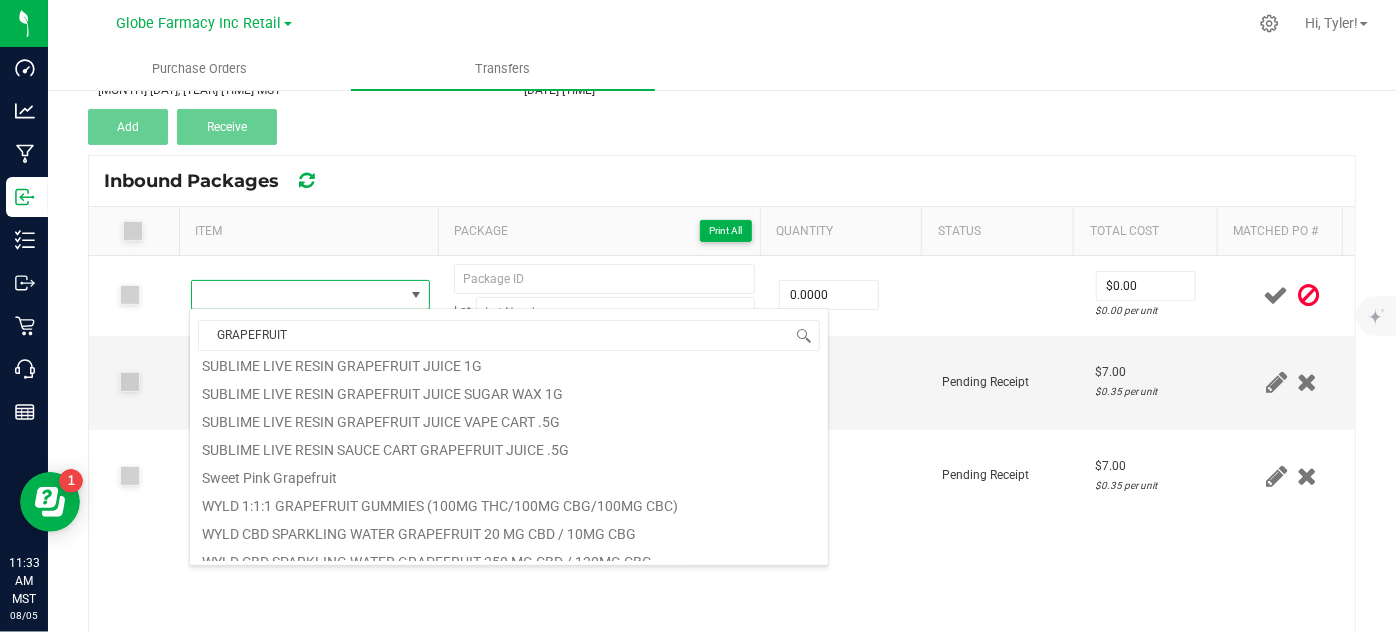 scroll, scrollTop: 499, scrollLeft: 0, axis: vertical 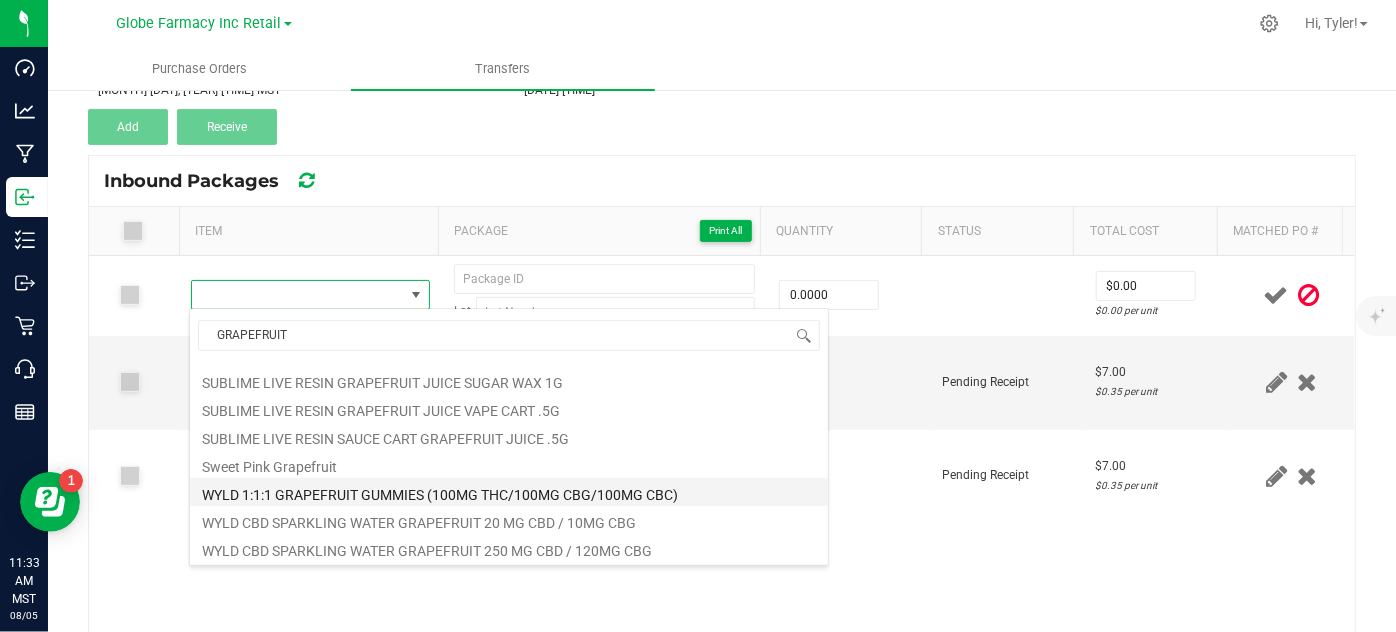 click on "WYLD 1:1:1 GRAPEFRUIT GUMMIES (100MG THC/100MG CBG/100MG CBC)" at bounding box center [509, 492] 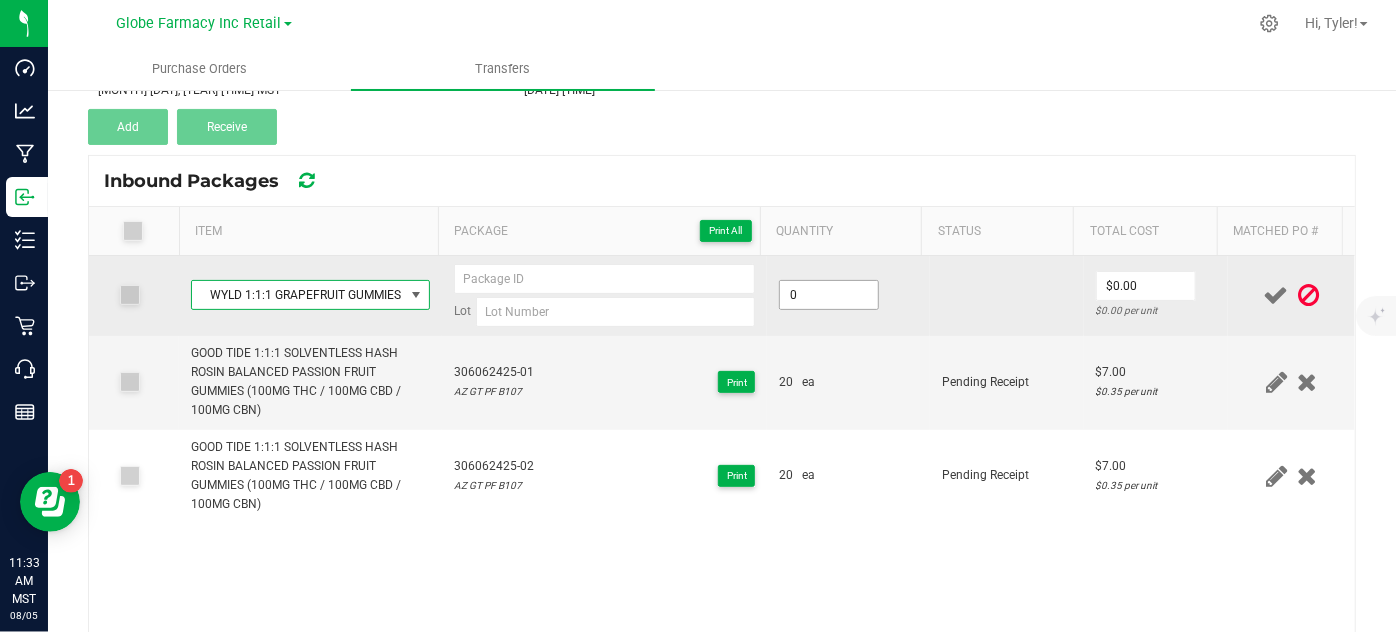 click on "0" at bounding box center (829, 295) 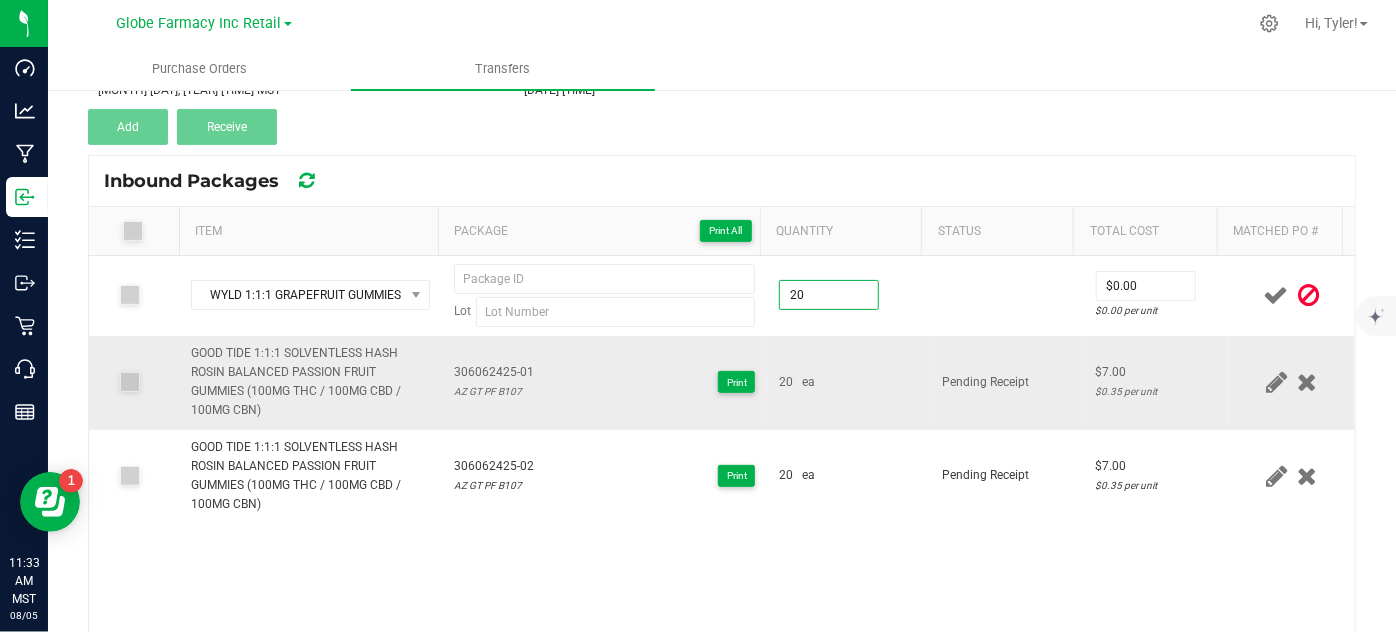type on "20 ea" 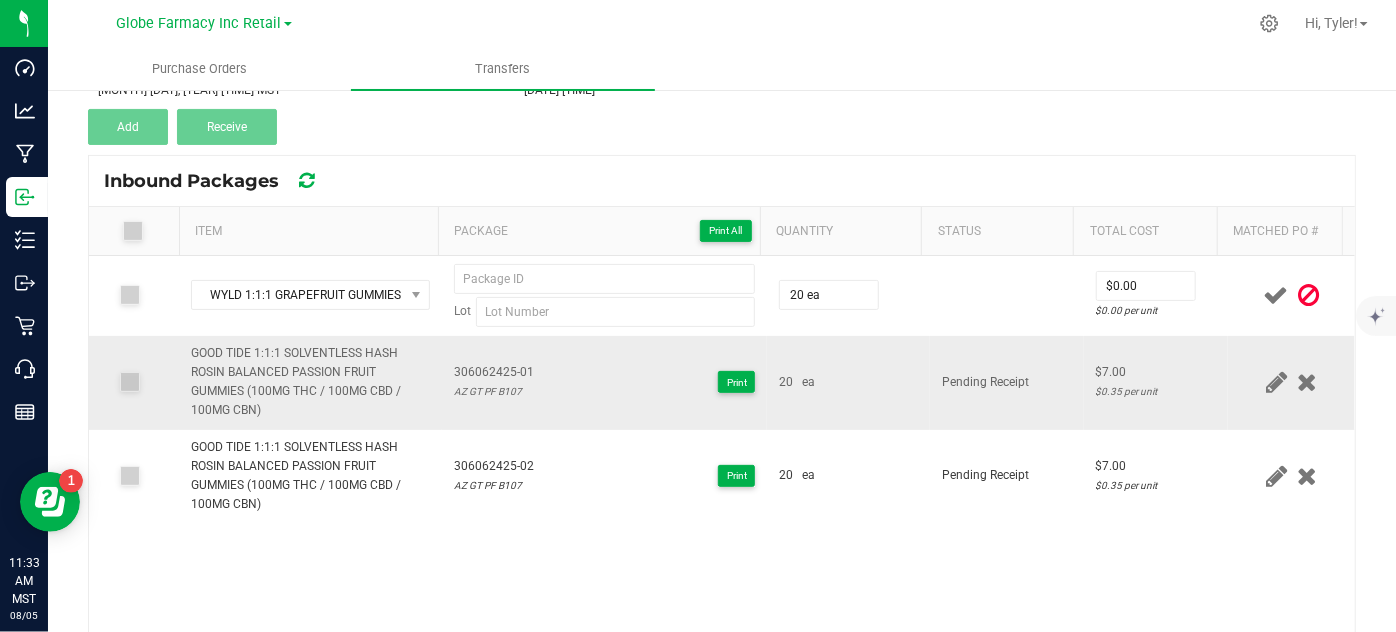 click on "20   ea" at bounding box center (848, 382) 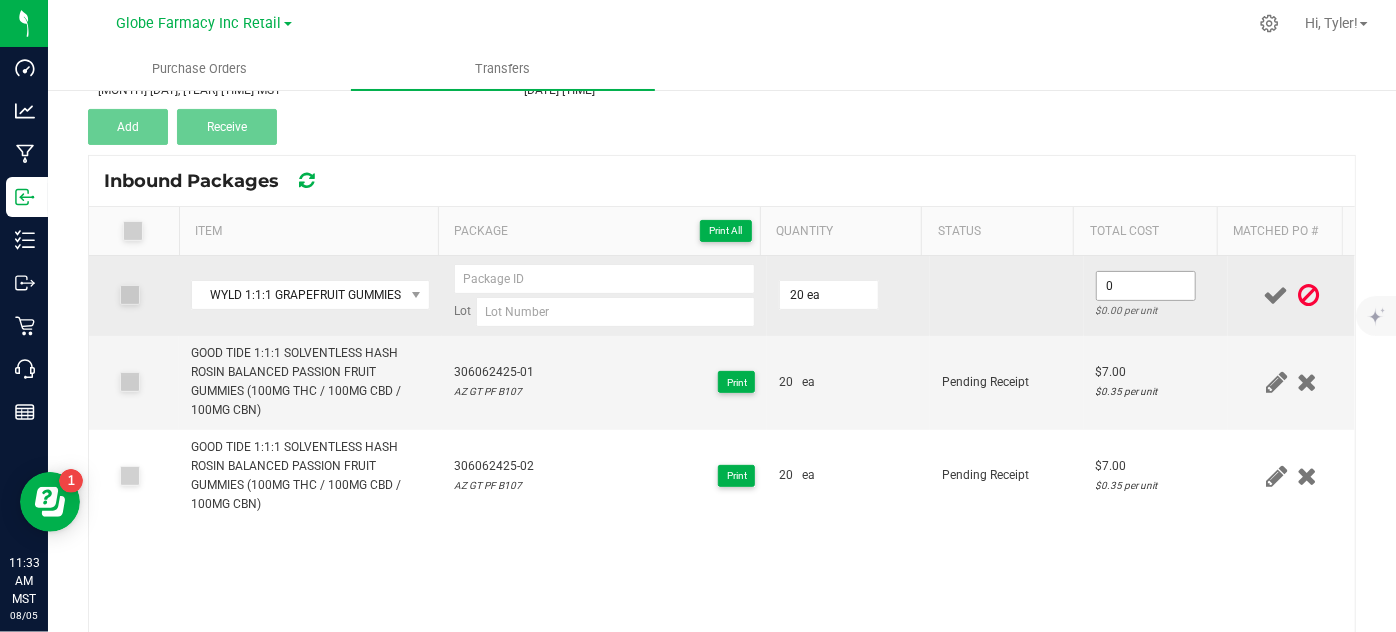 click on "0" at bounding box center (1146, 286) 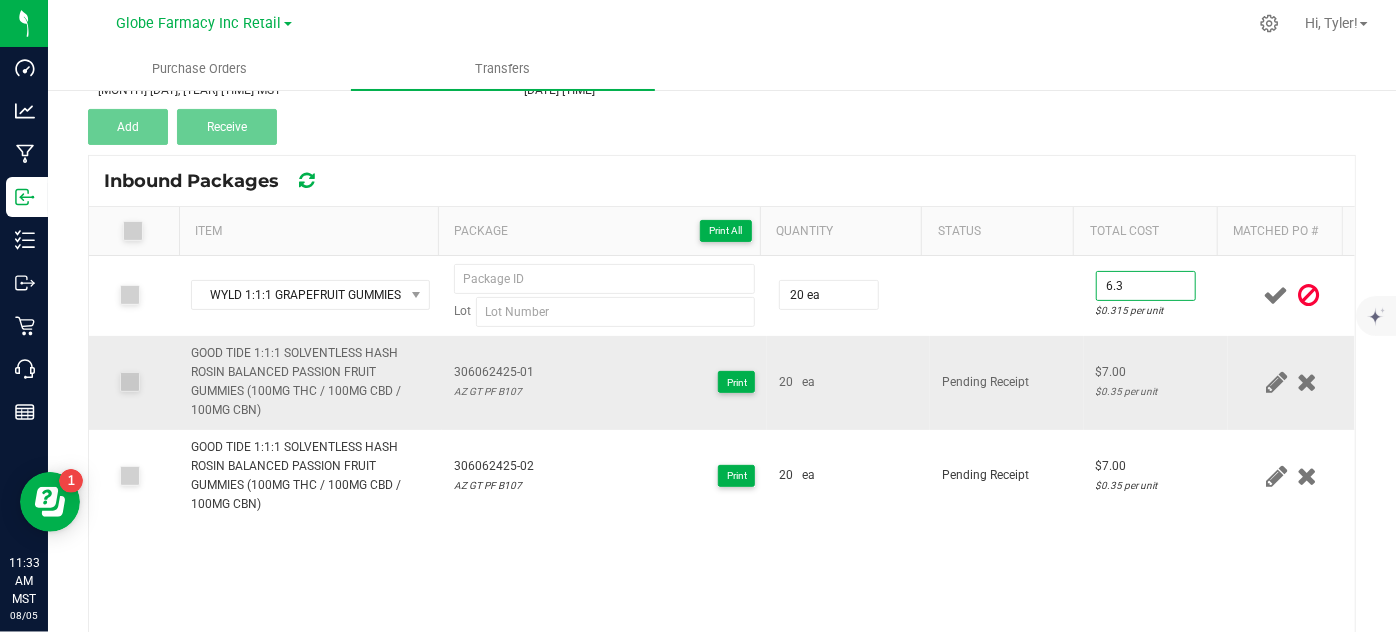 type on "$6.30" 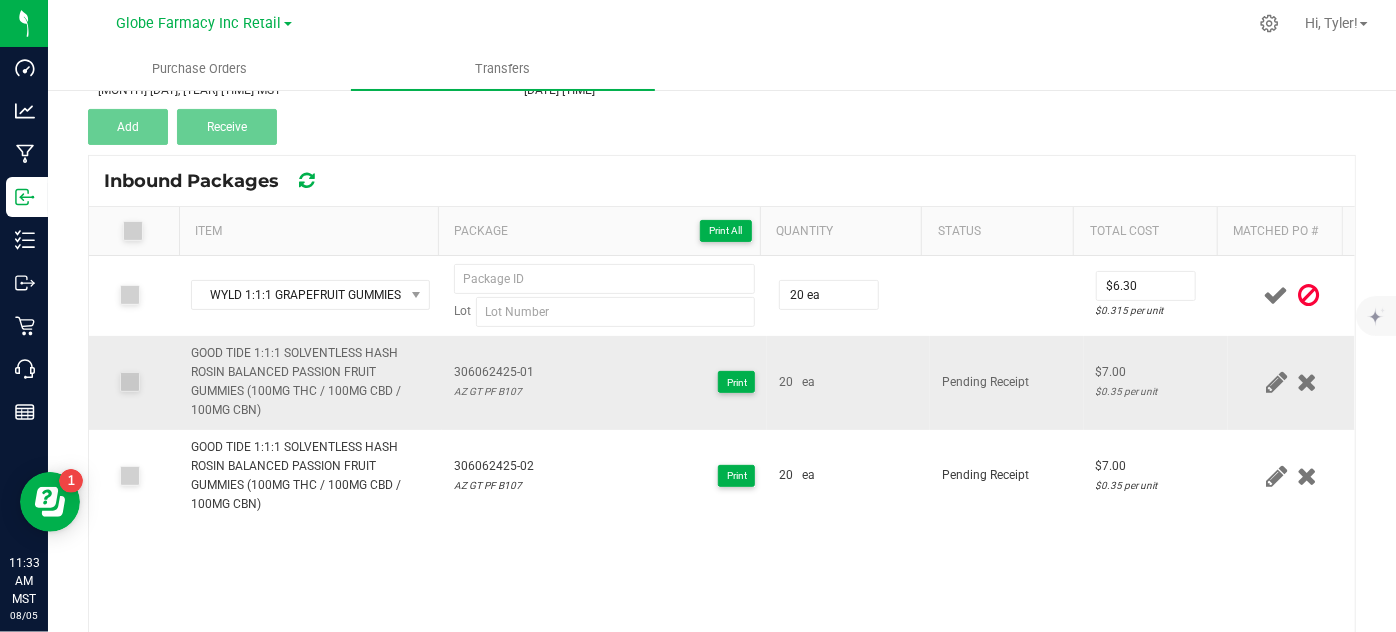 click on "Pending Receipt" at bounding box center (1007, 383) 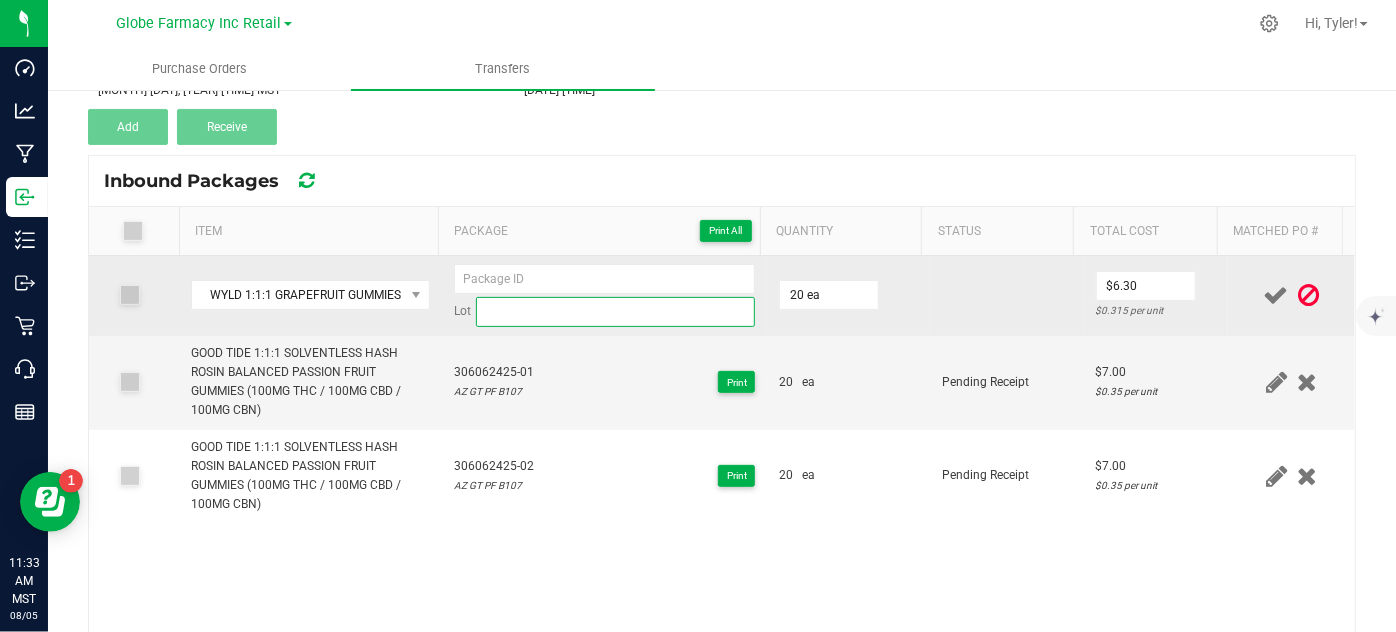 click at bounding box center [616, 312] 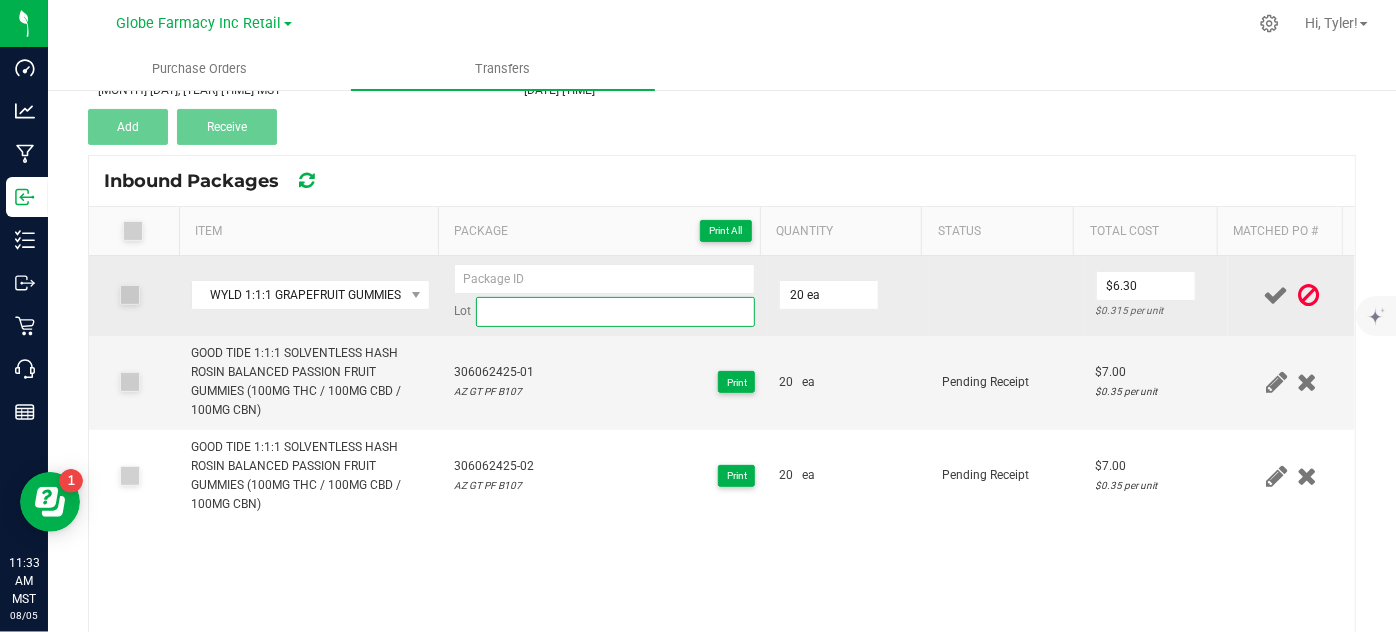 paste on "AZ GF B106" 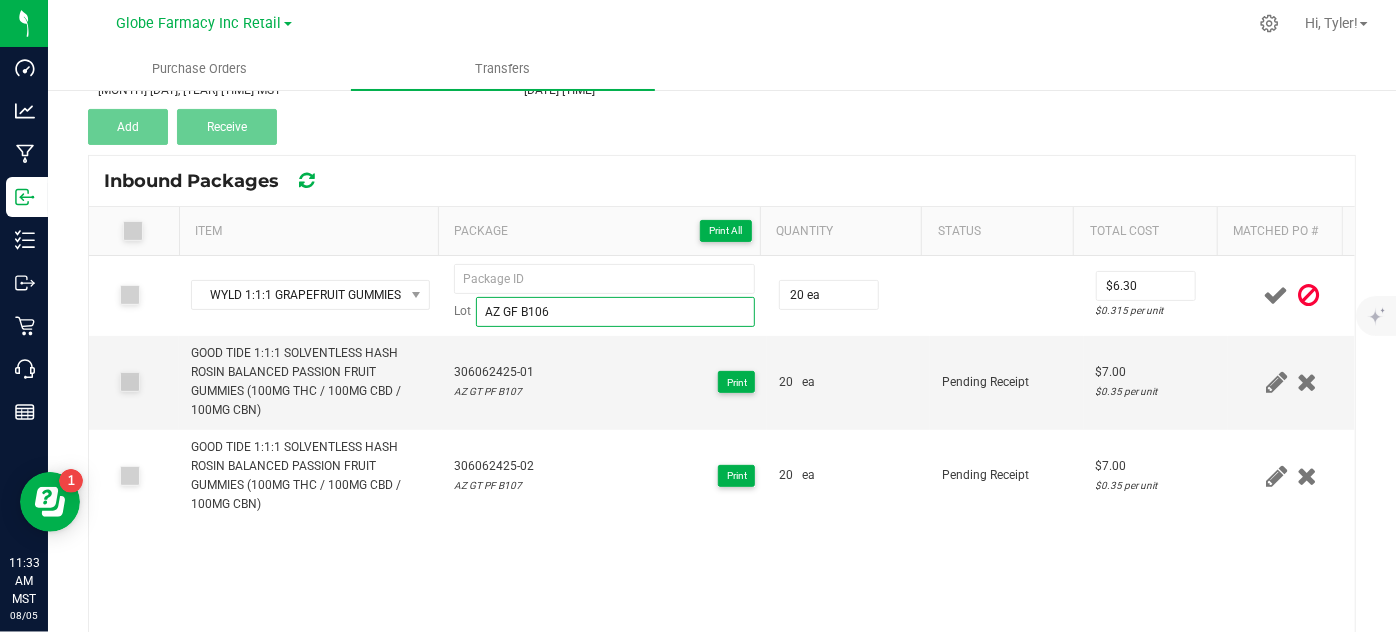type on "AZ GF B106" 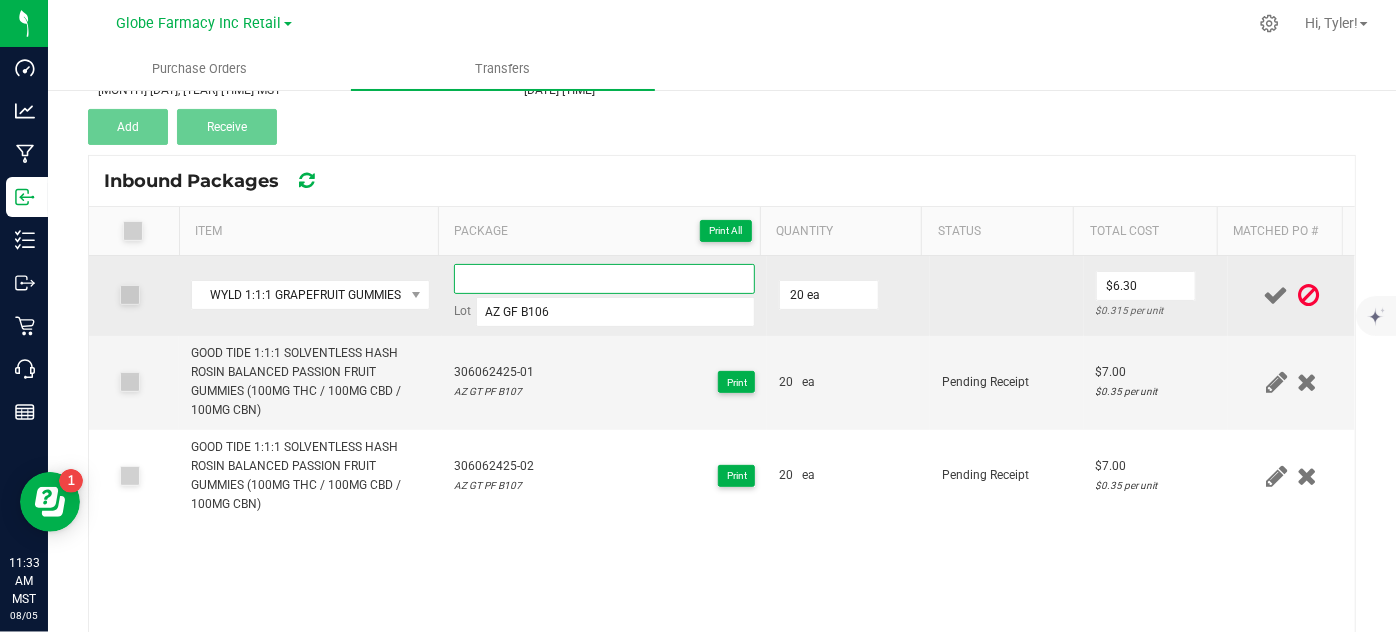 click at bounding box center (605, 279) 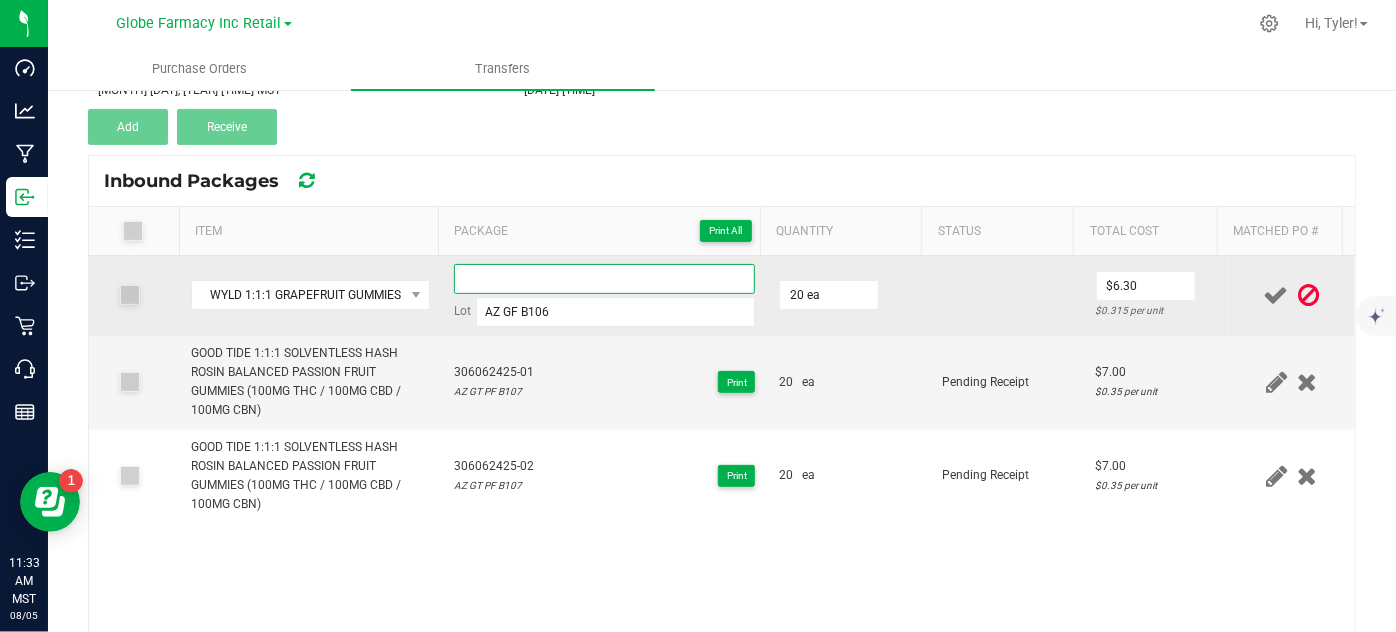 paste on "114060325" 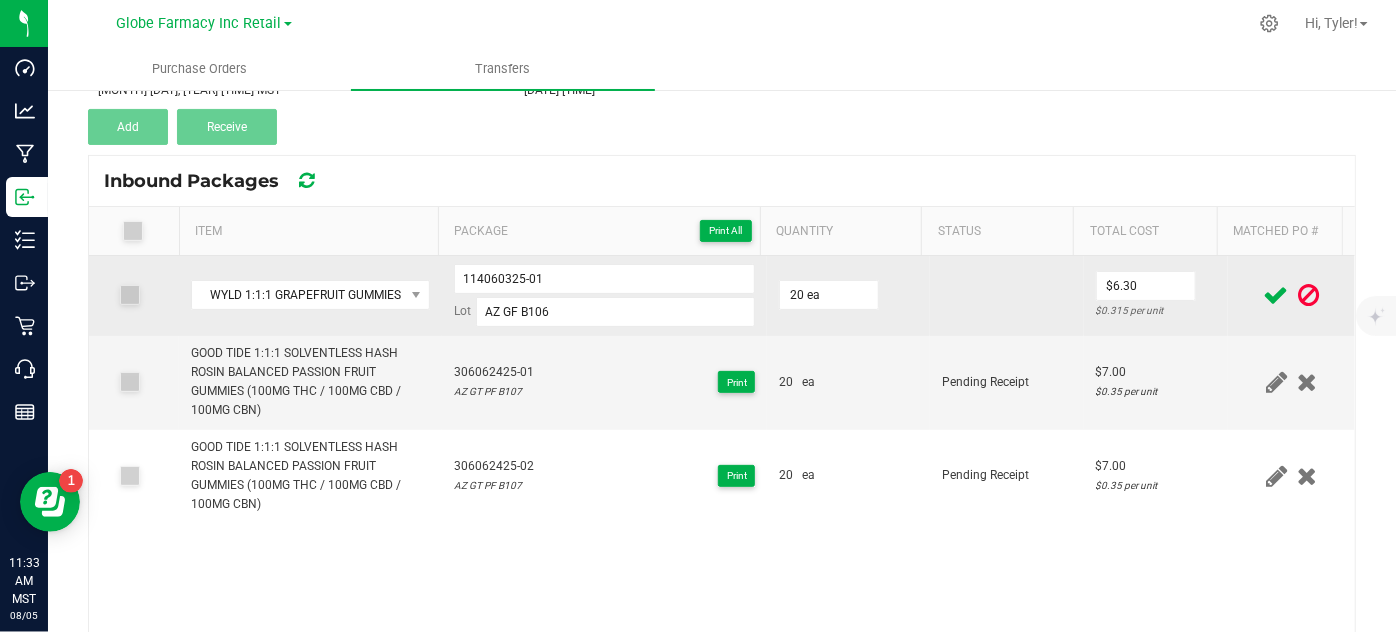 click on "20 ea" at bounding box center (848, 296) 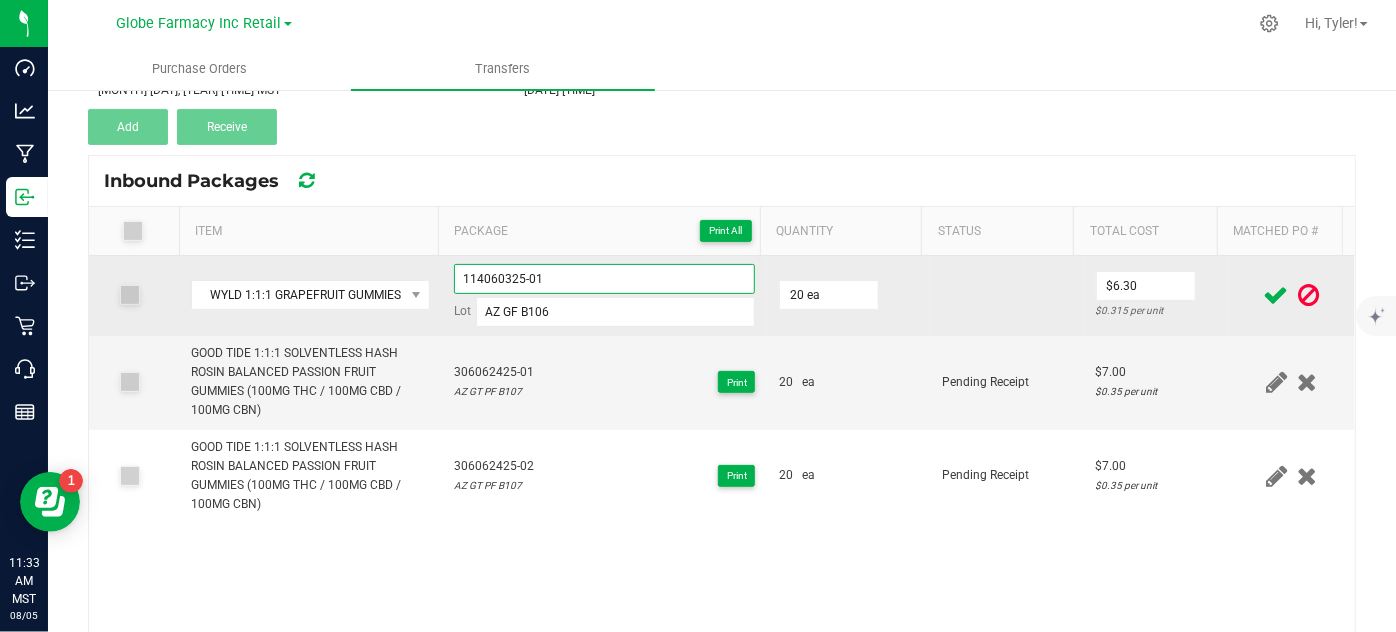 drag, startPoint x: 565, startPoint y: 279, endPoint x: 512, endPoint y: 283, distance: 53.15073 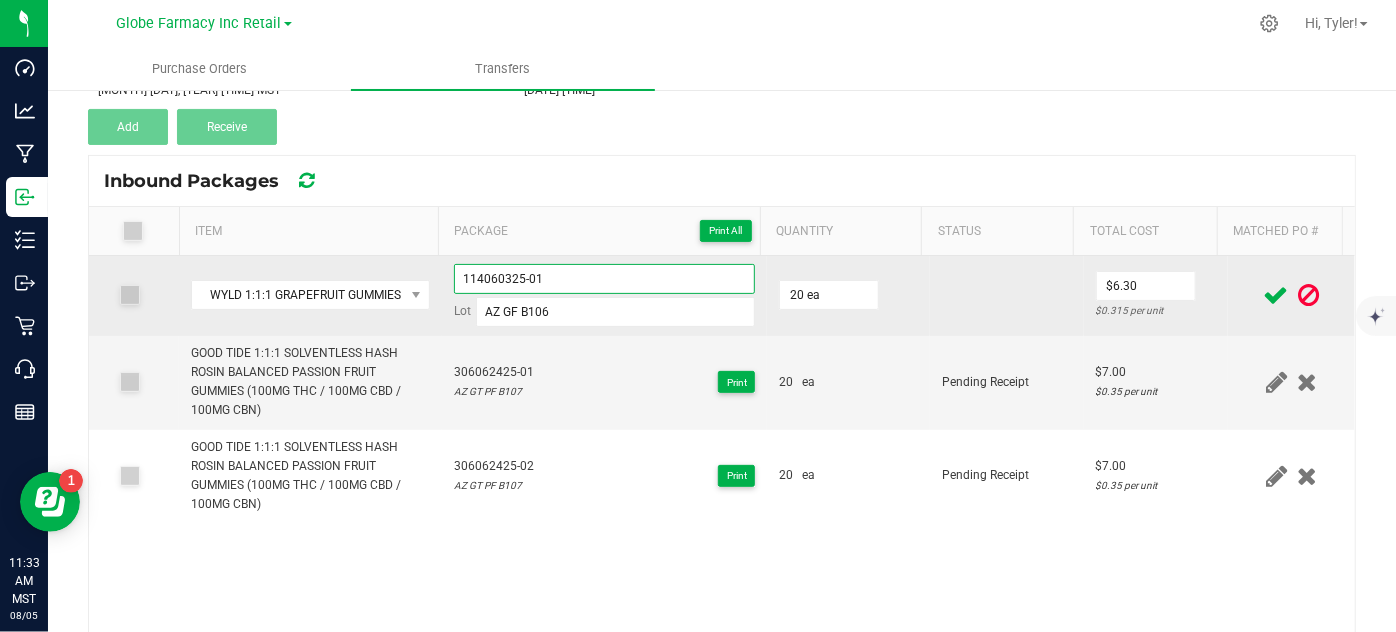 click on "114060325-01" at bounding box center [605, 279] 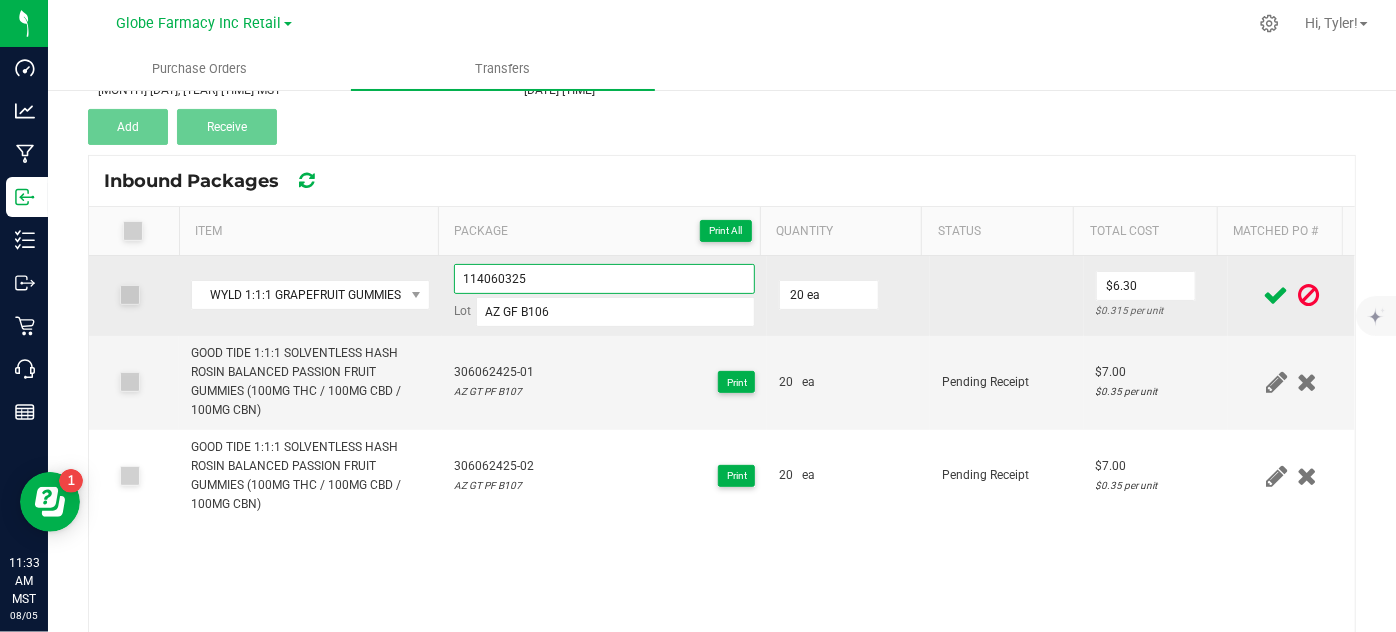 type on "114060325" 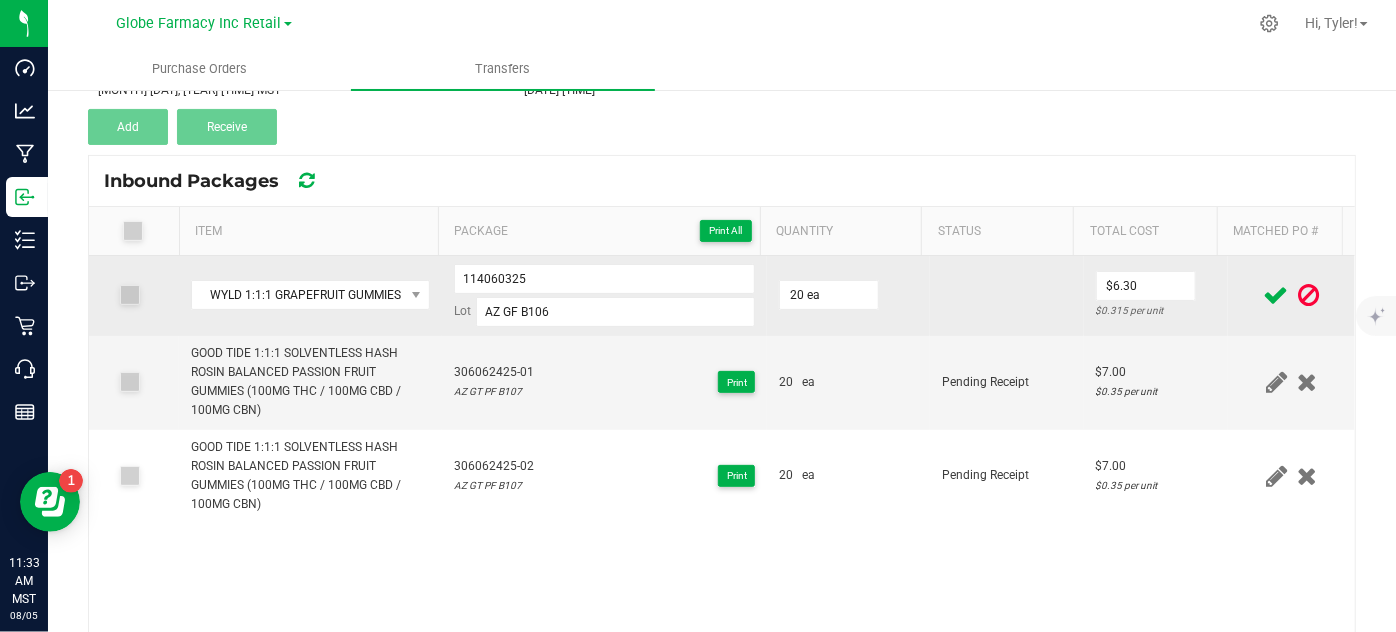 drag, startPoint x: 944, startPoint y: 306, endPoint x: 1024, endPoint y: 311, distance: 80.1561 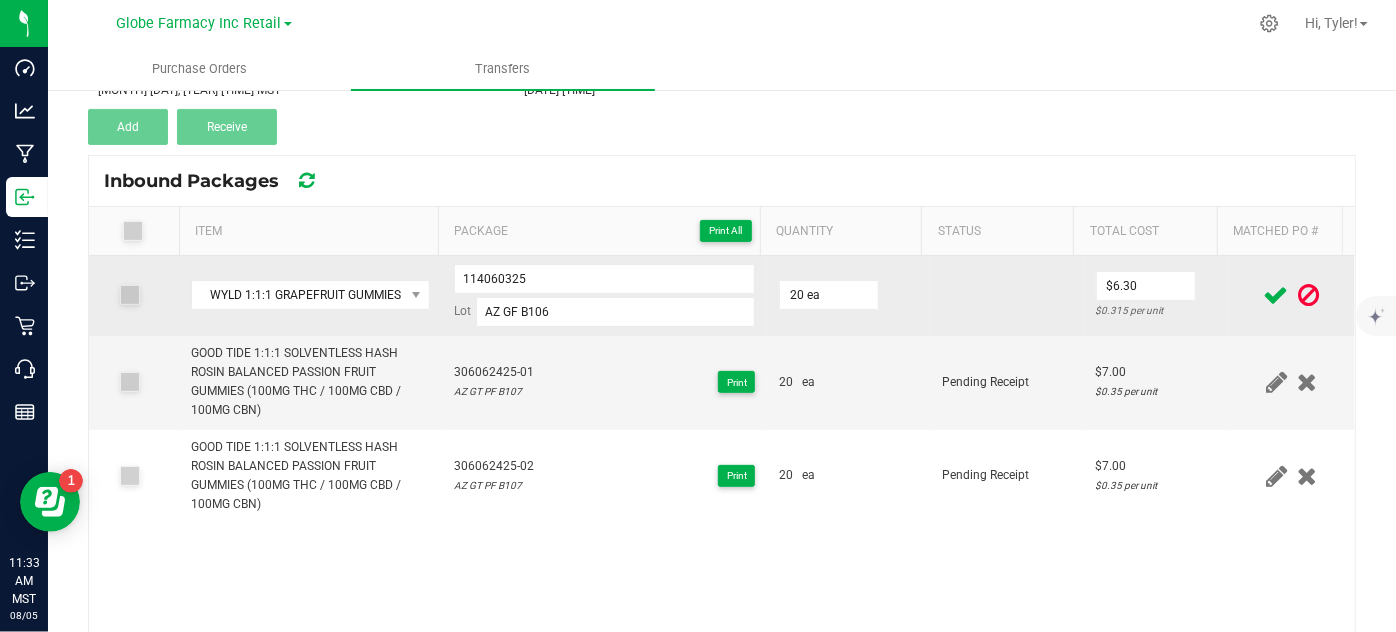 click at bounding box center (1007, 296) 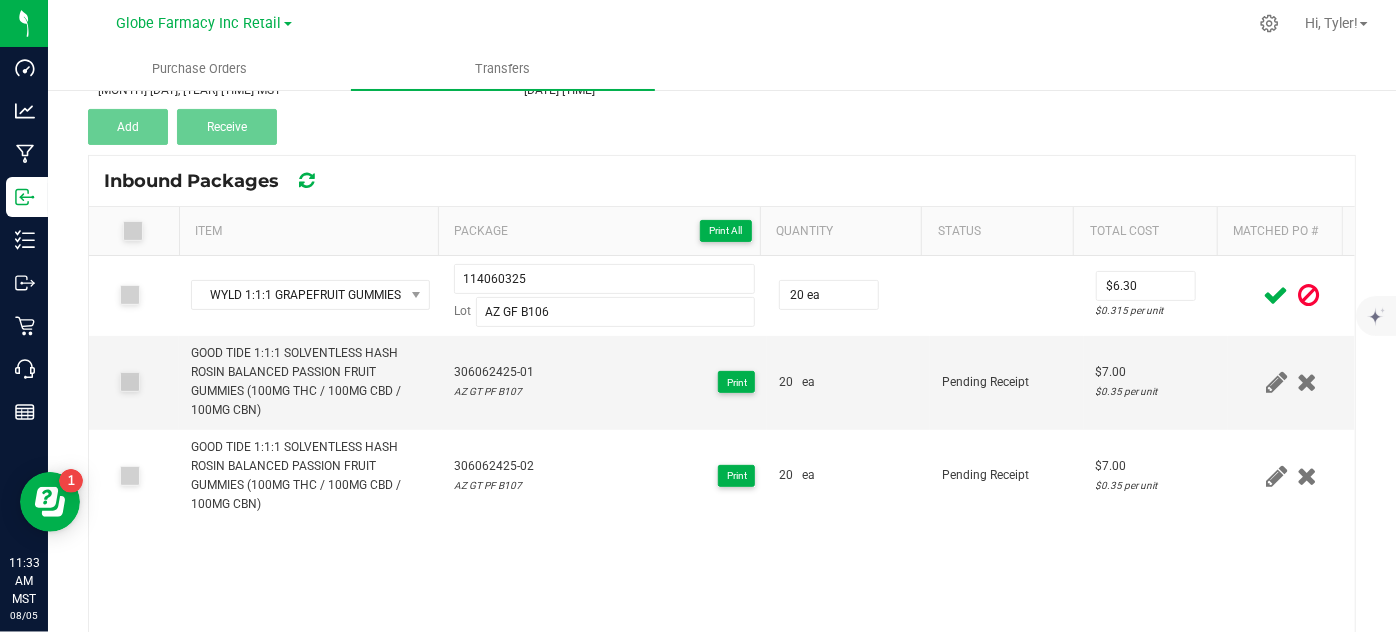 click at bounding box center (1276, 295) 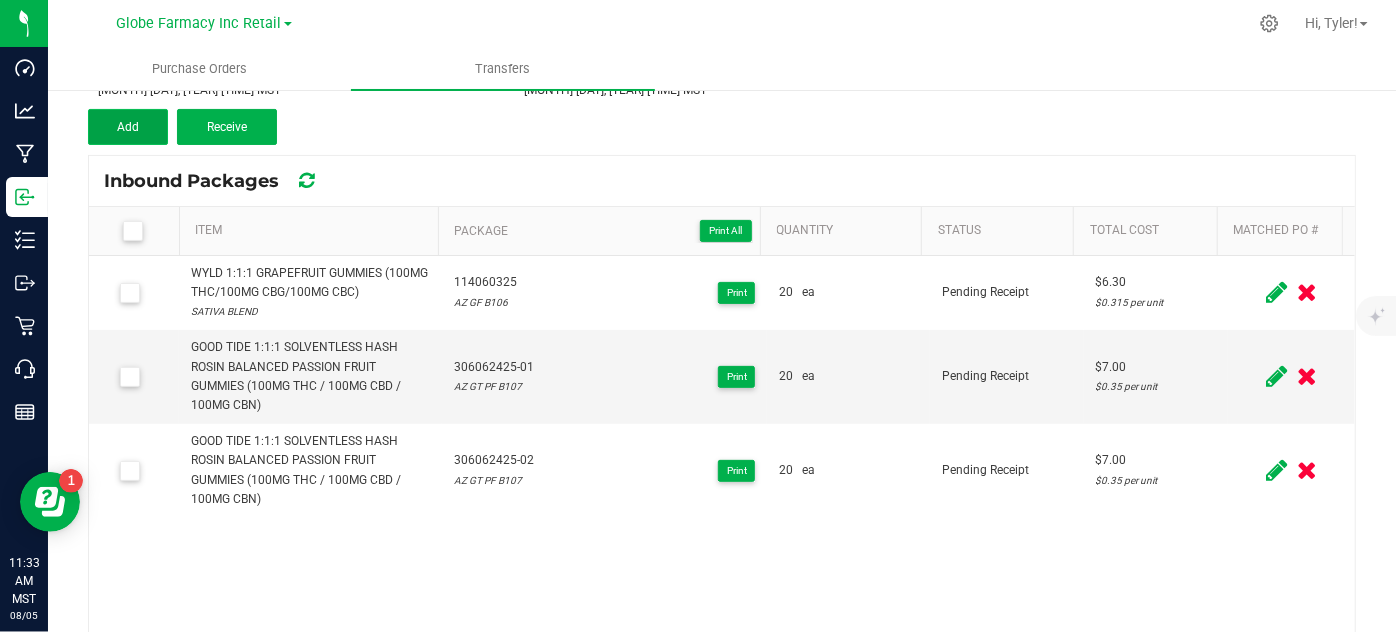 click on "Add" at bounding box center (128, 127) 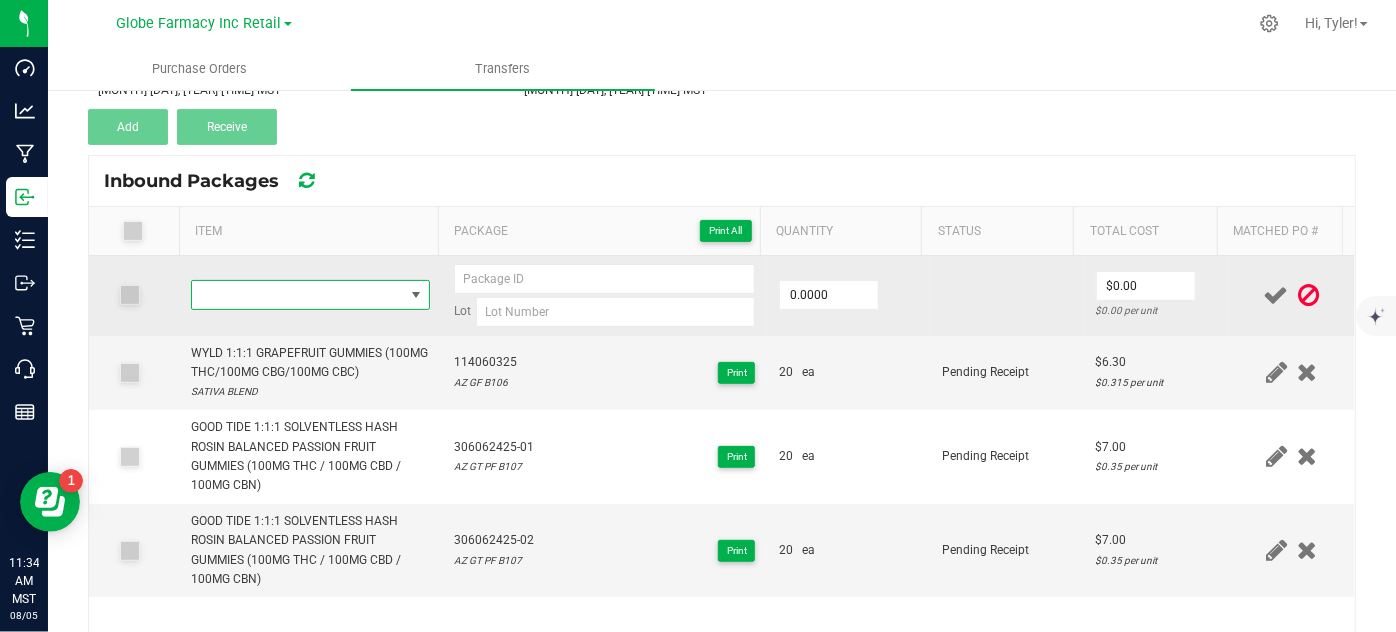 click at bounding box center (297, 295) 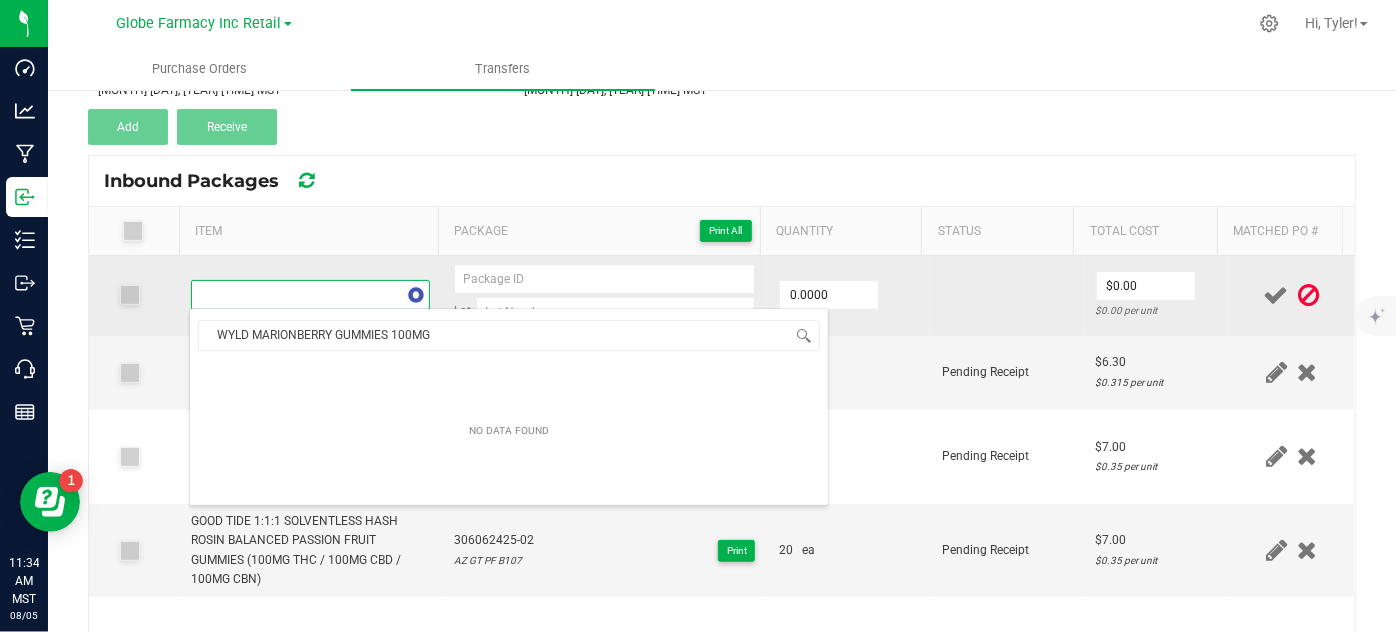 scroll, scrollTop: 99970, scrollLeft: 99767, axis: both 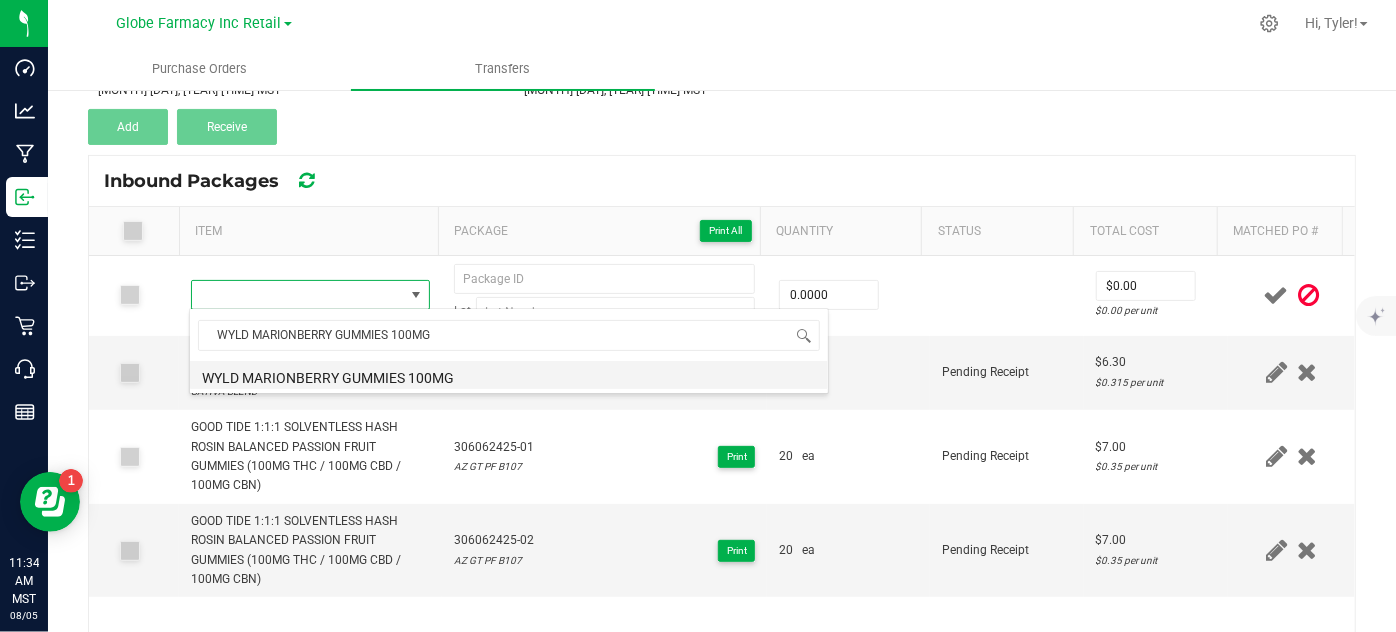 click on "WYLD MARIONBERRY GUMMIES 100MG" at bounding box center (509, 375) 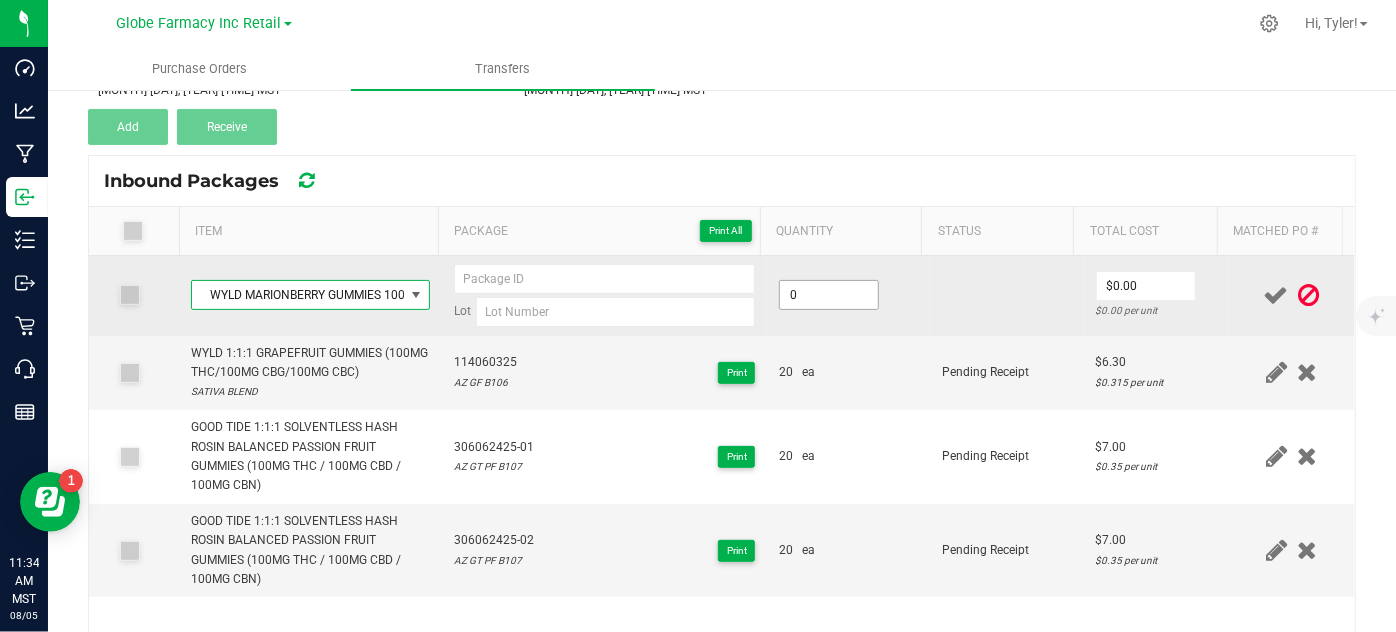 click on "0" at bounding box center (829, 295) 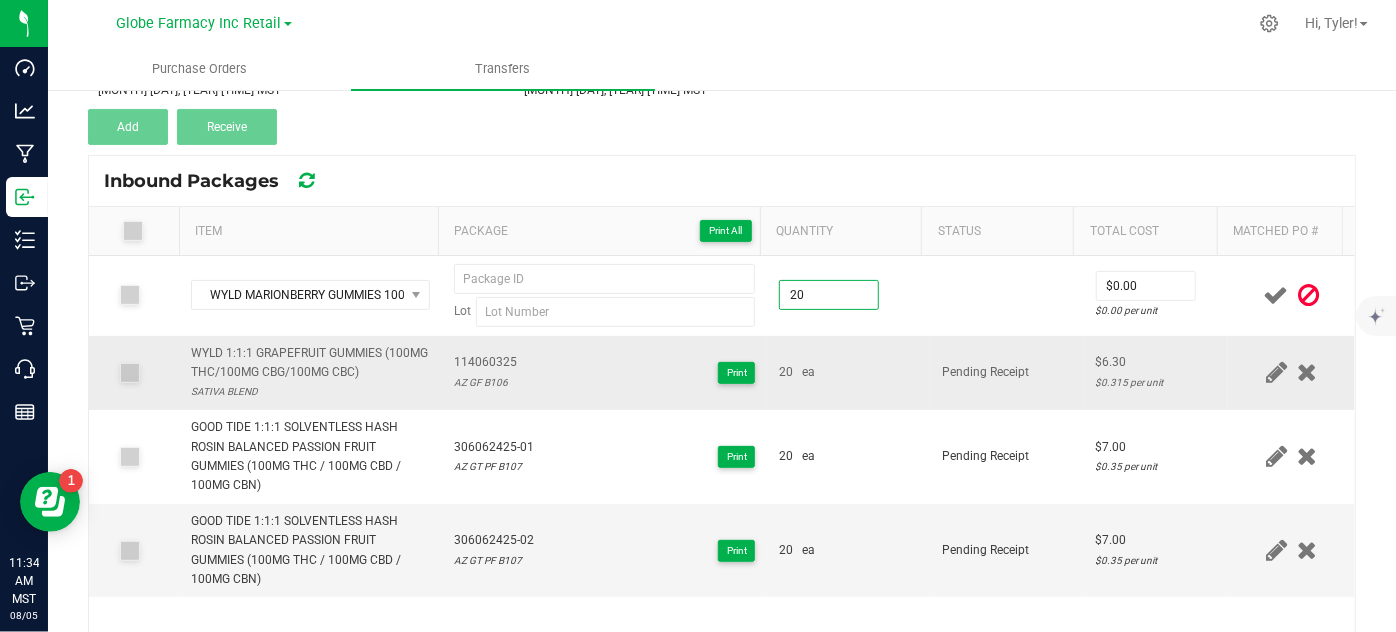 type on "20 ea" 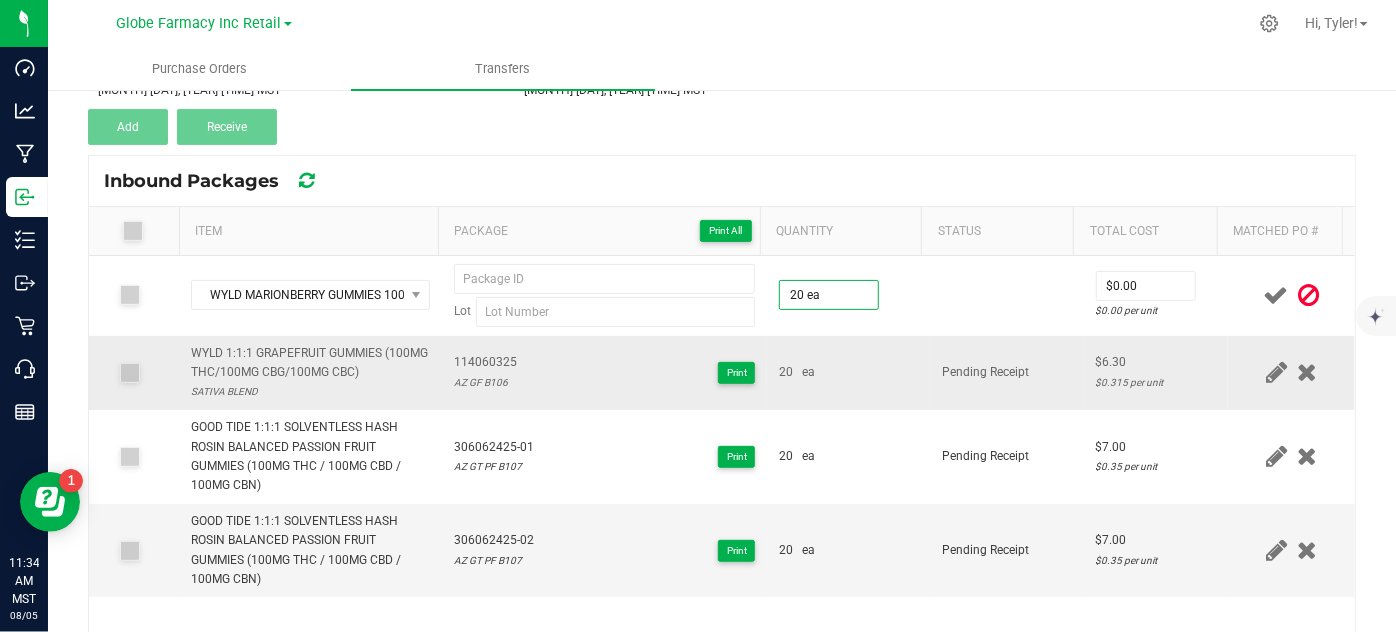 click on "20   ea" at bounding box center [848, 373] 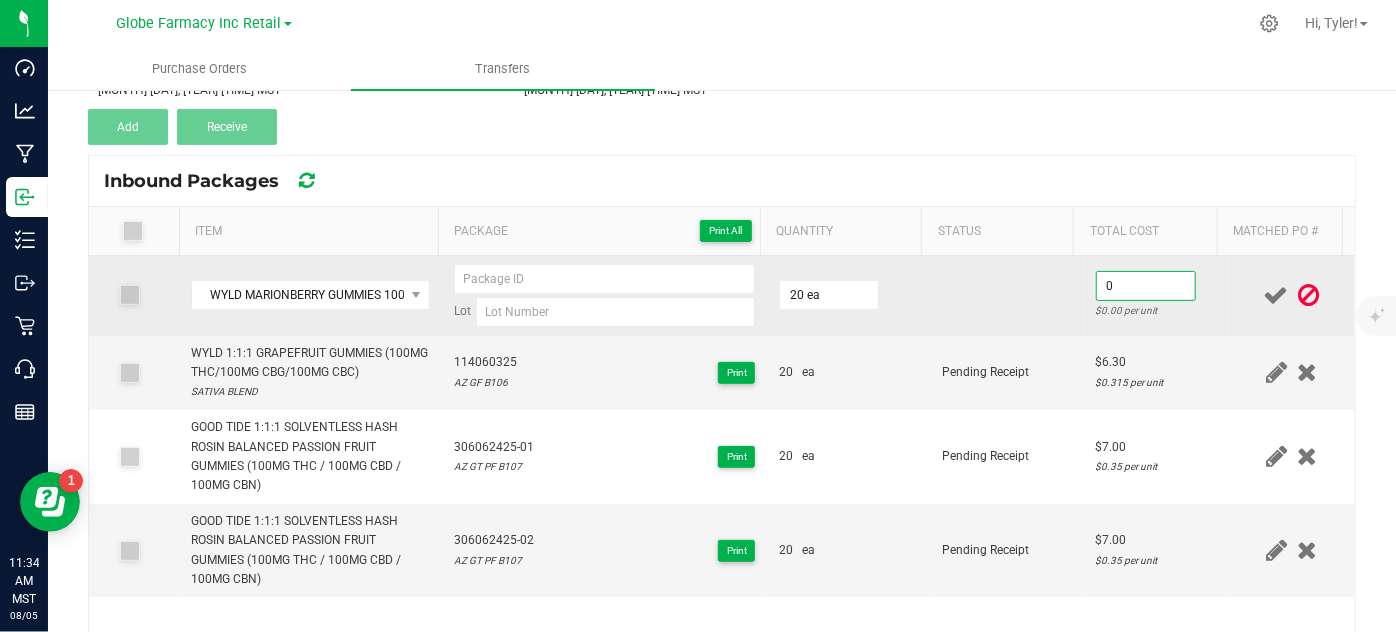 click on "0" at bounding box center [1146, 286] 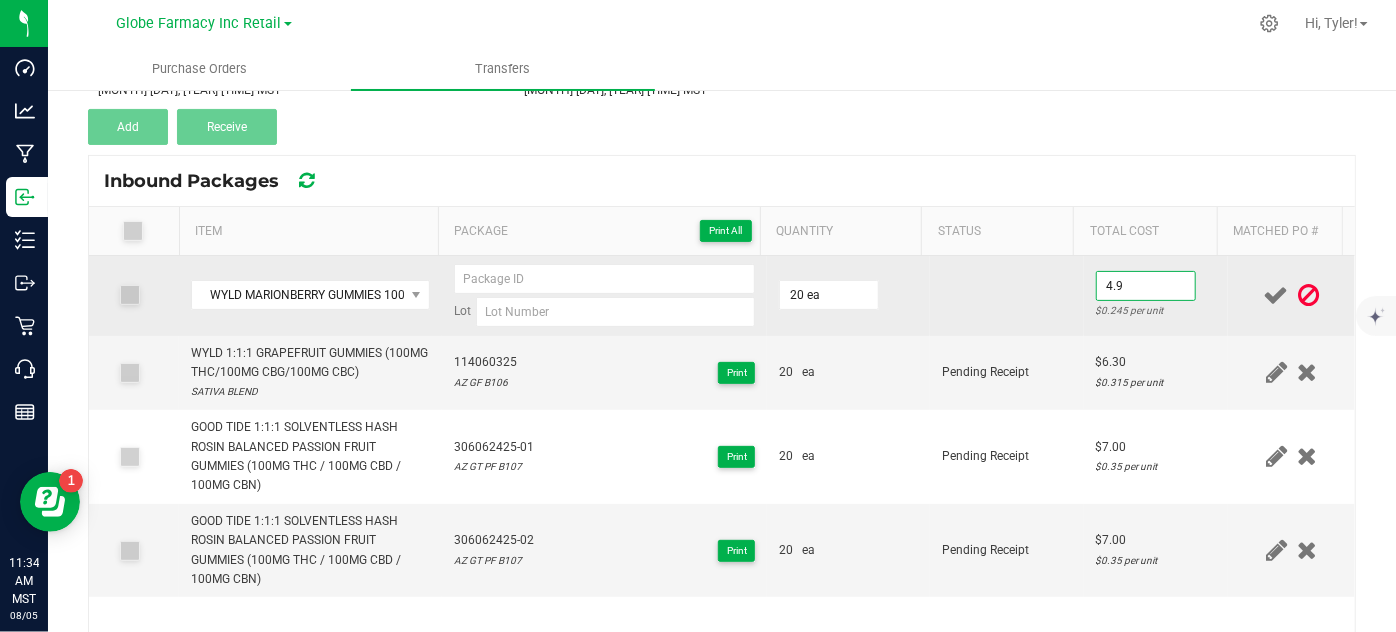 type on "$4.90" 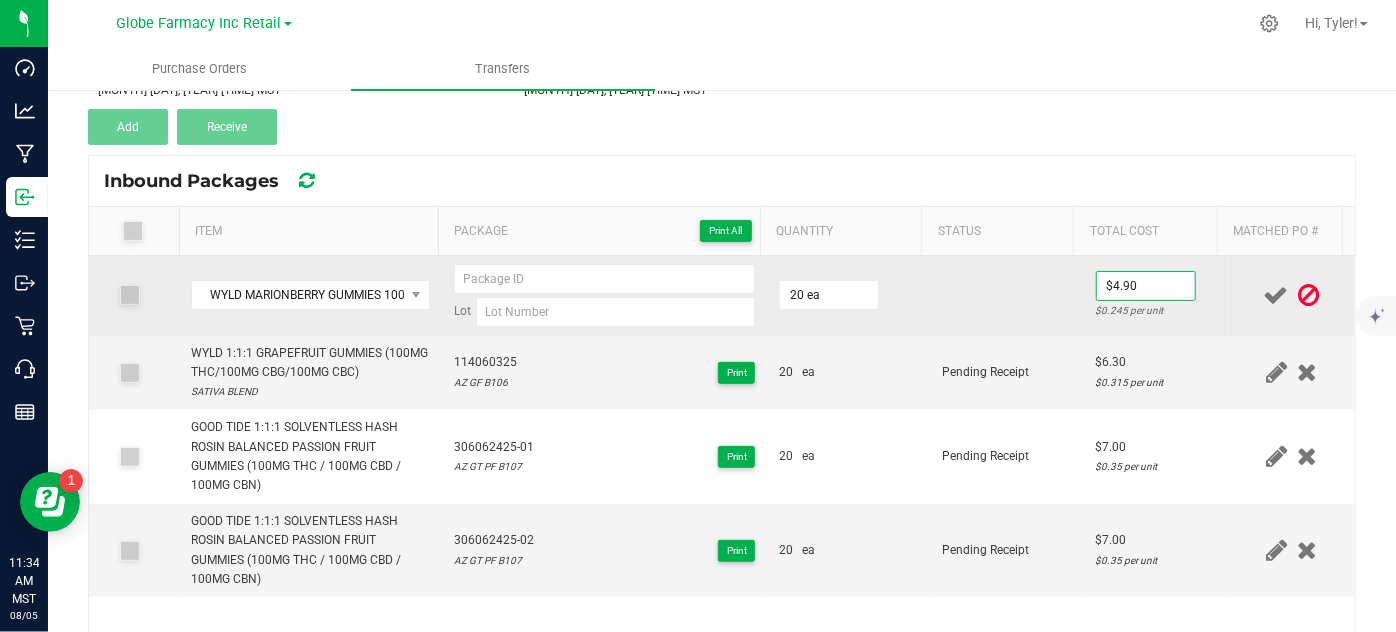 click on "$4.90  $0.245 per unit" at bounding box center [1156, 296] 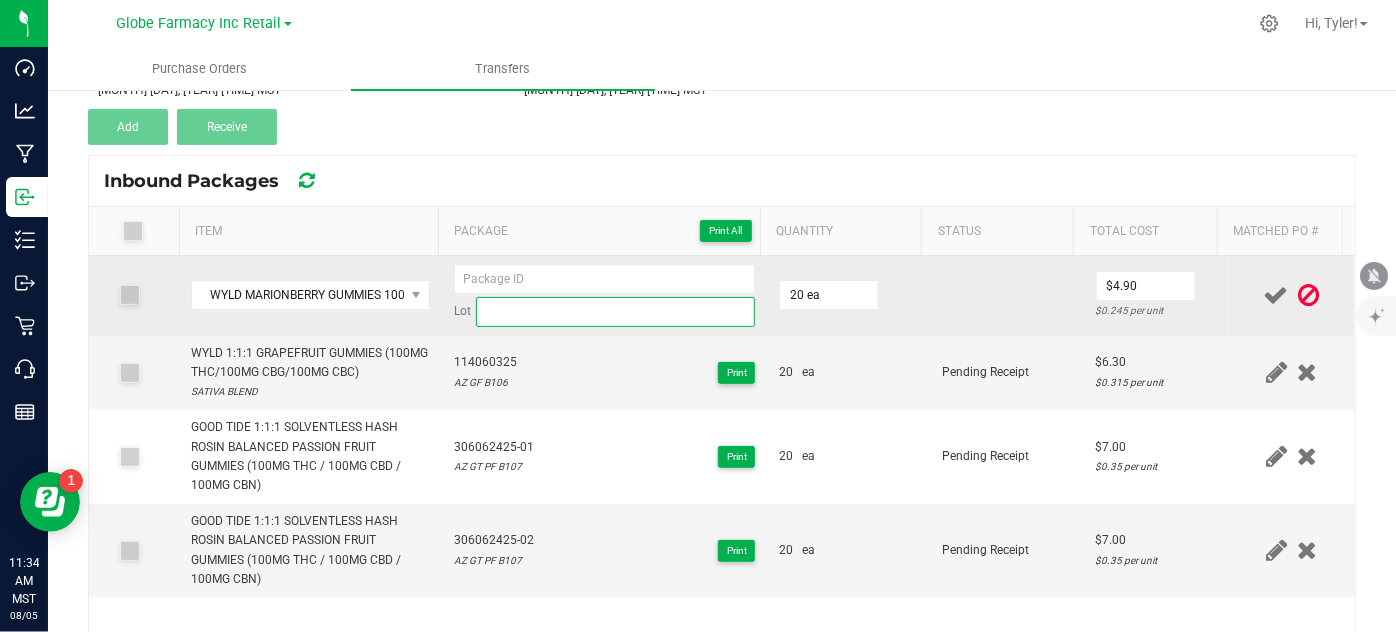 click at bounding box center [616, 312] 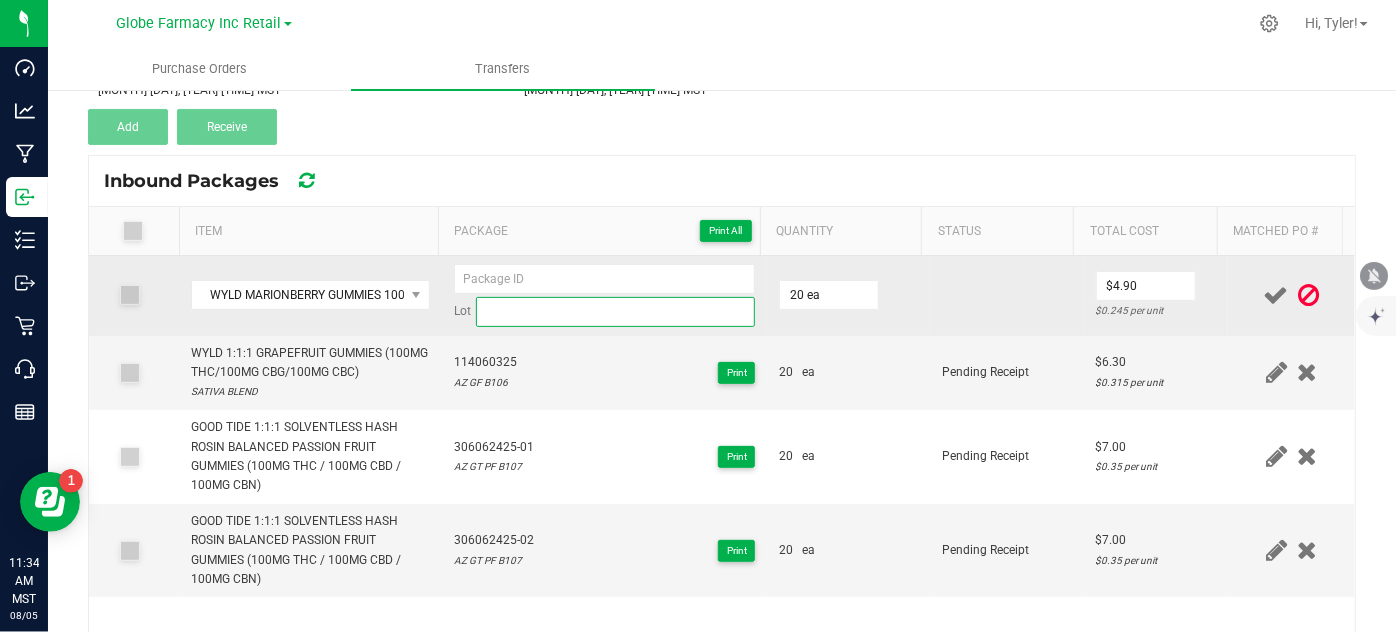 paste on "AZ MB B115" 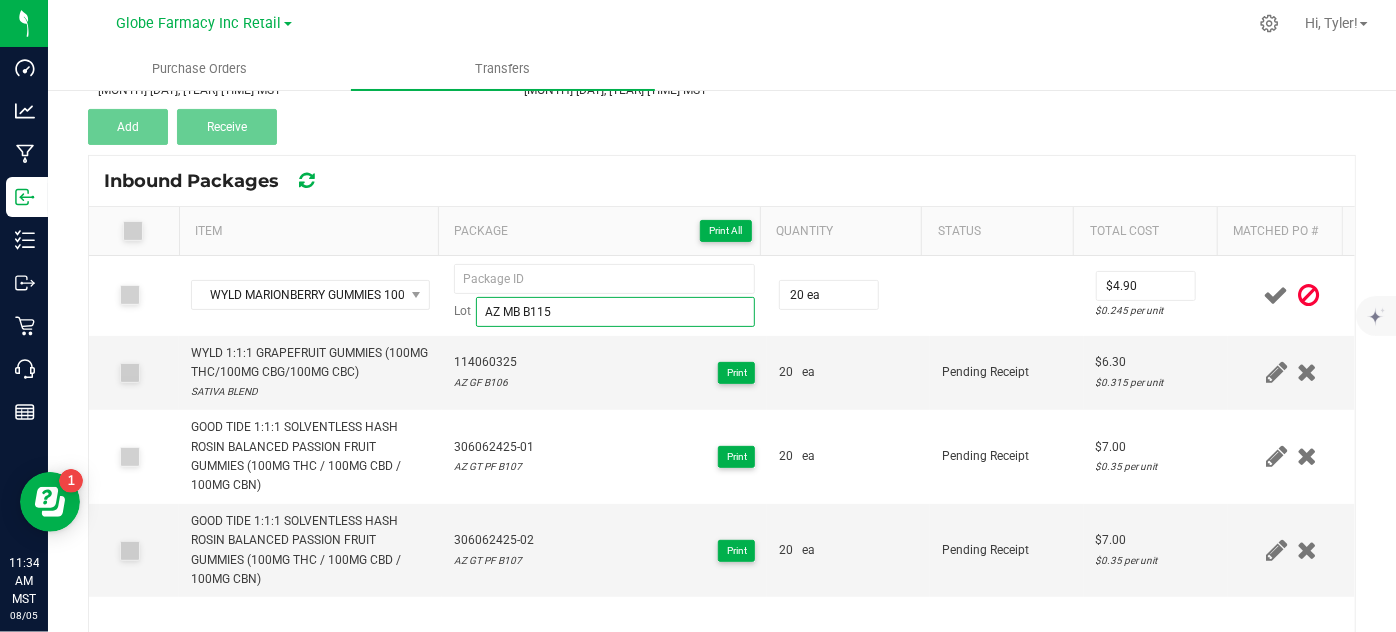 type on "AZ MB B115" 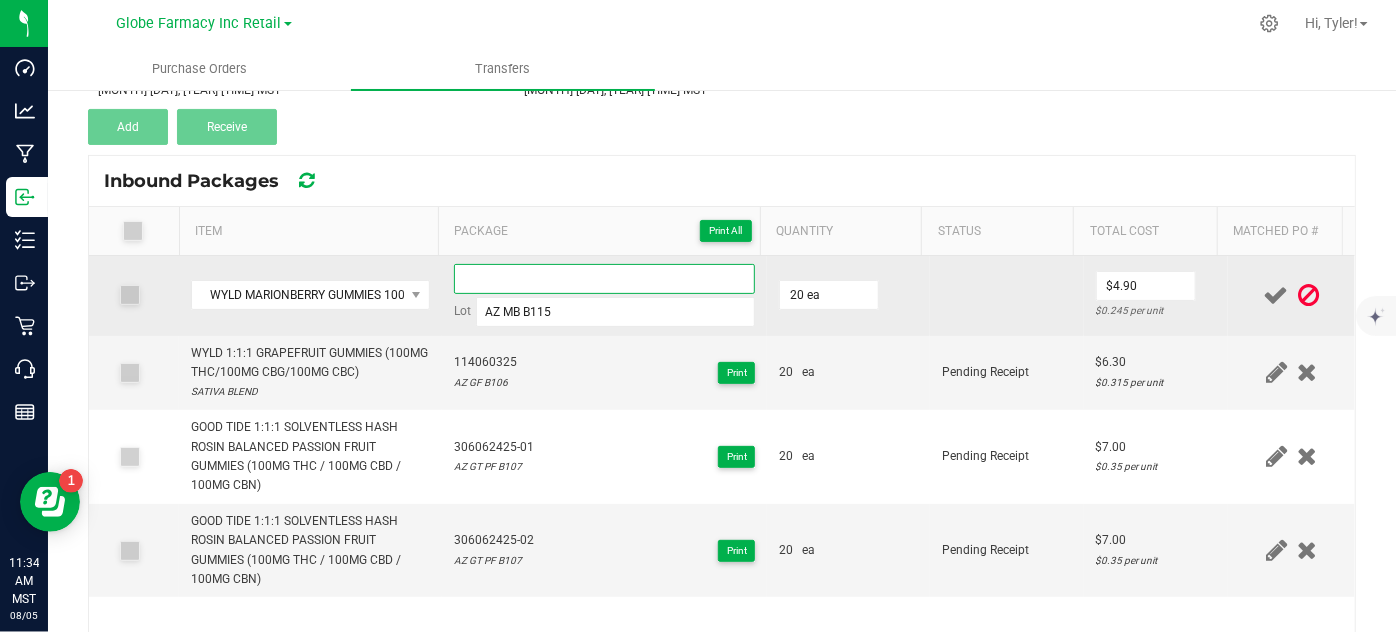 click at bounding box center [605, 279] 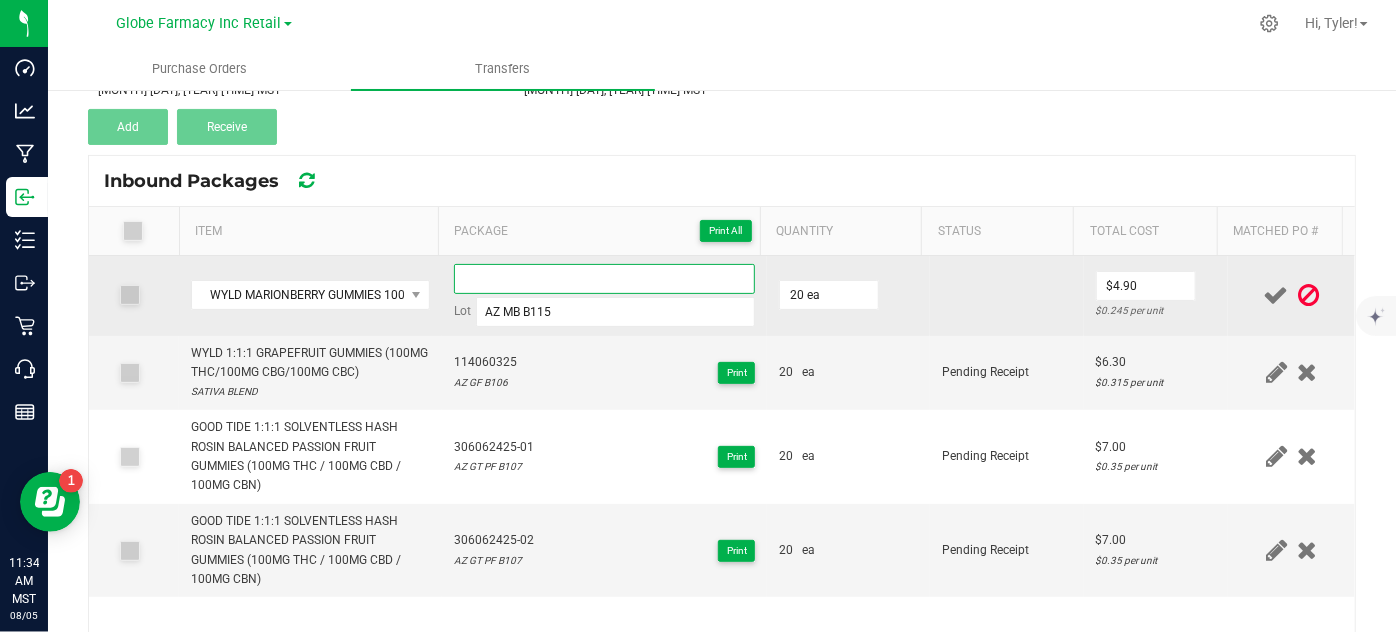 paste on "103061225" 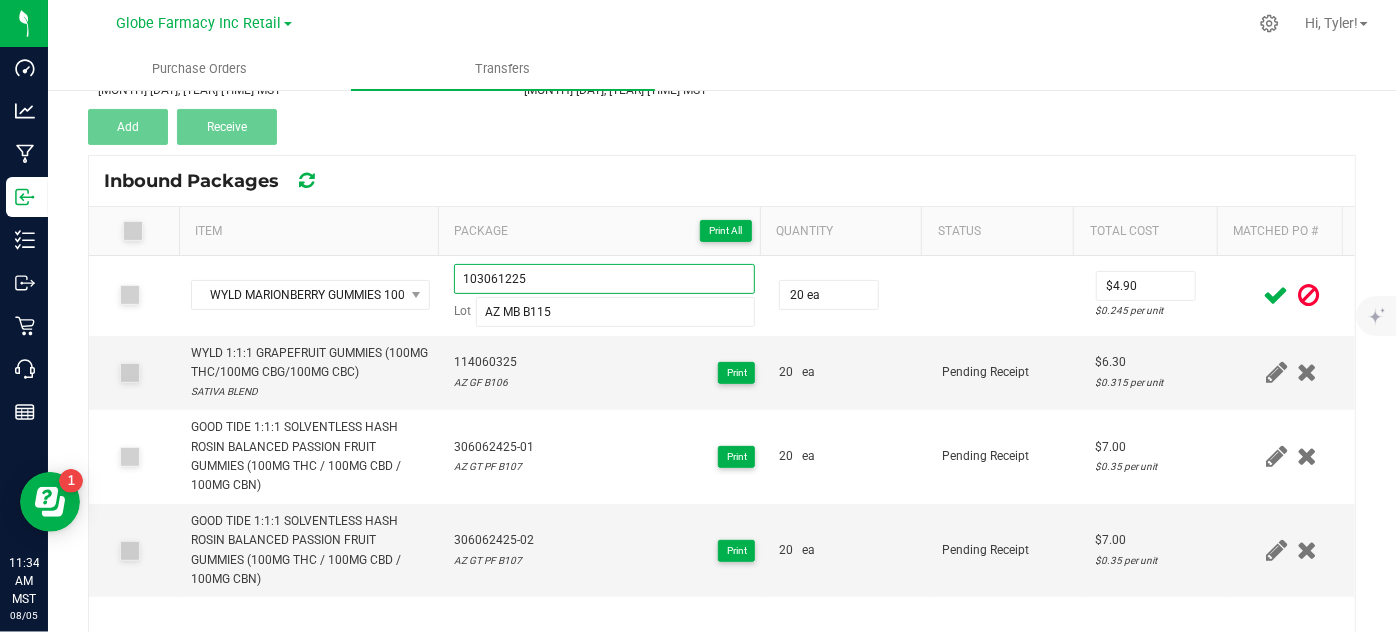 type on "103061225" 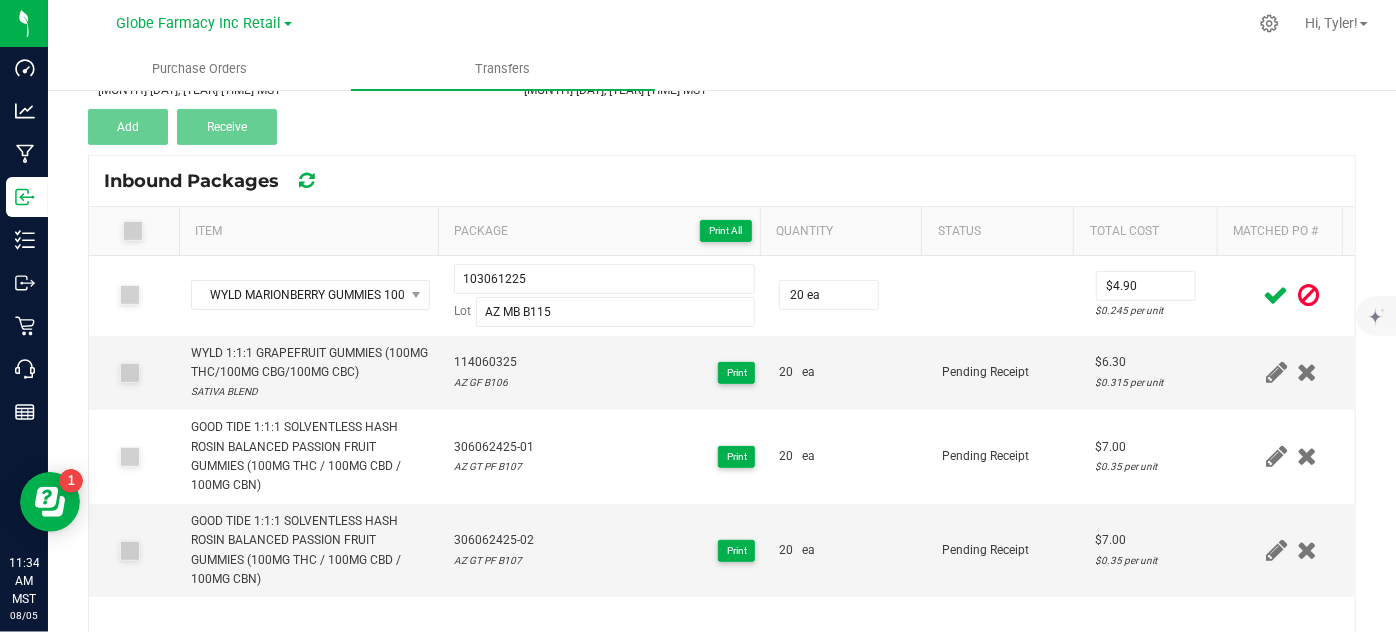 click at bounding box center (1276, 295) 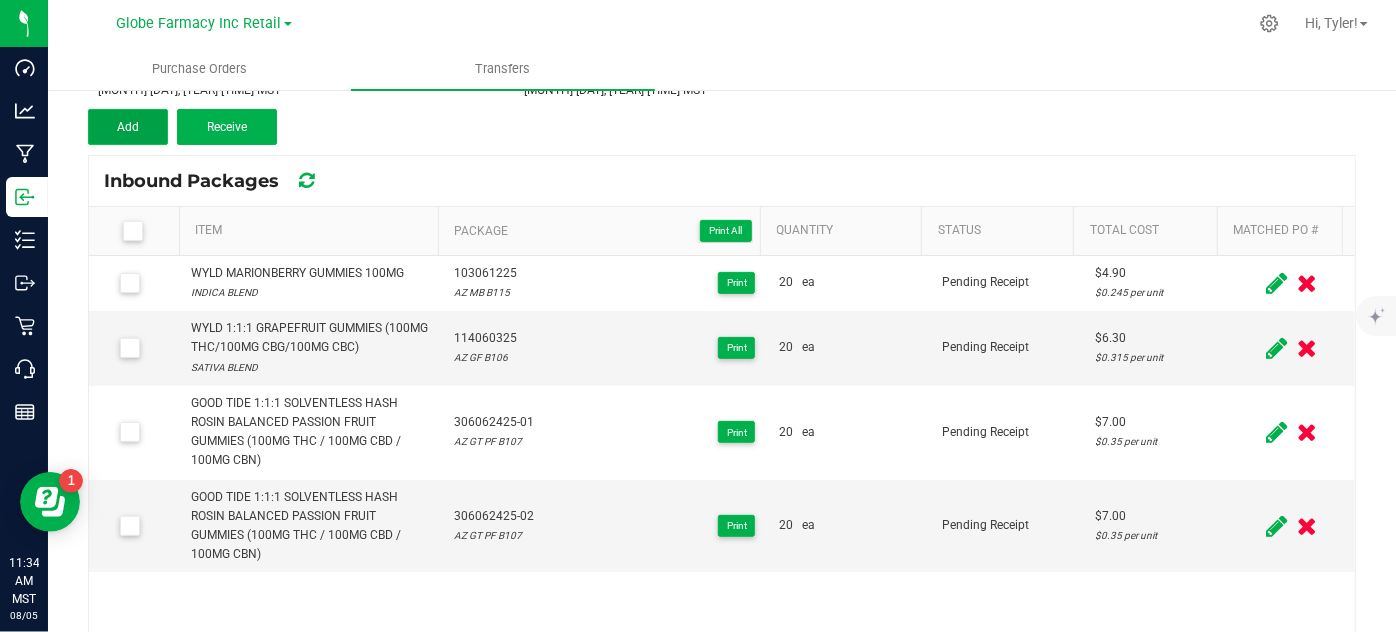click on "Add" at bounding box center (128, 127) 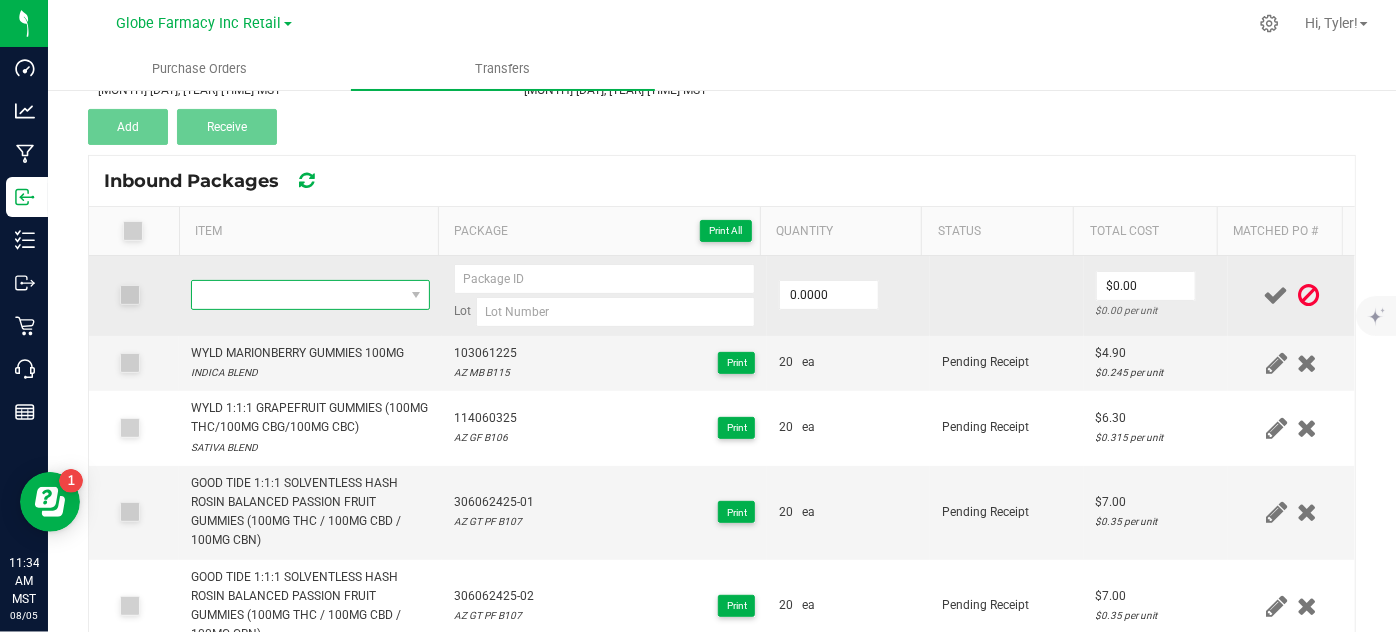 click at bounding box center [297, 295] 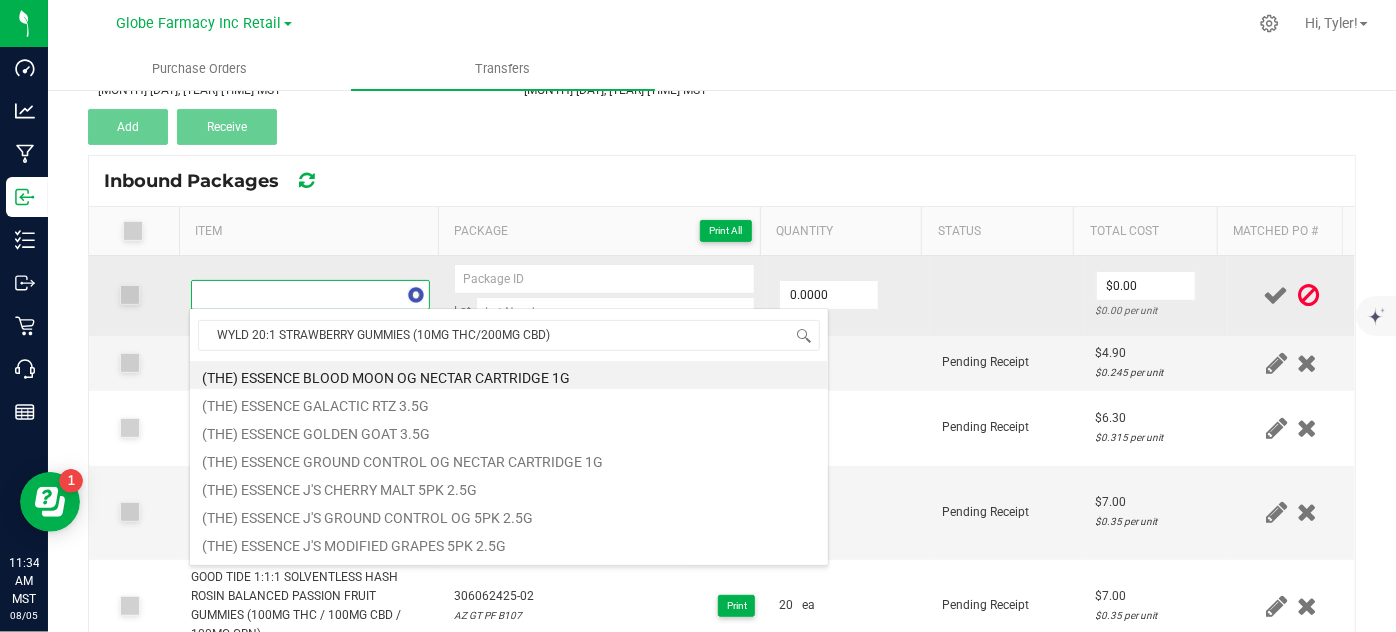 scroll, scrollTop: 99970, scrollLeft: 99767, axis: both 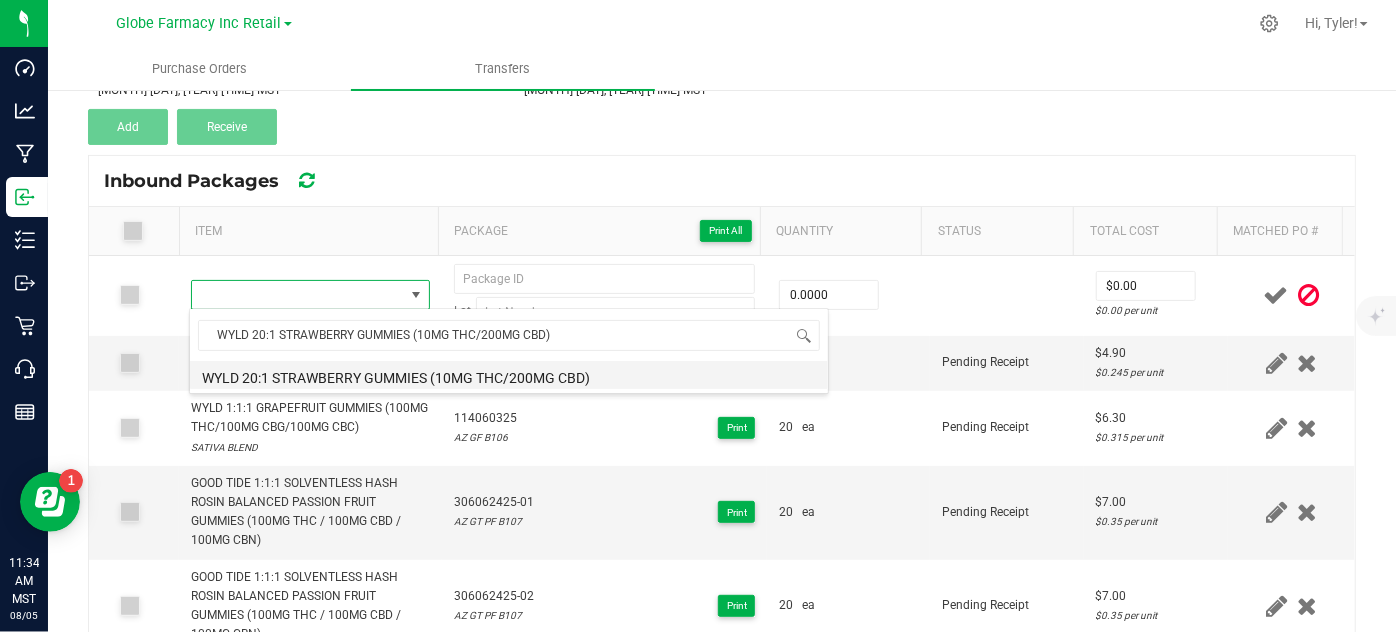 click on "WYLD 20:1 STRAWBERRY GUMMIES (10MG THC/200MG CBD)" at bounding box center [509, 375] 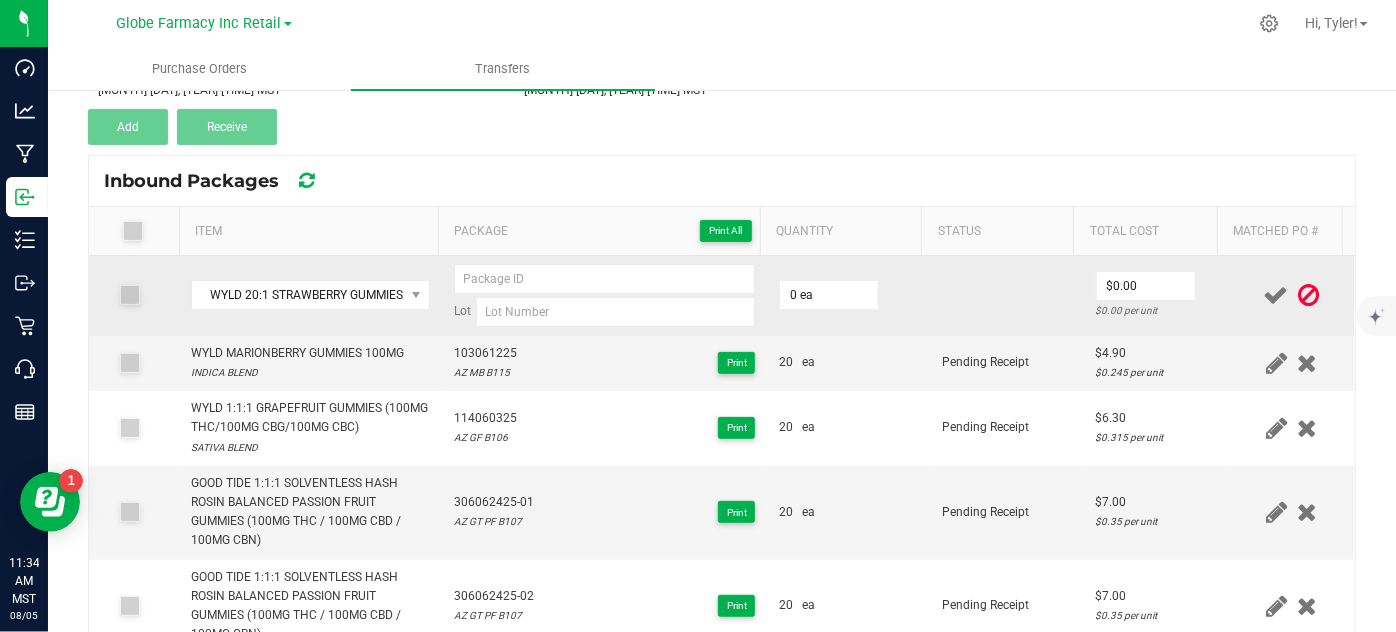 click on "0 ea" at bounding box center (848, 296) 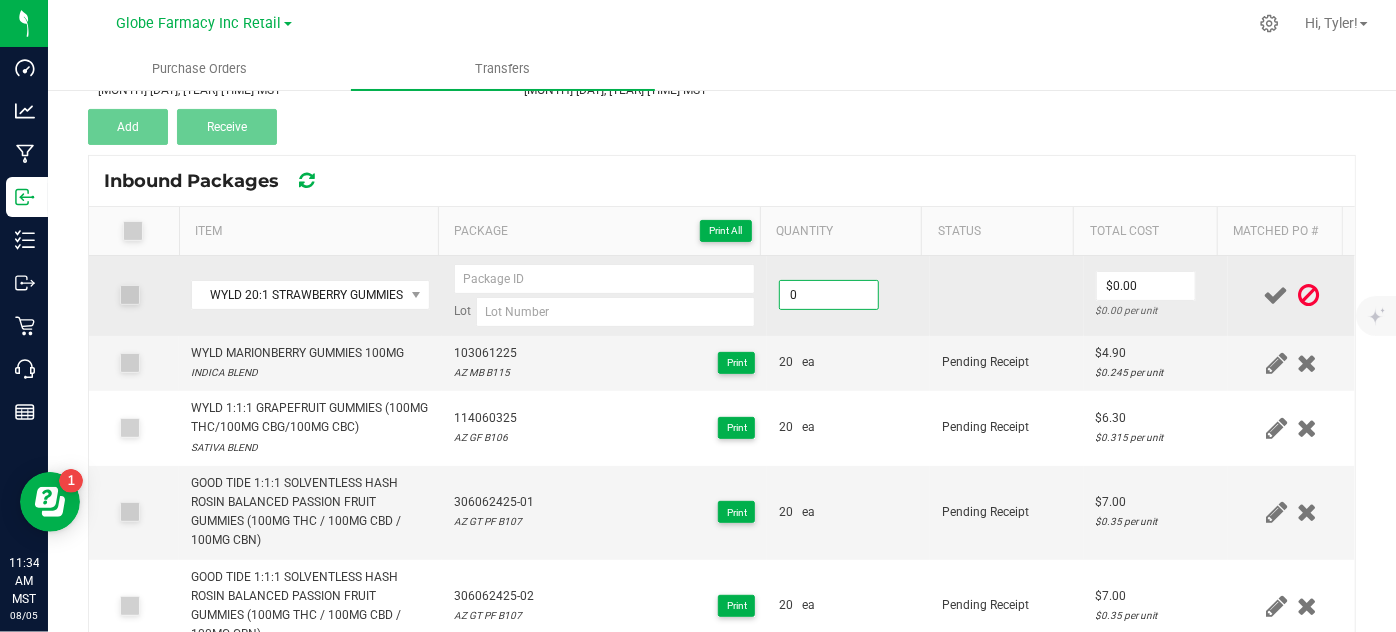 click on "0" at bounding box center [829, 295] 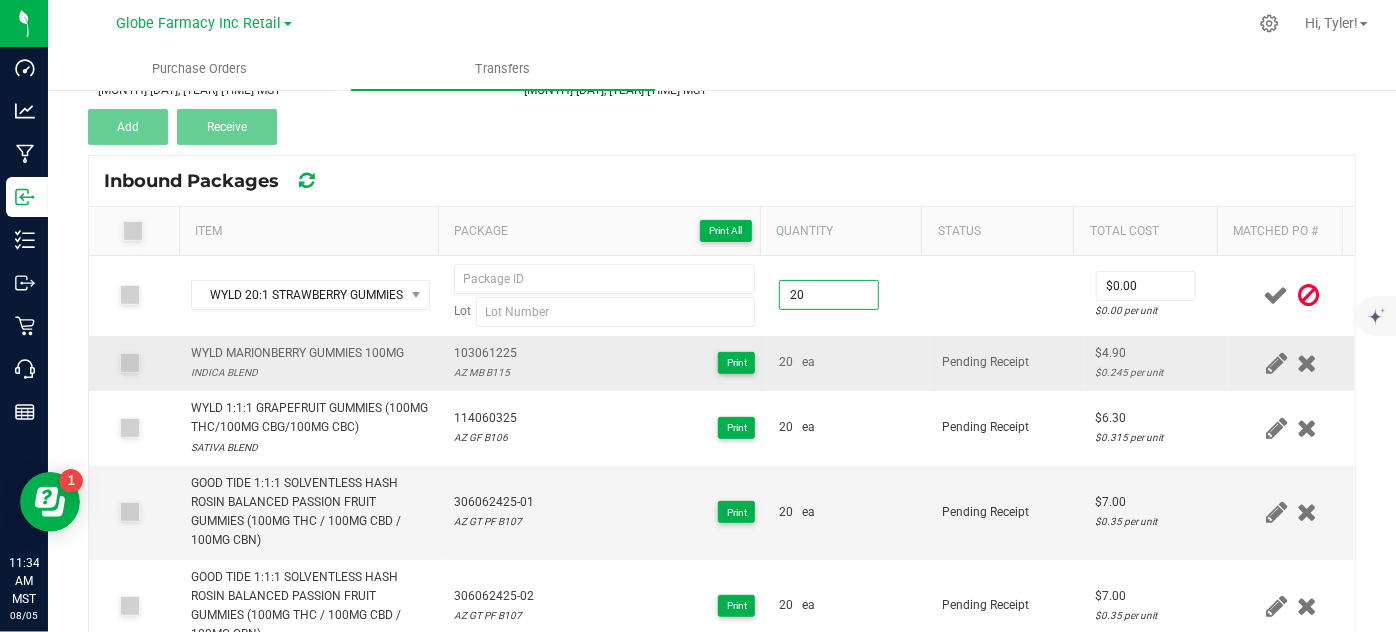 type on "20 ea" 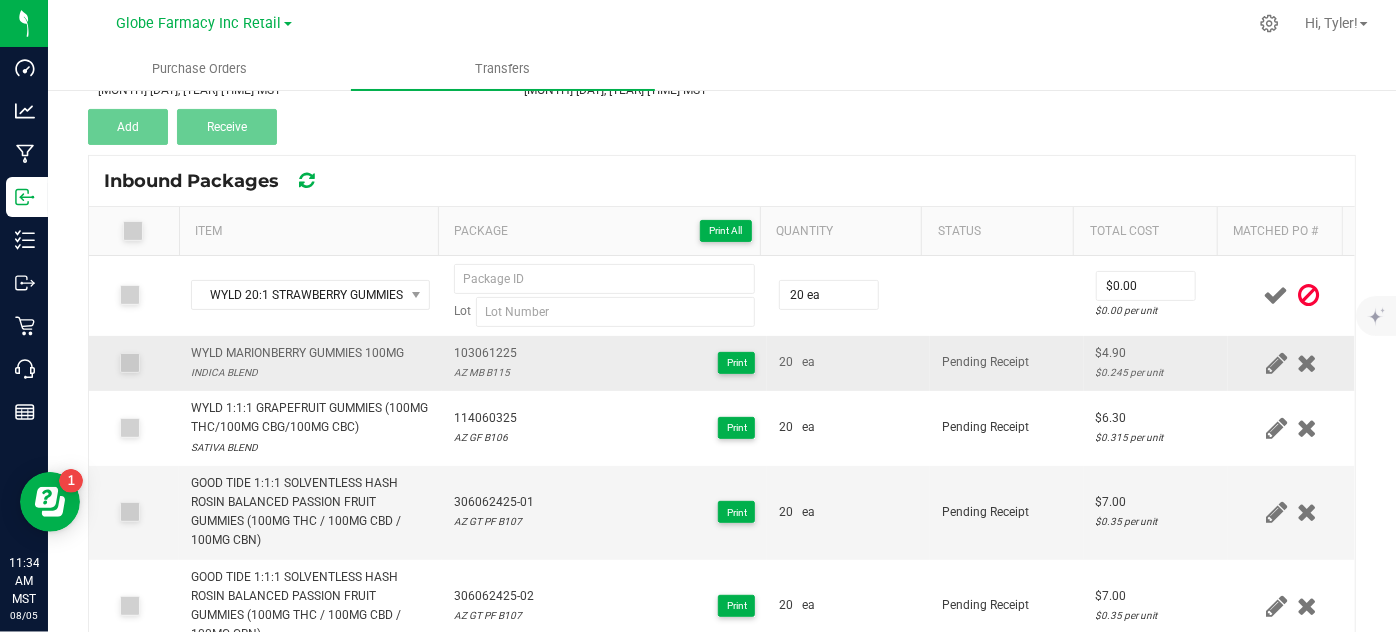 click on "20   ea" at bounding box center (848, 363) 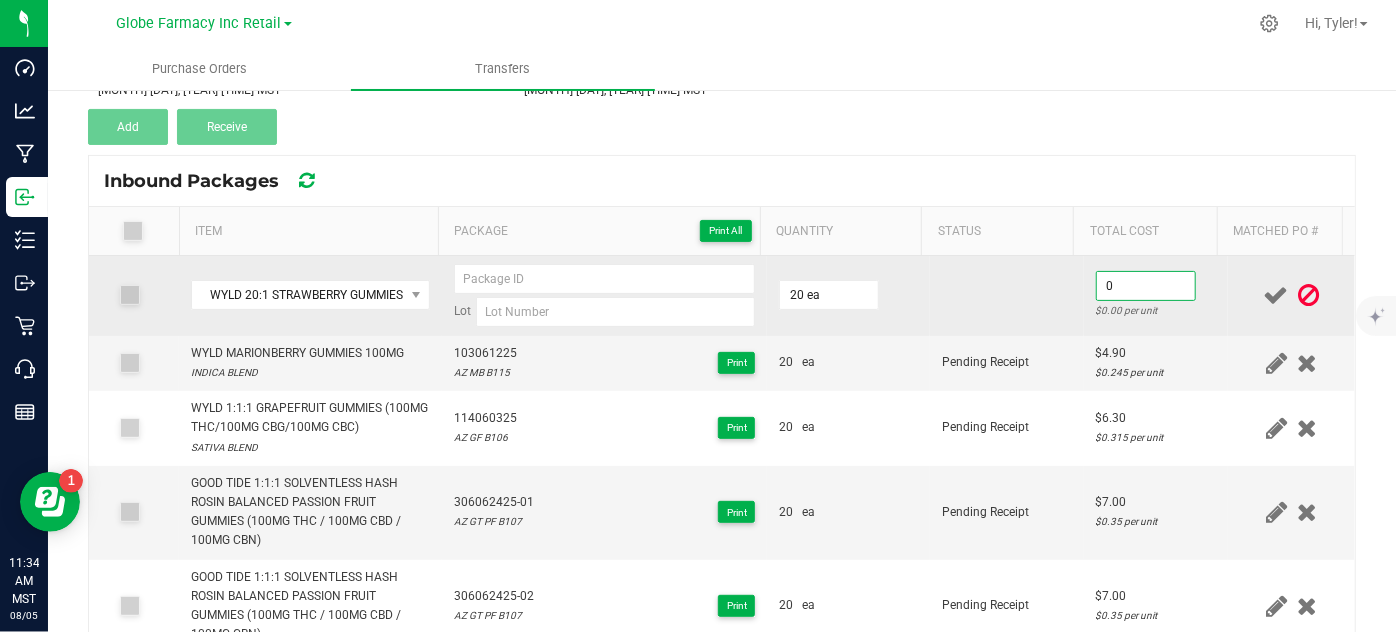 click on "0" at bounding box center [1146, 286] 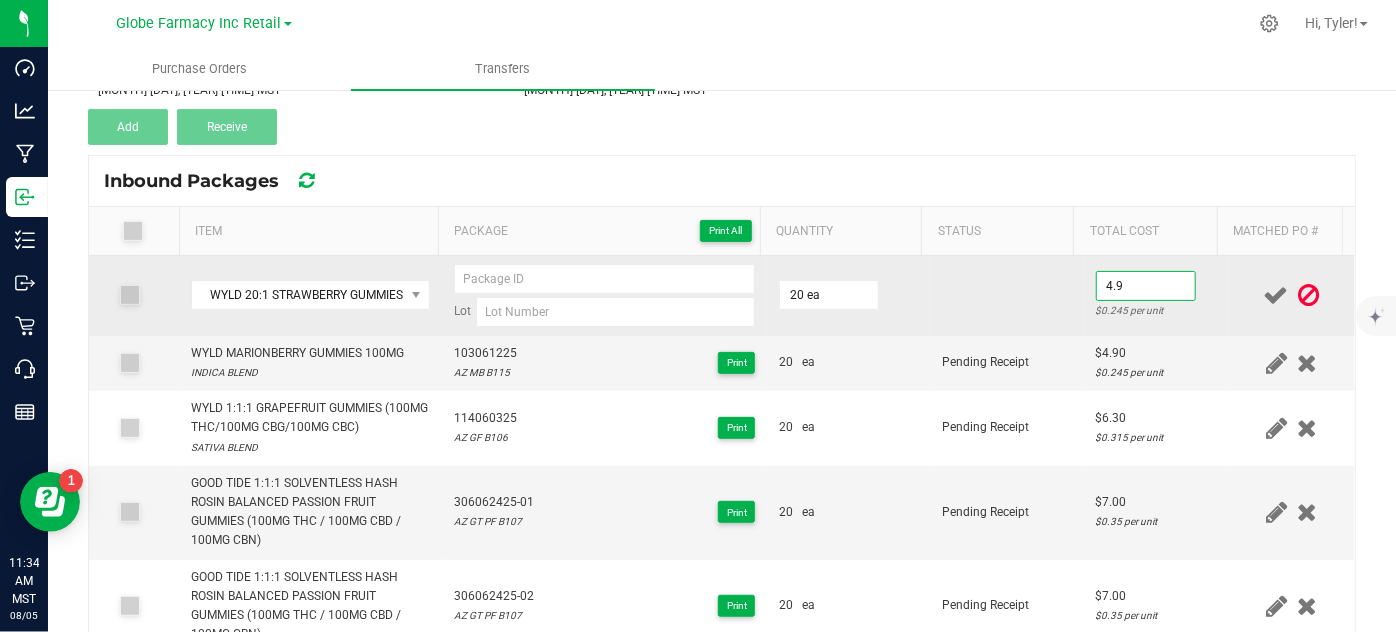 type on "$4.90" 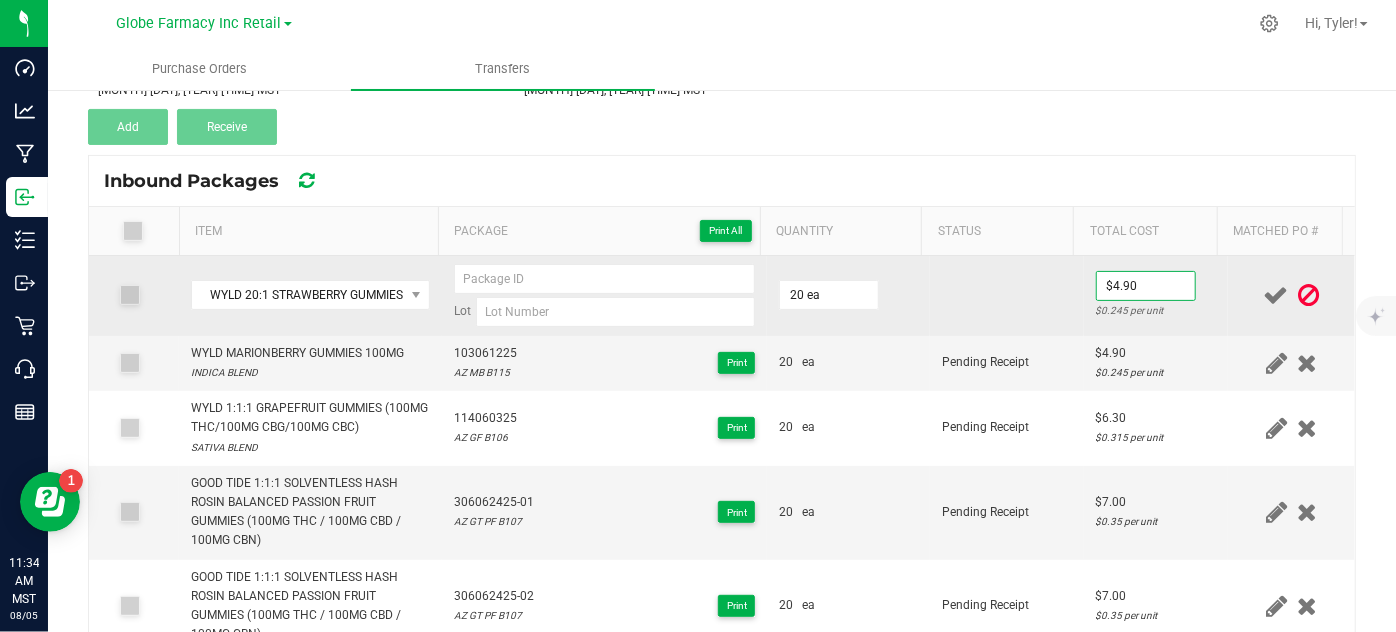 click at bounding box center (1007, 296) 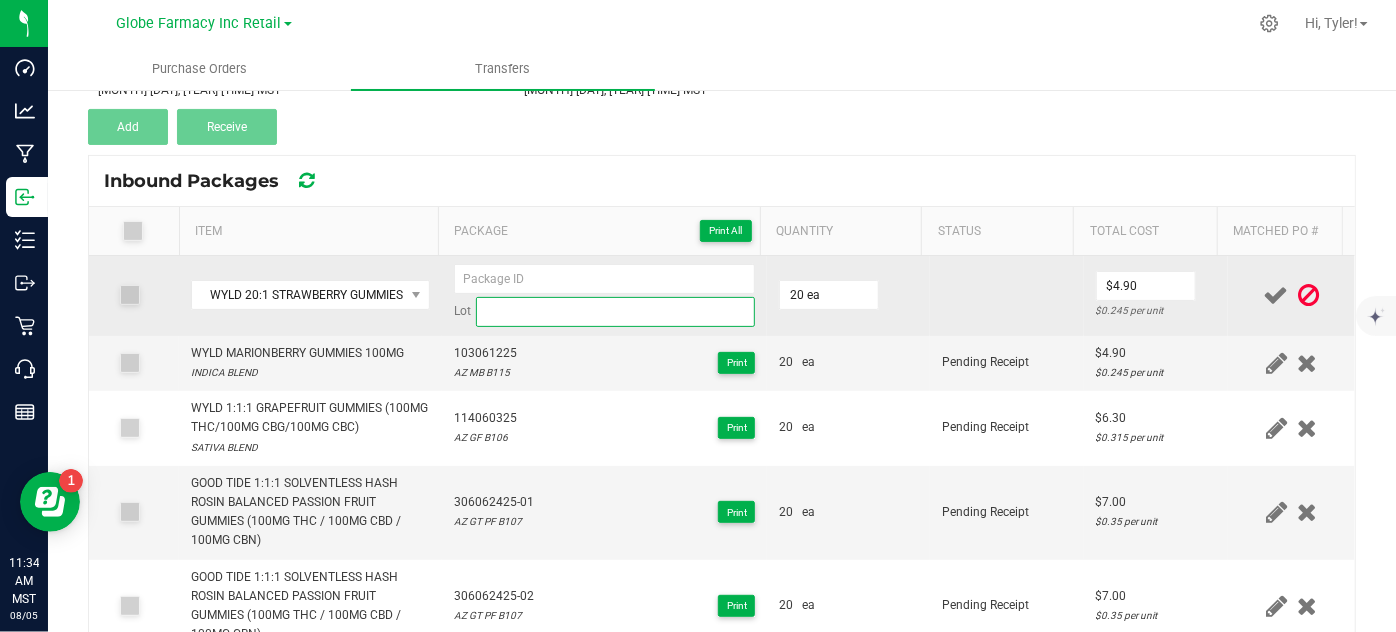 click at bounding box center [616, 312] 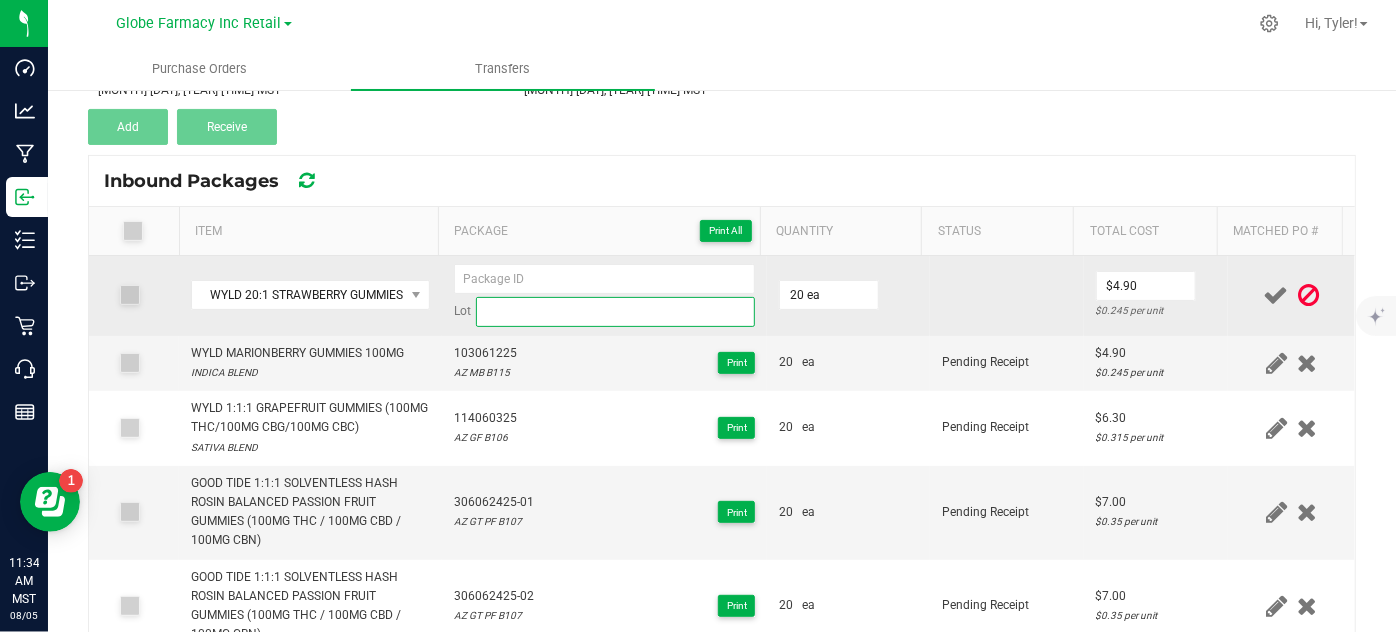 paste on "AZ SB B118" 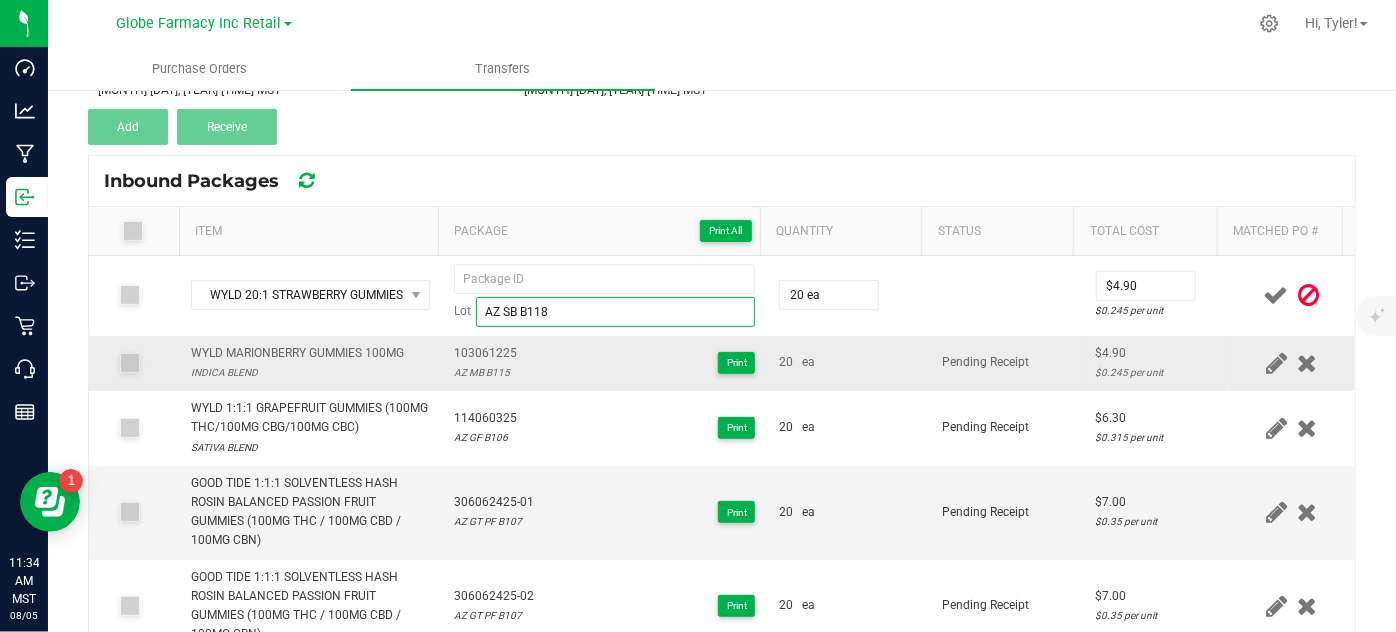 type on "AZ SB B118" 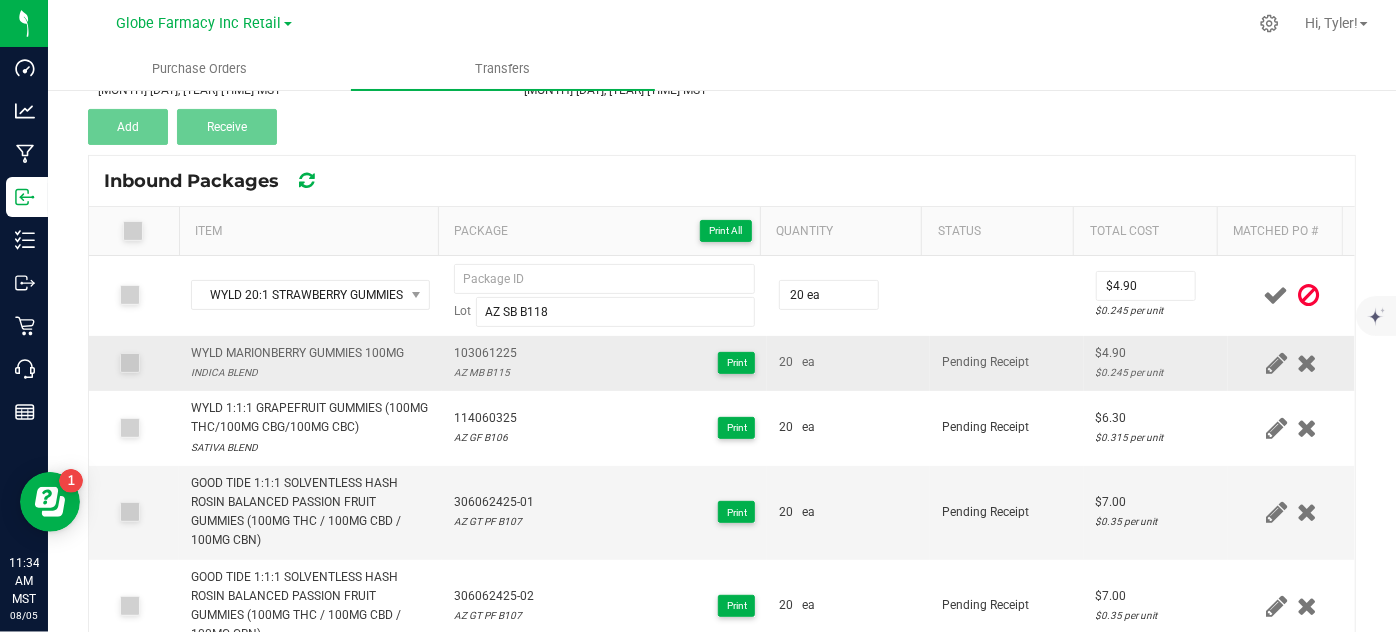 click on "103061225   AZ MB B115   Print" at bounding box center (605, 363) 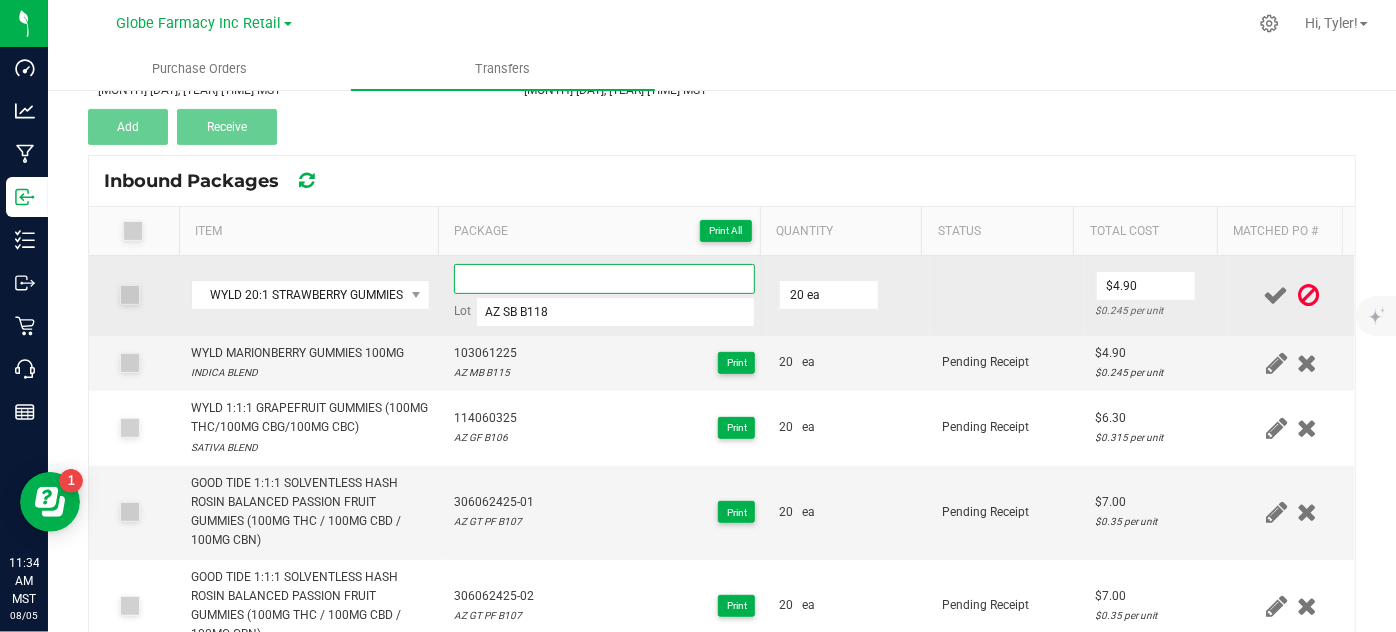 click at bounding box center [605, 279] 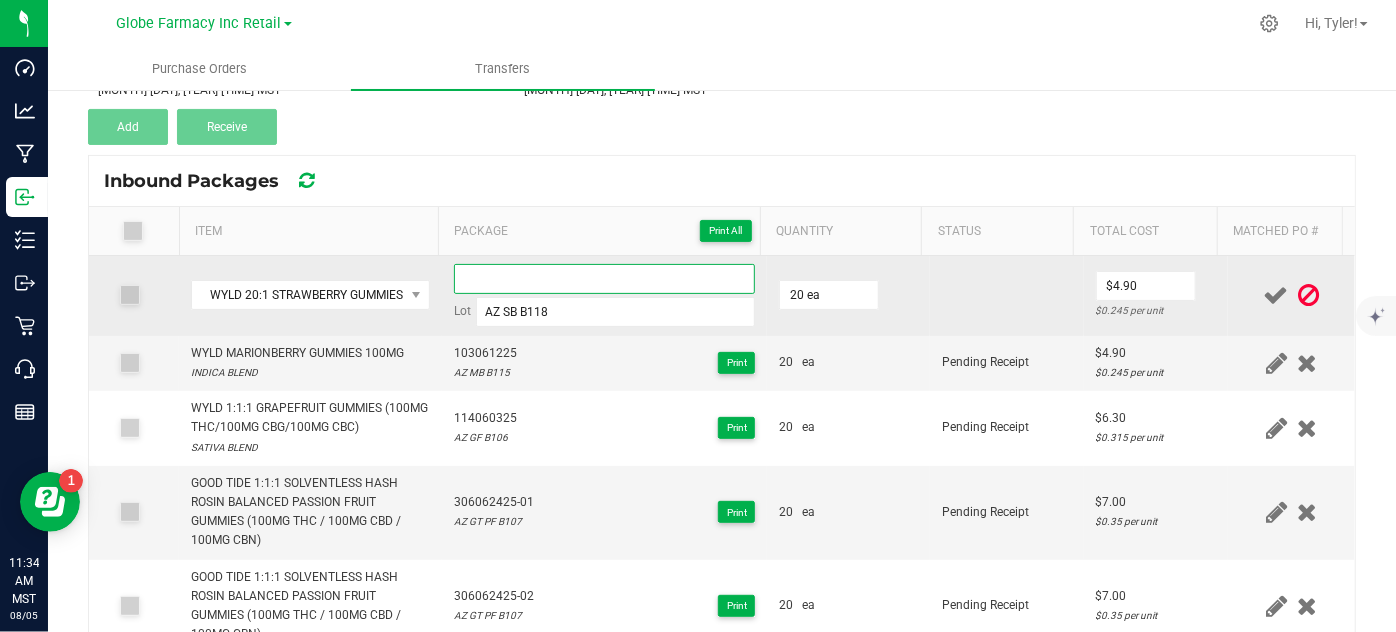 paste on "106051525" 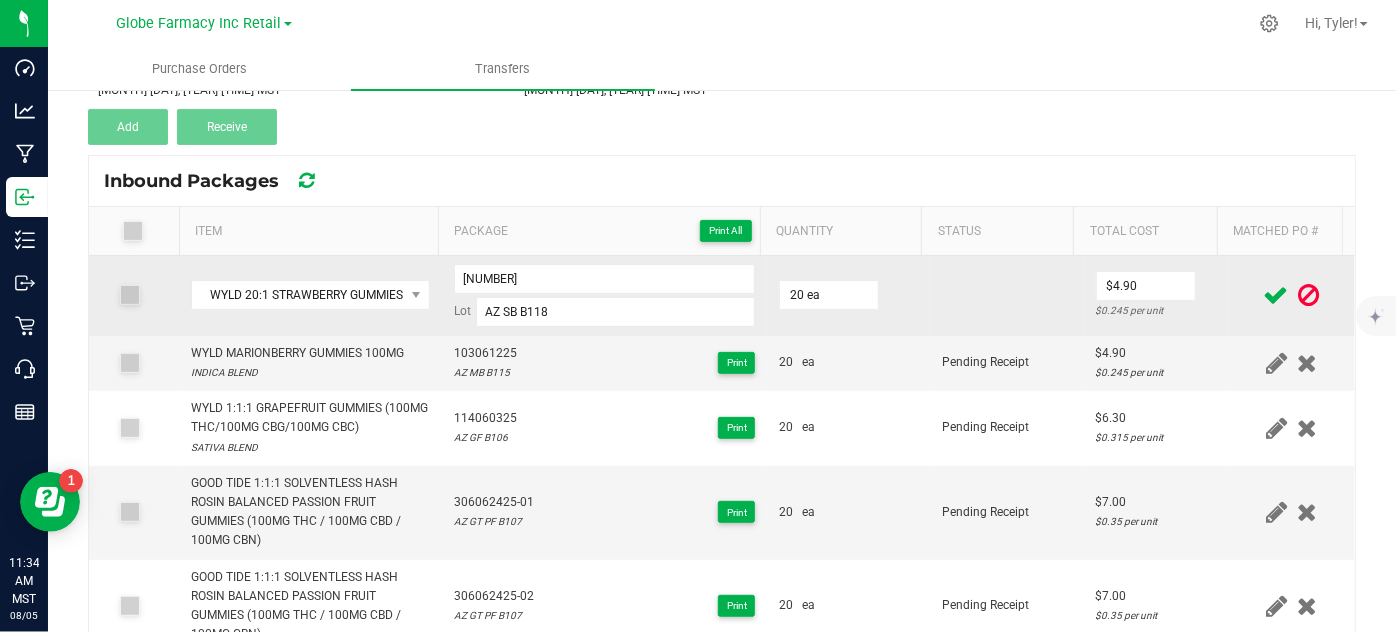 click at bounding box center [1007, 296] 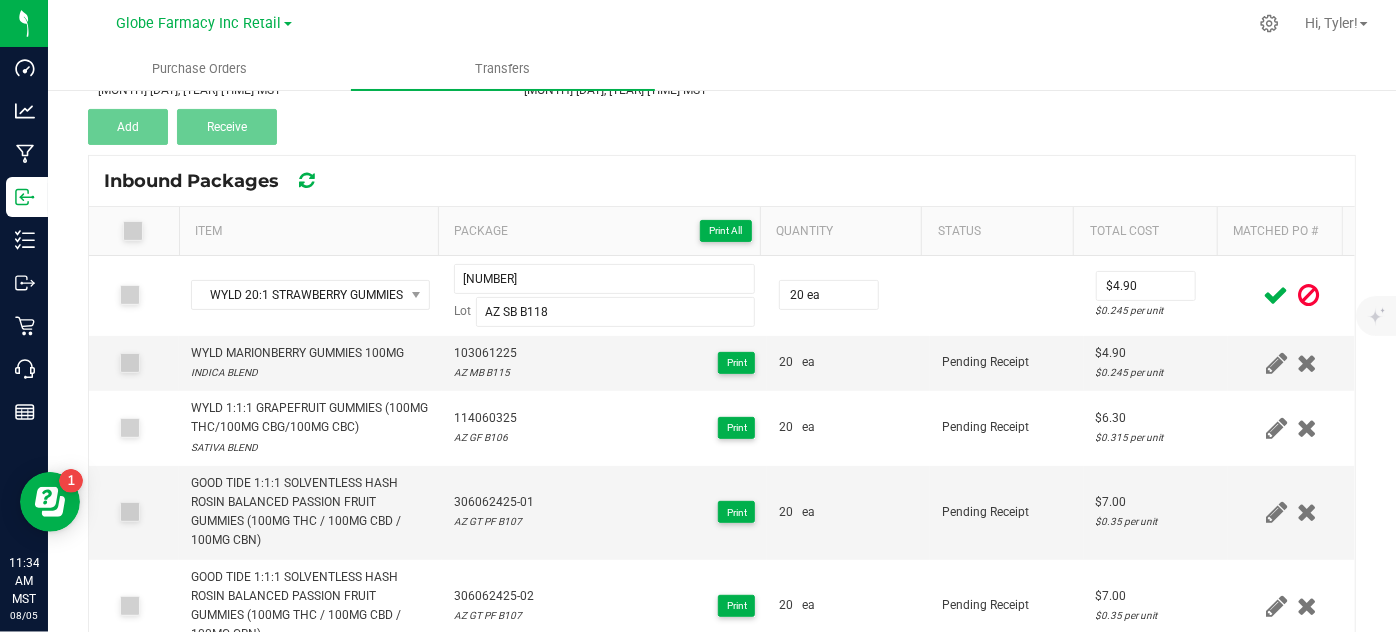 click at bounding box center [1276, 295] 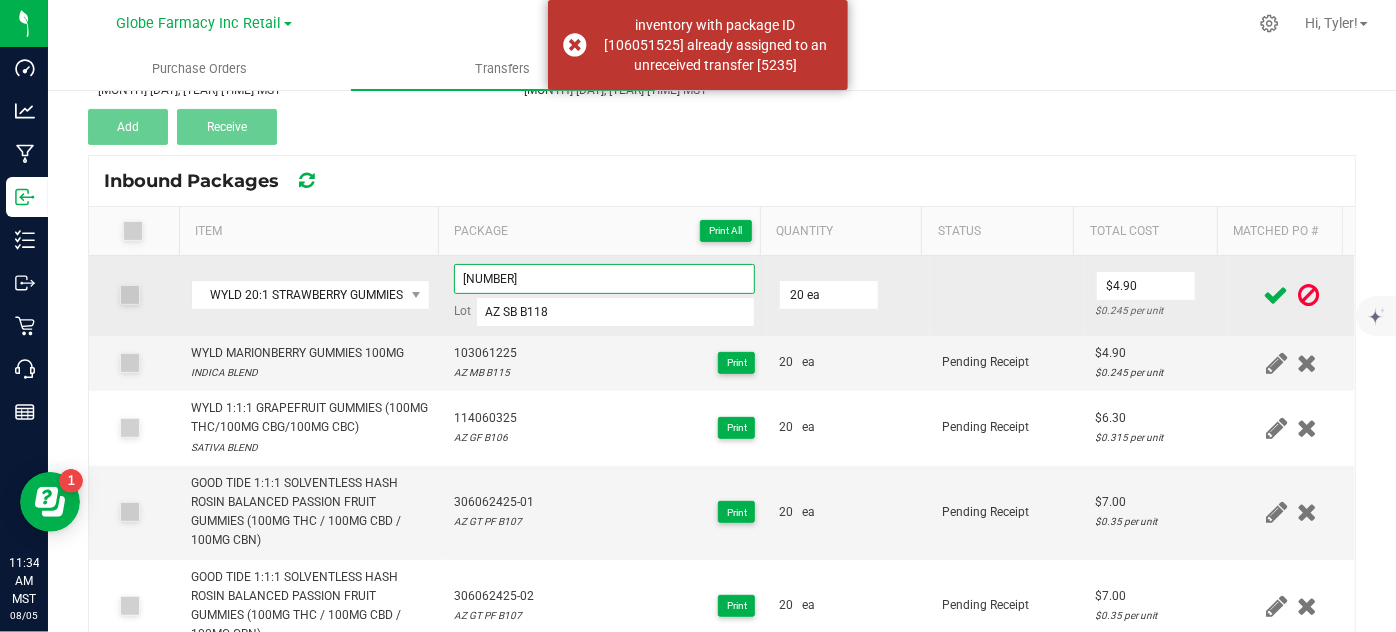 click on "106051525" at bounding box center [605, 279] 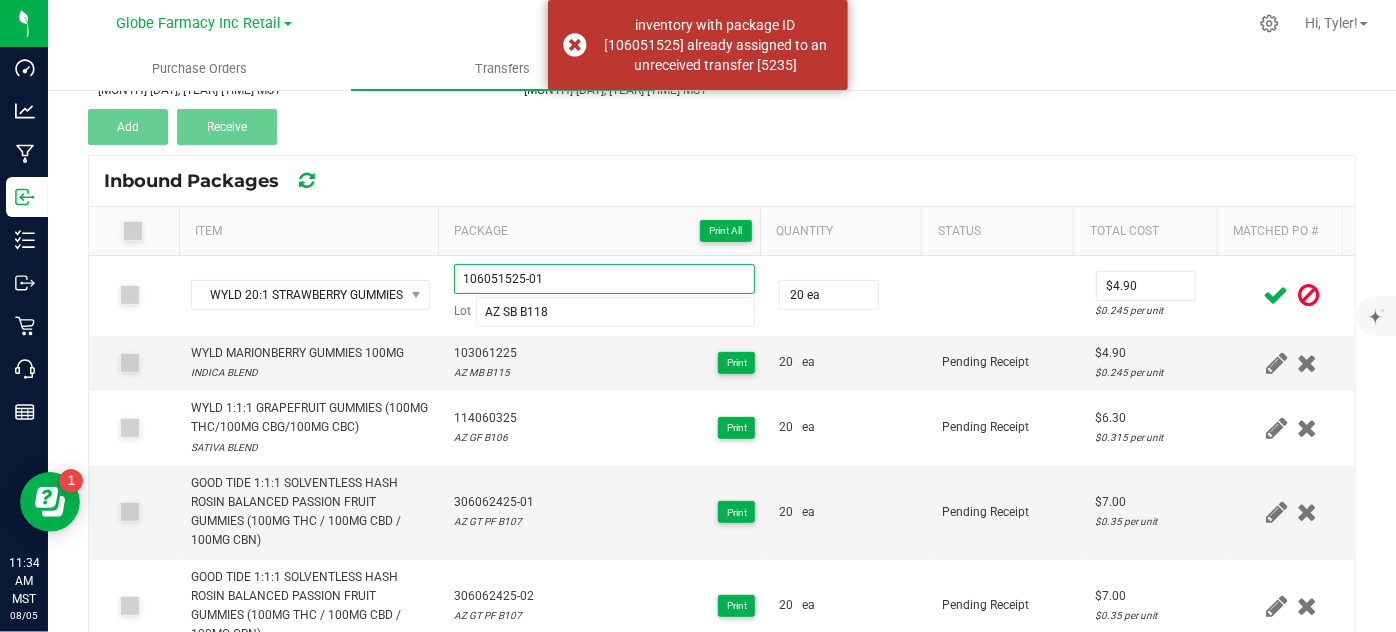 type on "106051525-01" 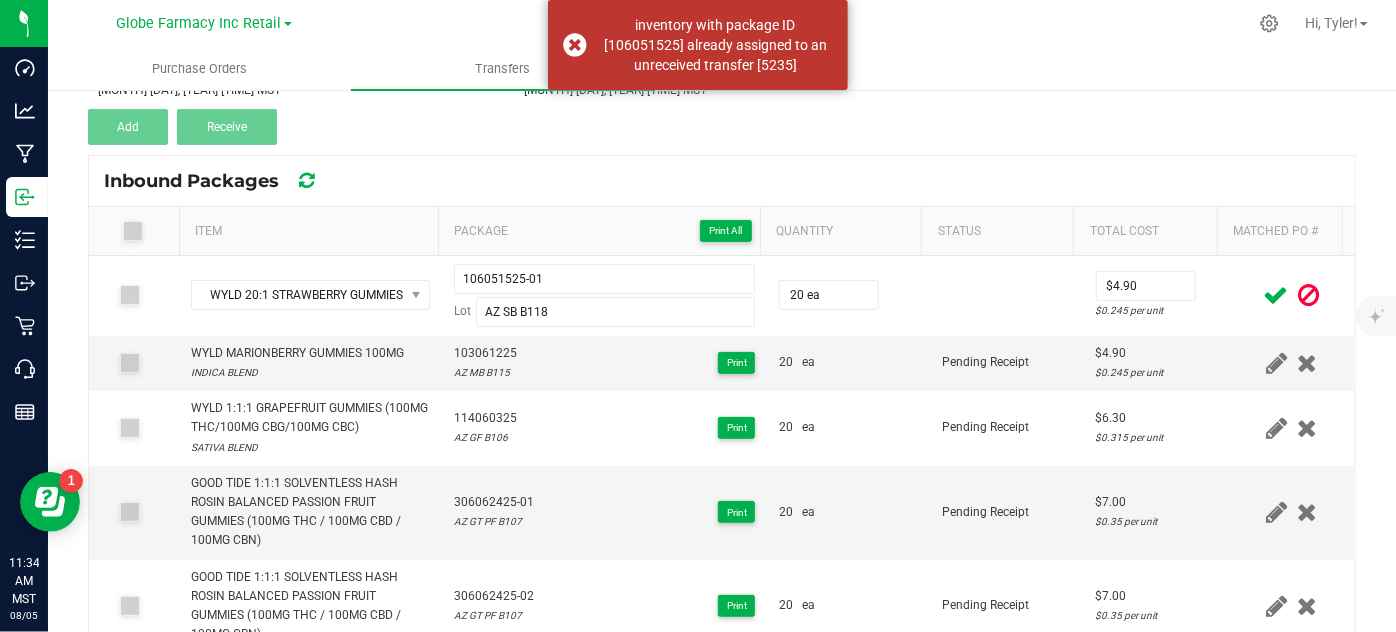 click at bounding box center (1276, 295) 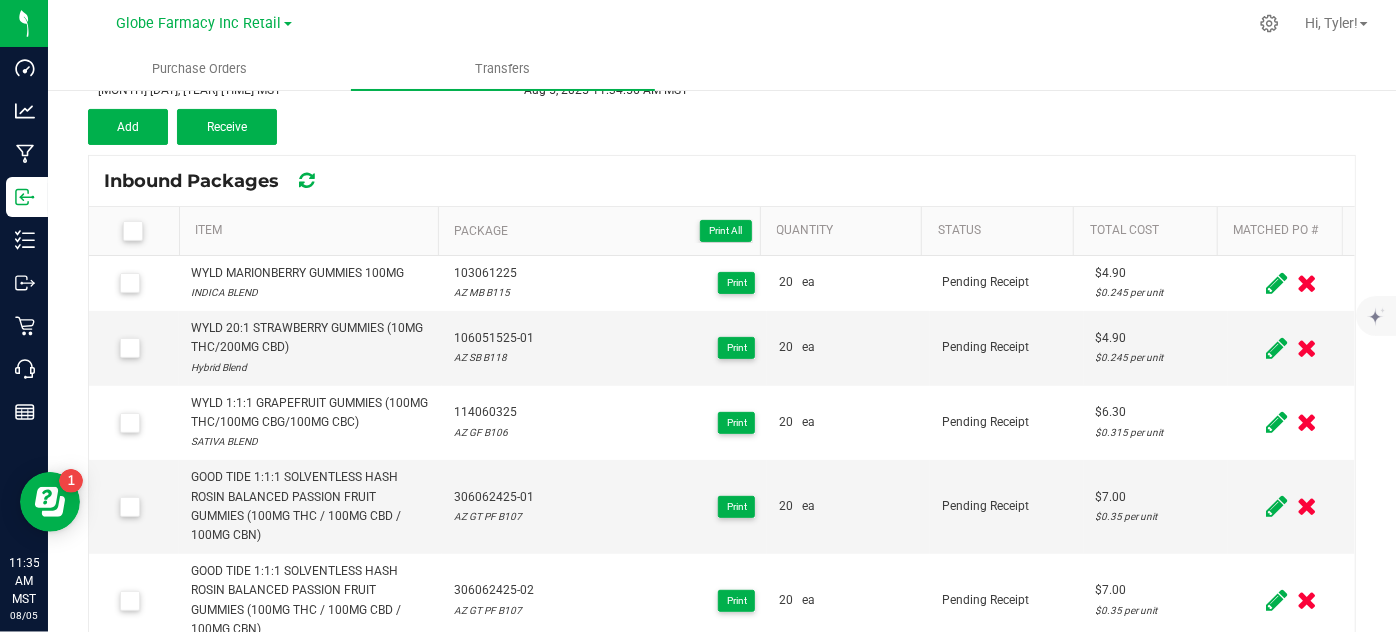 click at bounding box center [1276, 283] 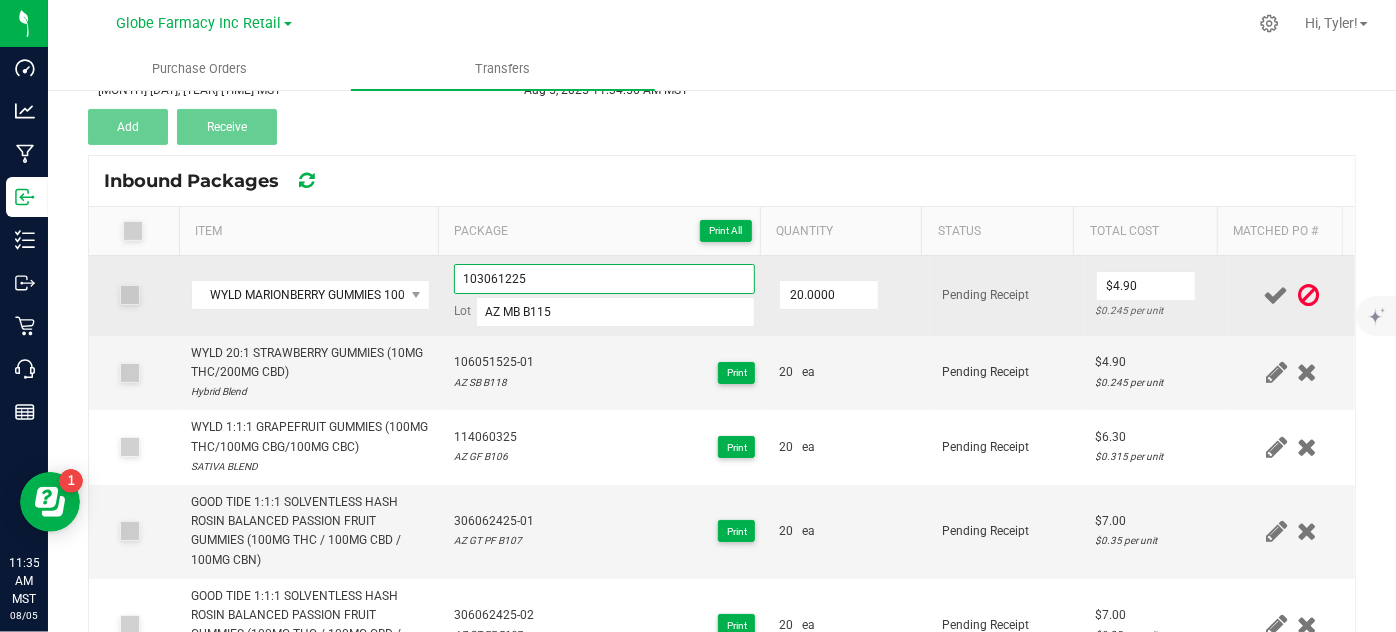 click on "103061225" at bounding box center [605, 279] 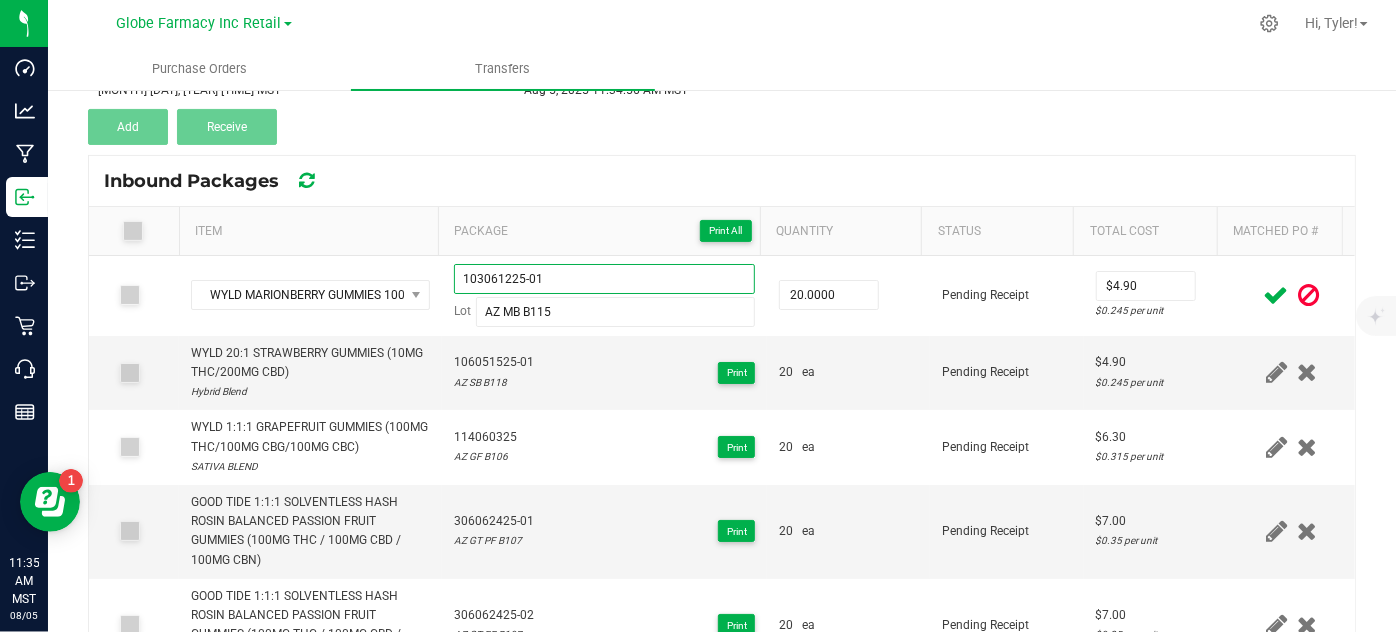 type on "103061225-01" 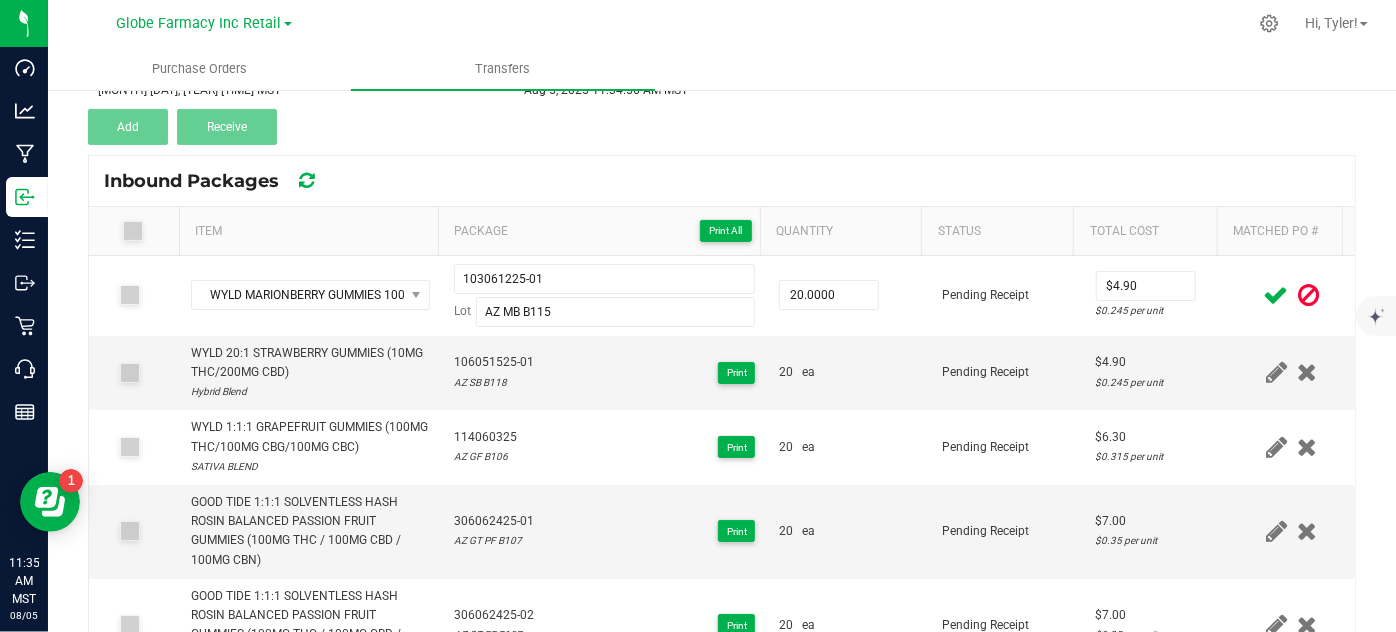 click at bounding box center [1276, 295] 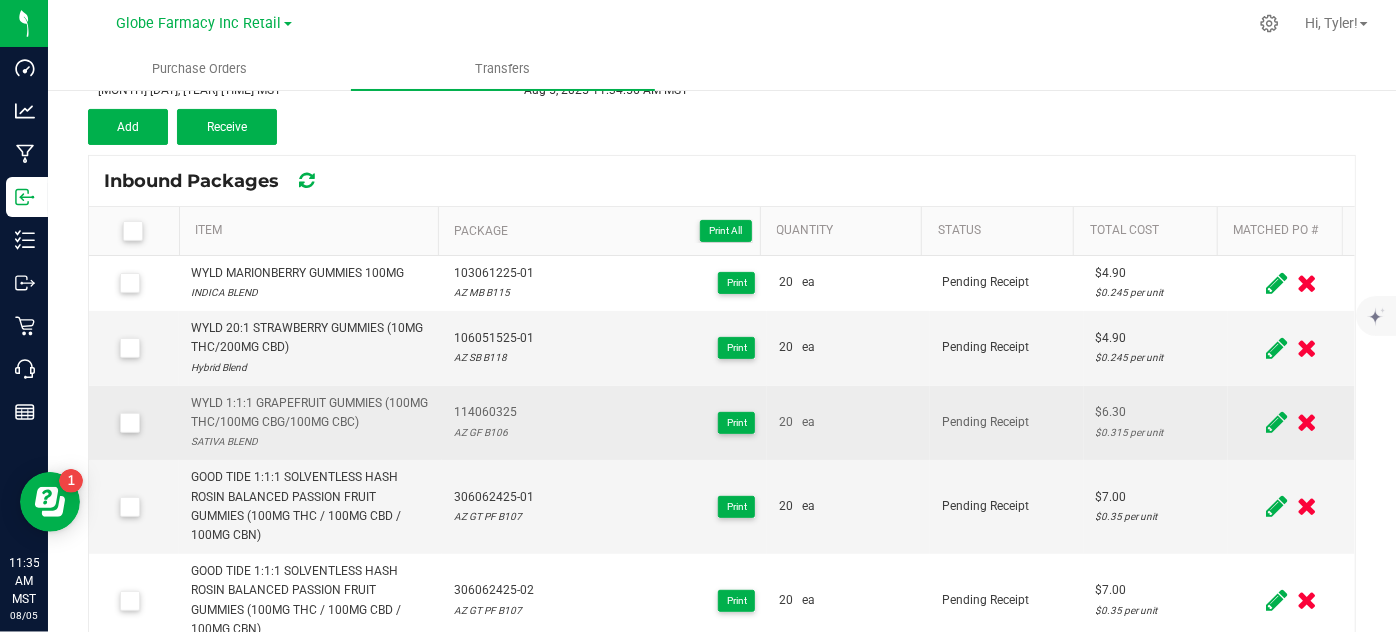 click at bounding box center (1276, 422) 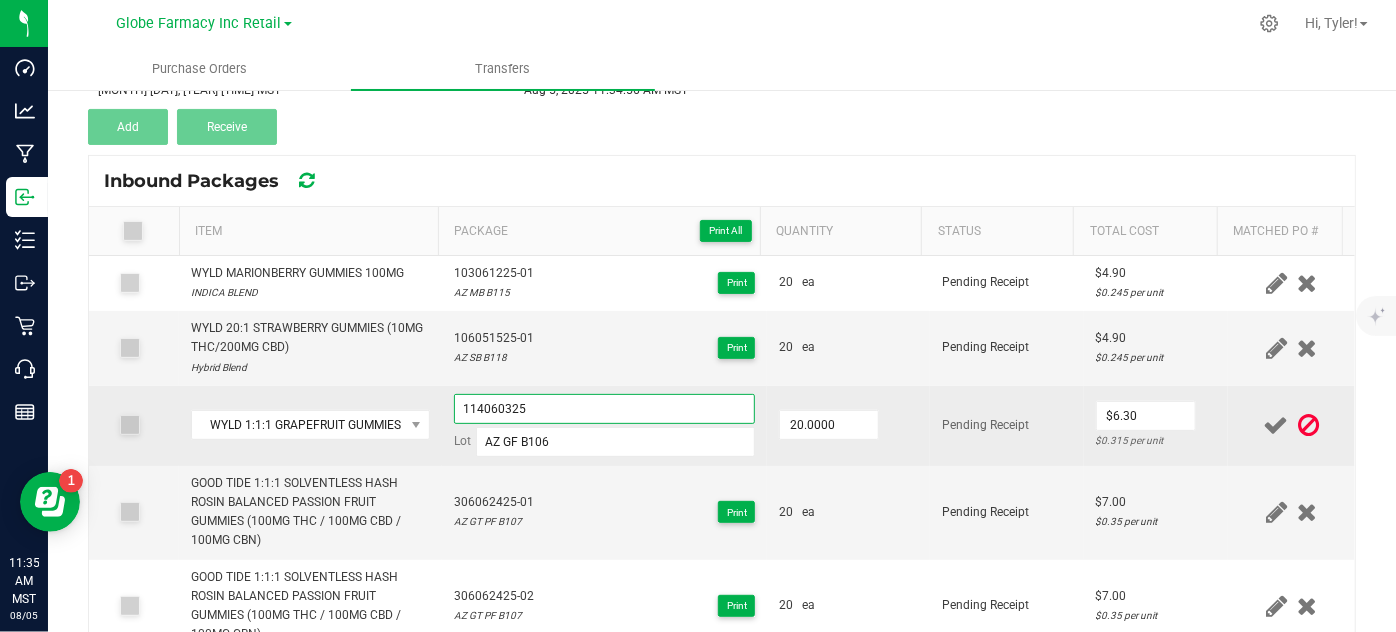 click on "114060325" at bounding box center (605, 409) 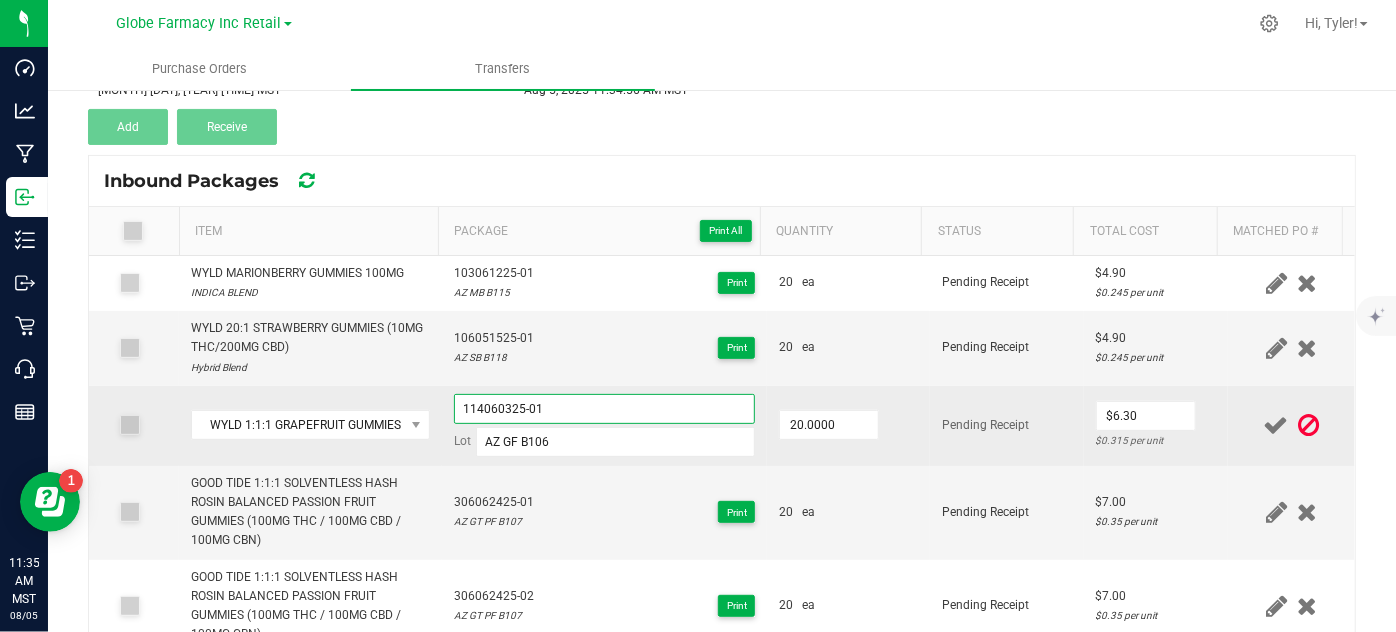 type on "114060325-01" 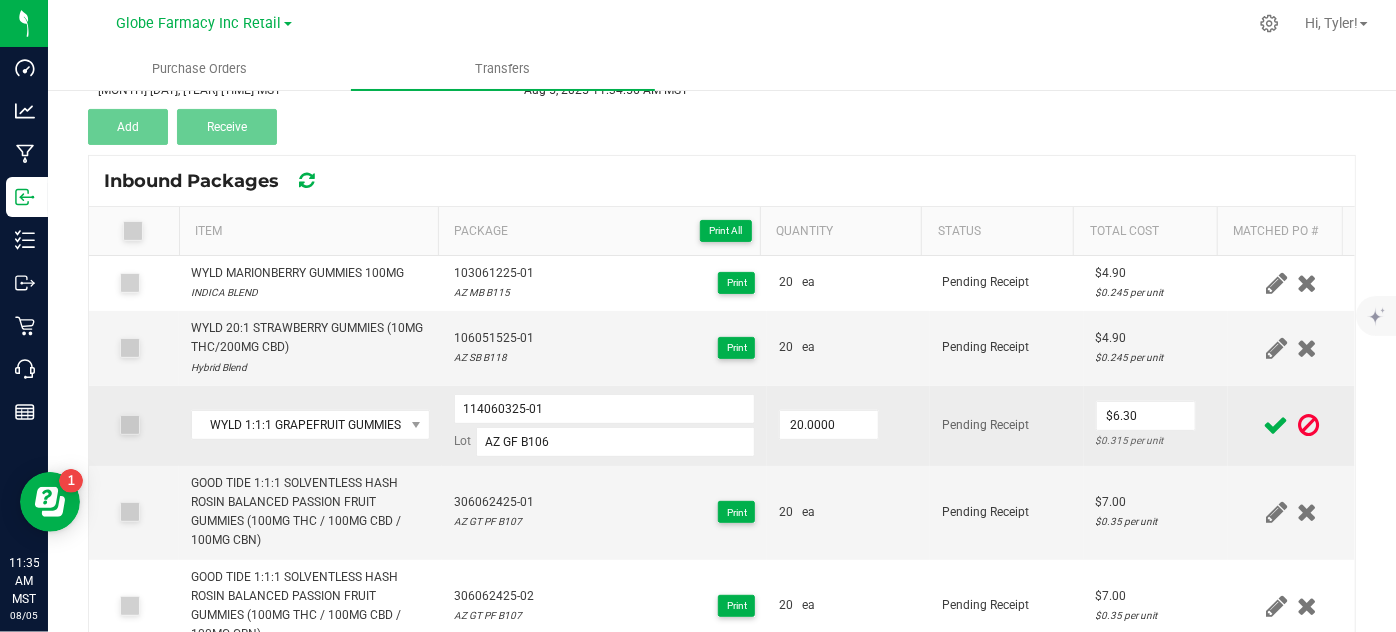 click on "20.0000" at bounding box center (848, 426) 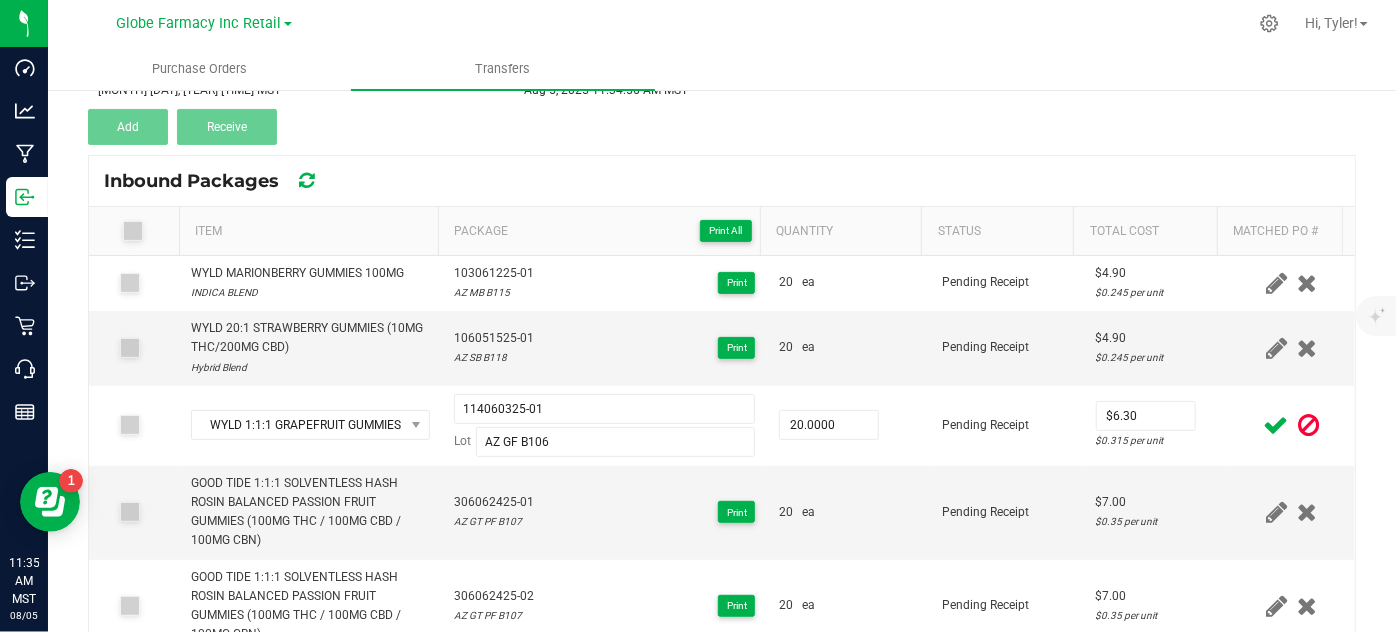 click at bounding box center [1276, 425] 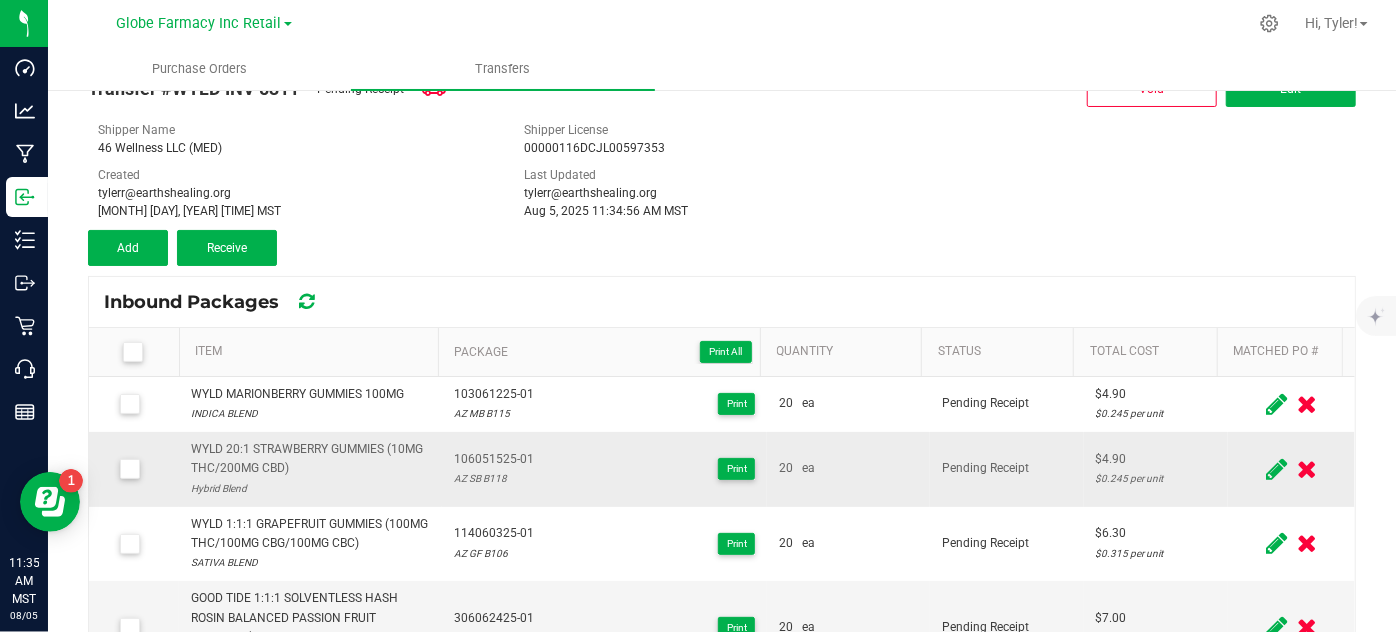 scroll, scrollTop: 0, scrollLeft: 0, axis: both 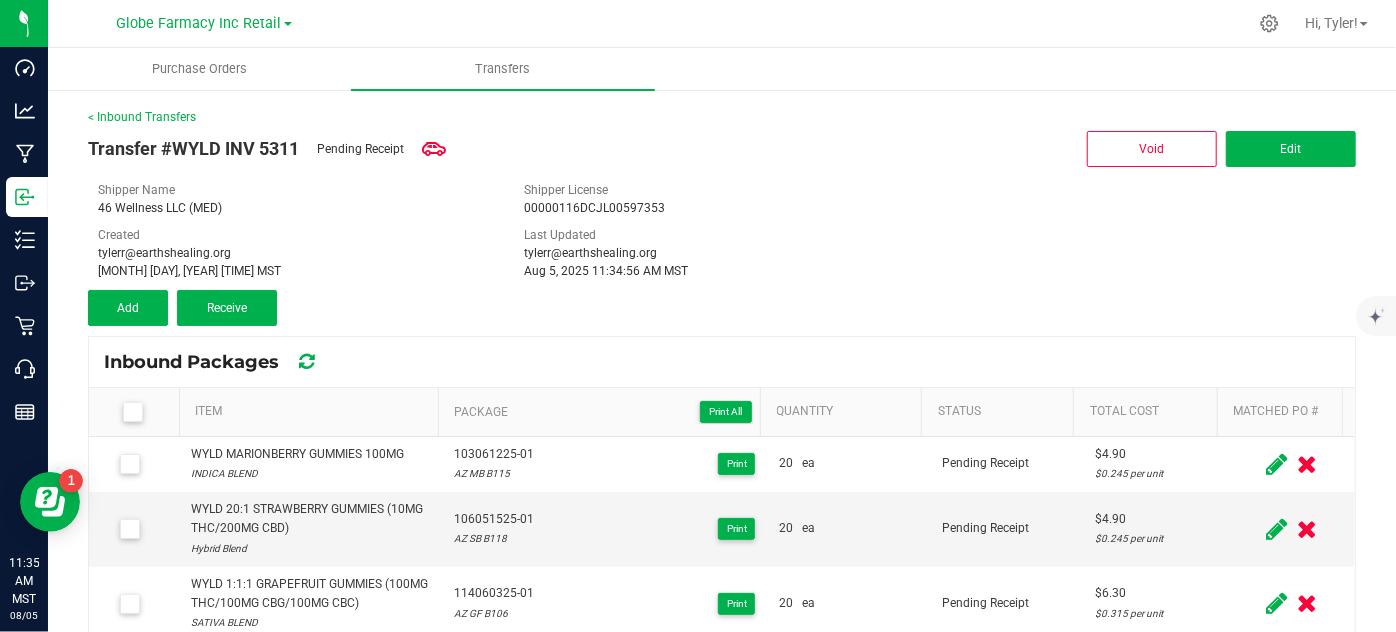 click at bounding box center (132, 412) 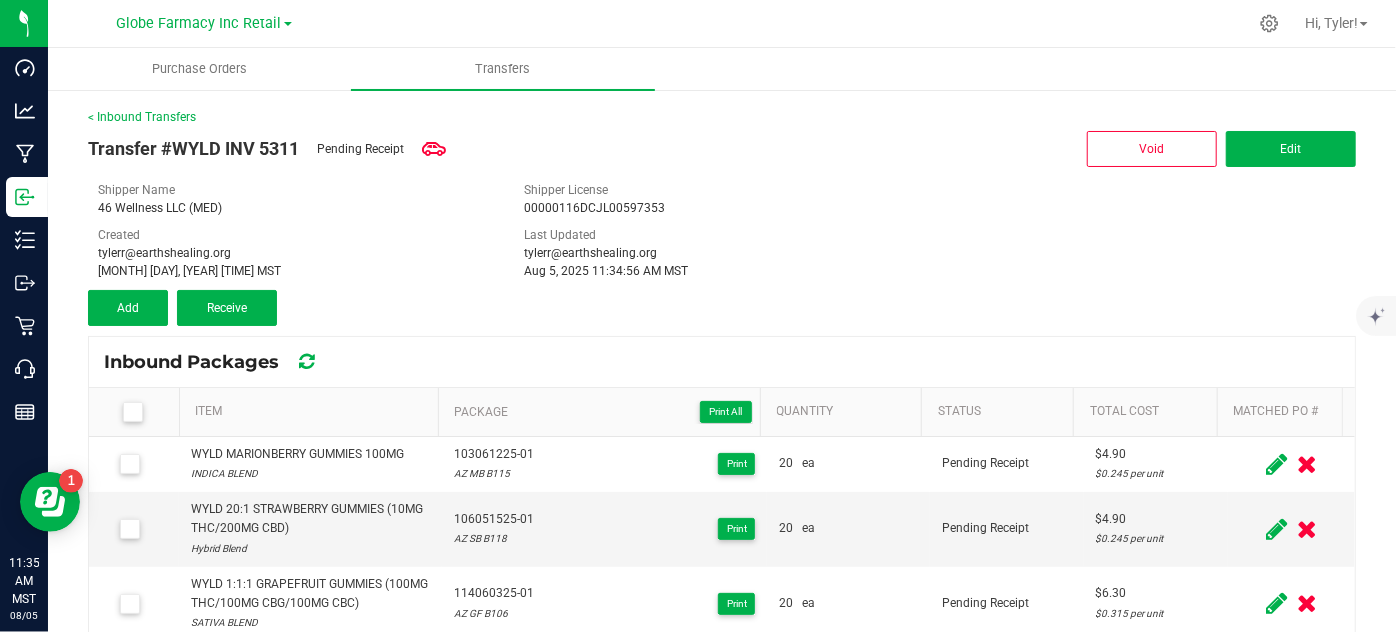 click at bounding box center [0, 0] 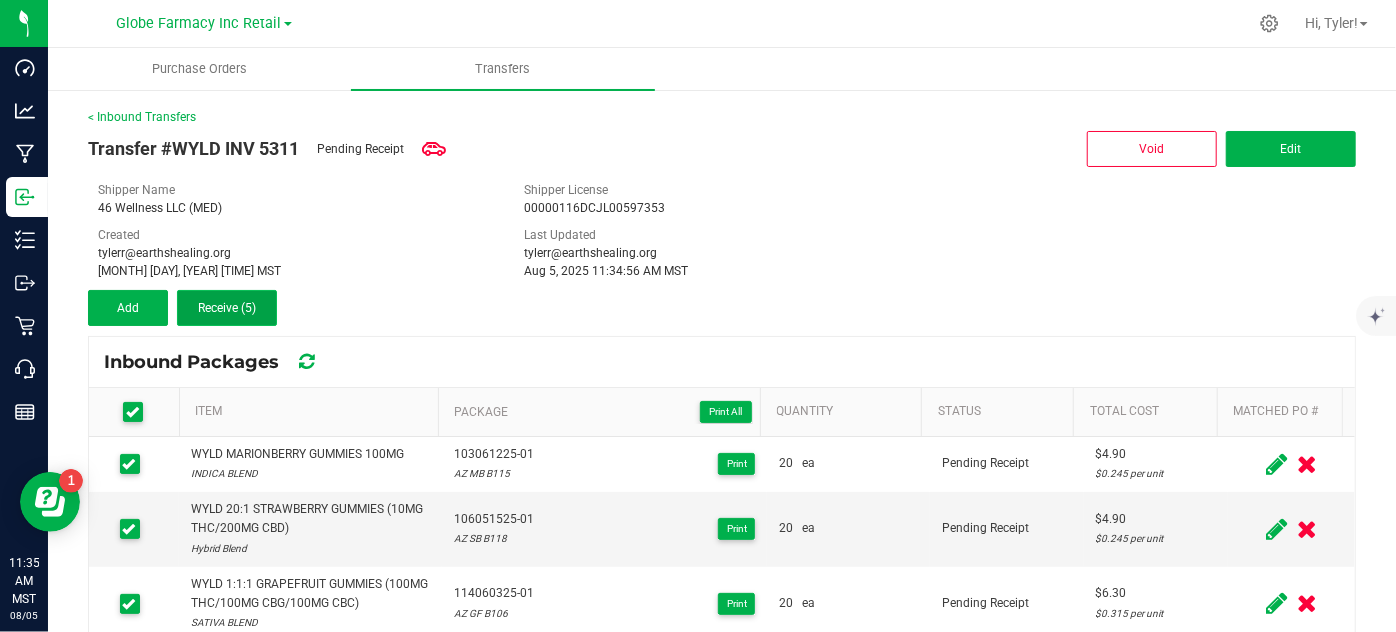 click on "Receive (5)" at bounding box center (227, 308) 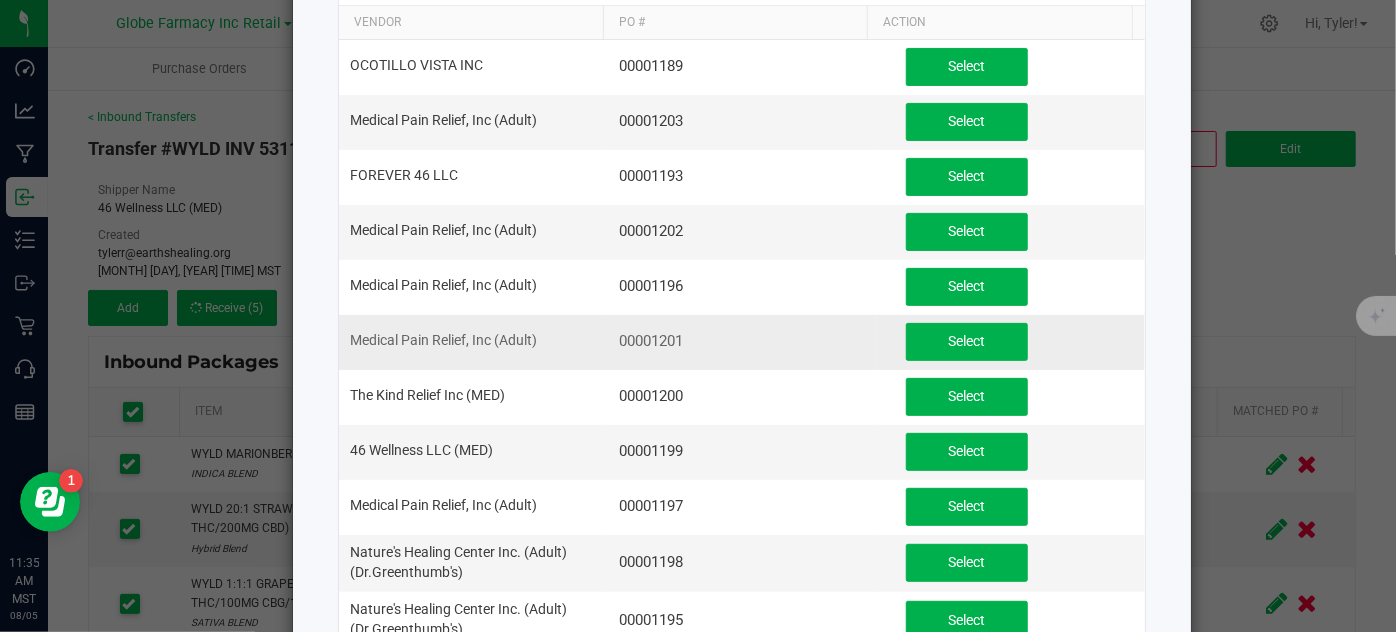 scroll, scrollTop: 272, scrollLeft: 0, axis: vertical 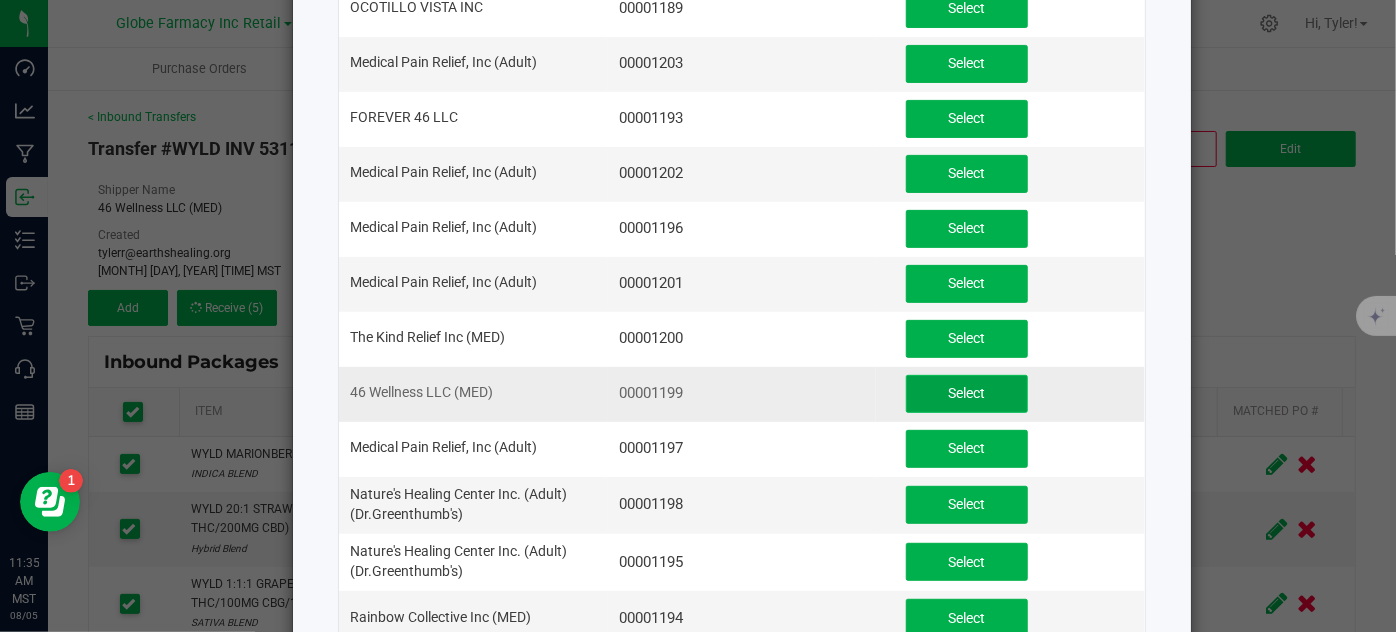click on "Select" 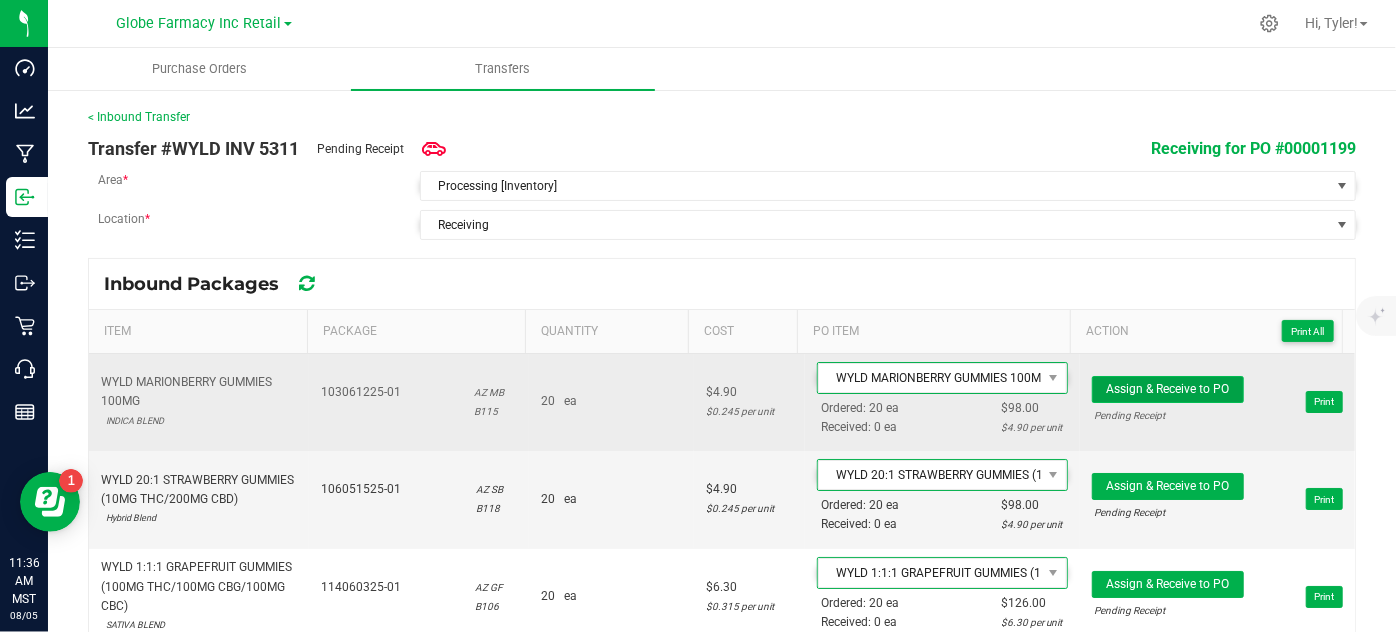 click on "Assign & Receive to PO" at bounding box center [1167, 389] 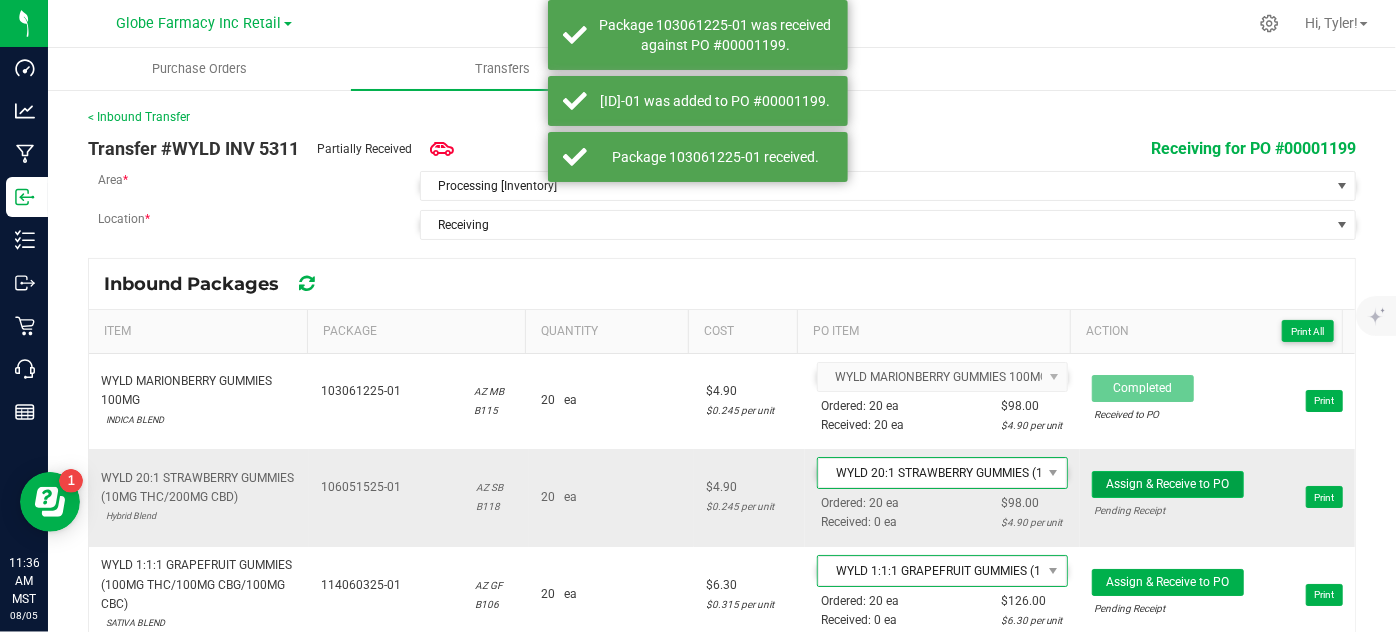 click on "Assign & Receive to PO" at bounding box center [1167, 484] 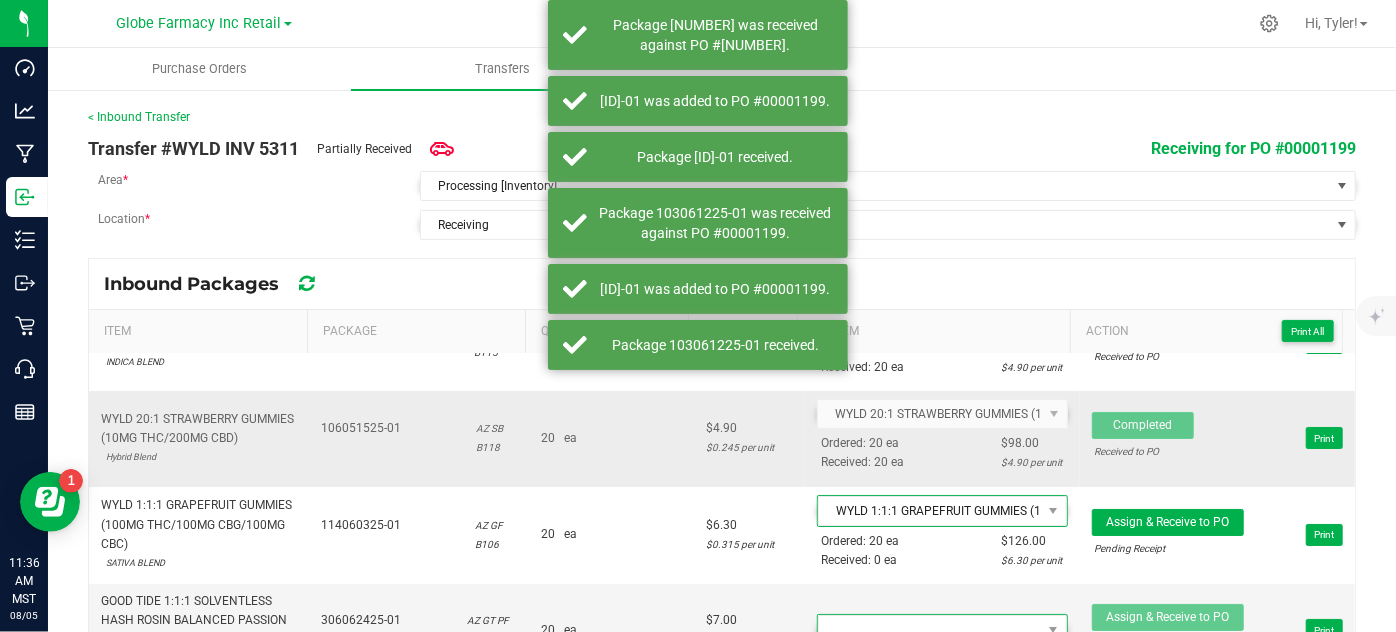 scroll, scrollTop: 90, scrollLeft: 0, axis: vertical 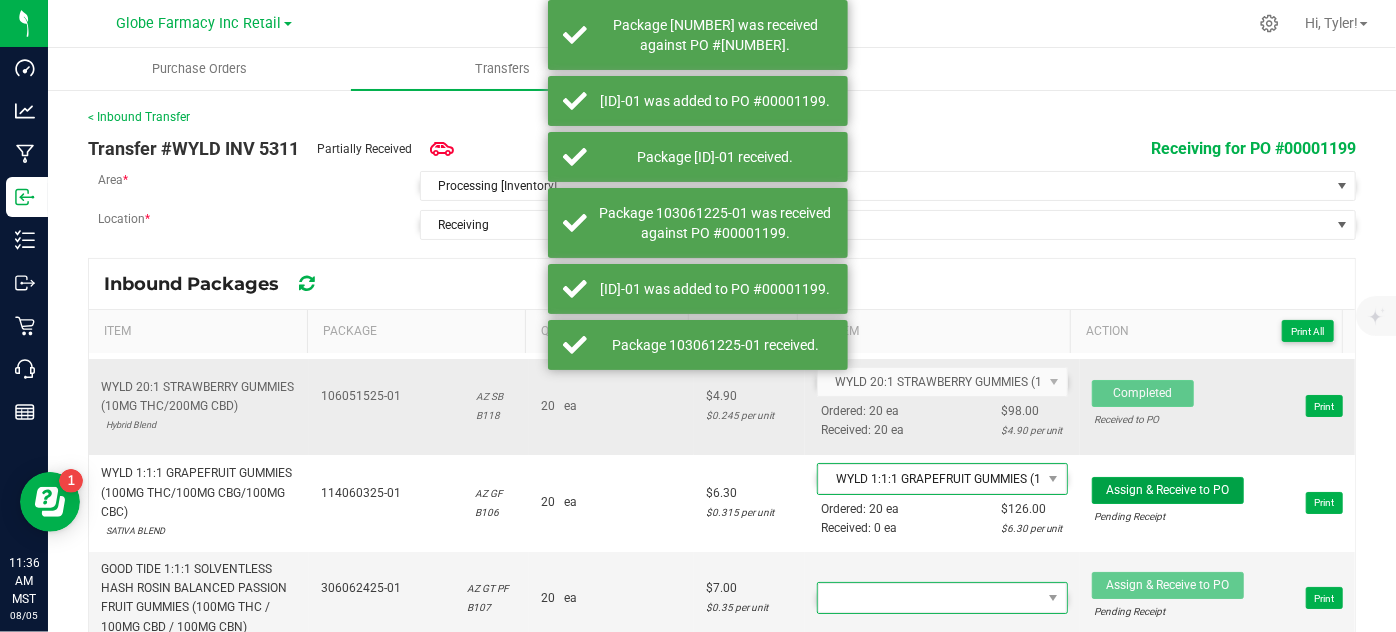 click on "Assign & Receive to PO" at bounding box center [1167, 490] 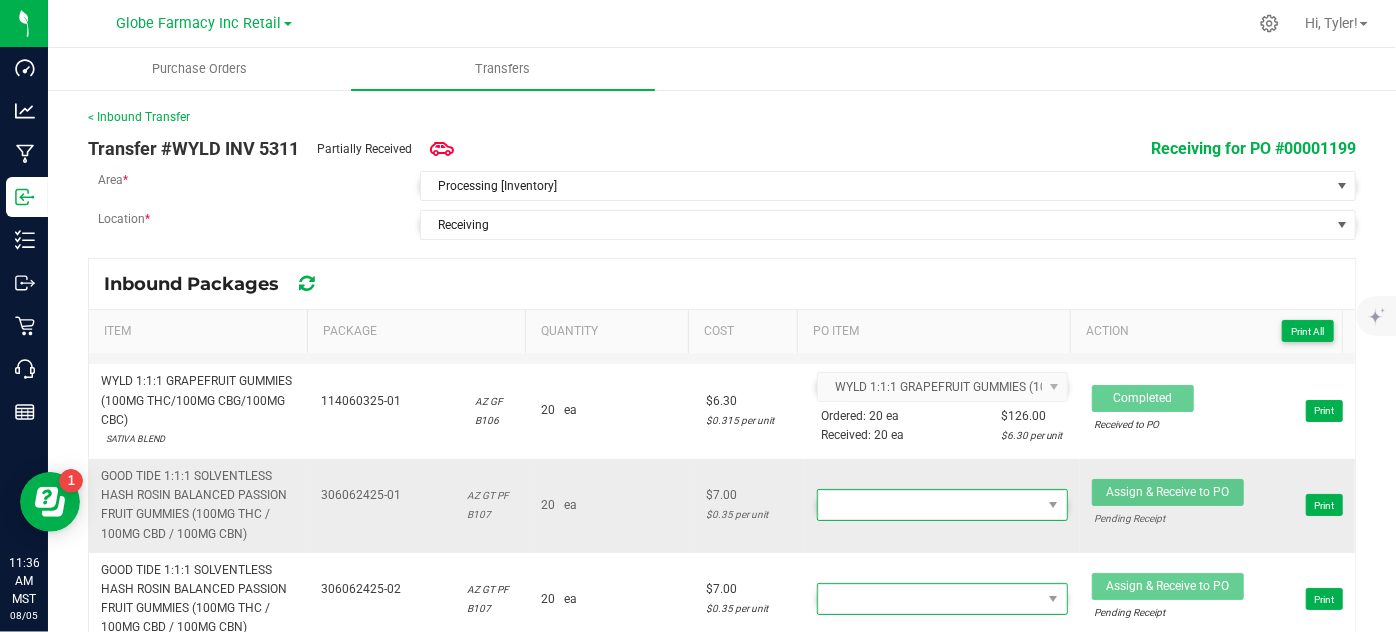scroll, scrollTop: 182, scrollLeft: 0, axis: vertical 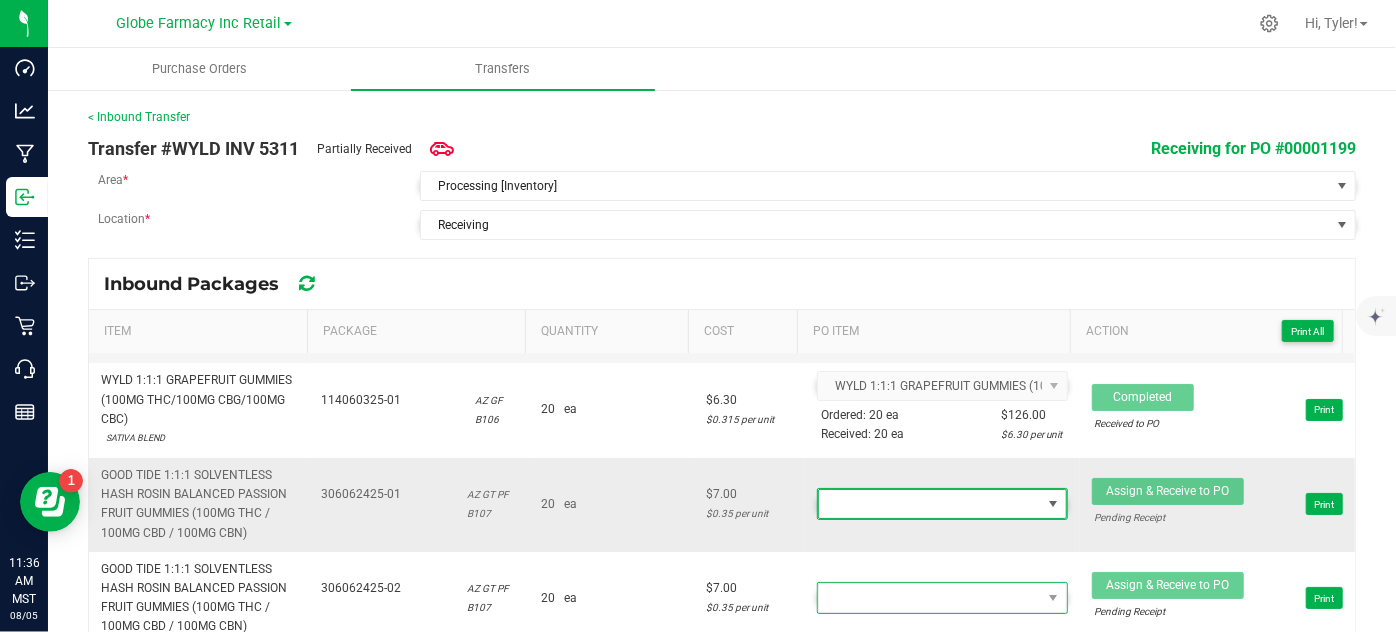 click at bounding box center (930, 504) 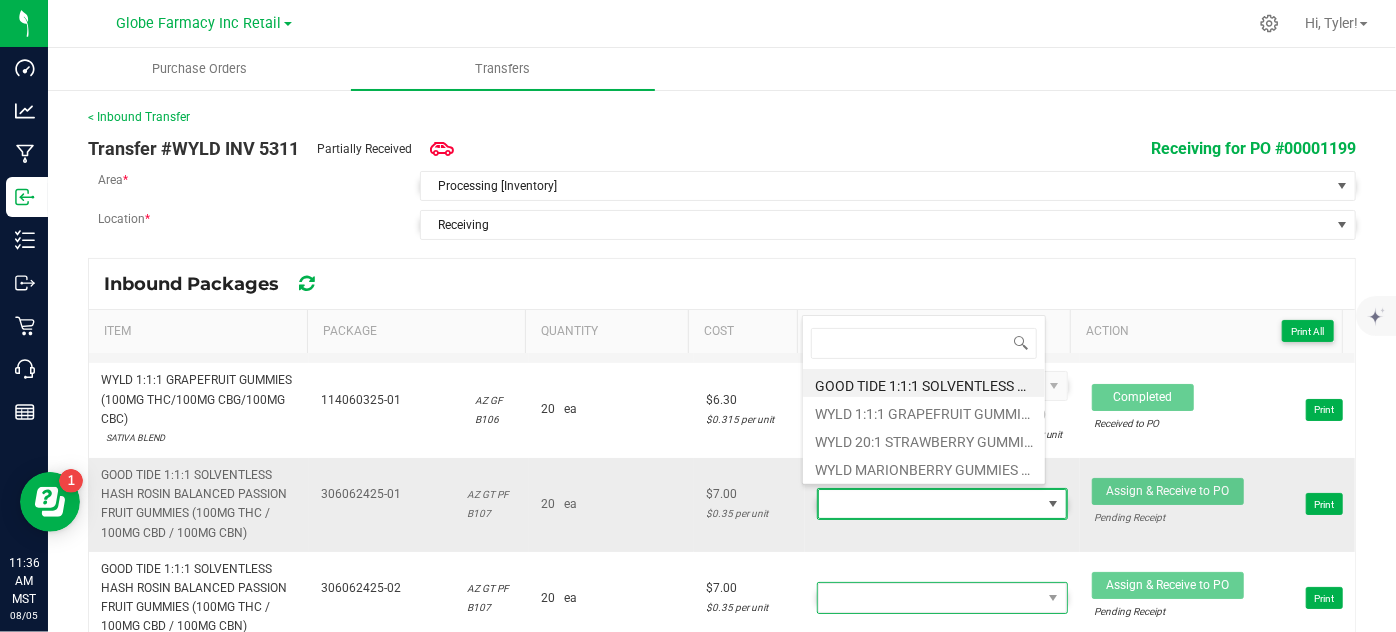 scroll, scrollTop: 99970, scrollLeft: 99756, axis: both 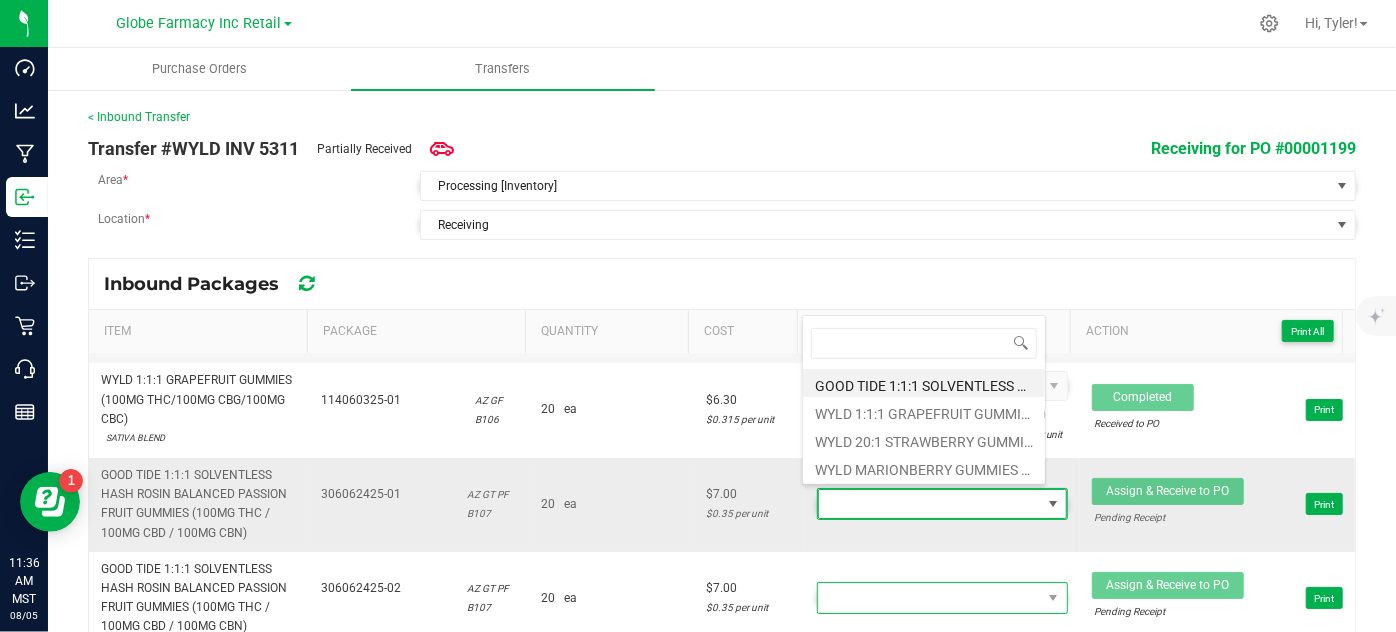 type on "GOOD TIDE 1:1:1 SOLVENTLESS HASH ROSIN SLEEP PASSION FRUIT GUMMIES (100MG THC / 100MG CBD / 100MG CBN)" 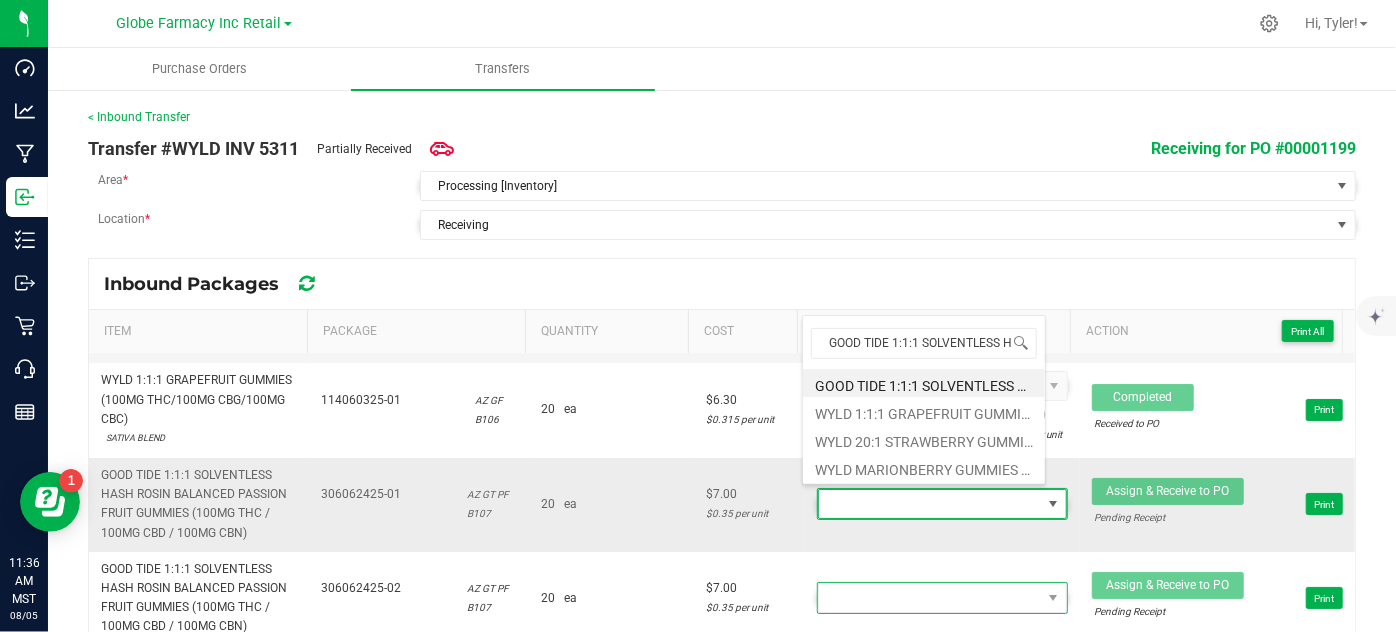 scroll, scrollTop: 0, scrollLeft: 470, axis: horizontal 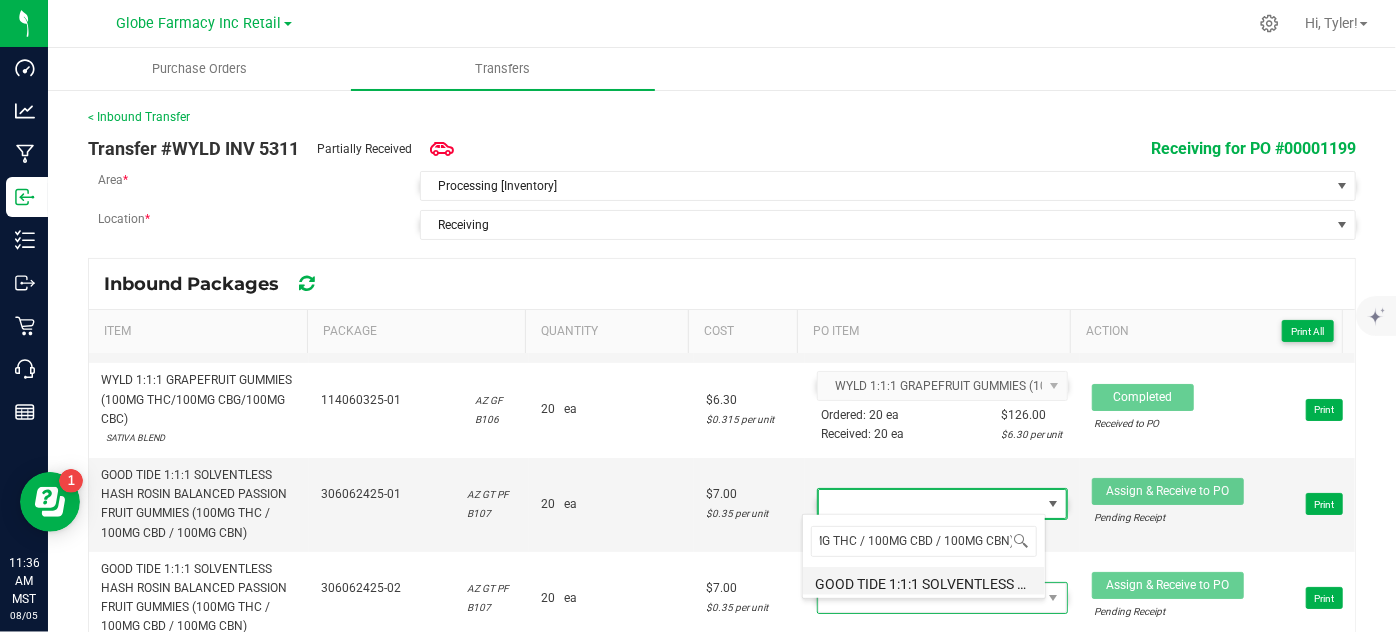 click on "GOOD TIDE 1:1:1 SOLVENTLESS HASH ROSIN SLEEP PASSION FRUIT GUMMIES (100MG THC / 100MG CBD / 100MG CBN)" at bounding box center (924, 581) 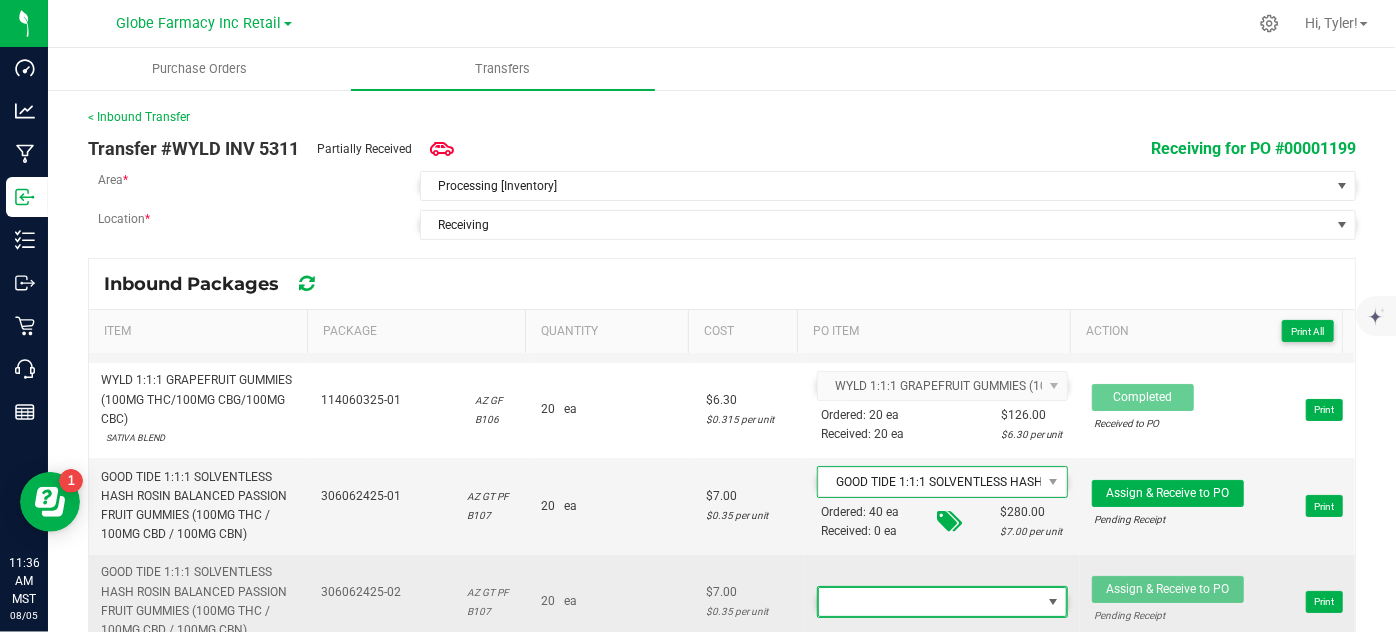 click at bounding box center (930, 602) 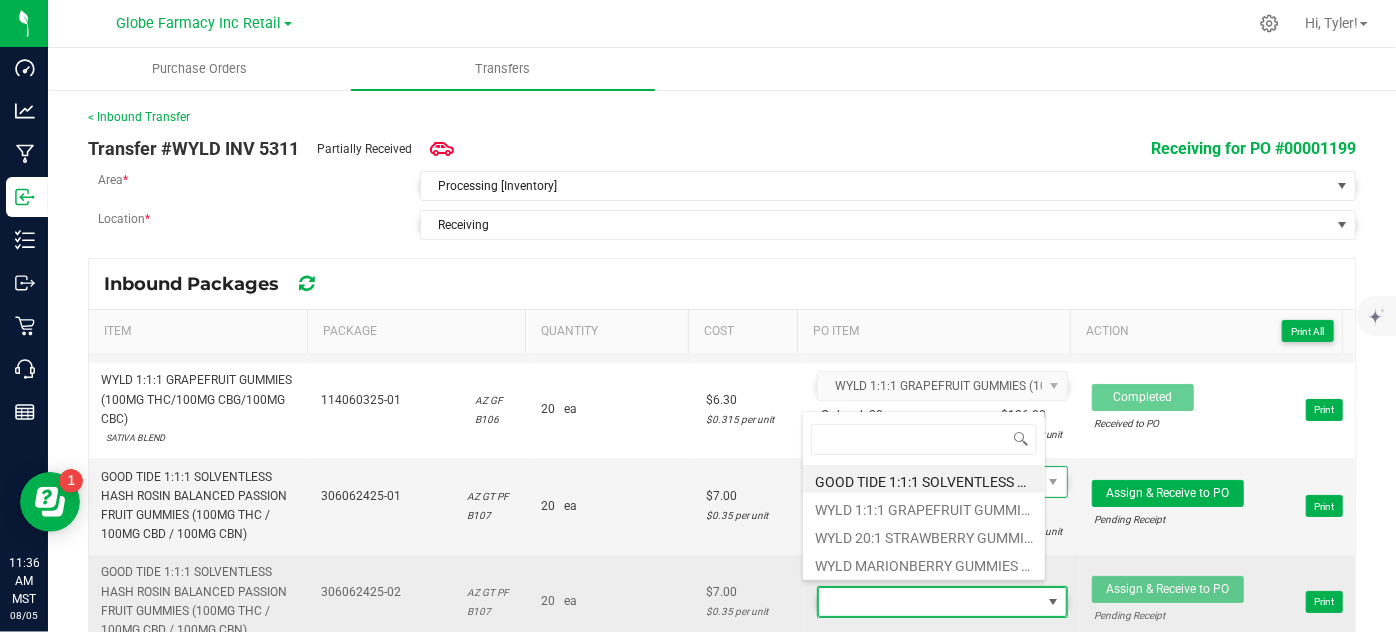 scroll, scrollTop: 99970, scrollLeft: 99756, axis: both 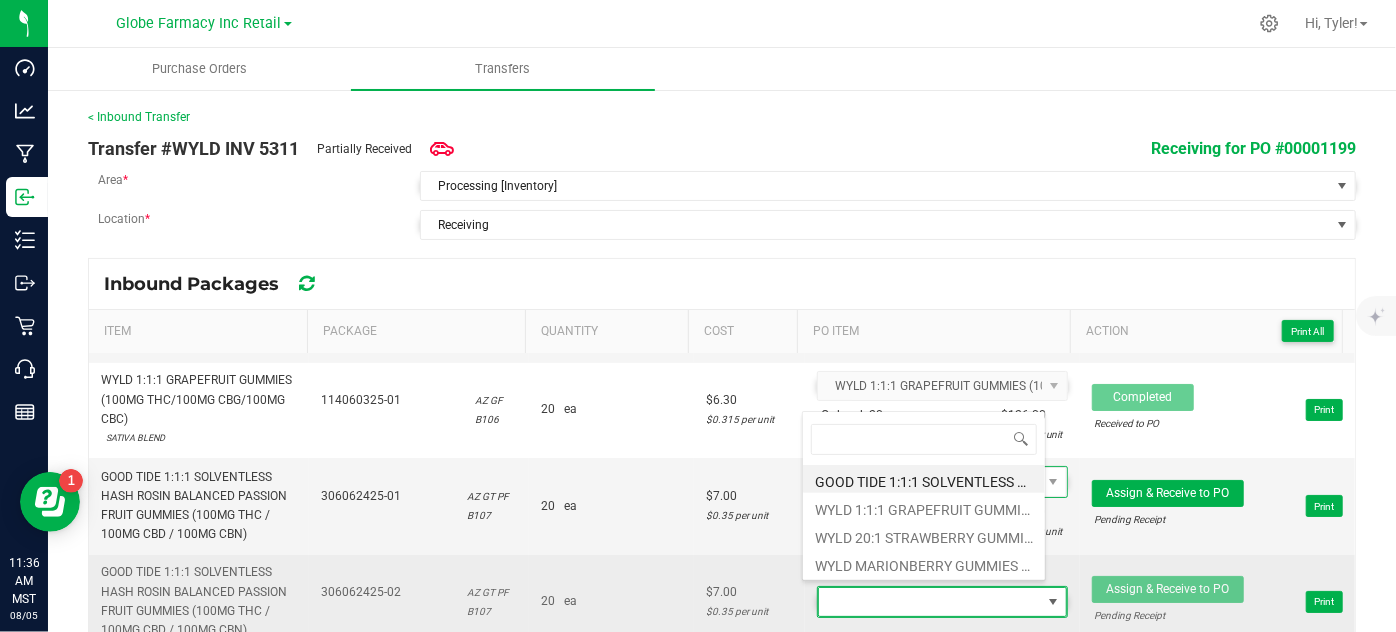 type on "GOOD TIDE 1:1:1 SOLVENTLESS HASH ROSIN SLEEP PASSION FRUIT GUMMIES (100MG THC / 100MG CBD / 100MG CBN)" 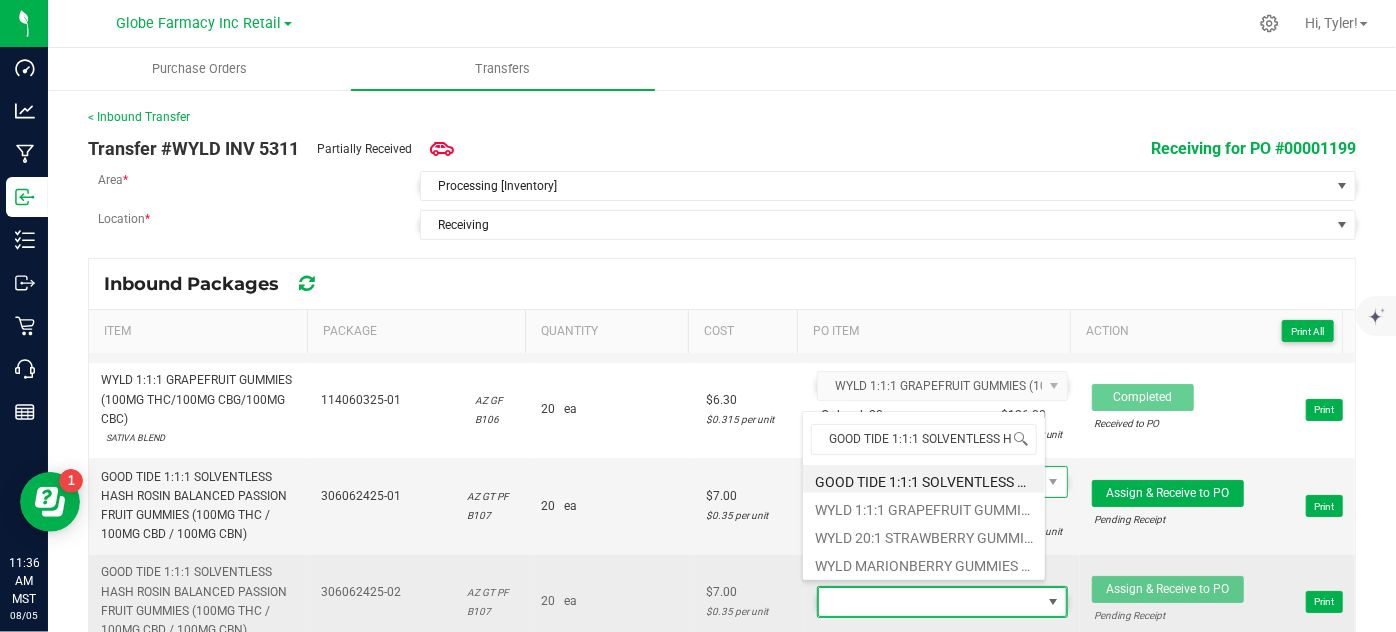 scroll, scrollTop: 0, scrollLeft: 470, axis: horizontal 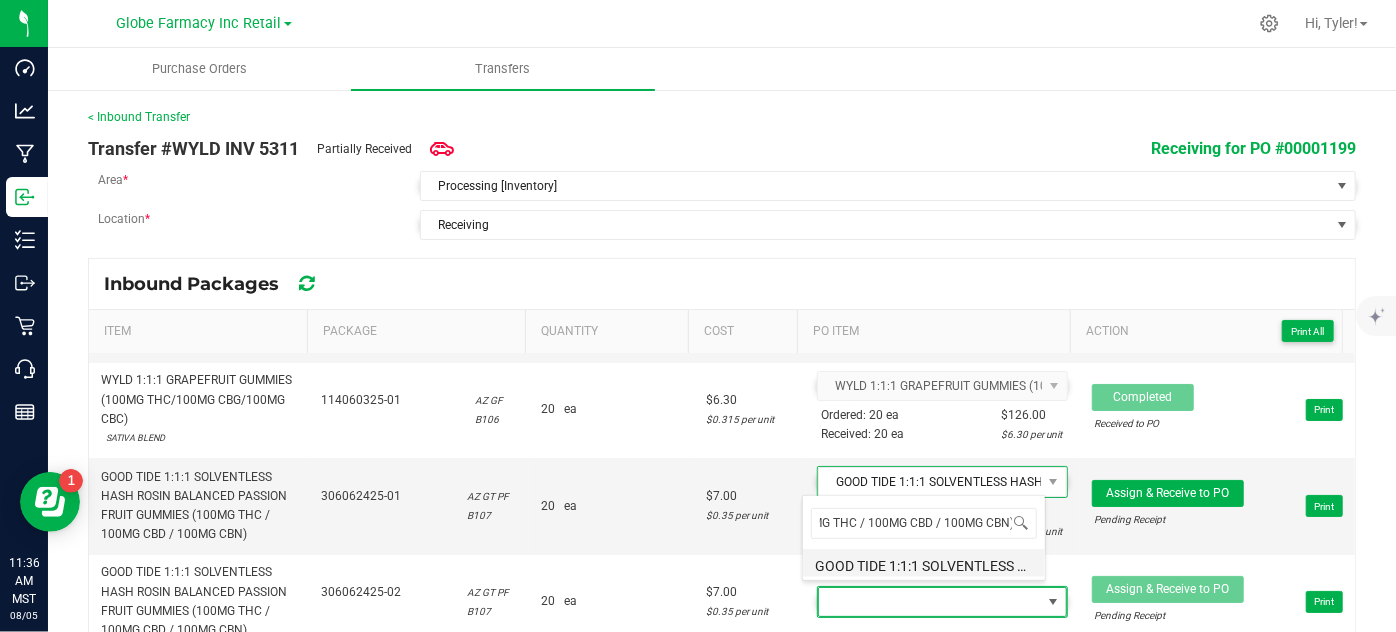 click on "GOOD TIDE 1:1:1 SOLVENTLESS HASH ROSIN SLEEP PASSION FRUIT GUMMIES (100MG THC / 100MG CBD / 100MG CBN)" at bounding box center [924, 563] 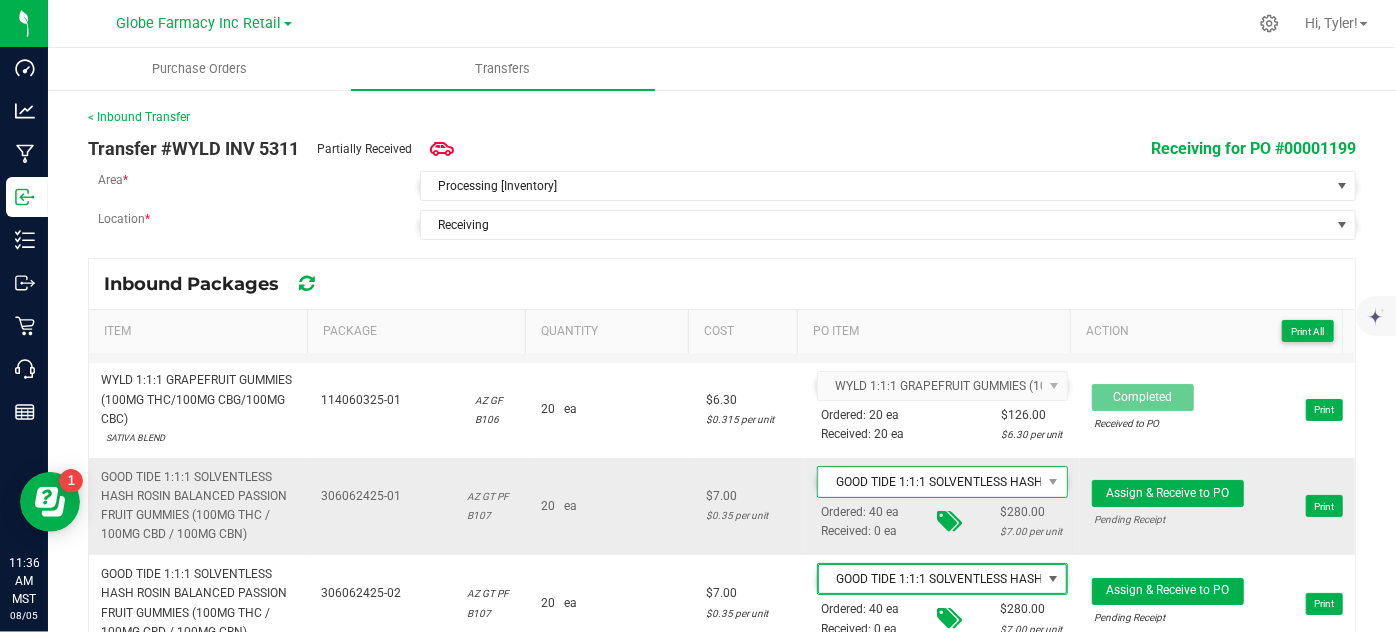 click on "20   ea" at bounding box center (611, 506) 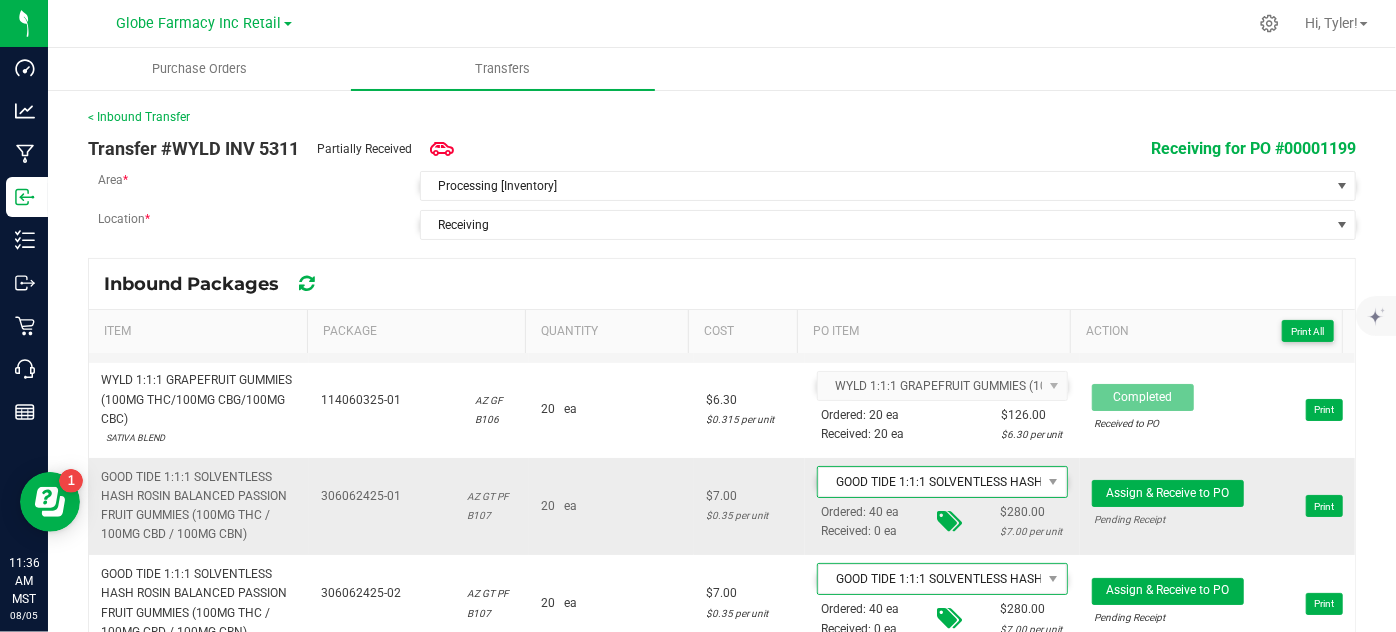 scroll, scrollTop: 187, scrollLeft: 0, axis: vertical 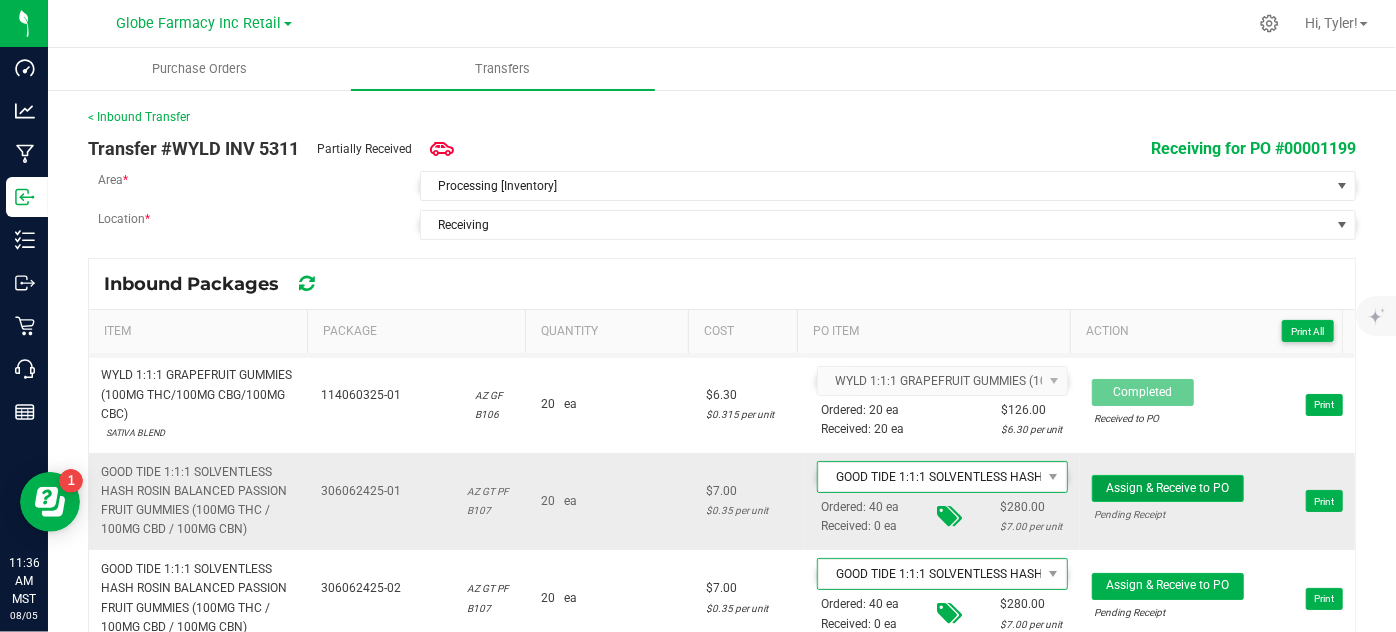 click on "Assign & Receive to PO" at bounding box center [1167, 488] 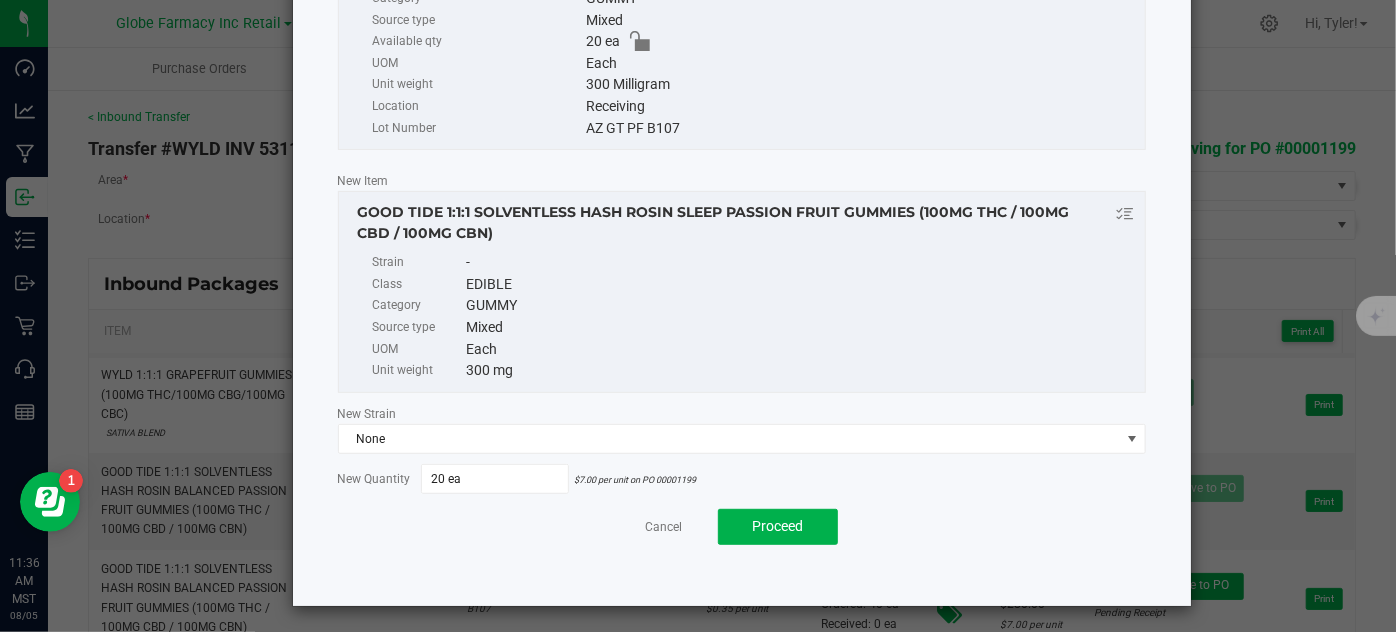 scroll, scrollTop: 314, scrollLeft: 0, axis: vertical 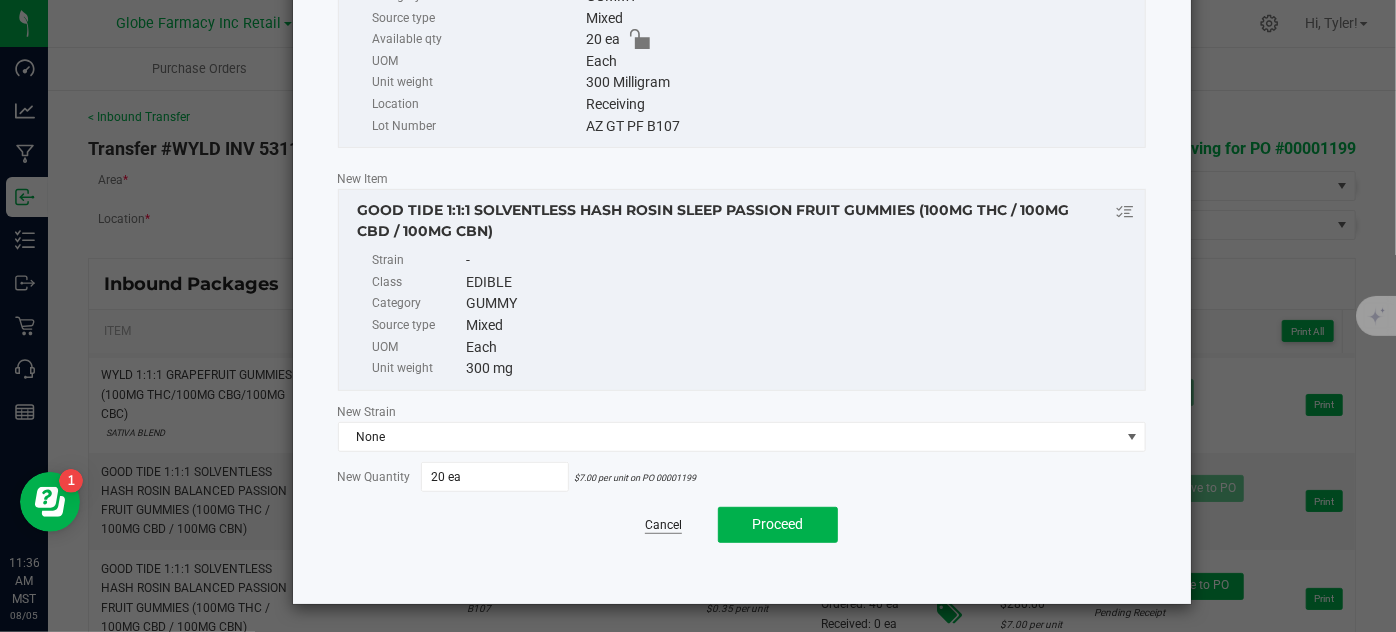 click on "Cancel" 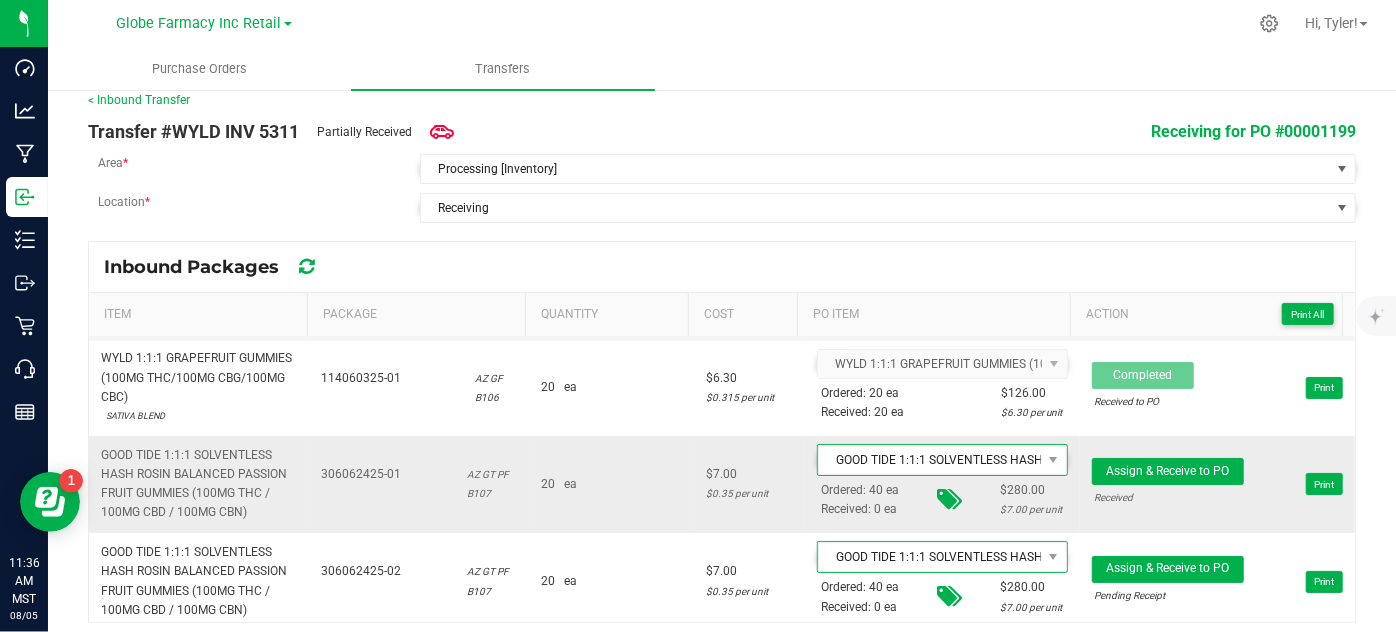 scroll, scrollTop: 26, scrollLeft: 0, axis: vertical 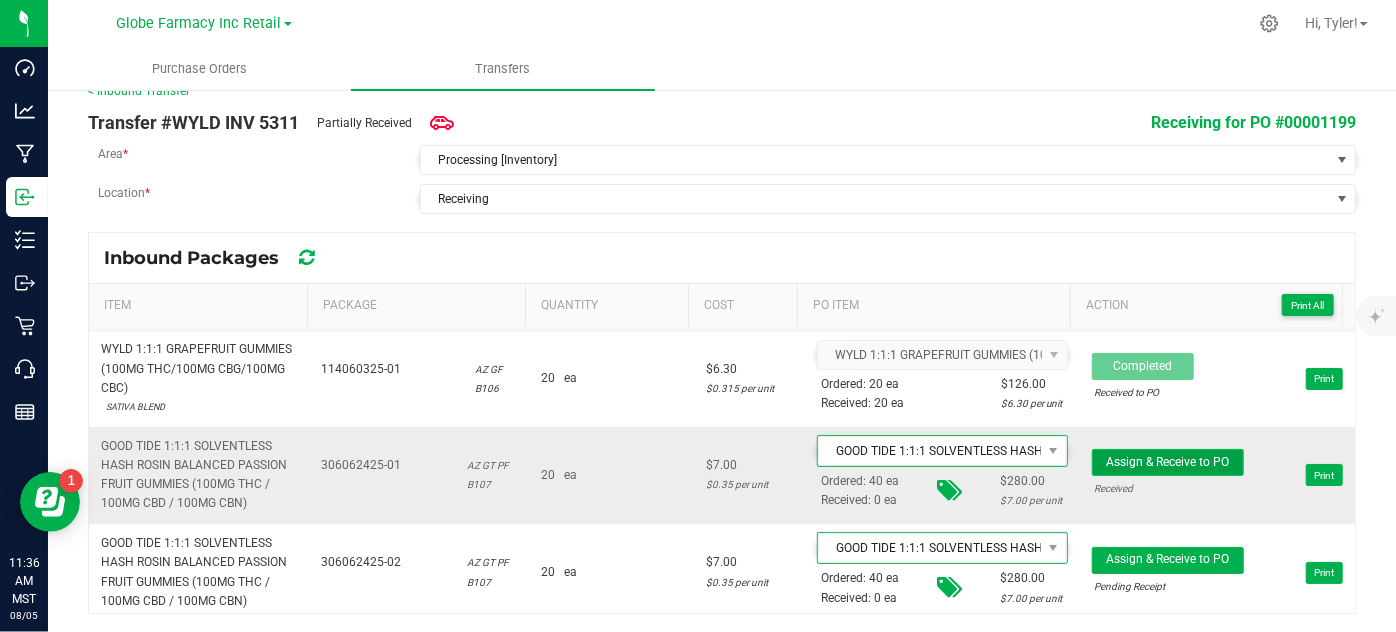 click on "Assign & Receive to PO" at bounding box center (1168, 462) 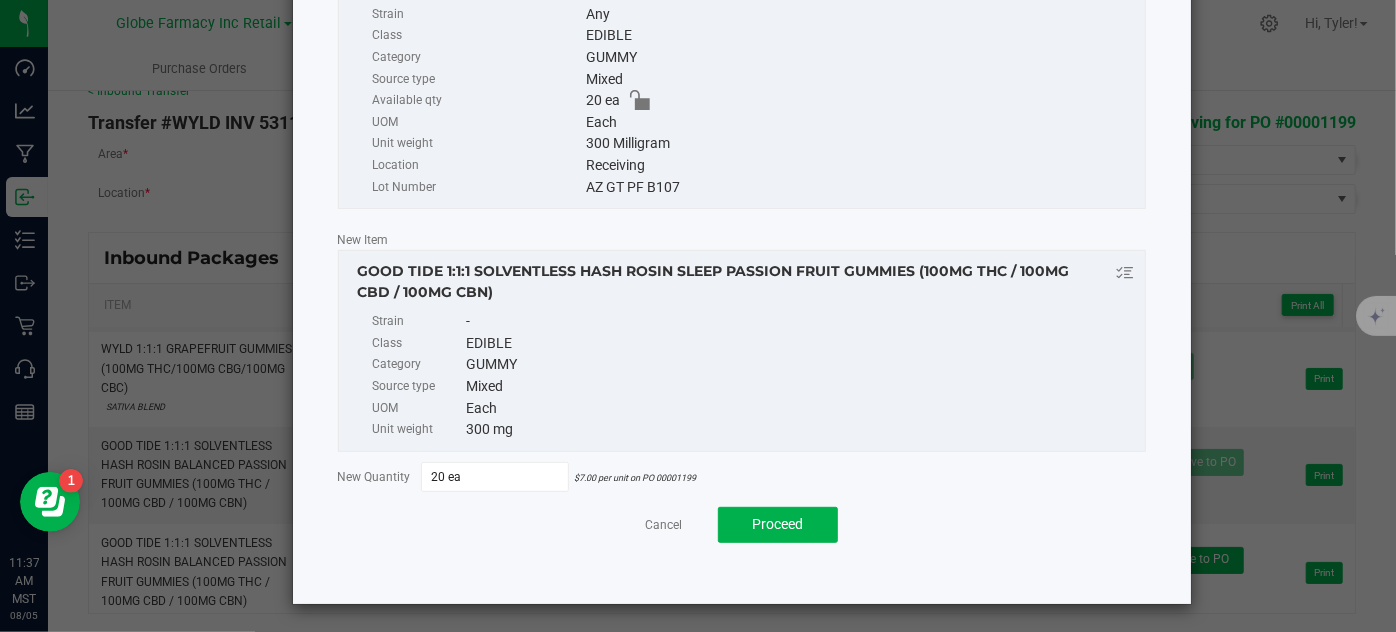 scroll, scrollTop: 162, scrollLeft: 0, axis: vertical 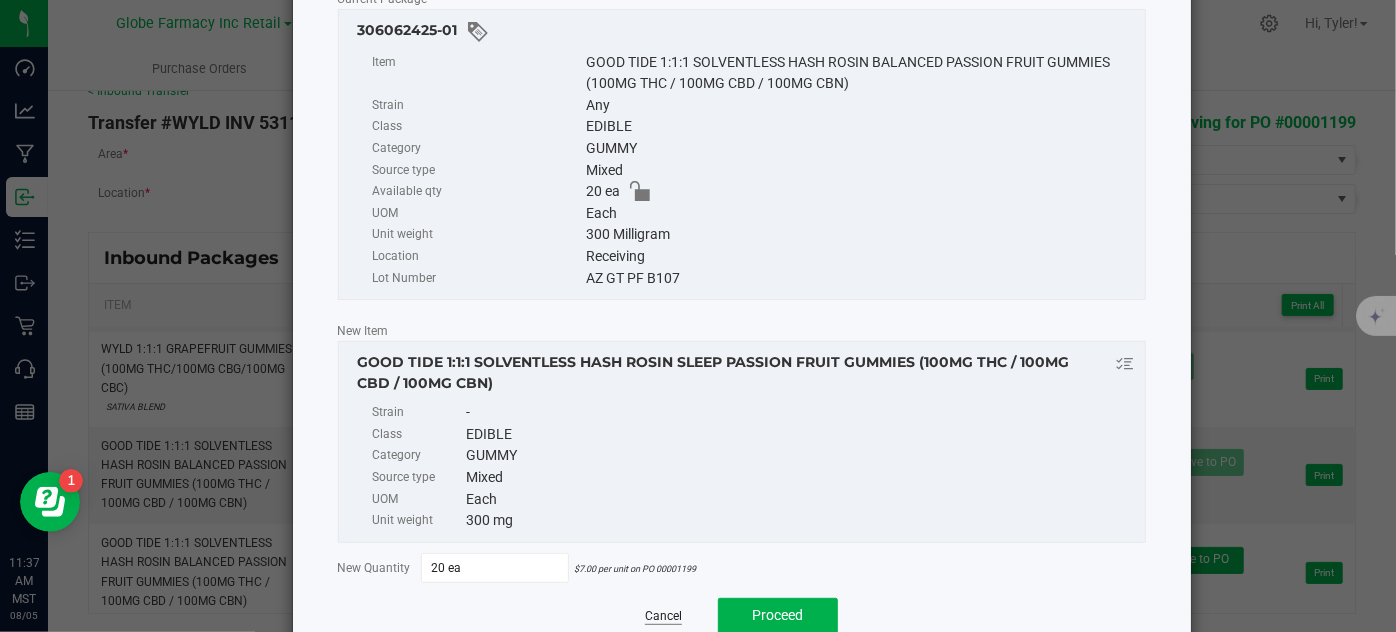 click on "Cancel" 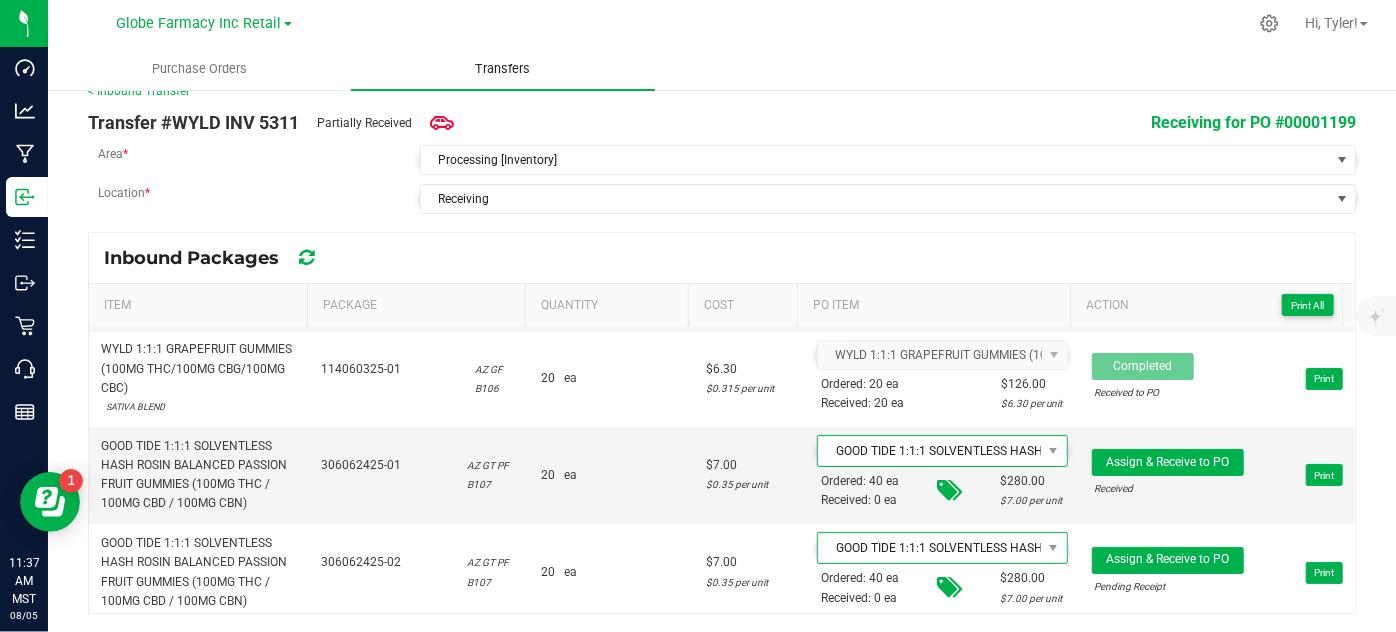 click on "Transfers" at bounding box center (502, 69) 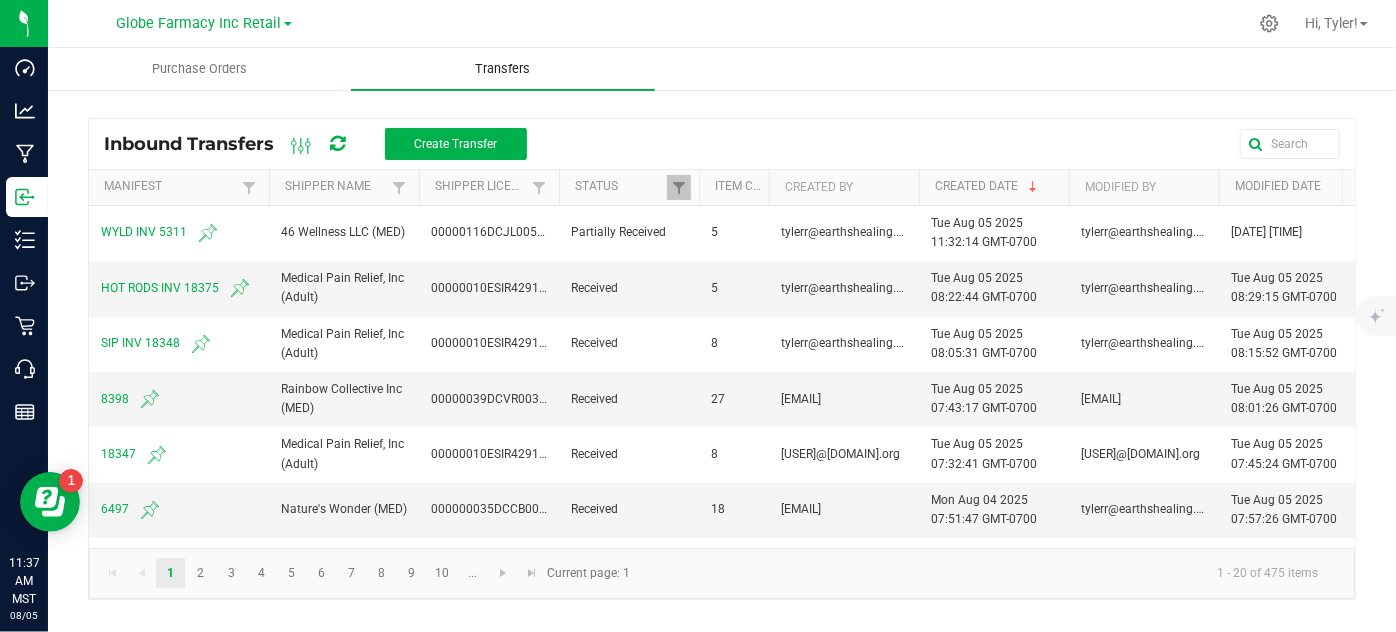 scroll, scrollTop: 0, scrollLeft: 0, axis: both 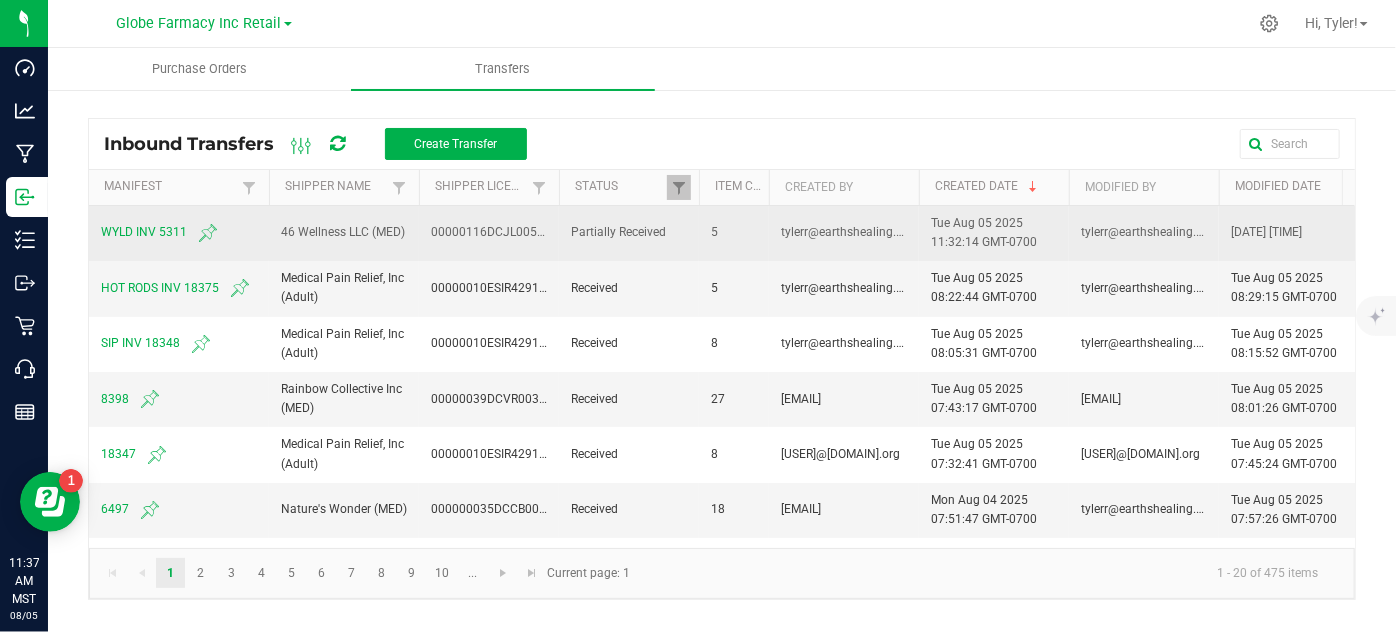 click on "WYLD INV 5311" at bounding box center [179, 233] 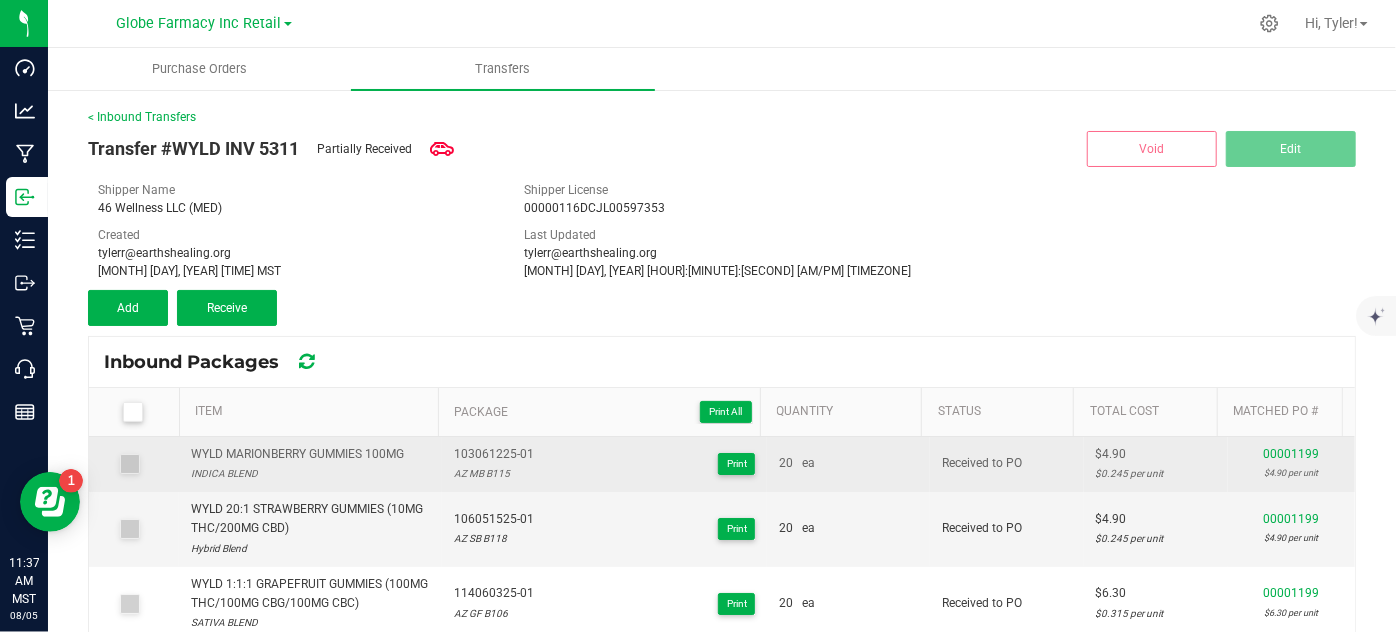 scroll, scrollTop: 108, scrollLeft: 0, axis: vertical 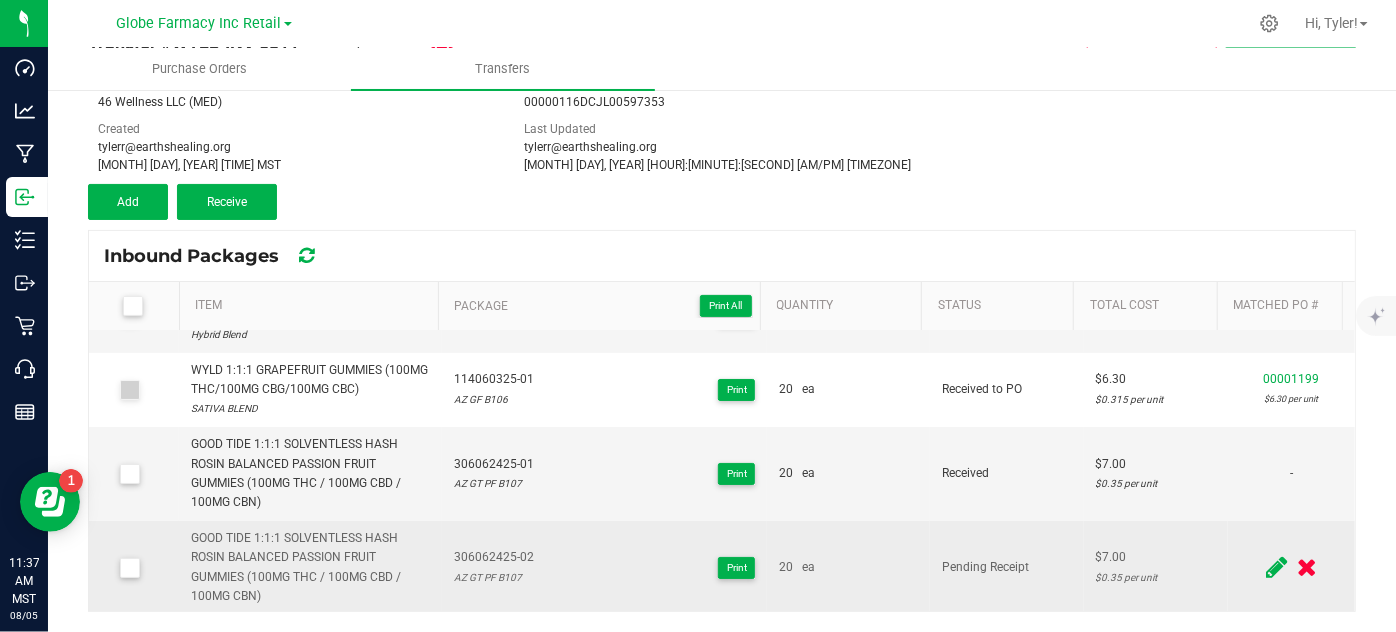 click at bounding box center [129, 568] 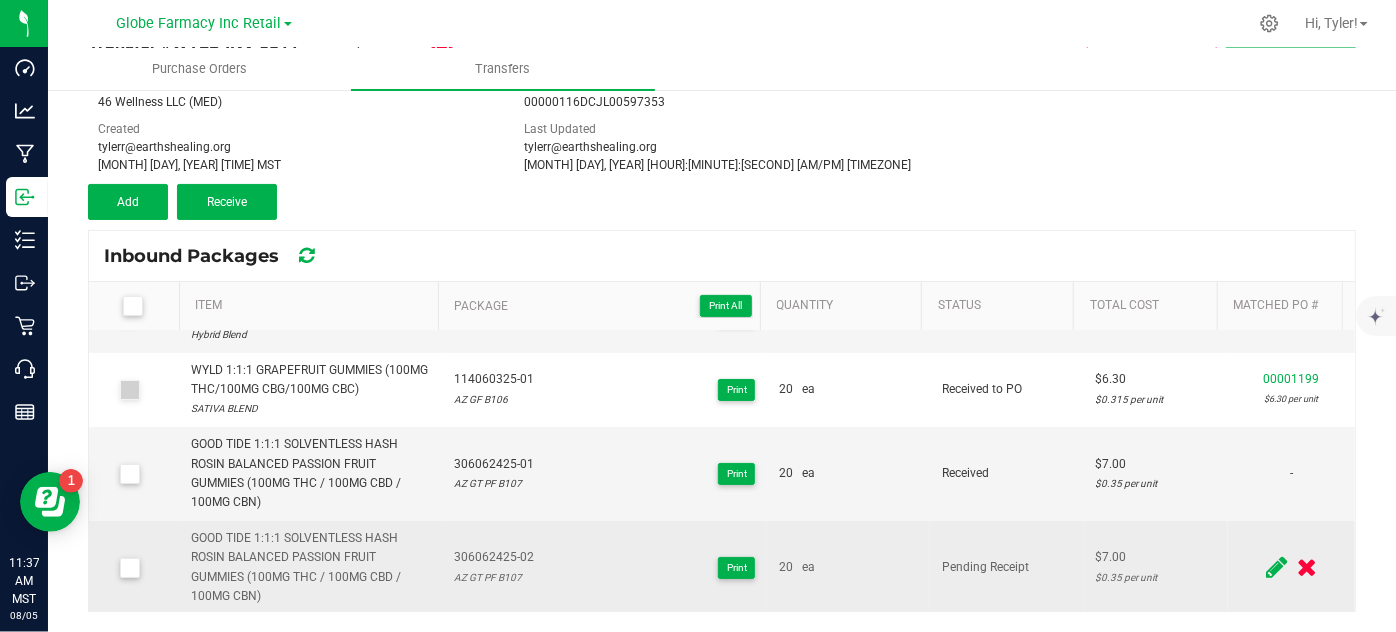 click at bounding box center [0, 0] 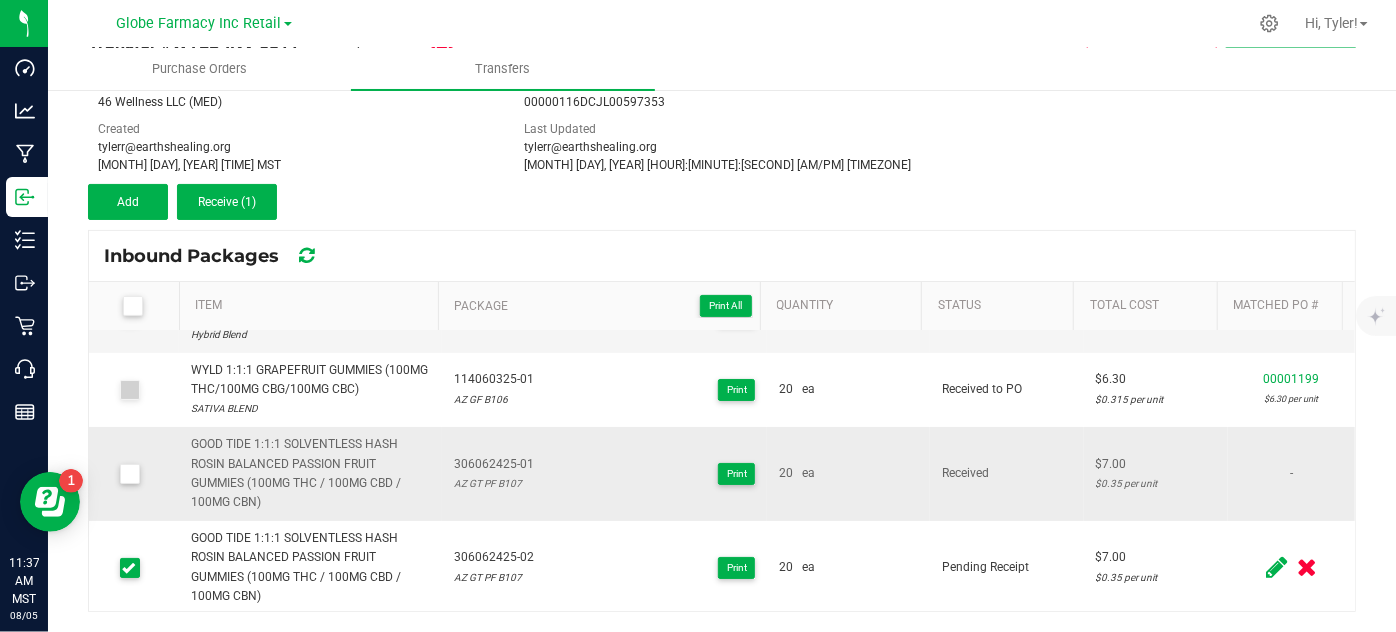 click at bounding box center [130, 474] 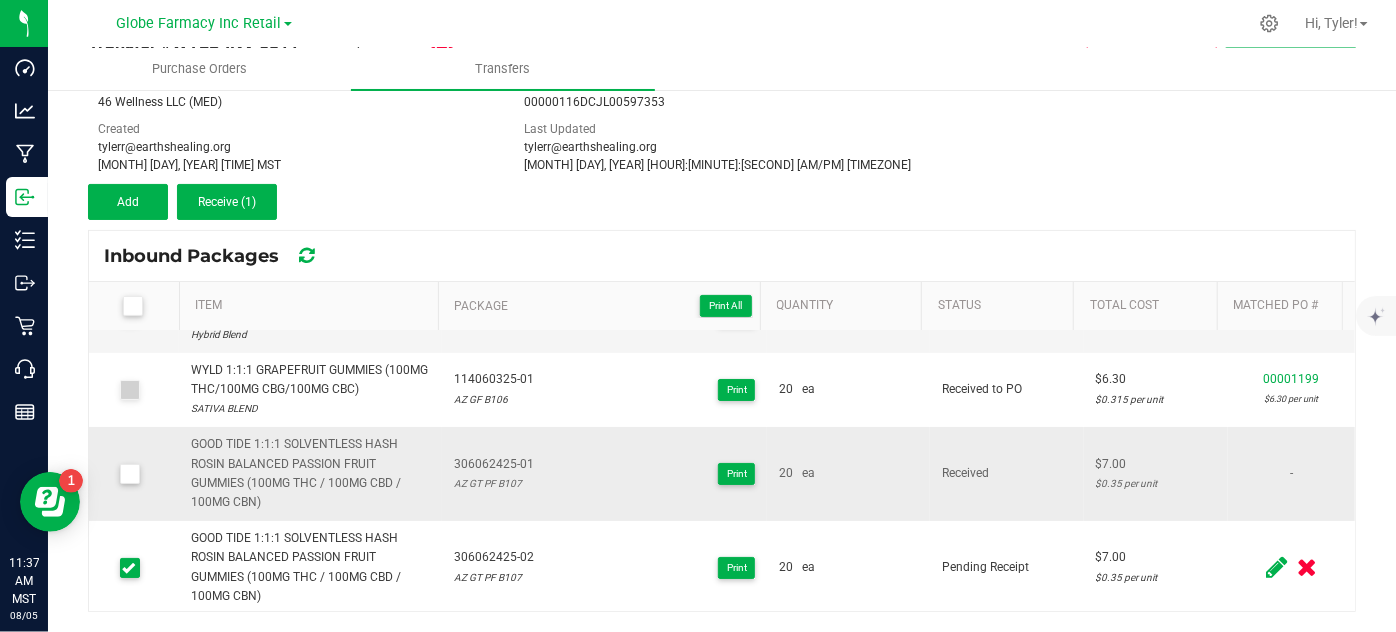 click at bounding box center [0, 0] 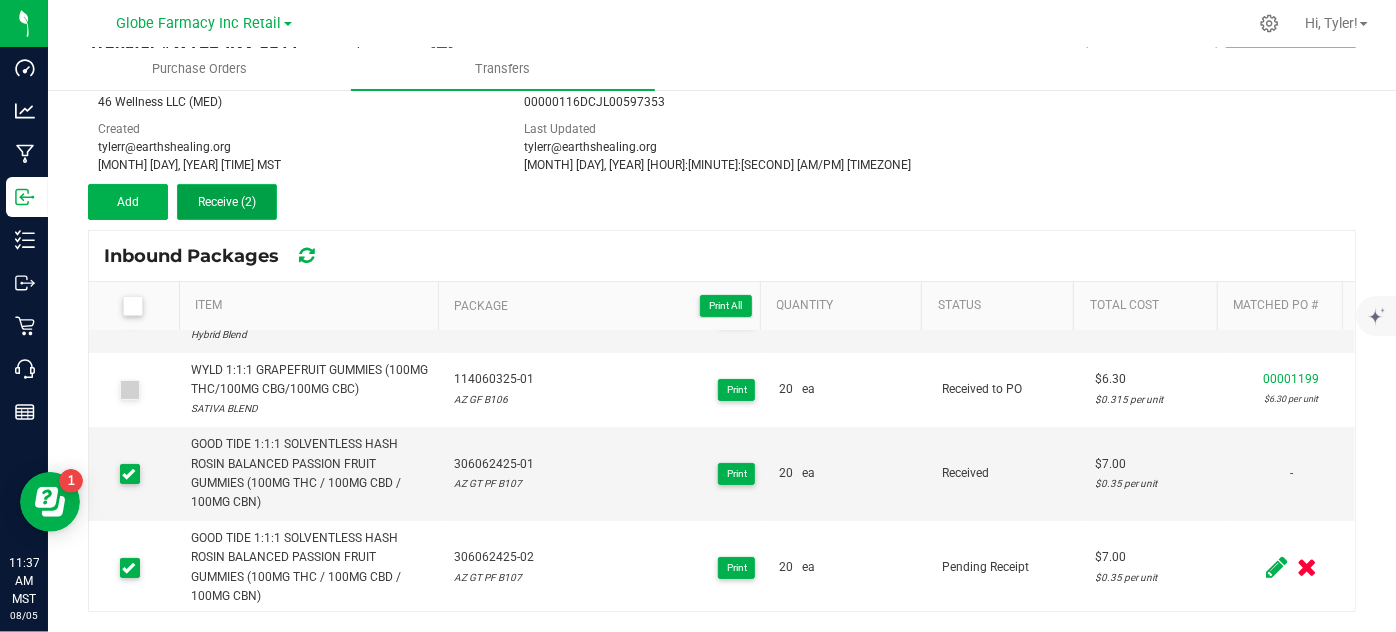 click on "Receive (2)" at bounding box center [227, 202] 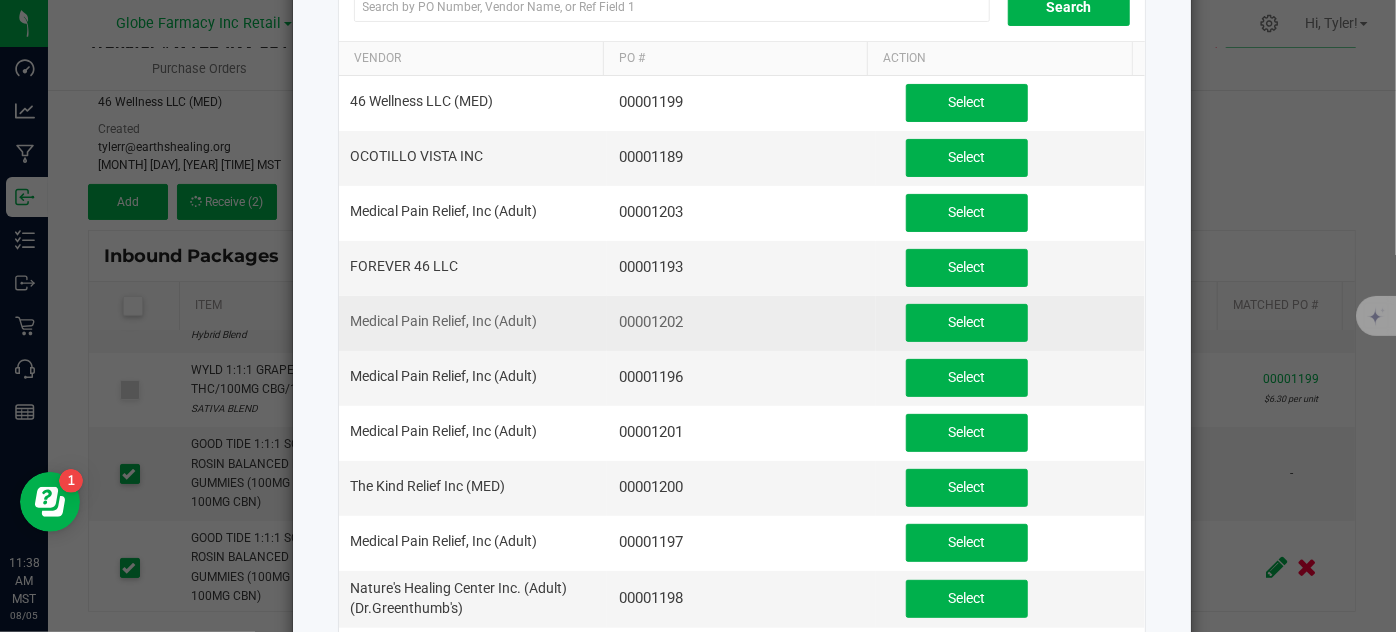 scroll, scrollTop: 90, scrollLeft: 0, axis: vertical 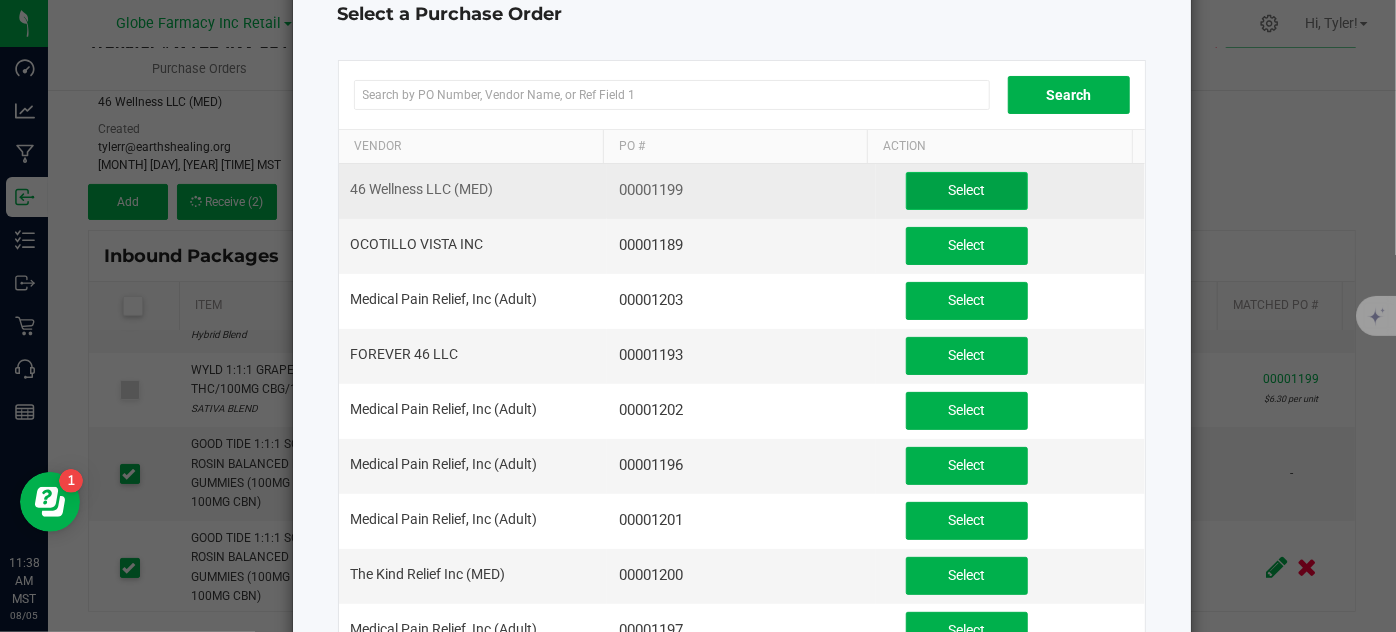 click on "Select" 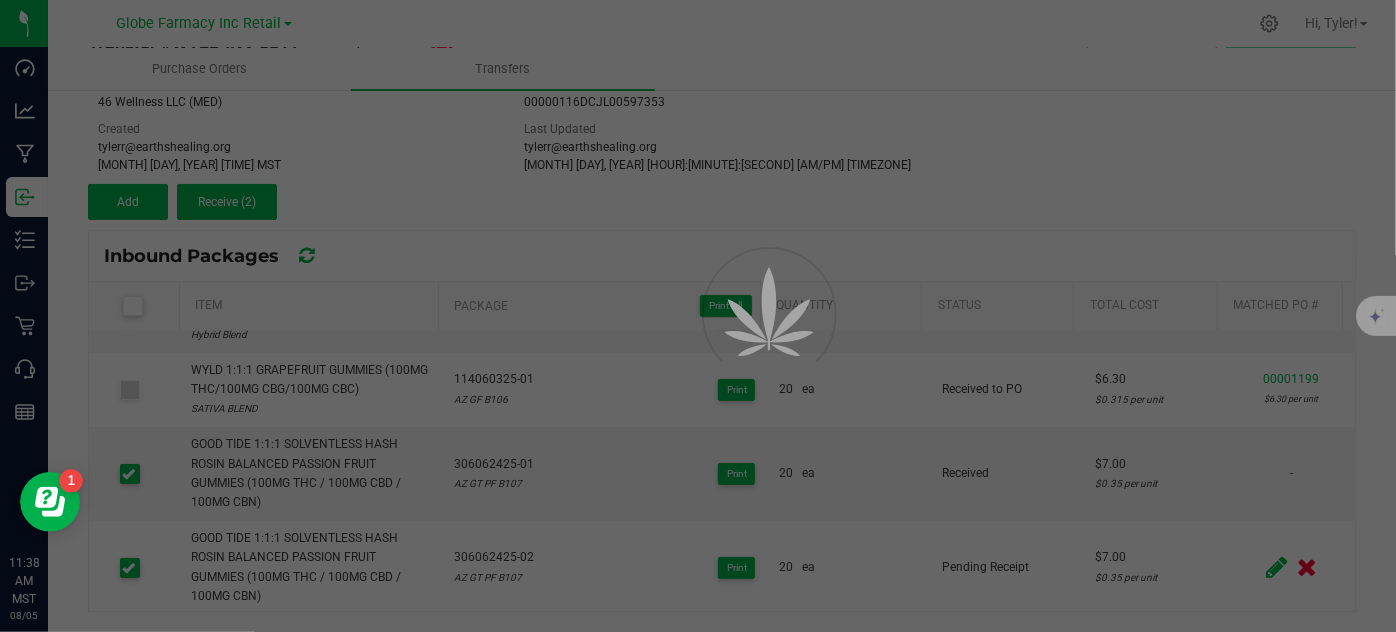 scroll, scrollTop: 0, scrollLeft: 0, axis: both 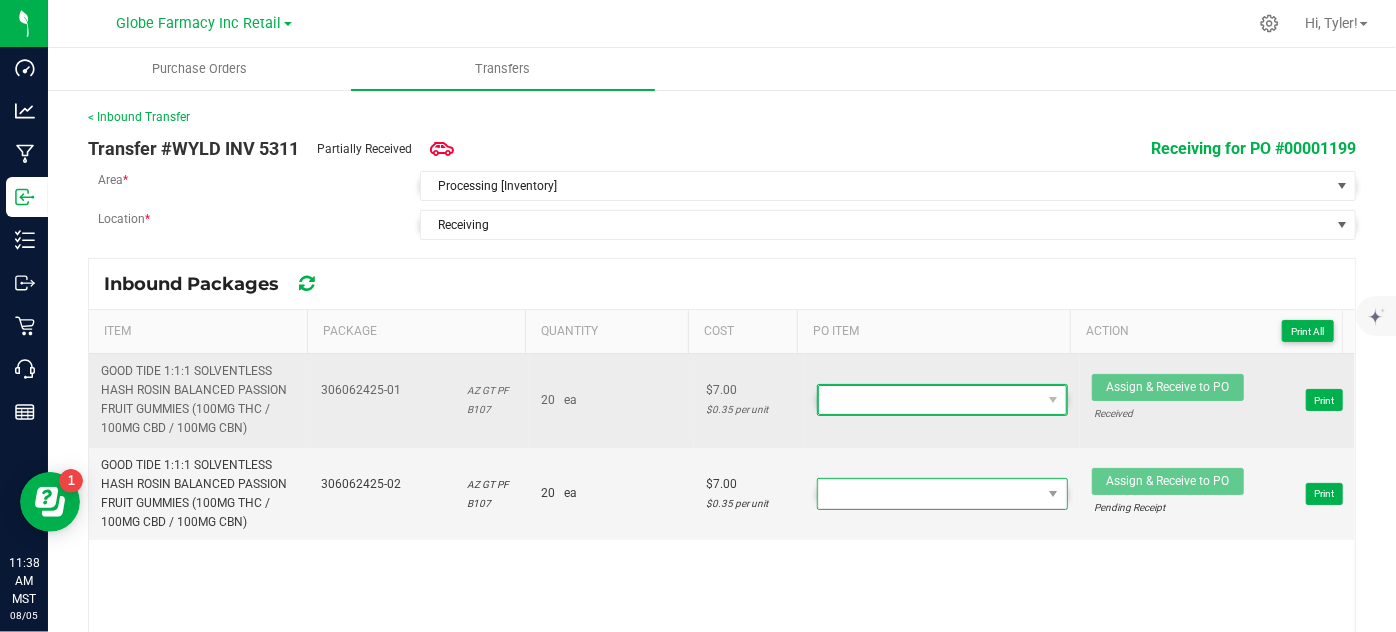 click at bounding box center (930, 400) 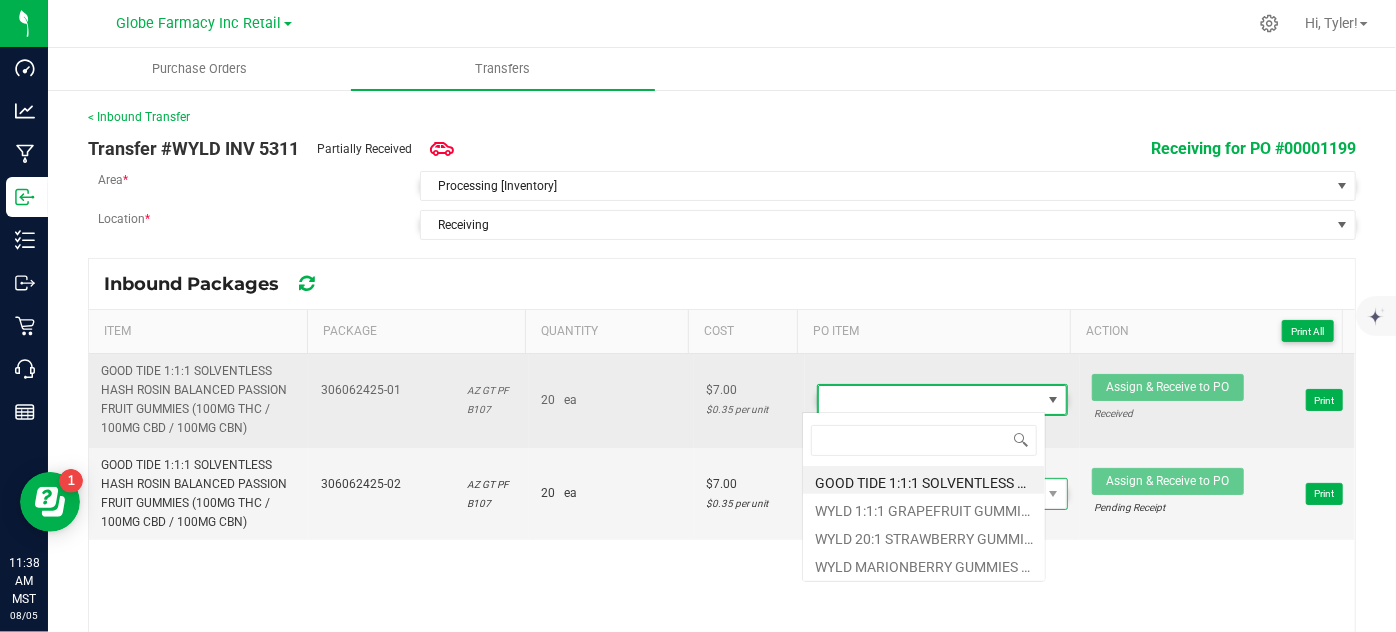 scroll, scrollTop: 99970, scrollLeft: 99756, axis: both 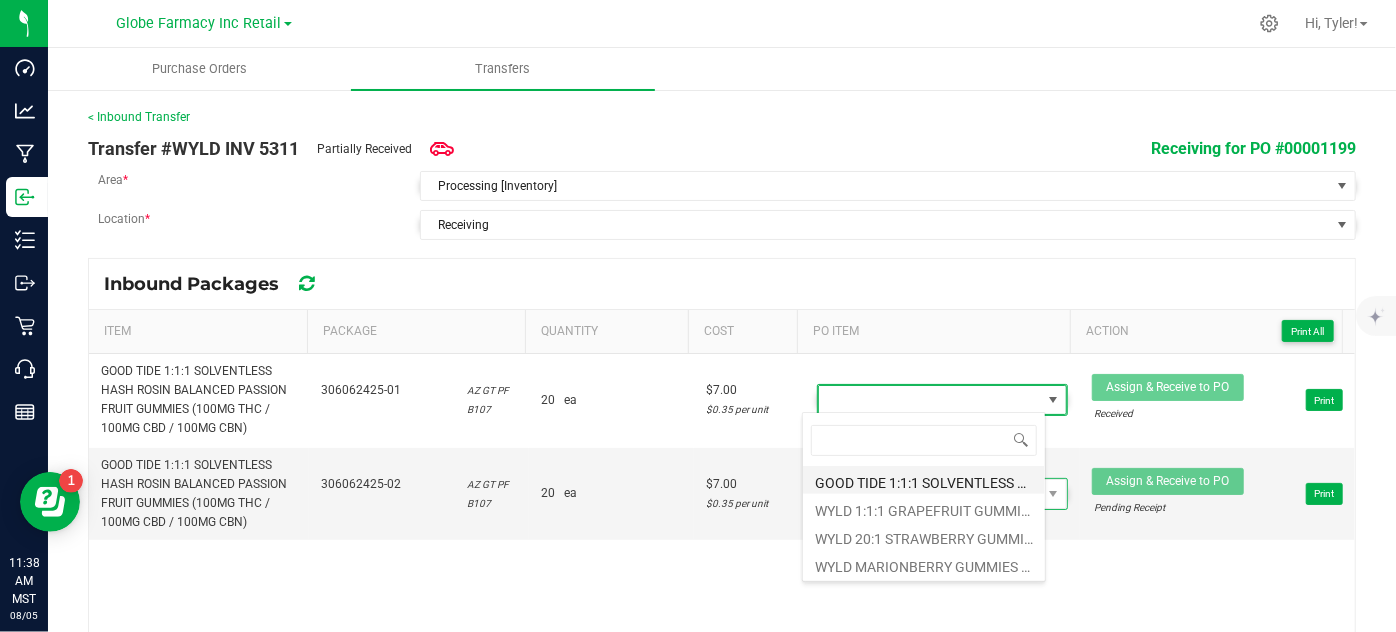 click on "GOOD TIDE 1:1:1 SOLVENTLESS HASH ROSIN SLEEP PASSION FRUIT GUMMIES (100MG THC / 100MG CBD / 100MG CBN)" at bounding box center [924, 480] 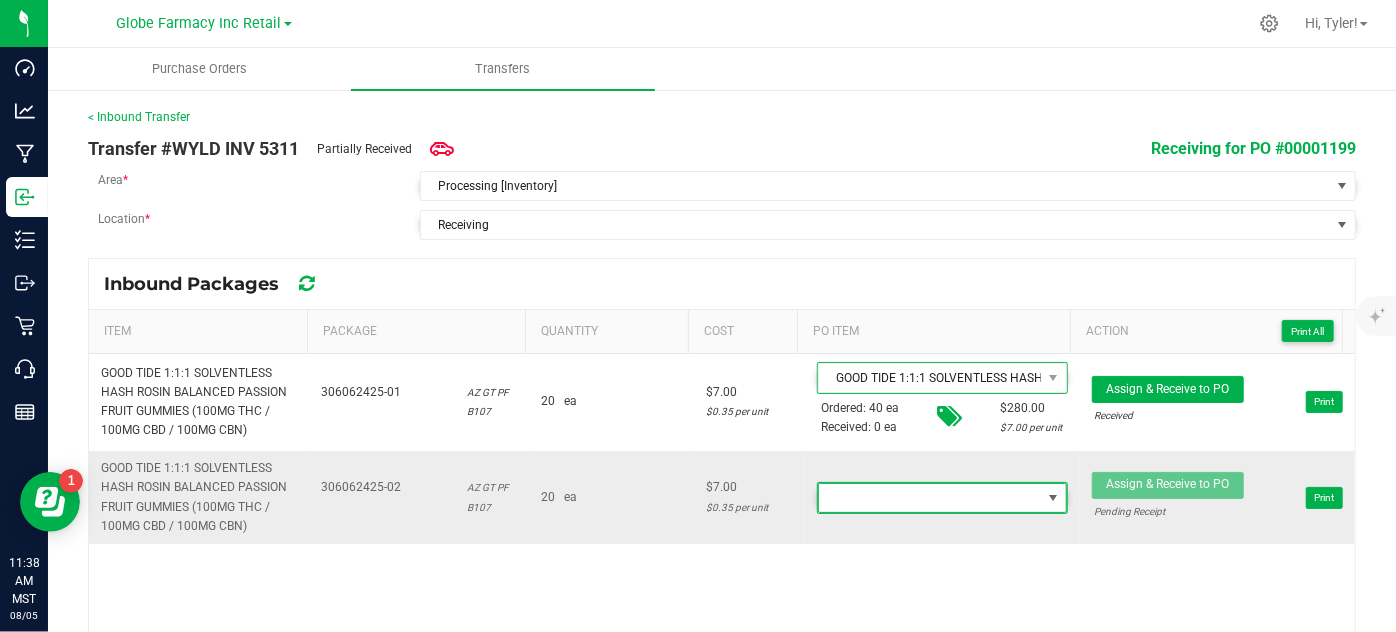 click at bounding box center [930, 498] 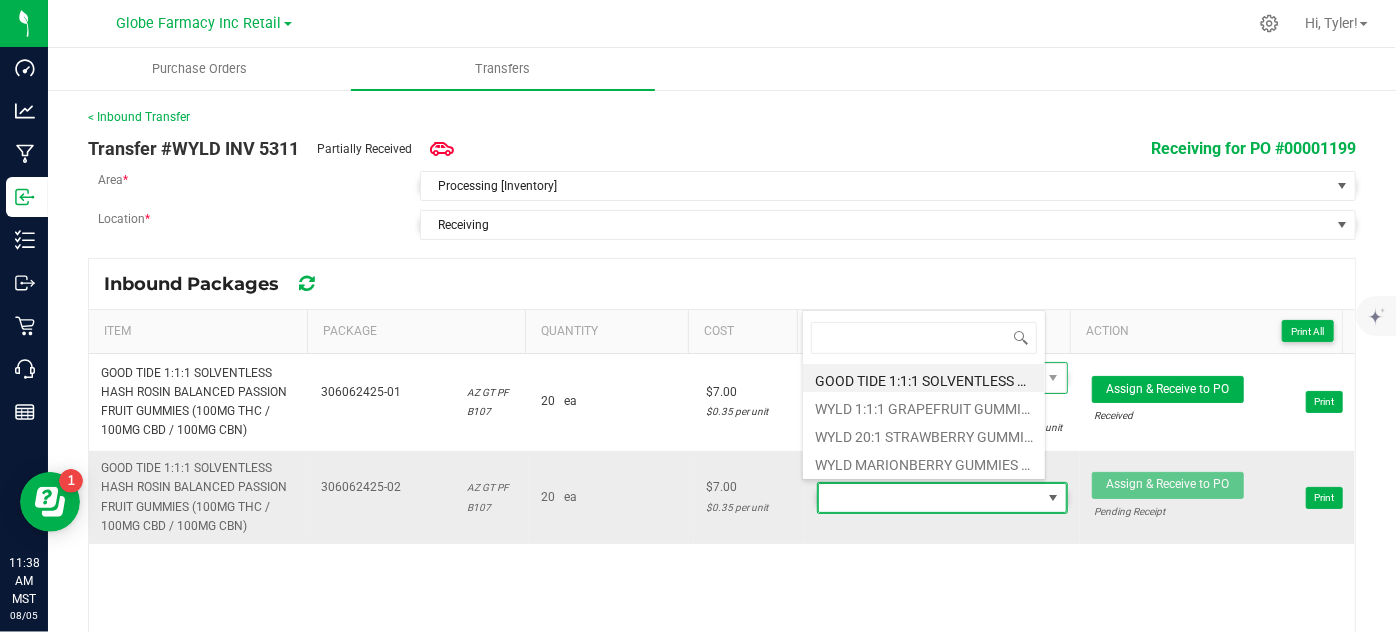 scroll, scrollTop: 99970, scrollLeft: 99756, axis: both 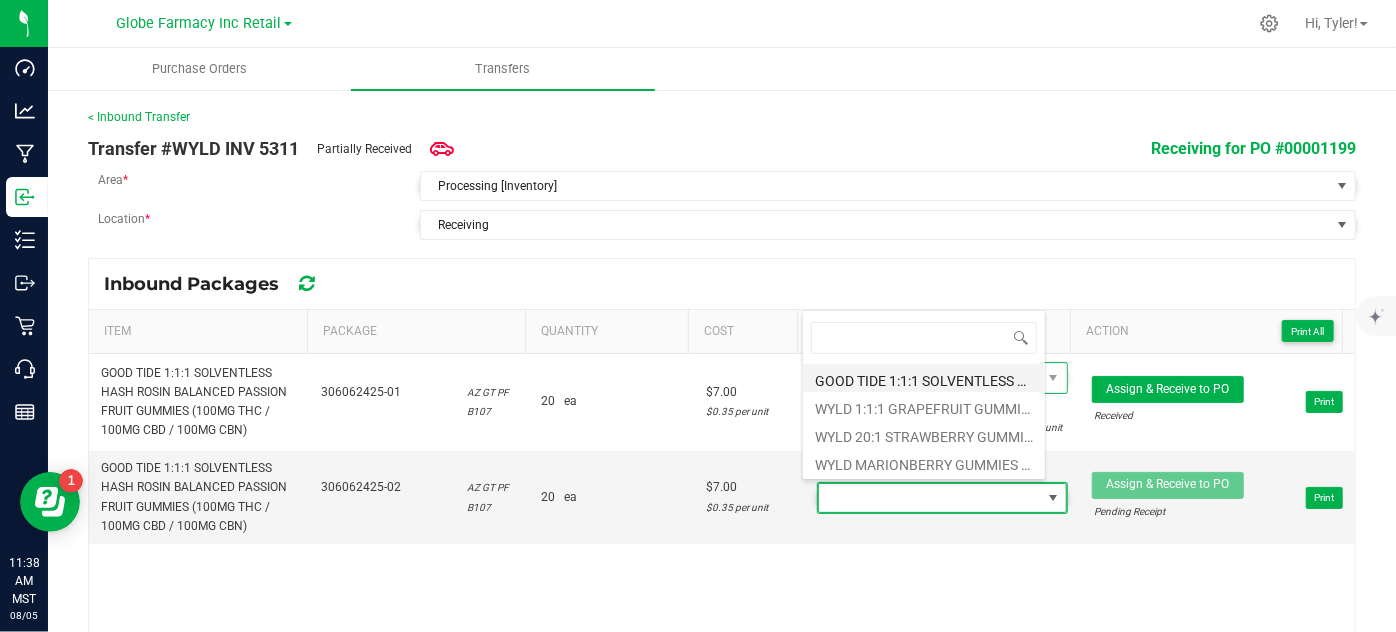 click on "GOOD TIDE 1:1:1 SOLVENTLESS HASH ROSIN SLEEP PASSION FRUIT GUMMIES (100MG THC / 100MG CBD / 100MG CBN)" at bounding box center [924, 378] 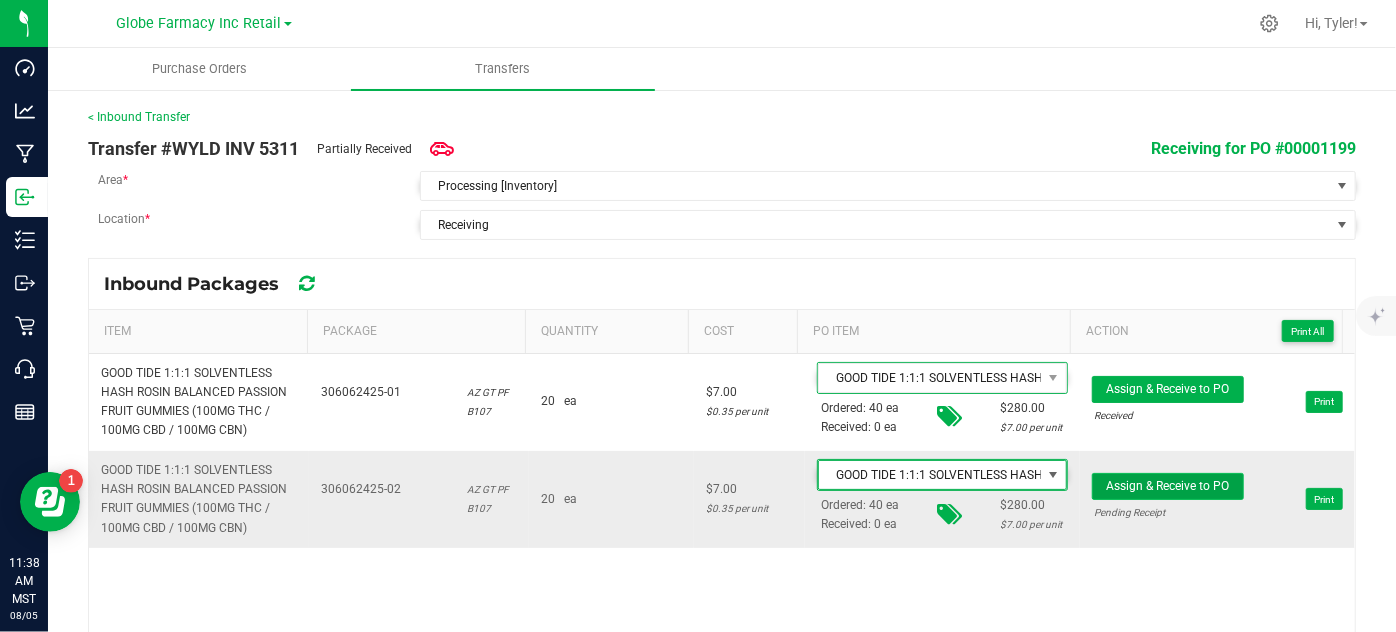 click on "Assign & Receive to PO" at bounding box center [1167, 486] 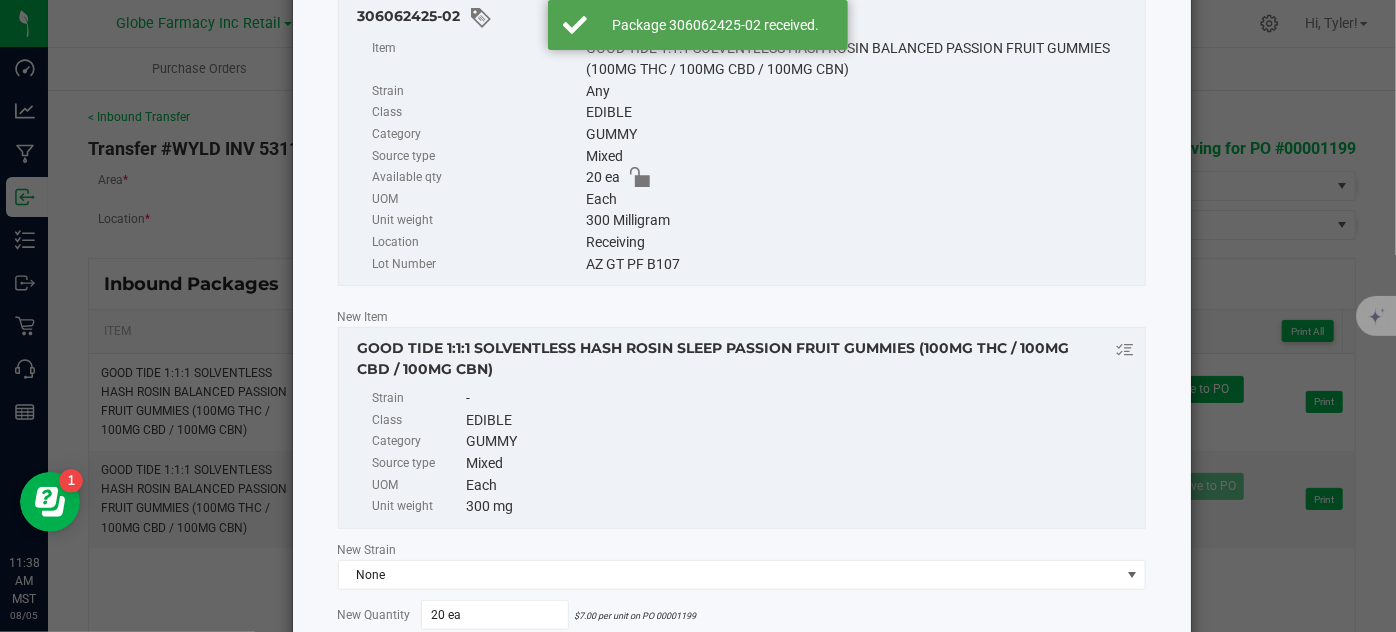 scroll, scrollTop: 314, scrollLeft: 0, axis: vertical 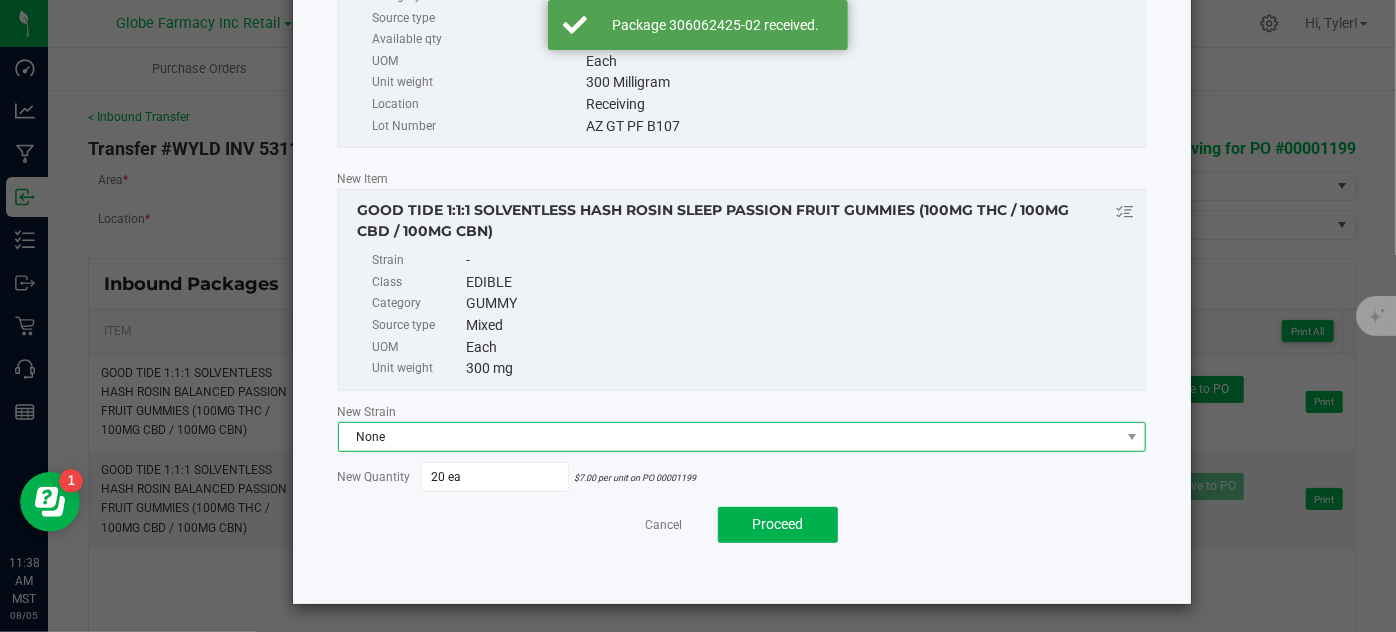 click on "None" at bounding box center [729, 437] 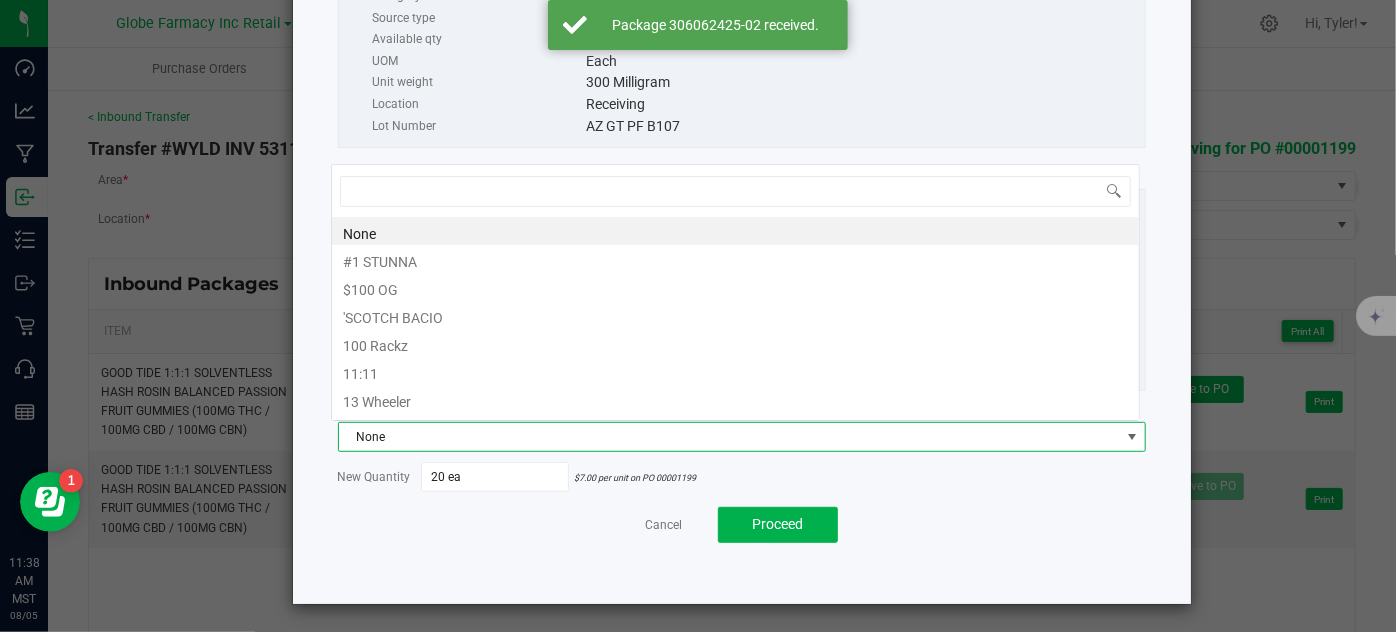 scroll, scrollTop: 0, scrollLeft: 0, axis: both 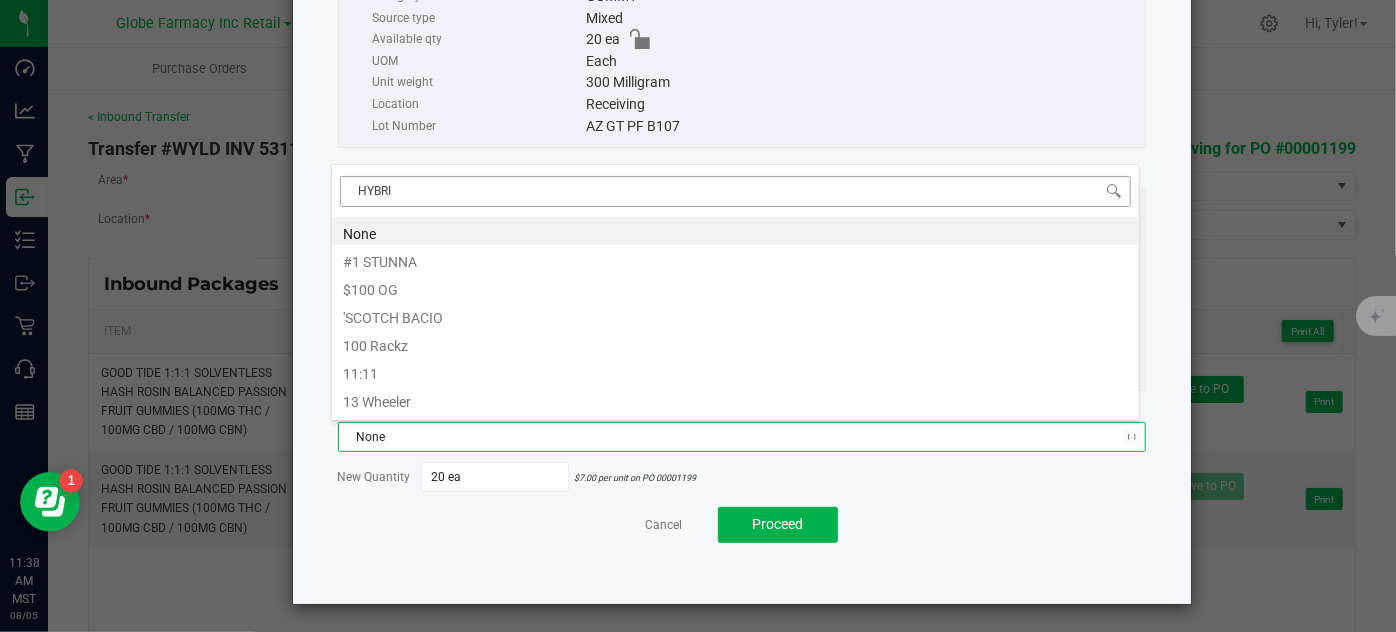 type on "HYBRID" 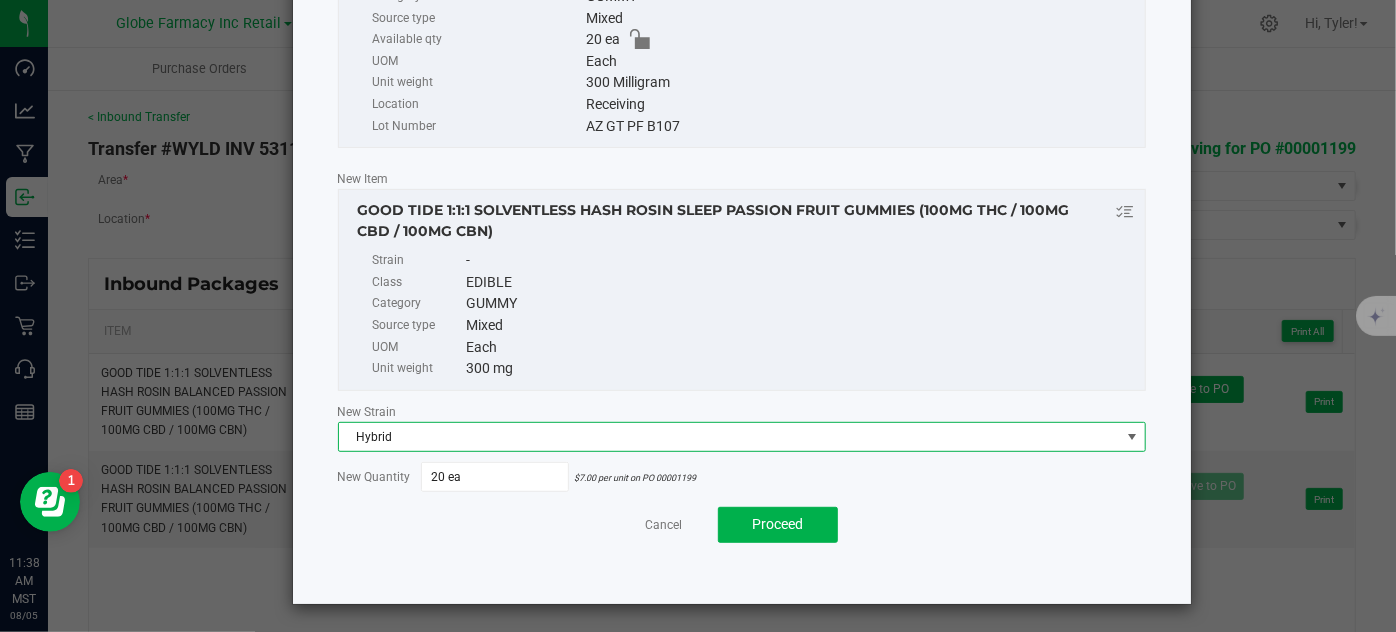 click on "Hybrid" at bounding box center [729, 437] 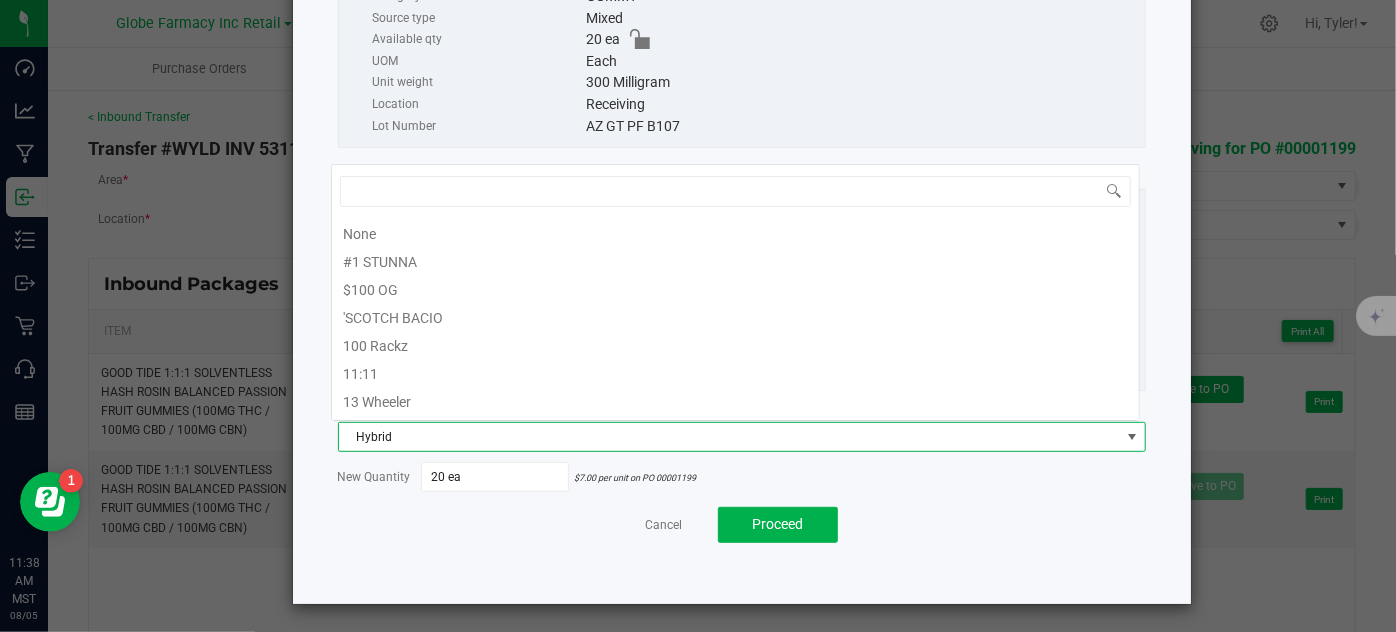 scroll, scrollTop: 0, scrollLeft: 0, axis: both 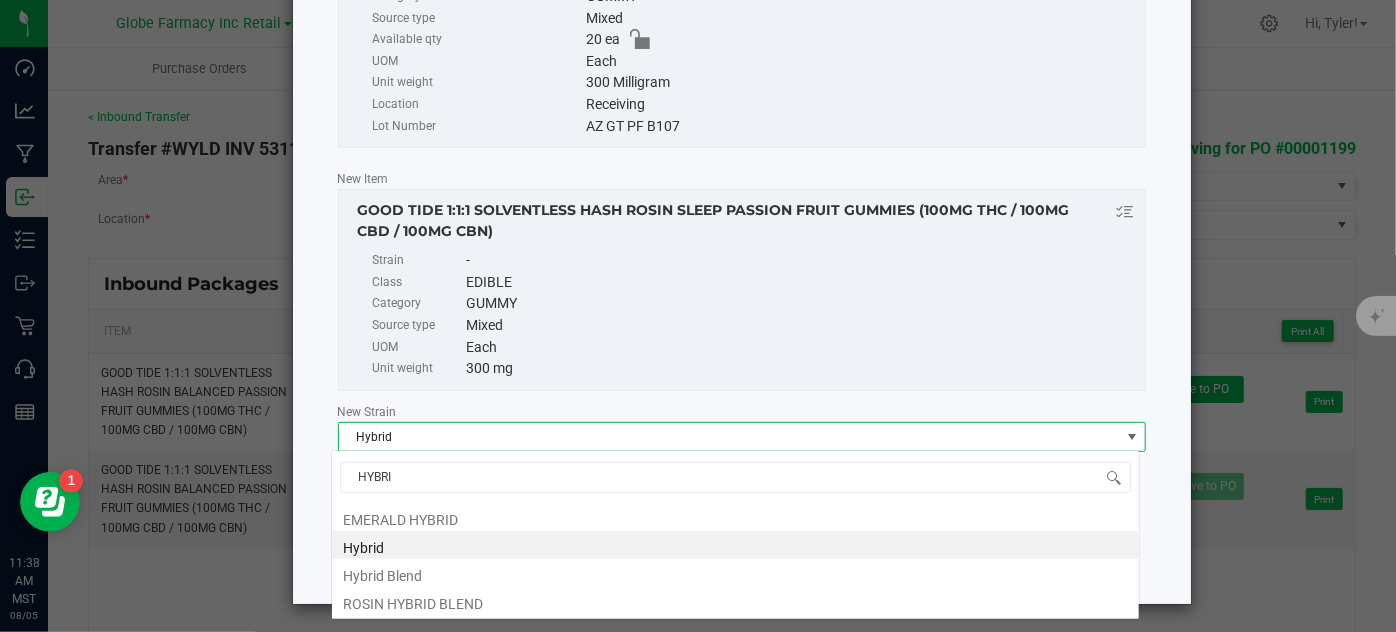 type on "HYBRID" 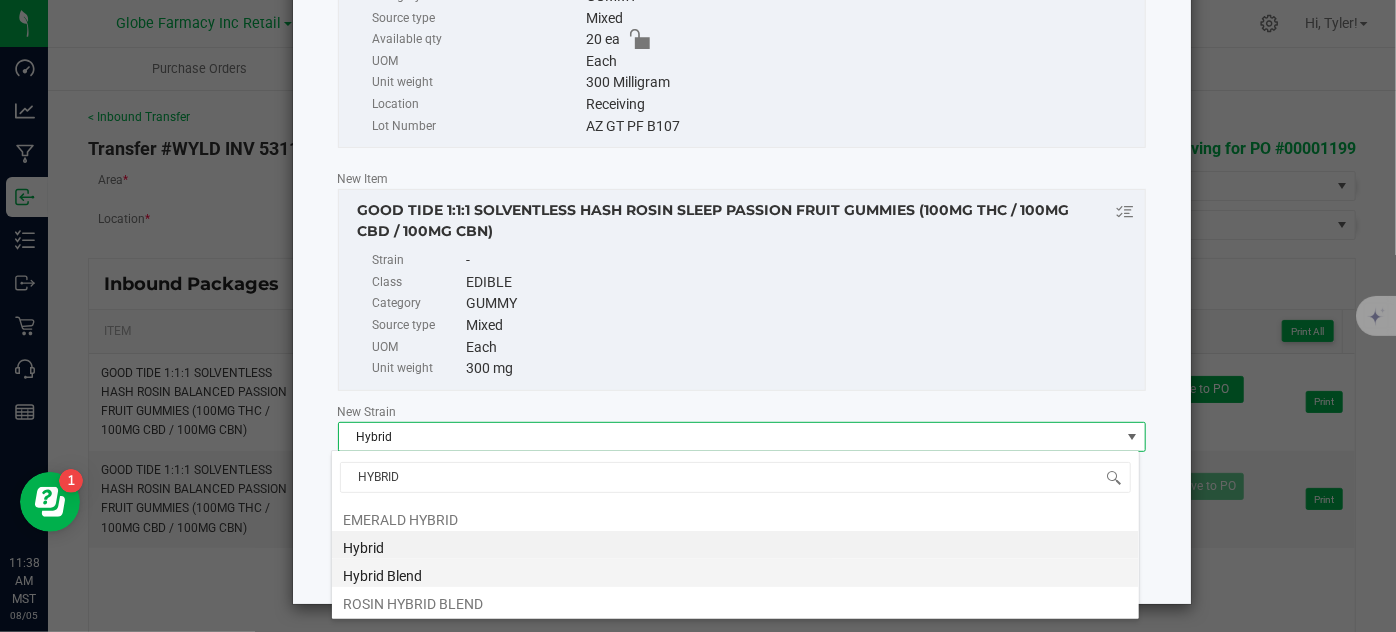 click on "Hybrid Blend" at bounding box center [735, 573] 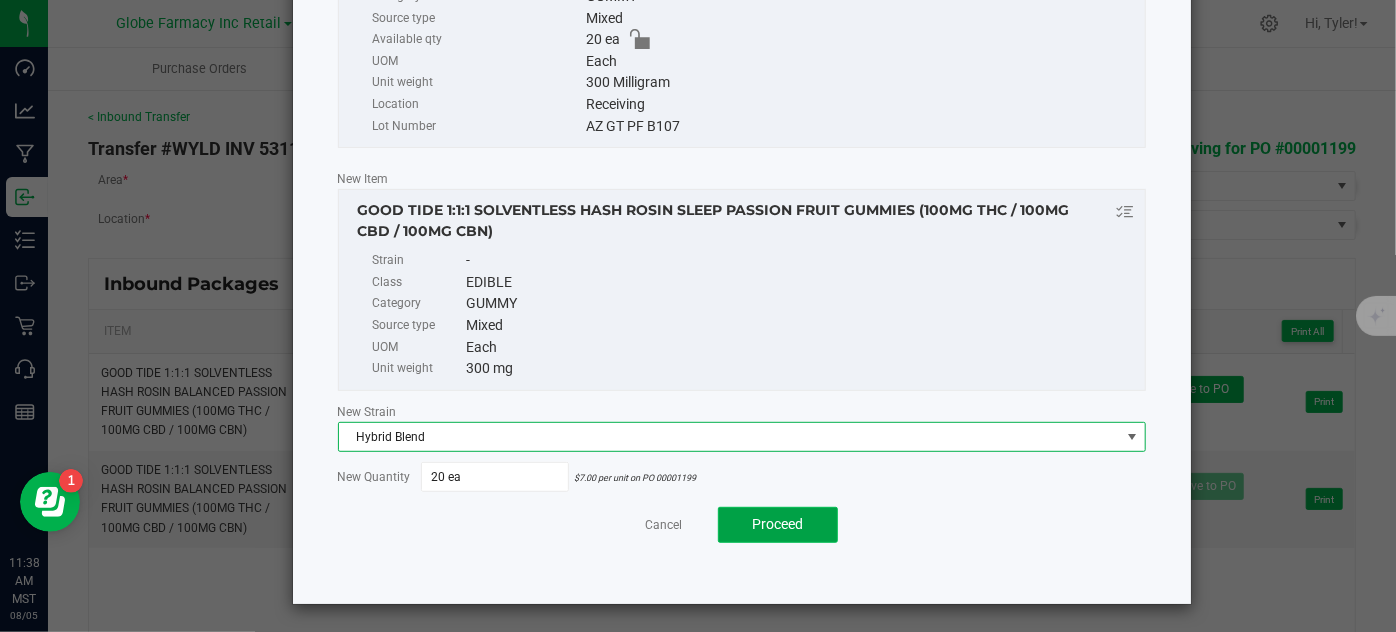 click on "Proceed" 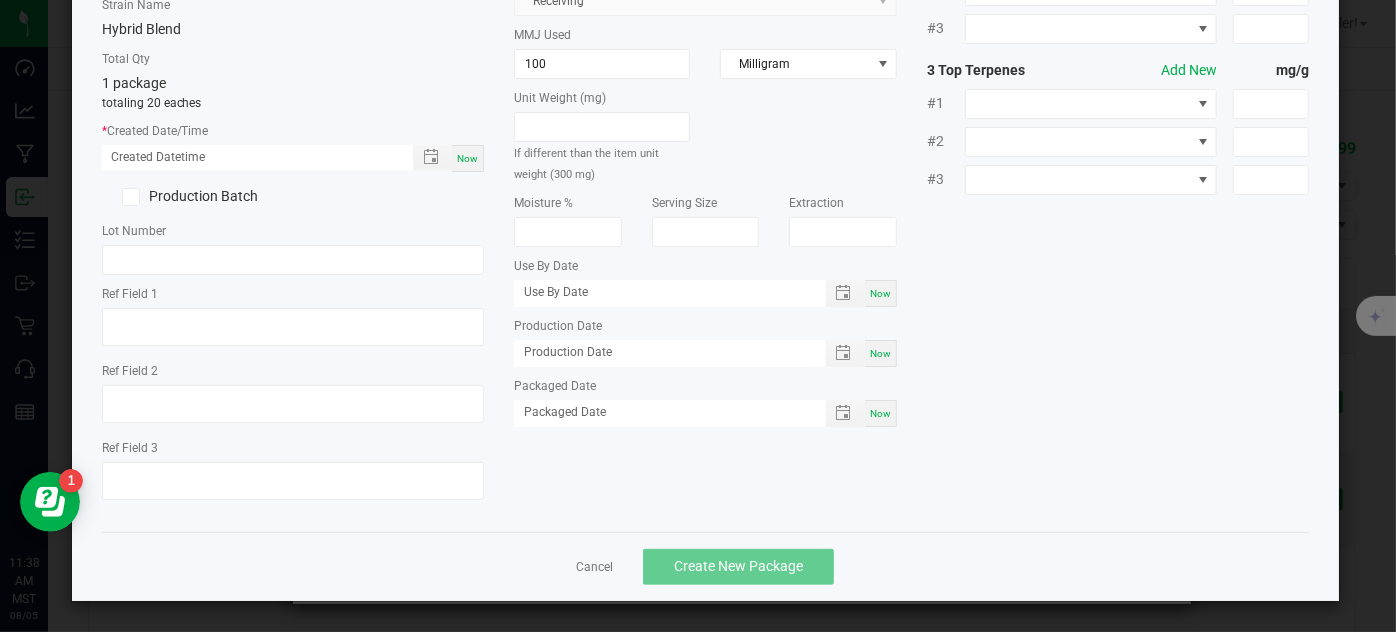 scroll, scrollTop: 0, scrollLeft: 0, axis: both 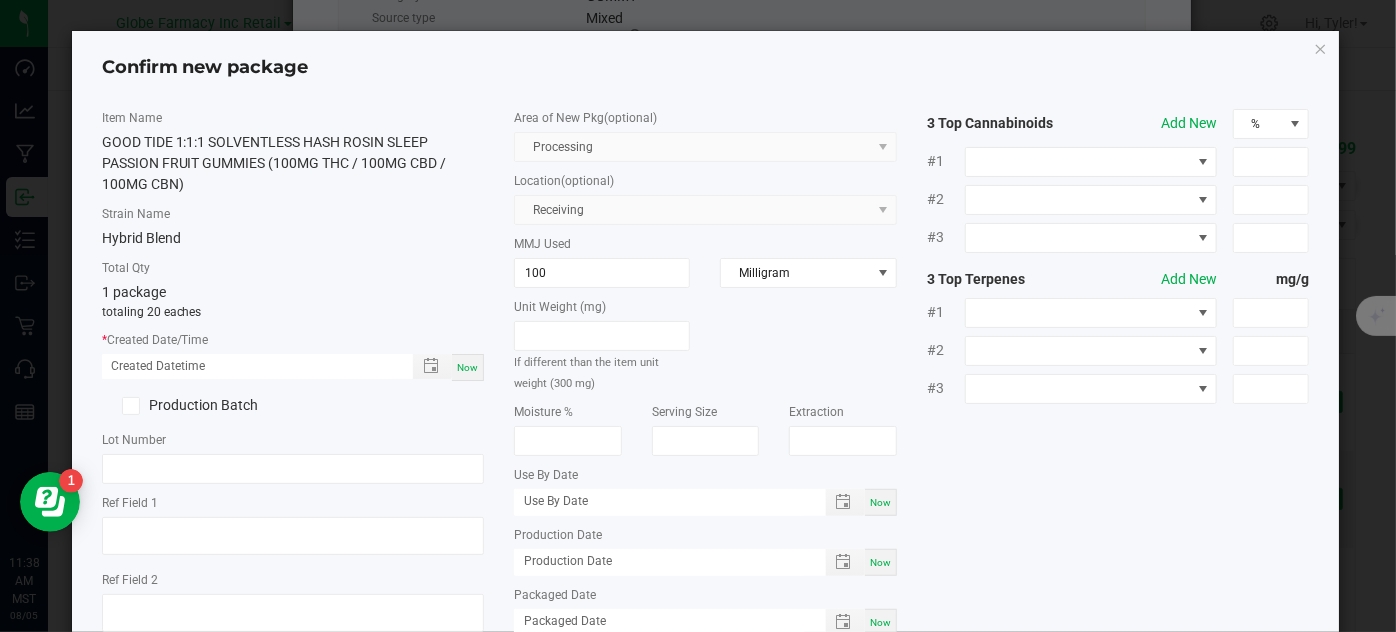 click on "Now" at bounding box center (468, 367) 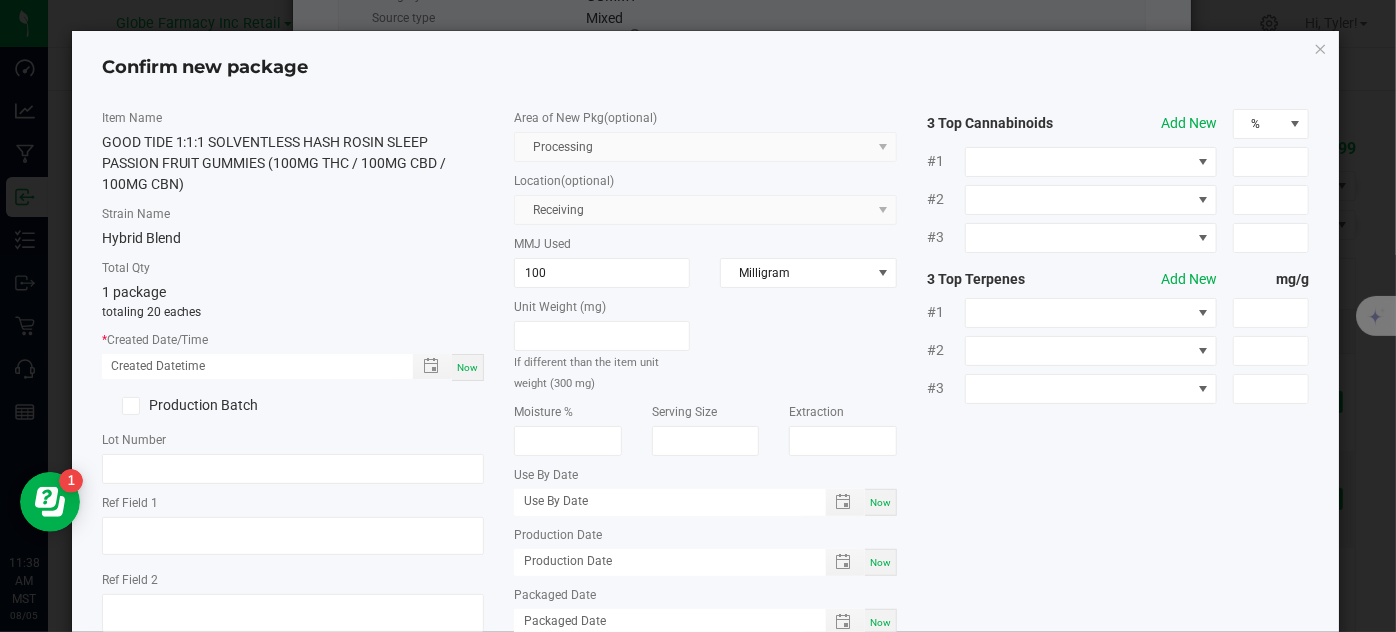 type on "08/05/2025 11:38 AM" 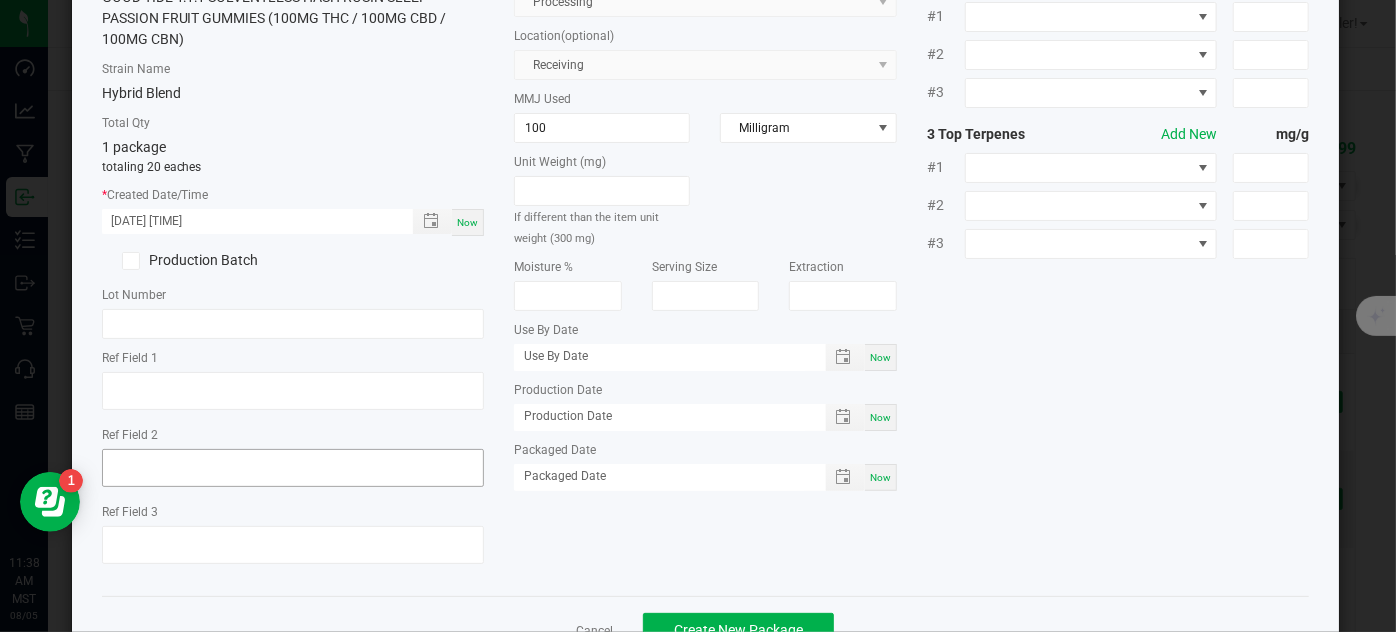 scroll, scrollTop: 0, scrollLeft: 0, axis: both 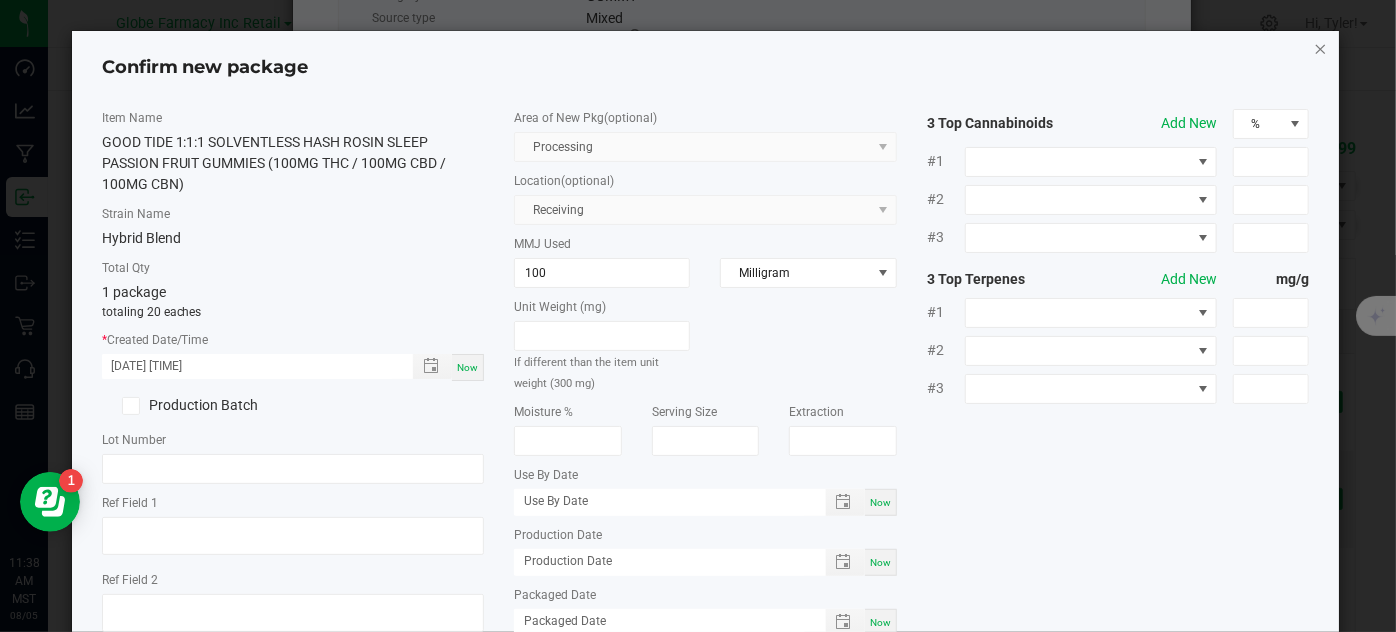 click 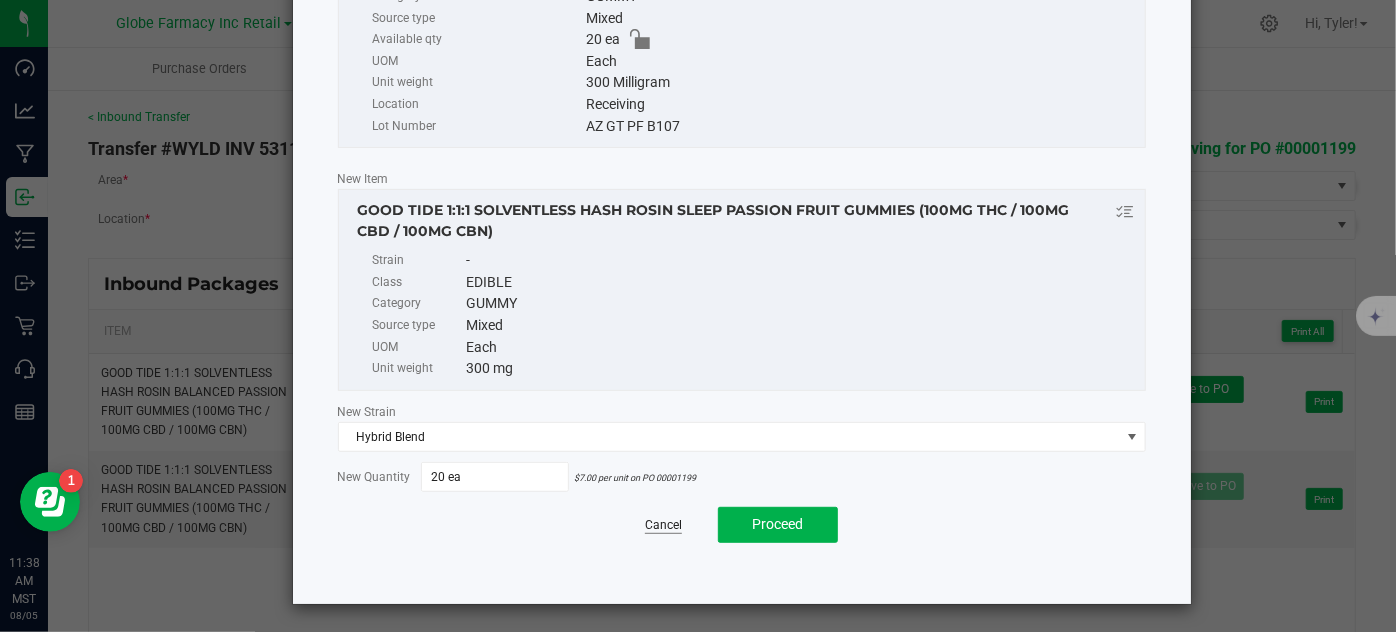 click on "Cancel" 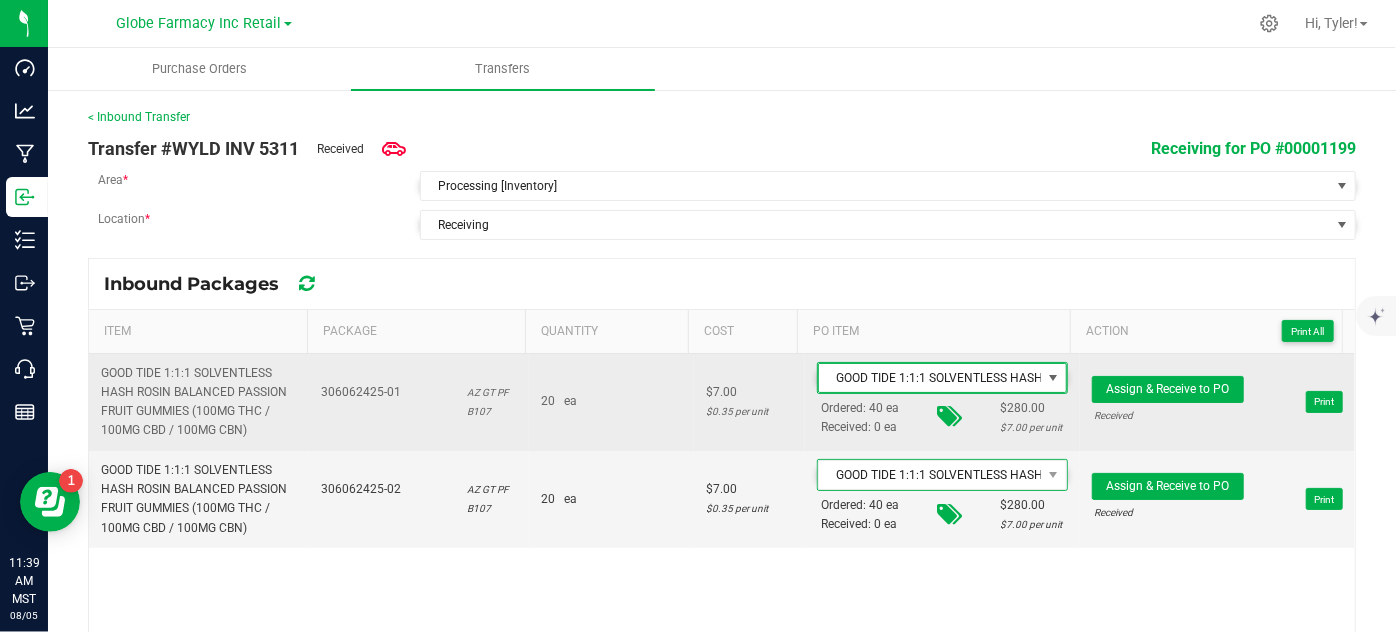 click on "GOOD TIDE 1:1:1 SOLVENTLESS HASH ROSIN SLEEP PASSION FRUIT GUMMIES (100MG THC / 100MG CBD / 100MG CBN)" at bounding box center (930, 378) 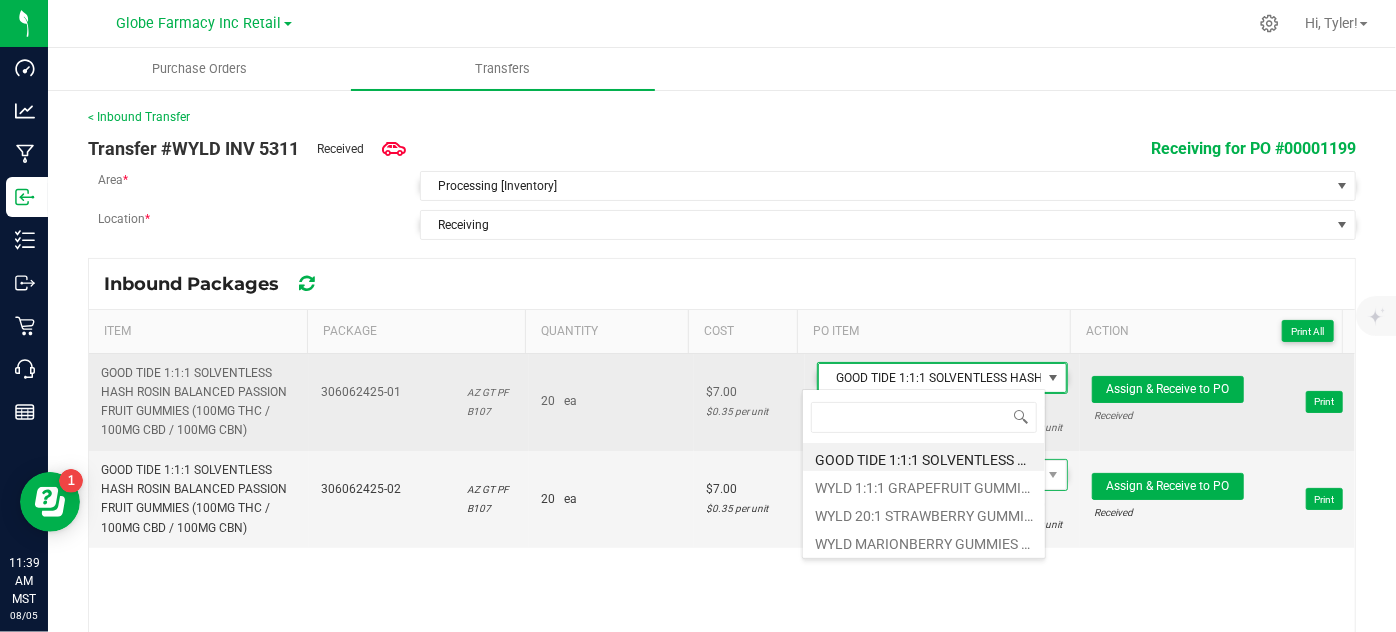 scroll, scrollTop: 99970, scrollLeft: 99756, axis: both 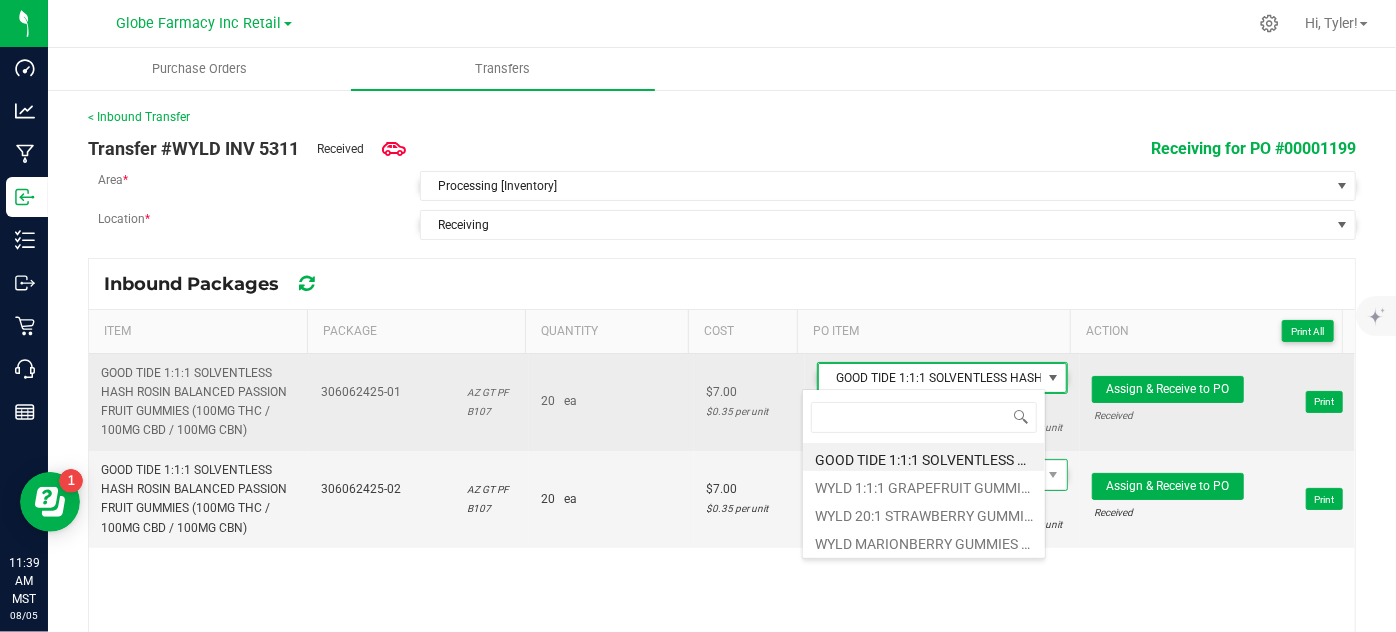 click on "$7.00   $0.35 per unit" at bounding box center (749, 402) 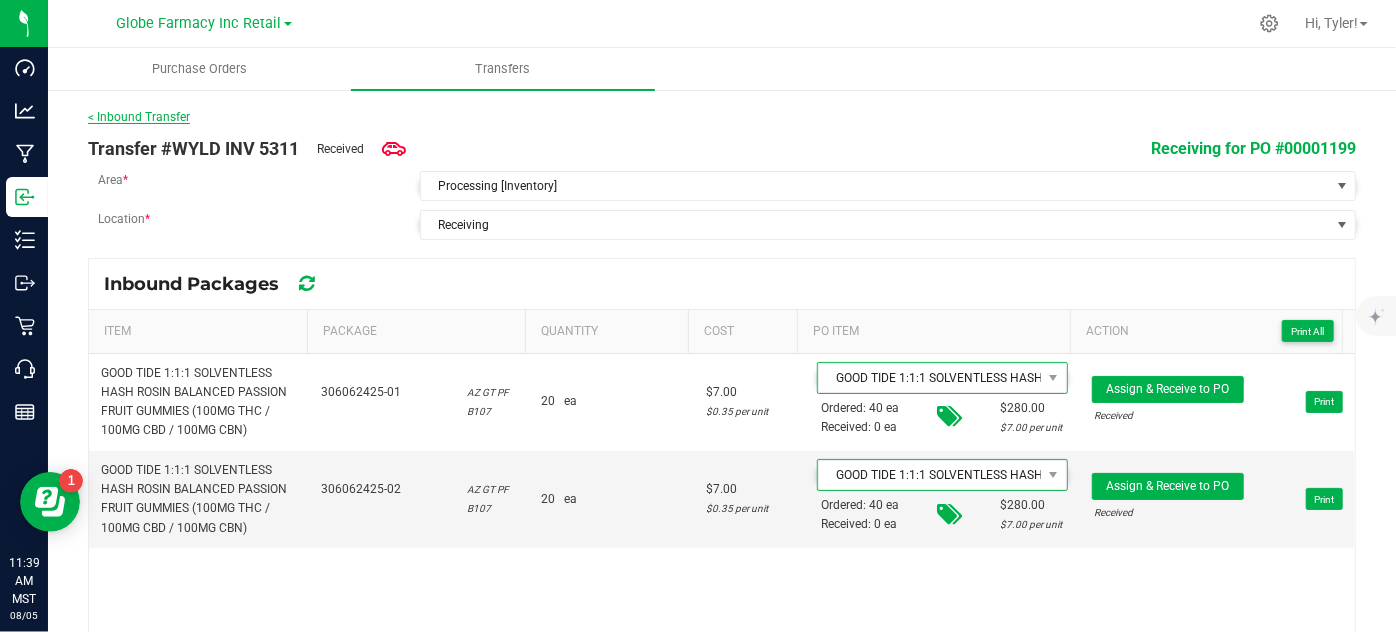 click on "< Inbound Transfer" at bounding box center (139, 117) 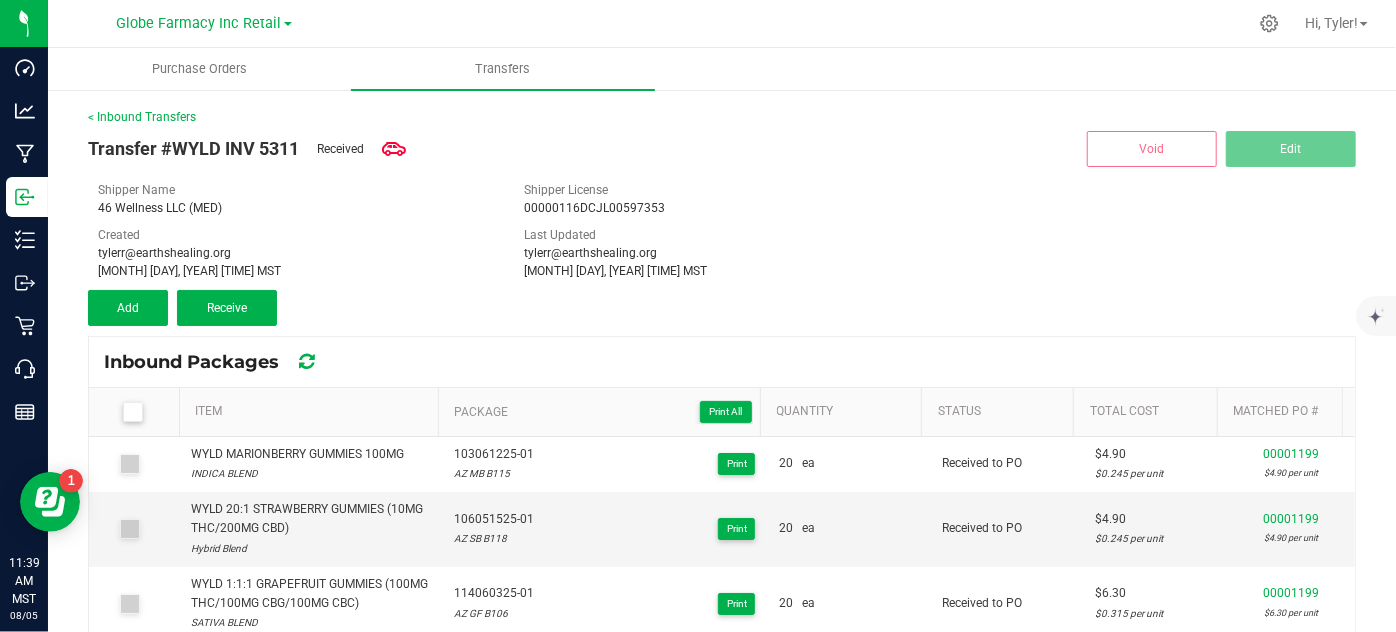 scroll, scrollTop: 106, scrollLeft: 0, axis: vertical 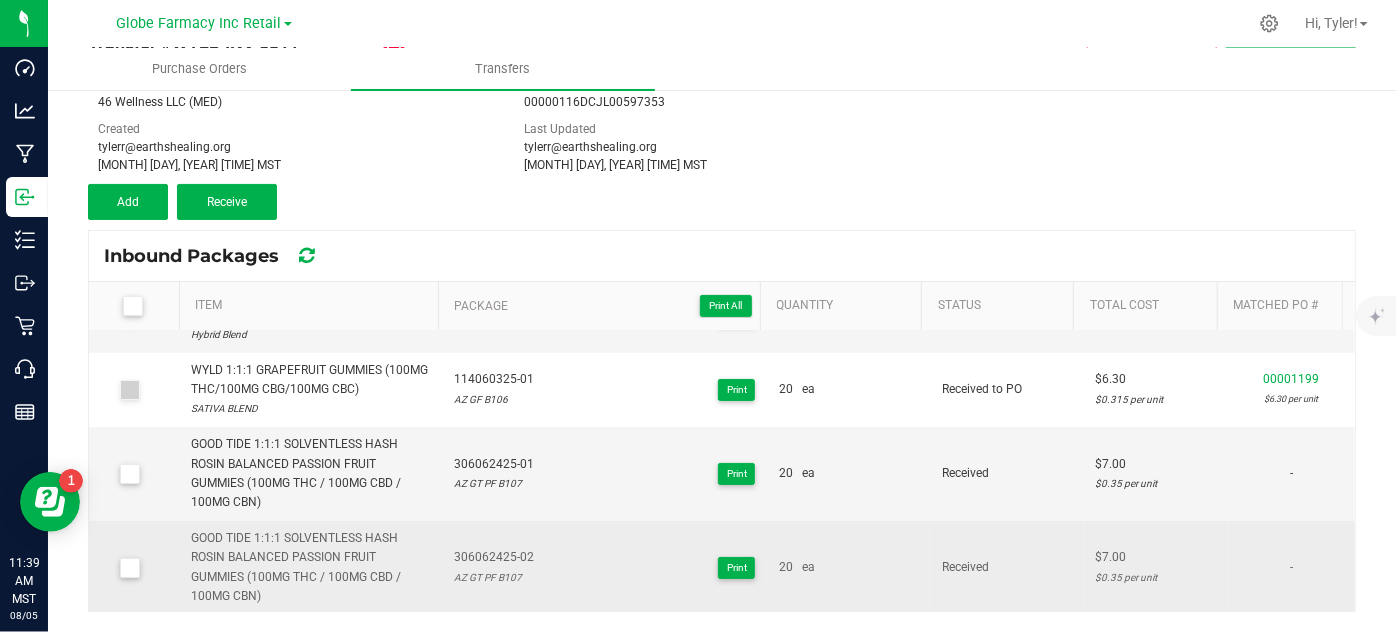 drag, startPoint x: 128, startPoint y: 471, endPoint x: 128, endPoint y: 551, distance: 80 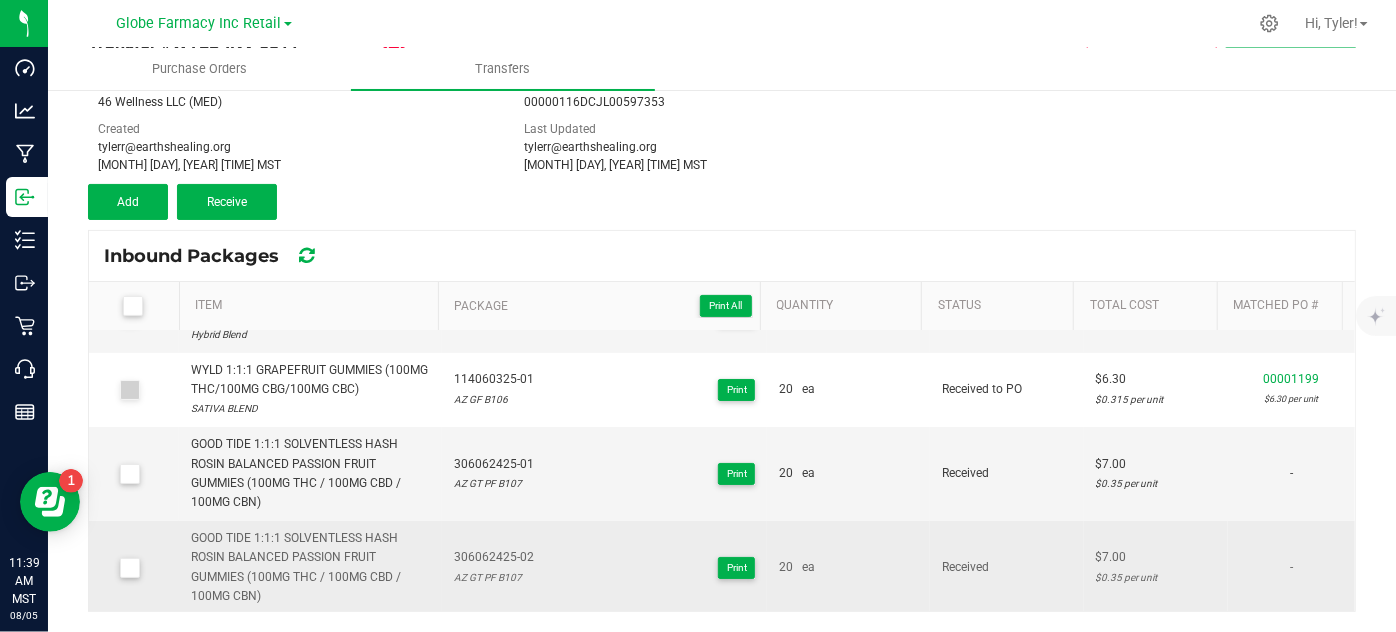 click at bounding box center (129, 474) 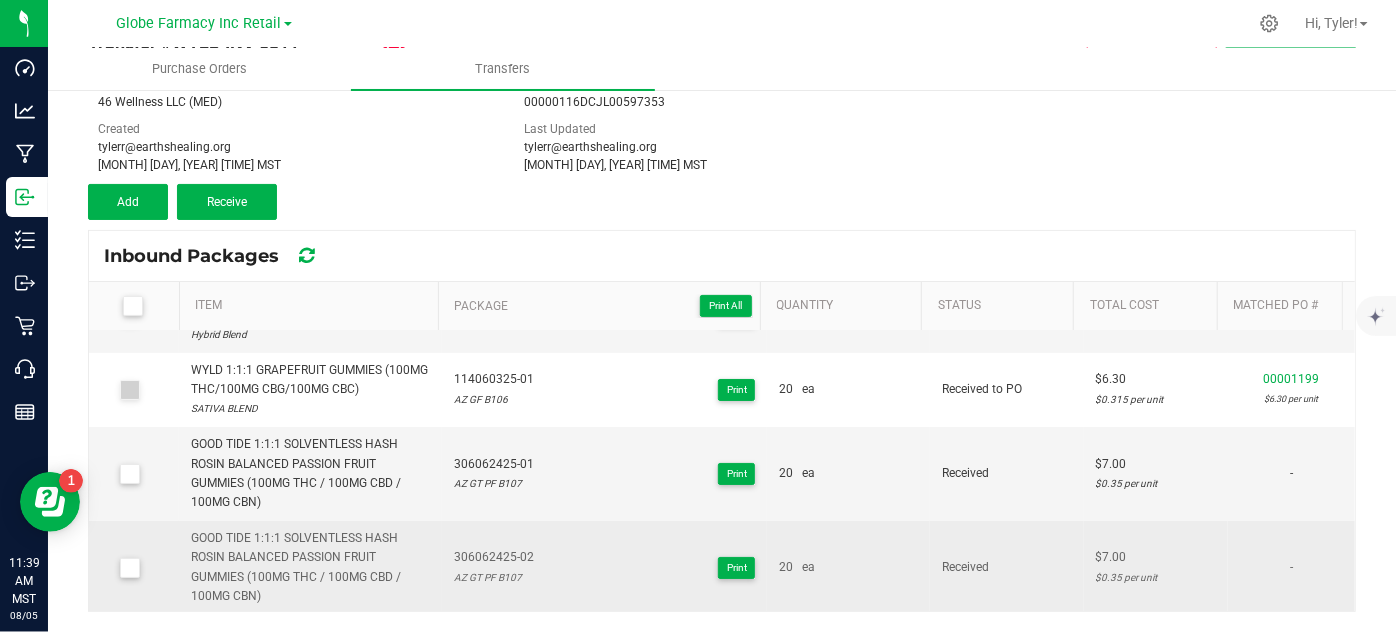 click at bounding box center [0, 0] 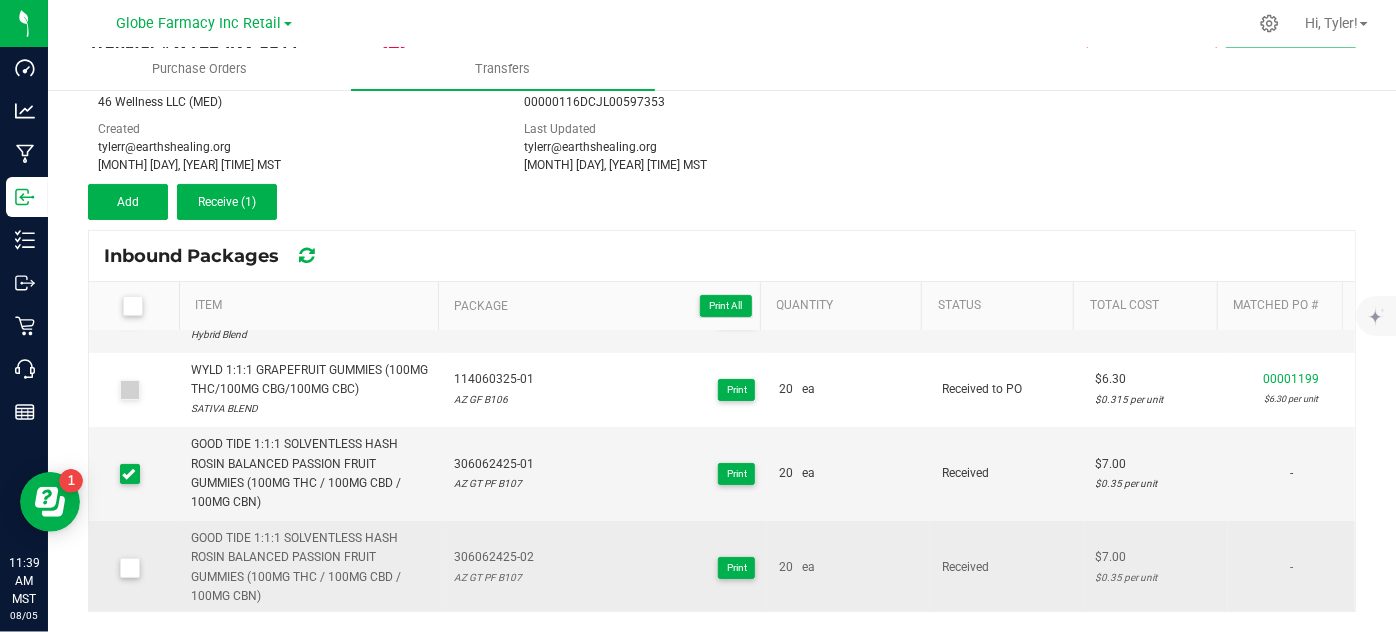 click at bounding box center [129, 568] 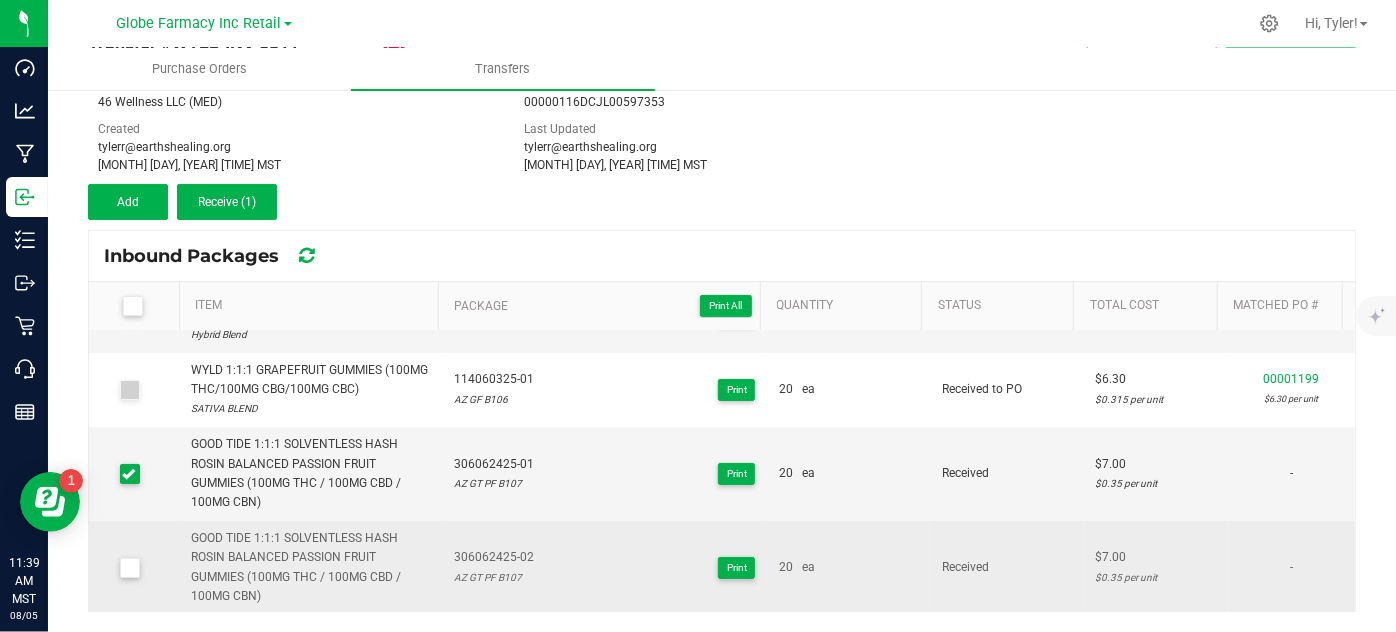 click at bounding box center [0, 0] 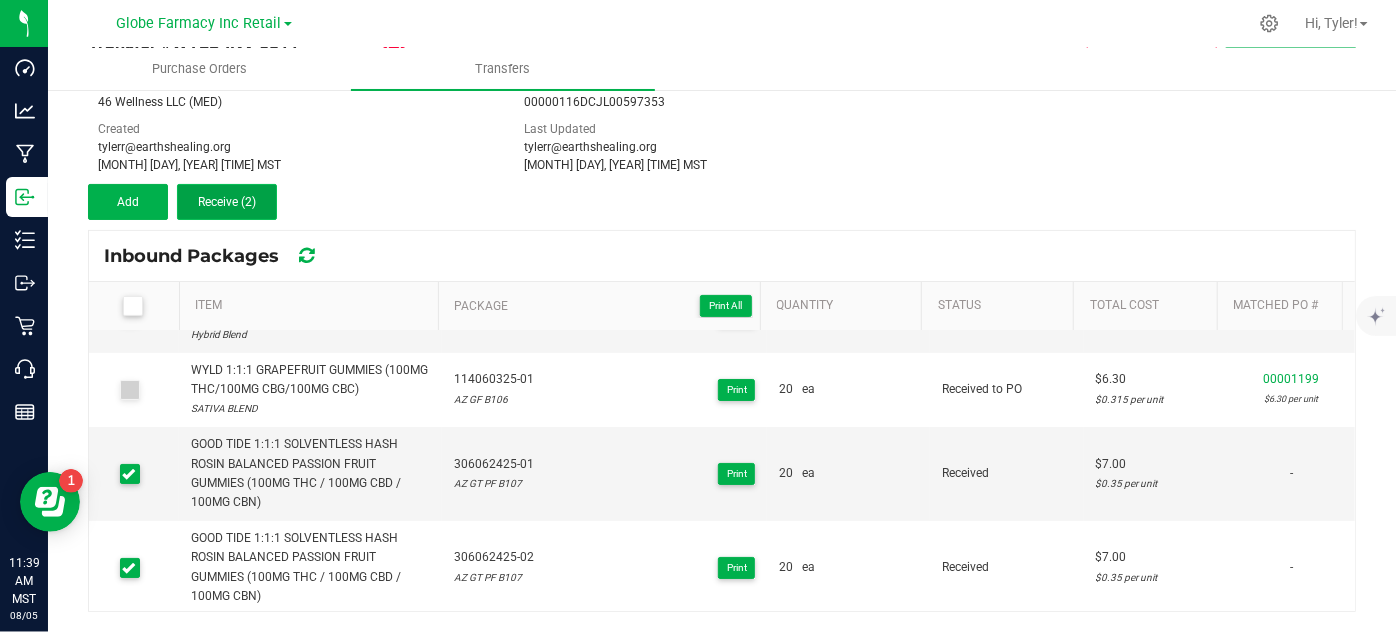 click on "Receive (2)" at bounding box center [227, 202] 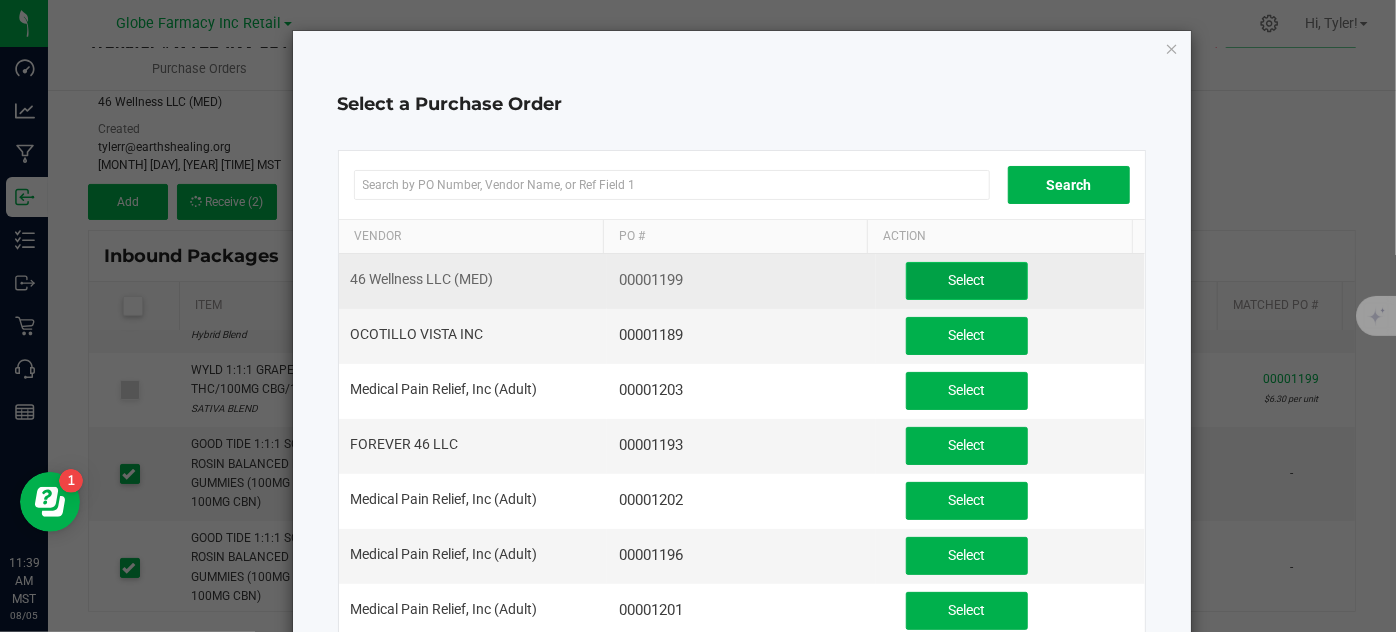 click on "Select" 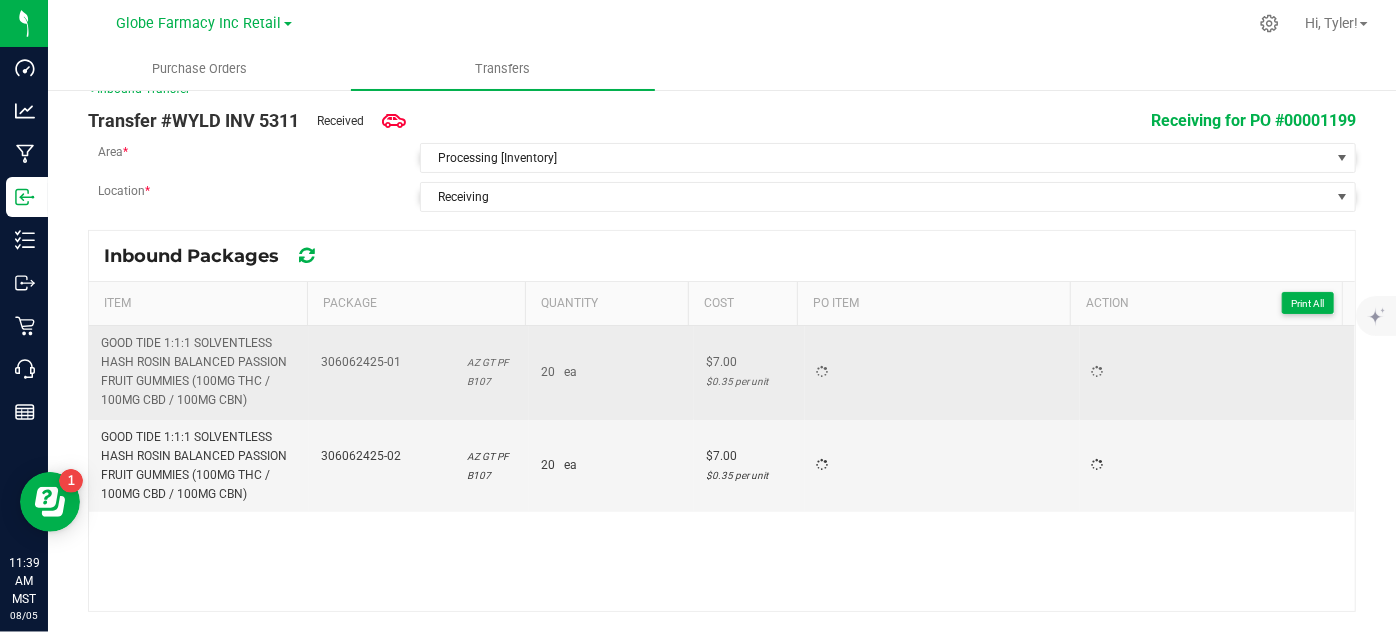 scroll, scrollTop: 0, scrollLeft: 0, axis: both 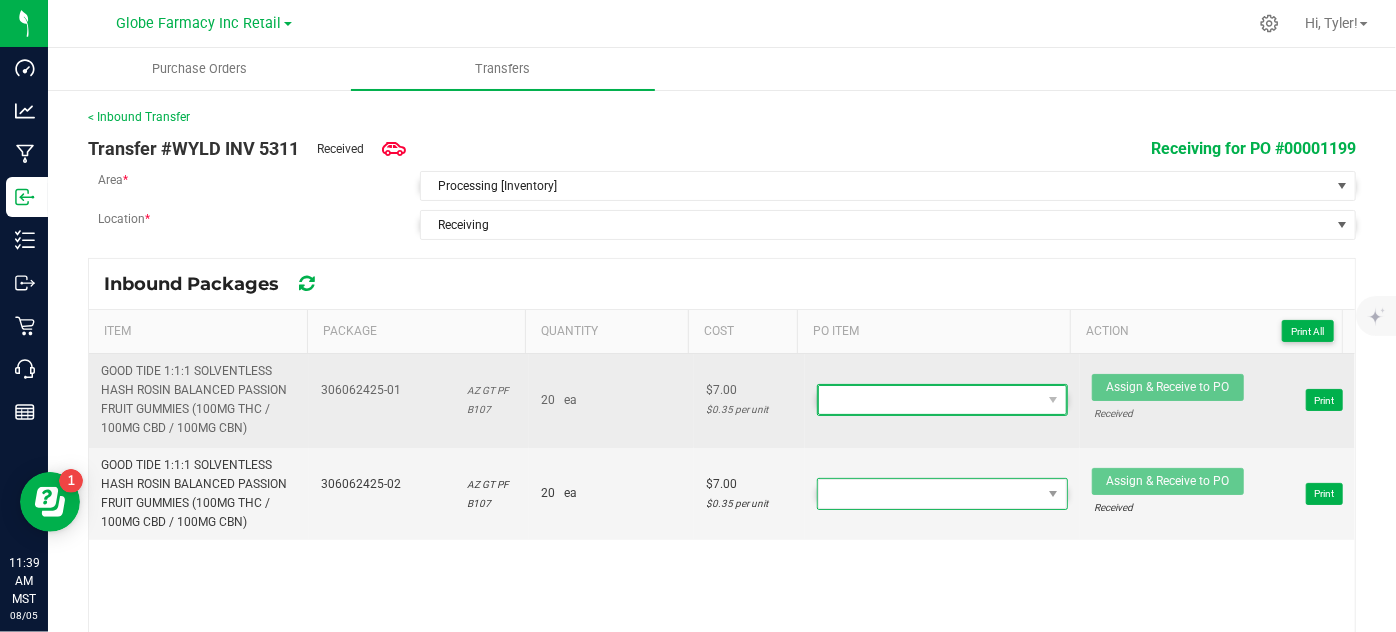 click at bounding box center (930, 400) 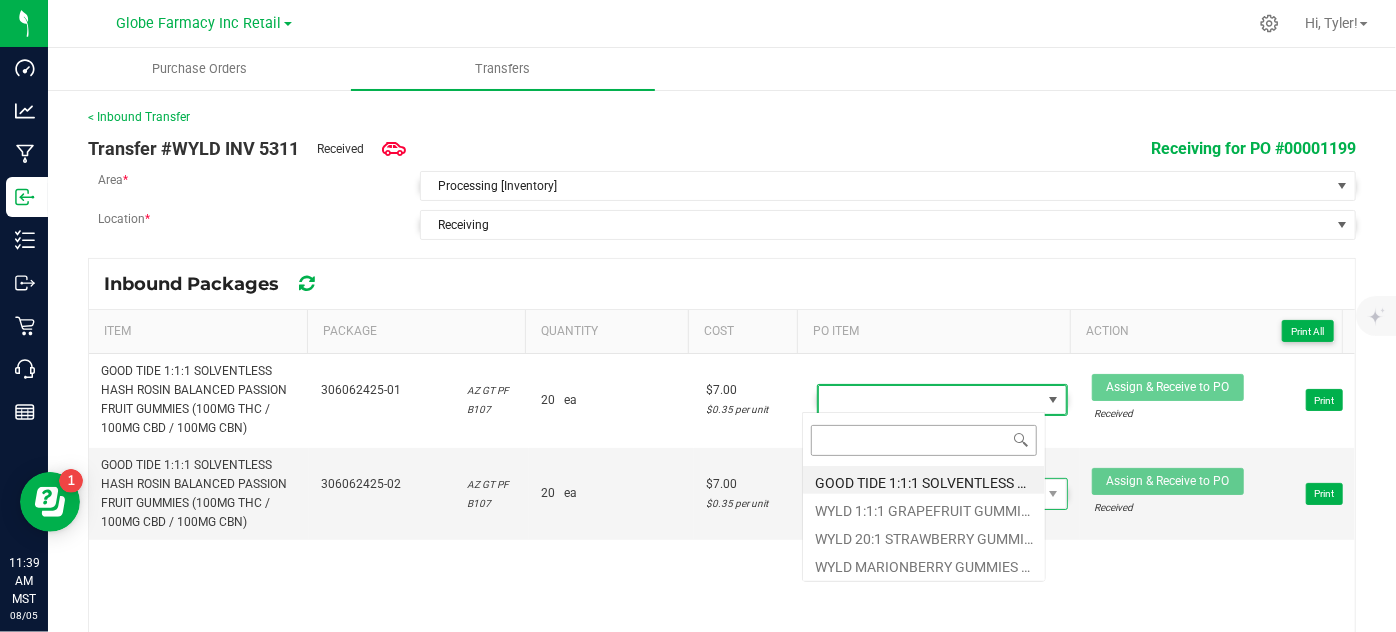 scroll, scrollTop: 99970, scrollLeft: 99756, axis: both 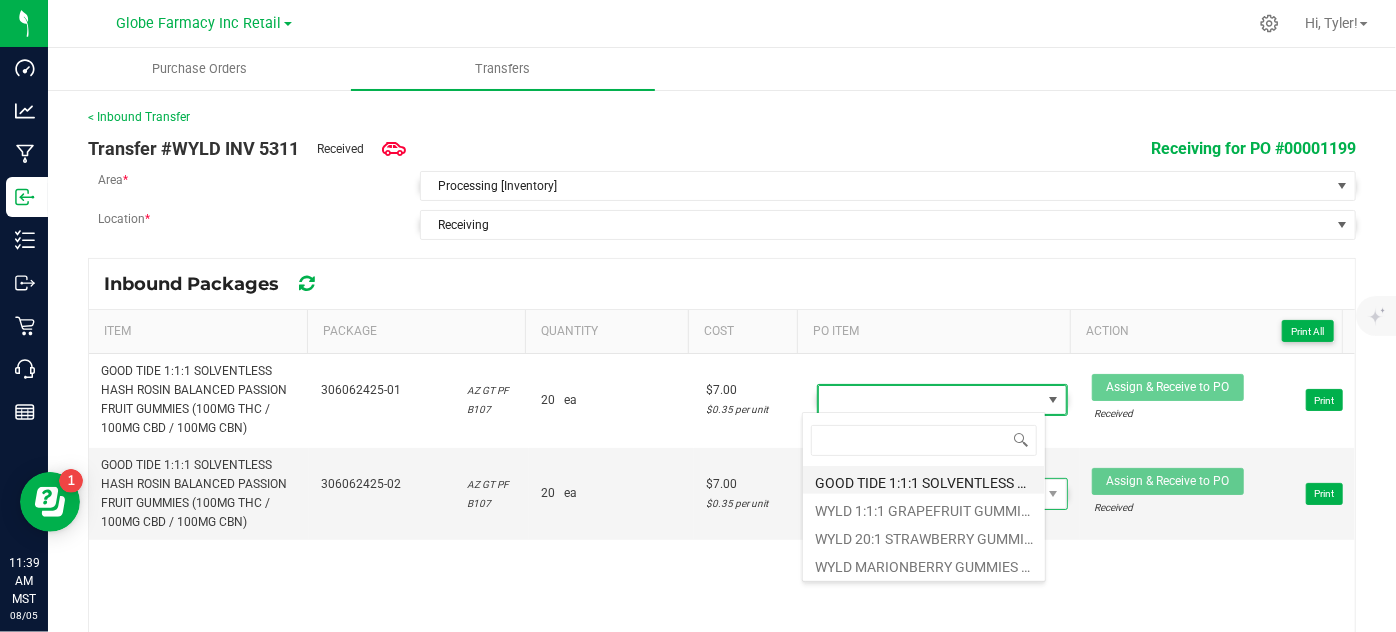 click on "GOOD TIDE 1:1:1 SOLVENTLESS HASH ROSIN SLEEP PASSION FRUIT GUMMIES (100MG THC / 100MG CBD / 100MG CBN)" at bounding box center [924, 480] 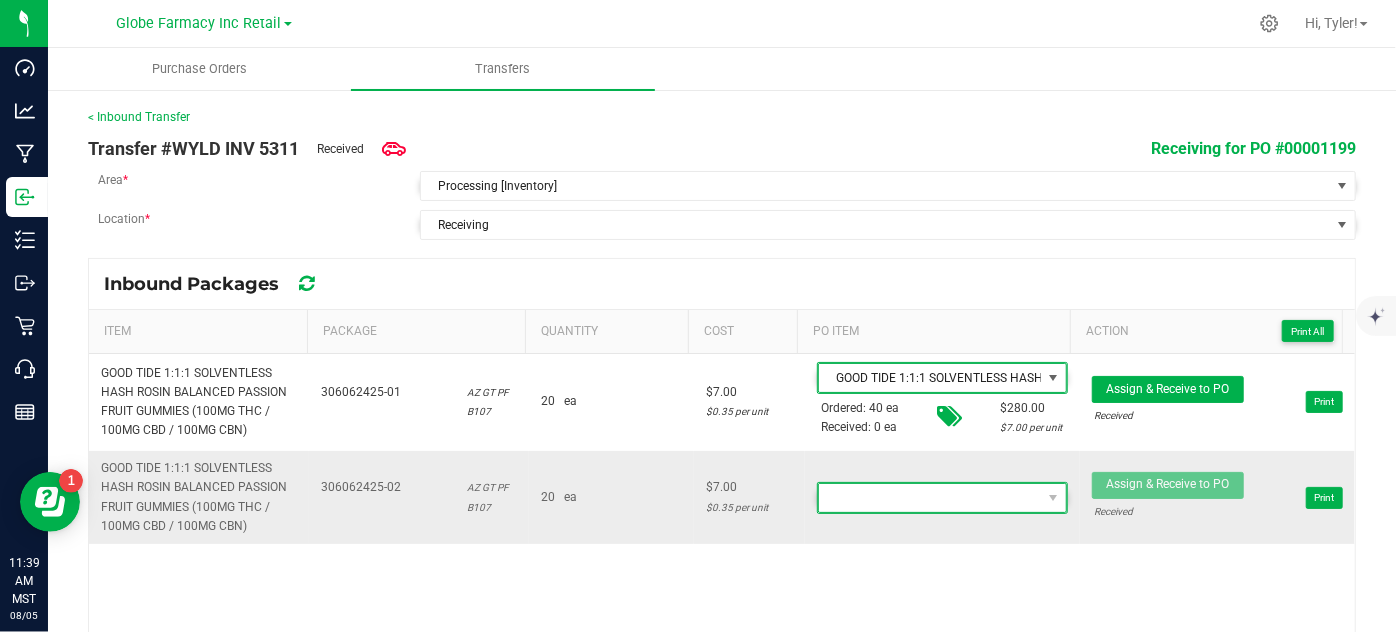 click at bounding box center (930, 498) 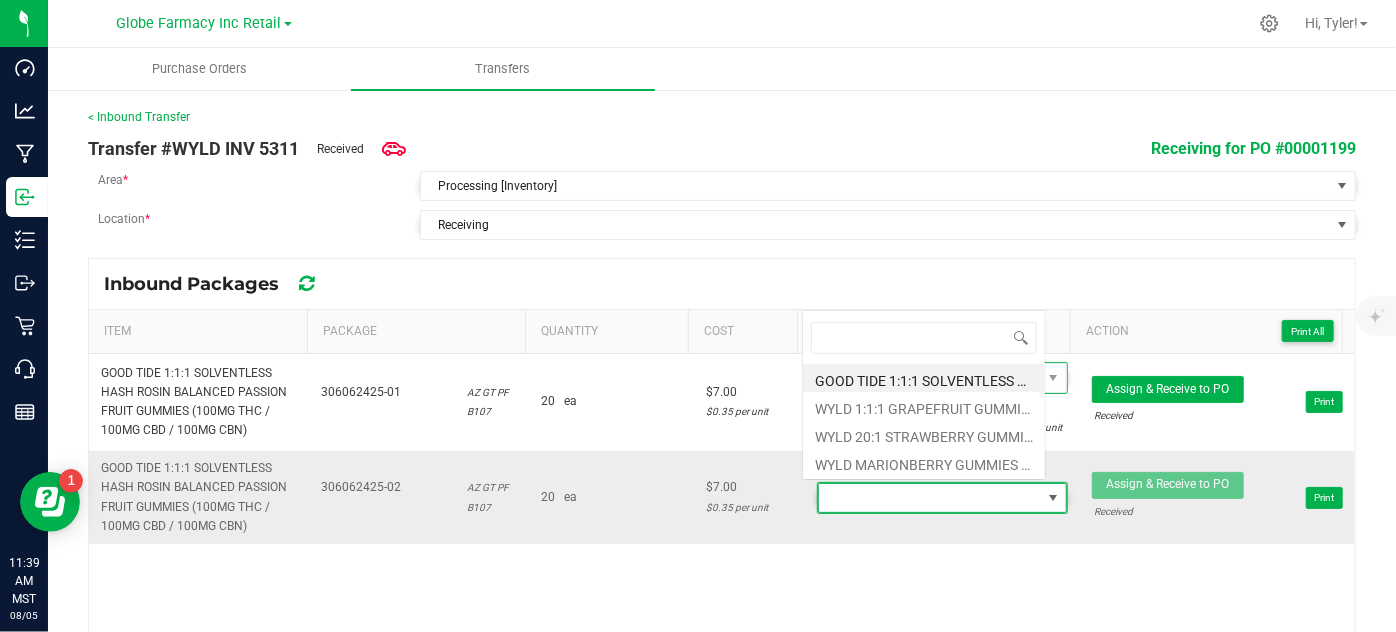 scroll, scrollTop: 0, scrollLeft: 0, axis: both 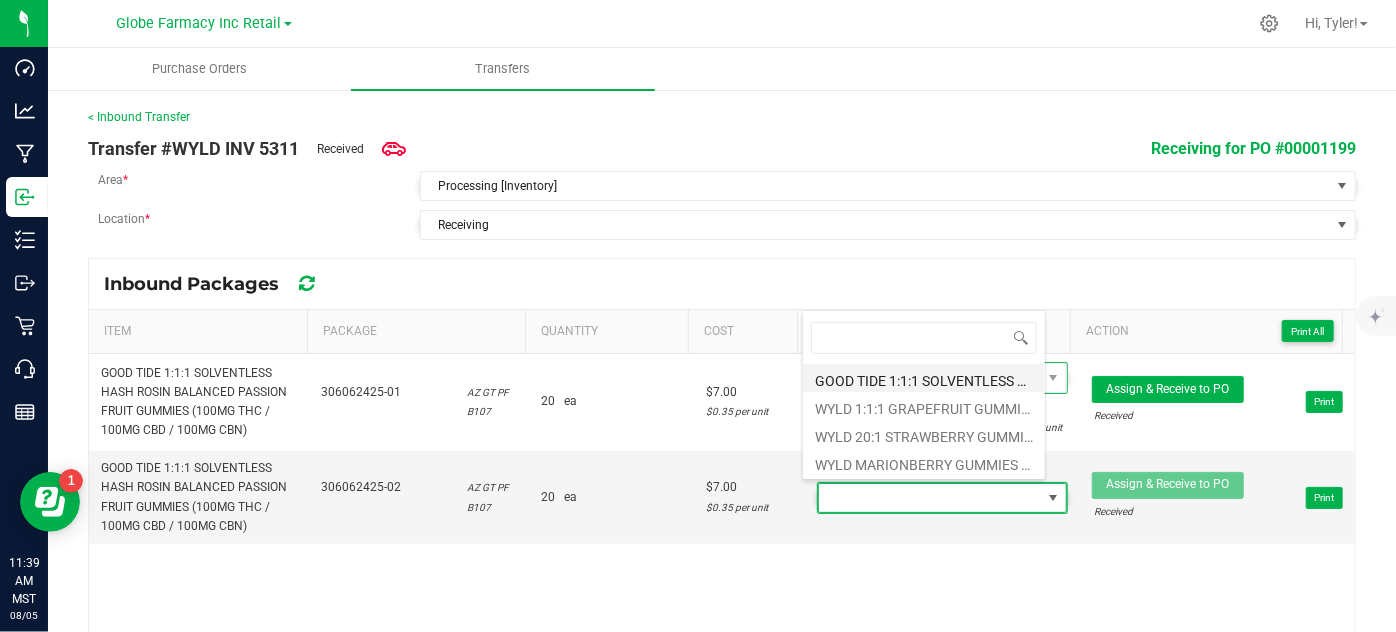 click on "GOOD TIDE 1:1:1 SOLVENTLESS HASH ROSIN SLEEP PASSION FRUIT GUMMIES (100MG THC / 100MG CBD / 100MG CBN)" at bounding box center (924, 378) 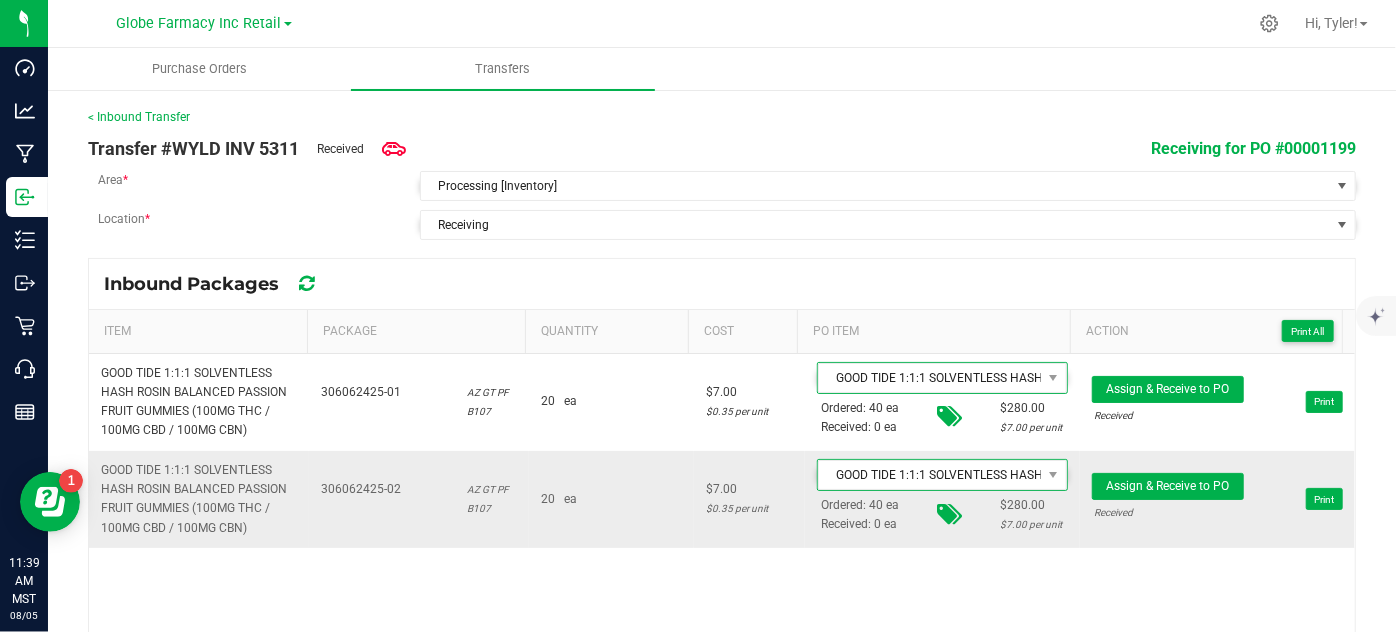 click on "20   ea" at bounding box center [611, 499] 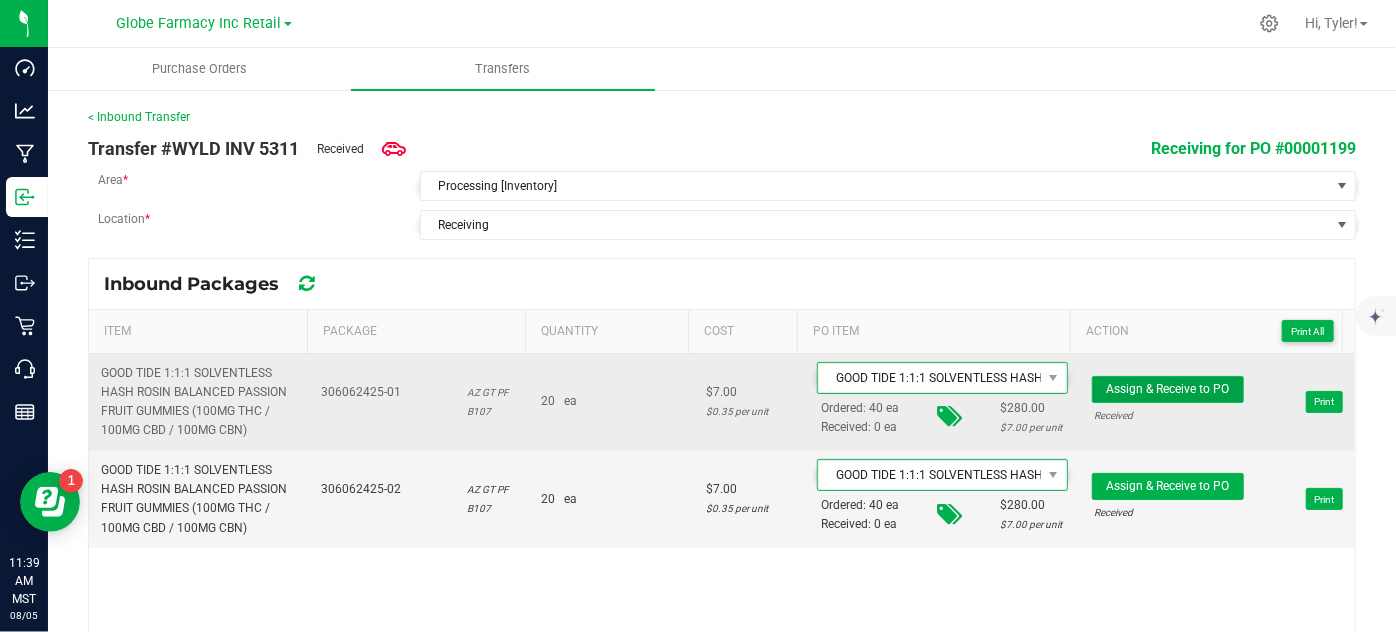 click on "Assign & Receive to PO" at bounding box center [1167, 389] 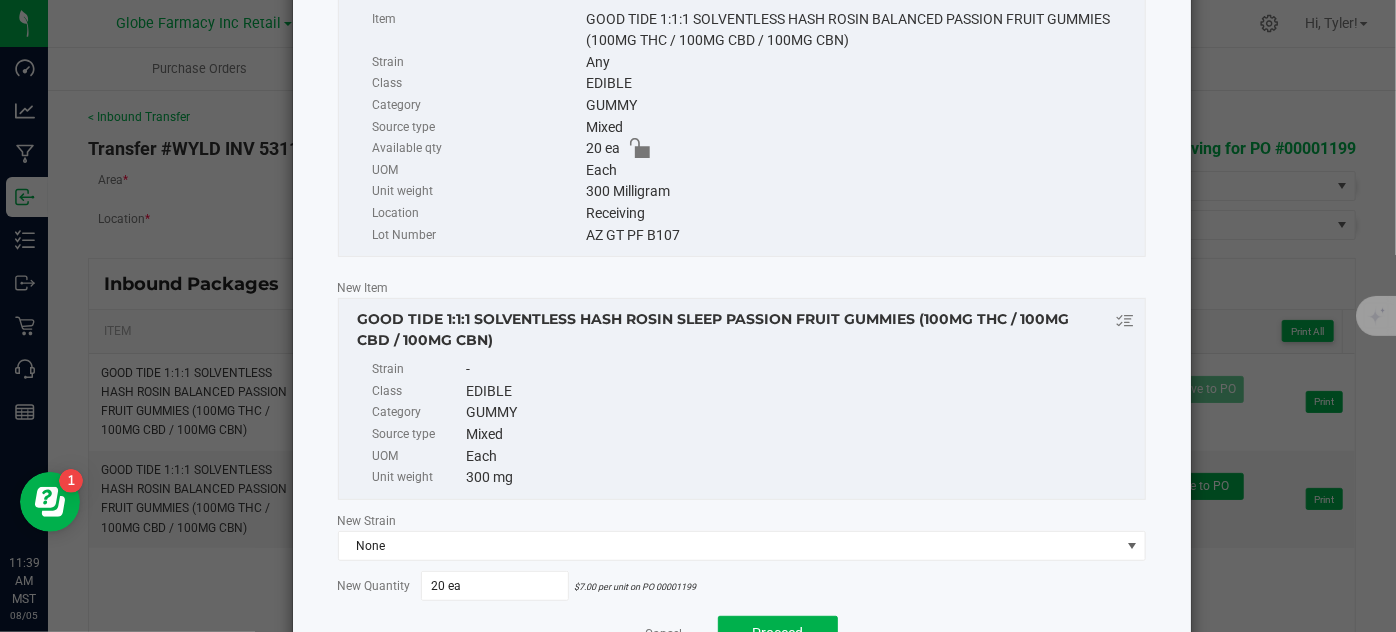 scroll, scrollTop: 314, scrollLeft: 0, axis: vertical 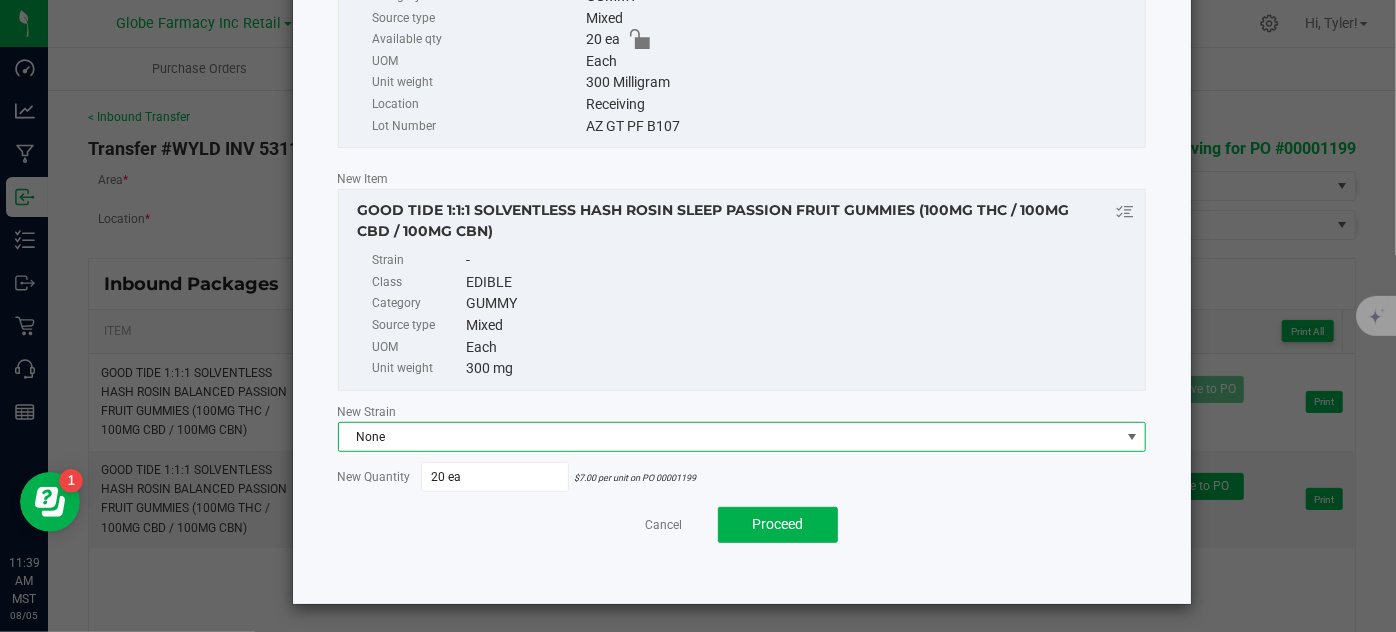 click on "None" at bounding box center [729, 437] 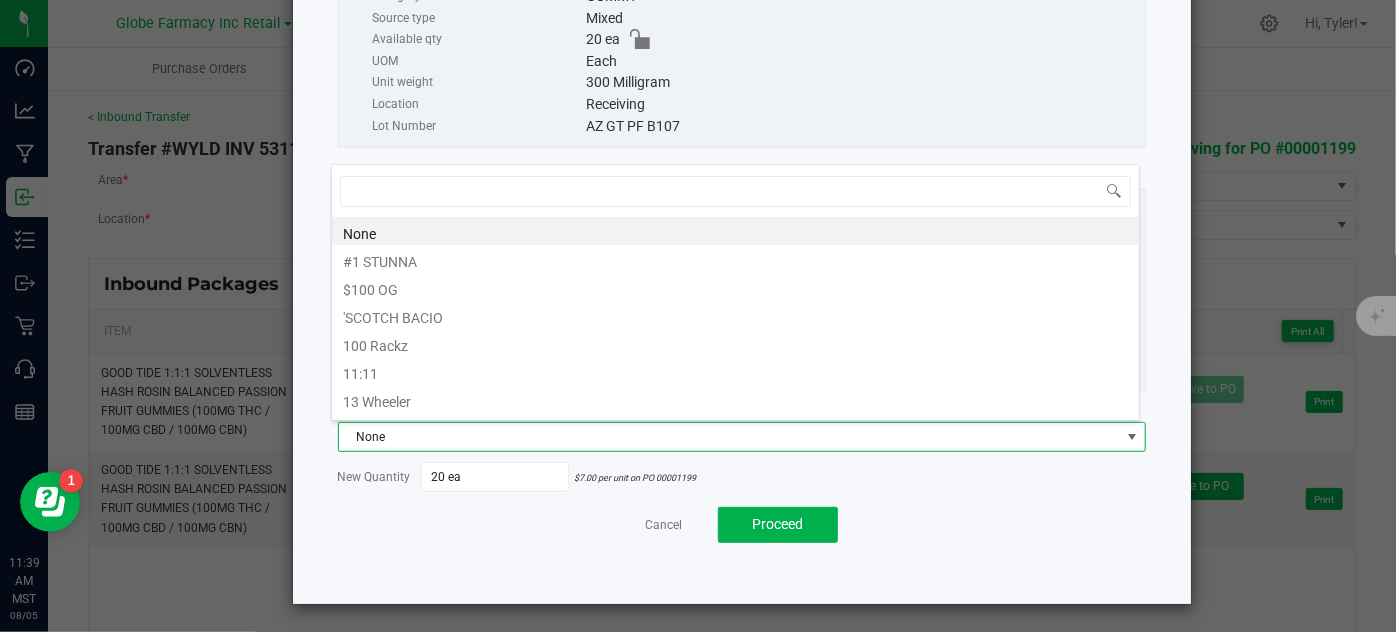 scroll, scrollTop: 99970, scrollLeft: 99191, axis: both 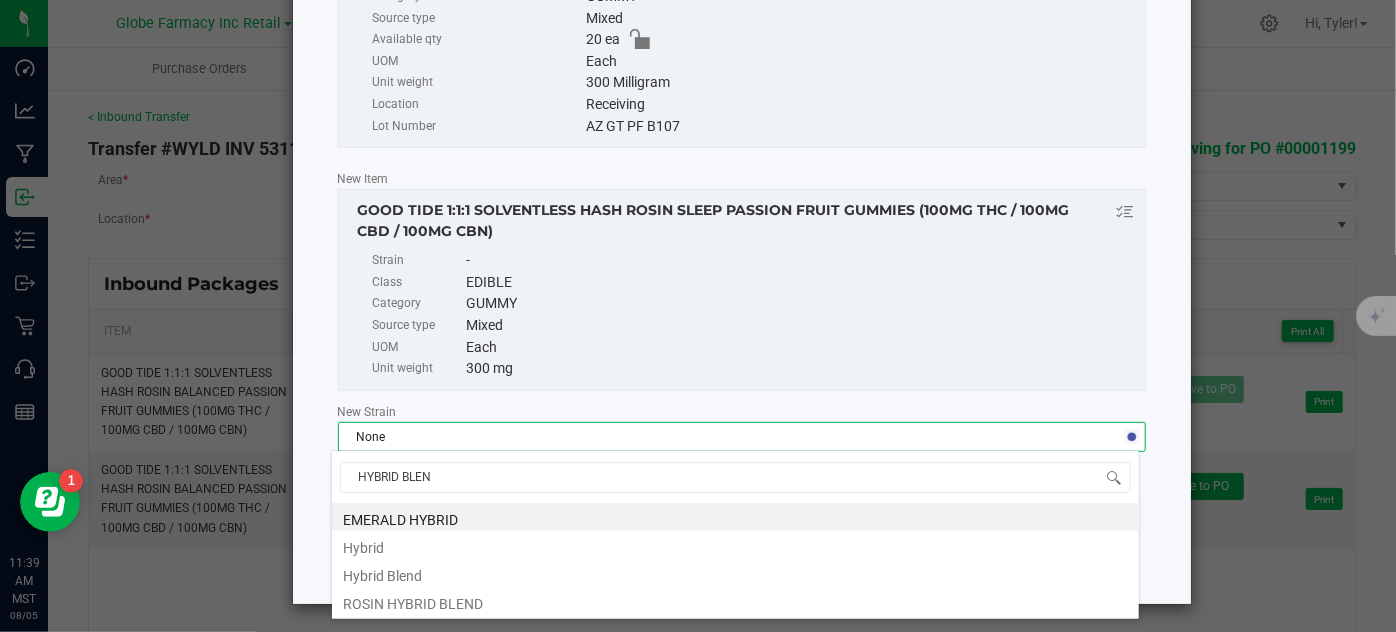 type on "HYBRID BLEND" 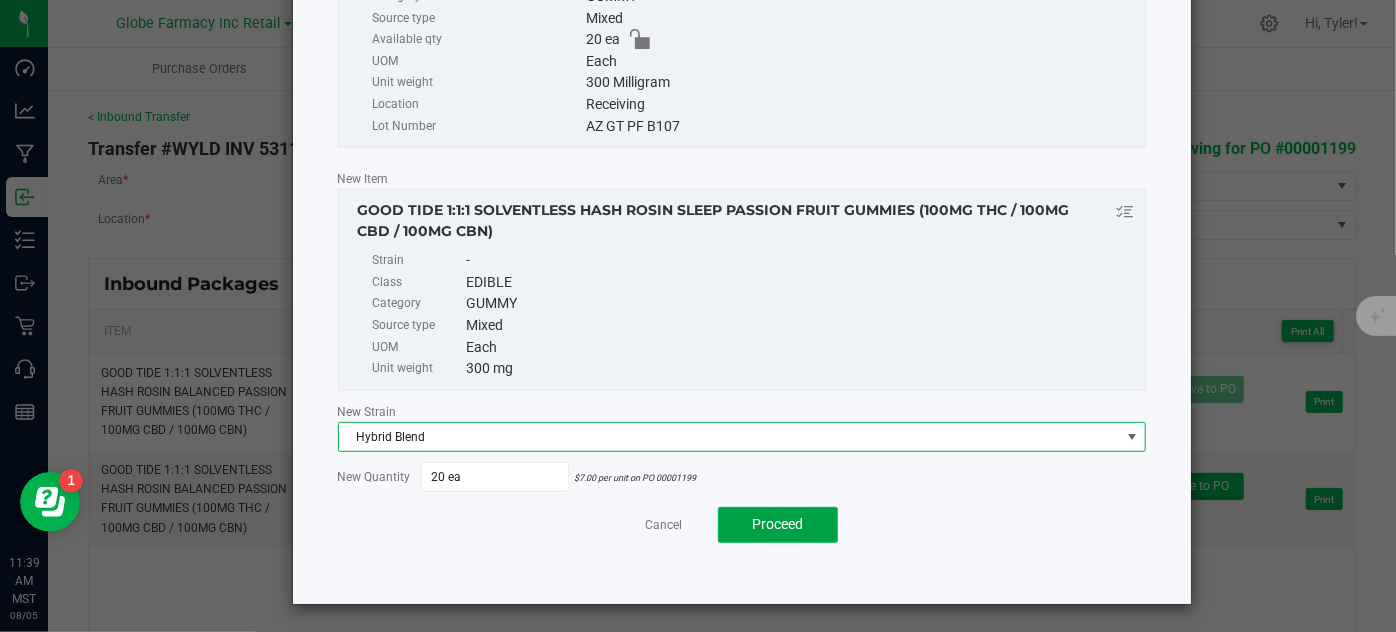 click on "Proceed" 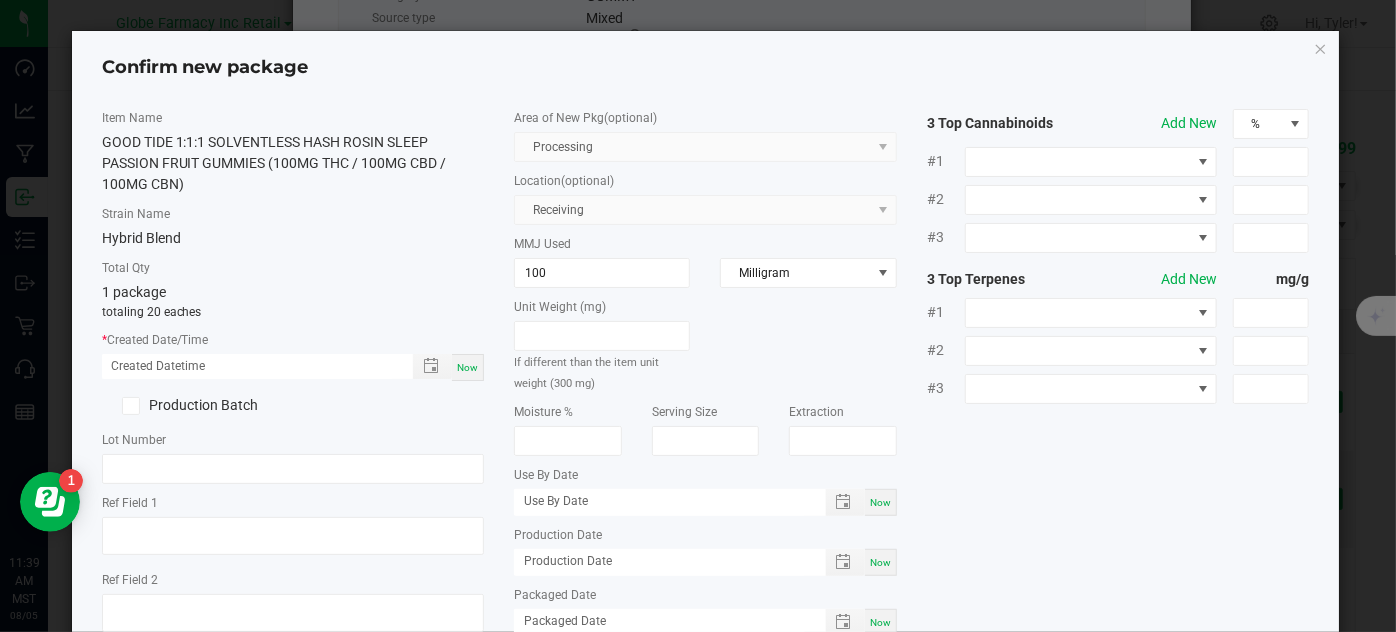 click on "Now" at bounding box center [467, 367] 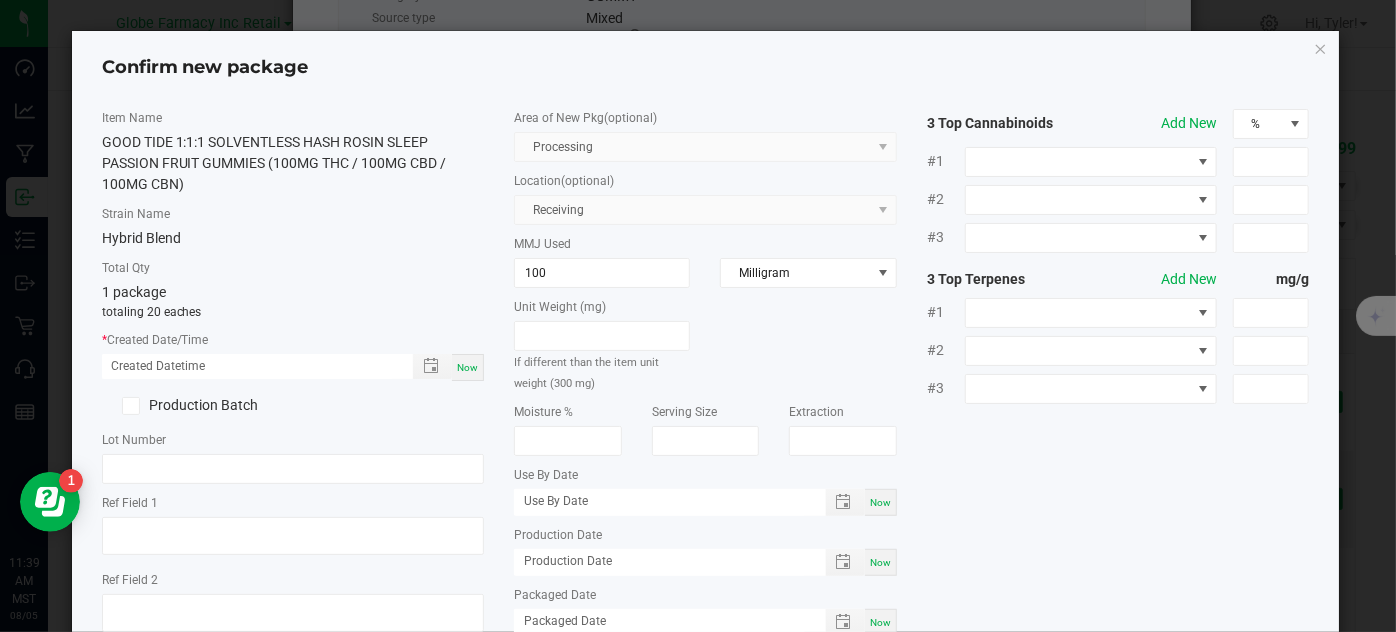 type on "08/05/2025 11:39 AM" 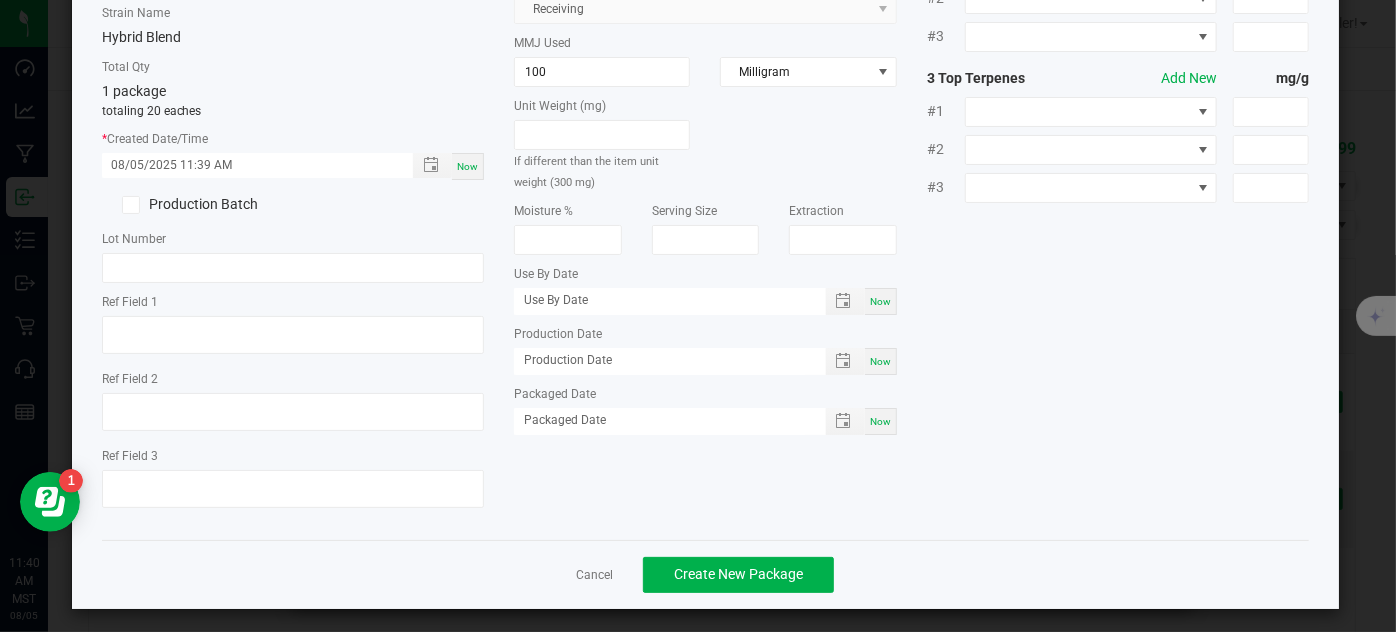 scroll, scrollTop: 210, scrollLeft: 0, axis: vertical 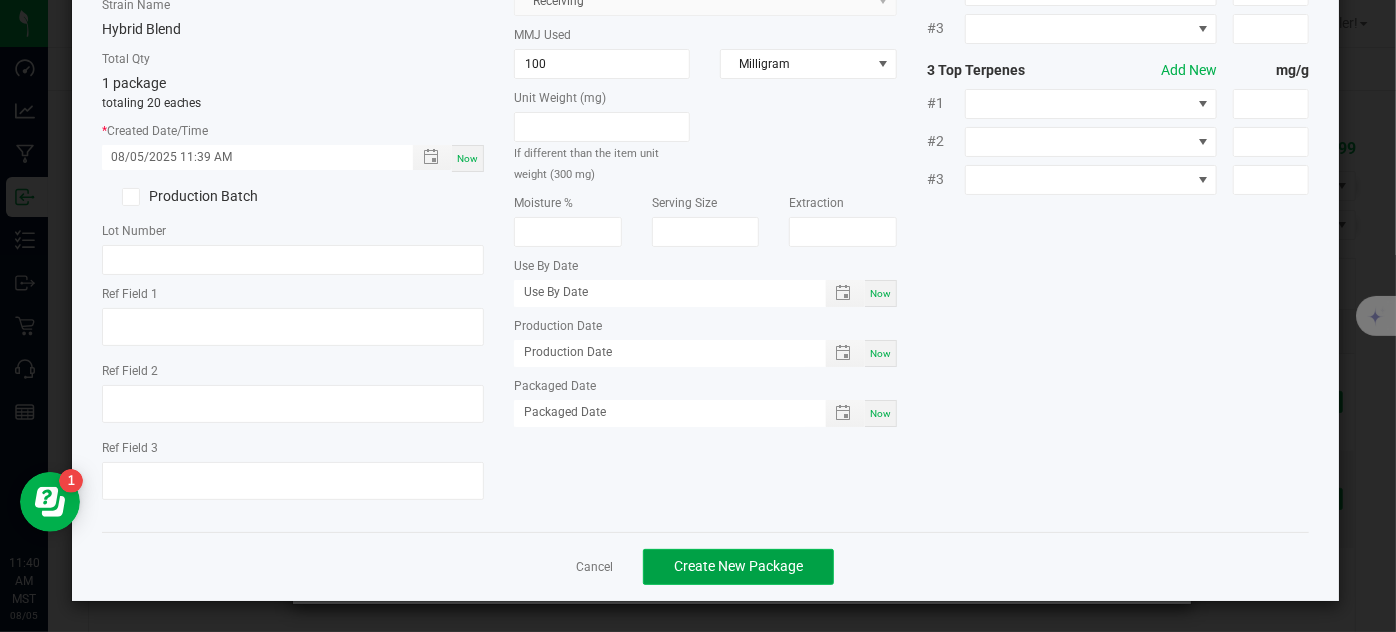 click on "Create New Package" 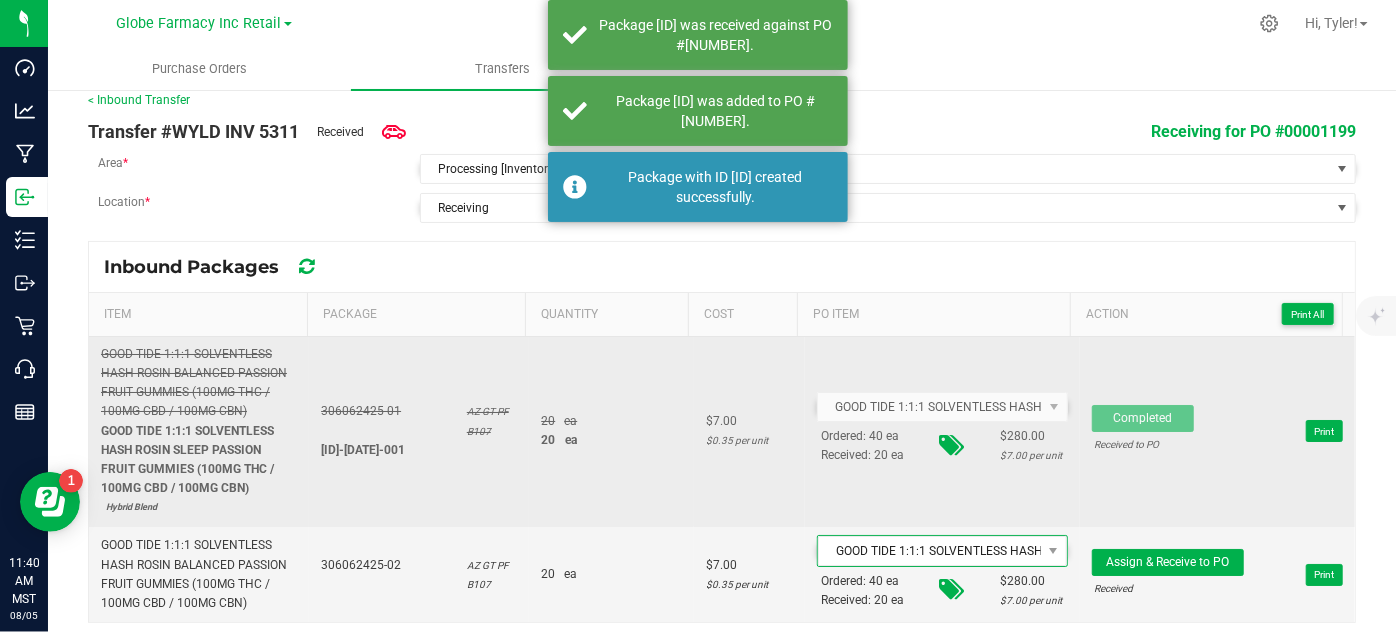scroll, scrollTop: 26, scrollLeft: 0, axis: vertical 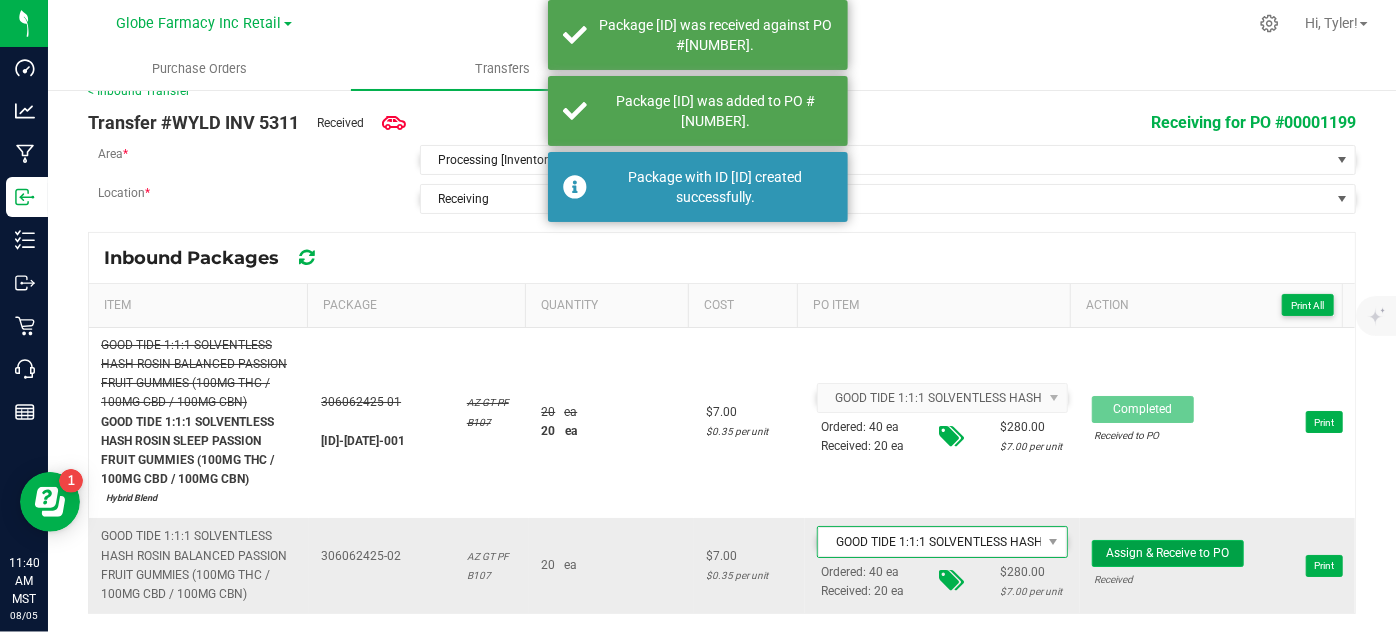 click on "Assign & Receive to PO" at bounding box center [1167, 553] 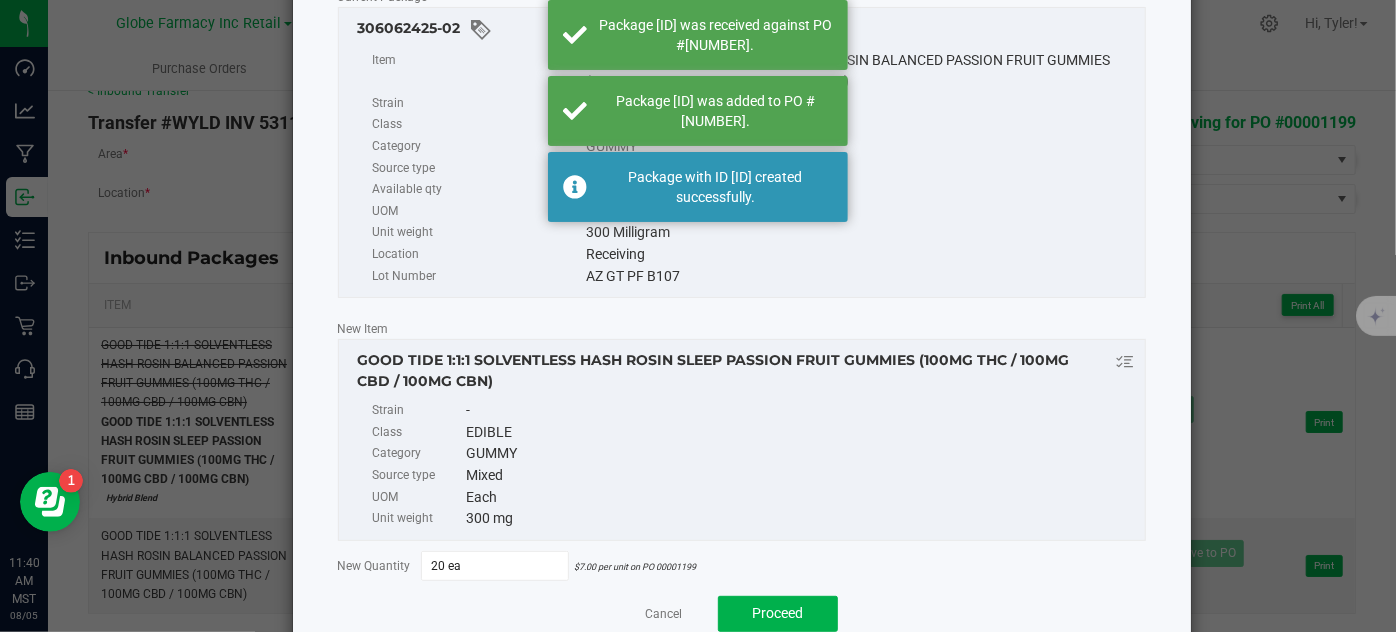 scroll, scrollTop: 253, scrollLeft: 0, axis: vertical 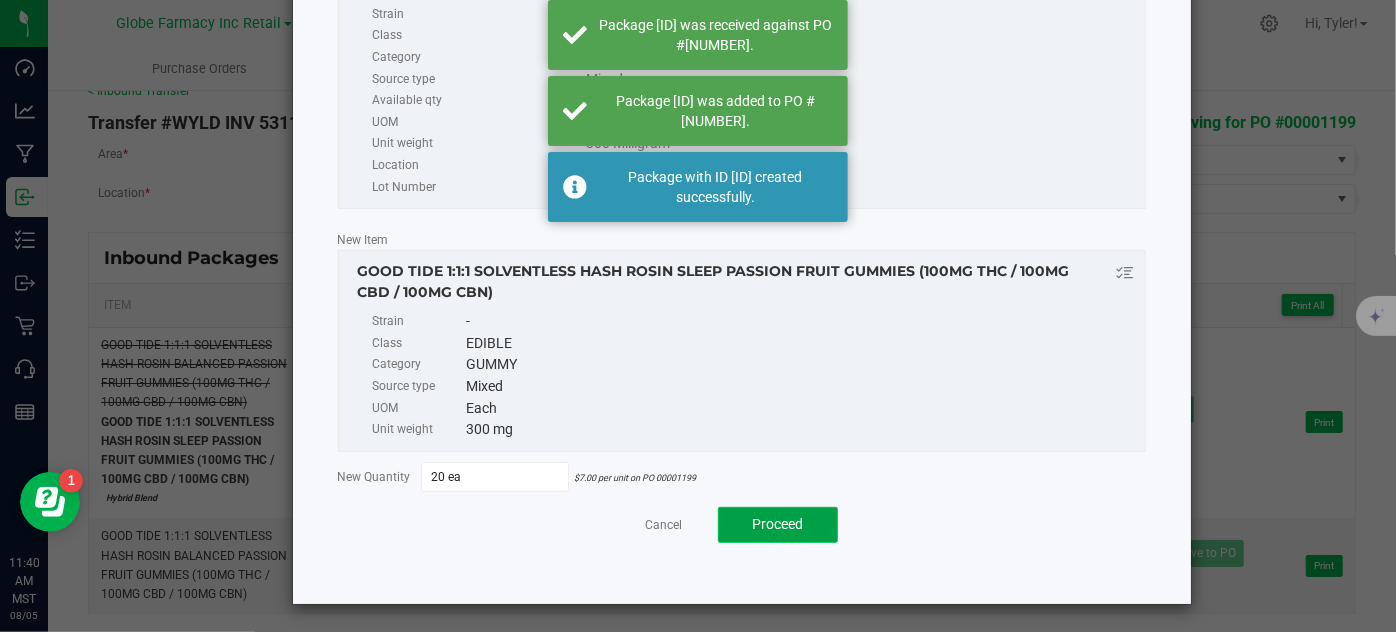 click on "Proceed" 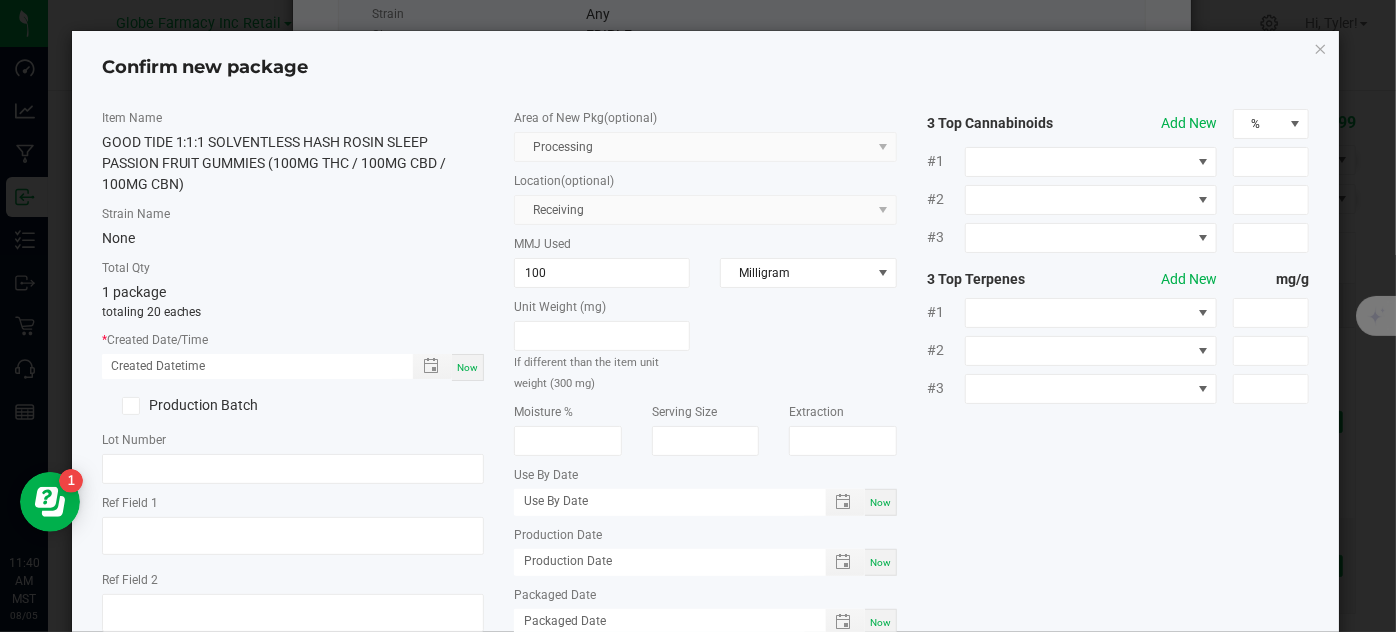 click on "Now" at bounding box center (467, 367) 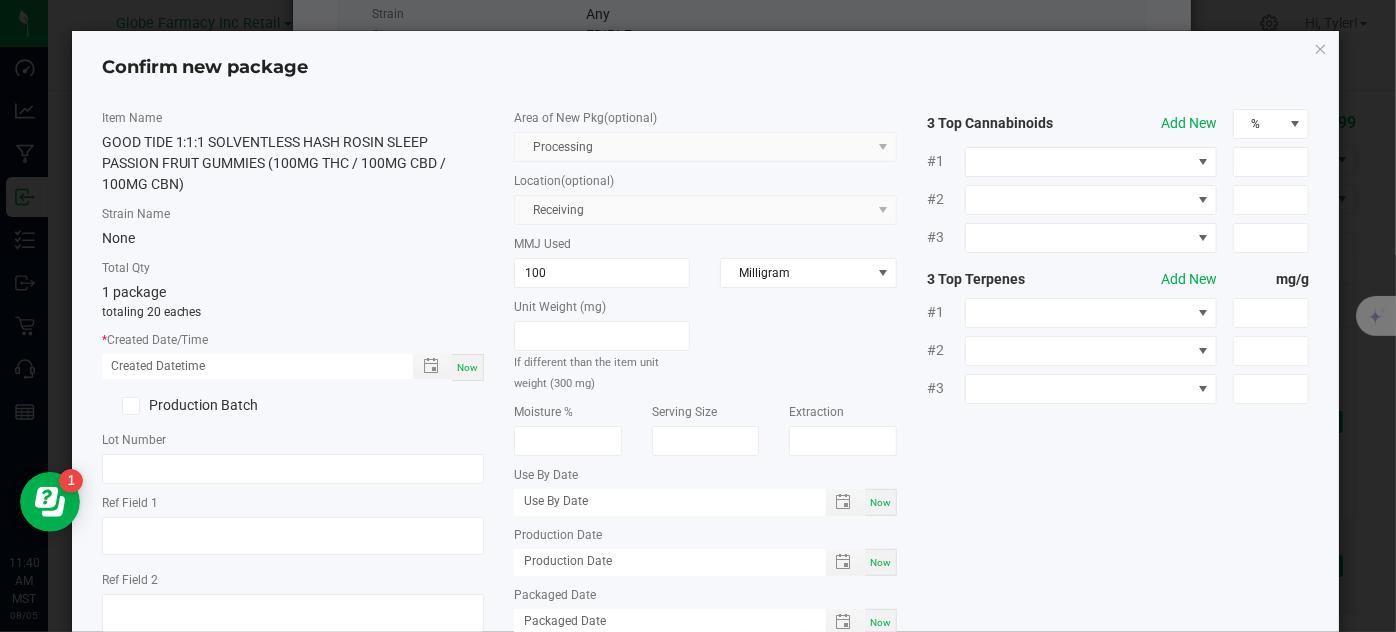 type on "08/05/2025 11:40 AM" 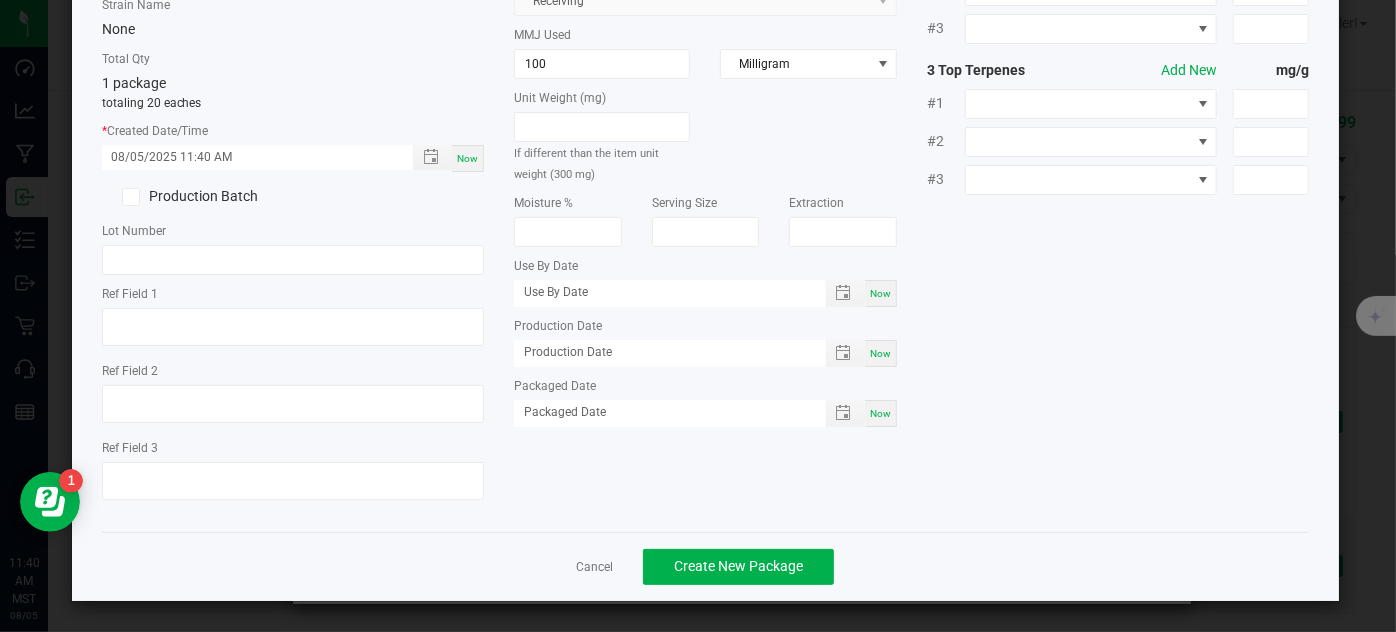 scroll, scrollTop: 210, scrollLeft: 0, axis: vertical 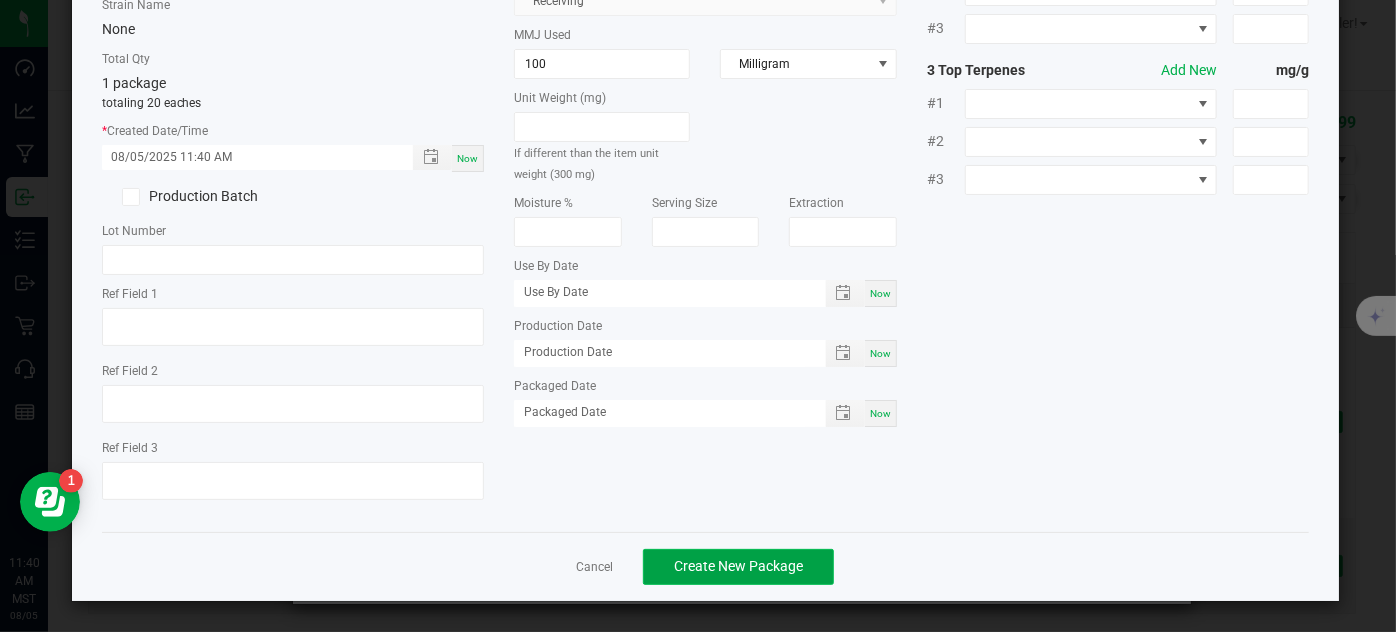 click on "Create New Package" 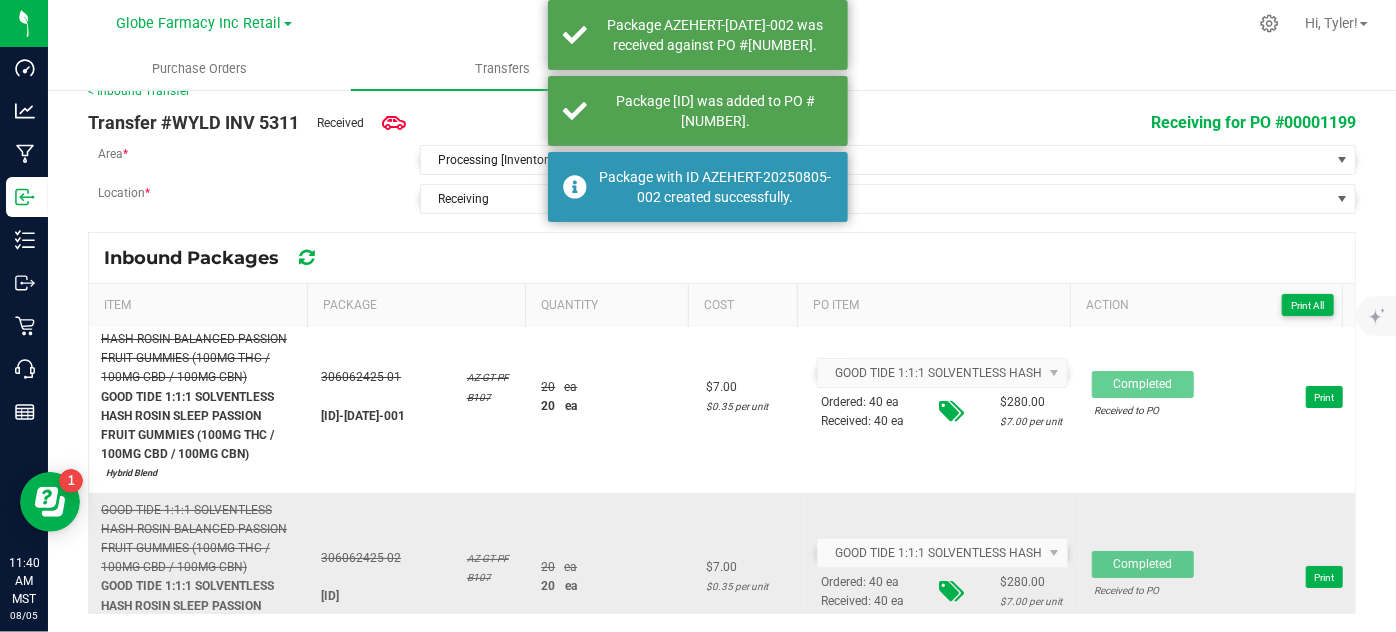 scroll, scrollTop: 0, scrollLeft: 0, axis: both 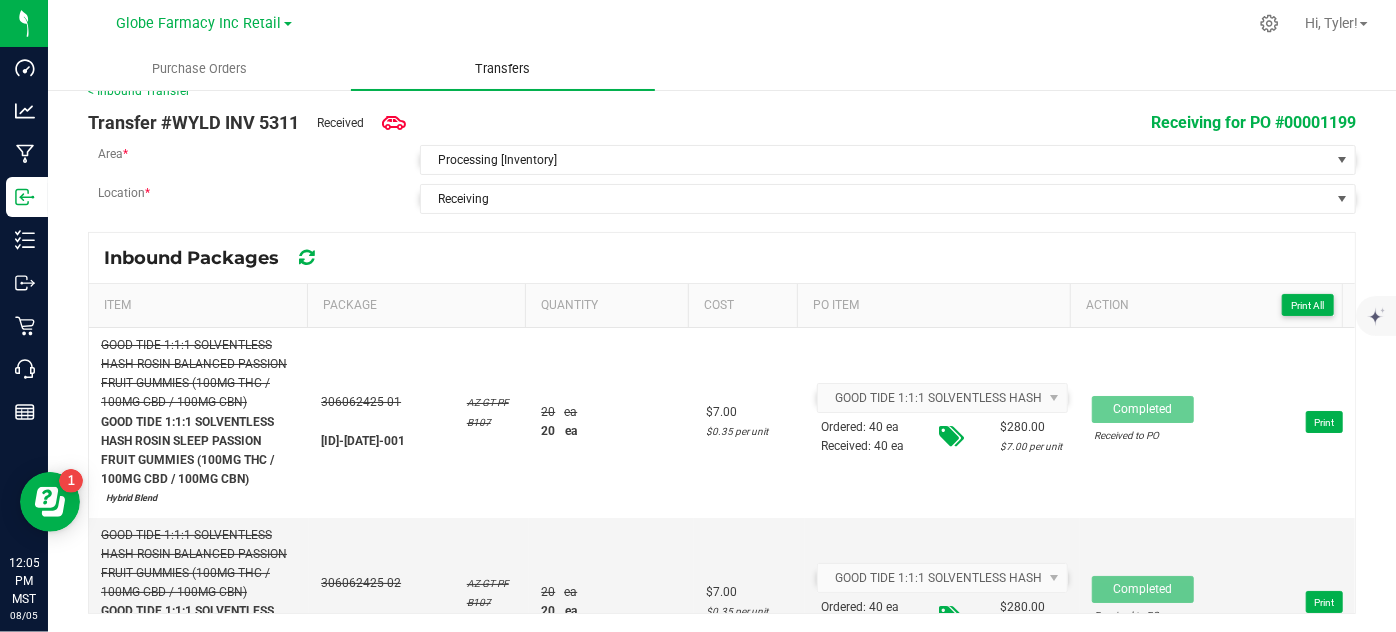 click on "Transfers" at bounding box center [502, 69] 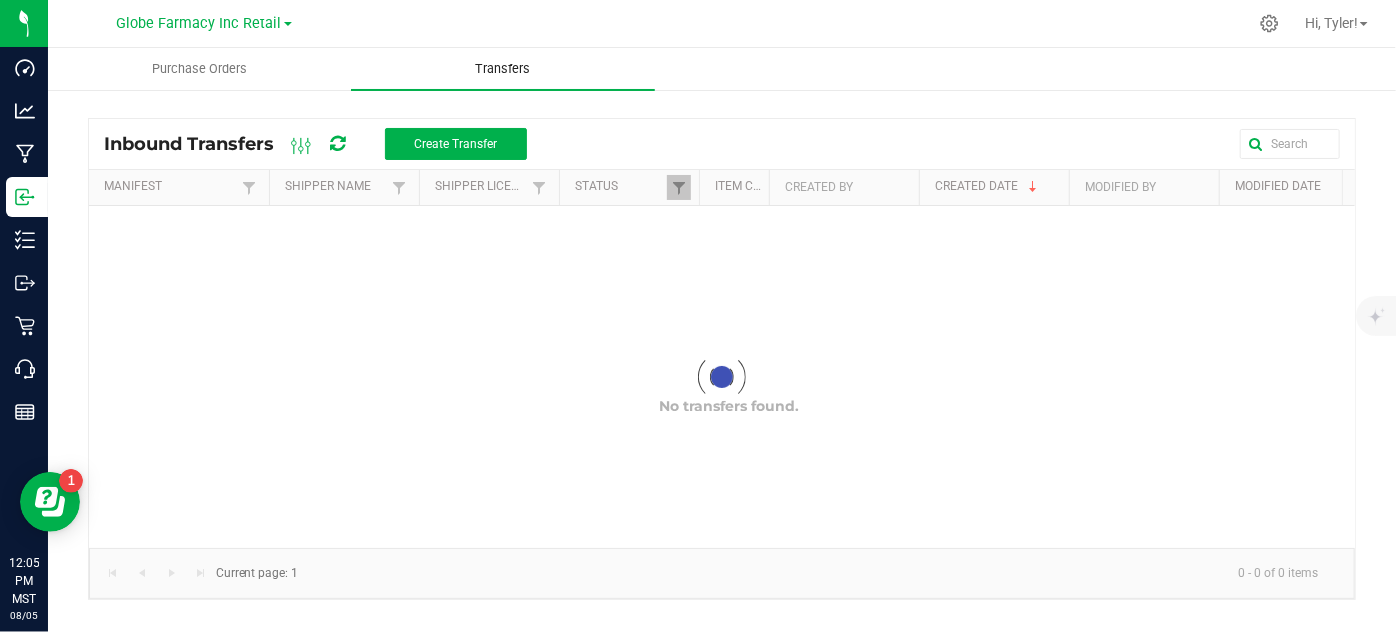 scroll, scrollTop: 0, scrollLeft: 0, axis: both 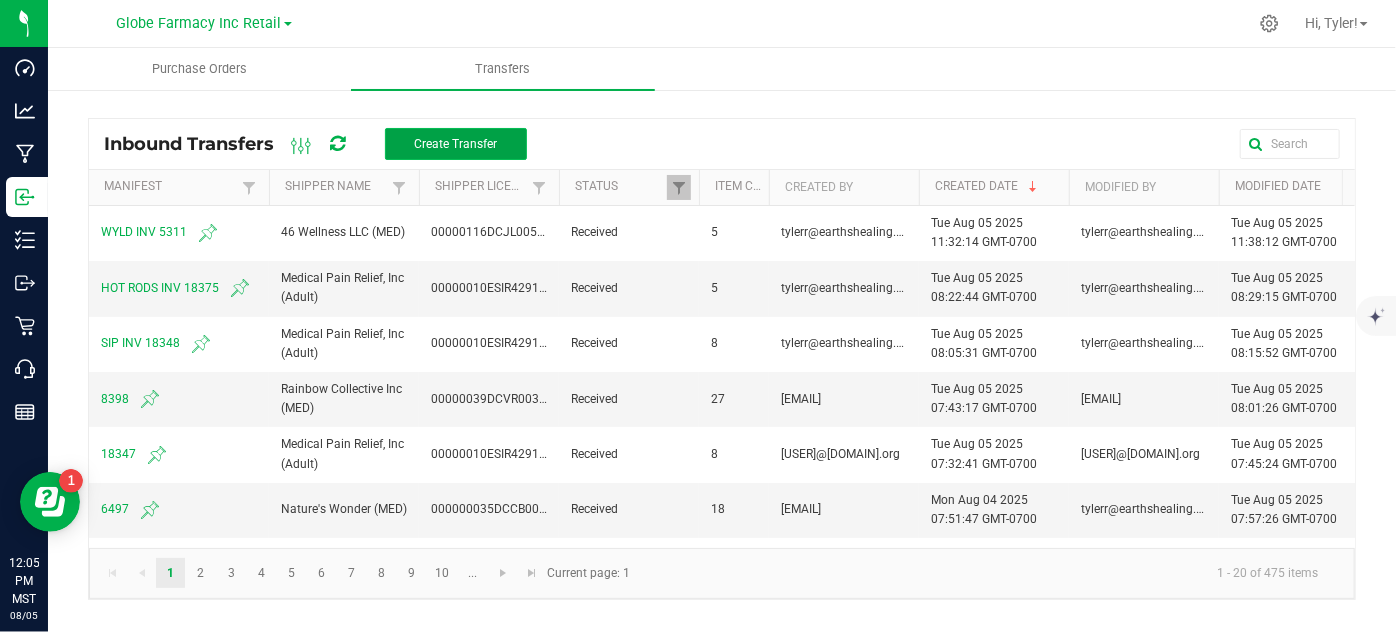 click on "Create Transfer" at bounding box center (455, 144) 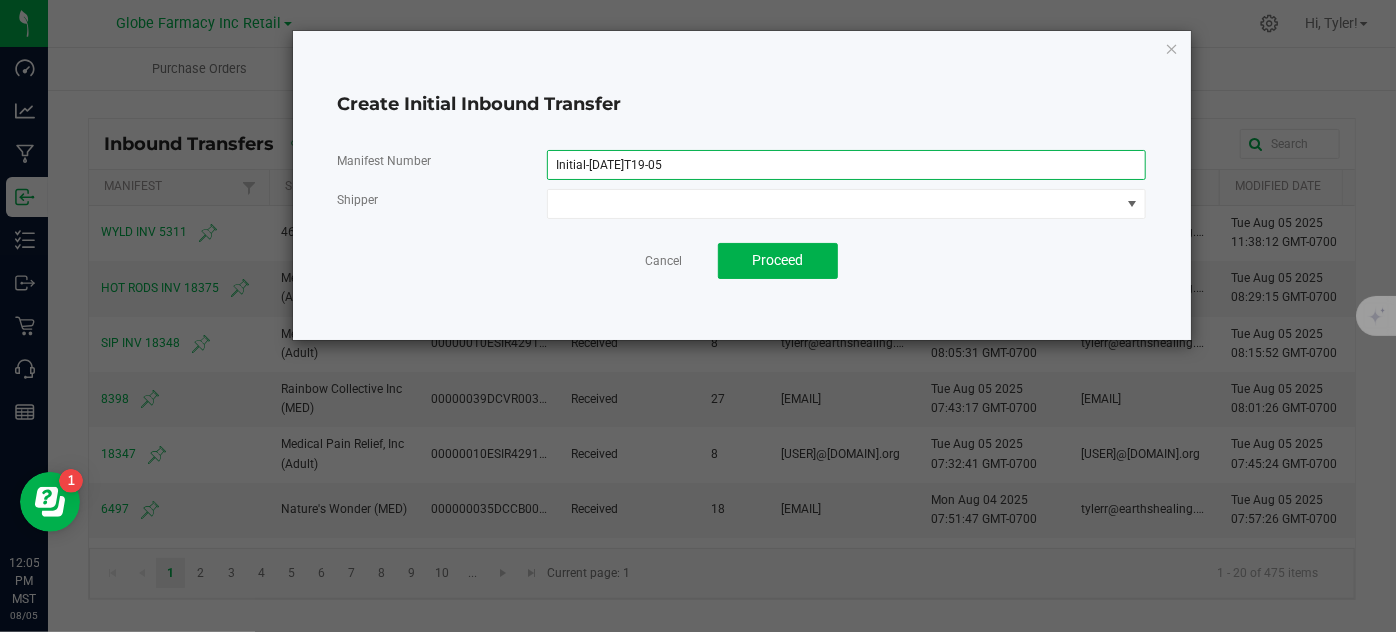 drag, startPoint x: 694, startPoint y: 159, endPoint x: 391, endPoint y: 150, distance: 303.13364 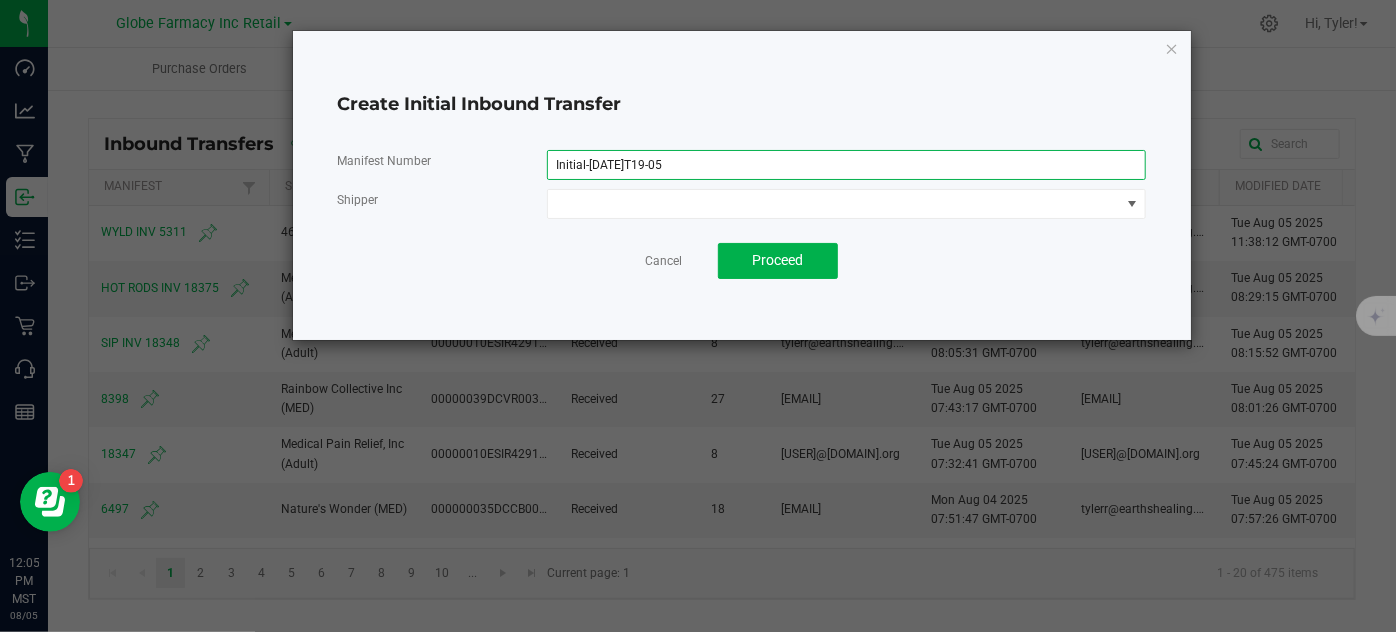 click on "Manifest Number Initial-2025-08-05T19-05" 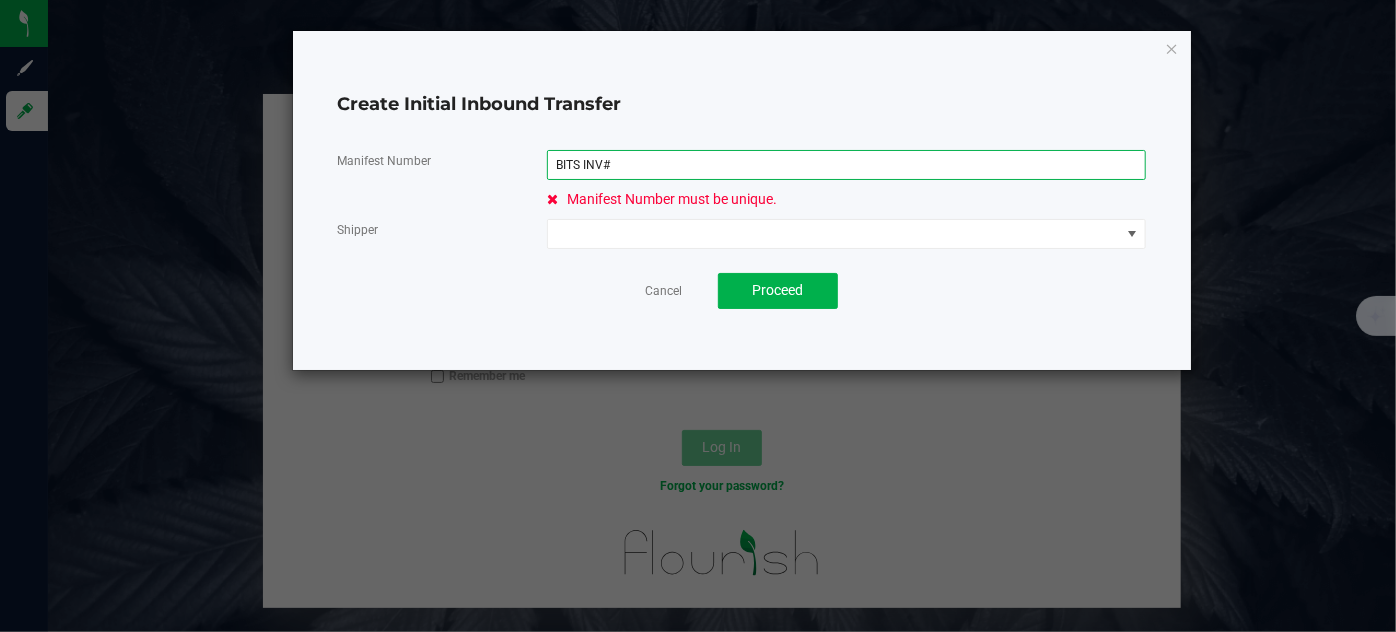 type on "BITS INV" 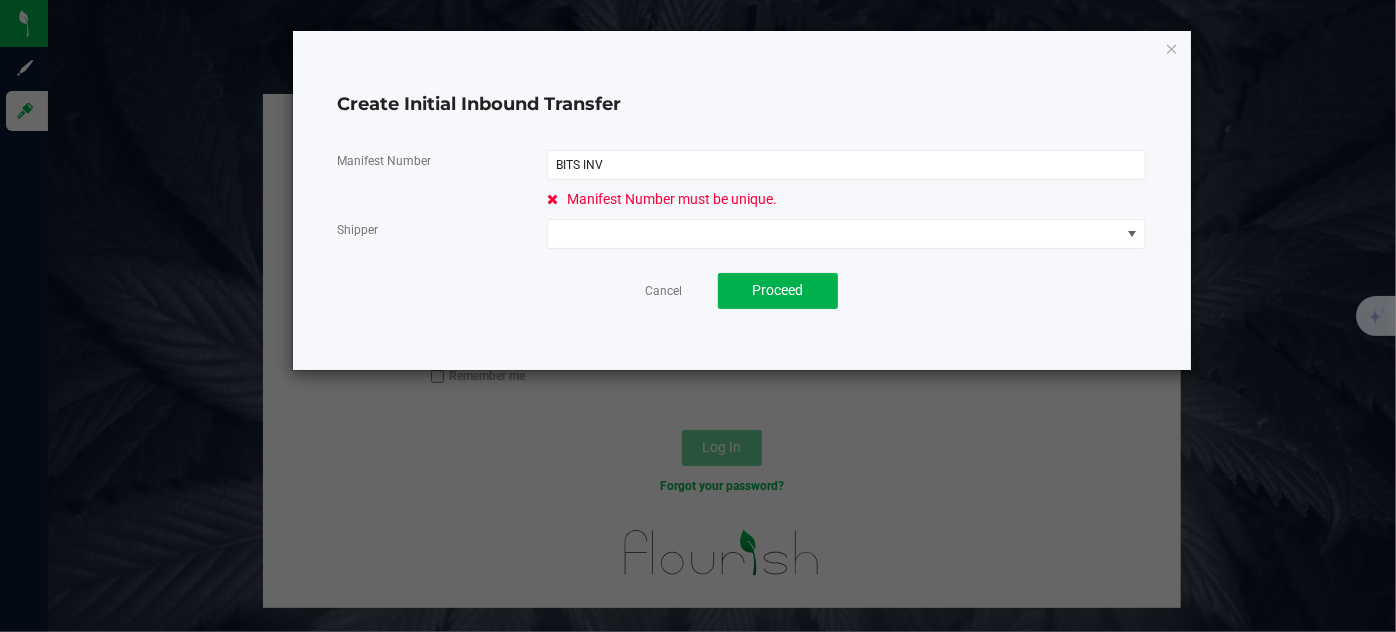 type on "tylerr@earthshealing.org" 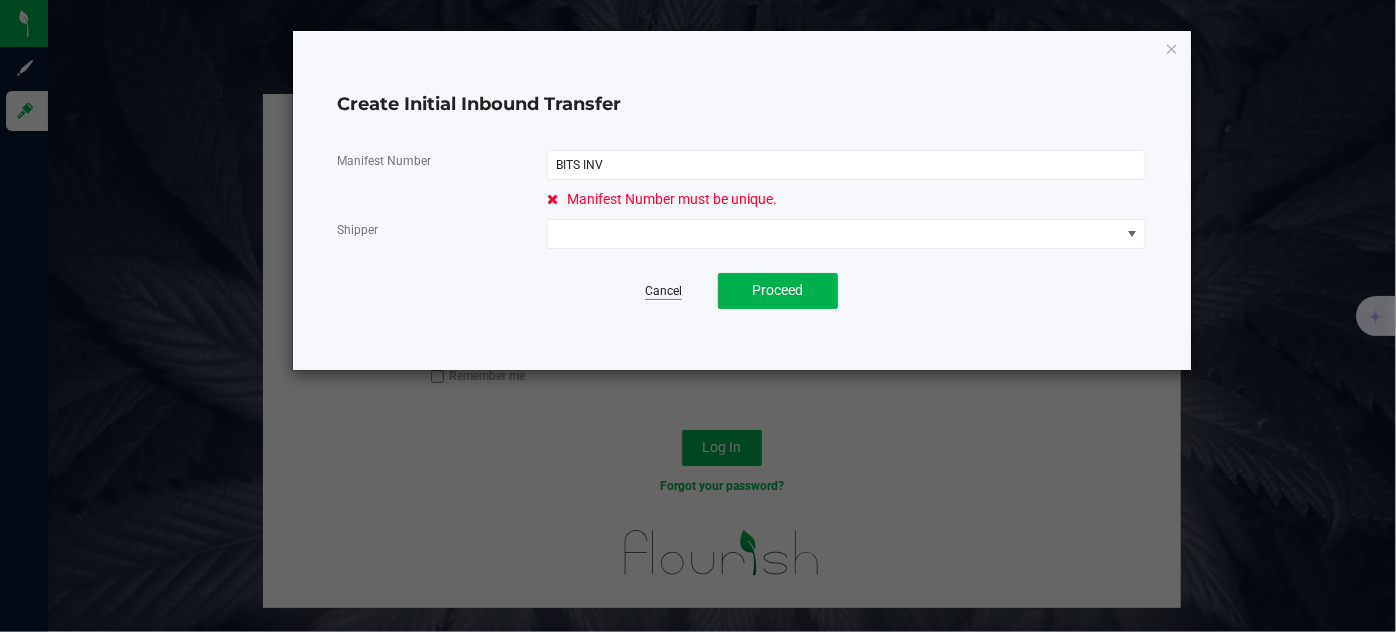 type on "BITS INV" 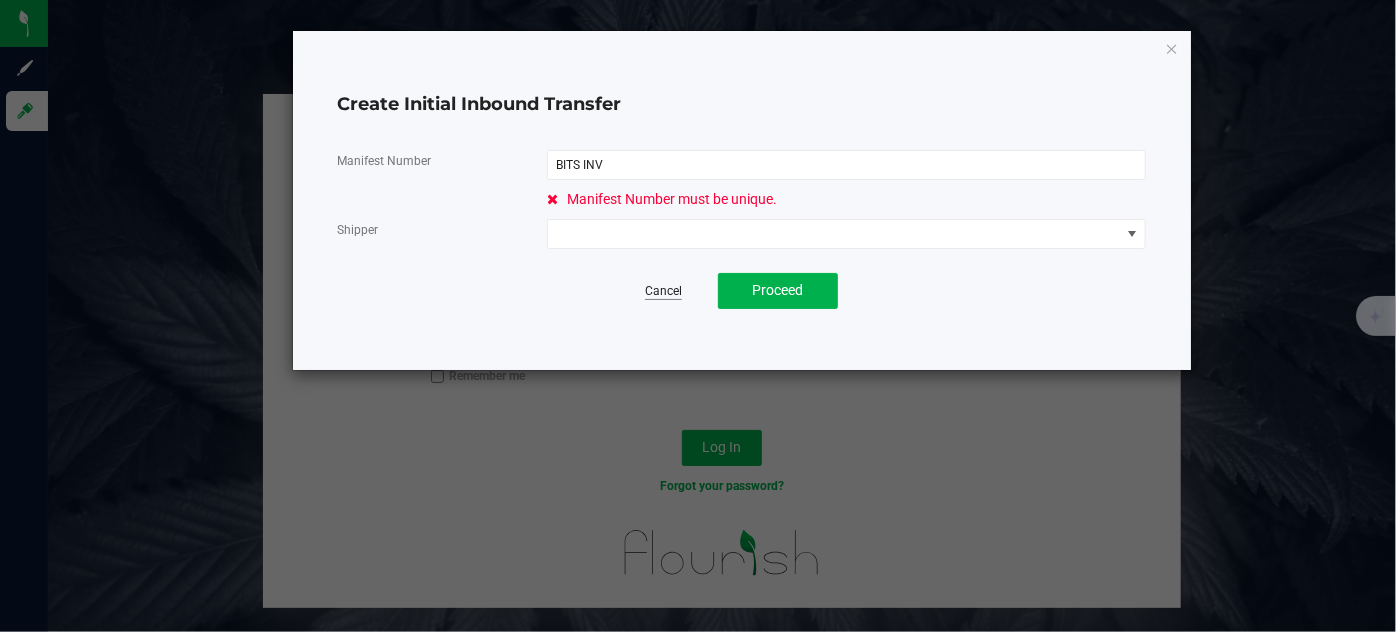 click on "Cancel" 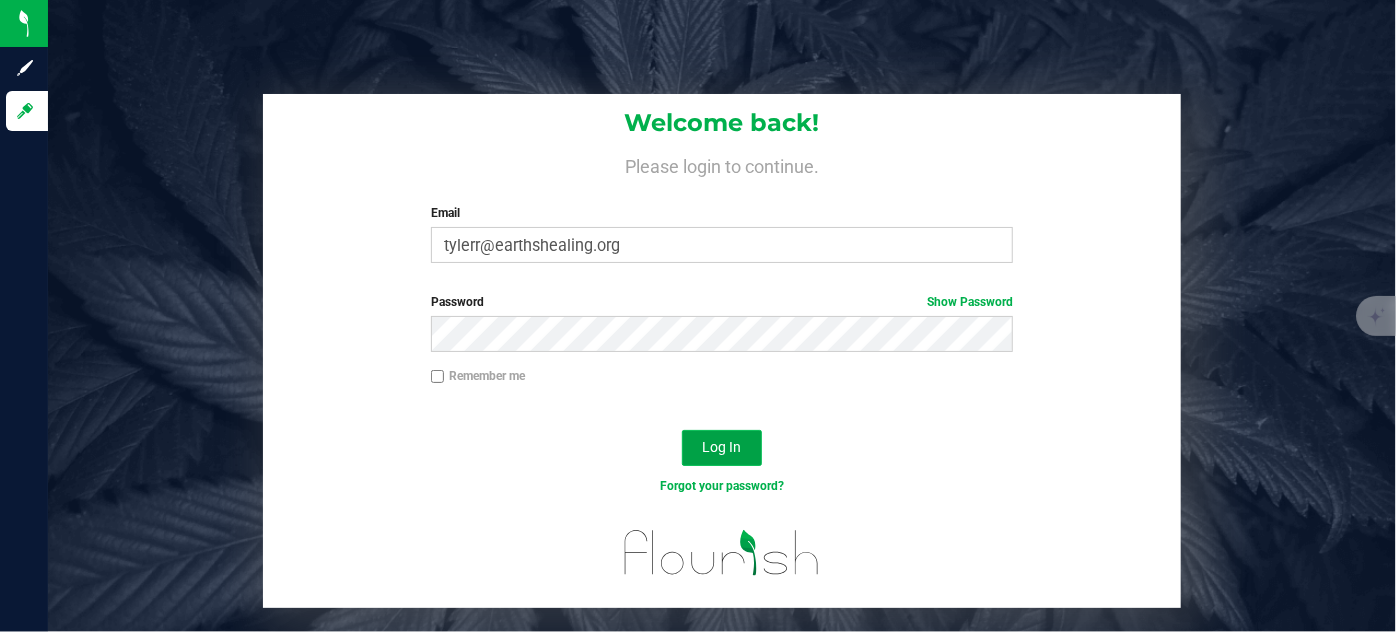 click on "Log In" at bounding box center [721, 447] 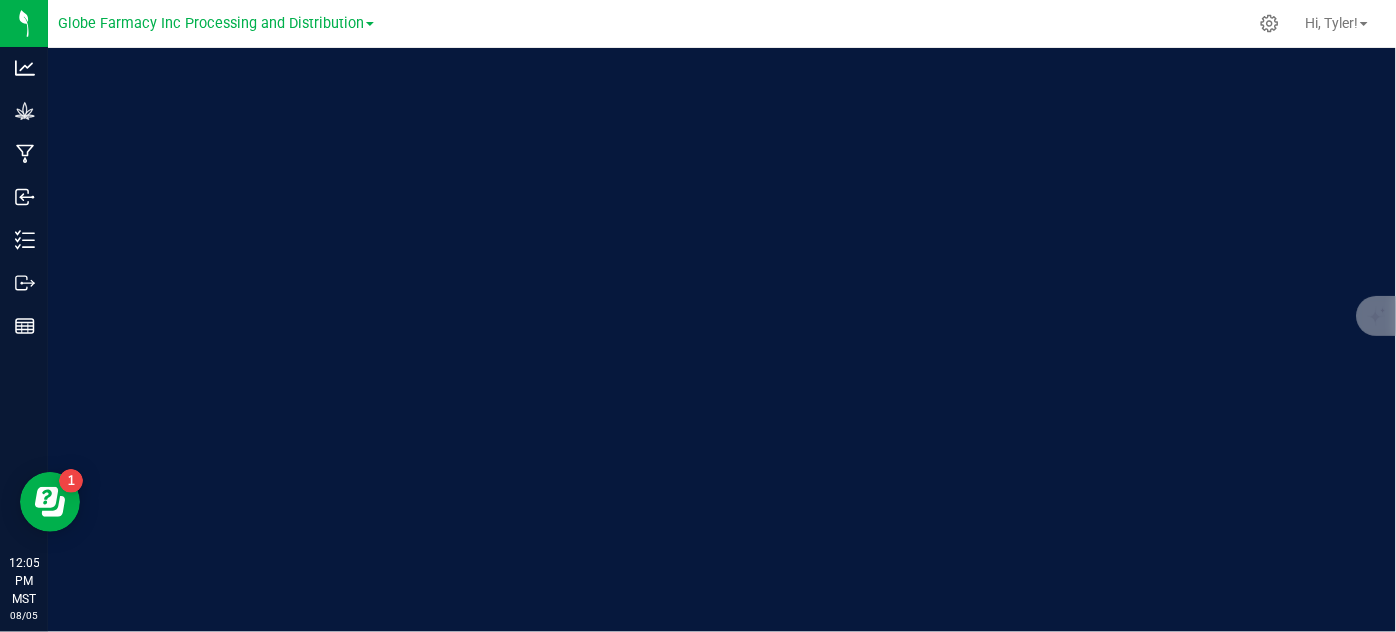 scroll, scrollTop: 0, scrollLeft: 0, axis: both 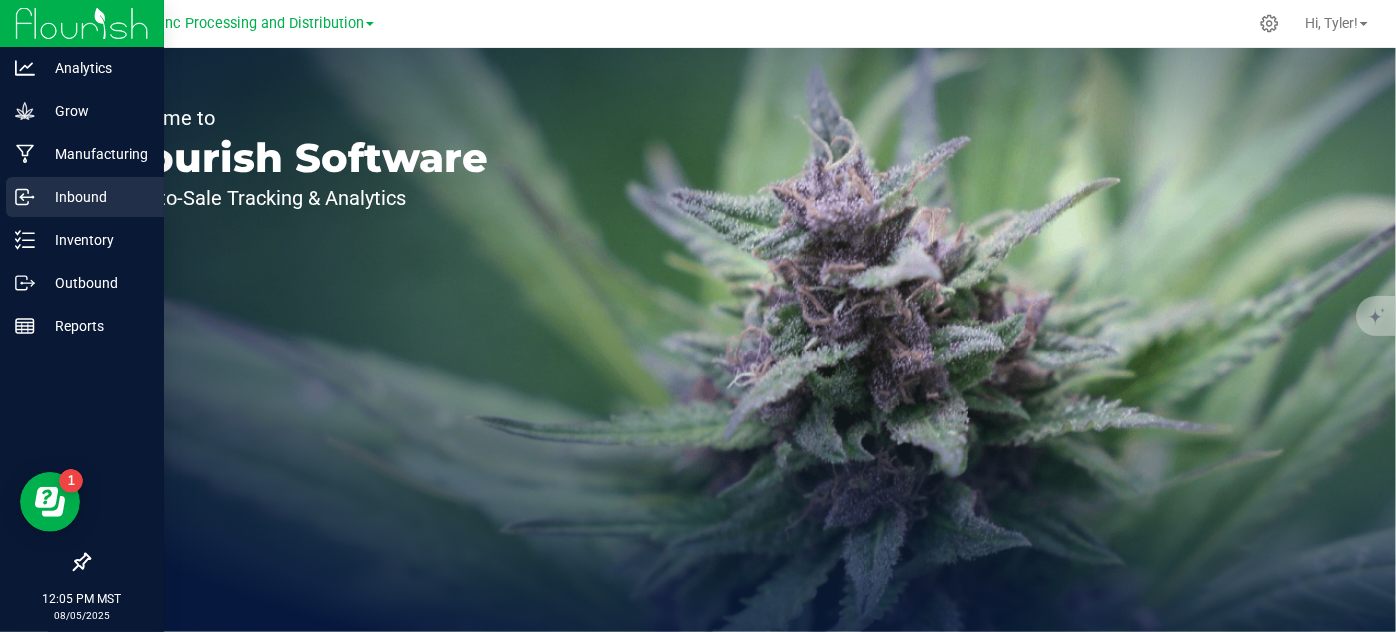 click on "Inbound" at bounding box center [95, 197] 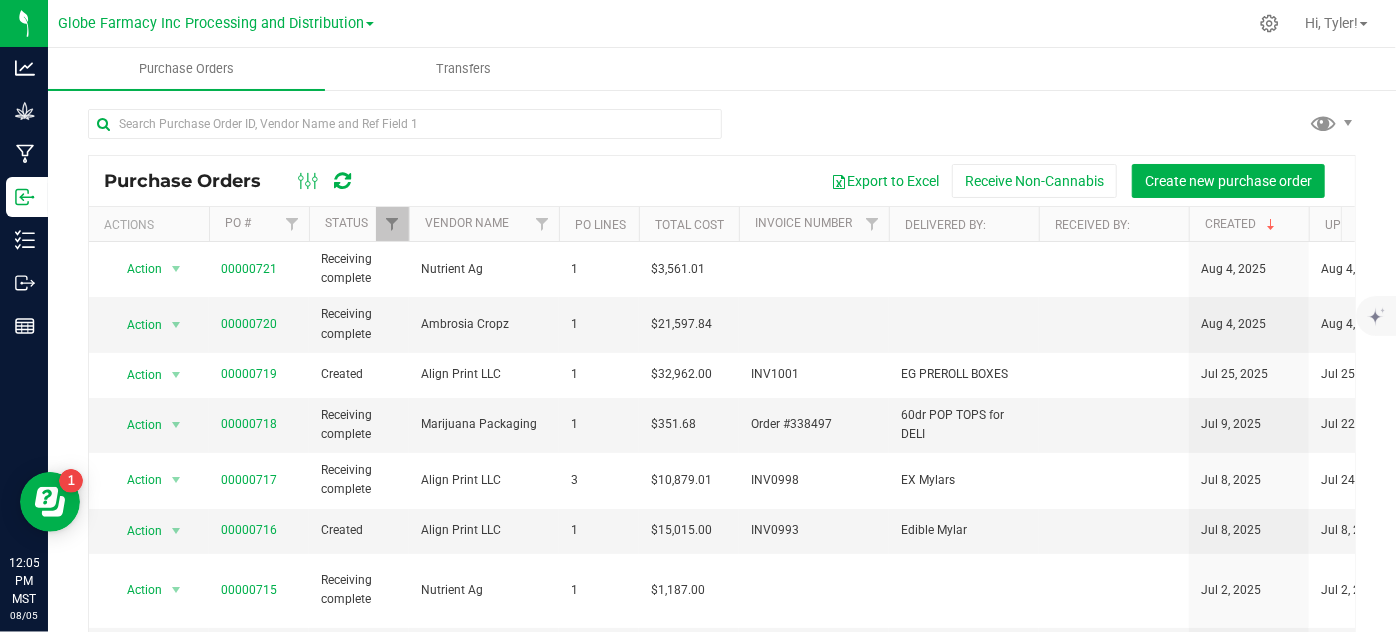 click at bounding box center [370, 24] 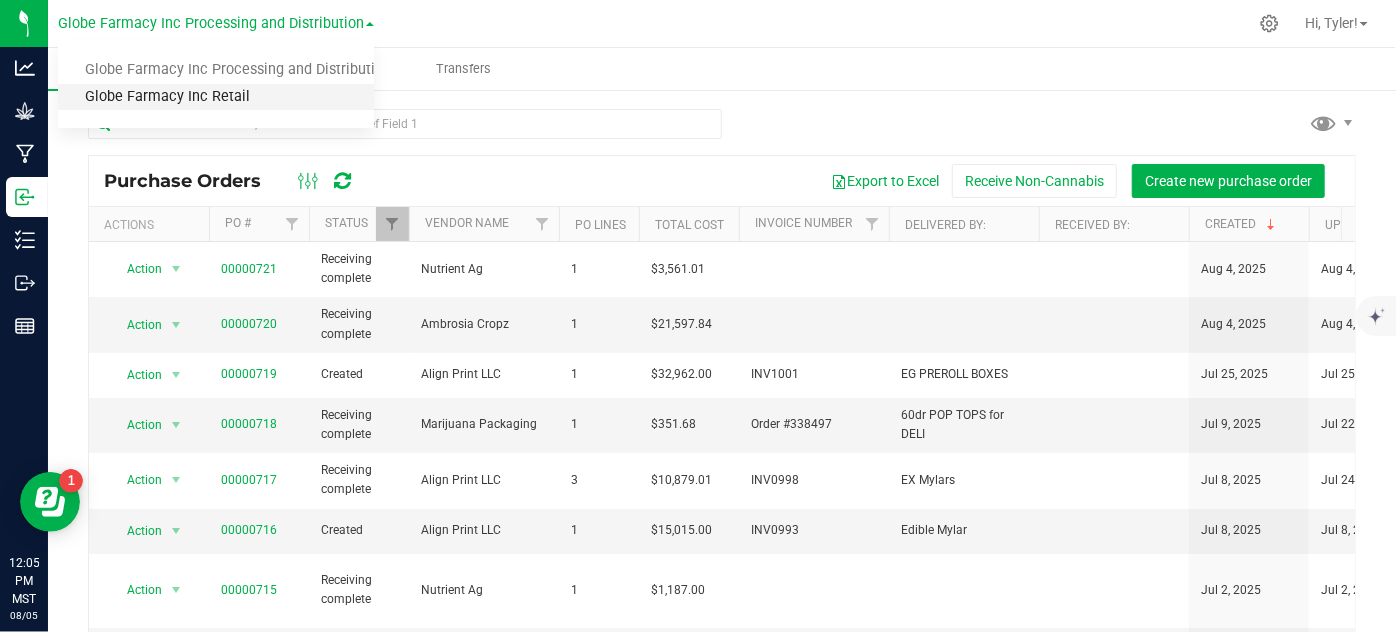 click on "Globe Farmacy Inc Retail" at bounding box center [216, 97] 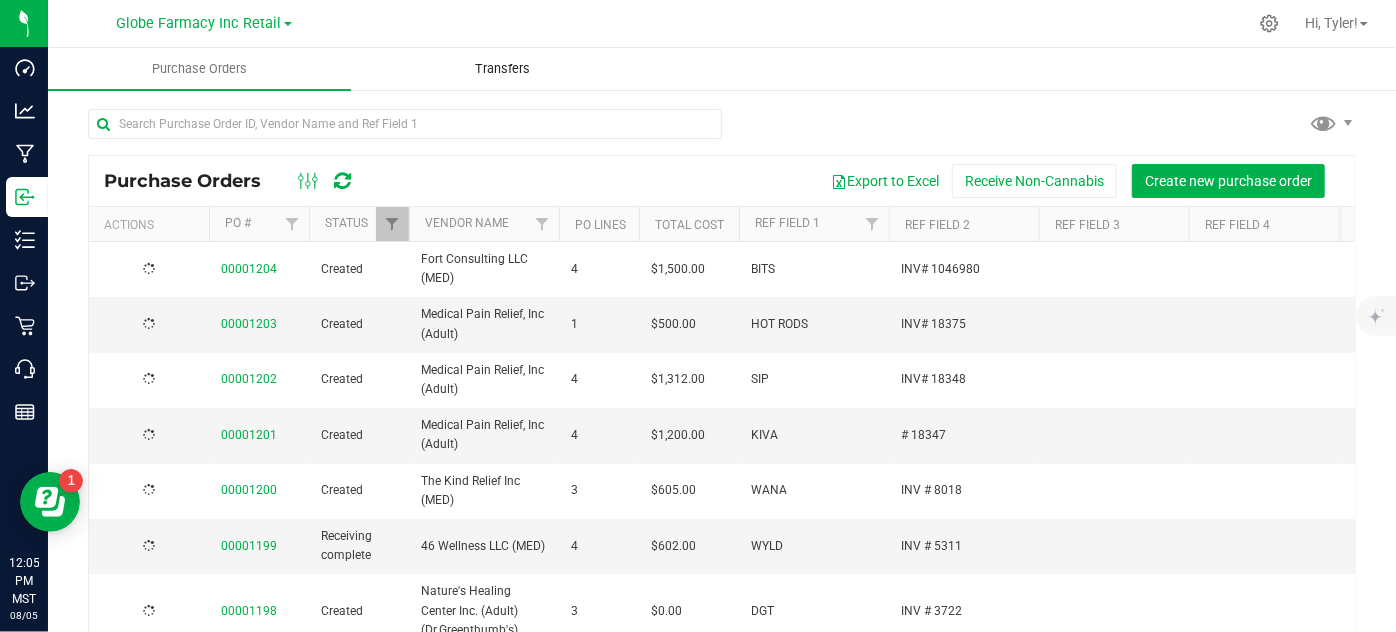 click on "Transfers" at bounding box center [502, 69] 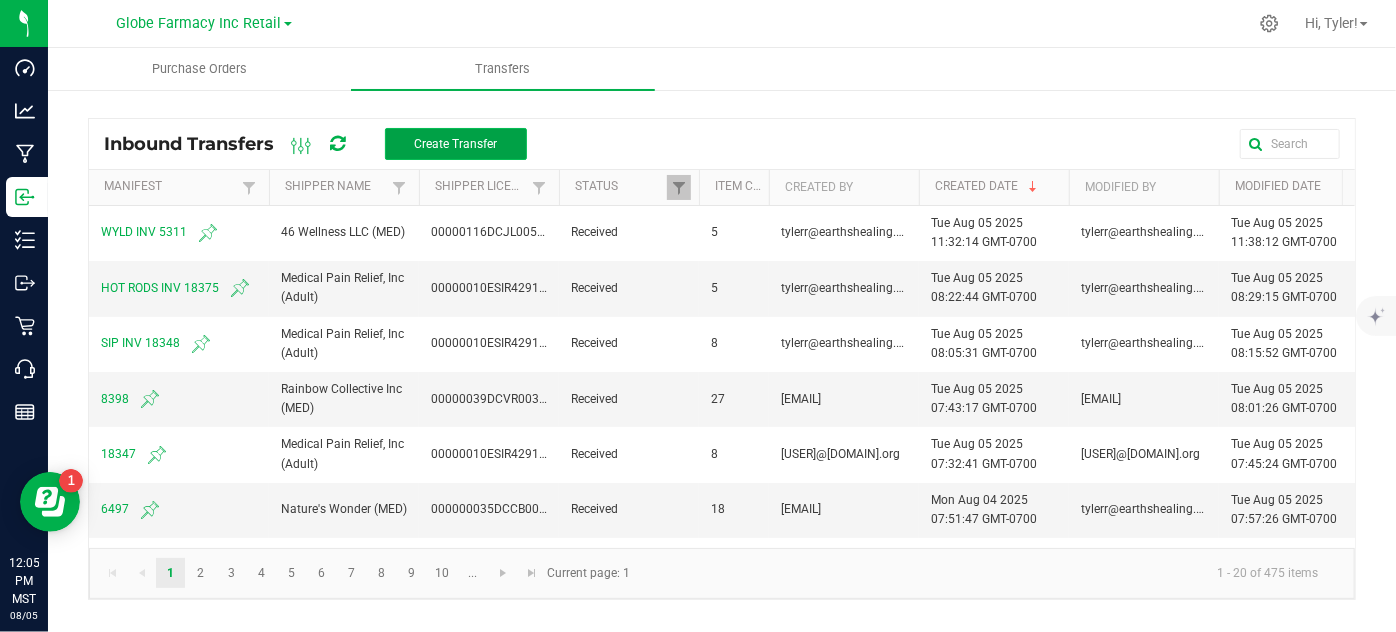 click on "Create Transfer" at bounding box center (455, 144) 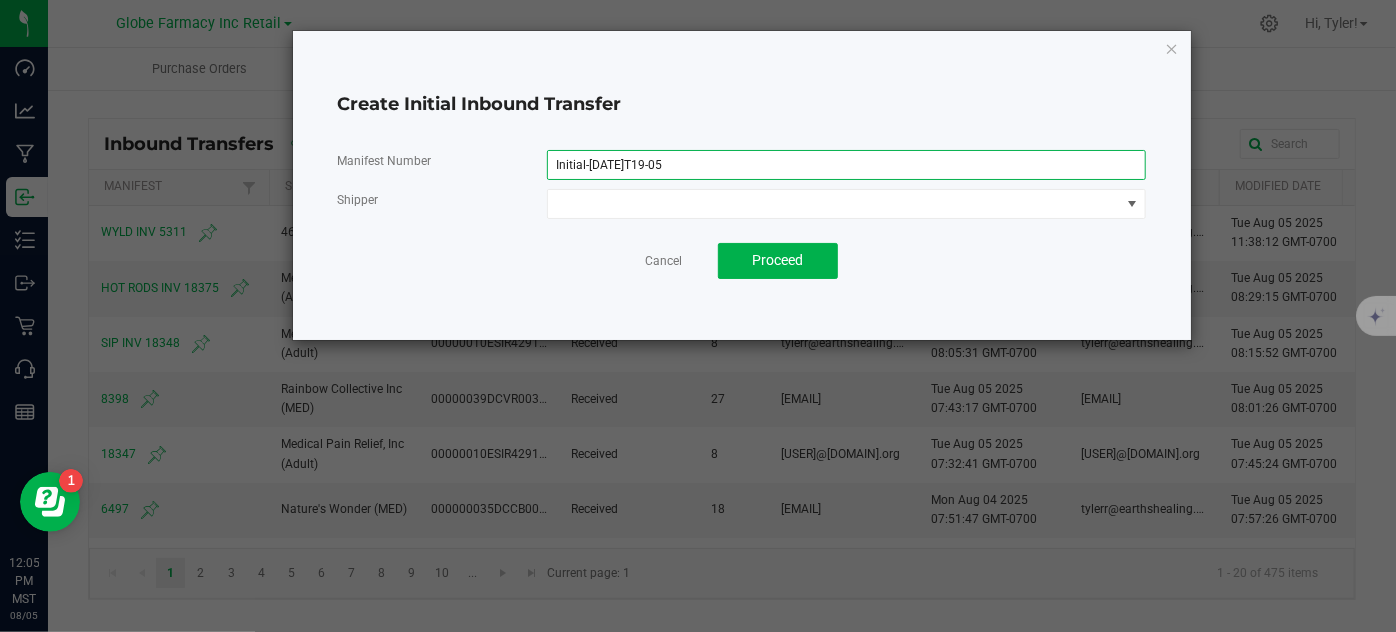 drag, startPoint x: 726, startPoint y: 164, endPoint x: 108, endPoint y: 164, distance: 618 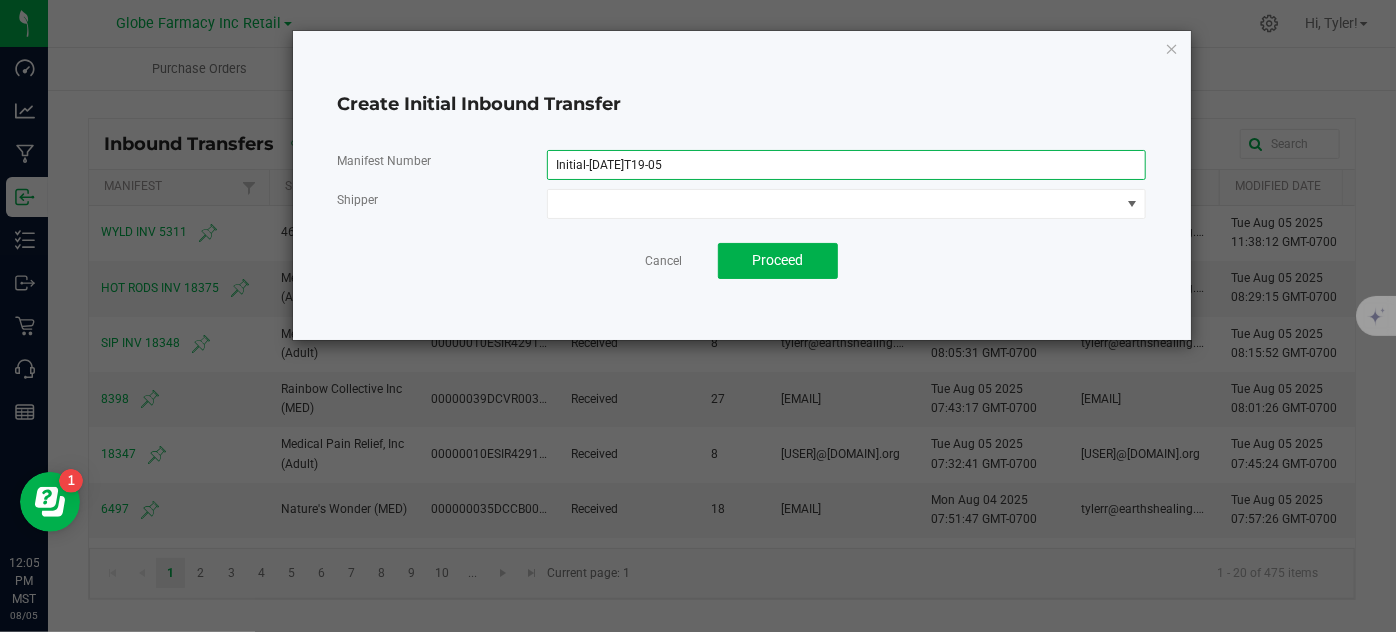 click on "Create Initial Inbound Transfer Manifest Number Initial-2025-08-05T19-05 Shipper  Cancel   Proceed" 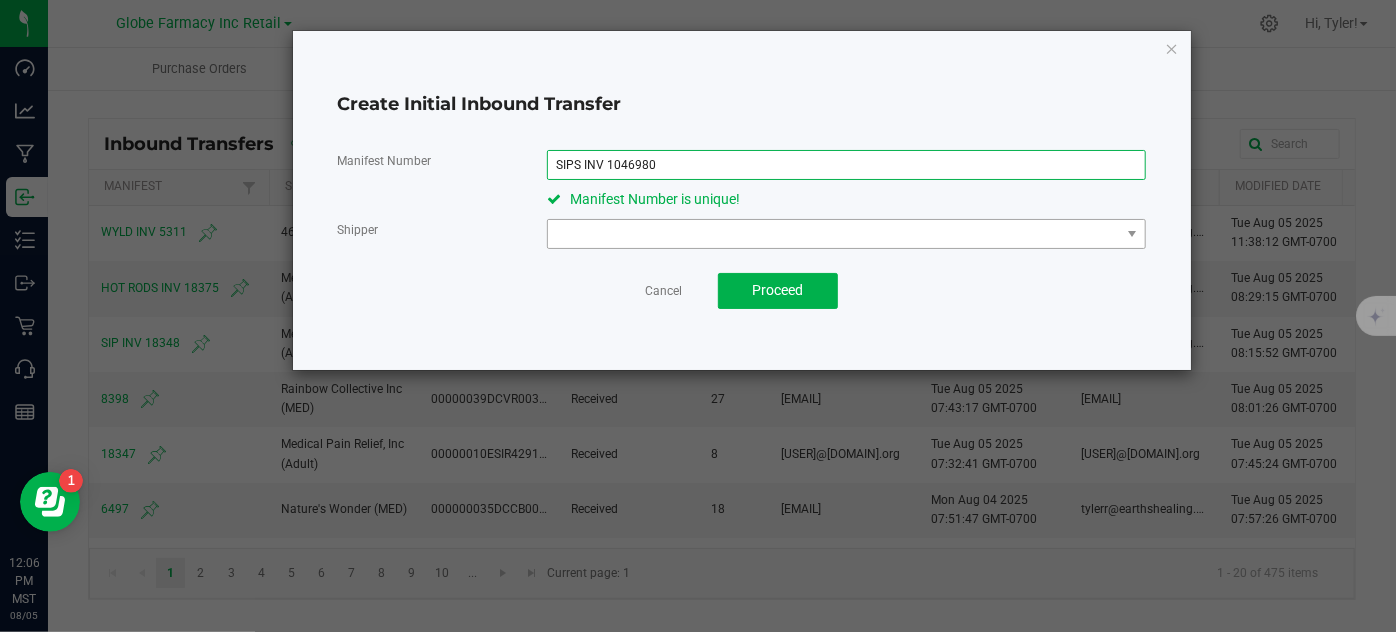 type on "SIPS INV 1046980" 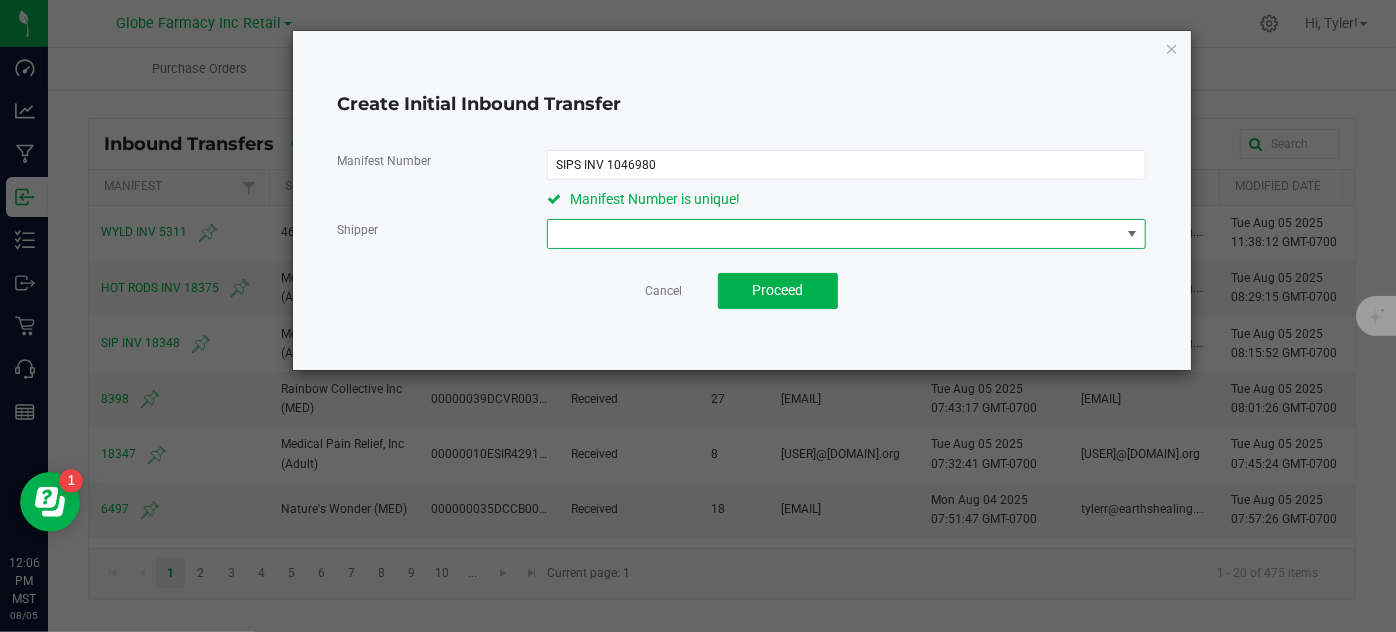 click at bounding box center [834, 234] 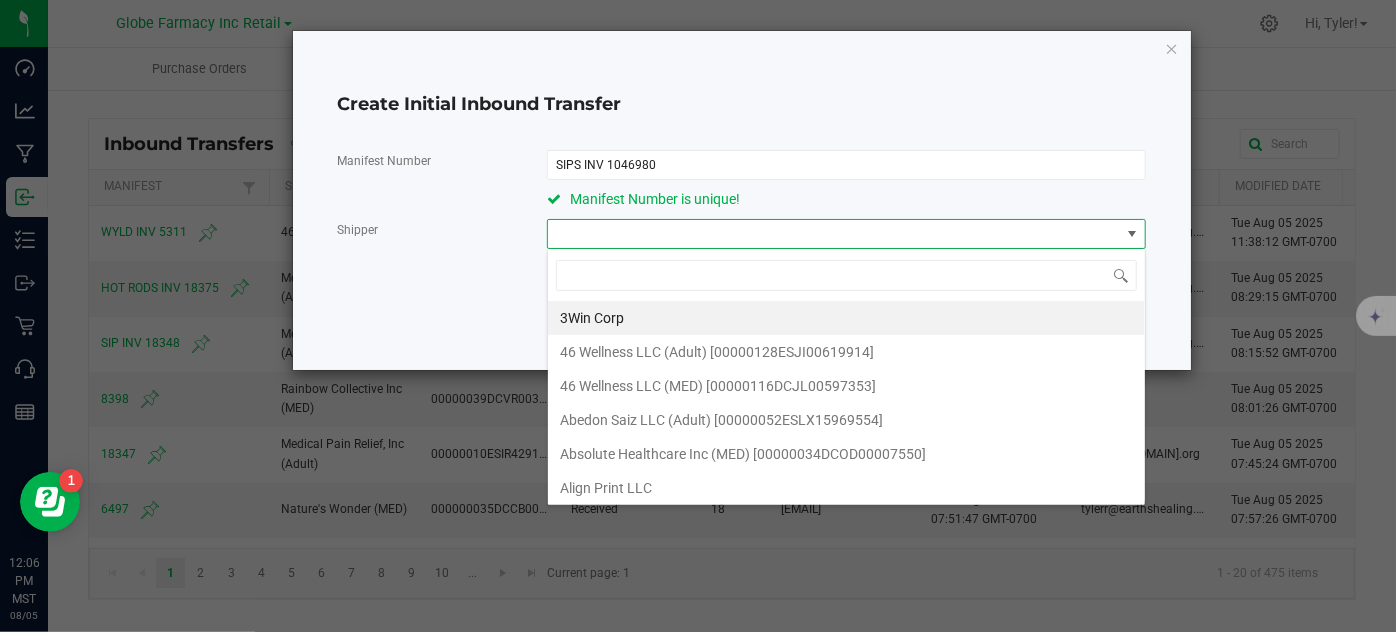 scroll, scrollTop: 99970, scrollLeft: 99400, axis: both 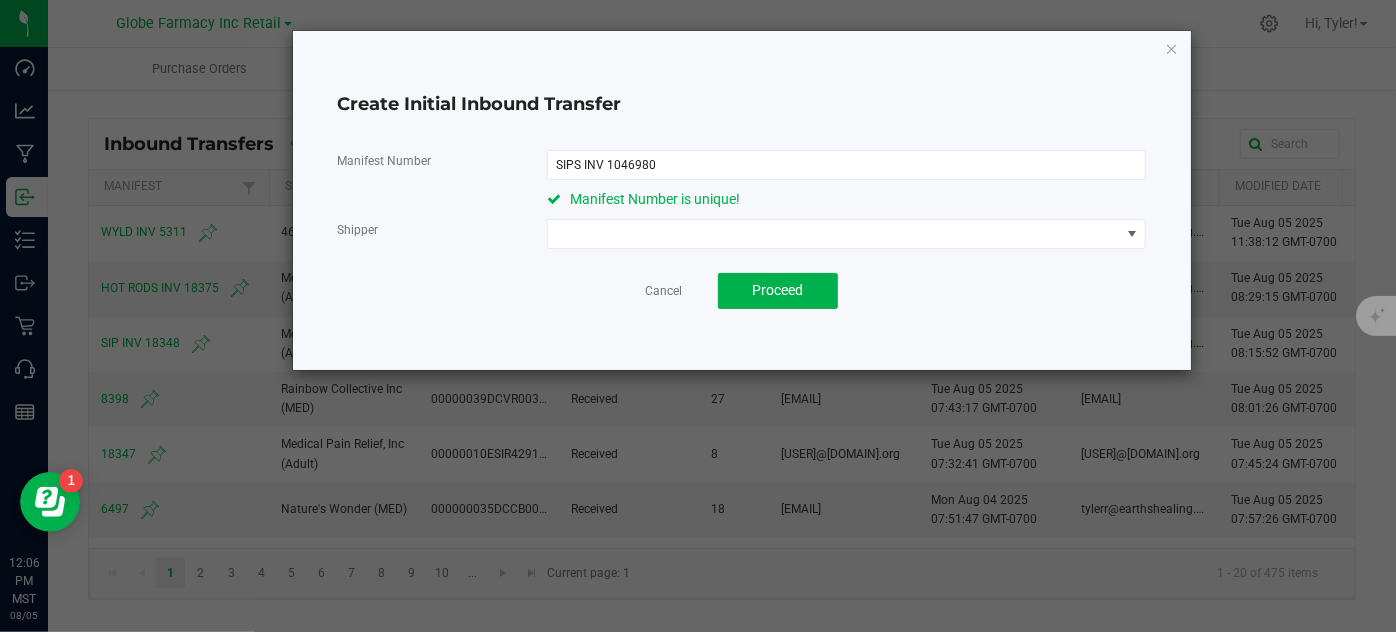 click on "Manifest Number SIPS INV 1046980 Manifest Number is unique! Shipper  Cancel   Proceed" 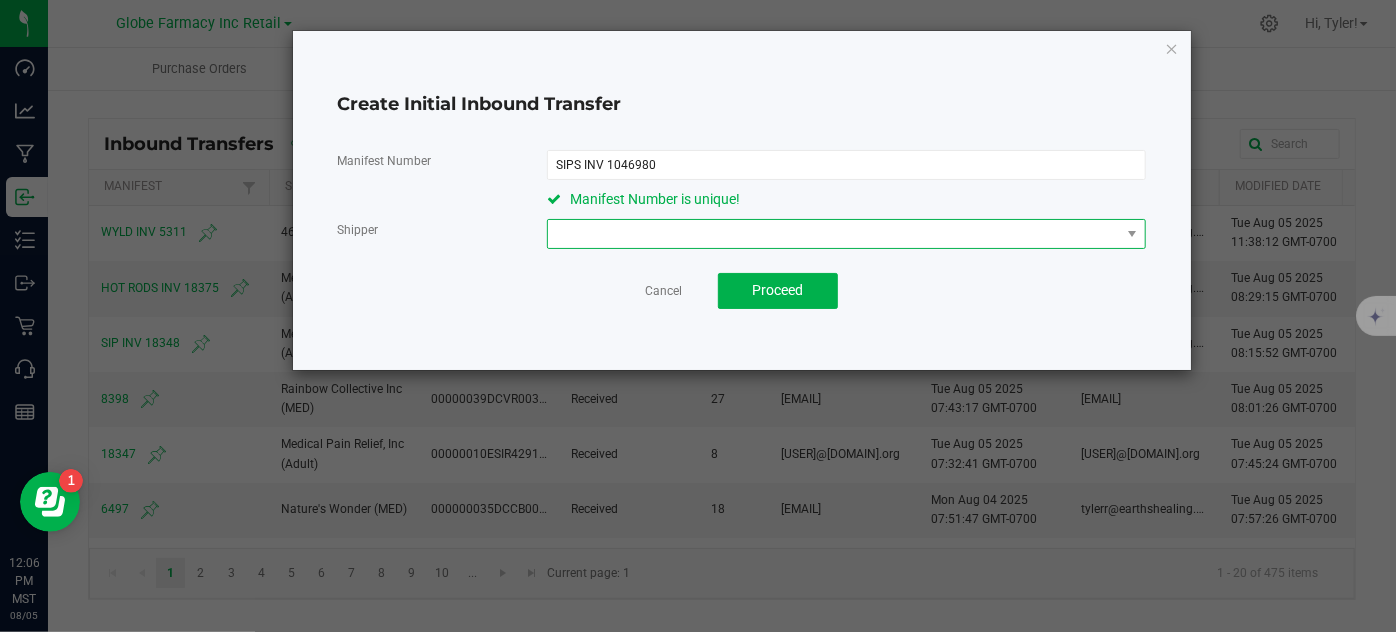click at bounding box center [834, 234] 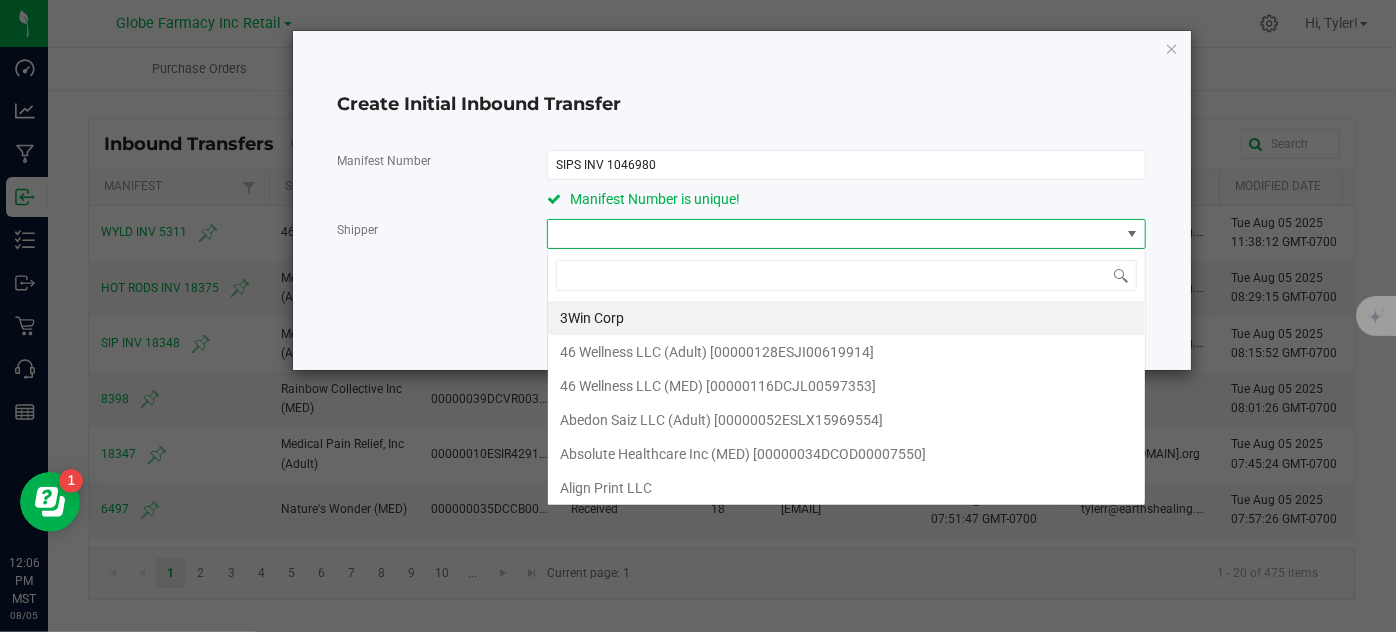 scroll, scrollTop: 99970, scrollLeft: 99400, axis: both 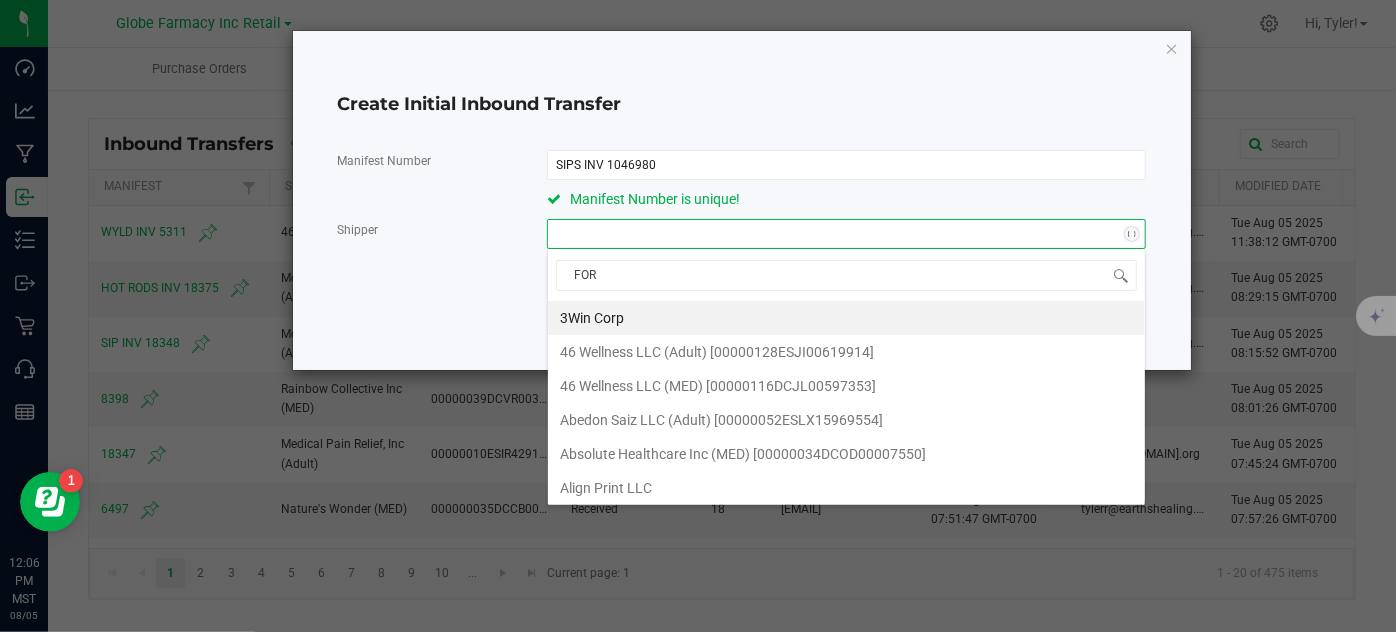 type on "FORT" 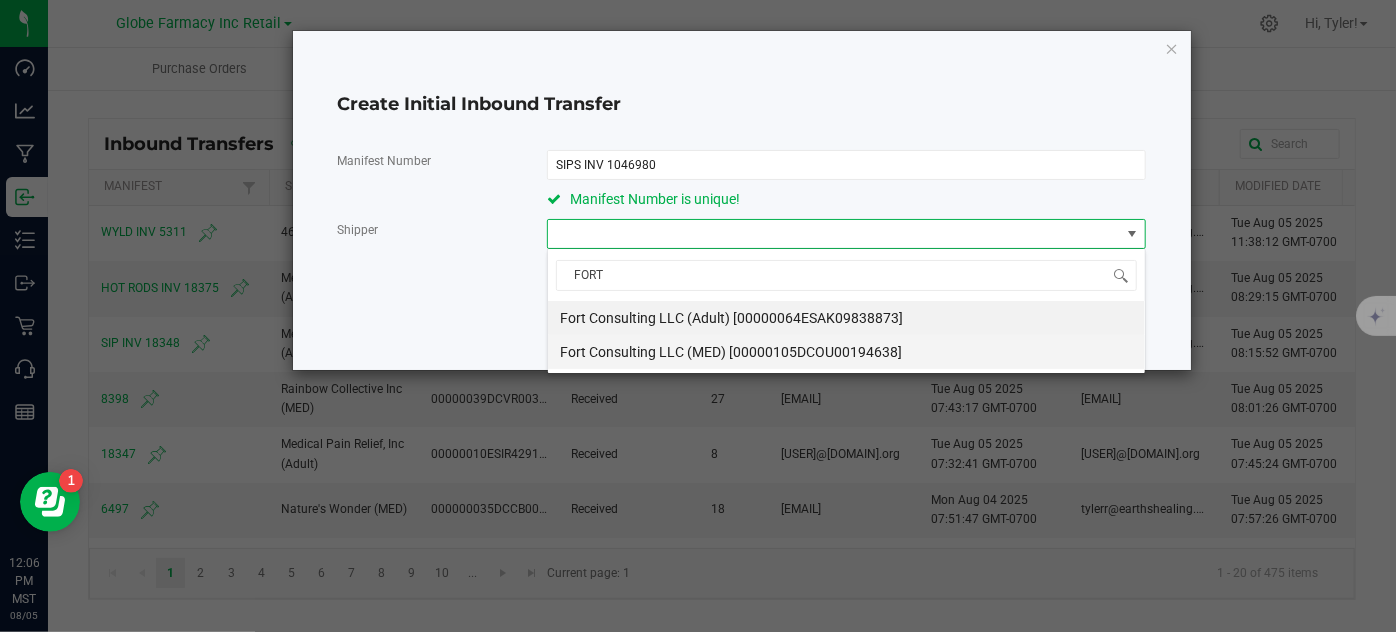 click on "Fort Consulting LLC (MED) [00000105DCOU00194638]" at bounding box center (731, 352) 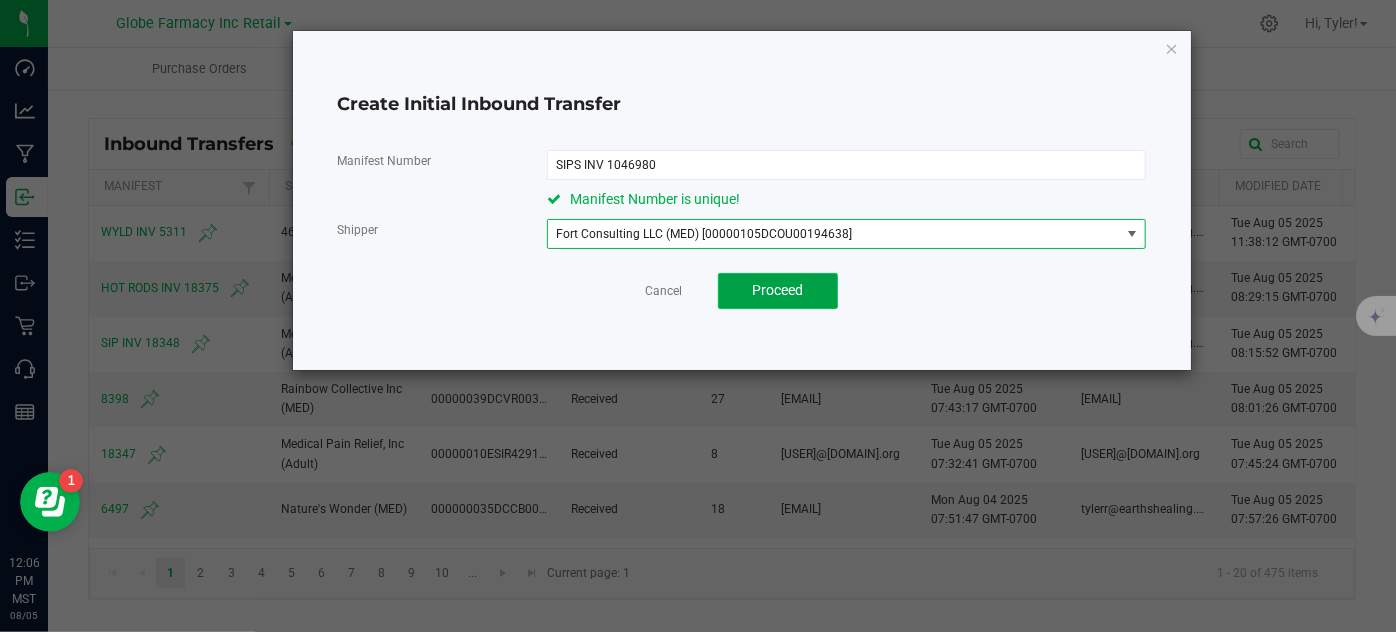 click on "Proceed" 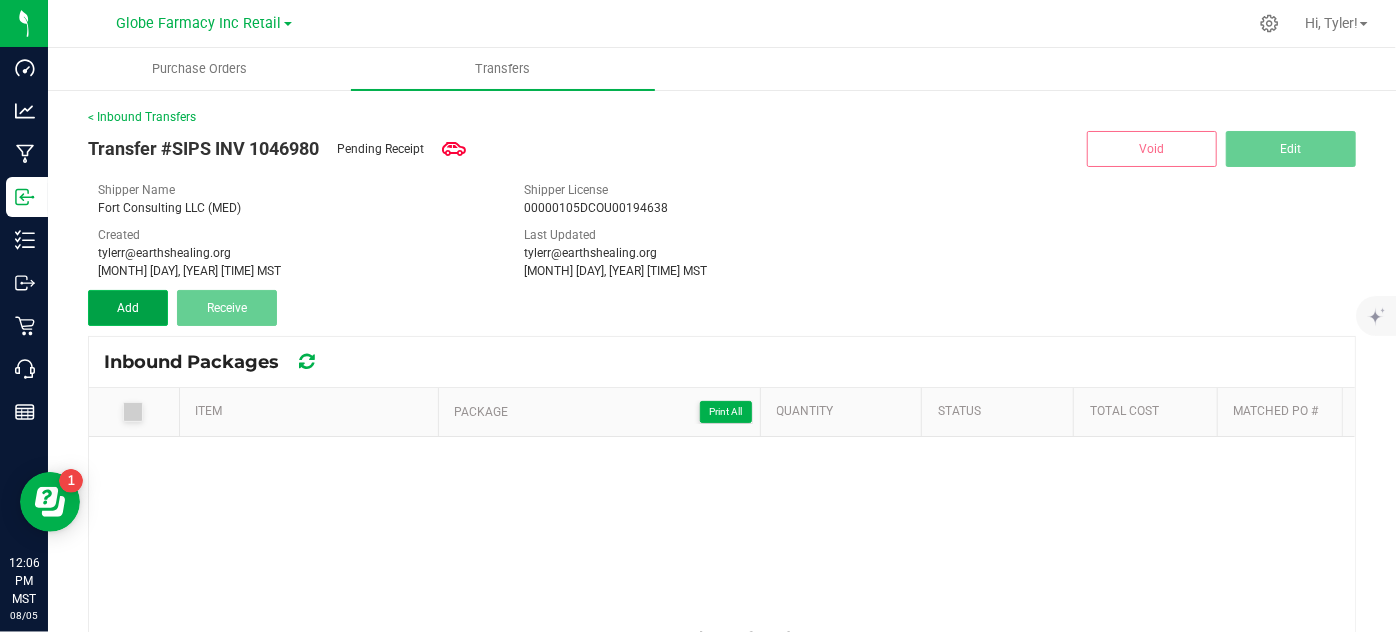 click on "Add" at bounding box center [128, 308] 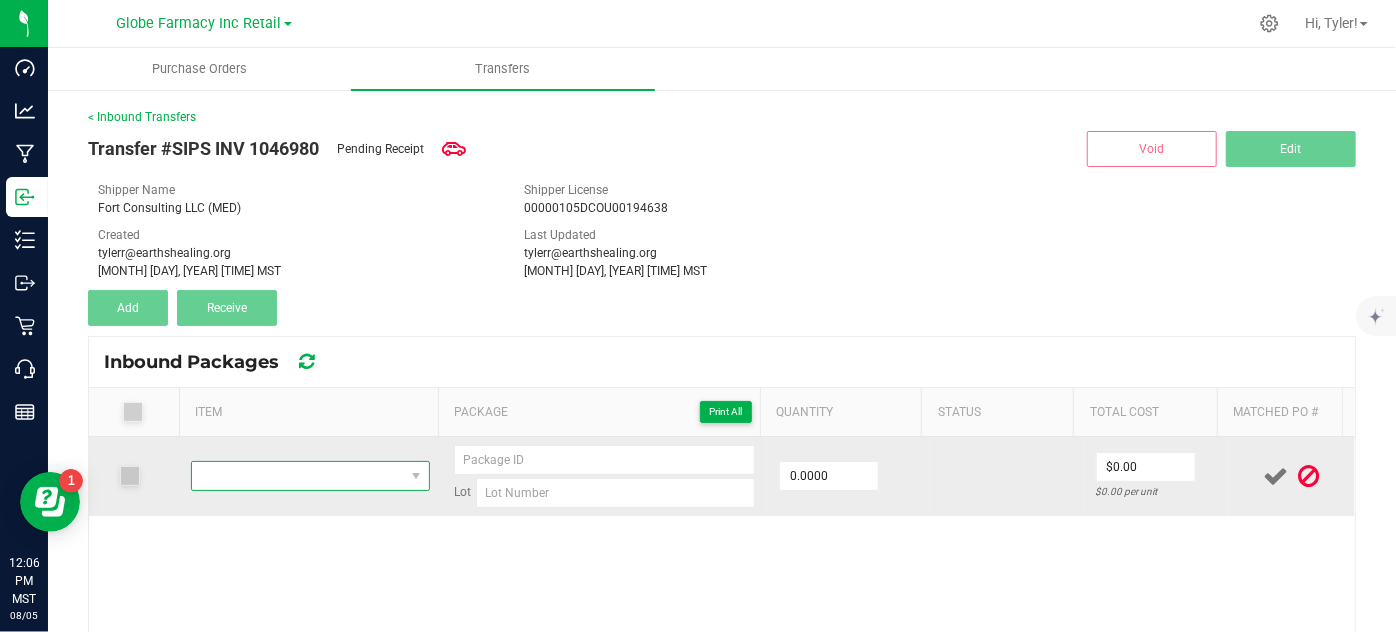 click at bounding box center (297, 476) 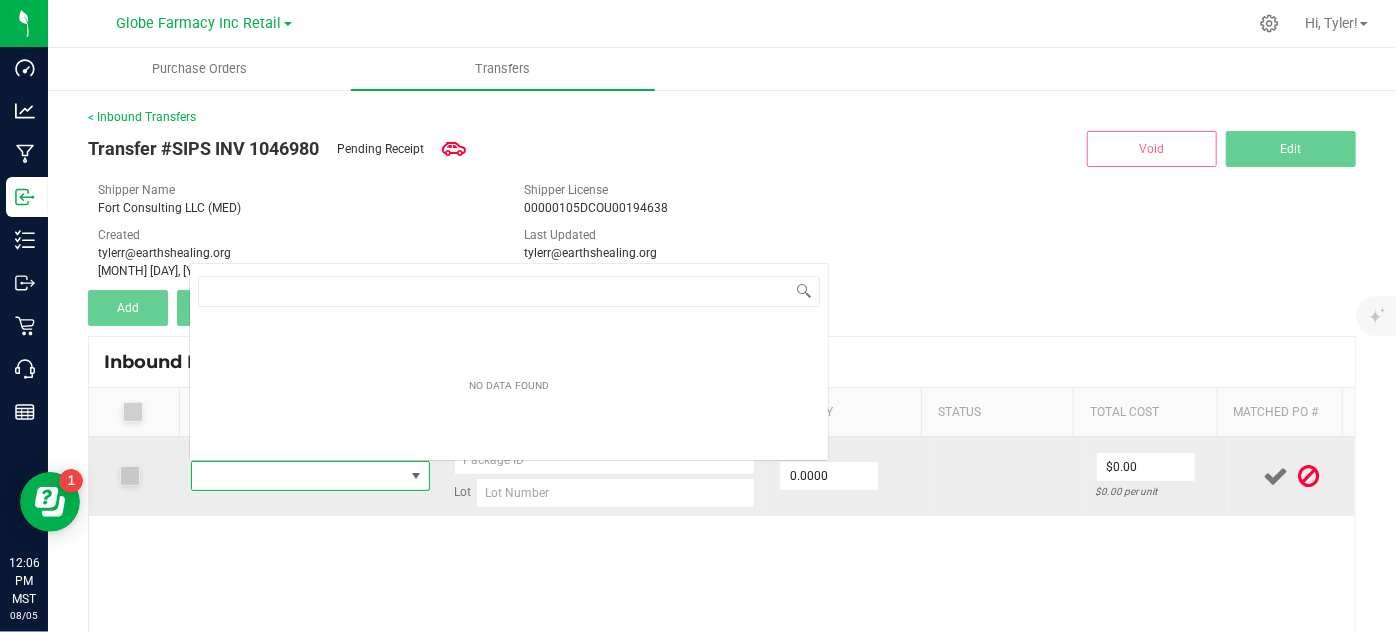 type on "BITS 1:1 DRAGON FRUIT (100MG THC/100MG CBC)" 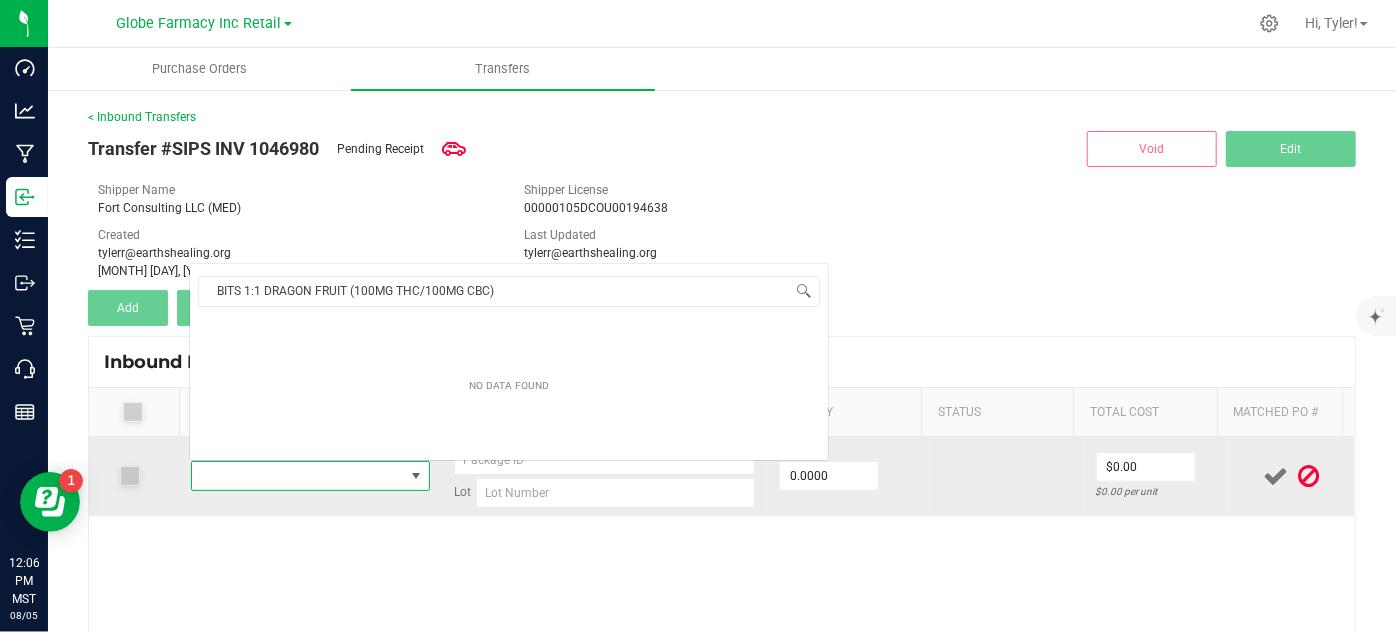 scroll, scrollTop: 0, scrollLeft: 0, axis: both 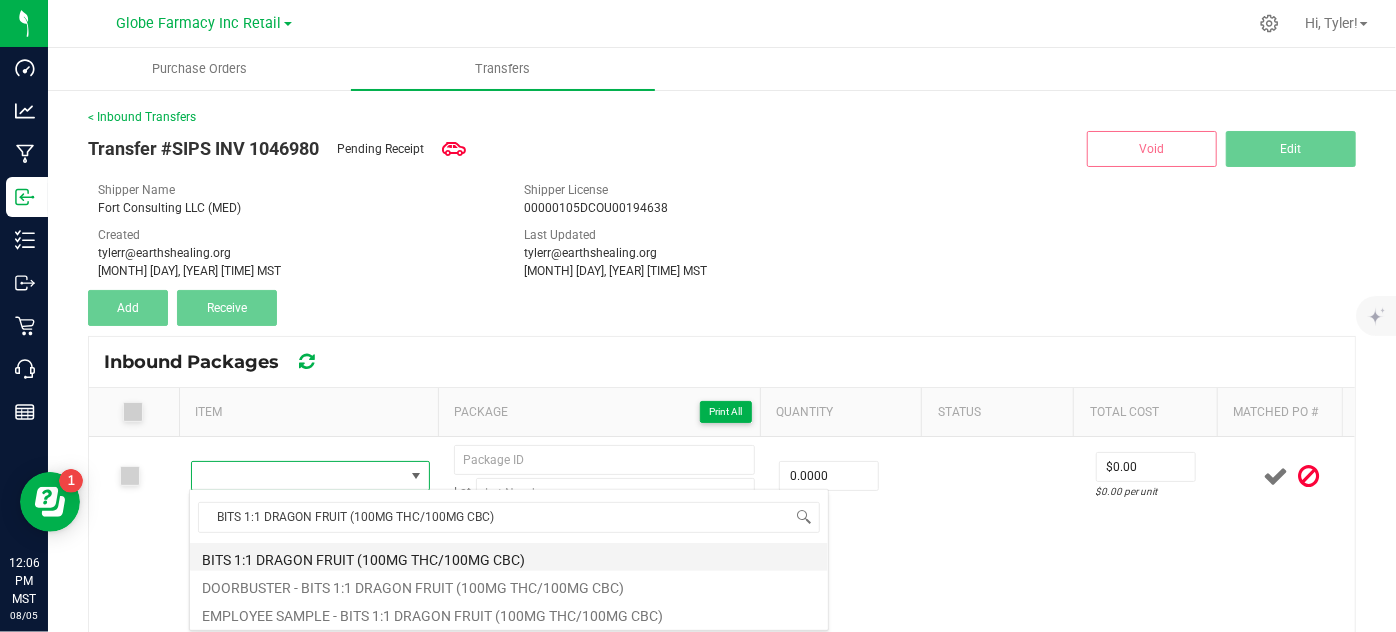 click on "BITS 1:1 DRAGON FRUIT (100MG THC/100MG CBC)" at bounding box center (509, 557) 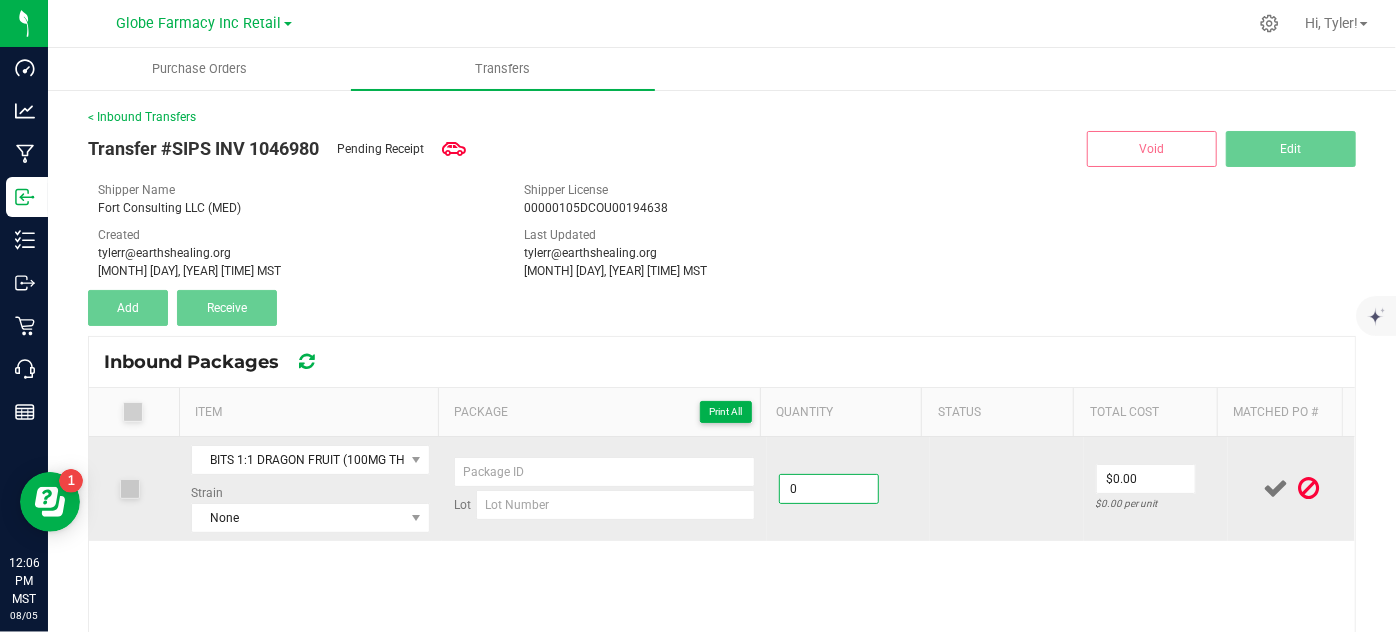 click on "0" at bounding box center [829, 489] 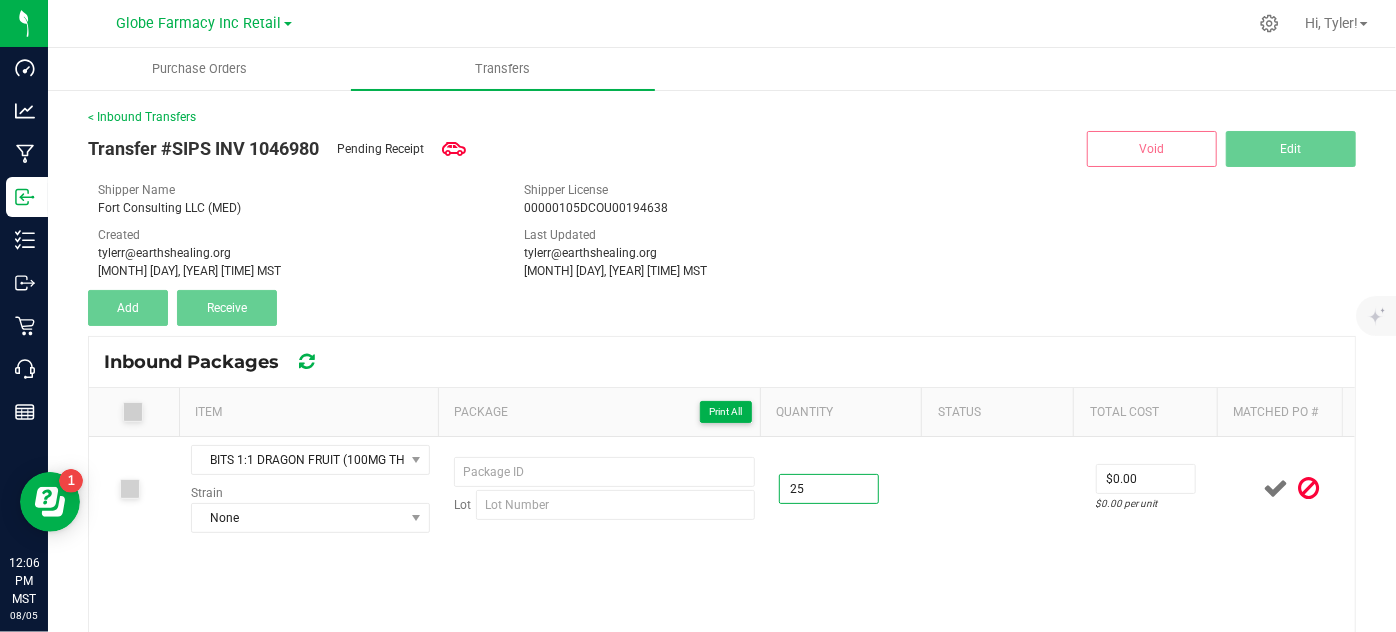 type on "25 ea" 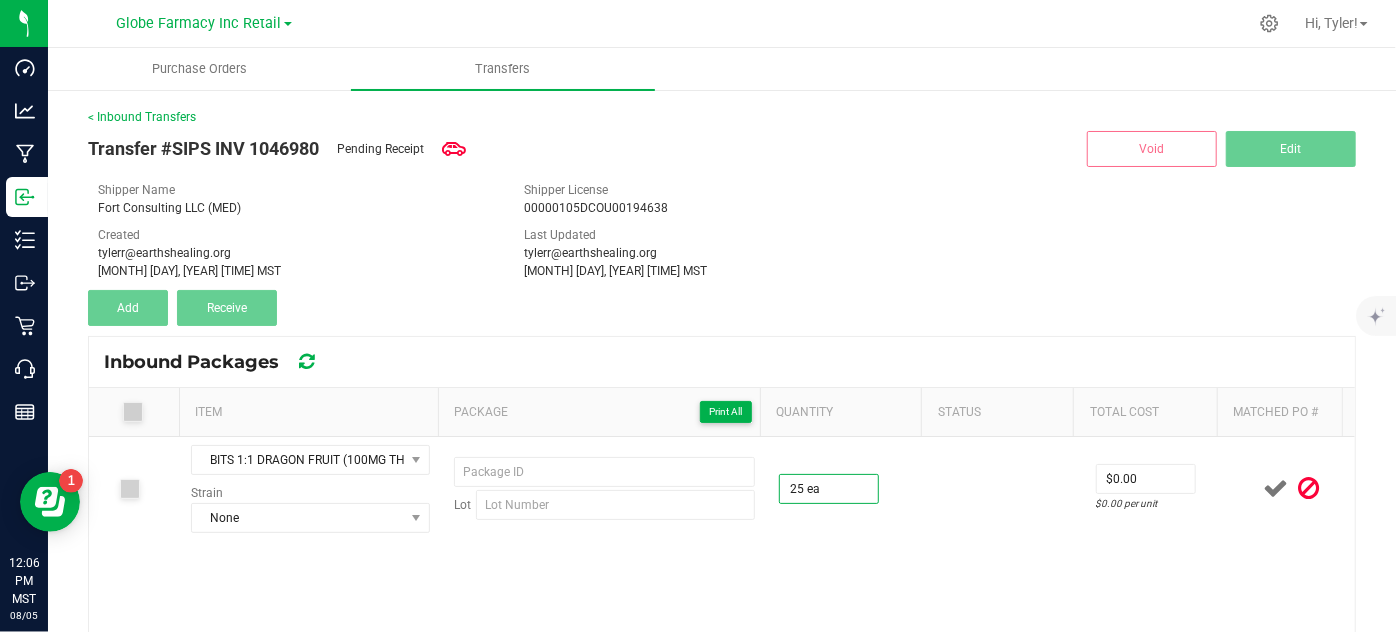 click on "BITS 1:1 DRAGON FRUIT (100MG THC/100MG CBC)  Strain  None Lot 25 ea    $0.00  $0.00 per unit" at bounding box center (722, 577) 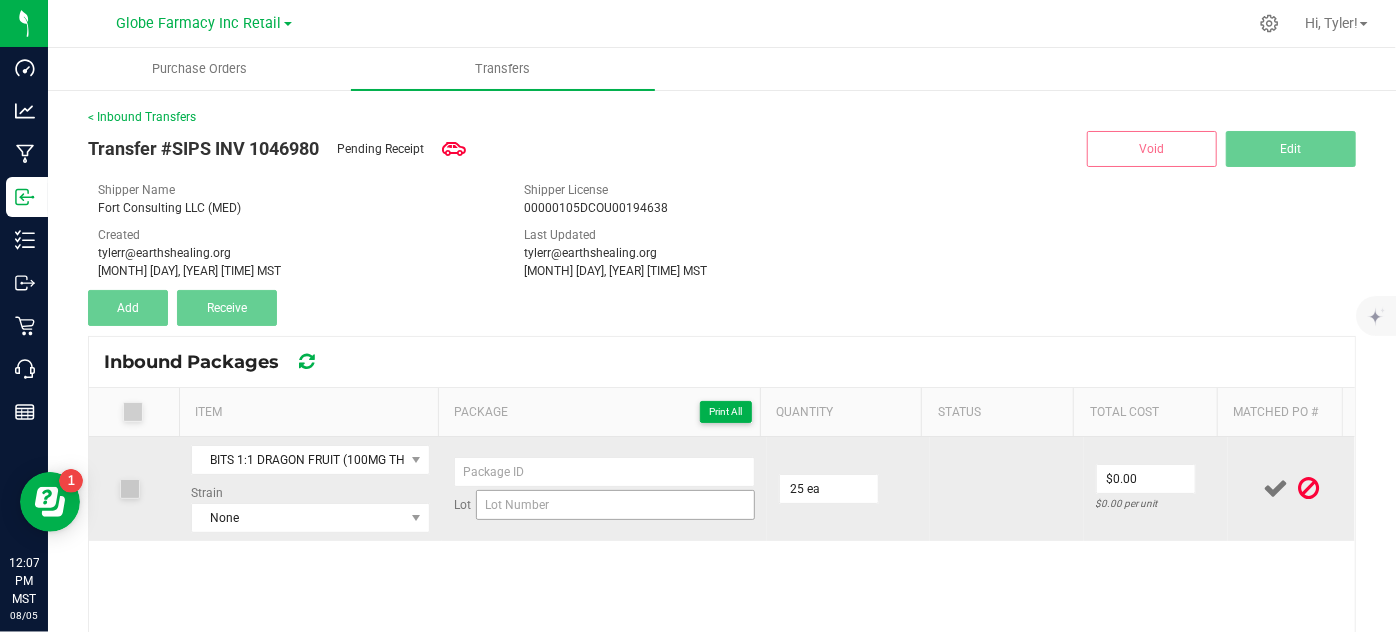 click on "Lot" at bounding box center [605, 488] 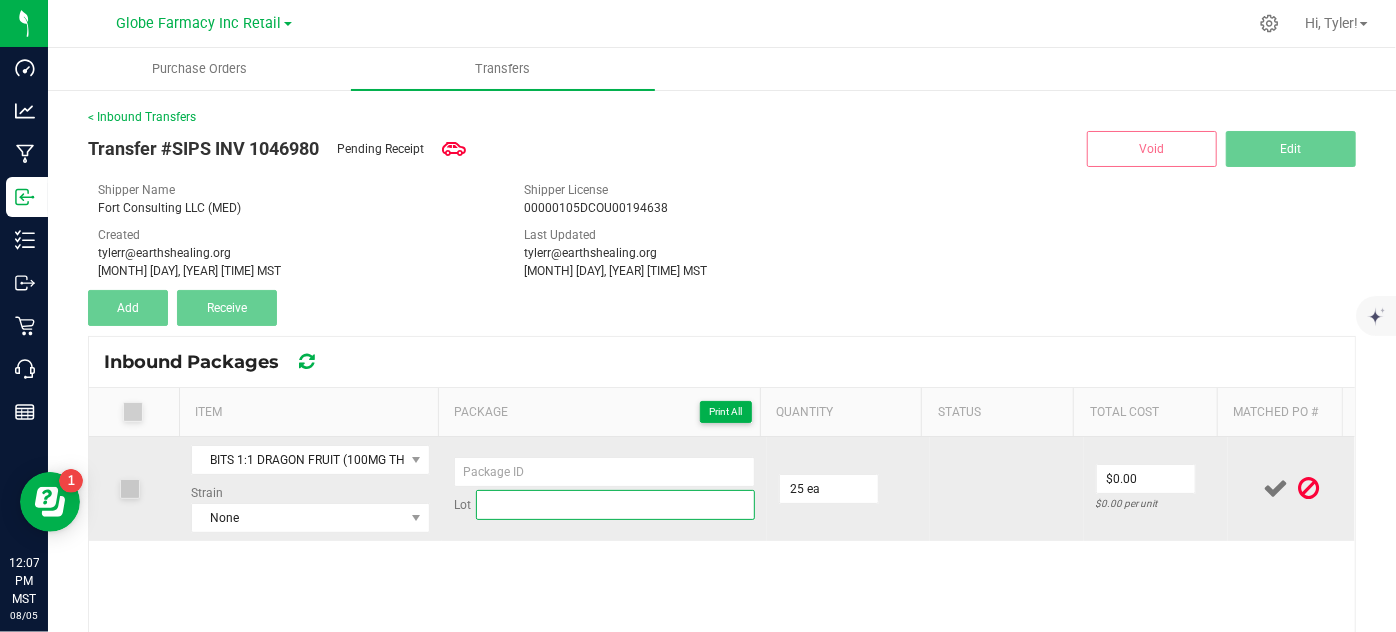 click at bounding box center (616, 505) 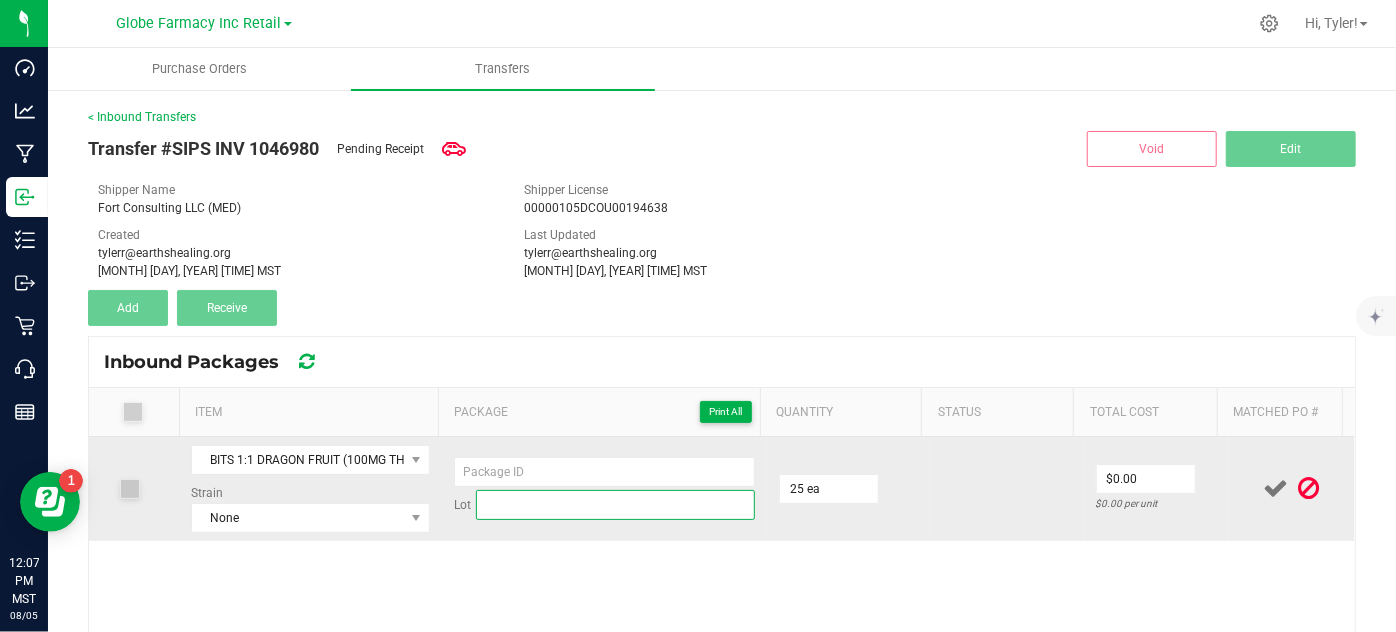 paste on "250515BGDL1to1THCCBC" 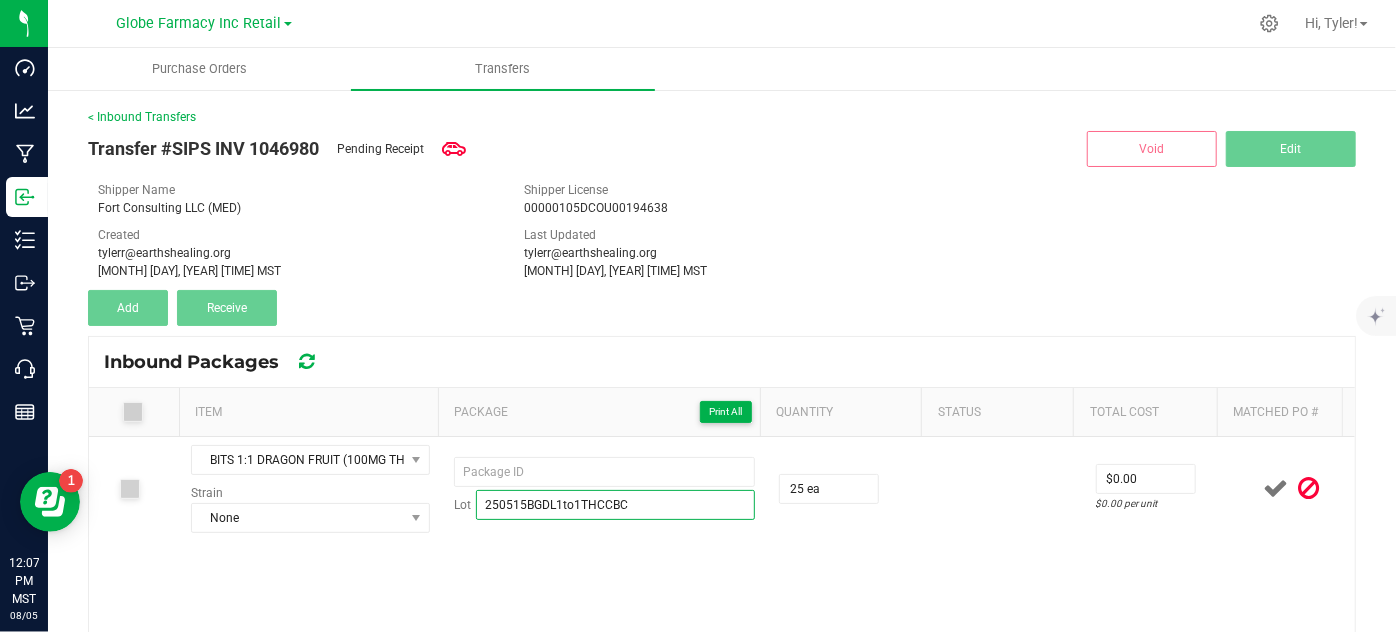 type on "250515BGDL1to1THCCBC" 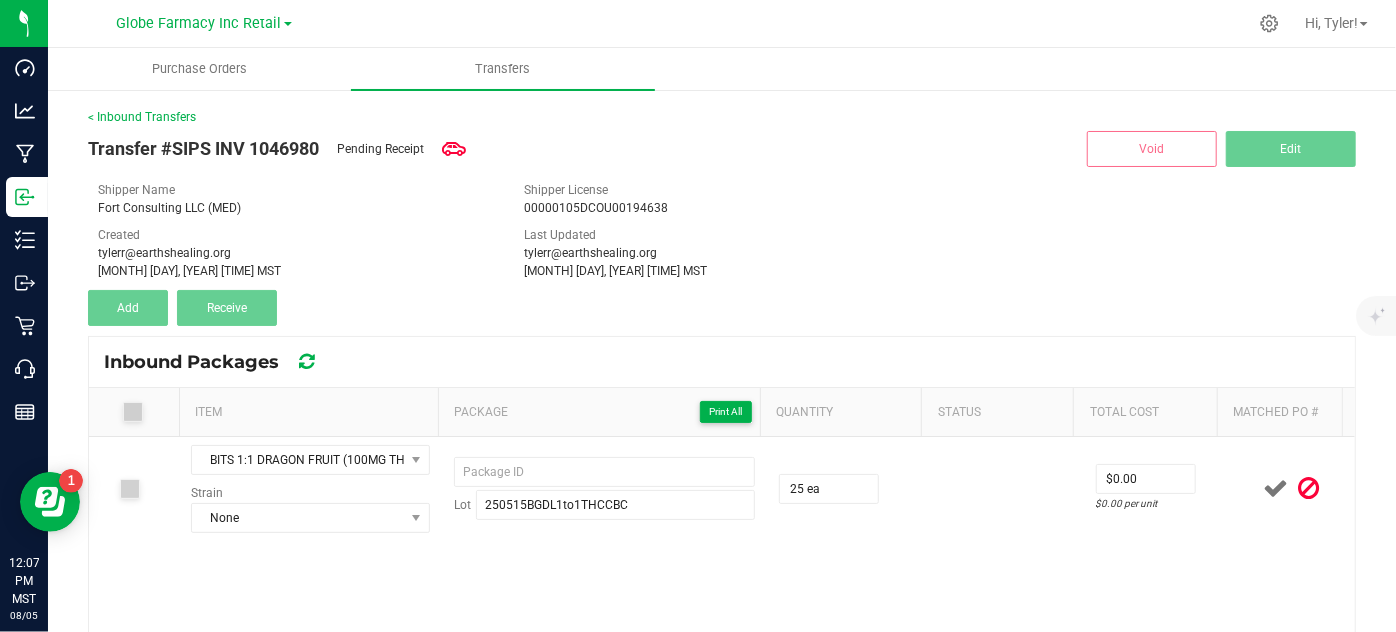 click on "BITS 1:1 DRAGON FRUIT (100MG THC/100MG CBC)  Strain  None Lot 250515BGDL1to1THCCBC 25 ea    $0.00  $0.00 per unit" at bounding box center (722, 577) 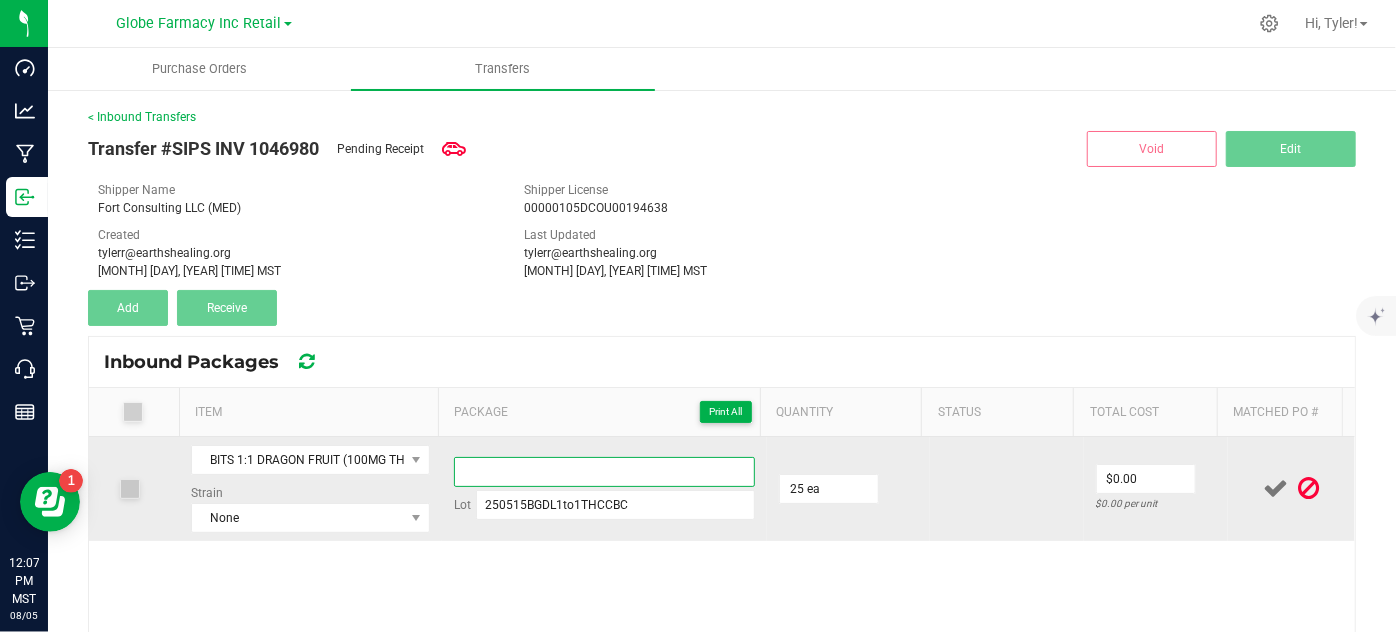 click at bounding box center [605, 472] 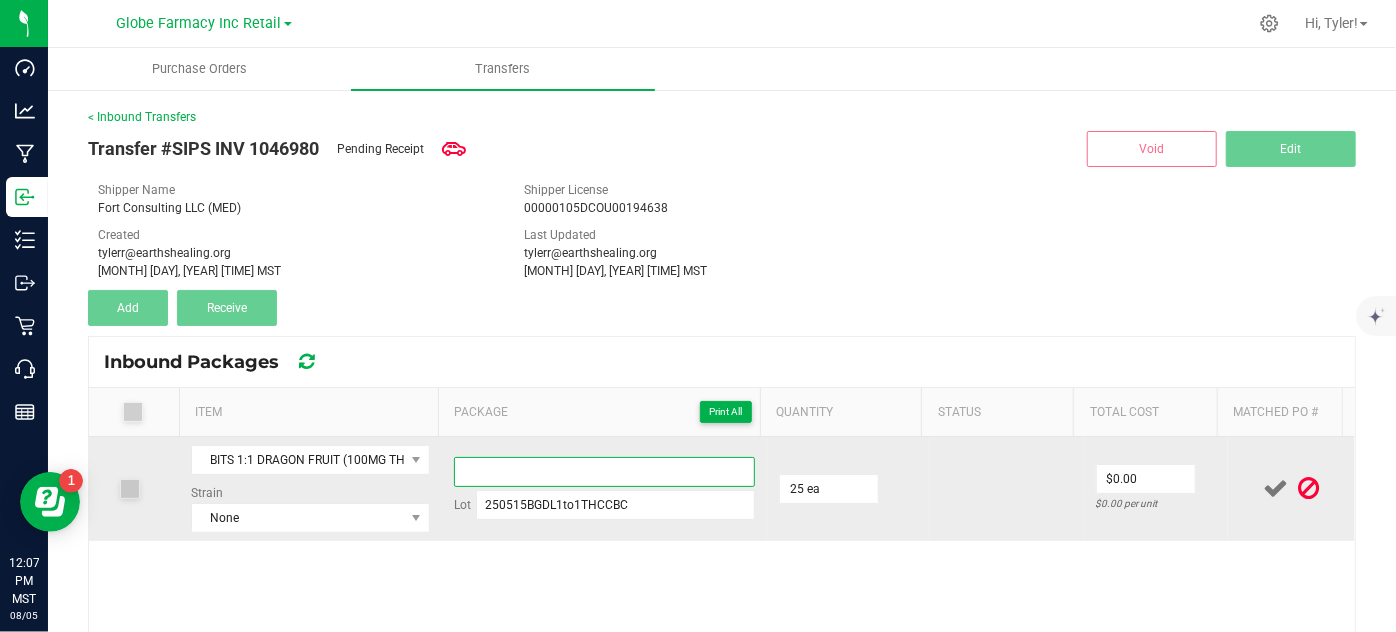 paste on "1393 6136 5334 5429" 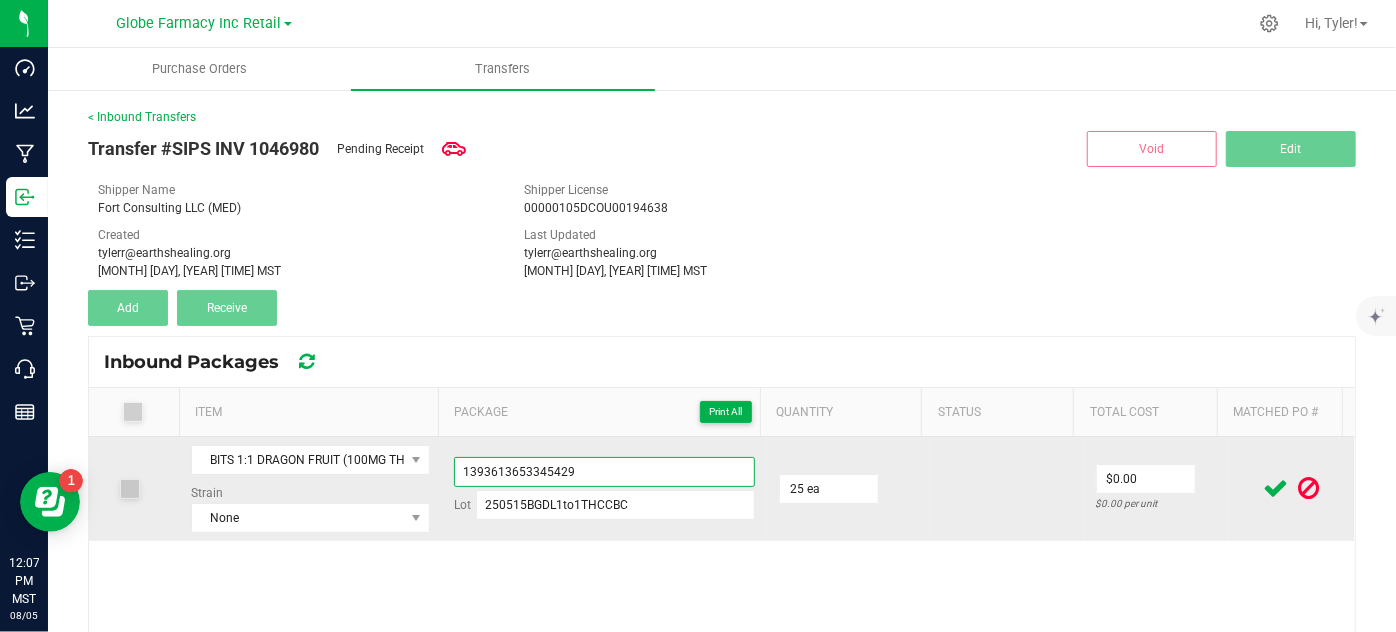 click on "1393613653345429" at bounding box center [605, 472] 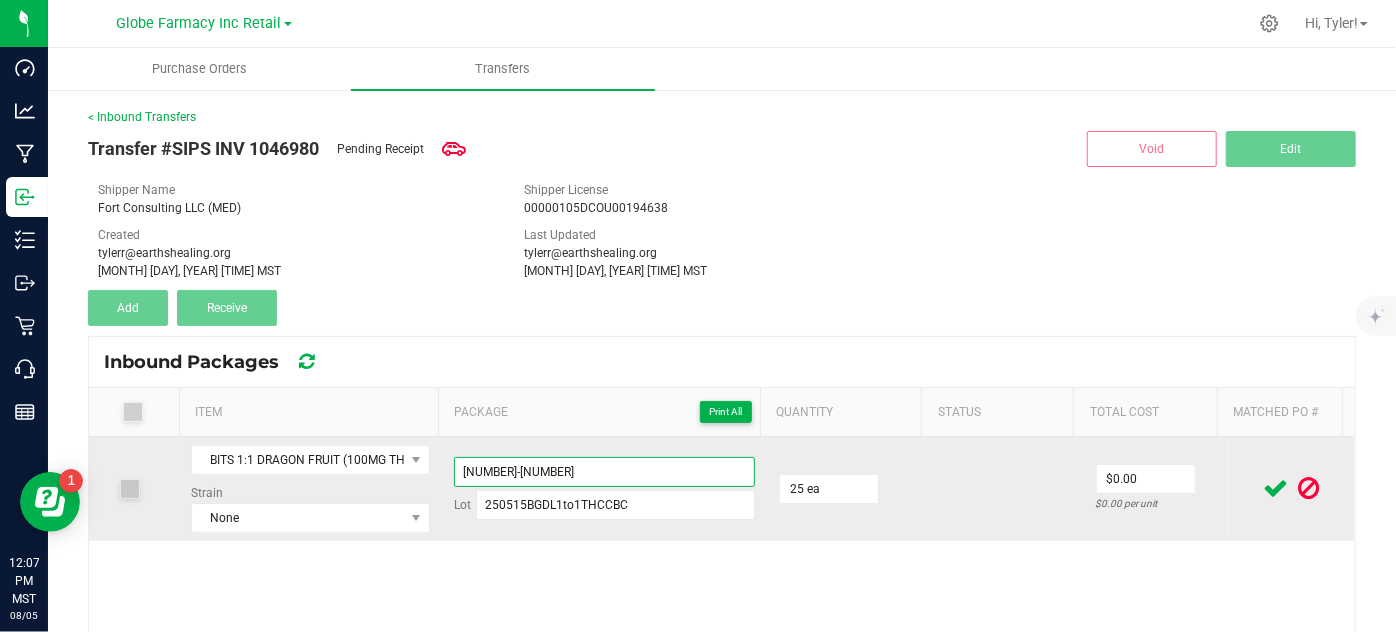 type on "1393613653345429-01" 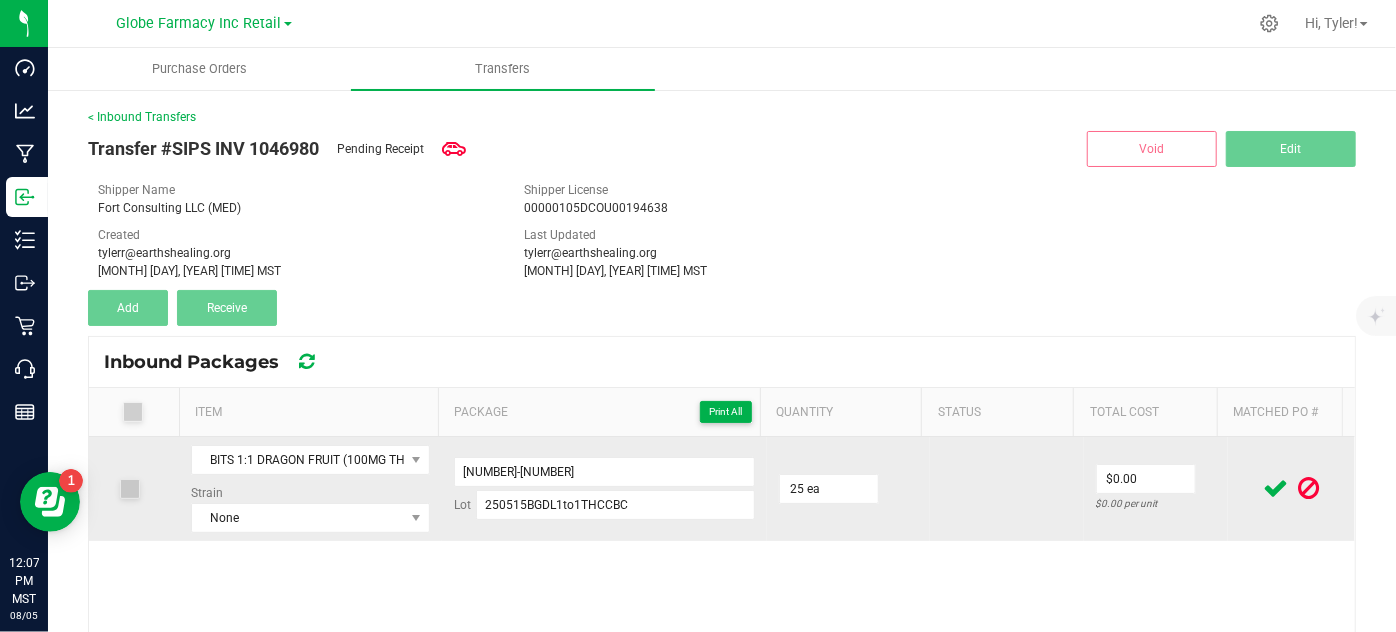 click at bounding box center [1007, 489] 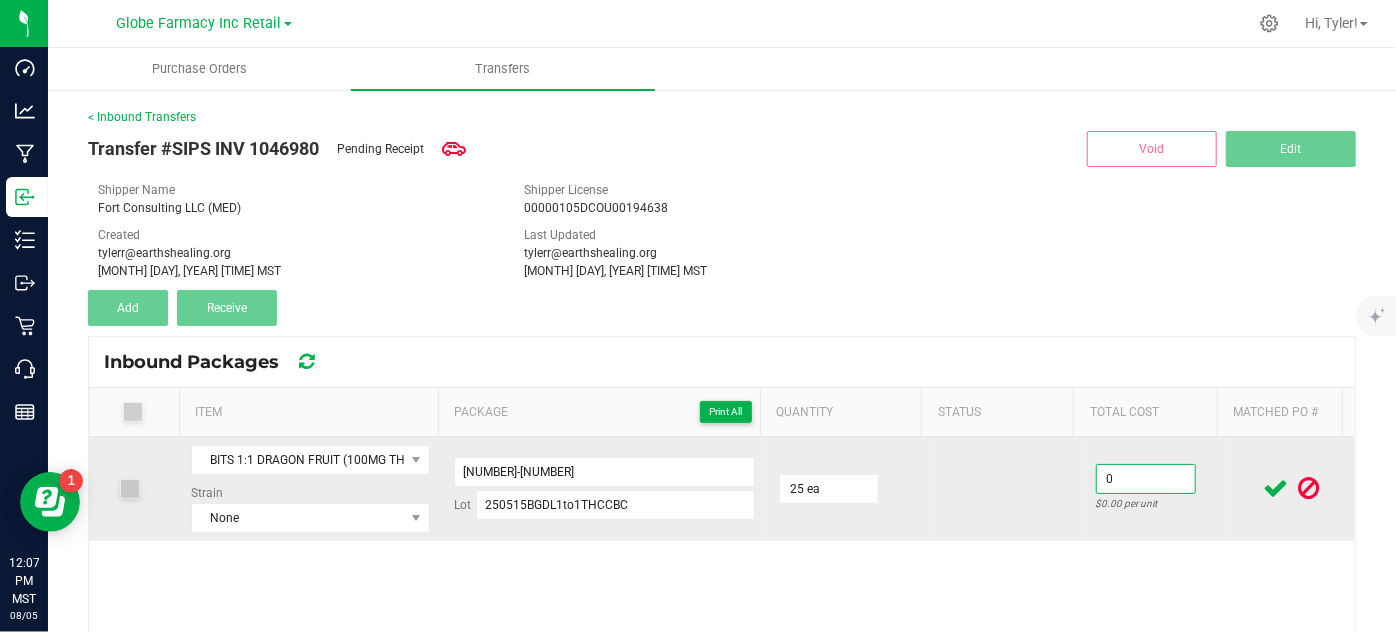 click on "0" at bounding box center [1146, 479] 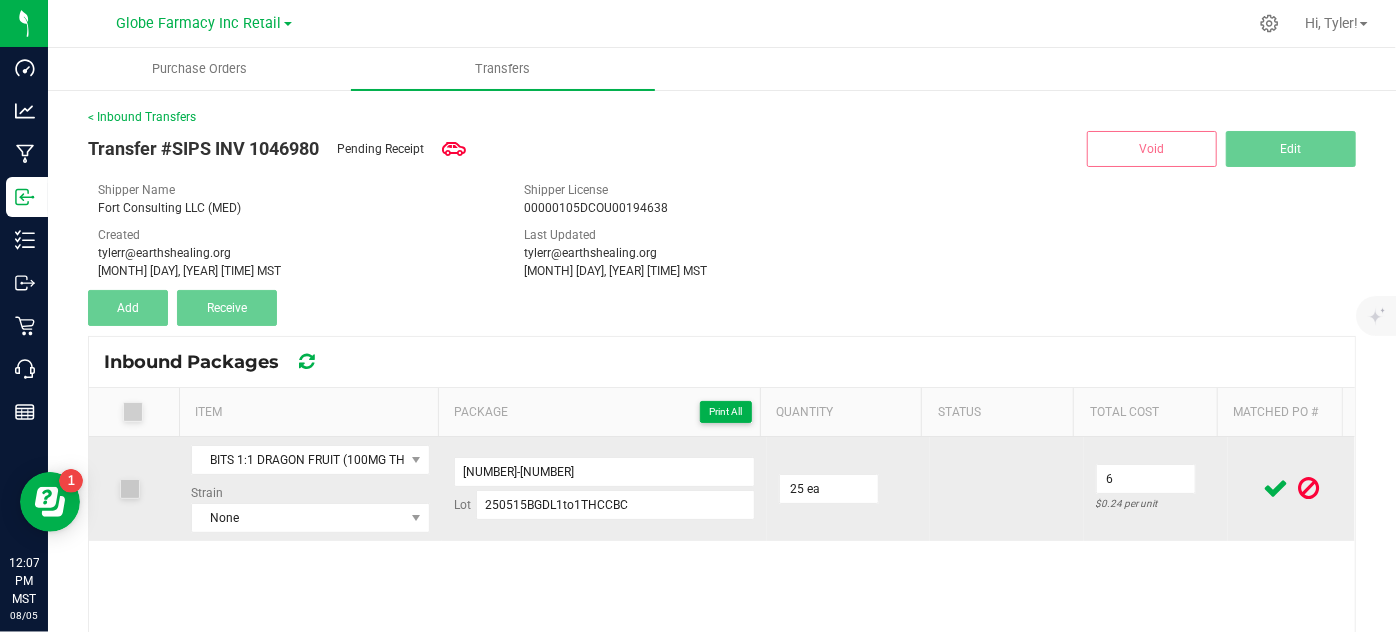 type on "$6.00" 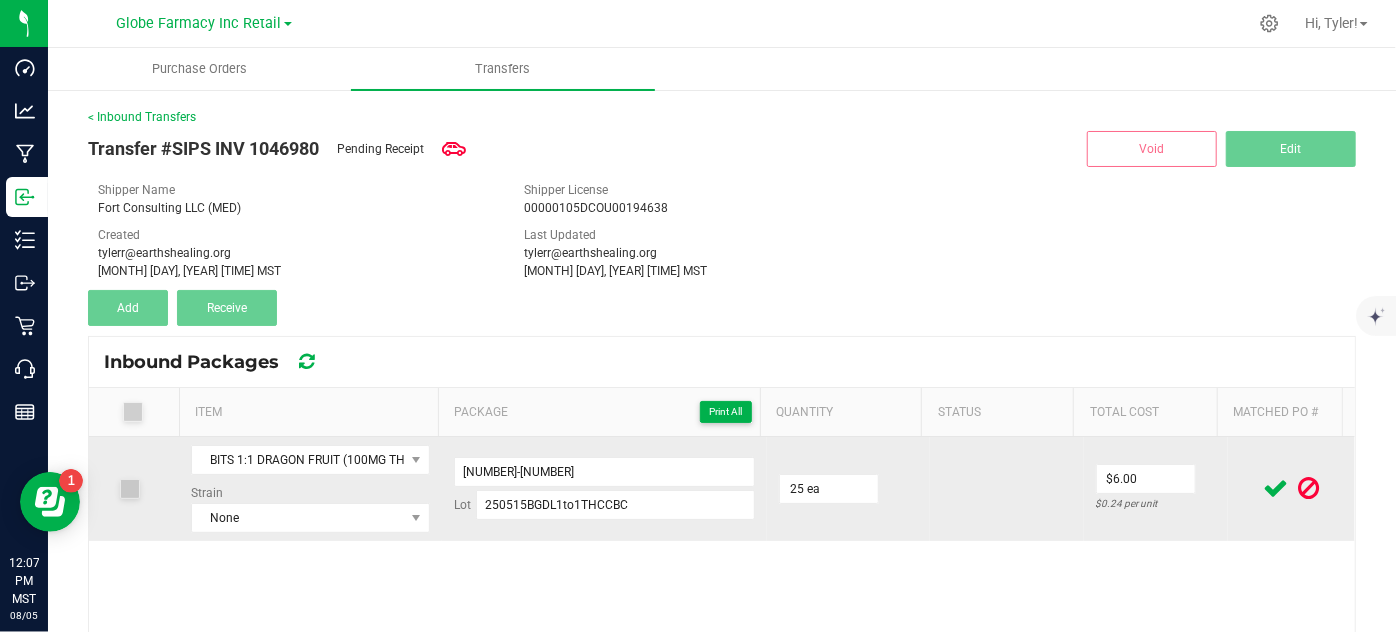 click at bounding box center (1007, 489) 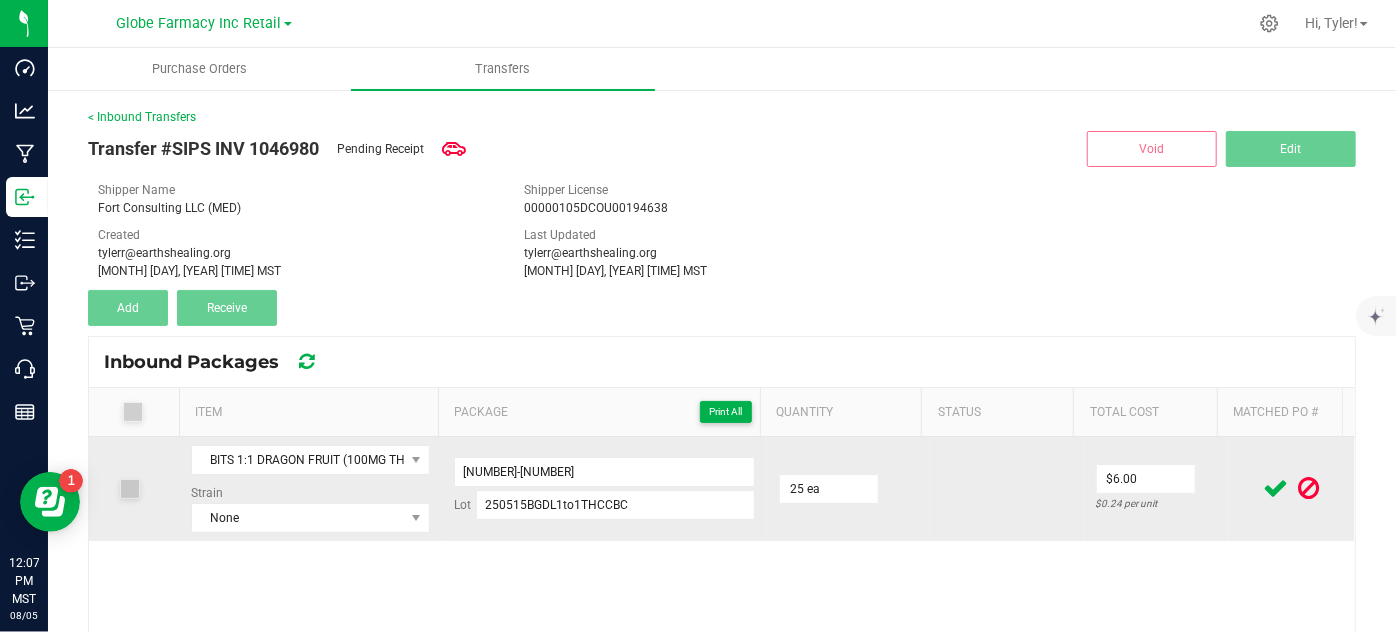 click at bounding box center (1276, 488) 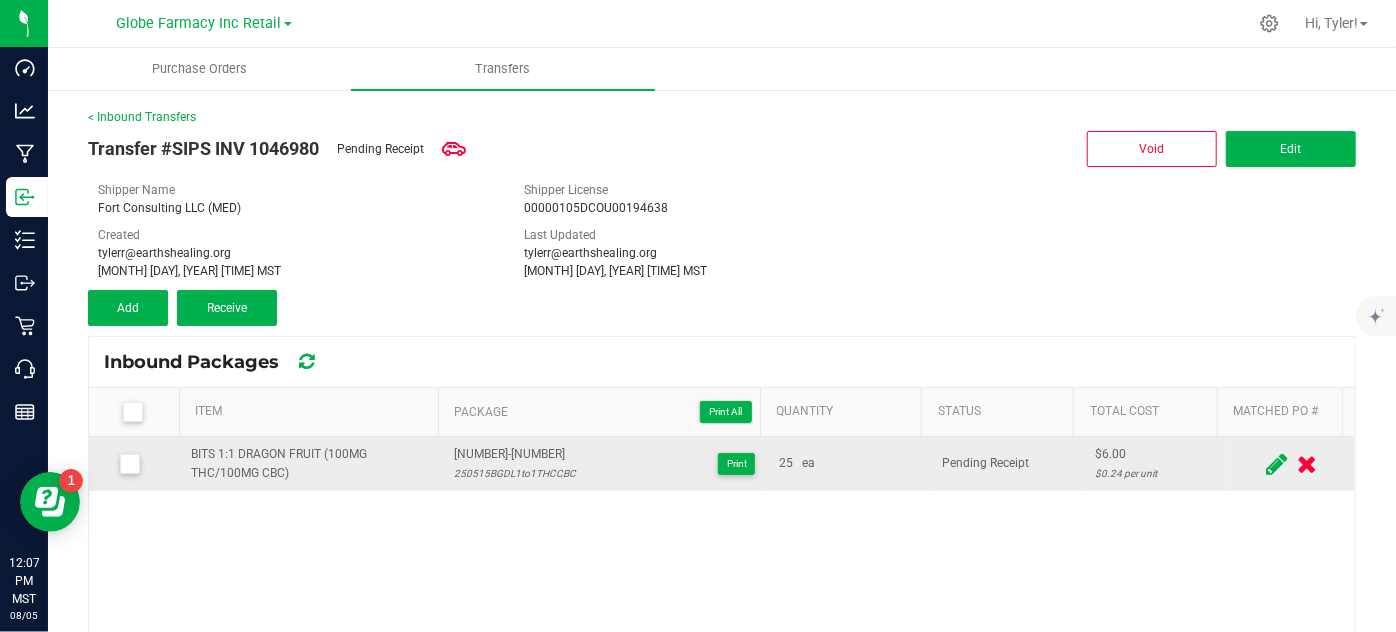 click on "BITS 1:1 DRAGON FRUIT (100MG THC/100MG CBC)" at bounding box center [310, 464] 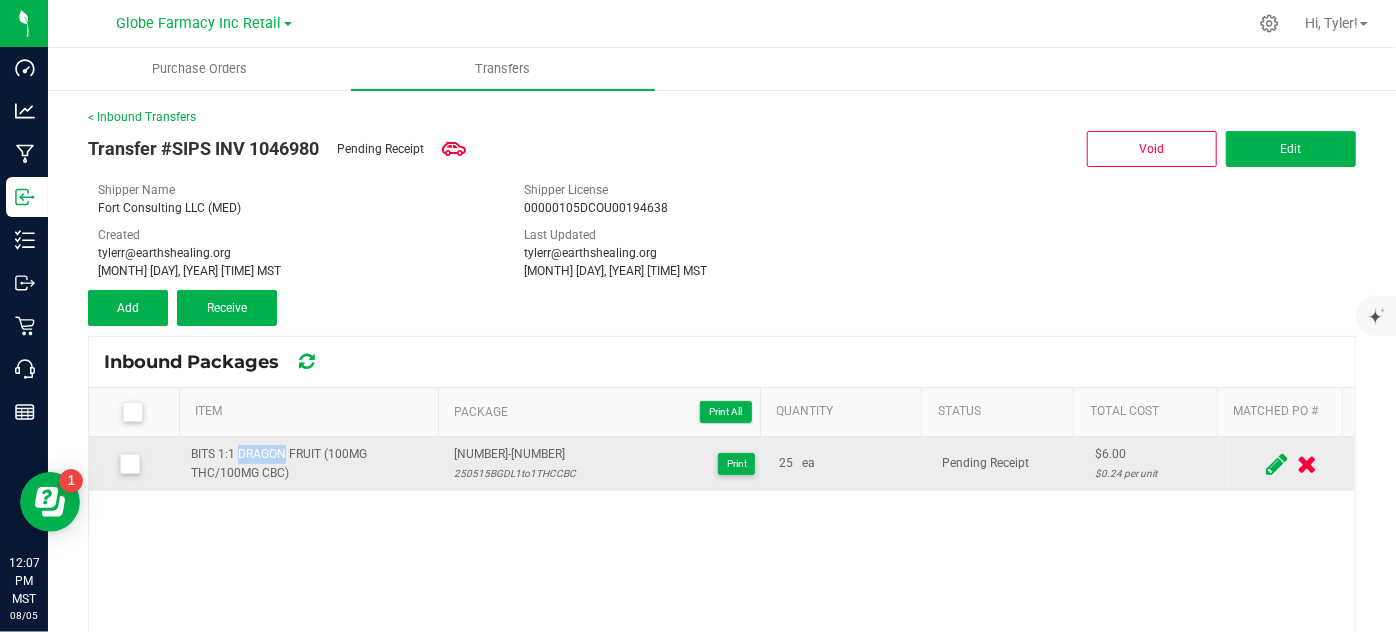 click on "BITS 1:1 DRAGON FRUIT (100MG THC/100MG CBC)" at bounding box center (310, 464) 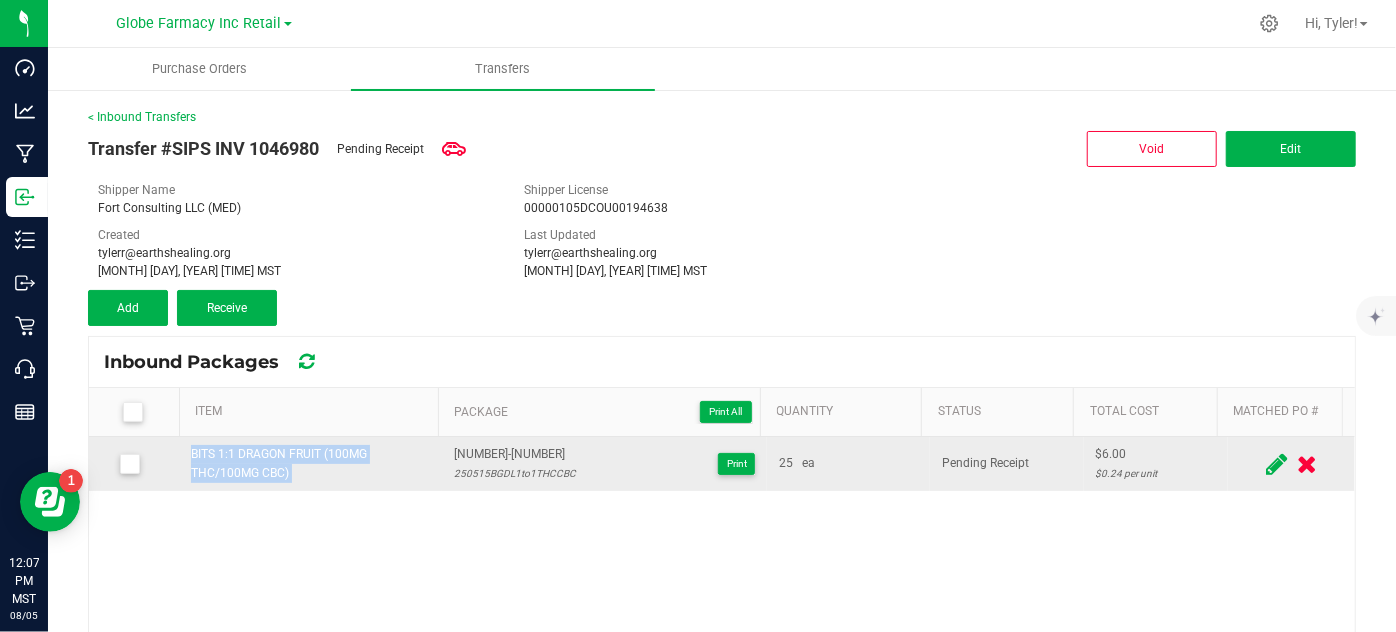 click on "BITS 1:1 DRAGON FRUIT (100MG THC/100MG CBC)" at bounding box center [310, 464] 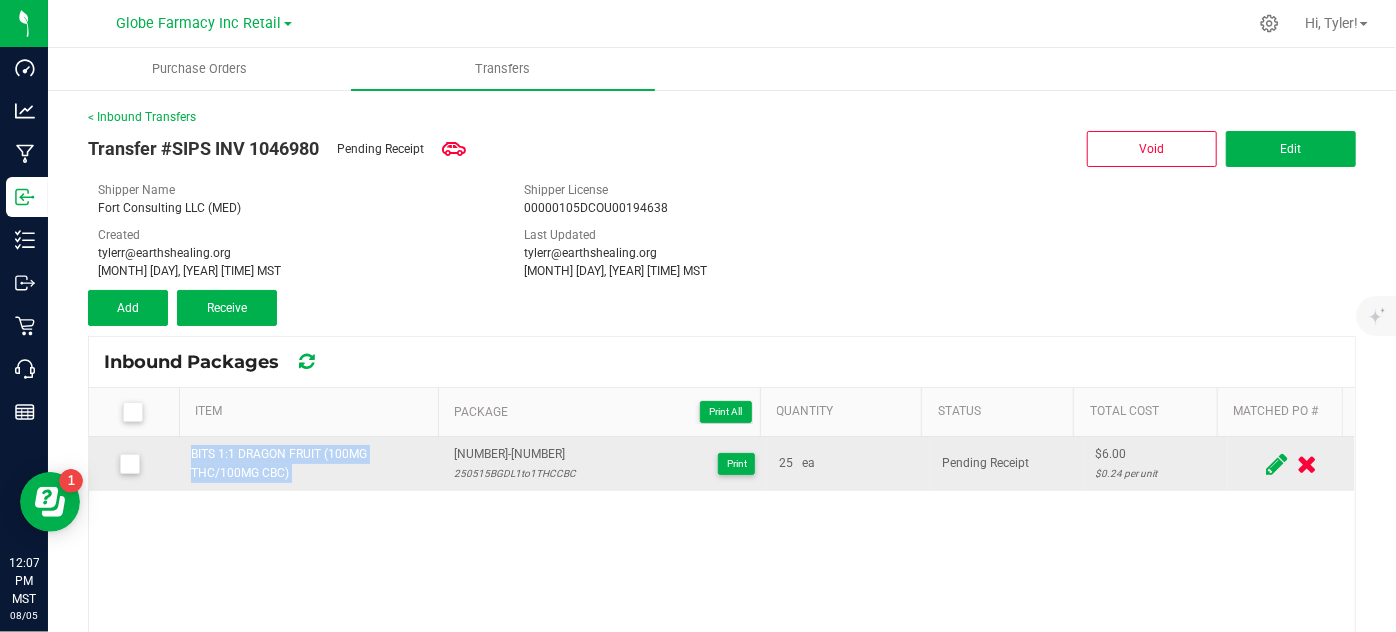 copy on "BITS 1:1 DRAGON FRUIT (100MG THC/100MG CBC)" 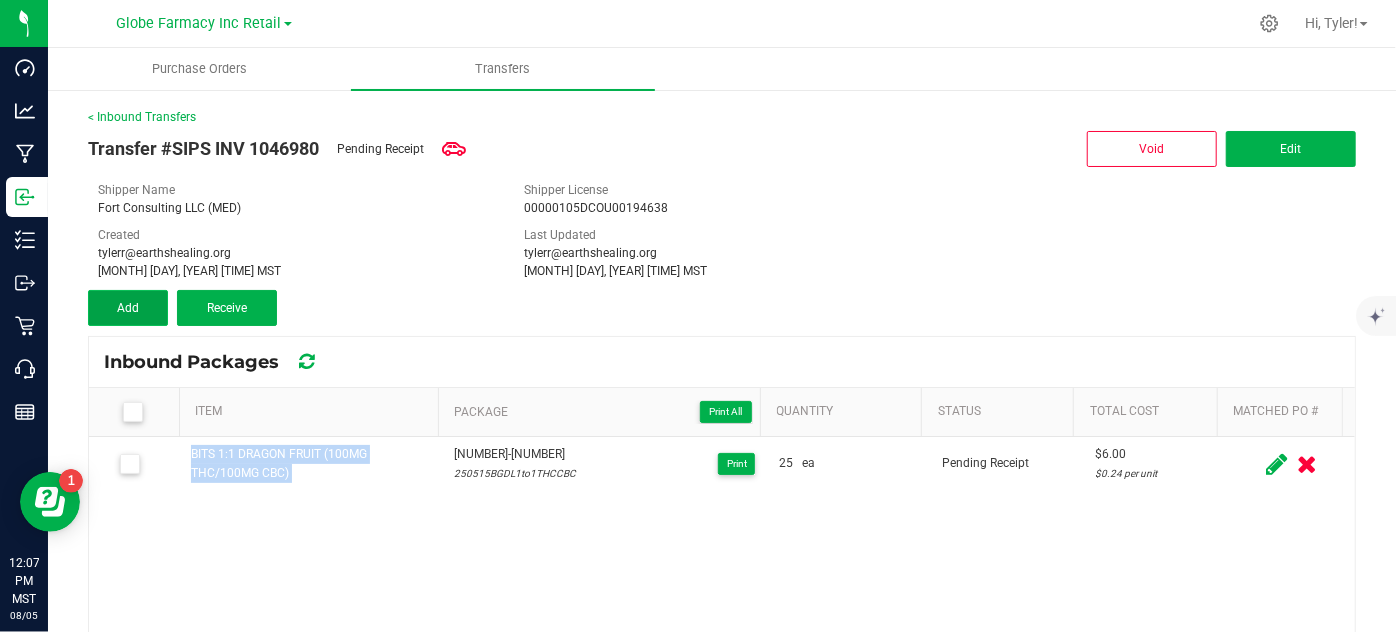 click on "Add" at bounding box center (128, 308) 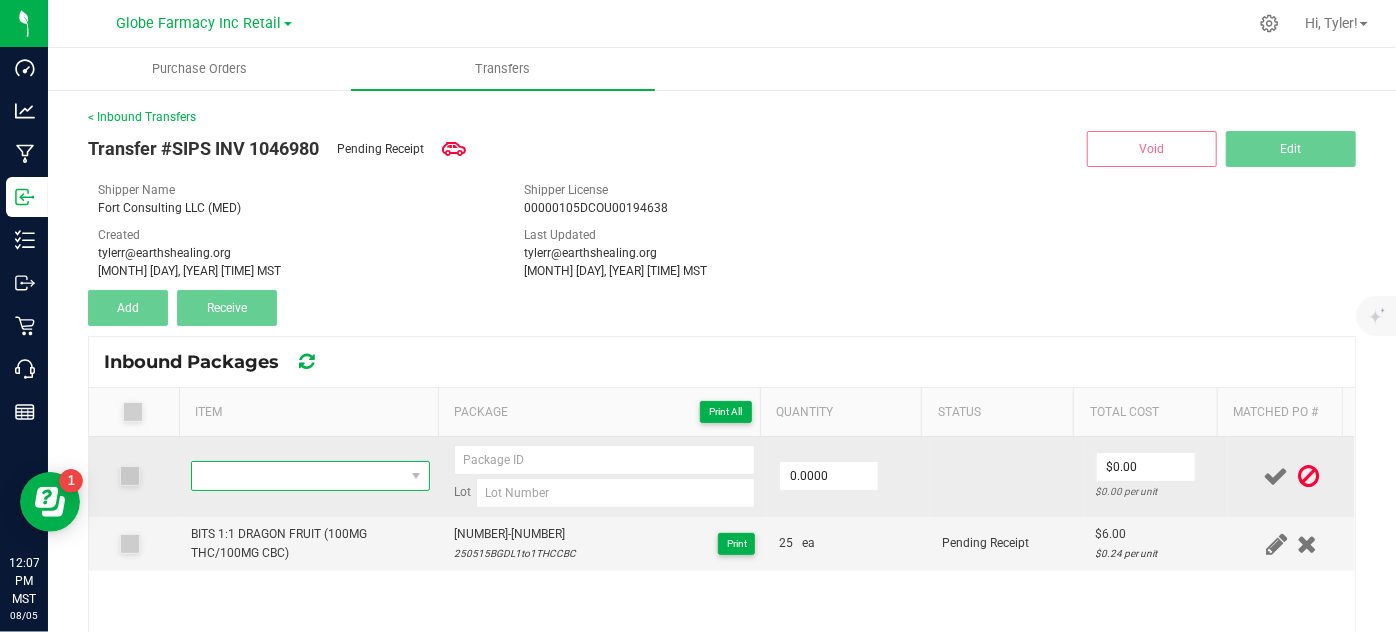 click at bounding box center (297, 476) 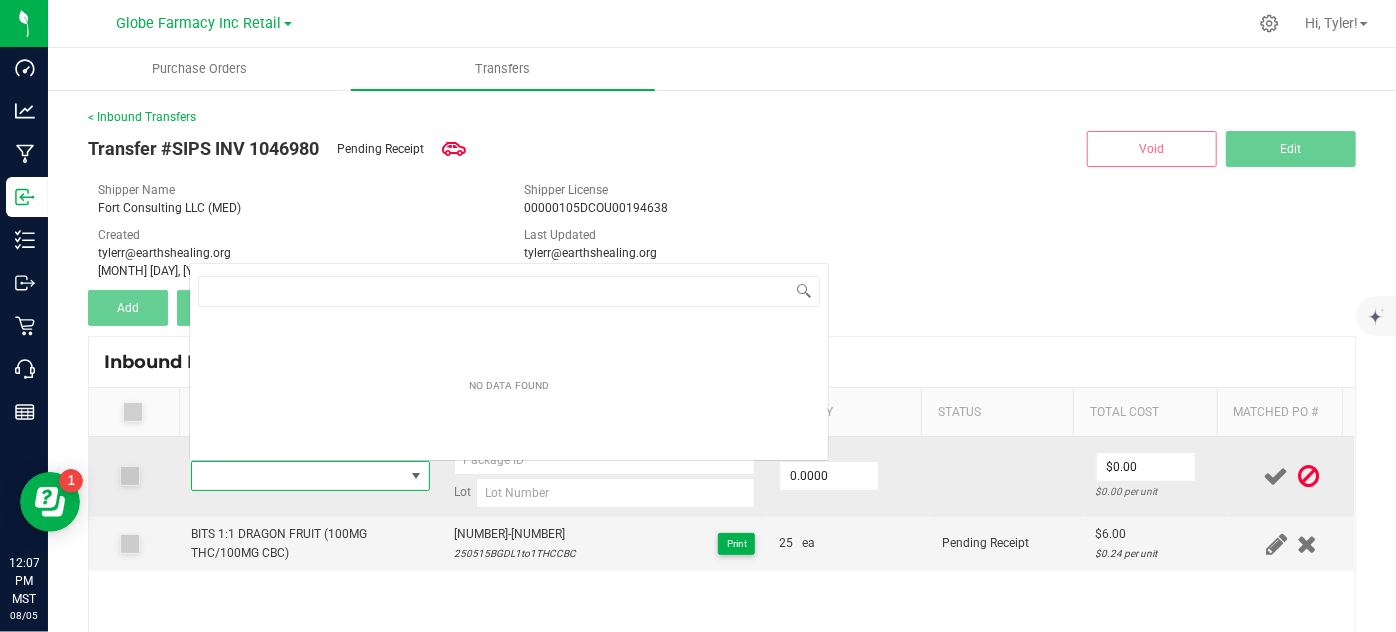 type on "BITS 1:1 DRAGON FRUIT (100MG THC/100MG CBC)" 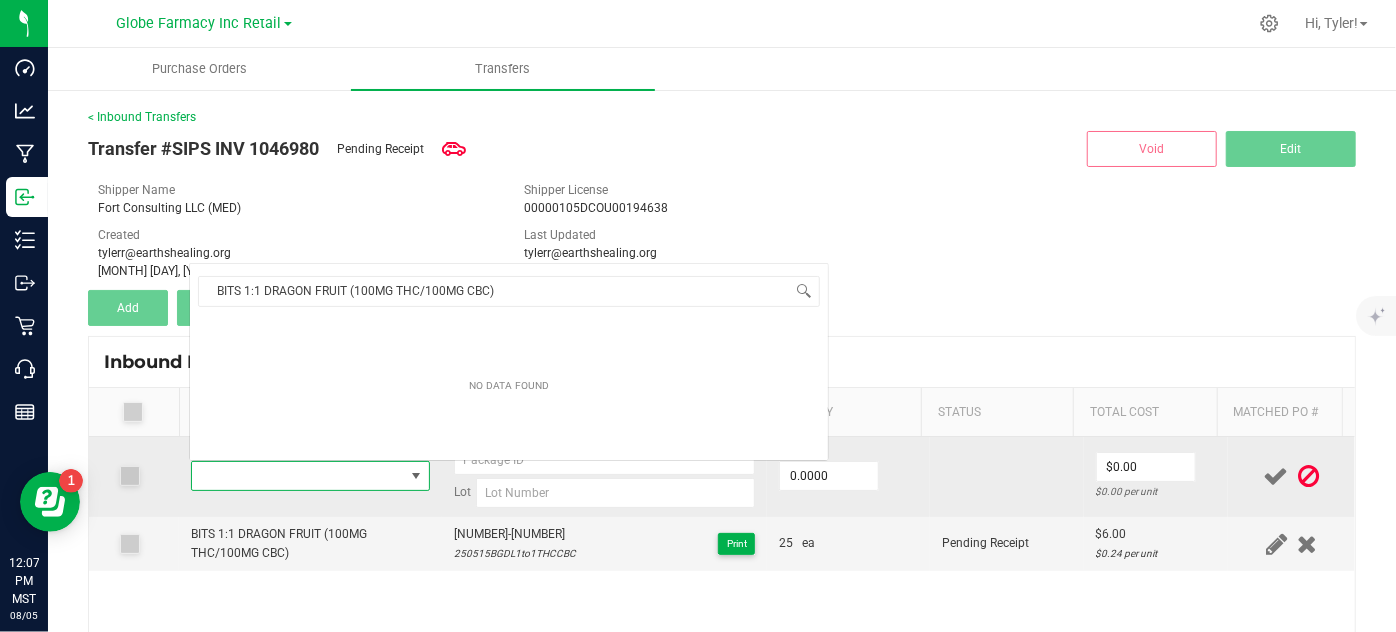 scroll, scrollTop: 0, scrollLeft: 0, axis: both 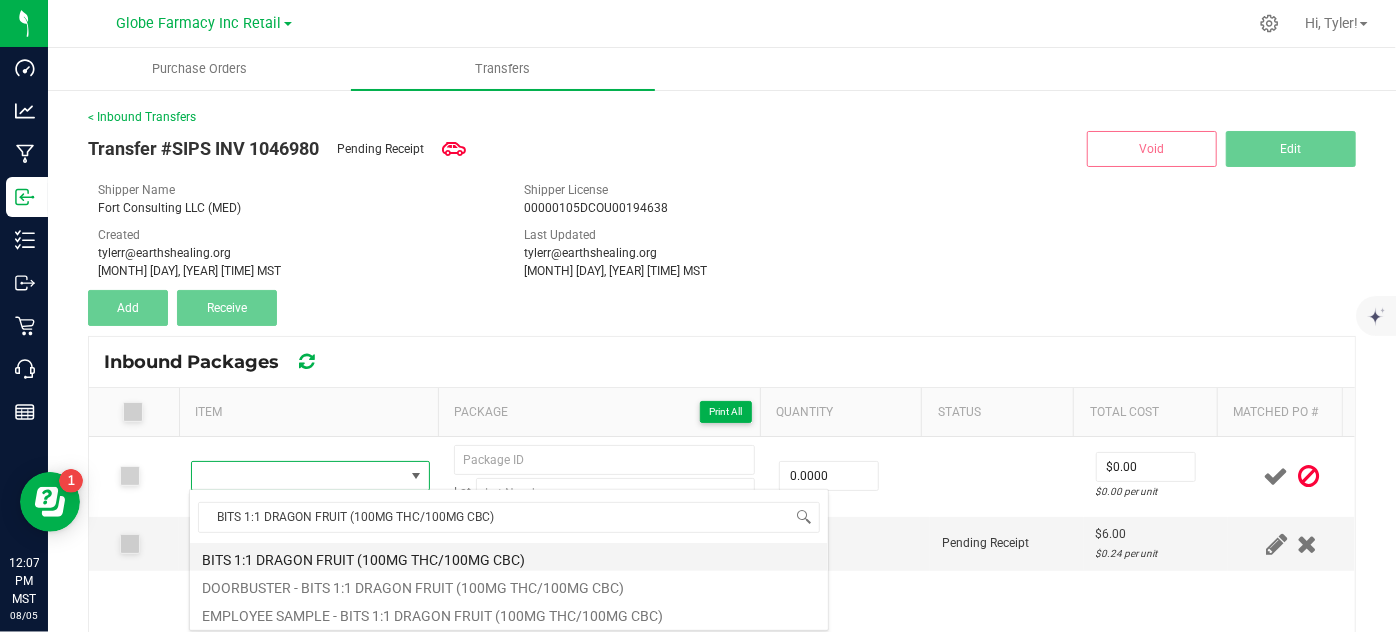 click on "BITS 1:1 DRAGON FRUIT (100MG THC/100MG CBC)" at bounding box center (509, 557) 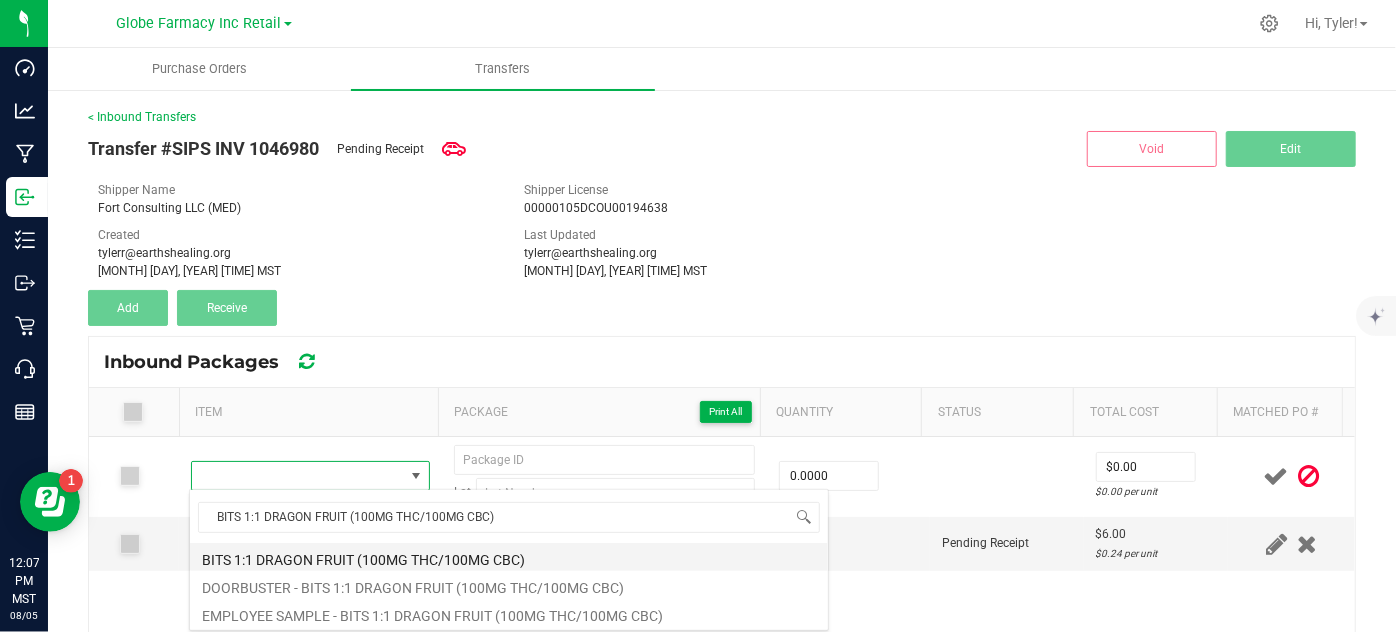type on "0 ea" 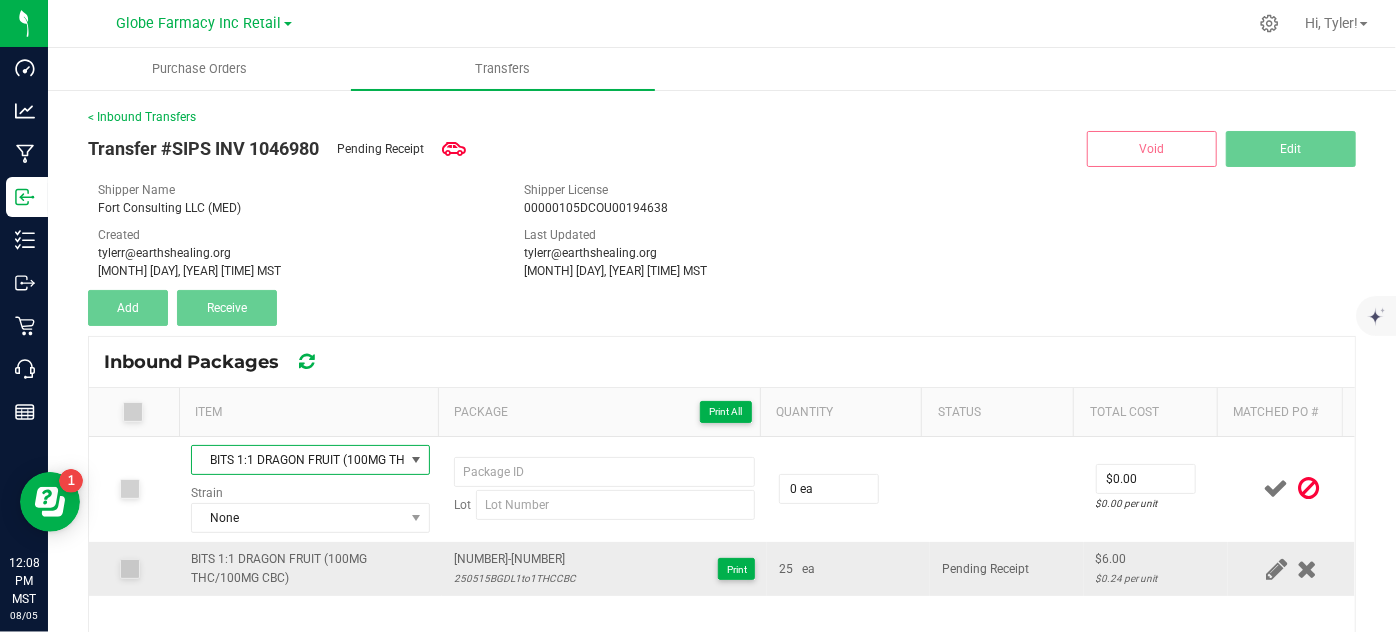 click on "1393613653345429-01" at bounding box center (515, 559) 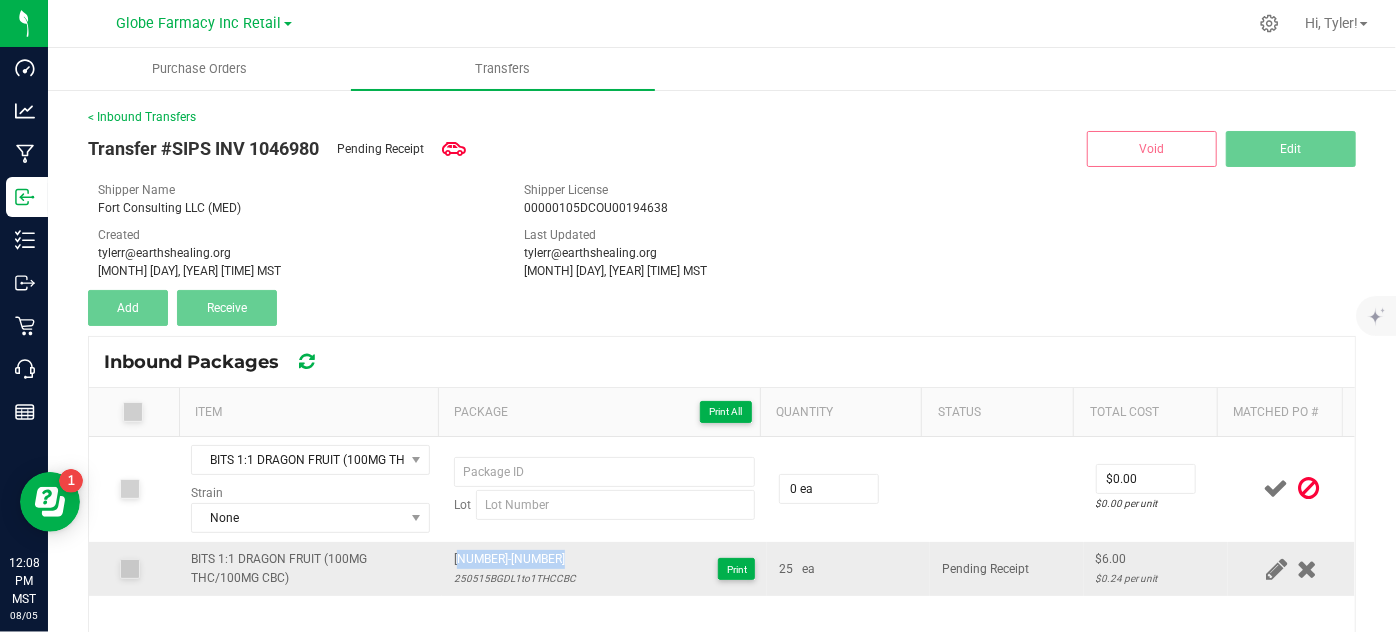click on "1393613653345429-01" at bounding box center (515, 559) 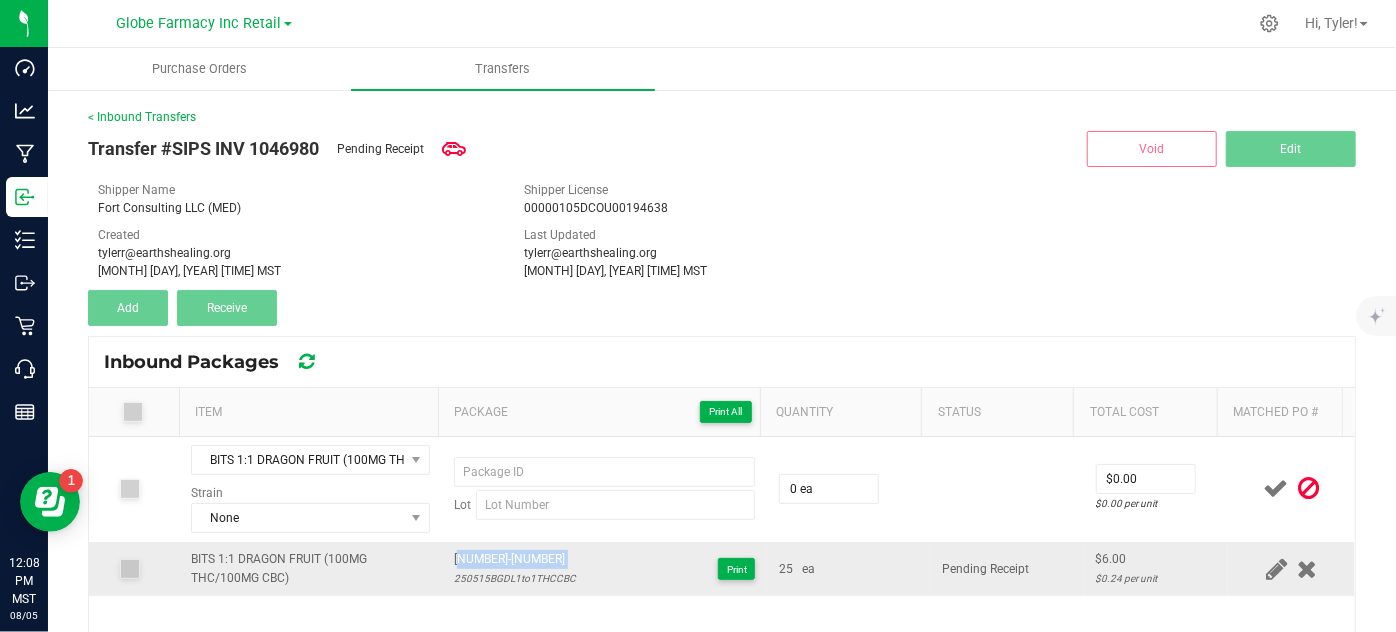 click on "1393613653345429-01" at bounding box center (515, 559) 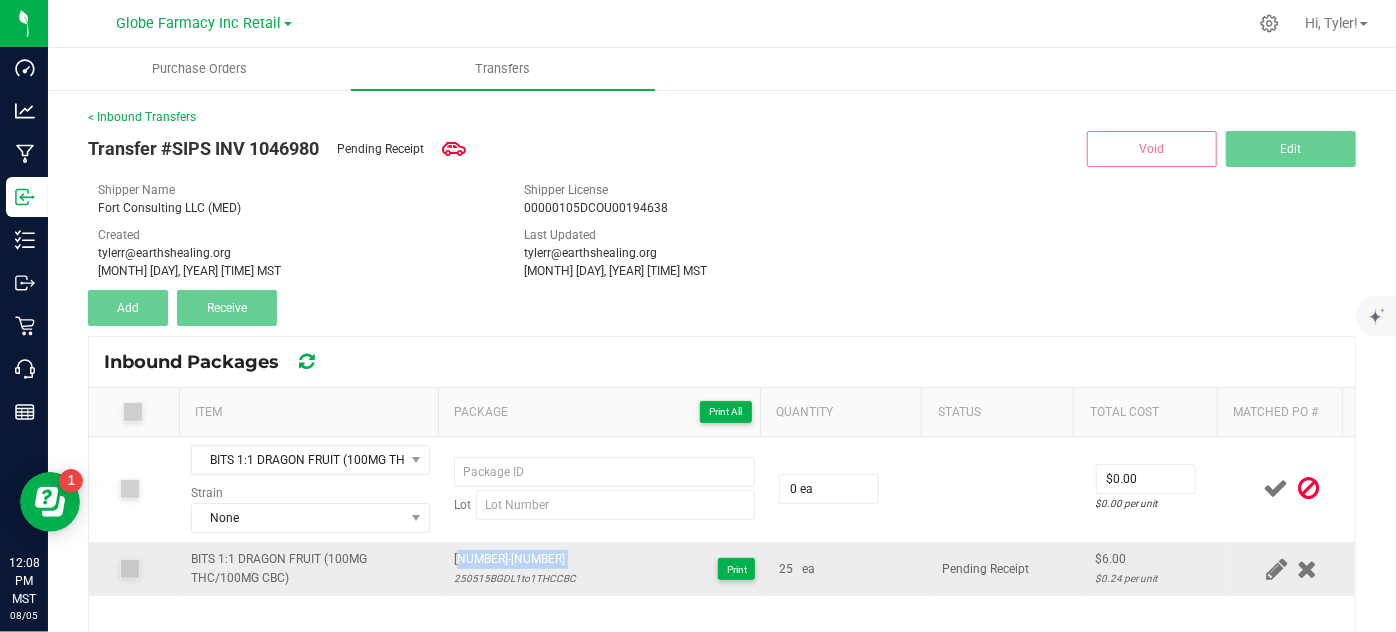 copy on "1393613653345429-01" 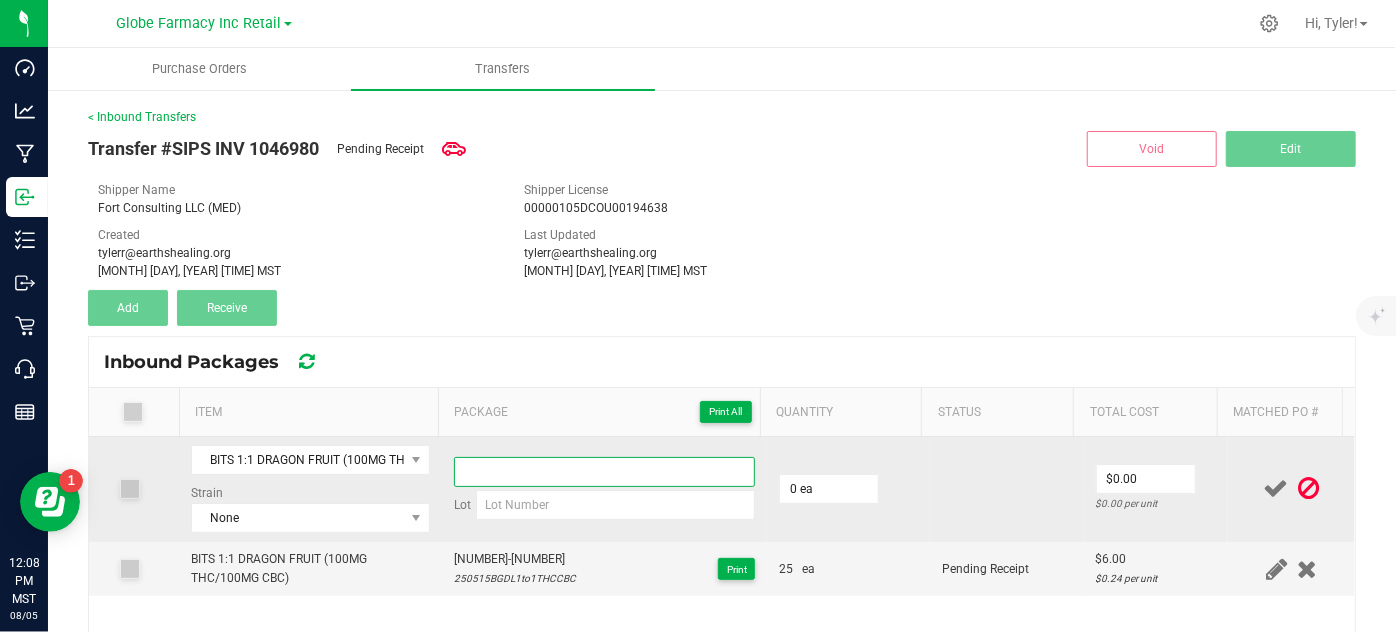 click at bounding box center (605, 472) 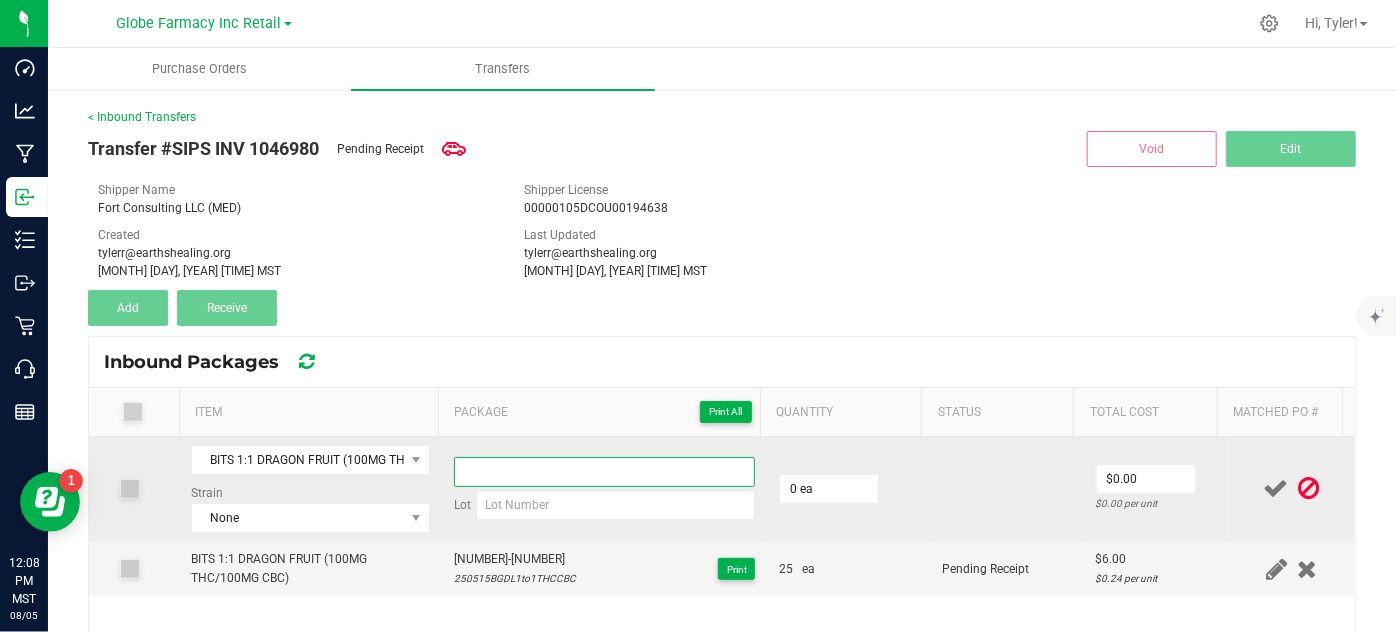 paste on "1393613653345429-01" 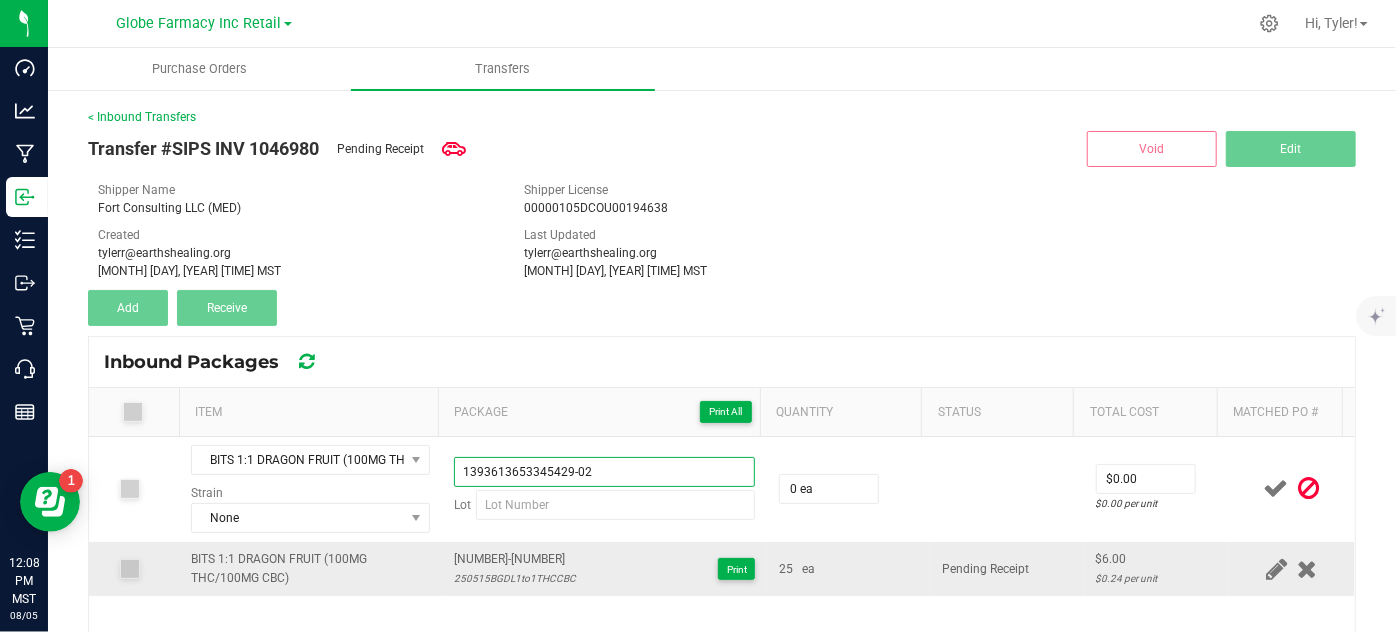 type on "1393613653345429-02" 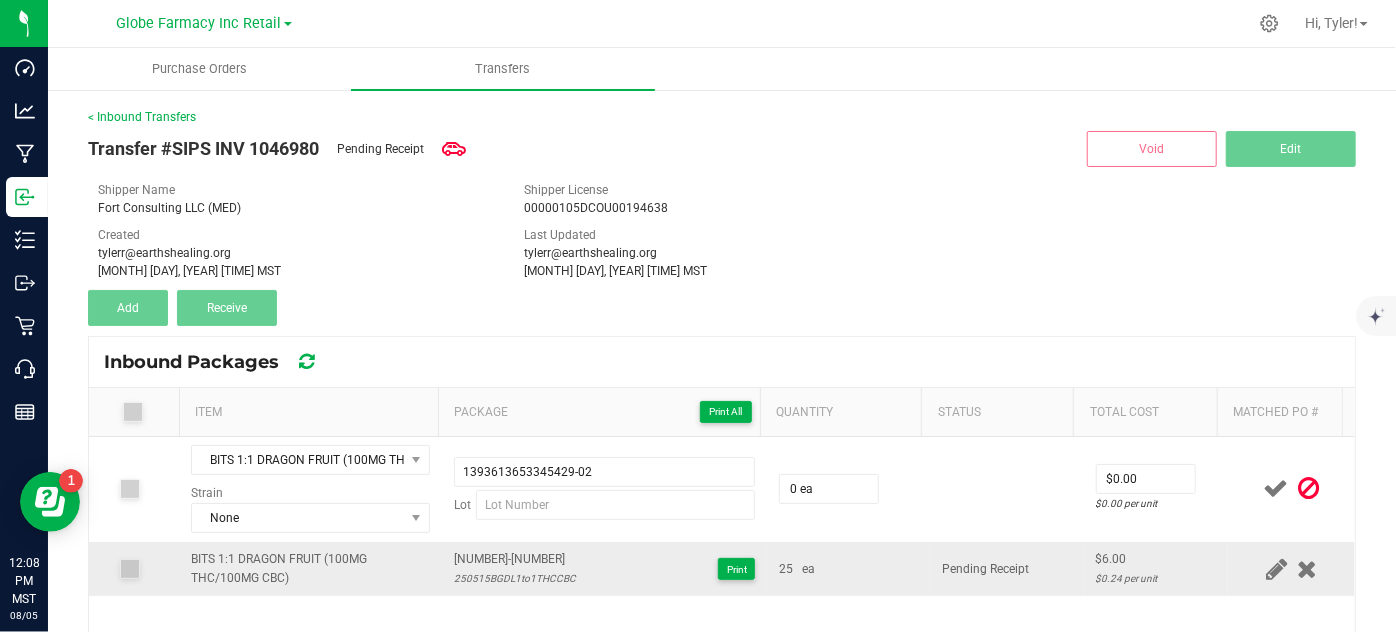 click on "250515BGDL1to1THCCBC" at bounding box center [515, 578] 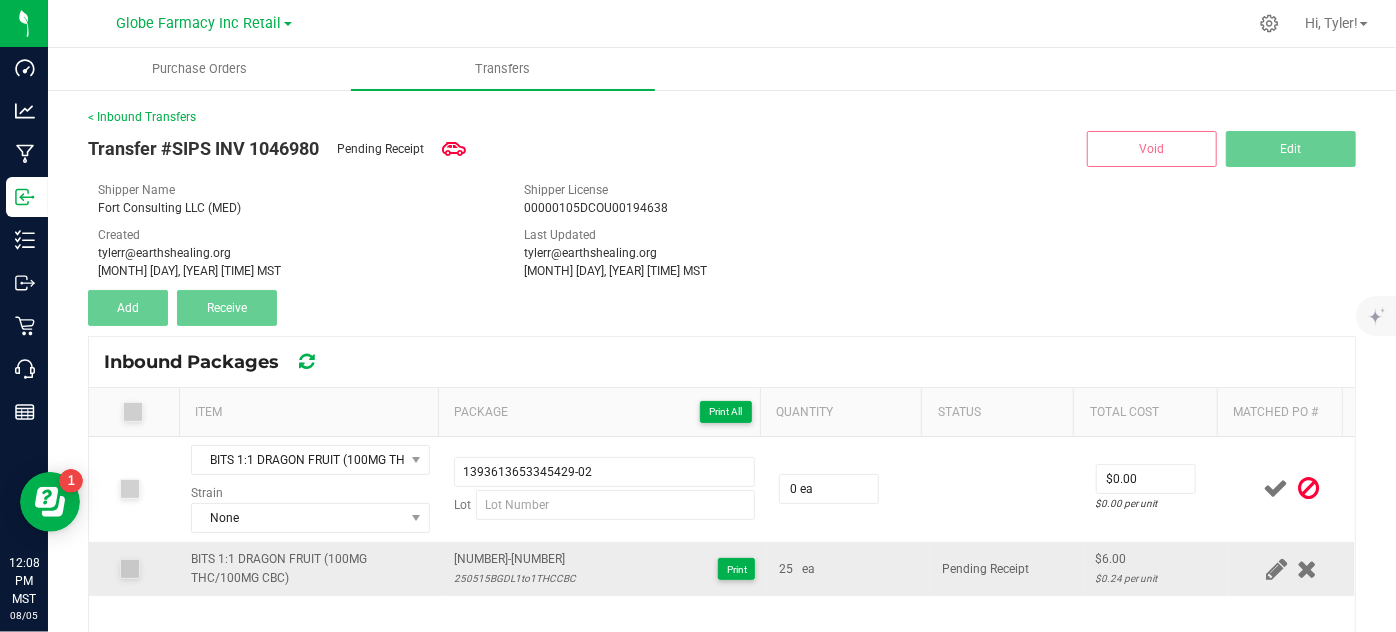 click on "250515BGDL1to1THCCBC" at bounding box center (515, 578) 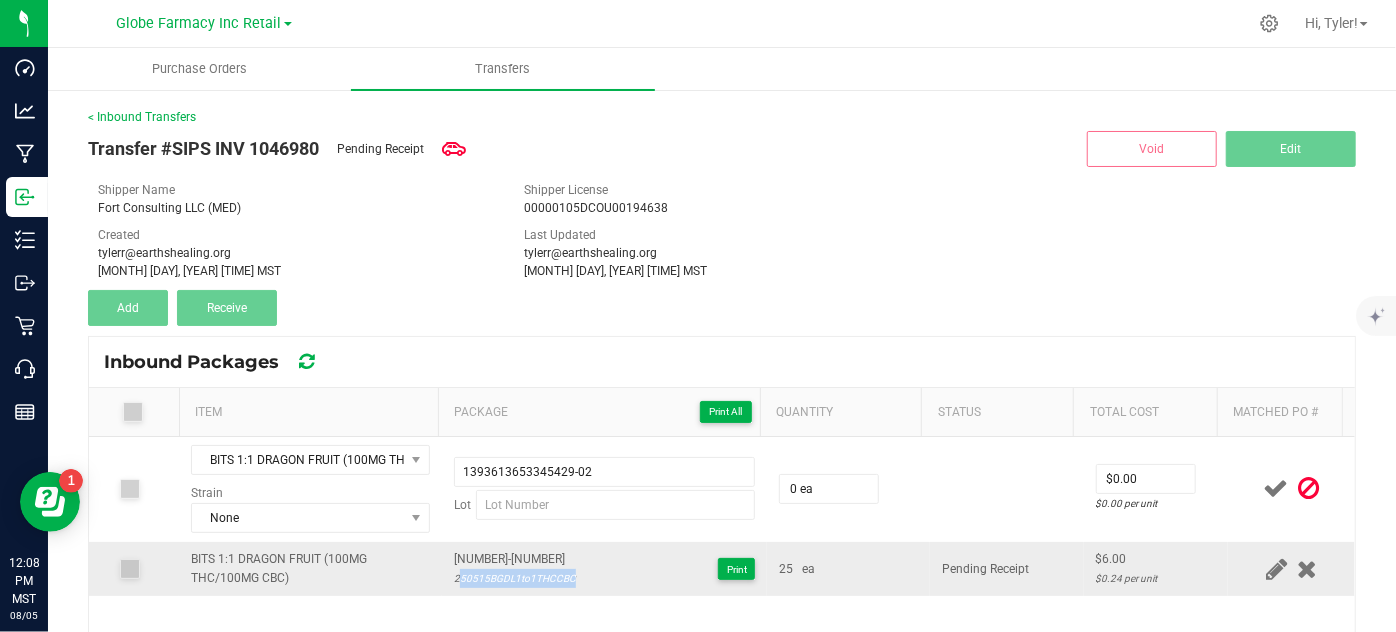 click on "250515BGDL1to1THCCBC" at bounding box center [515, 578] 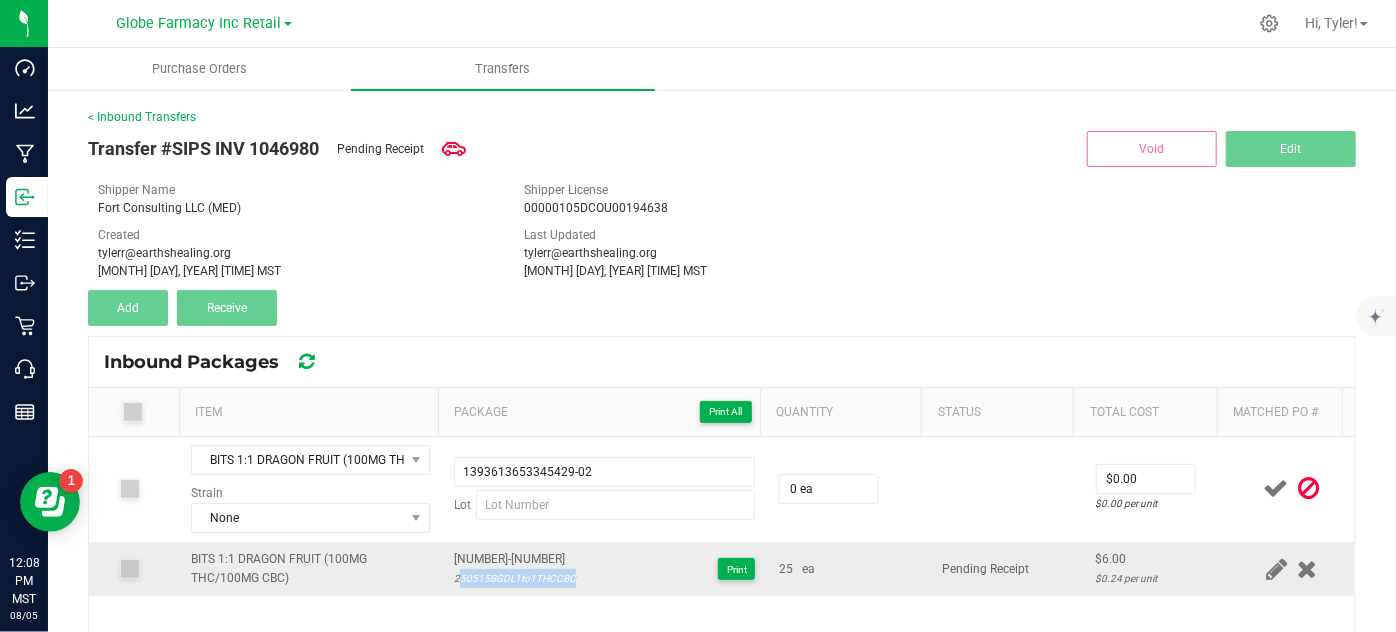 copy on "250515BGDL1to1THCCBC" 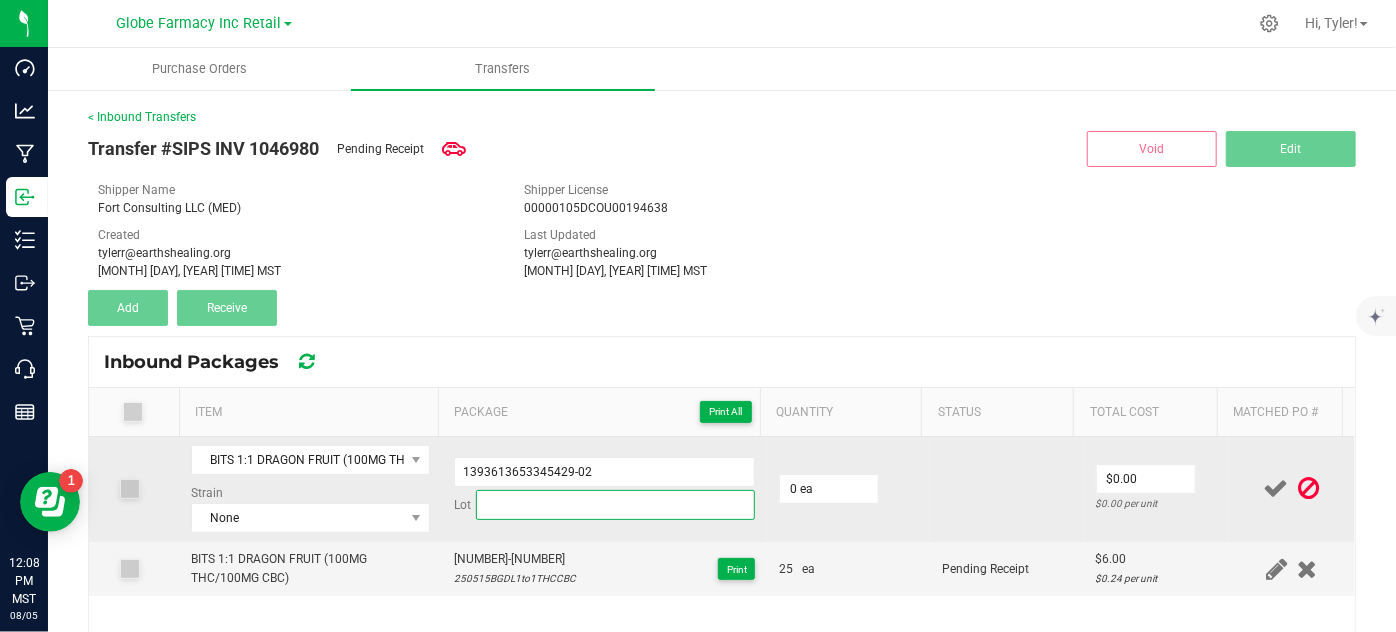 click at bounding box center (616, 505) 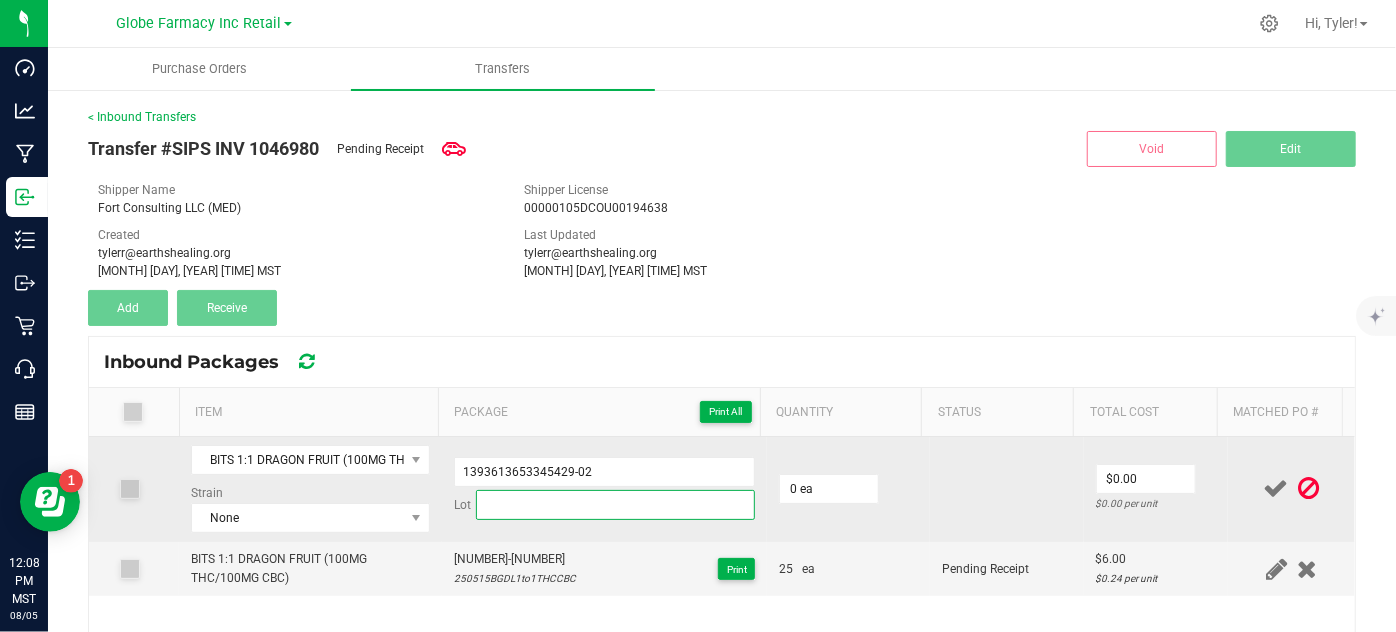 paste on "250515BGDL1to1THCCBC" 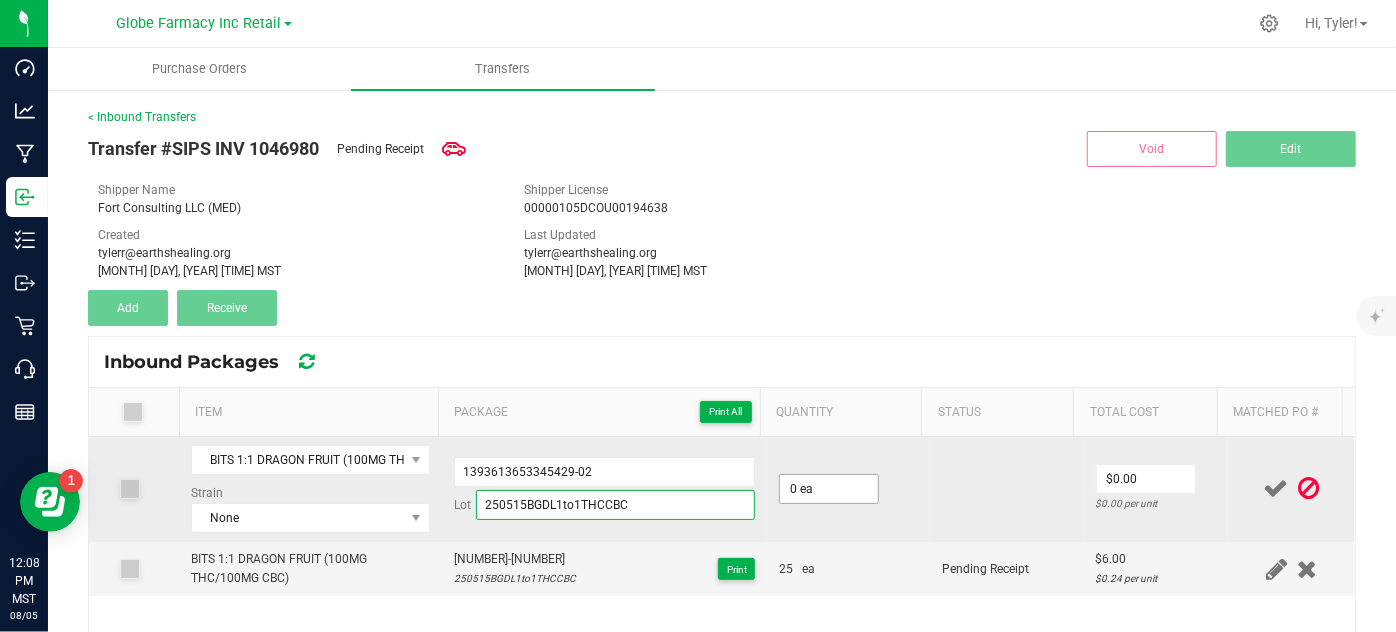 type on "250515BGDL1to1THCCBC" 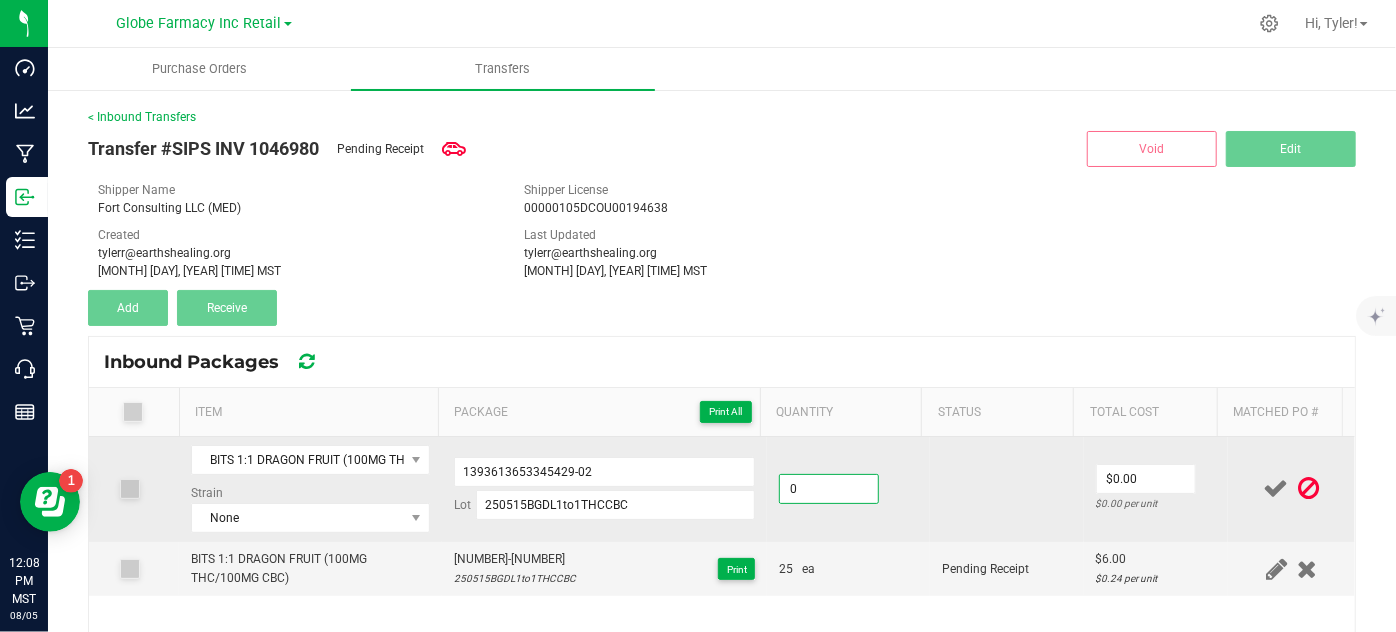 click on "0" at bounding box center (829, 489) 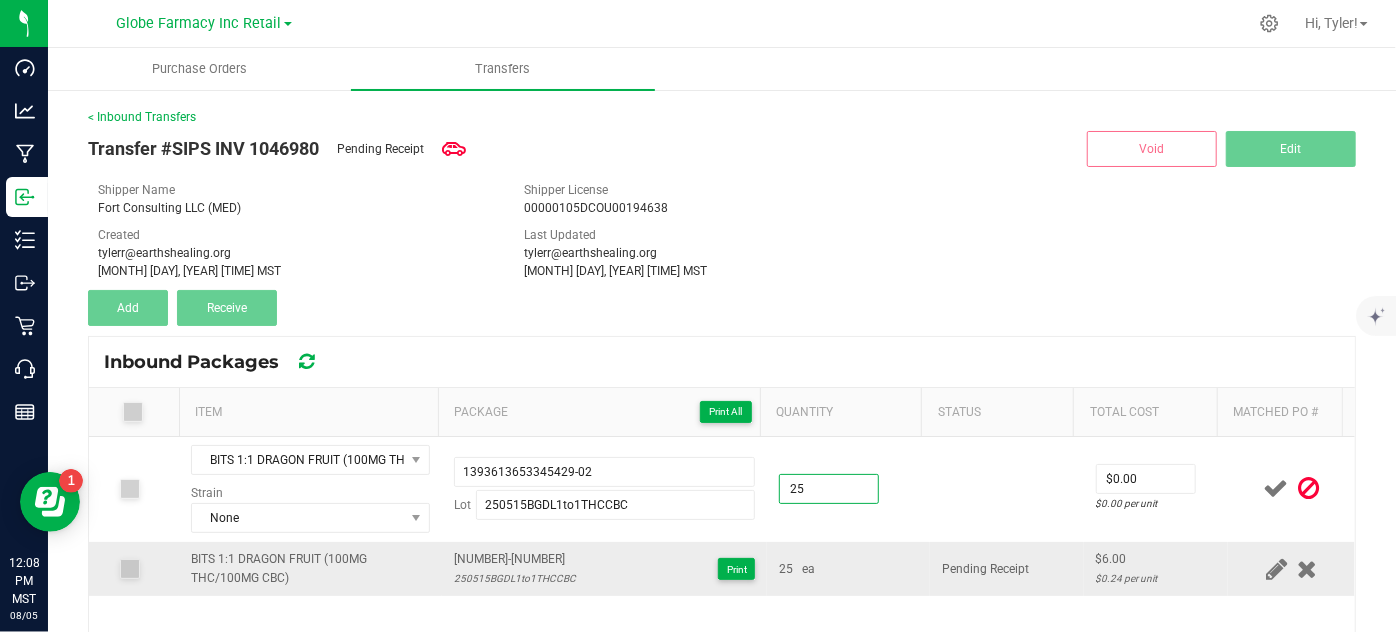 type on "25 ea" 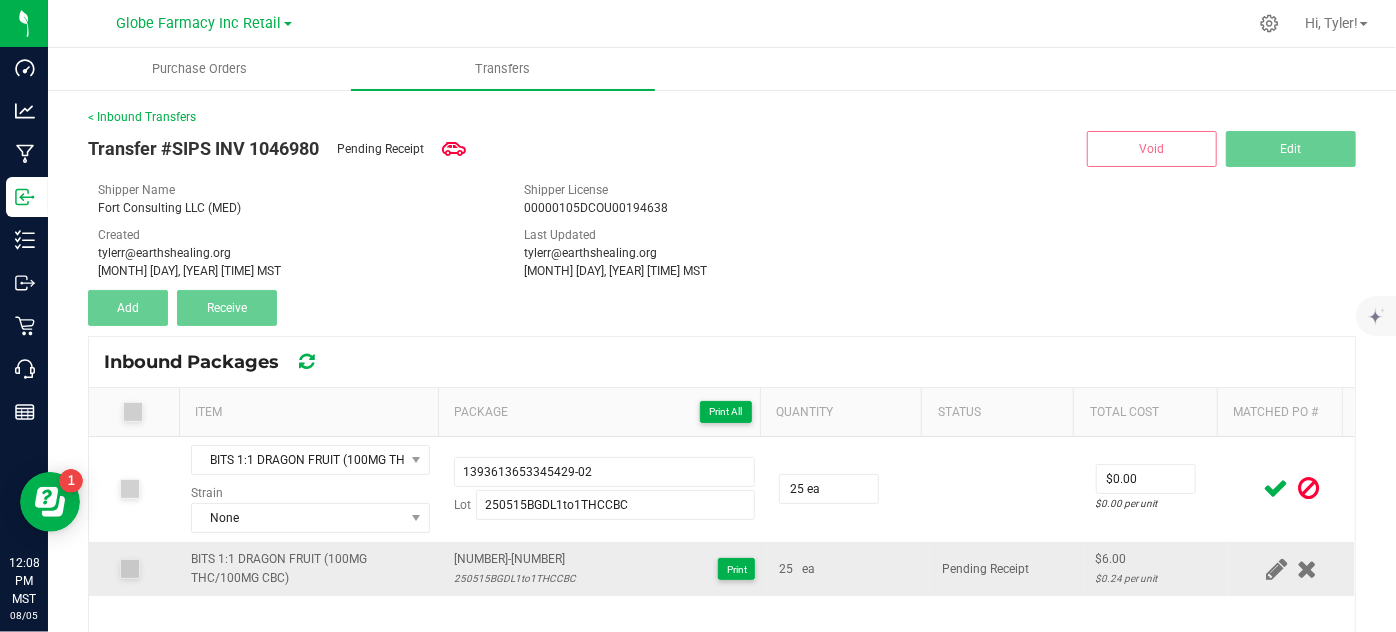 click on "Pending Receipt" at bounding box center [985, 569] 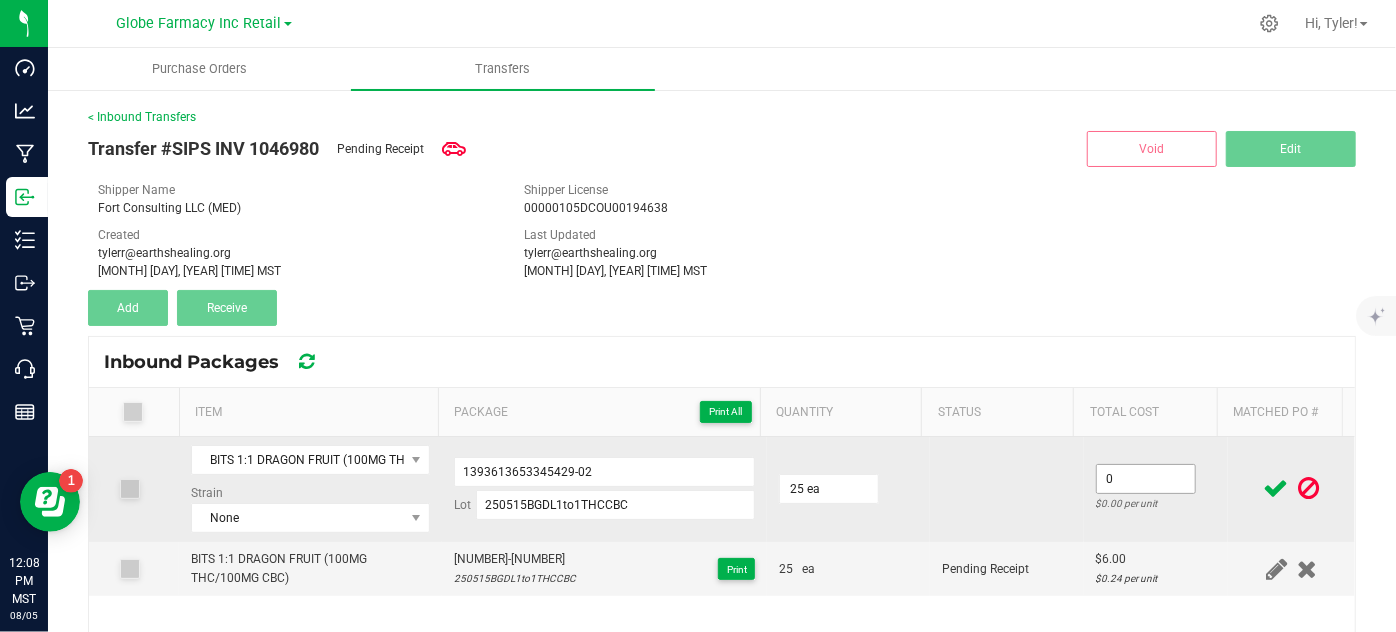 click on "0" at bounding box center (1146, 479) 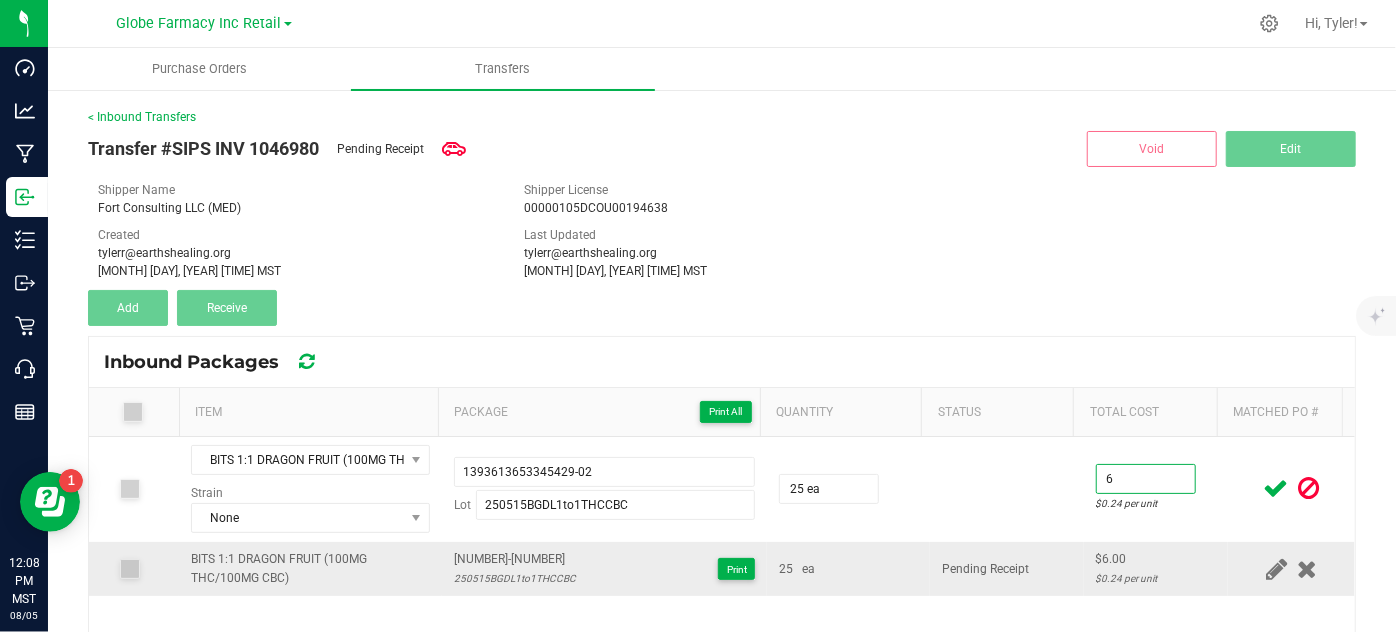 type on "$6.00" 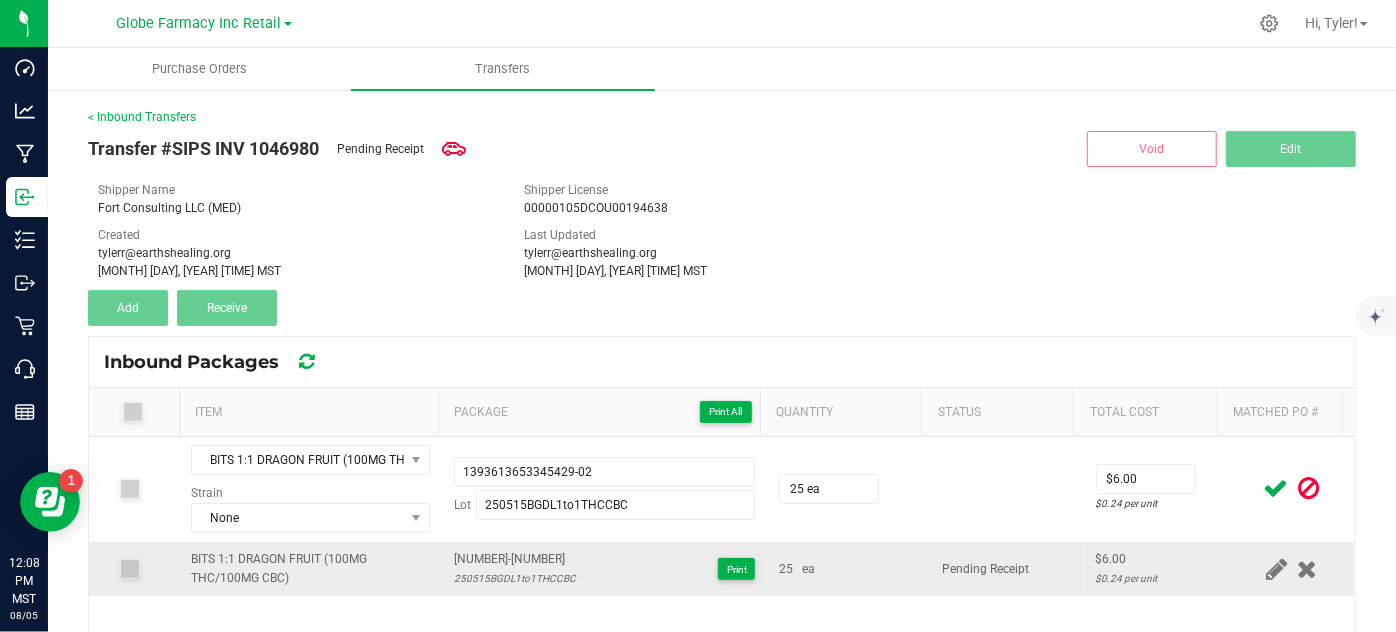 click on "Pending Receipt" at bounding box center [1007, 569] 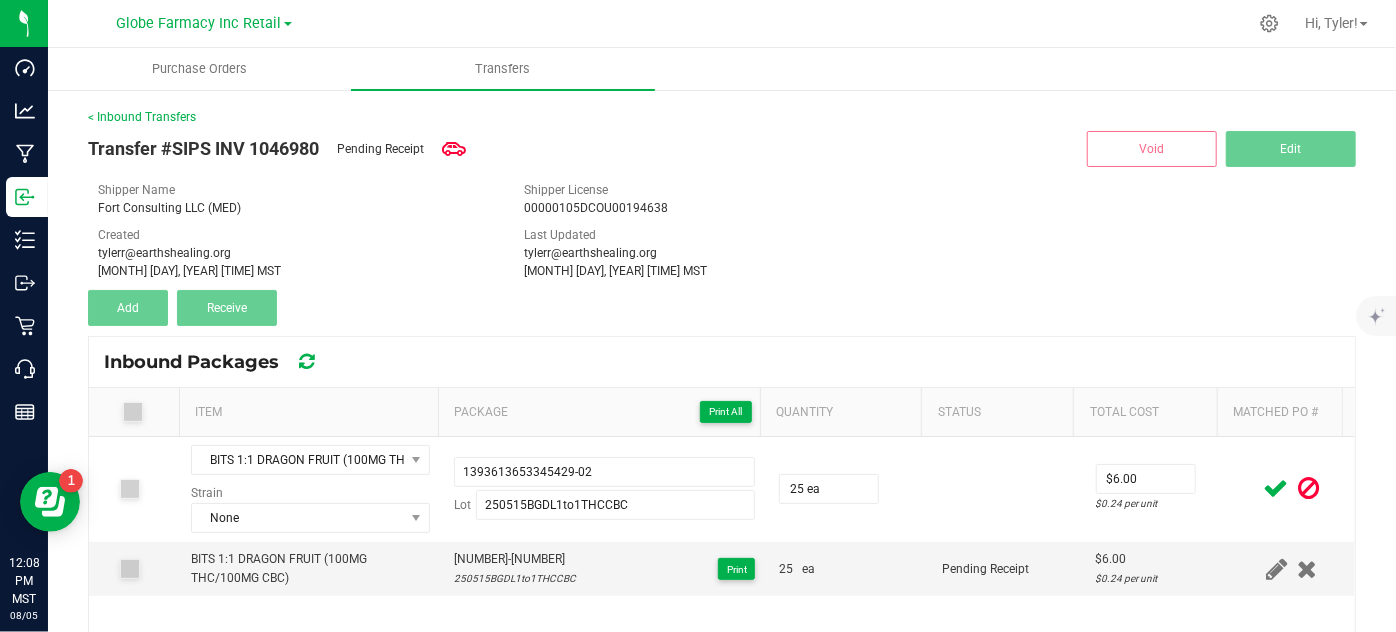 click at bounding box center [1276, 488] 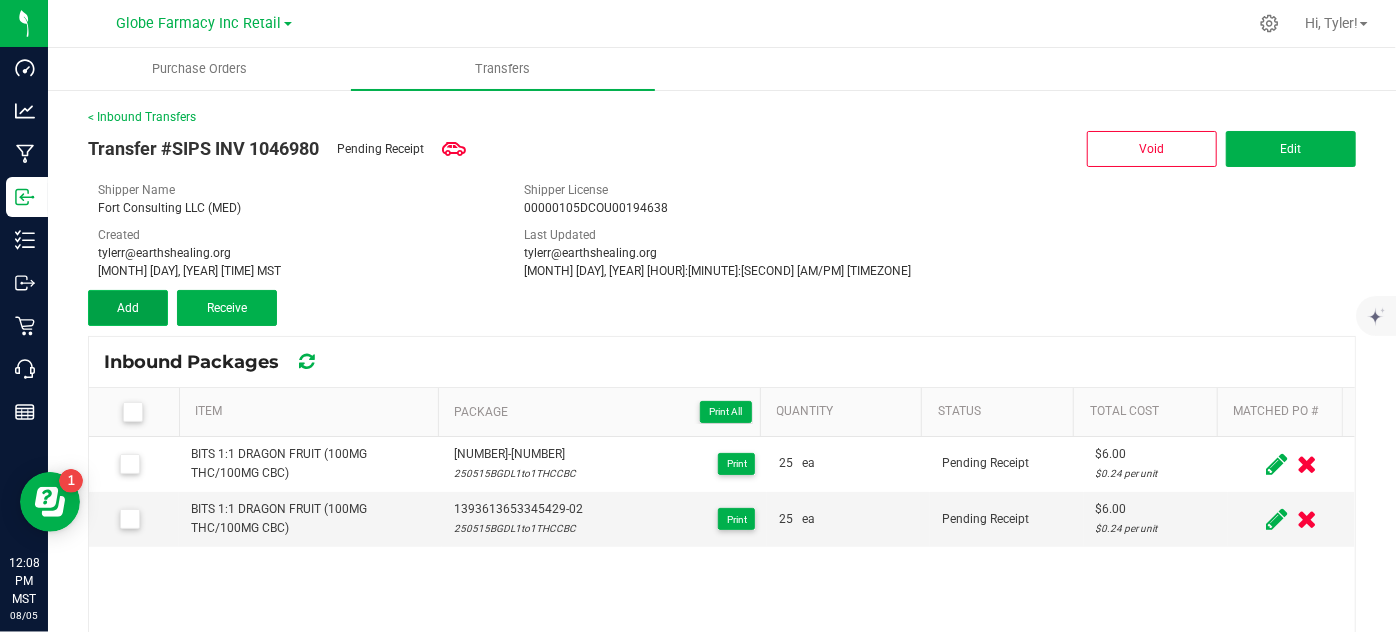 click on "Add" at bounding box center (128, 308) 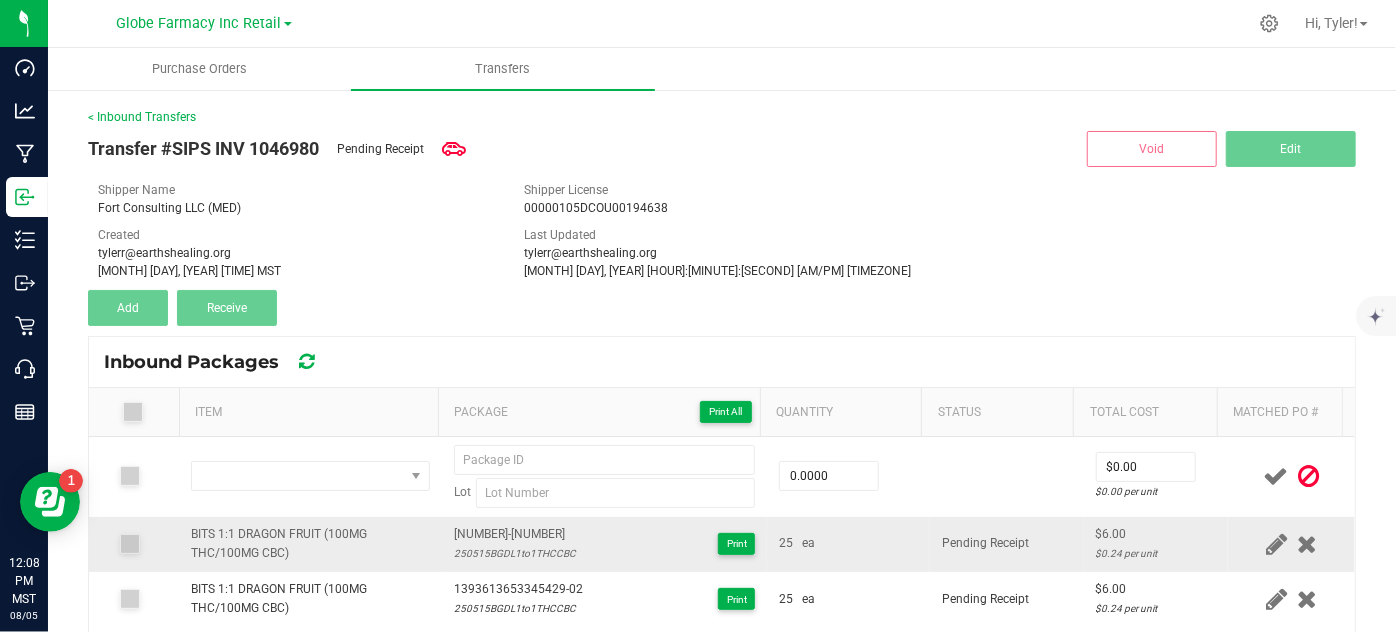 click on "BITS 1:1 DRAGON FRUIT (100MG THC/100MG CBC)" at bounding box center (310, 544) 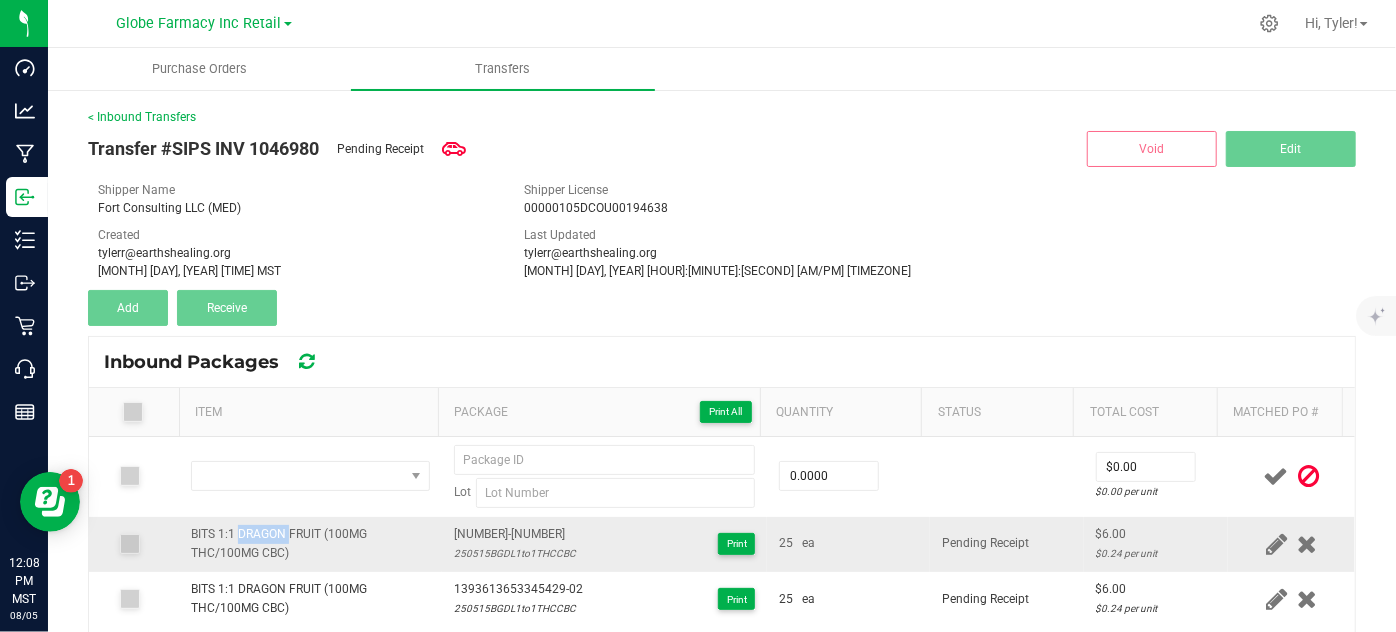 click on "BITS 1:1 DRAGON FRUIT (100MG THC/100MG CBC)" at bounding box center [310, 544] 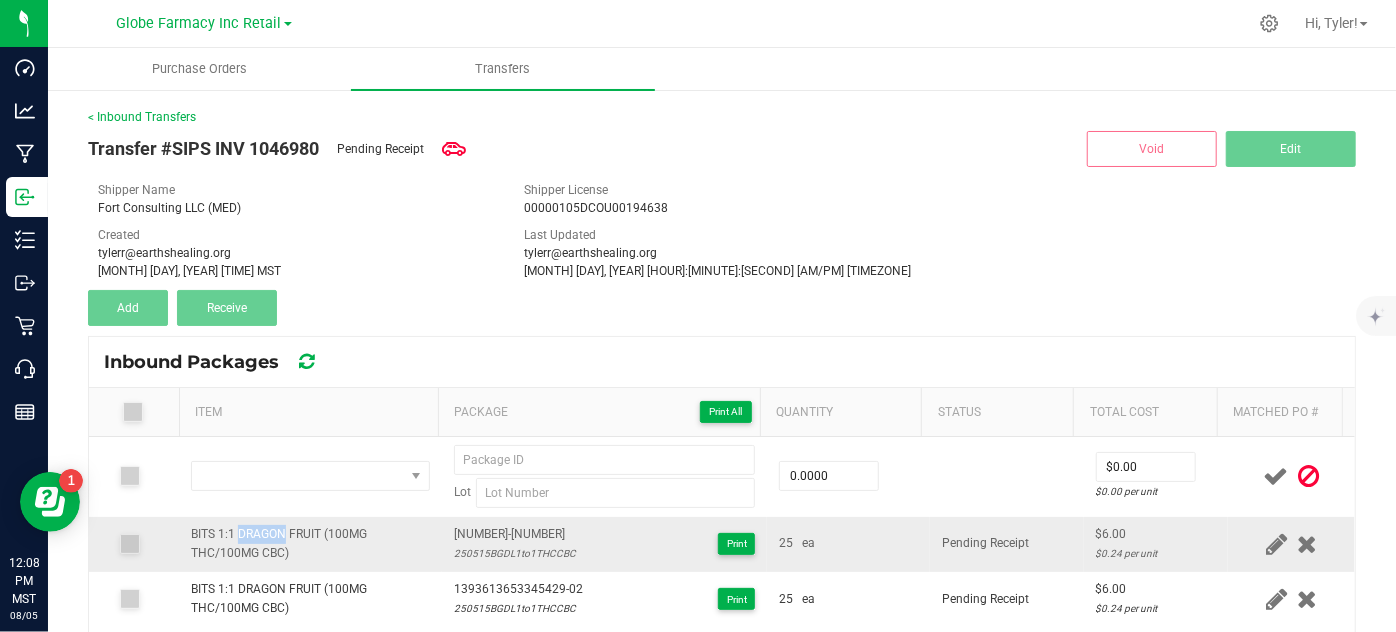 click on "BITS 1:1 DRAGON FRUIT (100MG THC/100MG CBC)" at bounding box center [310, 544] 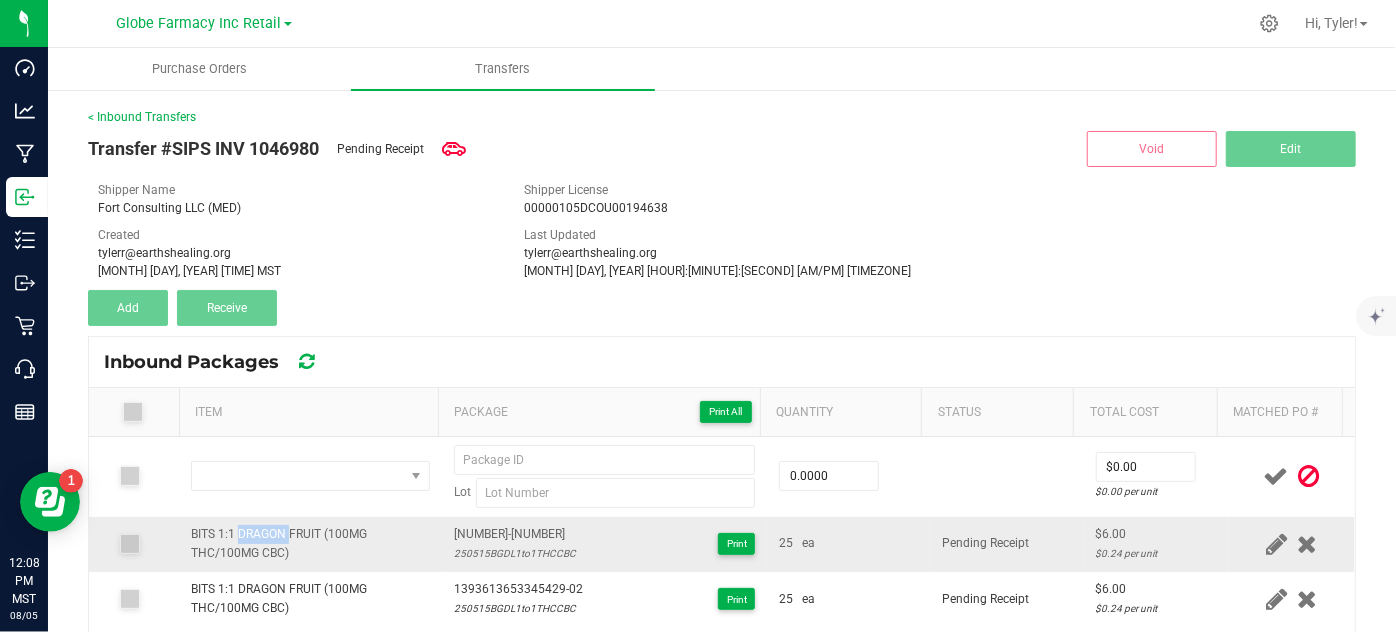 click on "BITS 1:1 DRAGON FRUIT (100MG THC/100MG CBC)" at bounding box center [310, 544] 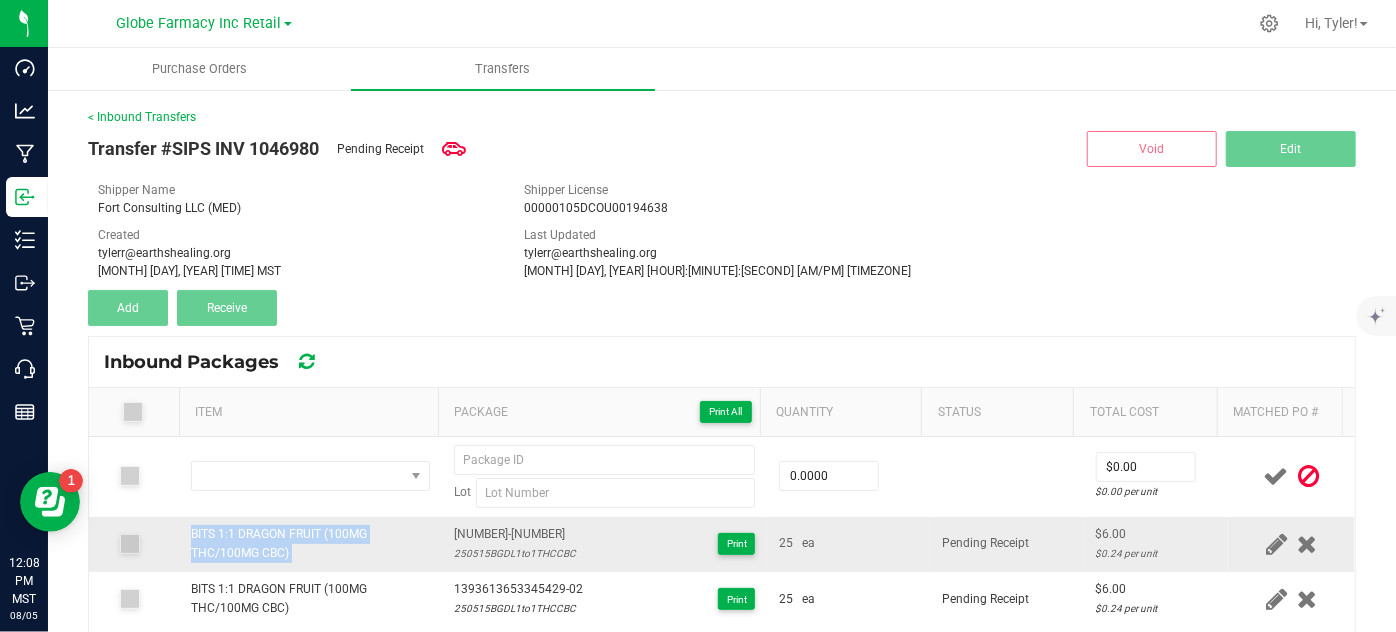 click on "BITS 1:1 DRAGON FRUIT (100MG THC/100MG CBC)" at bounding box center (310, 544) 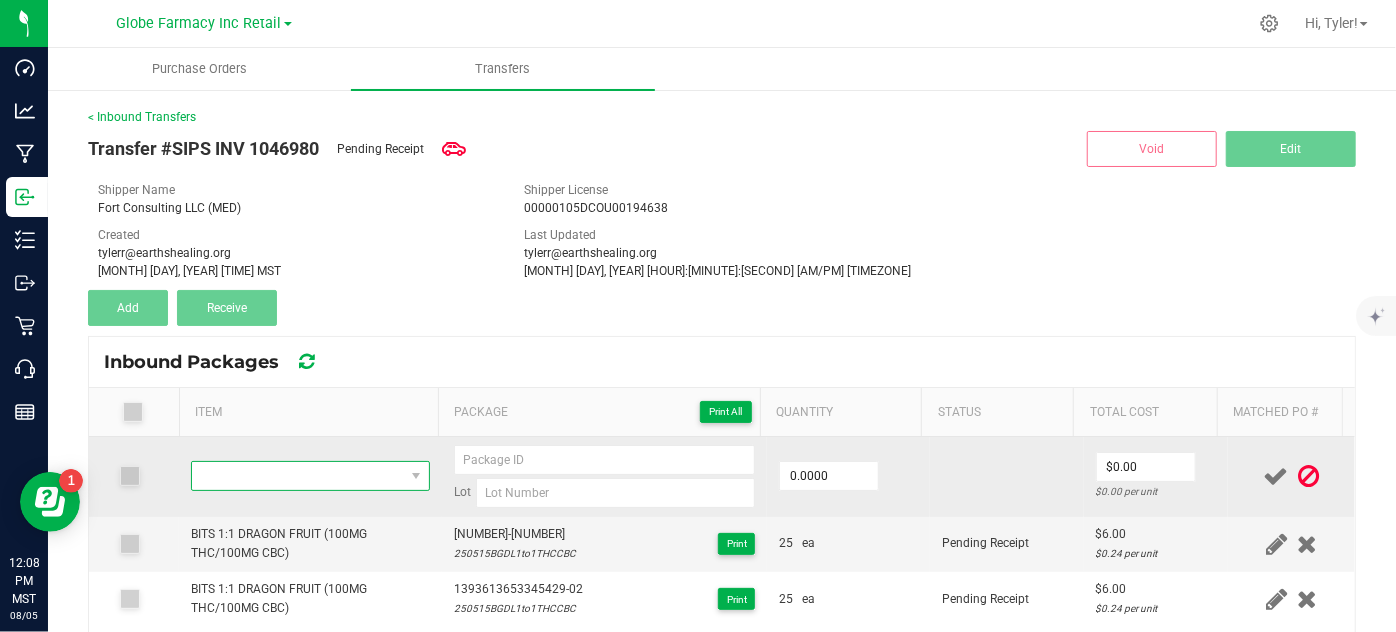 click at bounding box center (297, 476) 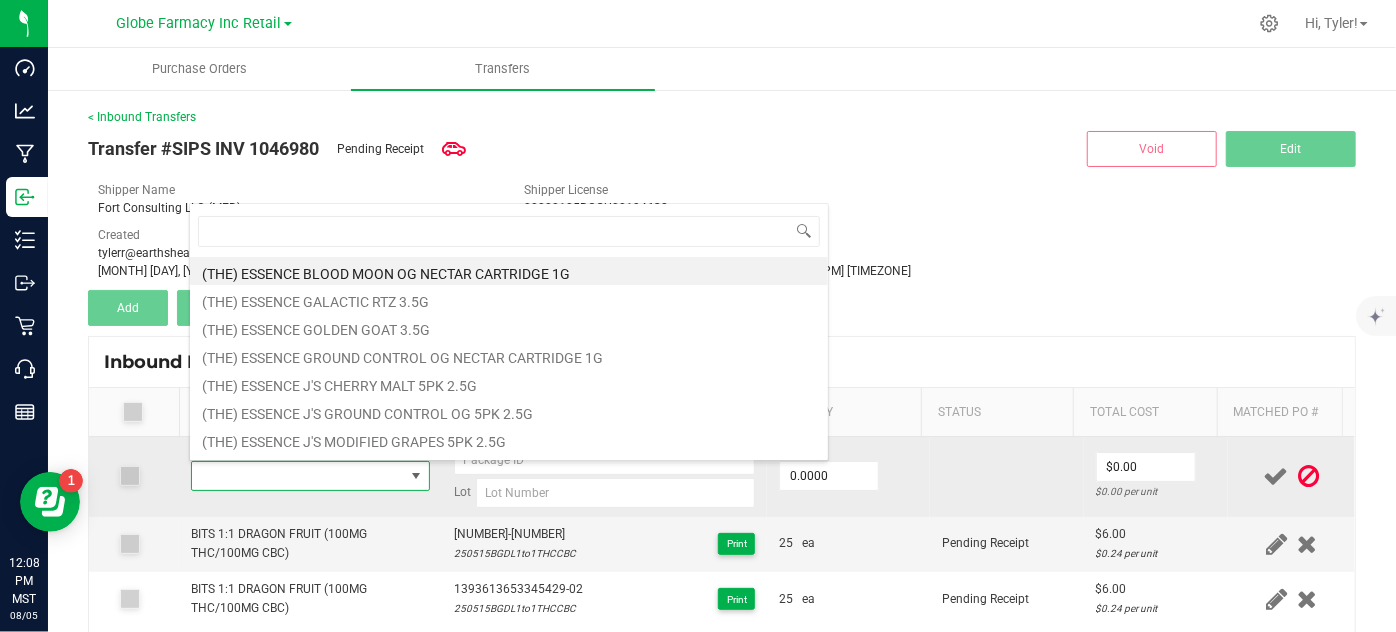 type on "BITS 1:1 DRAGON FRUIT (100MG THC/100MG CBC)" 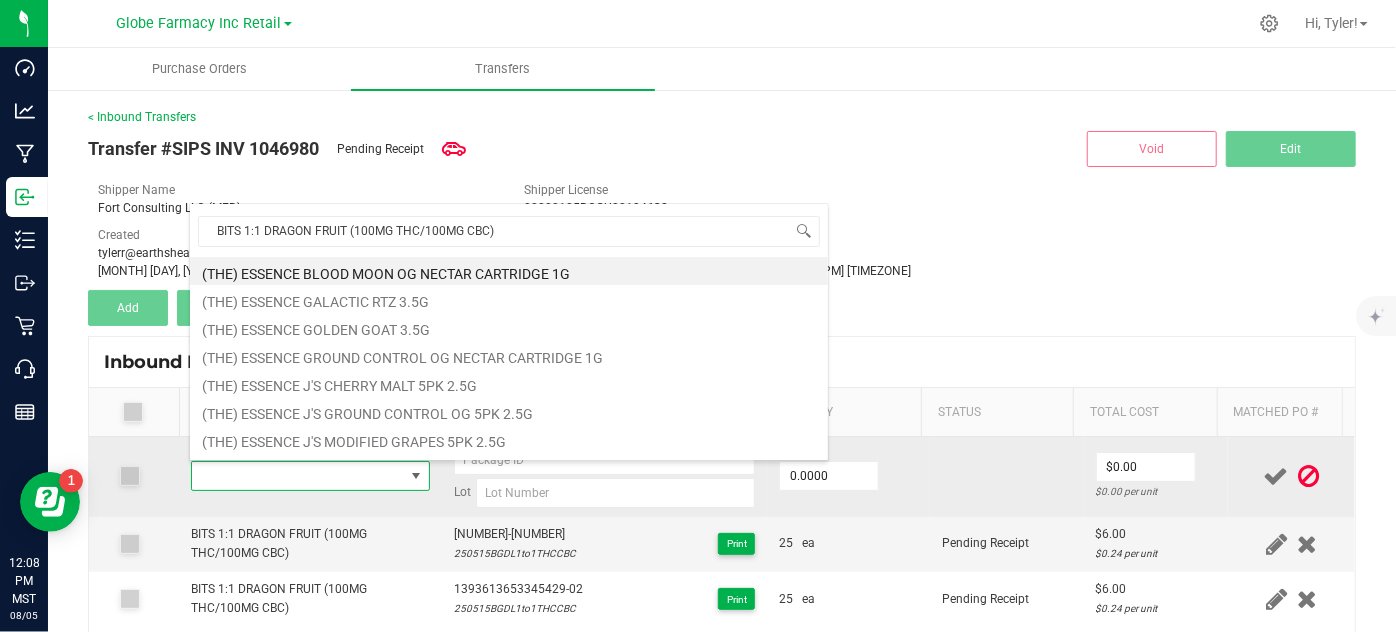 scroll, scrollTop: 99970, scrollLeft: 99767, axis: both 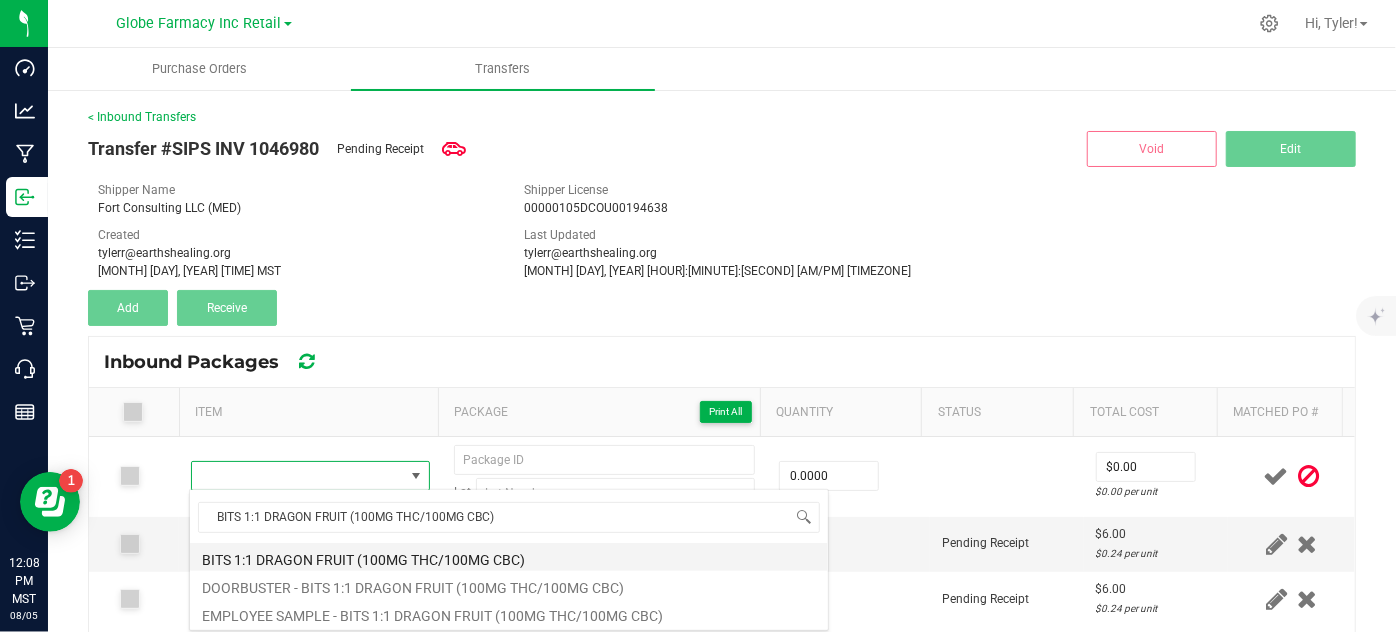click on "BITS 1:1 DRAGON FRUIT (100MG THC/100MG CBC)" at bounding box center [509, 557] 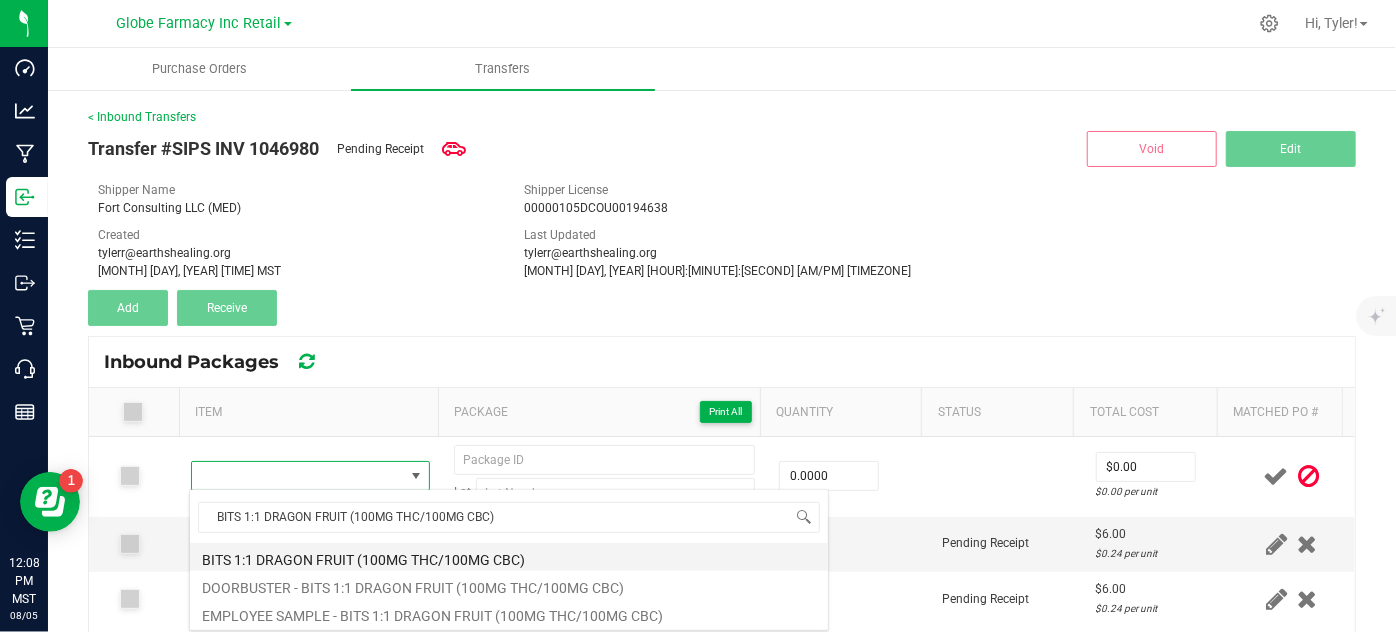 type on "0 ea" 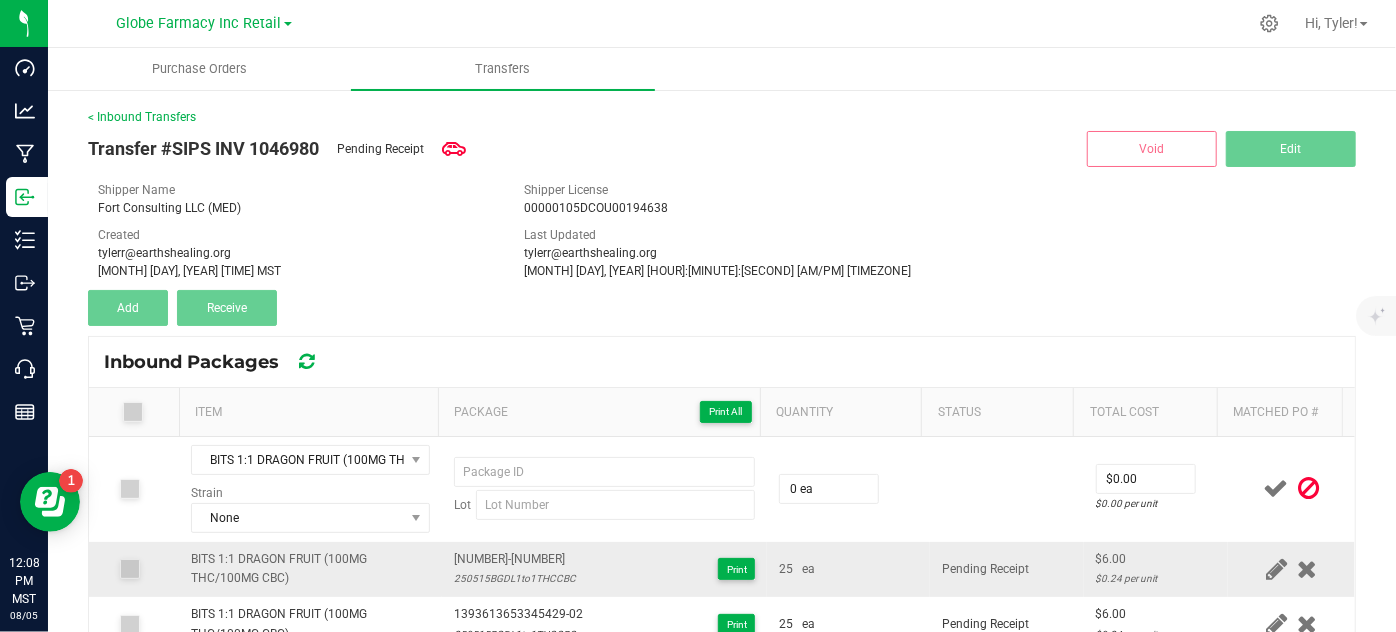 click on "1393613653345429-01" at bounding box center [515, 559] 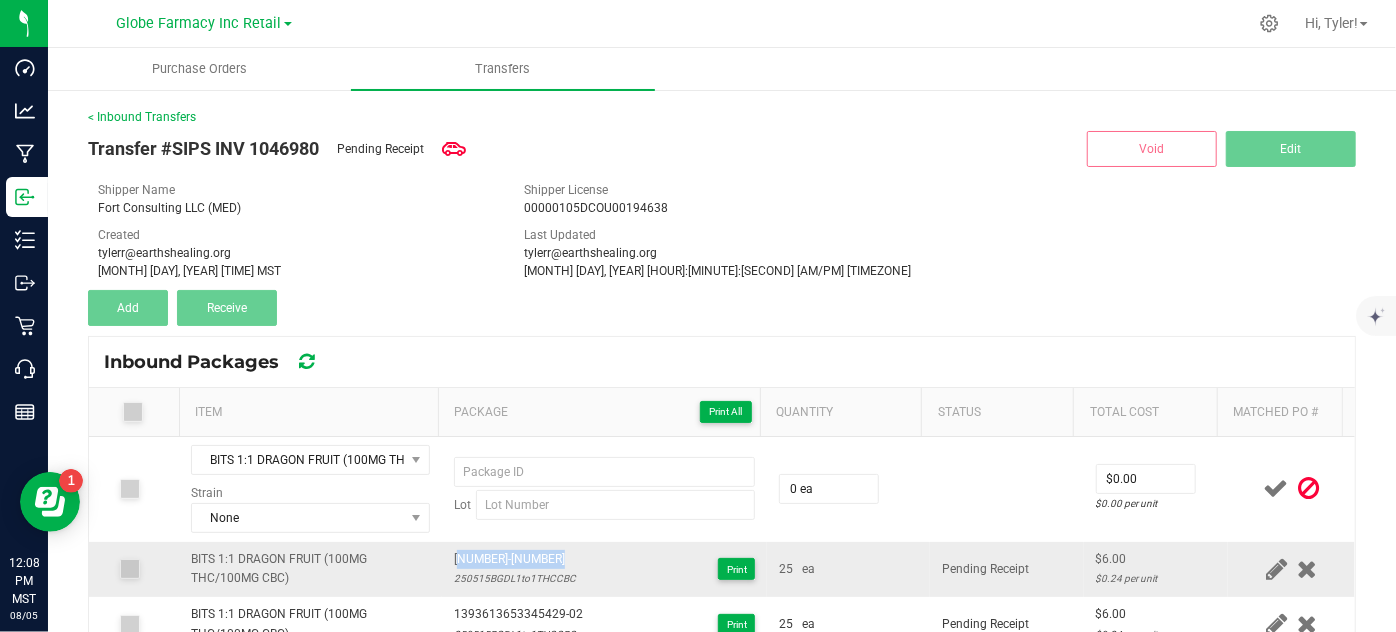 click on "1393613653345429-01" at bounding box center [515, 559] 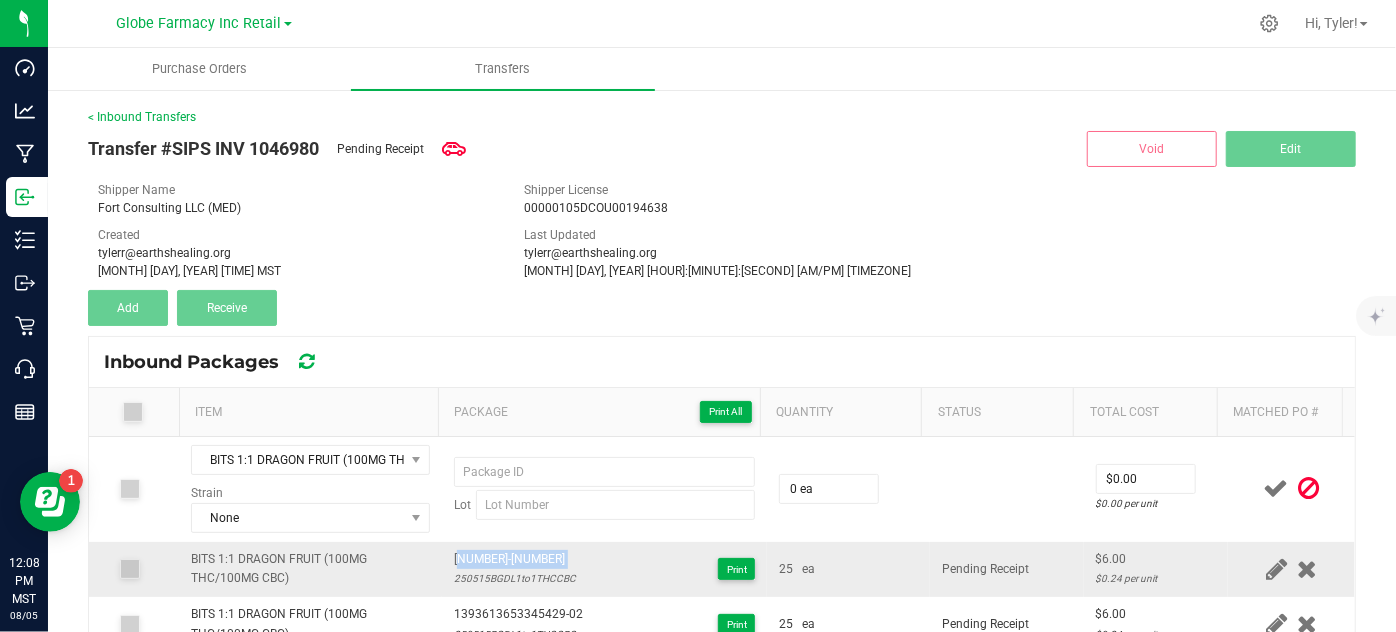 click on "1393613653345429-01" at bounding box center (515, 559) 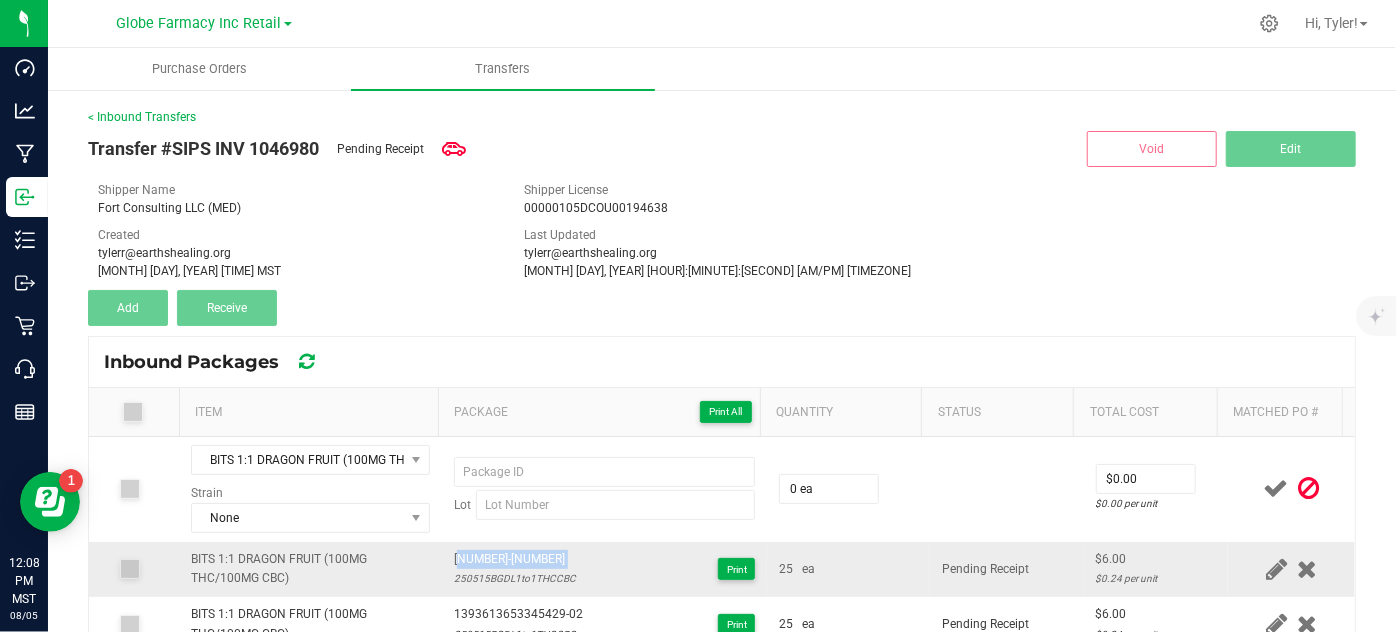 copy on "1393613653345429-01" 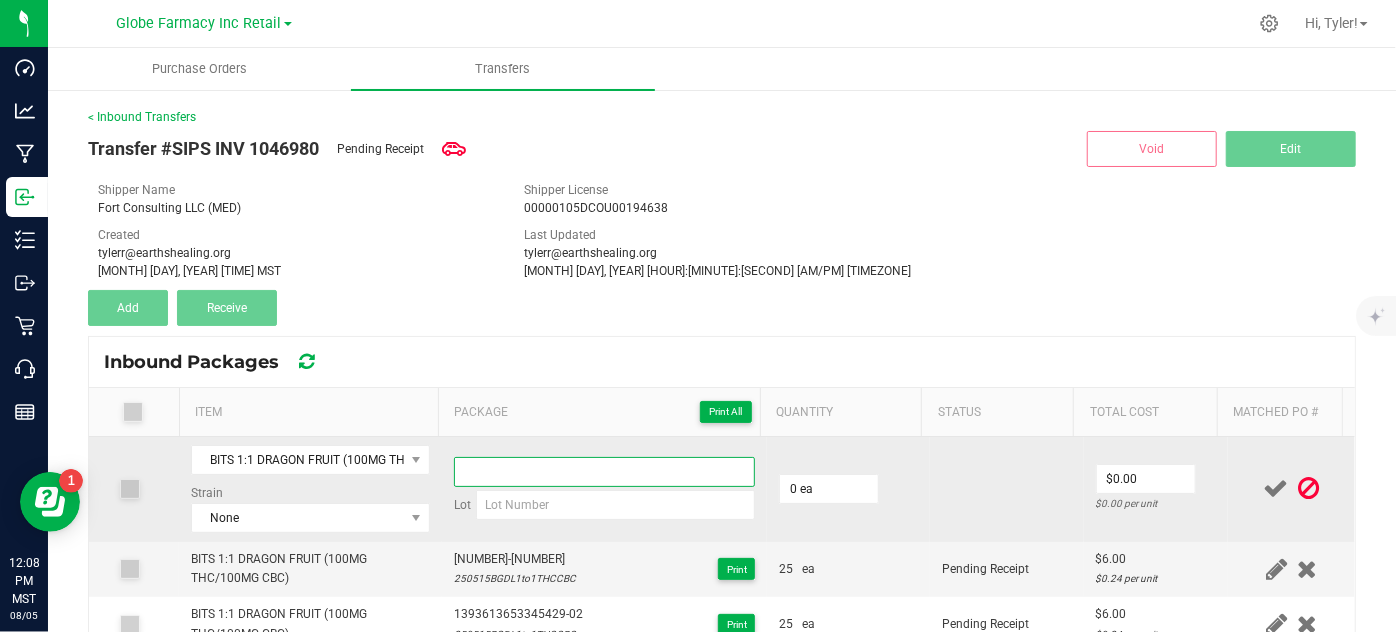 click at bounding box center (605, 472) 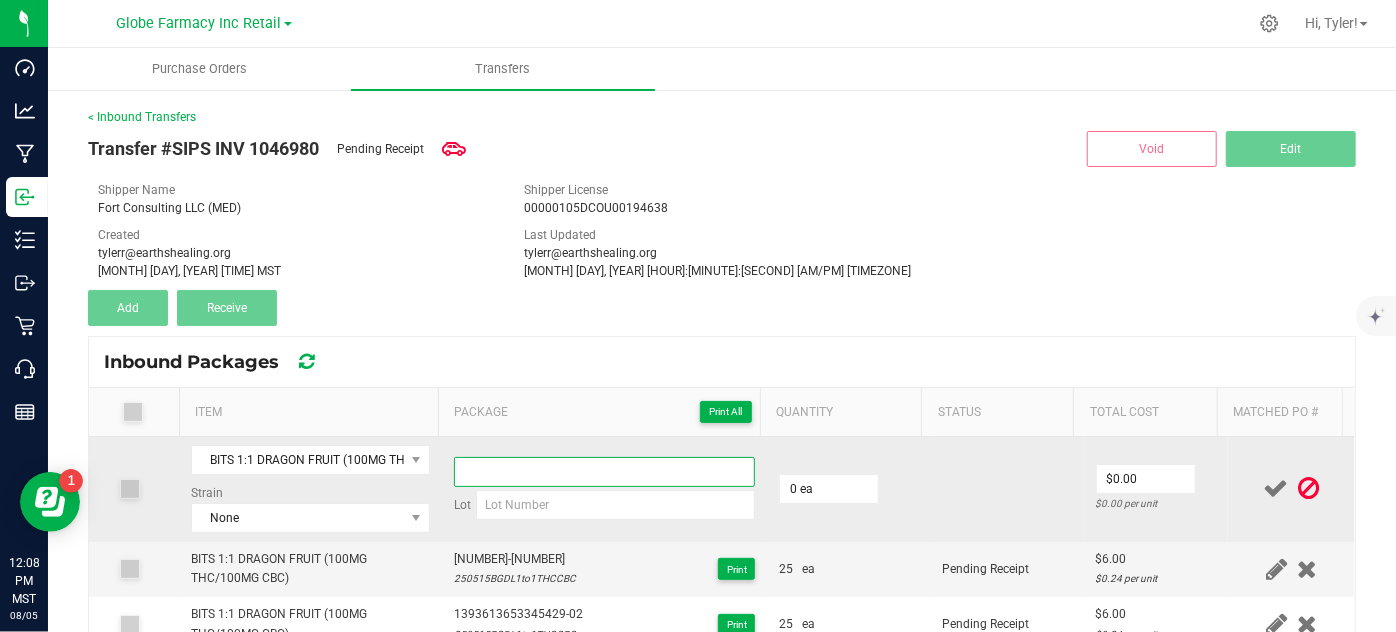 paste on "1393613653345429-01" 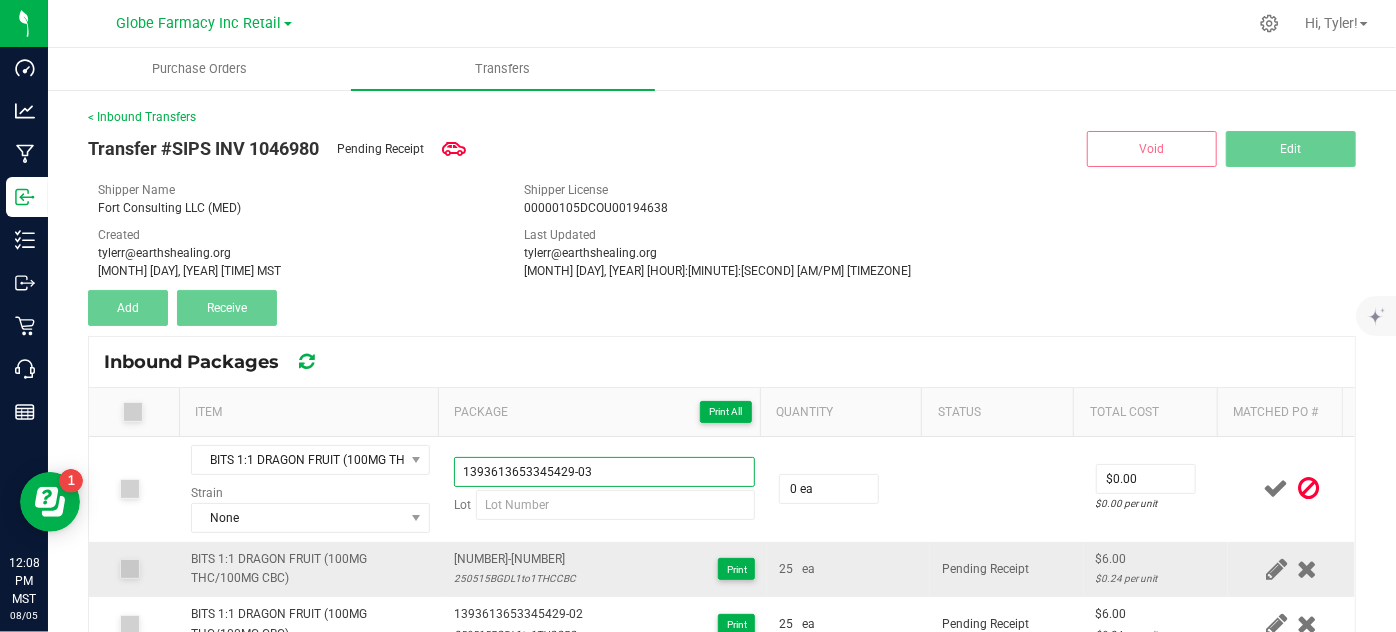 type on "1393613653345429-03" 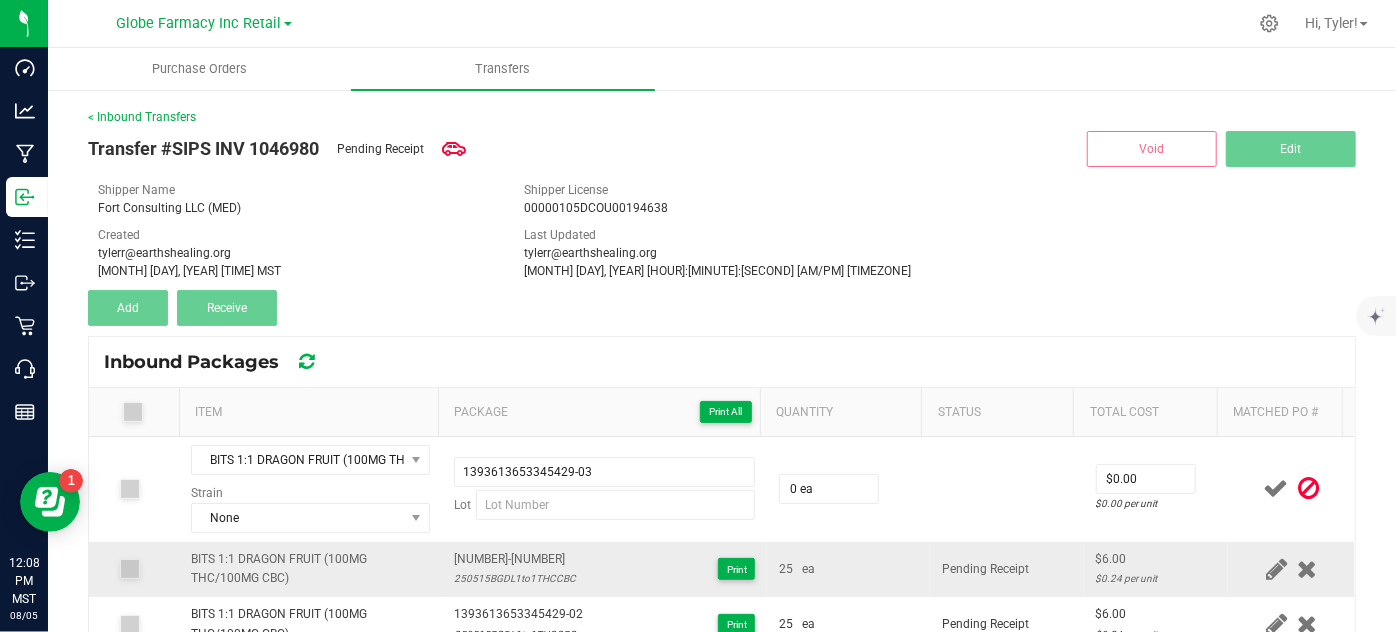 click on "250515BGDL1to1THCCBC" at bounding box center (515, 578) 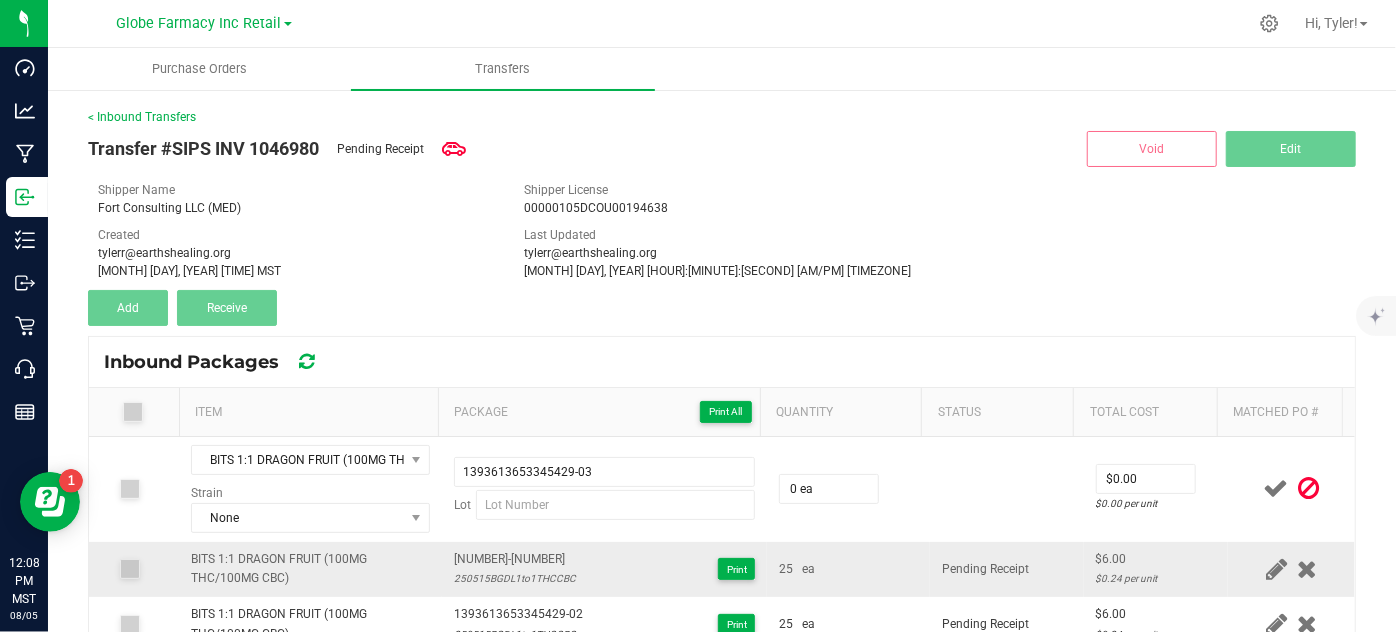 click on "250515BGDL1to1THCCBC" at bounding box center [515, 578] 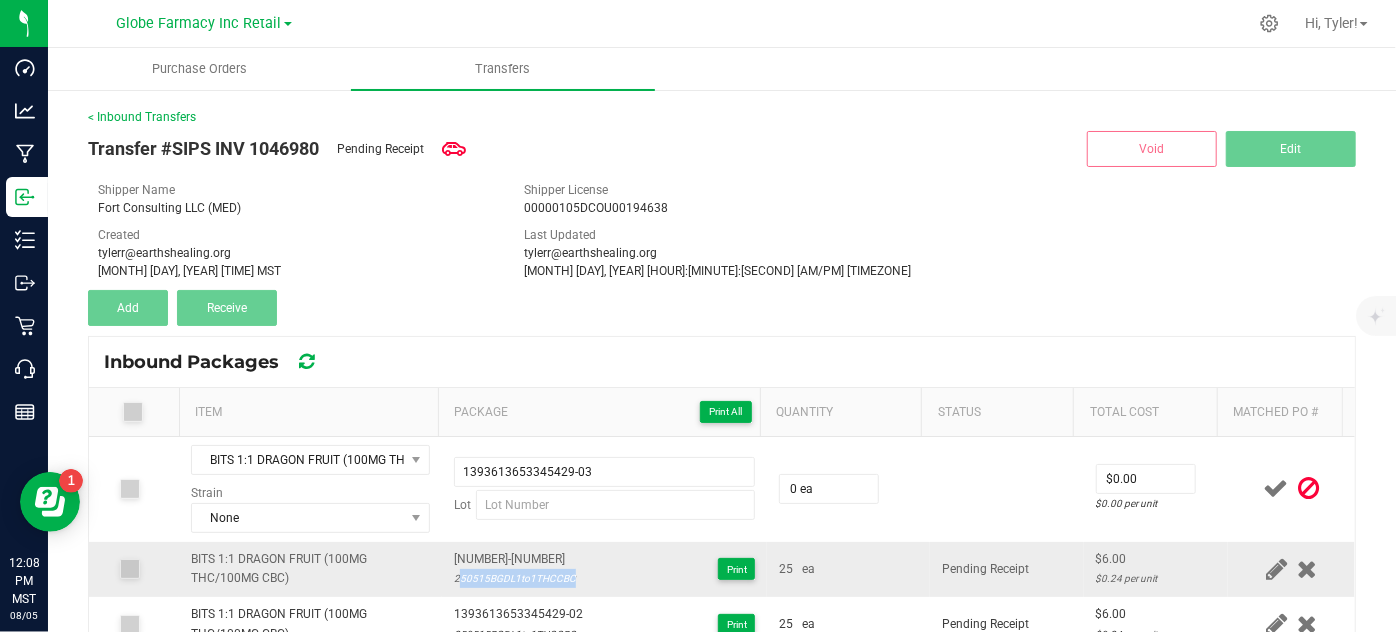 click on "250515BGDL1to1THCCBC" at bounding box center [515, 578] 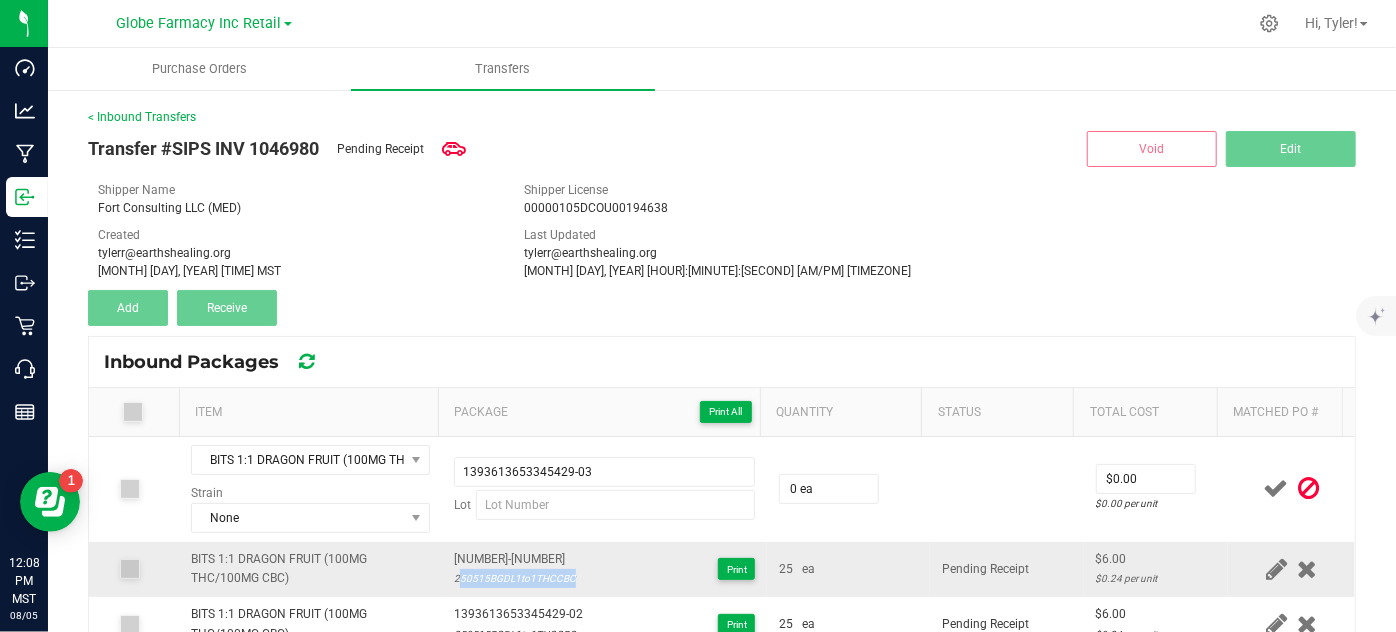copy on "250515BGDL1to1THCCBC" 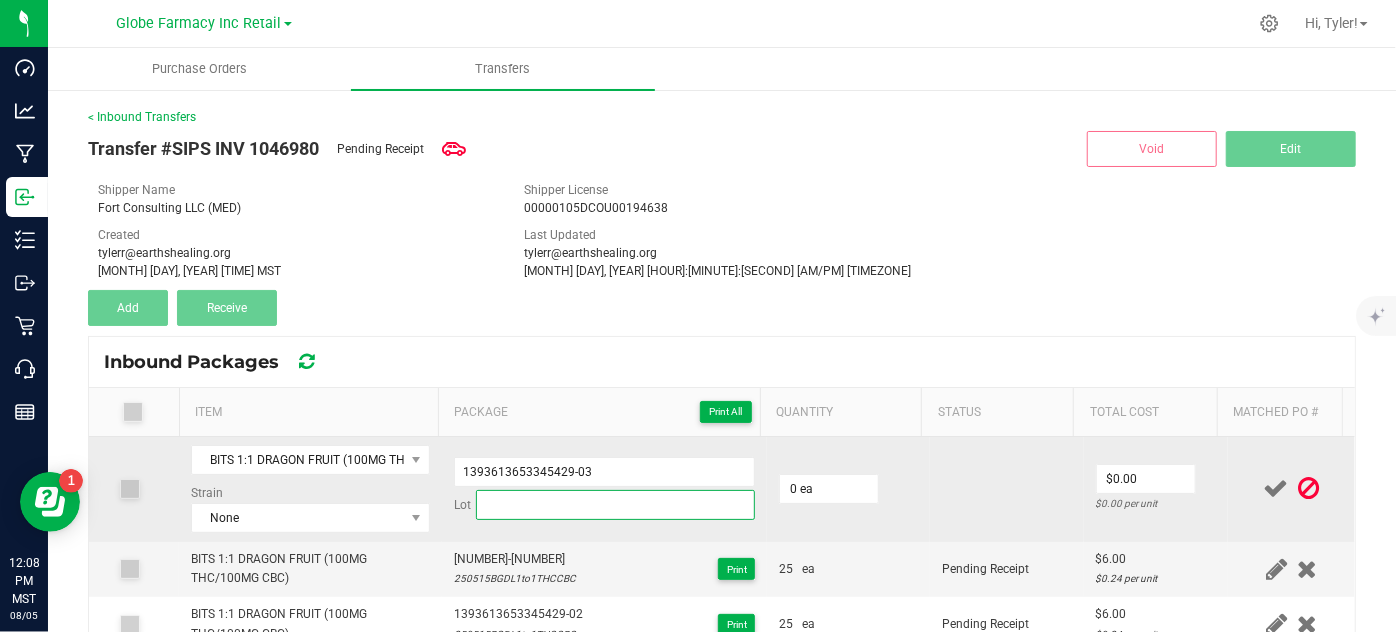 click at bounding box center (616, 505) 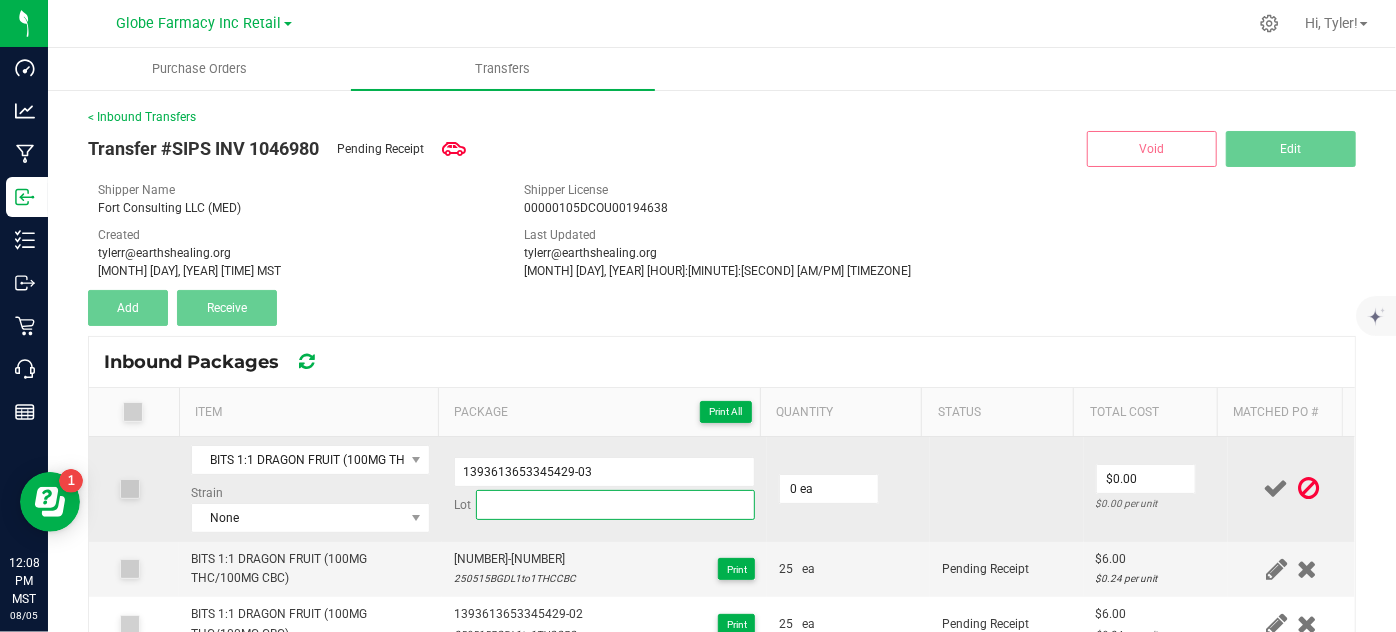 paste on "250515BGDL1to1THCCBC" 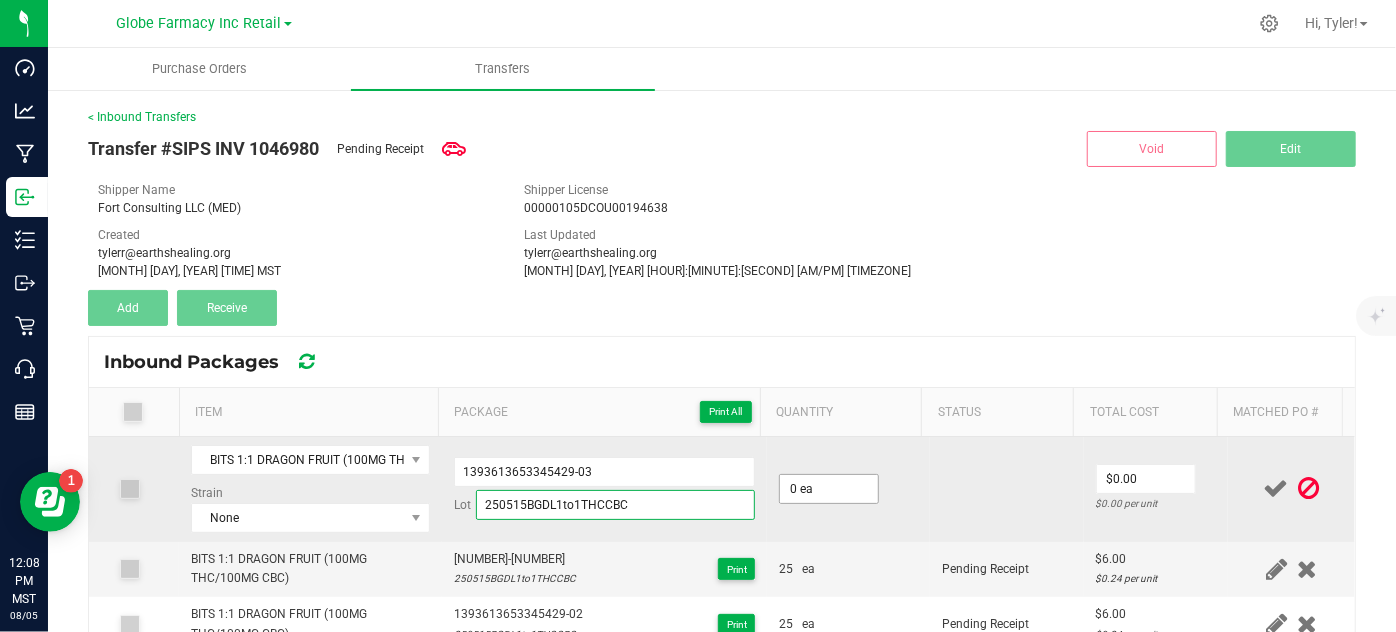 type on "250515BGDL1to1THCCBC" 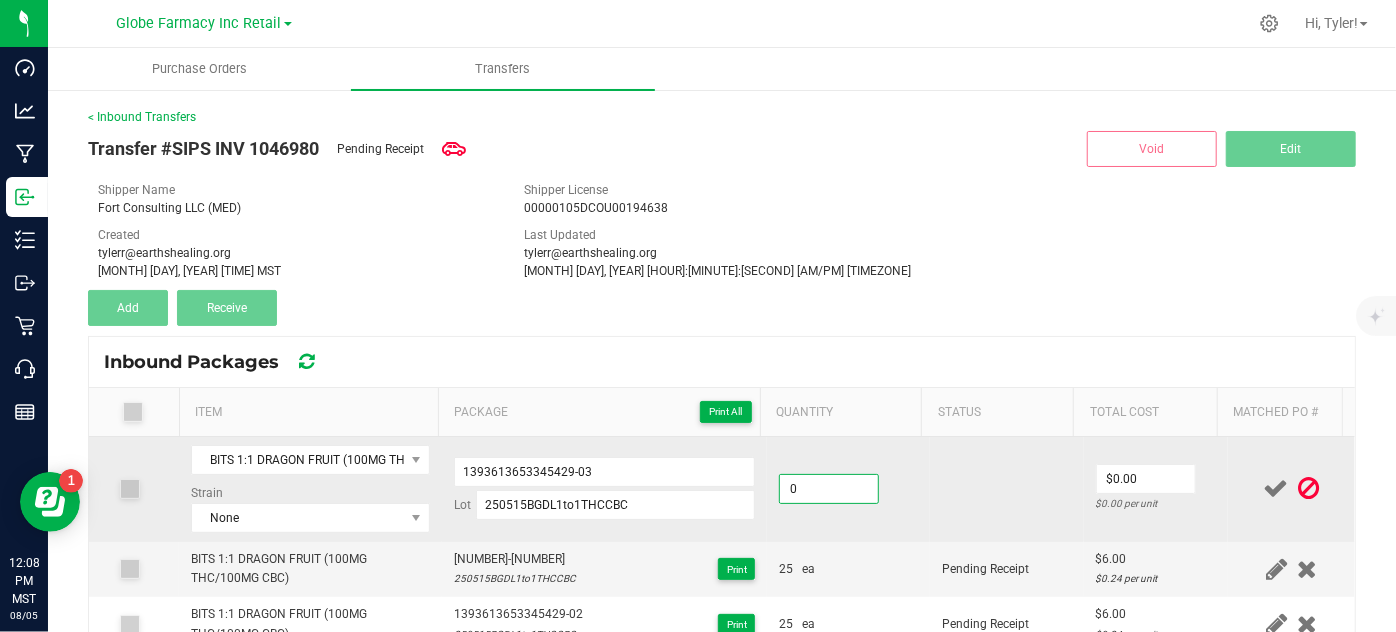 click on "0" at bounding box center (829, 489) 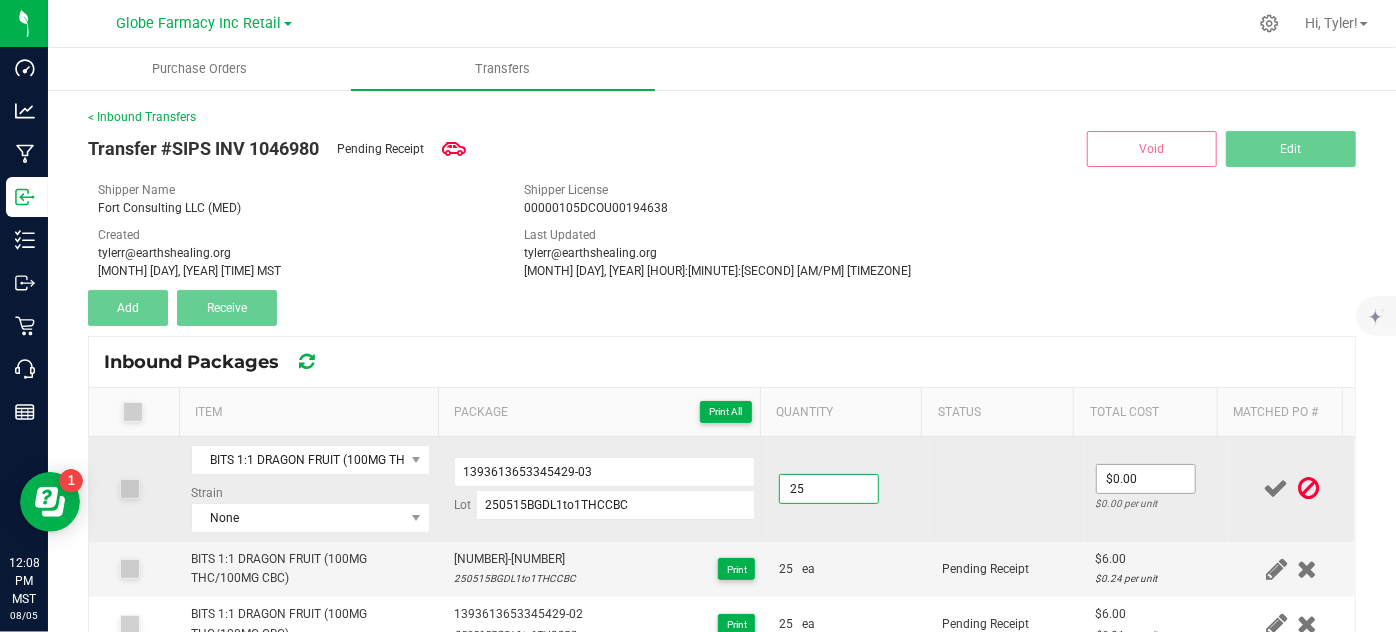 type on "25 ea" 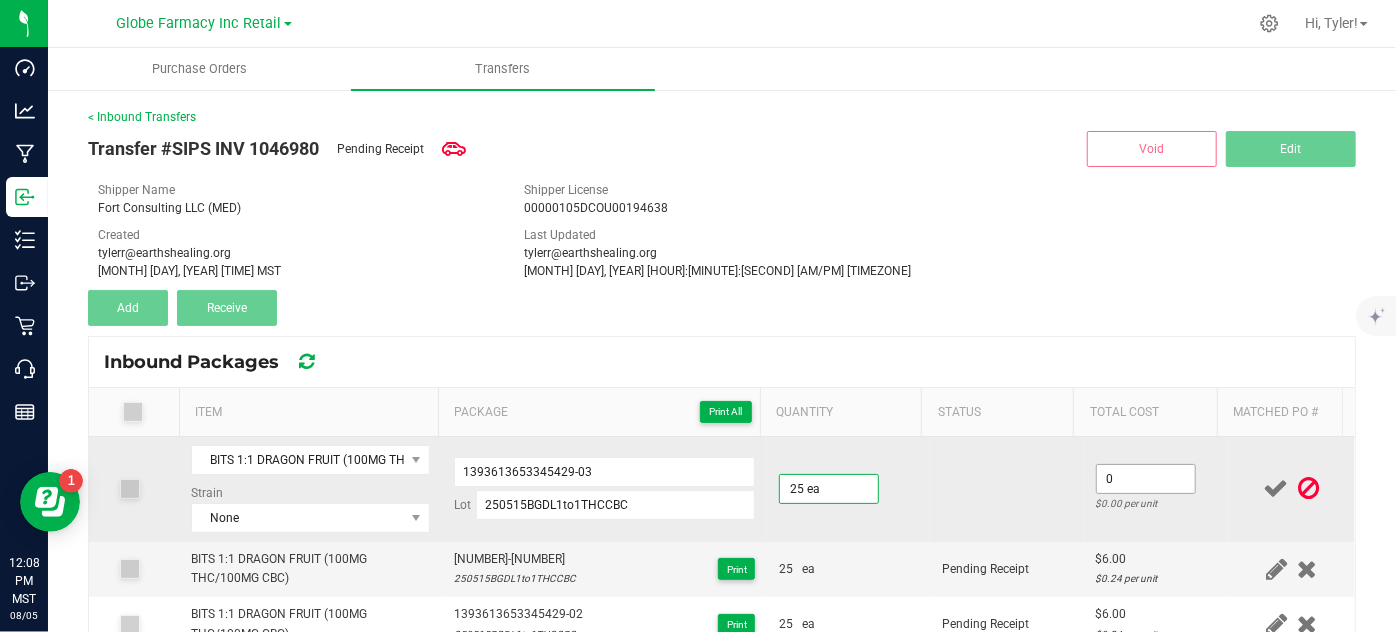 click on "0" at bounding box center (1146, 479) 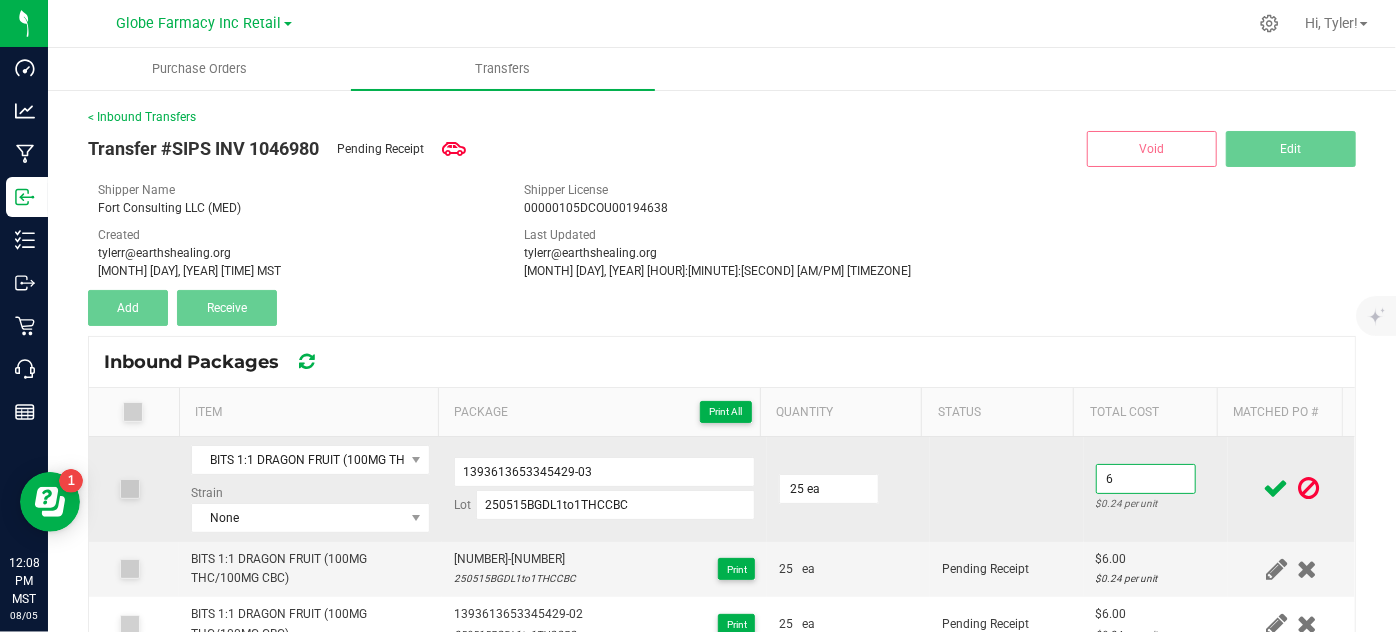type on "$6.00" 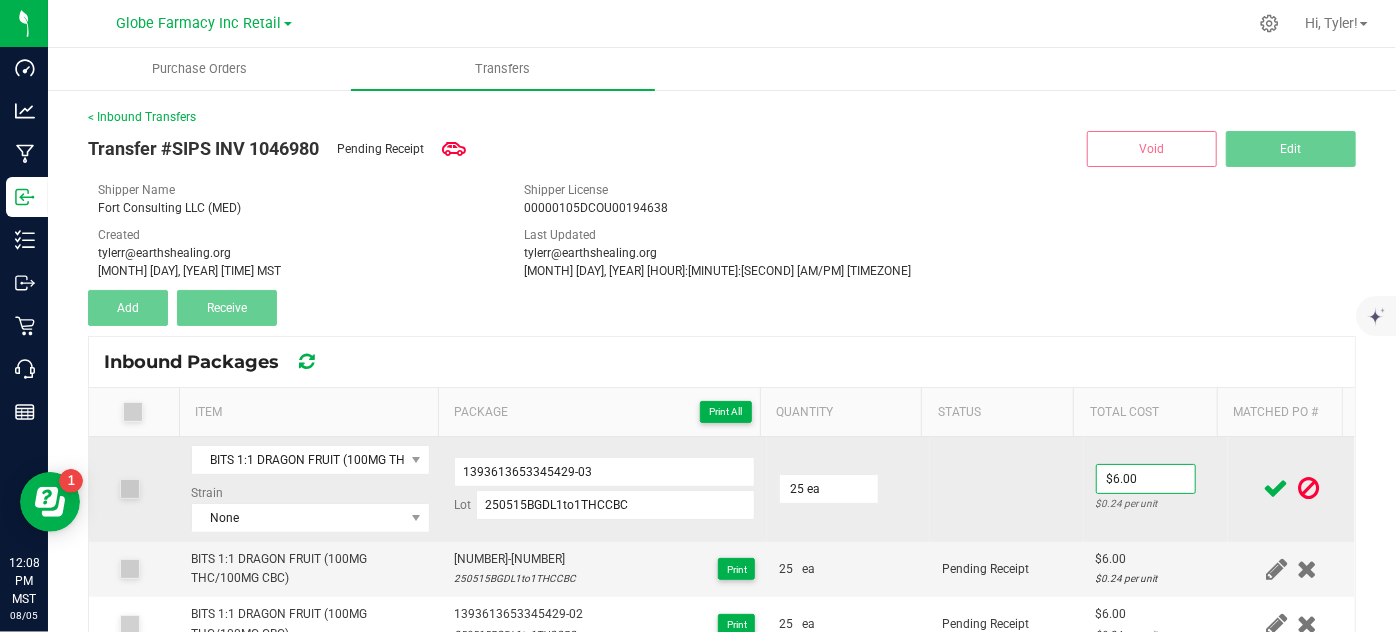 click at bounding box center (1007, 489) 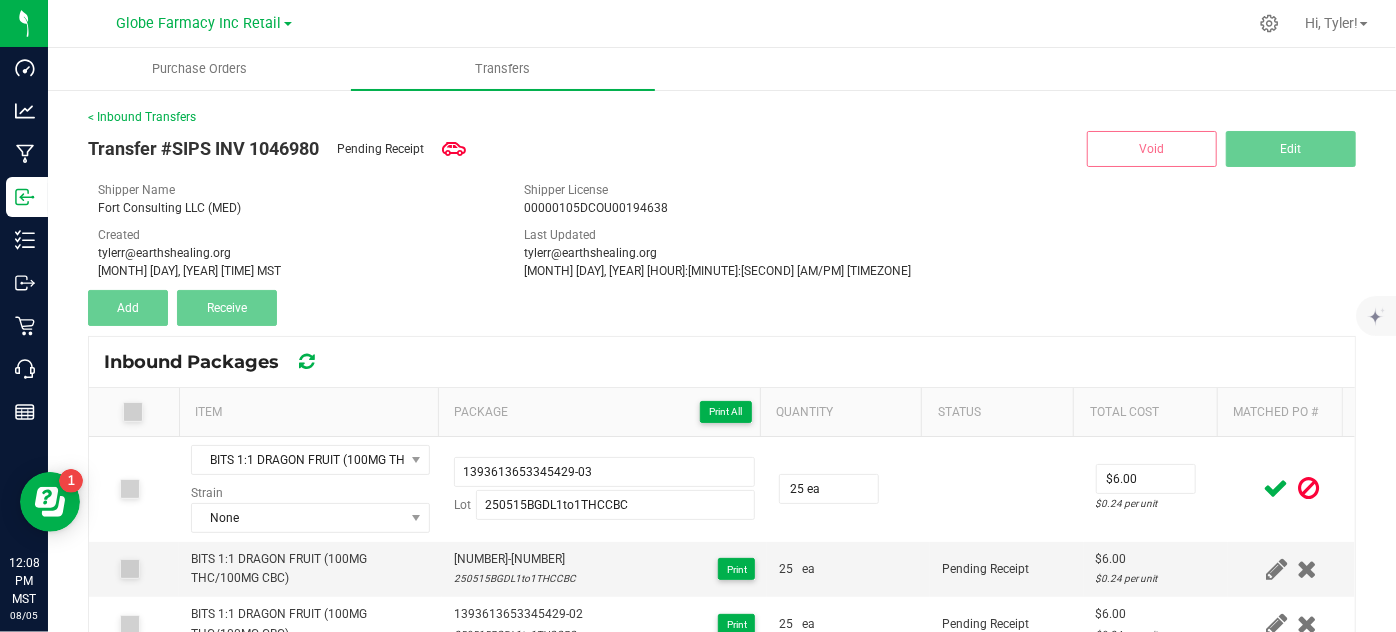 click at bounding box center (1276, 488) 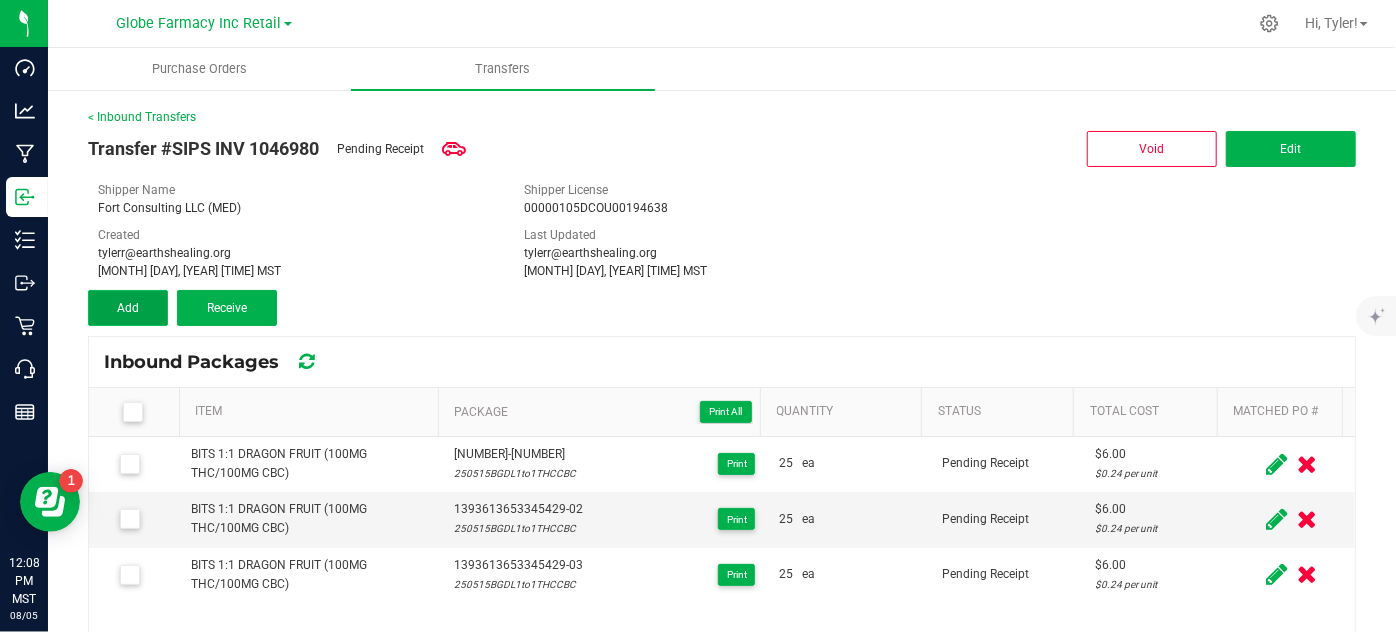 click on "Add" at bounding box center (128, 308) 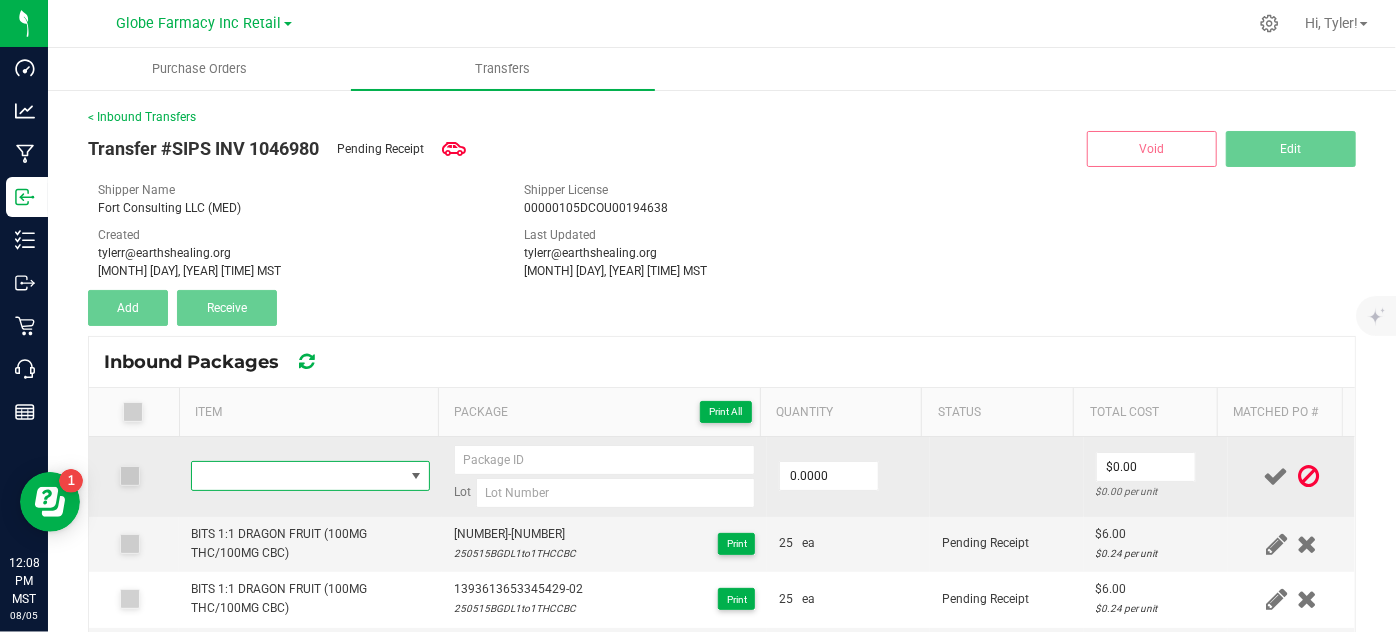 click at bounding box center [297, 476] 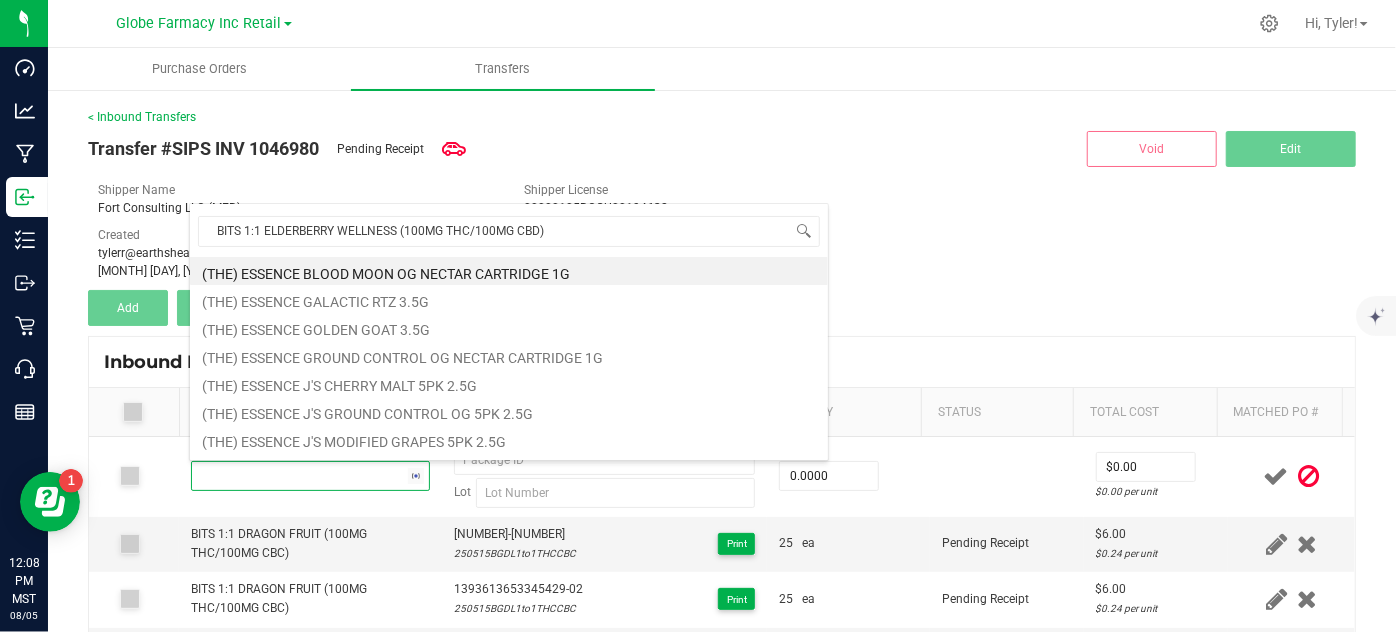 scroll, scrollTop: 99970, scrollLeft: 99767, axis: both 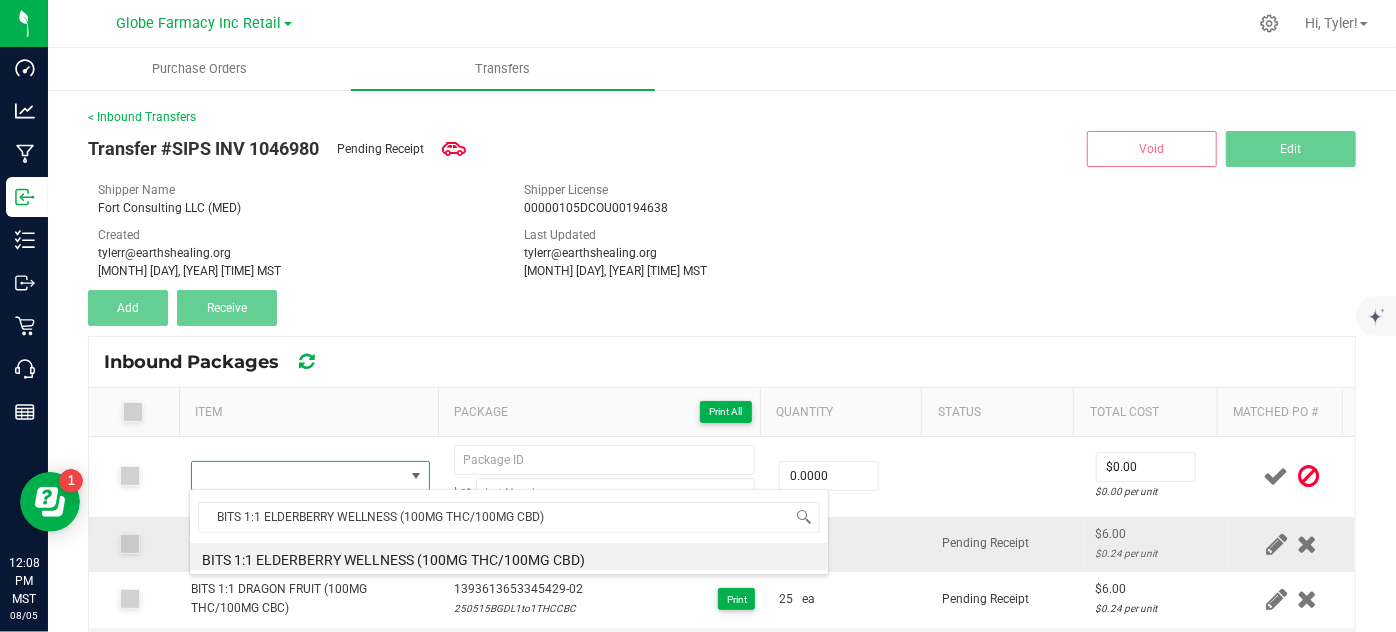 click on "BITS 1:1 ELDERBERRY WELLNESS (100MG THC/100MG CBD)" at bounding box center (509, 557) 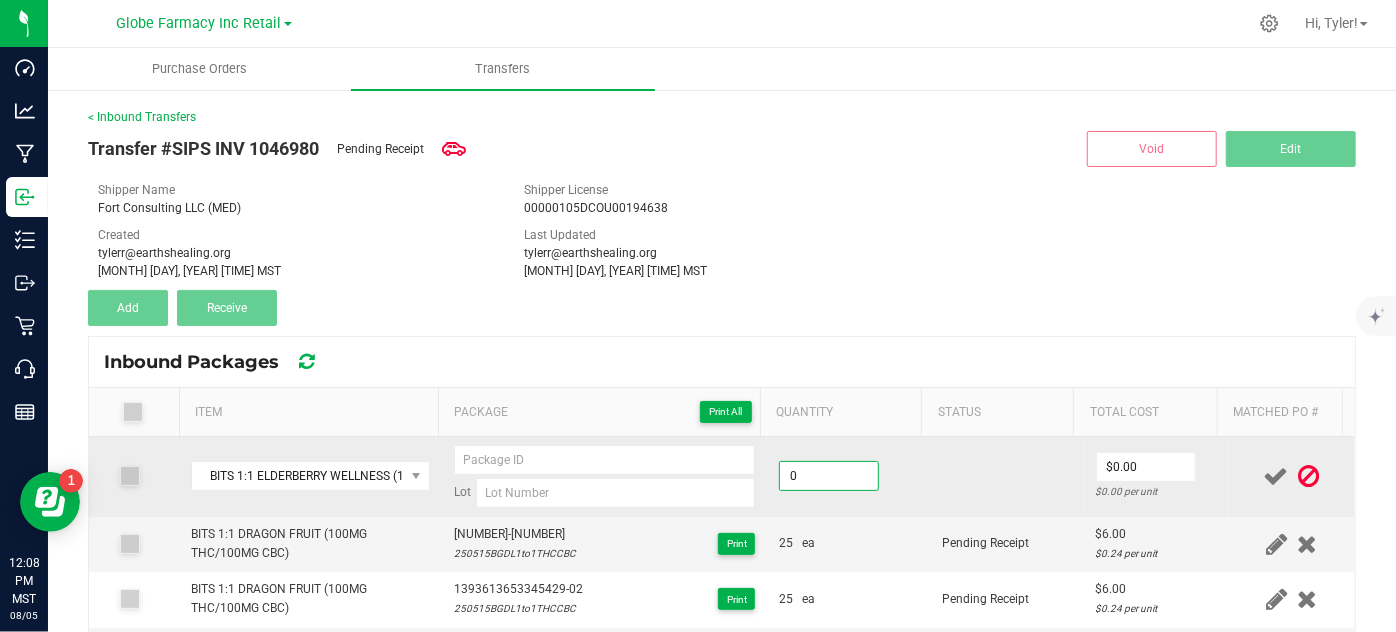 click on "0" at bounding box center [829, 476] 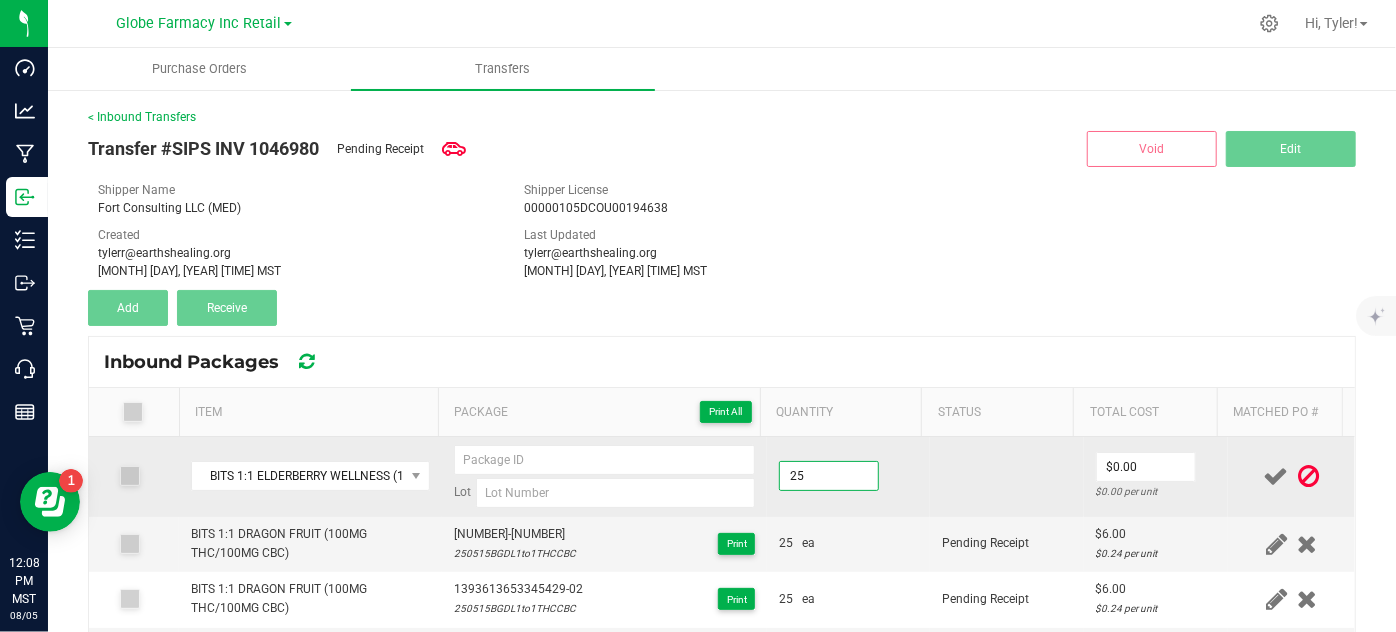 type on "25 ea" 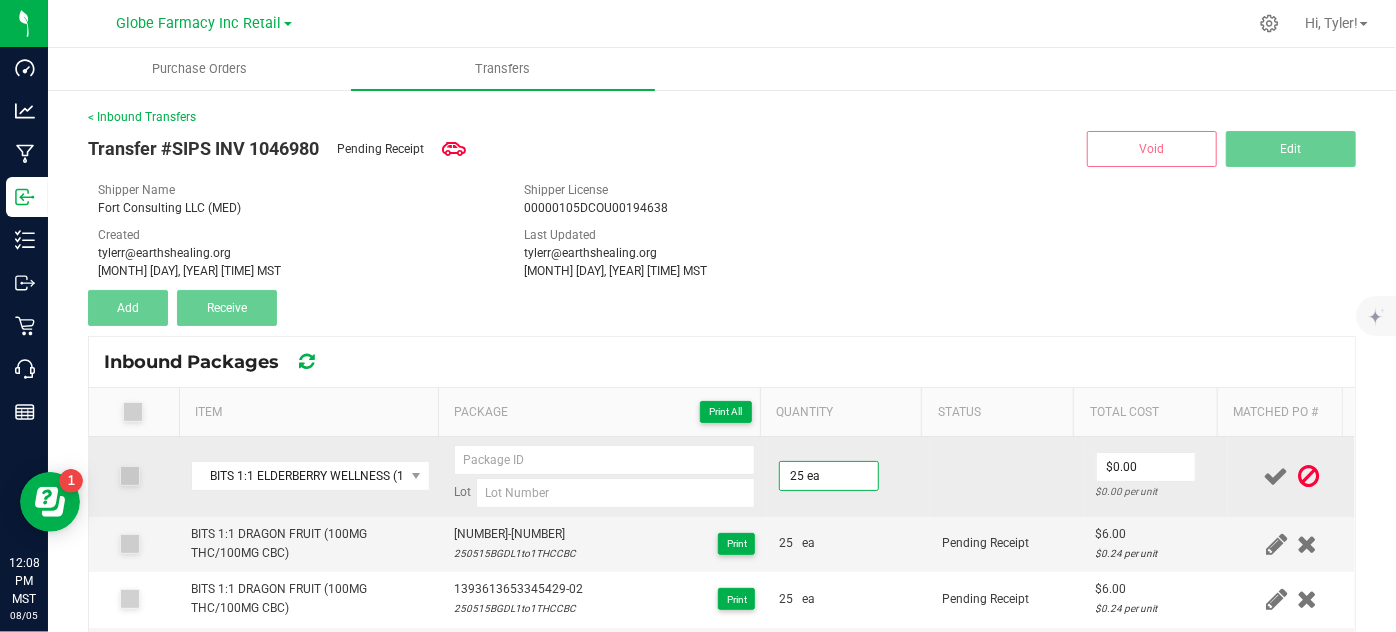 click at bounding box center (1007, 477) 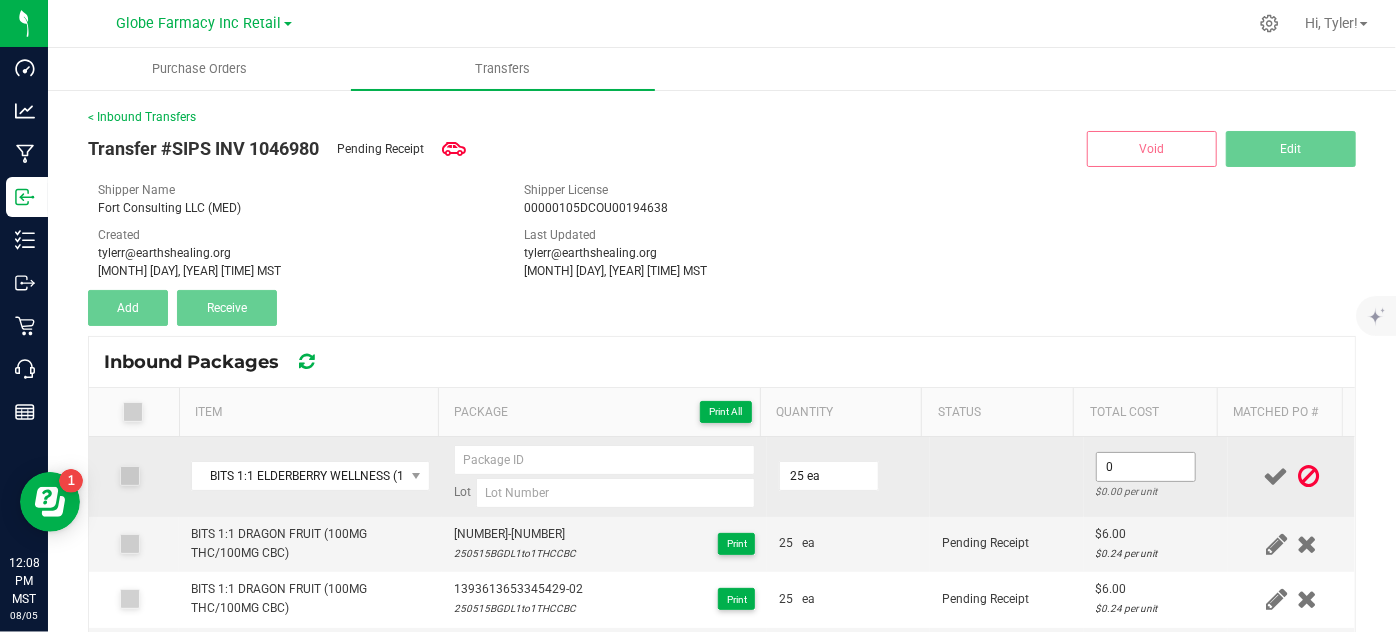 click on "0" at bounding box center (1146, 467) 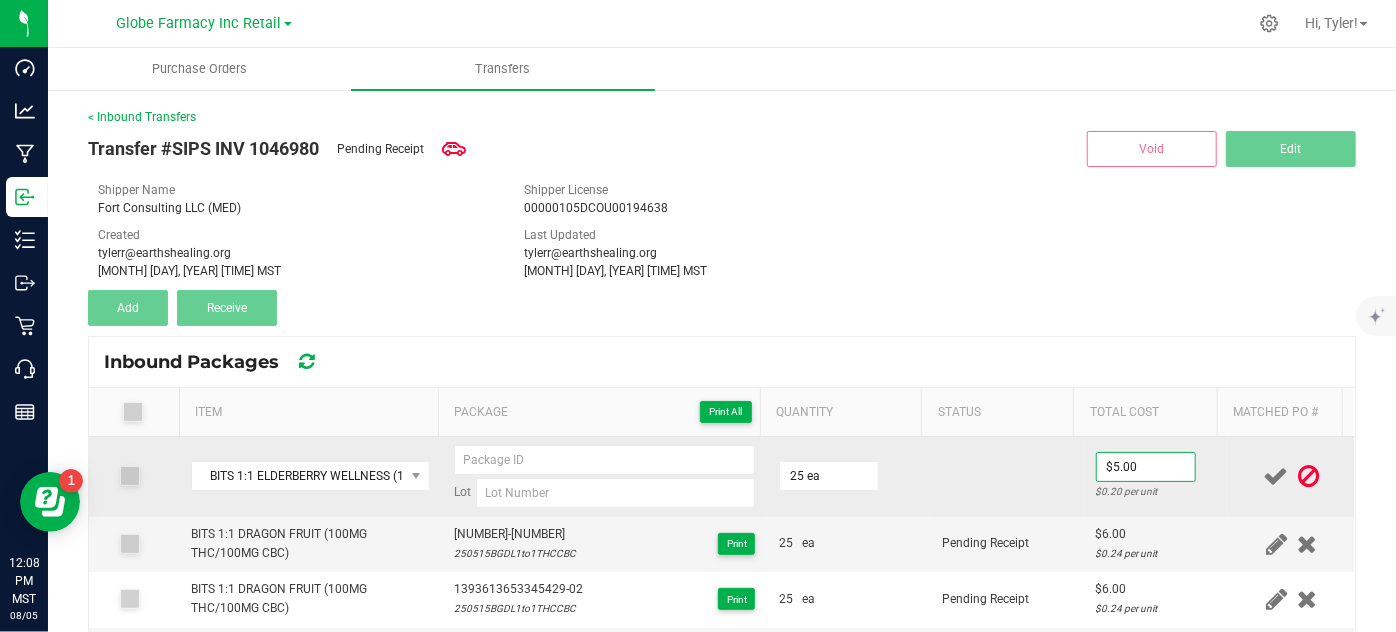 click at bounding box center (1007, 477) 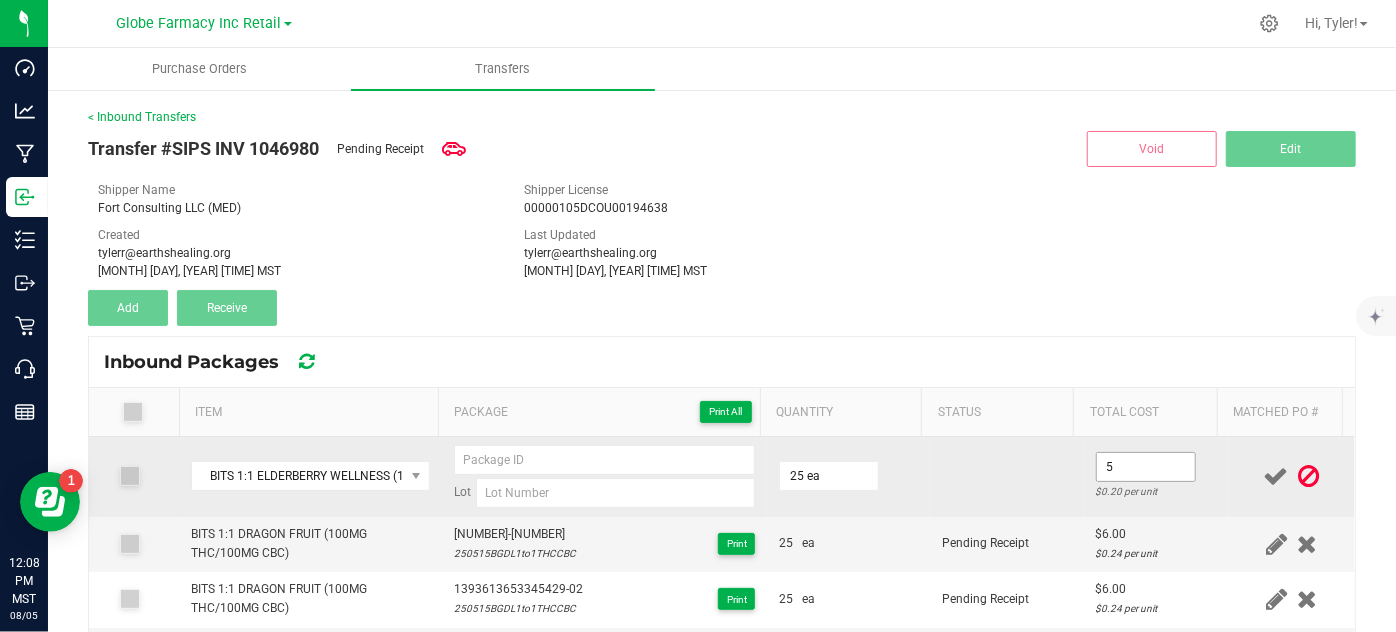 click on "5" at bounding box center [1146, 467] 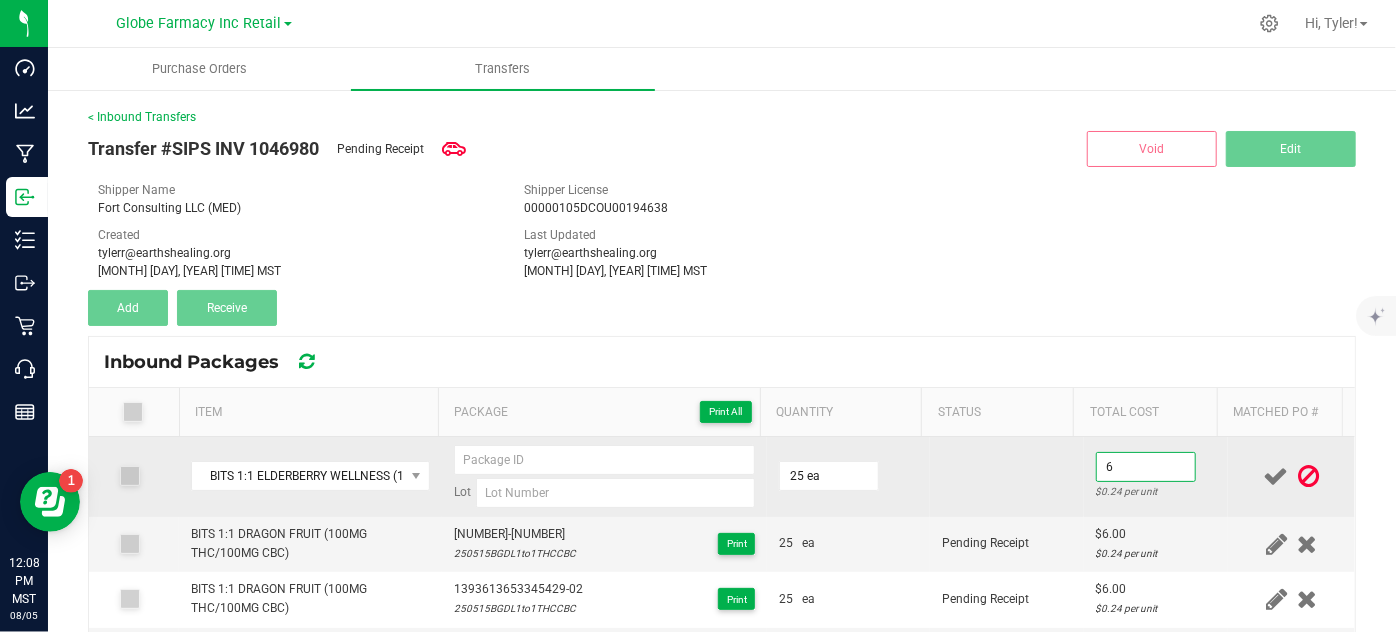 type on "$6.00" 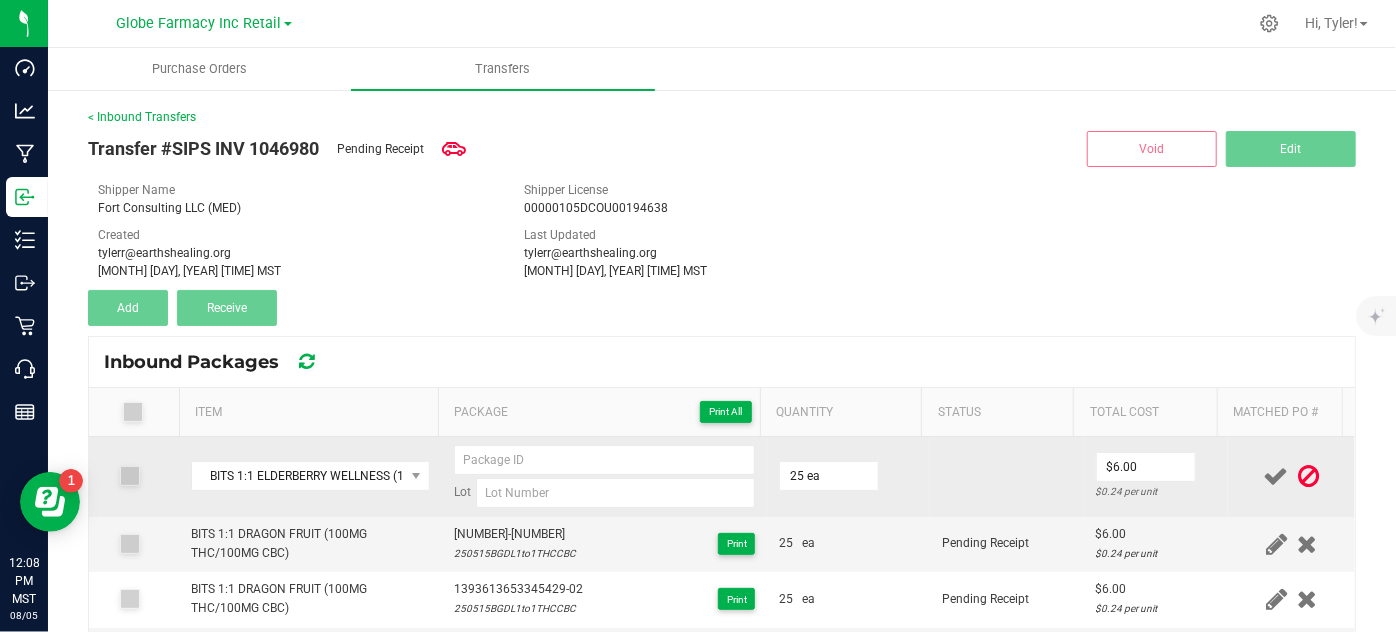 click at bounding box center (1007, 477) 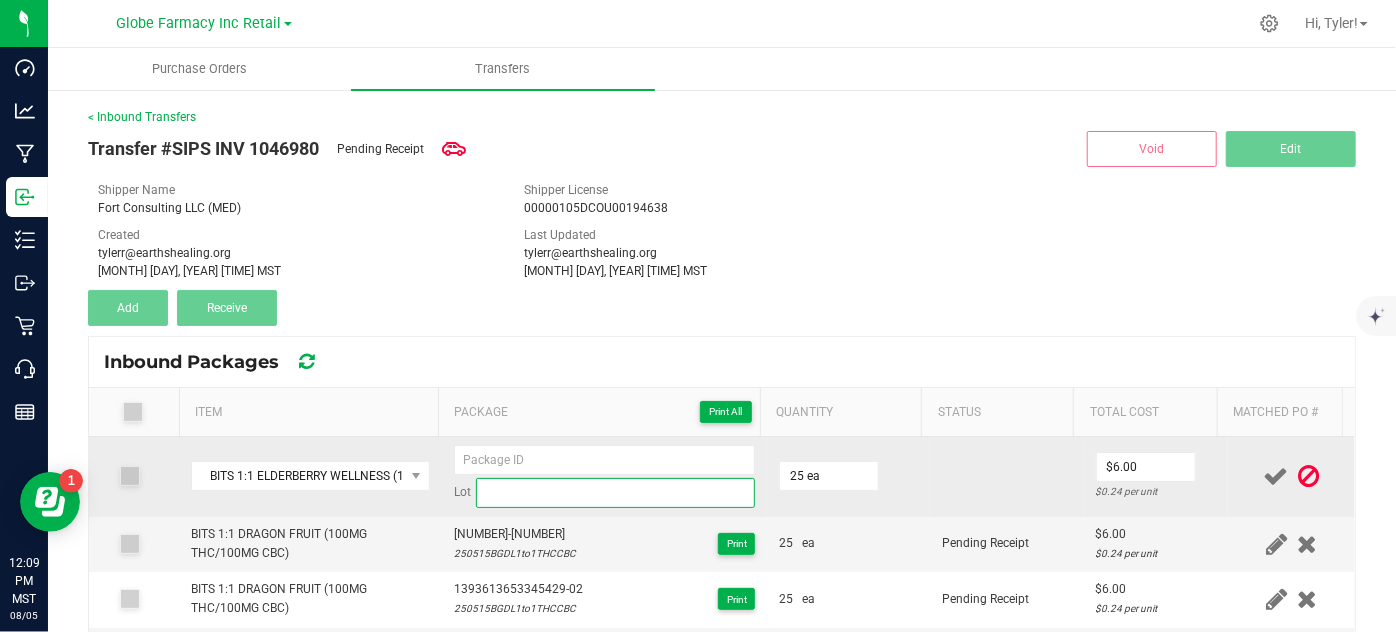 click at bounding box center [616, 493] 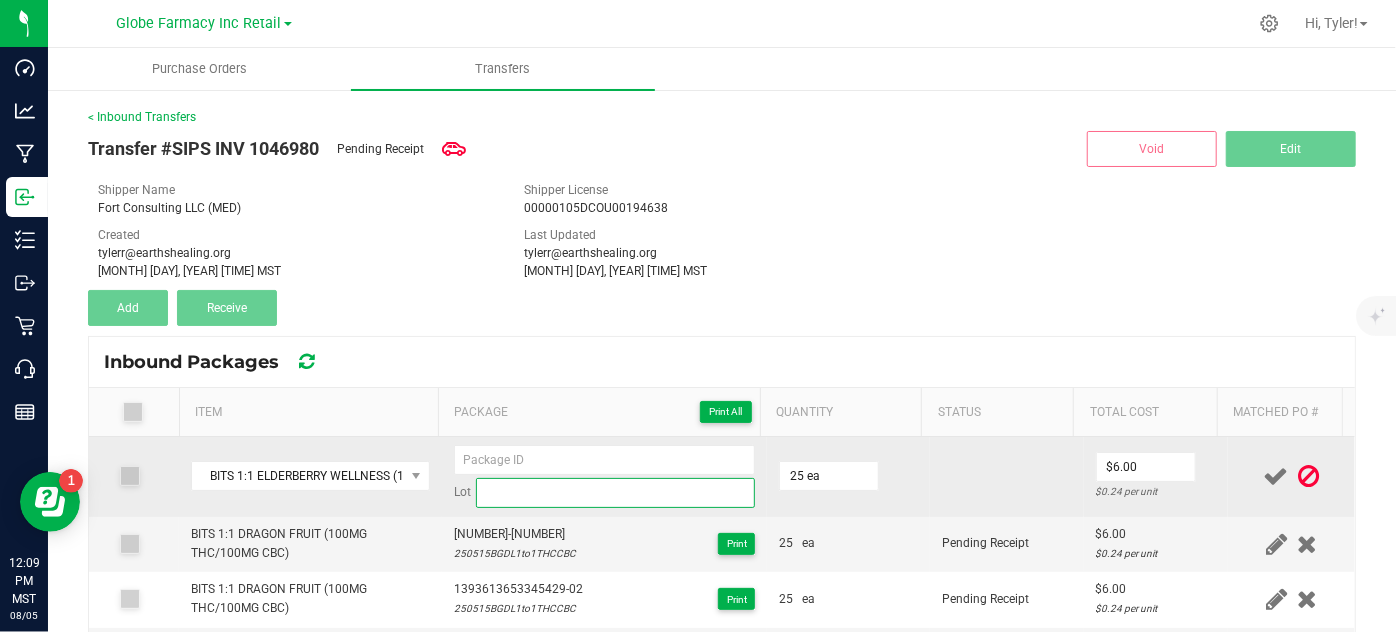 paste on "250509BGEW1to1THCCBD" 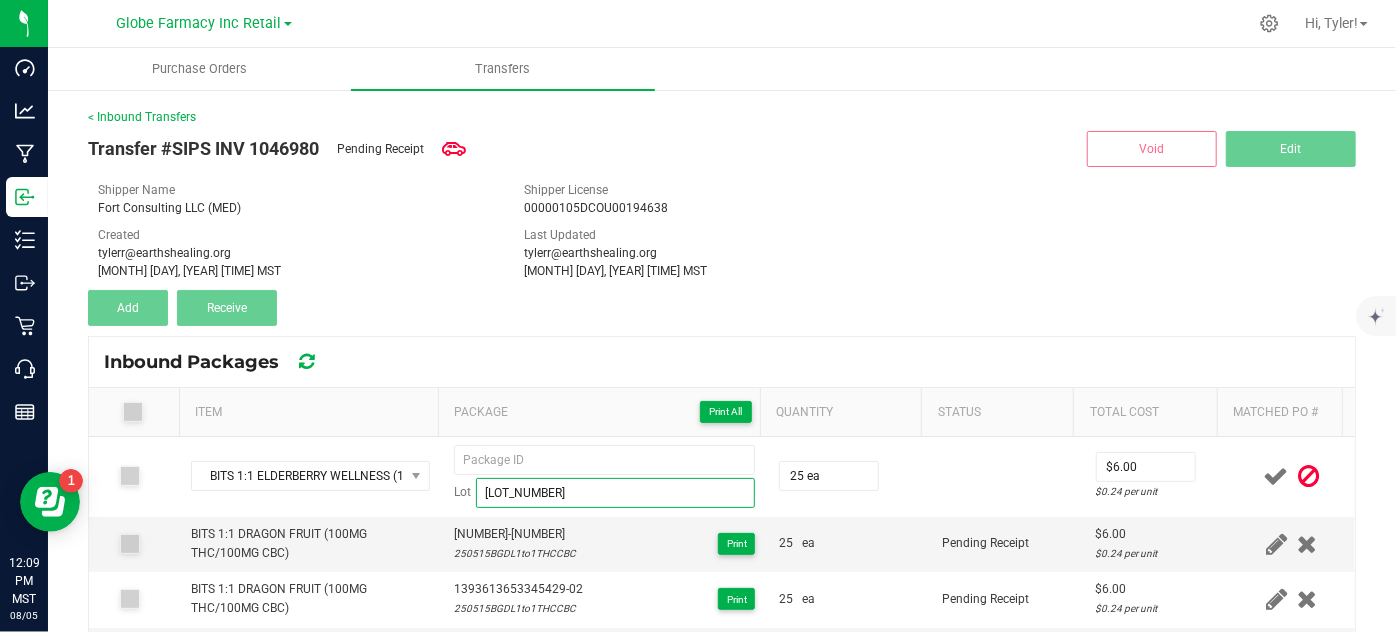 type on "250509BGEW1to1THCCBD" 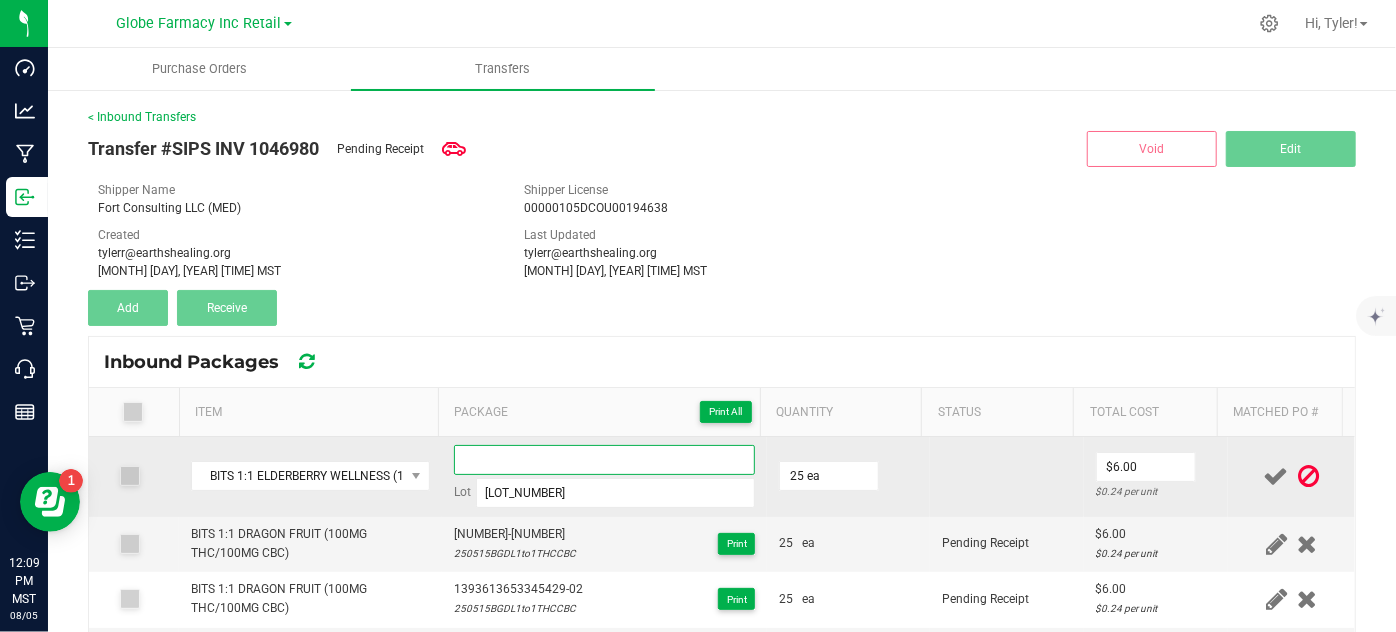 click at bounding box center (605, 460) 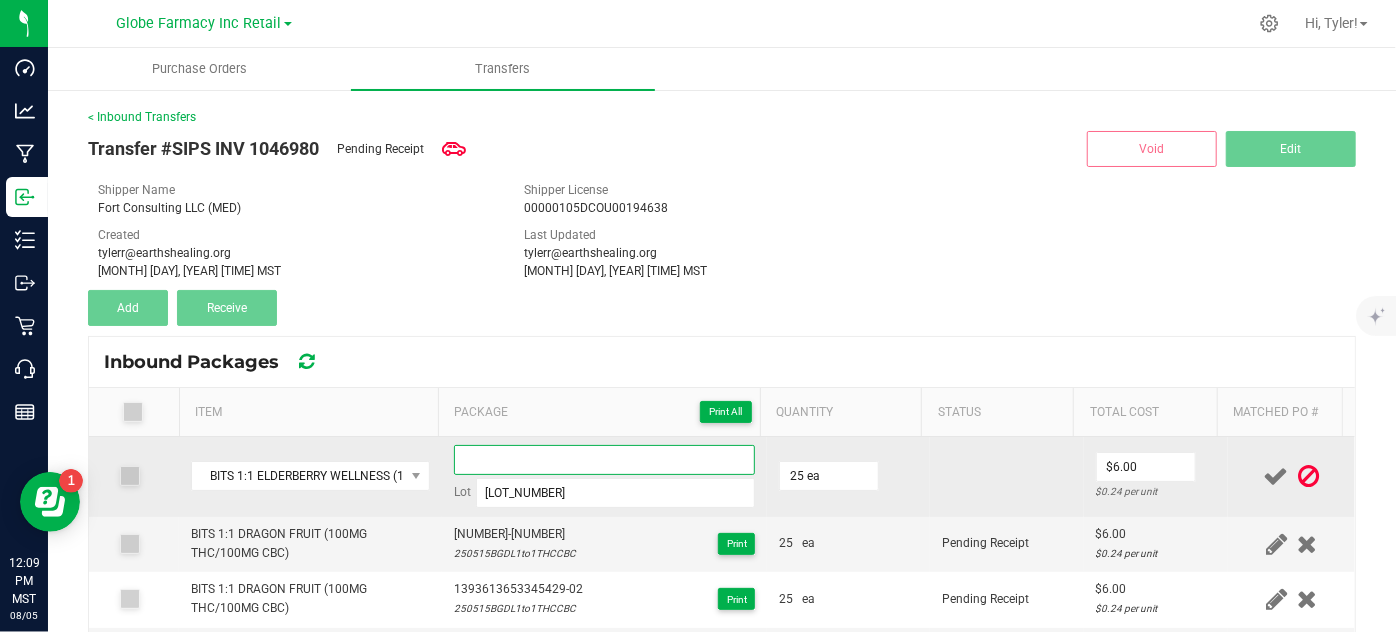 paste on "2565 0602 1256 7317" 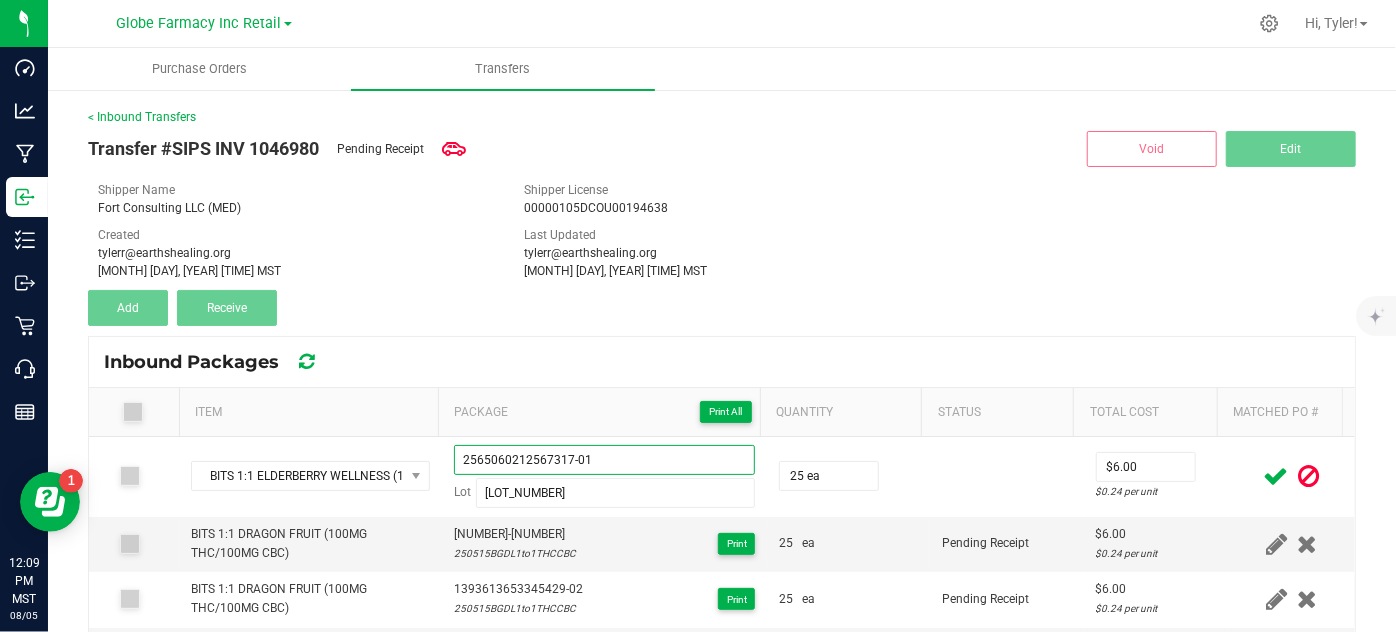 drag, startPoint x: 594, startPoint y: 426, endPoint x: 178, endPoint y: 351, distance: 422.70676 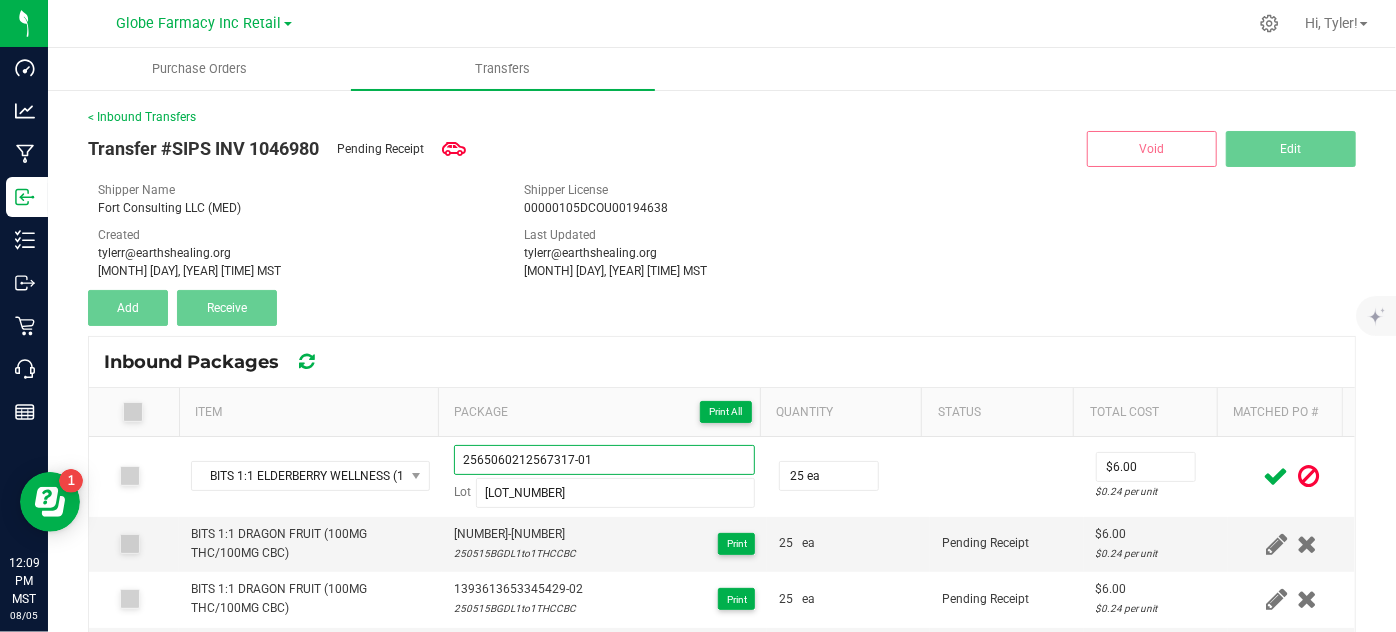 click on "Inbound Packages  Item  Package   Print All  Quantity Status Total Cost Matched PO # BITS 1:1 ELDERBERRY WELLNESS (100MG THC/100MG CBD) 2565060212567317-01 Lot 250509BGEW1to1THCCBD 25 ea    $6.00  $0.24 per unit  BITS 1:1 DRAGON FRUIT (100MG THC/100MG CBC)  1393613653345429-01   250515BGDL1to1THCCBC   Print   25   ea   Pending Receipt   $6.00   $0.24 per unit  BITS 1:1 DRAGON FRUIT (100MG THC/100MG CBC)  1393613653345429-02   250515BGDL1to1THCCBC   Print   25   ea   Pending Receipt   $6.00   $0.24 per unit  BITS 1:1 DRAGON FRUIT (100MG THC/100MG CBC)  1393613653345429-03   250515BGDL1to1THCCBC   Print   25   ea   Pending Receipt   $6.00   $0.24 per unit" at bounding box center (722, 527) 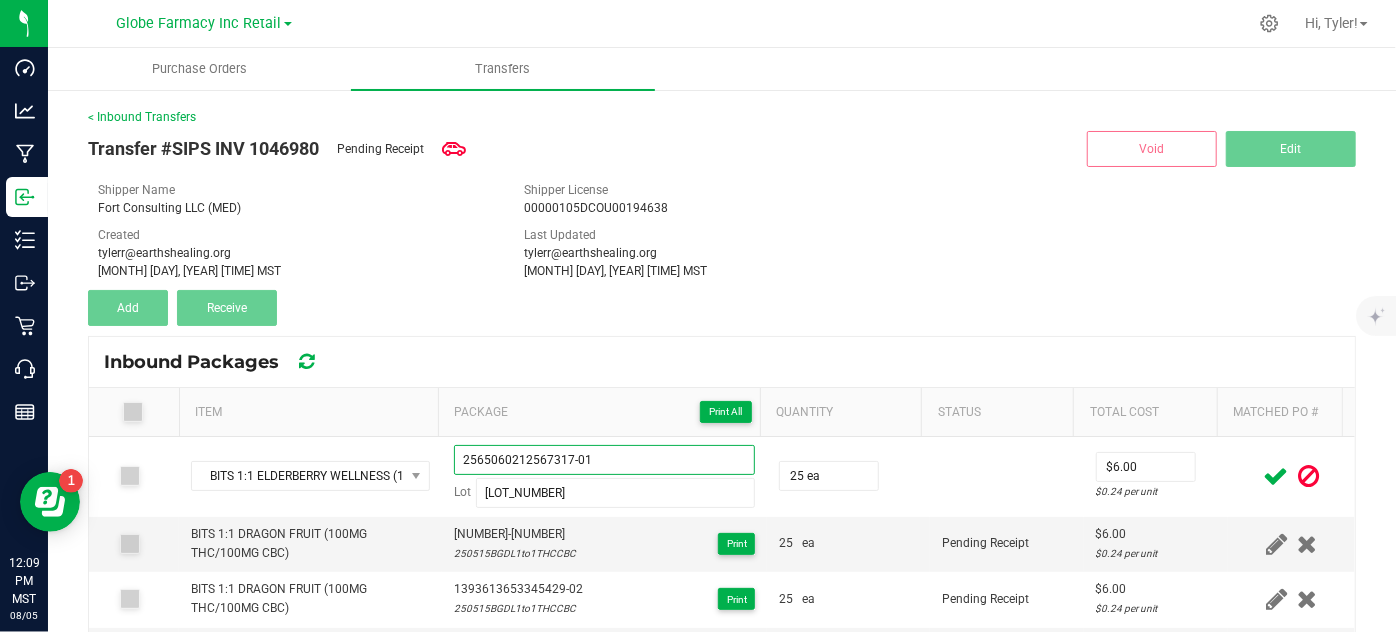 type on "2565060212567317-01" 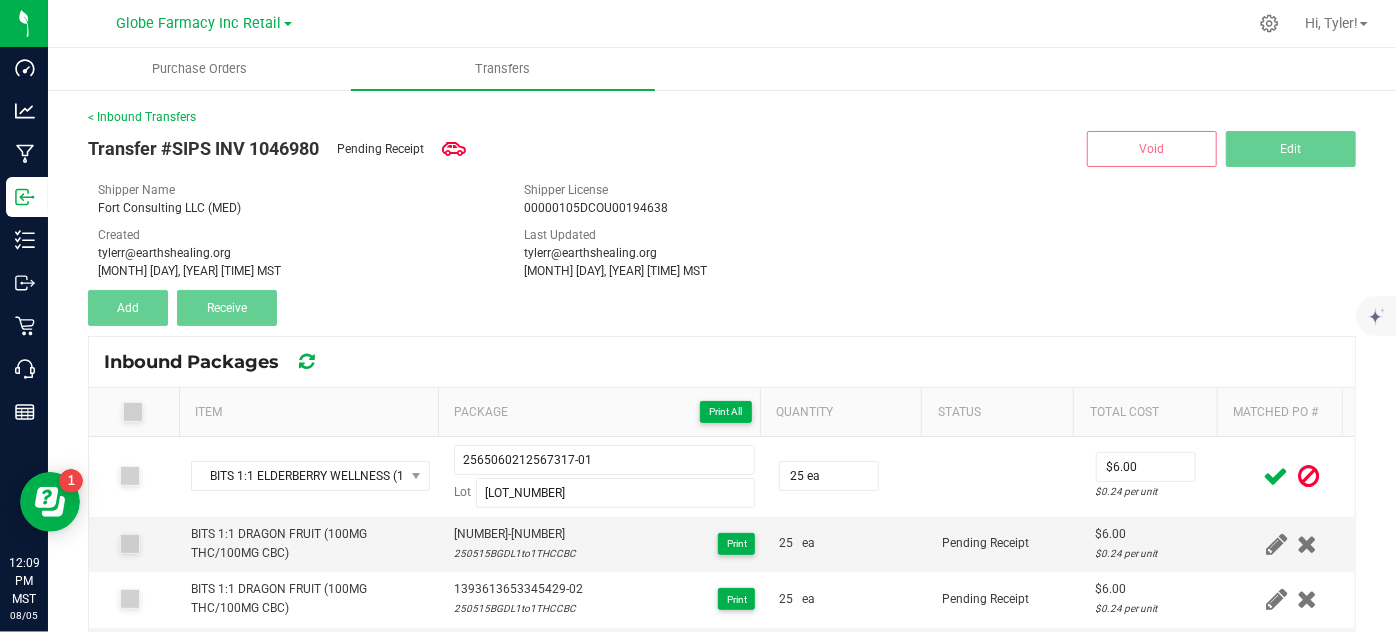 drag, startPoint x: 1006, startPoint y: 283, endPoint x: 1008, endPoint y: 306, distance: 23.086792 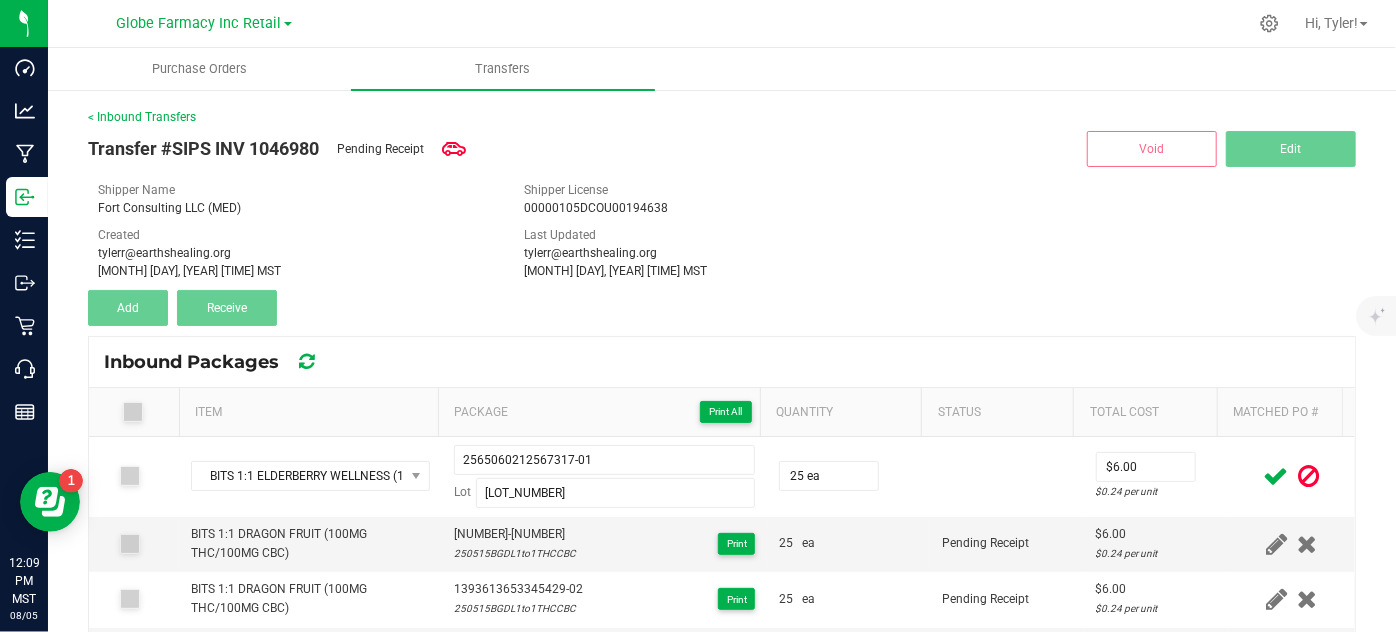 click on "Transfer #SIPS INV 1046980   Pending Receipt
Void   Edit  Shipper Name Fort Consulting LLC (MED) Shipper License 00000105DCOU00194638 Created tylerr@earthshealing.org Aug 5, 2025 12:06:14 PM MST Last Updated tylerr@earthshealing.org Aug 5, 2025 12:08:37 PM MST  Add   Receive" at bounding box center [722, 226] 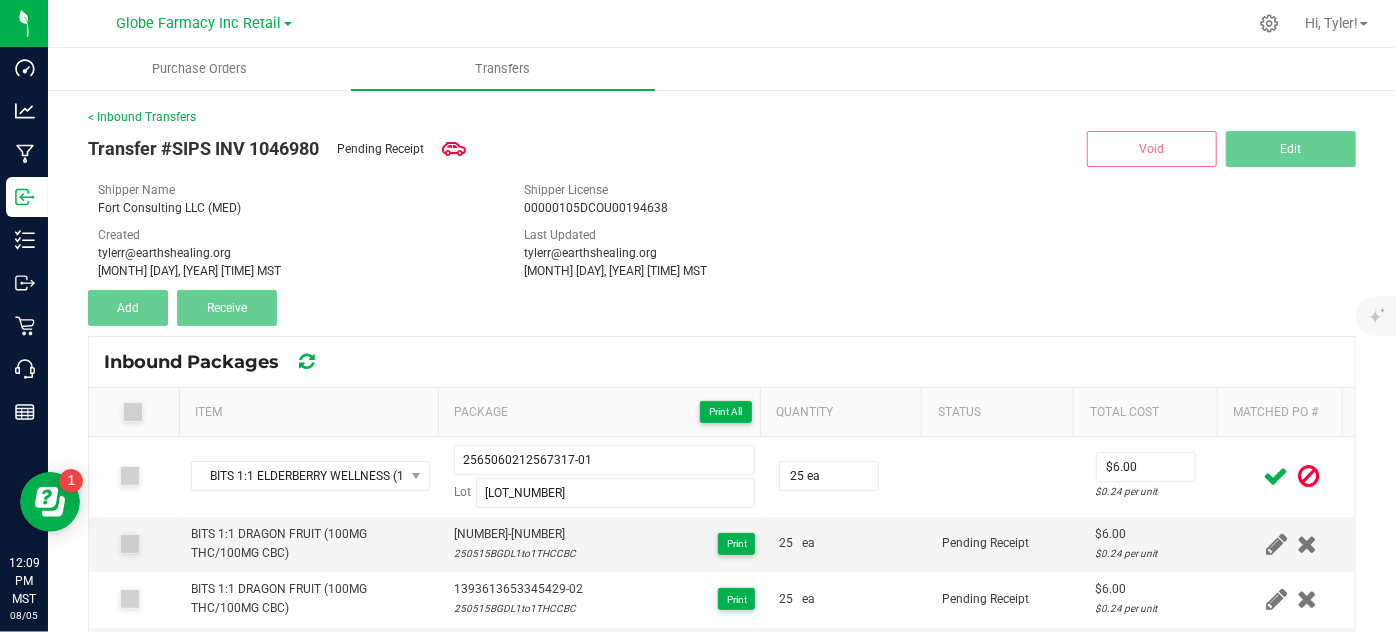 click at bounding box center (1276, 476) 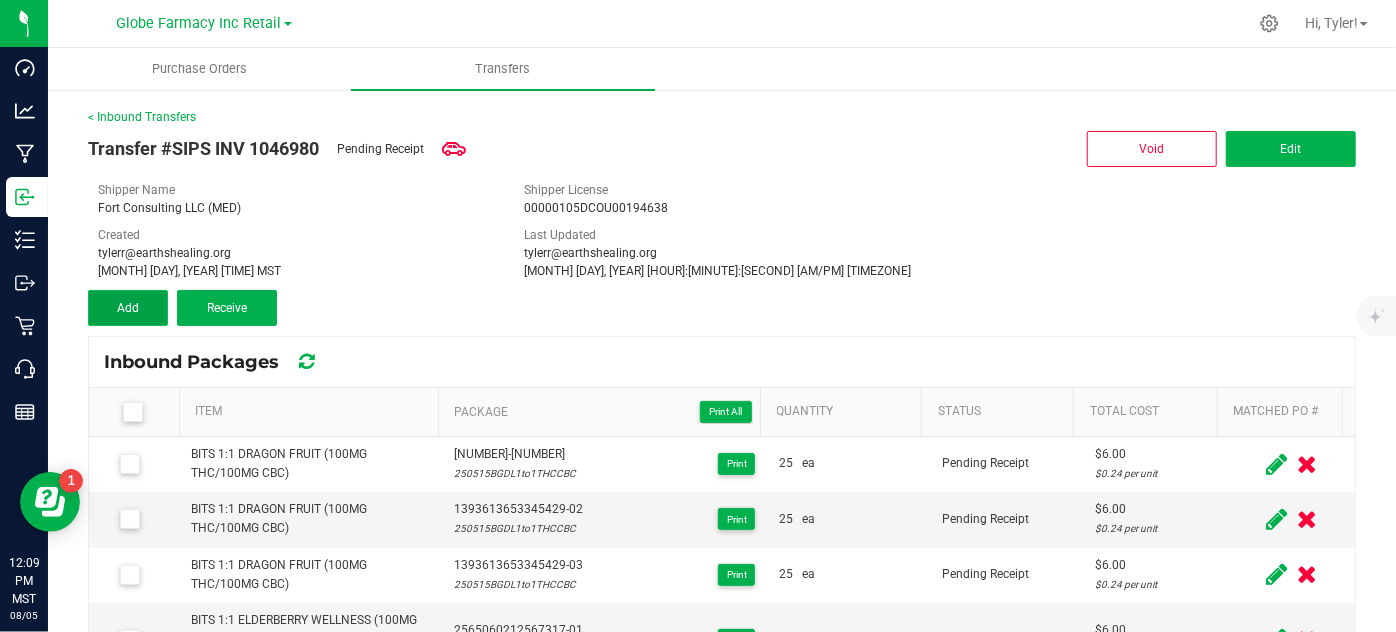 drag, startPoint x: 146, startPoint y: 298, endPoint x: 165, endPoint y: 303, distance: 19.646883 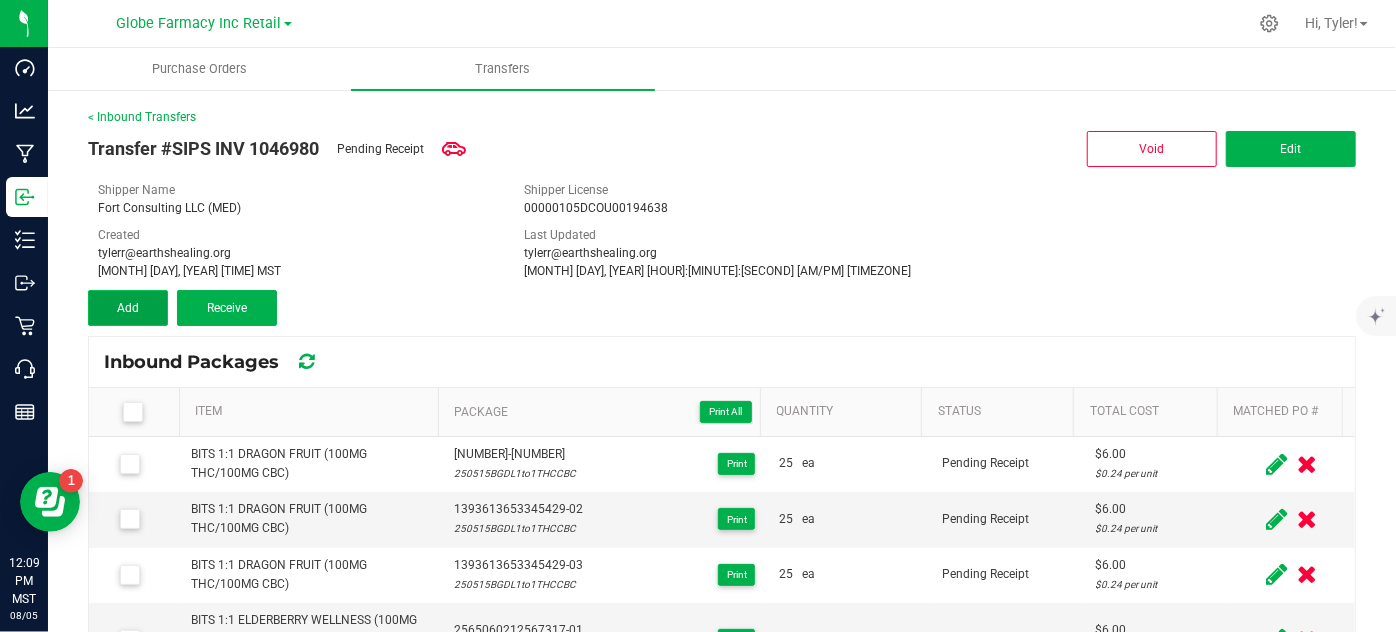 click on "Add" at bounding box center [128, 308] 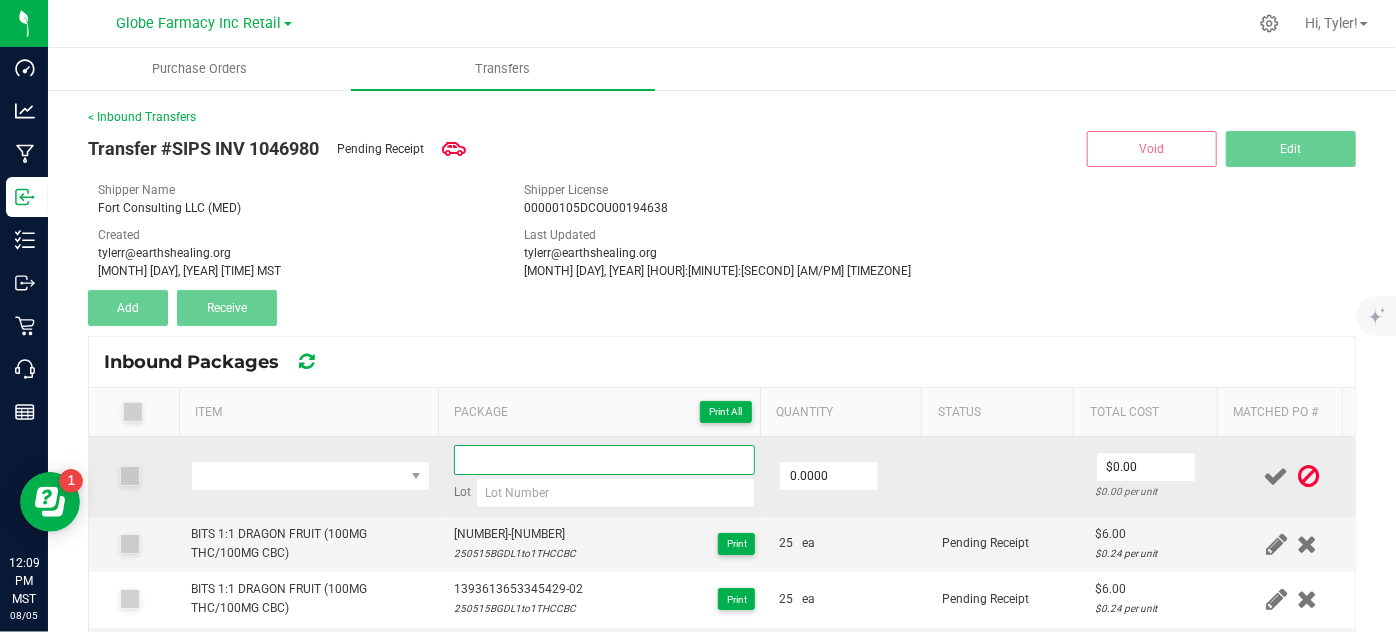 click at bounding box center (605, 460) 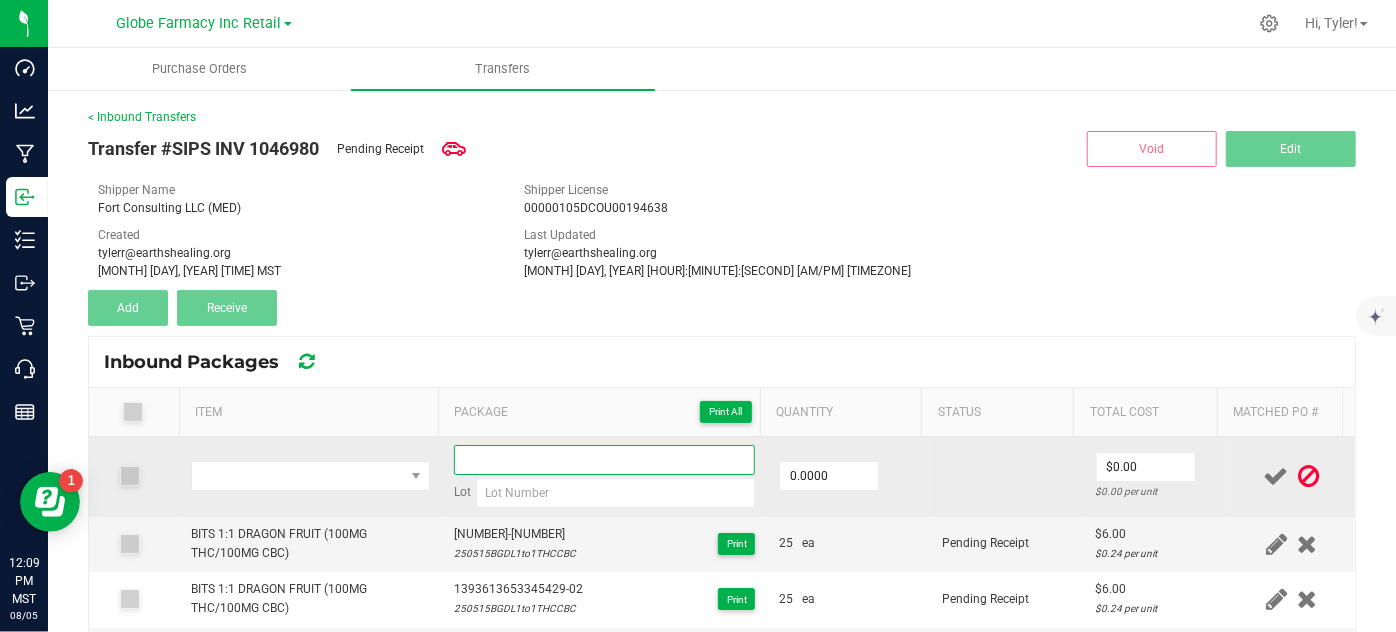 paste on "2565060212567317-01" 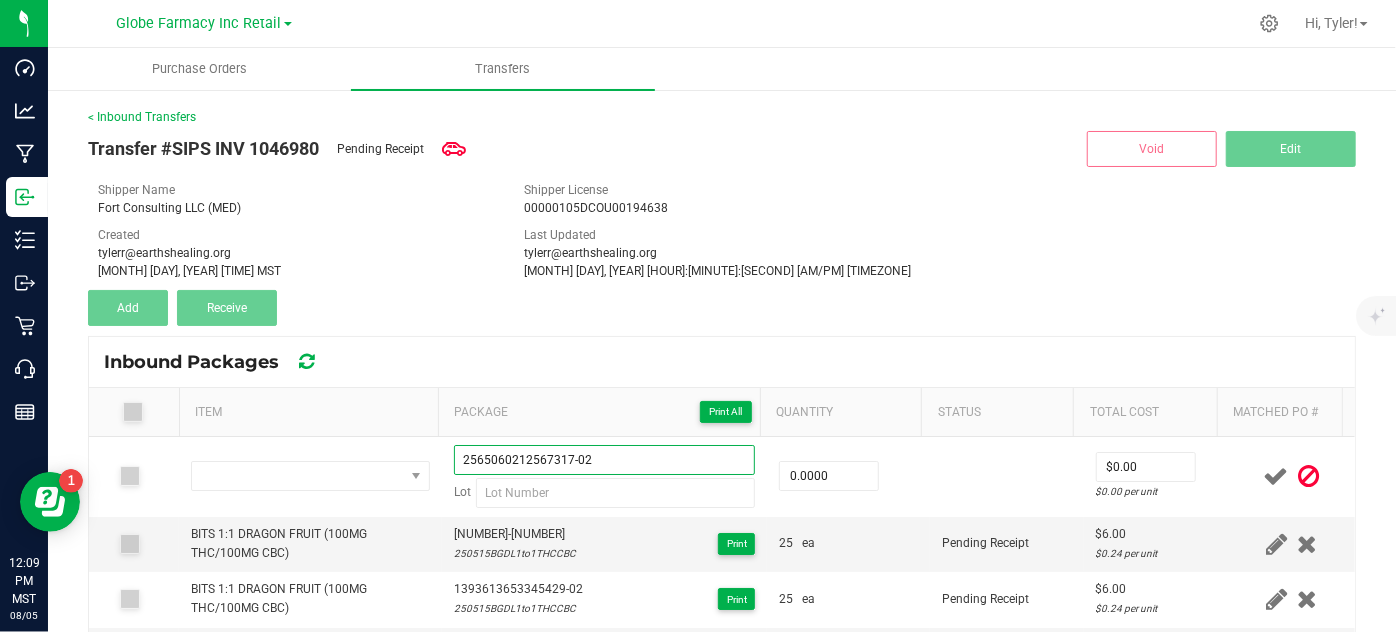 type on "2565060212567317-02" 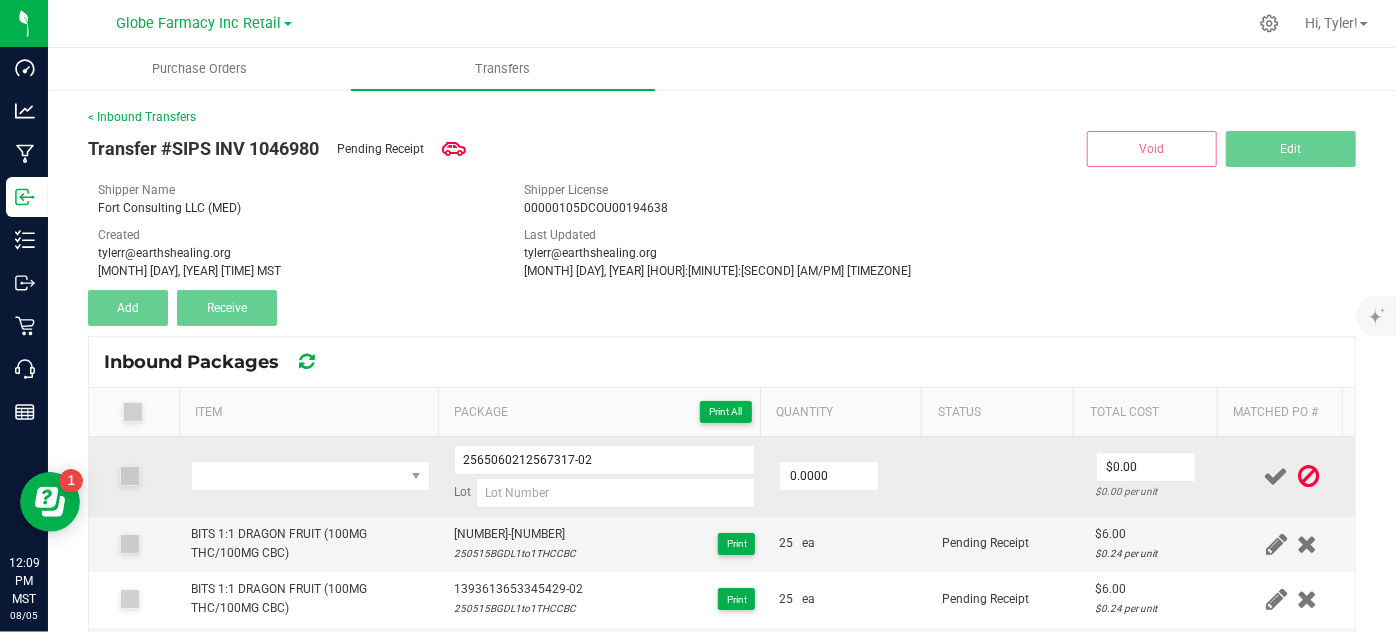 click on "2565060212567317-02 Lot" at bounding box center [605, 477] 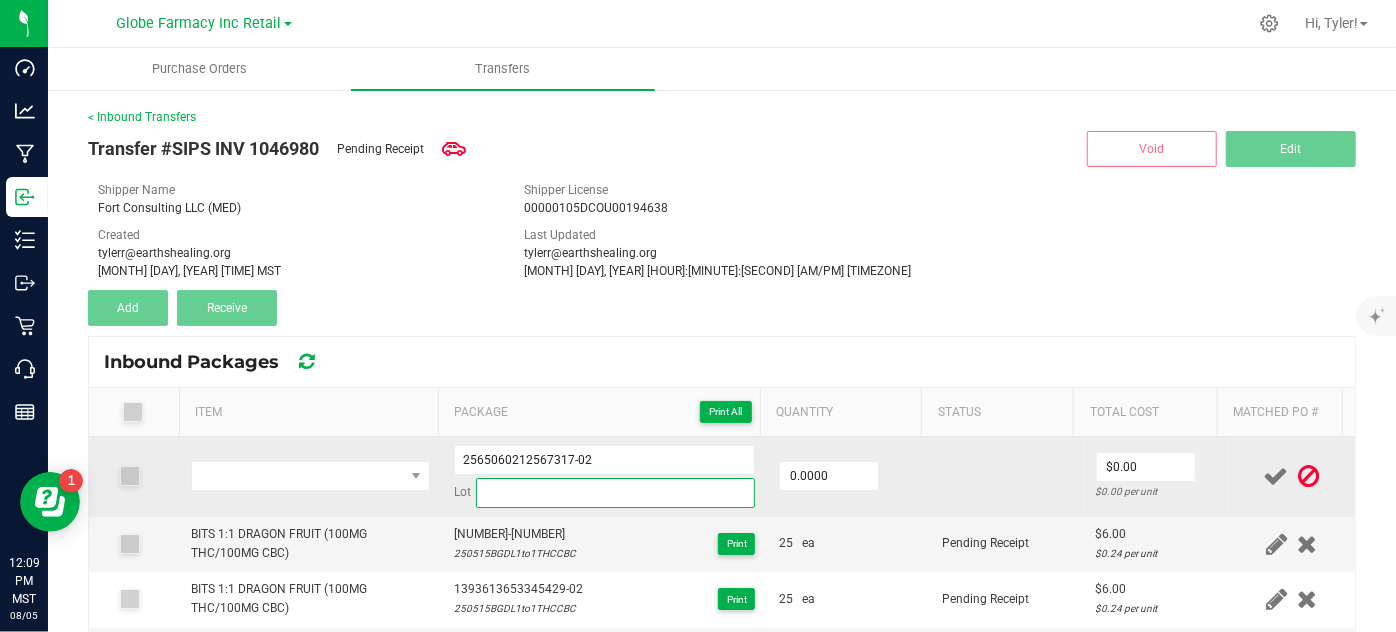 click at bounding box center (616, 493) 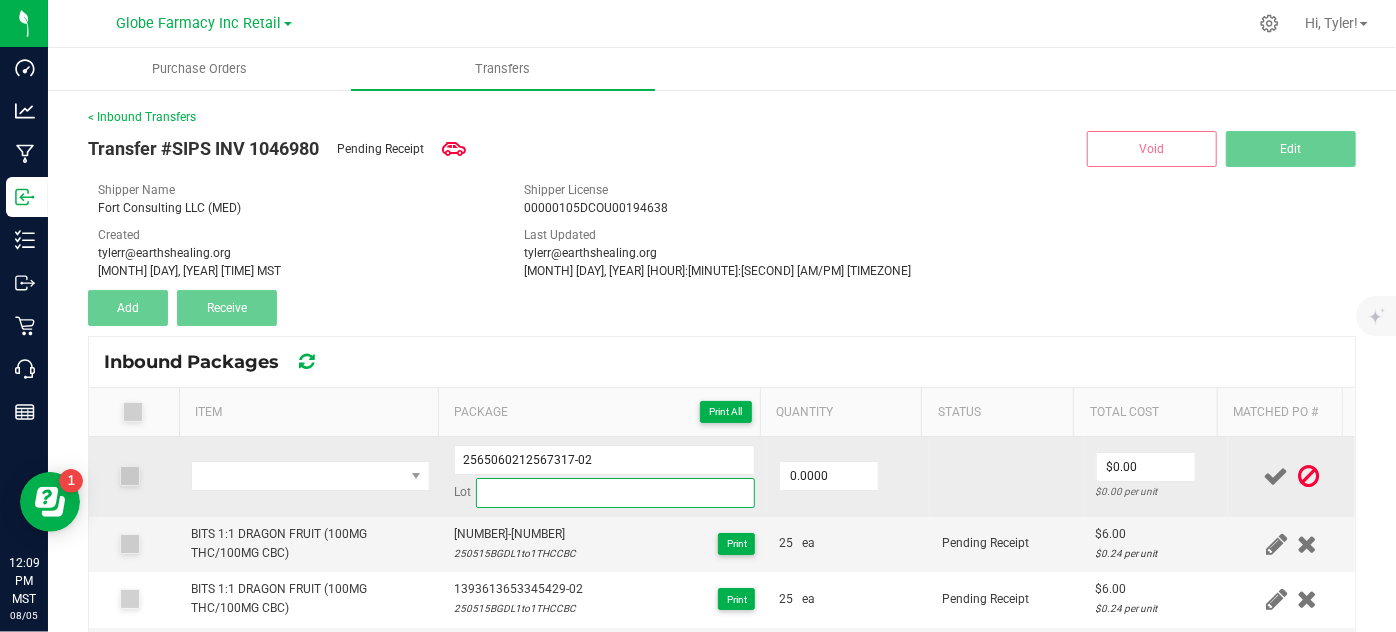 paste on "250509BGEW1to1THCCBD" 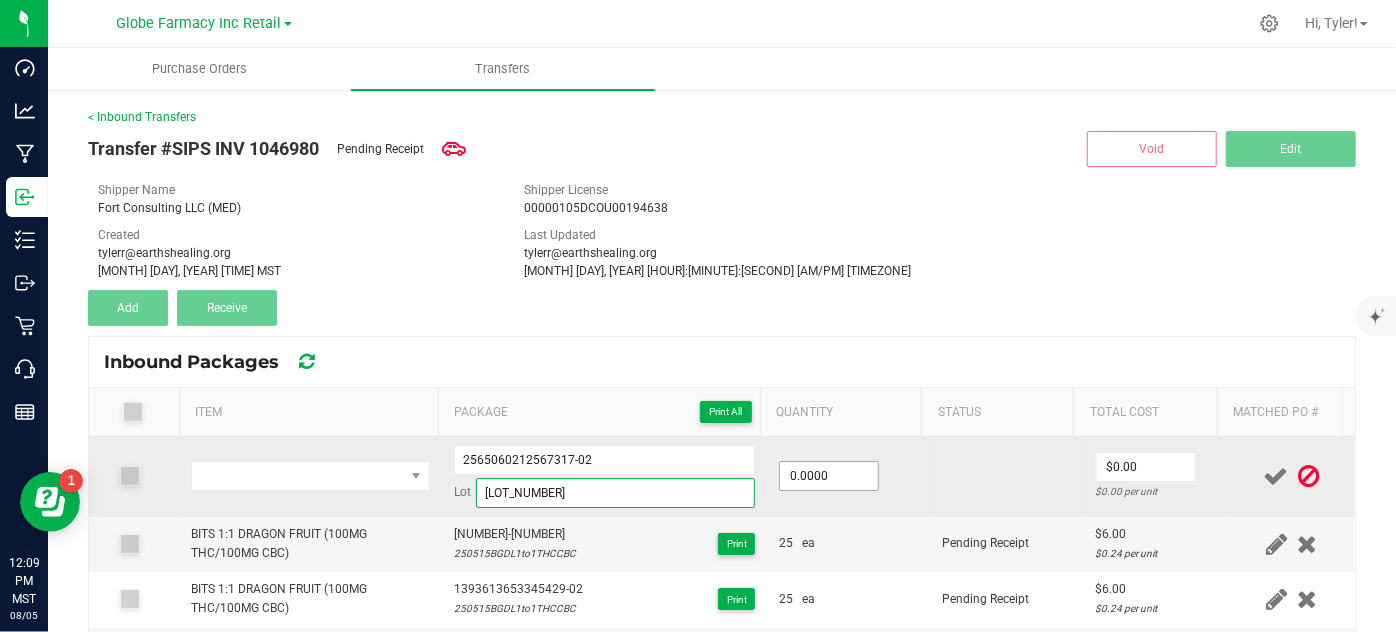 type on "250509BGEW1to1THCCBD" 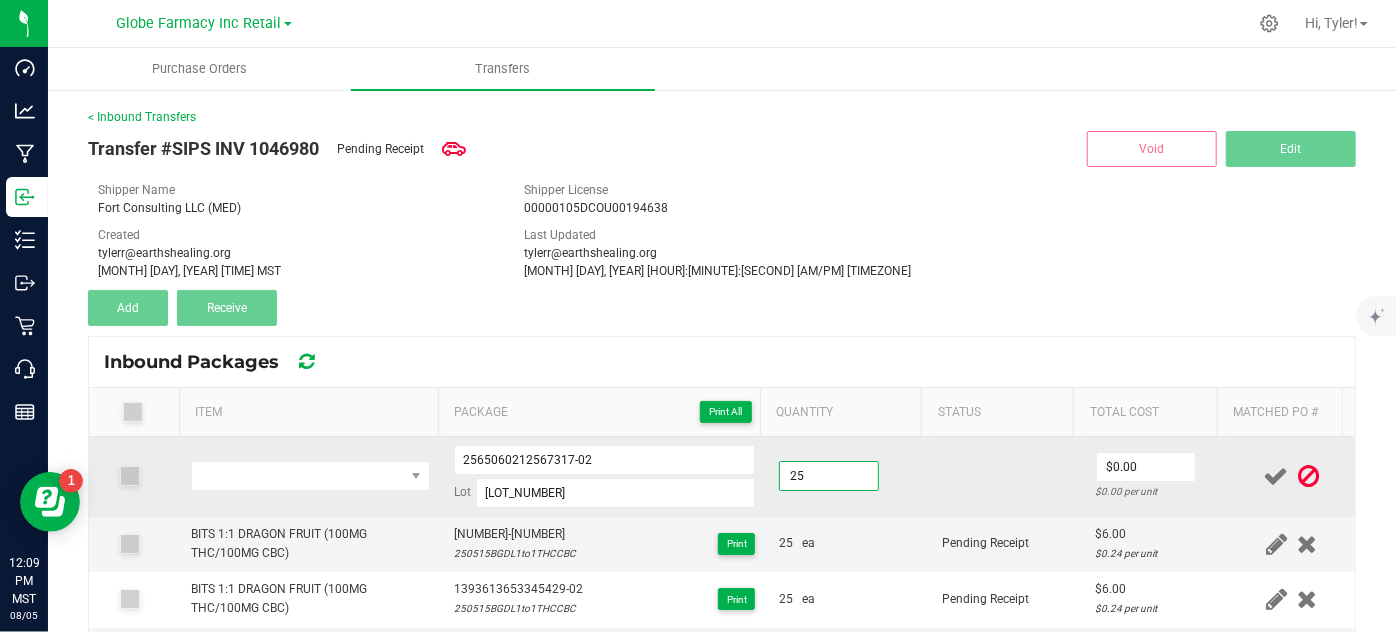 type on "25.0000" 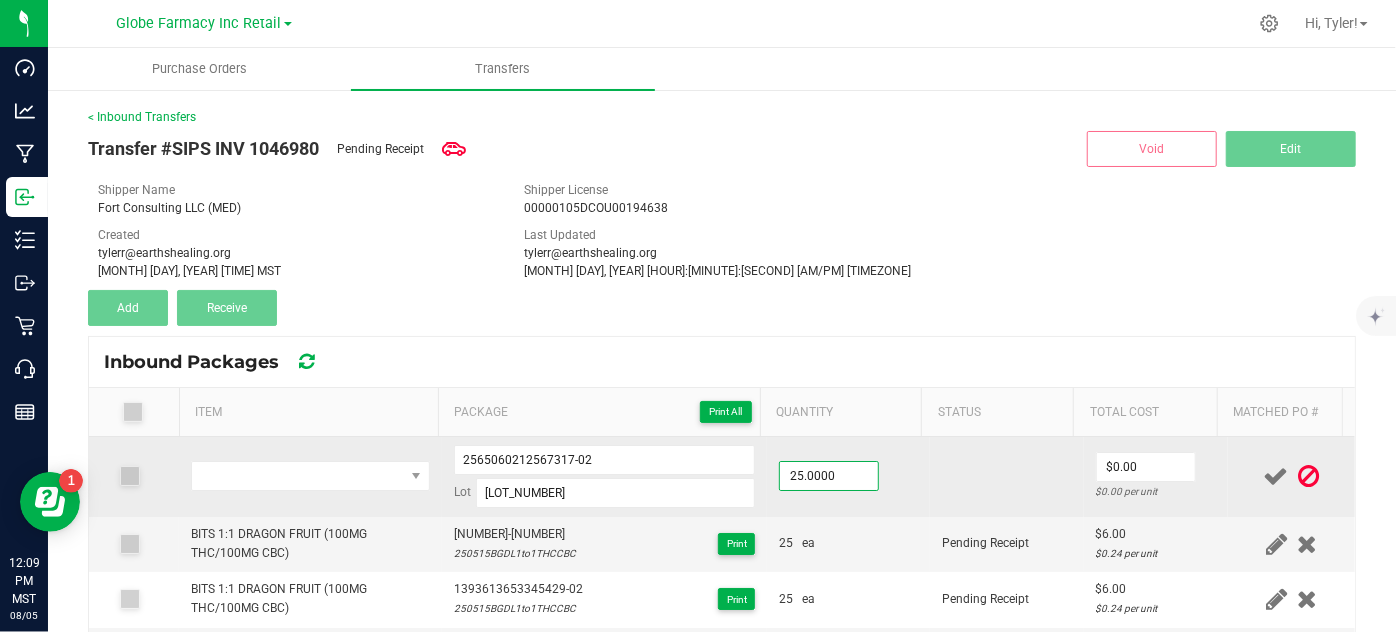 click at bounding box center (1007, 477) 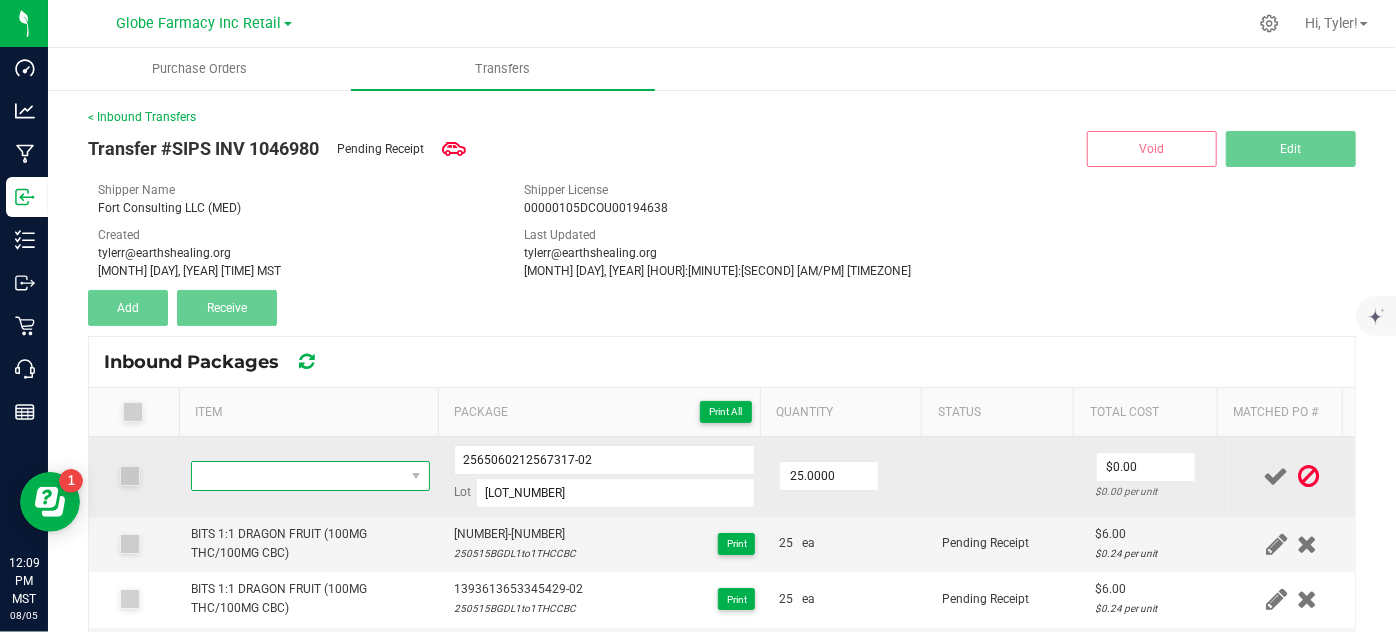 click at bounding box center (297, 476) 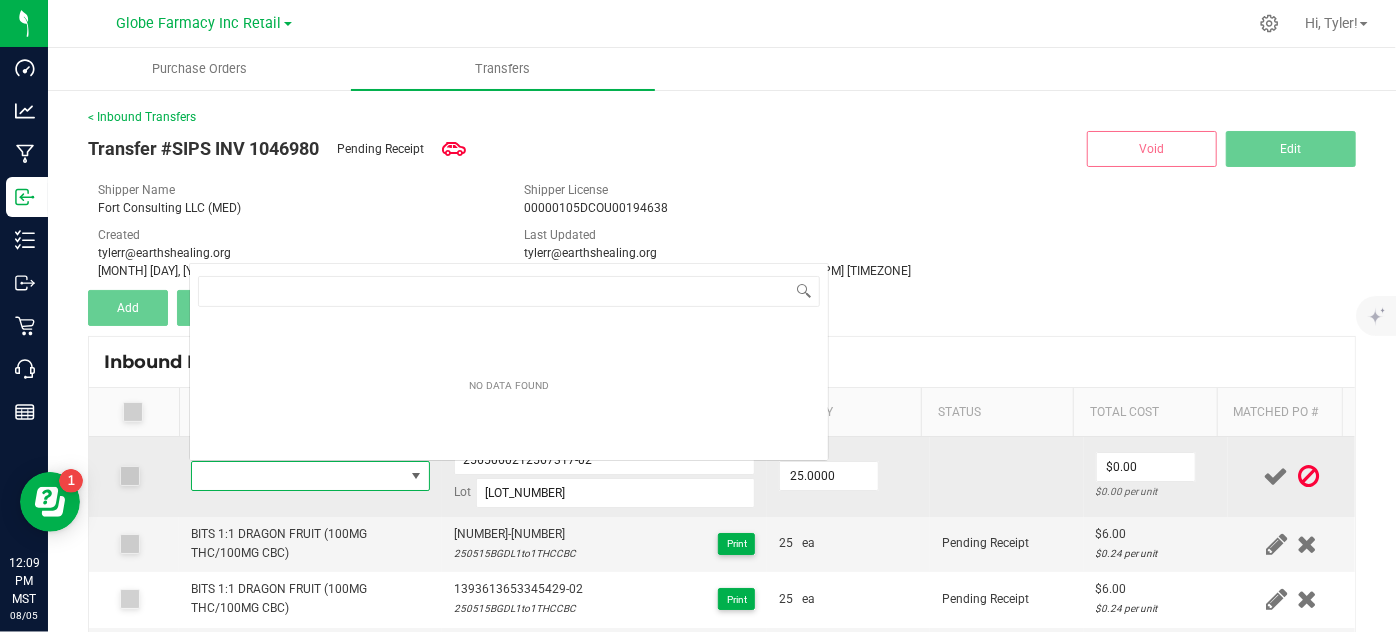 type on "BITS 1:1 ELDERBERRY WELLNESS (100MG THC/100MG CBD)" 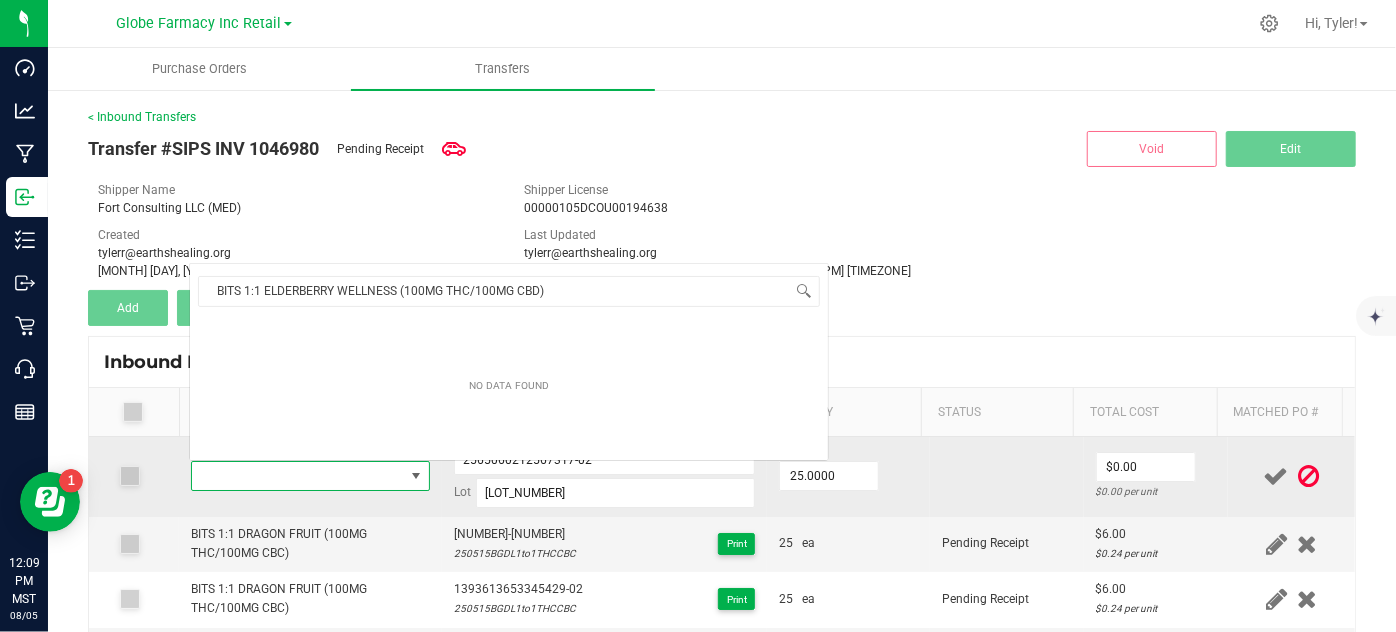 scroll, scrollTop: 0, scrollLeft: 0, axis: both 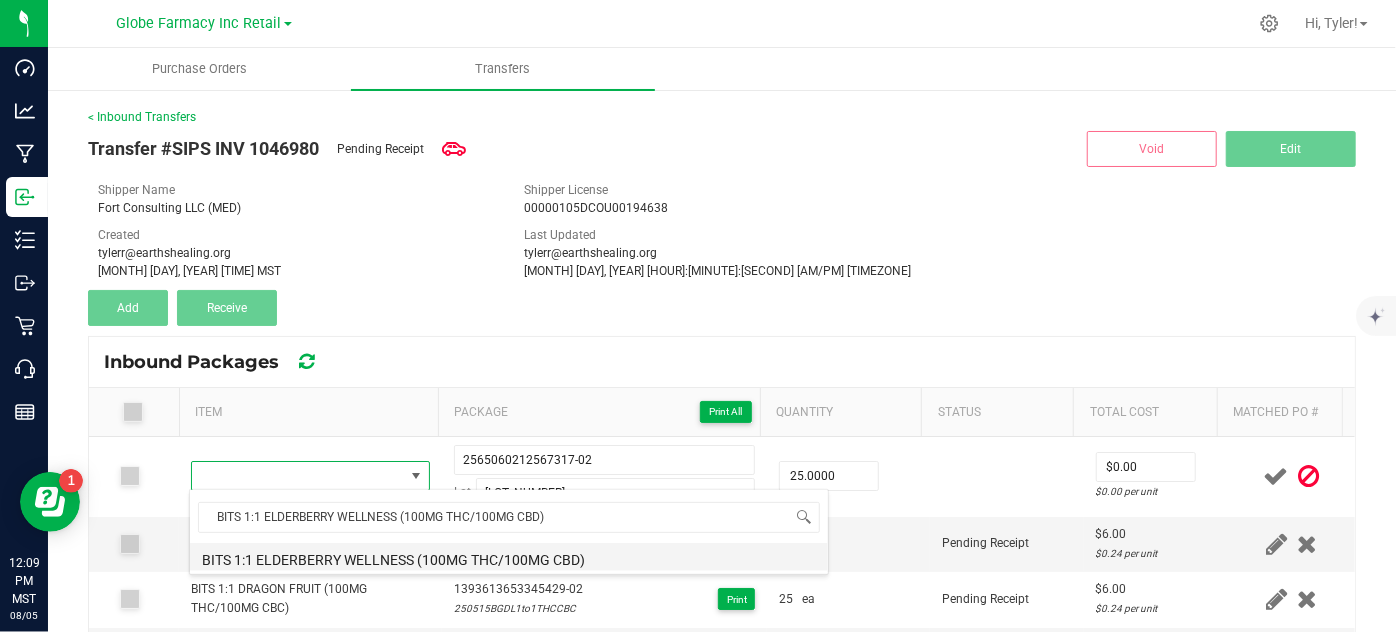 click on "BITS 1:1 ELDERBERRY WELLNESS (100MG THC/100MG CBD)" at bounding box center [509, 557] 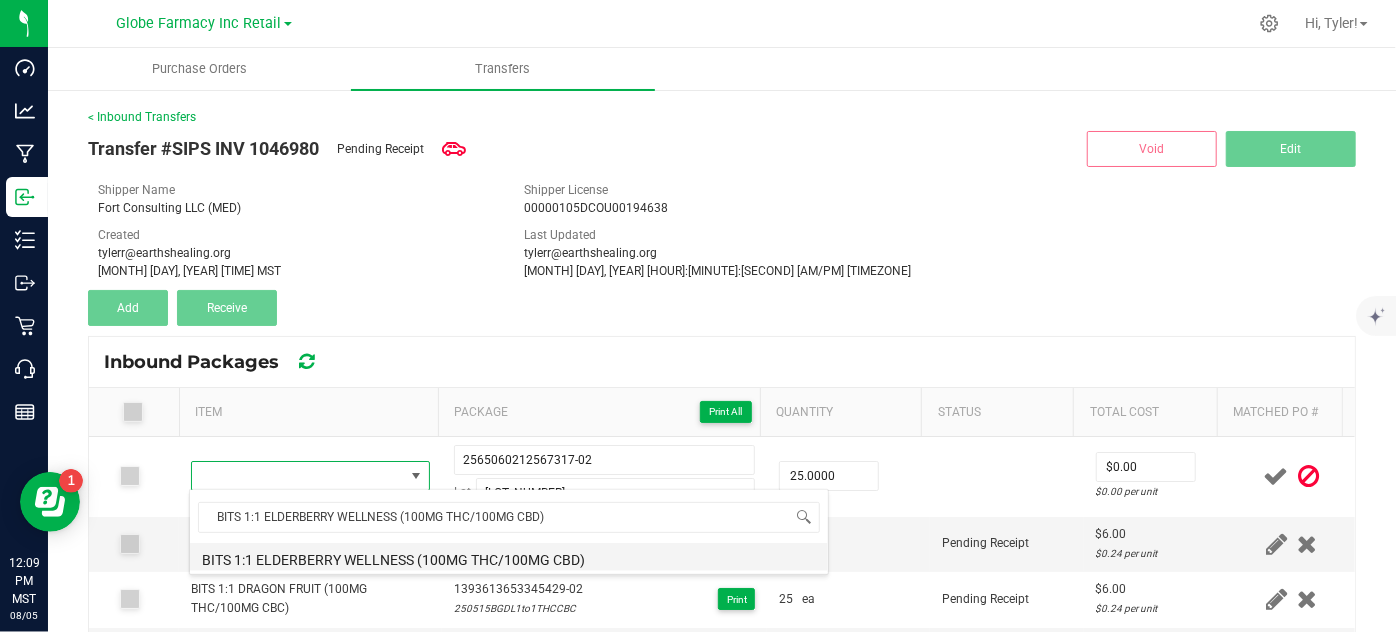 type on "25 ea" 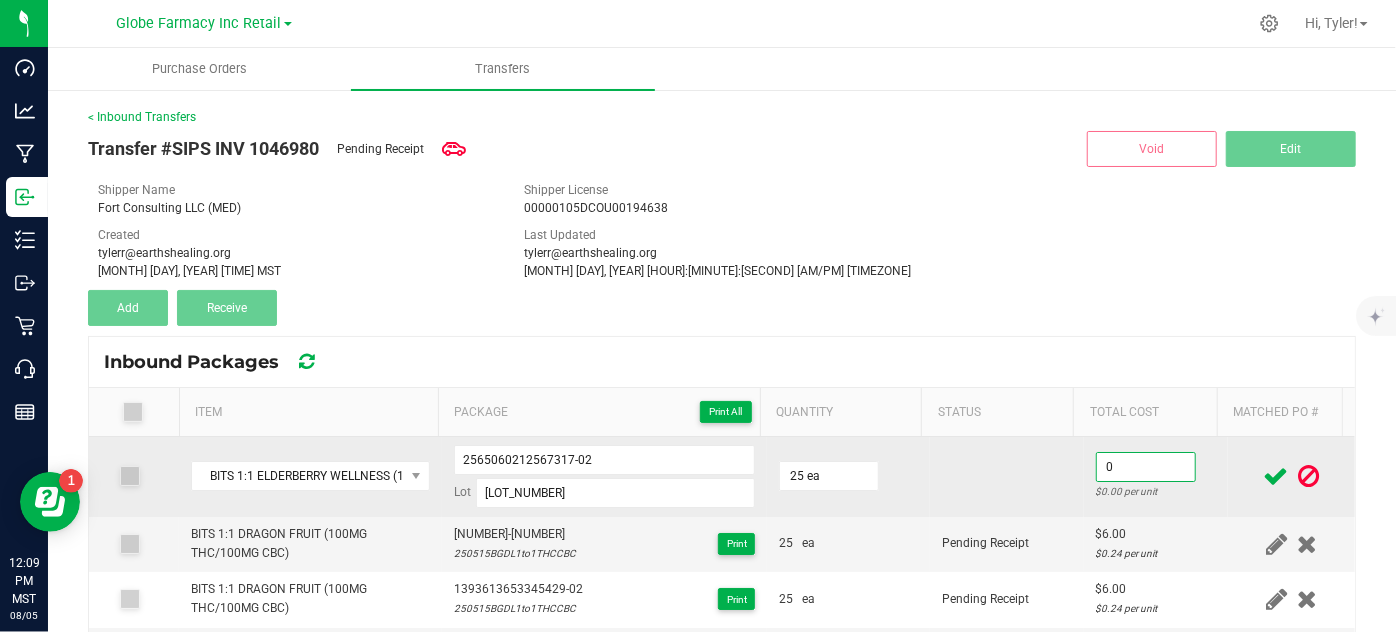 click on "0" at bounding box center [1146, 467] 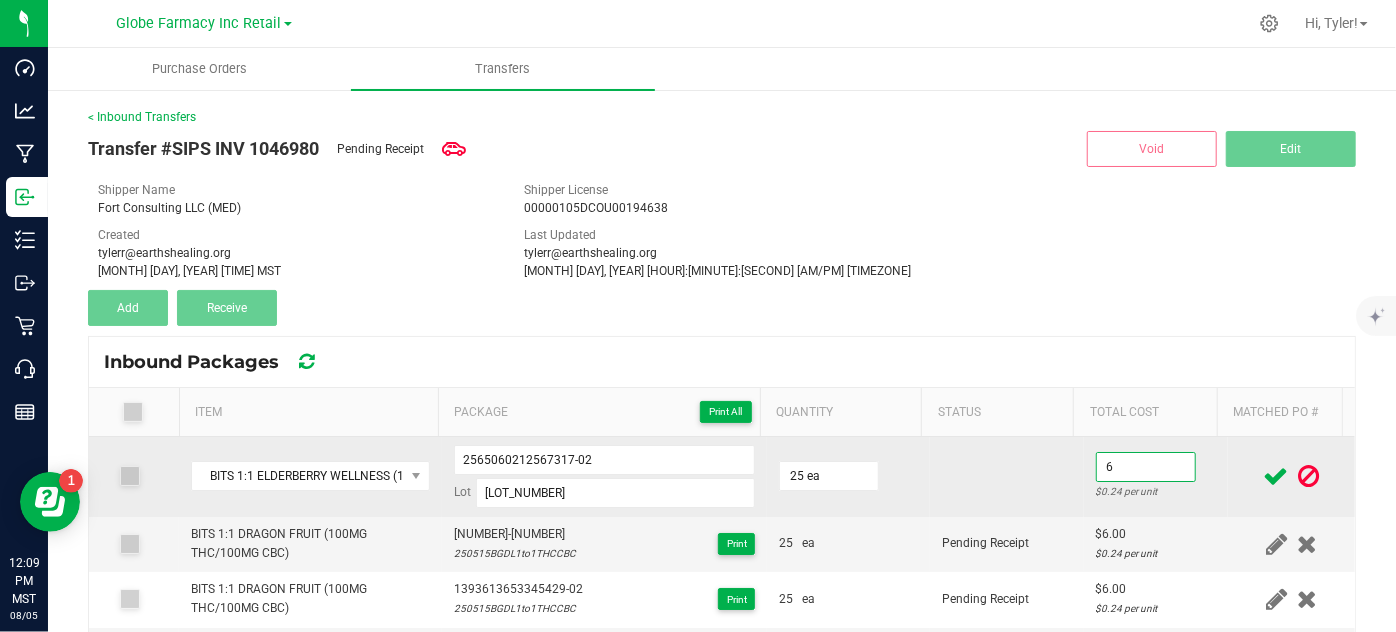 type on "$6.00" 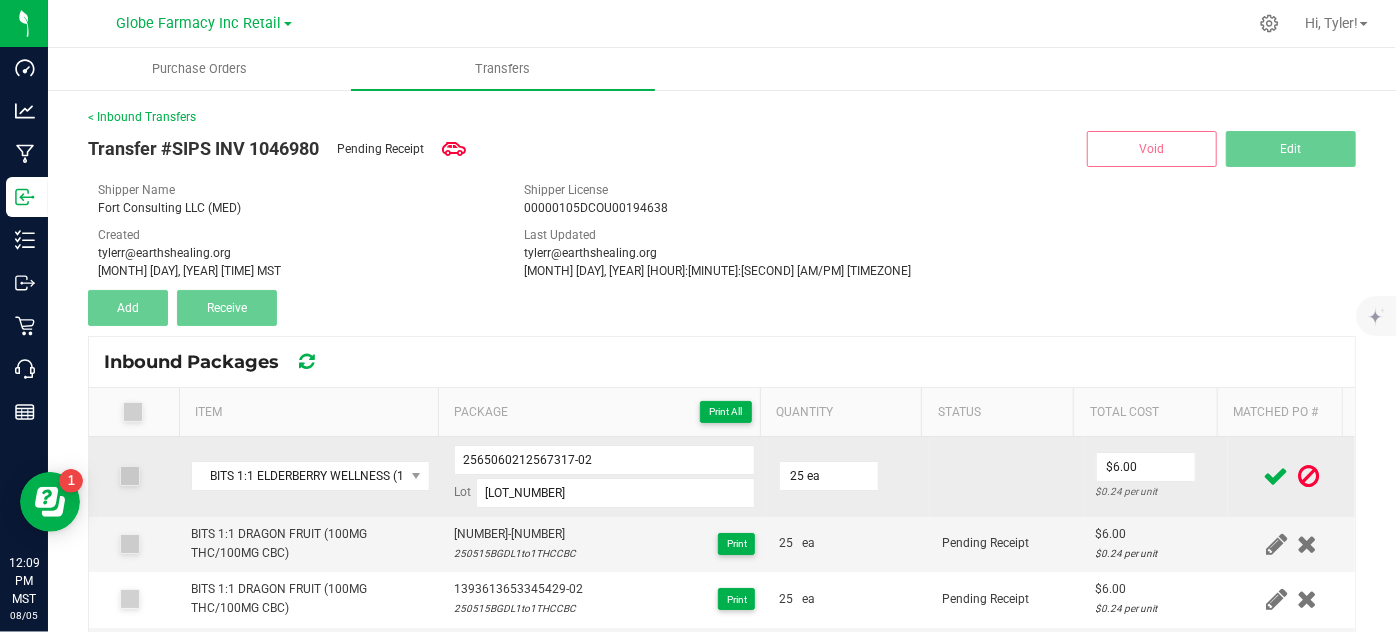 click at bounding box center [1007, 477] 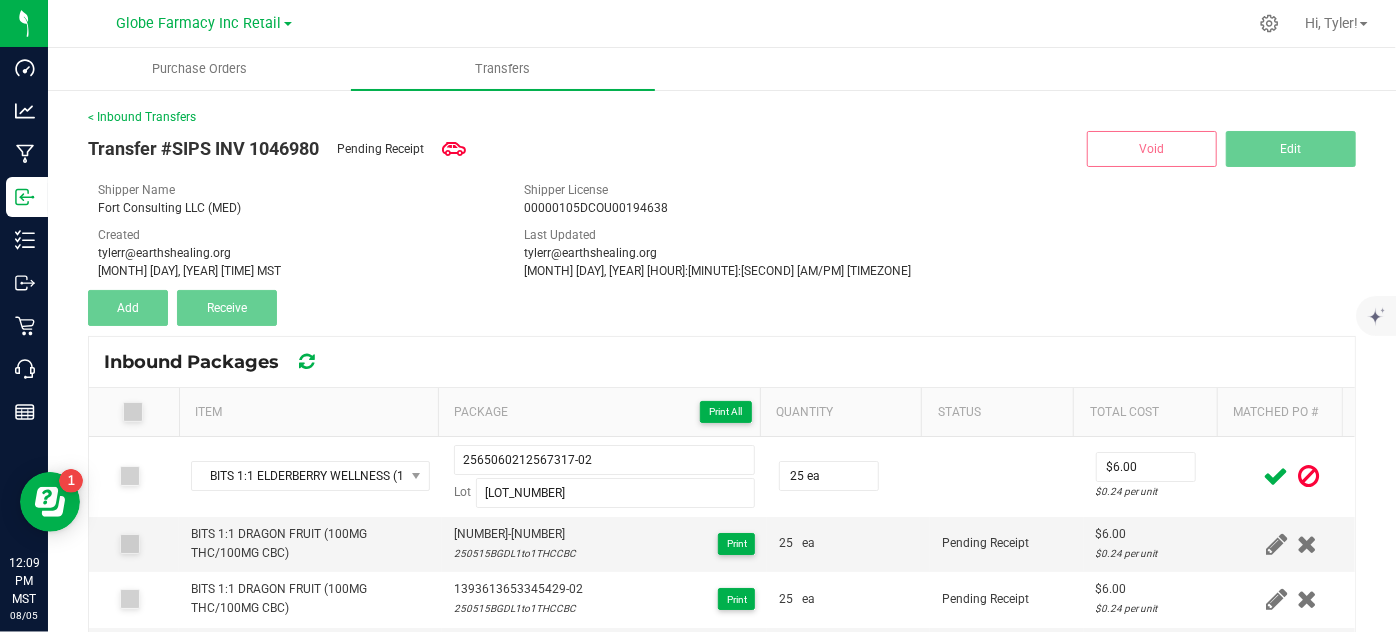 click at bounding box center [1276, 476] 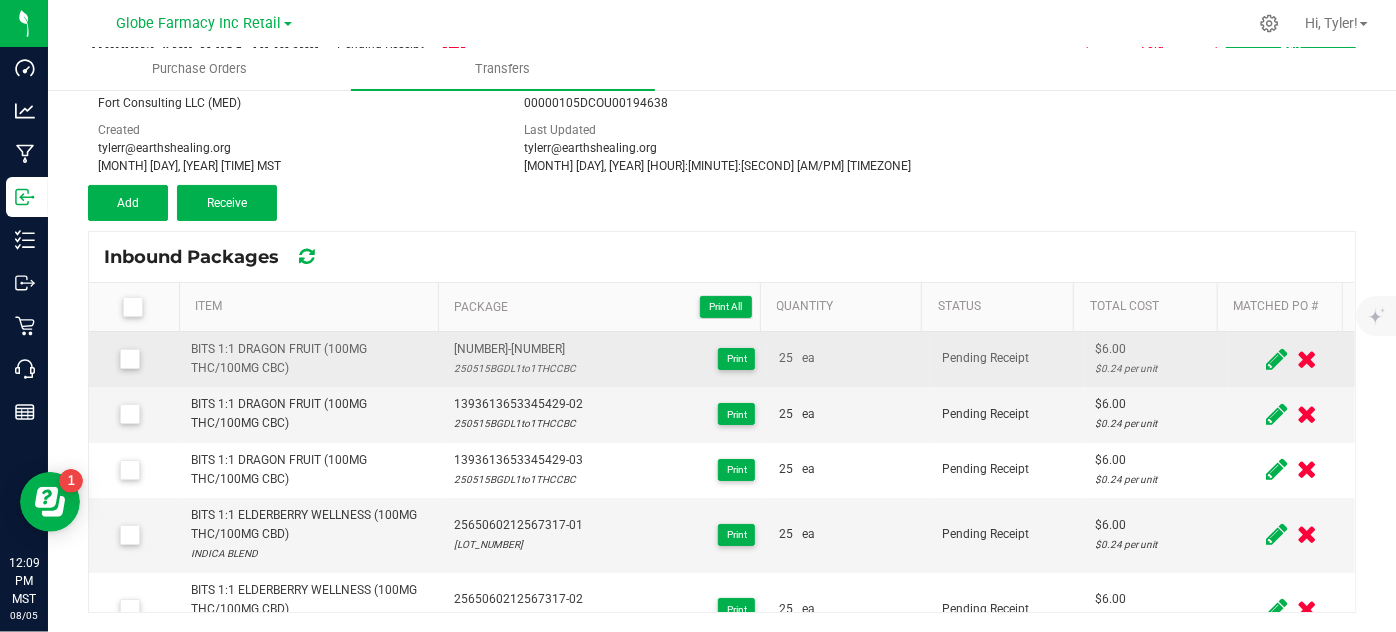 scroll, scrollTop: 106, scrollLeft: 0, axis: vertical 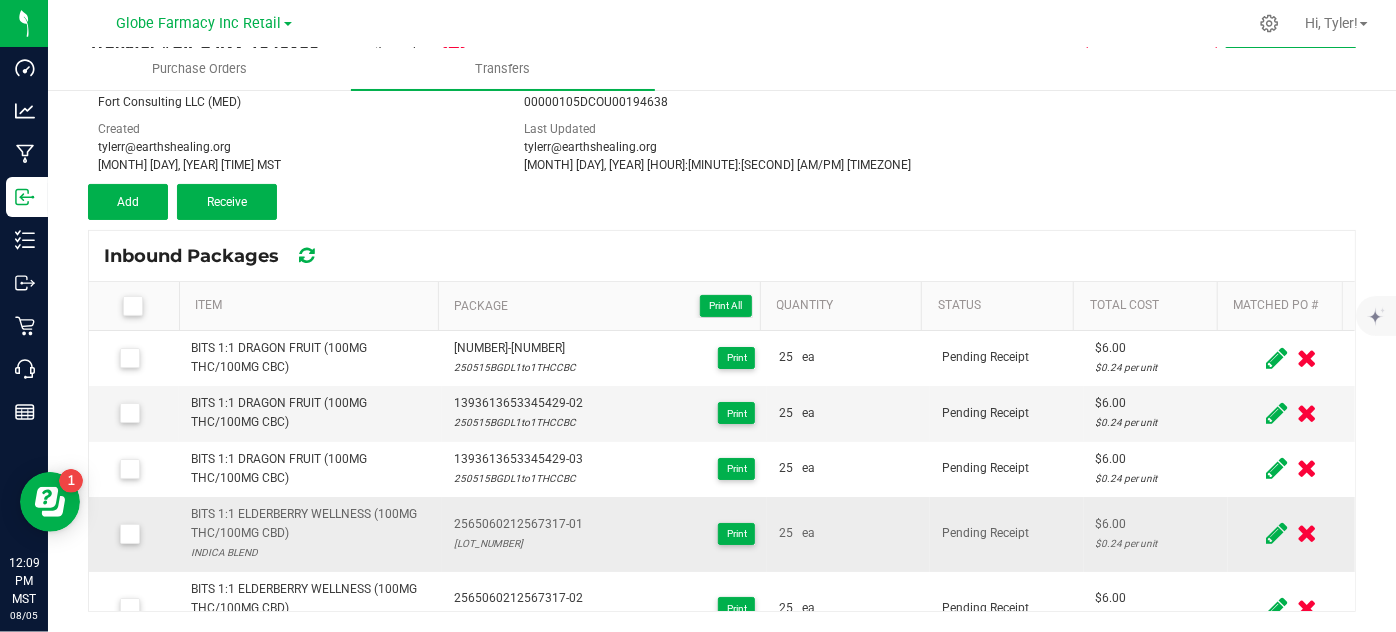 click on "2565060212567317-01" at bounding box center (518, 524) 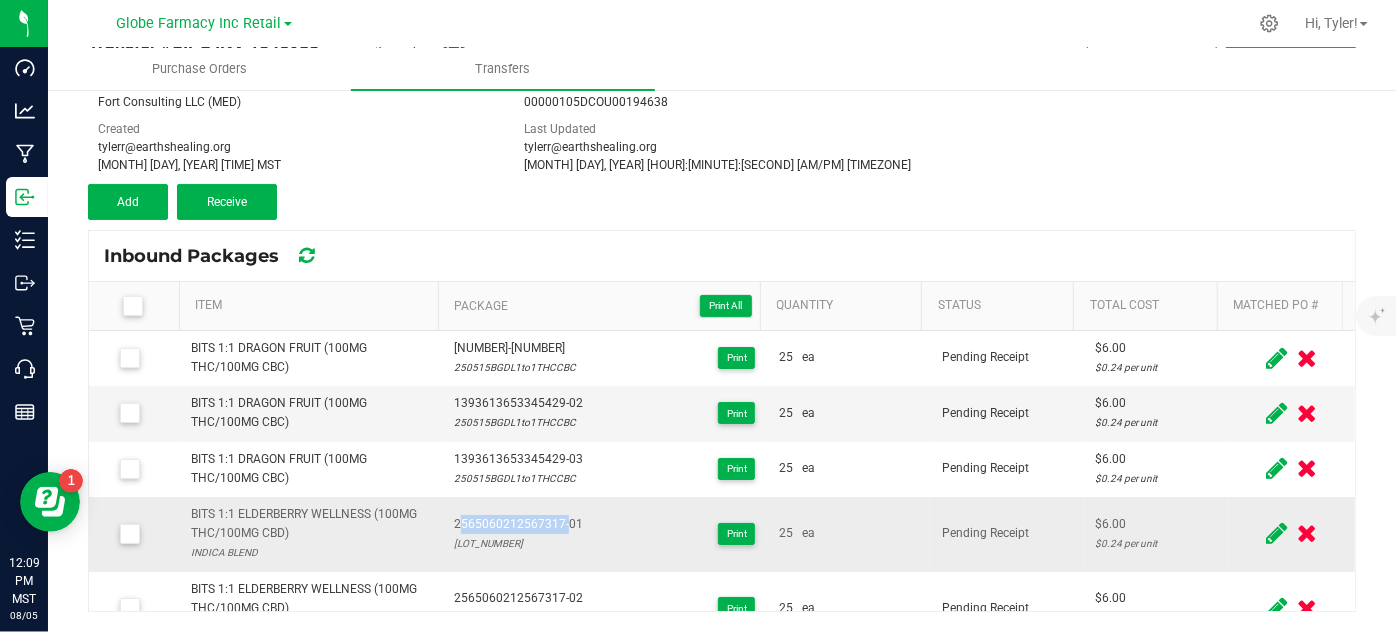 click on "2565060212567317-01" at bounding box center [518, 524] 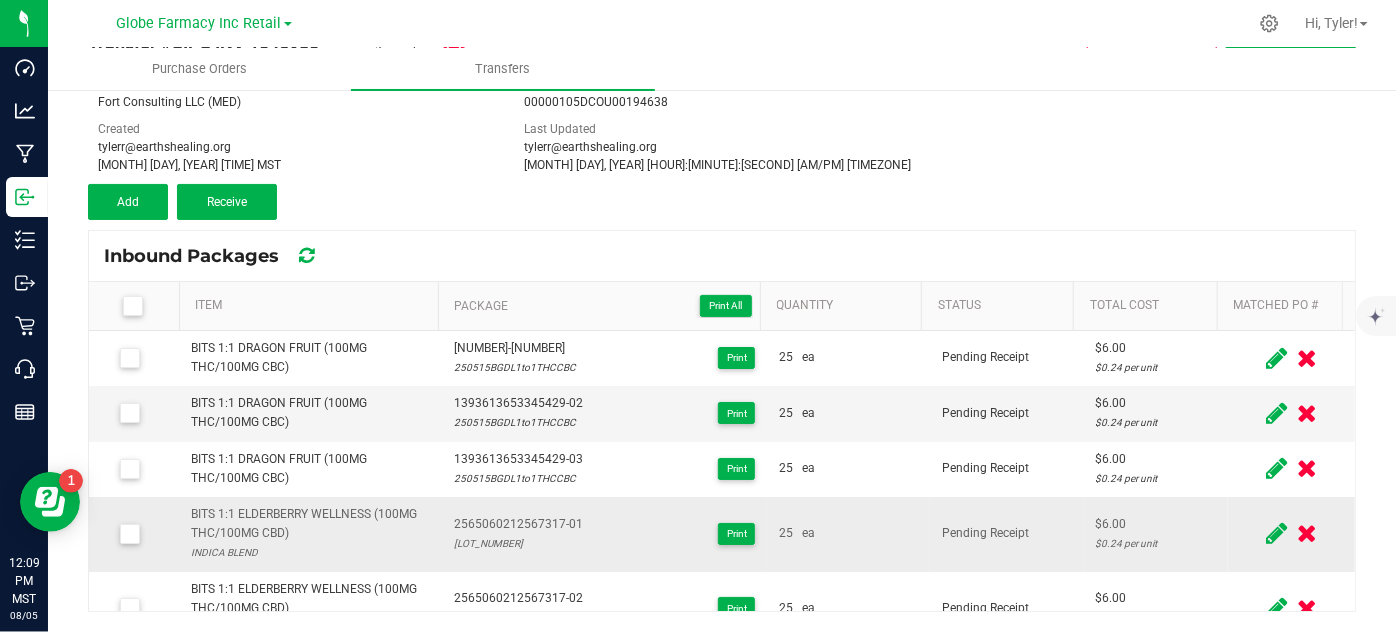 click on "INDICA BLEND" at bounding box center [310, 552] 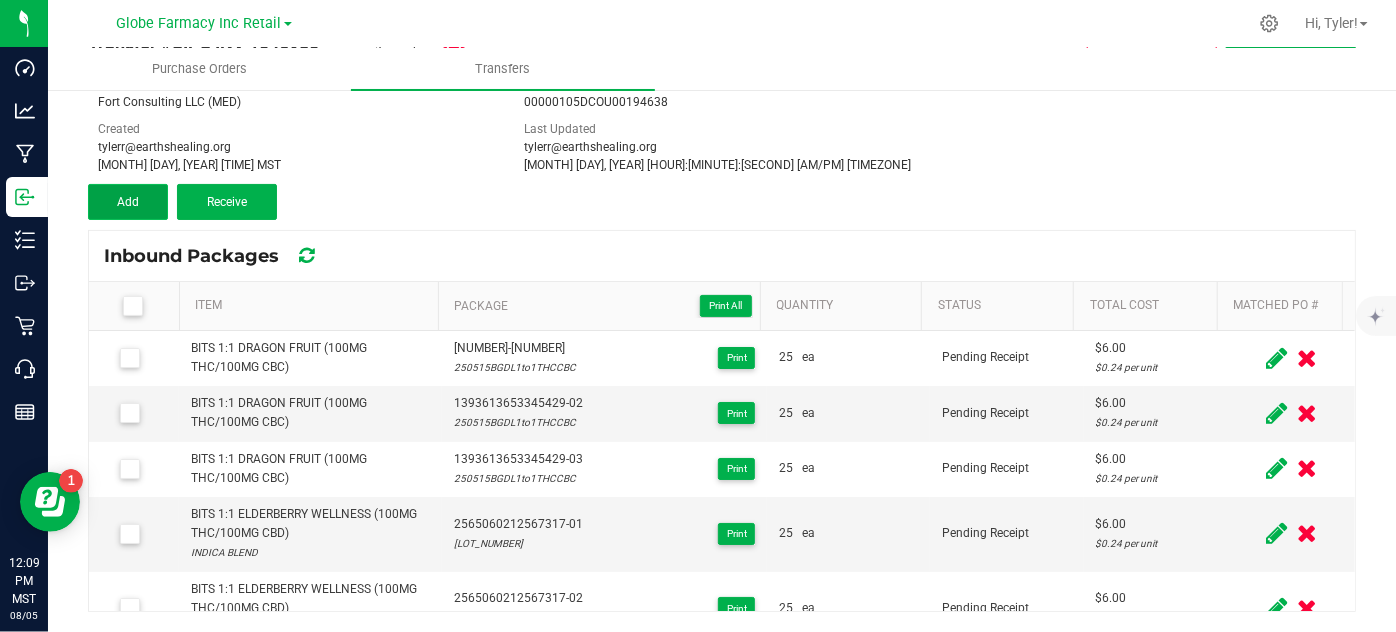 click on "Add" at bounding box center (128, 202) 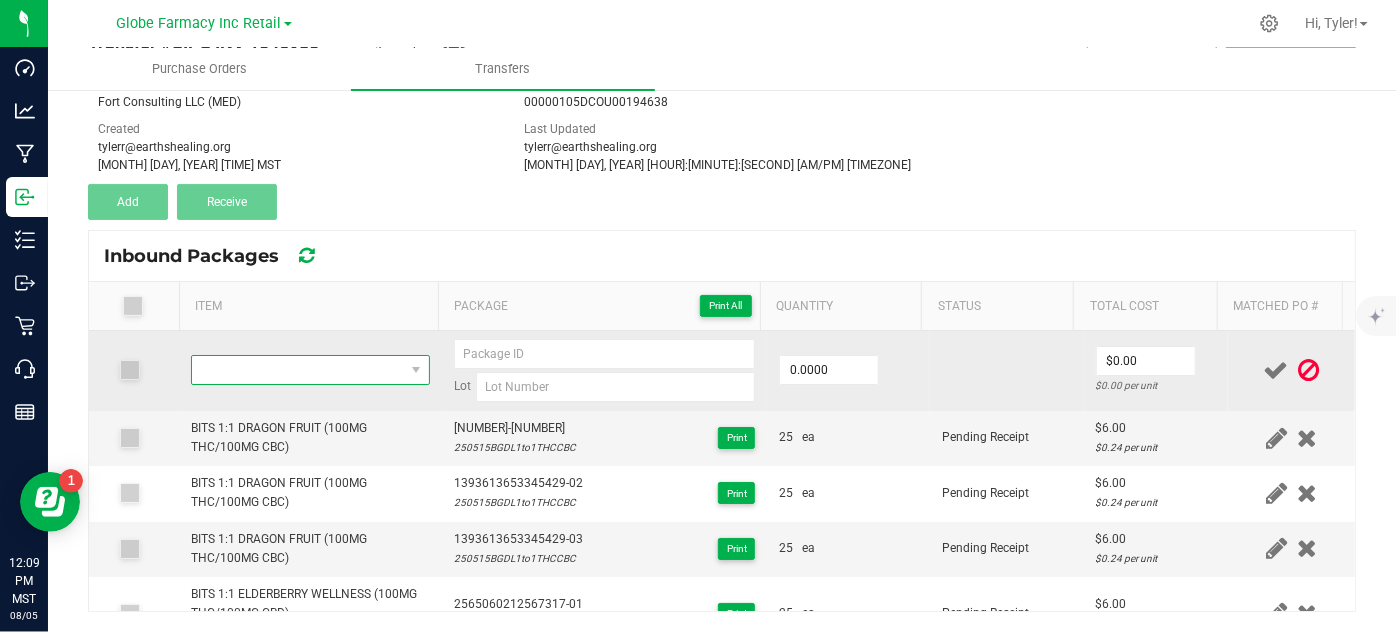 click at bounding box center [297, 370] 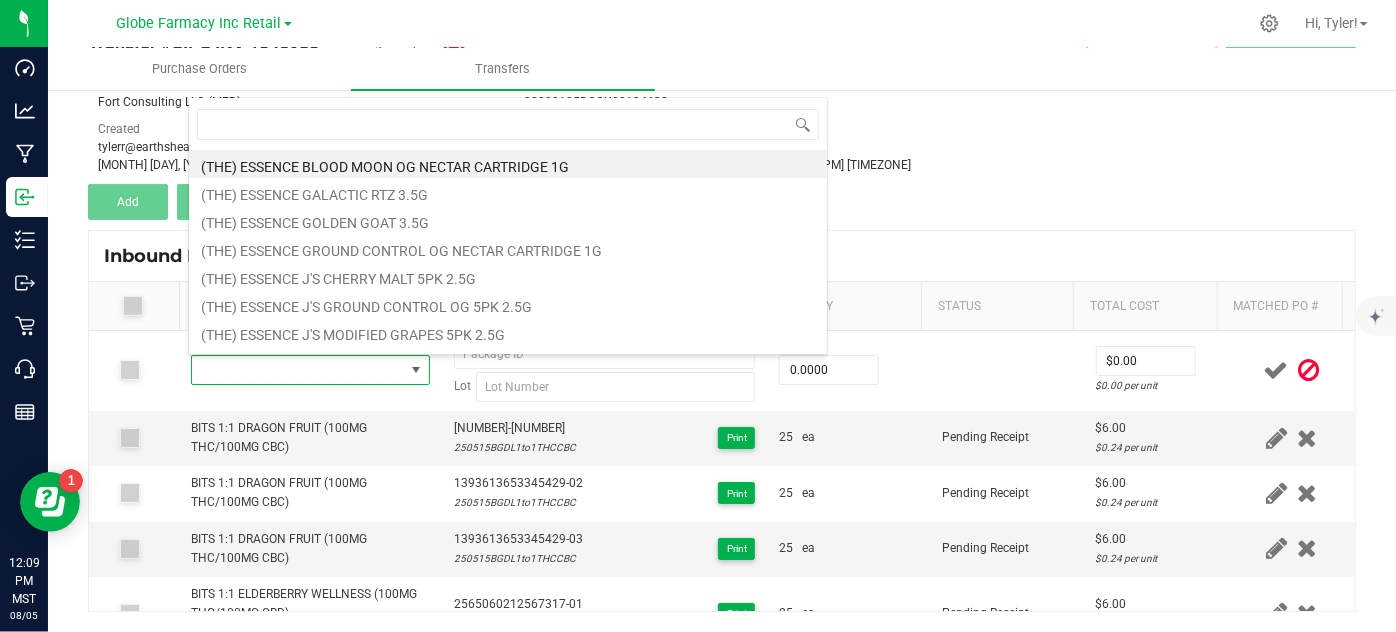 scroll, scrollTop: 99970, scrollLeft: 99767, axis: both 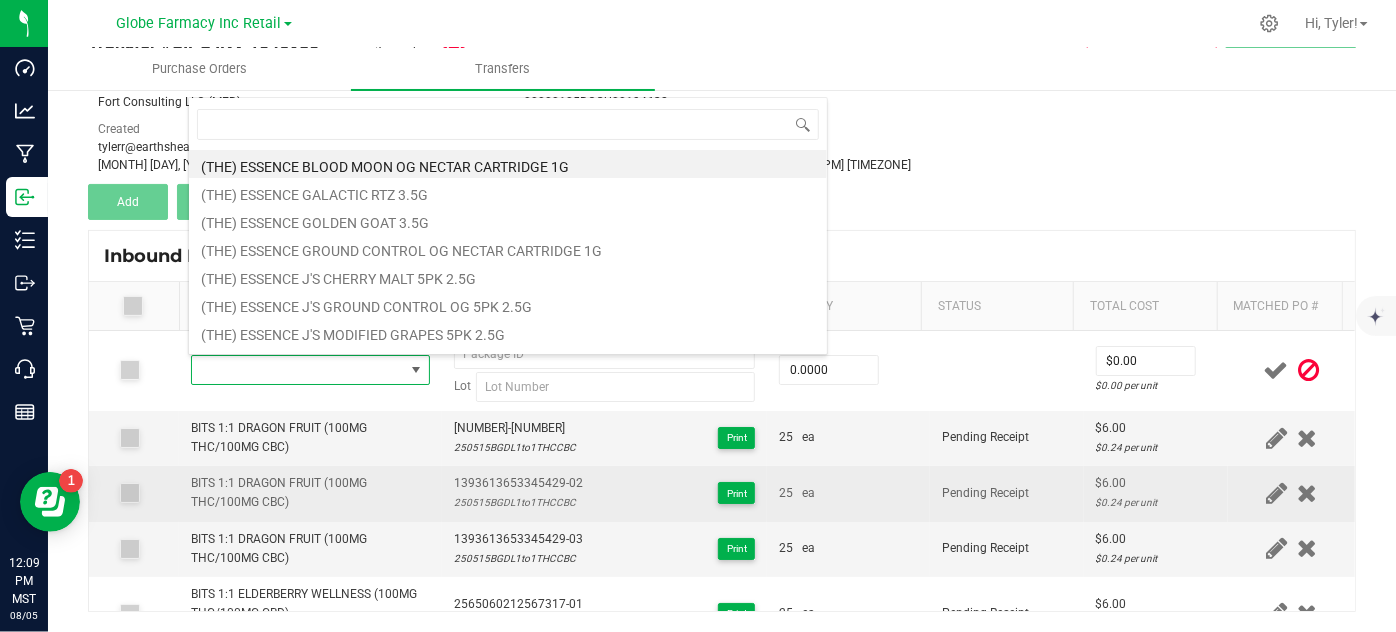type on "BITS GUAVA GO 100MG" 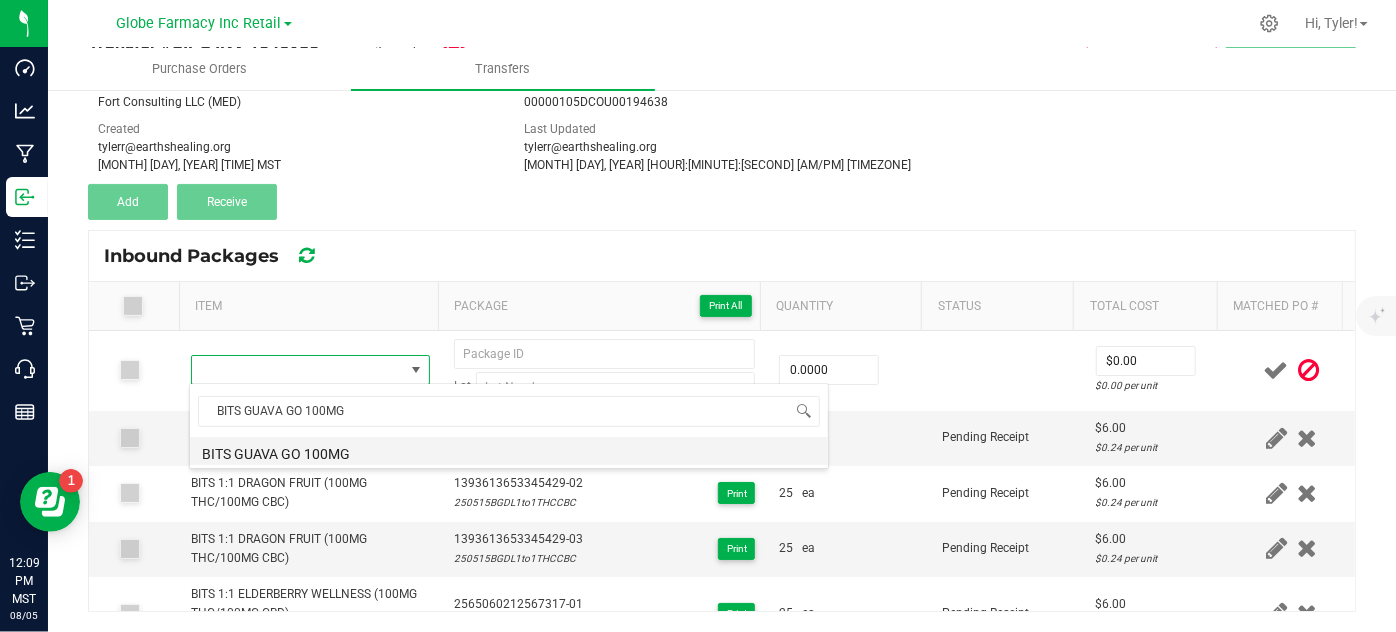 click on "BITS GUAVA GO 100MG" at bounding box center (509, 451) 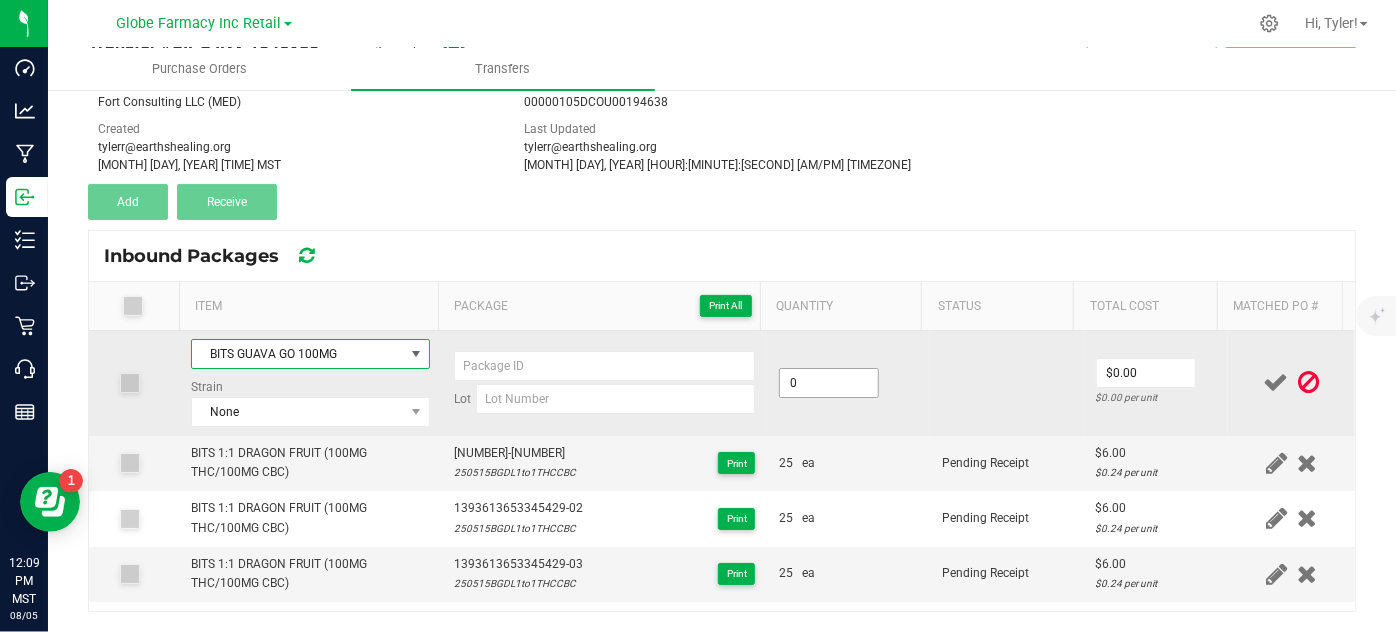 click on "0" at bounding box center [829, 383] 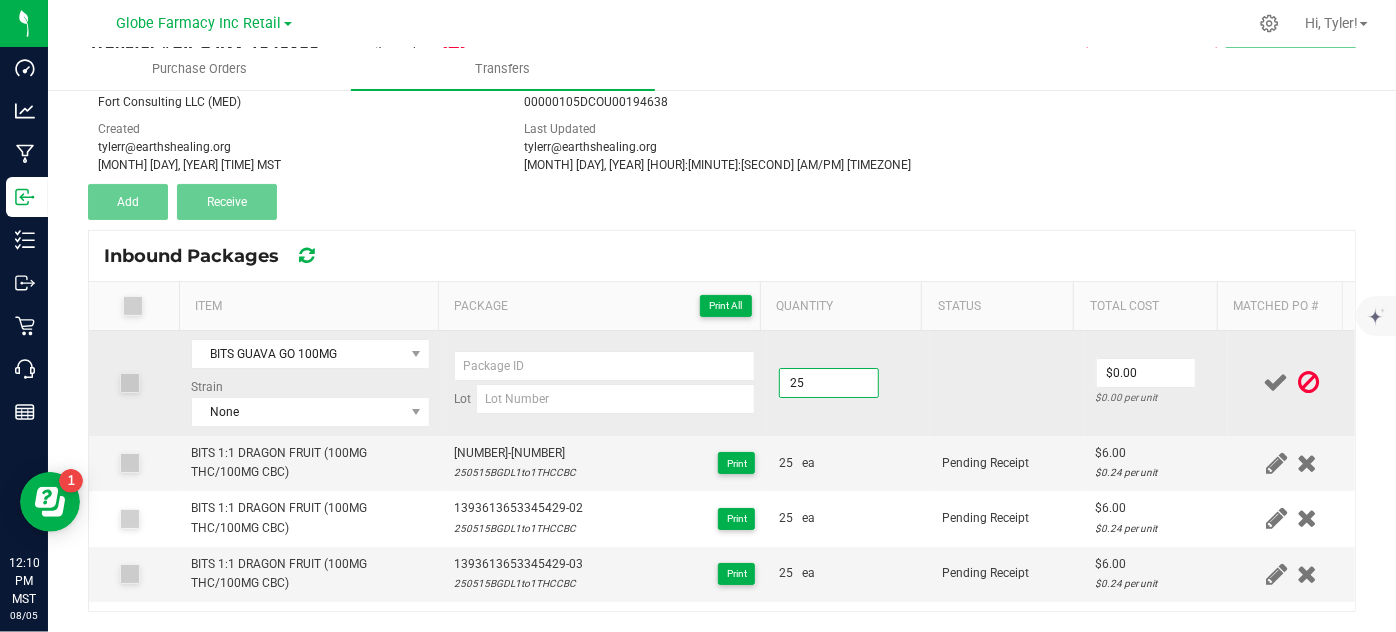 type on "25 ea" 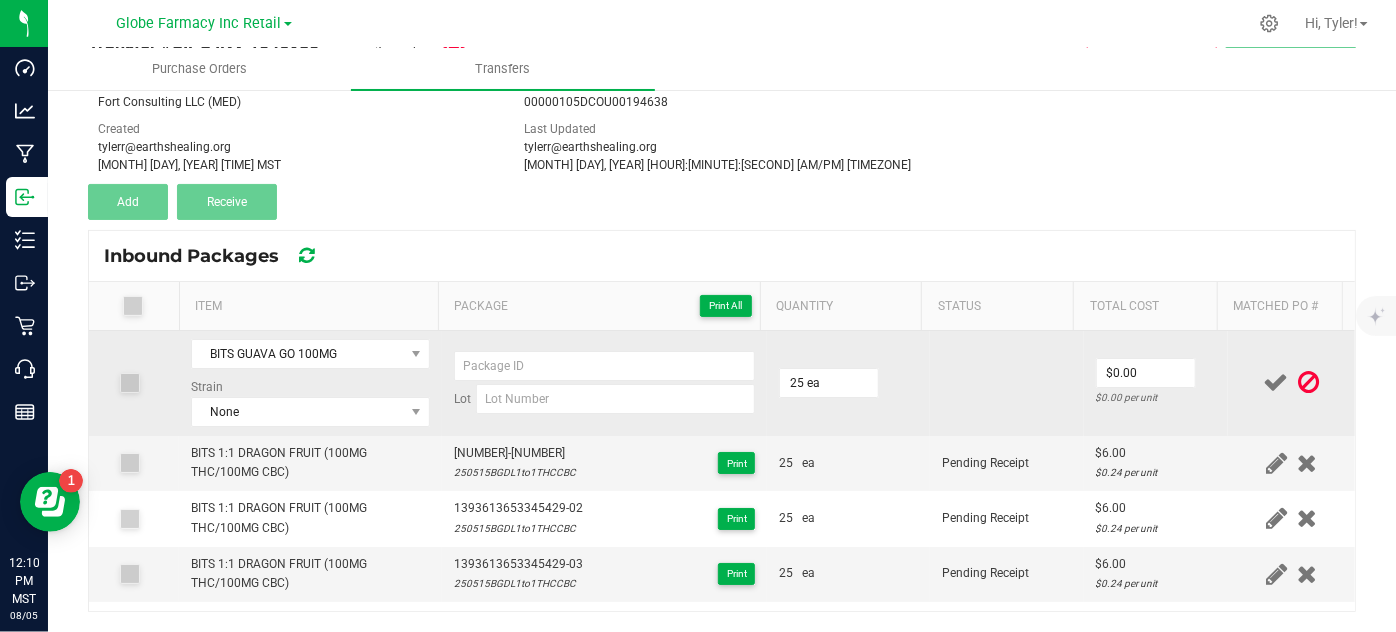 click on "25 ea" at bounding box center (848, 383) 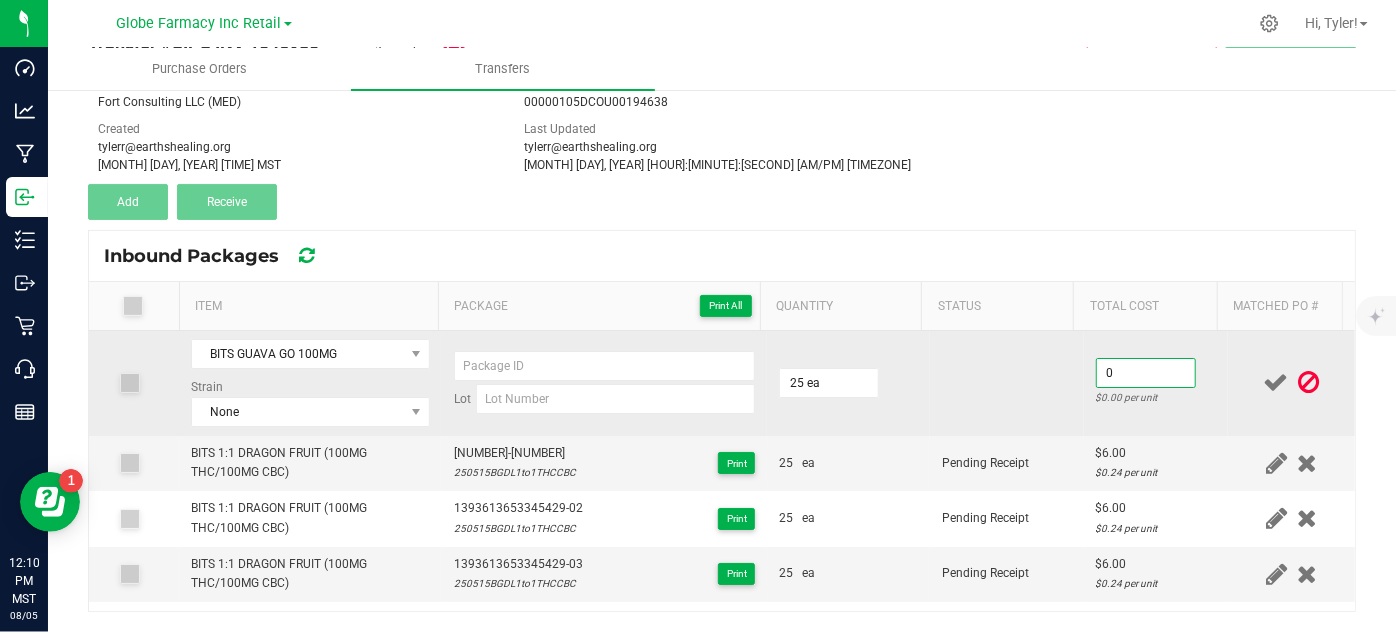 click on "0" at bounding box center (1146, 373) 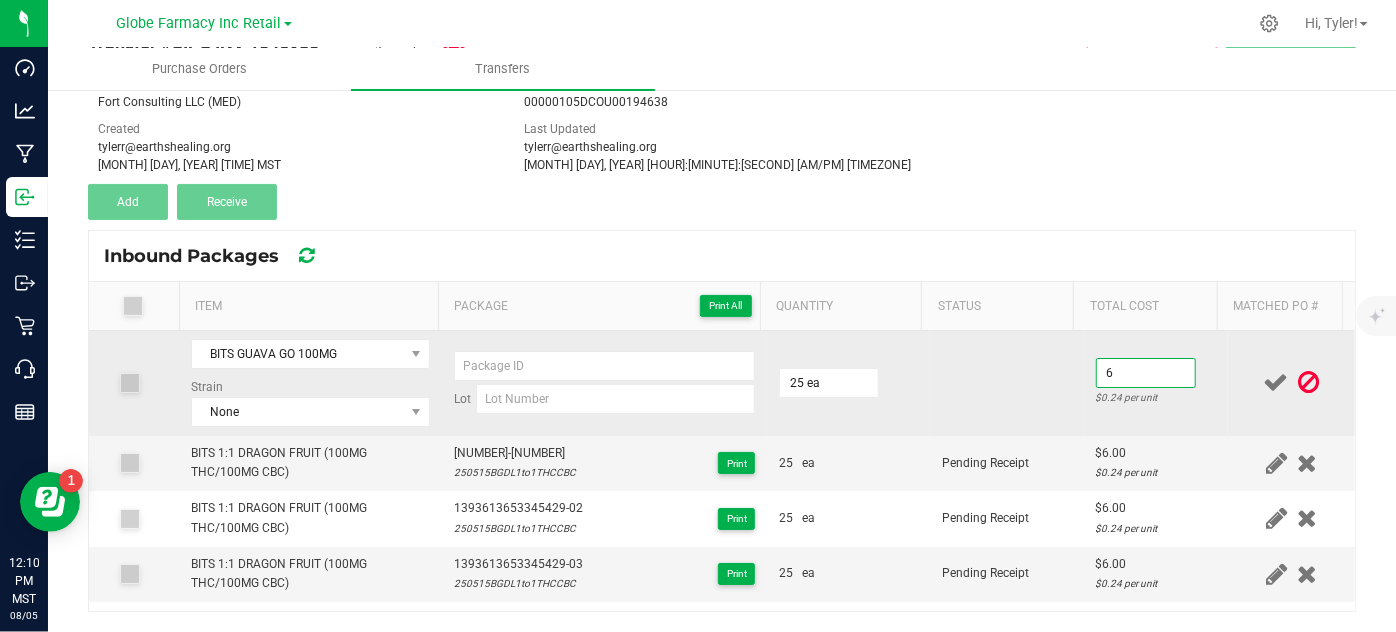 type on "$6.00" 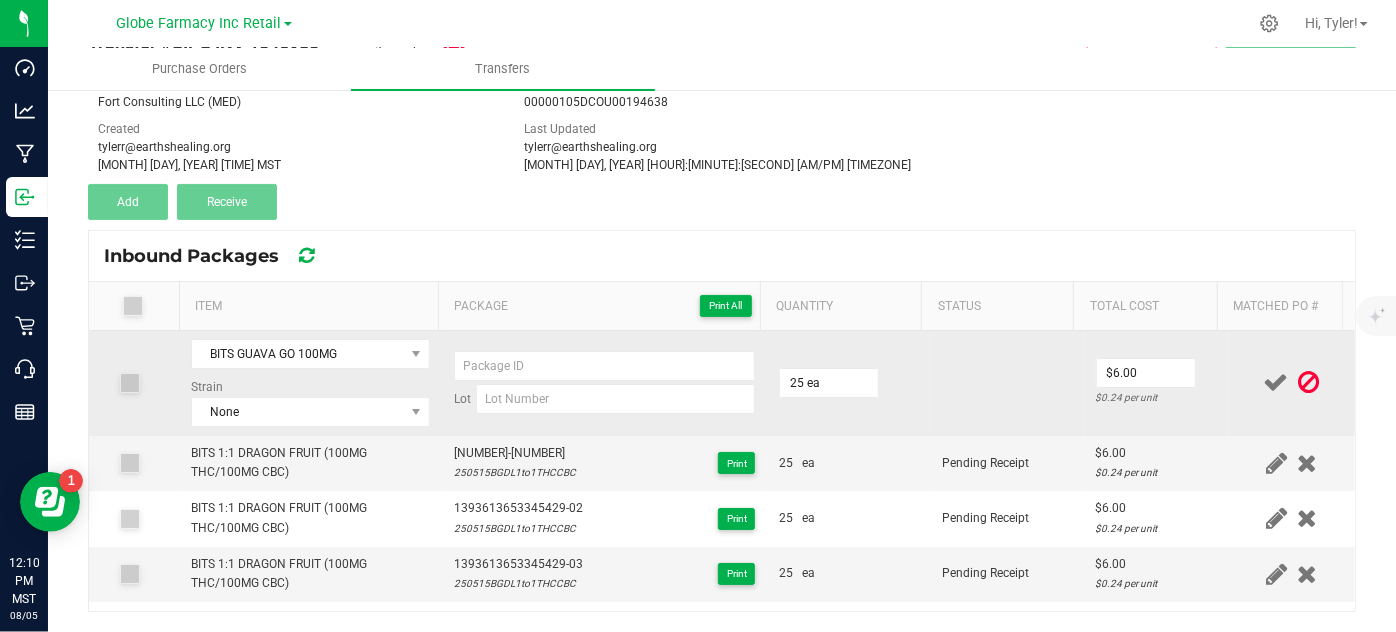 drag, startPoint x: 1033, startPoint y: 386, endPoint x: 1066, endPoint y: 386, distance: 33 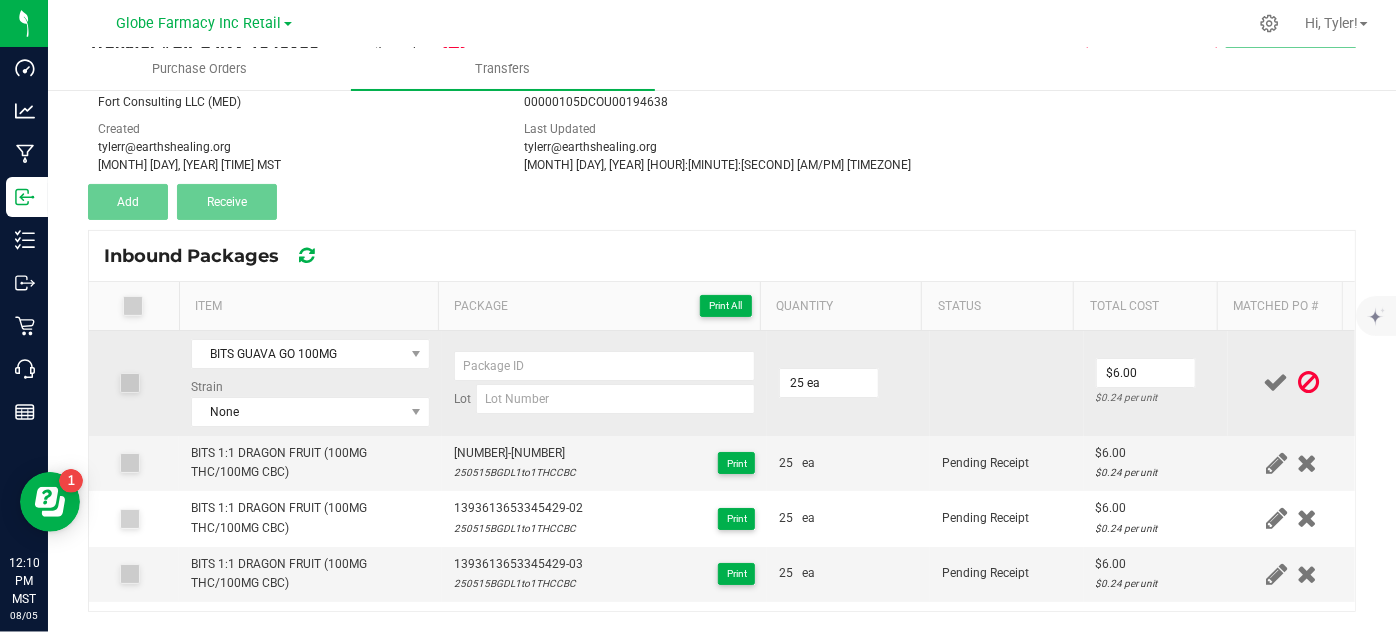 click at bounding box center [1007, 383] 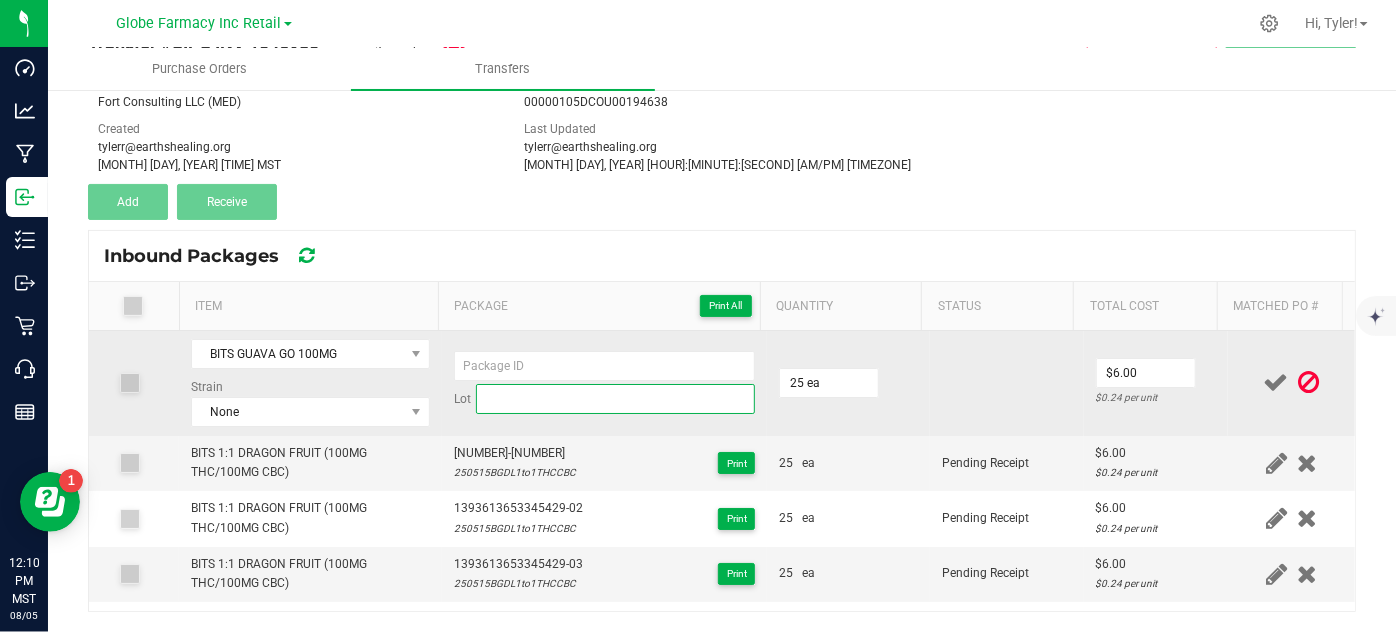 click at bounding box center [616, 399] 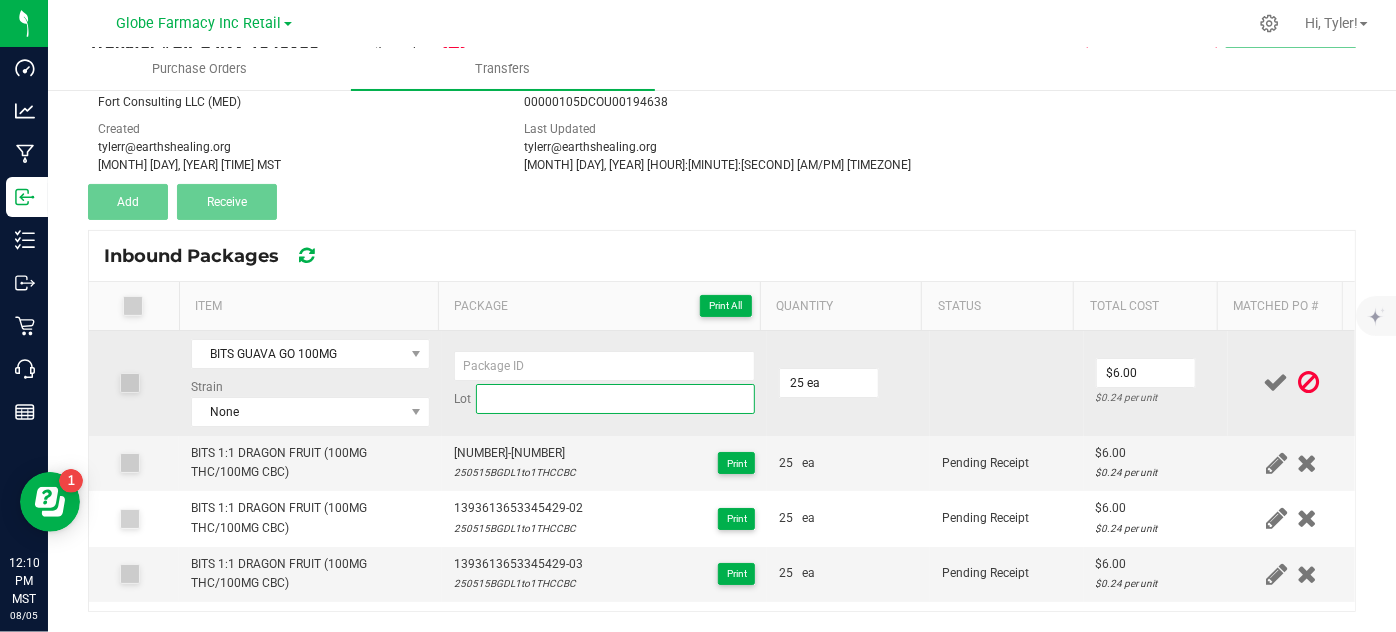 paste on "250523BGGG" 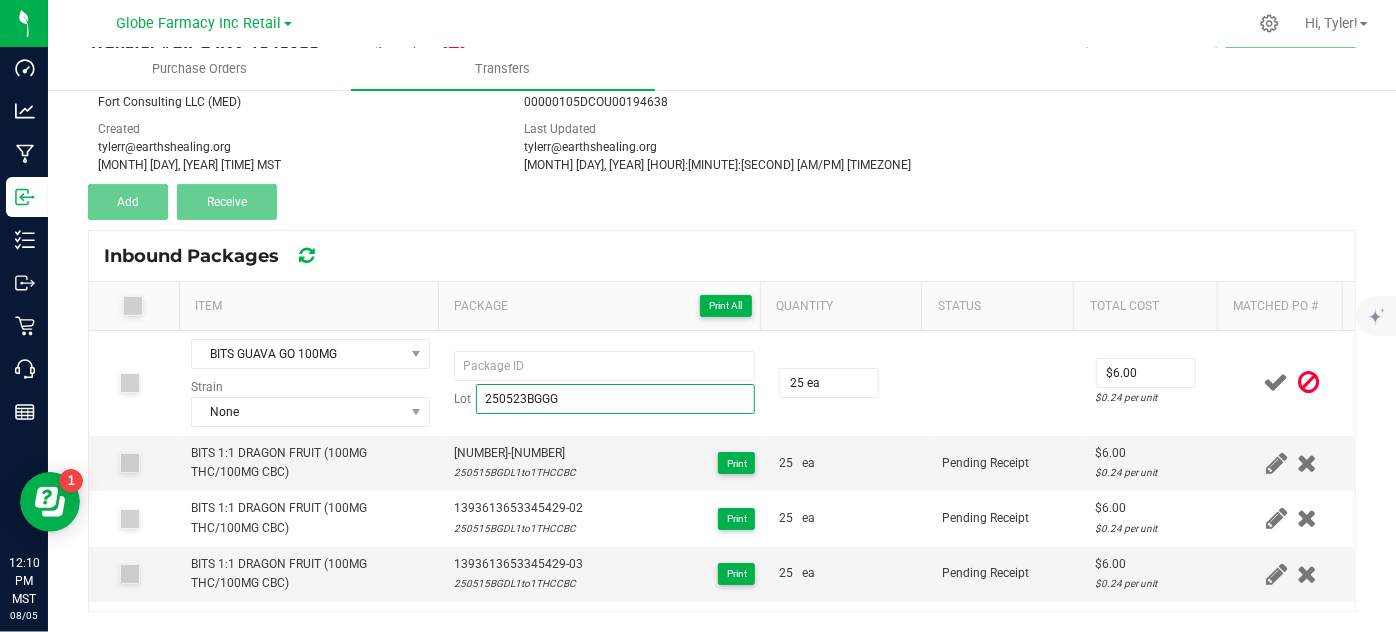 type on "250523BGGG" 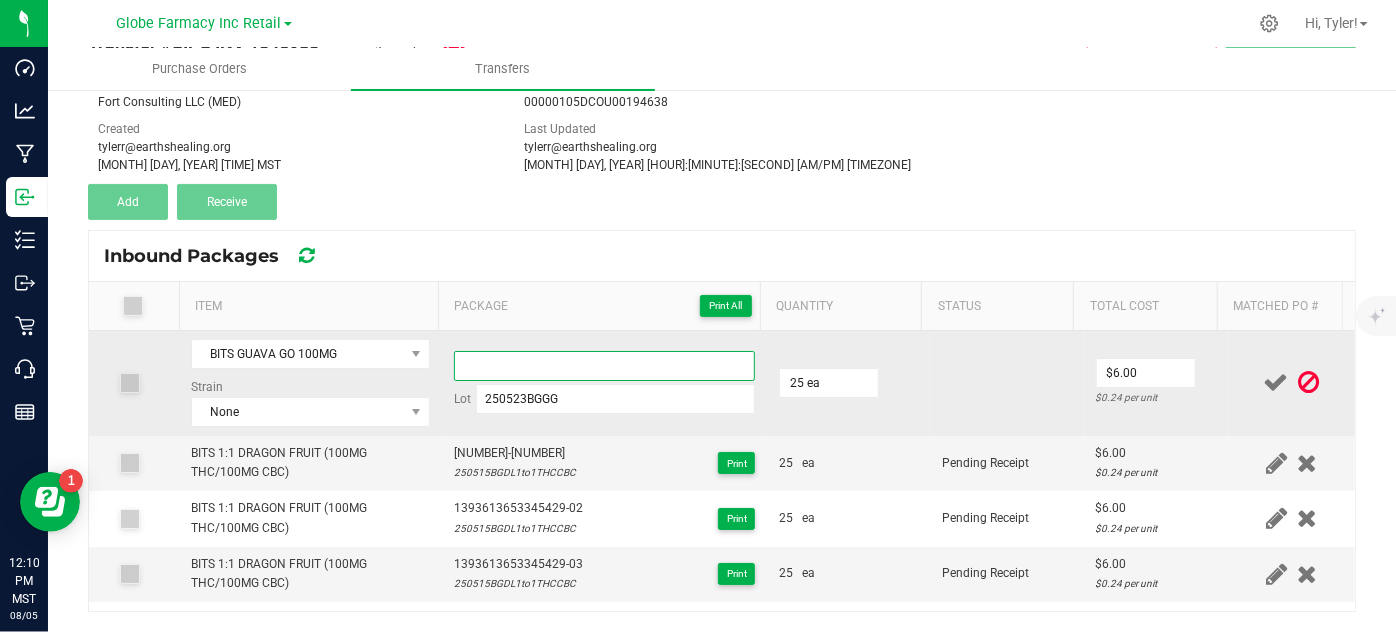 click at bounding box center [605, 366] 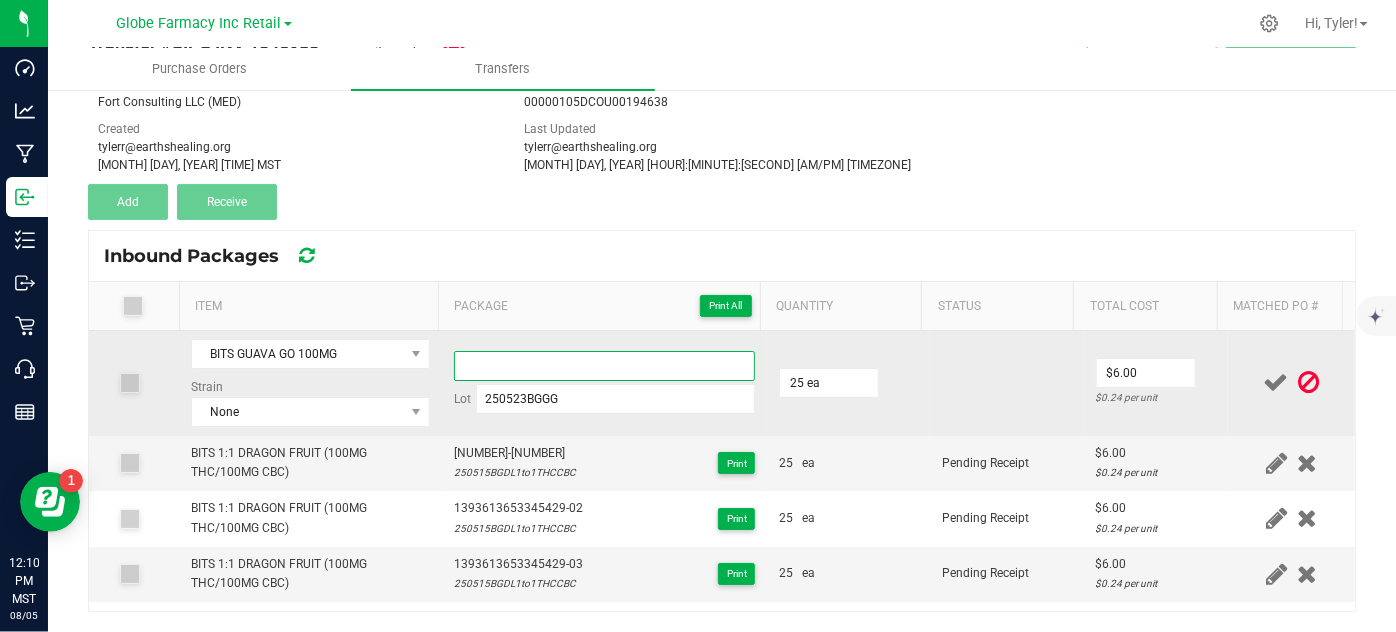 paste on "9631 4220 5416 6615" 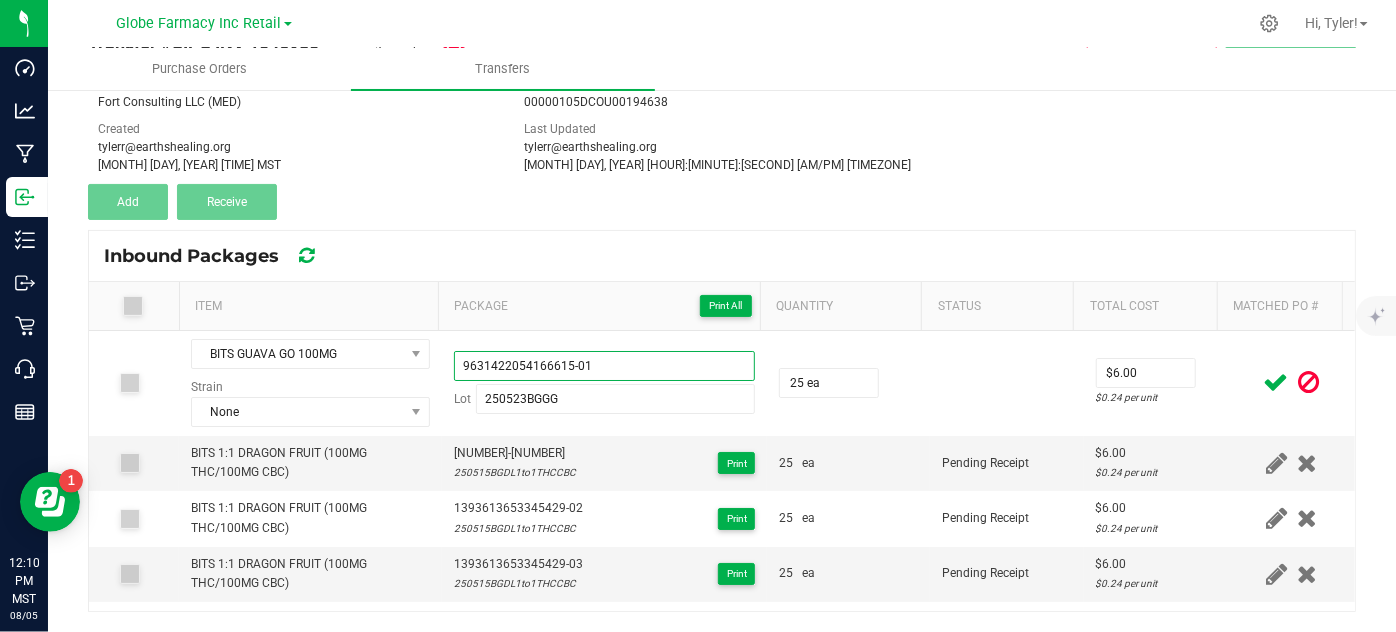 drag, startPoint x: 635, startPoint y: 362, endPoint x: 60, endPoint y: 282, distance: 580.5385 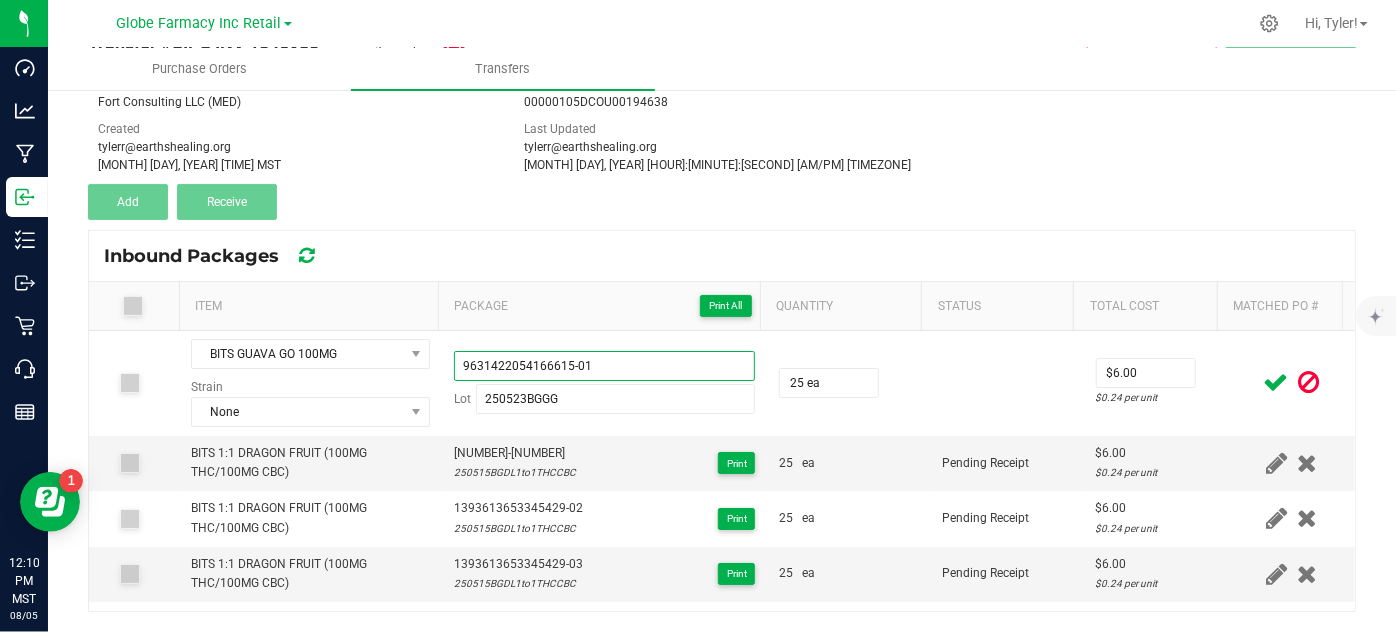 click on "< Inbound Transfers   Transfer #SIPS INV 1046980   Pending Receipt
Void   Edit  Shipper Name Fort Consulting LLC (MED) Shipper License 00000105DCOU00194638 Created tylerr@earthshealing.org Aug 5, 2025 12:06:14 PM MST Last Updated tylerr@earthshealing.org Aug 5, 2025 12:09:44 PM MST  Add   Receive   Inbound Packages  Item  Package   Print All  Quantity Status Total Cost Matched PO # BITS GUAVA GO 100MG  Strain  None 9631422054166615-01 Lot 250523BGGG 25 ea    $6.00  $0.24 per unit  BITS 1:1 DRAGON FRUIT (100MG THC/100MG CBC)  1393613653345429-01   250515BGDL1to1THCCBC   Print   25   ea   Pending Receipt   $6.00   $0.24 per unit  BITS 1:1 DRAGON FRUIT (100MG THC/100MG CBC)  1393613653345429-02   250515BGDL1to1THCCBC   Print   25   ea   Pending Receipt   $6.00   $0.24 per unit  BITS 1:1 DRAGON FRUIT (100MG THC/100MG CBC)  1393613653345429-03   250515BGDL1to1THCCBC   Print   25   ea   Pending Receipt   $6.00   $0.24 per unit  BITS 1:1 ELDERBERRY WELLNESS (100MG THC/100MG CBD)" at bounding box center (722, 307) 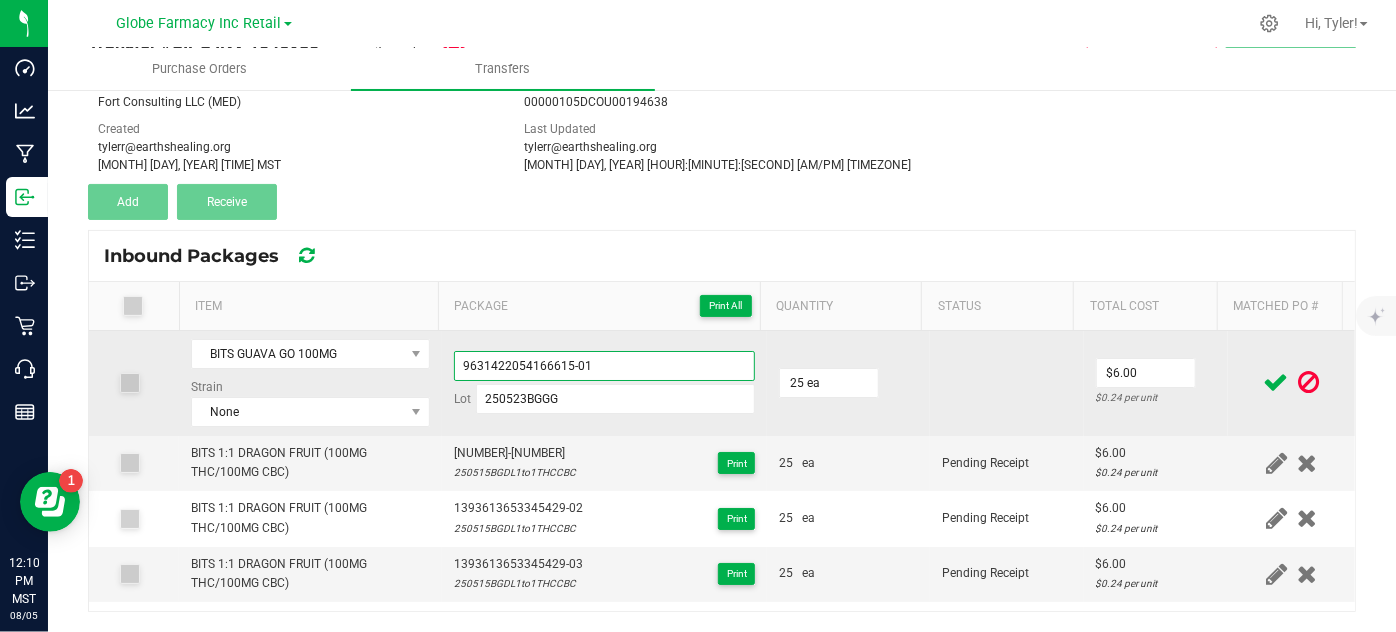 type on "9631422054166615-01" 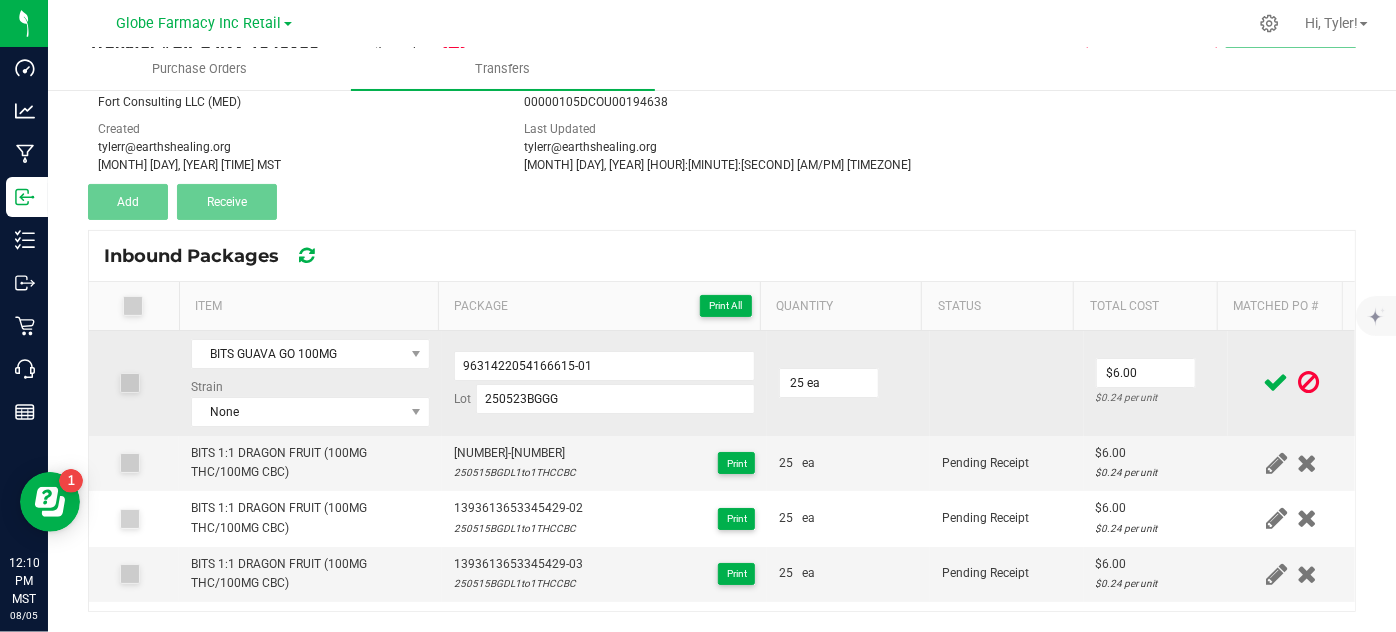 click at bounding box center (1007, 383) 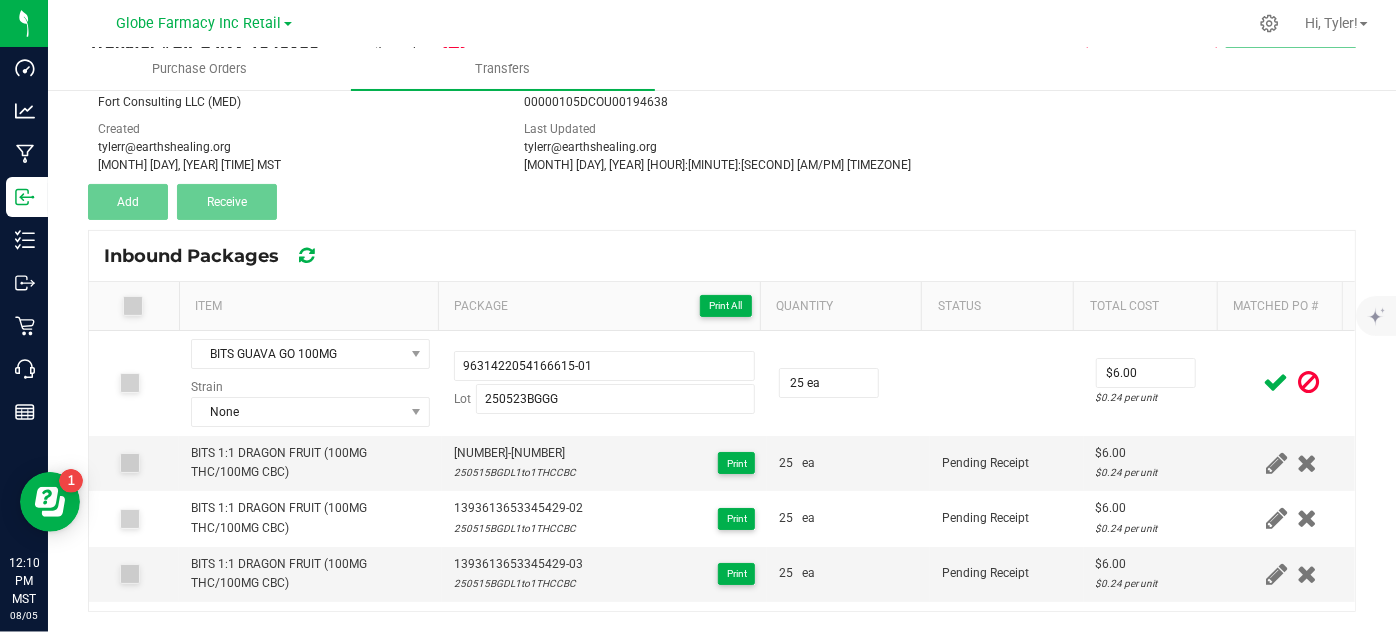 click at bounding box center (1276, 382) 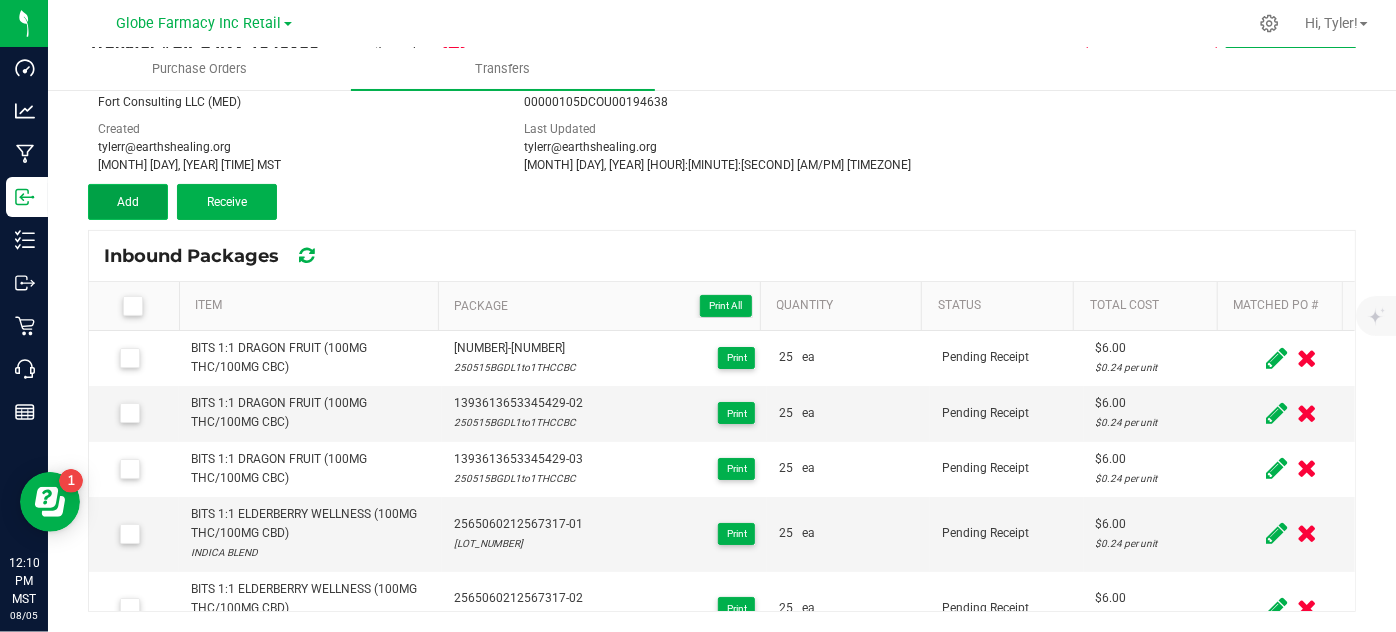 click on "Add" at bounding box center [128, 202] 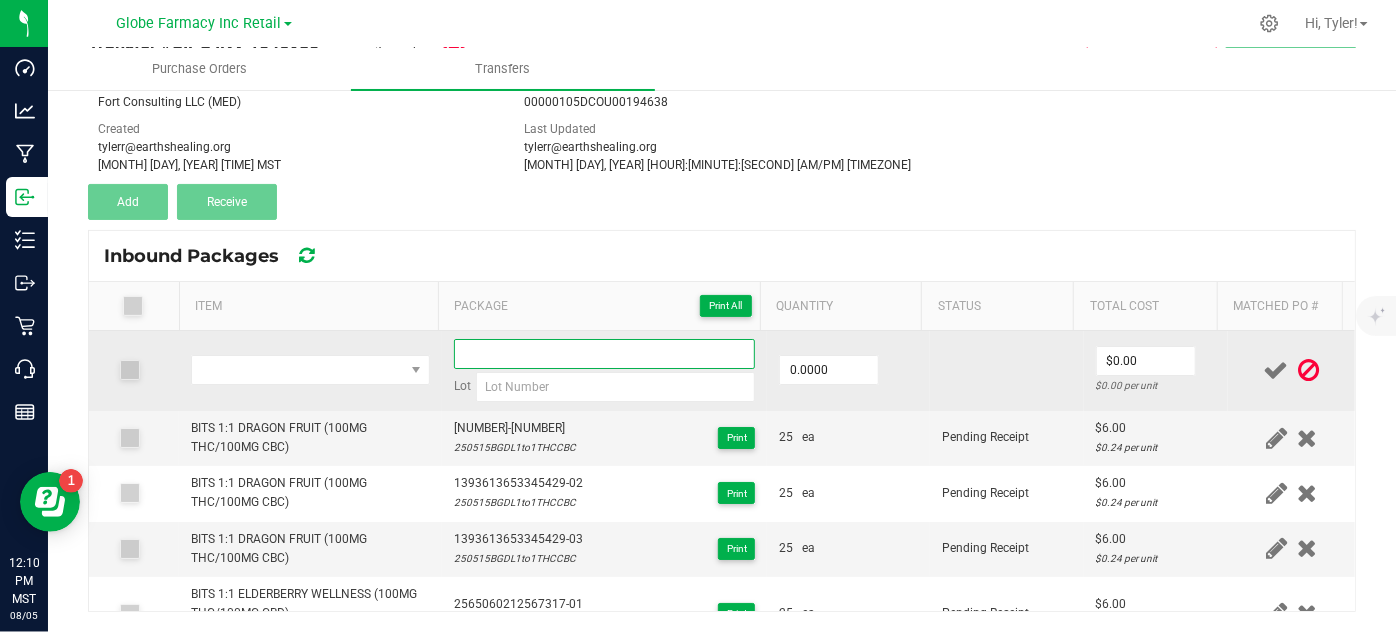 click at bounding box center [605, 354] 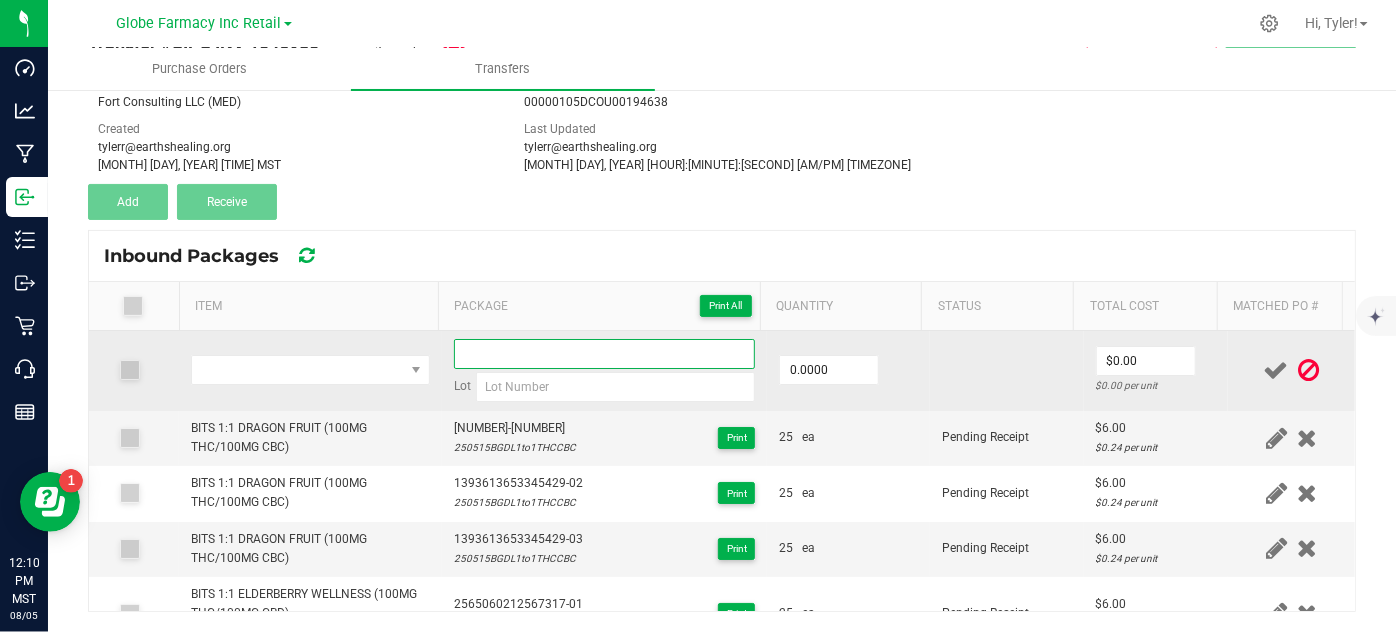 paste on "9631422054166615-01" 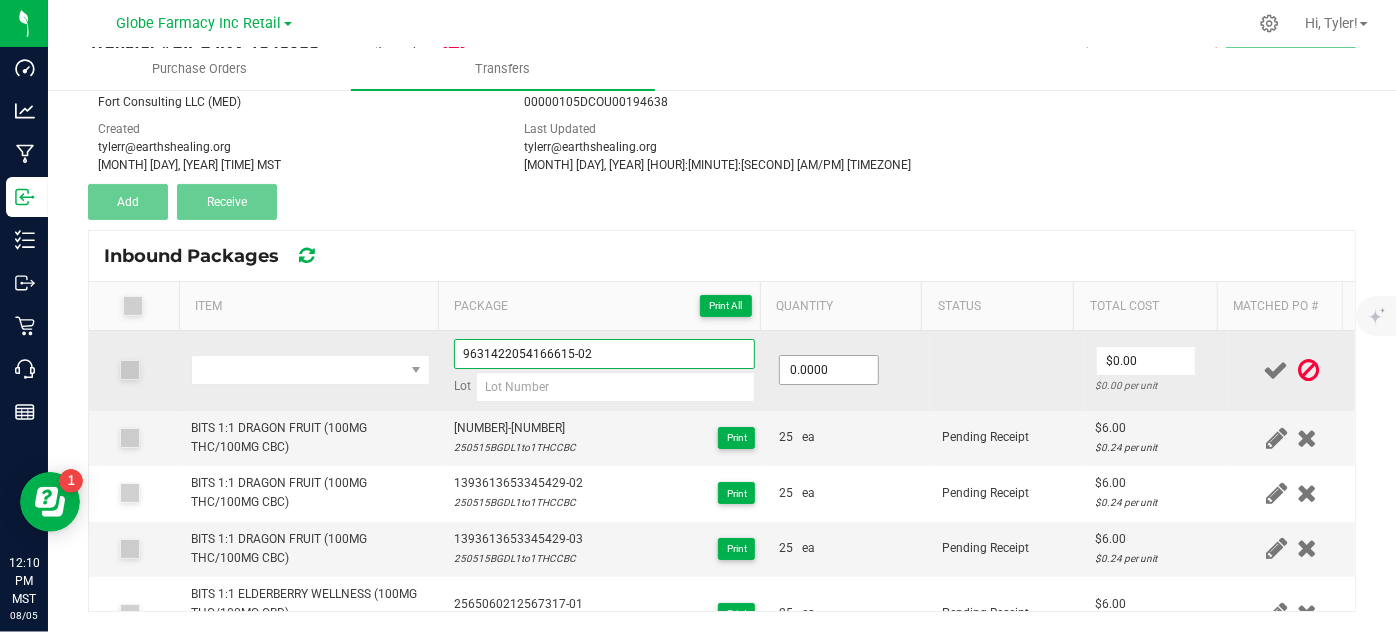 type on "9631422054166615-02" 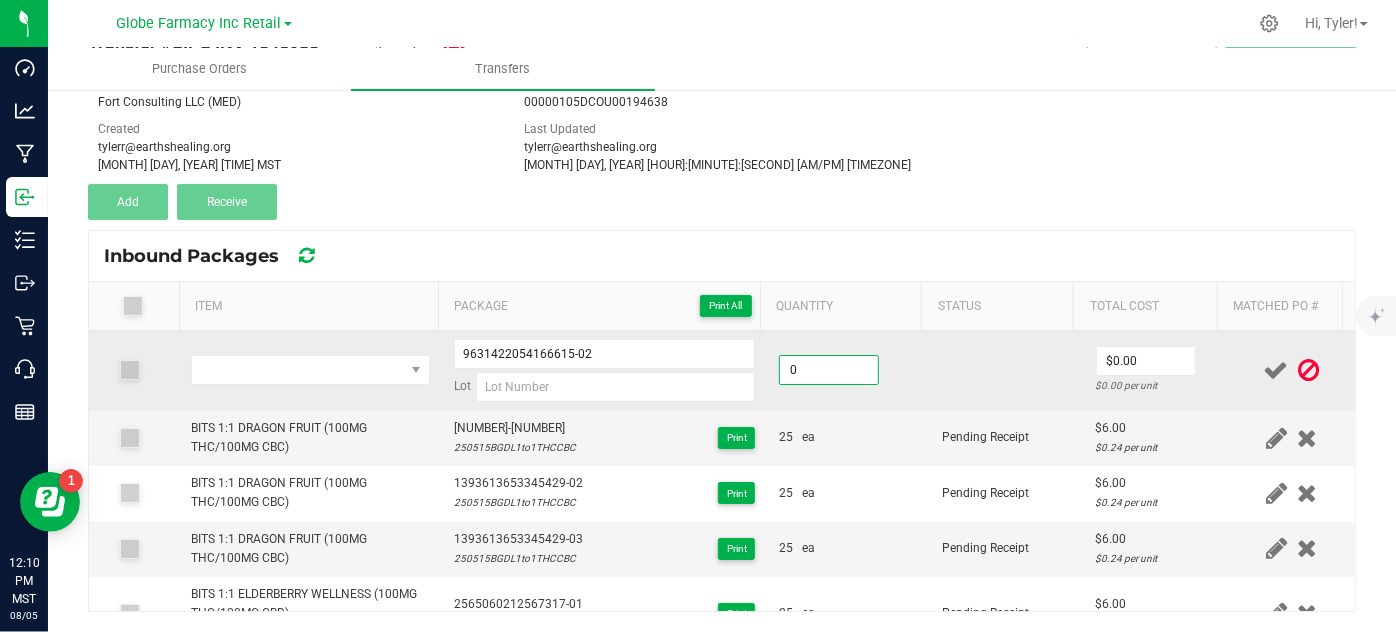 click on "0" at bounding box center (829, 370) 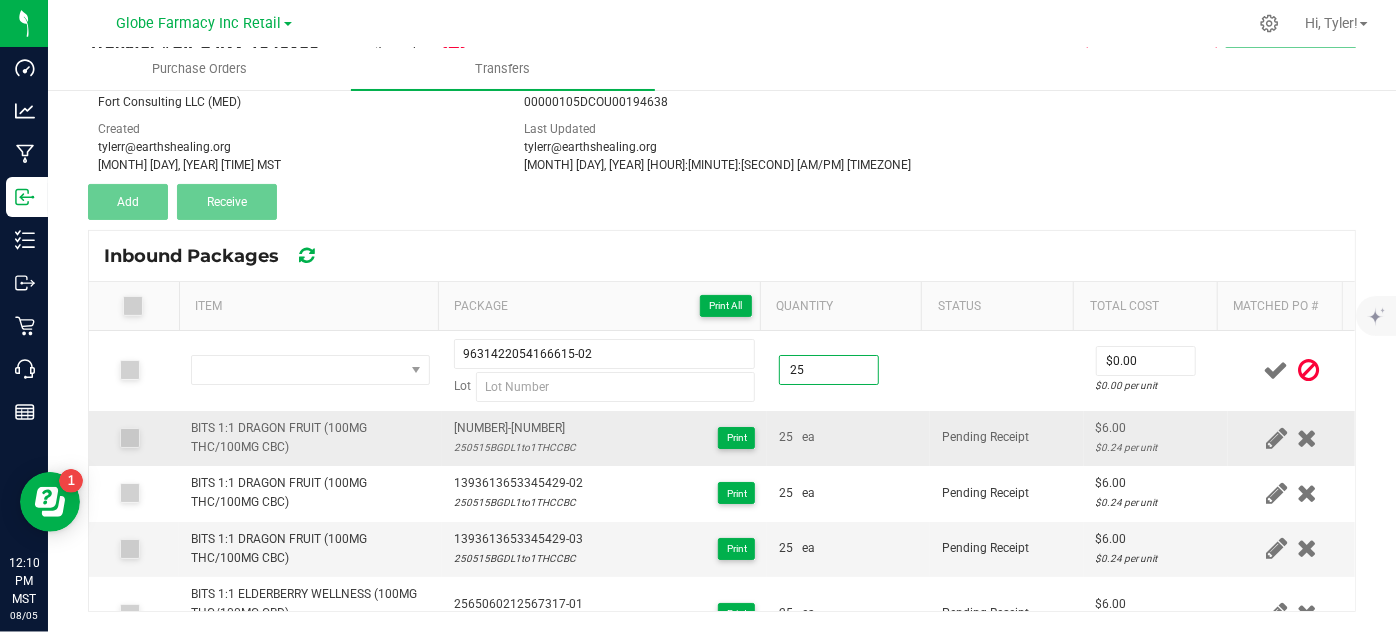 type on "25.0000" 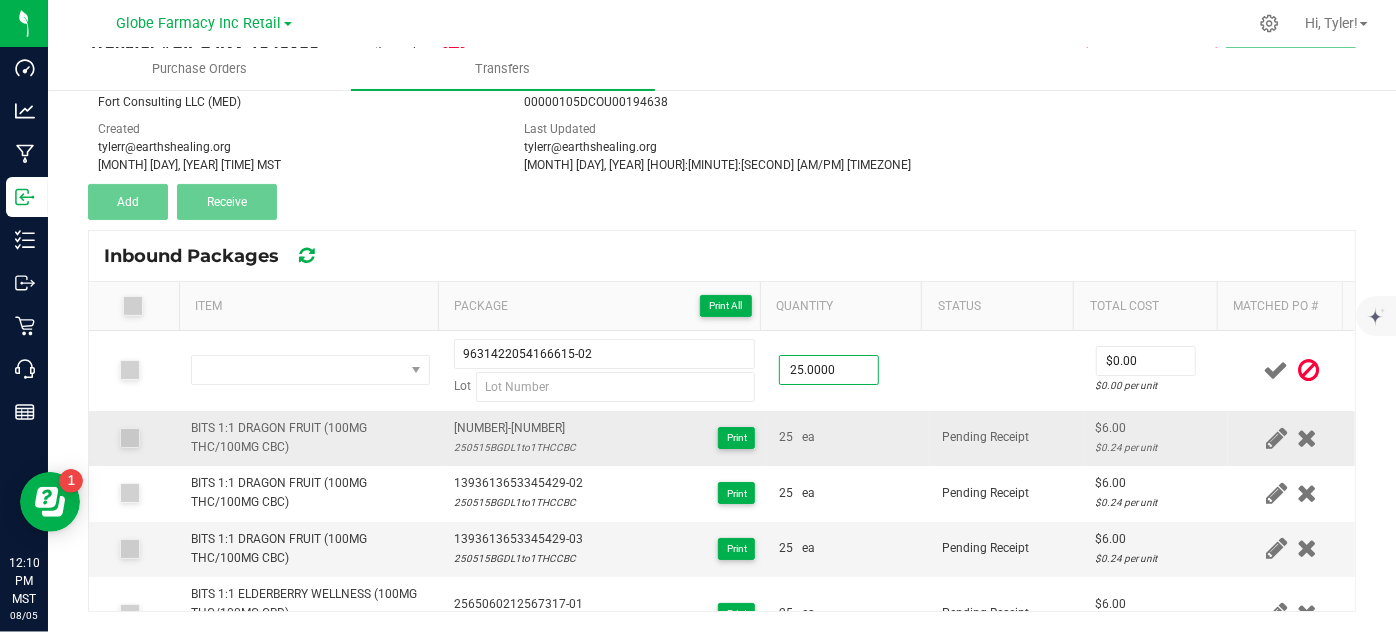 click on "25   ea" at bounding box center [848, 438] 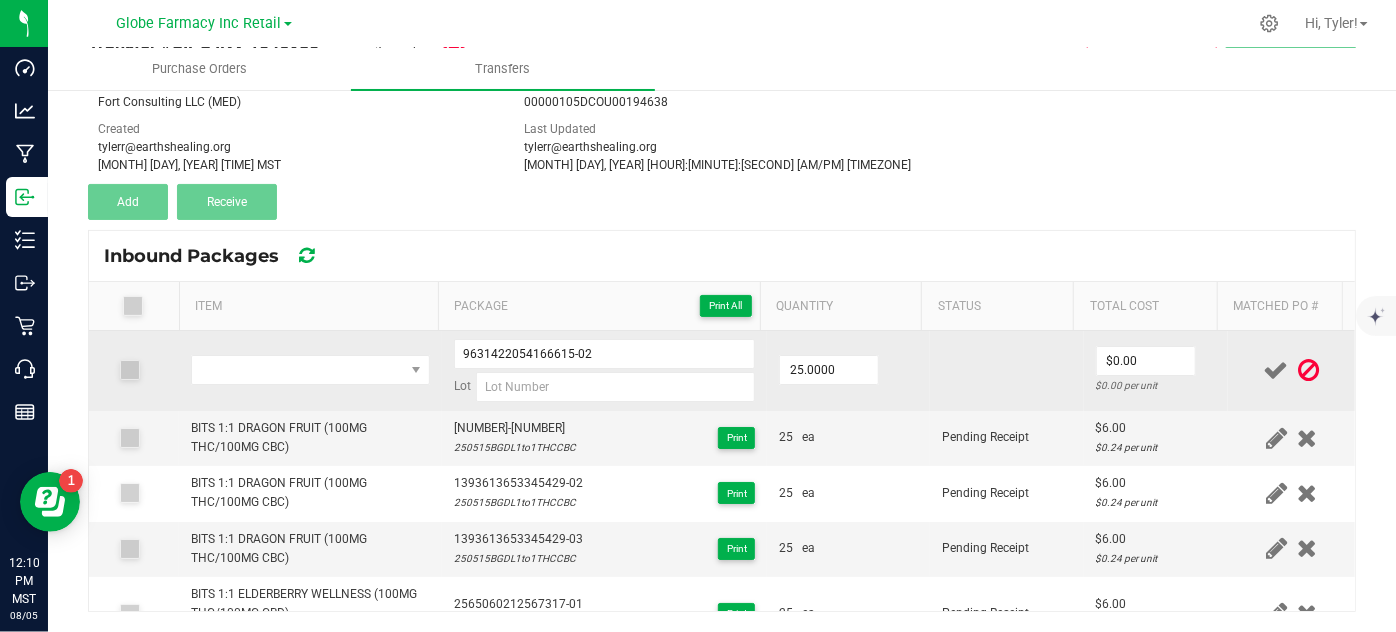 click at bounding box center (310, 371) 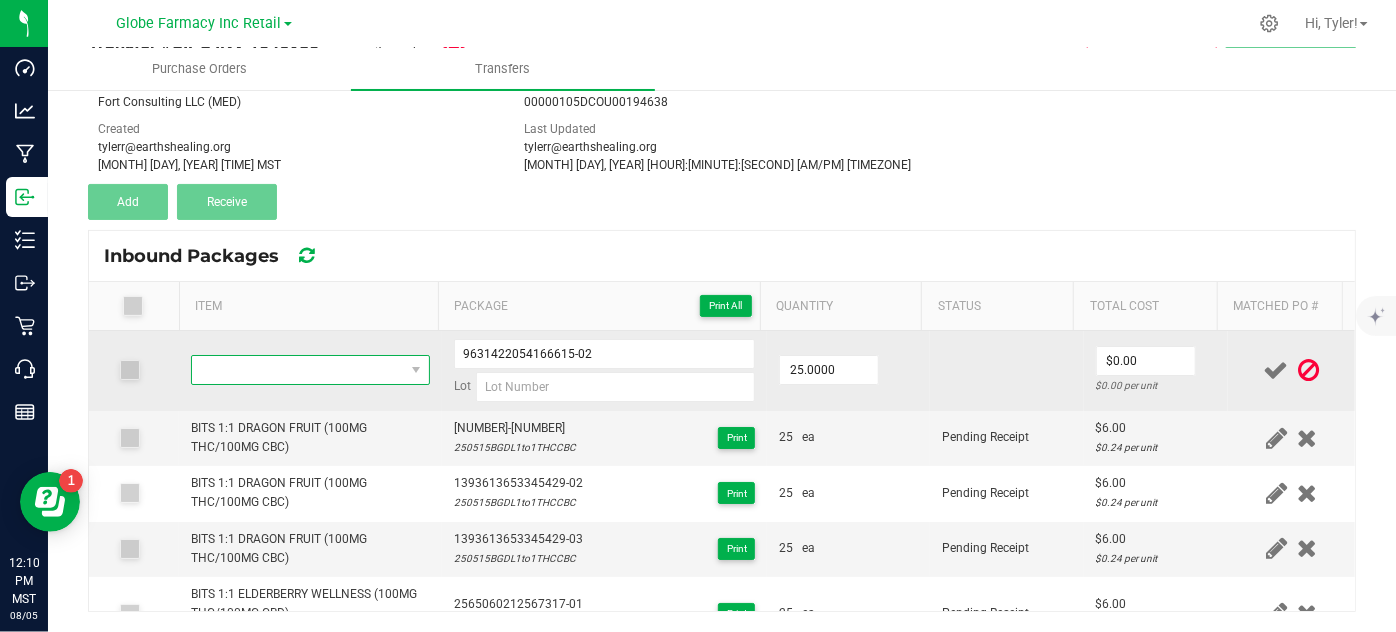 click at bounding box center (297, 370) 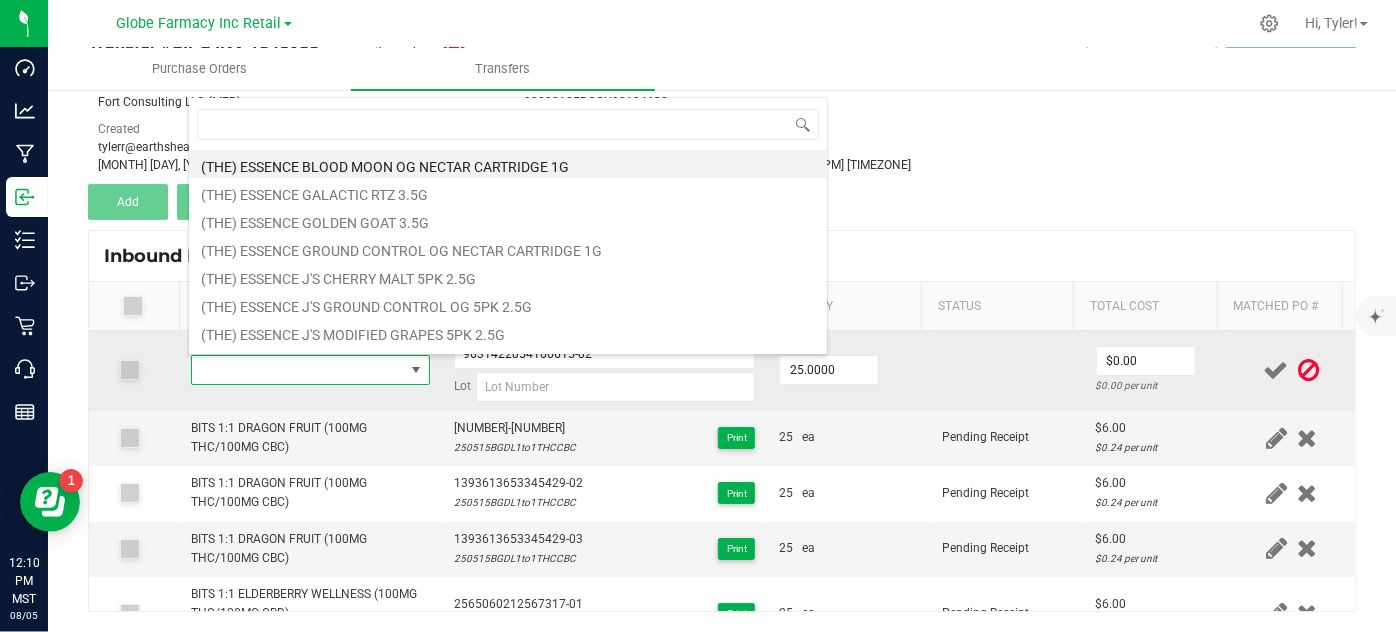 scroll, scrollTop: 99970, scrollLeft: 99767, axis: both 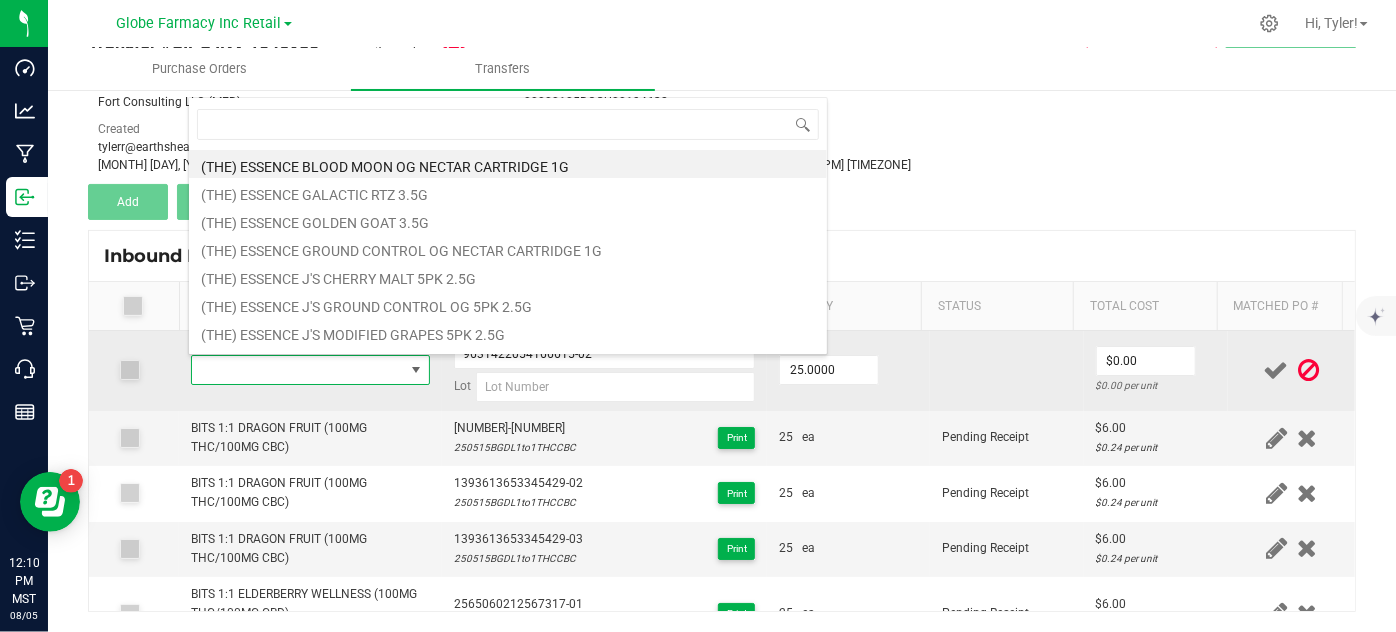 type on "BITS GUAVA GO 100MG" 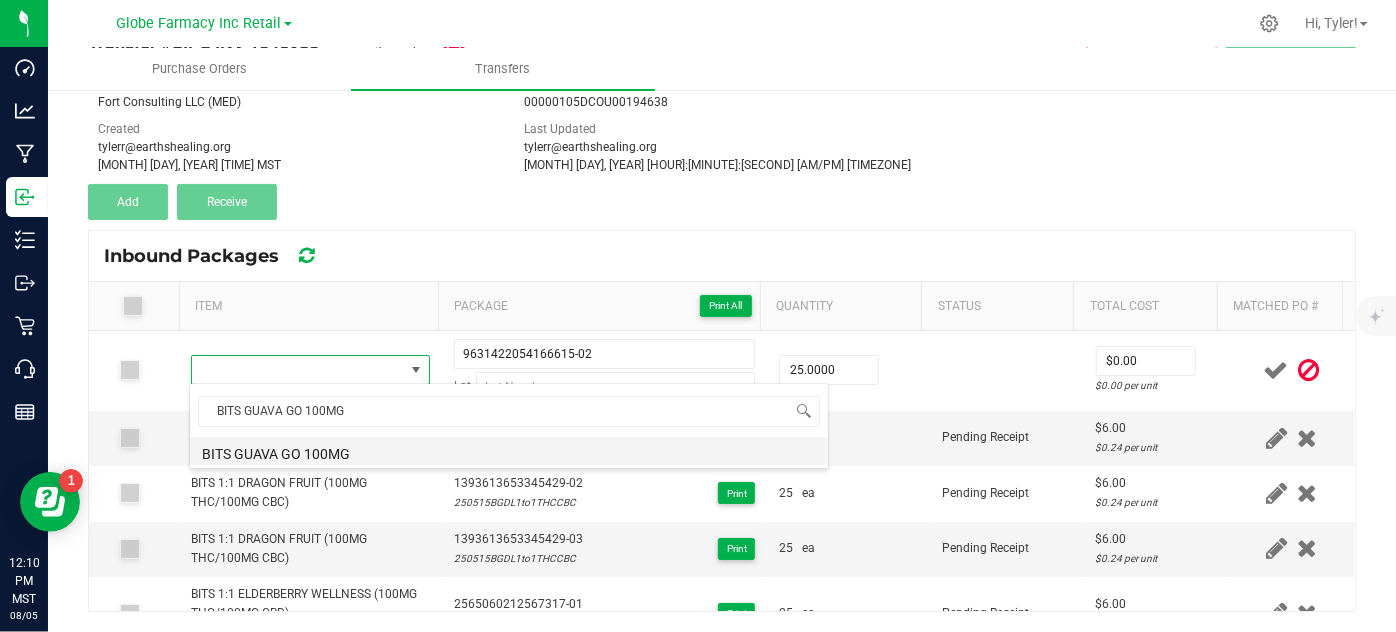 drag, startPoint x: 301, startPoint y: 453, endPoint x: 350, endPoint y: 431, distance: 53.712196 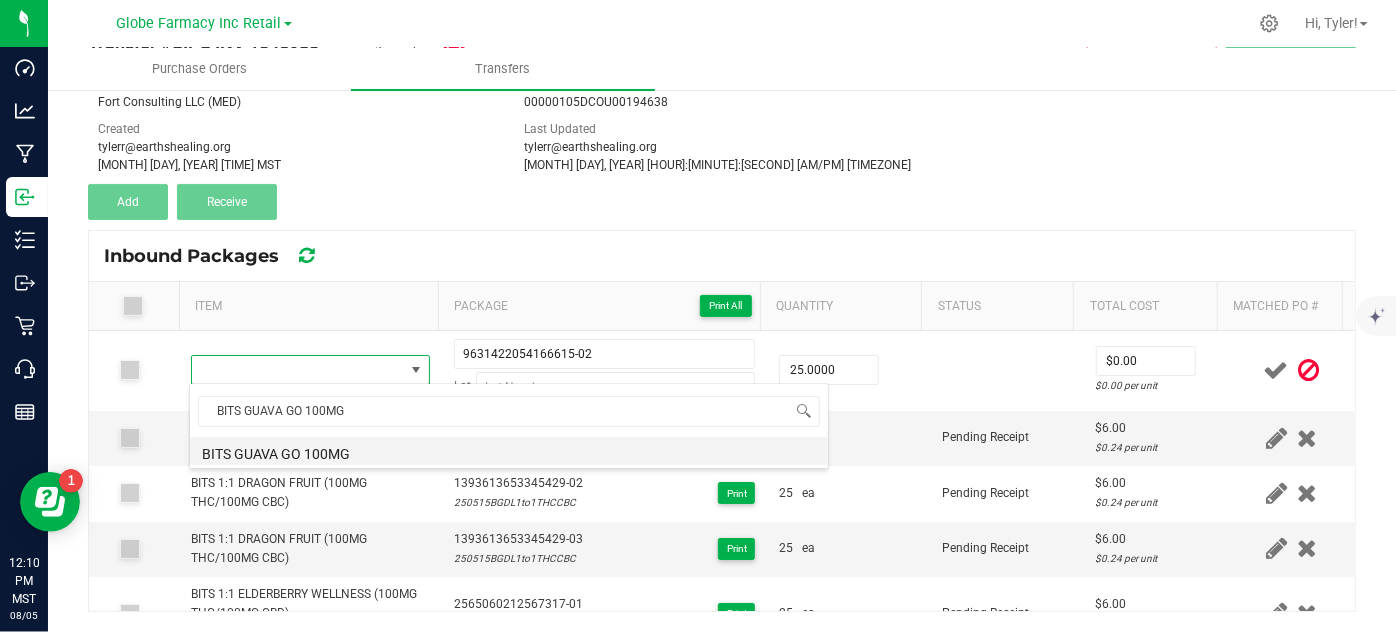 click on "BITS GUAVA GO 100MG" at bounding box center [509, 451] 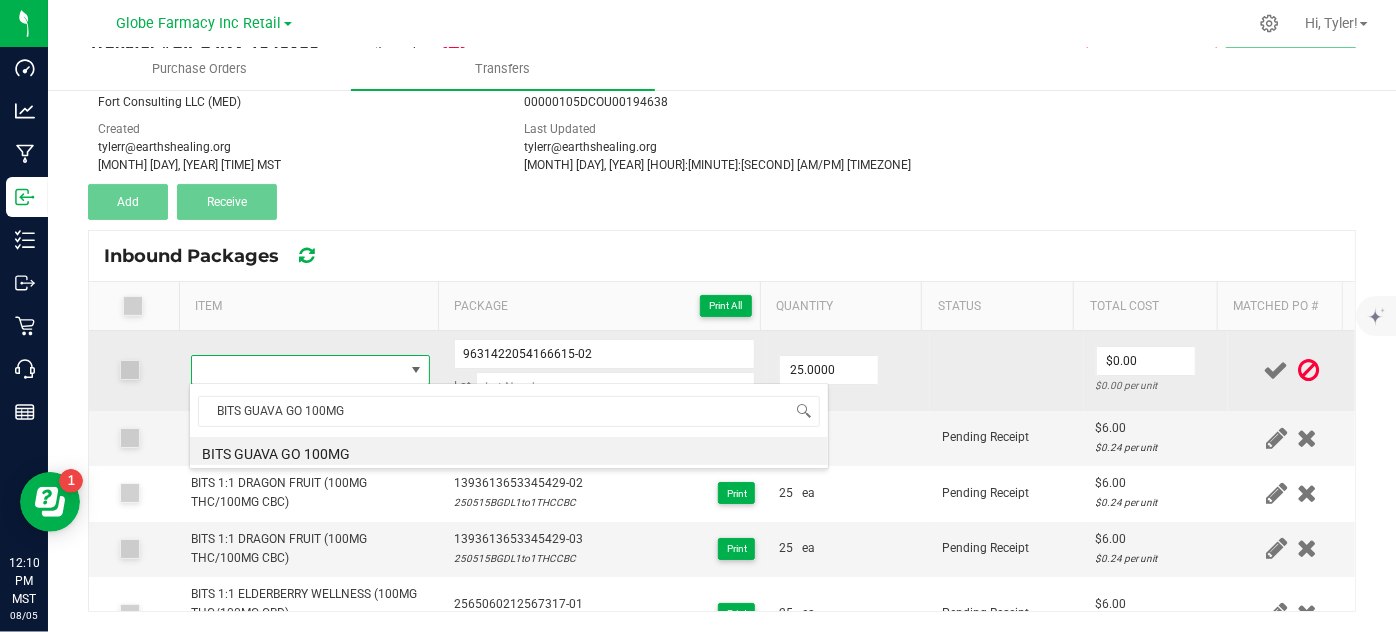 type on "25 ea" 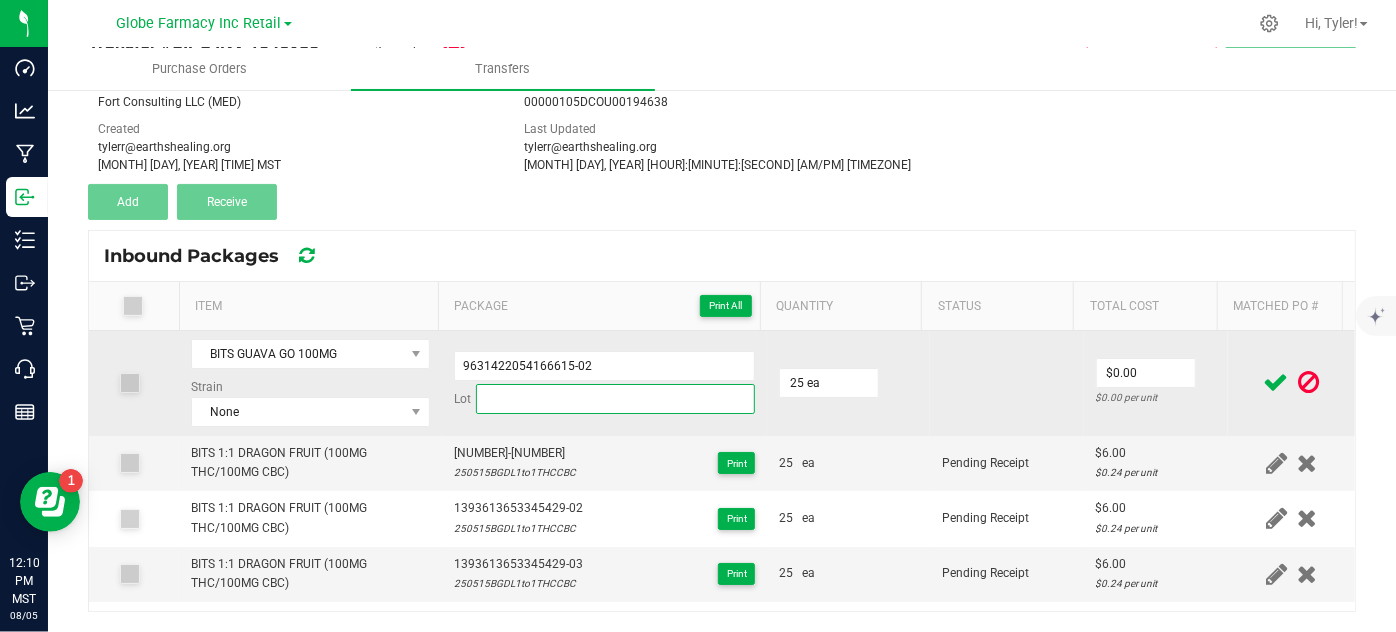 click at bounding box center (616, 399) 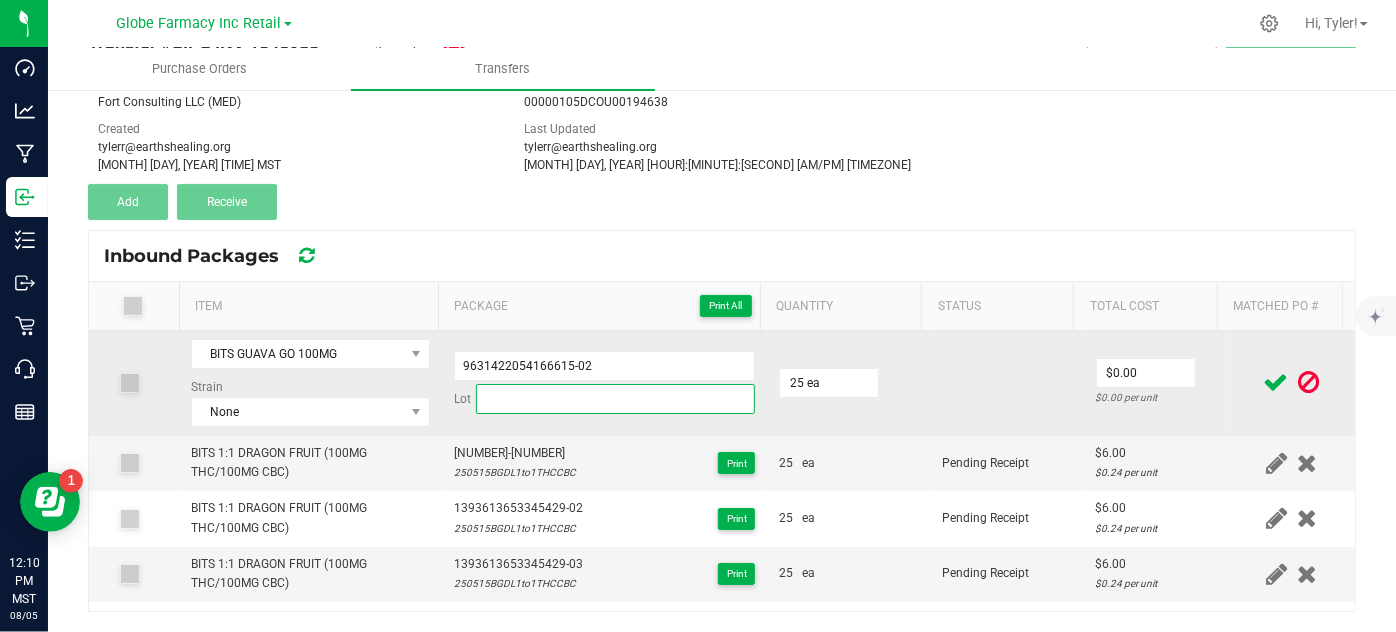 paste on "250523BGGG" 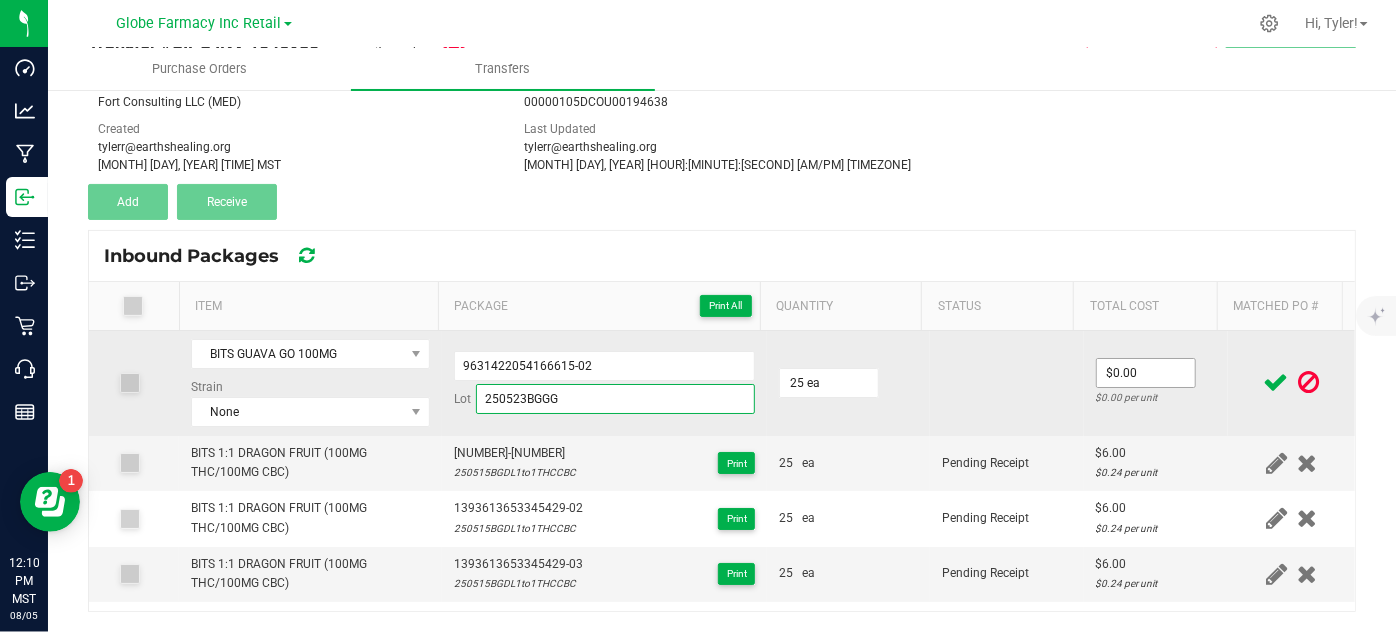 type on "250523BGGG" 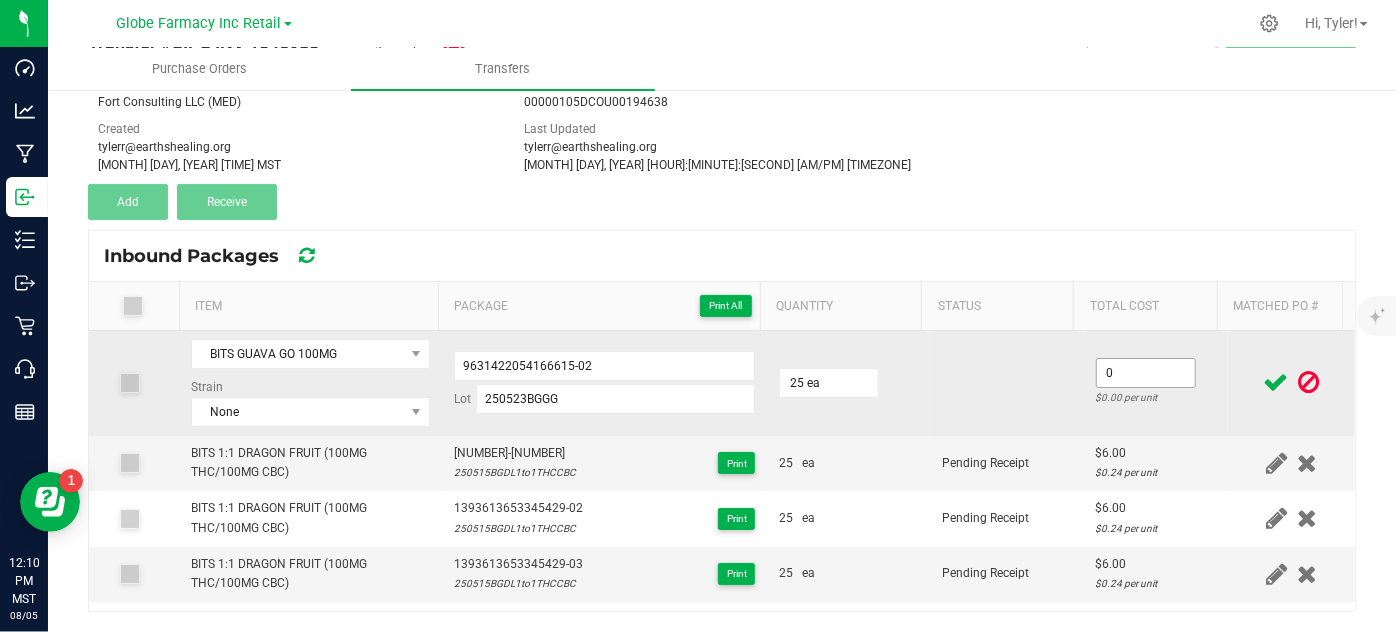 click on "0" at bounding box center [1146, 373] 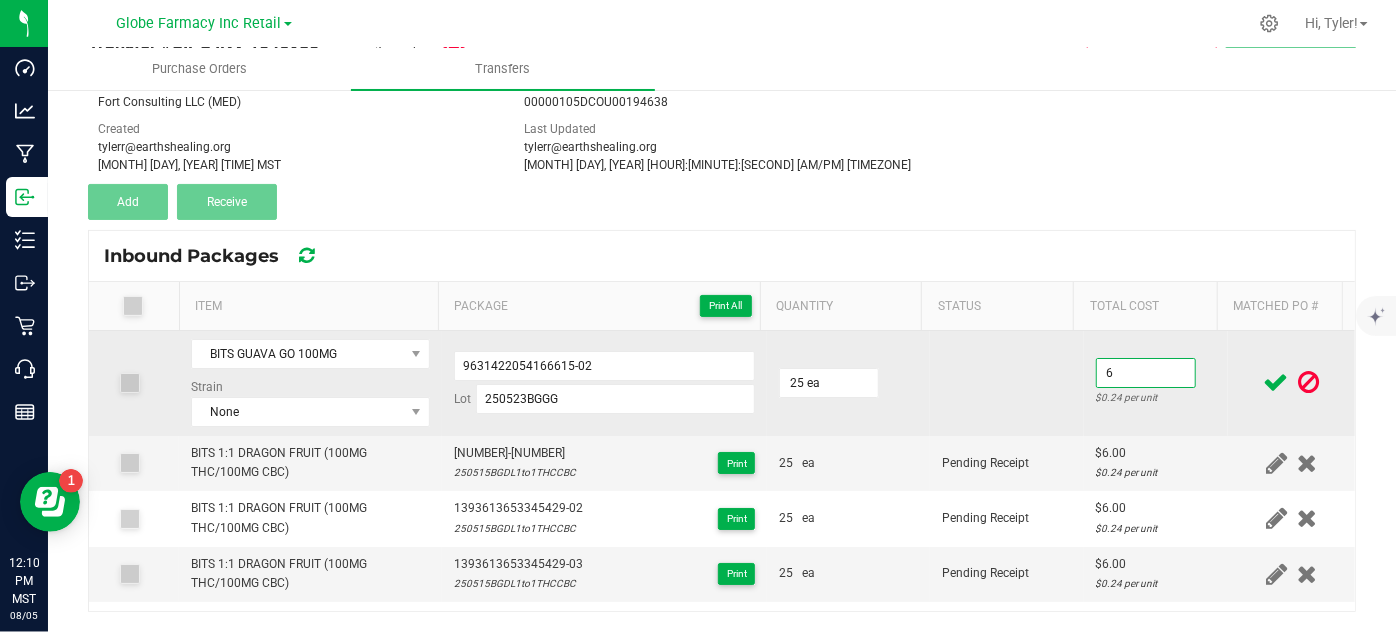 type on "$6.00" 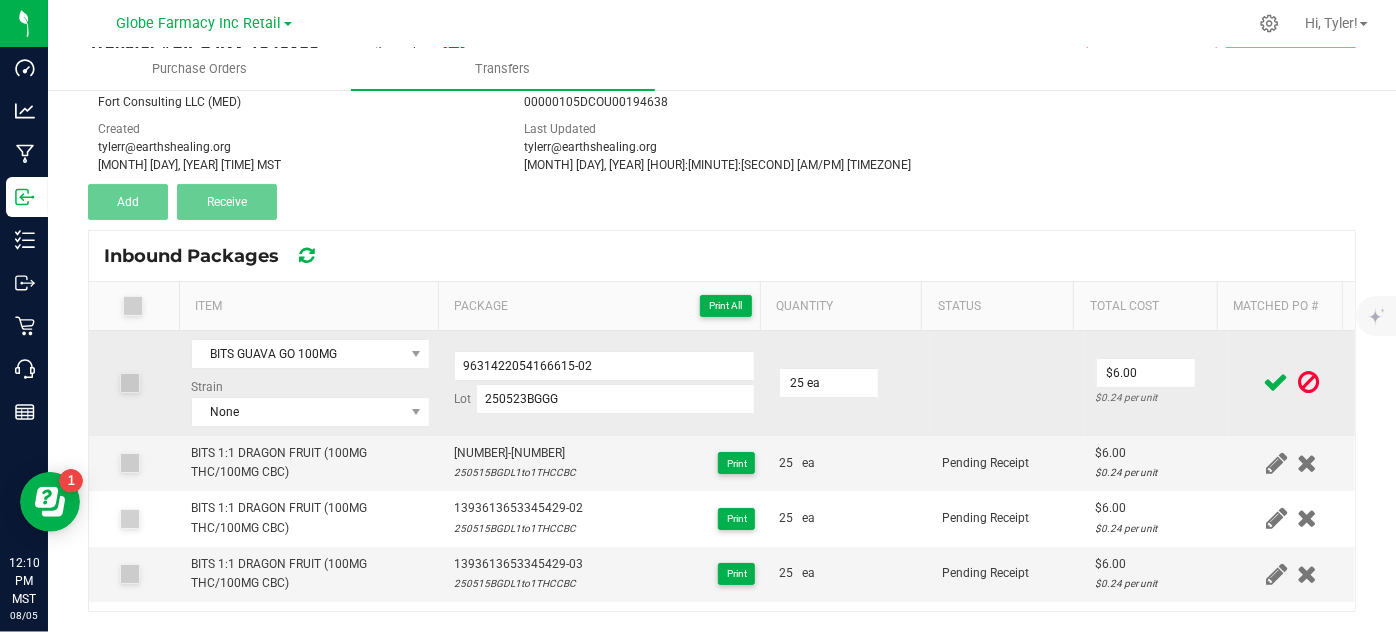 click on "$6.00  $0.24 per unit" at bounding box center [1156, 383] 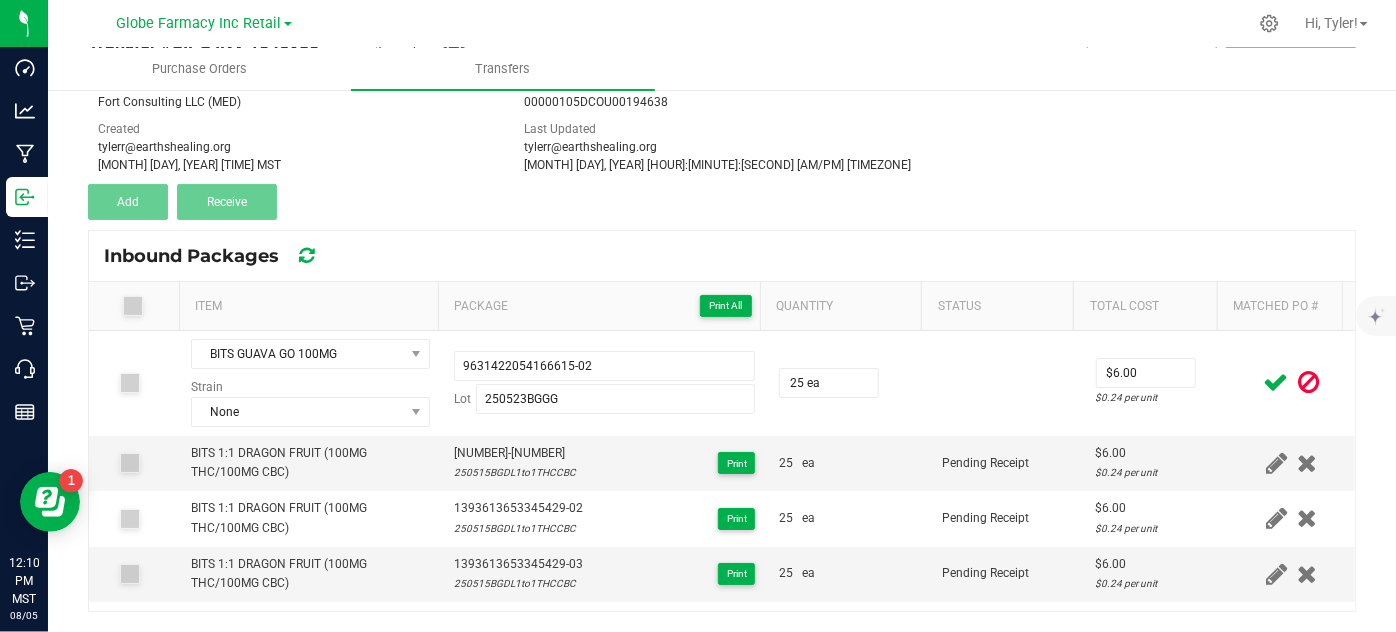 click at bounding box center [1276, 382] 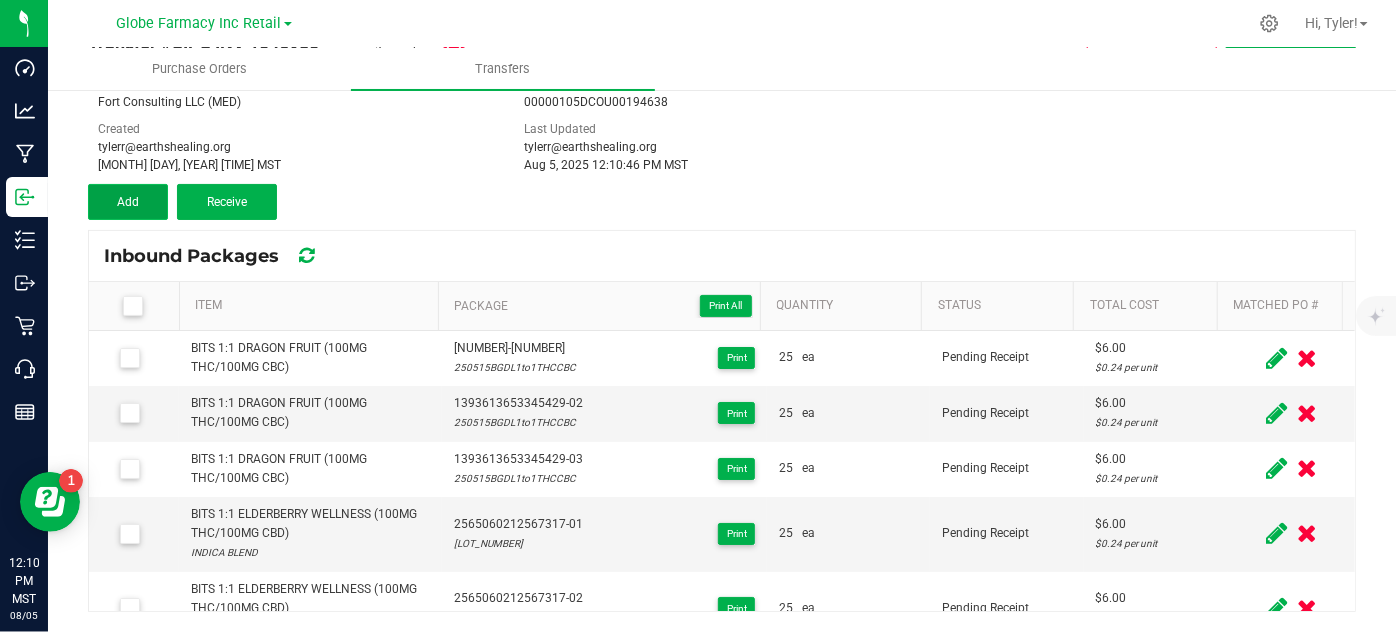 click on "Add" at bounding box center [128, 202] 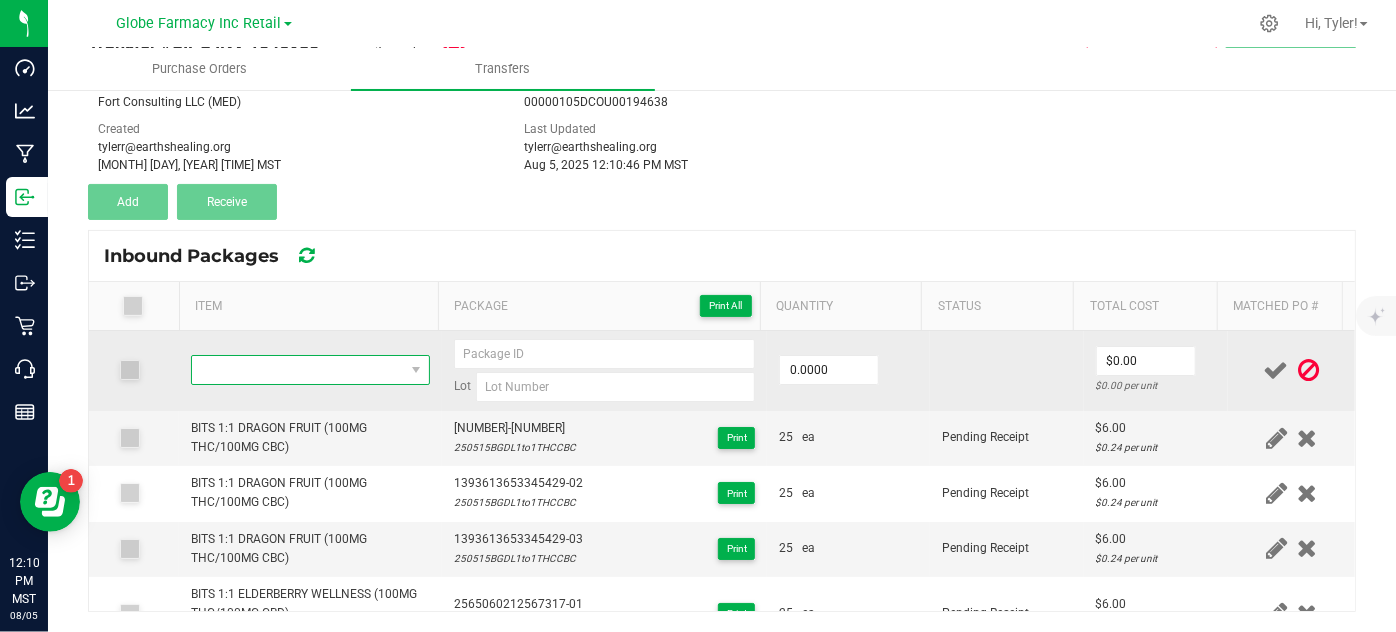click at bounding box center (297, 370) 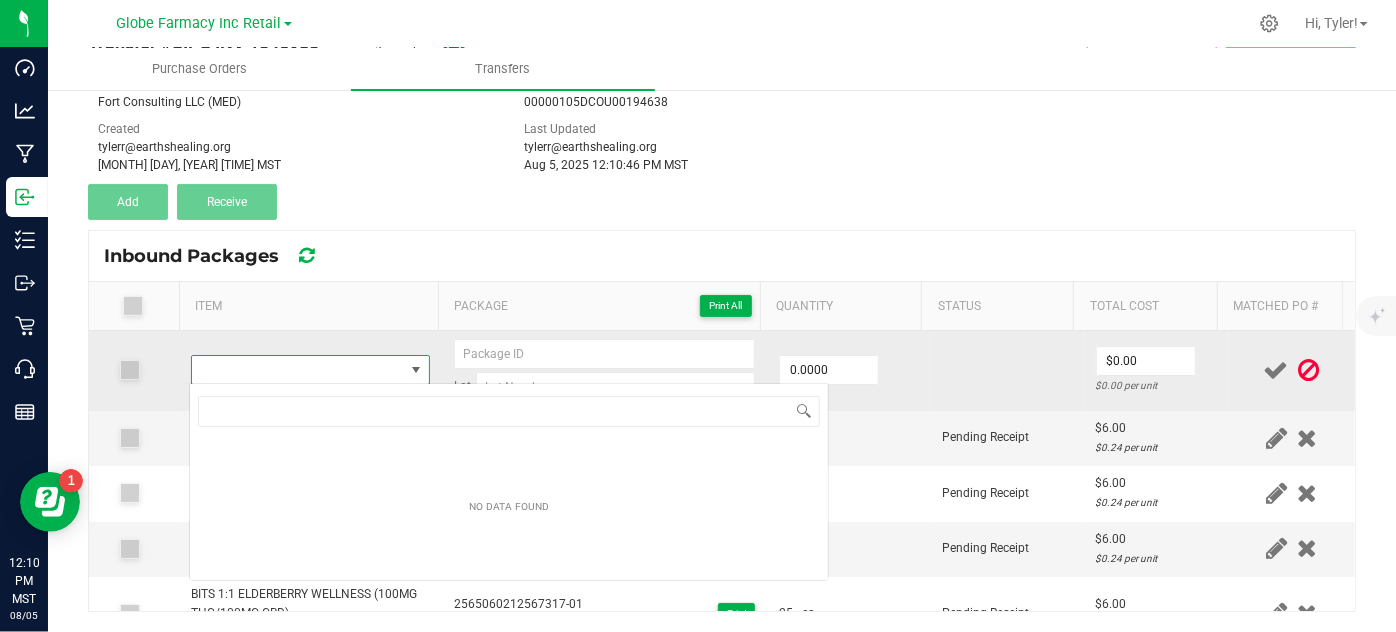scroll, scrollTop: 99970, scrollLeft: 99767, axis: both 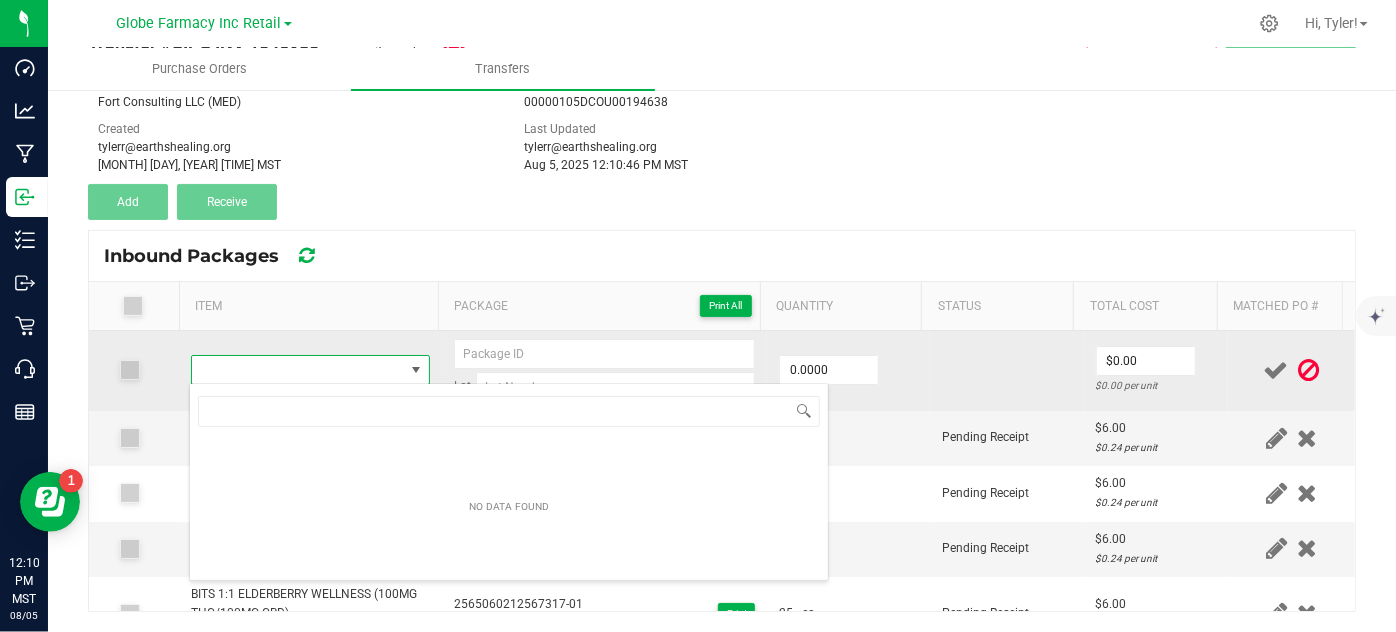 type on "BITS 1:1 POMEGRANATE R&R (100MG THC/100MG CBN)" 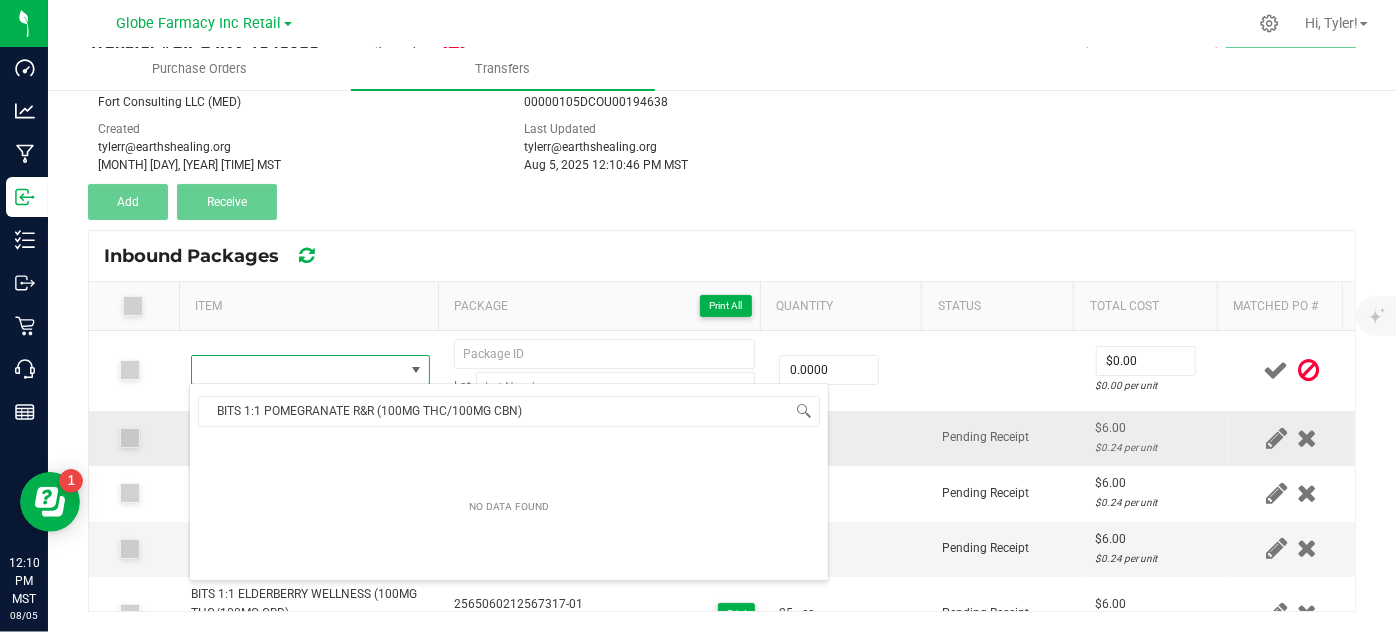 scroll, scrollTop: 29, scrollLeft: 229, axis: both 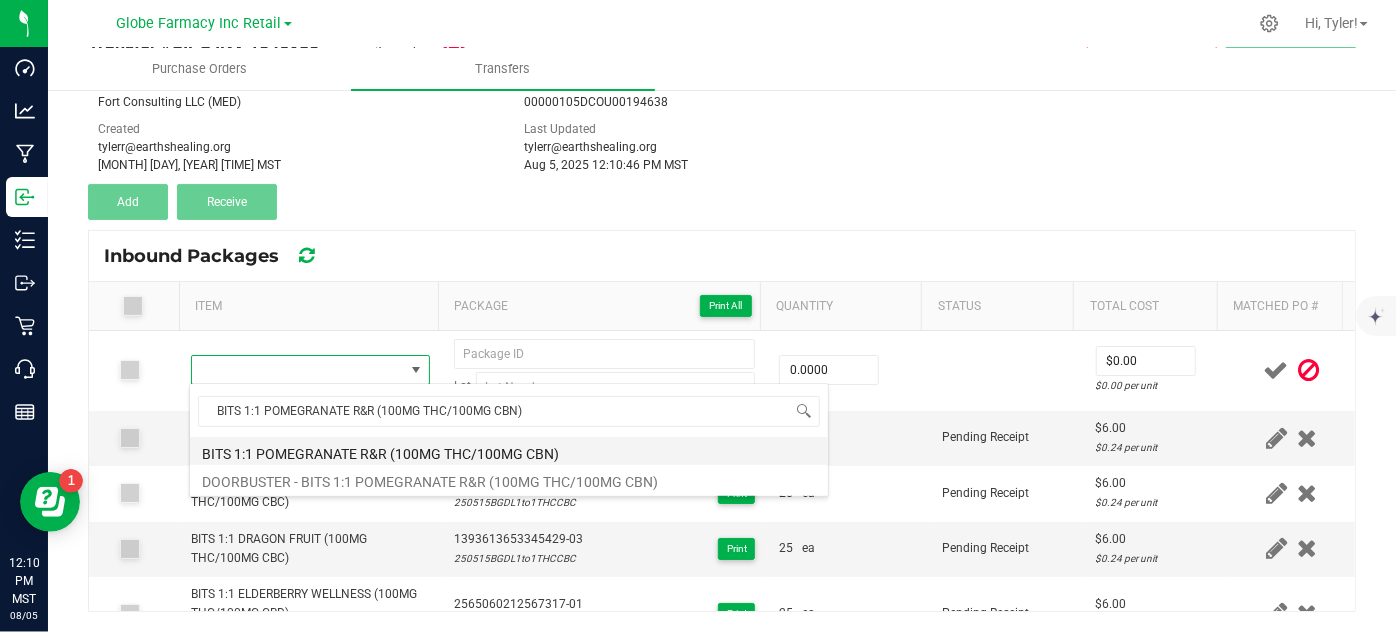 click on "BITS 1:1 POMEGRANATE R&R (100MG THC/100MG CBN)" at bounding box center [509, 451] 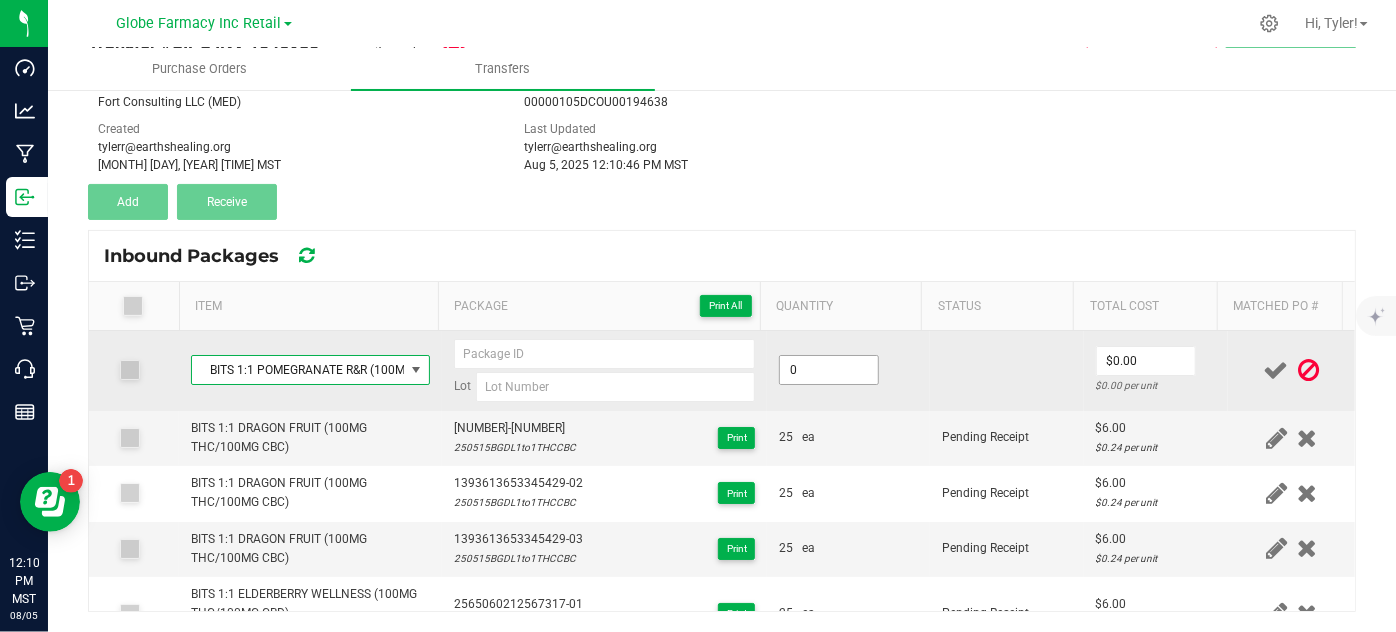 click on "0" at bounding box center (829, 370) 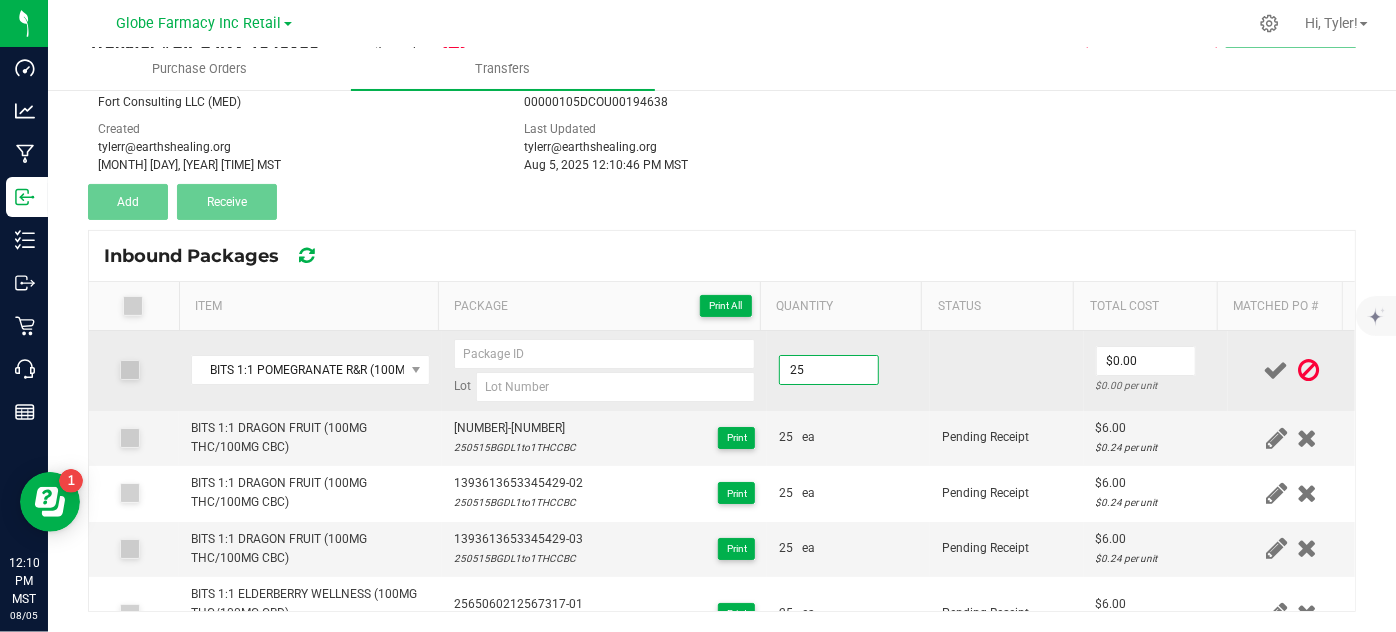 type on "25 ea" 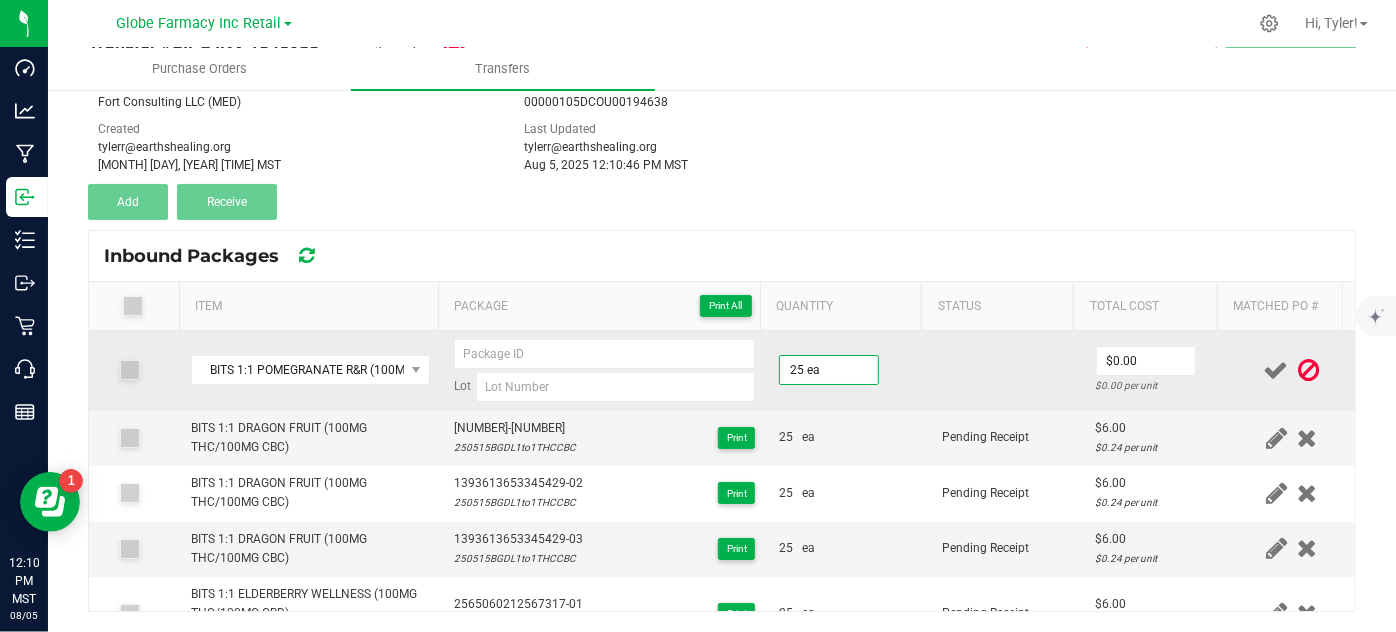 click on "25 ea" at bounding box center (848, 371) 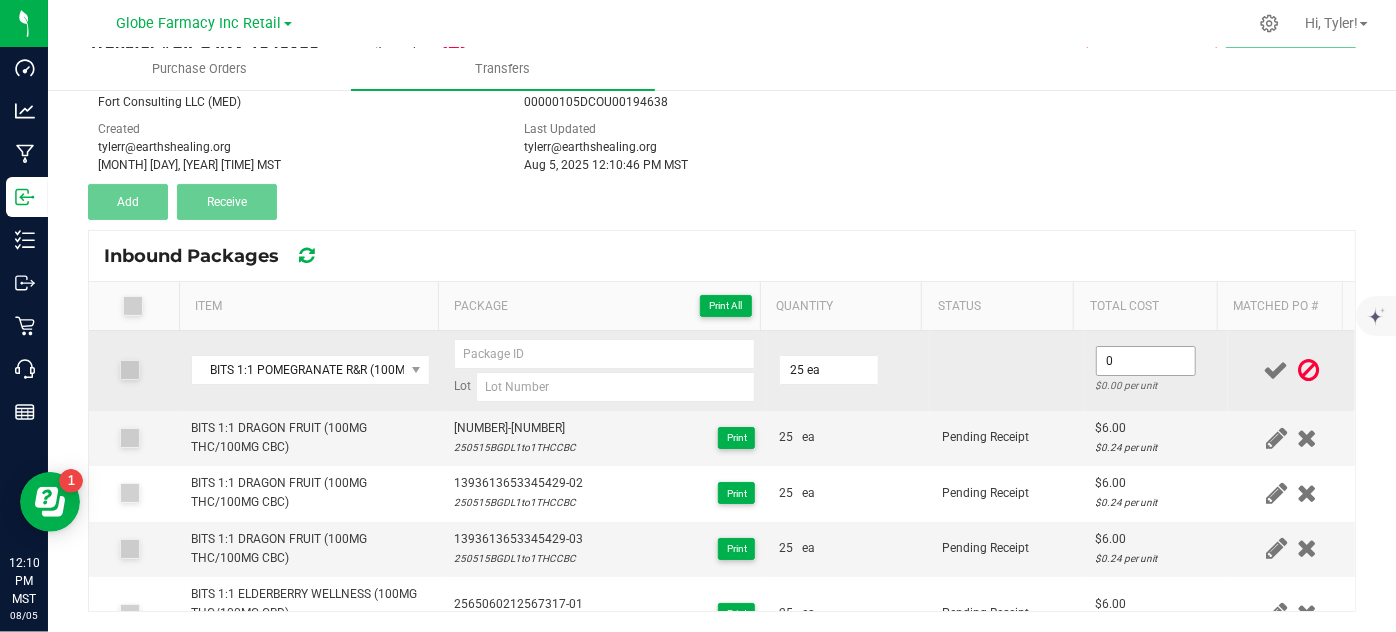 click on "0" at bounding box center [1146, 361] 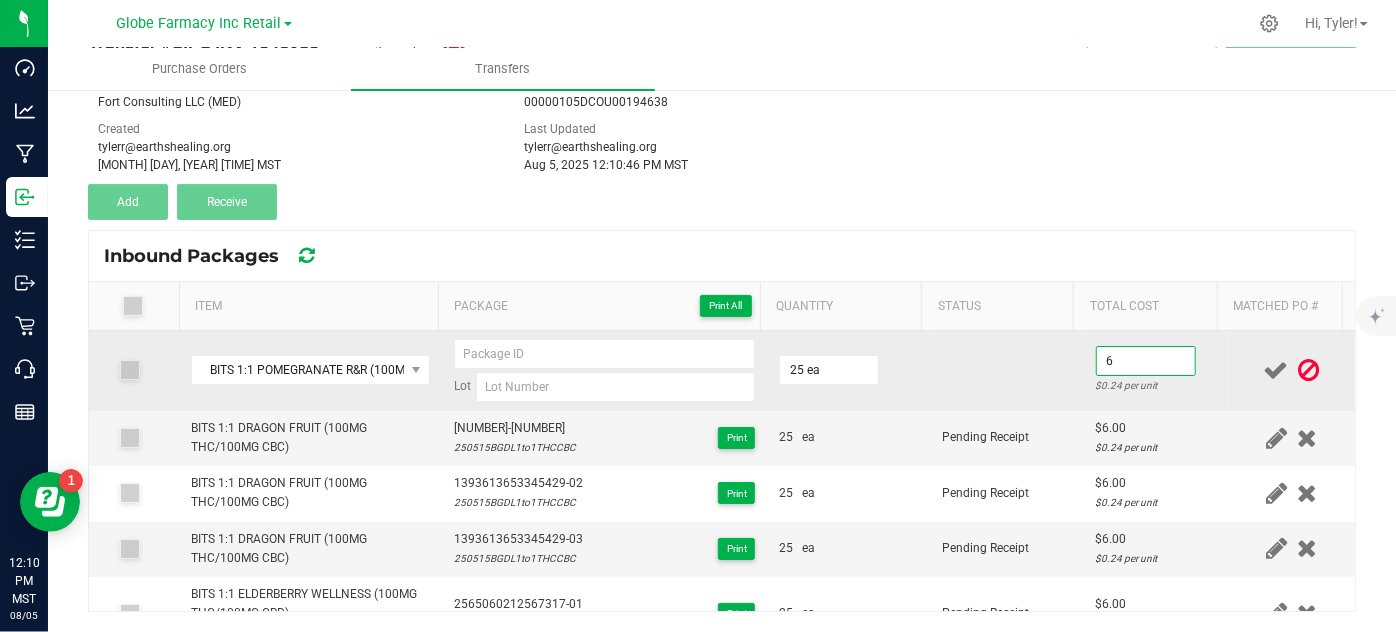 type on "$6.00" 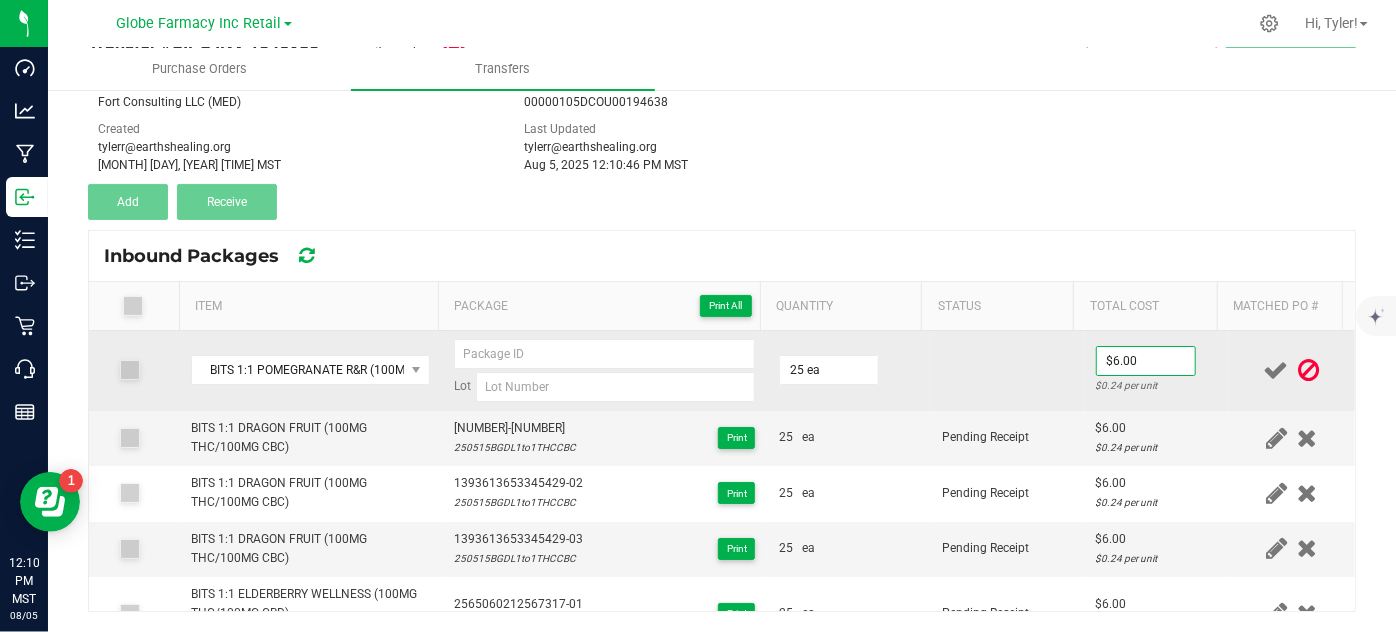 click at bounding box center (1007, 371) 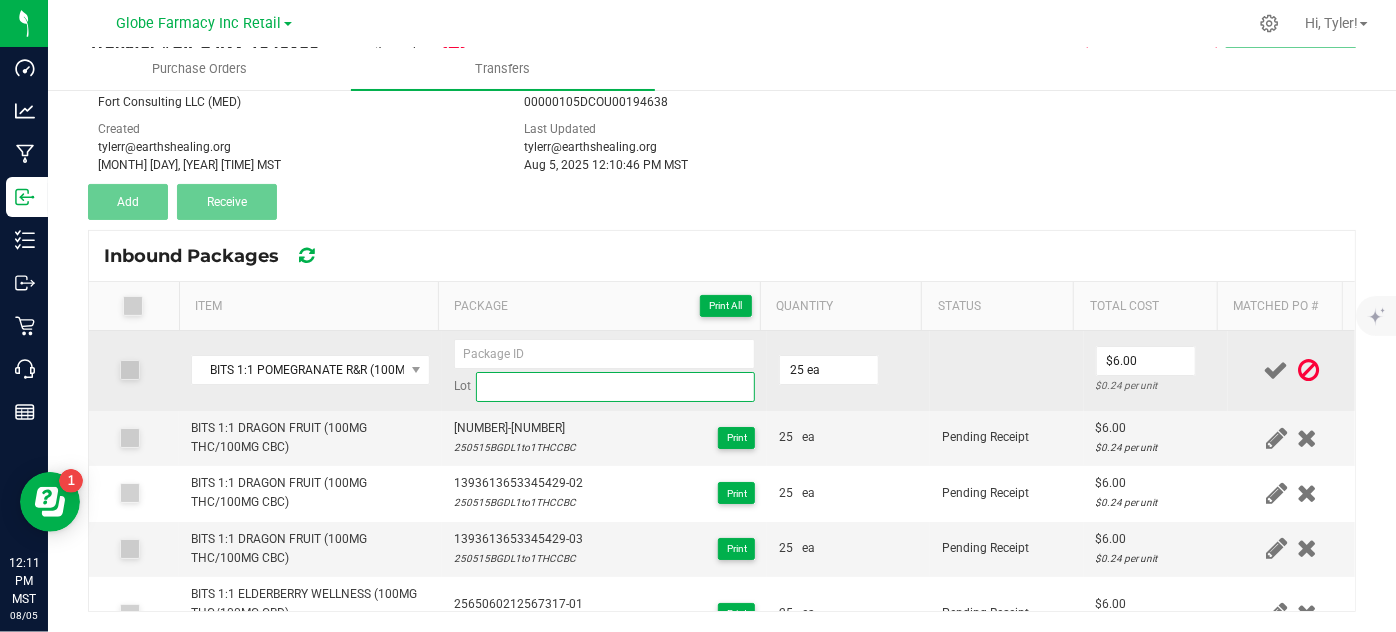 click at bounding box center [616, 387] 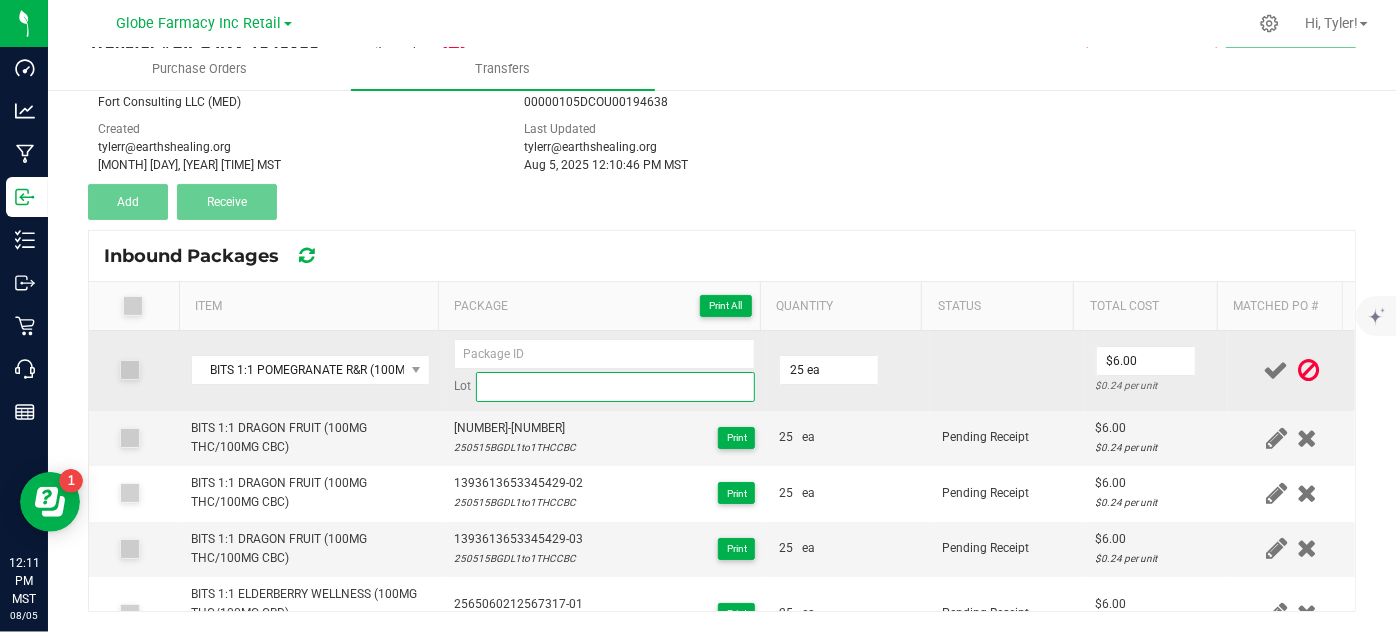 paste on "250516BPRR1to1THCCBN" 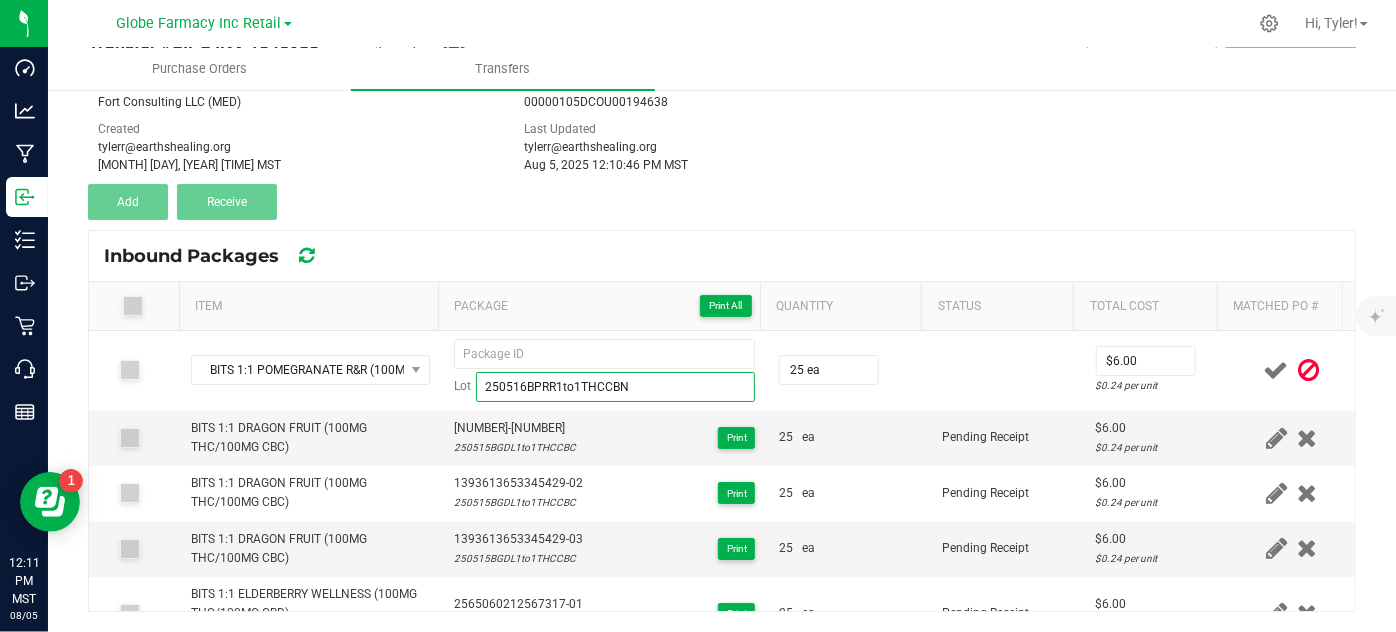 type on "250516BPRR1to1THCCBN" 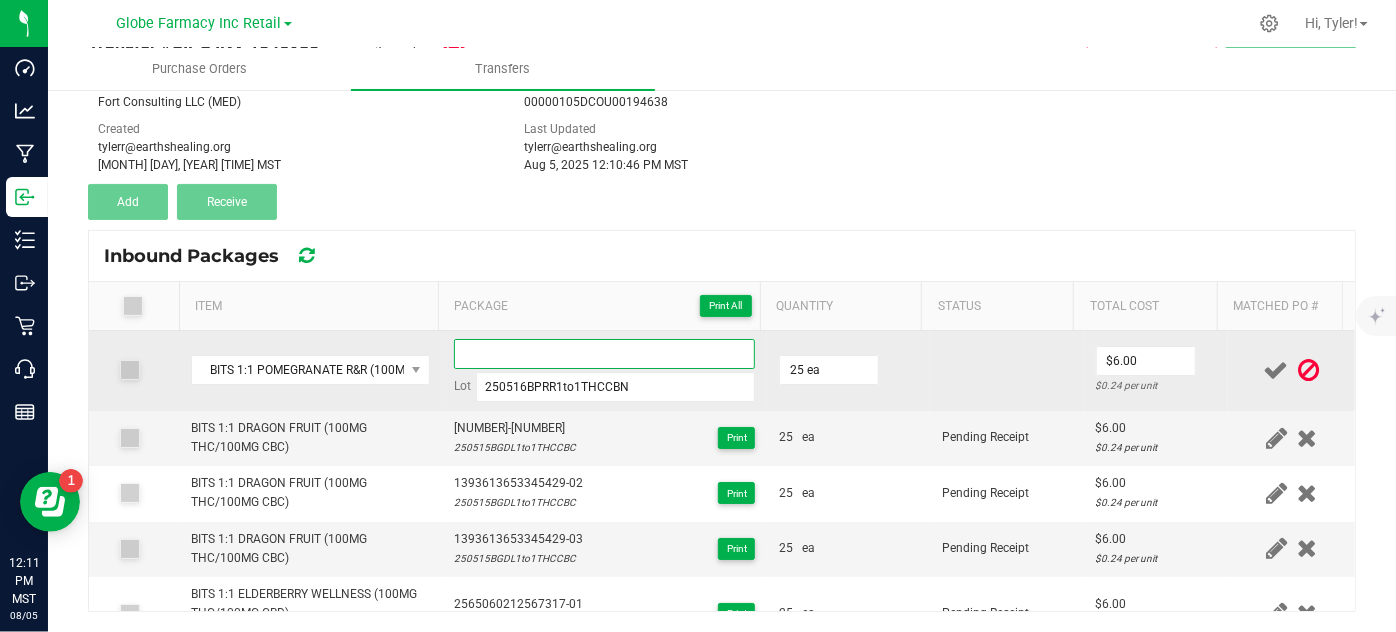 click at bounding box center (605, 354) 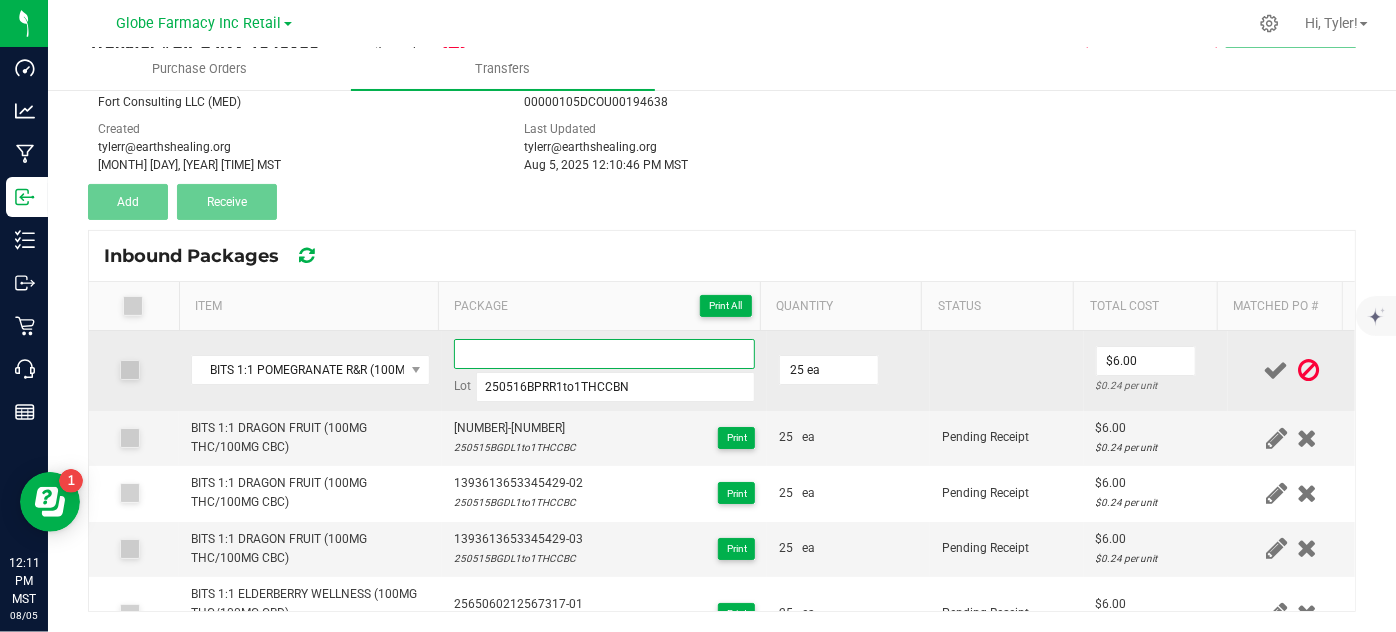 paste on "8932 6083 0315 6646" 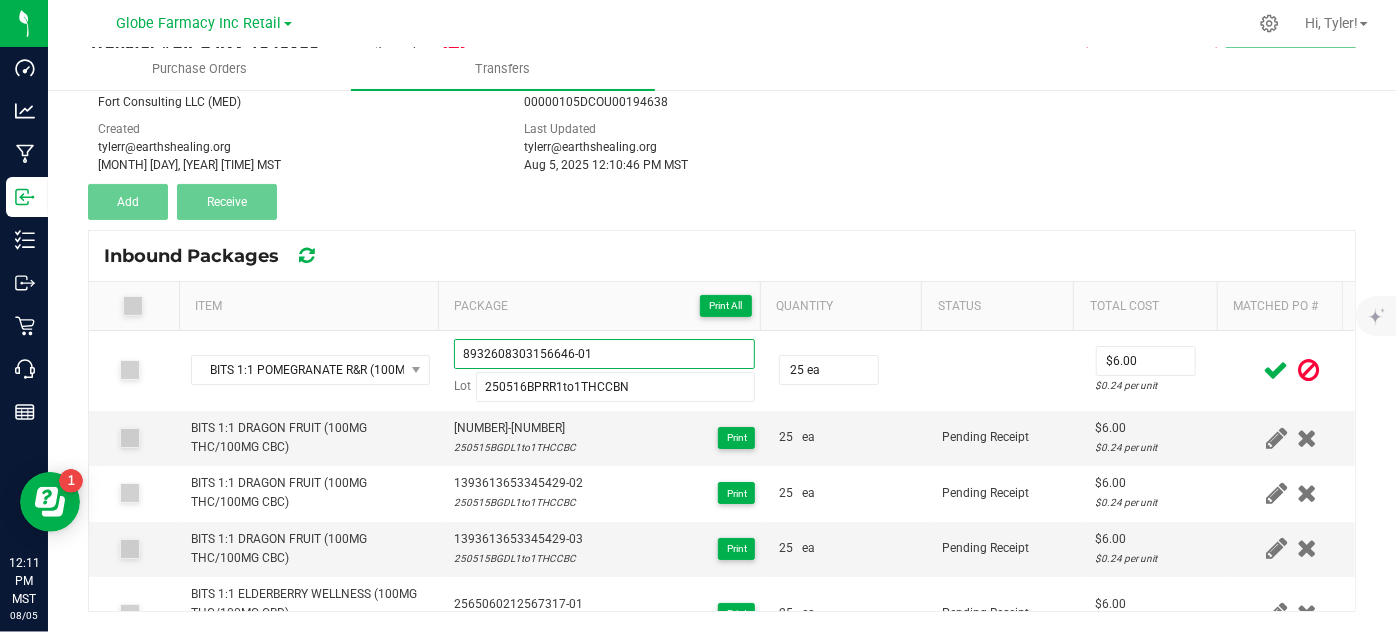 drag, startPoint x: 649, startPoint y: 359, endPoint x: 231, endPoint y: 308, distance: 421.09976 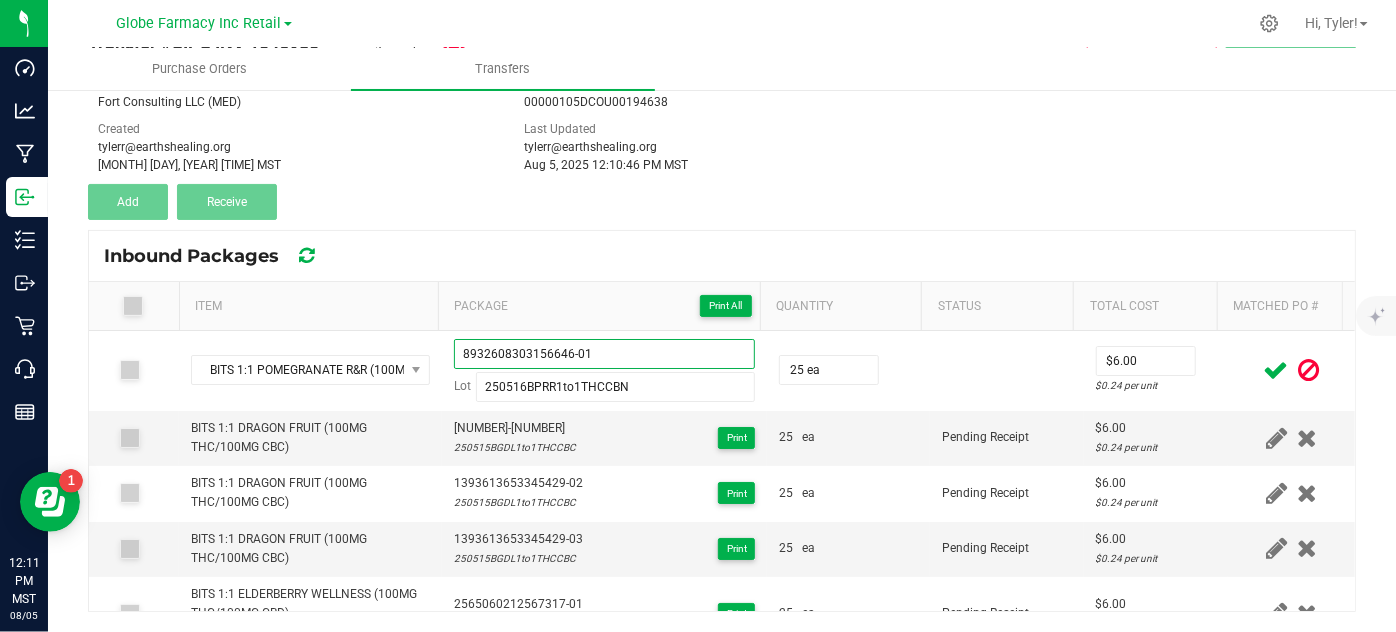 click on "Item  Package   Print All  Quantity Status Total Cost Matched PO # BITS 1:1 POMEGRANATE R&R (100MG THC/100MG CBN) 8932608303156646-01 Lot 250516BPRR1to1THCCBN 25 ea    $6.00  $0.24 per unit  BITS 1:1 DRAGON FRUIT (100MG THC/100MG CBC)  1393613653345429-01   250515BGDL1to1THCCBC   Print   25   ea   Pending Receipt   $6.00   $0.24 per unit  BITS 1:1 DRAGON FRUIT (100MG THC/100MG CBC)  1393613653345429-02   250515BGDL1to1THCCBC   Print   25   ea   Pending Receipt   $6.00   $0.24 per unit  BITS 1:1 DRAGON FRUIT (100MG THC/100MG CBC)  1393613653345429-03   250515BGDL1to1THCCBC   Print   25   ea   Pending Receipt   $6.00   $0.24 per unit  BITS 1:1 ELDERBERRY WELLNESS (100MG THC/100MG CBD)  INDICA BLEND      2565060212567317-01   250509BGEW1to1THCCBD   Print   25   ea   Pending Receipt   $6.00   $0.24 per unit  BITS 1:1 ELDERBERRY WELLNESS (100MG THC/100MG CBD)  INDICA BLEND      2565060212567317-02   250509BGEW1to1THCCBD   Print   25   ea   Pending Receipt   $6.00   $0.24 per unit  BITS GUAVA GO 100MG  250523BGGG" at bounding box center (722, 446) 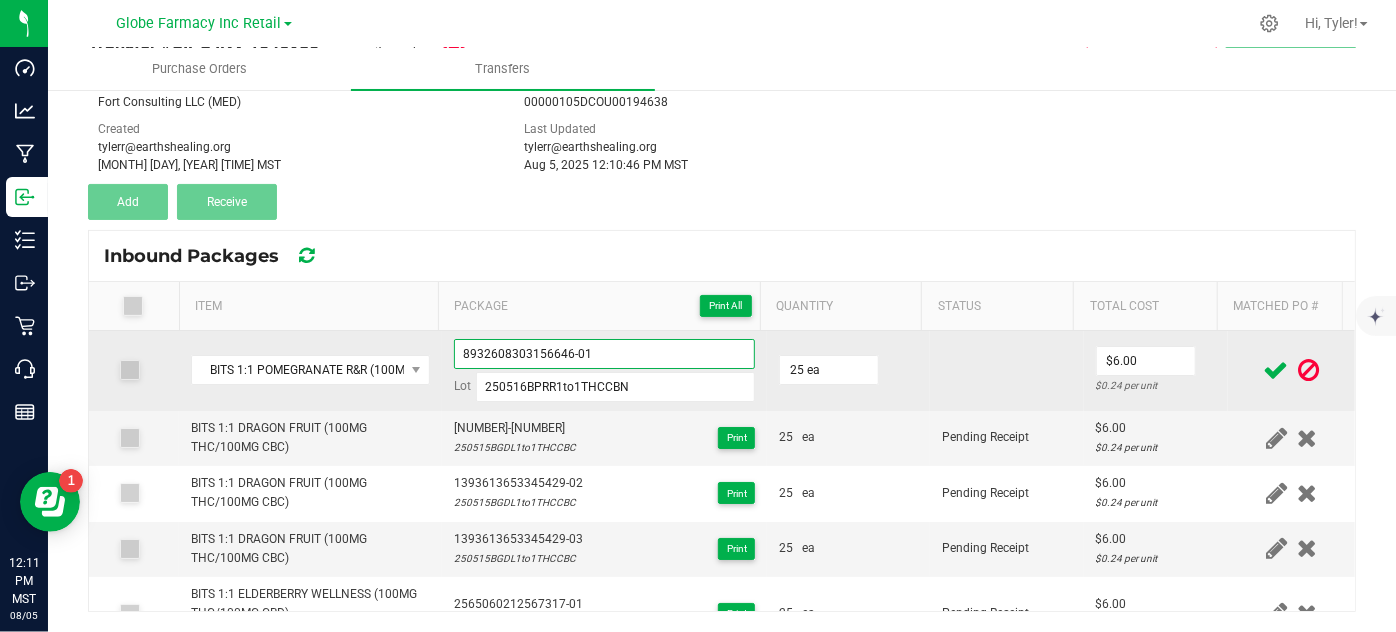 type on "8932608303156646-01" 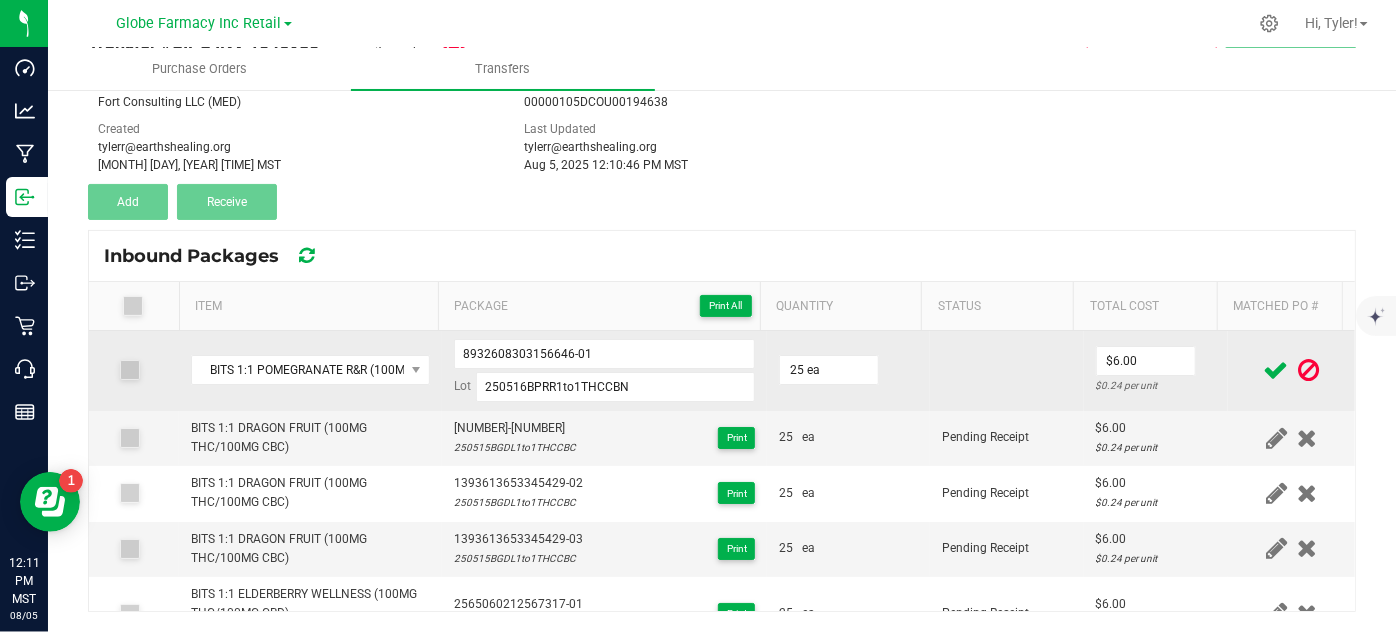 click at bounding box center [1007, 371] 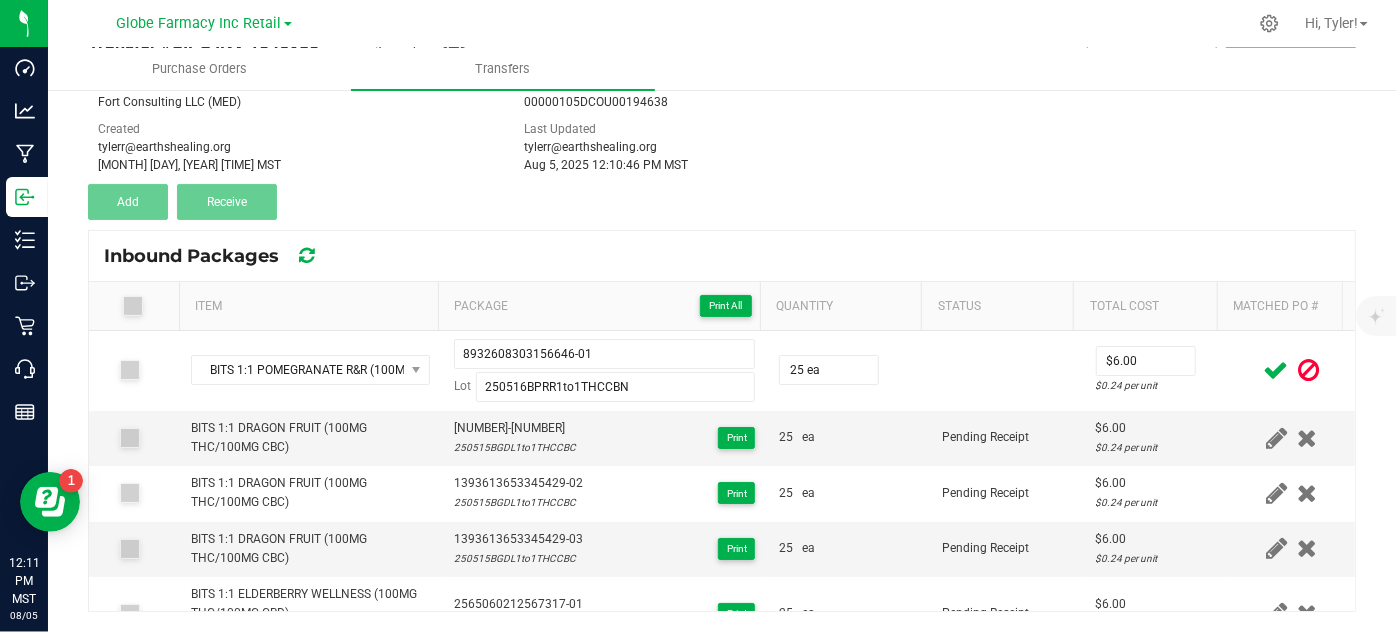 click at bounding box center (1276, 370) 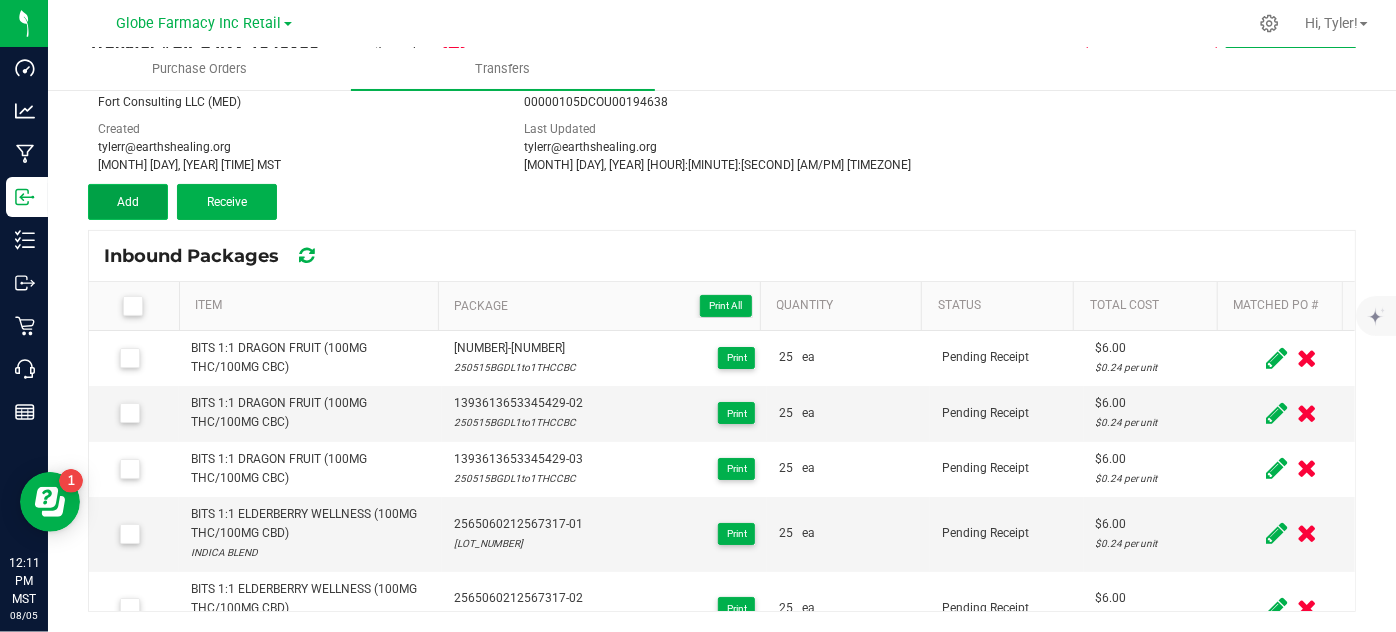 click on "Add" at bounding box center [128, 202] 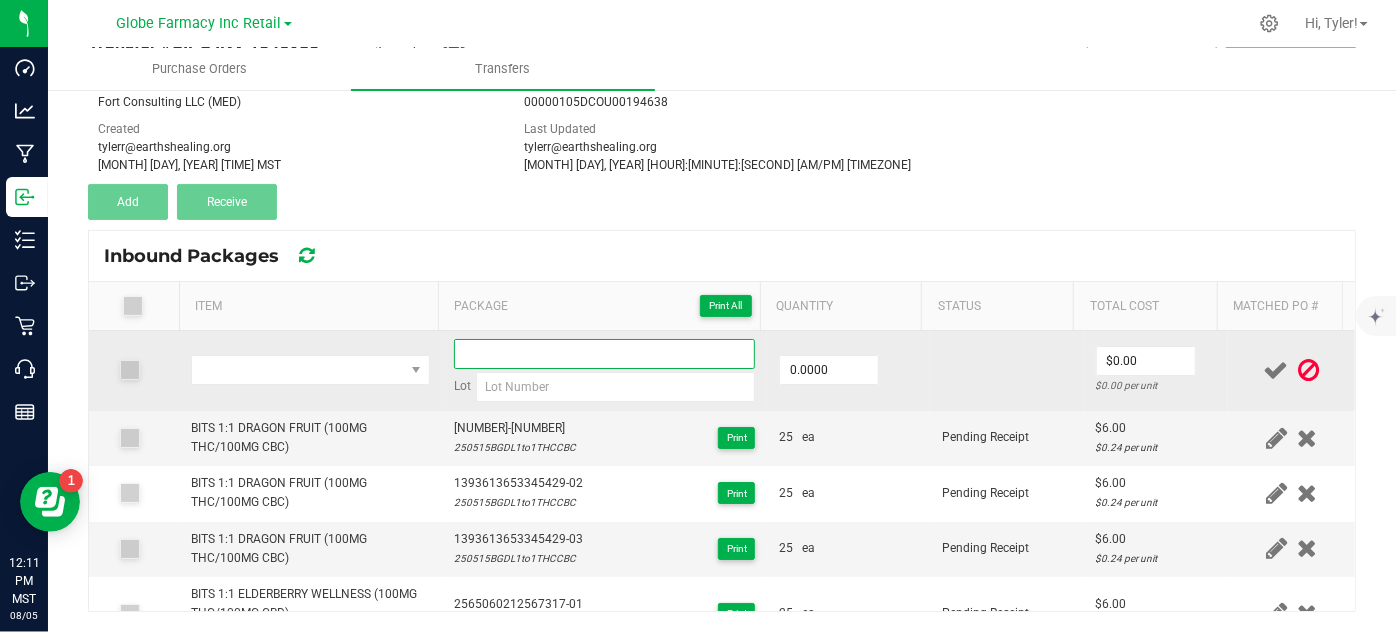 click at bounding box center (605, 354) 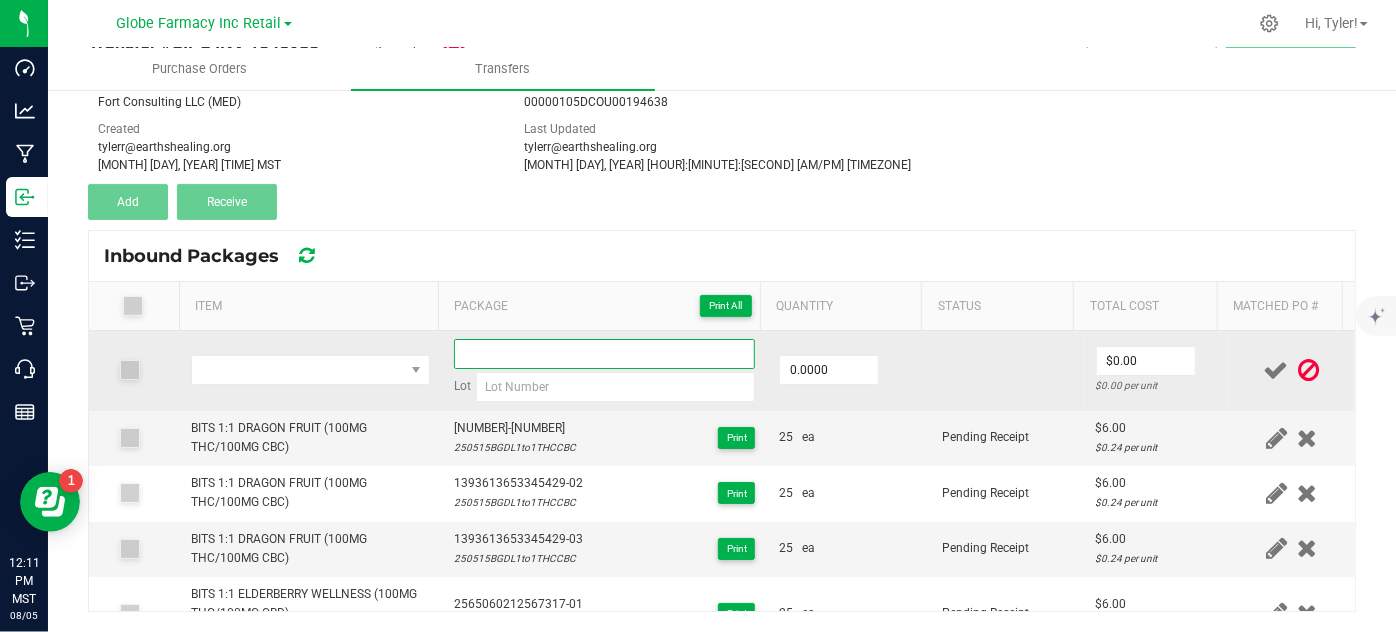 paste on "8932608303156646-01" 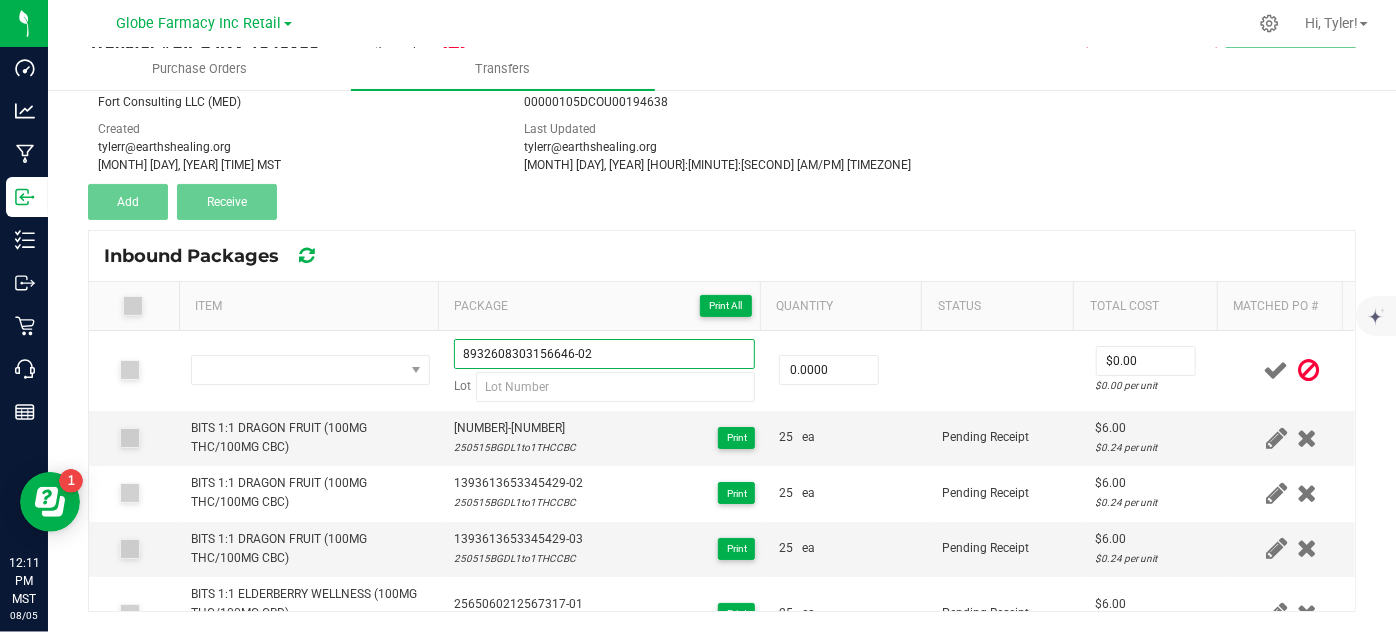 type on "8932608303156646-02" 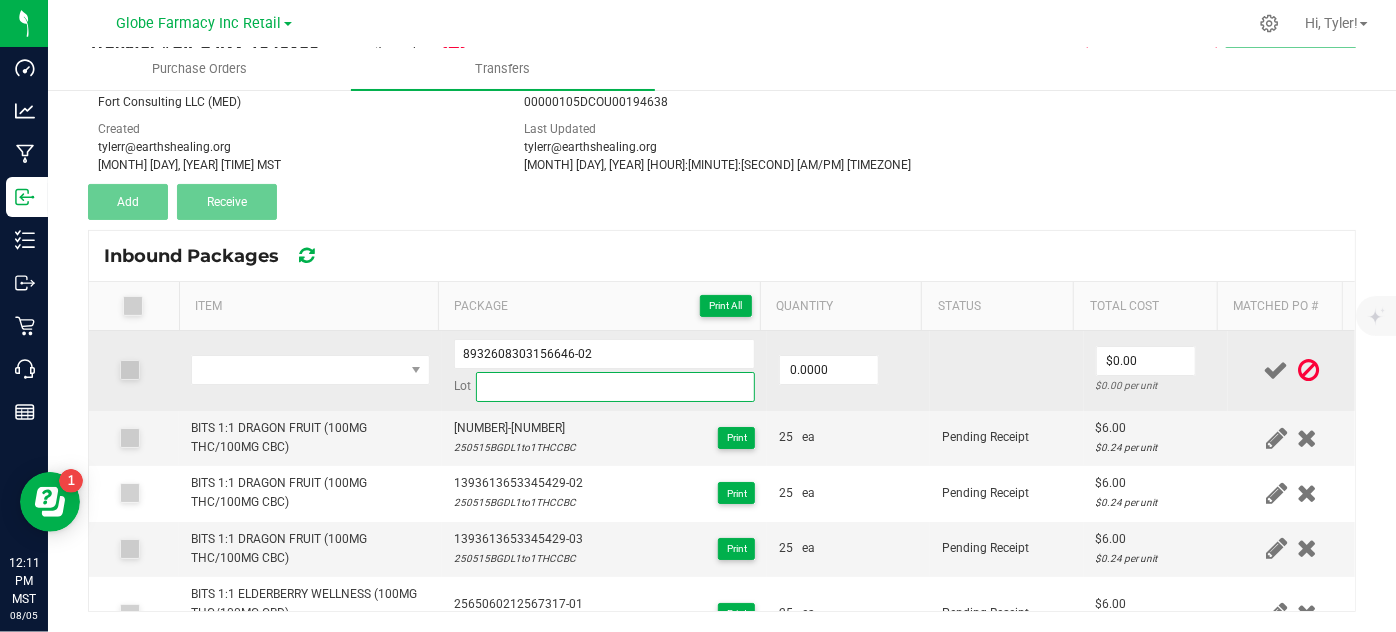 click at bounding box center (616, 387) 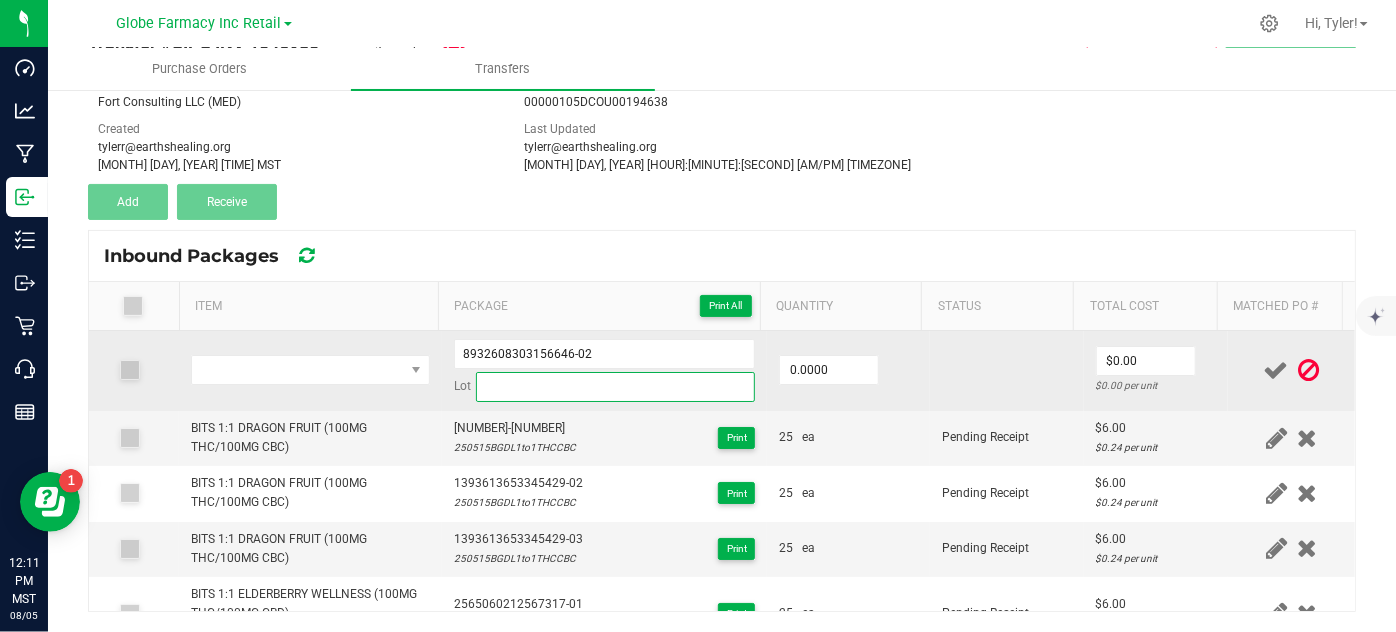paste on "250516BPRR1to1THCCBN" 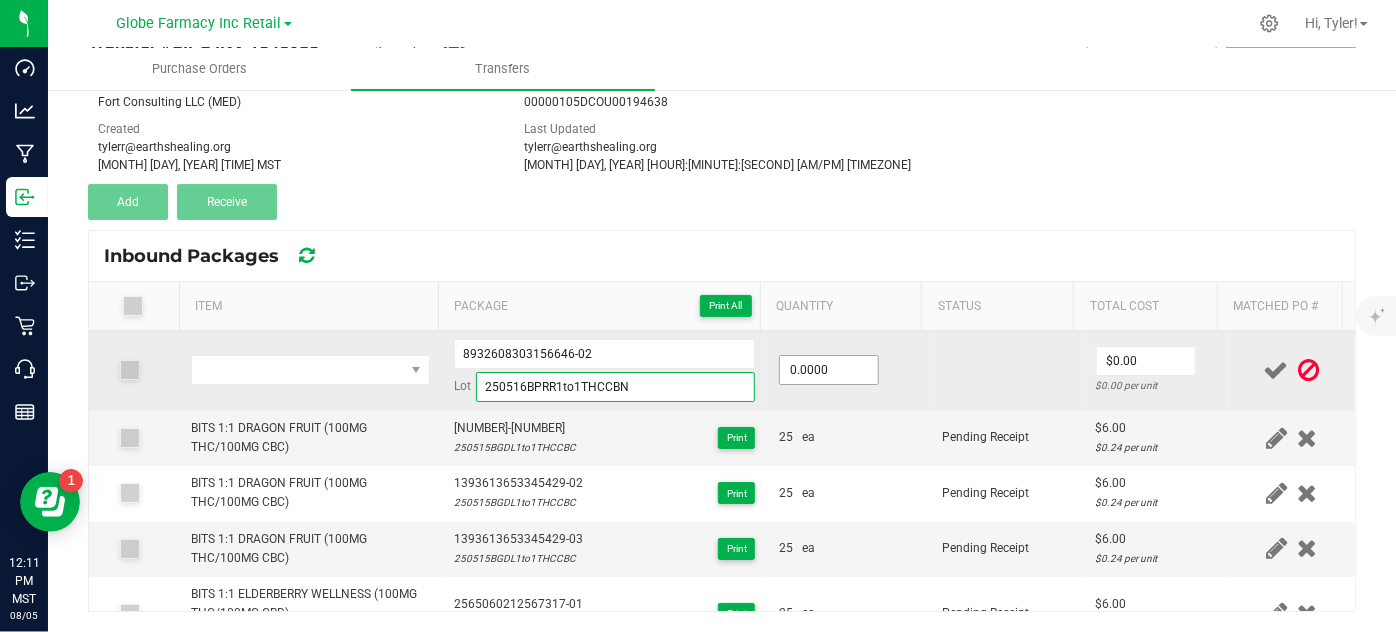 type on "250516BPRR1to1THCCBN" 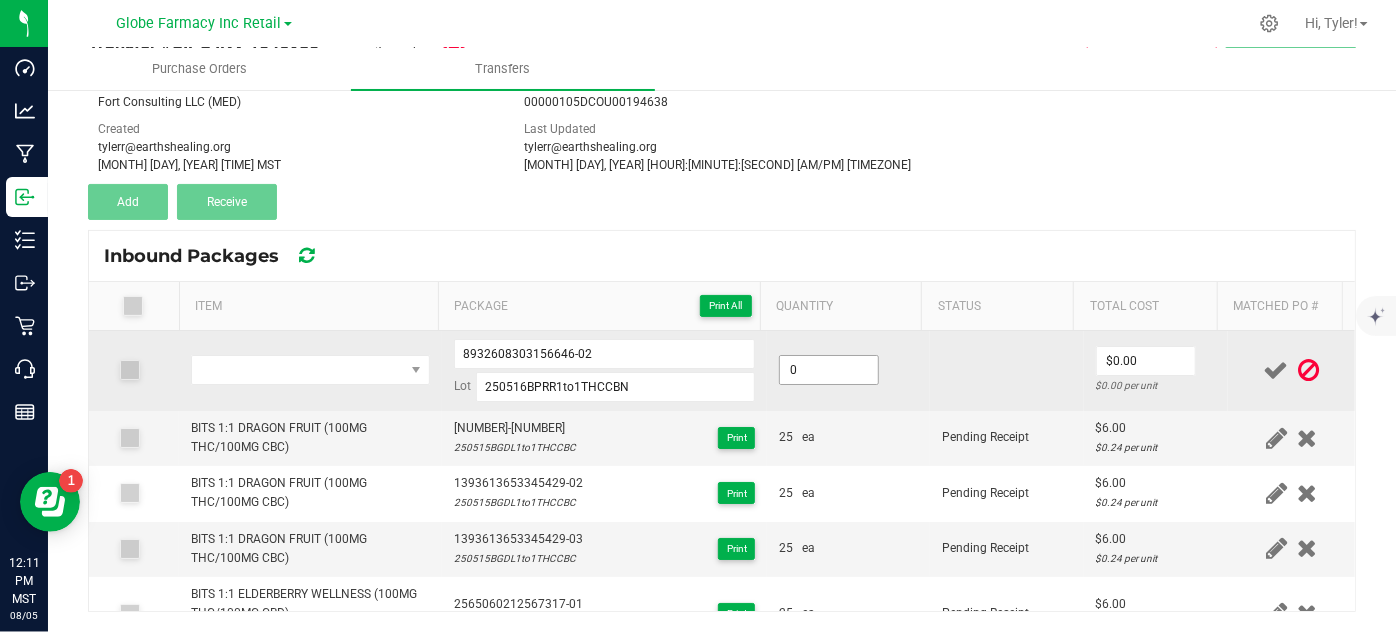 click on "0" at bounding box center (829, 370) 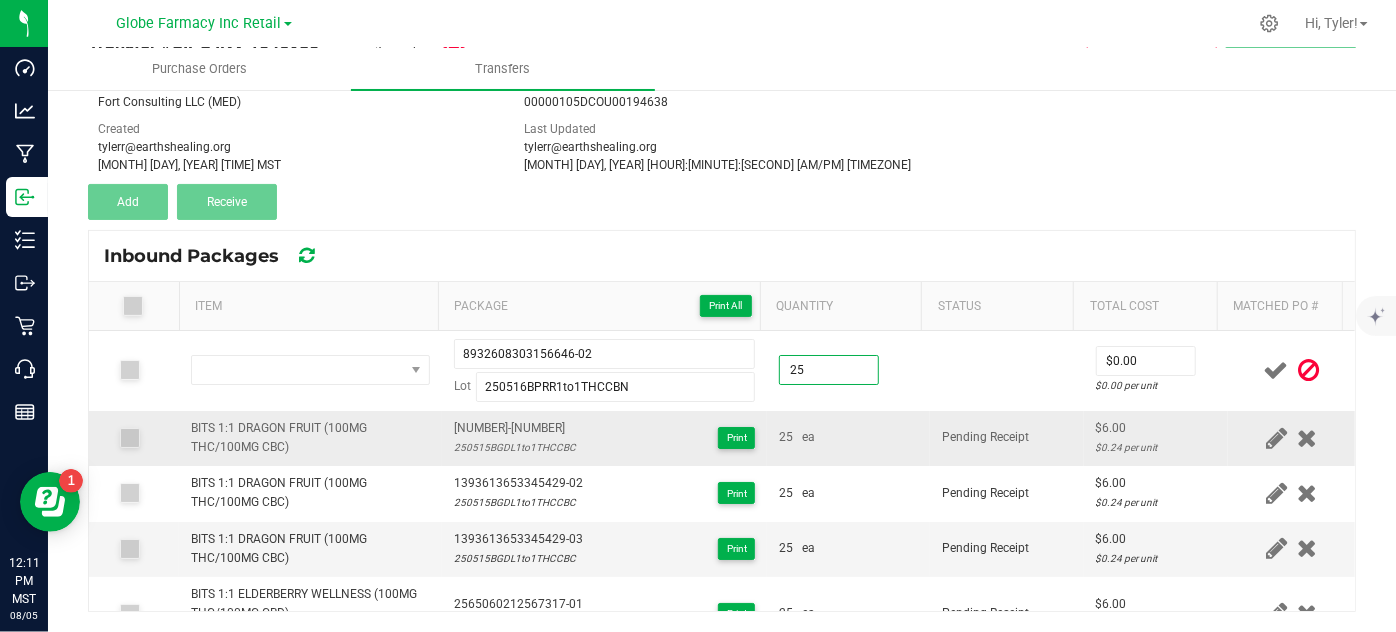 type on "25.0000" 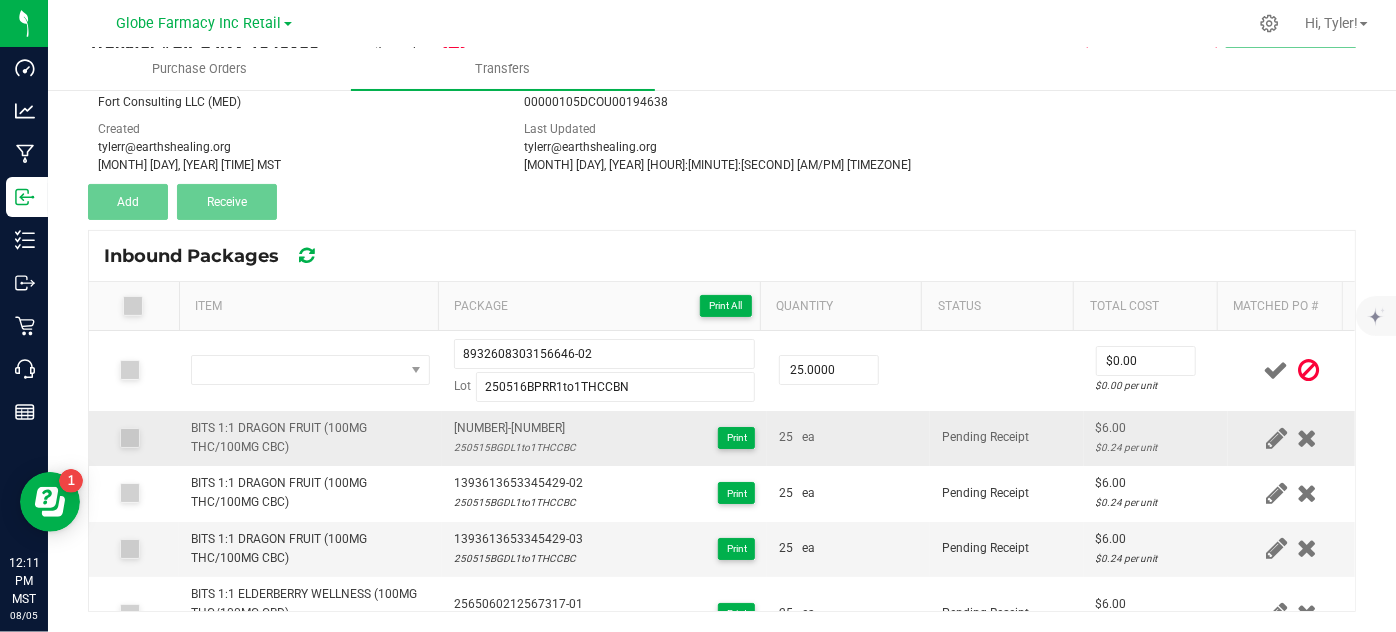 click on "25   ea" at bounding box center [848, 438] 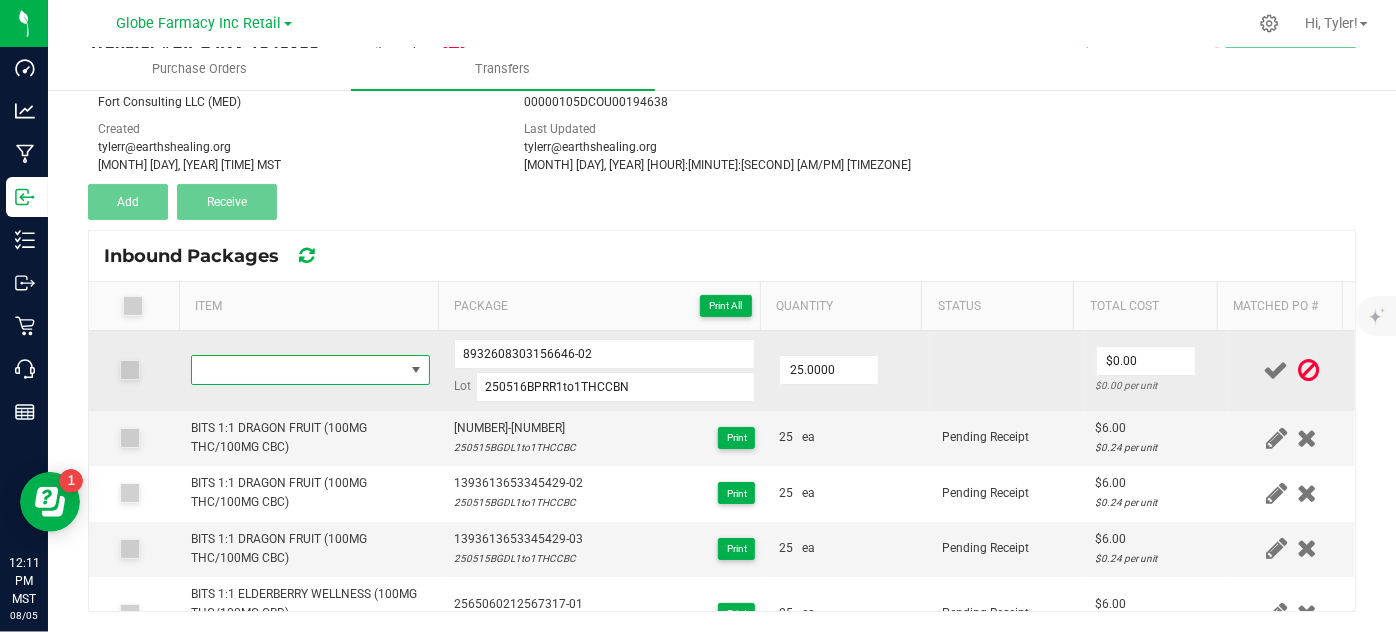 click at bounding box center [297, 370] 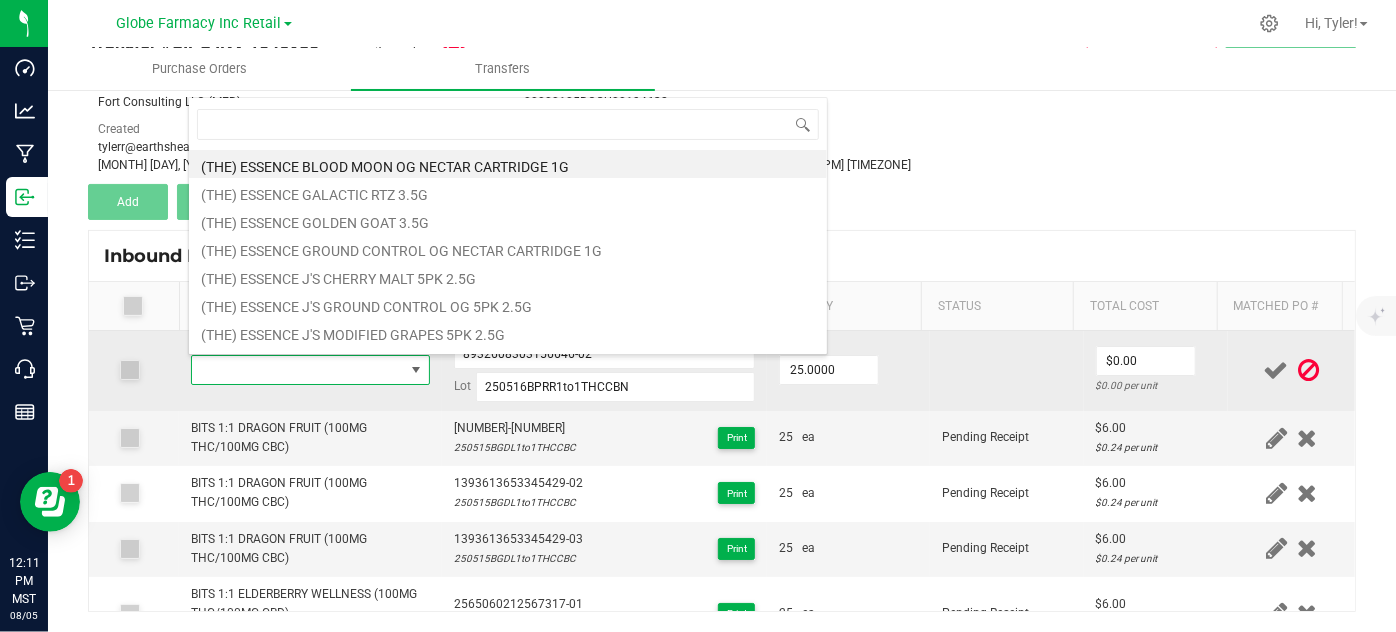 type on "BITS 1:1 POMEGRANATE R&R (100MG THC/100MG CBN)" 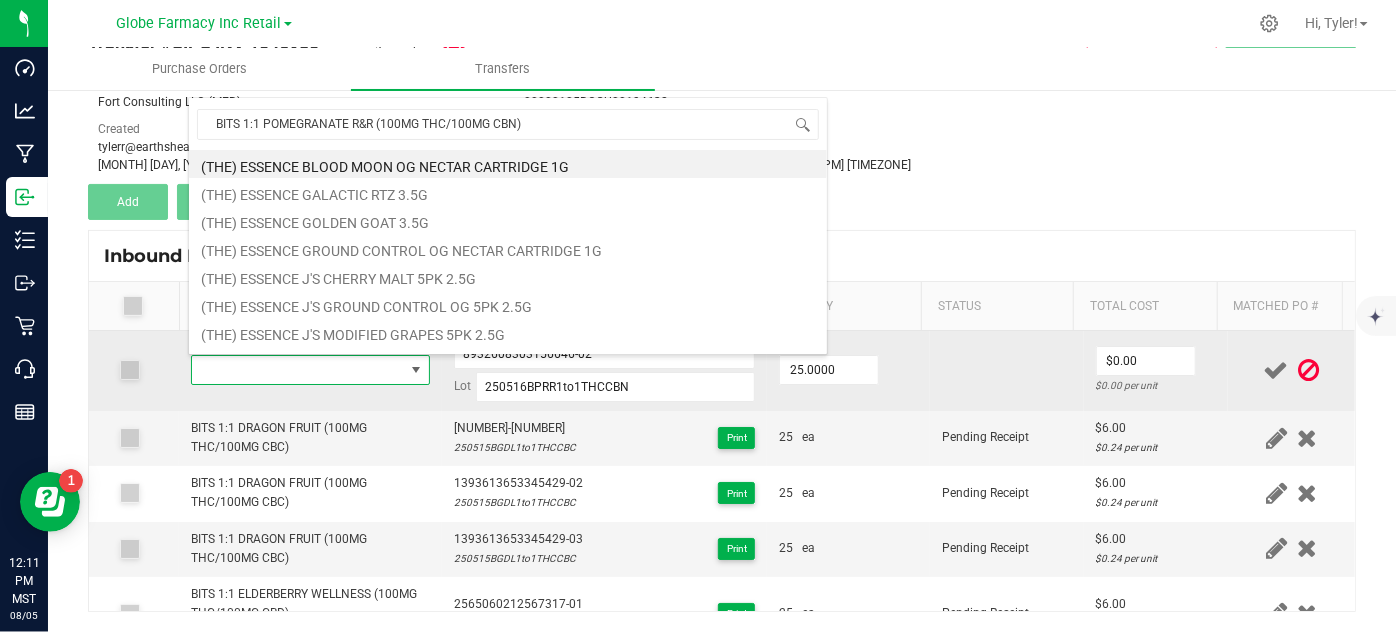 scroll, scrollTop: 99970, scrollLeft: 99767, axis: both 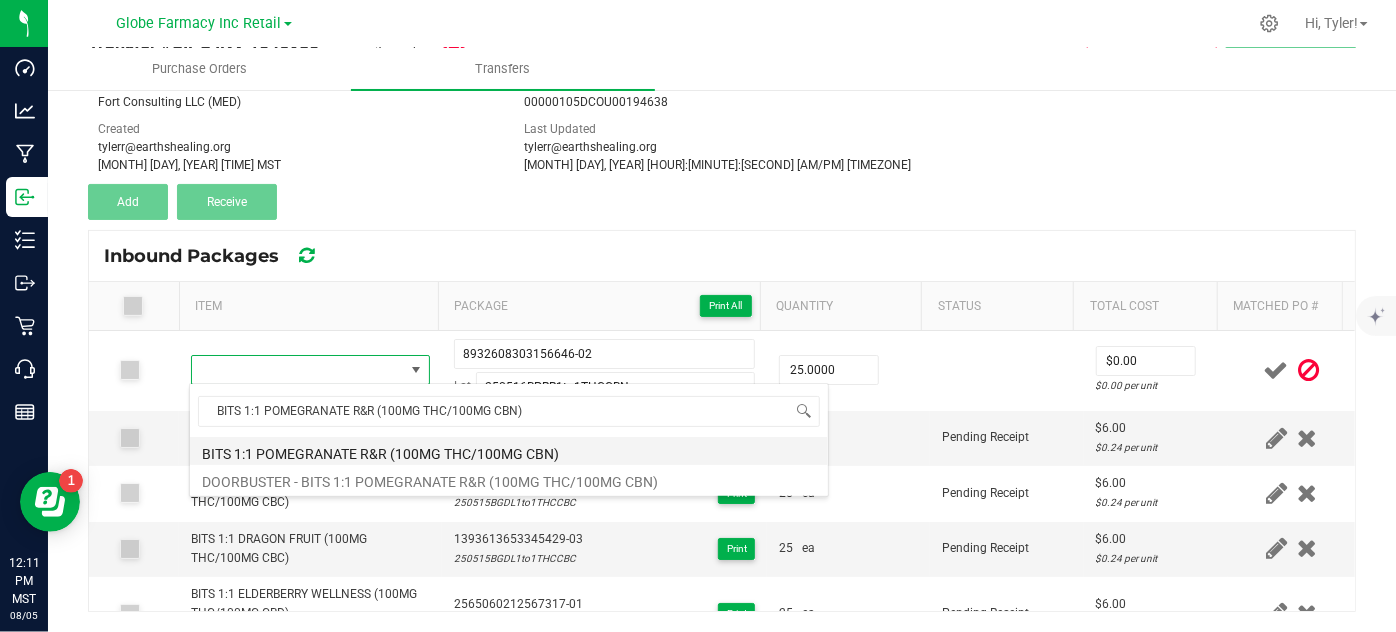 click on "BITS 1:1 POMEGRANATE R&R (100MG THC/100MG CBN)" at bounding box center [509, 451] 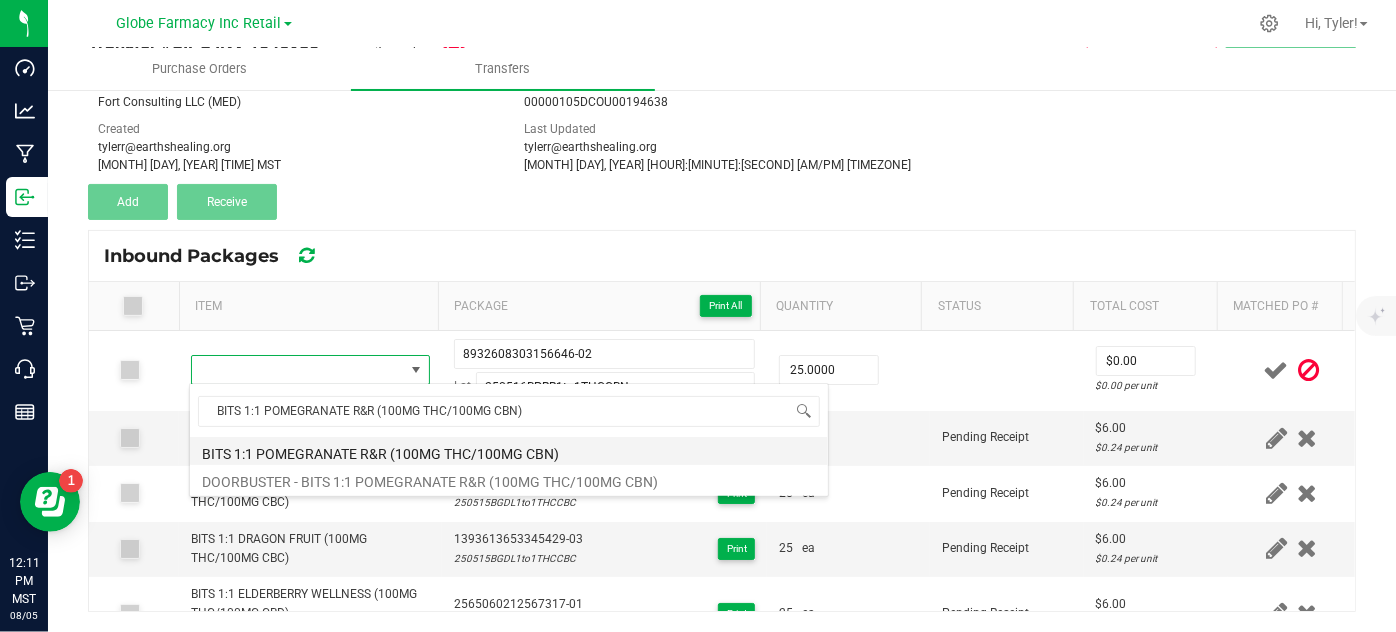 type on "25 ea" 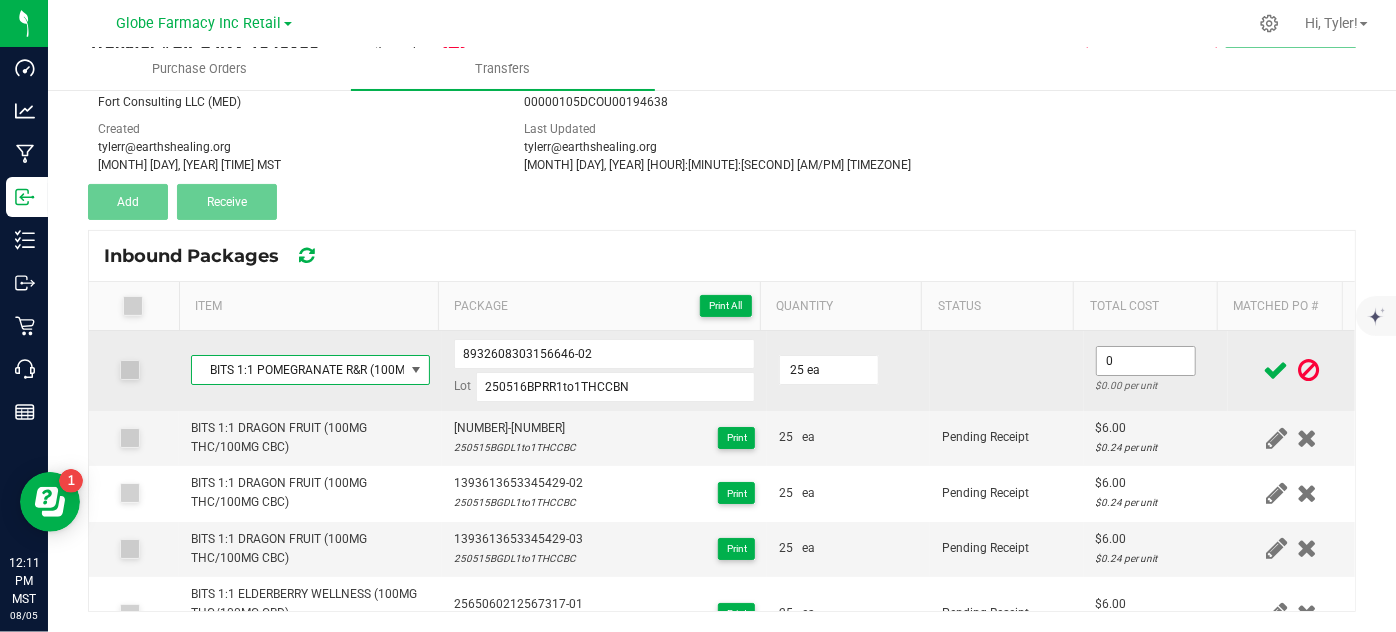 click on "0" at bounding box center (1146, 361) 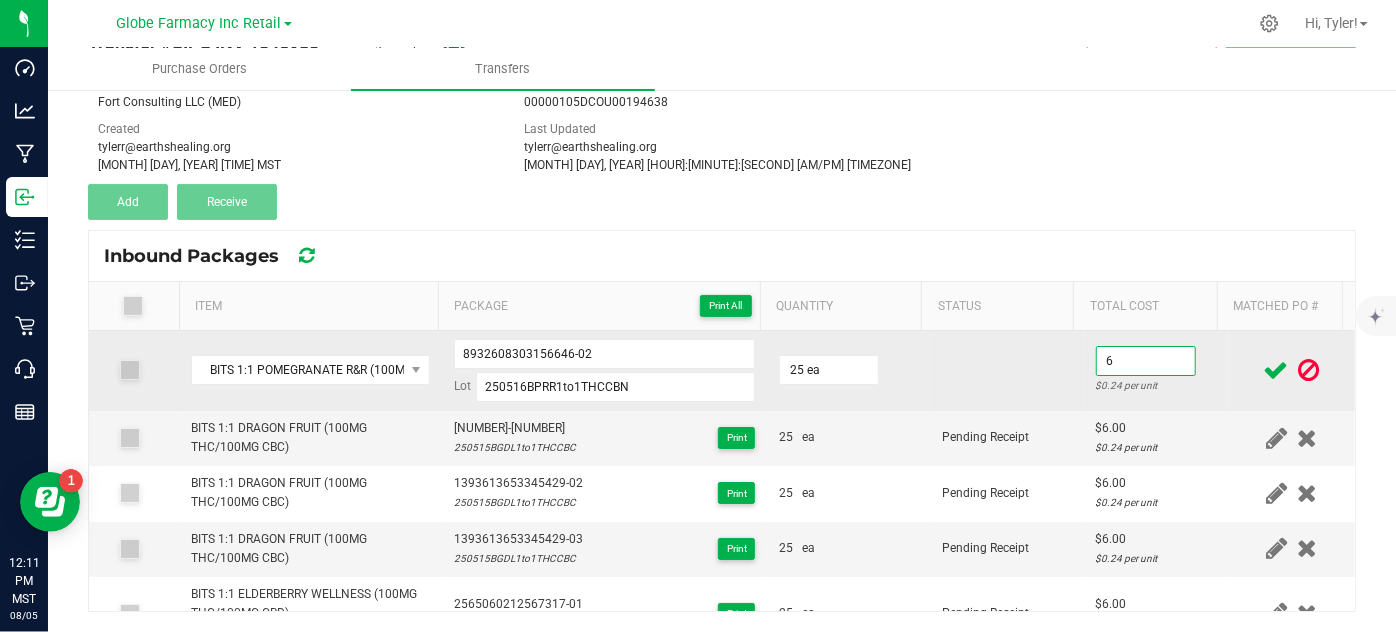 type on "$6.00" 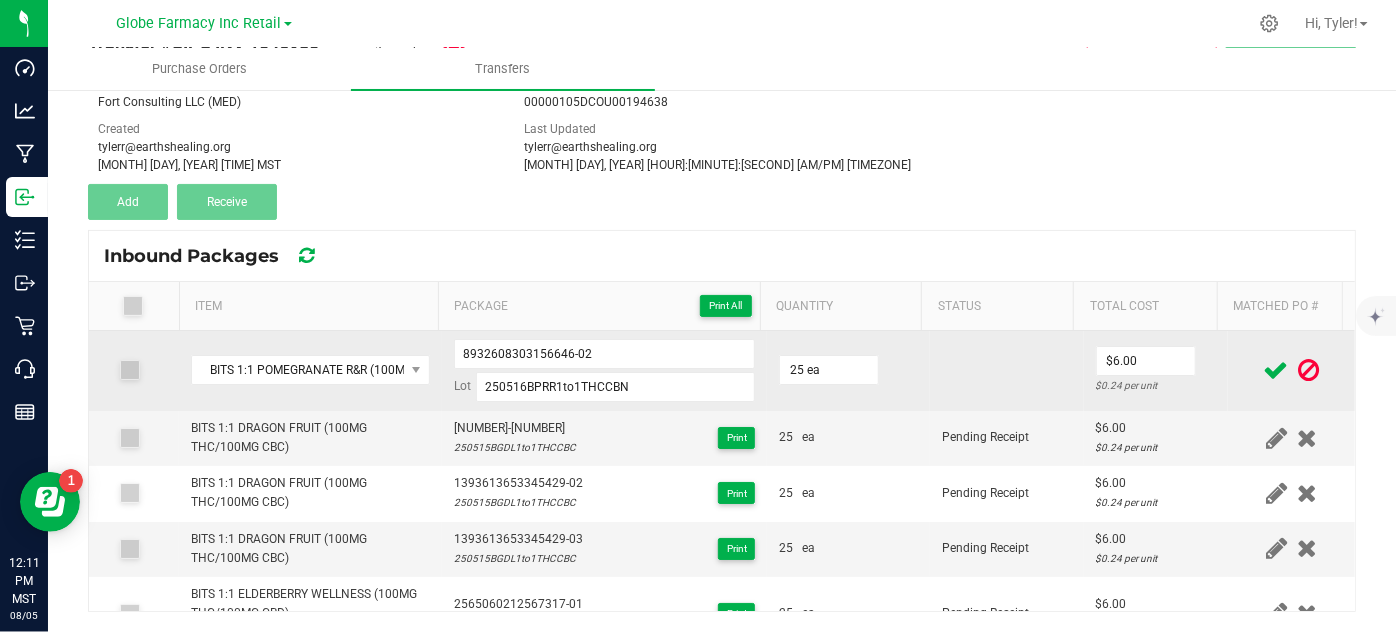 click at bounding box center [1007, 371] 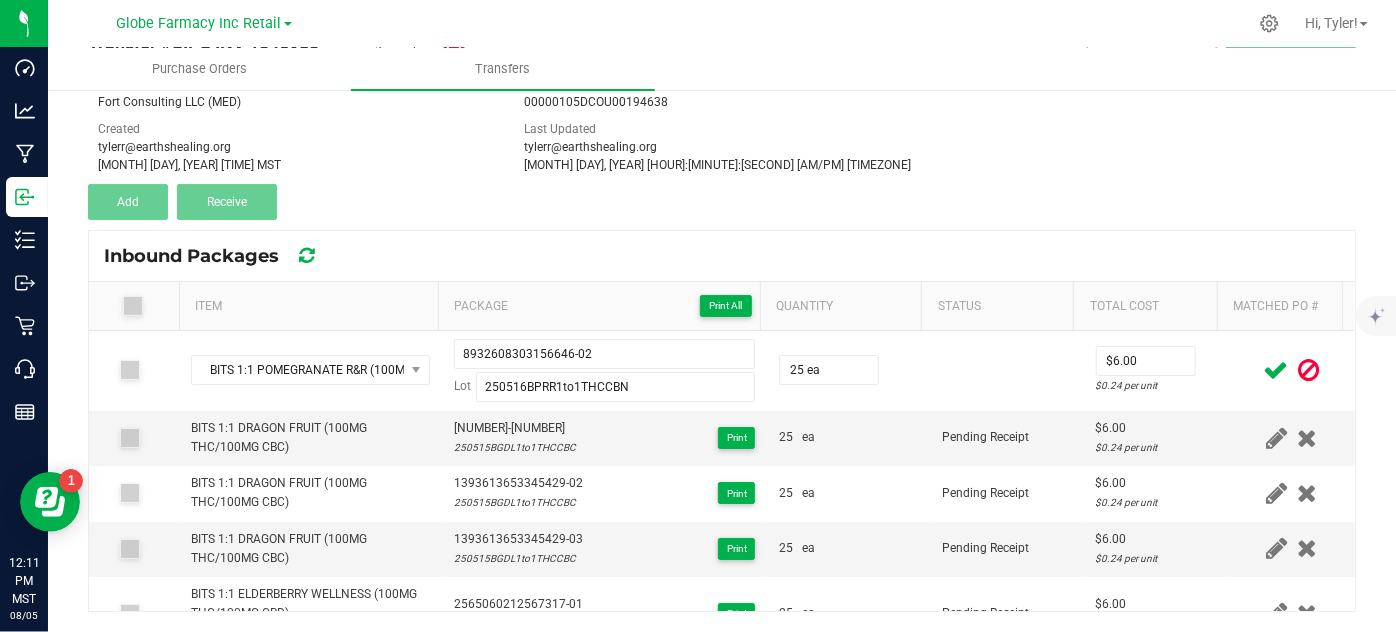 click at bounding box center (1276, 370) 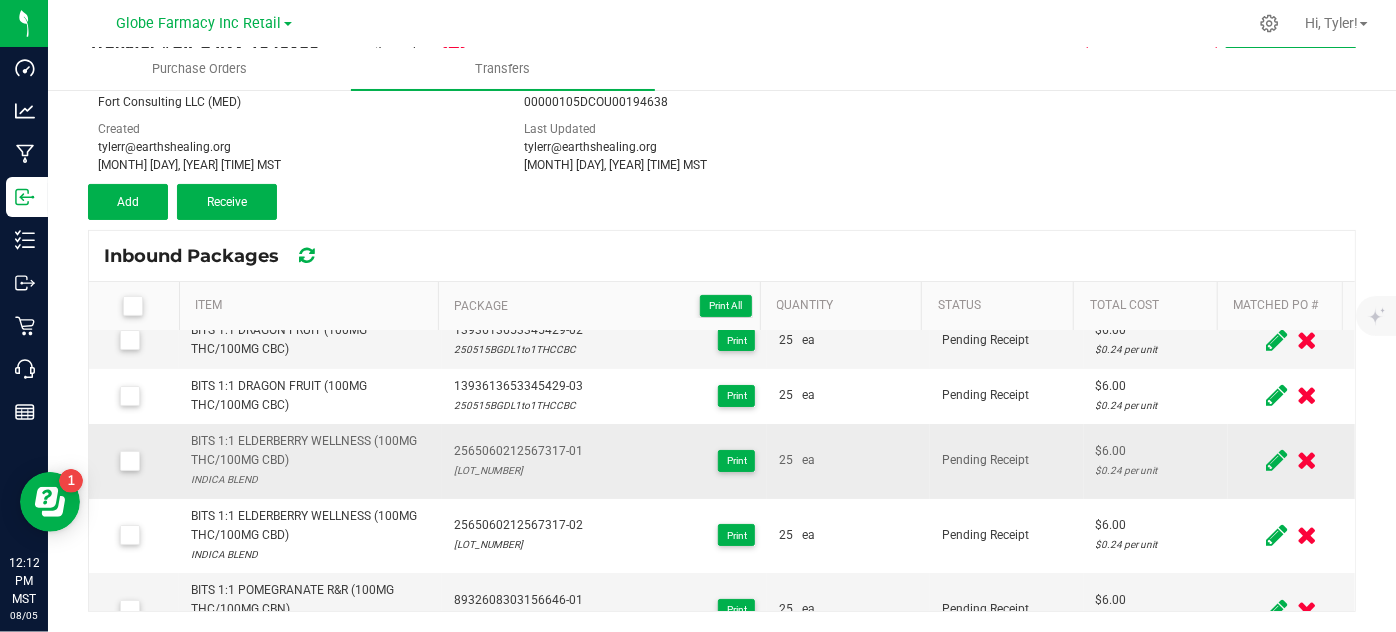 scroll, scrollTop: 0, scrollLeft: 0, axis: both 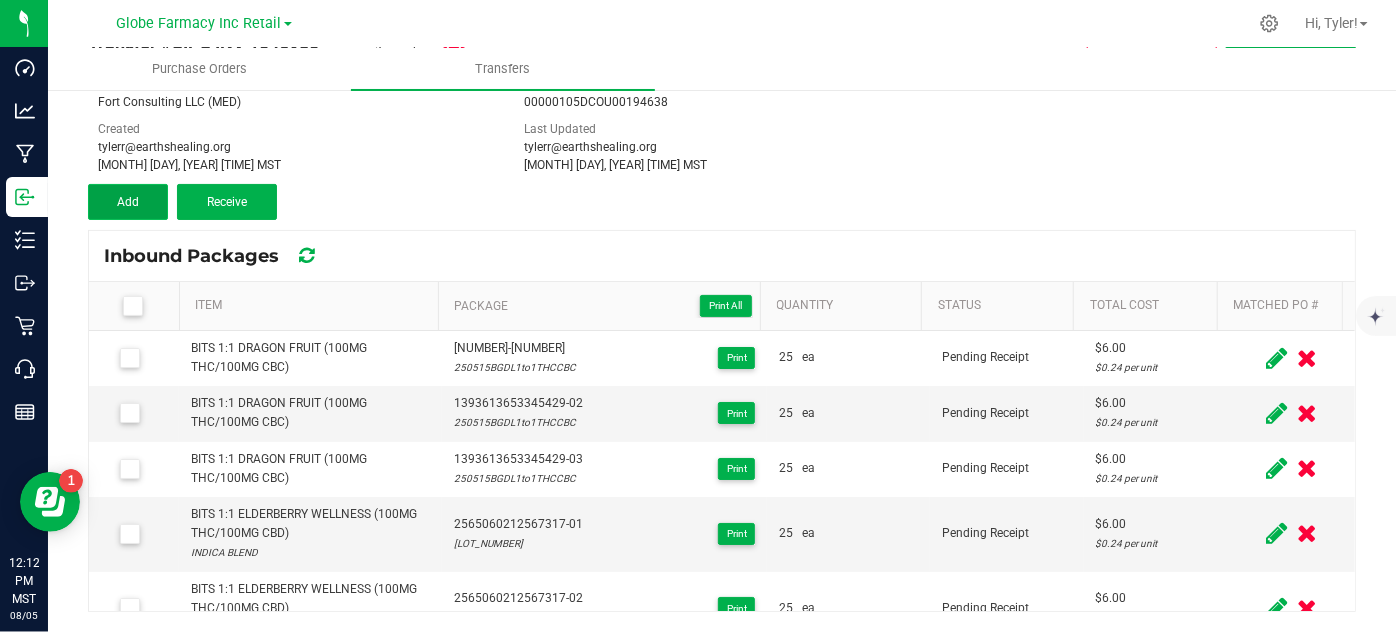 click on "Add" at bounding box center (128, 202) 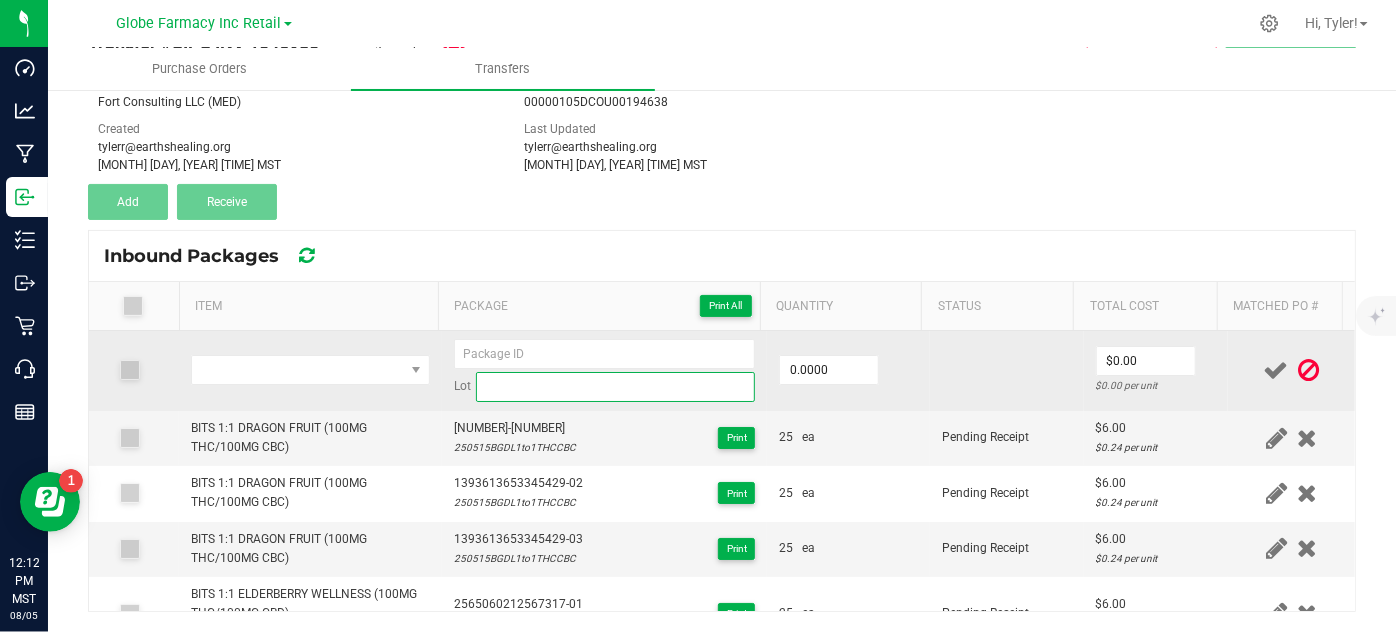 click at bounding box center [616, 387] 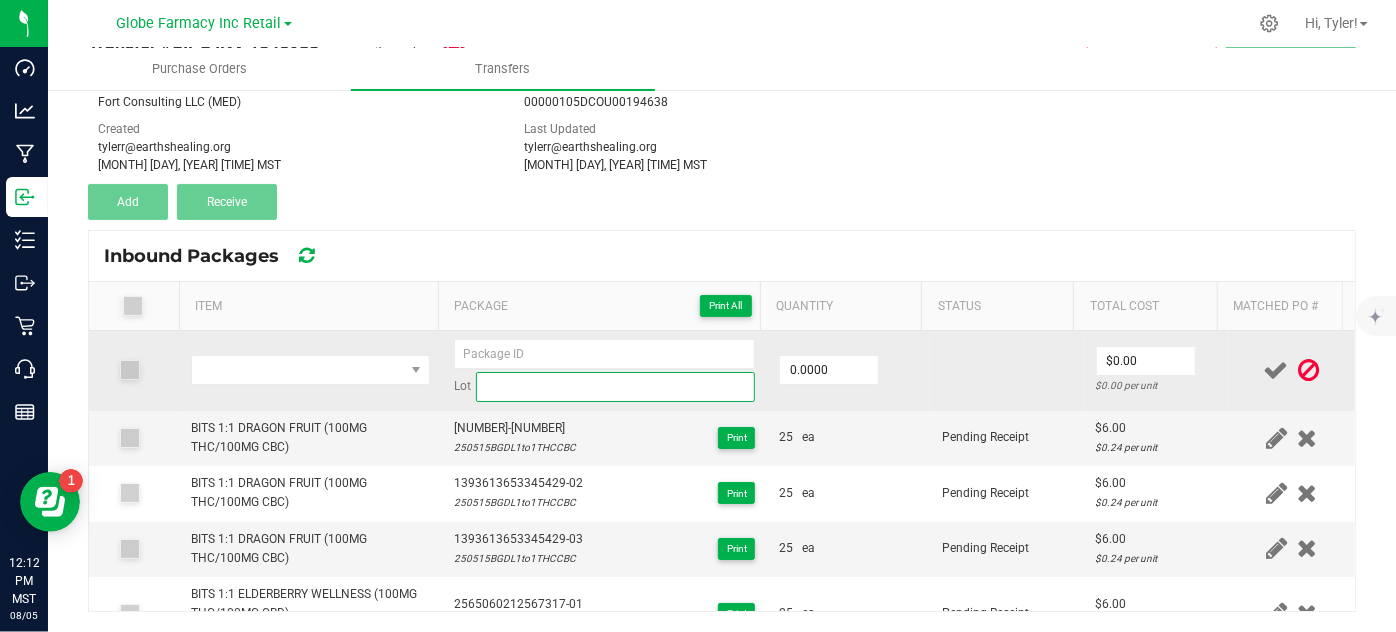 paste on "250516BPRR1to1THCCBN" 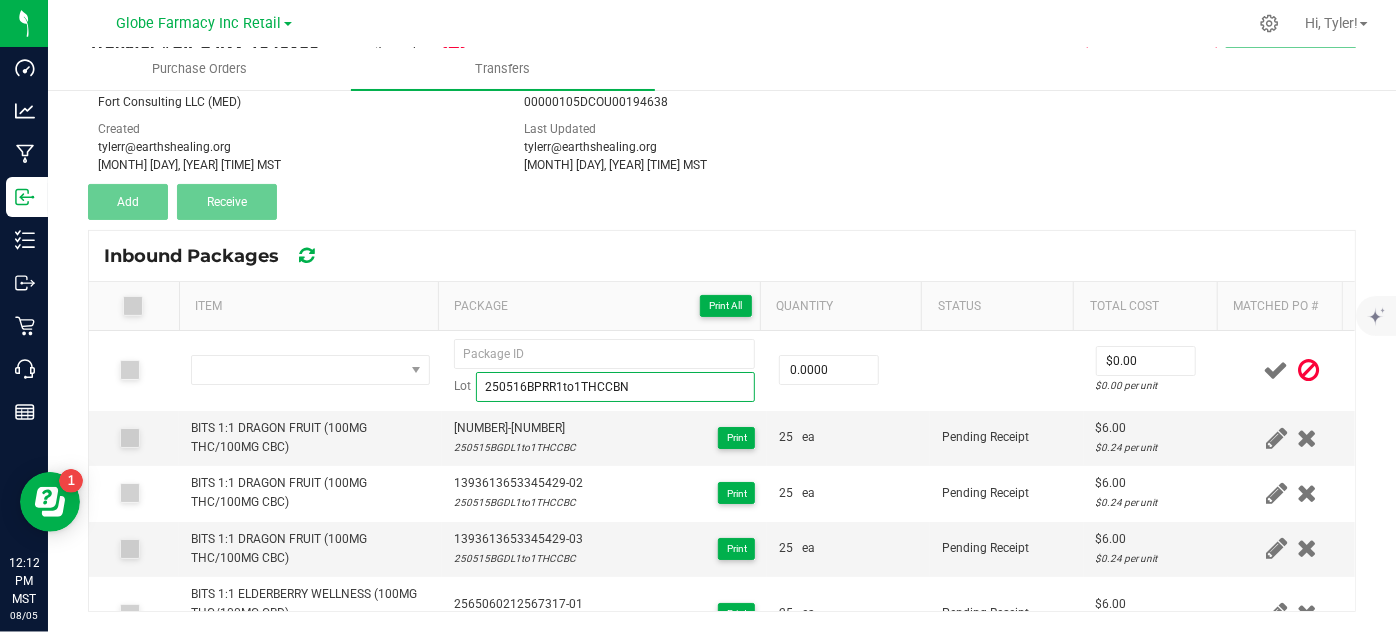 type on "250516BPRR1to1THCCBN" 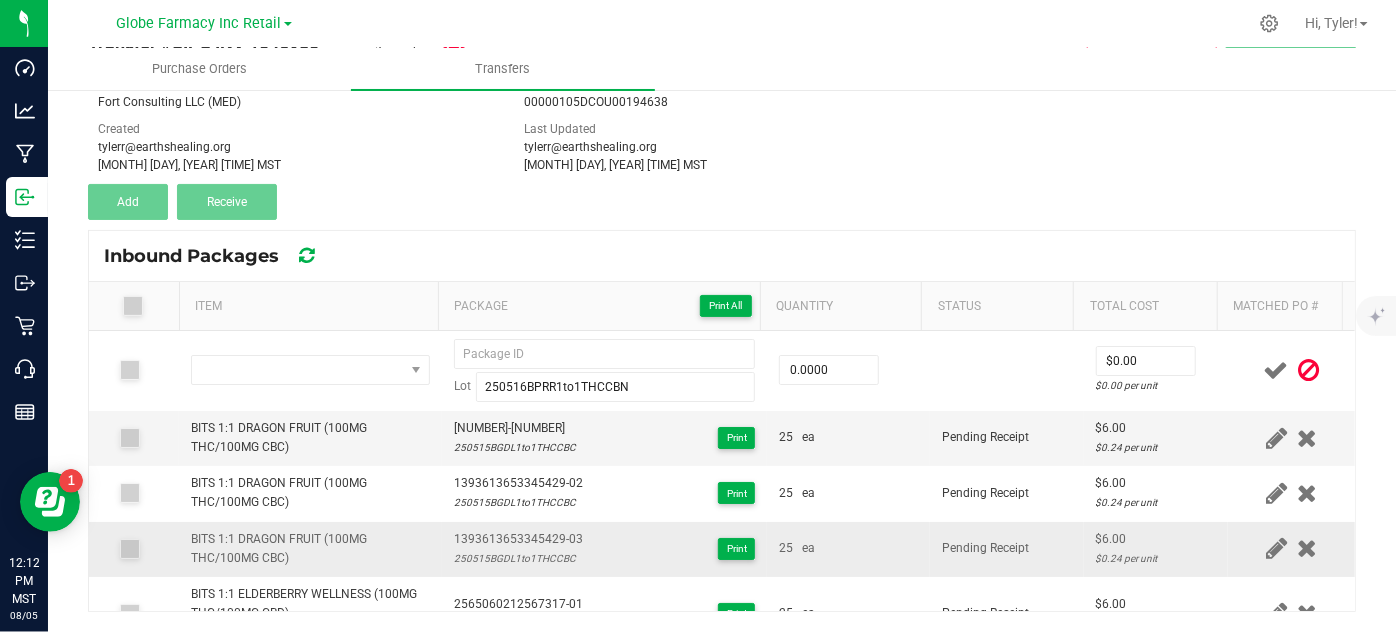 click on "250515BGDL1to1THCCBC" at bounding box center [518, 558] 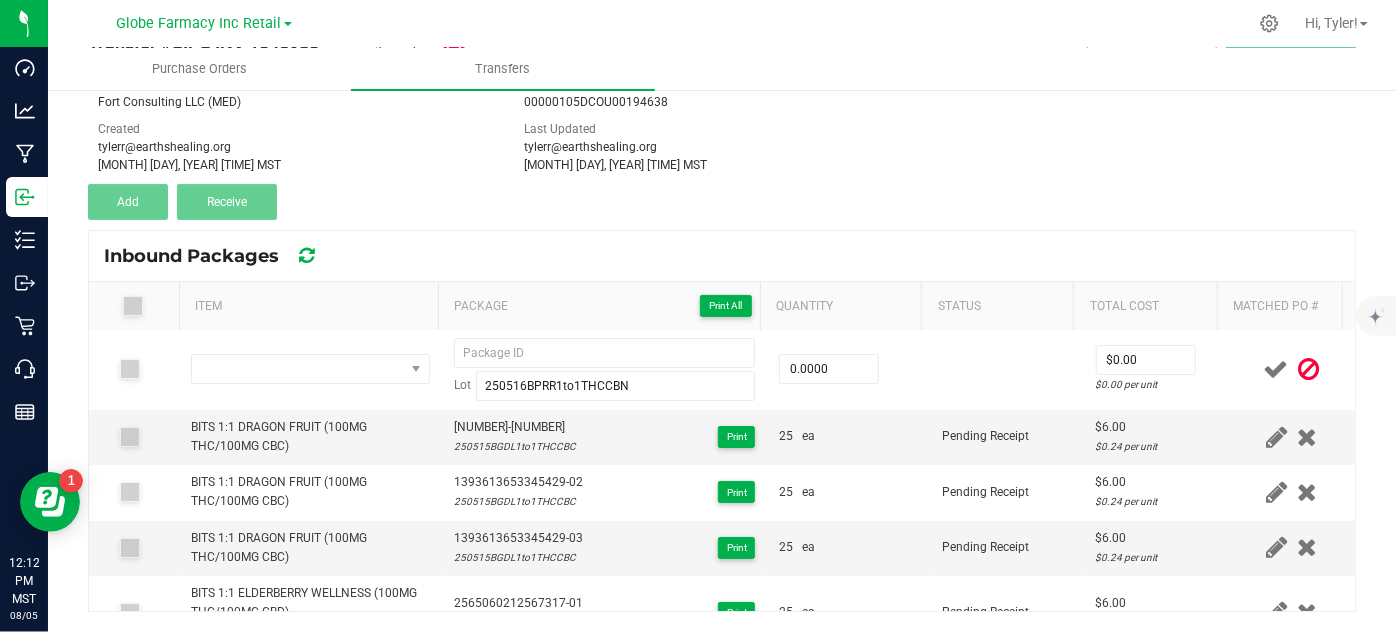 scroll, scrollTop: 0, scrollLeft: 0, axis: both 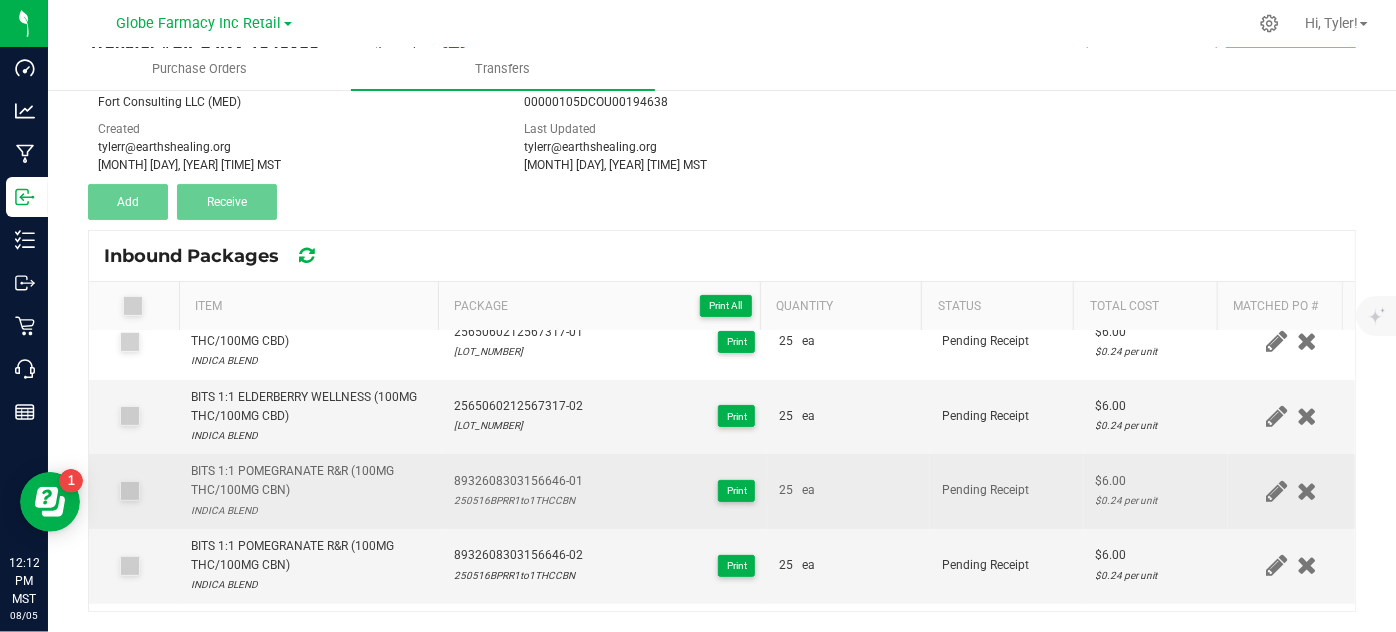 click on "8932608303156646-01" at bounding box center [518, 481] 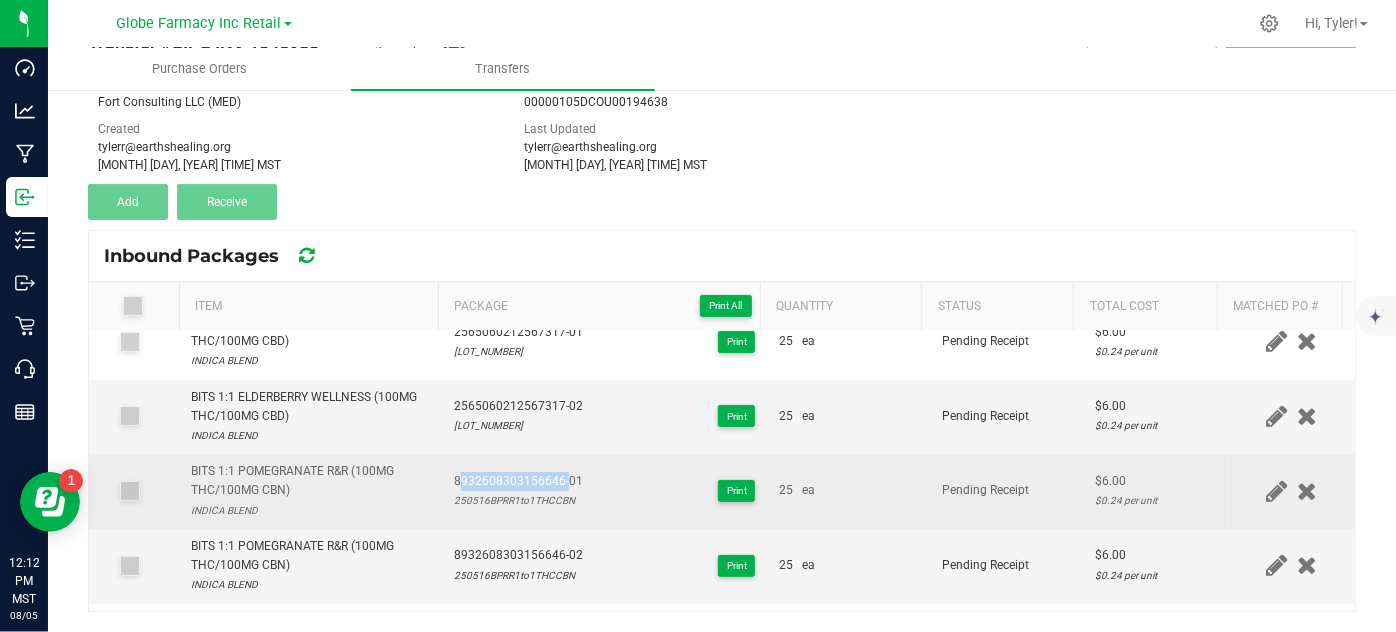click on "8932608303156646-01" at bounding box center [518, 481] 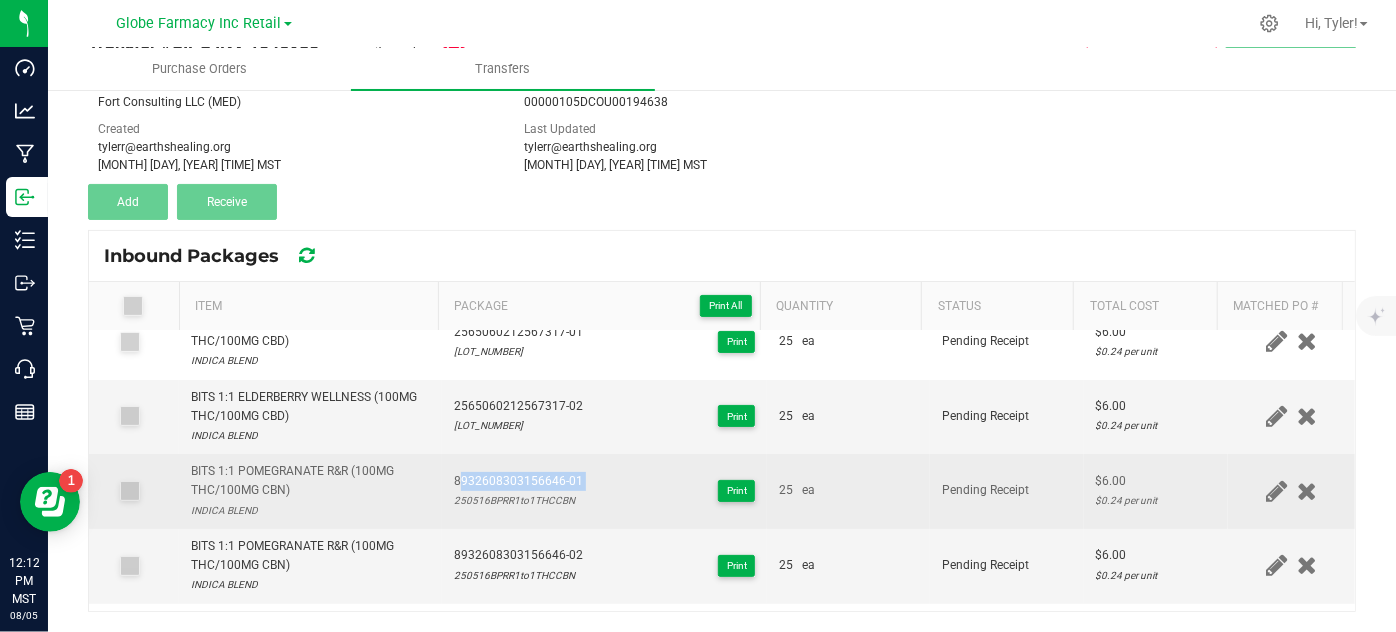 click on "8932608303156646-01" at bounding box center [518, 481] 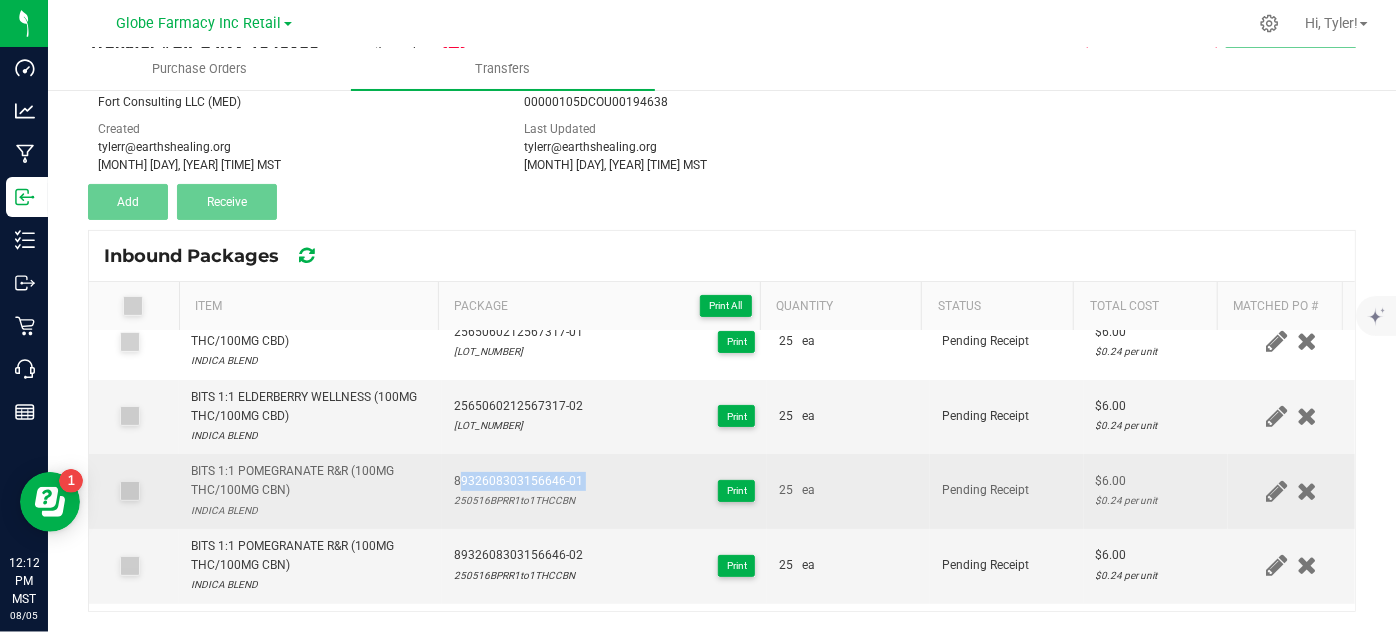 copy on "8932608303156646-01" 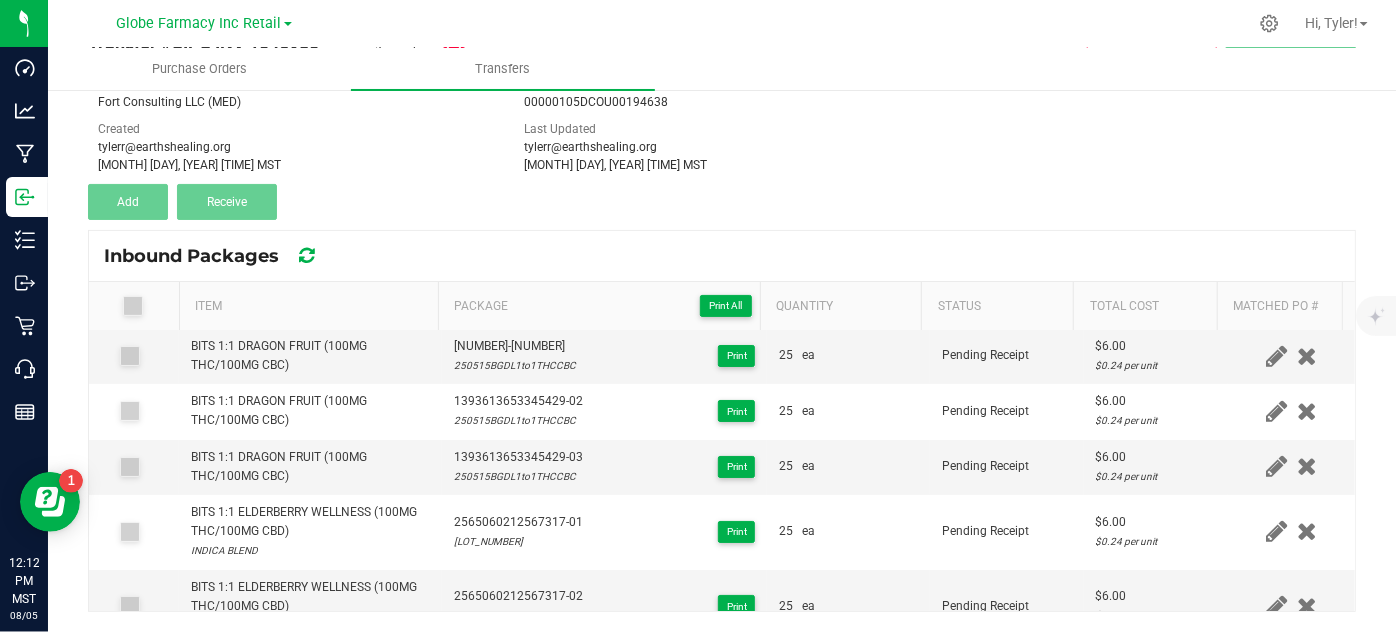 scroll, scrollTop: 0, scrollLeft: 0, axis: both 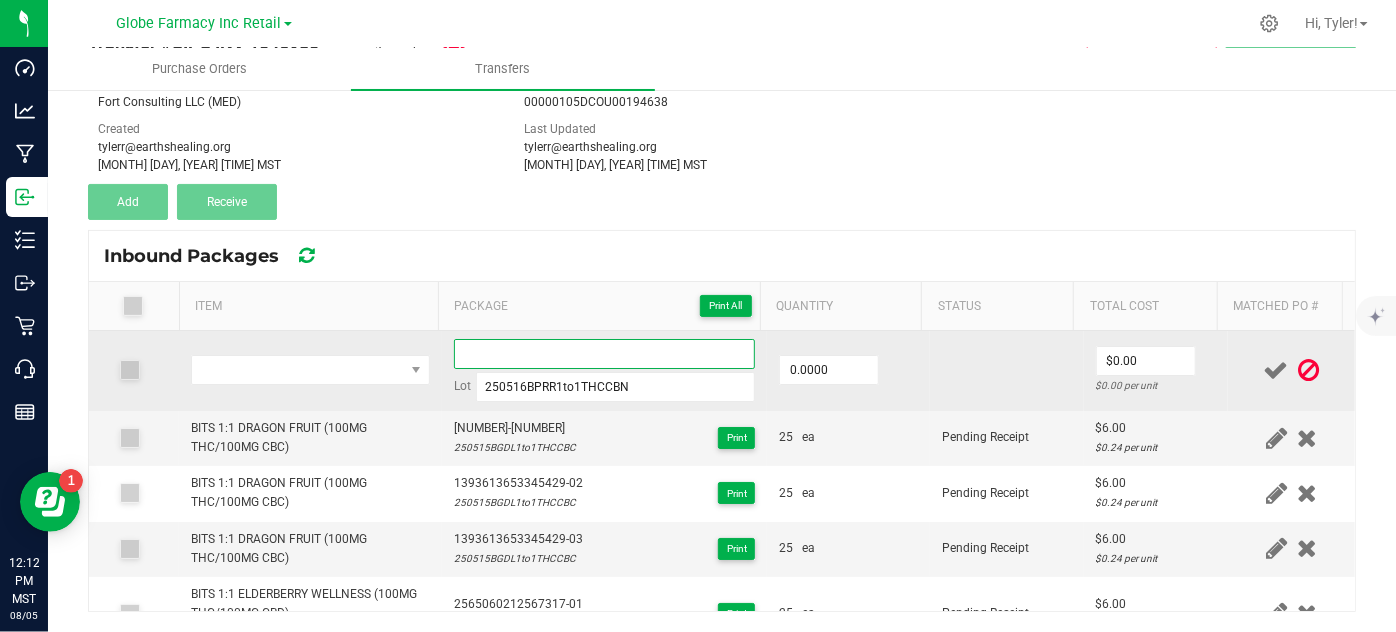 click at bounding box center (605, 354) 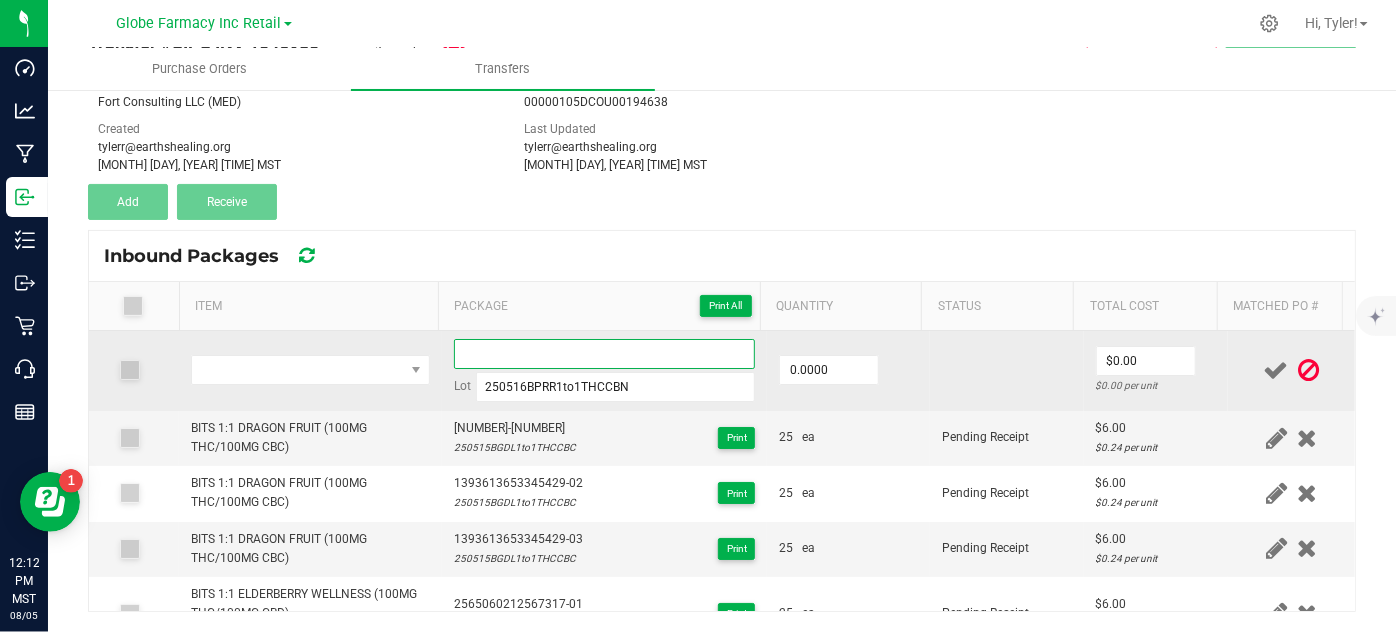 paste on "8932608303156646-01" 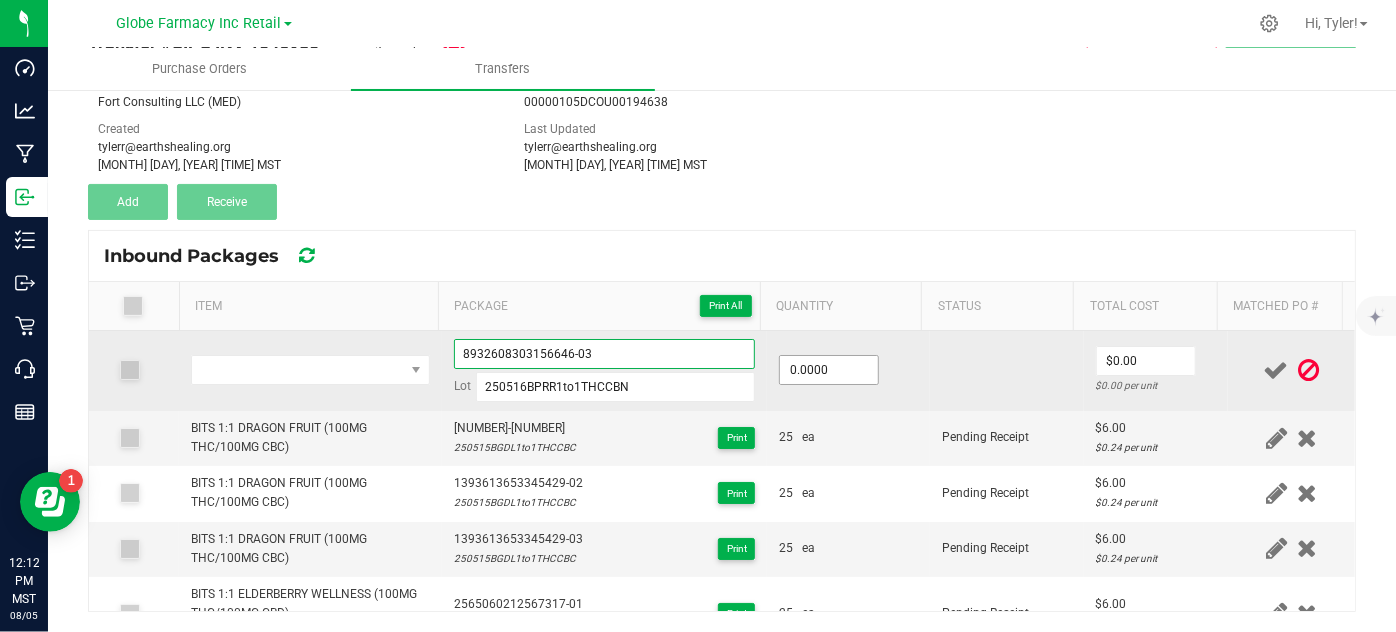 type on "8932608303156646-03" 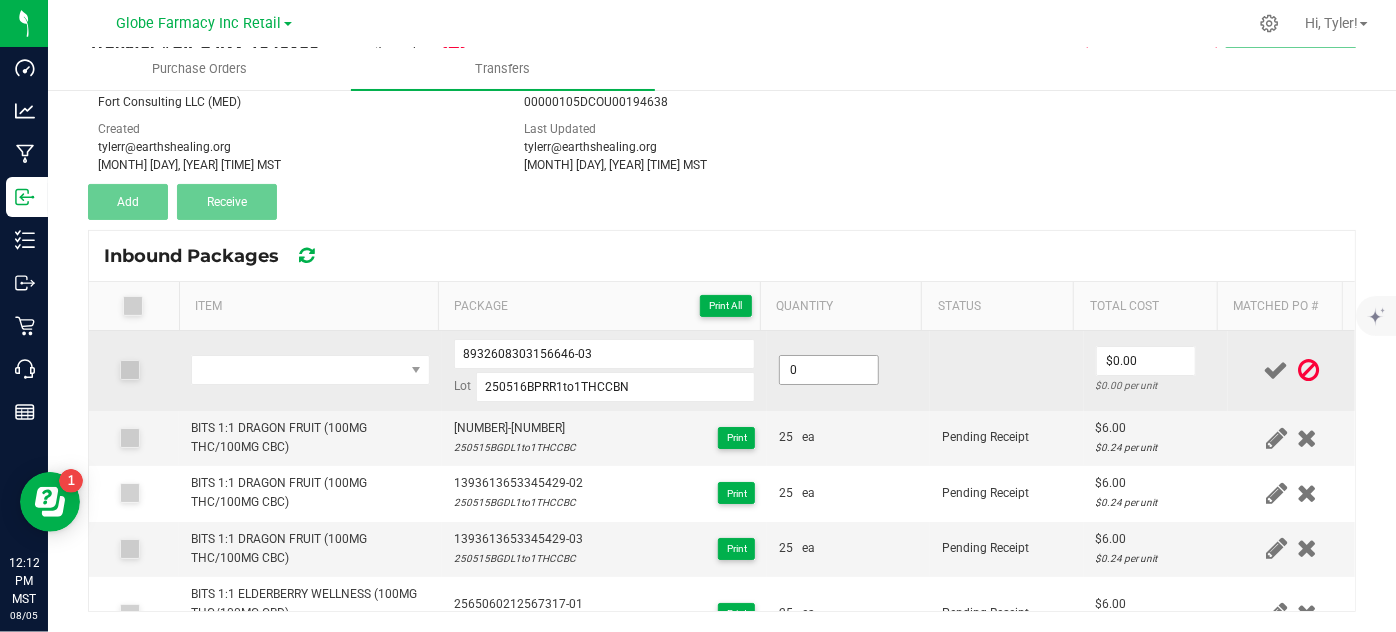 click on "0" at bounding box center (829, 370) 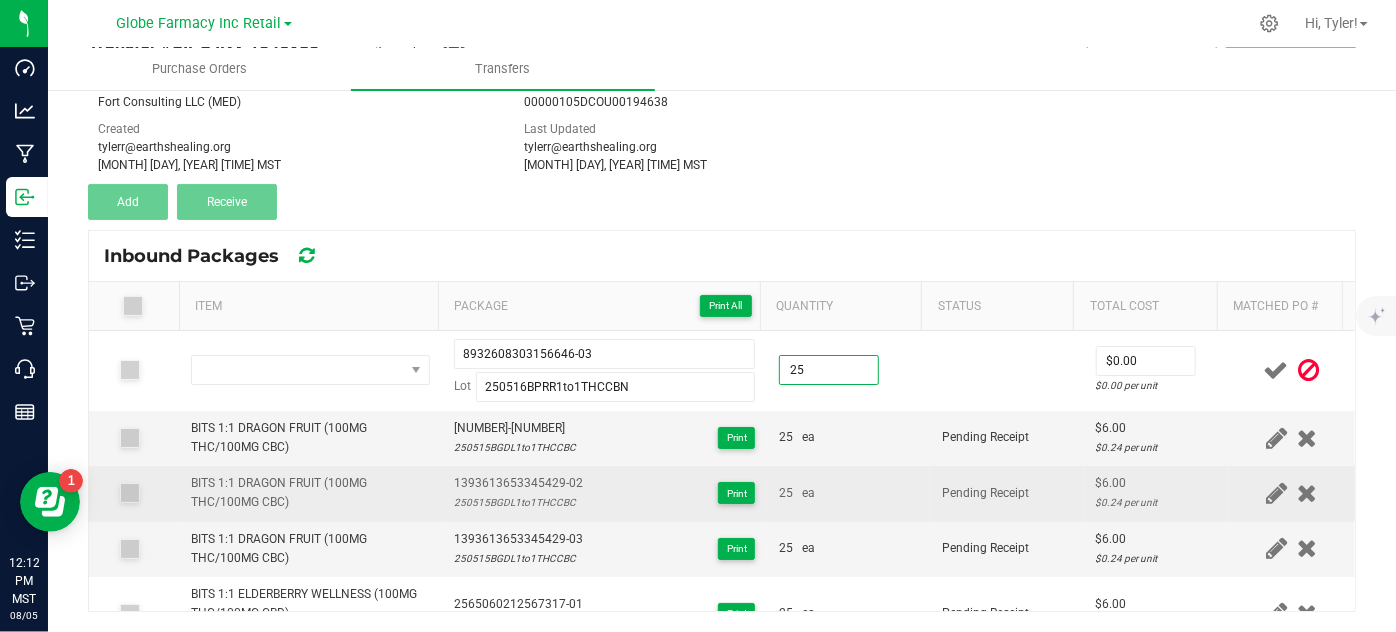 type on "25.0000" 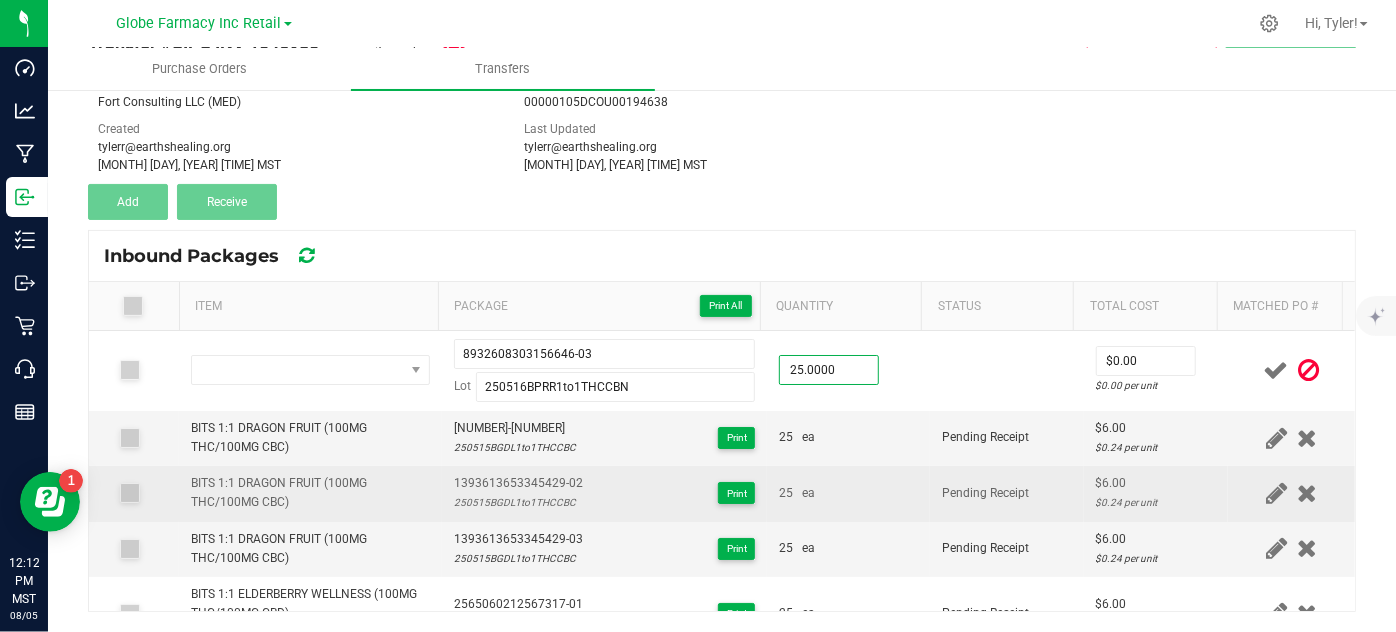 click on "1393613653345429-02   250515BGDL1to1THCCBC   Print" at bounding box center [605, 493] 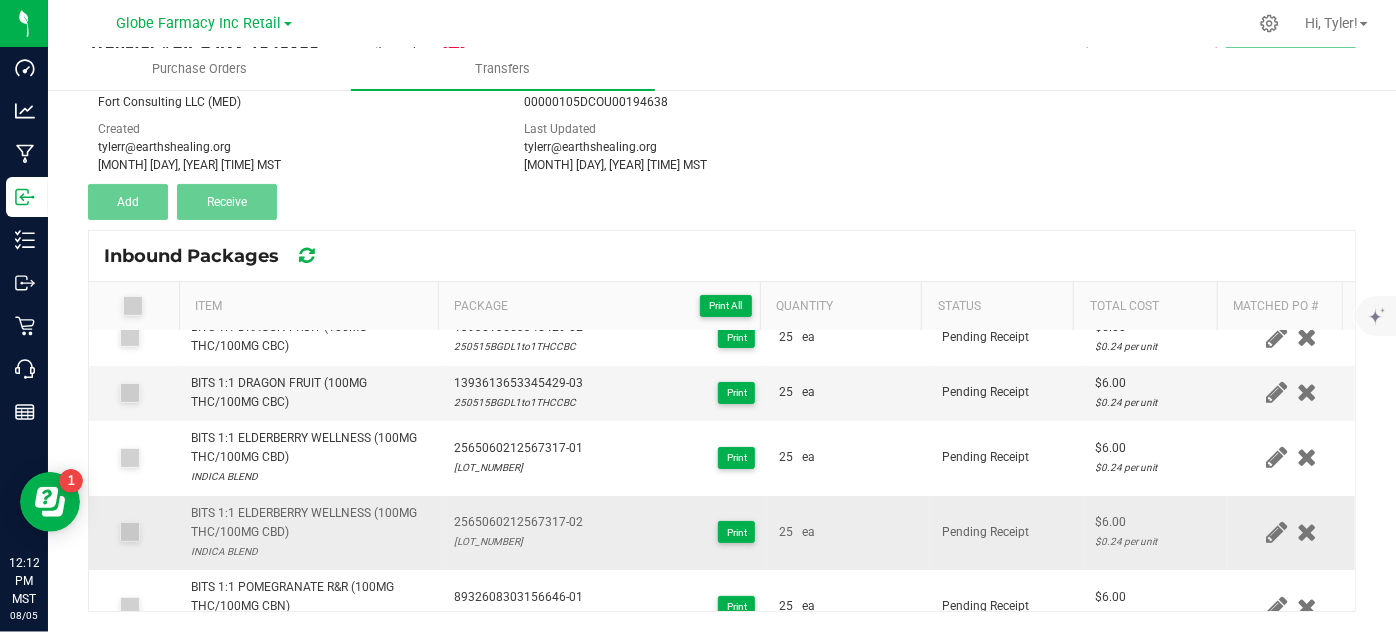 scroll, scrollTop: 188, scrollLeft: 0, axis: vertical 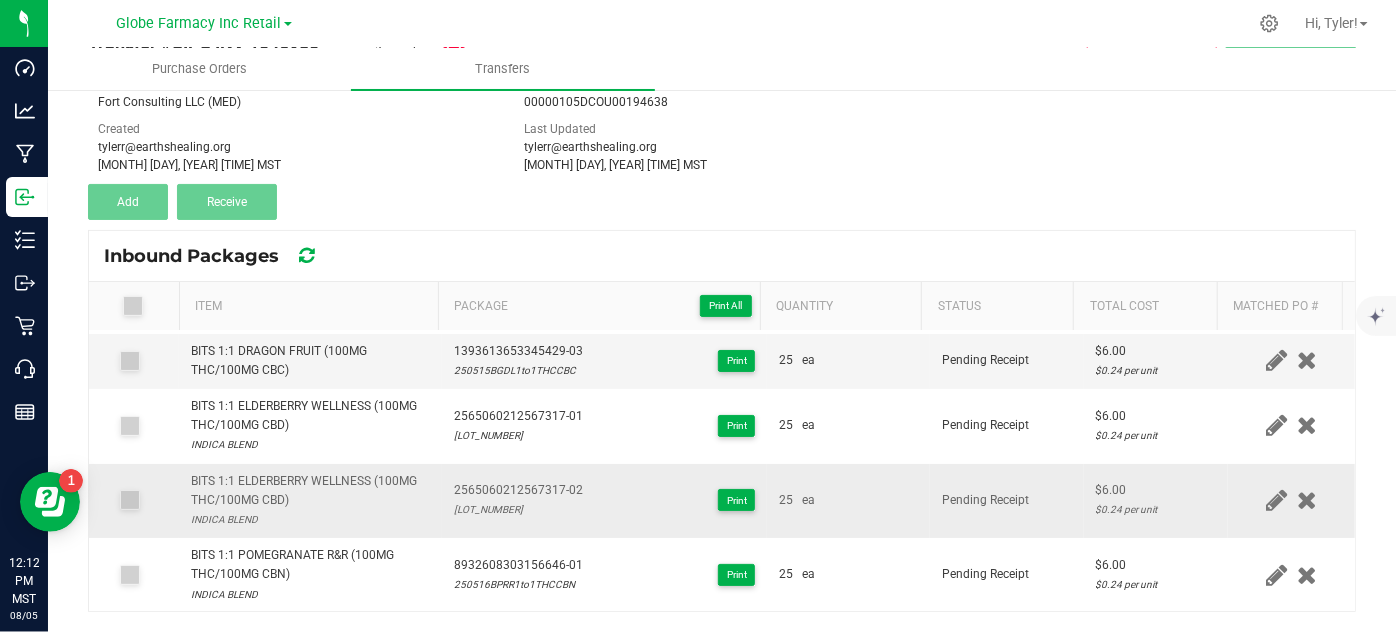 click on "BITS 1:1 ELDERBERRY WELLNESS (100MG THC/100MG CBD)" at bounding box center [310, 491] 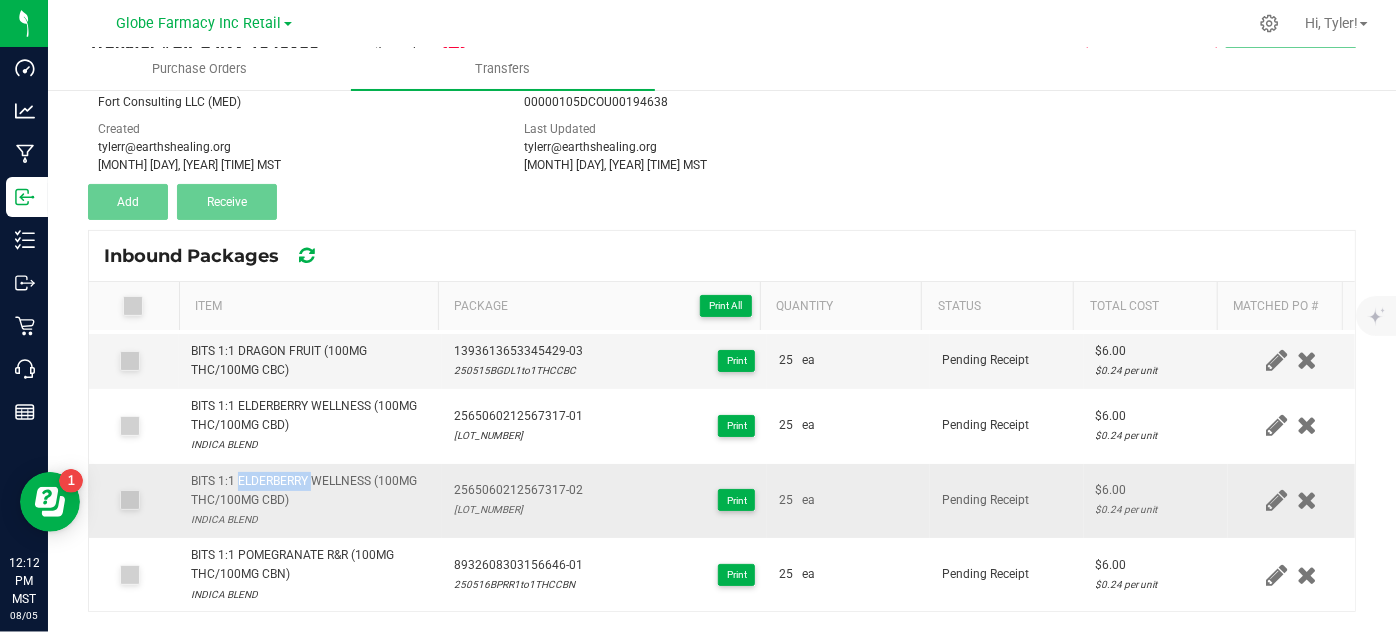 click on "BITS 1:1 ELDERBERRY WELLNESS (100MG THC/100MG CBD)" at bounding box center (310, 491) 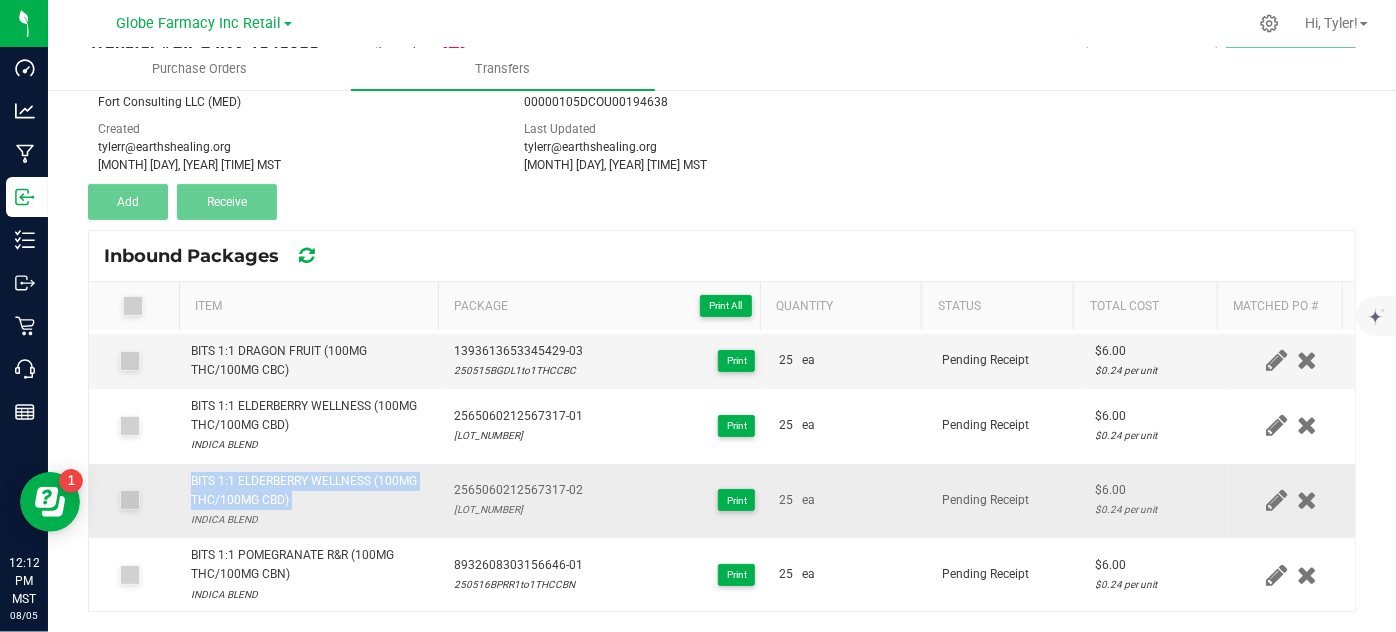 click on "BITS 1:1 ELDERBERRY WELLNESS (100MG THC/100MG CBD)" at bounding box center [310, 491] 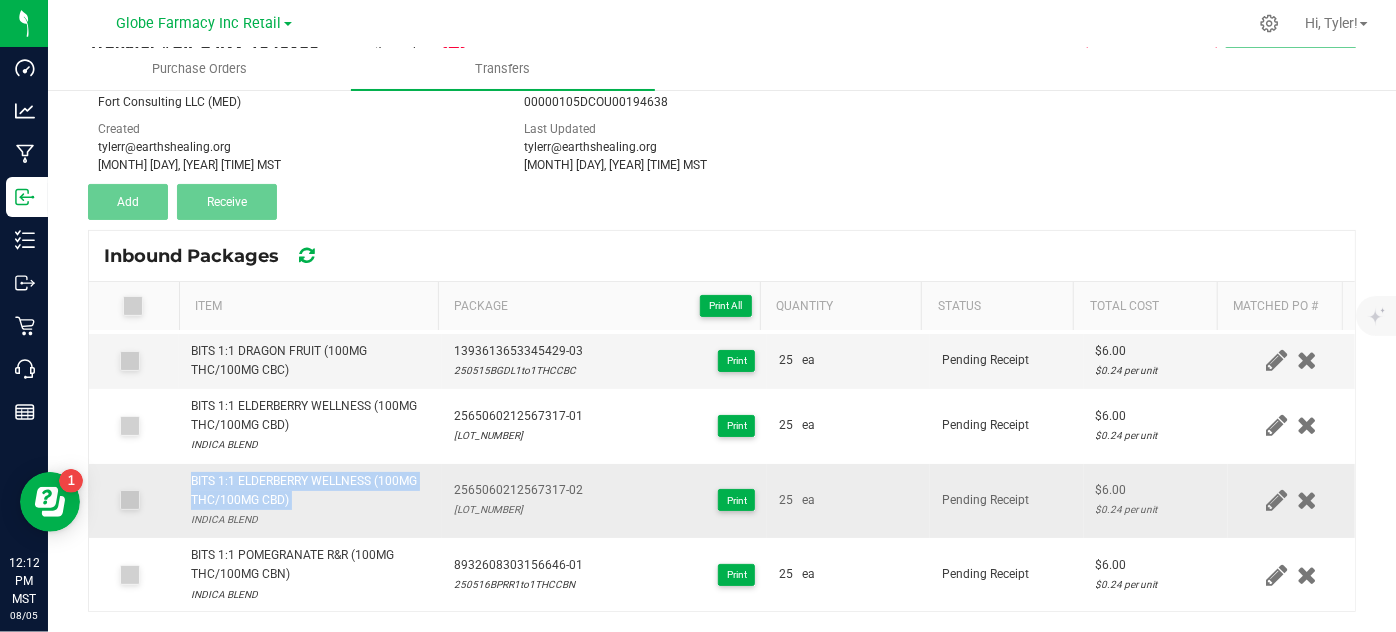 copy on "BITS 1:1 ELDERBERRY WELLNESS (100MG THC/100MG CBD)" 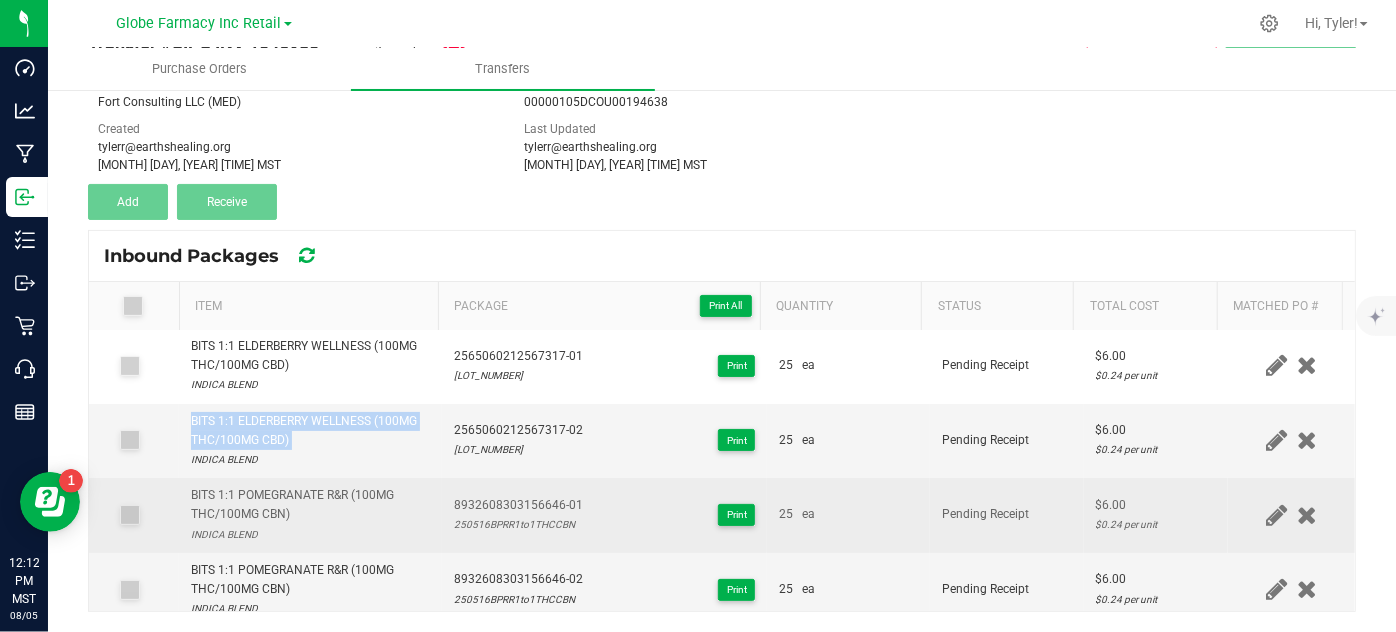 scroll, scrollTop: 279, scrollLeft: 0, axis: vertical 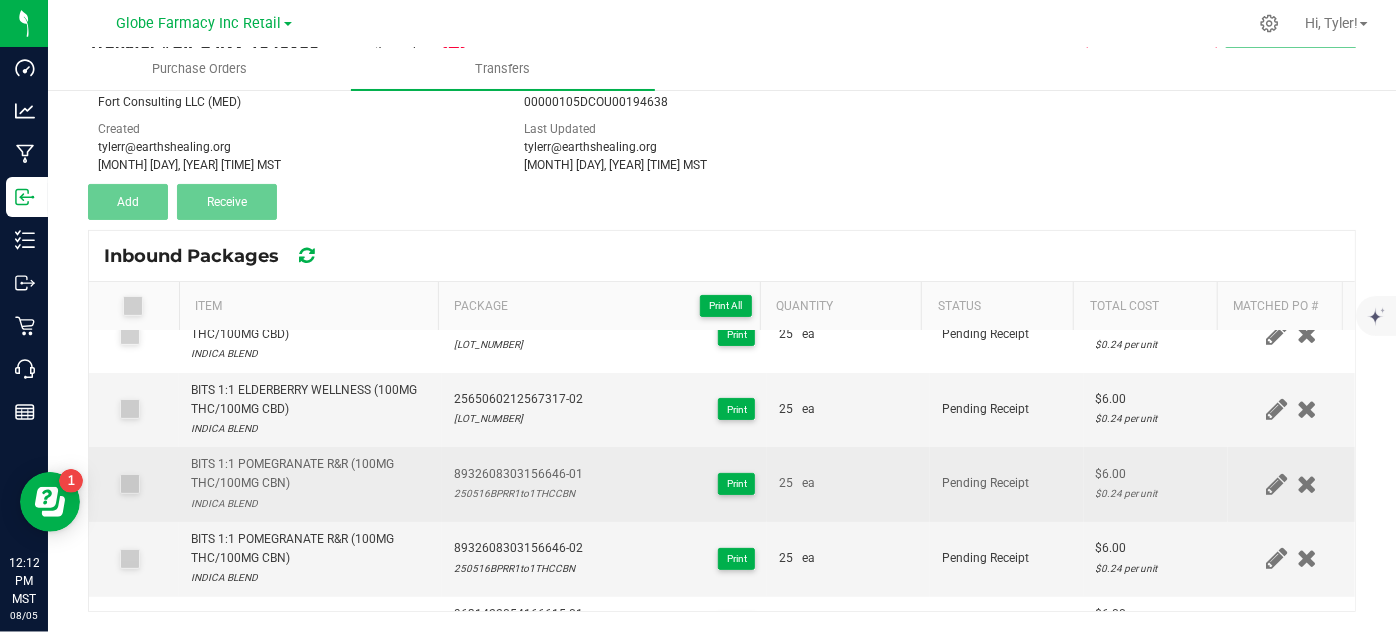 click on "BITS 1:1 POMEGRANATE R&R (100MG THC/100MG CBN)" at bounding box center [310, 474] 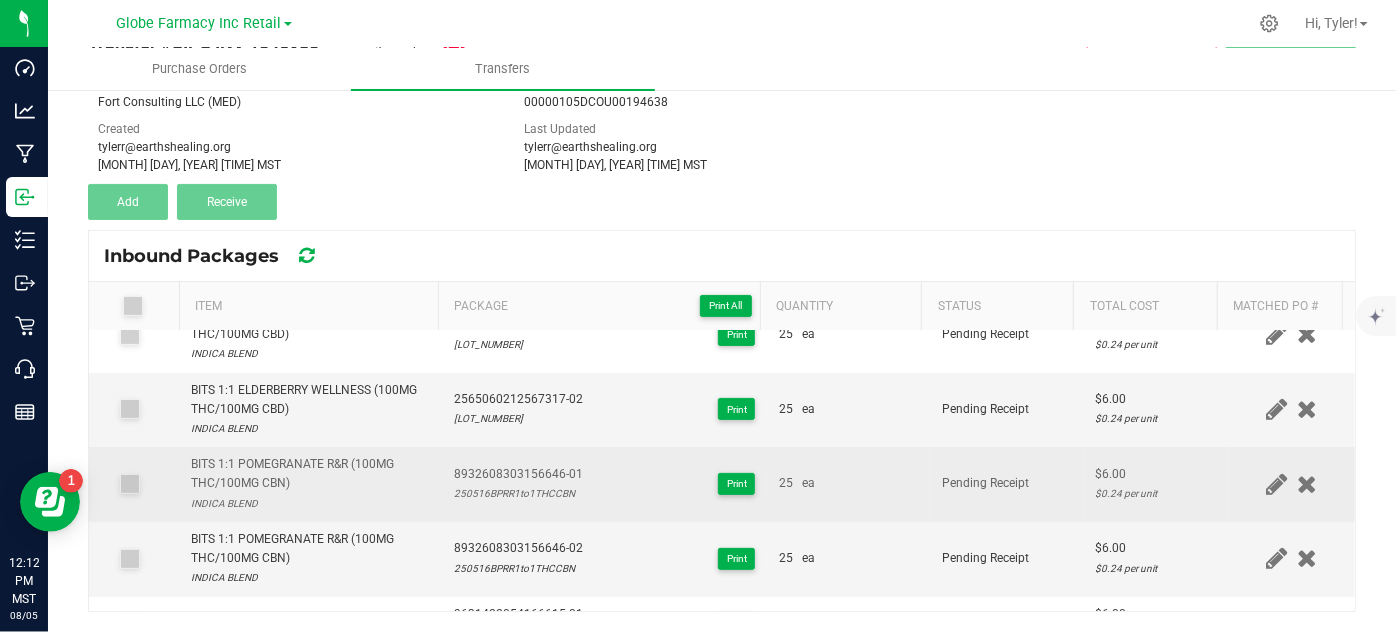 click on "BITS 1:1 POMEGRANATE R&R (100MG THC/100MG CBN)" at bounding box center [310, 474] 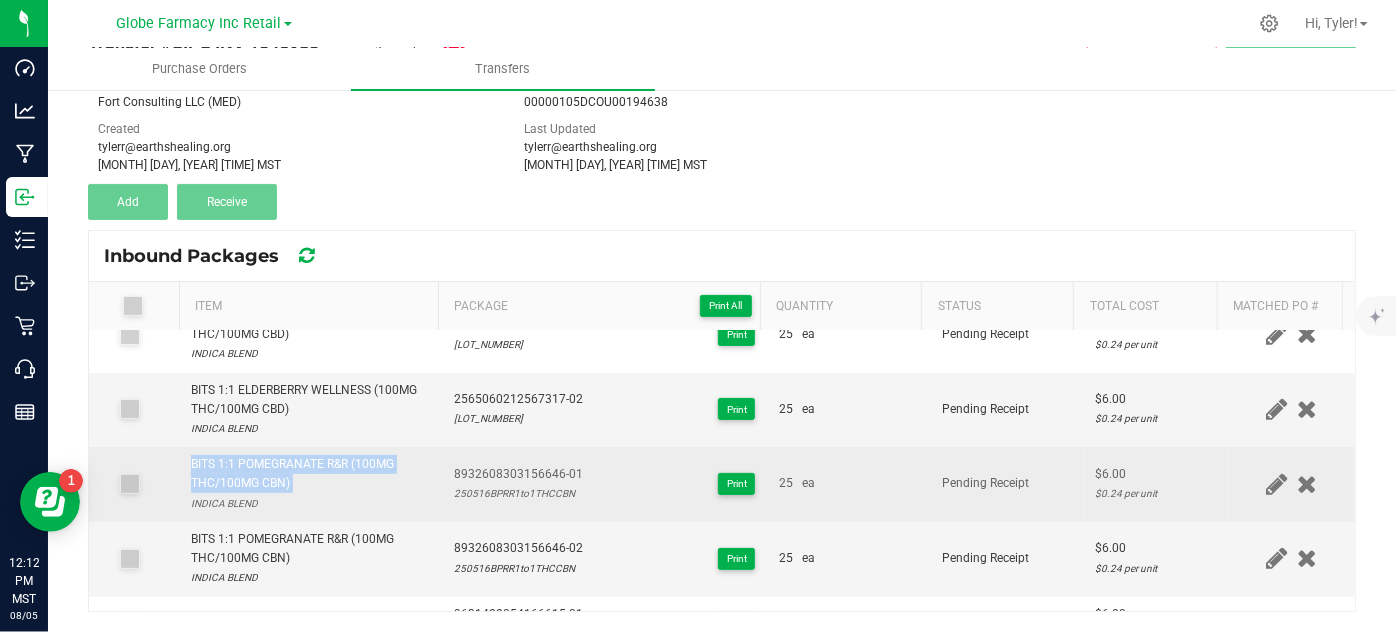 click on "BITS 1:1 POMEGRANATE R&R (100MG THC/100MG CBN)" at bounding box center (310, 474) 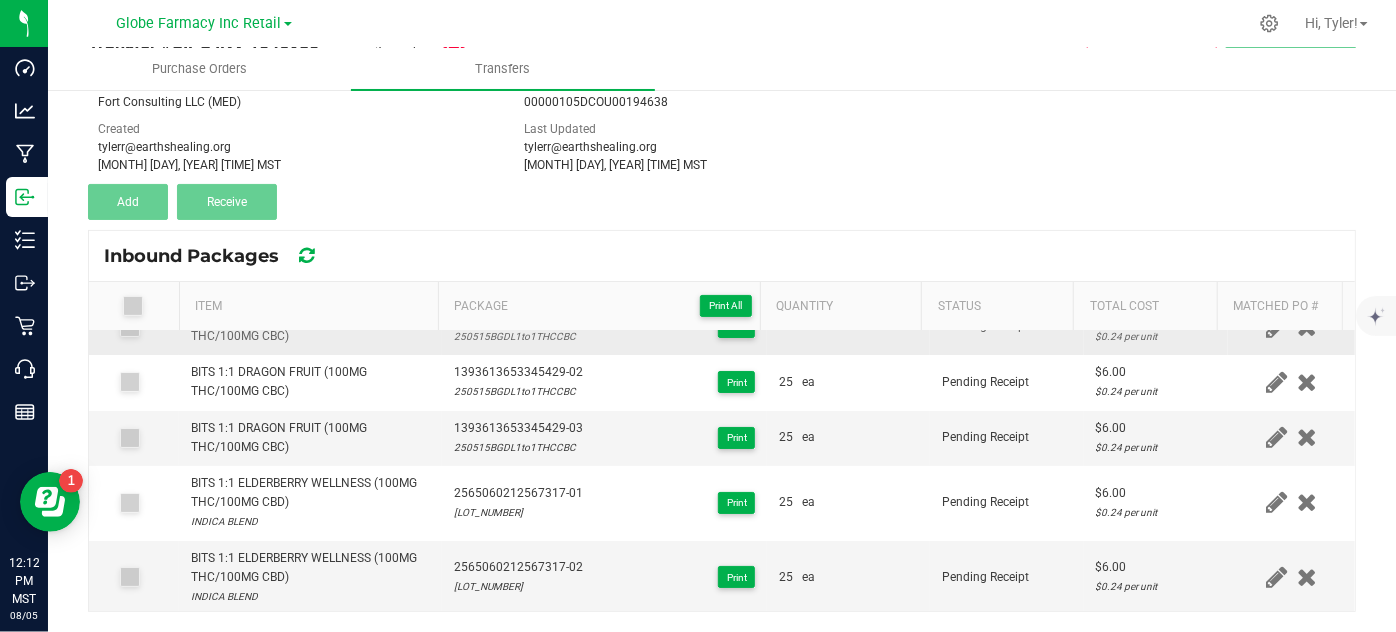 scroll, scrollTop: 0, scrollLeft: 0, axis: both 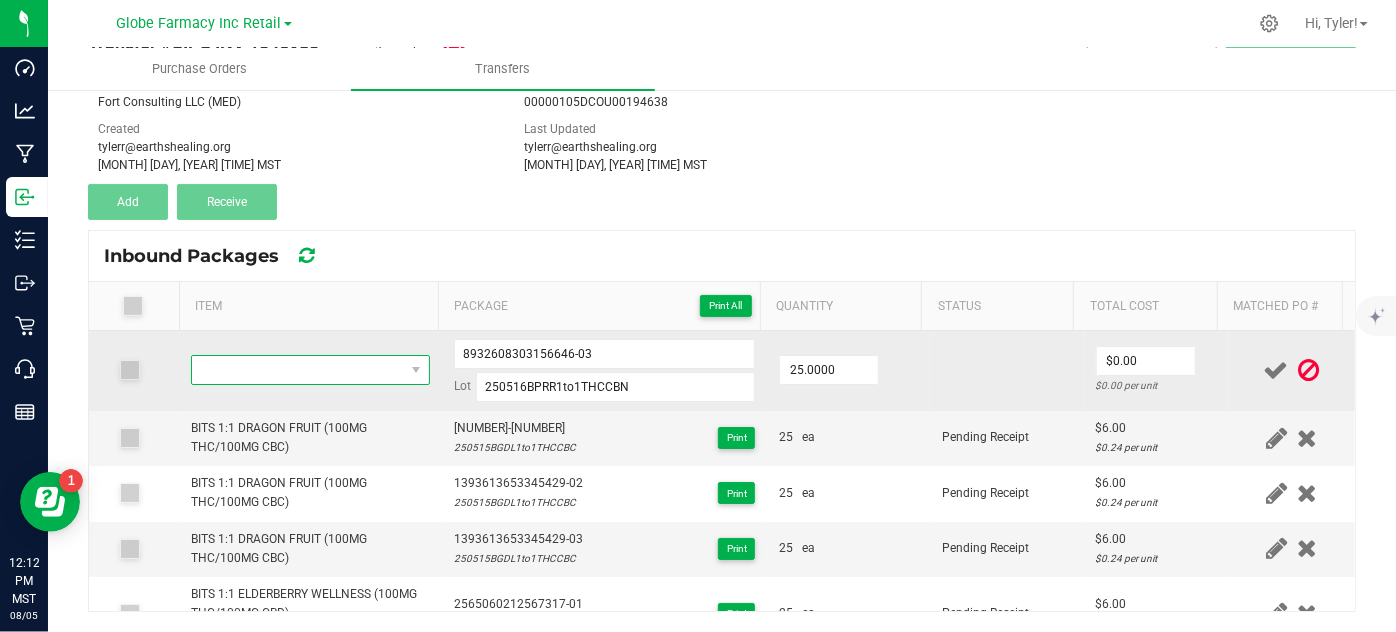 click at bounding box center [297, 370] 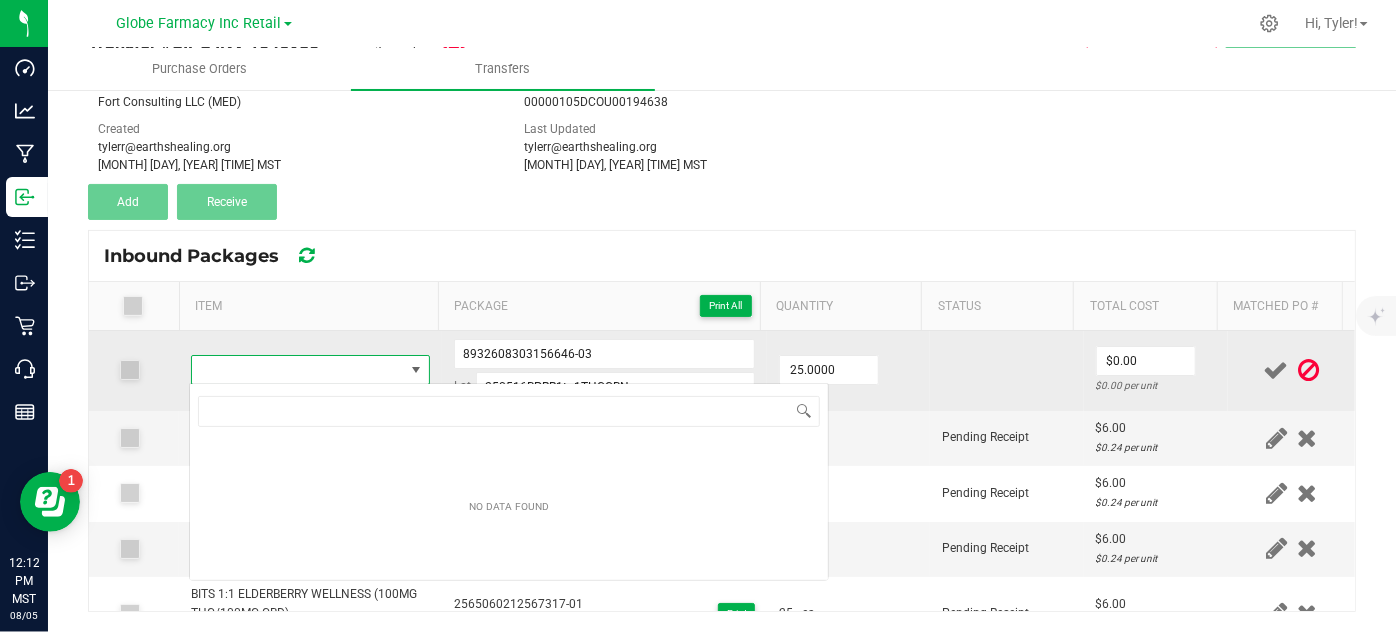 type on "BITS 1:1 POMEGRANATE R&R (100MG THC/100MG CBN)" 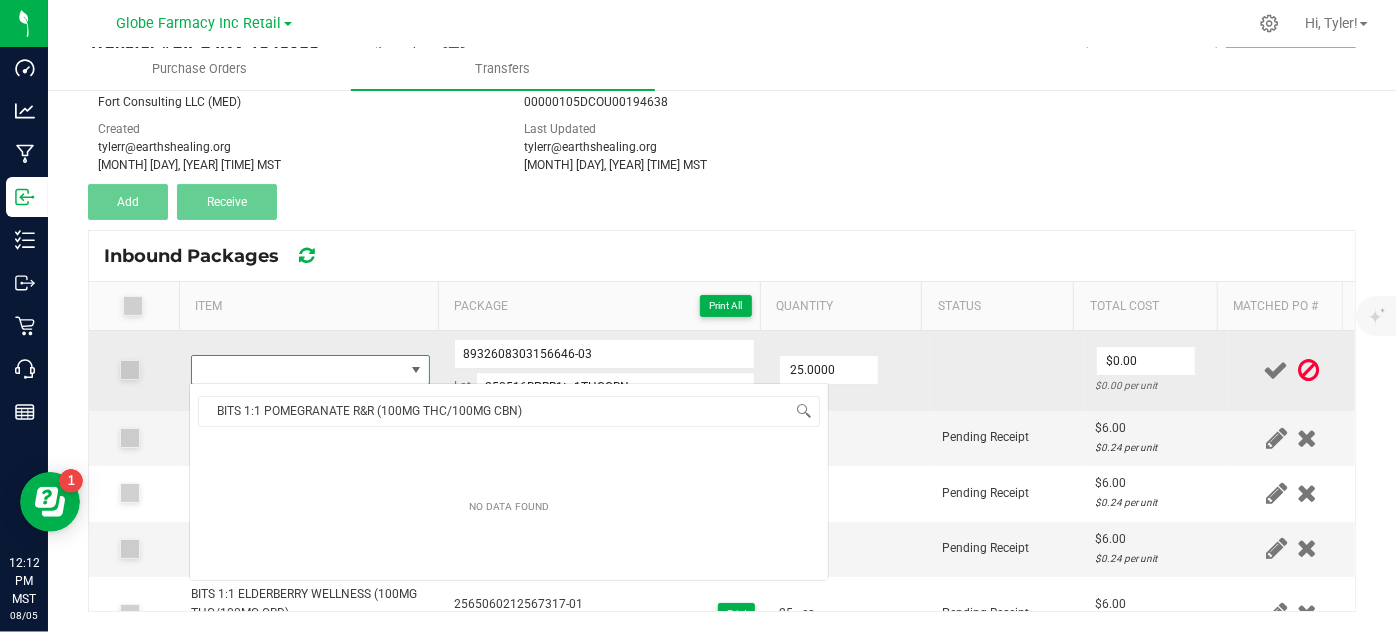 scroll, scrollTop: 99970, scrollLeft: 99767, axis: both 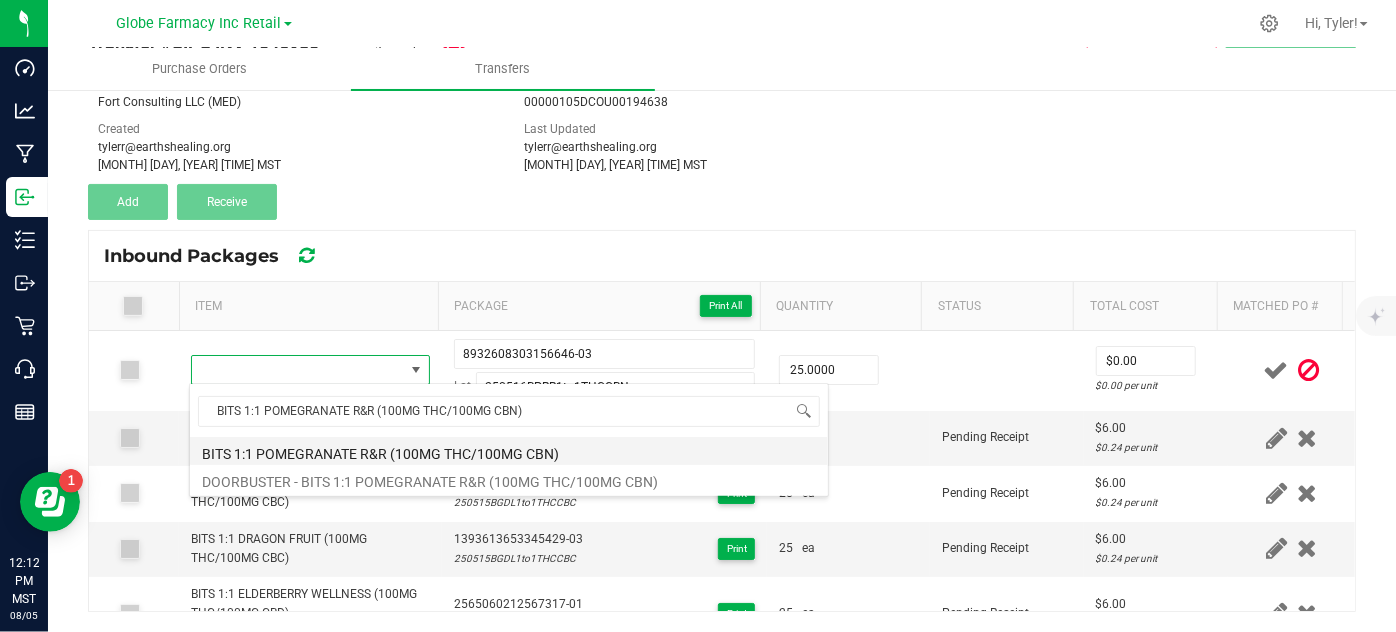 click on "BITS 1:1 POMEGRANATE R&R (100MG THC/100MG CBN)" at bounding box center [509, 451] 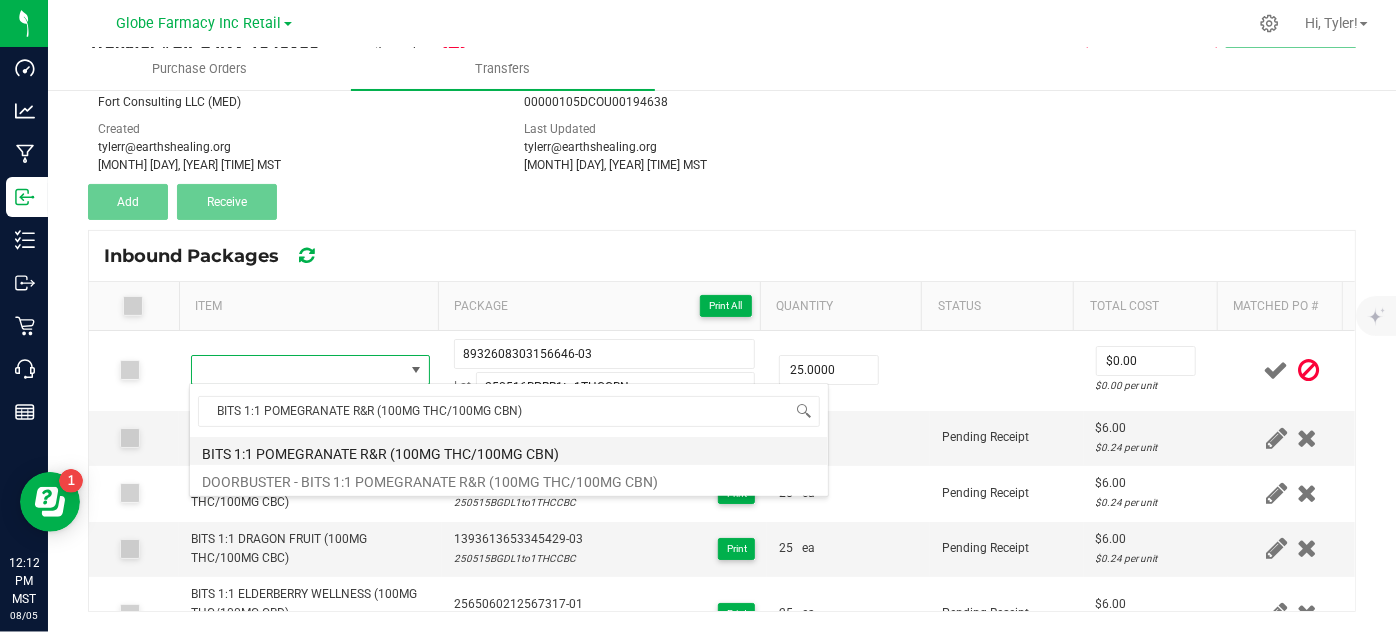 type on "25 ea" 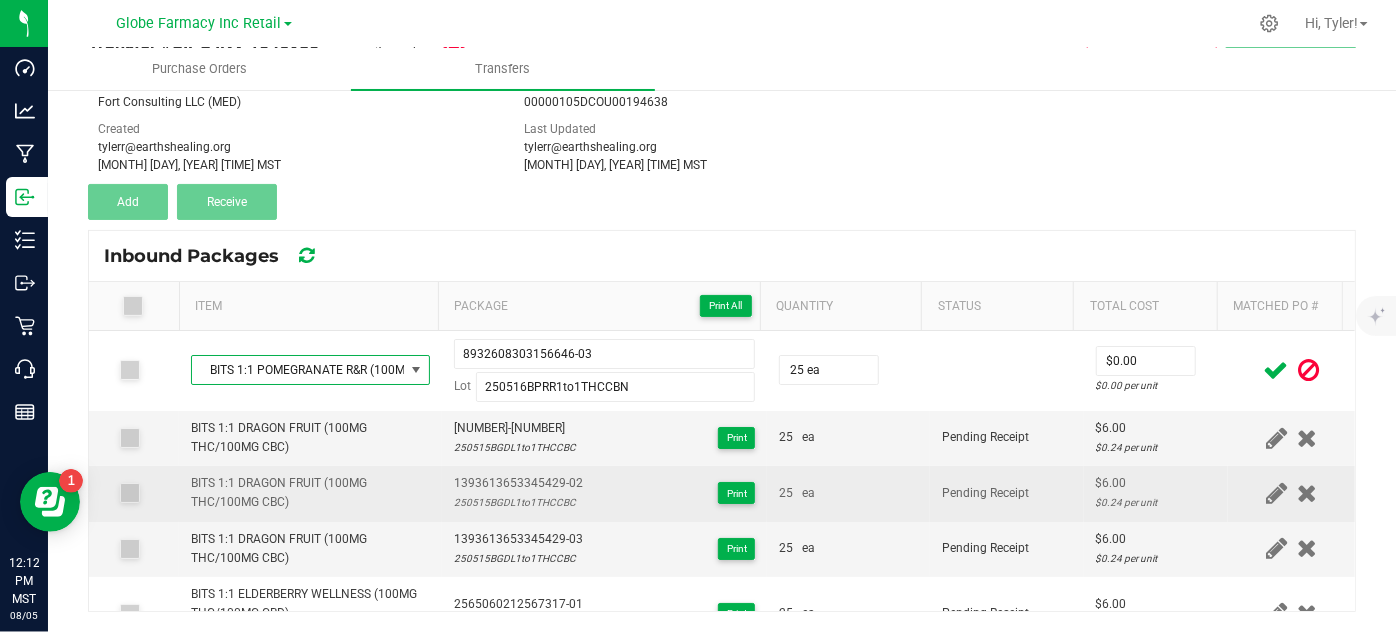click on "250515BGDL1to1THCCBC" at bounding box center [518, 502] 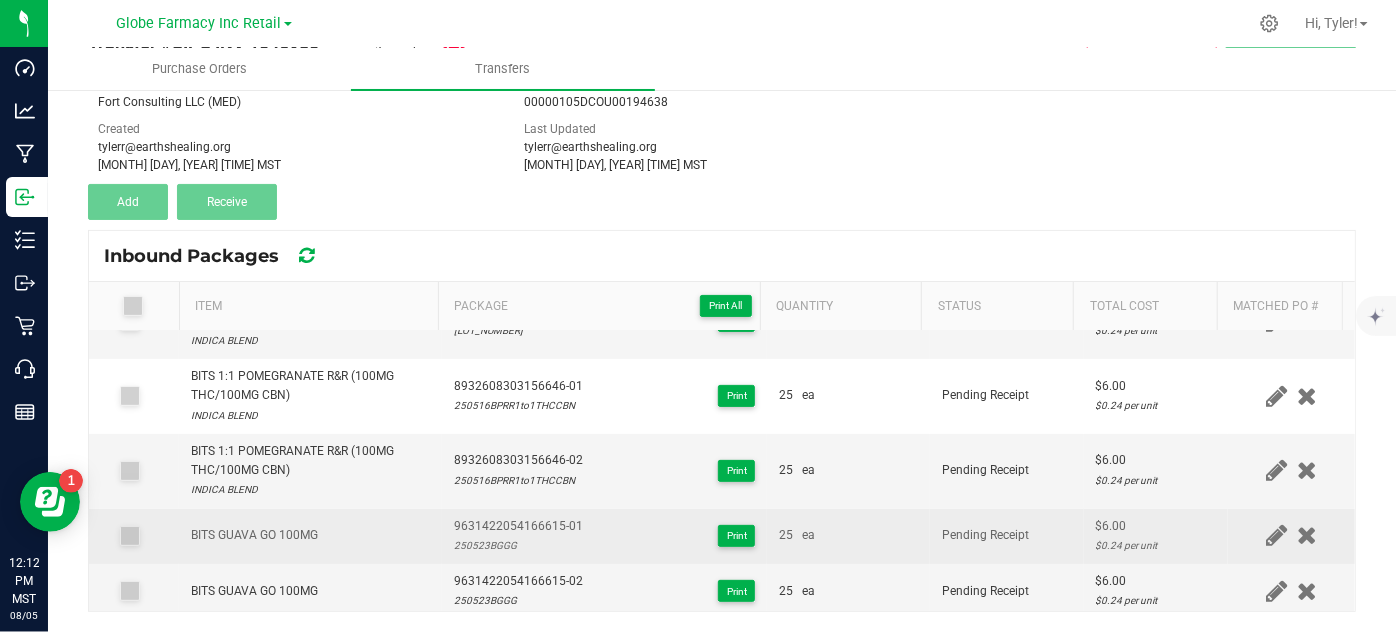 scroll, scrollTop: 370, scrollLeft: 0, axis: vertical 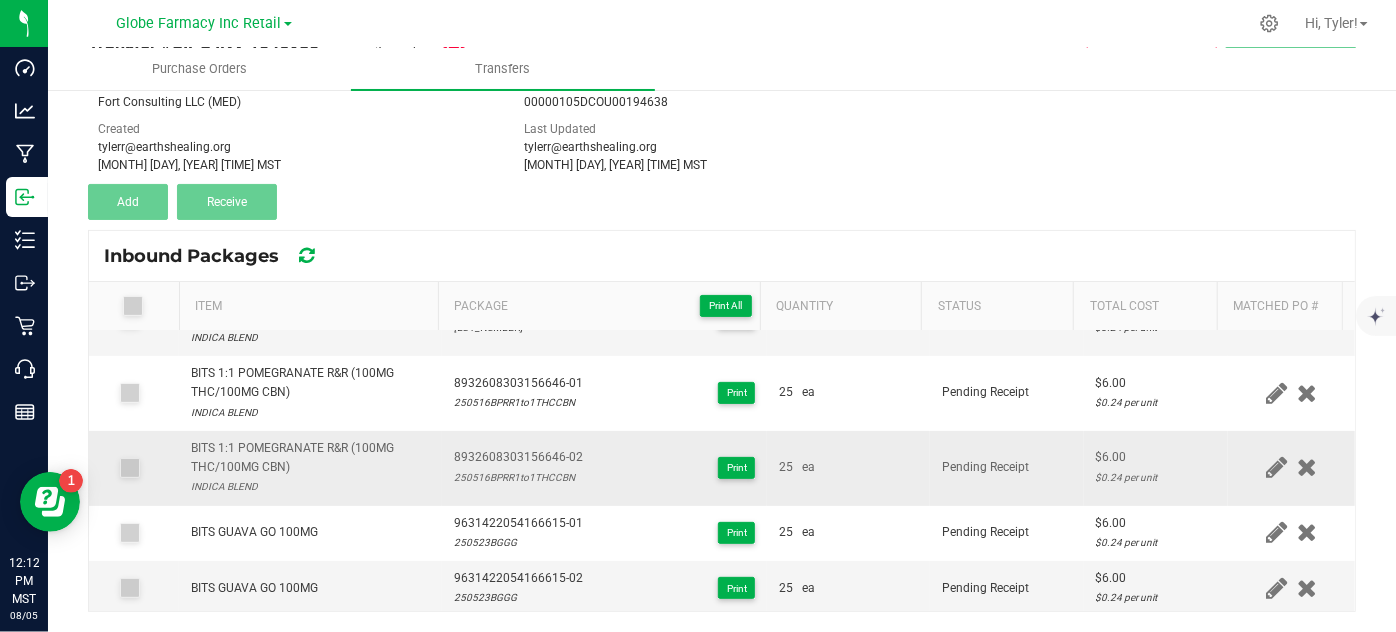 click on "8932608303156646-02" at bounding box center [518, 457] 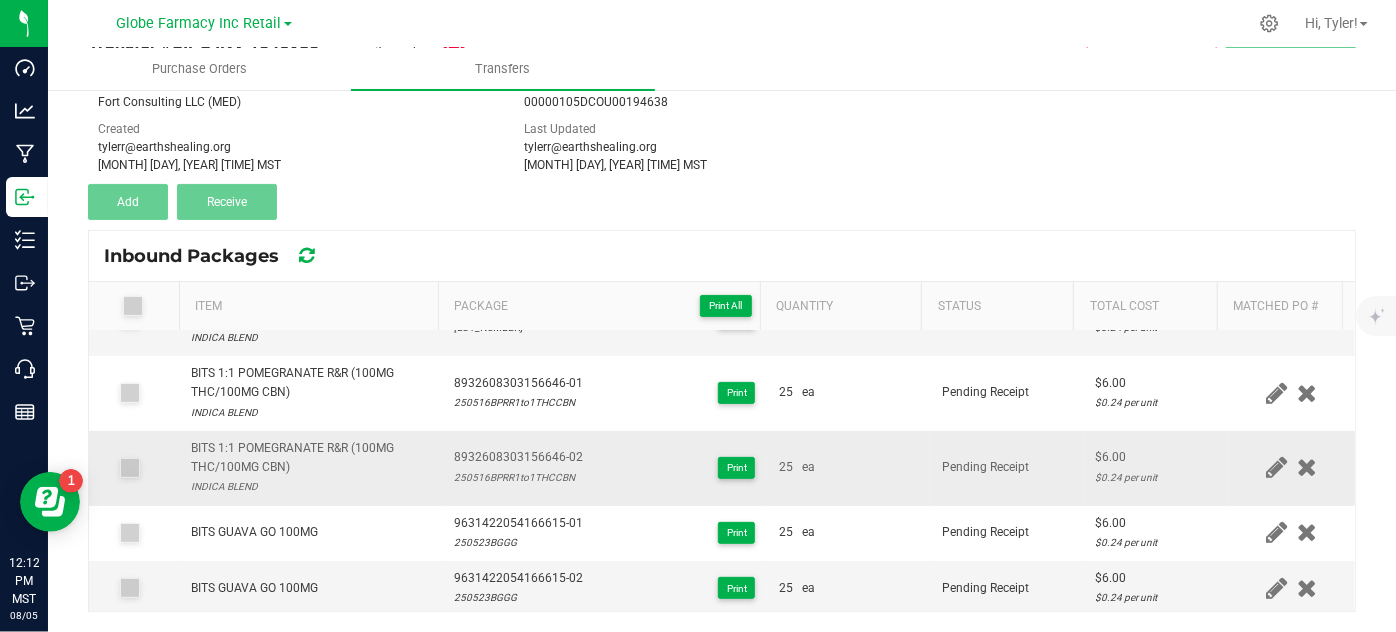 click on "8932608303156646-02" at bounding box center (518, 457) 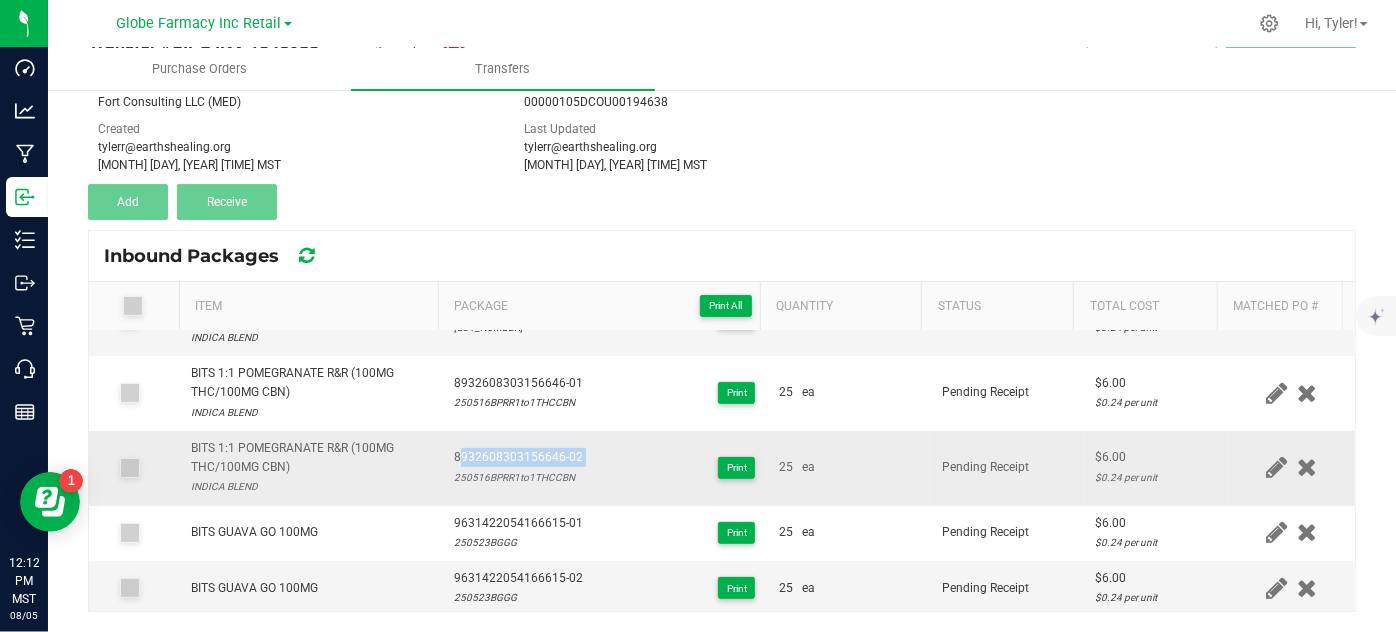 click on "8932608303156646-02" at bounding box center (518, 457) 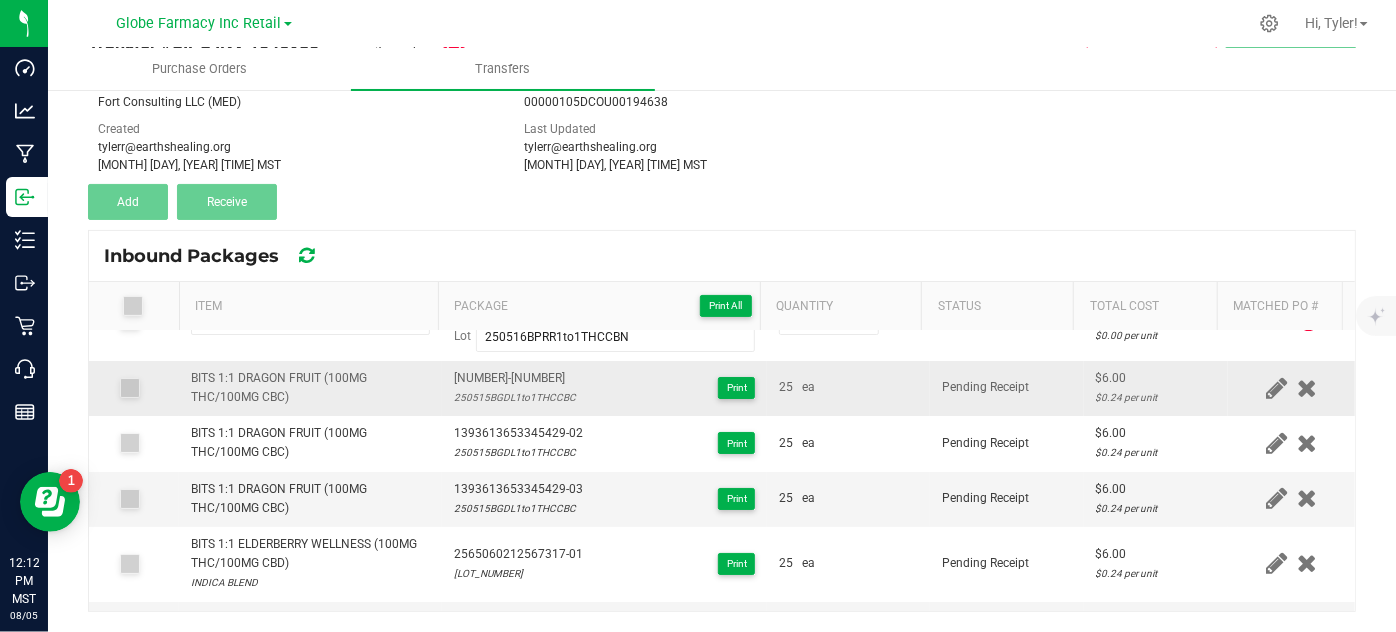 scroll, scrollTop: 0, scrollLeft: 0, axis: both 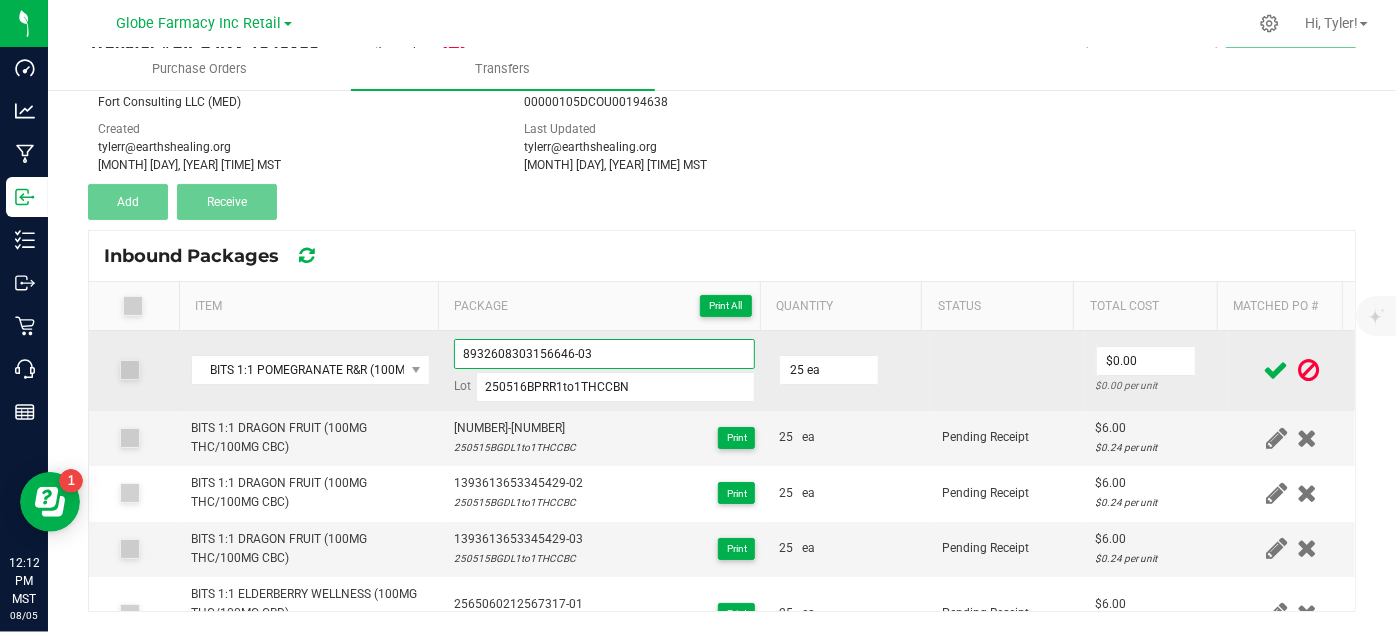 drag, startPoint x: 682, startPoint y: 362, endPoint x: 433, endPoint y: 339, distance: 250.06 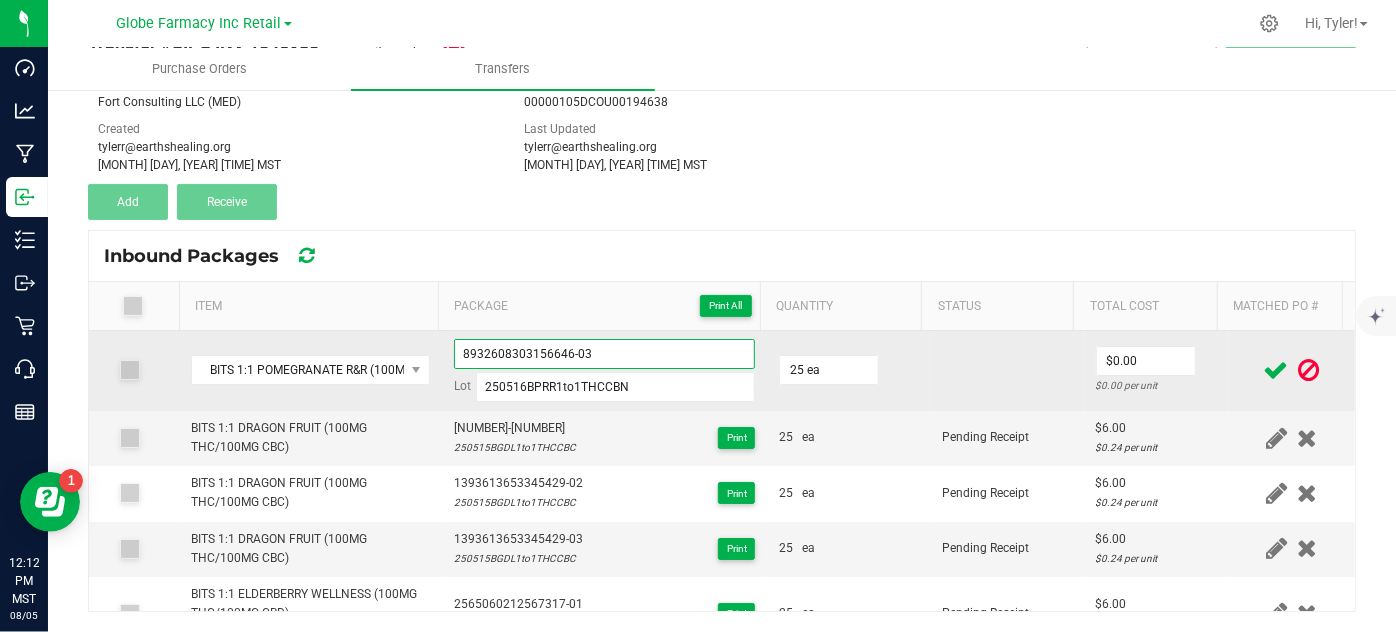 click on "8932608303156646-03 Lot 250516BPRR1to1THCCBN" at bounding box center (605, 371) 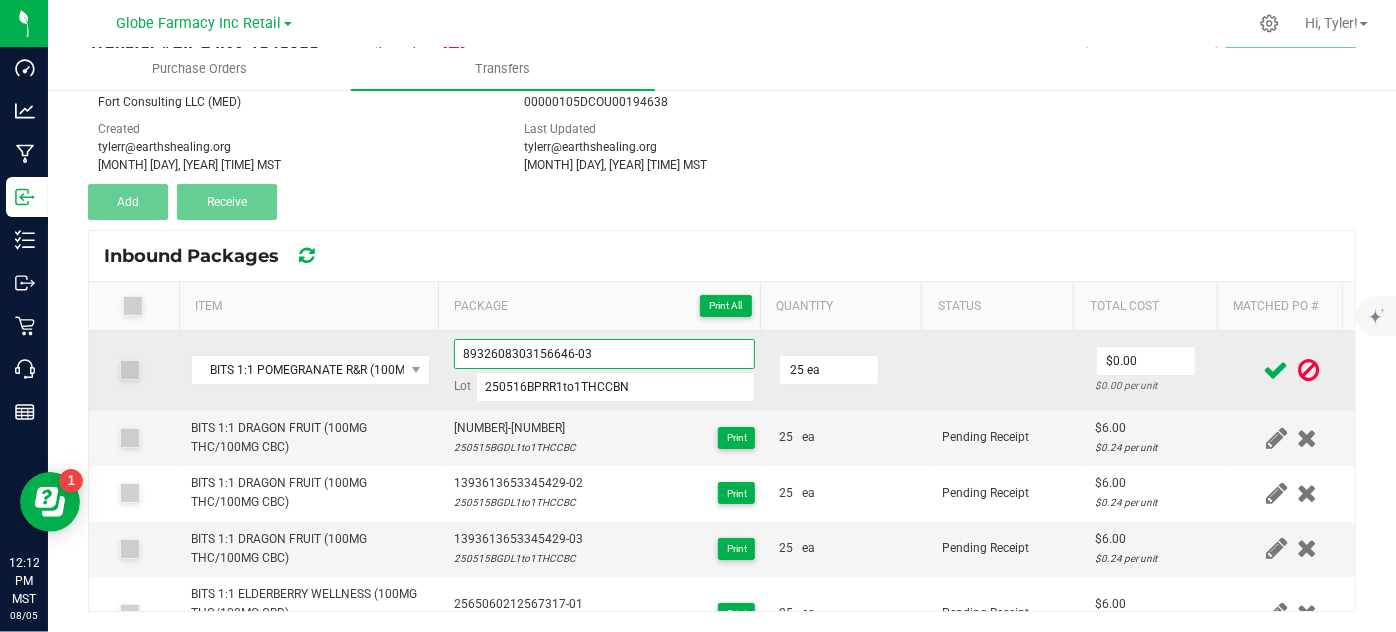 paste on "2" 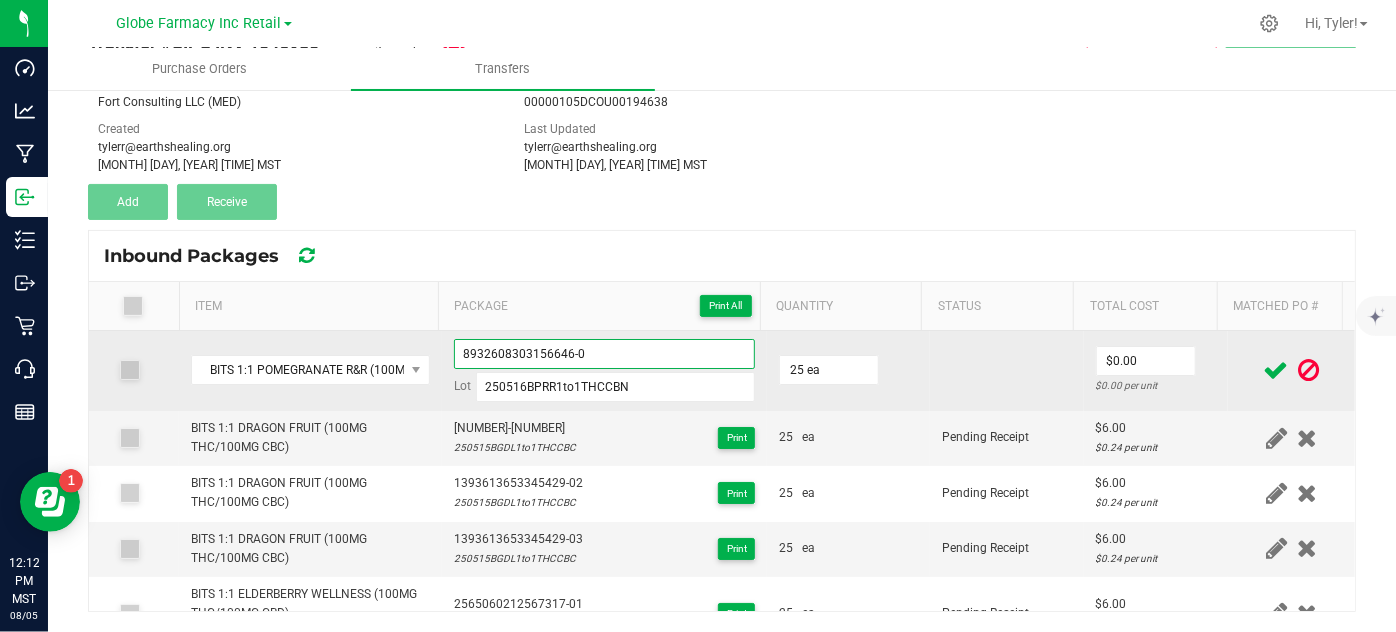 type on "8932608303156646-03" 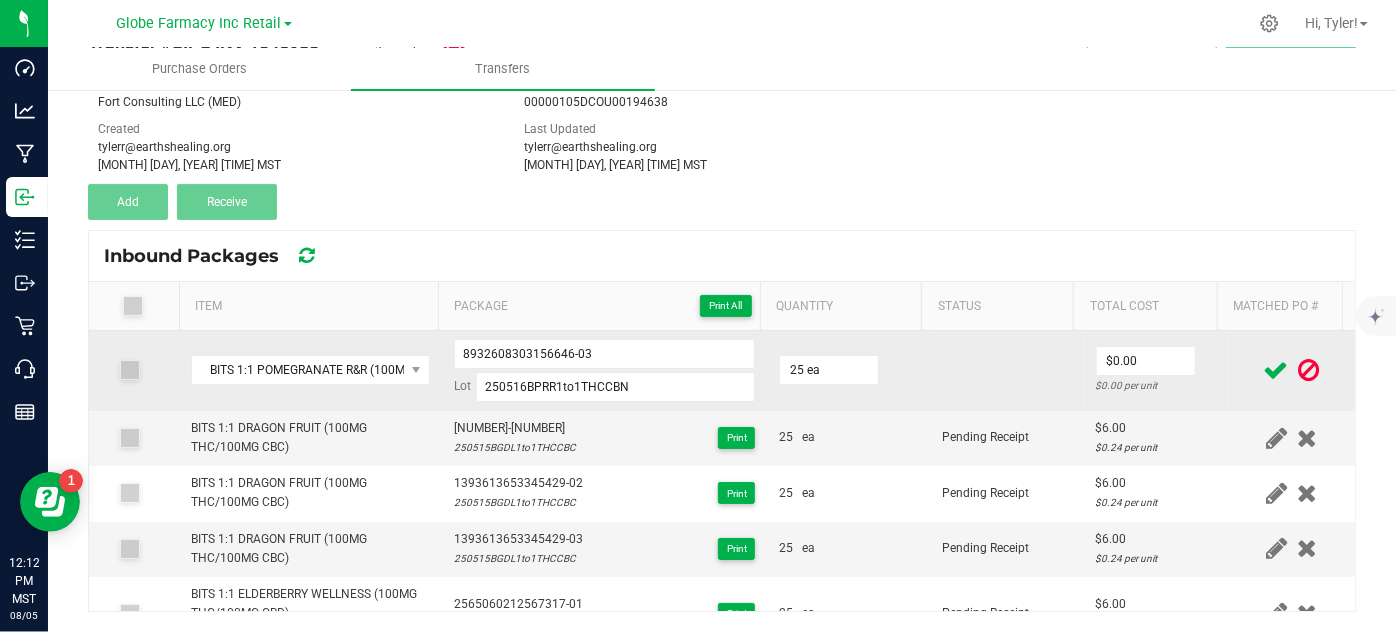 click on "$0.00 per unit" at bounding box center (1156, 385) 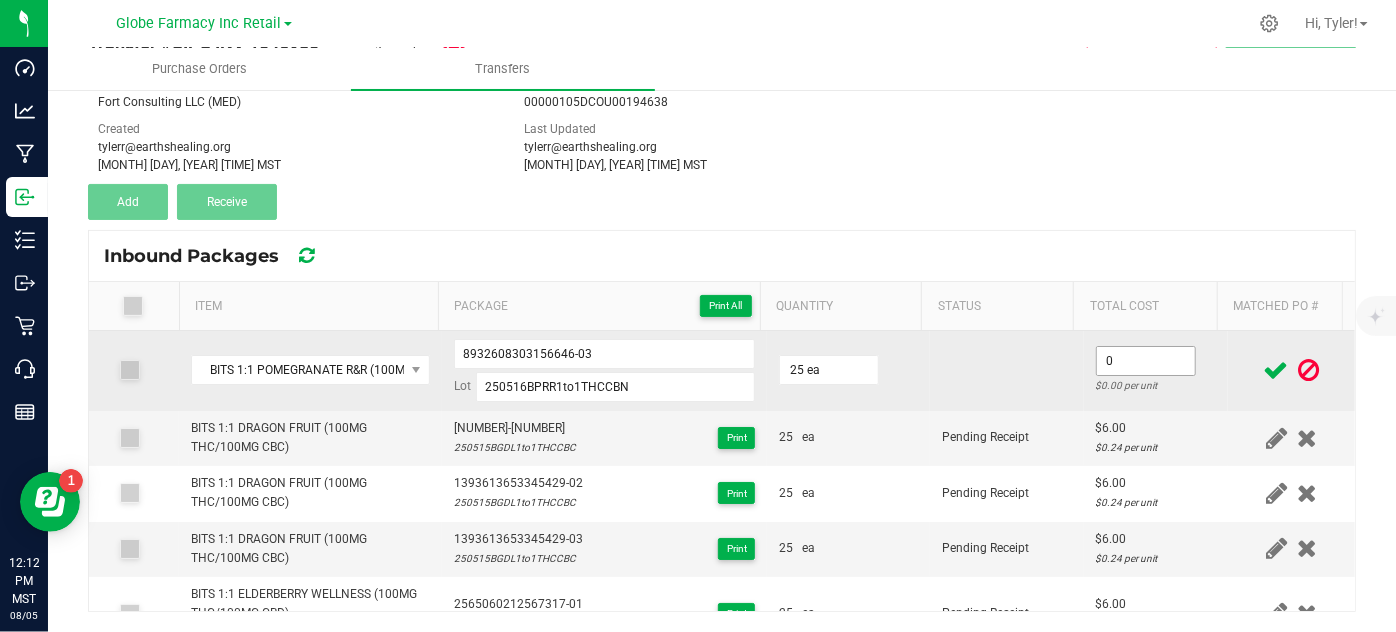 click on "0" at bounding box center [1146, 361] 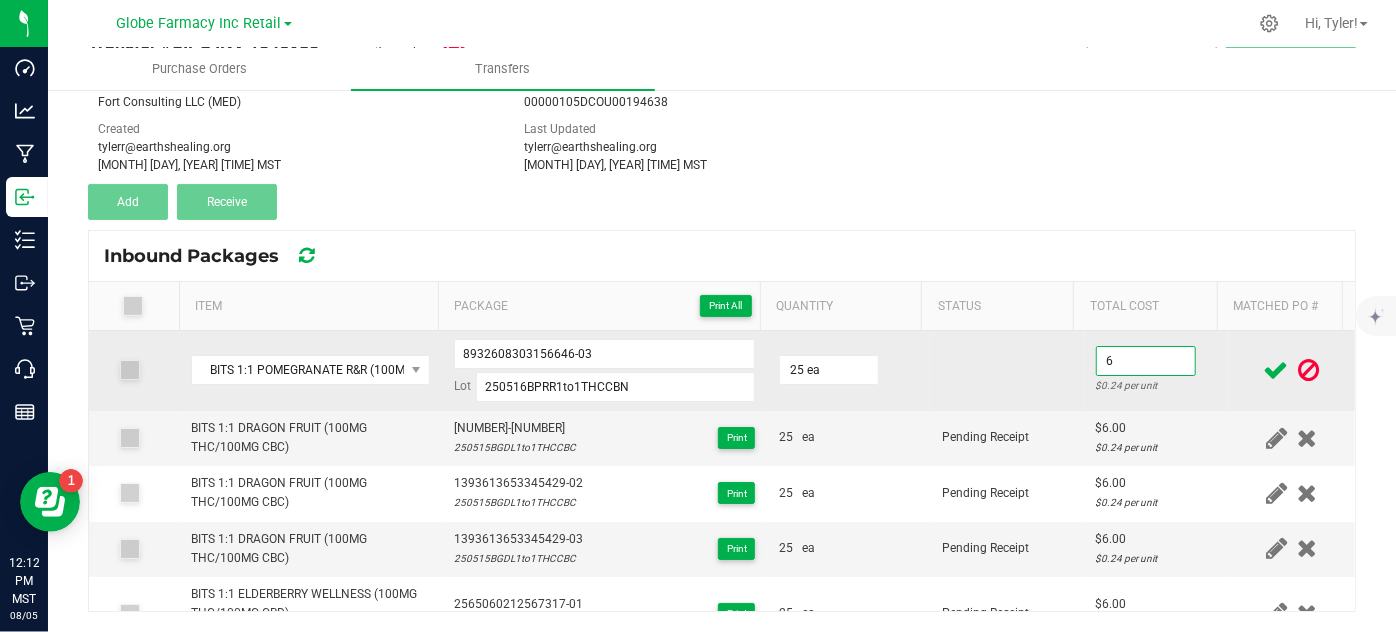 type on "$6.00" 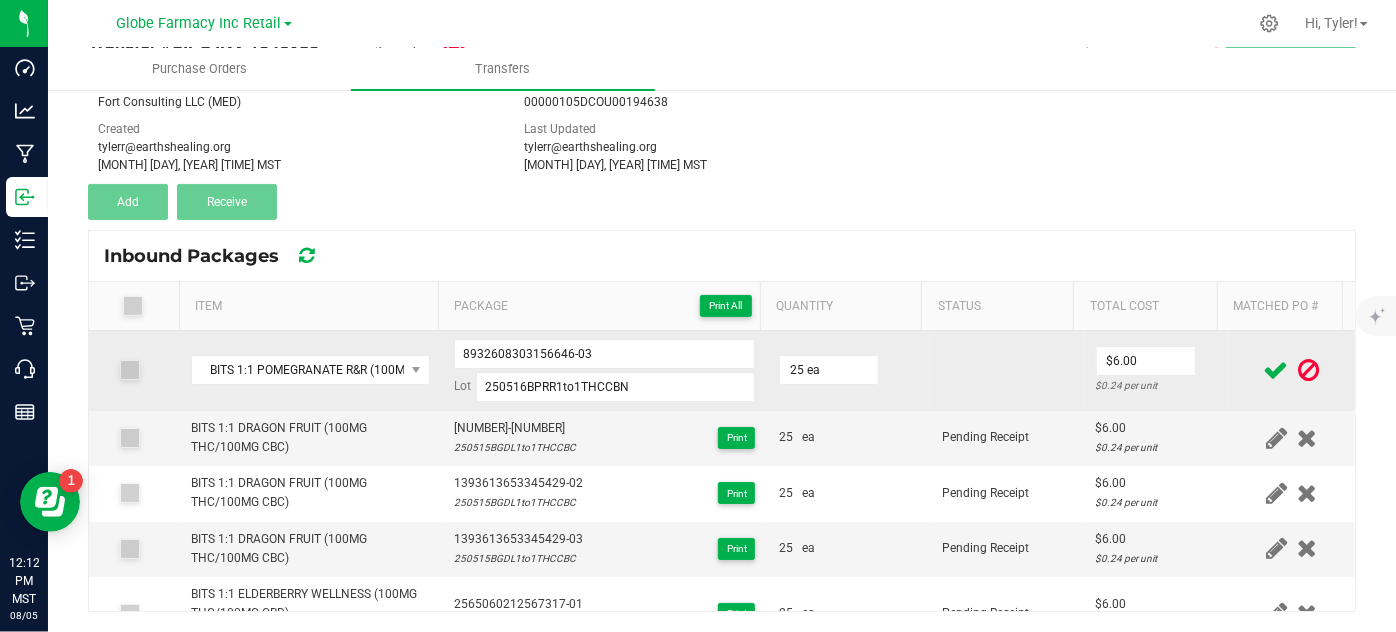 click at bounding box center (1007, 371) 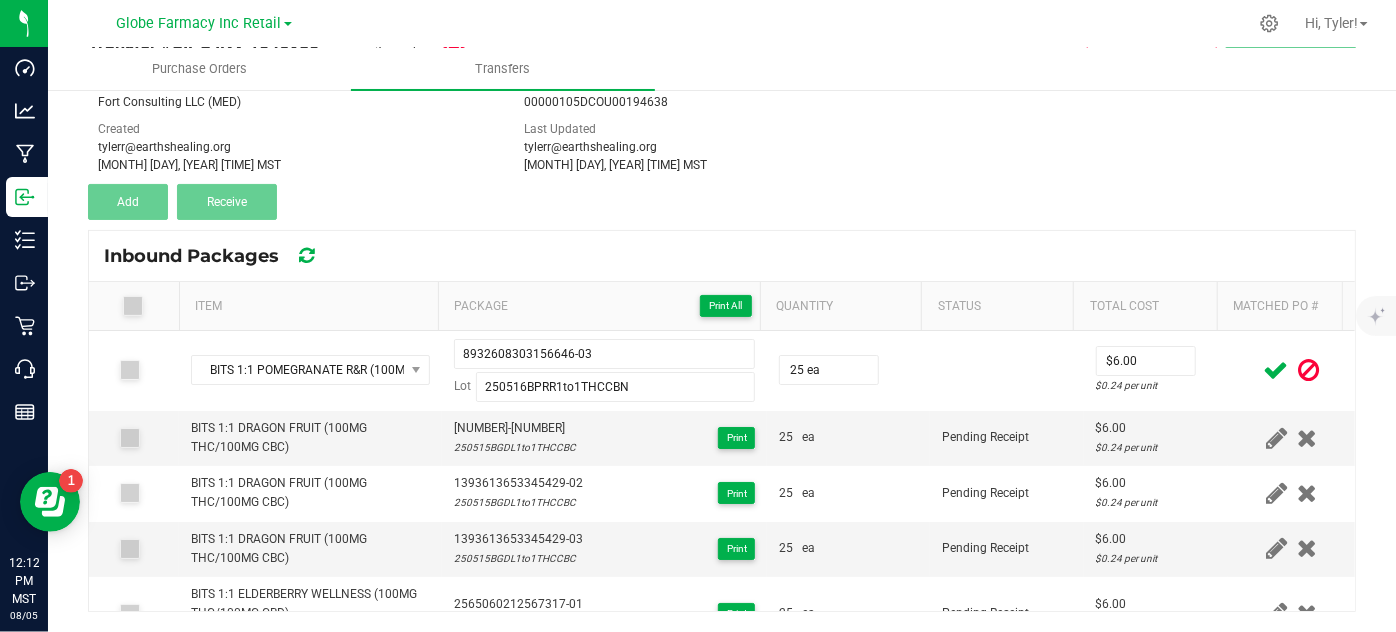 click at bounding box center (1276, 370) 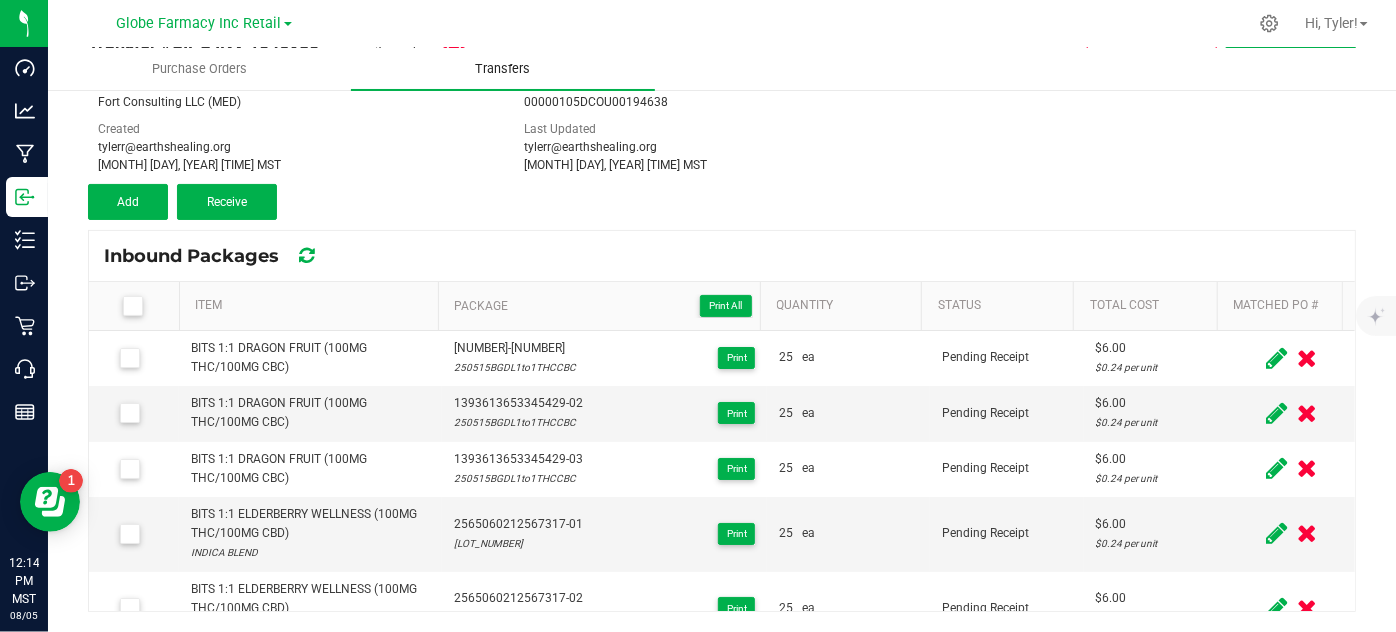 click on "Transfers" at bounding box center (502, 69) 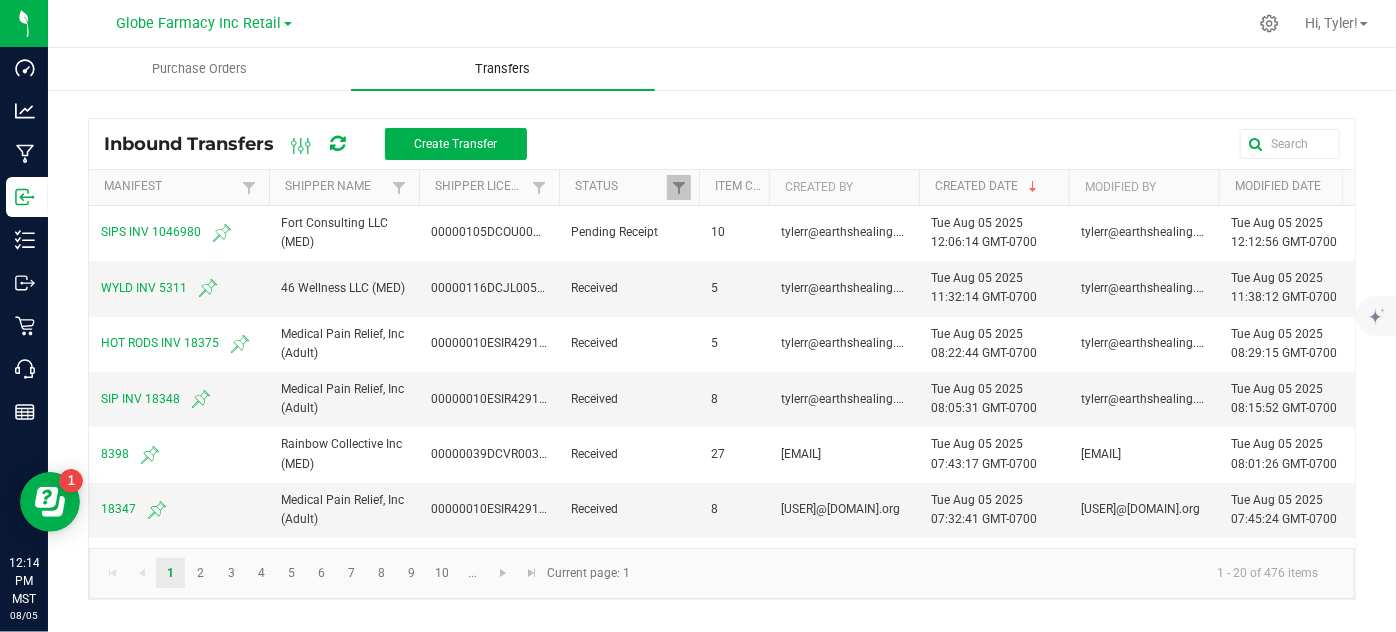 scroll, scrollTop: 0, scrollLeft: 0, axis: both 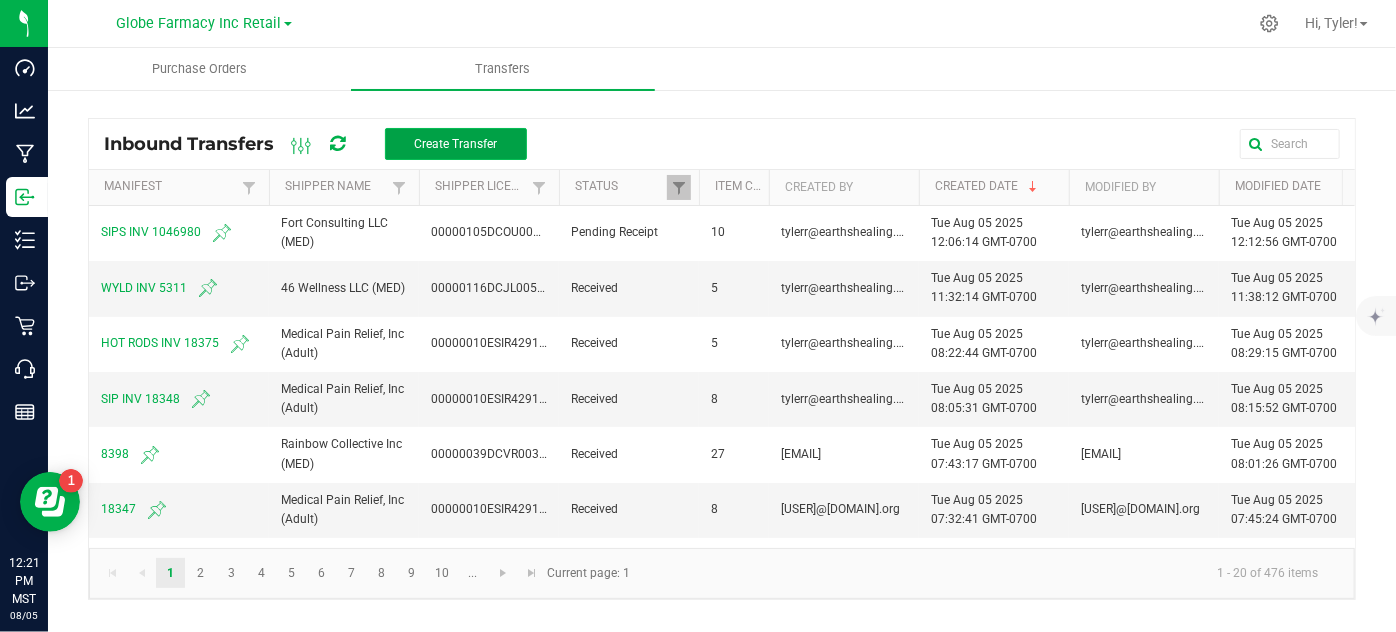 click on "Create Transfer" at bounding box center (455, 144) 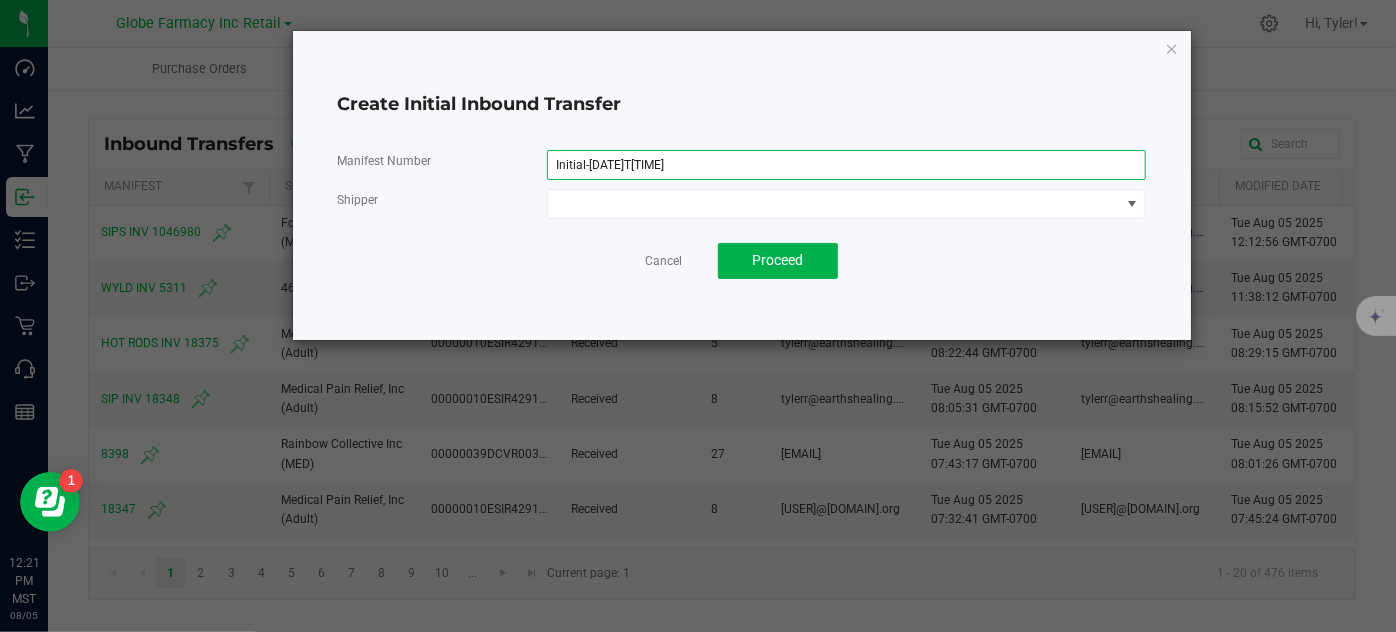 drag, startPoint x: 696, startPoint y: 166, endPoint x: 293, endPoint y: 142, distance: 403.71402 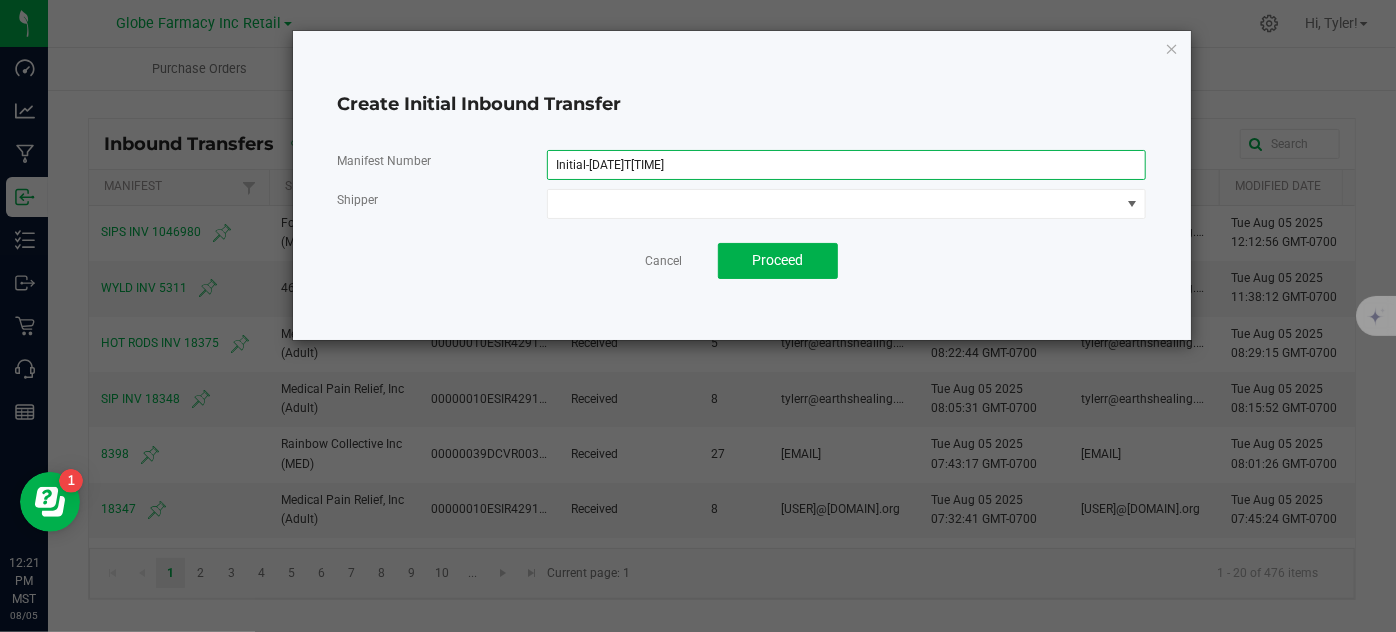 click on "Create Initial Inbound Transfer Manifest Number Initial-2025-08-05T19-21 Shipper  Cancel   Proceed" 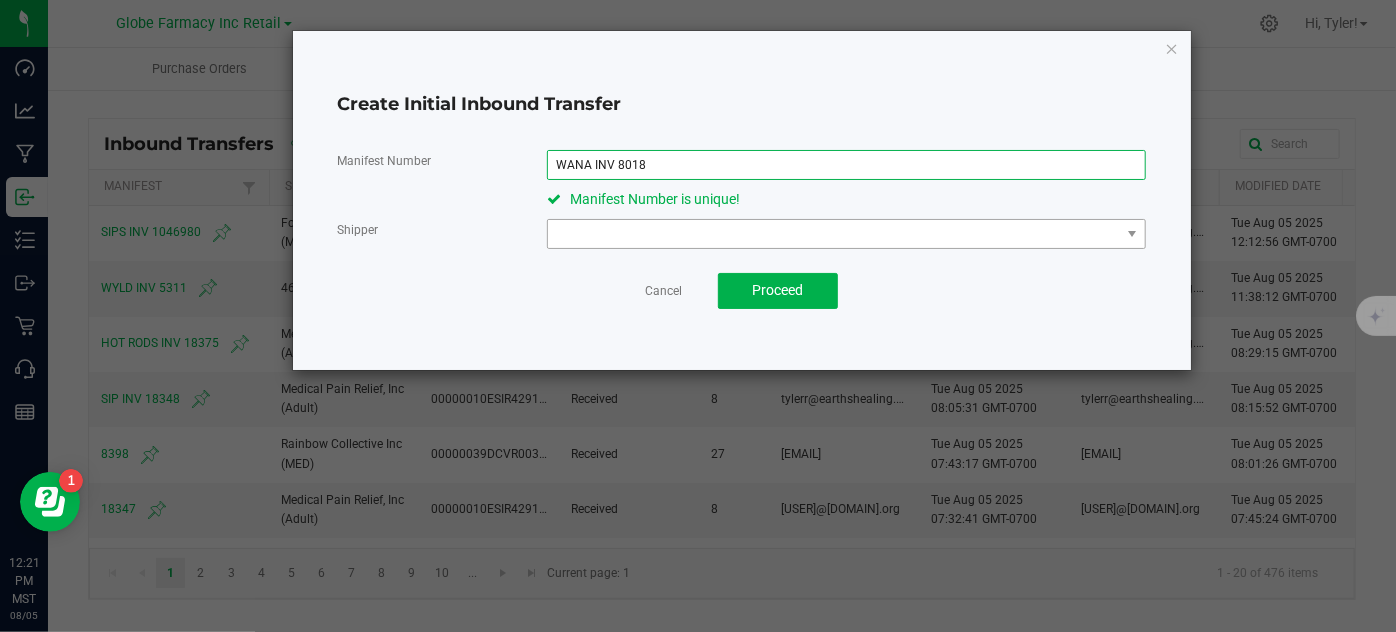 type on "WANA INV 8018" 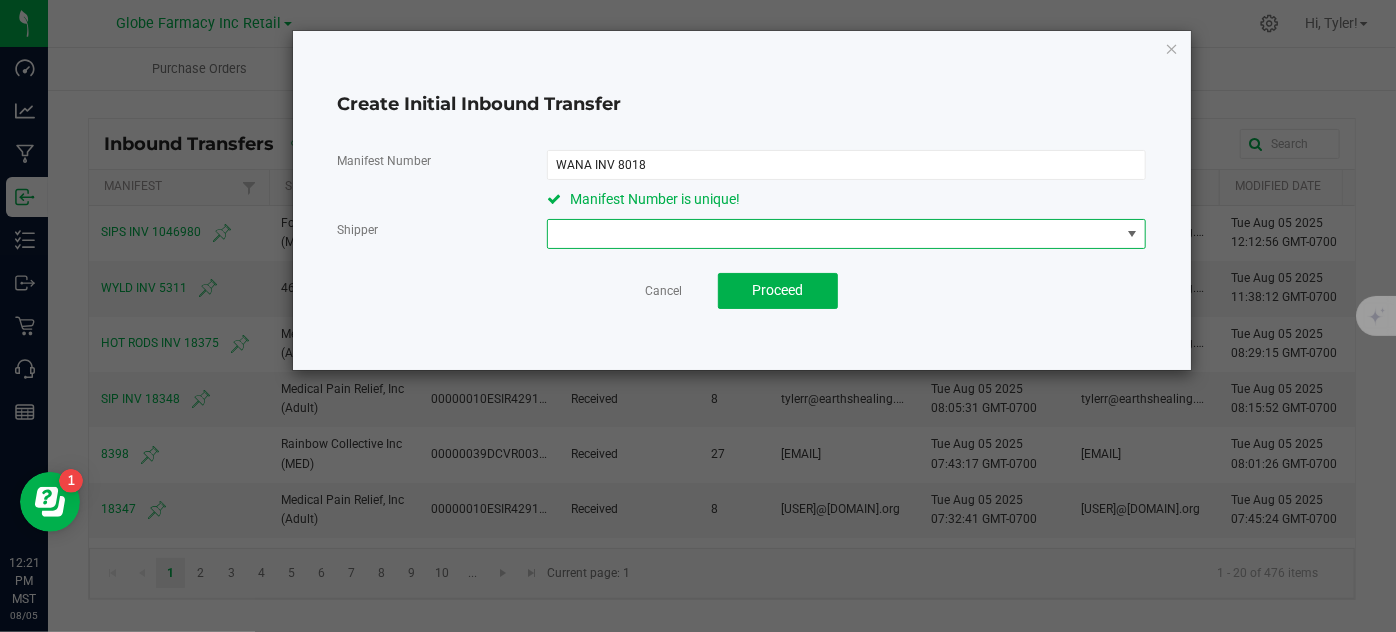 click at bounding box center [834, 234] 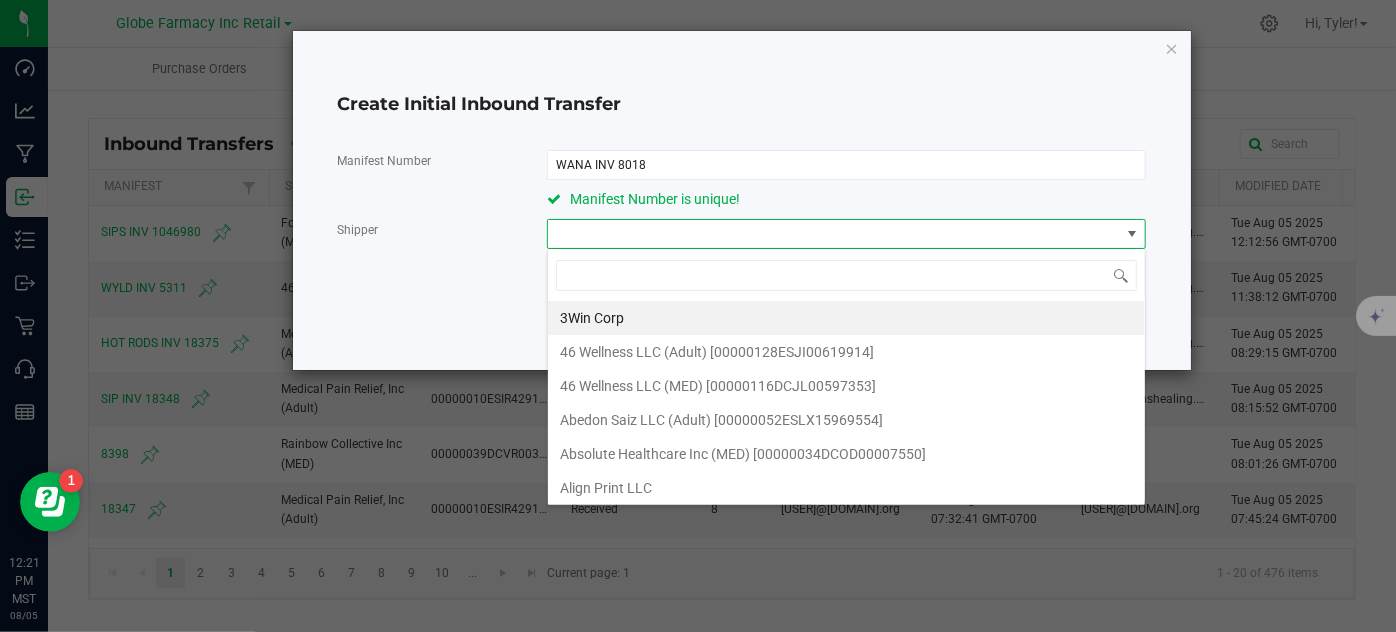 scroll, scrollTop: 99970, scrollLeft: 99400, axis: both 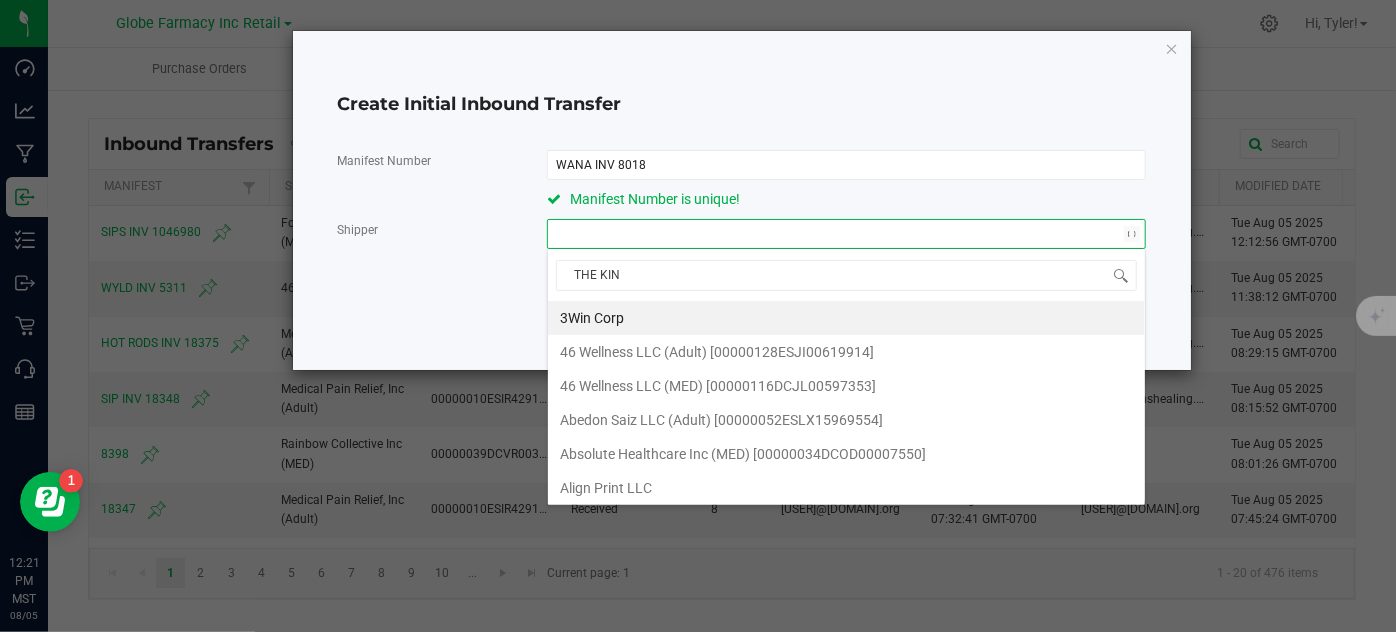 type on "THE KIND" 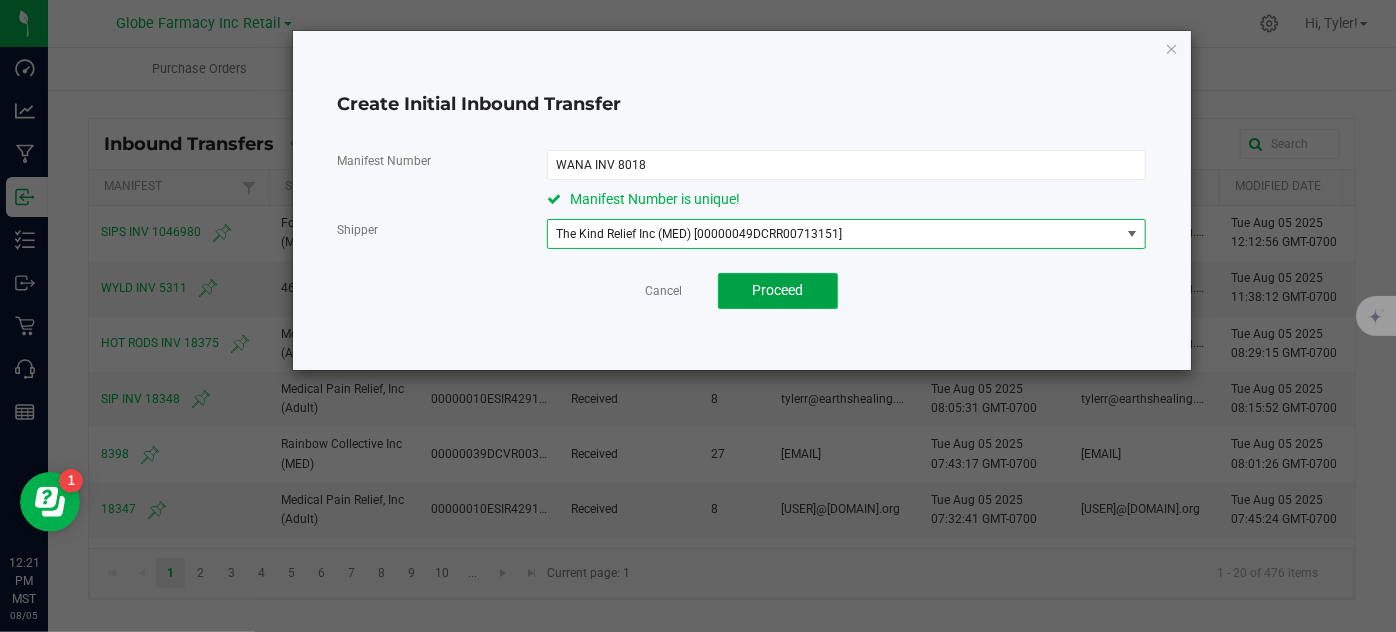 click on "Proceed" 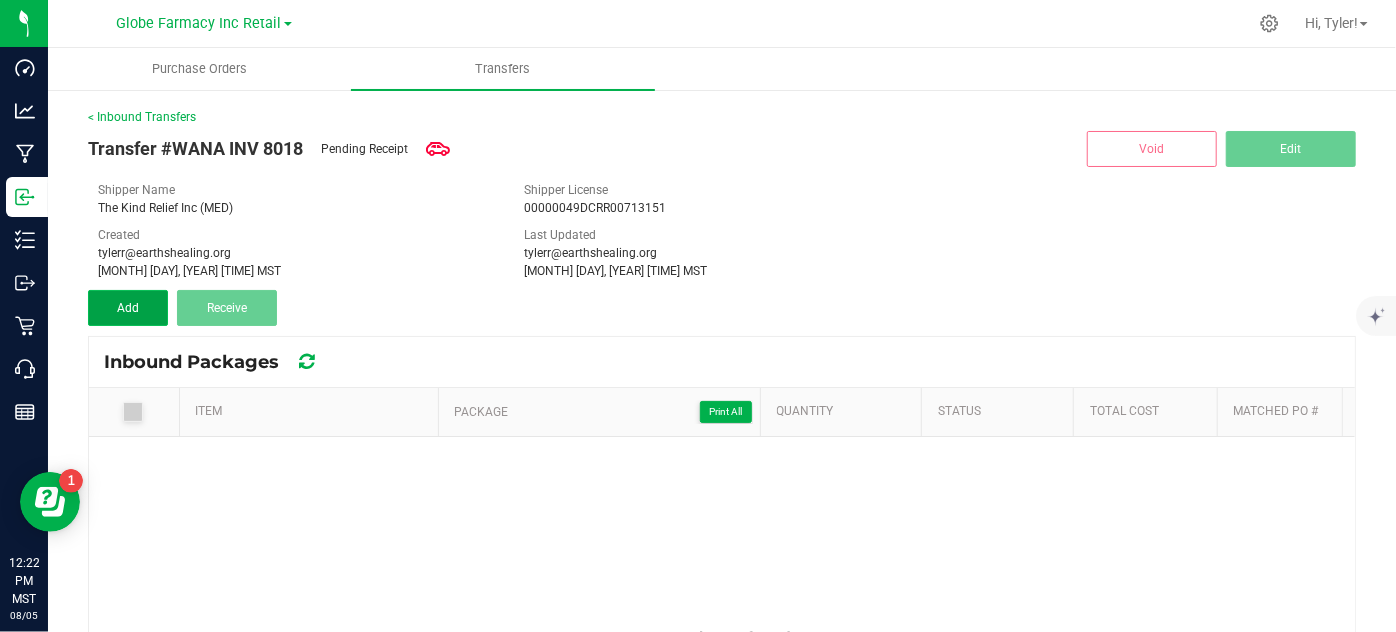 click on "Add" at bounding box center [128, 308] 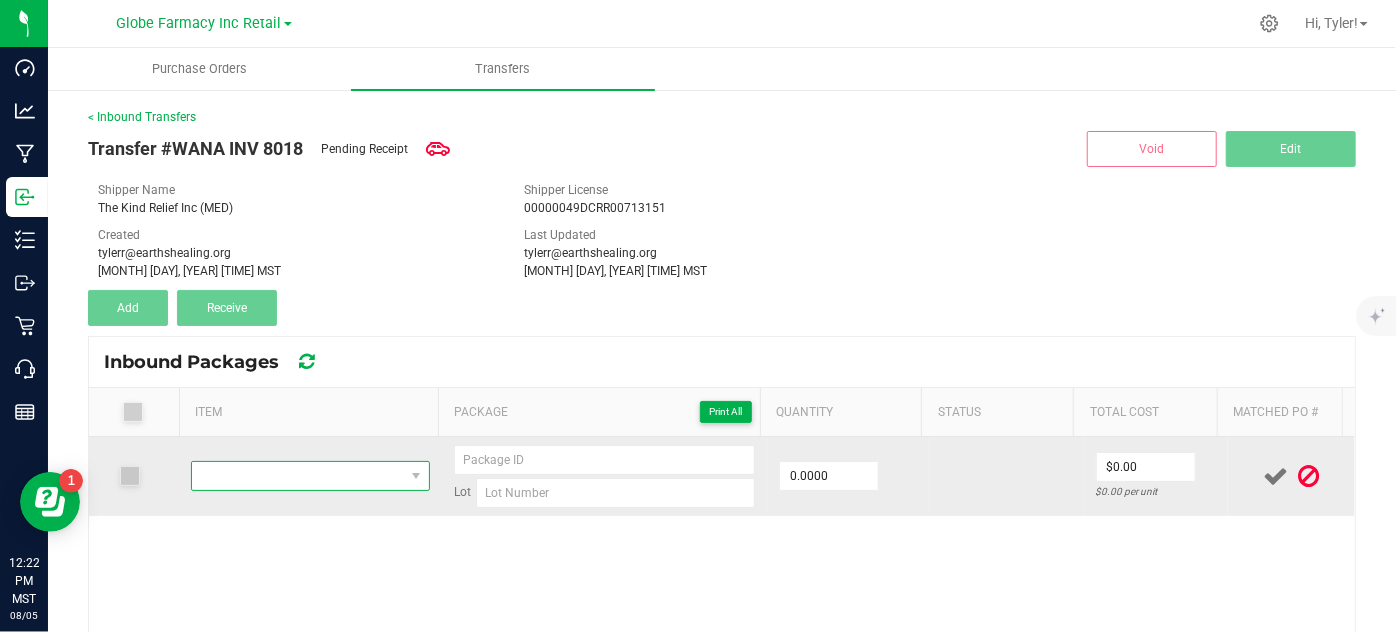 click at bounding box center (297, 476) 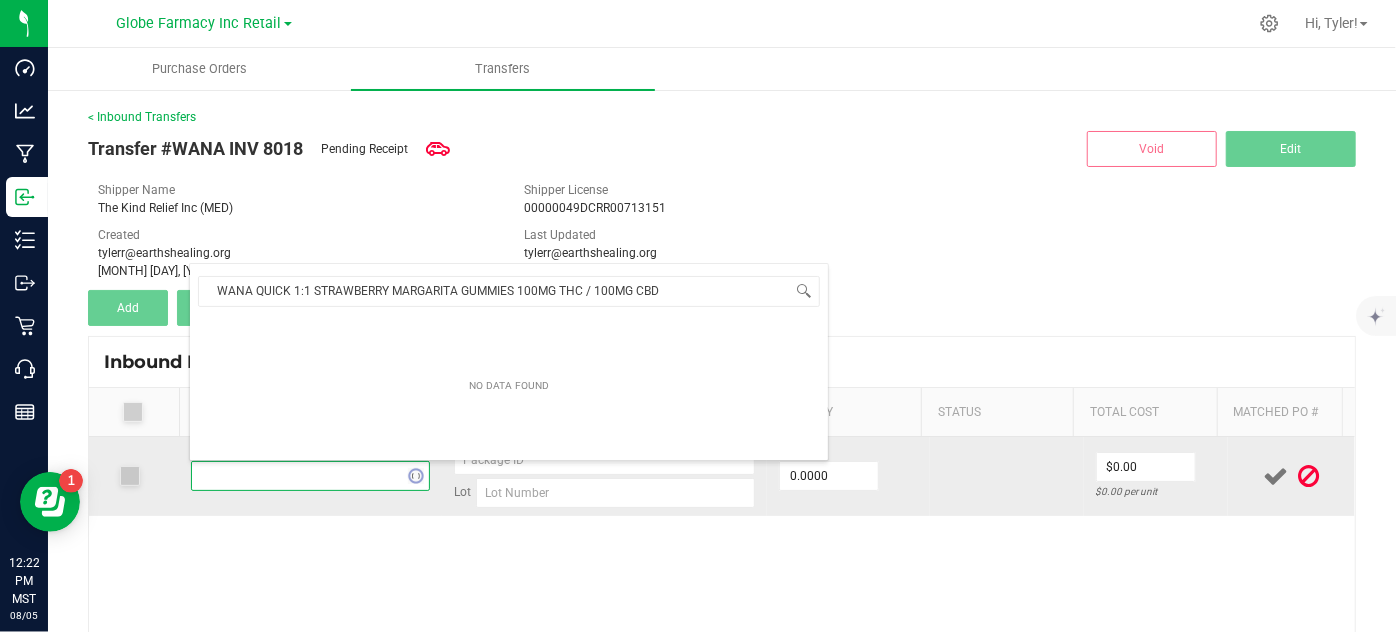 scroll, scrollTop: 99970, scrollLeft: 99767, axis: both 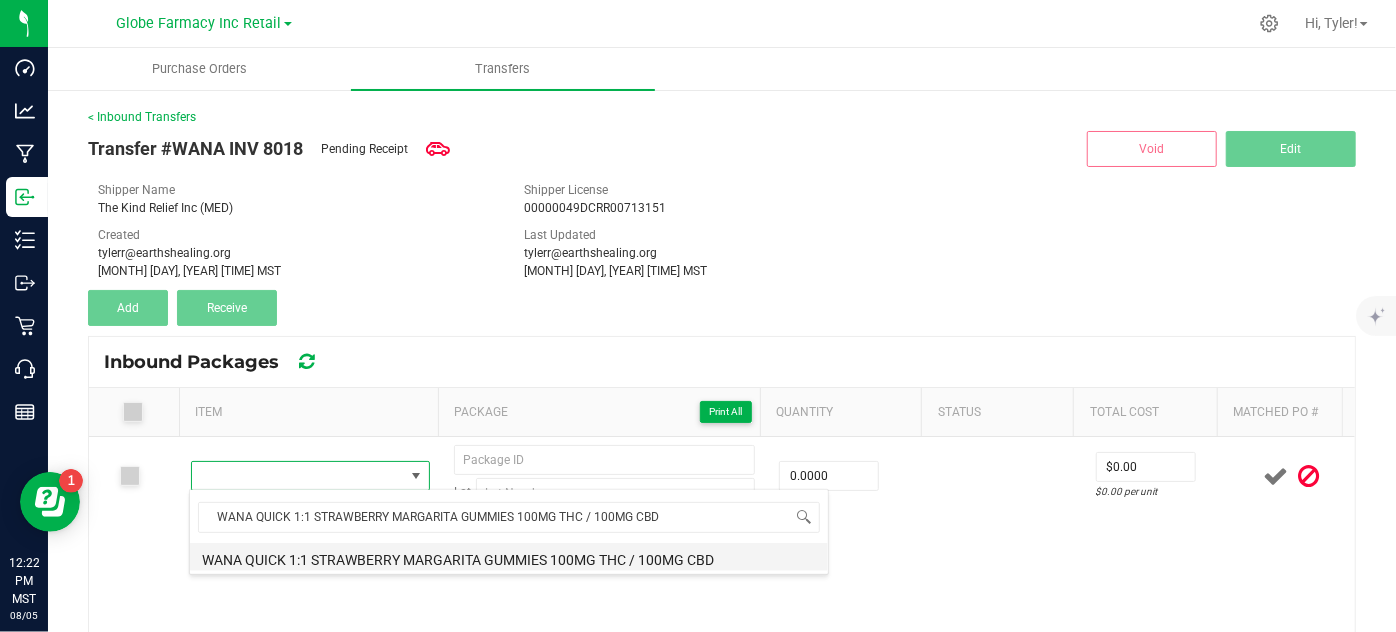 click on "WANA QUICK 1:1 STRAWBERRY MARGARITA GUMMIES 100MG THC / 100MG CBD" at bounding box center [509, 557] 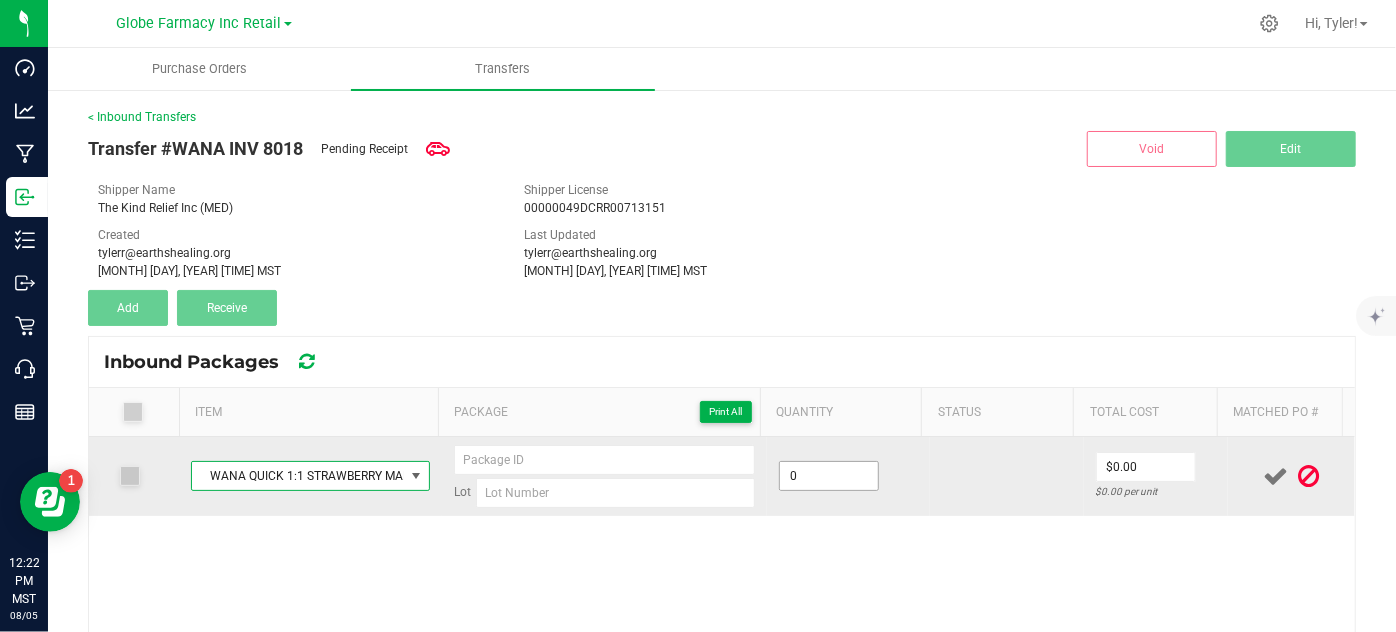 click on "0" at bounding box center (829, 476) 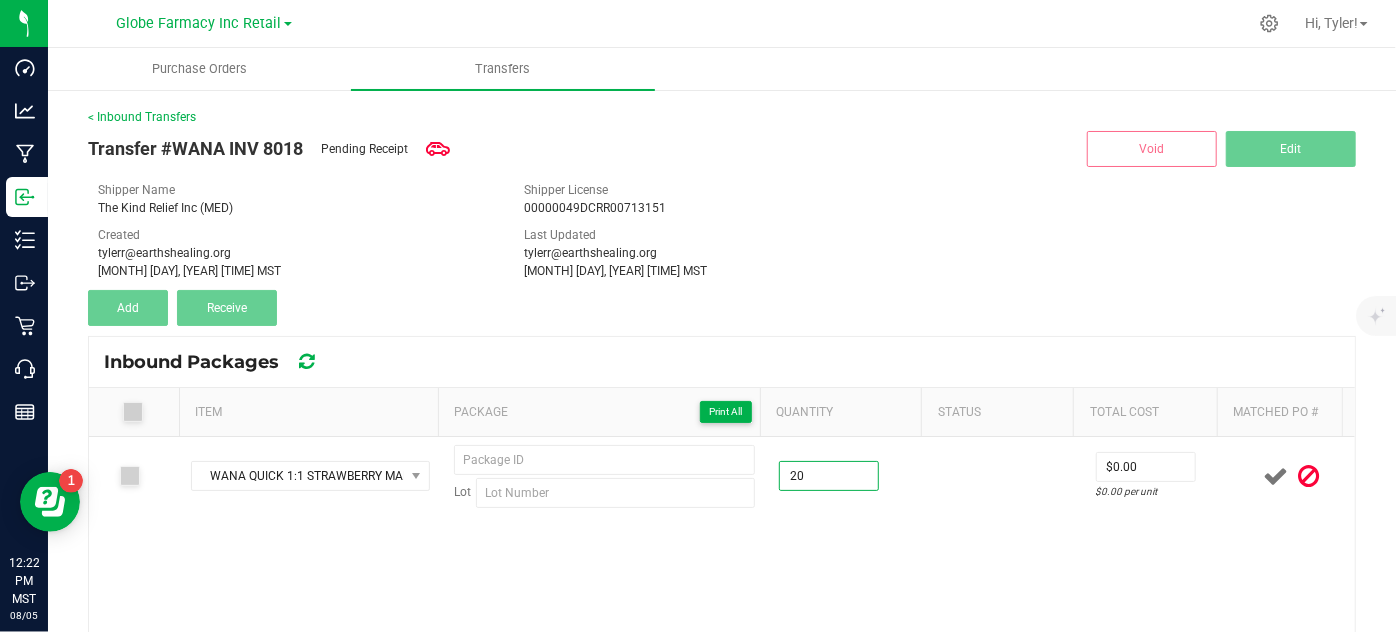 type on "20 ea" 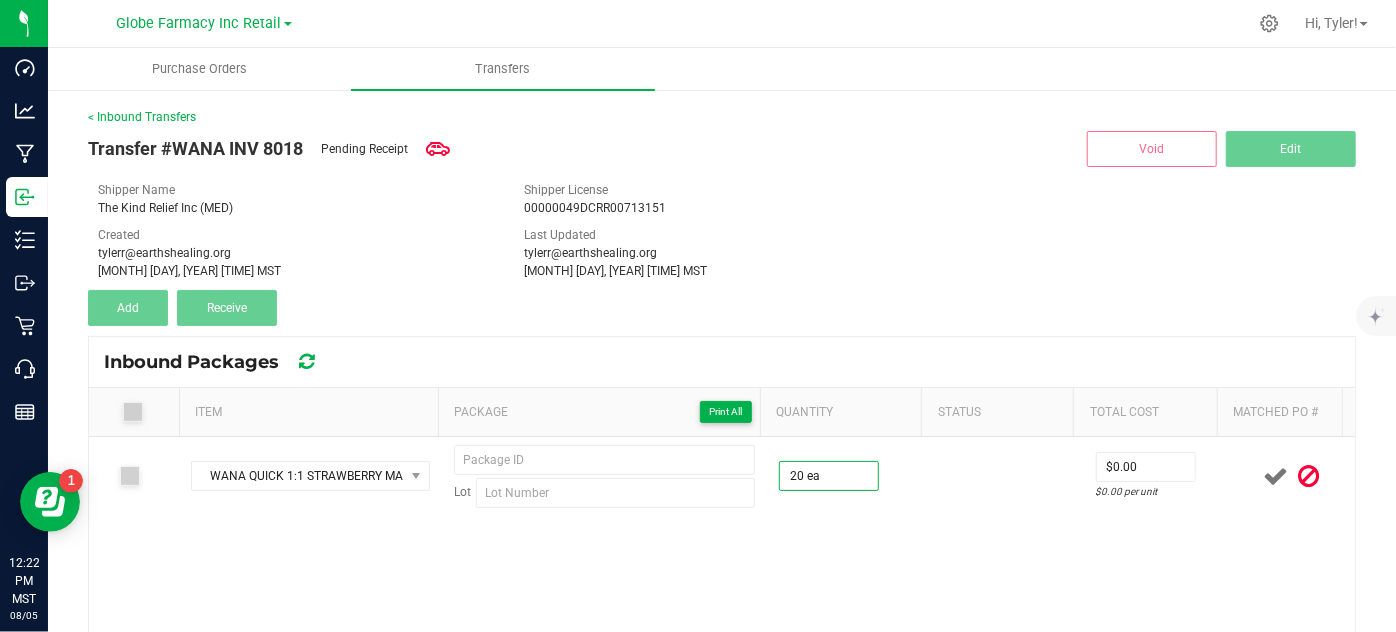 click on "WANA QUICK 1:1 STRAWBERRY MARGARITA GUMMIES 100MG THC / 100MG CBD Lot 20 ea    $0.00  $0.00 per unit" at bounding box center [722, 577] 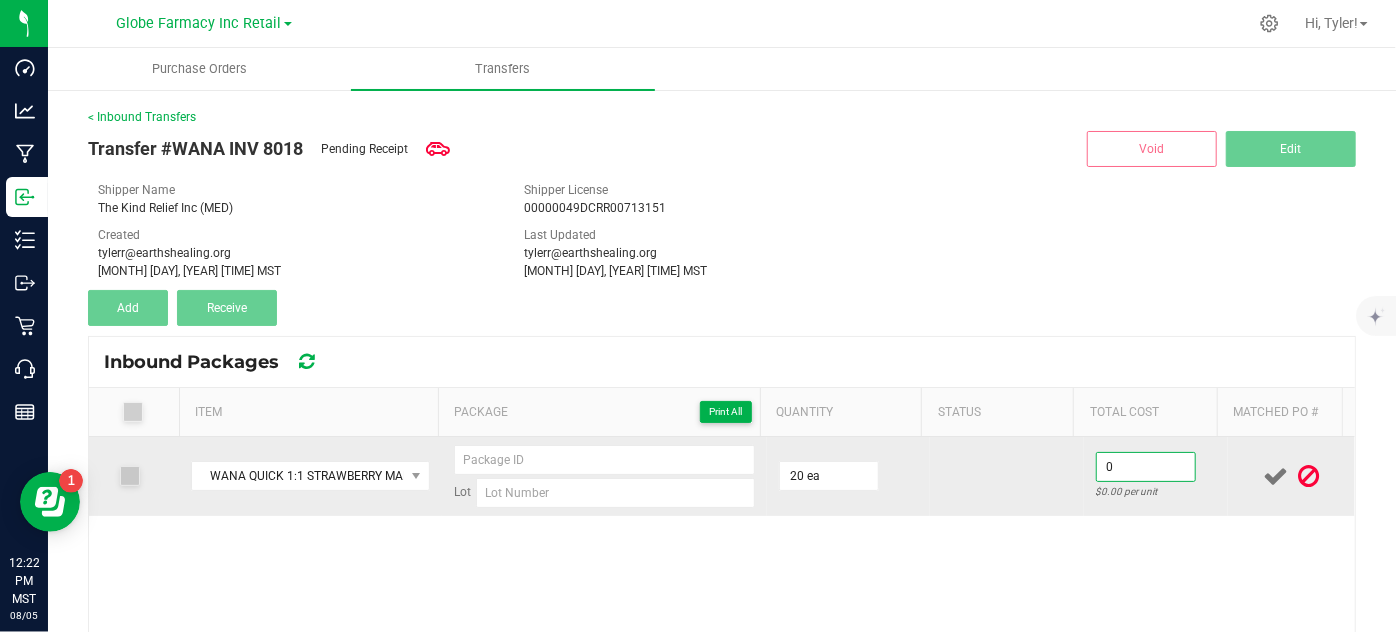 click on "0" at bounding box center (1146, 467) 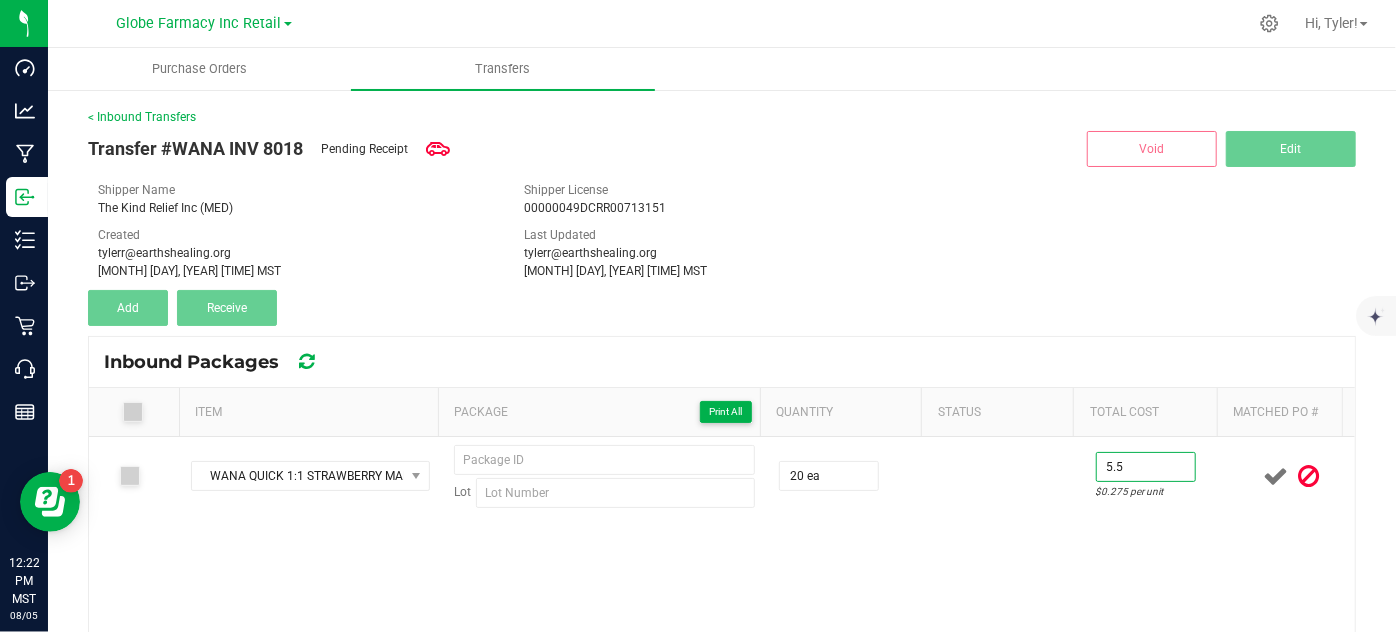 type on "$5.50" 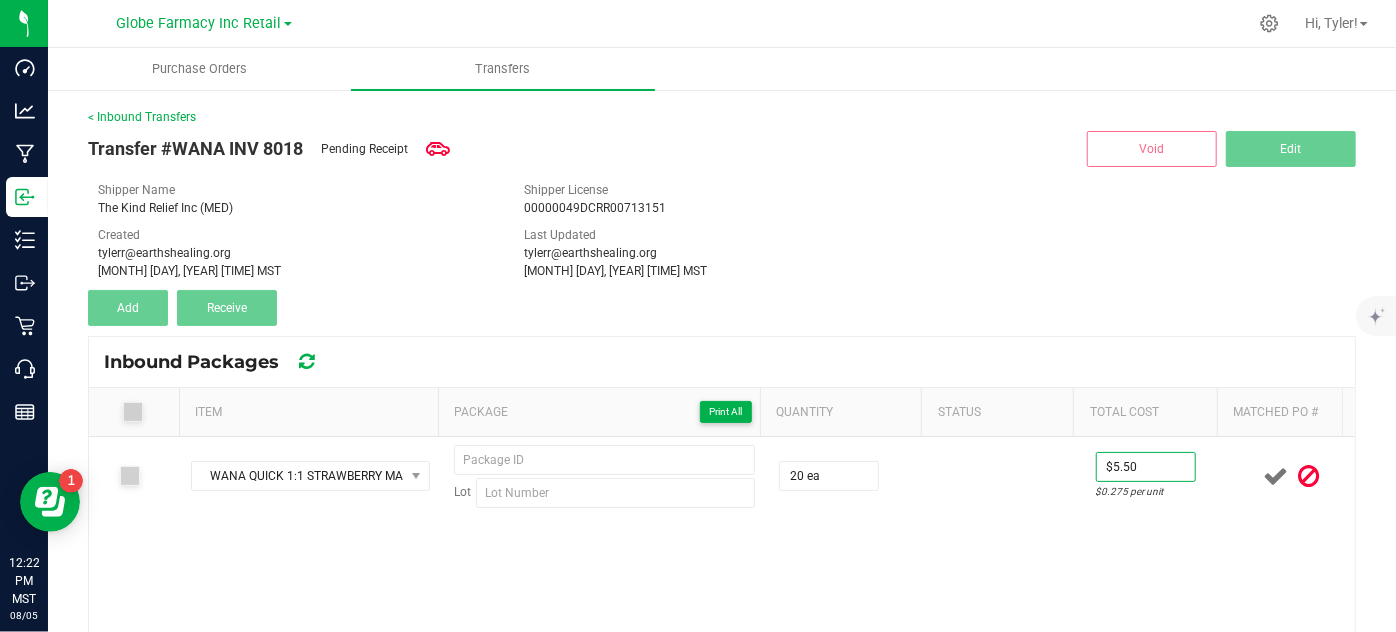 drag, startPoint x: 950, startPoint y: 526, endPoint x: 1032, endPoint y: 535, distance: 82.492424 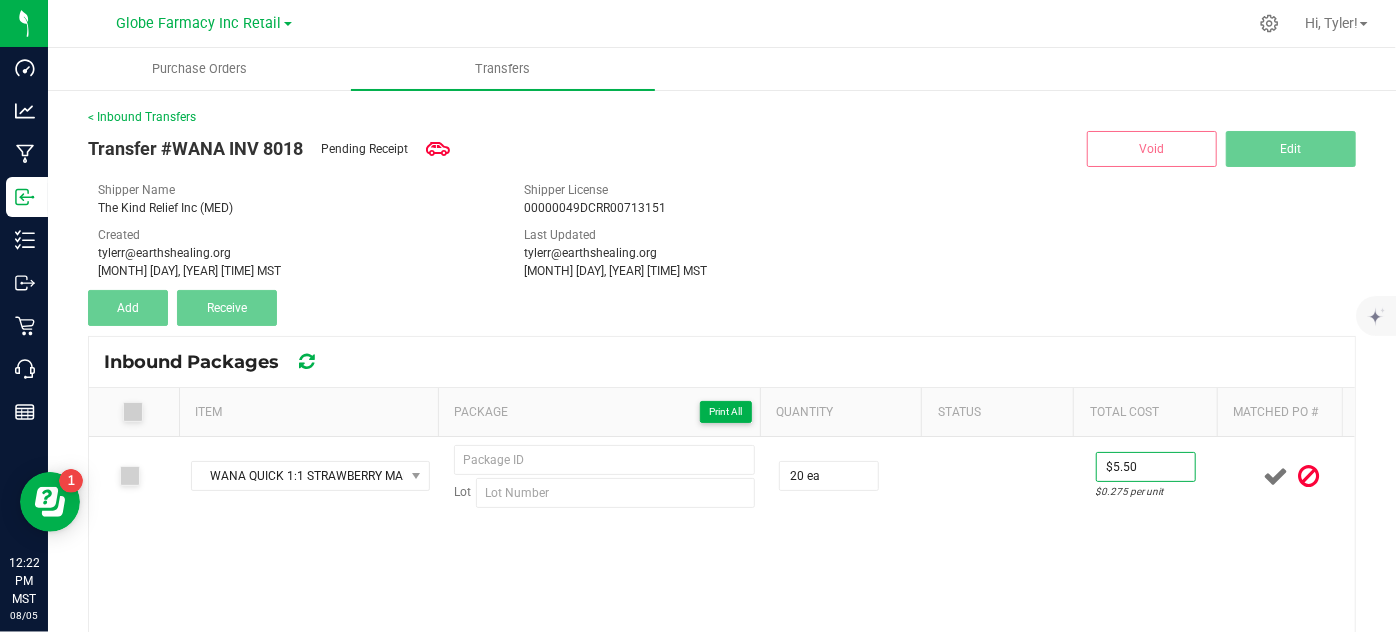 click on "WANA QUICK 1:1 STRAWBERRY MARGARITA GUMMIES 100MG THC / 100MG CBD Lot 20 ea    $5.50  $0.275 per unit" at bounding box center [722, 577] 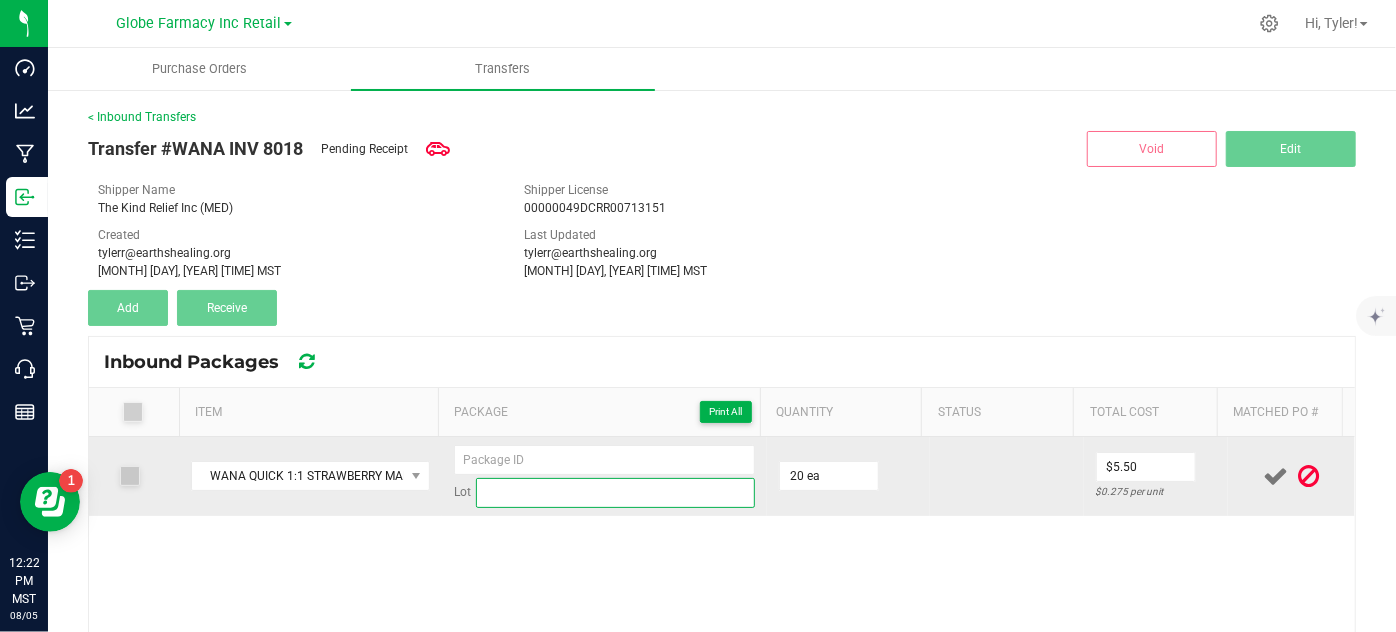 click at bounding box center [616, 493] 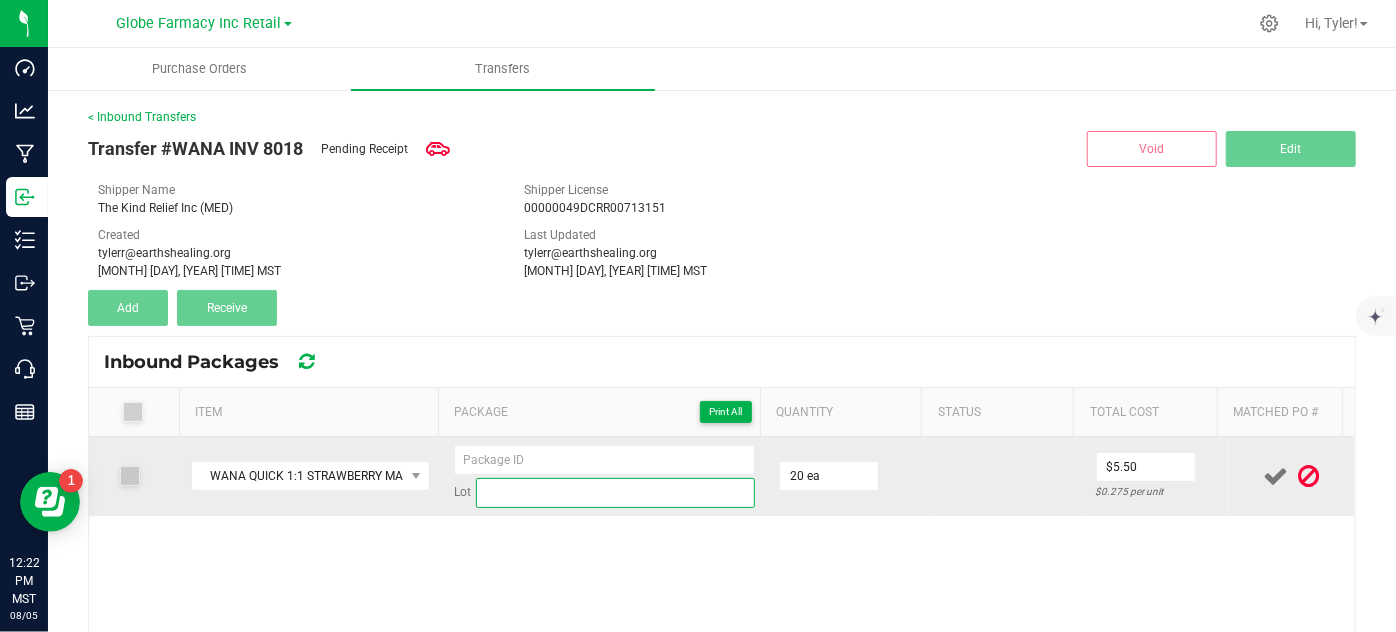 paste on "SMRG12122024" 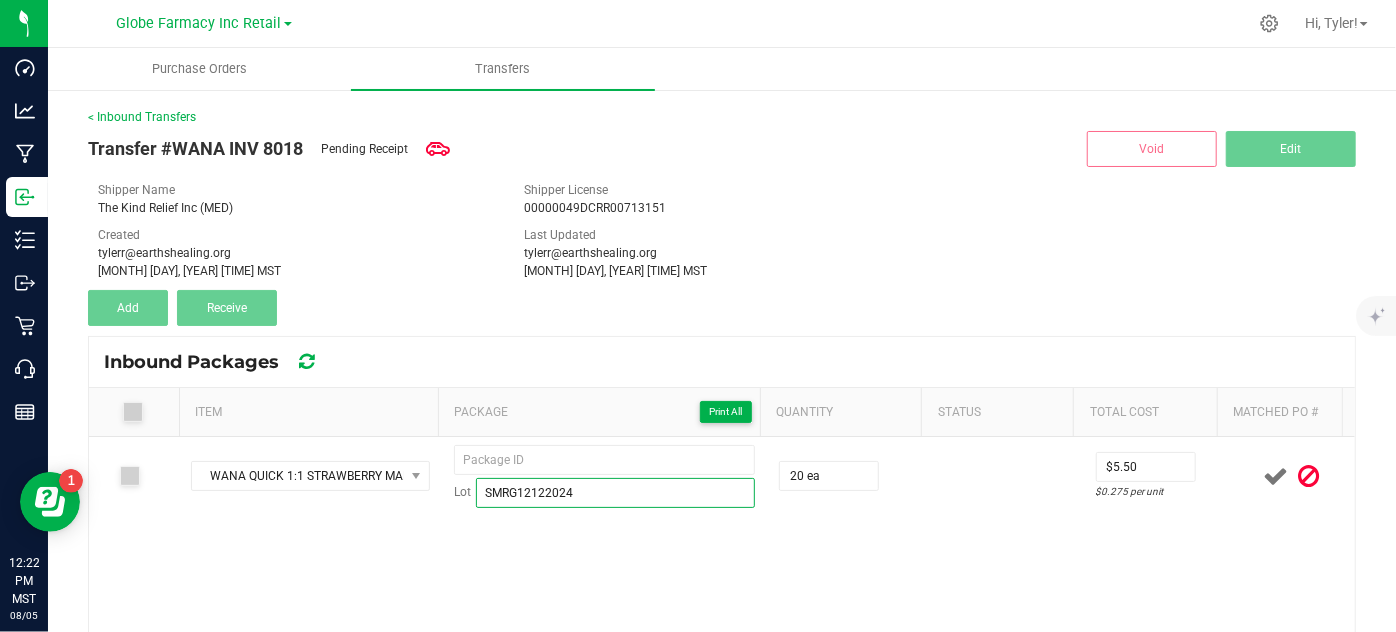 type on "SMRG12122024" 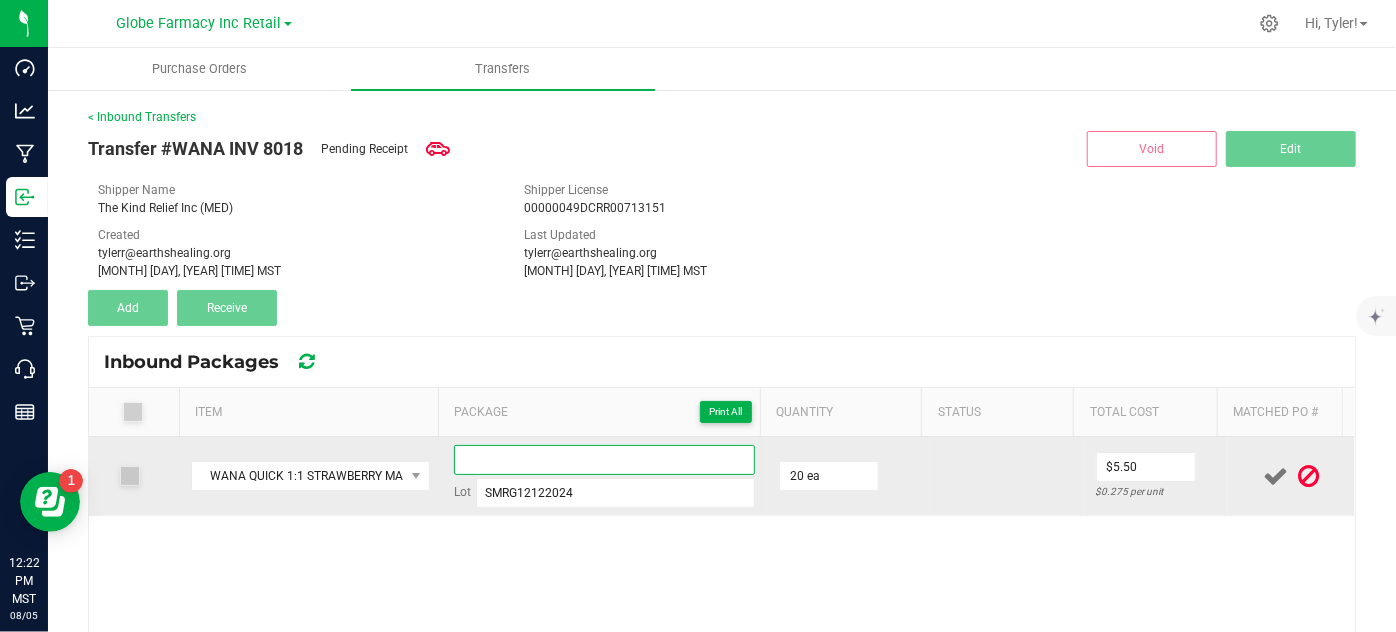 click at bounding box center (605, 460) 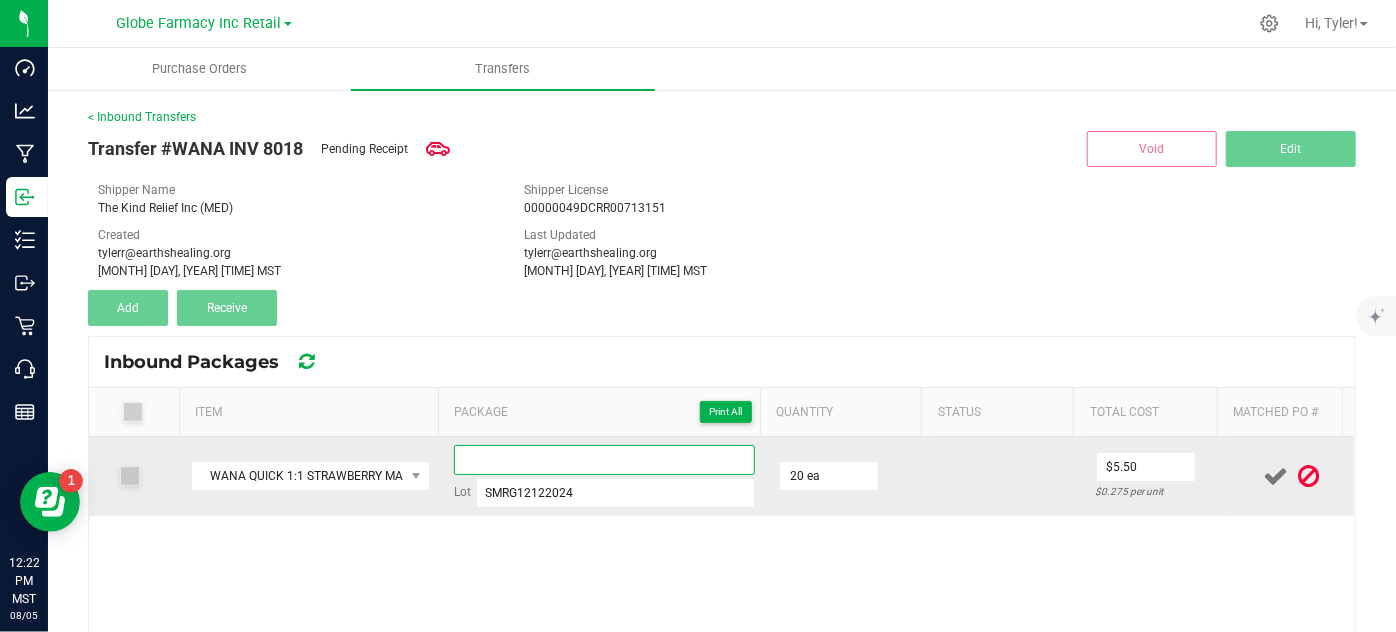 paste on "MFG-DATE-12122024SMRG-Exp." 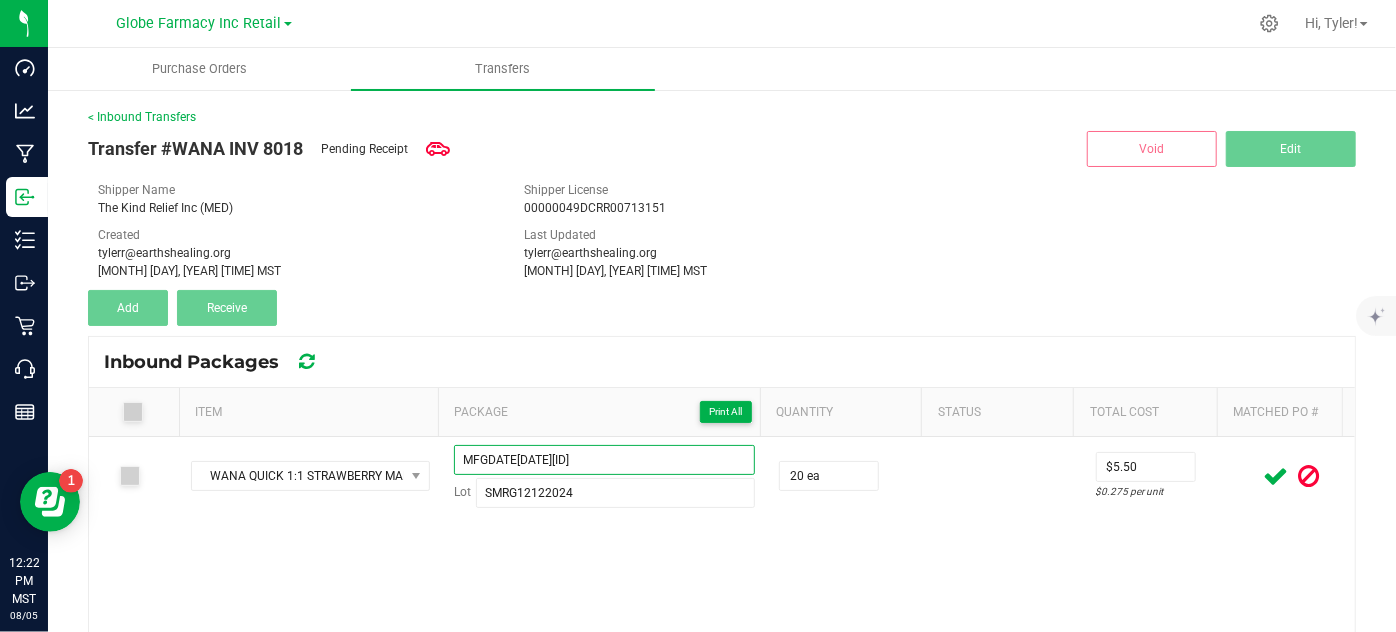 type on "MFGDATE12122024SMRG-01" 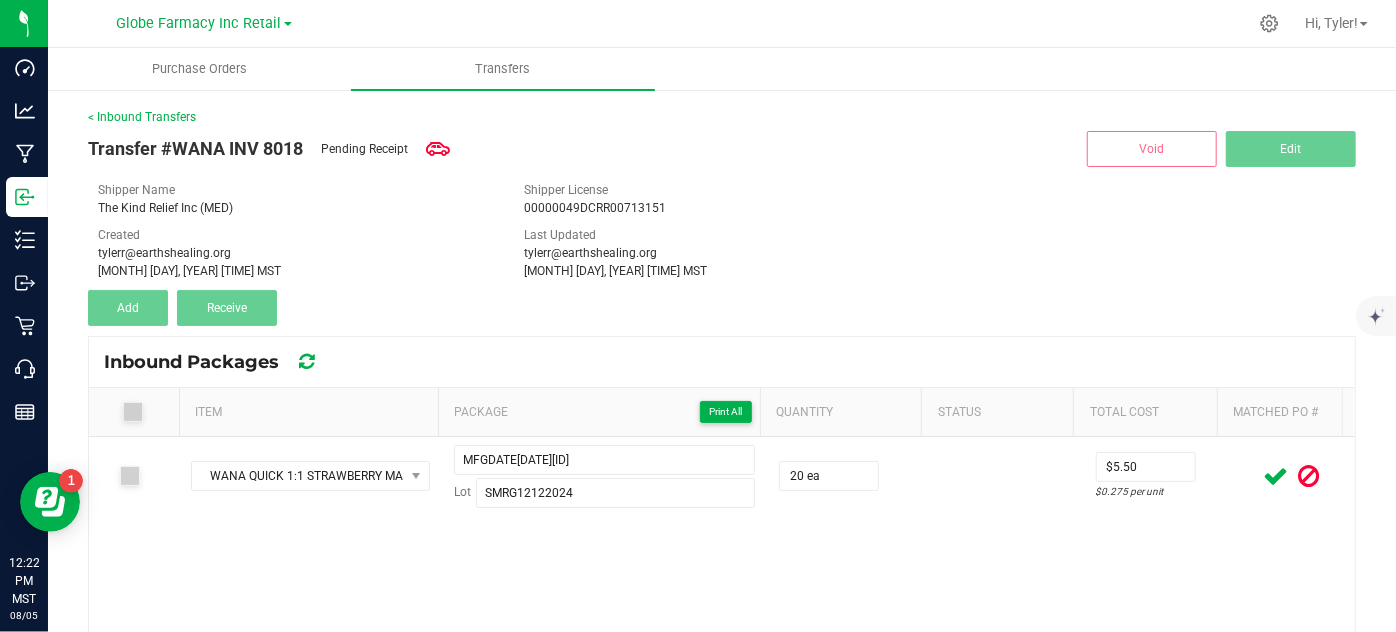 click on "WANA QUICK 1:1 STRAWBERRY MARGARITA GUMMIES 100MG THC / 100MG CBD MFGDATE12122024SMRG-01 Lot SMRG12122024 20 ea    $5.50  $0.275 per unit" at bounding box center (722, 577) 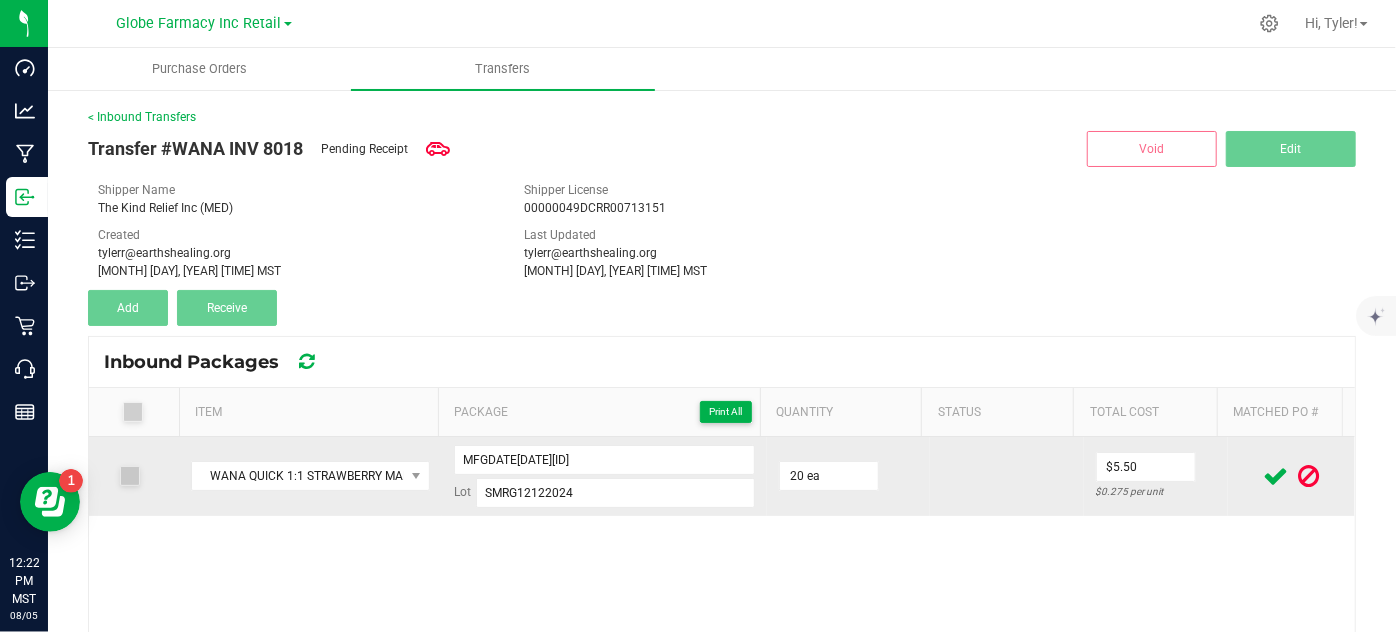 click at bounding box center [1276, 476] 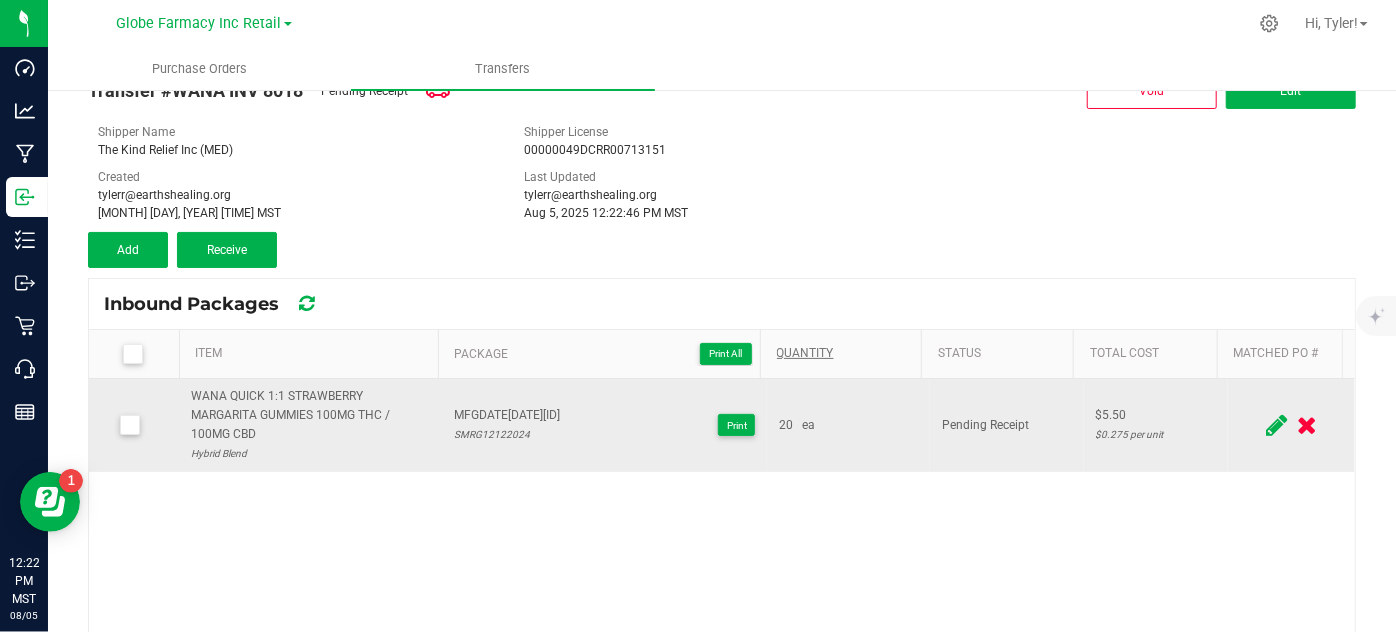 scroll, scrollTop: 90, scrollLeft: 0, axis: vertical 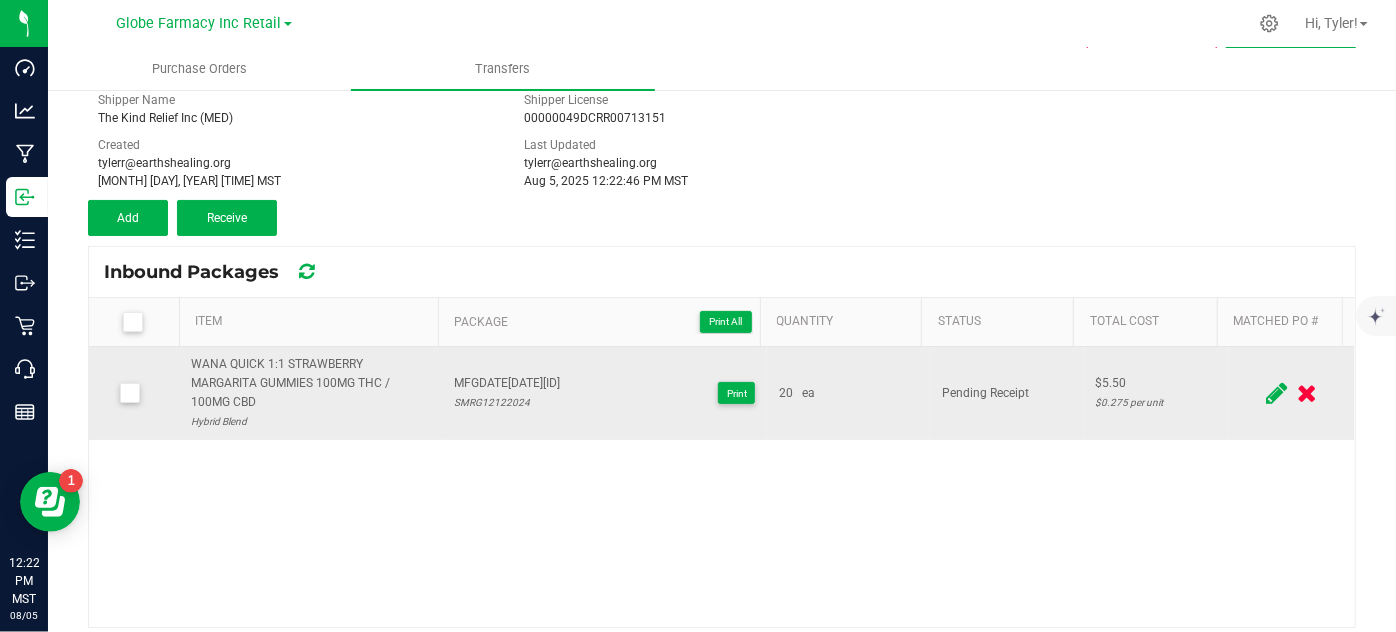 click on "MFGDATE12122024SMRG-01" at bounding box center (507, 383) 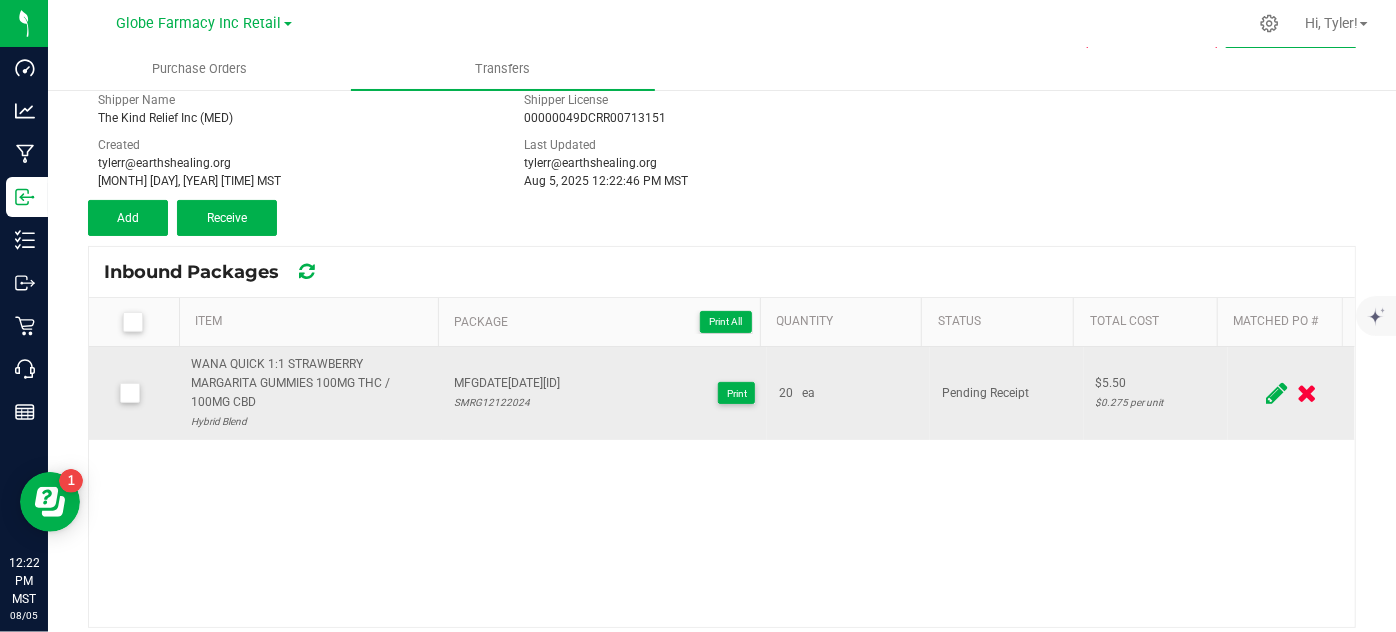 click on "MFGDATE12122024SMRG-01" at bounding box center [507, 383] 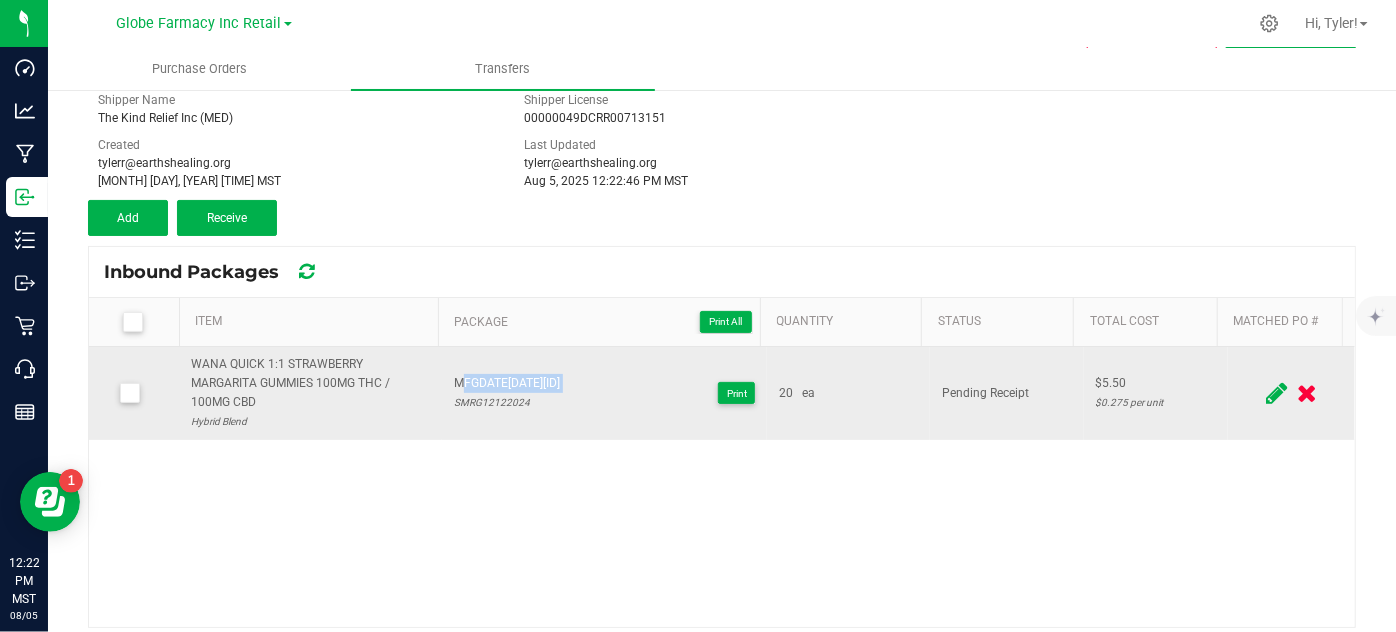 click on "MFGDATE12122024SMRG-01" at bounding box center [507, 383] 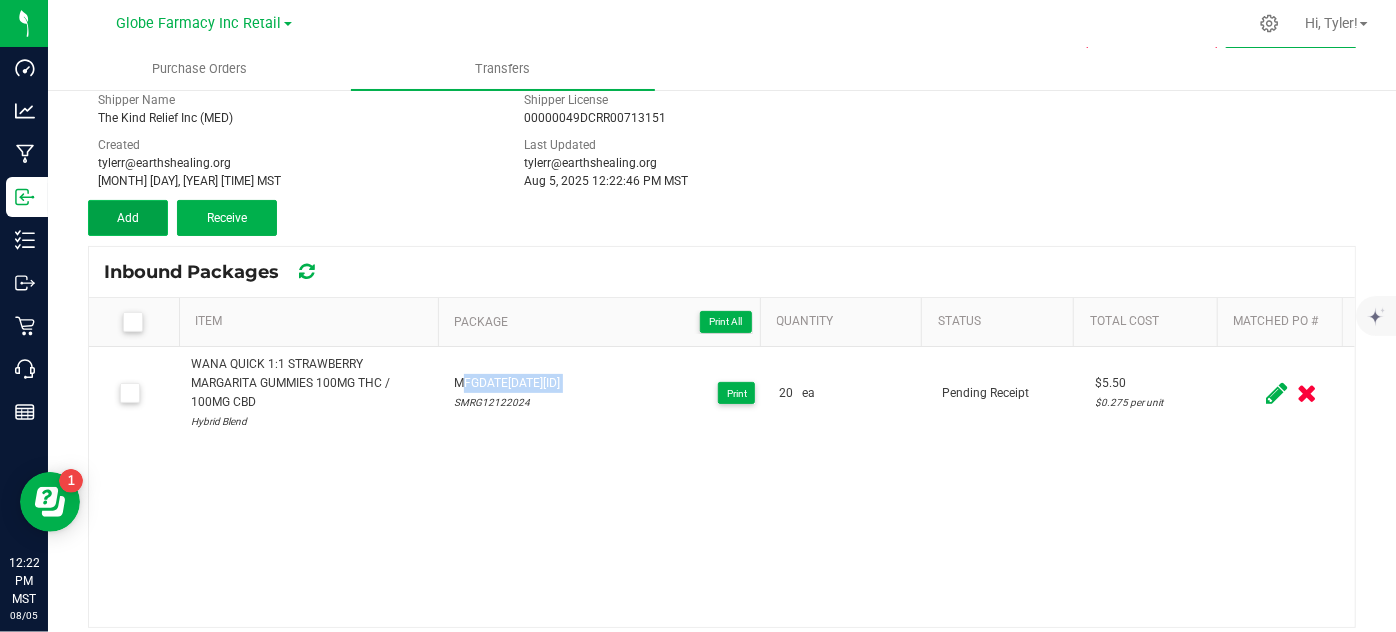click on "Add" at bounding box center [128, 218] 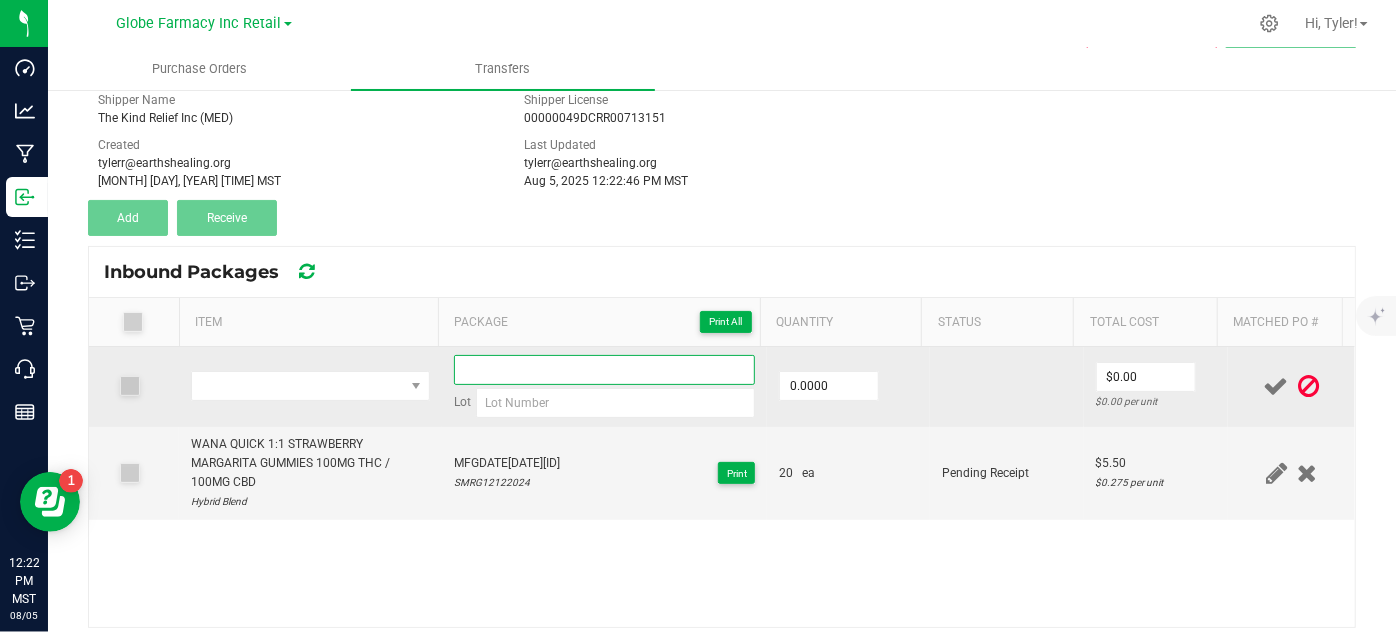 click at bounding box center [605, 370] 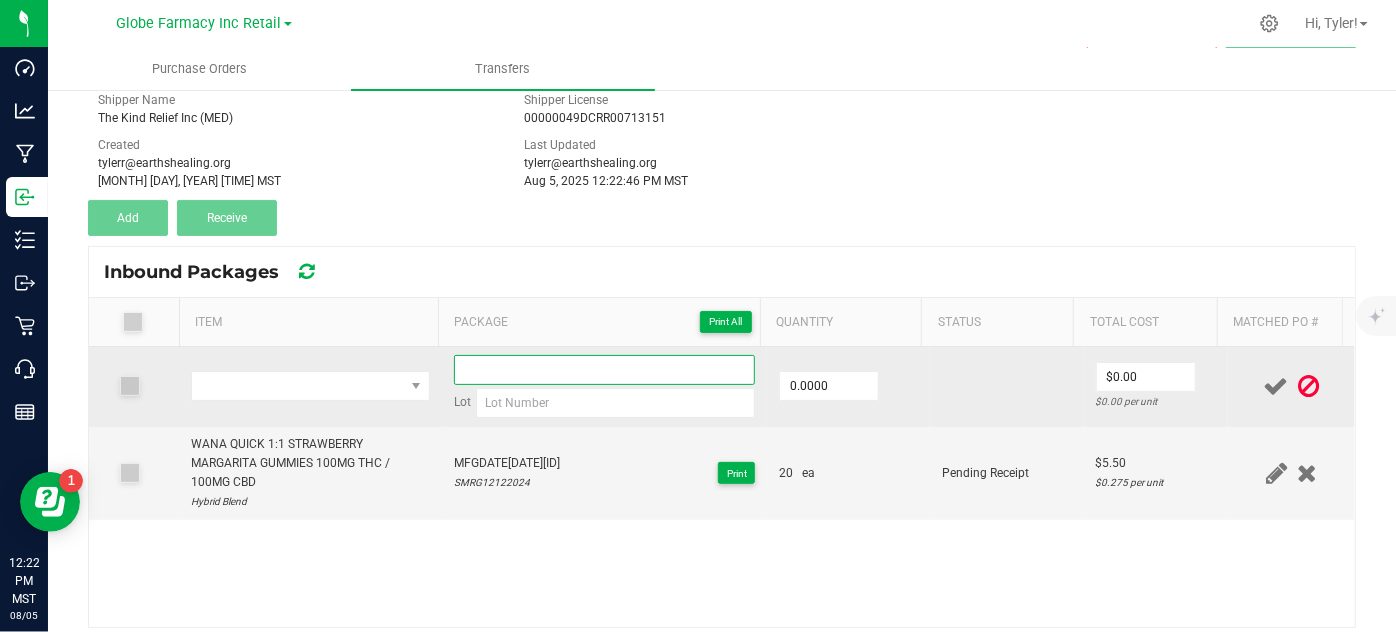 paste on "MFGDATE12122024SMRG-01" 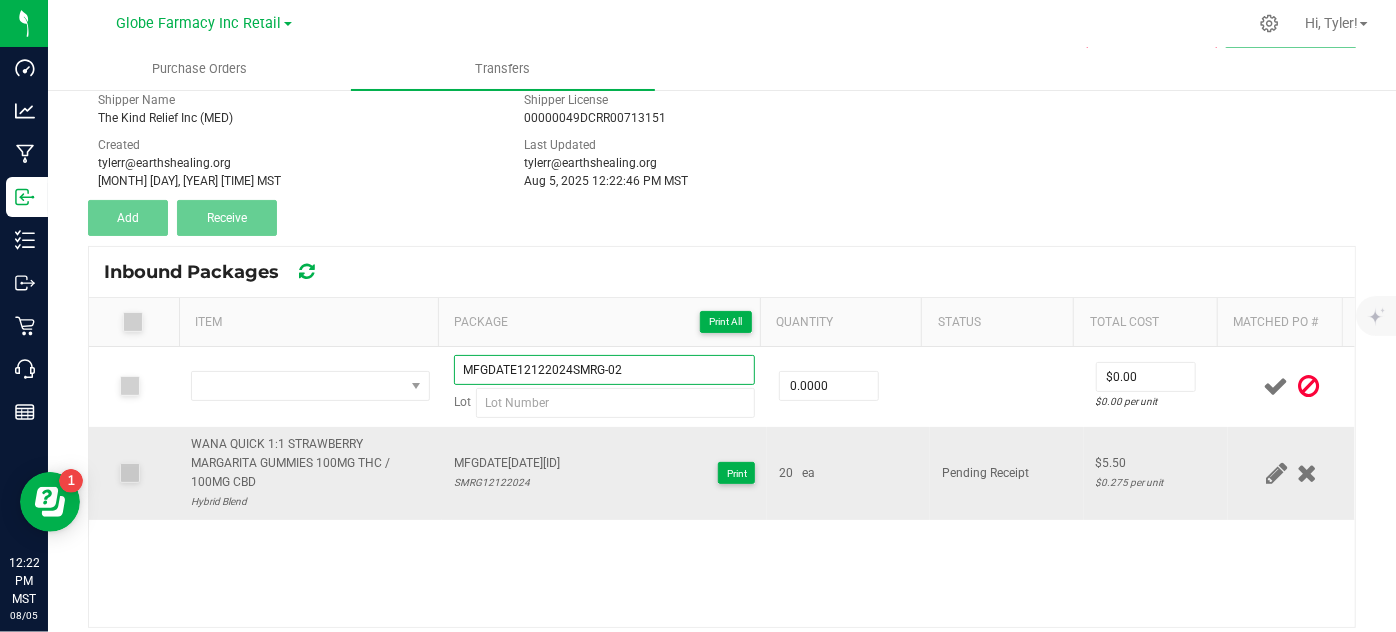 type on "MFGDATE12122024SMRG-02" 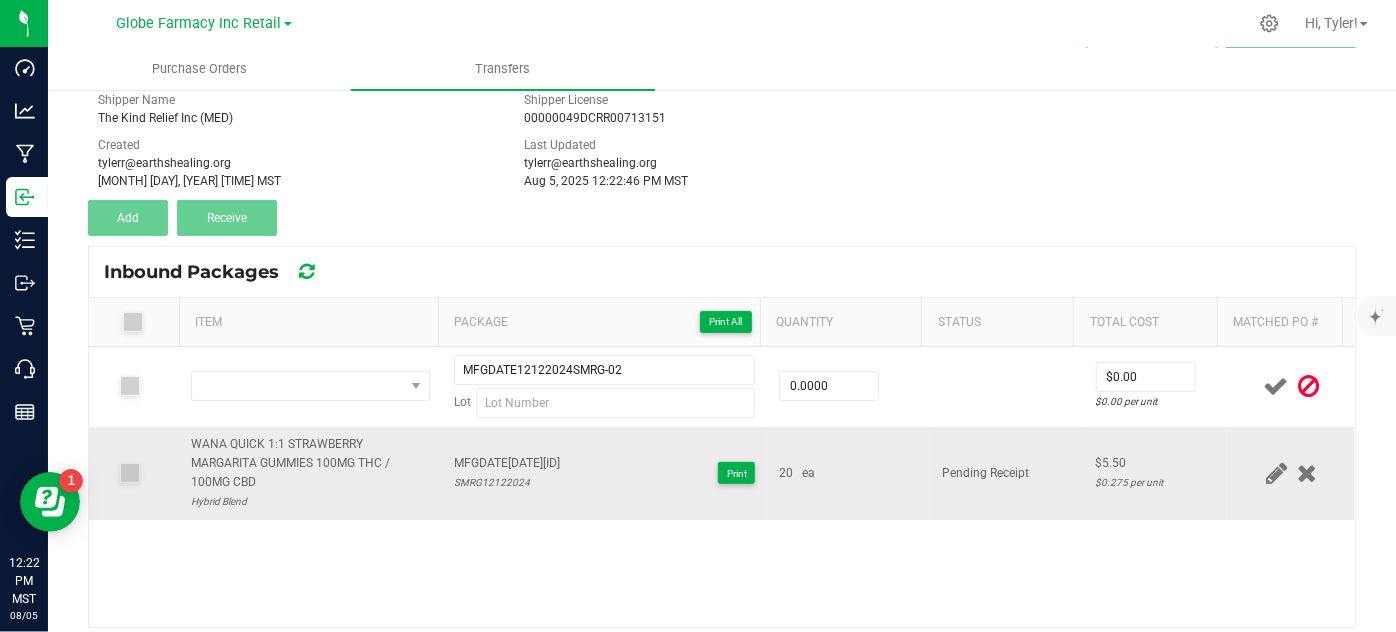 click on "SMRG12122024" at bounding box center (507, 482) 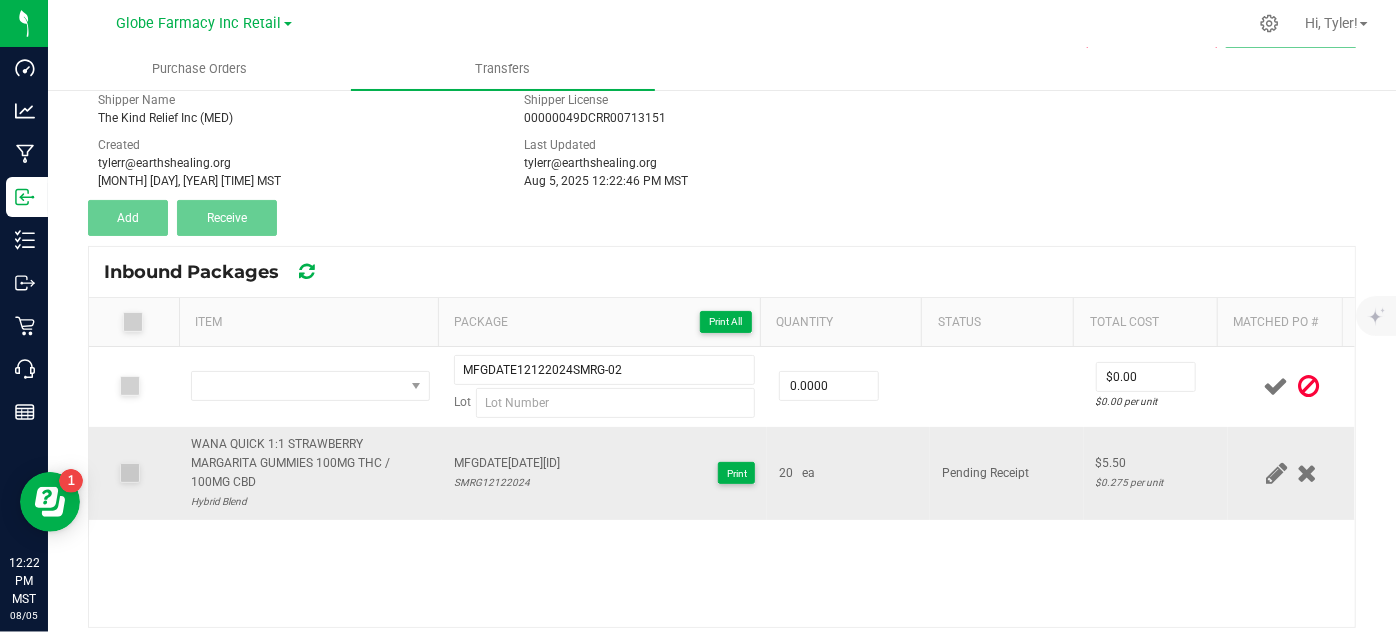 click on "SMRG12122024" at bounding box center (507, 482) 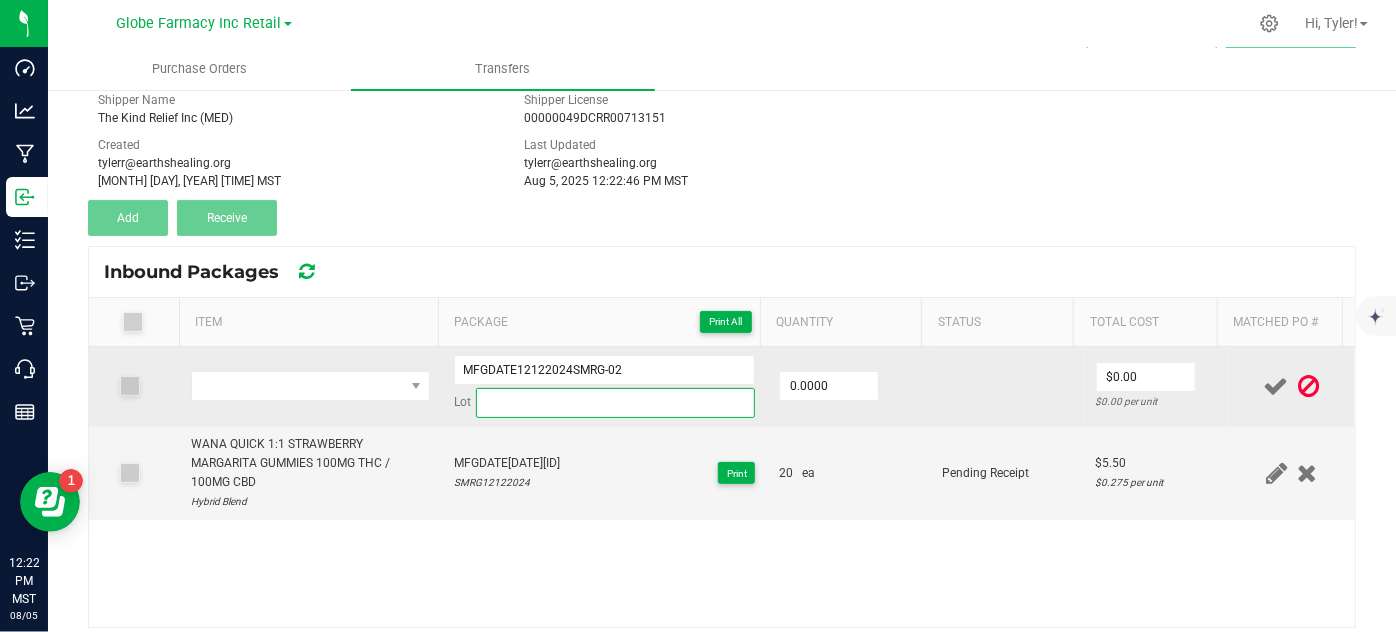 click at bounding box center (616, 403) 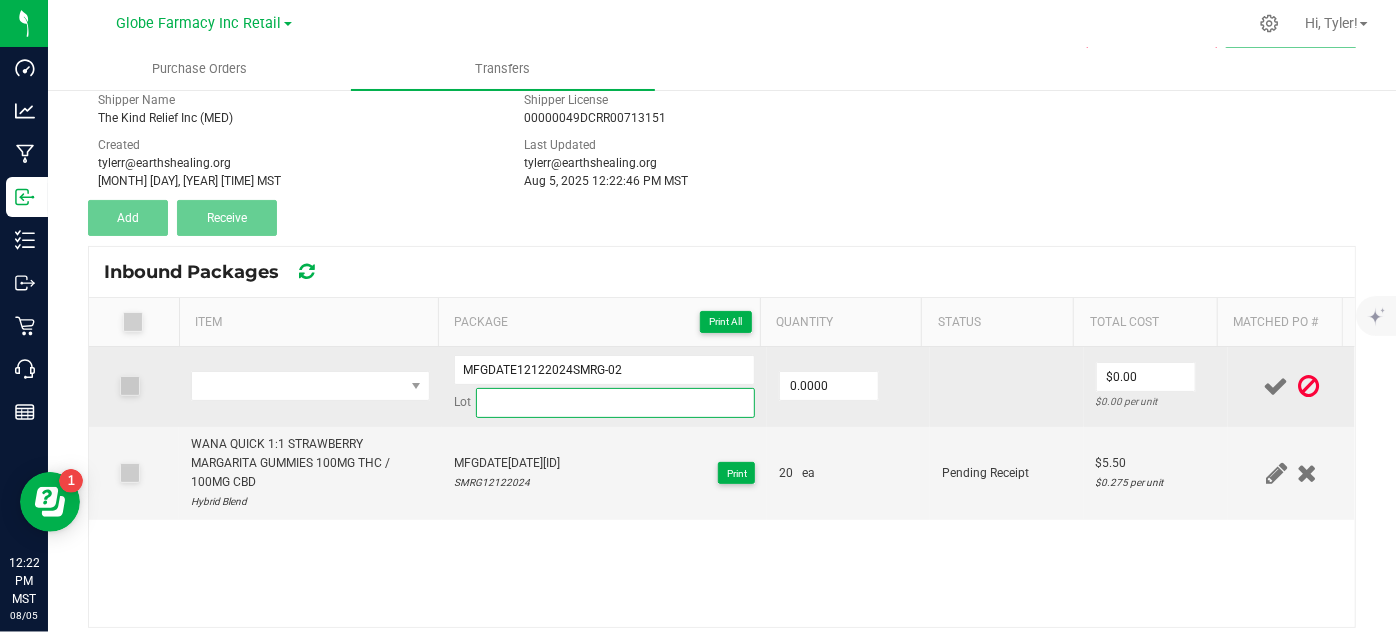paste on "SMRG12122024" 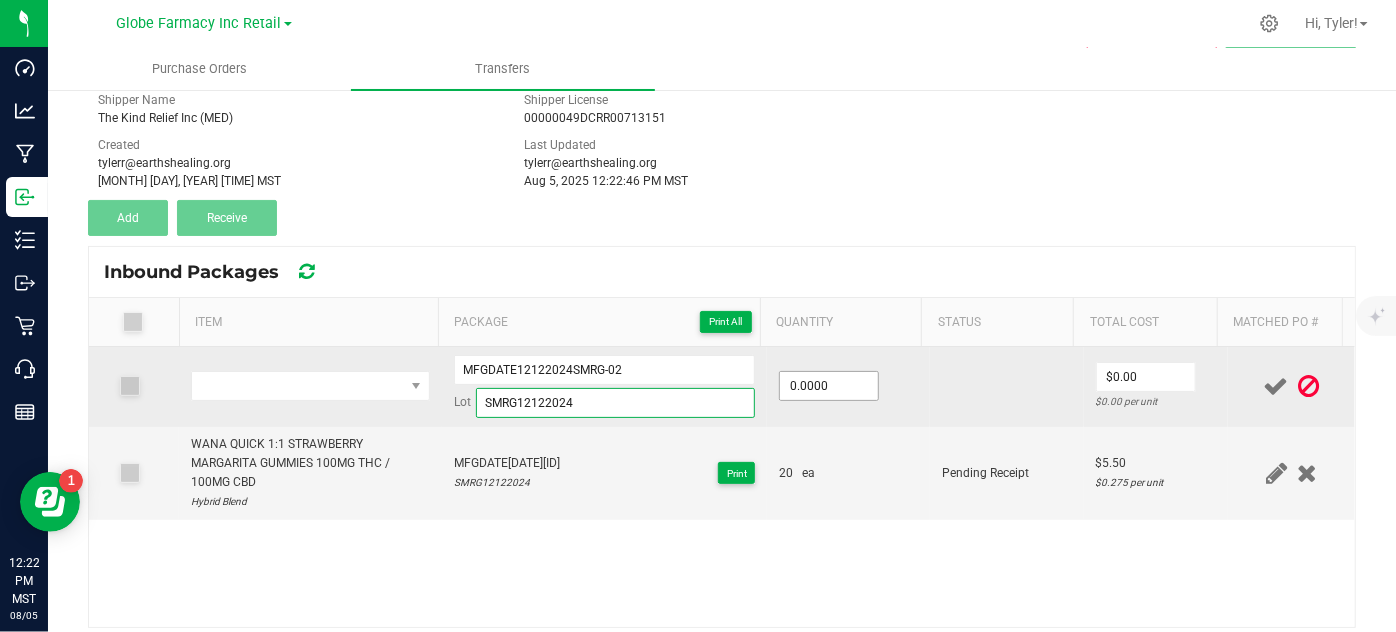 type on "SMRG12122024" 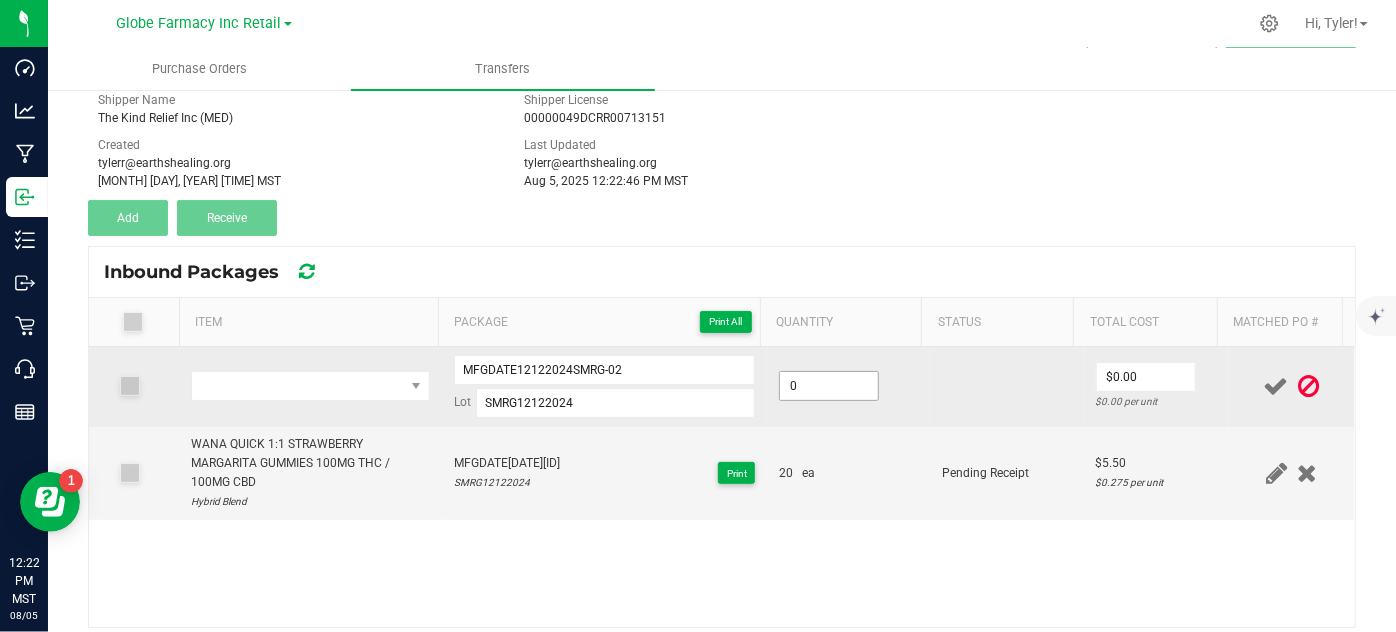 click on "0" at bounding box center (829, 386) 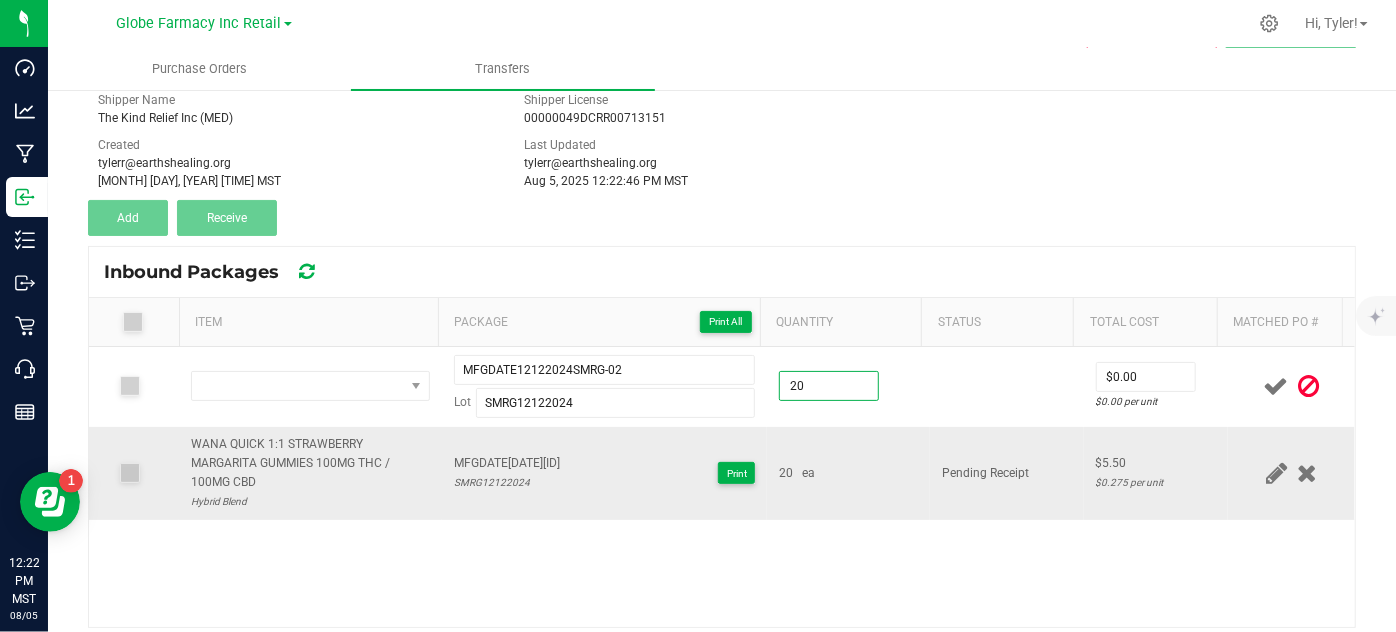 type on "20.0000" 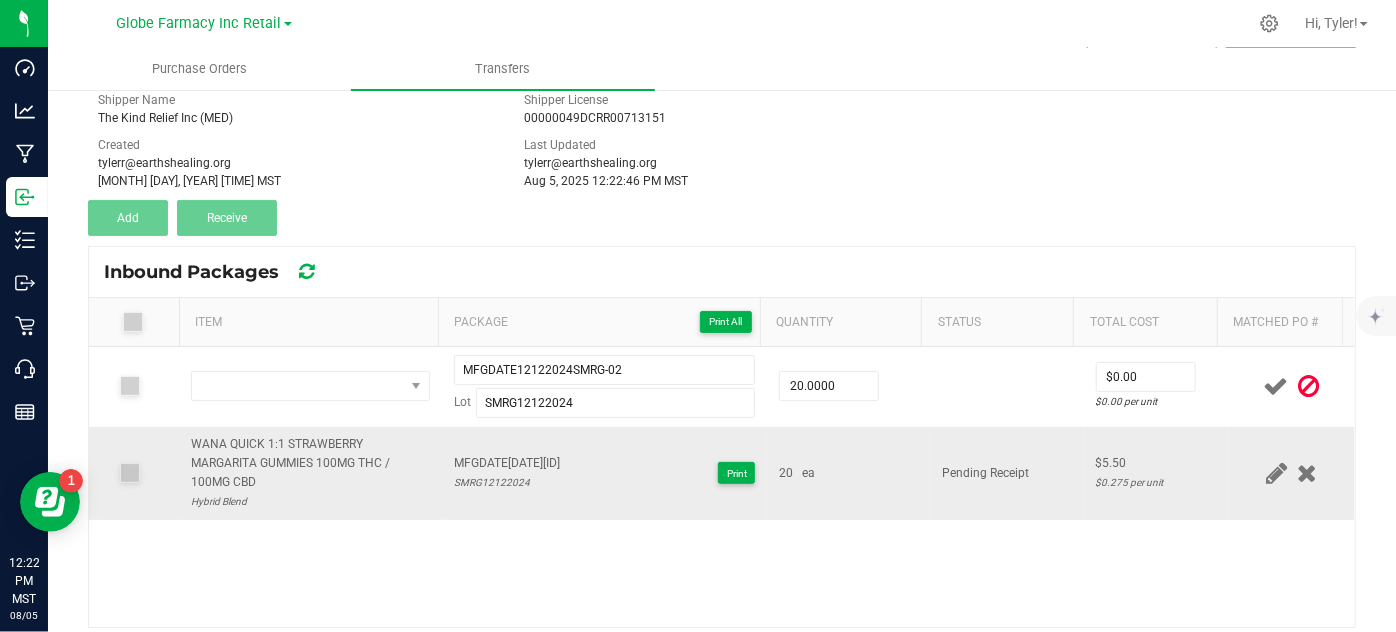 click on "20   ea" at bounding box center (848, 473) 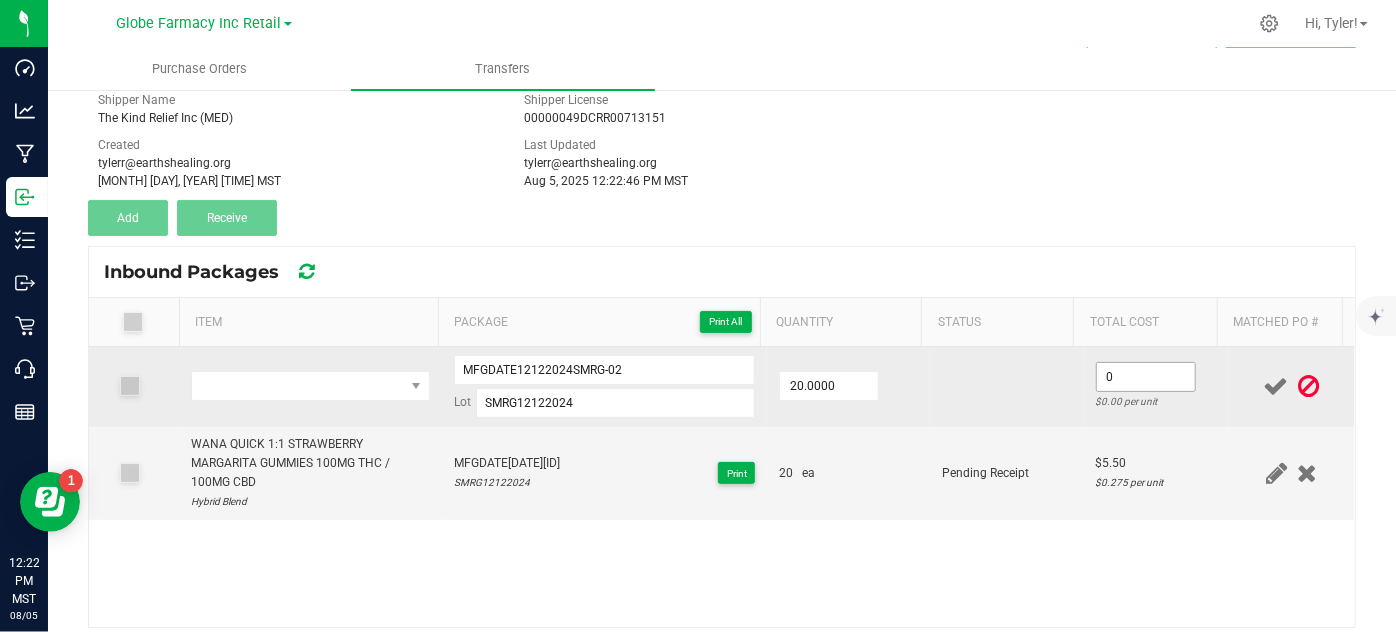 click on "0" at bounding box center [1146, 377] 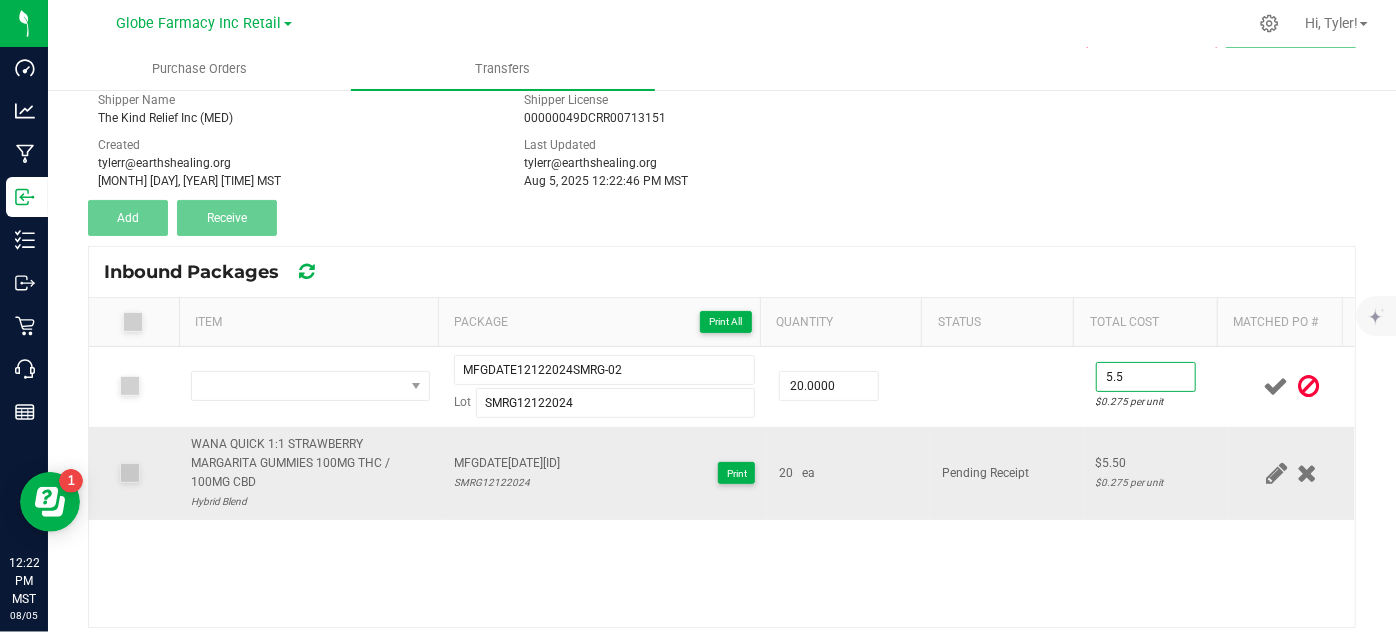 type on "$5.50" 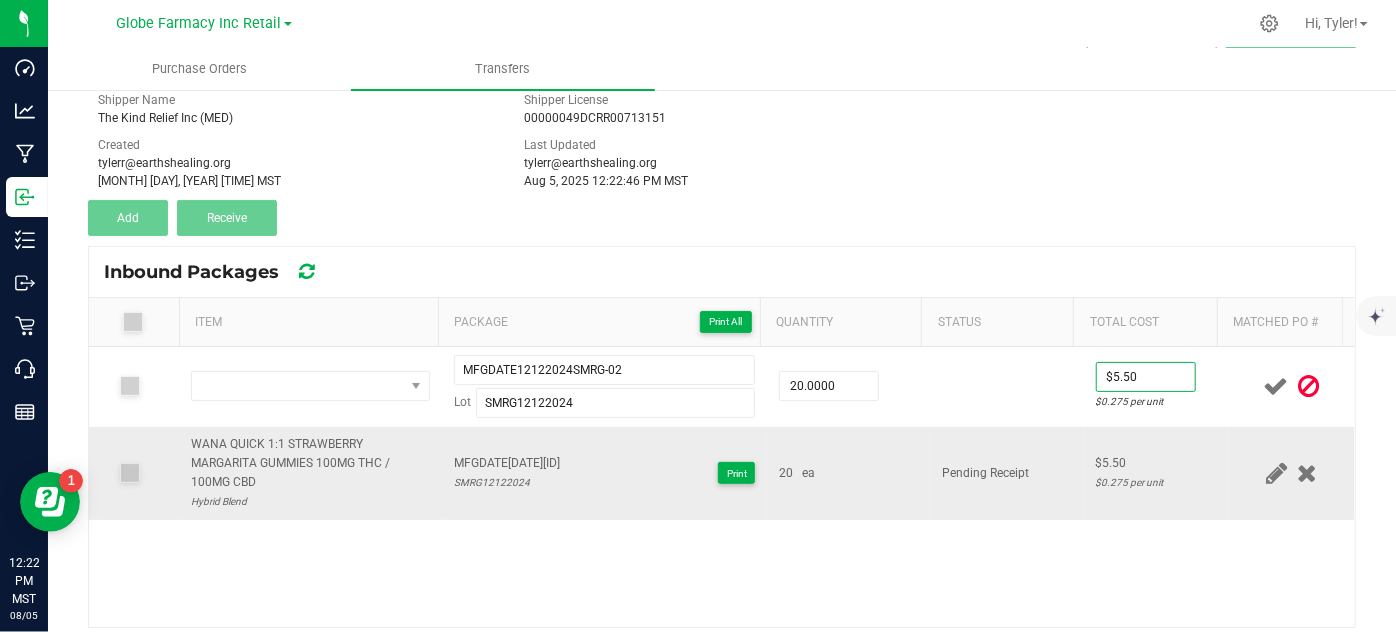 click on "Pending Receipt" at bounding box center [1007, 473] 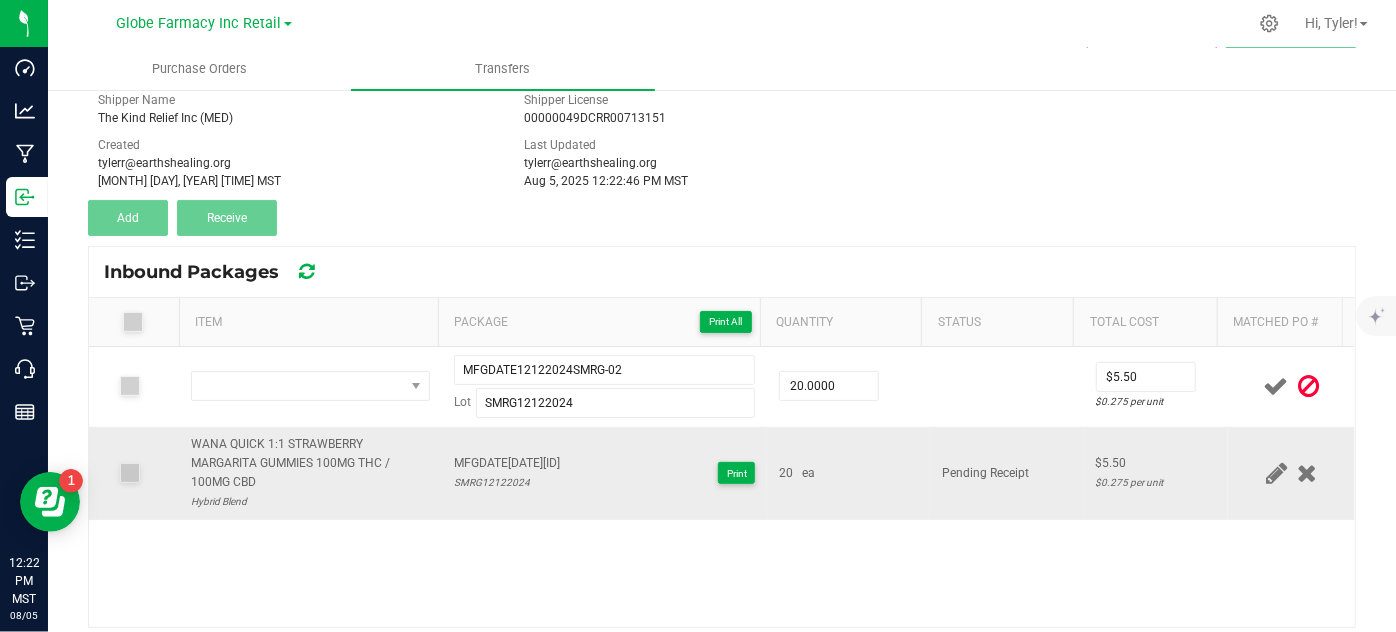 click on "WANA QUICK 1:1 STRAWBERRY MARGARITA GUMMIES 100MG THC / 100MG CBD" at bounding box center (310, 464) 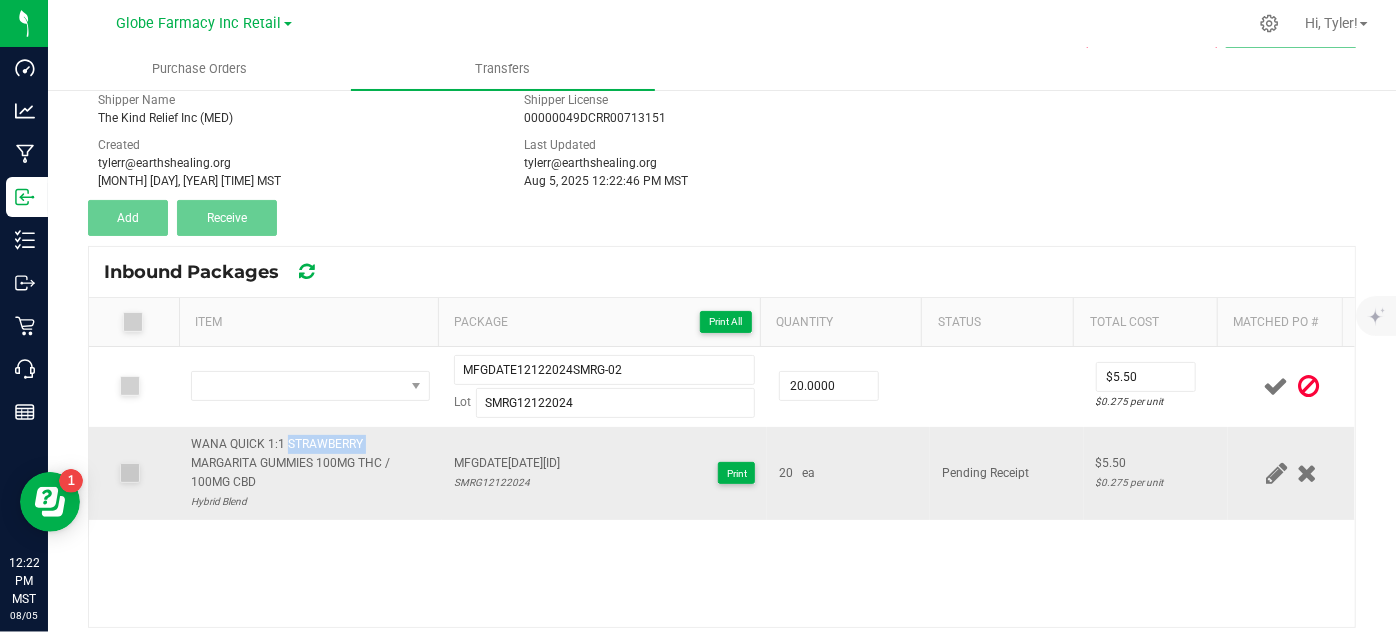 click on "WANA QUICK 1:1 STRAWBERRY MARGARITA GUMMIES 100MG THC / 100MG CBD" at bounding box center (310, 464) 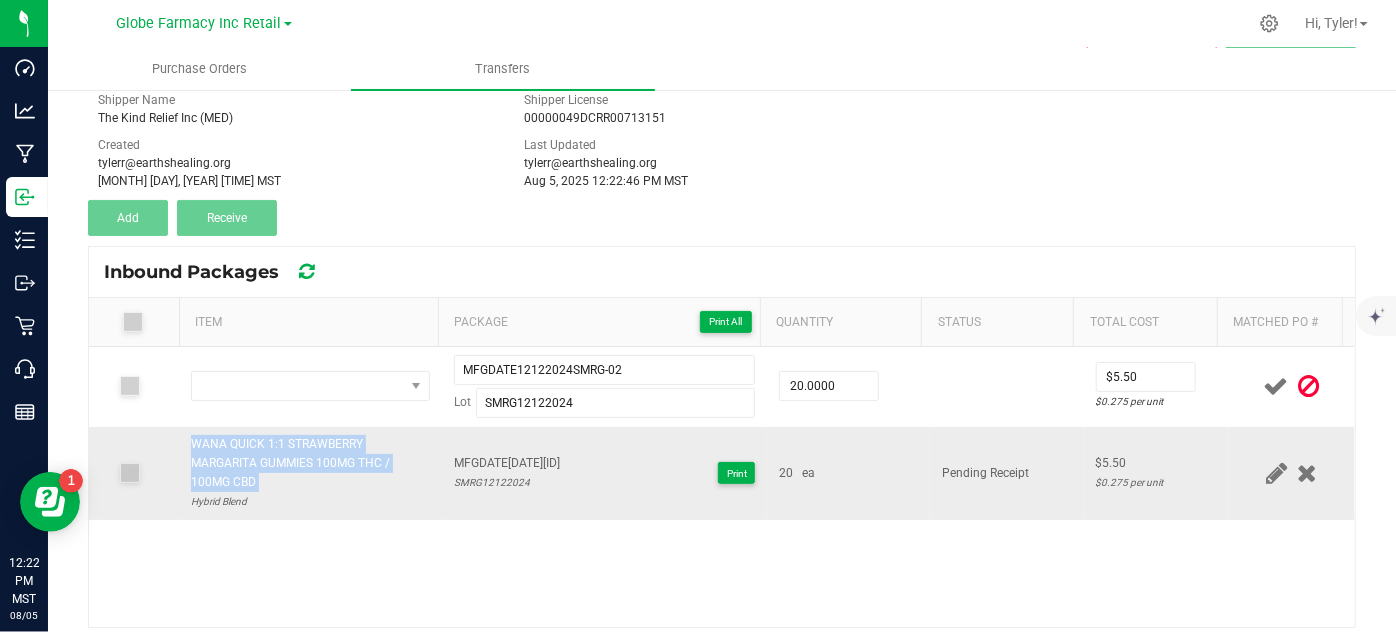 click on "WANA QUICK 1:1 STRAWBERRY MARGARITA GUMMIES 100MG THC / 100MG CBD" at bounding box center (310, 464) 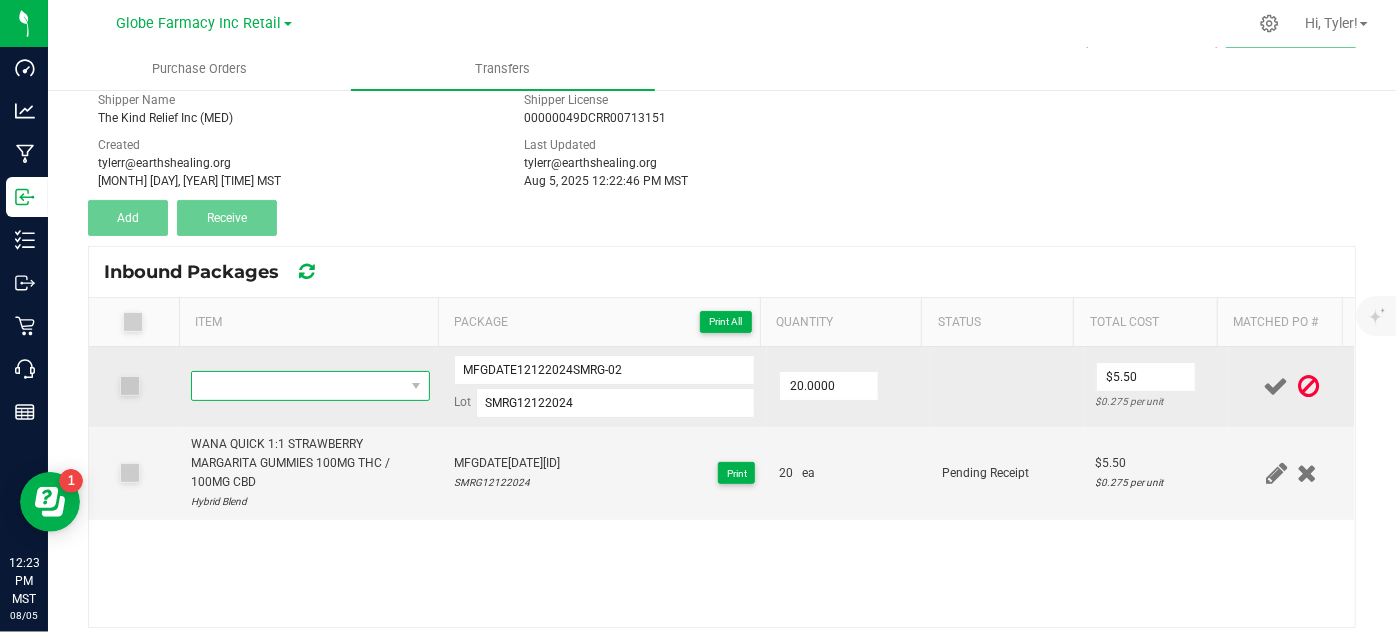 click at bounding box center [297, 386] 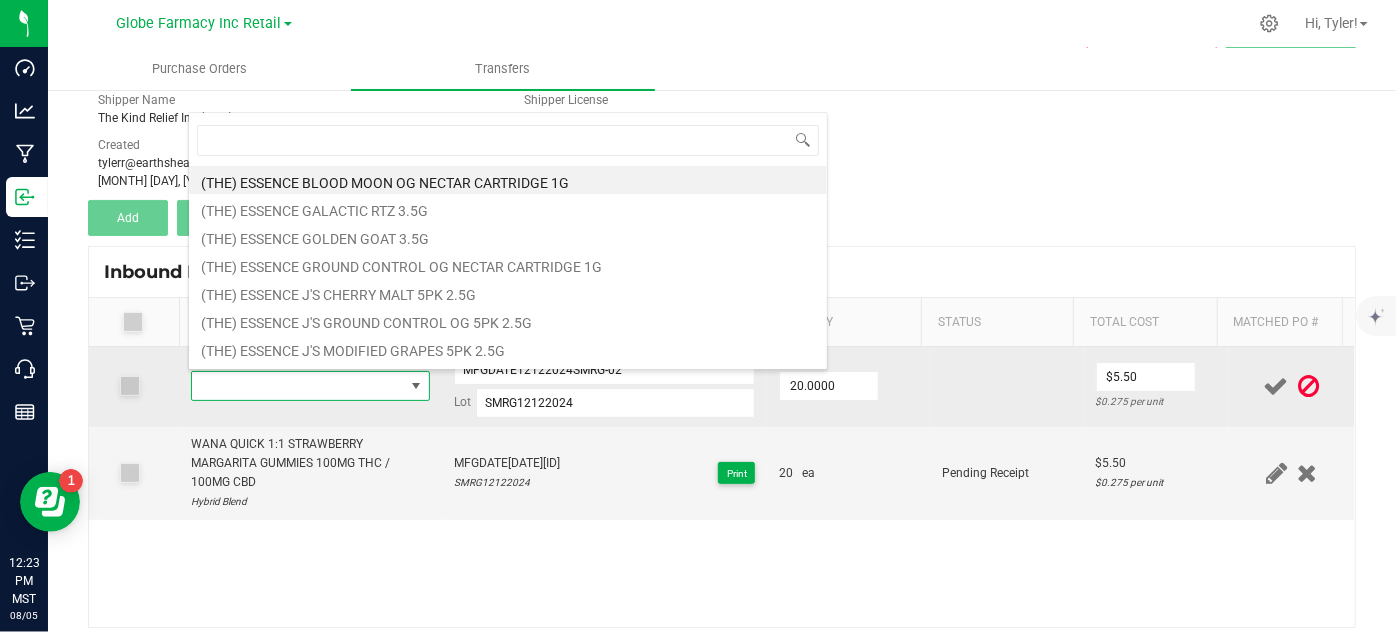 scroll, scrollTop: 99970, scrollLeft: 99767, axis: both 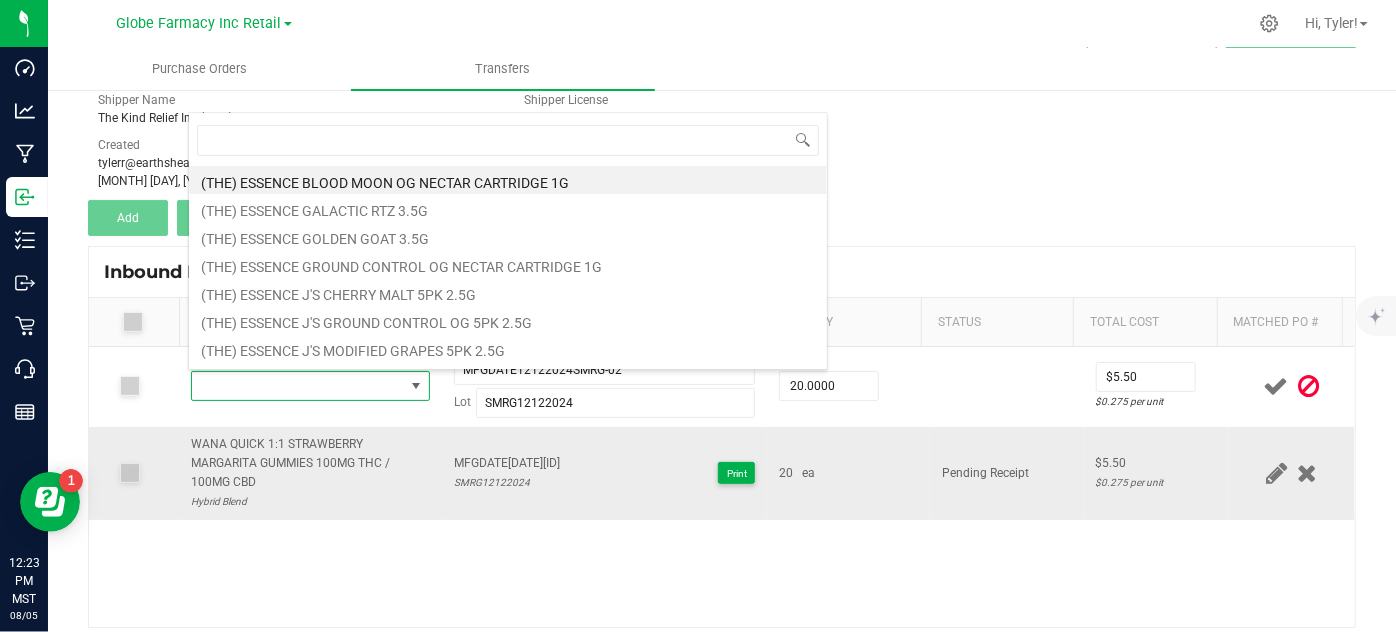 type on "WANA QUICK 1:1 STRAWBERRY MARGARITA GUMMIES 100MG THC / 100MG CBD" 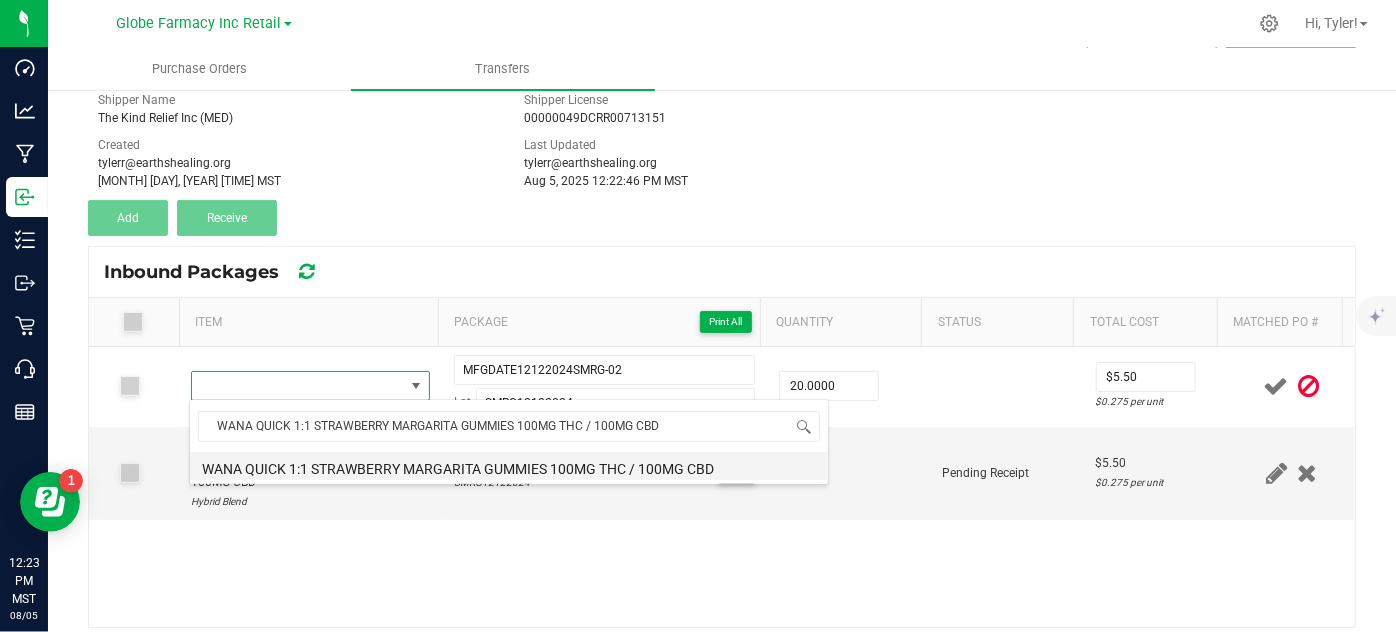 click on "WANA QUICK 1:1 STRAWBERRY MARGARITA GUMMIES 100MG THC / 100MG CBD" at bounding box center [509, 466] 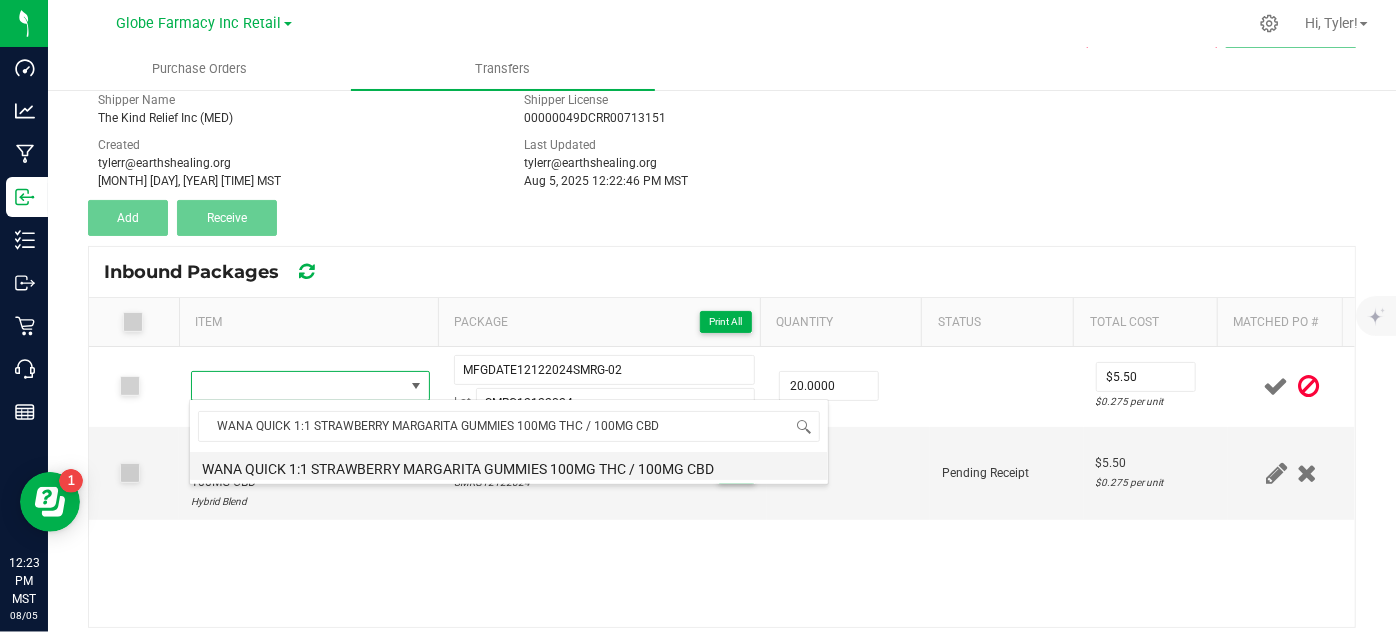 type on "20 ea" 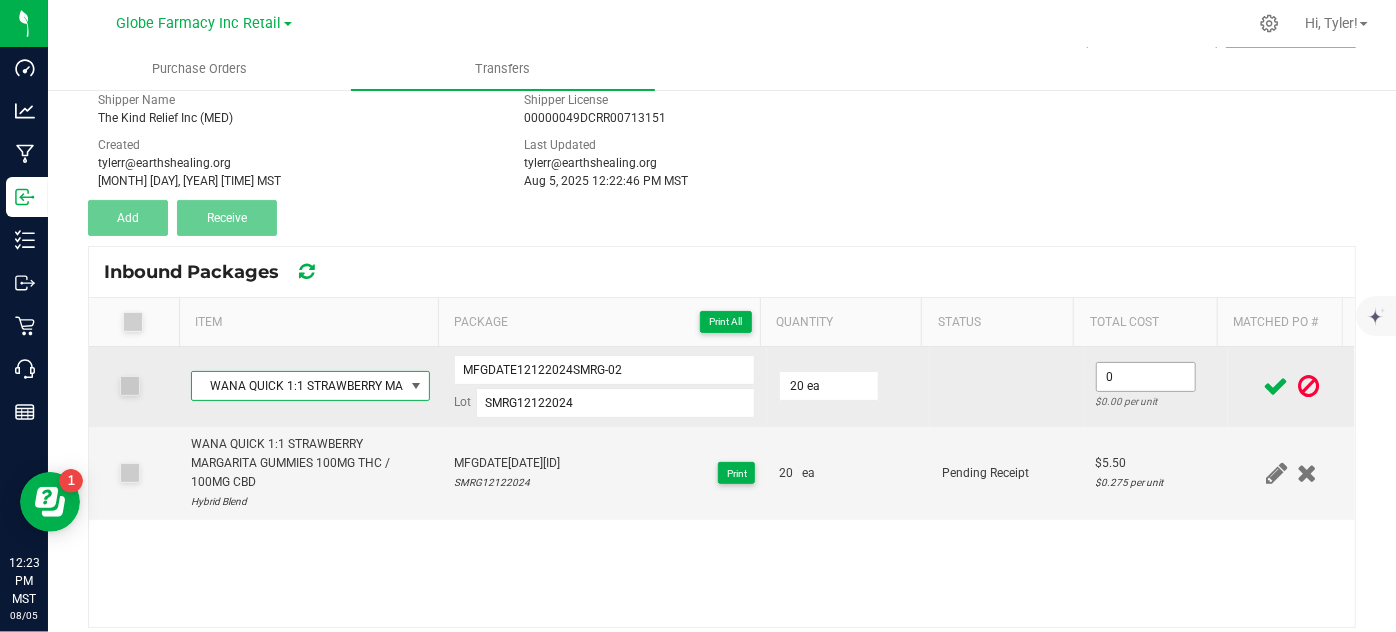 click on "0" at bounding box center (1146, 377) 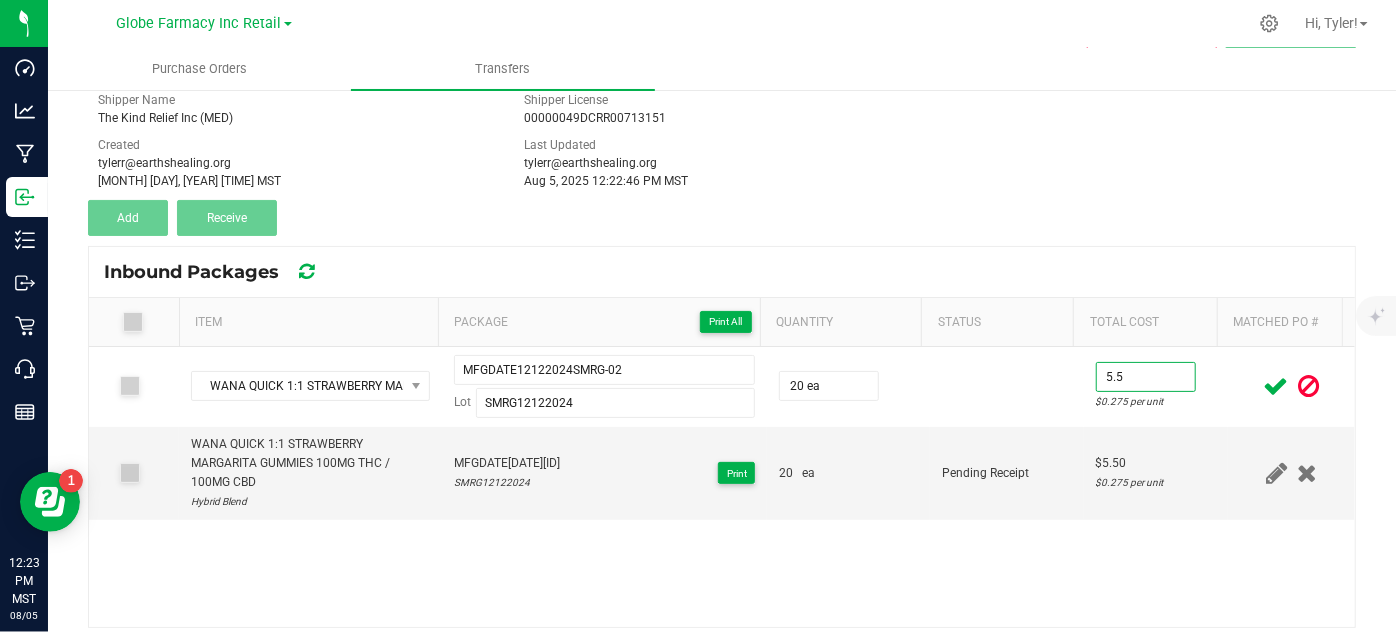 type on "$5.50" 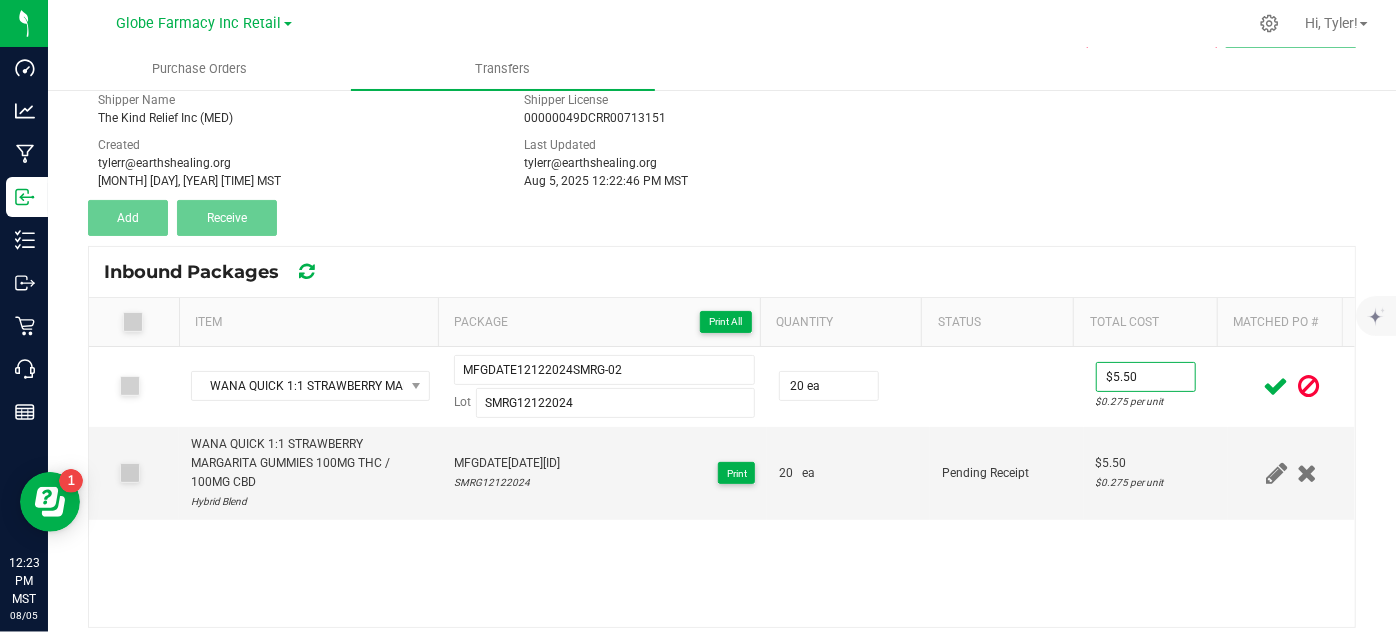 click at bounding box center (1276, 386) 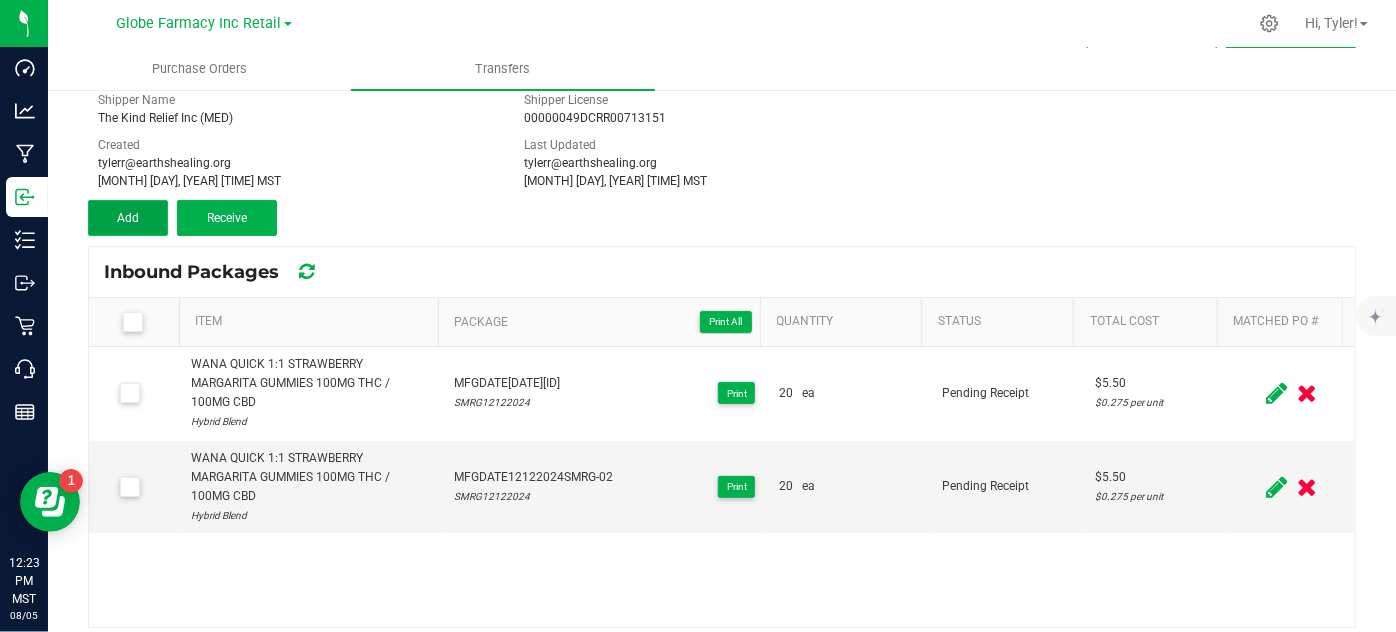 click on "Add" at bounding box center (128, 218) 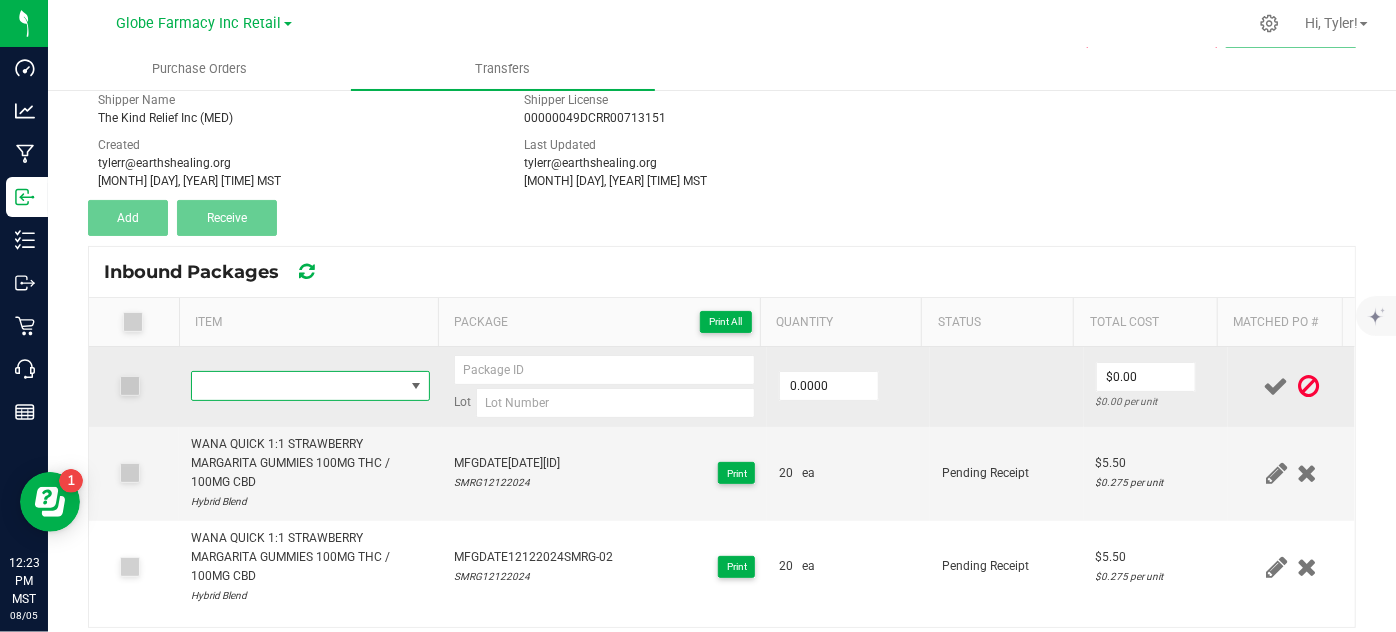 click at bounding box center [297, 386] 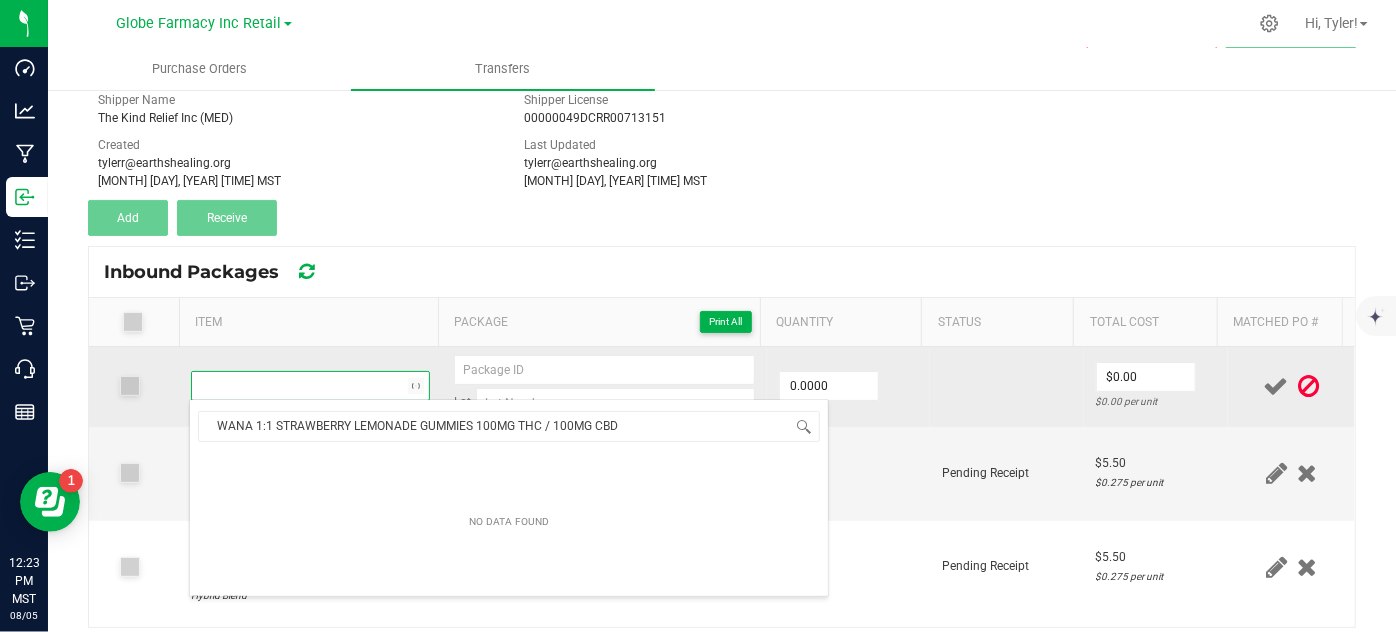 scroll, scrollTop: 99970, scrollLeft: 99767, axis: both 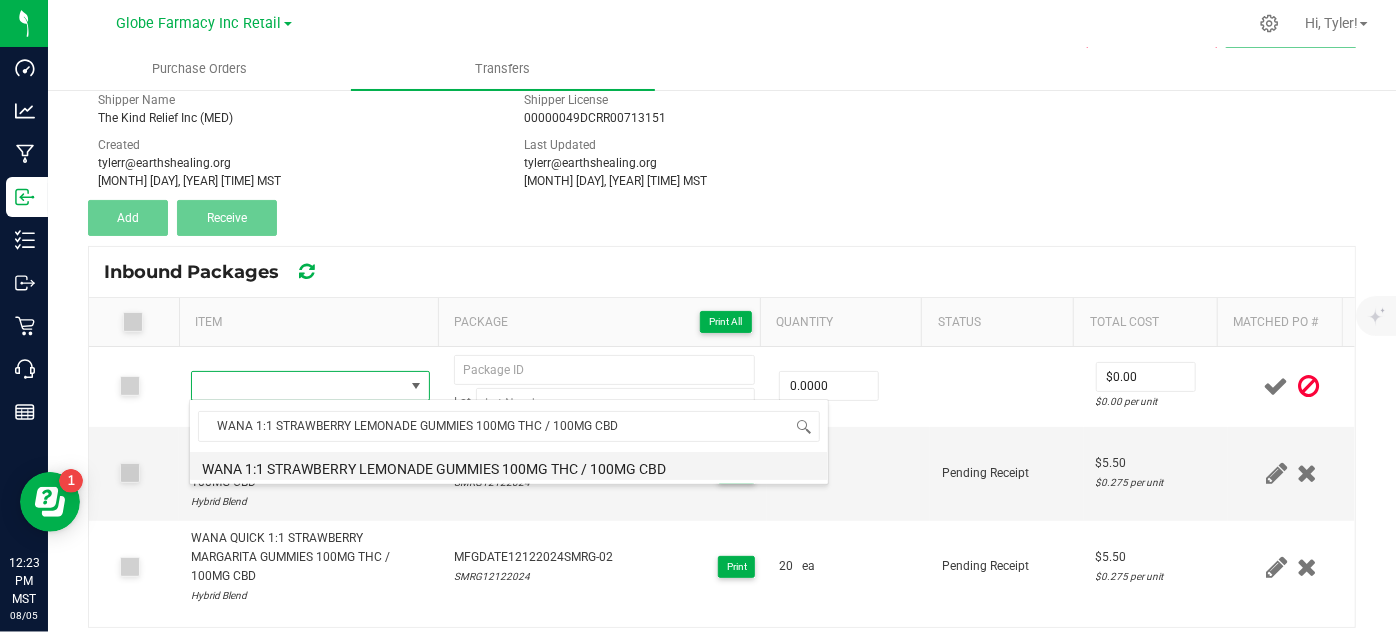click on "WANA 1:1 STRAWBERRY LEMONADE GUMMIES 100MG THC / 100MG CBD" at bounding box center (509, 466) 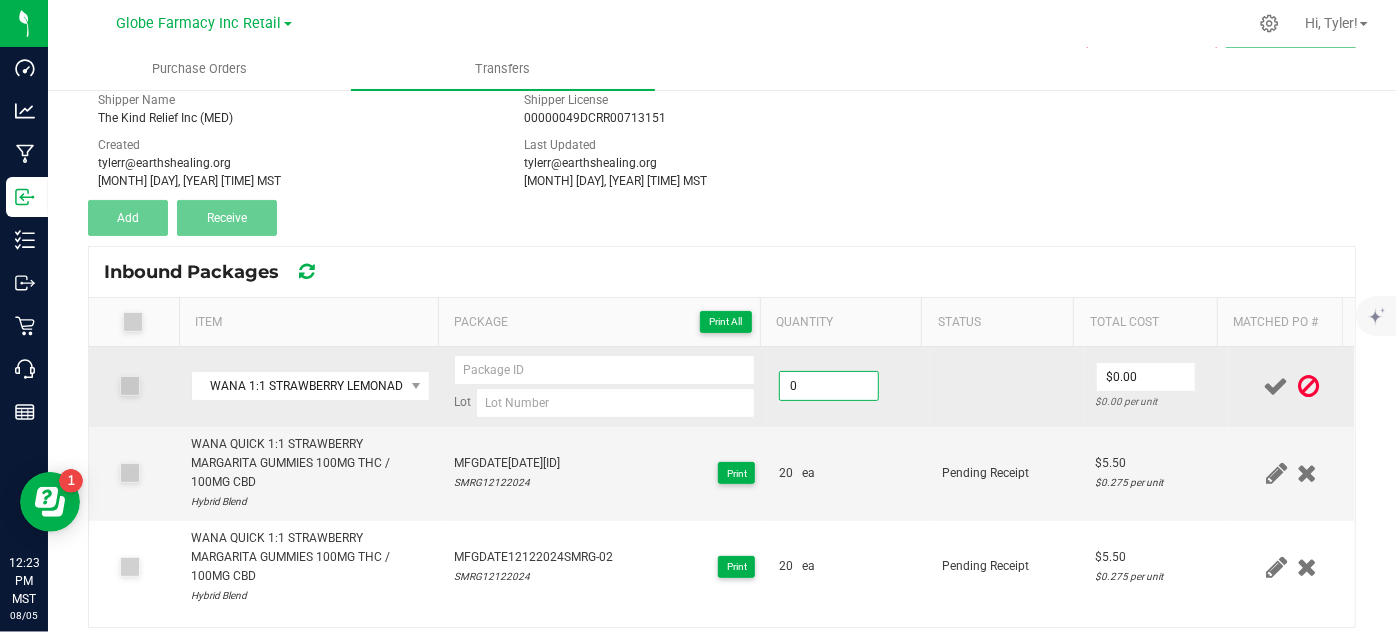click on "0" at bounding box center (829, 386) 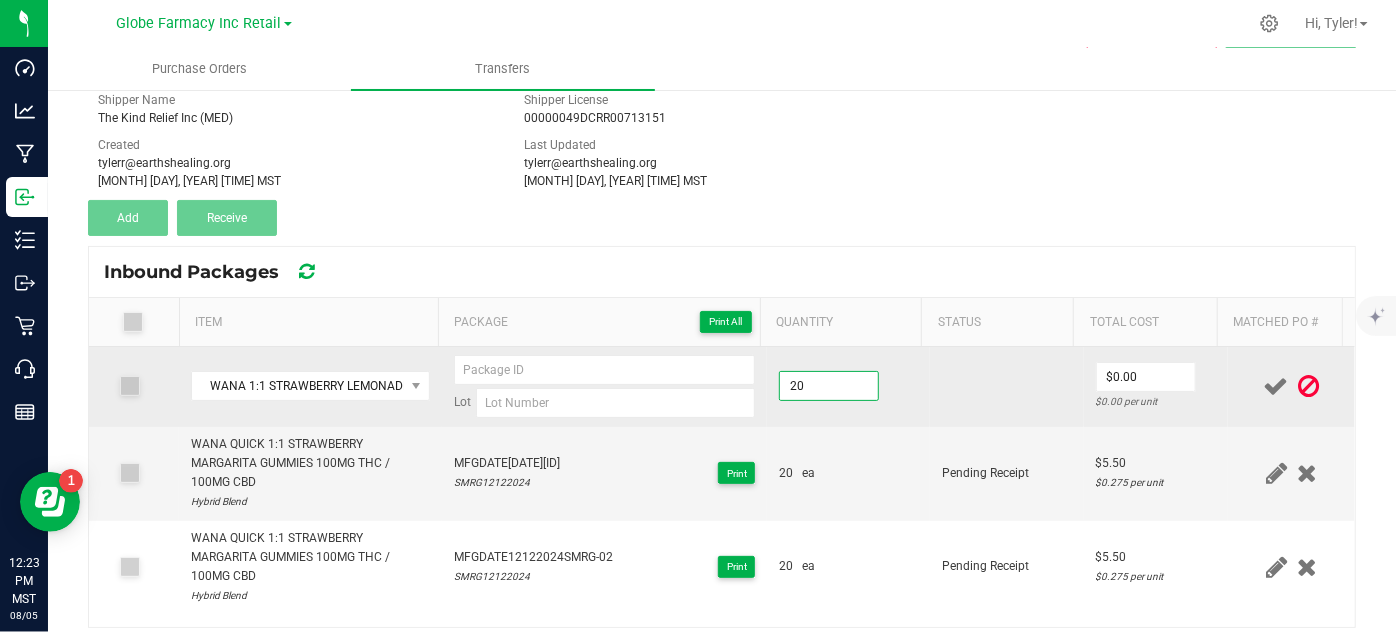 type on "20 ea" 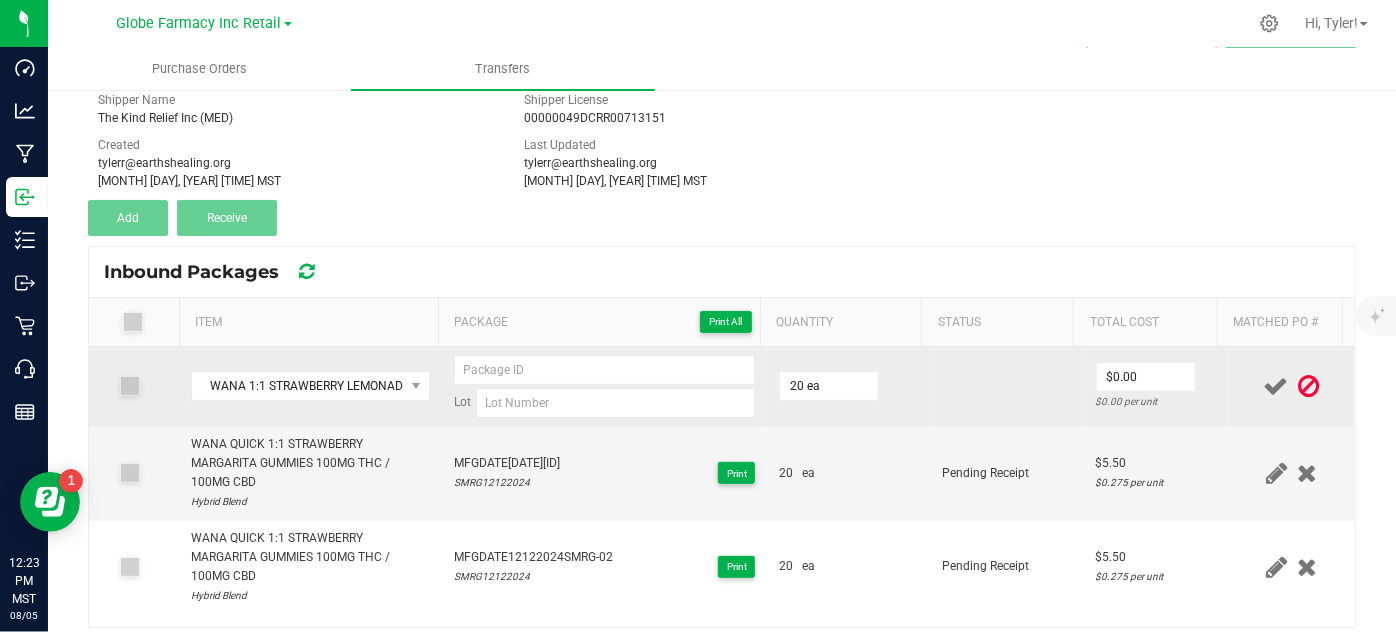 click at bounding box center [1007, 387] 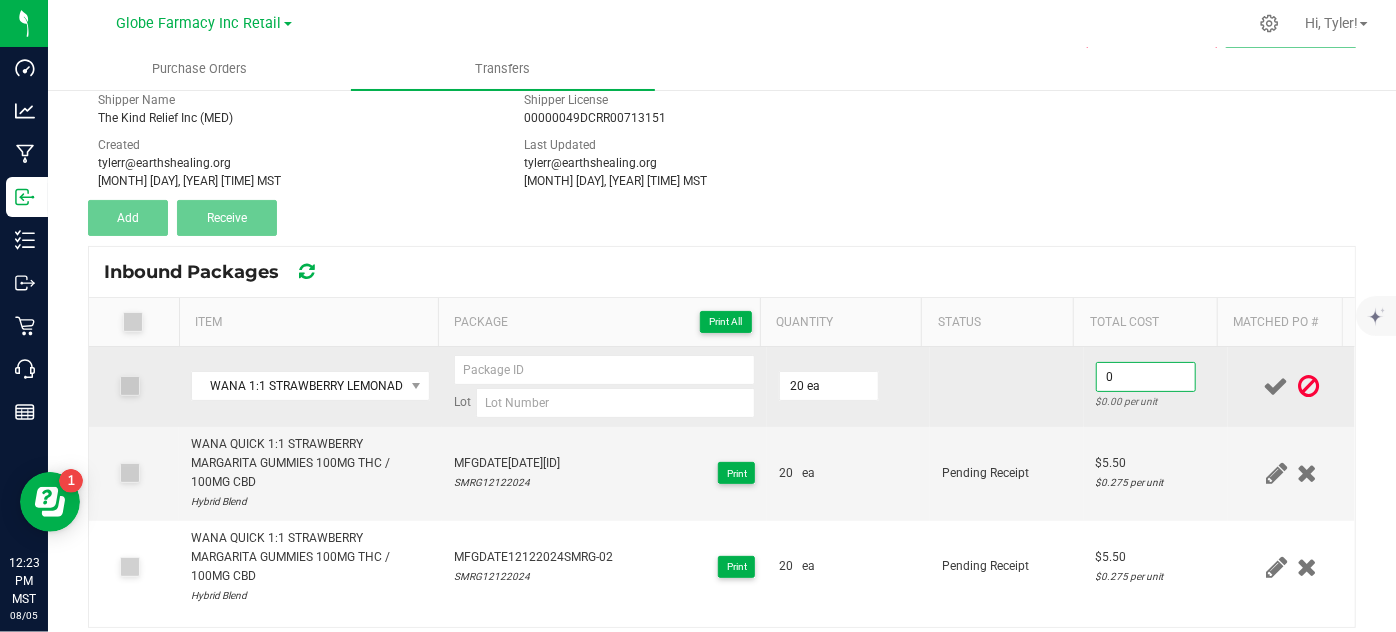 click on "0" at bounding box center (1146, 377) 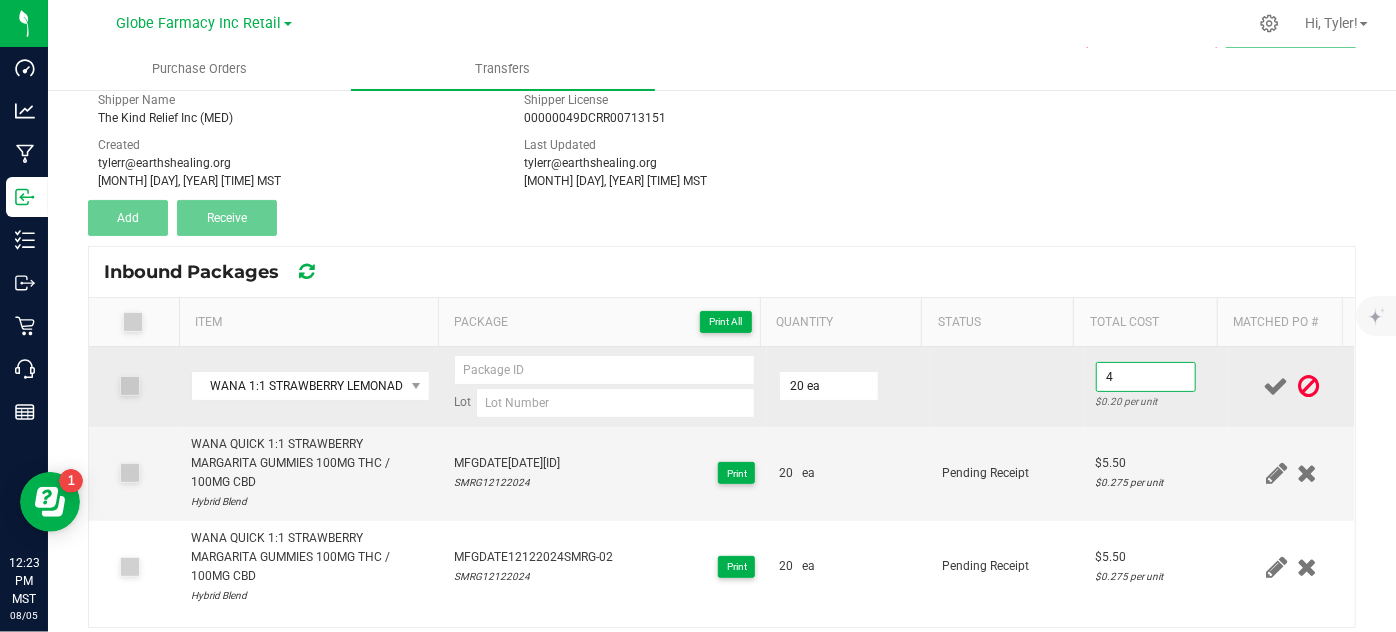 type on "$4.00" 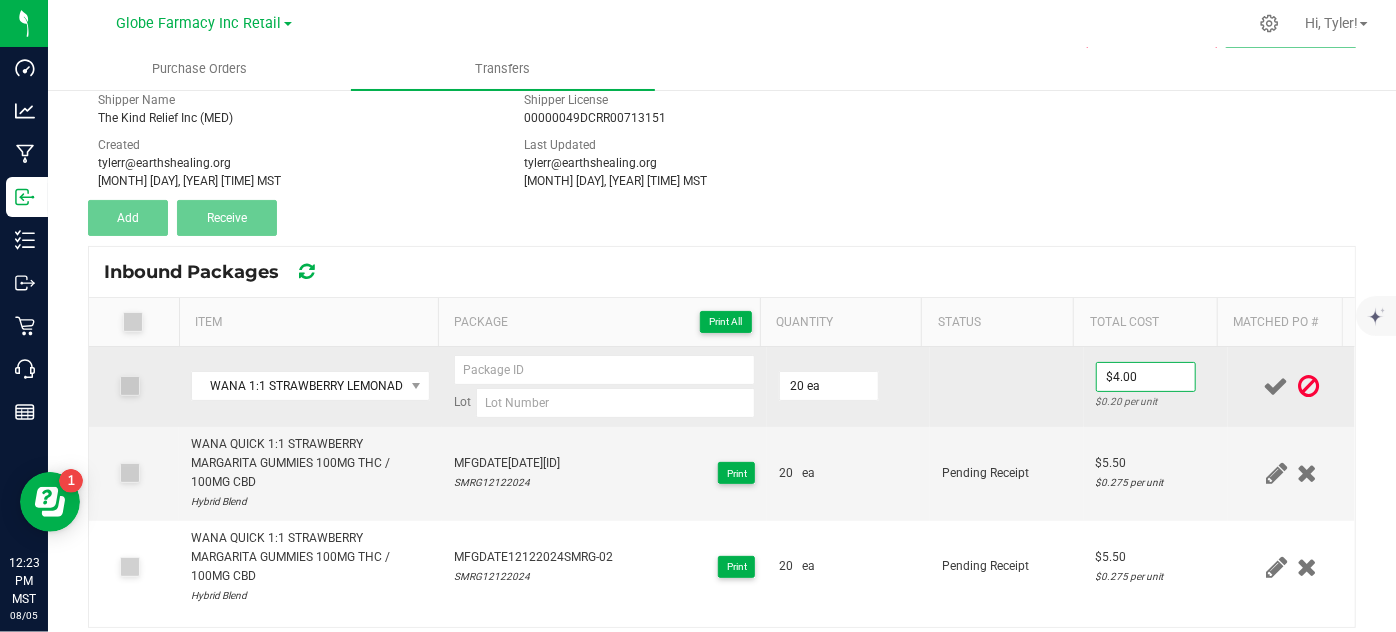 click at bounding box center (1007, 387) 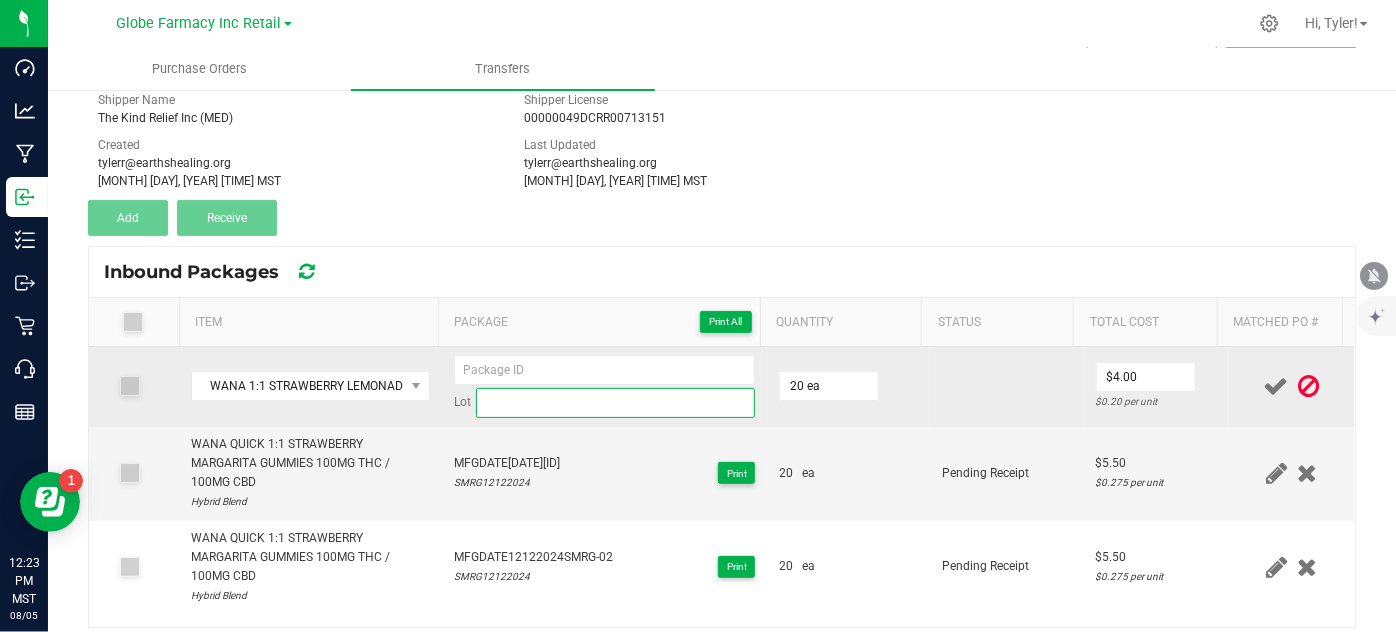 click at bounding box center [616, 403] 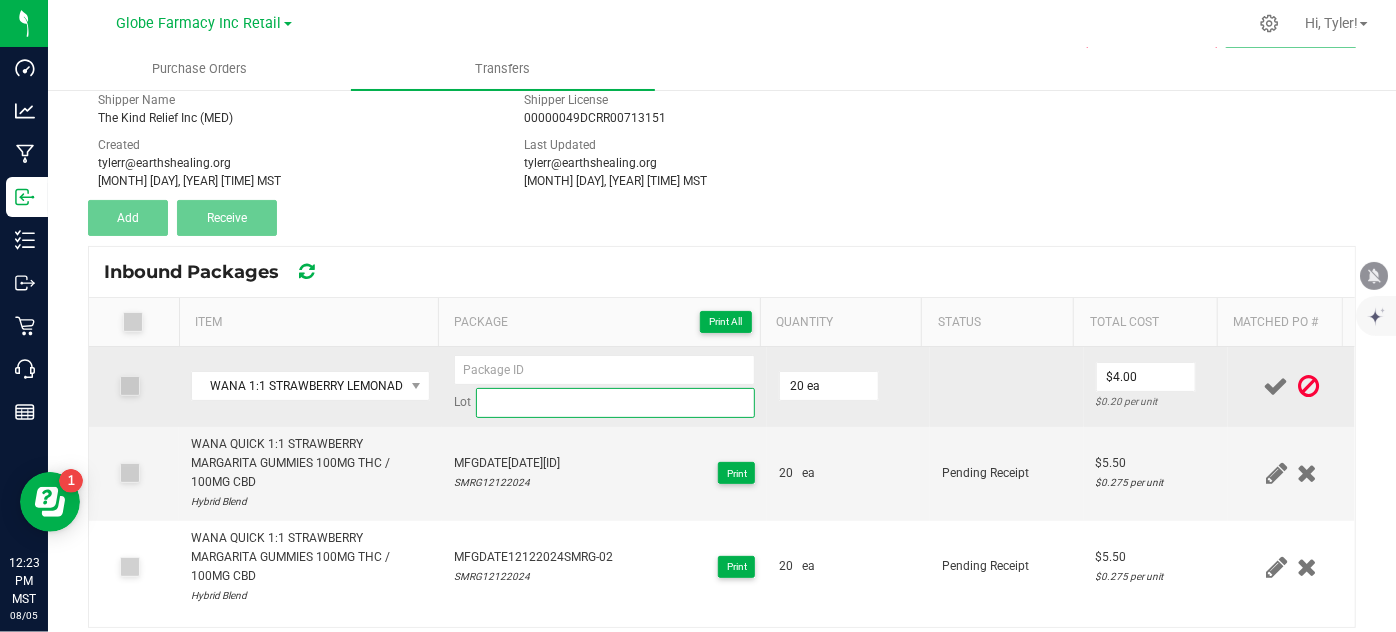 paste on "STLM05272025" 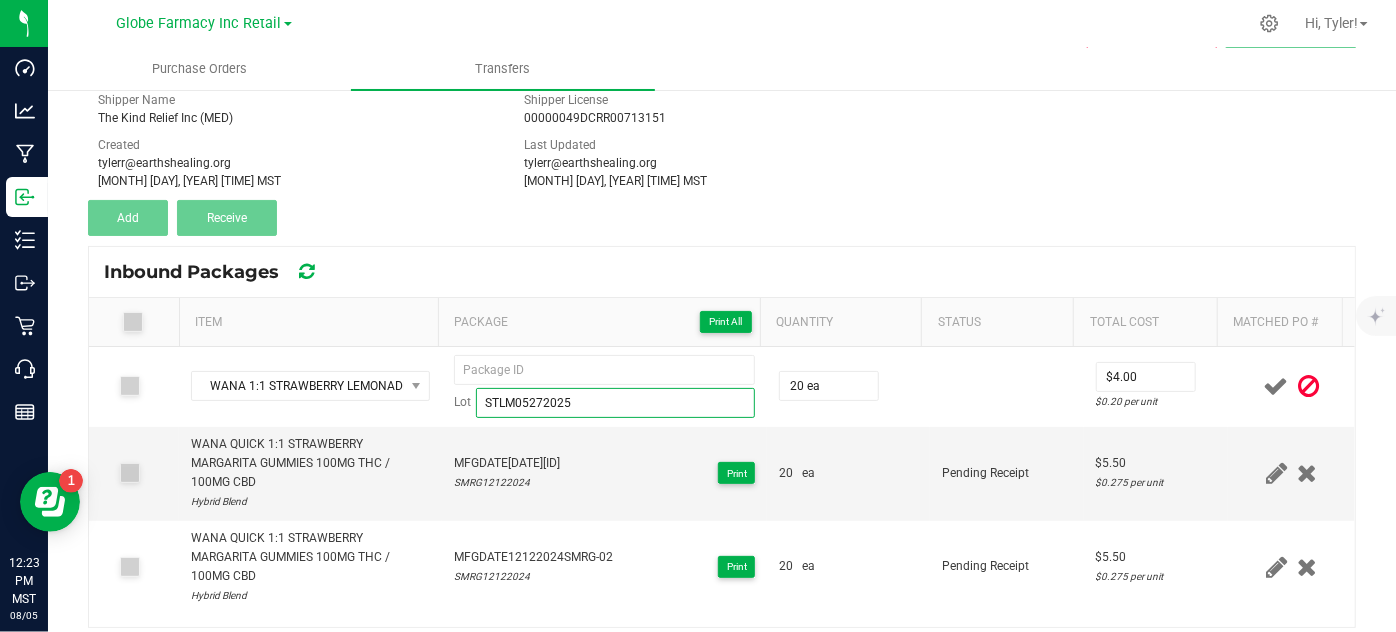 type on "STLM05272025" 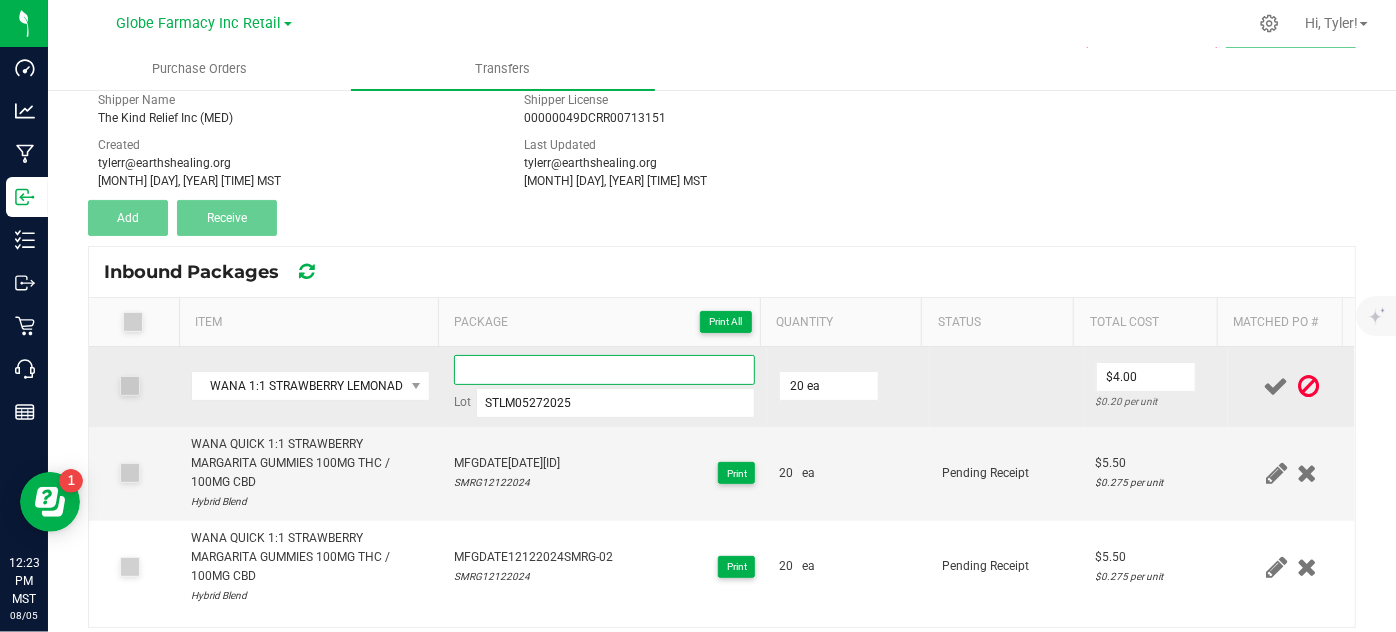 click at bounding box center [605, 370] 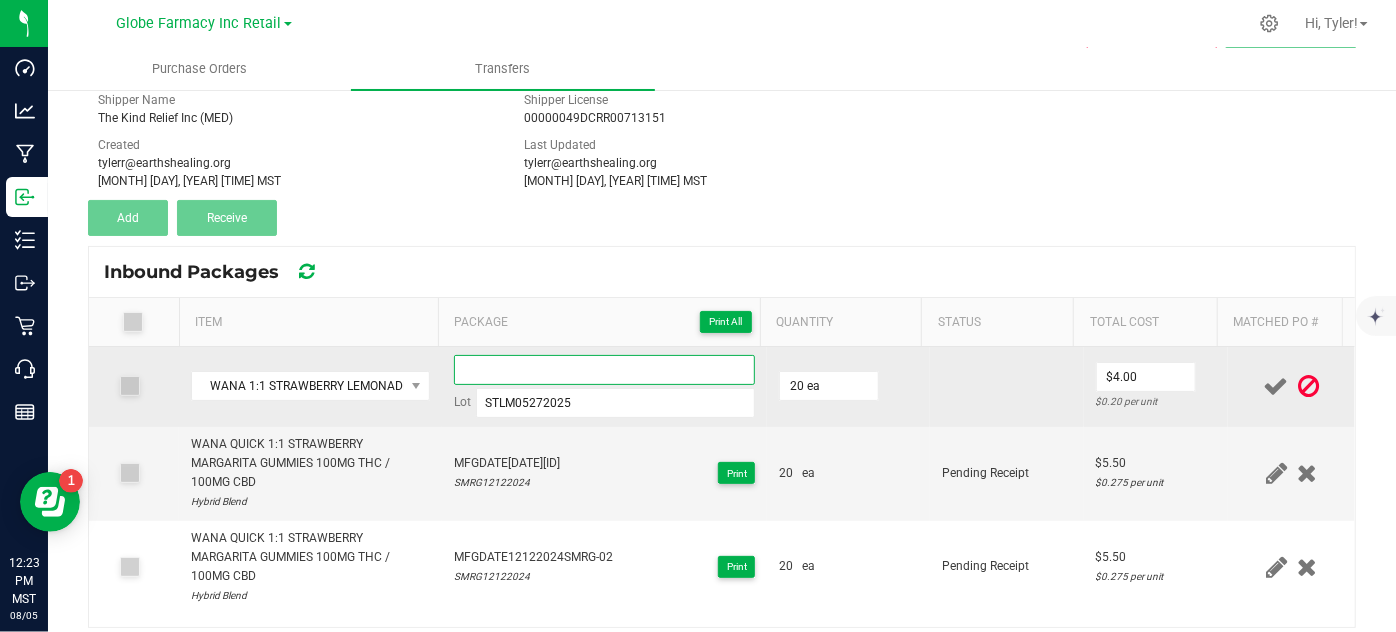 paste on "05272025STLM-Exp." 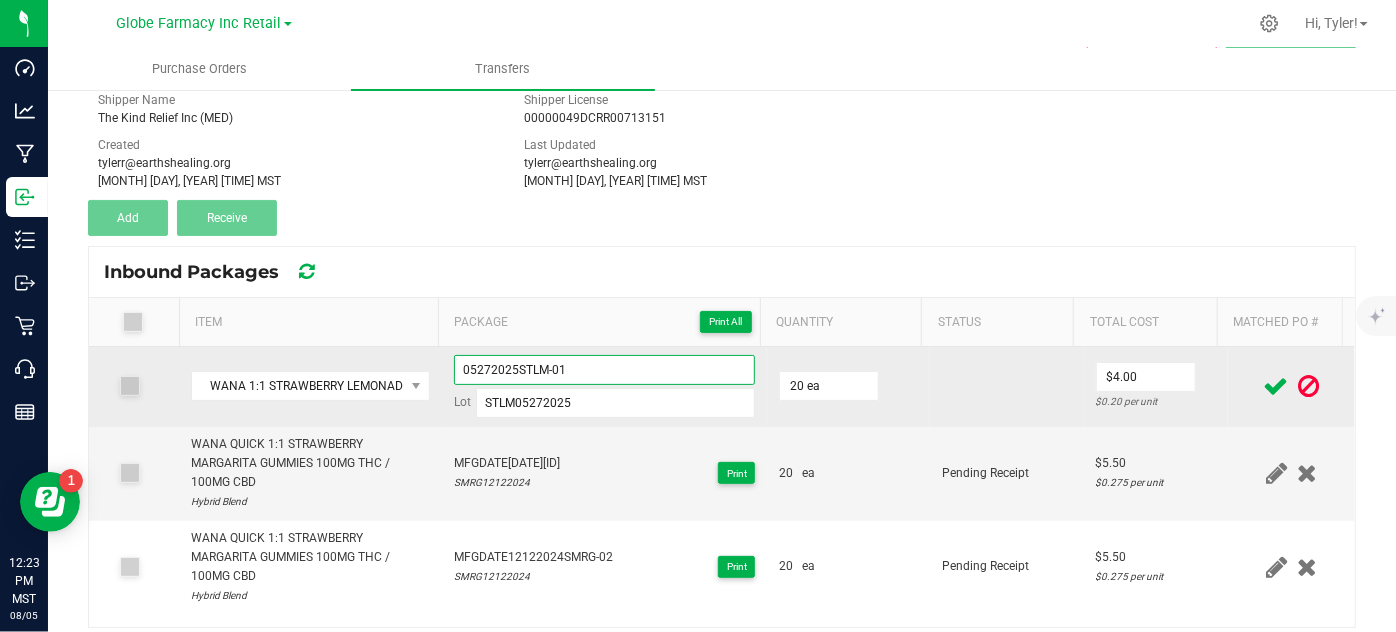 click on "05272025STLM-01" at bounding box center (605, 370) 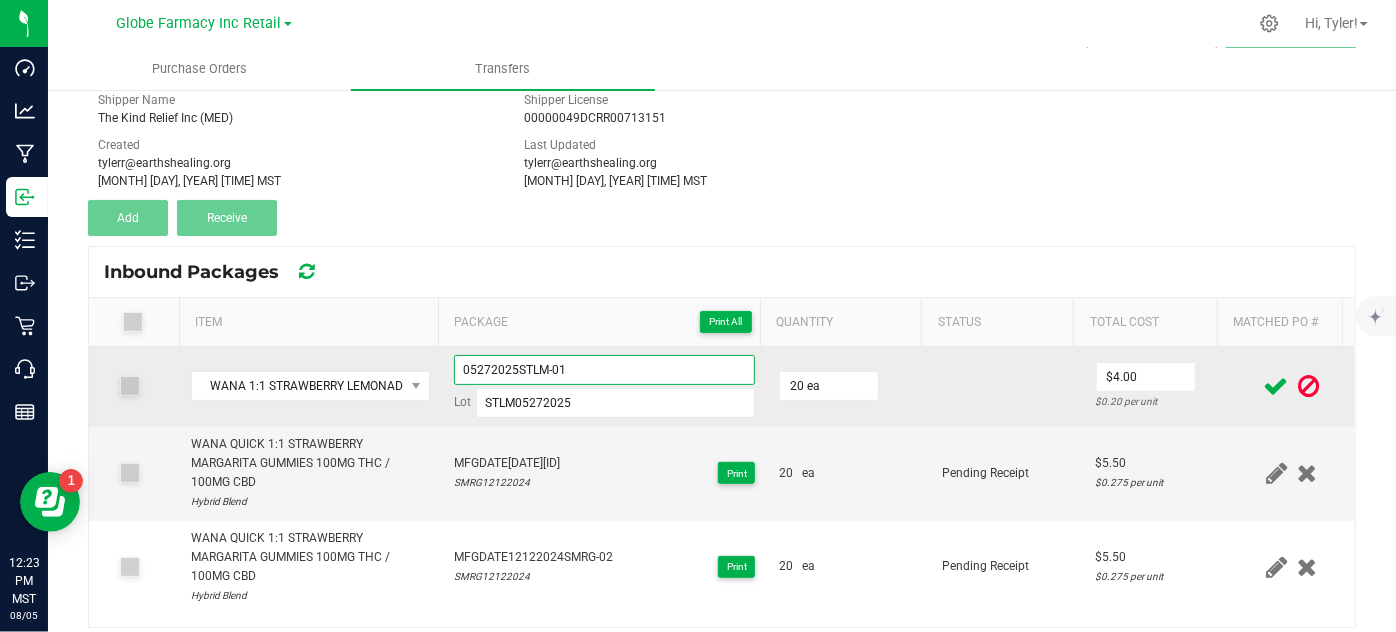 click on "05272025STLM-01" at bounding box center [605, 370] 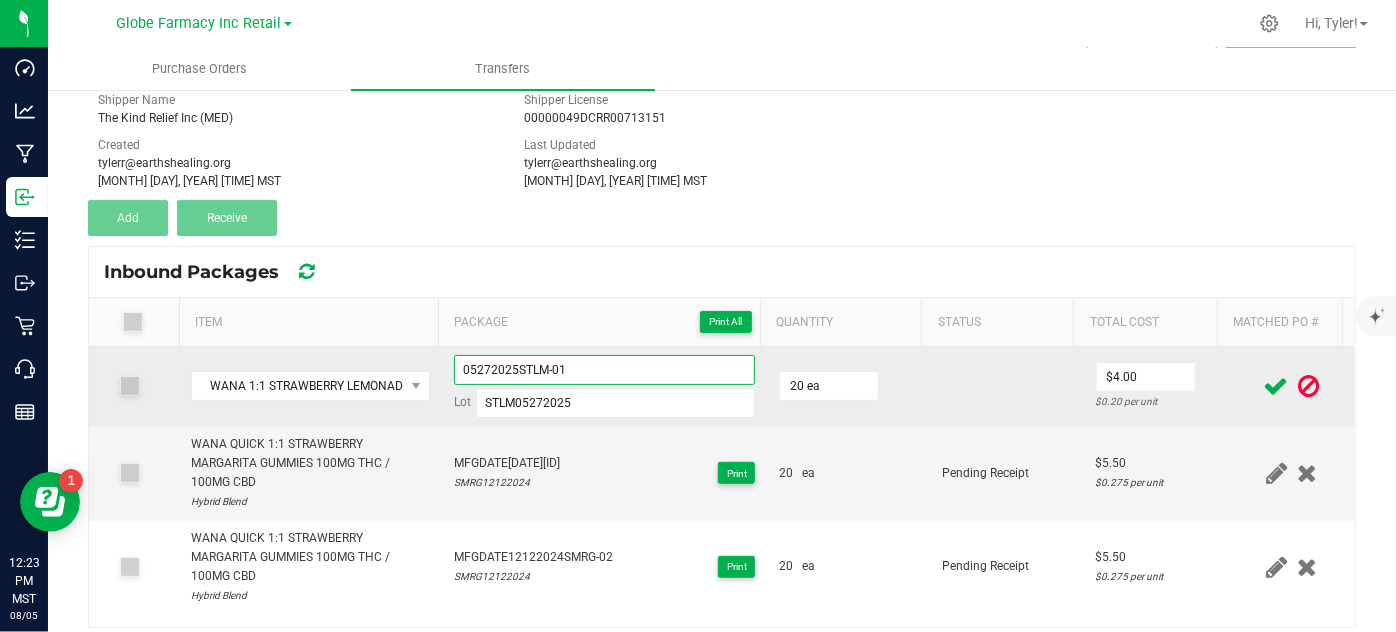 click on "05272025STLM-01" at bounding box center (605, 370) 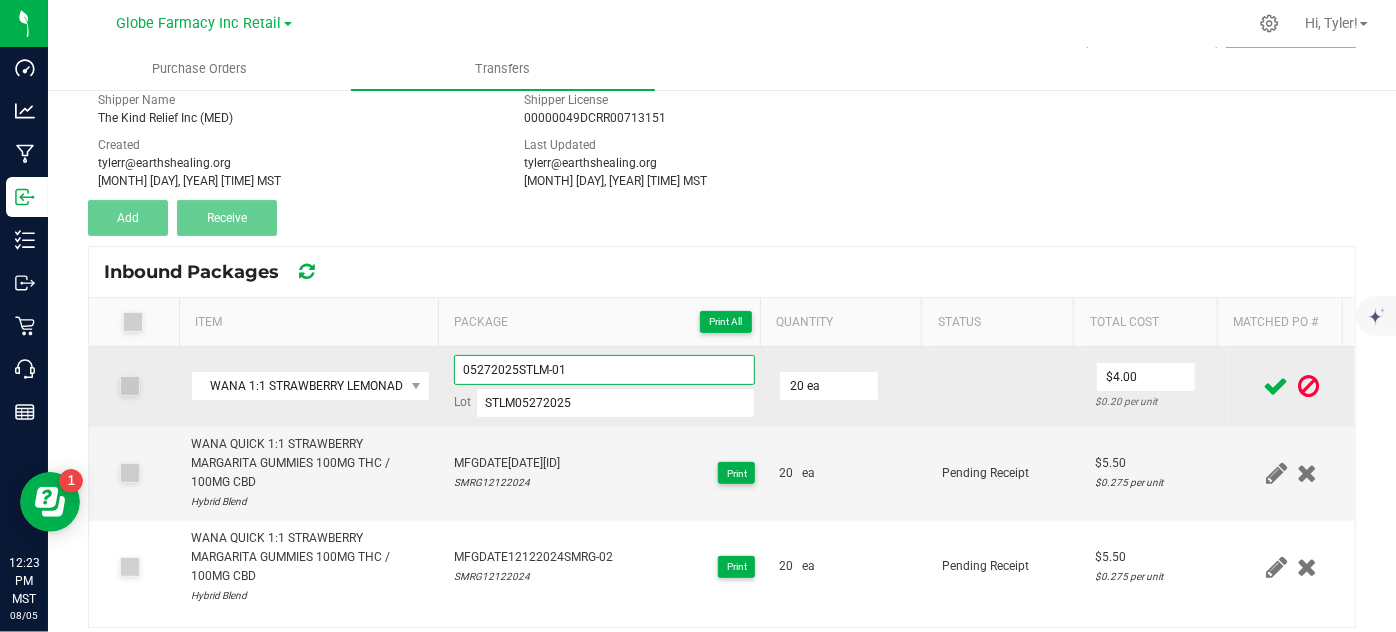 type on "05272025STLM-01" 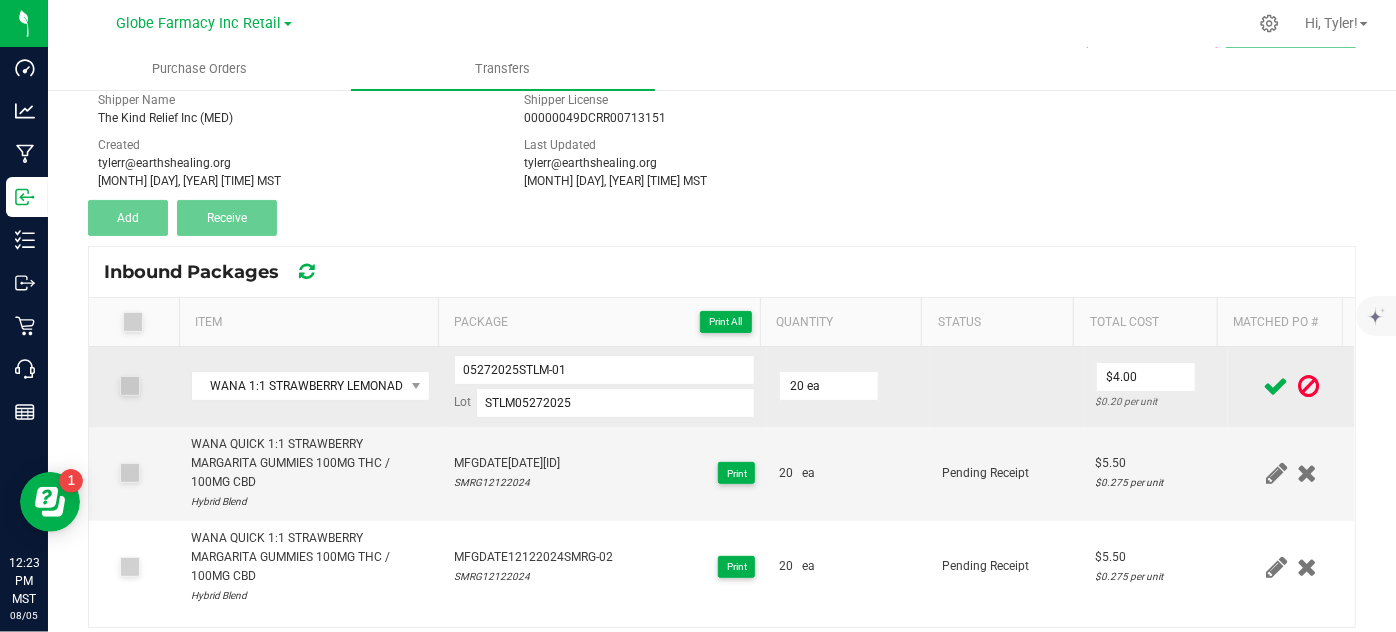 click at bounding box center [1007, 387] 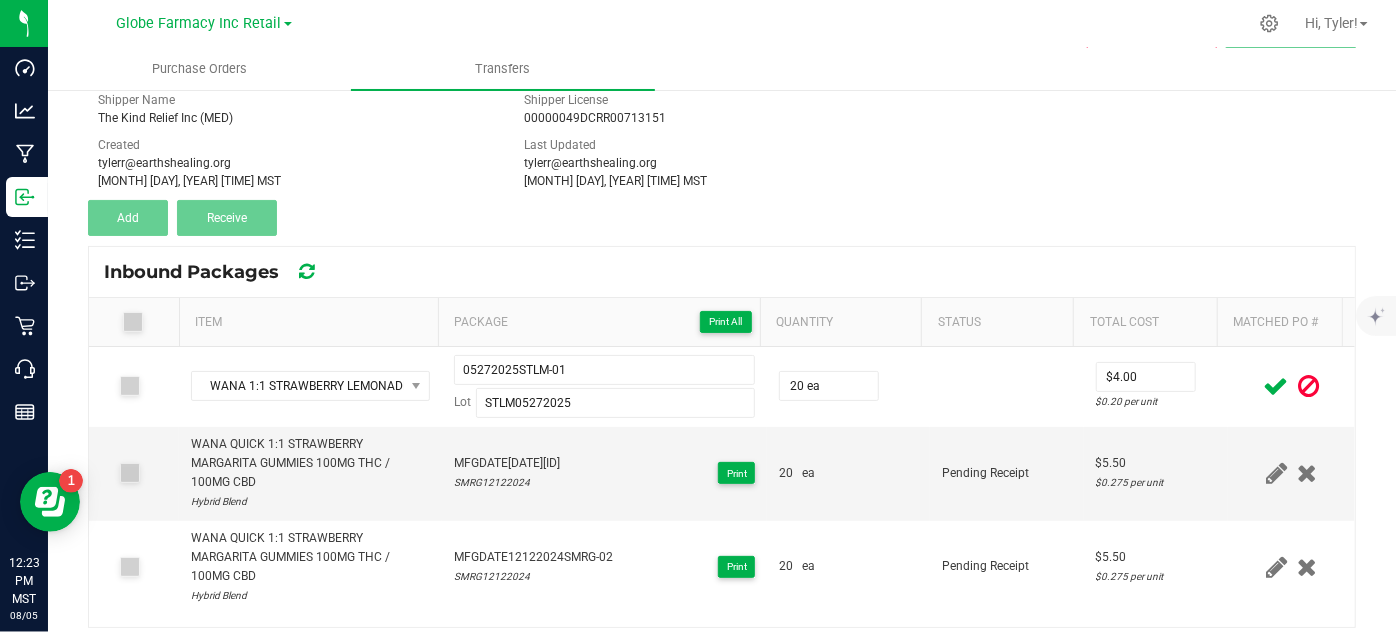 click at bounding box center (1276, 386) 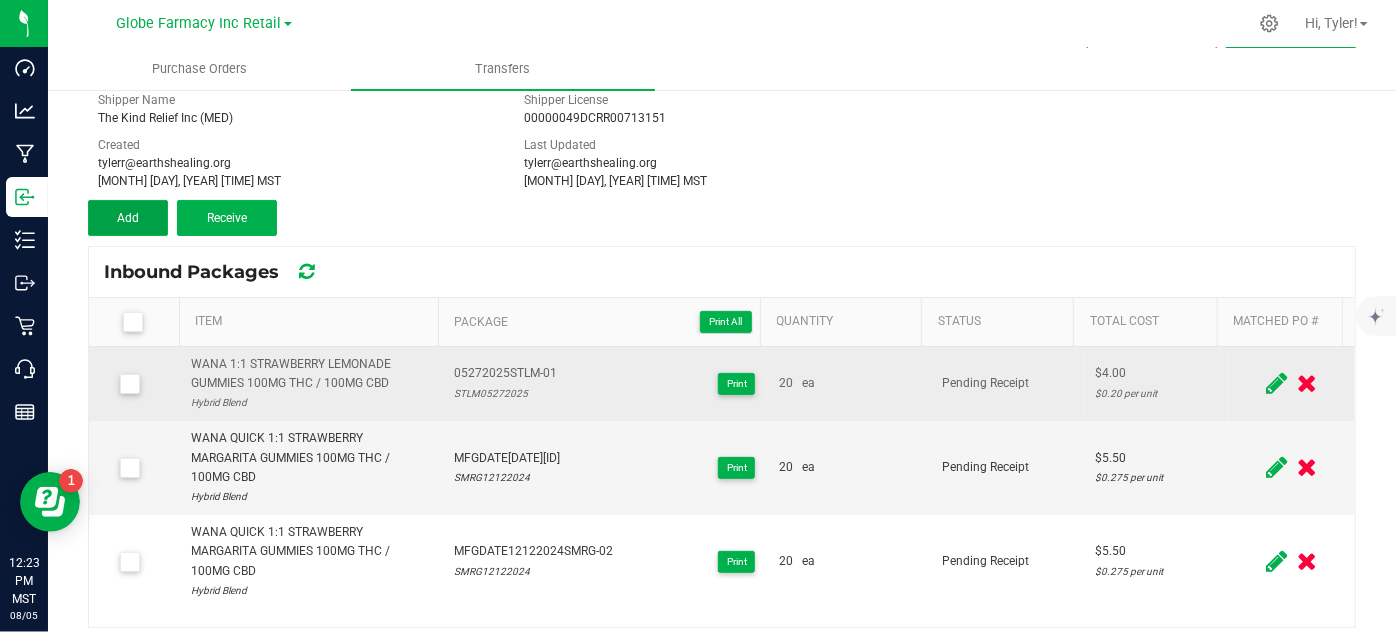 drag, startPoint x: 123, startPoint y: 212, endPoint x: 400, endPoint y: 350, distance: 309.47214 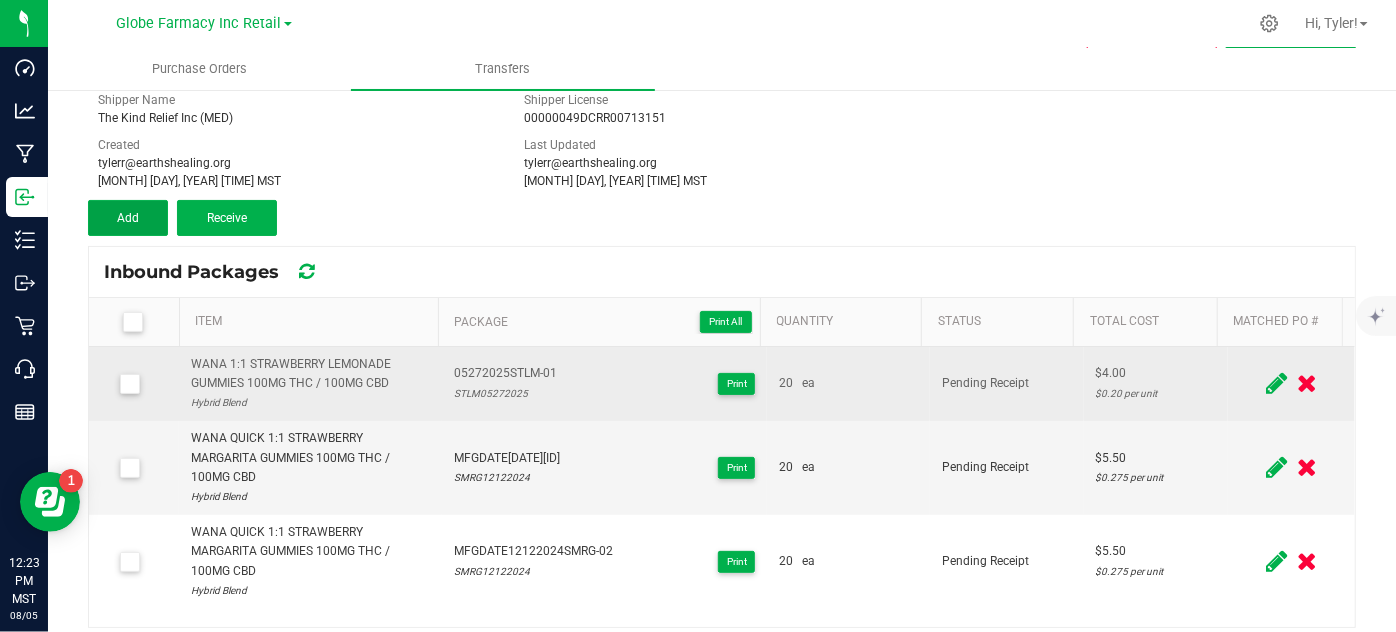 click on "Add" at bounding box center [128, 218] 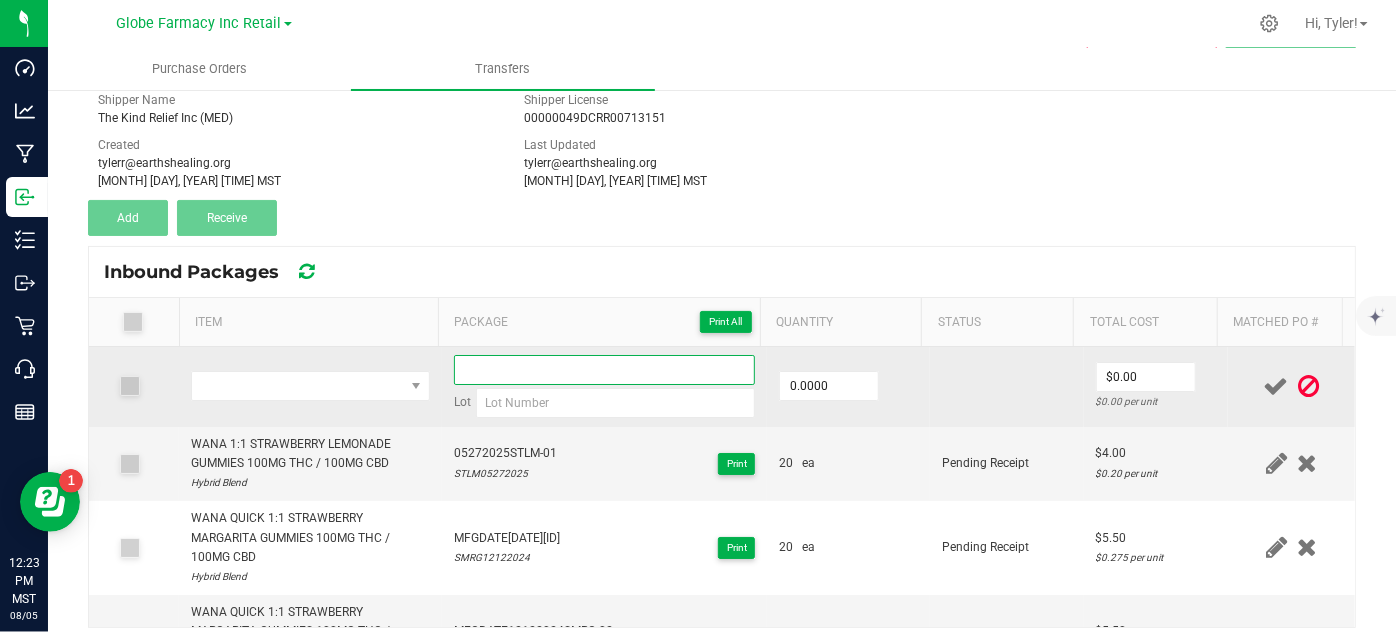 click at bounding box center (605, 370) 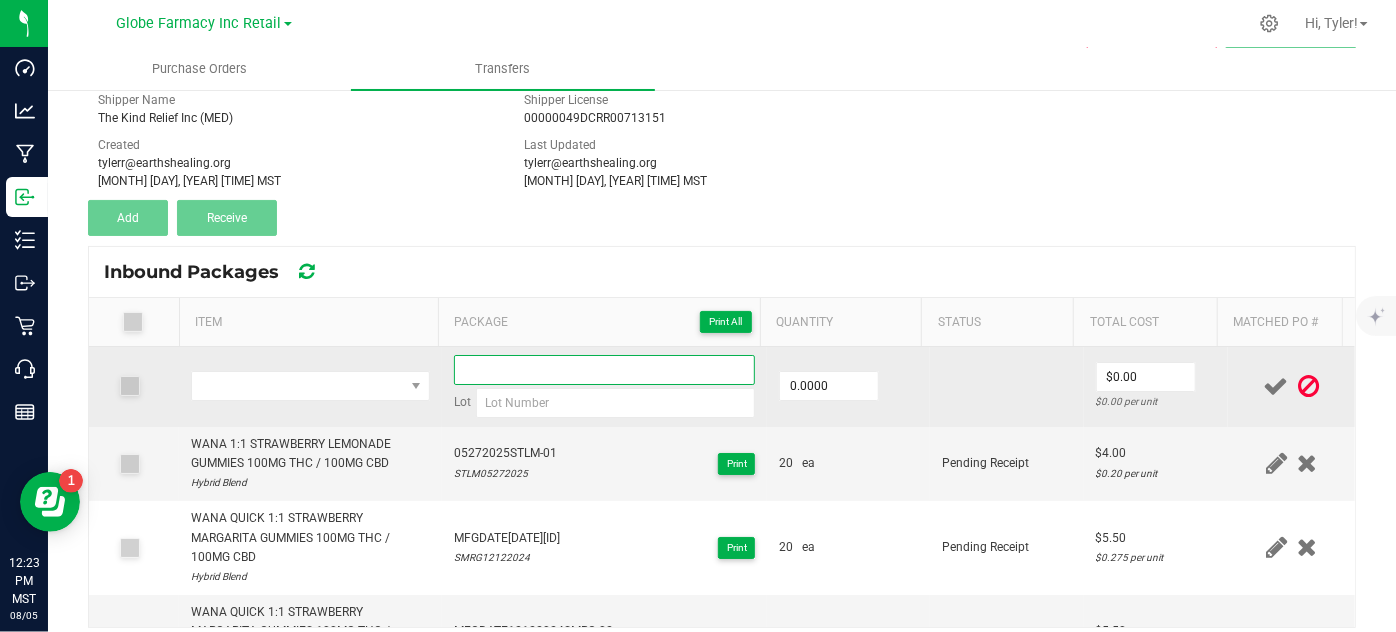 paste on "05272025STLM-01" 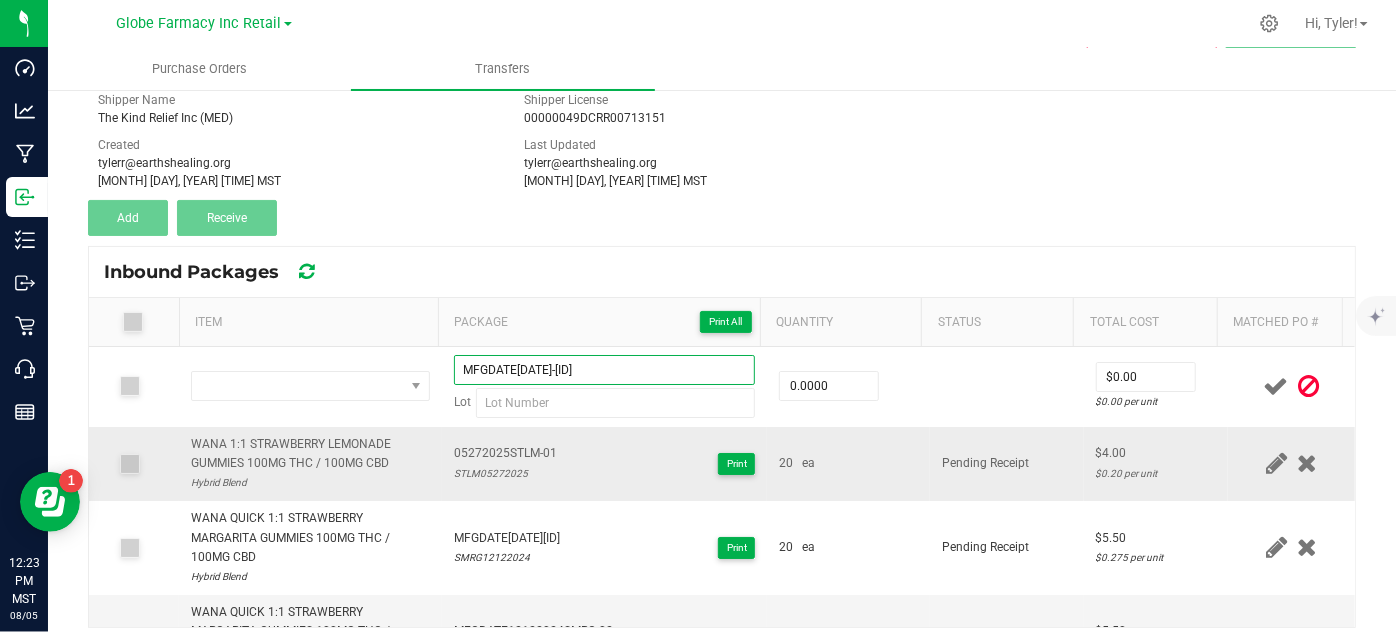 type on "05272025STLM-02" 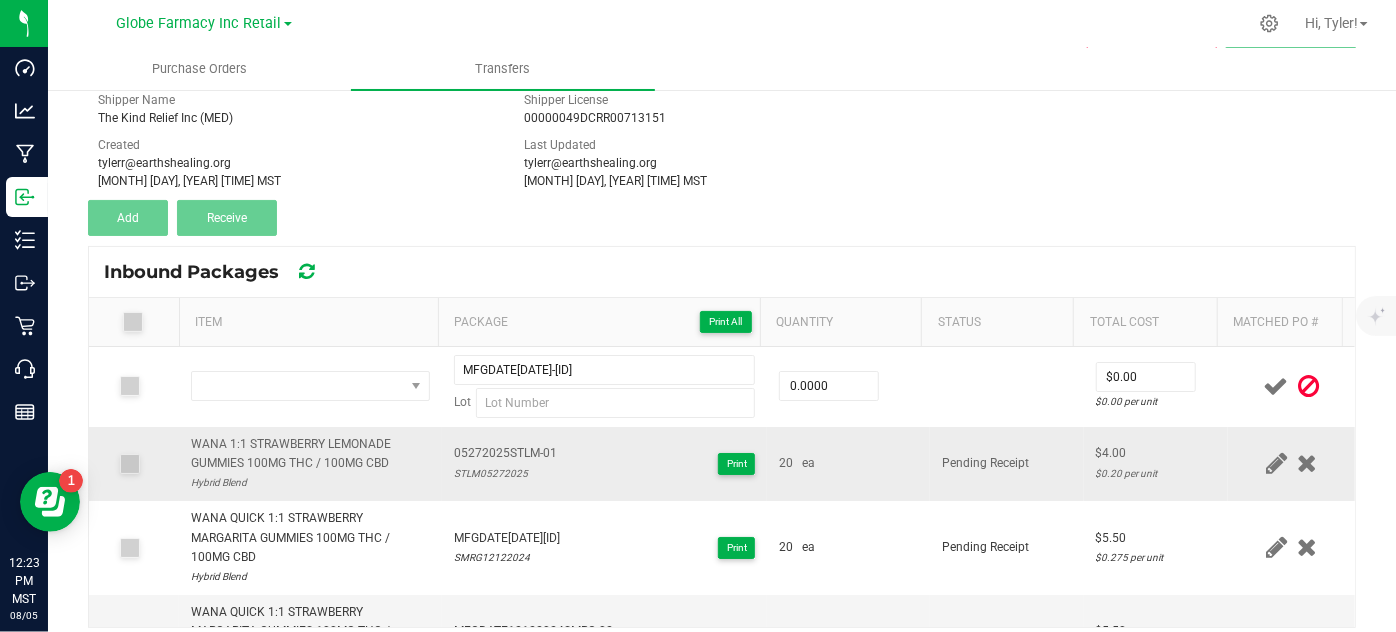 click on "STLM05272025" at bounding box center [505, 473] 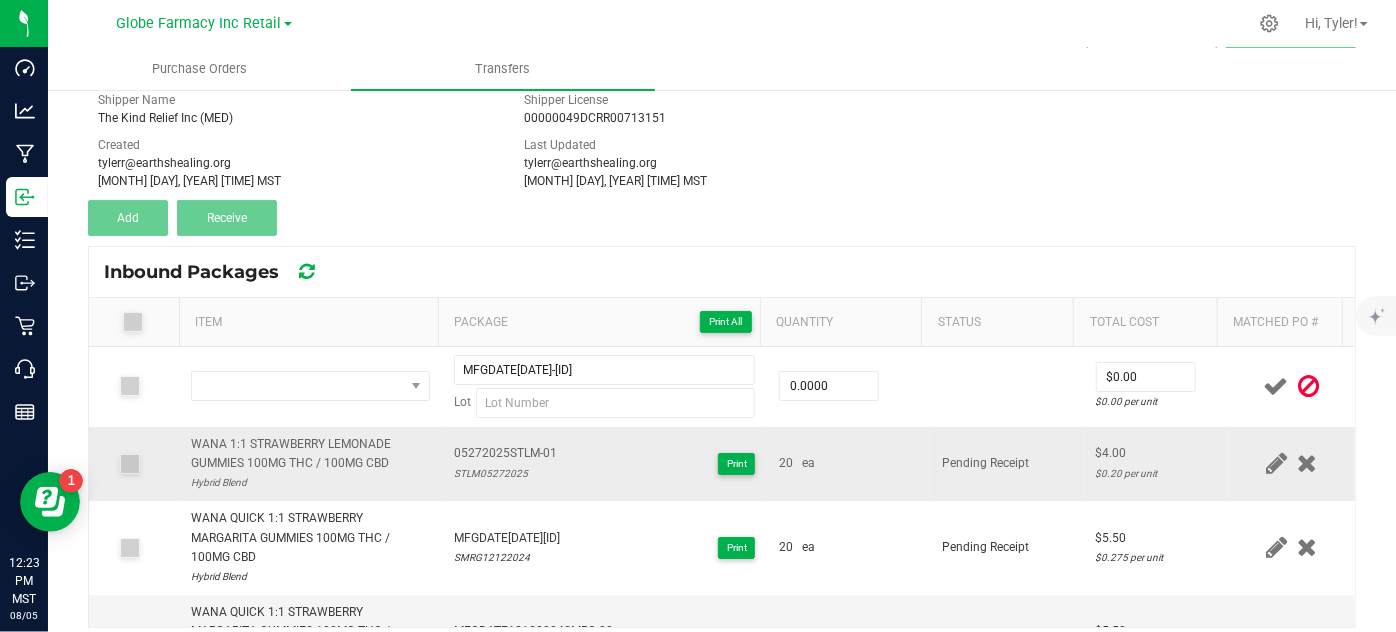 click on "STLM05272025" at bounding box center (505, 473) 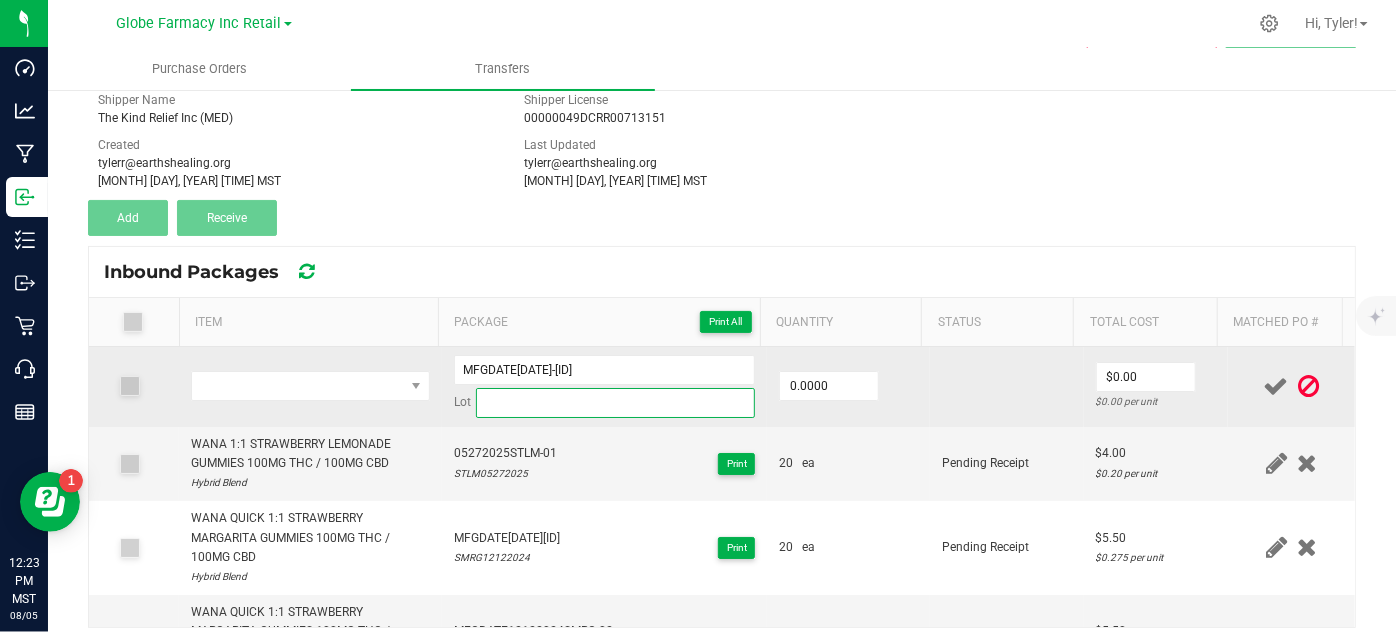 click at bounding box center [616, 403] 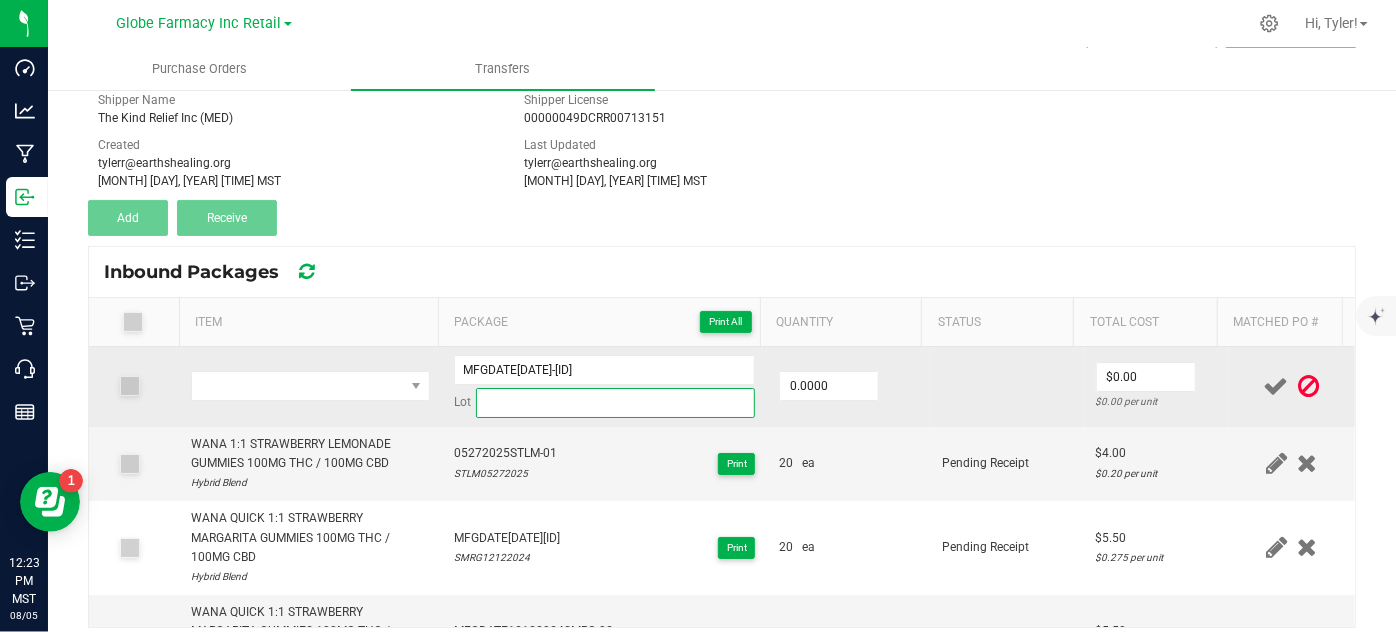 paste on "STLM05272025" 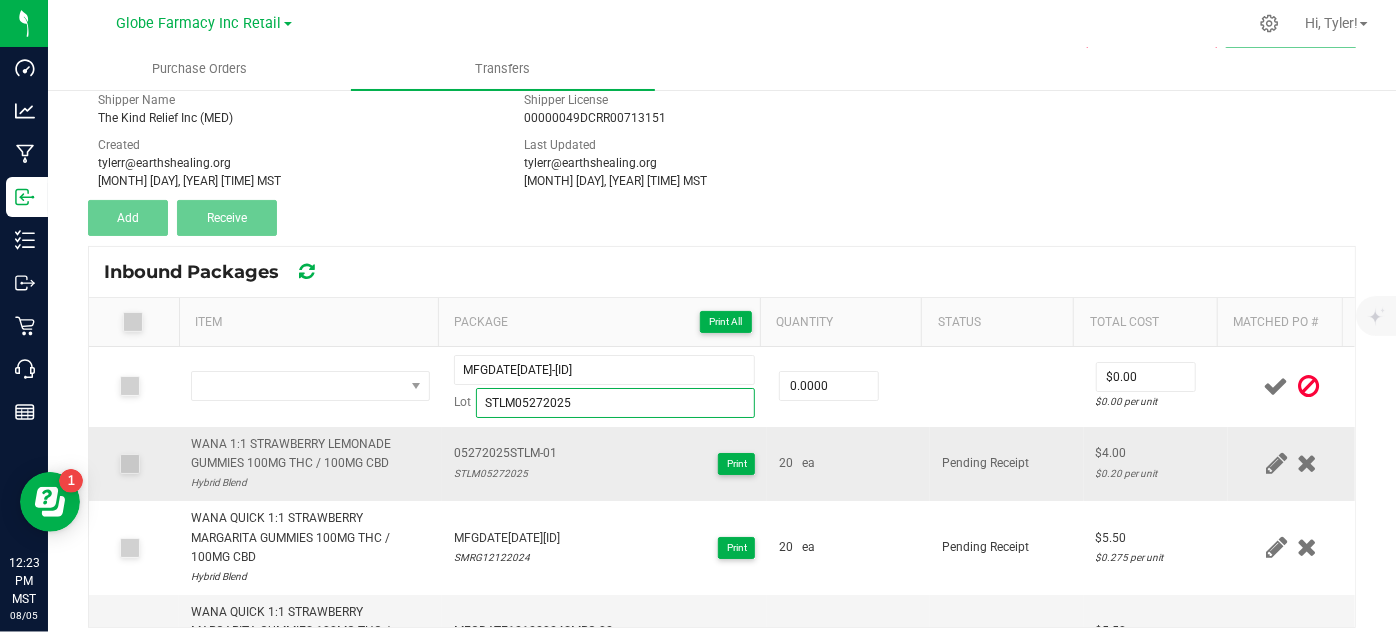 type on "STLM05272025" 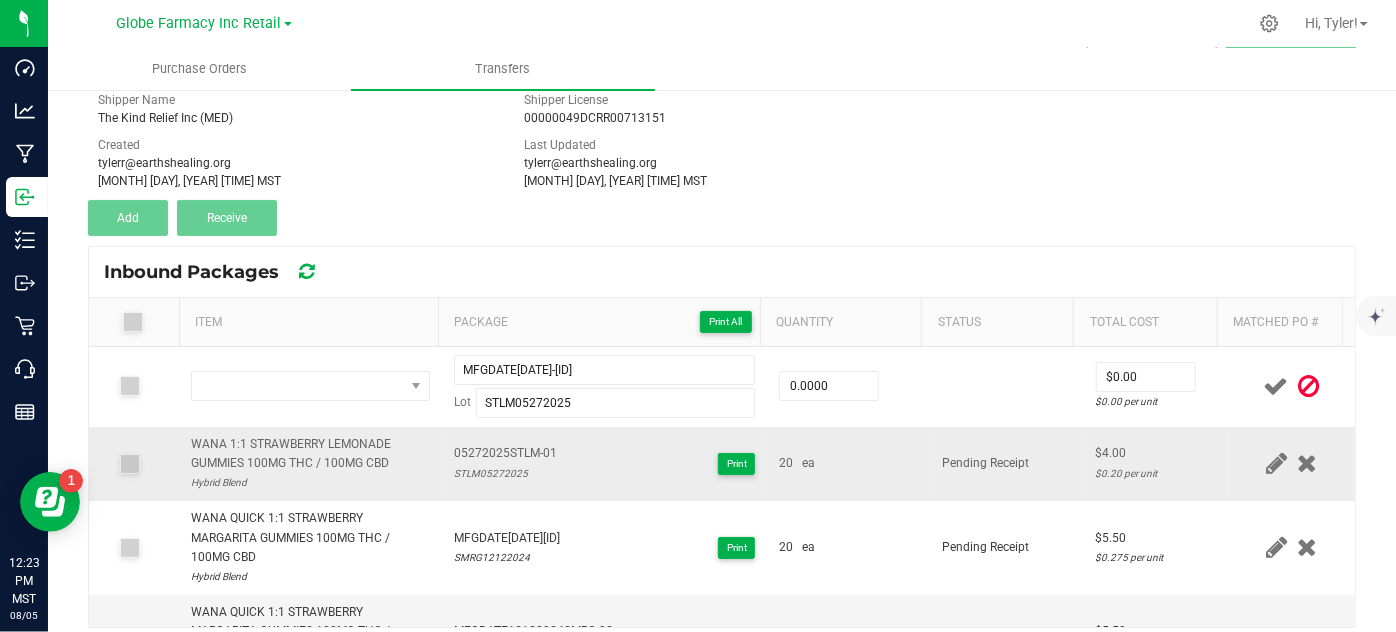 click on "WANA 1:1 STRAWBERRY LEMONADE GUMMIES 100MG THC / 100MG CBD" at bounding box center (310, 454) 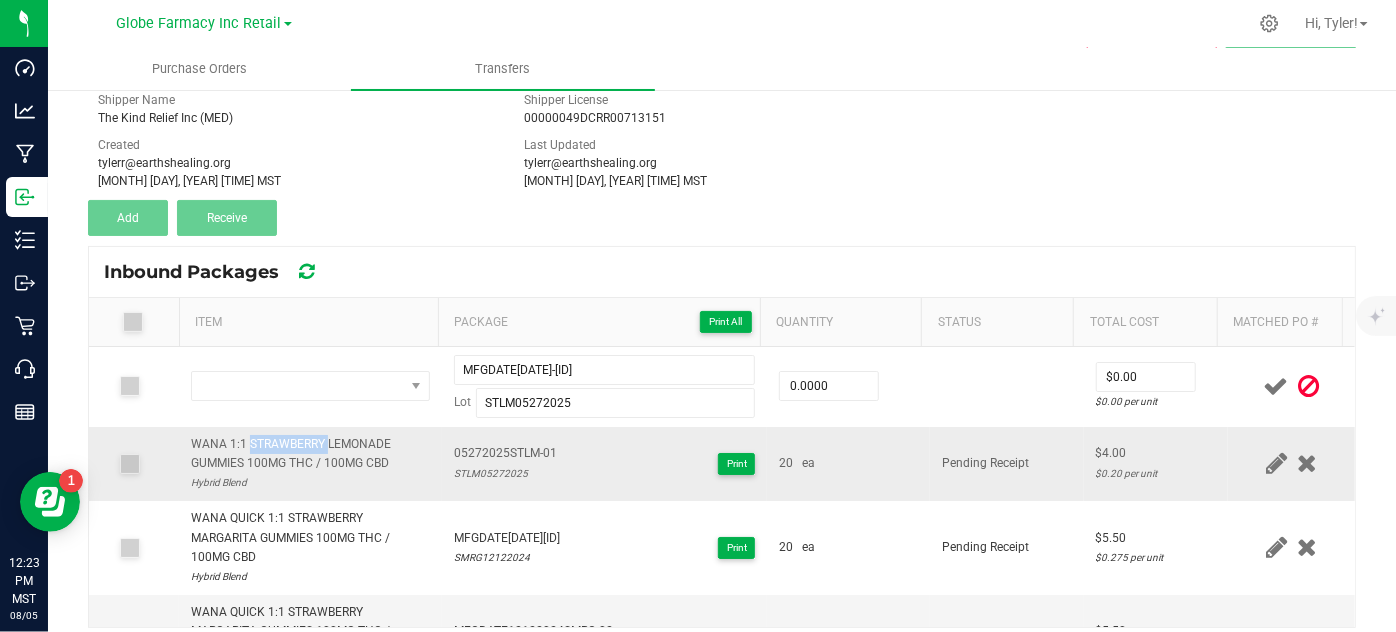 click on "WANA 1:1 STRAWBERRY LEMONADE GUMMIES 100MG THC / 100MG CBD" at bounding box center (310, 454) 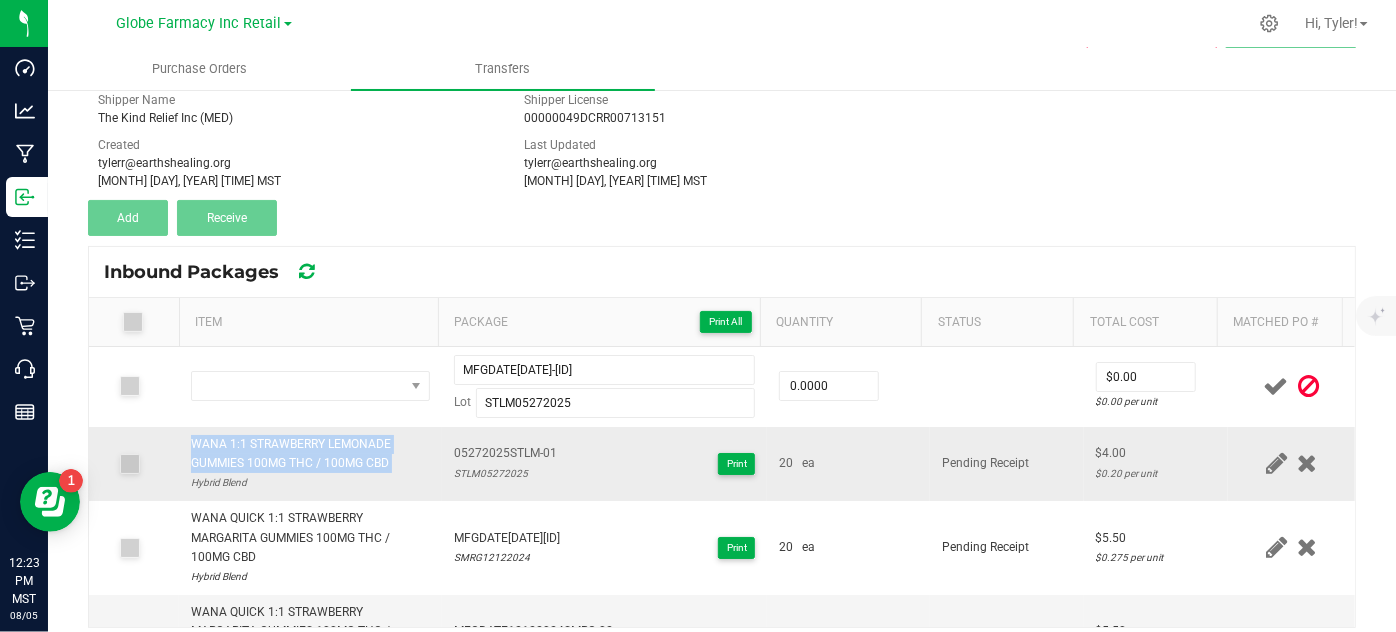 click on "WANA 1:1 STRAWBERRY LEMONADE GUMMIES 100MG THC / 100MG CBD" at bounding box center (310, 454) 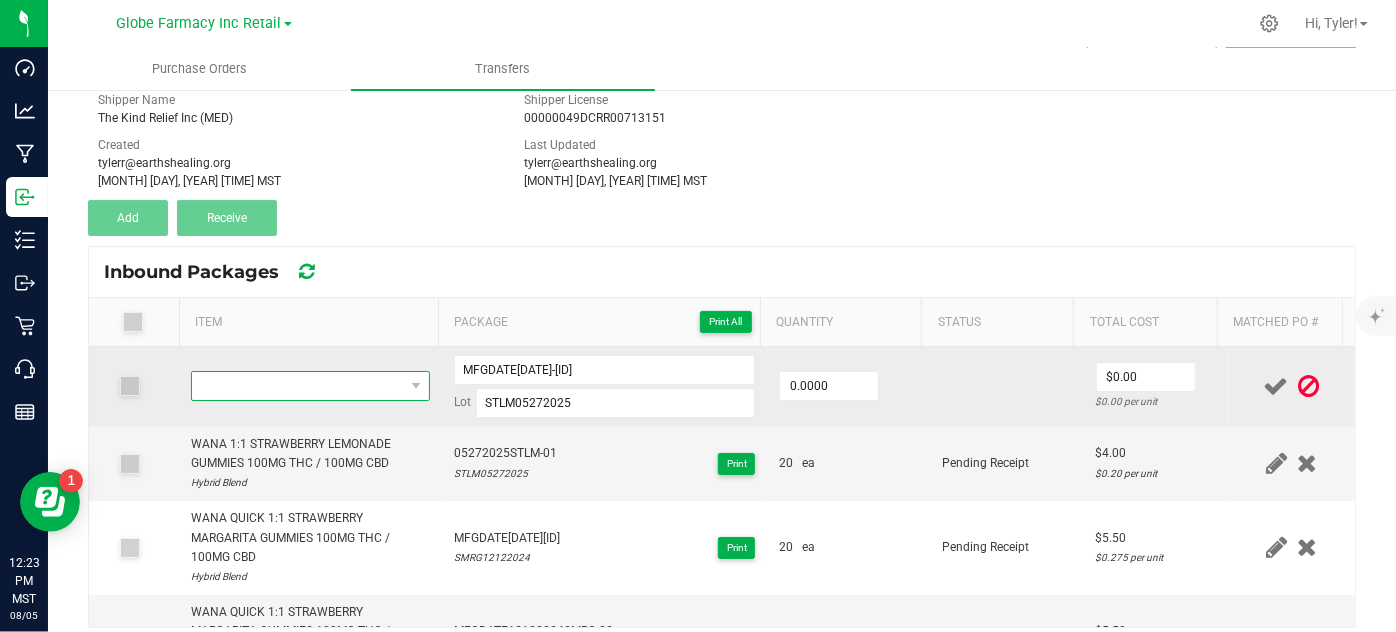 click at bounding box center [297, 386] 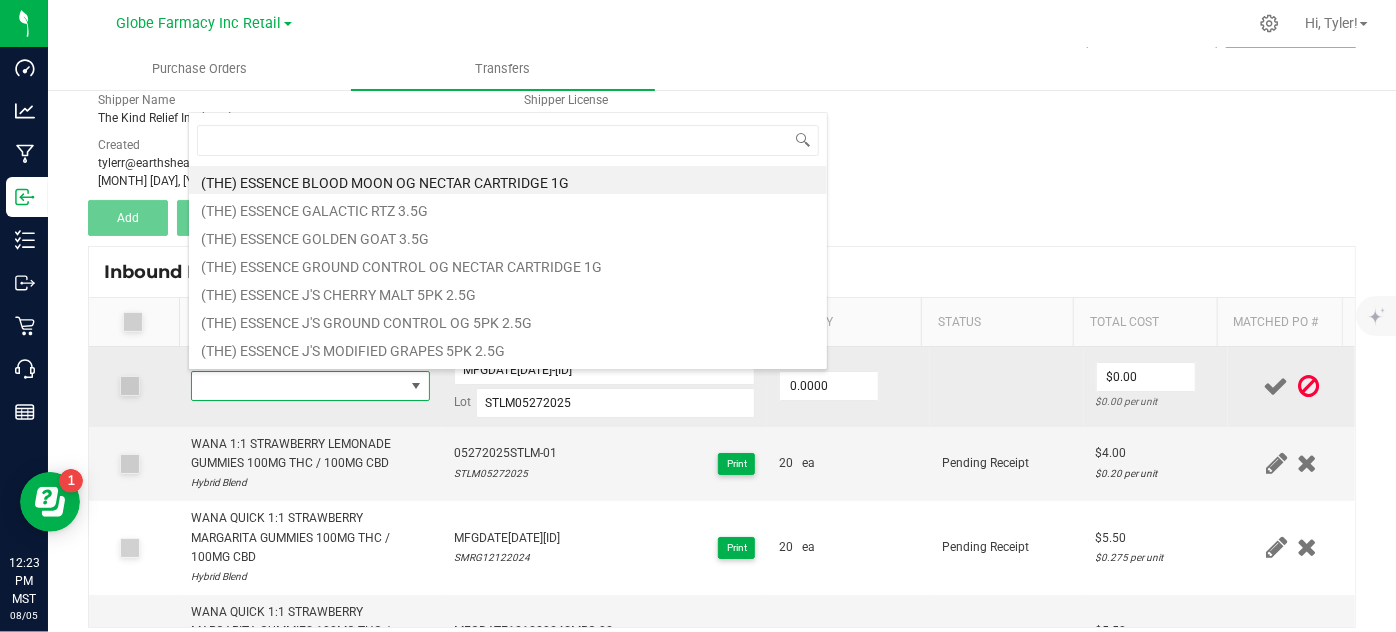 scroll, scrollTop: 99970, scrollLeft: 99767, axis: both 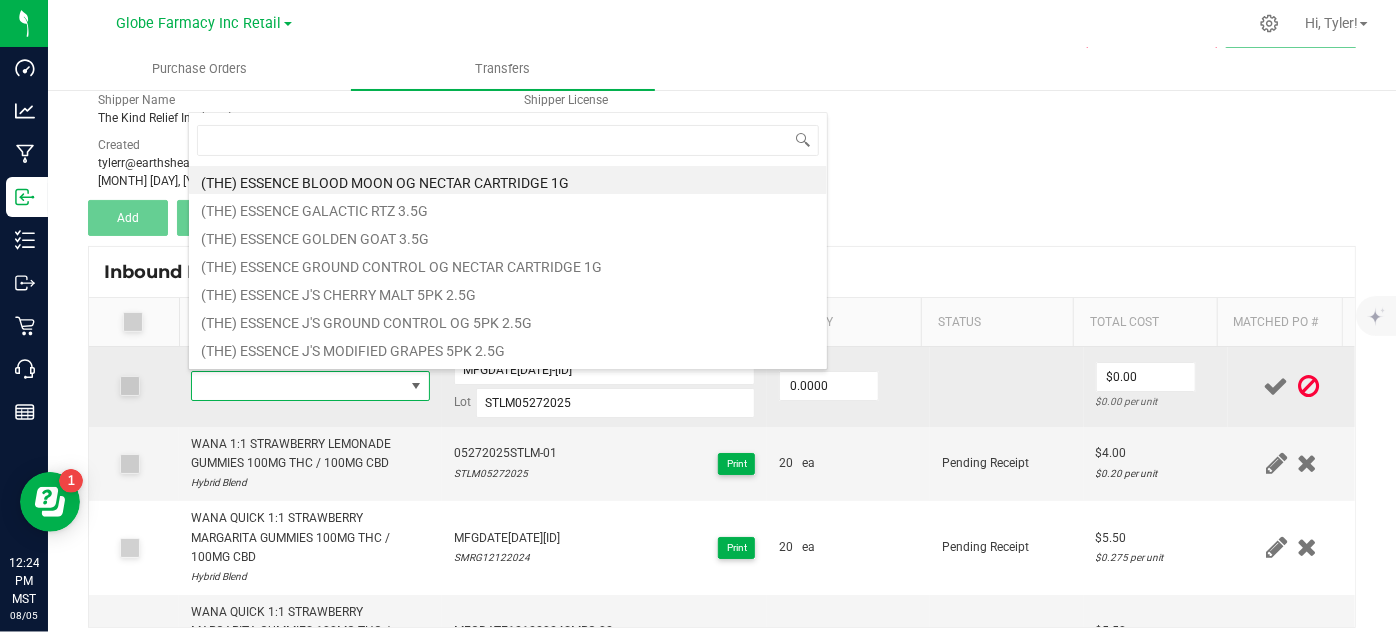 type on "WANA 1:1 STRAWBERRY LEMONADE GUMMIES 100MG THC / 100MG CBD" 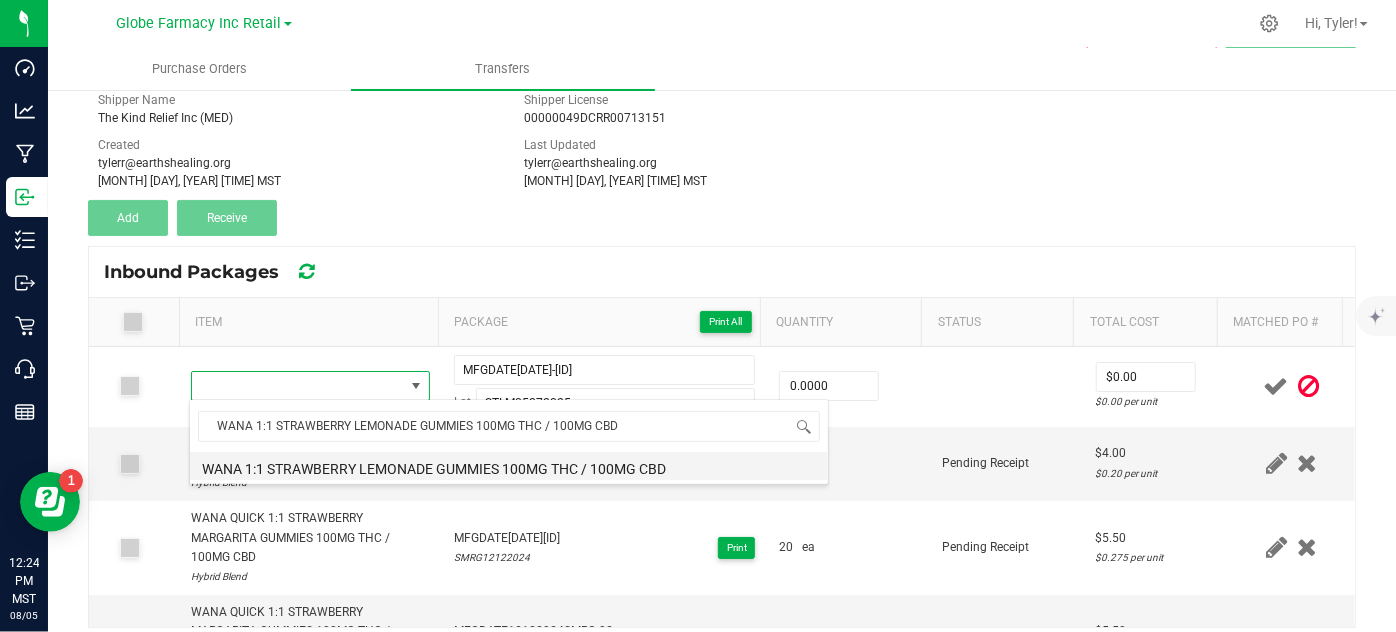 click on "WANA 1:1 STRAWBERRY LEMONADE GUMMIES 100MG THC / 100MG CBD" at bounding box center [509, 466] 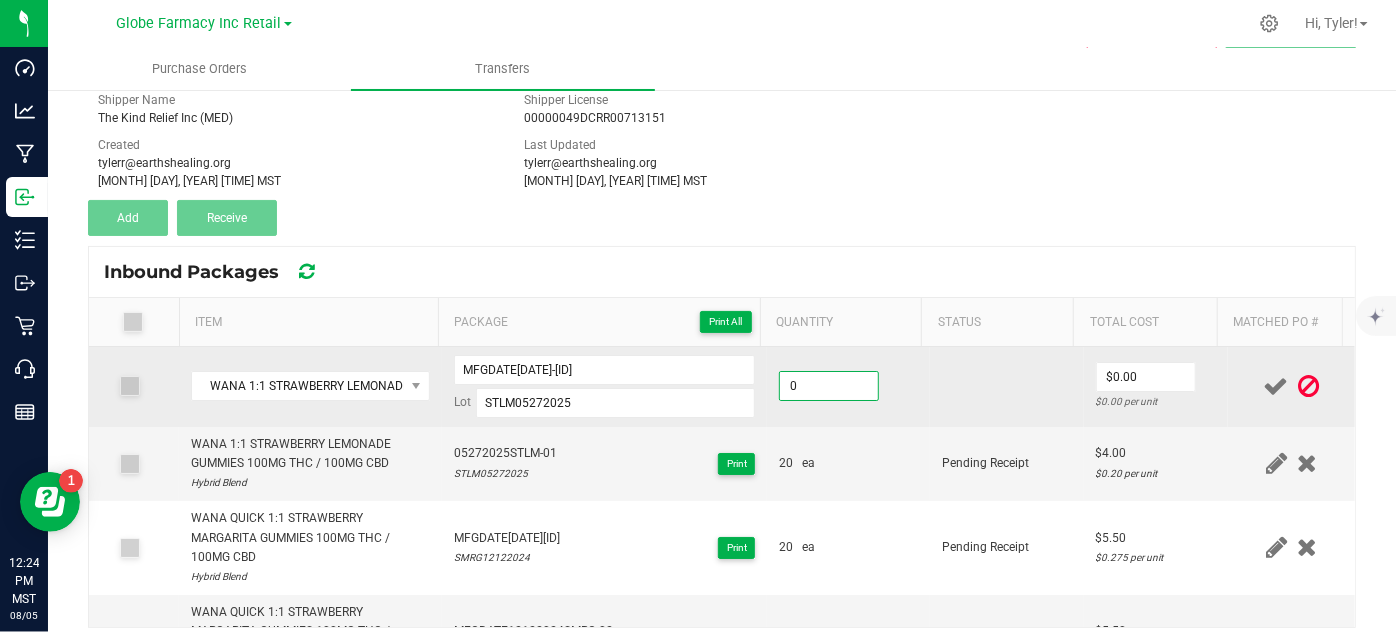 click on "0" at bounding box center [829, 386] 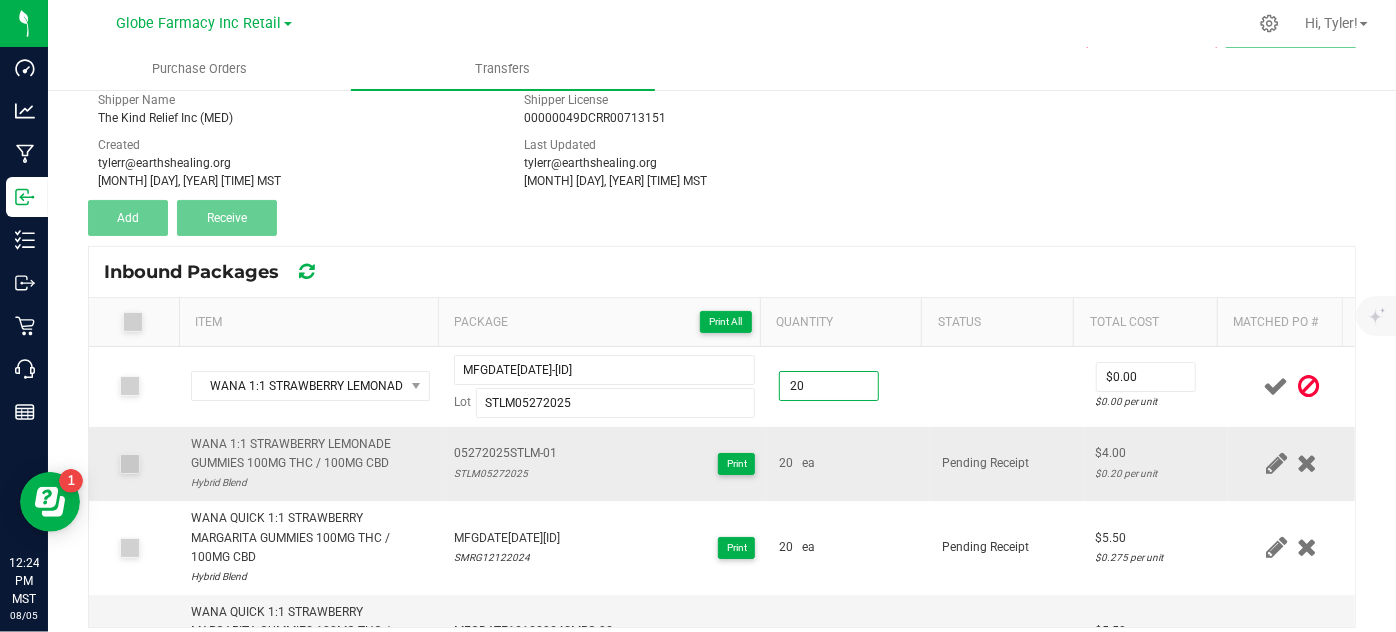 type on "20 ea" 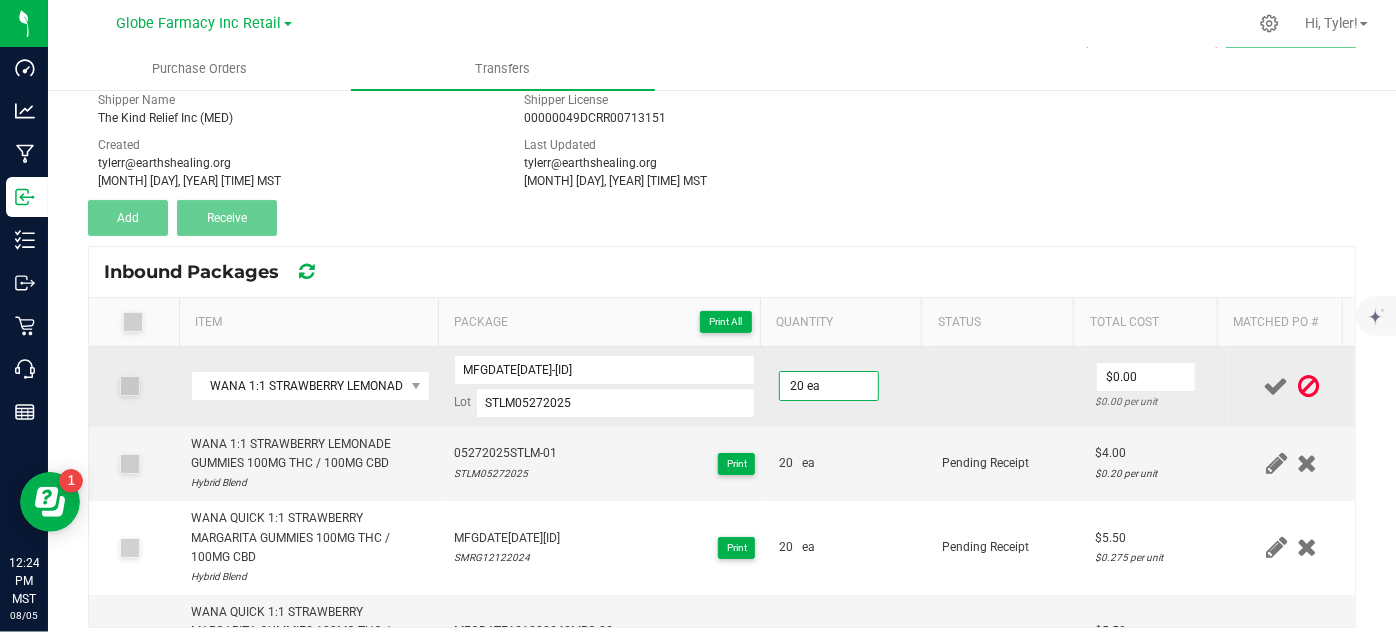 drag, startPoint x: 901, startPoint y: 466, endPoint x: 1050, endPoint y: 418, distance: 156.54073 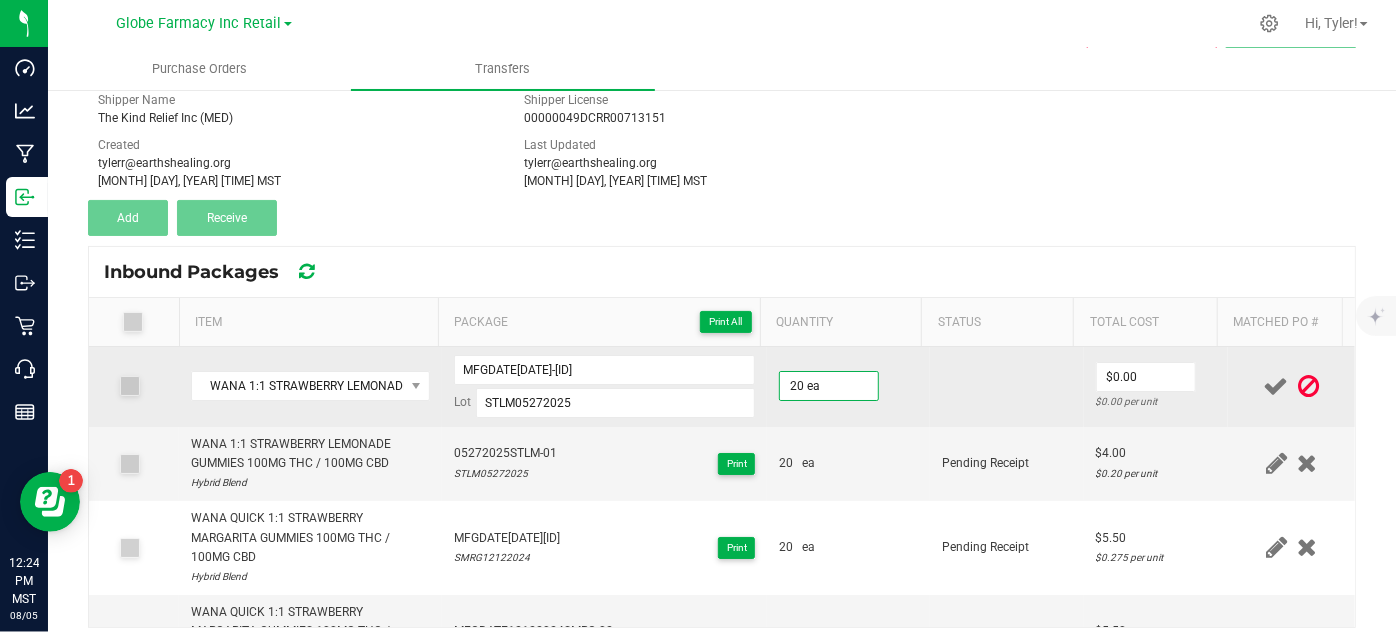 click on "20   ea" at bounding box center (848, 464) 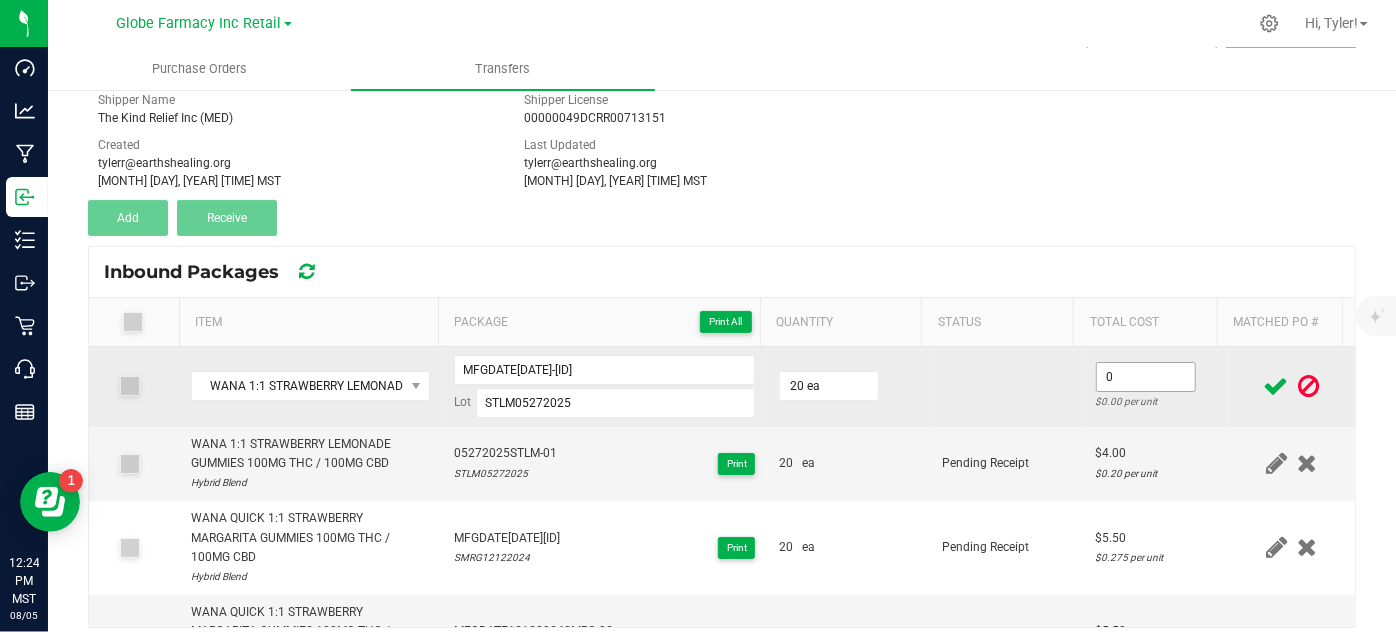click on "0" at bounding box center [1146, 377] 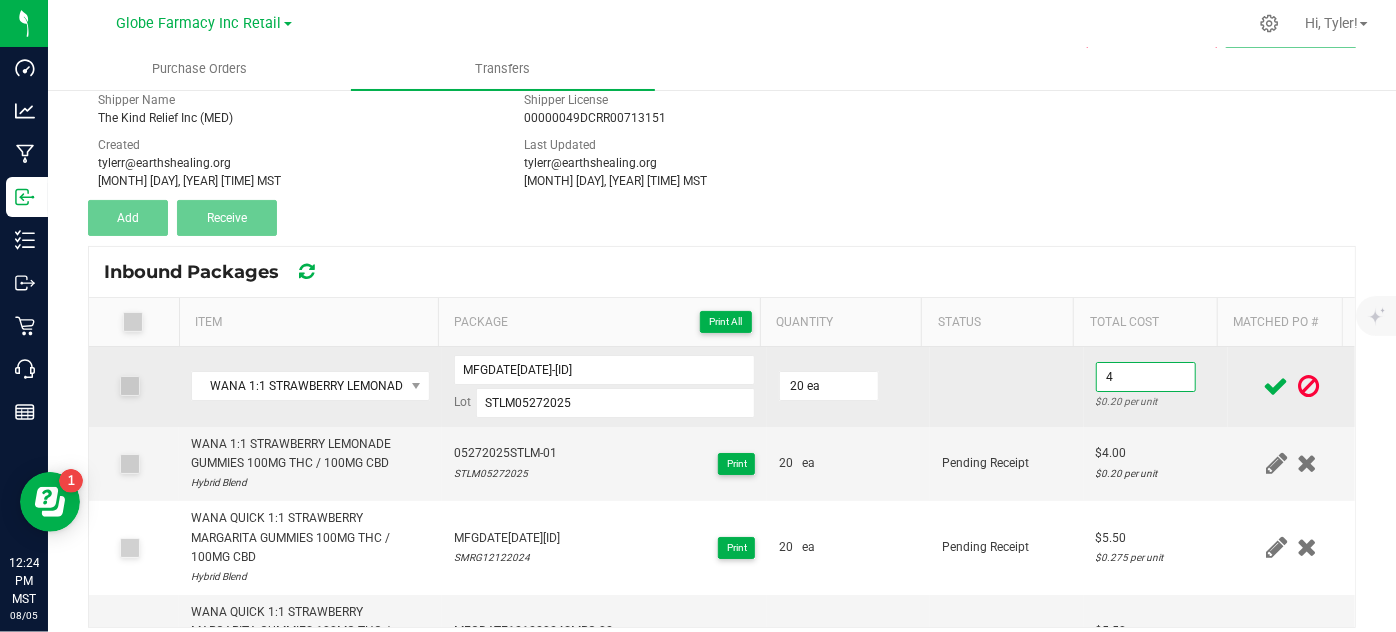 type on "$4.00" 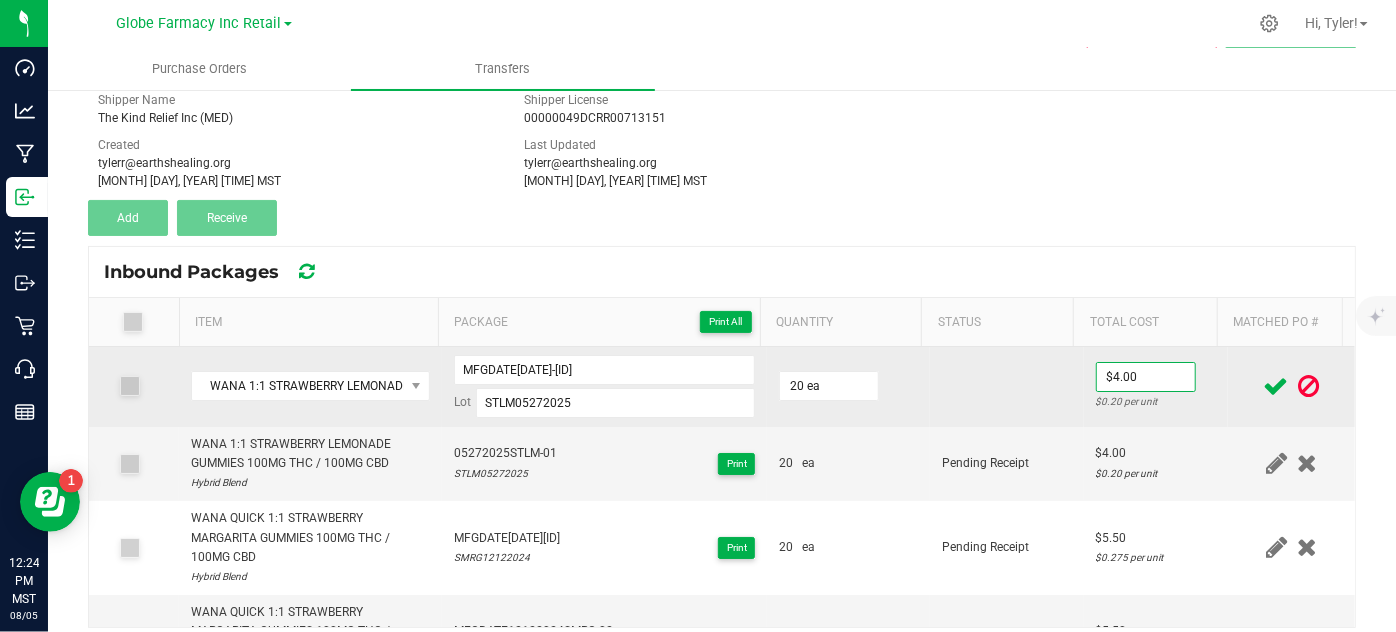 click at bounding box center (1007, 387) 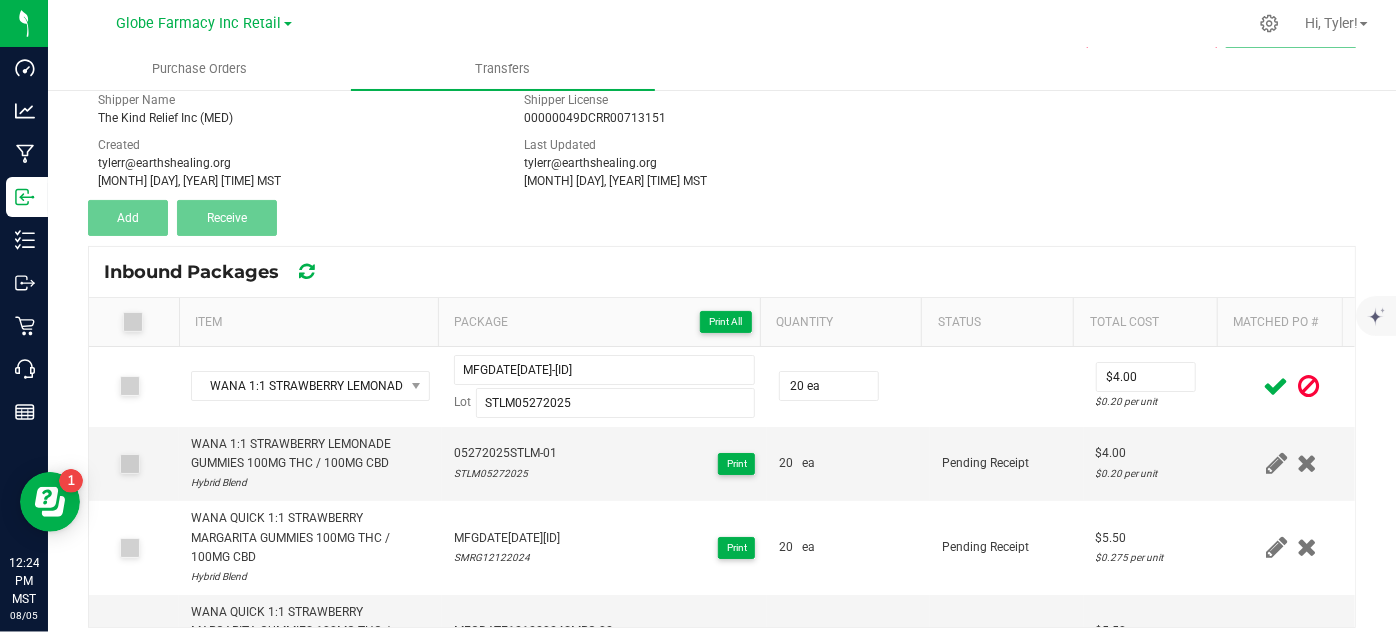 click at bounding box center [1276, 386] 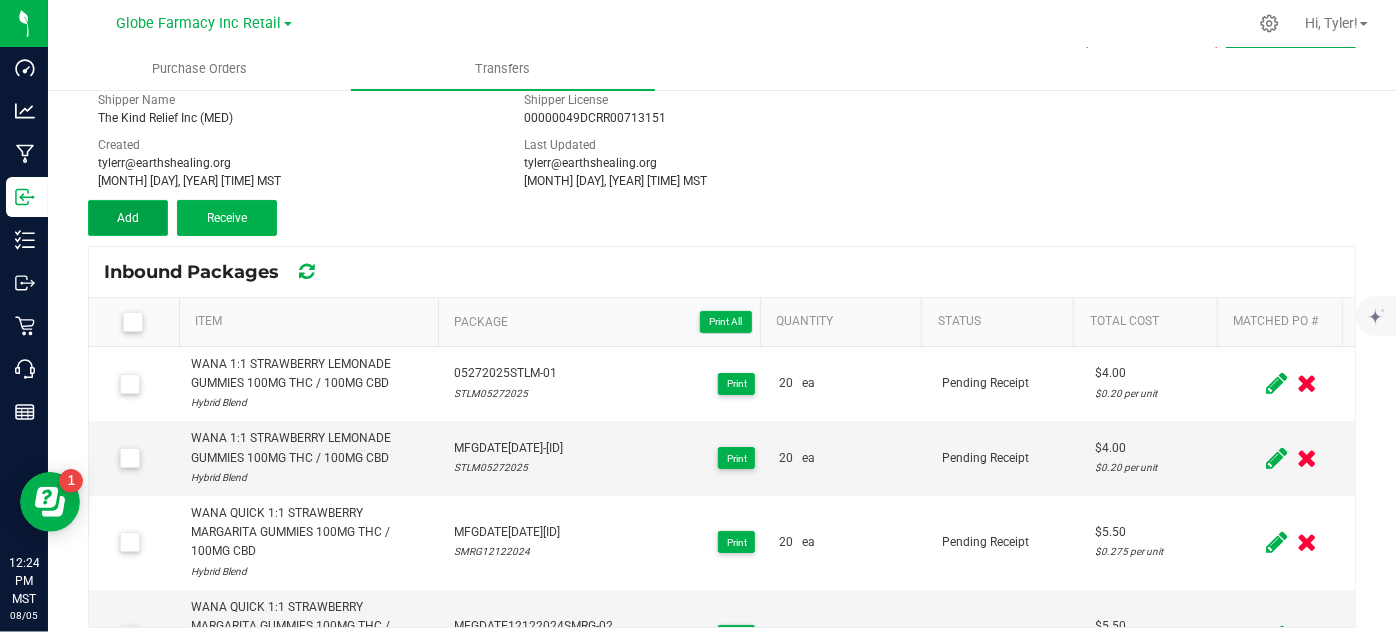 click on "Add" at bounding box center (128, 218) 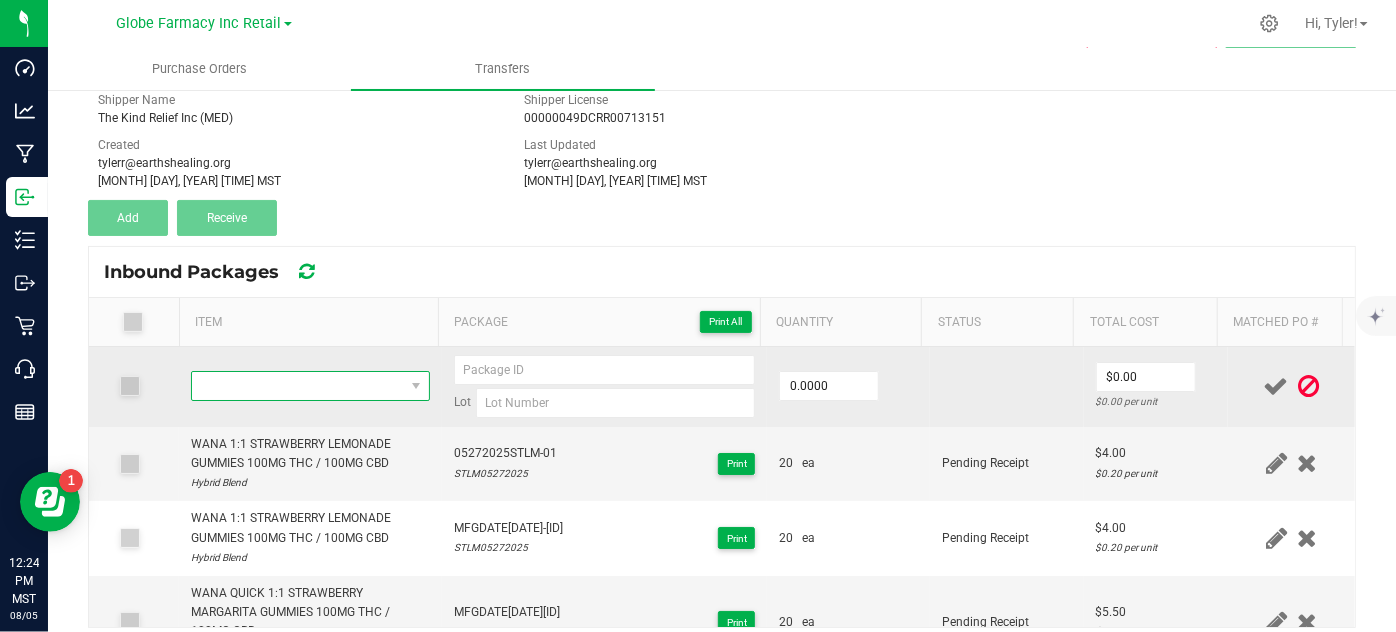 click at bounding box center (297, 386) 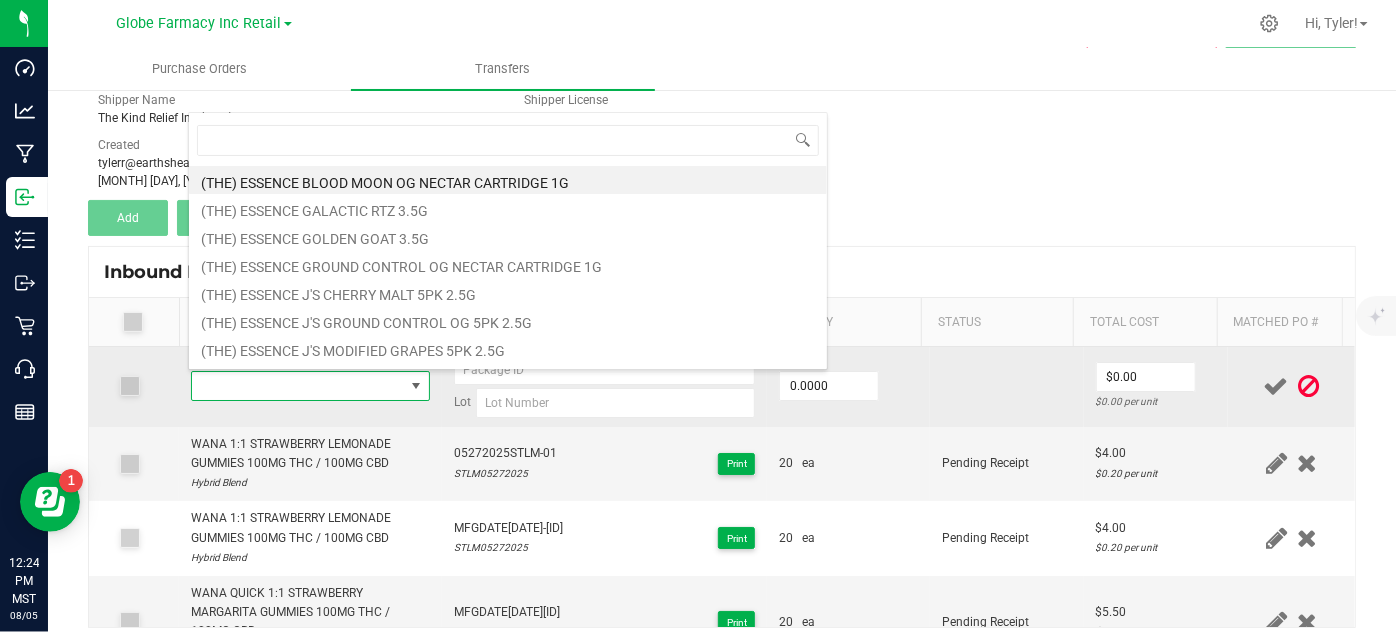 type on "WANA STAY ASLEEP GUMMIES 100MG THC / 200MG CBD / 50MG CBG / 50MG CBN" 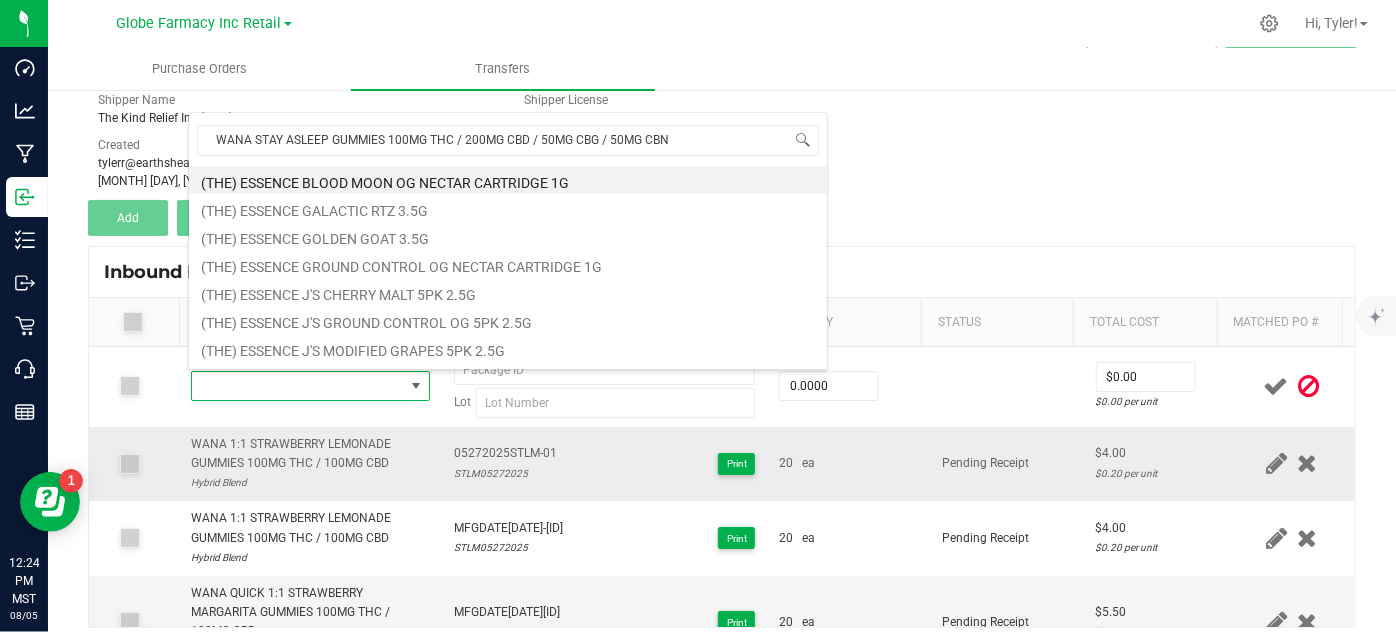 scroll, scrollTop: 99970, scrollLeft: 99767, axis: both 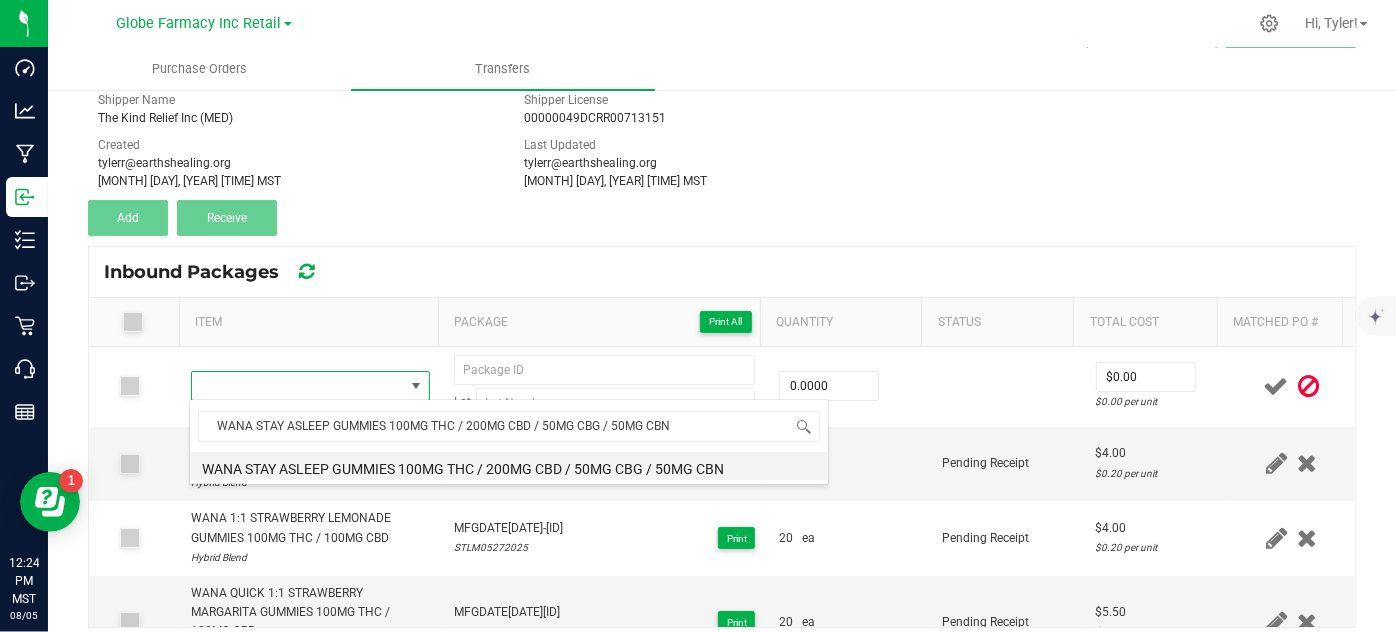 click on "WANA STAY ASLEEP GUMMIES 100MG THC / 200MG CBD / 50MG CBG / 50MG CBN" at bounding box center [509, 466] 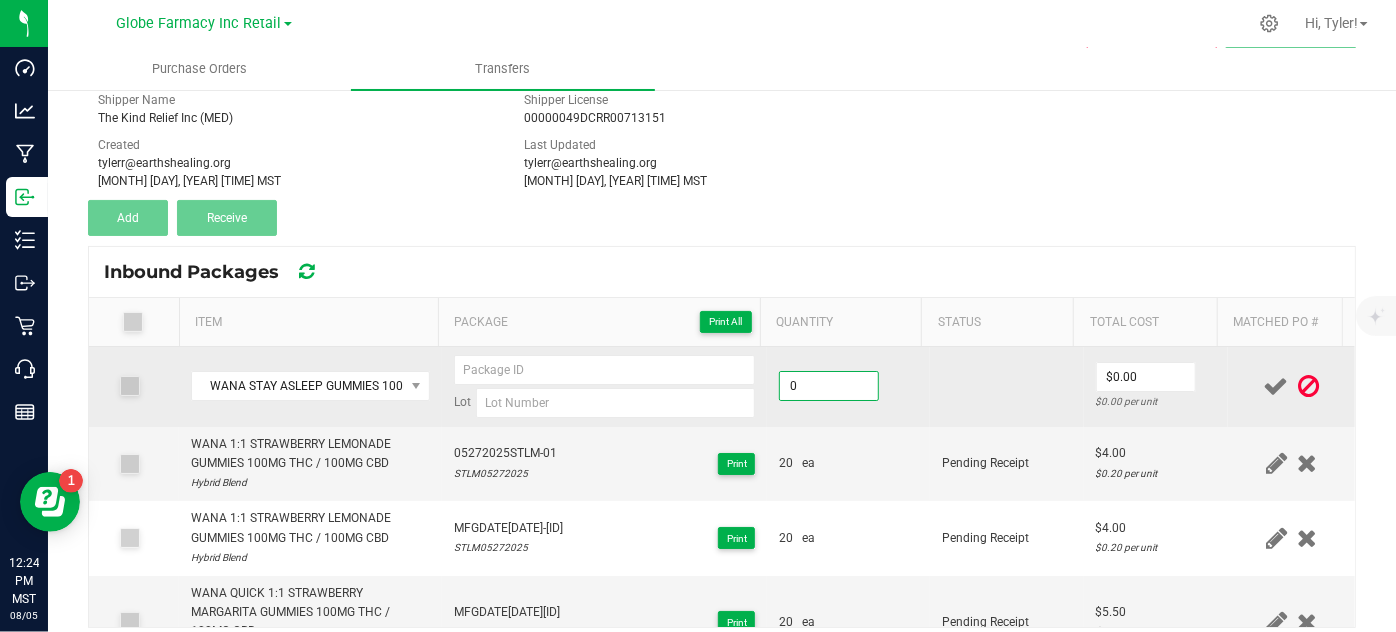 click on "0" at bounding box center (829, 386) 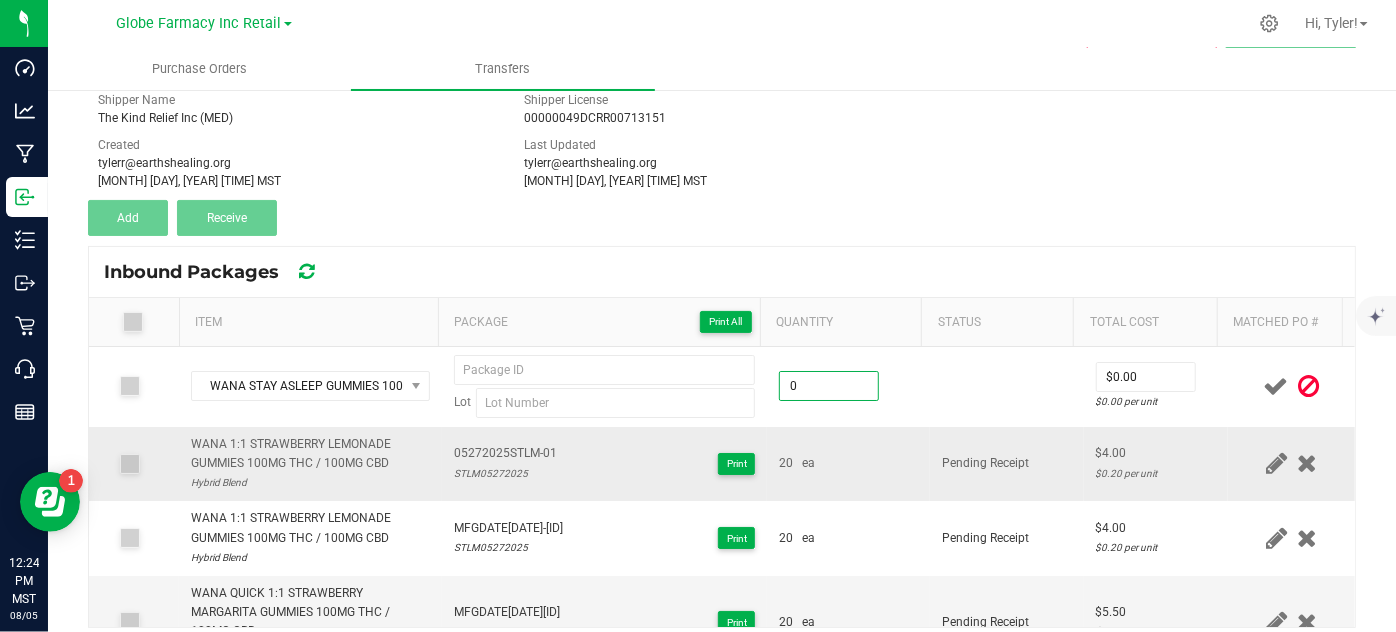 type on "3" 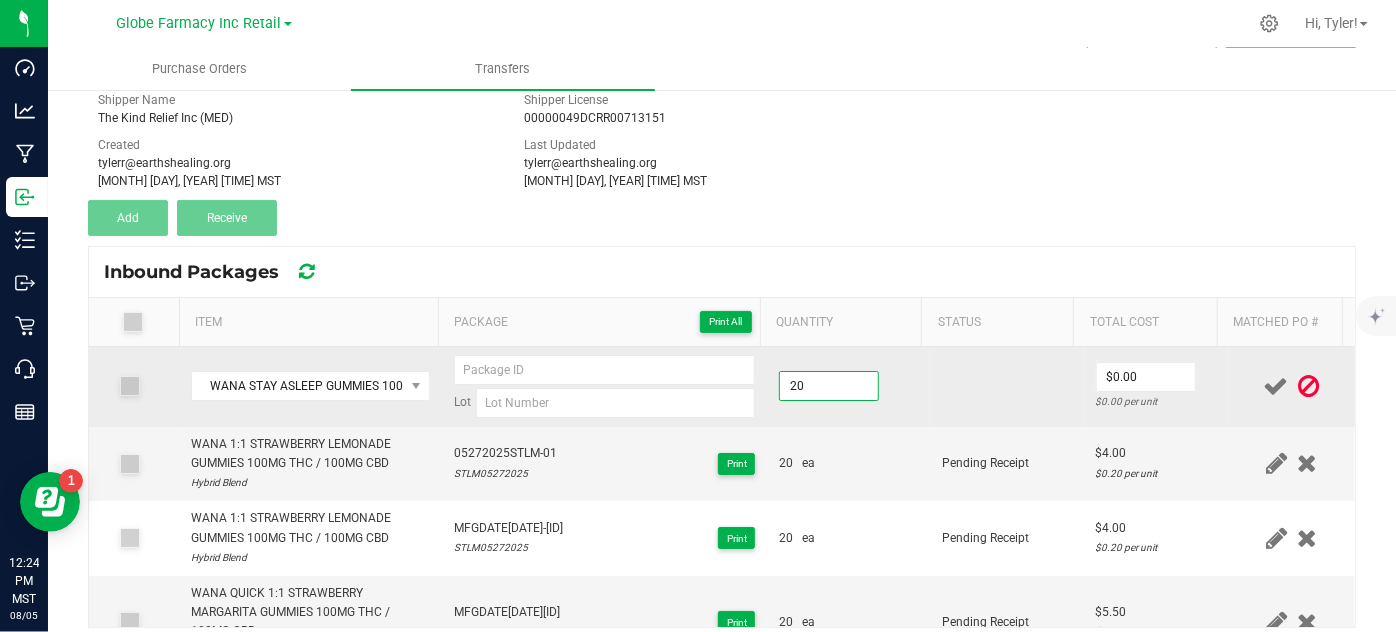 type on "20 ea" 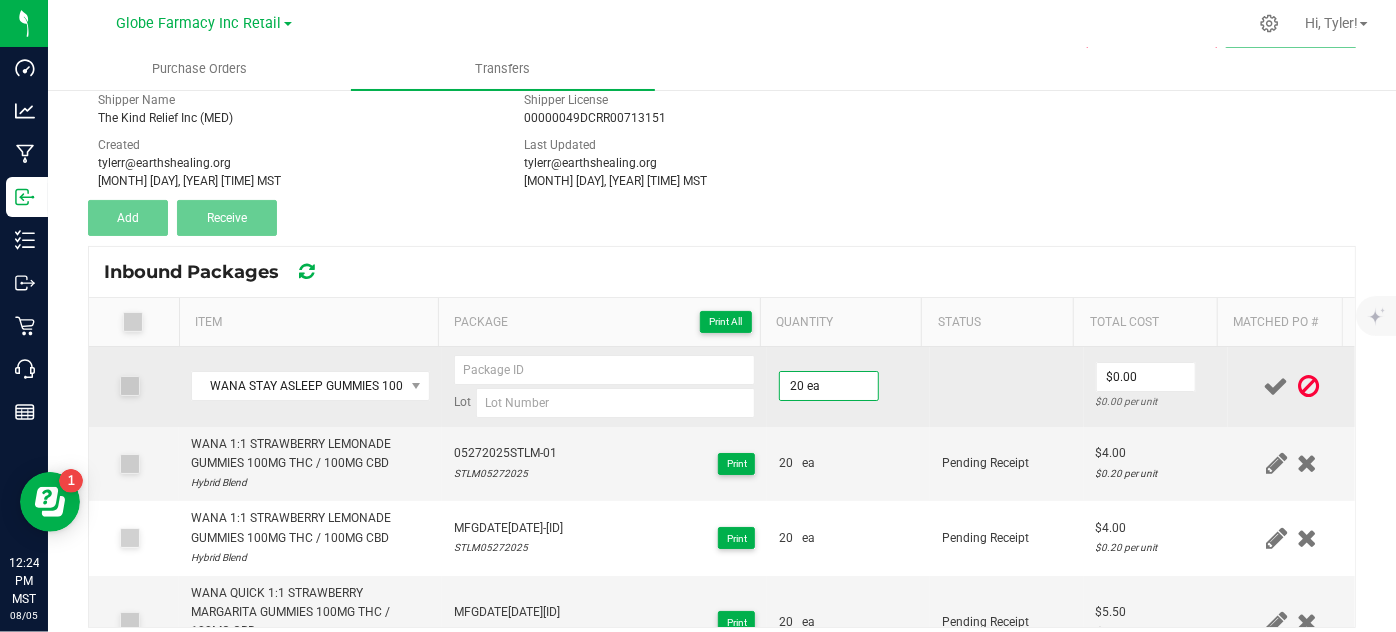 click at bounding box center (1007, 387) 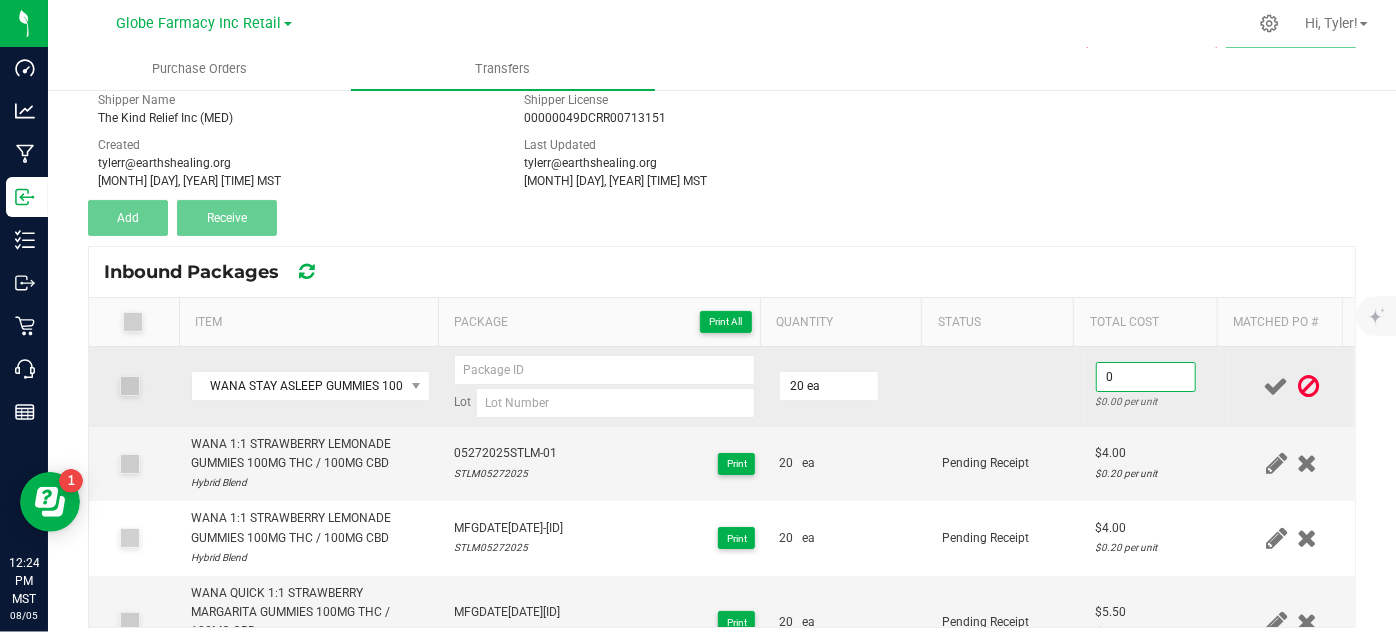 click on "0" at bounding box center (1146, 377) 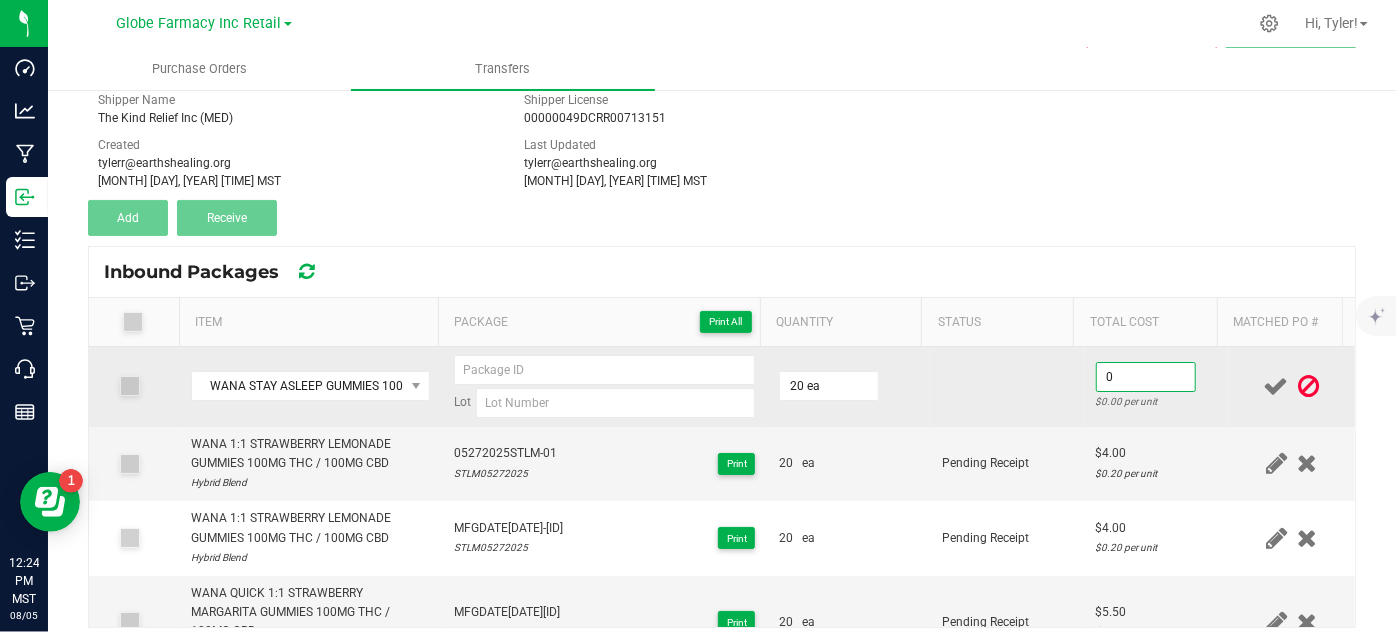 type on "6" 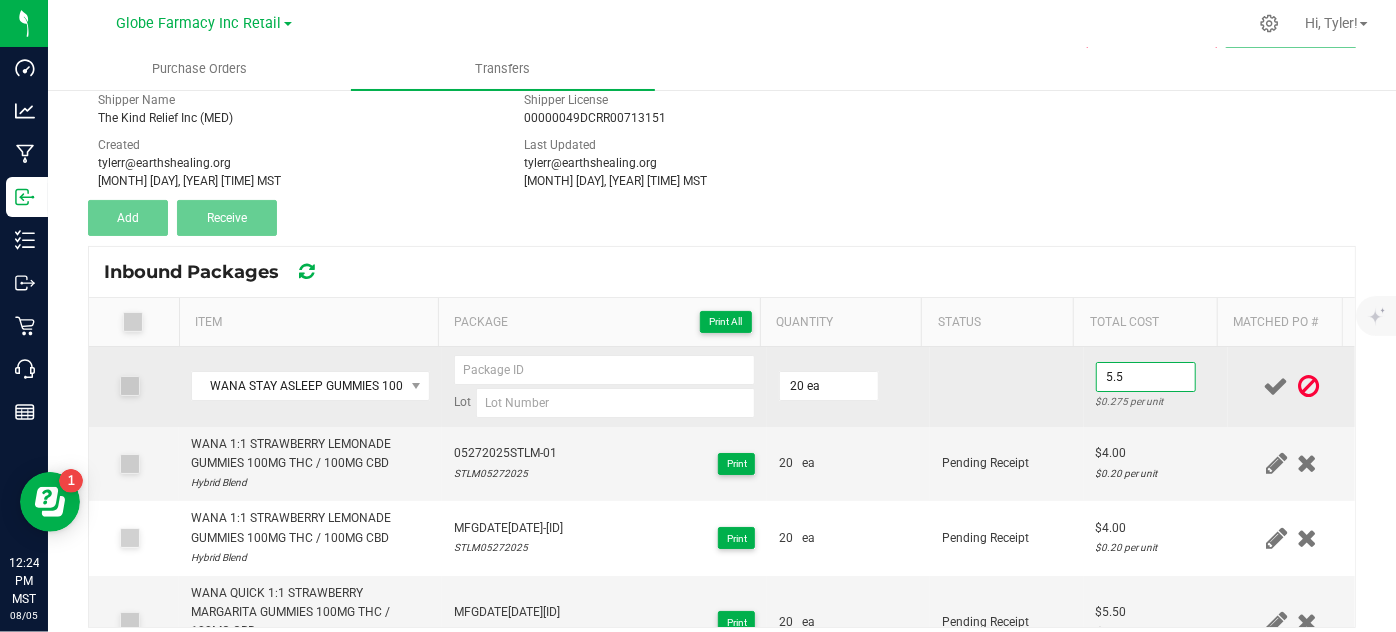 type on "$5.50" 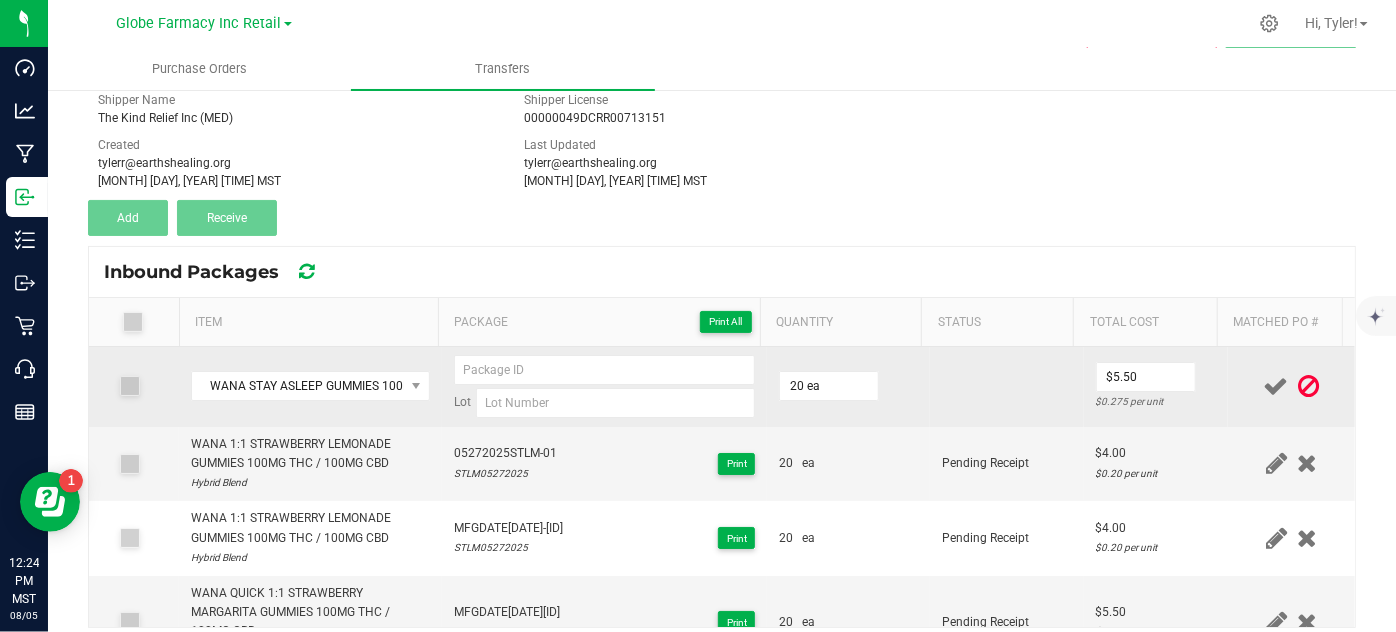 click at bounding box center [1007, 387] 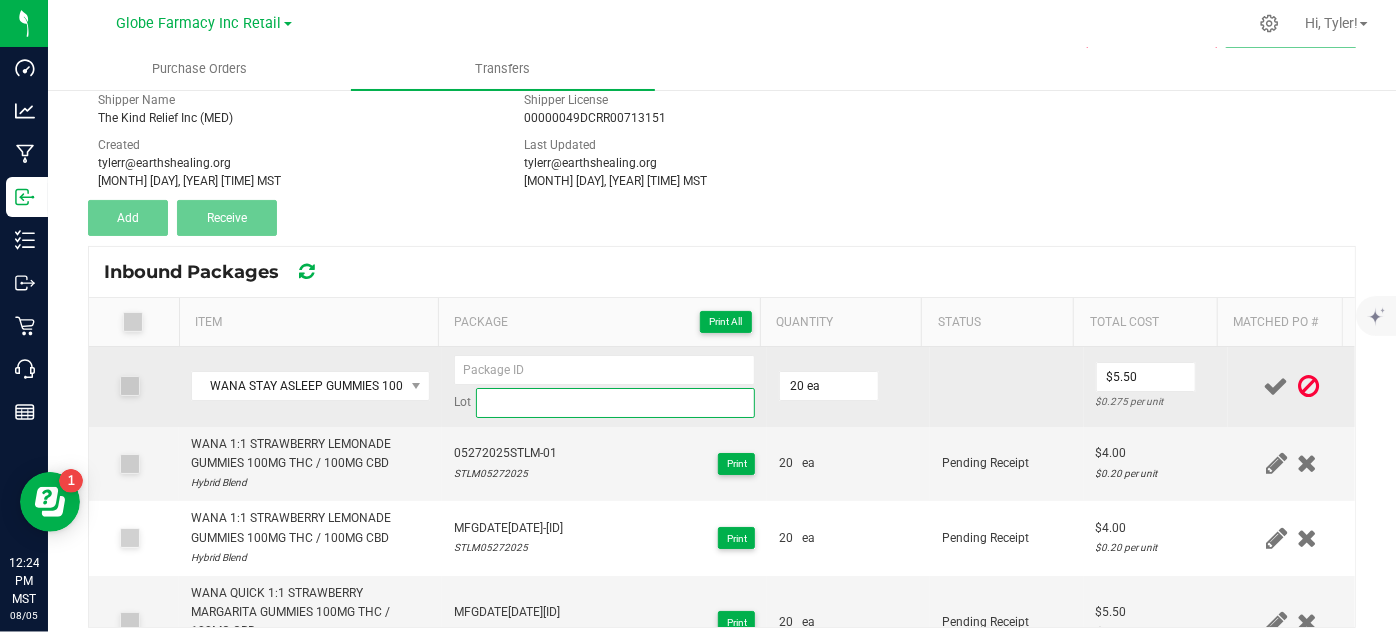 click at bounding box center (616, 403) 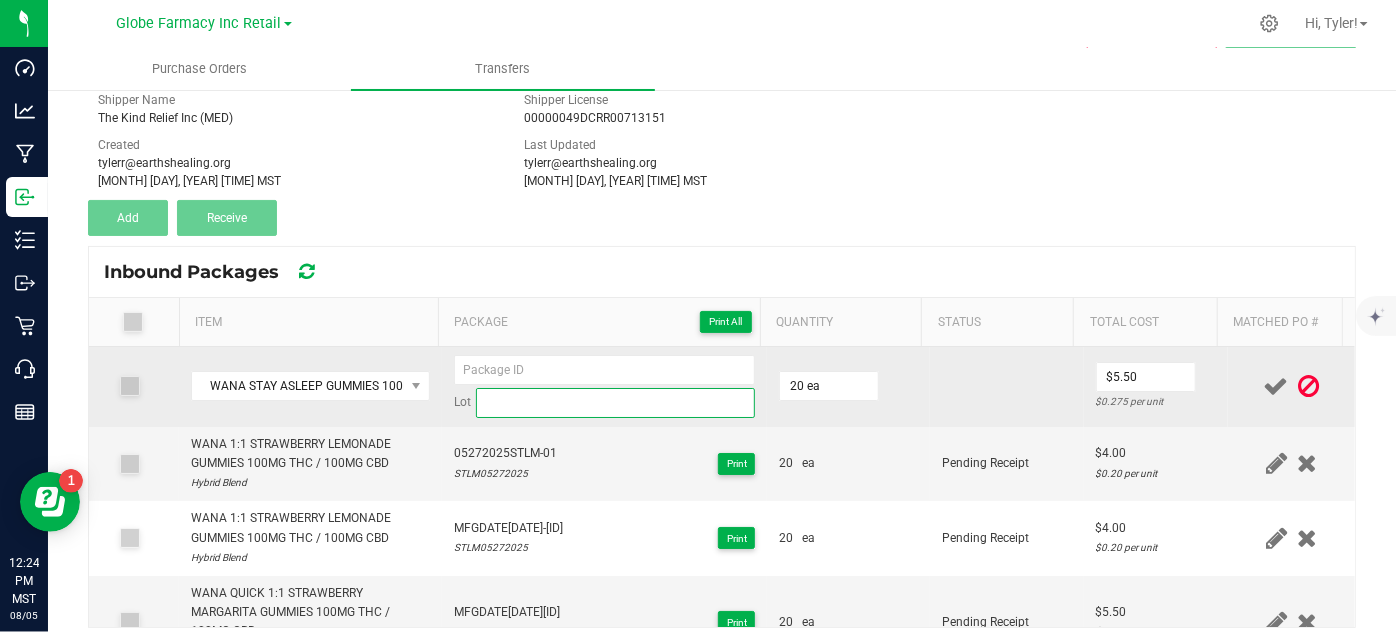 paste on "STAY04172025" 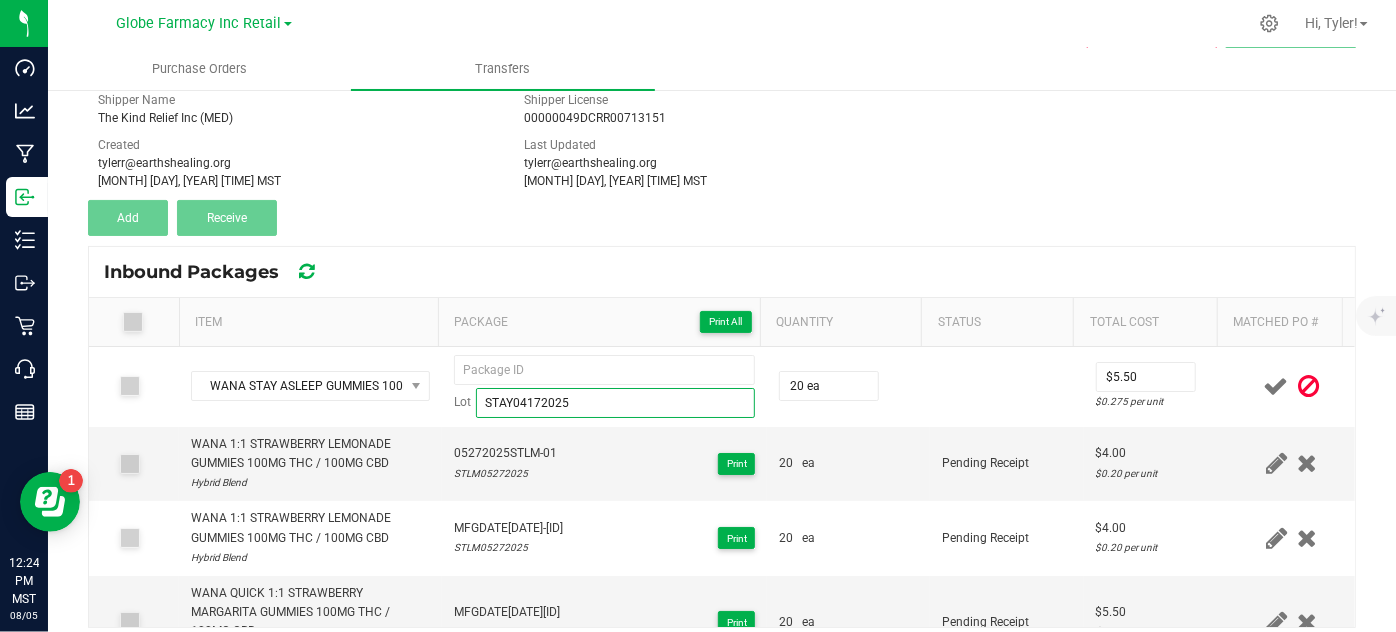 type on "STAY04172025" 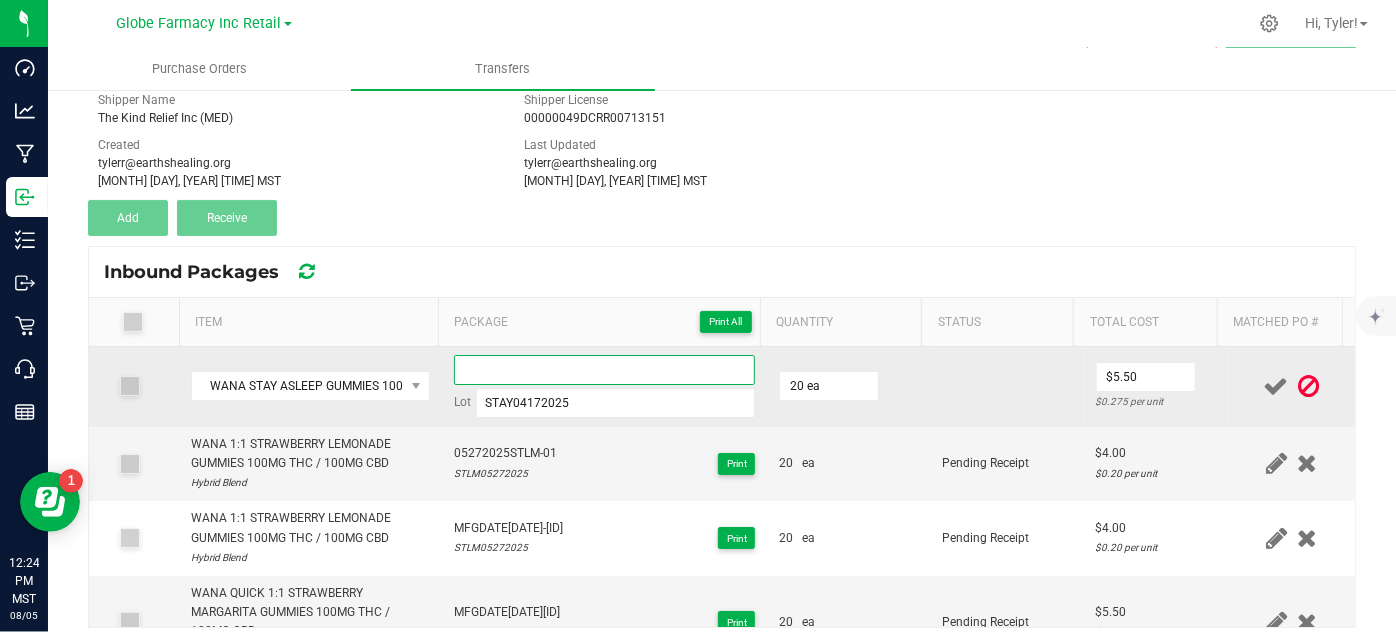 click at bounding box center [605, 370] 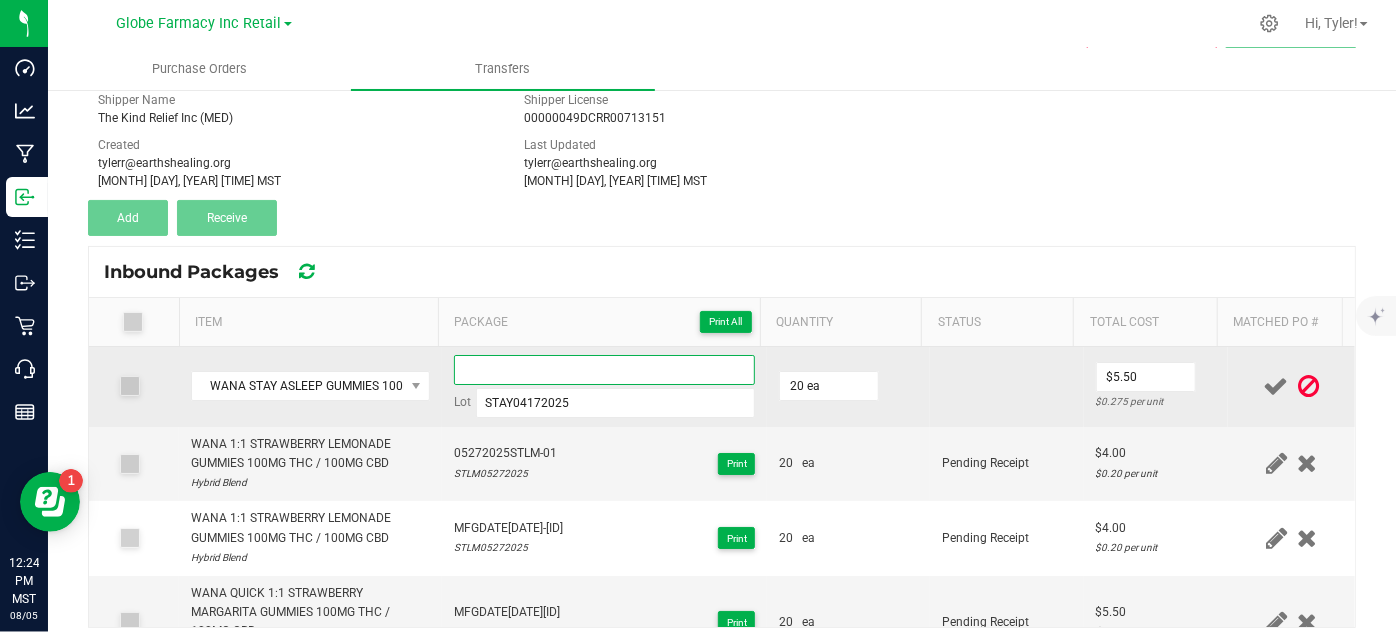 paste on "MFG-DATE-04172025STAY-Exp." 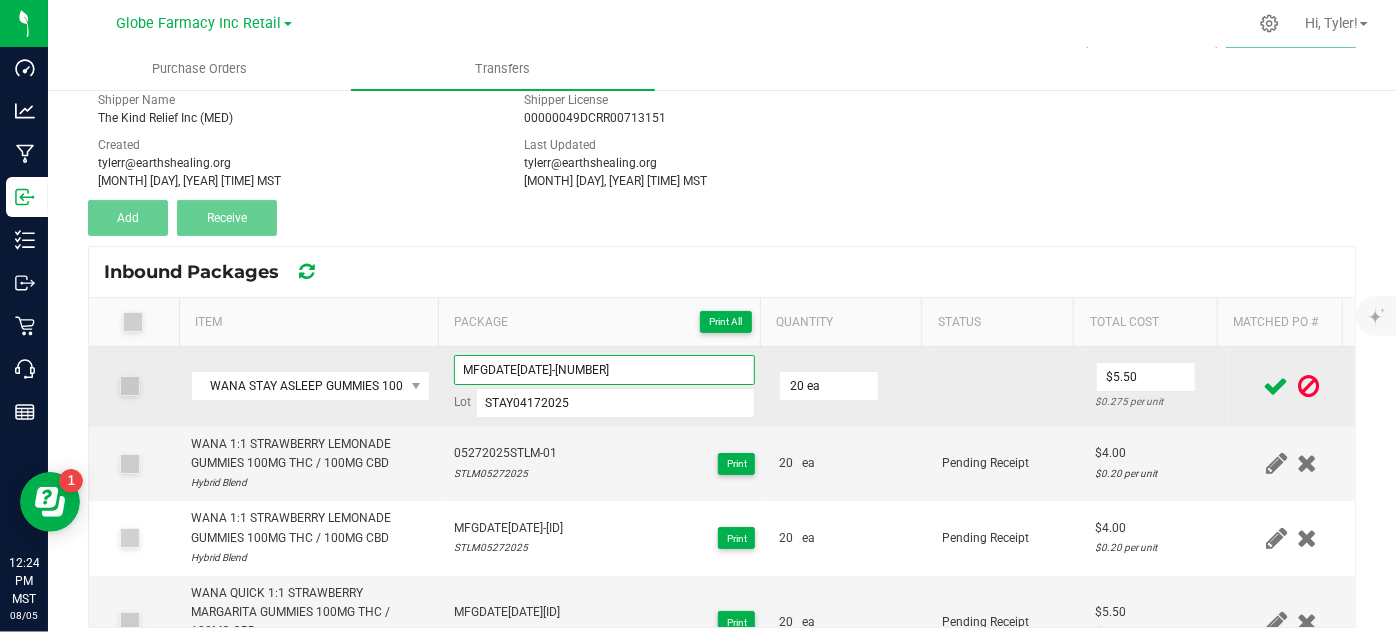 click on "MFGDATE04172025STAY-01" at bounding box center (605, 370) 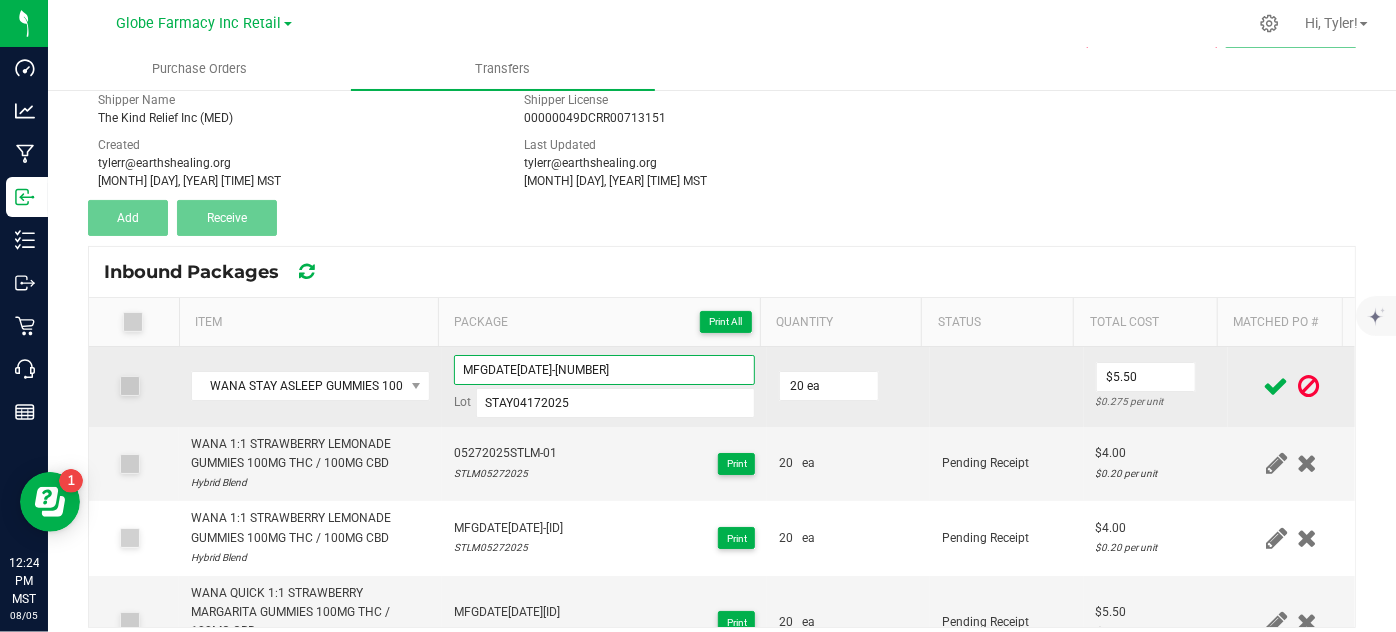 click on "MFGDATE04172025STAY-01" at bounding box center (605, 370) 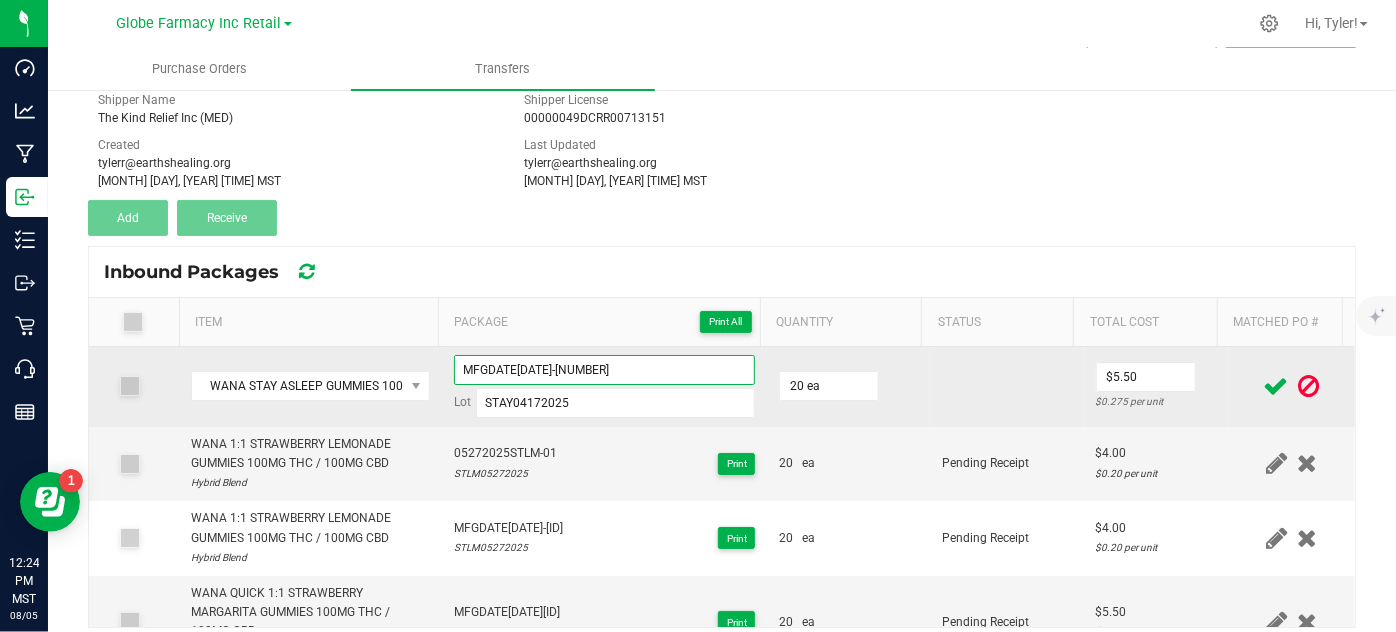 click on "MFGDATE04172025STAY-01" at bounding box center (605, 370) 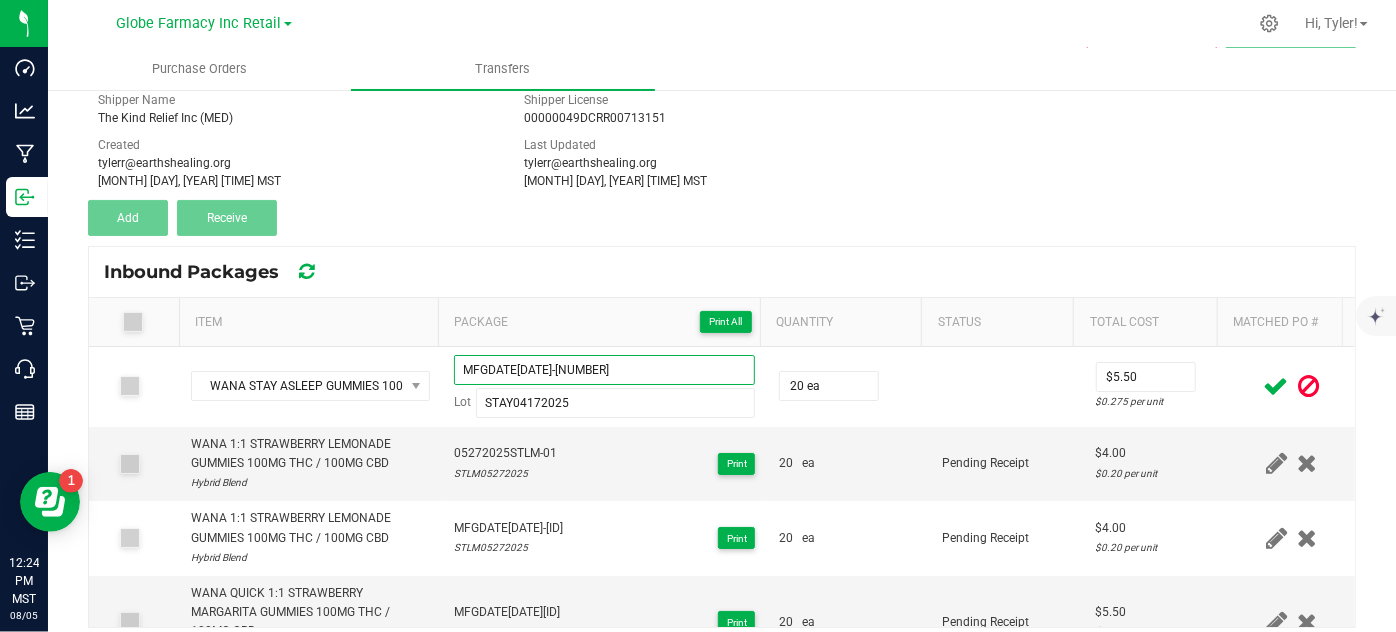 type on "MFGDATE04172025STAY-01" 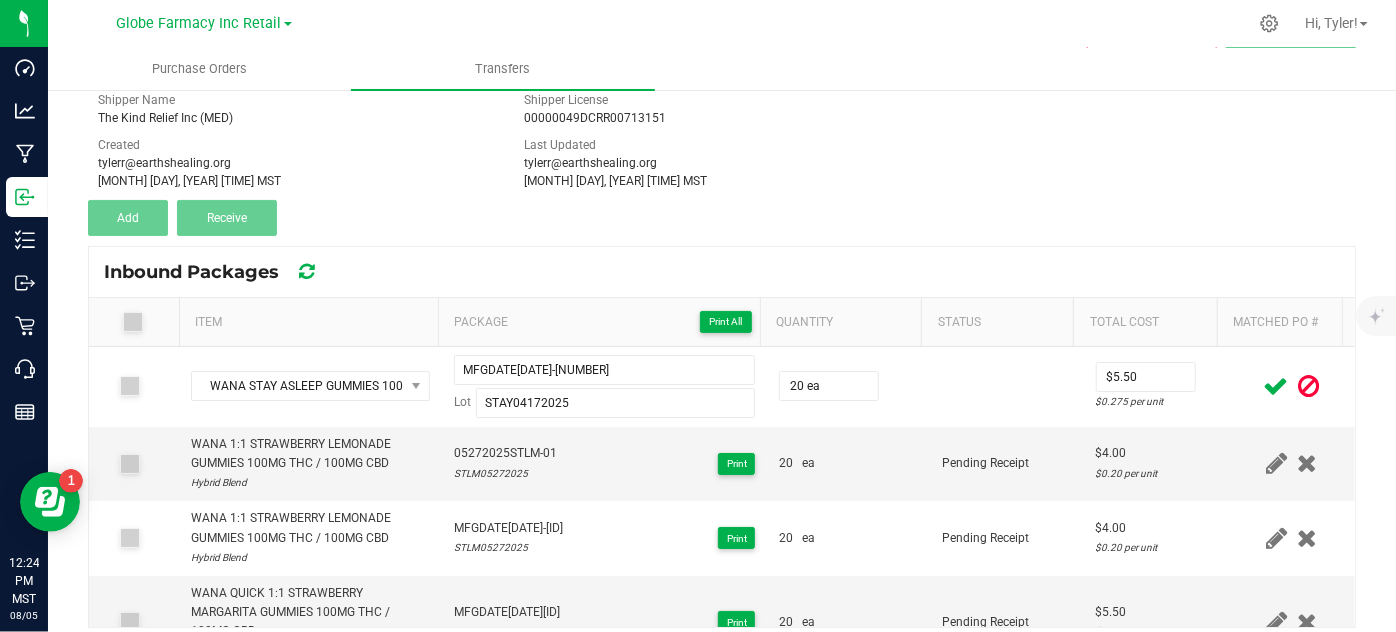 click on "< Inbound Transfers   Transfer #WANA INV 8018   Pending Receipt
Void   Edit  Shipper Name The Kind Relief Inc (MED) Shipper License 00000049DCRR00713151 Created tylerr@earthshealing.org Aug 5, 2025 12:21:58 PM MST Last Updated tylerr@earthshealing.org Aug 5, 2025 12:24:07 PM MST  Add   Receive   Inbound Packages  Item  Package   Print All  Quantity Status Total Cost Matched PO # WANA STAY ASLEEP GUMMIES 100MG THC / 200MG CBD / 50MG CBG / 50MG CBN MFGDATE04172025STAY-01 Lot STAY04172025 20 ea    $5.50  $0.275 per unit  WANA 1:1 STRAWBERRY LEMONADE GUMMIES 100MG THC / 100MG CBD  Hybrid Blend      05272025STLM-01   STLM05272025   Print   20   ea   Pending Receipt   $4.00   $0.20 per unit  WANA 1:1 STRAWBERRY LEMONADE GUMMIES 100MG THC / 100MG CBD  Hybrid Blend      05272025STLM-02   STLM05272025   Print   20   ea   Pending Receipt   $4.00   $0.20 per unit  WANA QUICK 1:1 STRAWBERRY MARGARITA GUMMIES 100MG THC / 100MG CBD  Hybrid Blend      MFGDATE12122024SMRG-01   SMRG12122024   Print   20" at bounding box center (722, 323) 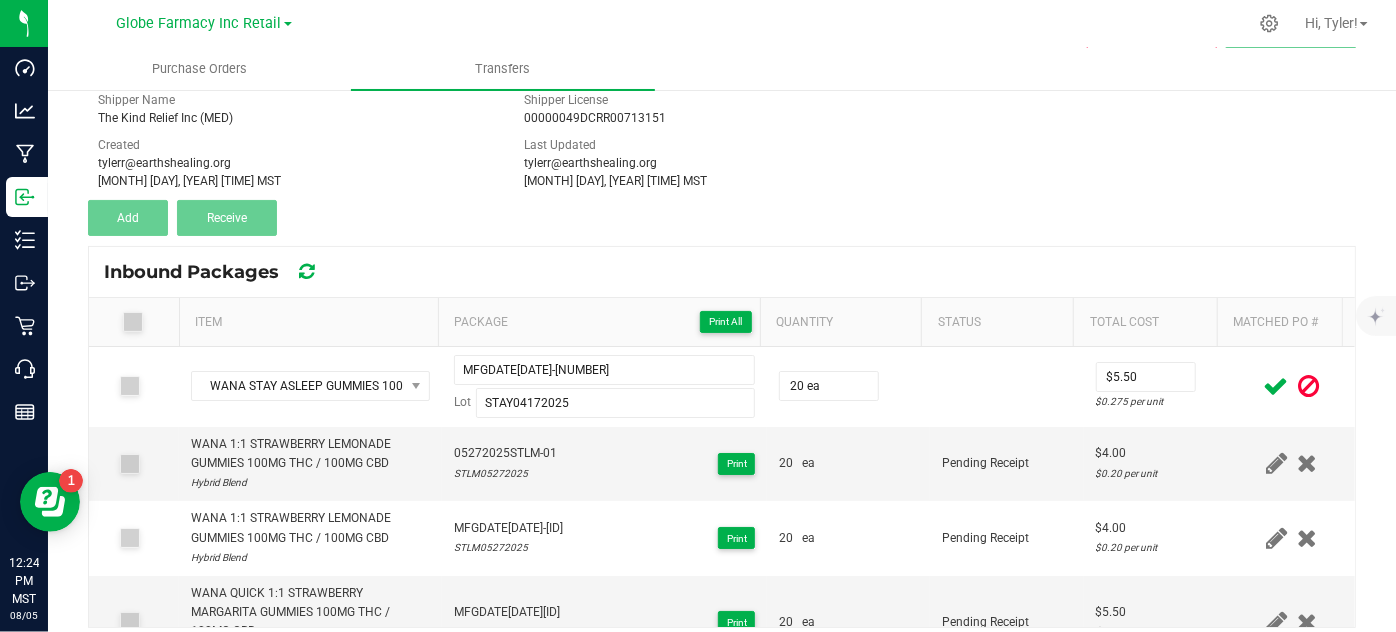 click at bounding box center [1276, 386] 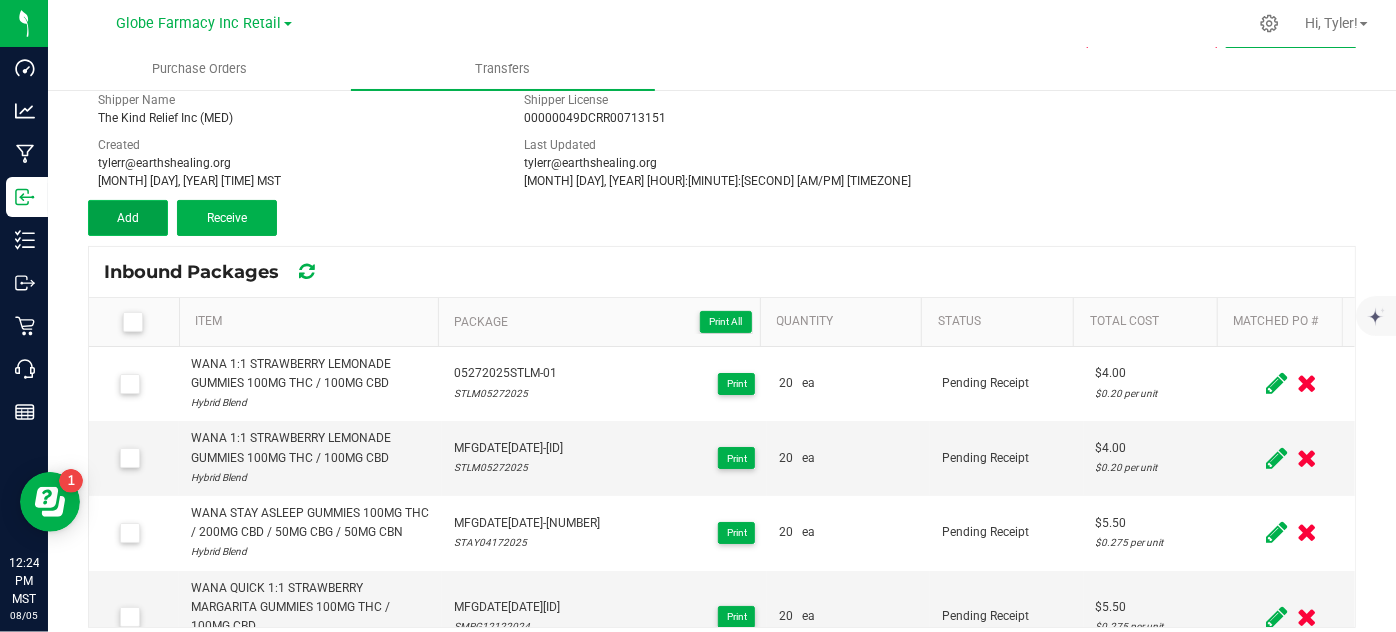 click on "Add" at bounding box center (128, 218) 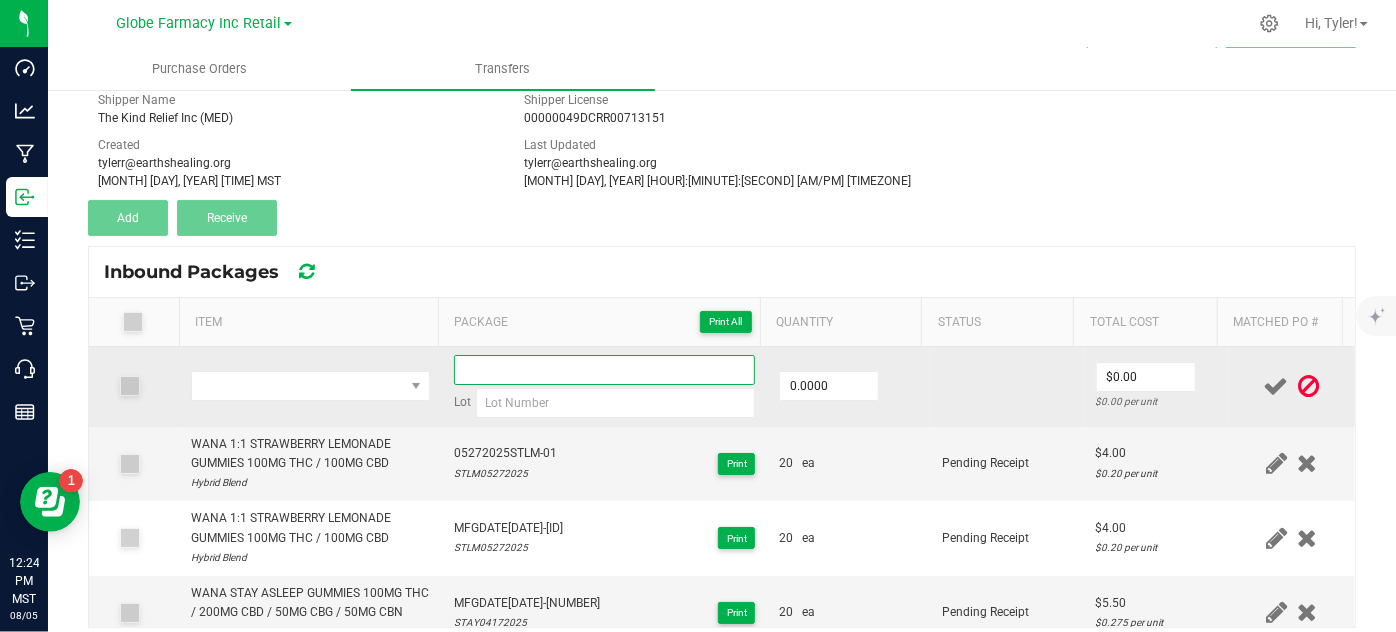 click at bounding box center (605, 370) 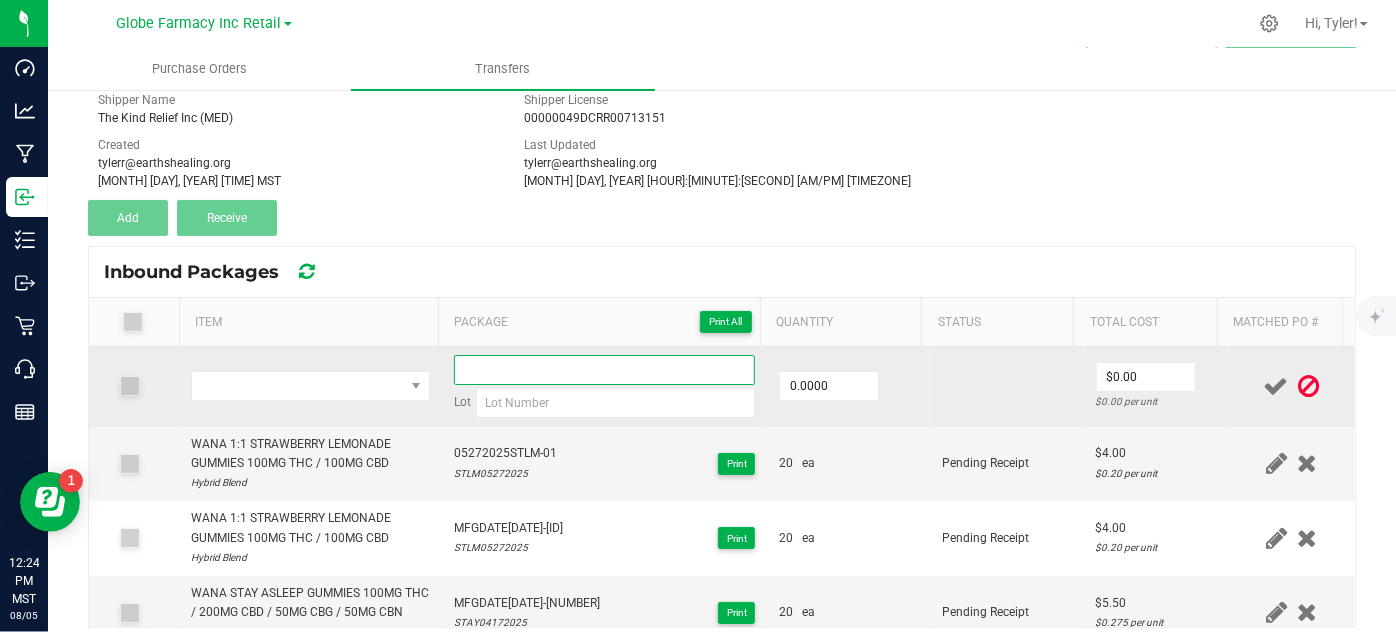 paste on "MFGDATE04172025STAY-01" 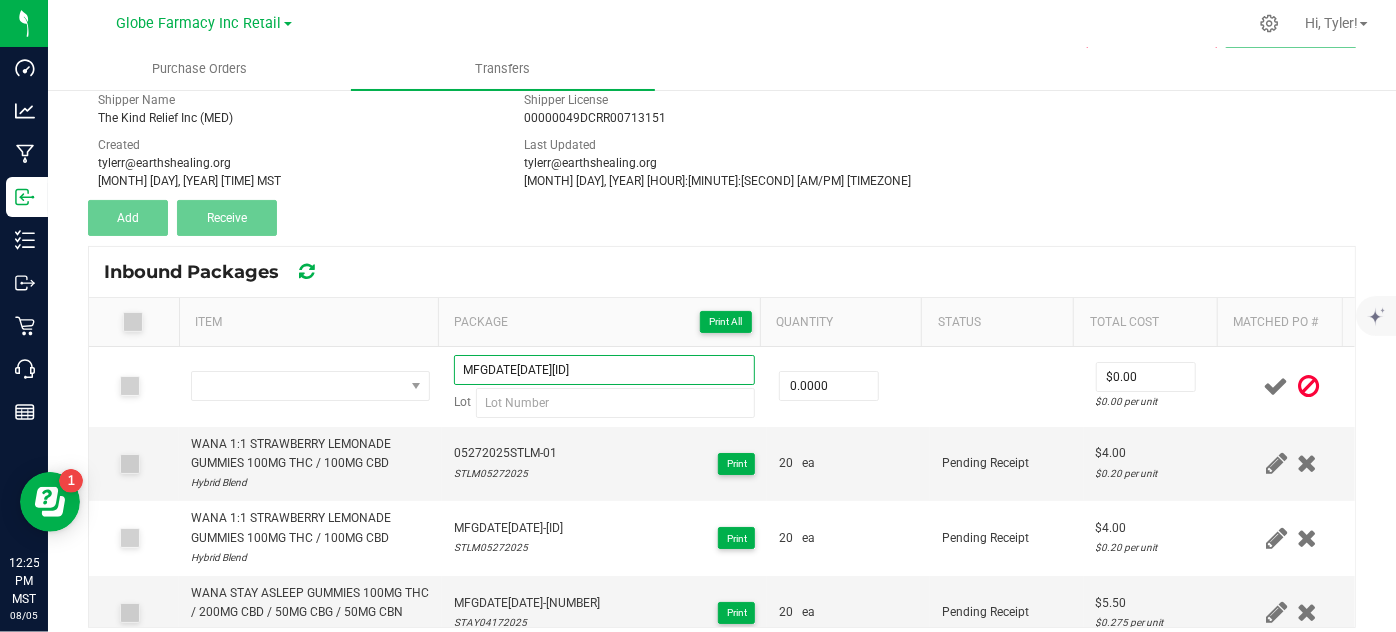 type on "MFGDATE04172025STAY-02" 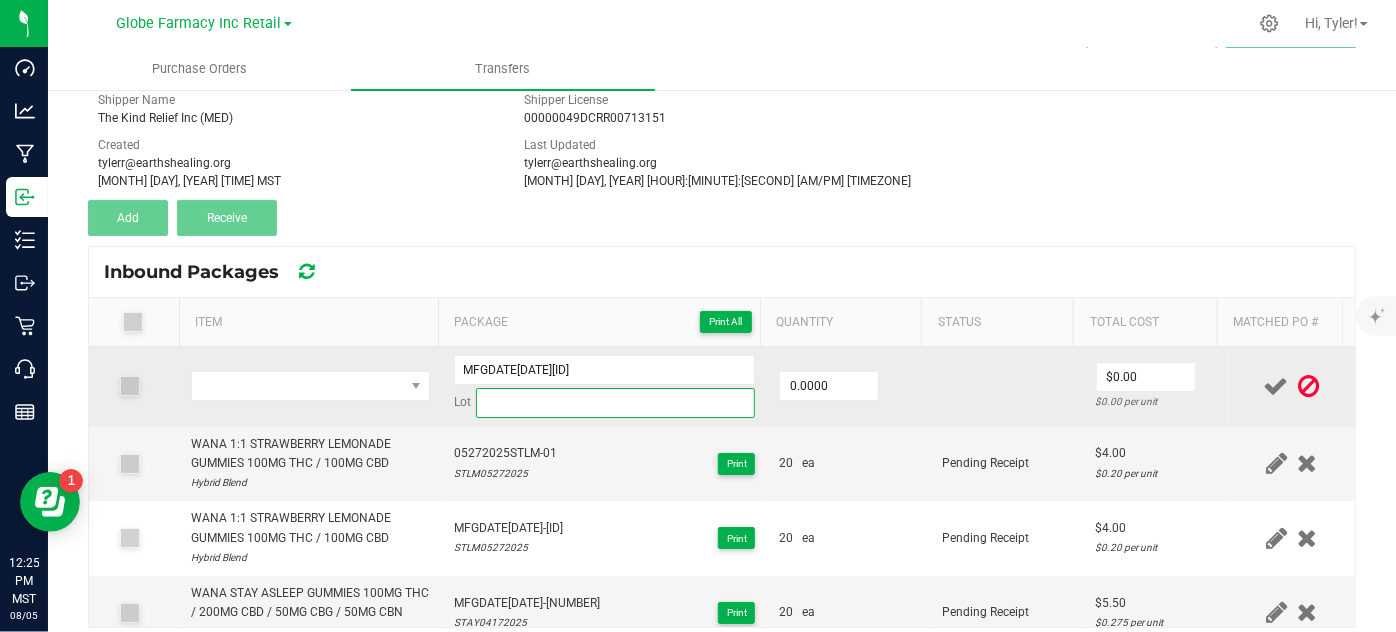 click at bounding box center [616, 403] 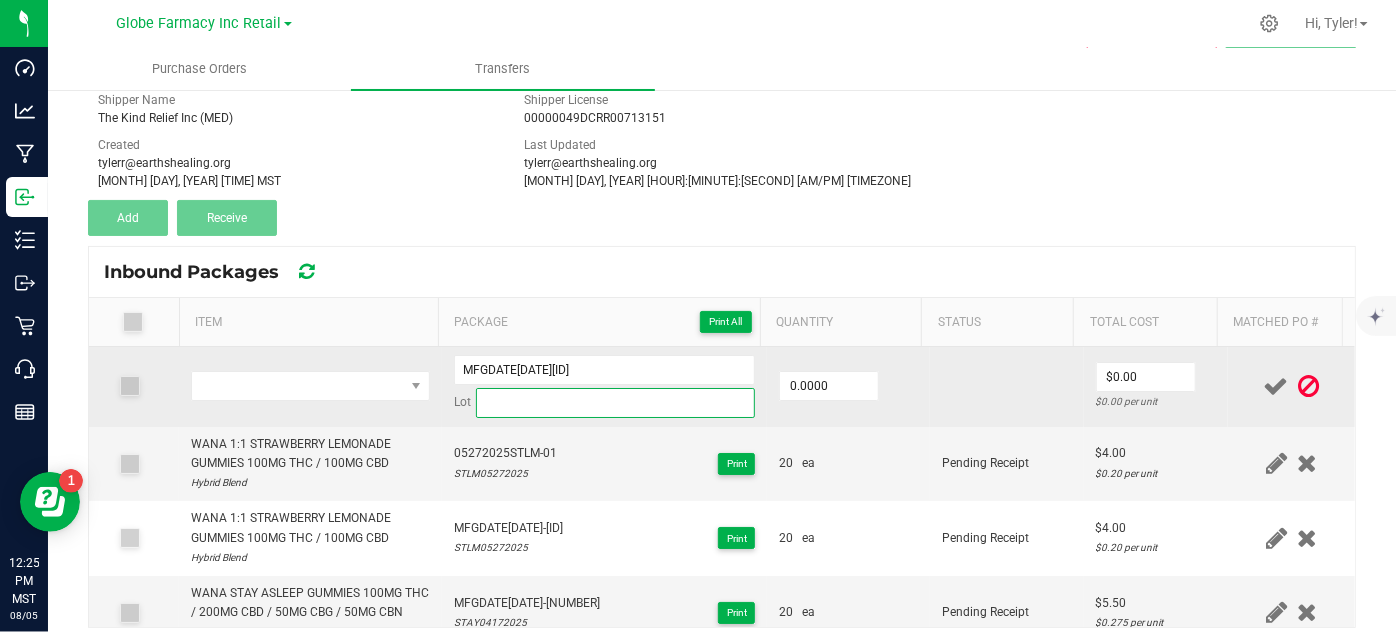 paste on "STAY04172025" 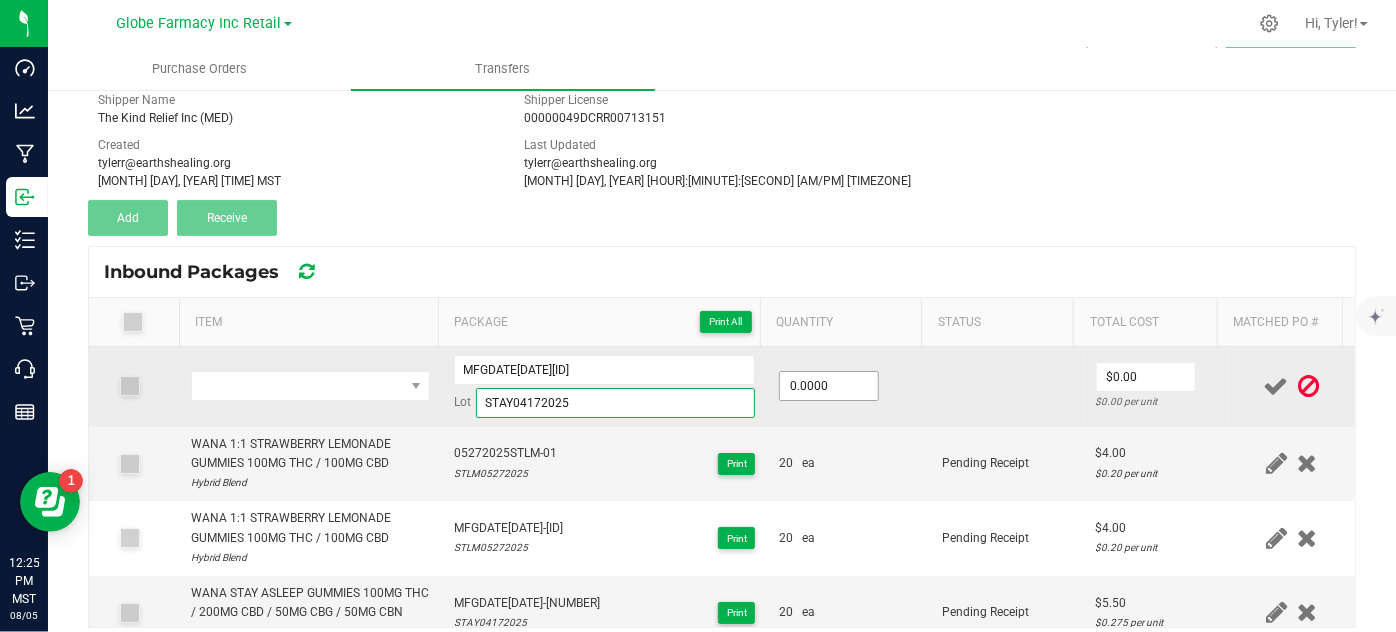 type on "STAY04172025" 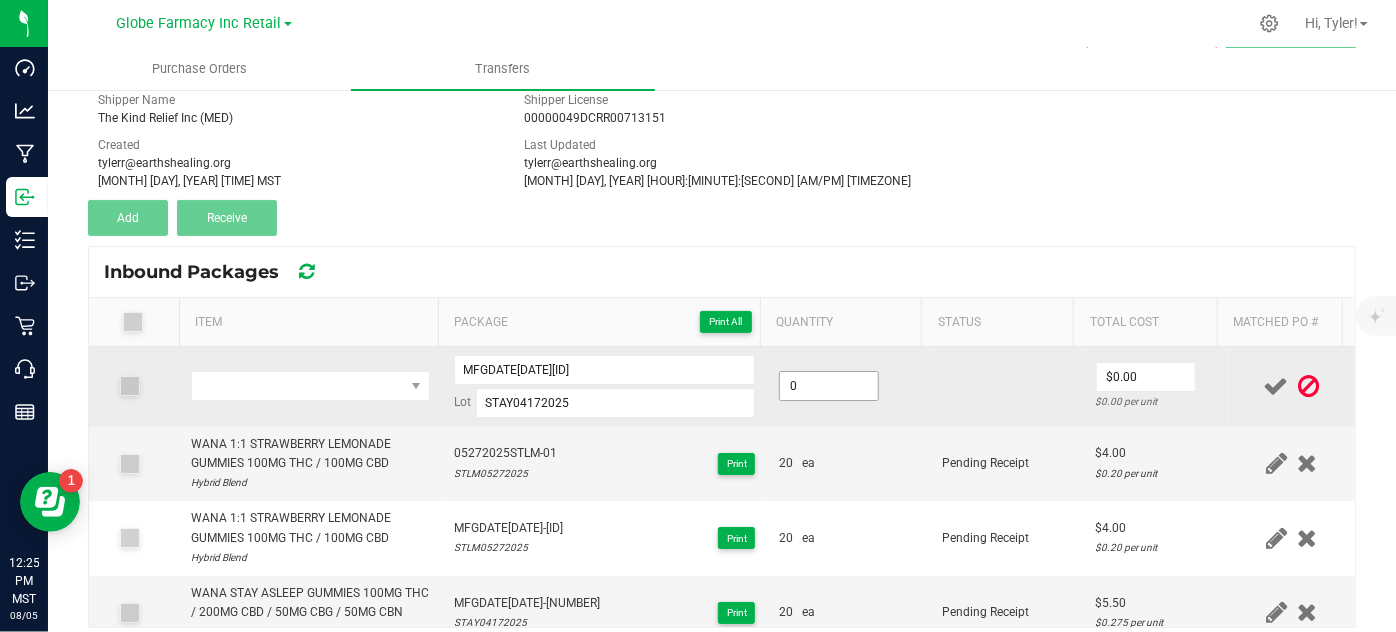 click on "0" at bounding box center [829, 386] 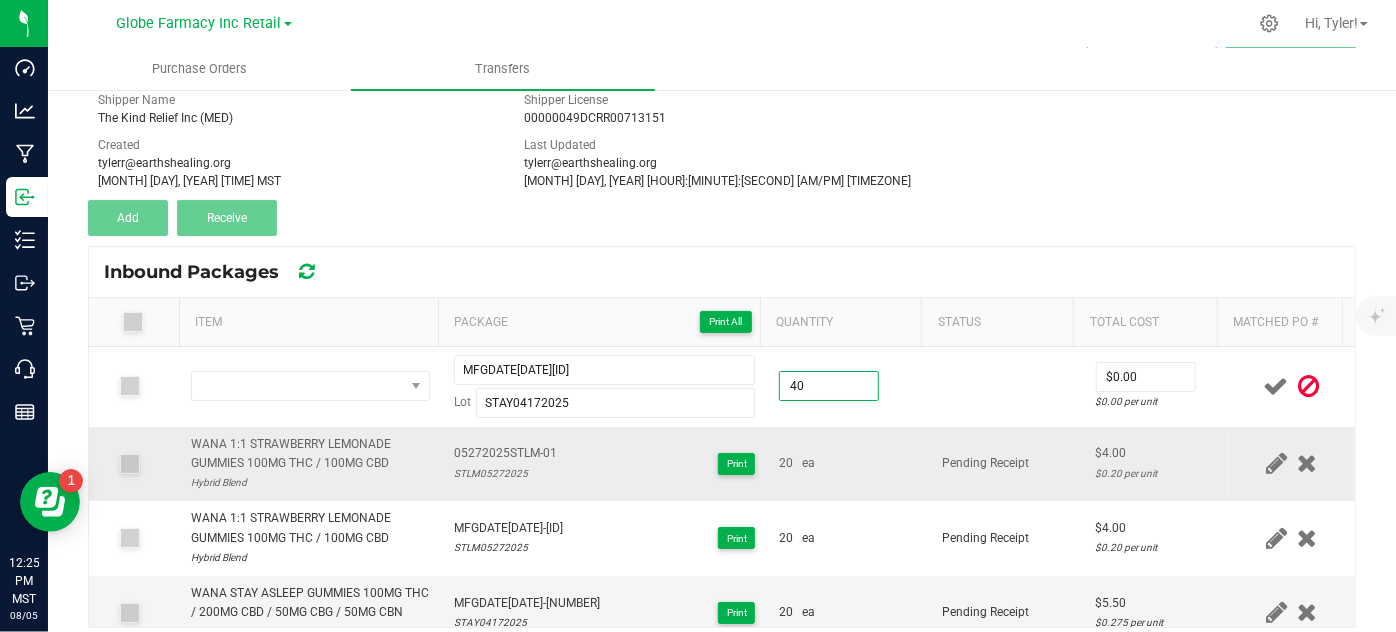 type on "40.0000" 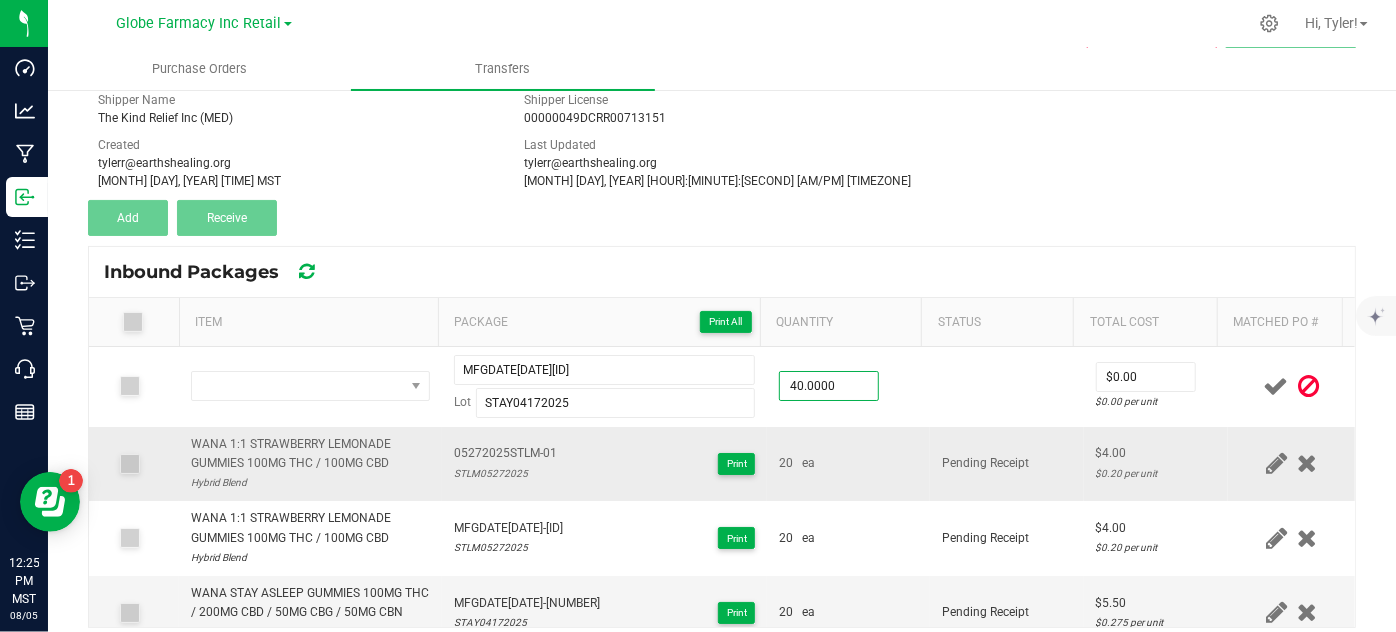 click on "20   ea" at bounding box center [848, 464] 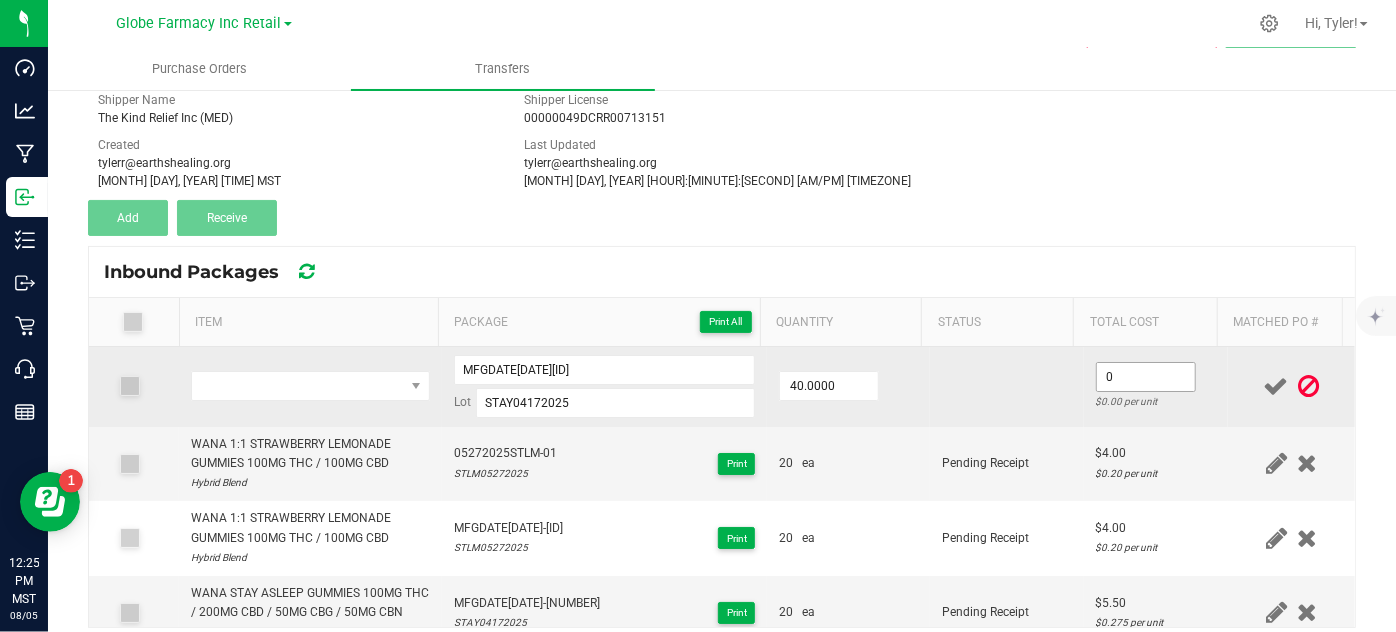 click on "0" at bounding box center [1146, 377] 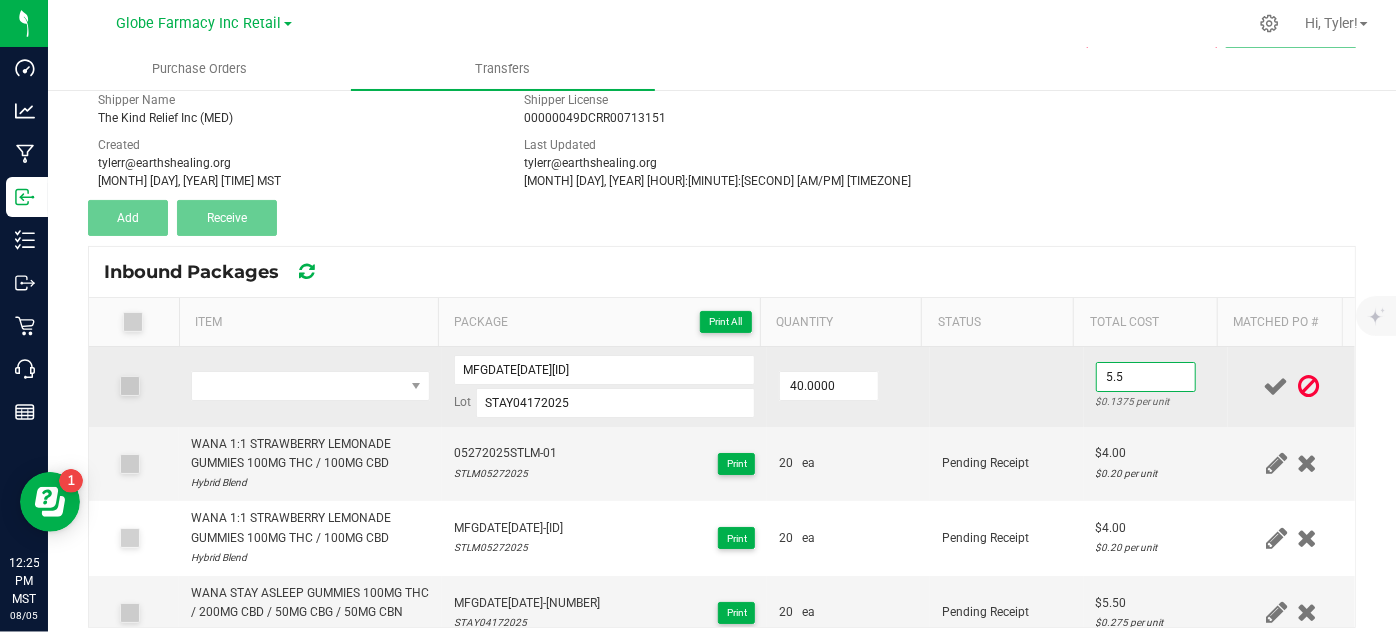 type on "$5.50" 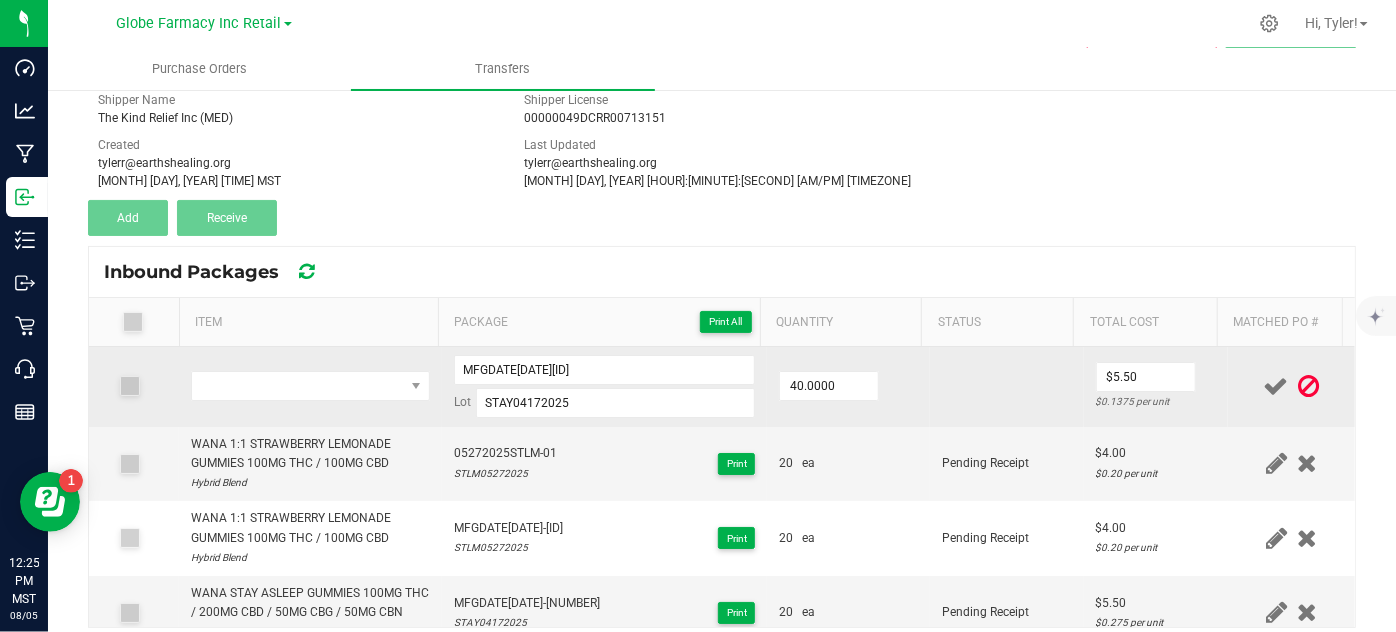 click at bounding box center (1007, 387) 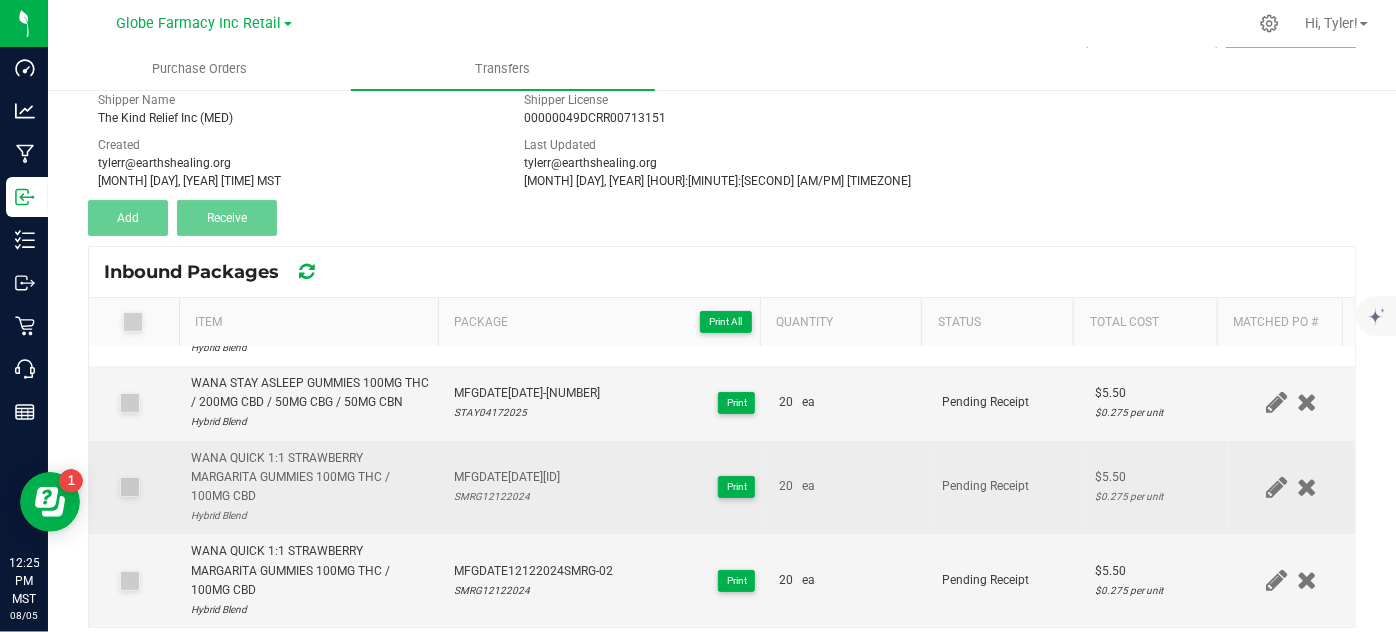 scroll, scrollTop: 226, scrollLeft: 0, axis: vertical 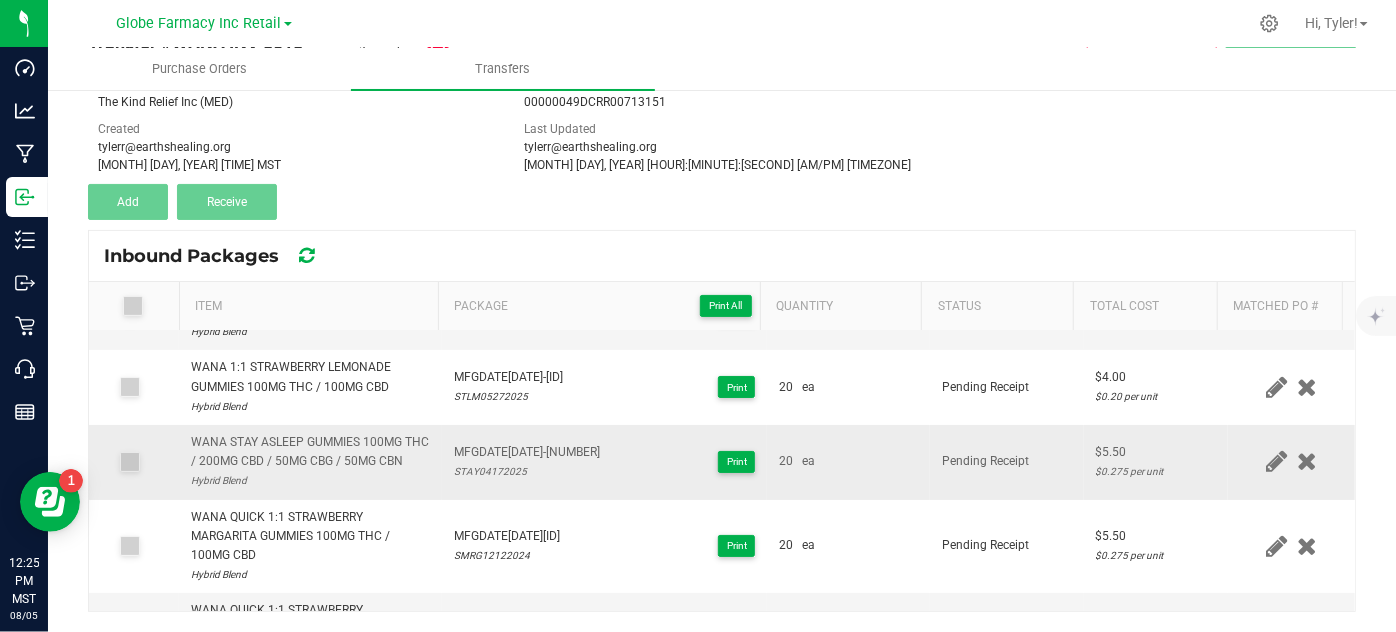 click on "WANA STAY ASLEEP GUMMIES 100MG THC / 200MG CBD / 50MG CBG / 50MG CBN" at bounding box center [310, 452] 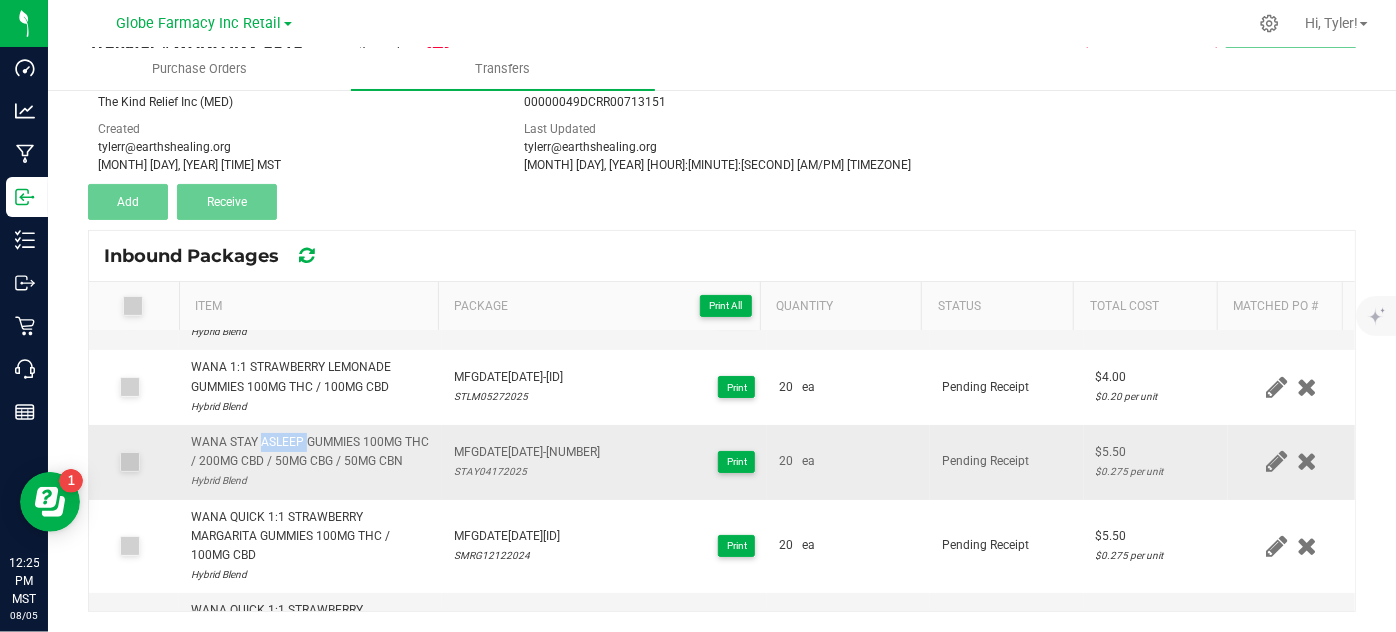 click on "WANA STAY ASLEEP GUMMIES 100MG THC / 200MG CBD / 50MG CBG / 50MG CBN" at bounding box center (310, 452) 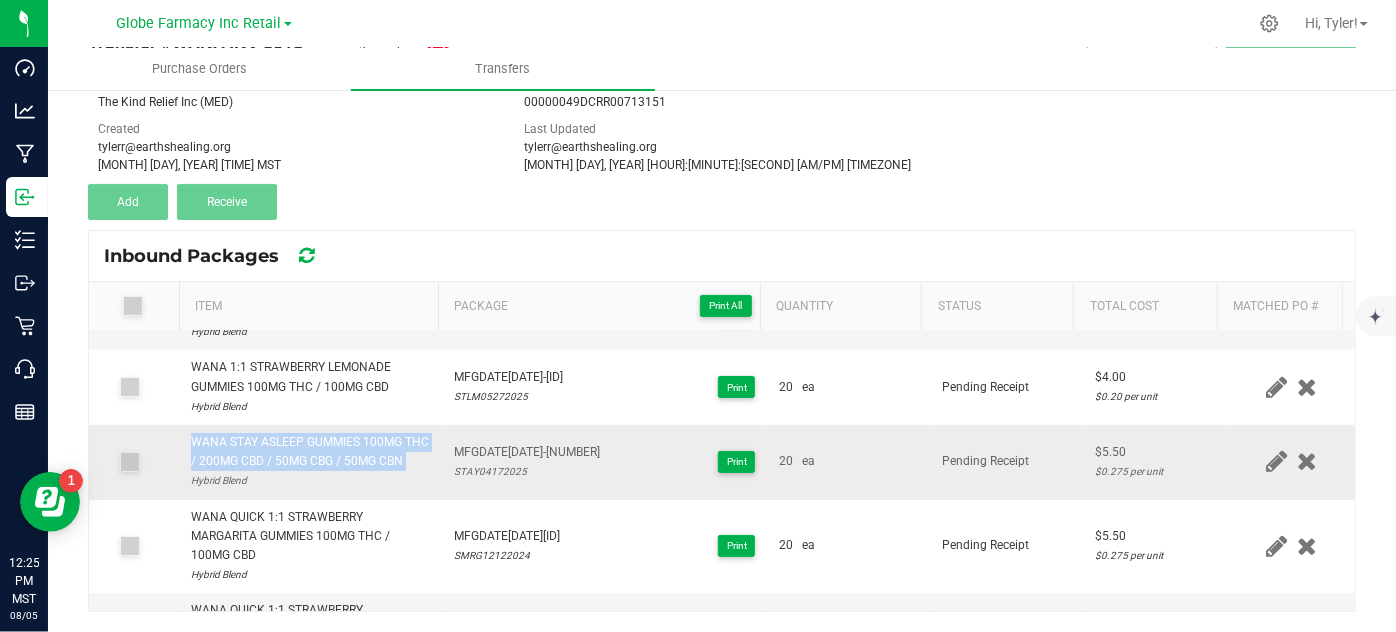 click on "WANA STAY ASLEEP GUMMIES 100MG THC / 200MG CBD / 50MG CBG / 50MG CBN" at bounding box center [310, 452] 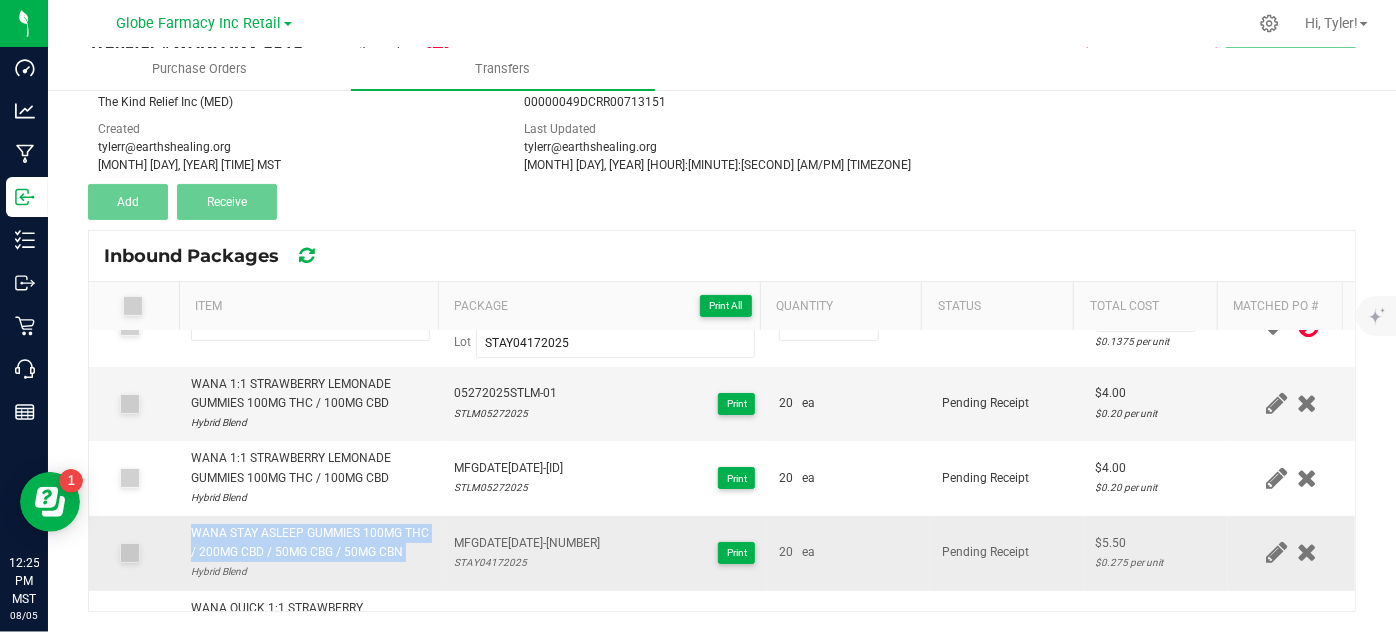 scroll, scrollTop: 0, scrollLeft: 0, axis: both 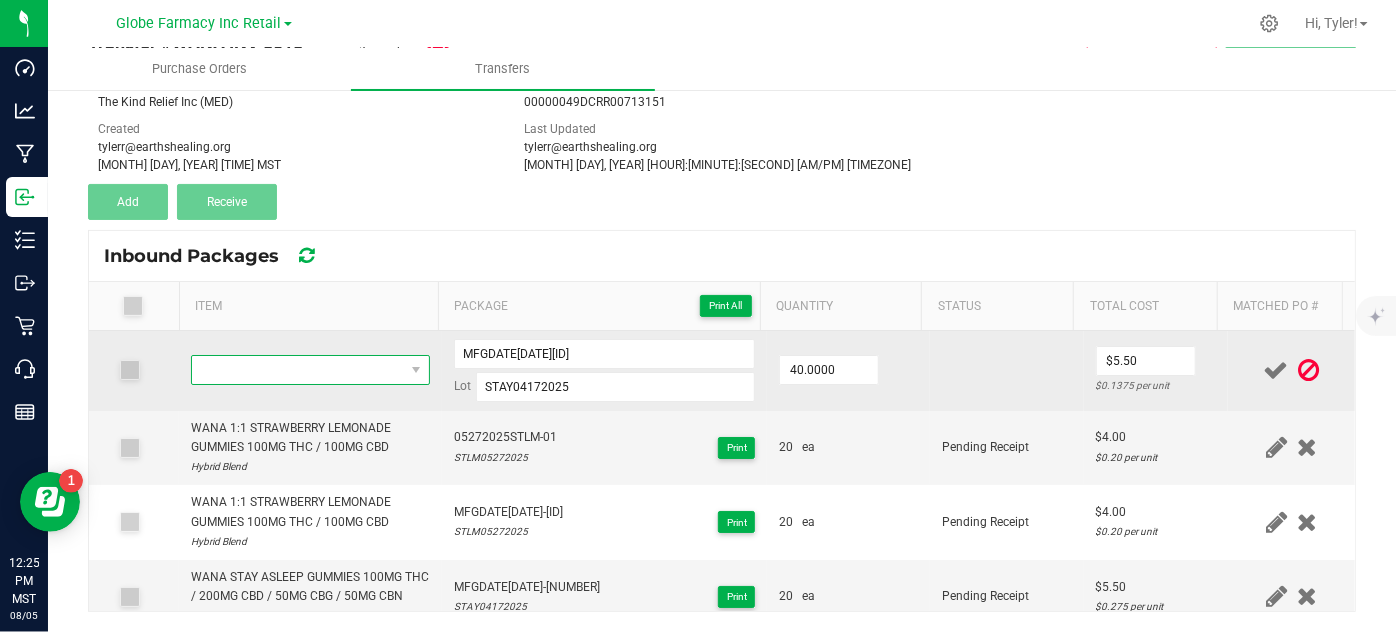 click at bounding box center (297, 370) 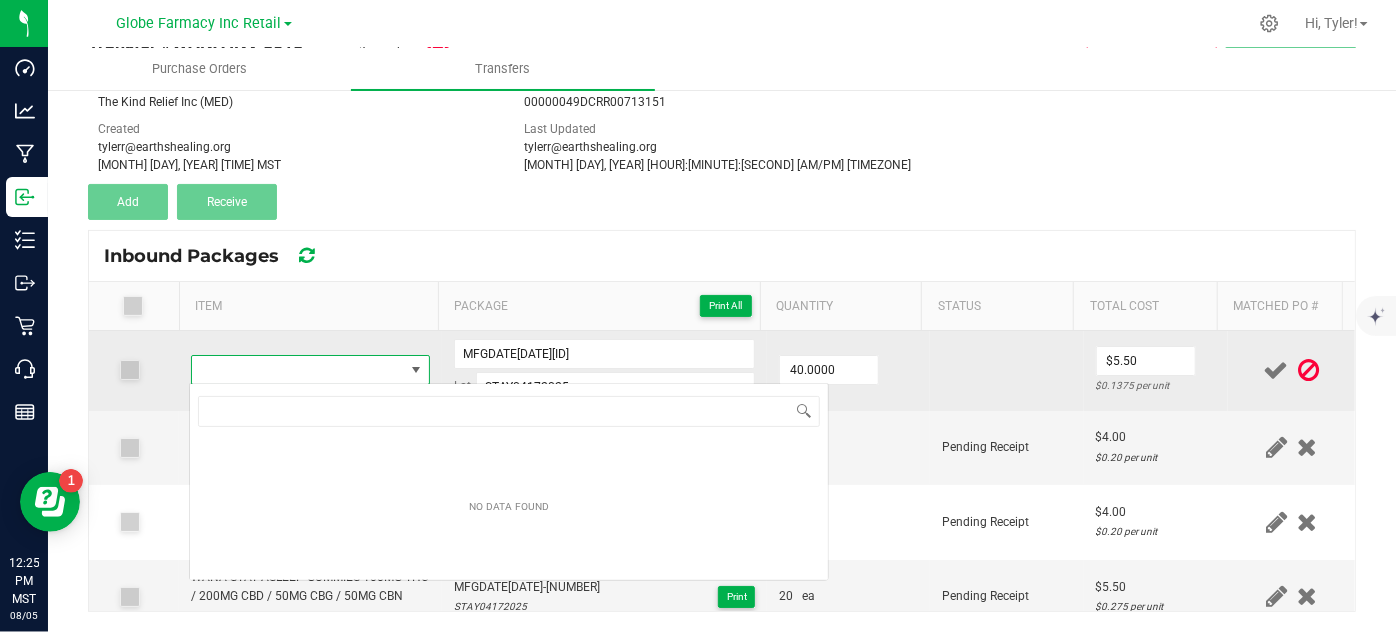 scroll, scrollTop: 99970, scrollLeft: 99767, axis: both 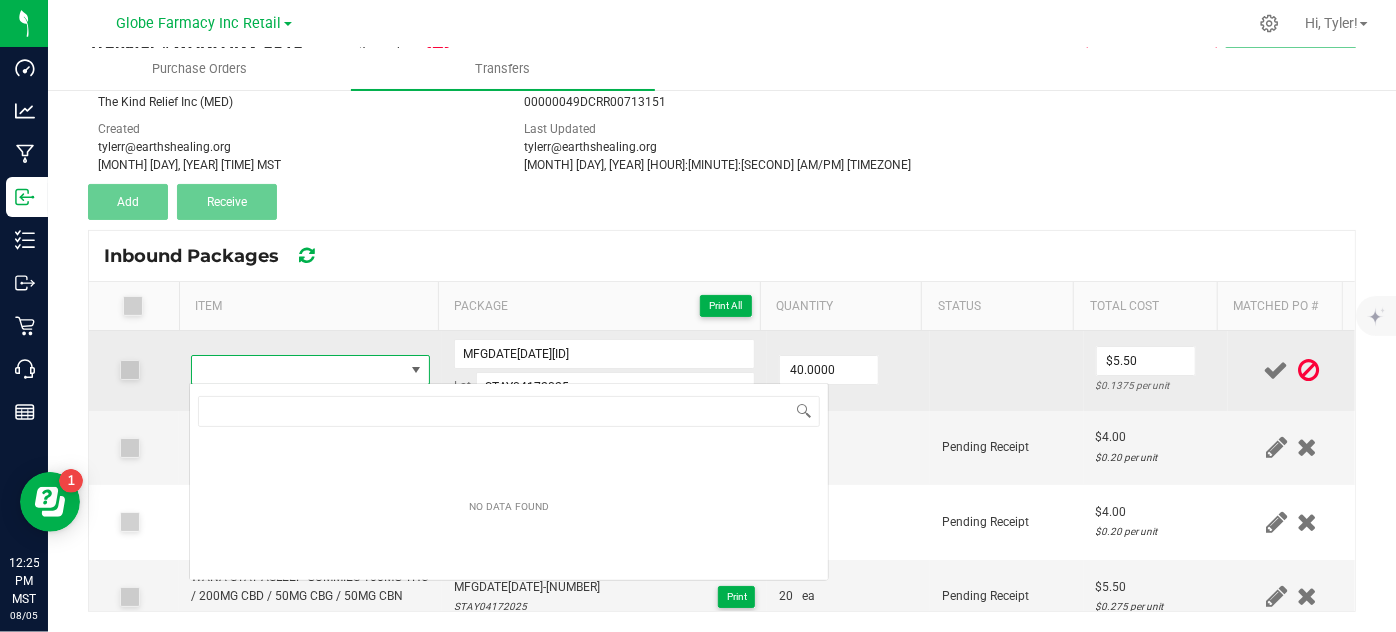 type on "WANA STAY ASLEEP GUMMIES 100MG THC / 200MG CBD / 50MG CBG / 50MG CBN" 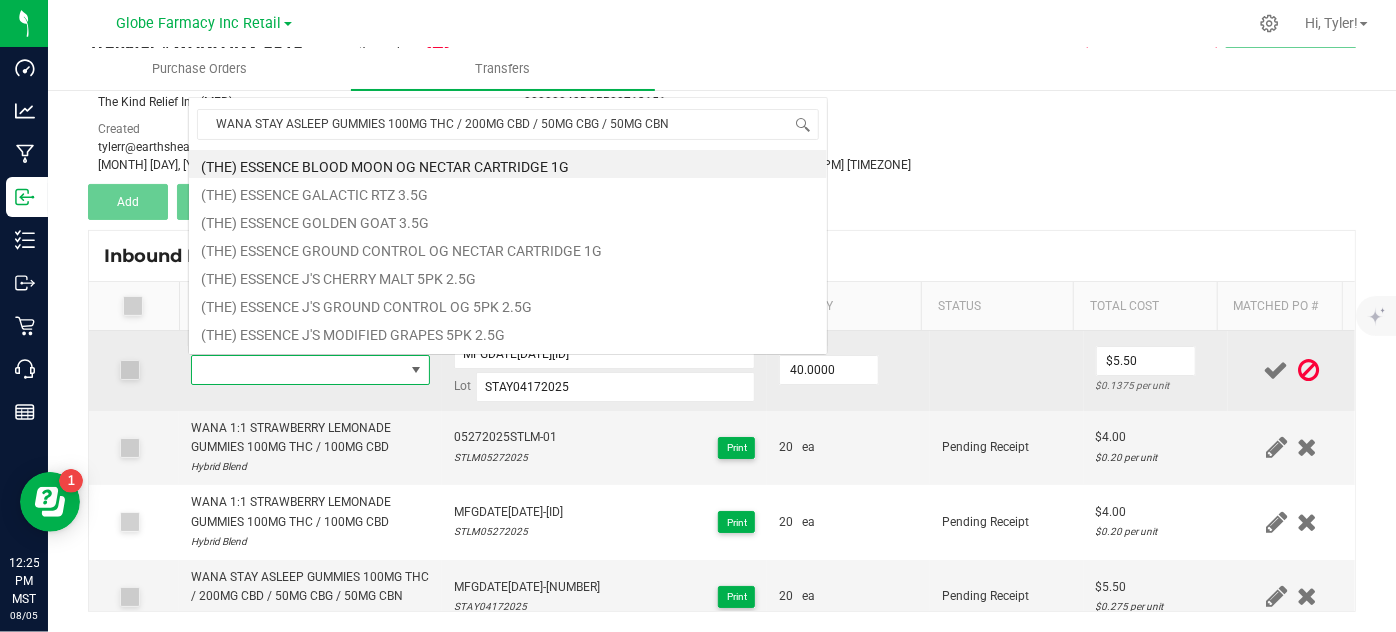 scroll, scrollTop: 29, scrollLeft: 229, axis: both 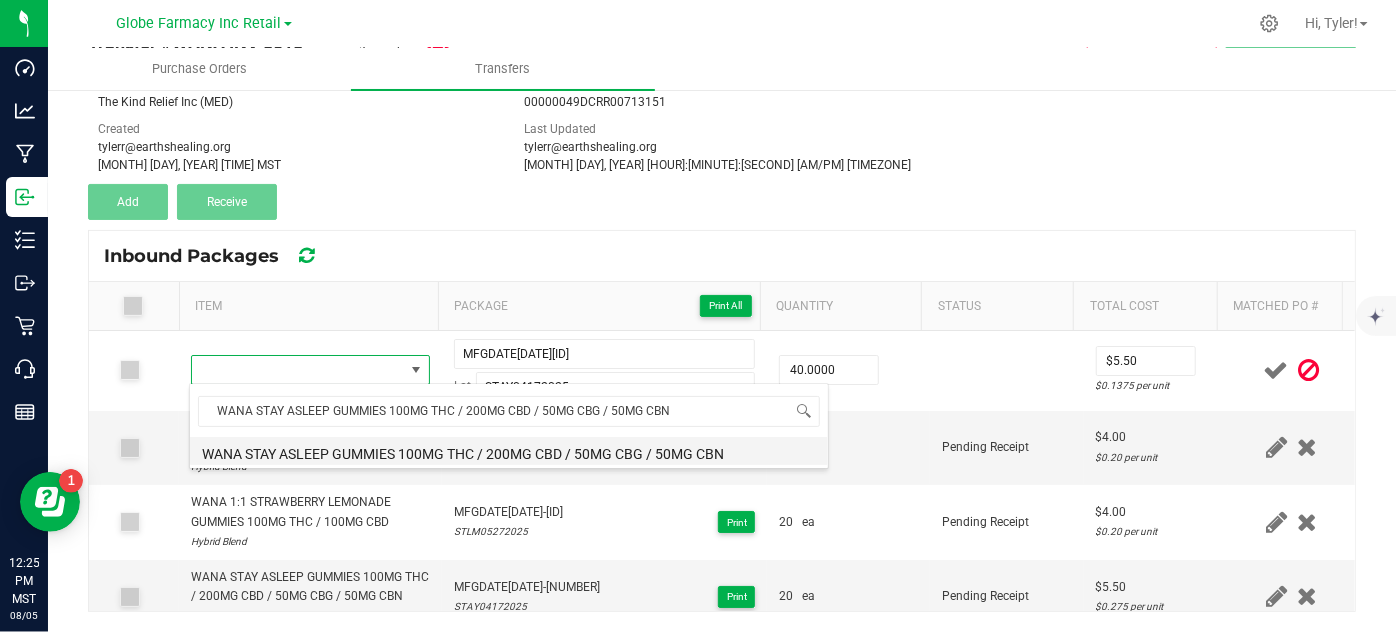 click on "WANA STAY ASLEEP GUMMIES 100MG THC / 200MG CBD / 50MG CBG / 50MG CBN" at bounding box center (509, 451) 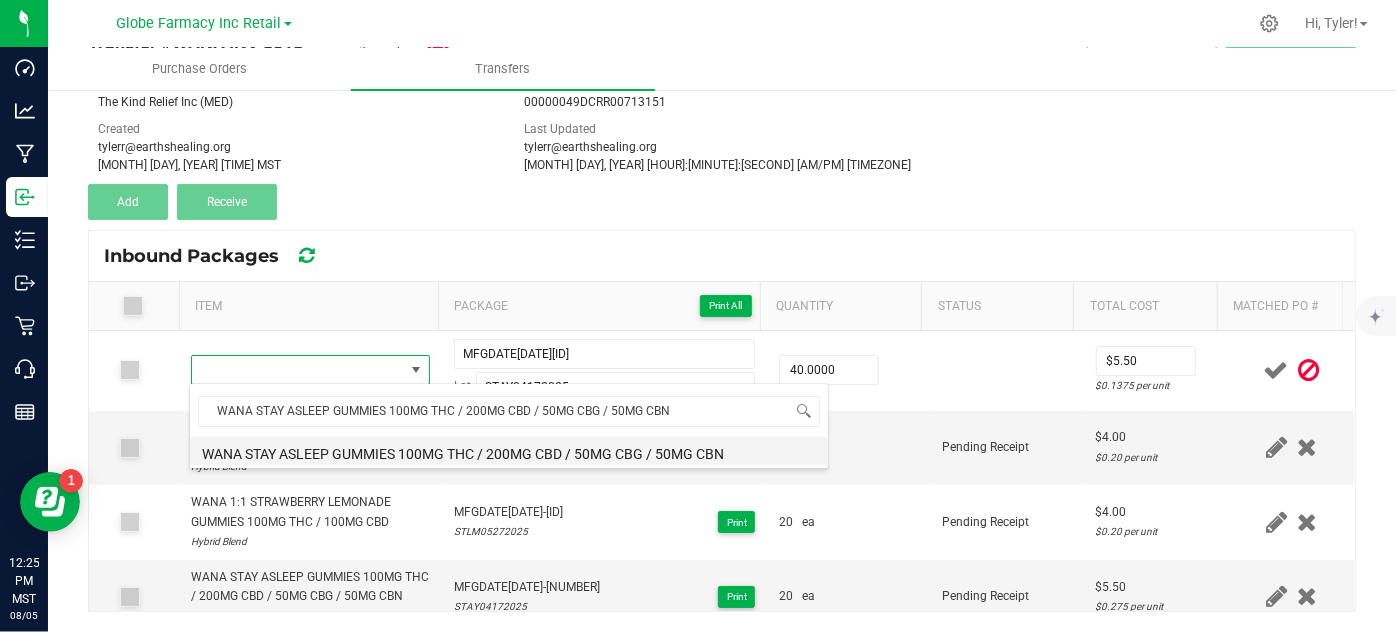 type on "40 ea" 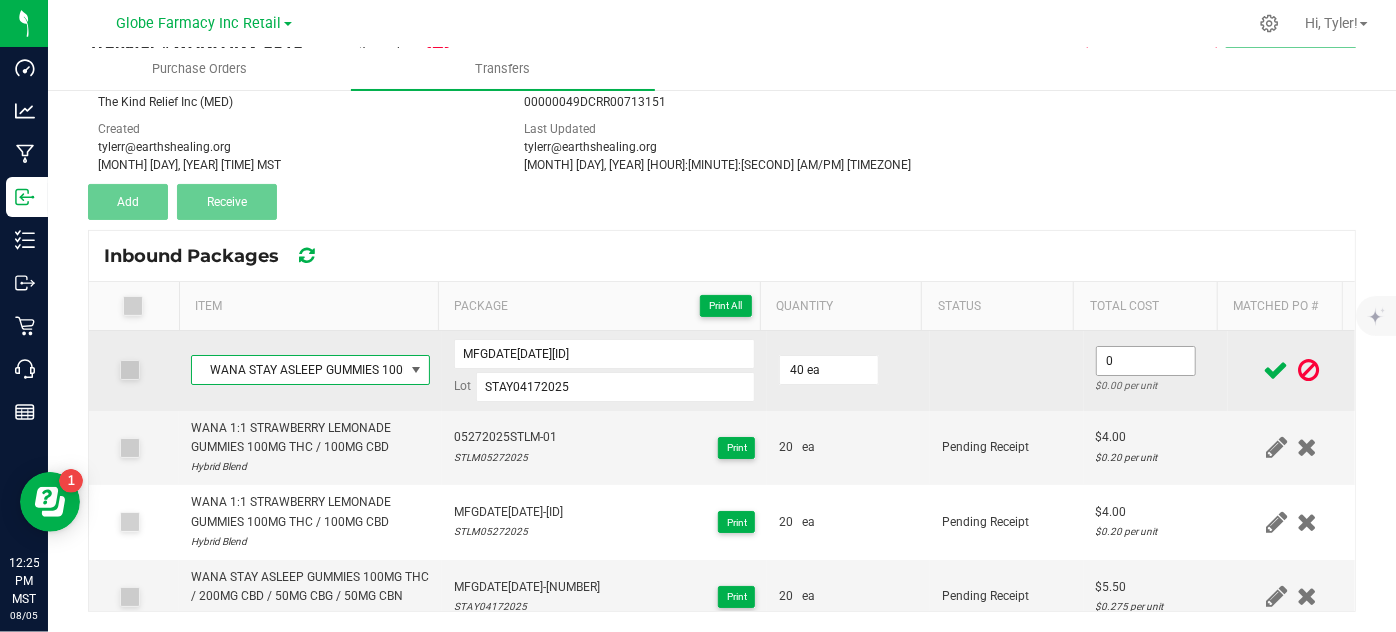 click on "0" at bounding box center [1146, 361] 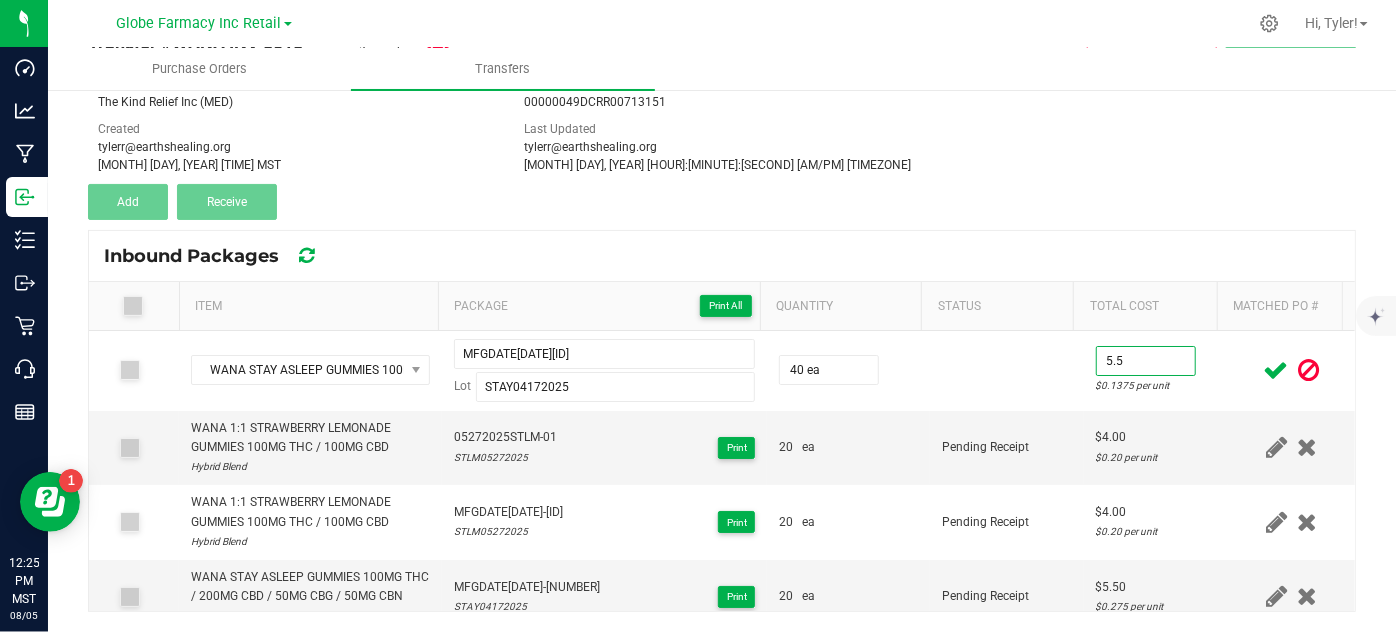 type on "$5.50" 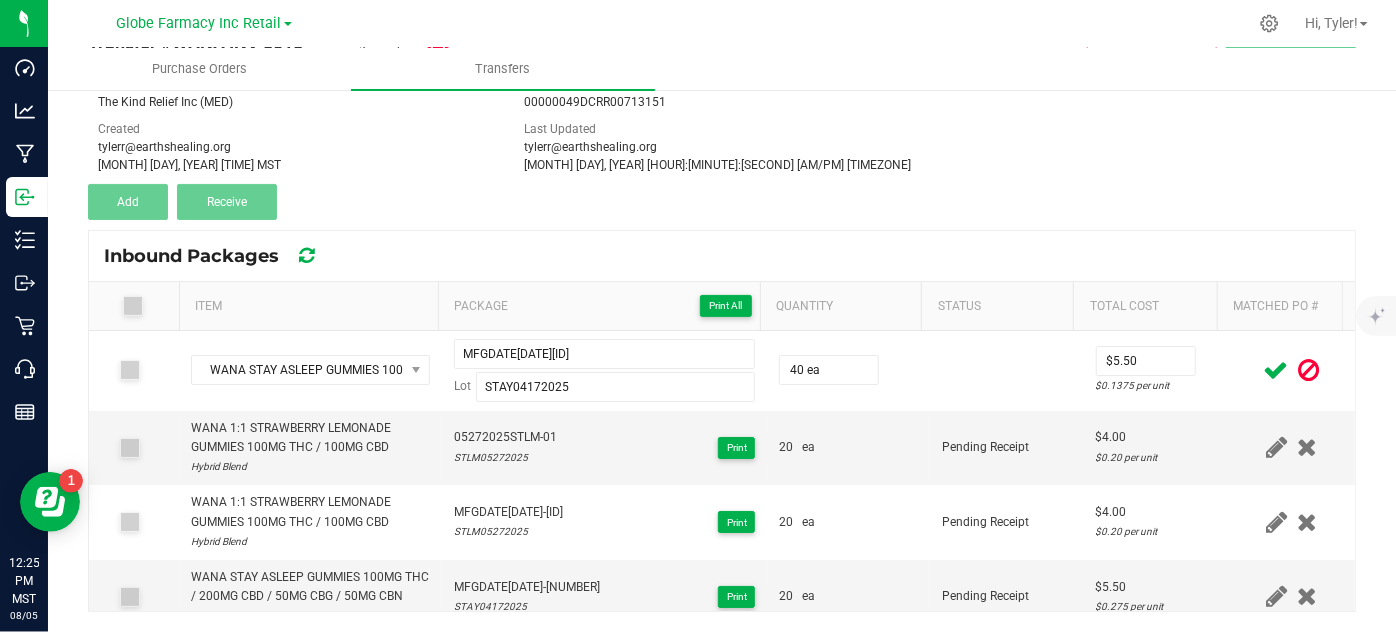 click at bounding box center [1276, 370] 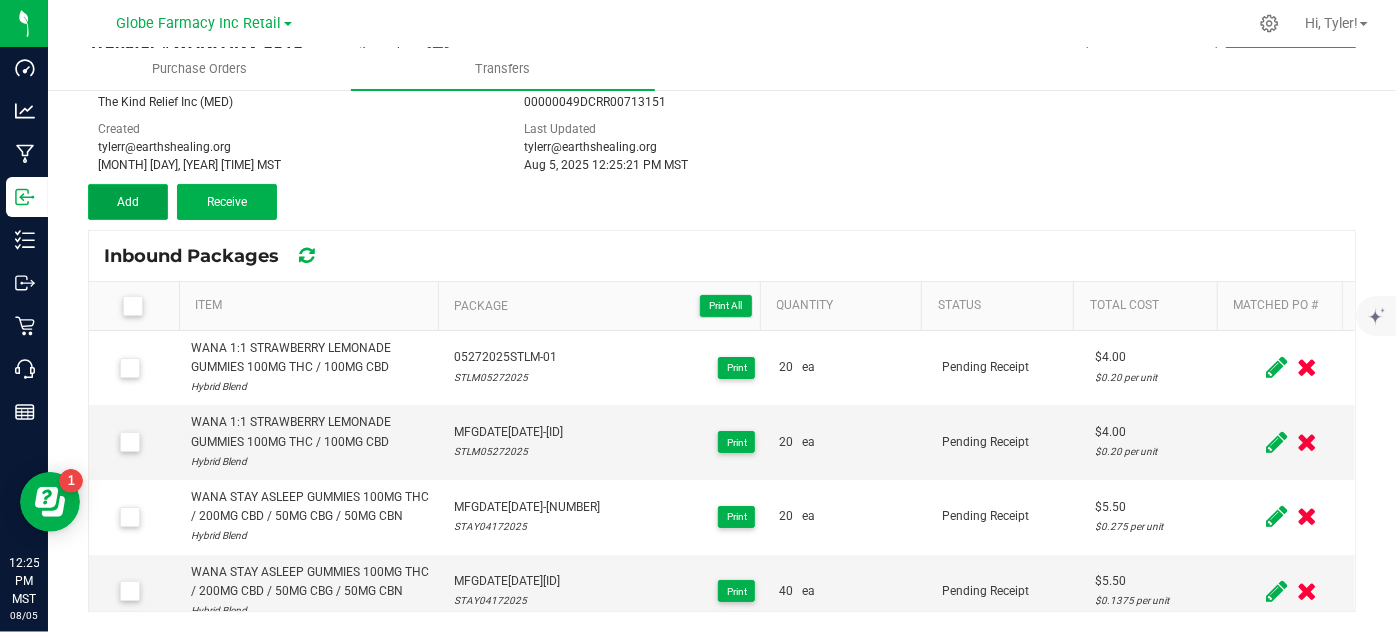 click on "Add" at bounding box center (128, 202) 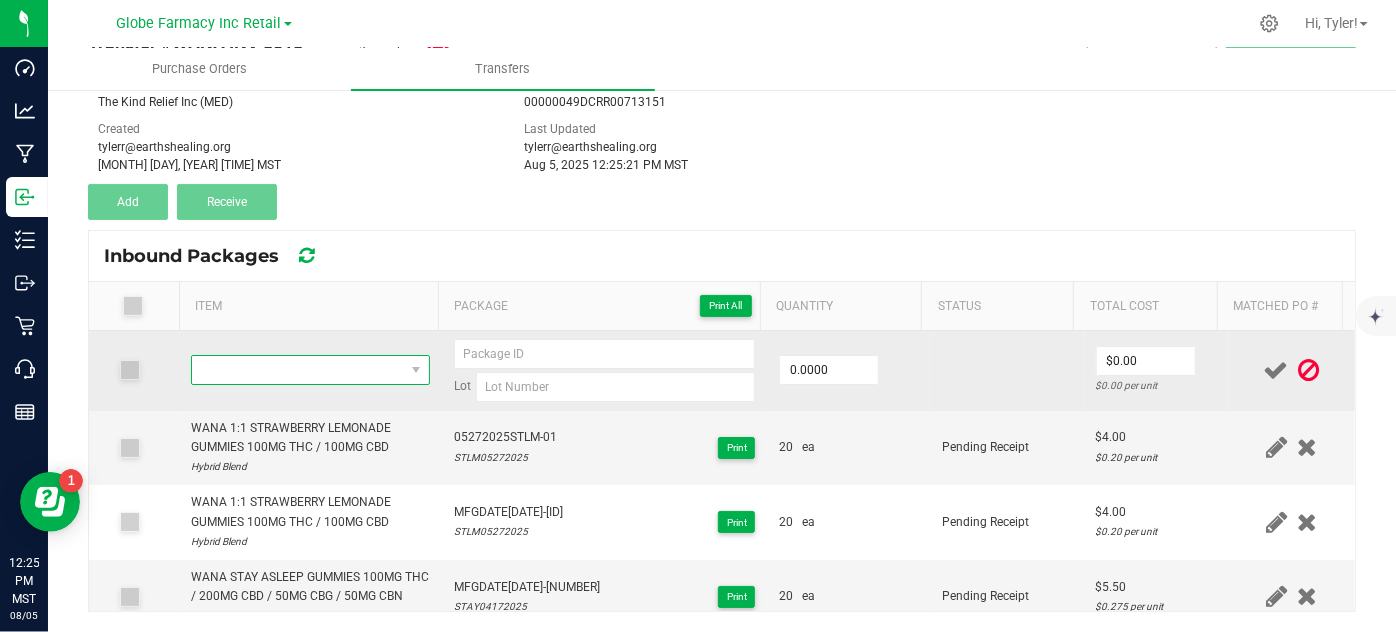 click at bounding box center [297, 370] 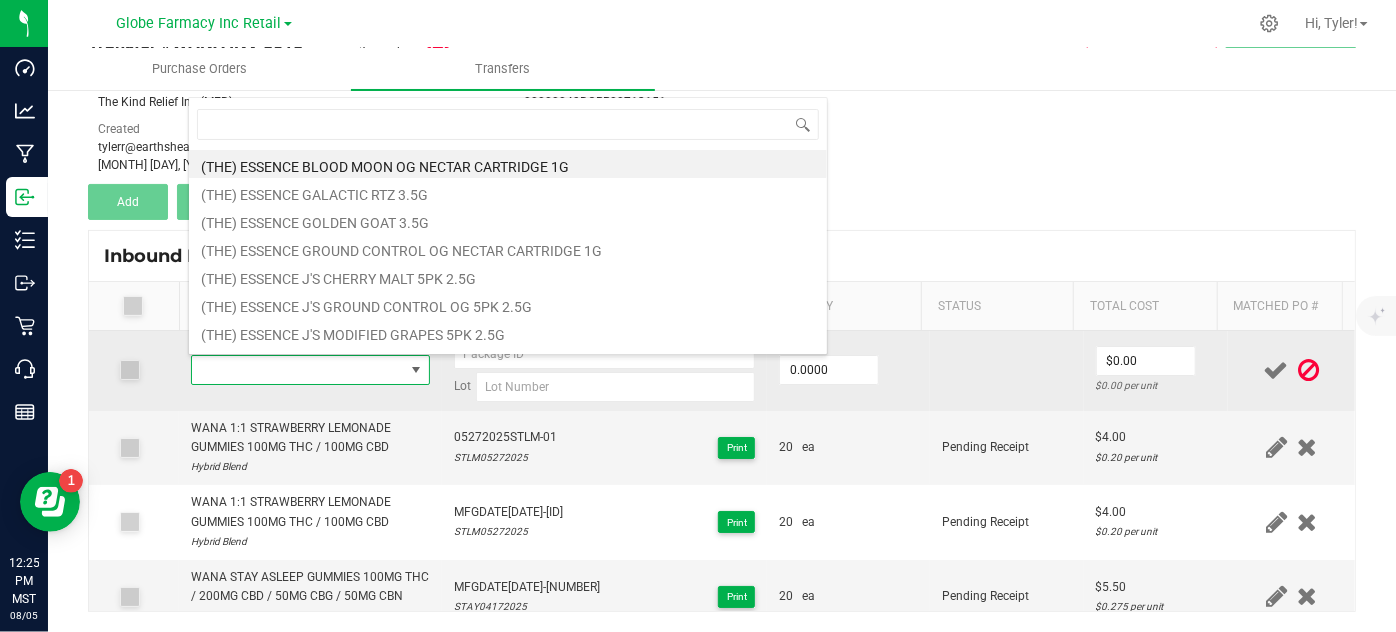 scroll, scrollTop: 99970, scrollLeft: 99767, axis: both 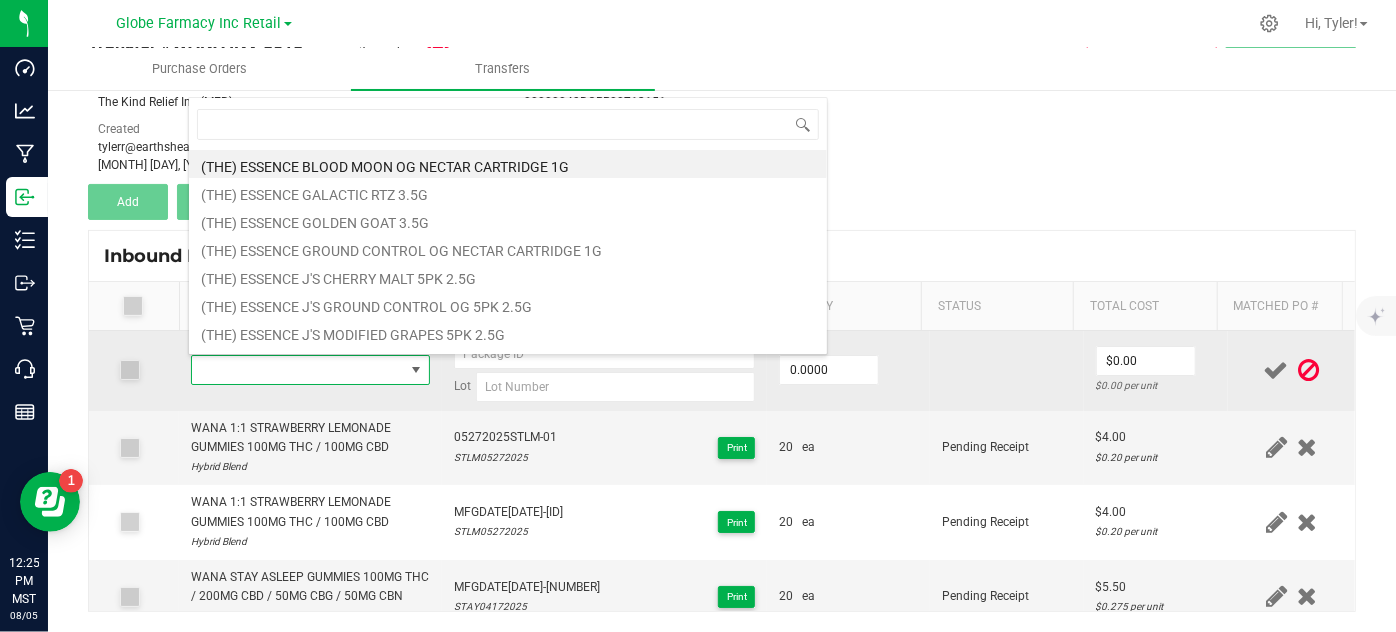 type on "WANA BERRY PATCH INDICA GUMMIES 100MG" 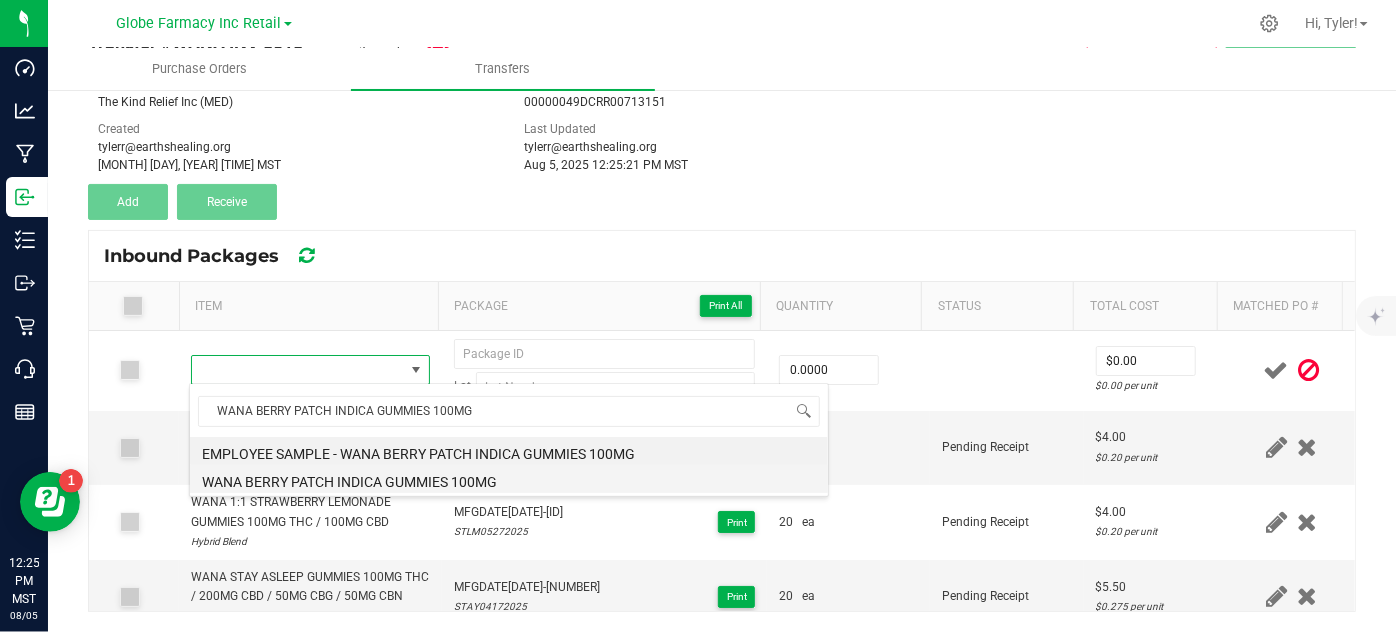 click on "WANA BERRY PATCH INDICA GUMMIES 100MG" at bounding box center (509, 479) 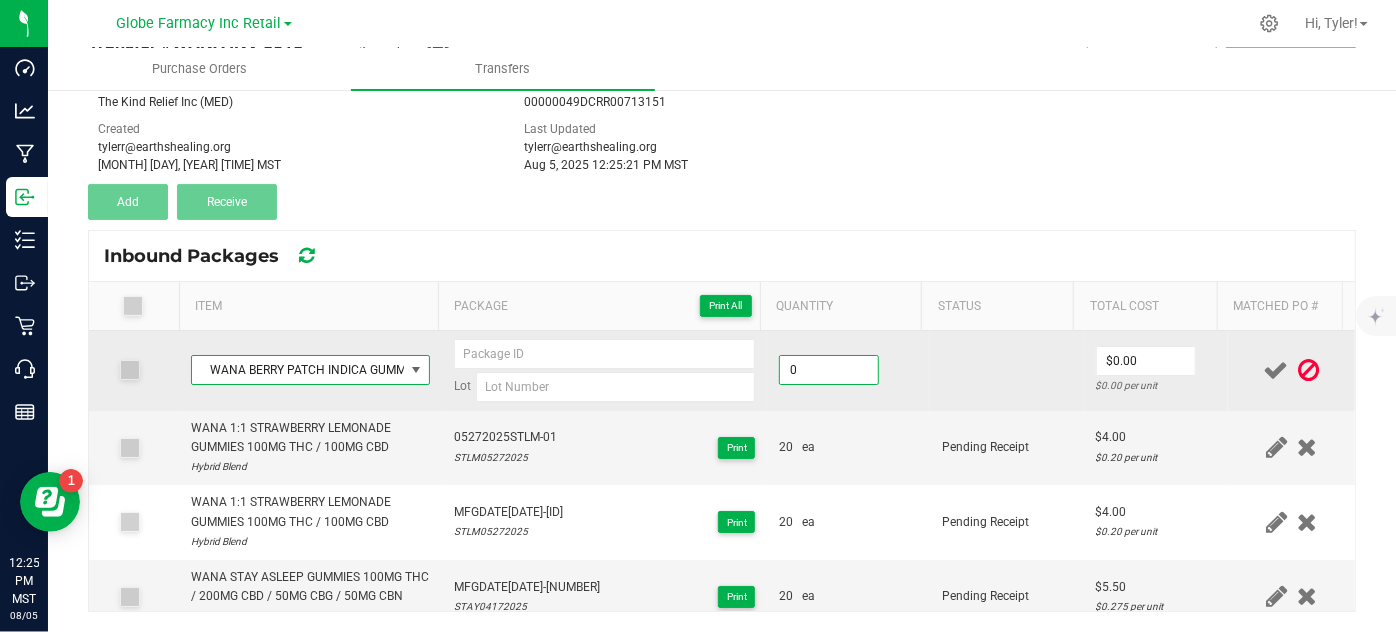 click on "0" at bounding box center (829, 370) 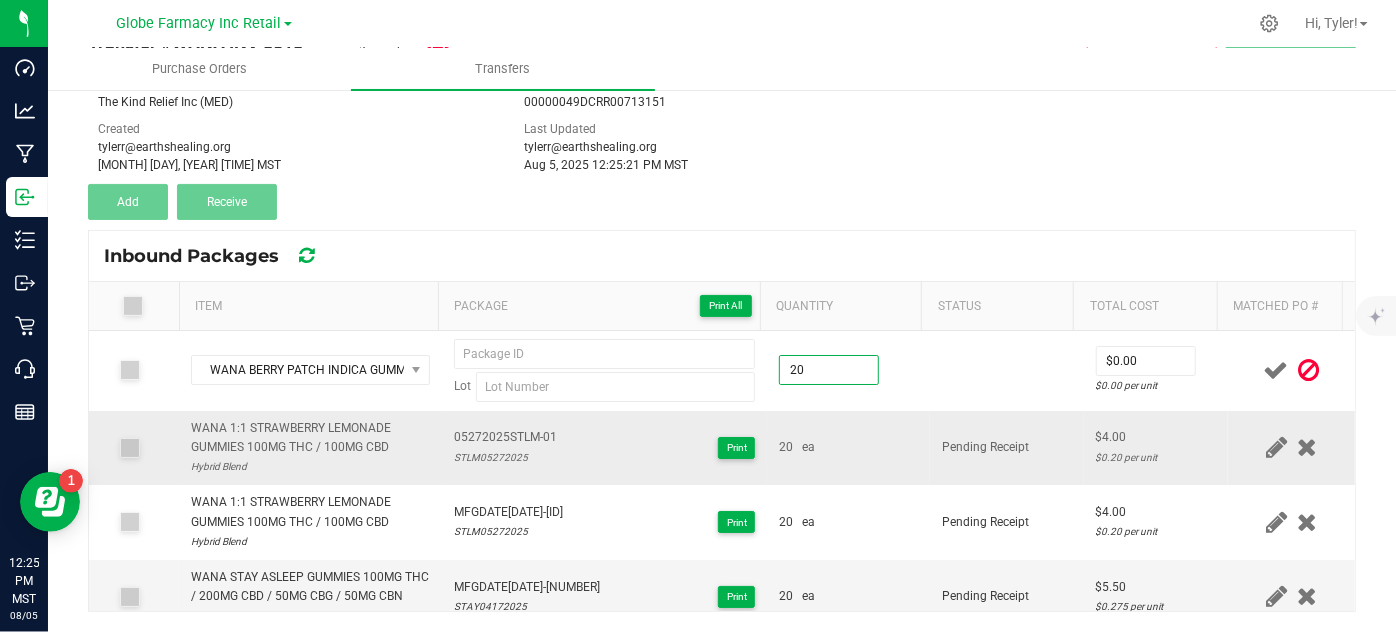 type on "20 ea" 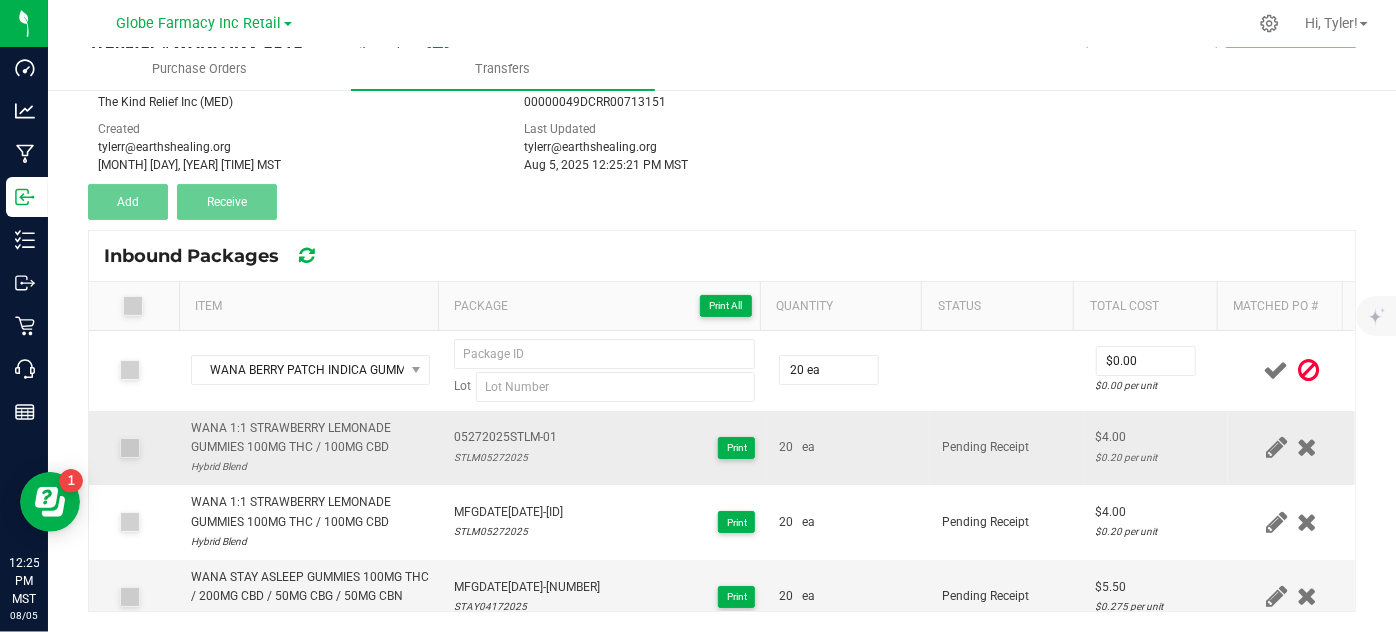 click on "20   ea" at bounding box center [848, 448] 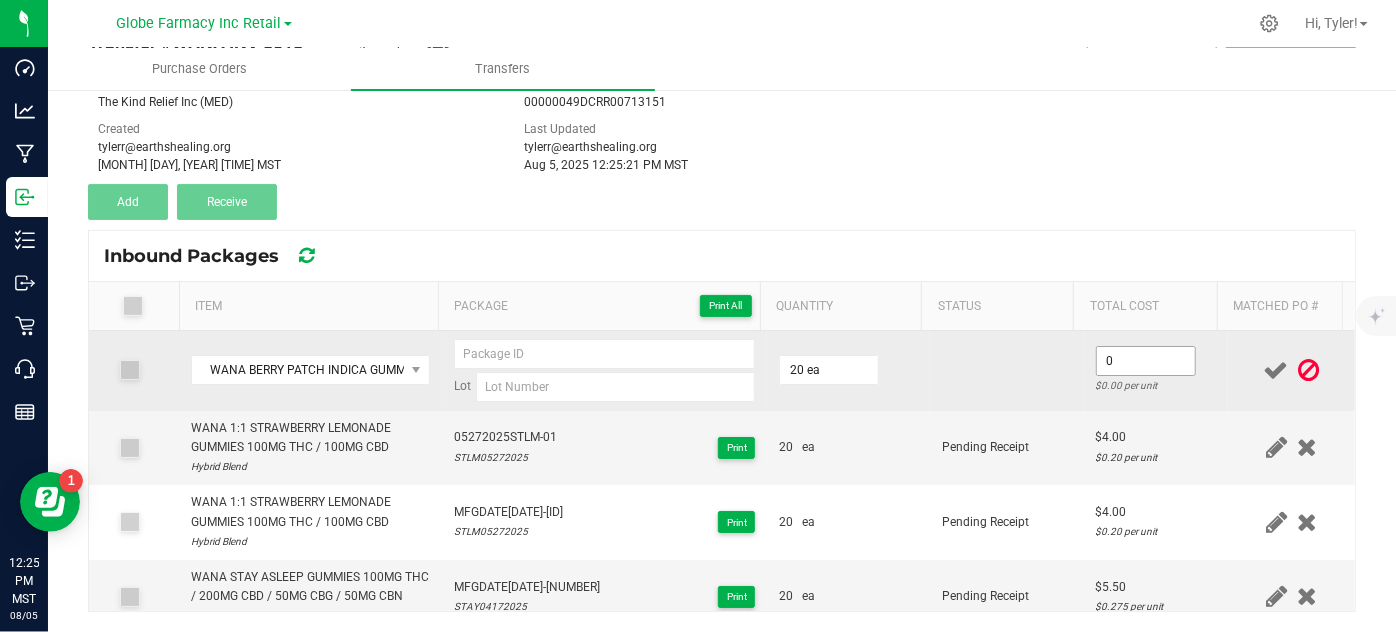 click on "0" at bounding box center (1146, 361) 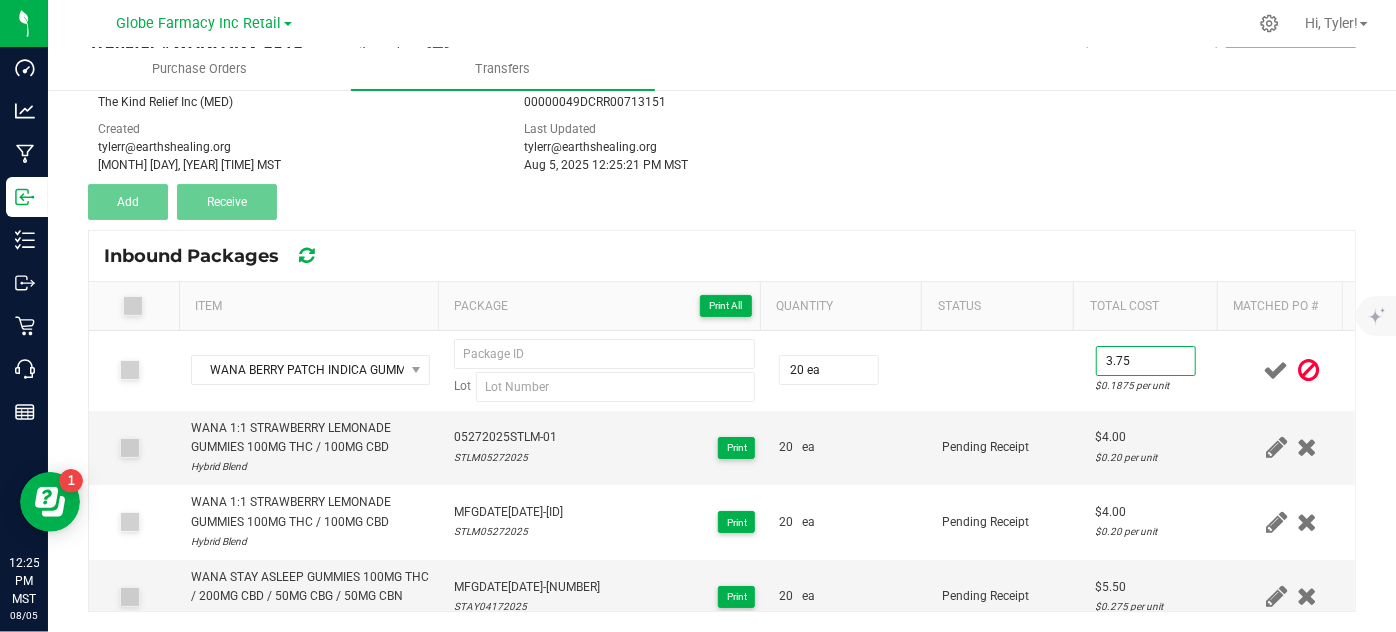 type on "$3.75" 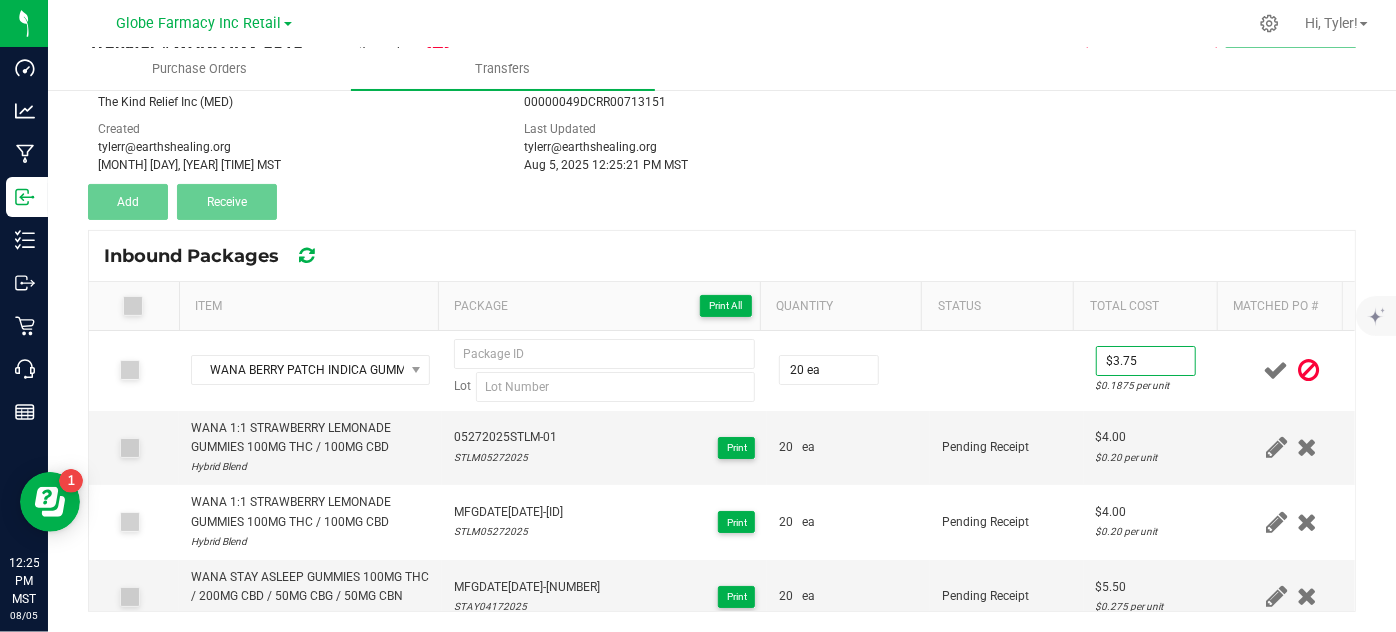 click at bounding box center [1276, 370] 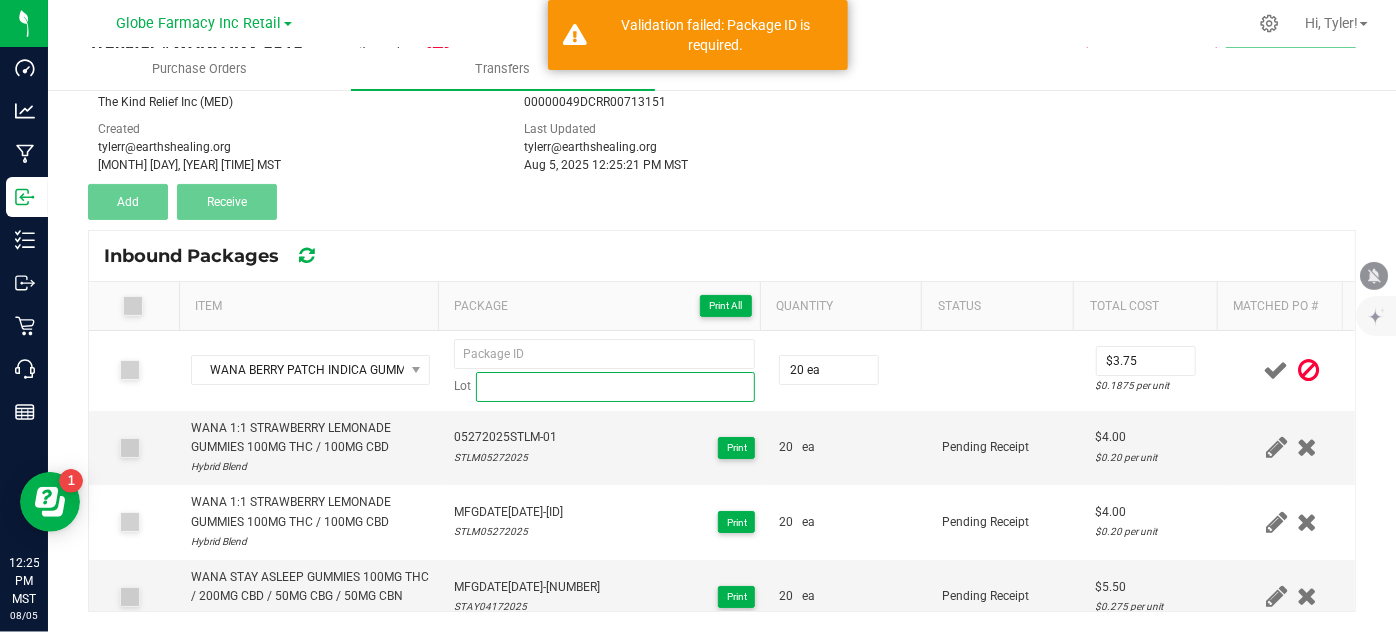 click at bounding box center (616, 387) 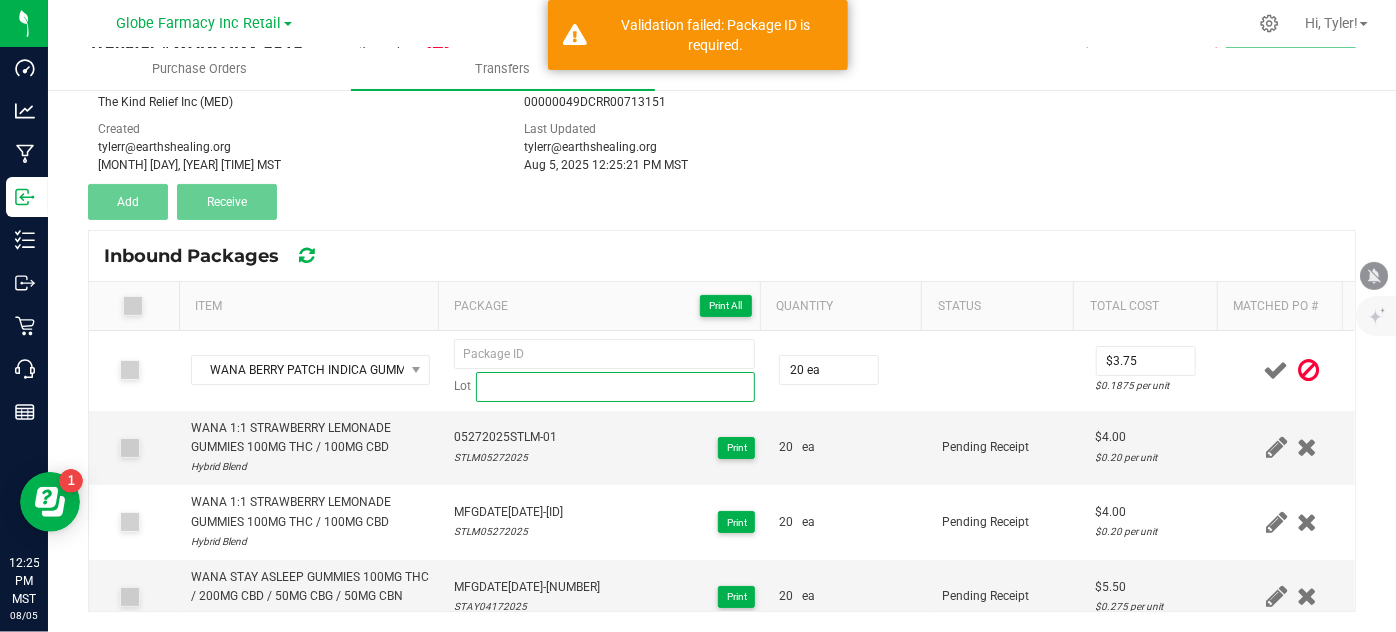 paste on "BP07022025" 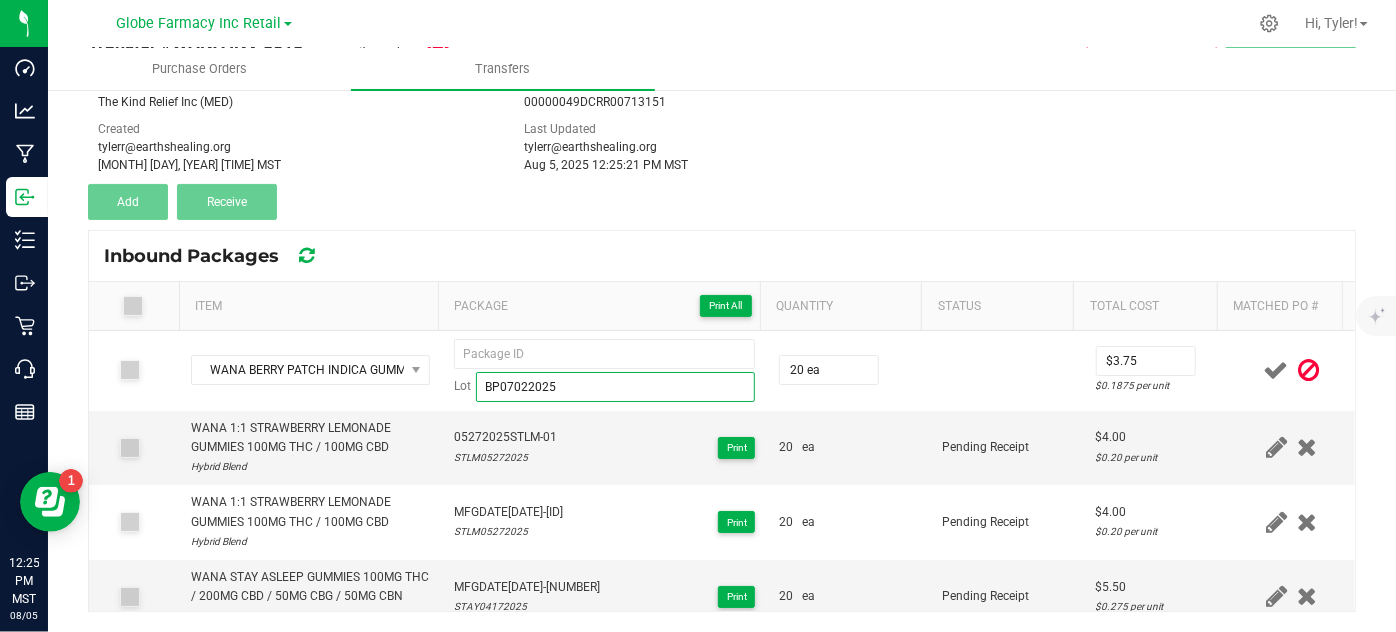 type on "BP07022025" 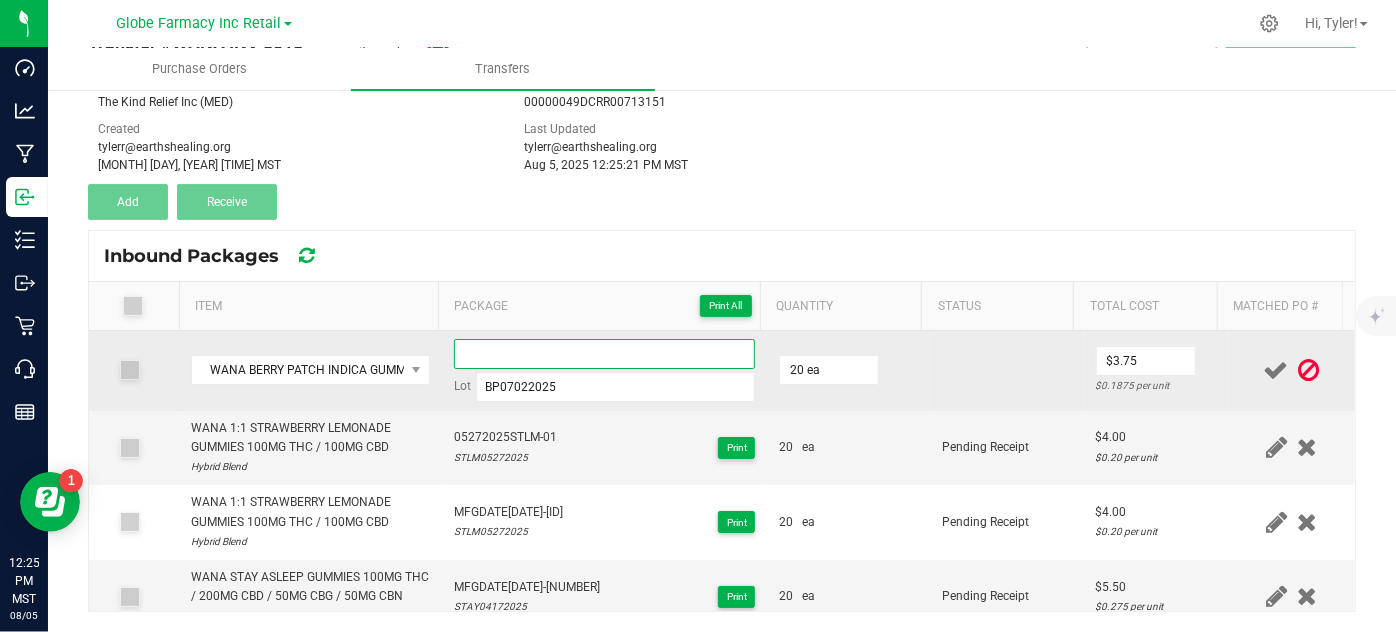 click at bounding box center [605, 354] 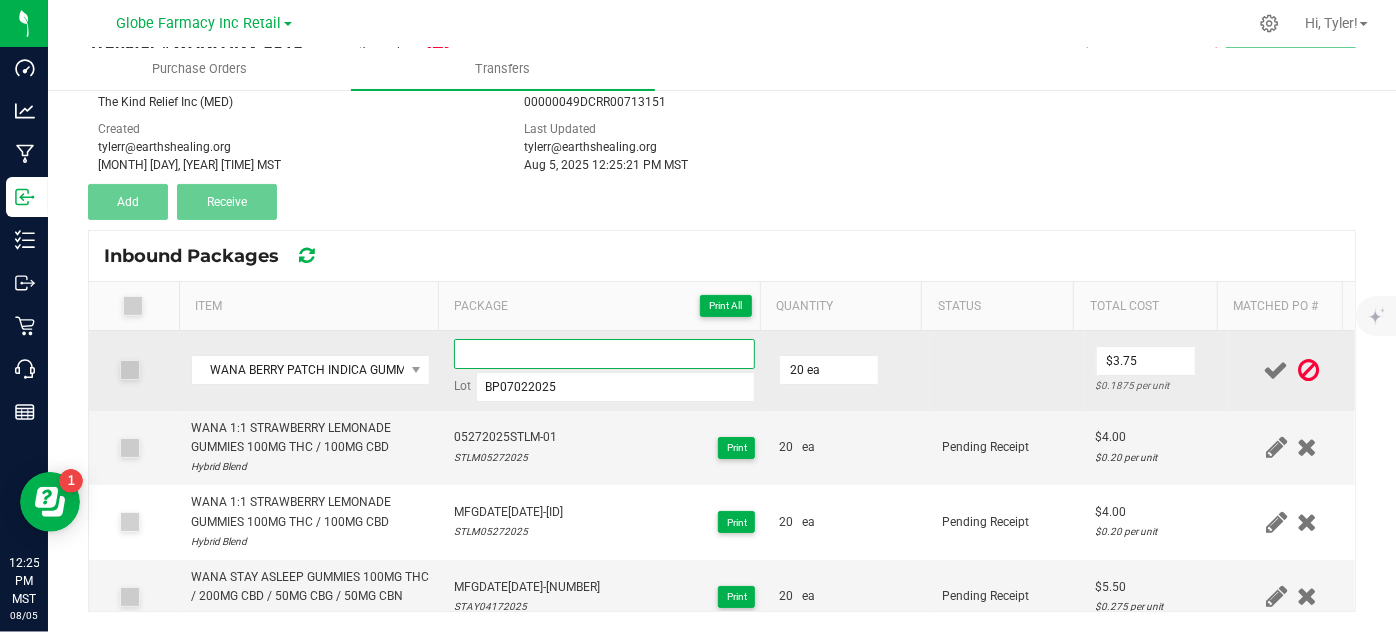 paste on "MFGDATE07022025-Exp." 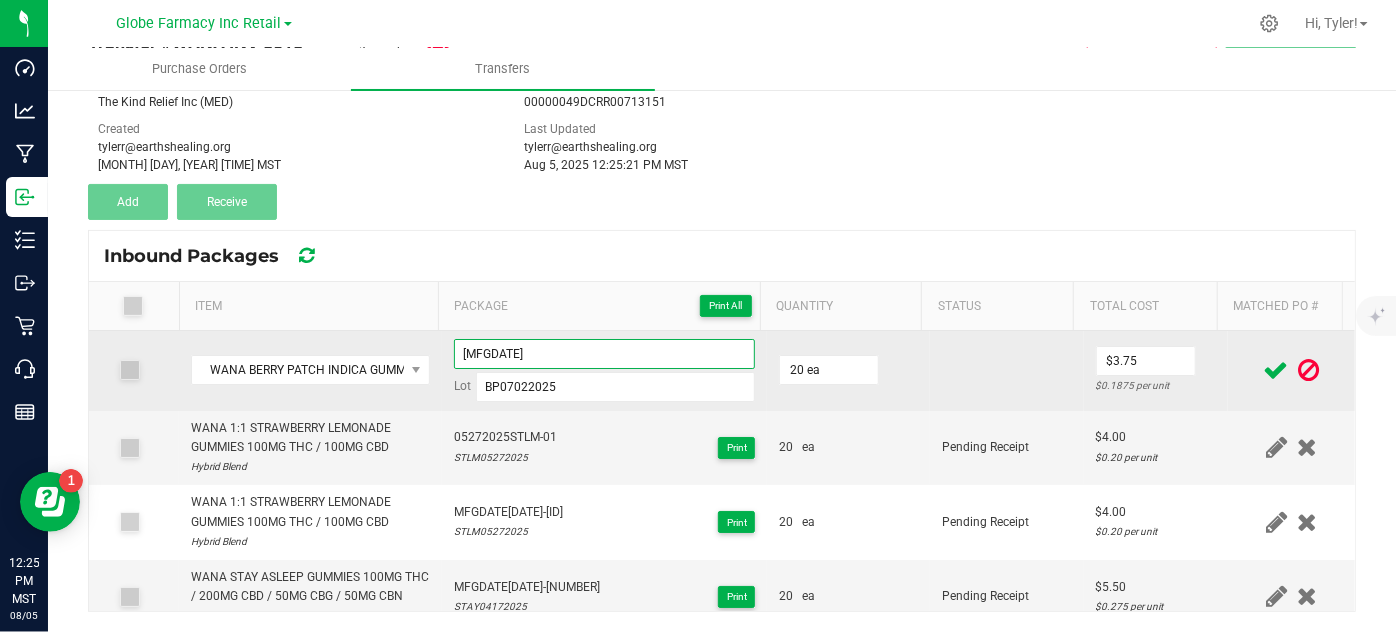 click on "MFGDATE07022025-01" at bounding box center (605, 354) 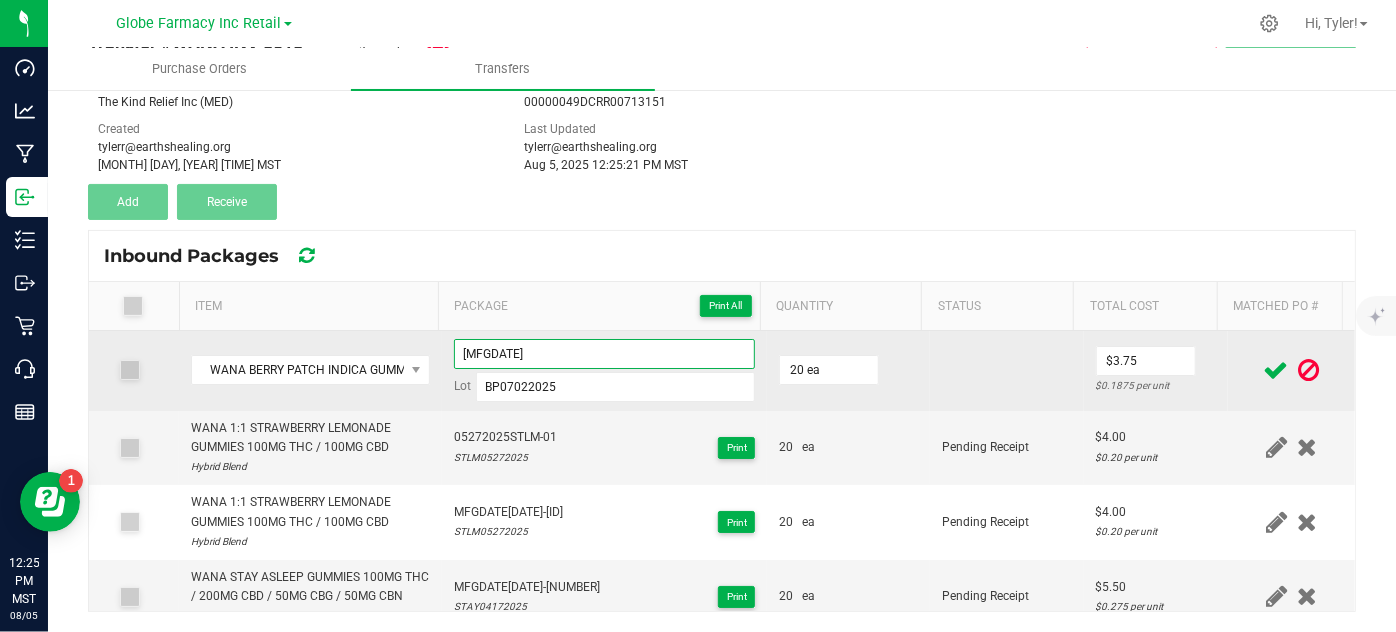 click on "MFGDATE07022025-01" at bounding box center (605, 354) 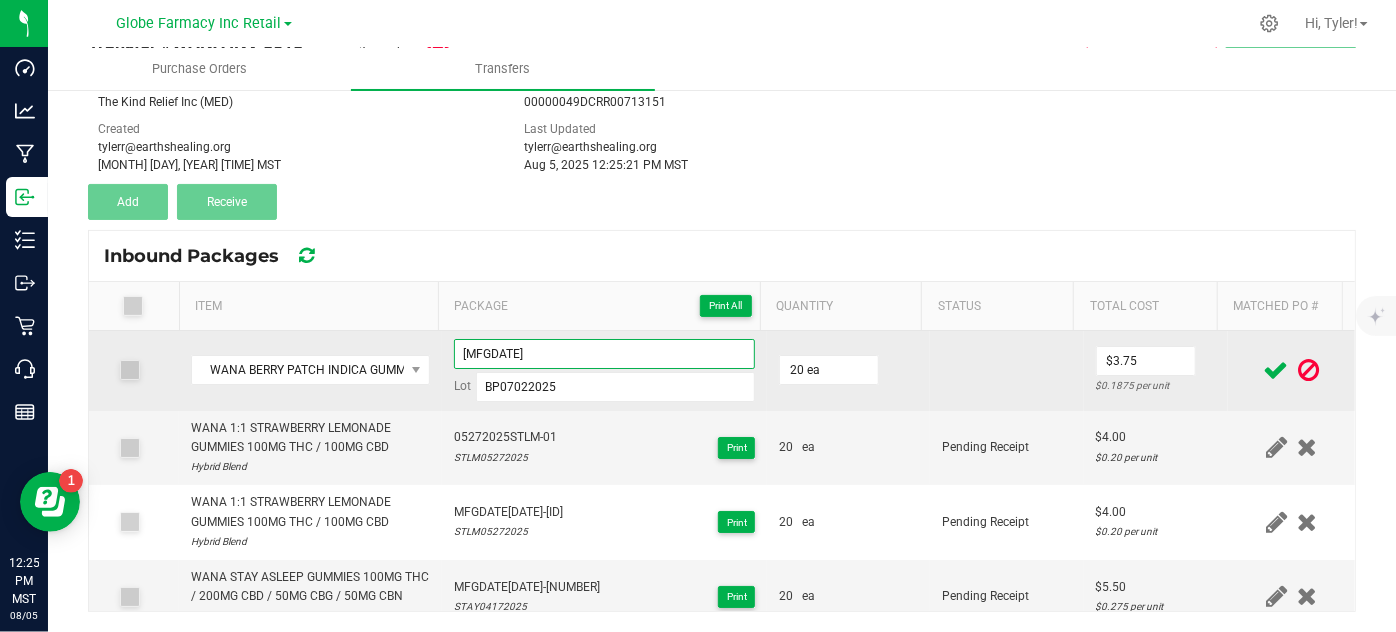 click on "MFGDATE07022025-01" at bounding box center (605, 354) 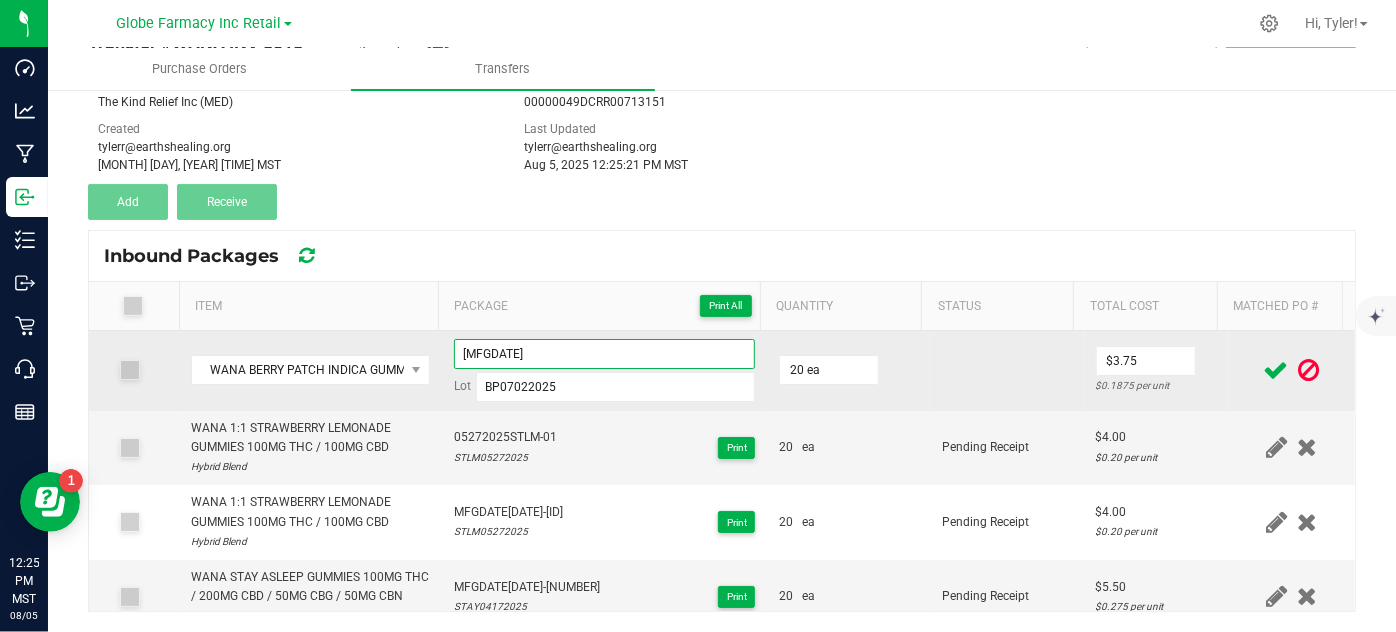 type on "MFGDATE07022025-01" 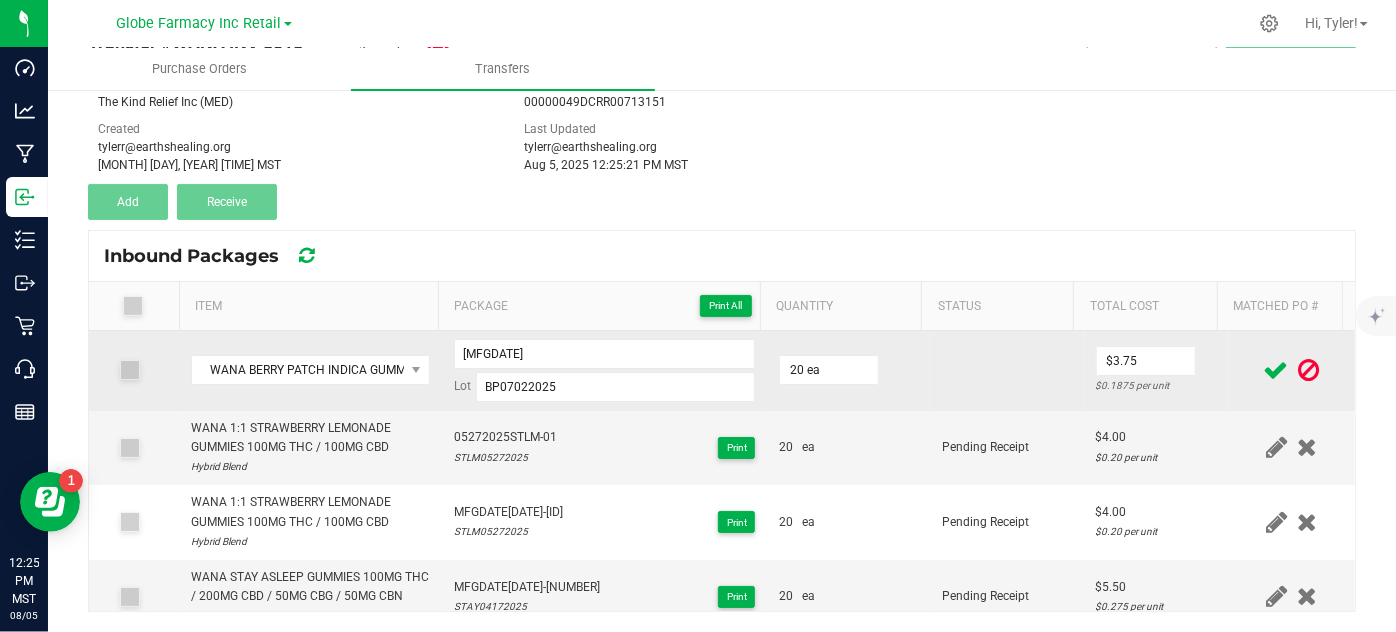 click at bounding box center [1007, 371] 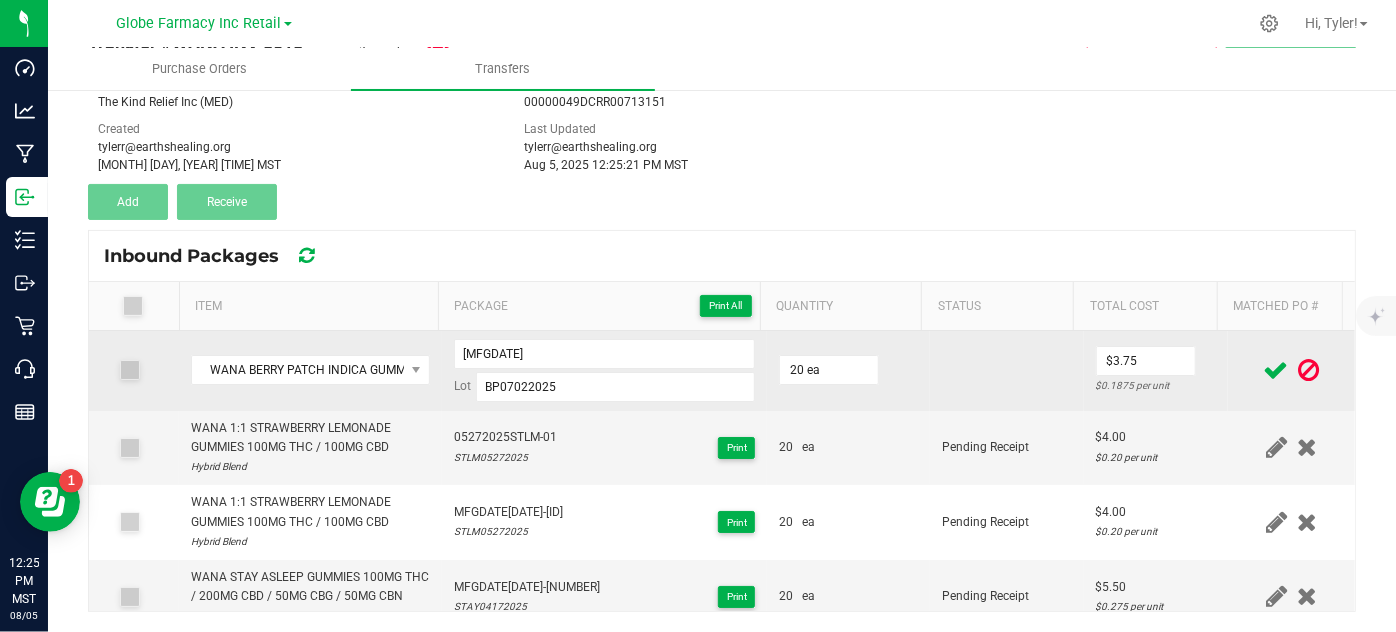 click at bounding box center [1276, 370] 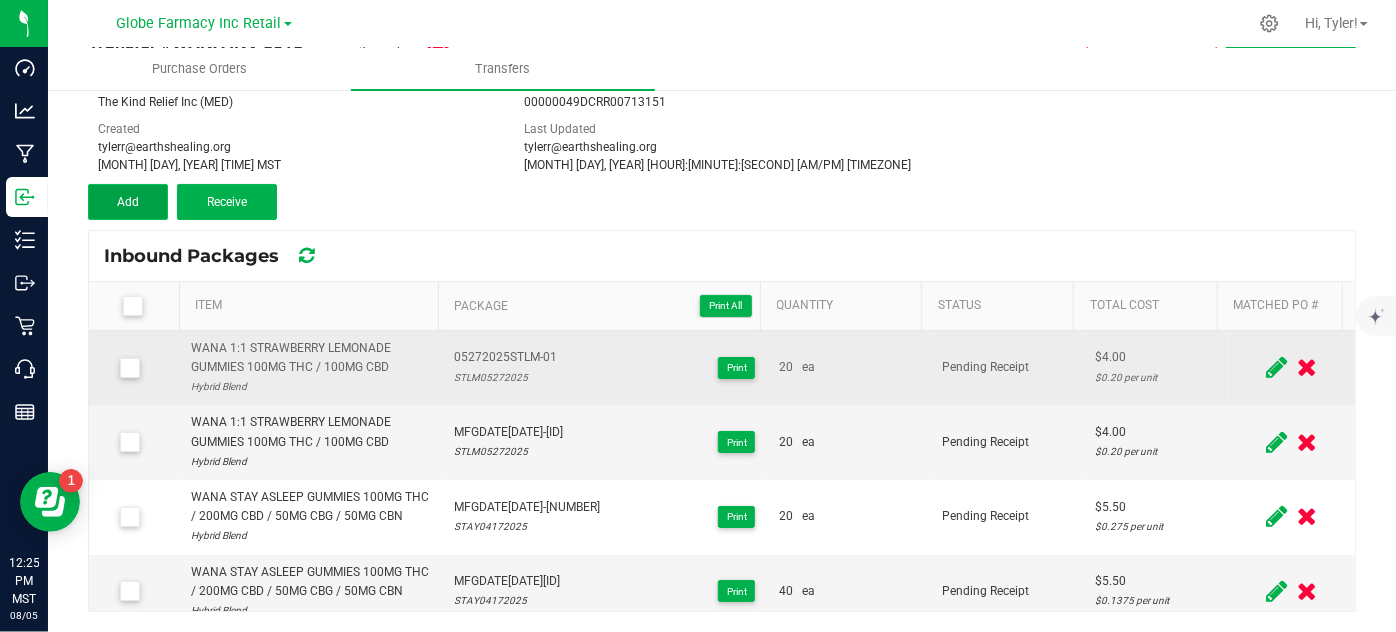 click on "Add" at bounding box center [128, 202] 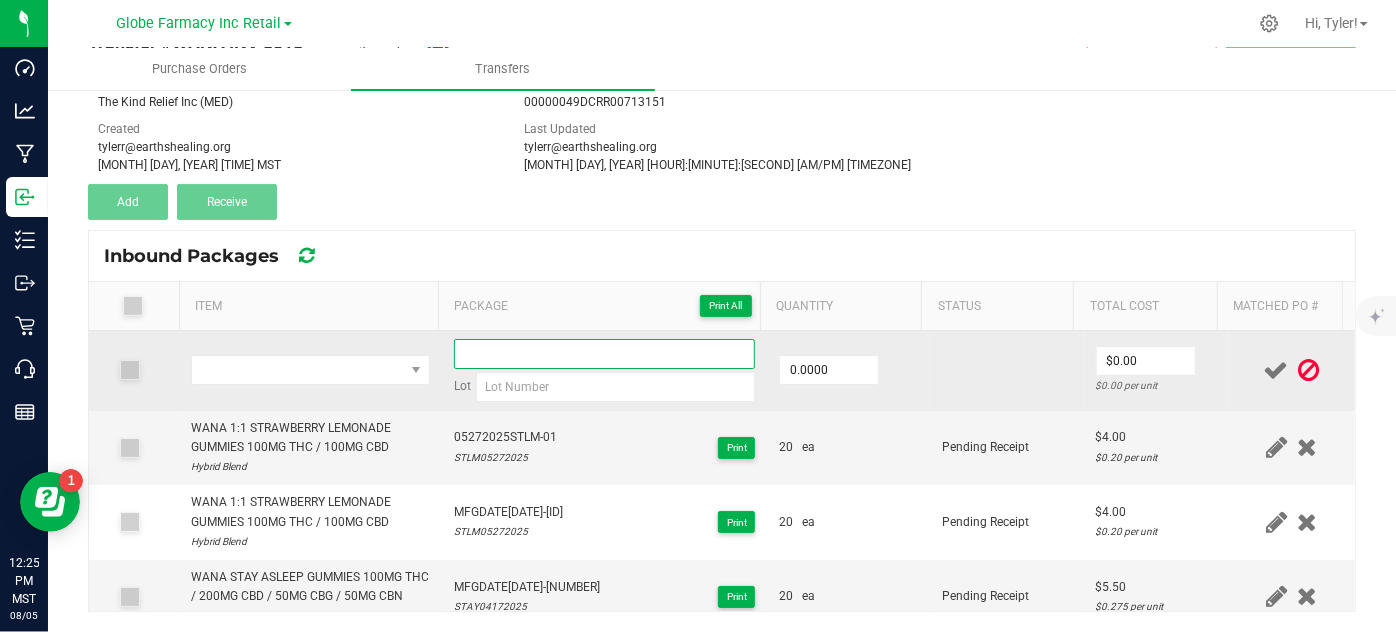 click at bounding box center (605, 354) 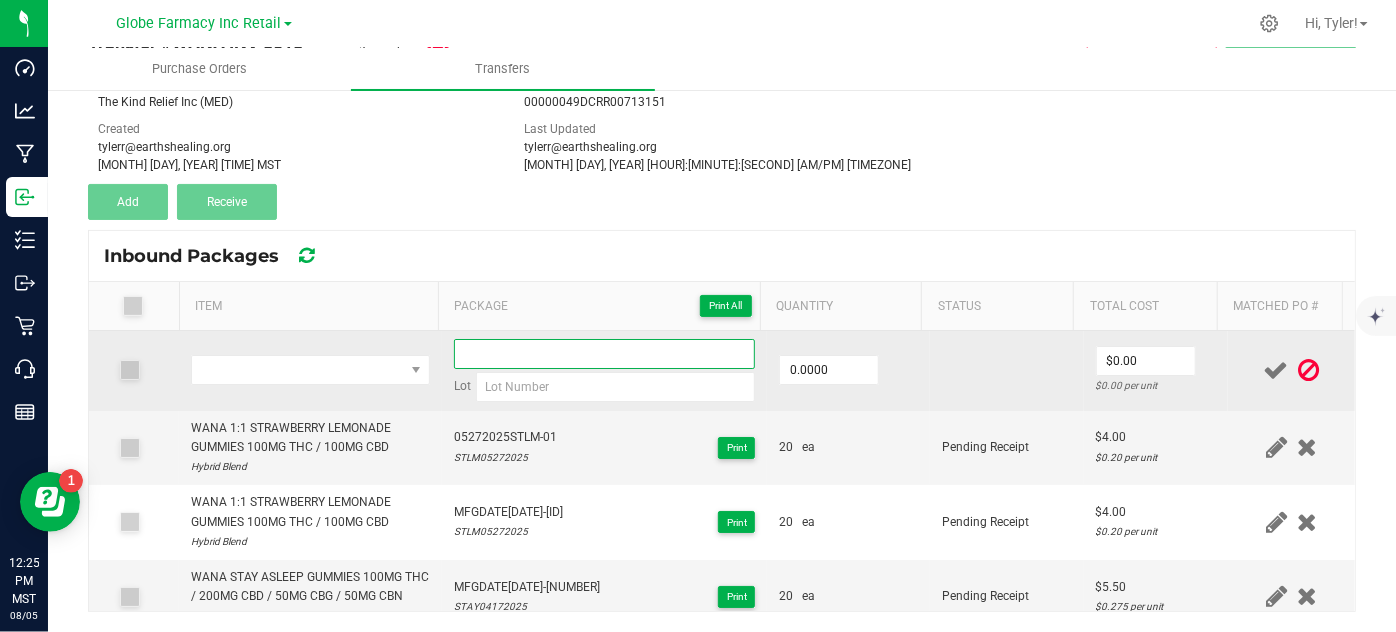 paste on "MFGDATE07022025-01" 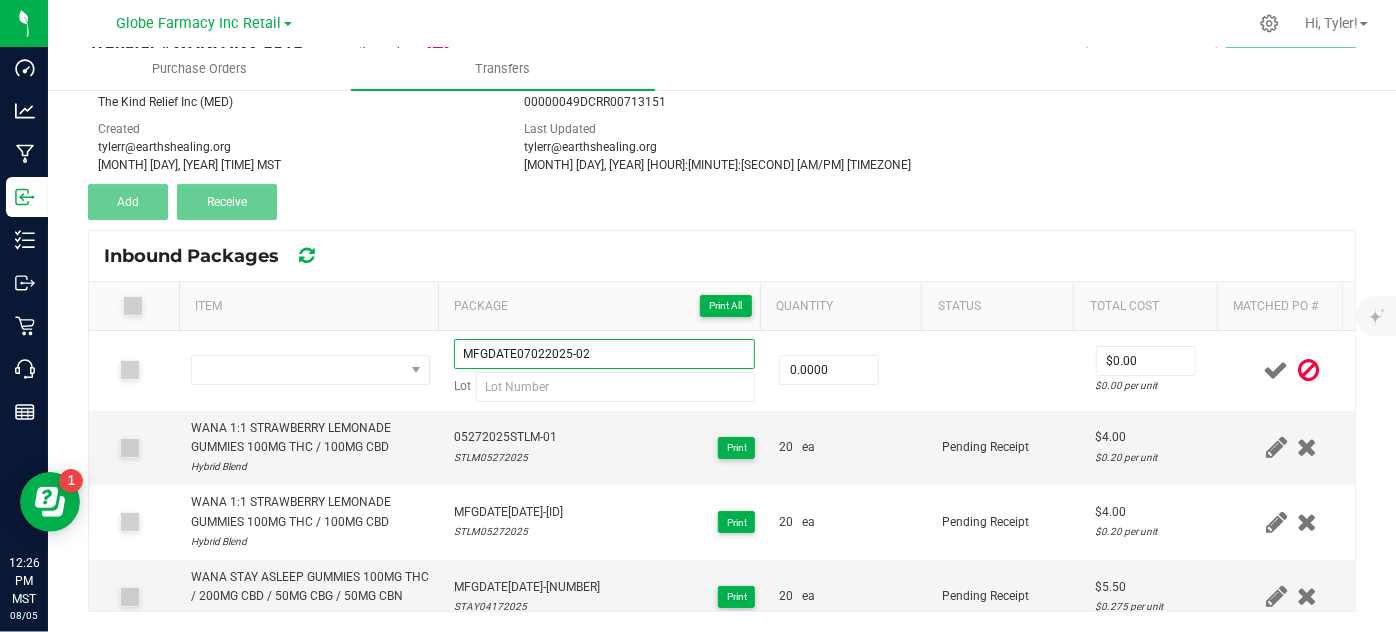 type on "MFGDATE07022025-02" 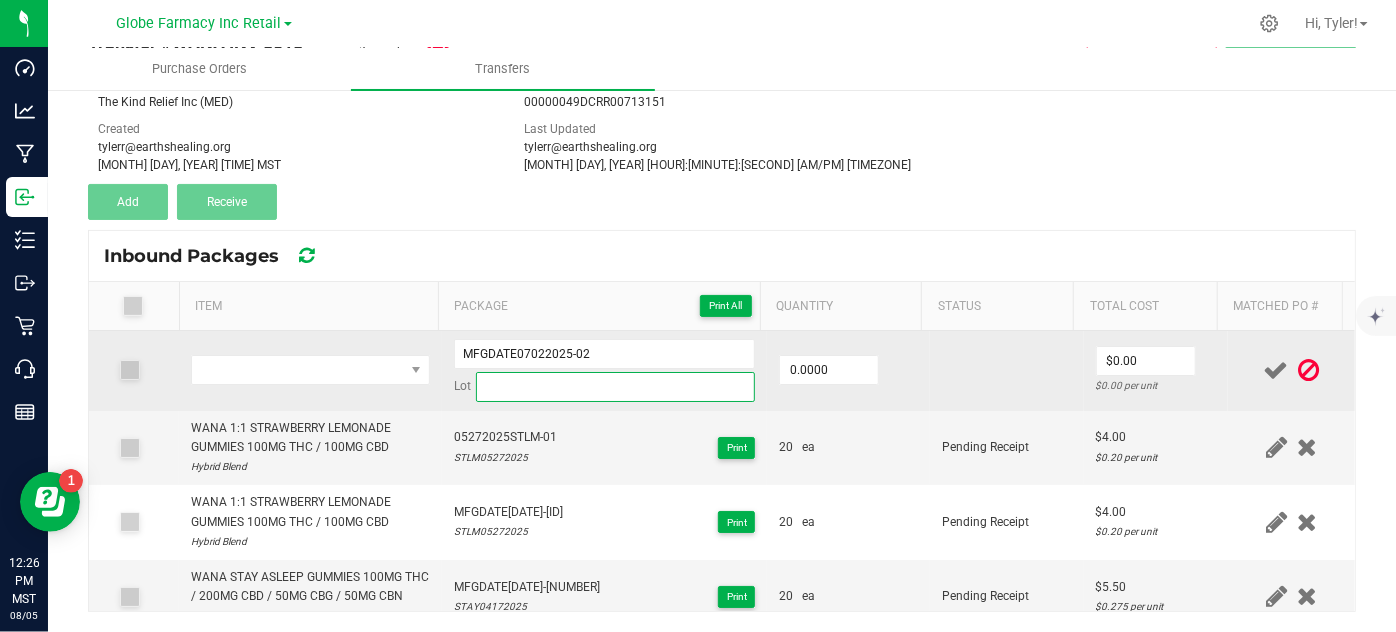 click at bounding box center [616, 387] 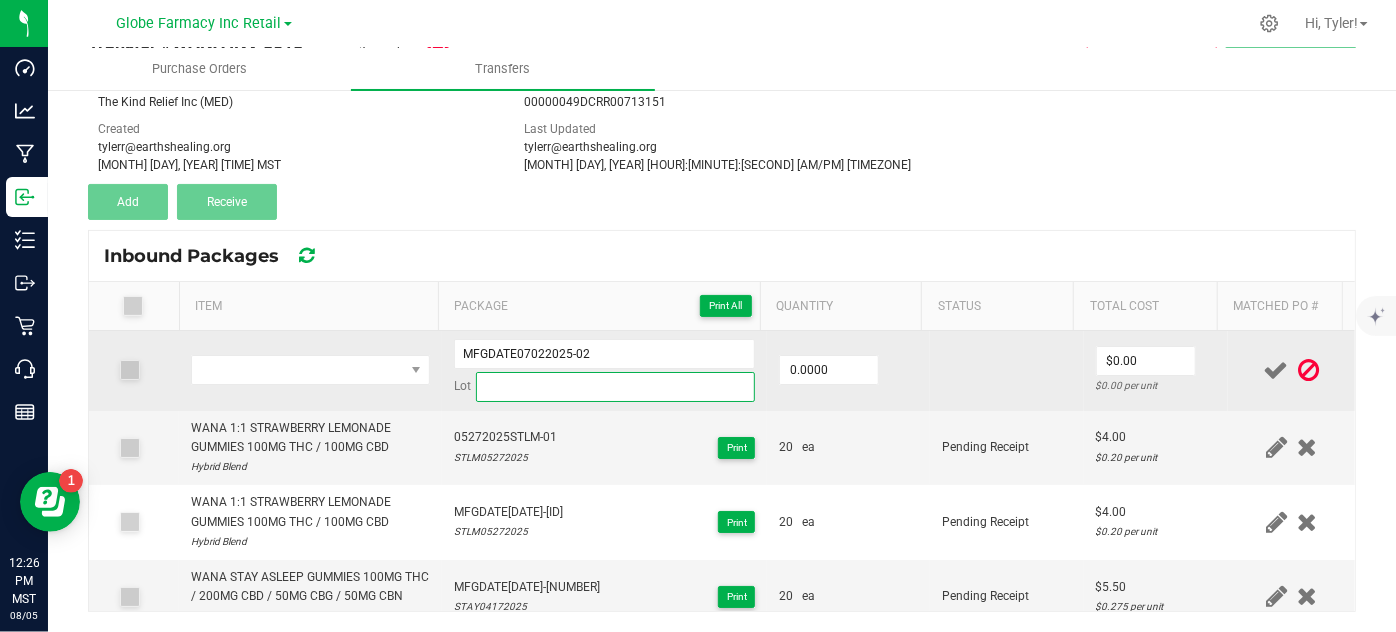 paste on "BP07022025" 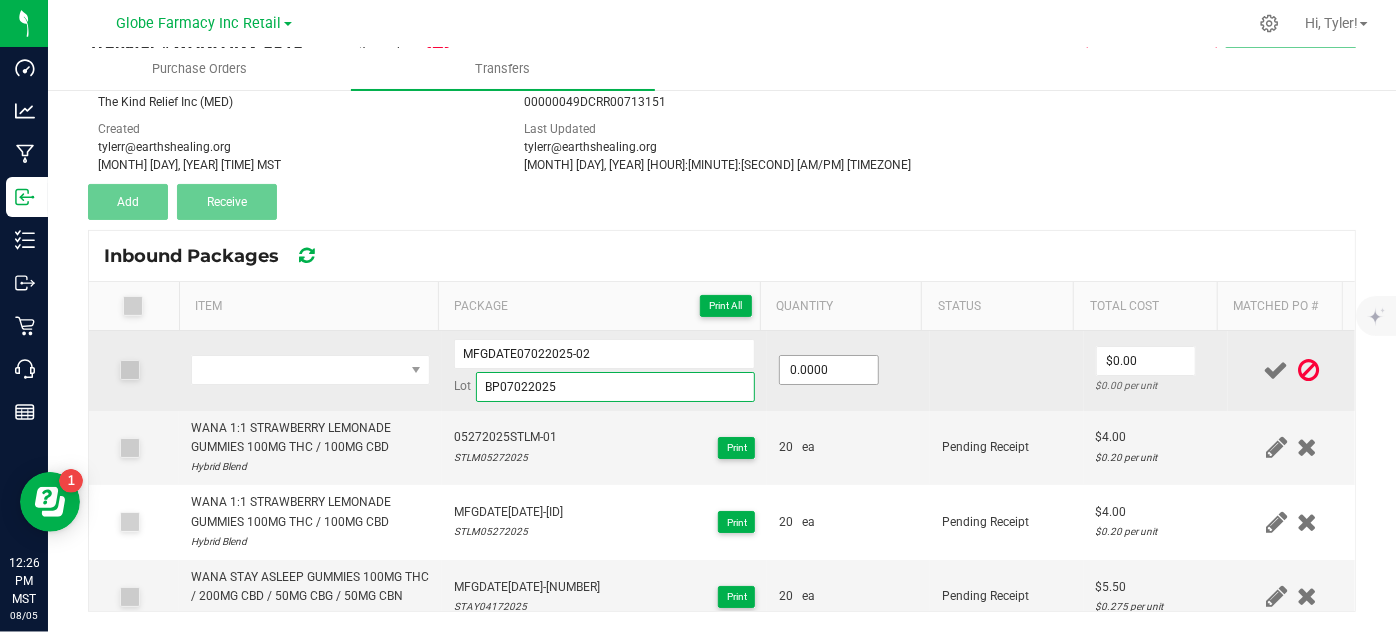 type on "BP07022025" 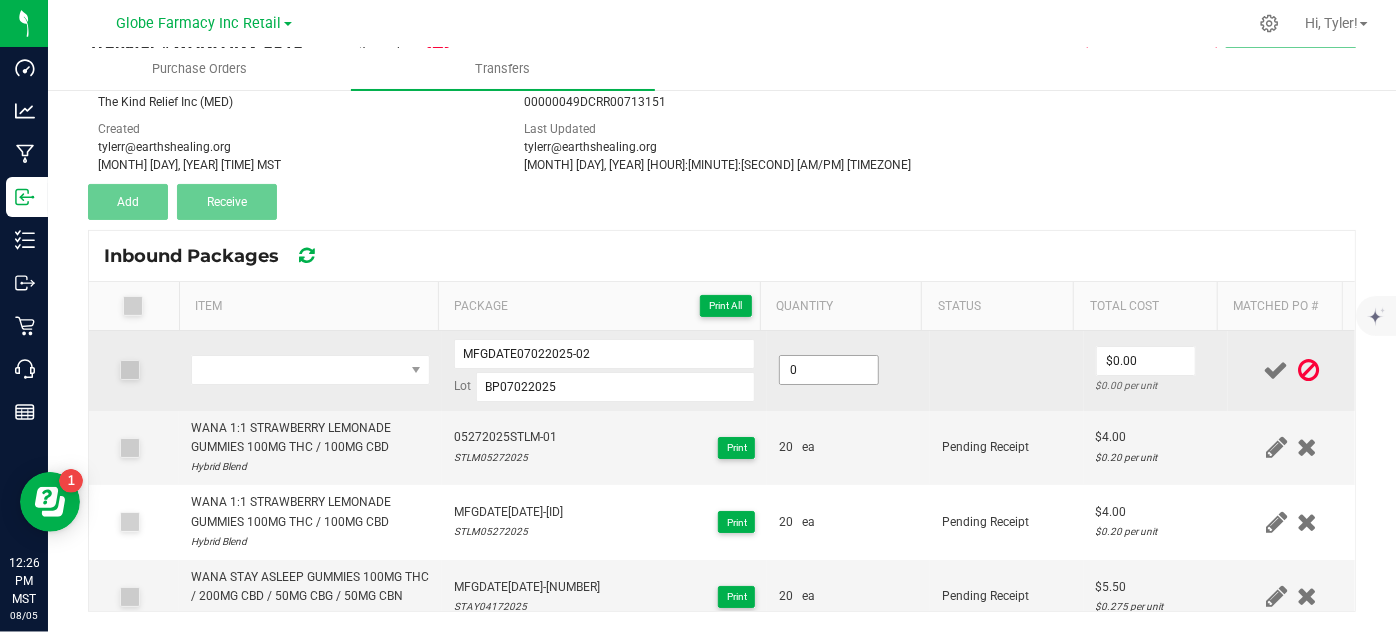 click on "0" at bounding box center (829, 370) 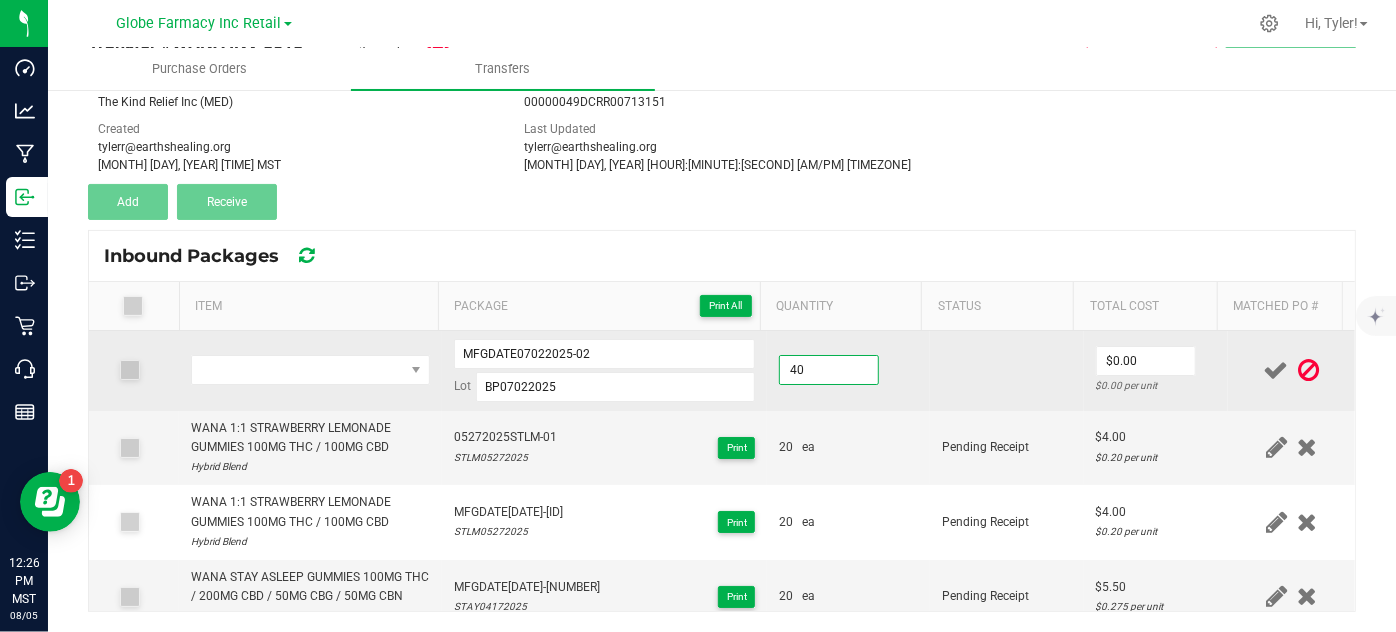 type on "40.0000" 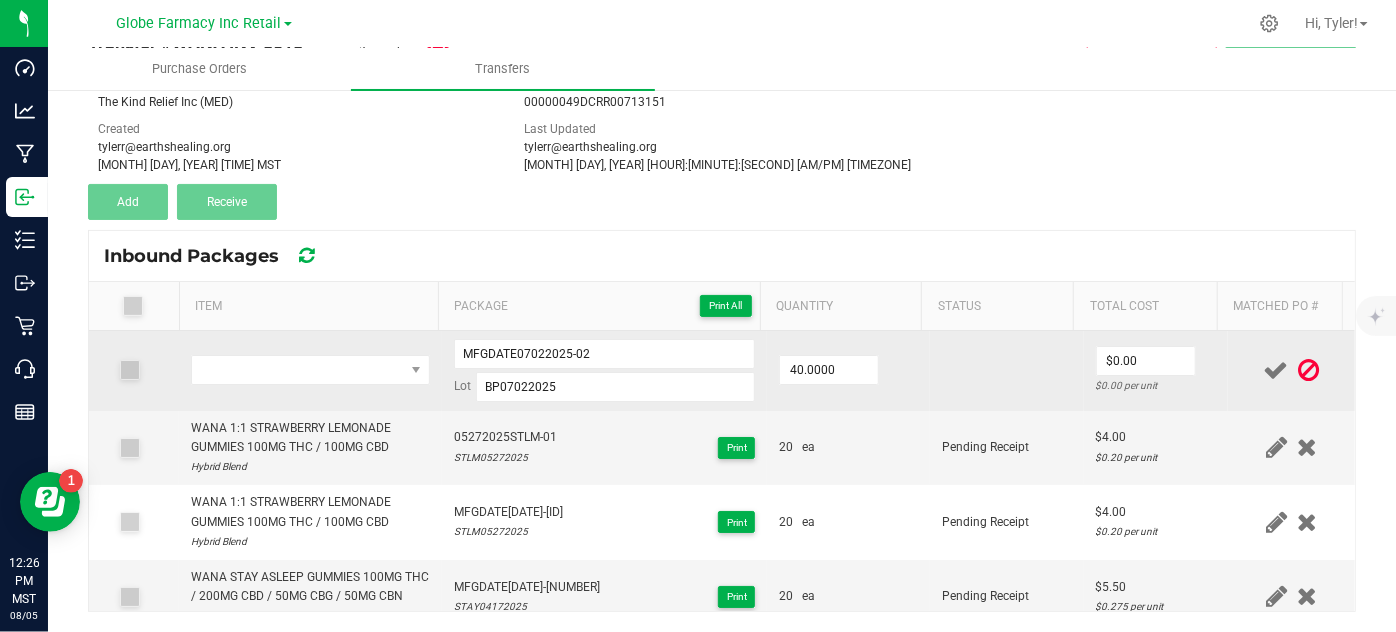 drag, startPoint x: 874, startPoint y: 399, endPoint x: 1021, endPoint y: 368, distance: 150.23315 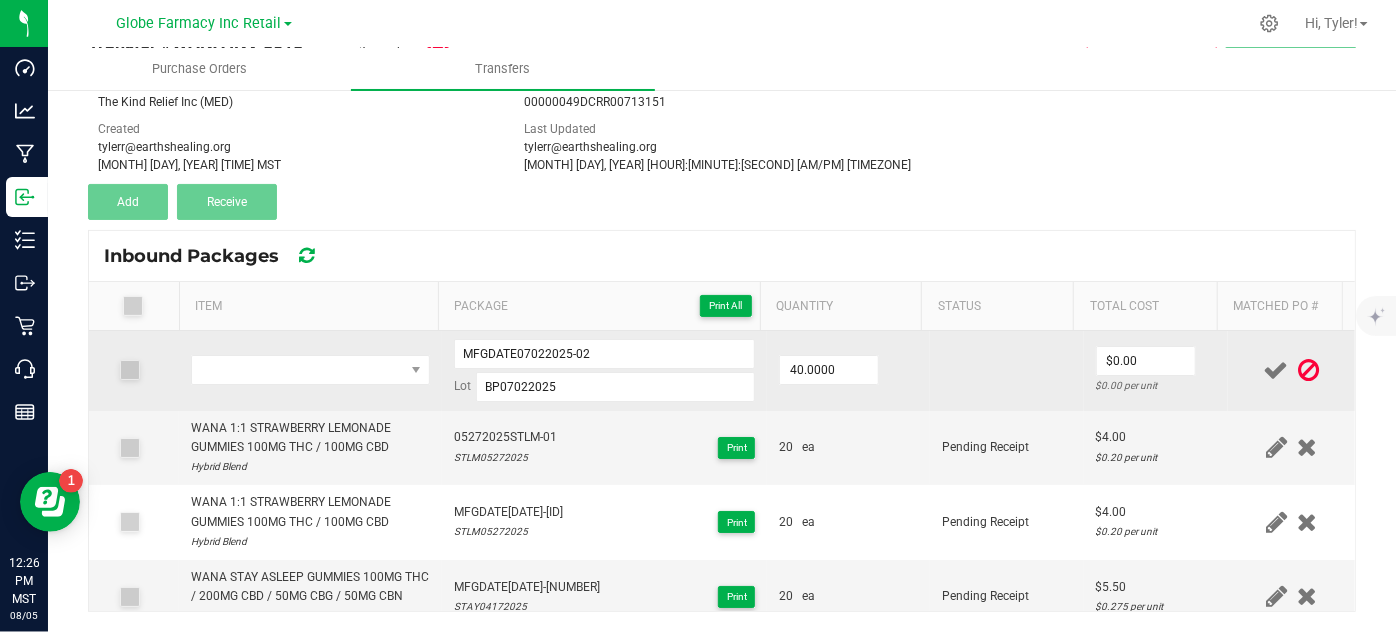 click on "40.0000" at bounding box center [848, 371] 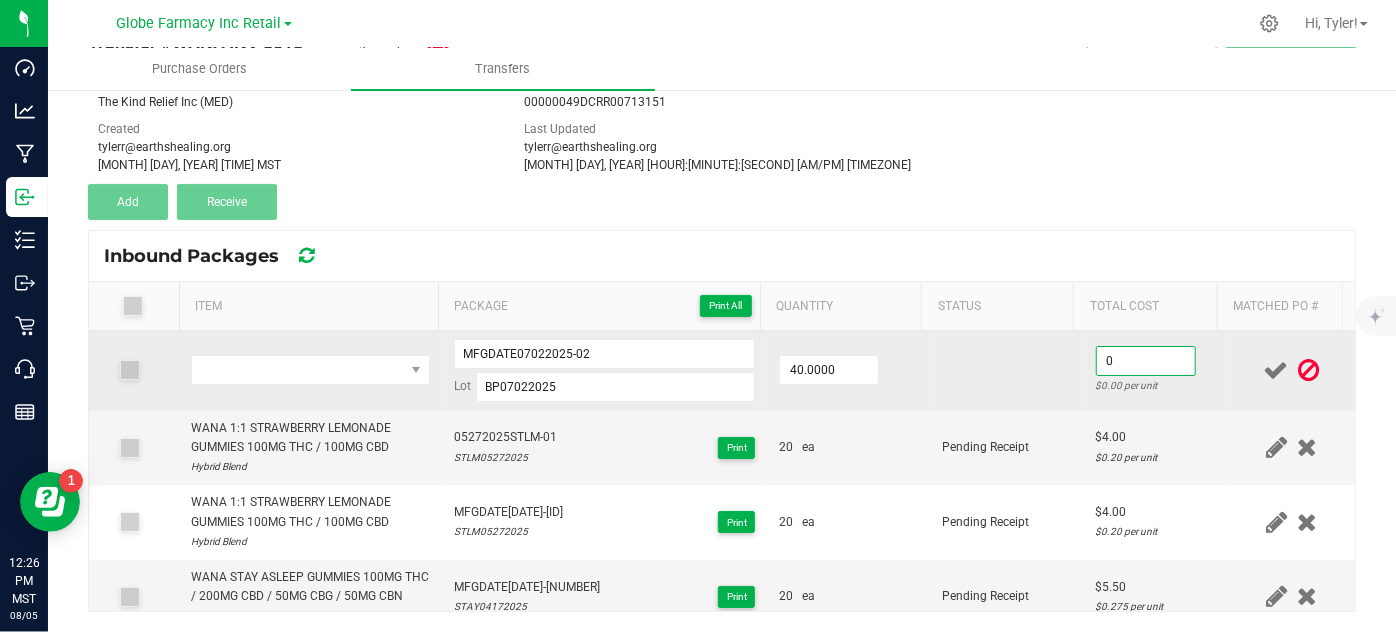 click on "0" at bounding box center [1146, 361] 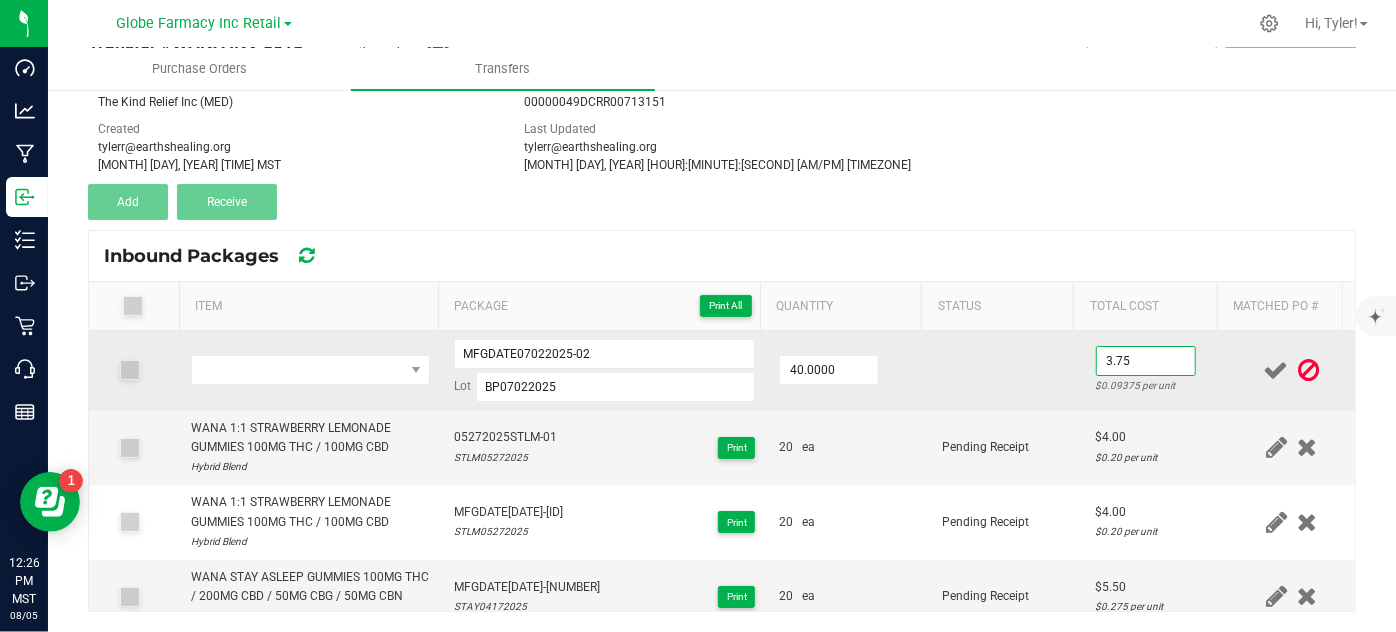 type on "$3.75" 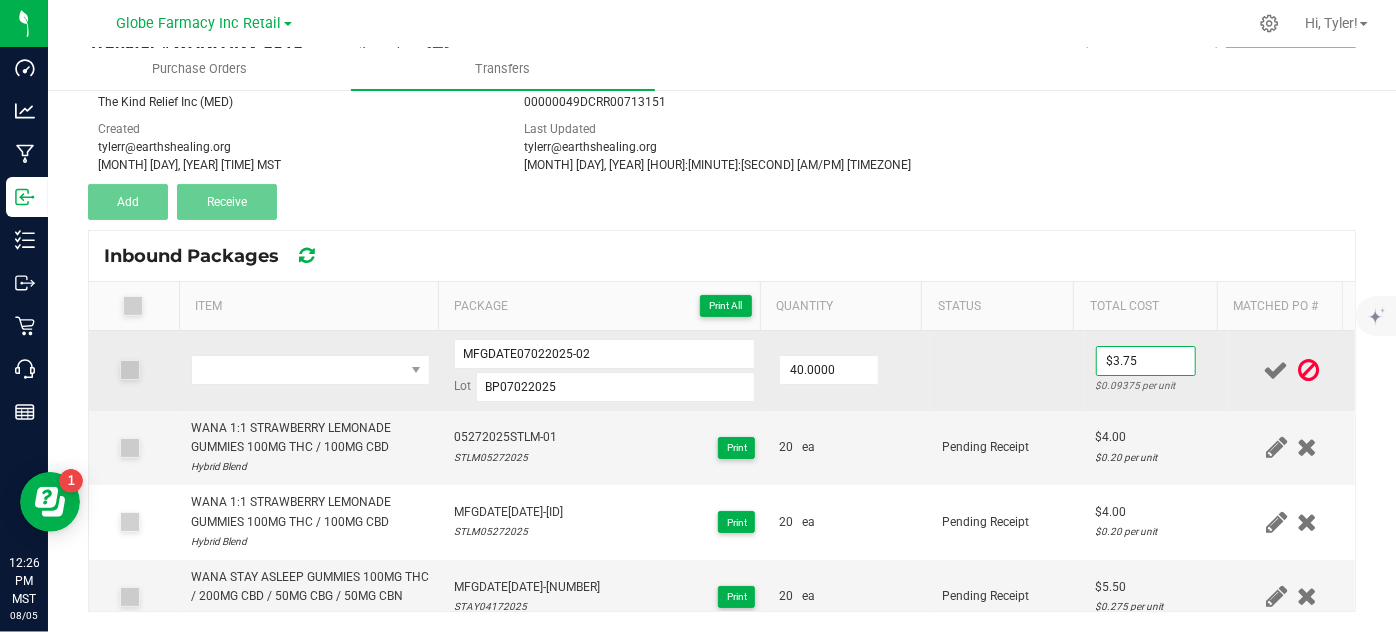 drag, startPoint x: 988, startPoint y: 386, endPoint x: 968, endPoint y: 377, distance: 21.931713 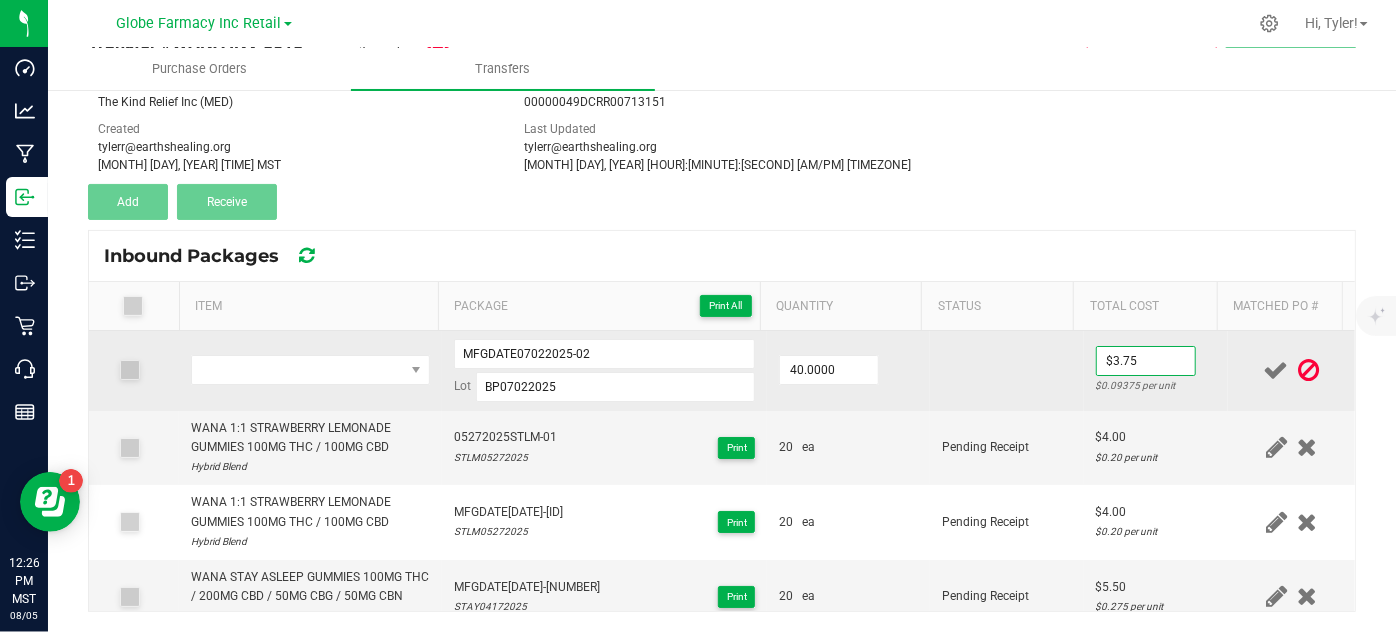 click at bounding box center (1007, 371) 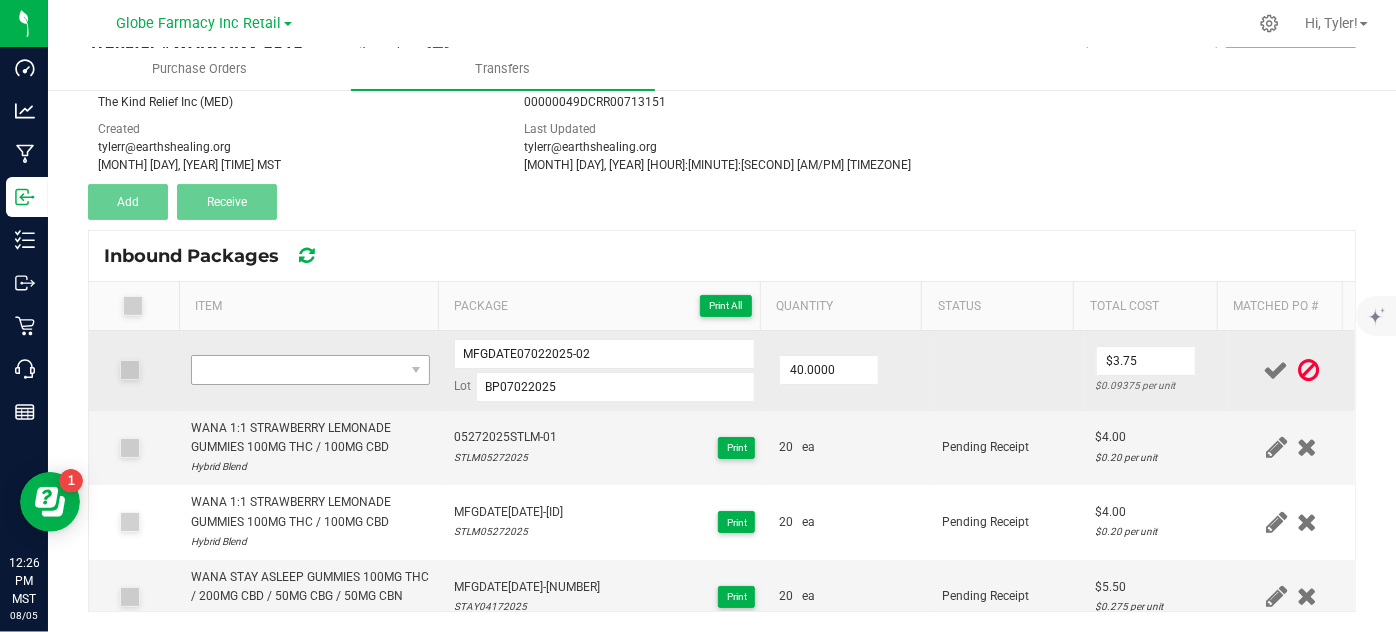 drag, startPoint x: 291, startPoint y: 346, endPoint x: 298, endPoint y: 362, distance: 17.464249 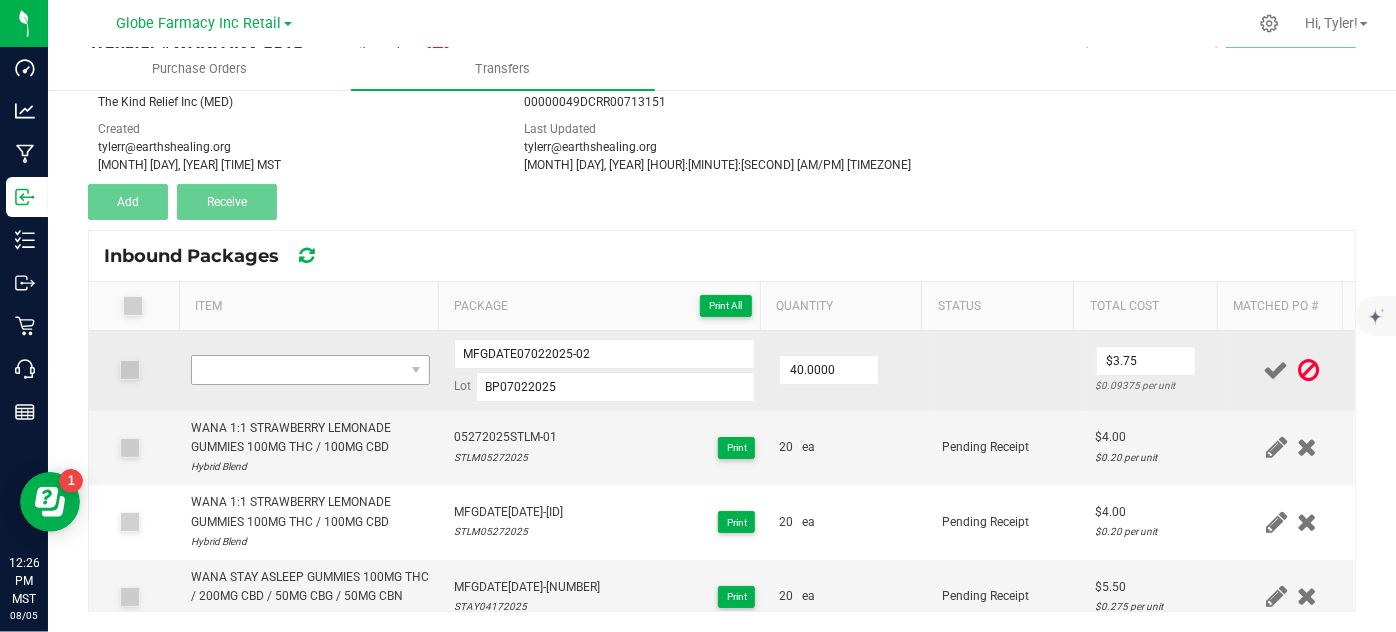 click at bounding box center [310, 371] 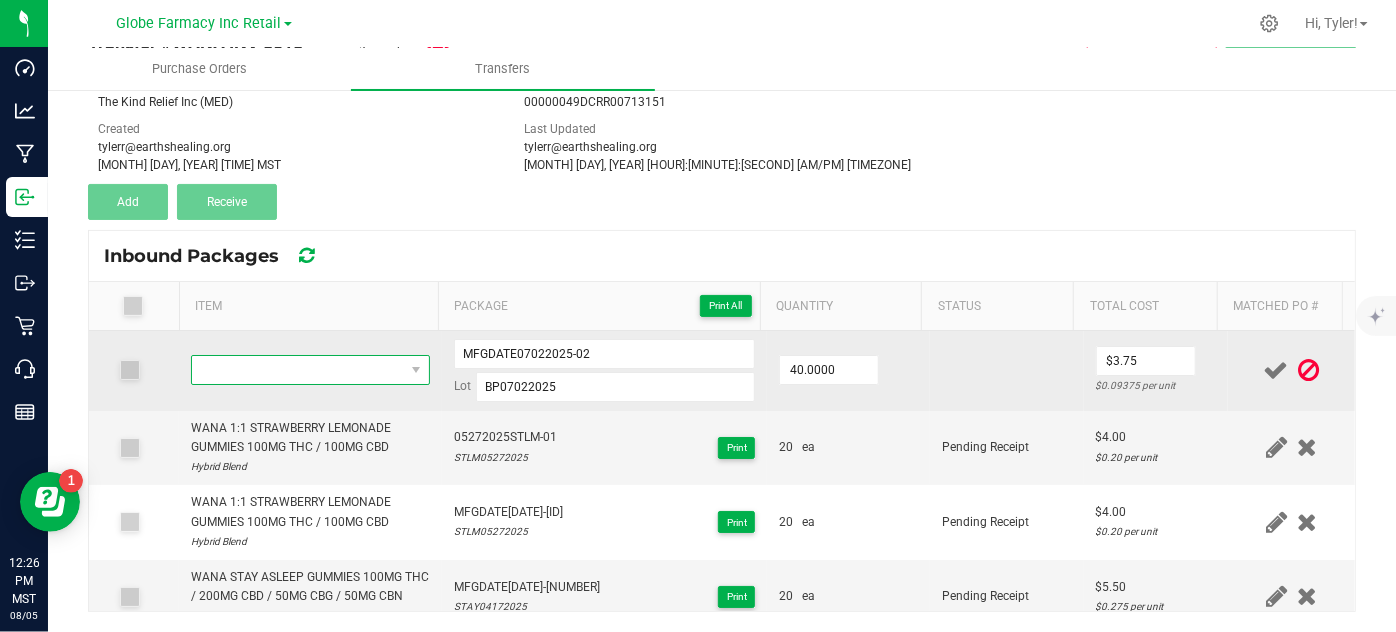 click at bounding box center (297, 370) 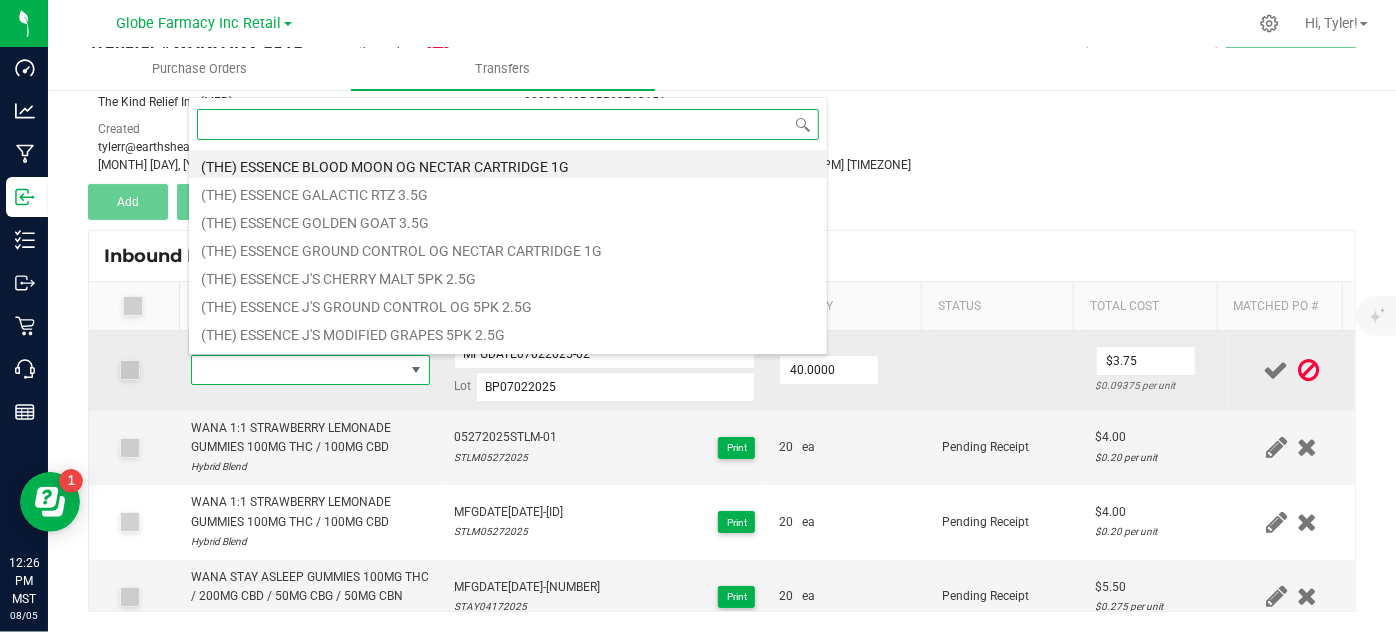 scroll, scrollTop: 99970, scrollLeft: 99767, axis: both 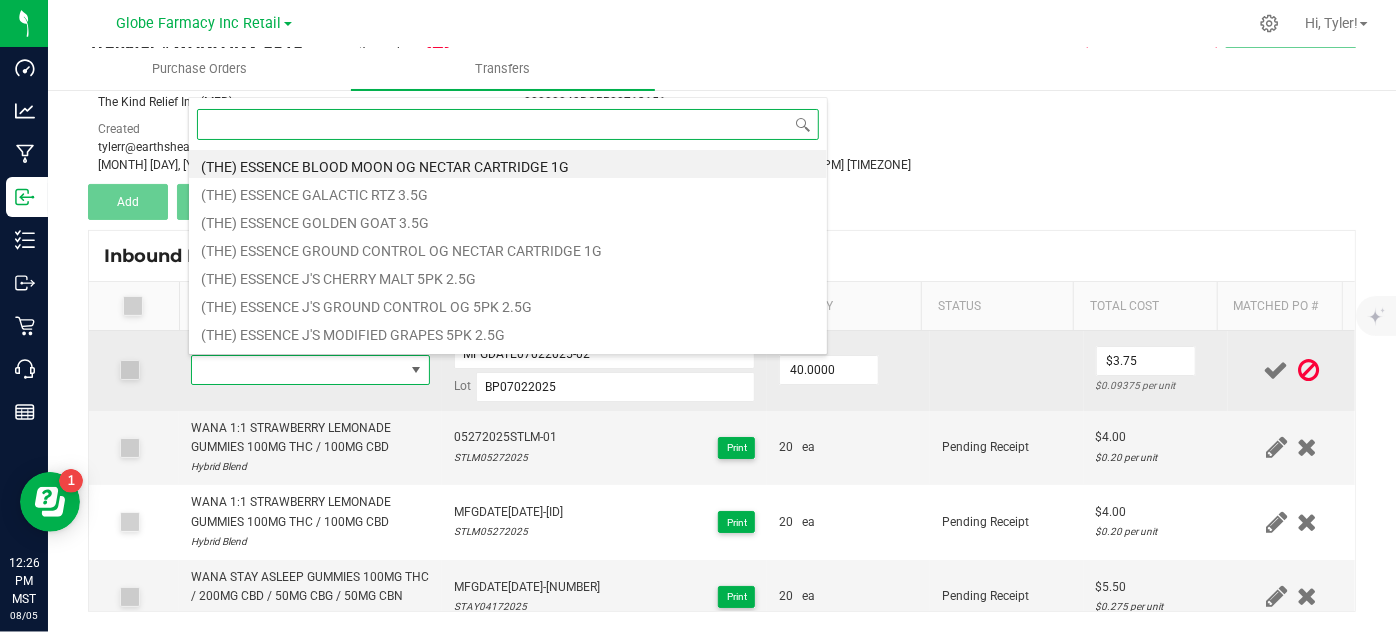 paste on "WANA BERRY PATCH INDICA GUMMIES 100MG" 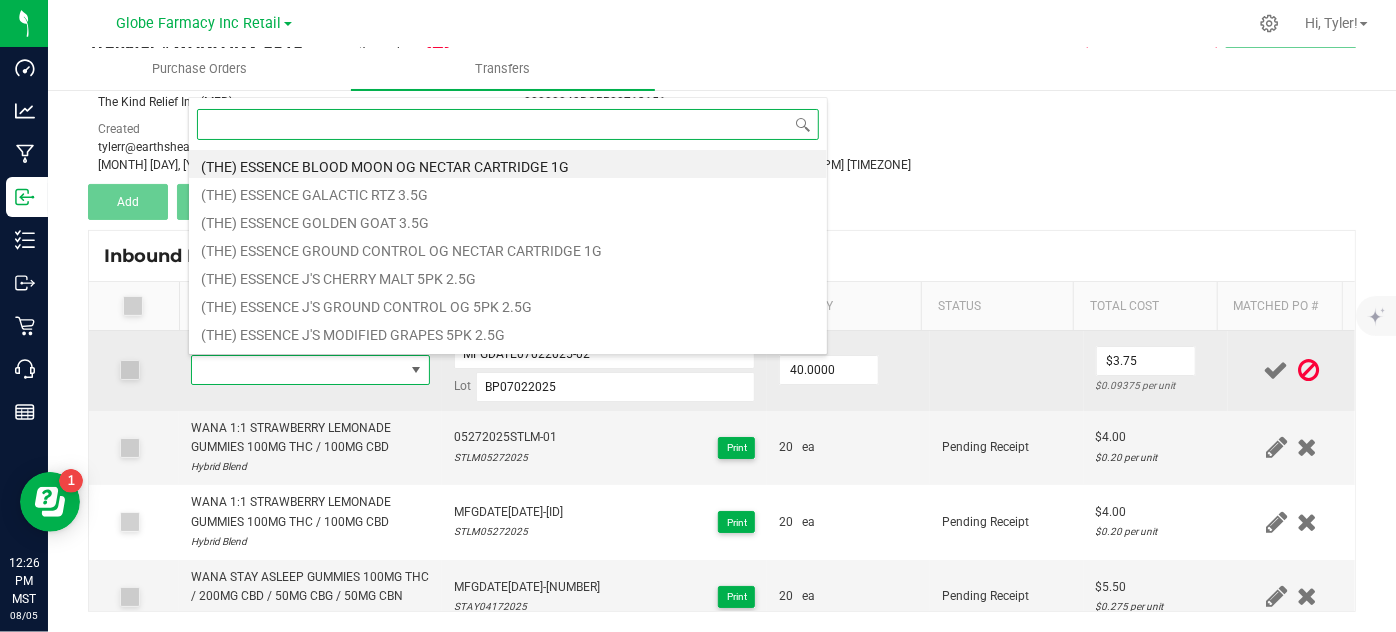 type on "WANA BERRY PATCH INDICA GUMMIES 100MG" 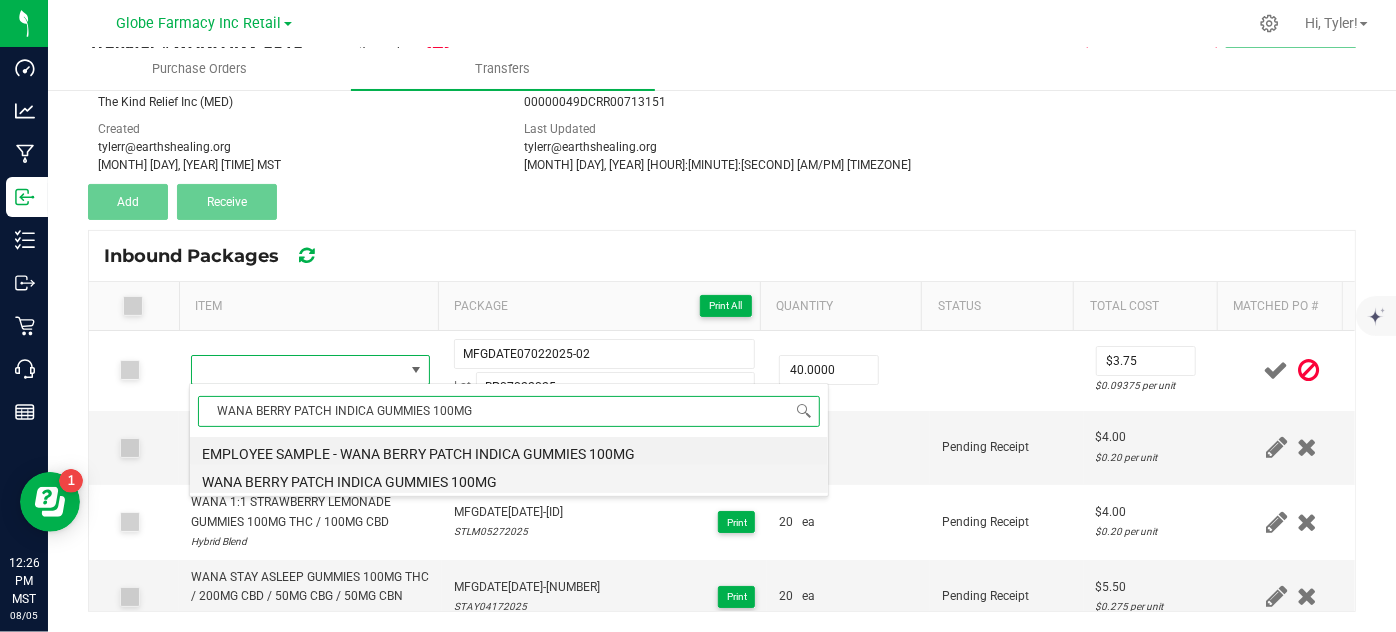 click on "WANA BERRY PATCH INDICA GUMMIES 100MG" at bounding box center [509, 479] 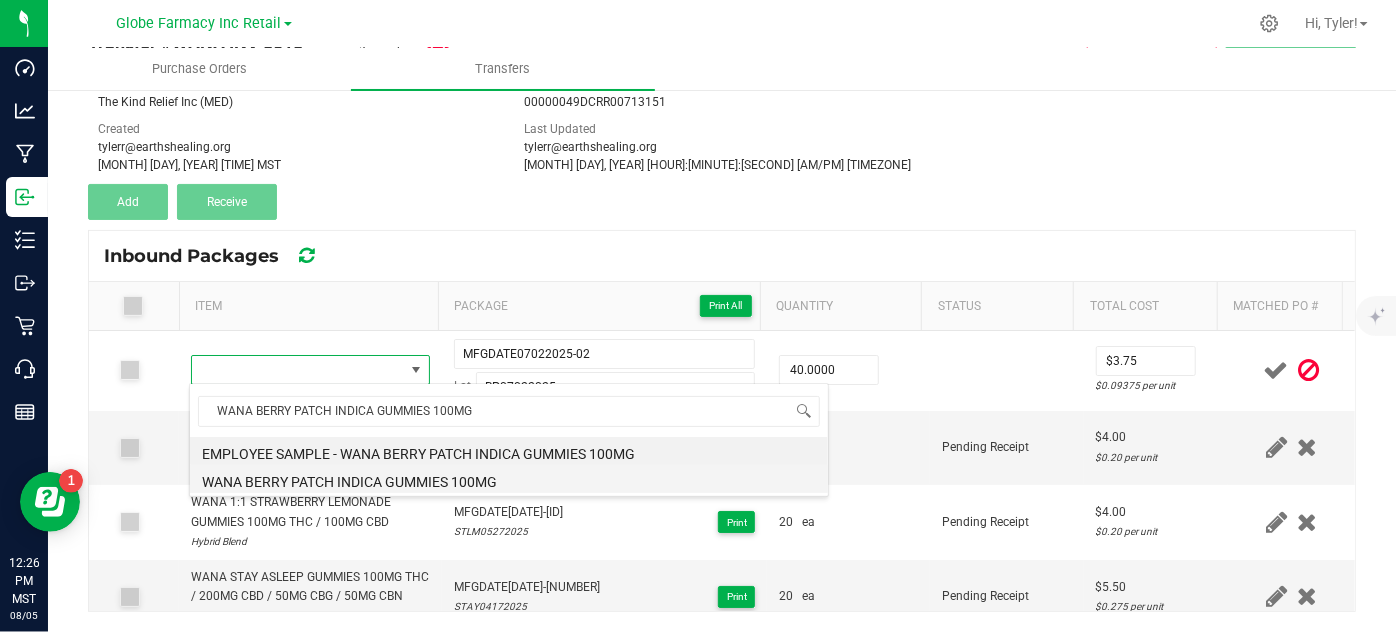 type on "40 ea" 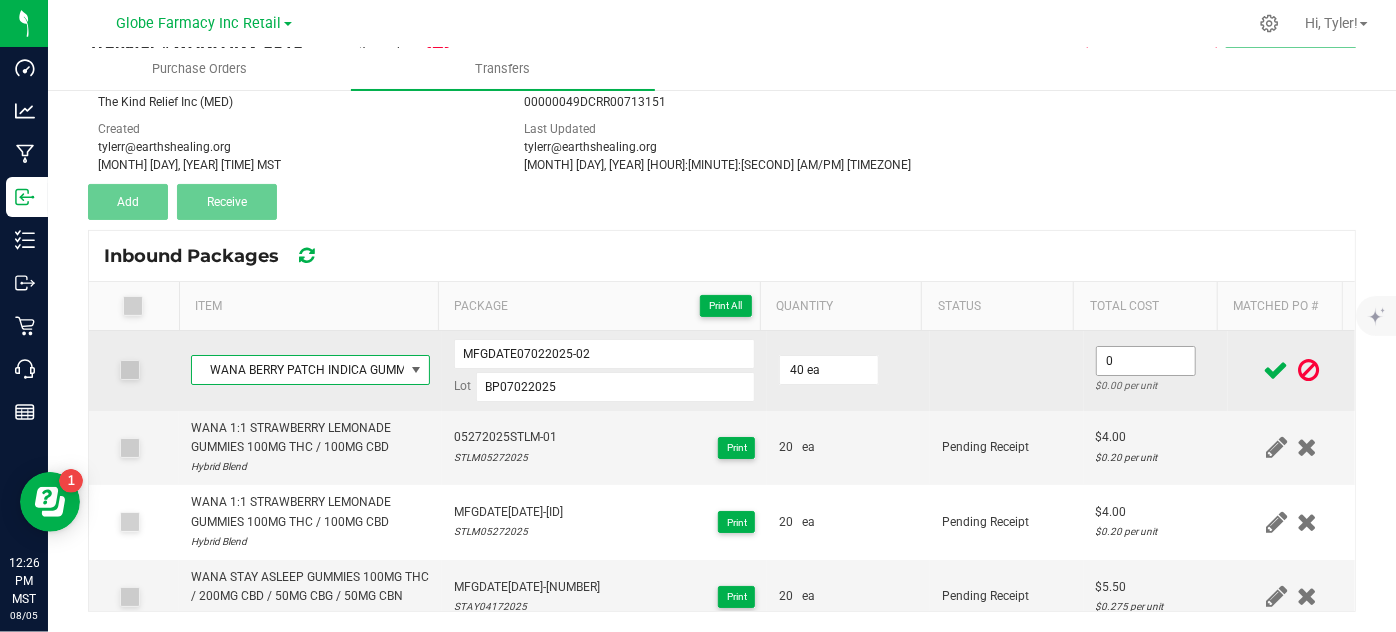 click on "0" at bounding box center (1146, 361) 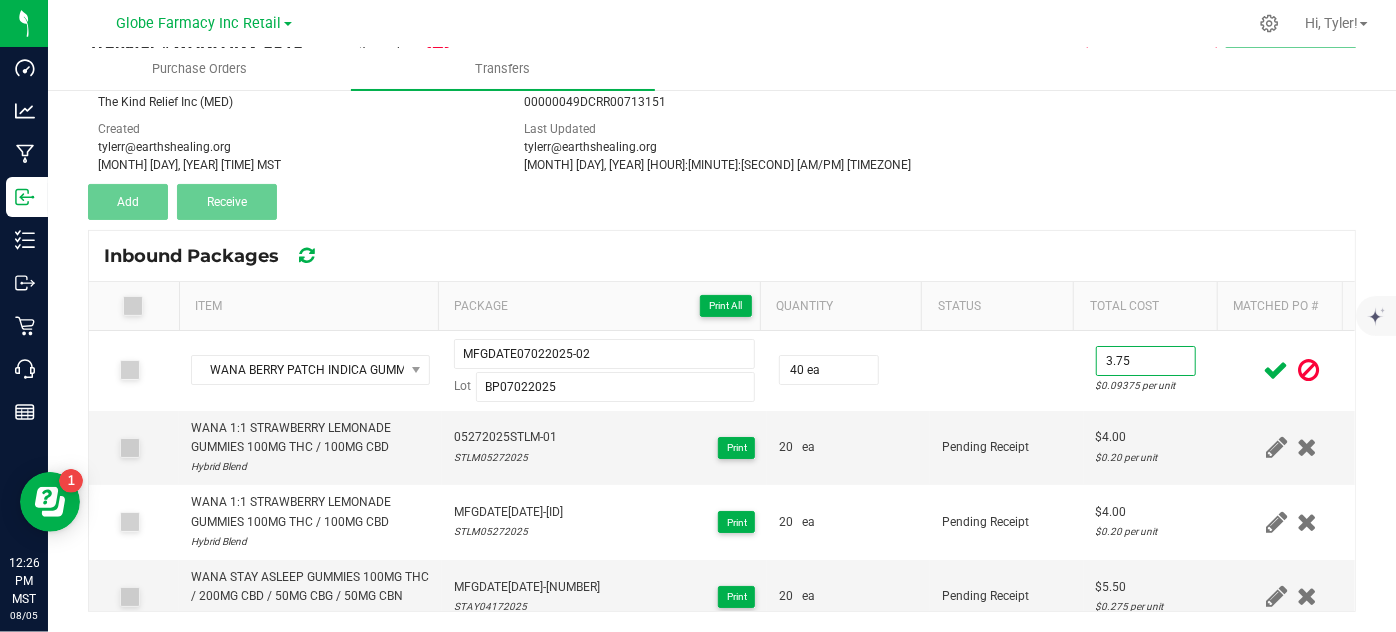 type on "$3.75" 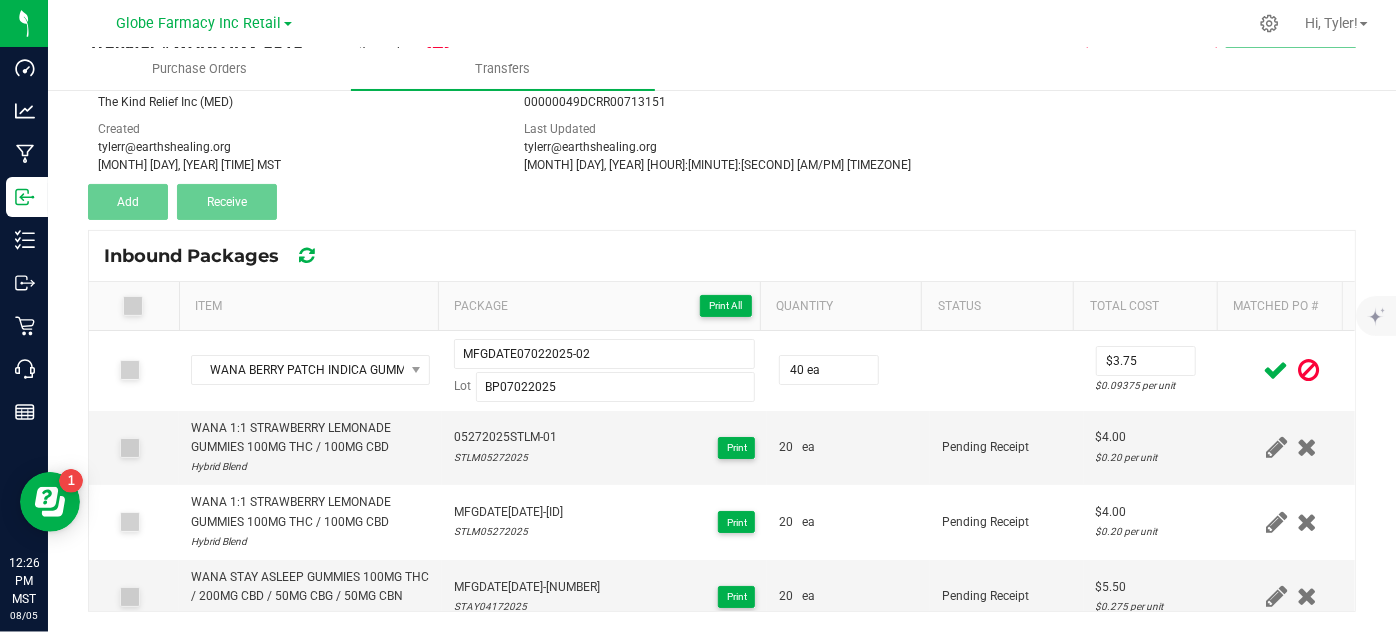 click at bounding box center [1276, 370] 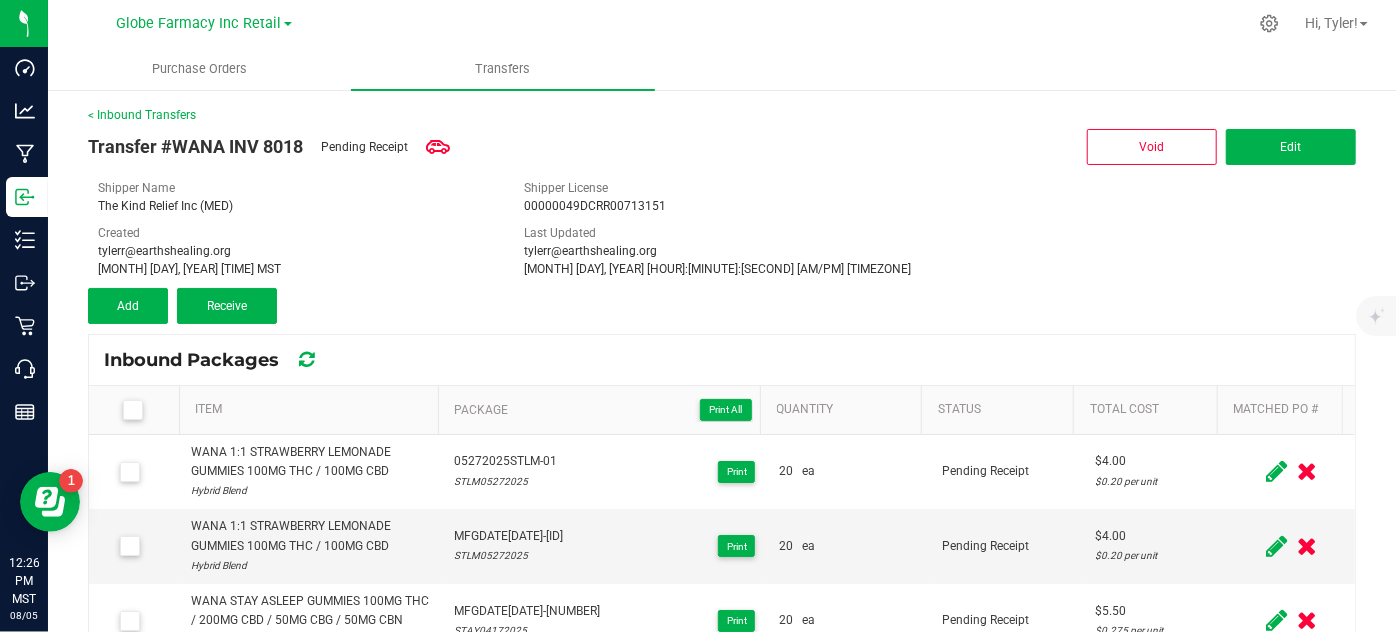 scroll, scrollTop: 0, scrollLeft: 0, axis: both 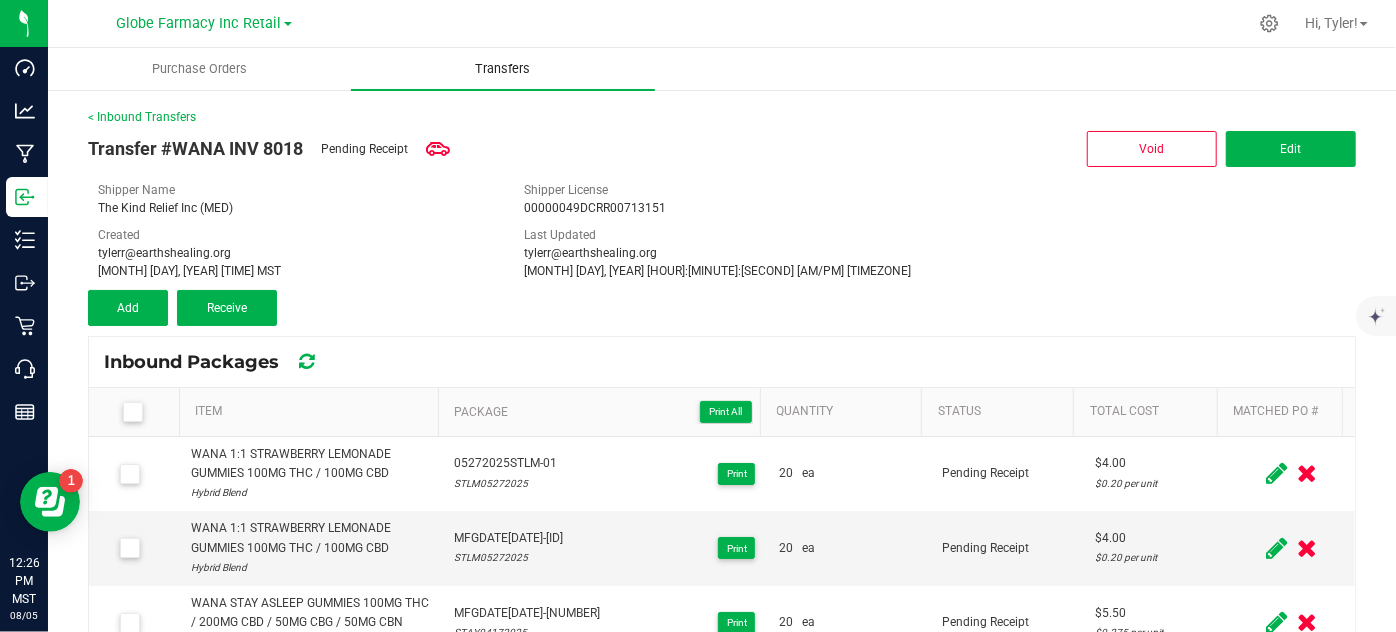 click on "Transfers" at bounding box center [502, 69] 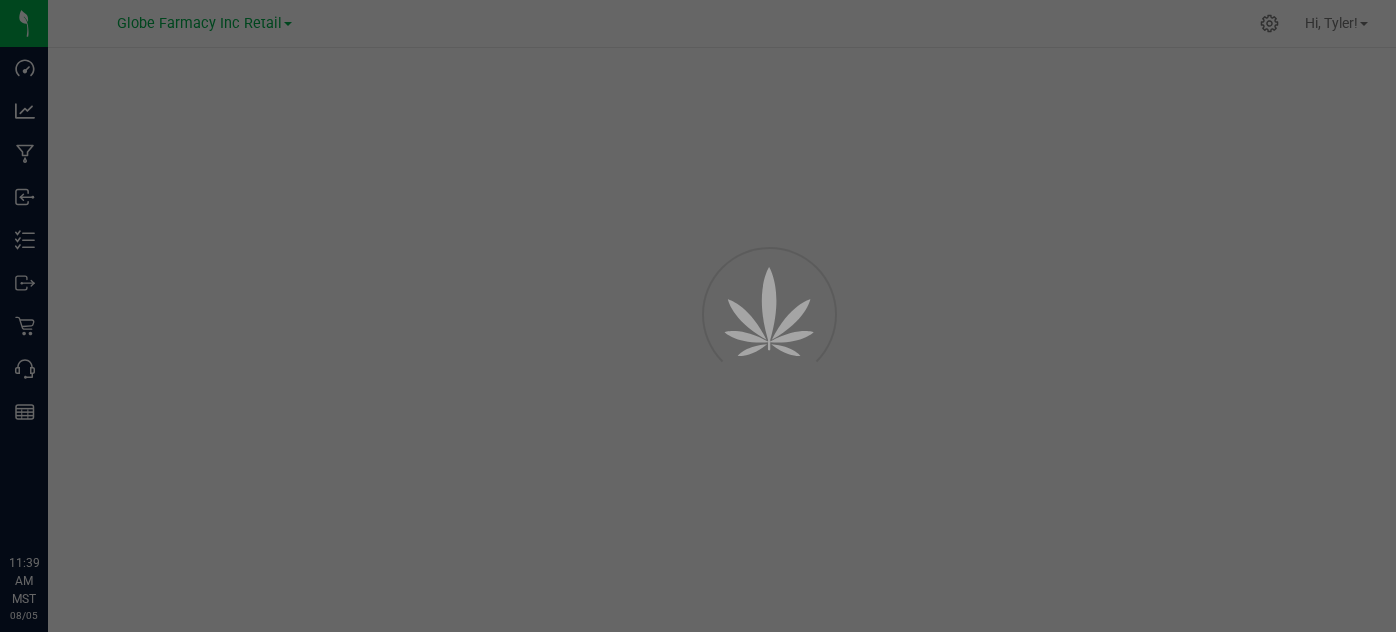 scroll, scrollTop: 0, scrollLeft: 0, axis: both 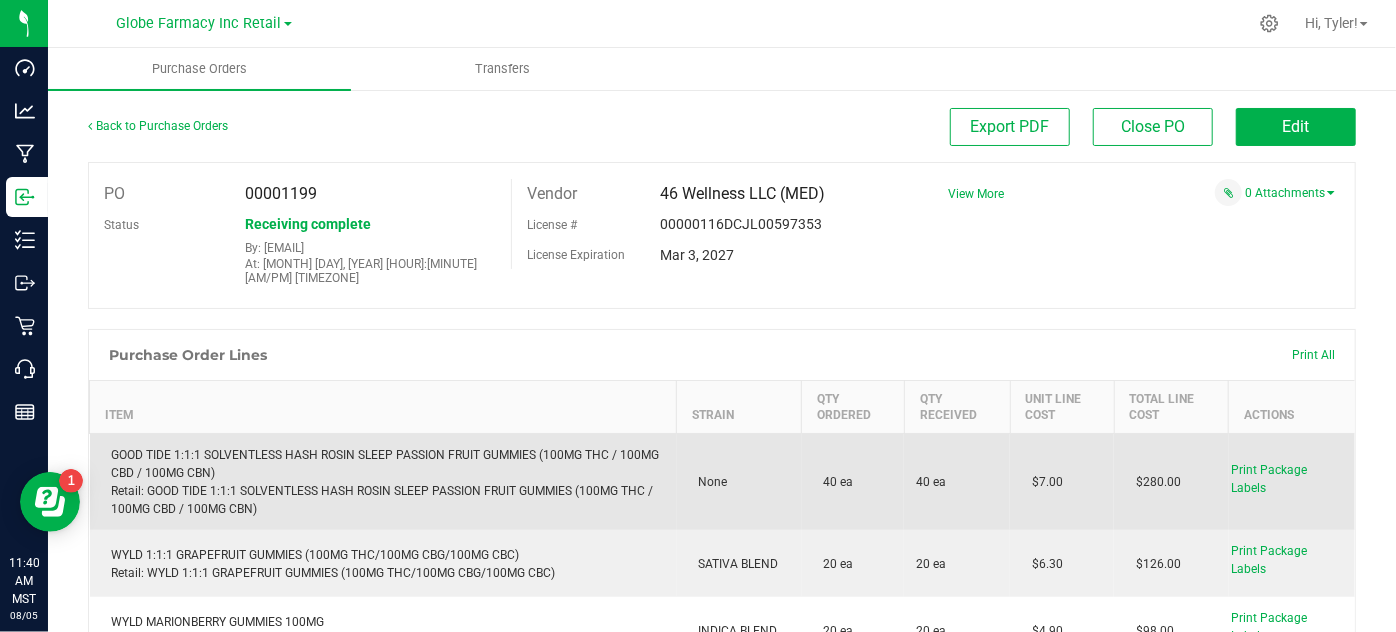 click on "Print Package Labels" at bounding box center (1270, 479) 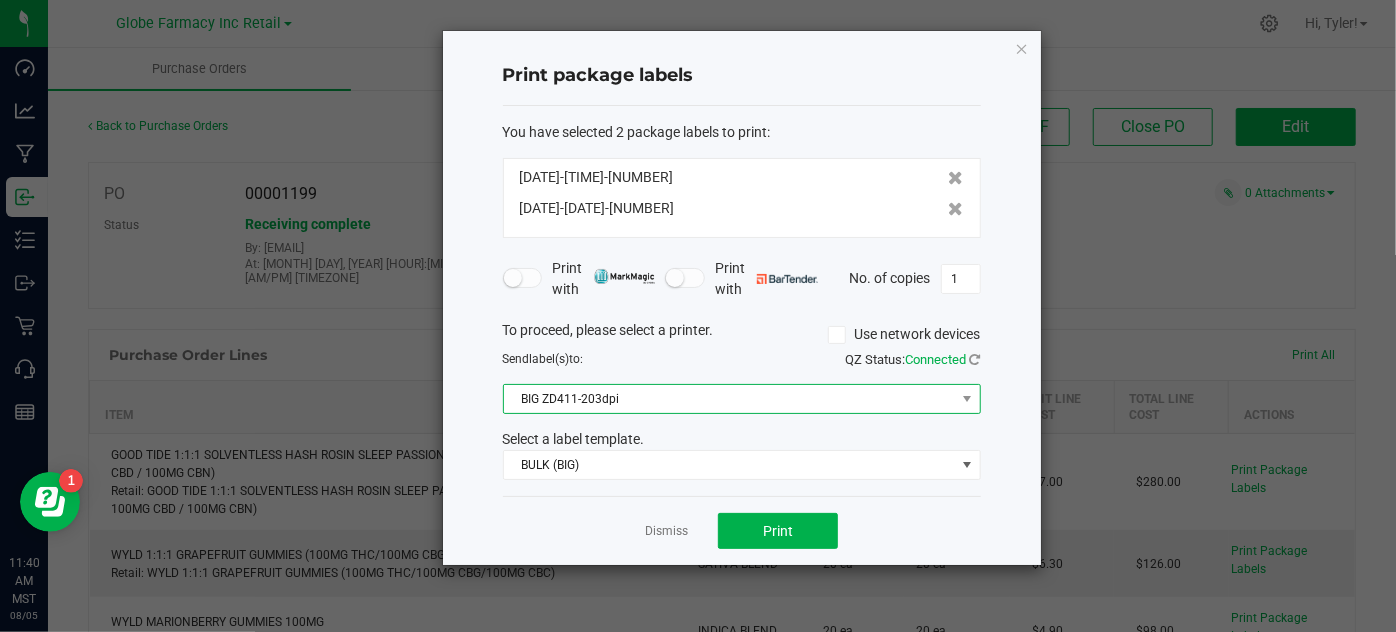 click on "BIG ZD411-203dpi" at bounding box center (742, 399) 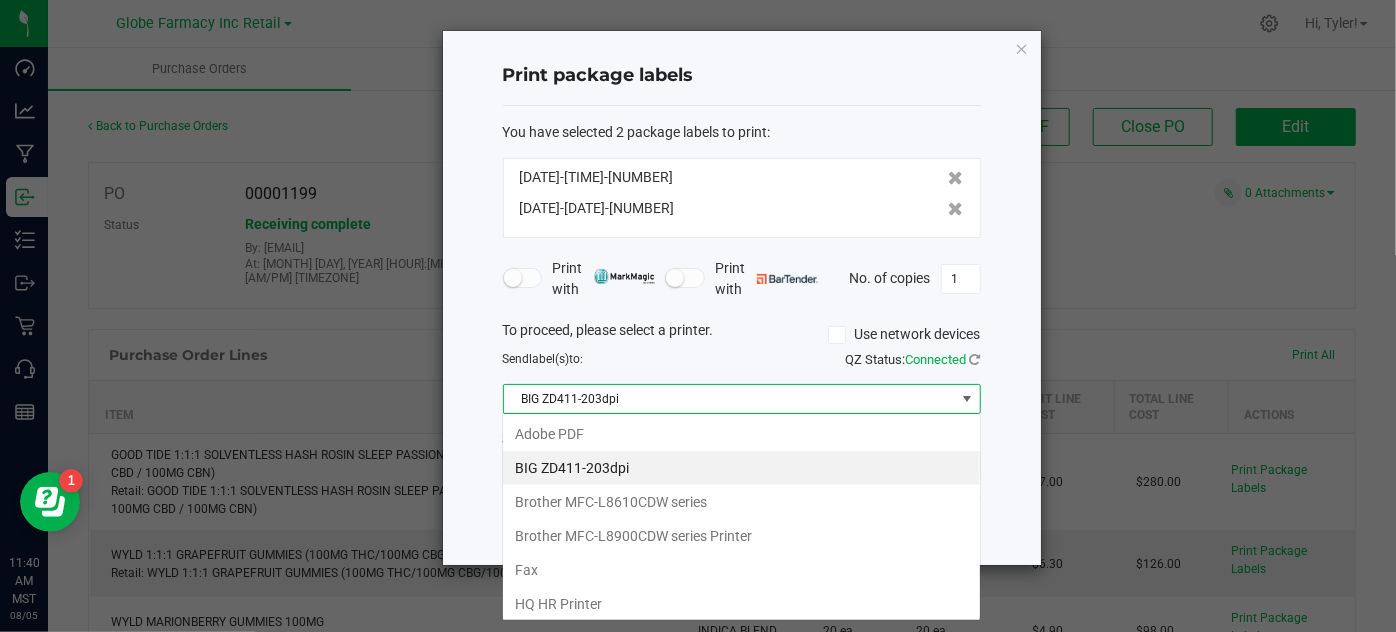 scroll, scrollTop: 99970, scrollLeft: 99521, axis: both 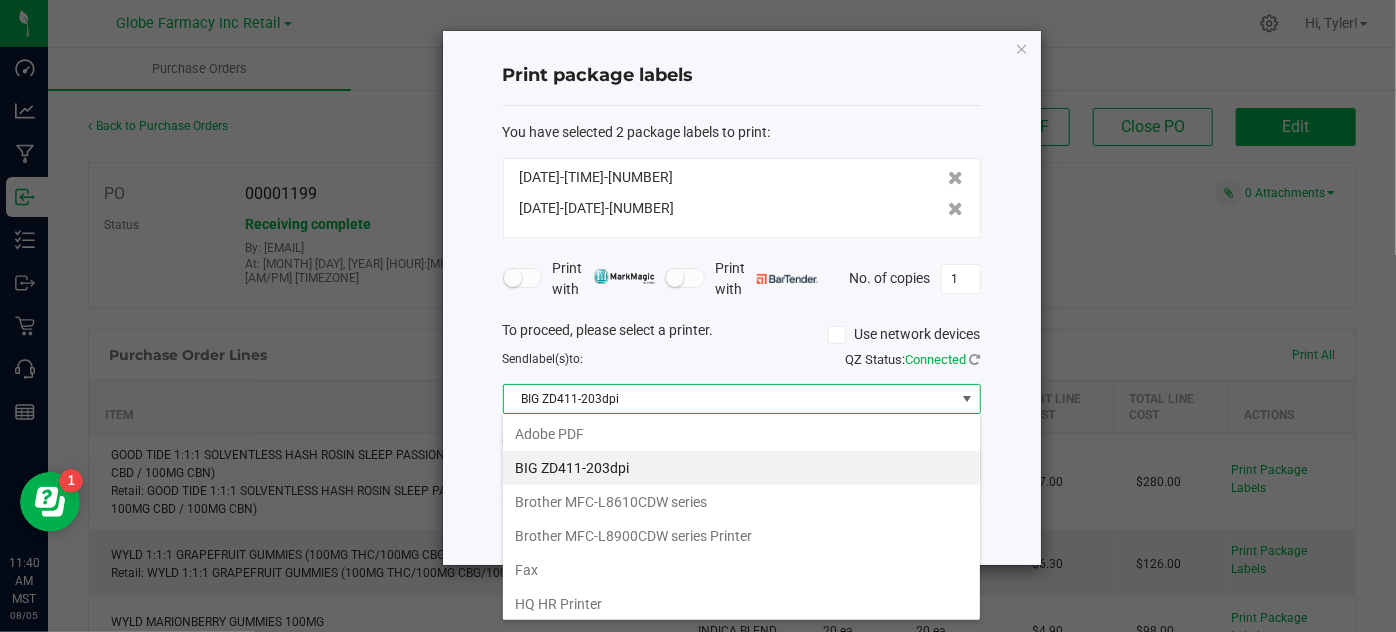 click on "BIG ZD411-203dpi" at bounding box center (741, 468) 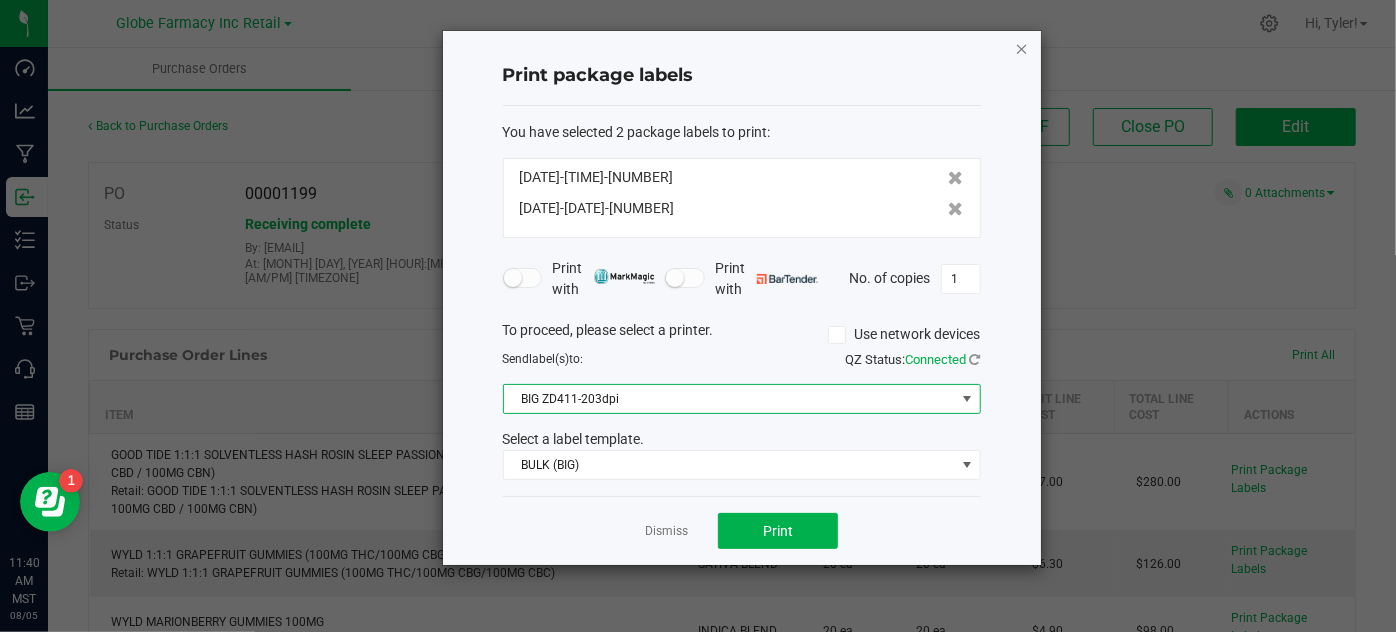 click 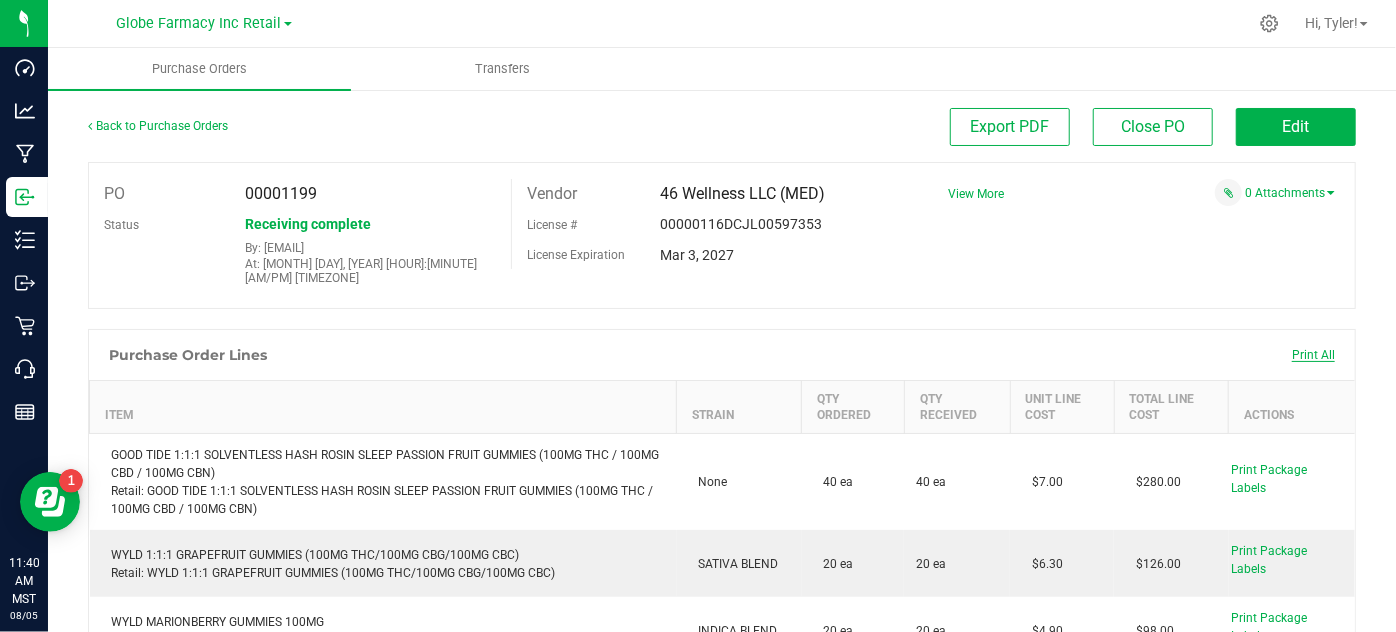 click on "Print All" at bounding box center [1313, 355] 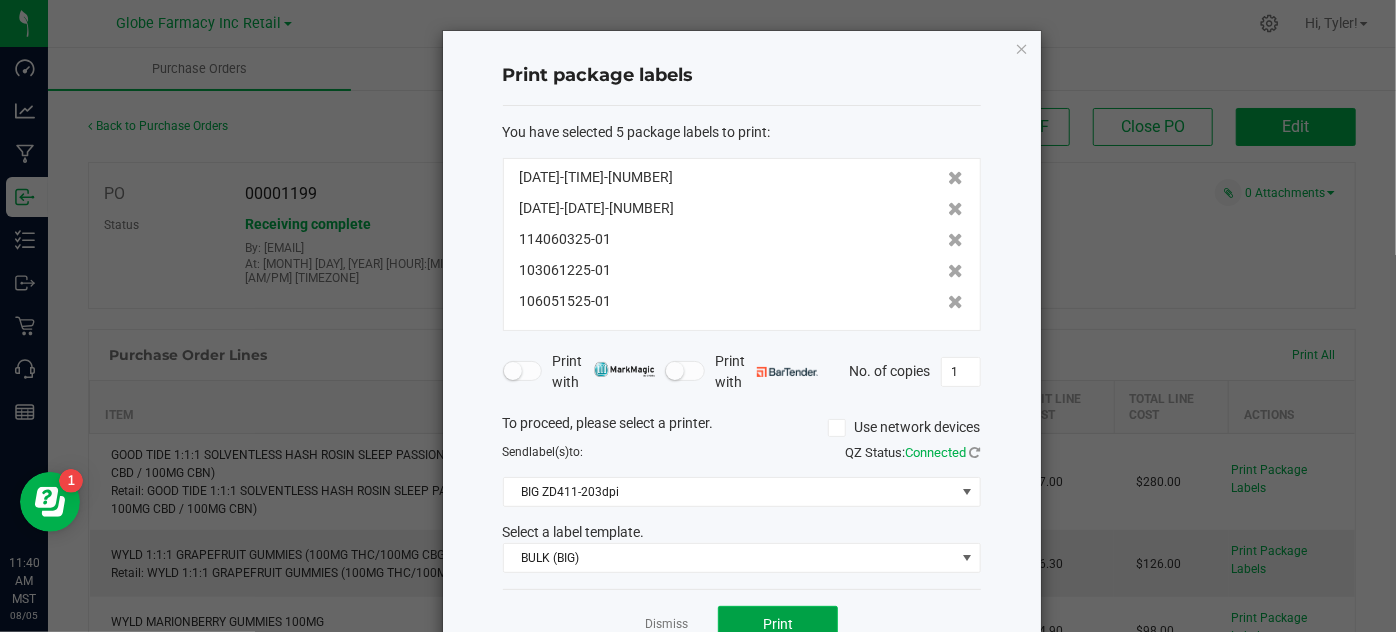 click on "Print" 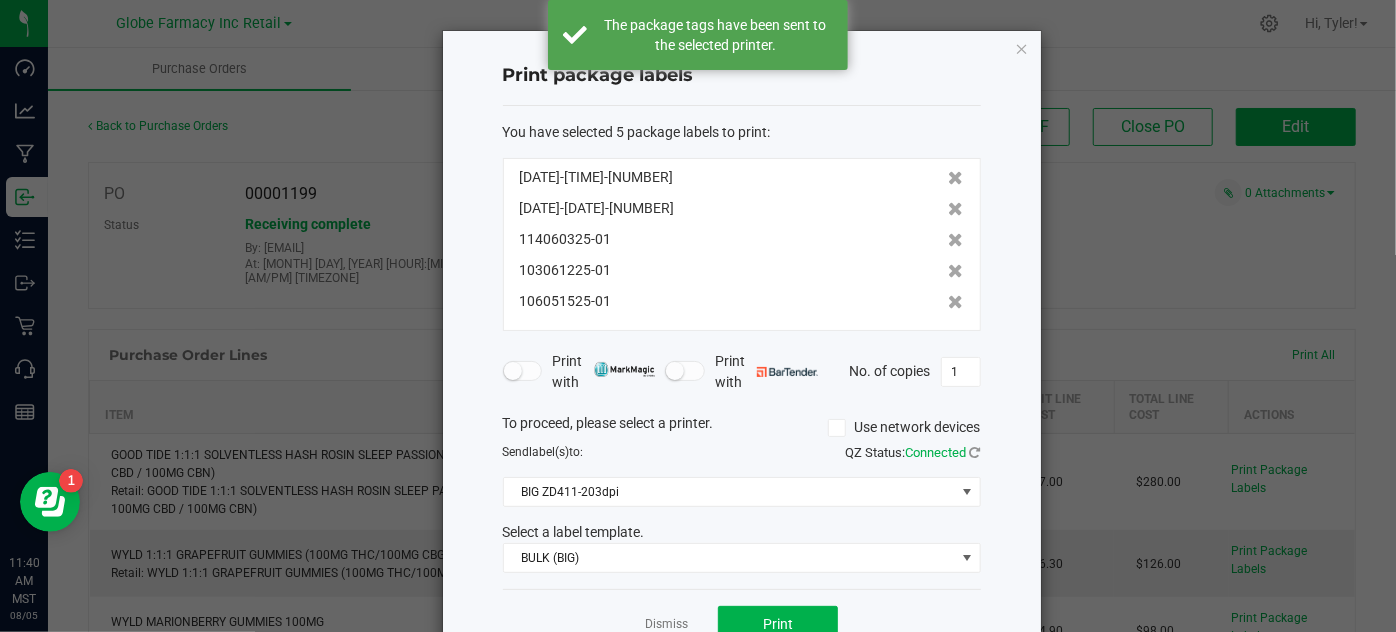 click 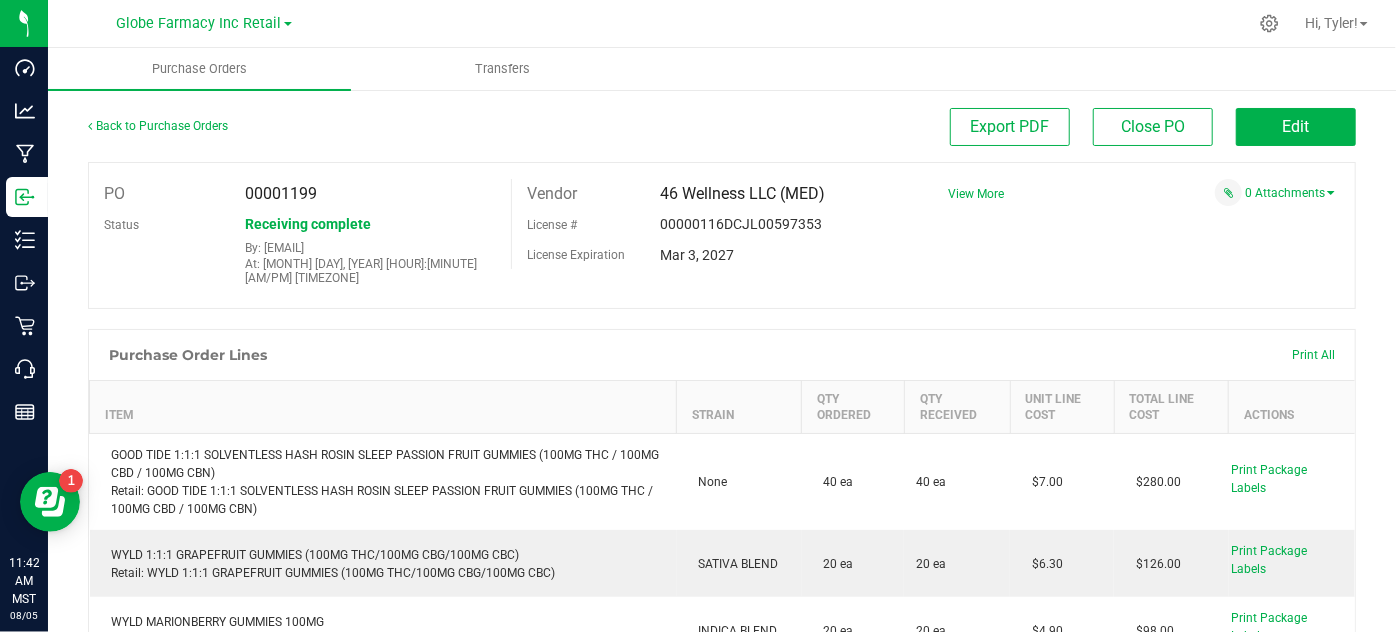 click on "PO
[NUMBER]
Status
Receiving complete
By: [EMAIL]
At: [MONTH] [DAY], [YEAR] [HOUR]:[MINUTE] [TIMEZONE]
Vendor
[COMPANY] ([TYPE])
License #
[NUMBER]
License Expiration" at bounding box center [722, 235] 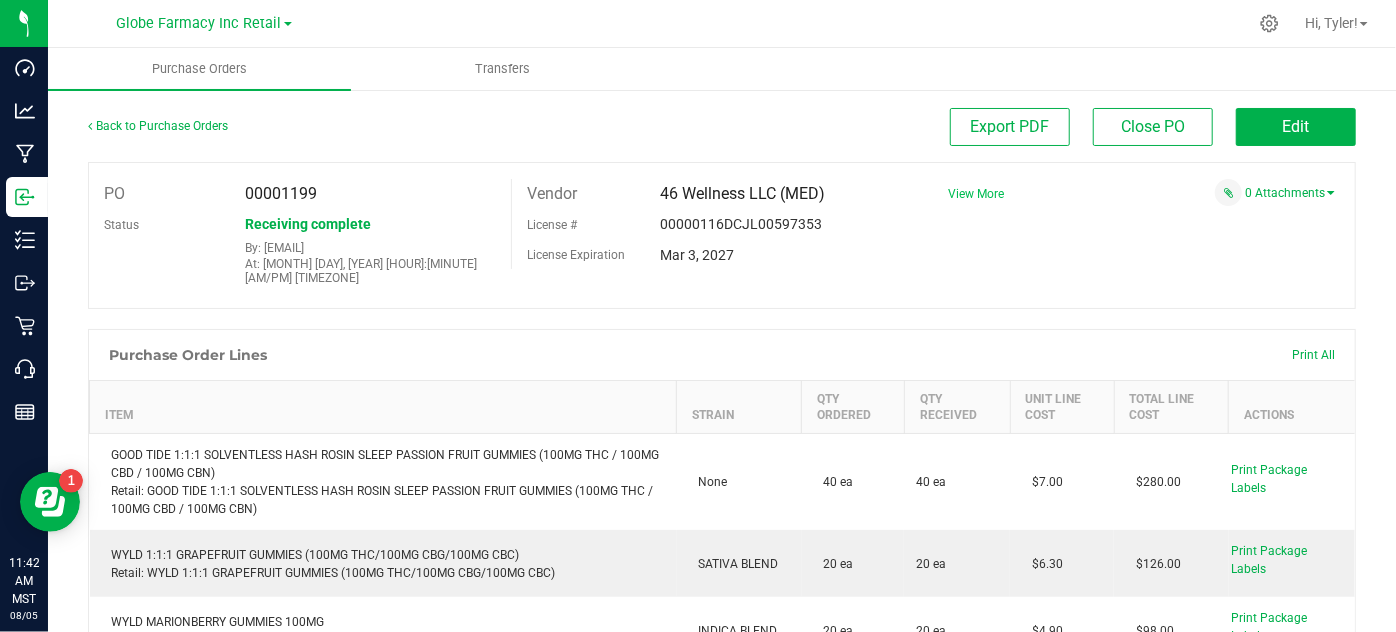 click on "View More" at bounding box center [976, 194] 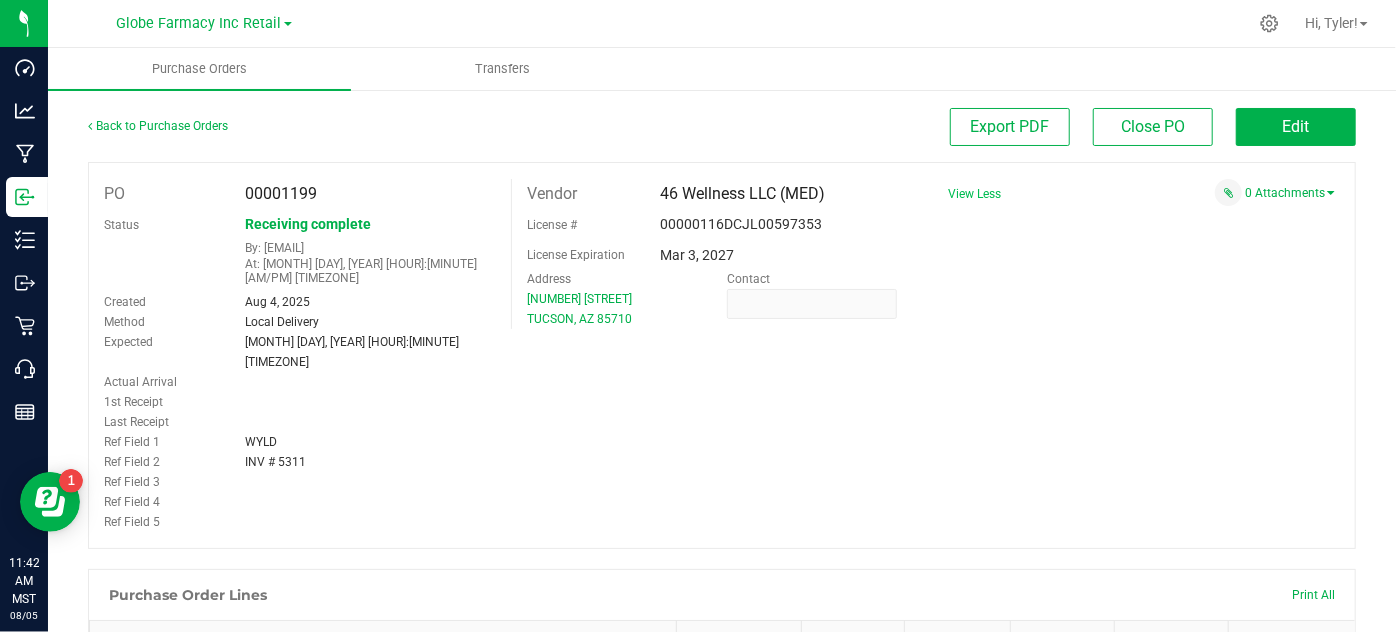 click on "INV # 5311" at bounding box center [370, 462] 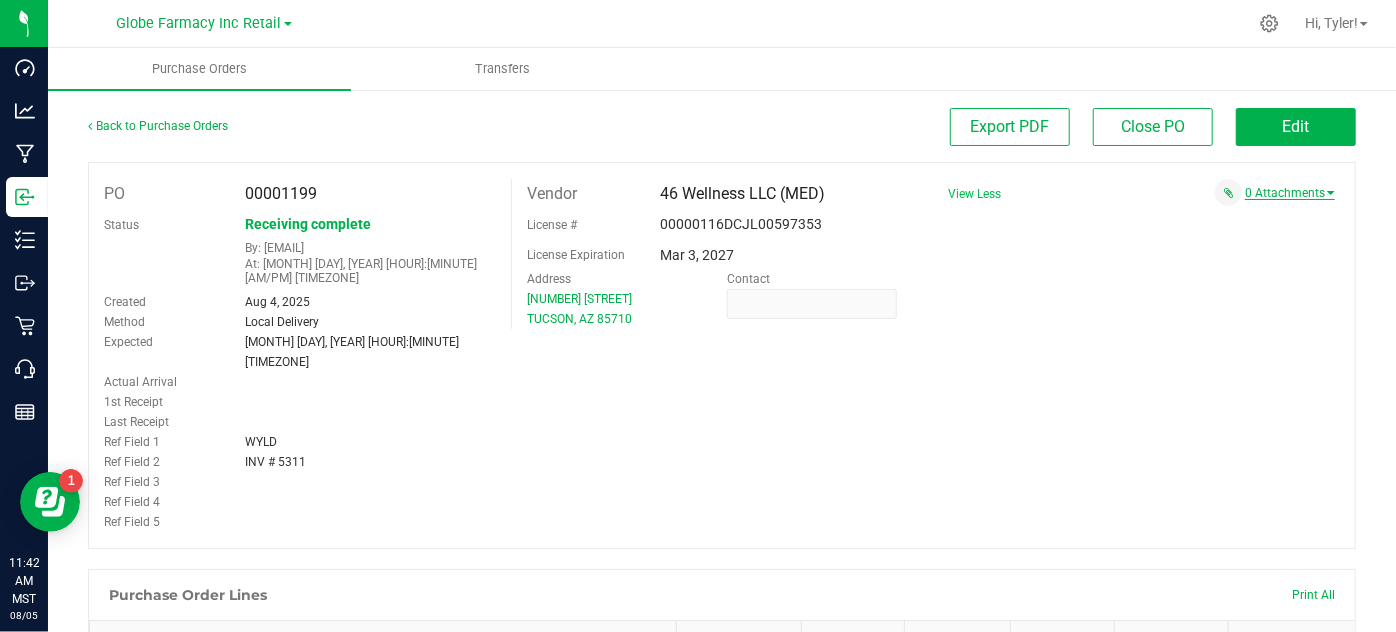click on "0
Attachments" at bounding box center (1290, 193) 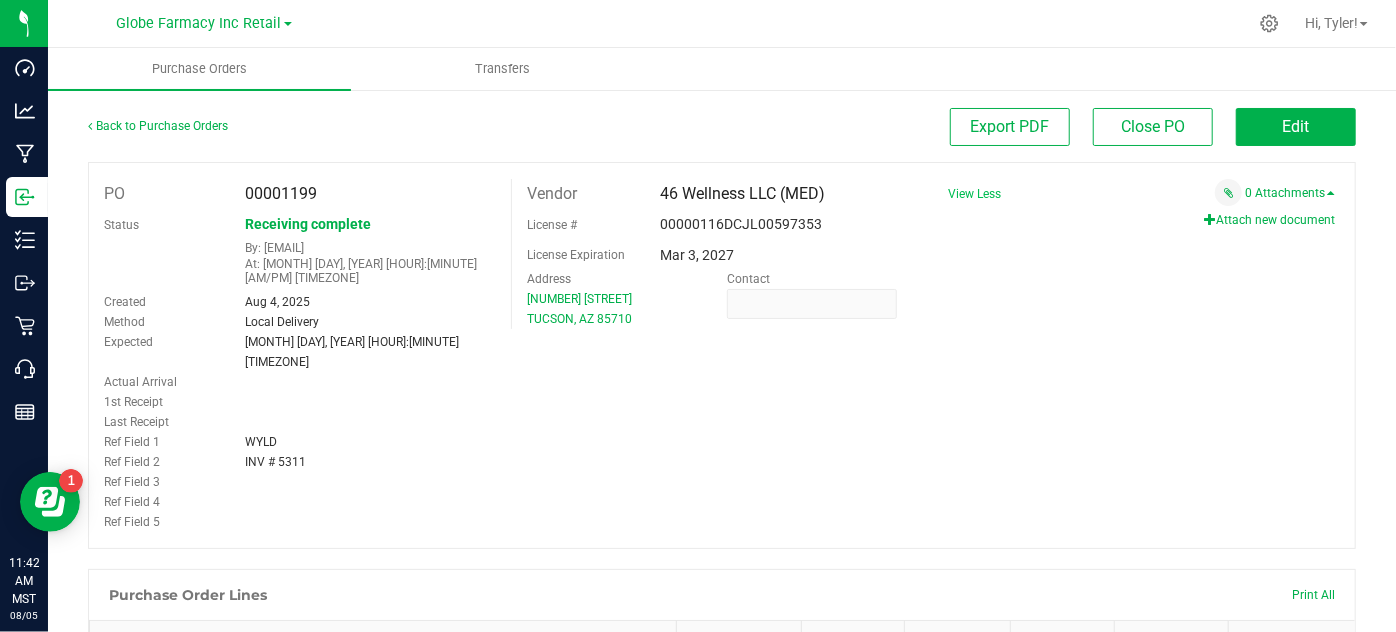 click on "Attach new document" at bounding box center [1269, 220] 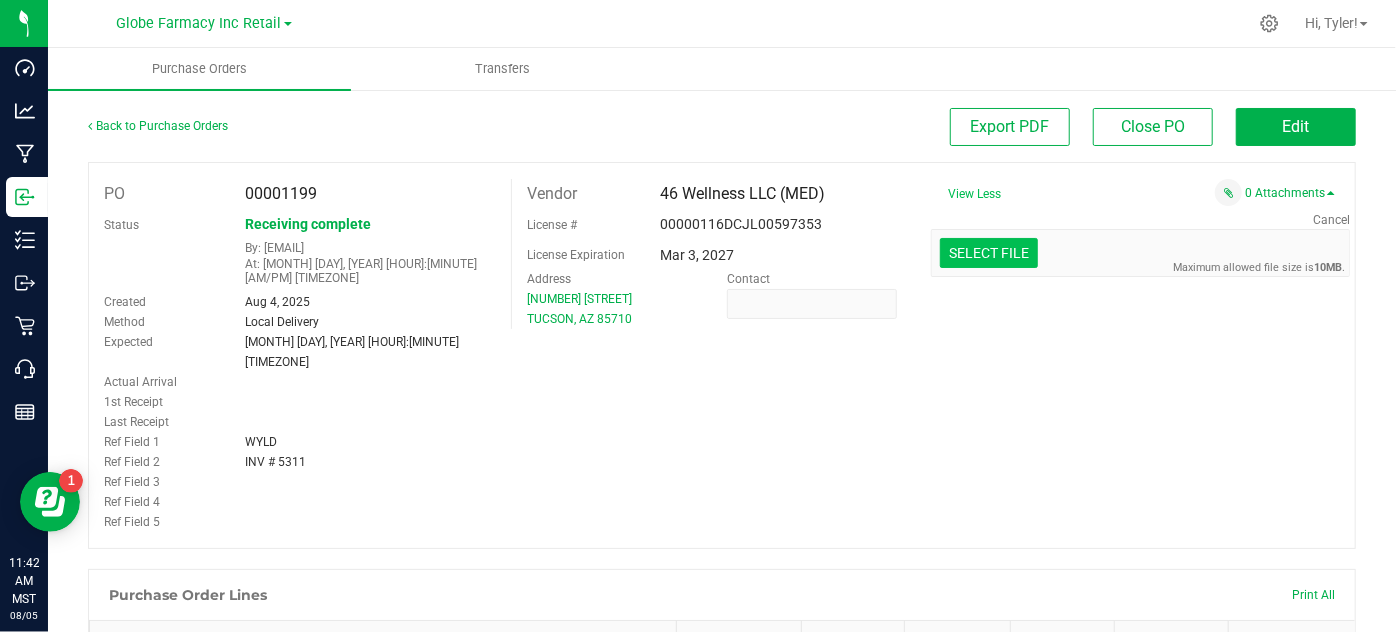 click at bounding box center (-408, 149) 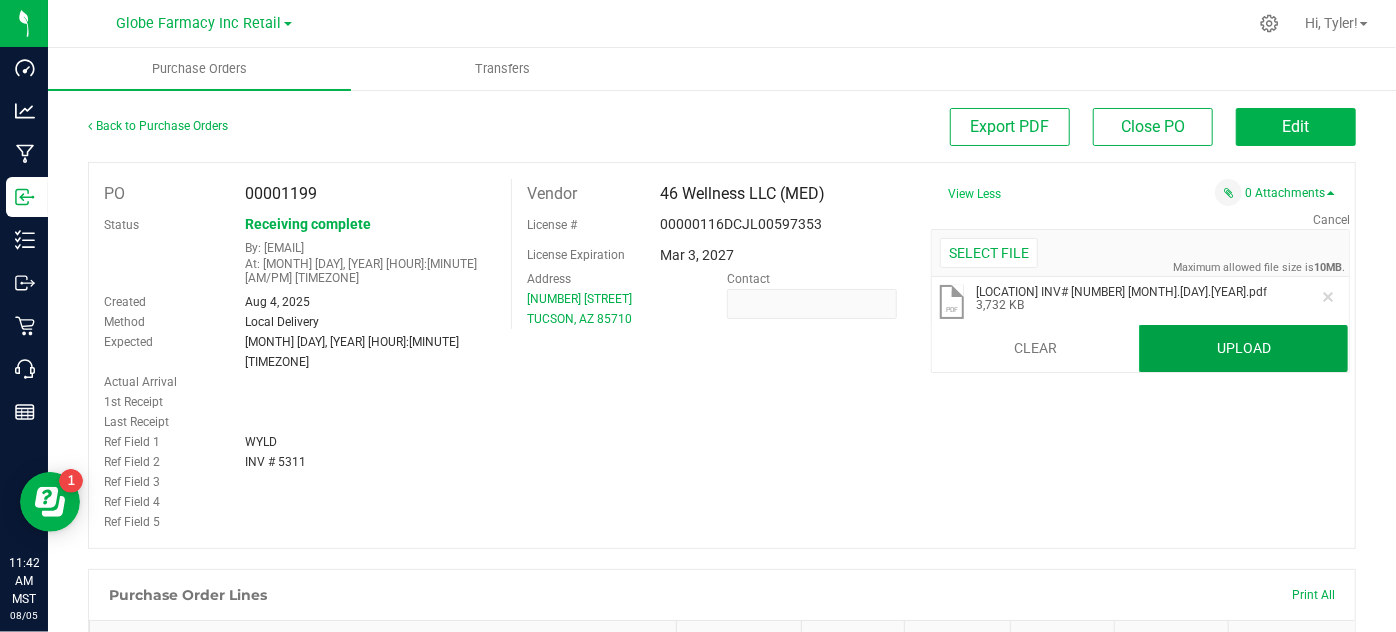 click on "Upload" at bounding box center (1243, 349) 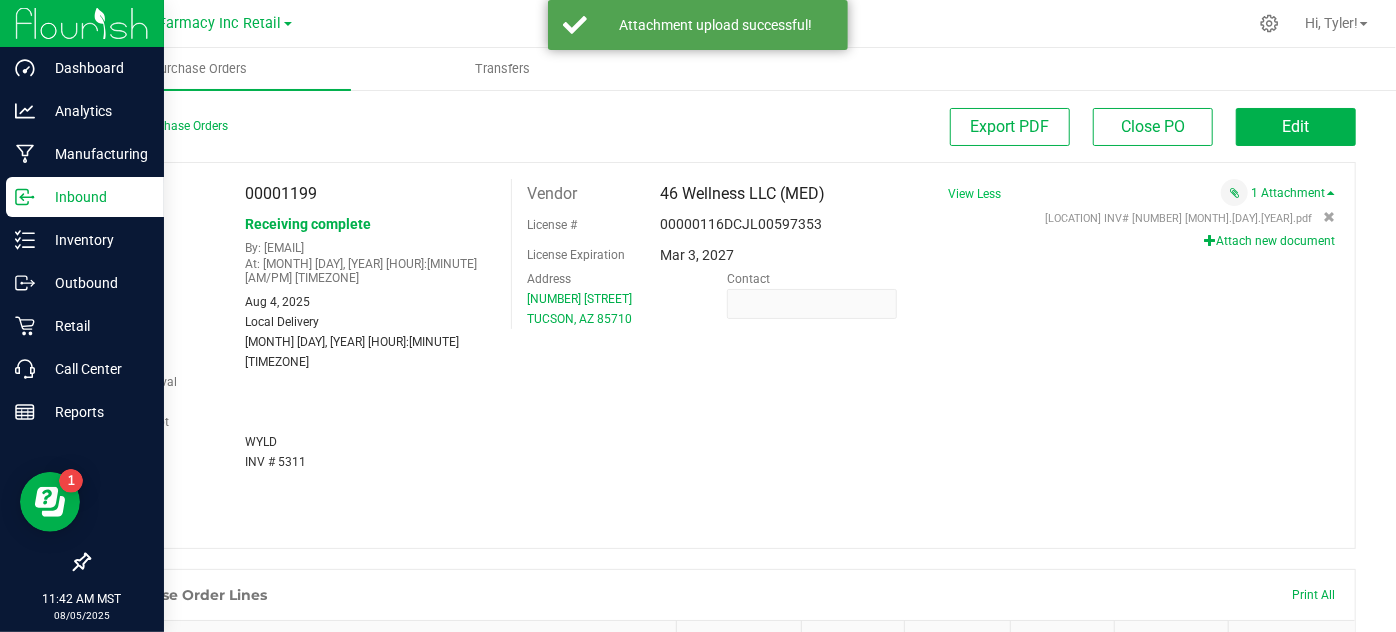 click 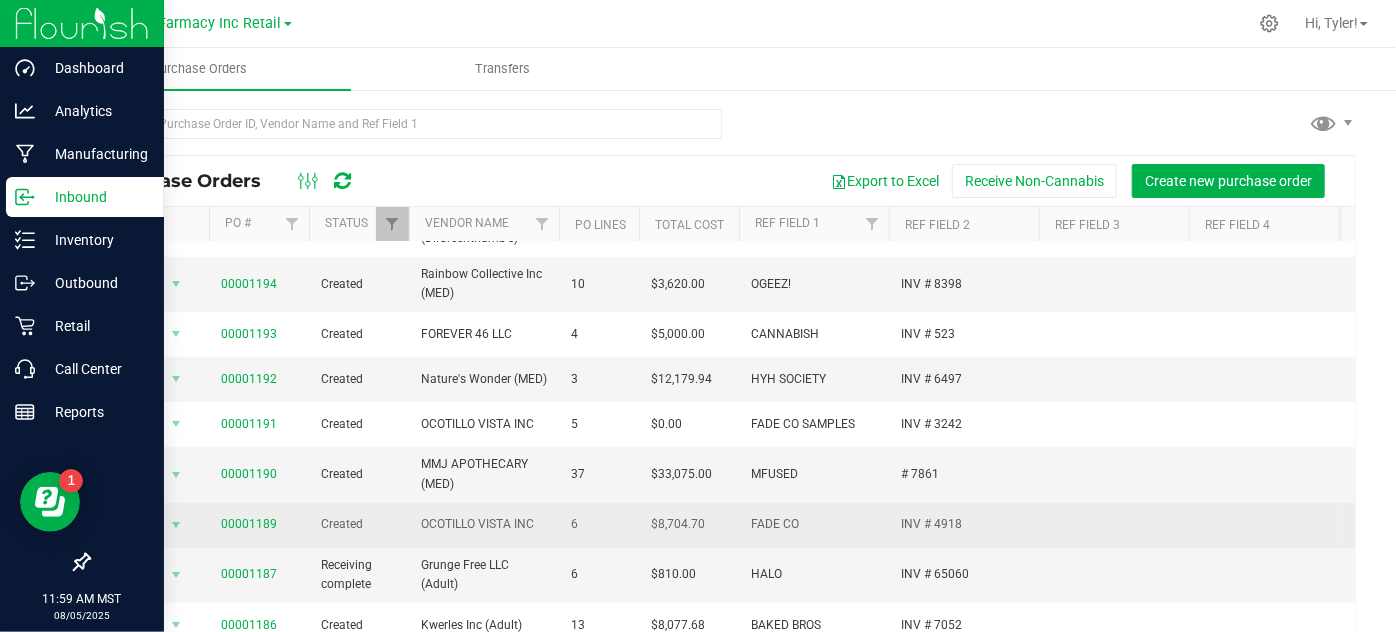 scroll, scrollTop: 583, scrollLeft: 0, axis: vertical 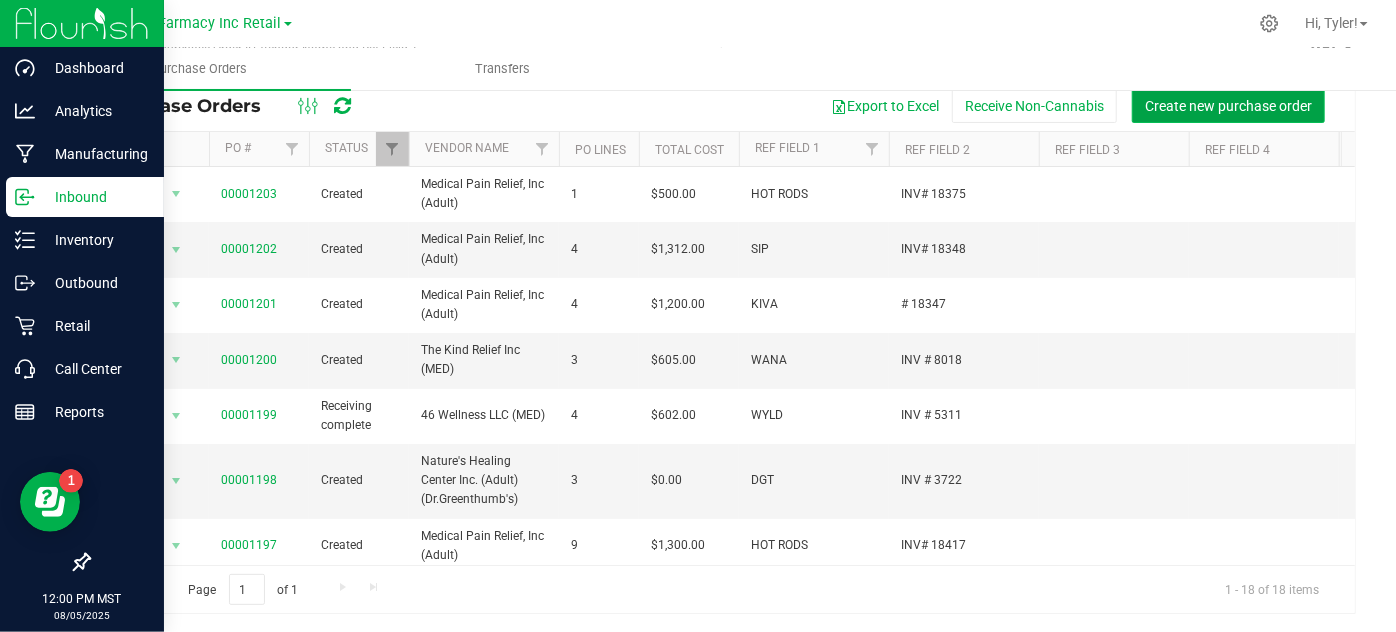 click on "Create new purchase order" at bounding box center (1228, 106) 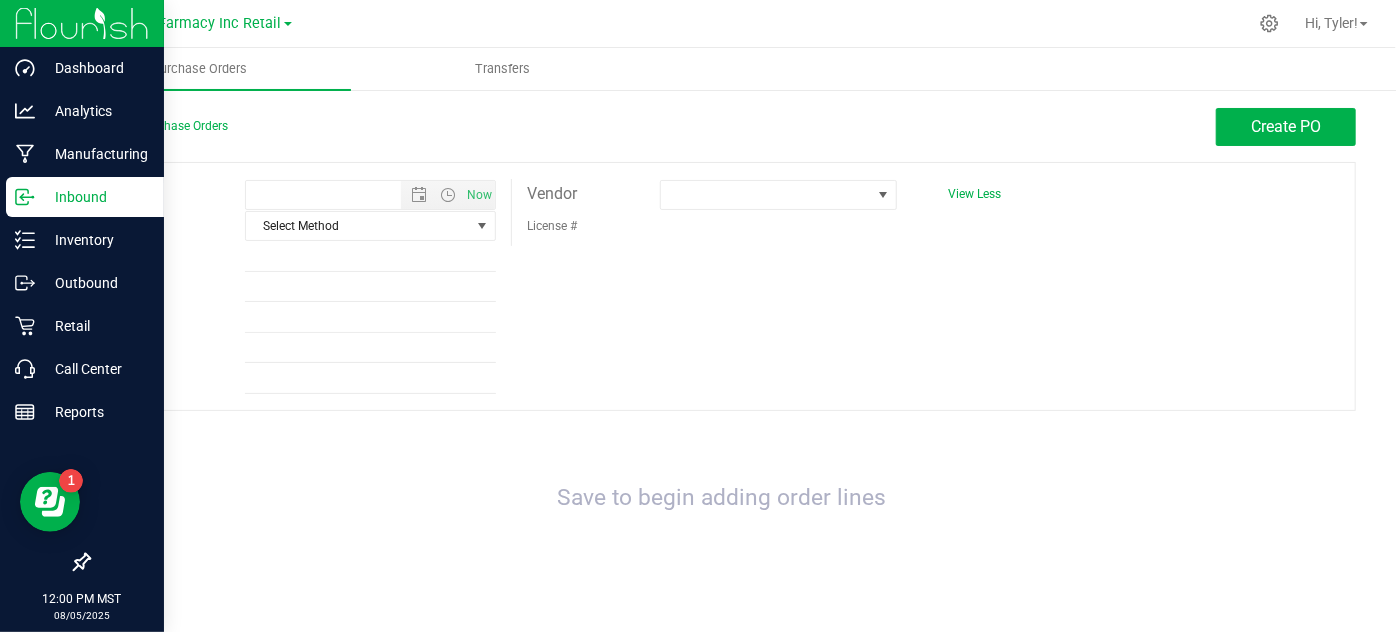 scroll, scrollTop: 0, scrollLeft: 0, axis: both 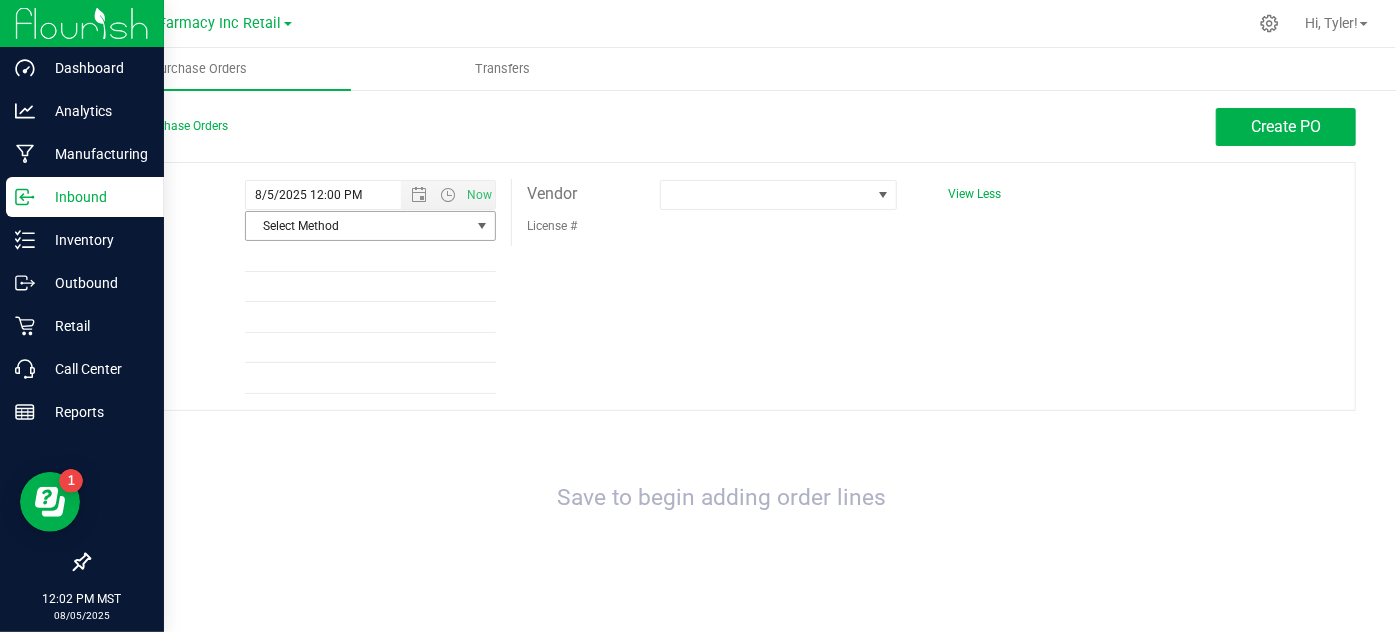 click on "Select Method" at bounding box center (358, 226) 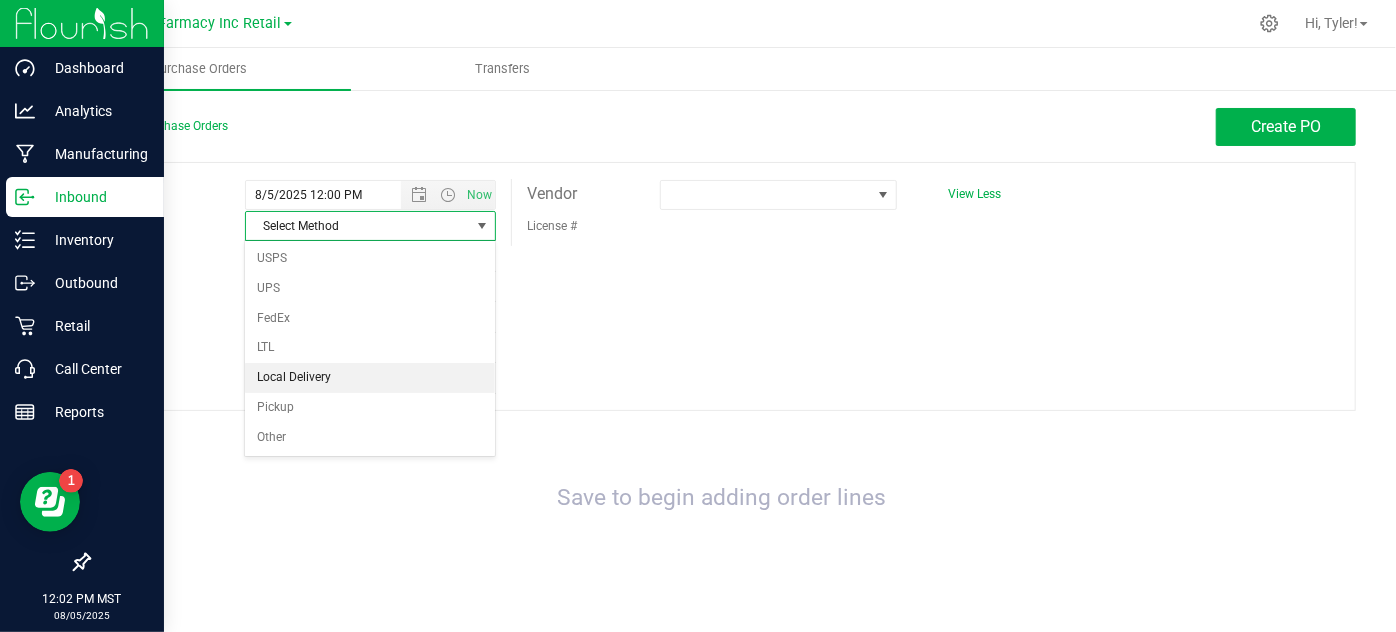 click on "Local Delivery" at bounding box center [370, 378] 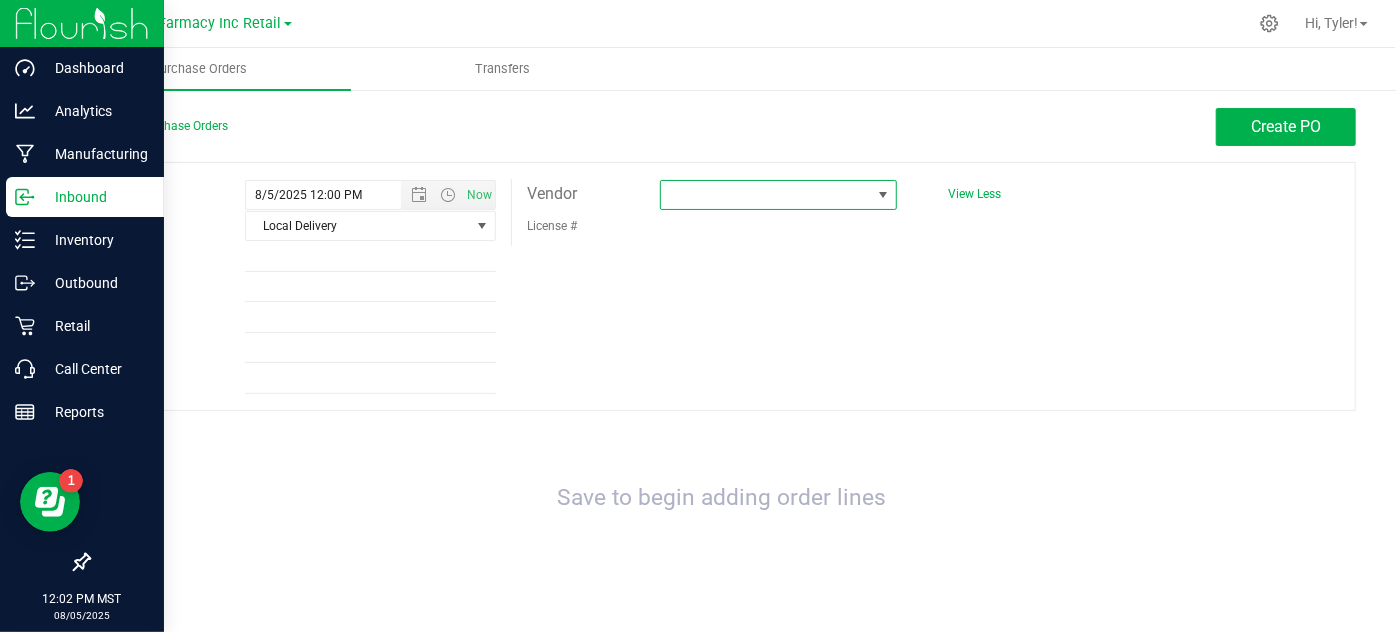 click at bounding box center [766, 195] 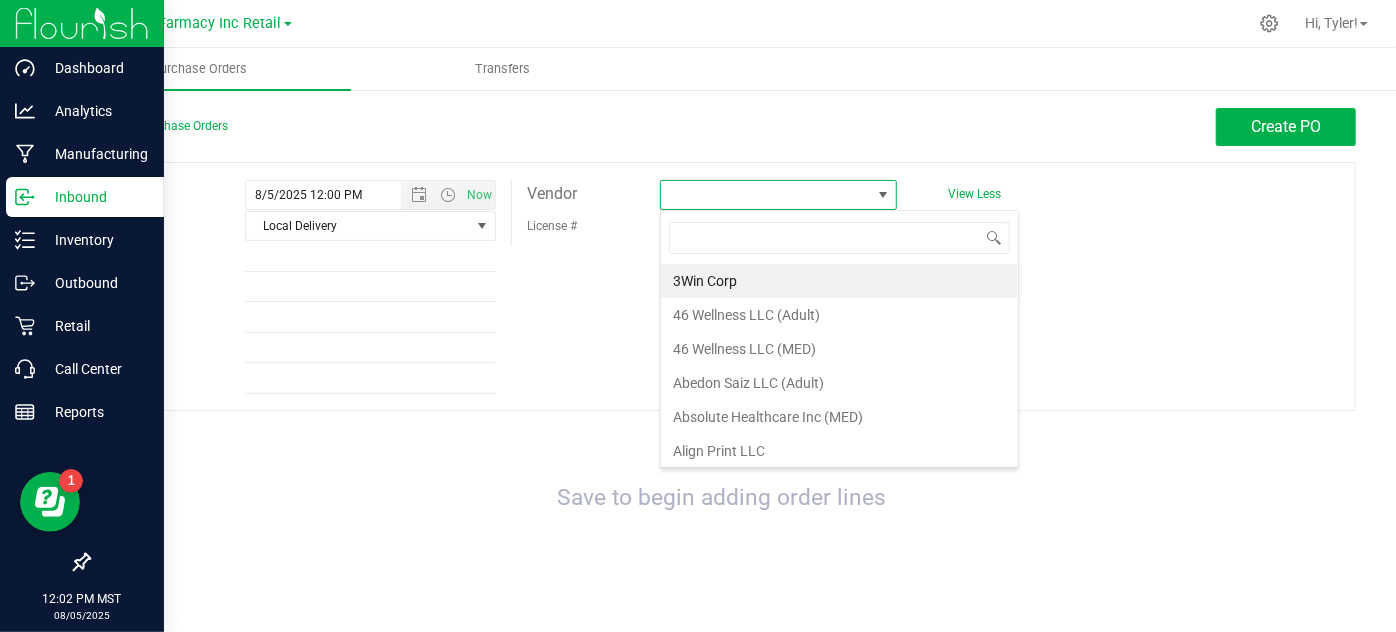 scroll, scrollTop: 99970, scrollLeft: 99762, axis: both 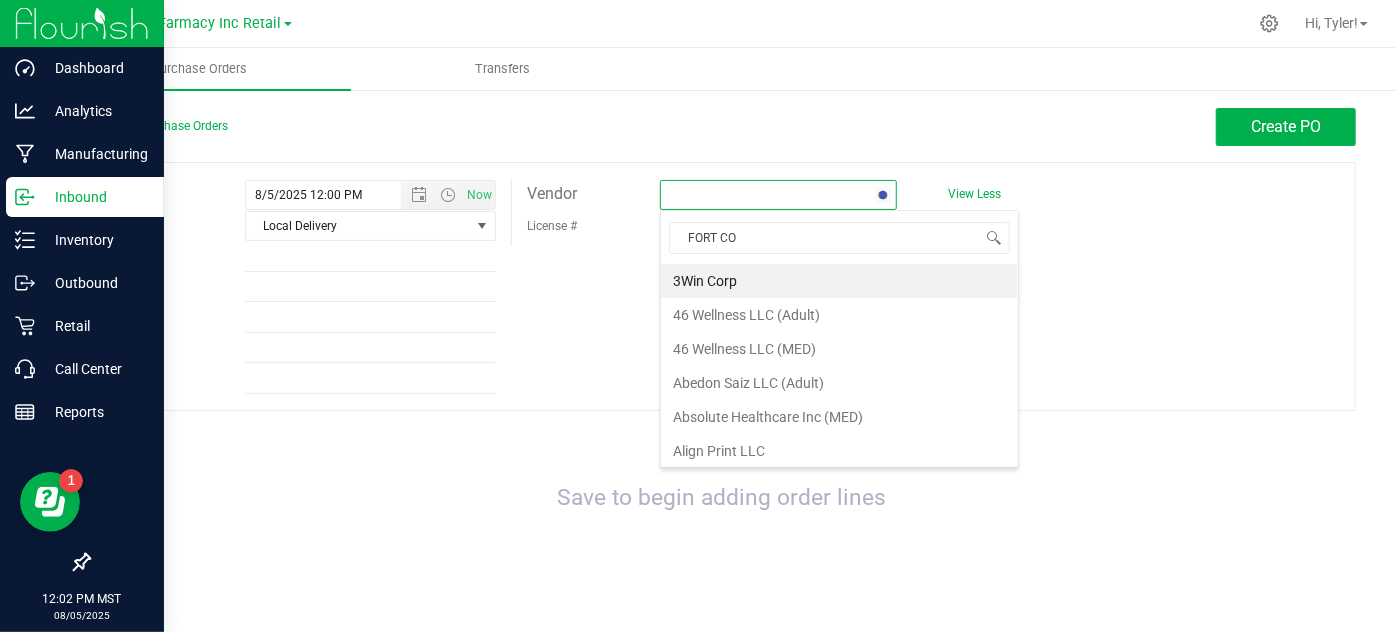 type on "FORT CON" 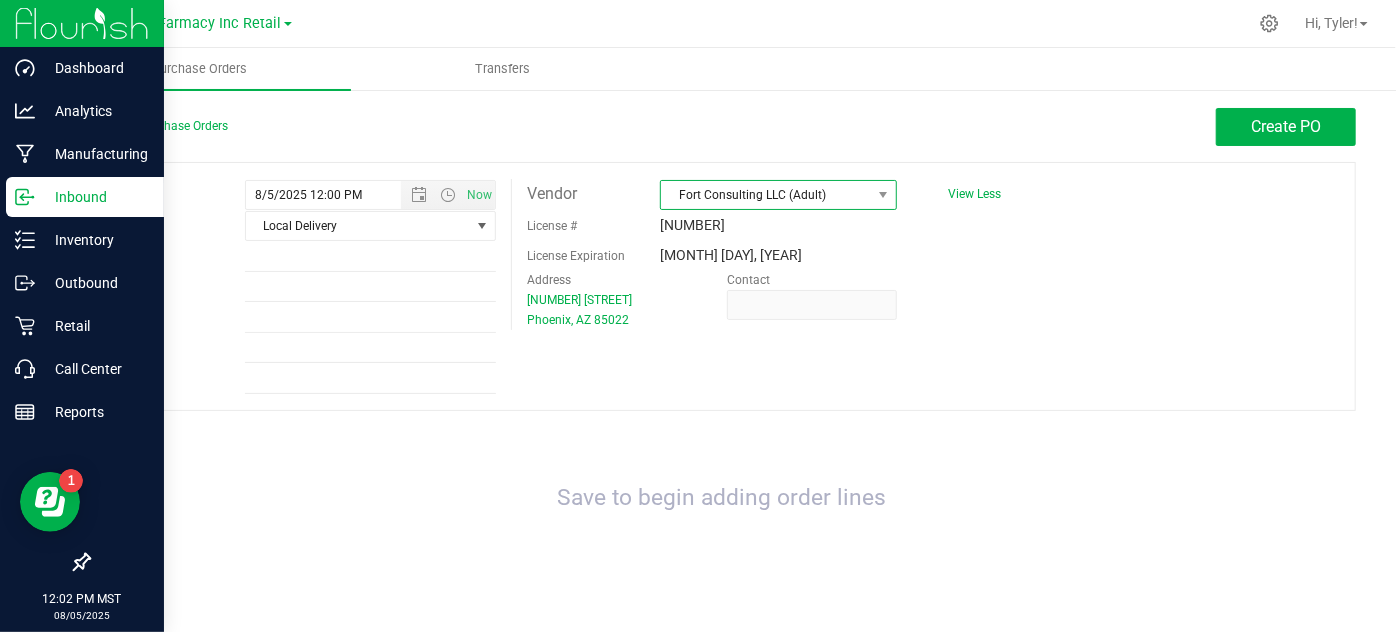 click on "Fort Consulting LLC (Adult)" at bounding box center [766, 195] 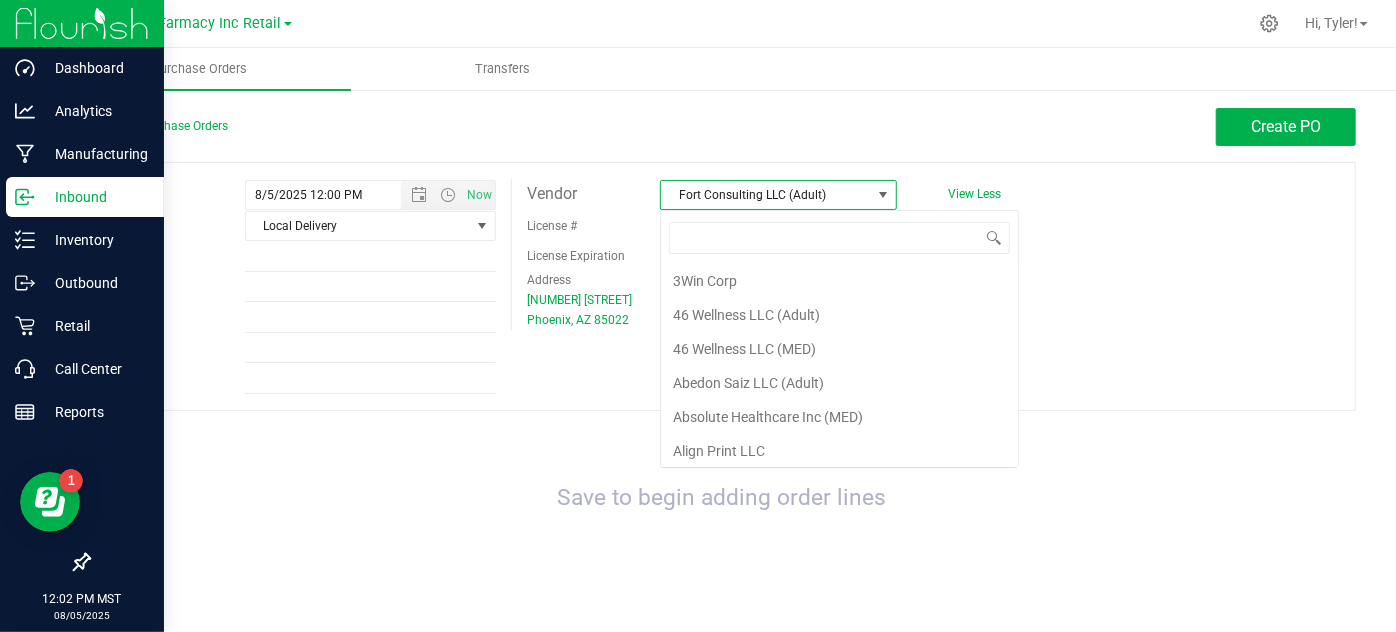 scroll, scrollTop: 1071, scrollLeft: 0, axis: vertical 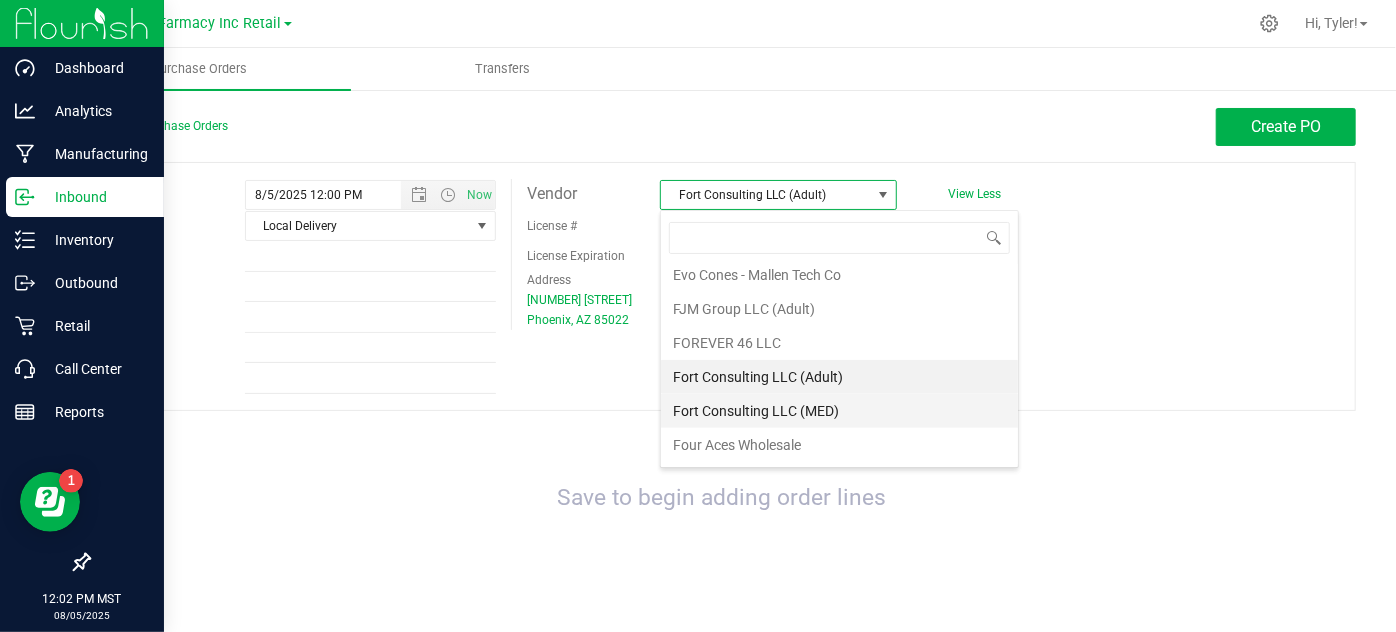 click on "Fort Consulting LLC (MED)" at bounding box center (839, 411) 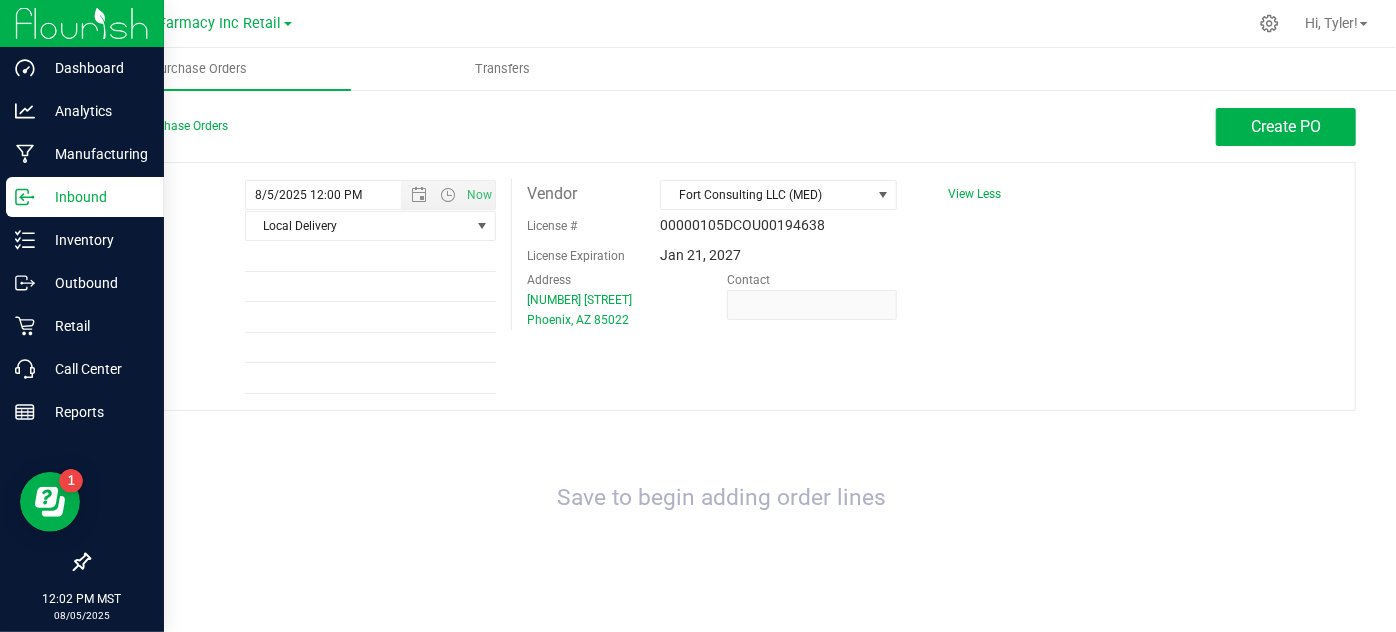 click on "Expected
[MONTH]/[DAY]/[YEAR] [HOUR]:[MINUTE] [AM/PM]
Now
Method
Local Delivery Select Method USPS UPS FedEx LTL Local Delivery Pickup Other
Ref Field 1
BITS
Ref Field 2
INV# [NUMBER]" at bounding box center (722, 286) 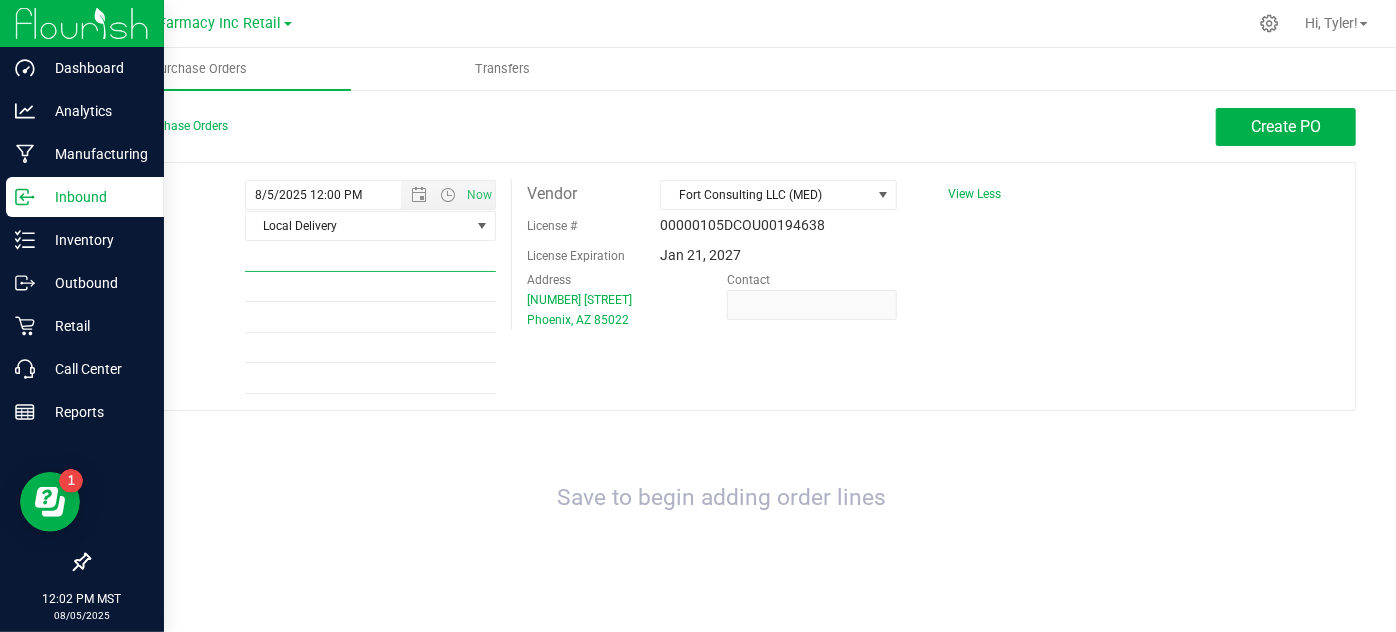 click on "Ref Field 1" at bounding box center (370, 257) 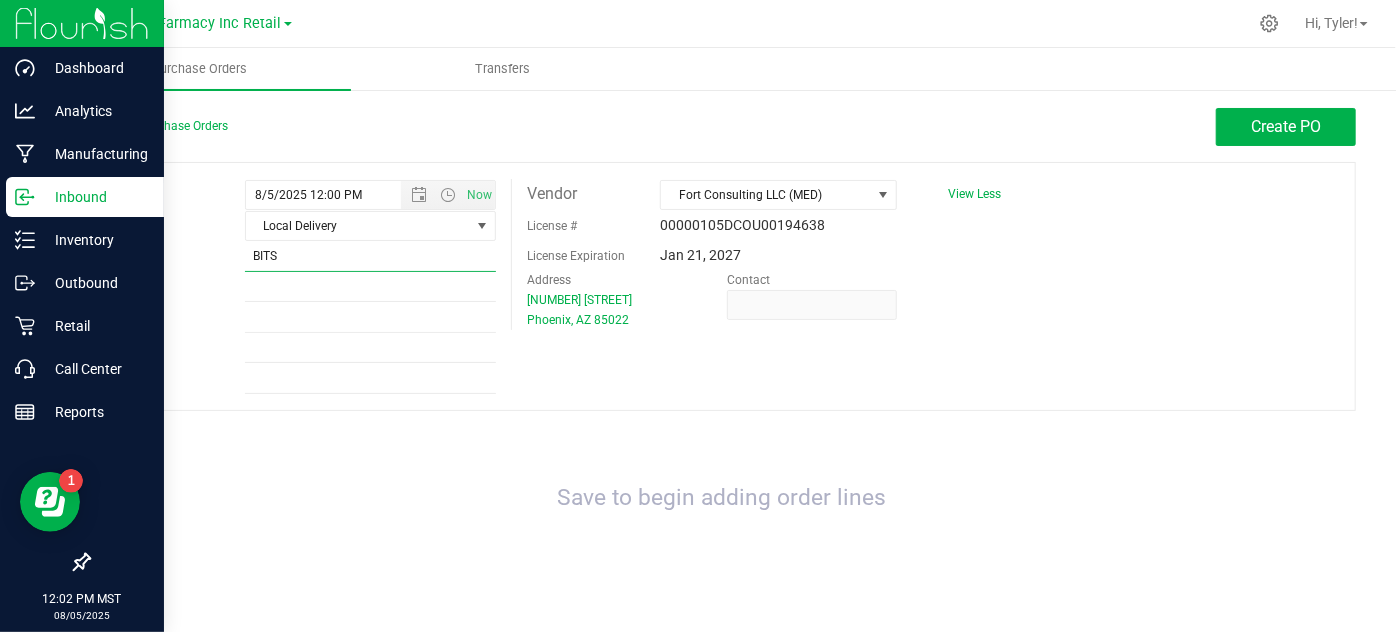 type on "BITS" 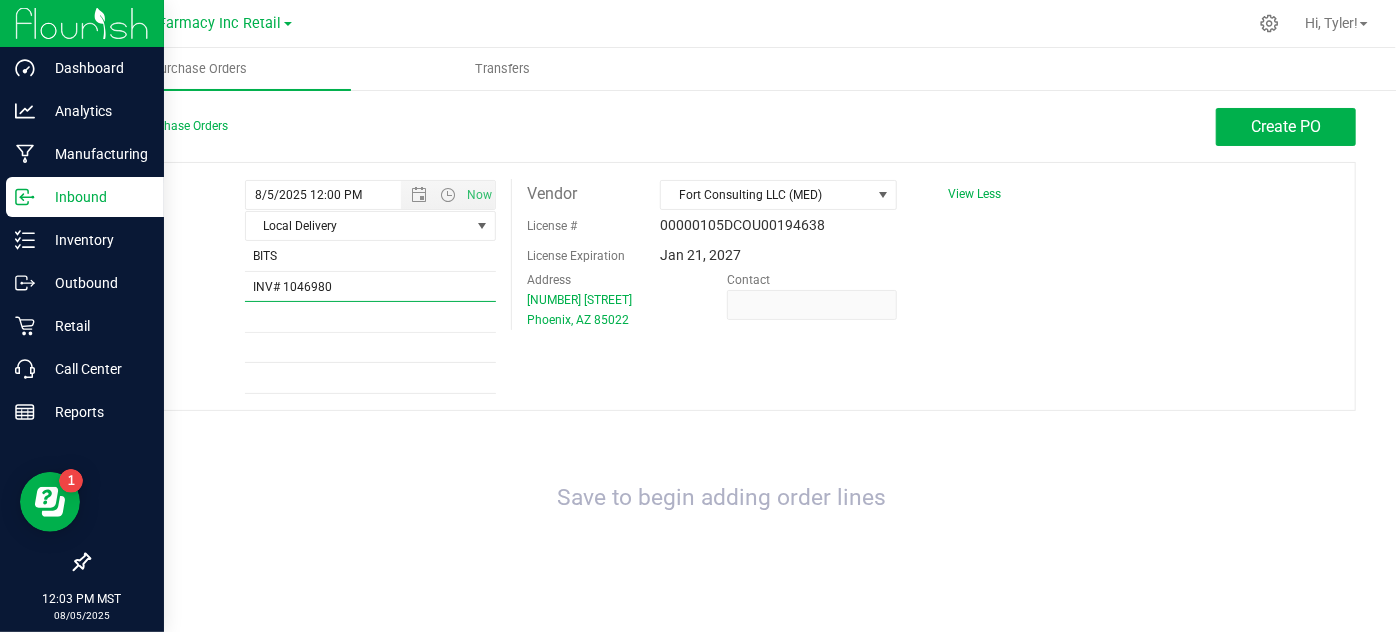 type on "INV# 1046980" 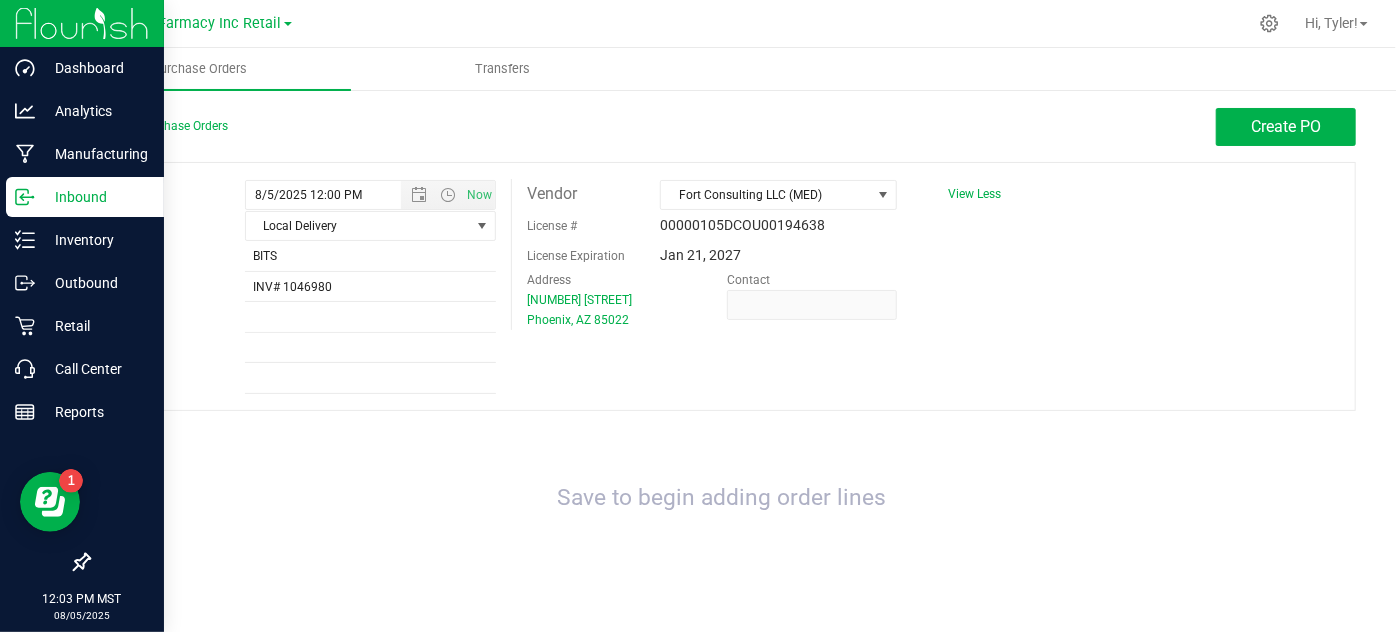 click on "Expected
[MONTH]/[DAY]/[YEAR] [HOUR]:[MINUTE] [AM/PM]
Now
Method
Local Delivery Select Method USPS UPS FedEx LTL Local Delivery Pickup Other
Ref Field 1
BITS
Ref Field 2
INV# [NUMBER]" at bounding box center [722, 286] 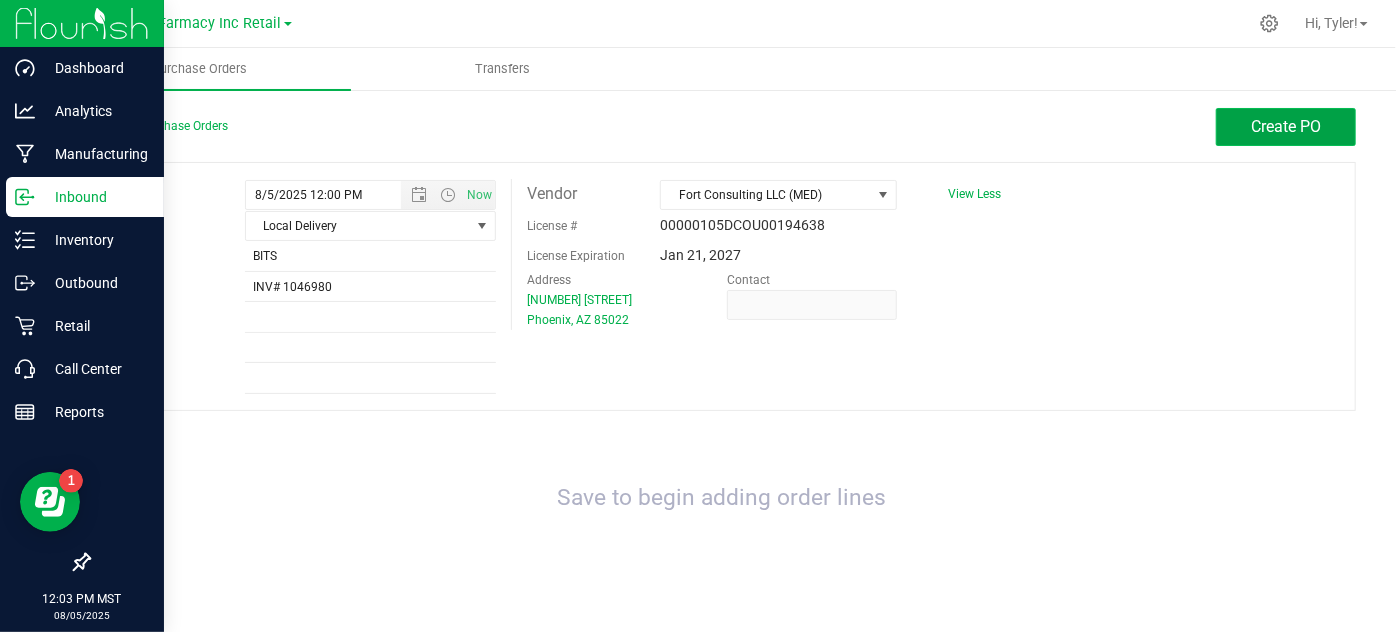 click on "Create PO" at bounding box center [1286, 127] 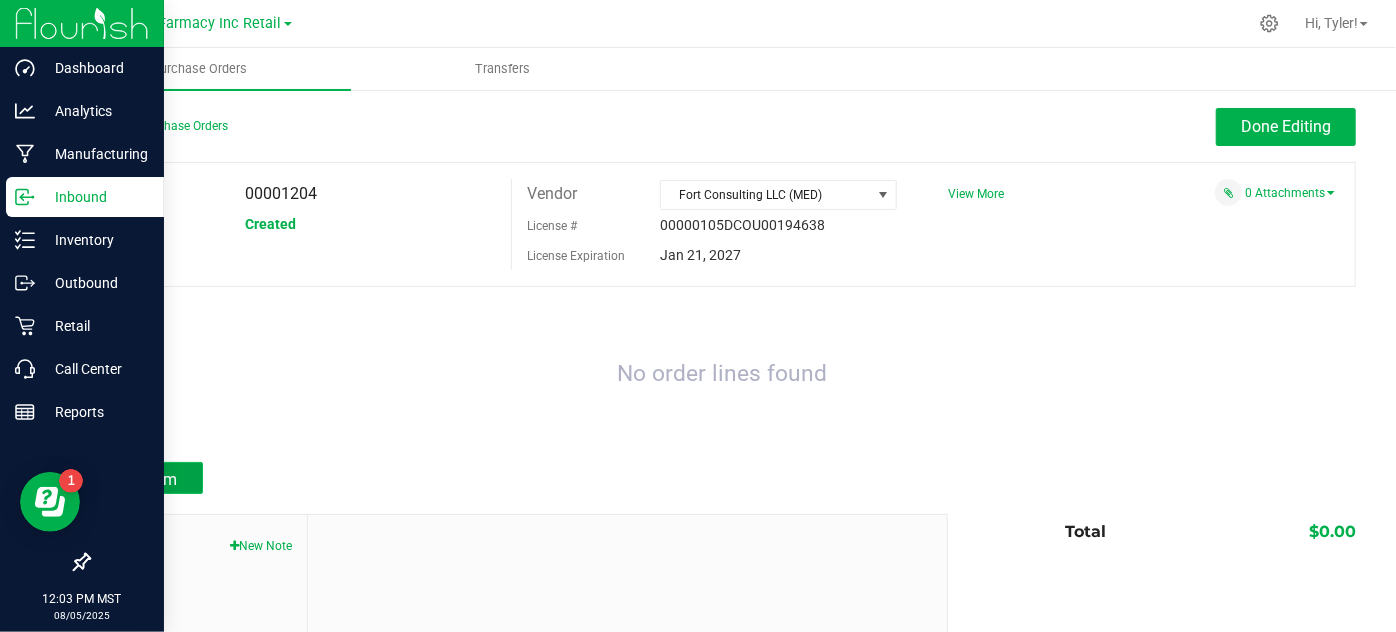 click on "Add Item" at bounding box center (145, 478) 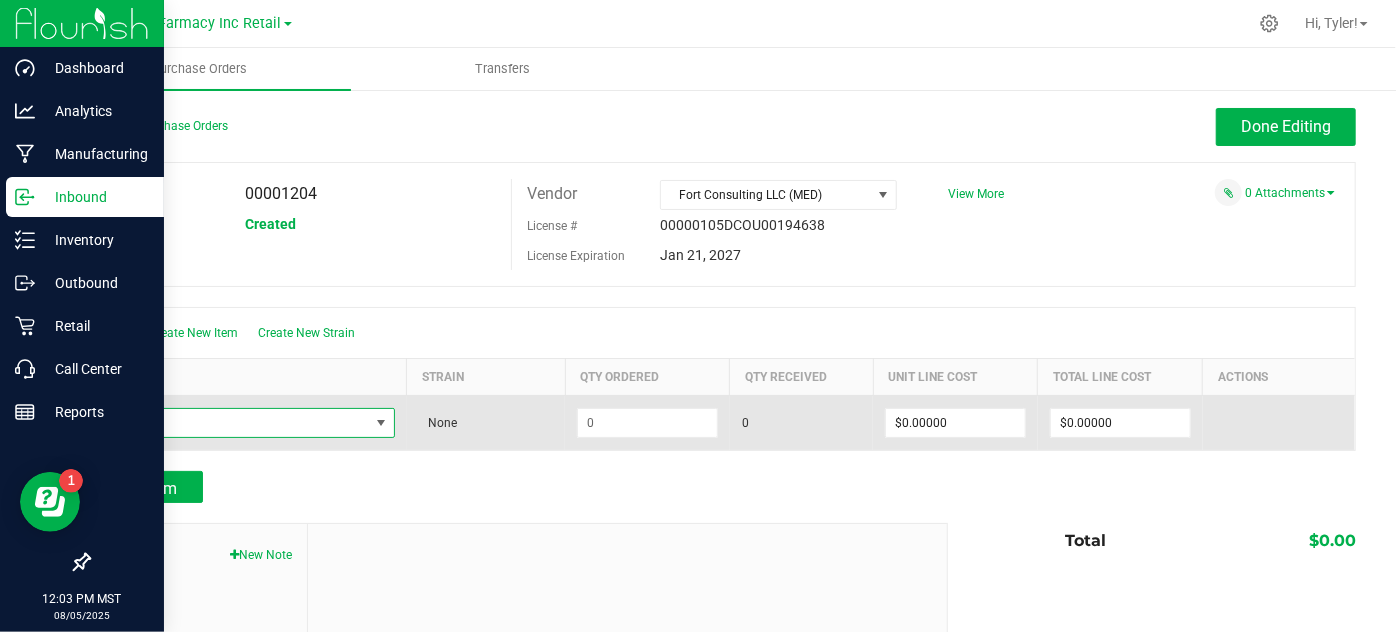 click at bounding box center [236, 423] 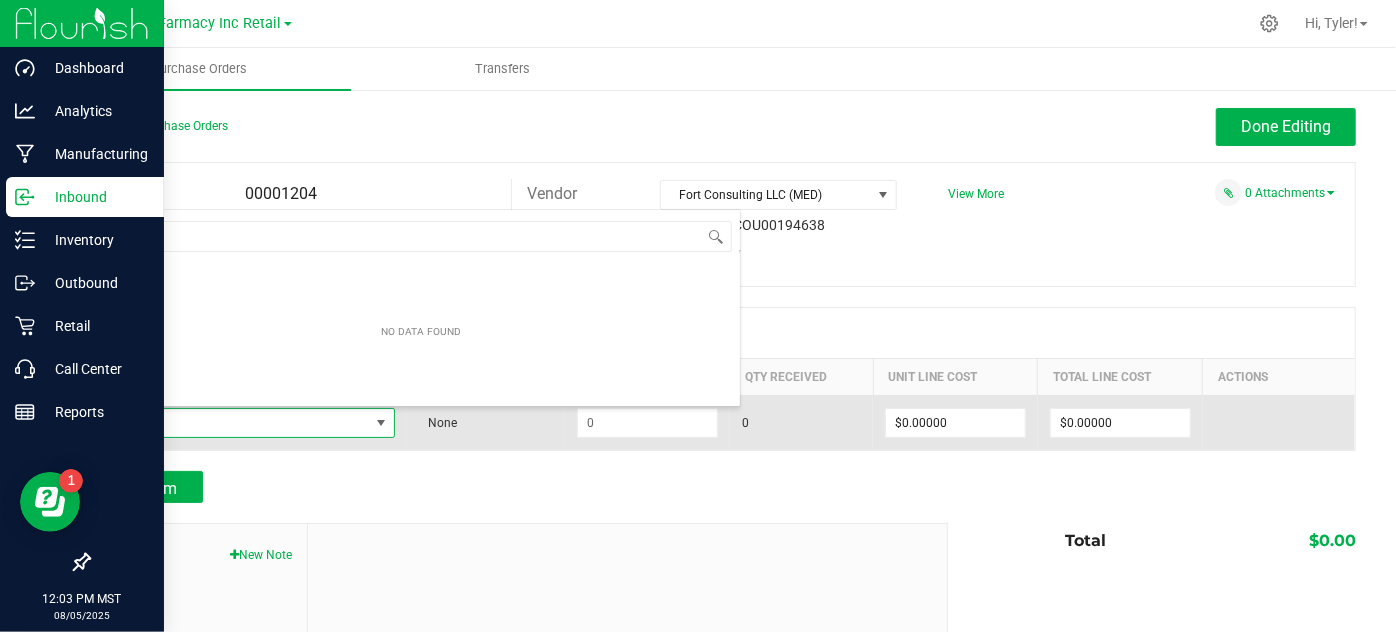 scroll, scrollTop: 99970, scrollLeft: 99709, axis: both 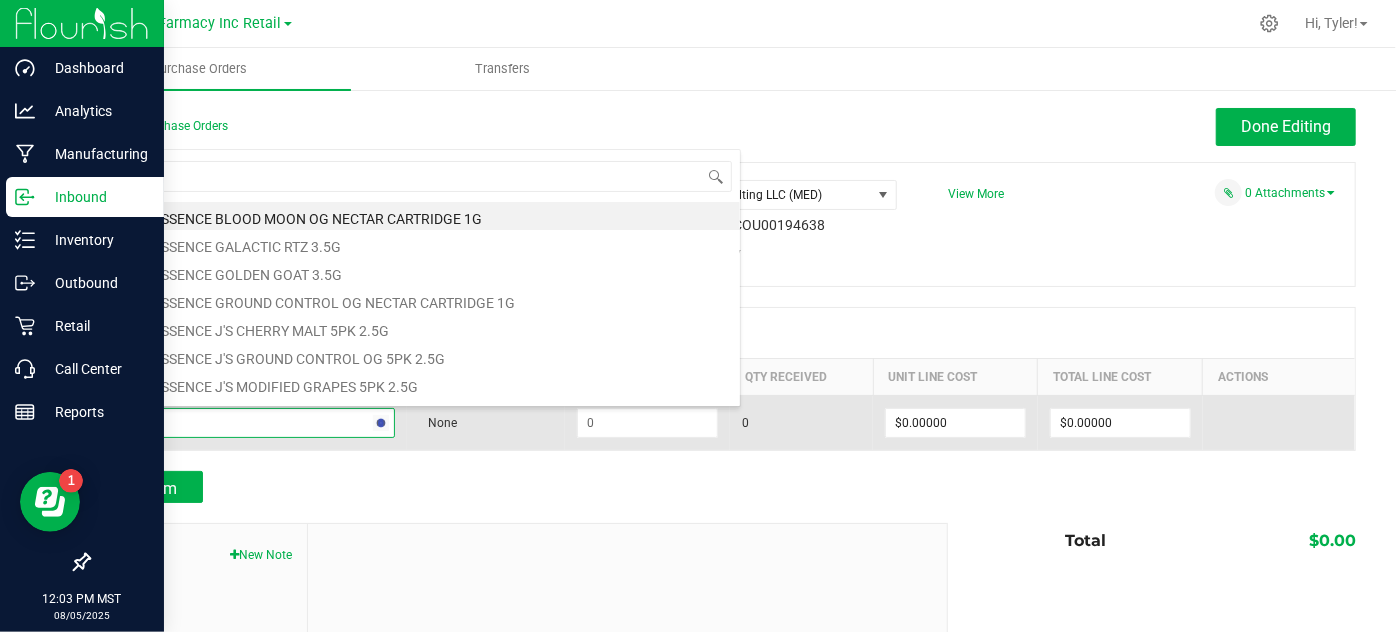 type on "BITS" 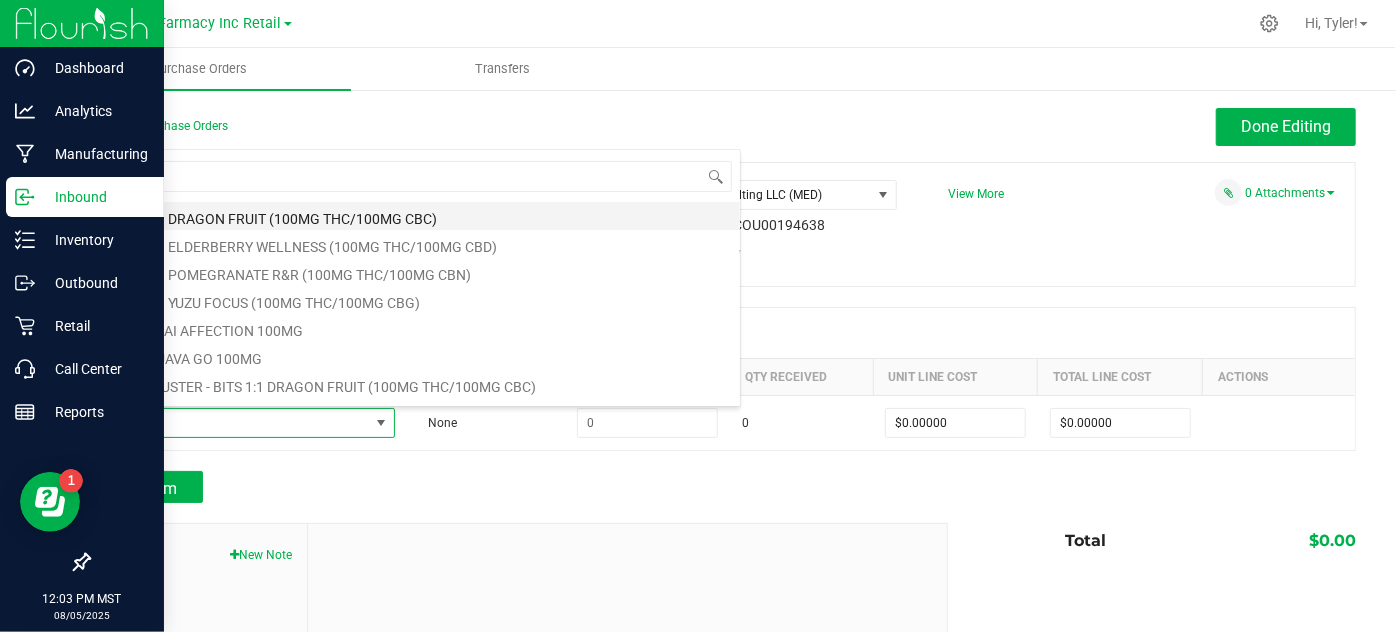 click on "BITS 1:1 DRAGON FRUIT (100MG THC/100MG CBC)" at bounding box center [421, 216] 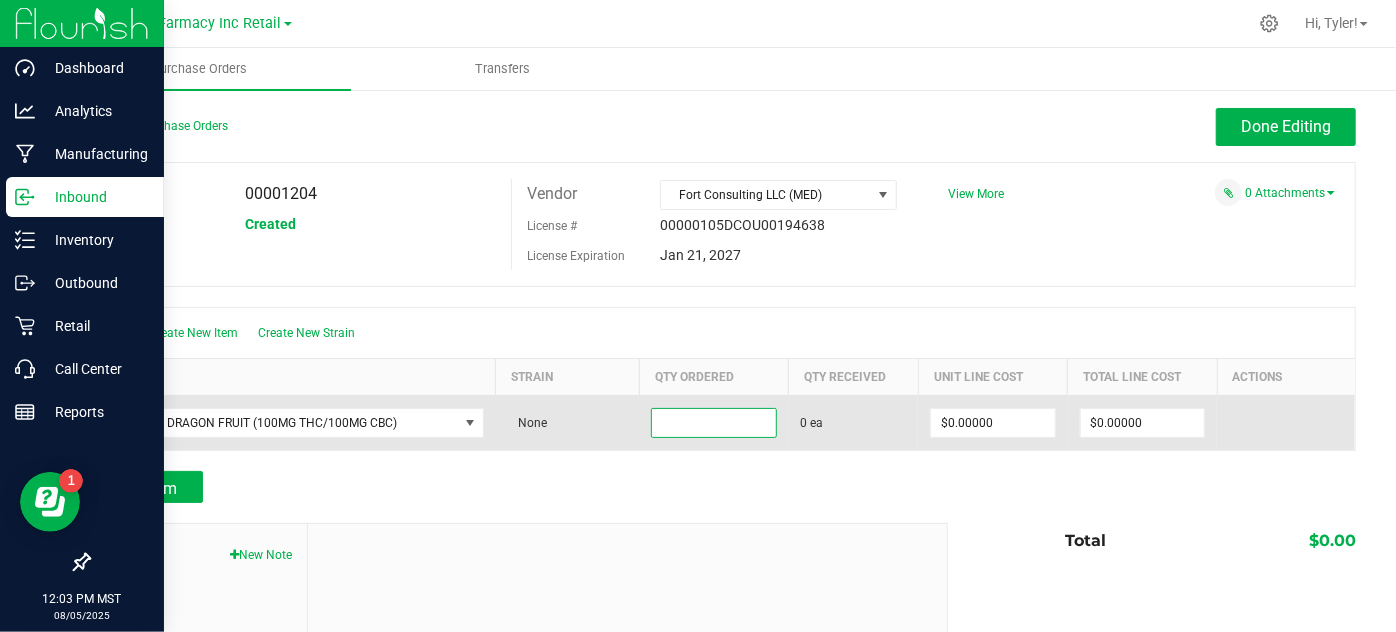 click at bounding box center [713, 423] 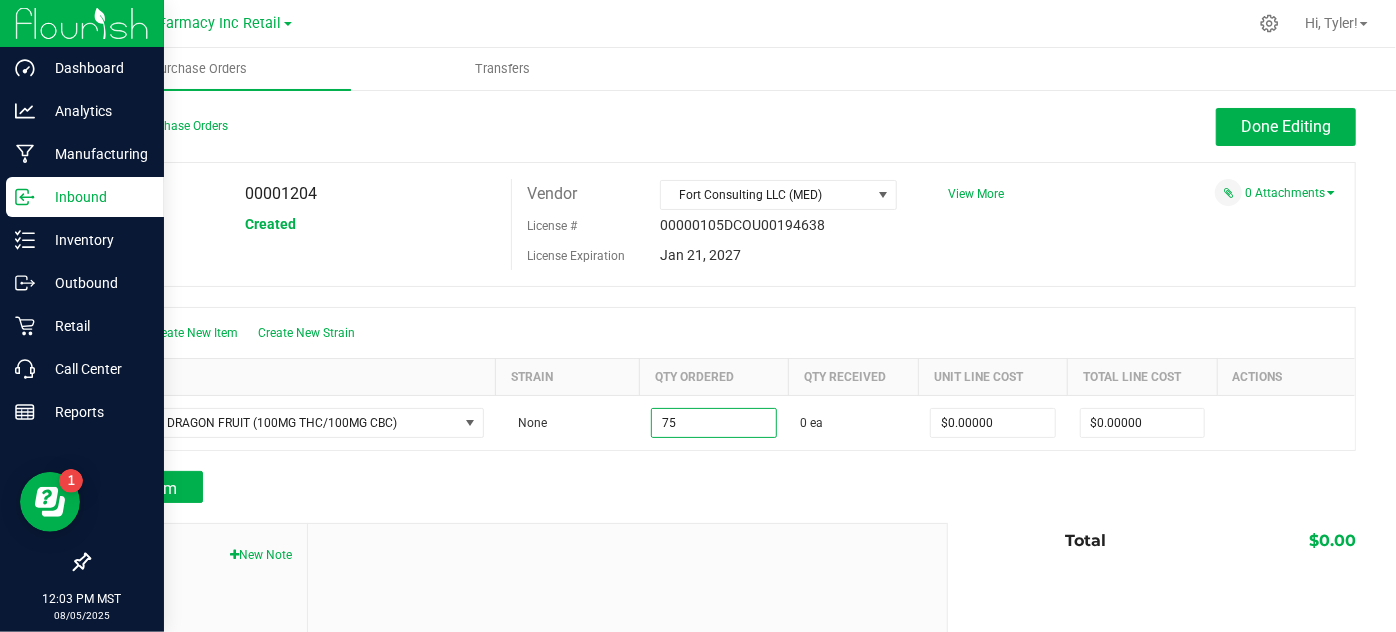 type on "75 ea" 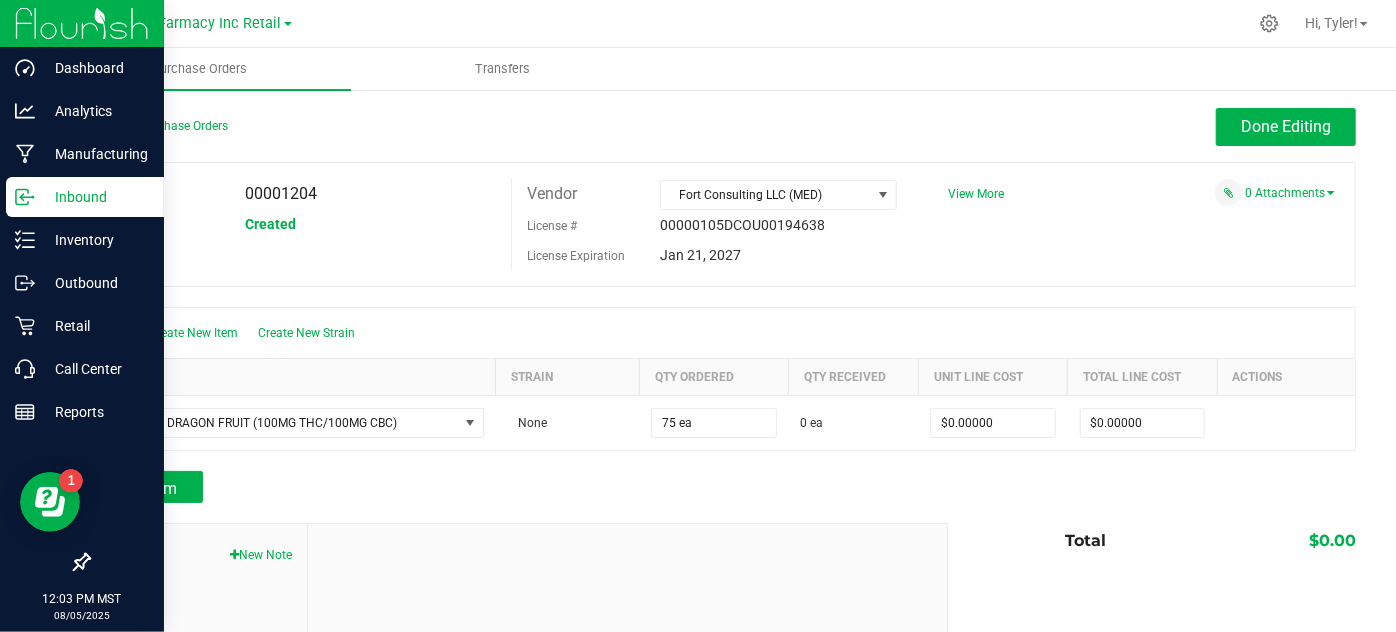click on "Add Item" at bounding box center (510, 487) 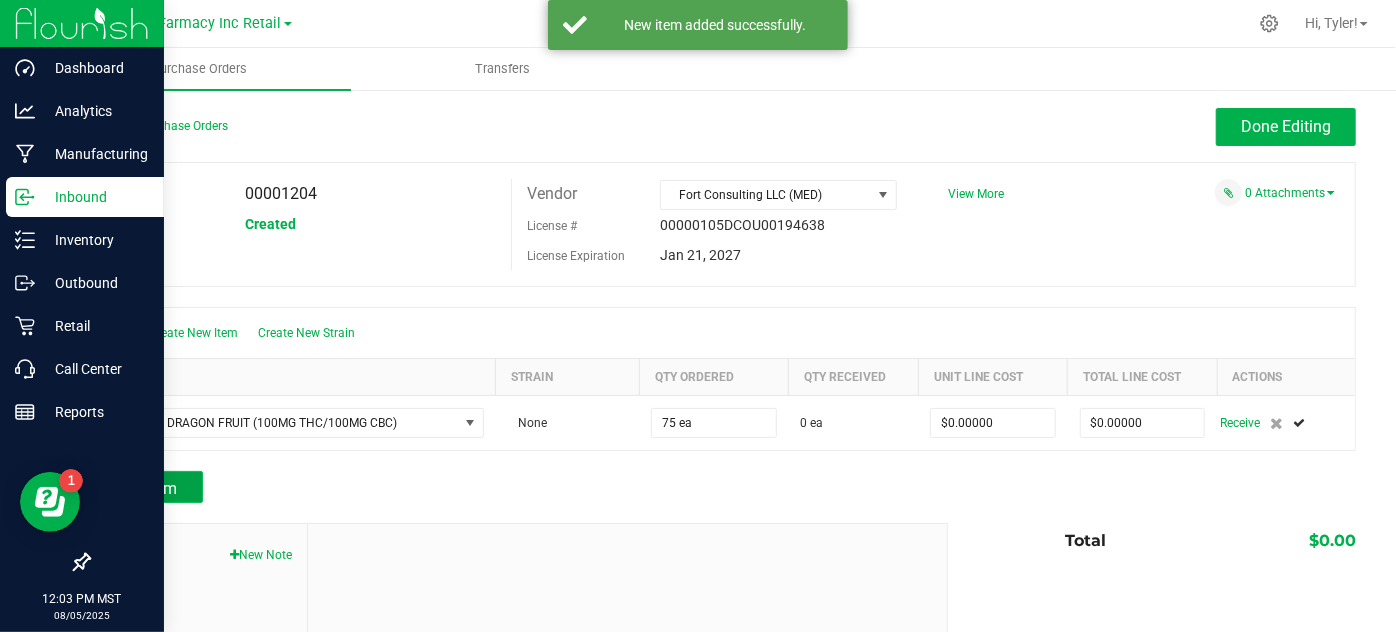 click on "Add Item" at bounding box center (145, 487) 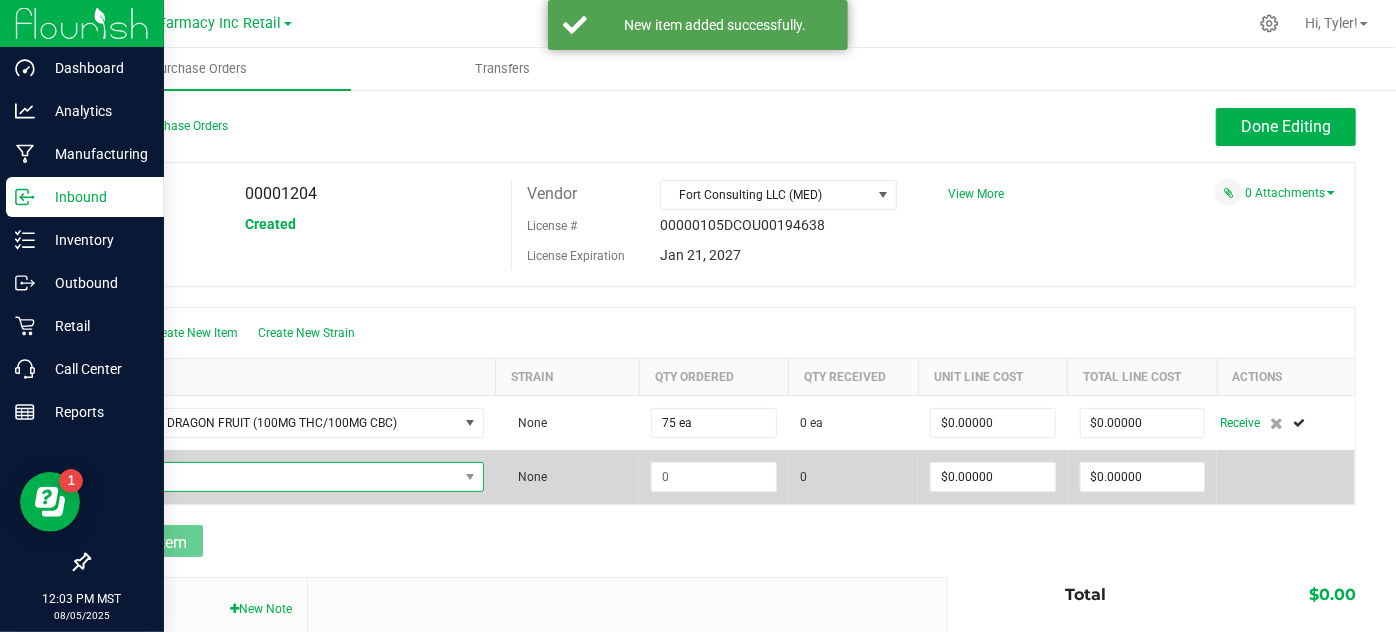 click at bounding box center [280, 477] 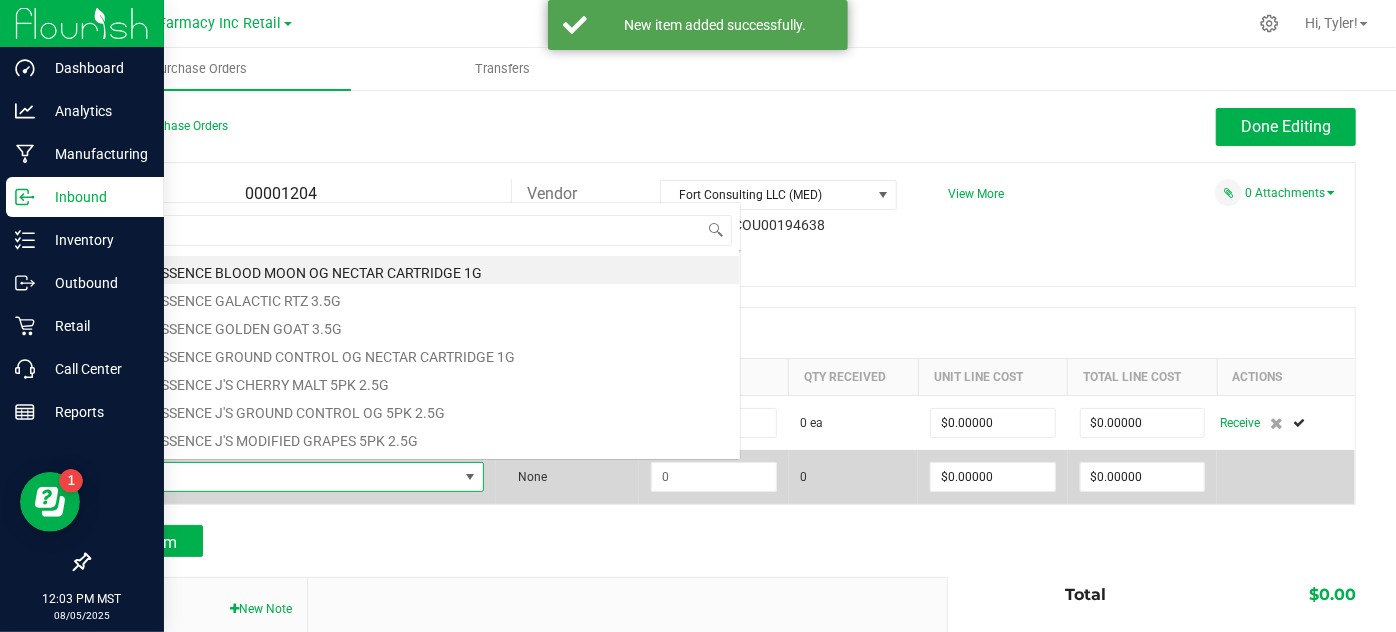 scroll, scrollTop: 99970, scrollLeft: 99622, axis: both 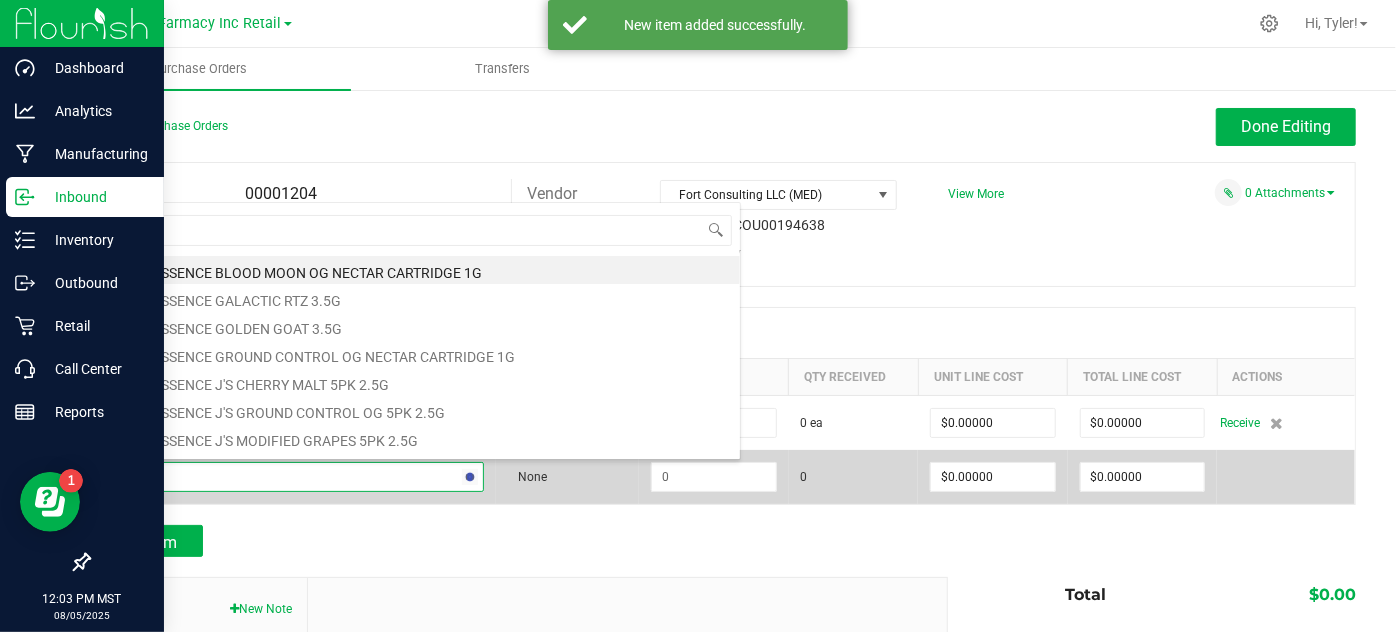 type on "BITS" 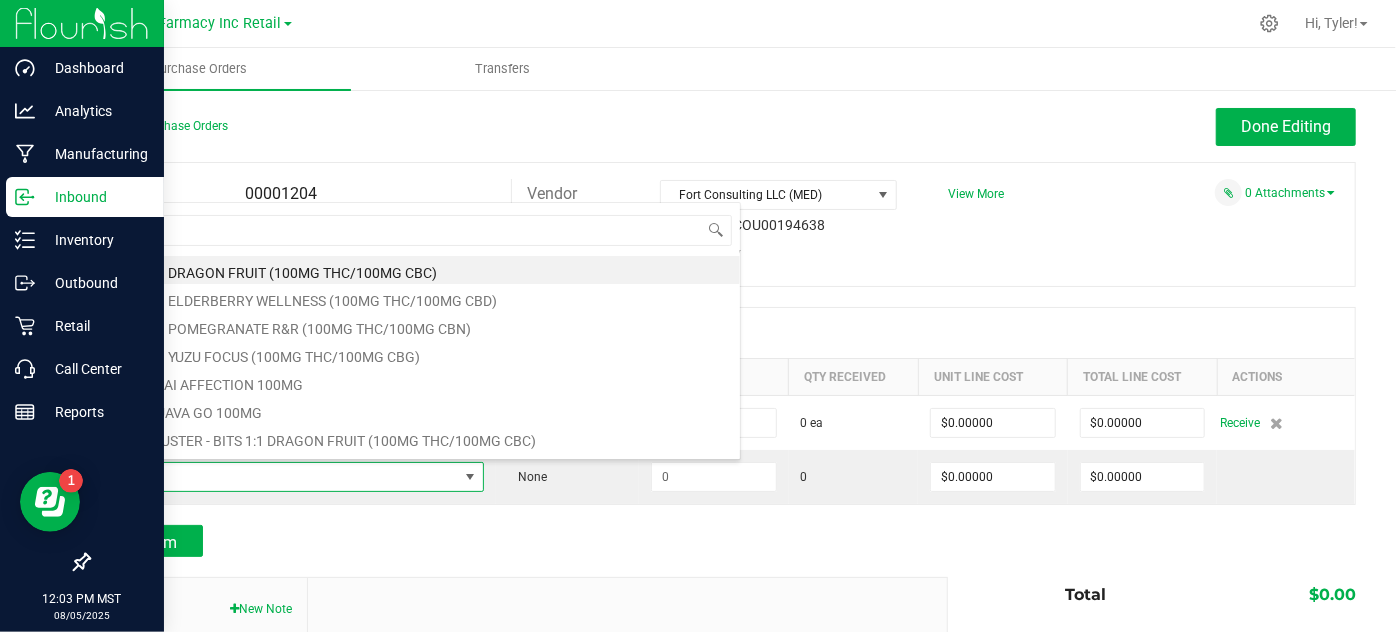 click on "BITS 1:1 ELDERBERRY WELLNESS (100MG THC/100MG CBD)" at bounding box center (421, 298) 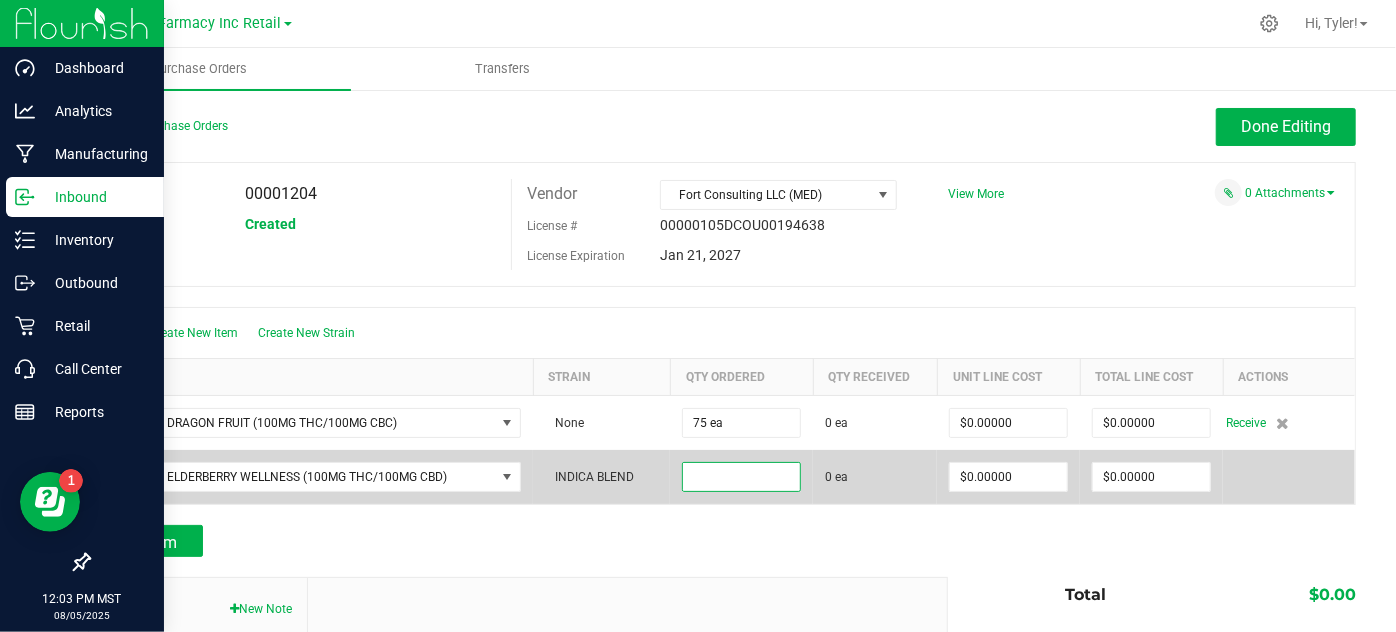 click at bounding box center (741, 477) 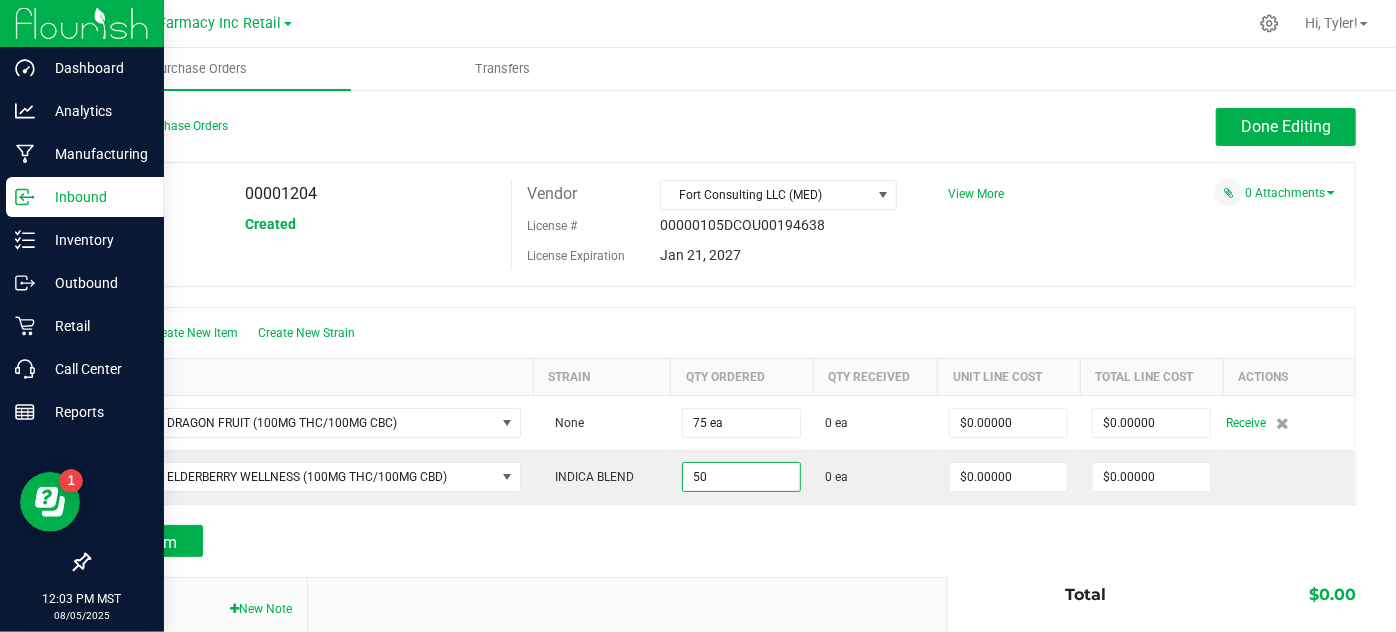 type on "50 ea" 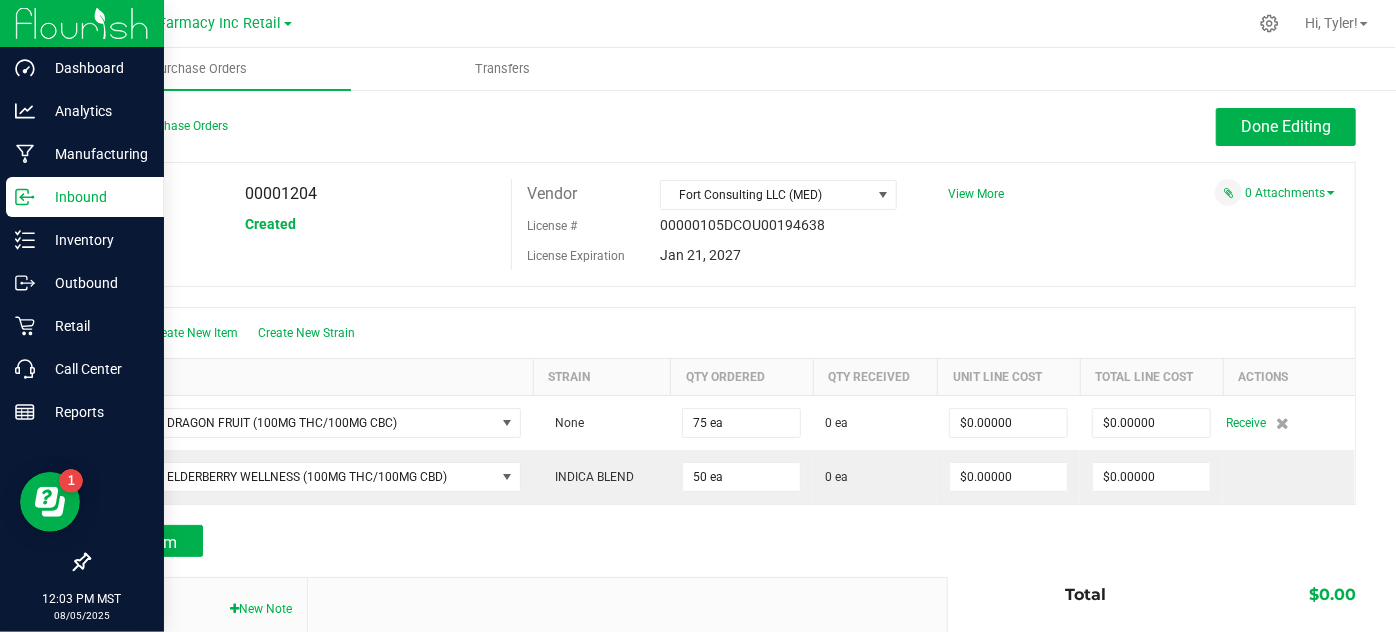 click on "Add Item" at bounding box center [510, 541] 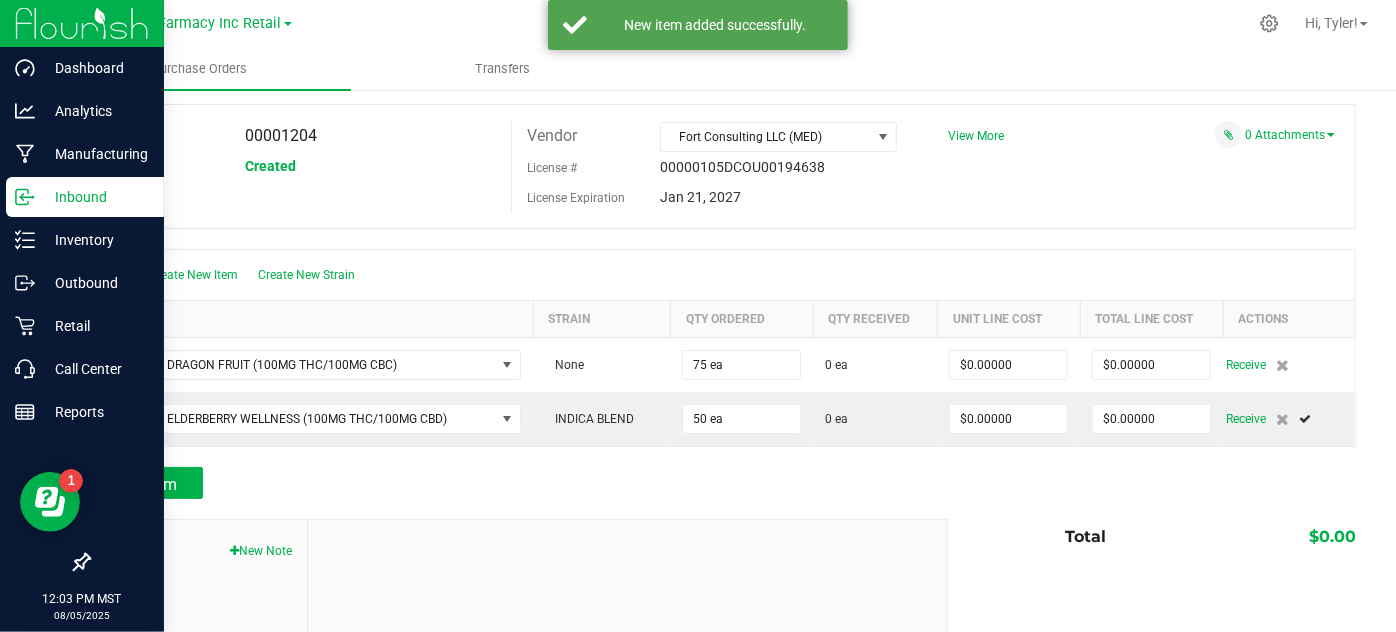 scroll, scrollTop: 90, scrollLeft: 0, axis: vertical 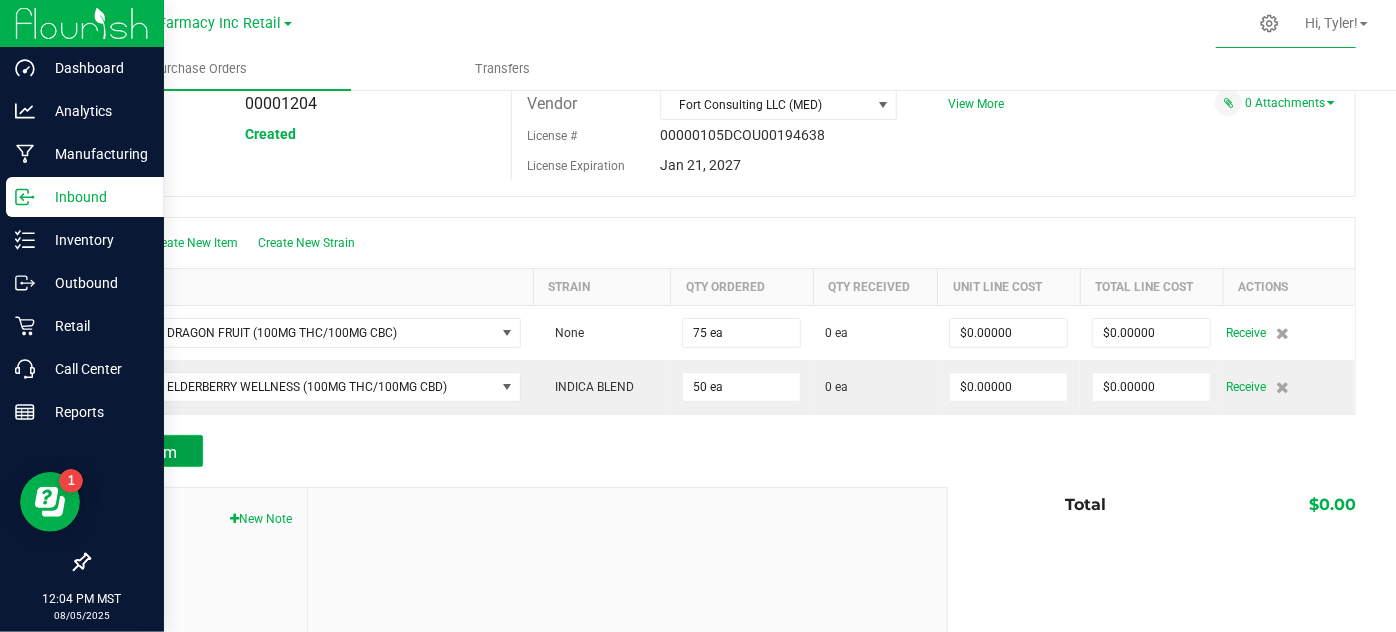 click on "Add Item" at bounding box center [145, 452] 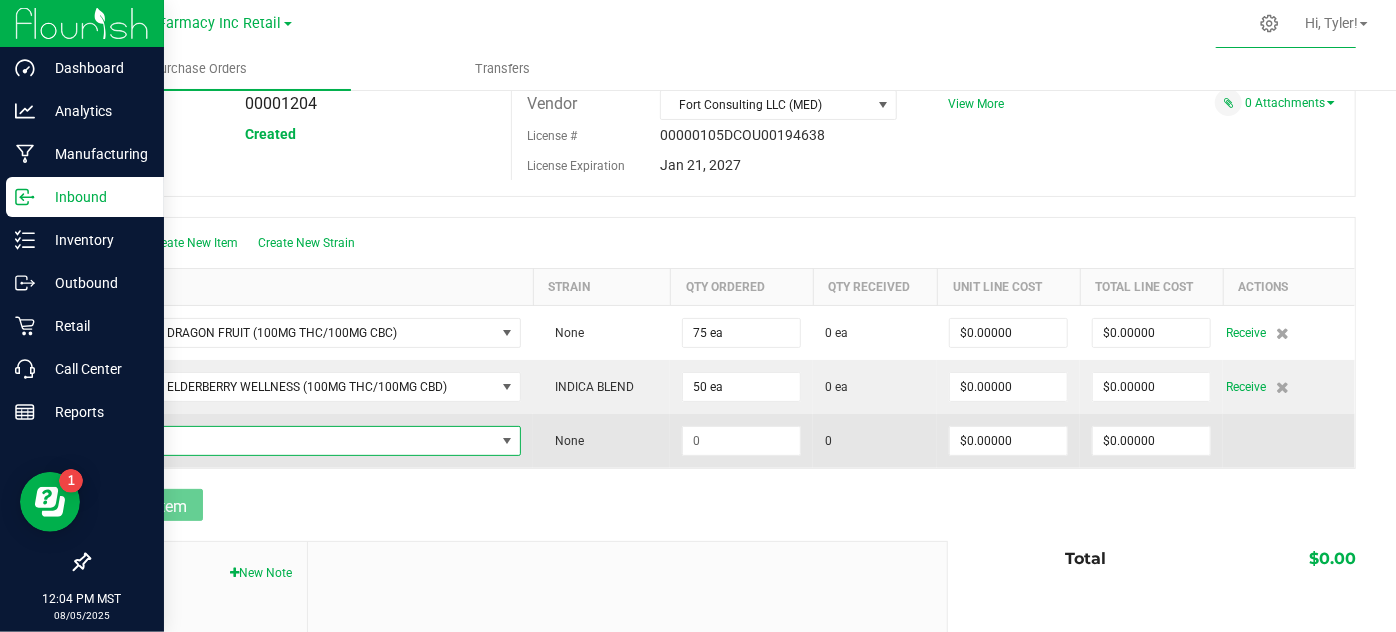 click at bounding box center (299, 441) 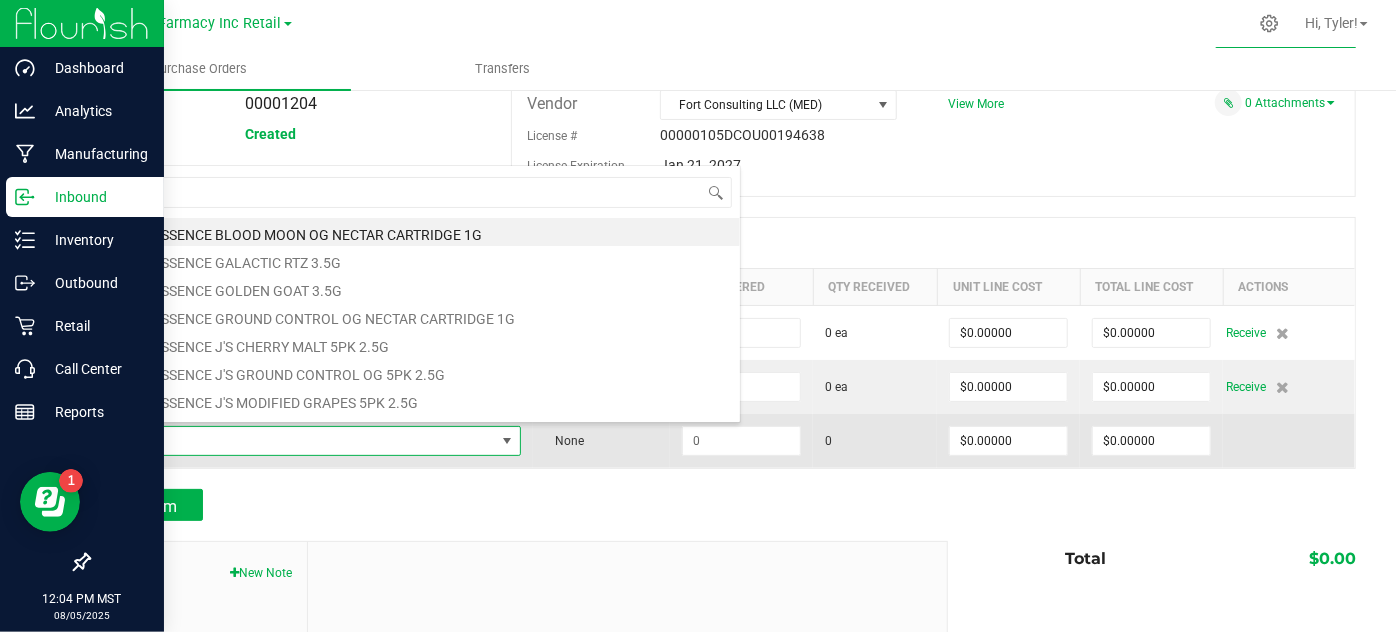 scroll, scrollTop: 99970, scrollLeft: 99584, axis: both 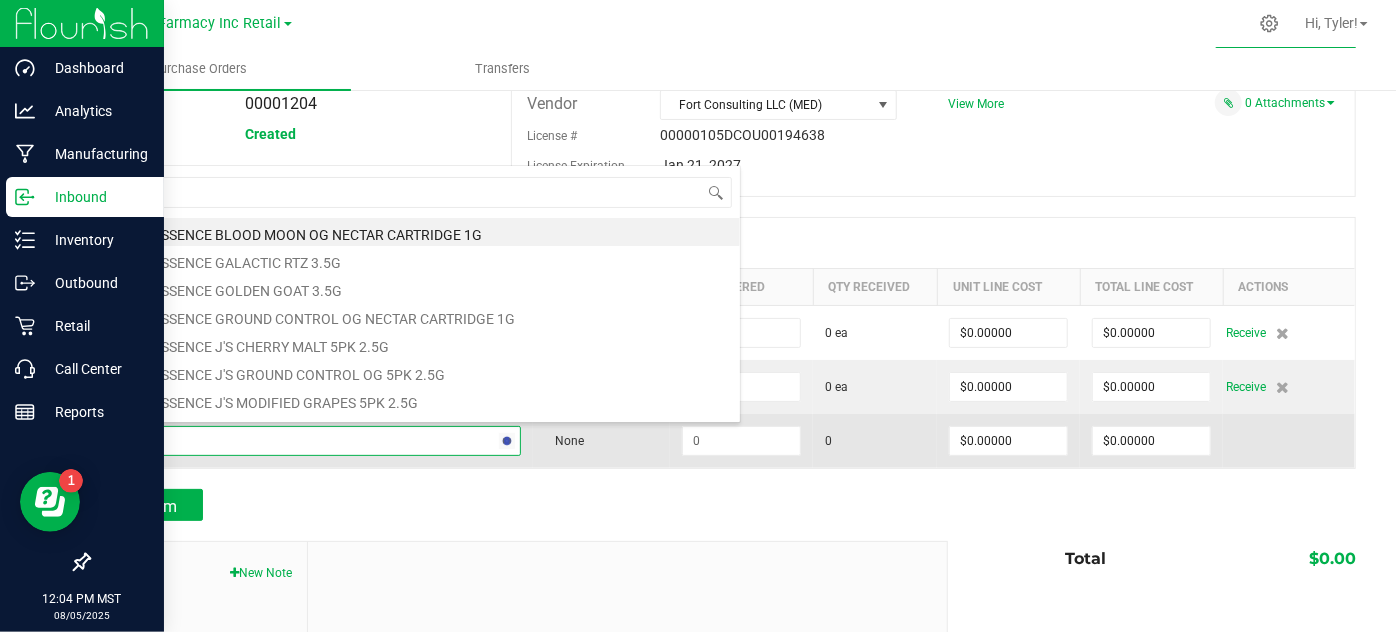 type on "BITS" 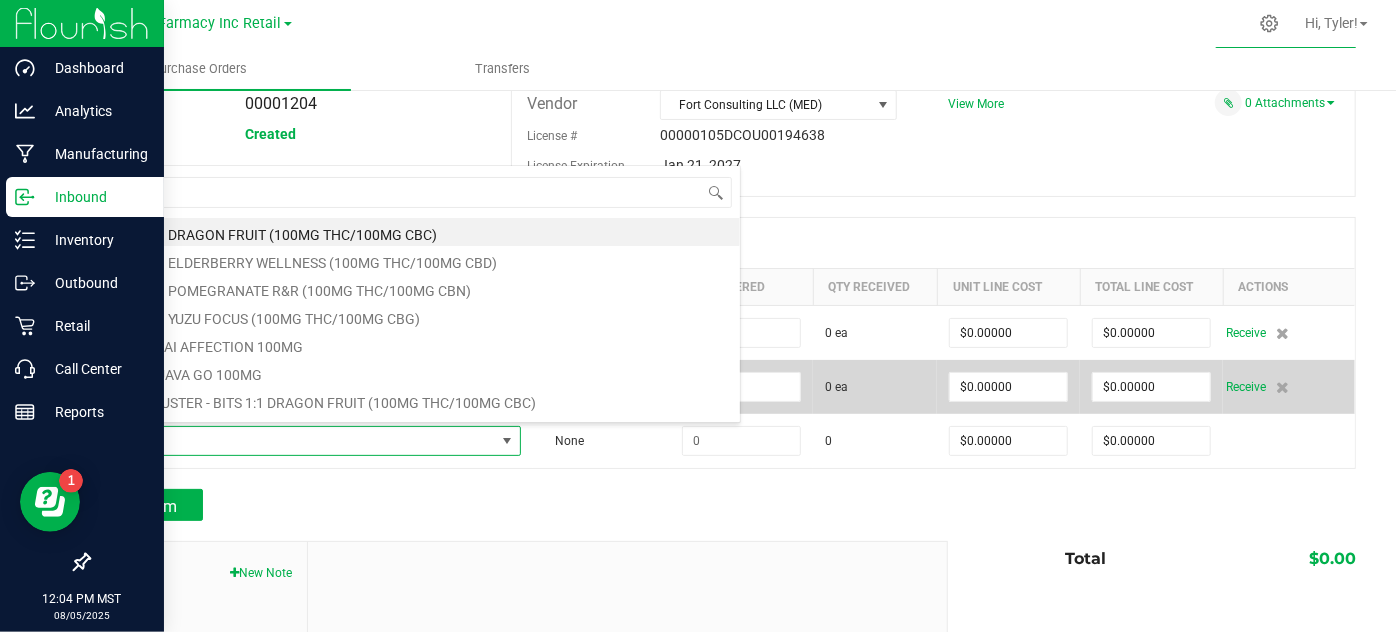 click on "BITS GUAVA GO 100MG" at bounding box center (421, 372) 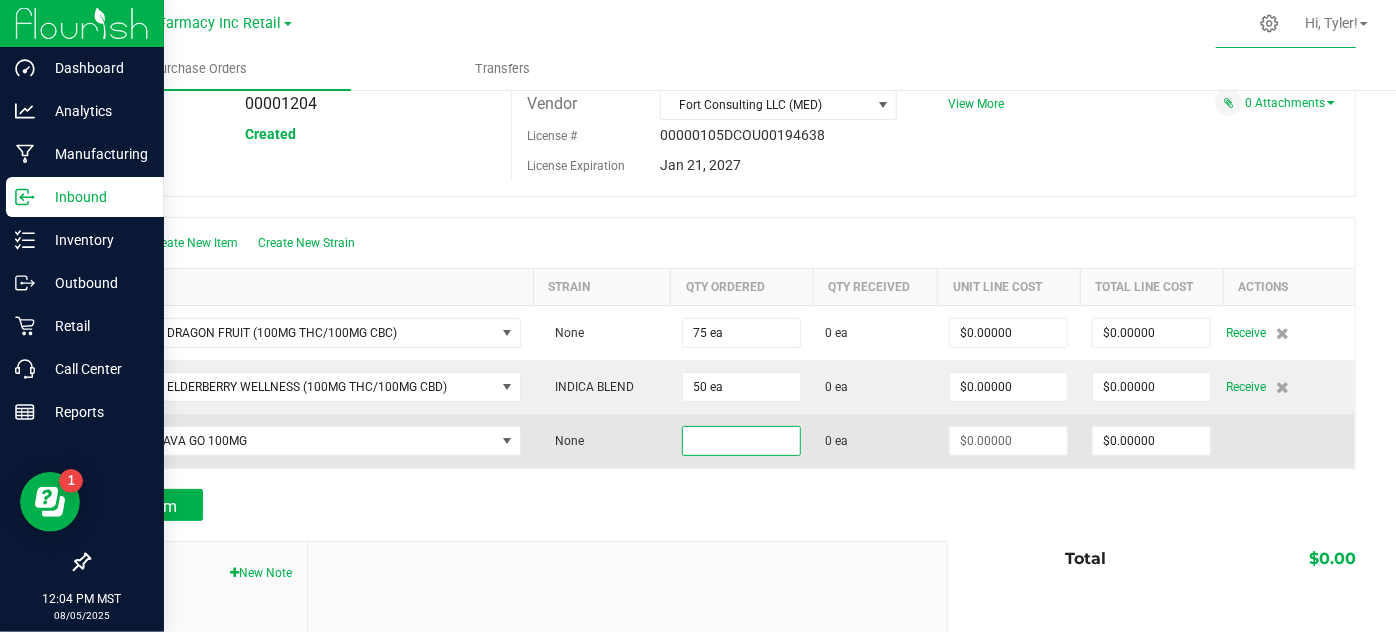 click at bounding box center [741, 441] 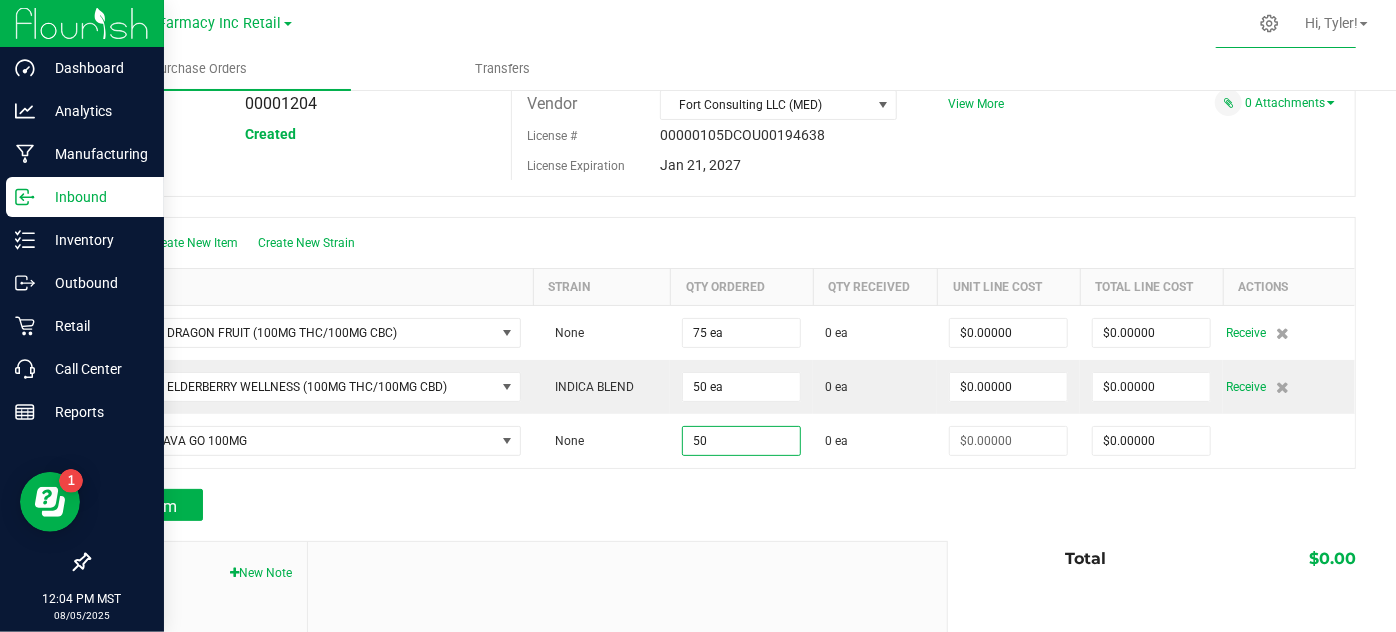 type on "50 ea" 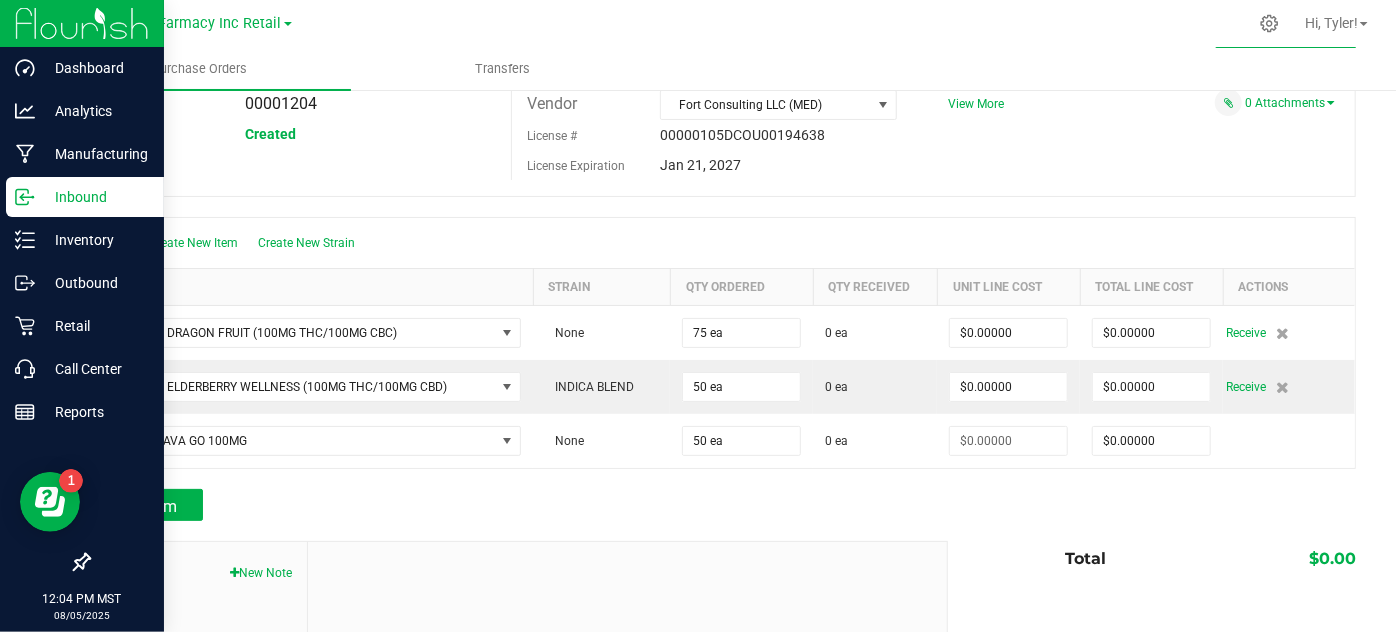 click at bounding box center (722, 531) 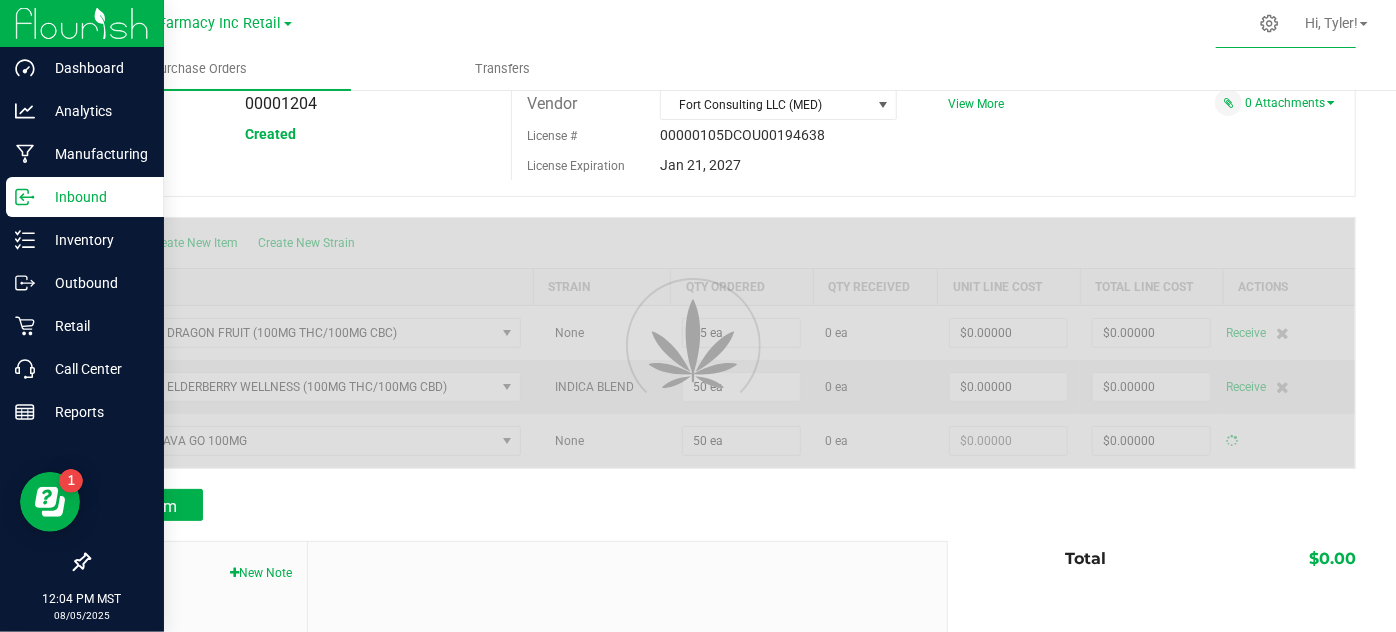 type on "$0.00000" 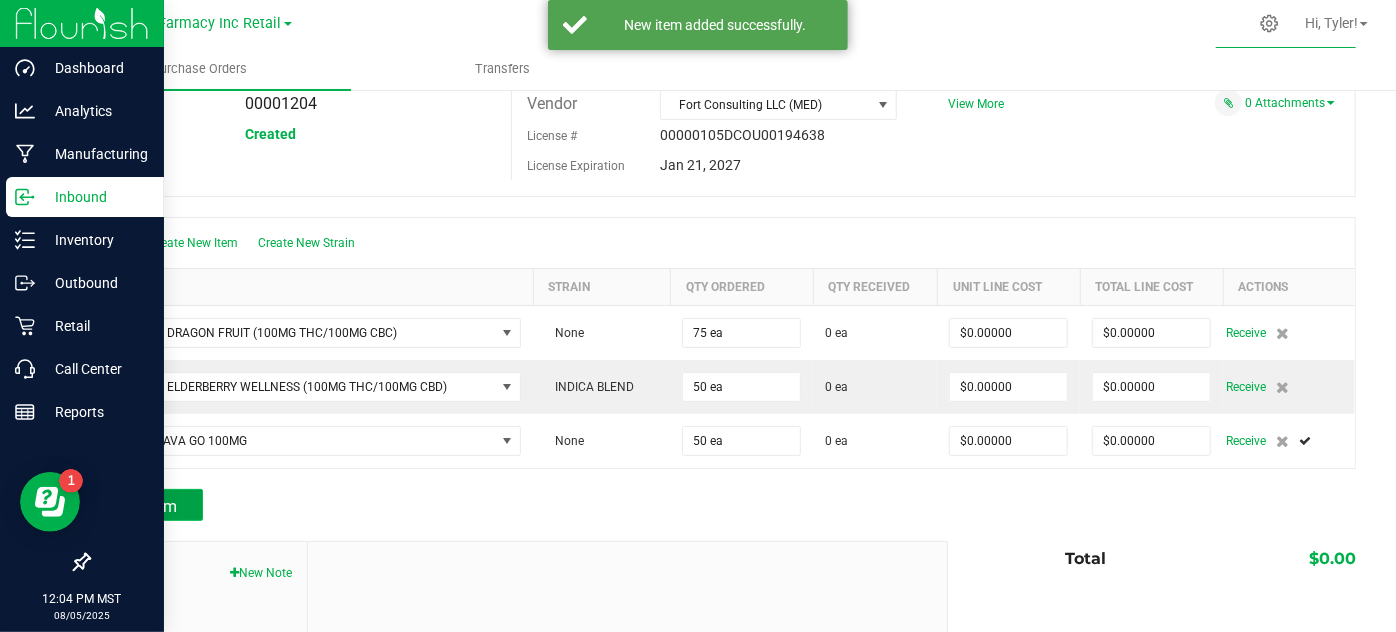 click on "Add Item" at bounding box center [145, 506] 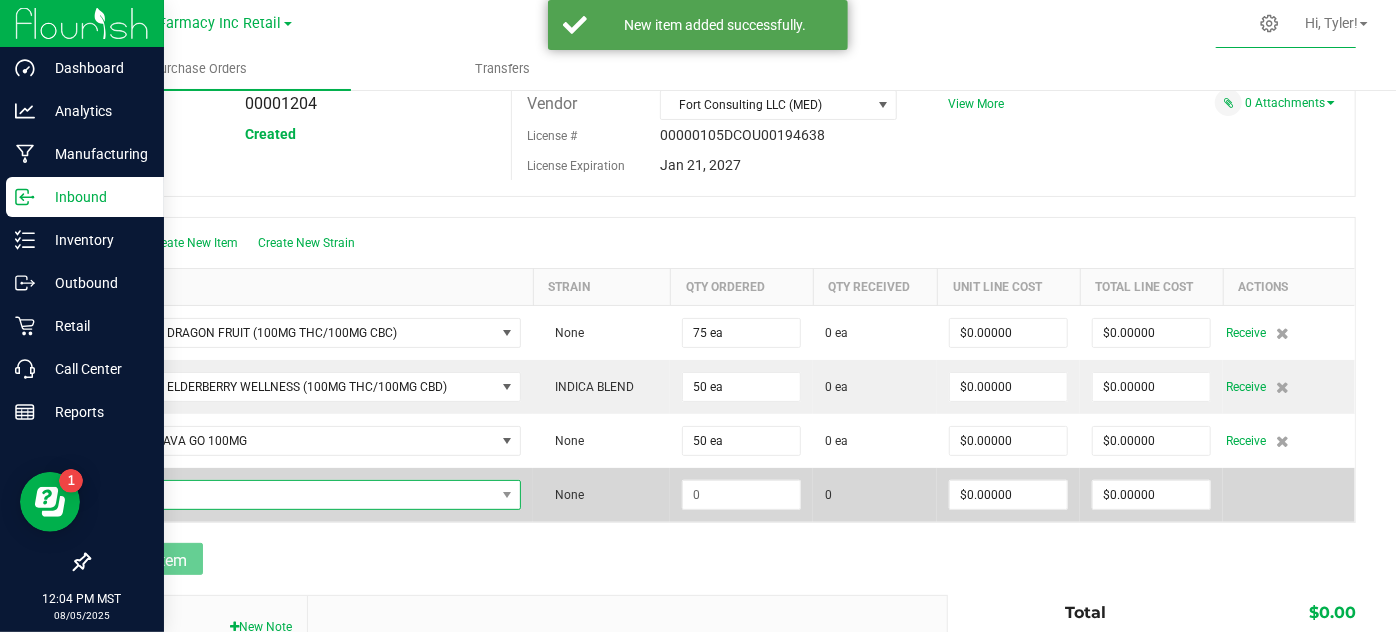 click at bounding box center (299, 495) 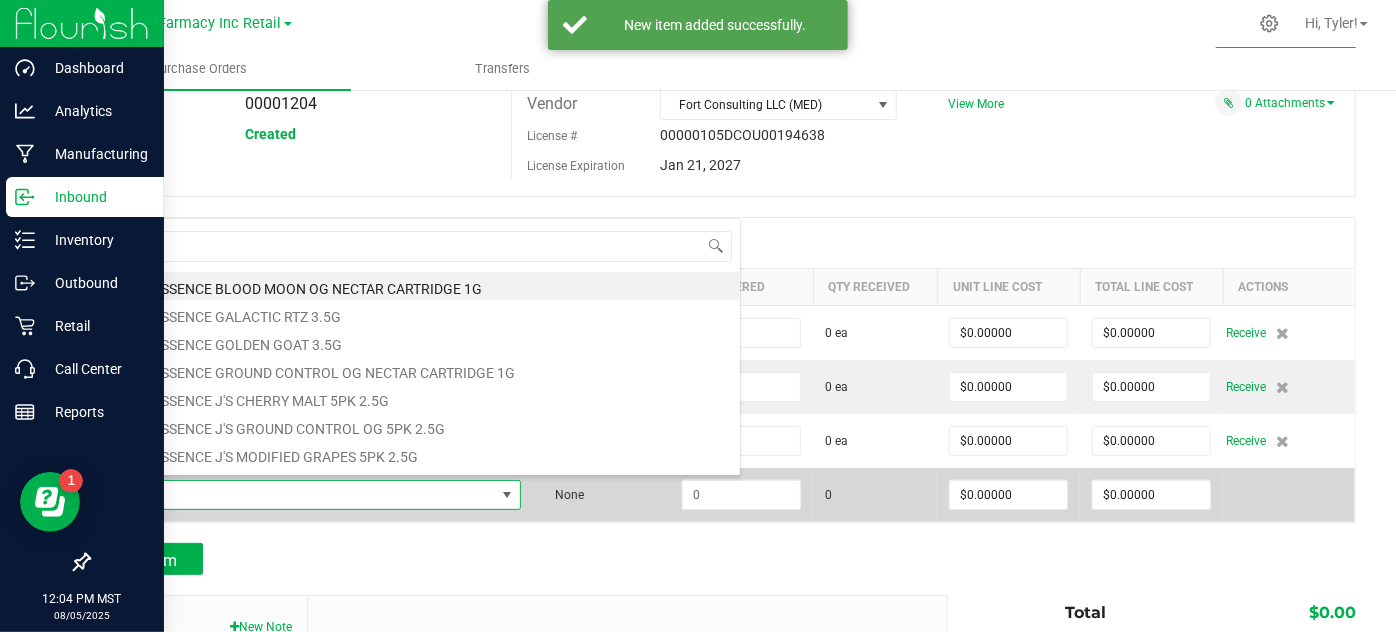 scroll, scrollTop: 99970, scrollLeft: 99584, axis: both 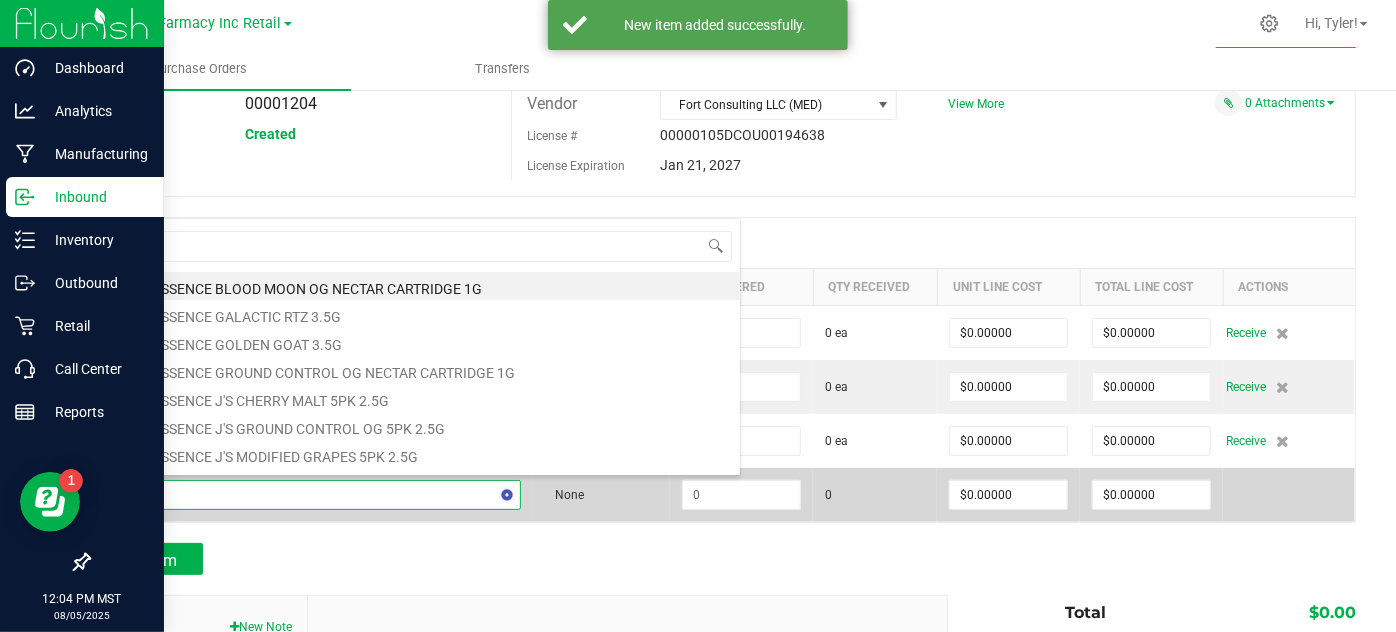 type on "BITS" 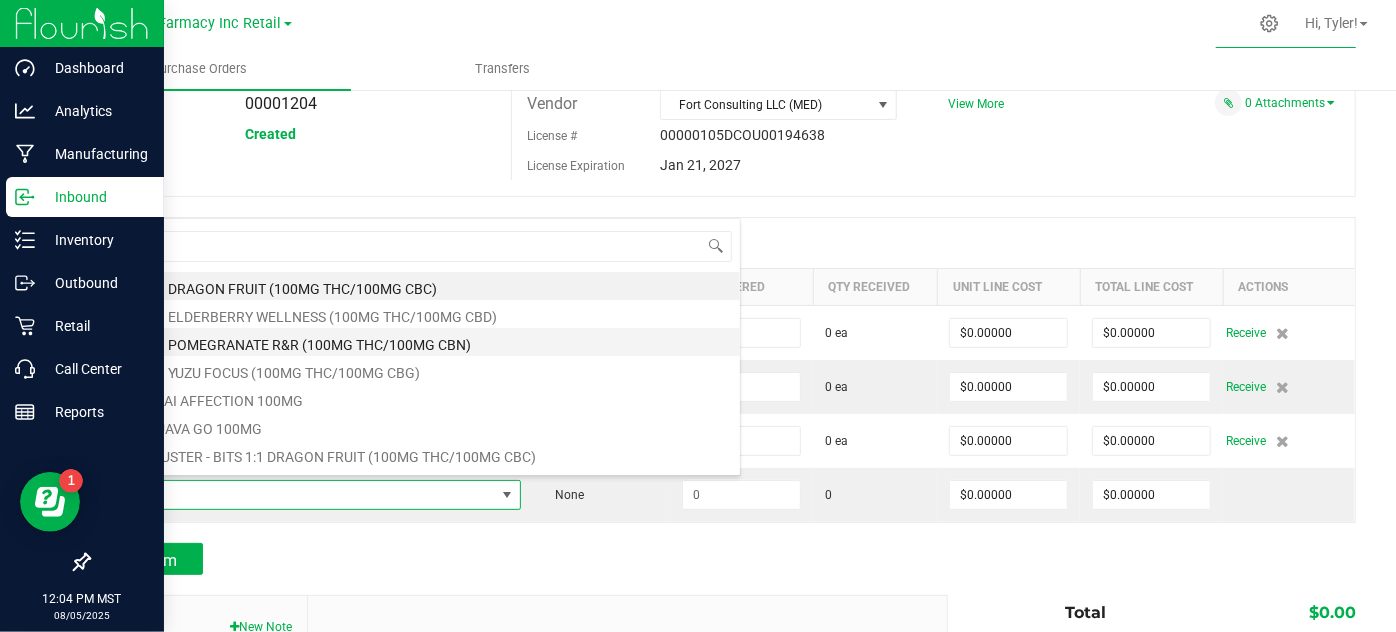 click on "BITS 1:1 POMEGRANATE R&R (100MG THC/100MG CBN)" at bounding box center (421, 342) 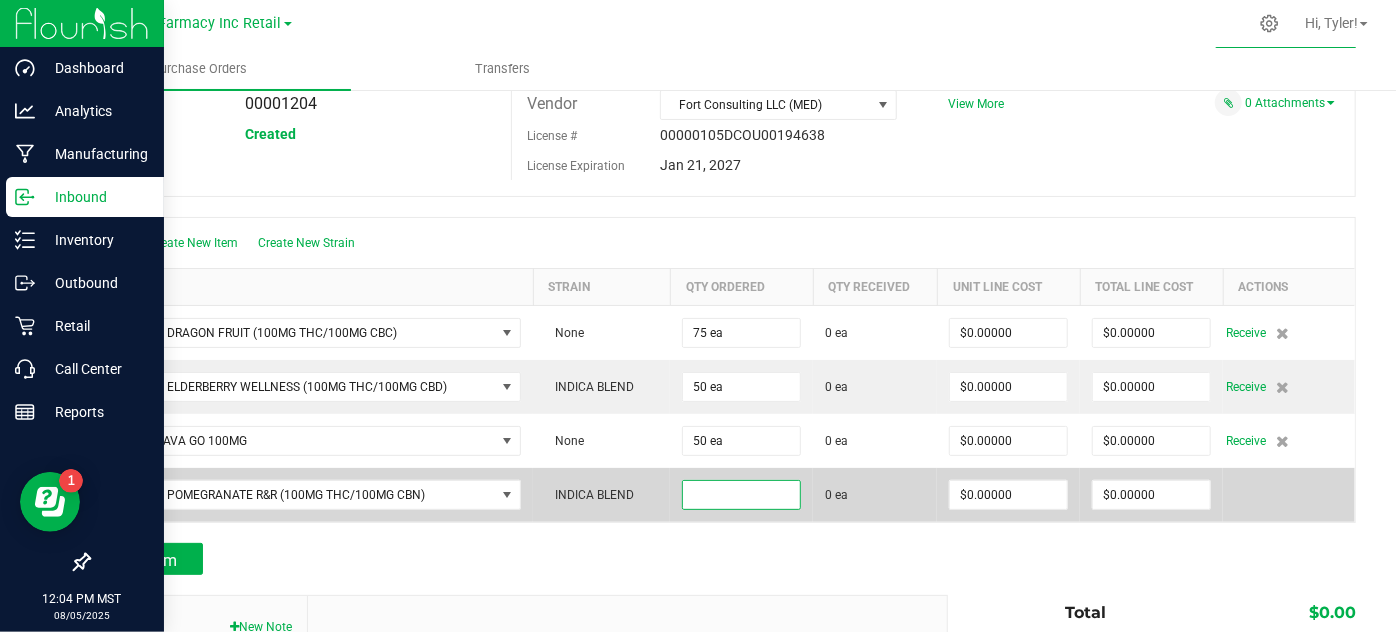 click at bounding box center [741, 495] 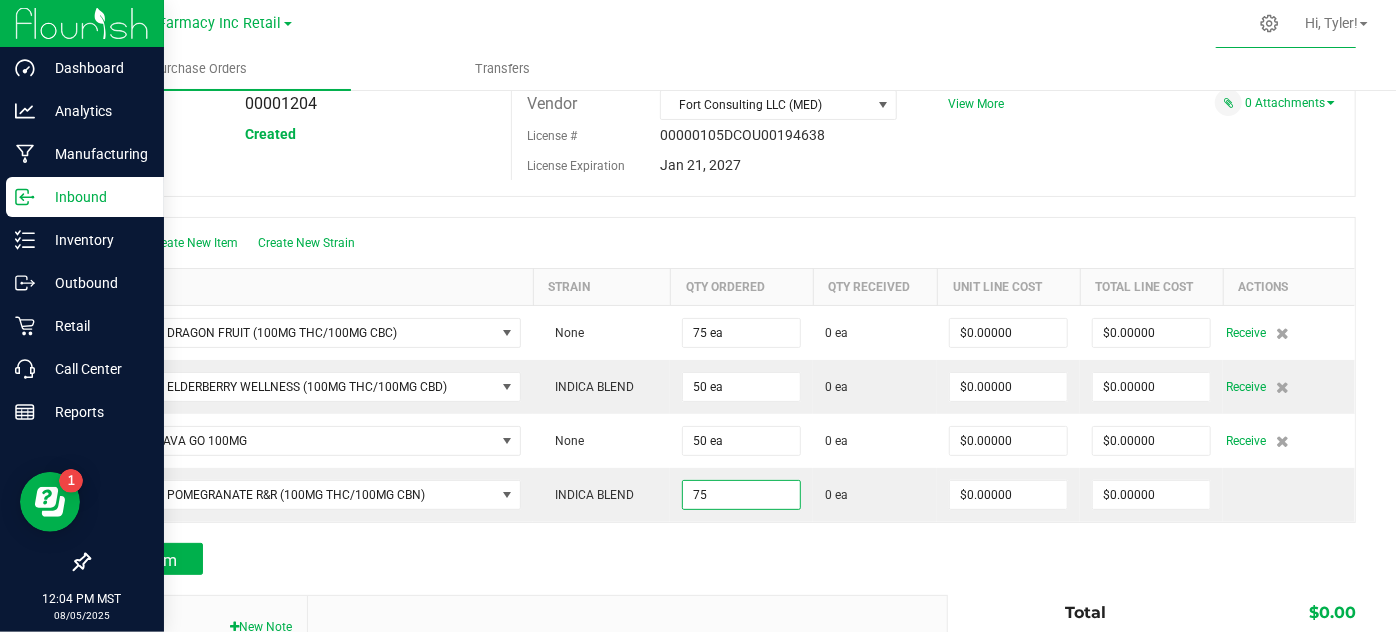 type on "75 ea" 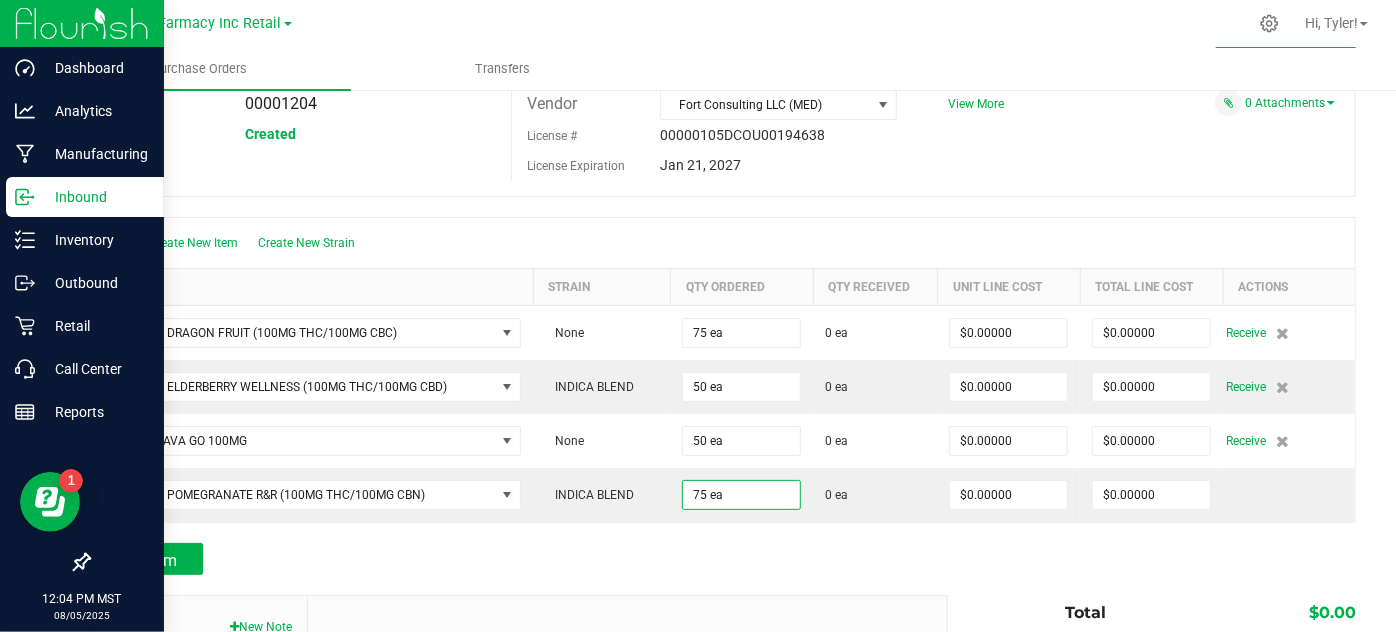 click on "Add Item" at bounding box center [510, 559] 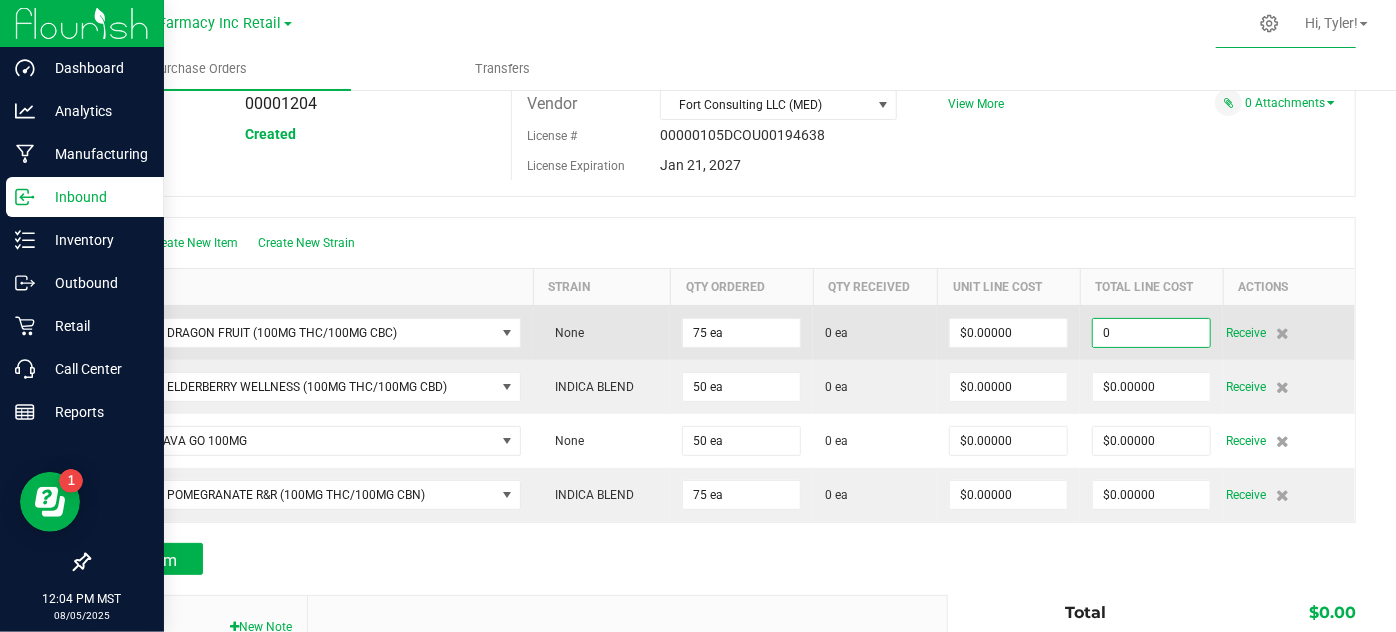 click on "0" at bounding box center (1151, 333) 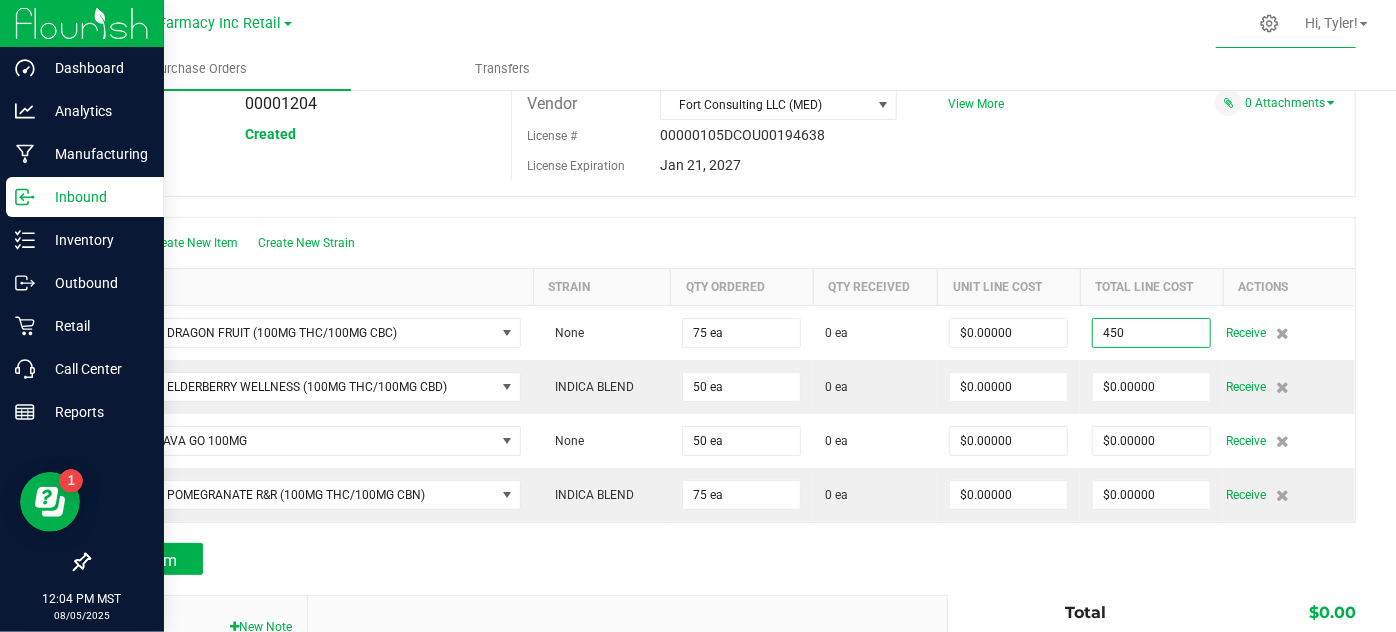 type on "$450.00000" 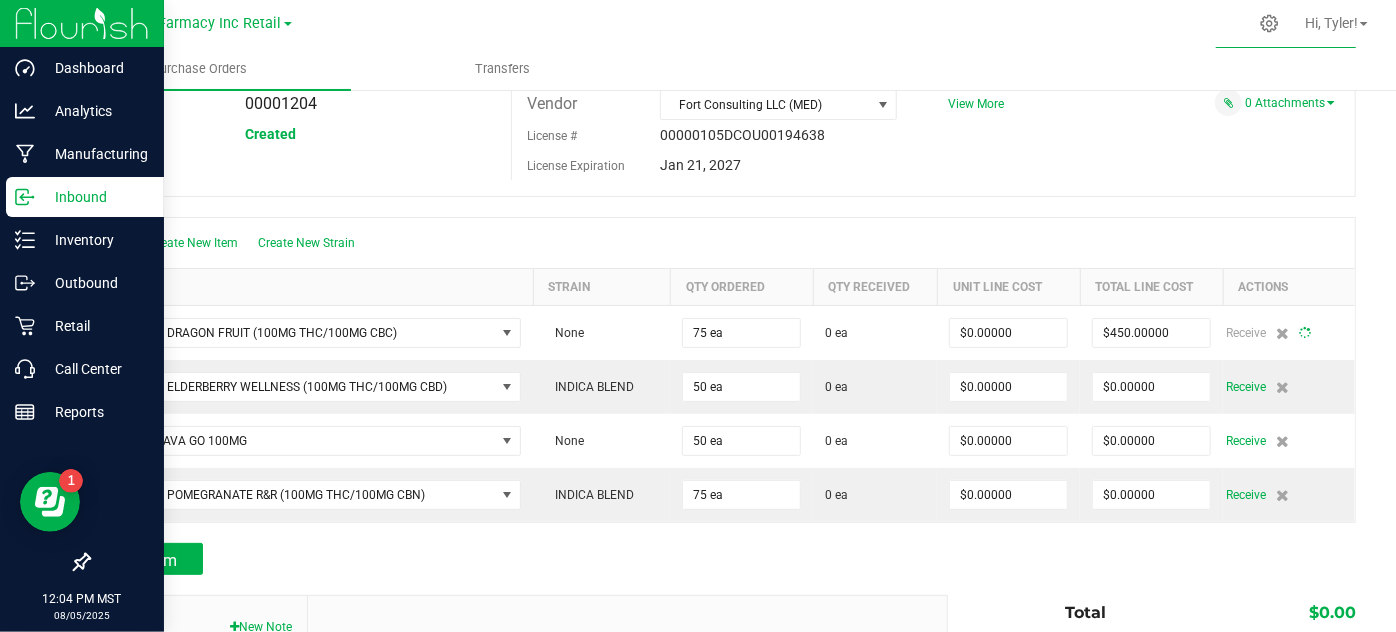 click on "Add Item" at bounding box center [722, 559] 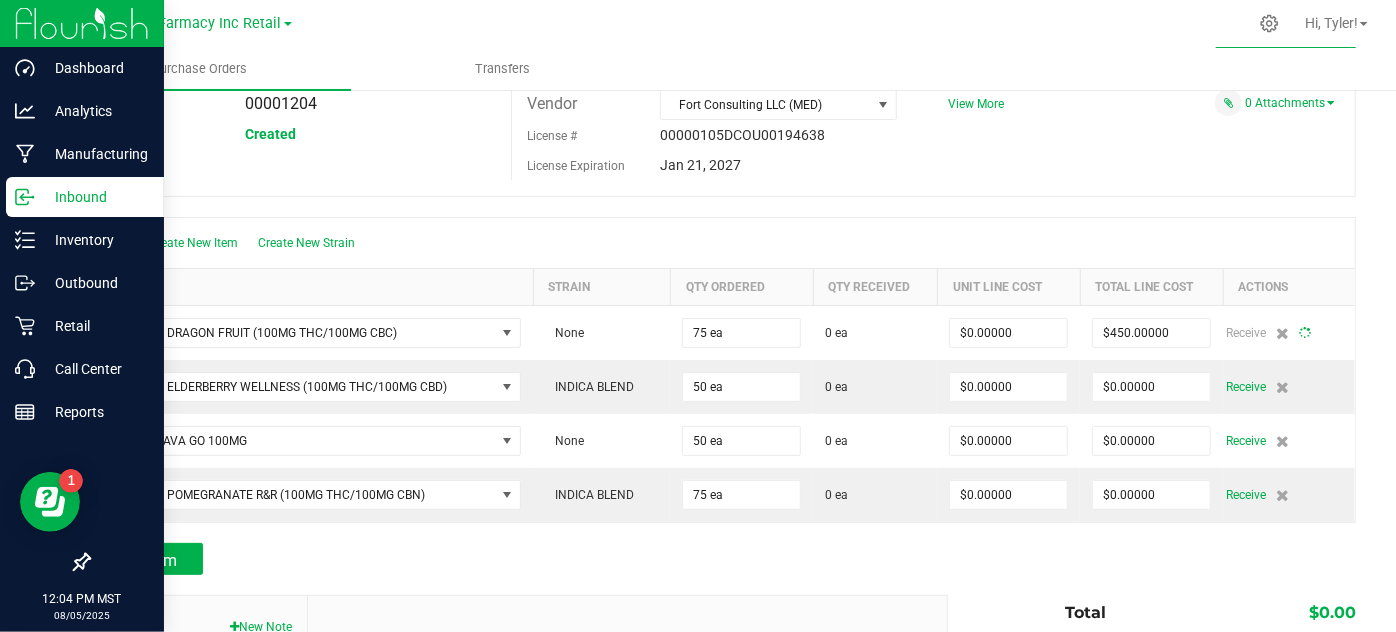 type on "75" 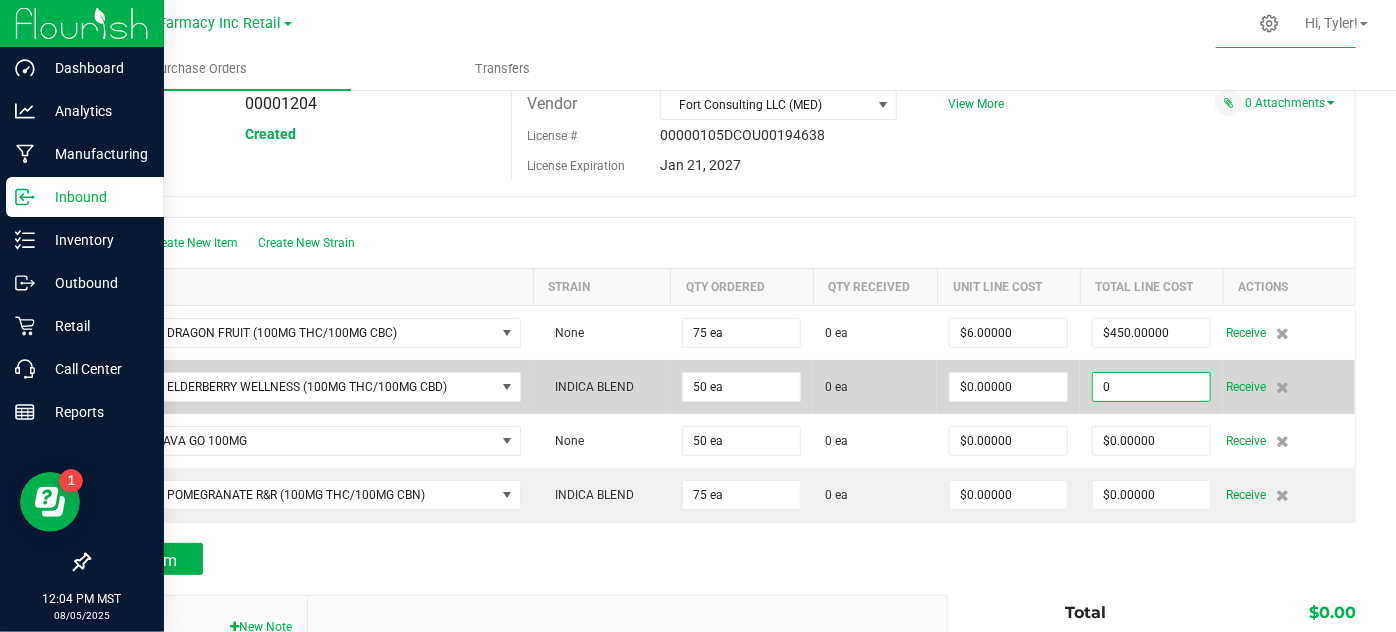 click on "0" at bounding box center [1151, 387] 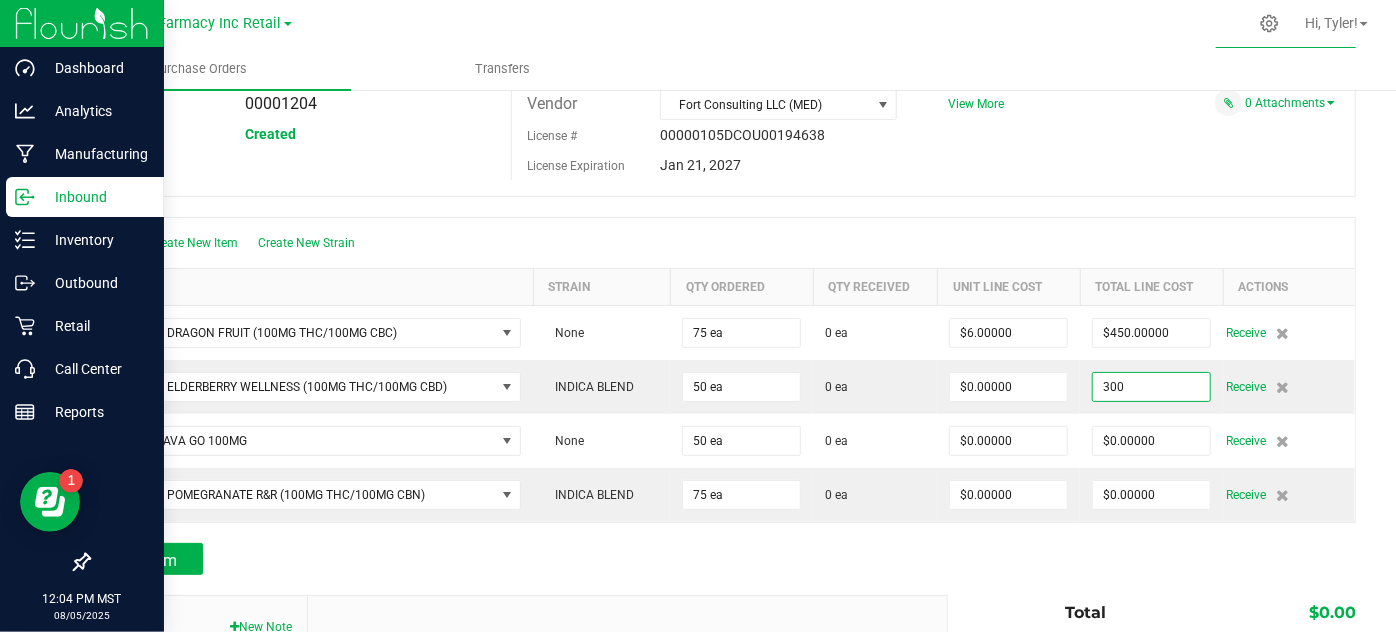 type on "$300.00000" 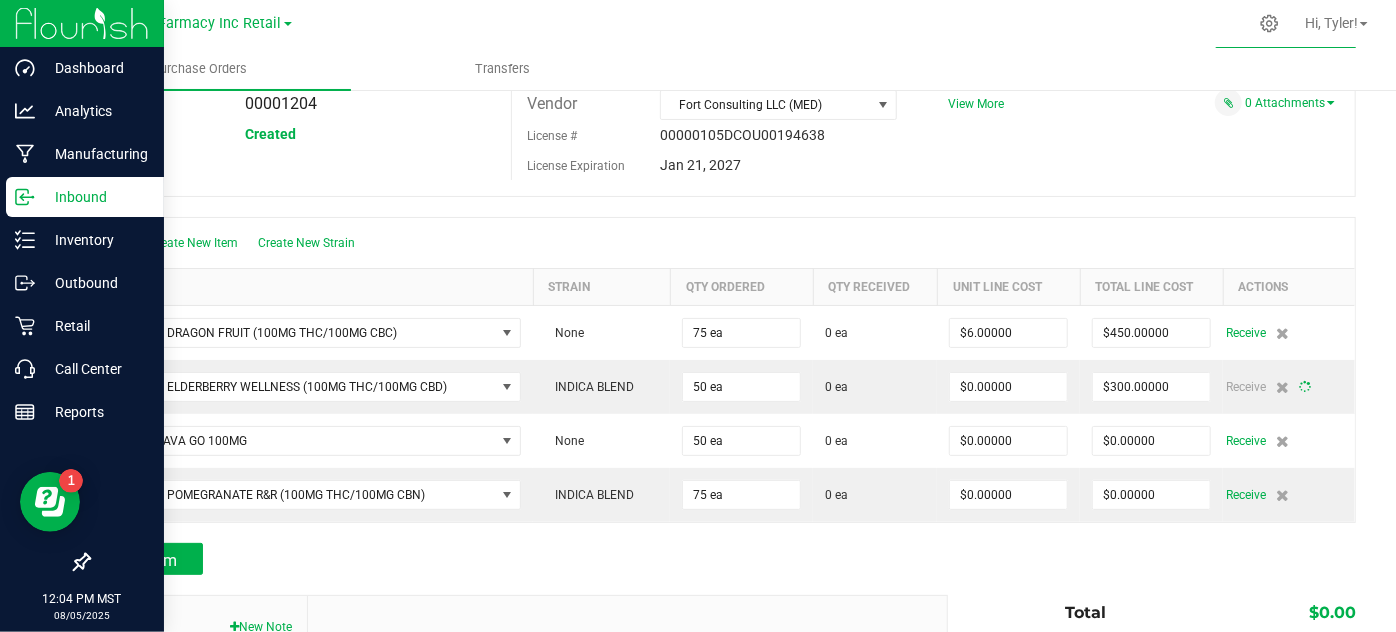 click on "Add Item" at bounding box center (722, 559) 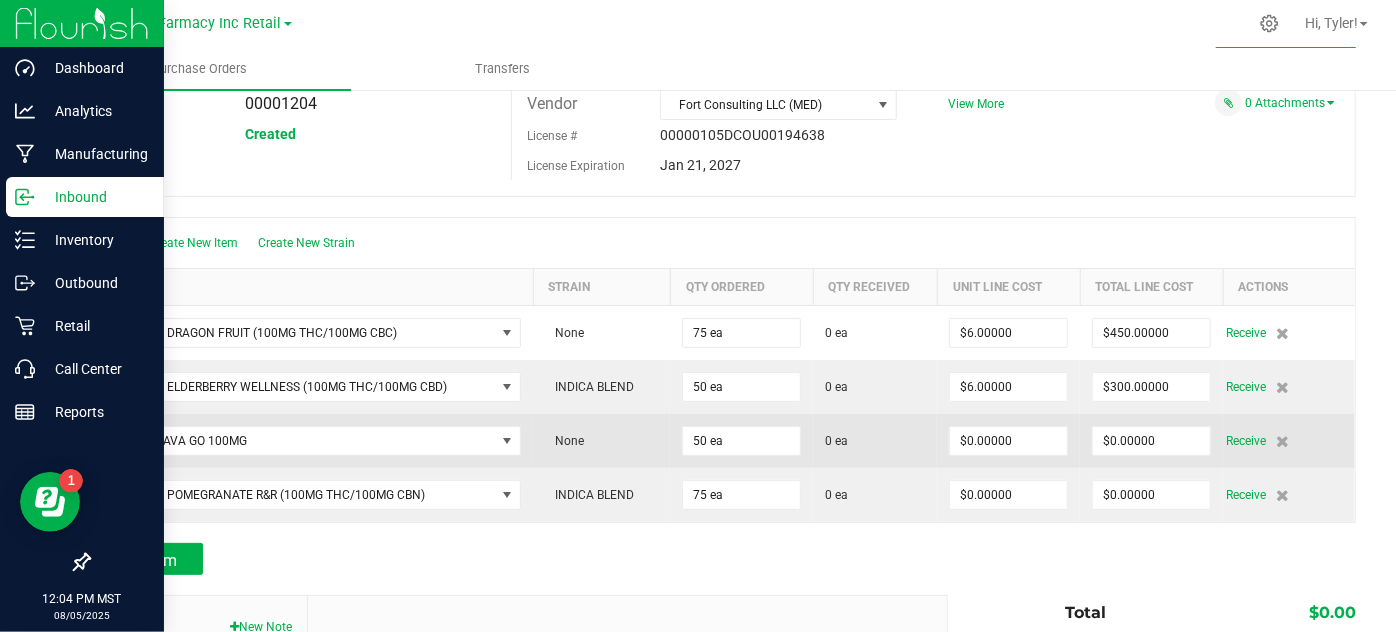 click on "$0.00000" at bounding box center [1151, 441] 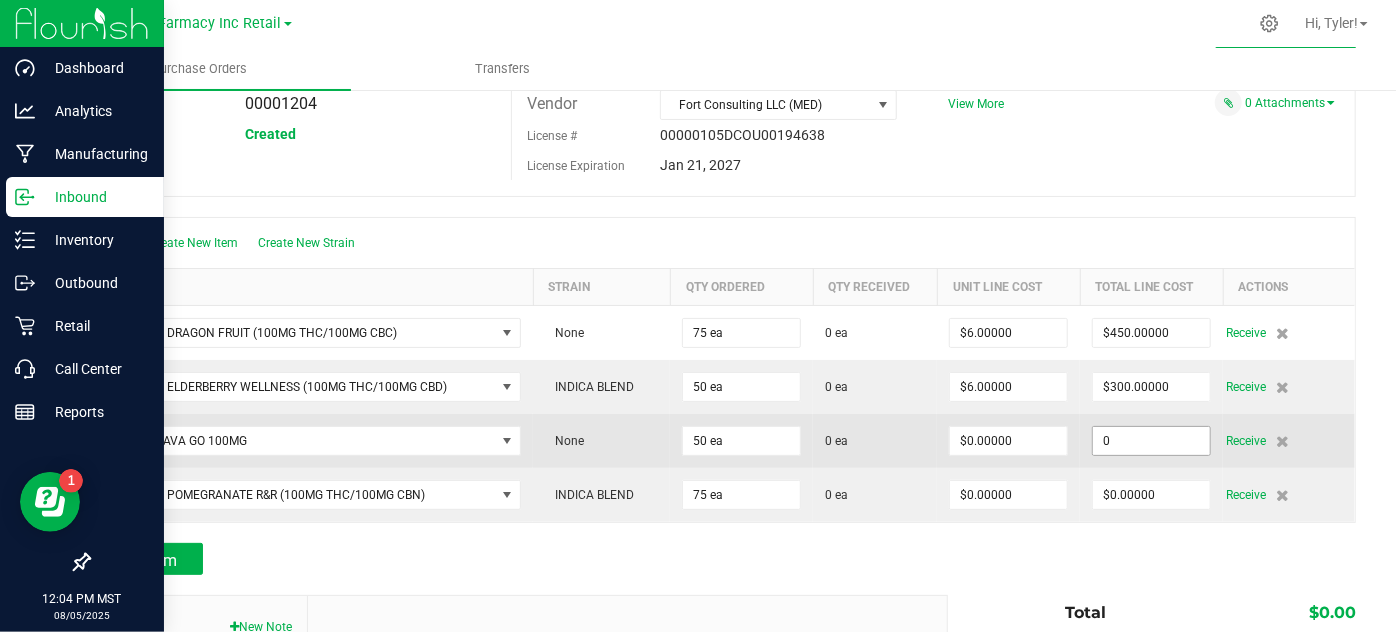 click on "0" at bounding box center [1151, 441] 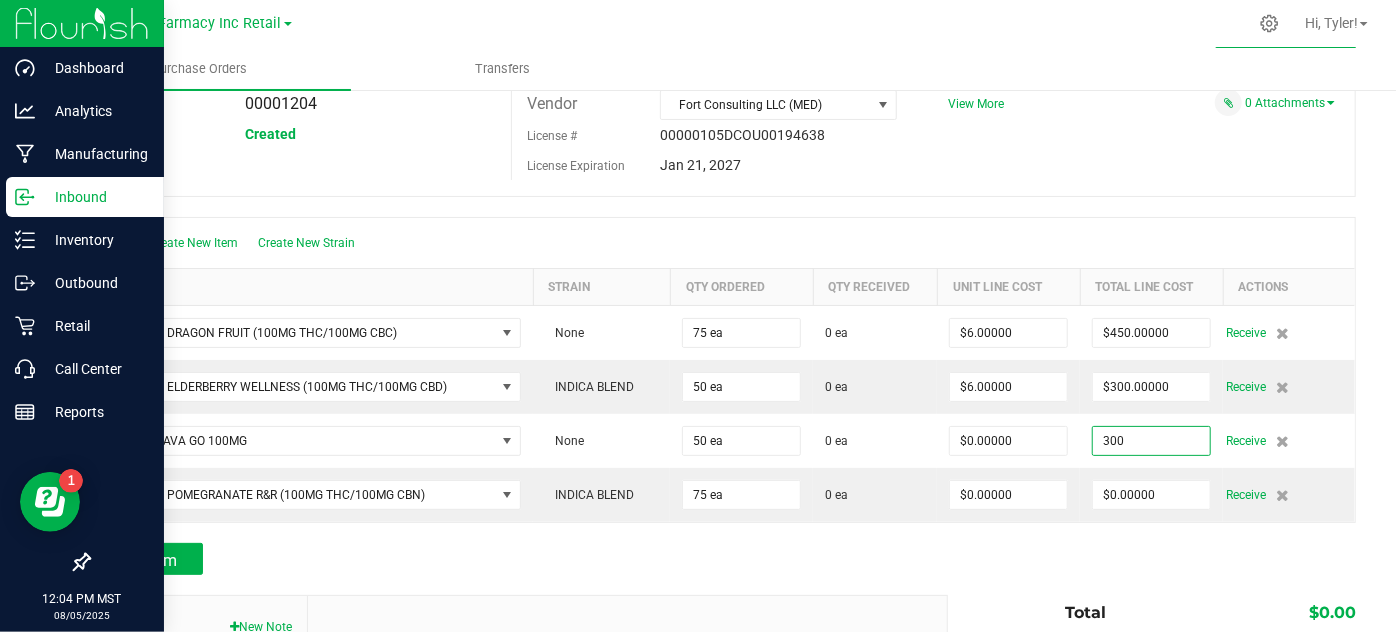 type on "$300.00000" 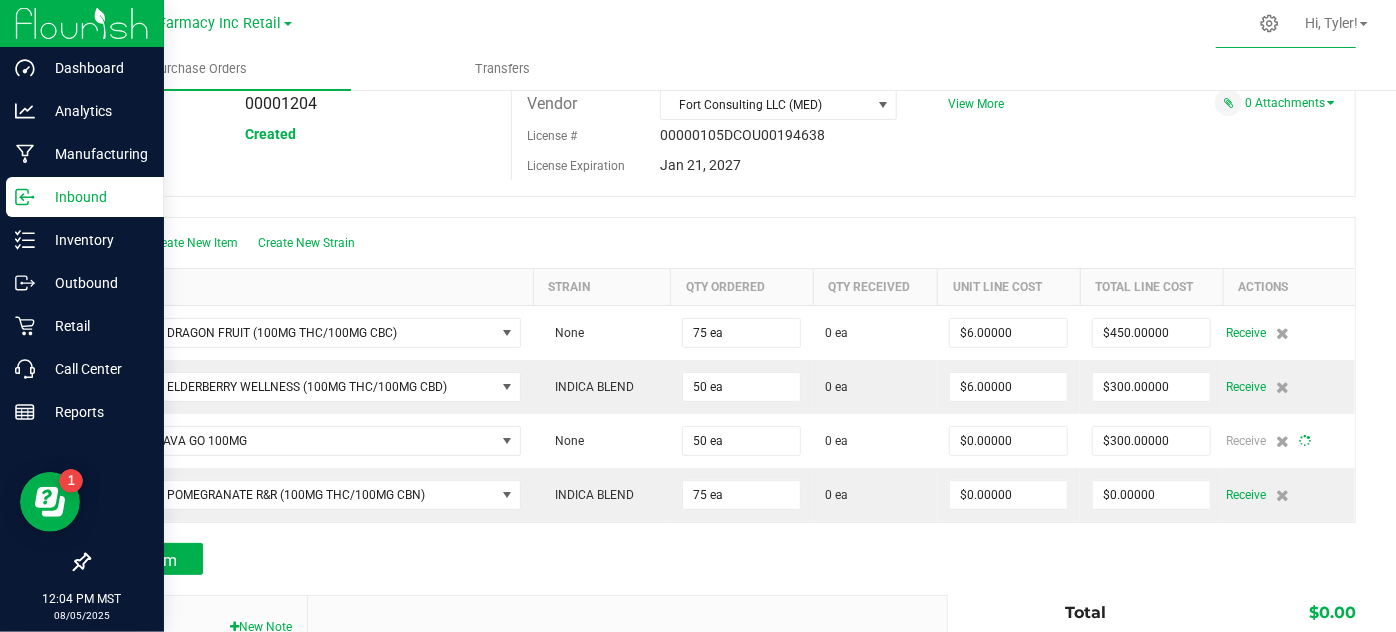 drag, startPoint x: 1143, startPoint y: 580, endPoint x: 1141, endPoint y: 559, distance: 21.095022 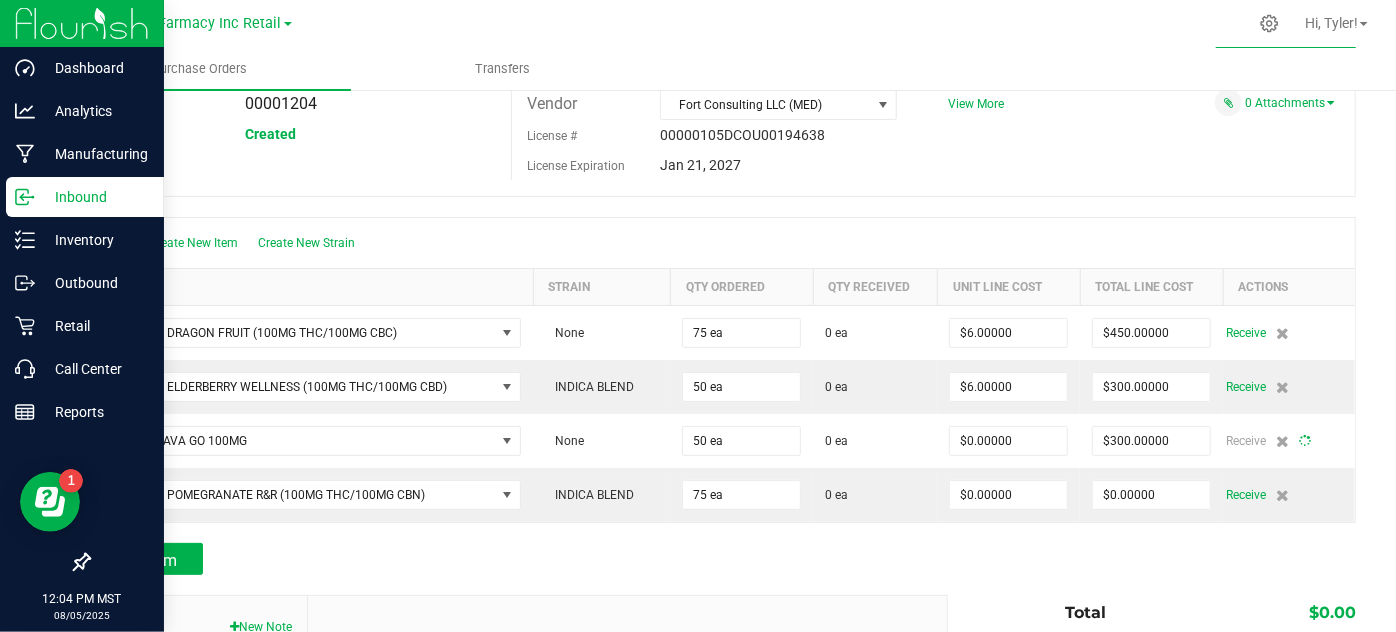 click at bounding box center (722, 585) 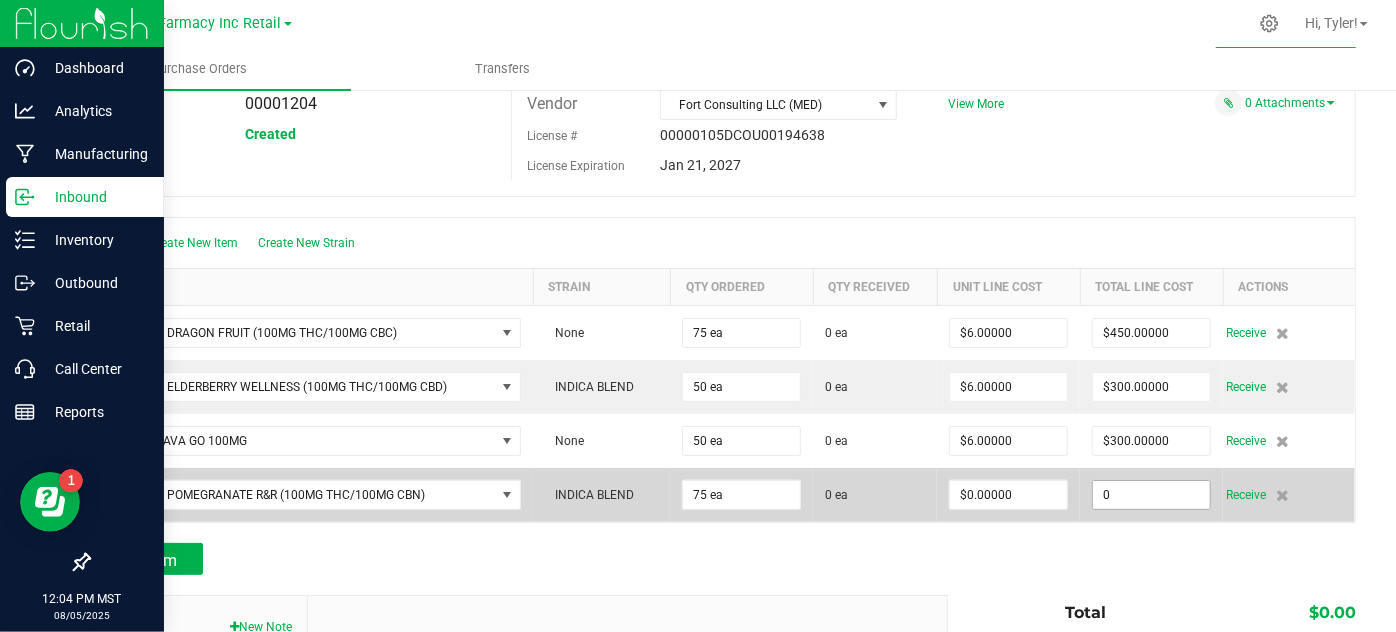click on "0" at bounding box center [1151, 495] 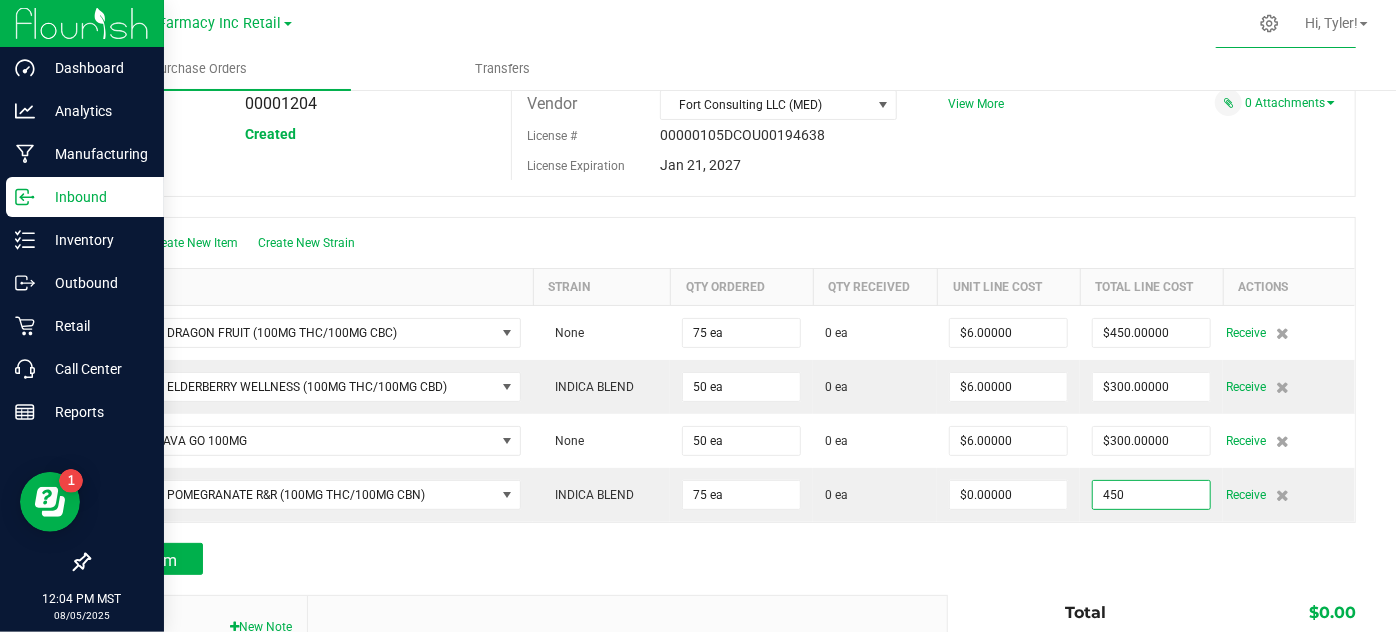 type on "$450.00000" 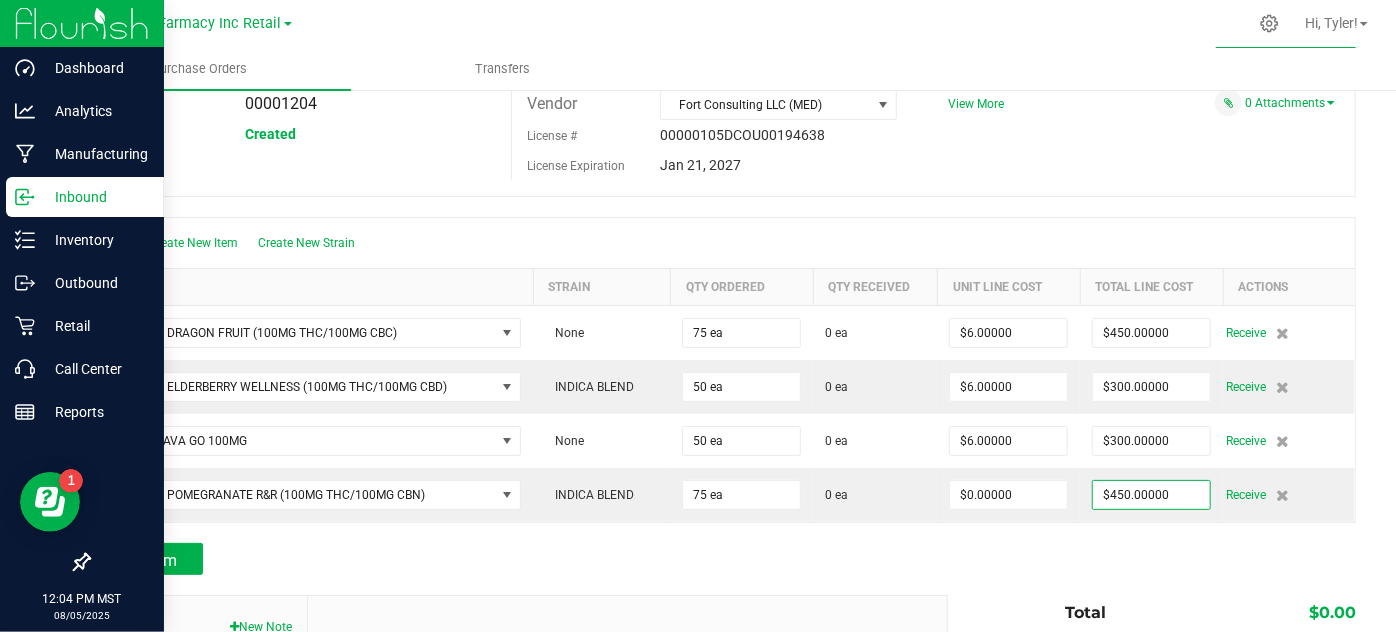 click on "Add Item" at bounding box center [722, 559] 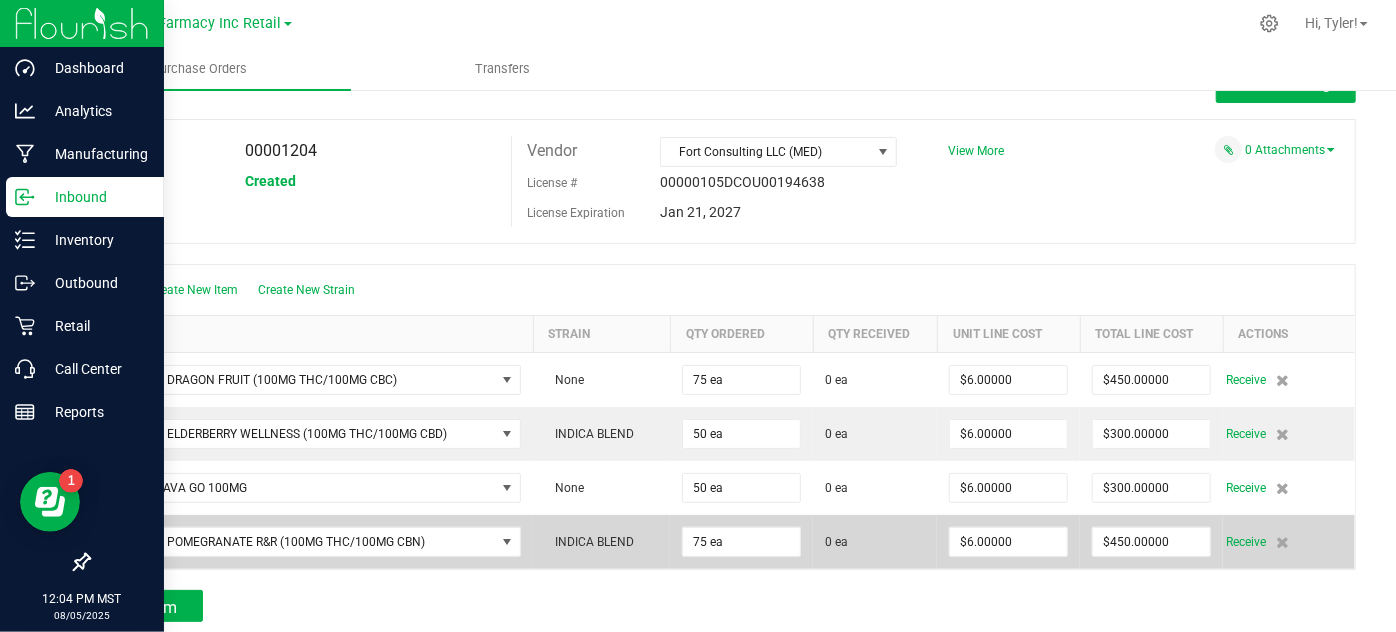scroll, scrollTop: 0, scrollLeft: 0, axis: both 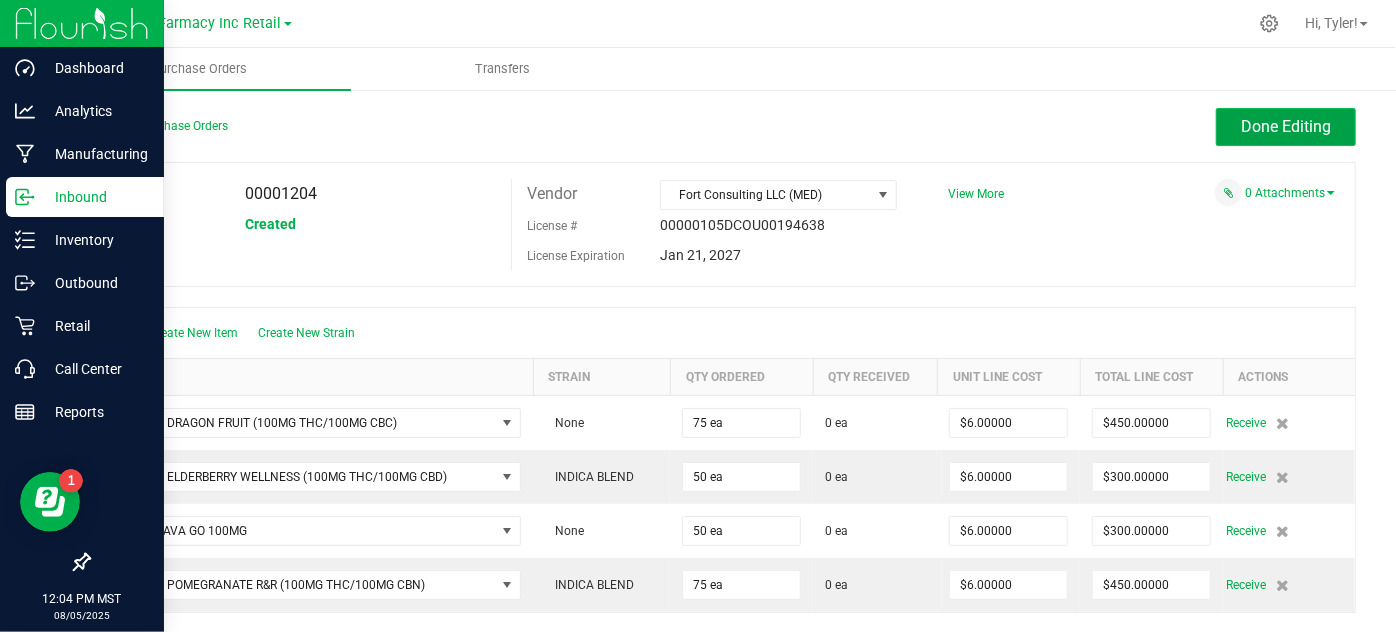 click on "Done Editing" at bounding box center [1286, 127] 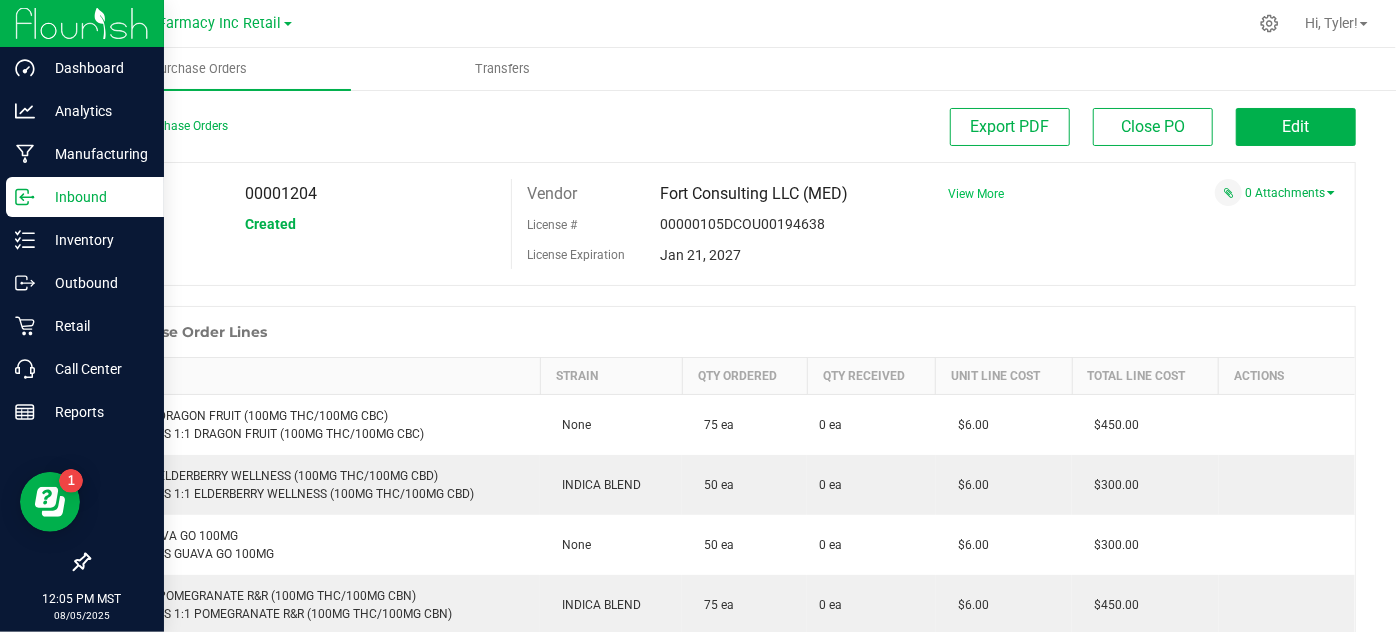 click on "View More" at bounding box center (976, 194) 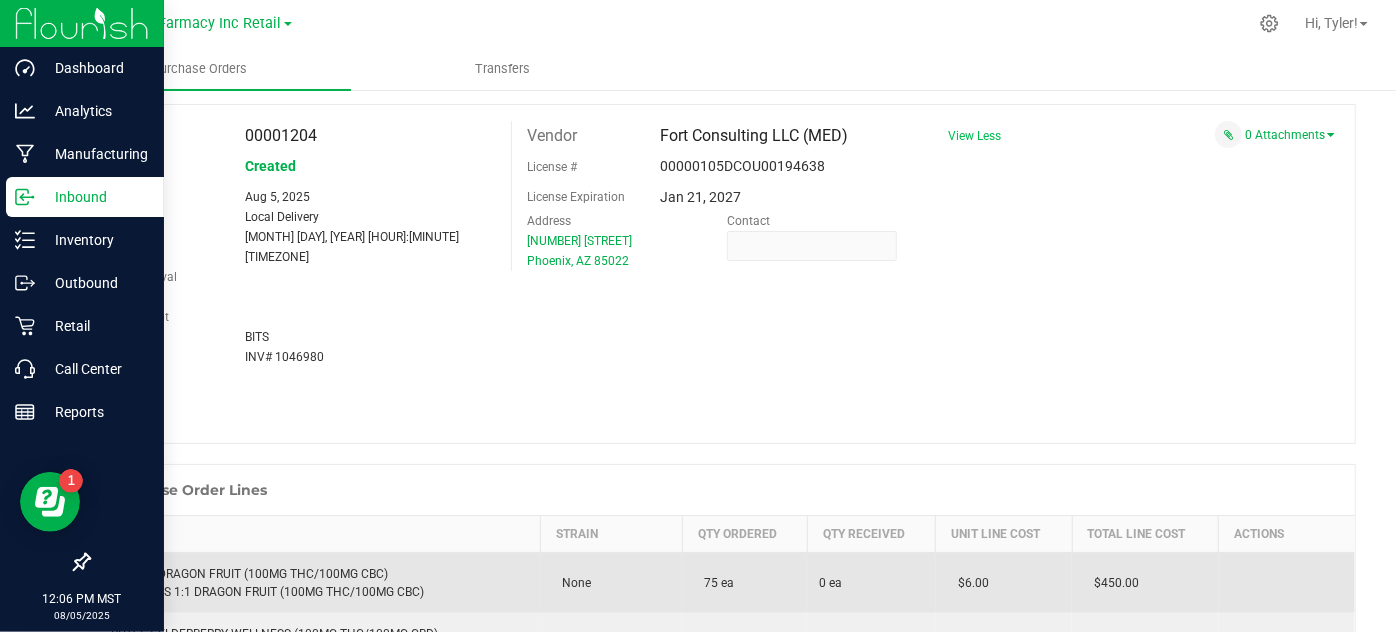 scroll, scrollTop: 181, scrollLeft: 0, axis: vertical 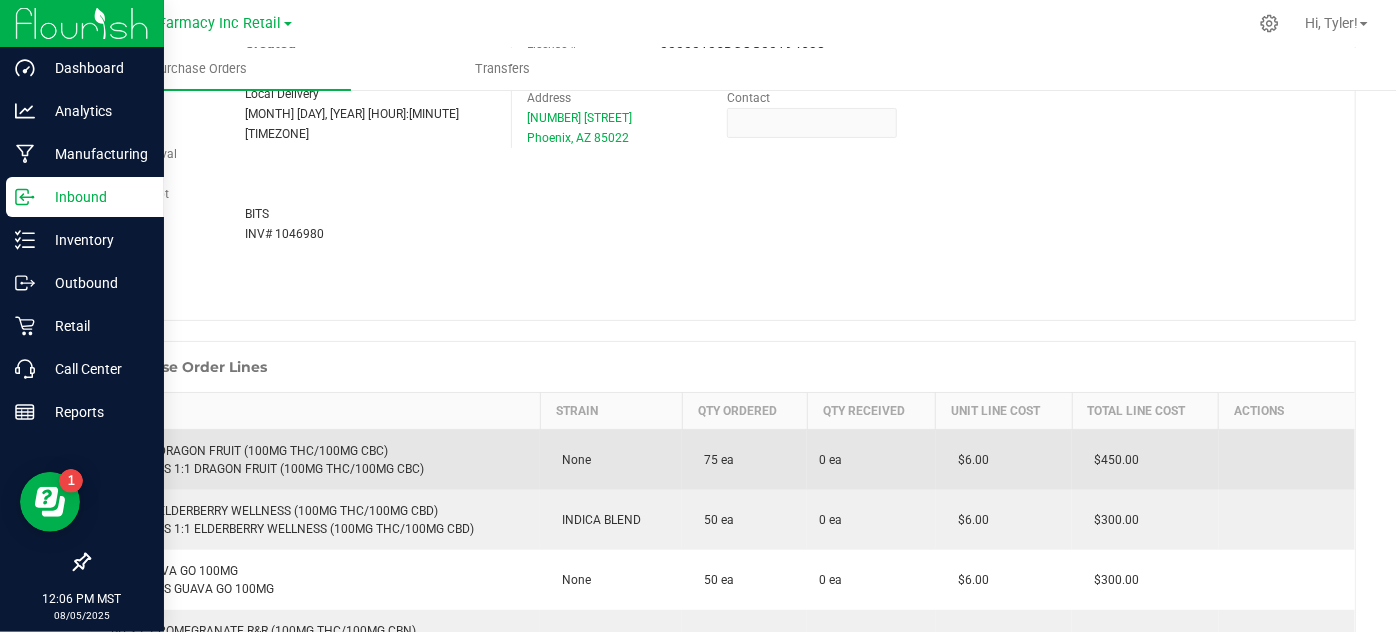click on "BITS 1:1 DRAGON FRUIT (100MG THC/100MG CBC) Retail: BITS 1:1 DRAGON FRUIT (100MG THC/100MG CBC)" at bounding box center (315, 460) 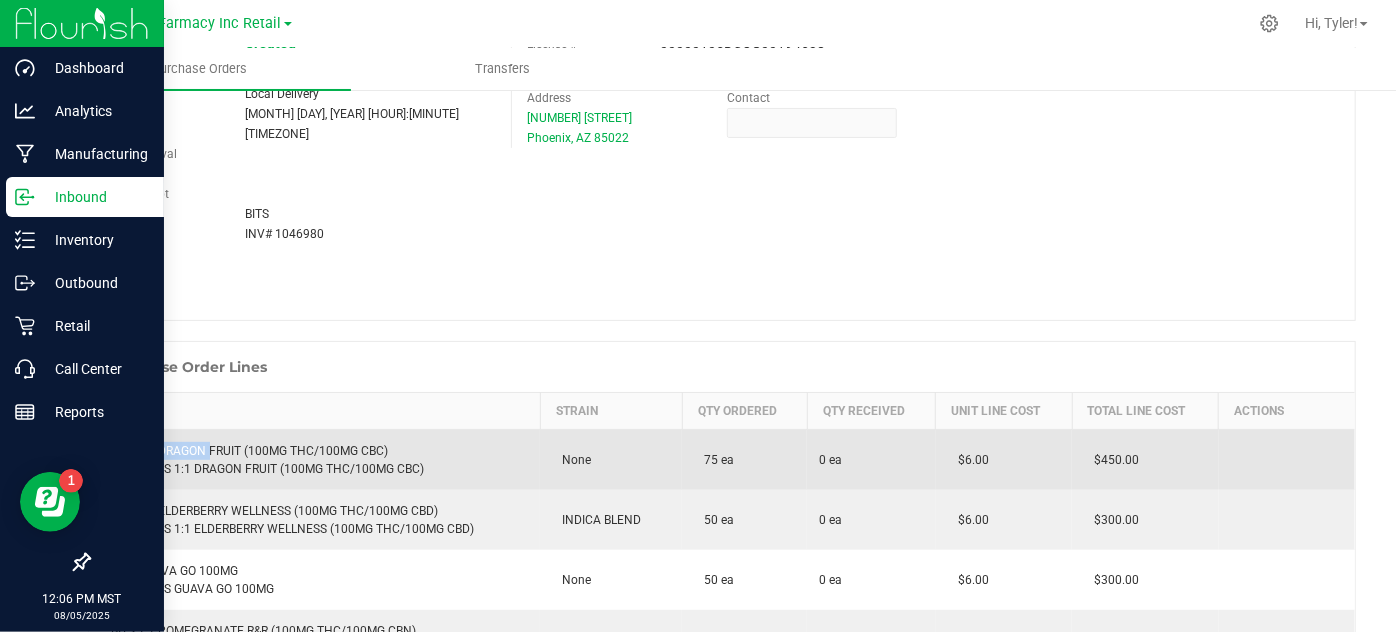 click on "BITS 1:1 DRAGON FRUIT (100MG THC/100MG CBC) Retail: BITS 1:1 DRAGON FRUIT (100MG THC/100MG CBC)" at bounding box center [315, 460] 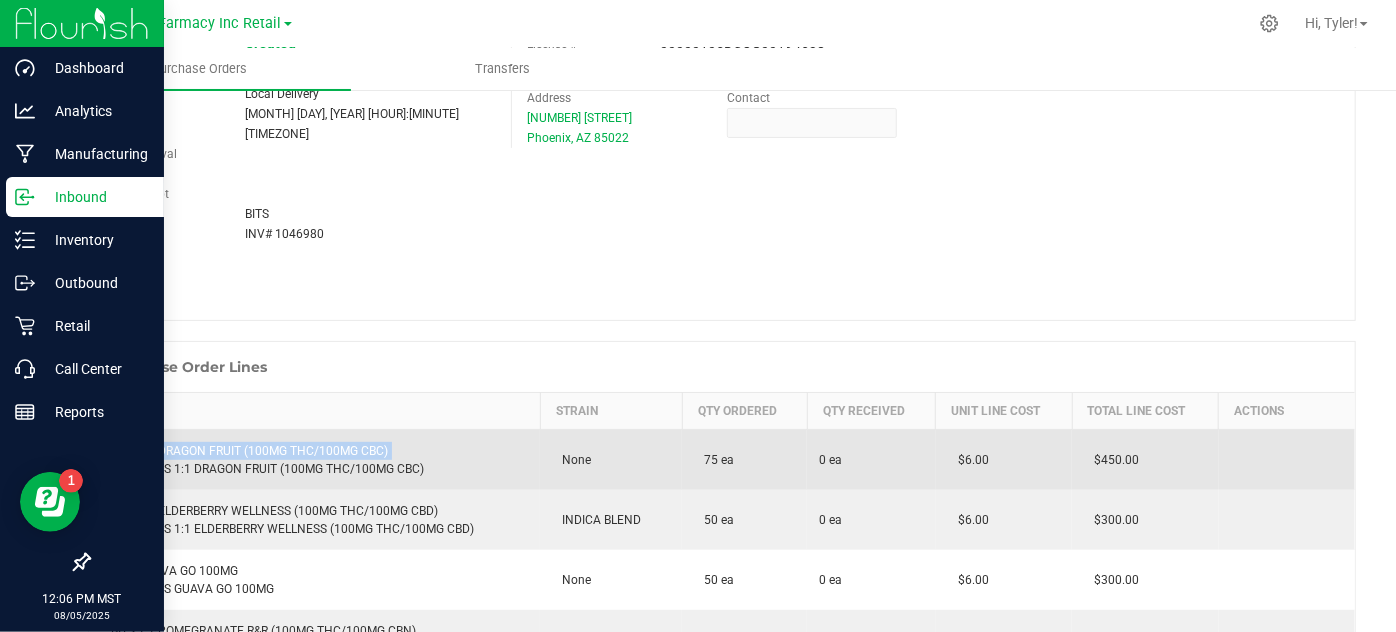 click on "BITS 1:1 DRAGON FRUIT (100MG THC/100MG CBC) Retail: BITS 1:1 DRAGON FRUIT (100MG THC/100MG CBC)" at bounding box center (315, 460) 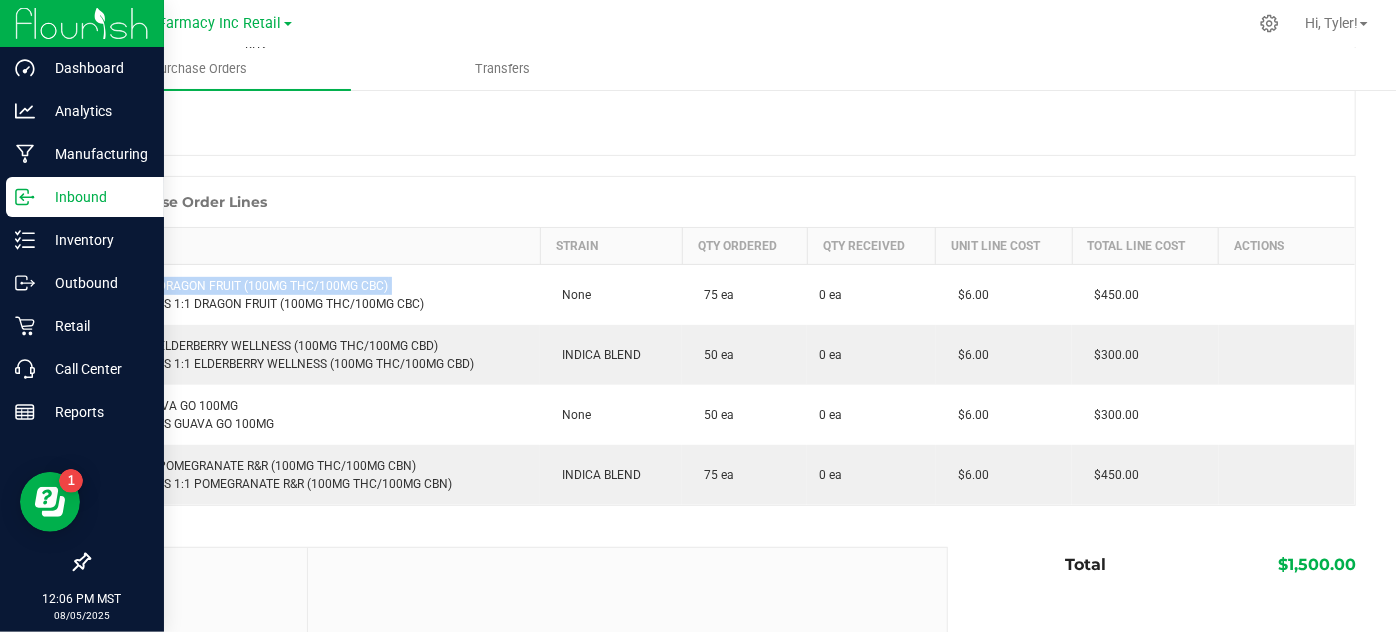 scroll, scrollTop: 363, scrollLeft: 0, axis: vertical 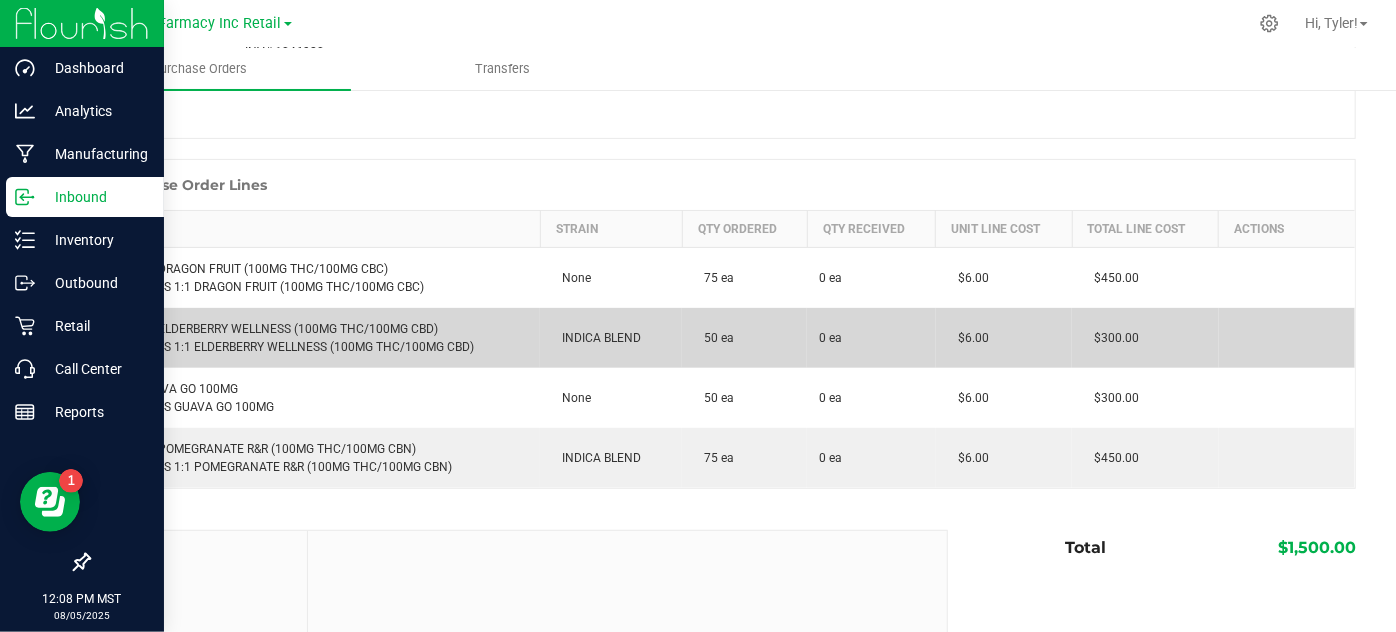click on "BITS 1:1 ELDERBERRY WELLNESS (100MG THC/100MG CBD) Retail: BITS 1:1 ELDERBERRY WELLNESS (100MG THC/100MG CBD)" at bounding box center (315, 338) 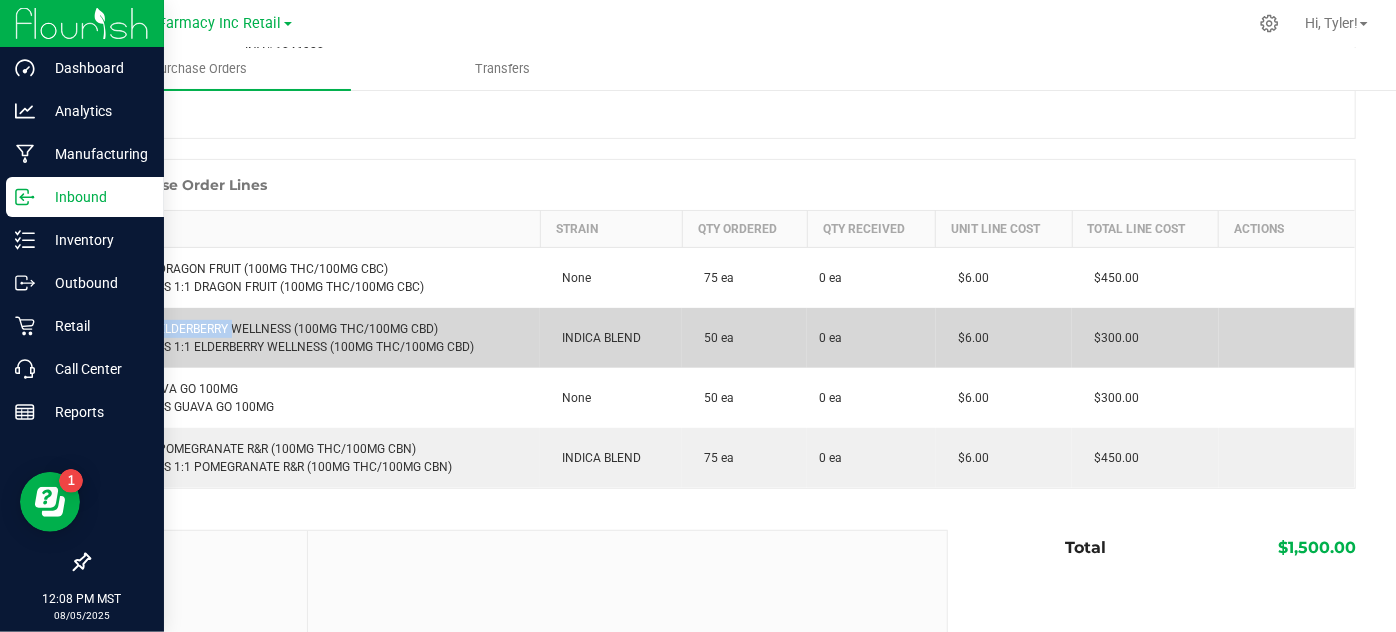 click on "BITS 1:1 ELDERBERRY WELLNESS (100MG THC/100MG CBD) Retail: BITS 1:1 ELDERBERRY WELLNESS (100MG THC/100MG CBD)" at bounding box center [315, 338] 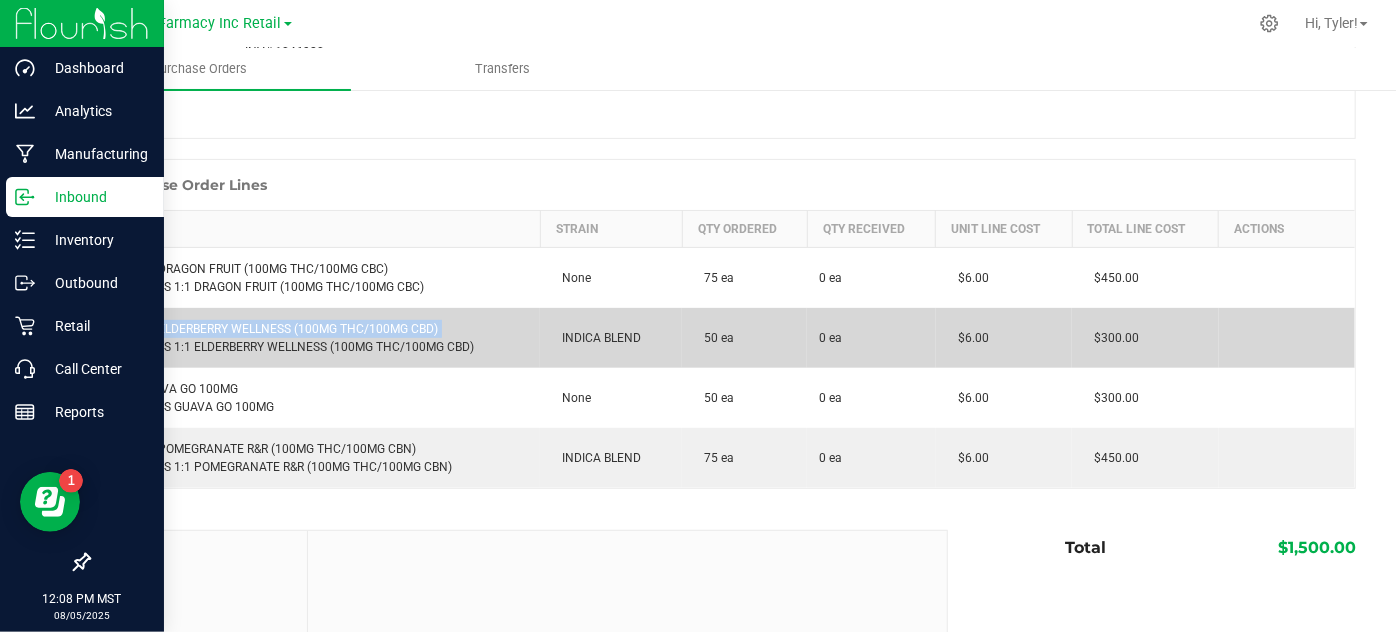 click on "BITS 1:1 ELDERBERRY WELLNESS (100MG THC/100MG CBD) Retail: BITS 1:1 ELDERBERRY WELLNESS (100MG THC/100MG CBD)" at bounding box center (315, 338) 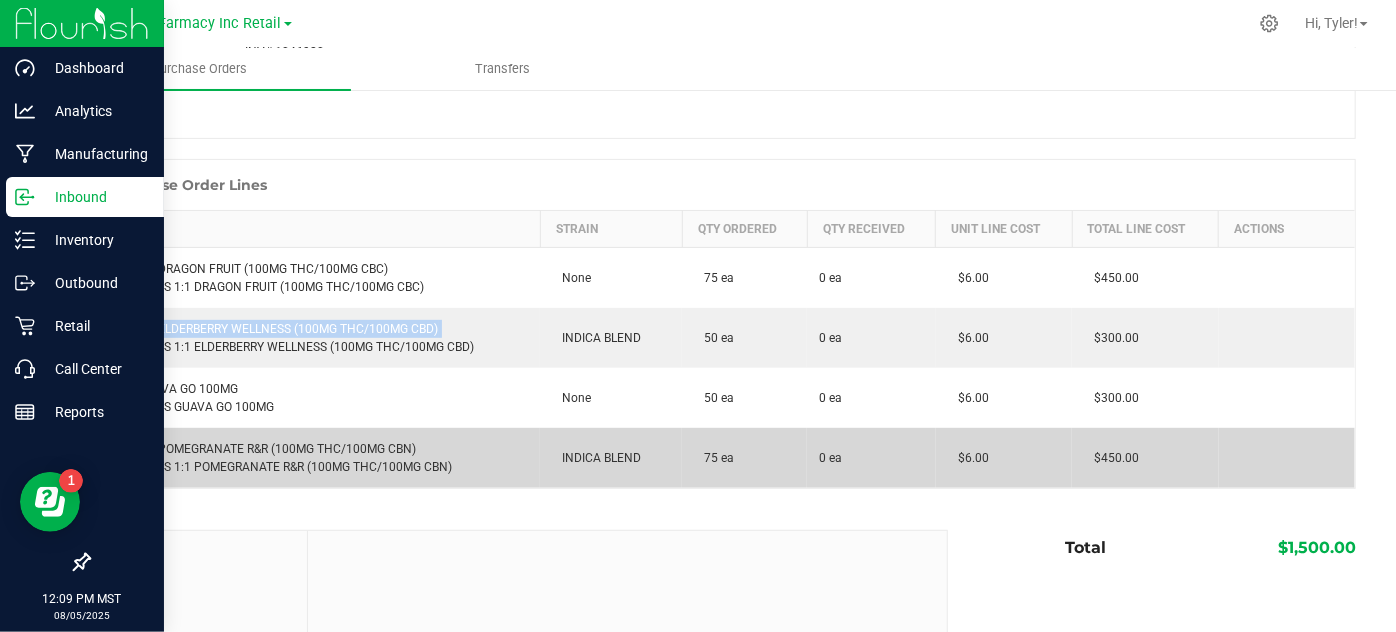 copy on "BITS 1:1 ELDERBERRY WELLNESS (100MG THC/100MG CBD)" 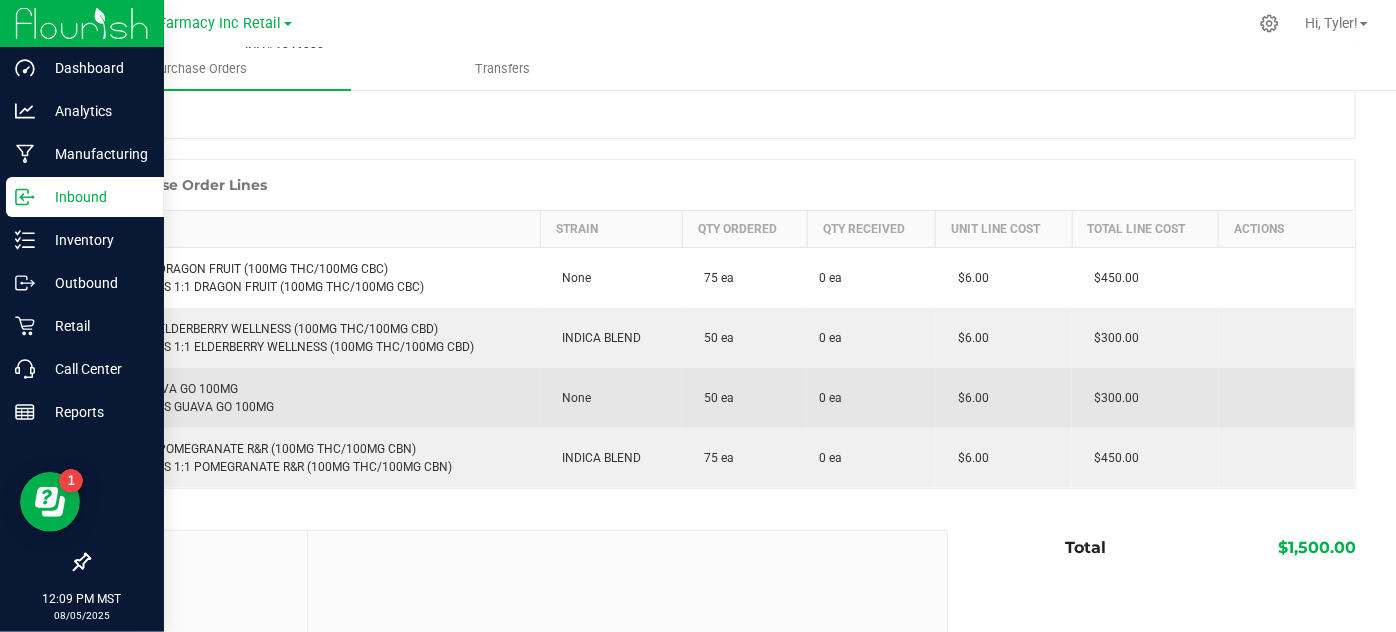 click on "BITS GUAVA GO 100MG Retail: BITS GUAVA GO 100MG" at bounding box center (315, 398) 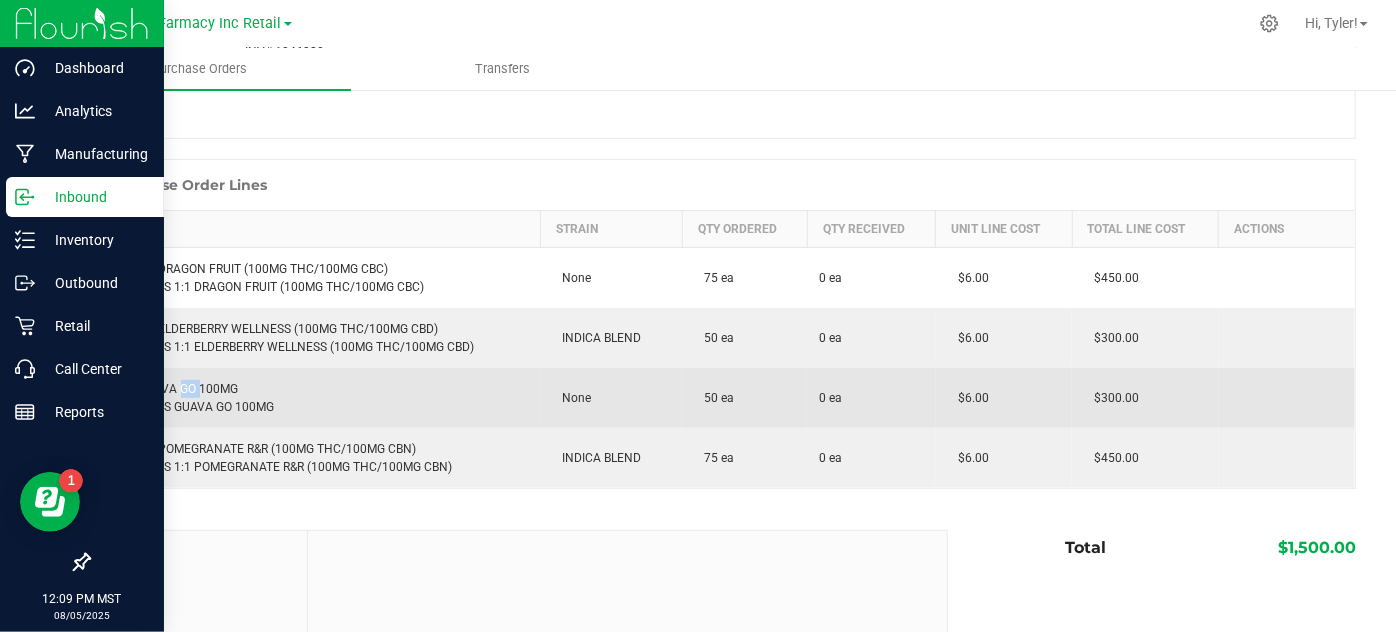 click on "BITS GUAVA GO 100MG Retail: BITS GUAVA GO 100MG" at bounding box center [315, 398] 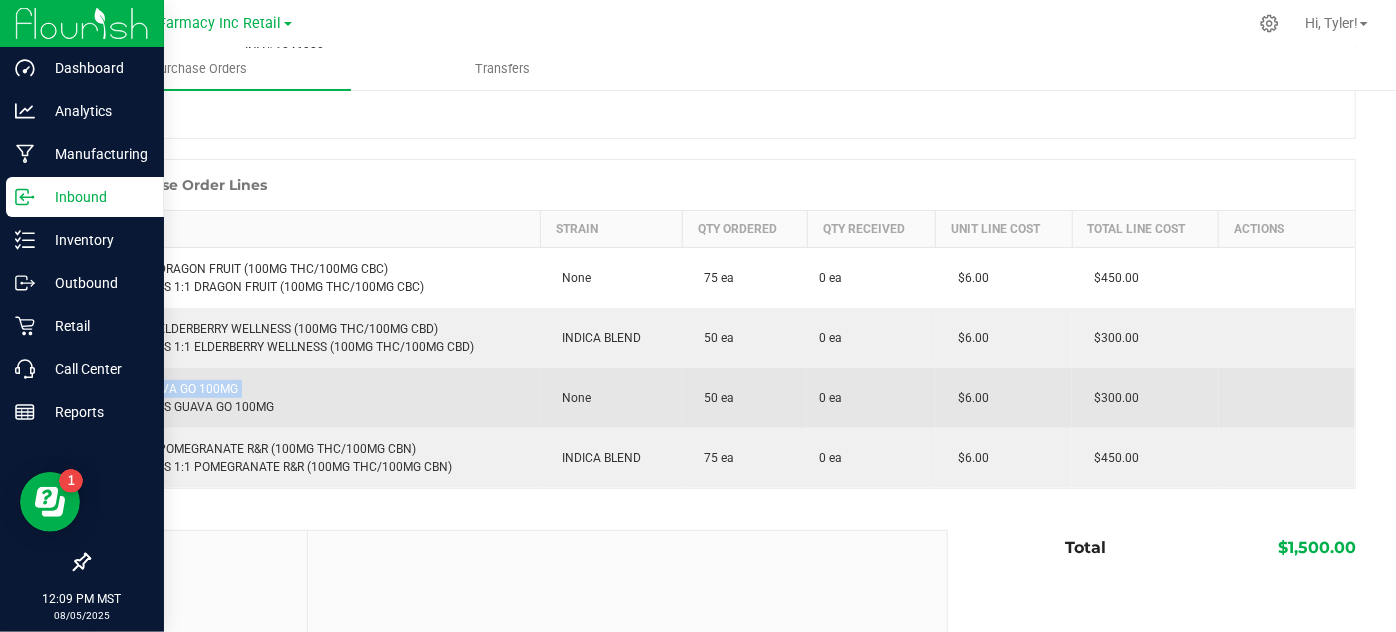 click on "BITS GUAVA GO 100MG Retail: BITS GUAVA GO 100MG" at bounding box center (315, 398) 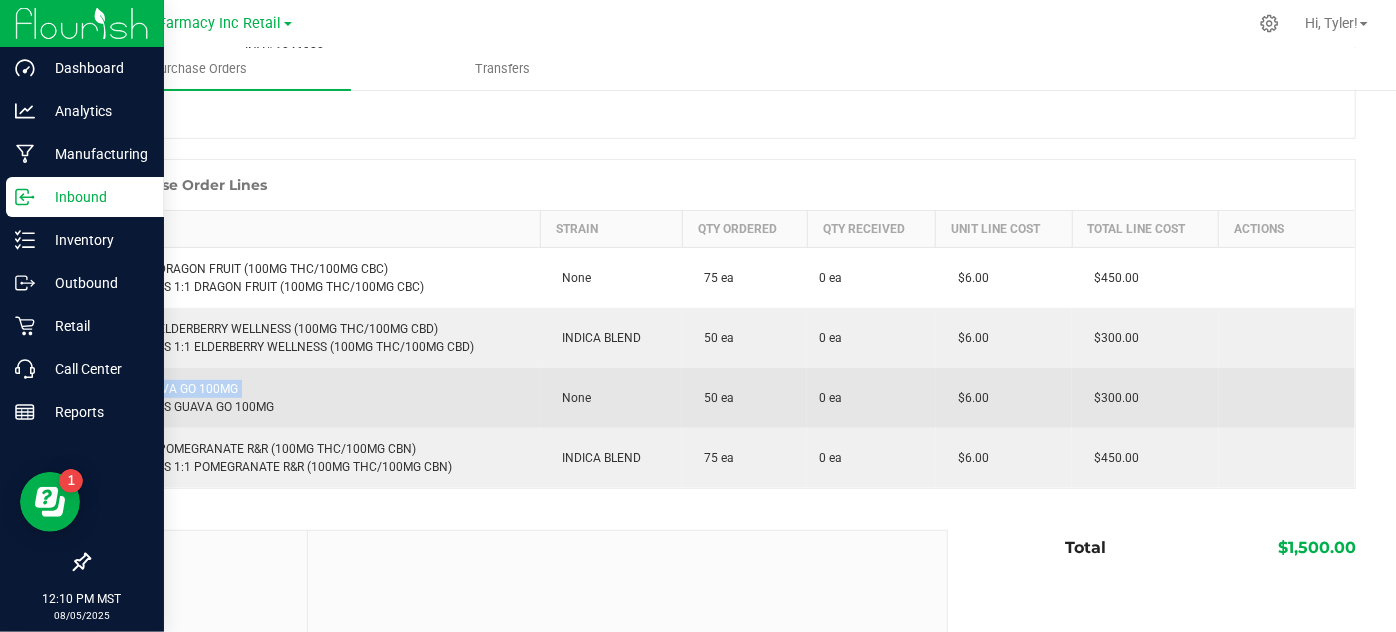 copy on "BITS GUAVA GO 100MG" 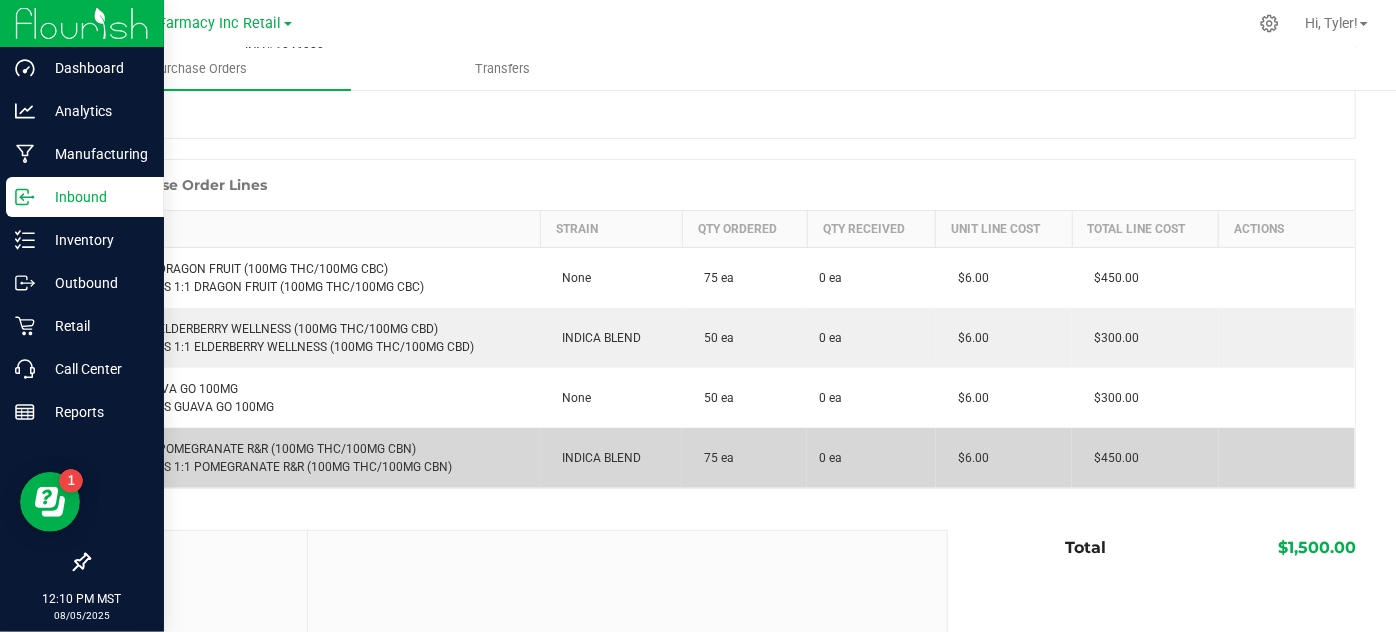 click on "BITS 1:1 POMEGRANATE R&R (100MG THC/100MG CBN) Retail: BITS 1:1 POMEGRANATE R&R (100MG THC/100MG CBN)" at bounding box center [315, 458] 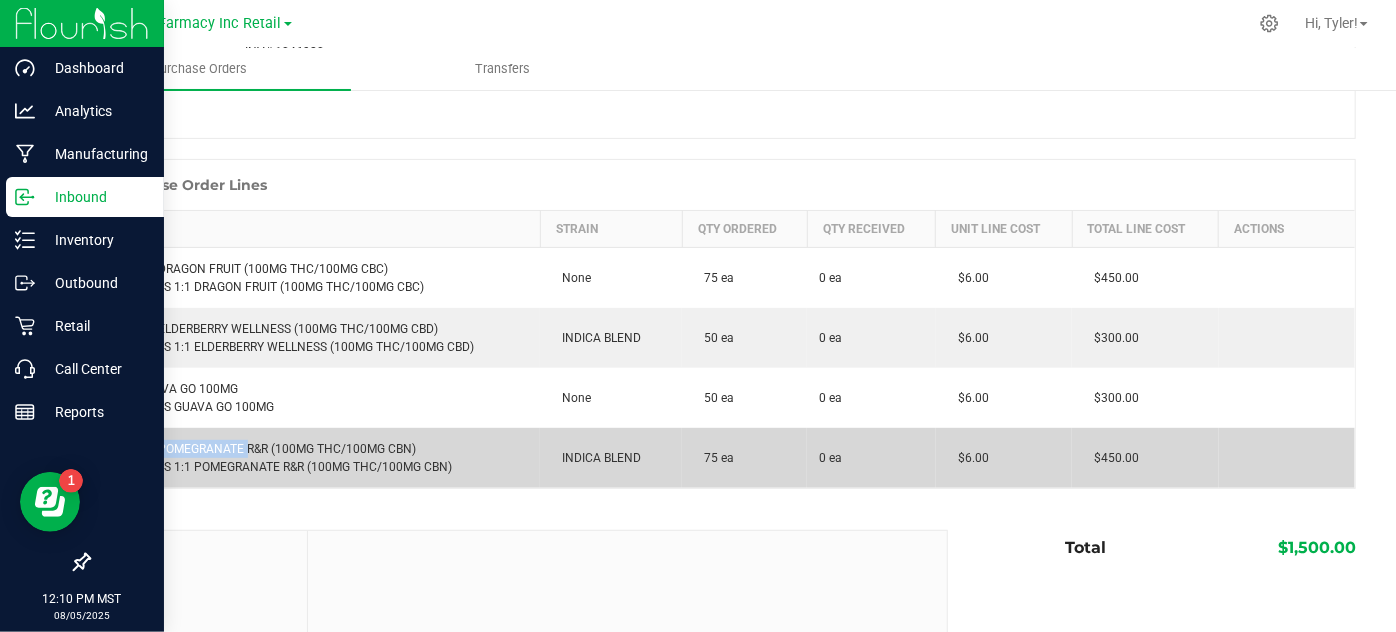 click on "BITS 1:1 POMEGRANATE R&R (100MG THC/100MG CBN) Retail: BITS 1:1 POMEGRANATE R&R (100MG THC/100MG CBN)" at bounding box center (315, 458) 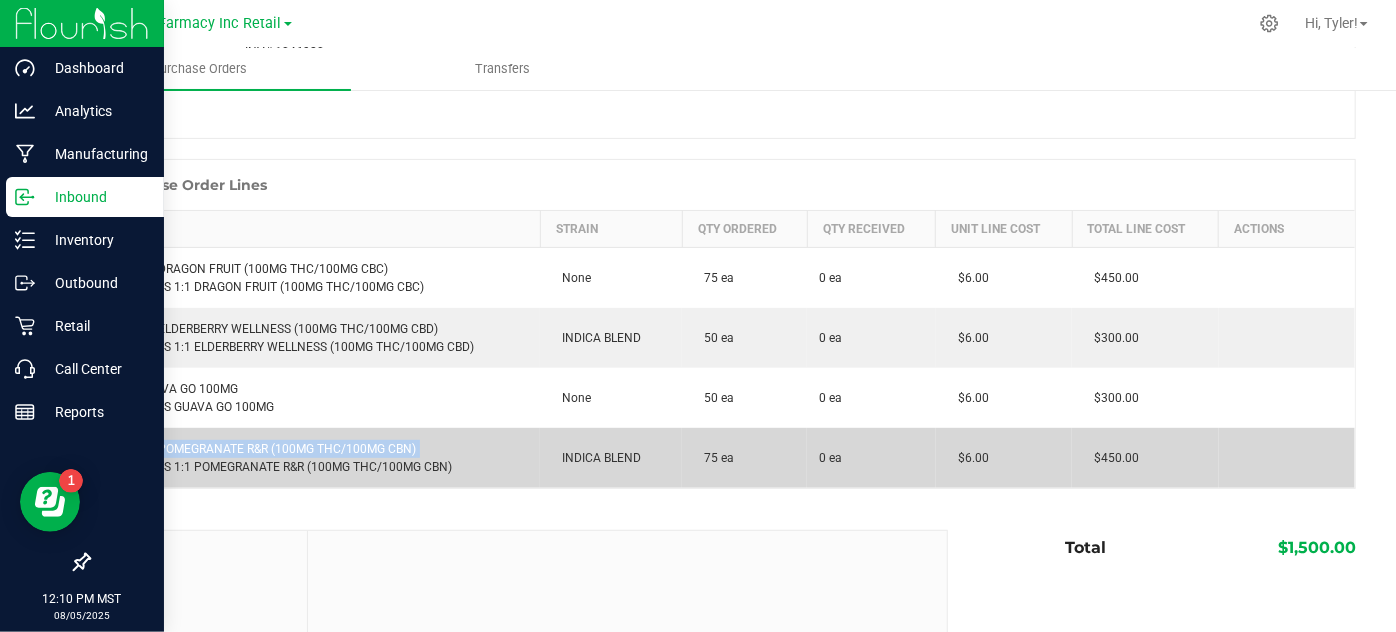 click on "BITS 1:1 POMEGRANATE R&R (100MG THC/100MG CBN) Retail: BITS 1:1 POMEGRANATE R&R (100MG THC/100MG CBN)" at bounding box center (315, 458) 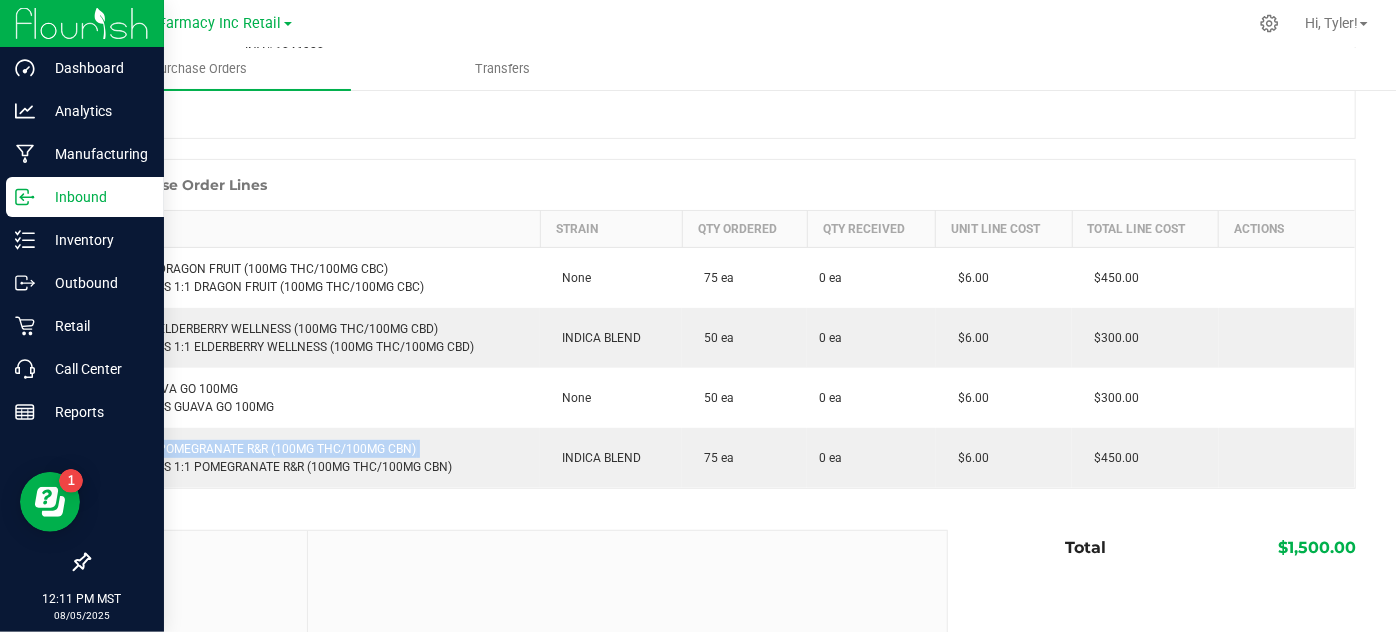 copy on "BITS 1:1 POMEGRANATE R&R (100MG THC/100MG CBN)" 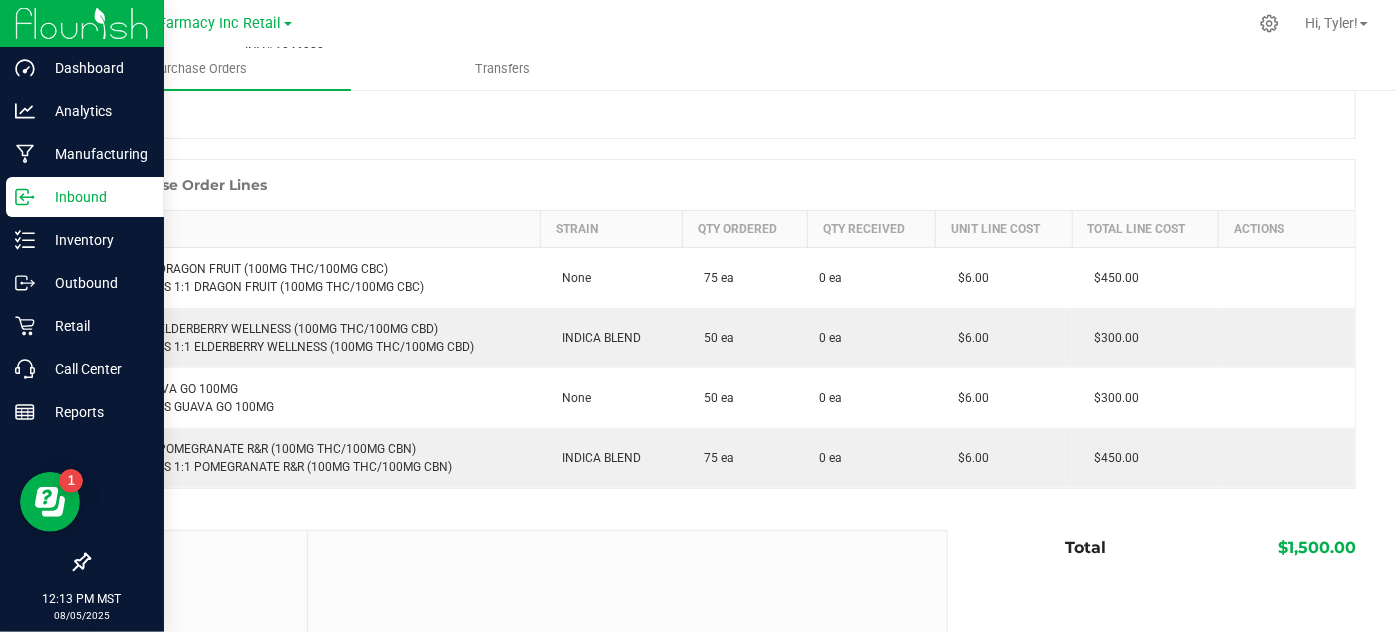 click at bounding box center [628, 665] 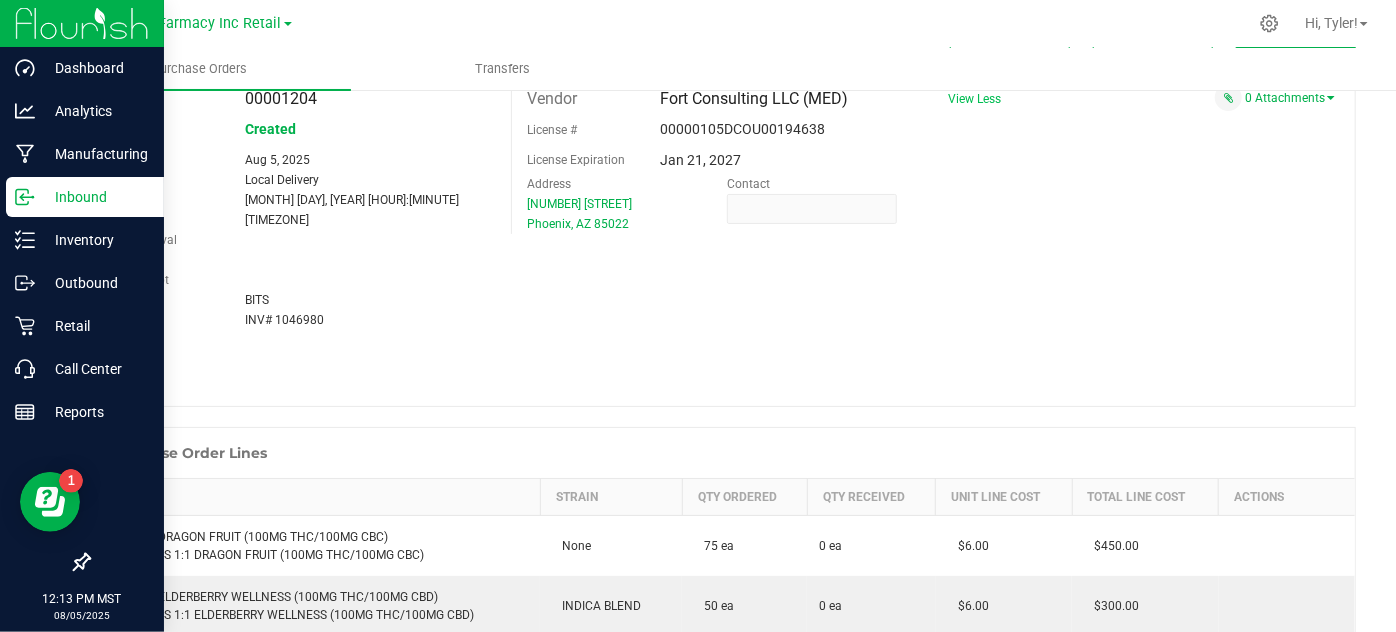scroll, scrollTop: 0, scrollLeft: 0, axis: both 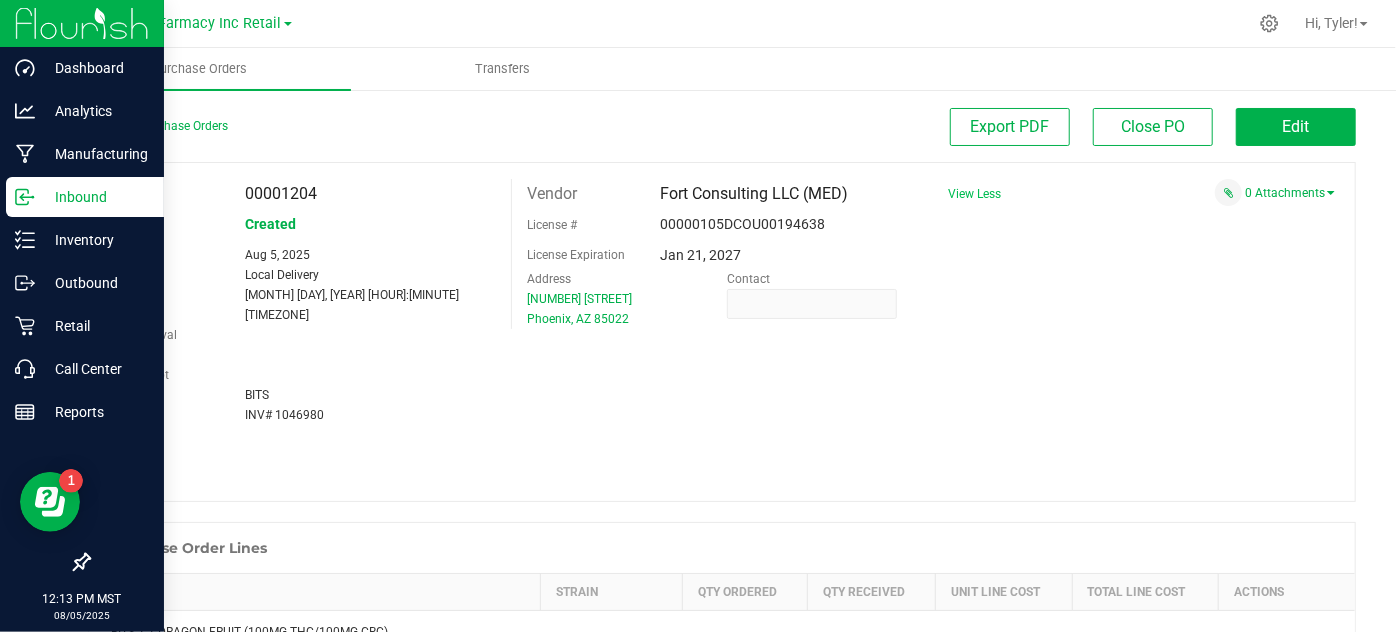 click on "Inbound" at bounding box center [95, 197] 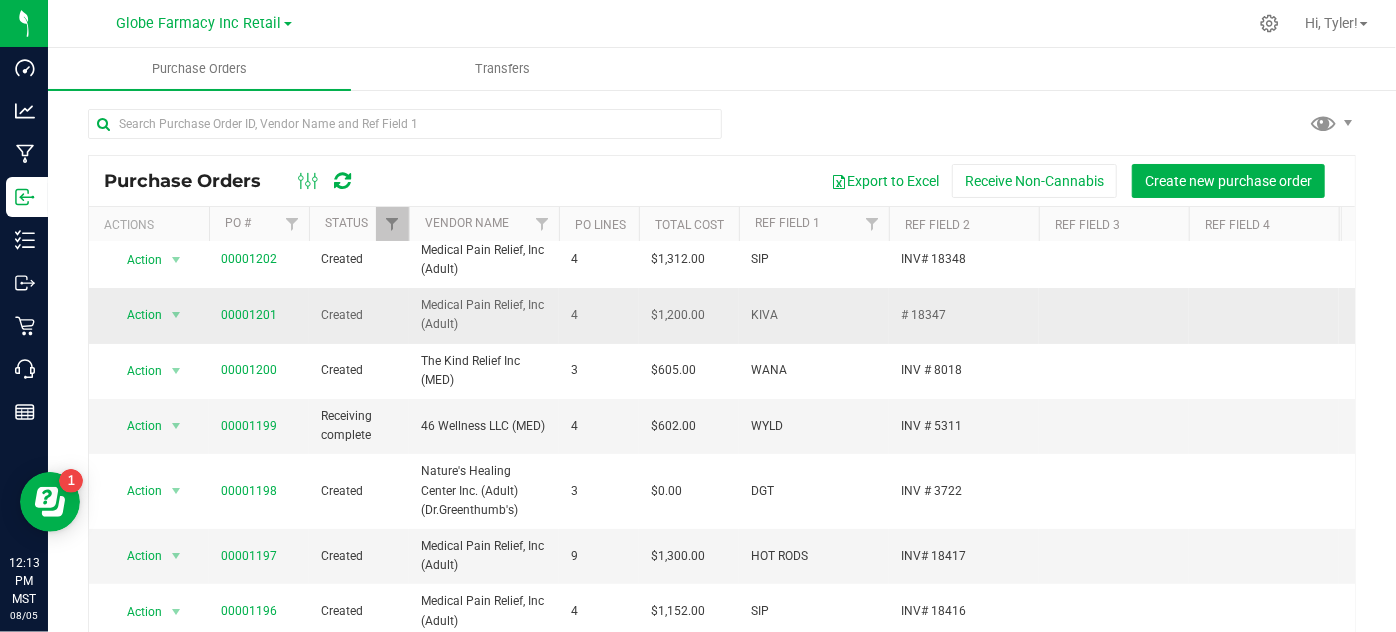 scroll, scrollTop: 90, scrollLeft: 0, axis: vertical 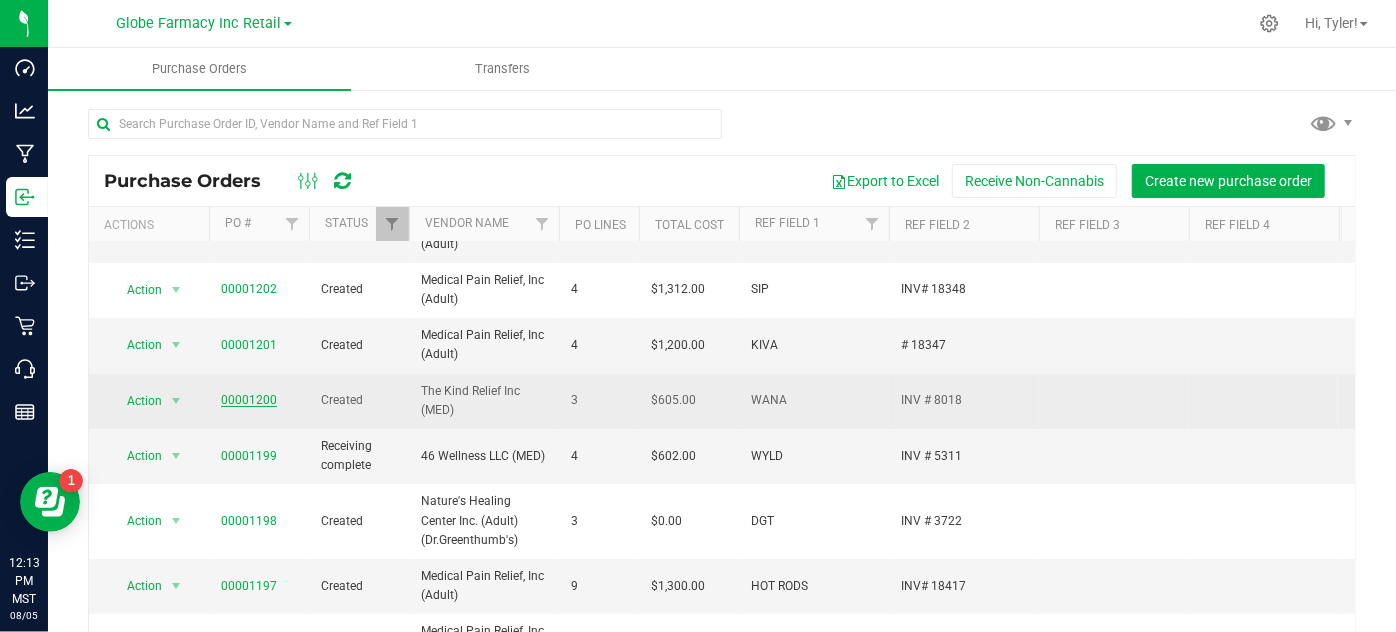 click on "00001200" at bounding box center (249, 400) 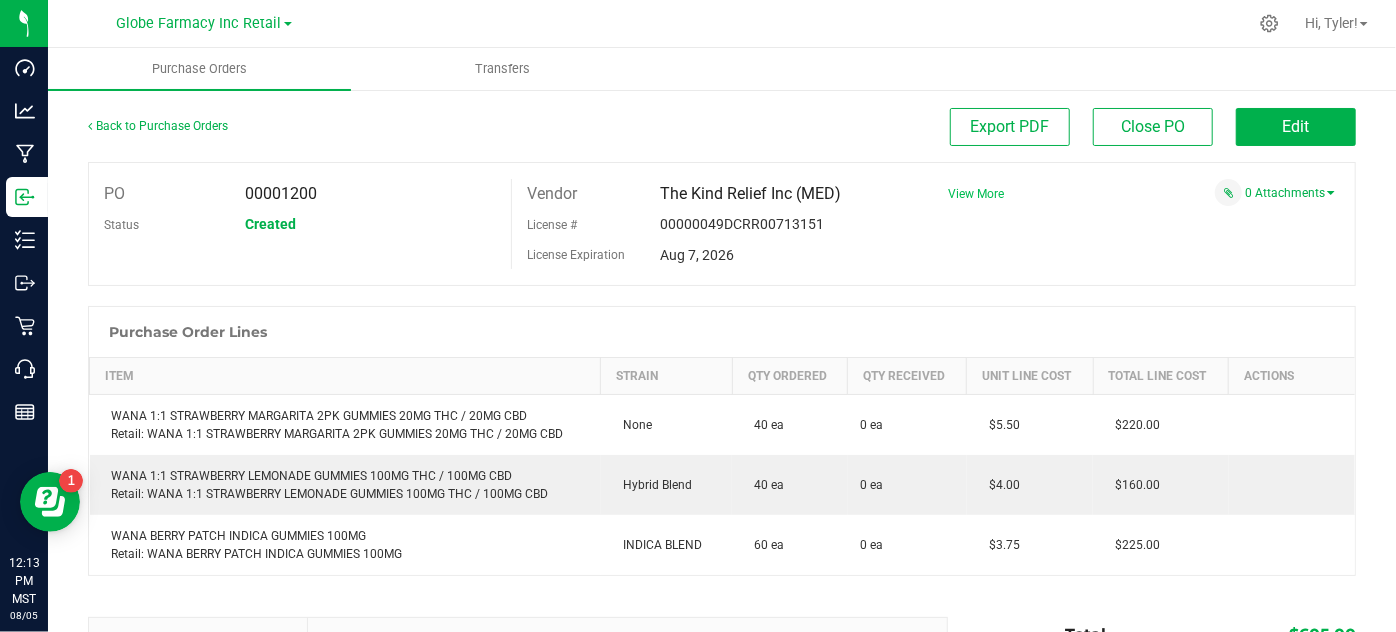 click on "View More" at bounding box center [976, 194] 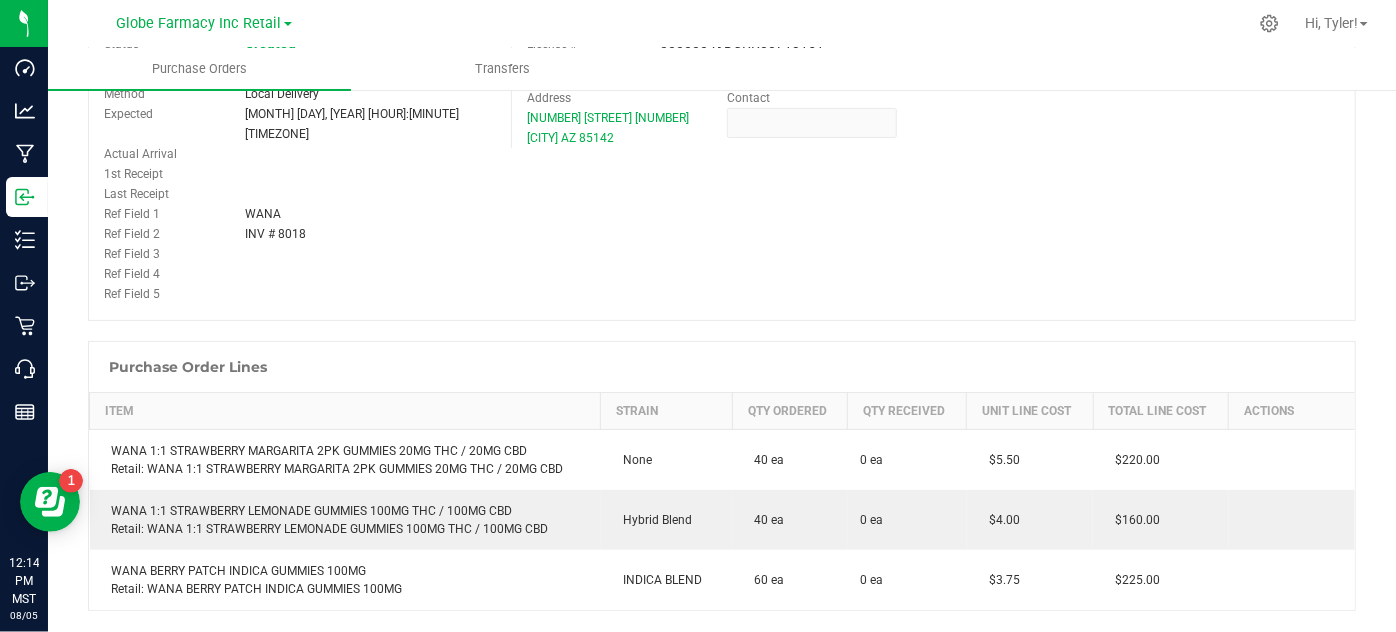 scroll, scrollTop: 0, scrollLeft: 0, axis: both 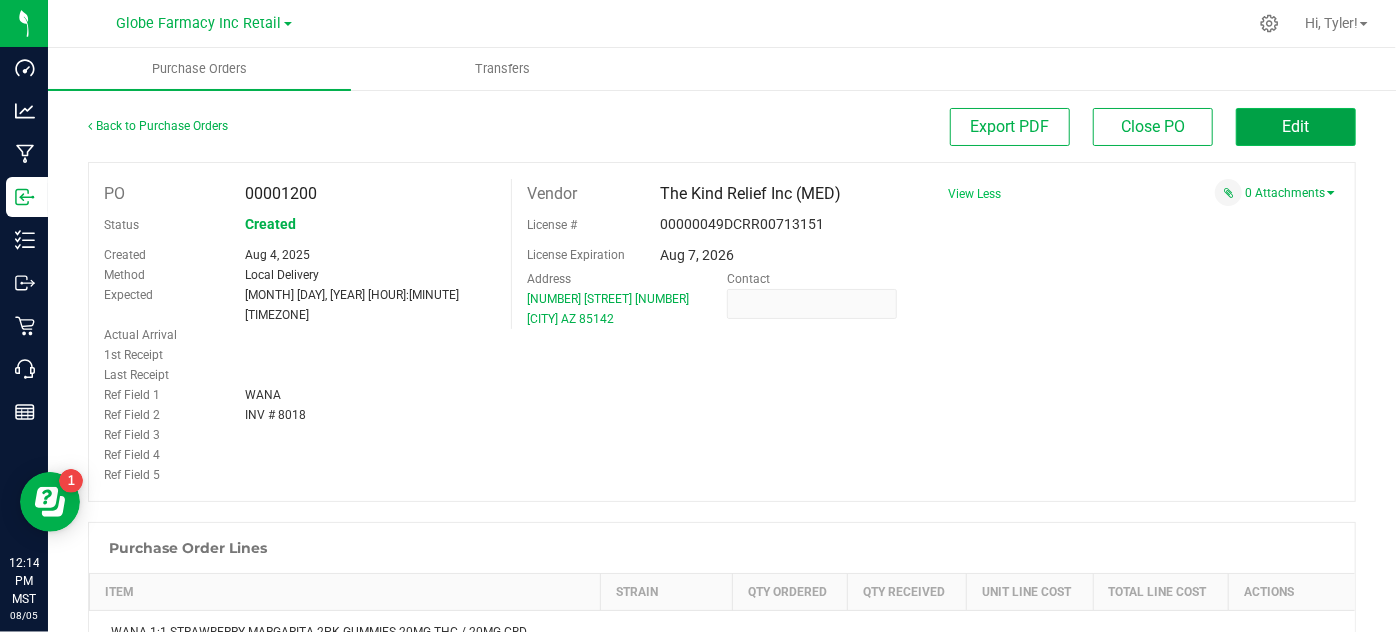 click on "Edit" at bounding box center (1296, 127) 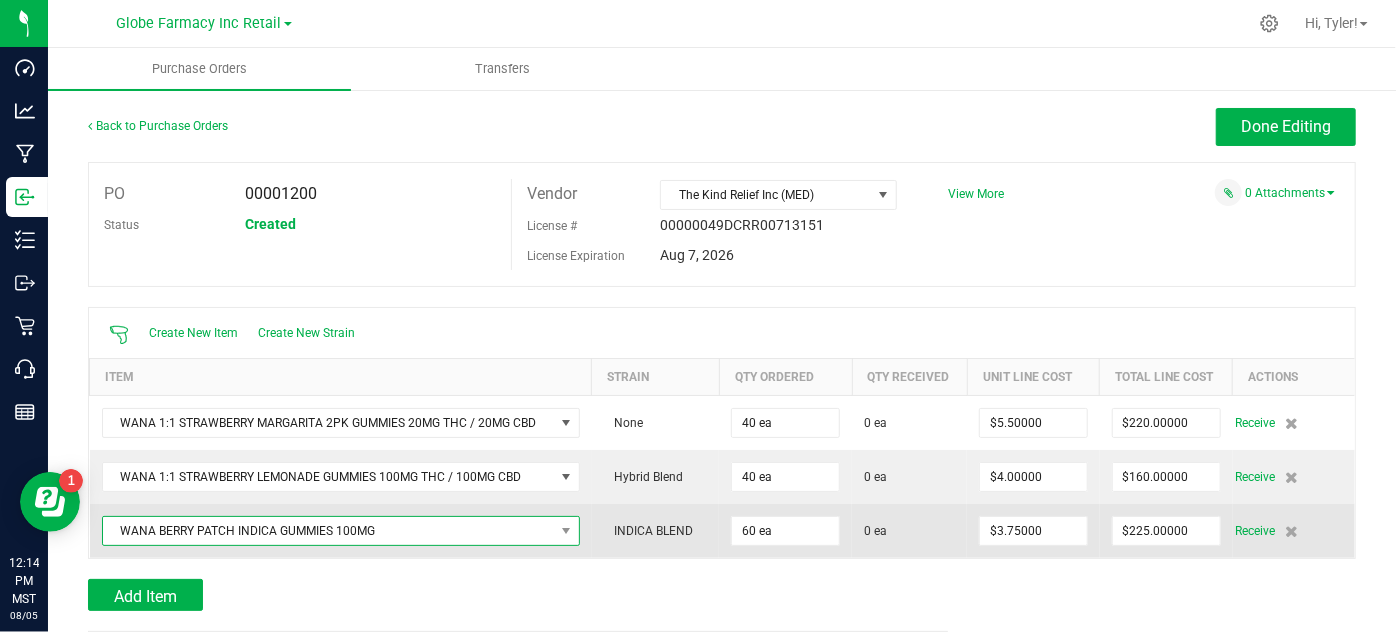 click on "WANA BERRY PATCH INDICA GUMMIES 100MG" at bounding box center (328, 531) 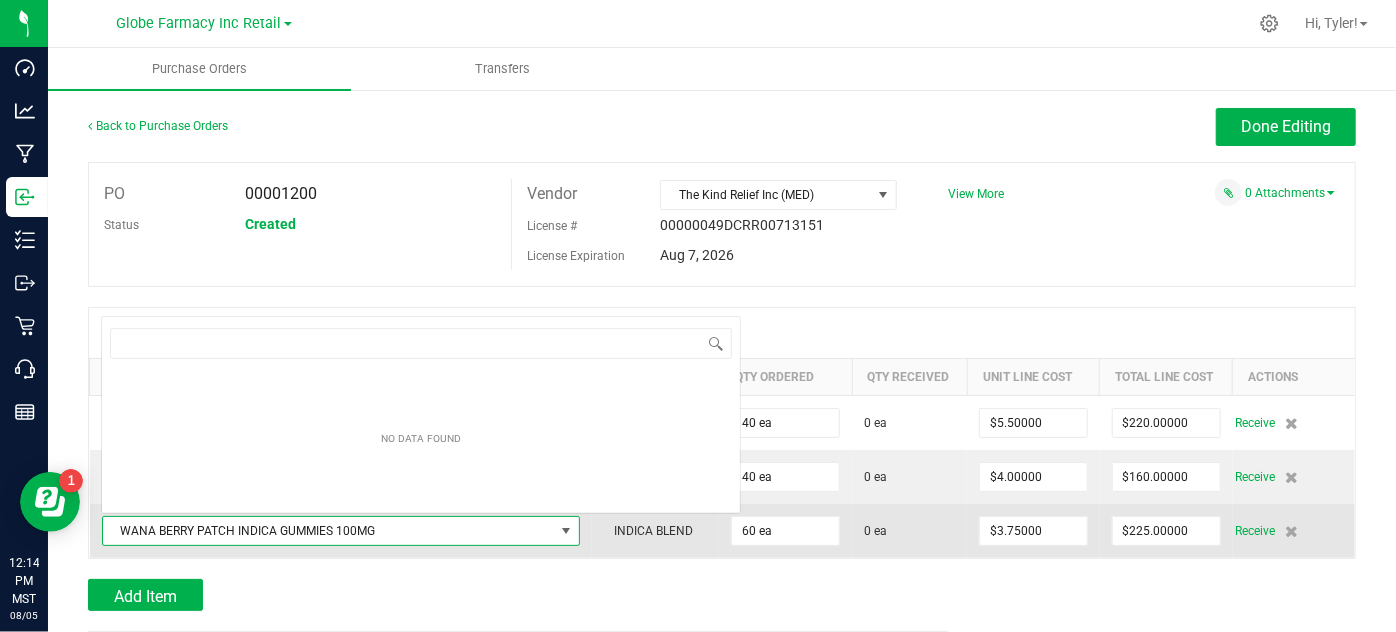 scroll, scrollTop: 0, scrollLeft: 0, axis: both 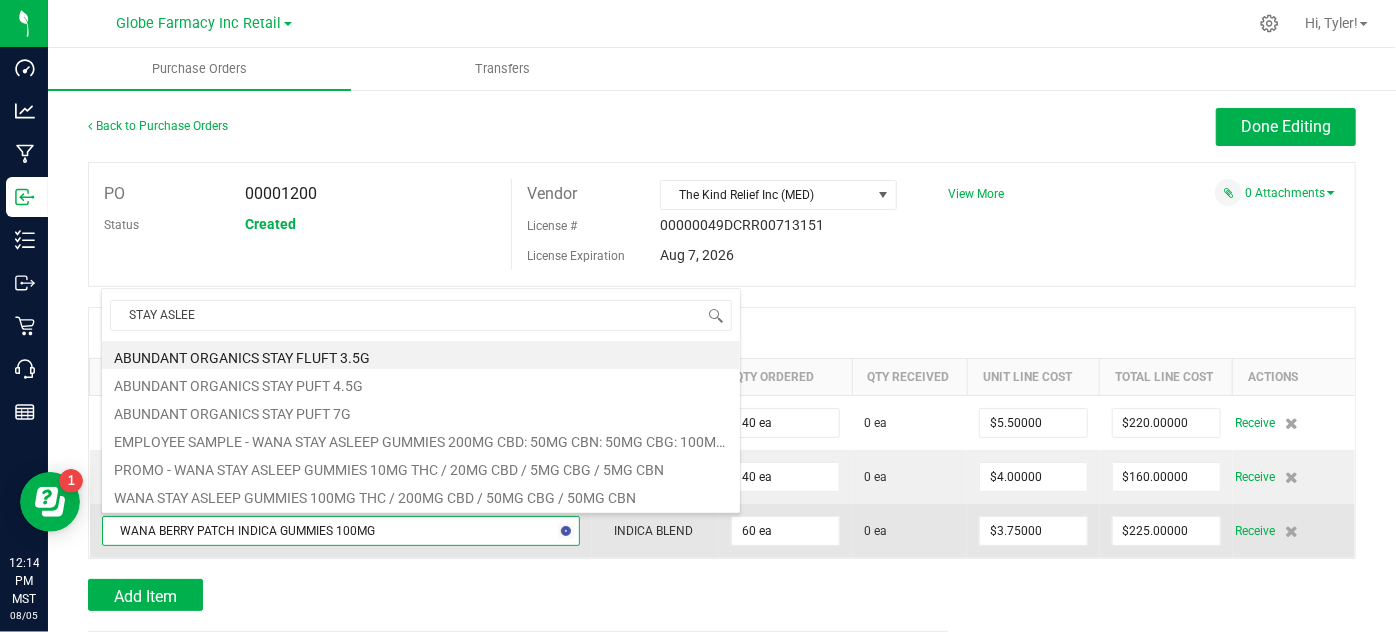 type on "STAY ASLEEP" 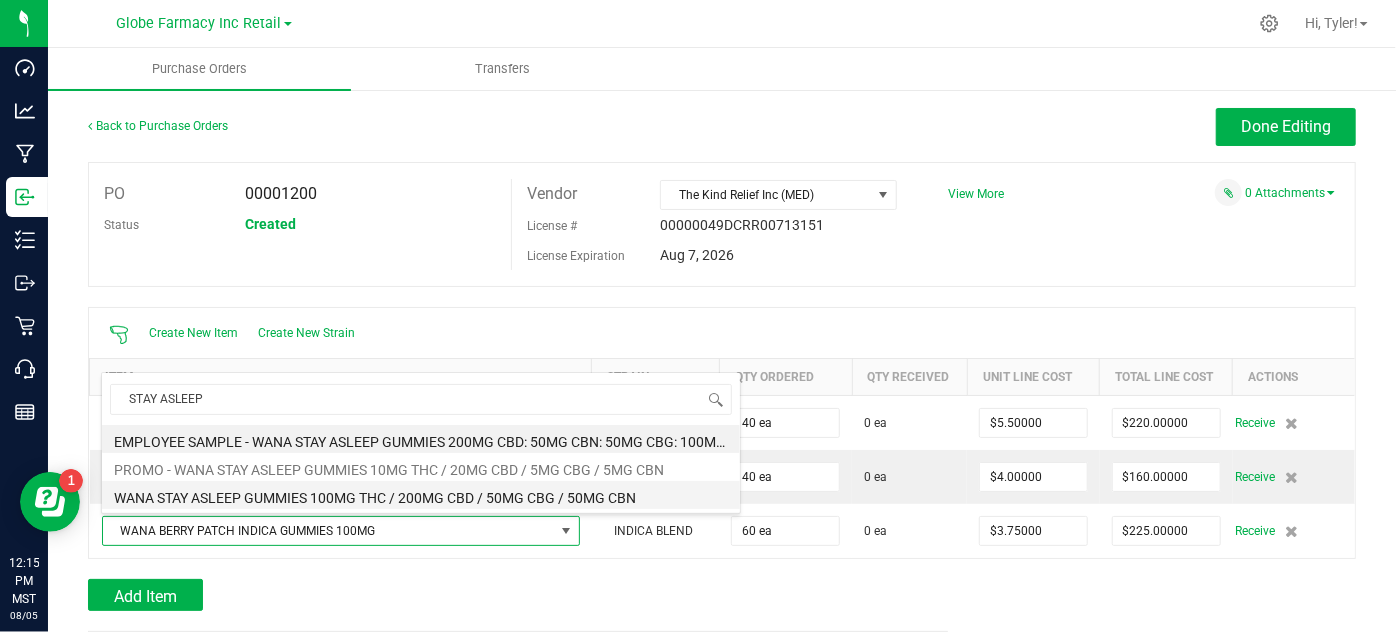 click on "WANA STAY ASLEEP GUMMIES 100MG THC / 200MG CBD / 50MG CBG / 50MG CBN" at bounding box center [421, 495] 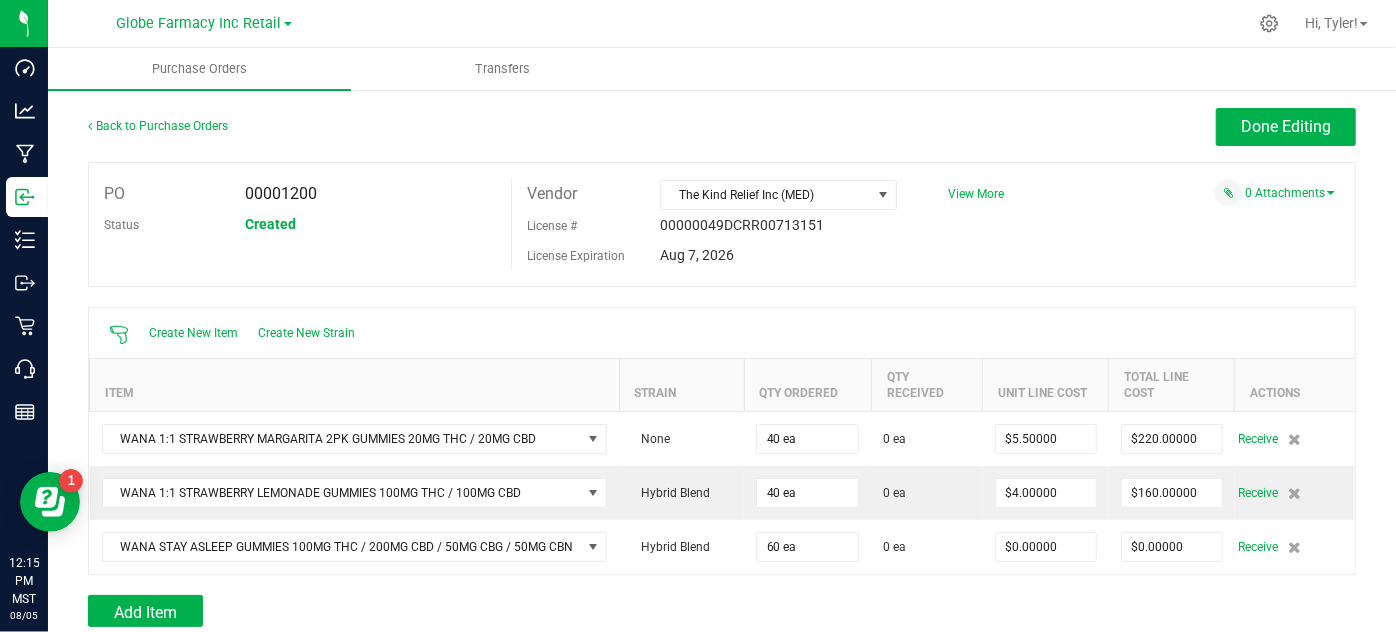 click at bounding box center (722, 585) 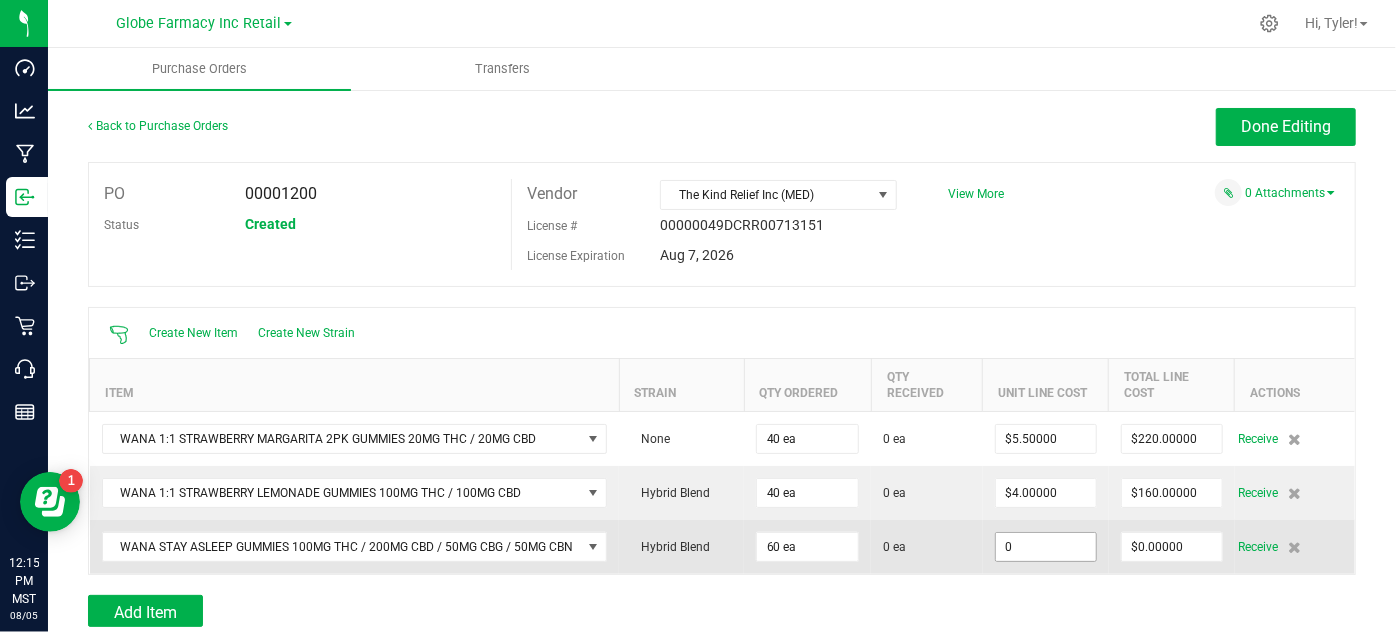 click on "0" at bounding box center [1046, 547] 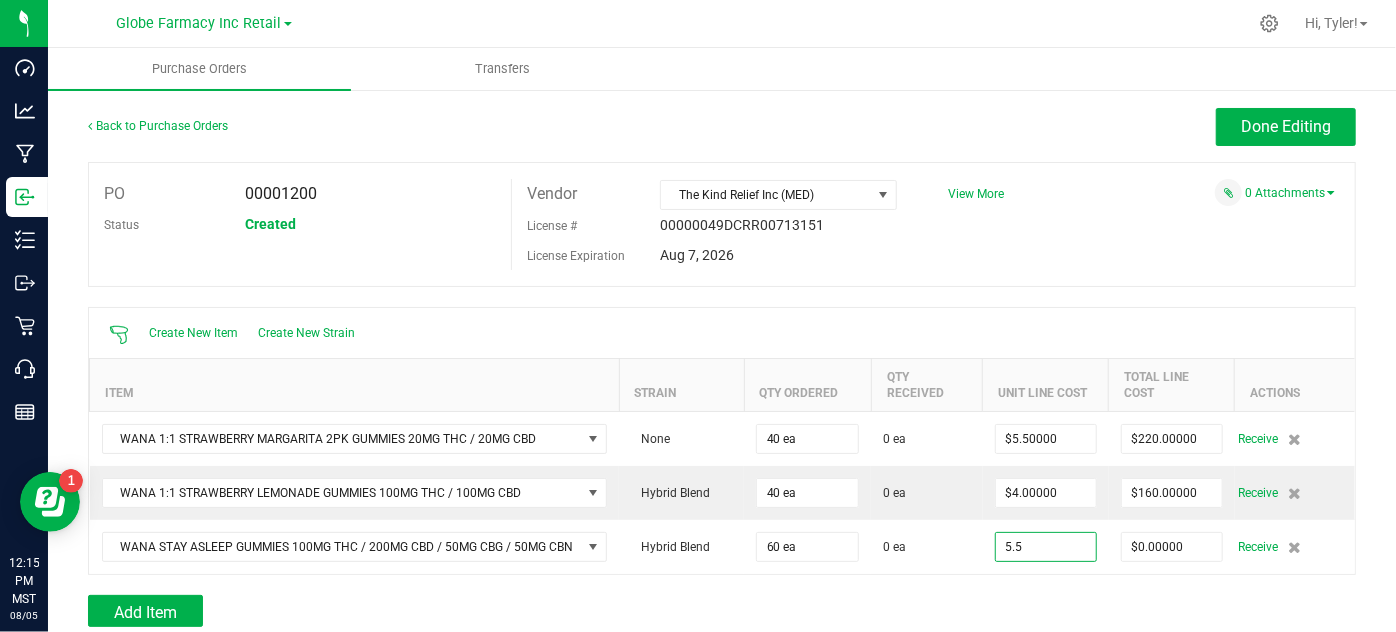 type on "$5.50000" 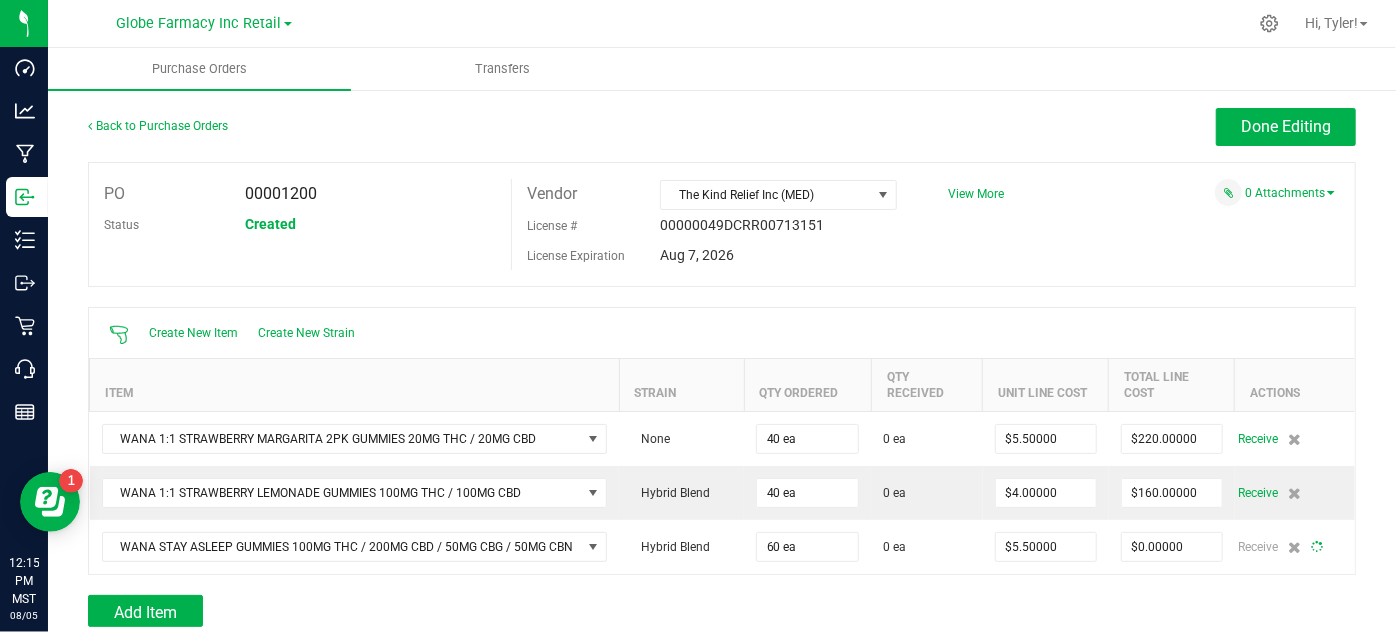 click on "Add Item" at bounding box center [722, 611] 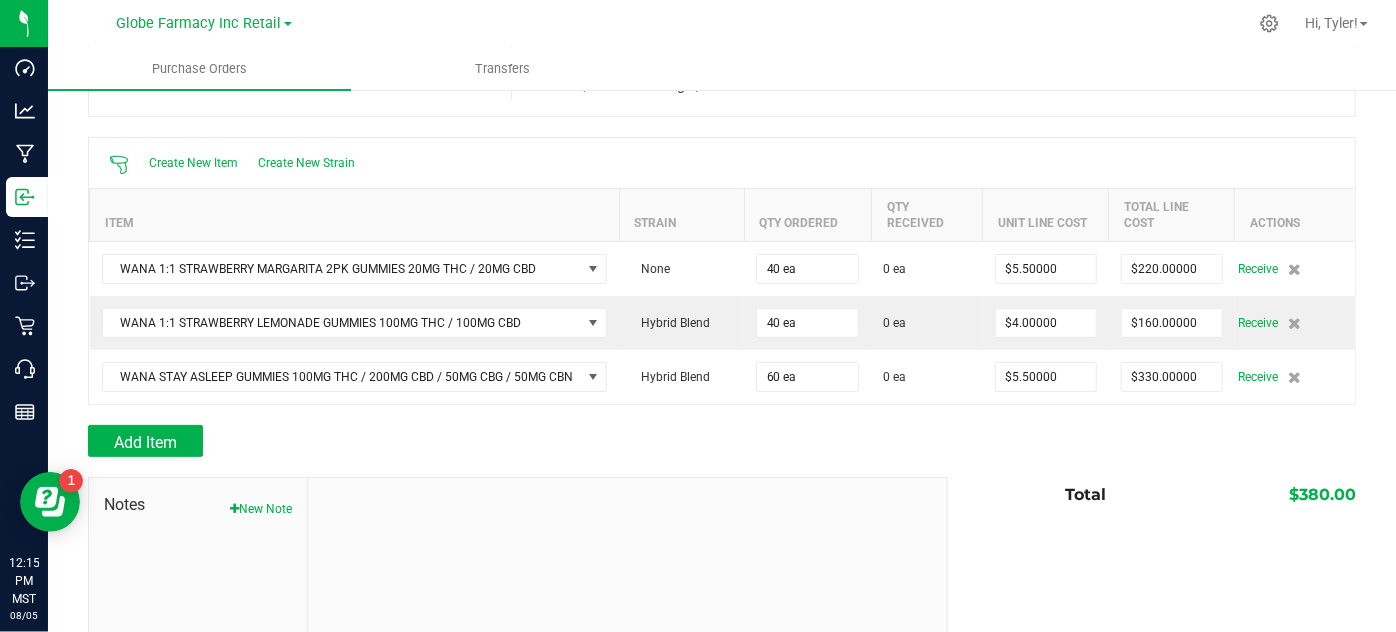scroll, scrollTop: 181, scrollLeft: 0, axis: vertical 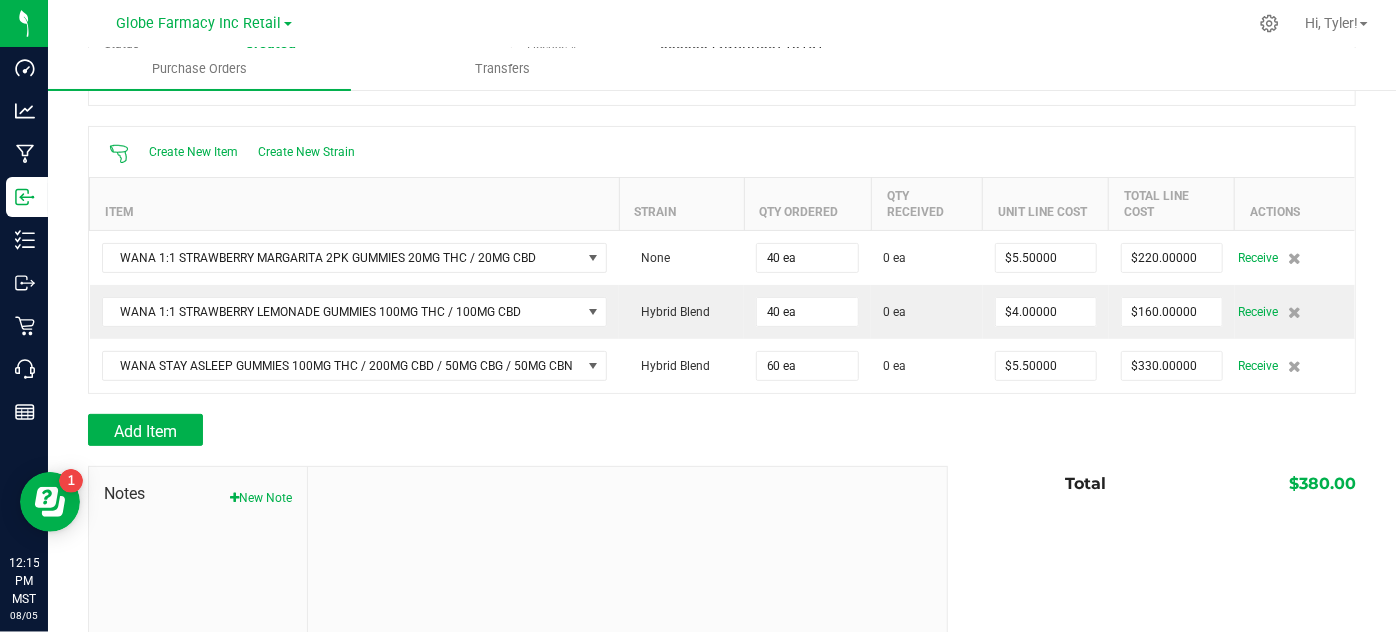 click at bounding box center [722, 404] 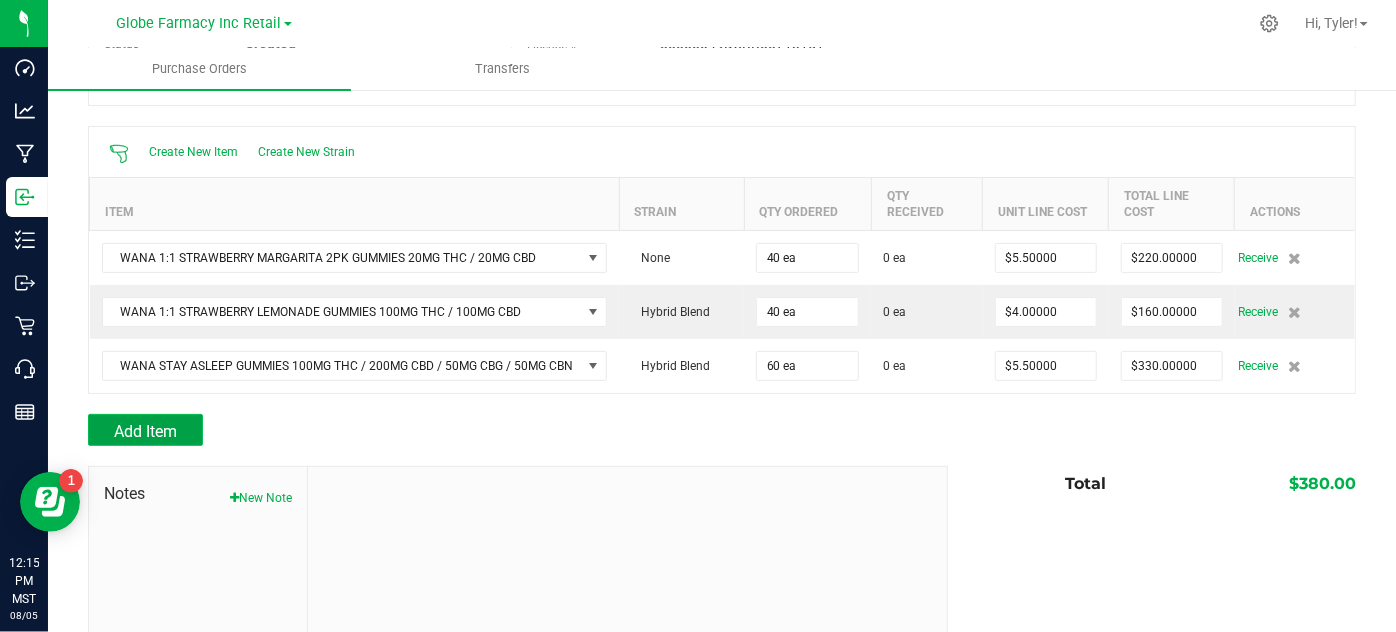 click on "Add Item" at bounding box center (145, 431) 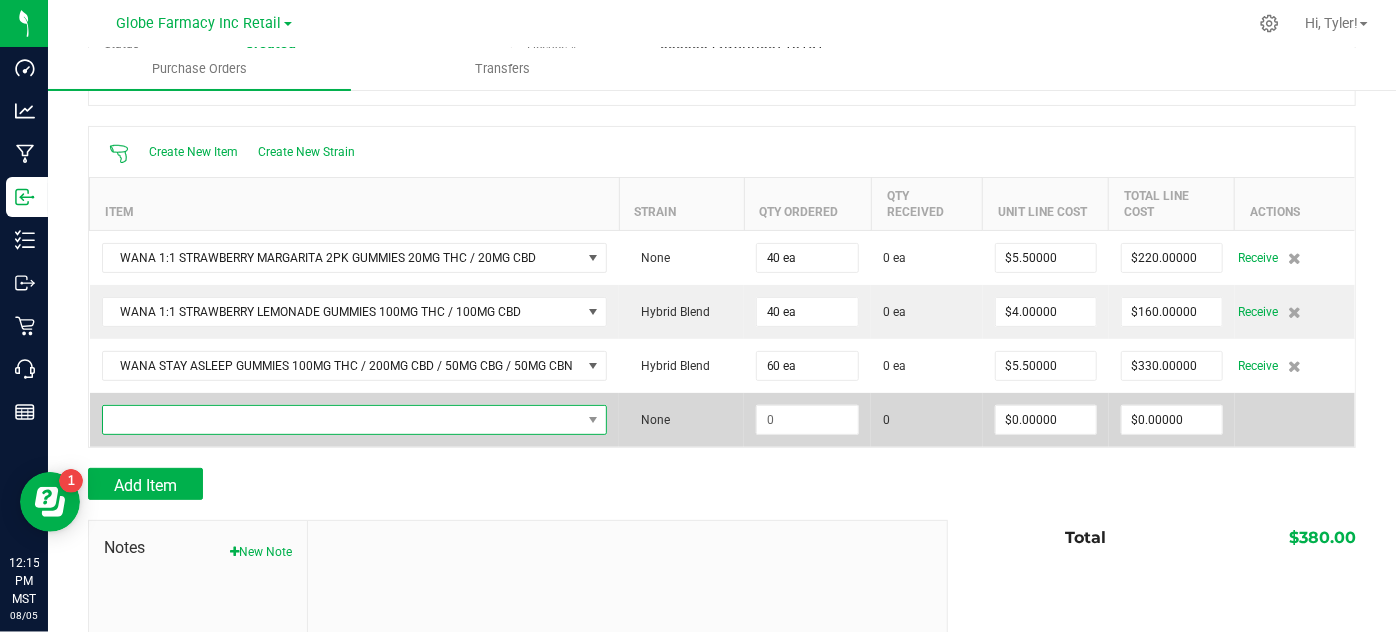 click at bounding box center [342, 420] 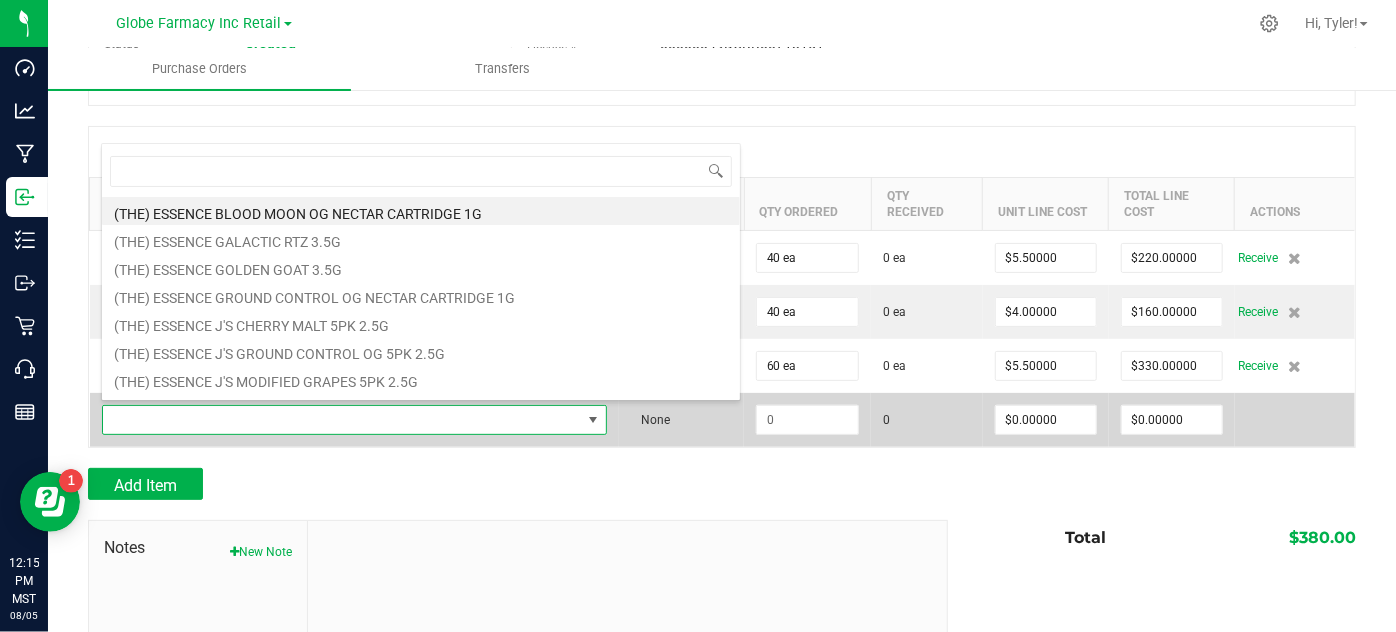 scroll, scrollTop: 99970, scrollLeft: 99496, axis: both 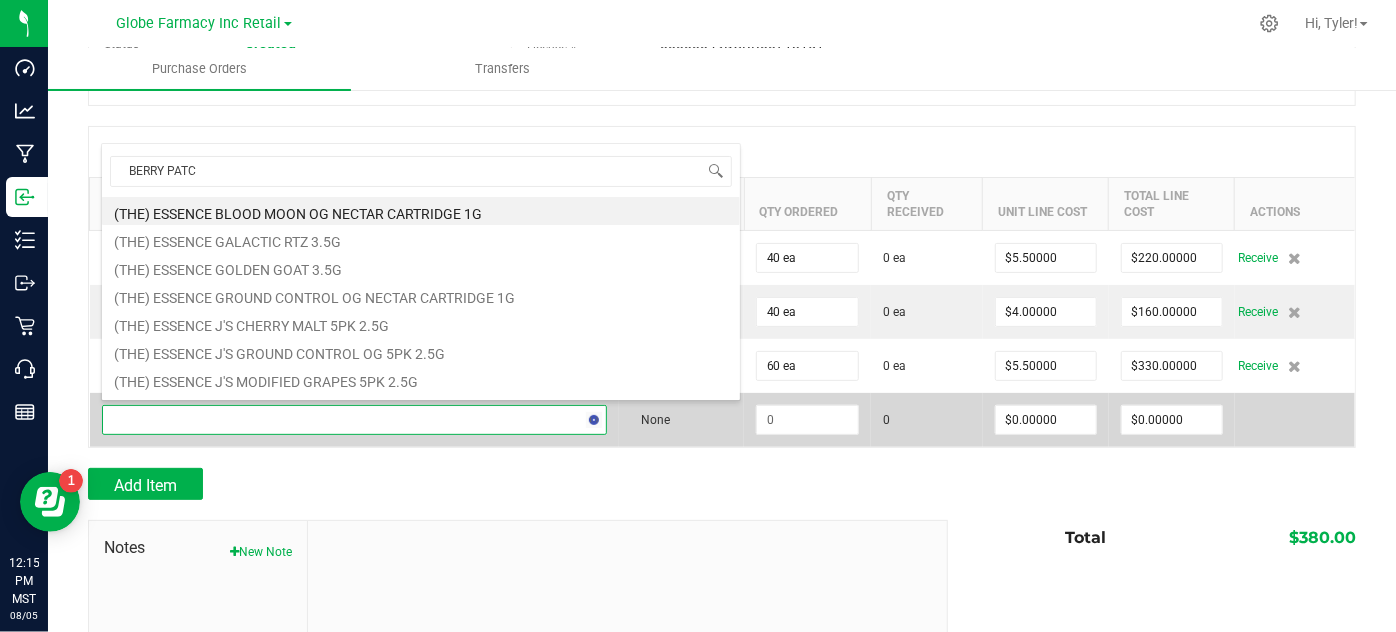type on "BERRY PATCH" 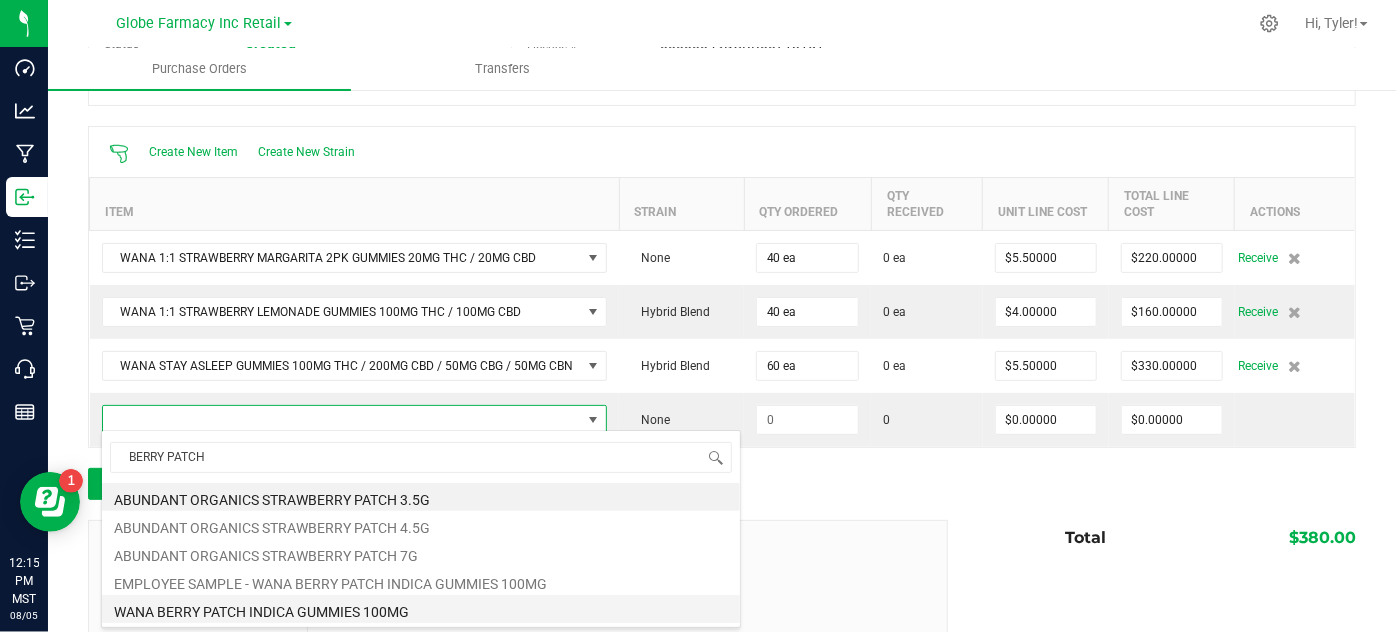 click on "WANA BERRY PATCH INDICA GUMMIES 100MG" at bounding box center (421, 609) 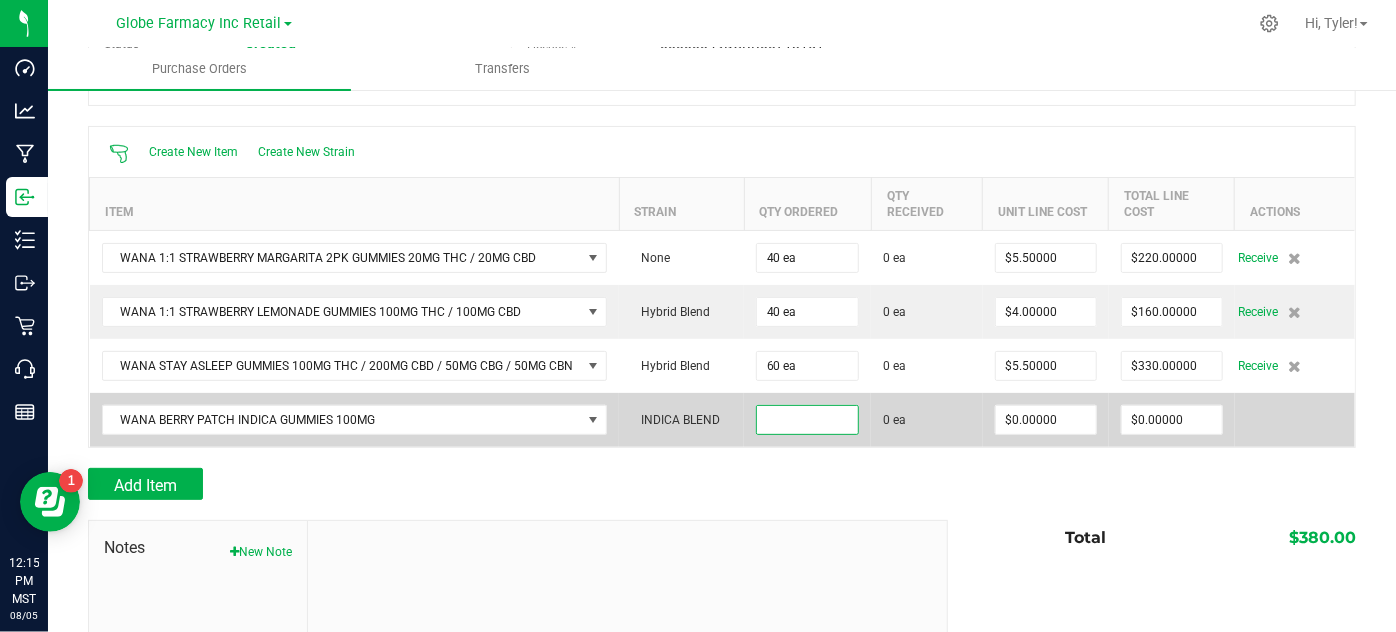 click at bounding box center (807, 420) 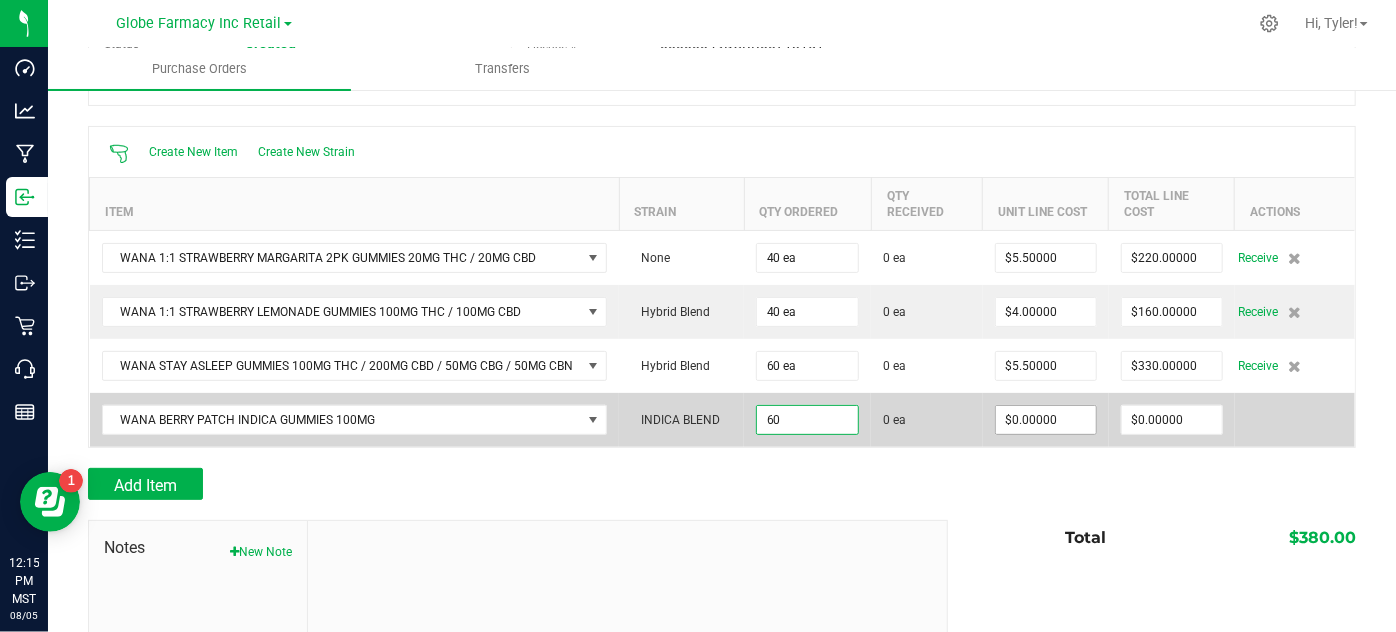 type on "60 ea" 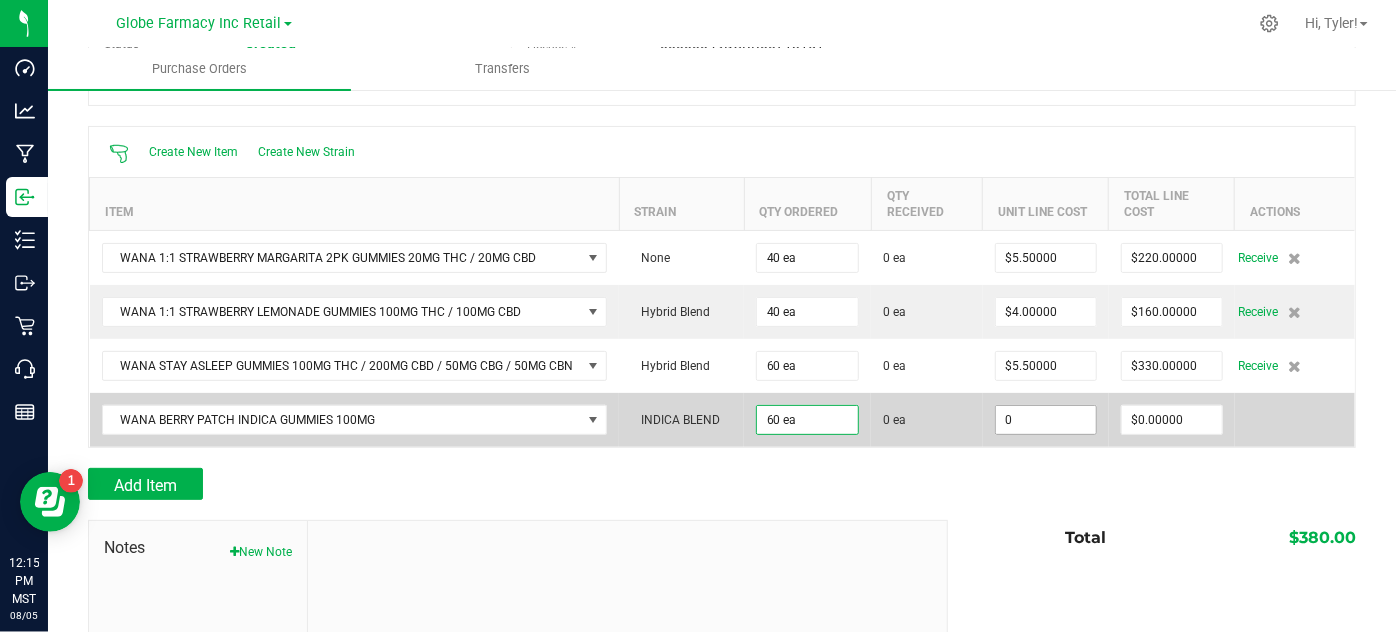 click on "0" at bounding box center [1046, 420] 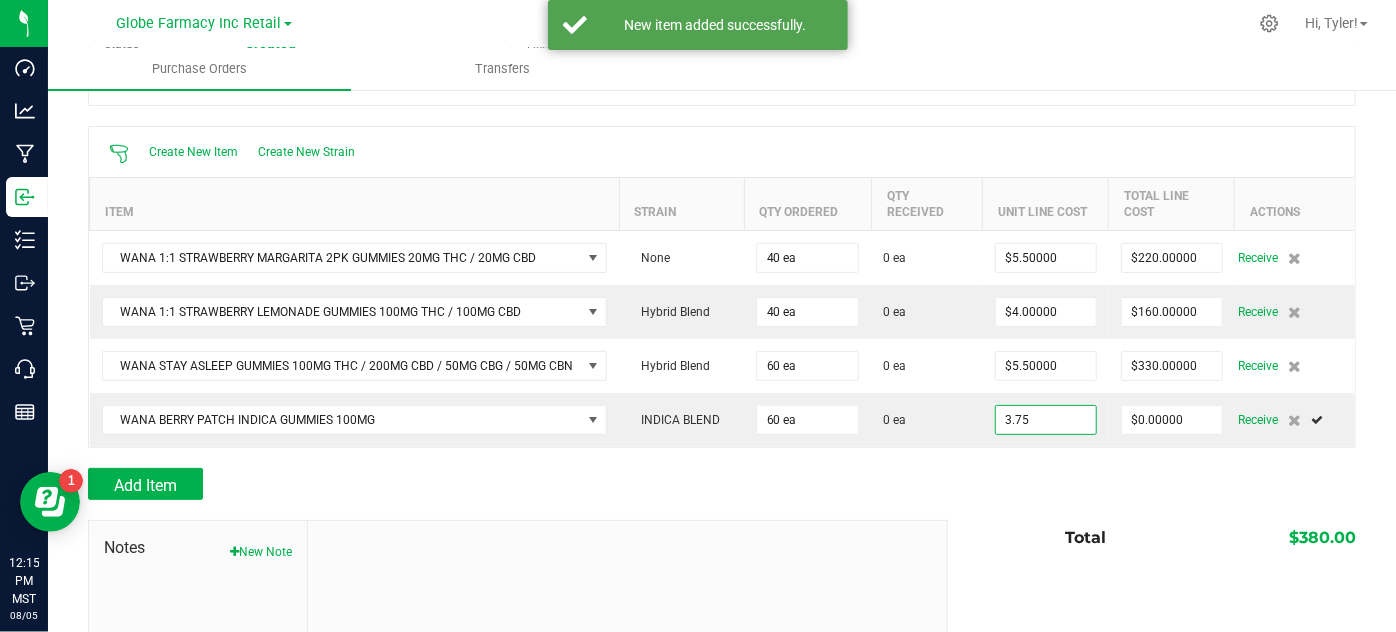 type on "$3.75000" 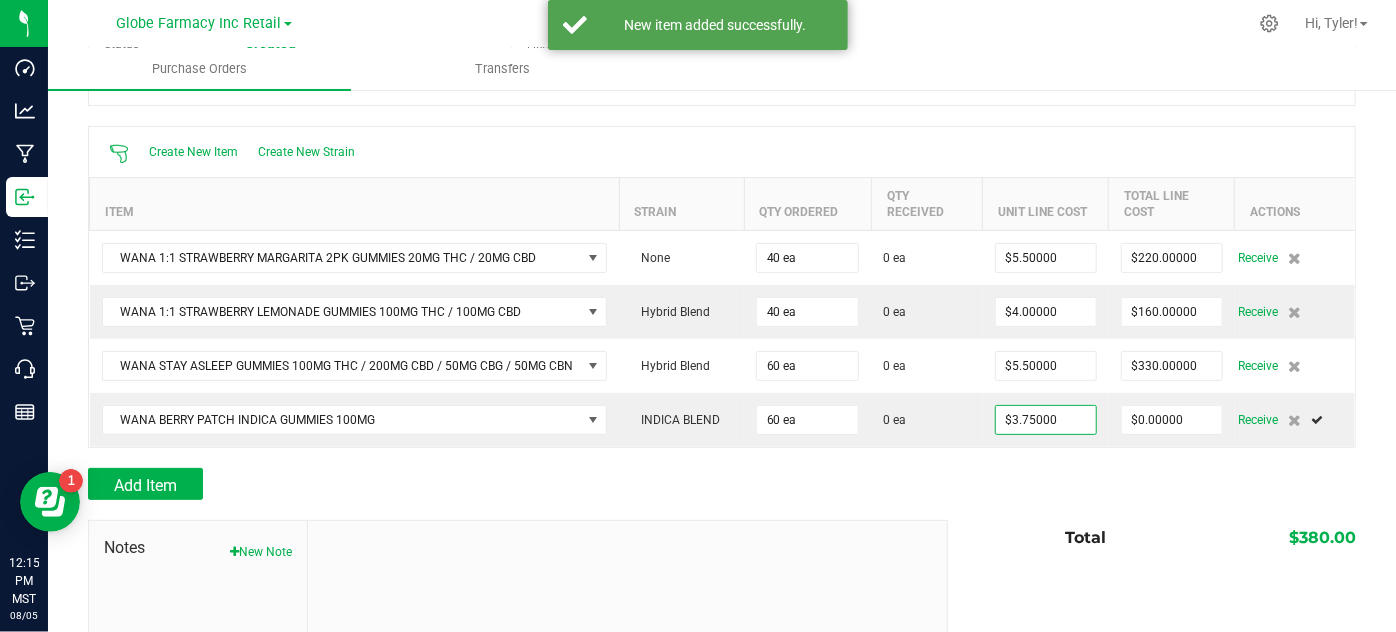 click on "Add Item" at bounding box center [722, 484] 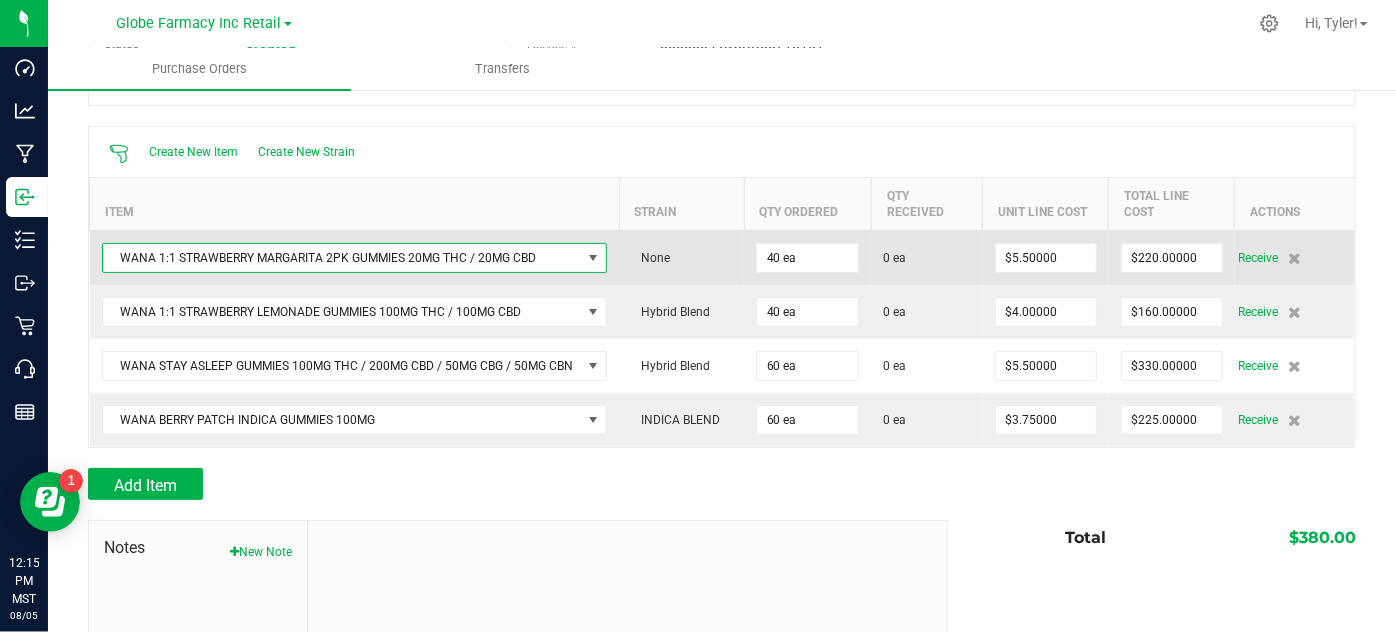 click on "WANA 1:1 STRAWBERRY MARGARITA 2PK GUMMIES 20MG THC / 20MG CBD" at bounding box center [342, 258] 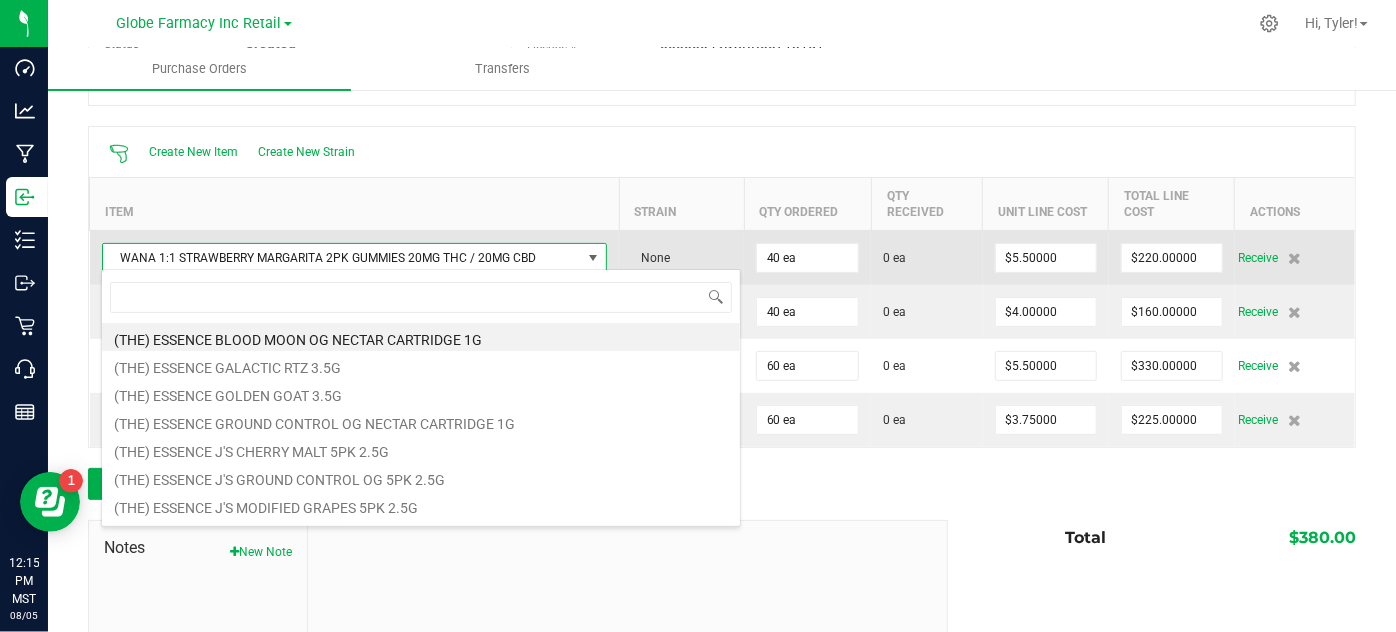 scroll, scrollTop: 99970, scrollLeft: 99496, axis: both 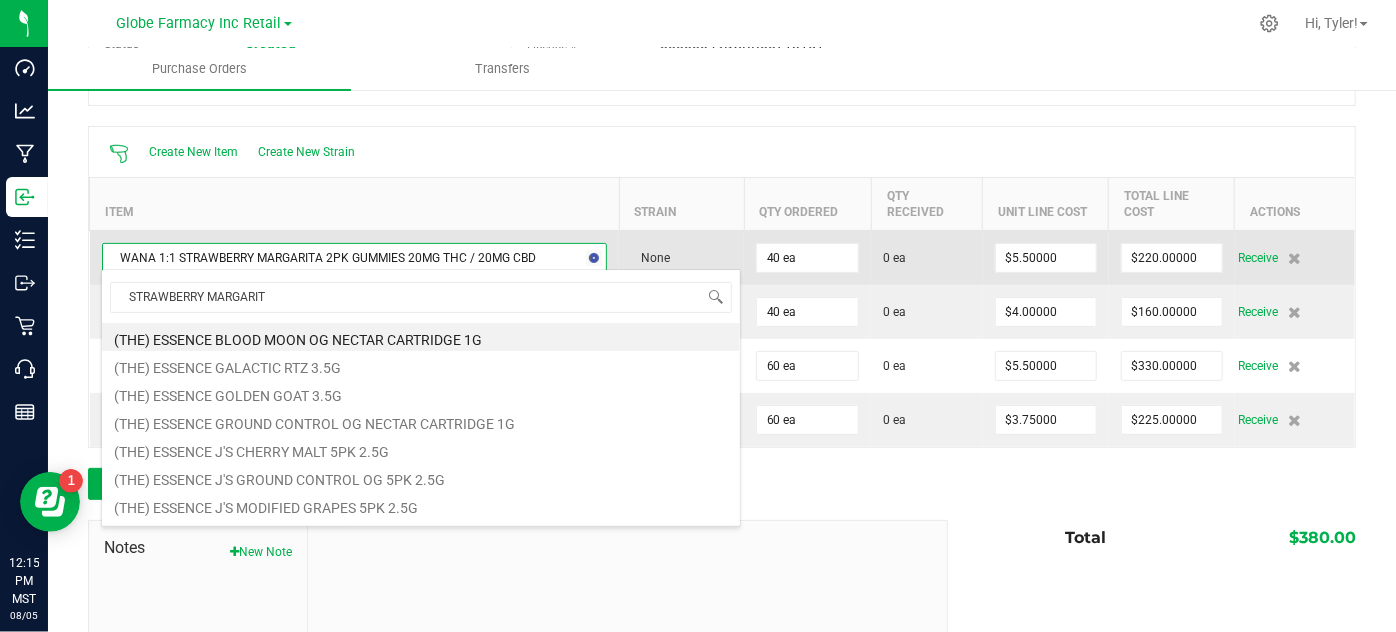 type on "STRAWBERRY MARGARITA" 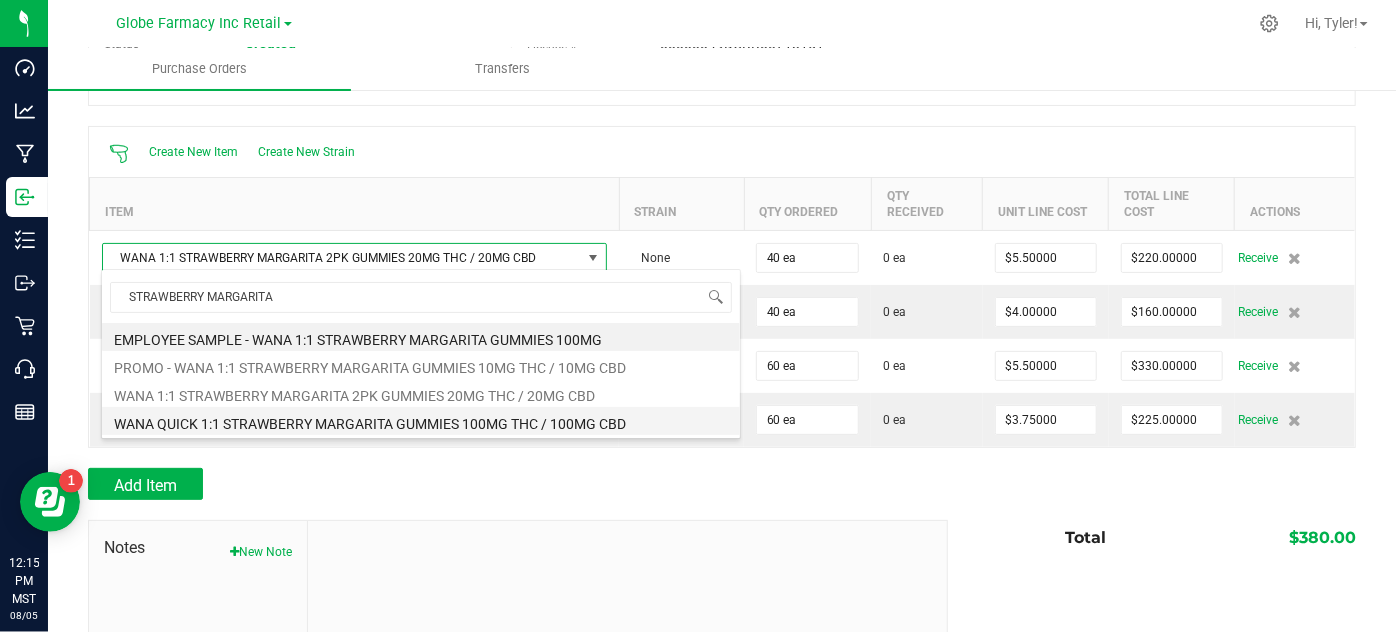 click on "WANA QUICK 1:1 STRAWBERRY MARGARITA GUMMIES 100MG THC / 100MG CBD" at bounding box center (421, 421) 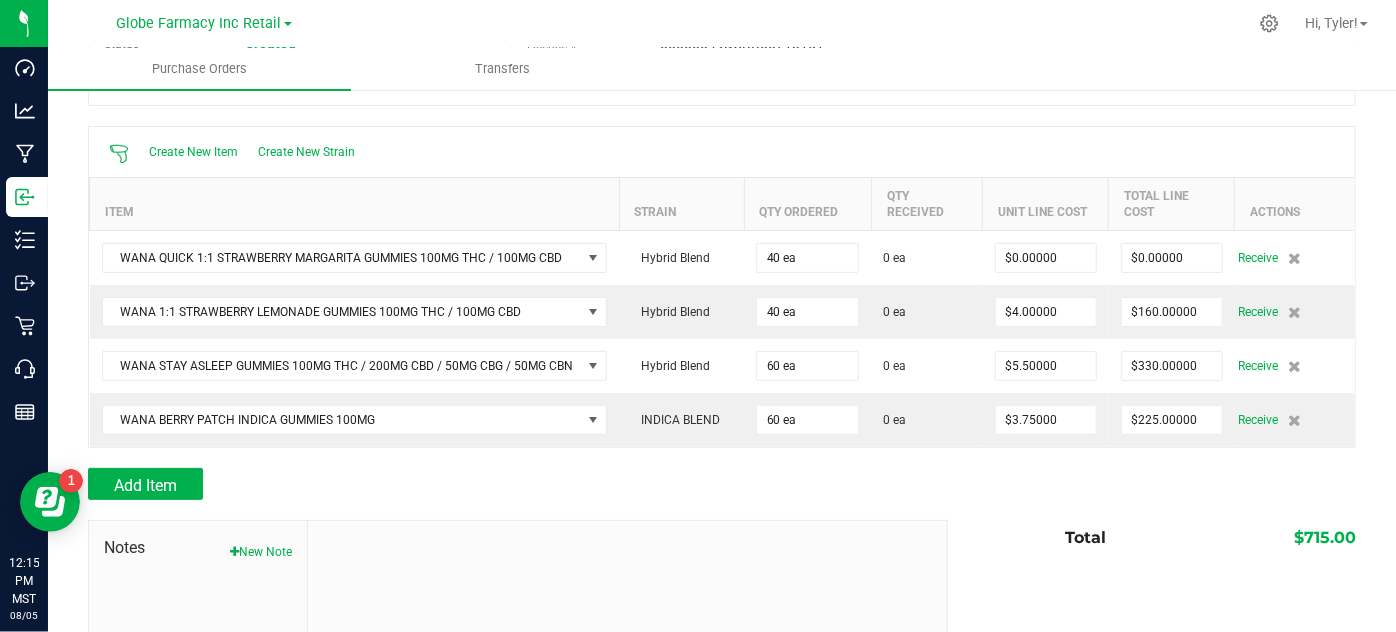 click at bounding box center [628, 655] 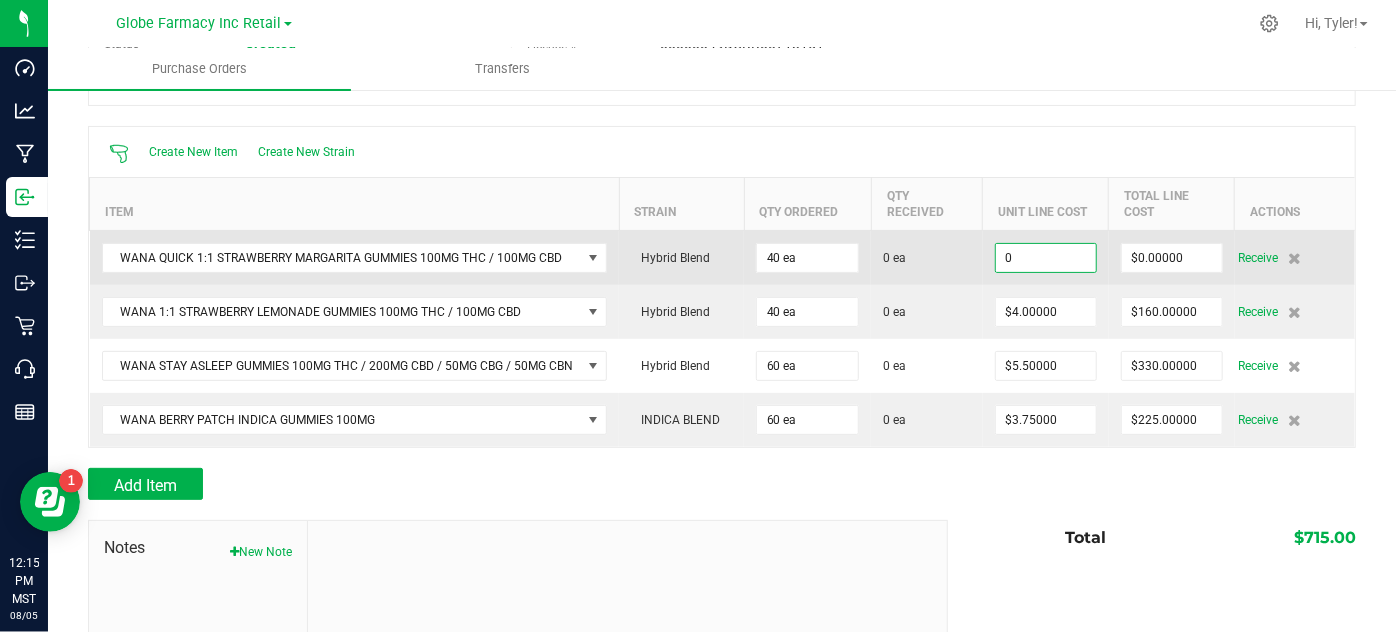 click on "0" at bounding box center (1046, 258) 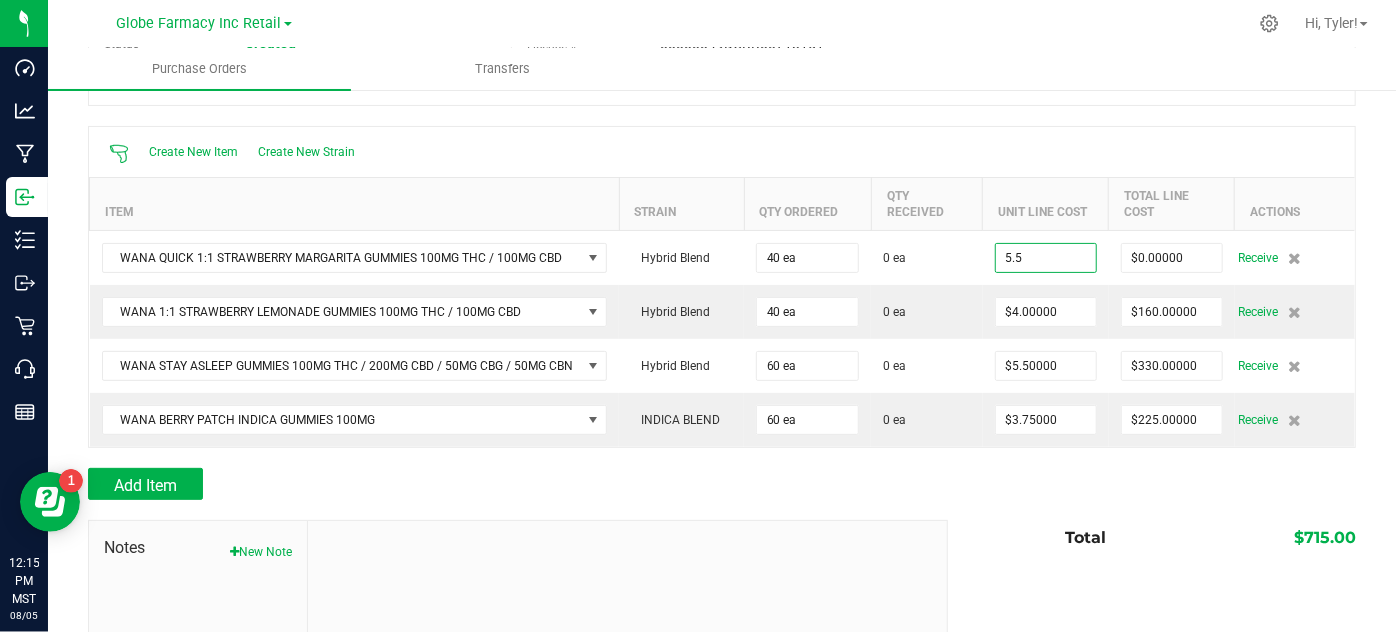 type on "$5.50000" 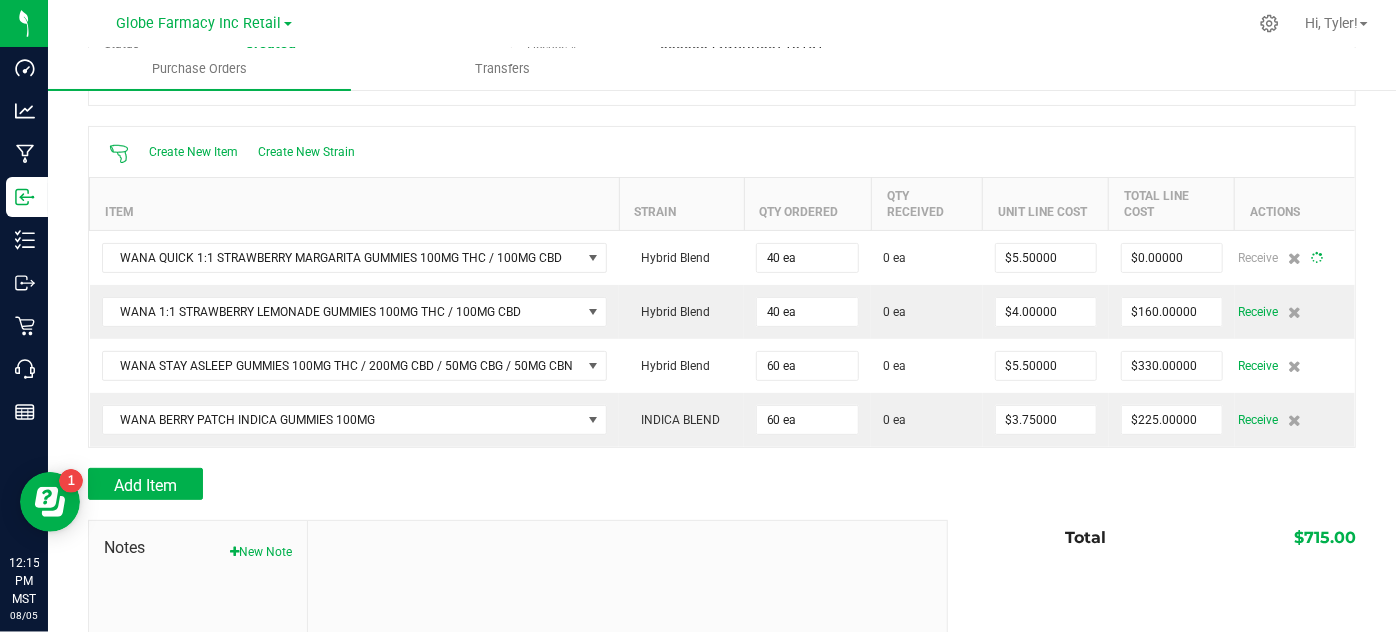 type on "40" 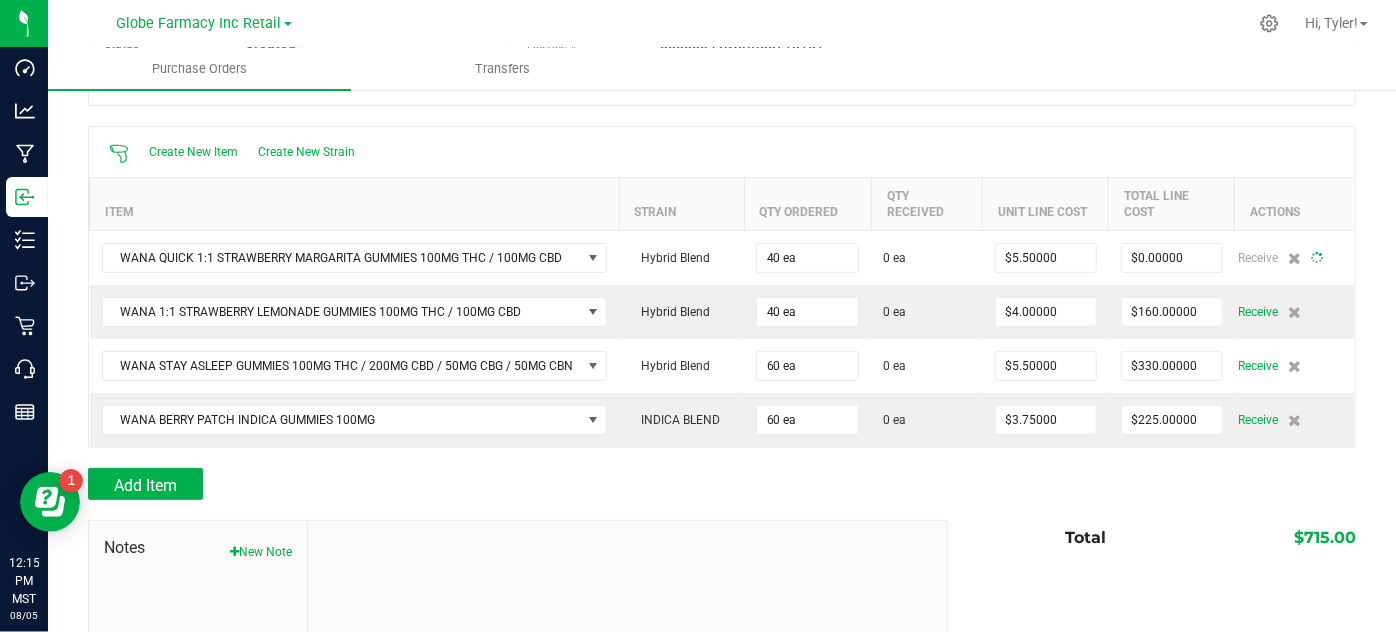 type on "$220.00000" 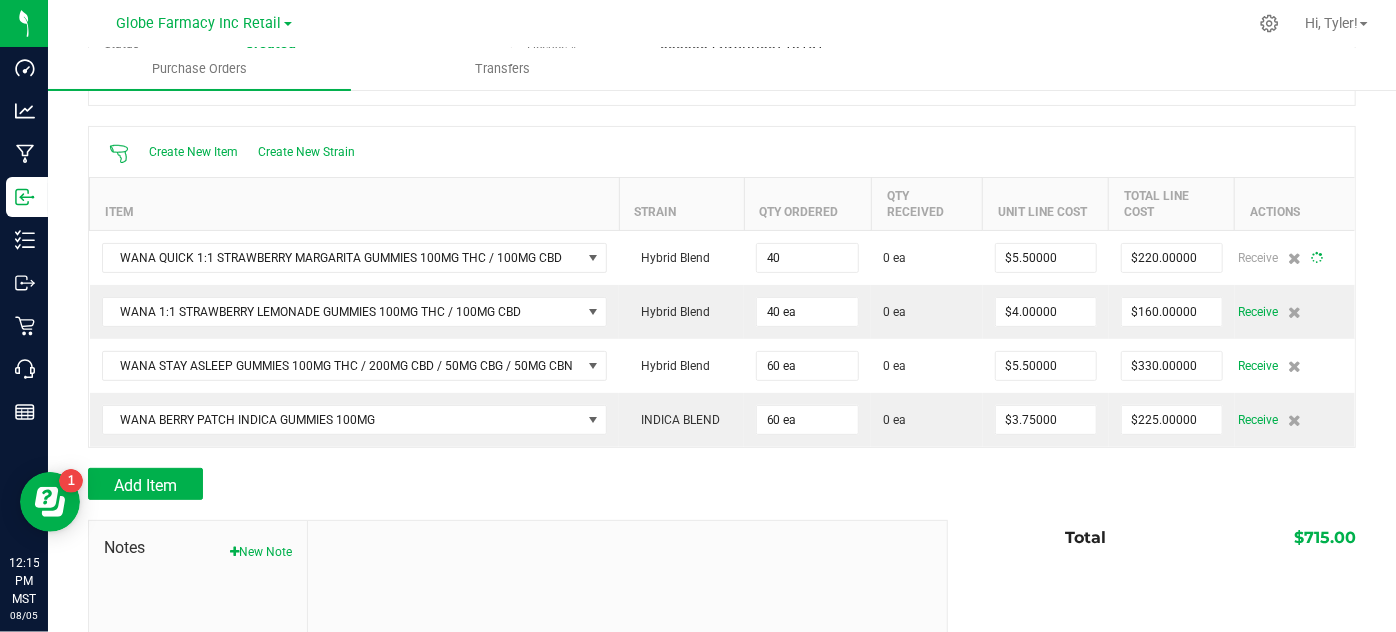 click at bounding box center (722, 510) 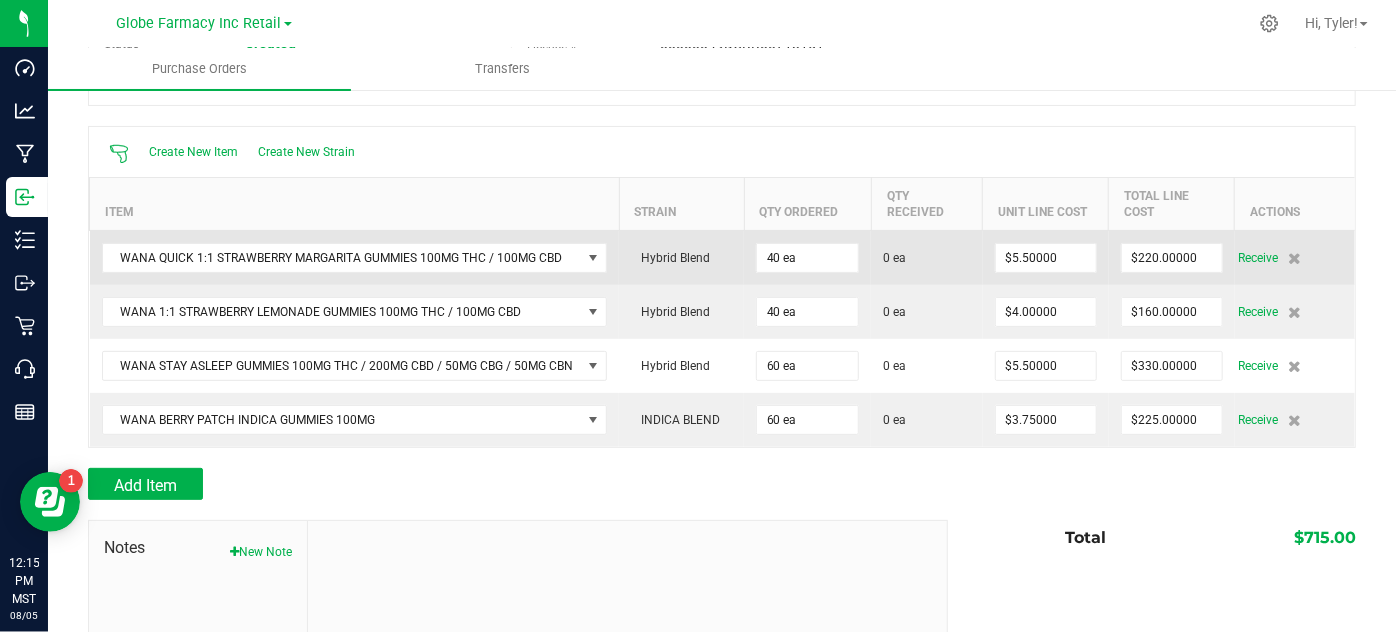 scroll, scrollTop: 0, scrollLeft: 0, axis: both 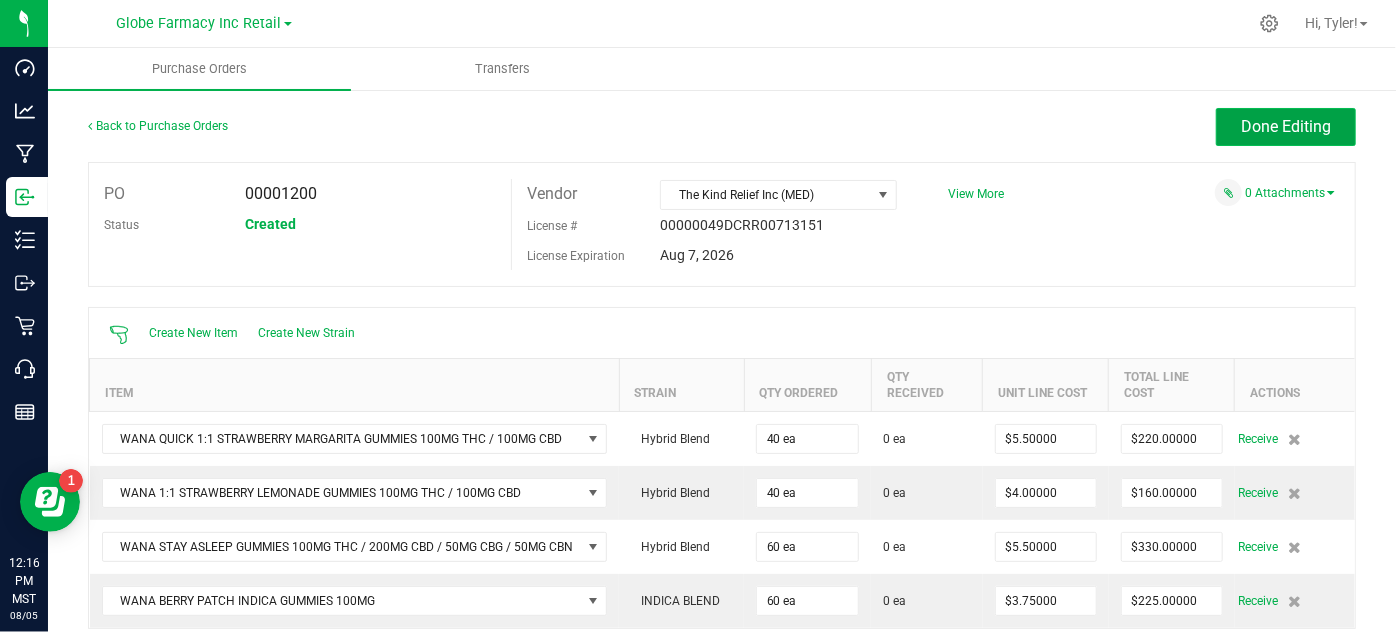 click on "Done Editing" at bounding box center (1286, 127) 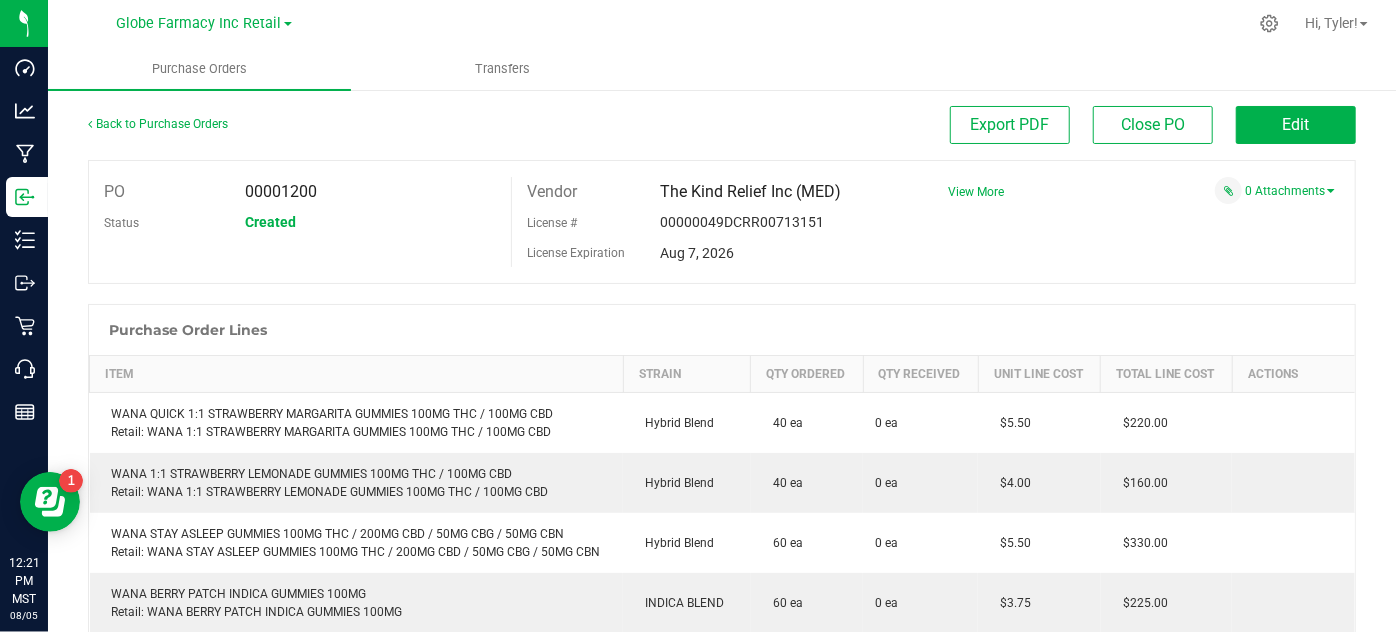 scroll, scrollTop: 0, scrollLeft: 0, axis: both 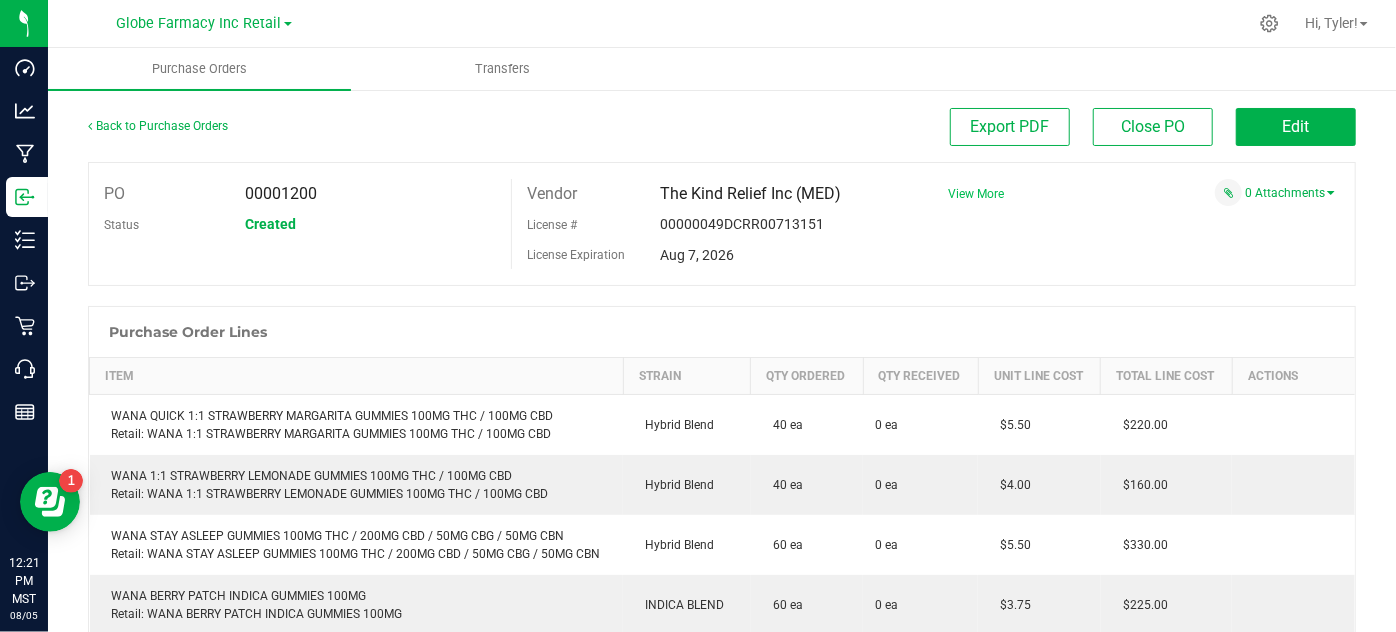 click on "View More" at bounding box center (976, 194) 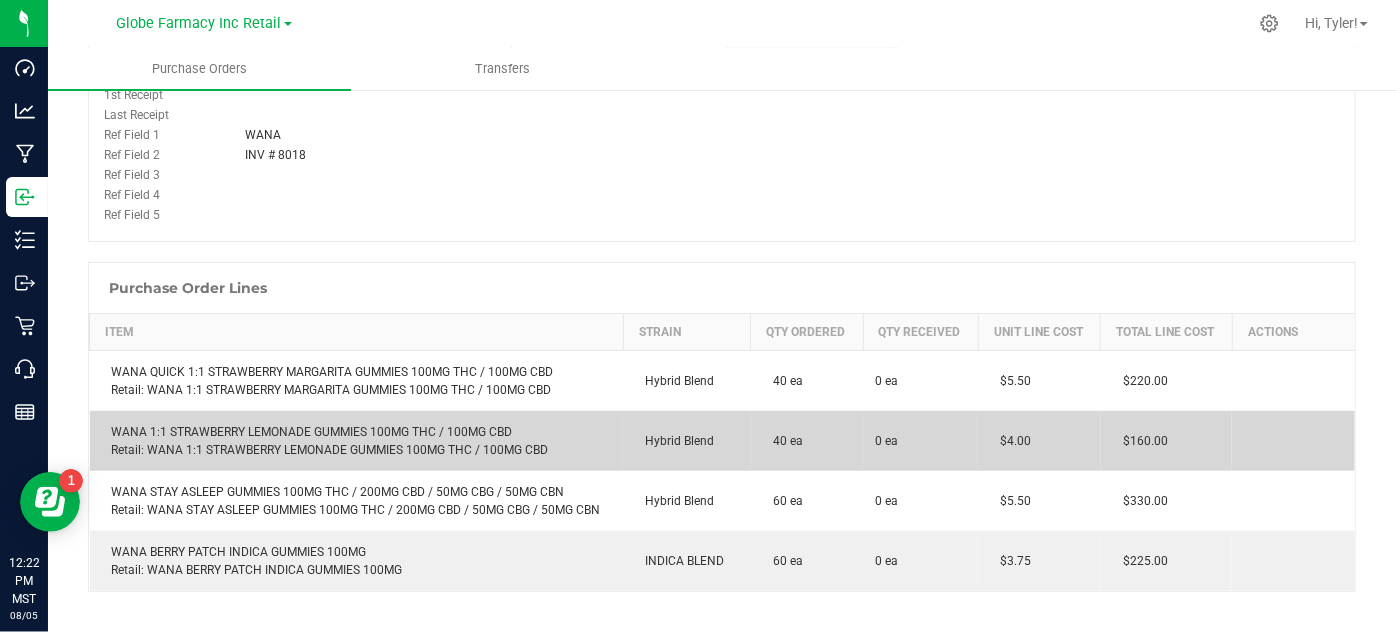scroll, scrollTop: 272, scrollLeft: 0, axis: vertical 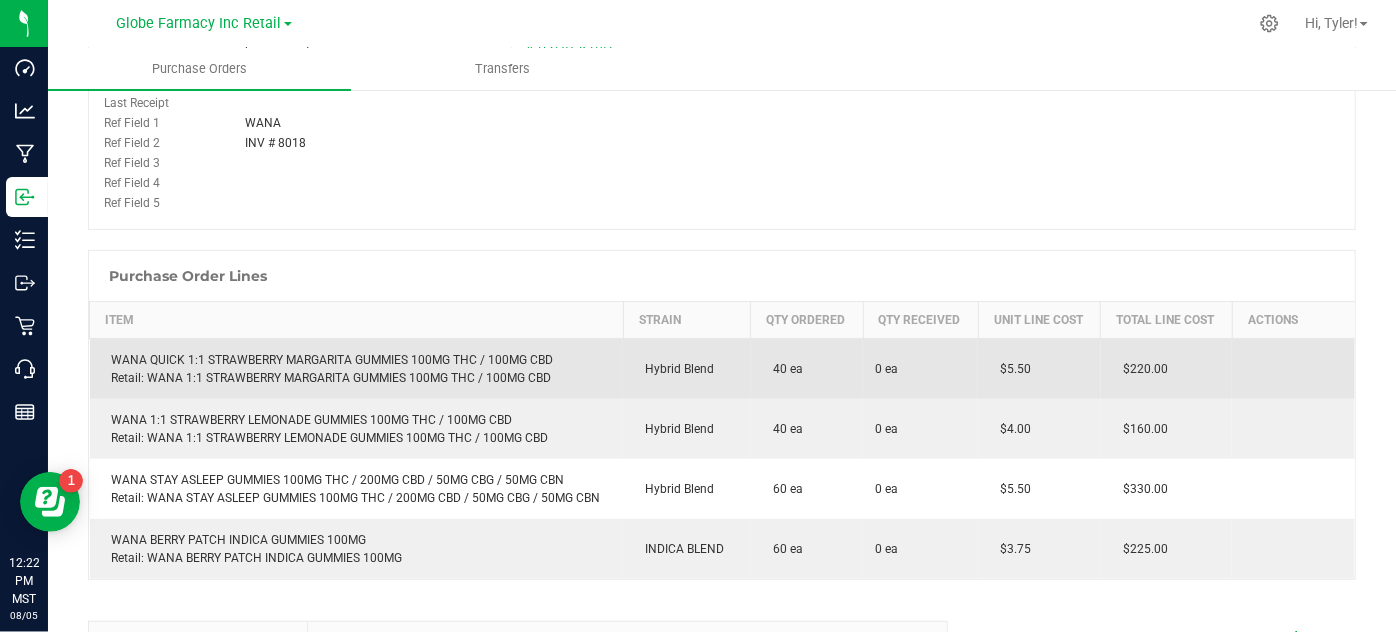 click on "WANA QUICK 1:1 STRAWBERRY MARGARITA GUMMIES 100MG THC / 100MG CBD Retail: WANA 1:1 STRAWBERRY MARGARITA GUMMIES 100MG THC / 100MG CBD" at bounding box center (357, 369) 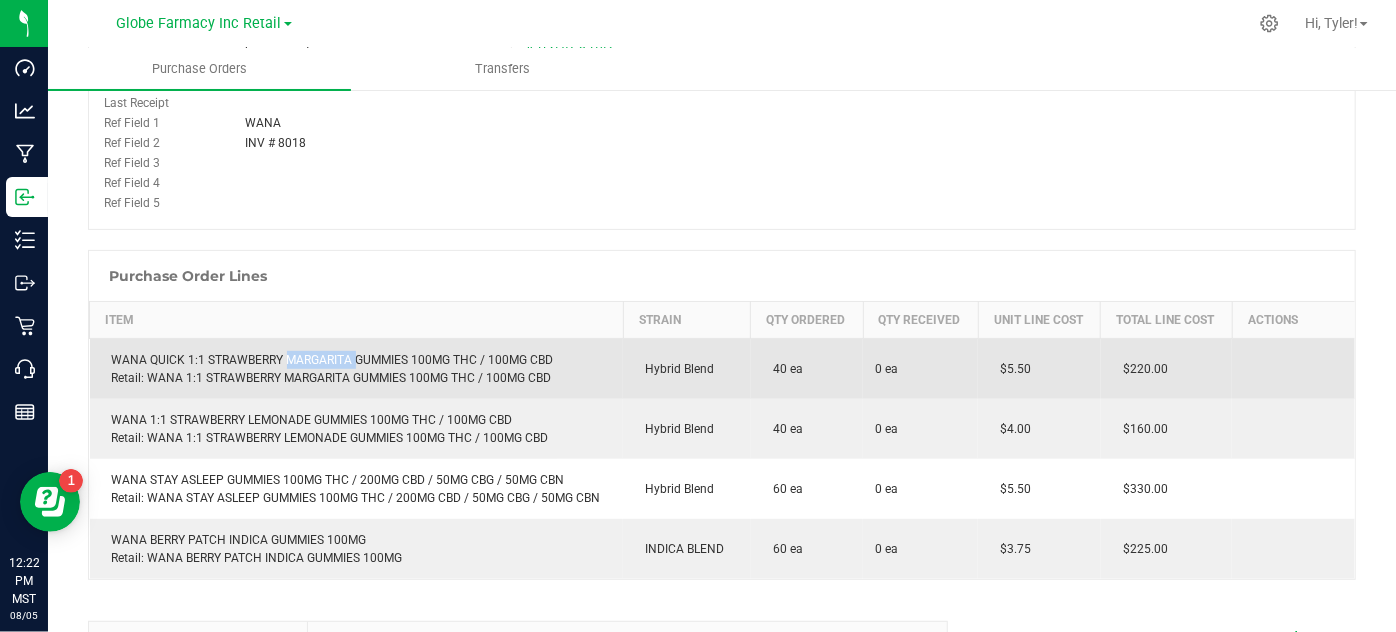 click on "WANA QUICK 1:1 STRAWBERRY MARGARITA GUMMIES 100MG THC / 100MG CBD Retail: WANA 1:1 STRAWBERRY MARGARITA GUMMIES 100MG THC / 100MG CBD" at bounding box center (357, 369) 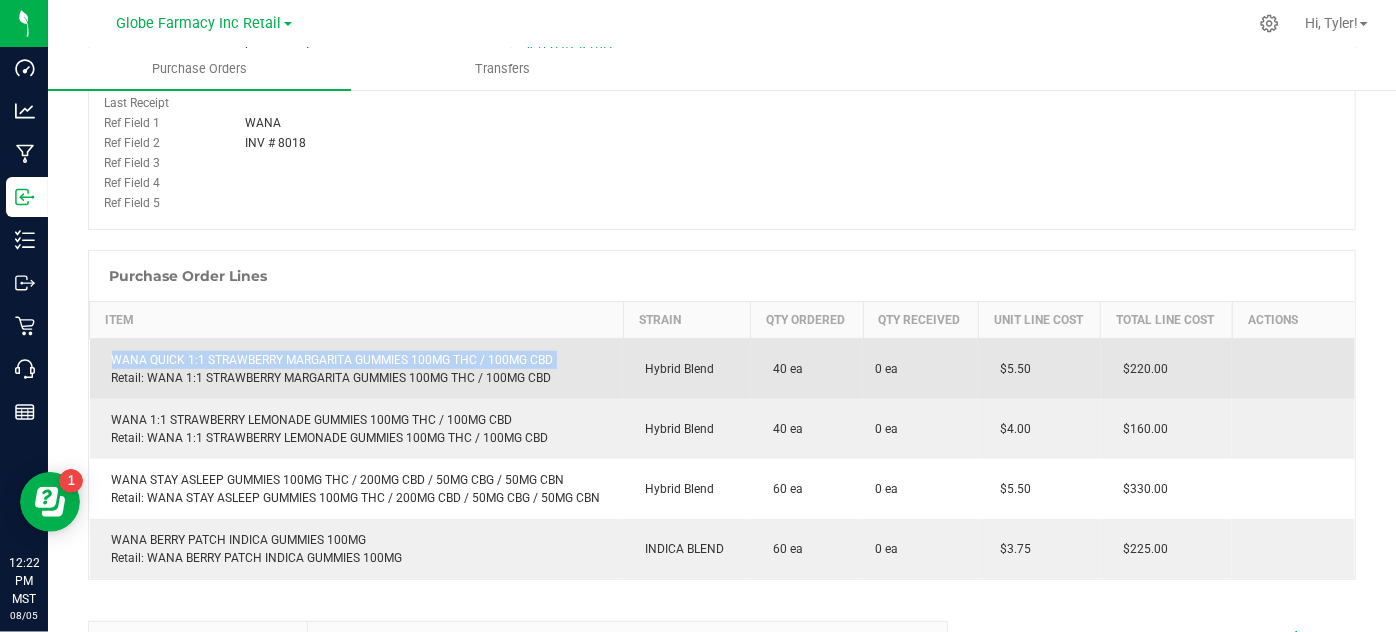 click on "WANA QUICK 1:1 STRAWBERRY MARGARITA GUMMIES 100MG THC / 100MG CBD Retail: WANA 1:1 STRAWBERRY MARGARITA GUMMIES 100MG THC / 100MG CBD" at bounding box center [357, 369] 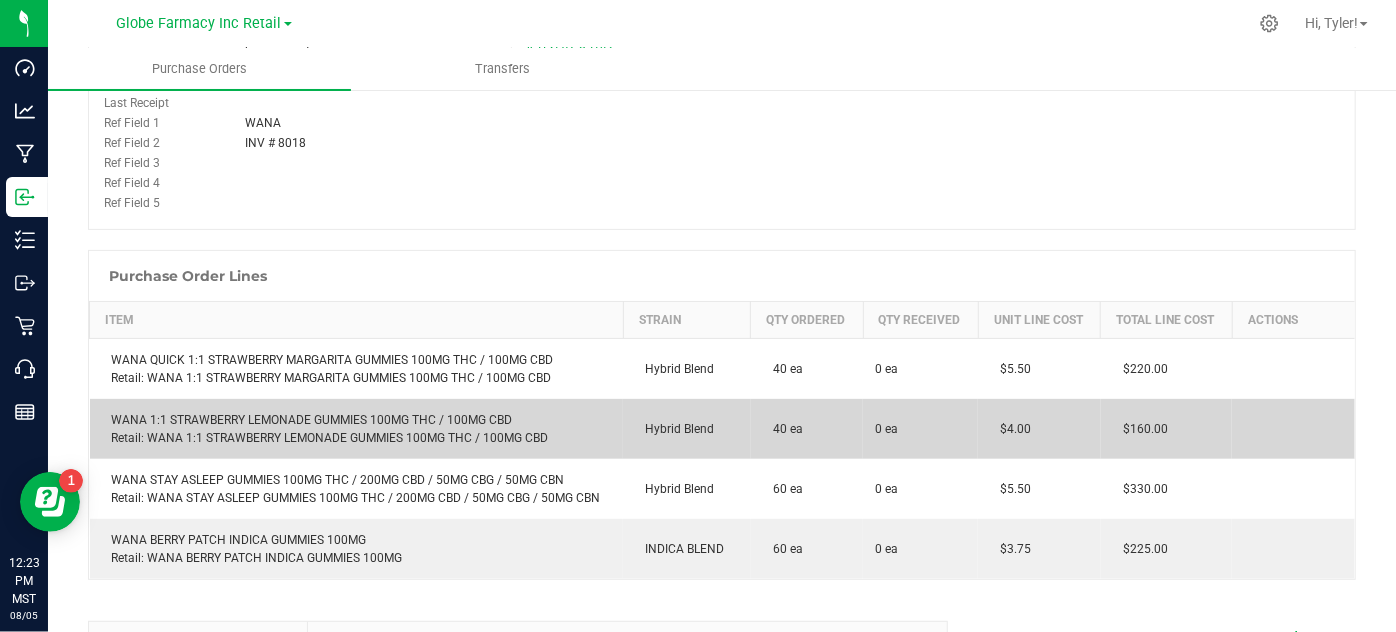 click on "WANA 1:1 STRAWBERRY LEMONADE GUMMIES 100MG THC / 100MG CBD Retail: WANA 1:1 STRAWBERRY LEMONADE GUMMIES 100MG THC / 100MG CBD" at bounding box center (357, 429) 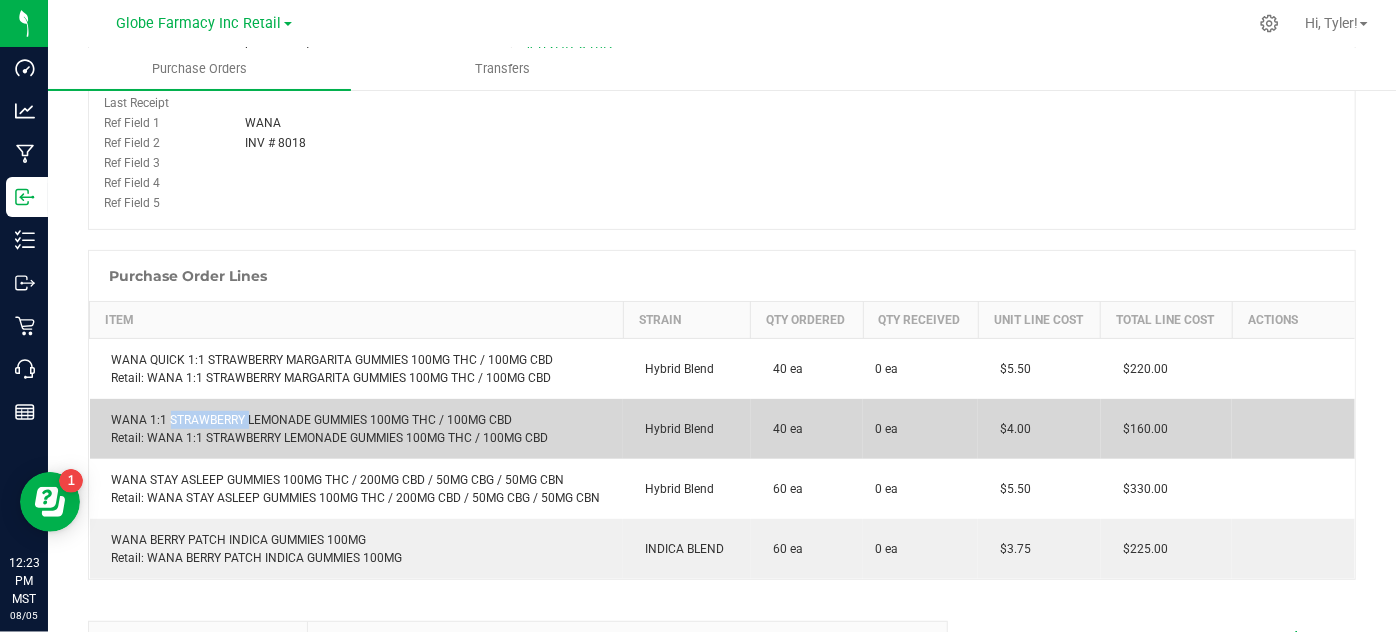 click on "WANA 1:1 STRAWBERRY LEMONADE GUMMIES 100MG THC / 100MG CBD Retail: WANA 1:1 STRAWBERRY LEMONADE GUMMIES 100MG THC / 100MG CBD" at bounding box center [357, 429] 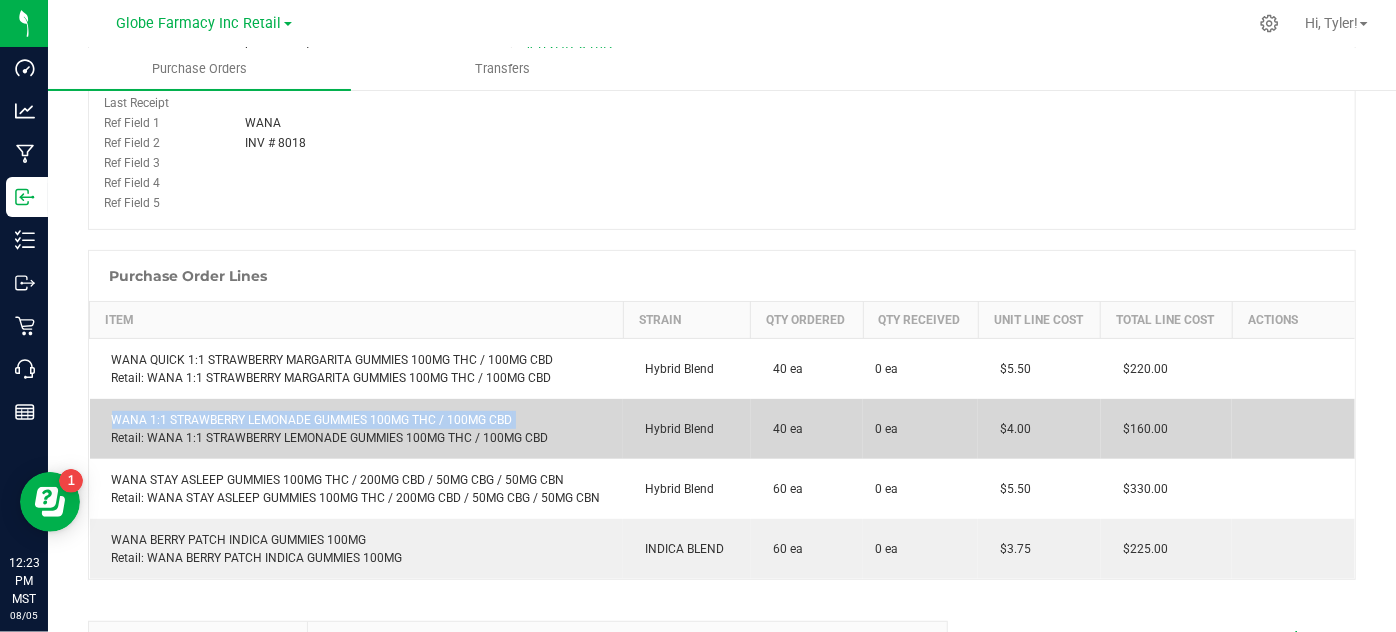 click on "WANA 1:1 STRAWBERRY LEMONADE GUMMIES 100MG THC / 100MG CBD Retail: WANA 1:1 STRAWBERRY LEMONADE GUMMIES 100MG THC / 100MG CBD" at bounding box center (357, 429) 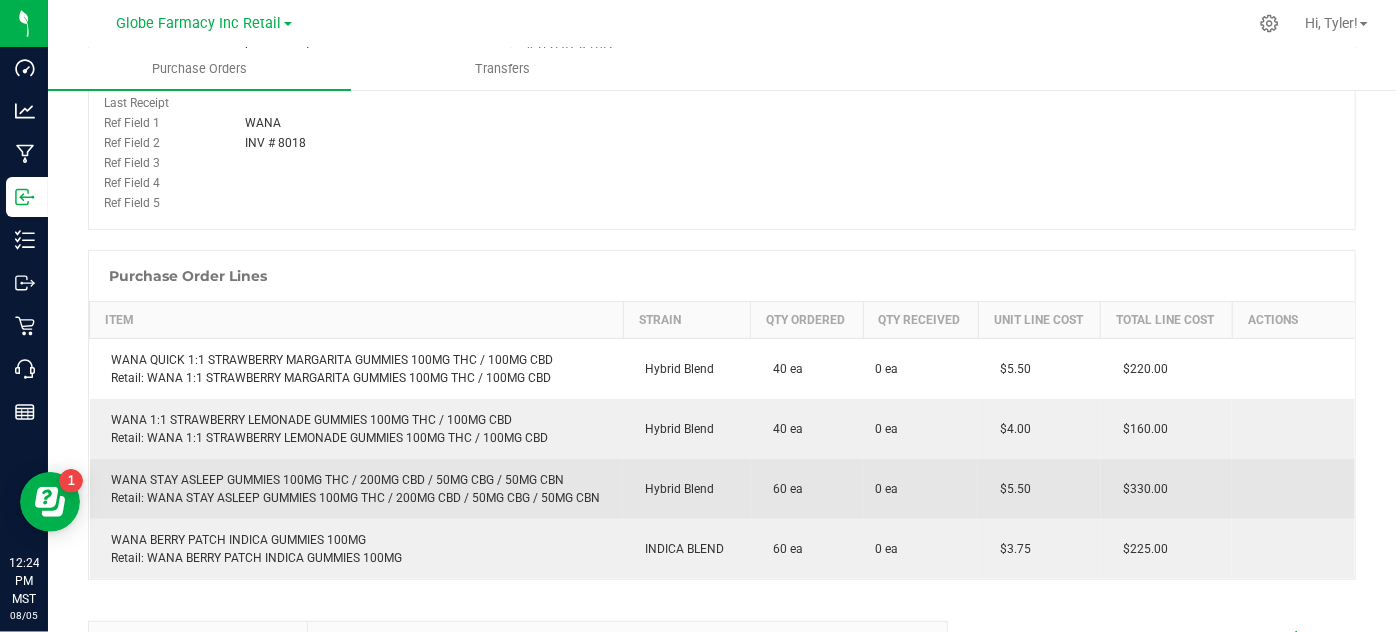 click on "WANA STAY ASLEEP GUMMIES 100MG THC / 200MG CBD / 50MG CBG / 50MG CBN Retail: WANA STAY ASLEEP GUMMIES 100MG THC / 200MG CBD / 50MG CBG / 50MG CBN" at bounding box center [357, 489] 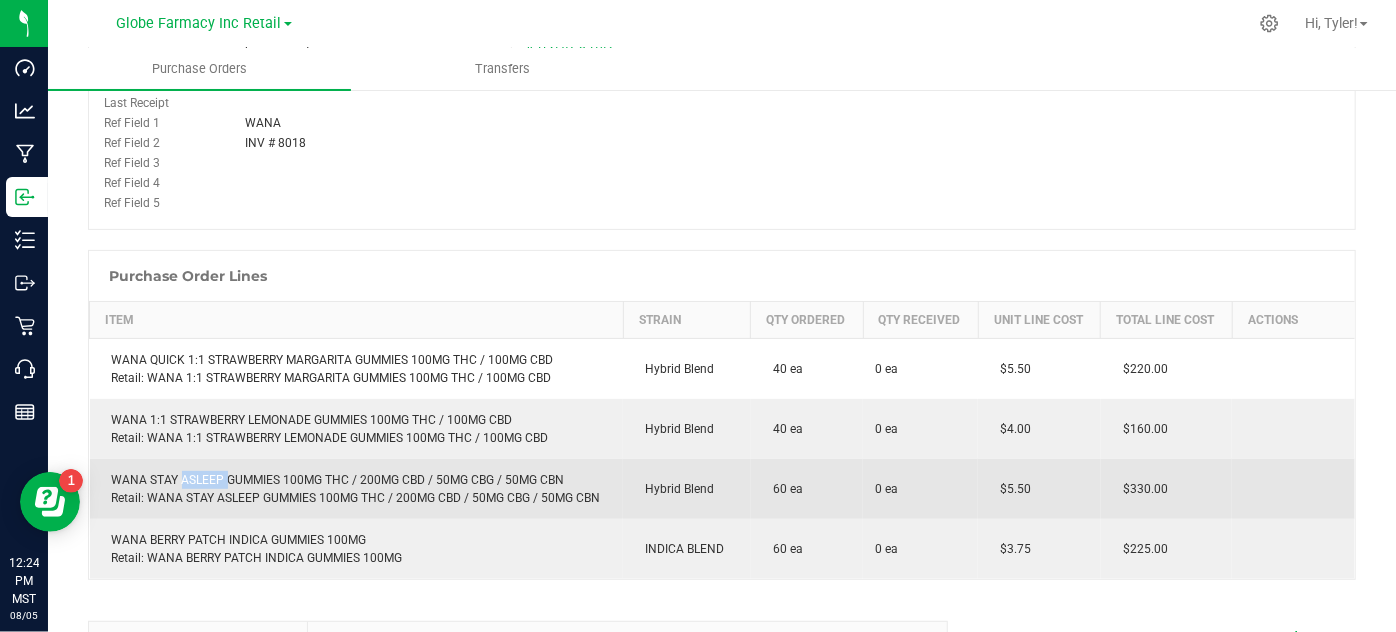 click on "WANA STAY ASLEEP GUMMIES 100MG THC / 200MG CBD / 50MG CBG / 50MG CBN Retail: WANA STAY ASLEEP GUMMIES 100MG THC / 200MG CBD / 50MG CBG / 50MG CBN" at bounding box center (357, 489) 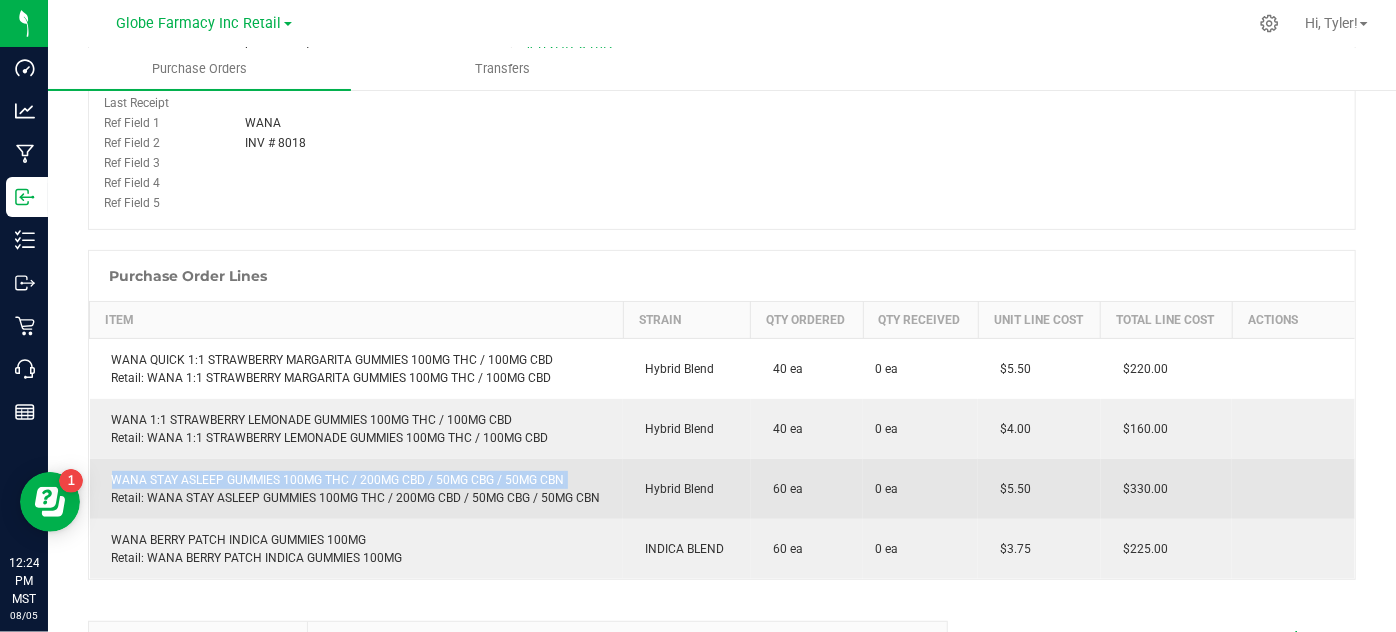 click on "WANA STAY ASLEEP GUMMIES 100MG THC / 200MG CBD / 50MG CBG / 50MG CBN Retail: WANA STAY ASLEEP GUMMIES 100MG THC / 200MG CBD / 50MG CBG / 50MG CBN" at bounding box center (357, 489) 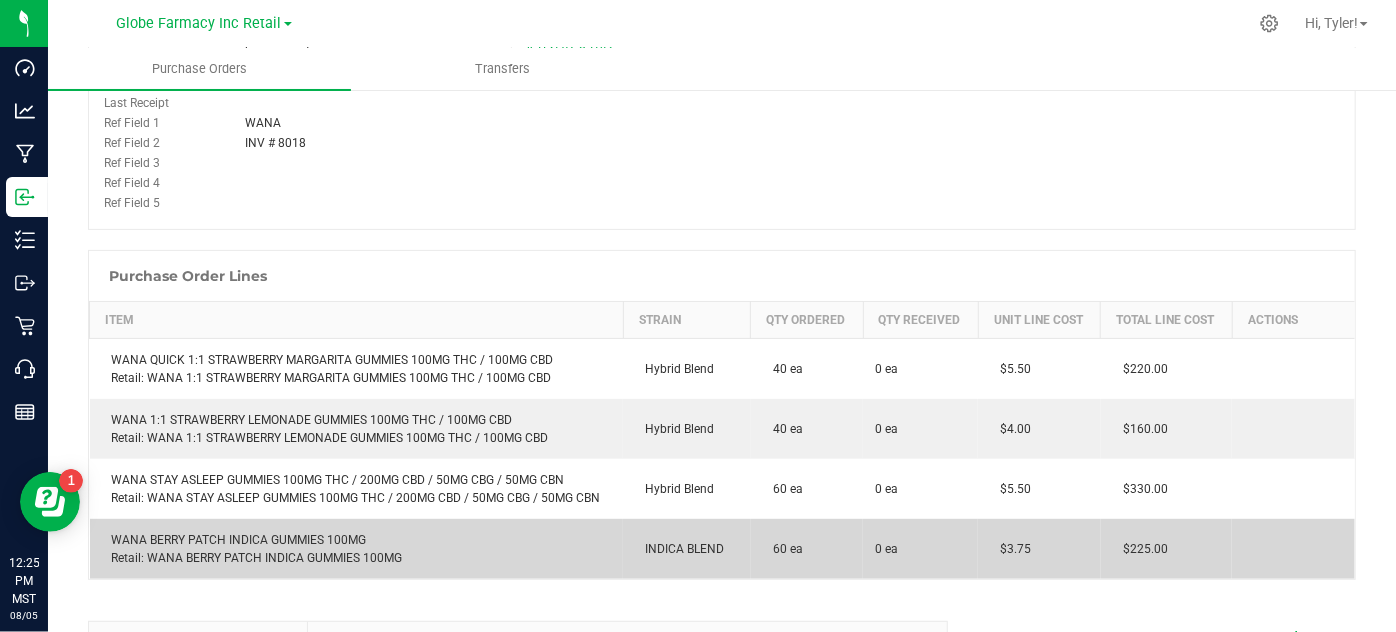 click on "WANA BERRY PATCH INDICA GUMMIES 100MG Retail: WANA BERRY PATCH INDICA GUMMIES 100MG" at bounding box center (357, 549) 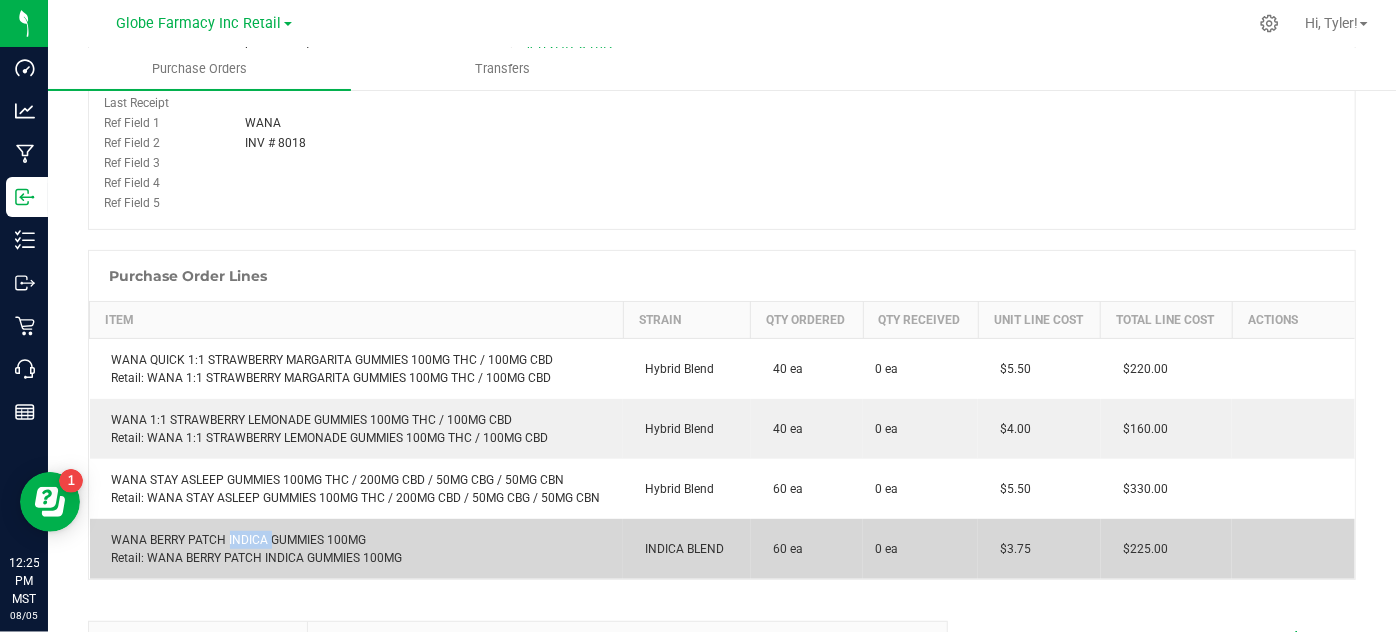 click on "WANA BERRY PATCH INDICA GUMMIES 100MG Retail: WANA BERRY PATCH INDICA GUMMIES 100MG" at bounding box center (357, 549) 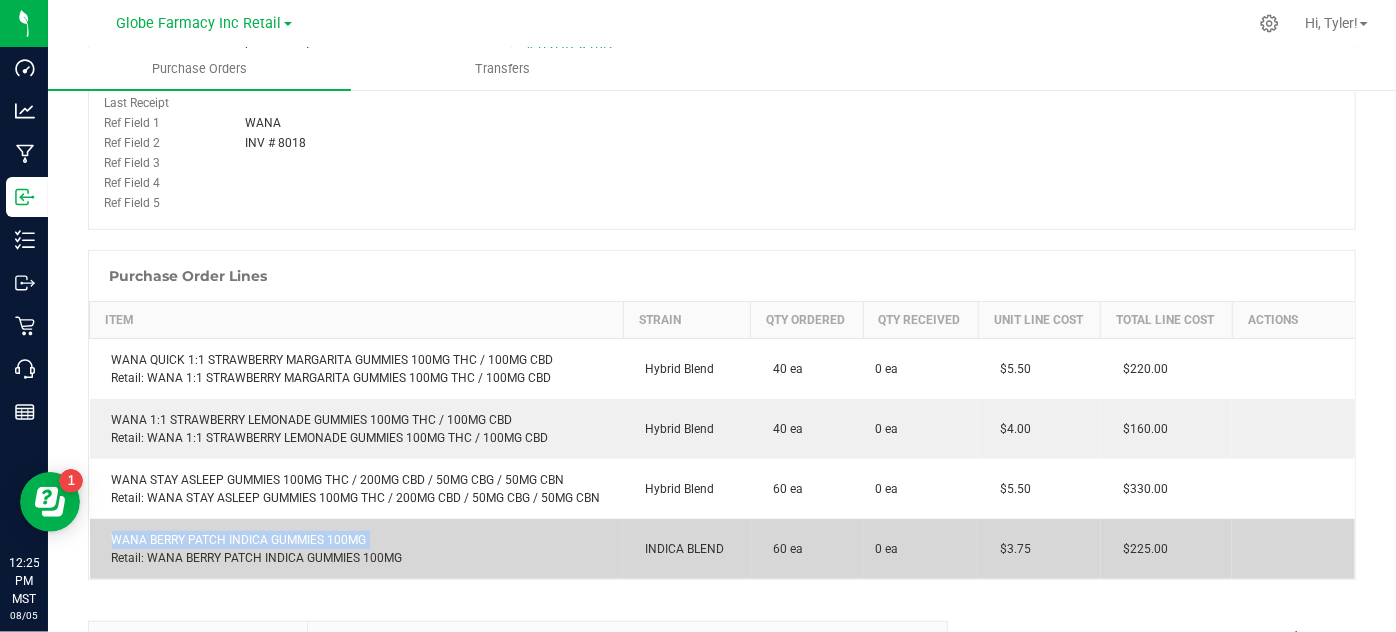 click on "WANA BERRY PATCH INDICA GUMMIES 100MG Retail: WANA BERRY PATCH INDICA GUMMIES 100MG" at bounding box center [357, 549] 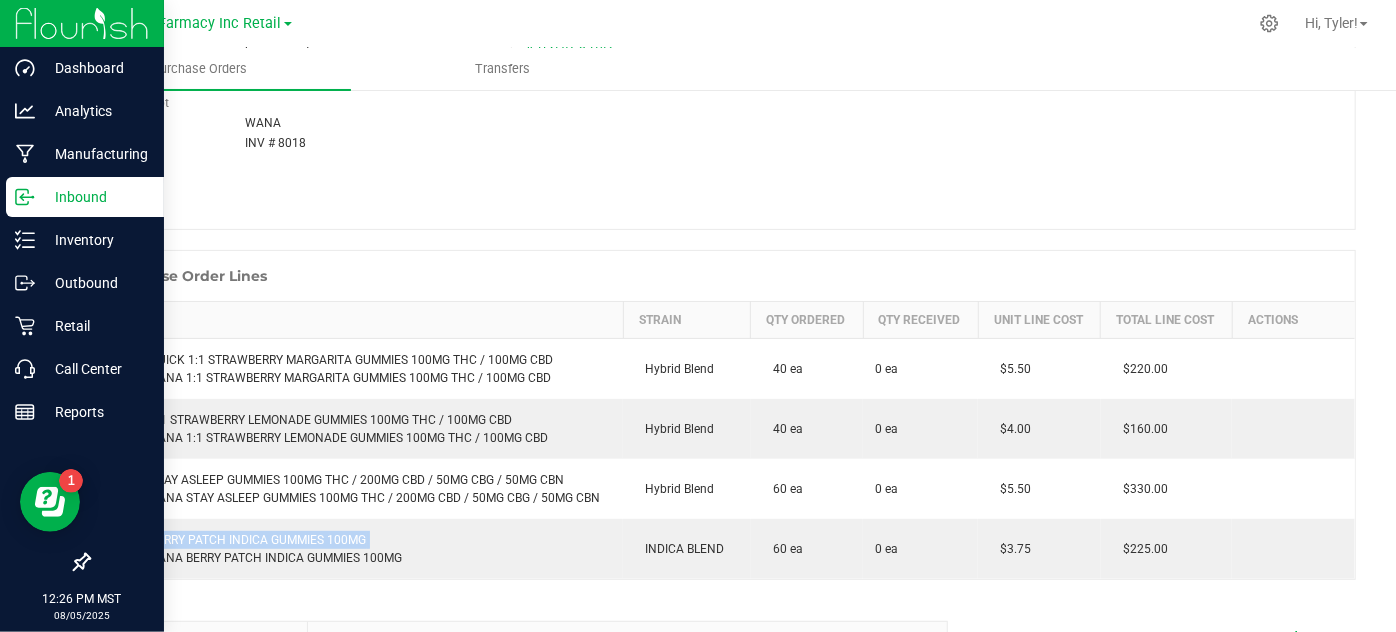click on "Inbound" at bounding box center (95, 197) 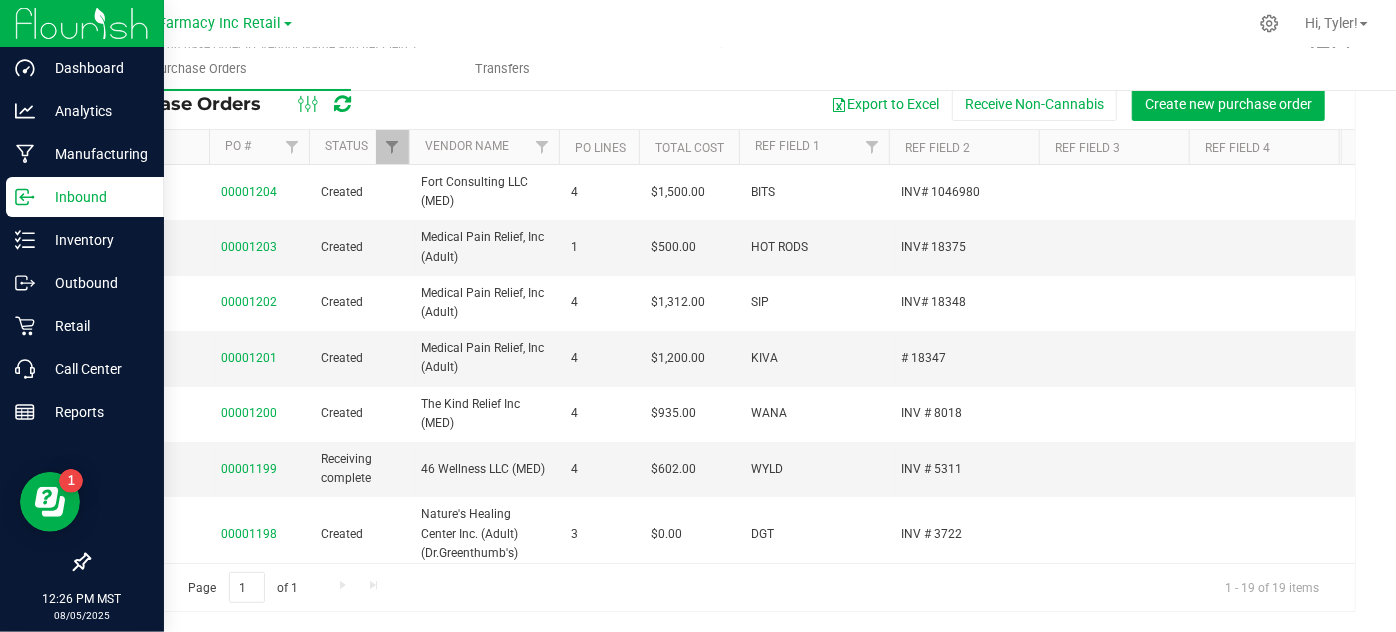 scroll, scrollTop: 0, scrollLeft: 0, axis: both 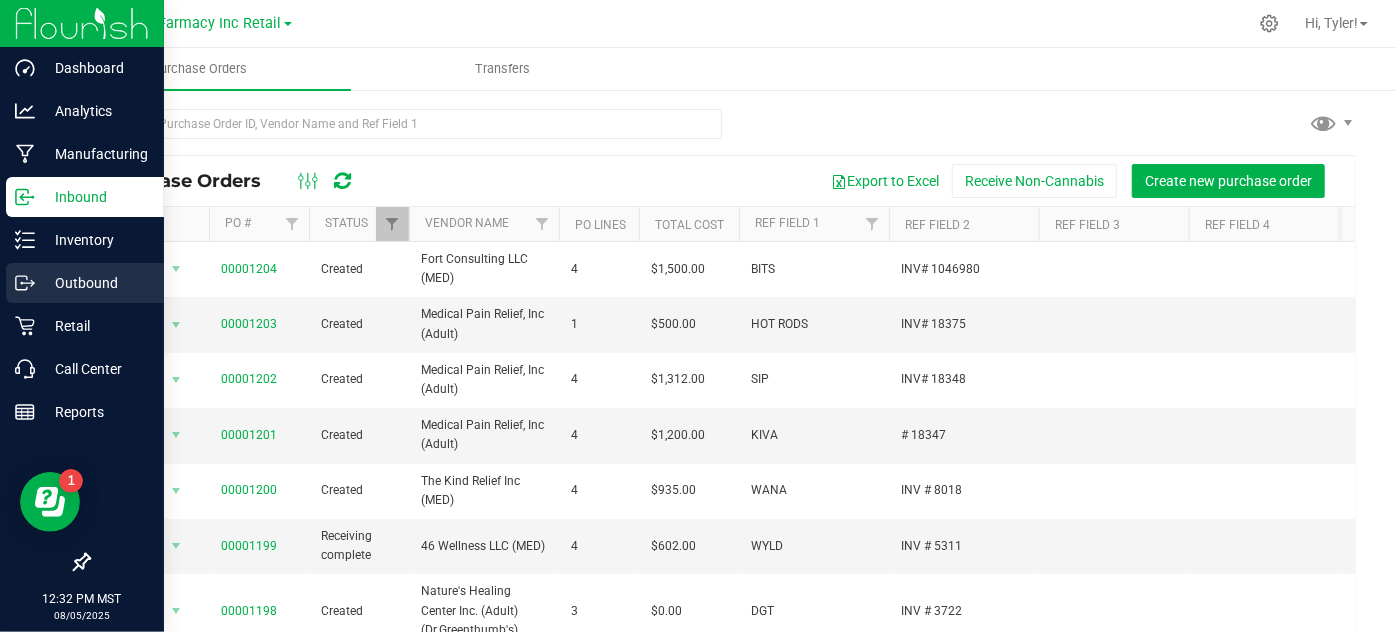 click on "Outbound" at bounding box center (95, 283) 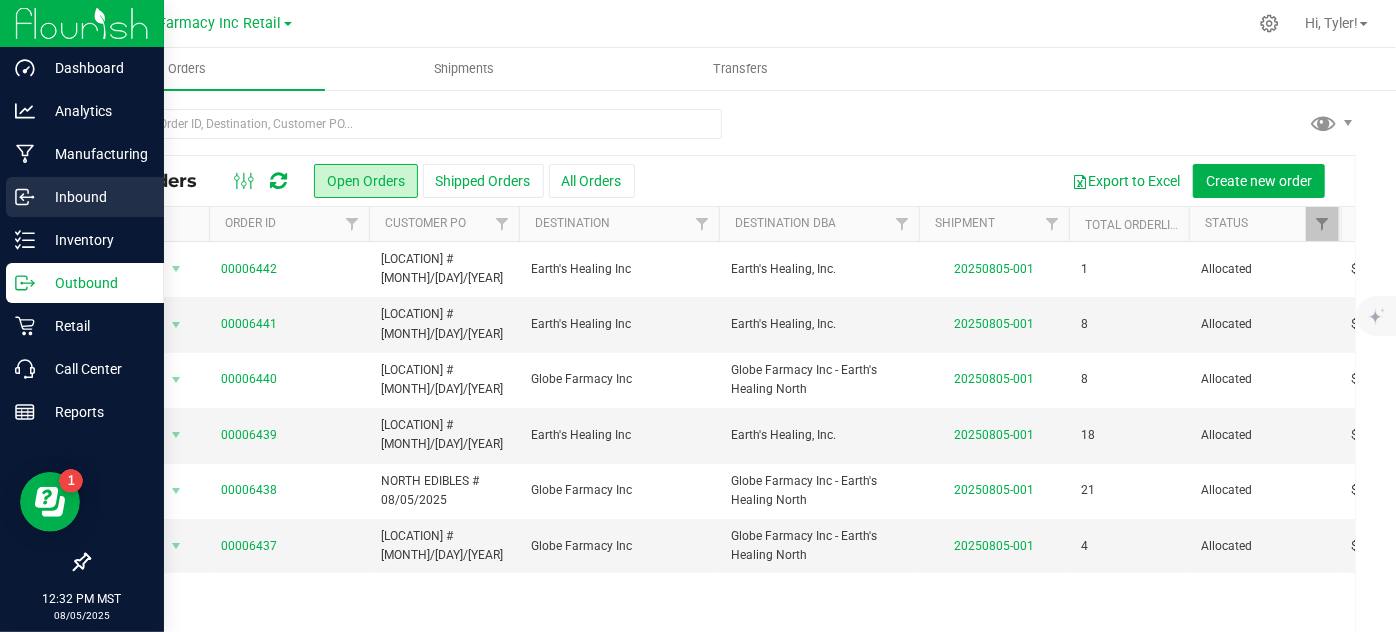 click on "Inbound" at bounding box center [95, 197] 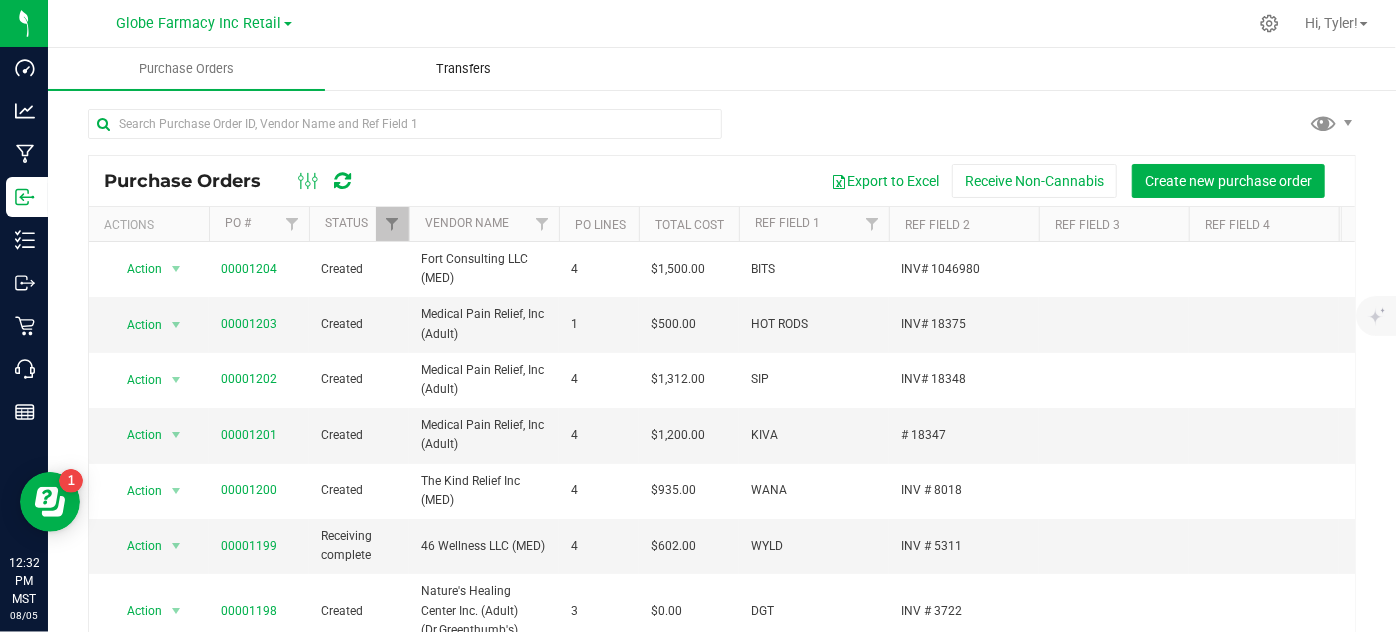 click on "Transfers" at bounding box center [463, 69] 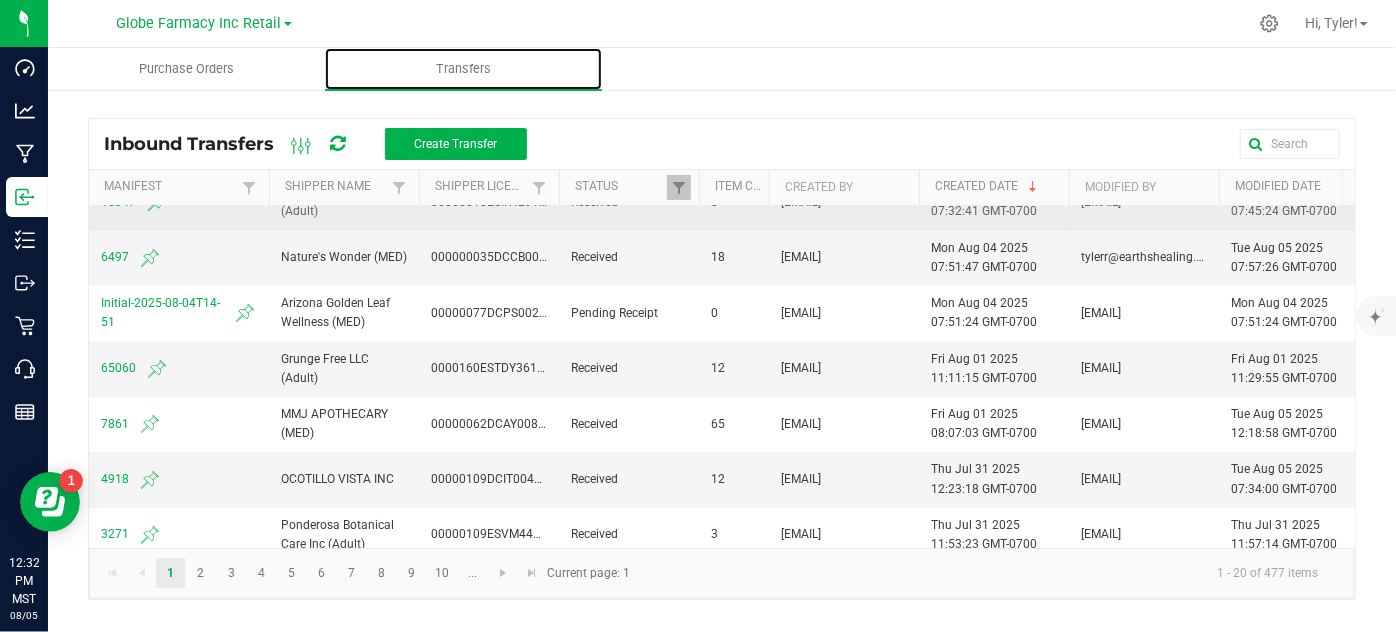 scroll, scrollTop: 454, scrollLeft: 0, axis: vertical 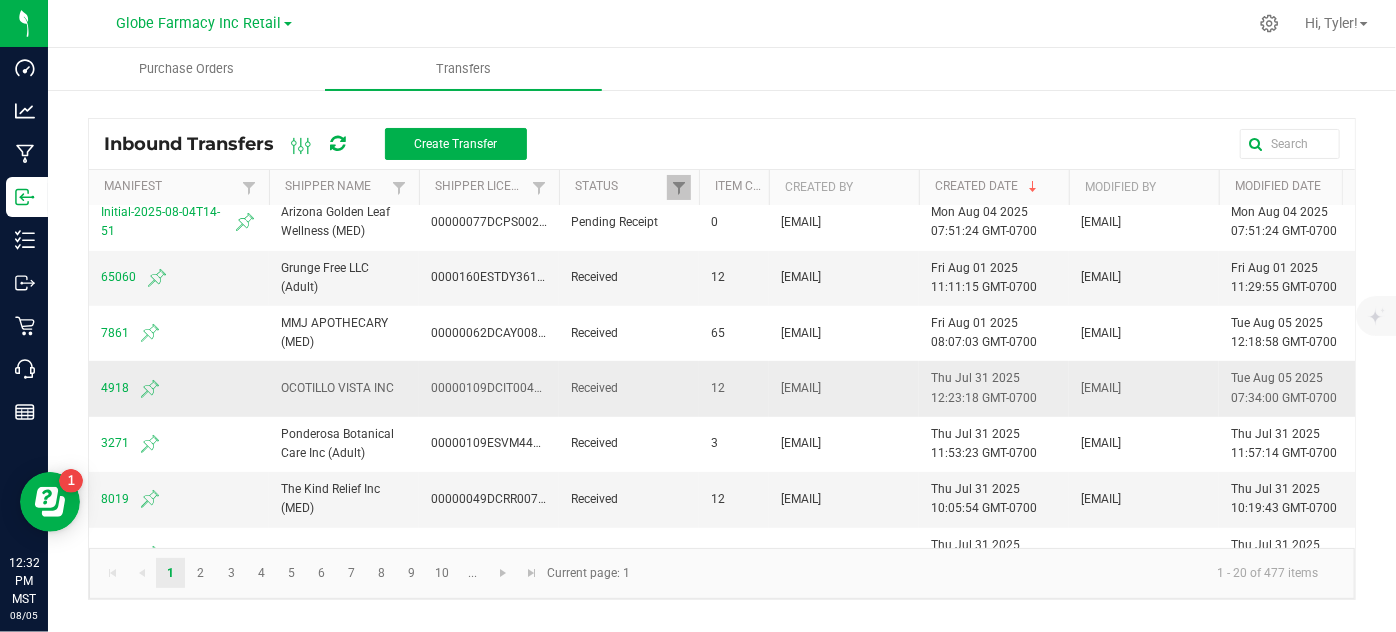 click on "4918" at bounding box center [179, 389] 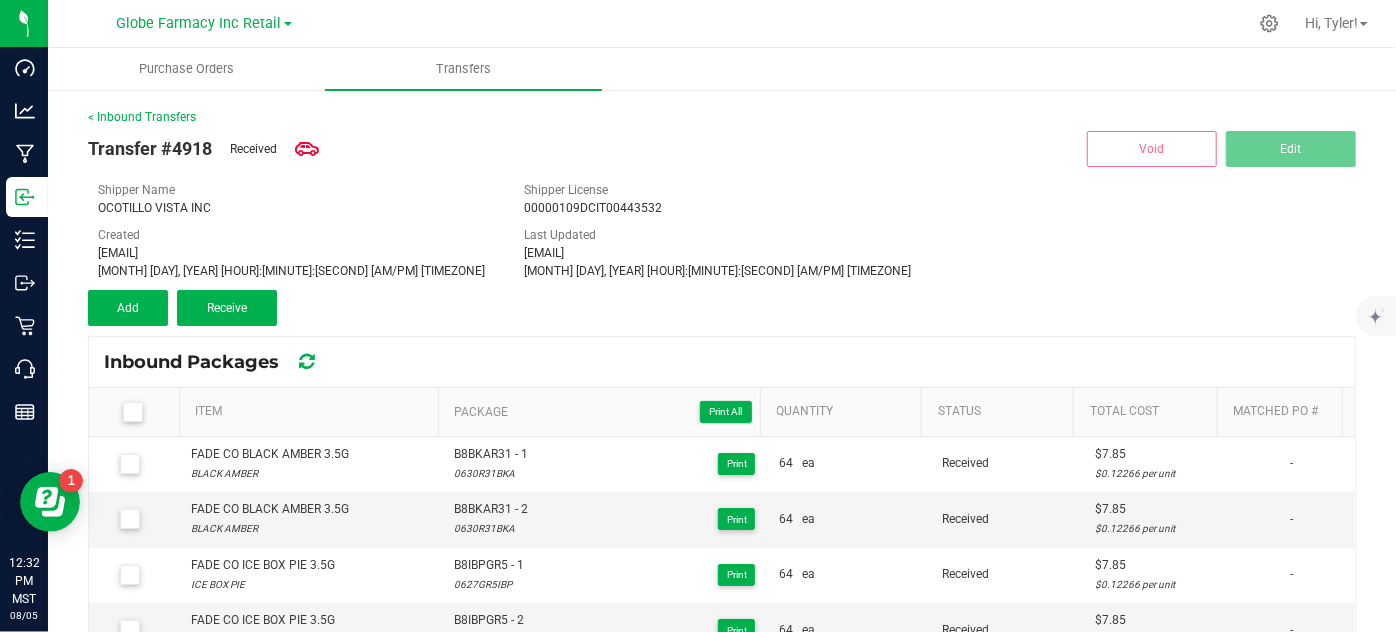 click at bounding box center [132, 412] 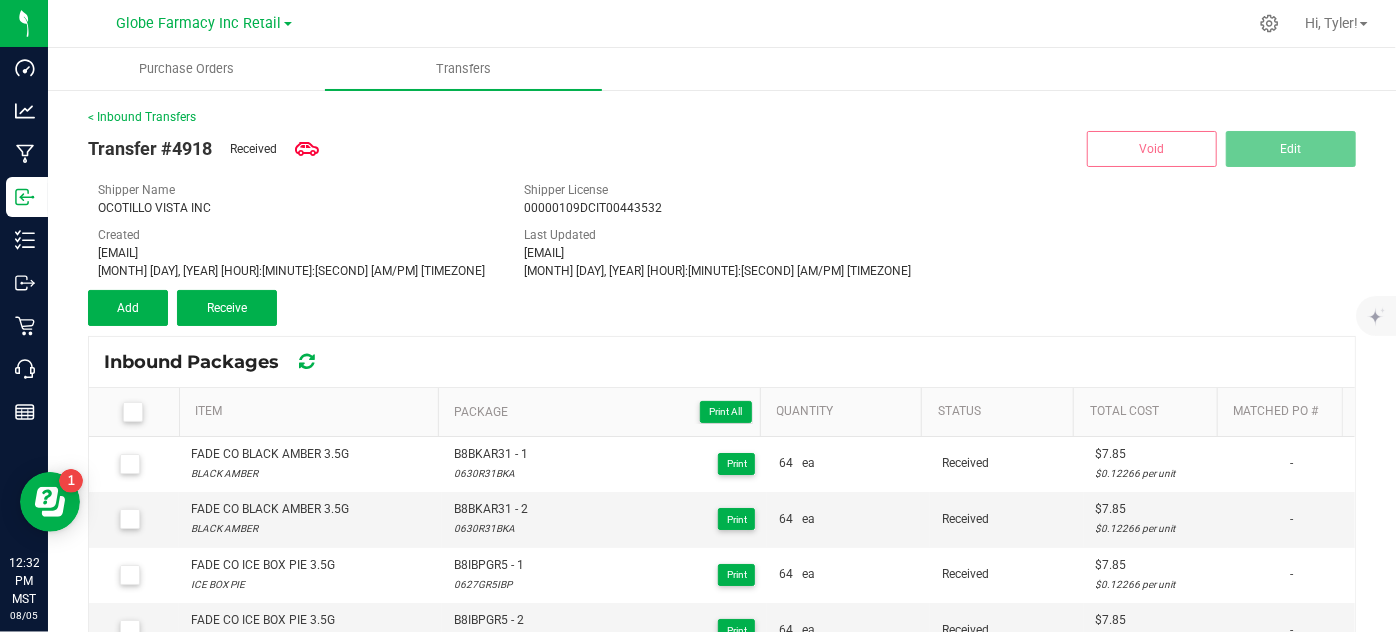 click at bounding box center [0, 0] 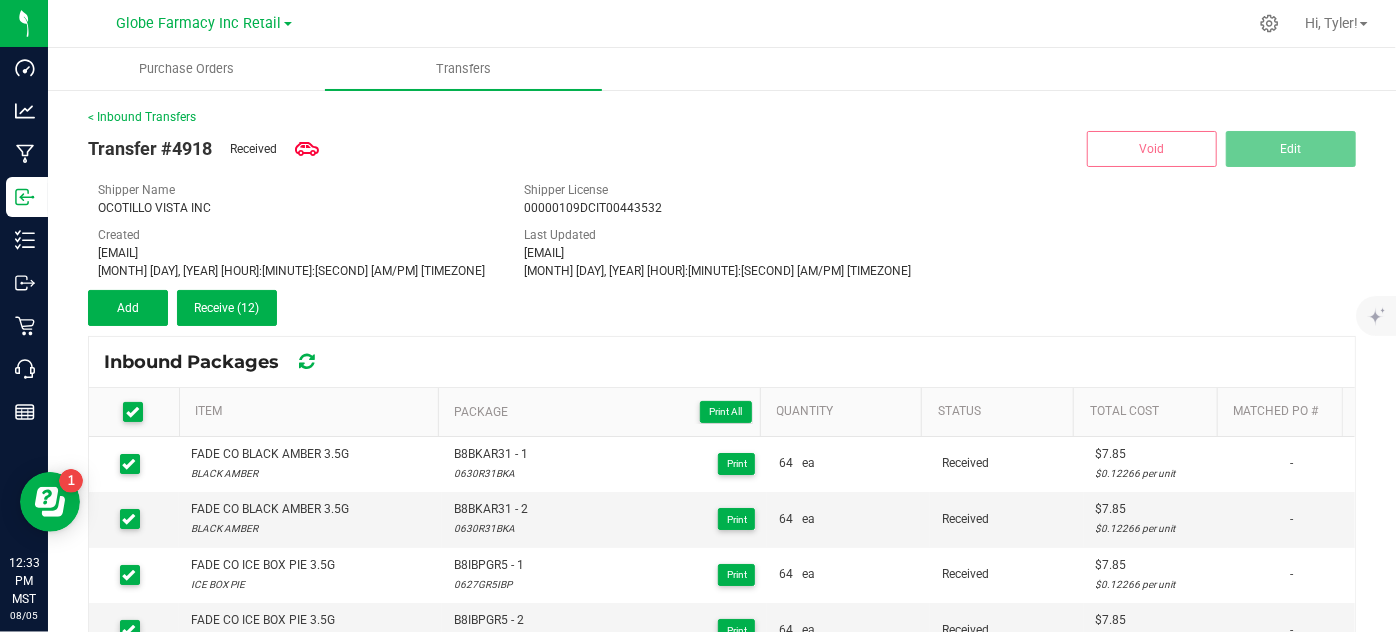 click at bounding box center (133, 412) 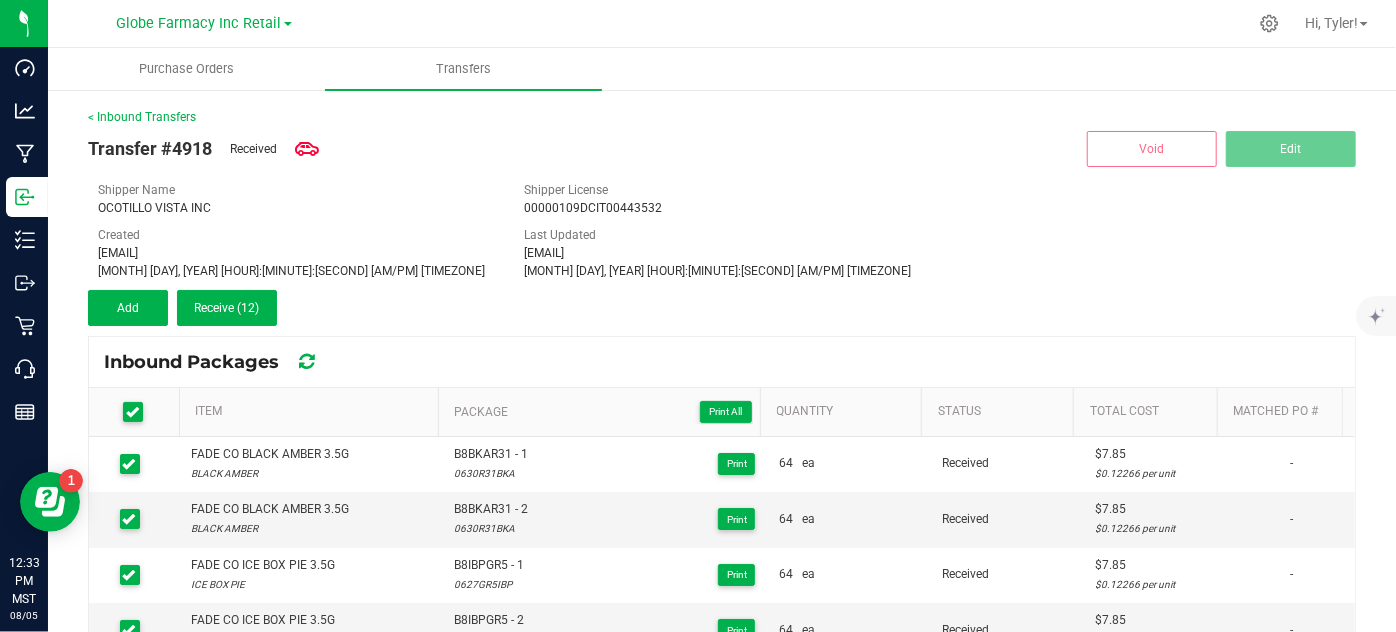 click at bounding box center [0, 0] 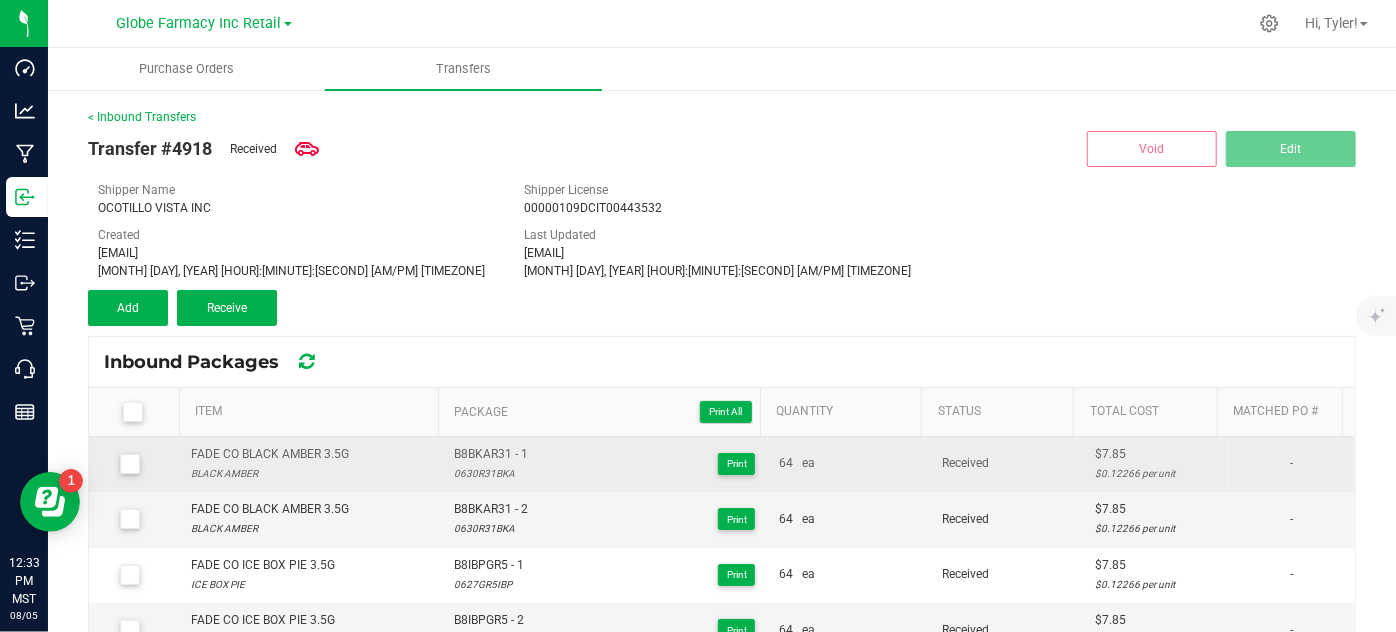 click at bounding box center [130, 464] 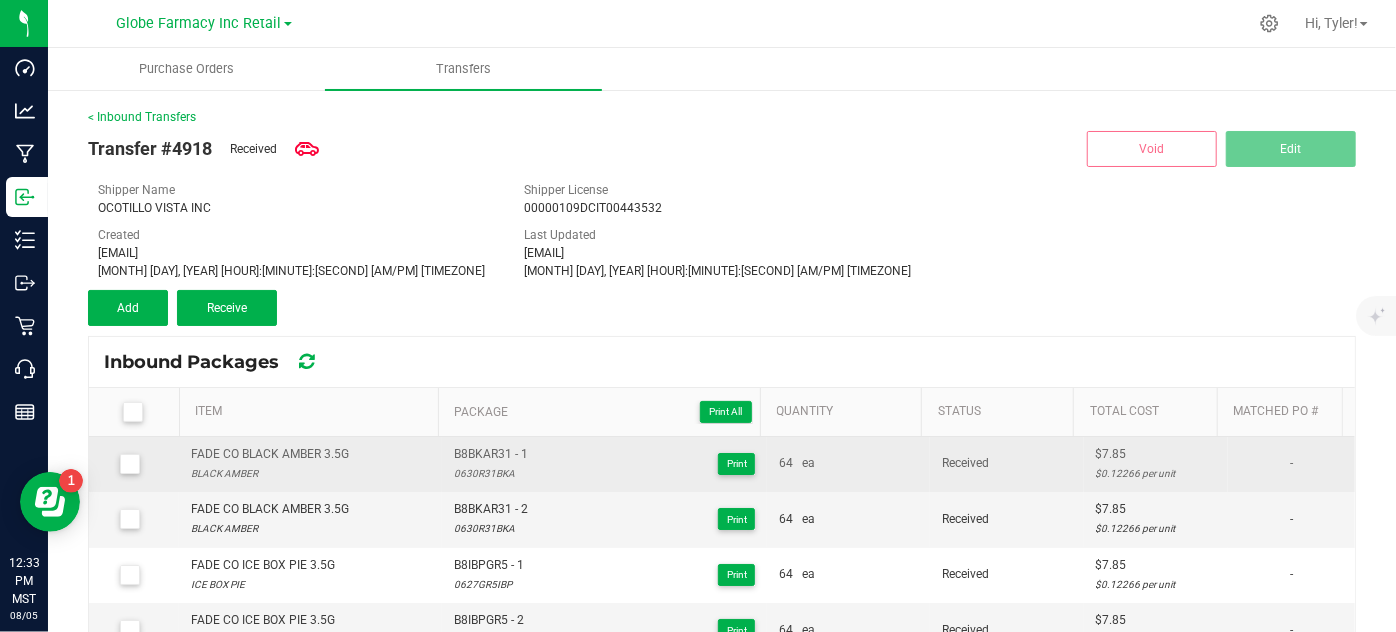 click at bounding box center [0, 0] 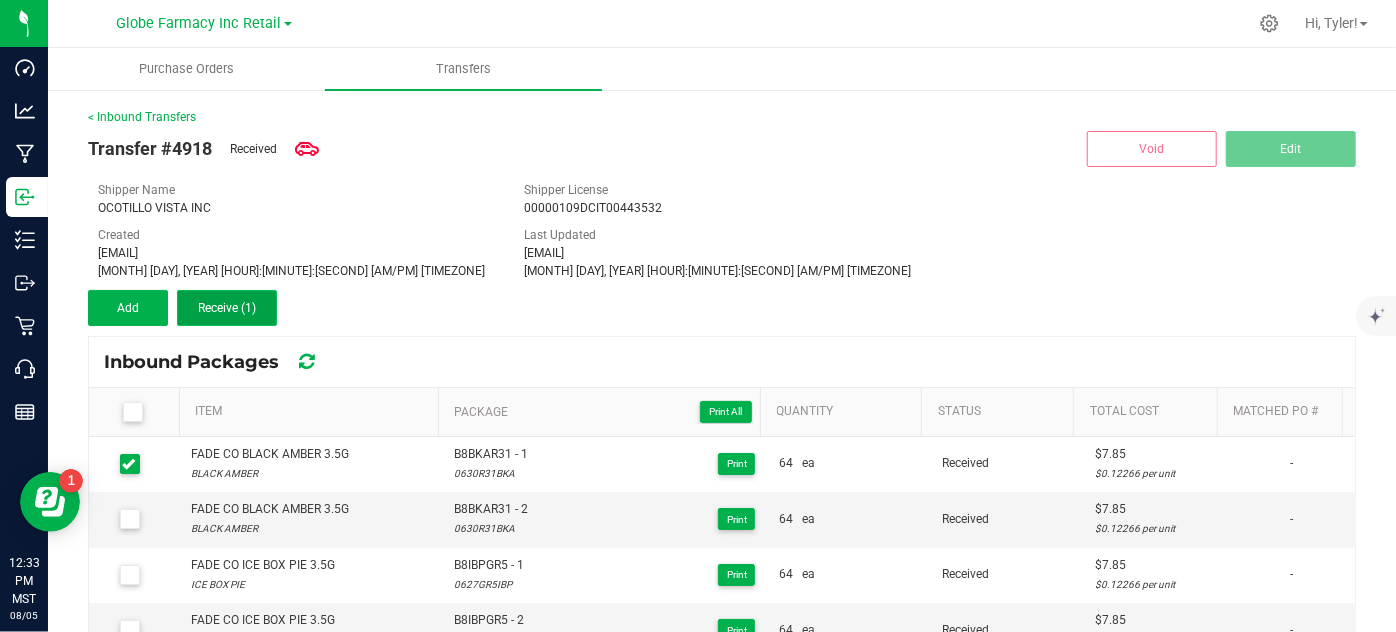 click on "Receive (1)" at bounding box center (227, 308) 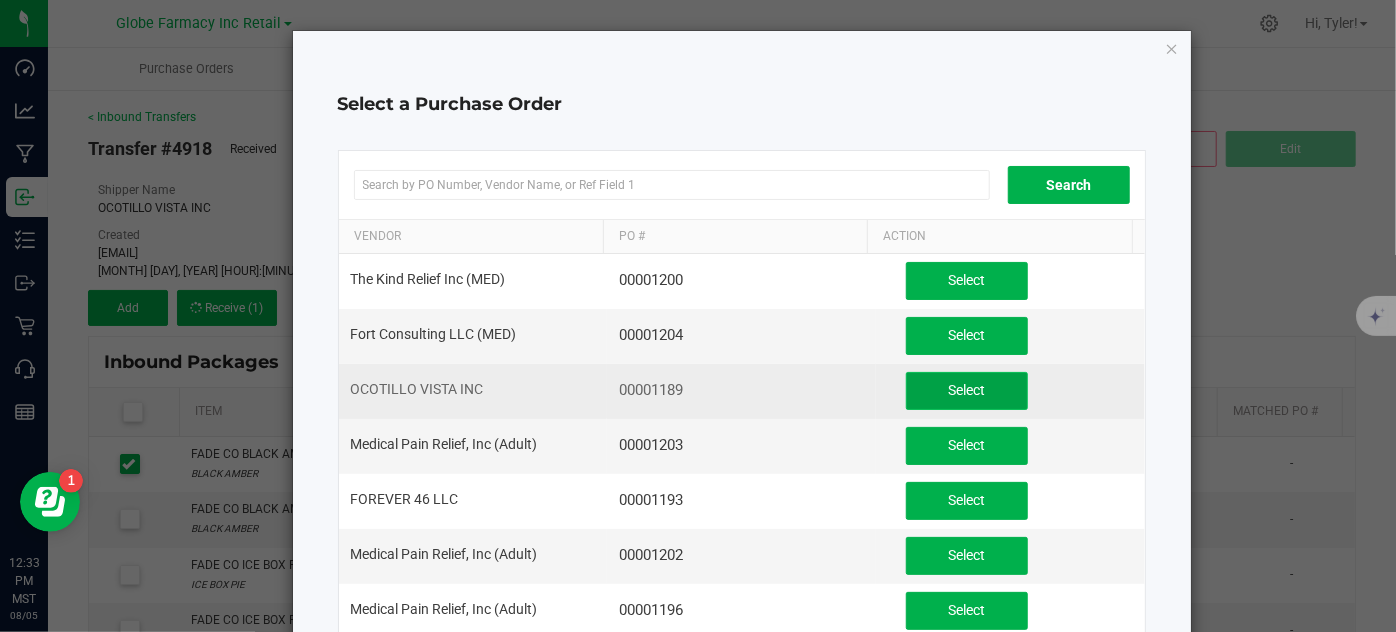 click on "Select" 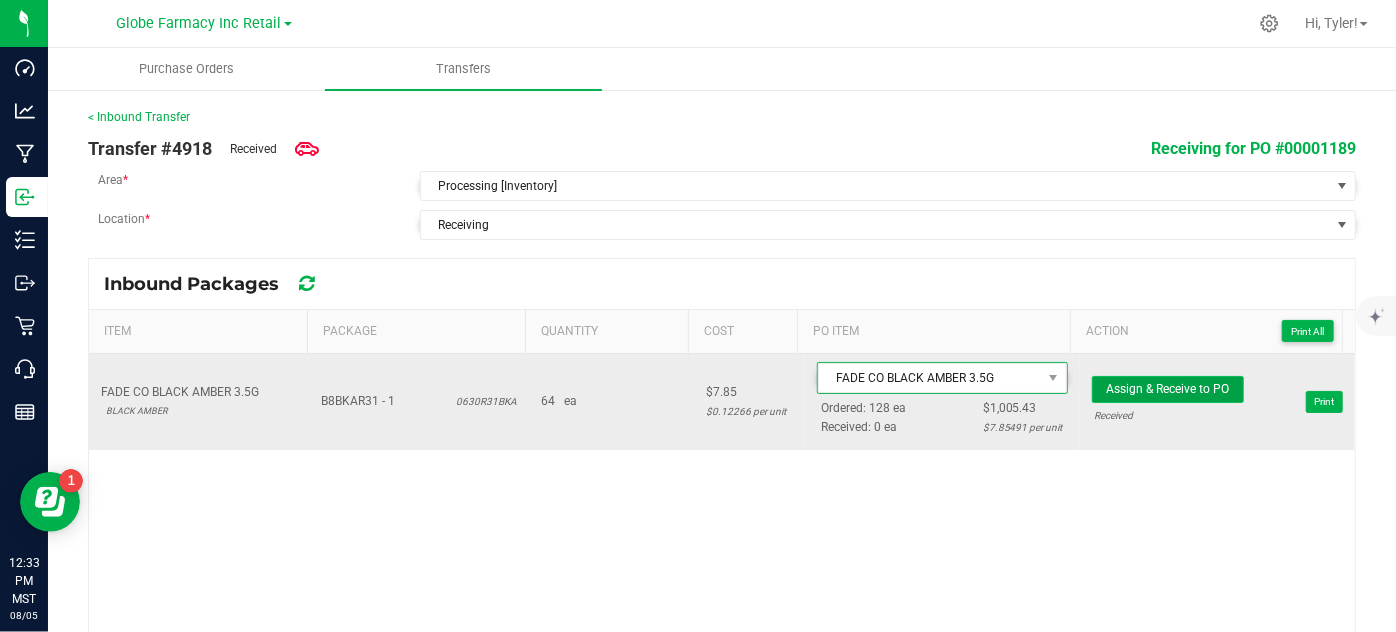 click on "Assign & Receive to PO" at bounding box center [1167, 389] 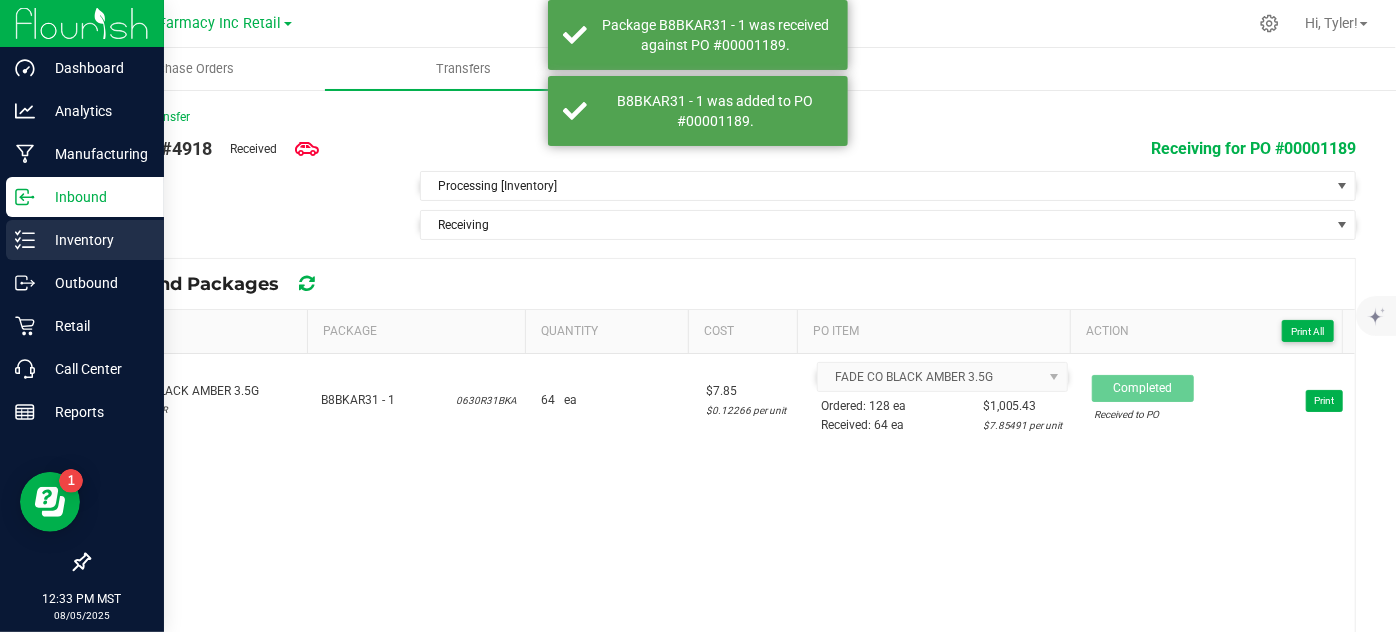click on "Inventory" at bounding box center (95, 240) 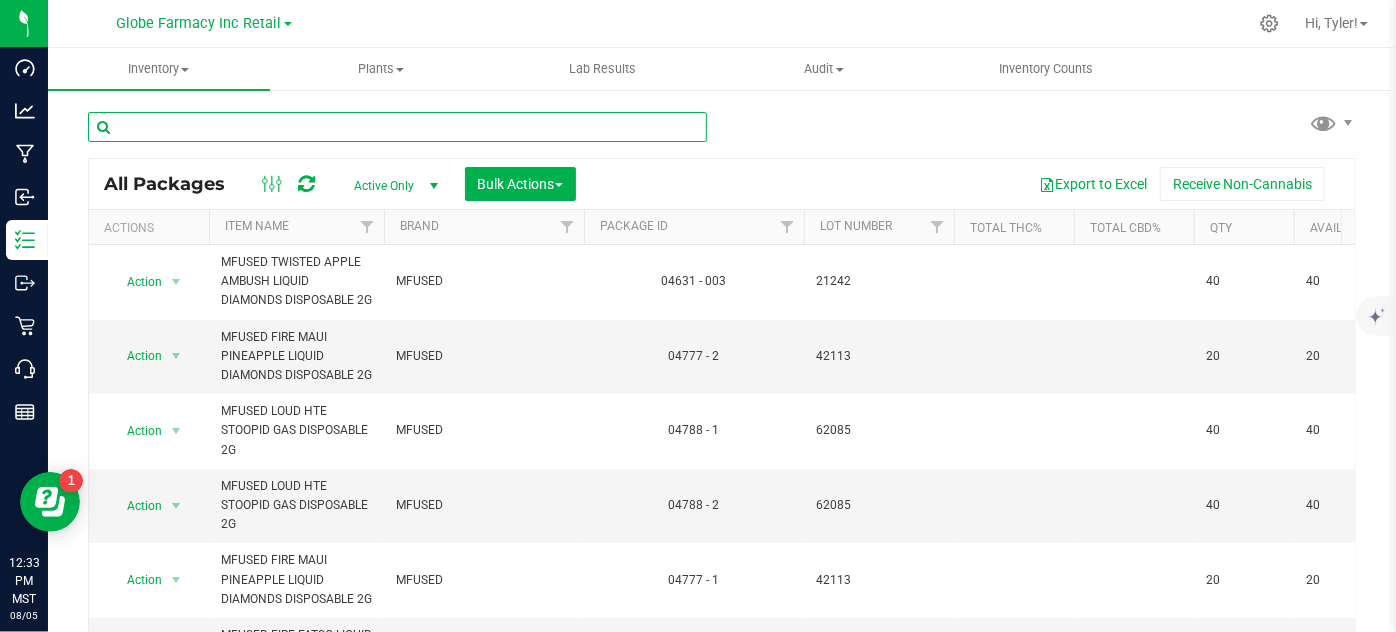 click at bounding box center [397, 127] 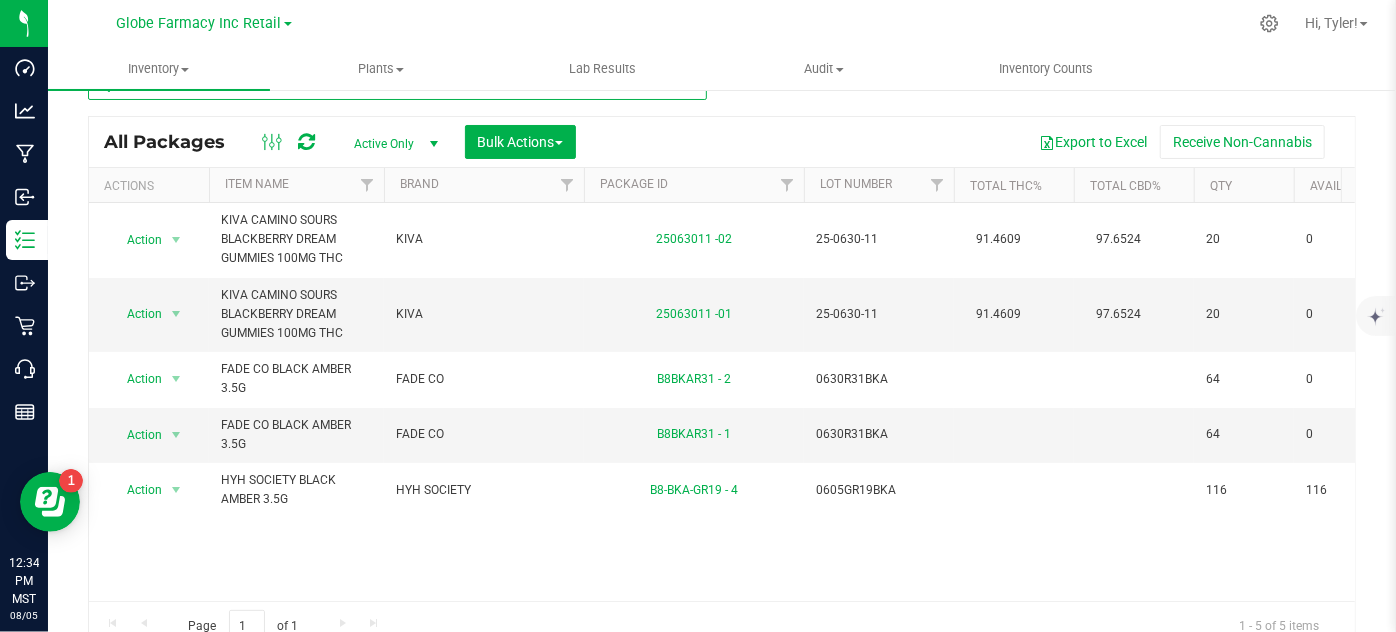 scroll, scrollTop: 66, scrollLeft: 0, axis: vertical 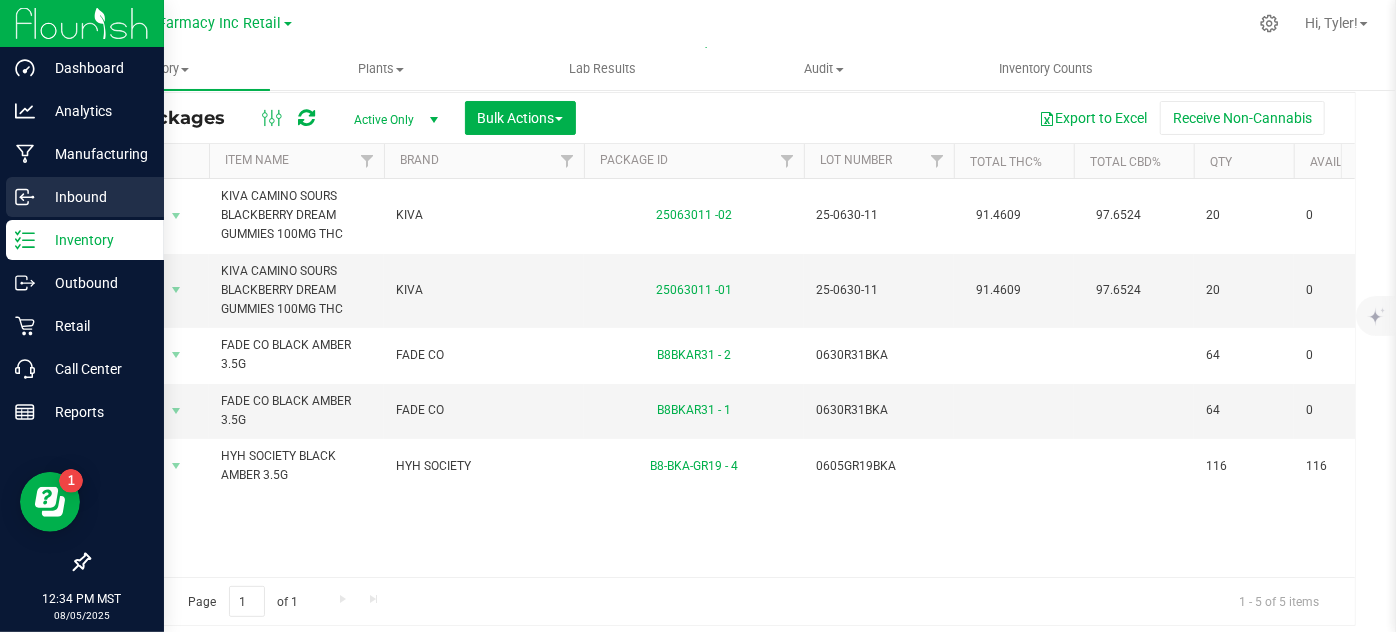 type on "BLACK" 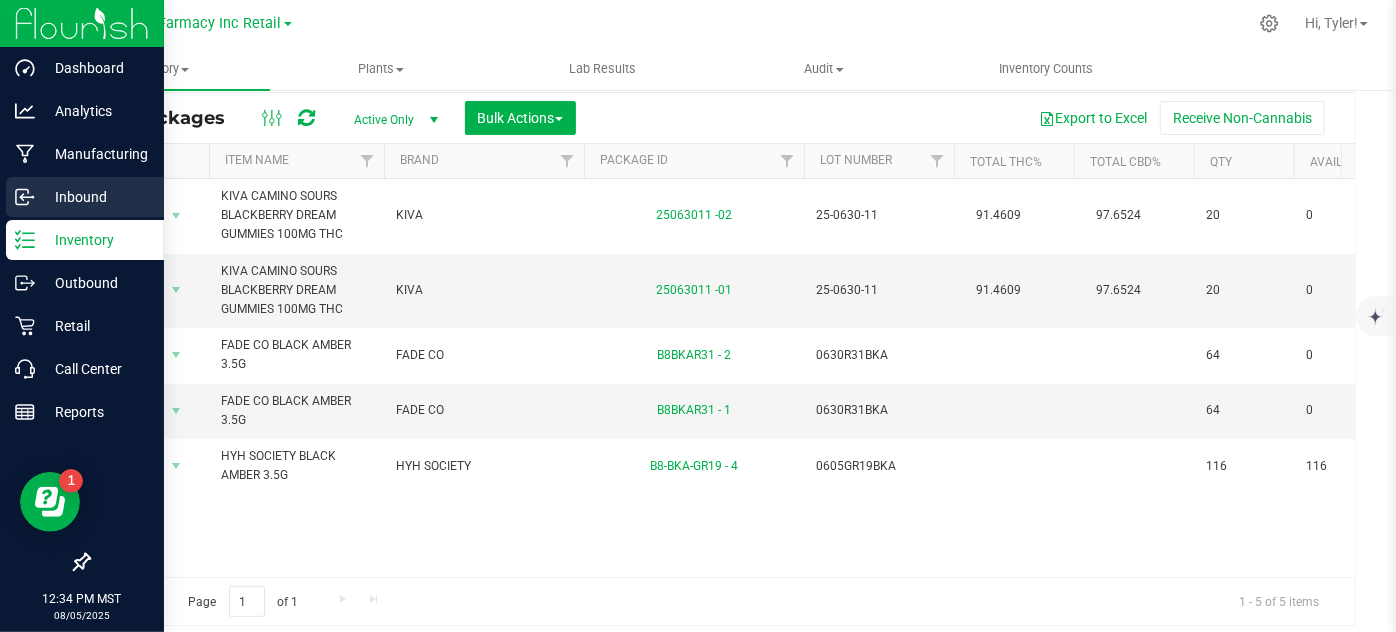 click on "Inbound" at bounding box center [95, 197] 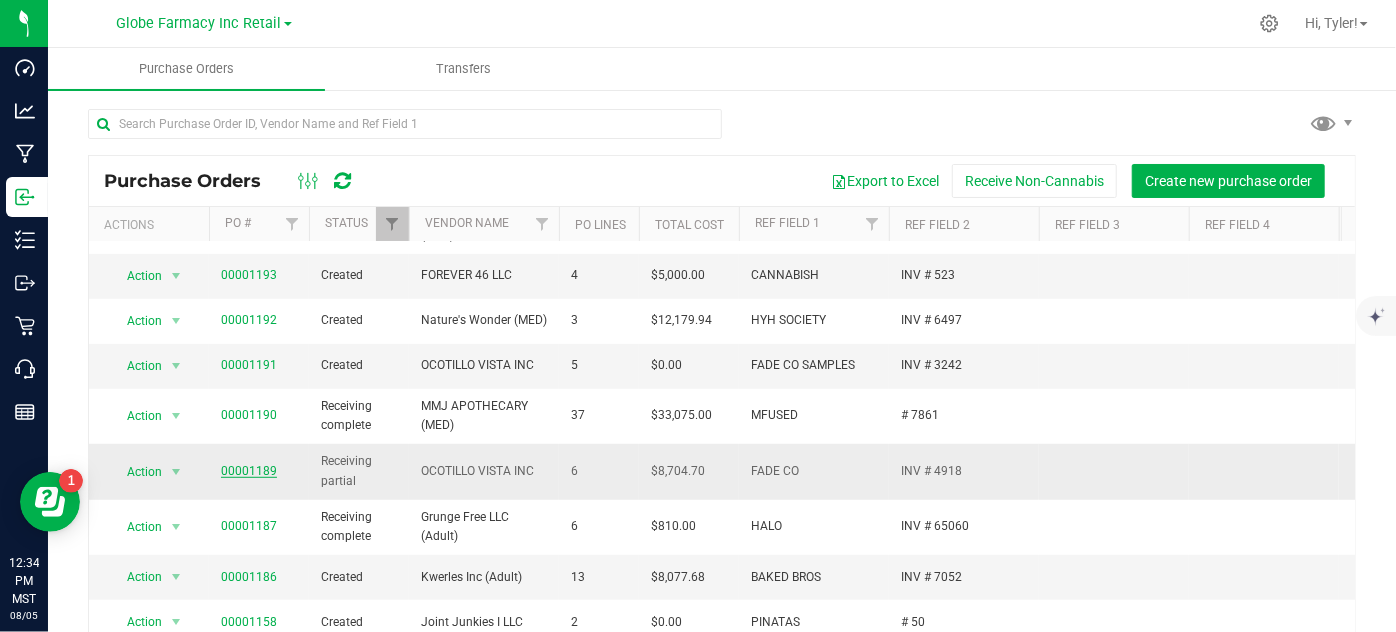 click on "00001189" at bounding box center (249, 471) 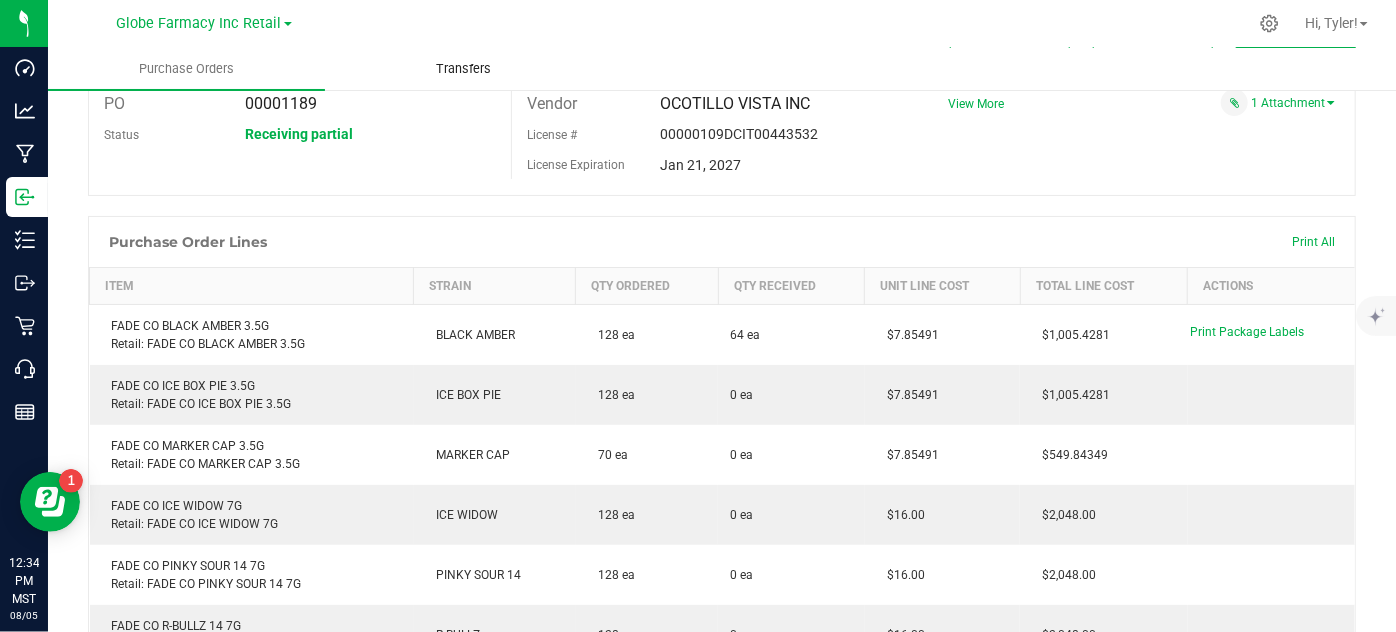 click on "Transfers" at bounding box center [463, 69] 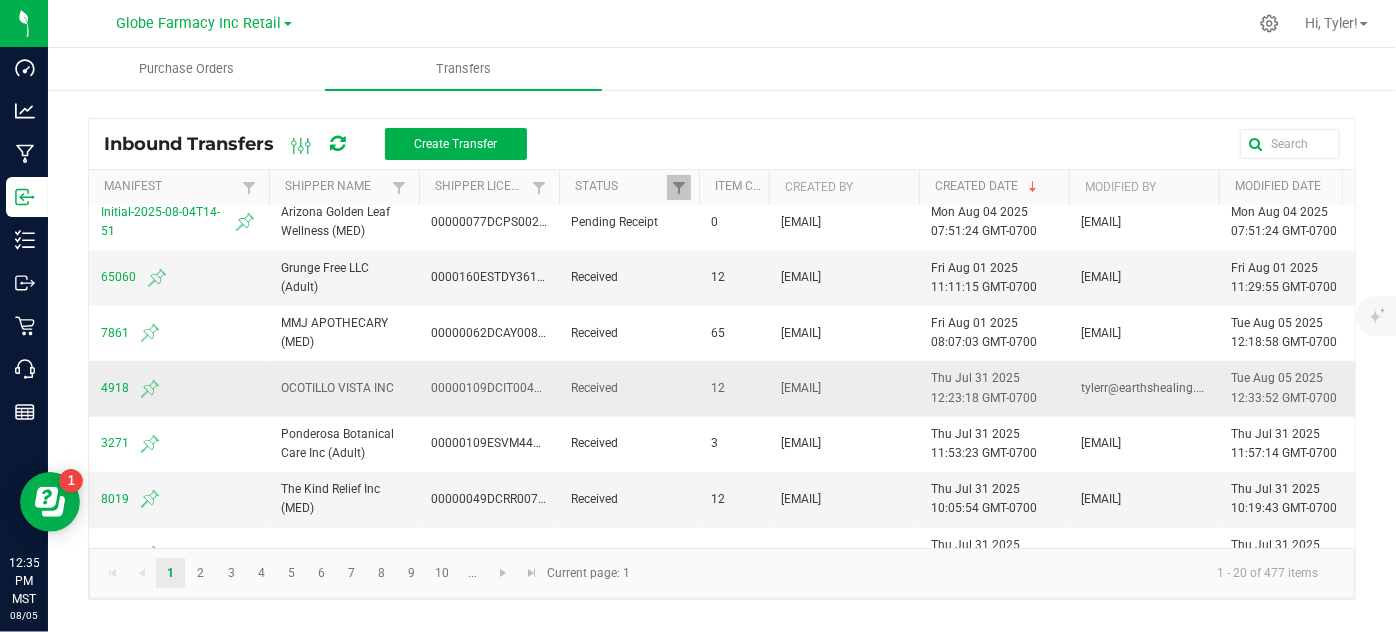 click on "4918" at bounding box center (179, 389) 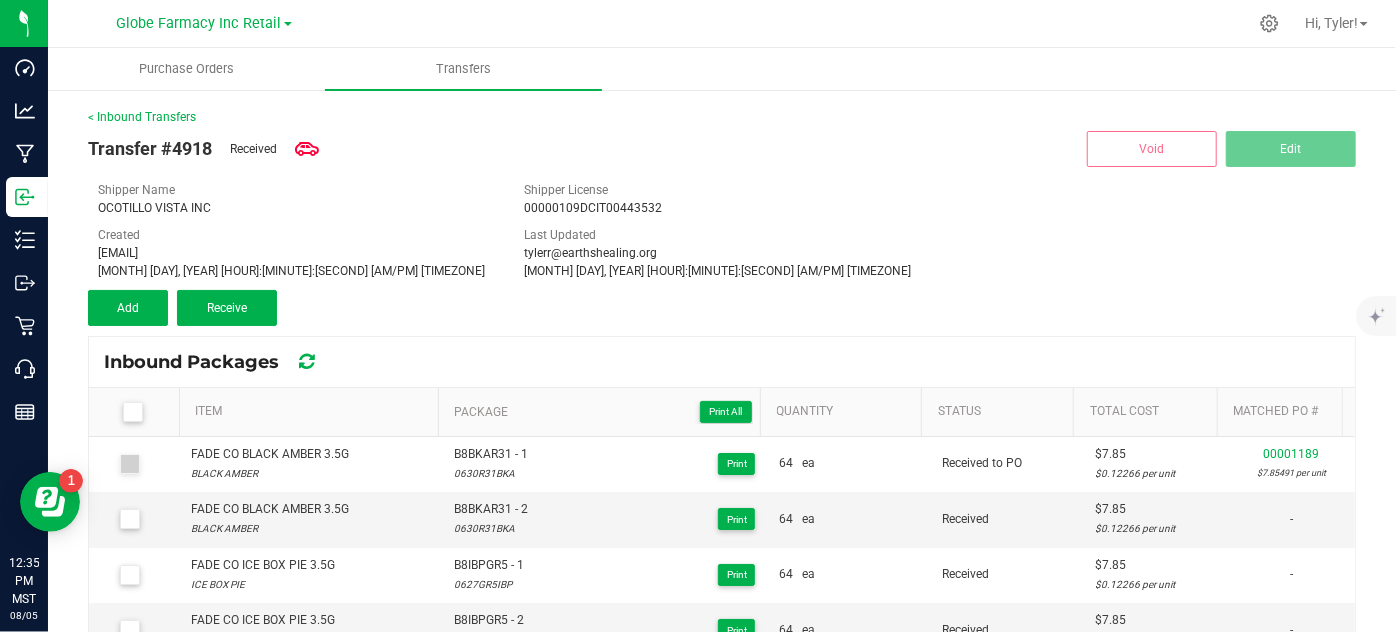click at bounding box center (137, 412) 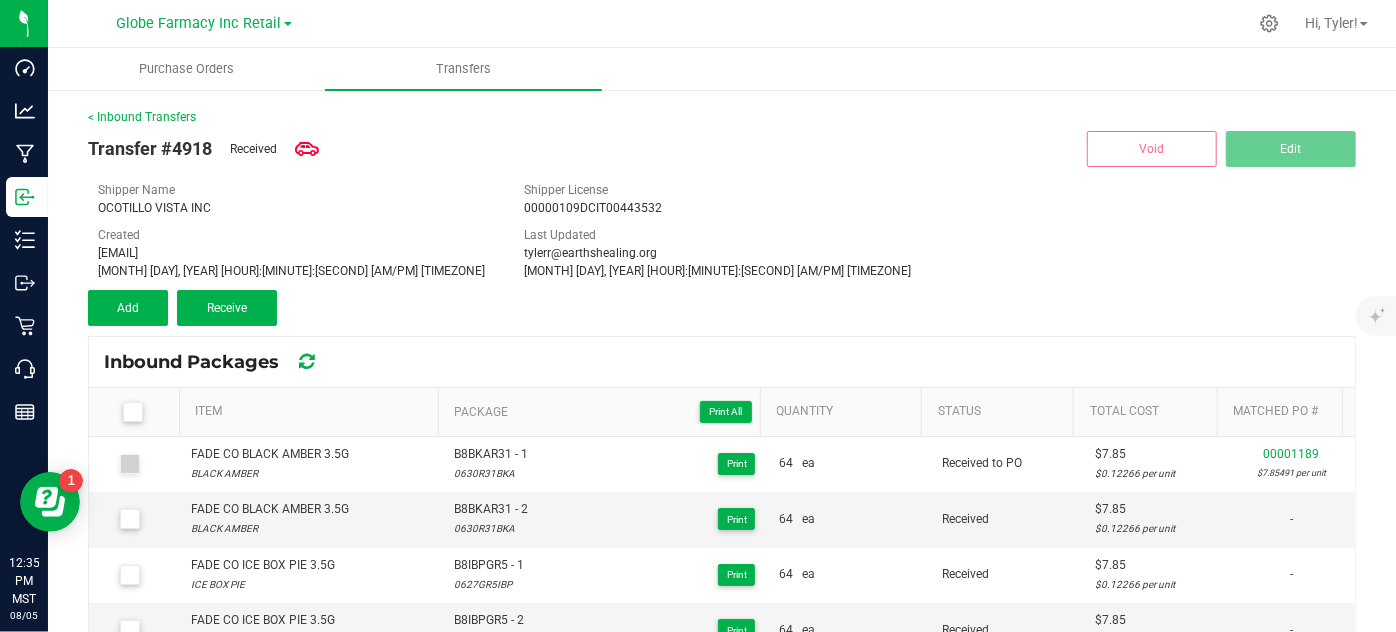 click at bounding box center [0, 0] 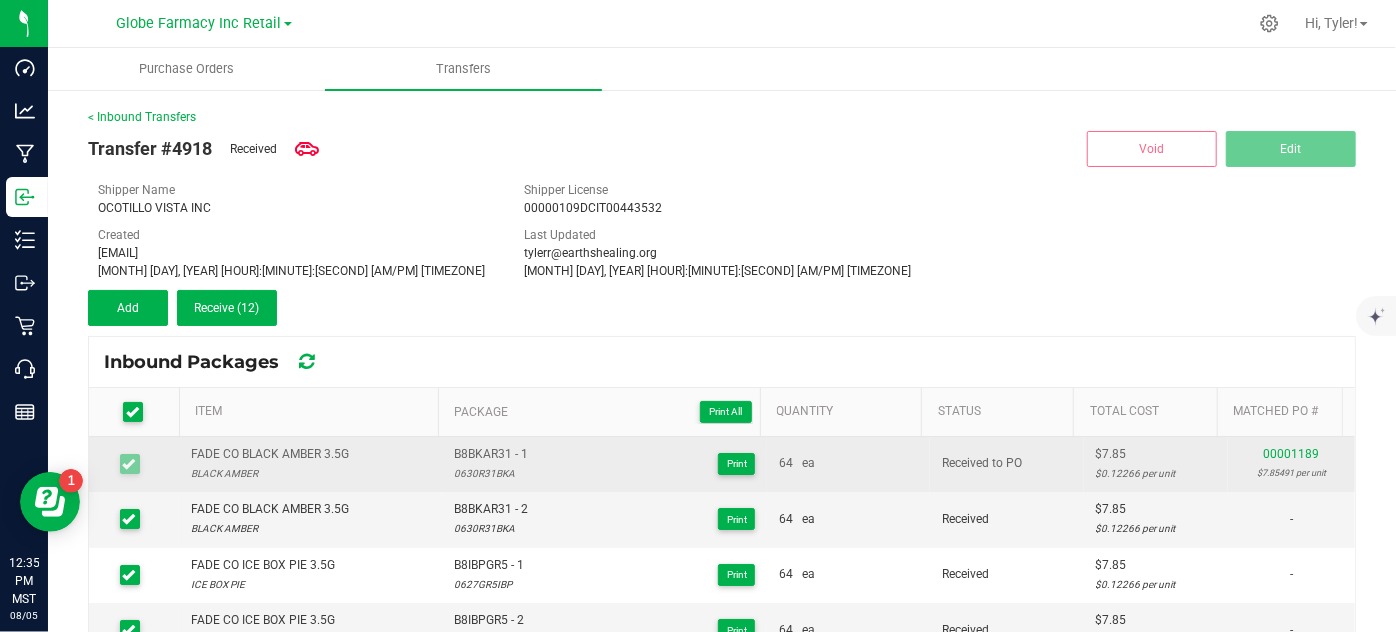 click at bounding box center (134, 464) 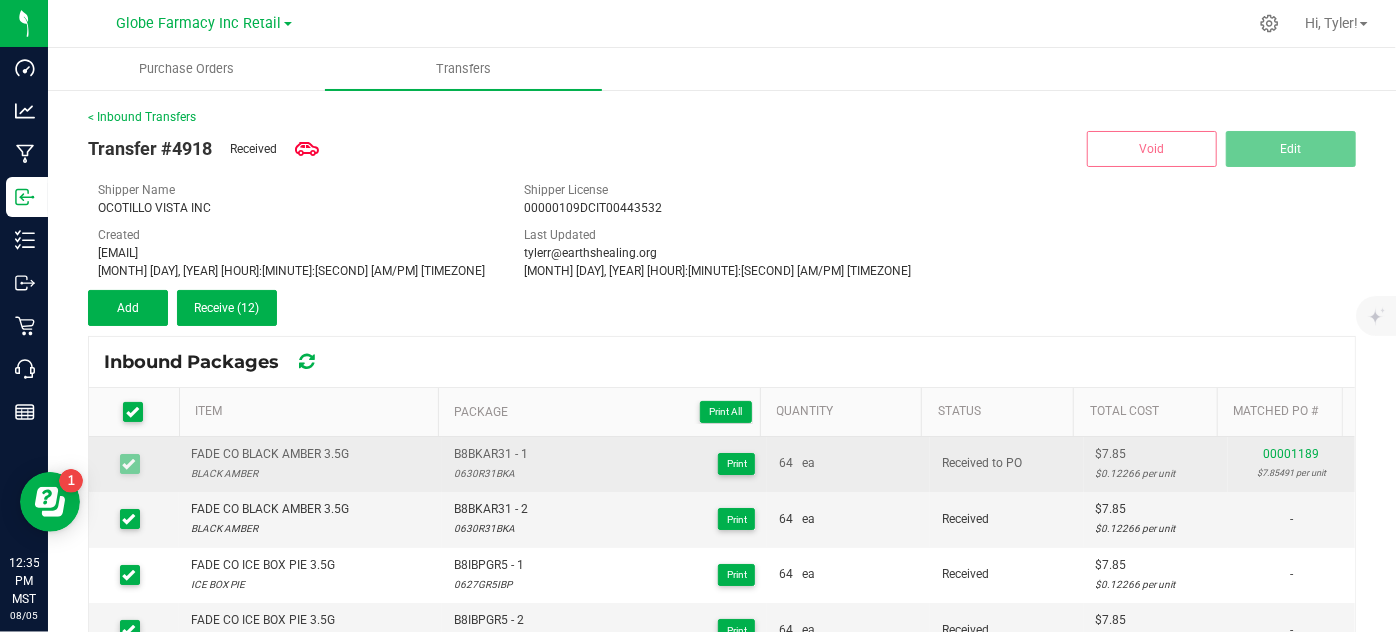 click at bounding box center [134, 464] 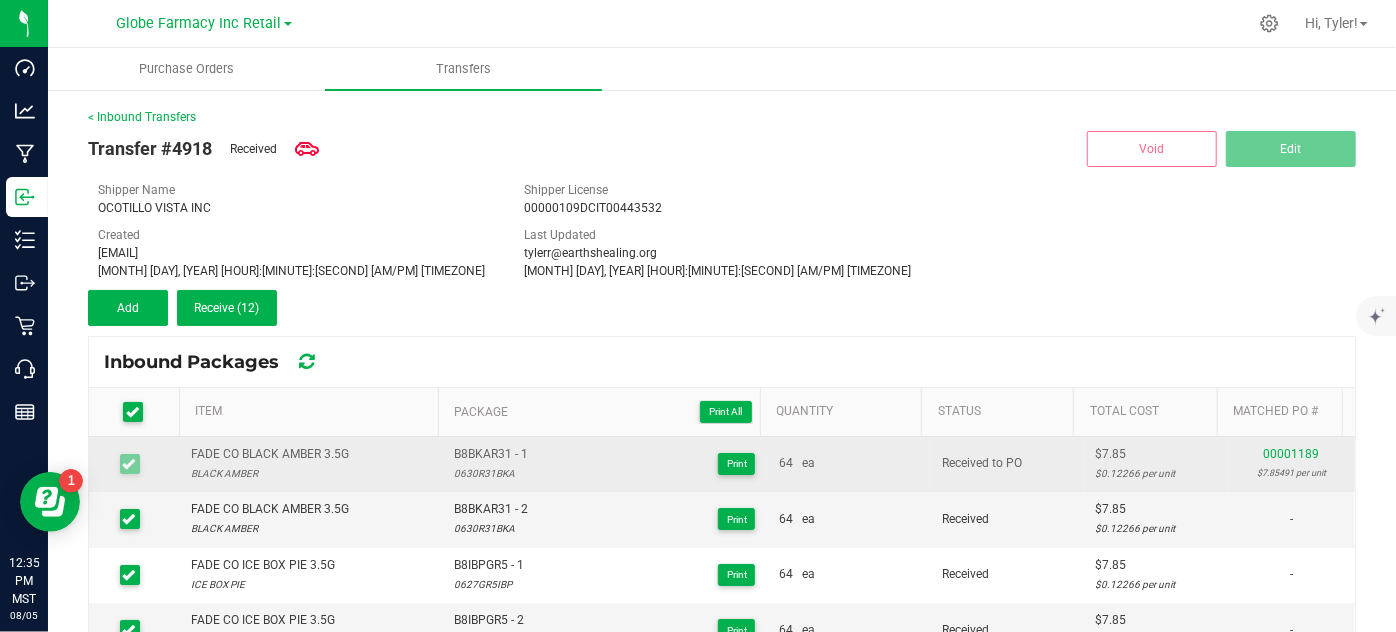 click at bounding box center (129, 464) 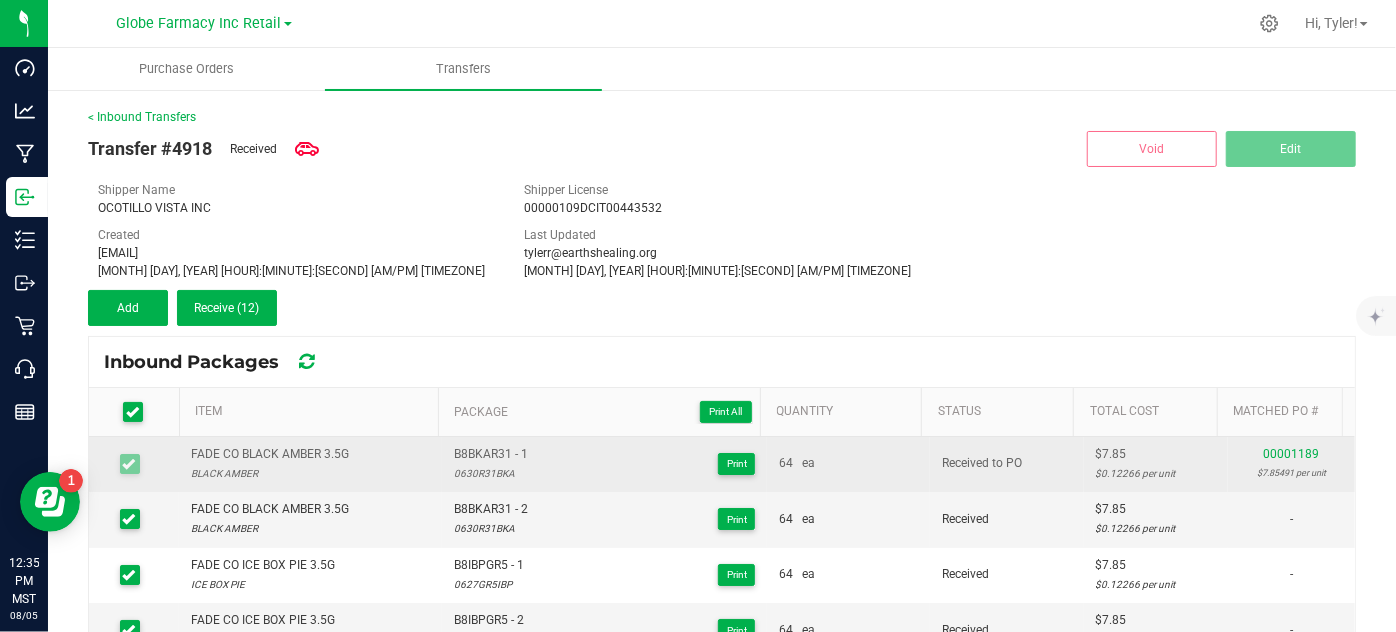 click at bounding box center (130, 464) 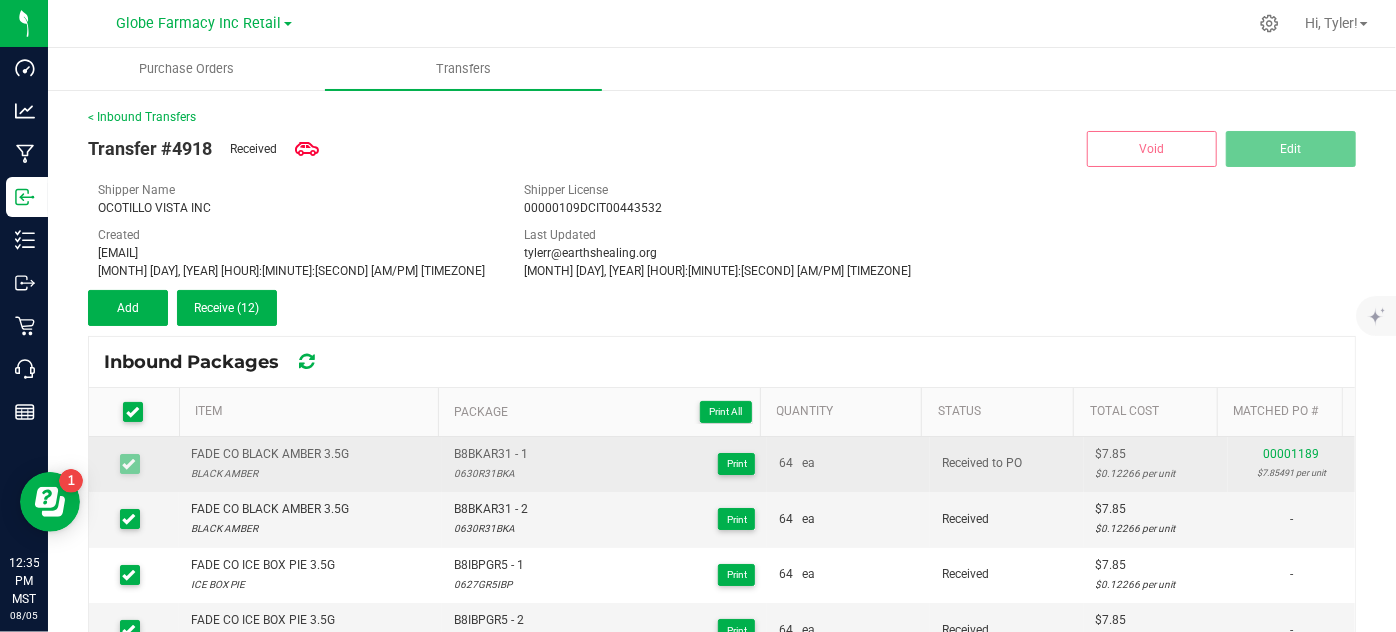 click at bounding box center (129, 464) 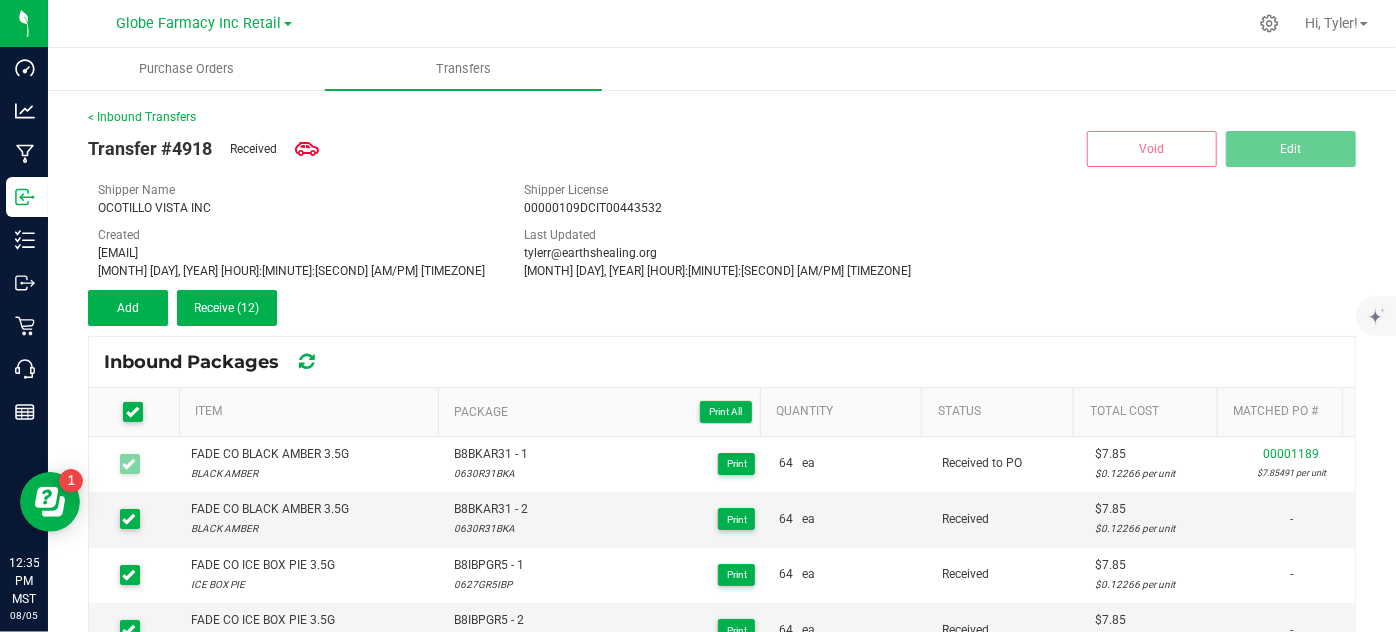 click at bounding box center [133, 412] 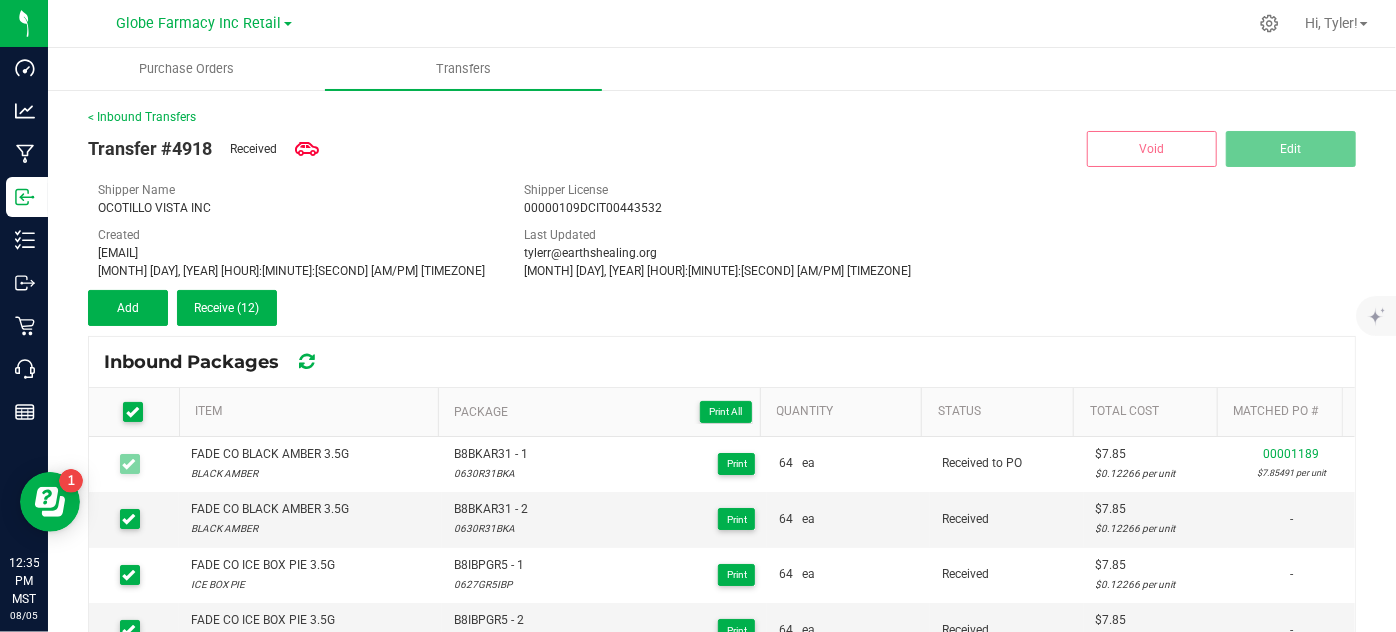 click at bounding box center [0, 0] 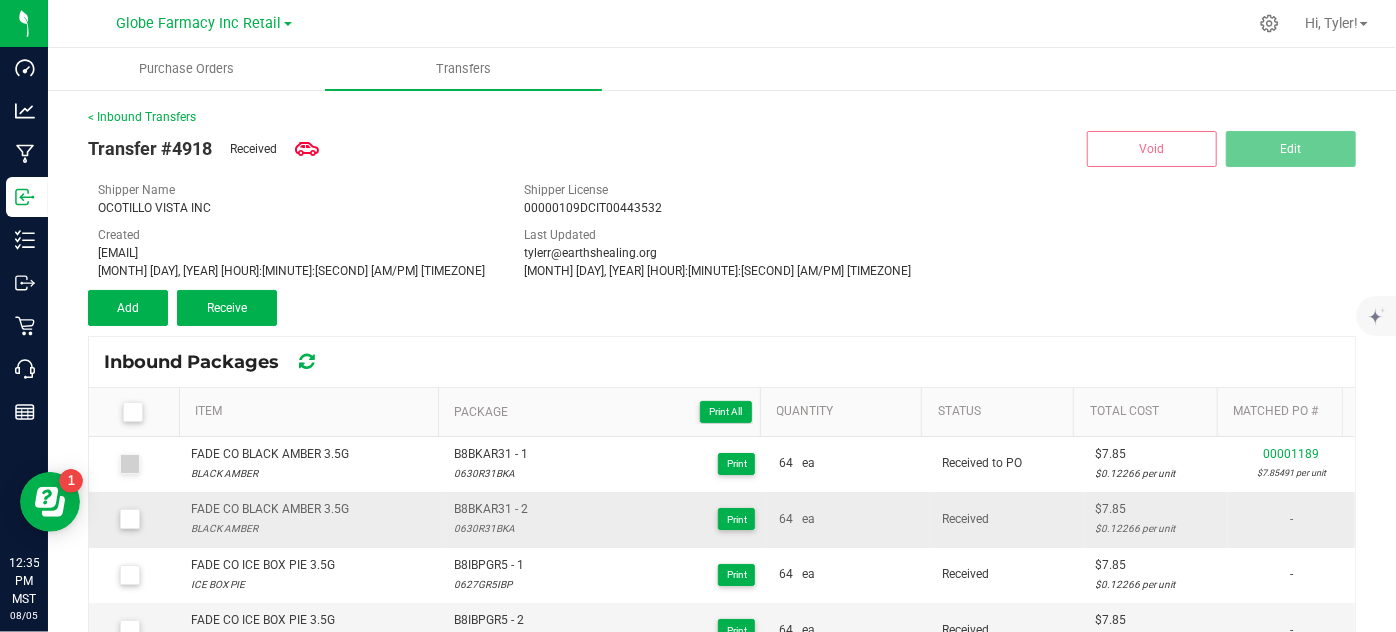 click at bounding box center (134, 519) 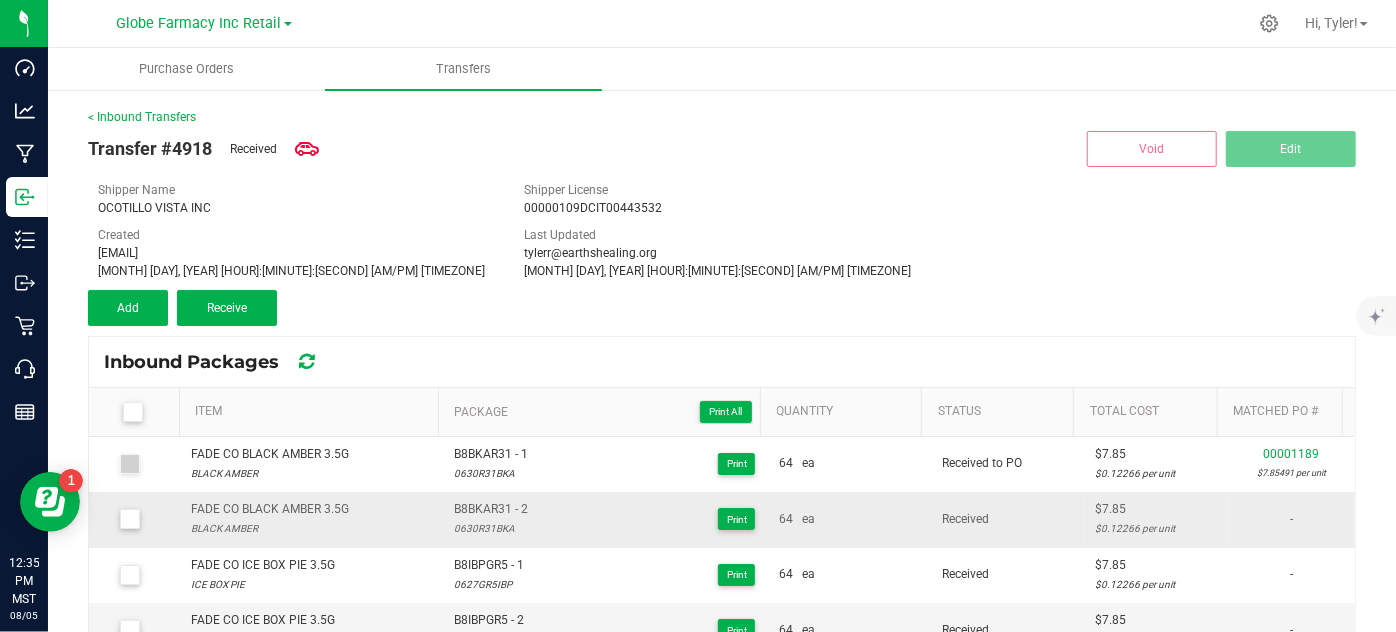 click at bounding box center [130, 519] 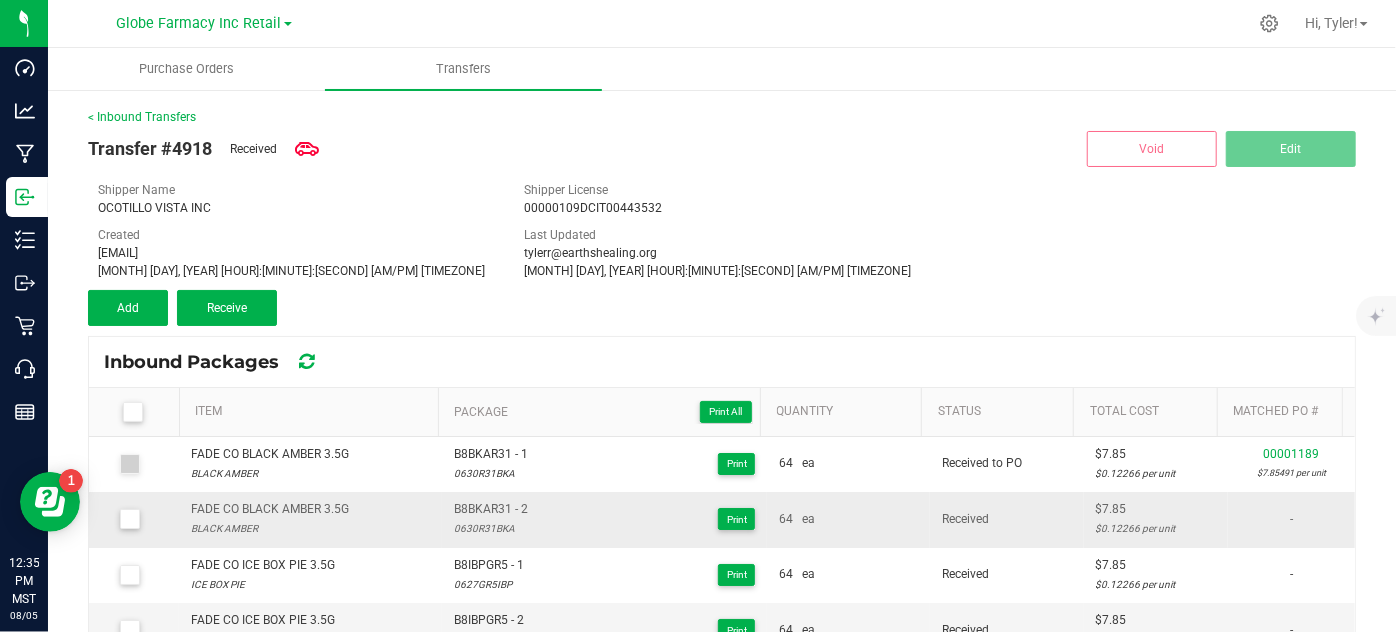 click at bounding box center [0, 0] 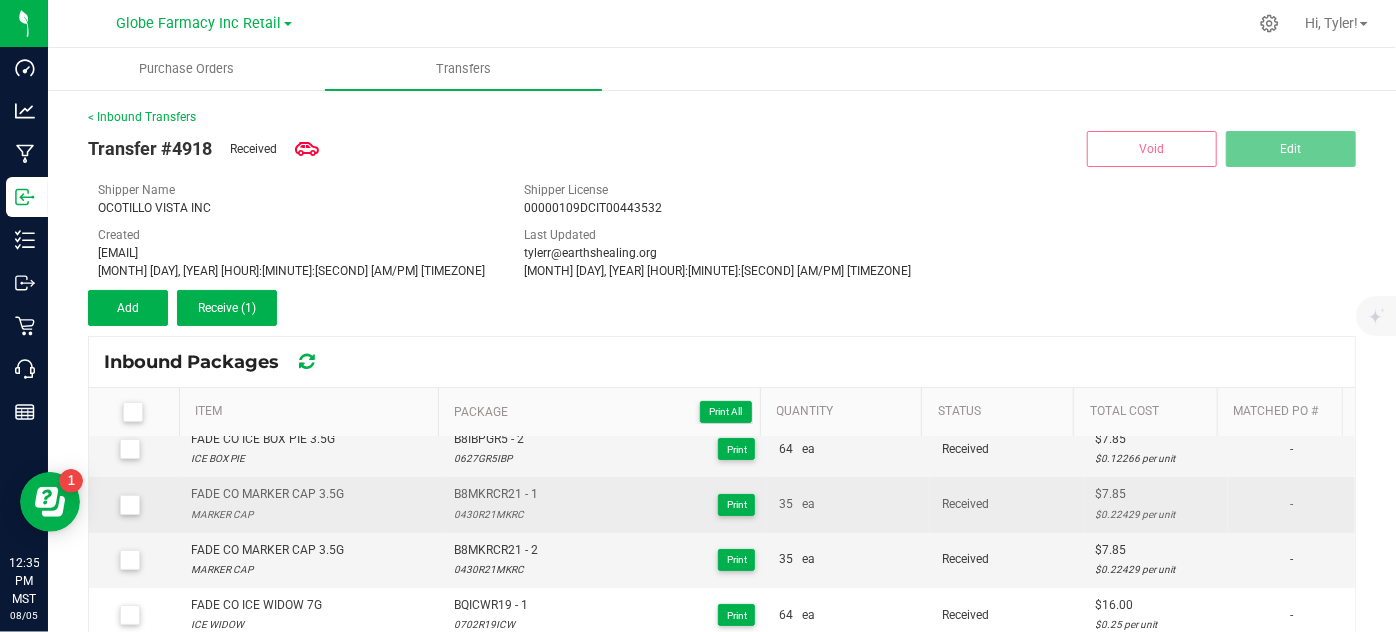 scroll, scrollTop: 0, scrollLeft: 0, axis: both 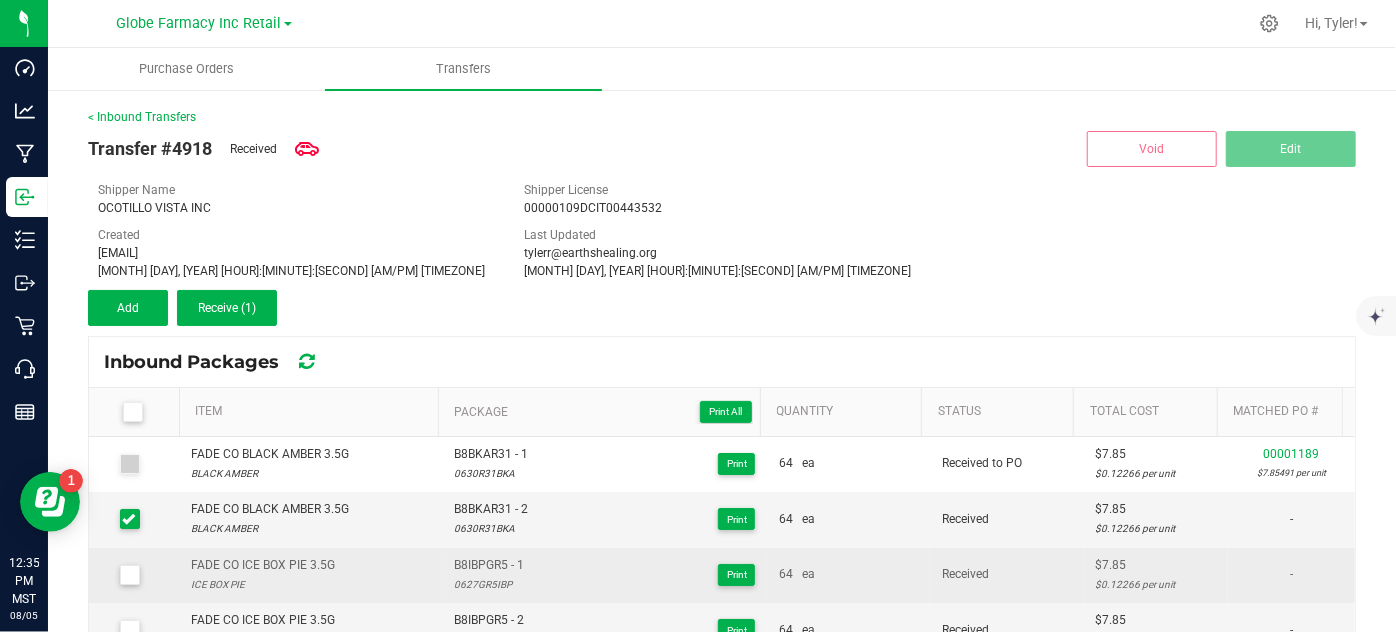 click at bounding box center [134, 575] 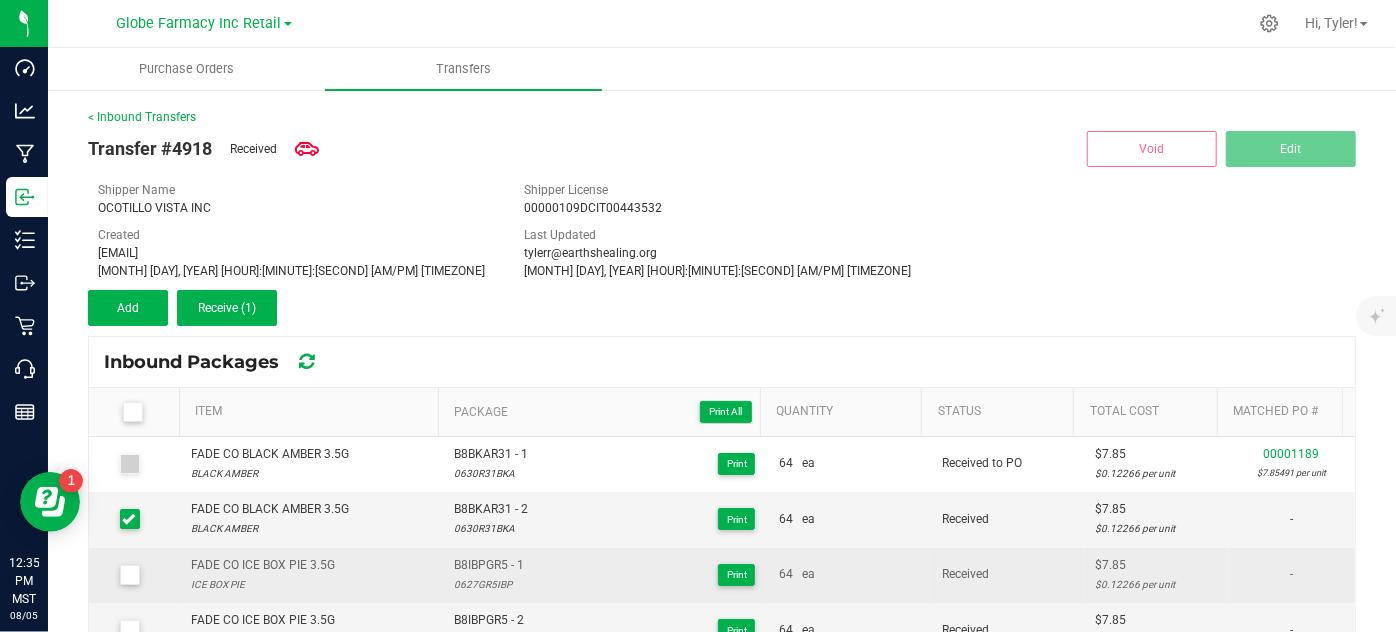 click at bounding box center [134, 575] 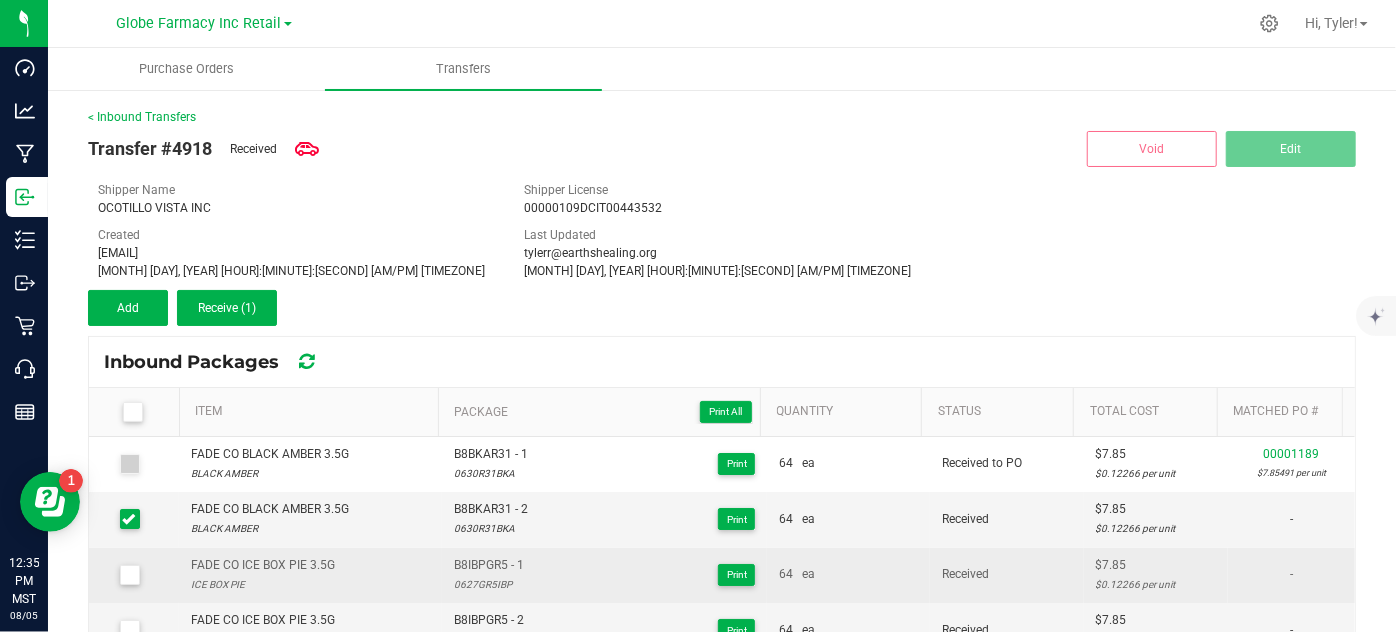 click at bounding box center [130, 575] 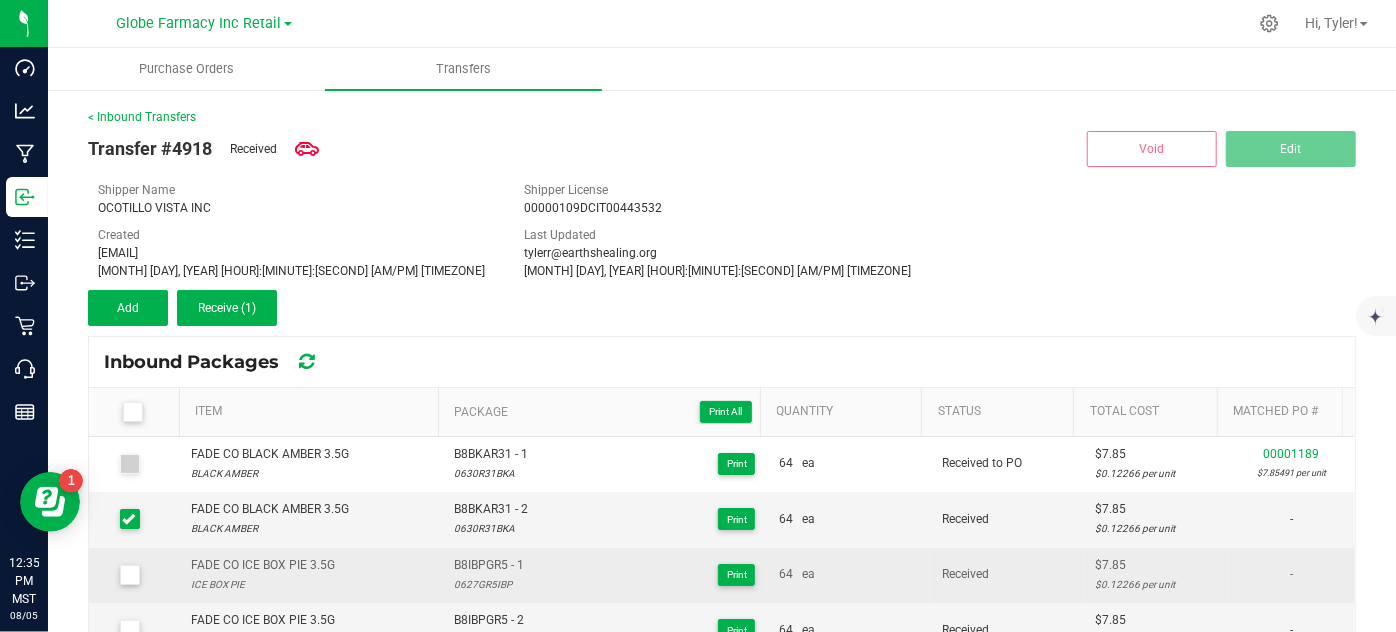 click at bounding box center [0, 0] 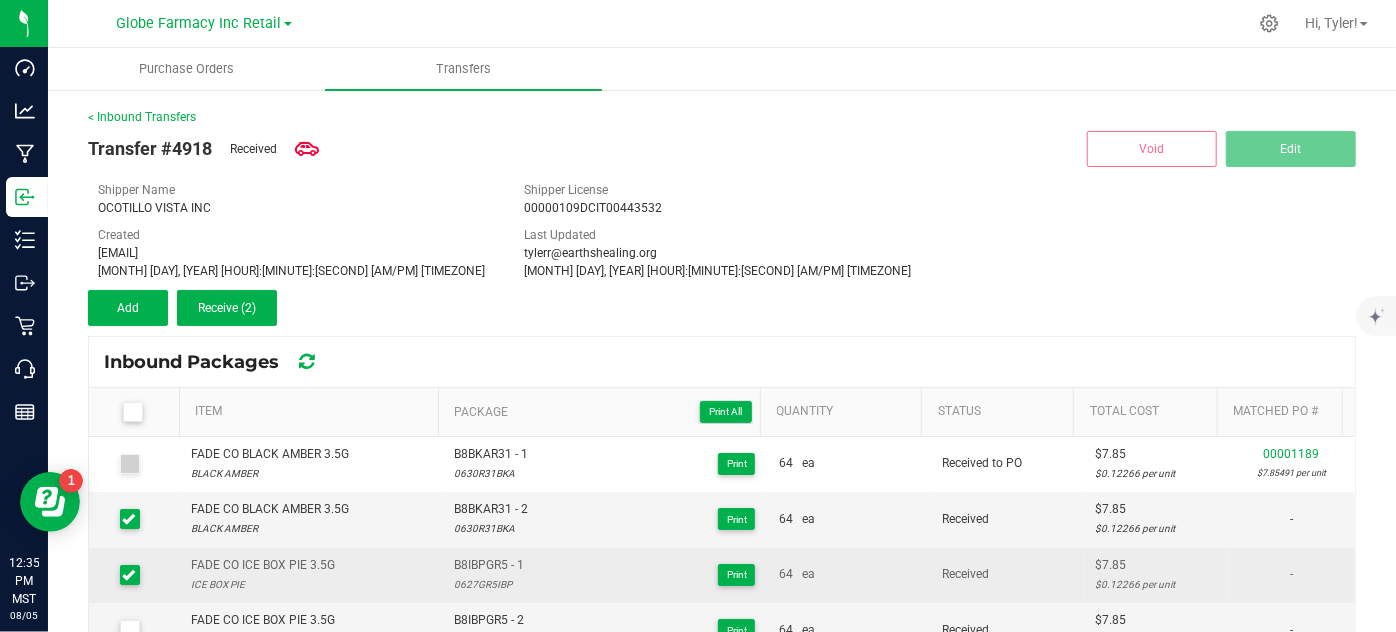 scroll, scrollTop: 90, scrollLeft: 0, axis: vertical 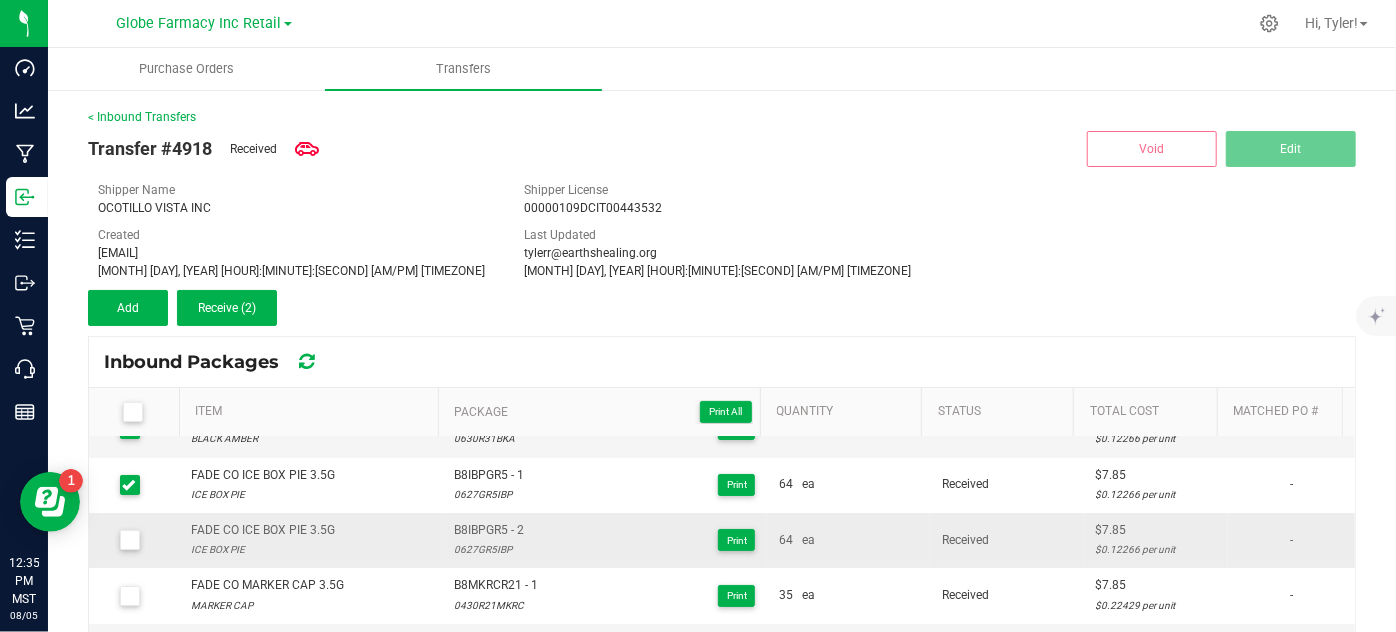 click at bounding box center (134, 540) 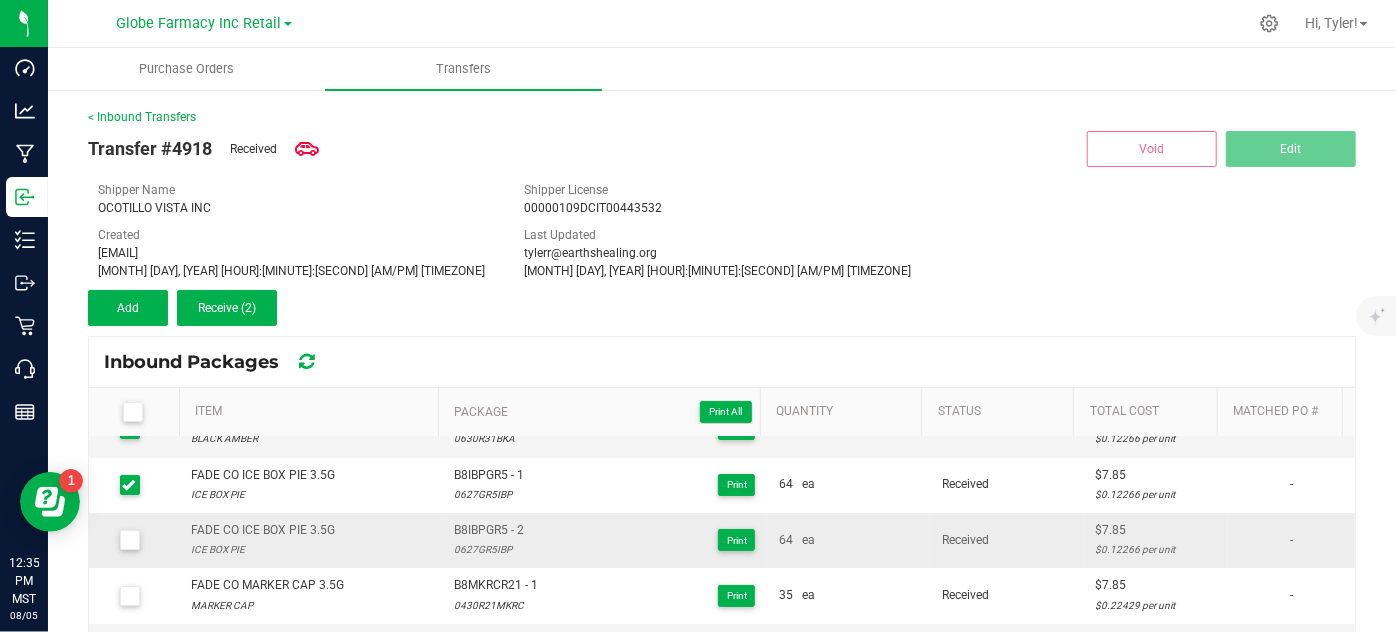 click at bounding box center [130, 540] 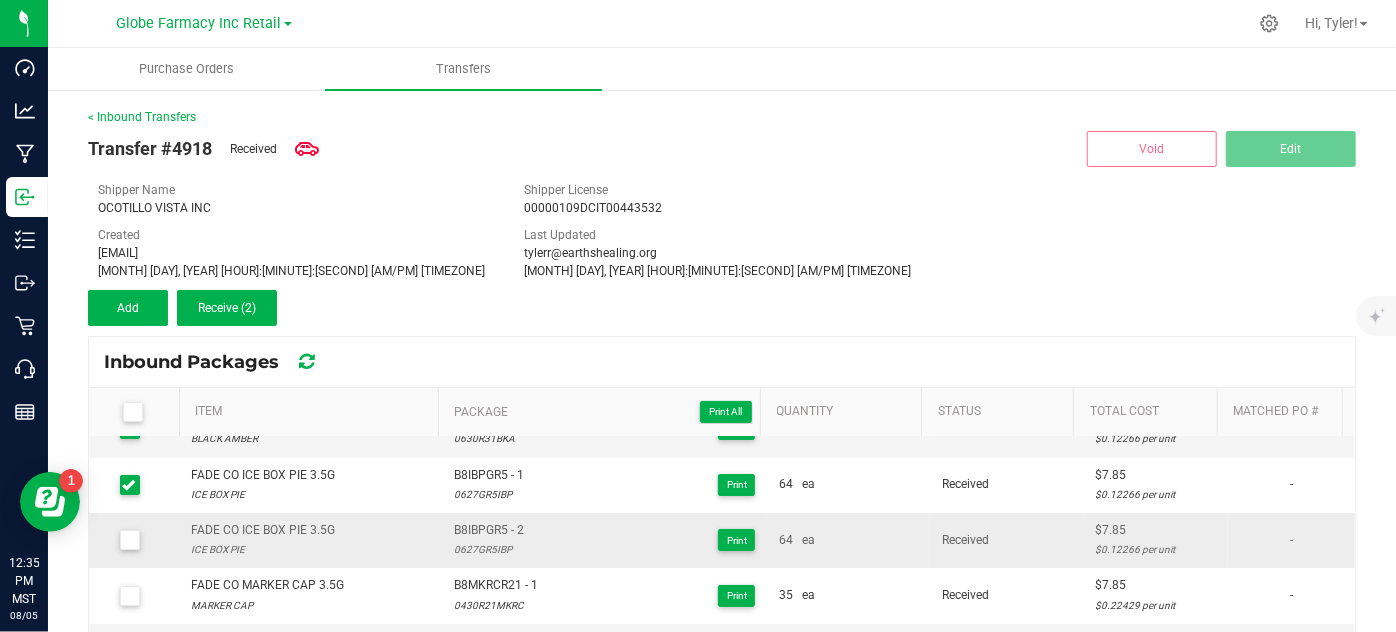 click at bounding box center (0, 0) 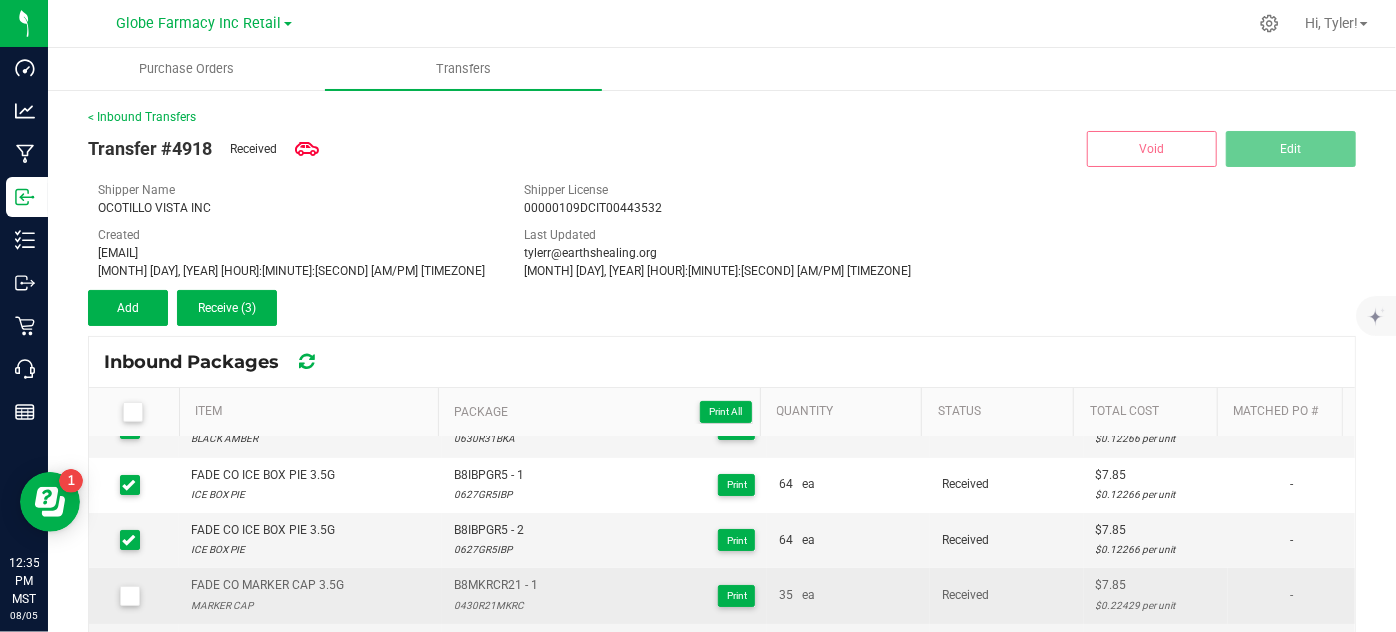 click at bounding box center [130, 596] 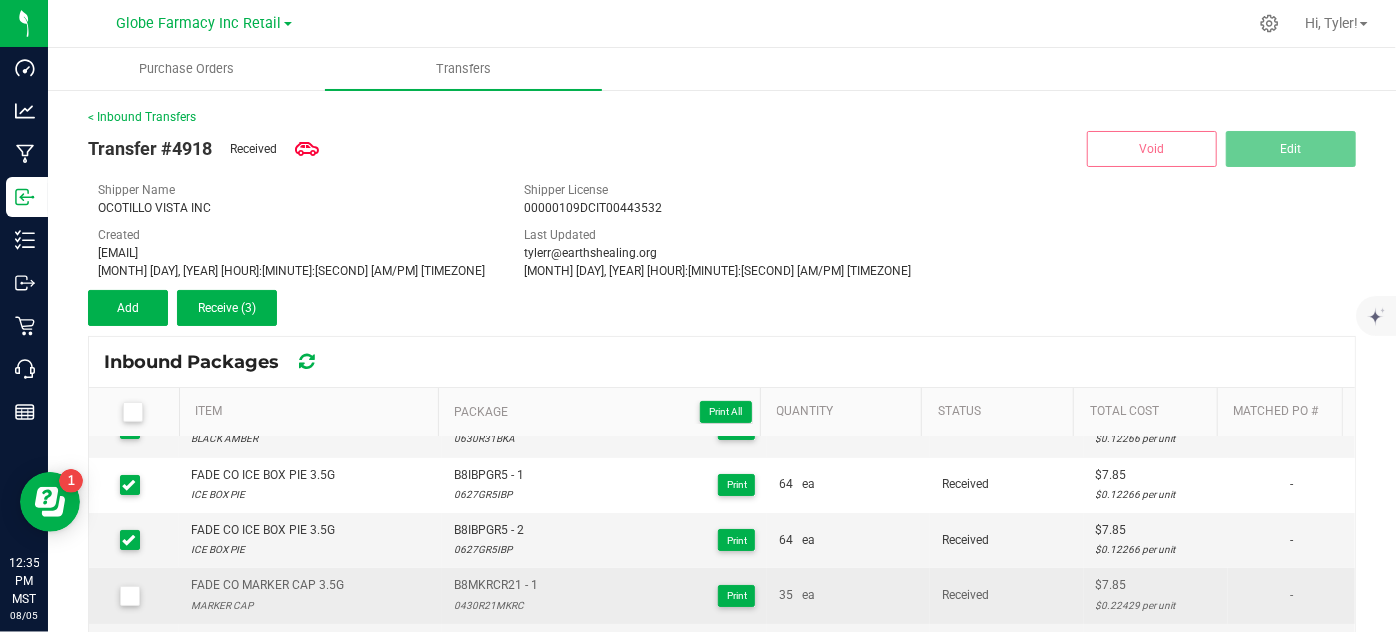 click at bounding box center [0, 0] 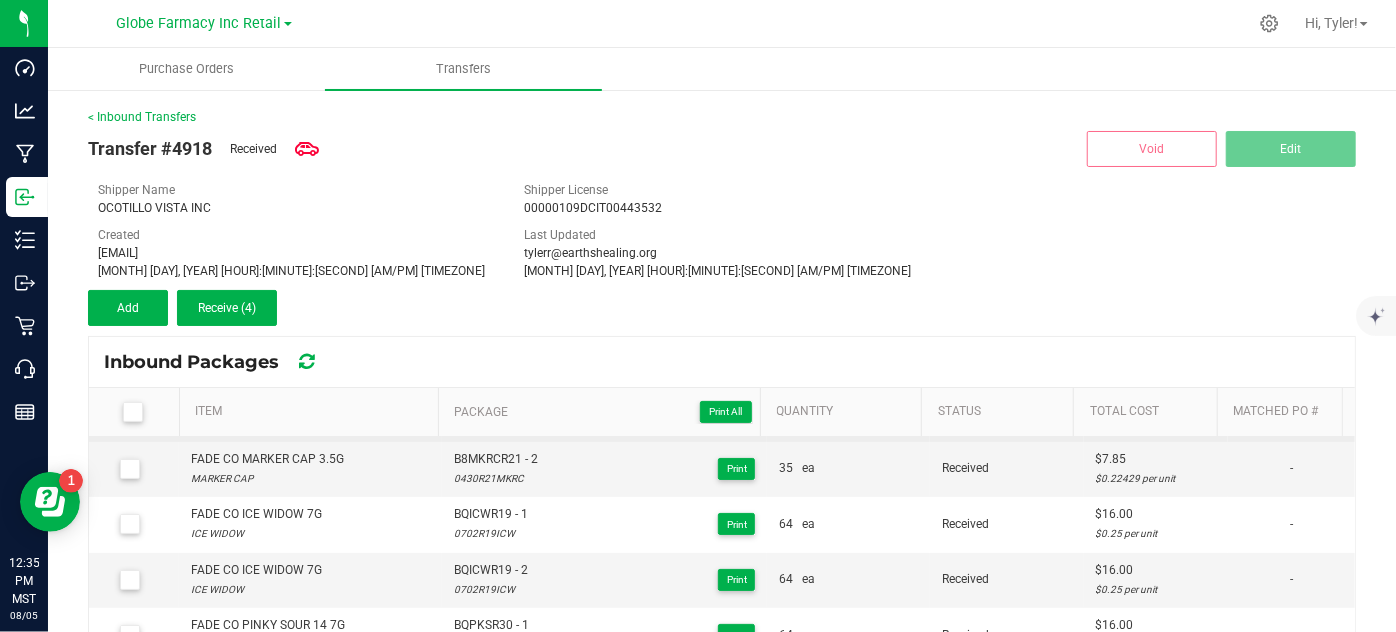 scroll, scrollTop: 181, scrollLeft: 0, axis: vertical 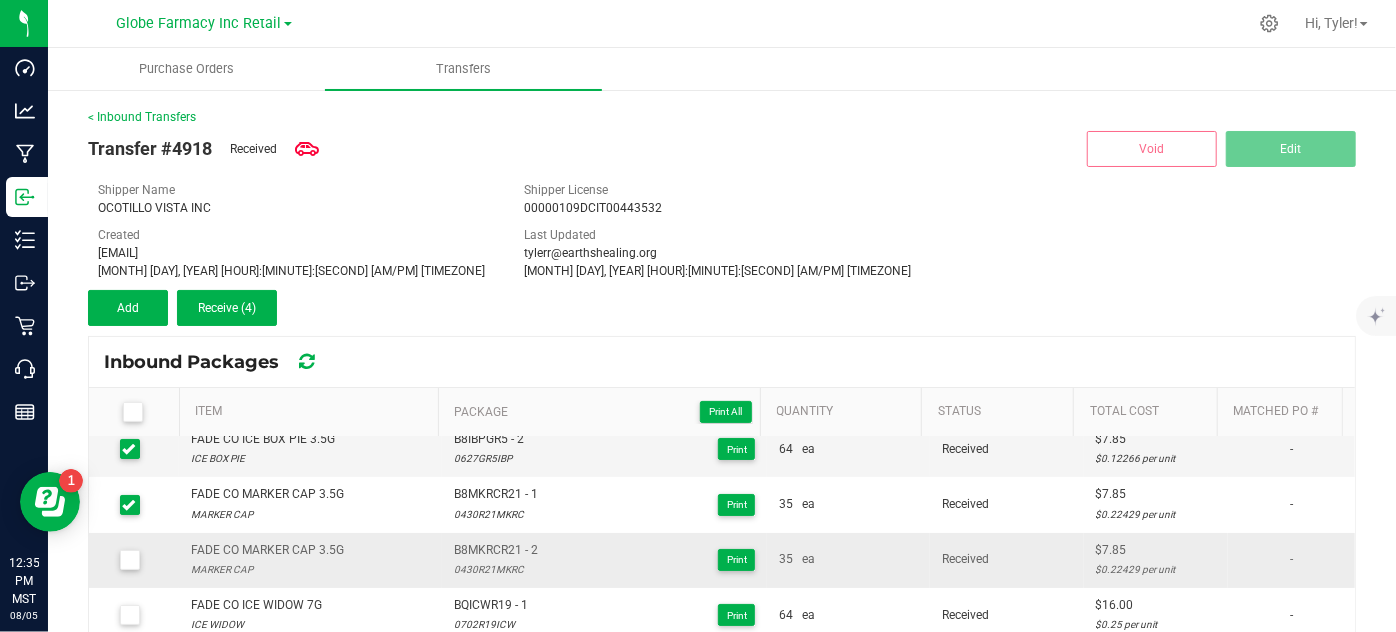 click at bounding box center [130, 560] 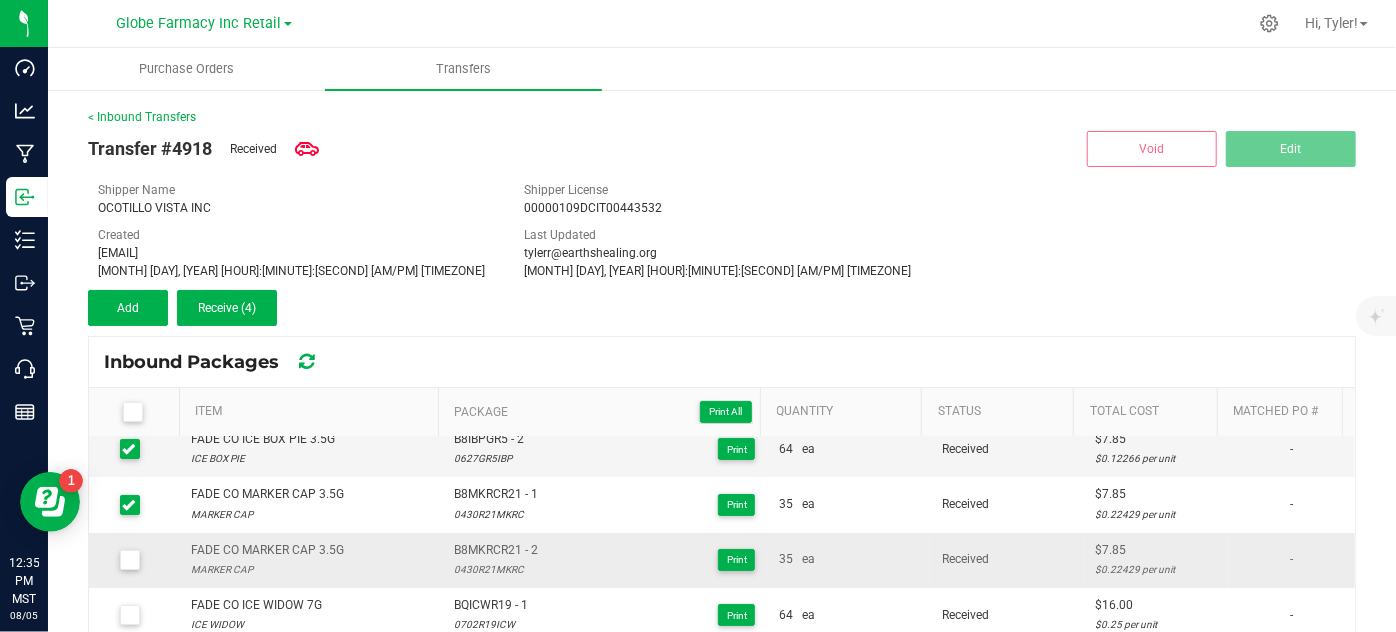 click at bounding box center [0, 0] 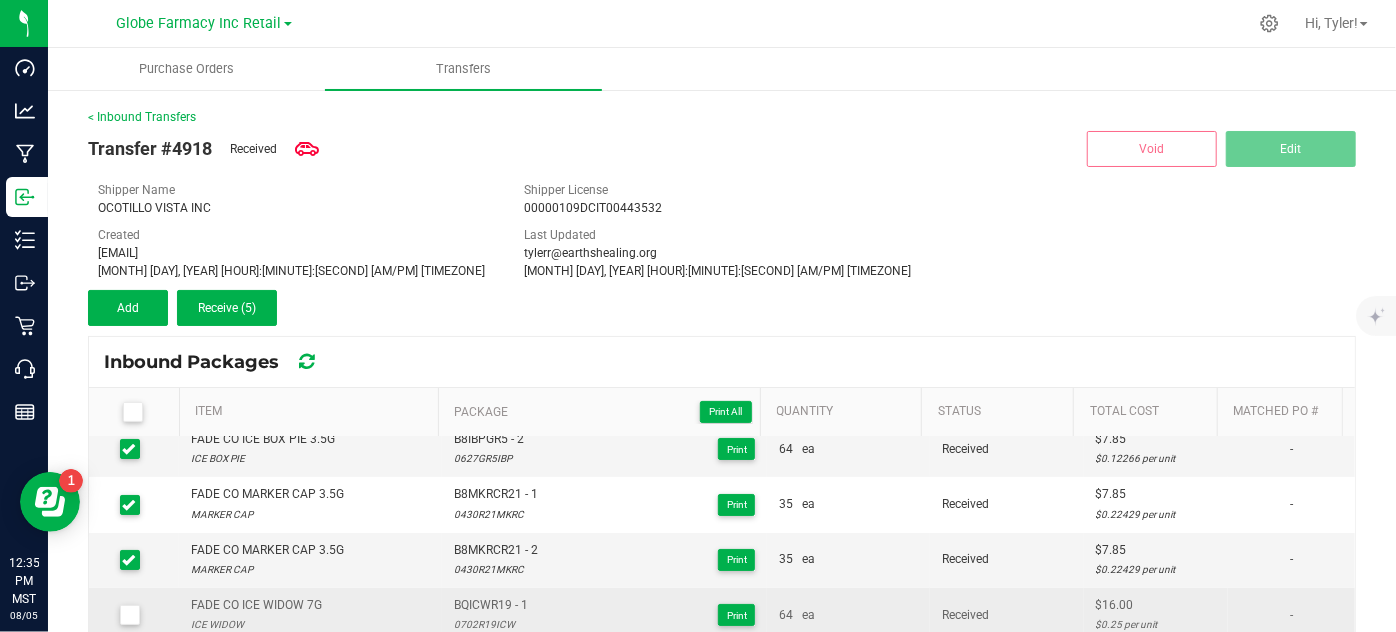 click at bounding box center [130, 615] 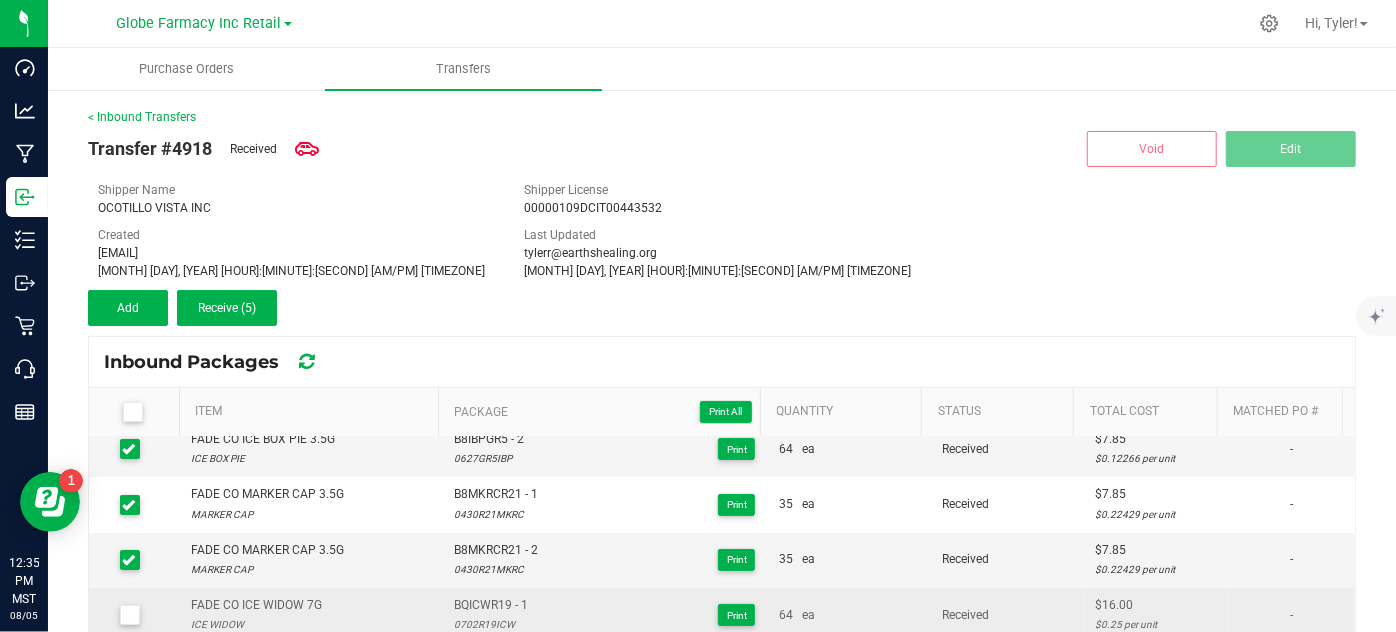 click at bounding box center [0, 0] 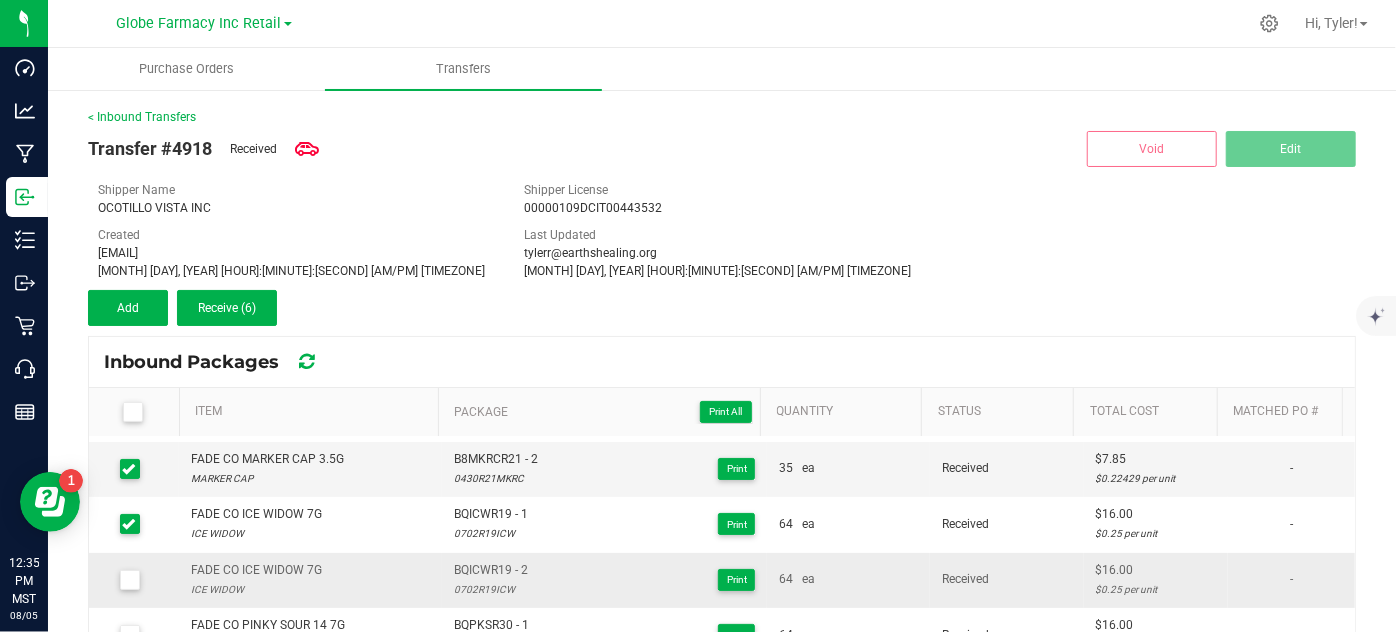 scroll, scrollTop: 363, scrollLeft: 0, axis: vertical 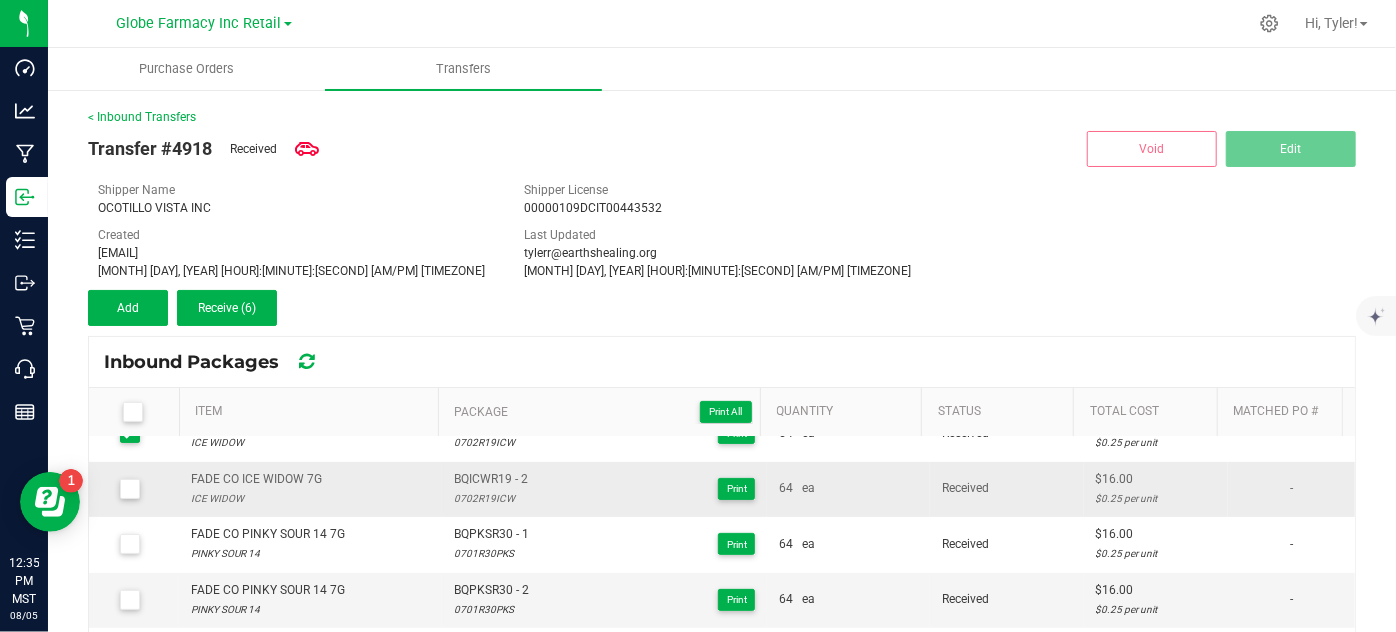 click at bounding box center [134, 489] 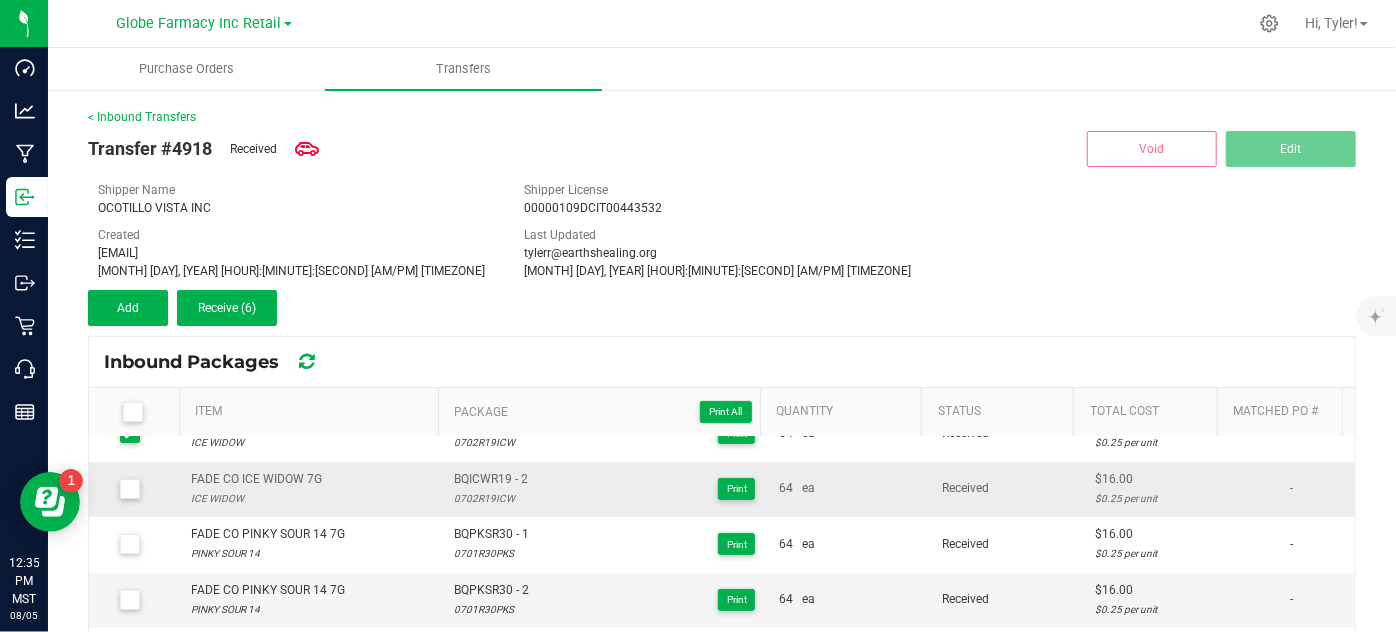 click at bounding box center [0, 0] 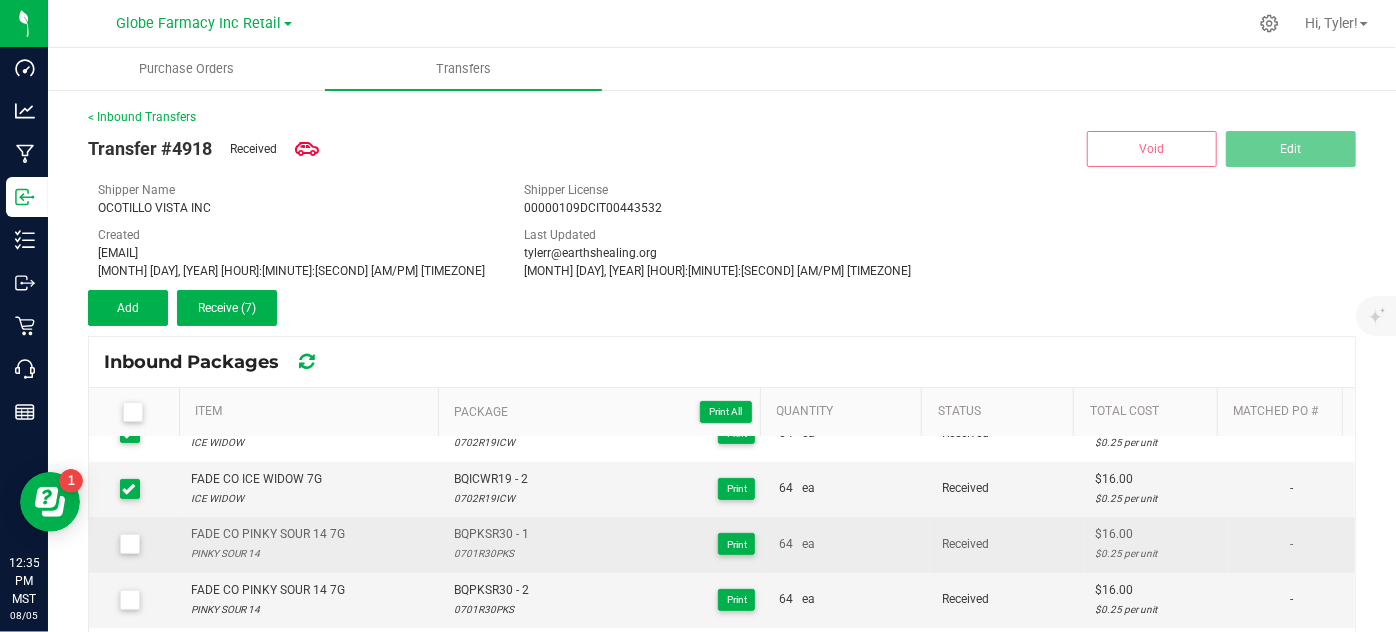 click at bounding box center [130, 544] 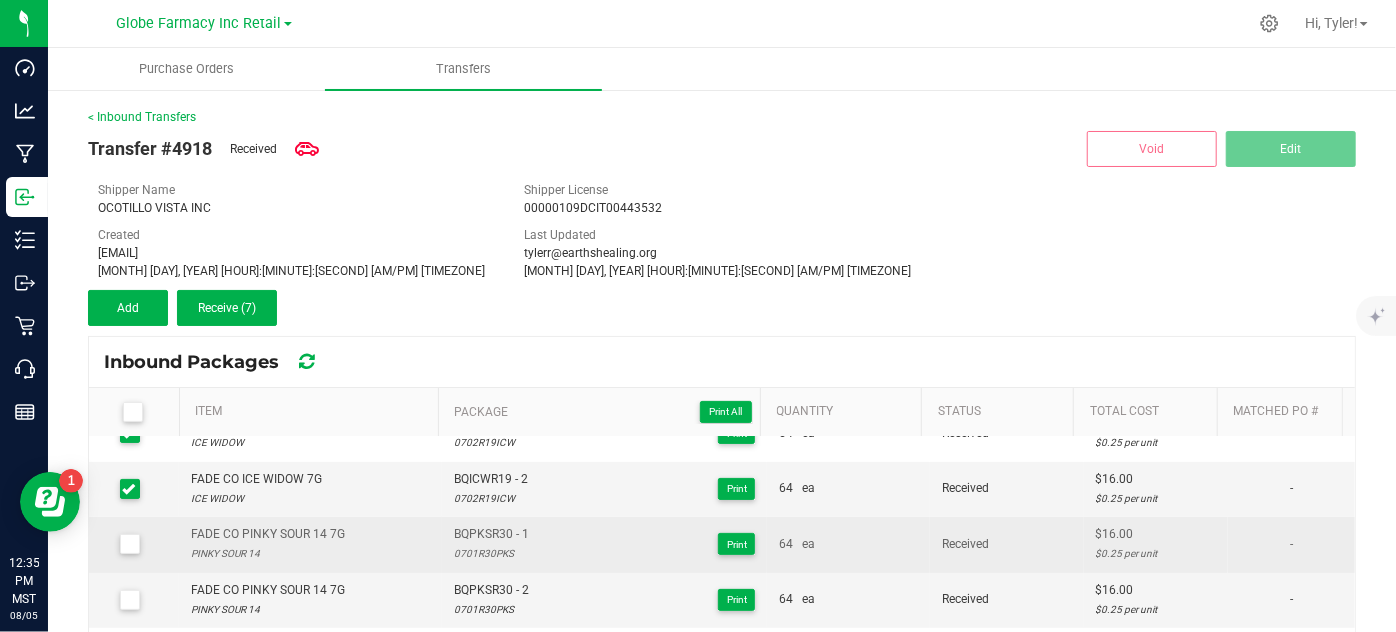 click at bounding box center [0, 0] 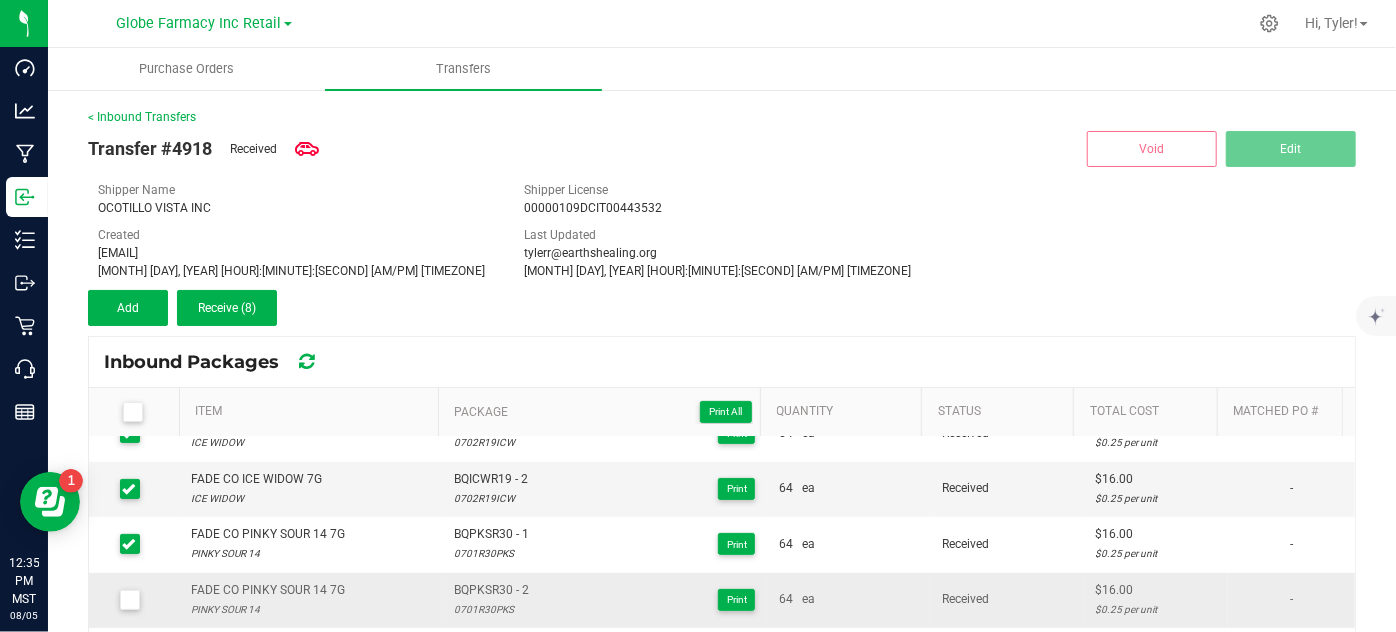click at bounding box center [130, 600] 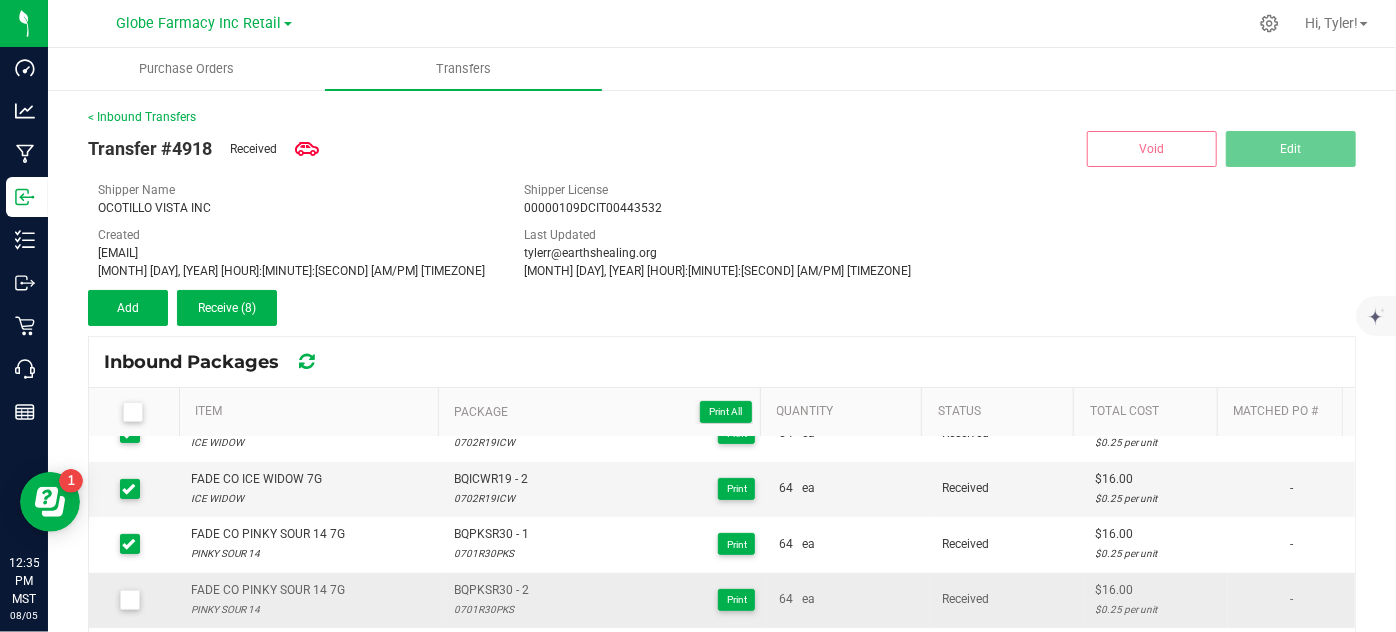 click at bounding box center [0, 0] 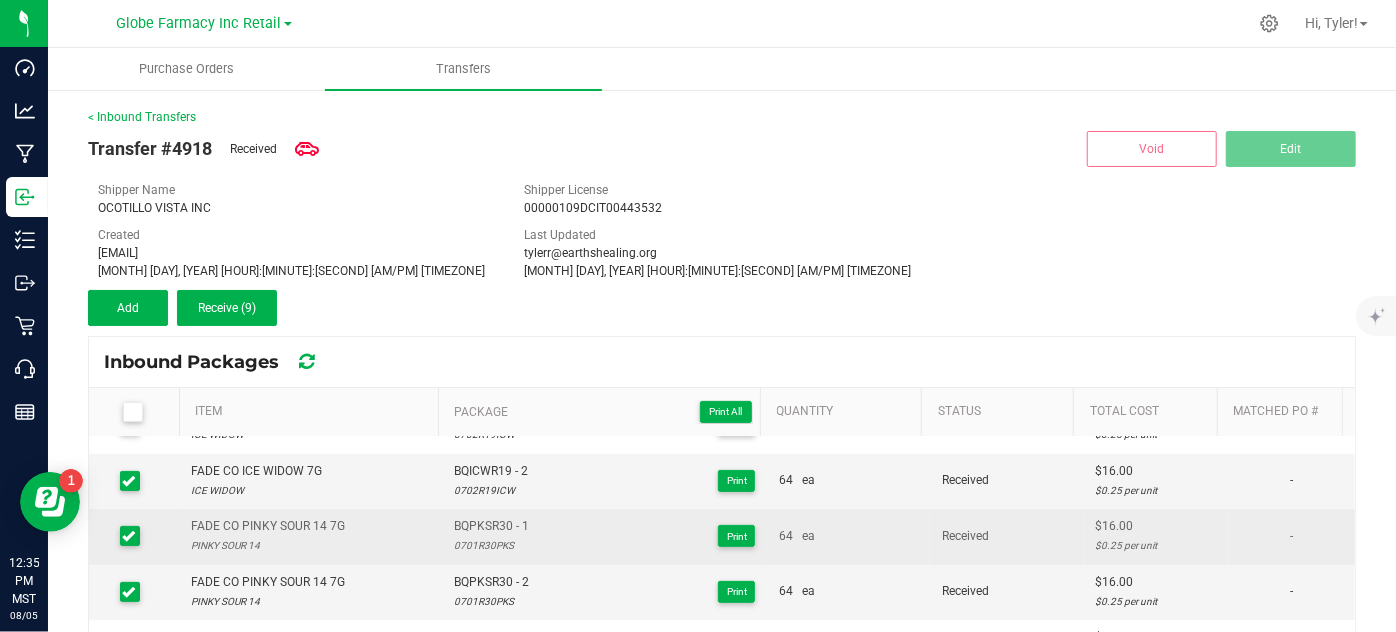 scroll, scrollTop: 378, scrollLeft: 0, axis: vertical 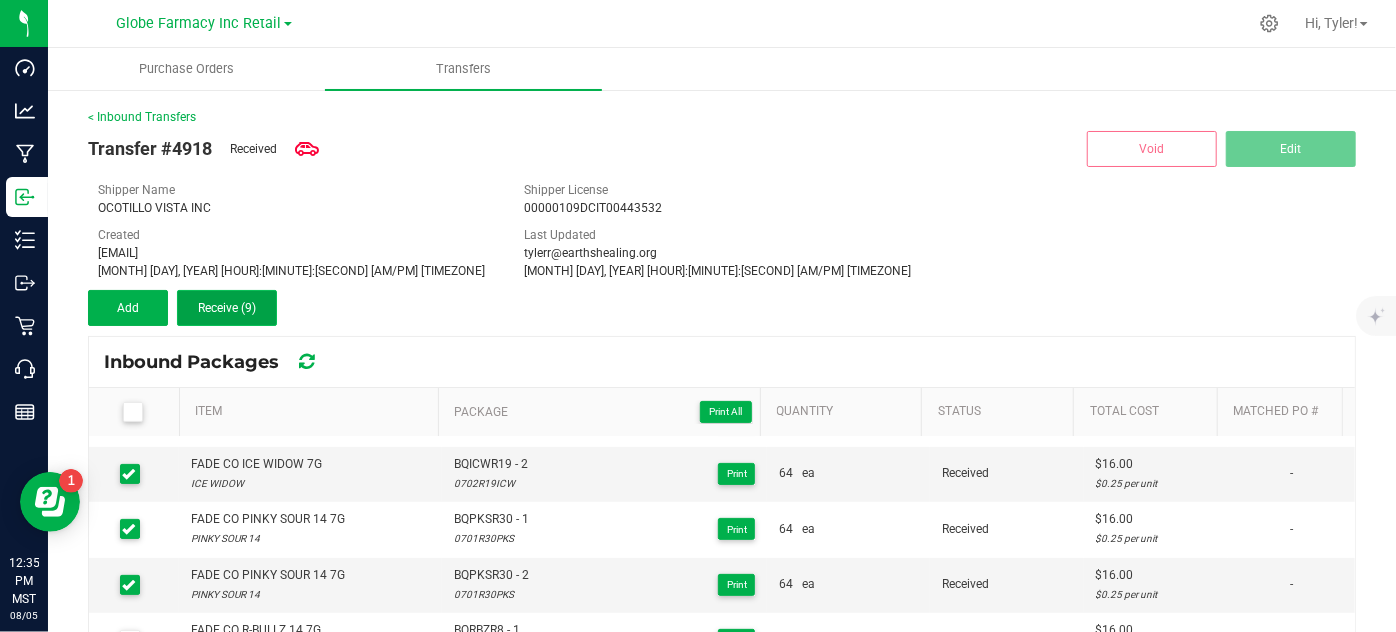 click on "Receive (9)" at bounding box center (227, 308) 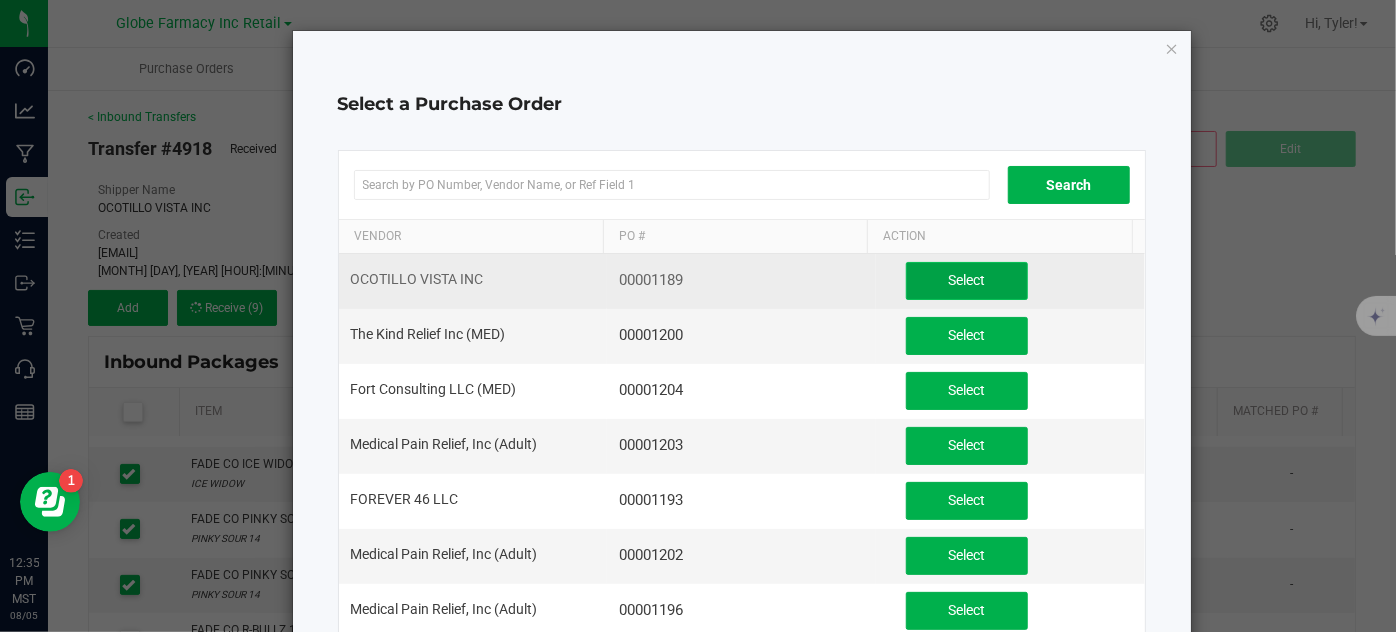 click on "Select" 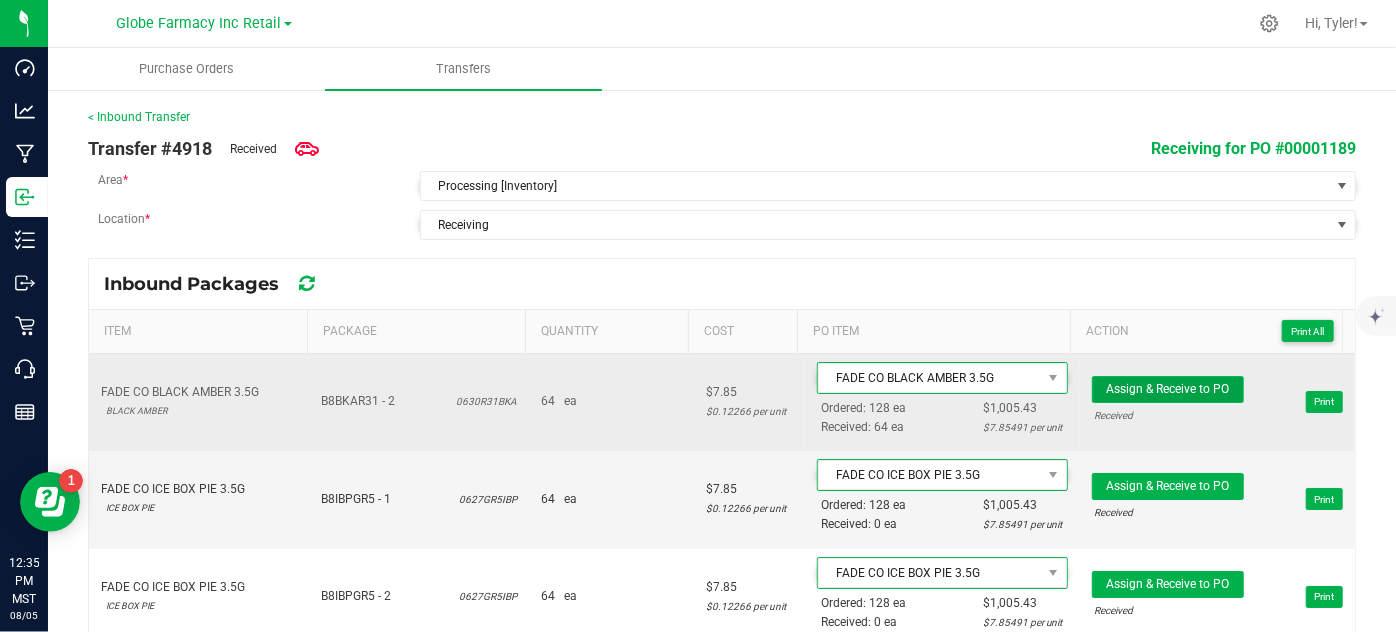 click on "Assign & Receive to PO" at bounding box center [1167, 389] 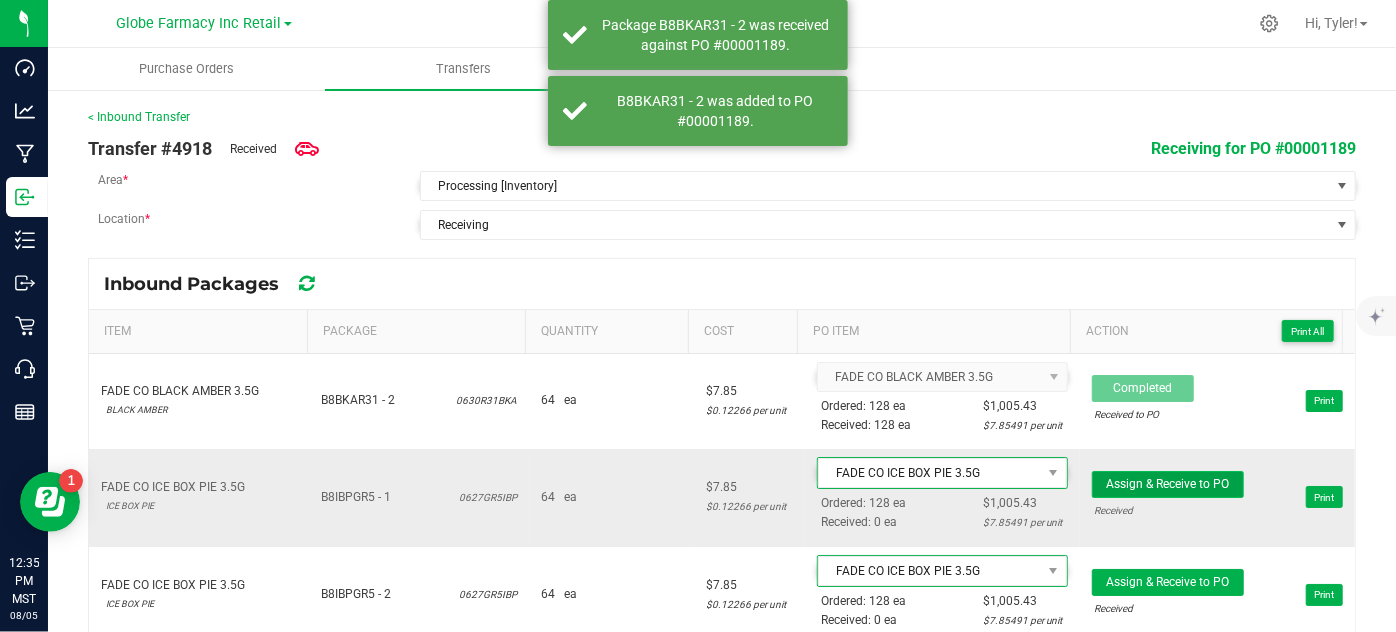 click on "Assign & Receive to PO" at bounding box center (1167, 484) 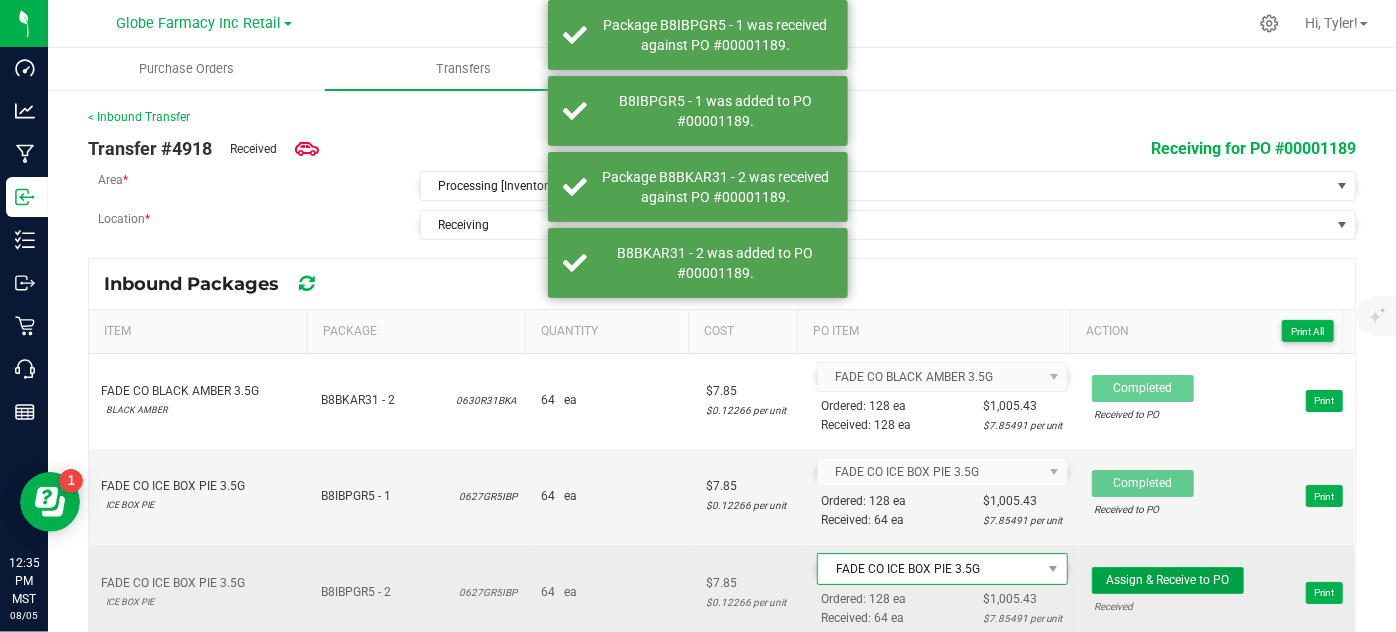 click on "Assign & Receive to PO" at bounding box center [1167, 580] 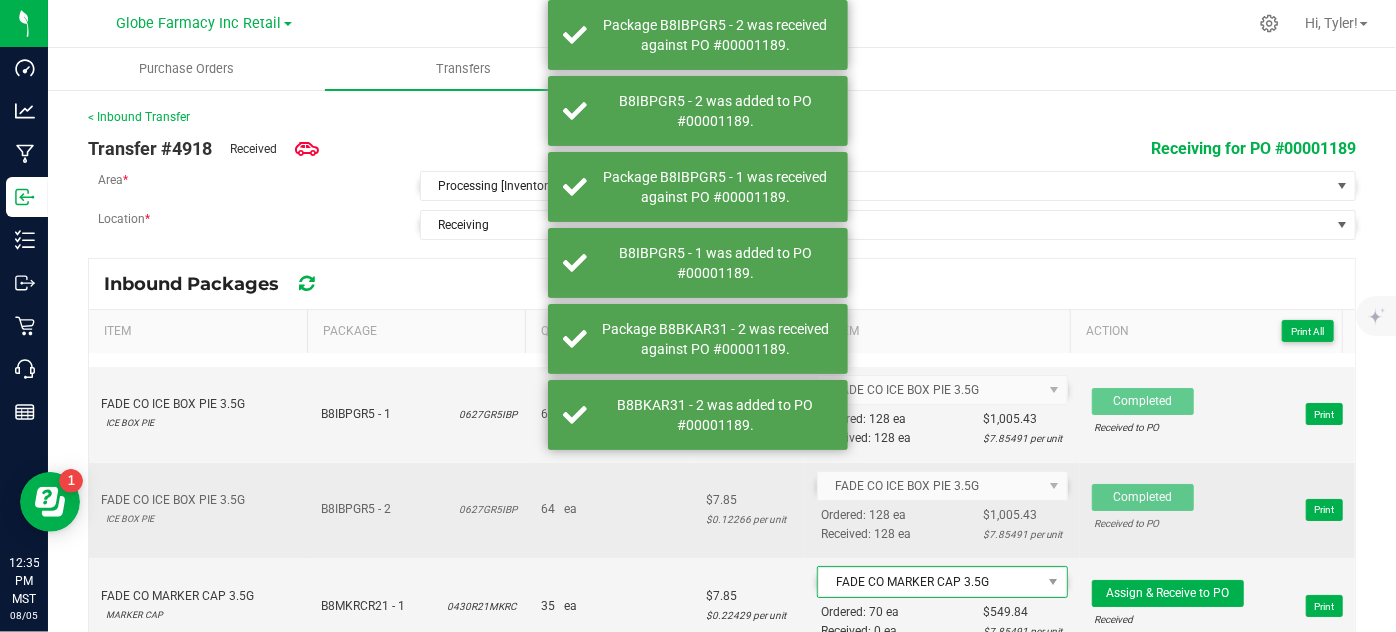 scroll, scrollTop: 181, scrollLeft: 0, axis: vertical 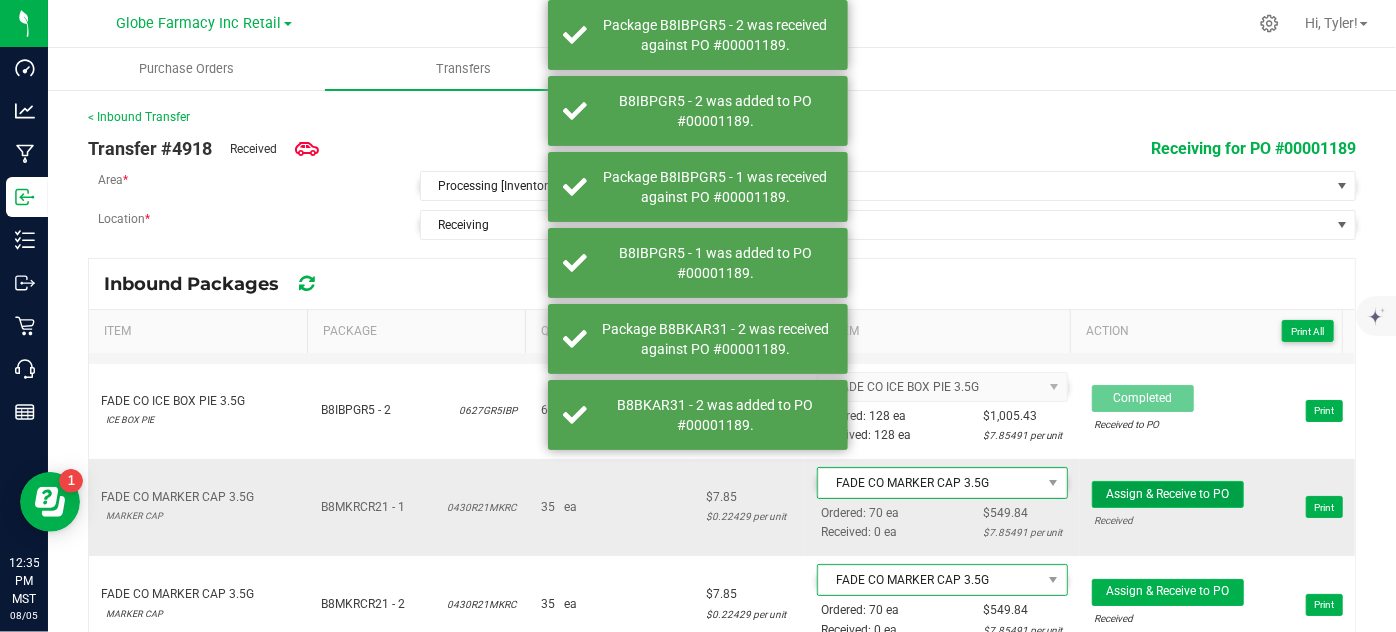 click on "Assign & Receive to PO" at bounding box center [1167, 494] 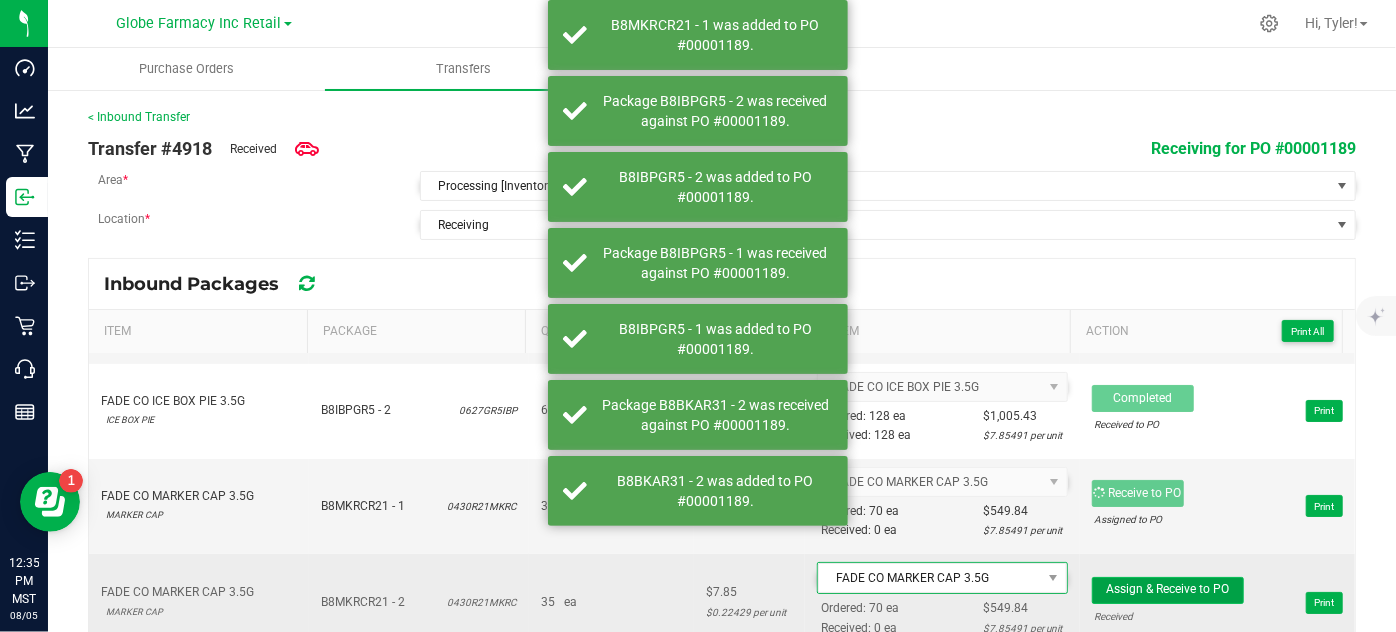 click on "Assign & Receive to PO" at bounding box center (1167, 589) 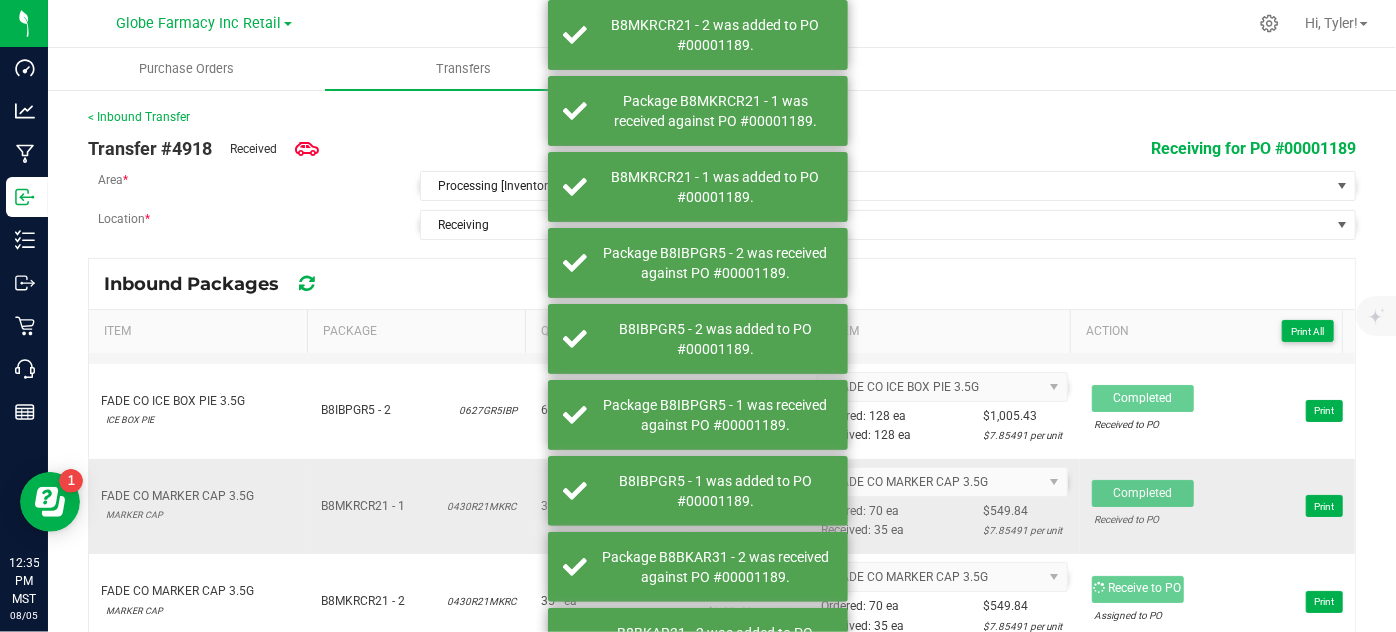 scroll, scrollTop: 26, scrollLeft: 0, axis: vertical 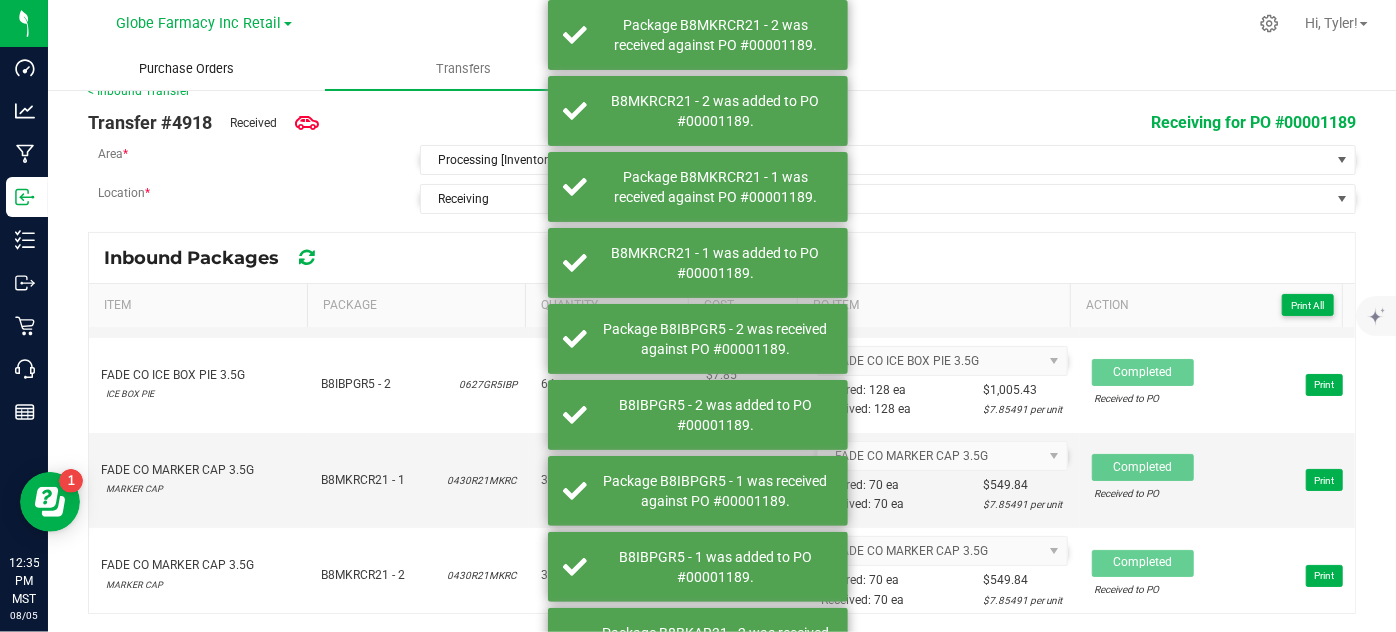 click on "Purchase Orders" at bounding box center [186, 69] 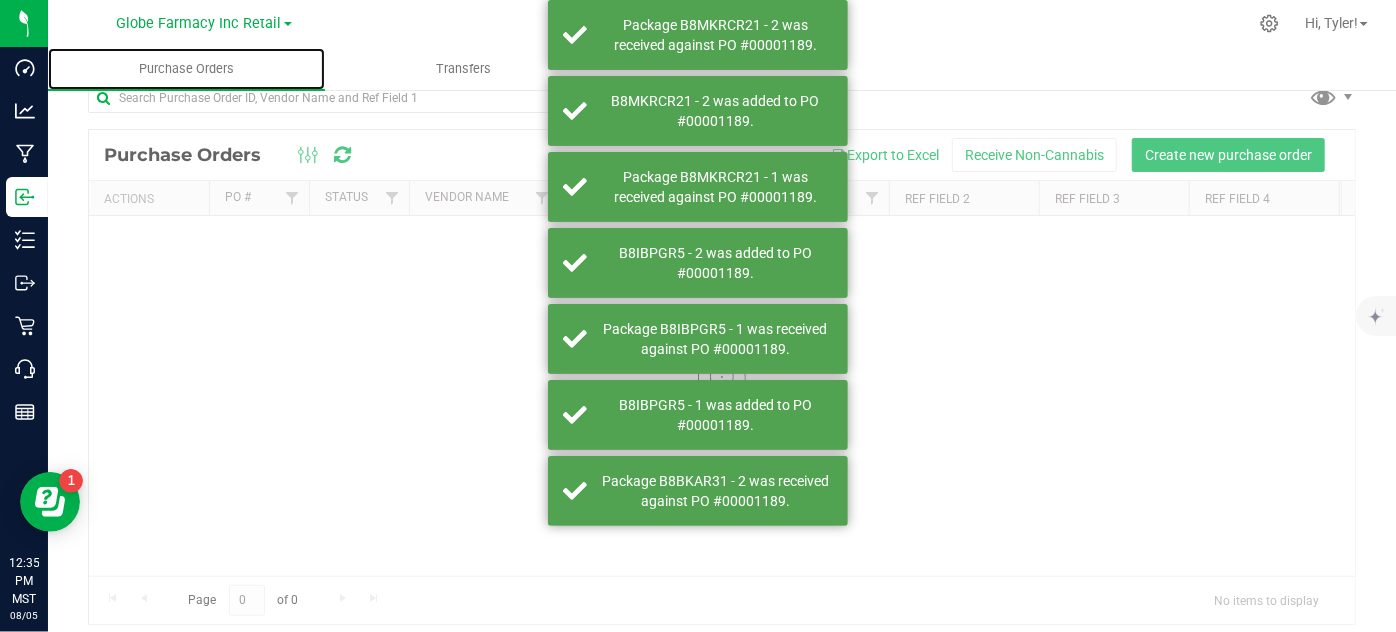 scroll, scrollTop: 0, scrollLeft: 0, axis: both 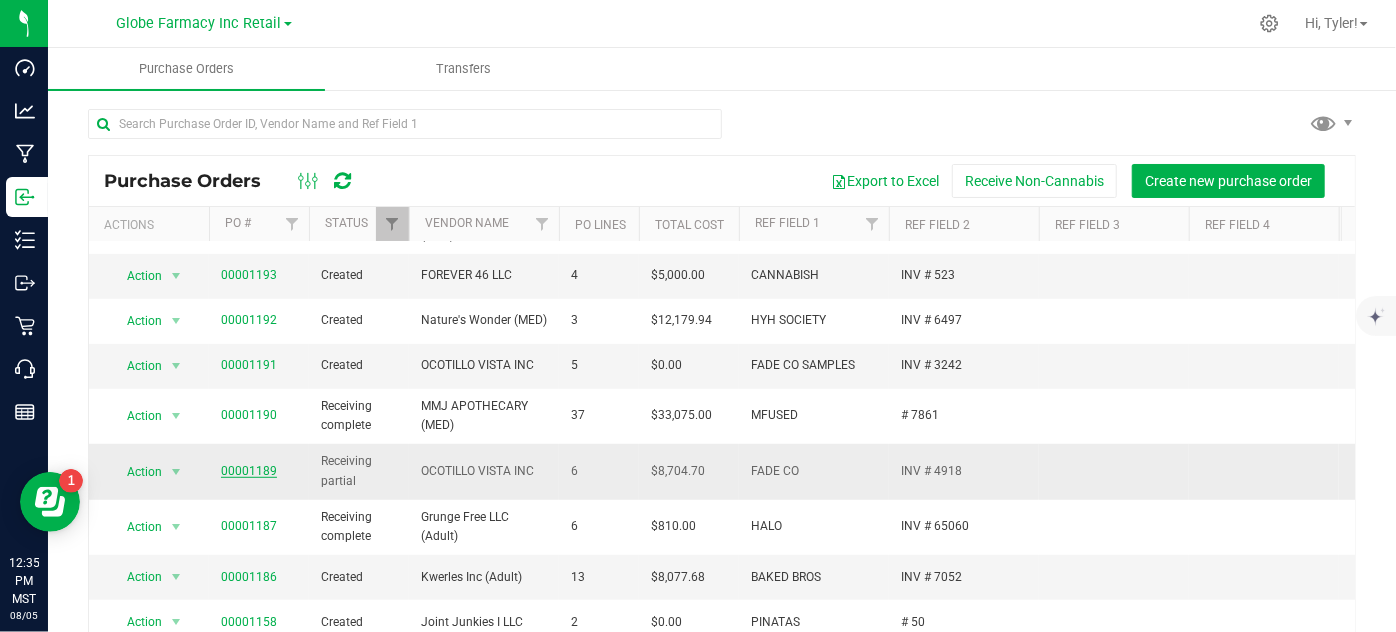 click on "00001189" at bounding box center (249, 471) 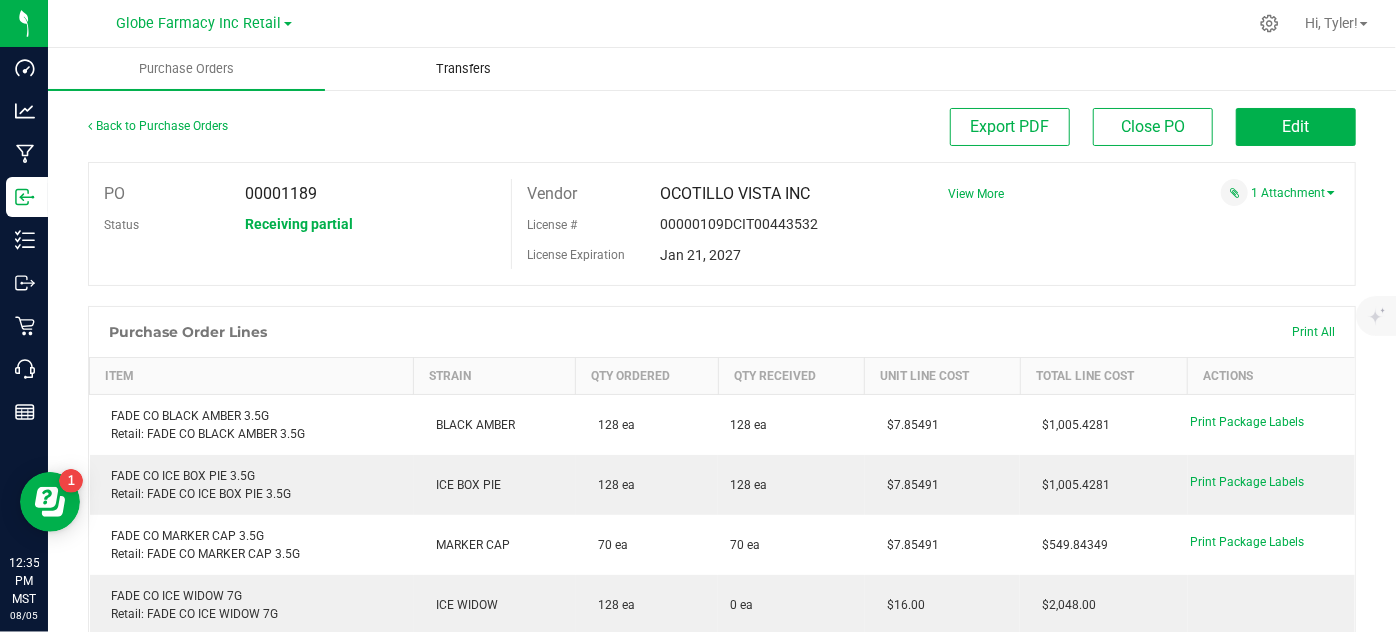 click on "Transfers" at bounding box center [463, 69] 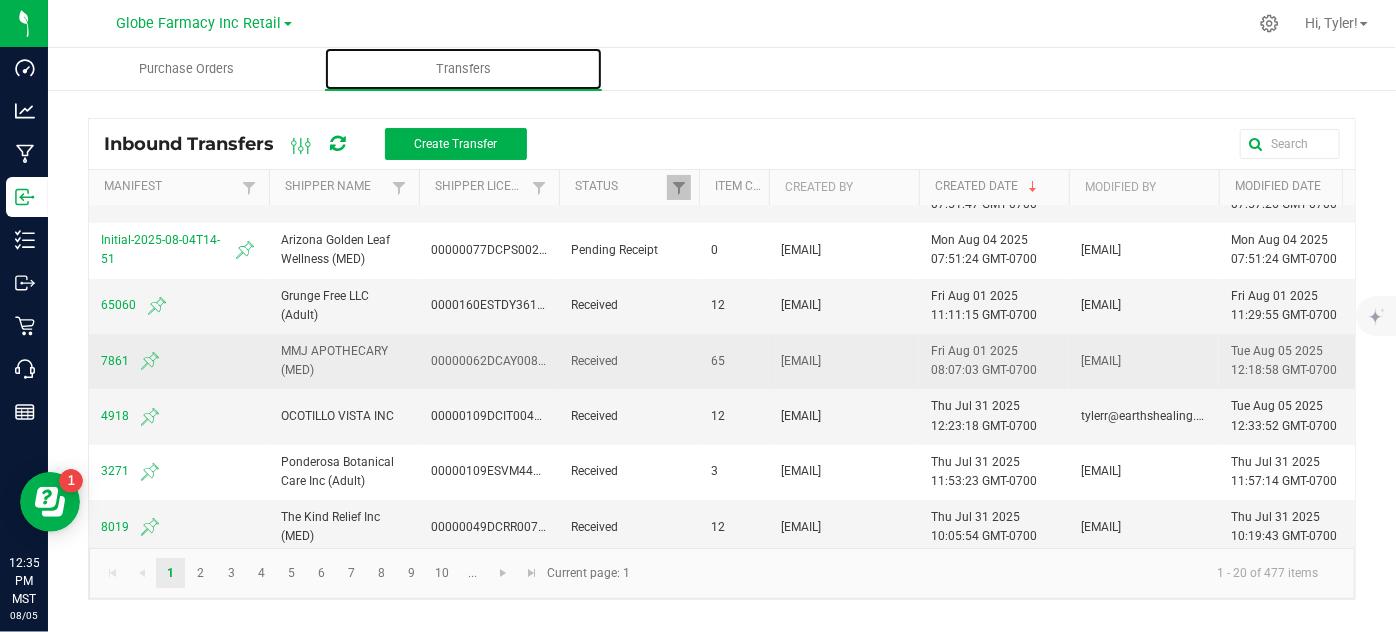 scroll, scrollTop: 454, scrollLeft: 0, axis: vertical 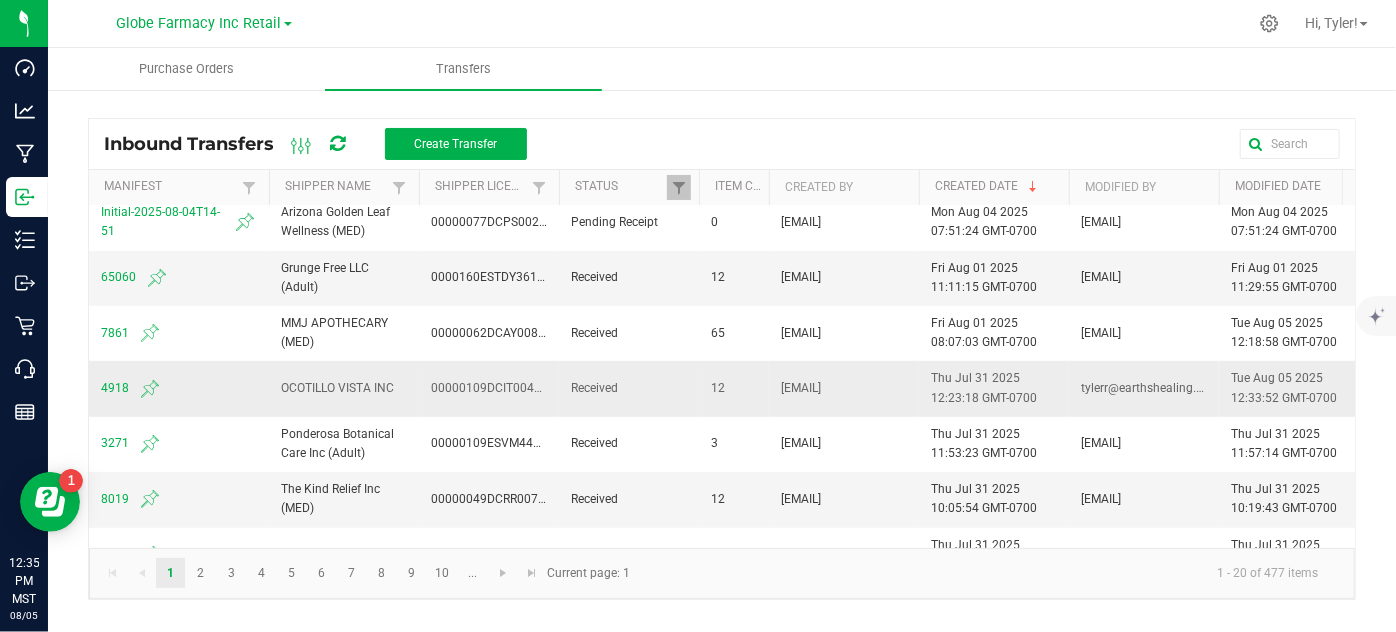 click on "4918" at bounding box center [179, 389] 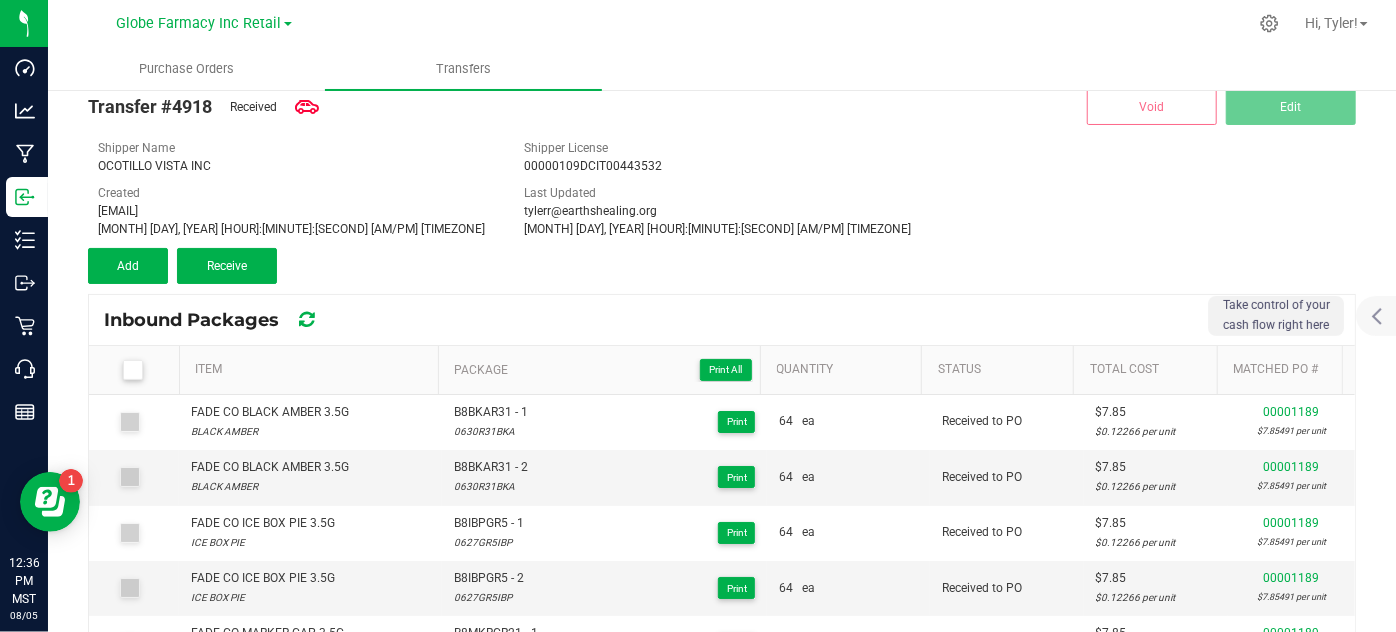 scroll, scrollTop: 106, scrollLeft: 0, axis: vertical 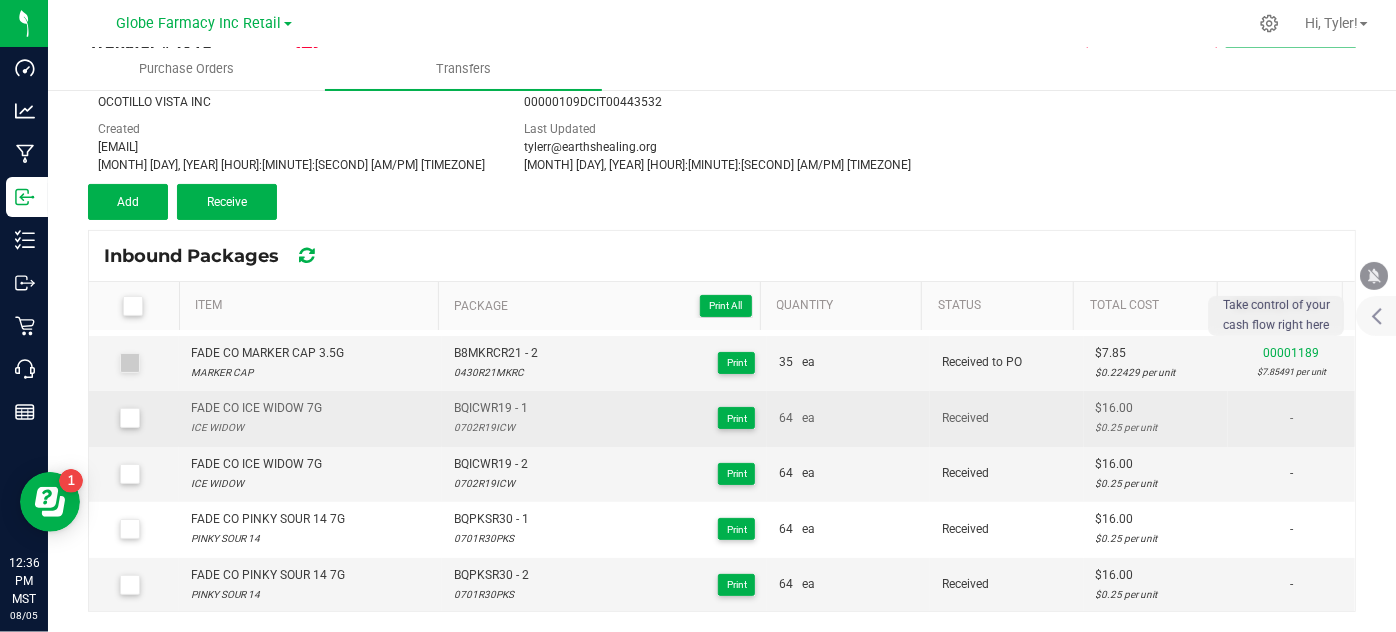 click at bounding box center (129, 418) 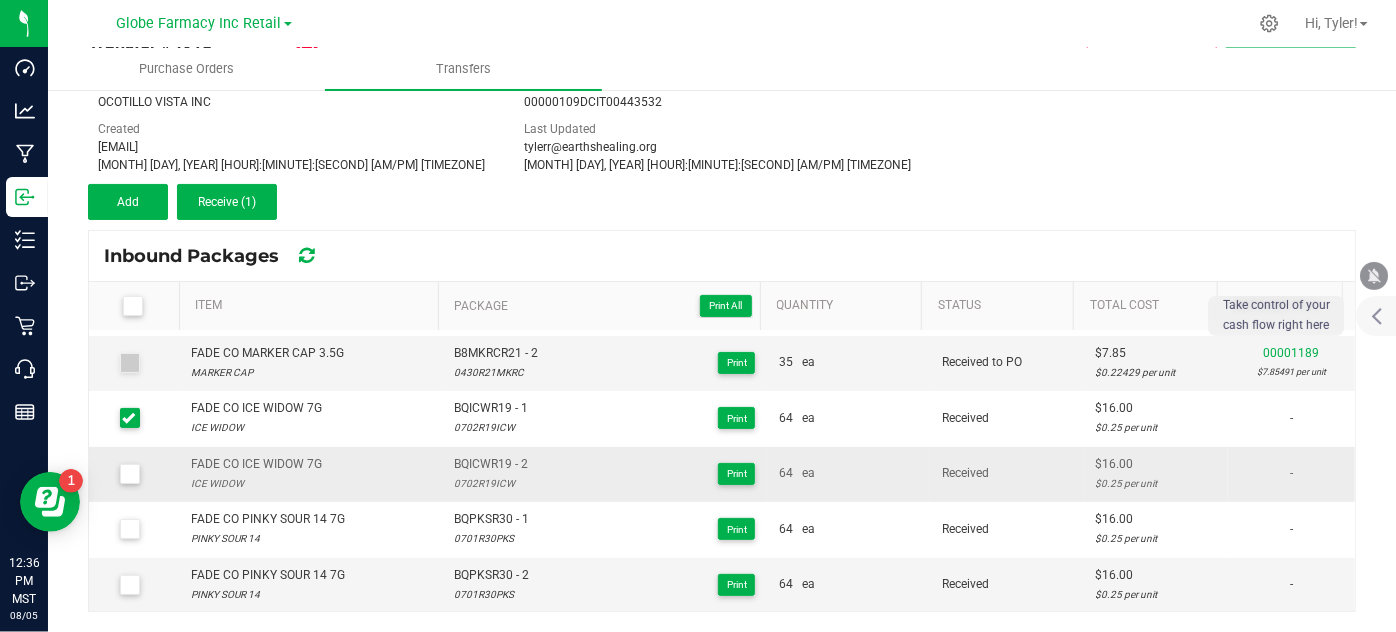 drag, startPoint x: 119, startPoint y: 469, endPoint x: 127, endPoint y: 491, distance: 23.409399 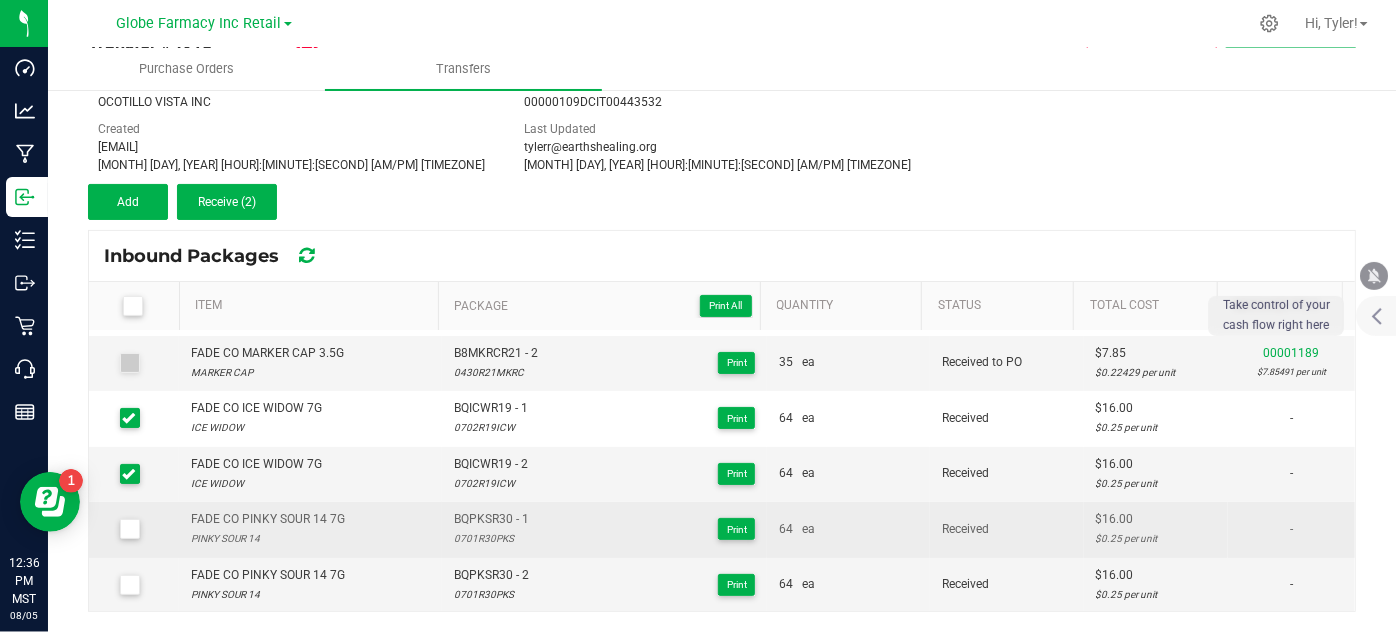 click at bounding box center (129, 529) 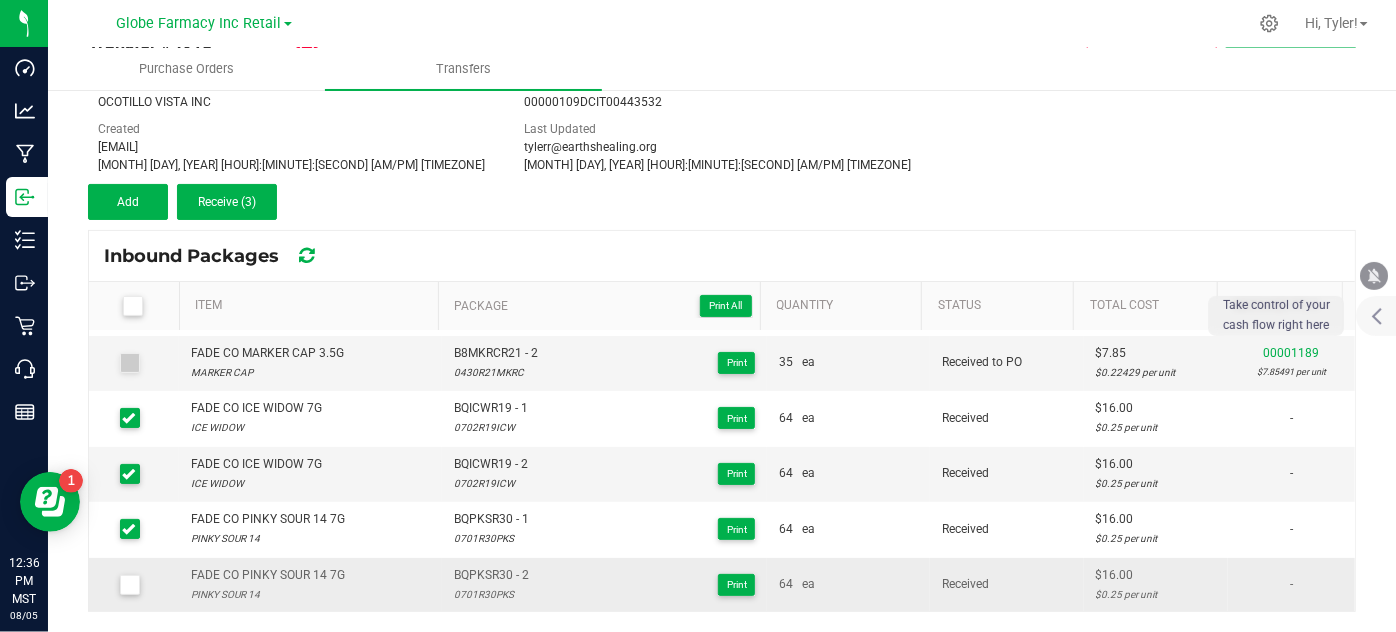 click at bounding box center [130, 585] 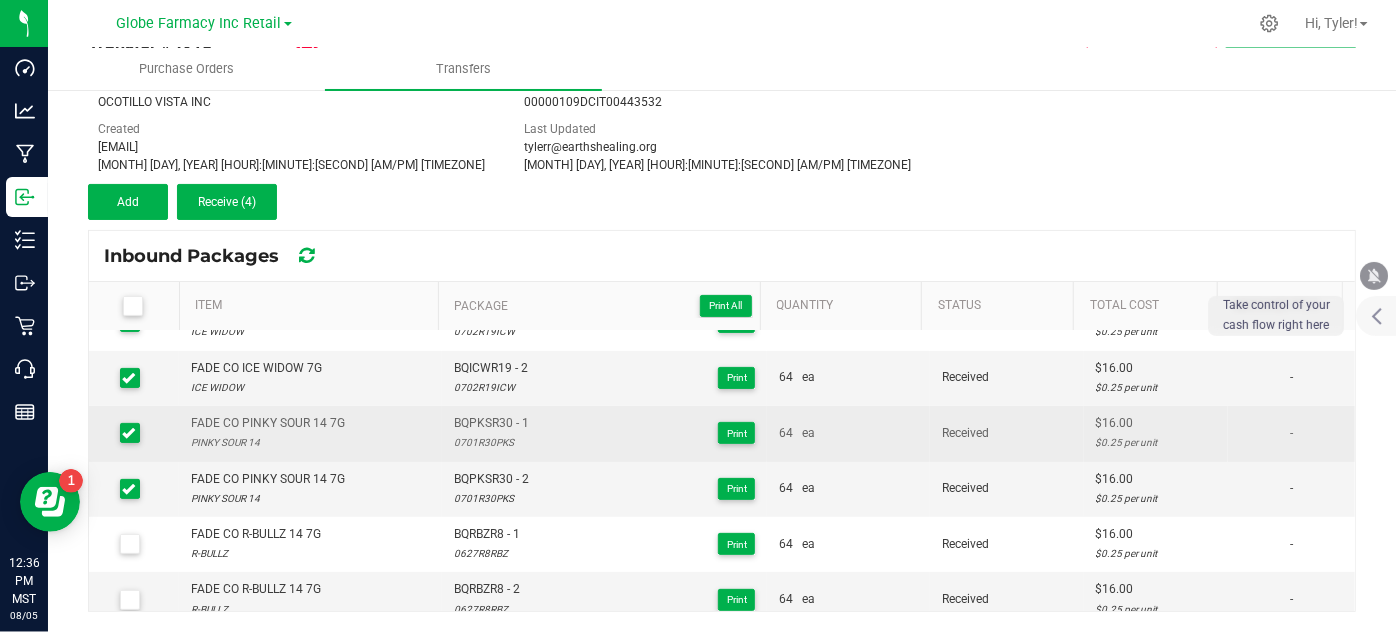 scroll, scrollTop: 378, scrollLeft: 0, axis: vertical 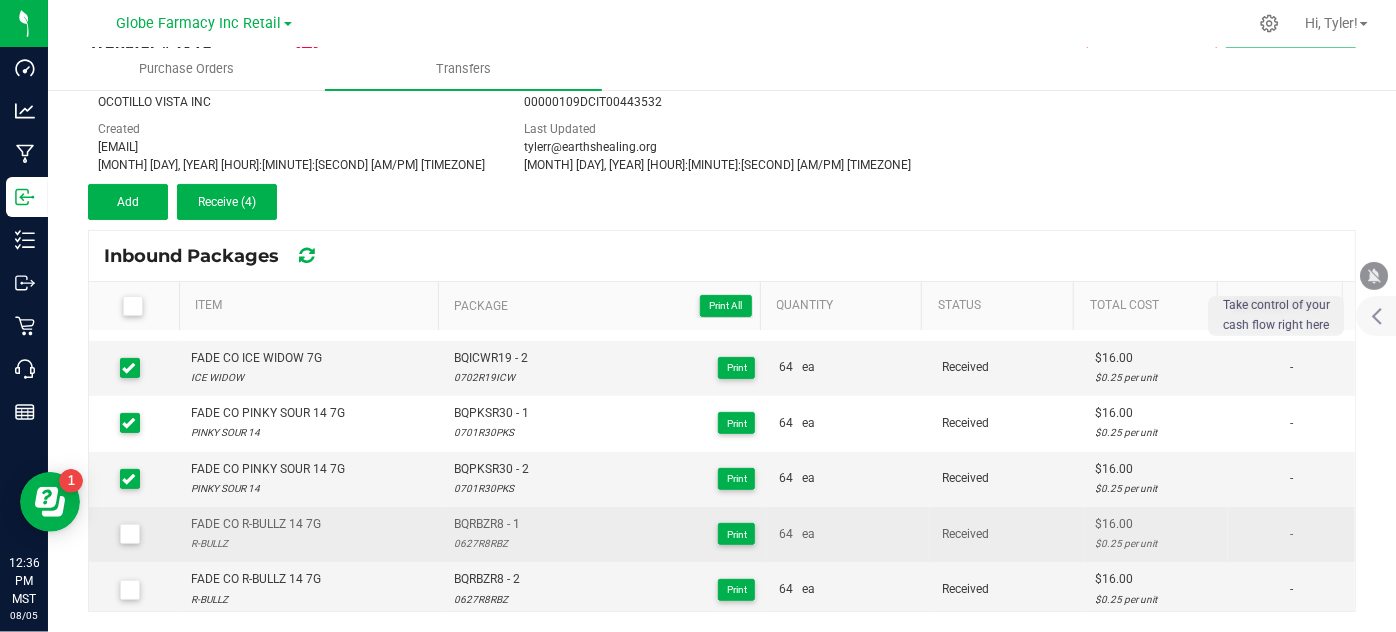 click at bounding box center (130, 534) 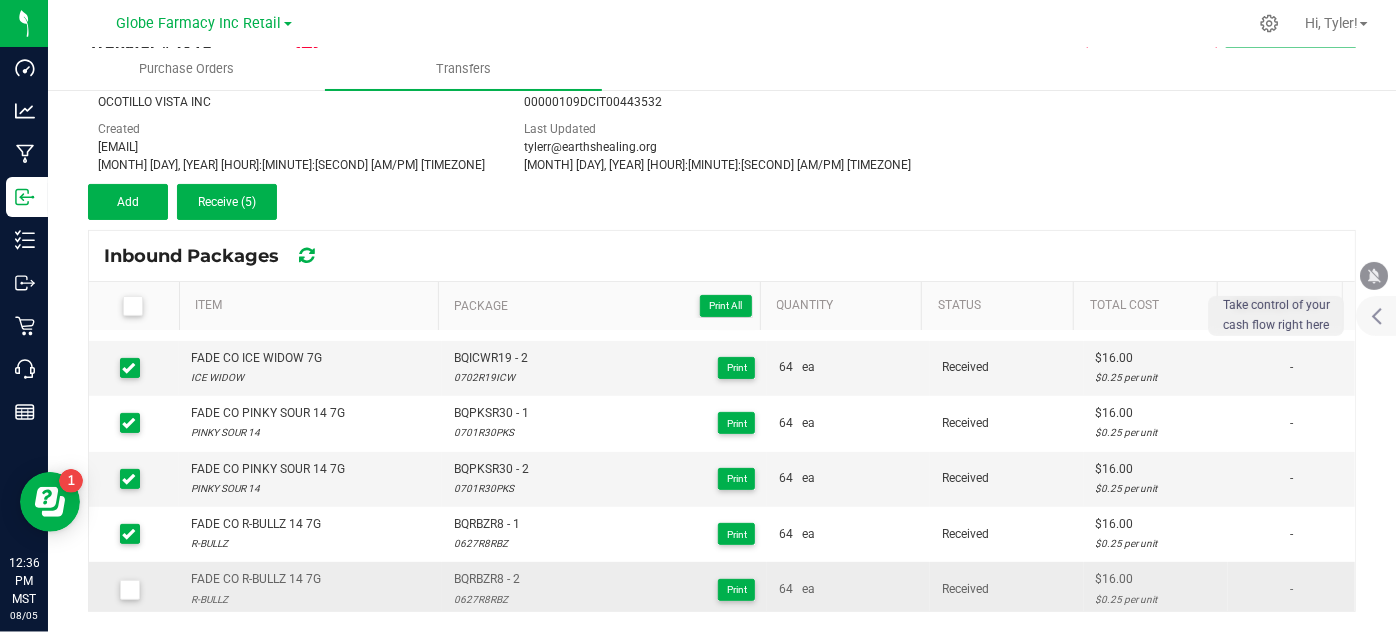 click at bounding box center [129, 590] 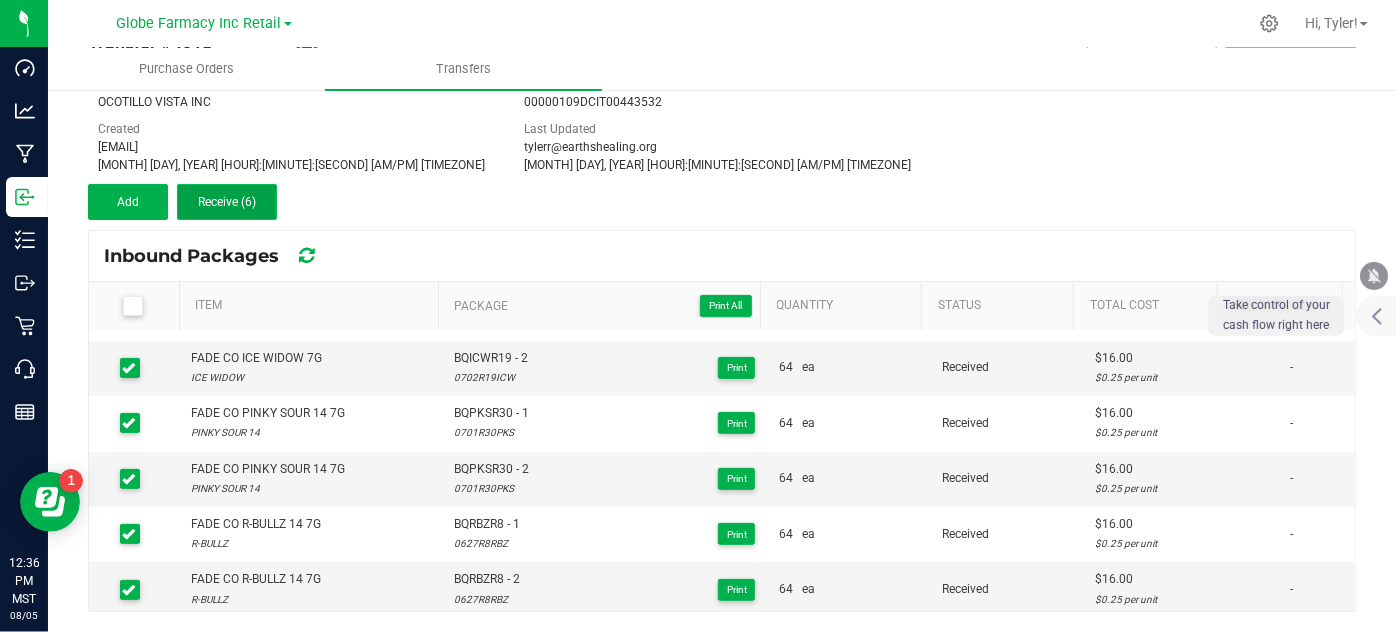 click on "Receive (6)" at bounding box center (227, 202) 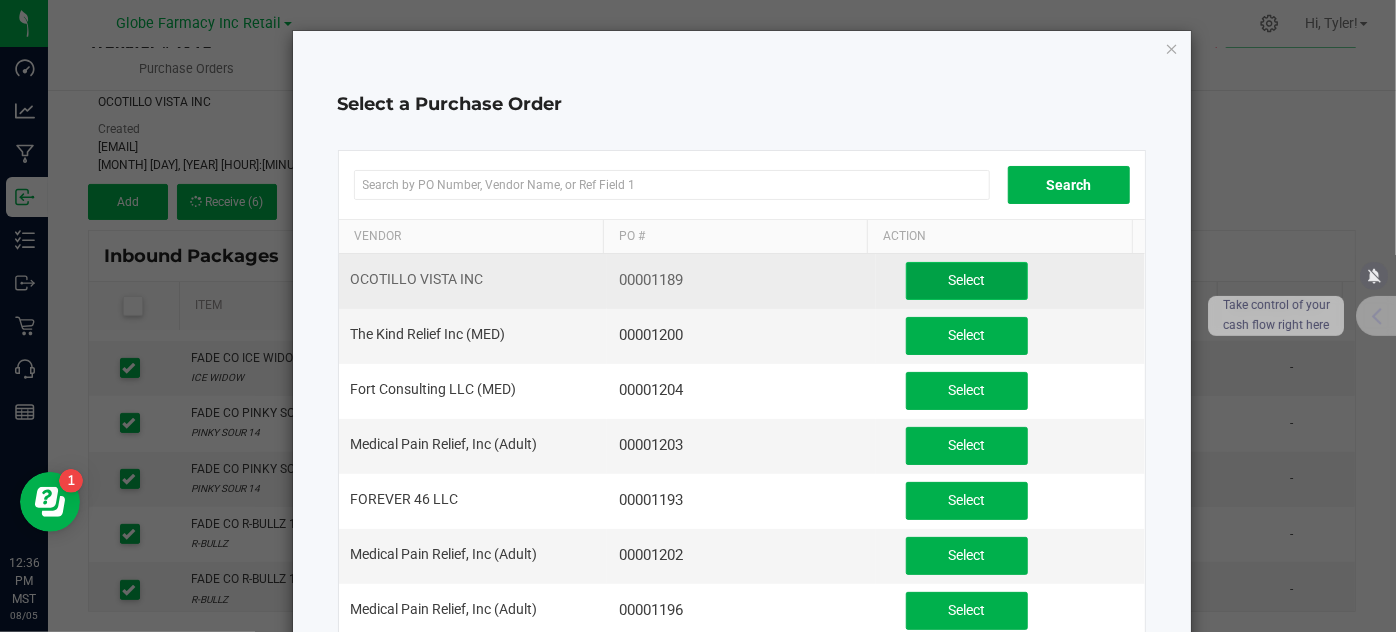click on "Select" 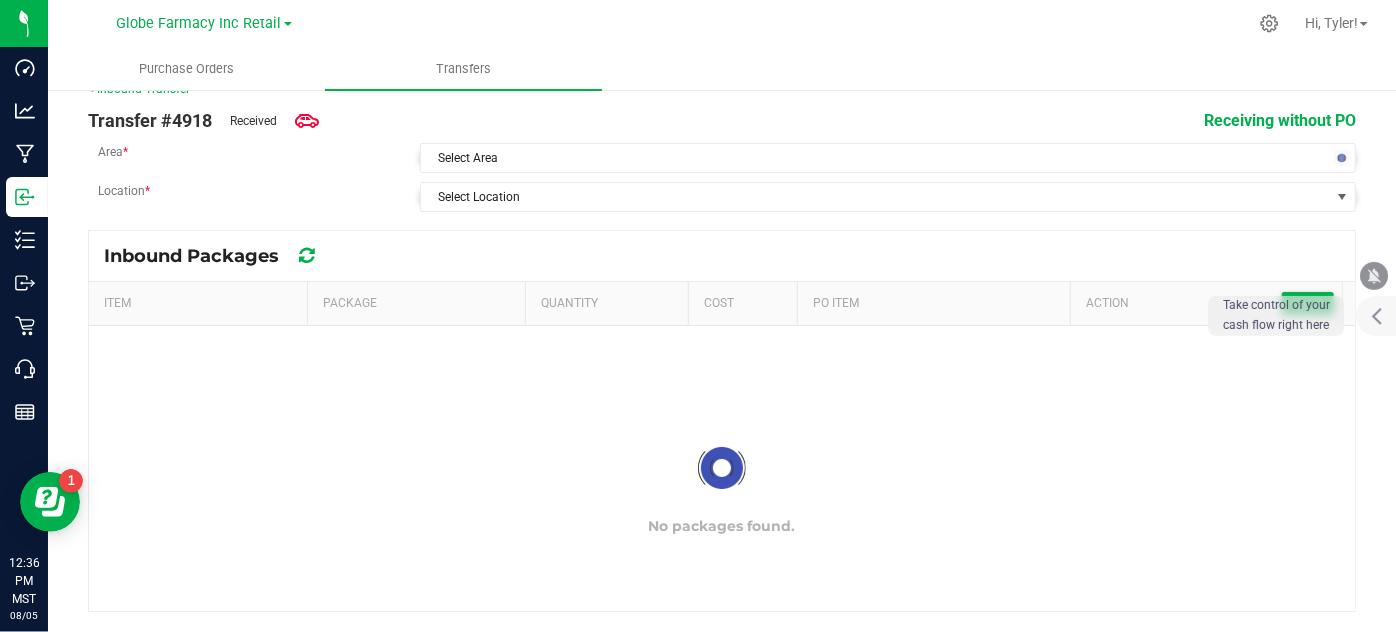 scroll, scrollTop: 0, scrollLeft: 0, axis: both 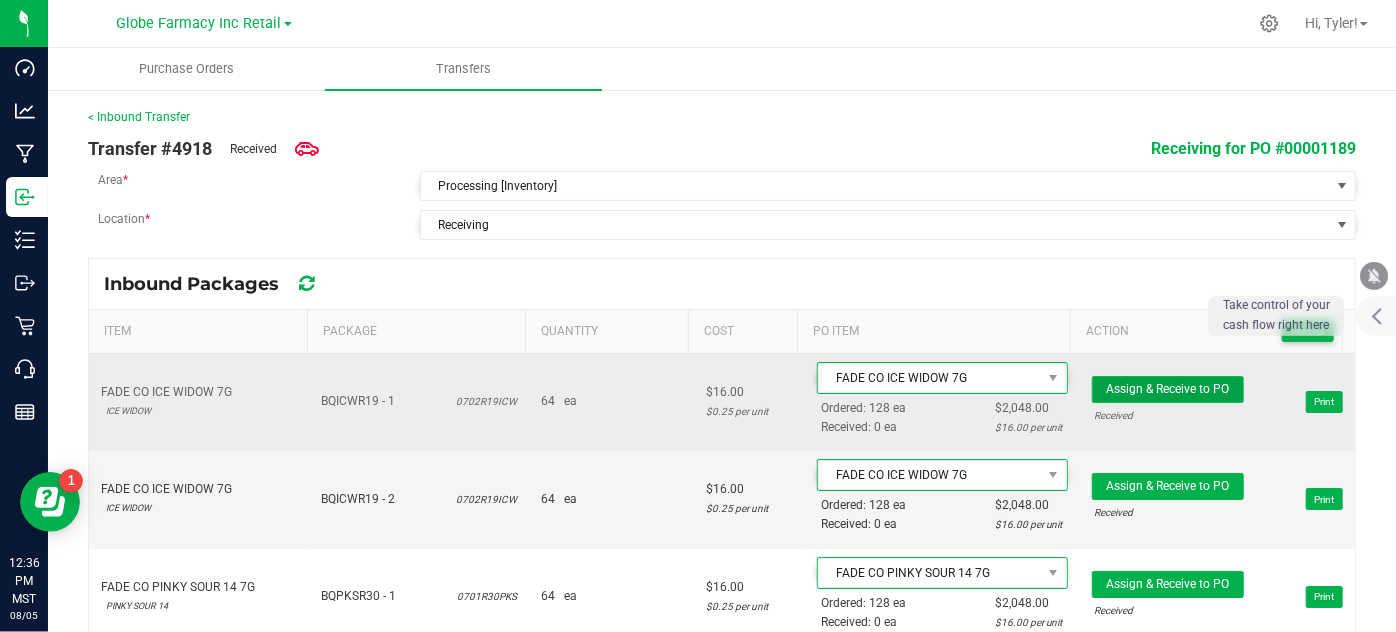 click on "Assign & Receive to PO" at bounding box center (1167, 389) 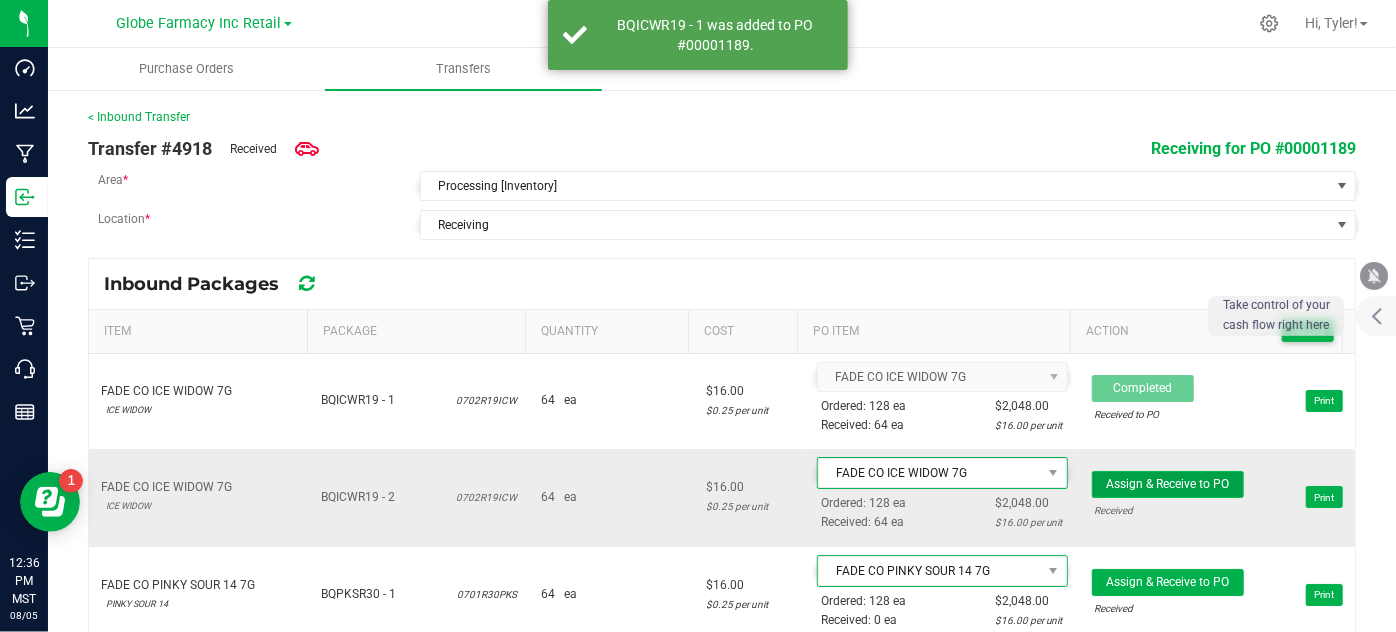 click on "Assign & Receive to PO" at bounding box center [1167, 484] 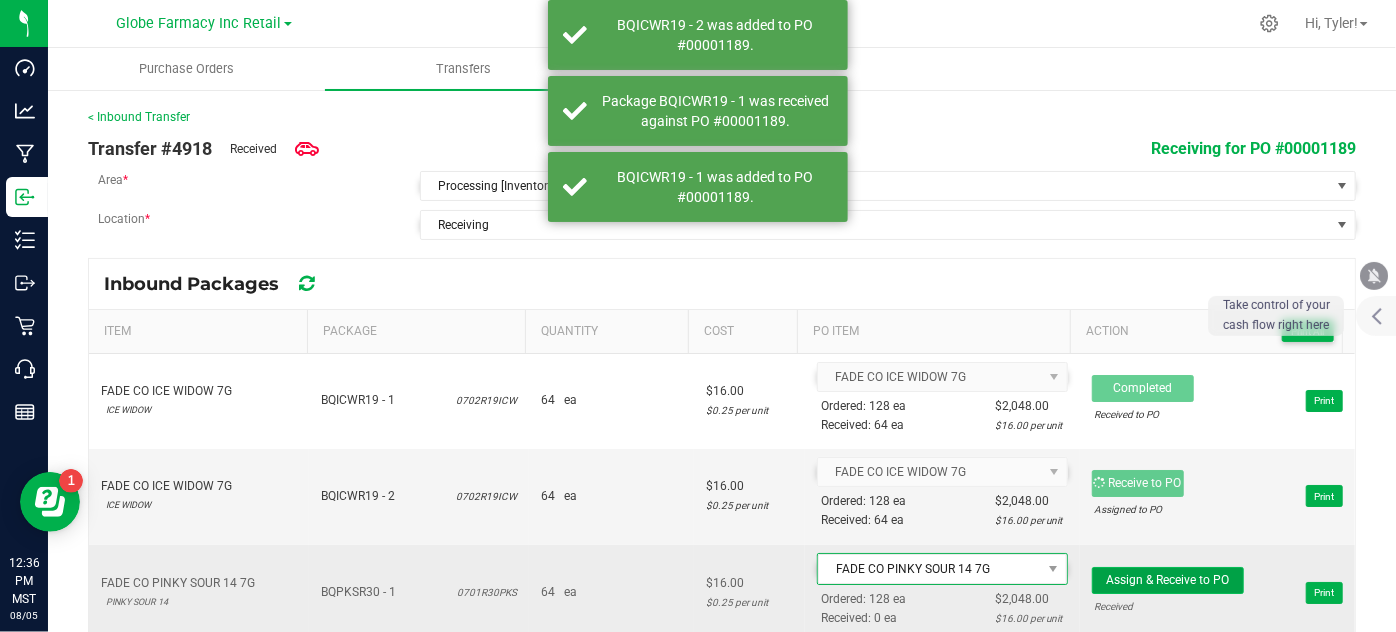 click on "Assign & Receive to PO" at bounding box center [1167, 580] 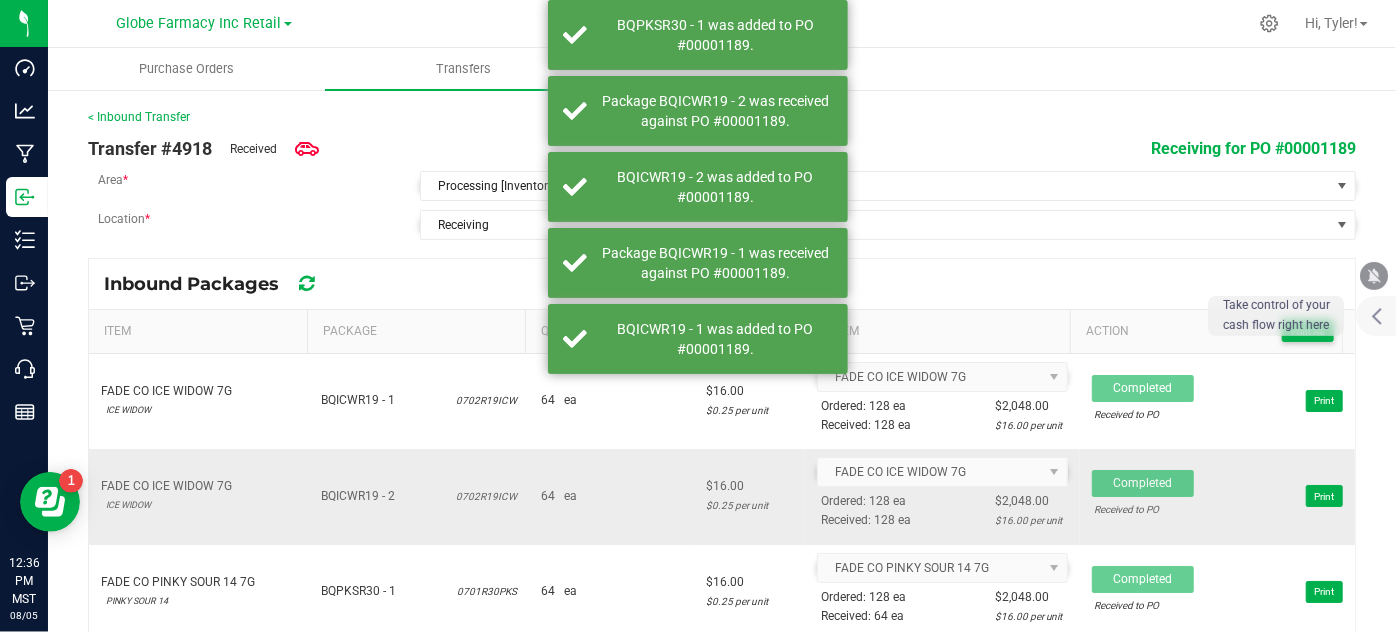 scroll, scrollTop: 90, scrollLeft: 0, axis: vertical 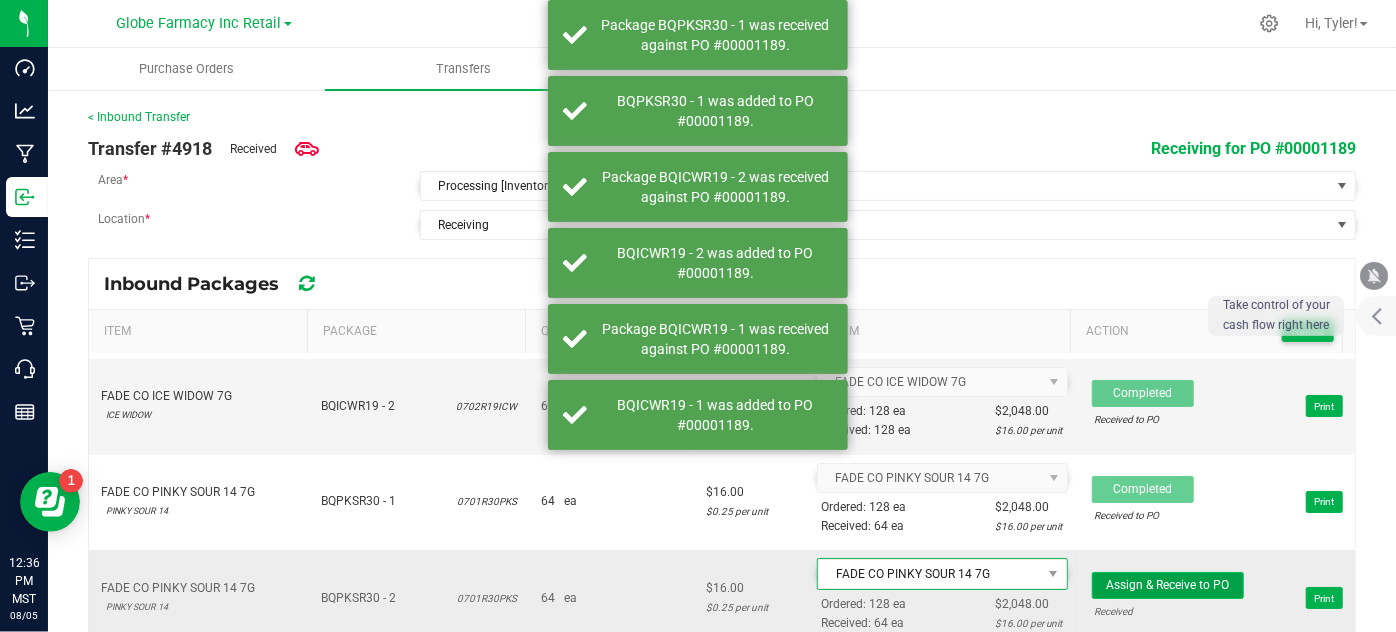 click on "Assign & Receive to PO" at bounding box center (1167, 585) 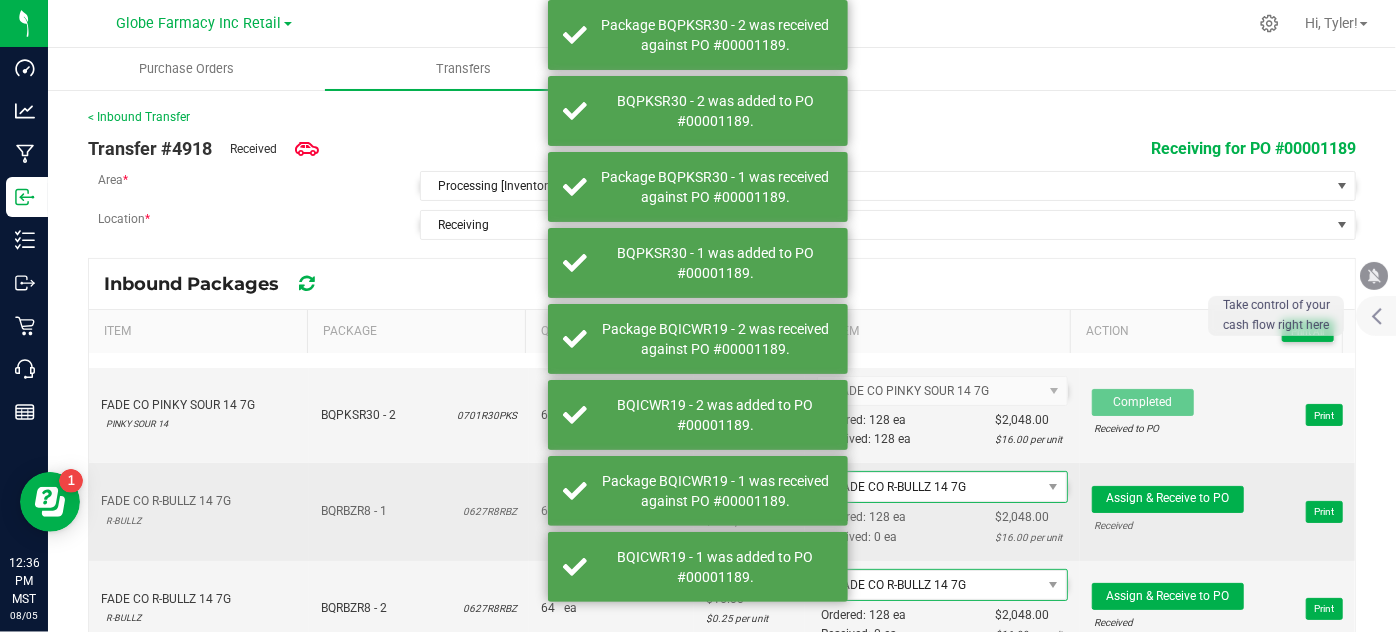 scroll, scrollTop: 272, scrollLeft: 0, axis: vertical 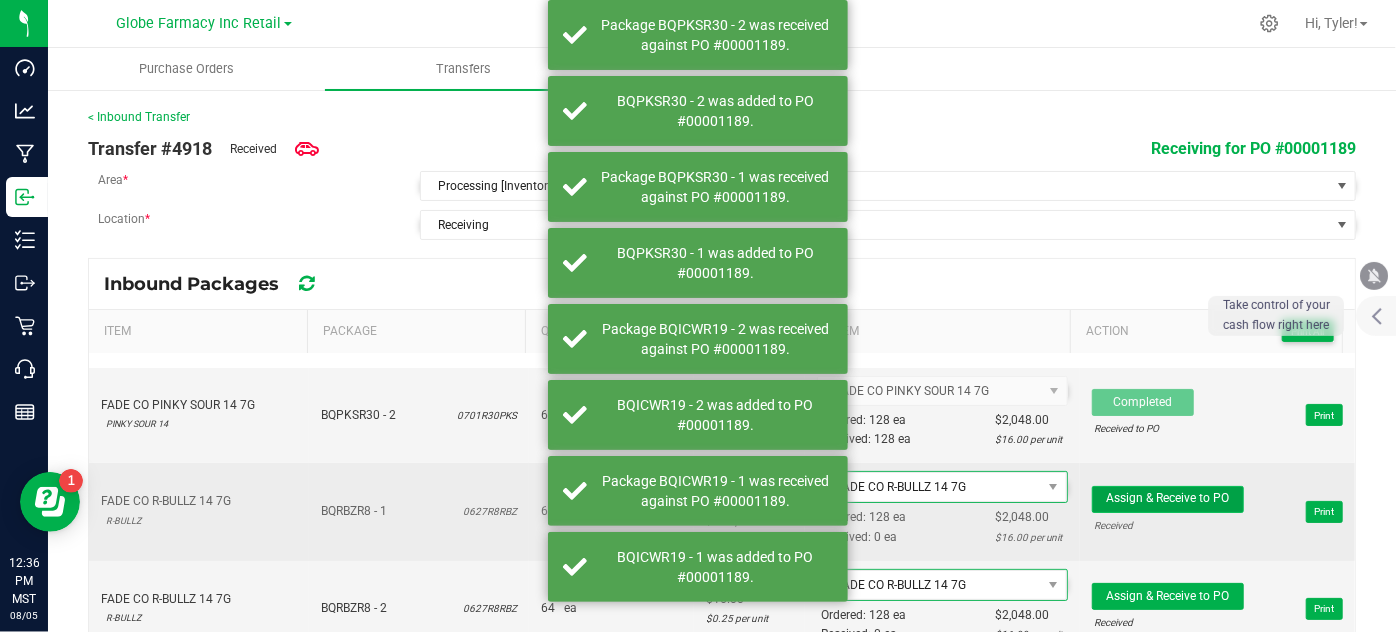 click on "Assign & Receive to PO" at bounding box center (1167, 498) 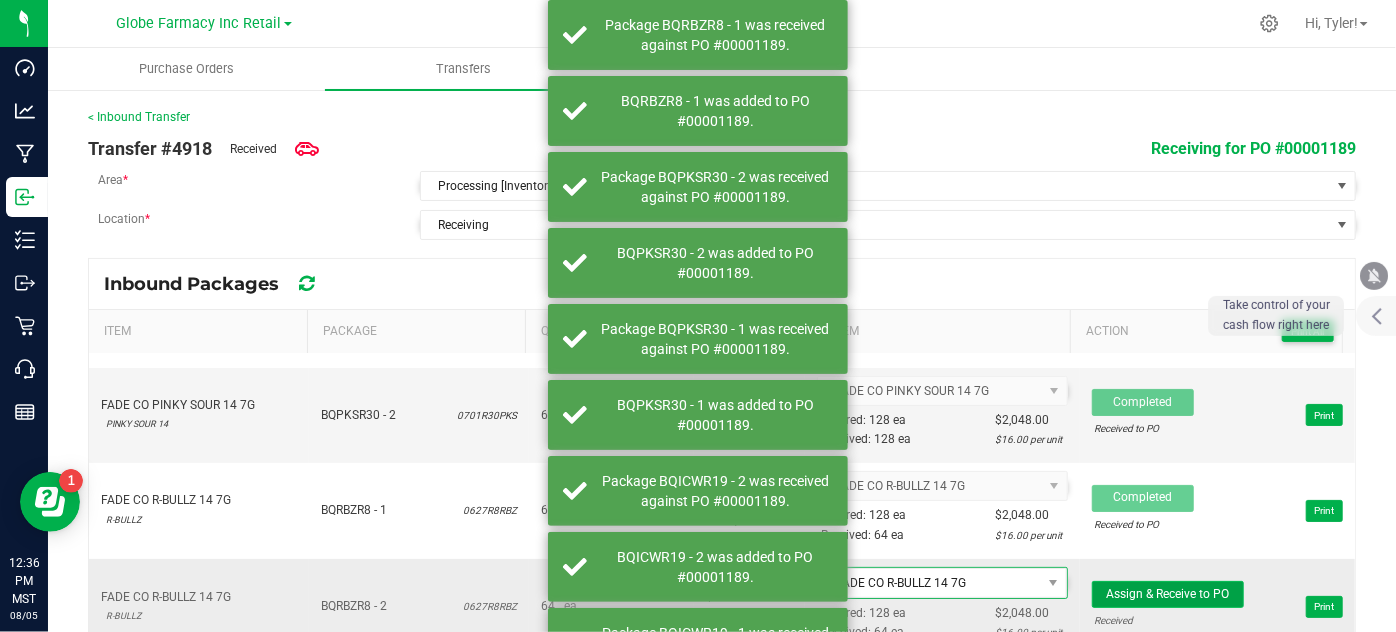 click on "Assign & Receive to PO" at bounding box center (1168, 594) 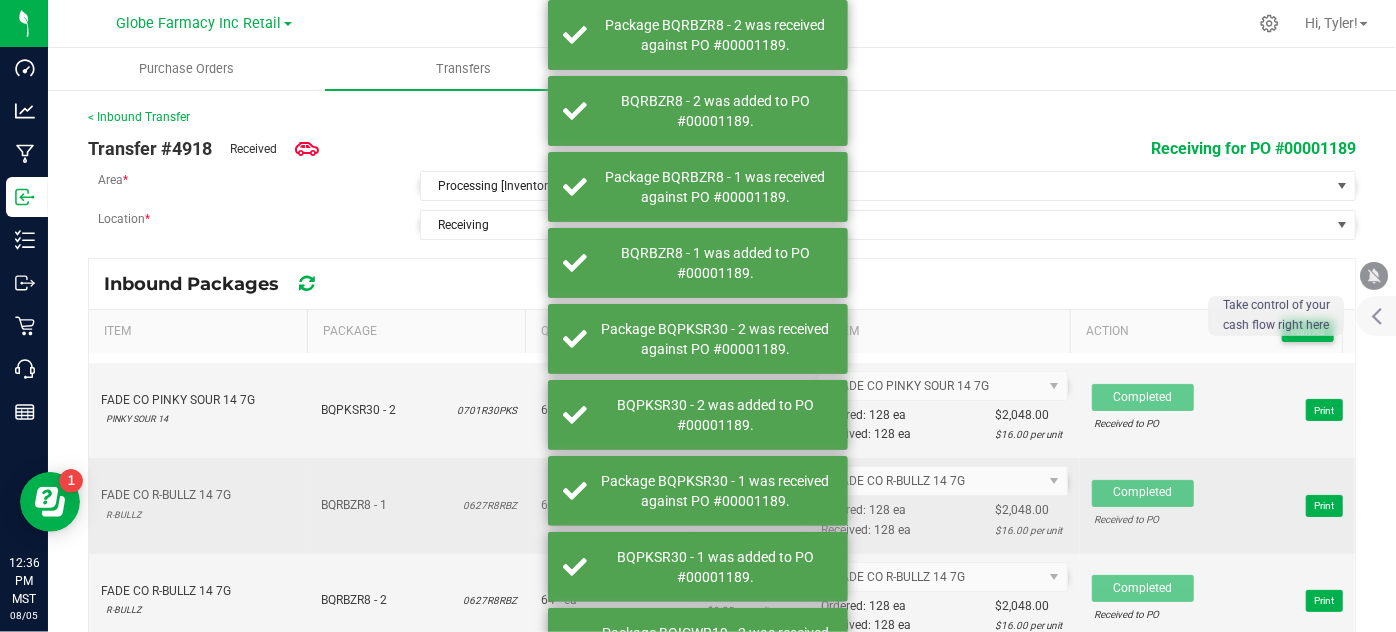 scroll, scrollTop: 279, scrollLeft: 0, axis: vertical 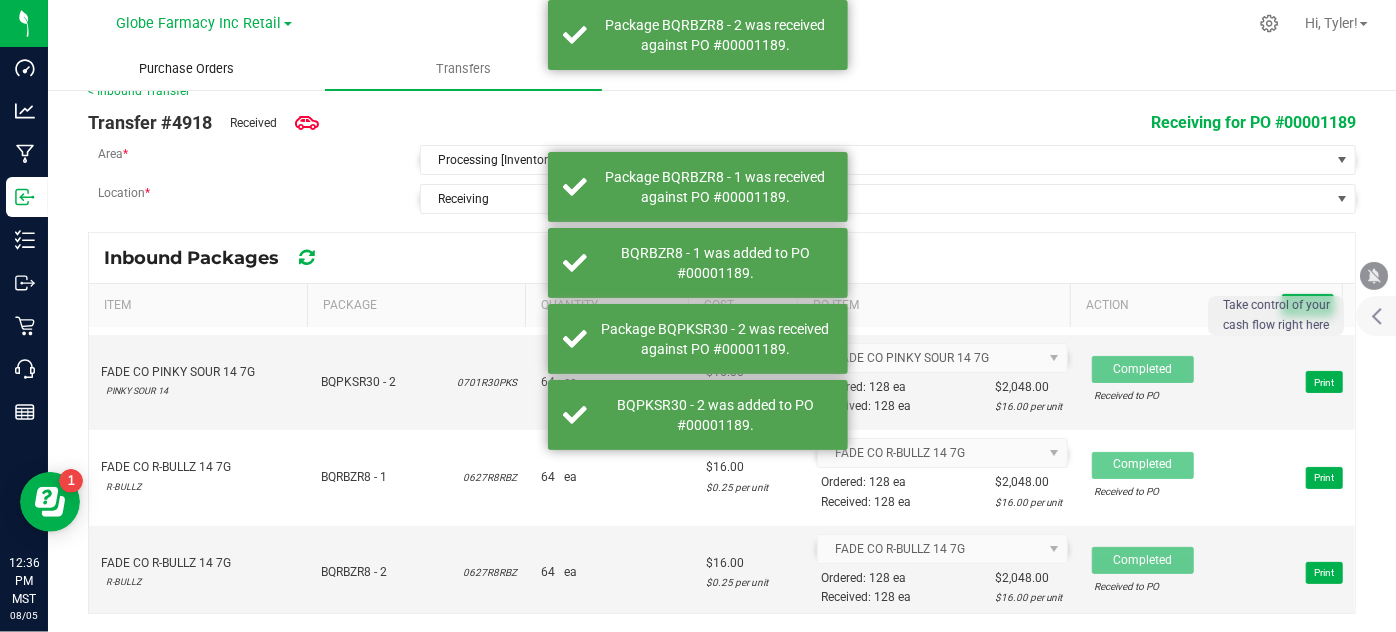 click on "Purchase Orders" at bounding box center (186, 69) 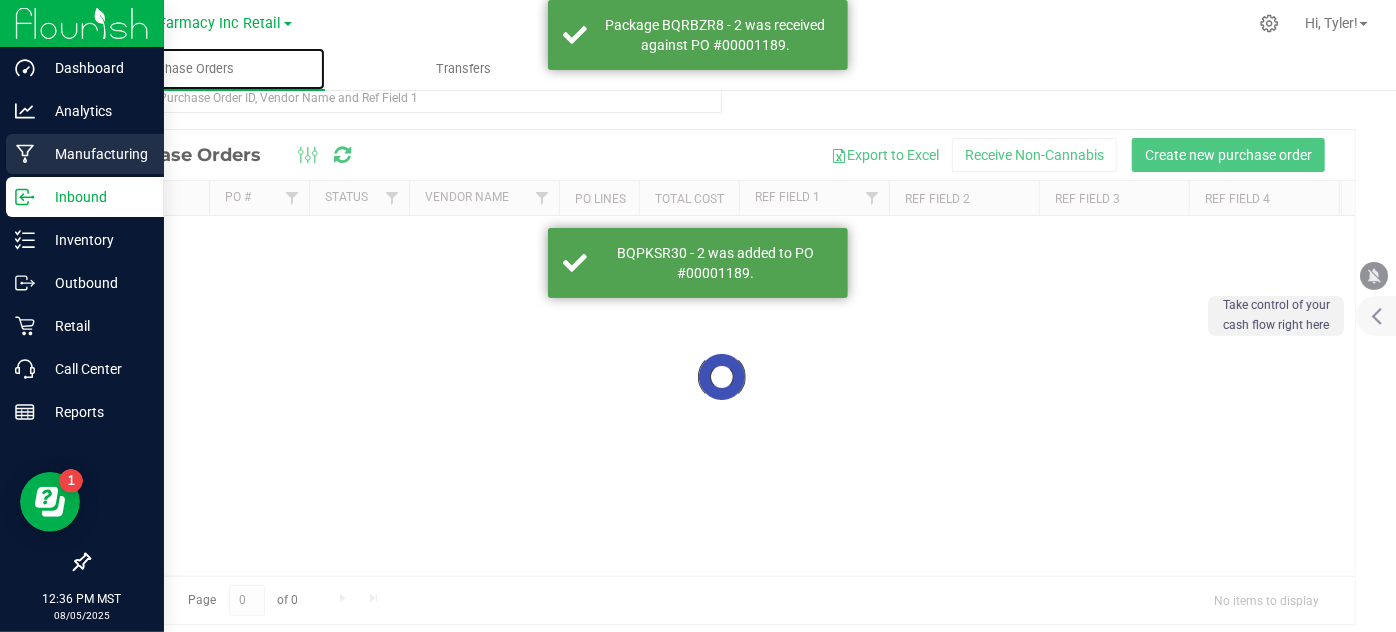 scroll, scrollTop: 0, scrollLeft: 0, axis: both 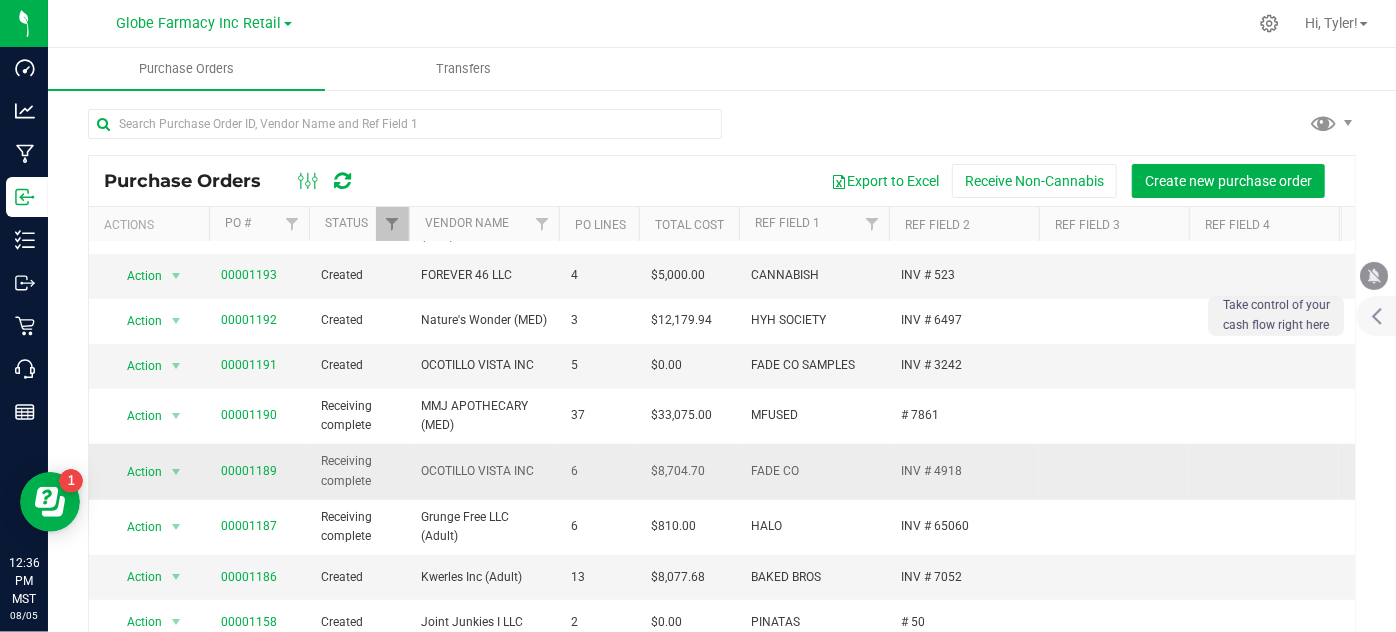 click on "00001189" at bounding box center (259, 471) 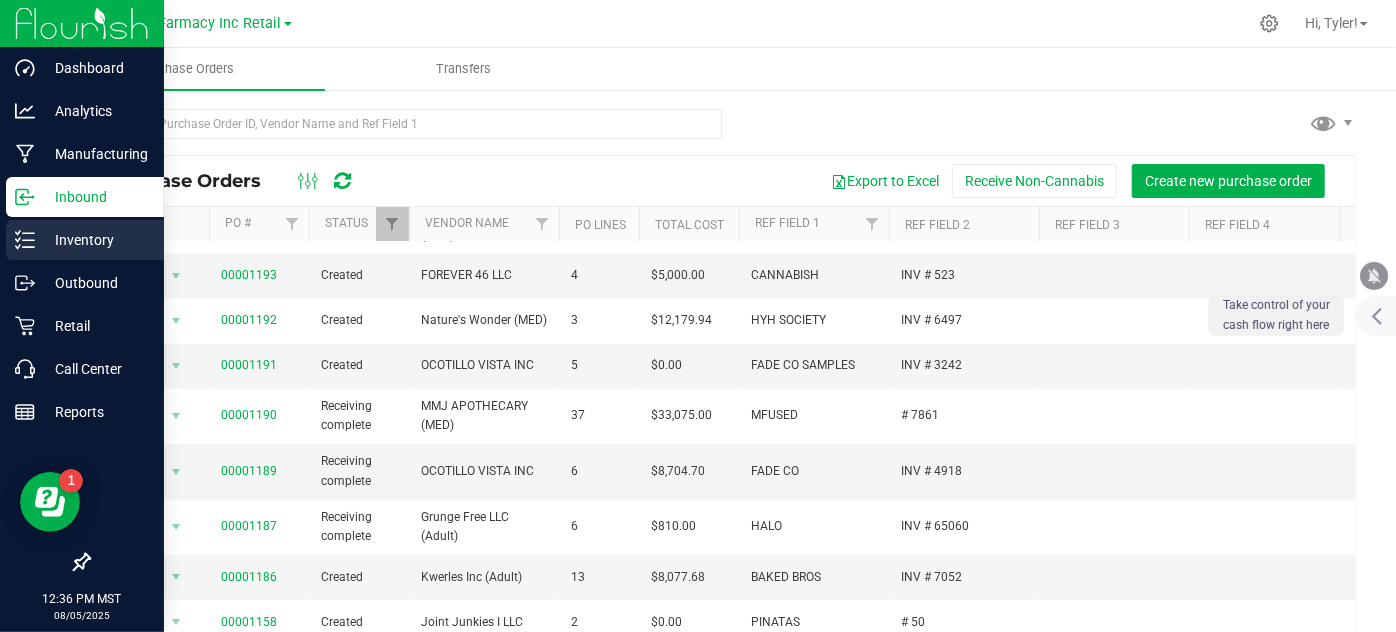 click on "Inventory" at bounding box center [85, 240] 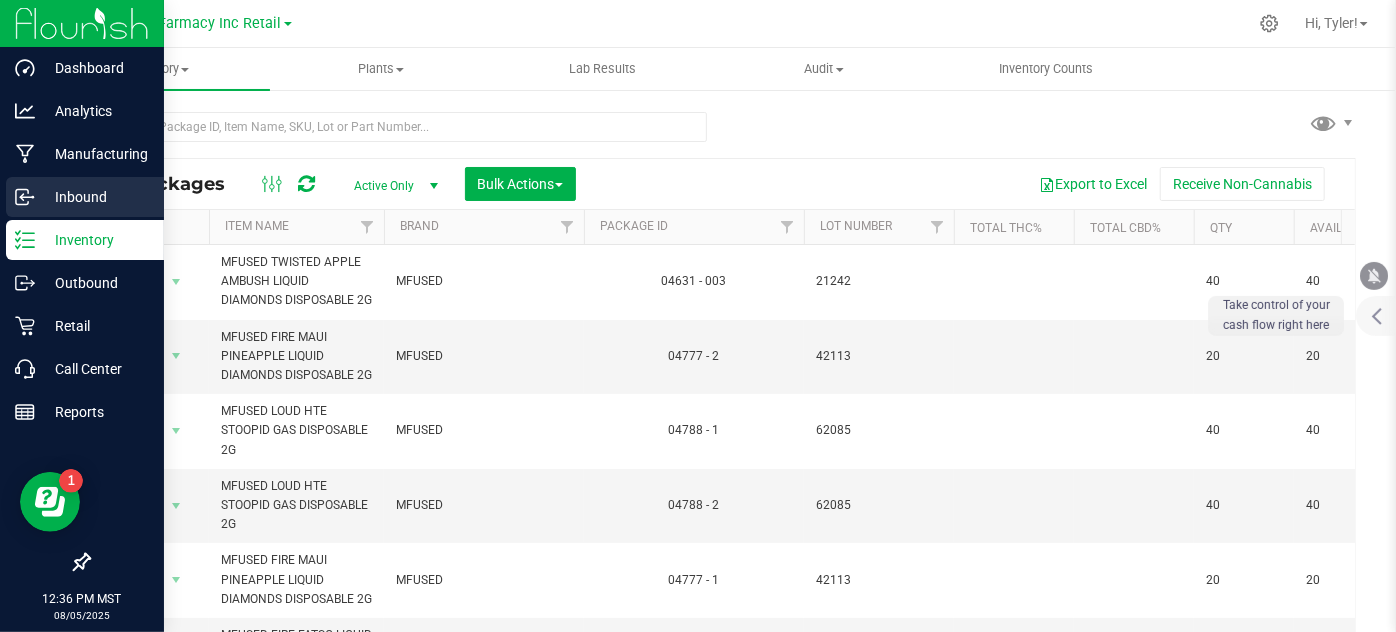 click on "Inbound" at bounding box center (95, 197) 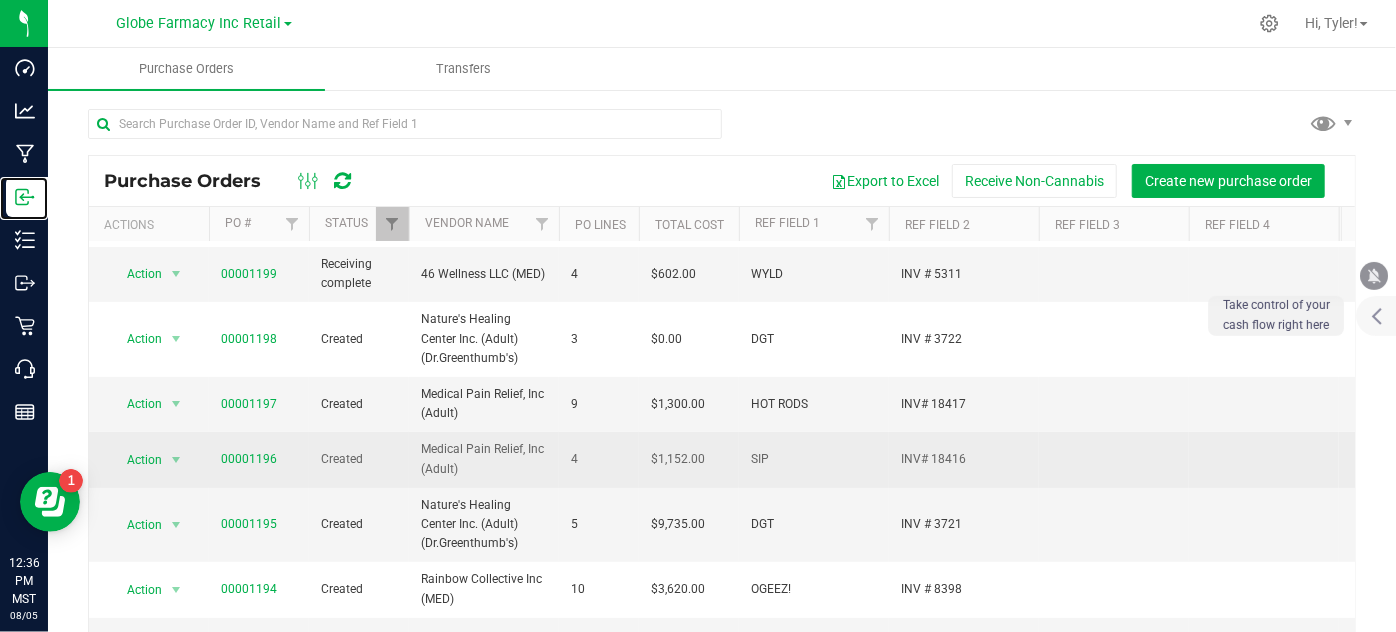 scroll, scrollTop: 0, scrollLeft: 0, axis: both 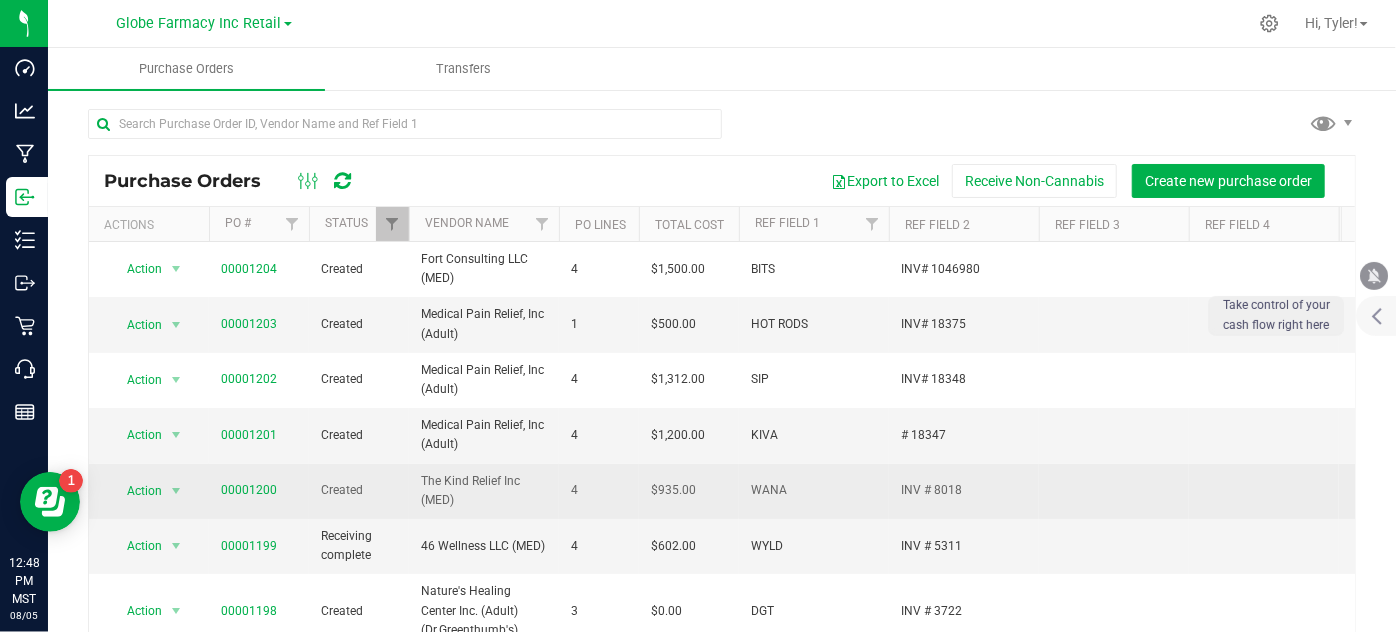 click on "INV # 8018" at bounding box center [964, 490] 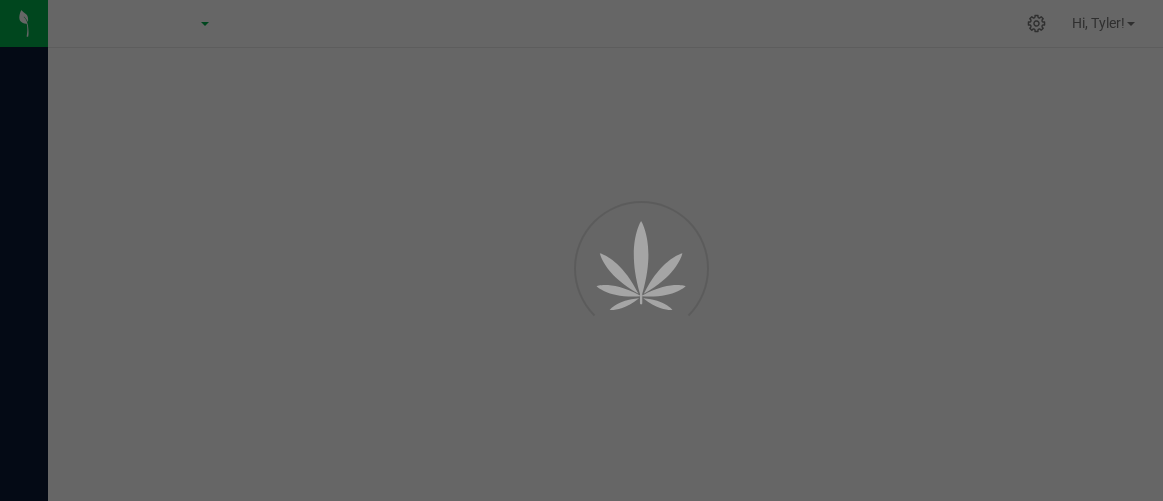 scroll, scrollTop: 0, scrollLeft: 0, axis: both 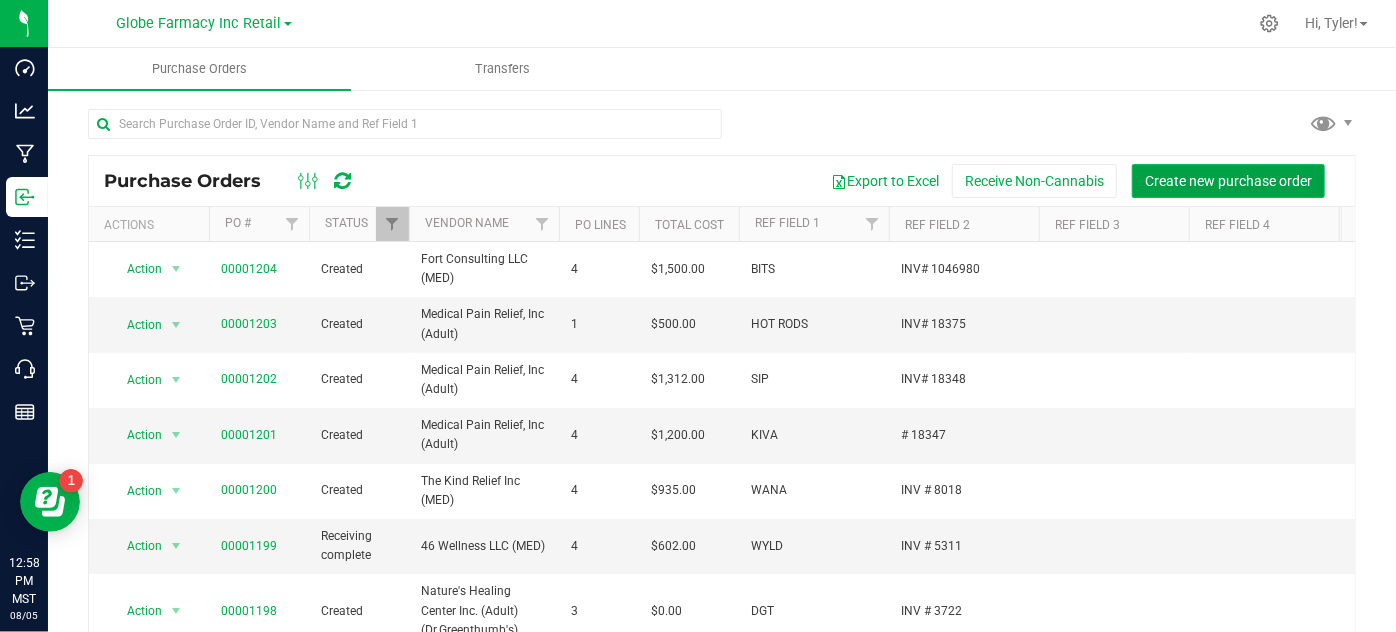 click on "Create new purchase order" at bounding box center [1228, 181] 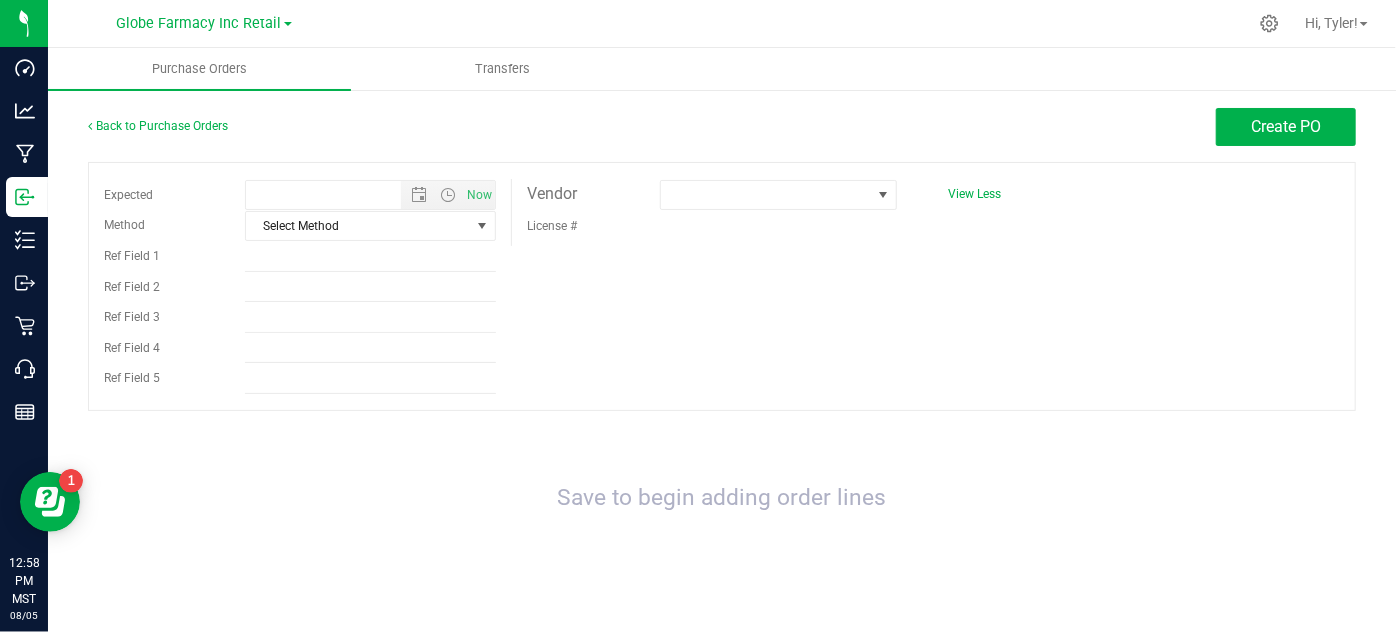 type on "8/5/2025 12:58 PM" 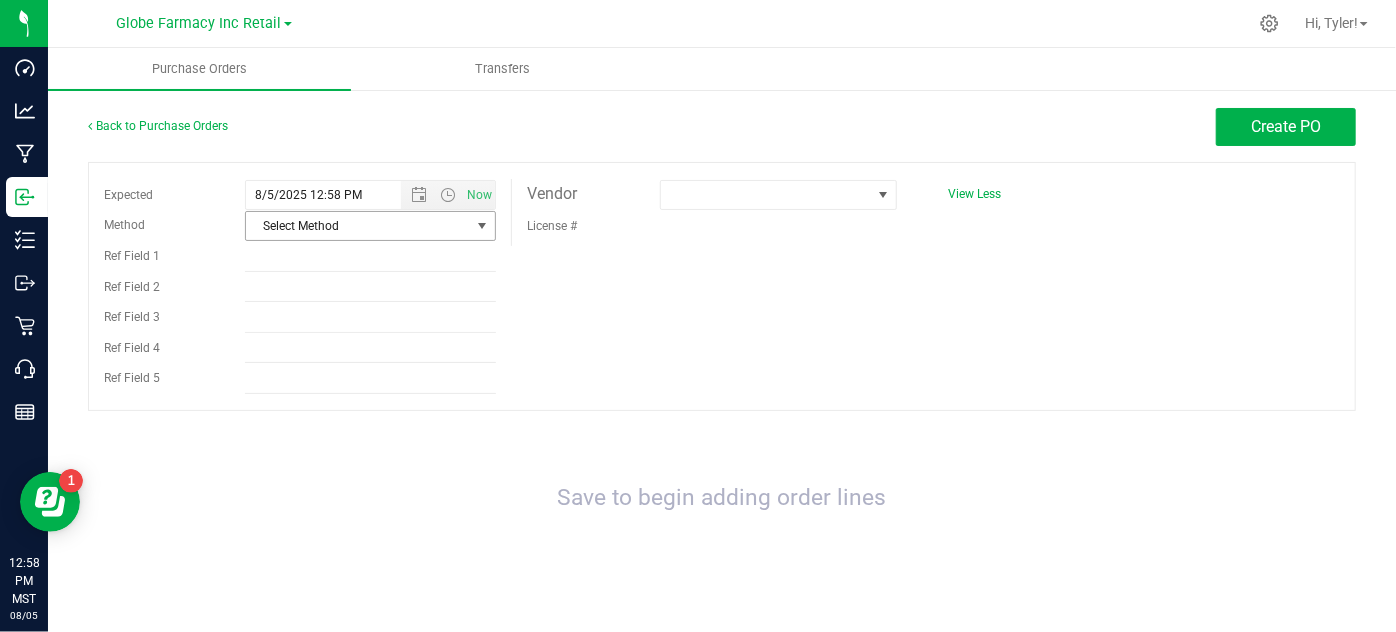 click on "Select Method" at bounding box center [358, 226] 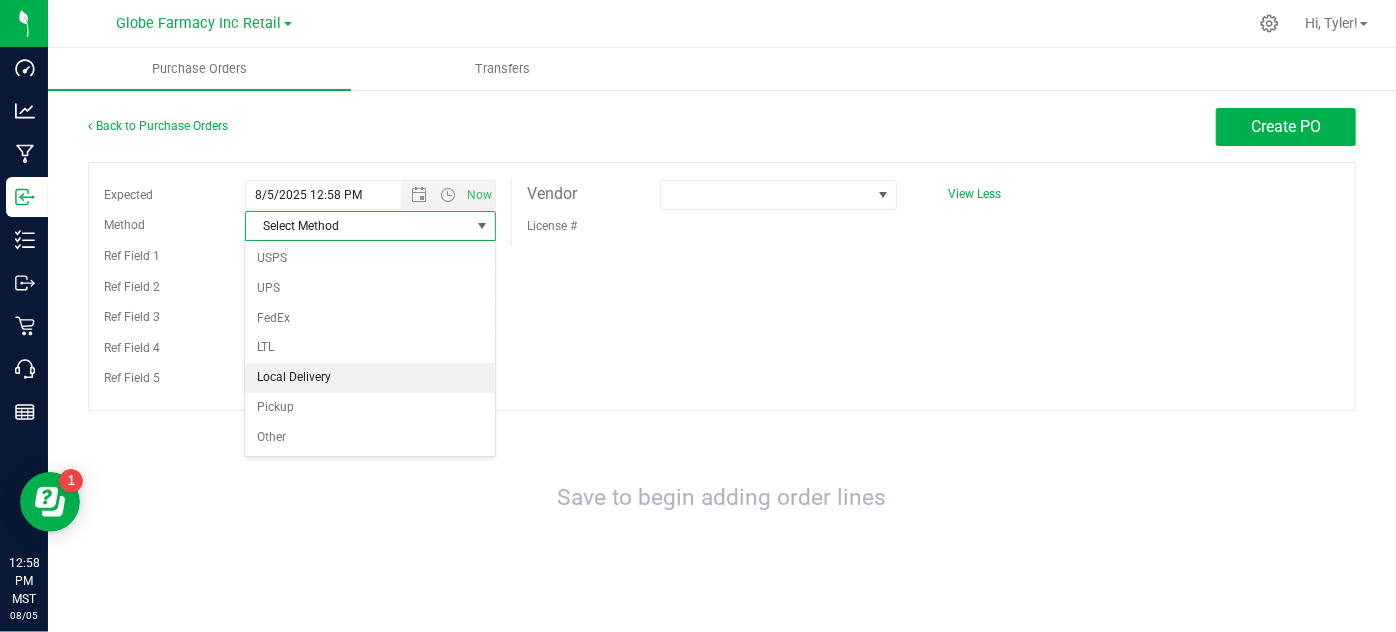 click on "Local Delivery" at bounding box center [370, 378] 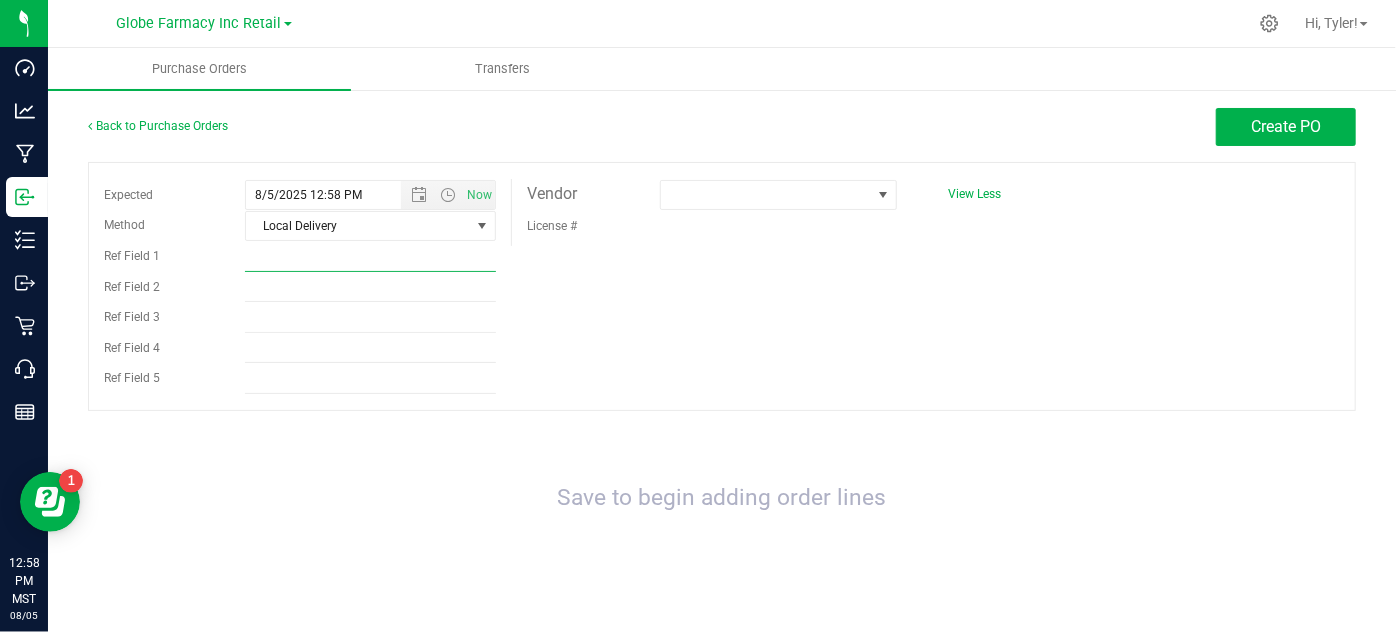 click on "Ref Field 1" at bounding box center [370, 257] 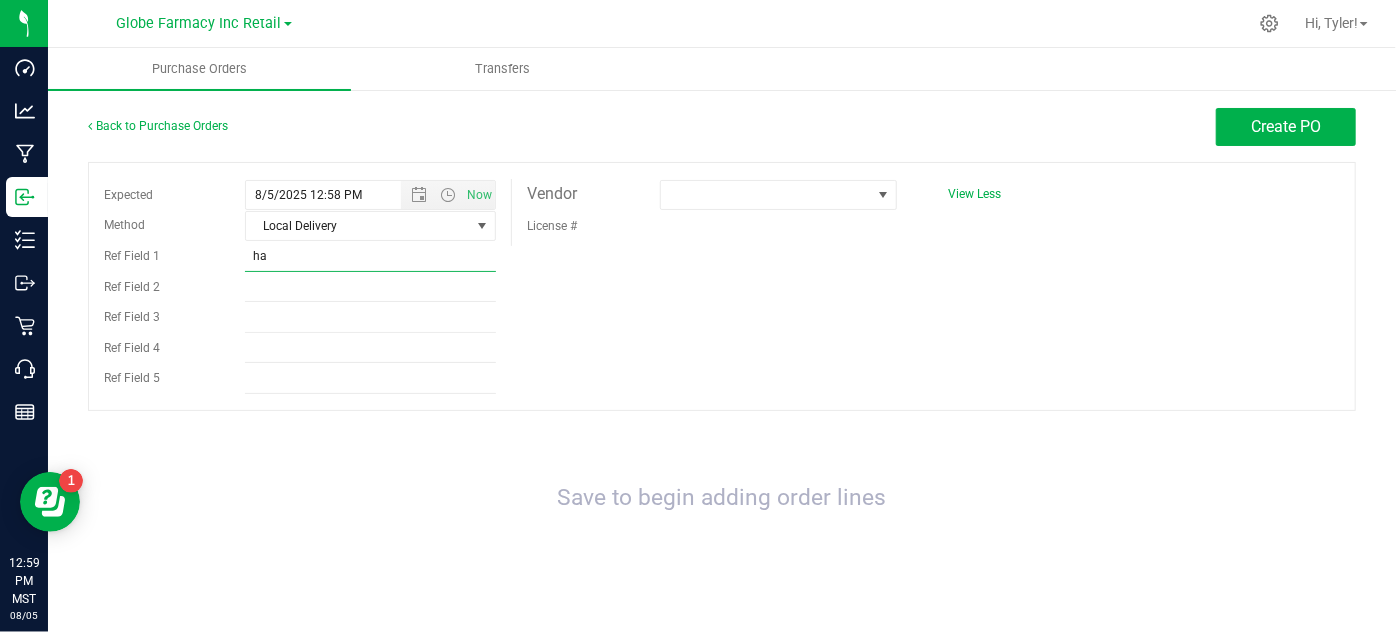 type on "h" 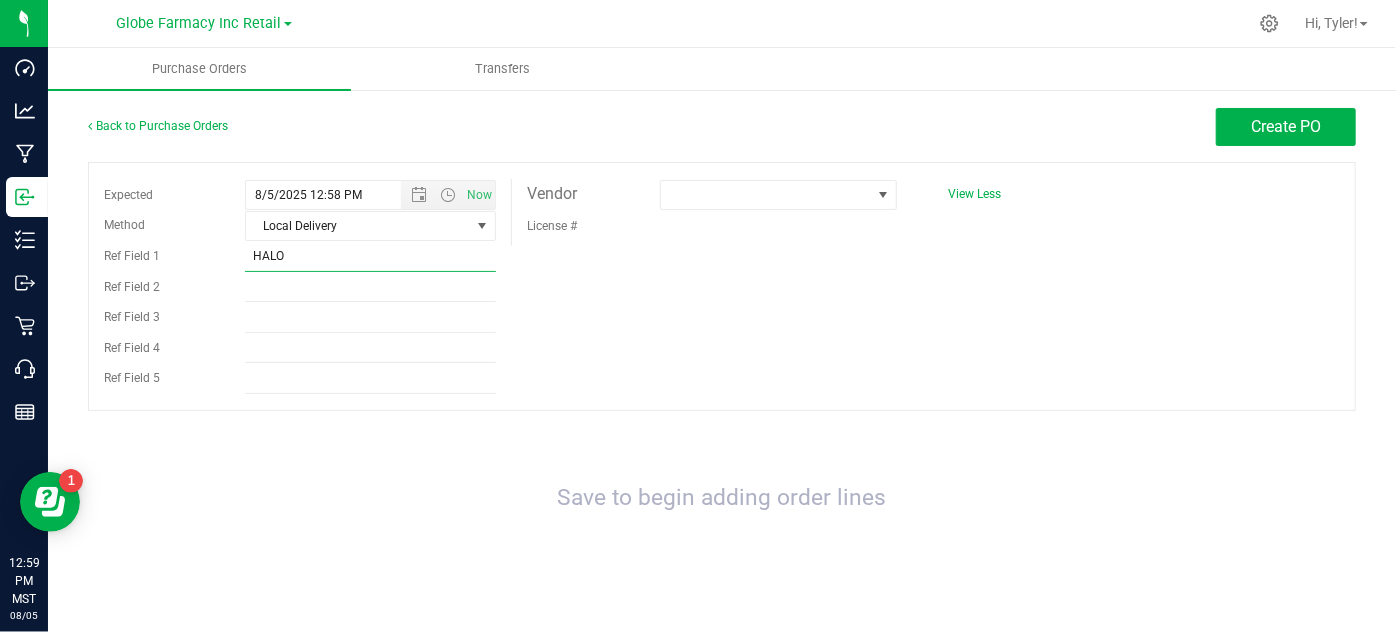 type on "HALO" 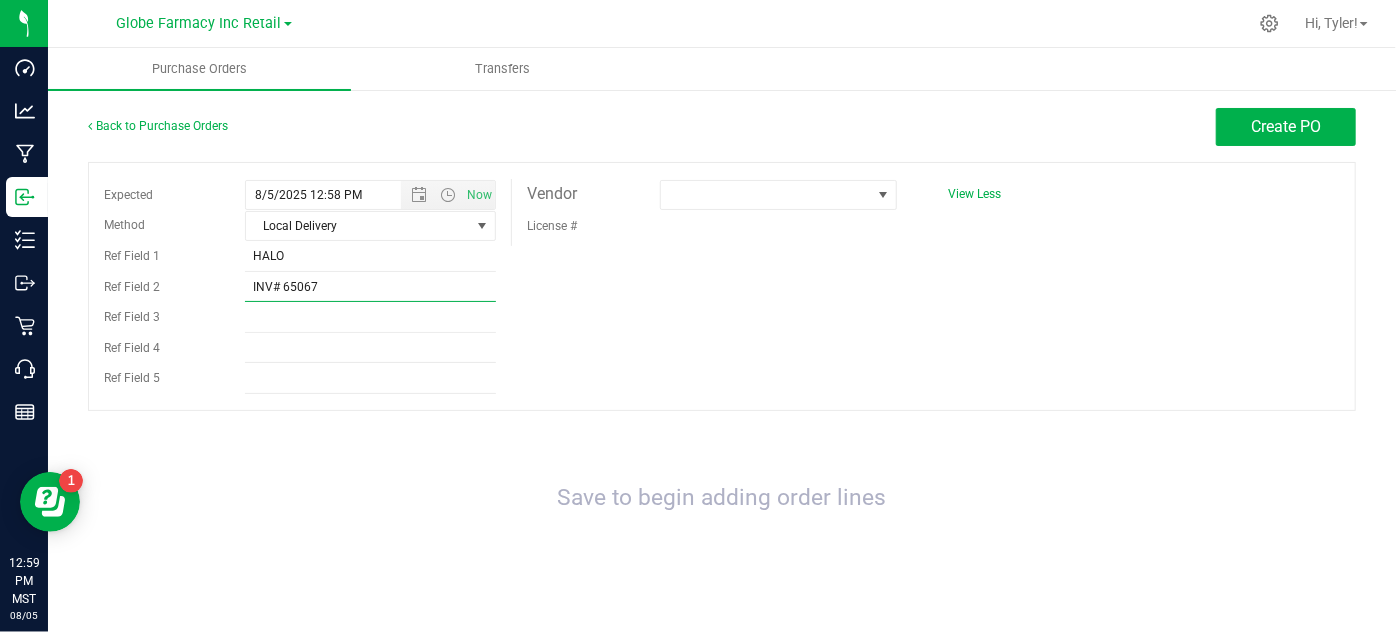 type on "INV# 65067" 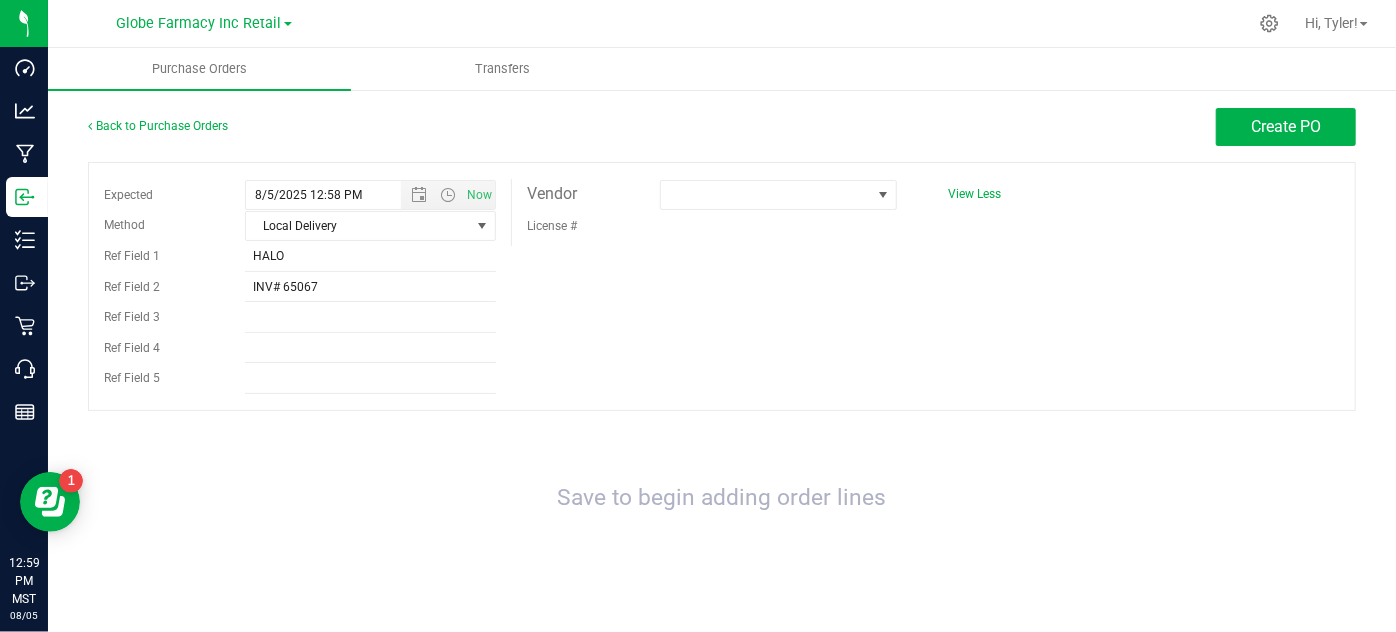 click on "Expected
8/5/2025 12:58 PM
Now
Method
Local Delivery Select Method USPS UPS FedEx LTL Local Delivery Pickup Other
Ref Field 1
HALO
Ref Field 2
INV# 65067" at bounding box center (722, 286) 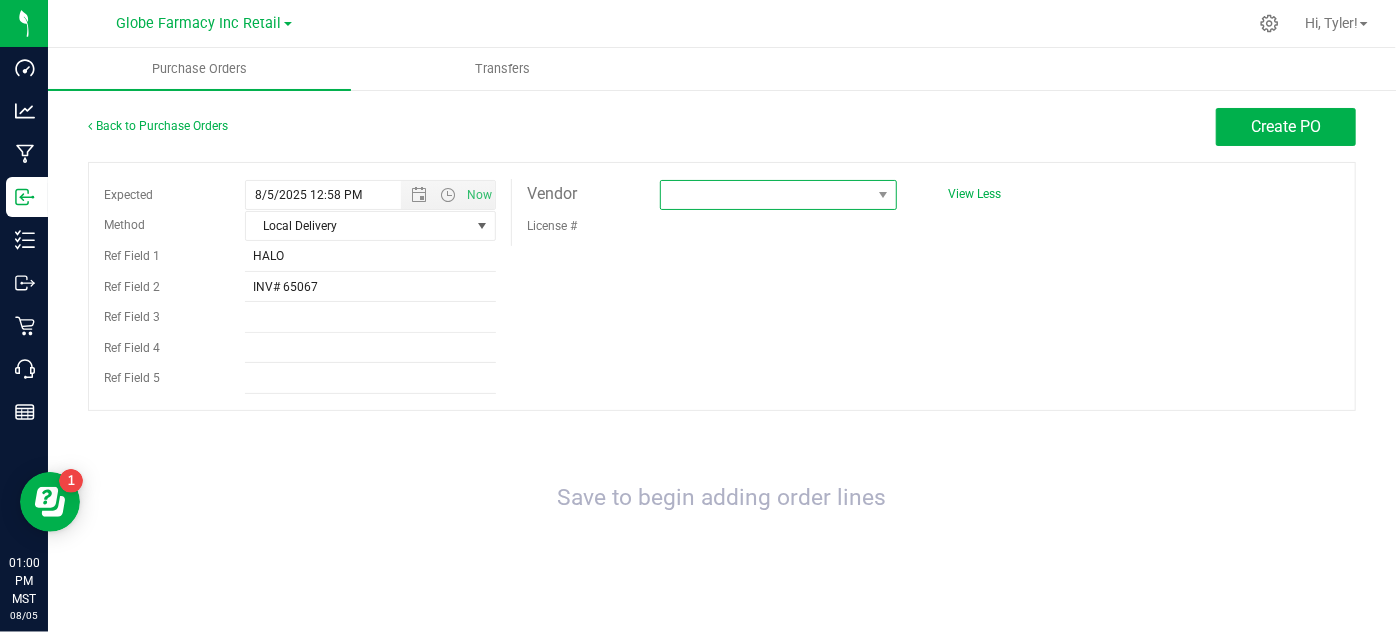 click at bounding box center [766, 195] 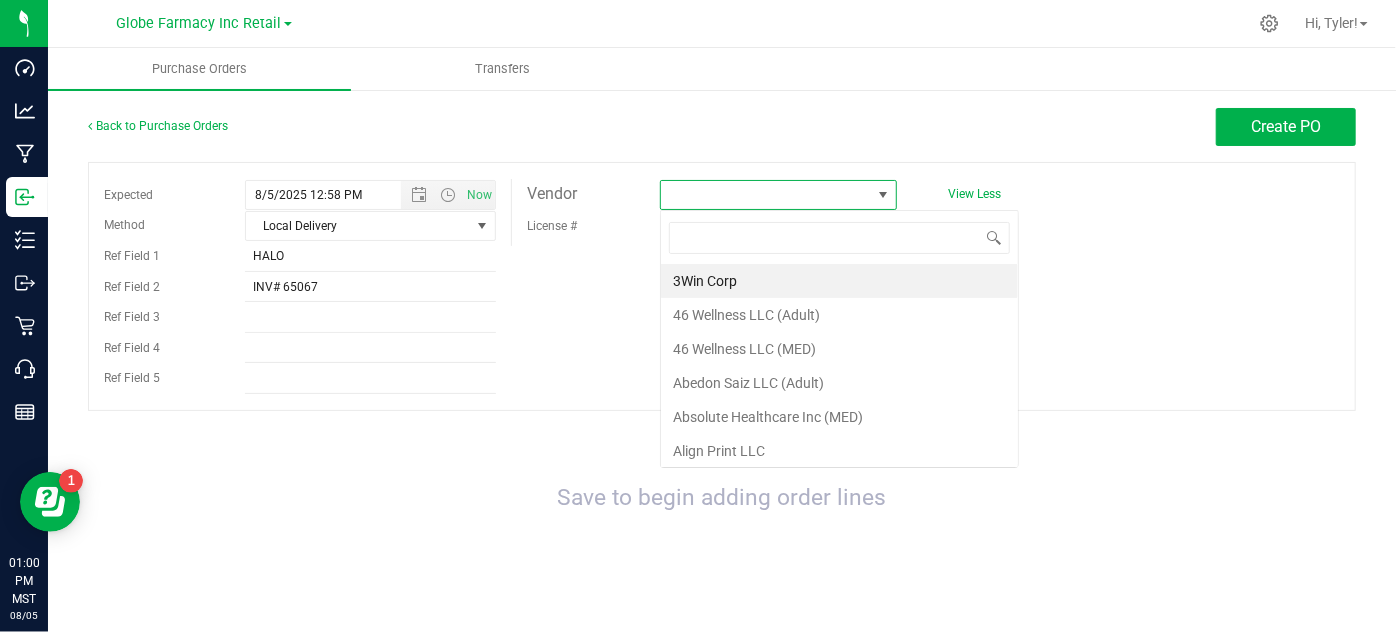 scroll, scrollTop: 99970, scrollLeft: 99762, axis: both 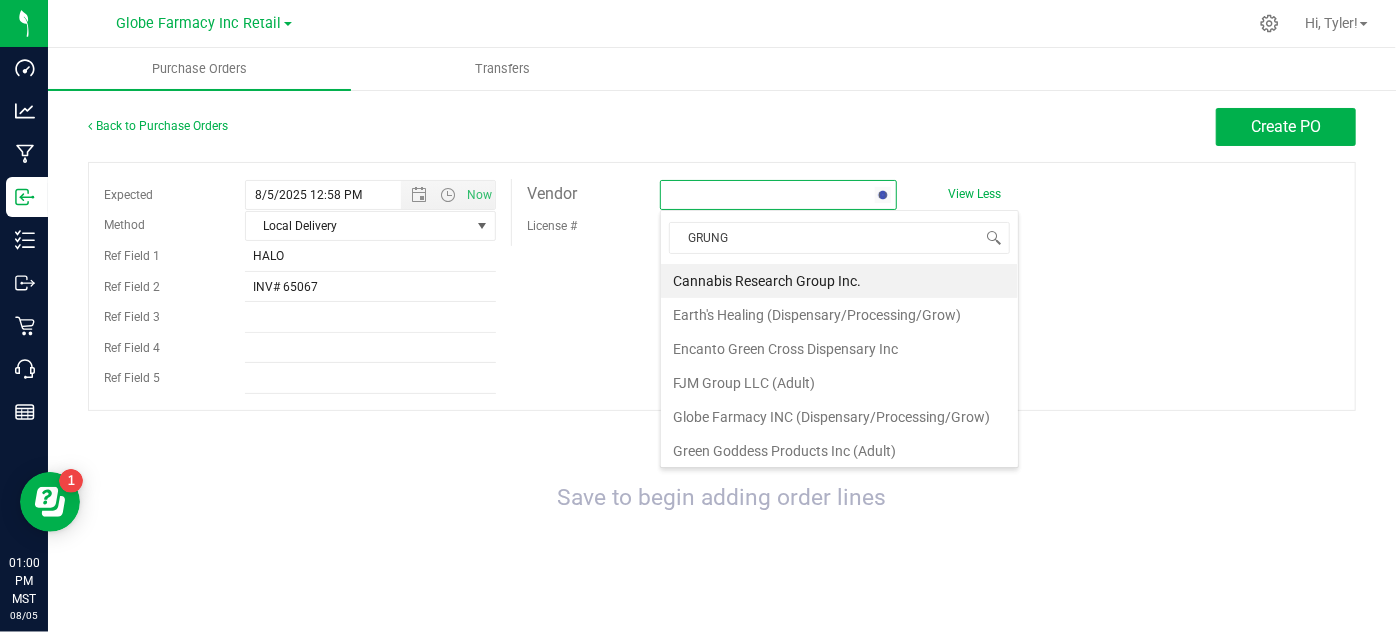 type on "GRUNGE" 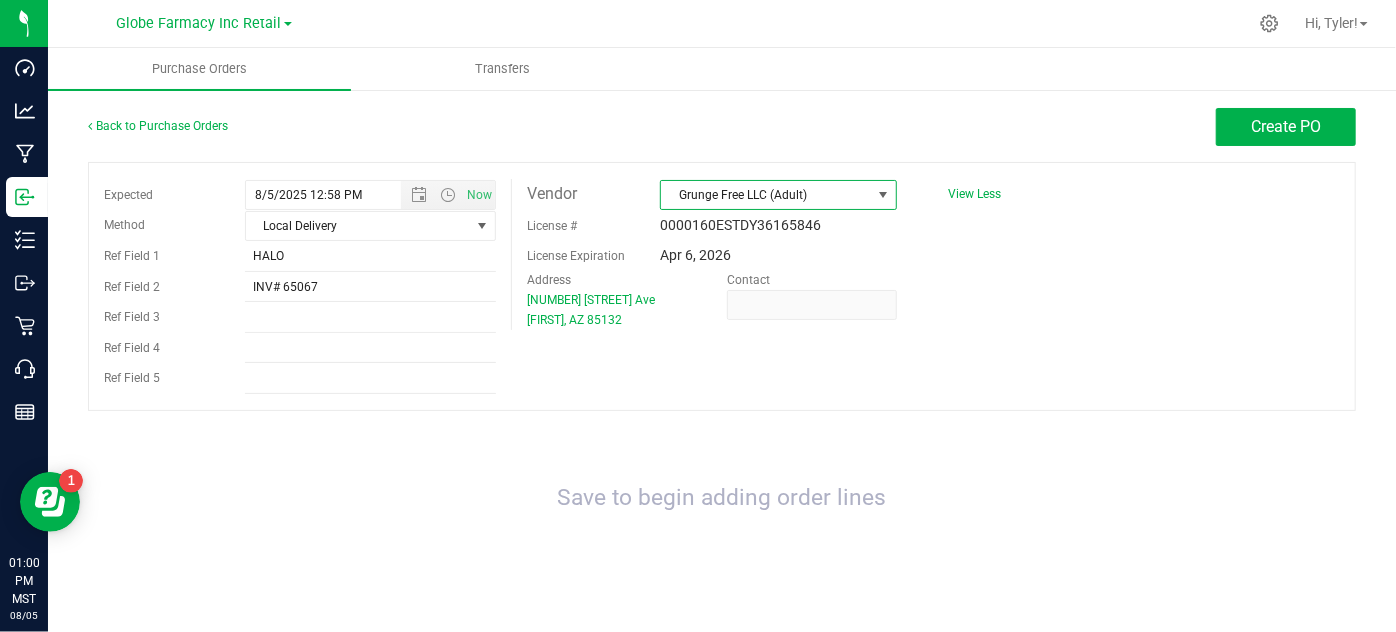 click on "Expected
8/5/2025 12:58 PM
Now
Method
Local Delivery Select Method USPS UPS FedEx LTL Local Delivery Pickup Other
Ref Field 1
HALO
Ref Field 2
INV# 65067" at bounding box center (722, 286) 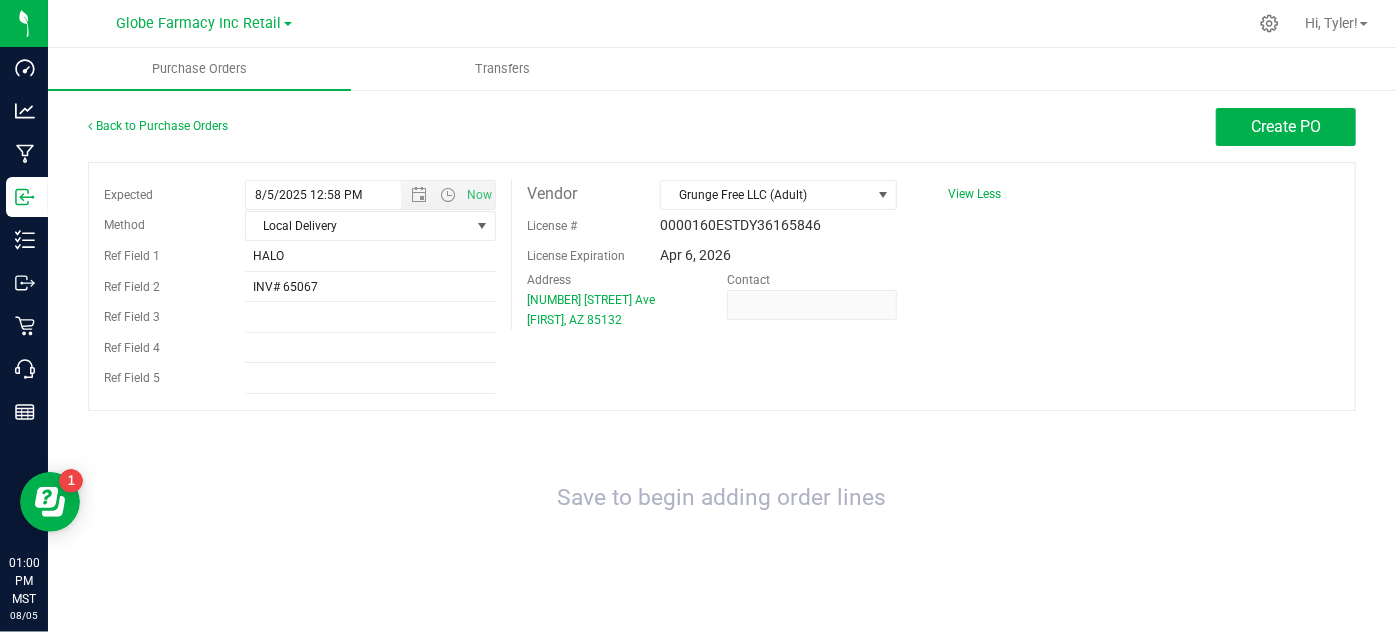 click on "Expected
8/5/2025 12:58 PM
Now
Method
Local Delivery Select Method USPS UPS FedEx LTL Local Delivery Pickup Other
Ref Field 1
HALO
Ref Field 2
INV# 65067" at bounding box center (722, 286) 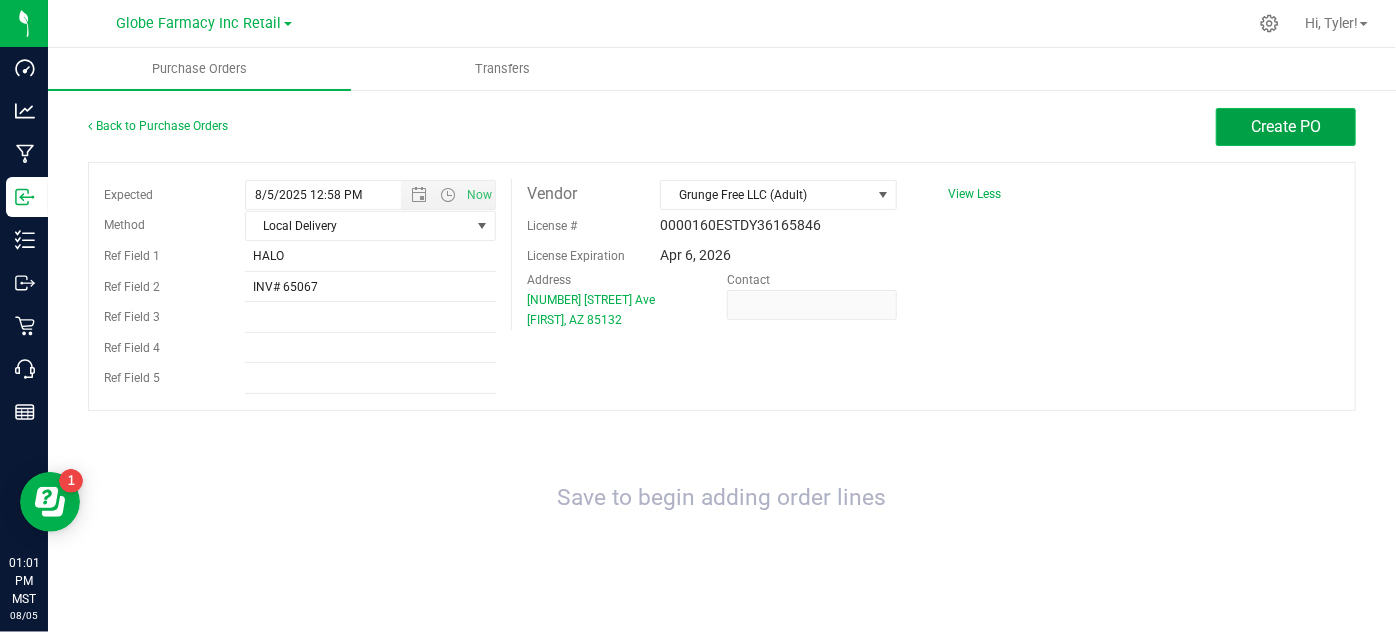 click on "Create PO" at bounding box center [1286, 127] 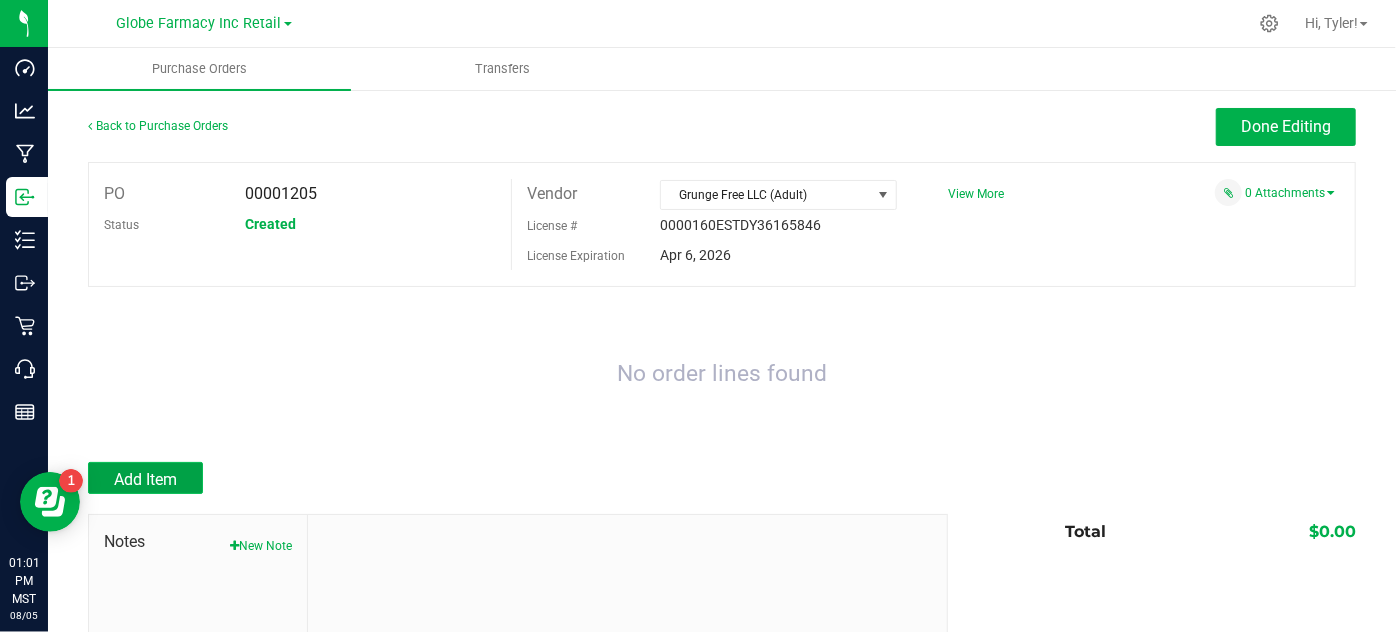 click on "Add Item" at bounding box center [145, 479] 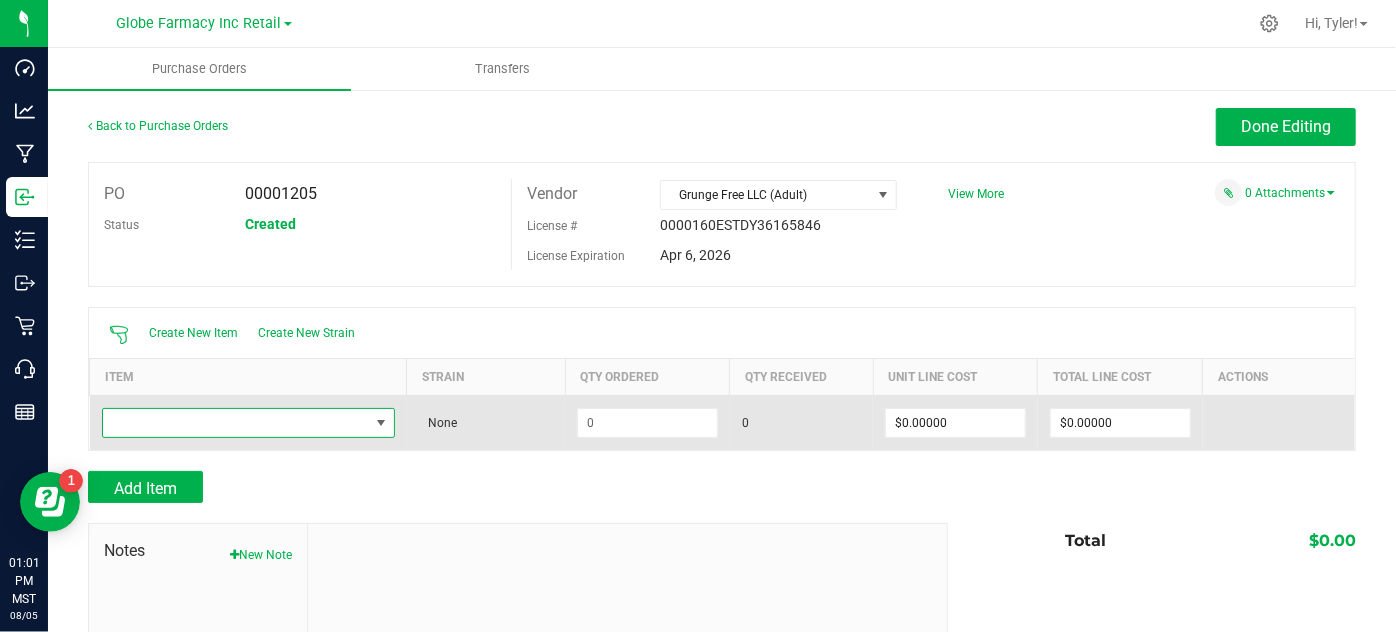 click at bounding box center (236, 423) 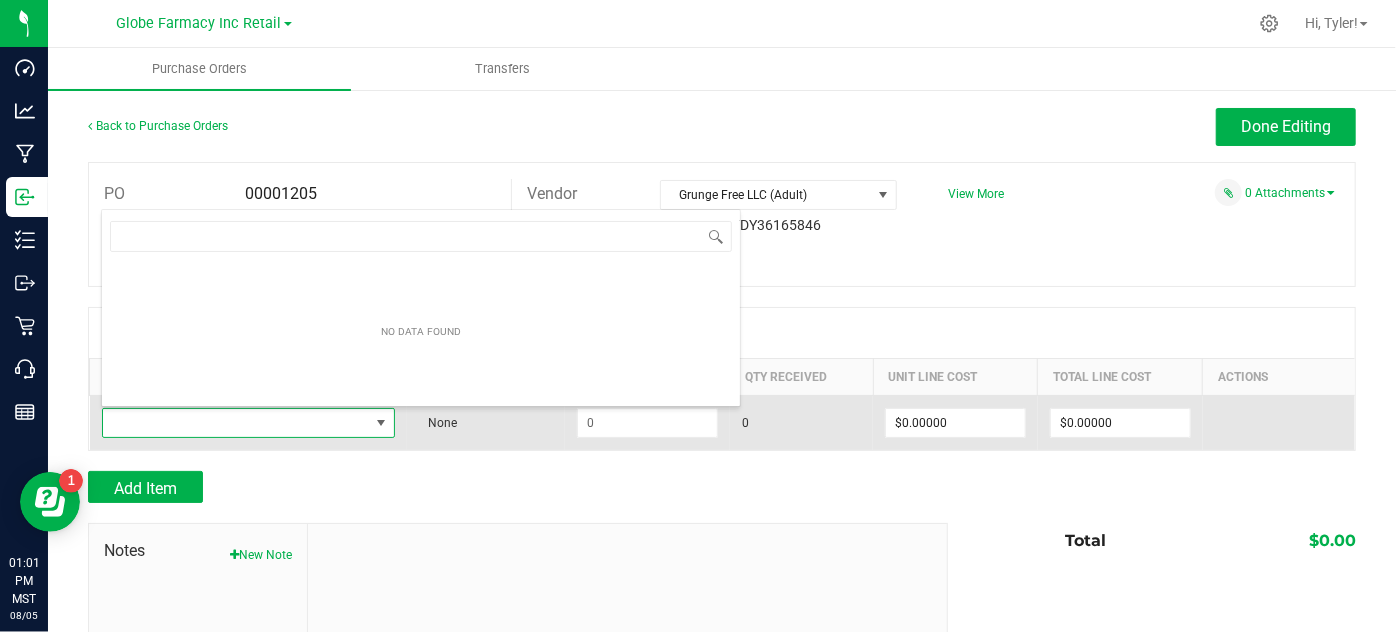 scroll, scrollTop: 99970, scrollLeft: 99709, axis: both 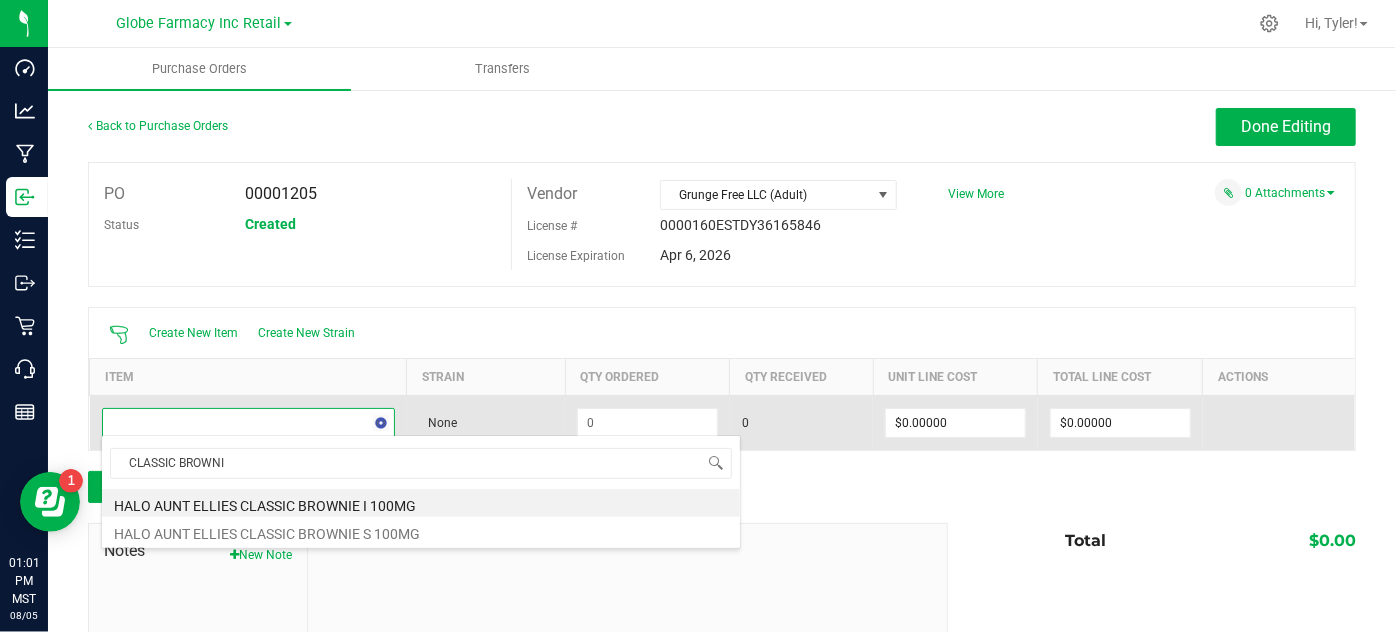 type on "CLASSIC BROWNIE" 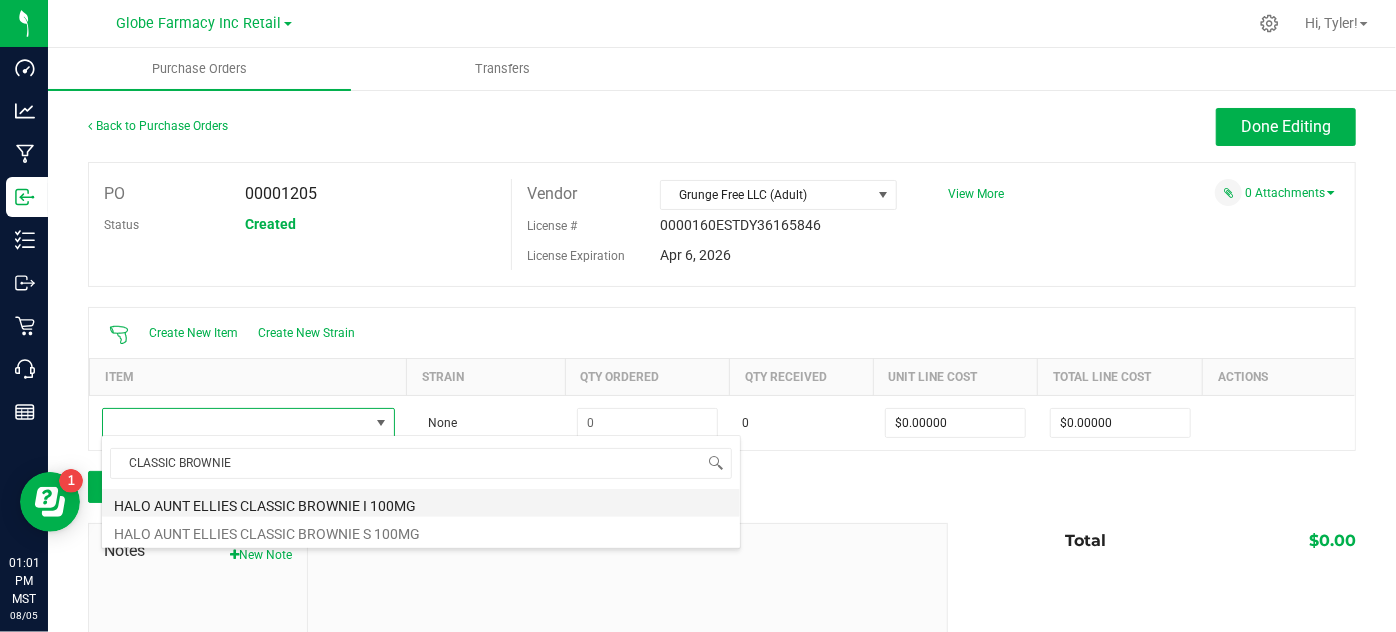 click on "HALO AUNT ELLIES CLASSIC BROWNIE I 100MG" at bounding box center (421, 503) 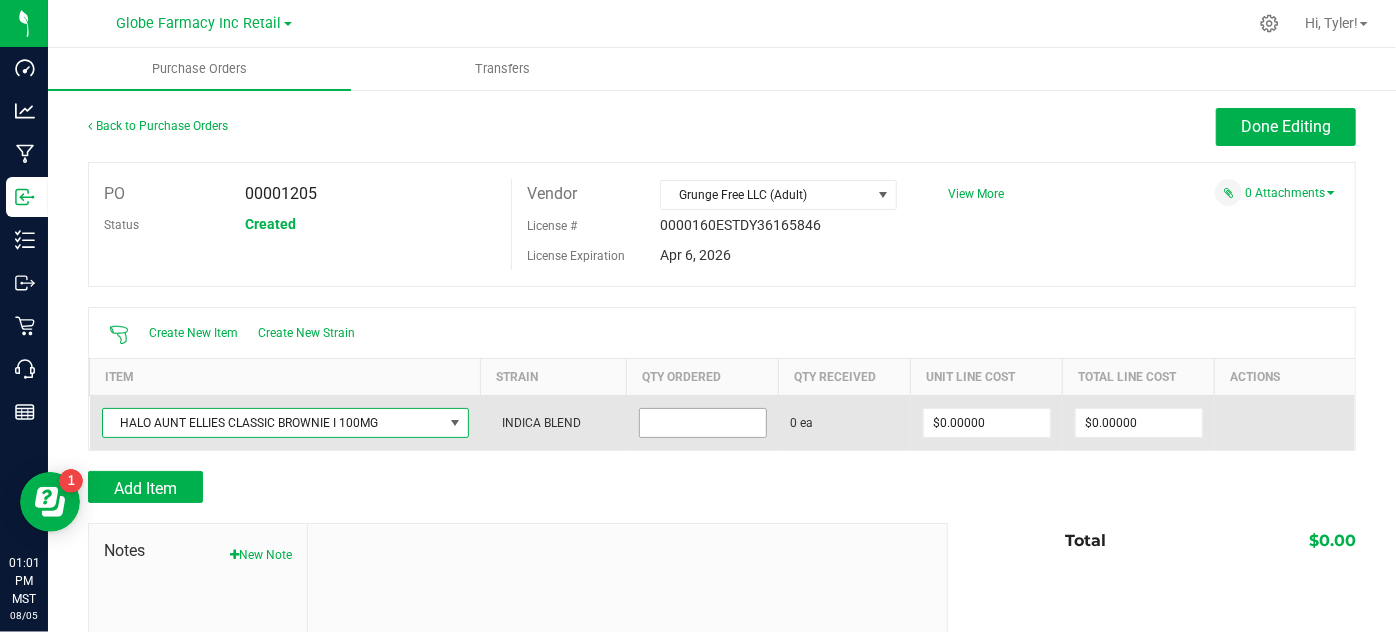 click at bounding box center (703, 423) 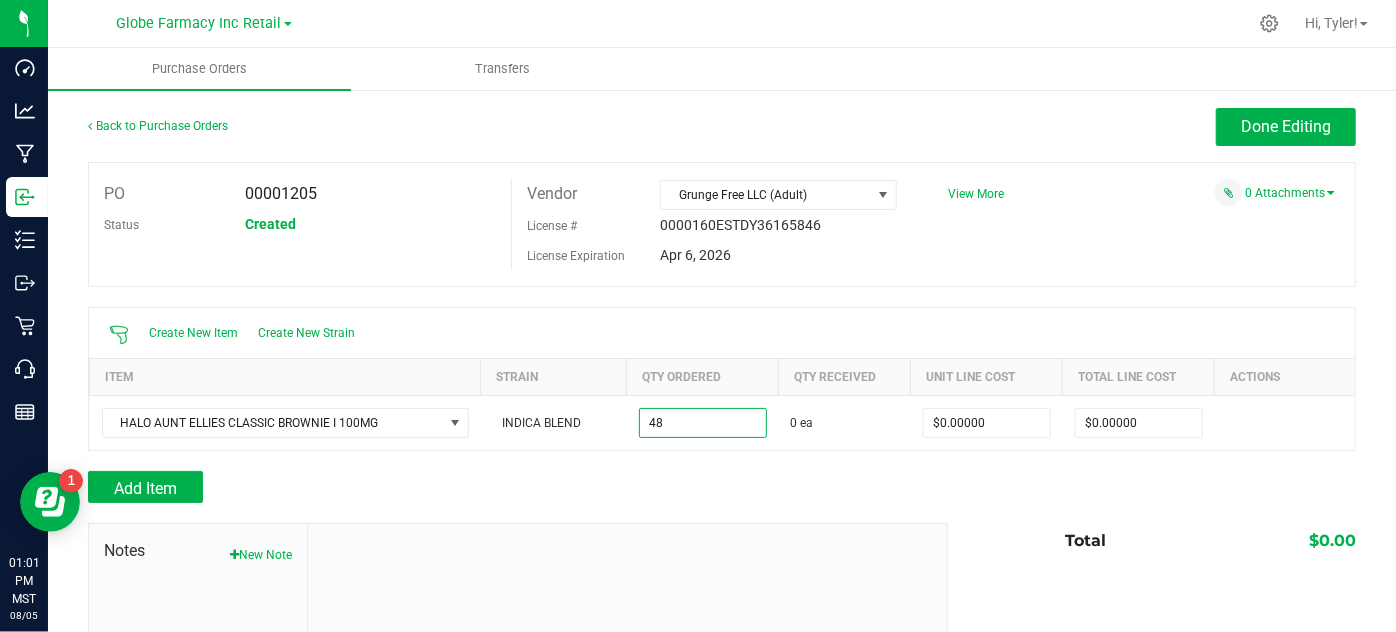 type on "48 ea" 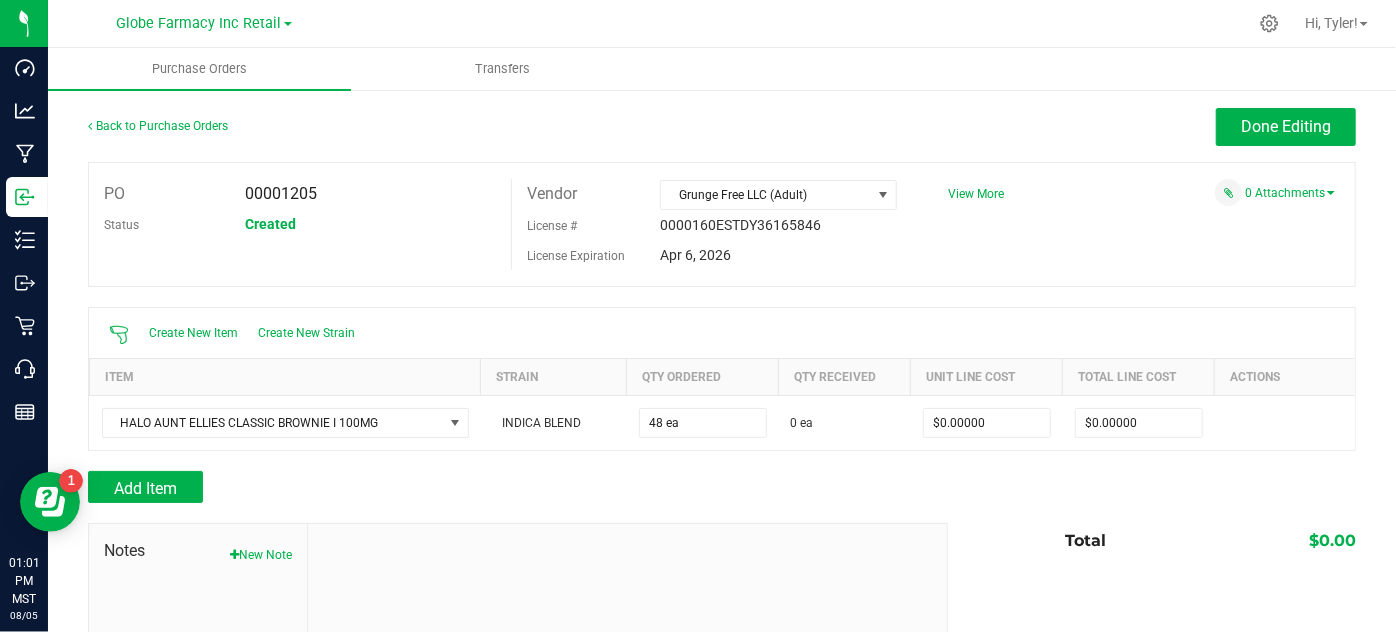 click at bounding box center [722, 513] 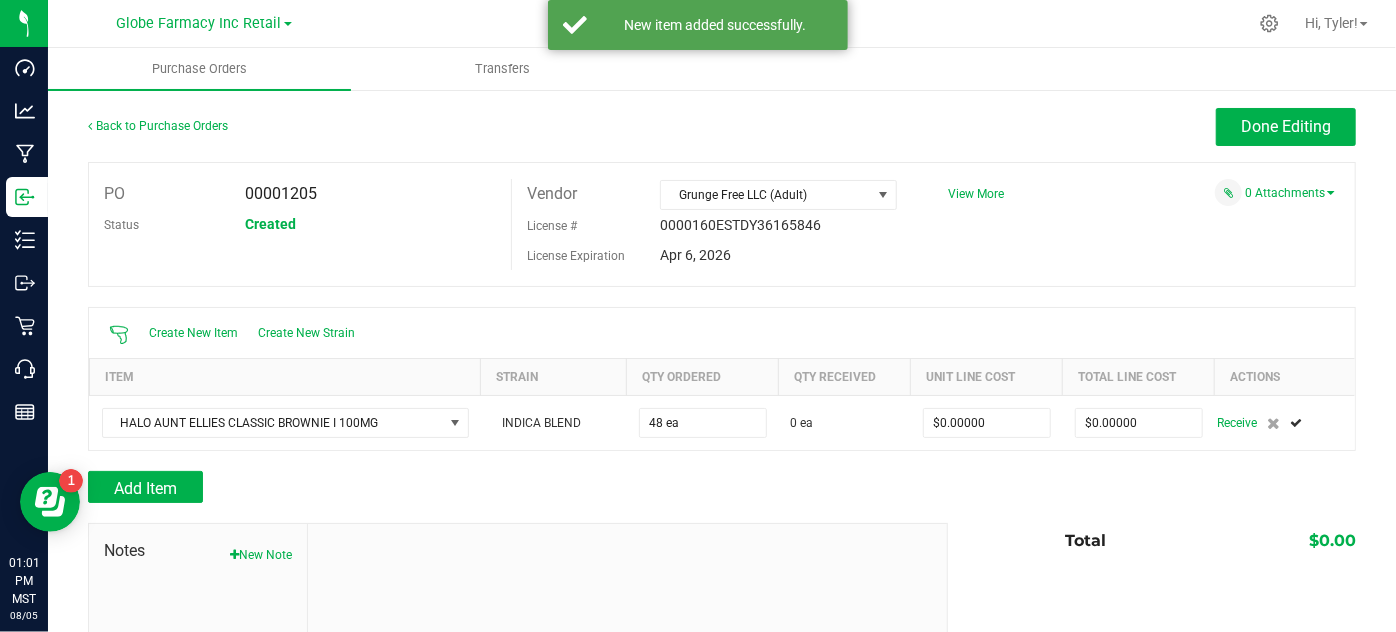 click at bounding box center (722, 461) 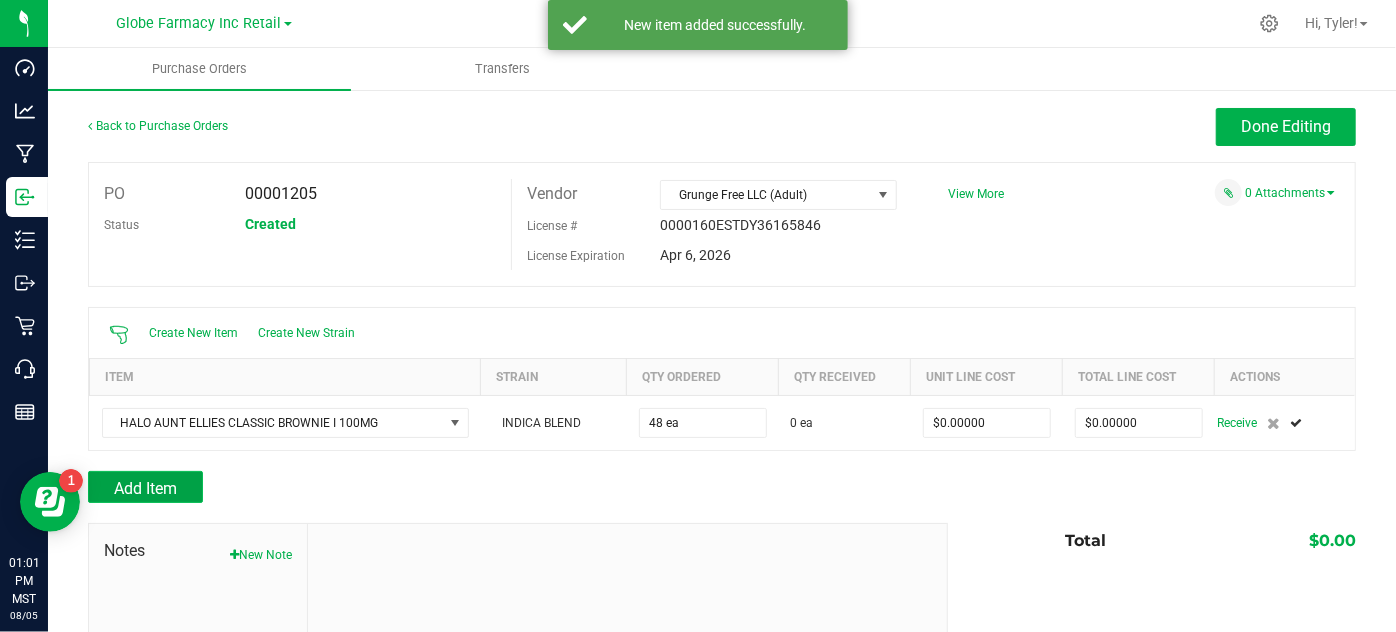 click on "Add Item" at bounding box center (145, 487) 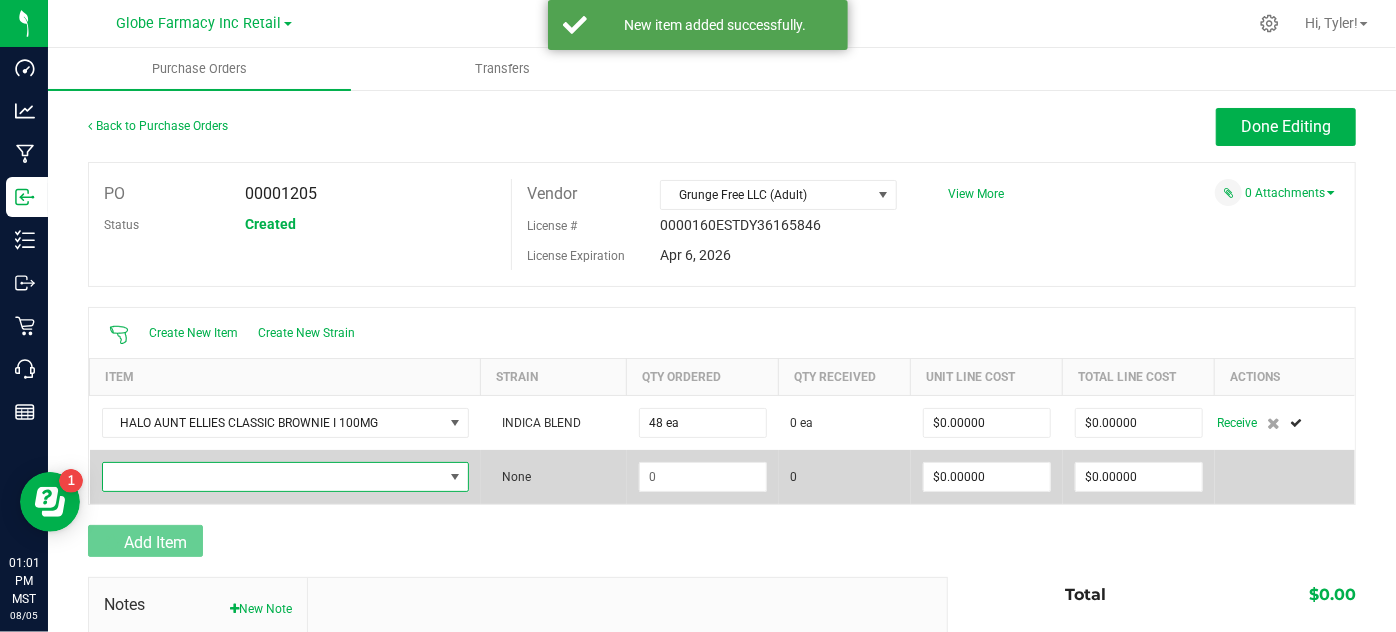 click at bounding box center (273, 477) 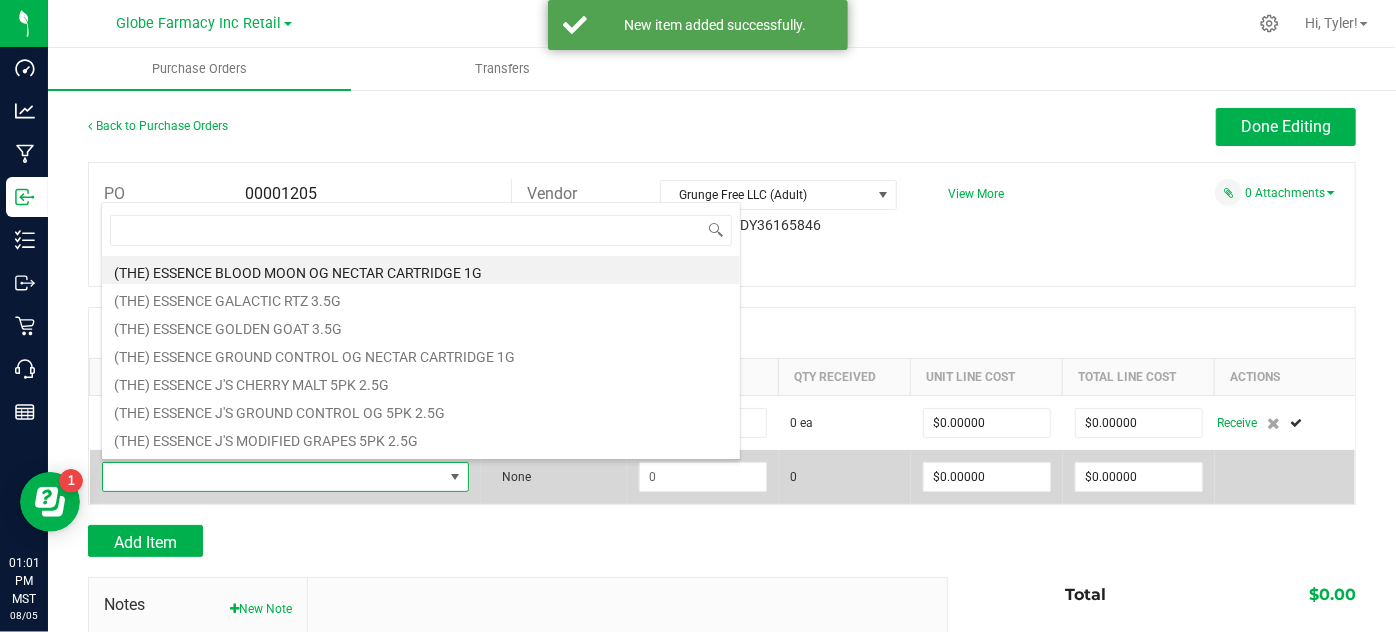 scroll, scrollTop: 99970, scrollLeft: 99636, axis: both 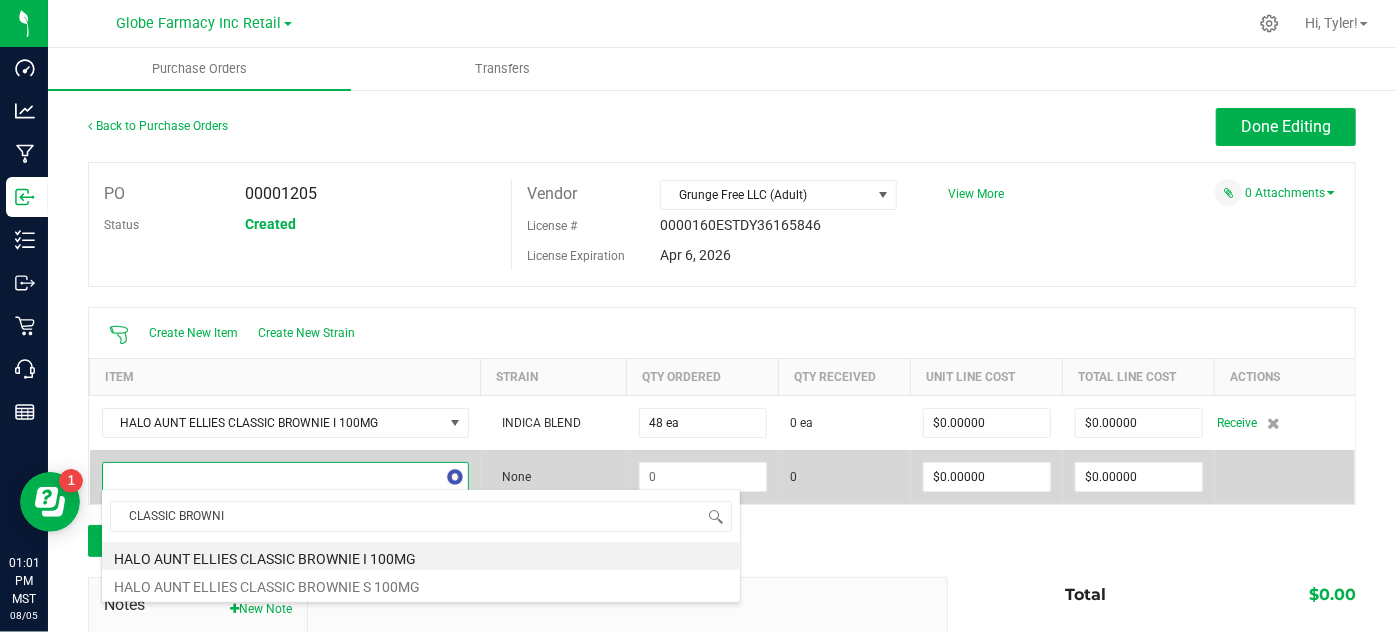 type on "CLASSIC BROWNIE" 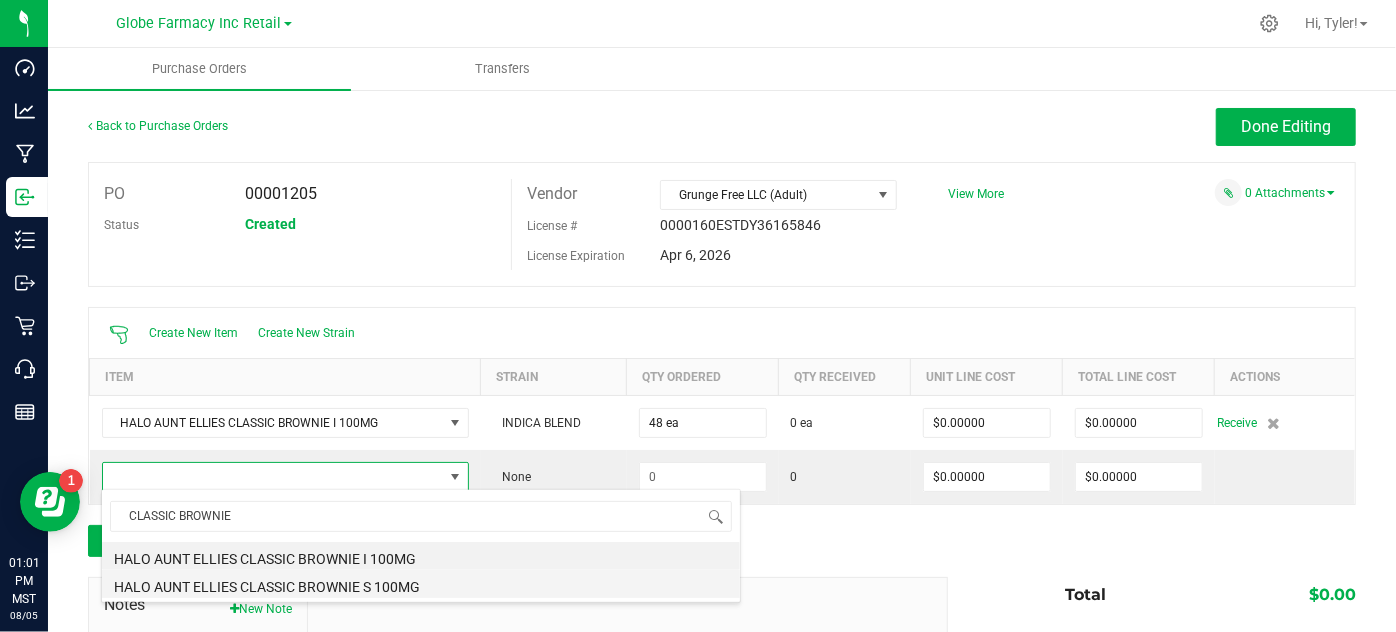 click on "HALO AUNT ELLIES CLASSIC BROWNIE S 100MG" at bounding box center (421, 584) 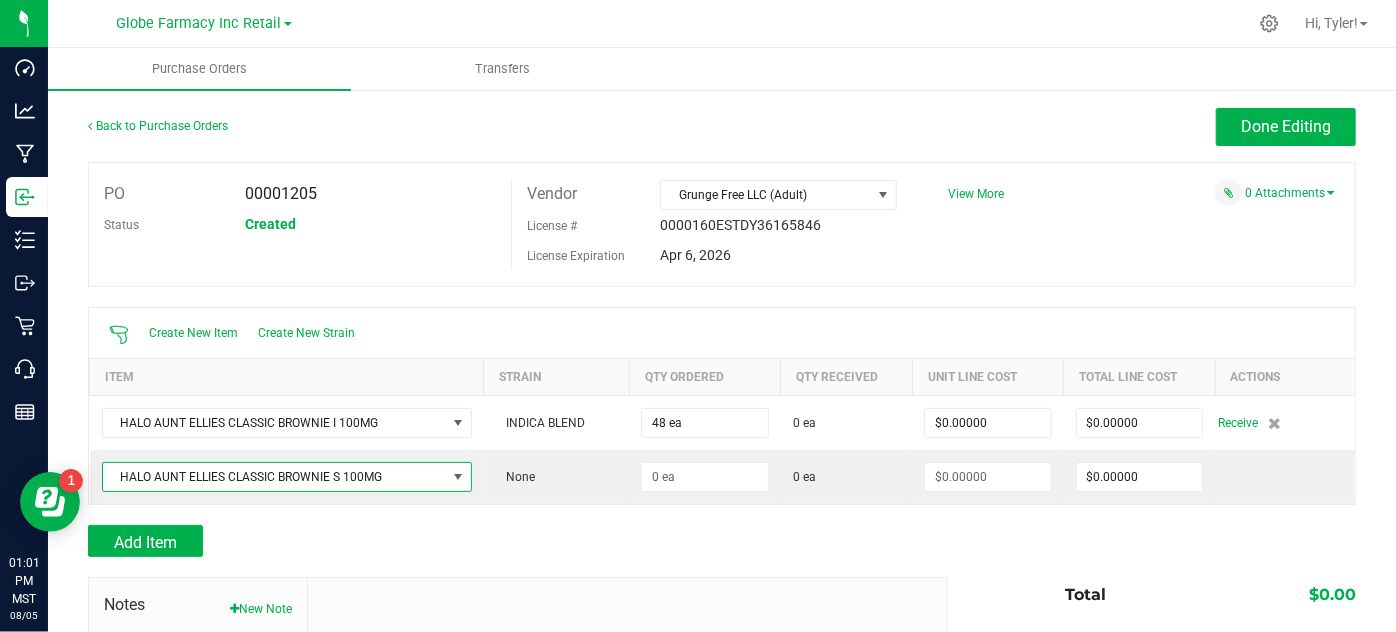 click on "Add Item" at bounding box center [510, 541] 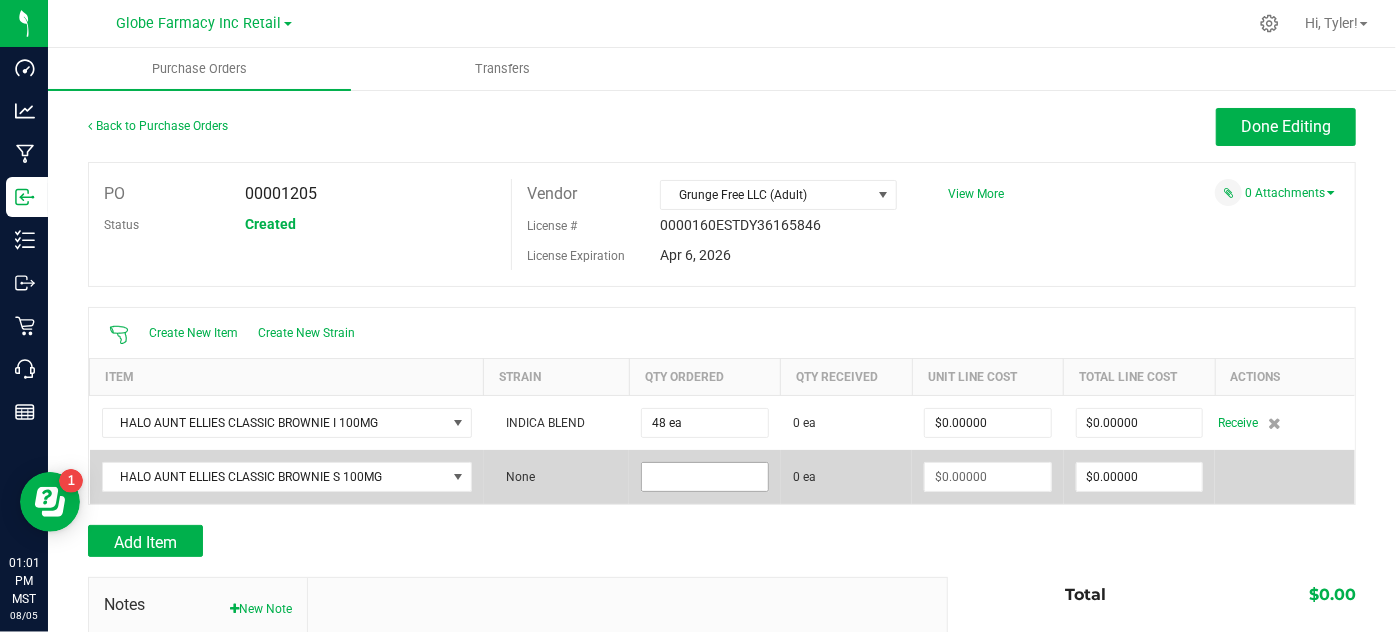 click at bounding box center (704, 477) 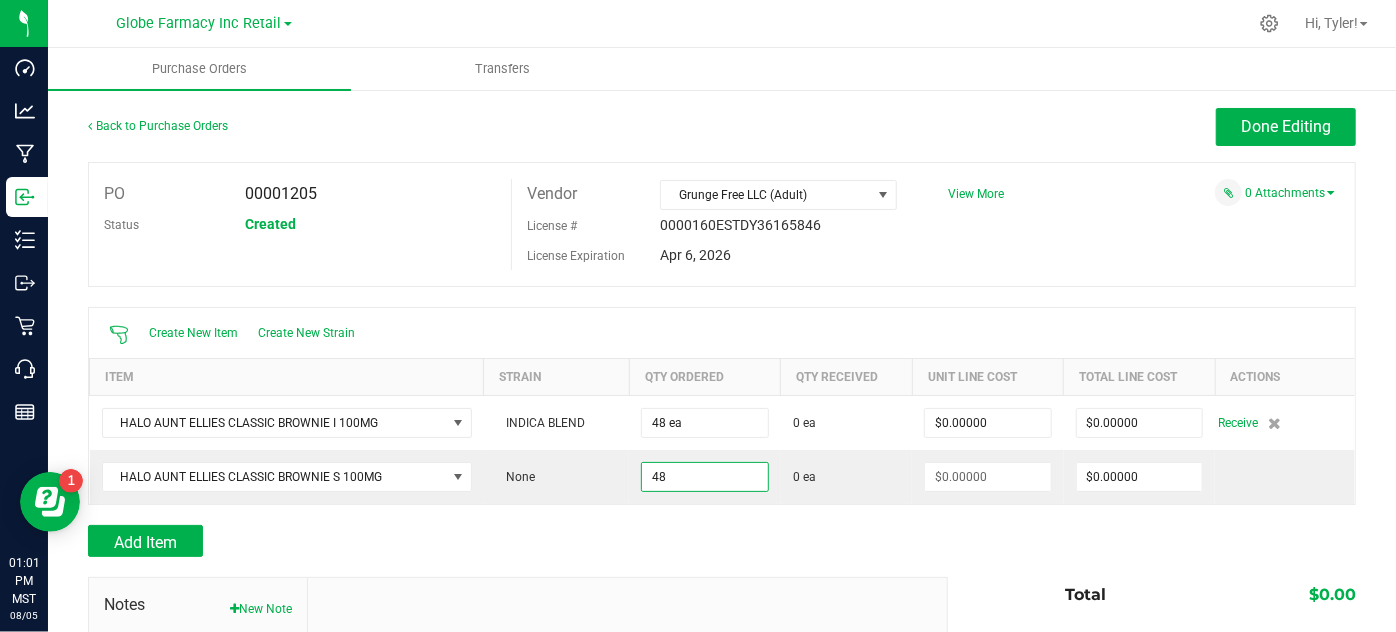 type on "48 ea" 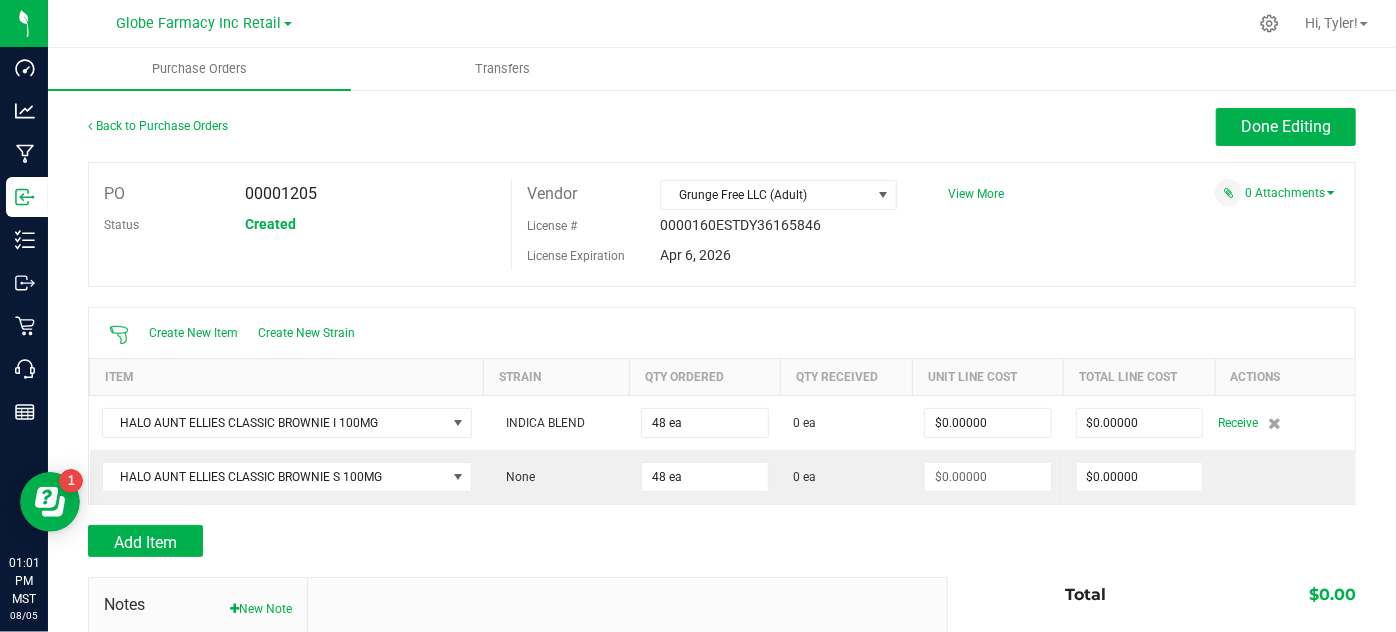 click on "Add Item" at bounding box center [510, 541] 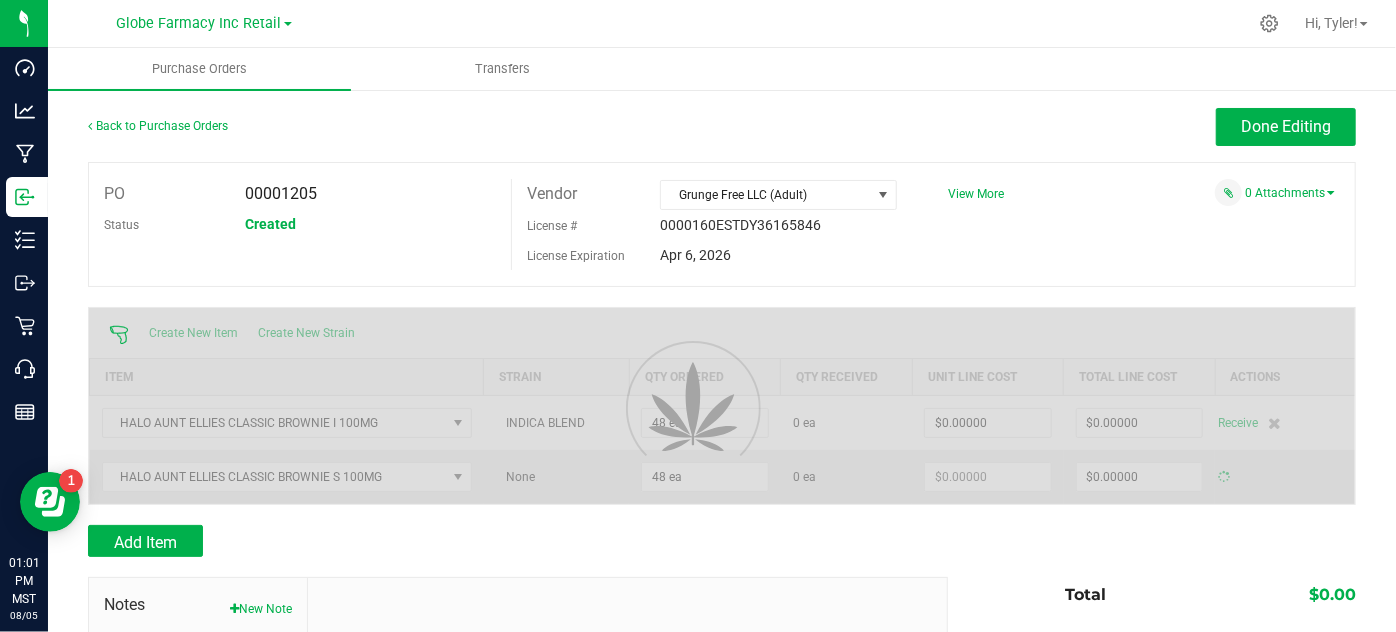 type on "$0.00000" 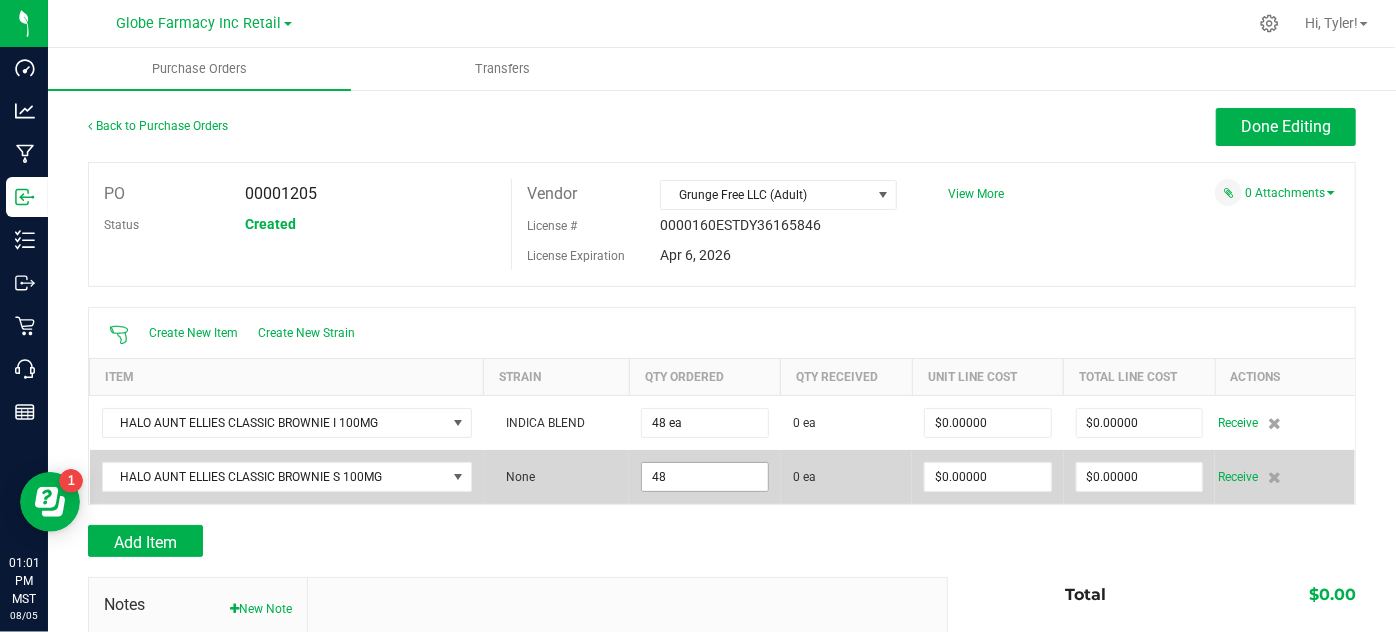 click on "48" at bounding box center (704, 477) 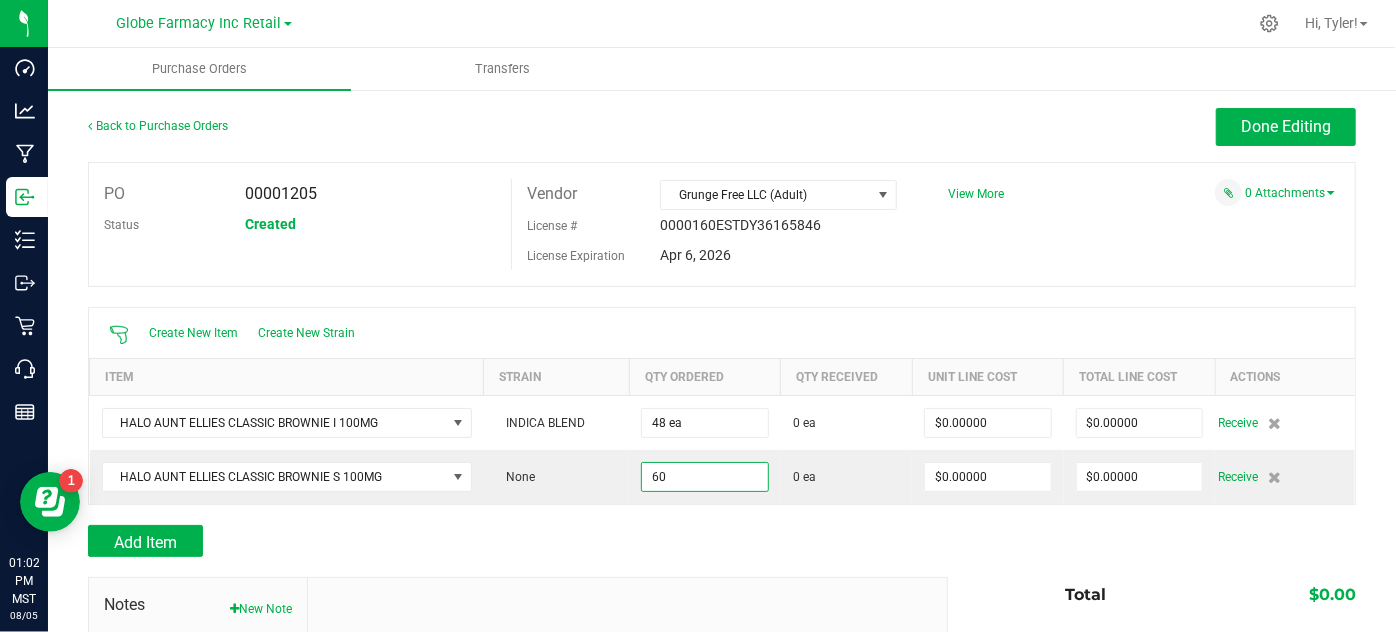 type on "60 ea" 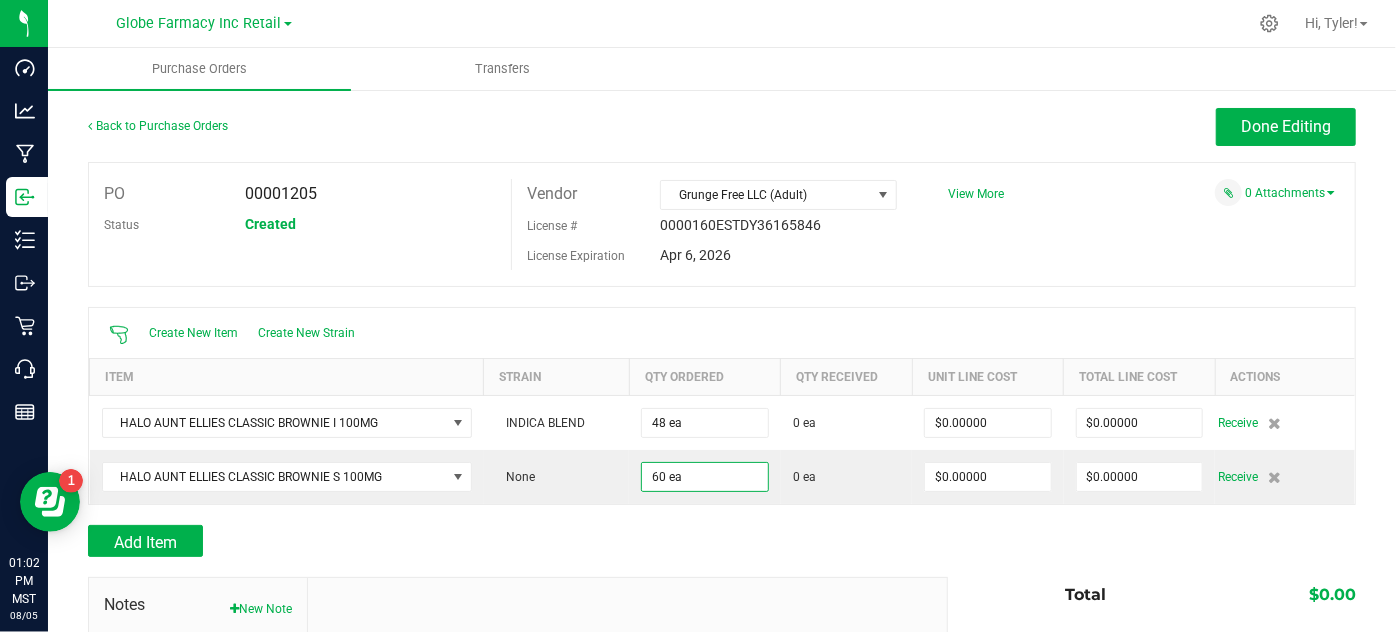 click on "Add Item" at bounding box center [510, 541] 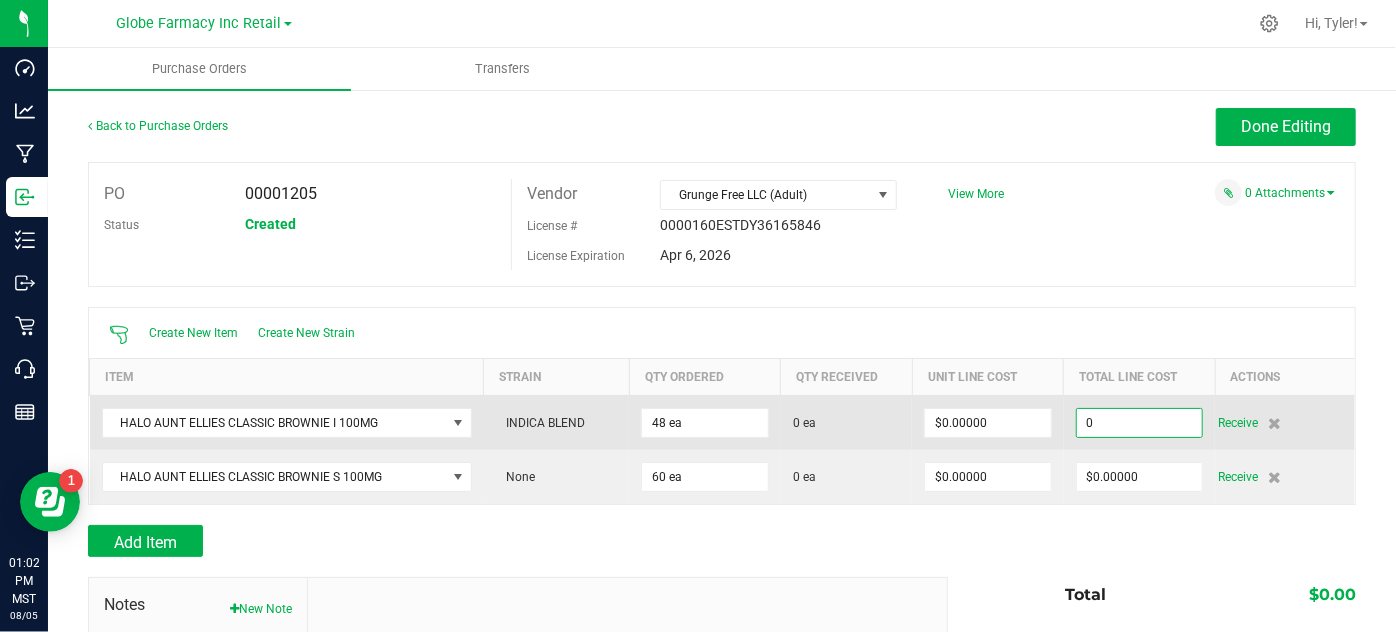 click on "0" at bounding box center (1139, 423) 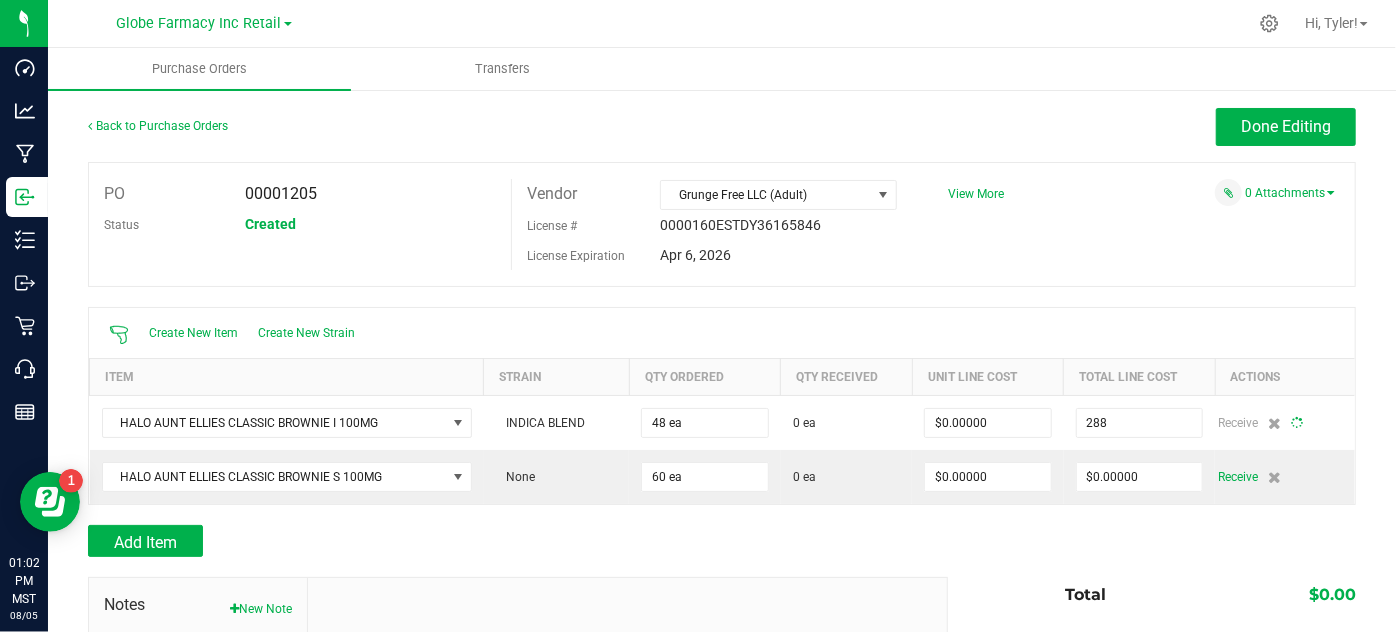type on "$288.00000" 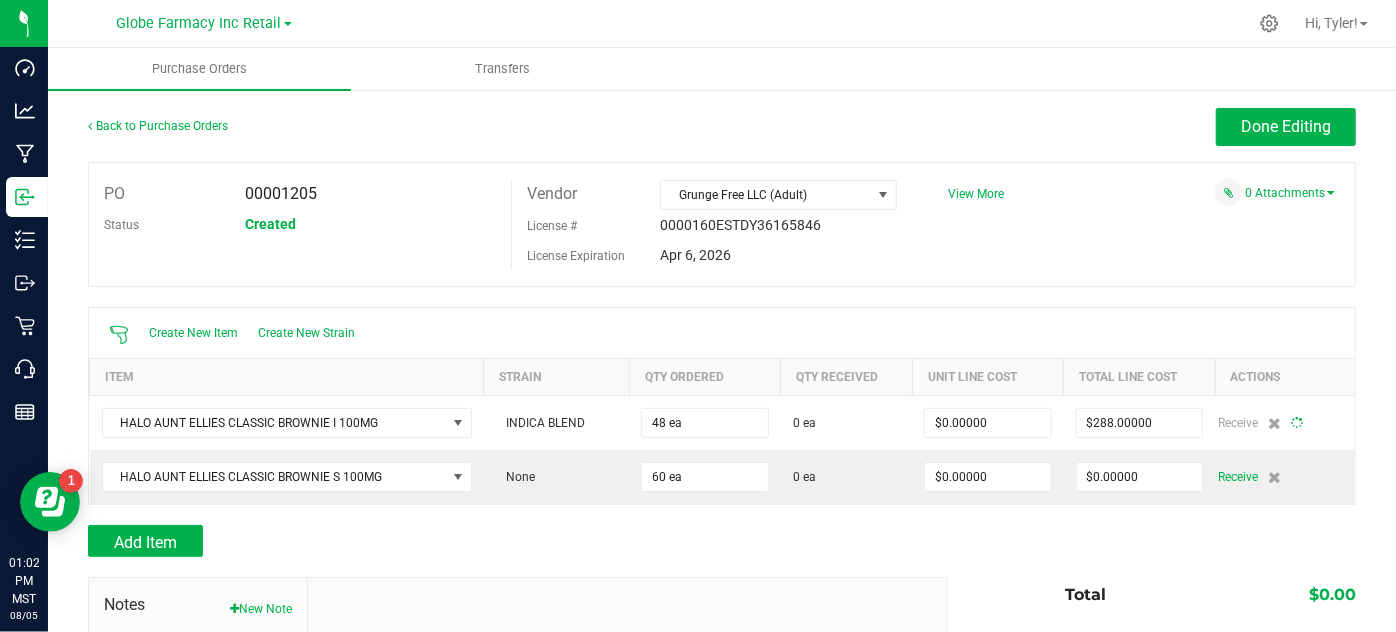 click on "Add Item" at bounding box center [722, 541] 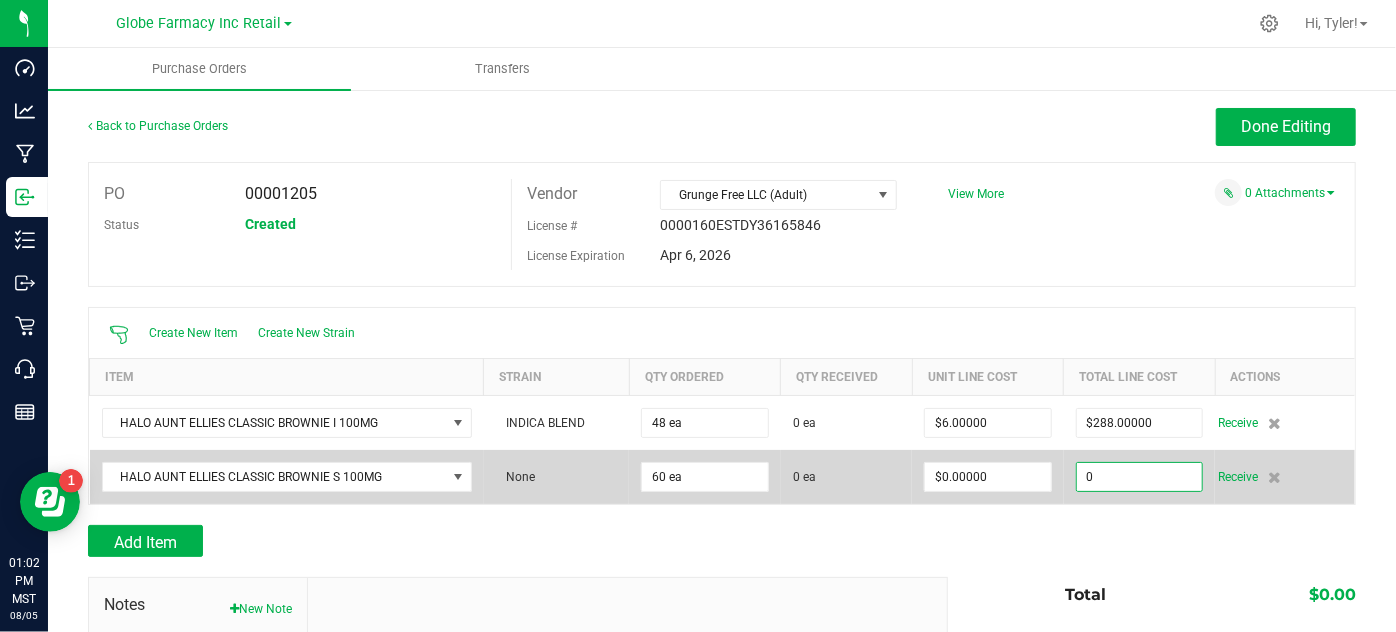 click on "0" at bounding box center [1139, 477] 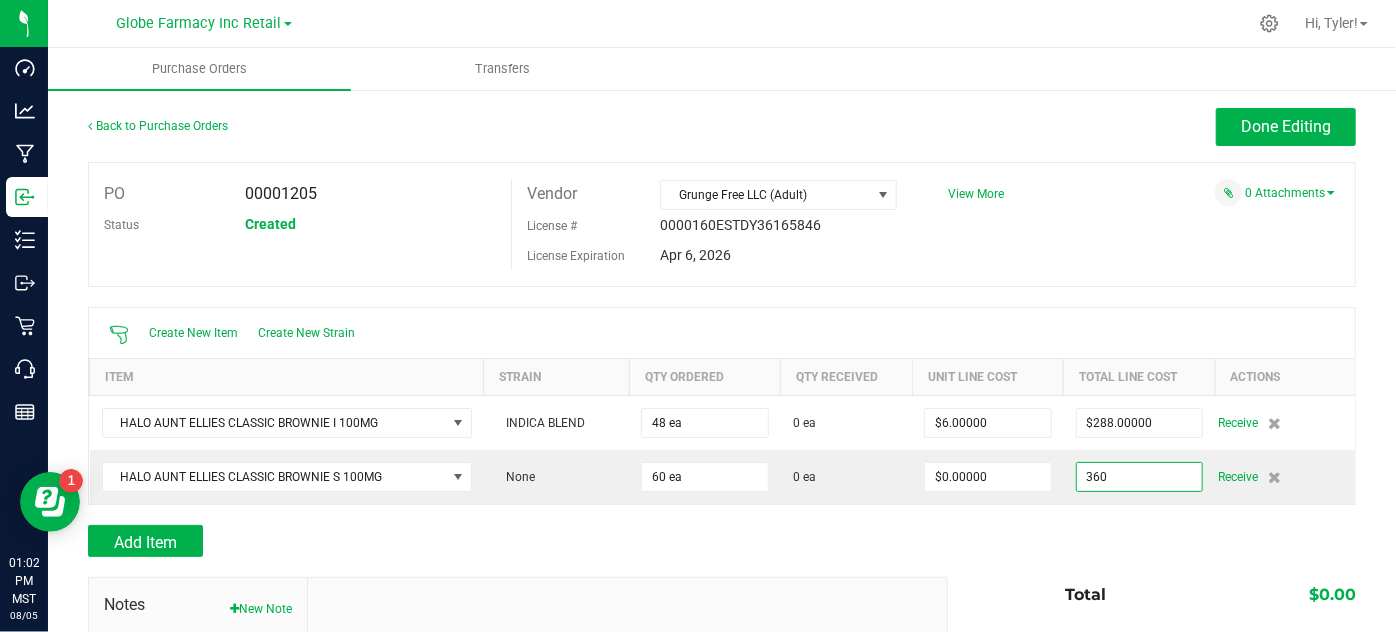 type on "$360.00000" 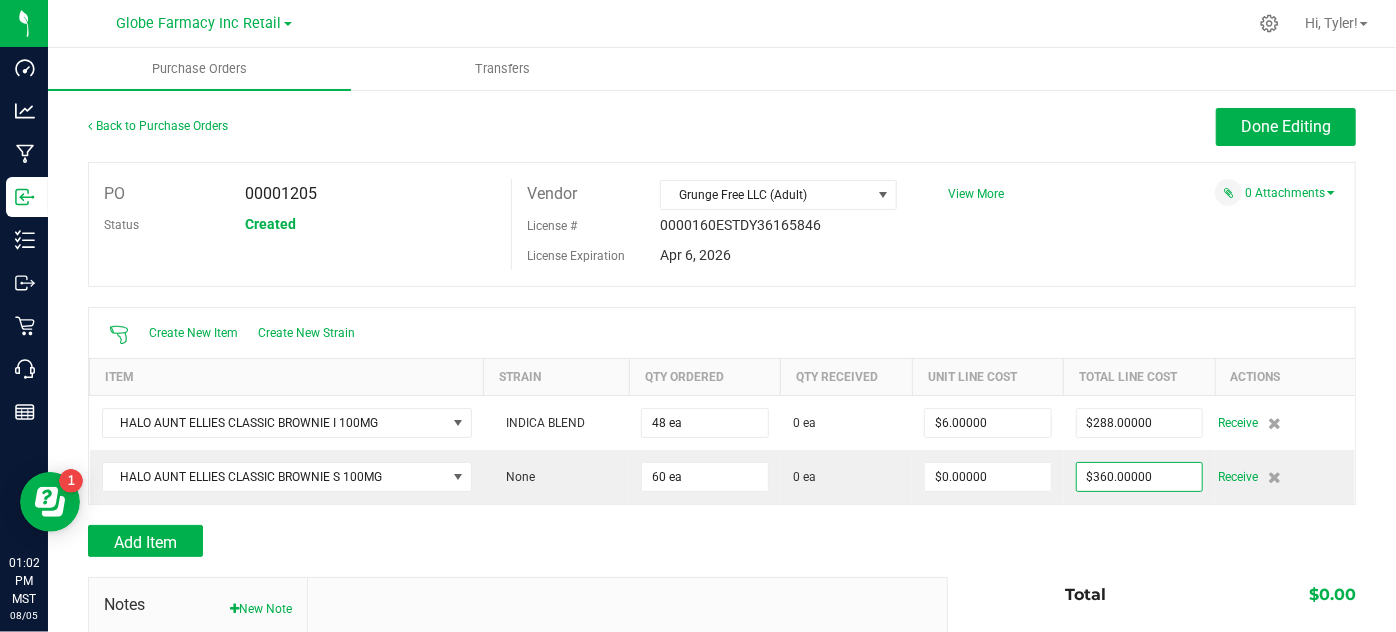 click on "Add Item" at bounding box center (722, 541) 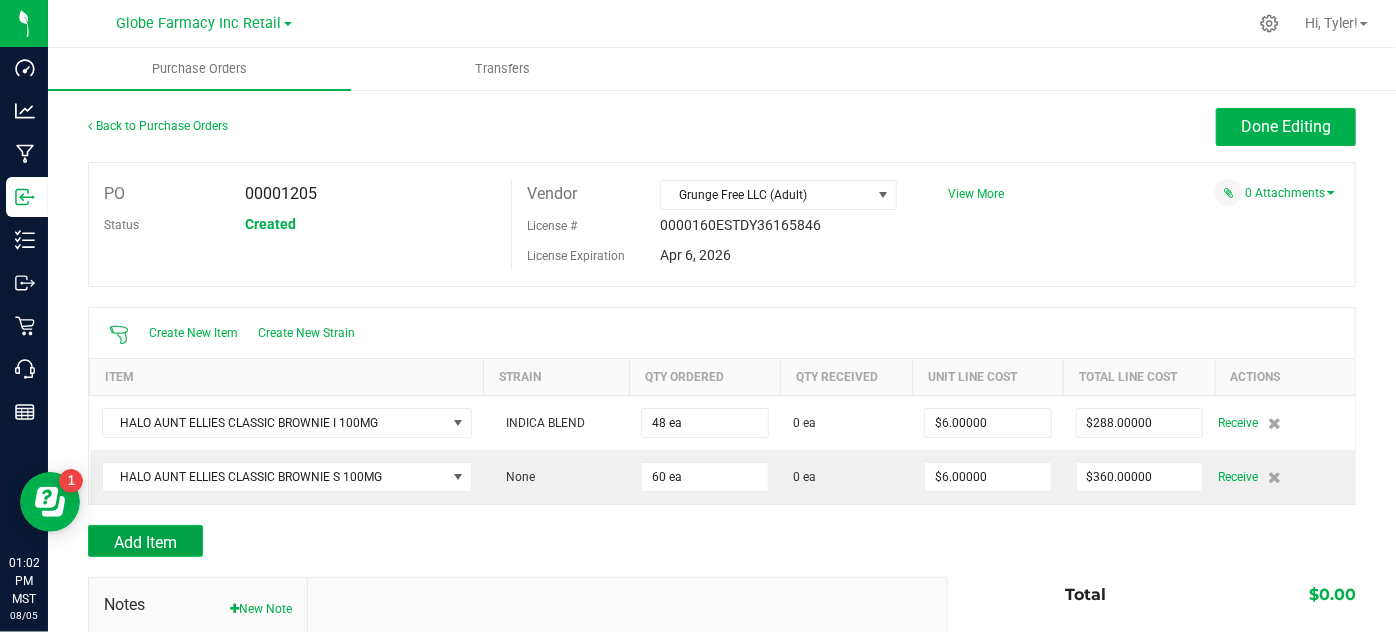 click on "Add Item" at bounding box center (145, 541) 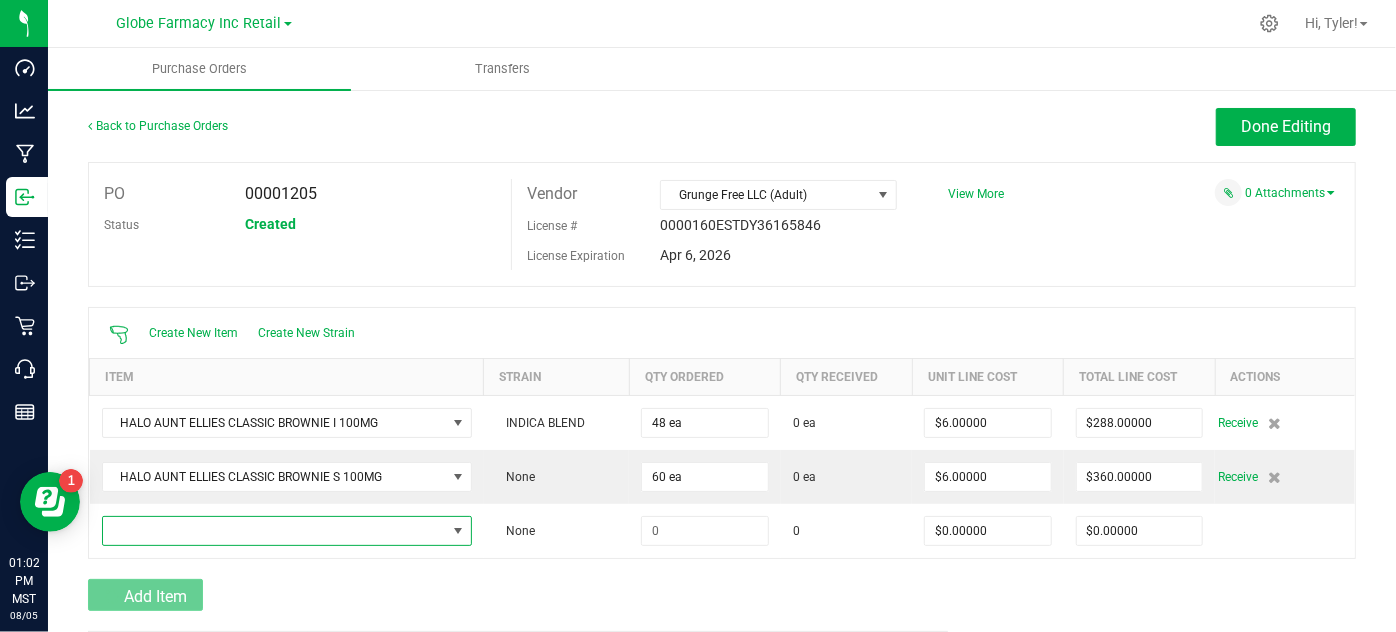 click at bounding box center [274, 531] 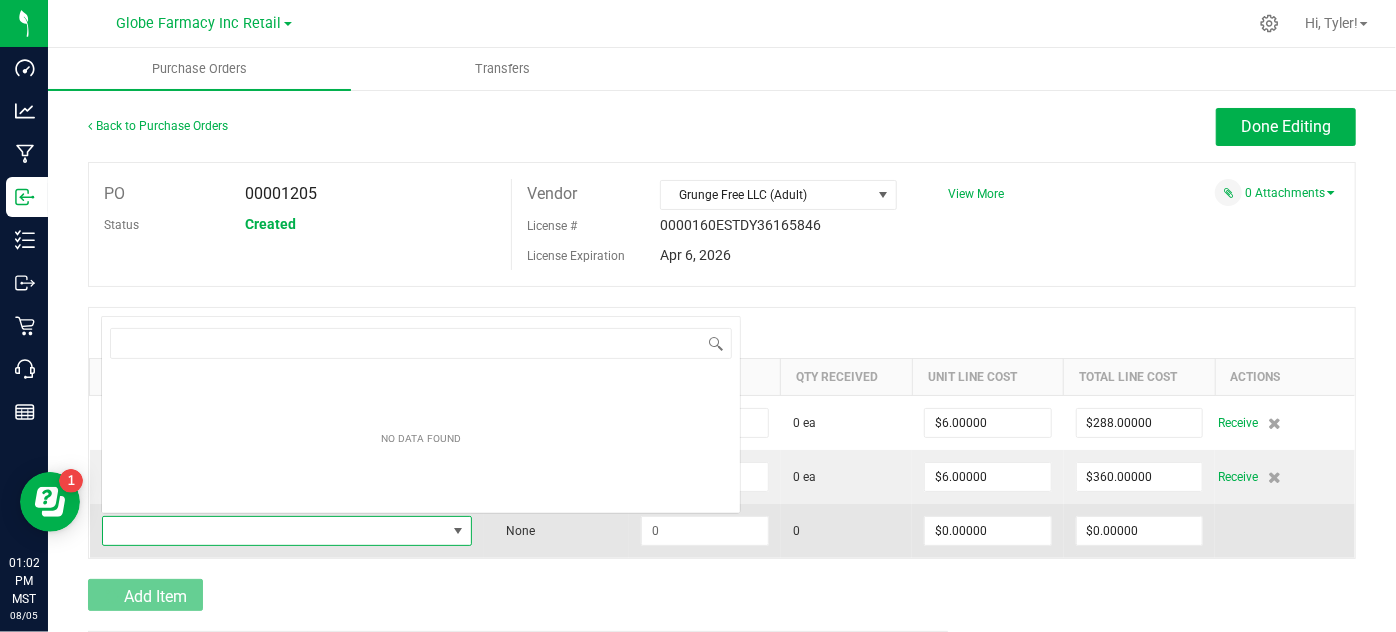 scroll, scrollTop: 0, scrollLeft: 0, axis: both 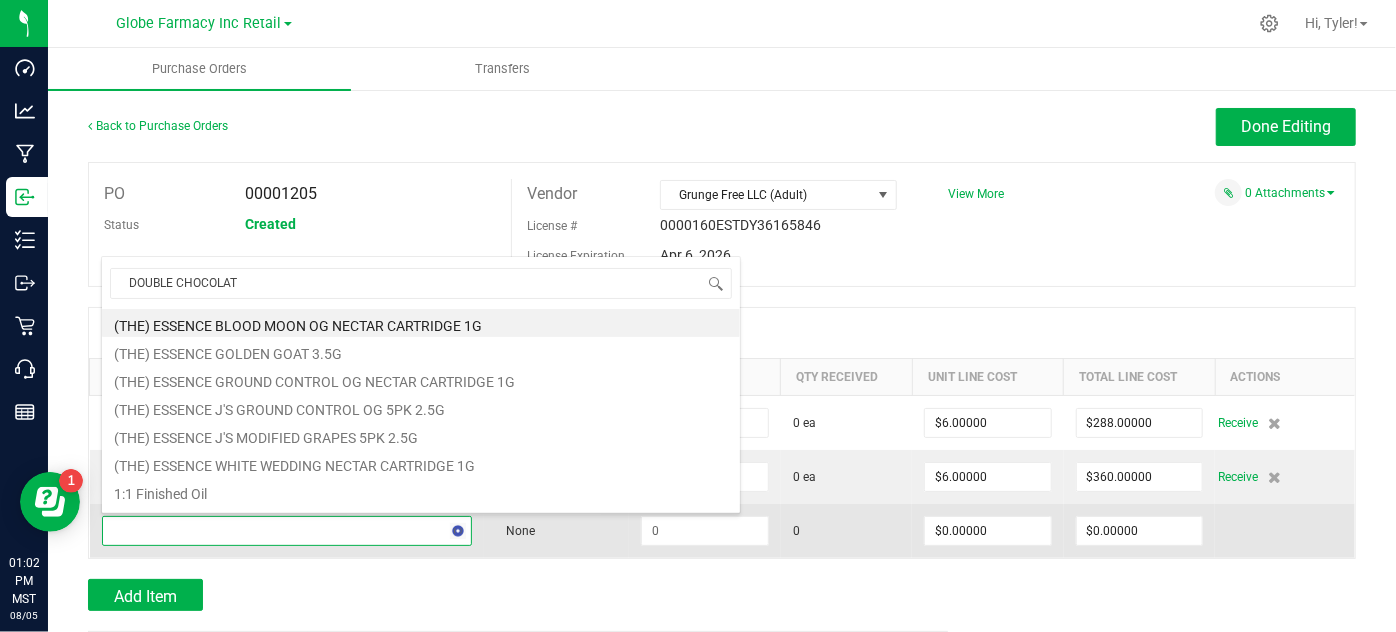 type on "DOUBLE CHOCOLATE" 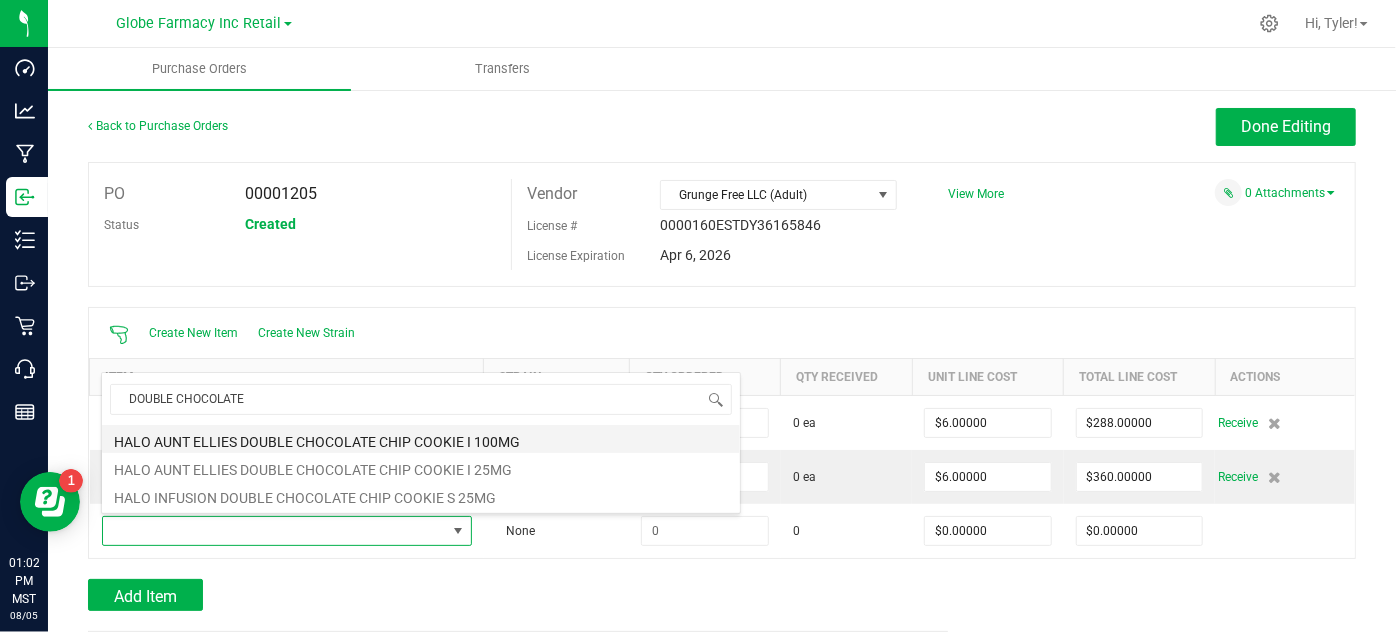 click on "HALO AUNT ELLIES DOUBLE CHOCOLATE CHIP COOKIE I 100MG" at bounding box center [421, 439] 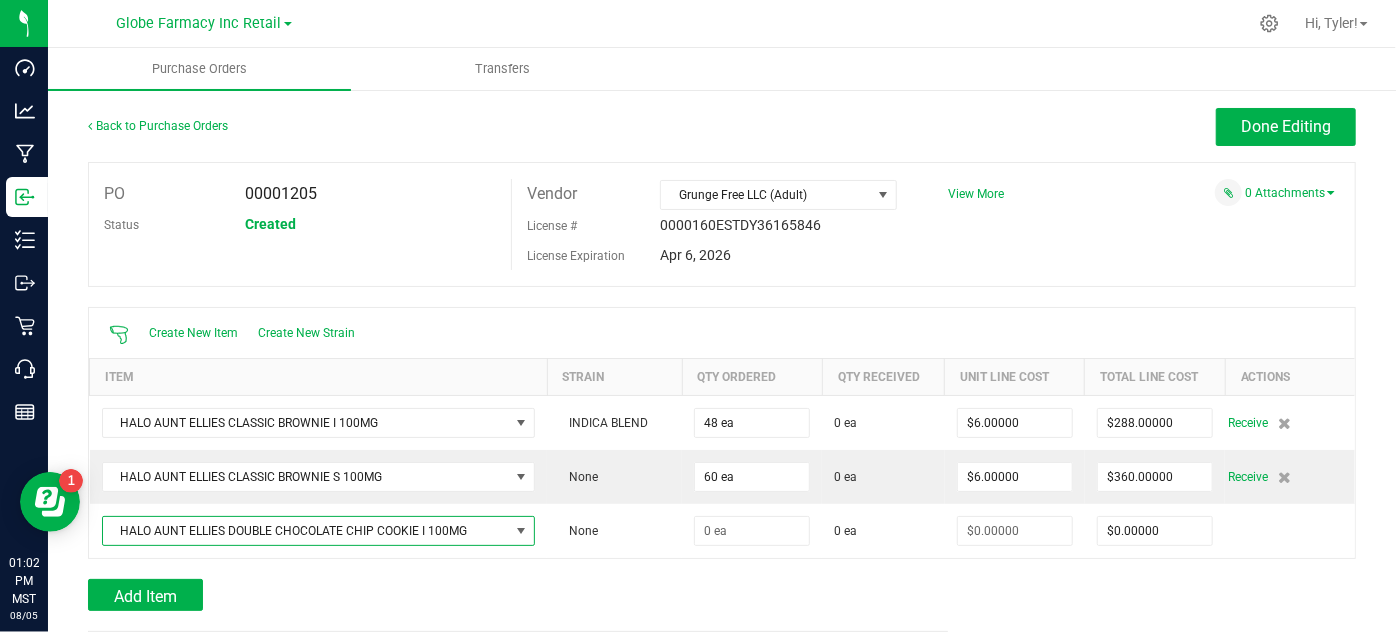 click at bounding box center (722, 569) 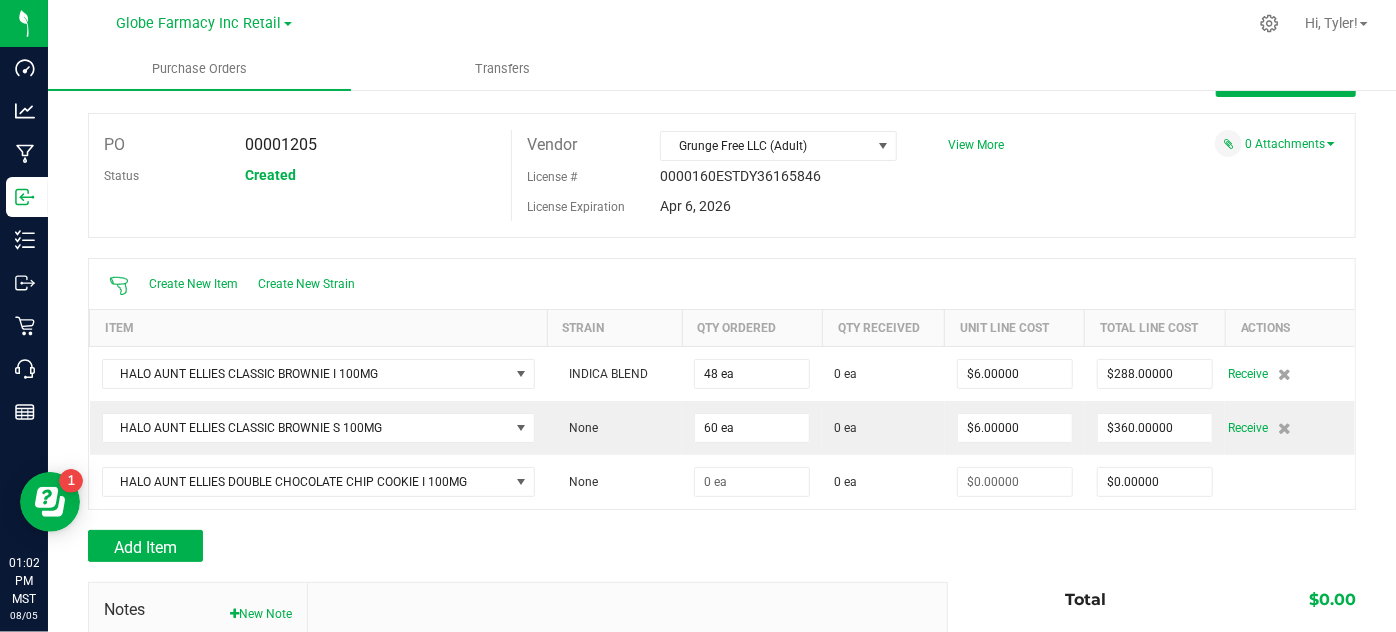 scroll, scrollTop: 90, scrollLeft: 0, axis: vertical 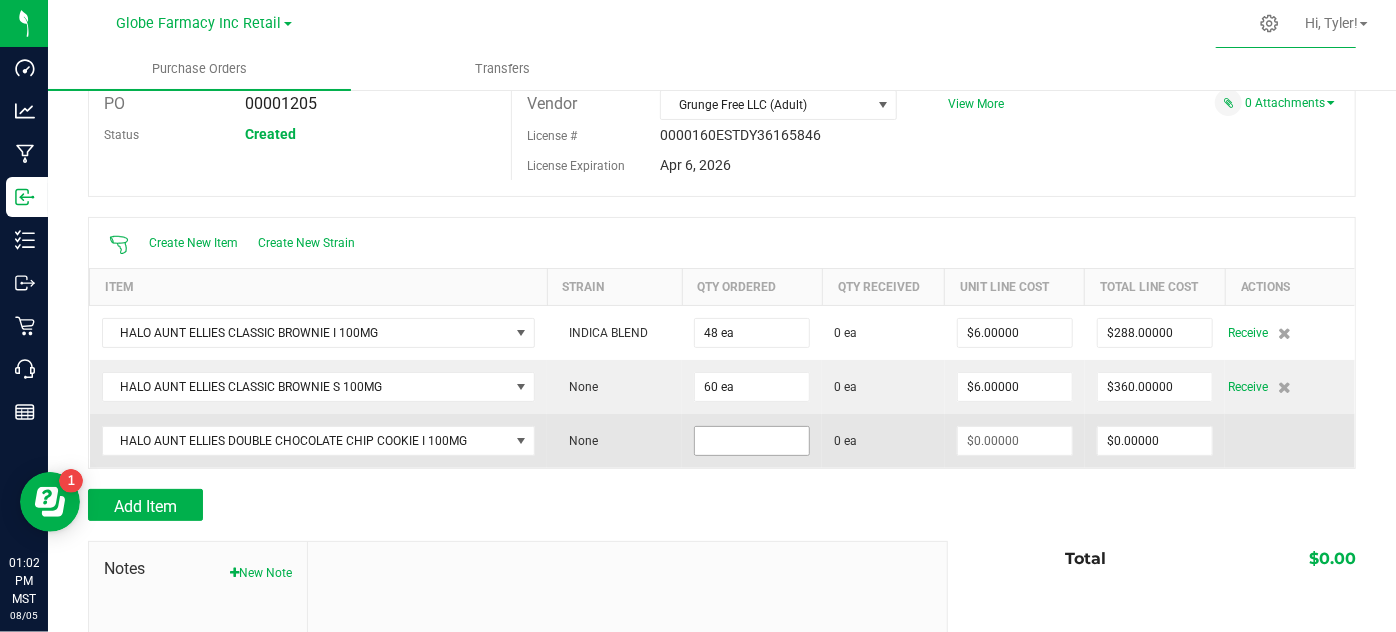 click at bounding box center [752, 441] 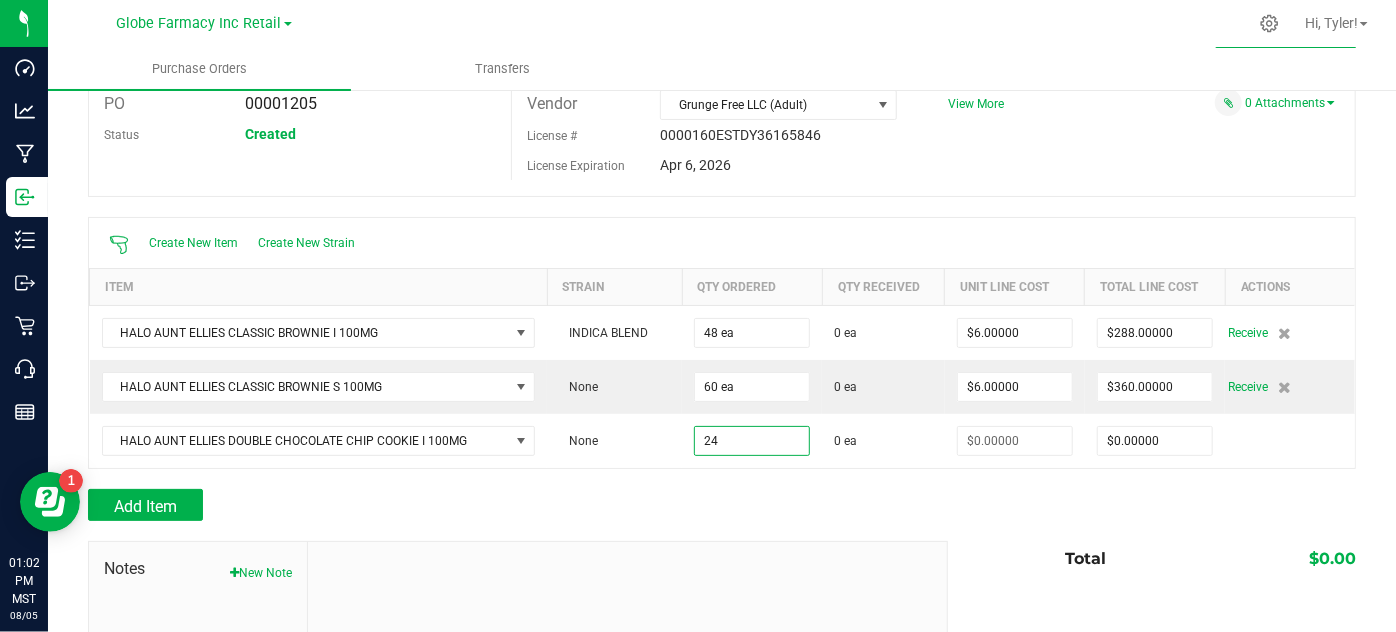 type on "24 ea" 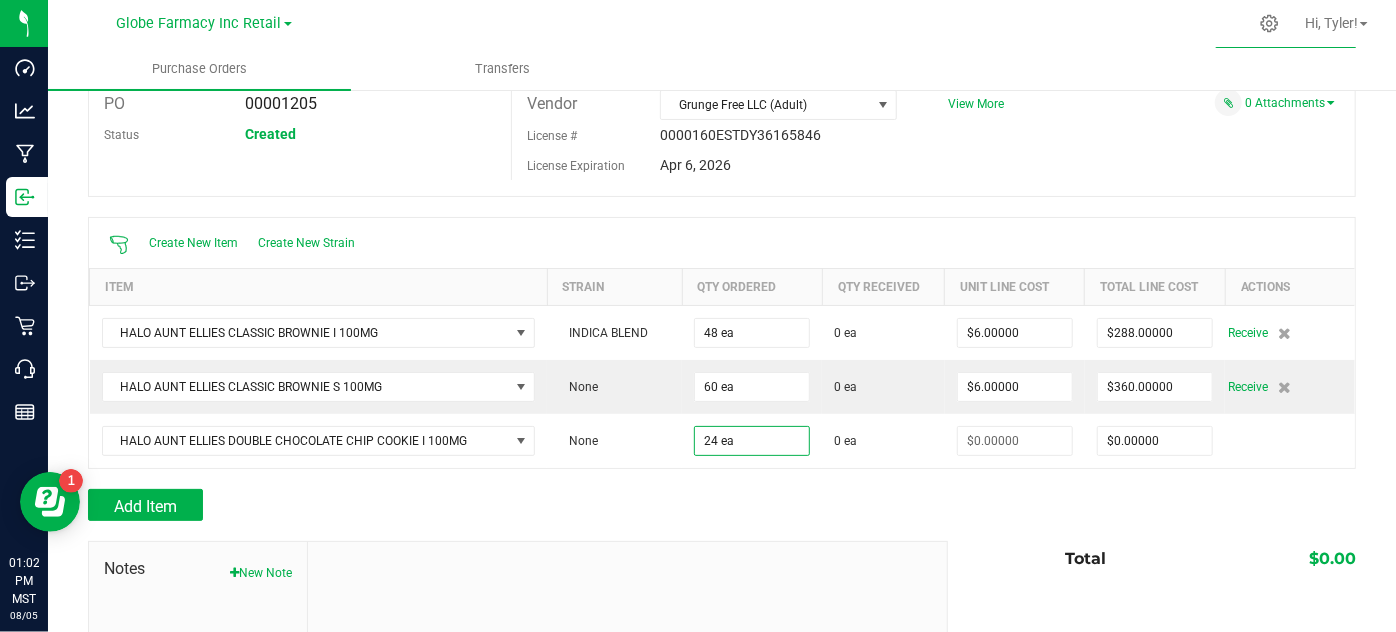 click at bounding box center (722, 531) 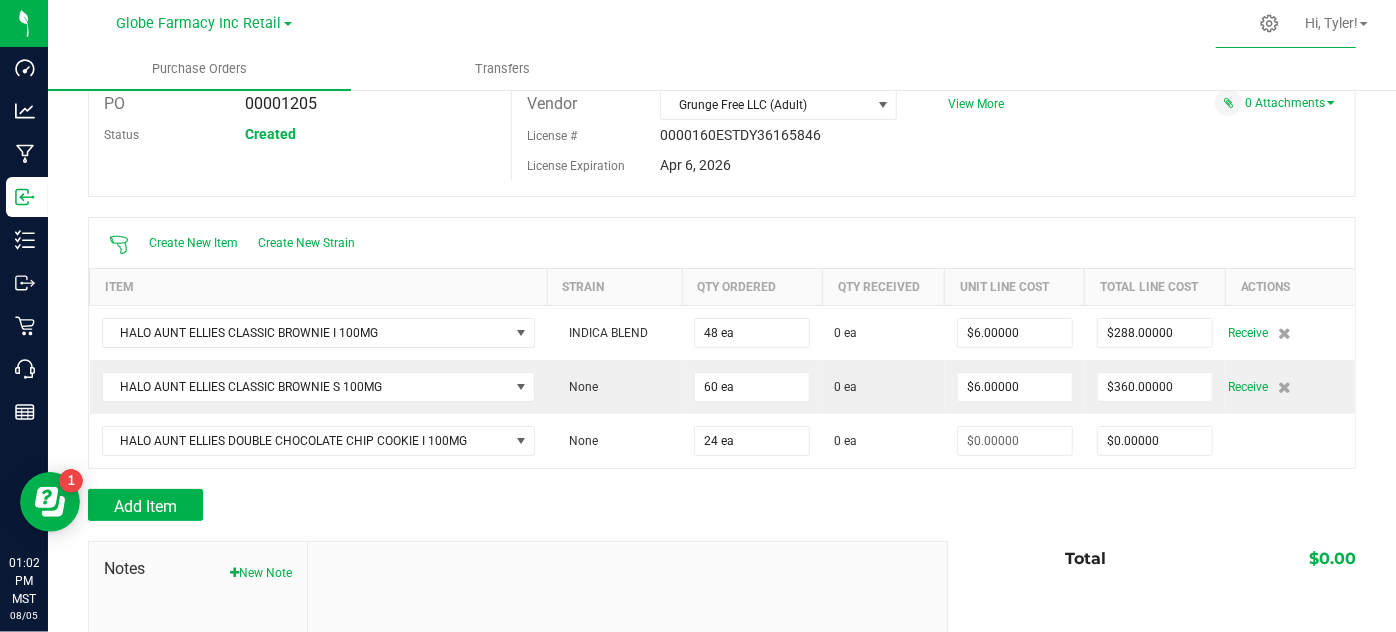 type on "$0.00000" 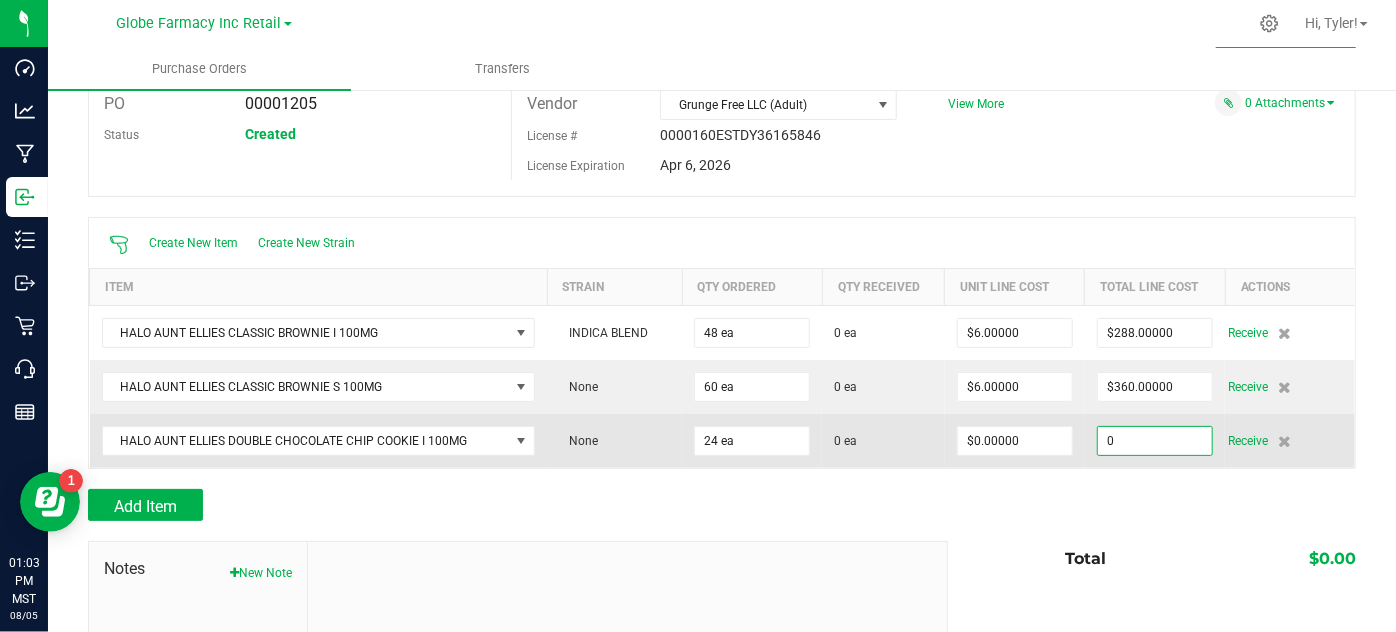 click on "0" at bounding box center [1155, 441] 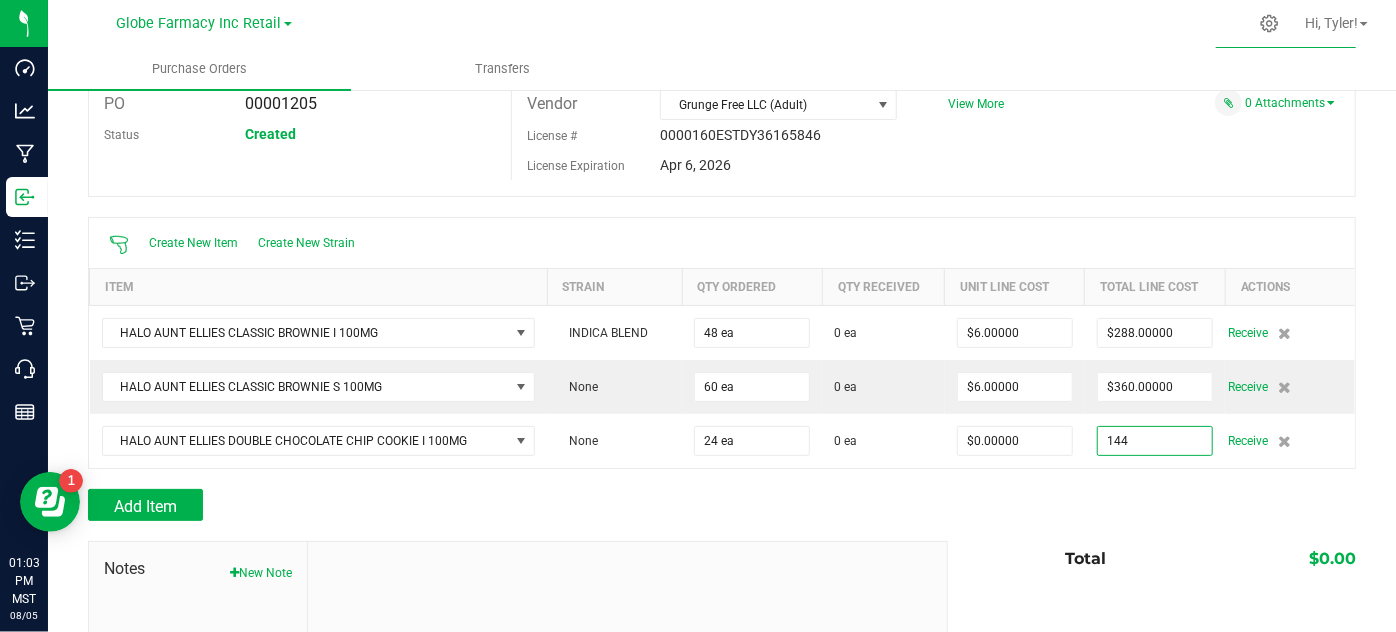 type on "$144.00000" 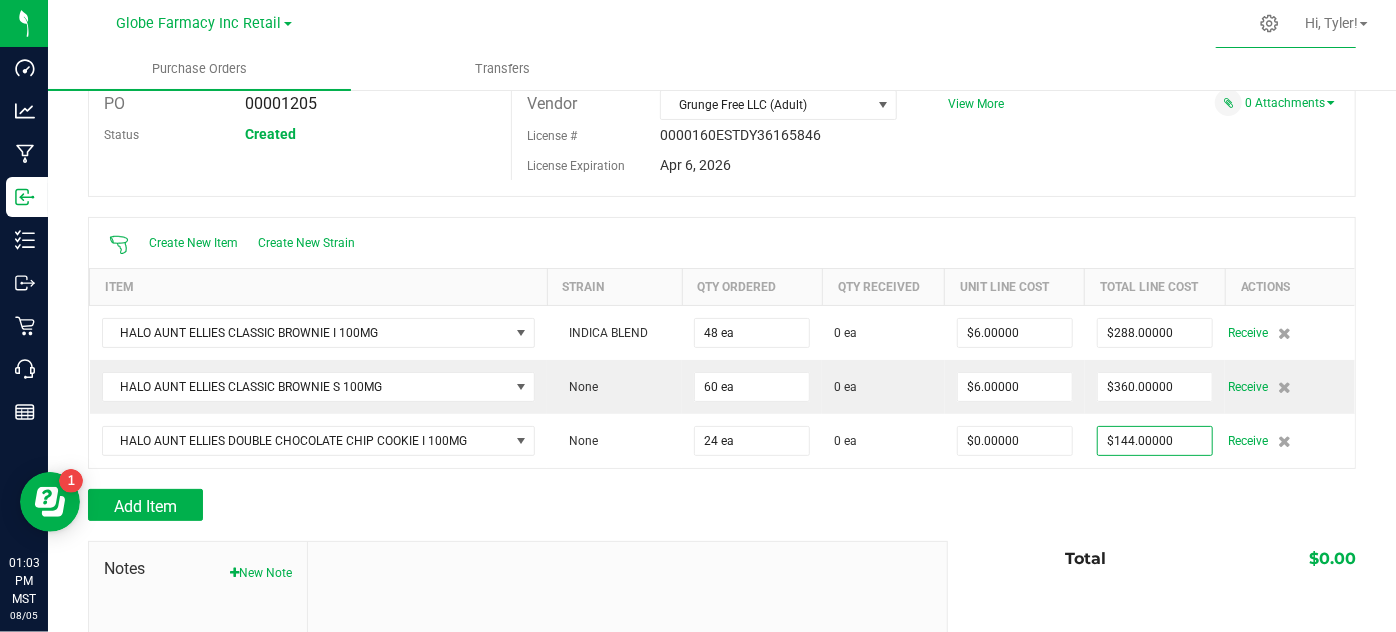 click on "Add Item" at bounding box center [722, 505] 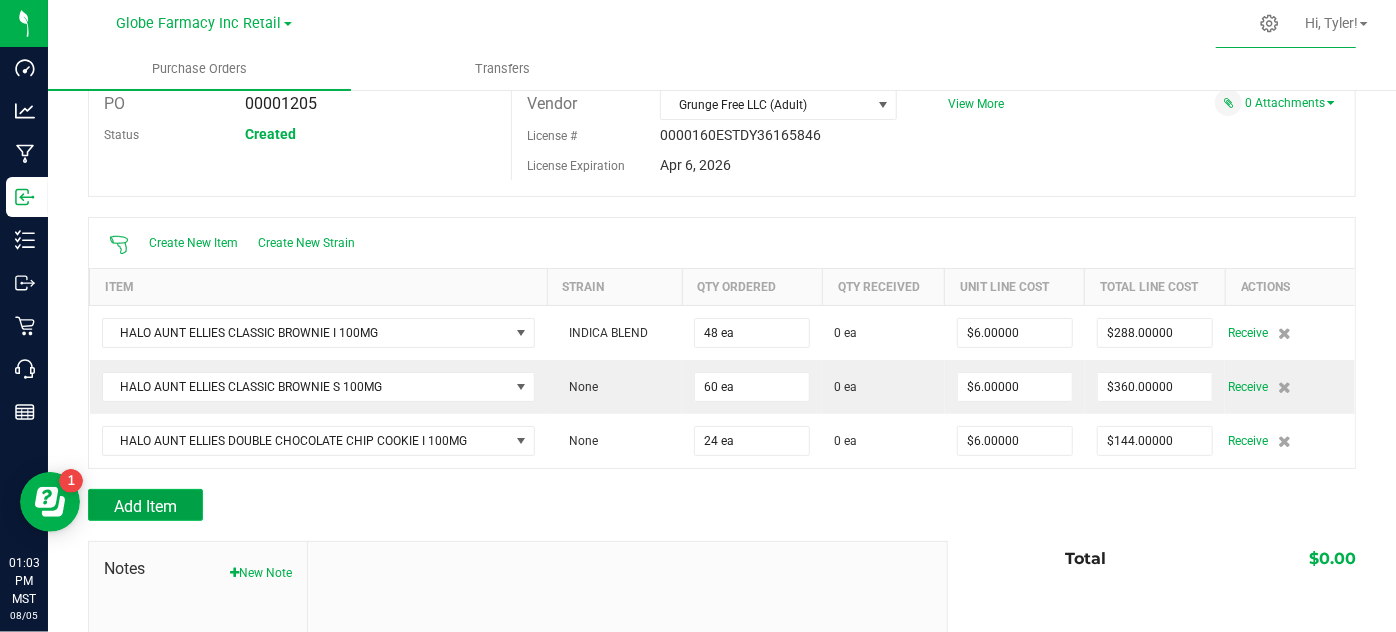 click on "Add Item" at bounding box center (145, 505) 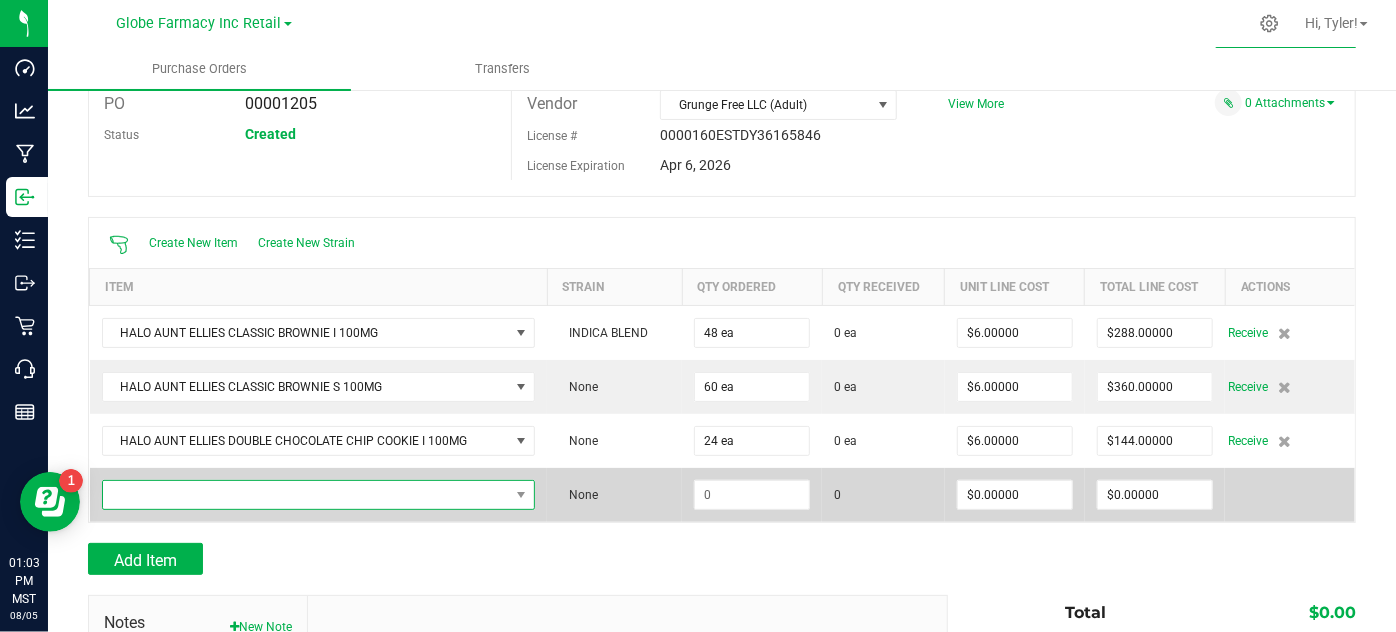 click at bounding box center [306, 495] 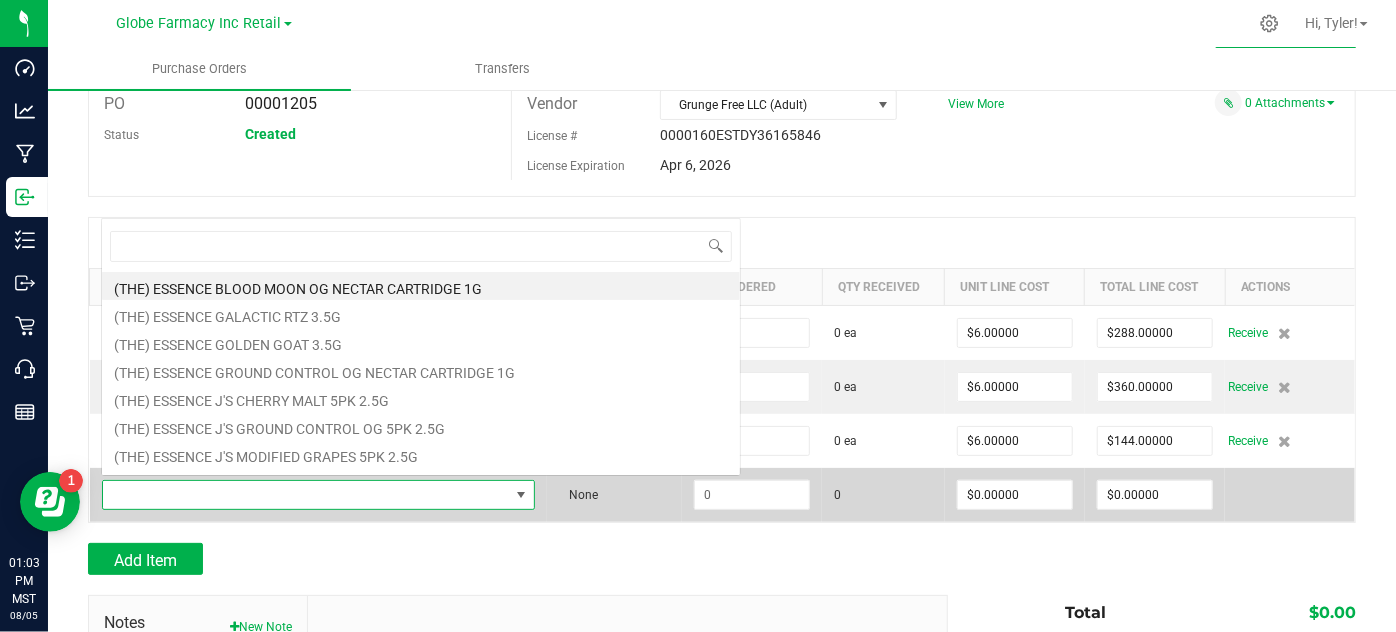 scroll, scrollTop: 0, scrollLeft: 0, axis: both 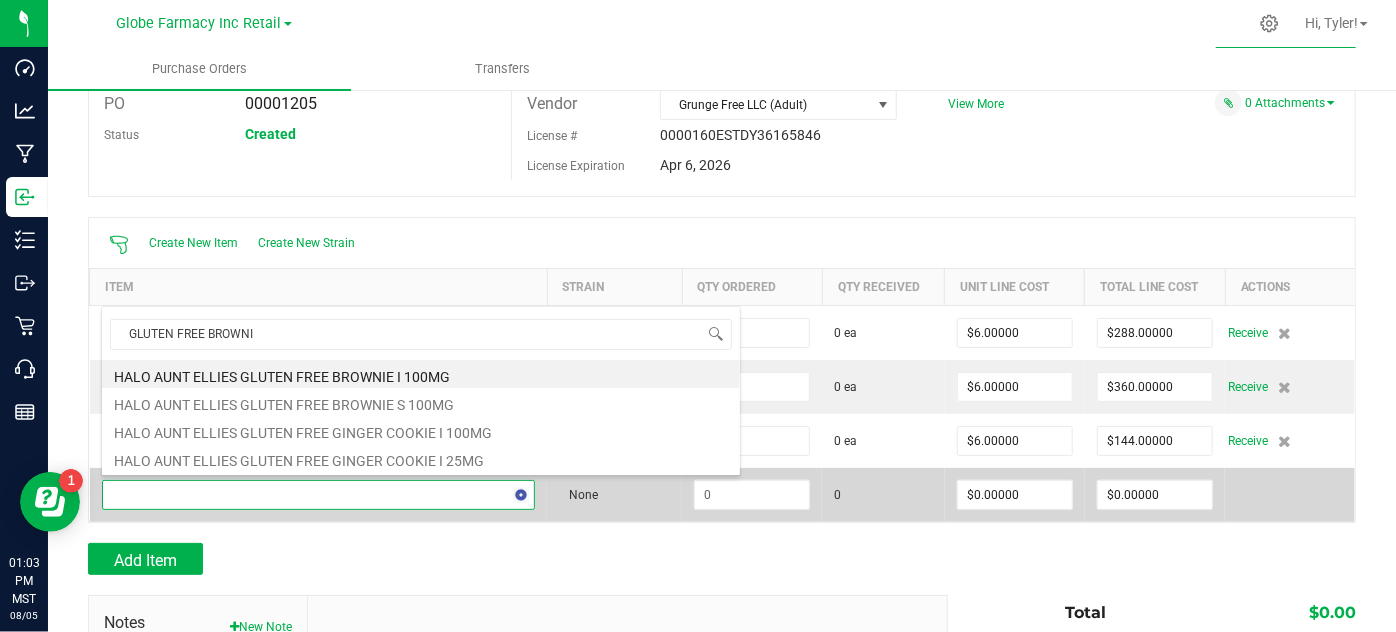 type on "GLUTEN FREE BROWNIE" 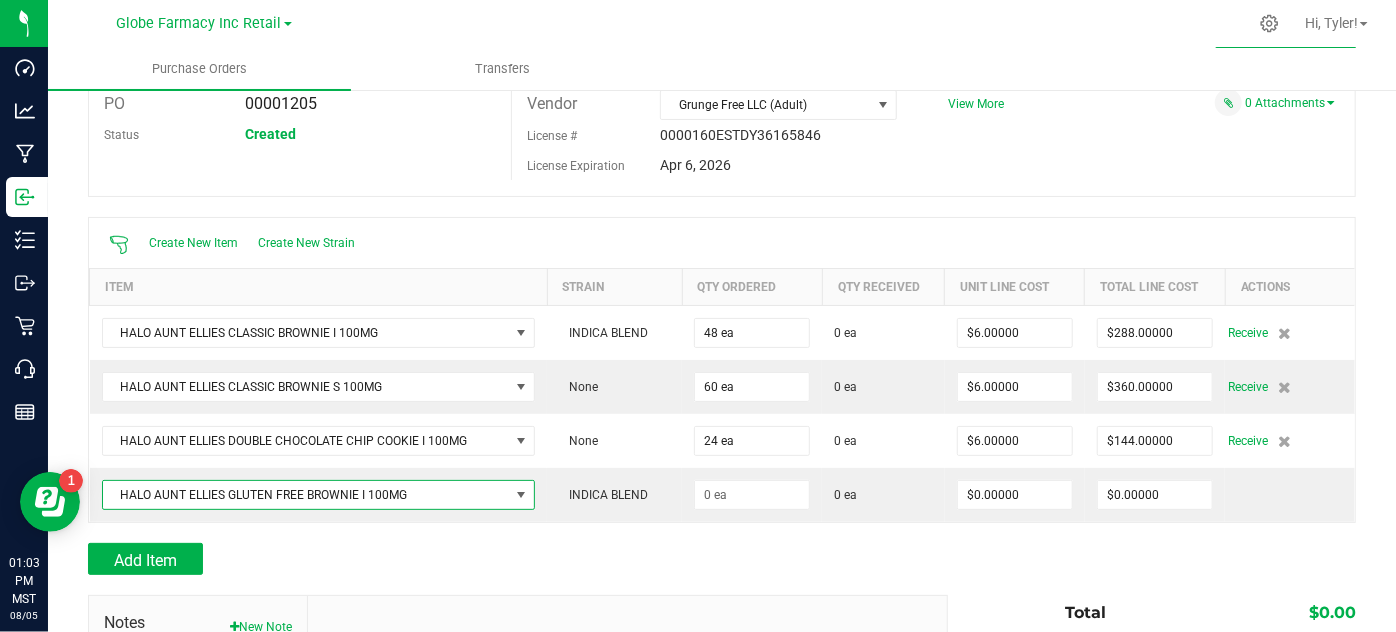 drag, startPoint x: 567, startPoint y: 531, endPoint x: 571, endPoint y: 517, distance: 14.56022 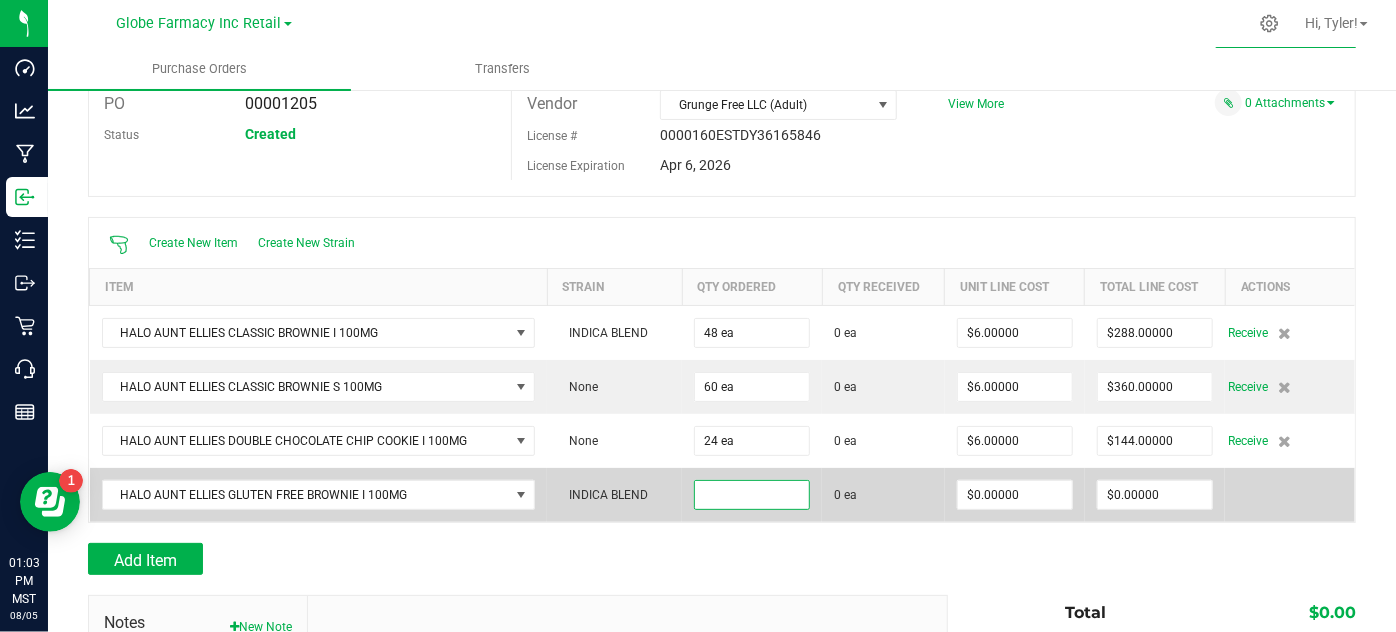click at bounding box center [752, 495] 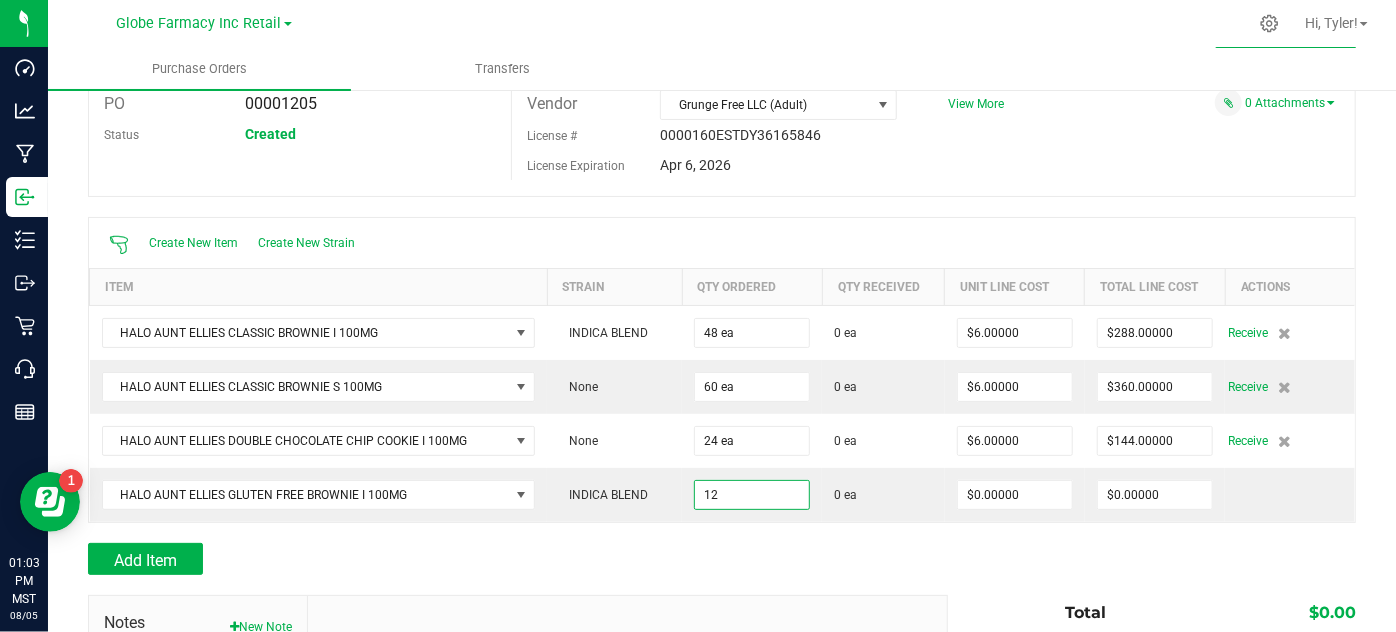type on "12 ea" 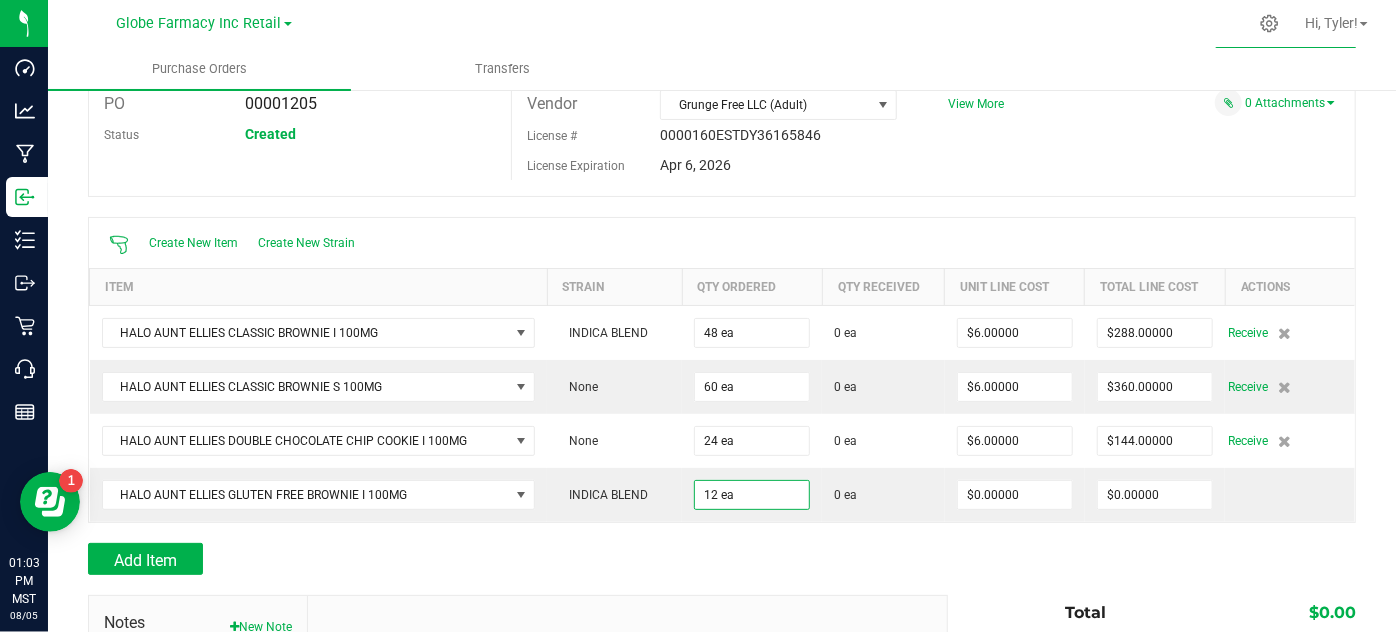 click at bounding box center [722, 533] 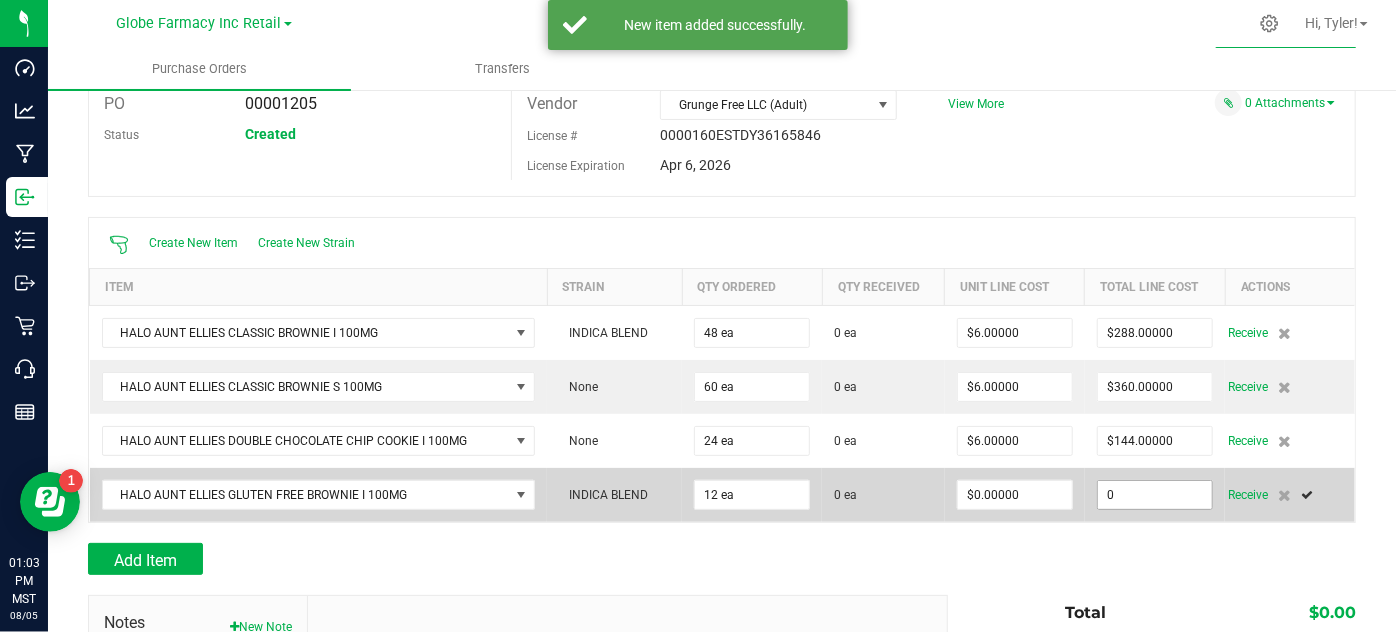 click on "0" at bounding box center (1155, 495) 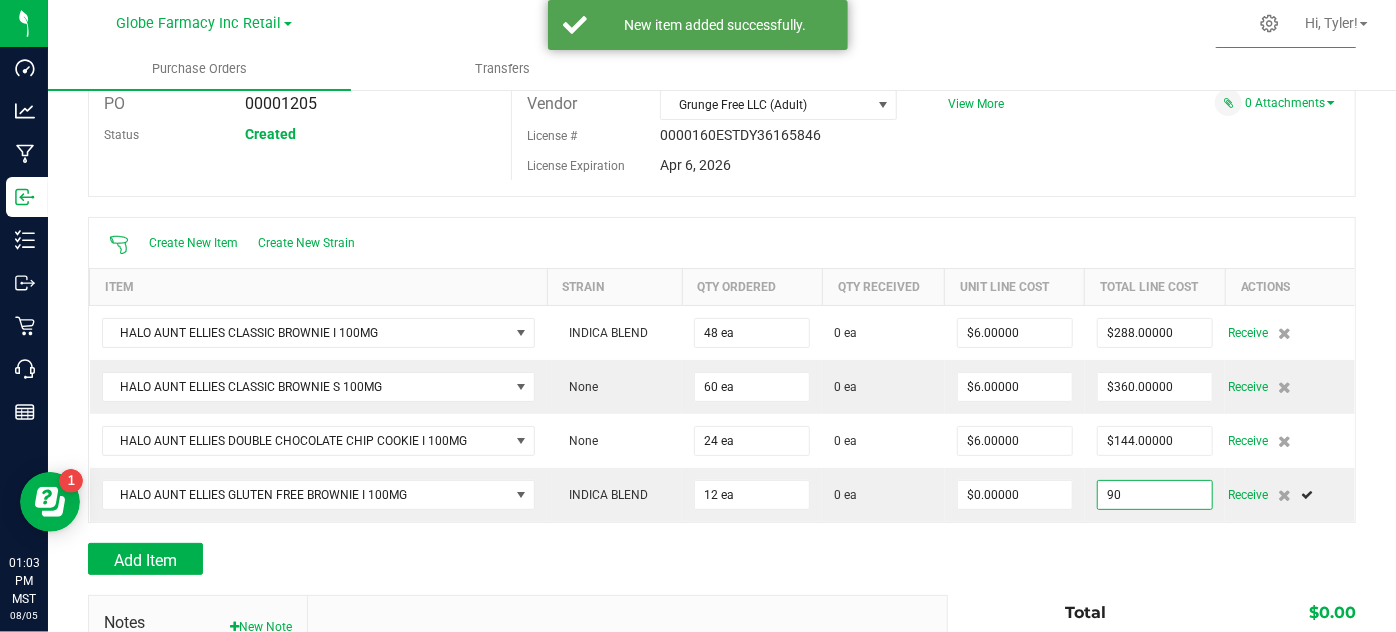 type on "$90.00000" 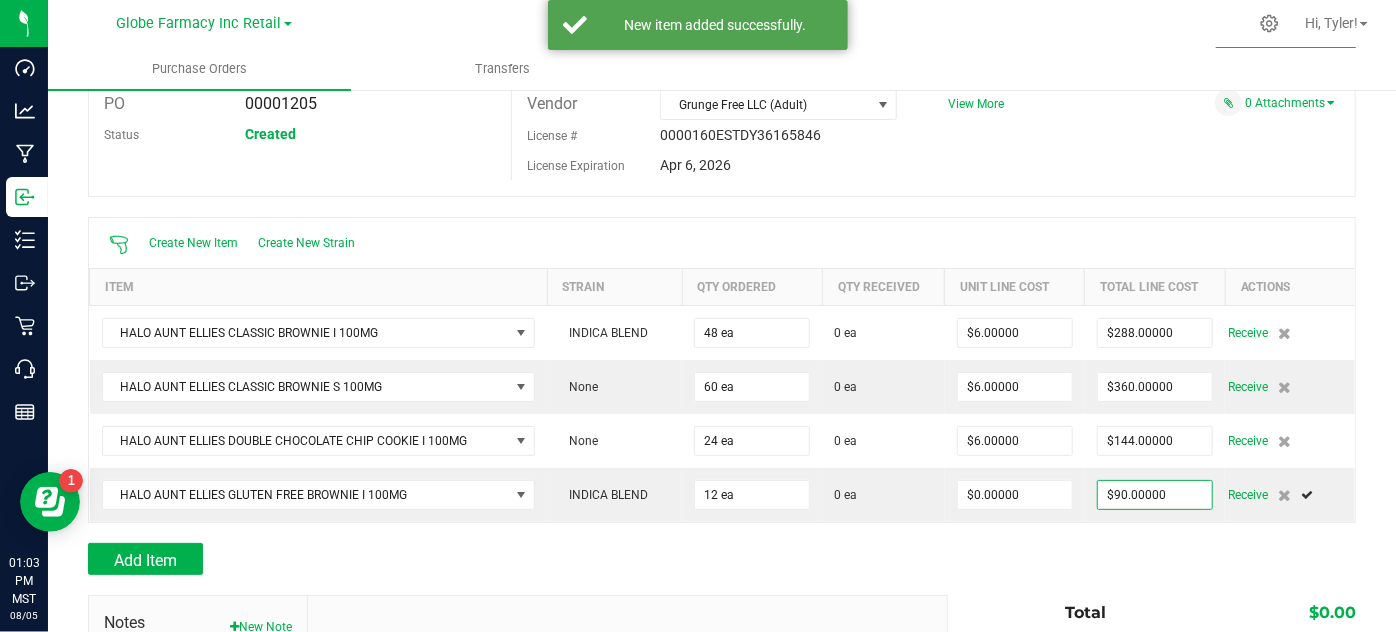 click at bounding box center (722, 533) 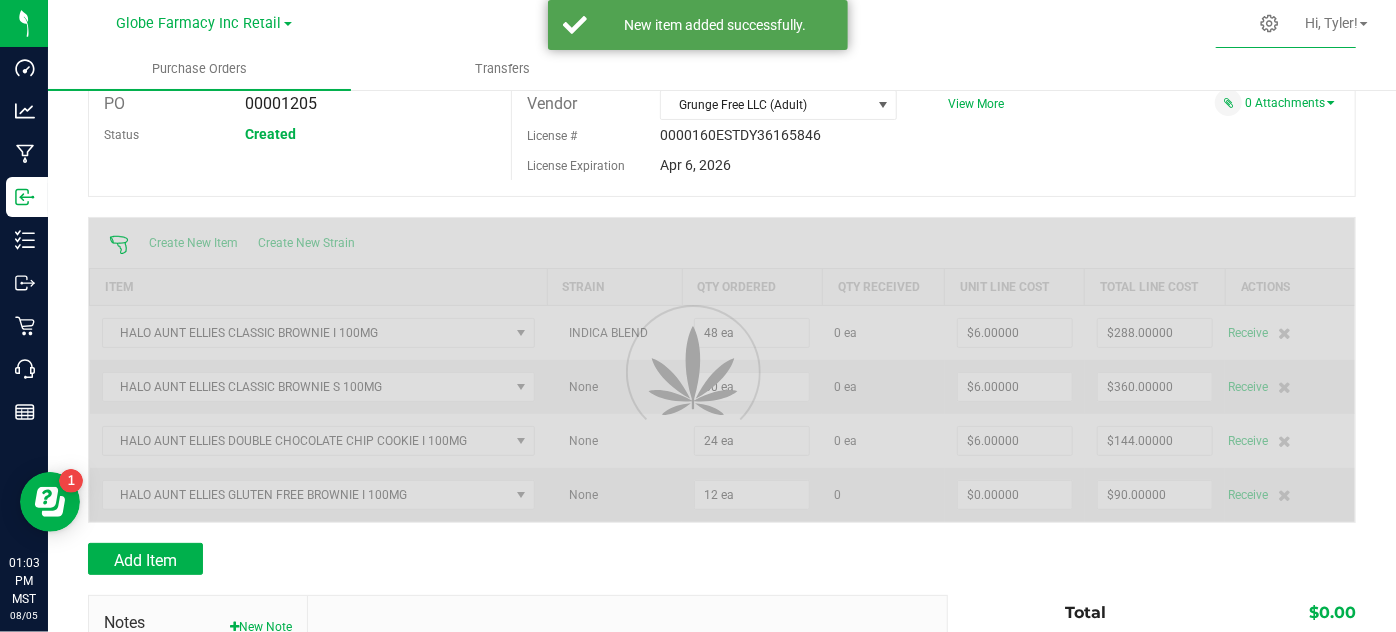 type on "12" 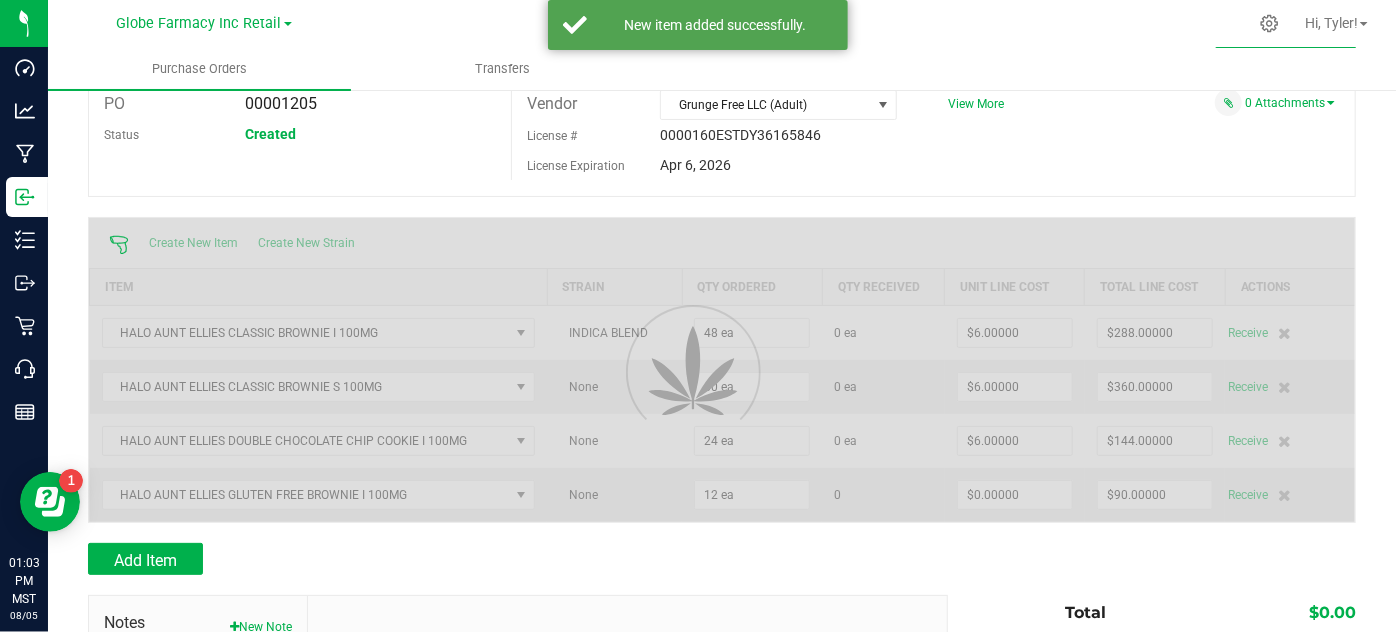 type on "$7.50000" 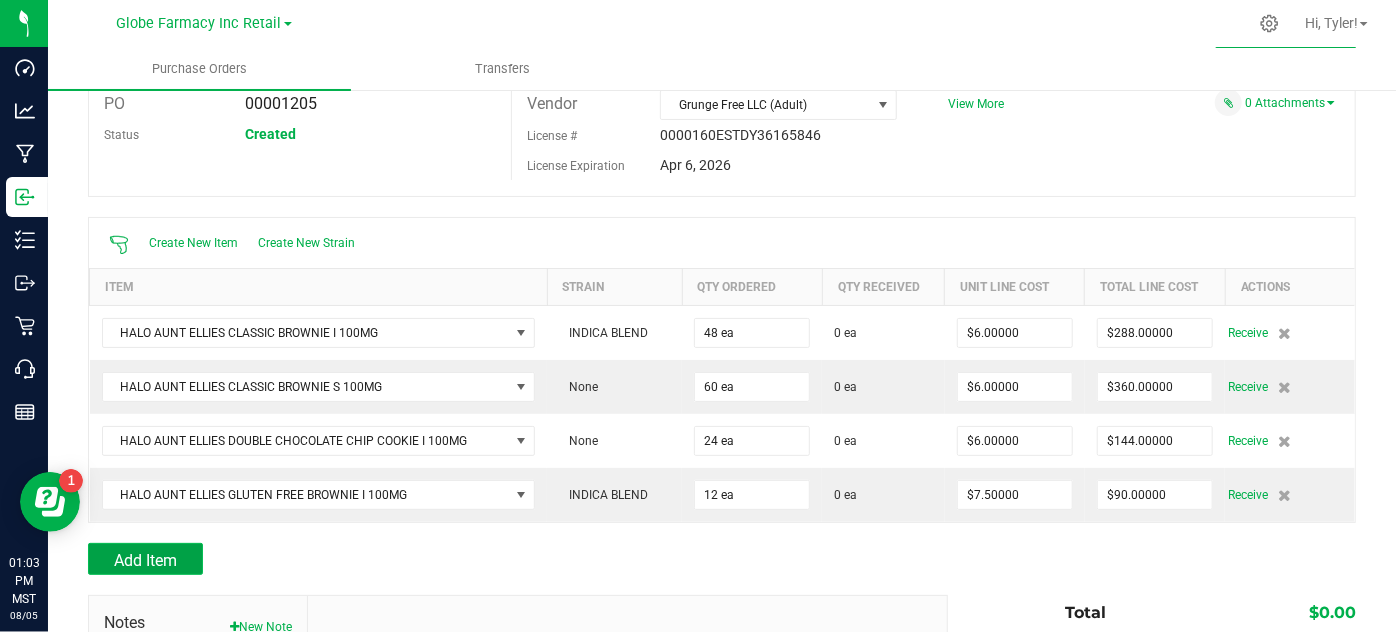 click on "Add Item" at bounding box center [145, 560] 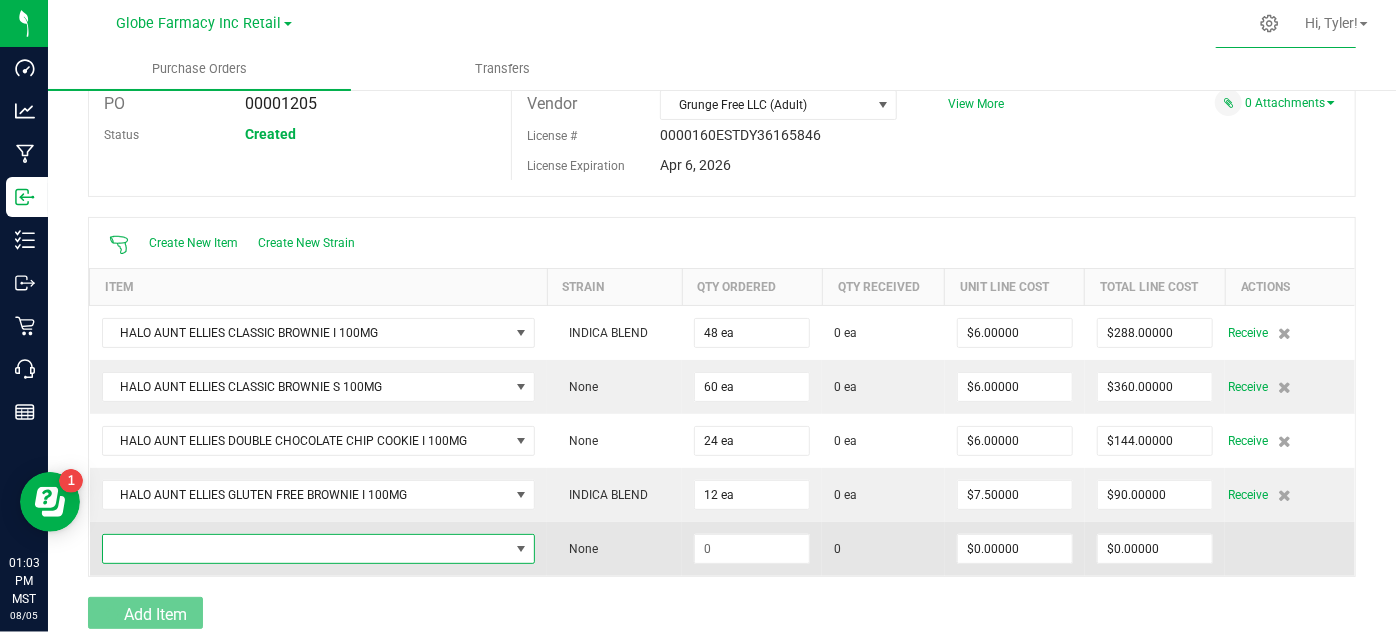 click 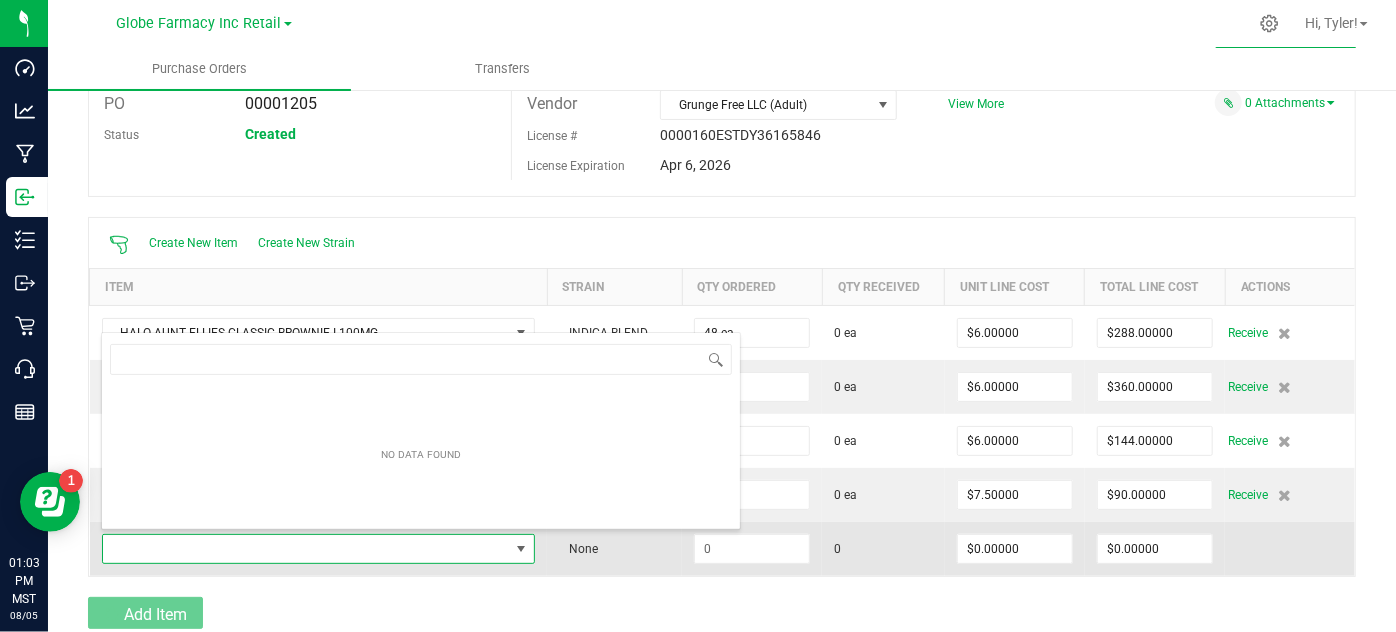 scroll, scrollTop: 99970, scrollLeft: 99570, axis: both 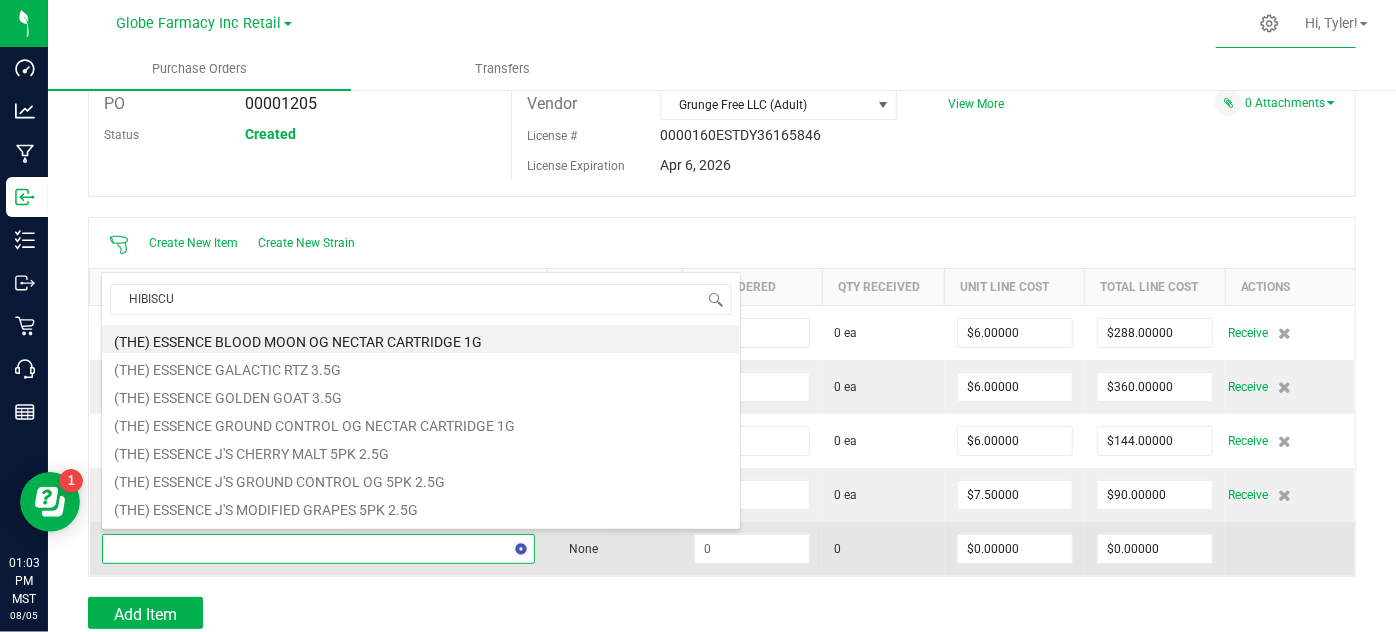 type on "HIBISCUS" 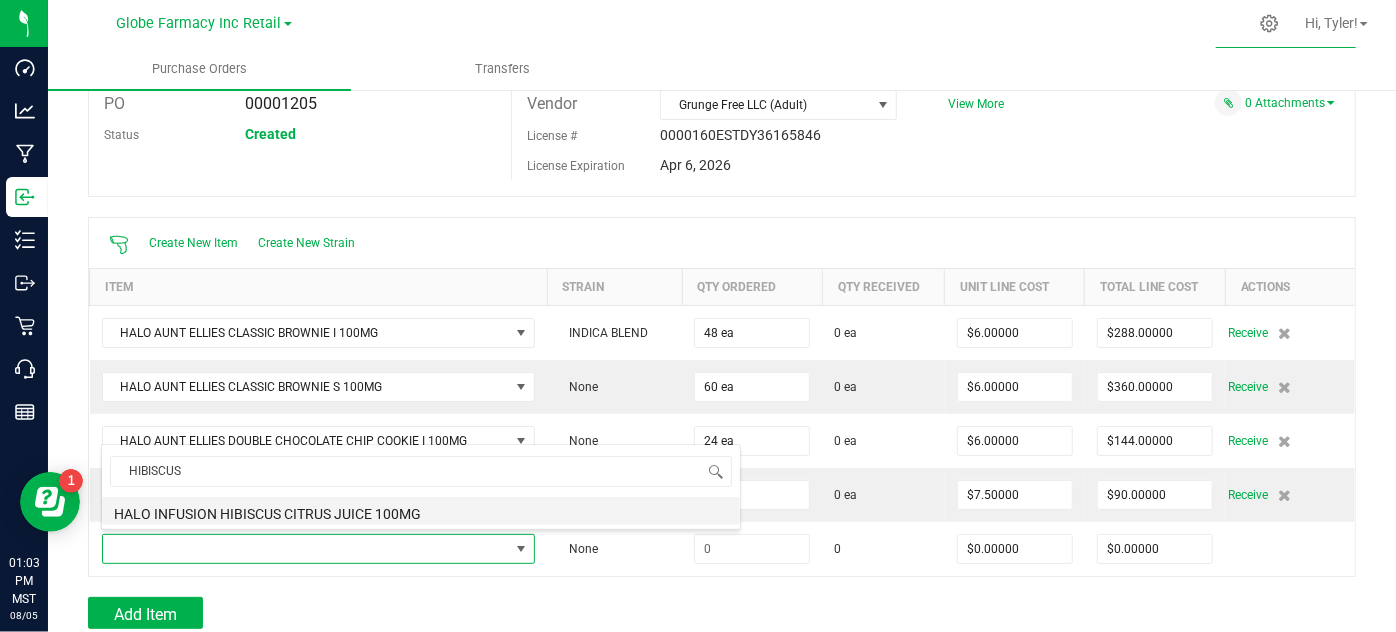 click on "HALO INFUSION HIBISCUS CITRUS JUICE 100MG" 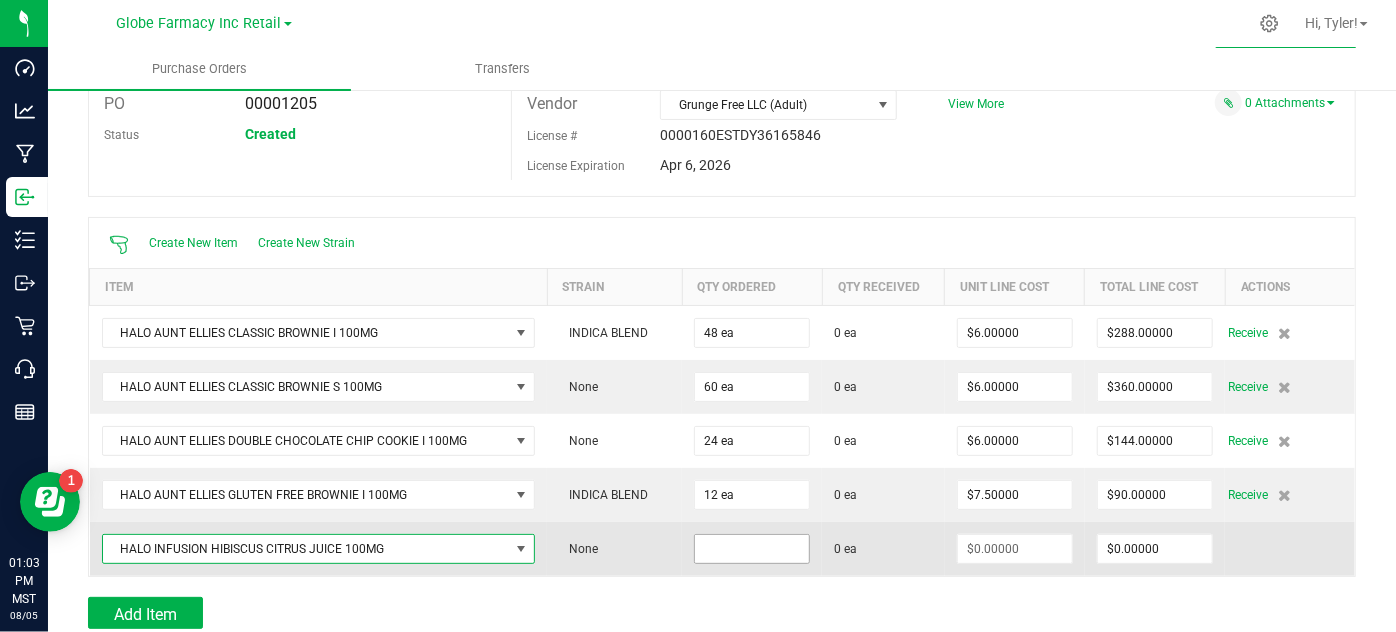 click 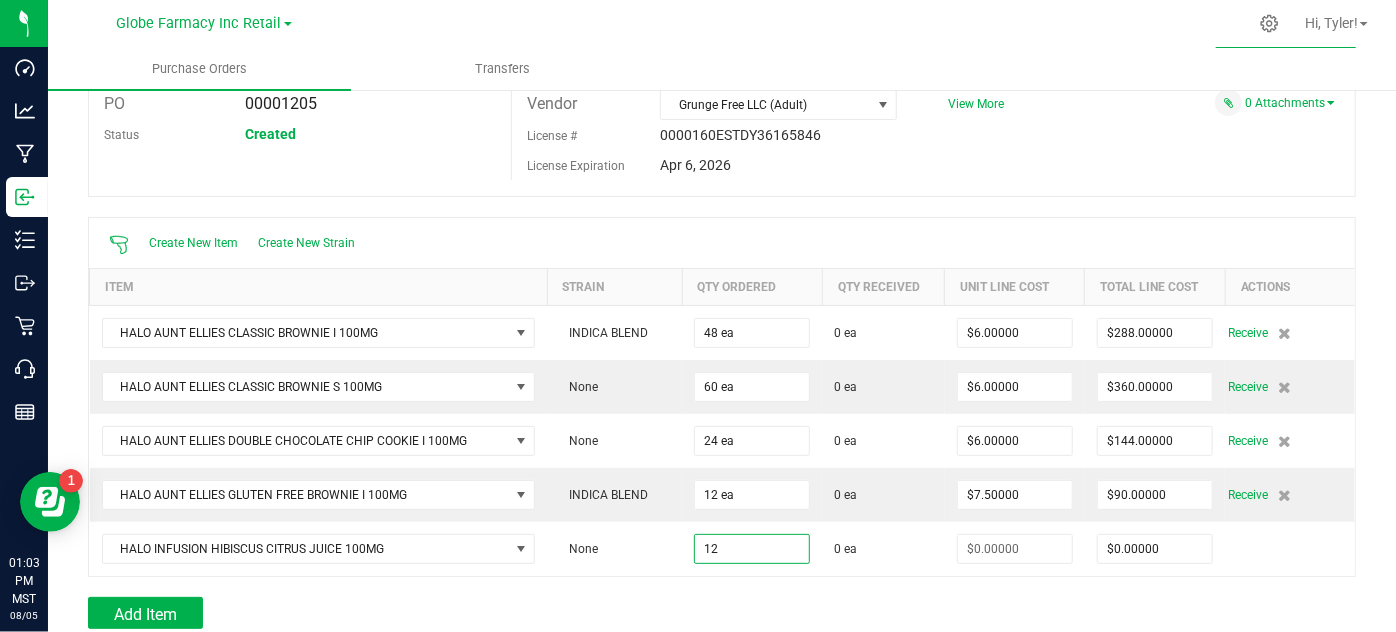 type on "12 ea" 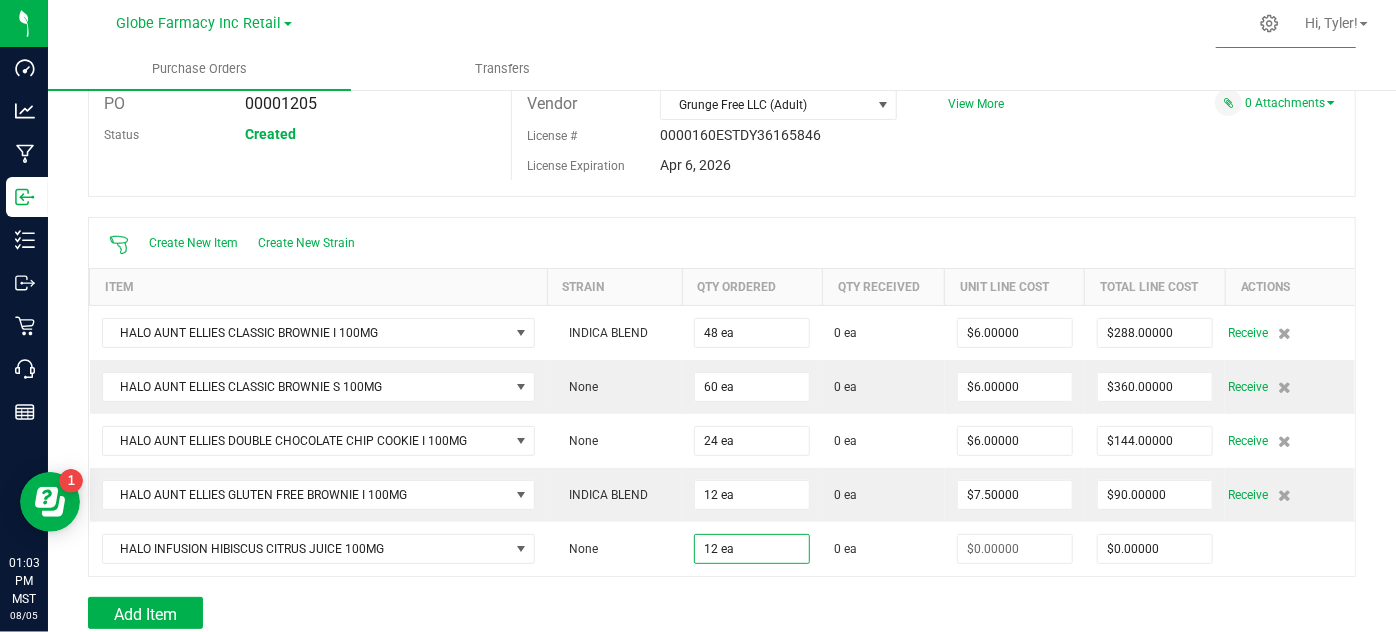 click 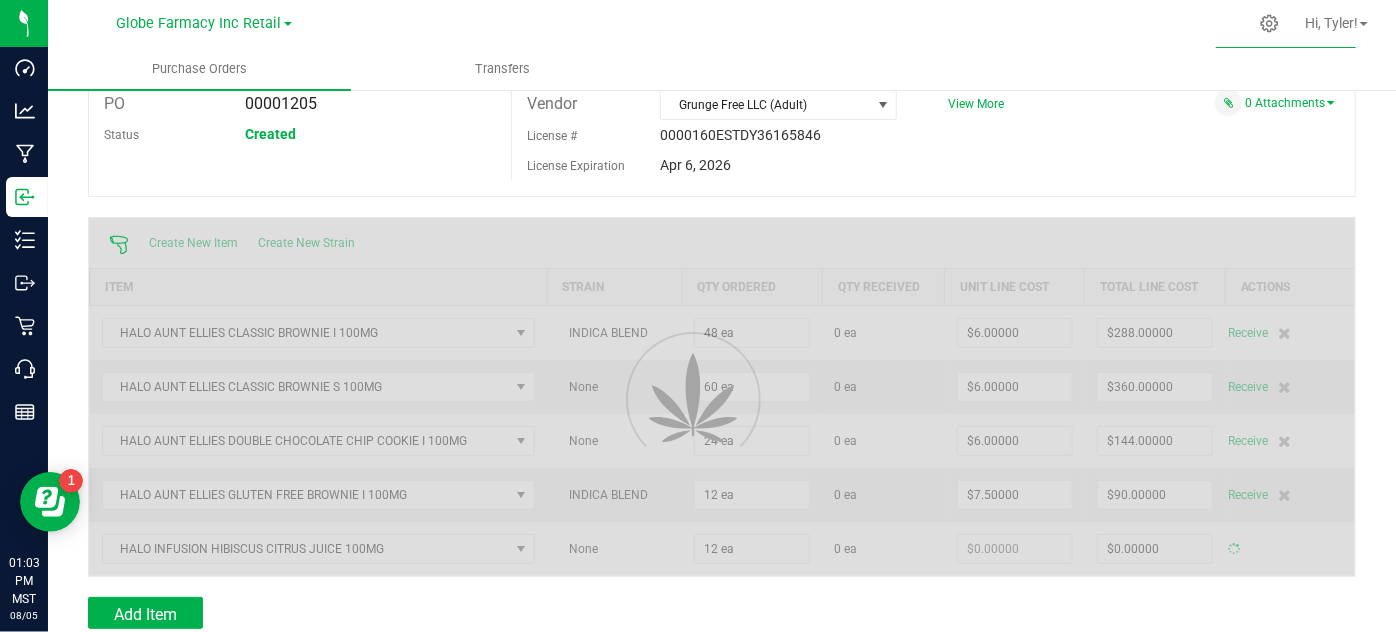type on "$0.00000" 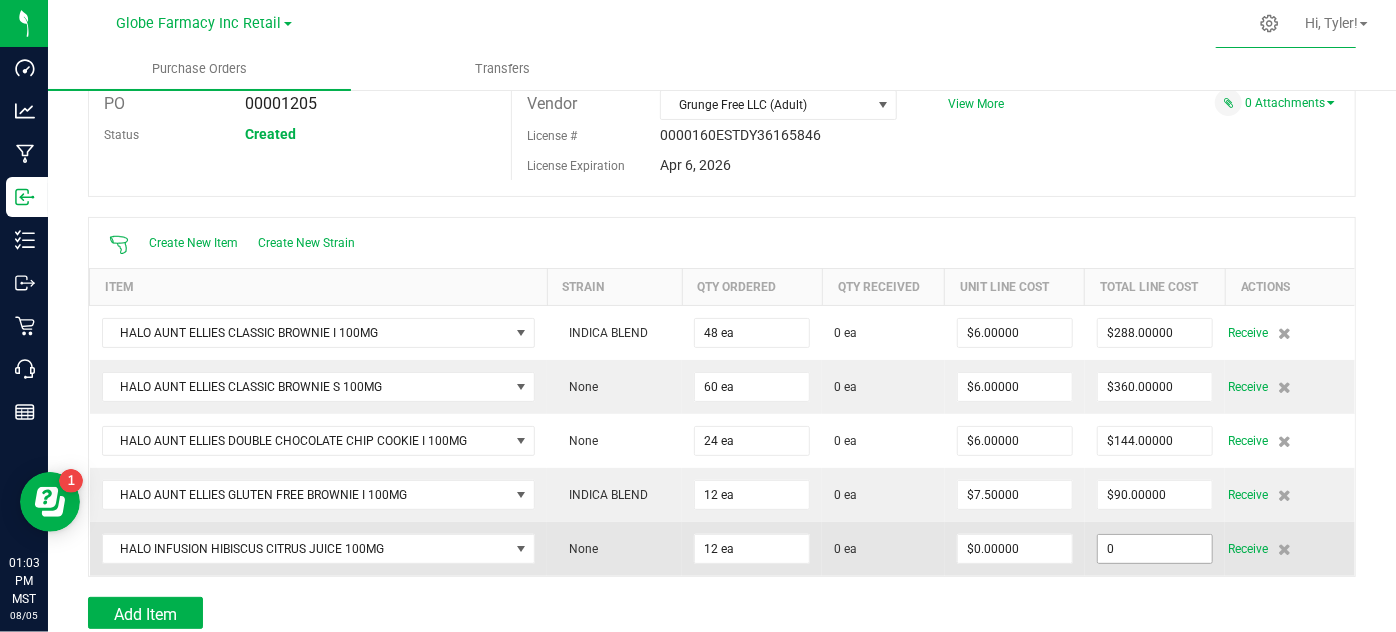 click on "0" 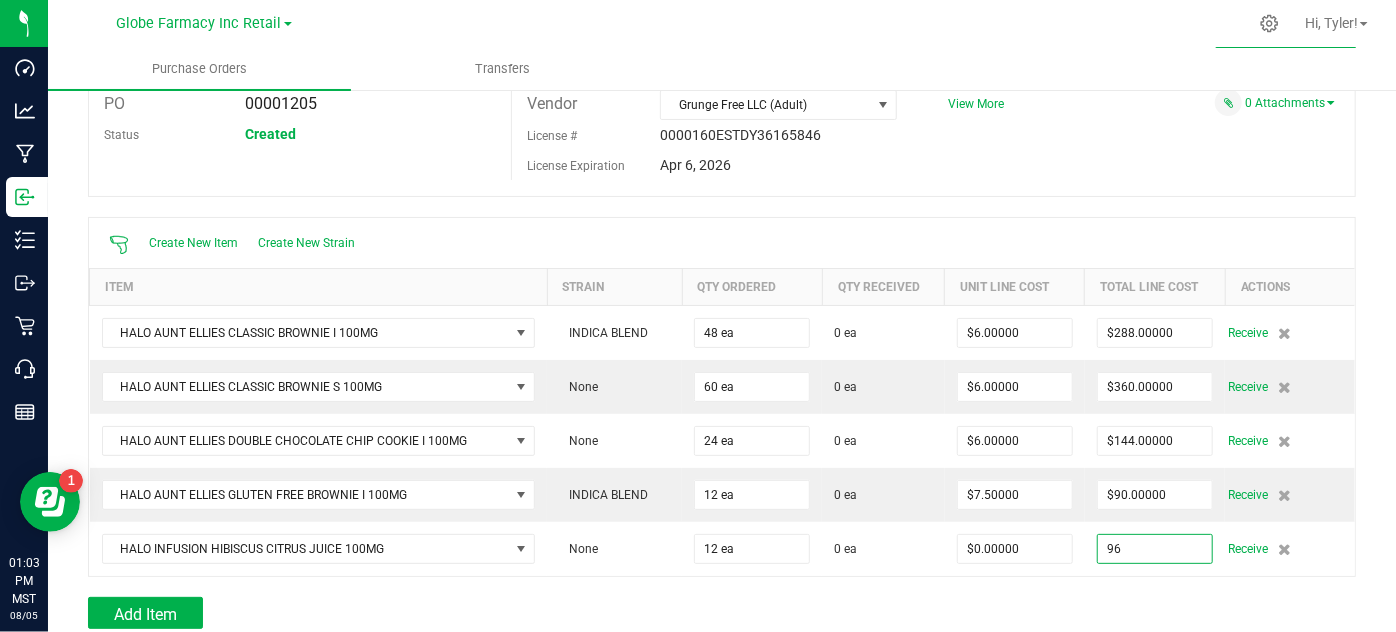 type on "$96.00000" 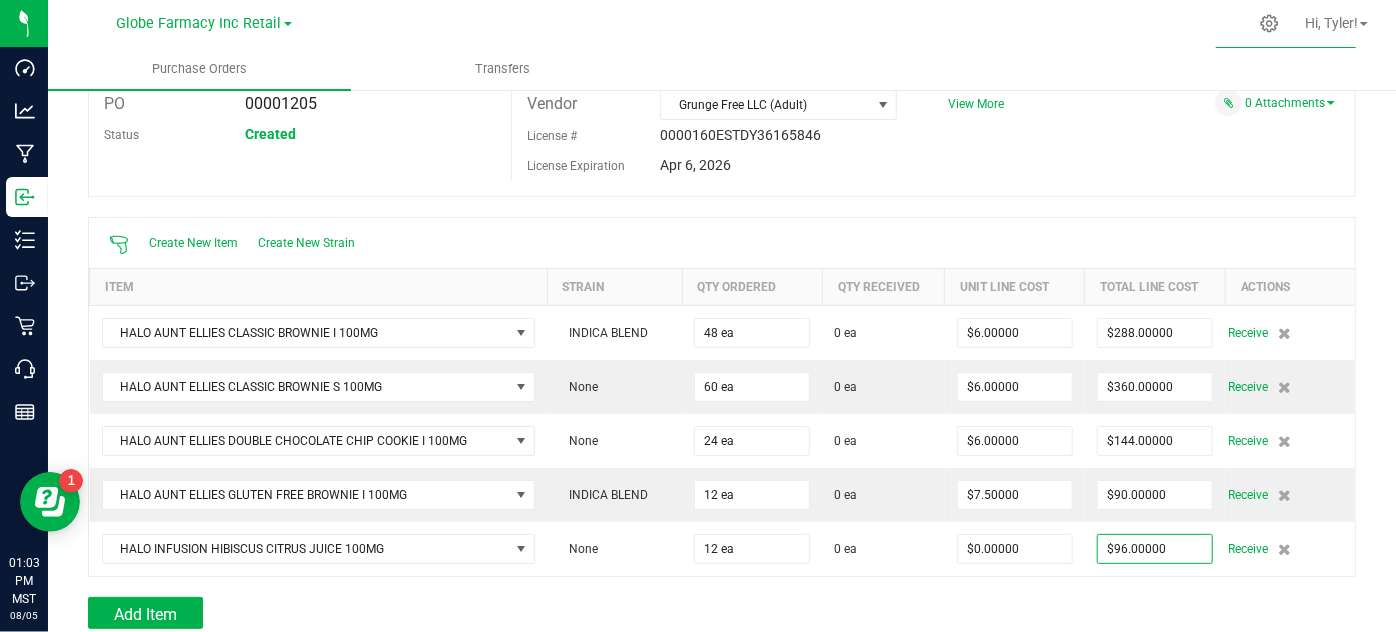 click on "Add Item" 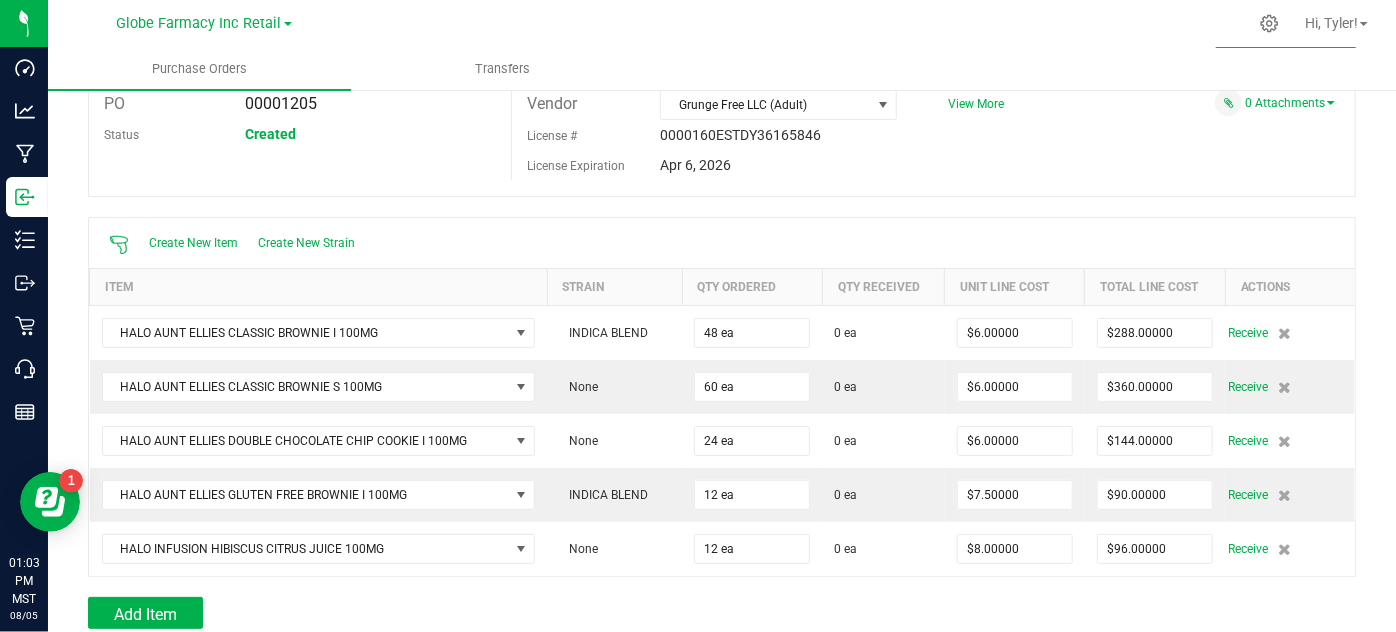 scroll, scrollTop: 181, scrollLeft: 0, axis: vertical 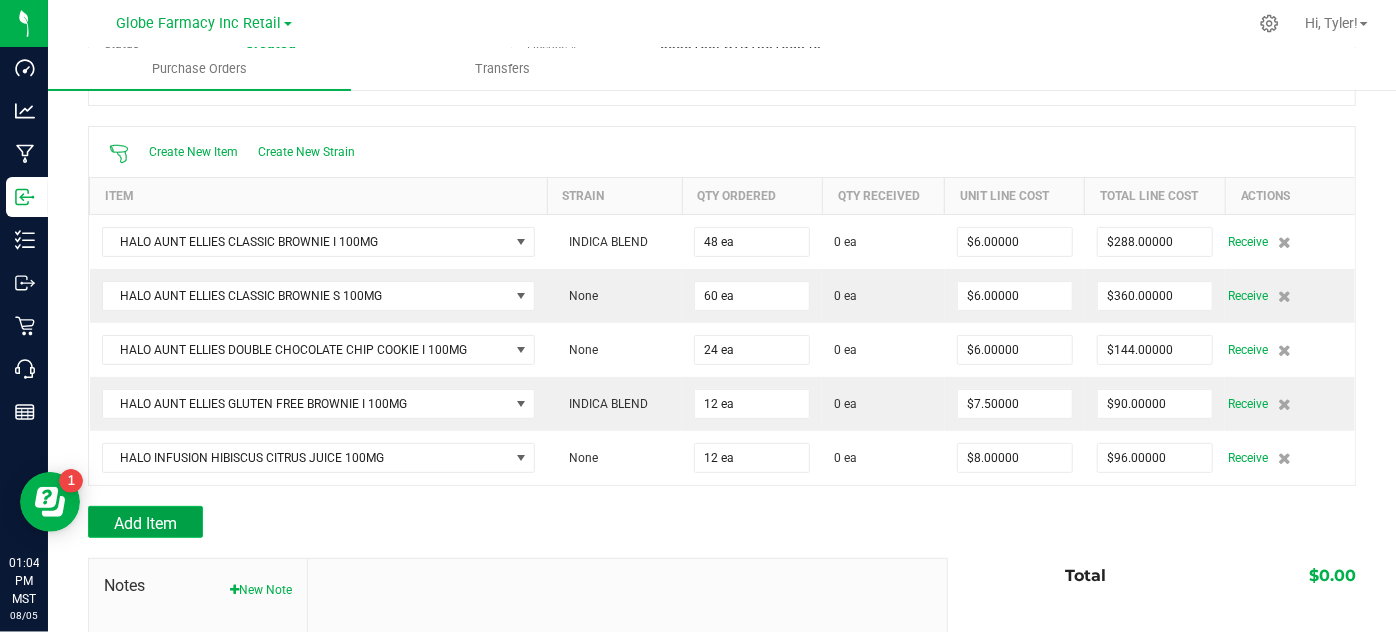 click on "Add Item" 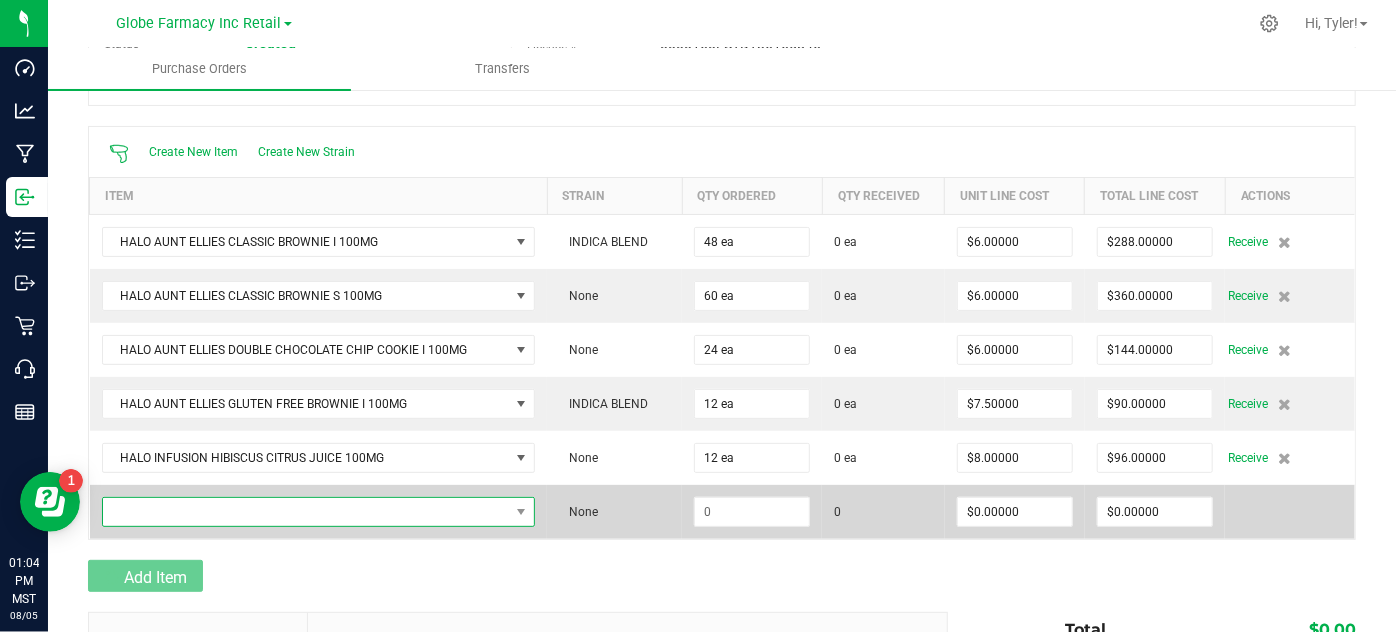 click 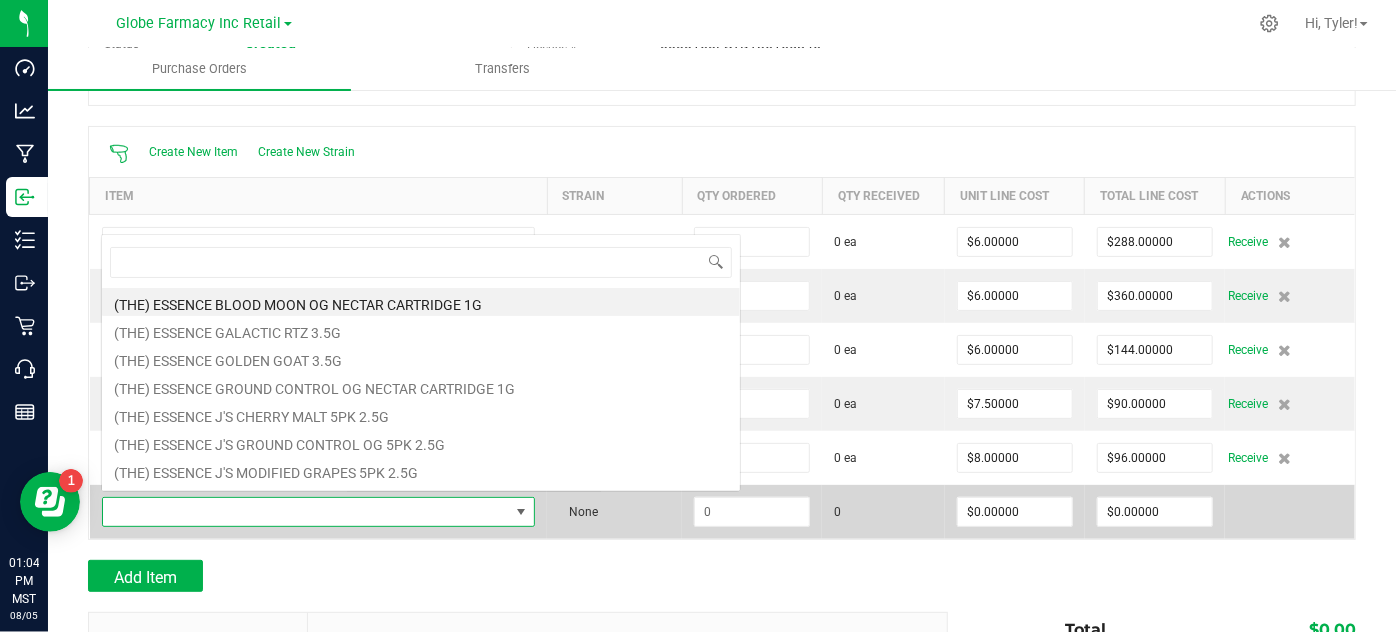 scroll, scrollTop: 0, scrollLeft: 0, axis: both 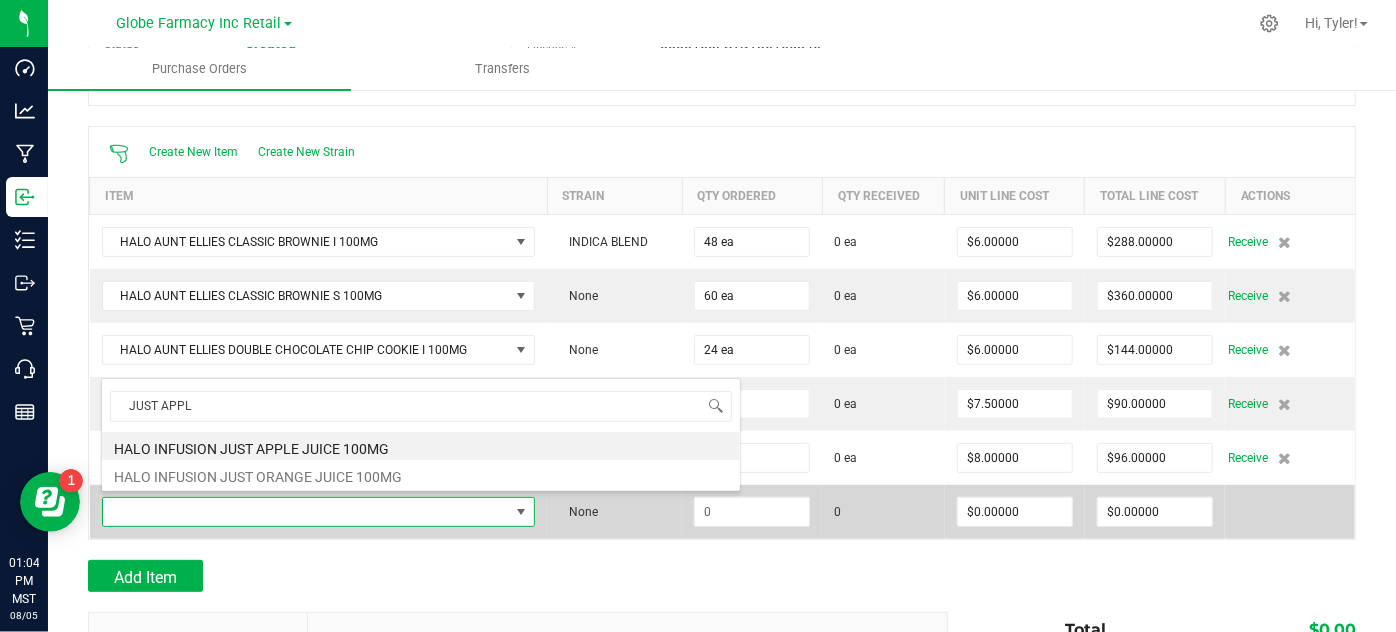 type on "JUST APPLE" 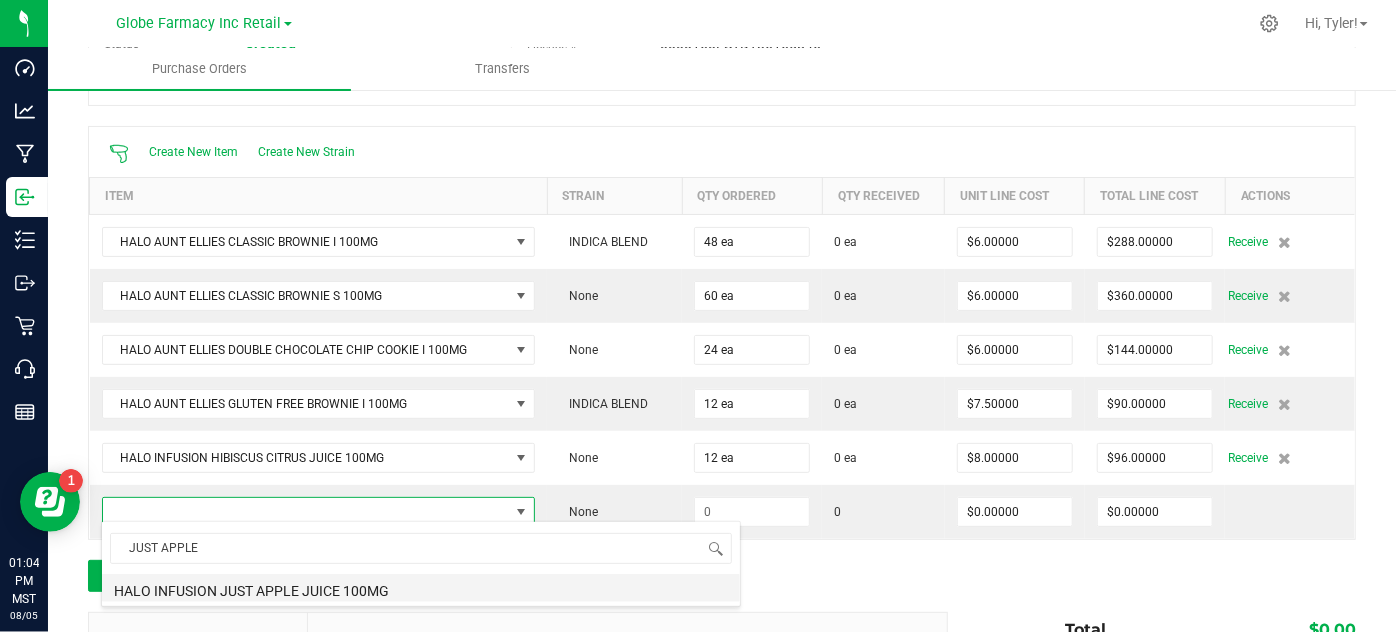 click on "HALO INFUSION JUST APPLE JUICE 100MG" 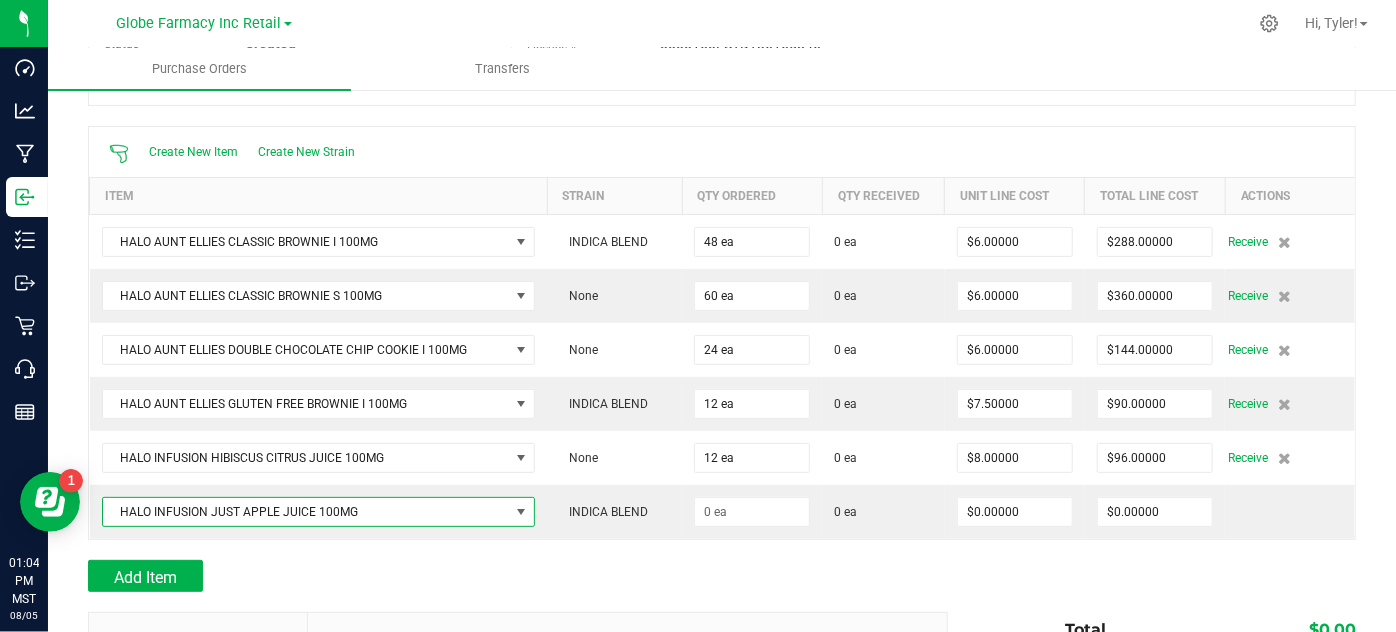 click 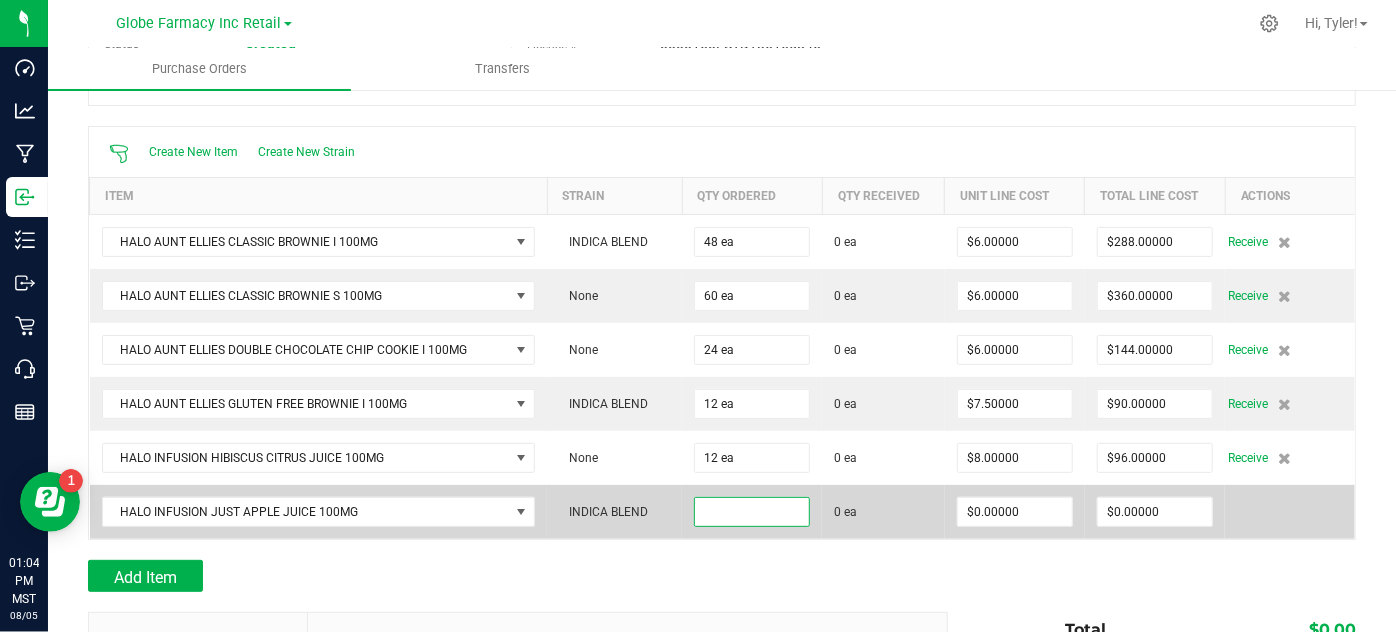 click 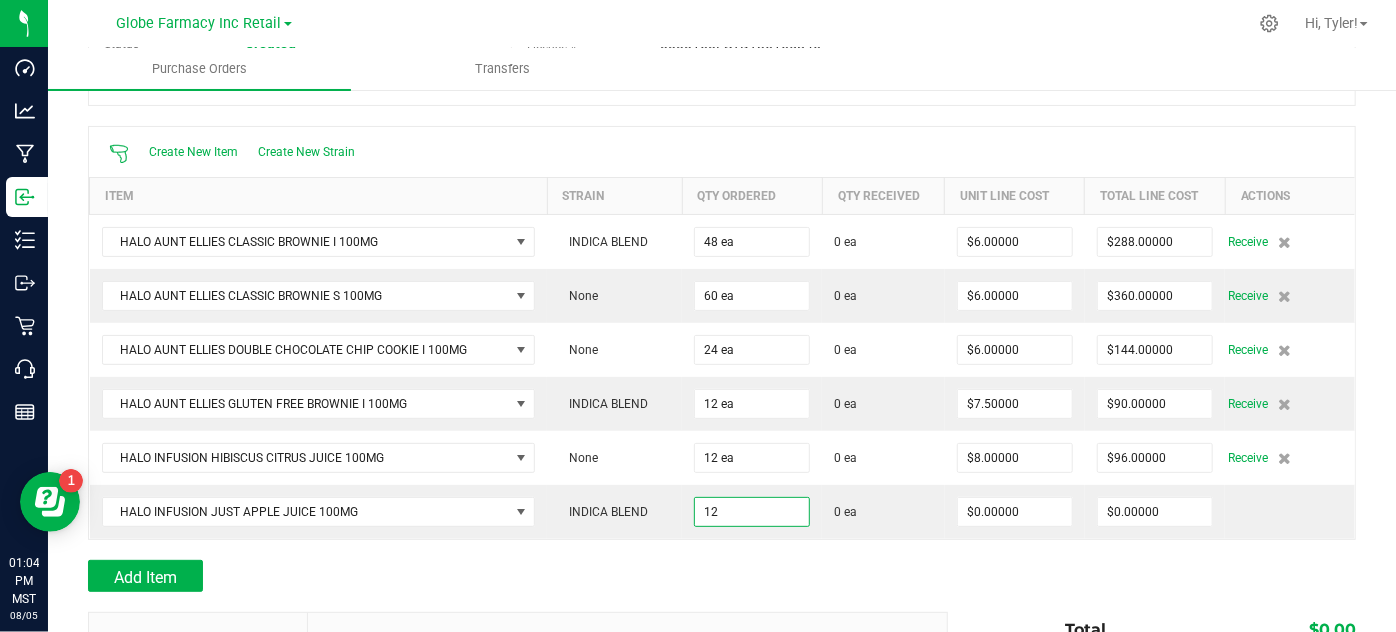 type on "12 ea" 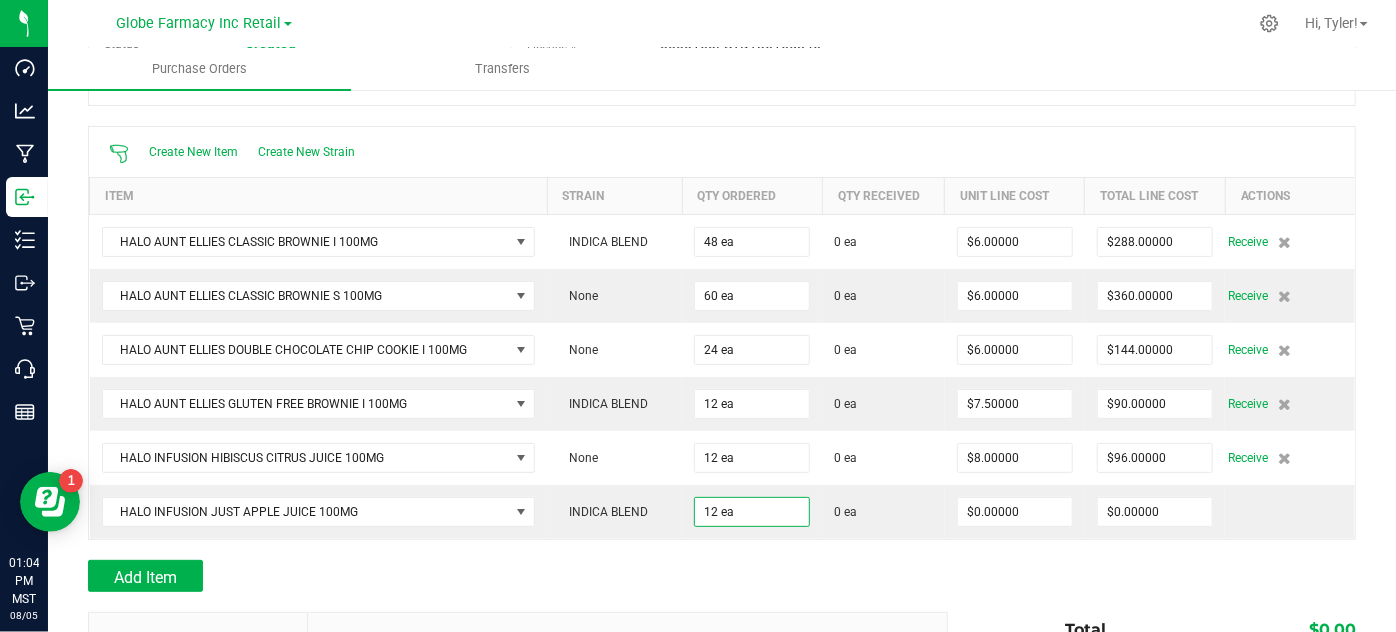 click on "Add Item" 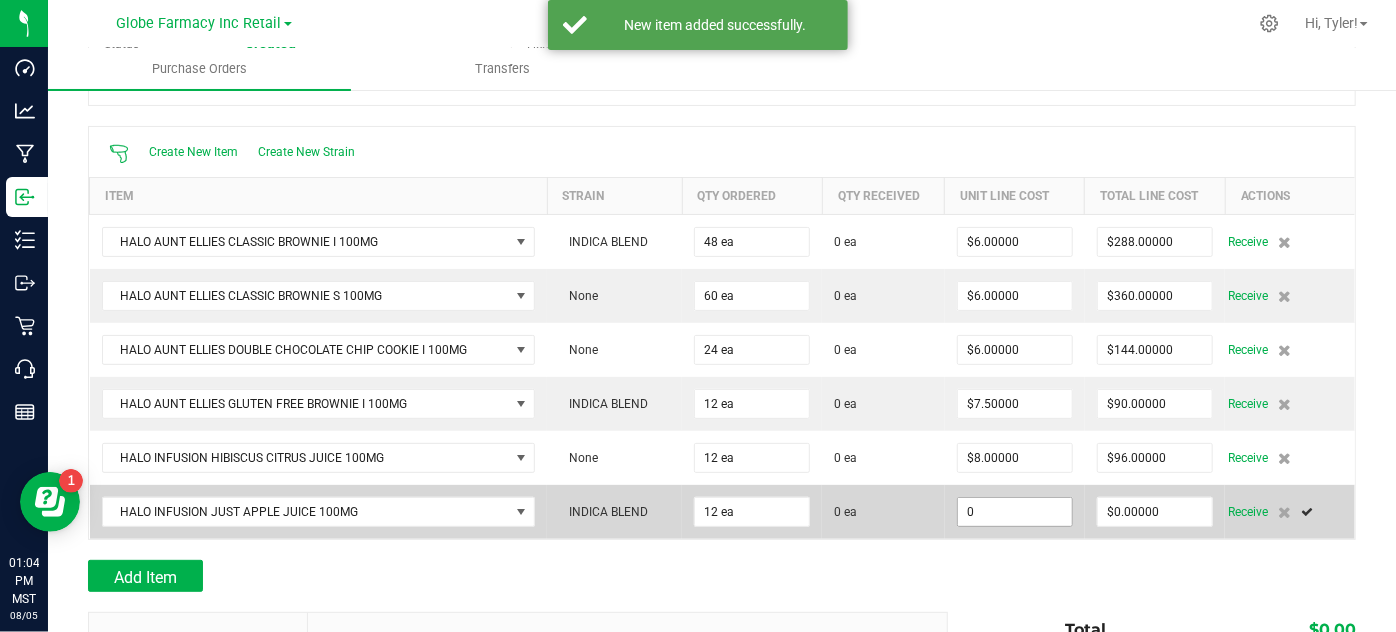 click on "0" 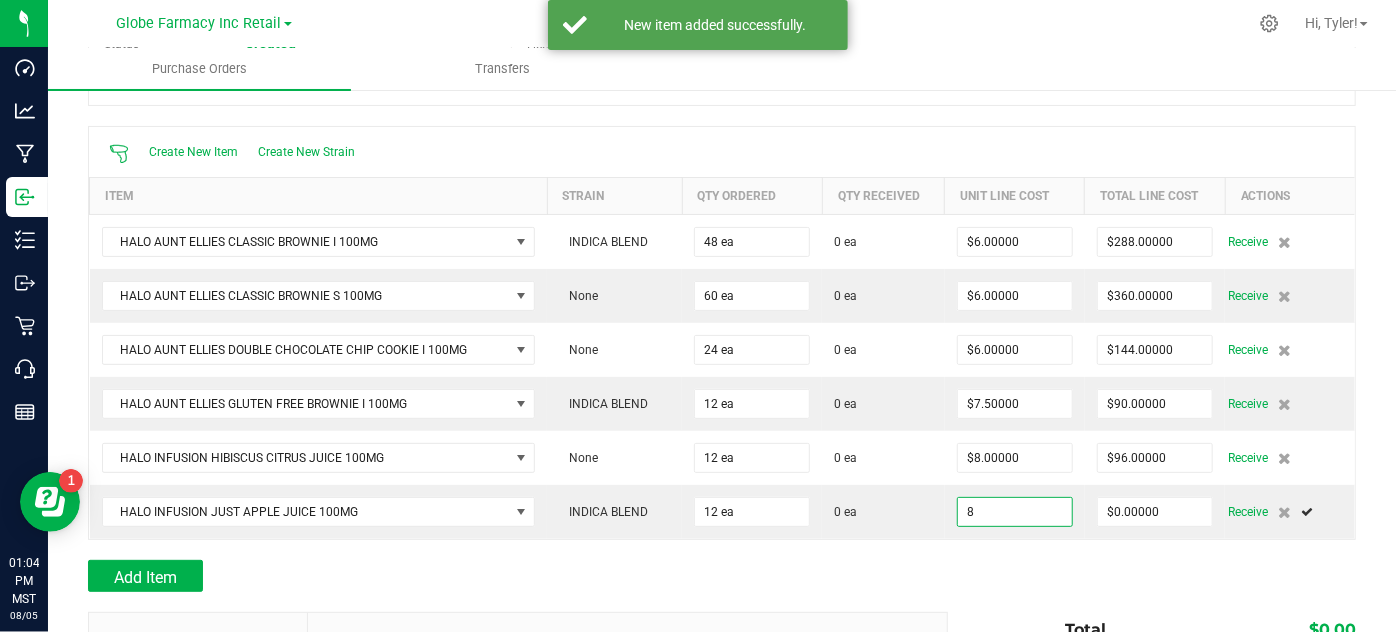 type on "$8.00000" 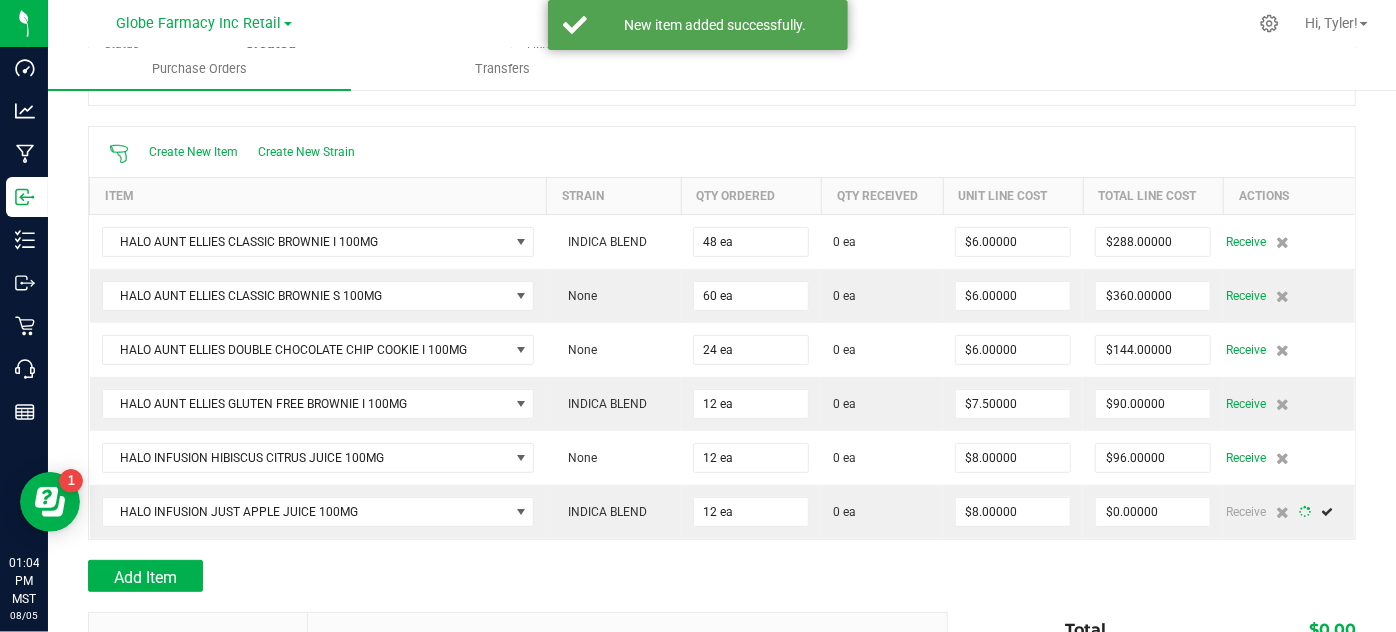 drag, startPoint x: 1003, startPoint y: 540, endPoint x: 994, endPoint y: 552, distance: 15 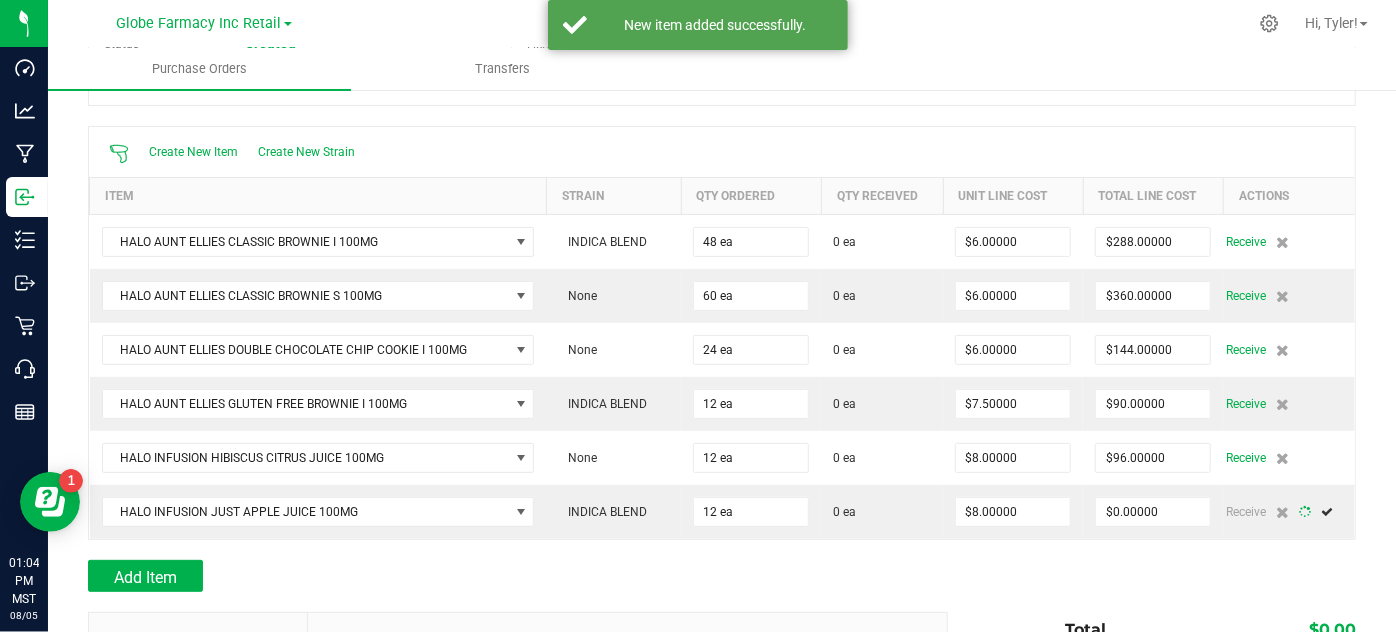 click 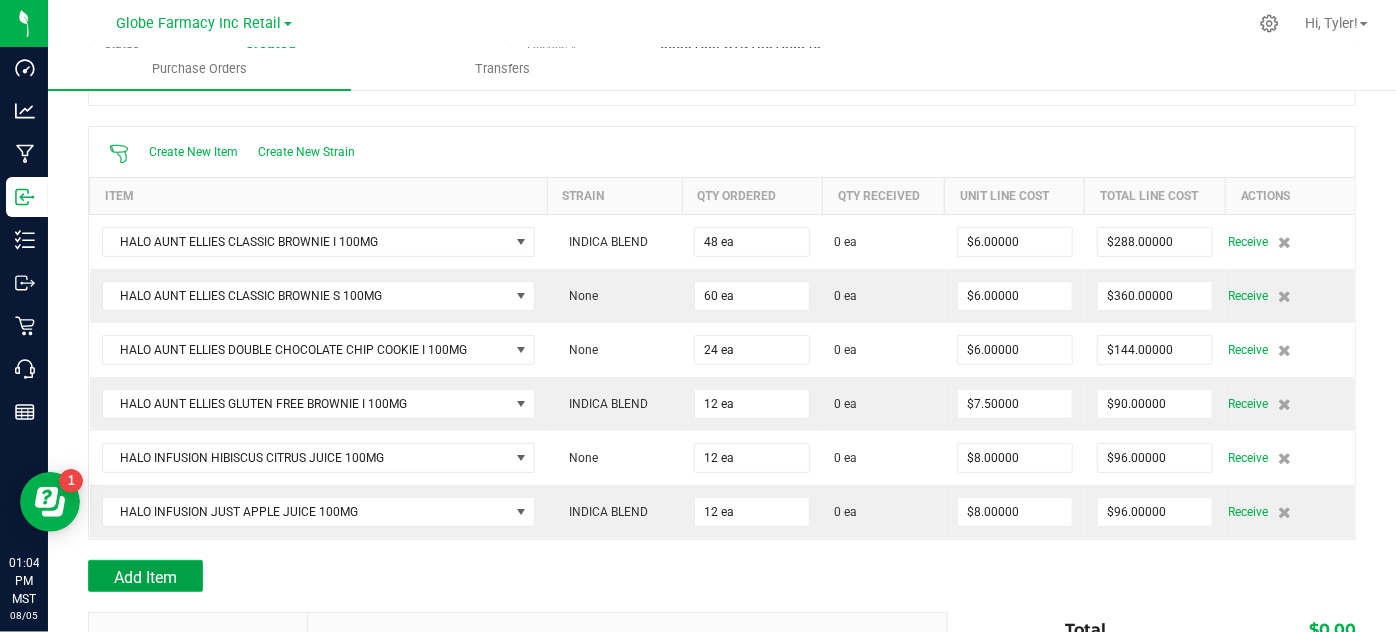 click on "Add Item" 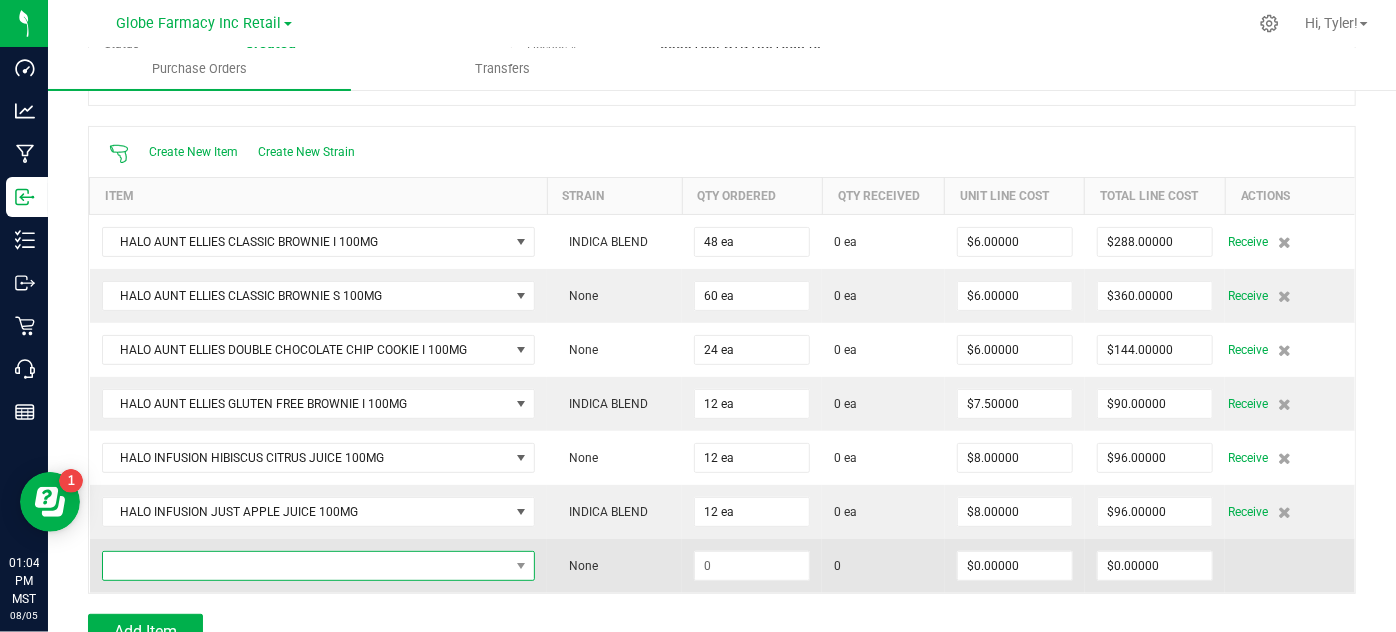 click 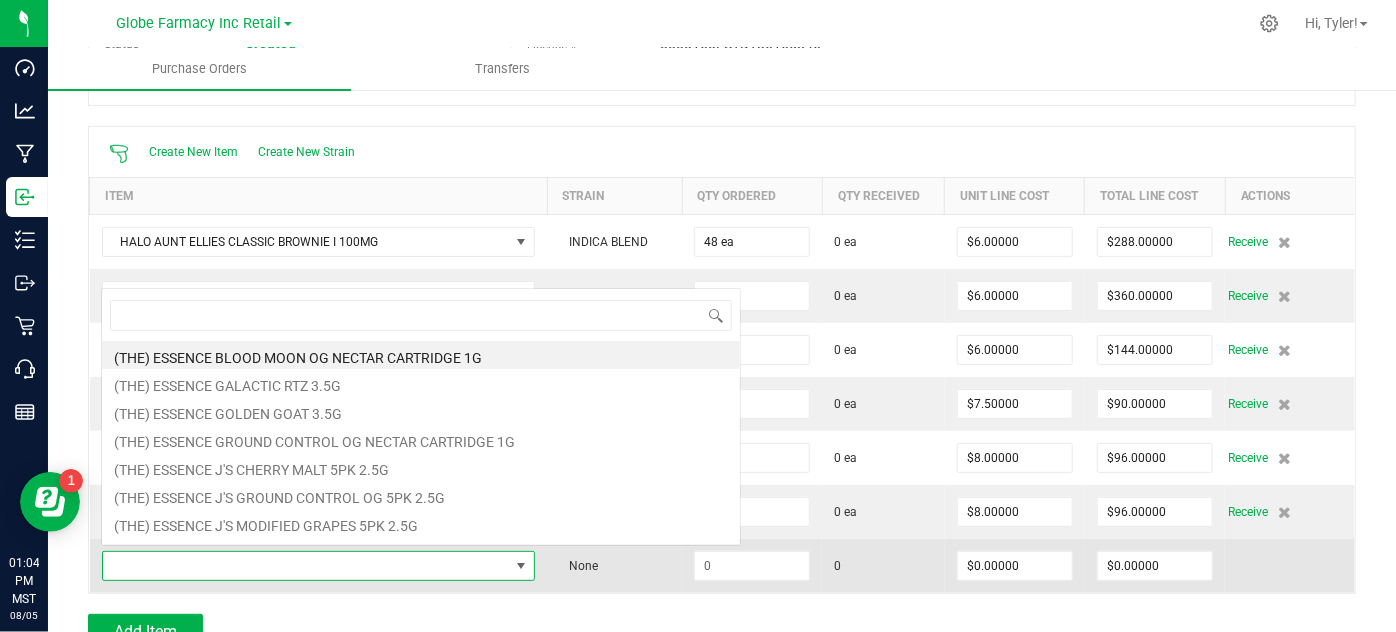 scroll, scrollTop: 0, scrollLeft: 0, axis: both 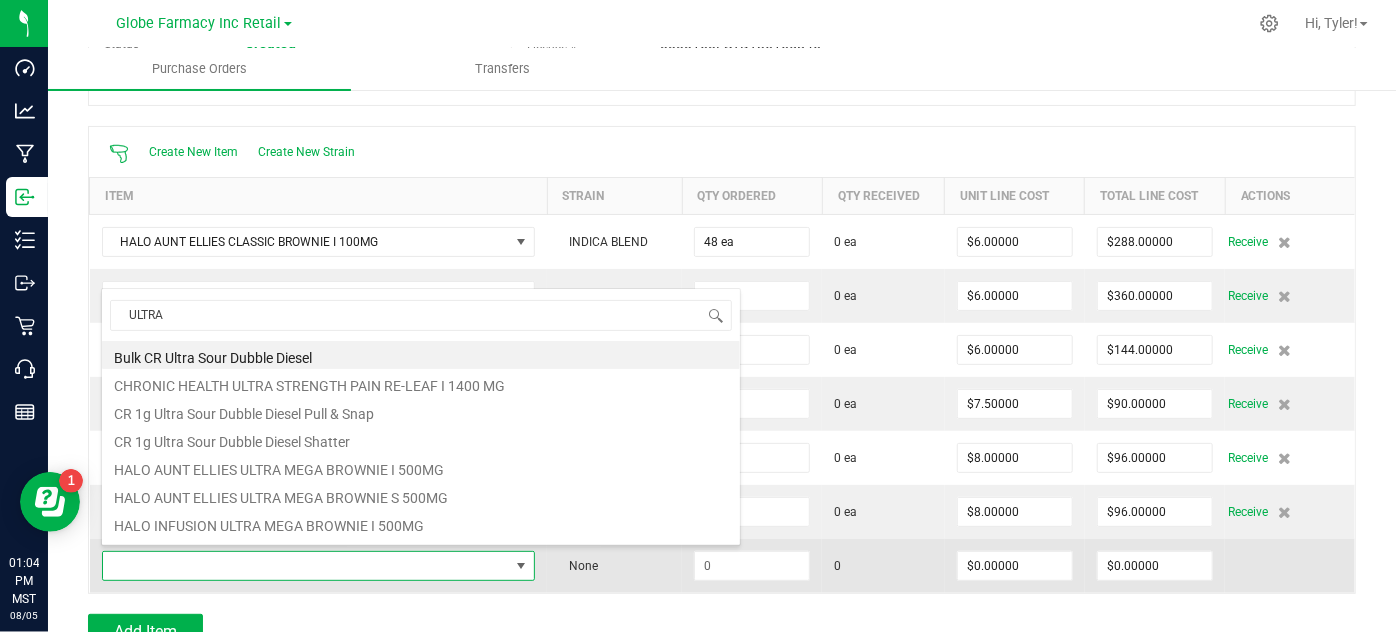 type on "ULTRA" 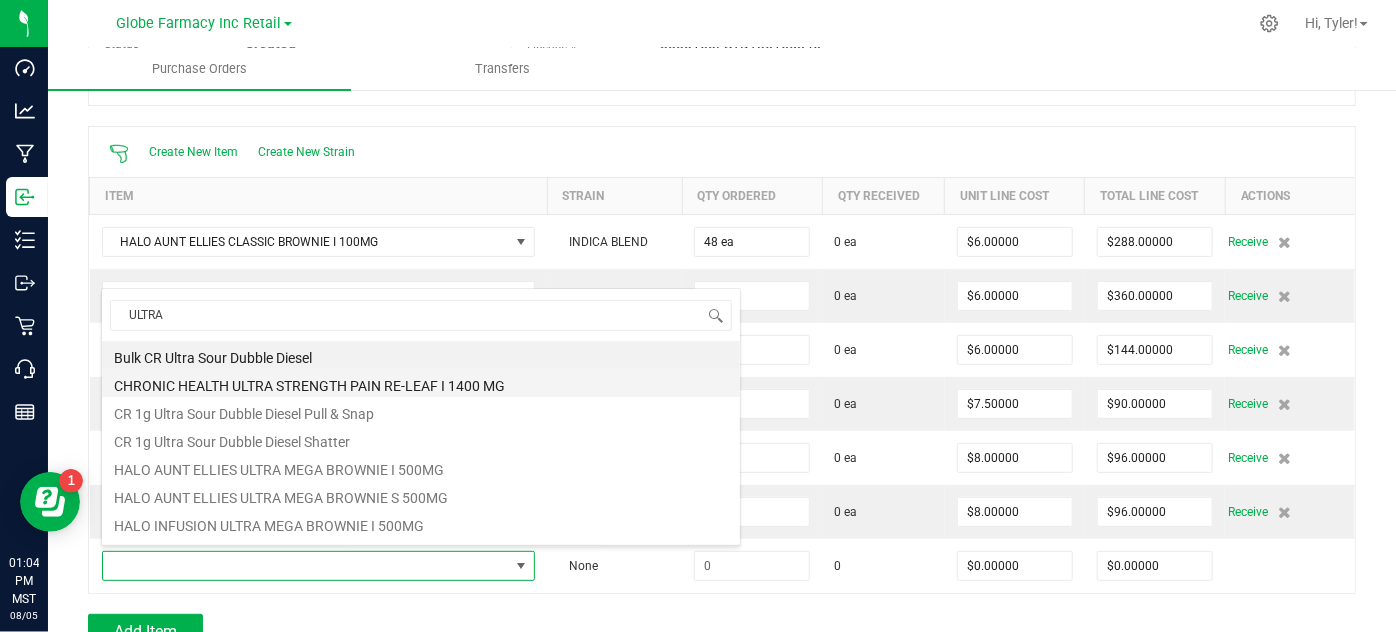 click on "CHRONIC HEALTH ULTRA STRENGTH PAIN RE-LEAF I 1400 MG" 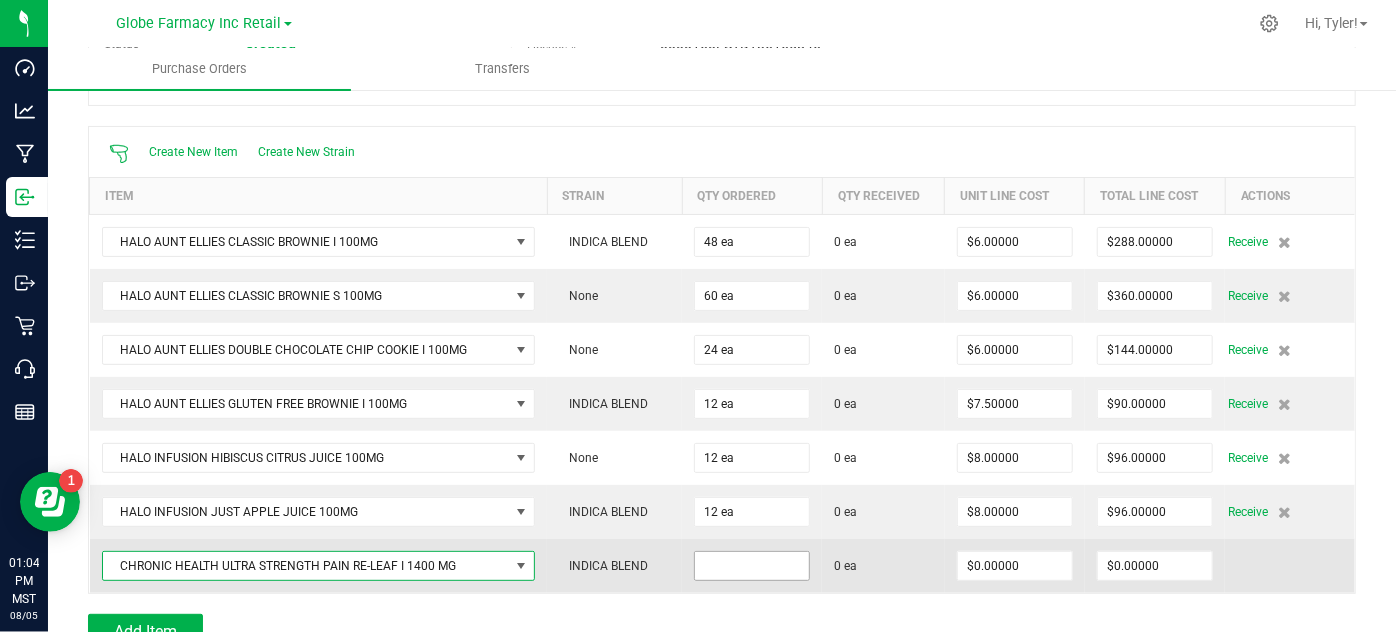 click 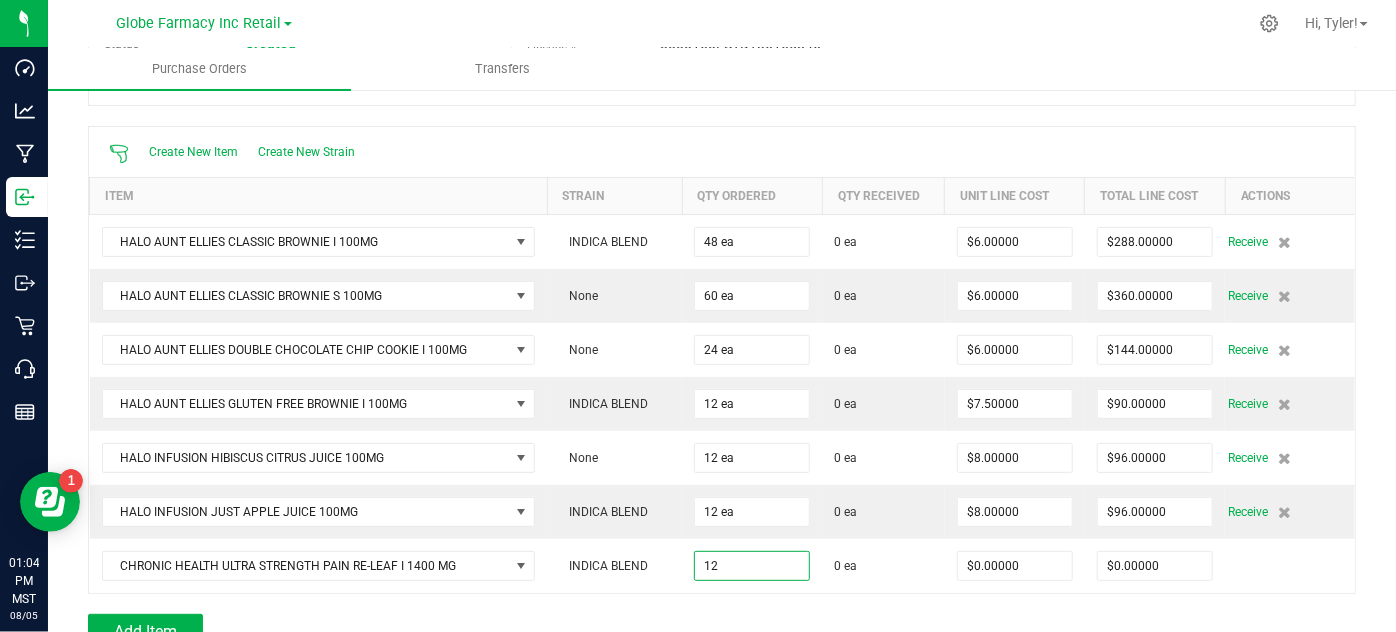 type on "12 ea" 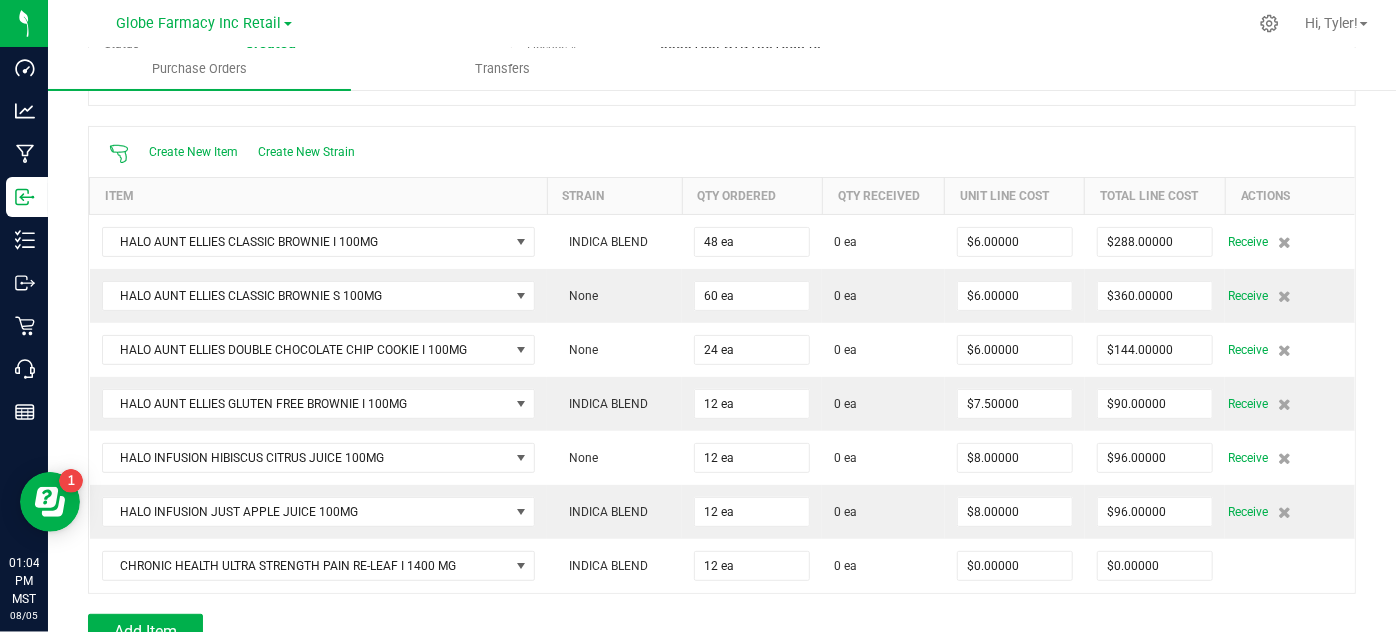 click 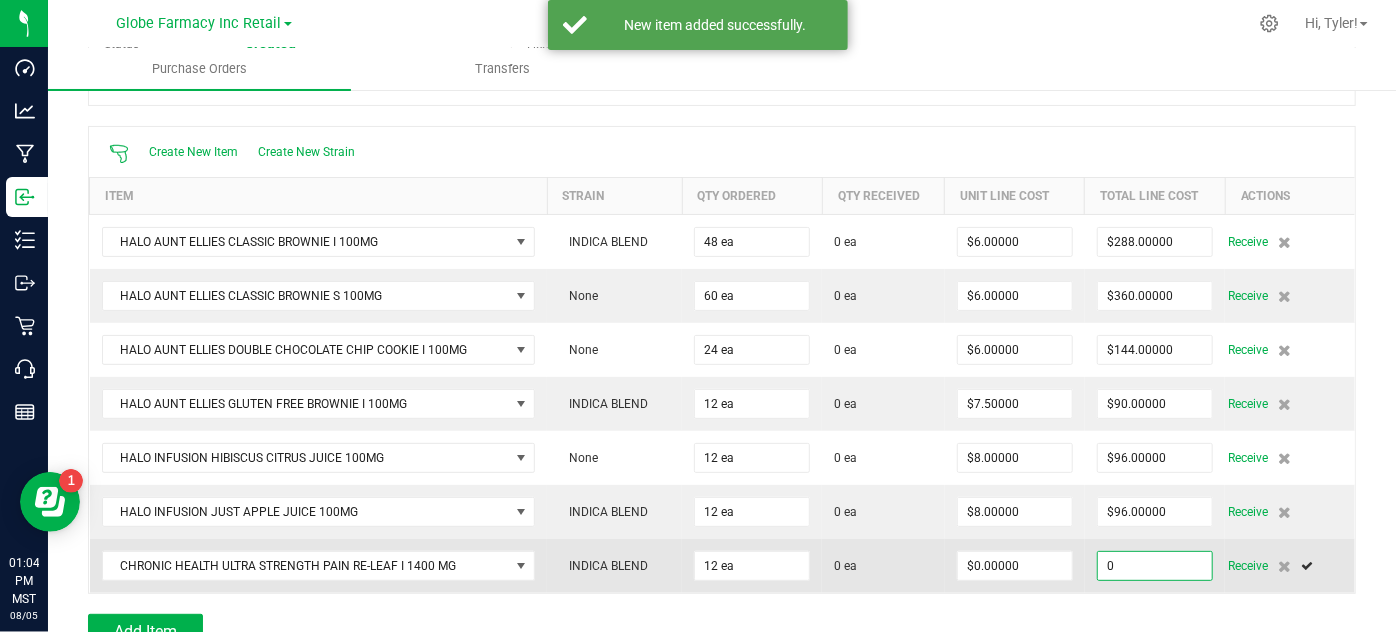 click on "0" 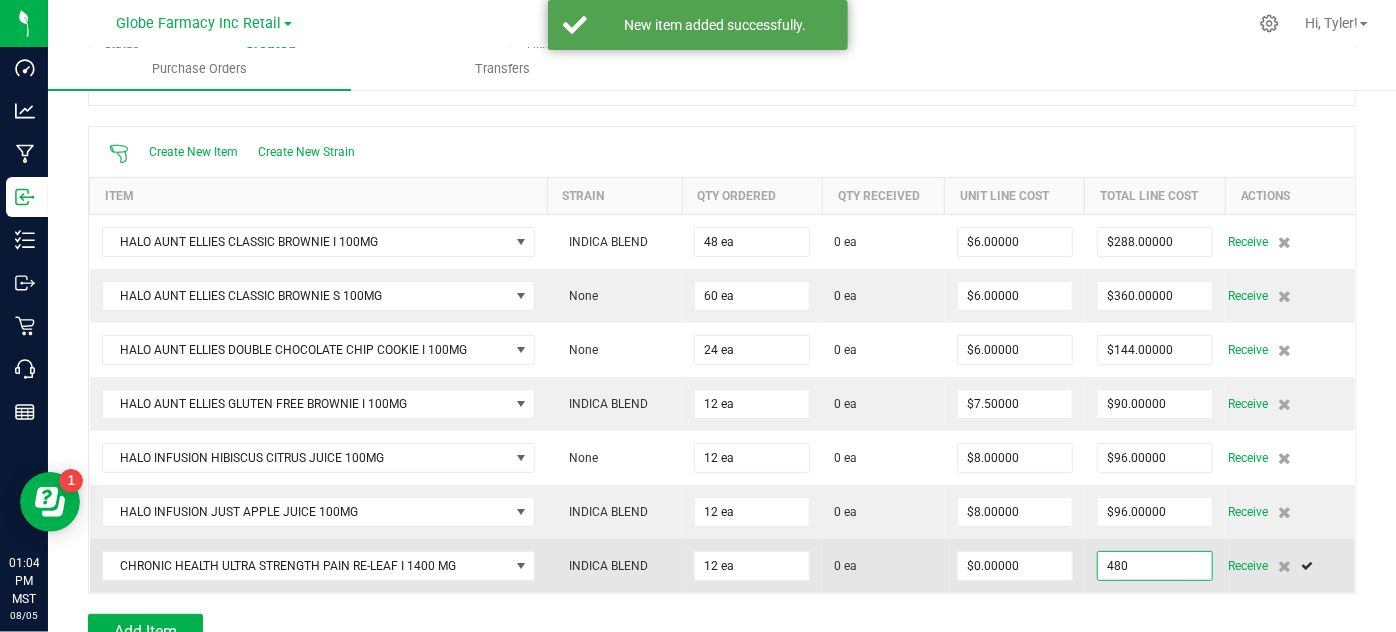 type on "$480.00000" 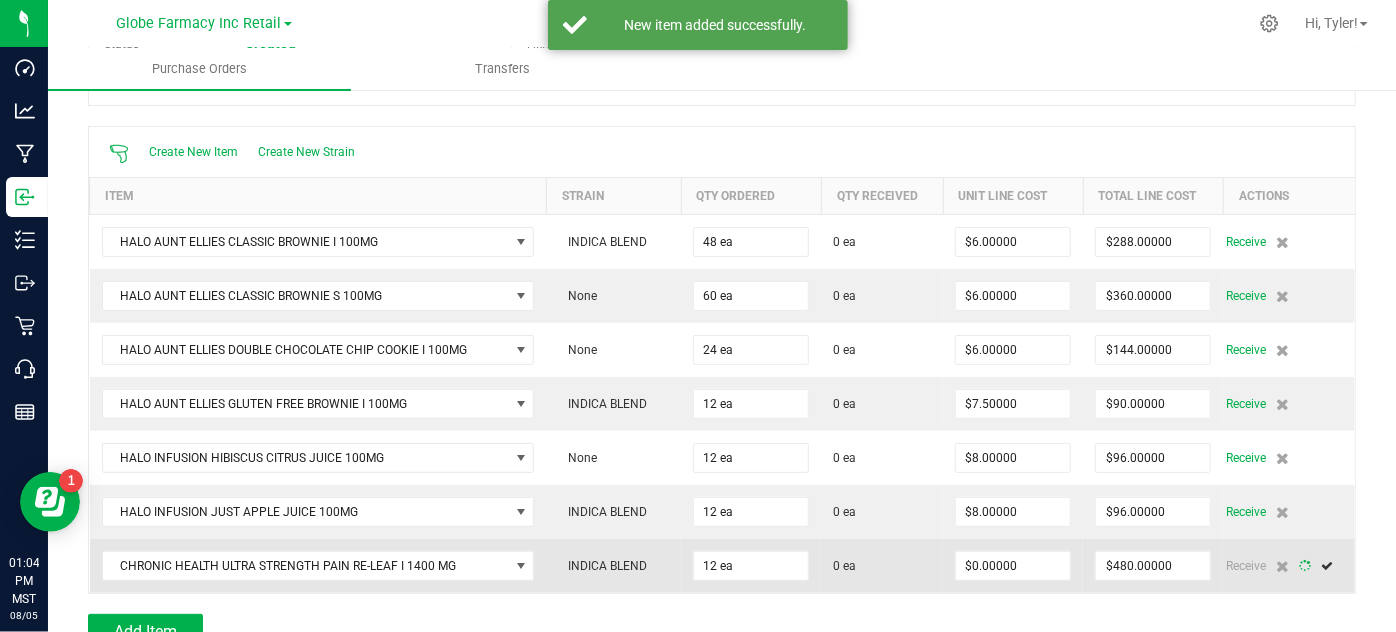 click on "$0.00000" 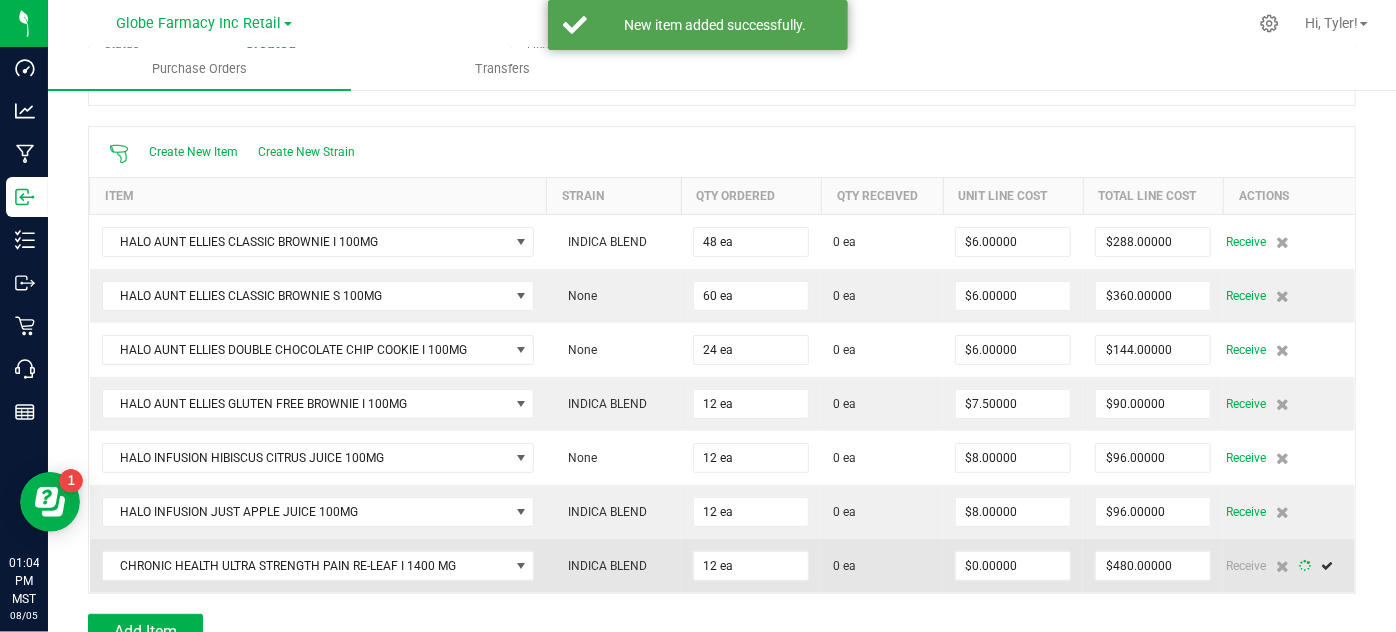 type on "12" 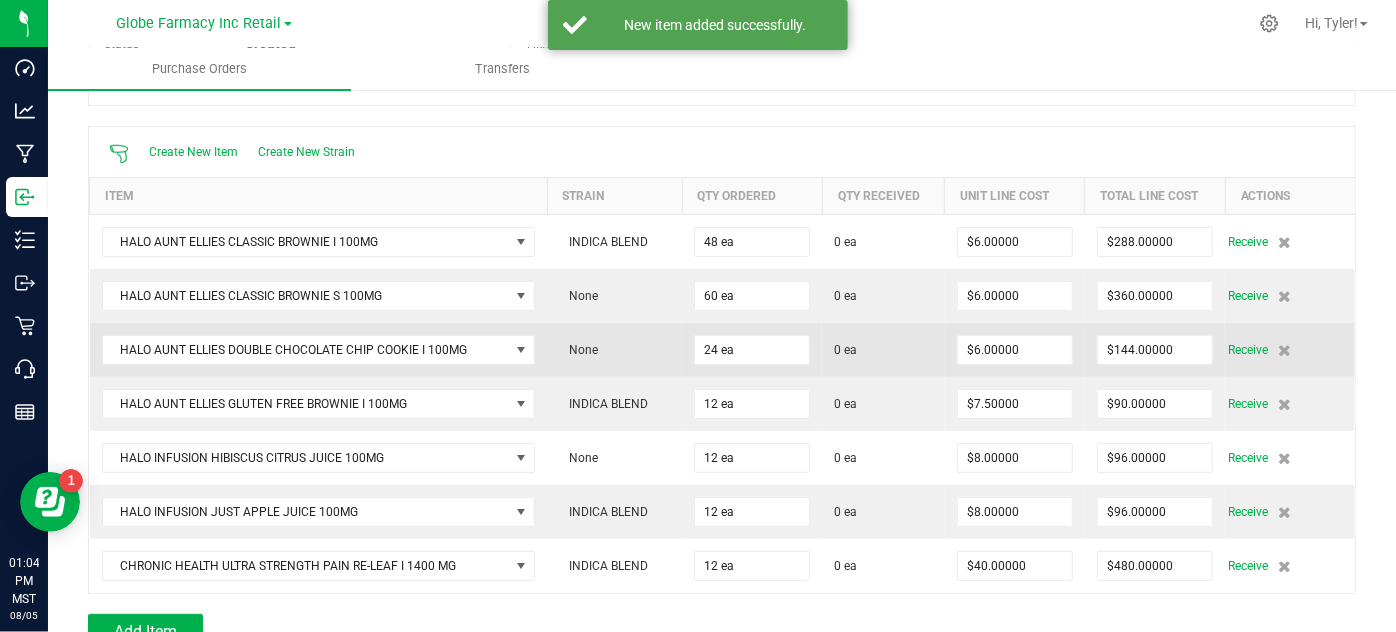 scroll, scrollTop: 0, scrollLeft: 0, axis: both 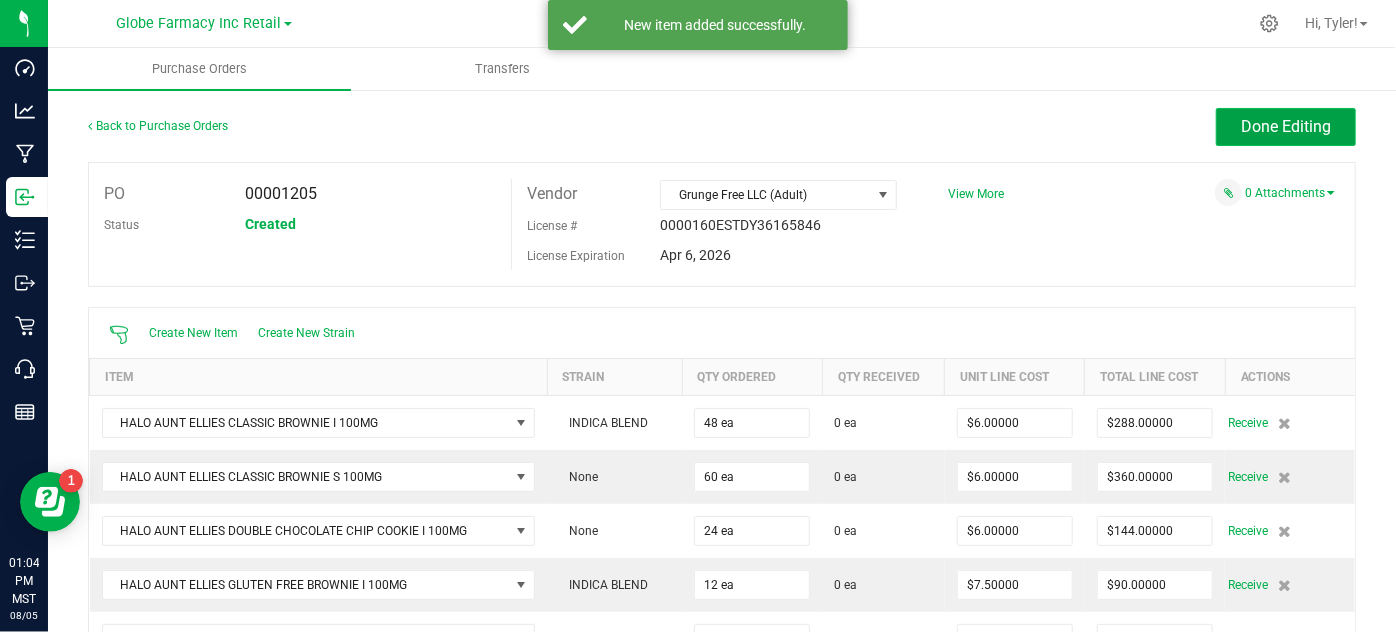 click on "Done Editing" 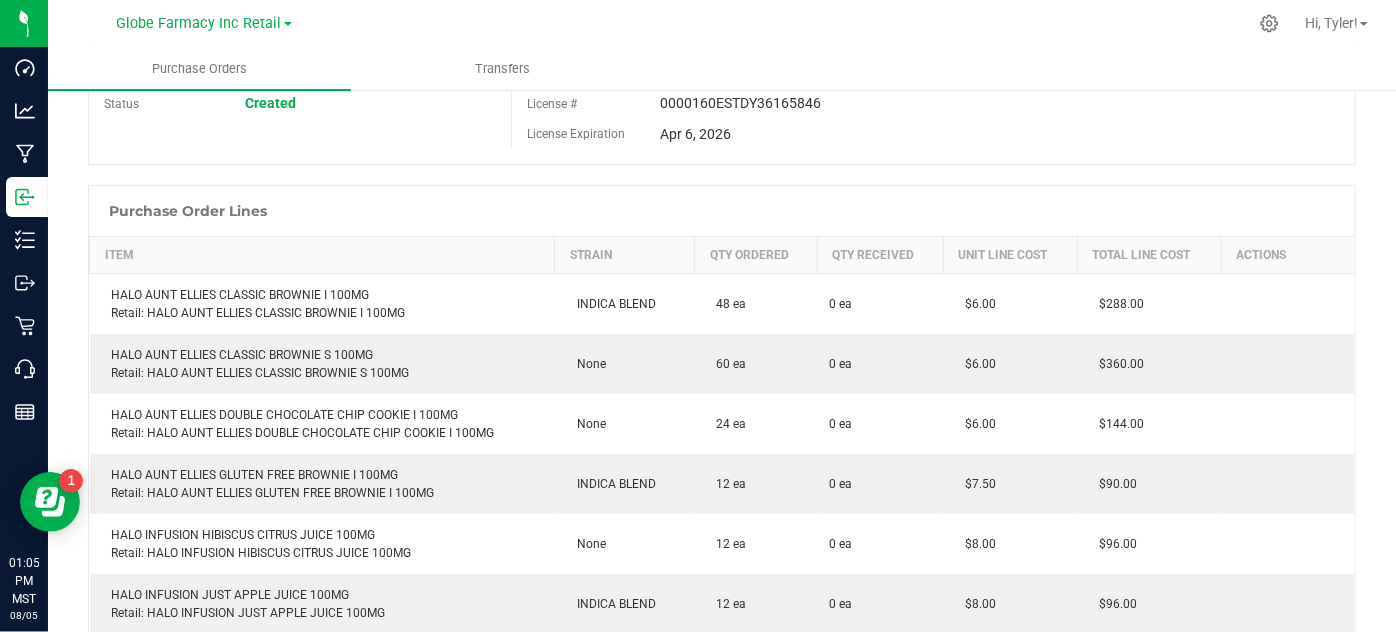 scroll, scrollTop: 0, scrollLeft: 0, axis: both 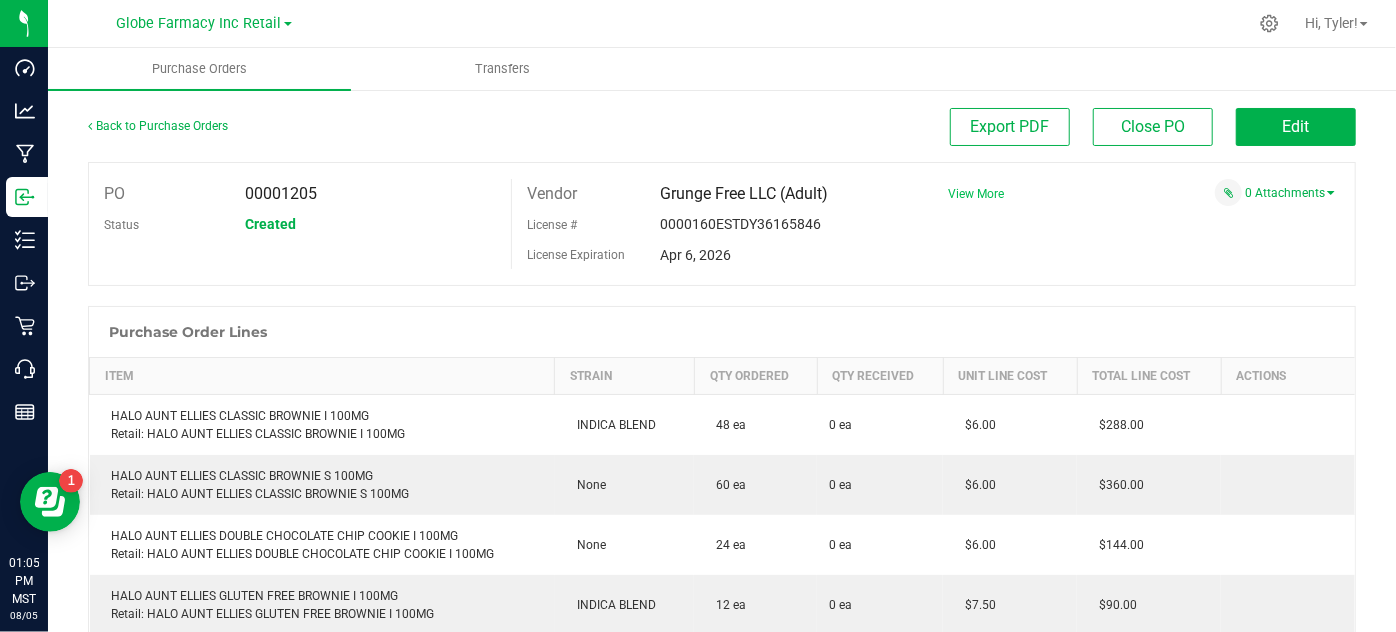 click on "View More" 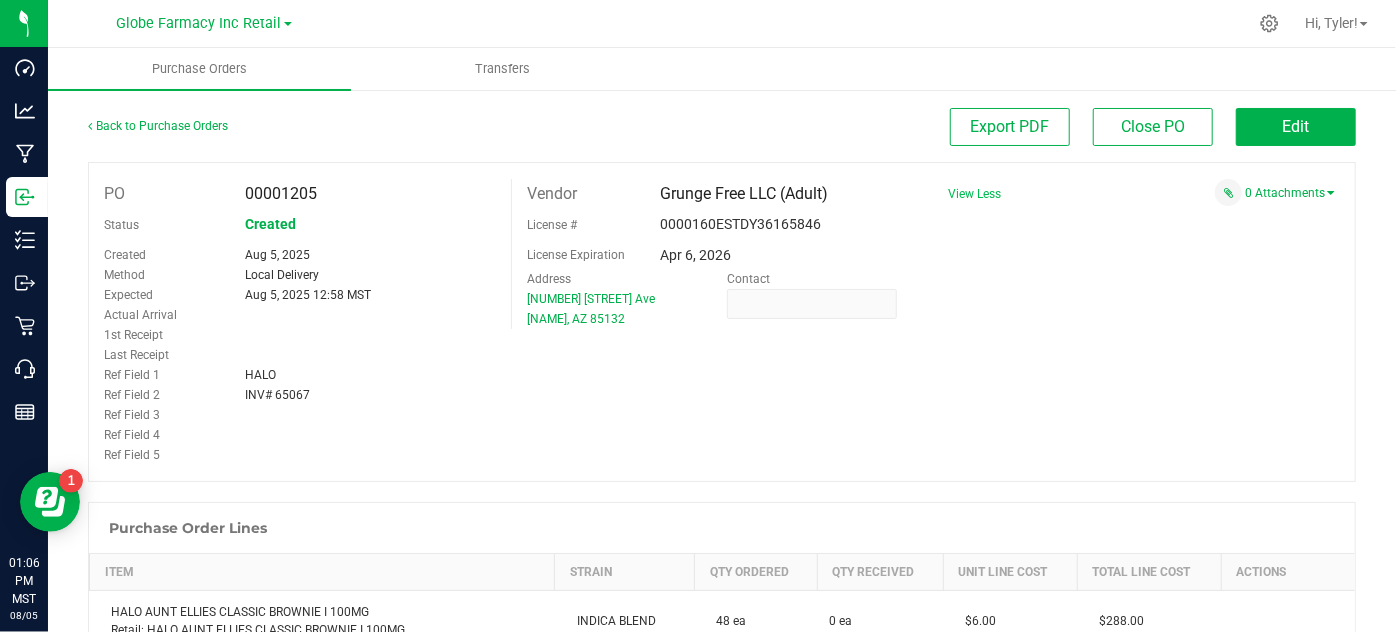 click on "PO
00001205
Status
Created
Created
Aug 5, 2025
Method
Local Delivery
Expected
Aug 5, 2025 12:58 MST" 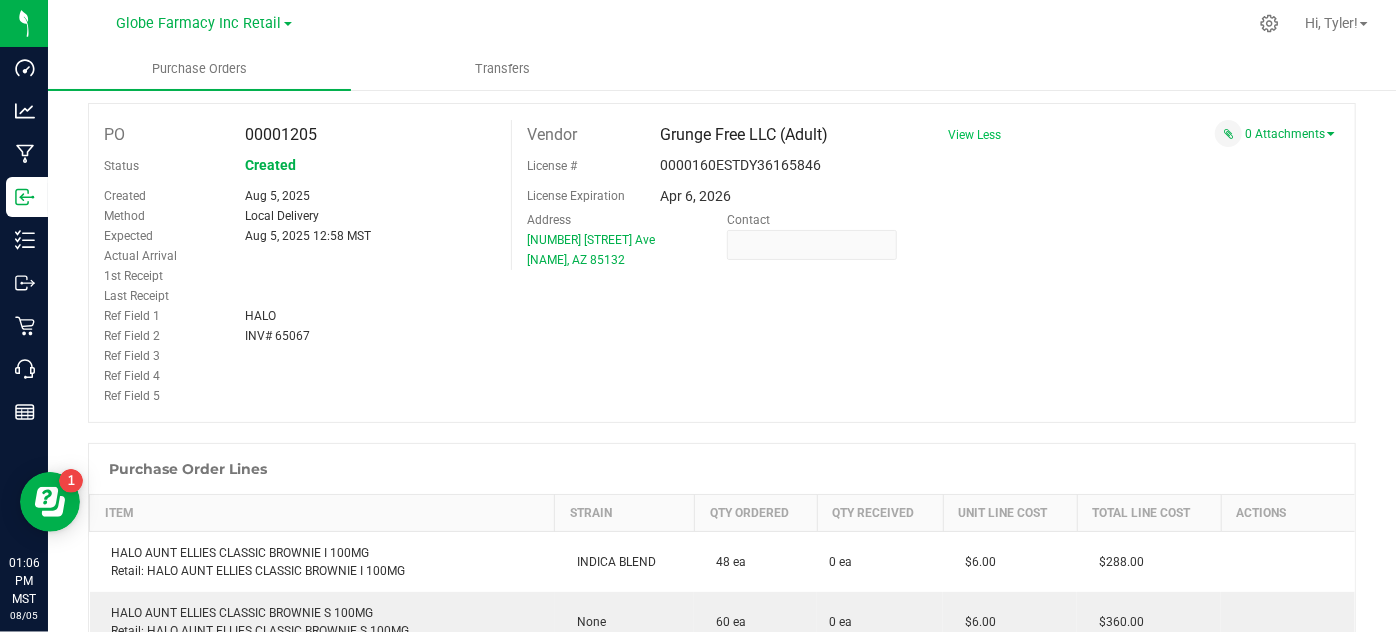 scroll, scrollTop: 181, scrollLeft: 0, axis: vertical 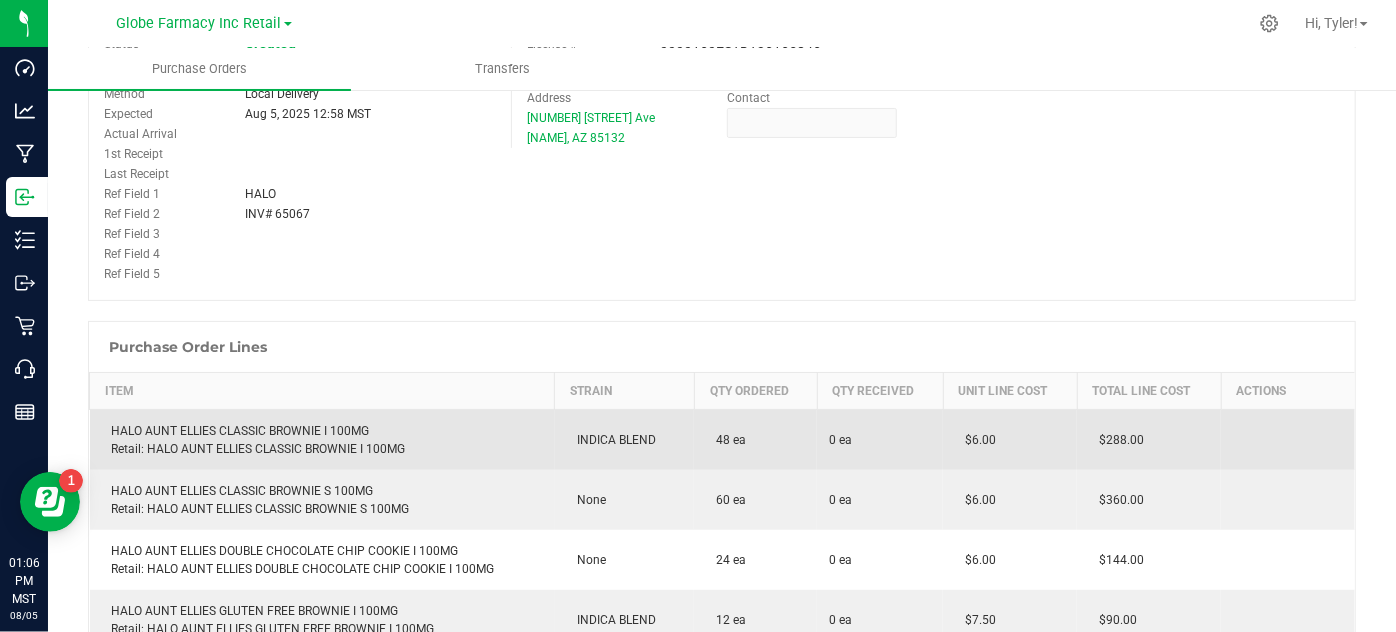 click on "HALO AUNT ELLIES CLASSIC BROWNIE I 100MG Retail: HALO AUNT ELLIES CLASSIC BROWNIE I 100MG" 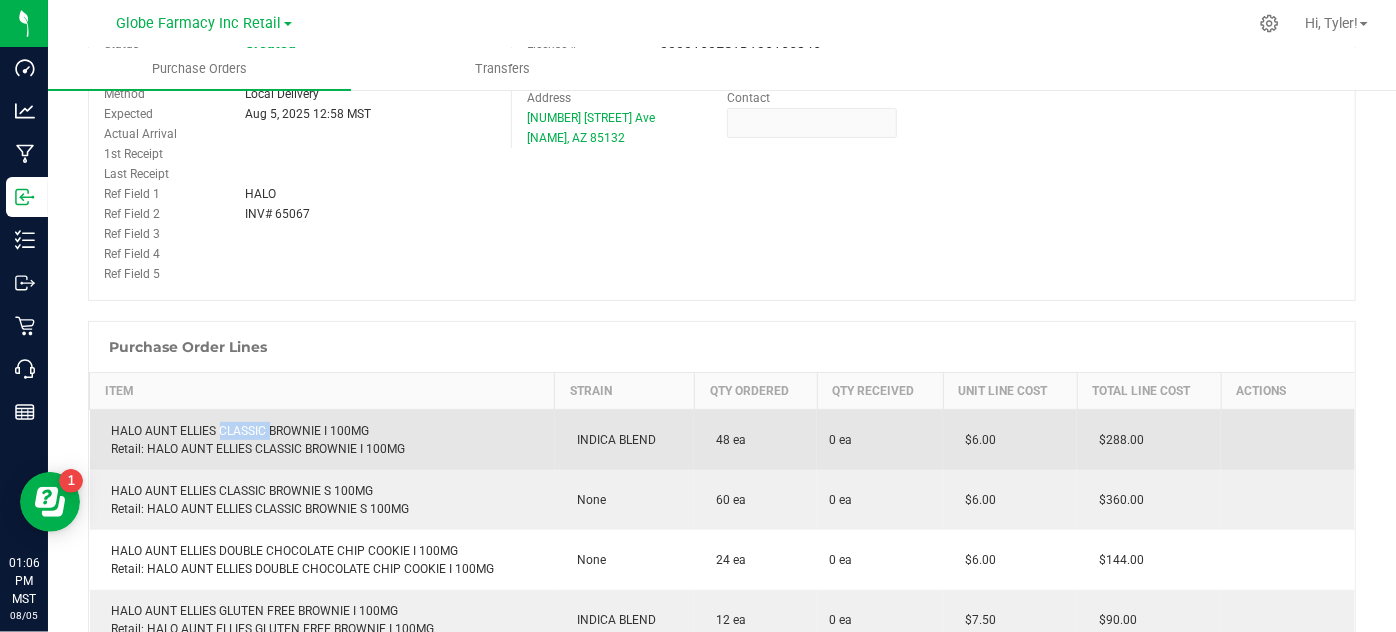 click on "HALO AUNT ELLIES CLASSIC BROWNIE I 100MG Retail: HALO AUNT ELLIES CLASSIC BROWNIE I 100MG" 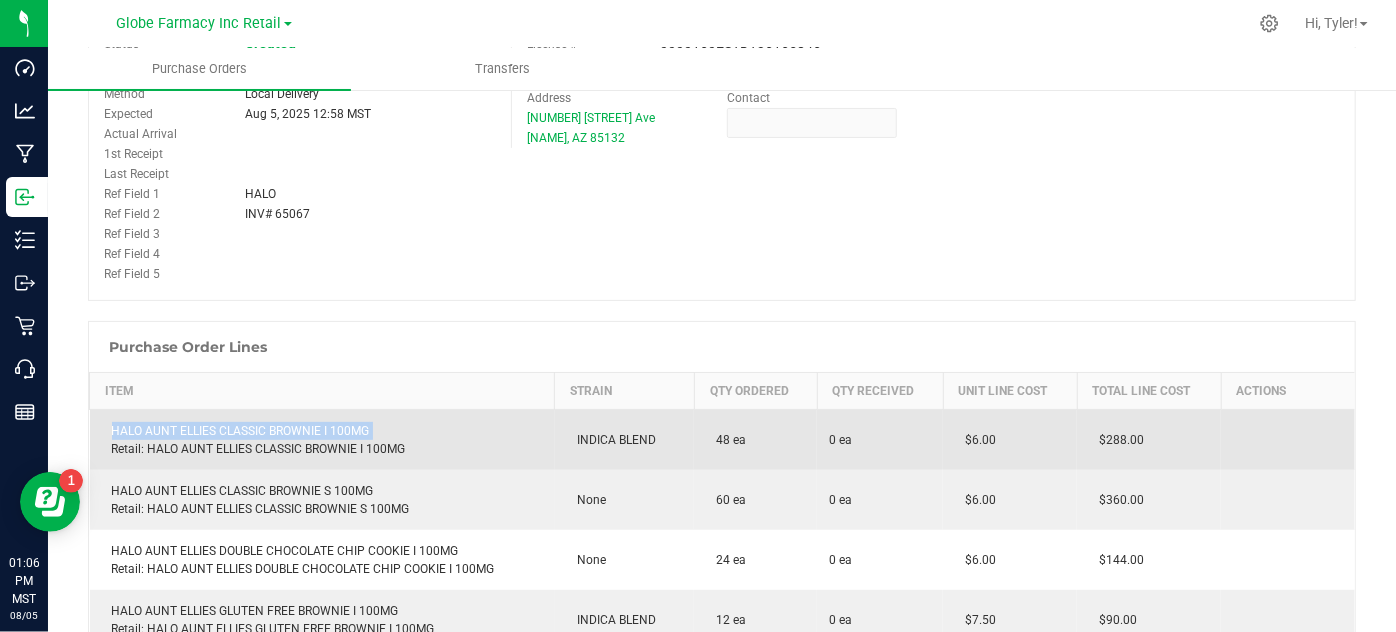 click on "HALO AUNT ELLIES CLASSIC BROWNIE I 100MG Retail: HALO AUNT ELLIES CLASSIC BROWNIE I 100MG" 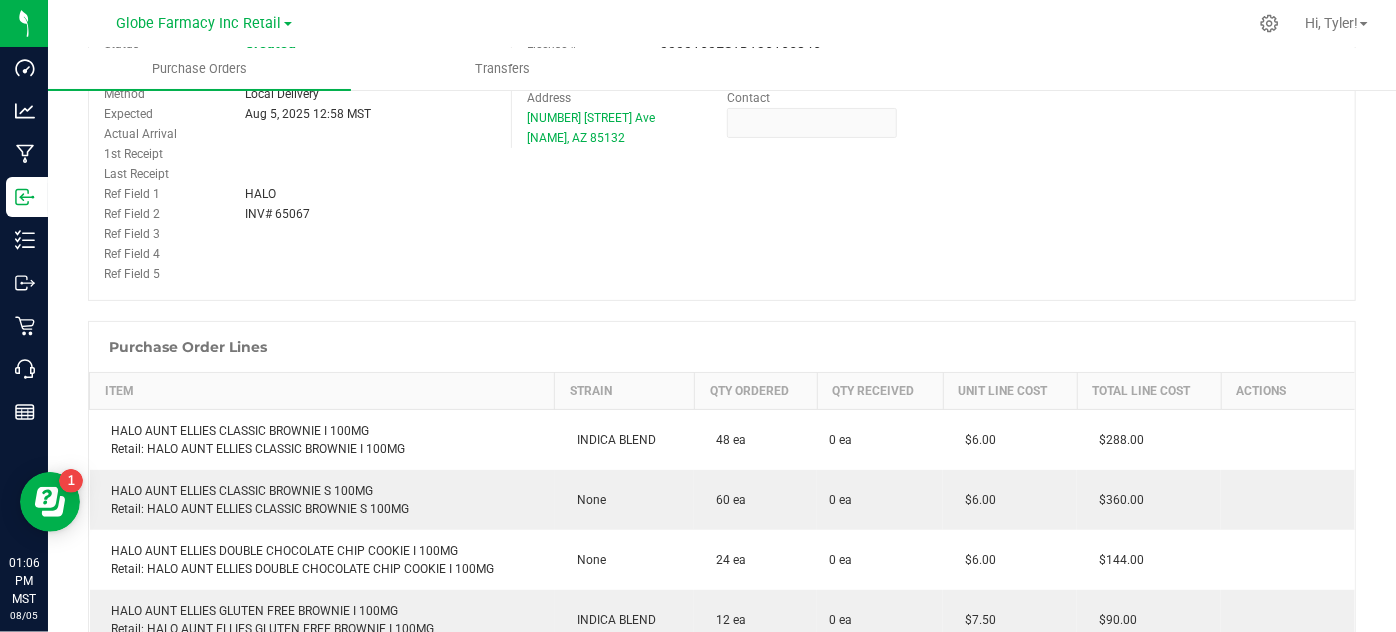 click on "Ref Field 5" 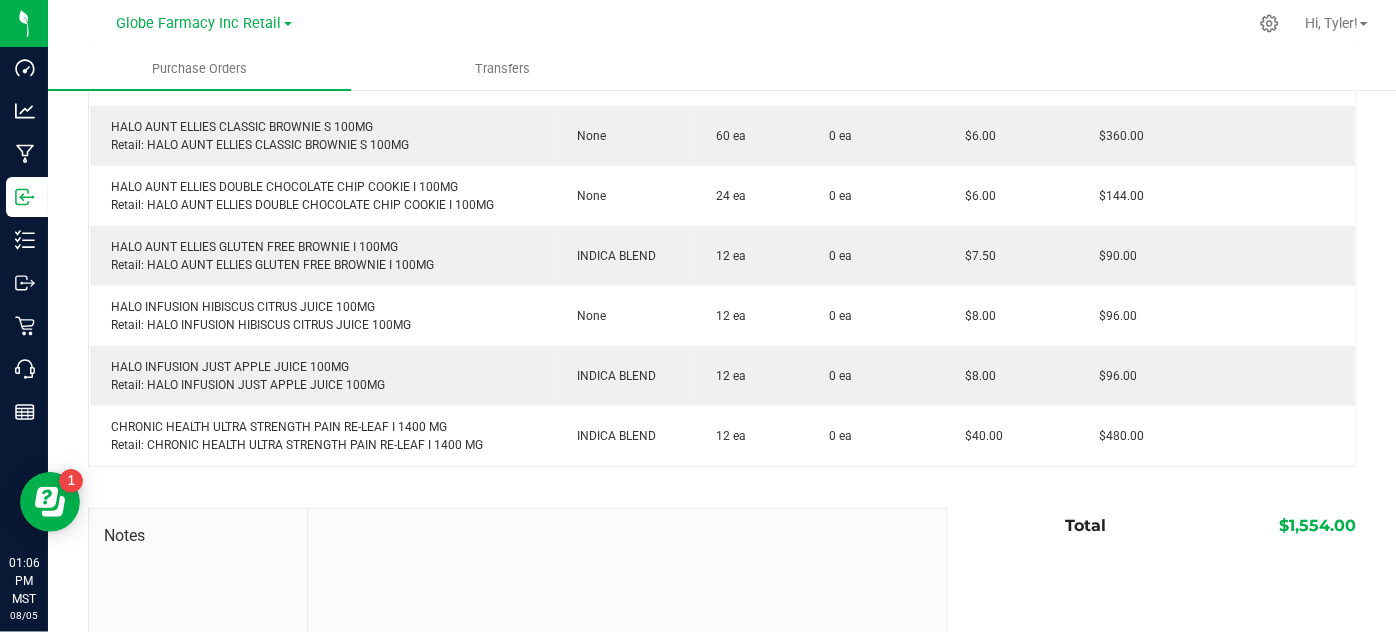 scroll, scrollTop: 454, scrollLeft: 0, axis: vertical 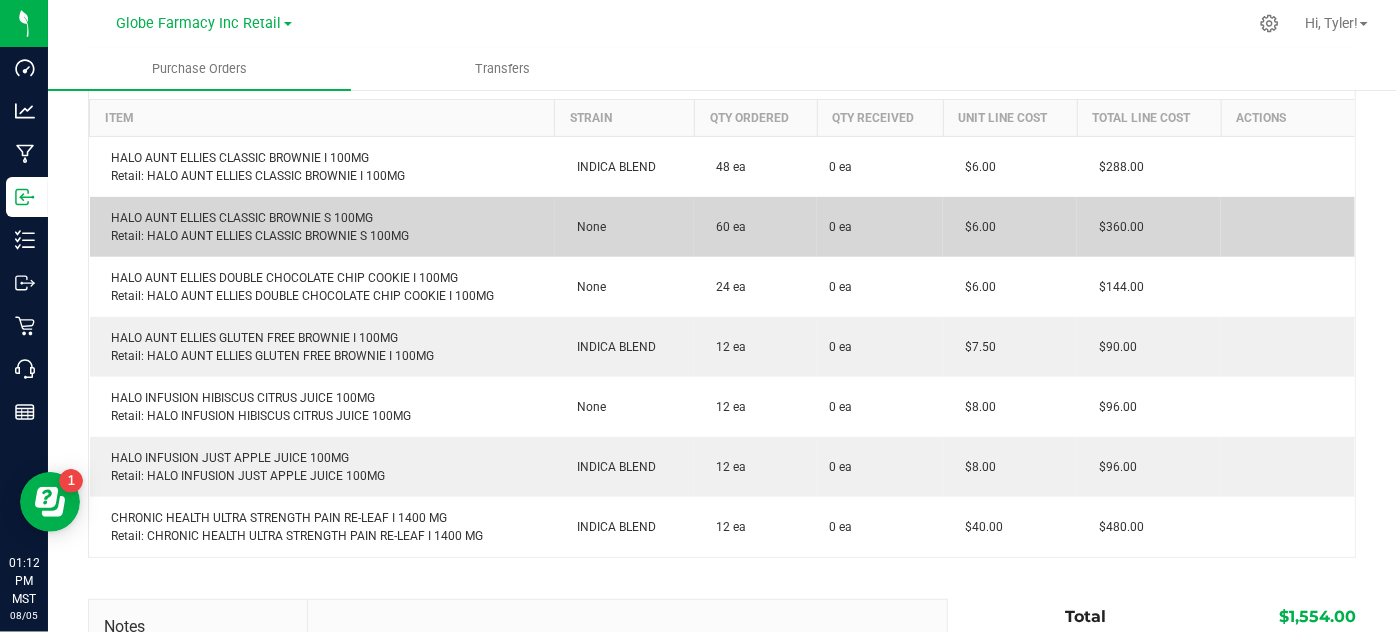 click on "HALO AUNT ELLIES CLASSIC BROWNIE S 100MG Retail: HALO AUNT ELLIES CLASSIC BROWNIE S 100MG" 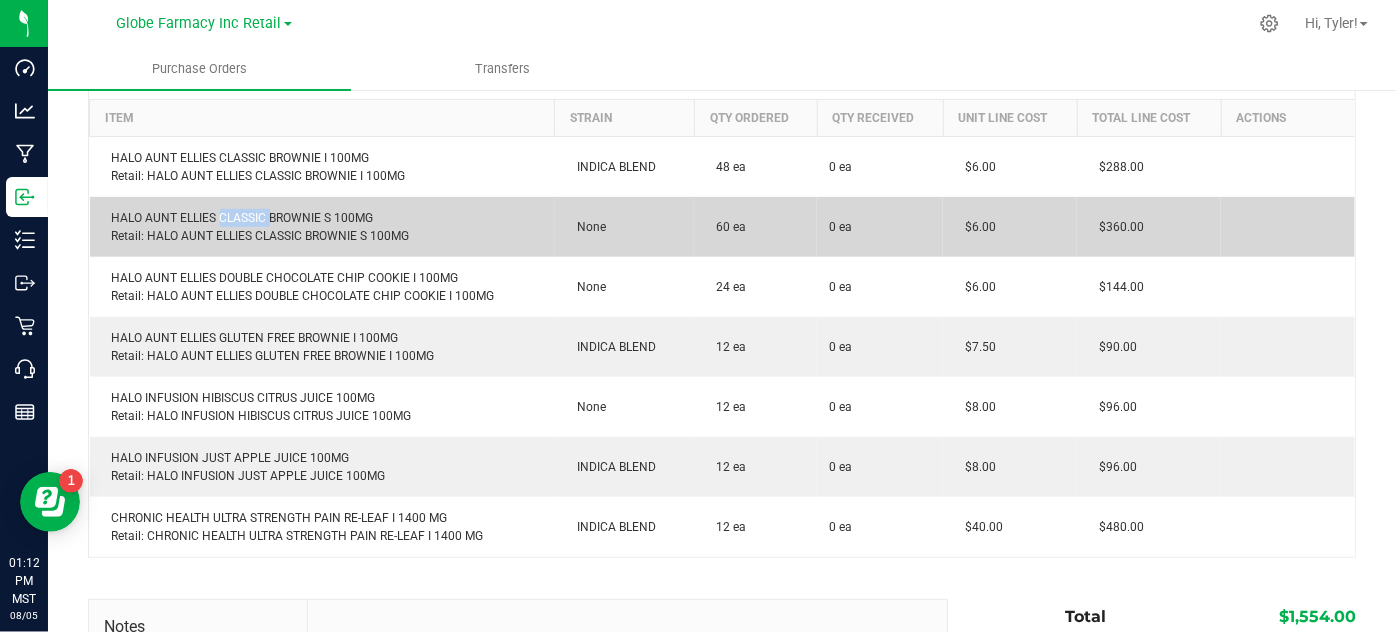 click on "HALO AUNT ELLIES CLASSIC BROWNIE S 100MG Retail: HALO AUNT ELLIES CLASSIC BROWNIE S 100MG" 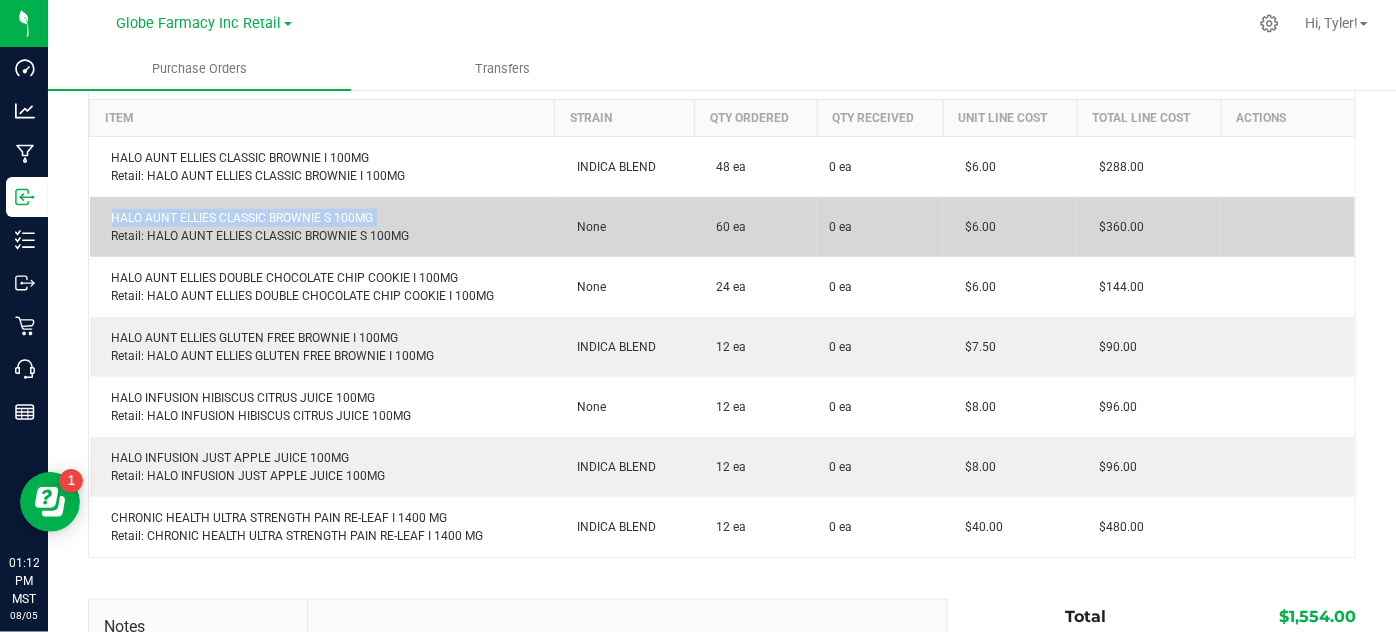 click on "HALO AUNT ELLIES CLASSIC BROWNIE S 100MG Retail: HALO AUNT ELLIES CLASSIC BROWNIE S 100MG" 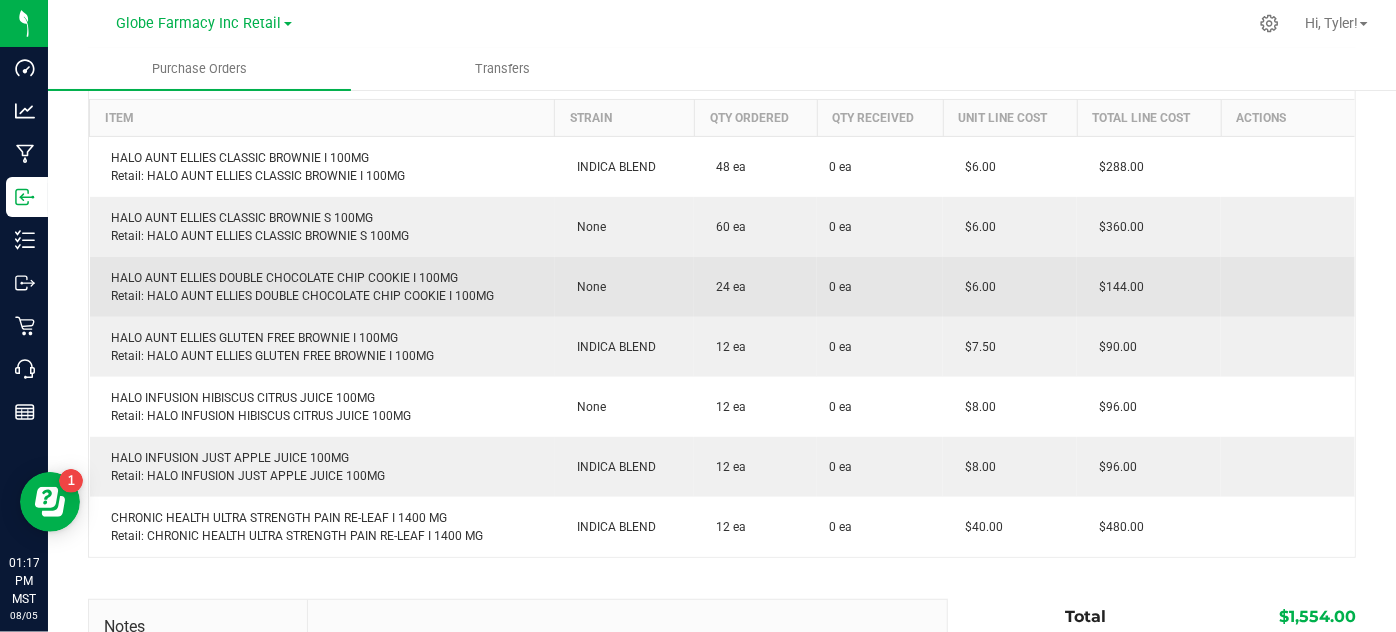 click on "HALO AUNT ELLIES DOUBLE CHOCOLATE CHIP COOKIE I 100MG Retail: HALO AUNT ELLIES DOUBLE CHOCOLATE CHIP COOKIE I 100MG" 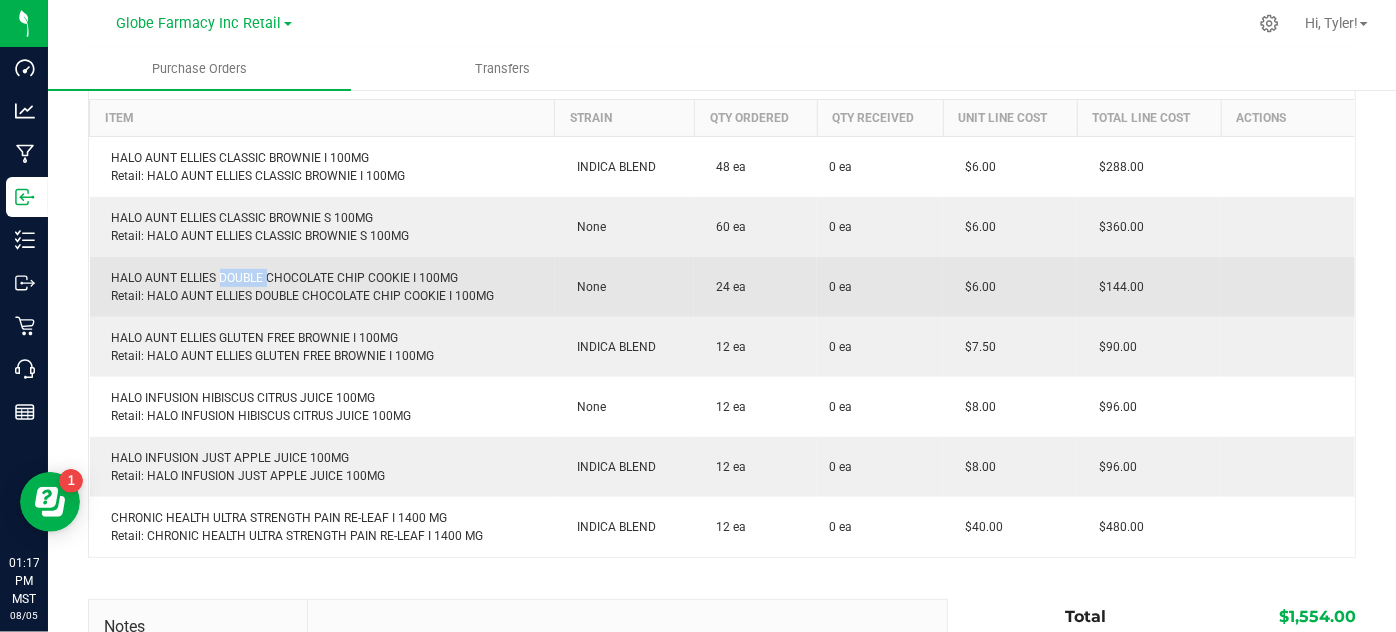 click on "HALO AUNT ELLIES DOUBLE CHOCOLATE CHIP COOKIE I 100MG Retail: HALO AUNT ELLIES DOUBLE CHOCOLATE CHIP COOKIE I 100MG" 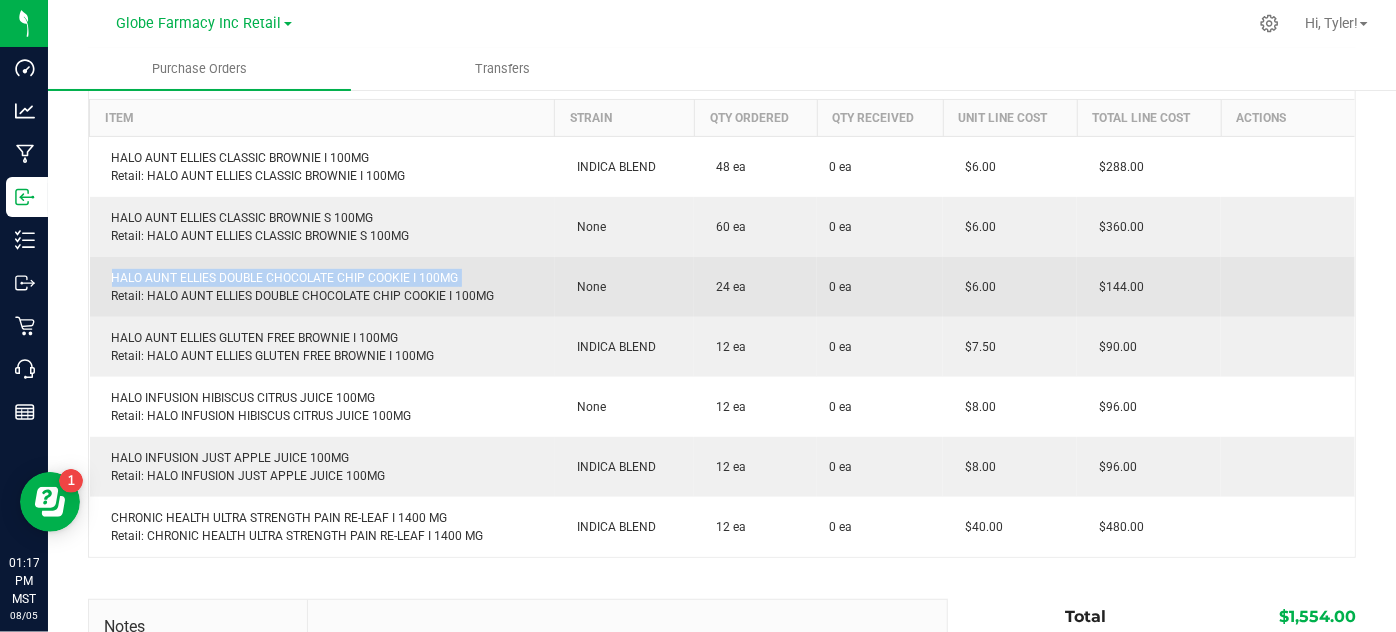 click on "HALO AUNT ELLIES DOUBLE CHOCOLATE CHIP COOKIE I 100MG Retail: HALO AUNT ELLIES DOUBLE CHOCOLATE CHIP COOKIE I 100MG" 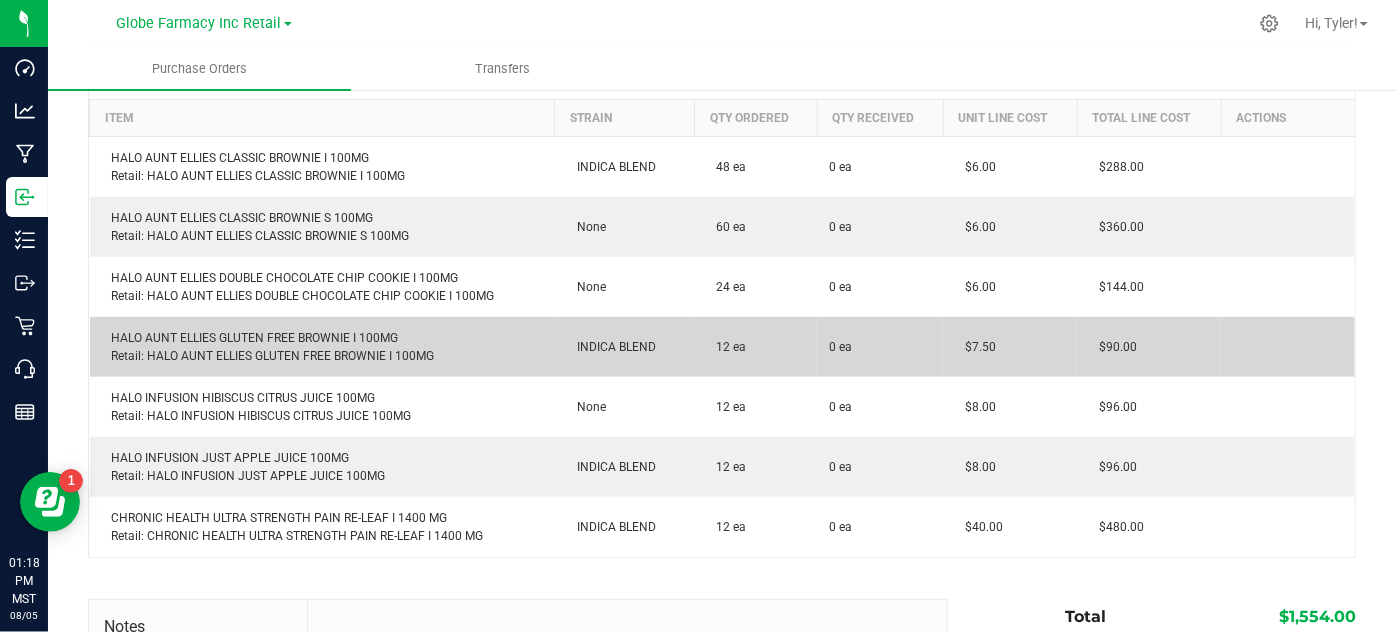 click on "HALO AUNT ELLIES GLUTEN FREE BROWNIE I 100MG Retail: HALO AUNT ELLIES GLUTEN FREE BROWNIE I 100MG" 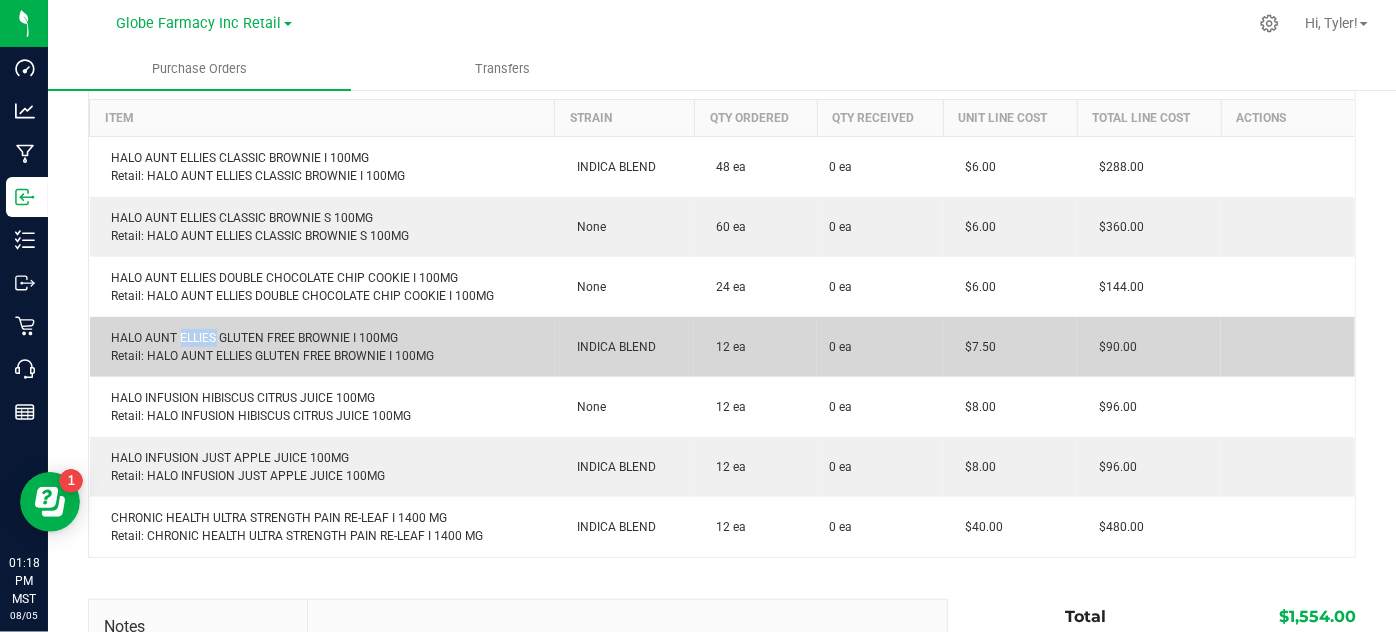 click on "HALO AUNT ELLIES GLUTEN FREE BROWNIE I 100MG Retail: HALO AUNT ELLIES GLUTEN FREE BROWNIE I 100MG" 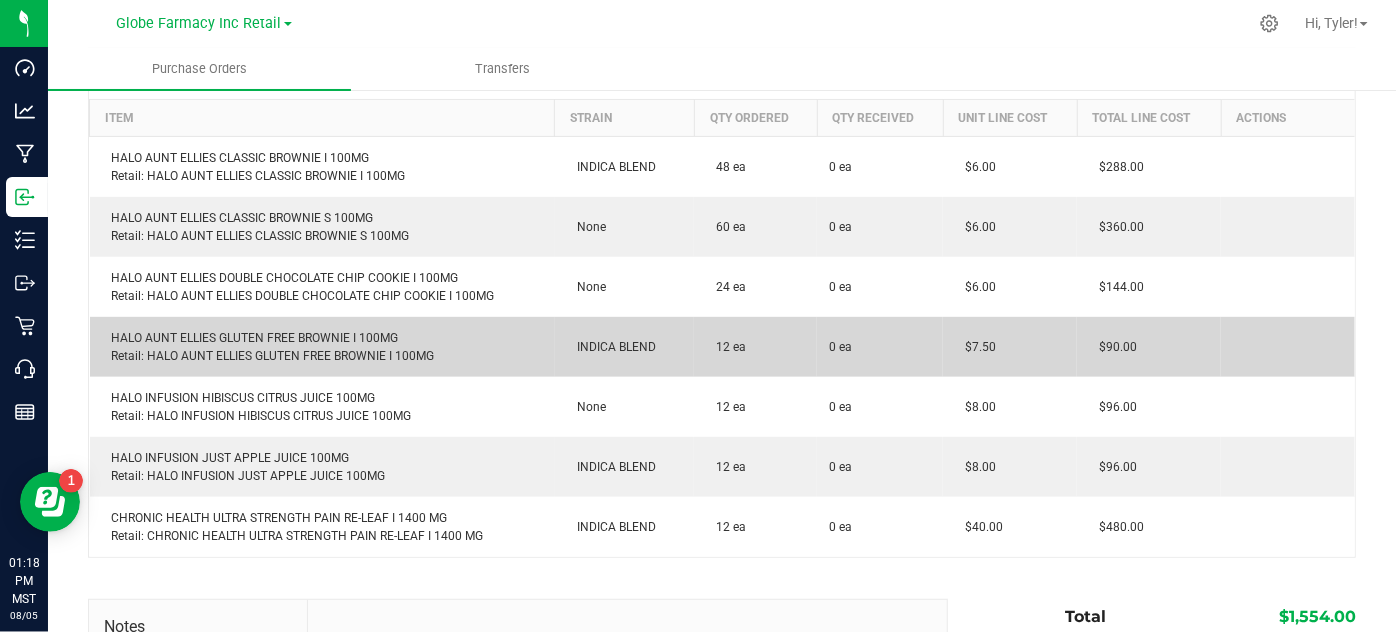 click on "HALO AUNT ELLIES GLUTEN FREE BROWNIE I 100MG Retail: HALO AUNT ELLIES GLUTEN FREE BROWNIE I 100MG" 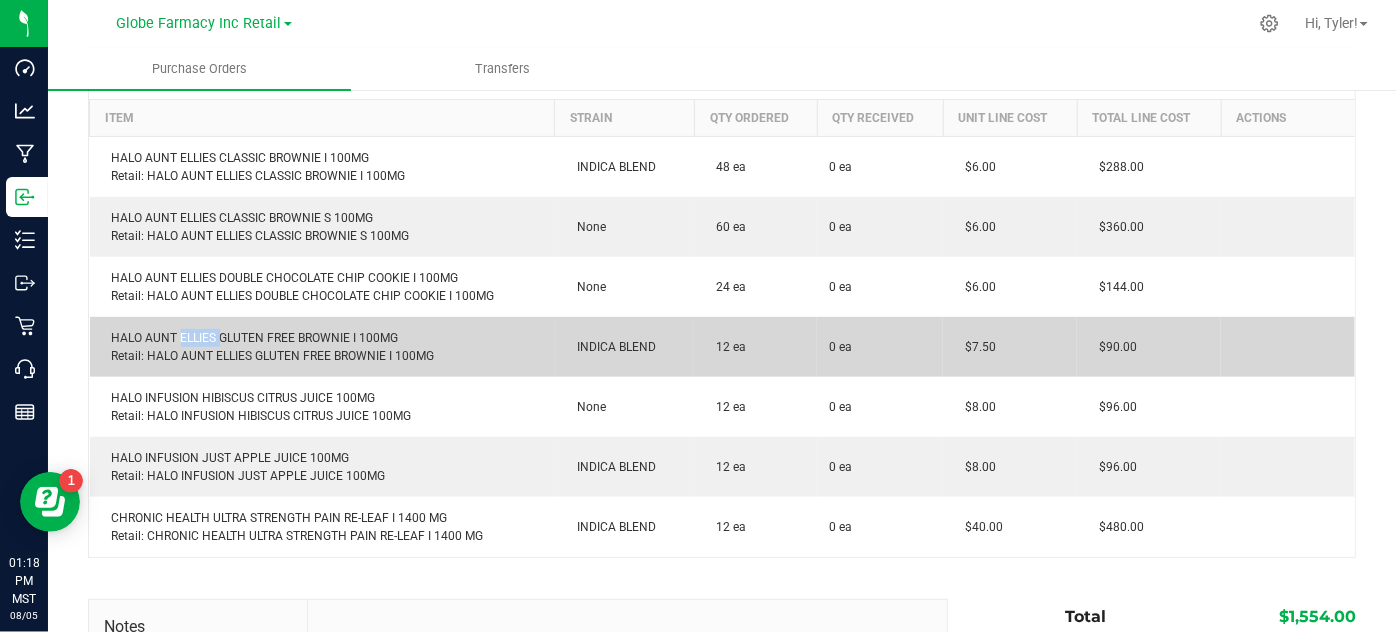 click on "HALO AUNT ELLIES GLUTEN FREE BROWNIE I 100MG Retail: HALO AUNT ELLIES GLUTEN FREE BROWNIE I 100MG" 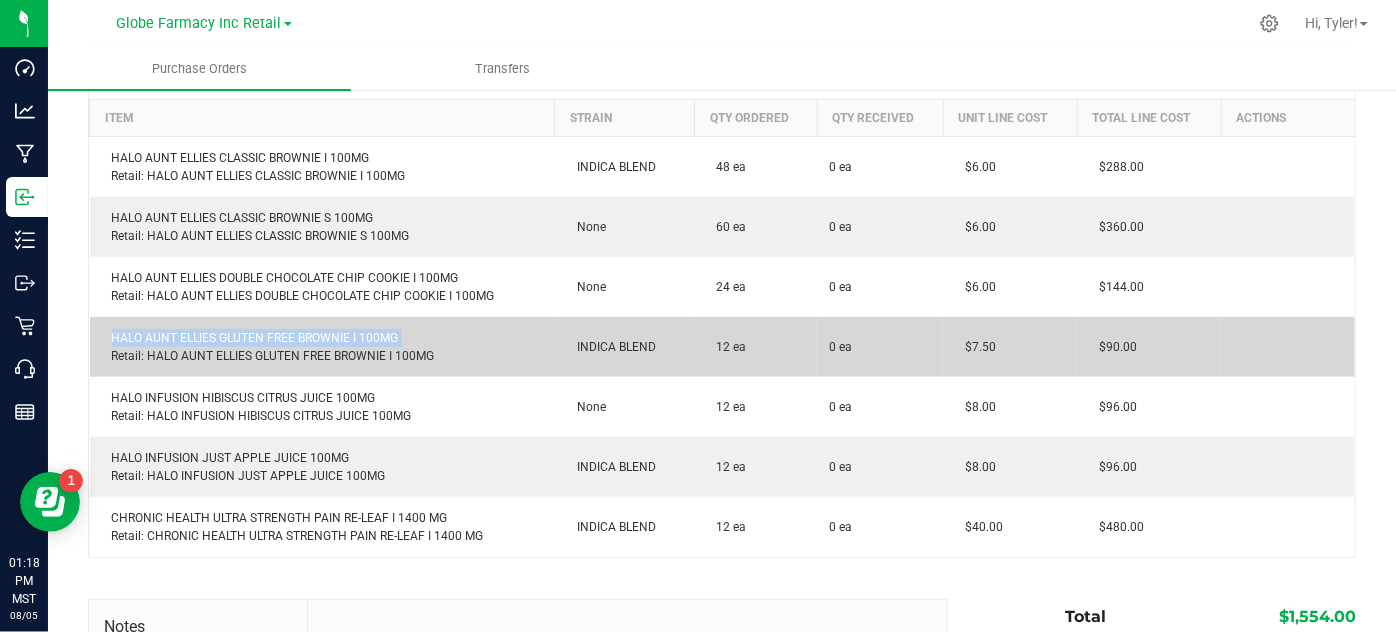 click on "HALO AUNT ELLIES GLUTEN FREE BROWNIE I 100MG Retail: HALO AUNT ELLIES GLUTEN FREE BROWNIE I 100MG" 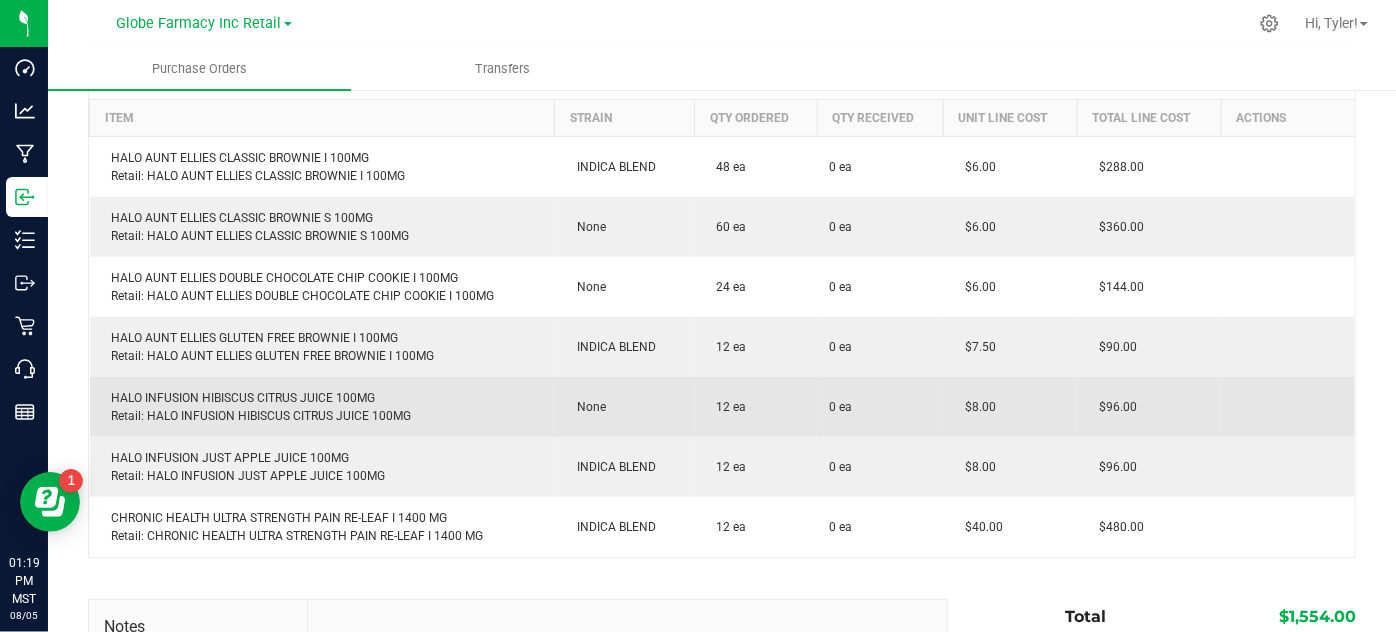 click on "HALO INFUSION HIBISCUS CITRUS JUICE 100MG Retail: HALO INFUSION HIBISCUS CITRUS JUICE 100MG" 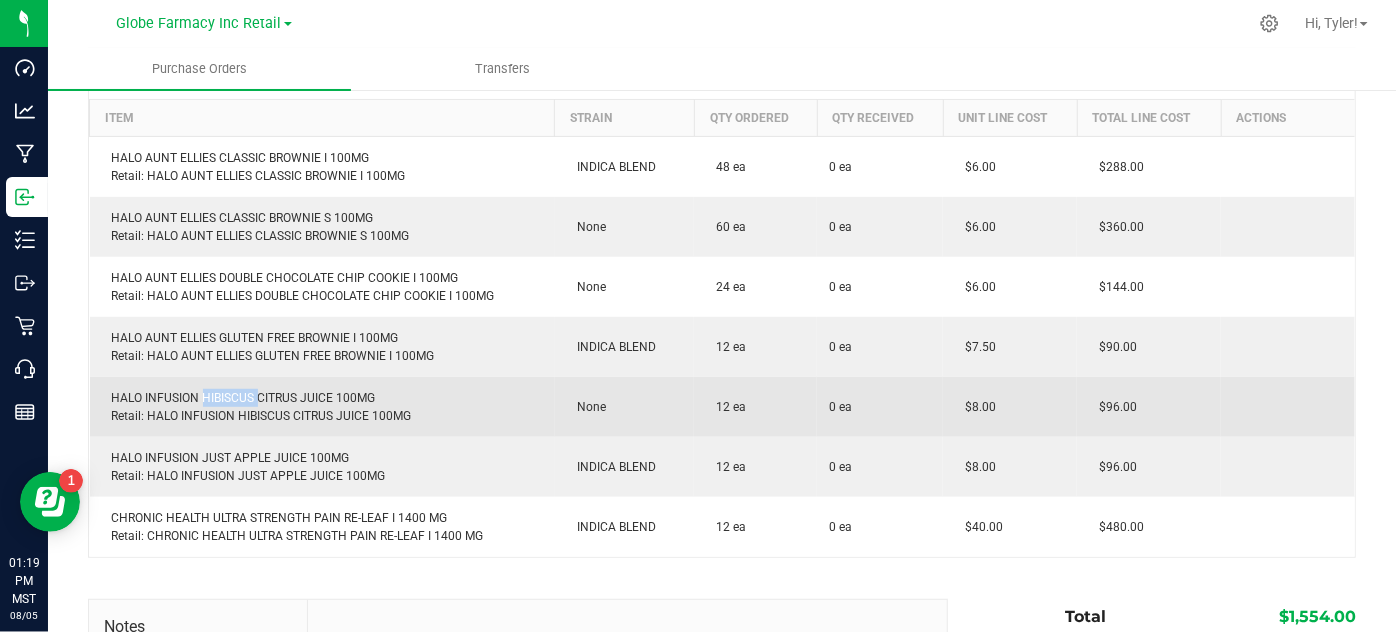 click on "HALO INFUSION HIBISCUS CITRUS JUICE 100MG Retail: HALO INFUSION HIBISCUS CITRUS JUICE 100MG" 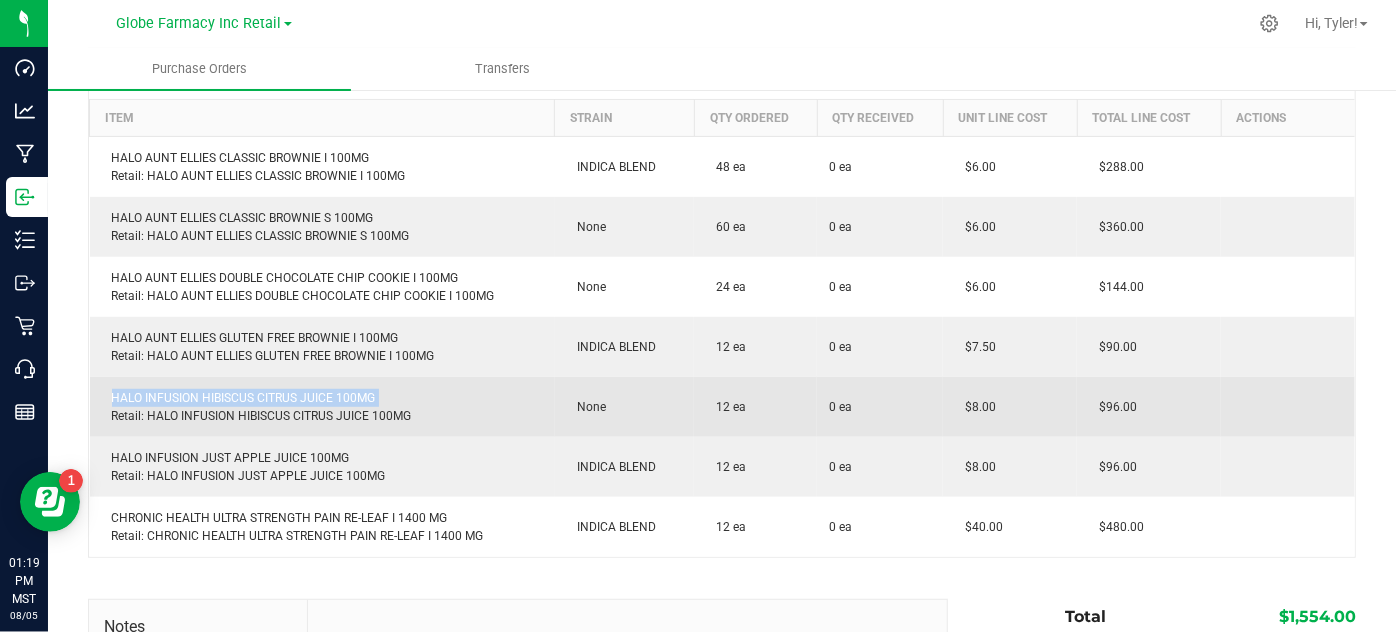 click on "HALO INFUSION HIBISCUS CITRUS JUICE 100MG Retail: HALO INFUSION HIBISCUS CITRUS JUICE 100MG" 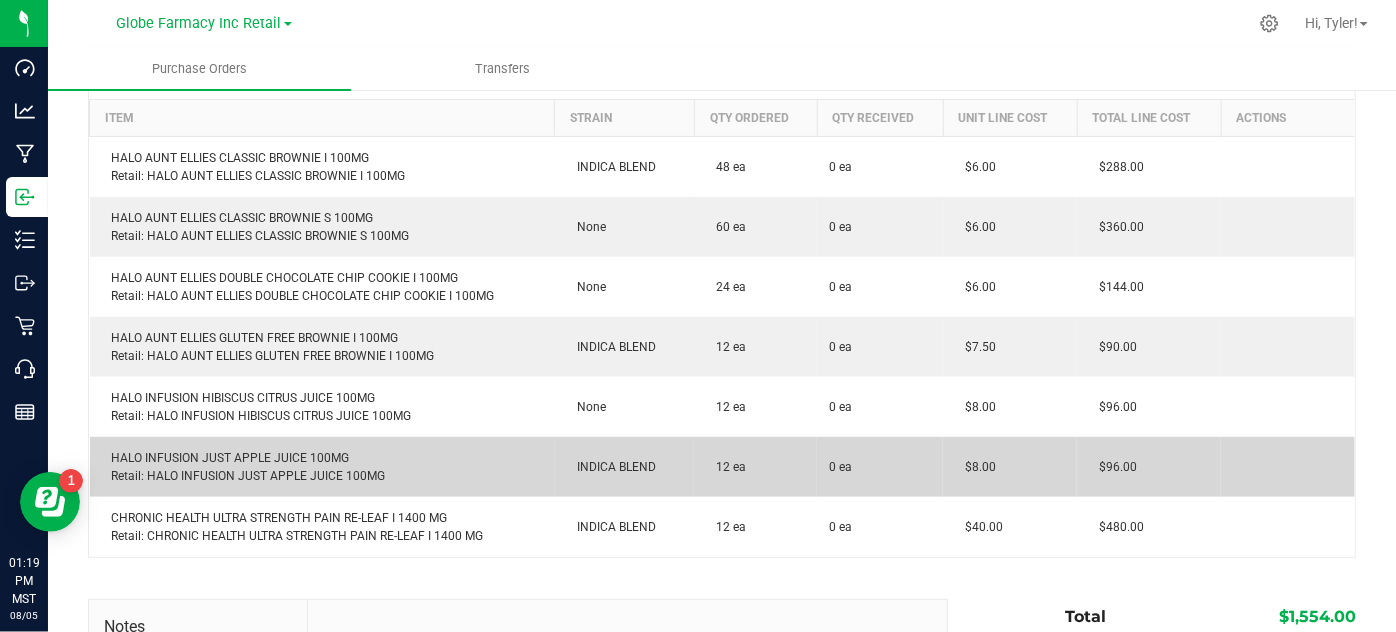 click on "HALO INFUSION JUST APPLE JUICE 100MG Retail: HALO INFUSION JUST APPLE JUICE 100MG" 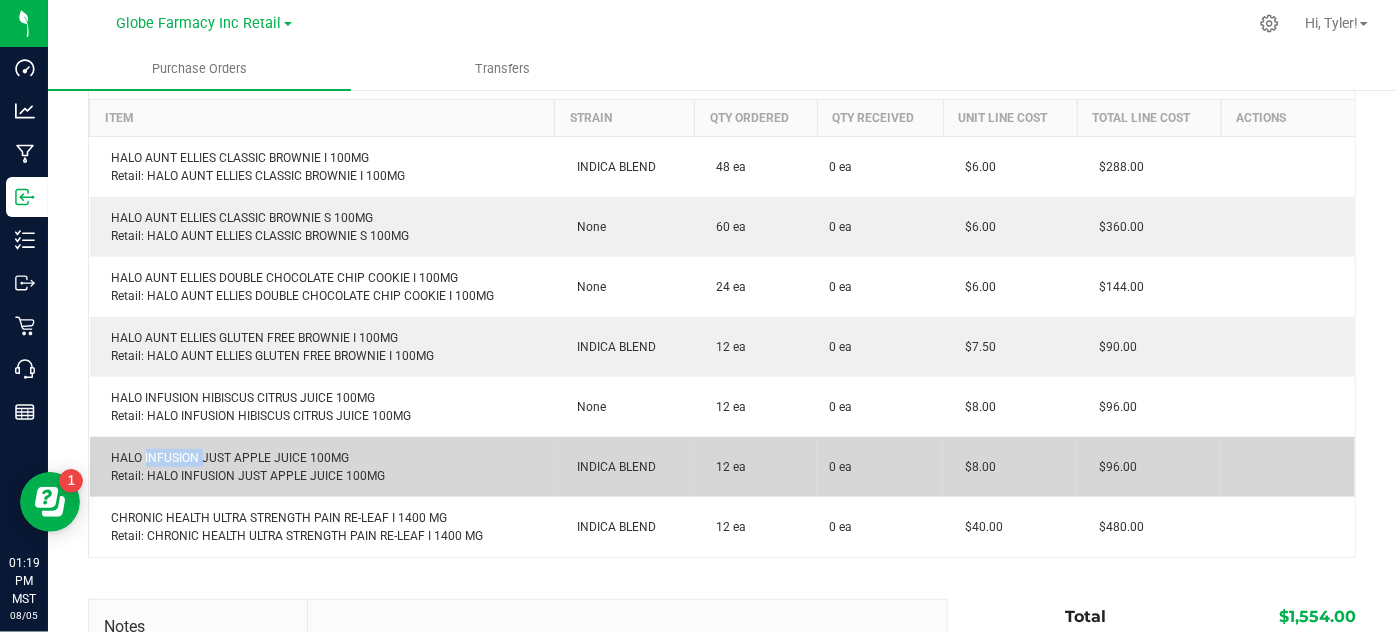 click on "HALO INFUSION JUST APPLE JUICE 100MG Retail: HALO INFUSION JUST APPLE JUICE 100MG" 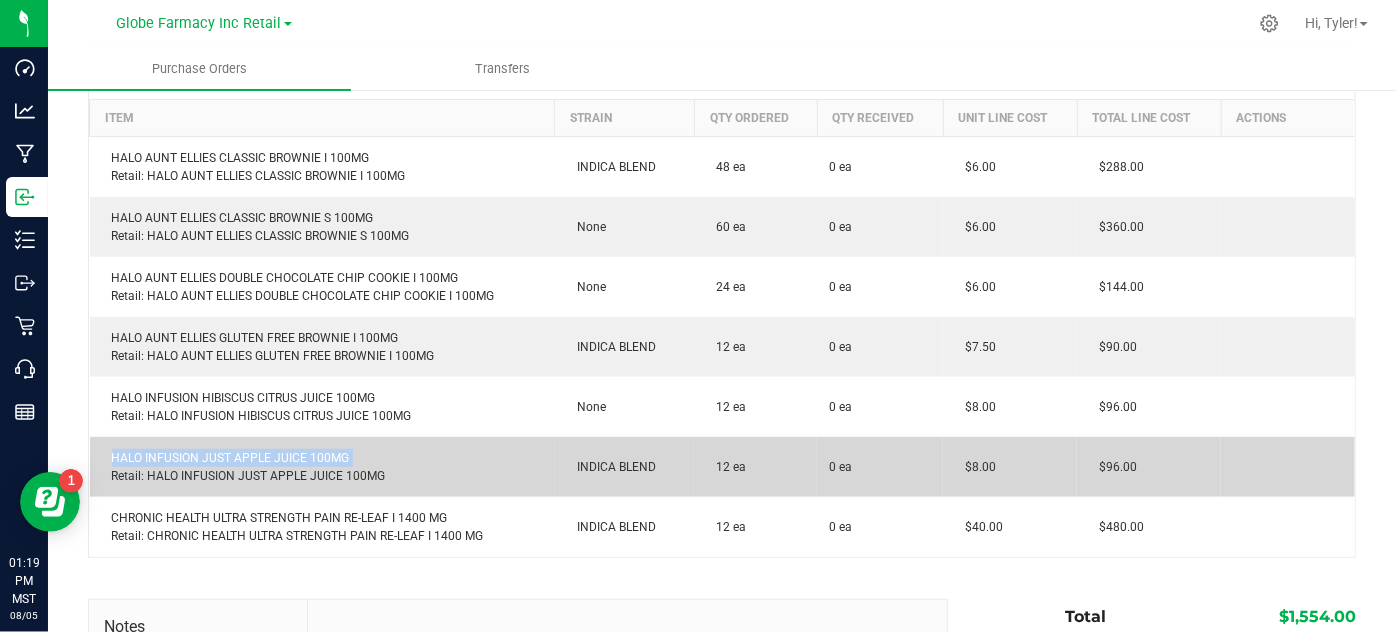 click on "HALO INFUSION JUST APPLE JUICE 100MG Retail: HALO INFUSION JUST APPLE JUICE 100MG" 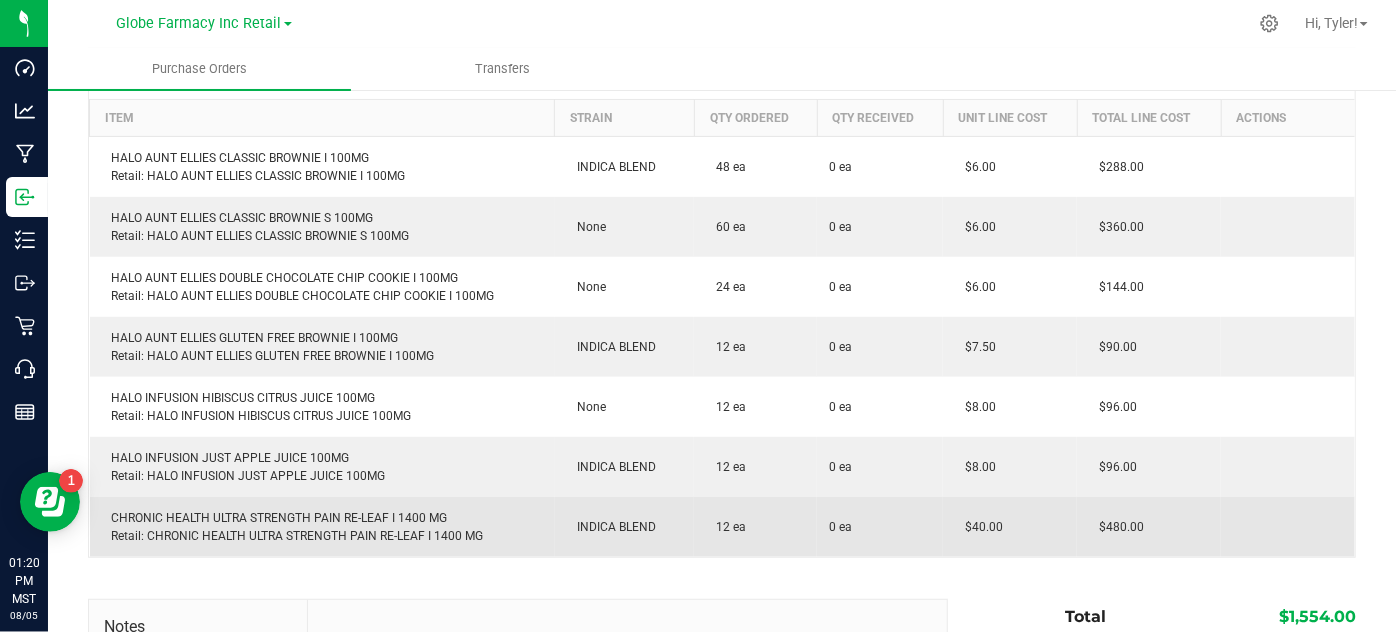 click on "CHRONIC HEALTH ULTRA STRENGTH PAIN RE-LEAF I 1400 MG Retail: CHRONIC HEALTH ULTRA STRENGTH PAIN RE-LEAF I 1400 MG" 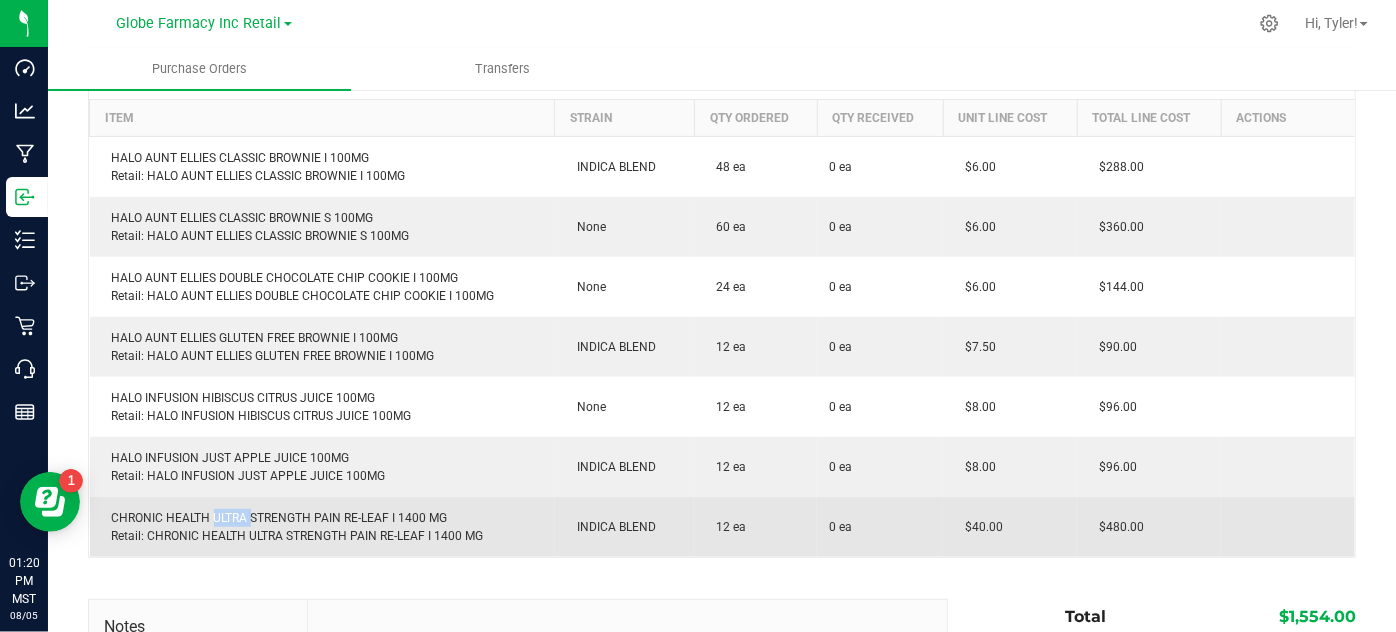 click on "CHRONIC HEALTH ULTRA STRENGTH PAIN RE-LEAF I 1400 MG Retail: CHRONIC HEALTH ULTRA STRENGTH PAIN RE-LEAF I 1400 MG" 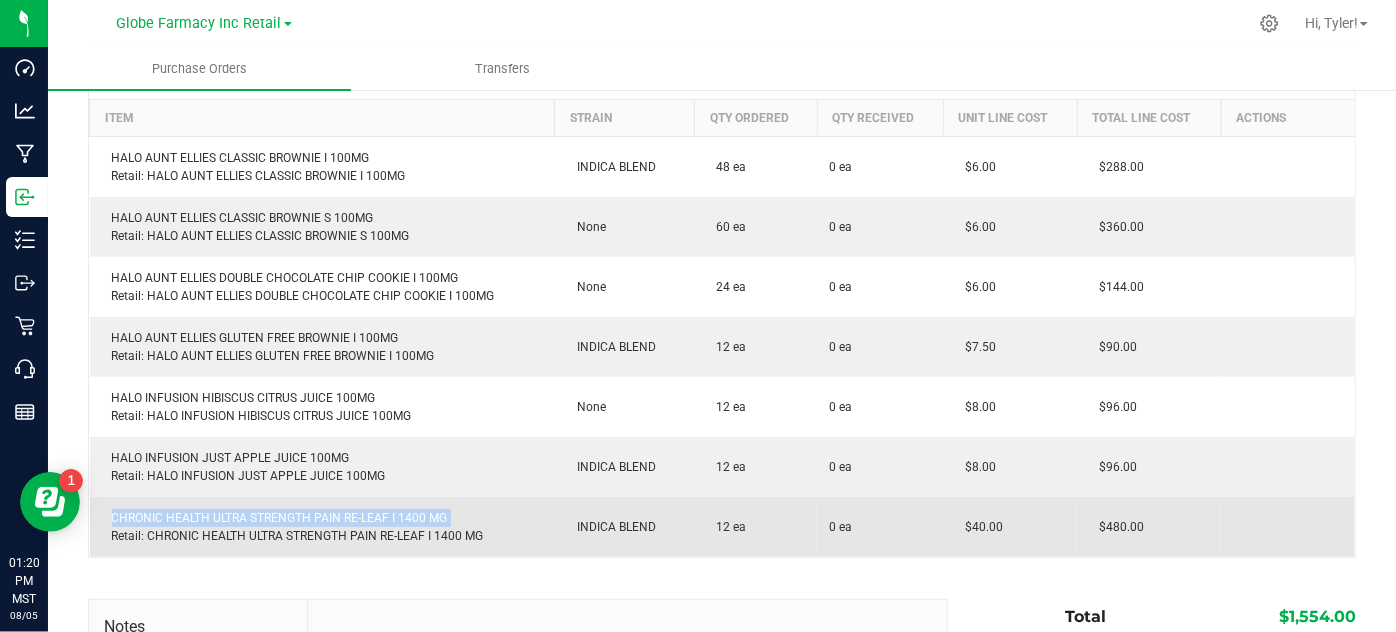 click on "CHRONIC HEALTH ULTRA STRENGTH PAIN RE-LEAF I 1400 MG Retail: CHRONIC HEALTH ULTRA STRENGTH PAIN RE-LEAF I 1400 MG" 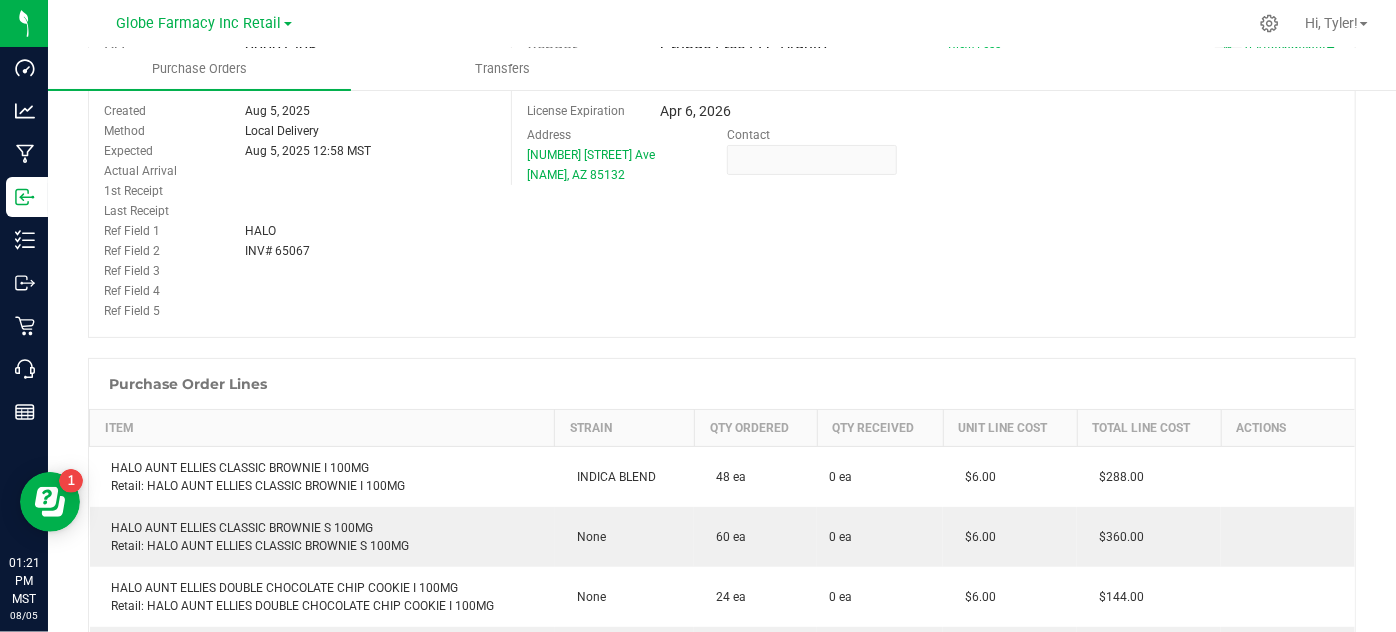scroll, scrollTop: 0, scrollLeft: 0, axis: both 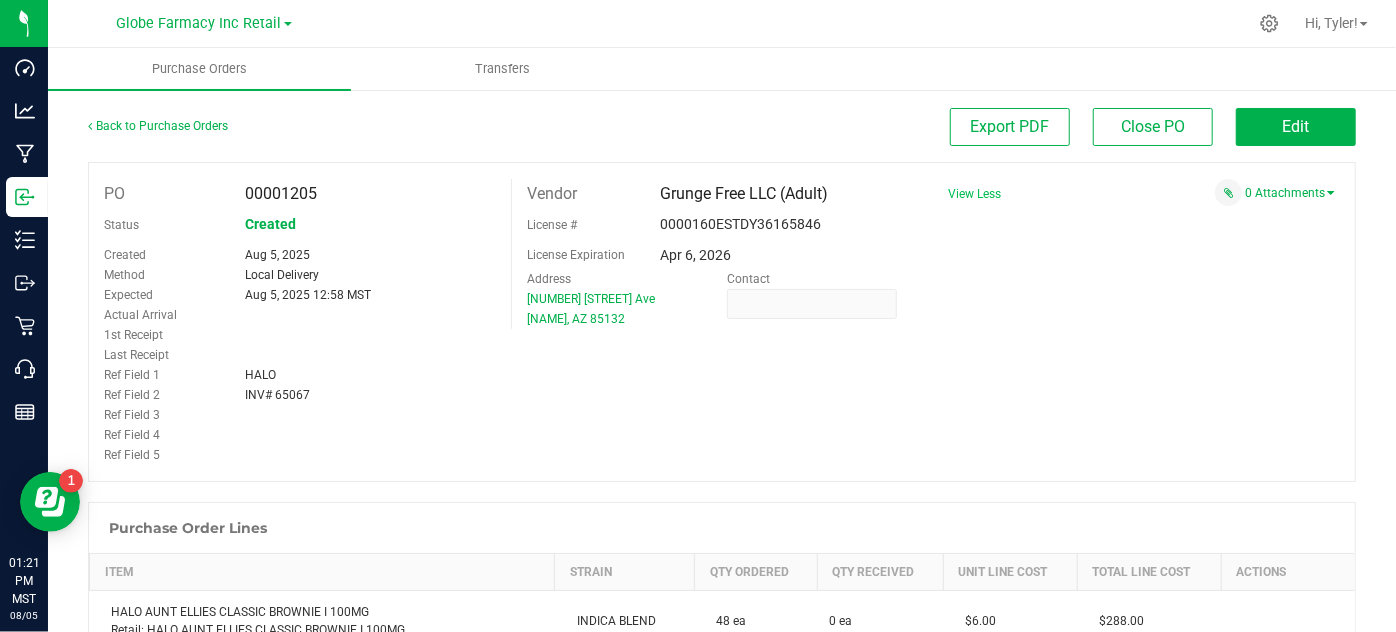 click on "PO
00001205
Status
Created
Created
Aug 5, 2025
Method
Local Delivery
Expected
Aug 5, 2025 12:58 MST" 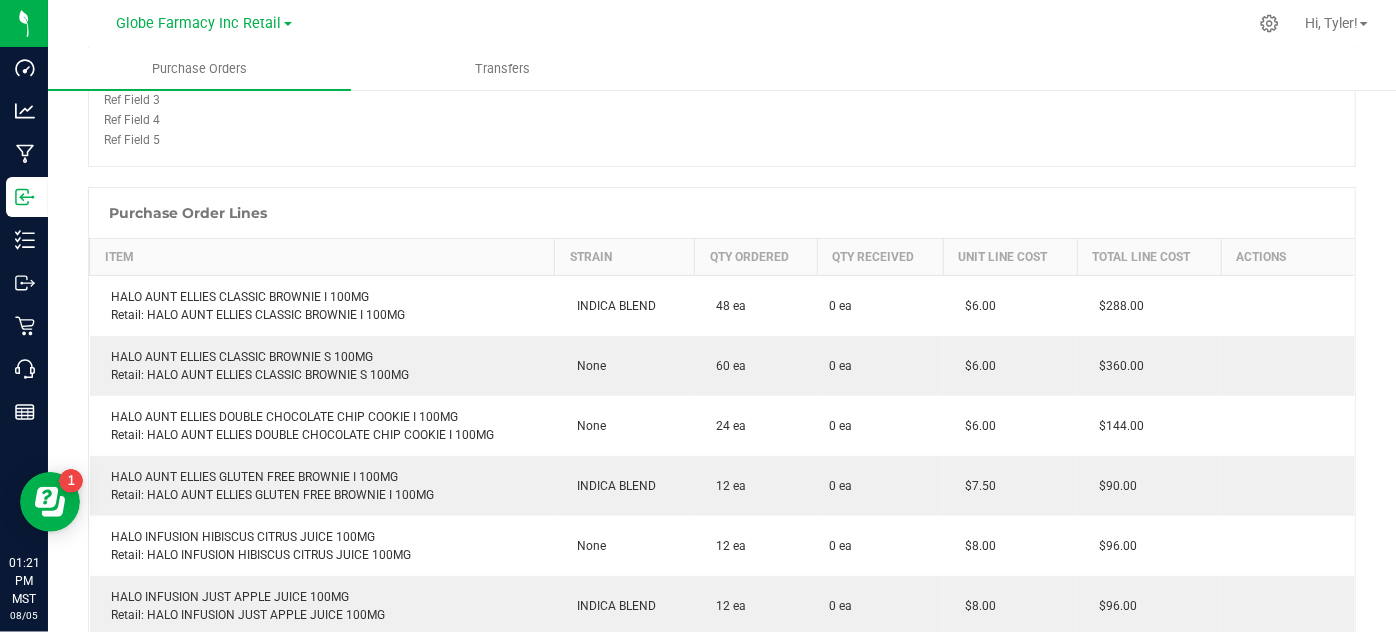 scroll, scrollTop: 0, scrollLeft: 0, axis: both 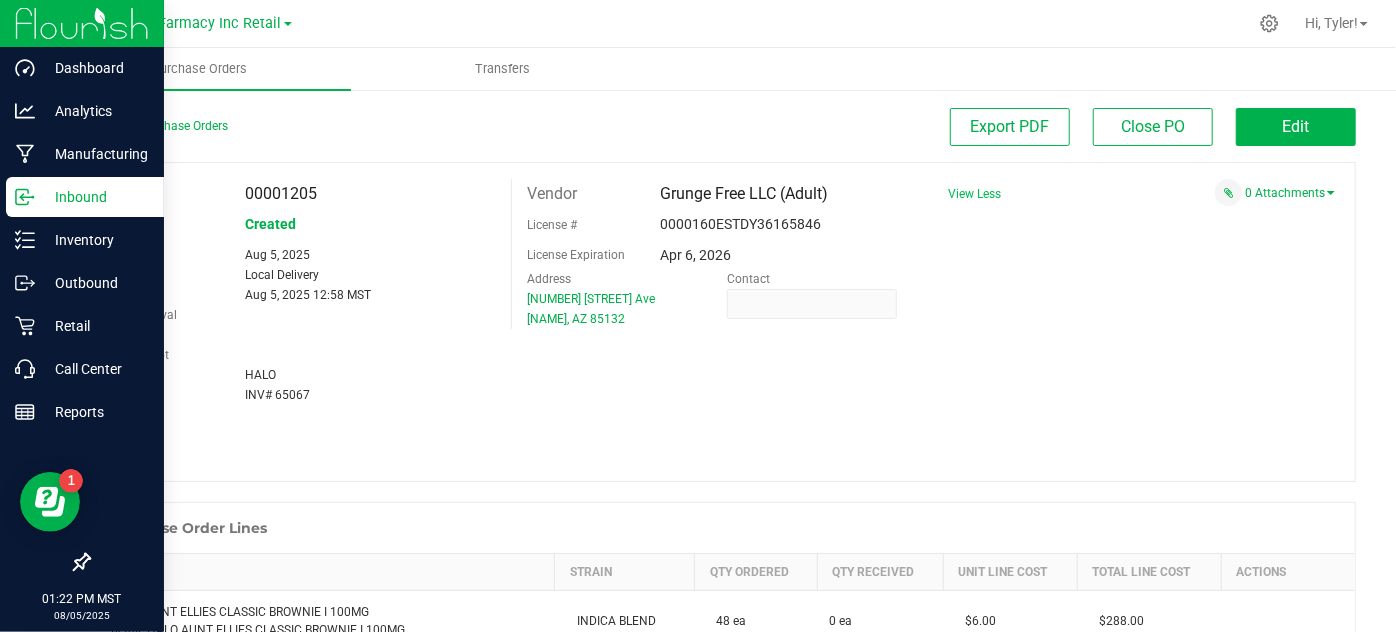 click 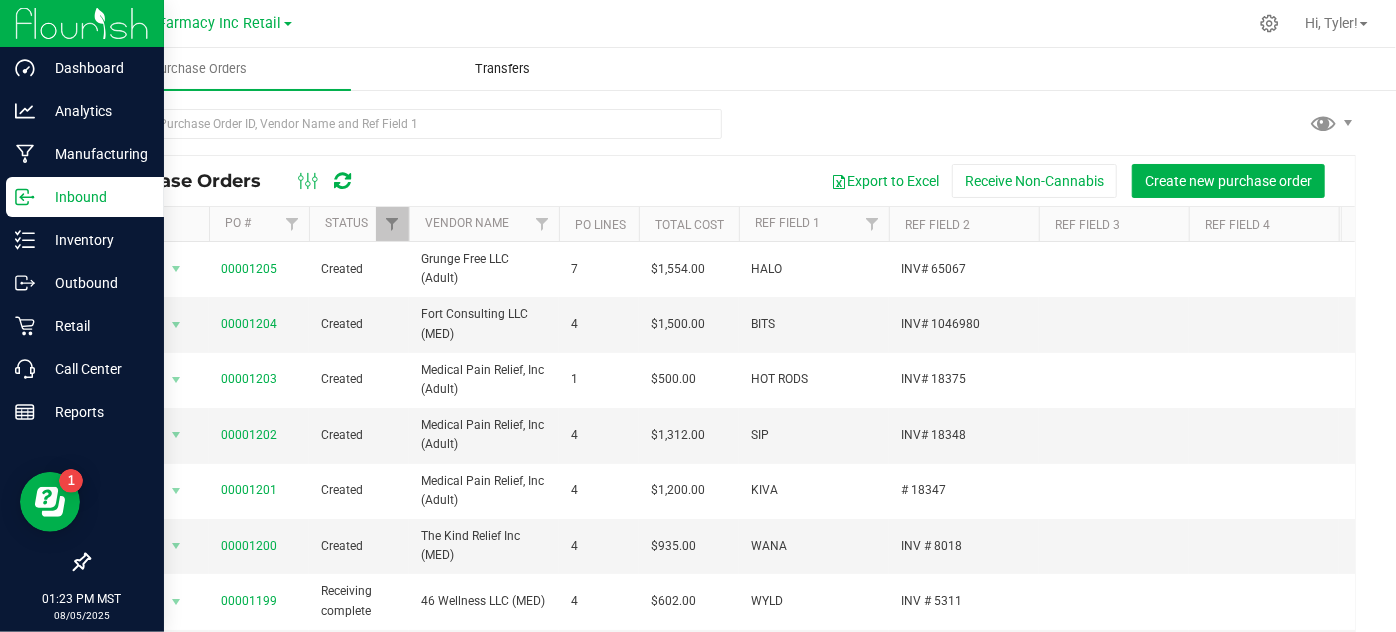 click on "Transfers" 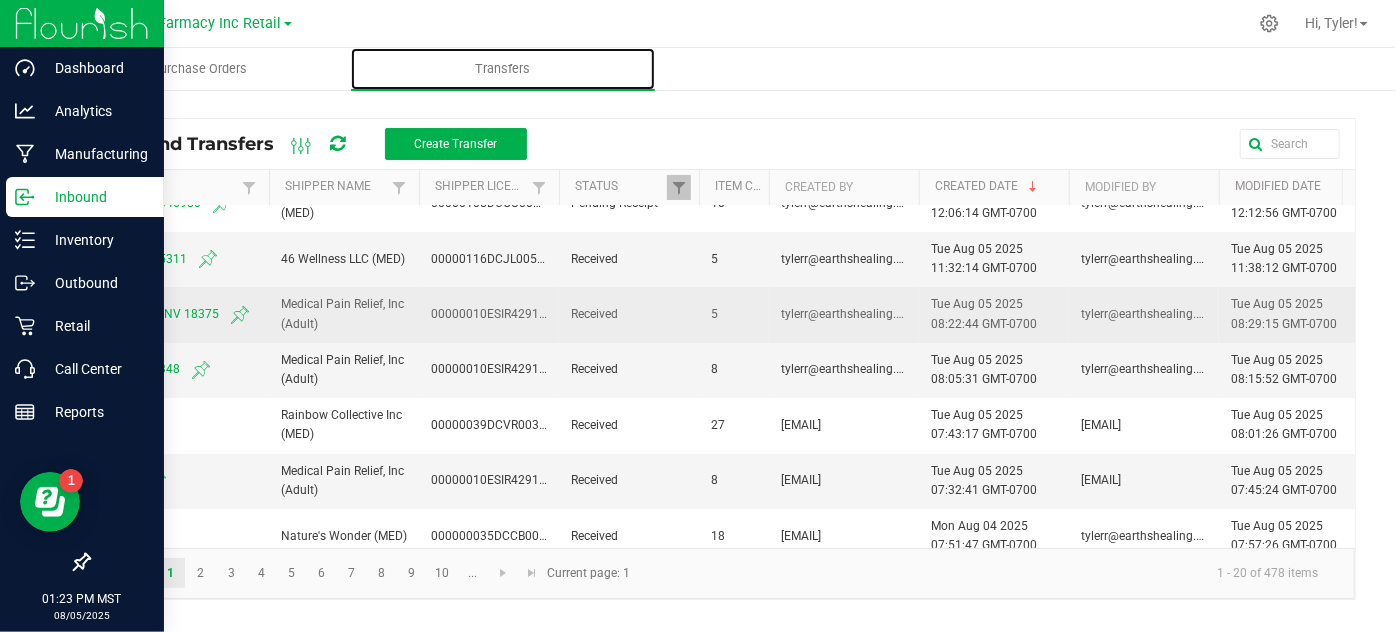 scroll, scrollTop: 181, scrollLeft: 0, axis: vertical 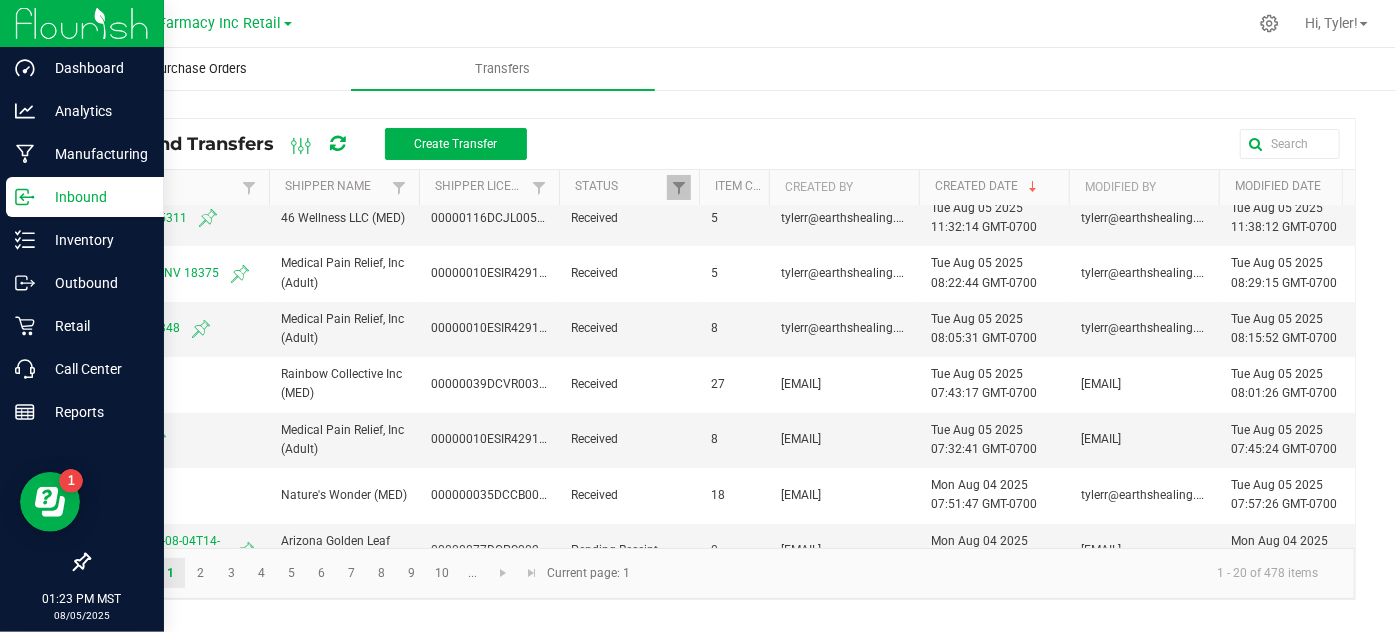 click on "Purchase Orders" 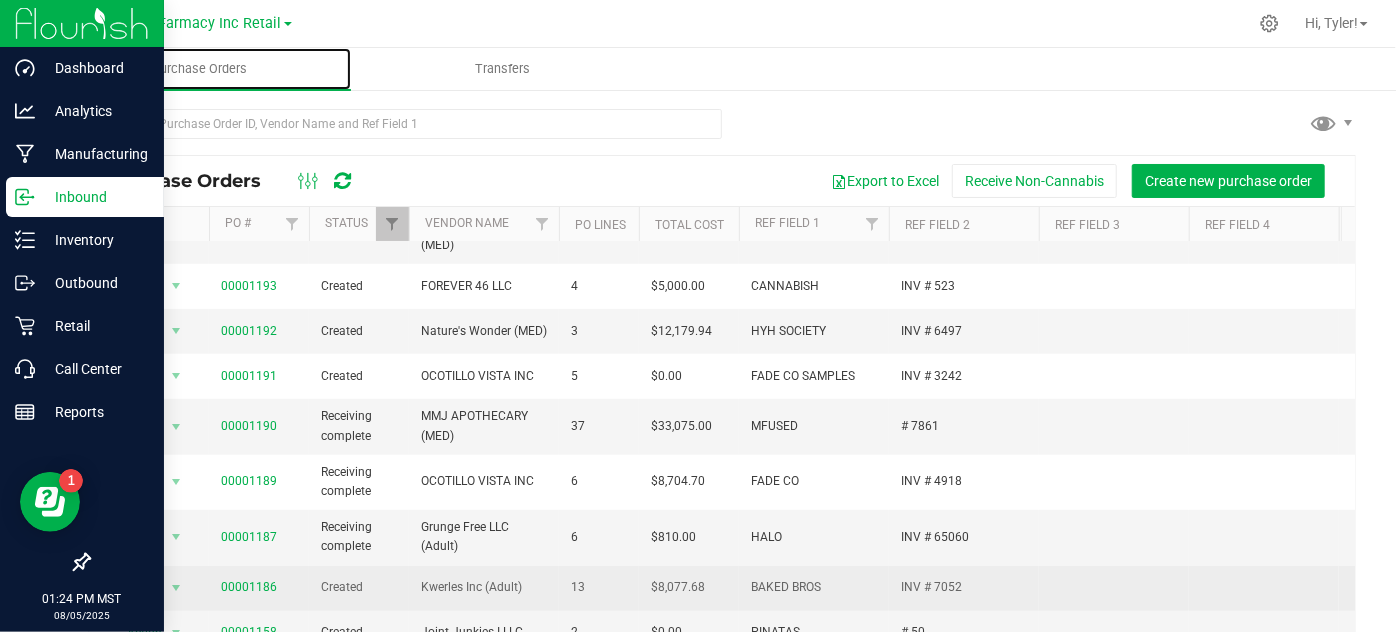 scroll, scrollTop: 704, scrollLeft: 0, axis: vertical 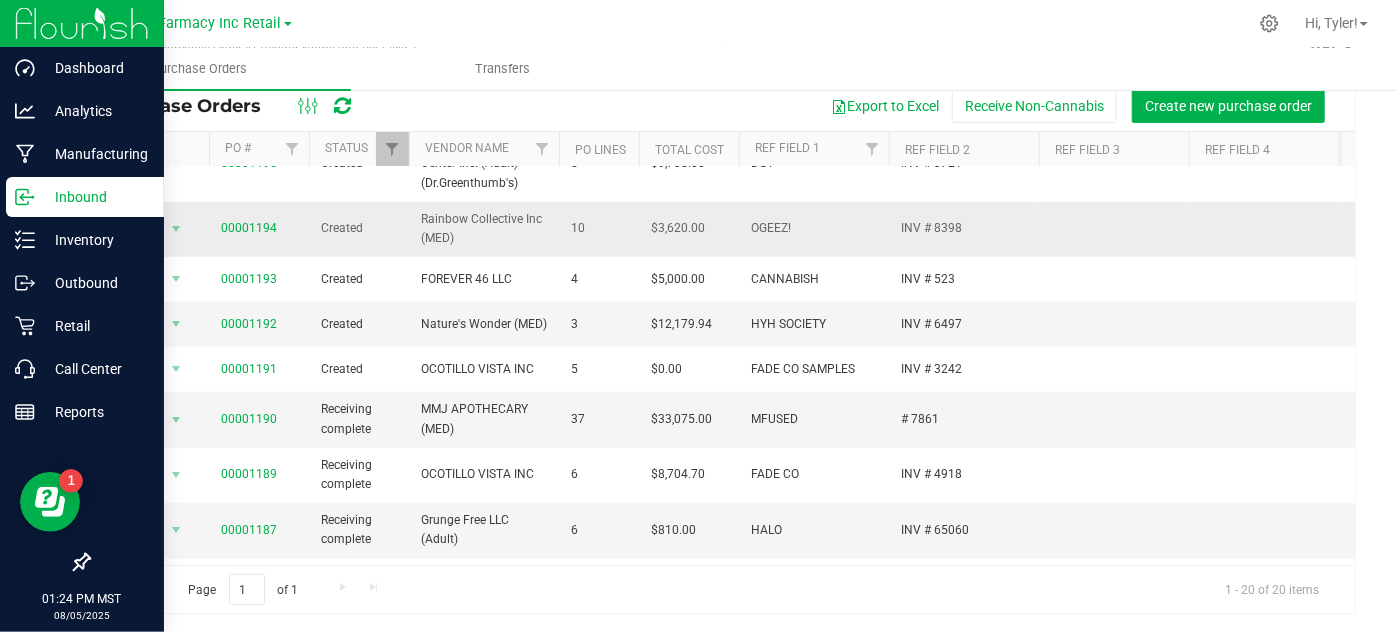 click on "00001194" 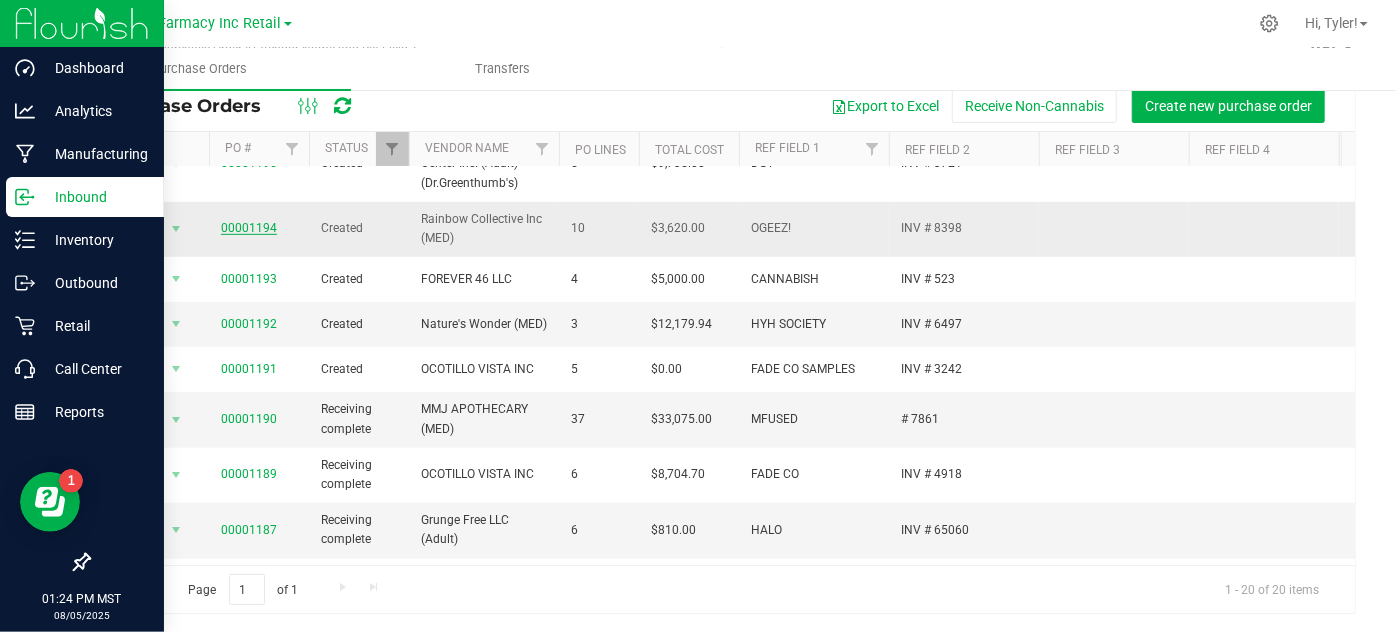 click on "00001194" 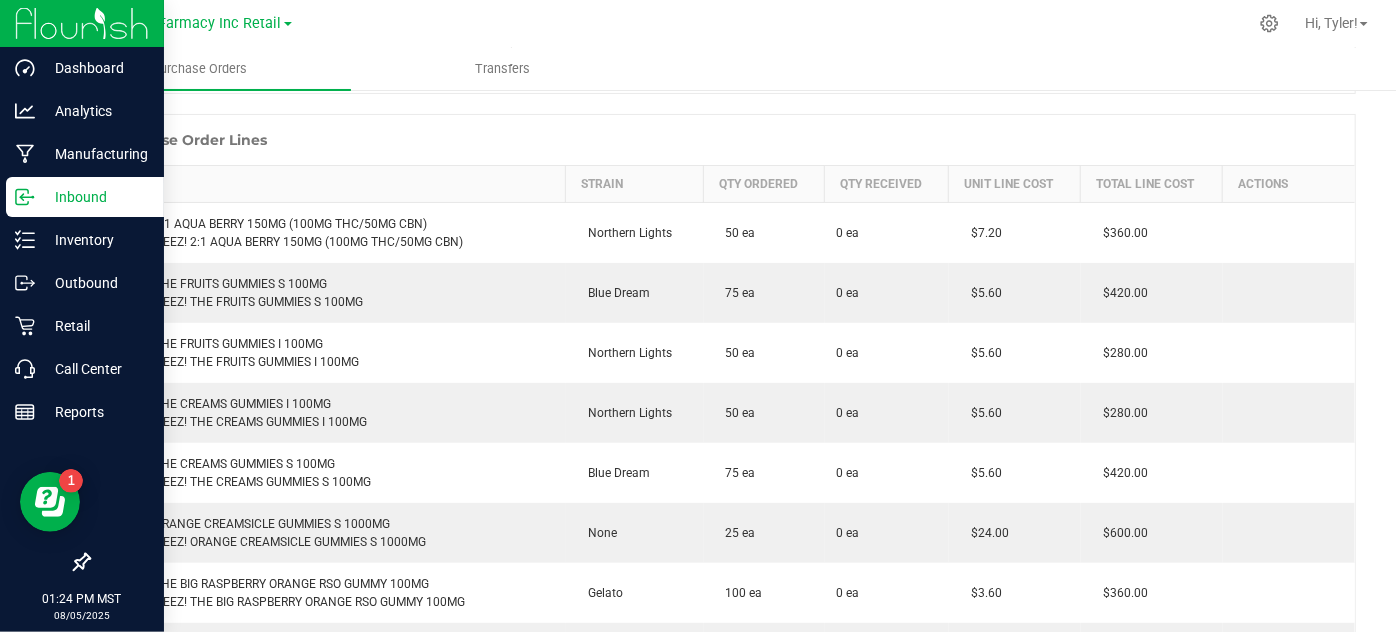 scroll, scrollTop: 0, scrollLeft: 0, axis: both 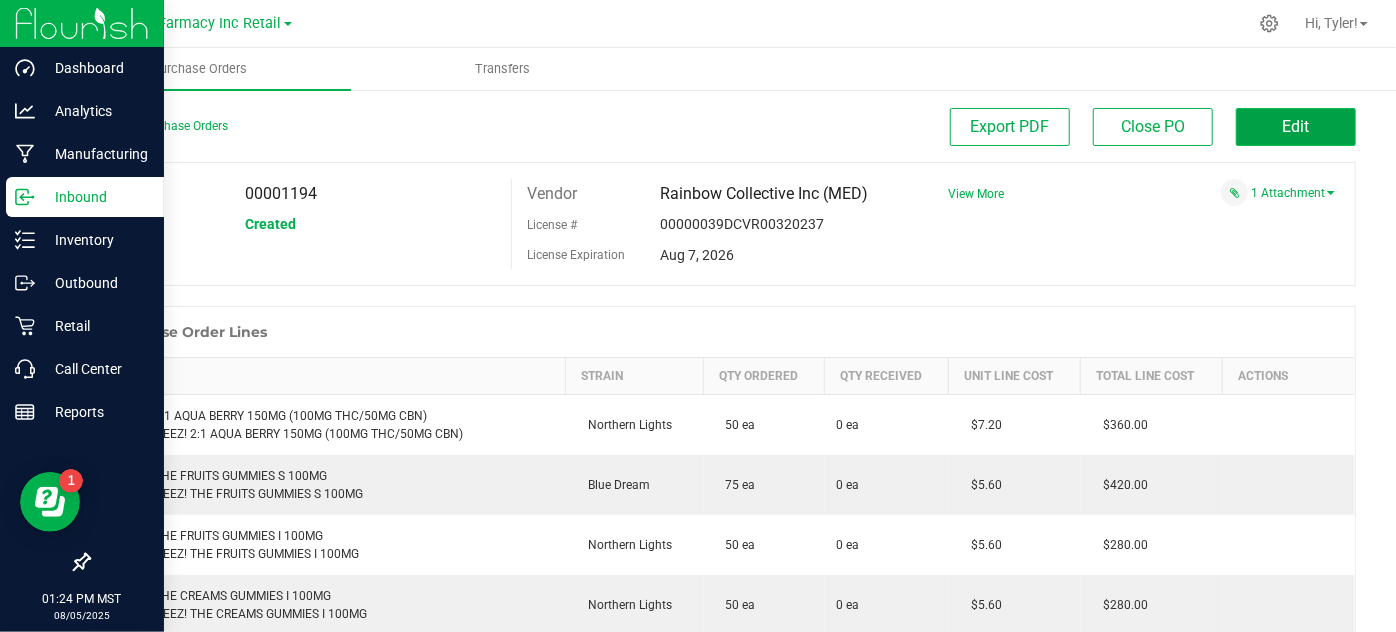 click on "Edit" 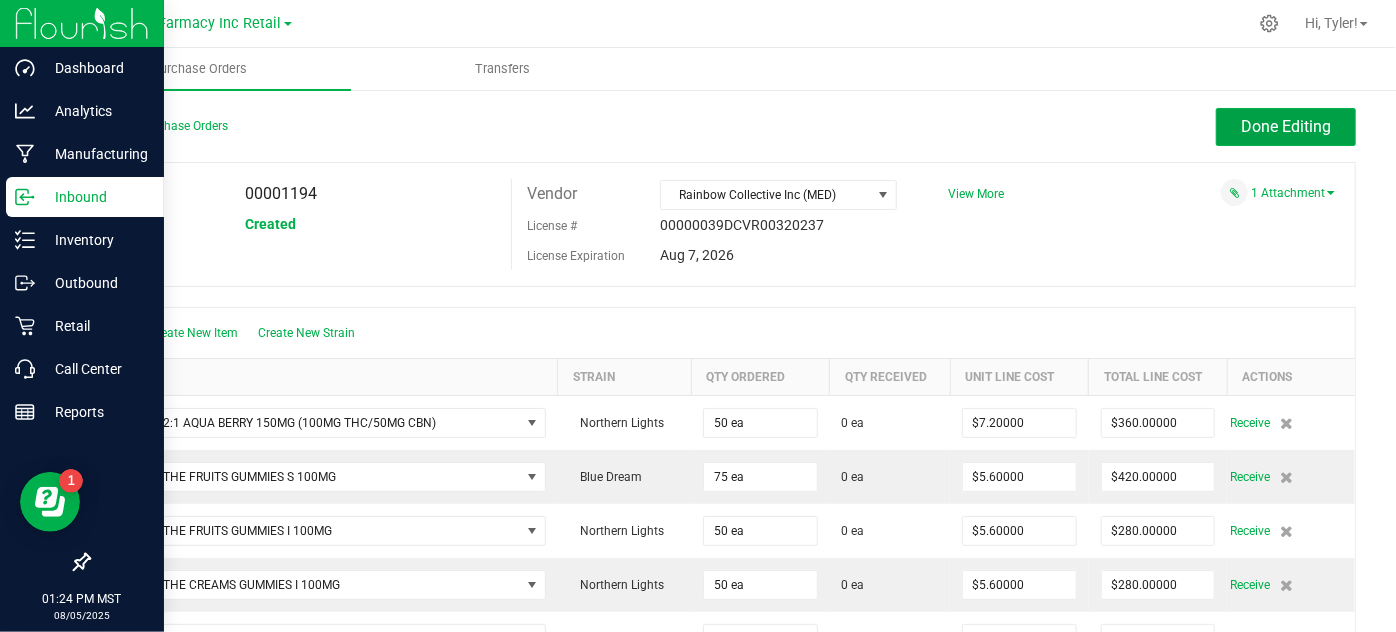 click on "Done Editing" 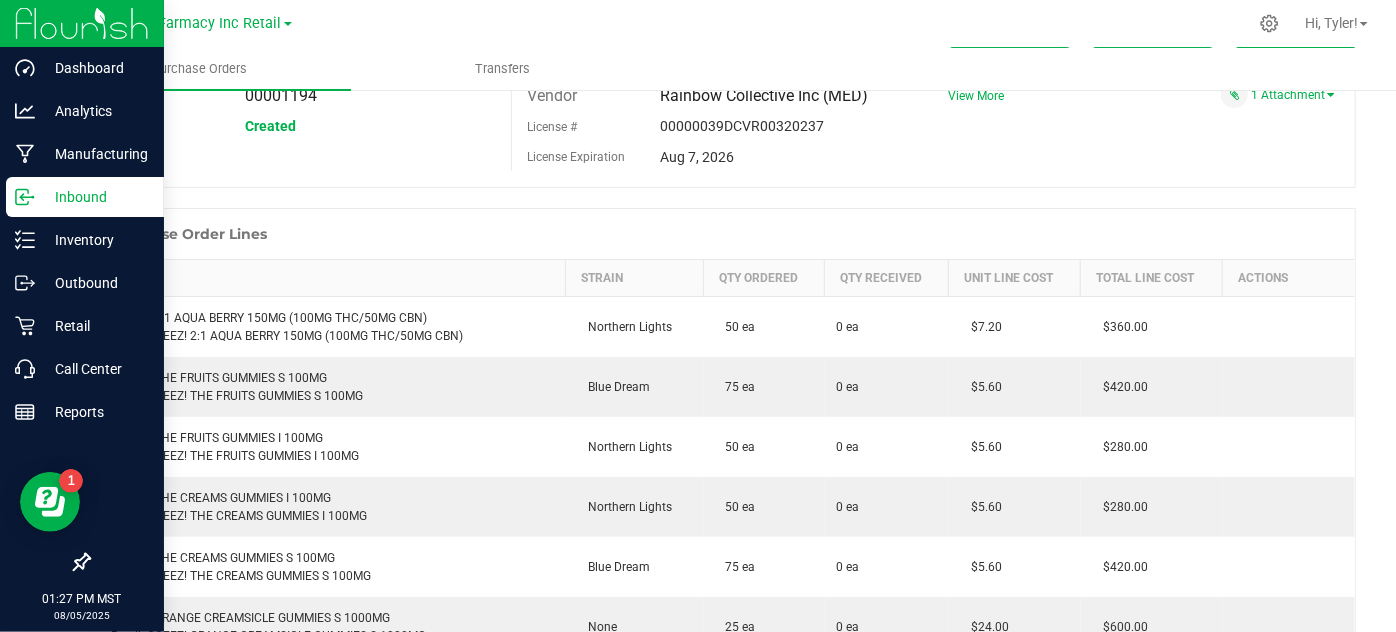 scroll, scrollTop: 56, scrollLeft: 0, axis: vertical 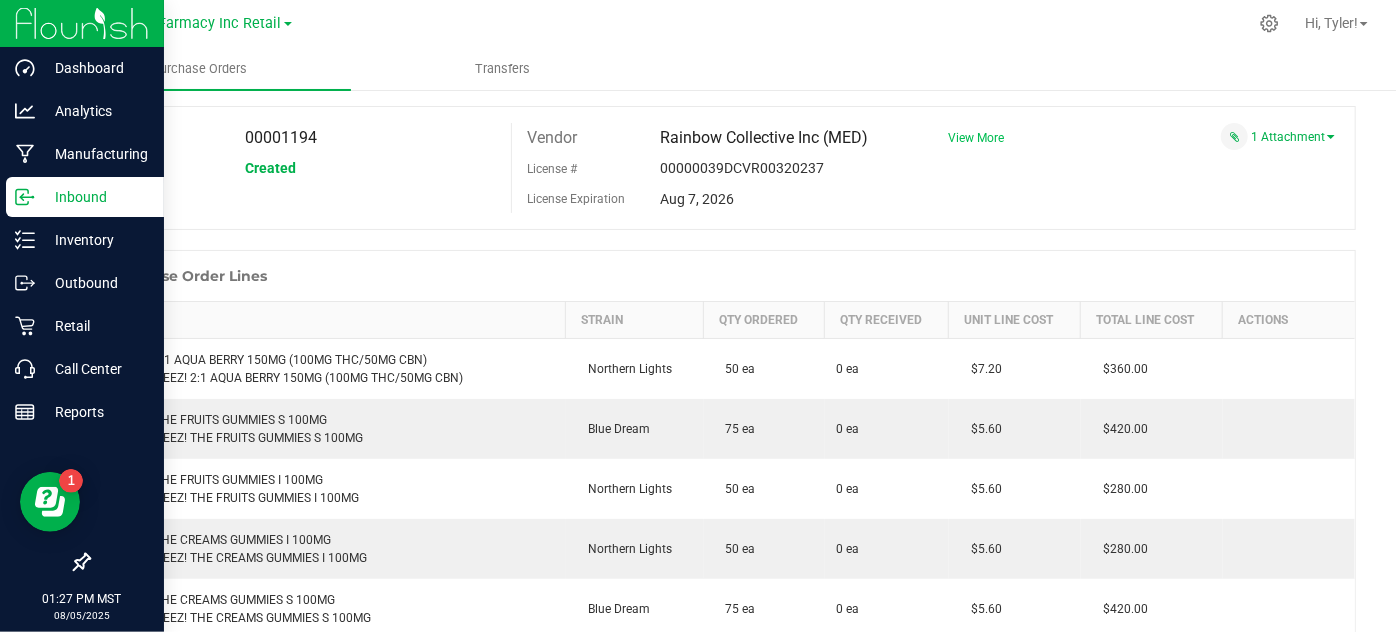 click on "View More" 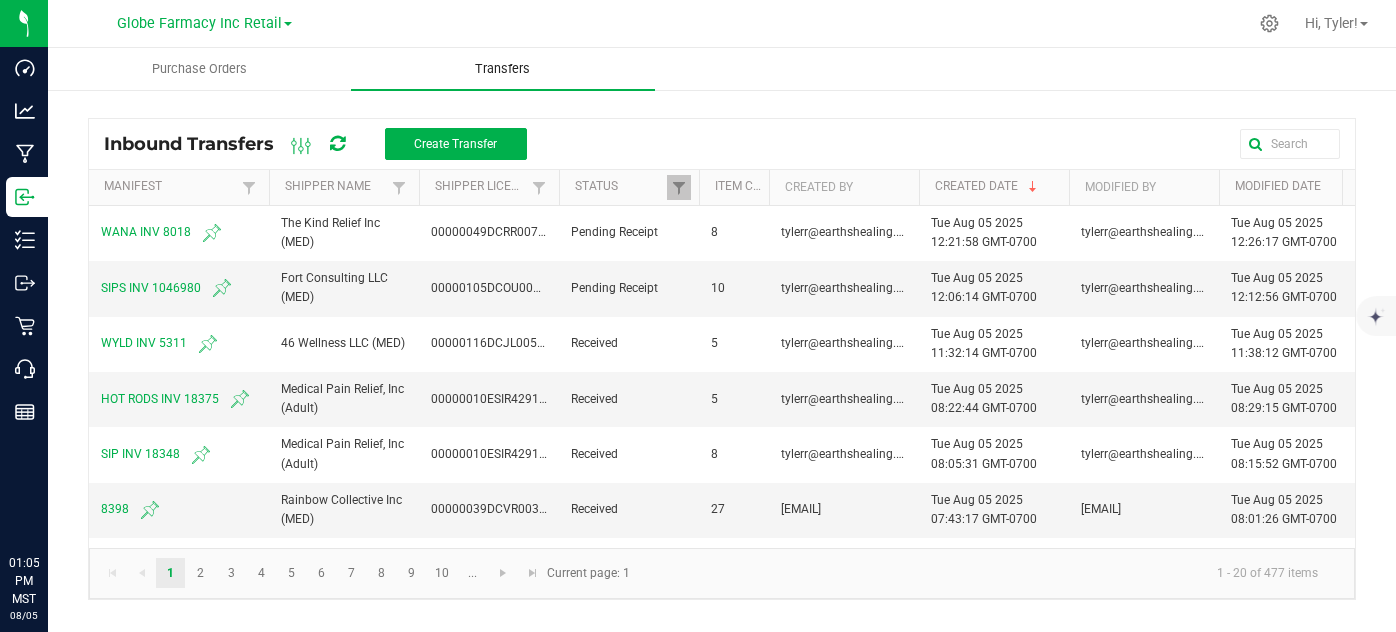 scroll, scrollTop: 0, scrollLeft: 0, axis: both 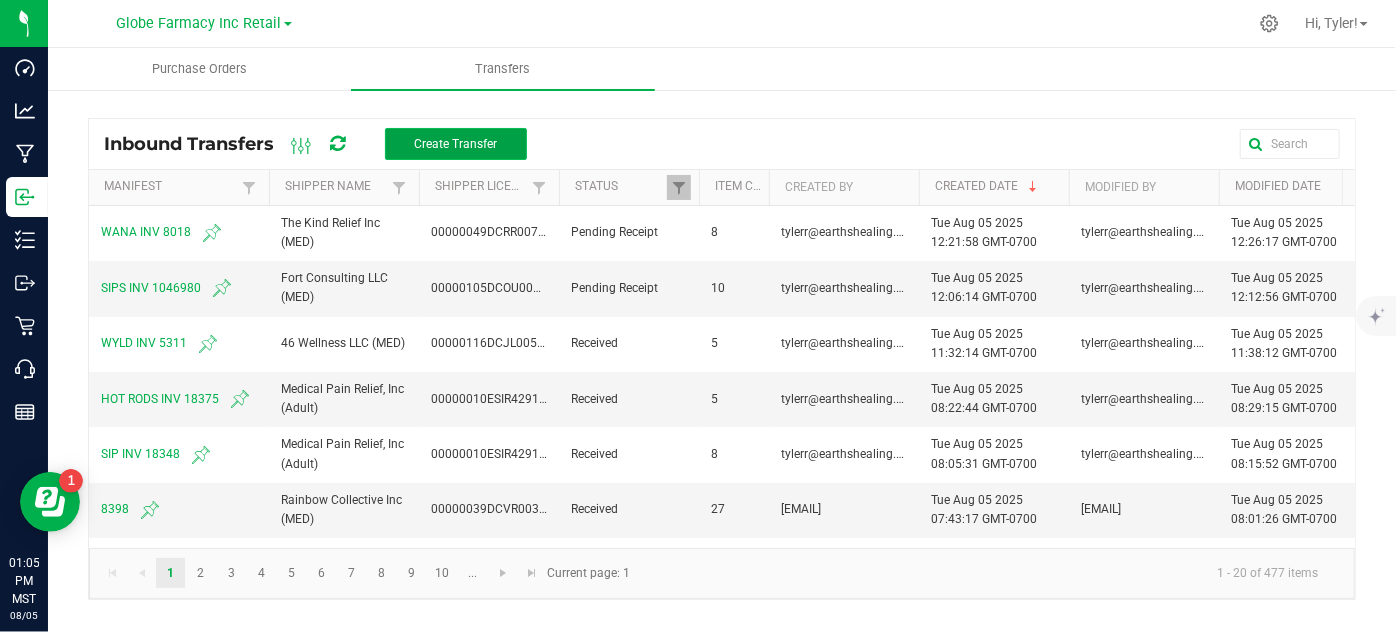 click on "Create Transfer" at bounding box center (456, 144) 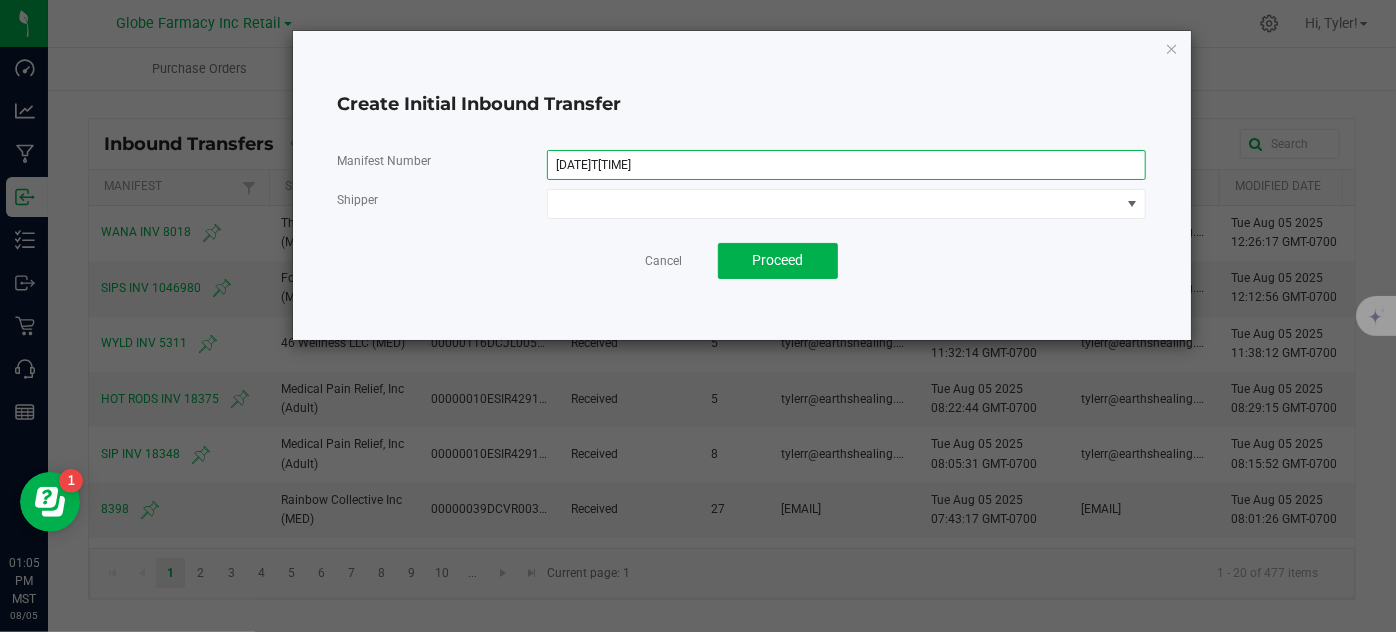drag, startPoint x: 714, startPoint y: 159, endPoint x: 414, endPoint y: 96, distance: 306.54364 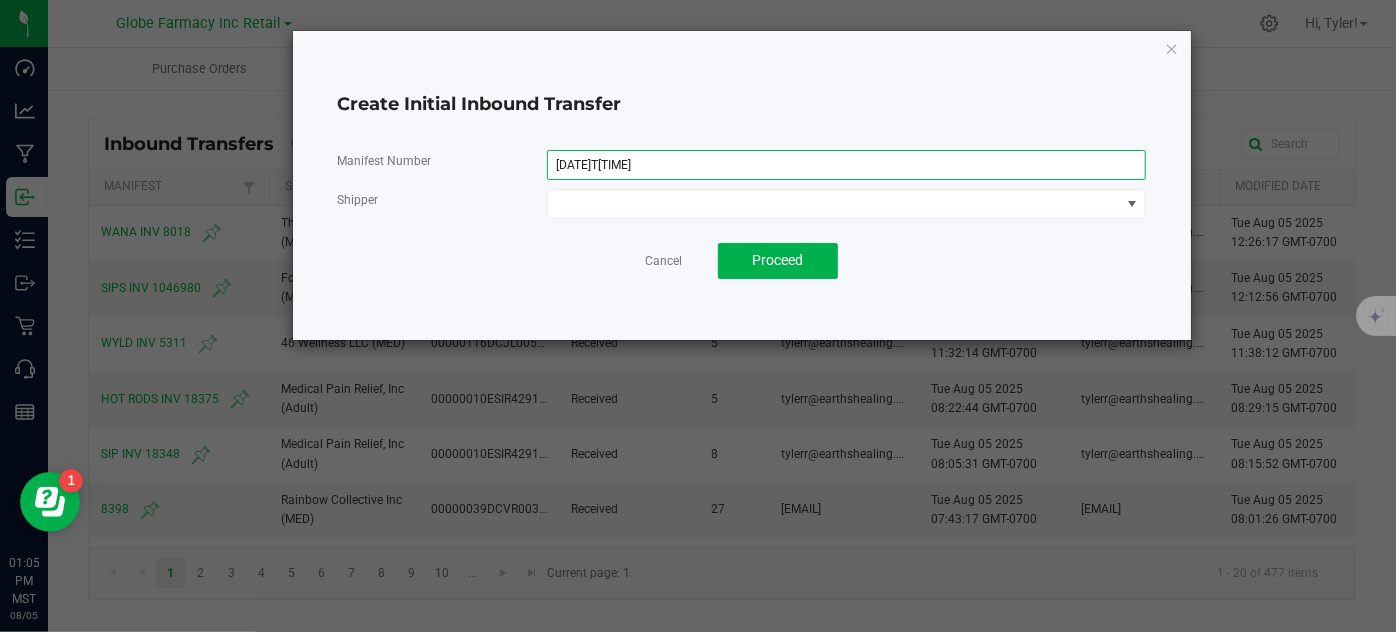 click on "Create Initial Inbound Transfer Manifest Number Initial-2025-08-05T20-05 Shipper  Cancel   Proceed" 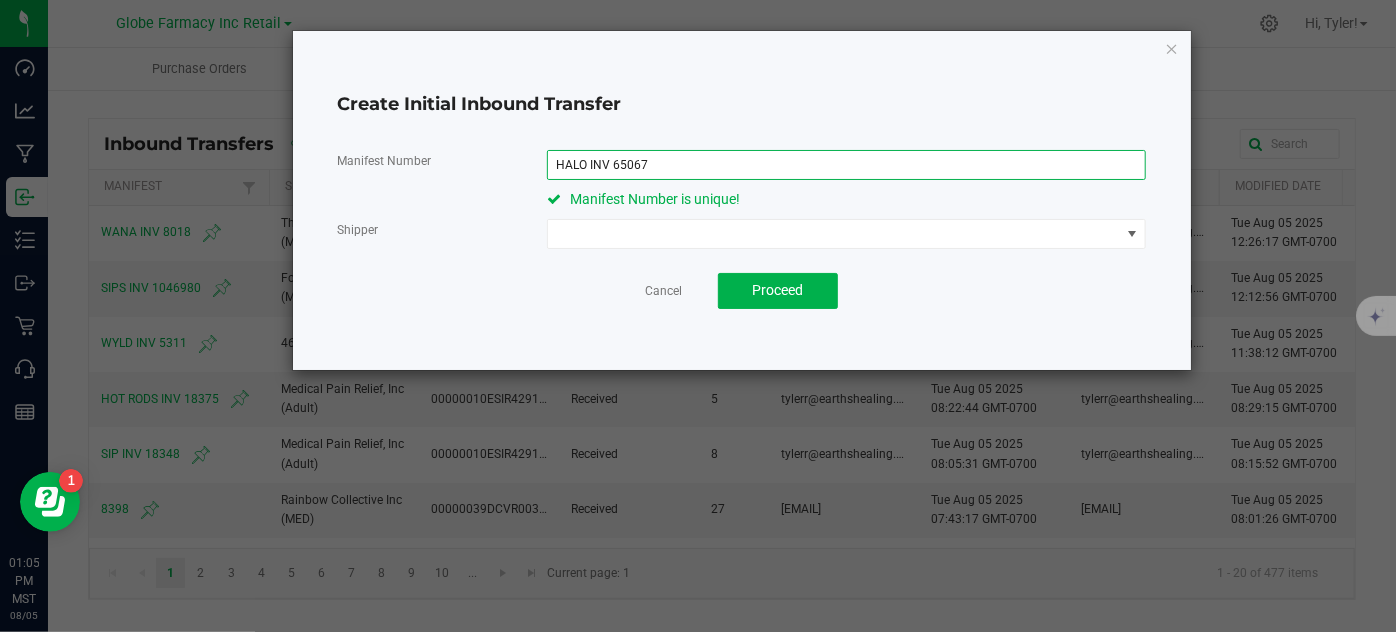 type on "HALO INV 65067" 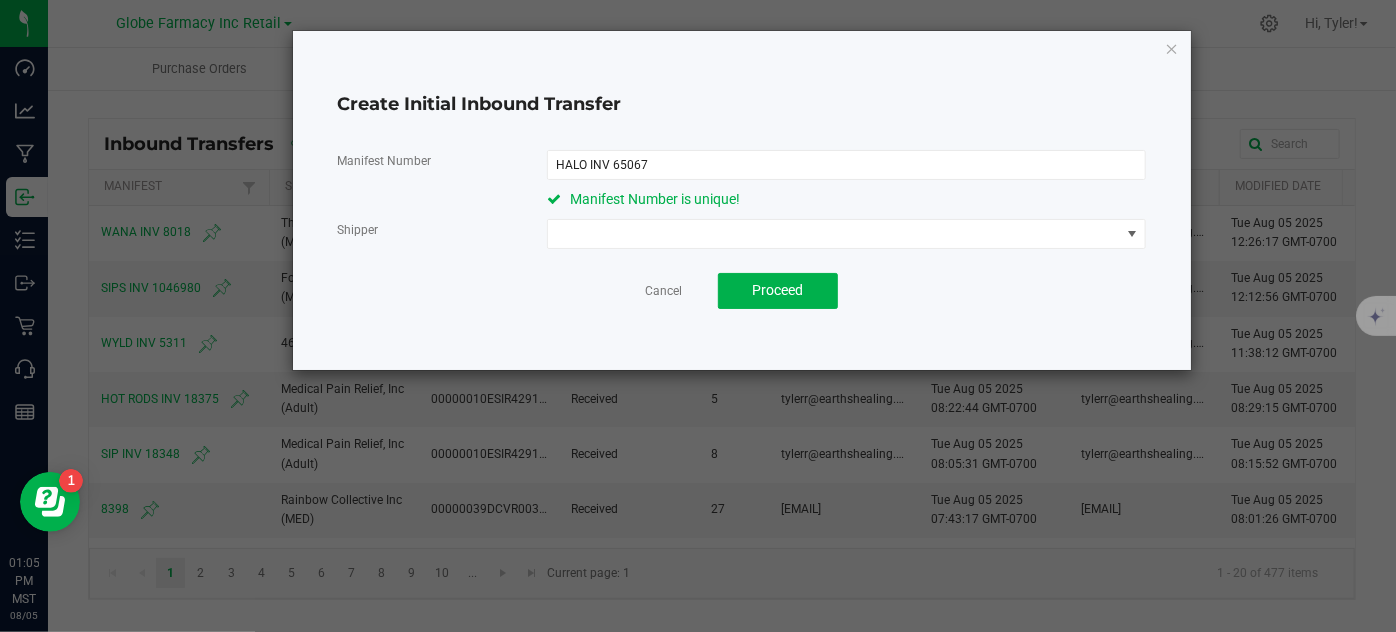 click on "Manifest Number HALO INV 65067 Manifest Number is unique!" 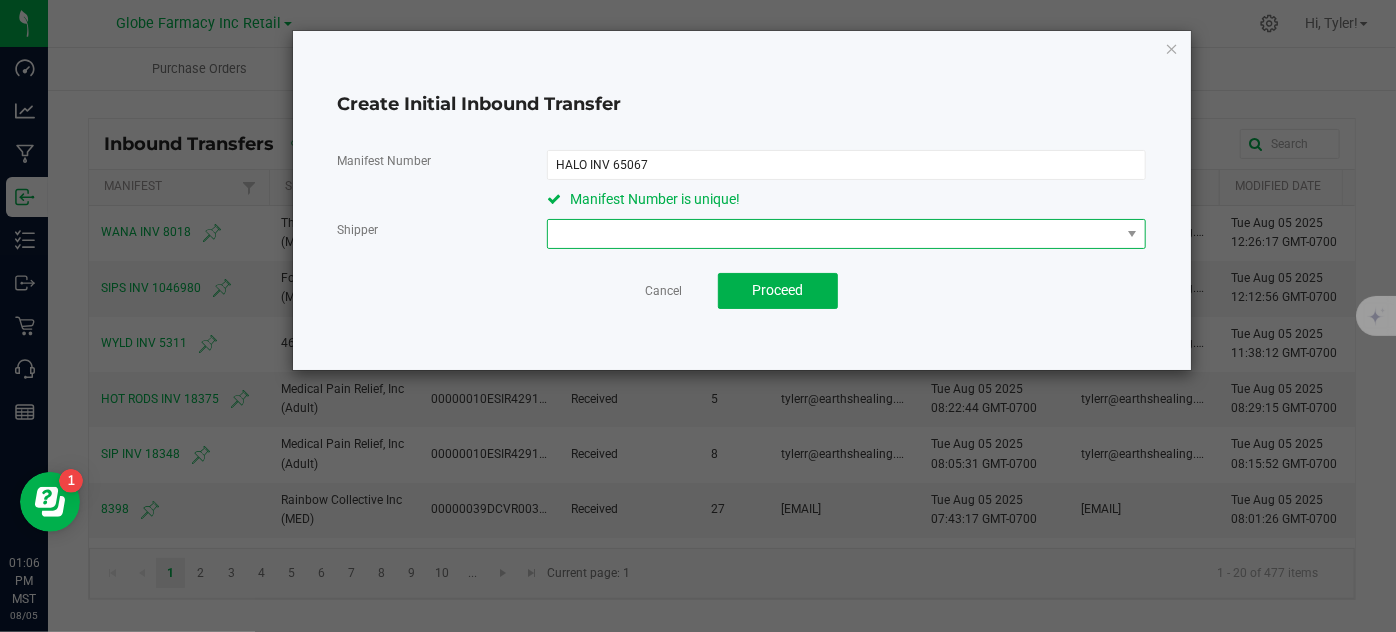 click at bounding box center (834, 234) 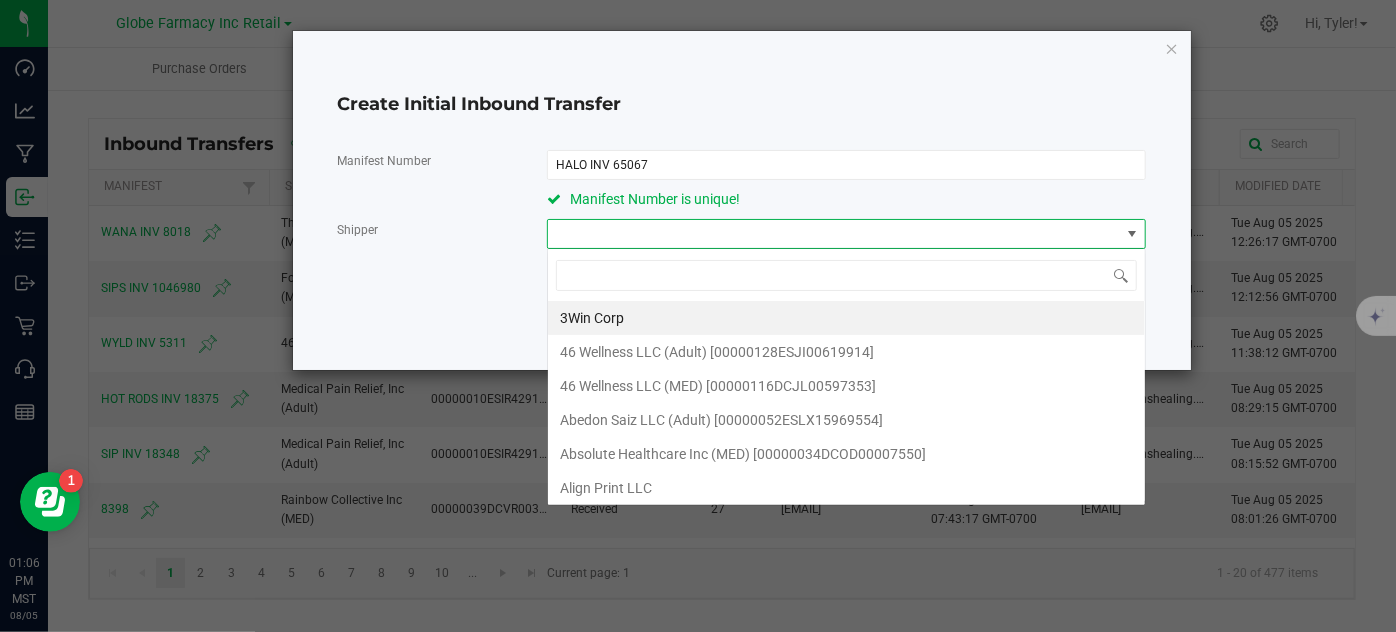scroll, scrollTop: 99970, scrollLeft: 99400, axis: both 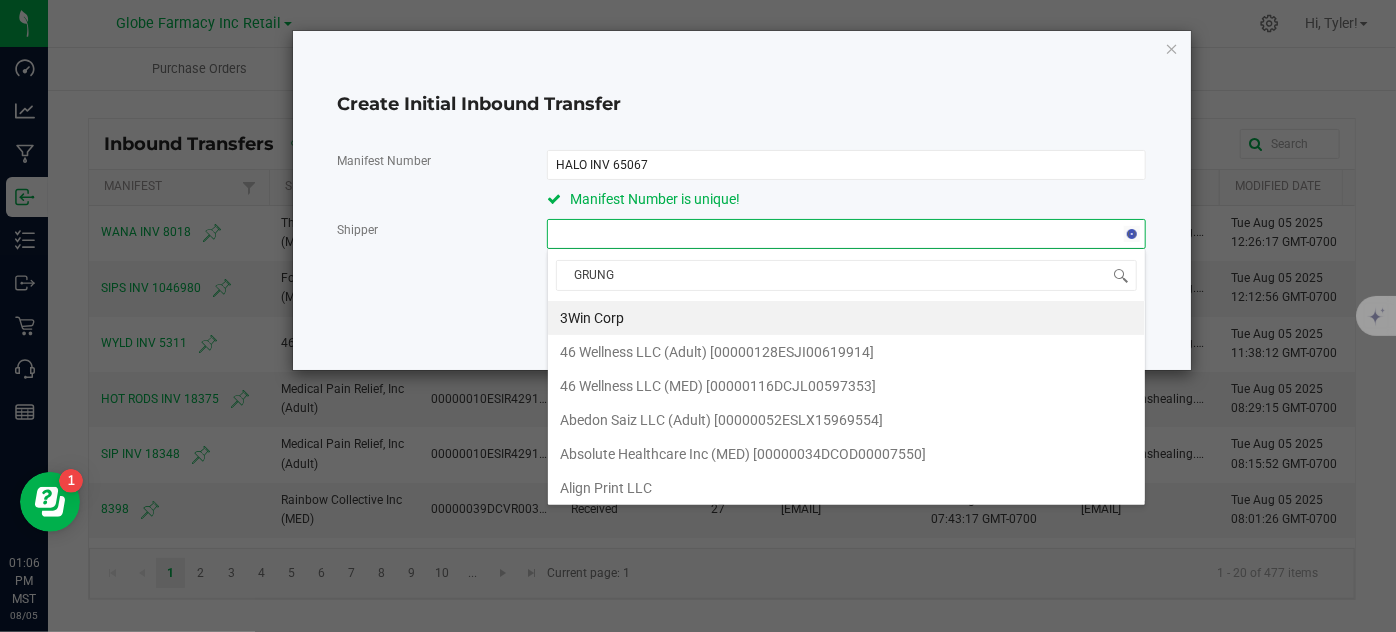 type on "GRUNGE" 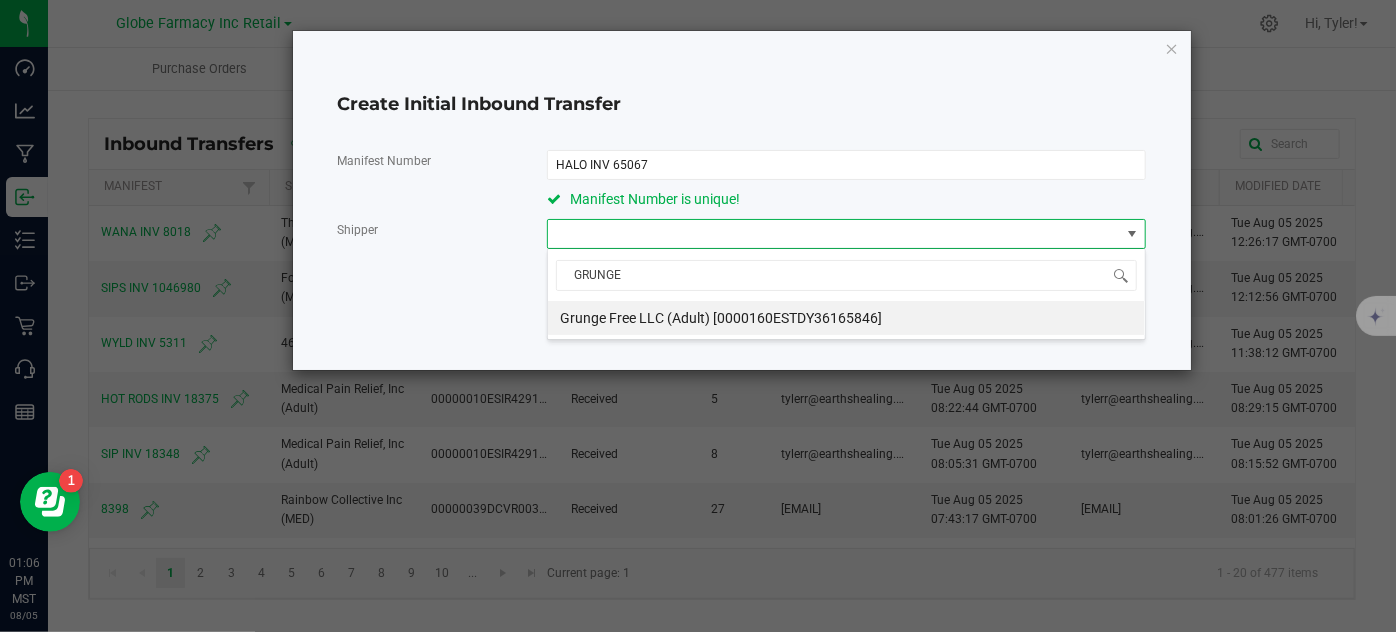 click on "Grunge Free LLC (Adult) [0000160ESTDY36165846]" at bounding box center (721, 318) 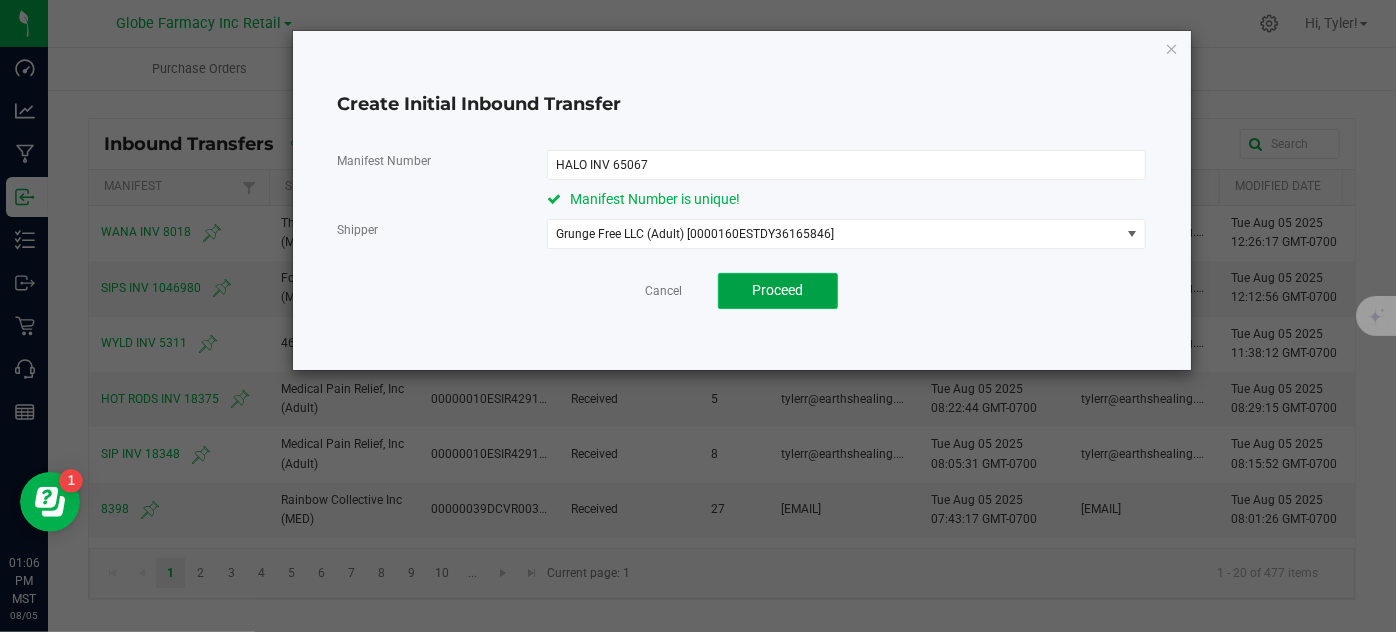 click on "Proceed" 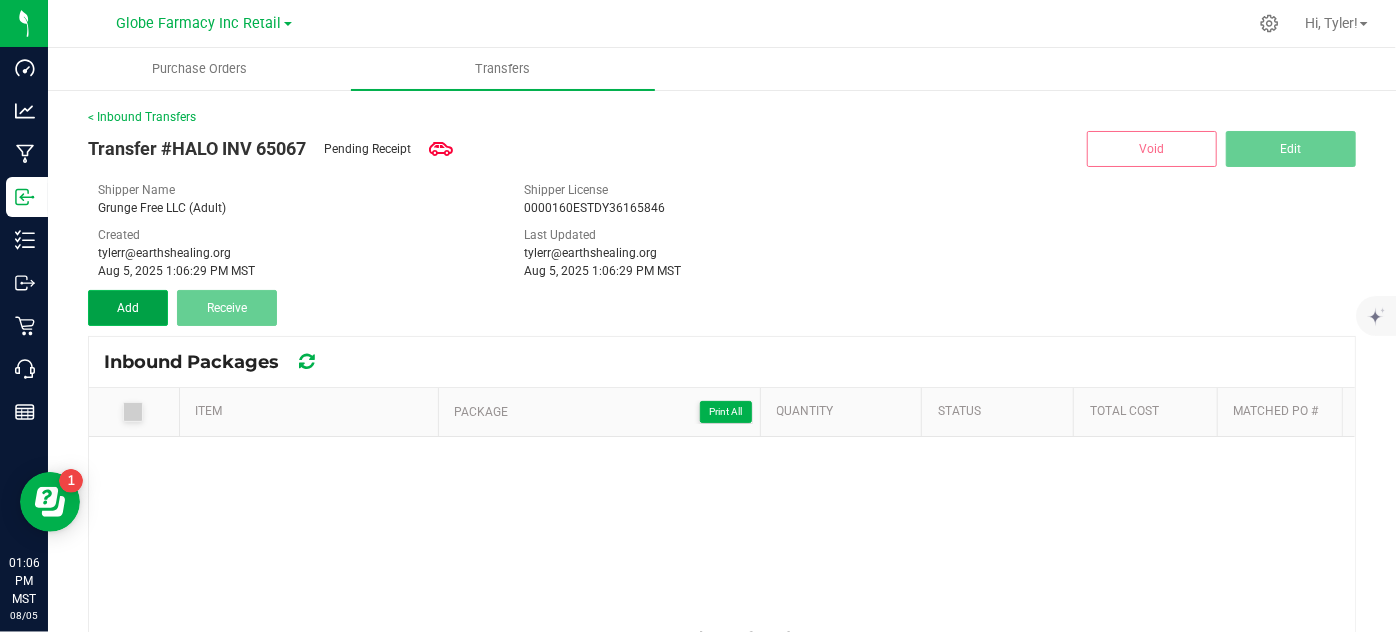click on "Add" at bounding box center (128, 308) 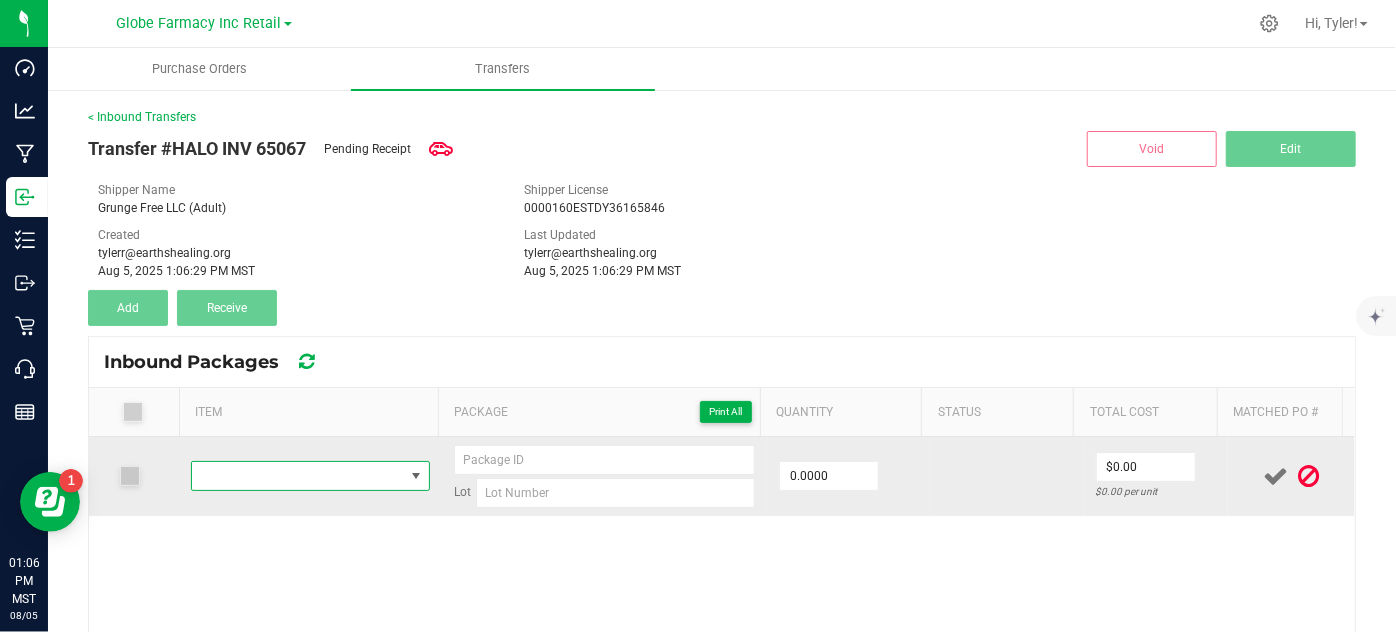 click at bounding box center [297, 476] 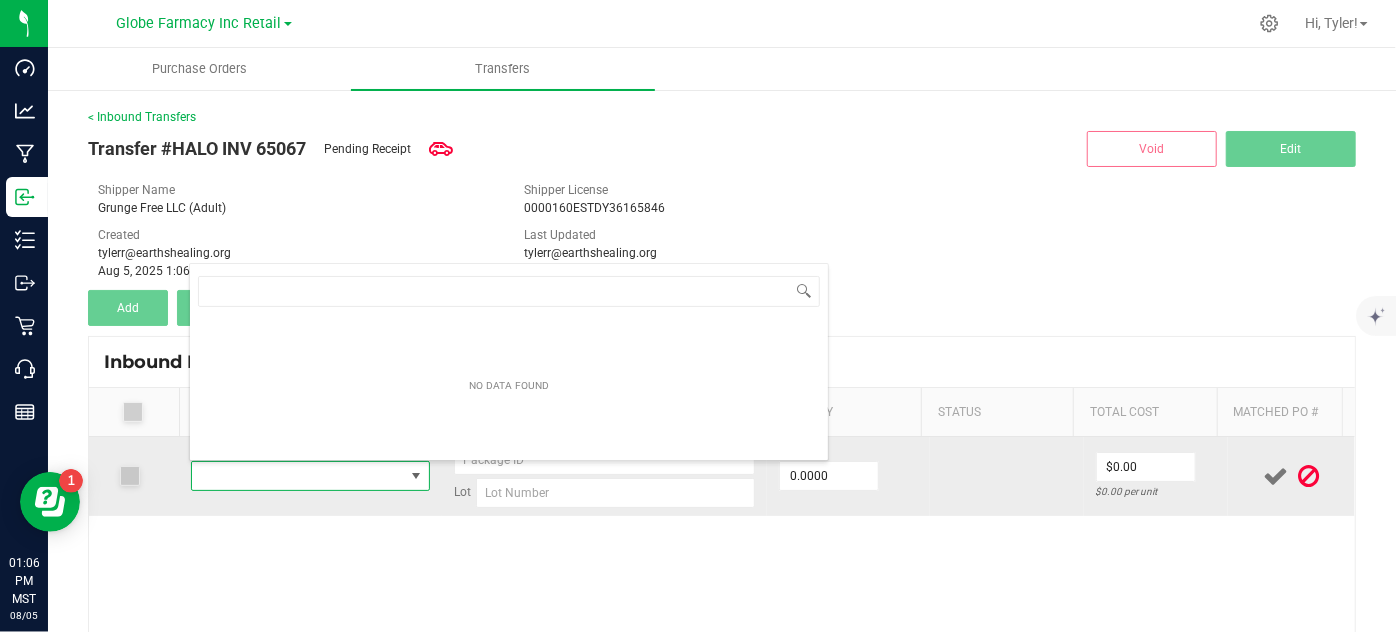 type on "HALO AUNT ELLIES CLASSIC BROWNIE I 100MG" 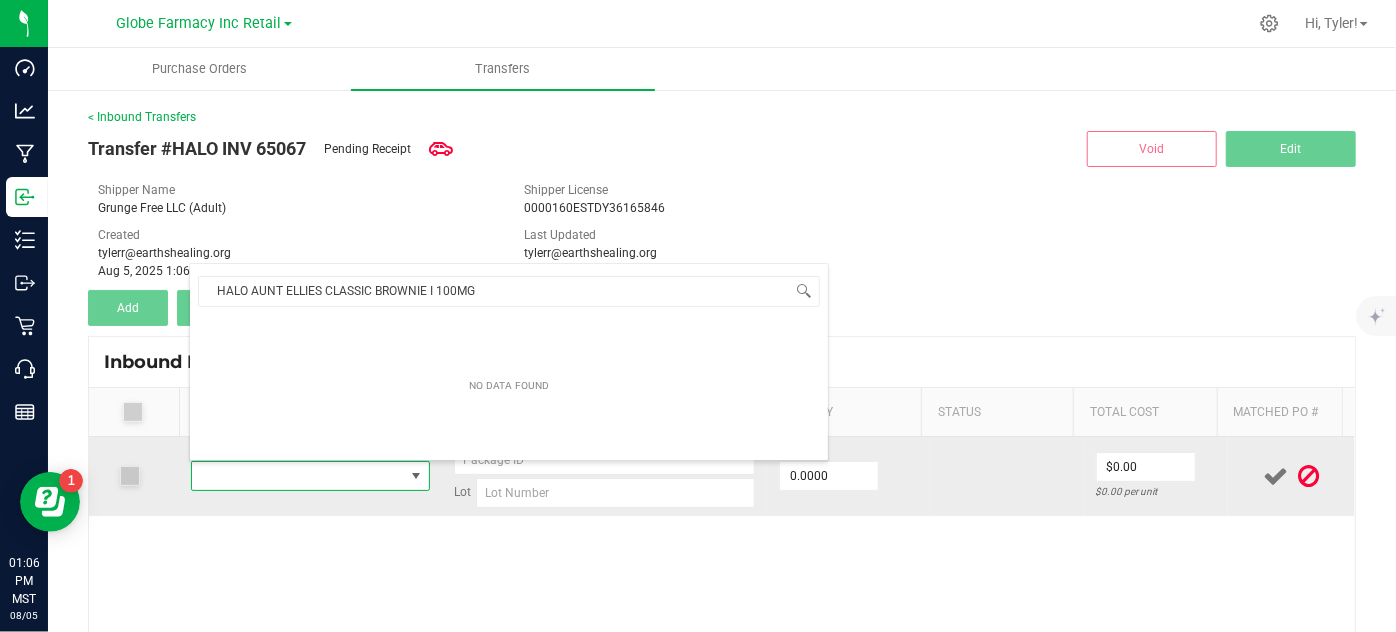scroll, scrollTop: 99970, scrollLeft: 99767, axis: both 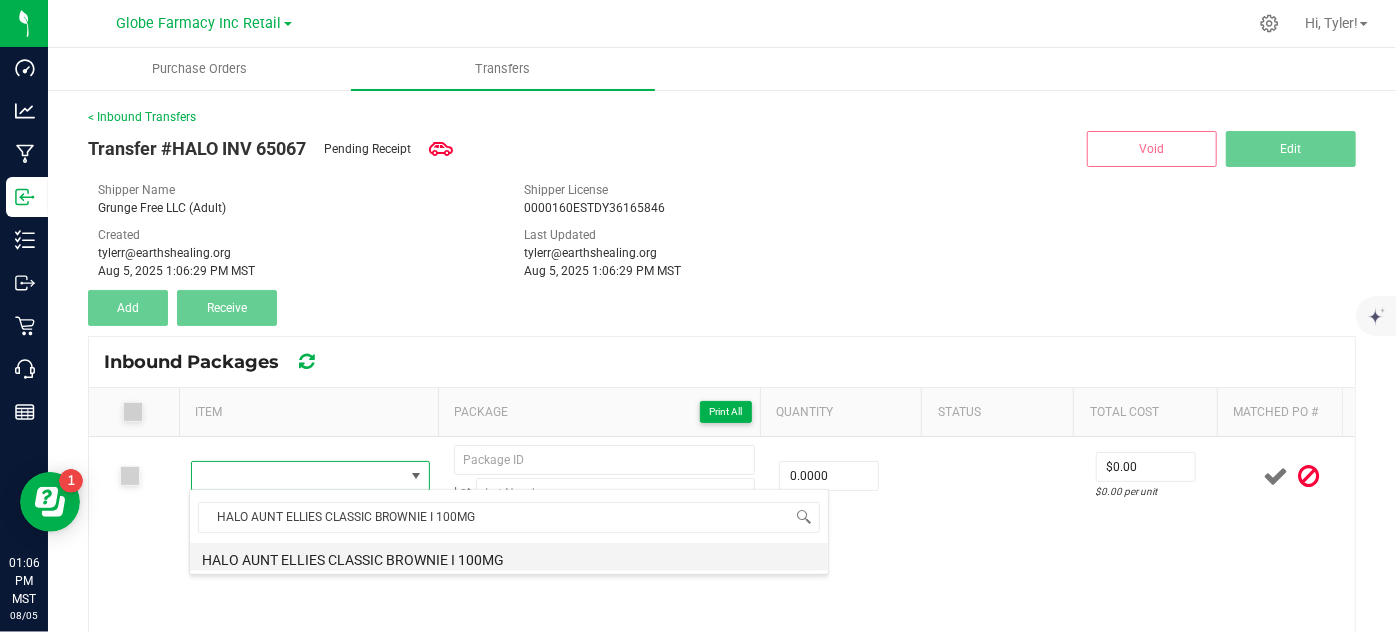 click on "HALO AUNT ELLIES CLASSIC BROWNIE I 100MG" at bounding box center [509, 557] 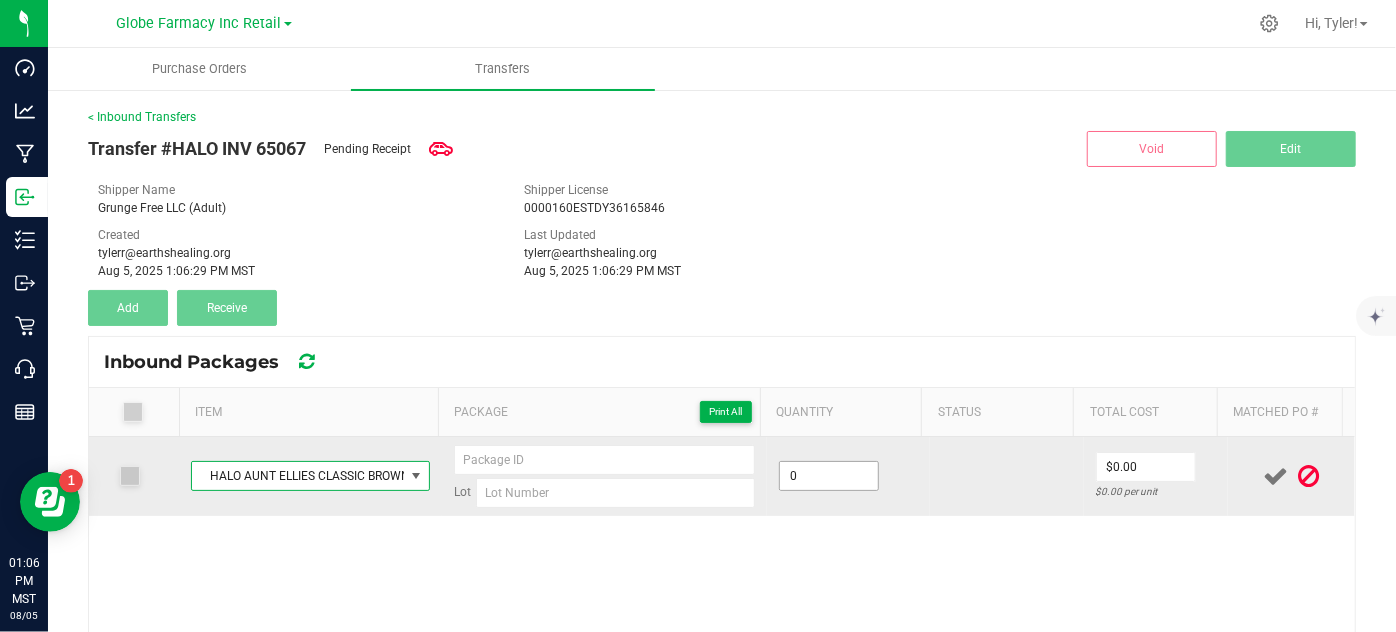 click on "0" at bounding box center (829, 476) 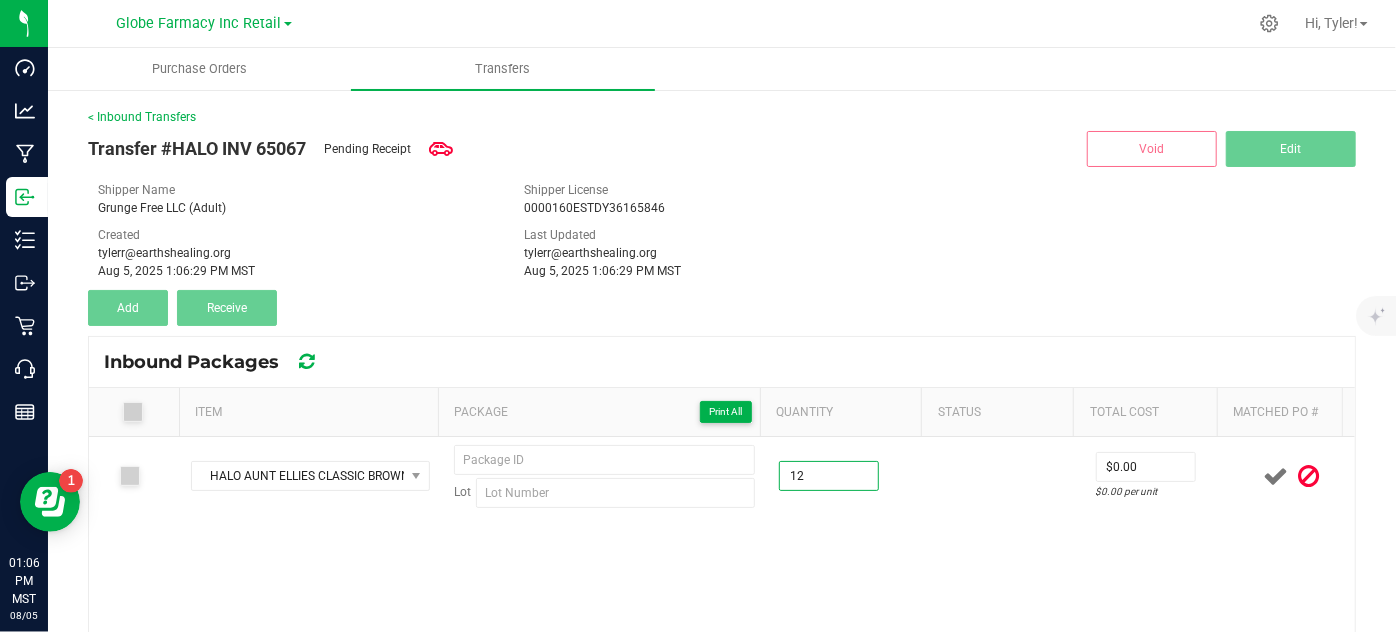 type on "12 ea" 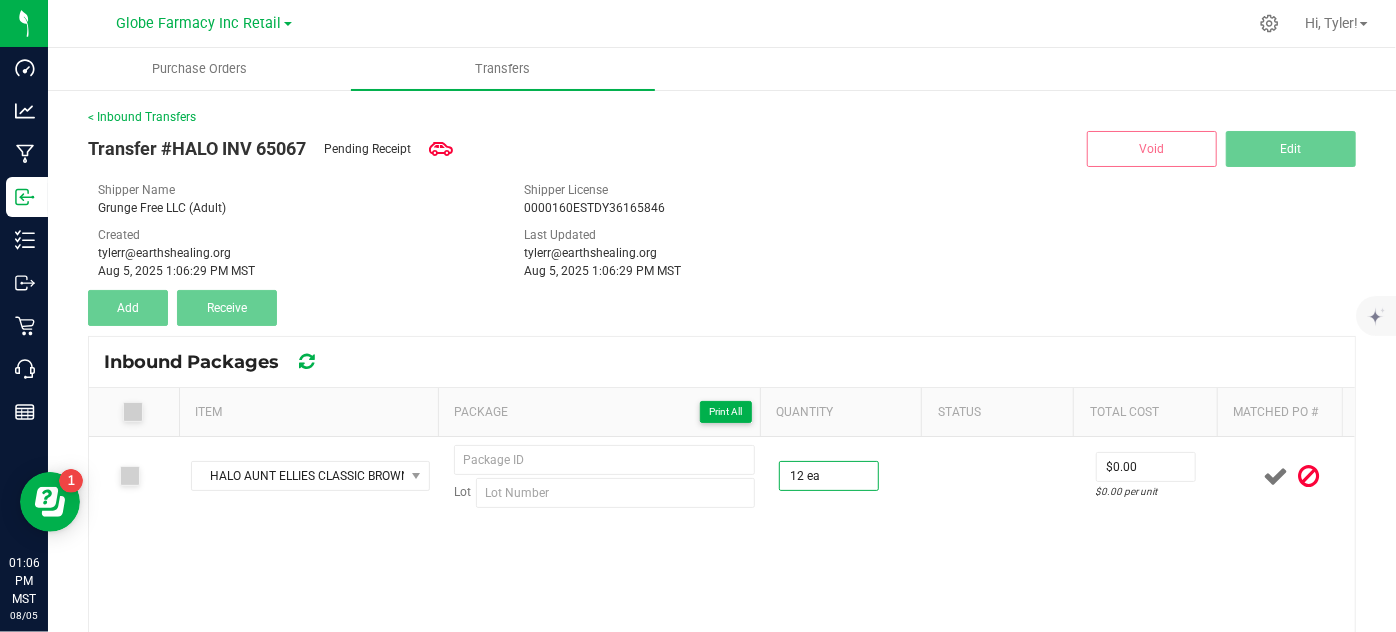 click on "Shipper License 0000160ESTDY36165846" at bounding box center (722, 199) 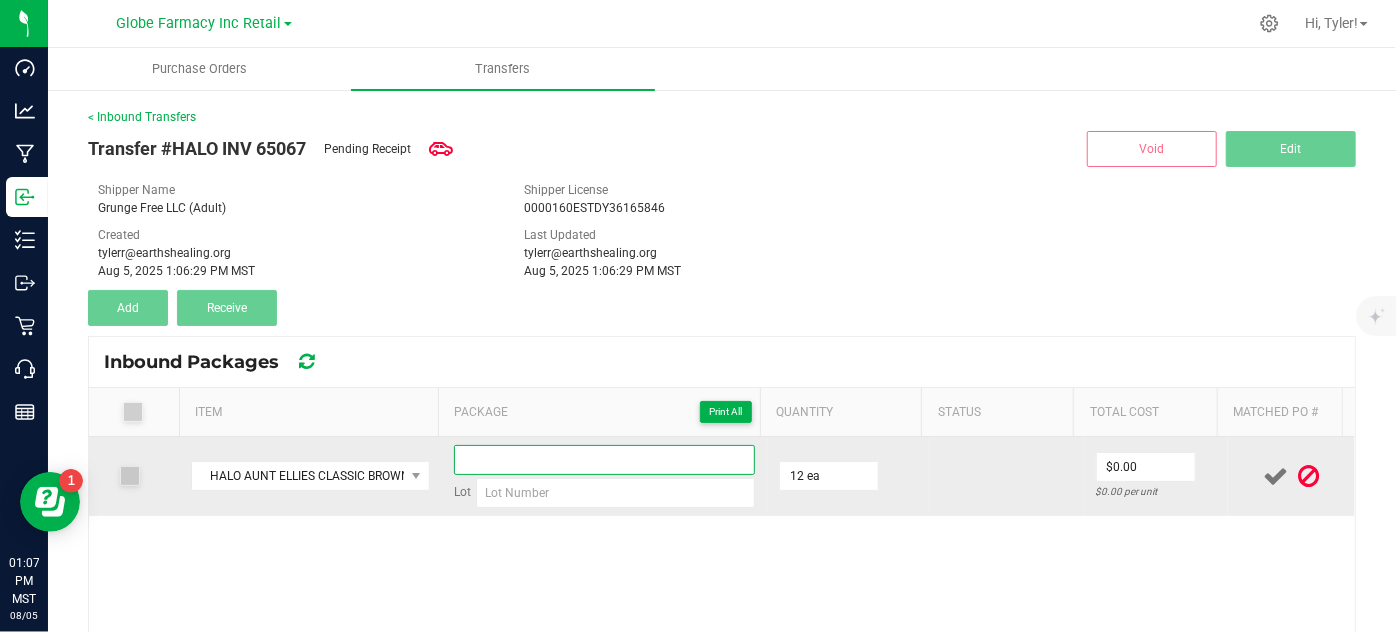 click at bounding box center (605, 460) 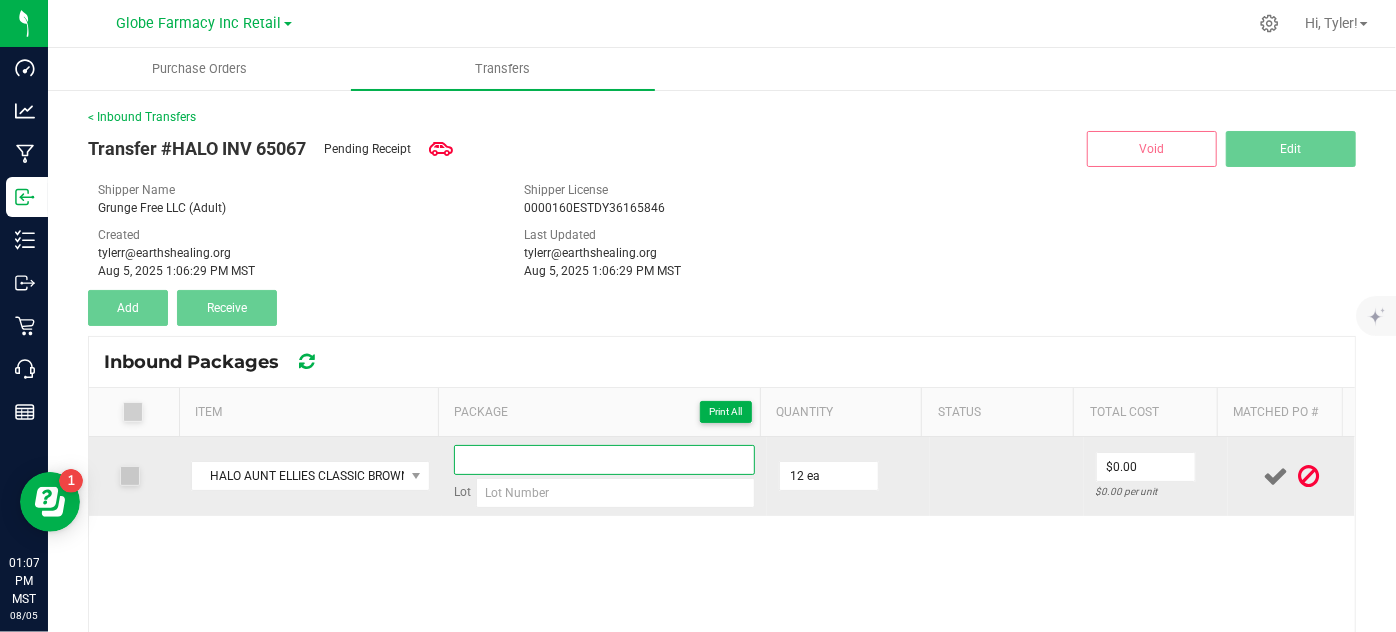 paste on "AE002" 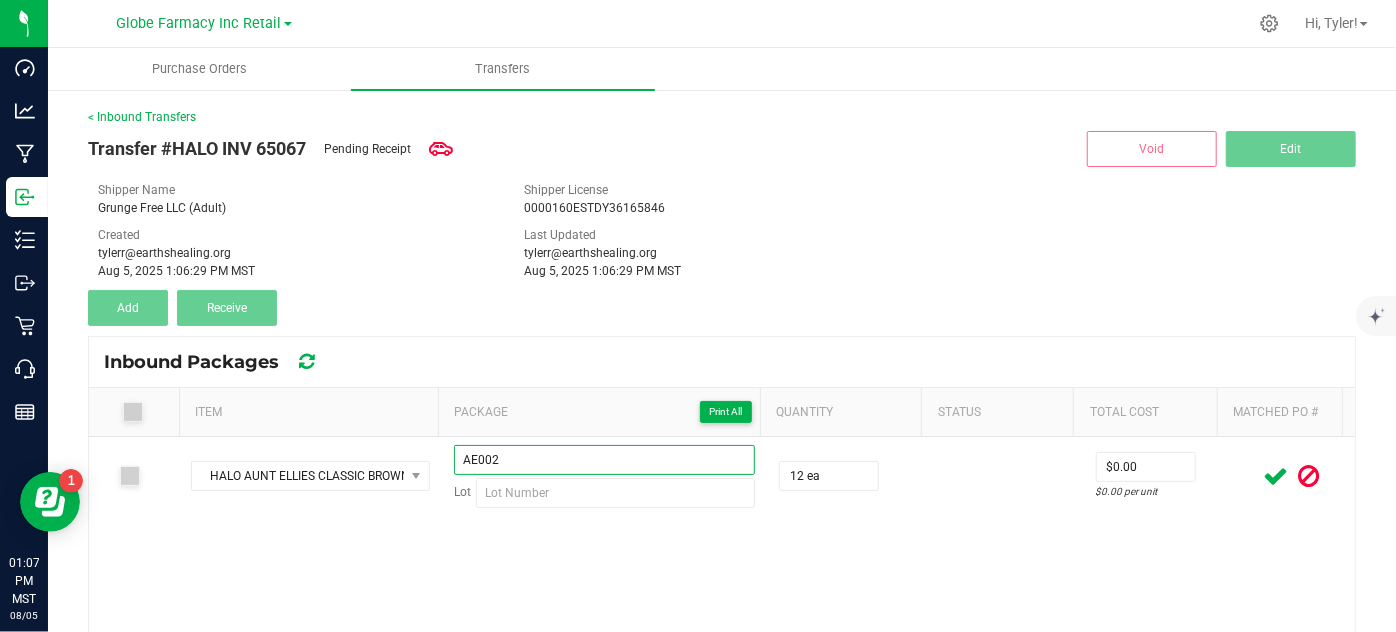 type on "AE002" 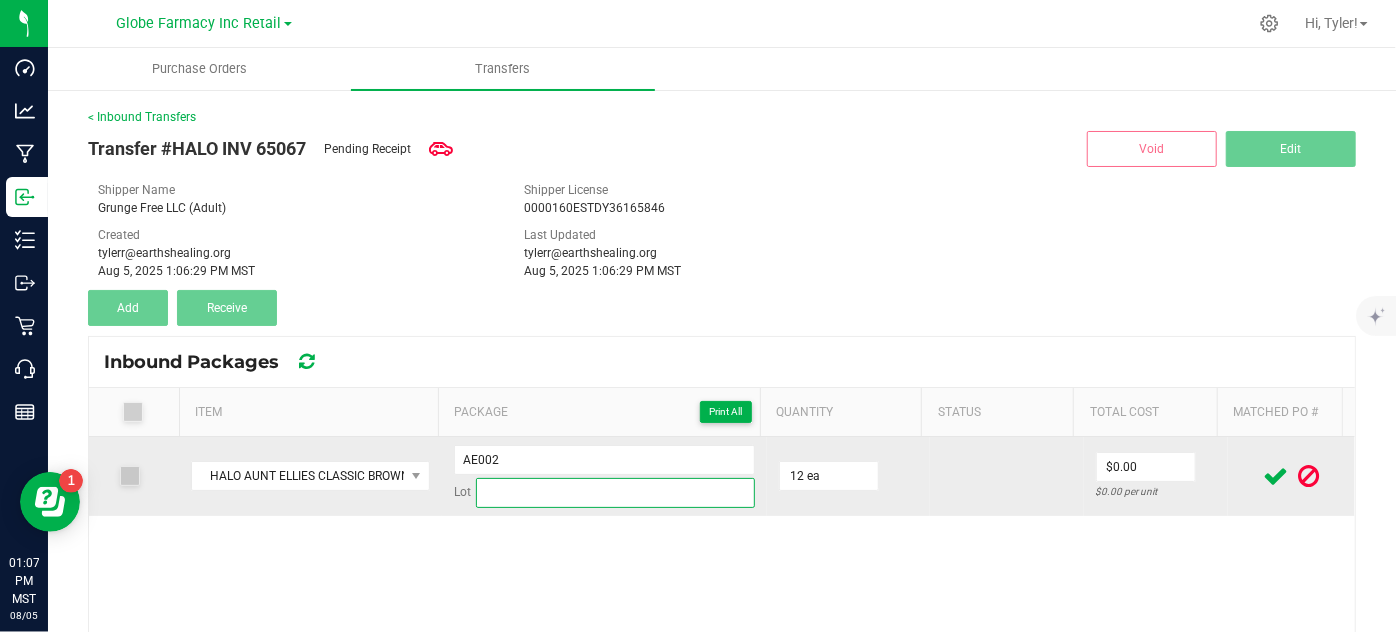 click at bounding box center (616, 493) 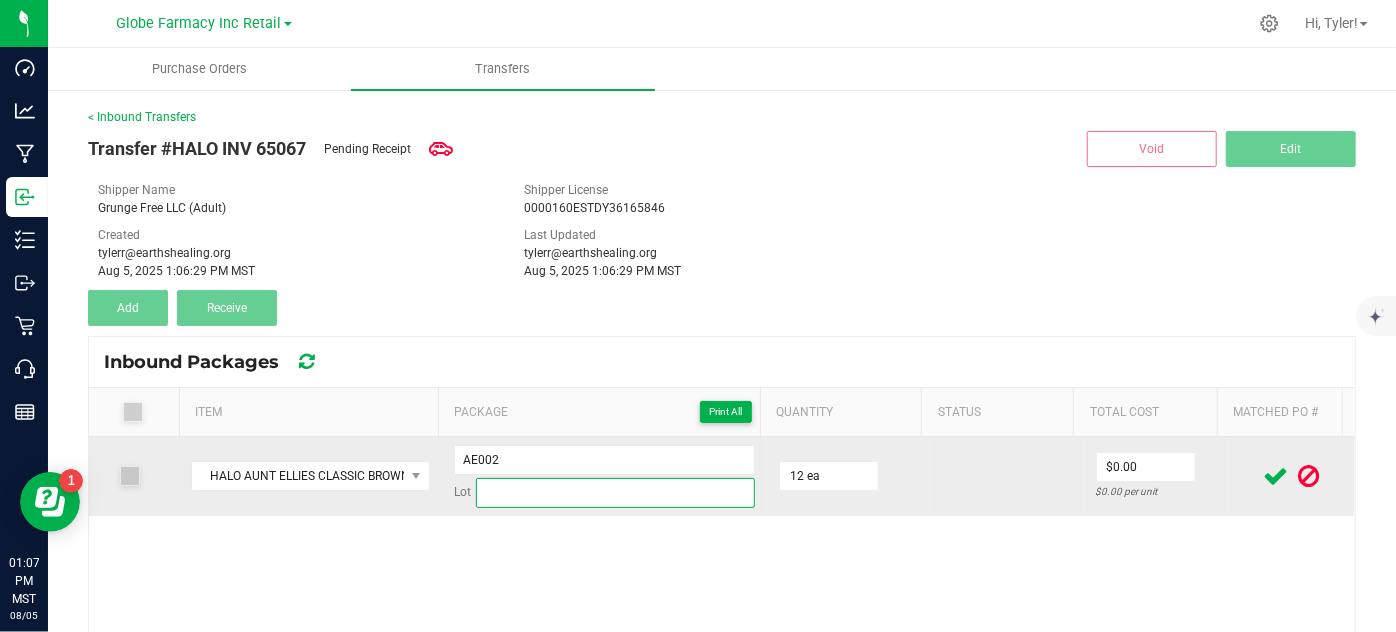 paste on "061625AE002" 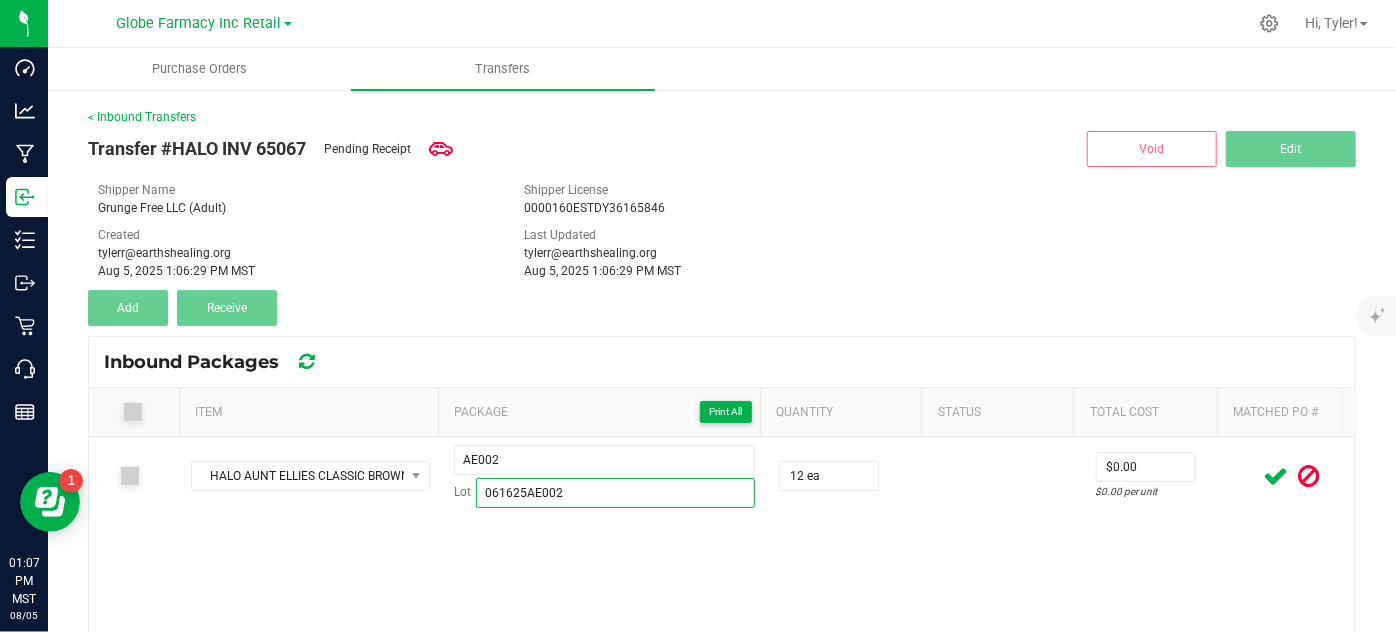 type on "061625AE002" 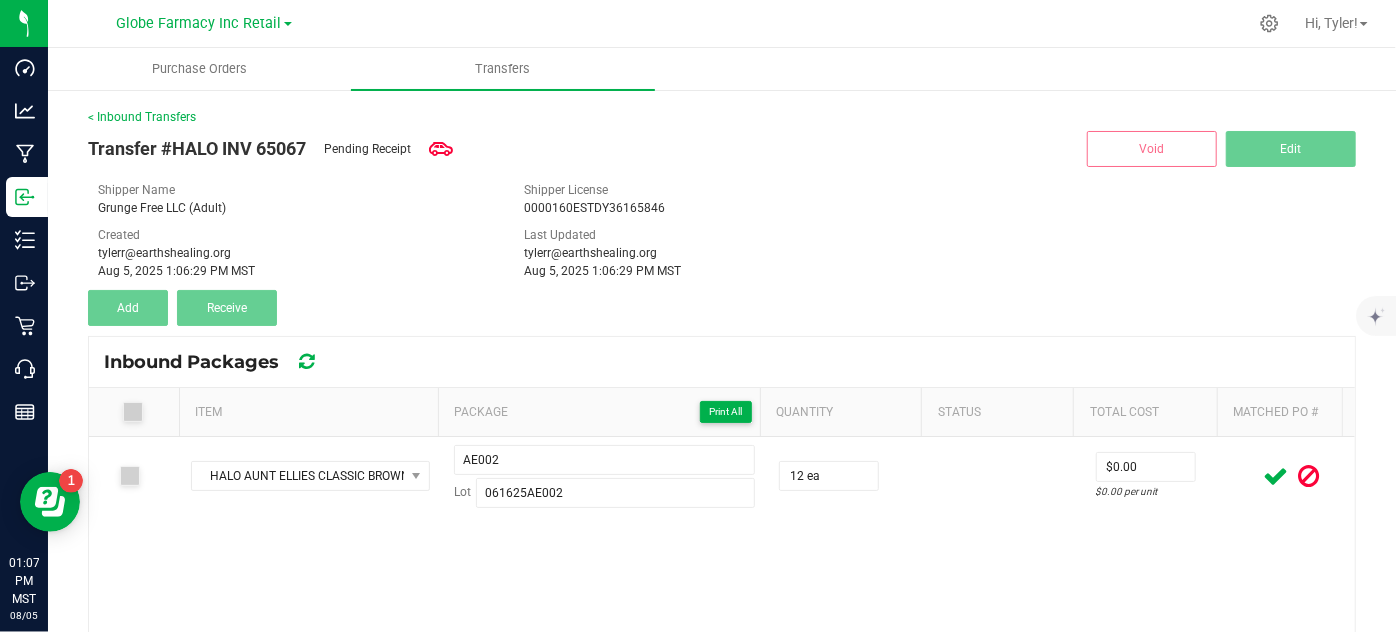 click on "HALO AUNT ELLIES CLASSIC BROWNIE I 100MG AE002 Lot 061625AE002 12 ea    $0.00  $0.00 per unit" at bounding box center (722, 577) 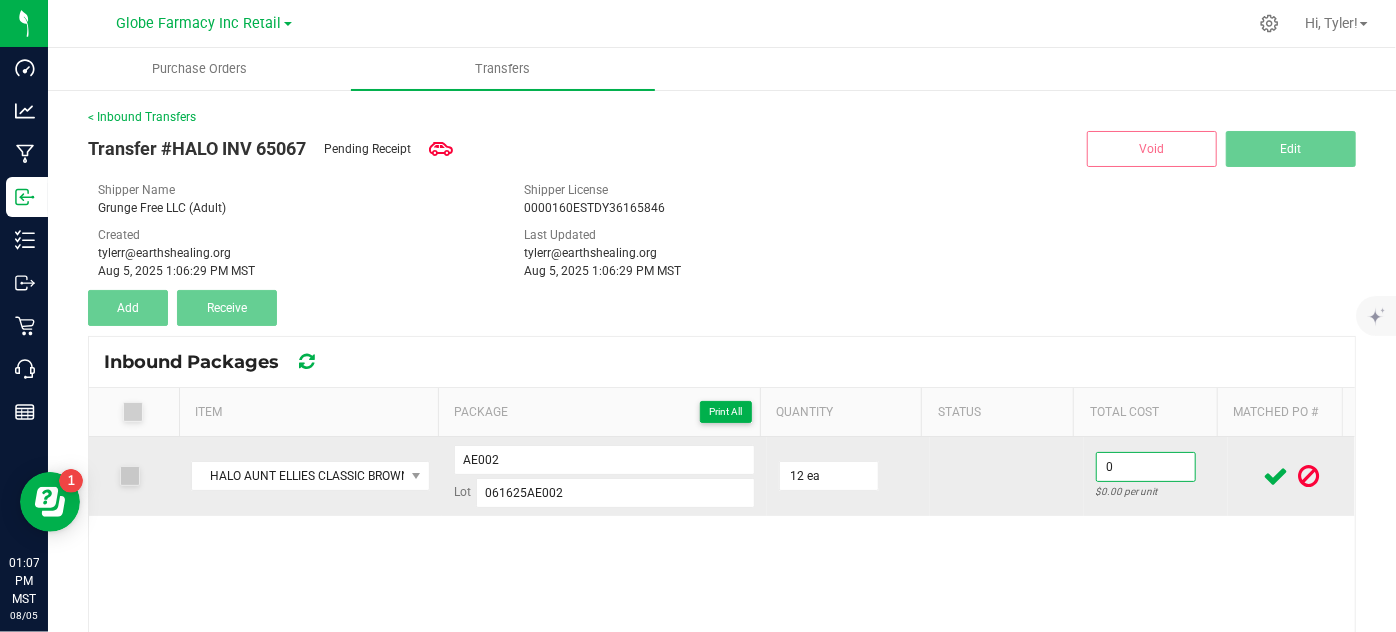click on "0" at bounding box center [1146, 467] 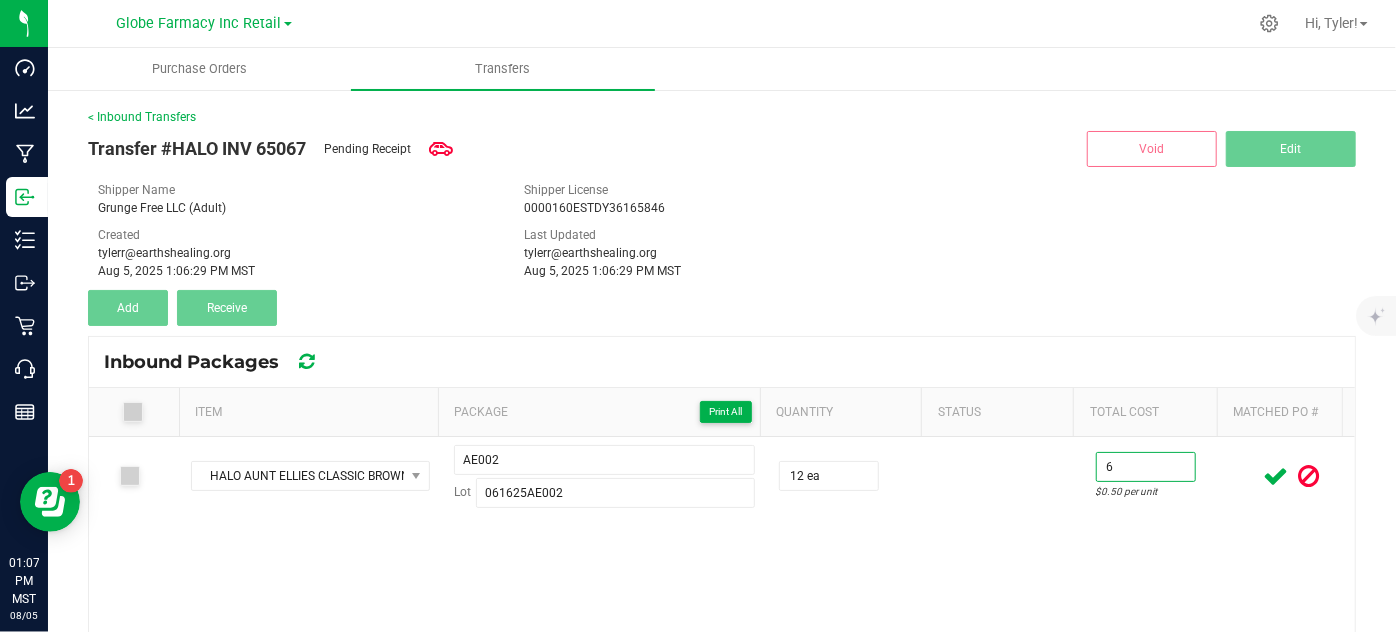 type on "$6.00" 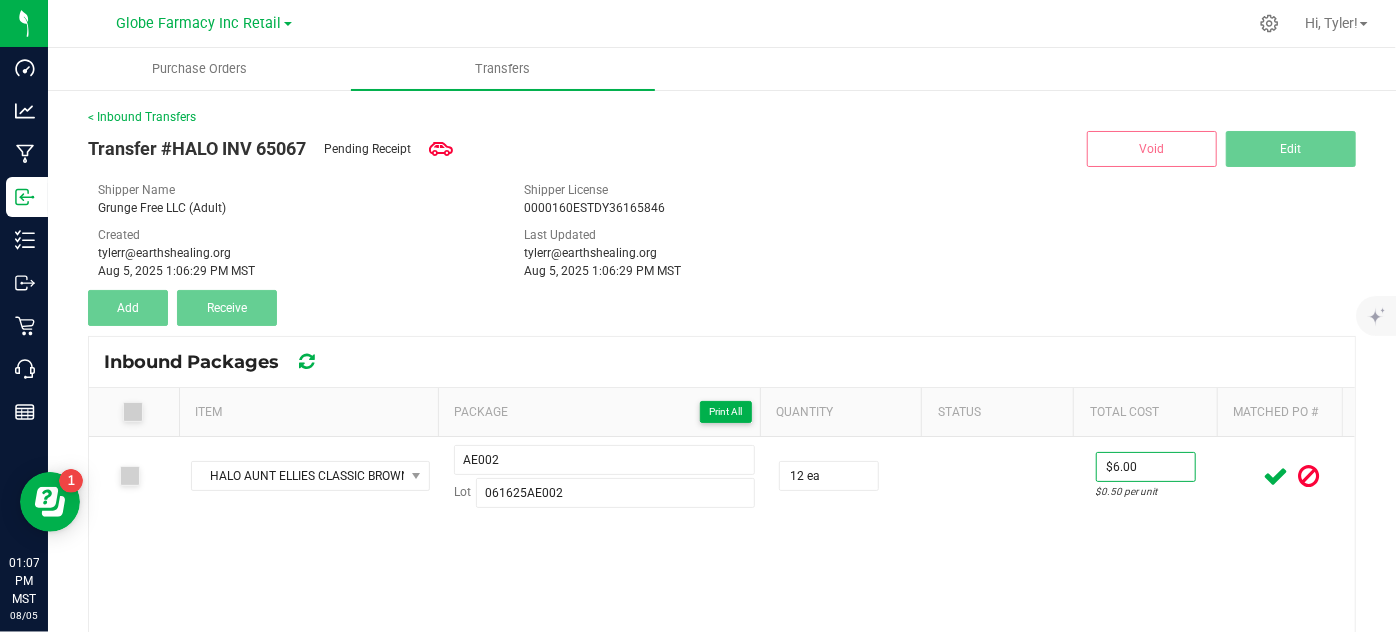 click on "HALO AUNT ELLIES CLASSIC BROWNIE I 100MG AE002 Lot 061625AE002 12 ea    $6.00  $0.50 per unit" at bounding box center (722, 577) 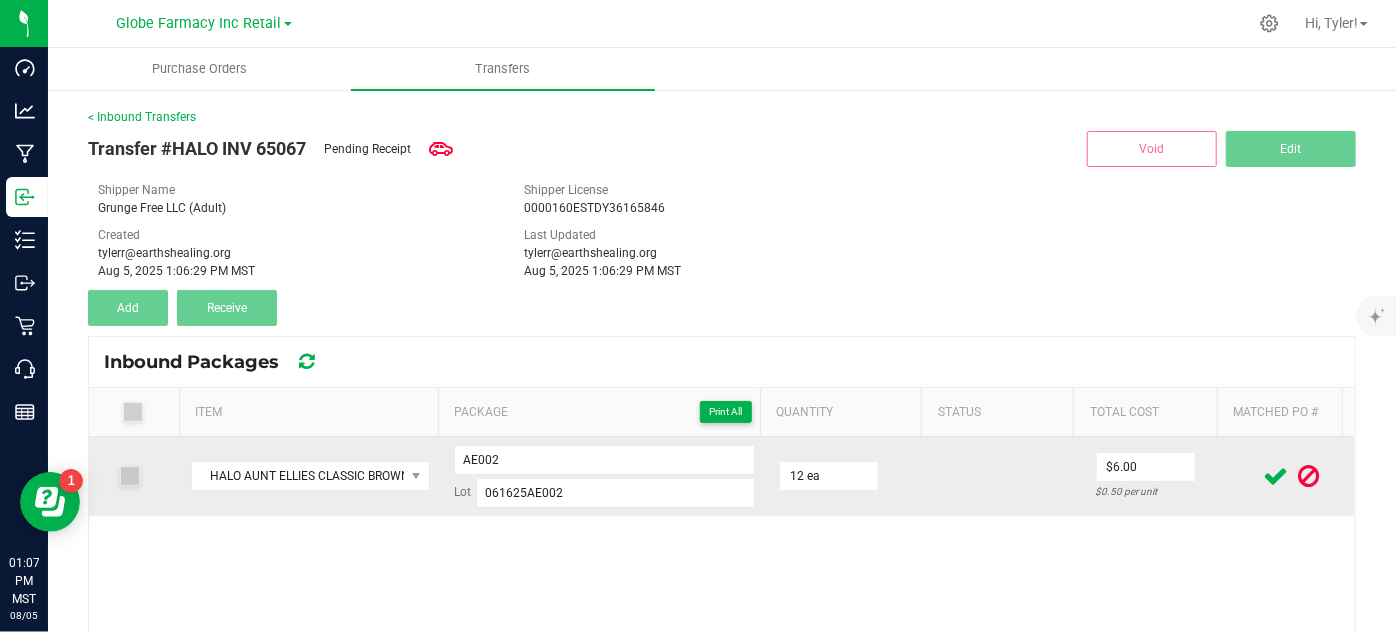 click at bounding box center (1276, 476) 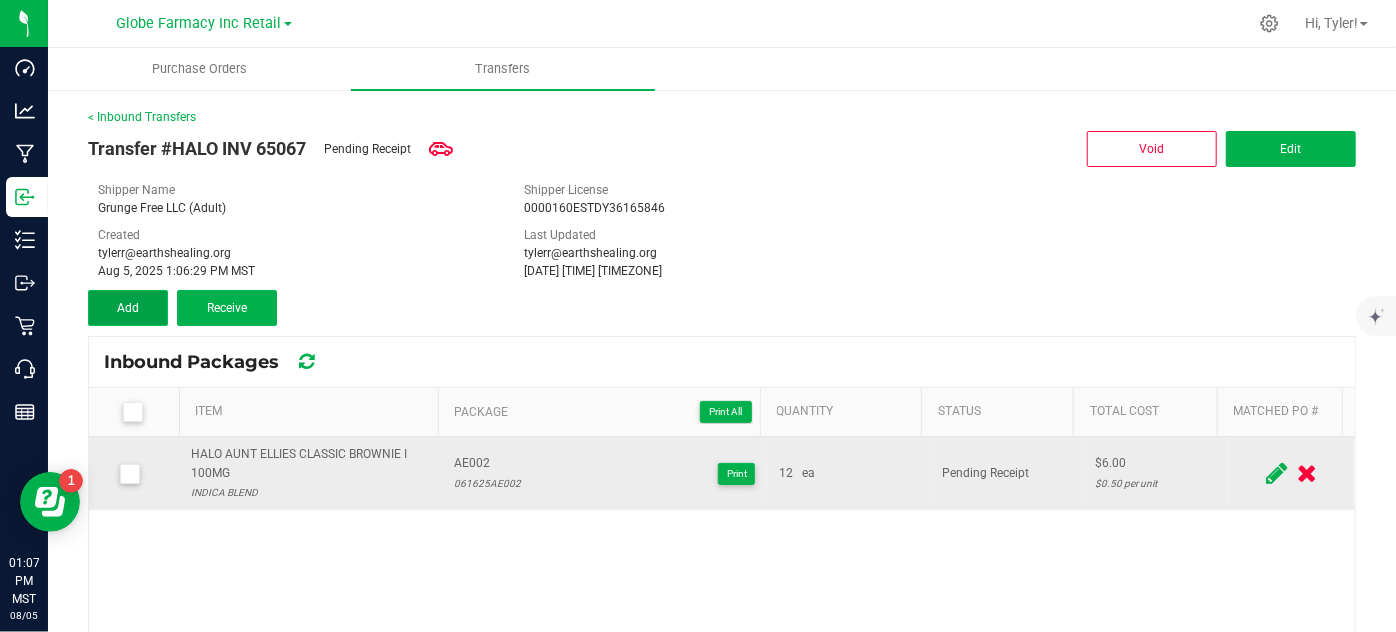 click on "Add" at bounding box center (128, 308) 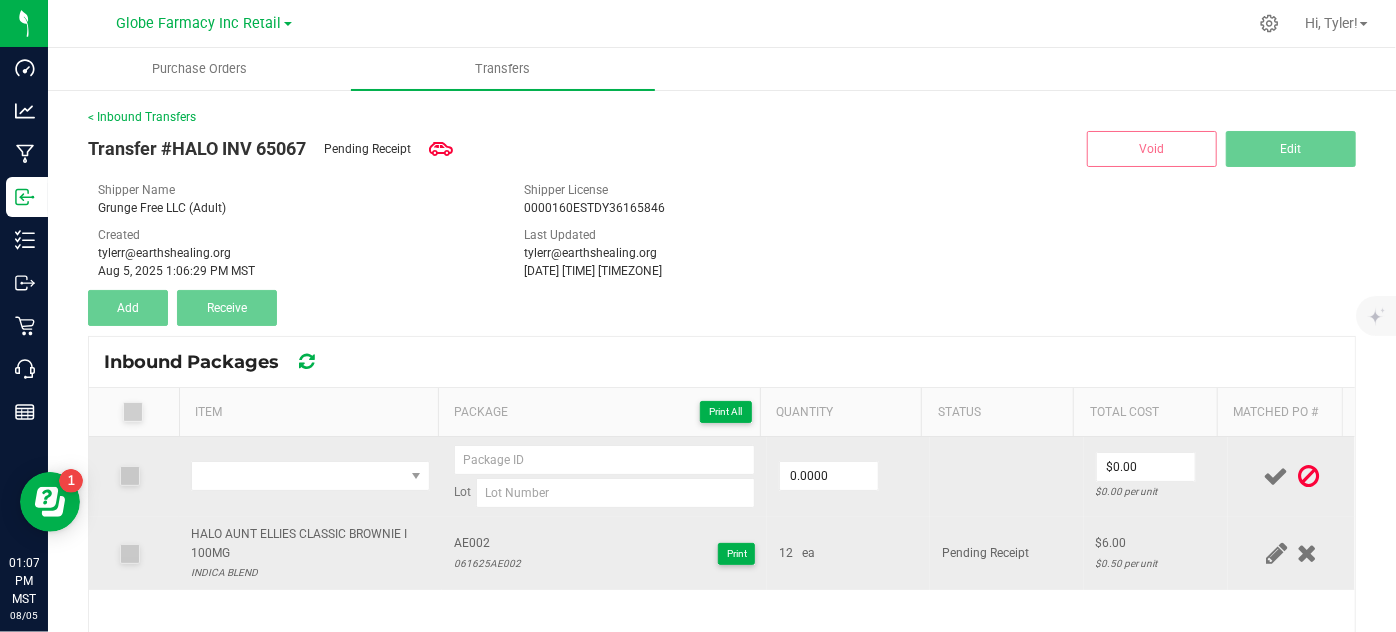 click on "HALO AUNT ELLIES CLASSIC BROWNIE I 100MG" at bounding box center [310, 544] 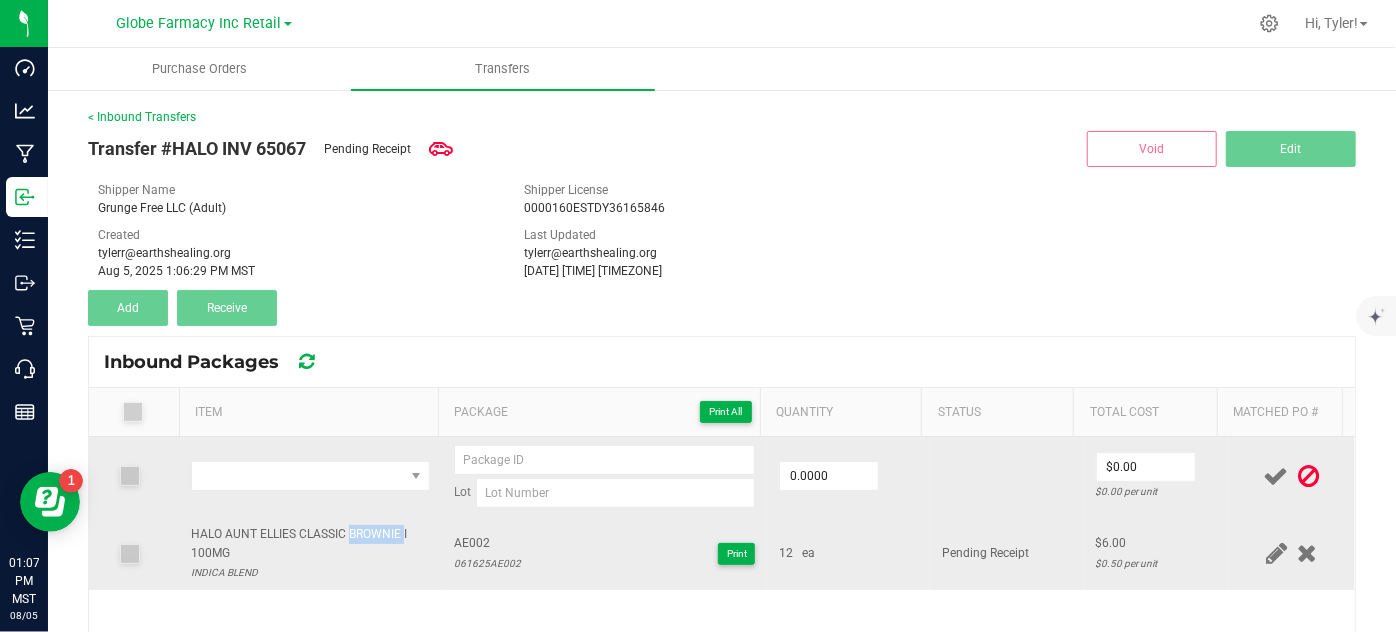 click on "HALO AUNT ELLIES CLASSIC BROWNIE I 100MG" at bounding box center (310, 544) 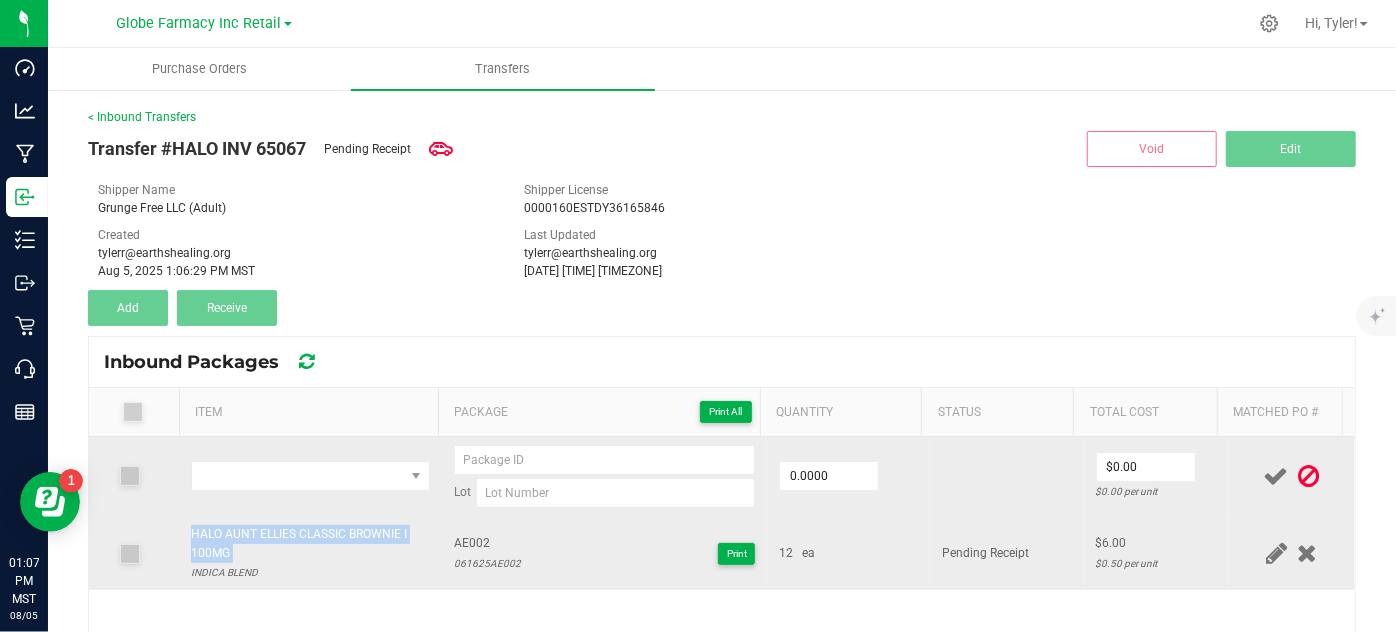 click on "HALO AUNT ELLIES CLASSIC BROWNIE I 100MG" at bounding box center [310, 544] 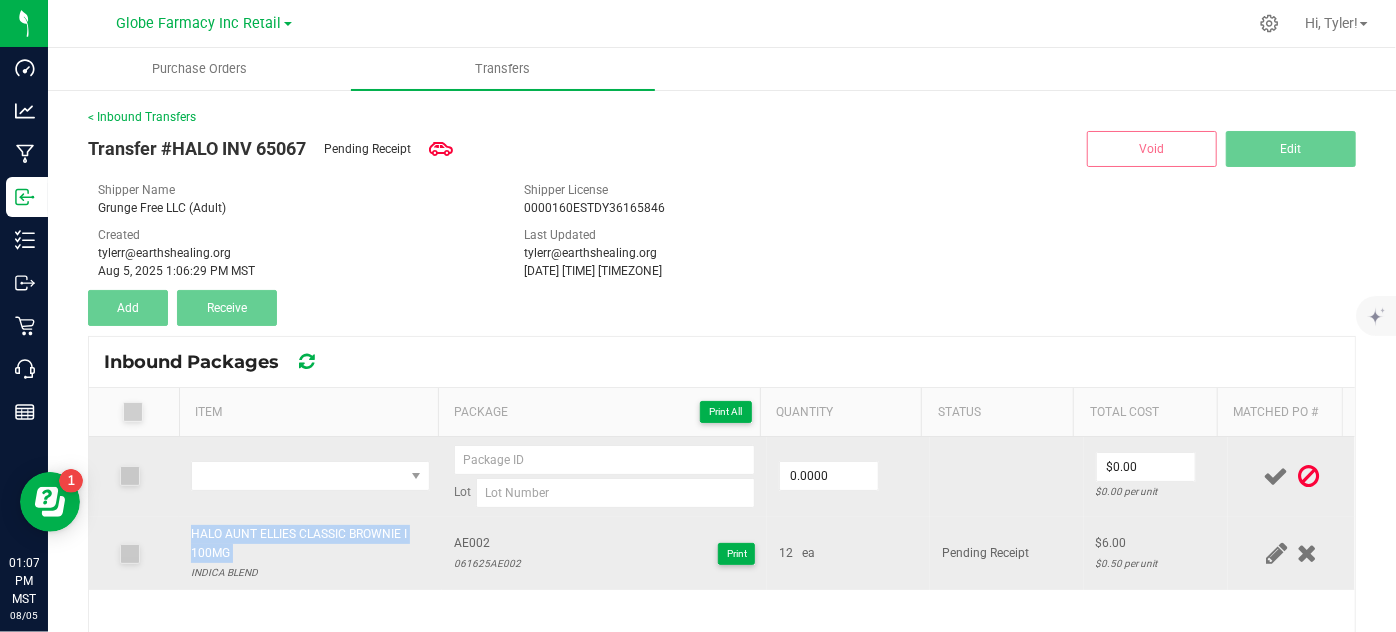 copy on "HALO AUNT ELLIES CLASSIC BROWNIE I 100MG" 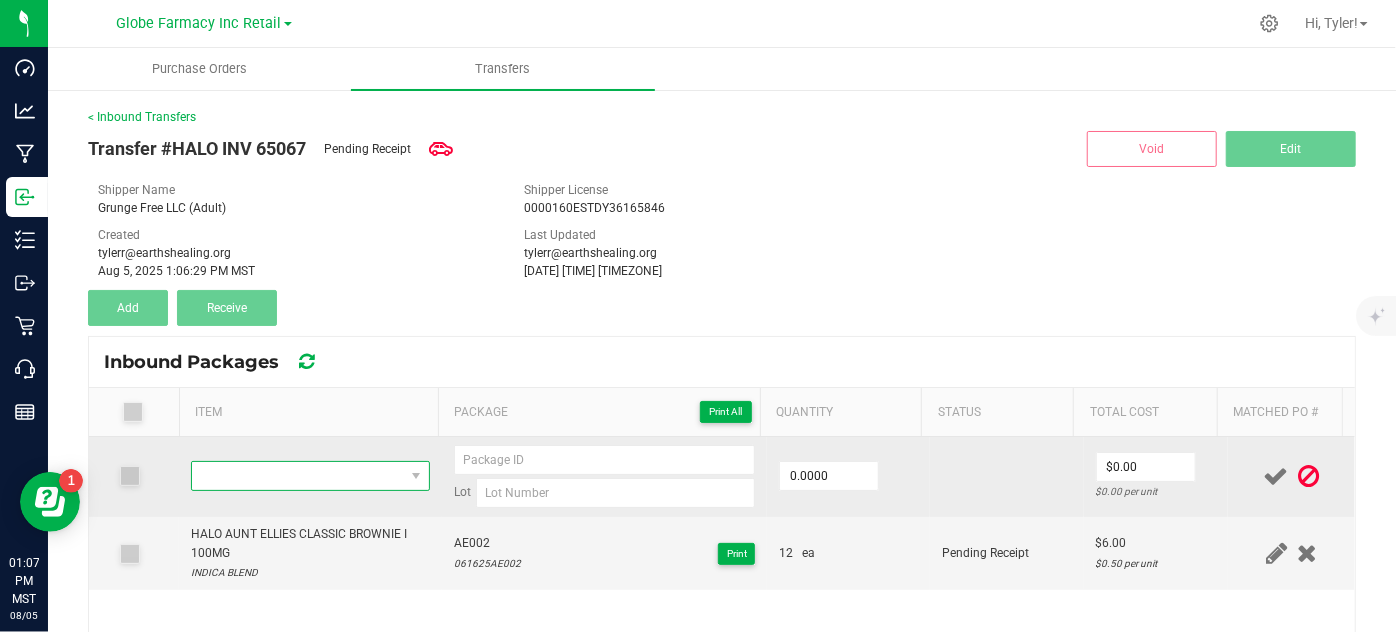 click at bounding box center [297, 476] 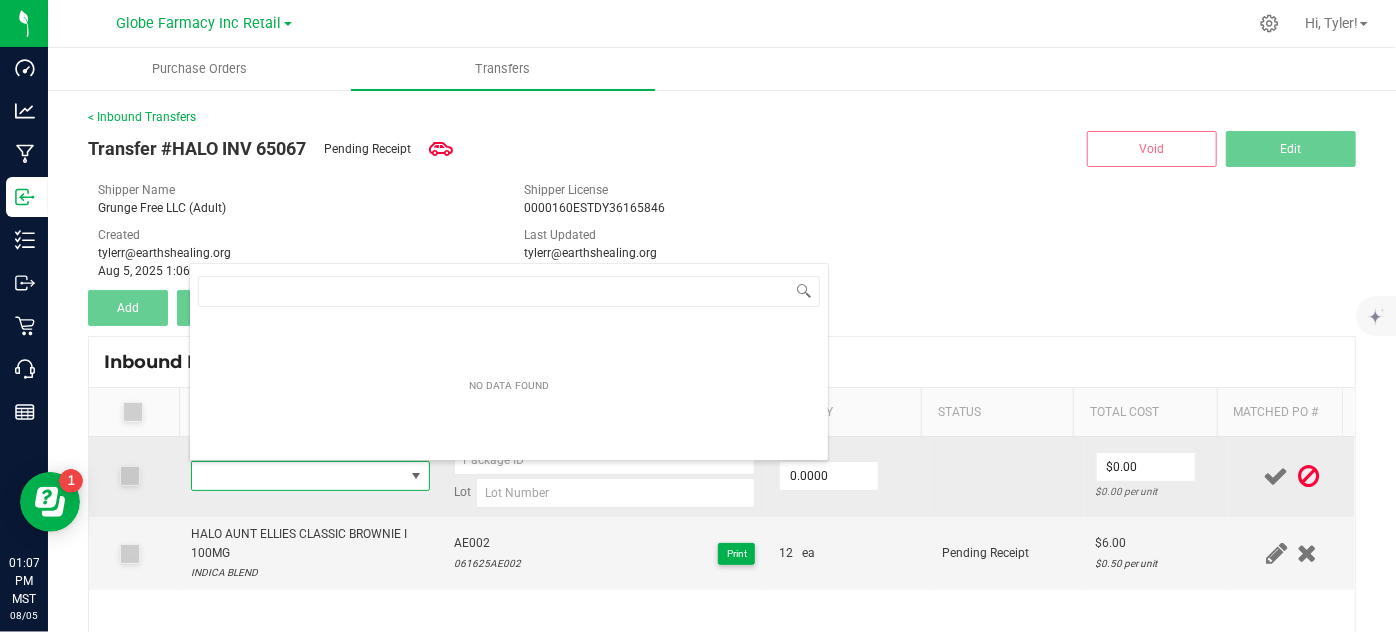 scroll, scrollTop: 99970, scrollLeft: 99767, axis: both 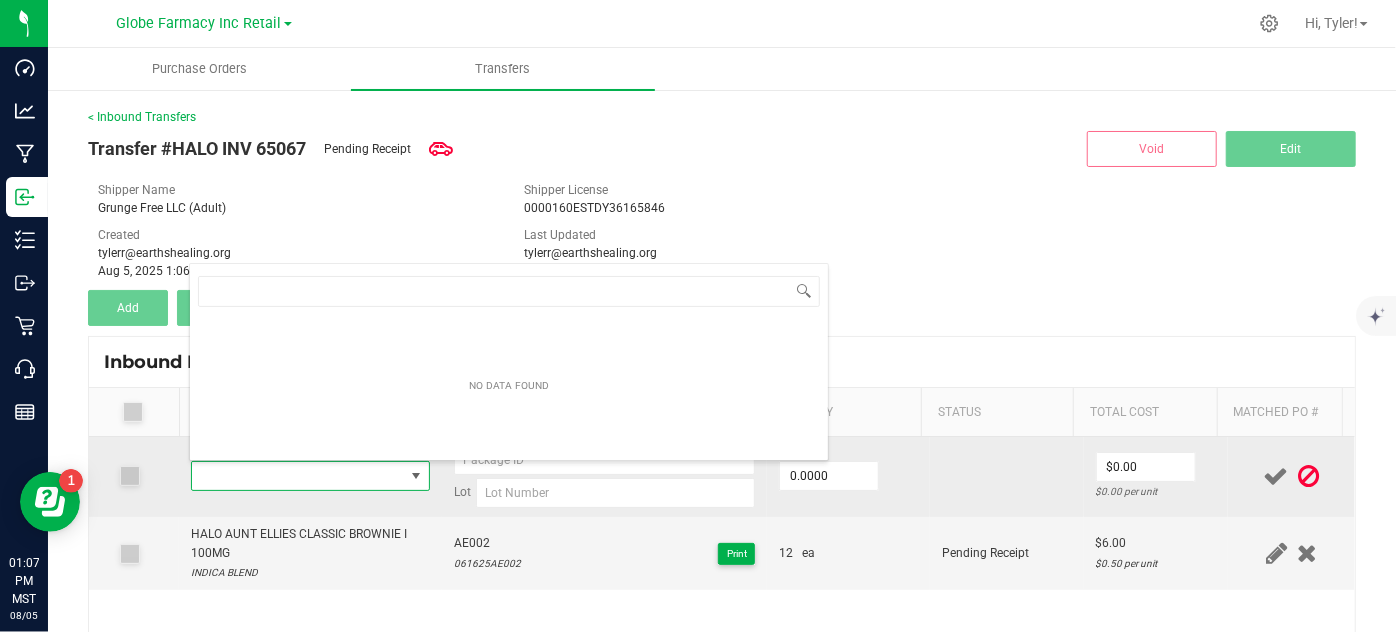 type on "HALO AUNT ELLIES CLASSIC BROWNIE I 100MG" 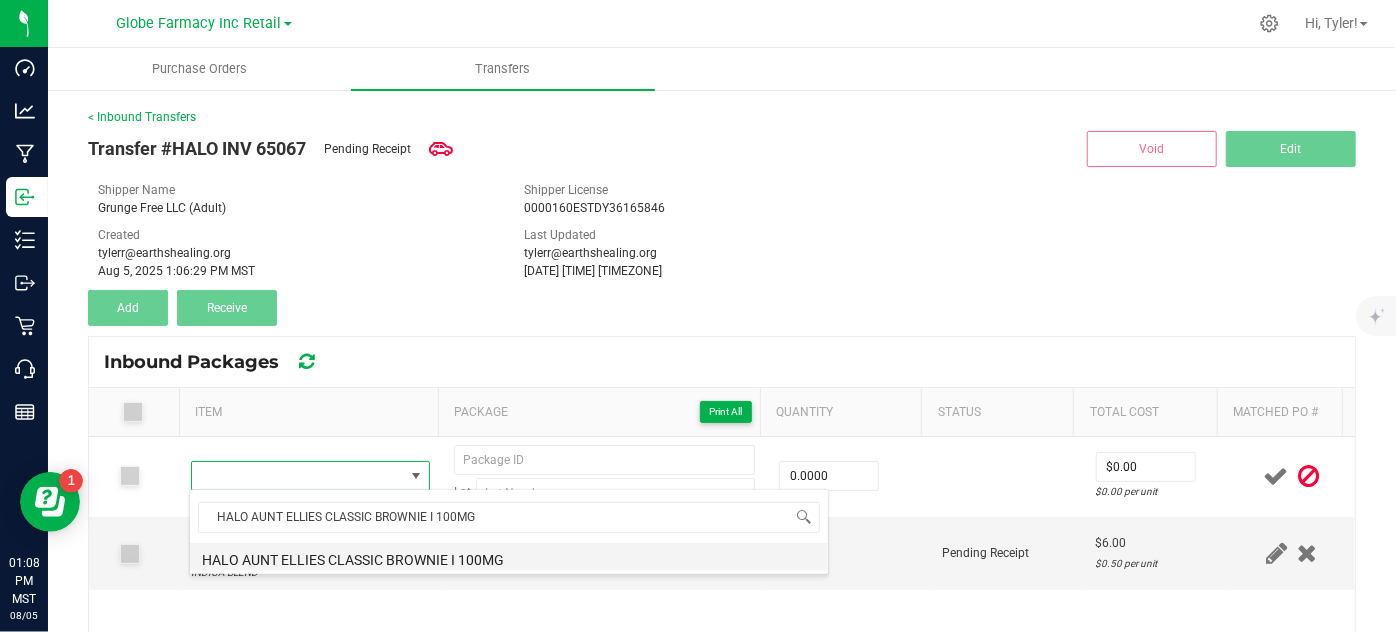 click on "HALO AUNT ELLIES CLASSIC BROWNIE I 100MG" at bounding box center (509, 557) 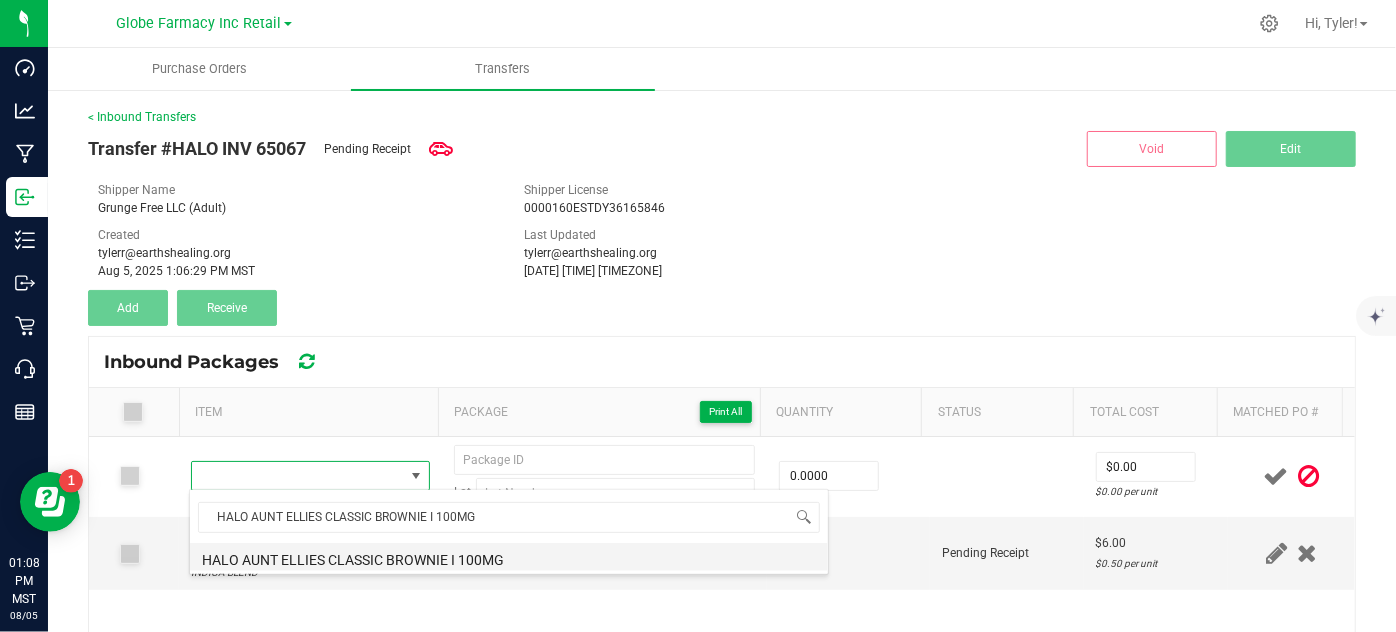 type on "0 ea" 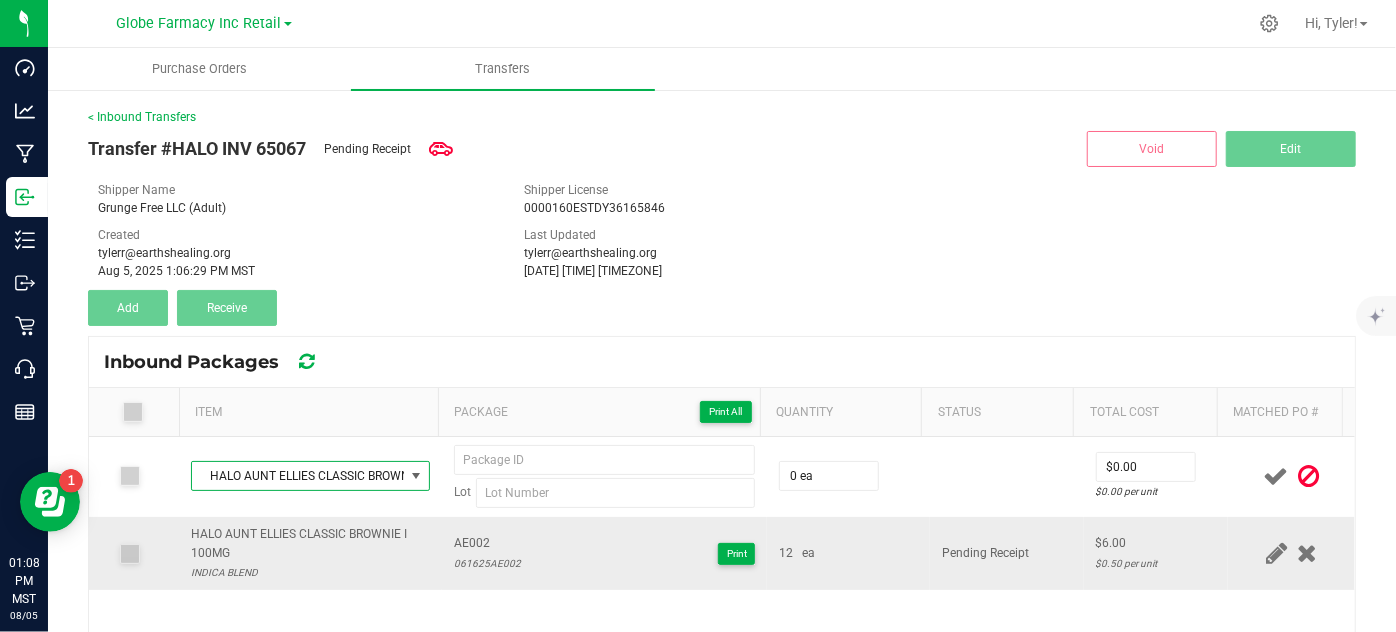 click on "AE002" at bounding box center (487, 543) 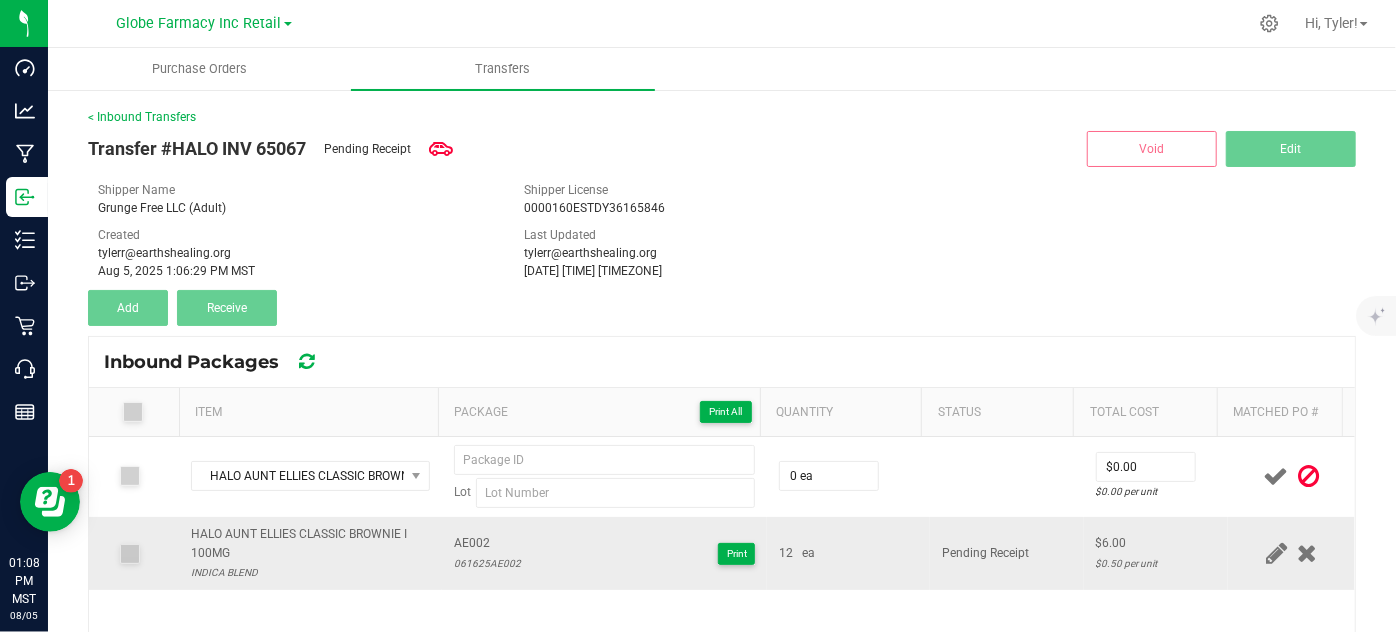 click on "AE002" at bounding box center (487, 543) 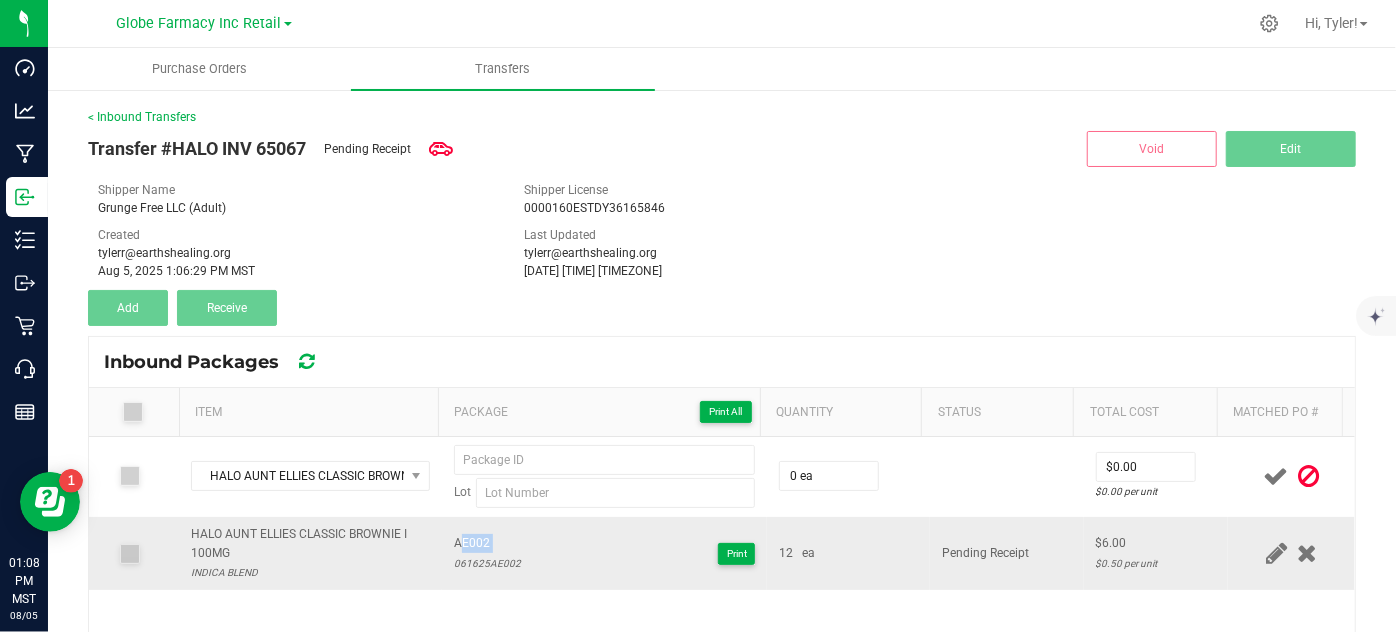 click on "AE002" at bounding box center (487, 543) 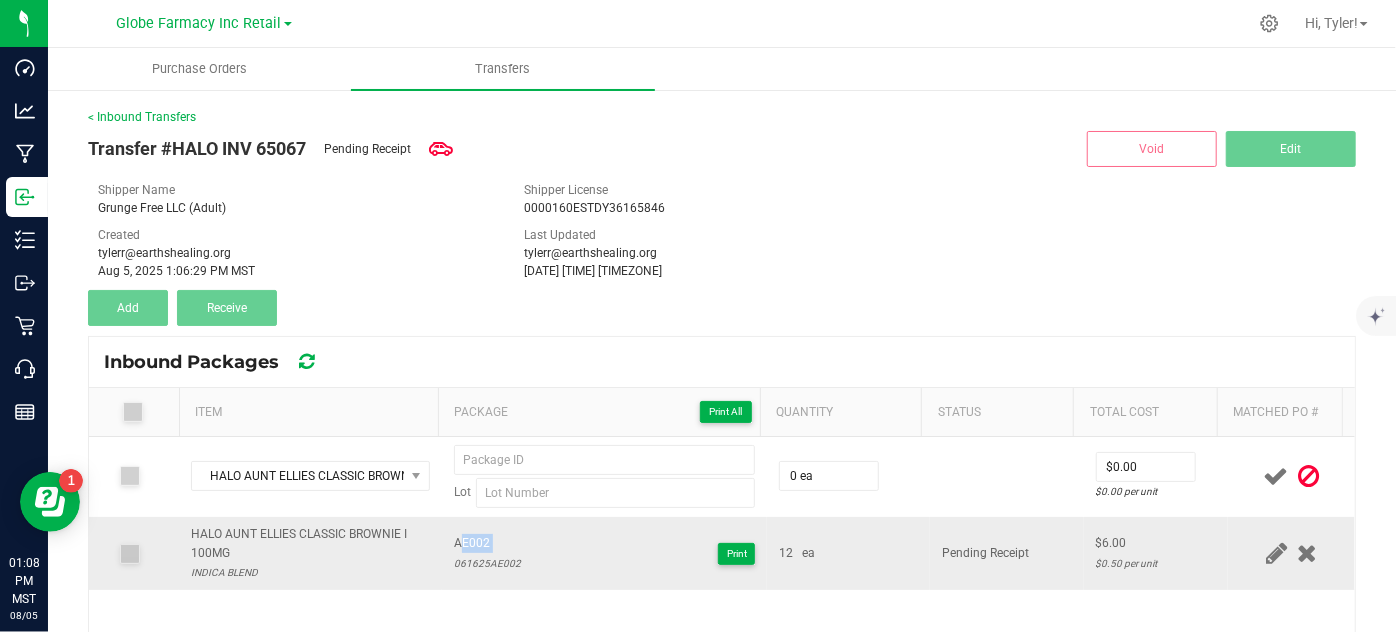 copy on "AE002" 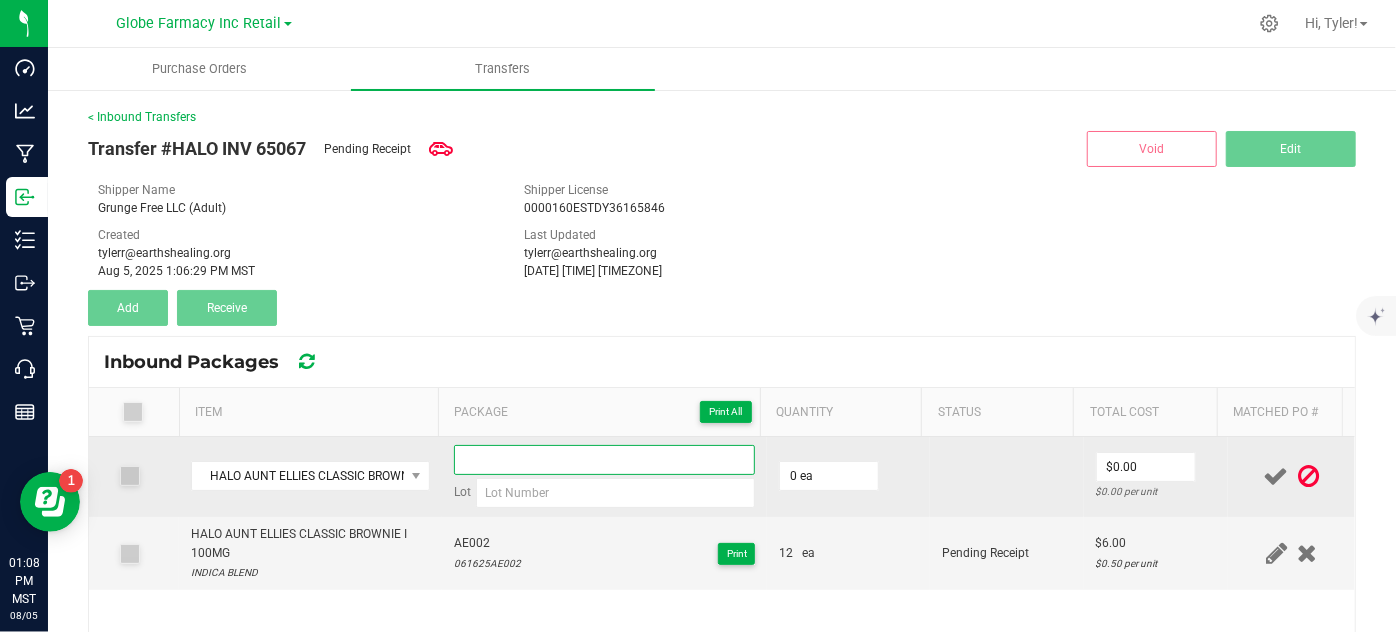 click at bounding box center [605, 460] 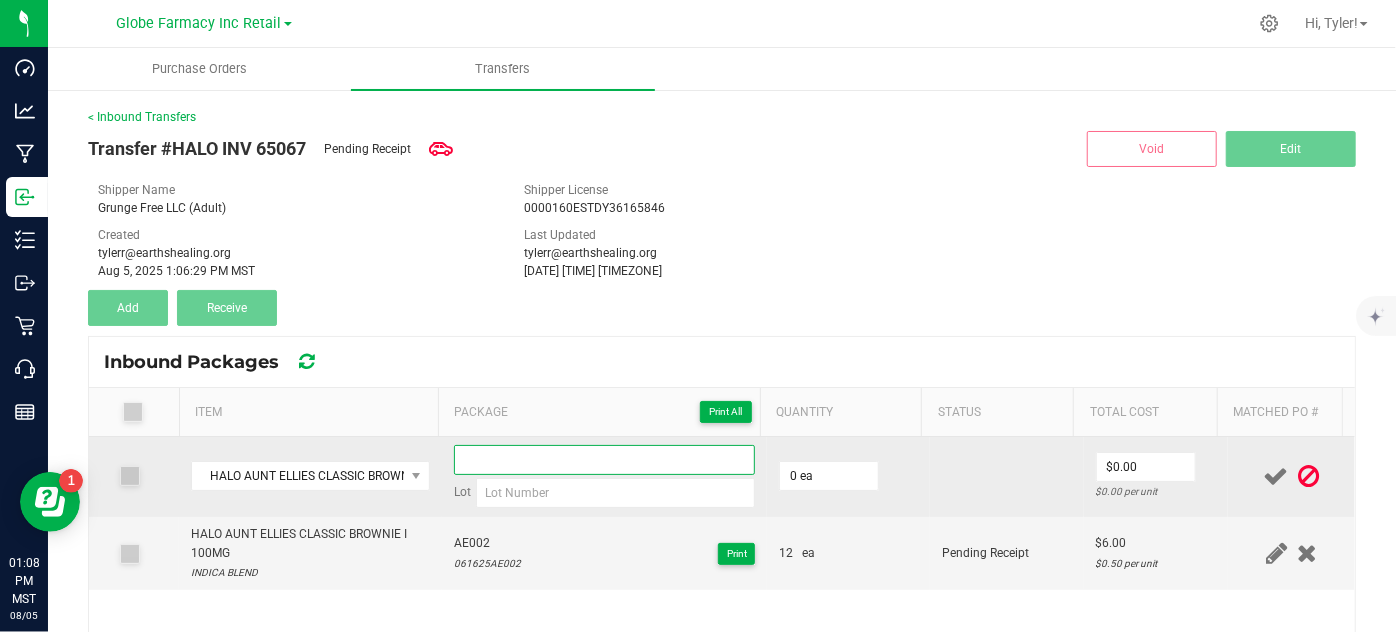 paste on "AE002" 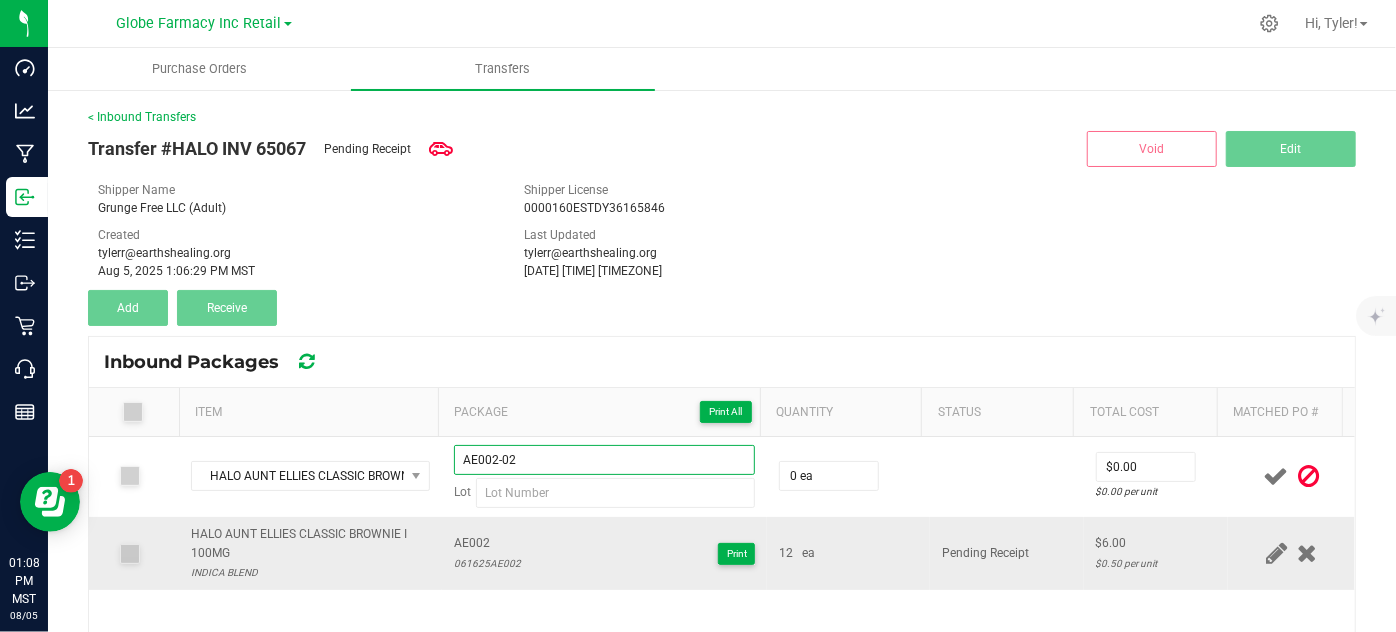 type on "AE002-02" 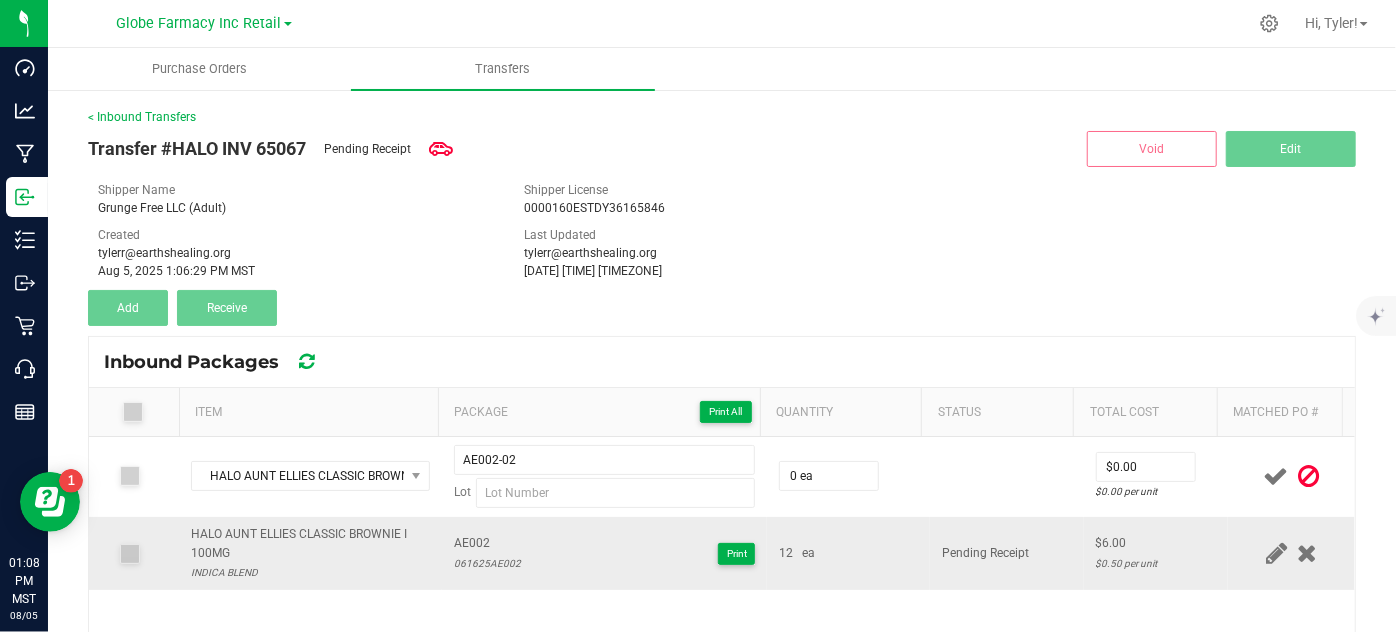 click on "061625AE002" at bounding box center (487, 563) 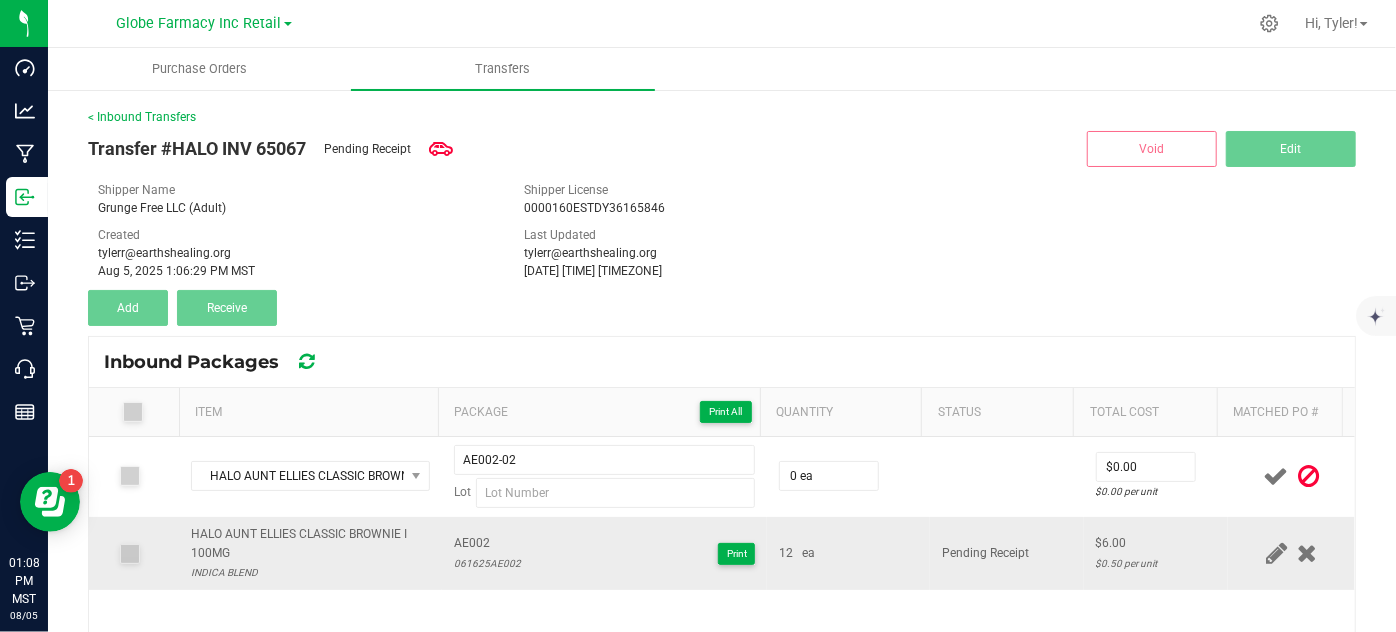click on "061625AE002" at bounding box center (487, 563) 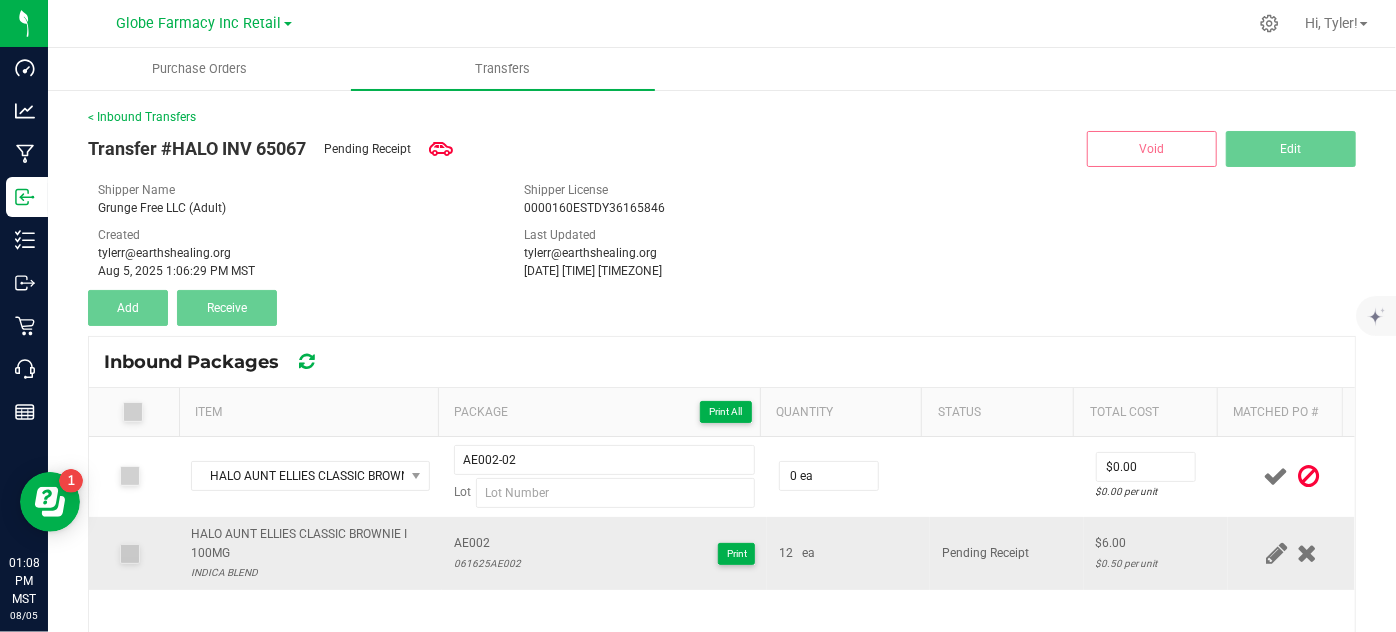 click on "061625AE002" at bounding box center [487, 563] 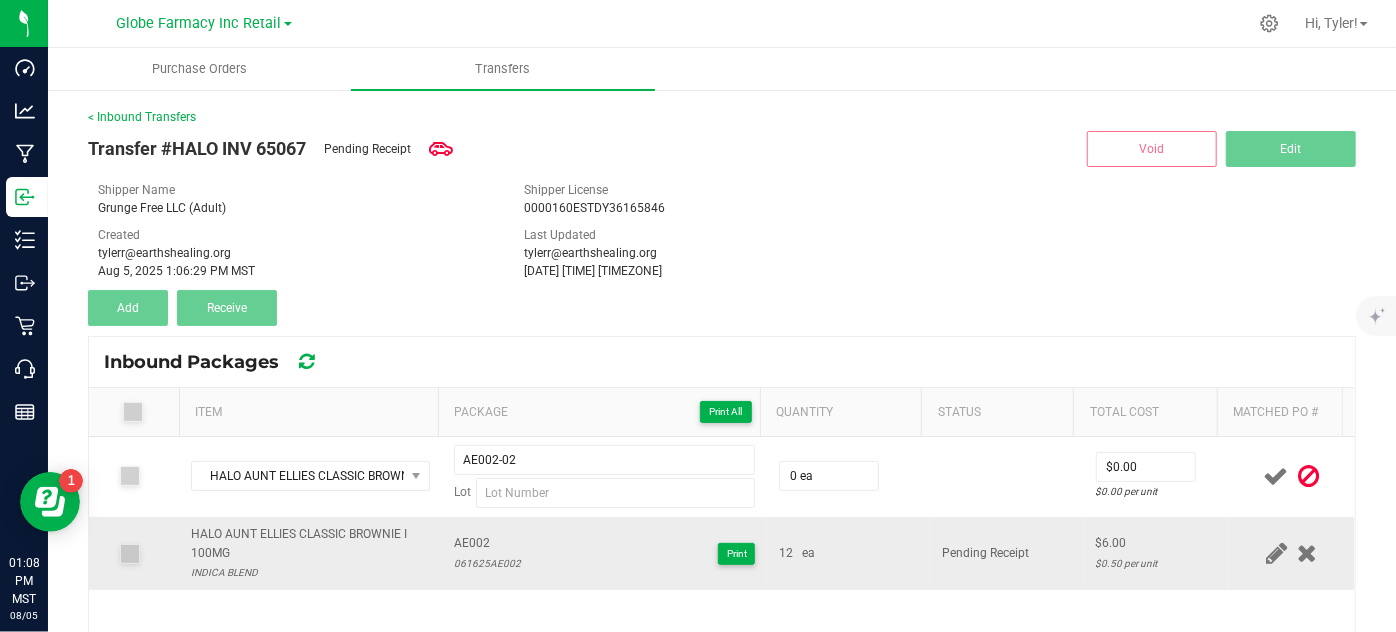 click on "061625AE002" at bounding box center [487, 563] 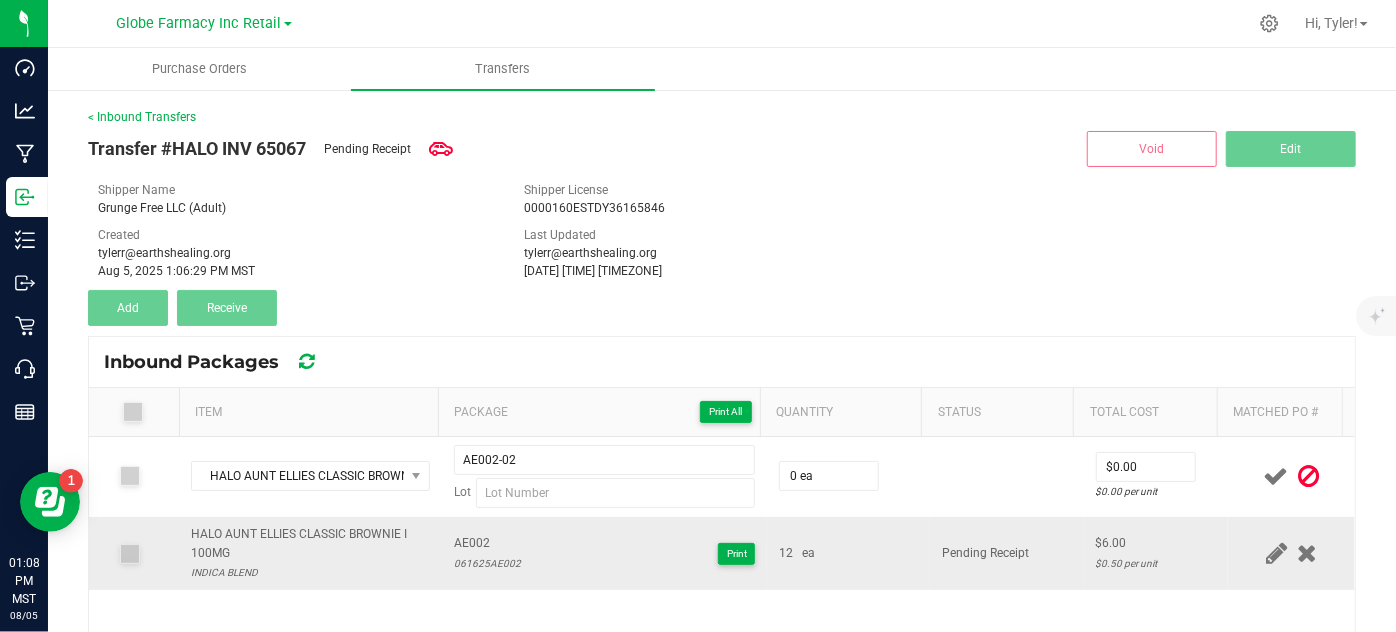 click on "061625AE002" at bounding box center [487, 563] 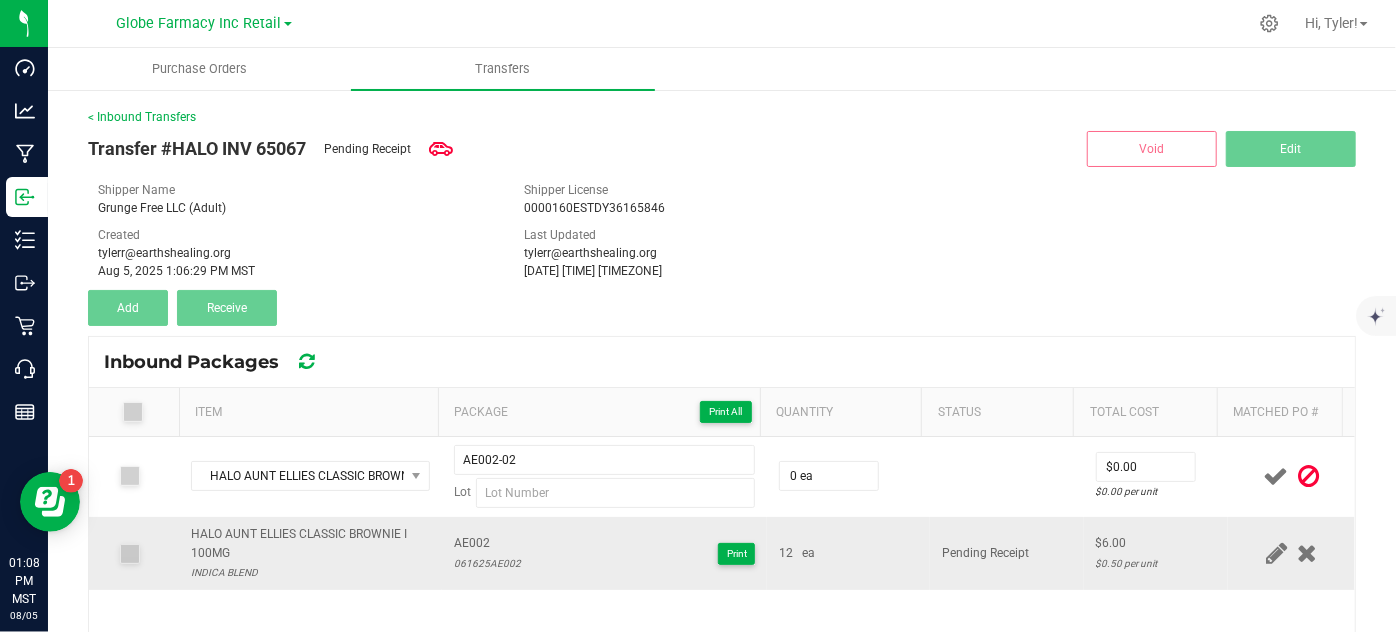 click on "061625AE002" at bounding box center [487, 563] 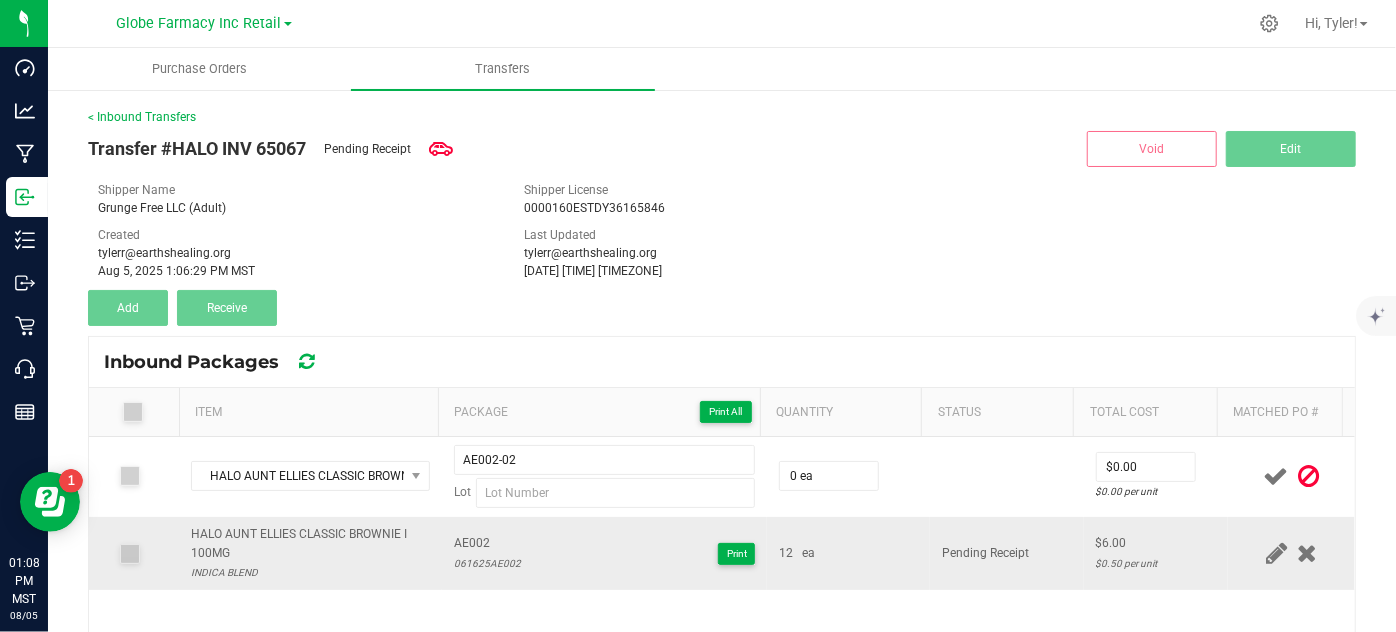 click on "061625AE002" at bounding box center (487, 563) 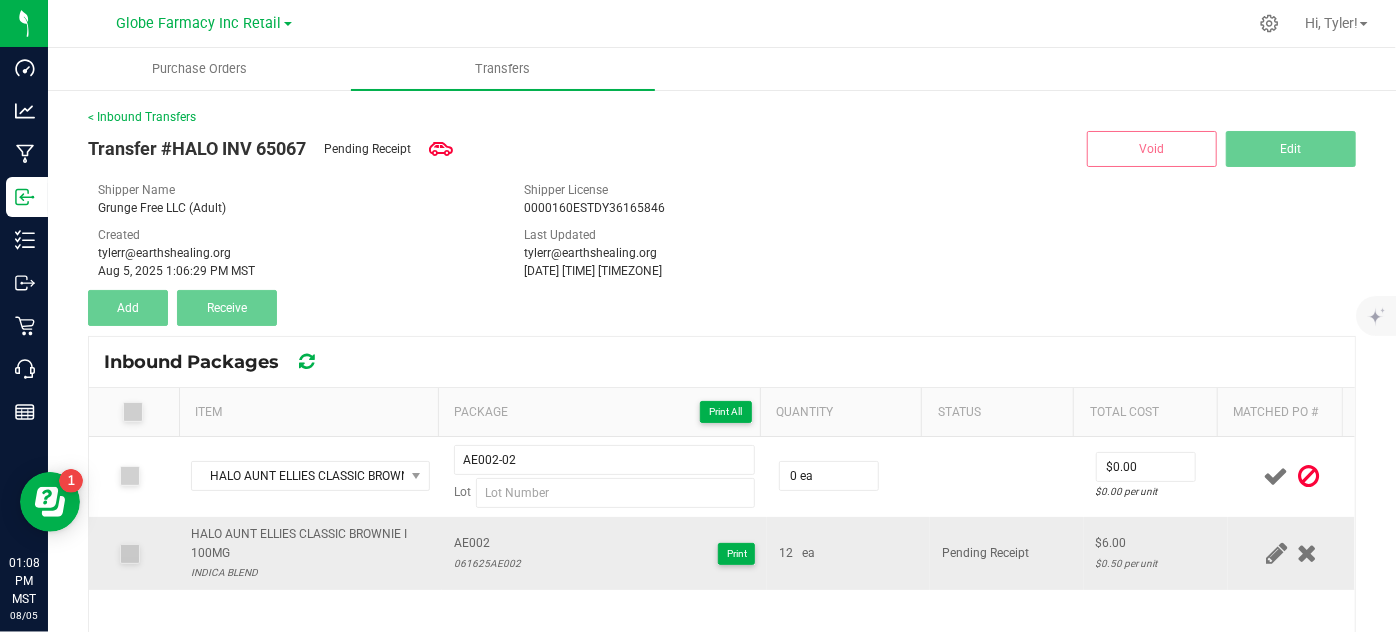 copy on "061625AE002" 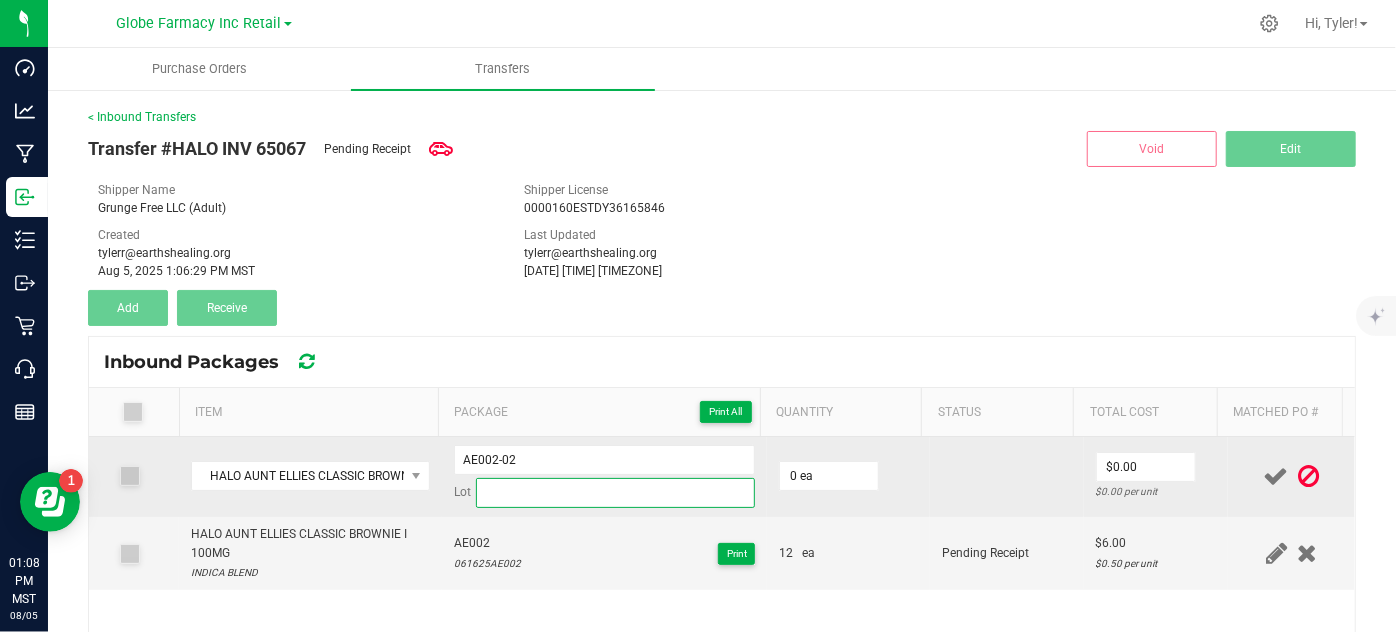 click at bounding box center (616, 493) 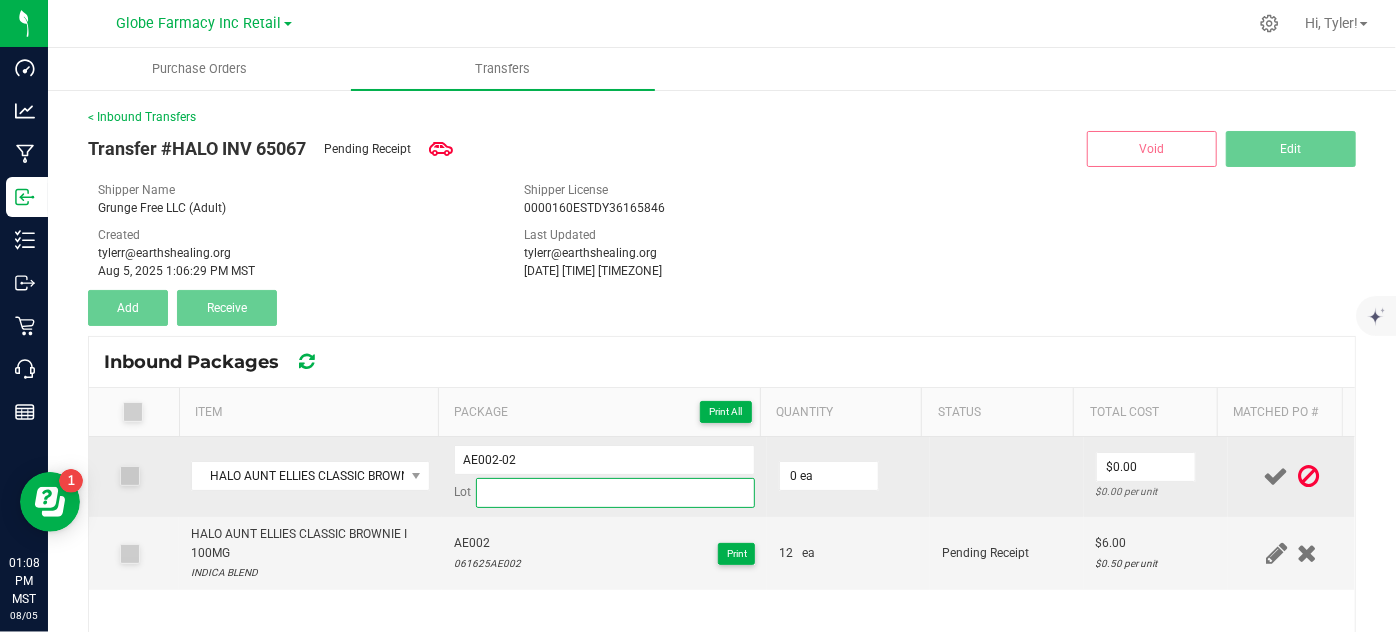 paste on "061625AE002" 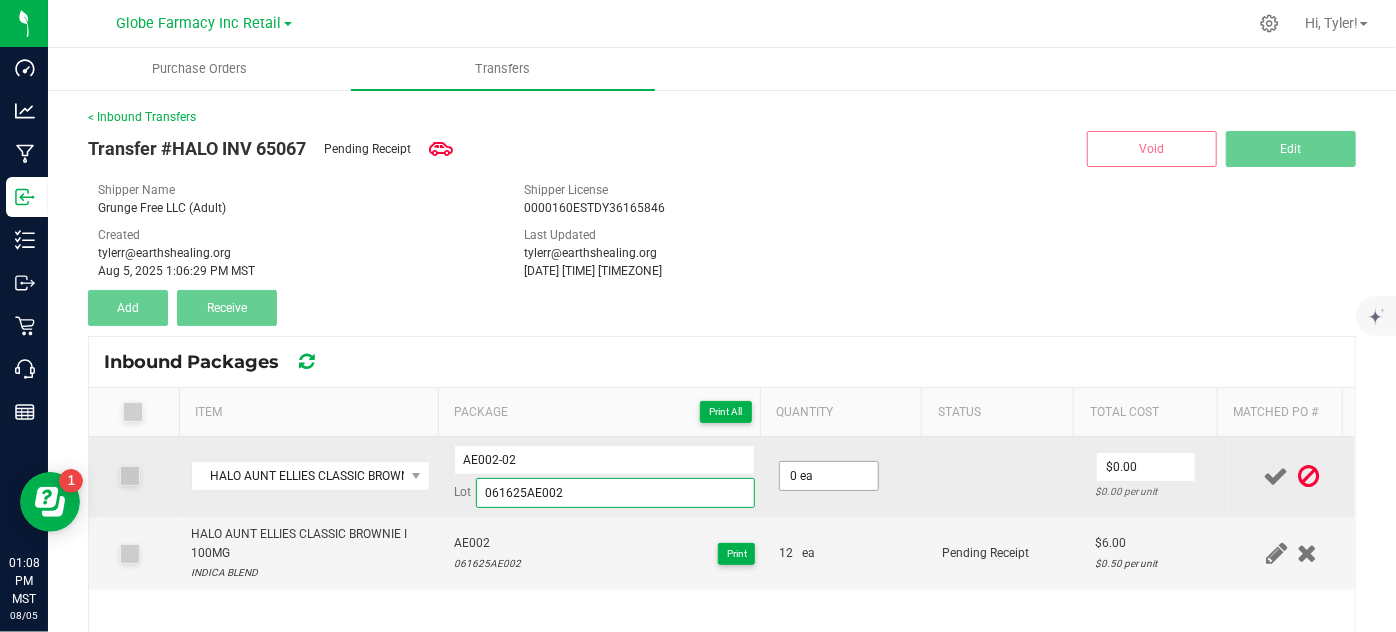 type on "061625AE002" 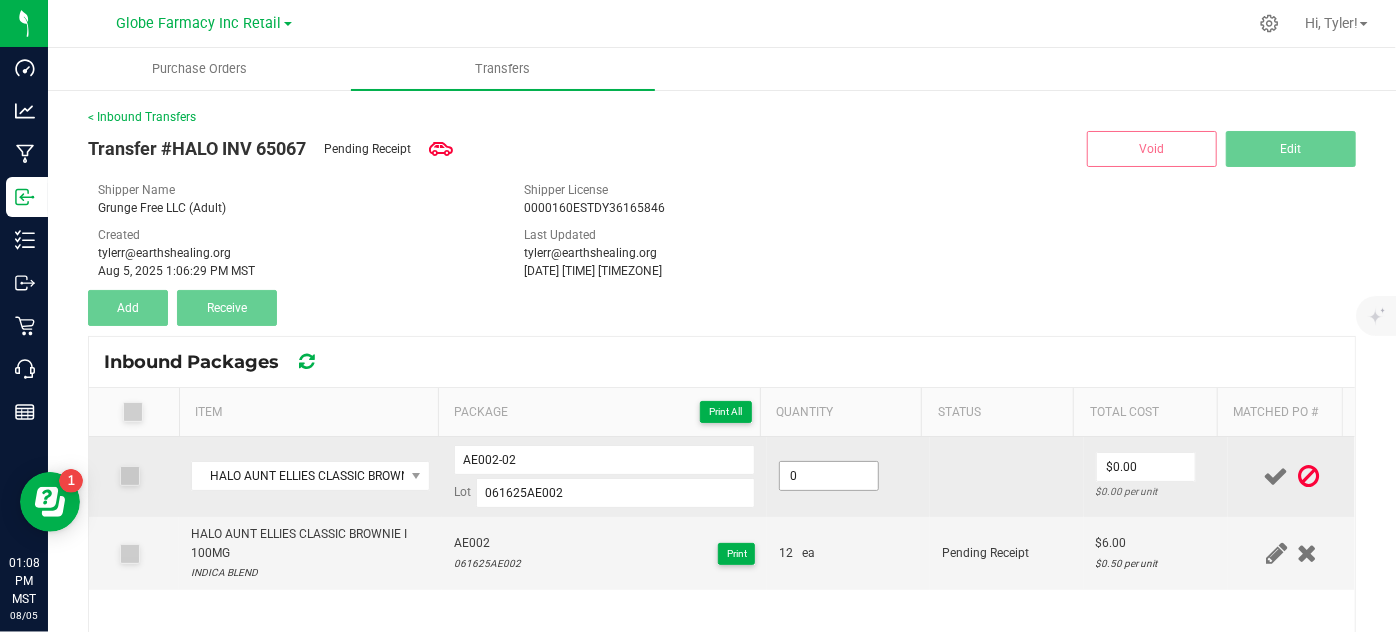 click on "0" at bounding box center [829, 476] 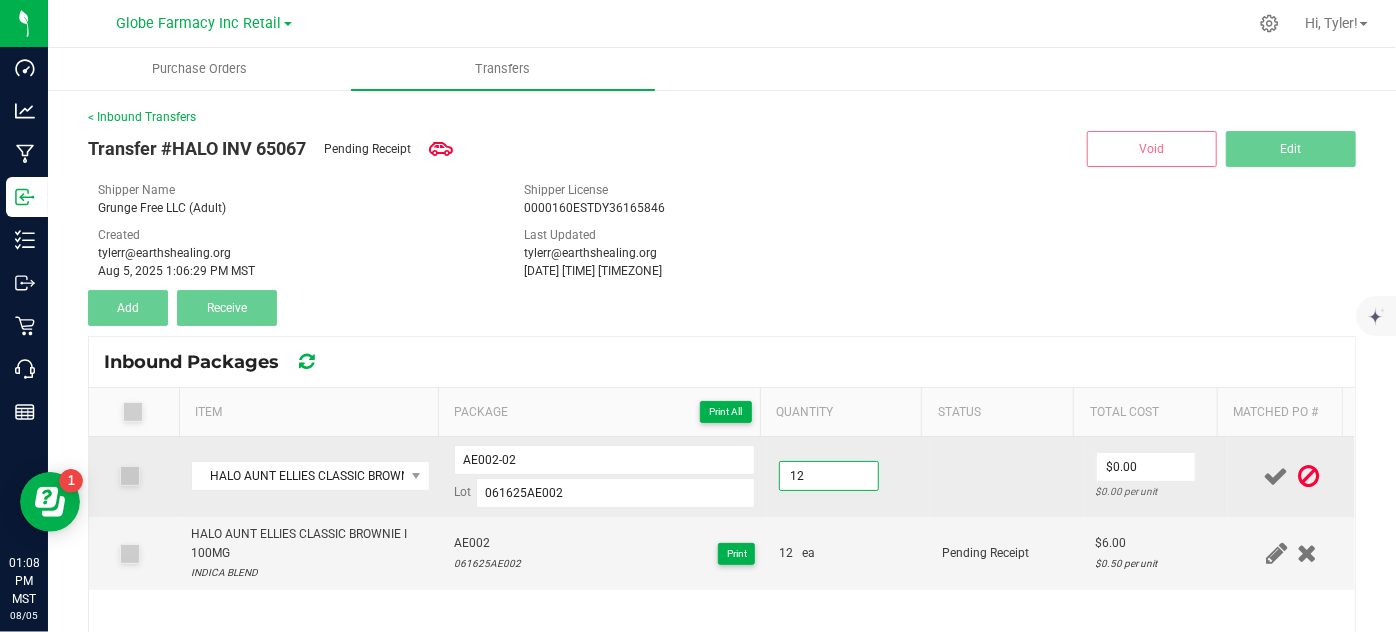 type on "12 ea" 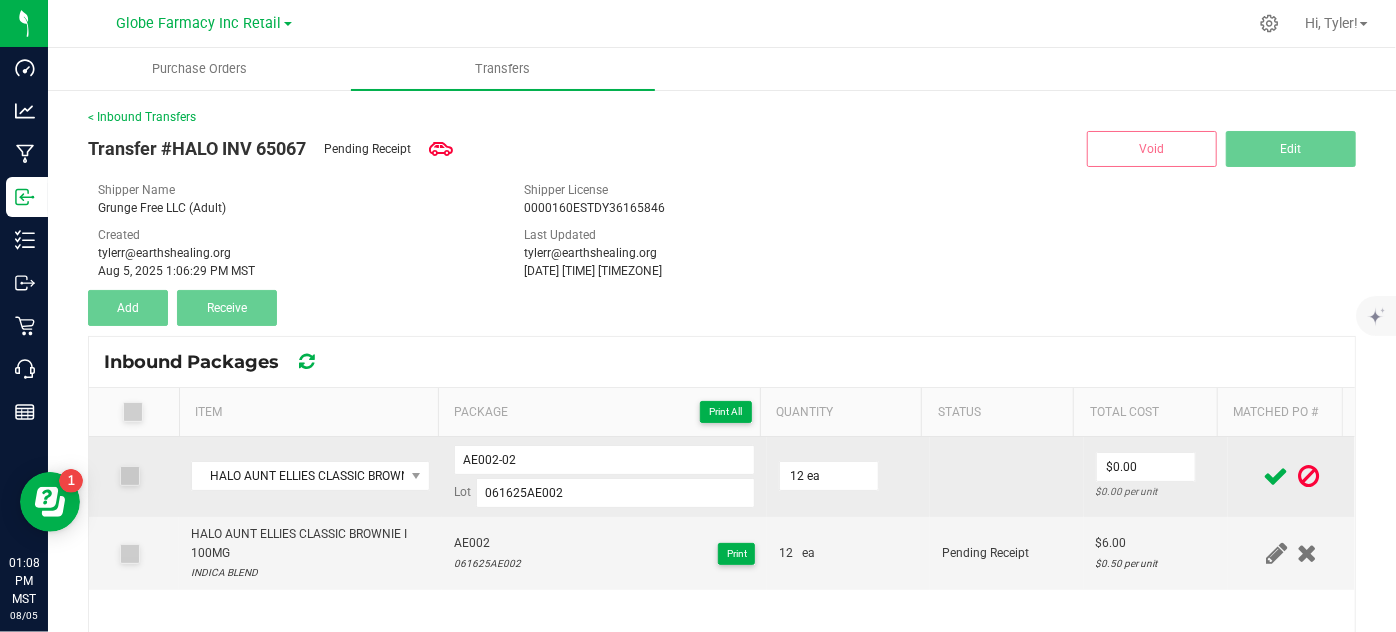 click at bounding box center (1007, 477) 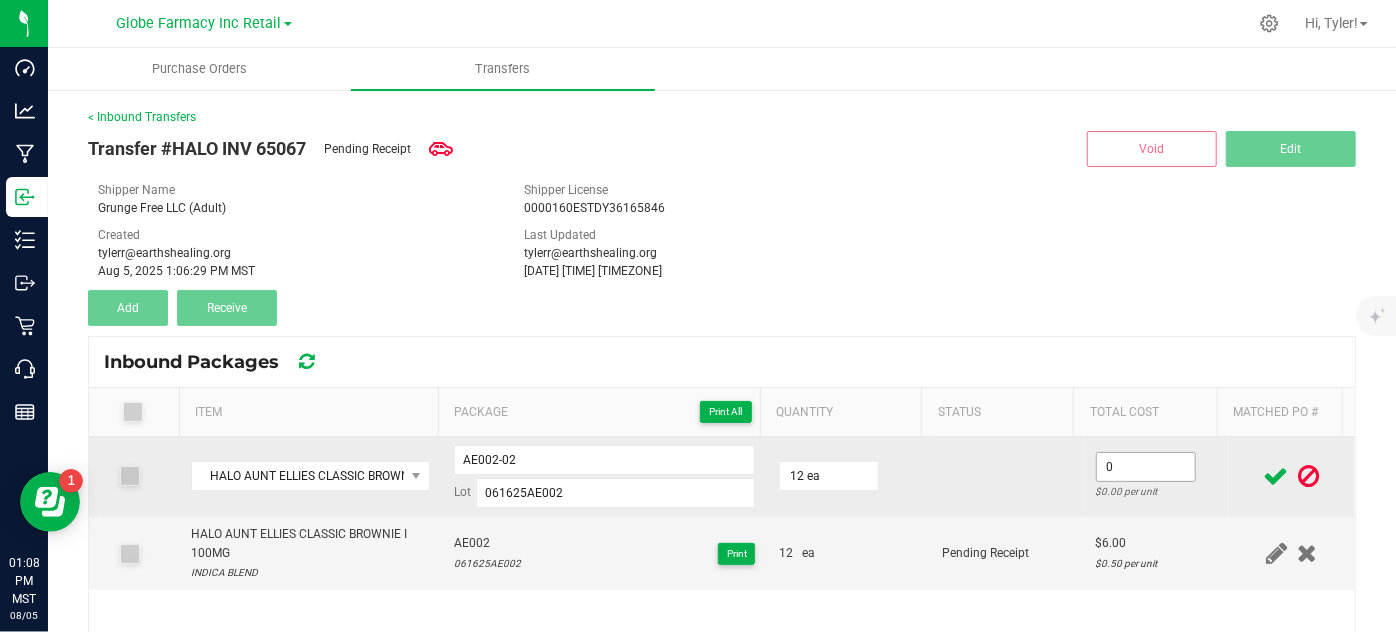 click on "0" at bounding box center (1146, 467) 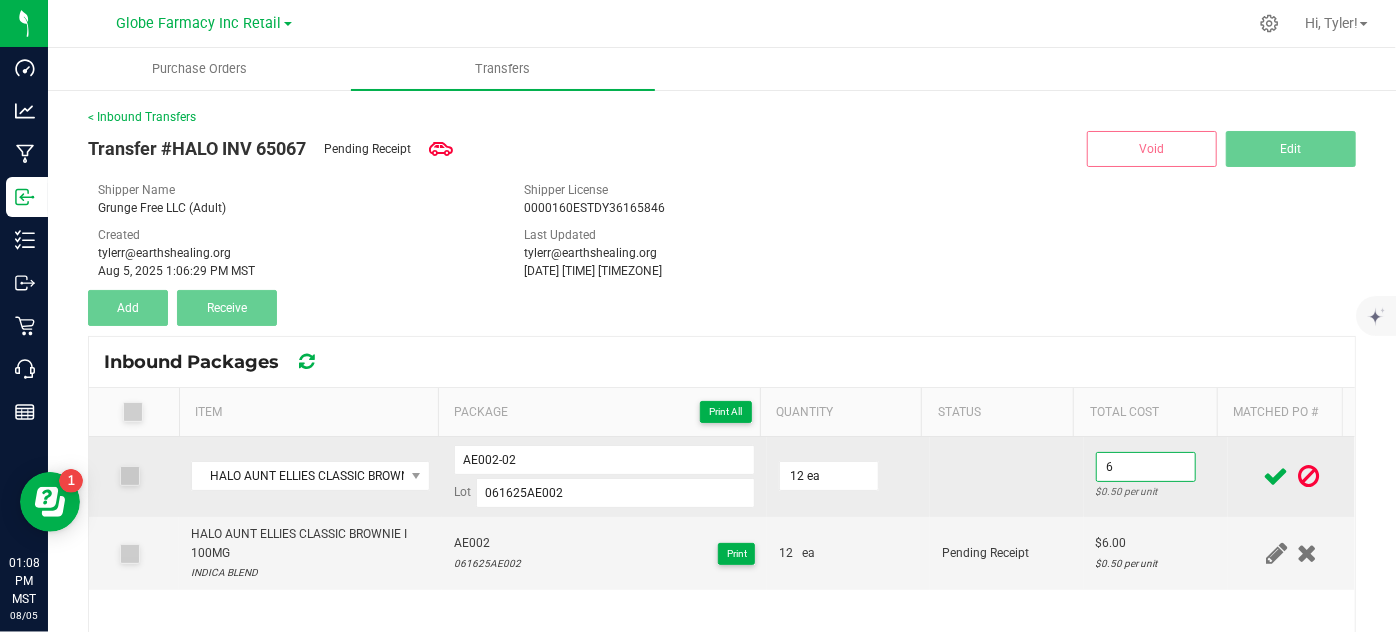 type on "$6.00" 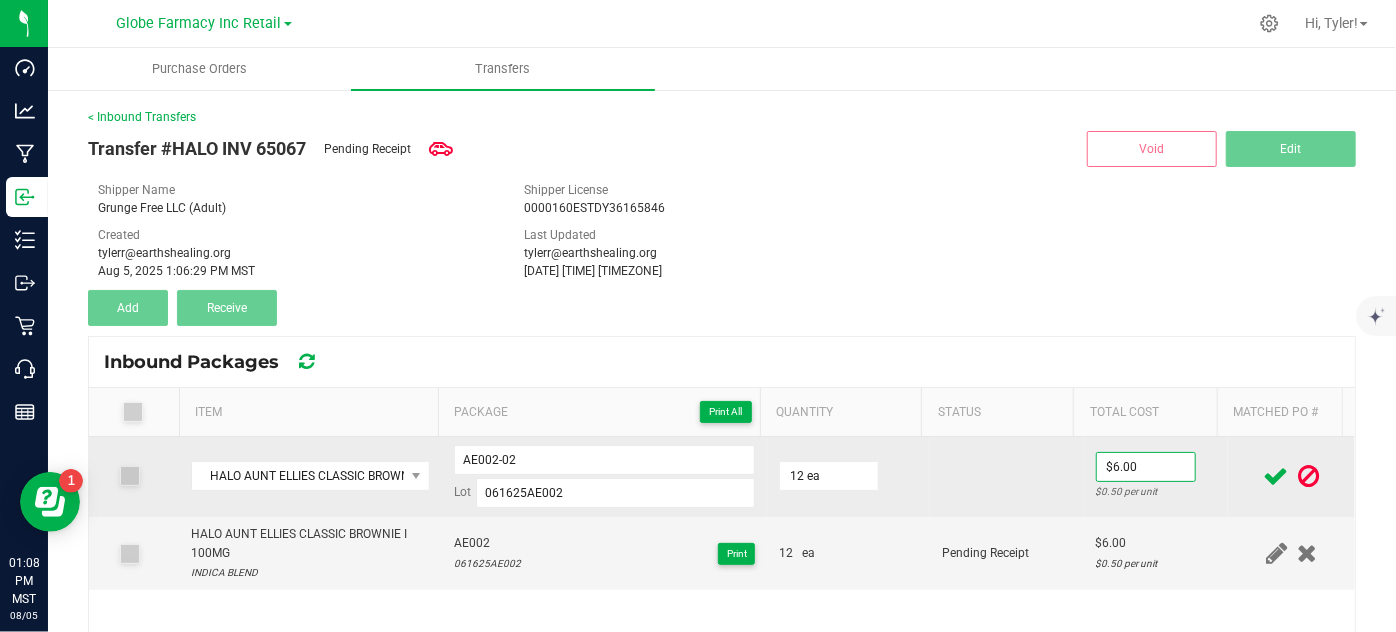 click at bounding box center [1007, 477] 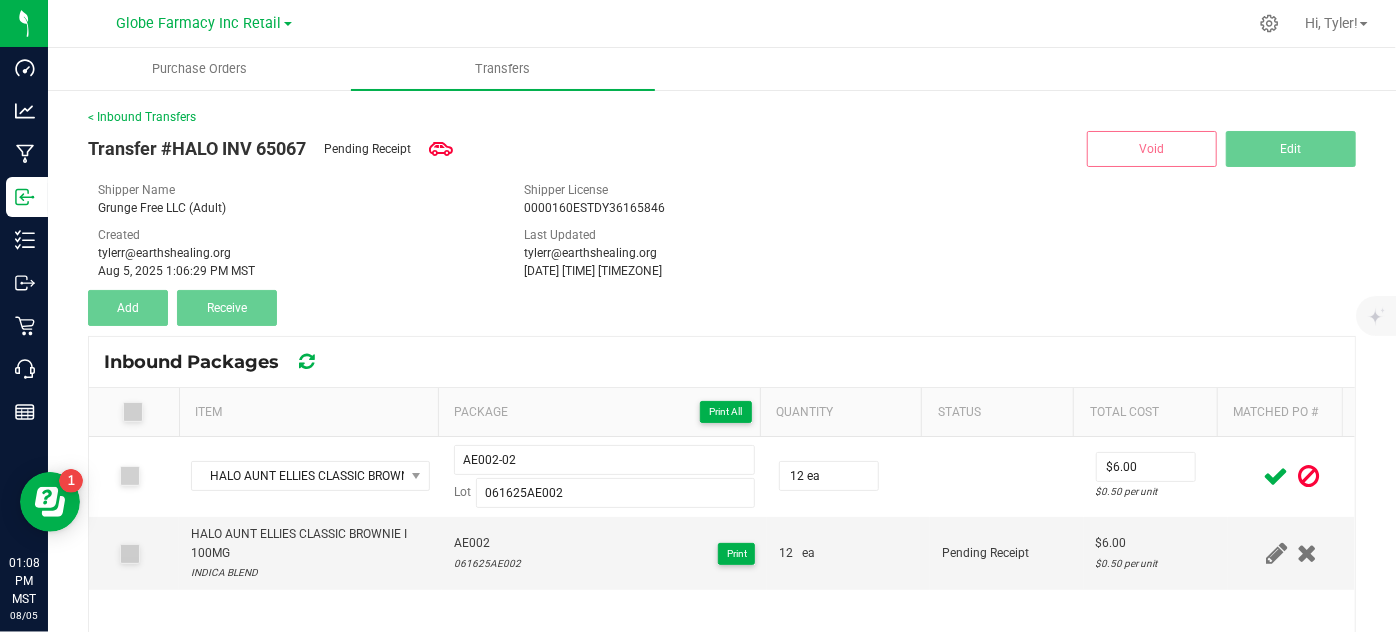 click at bounding box center (1276, 476) 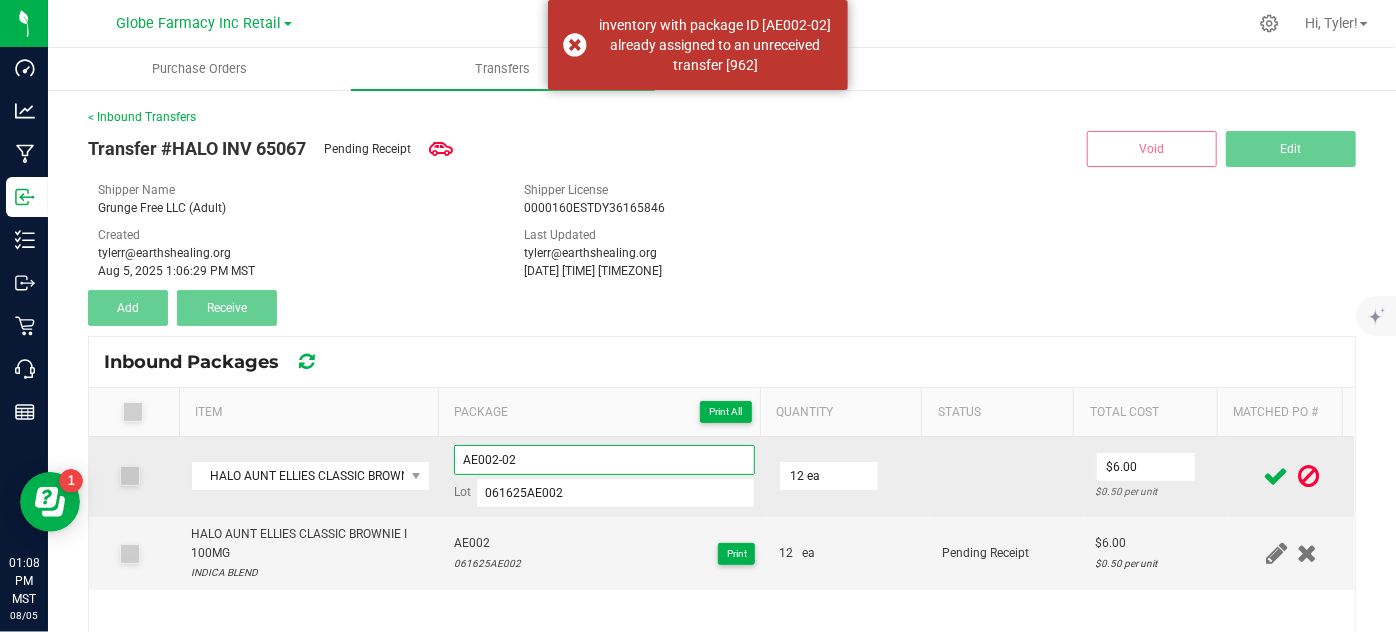 click on "AE002-02" at bounding box center [605, 460] 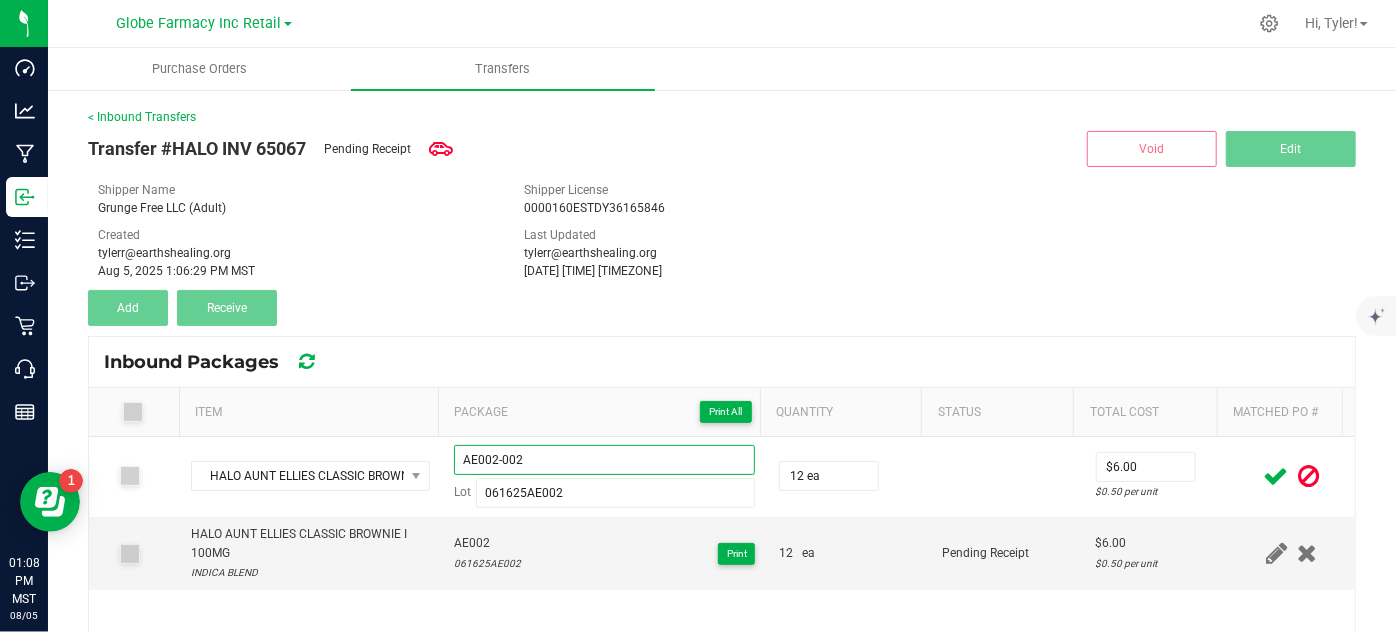type on "AE002-002" 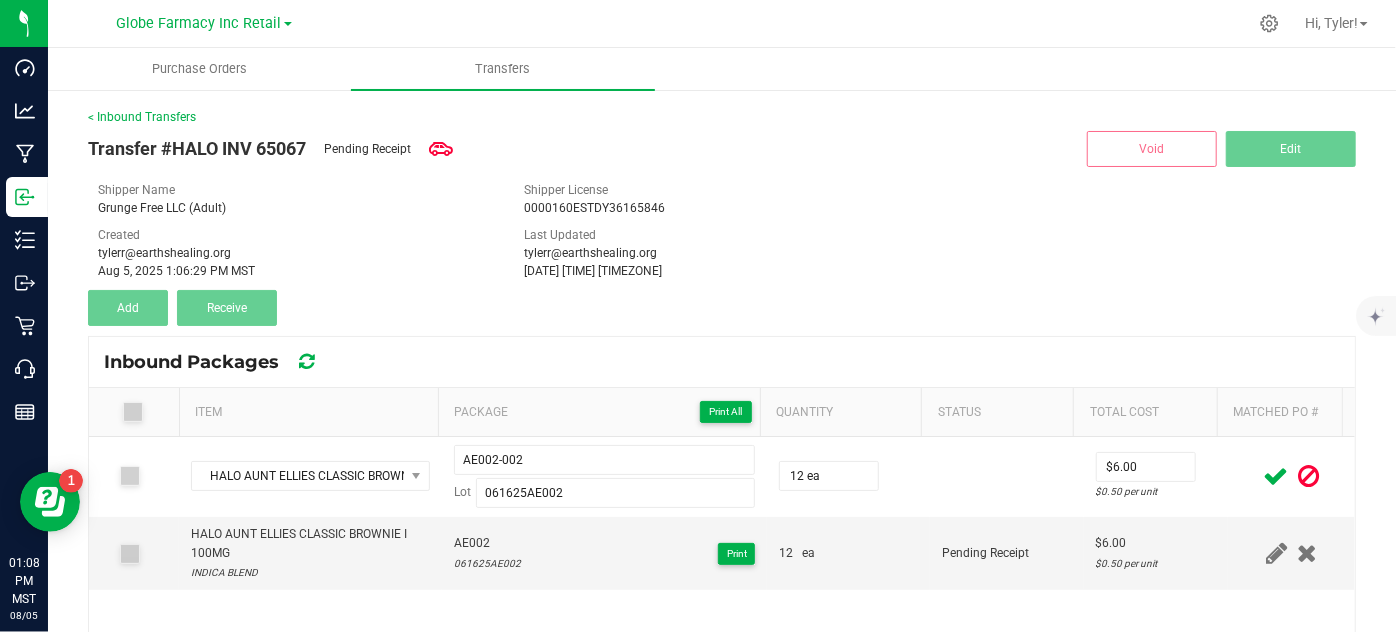 click at bounding box center [1276, 476] 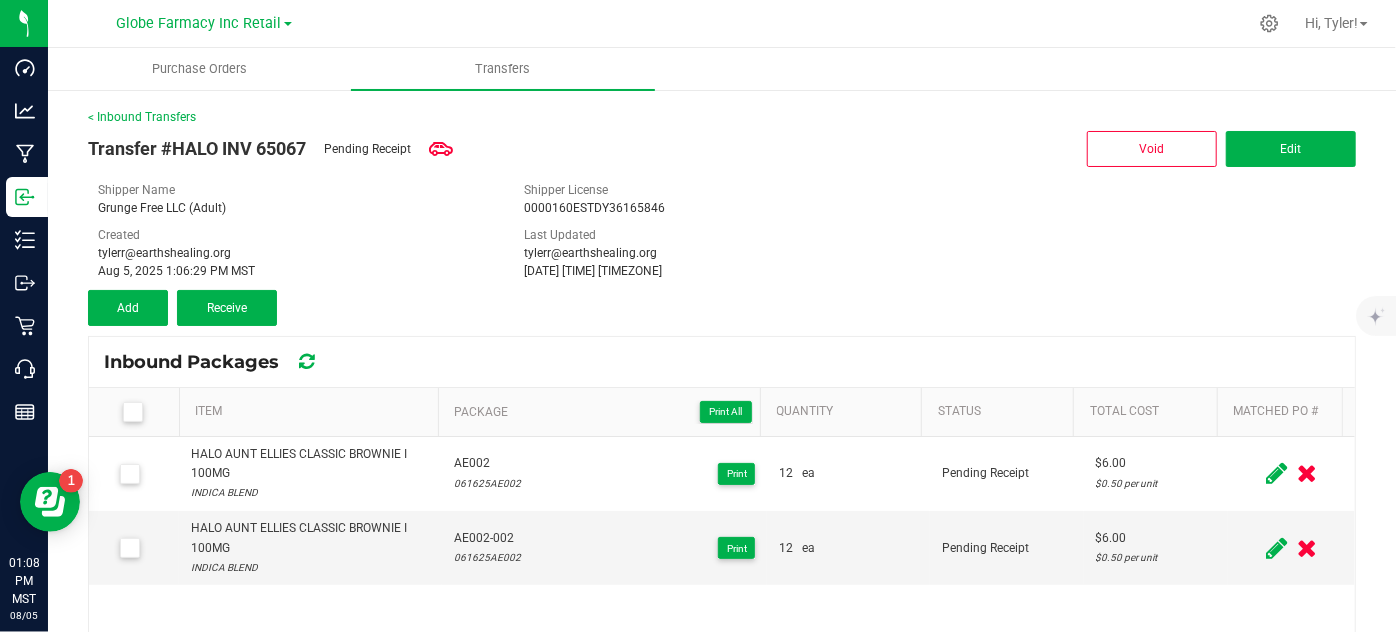 click at bounding box center (1276, 473) 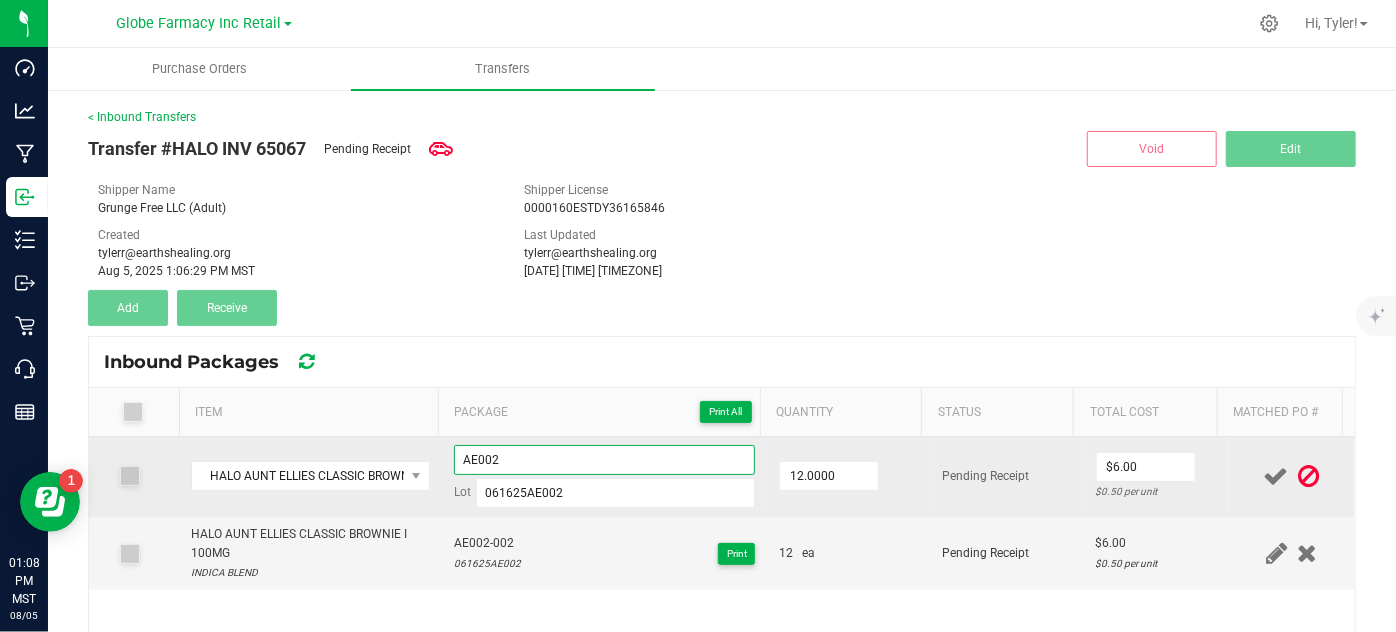 click on "AE002" at bounding box center [605, 460] 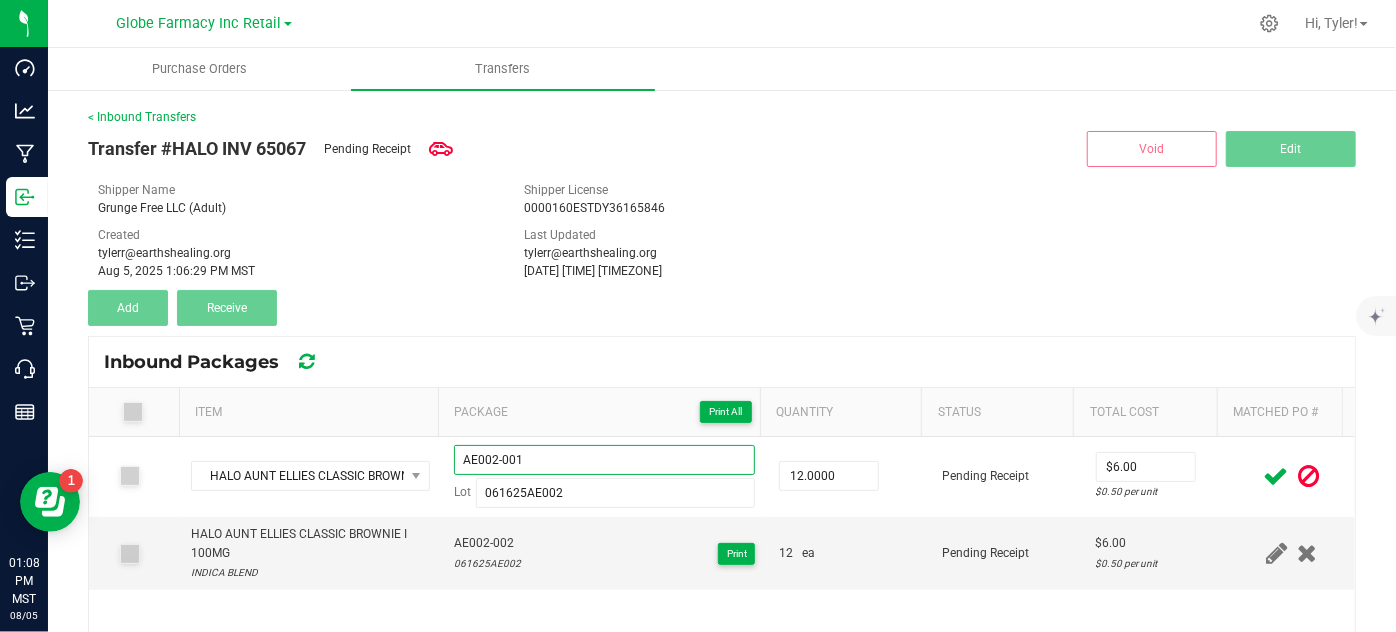 type on "AE002-001" 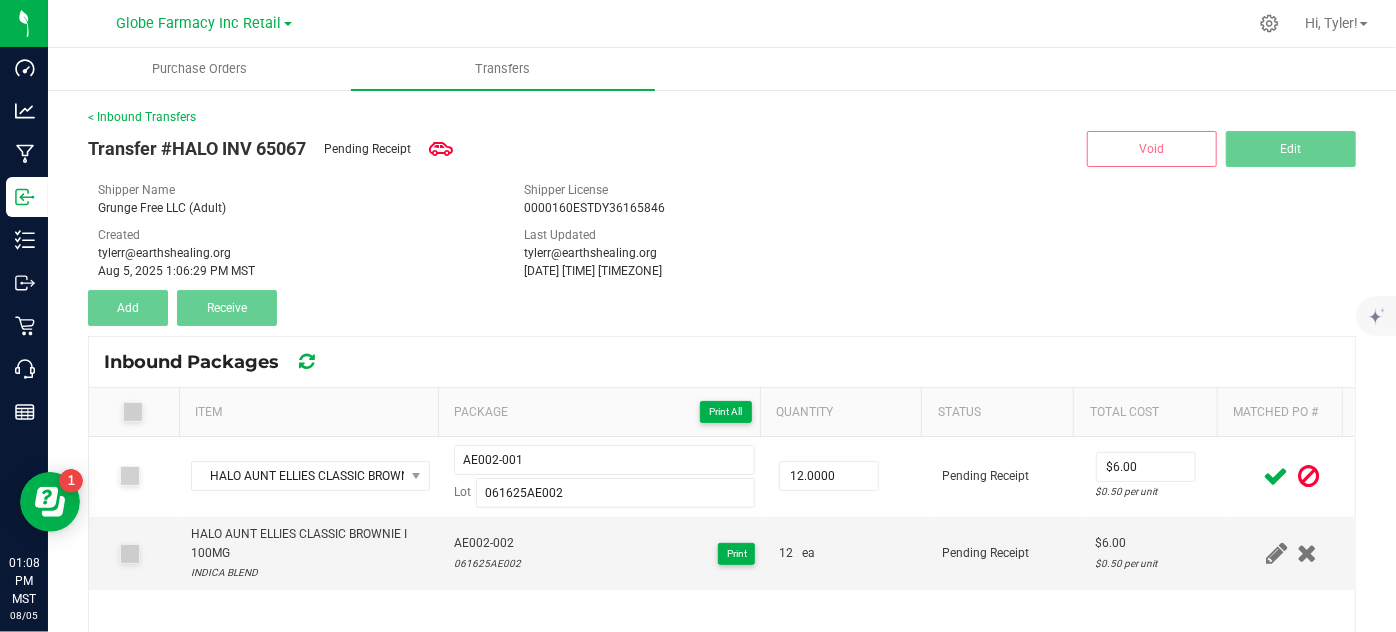click at bounding box center [1276, 476] 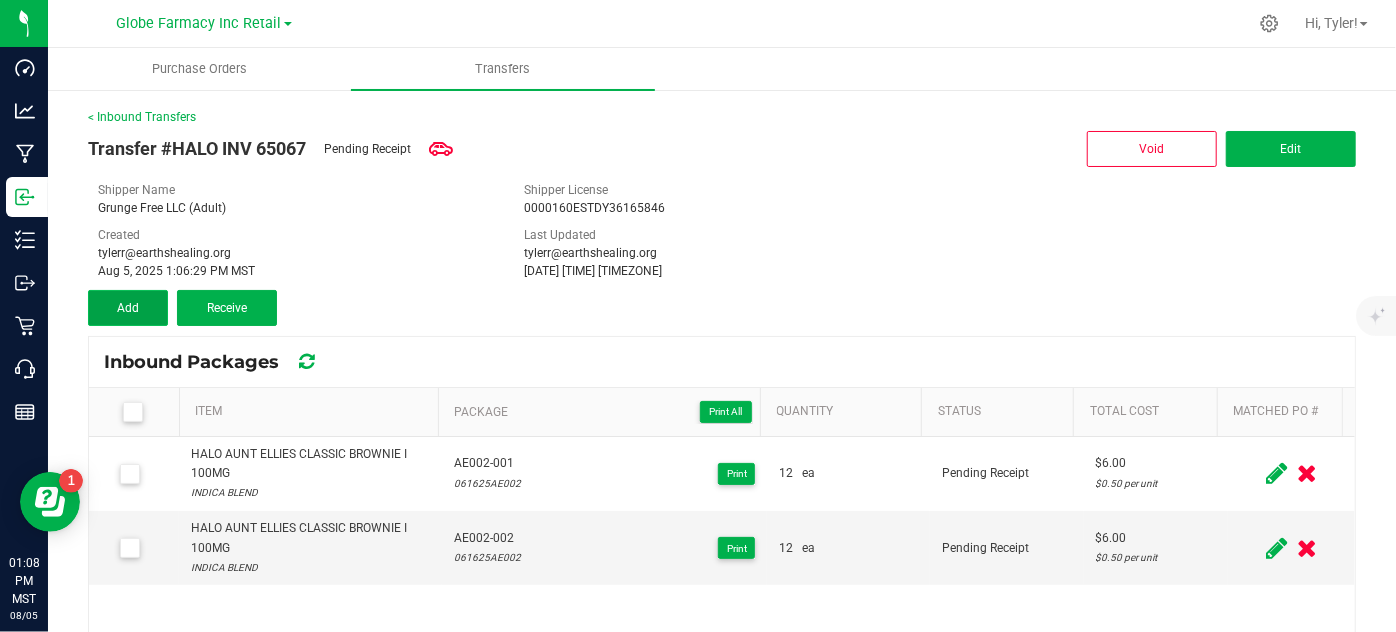 click on "Add" at bounding box center [128, 308] 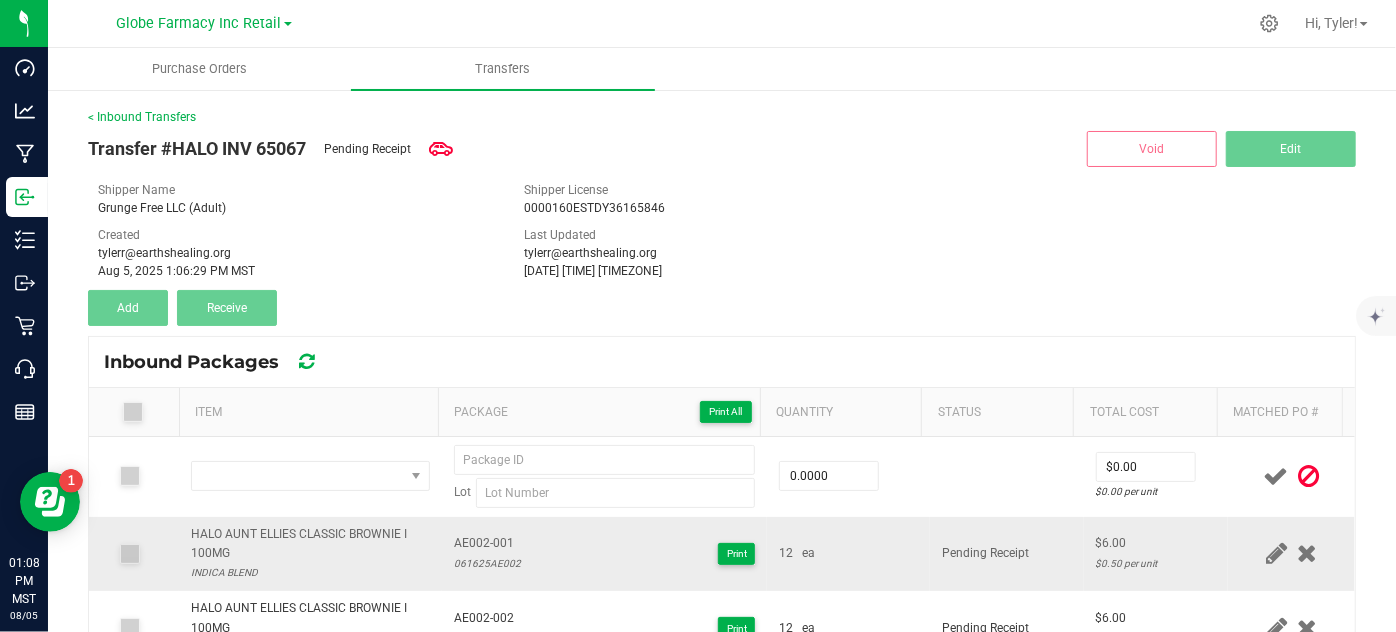 click on "HALO AUNT ELLIES CLASSIC BROWNIE I 100MG" at bounding box center (310, 544) 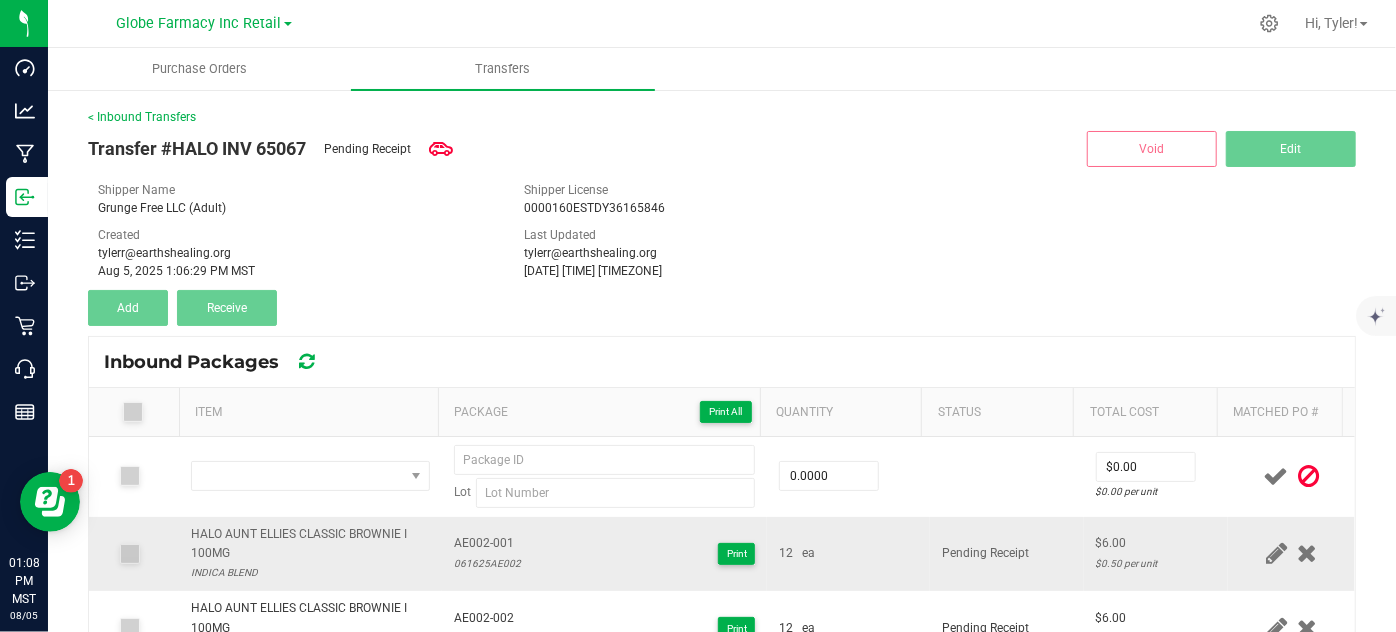 click on "HALO AUNT ELLIES CLASSIC BROWNIE I 100MG" at bounding box center (310, 544) 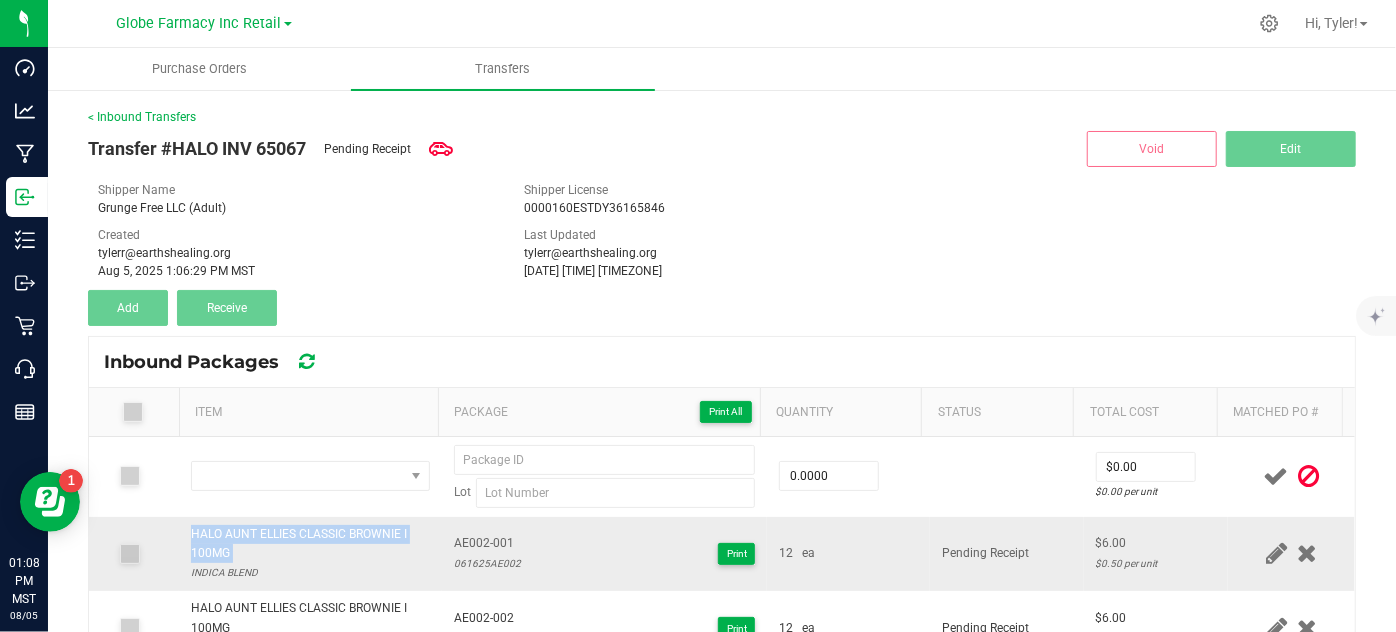 click on "HALO AUNT ELLIES CLASSIC BROWNIE I 100MG" at bounding box center (310, 544) 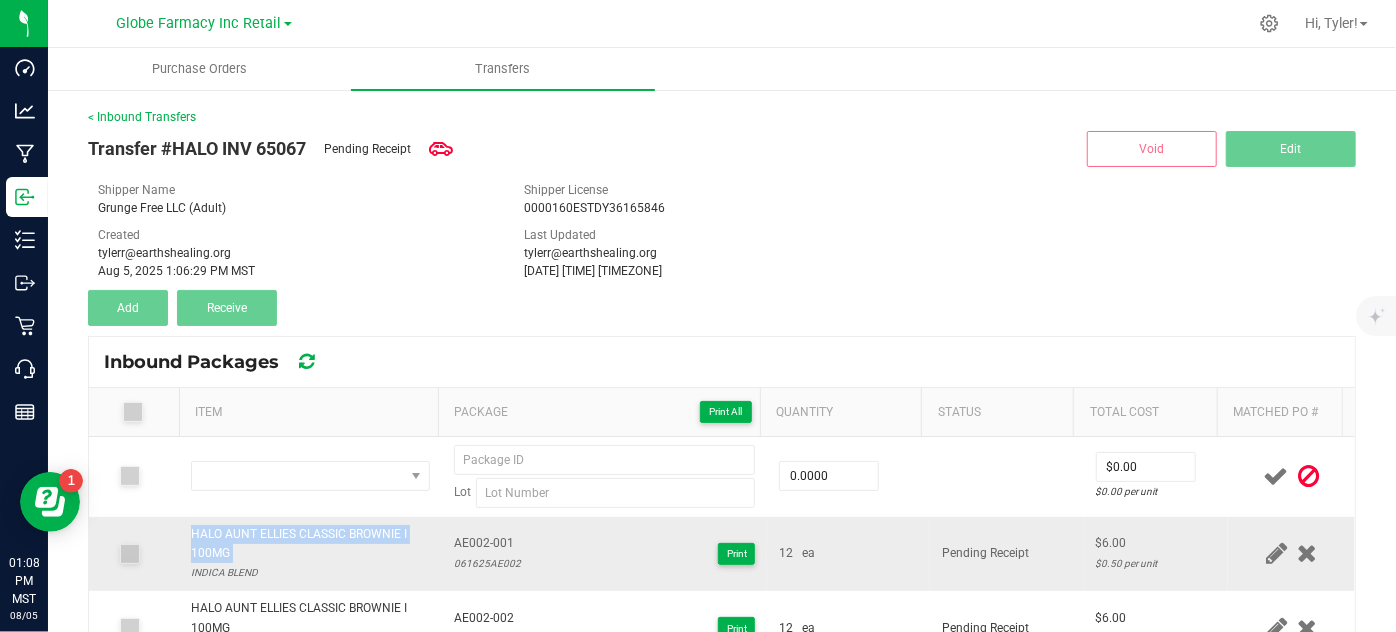 copy on "HALO AUNT ELLIES CLASSIC BROWNIE I 100MG" 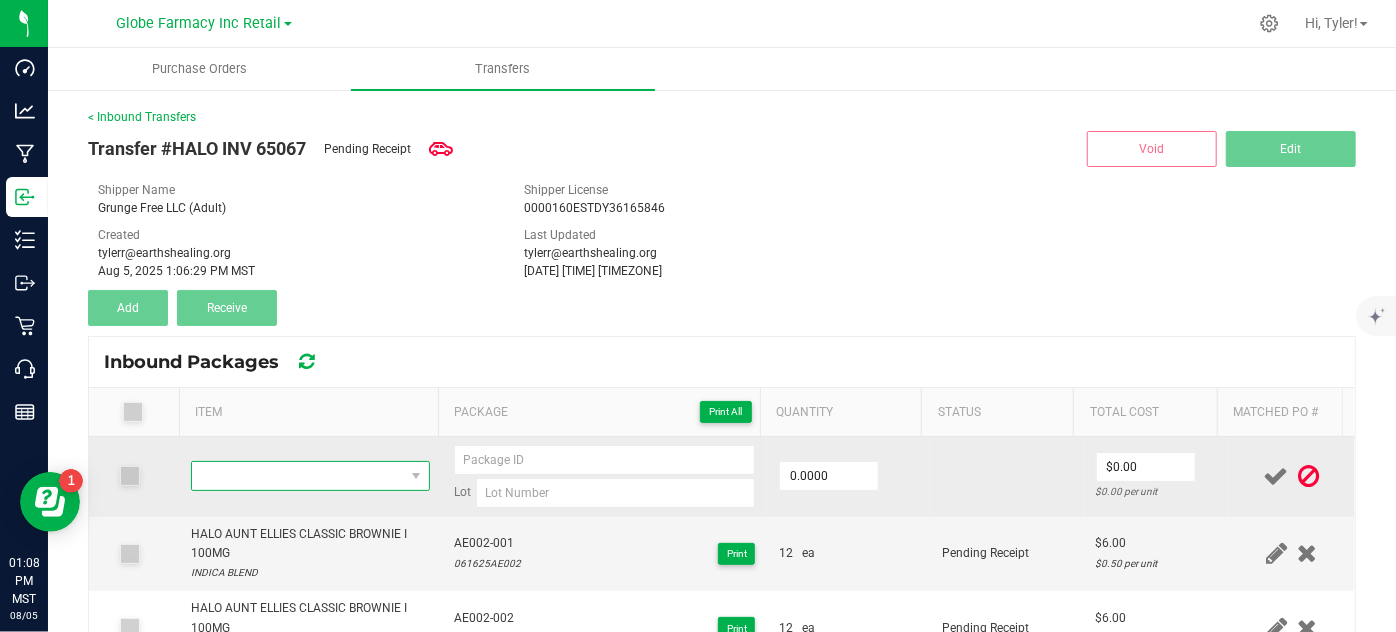 click at bounding box center (297, 476) 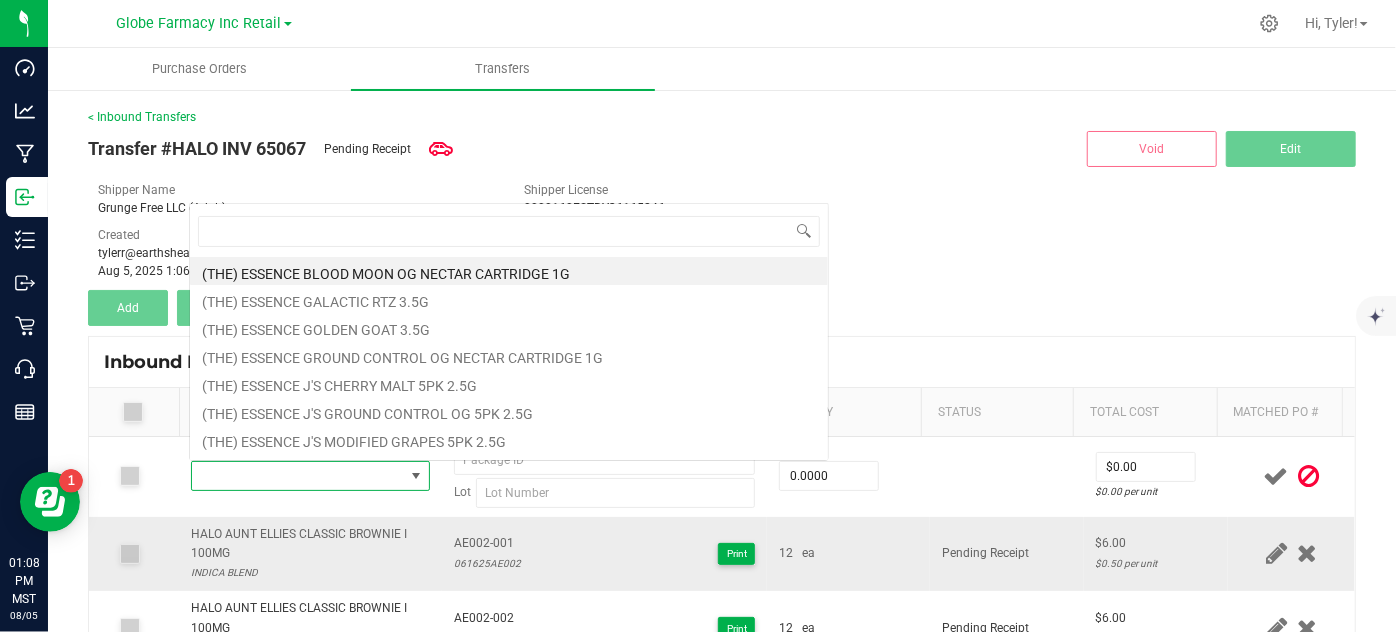 scroll, scrollTop: 0, scrollLeft: 0, axis: both 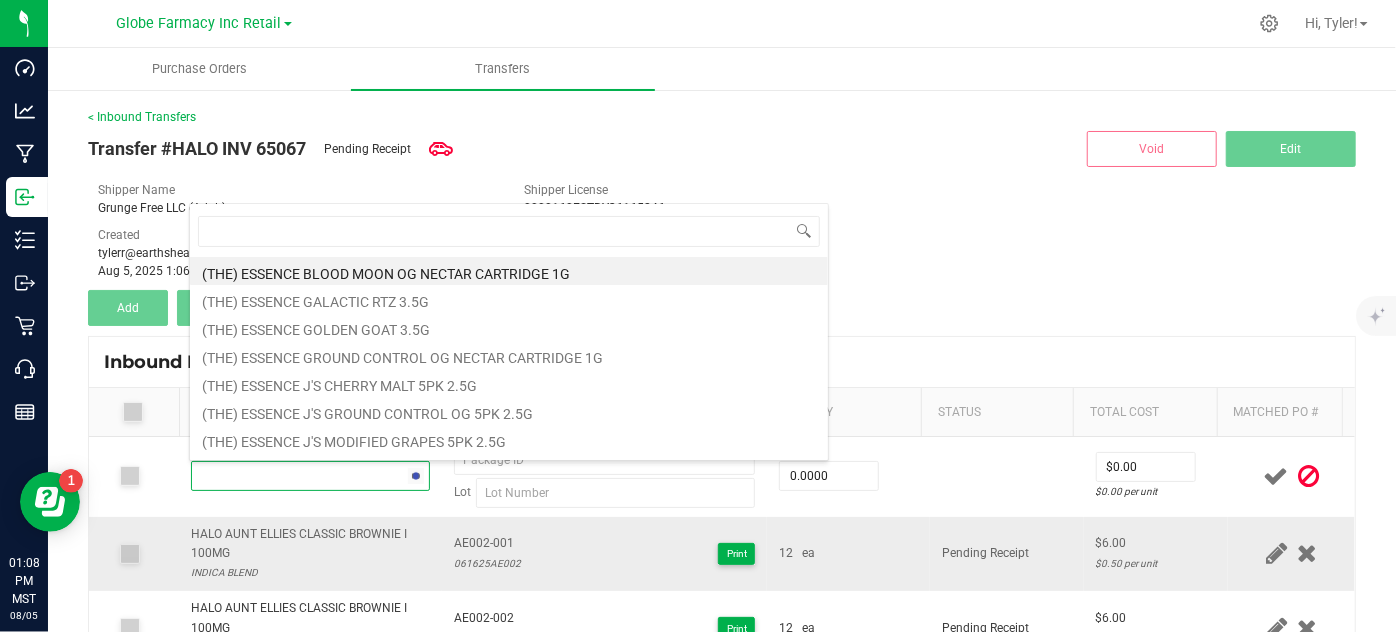 type on "HALO AUNT ELLIES CLASSIC BROWNIE I 100MG" 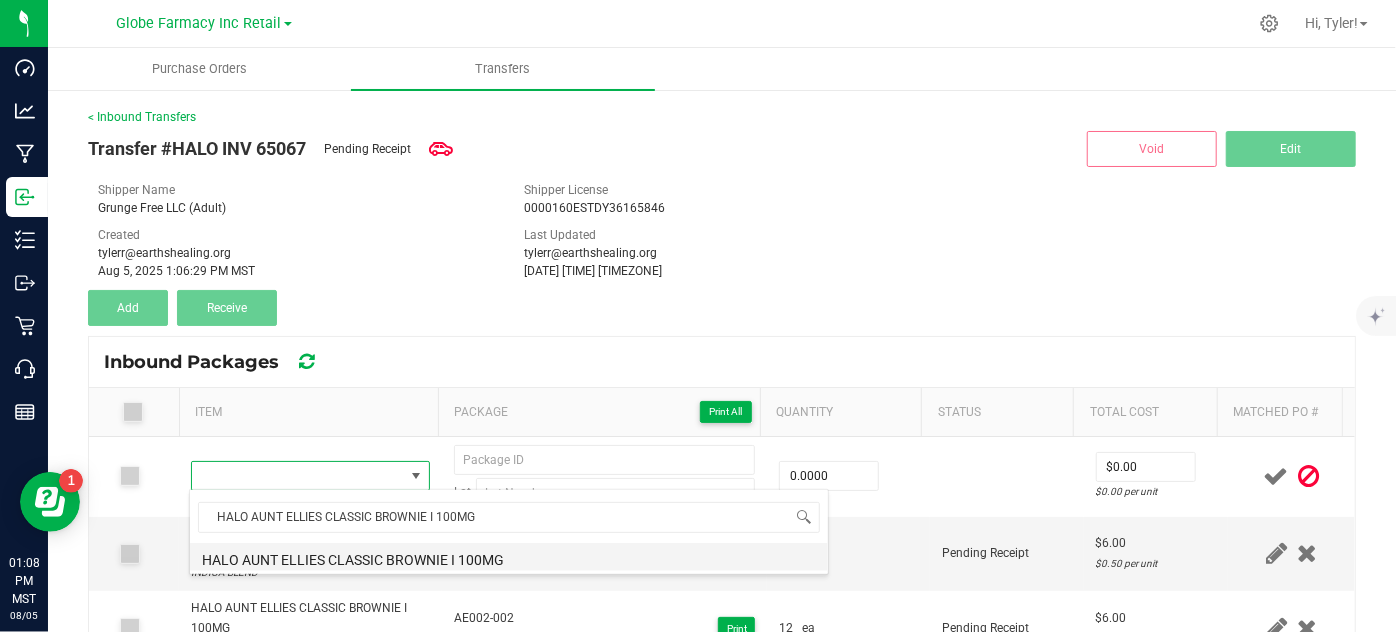 click on "HALO AUNT ELLIES CLASSIC BROWNIE I 100MG" at bounding box center [509, 557] 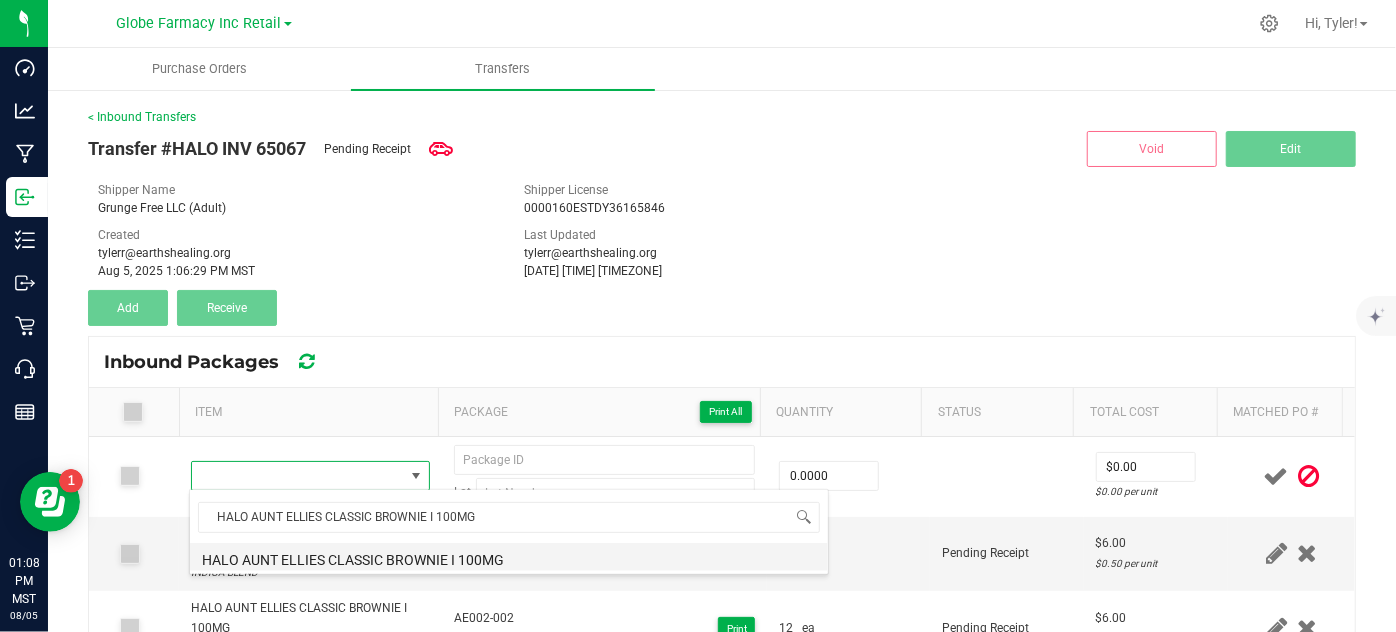 type on "0 ea" 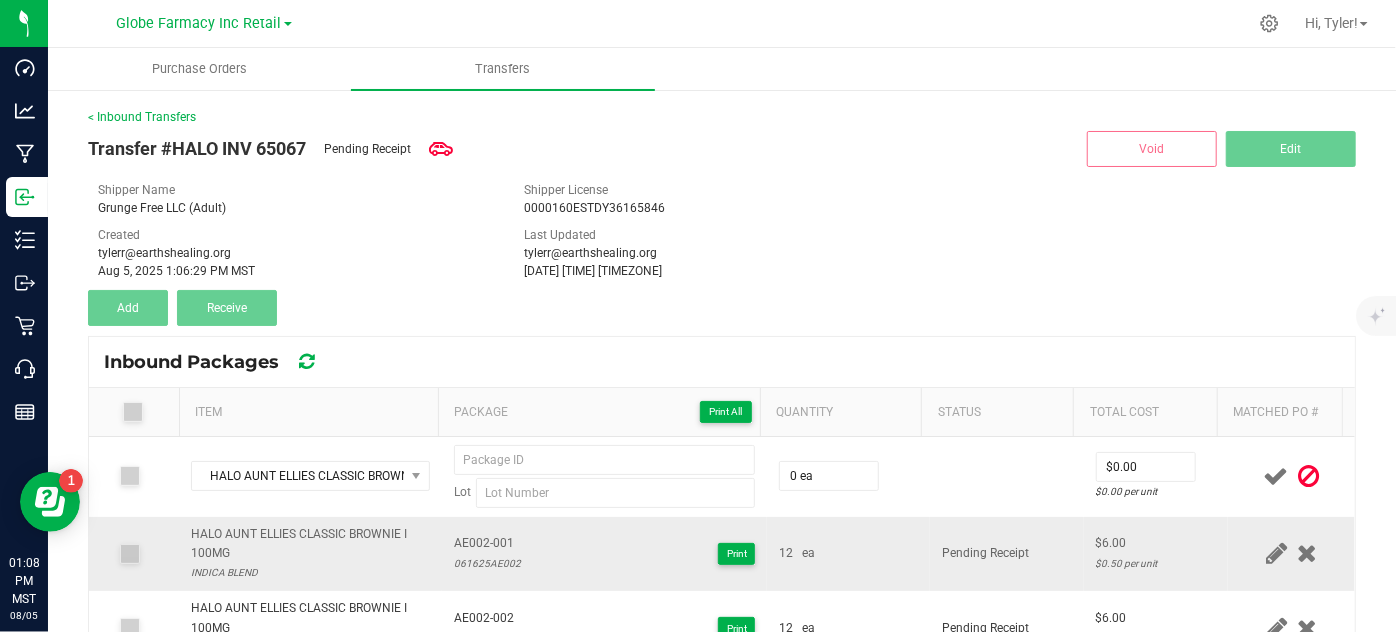 click on "AE002-001" at bounding box center (487, 543) 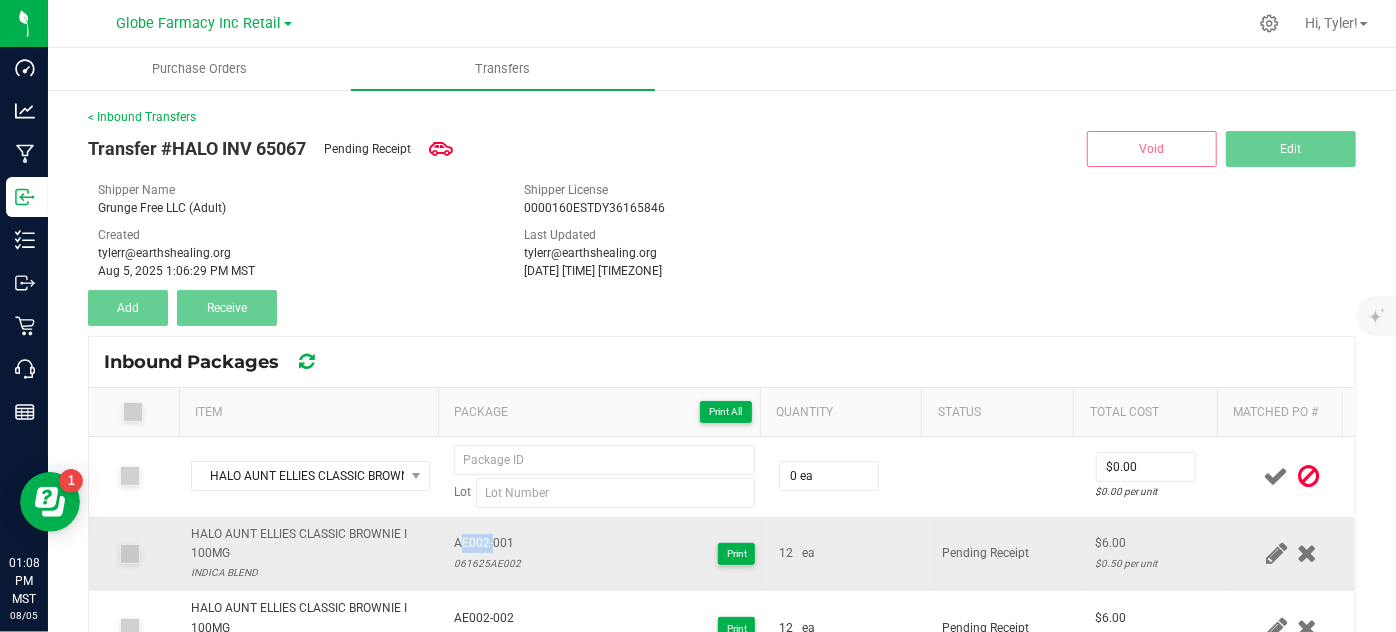 click on "AE002-001" at bounding box center [487, 543] 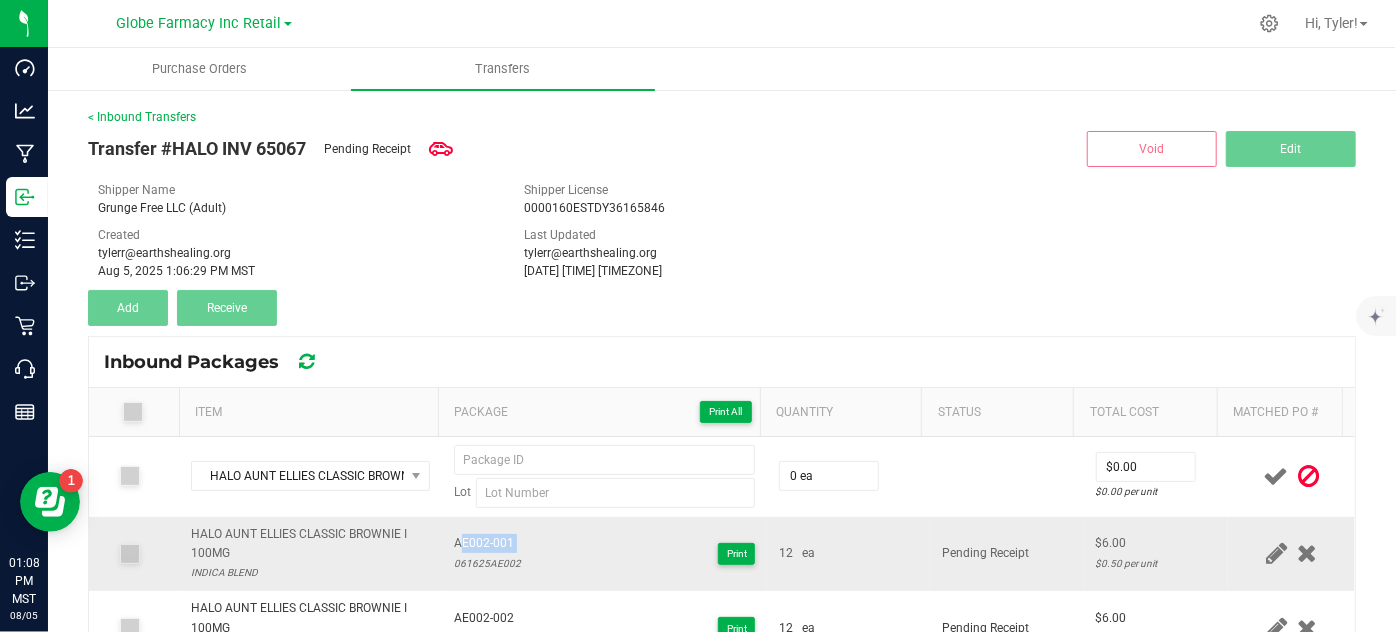 click on "AE002-001" at bounding box center [487, 543] 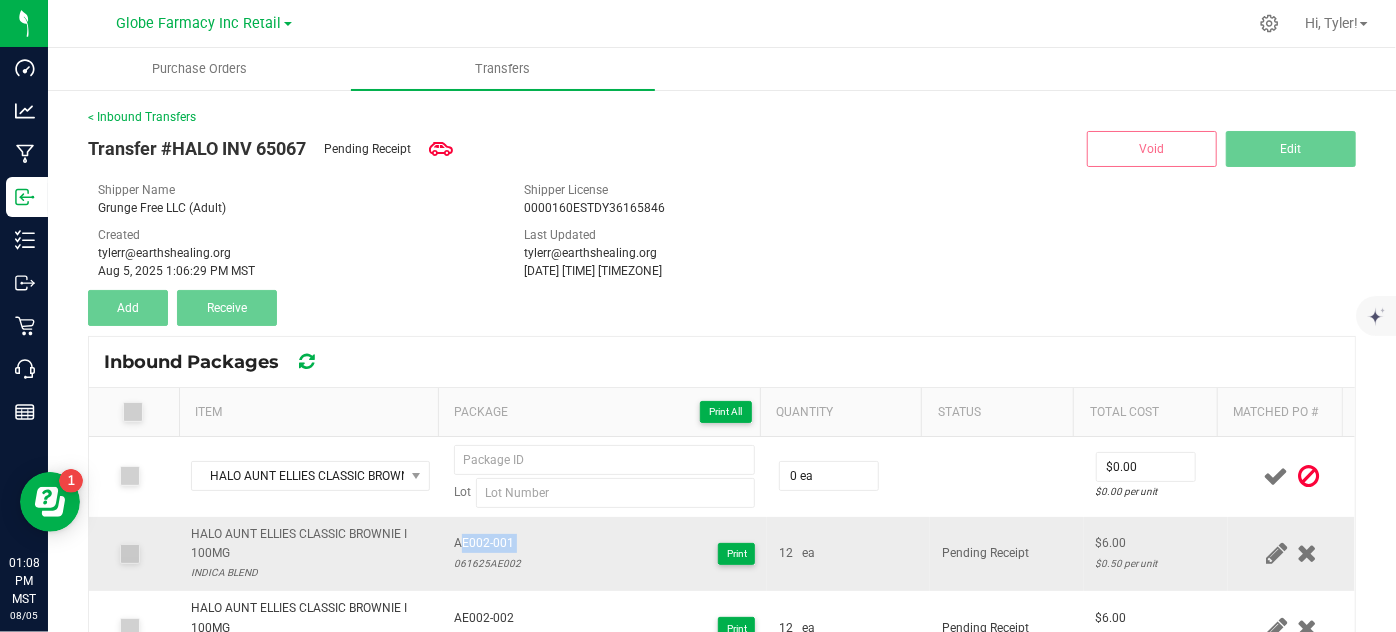 copy on "AE002-001" 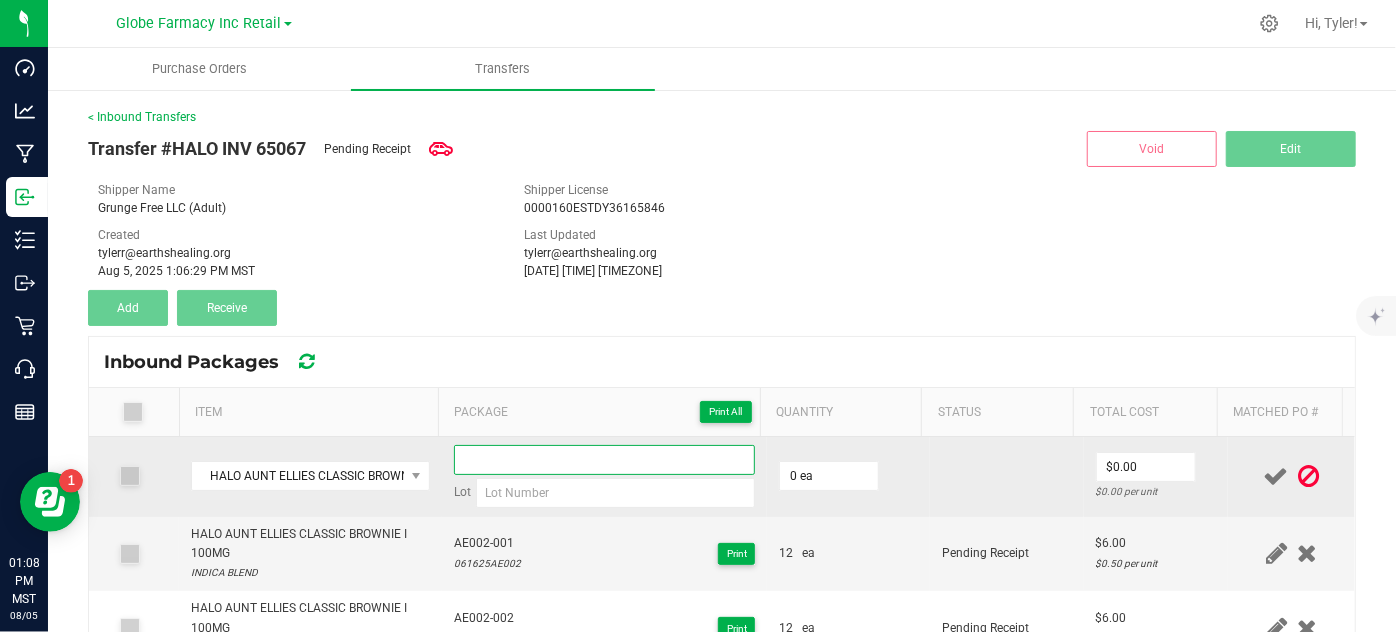 click at bounding box center (605, 460) 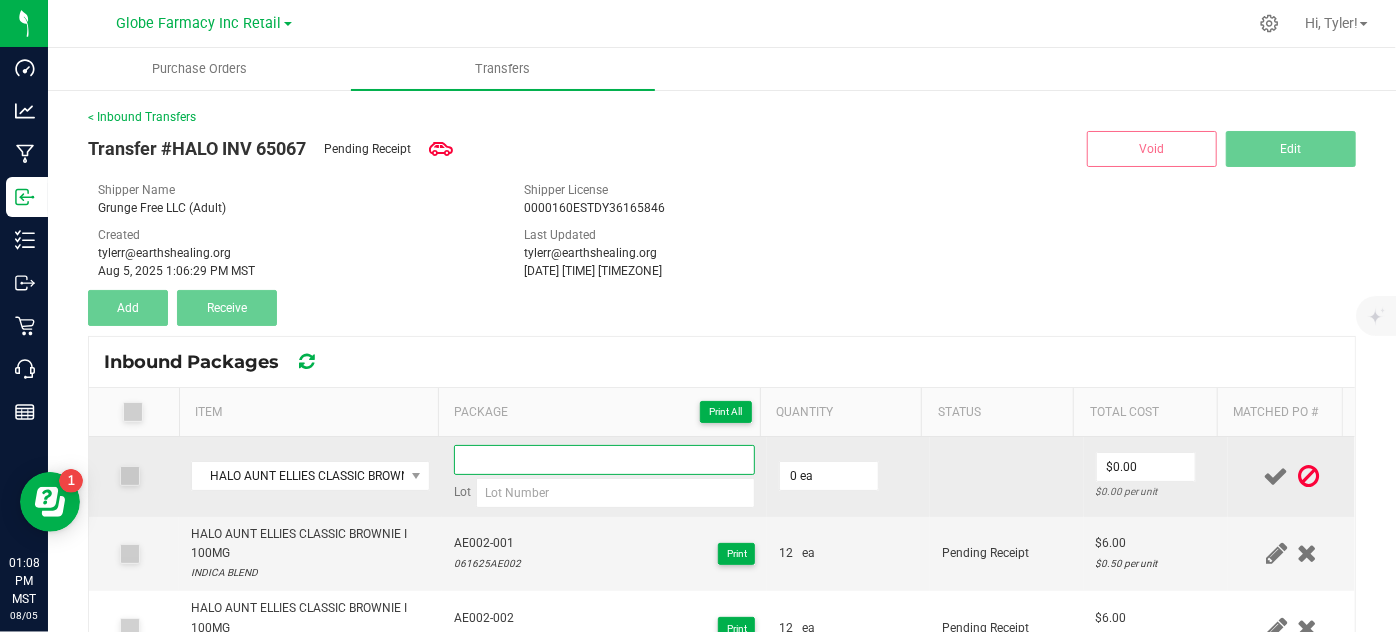 paste on "AE002-001" 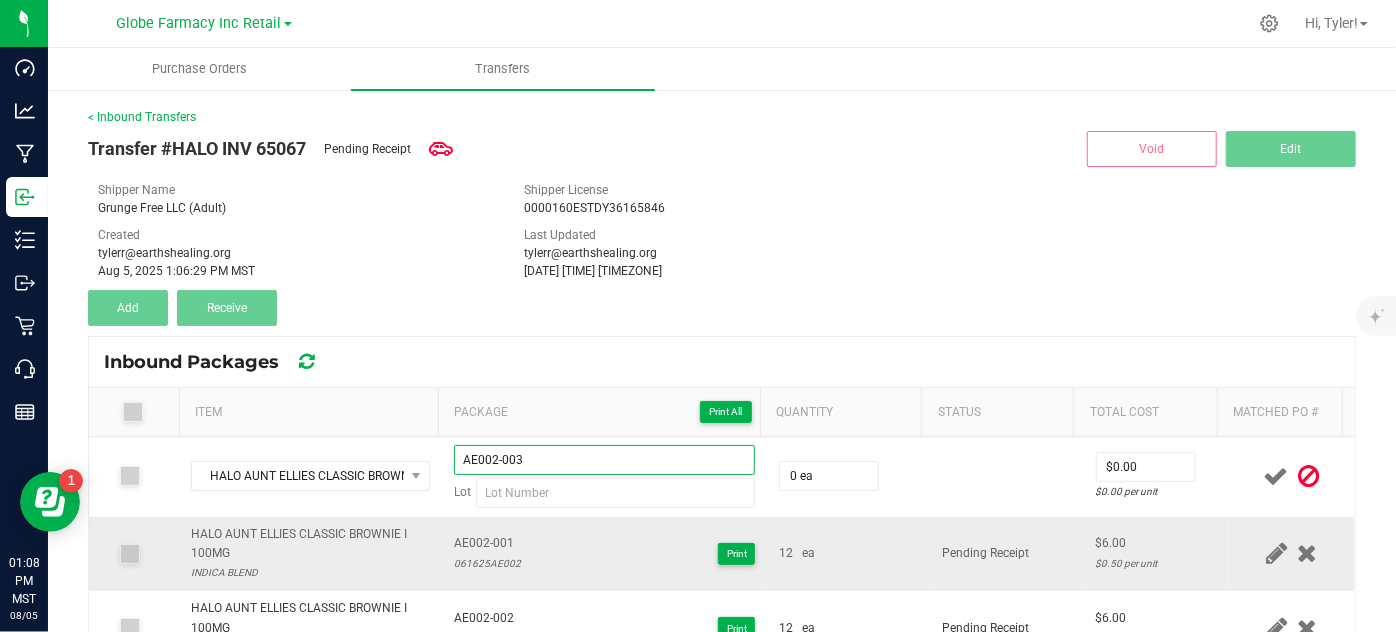 type on "AE002-003" 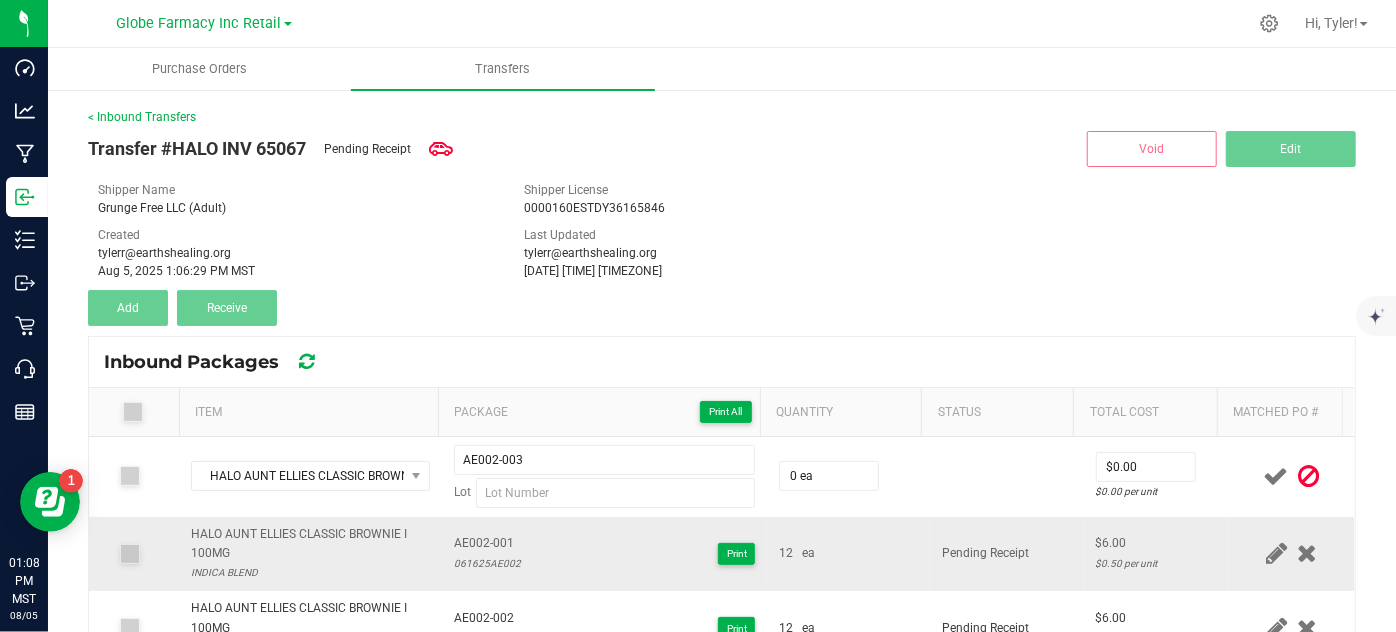 click on "061625AE002" at bounding box center (487, 563) 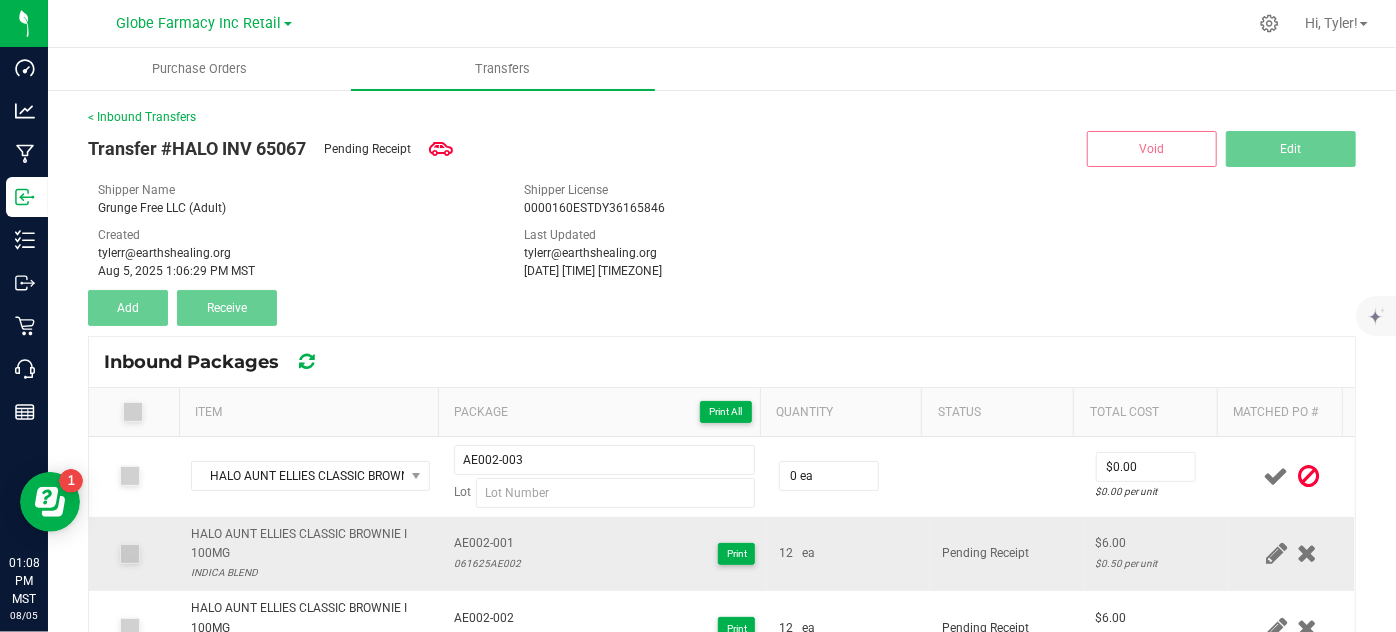 click on "061625AE002" at bounding box center [487, 563] 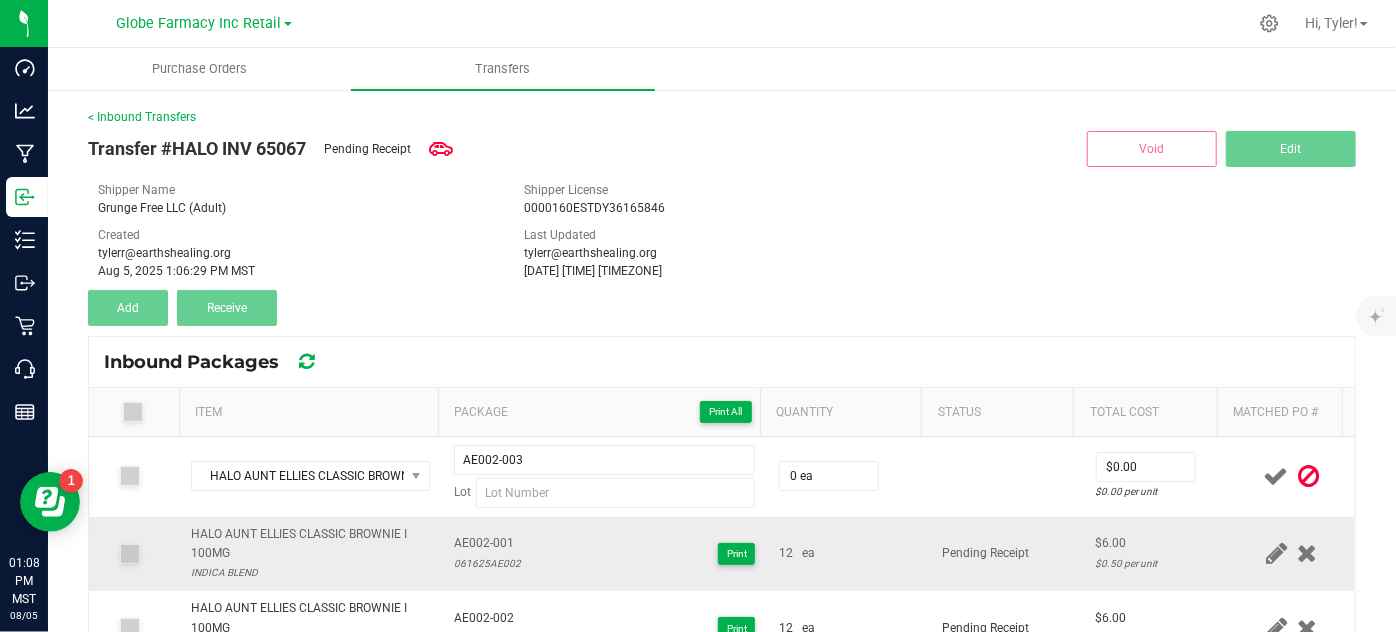 copy on "061625AE002" 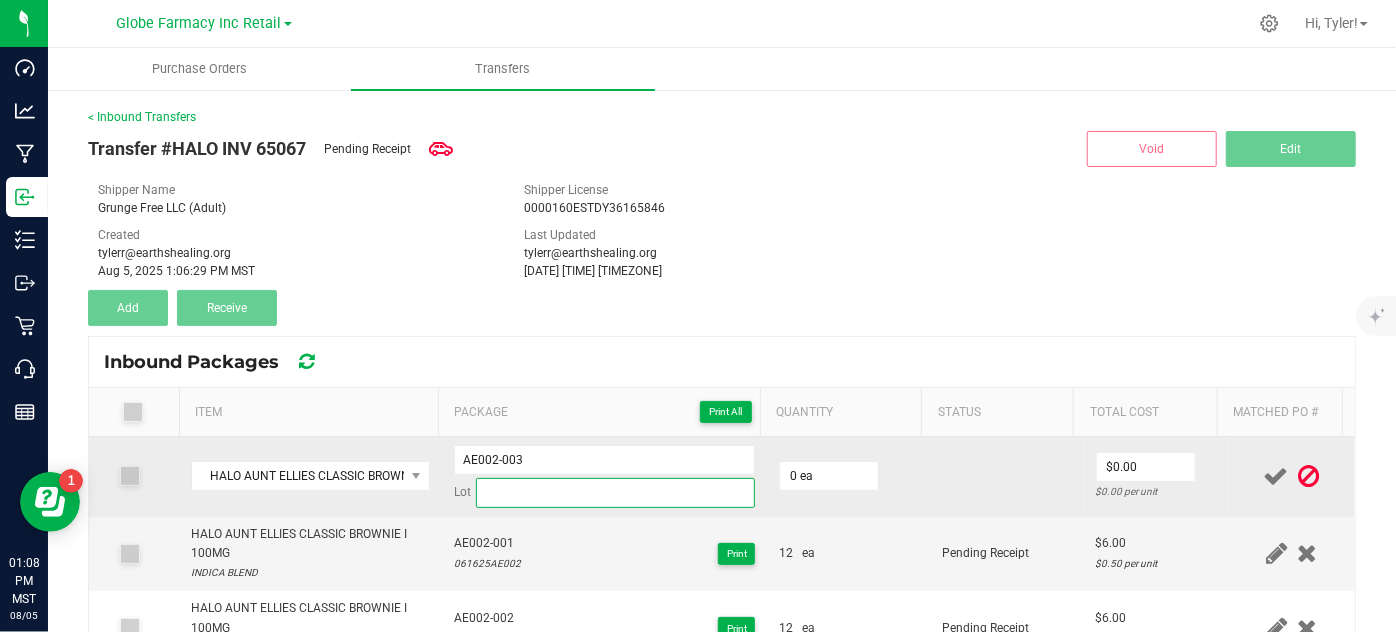 click at bounding box center [616, 493] 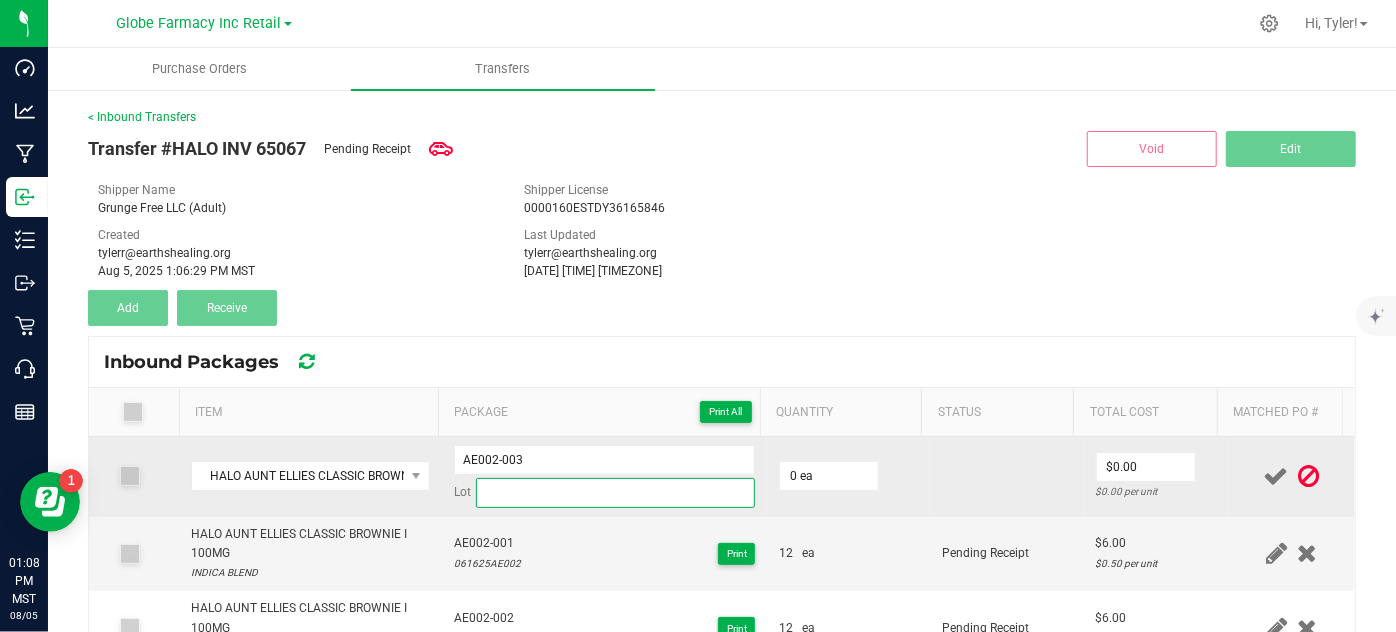 paste on "061625AE002" 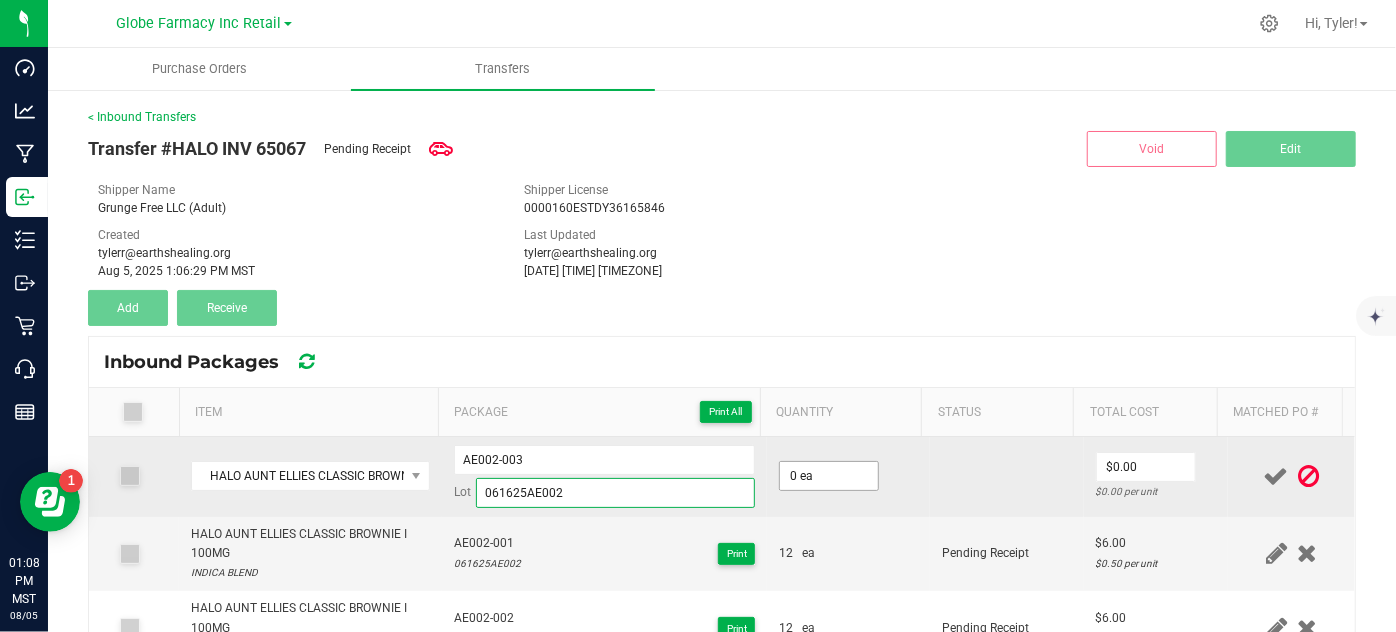 type on "061625AE002" 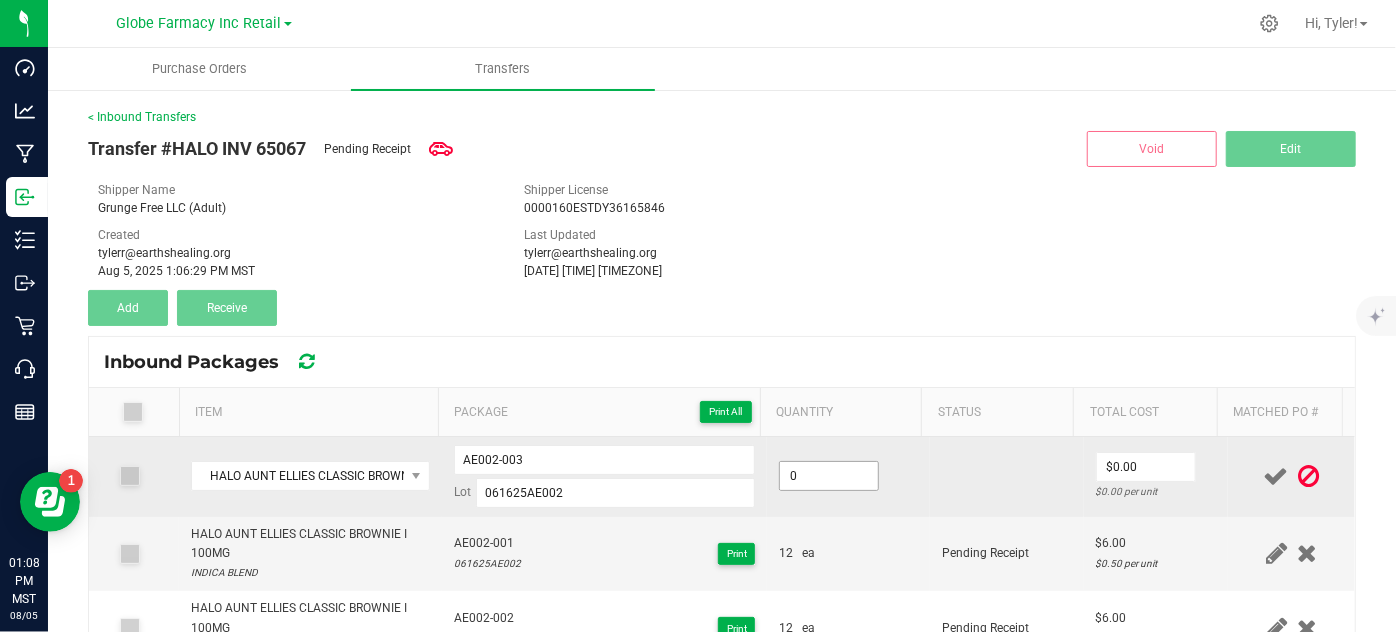 click on "0" at bounding box center (829, 476) 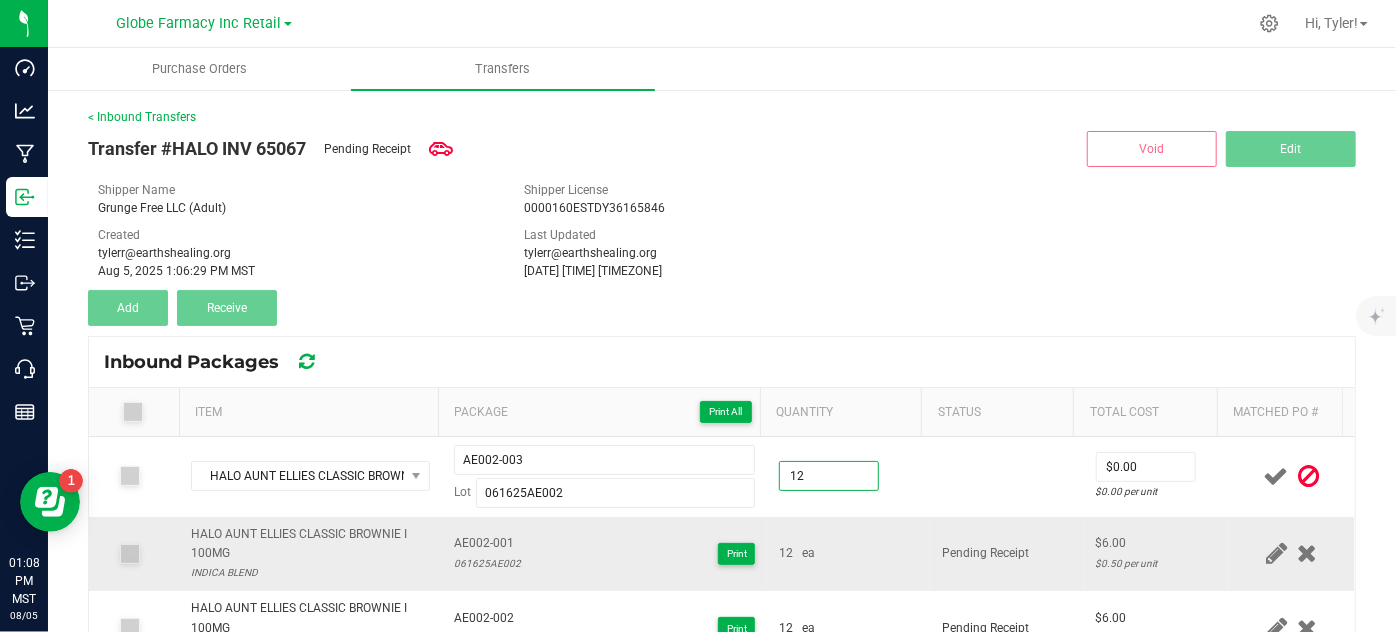 type on "12 ea" 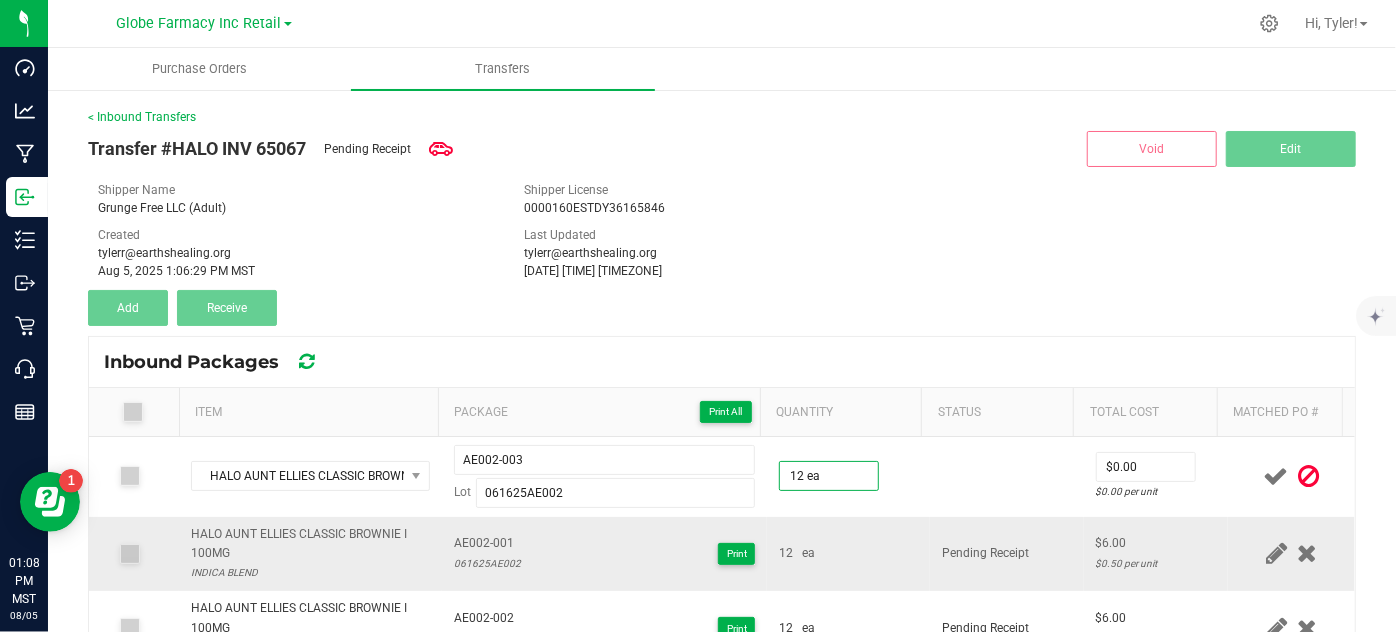 click on "12   ea" at bounding box center [848, 554] 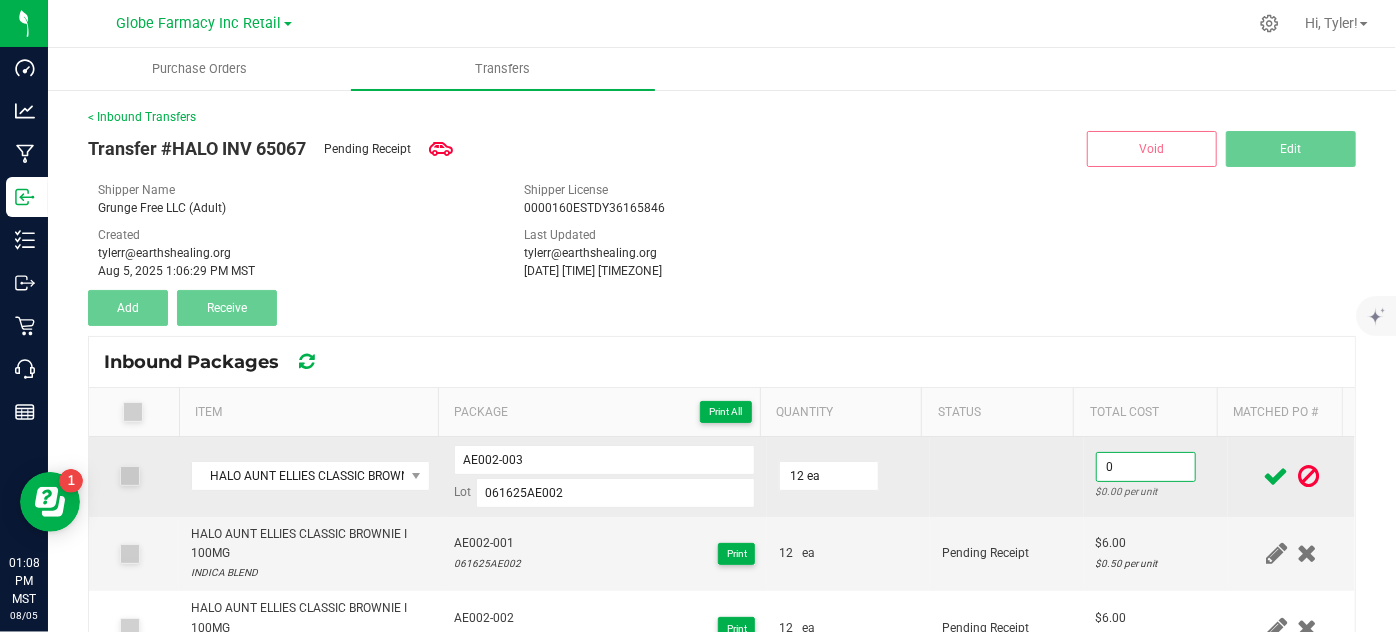 click on "0" at bounding box center (1146, 467) 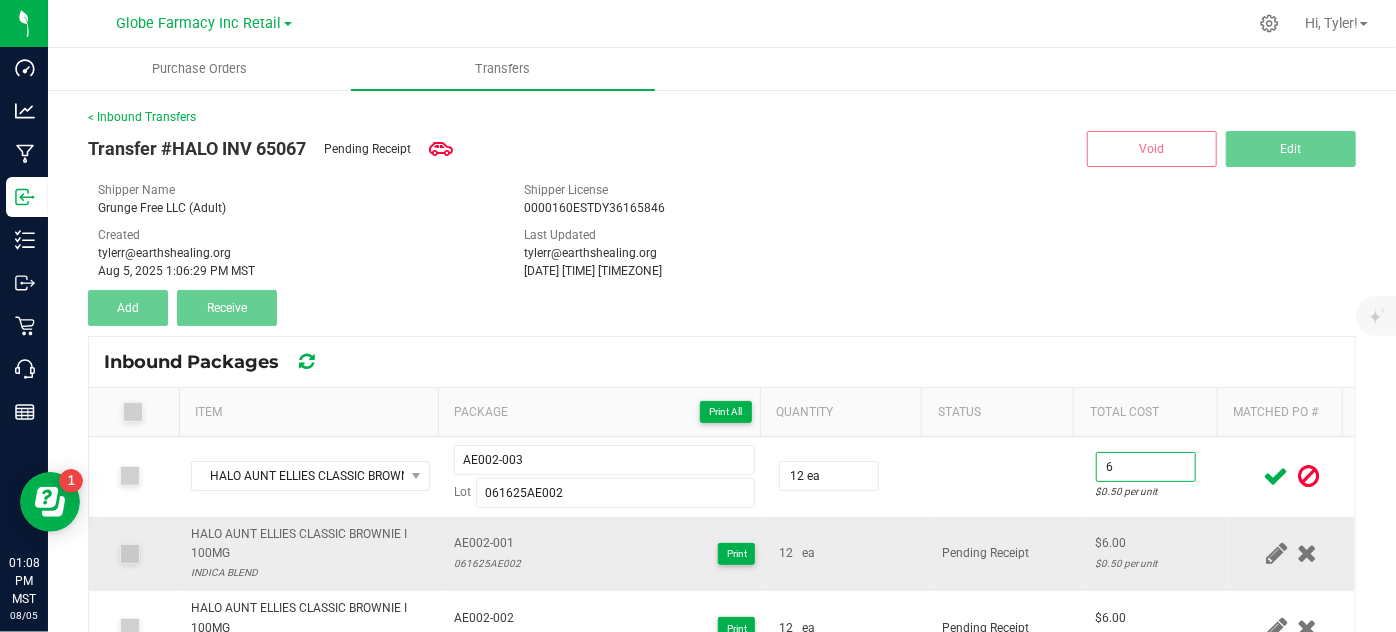 type on "$6.00" 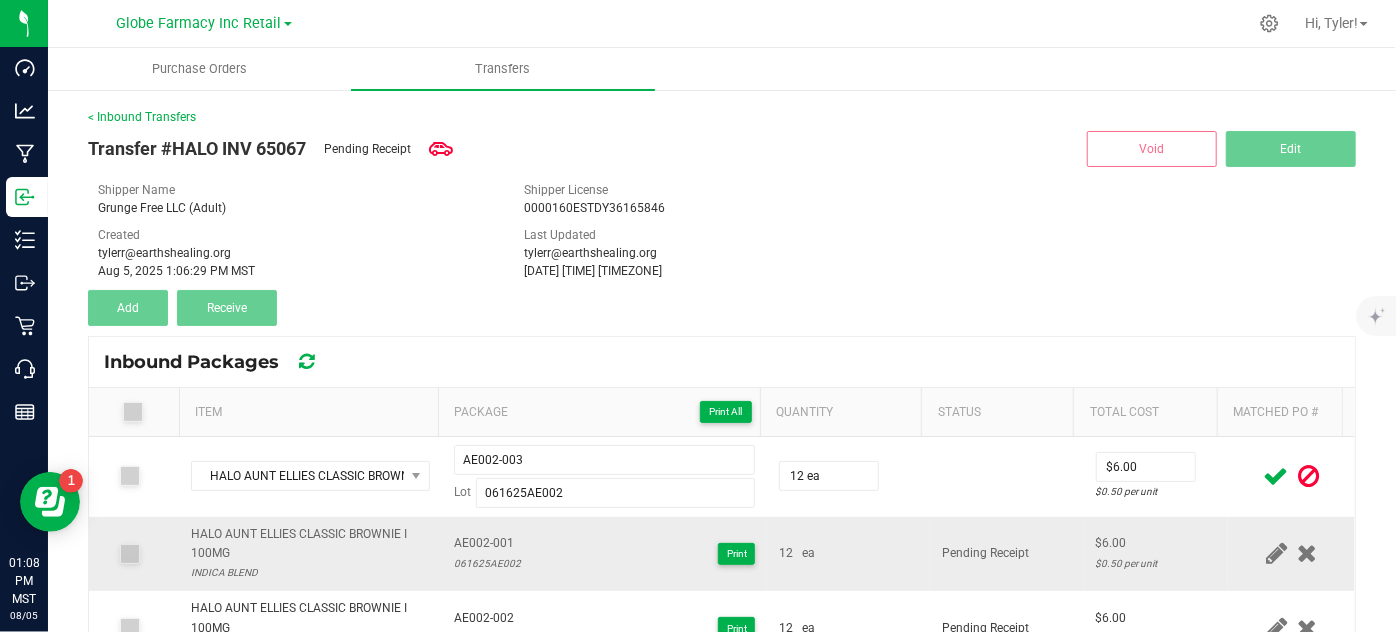 click on "Pending Receipt" at bounding box center [1007, 554] 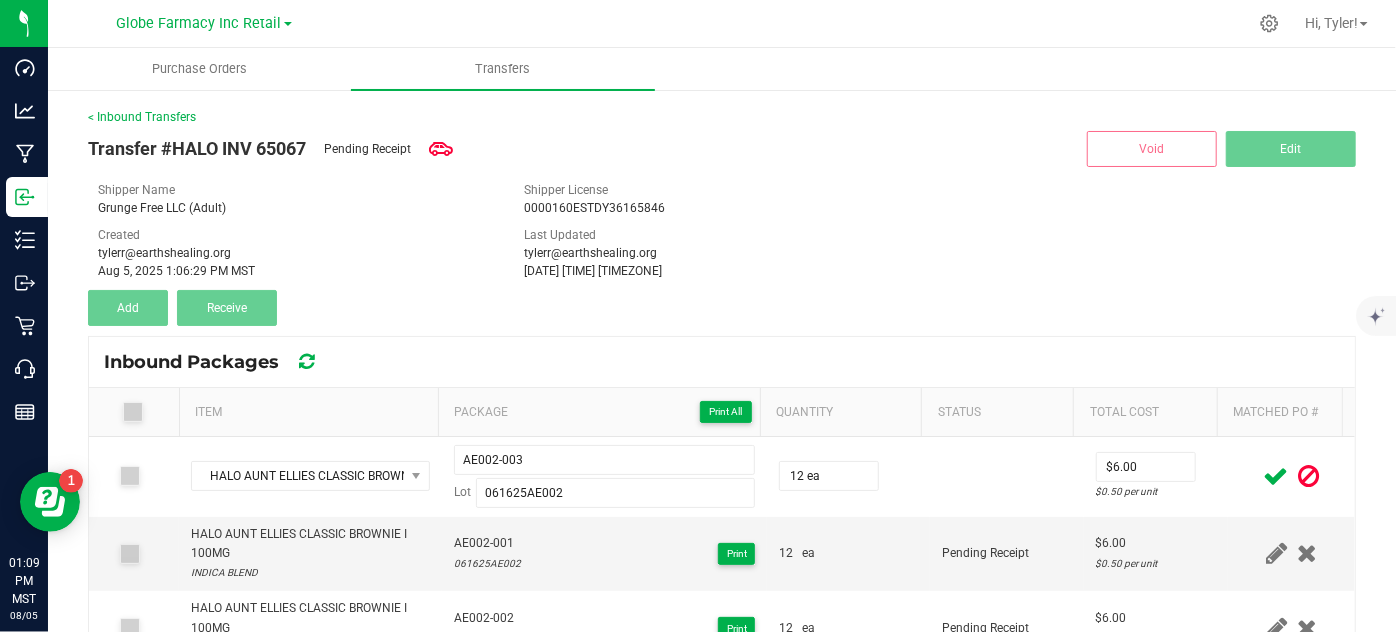 click at bounding box center (1276, 476) 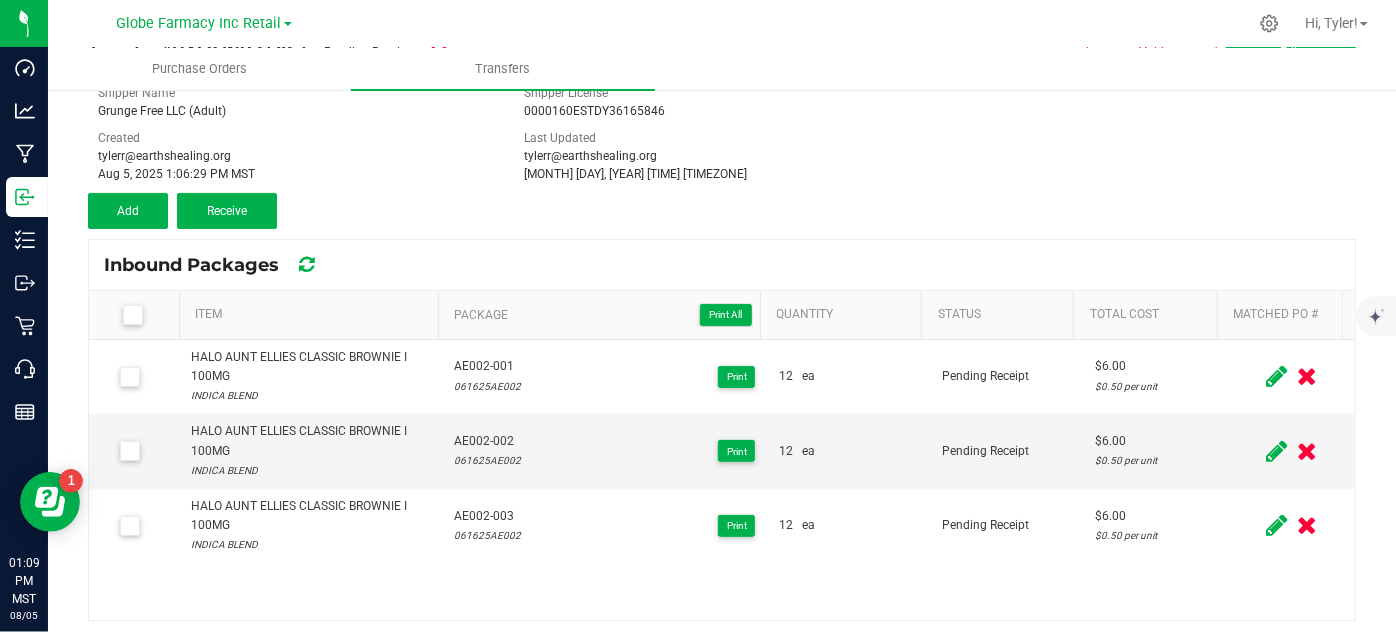 scroll, scrollTop: 106, scrollLeft: 0, axis: vertical 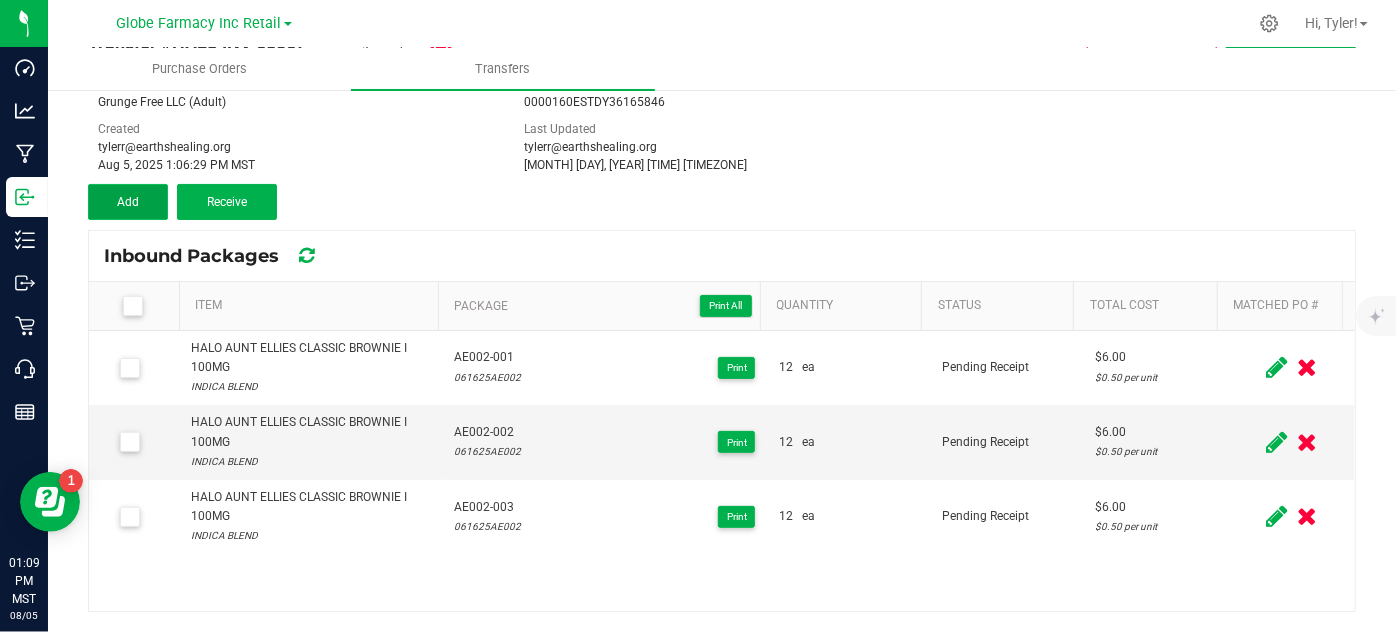 click on "Add" at bounding box center (128, 202) 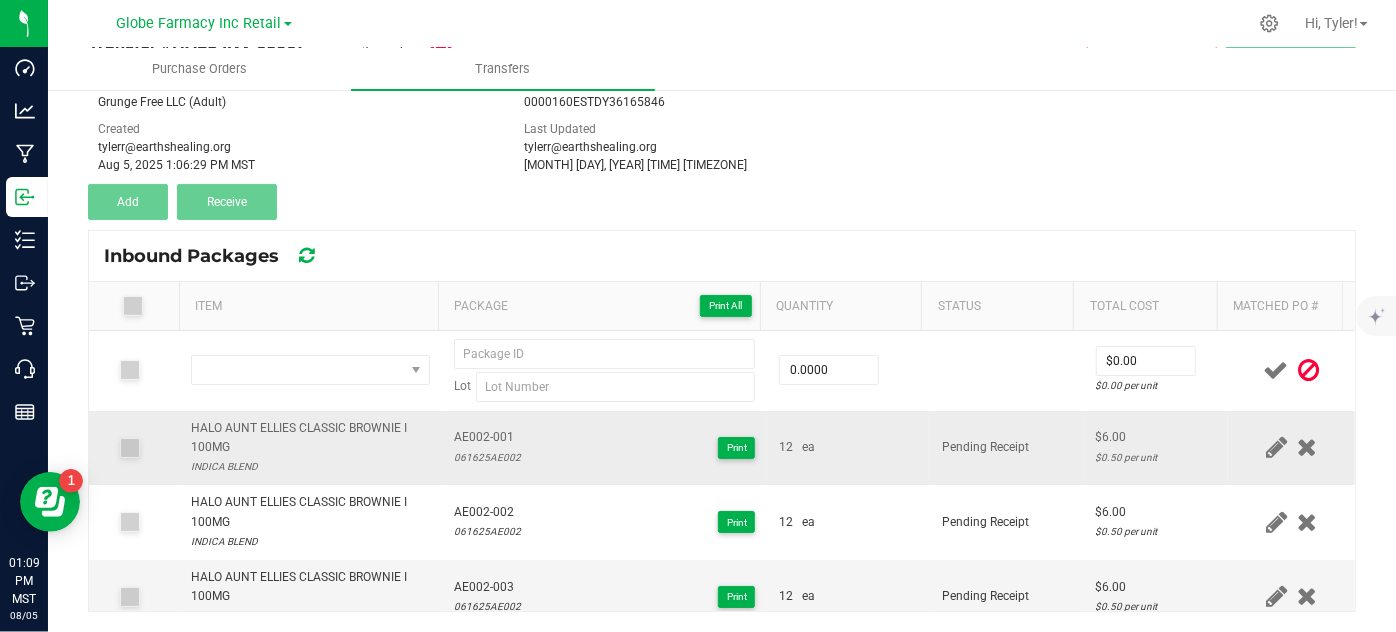 click on "HALO AUNT ELLIES CLASSIC BROWNIE I 100MG" at bounding box center [310, 438] 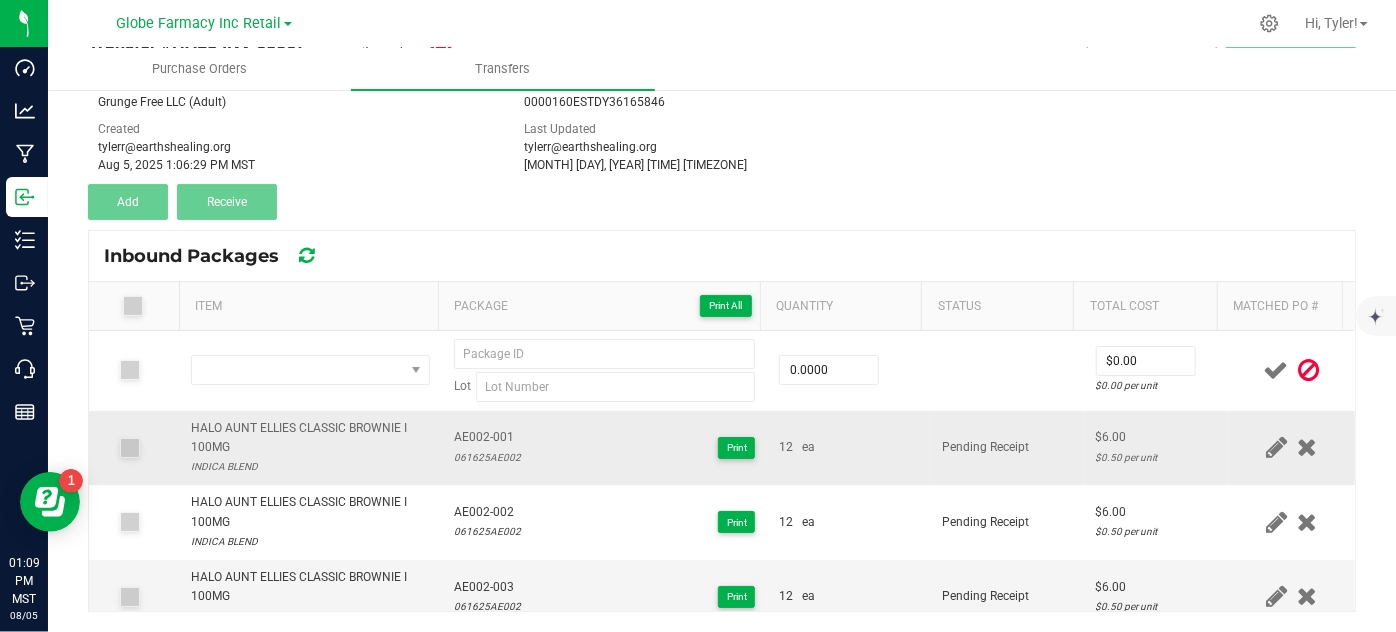 click on "HALO AUNT ELLIES CLASSIC BROWNIE I 100MG" at bounding box center (310, 438) 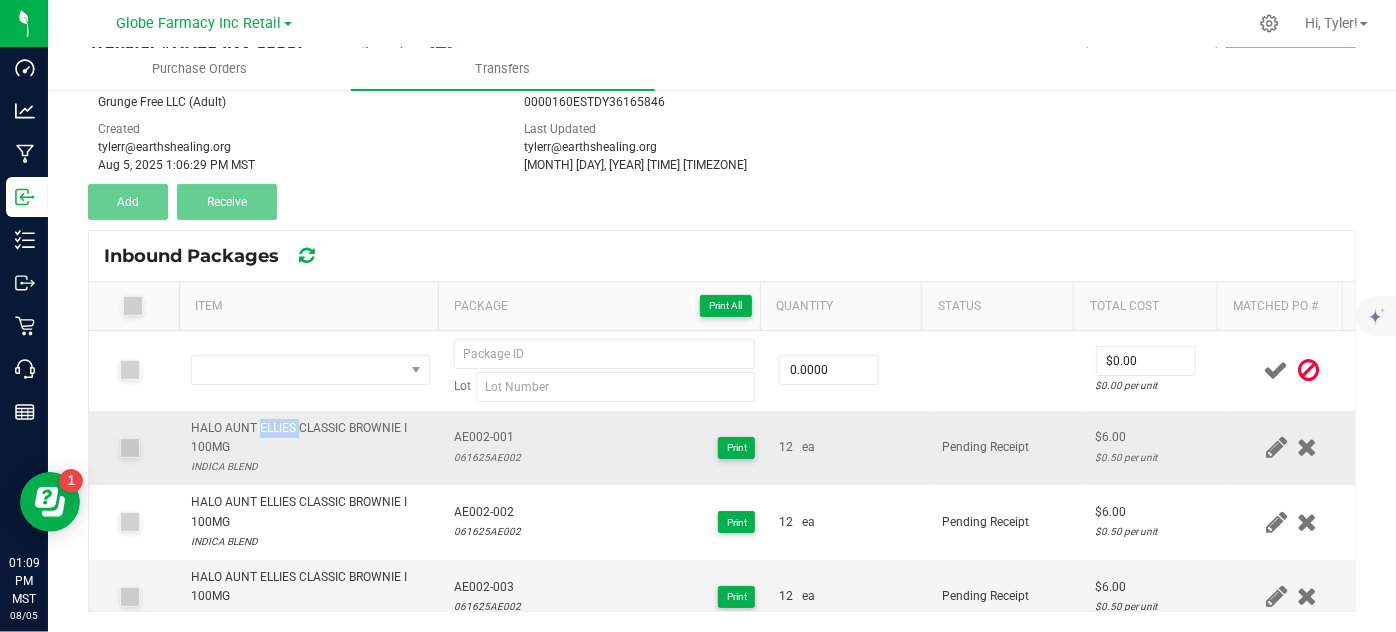 click on "HALO AUNT ELLIES CLASSIC BROWNIE I 100MG" at bounding box center [310, 438] 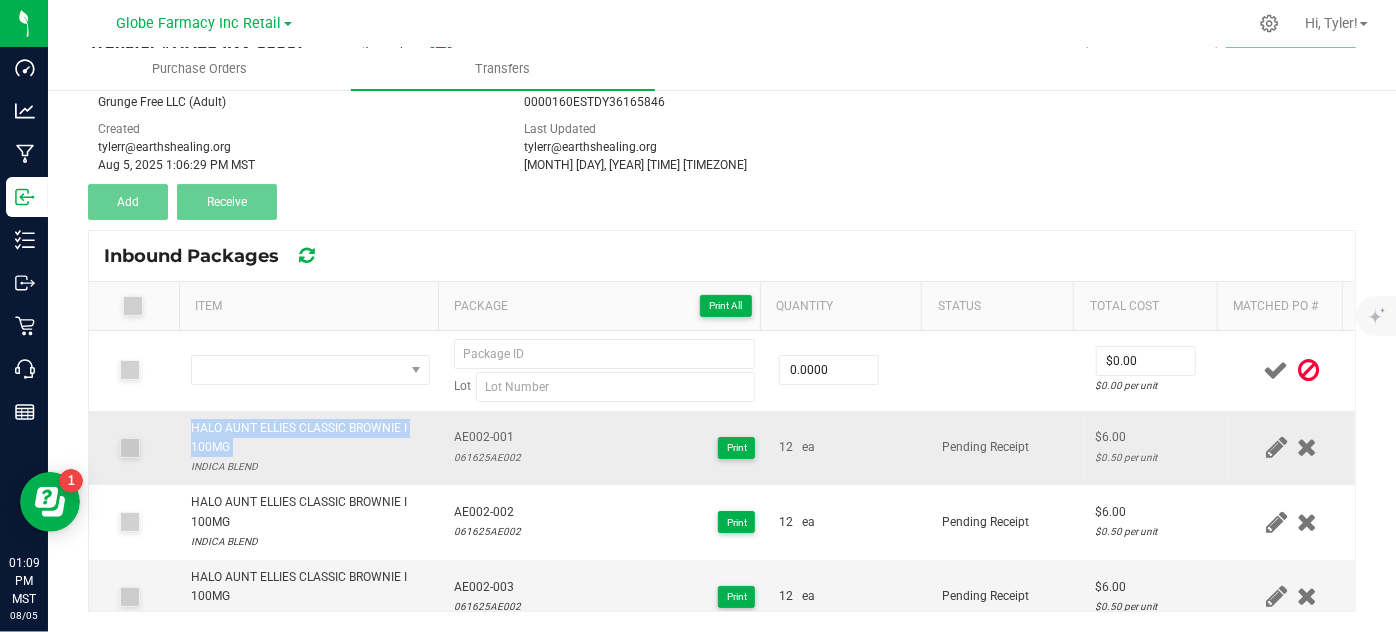 click on "HALO AUNT ELLIES CLASSIC BROWNIE I 100MG" at bounding box center [310, 438] 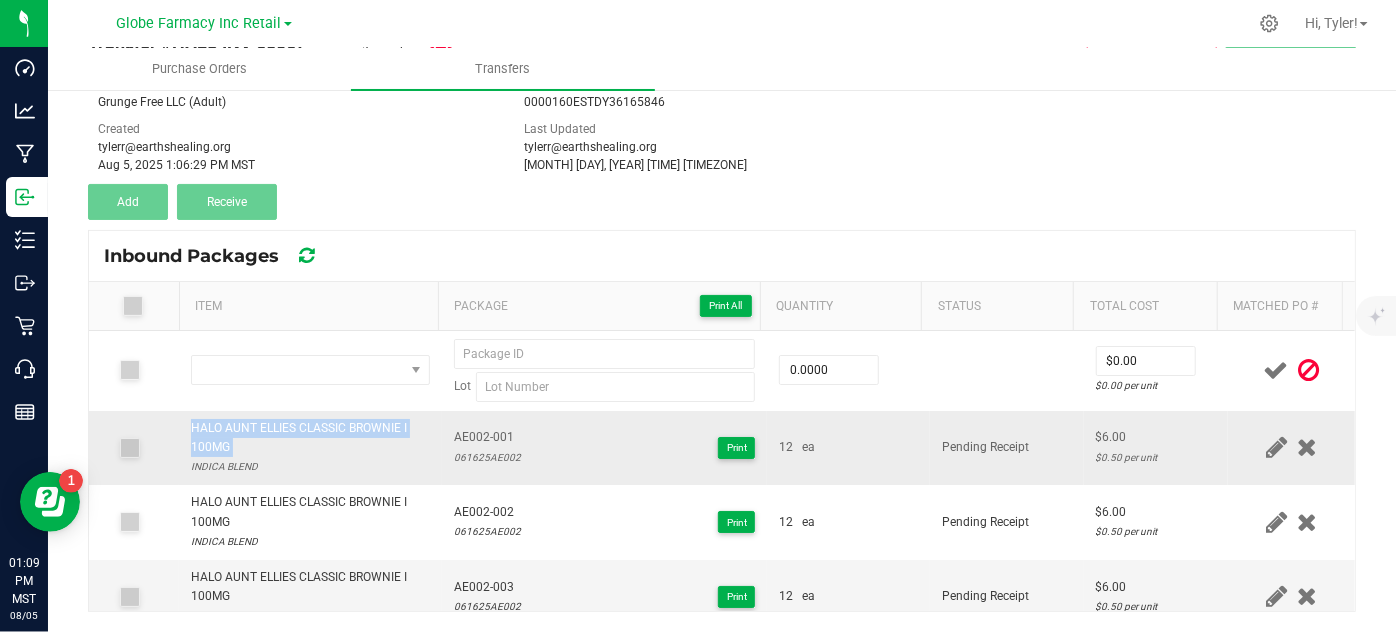 copy on "HALO AUNT ELLIES CLASSIC BROWNIE I 100MG" 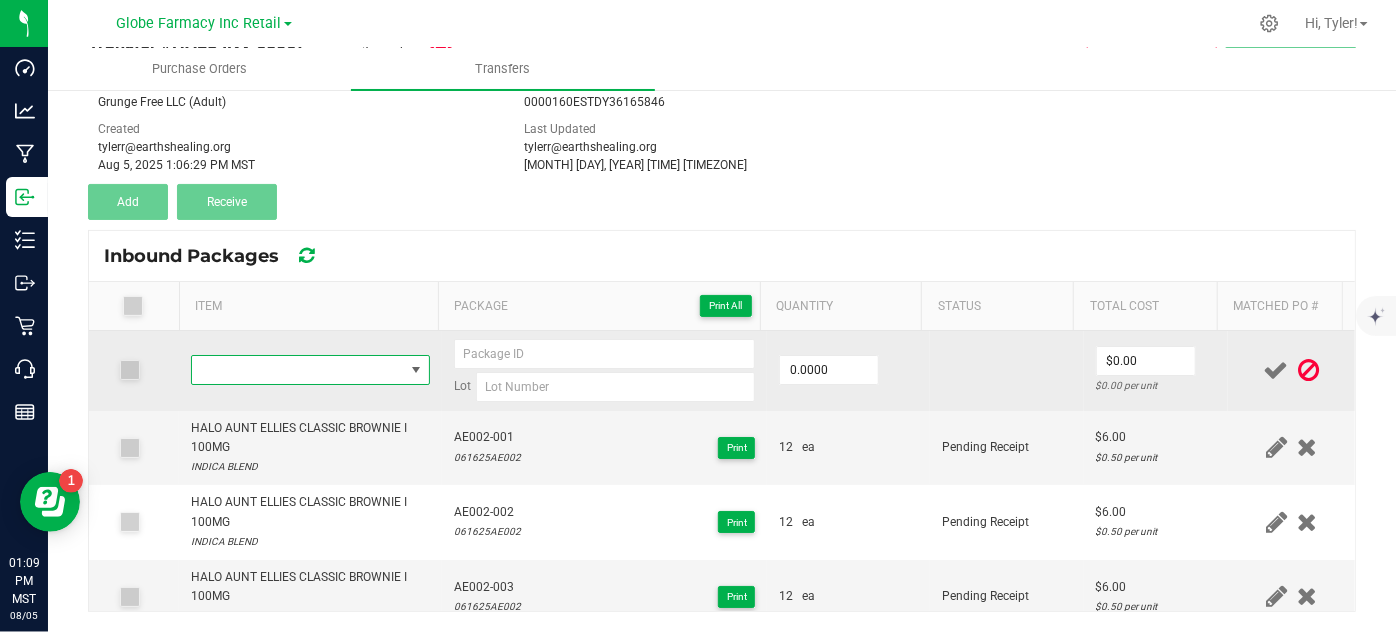 click at bounding box center [297, 370] 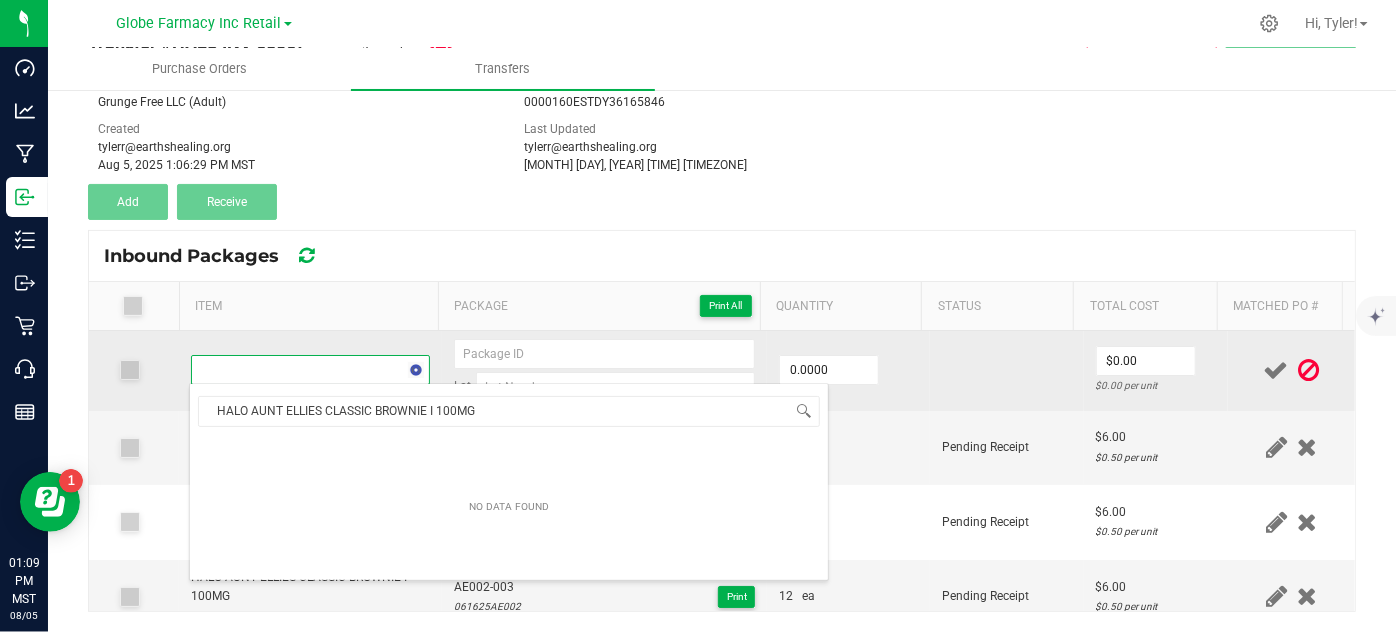 scroll, scrollTop: 99970, scrollLeft: 99767, axis: both 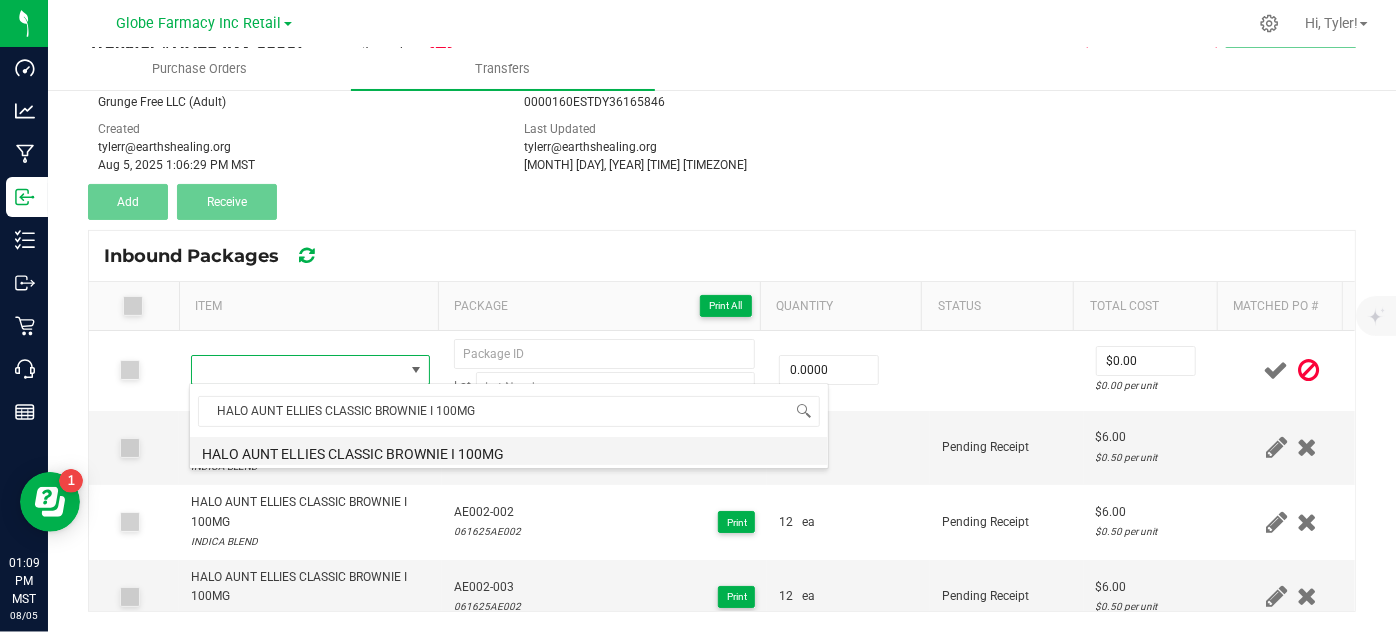click on "HALO AUNT ELLIES CLASSIC BROWNIE I 100MG" at bounding box center (509, 451) 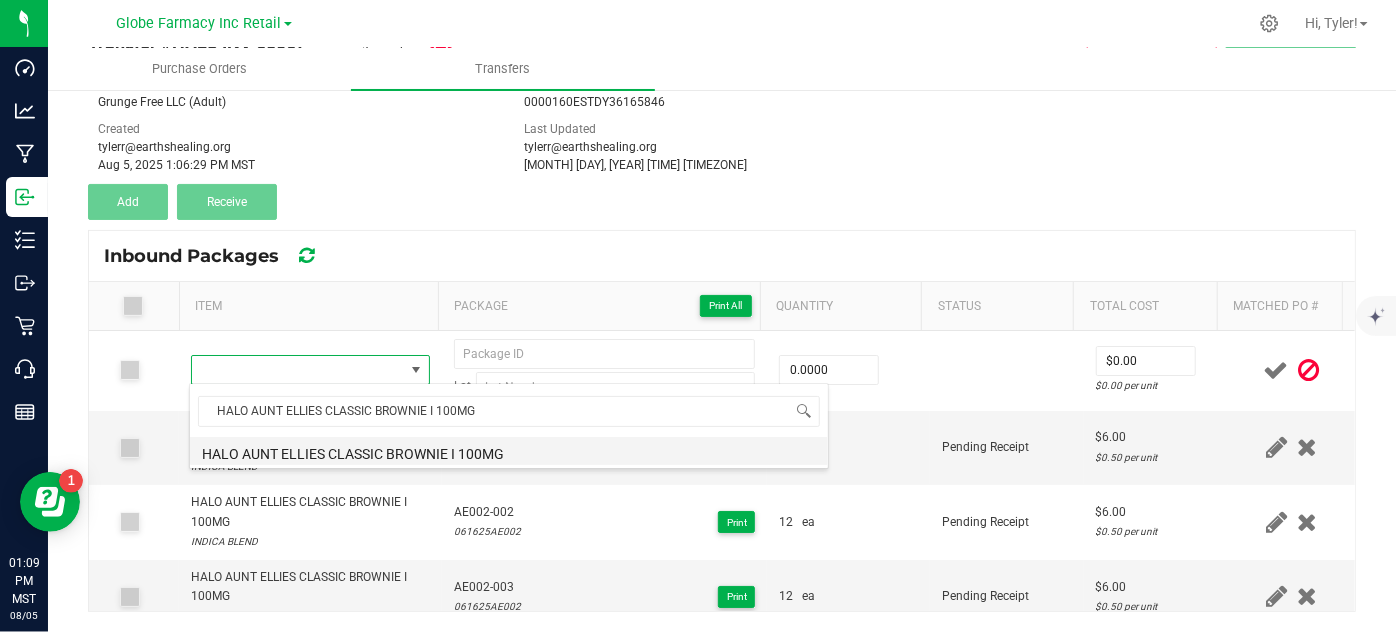 type on "0 ea" 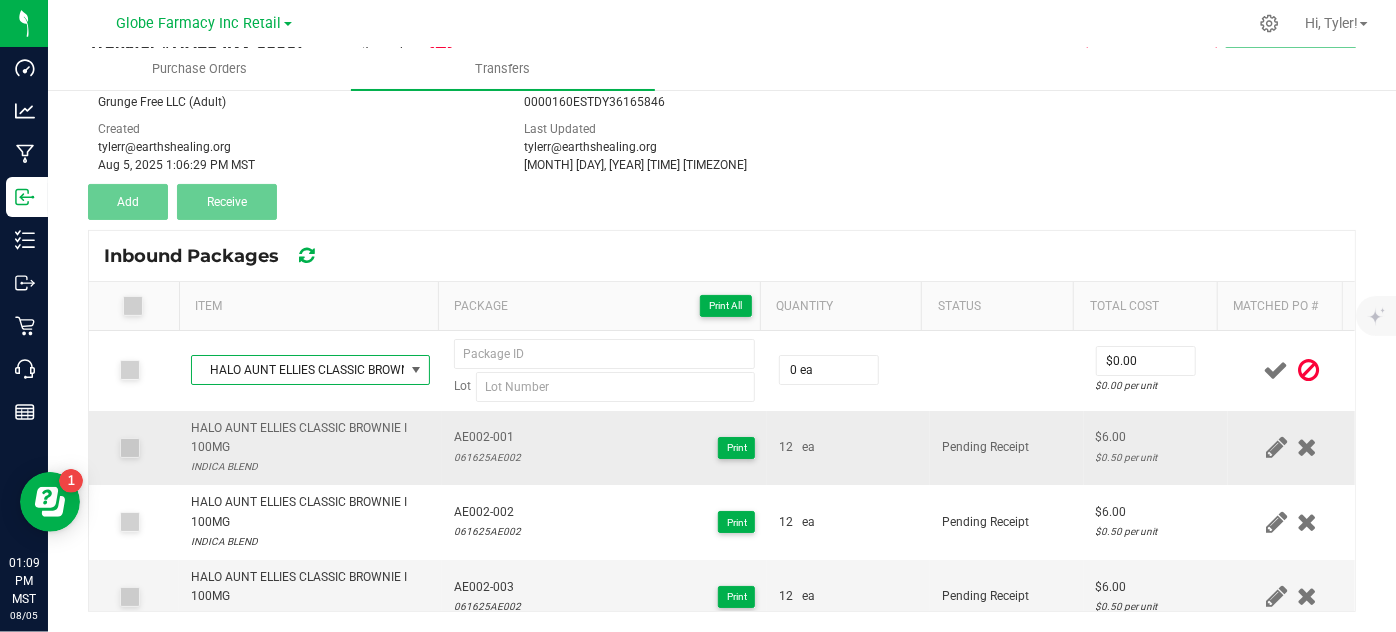 click on "AE002-001" at bounding box center [487, 437] 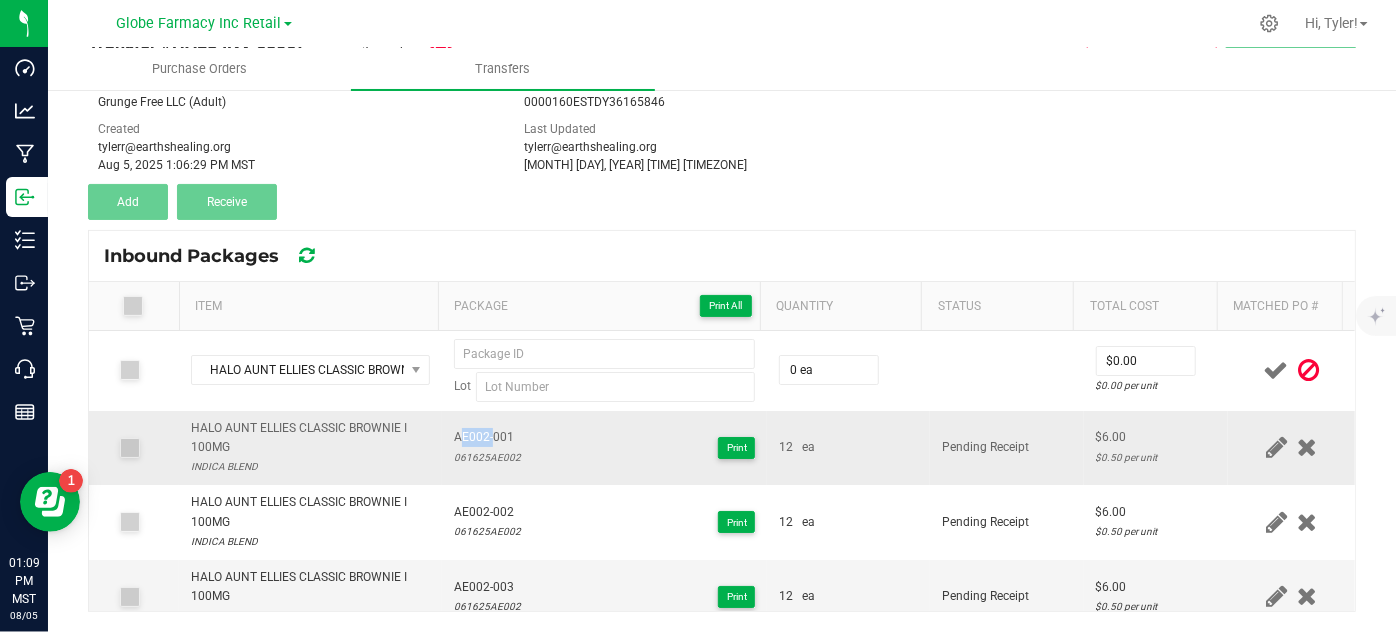 click on "AE002-001" at bounding box center [487, 437] 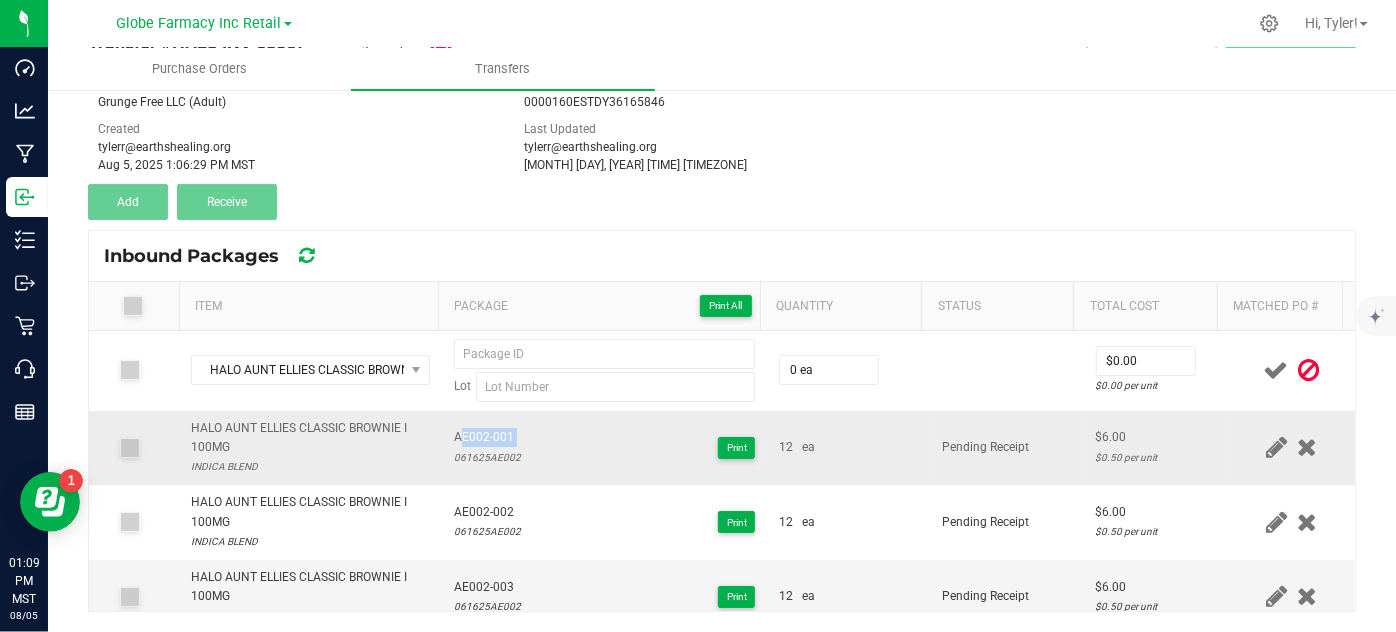 click on "AE002-001" at bounding box center [487, 437] 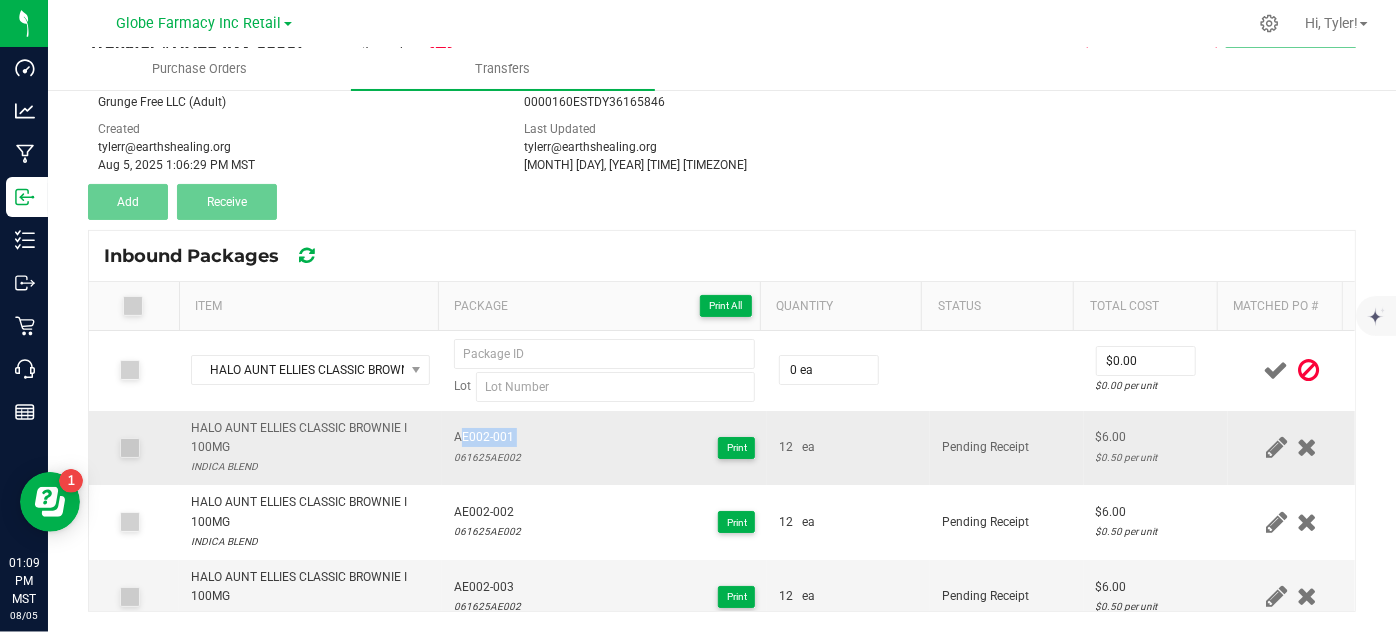 copy on "AE002-001" 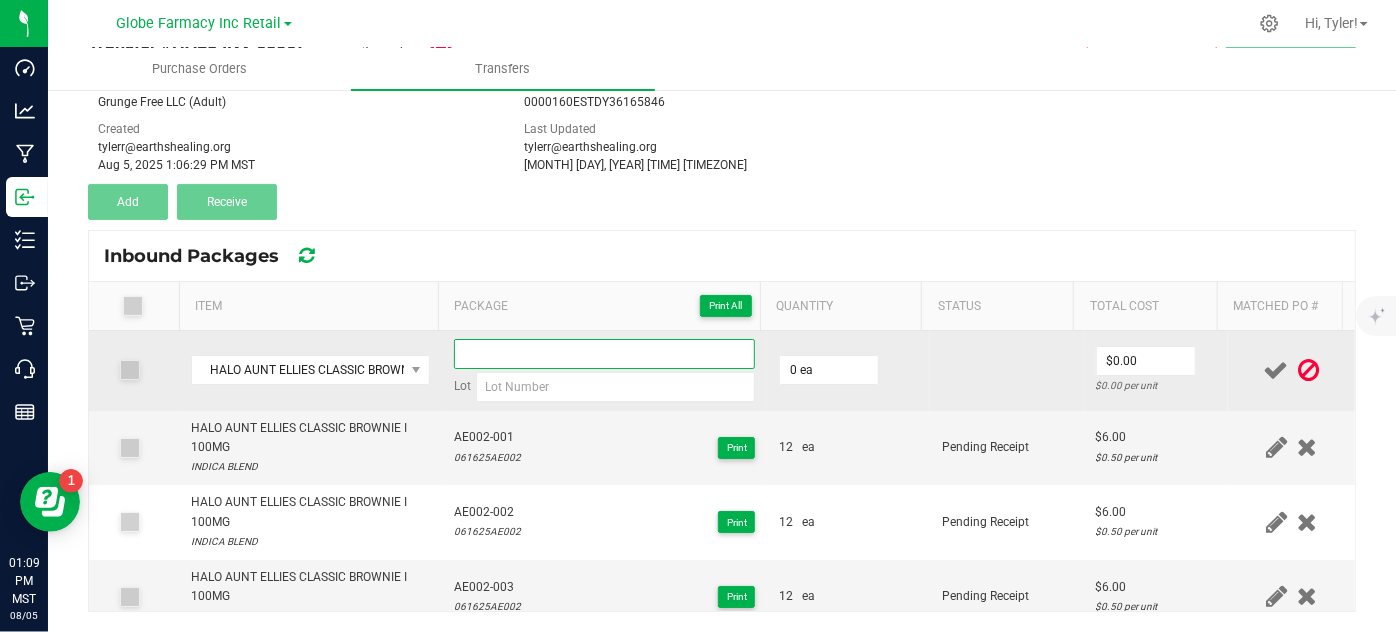 click at bounding box center [605, 354] 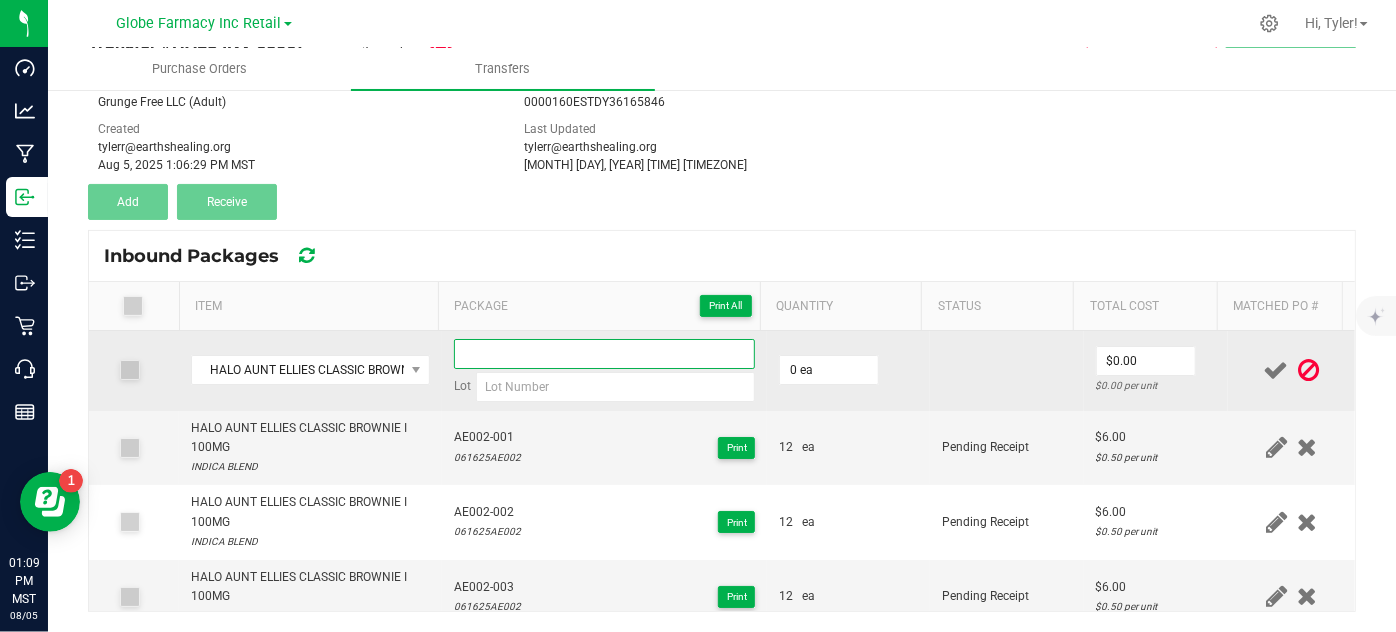 paste on "AE002-001" 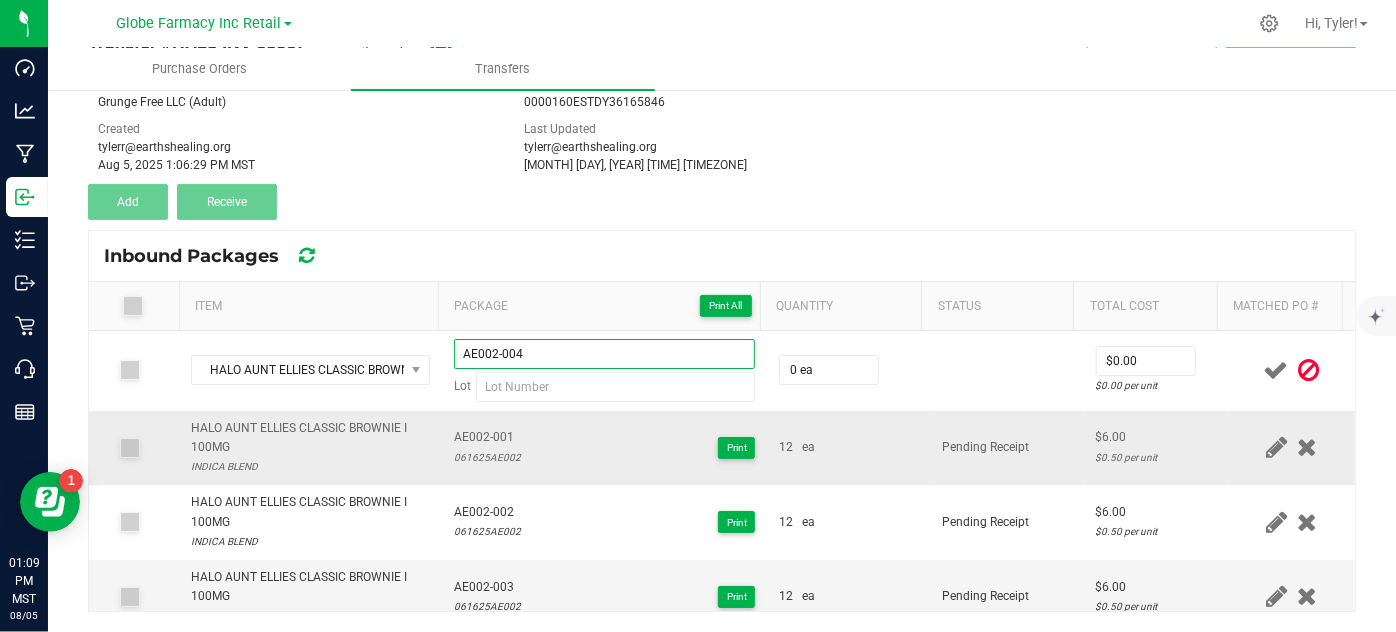 type on "AE002-004" 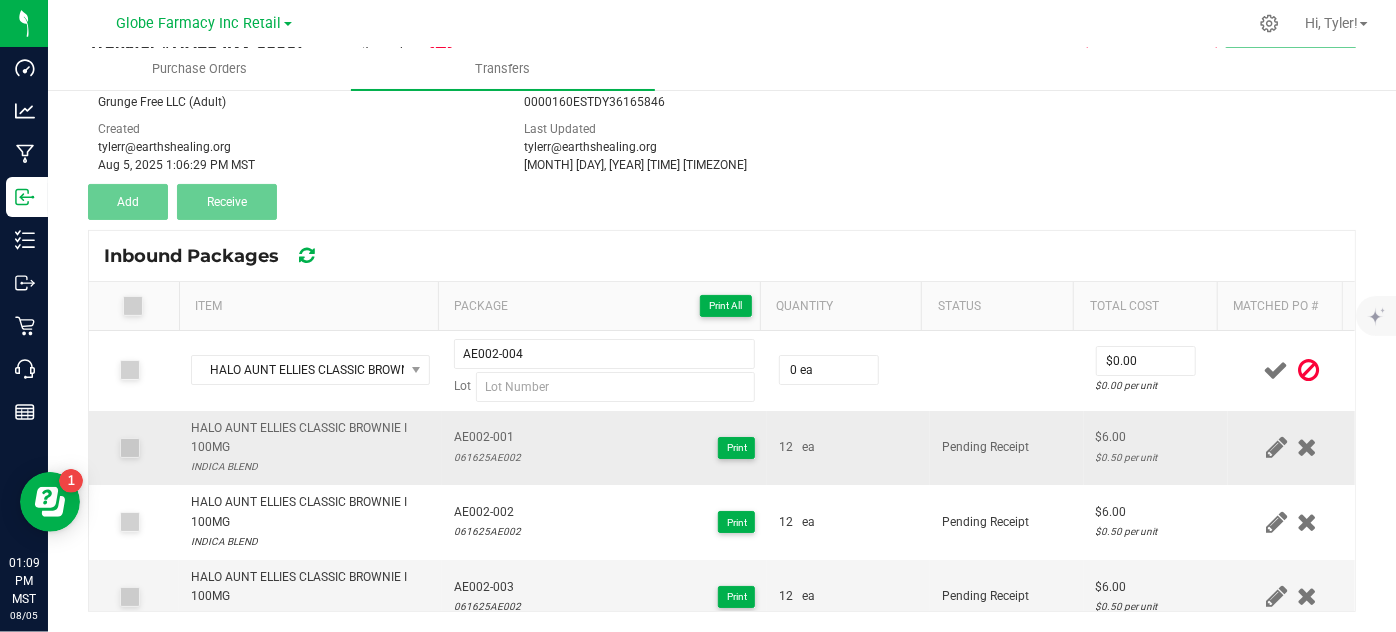 click on "061625AE002" at bounding box center (487, 457) 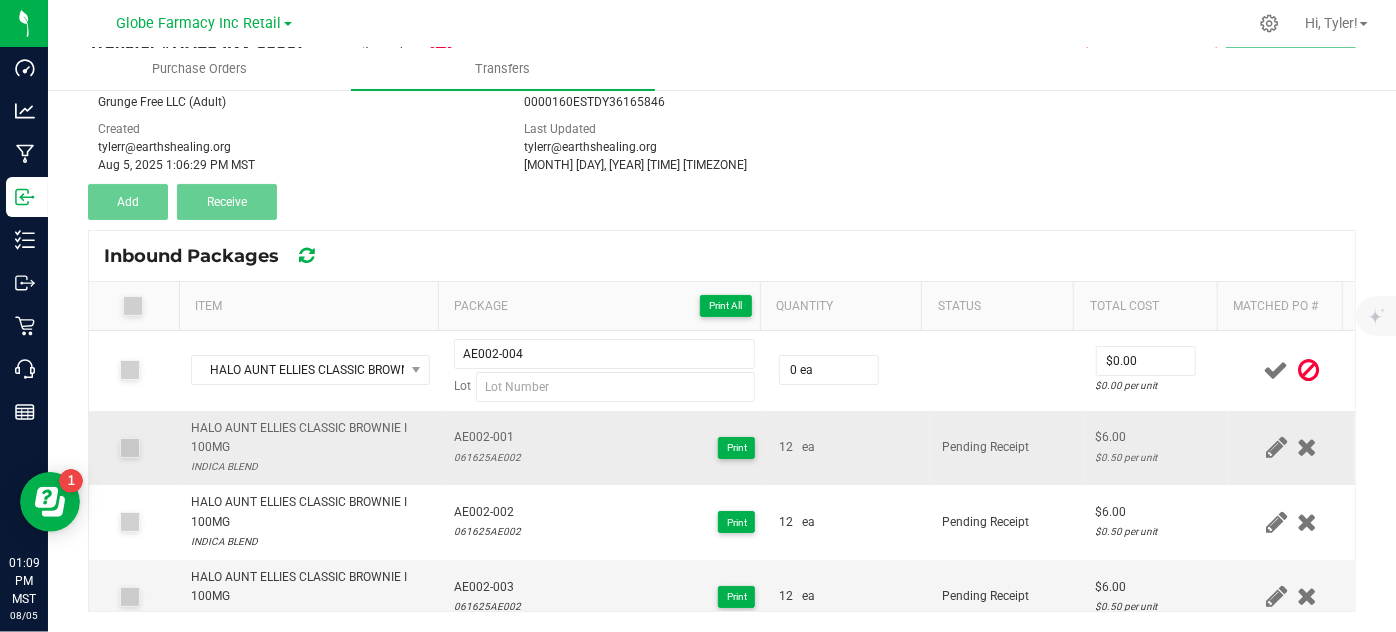 click on "061625AE002" at bounding box center [487, 457] 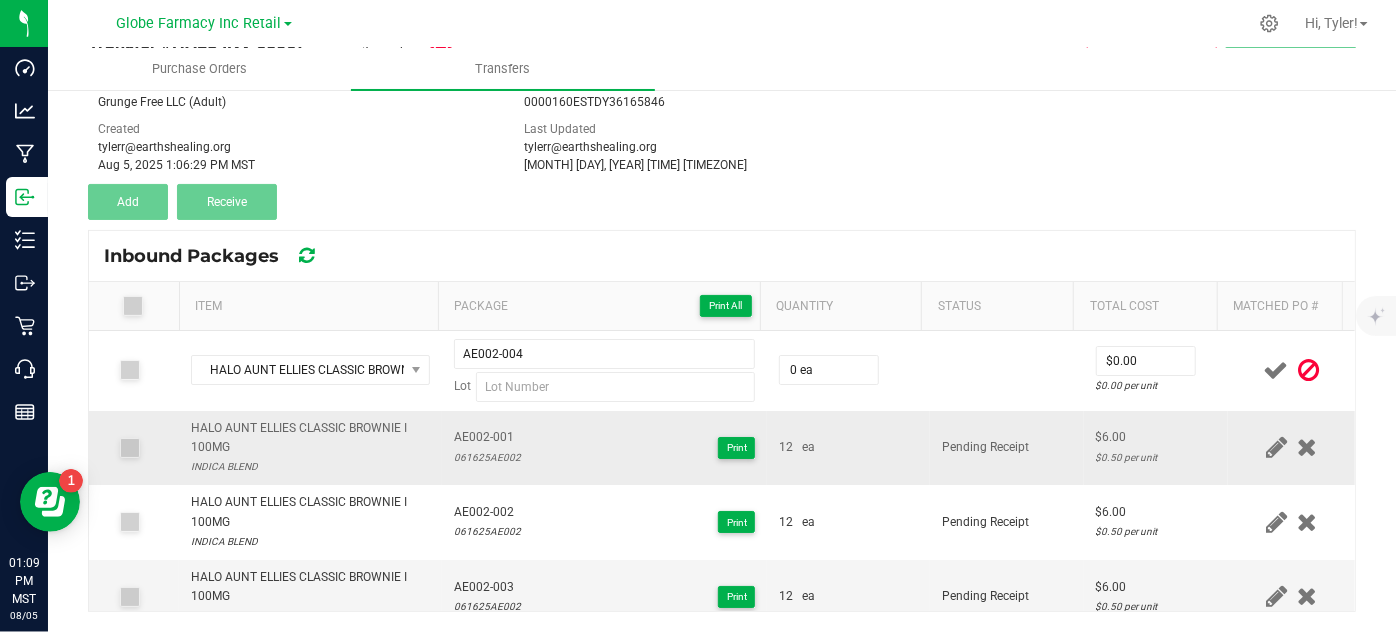 copy on "061625AE002" 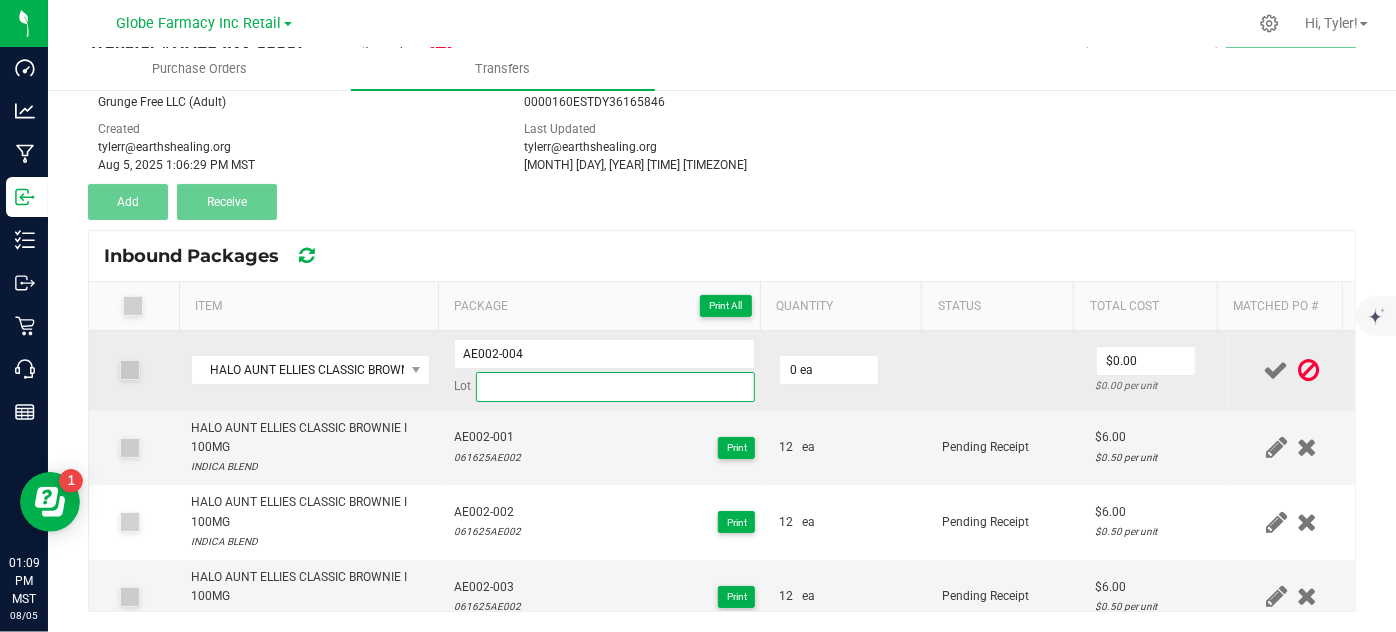 click at bounding box center (616, 387) 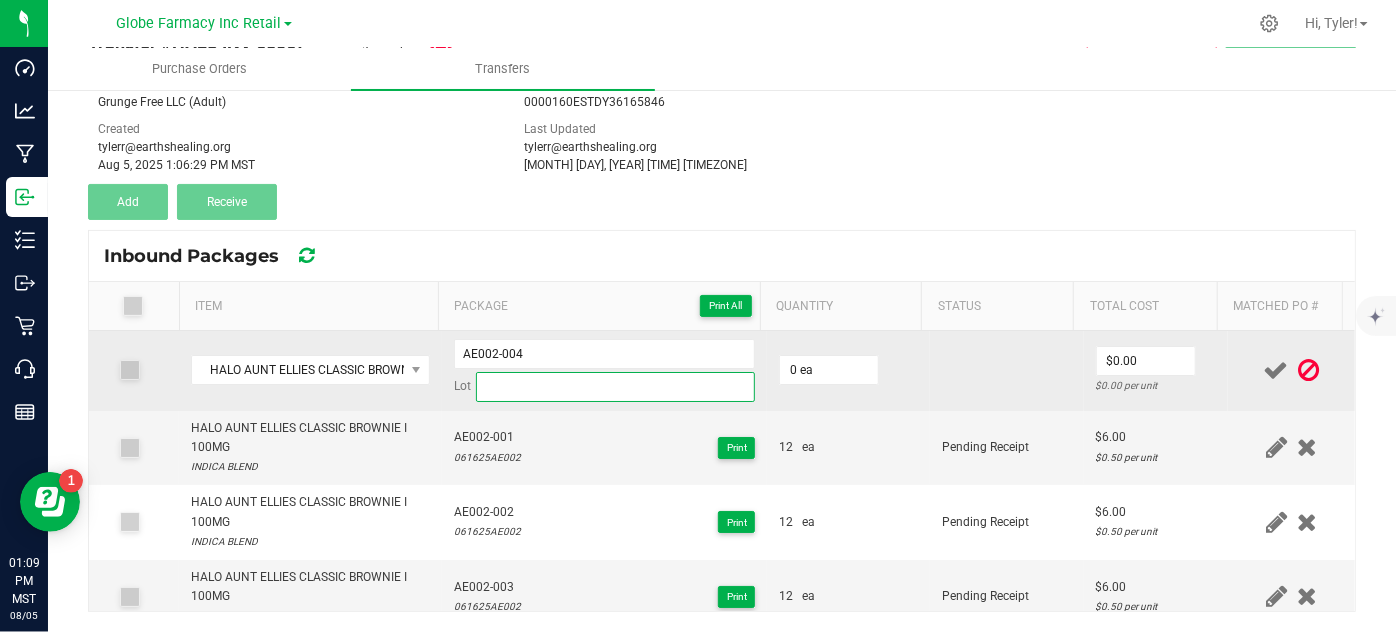 paste on "061625AE002" 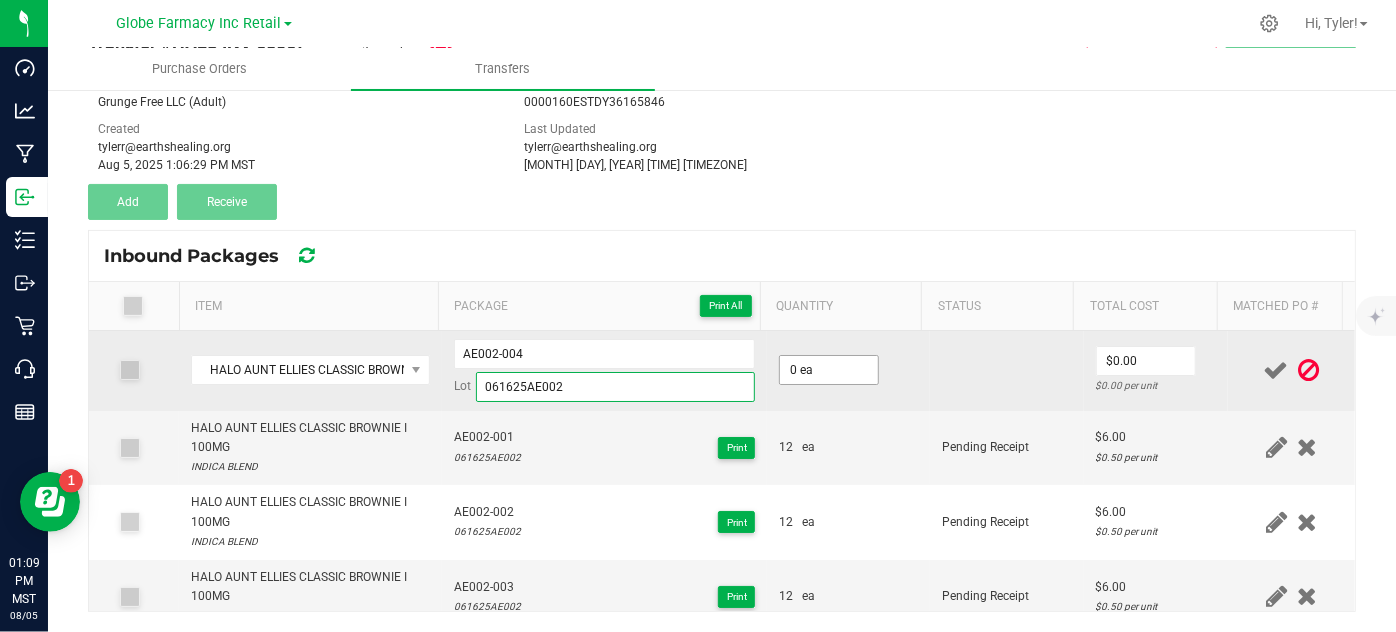 type on "061625AE002" 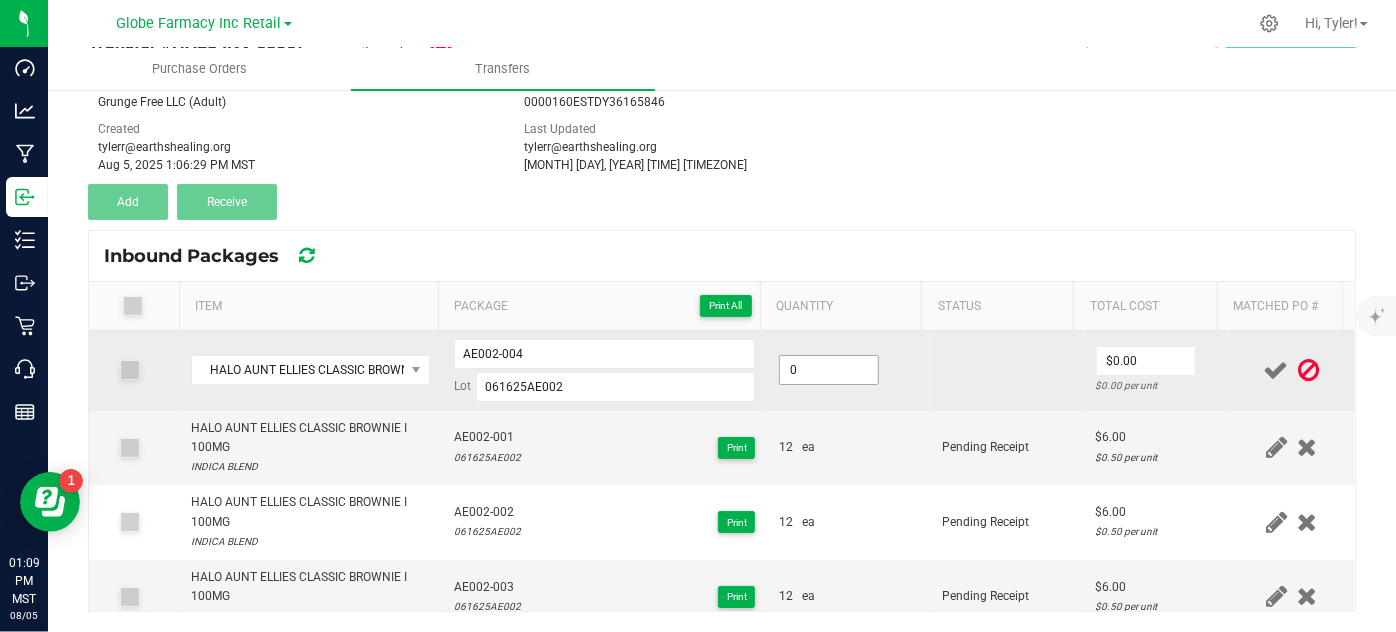 click on "0" at bounding box center (829, 370) 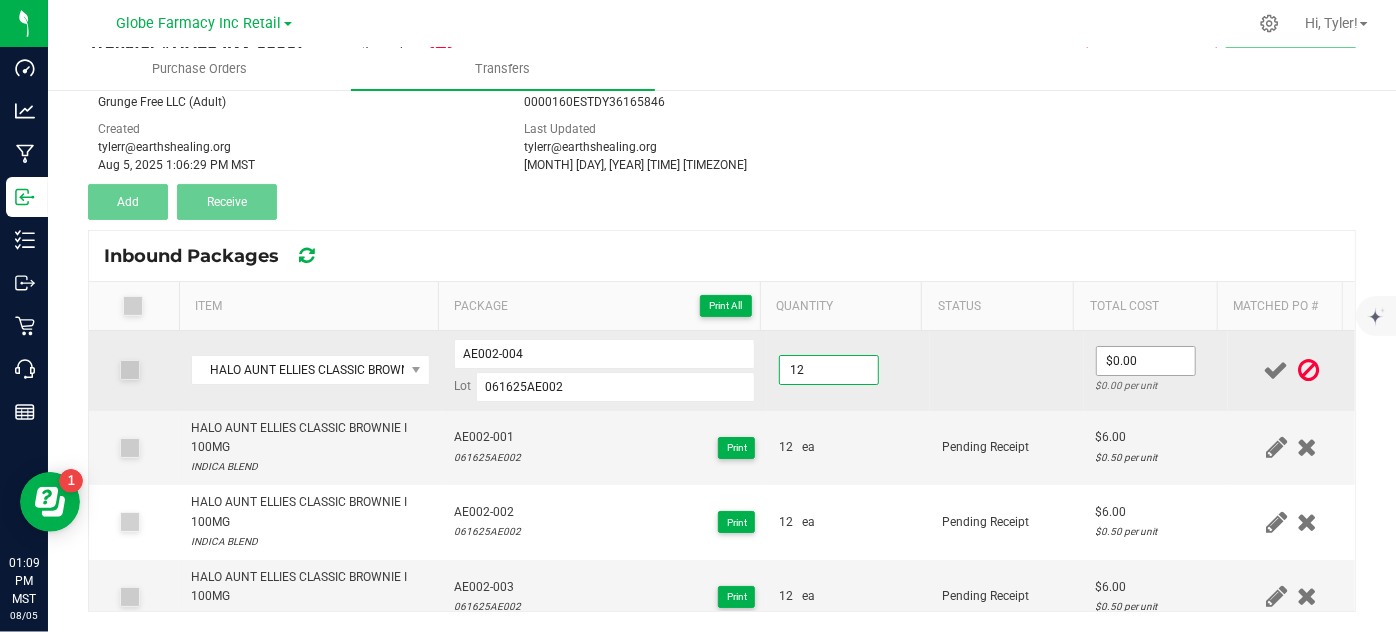 type on "12 ea" 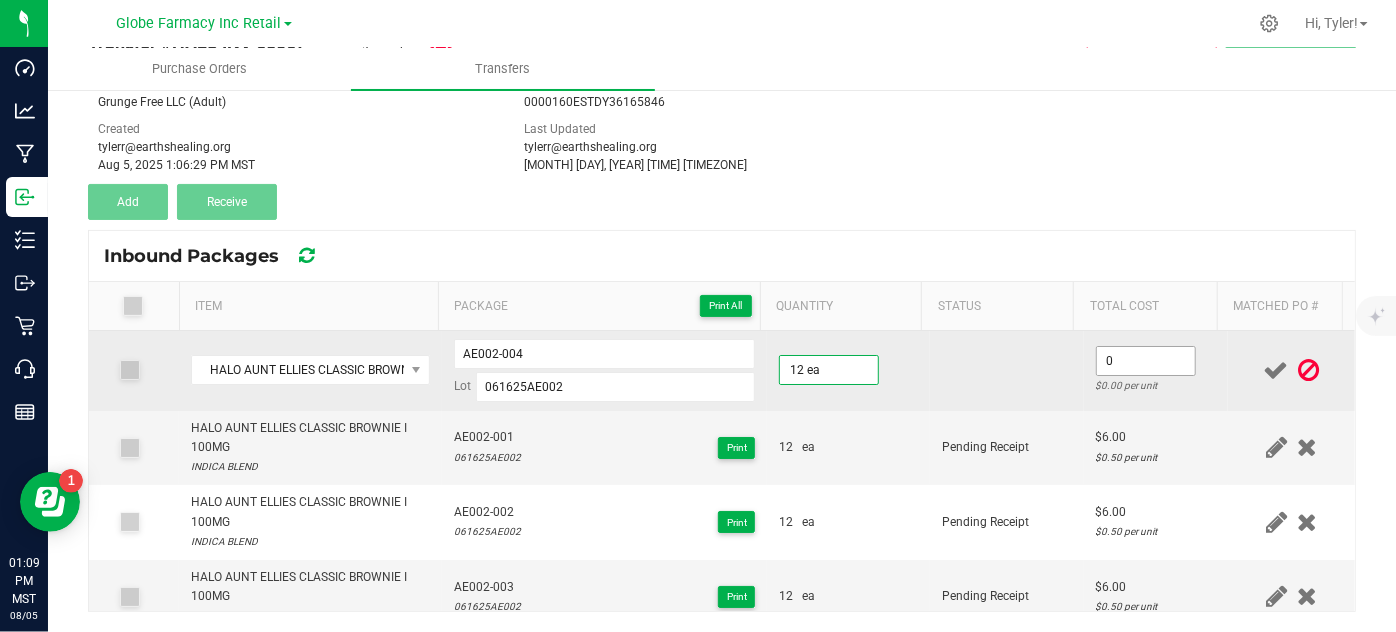 click on "0" at bounding box center (1146, 361) 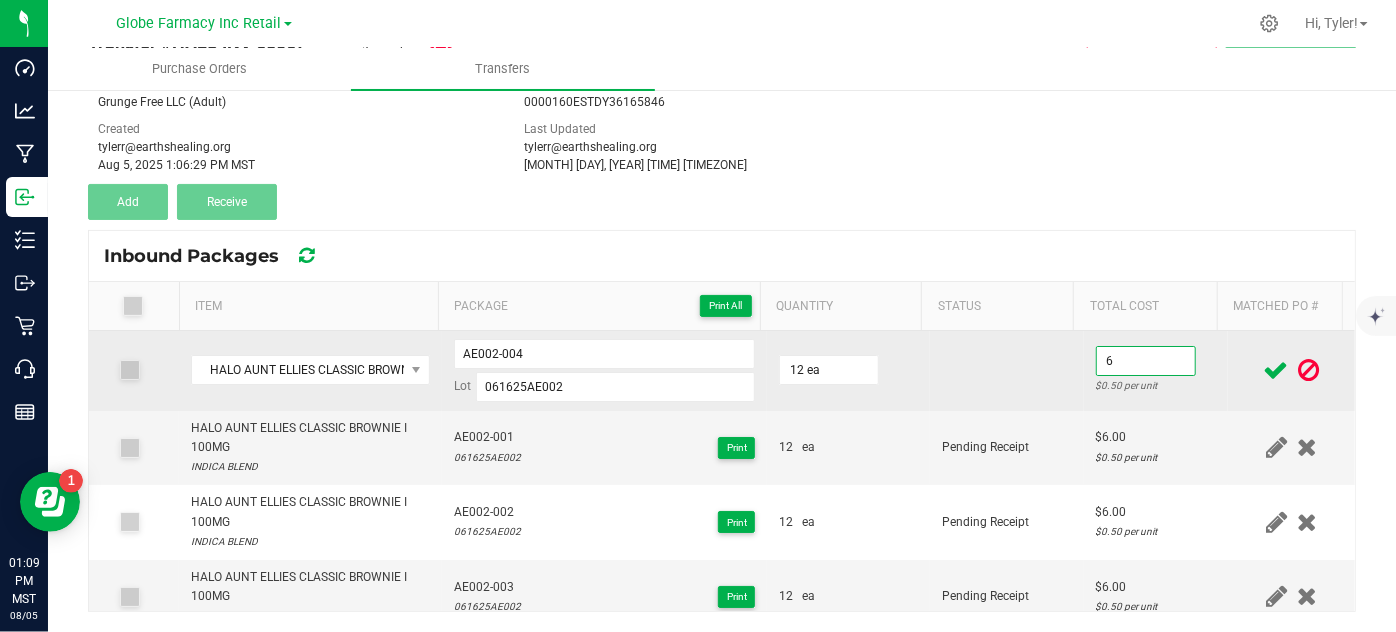 type on "$6.00" 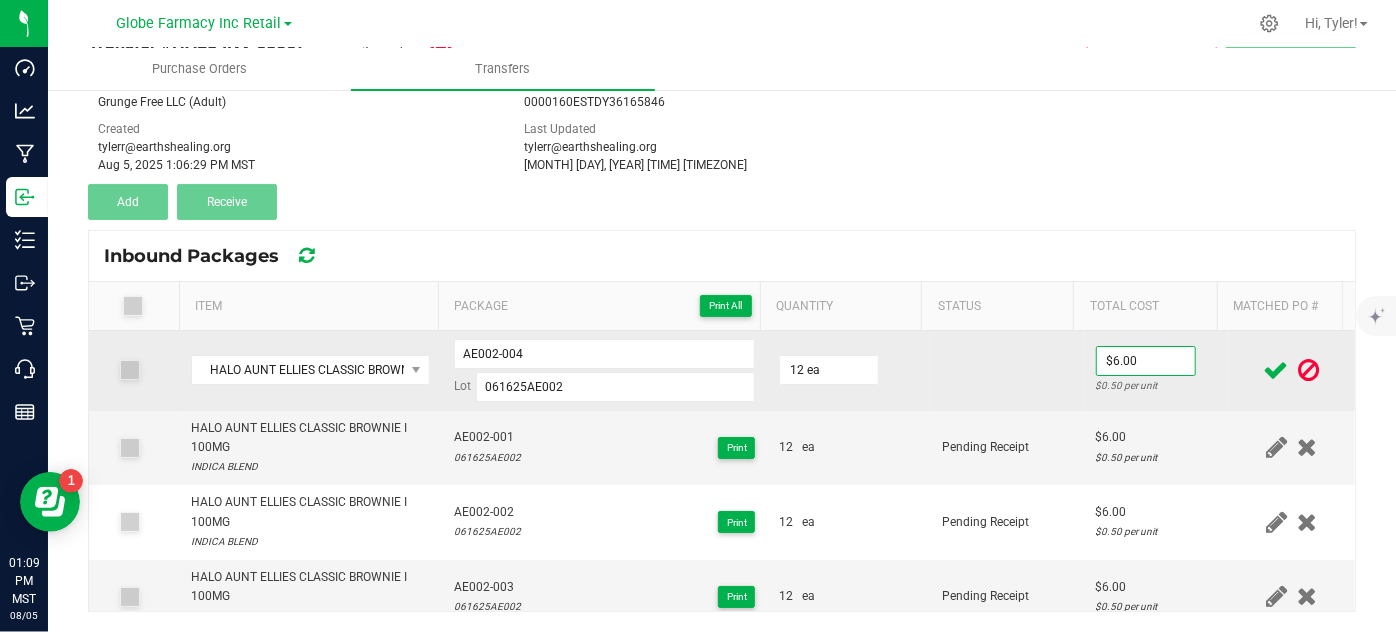 click on "$6.00  $0.50 per unit" at bounding box center (1156, 371) 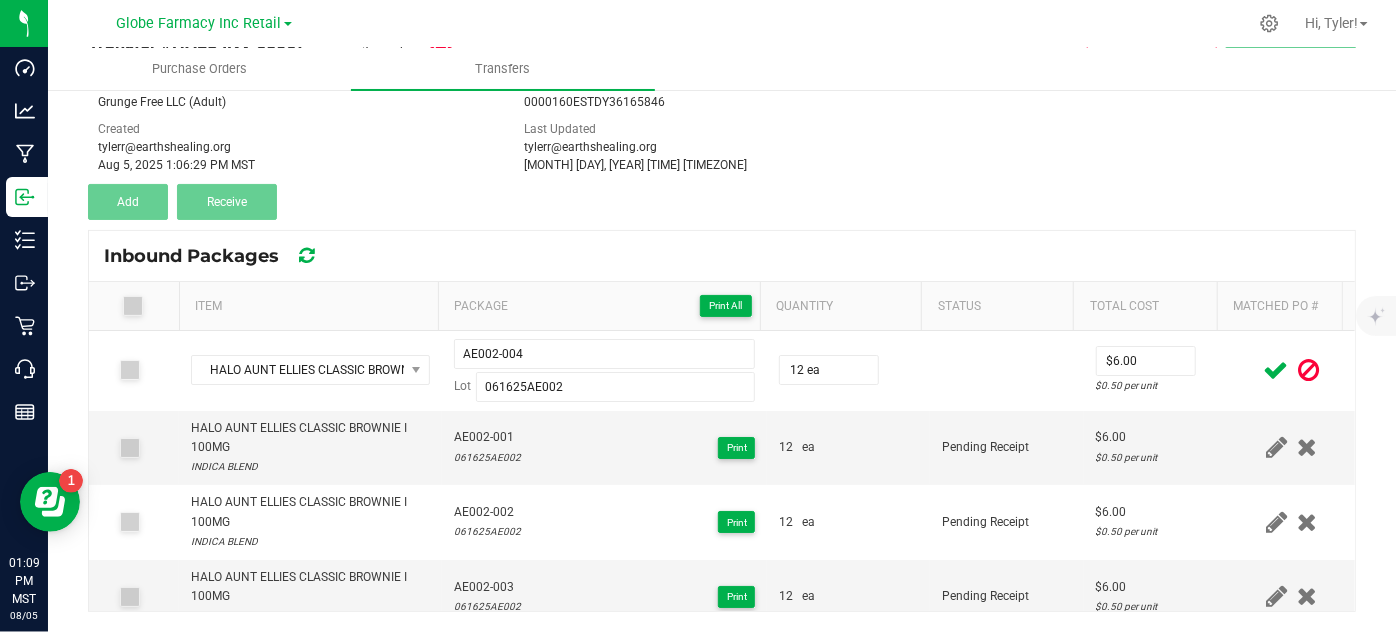 click at bounding box center (1276, 370) 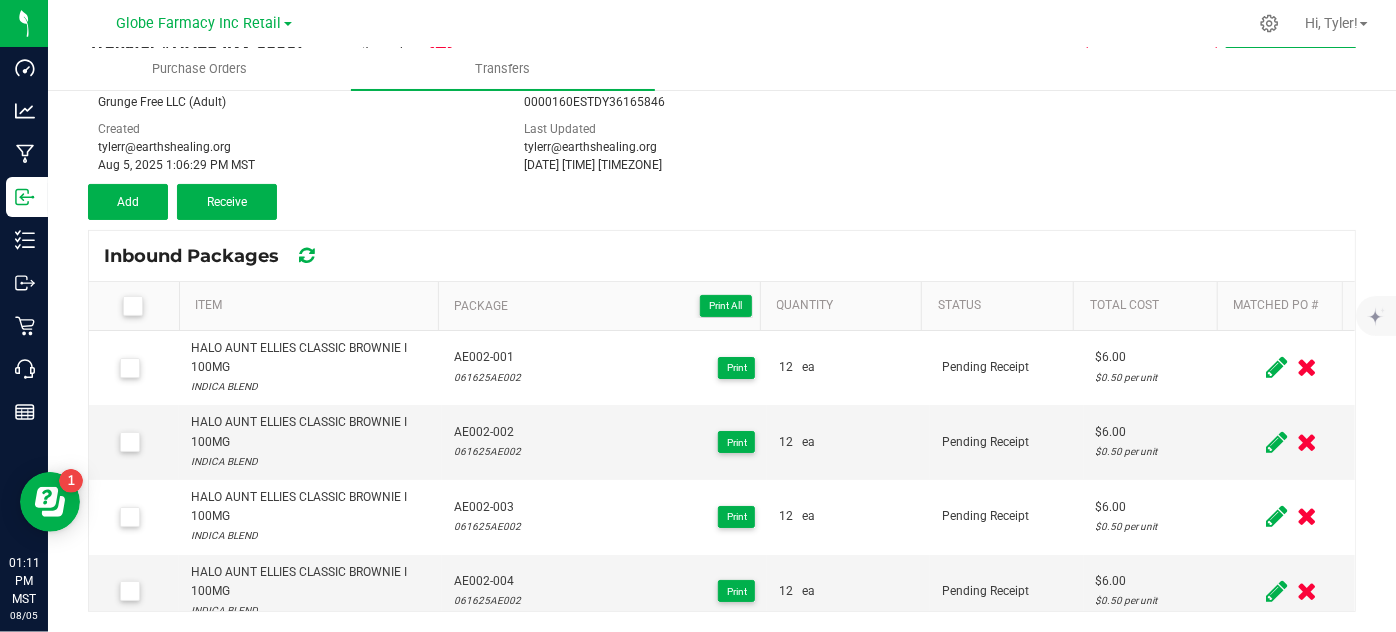 click on "tylerr@earthshealing.org" at bounding box center [722, 147] 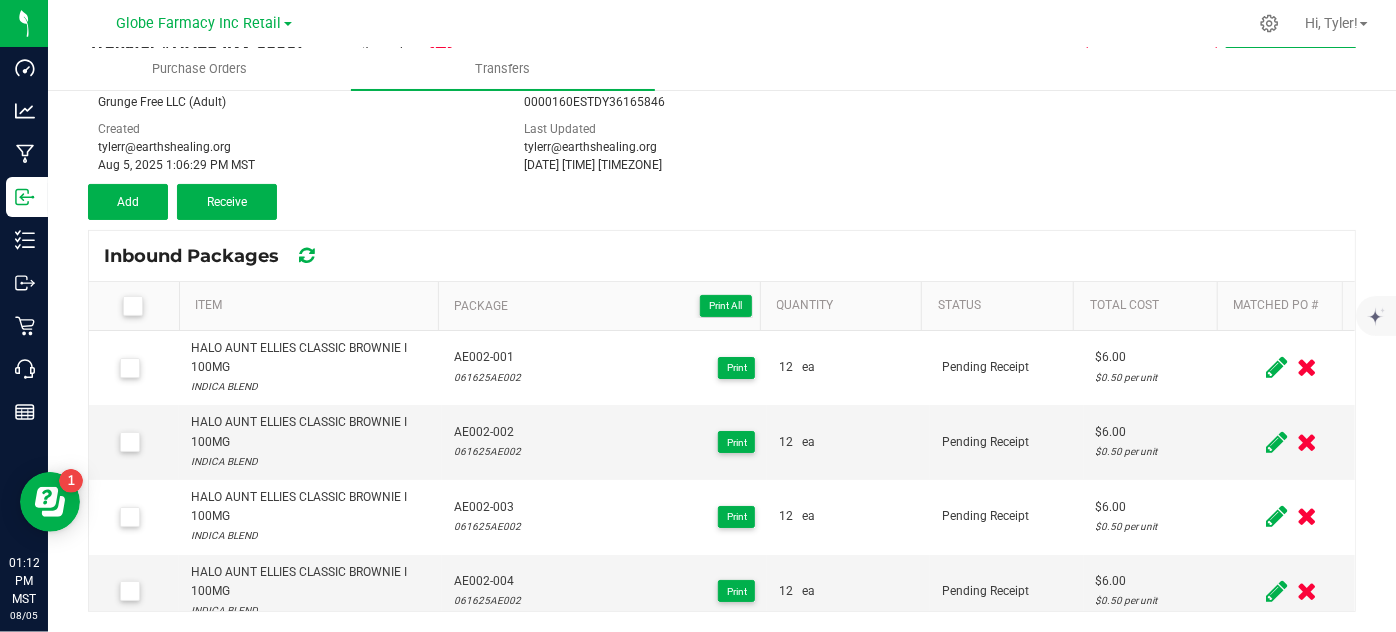 click on "Transfer #HALO INV 65067   Pending Receipt
Void   Edit  Shipper Name Grunge Free LLC (Adult) Shipper License 0000160ESTDY36165846 Created tylerr@earthshealing.org Aug 5, 2025 1:06:29 PM MST Last Updated tylerr@earthshealing.org Aug 5, 2025 1:09:41 PM MST  Add   Receive" at bounding box center [722, 120] 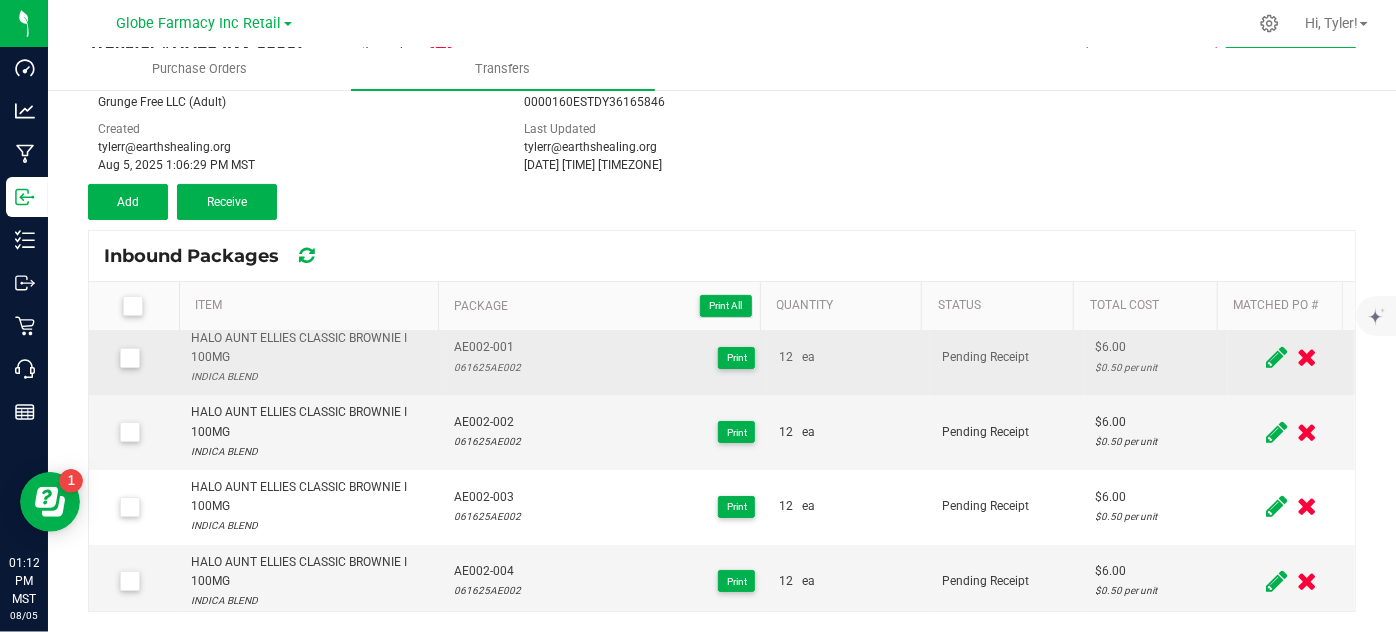 scroll, scrollTop: 14, scrollLeft: 0, axis: vertical 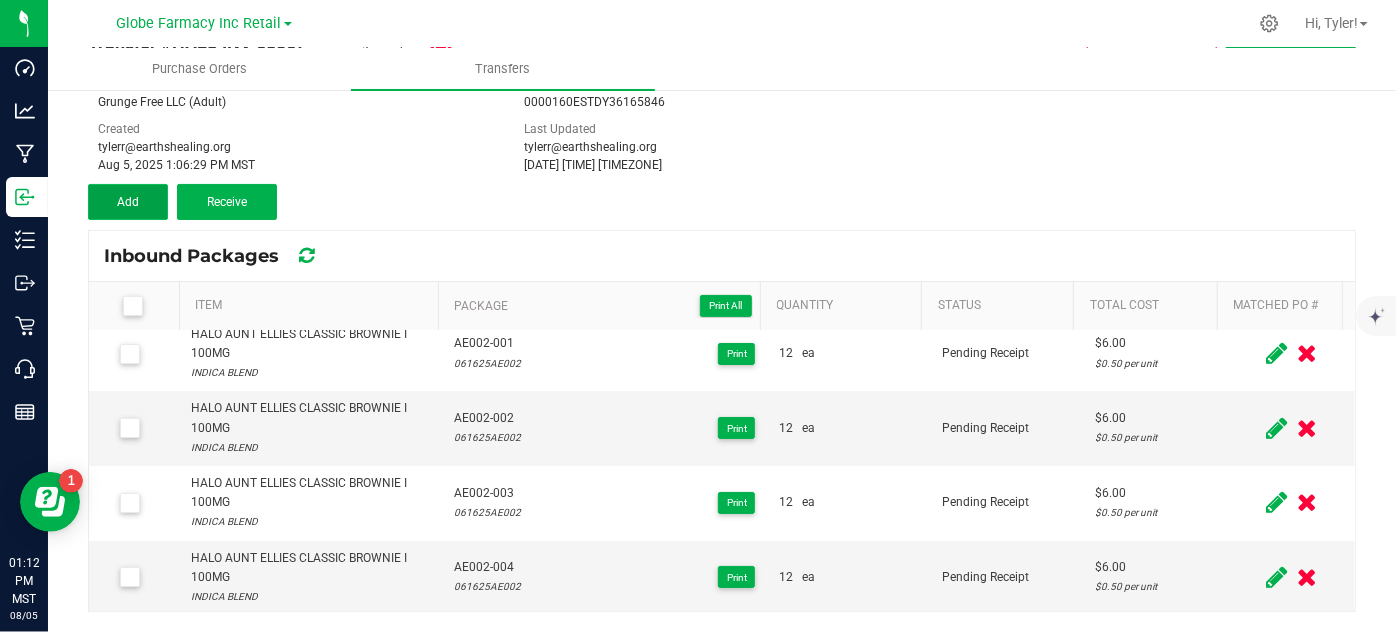 click on "Add" at bounding box center (128, 202) 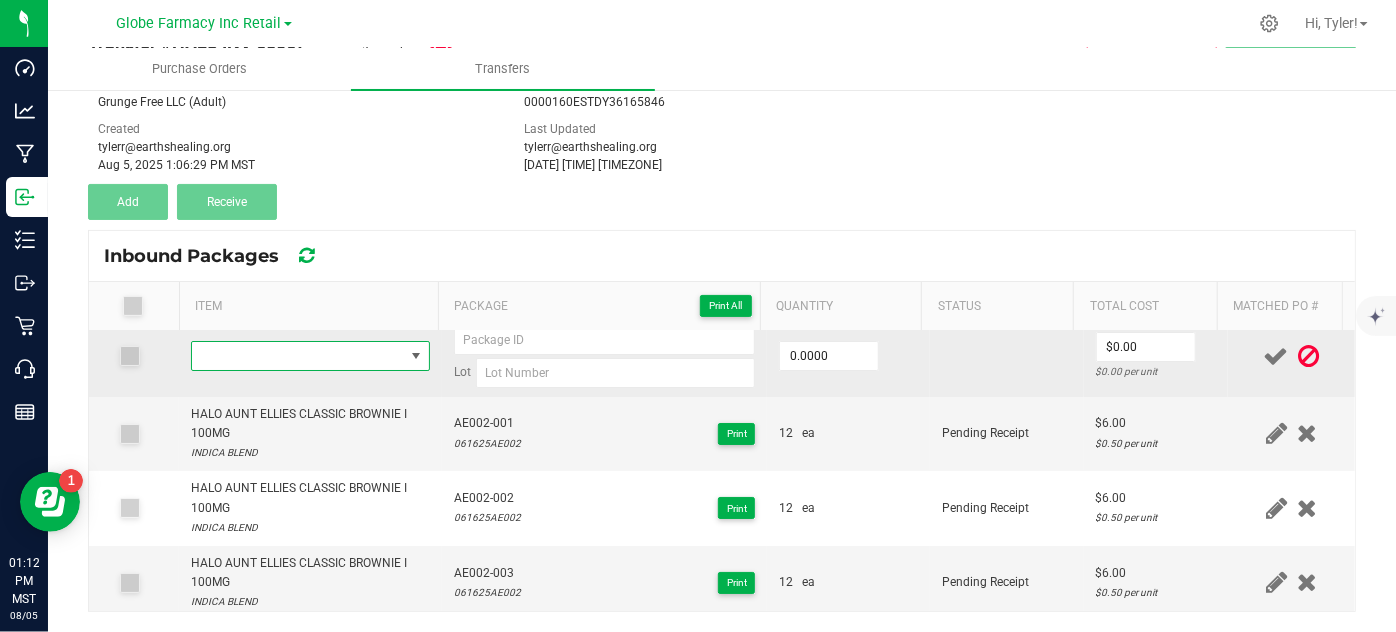 click at bounding box center (297, 356) 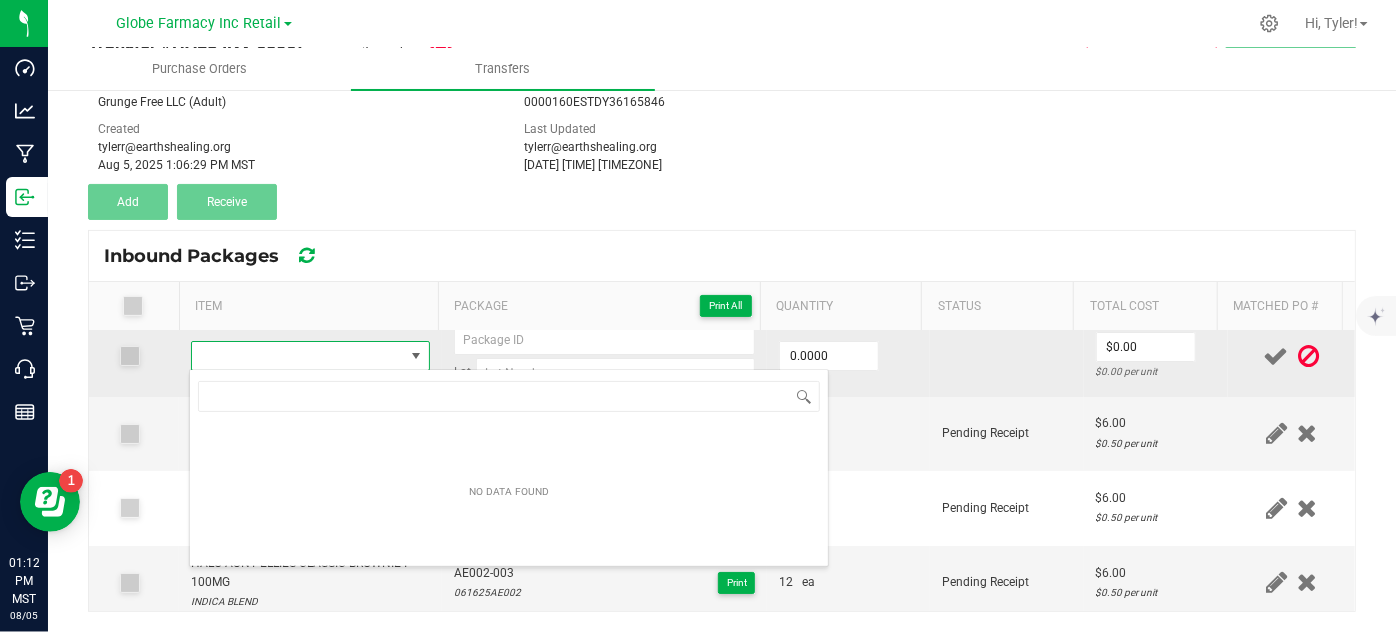 type on "HALO AUNT ELLIES CLASSIC BROWNIE S 100MG" 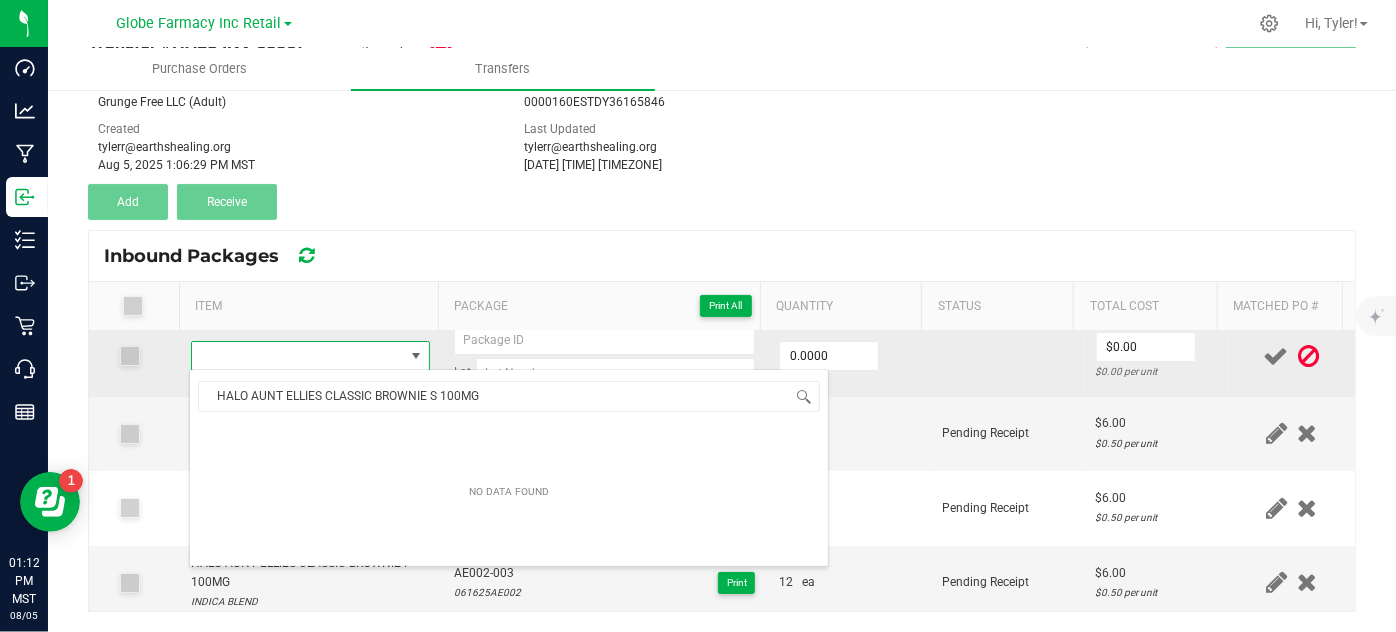 scroll, scrollTop: 99970, scrollLeft: 99767, axis: both 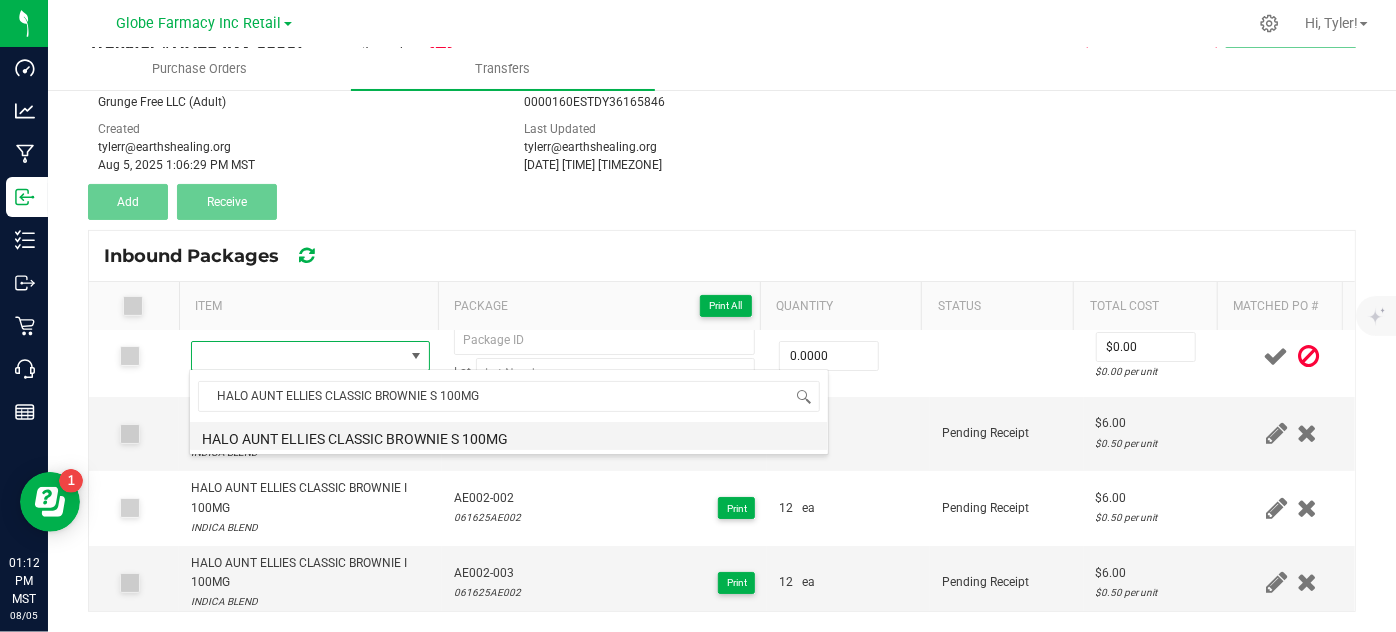 click on "HALO AUNT ELLIES CLASSIC BROWNIE S 100MG" at bounding box center [509, 436] 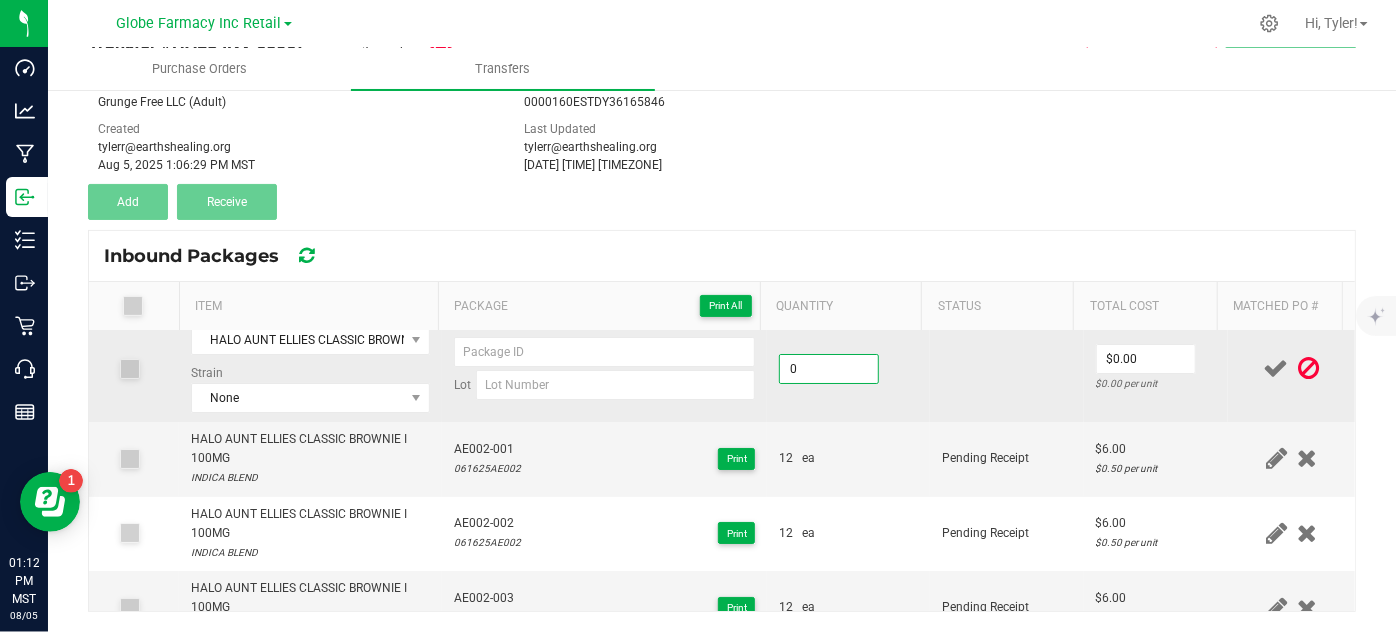 click on "0" at bounding box center (829, 369) 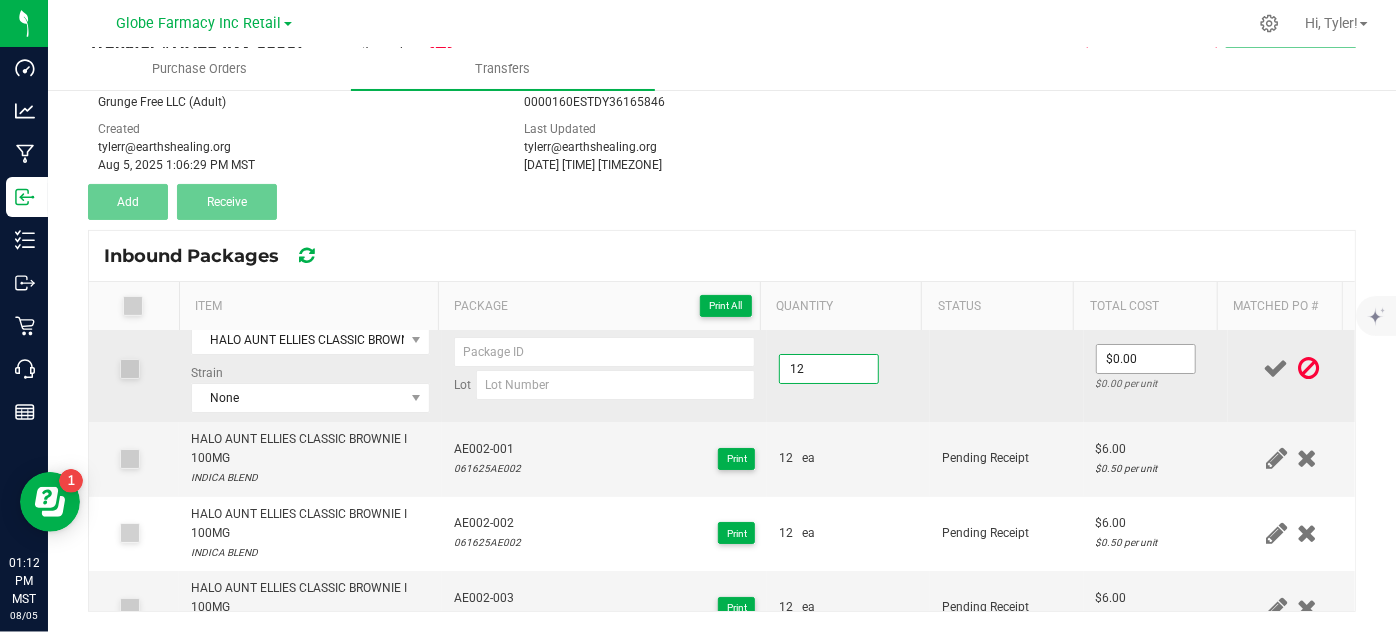 type on "12 ea" 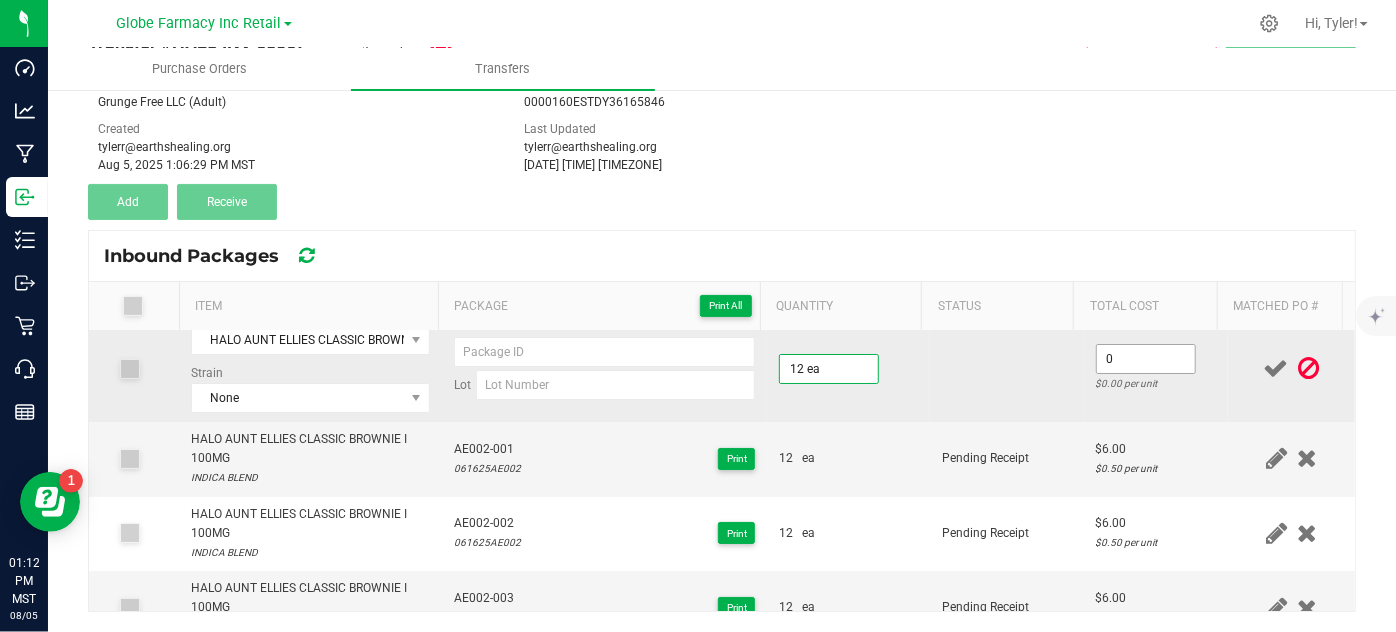 click on "0" at bounding box center (1146, 359) 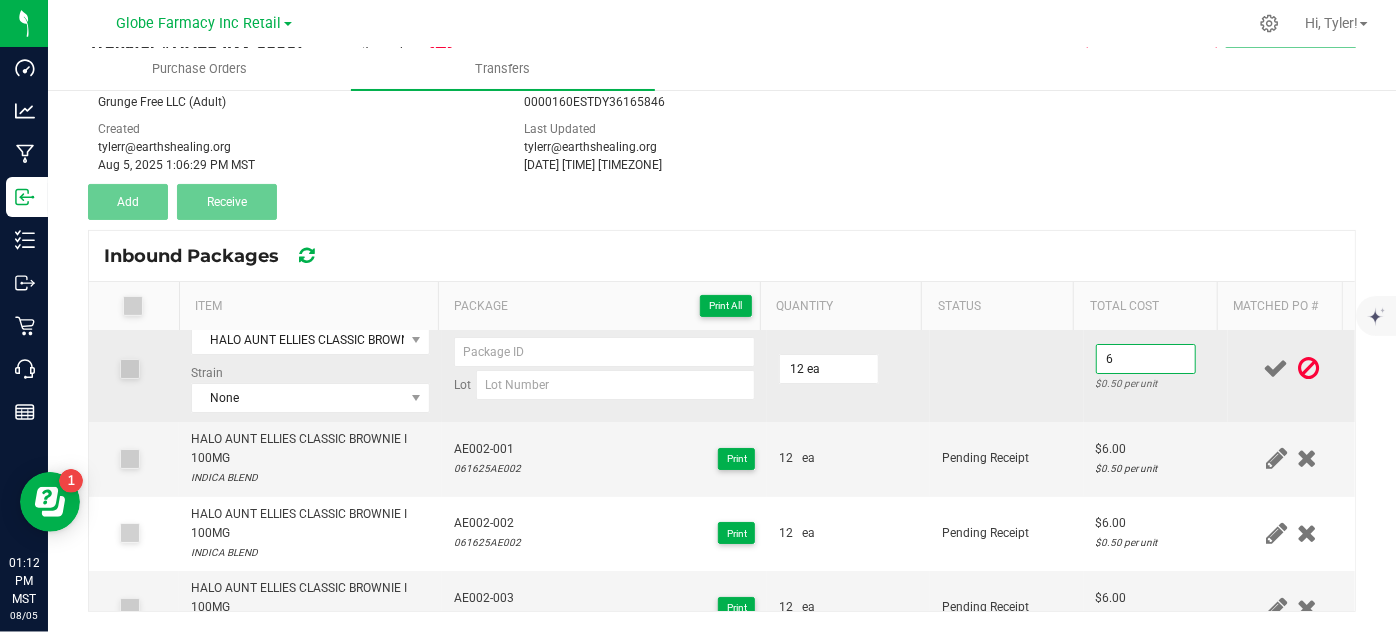 type on "$6.00" 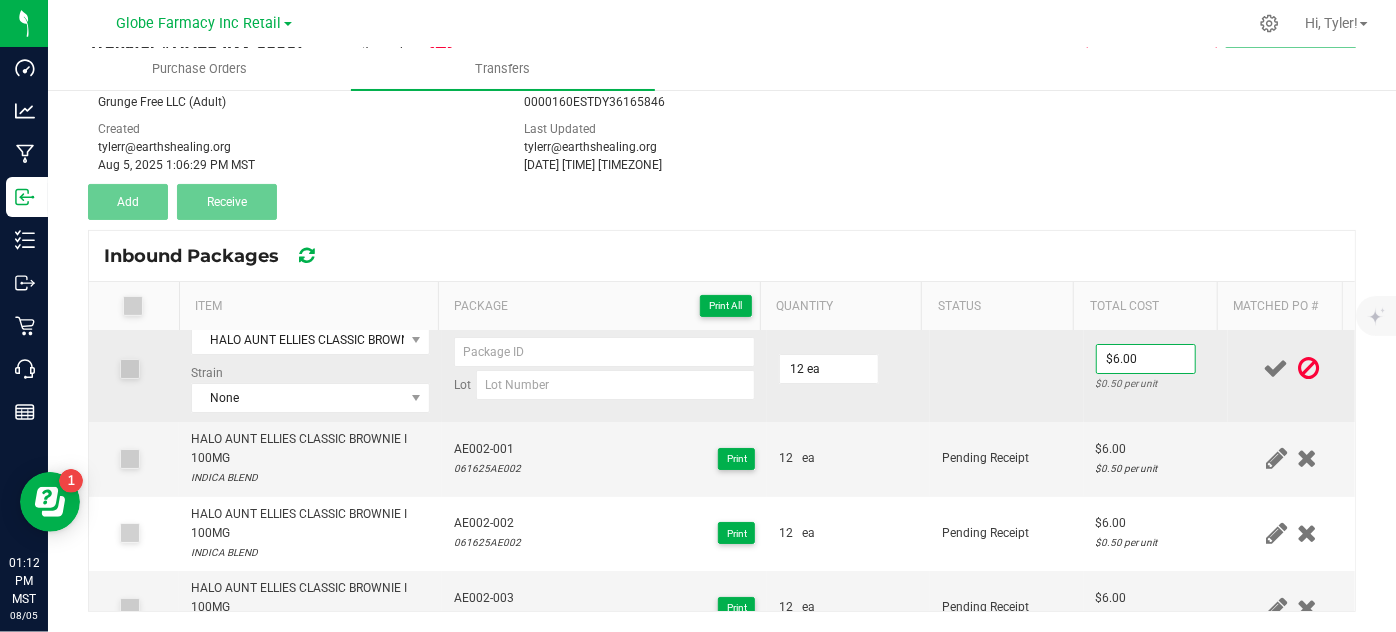 click at bounding box center (1007, 369) 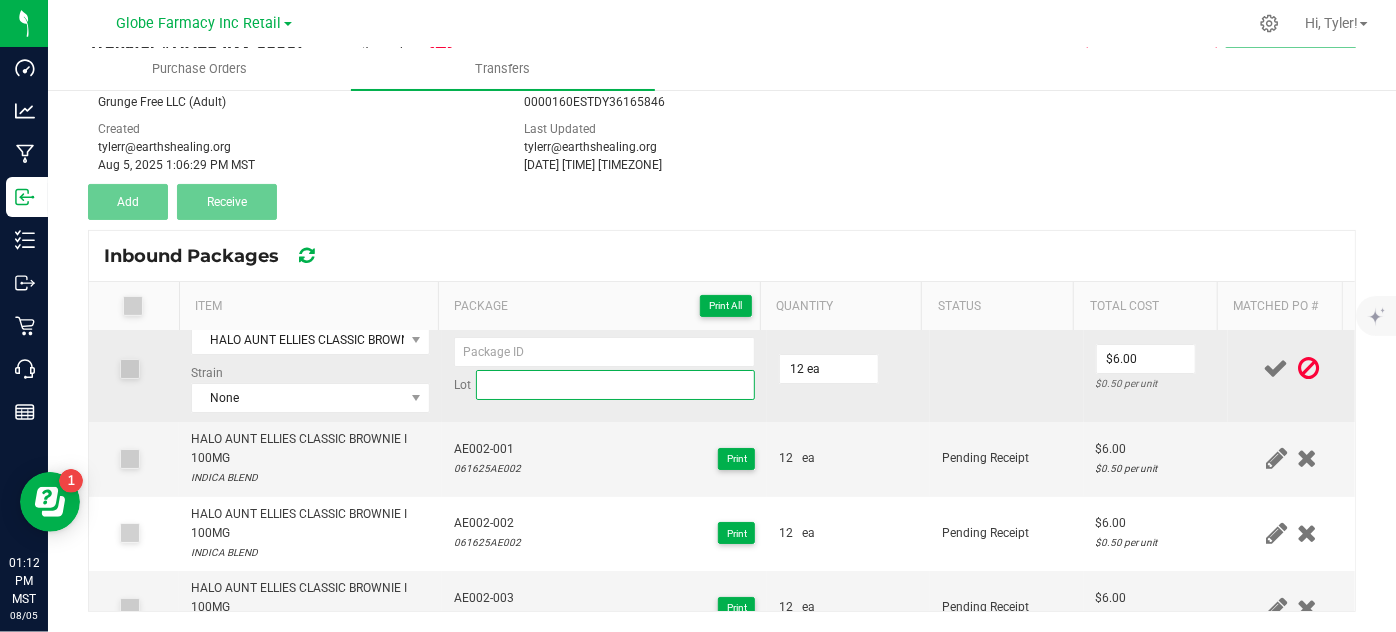 click at bounding box center [616, 385] 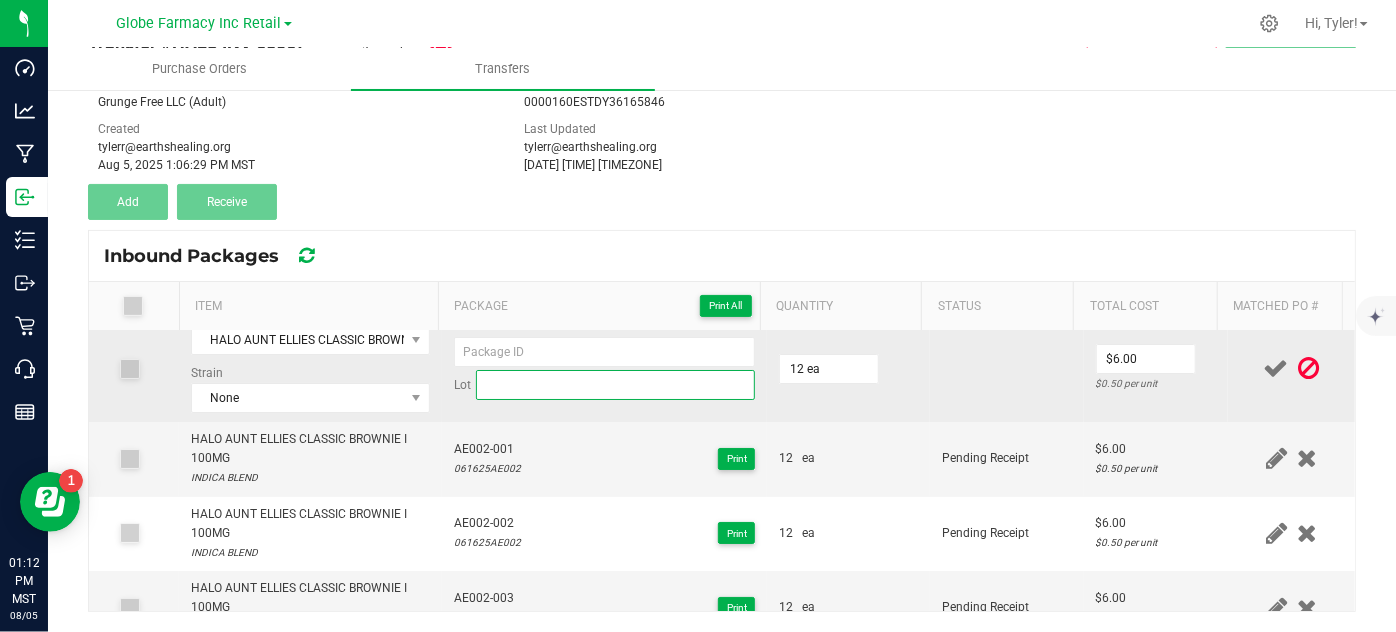 paste on "070225AE004" 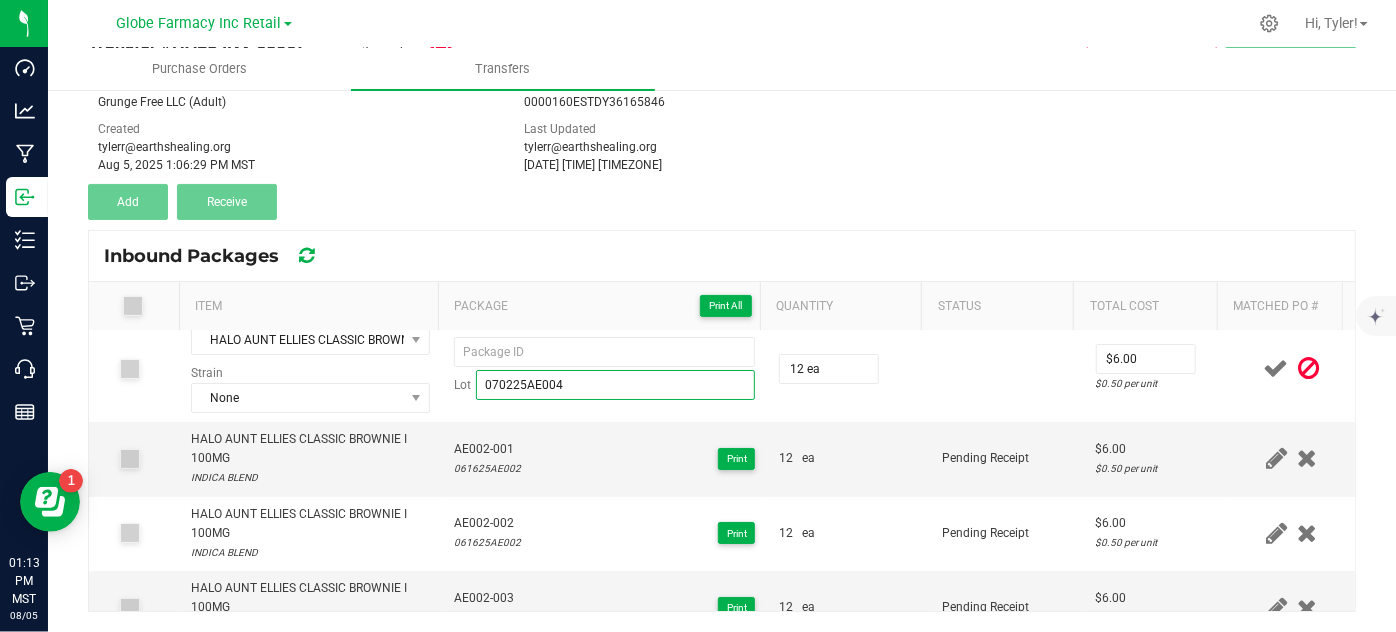 type on "070225AE004" 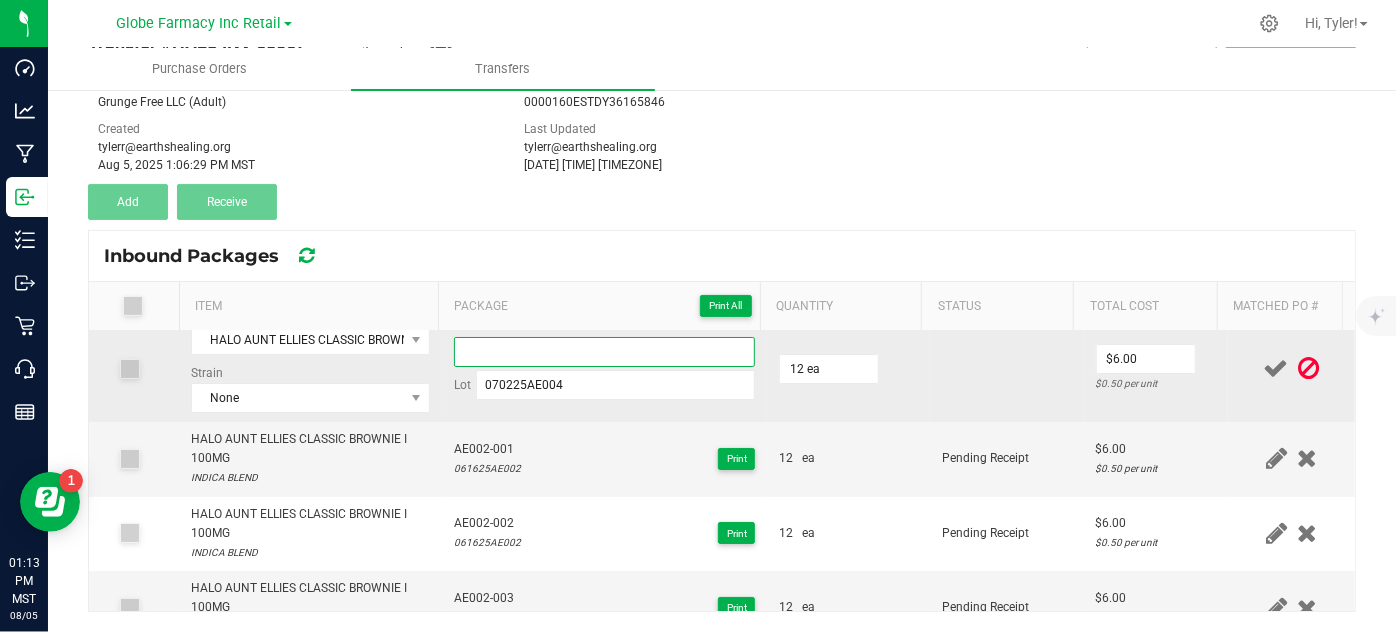 click at bounding box center [605, 352] 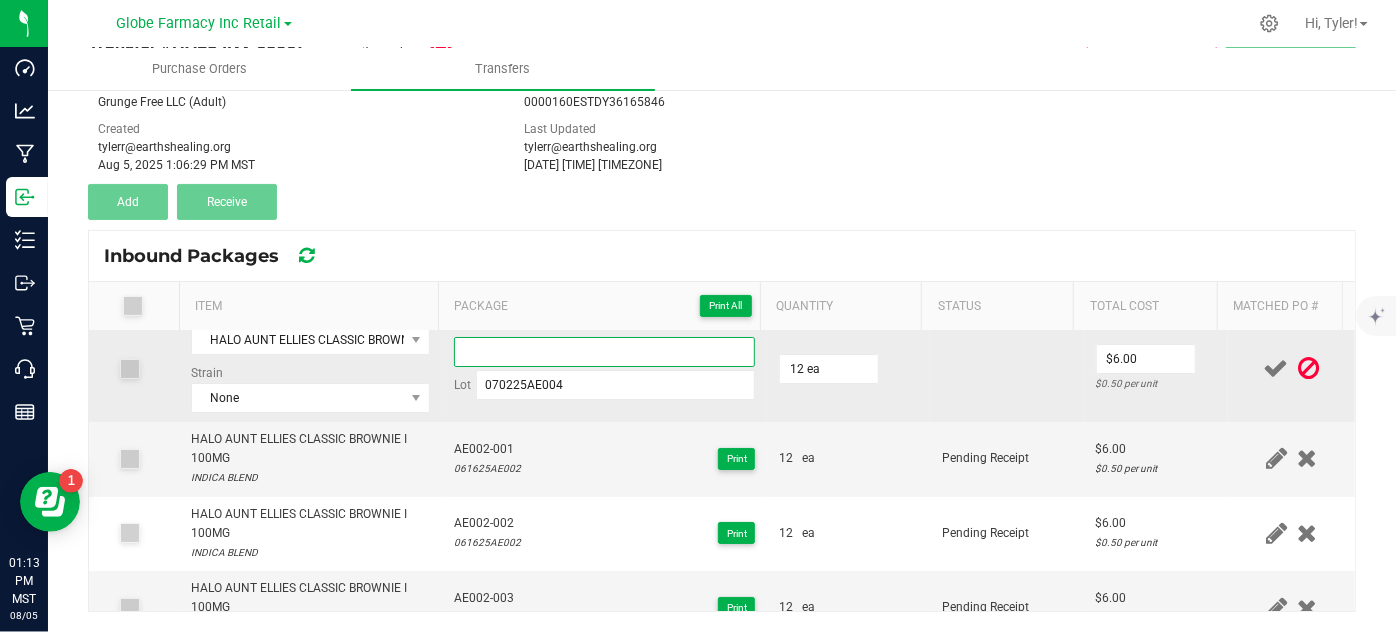 paste on "AE004" 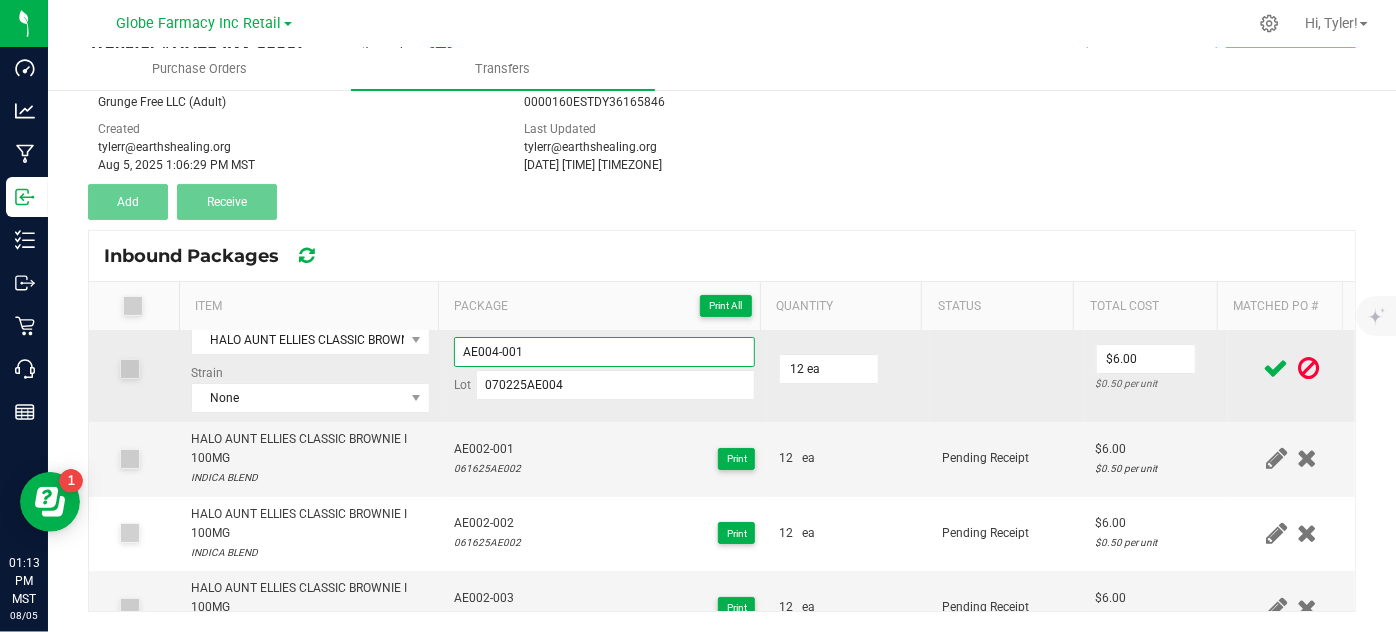 type on "AE004-001" 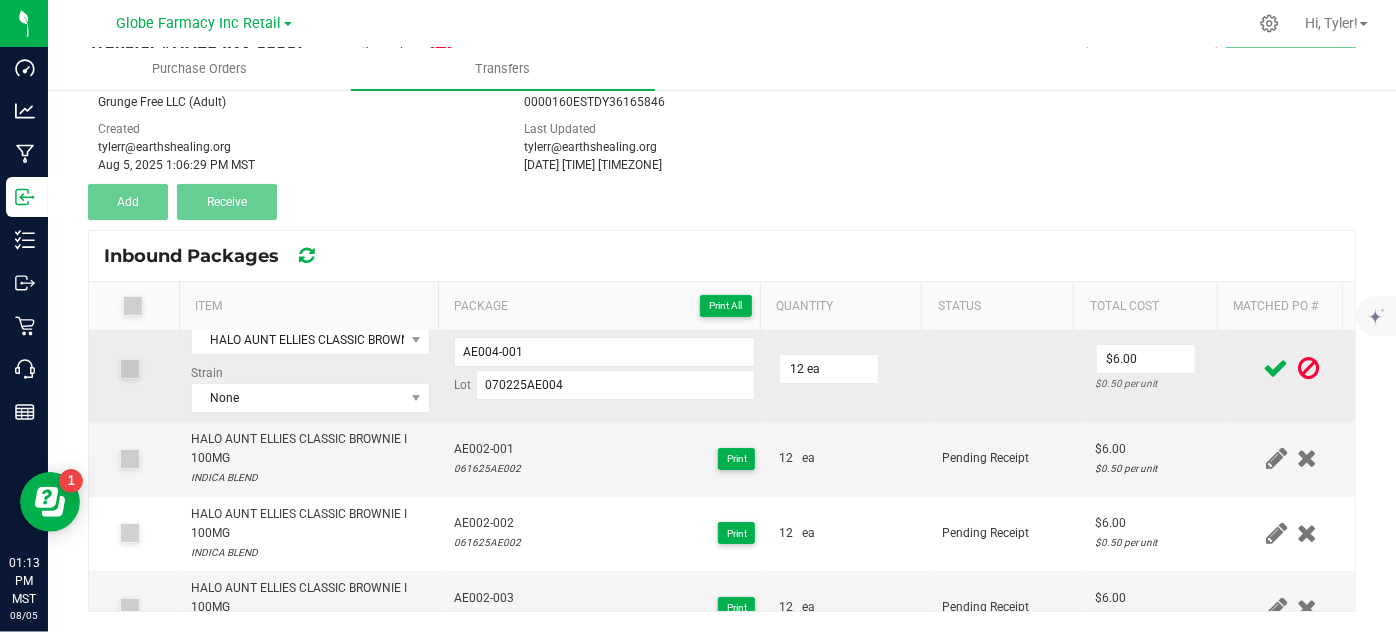 click at bounding box center [1007, 369] 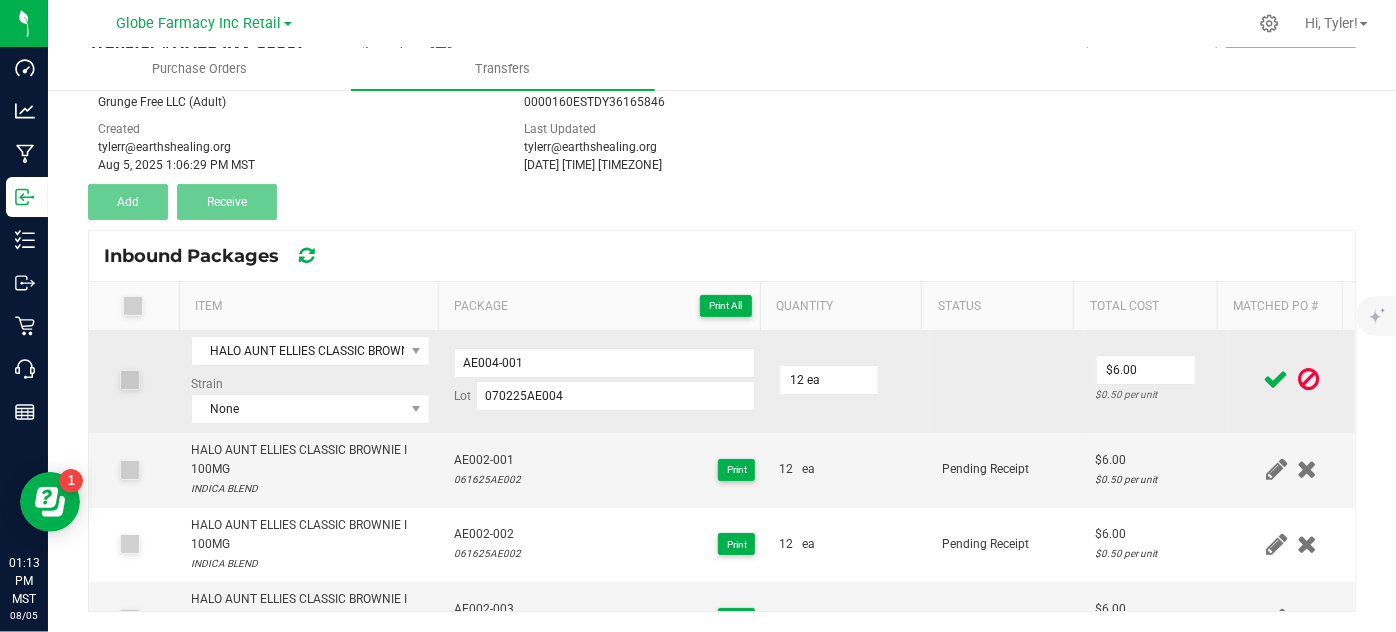 scroll, scrollTop: 0, scrollLeft: 0, axis: both 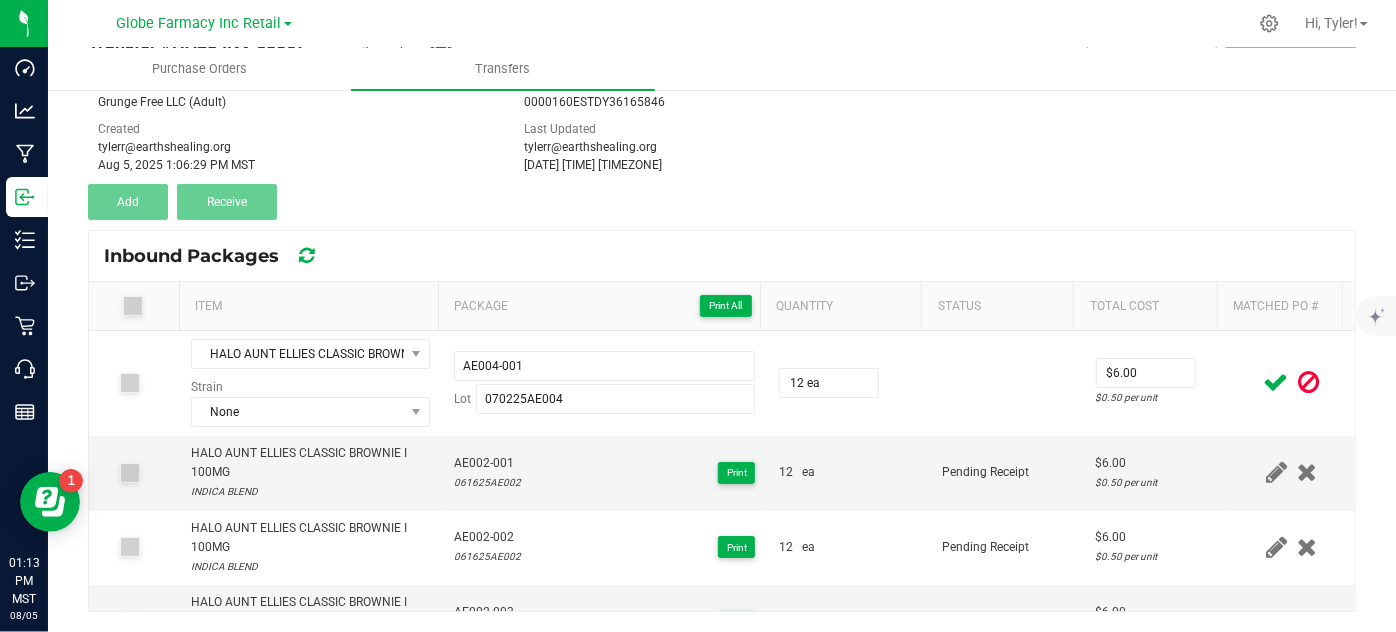 click at bounding box center [1276, 382] 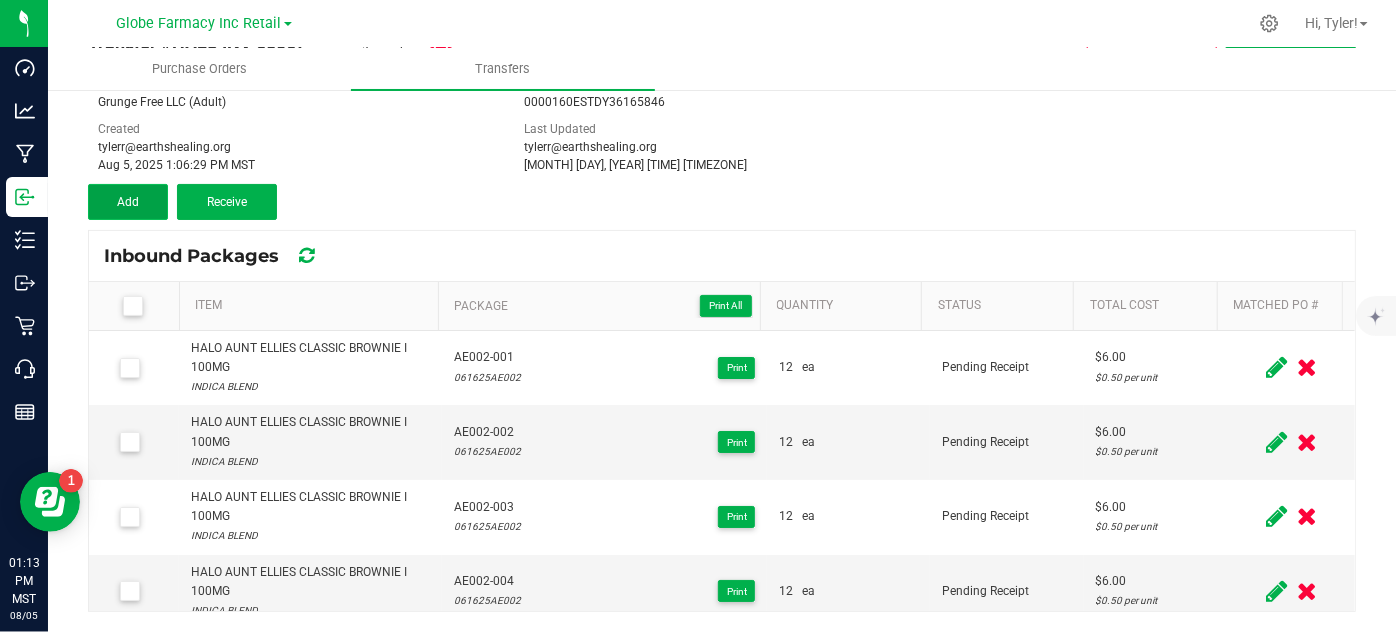 click on "Add" at bounding box center (128, 202) 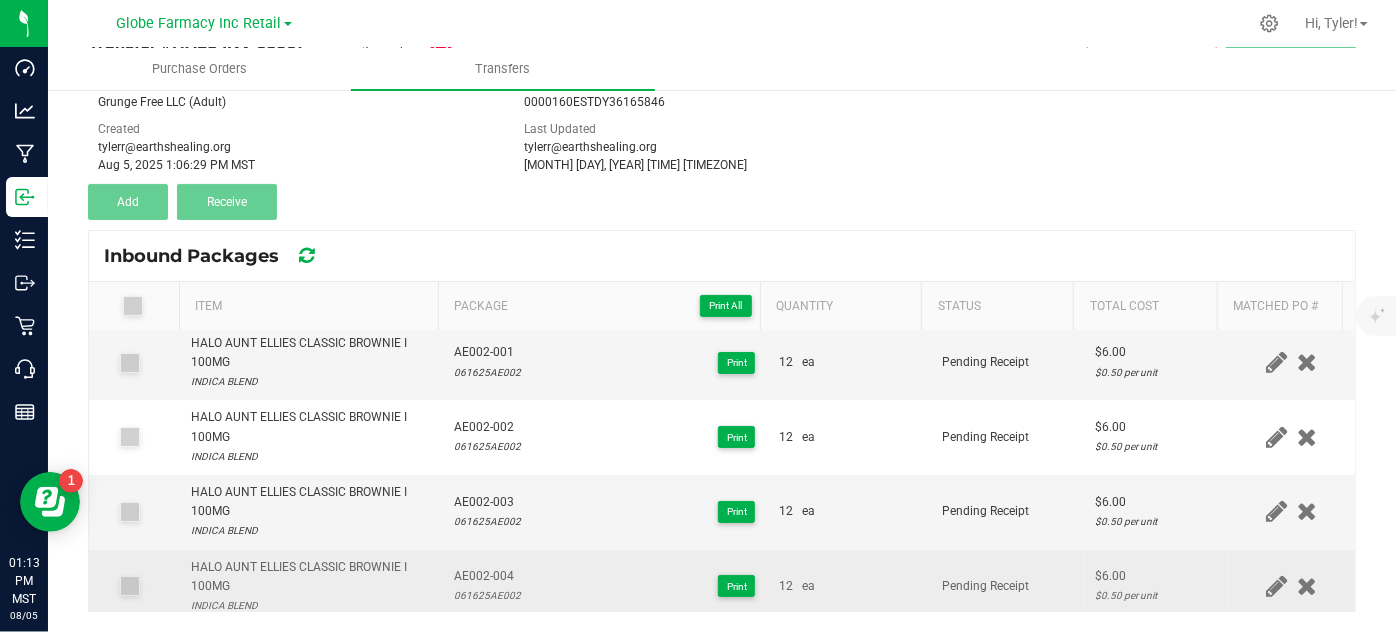 scroll, scrollTop: 149, scrollLeft: 0, axis: vertical 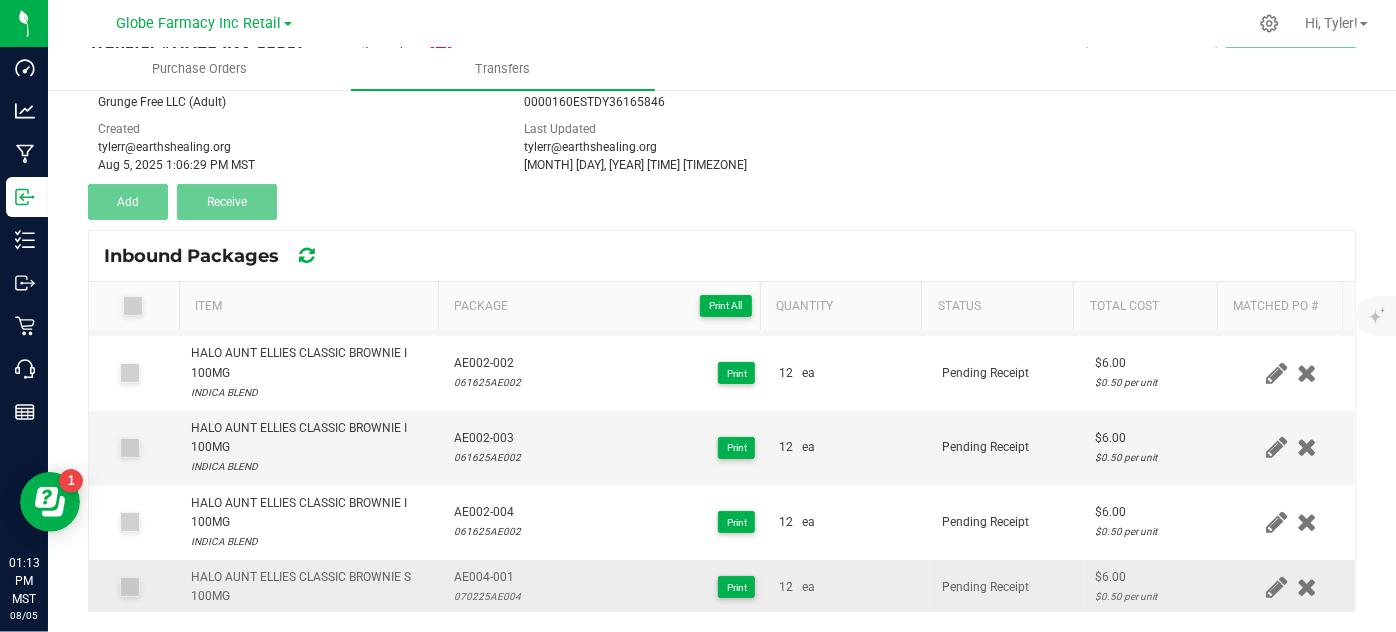 click on "HALO AUNT ELLIES CLASSIC BROWNIE S 100MG" at bounding box center (310, 587) 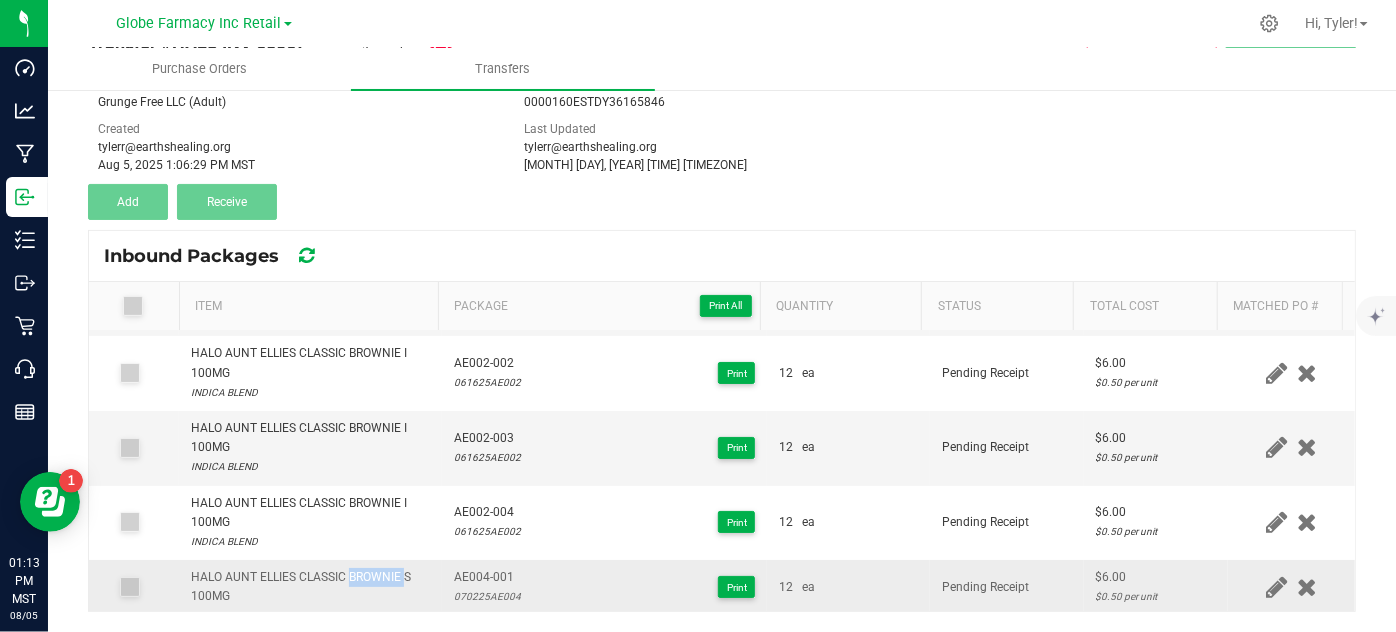 click on "HALO AUNT ELLIES CLASSIC BROWNIE S 100MG" at bounding box center (310, 587) 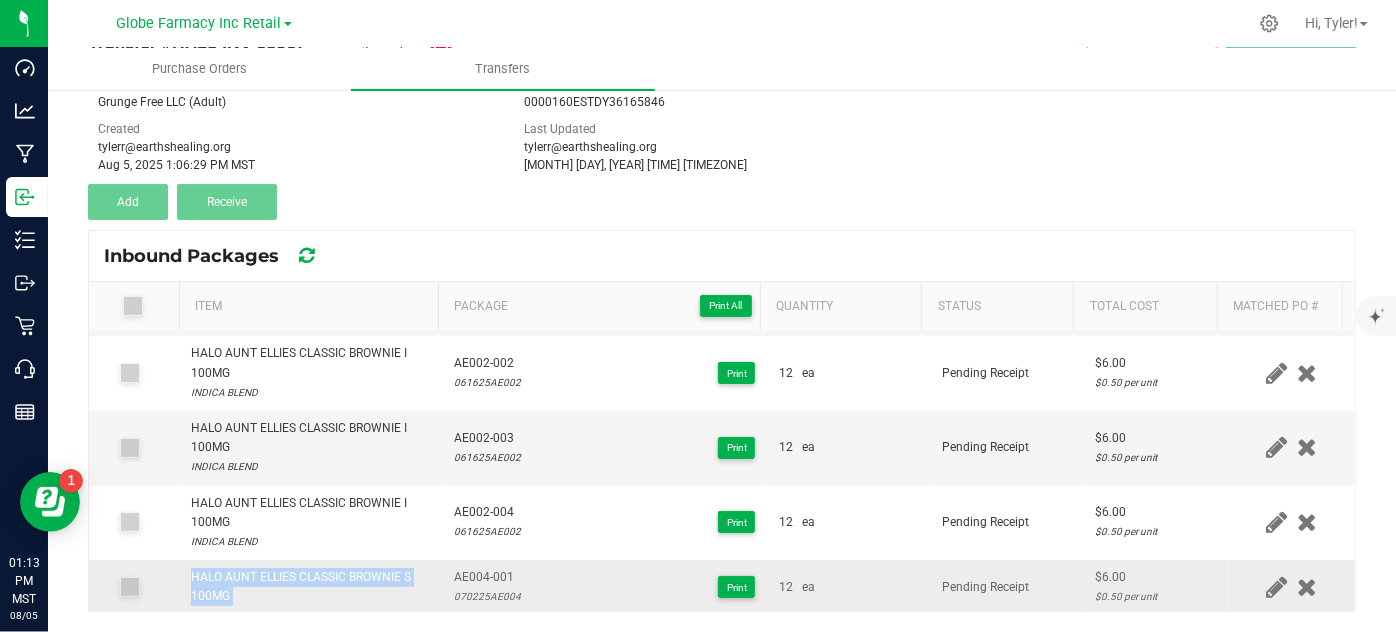 click on "HALO AUNT ELLIES CLASSIC BROWNIE S 100MG" at bounding box center (310, 587) 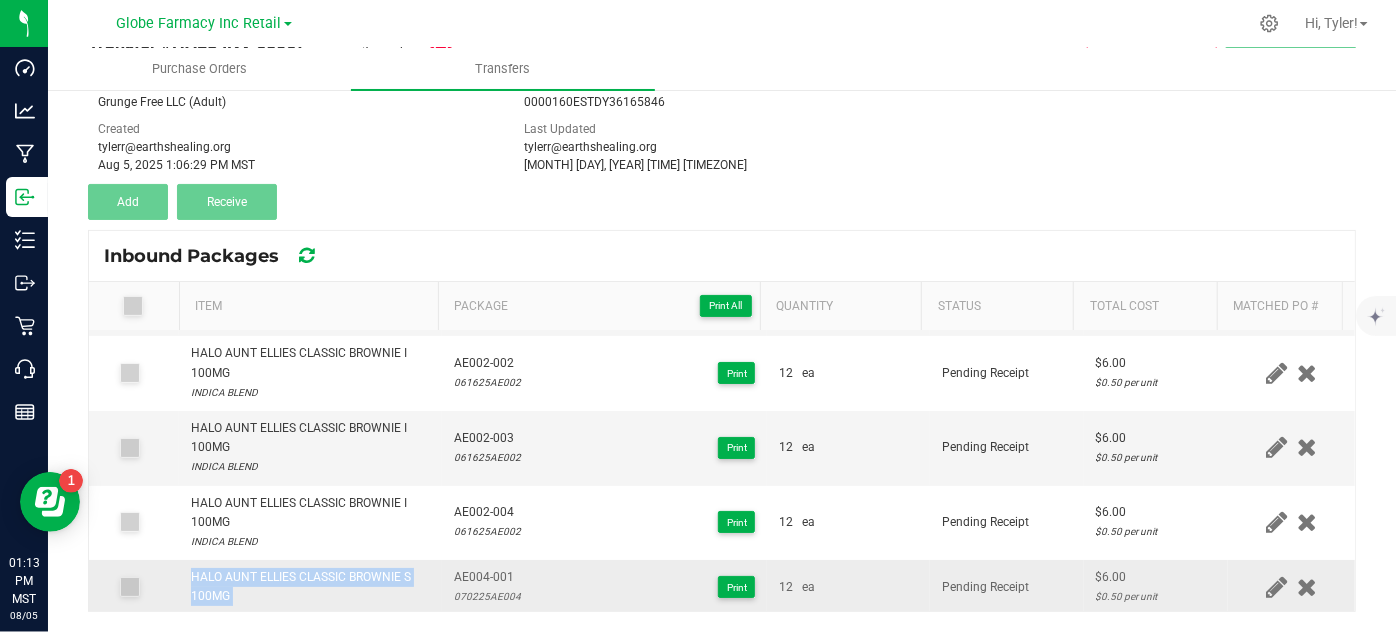 copy on "HALO AUNT ELLIES CLASSIC BROWNIE S 100MG" 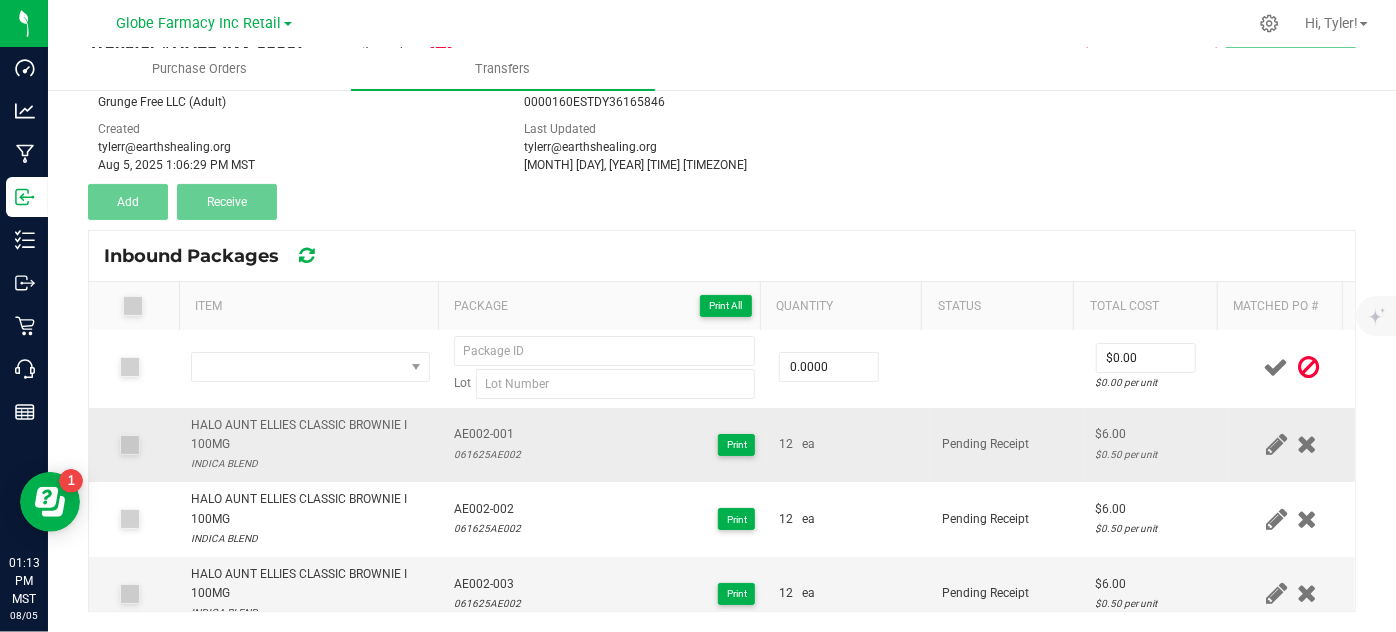 scroll, scrollTop: 0, scrollLeft: 0, axis: both 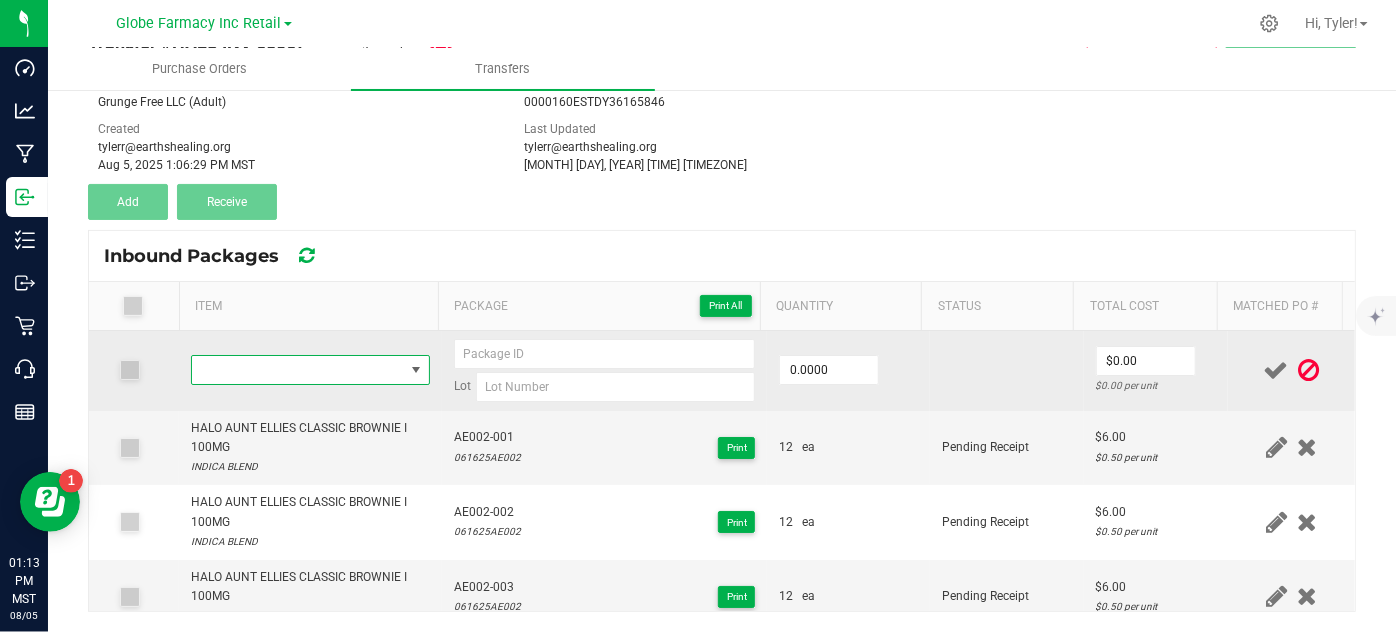 click at bounding box center [310, 370] 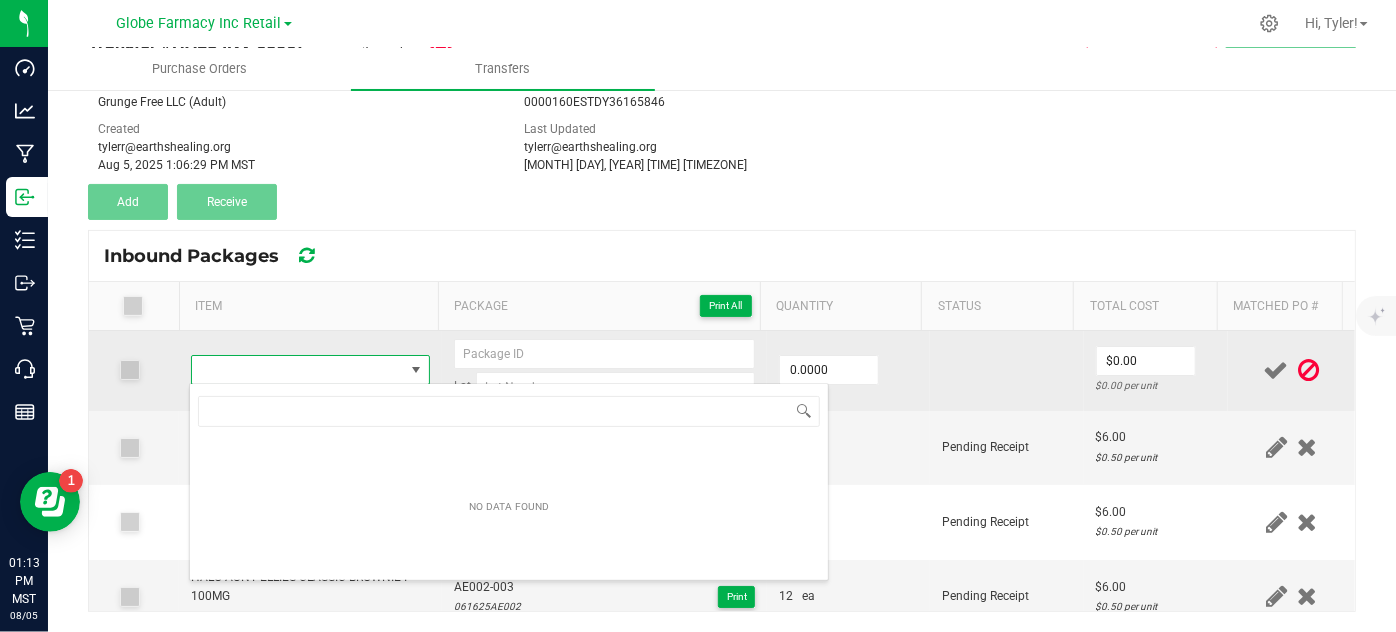 type on "HALO AUNT ELLIES CLASSIC BROWNIE S 100MG" 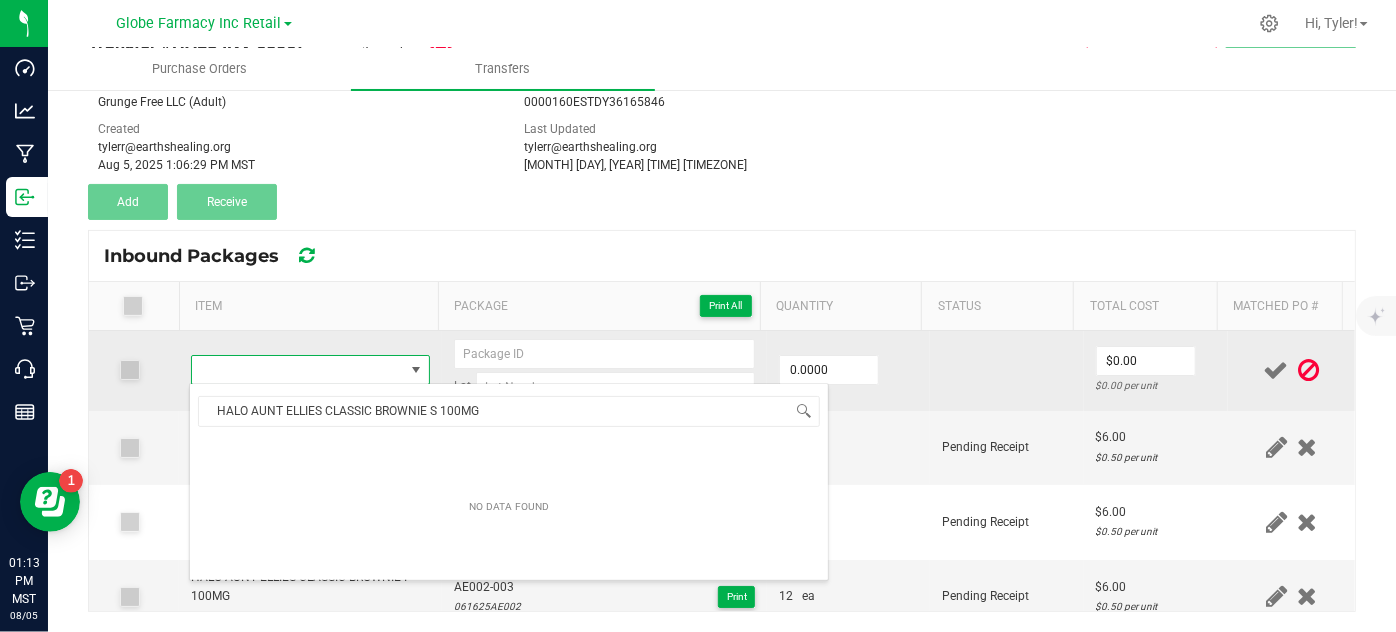 scroll, scrollTop: 99970, scrollLeft: 99767, axis: both 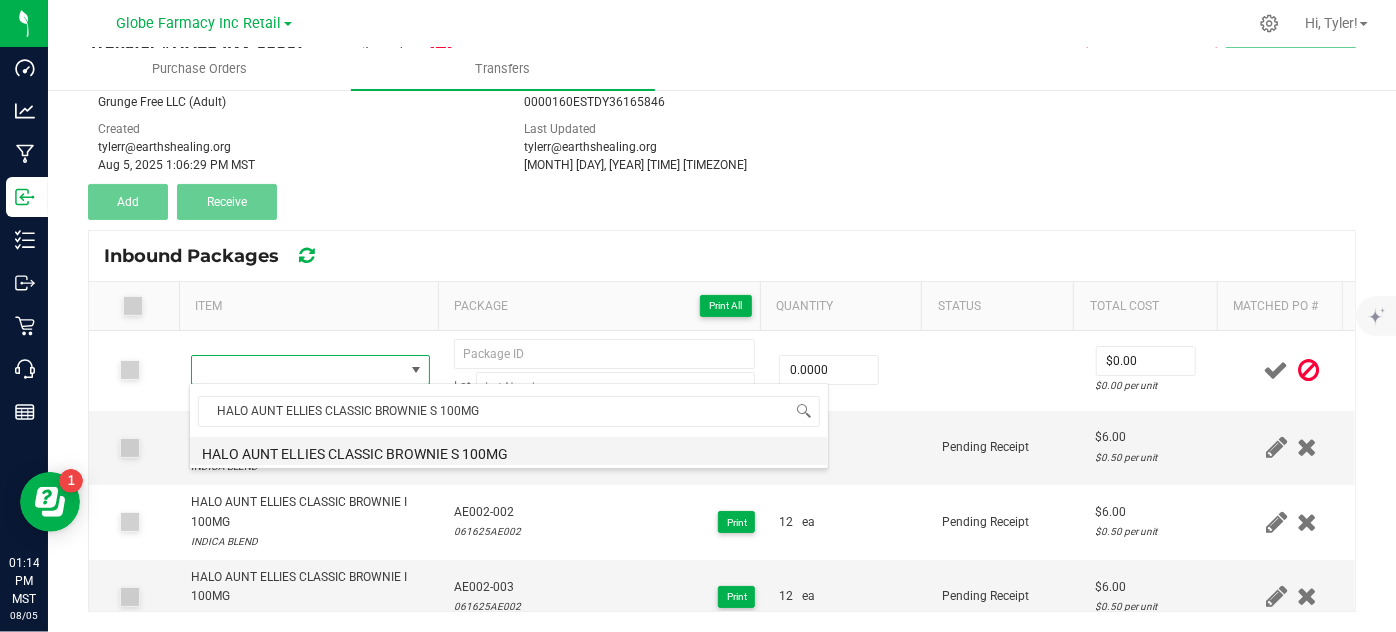 click on "HALO AUNT ELLIES CLASSIC BROWNIE S 100MG" at bounding box center [509, 451] 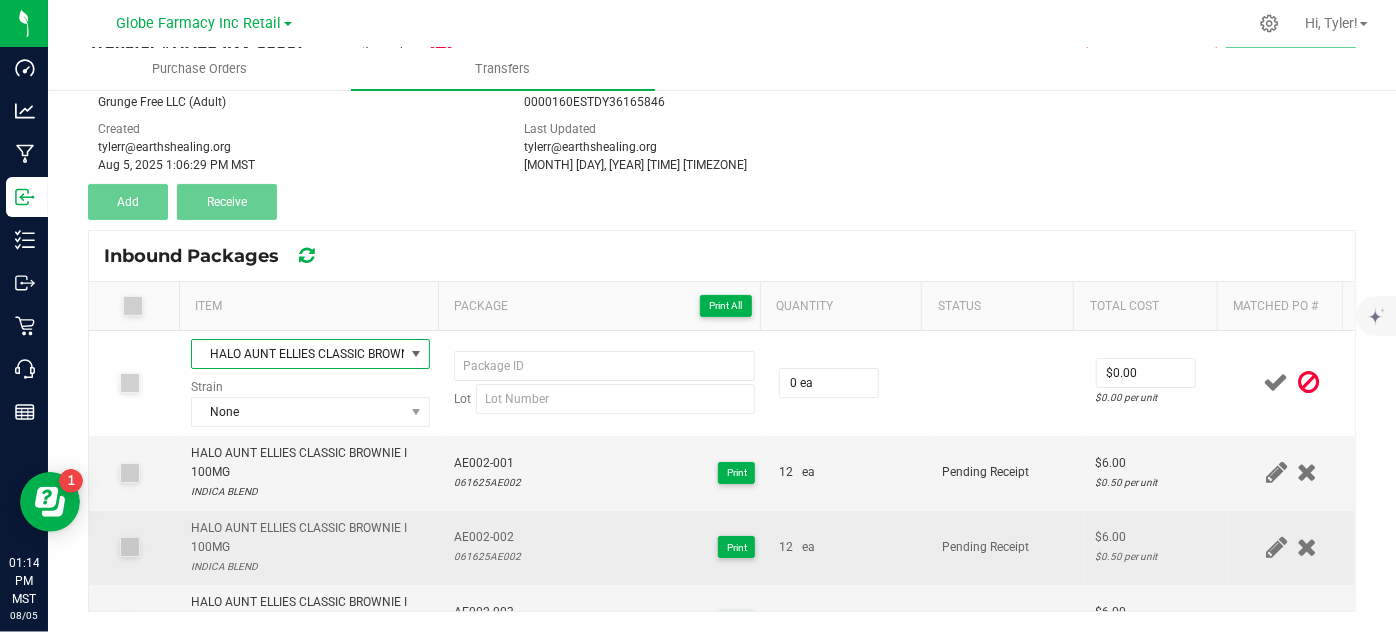 click on "HALO AUNT ELLIES CLASSIC BROWNIE I 100MG" at bounding box center (310, 538) 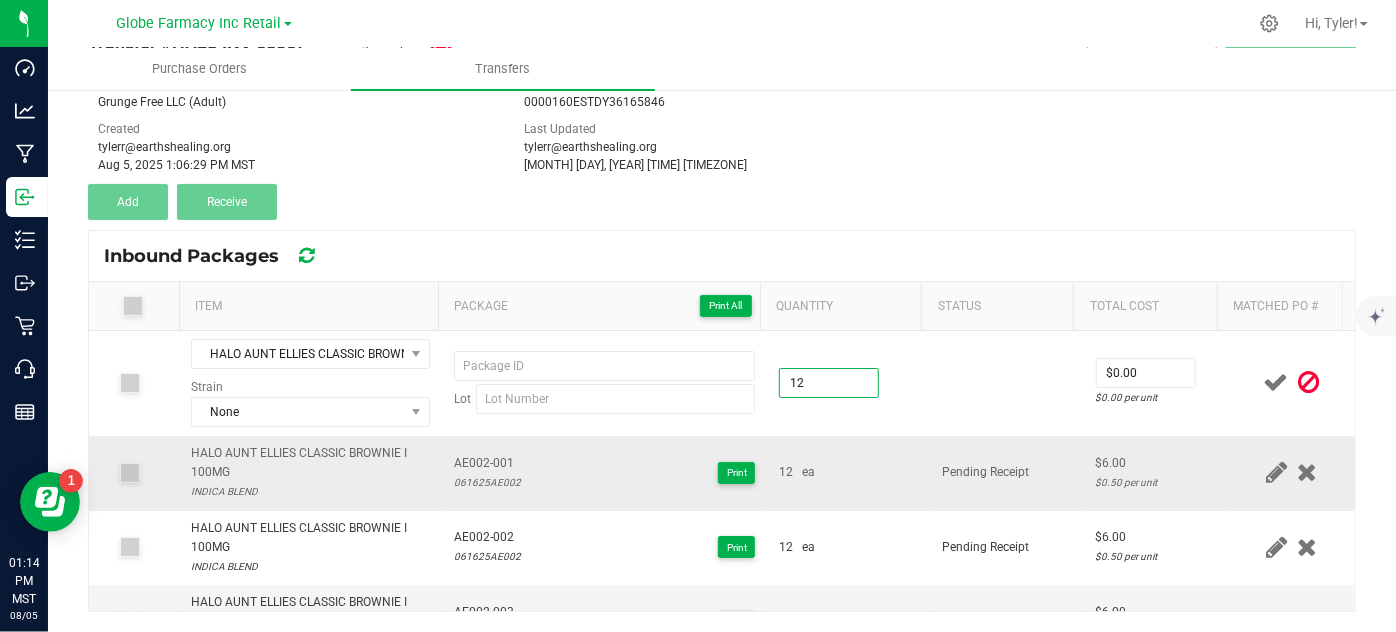 type on "12 ea" 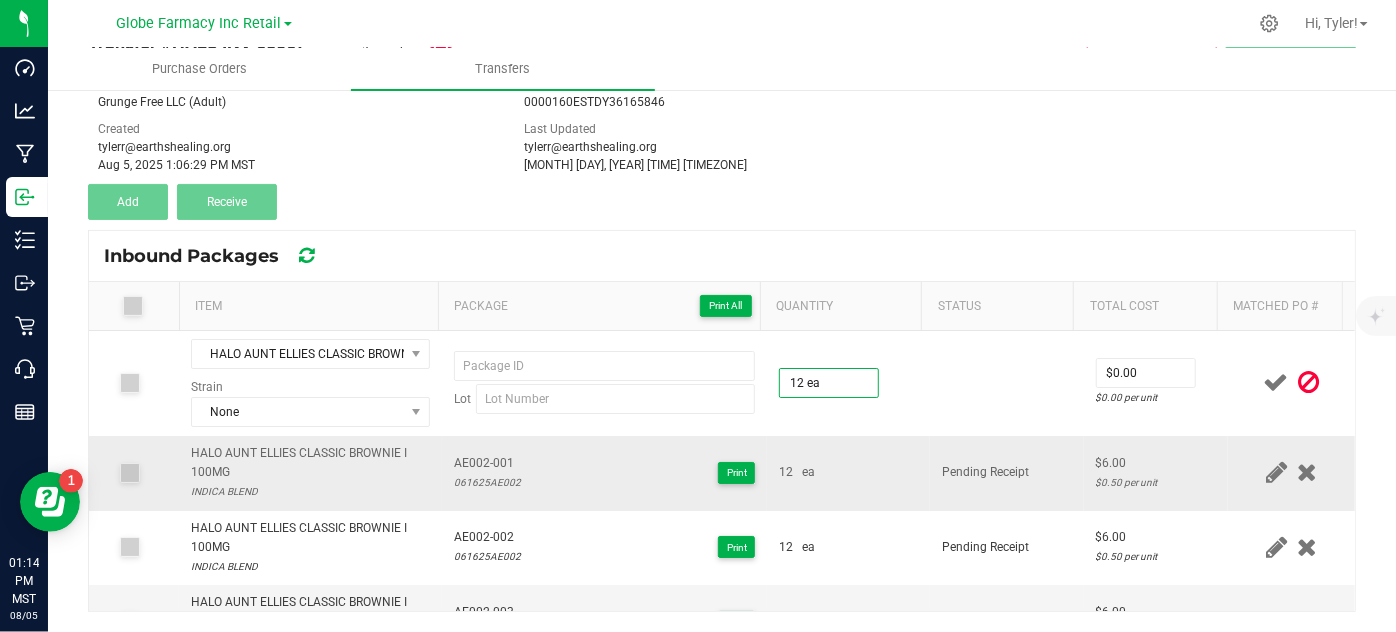 click on "12   ea" at bounding box center (848, 473) 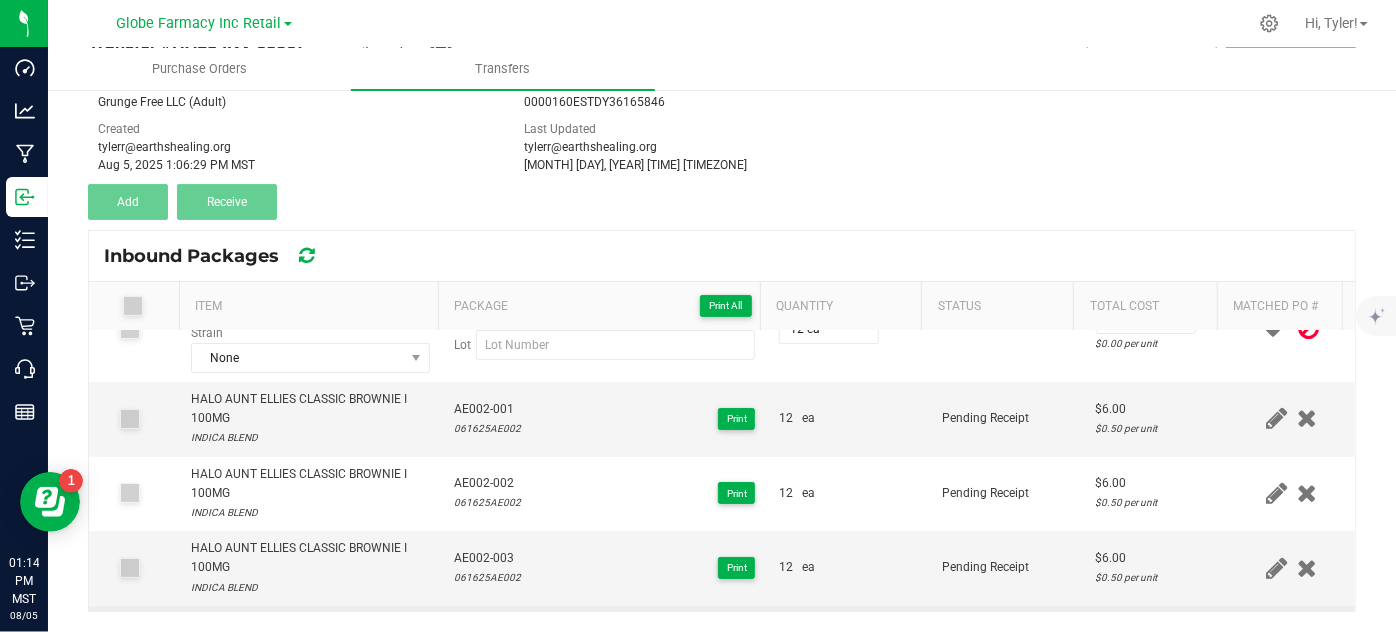 scroll, scrollTop: 0, scrollLeft: 0, axis: both 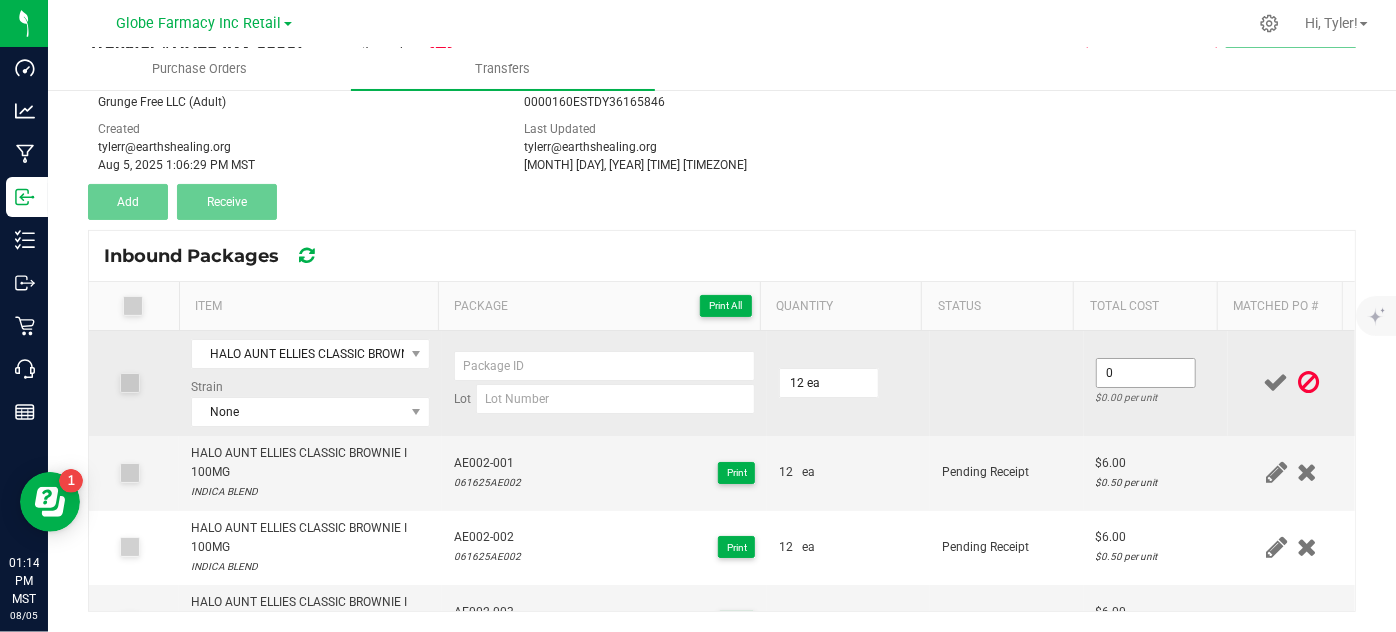 click on "0" at bounding box center (1146, 373) 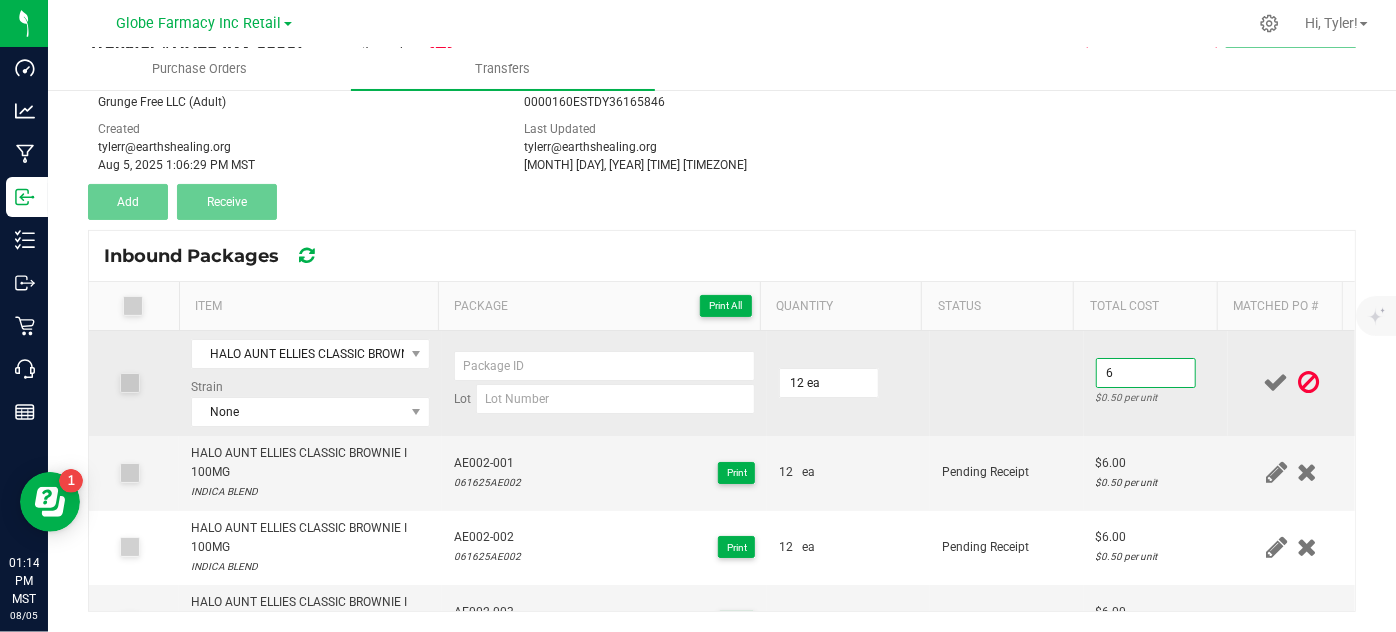 type on "$6.00" 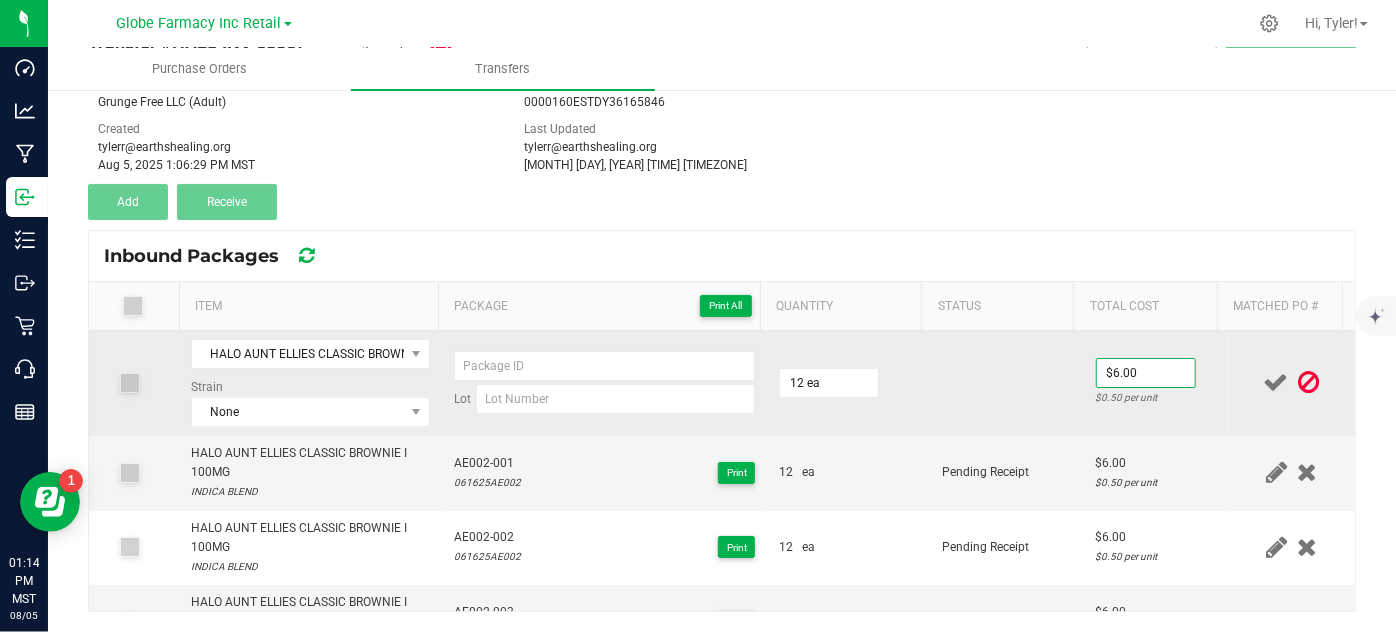 click on "12 ea" at bounding box center [848, 383] 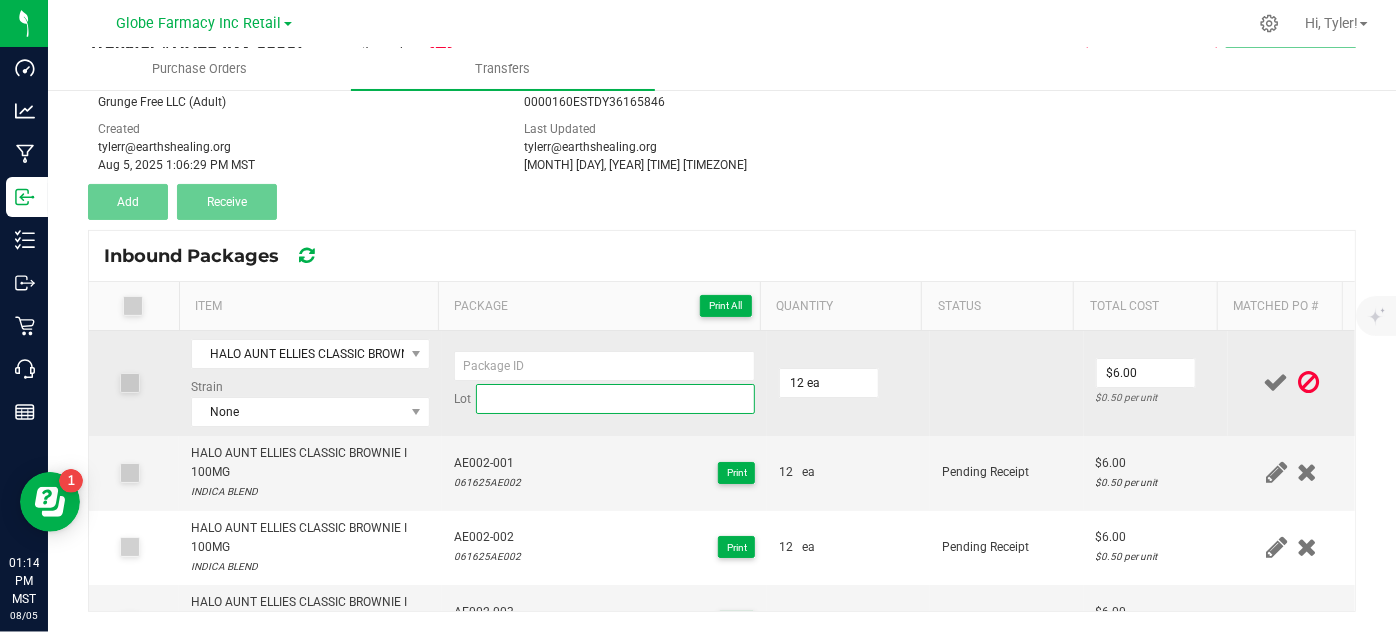 click at bounding box center (616, 399) 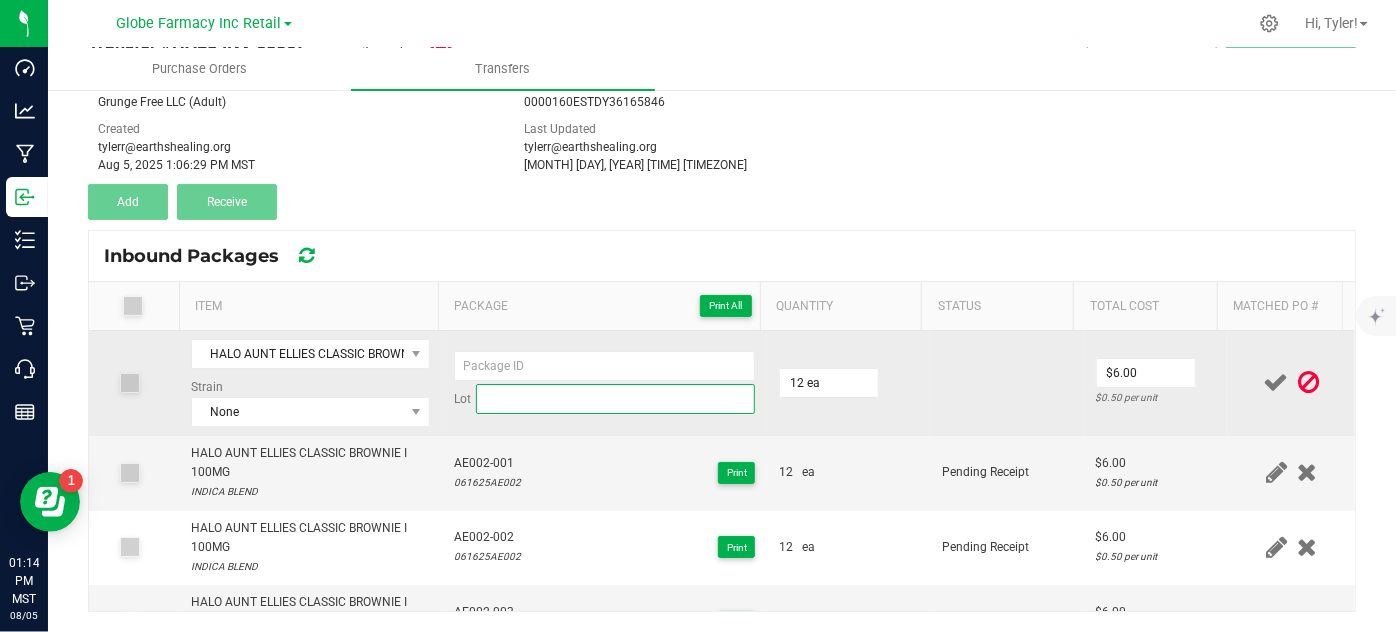 paste on "AE004" 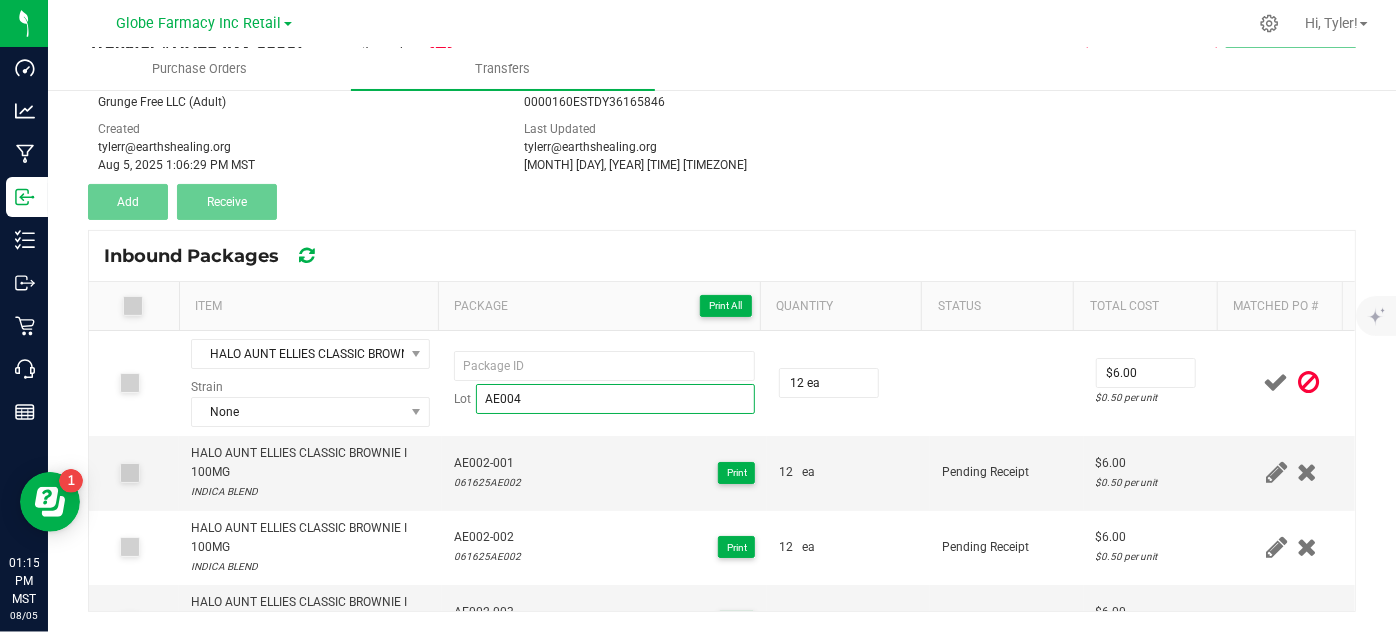 type on "AE004" 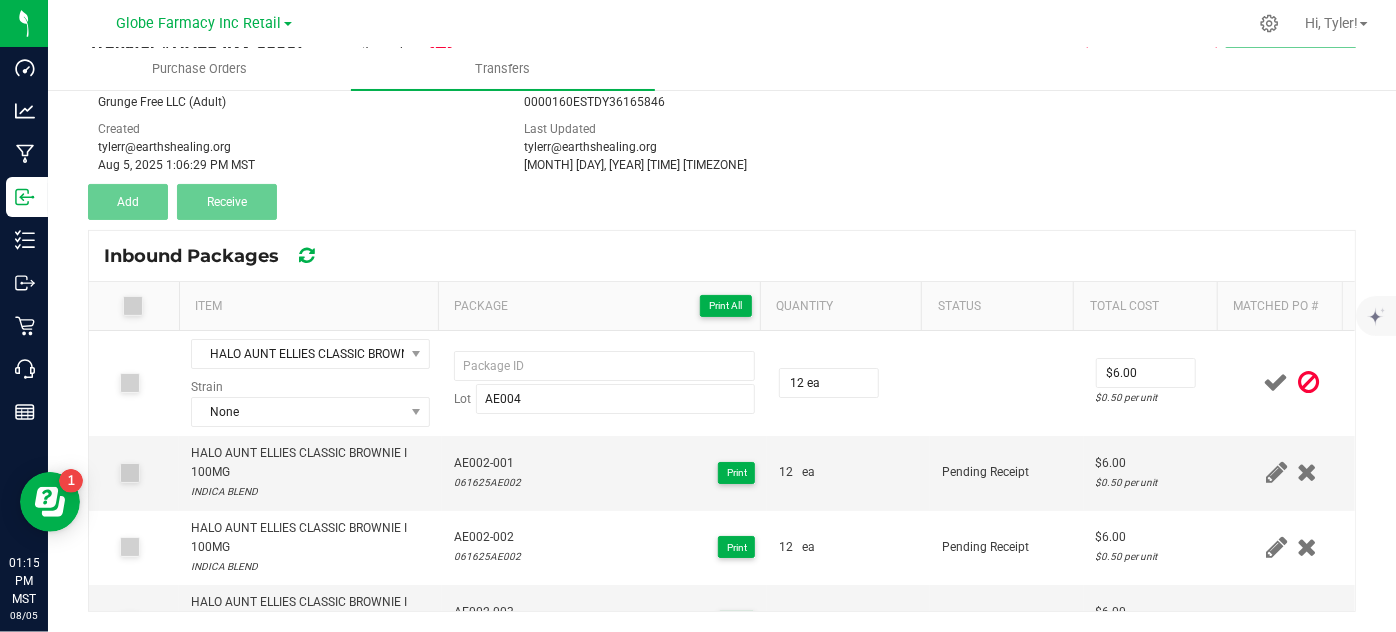 click on "Transfer #HALO INV 65067   Pending Receipt
Void   Edit  Shipper Name Grunge Free LLC (Adult) Shipper License 0000160ESTDY36165846 Created tylerr@earthshealing.org Aug 5, 2025 1:06:29 PM MST Last Updated tylerr@earthshealing.org Aug 5, 2025 1:13:51 PM MST  Add   Receive" at bounding box center [722, 120] 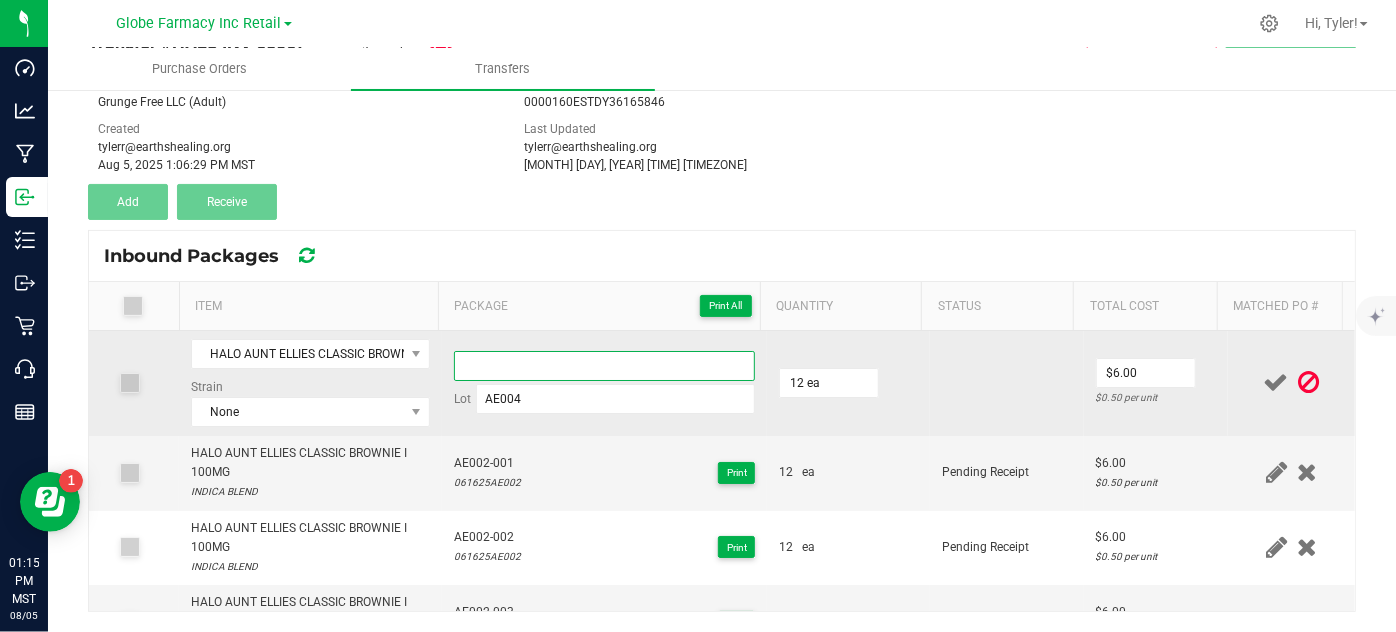 click at bounding box center [605, 366] 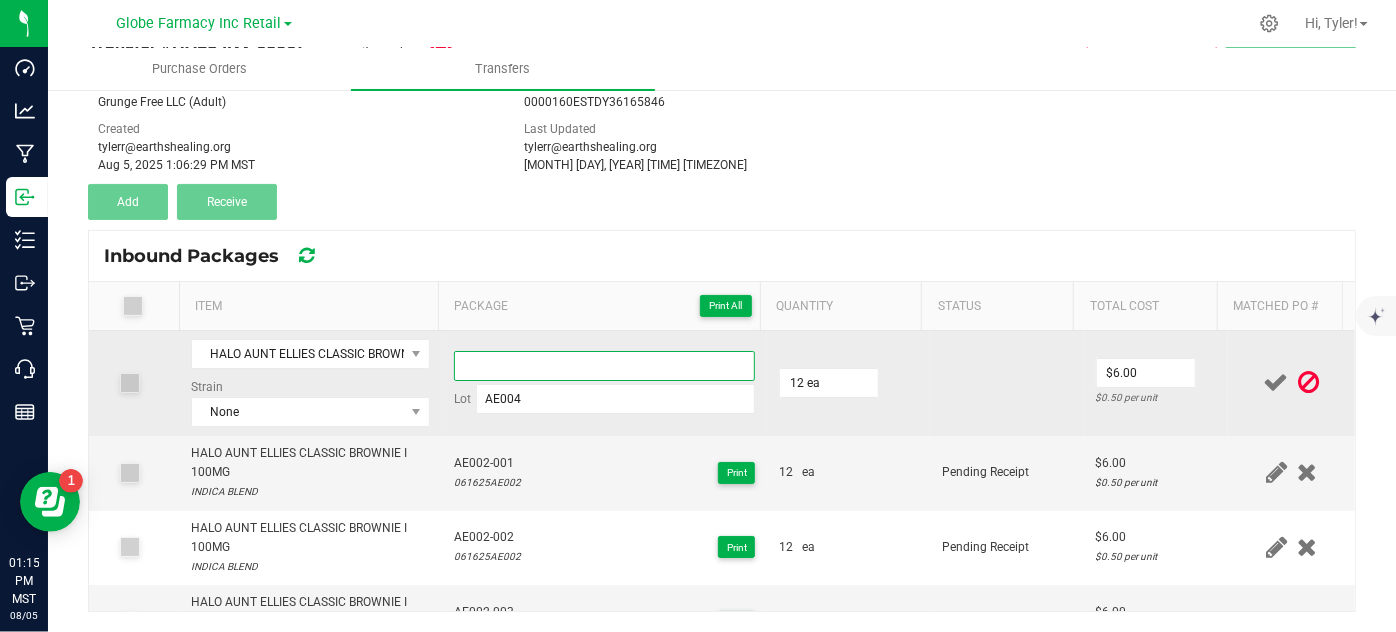 paste on "AE004" 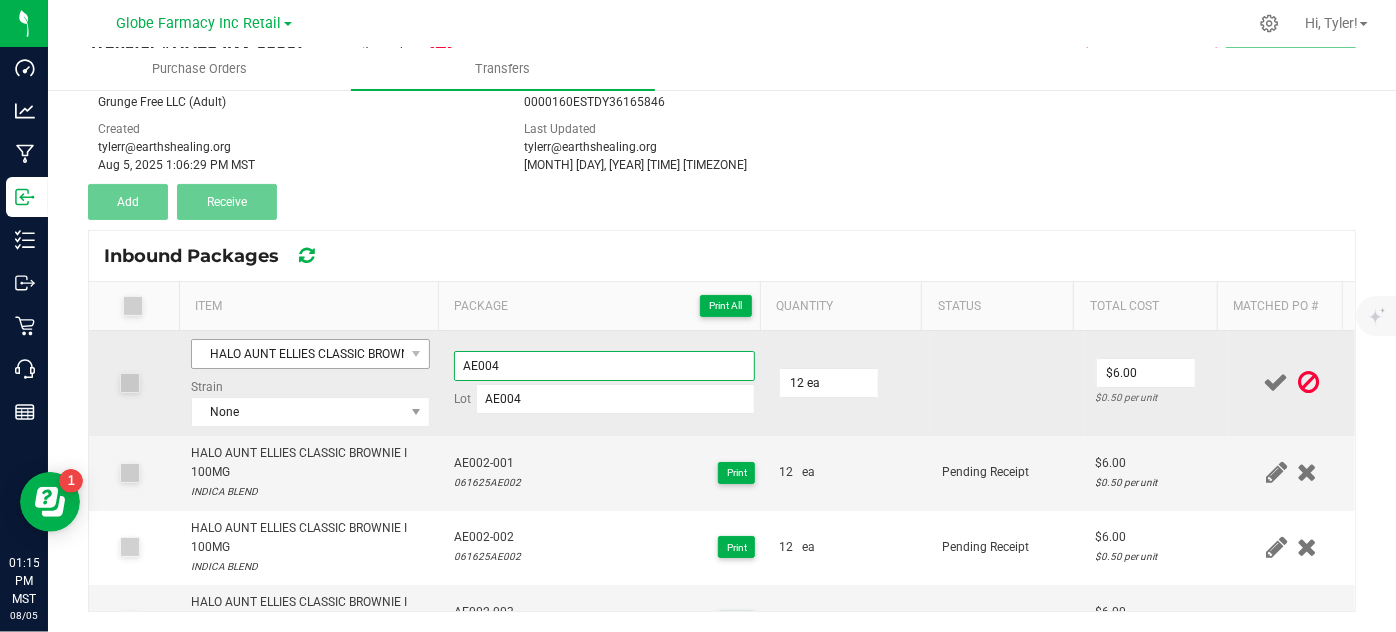 type on "AE004" 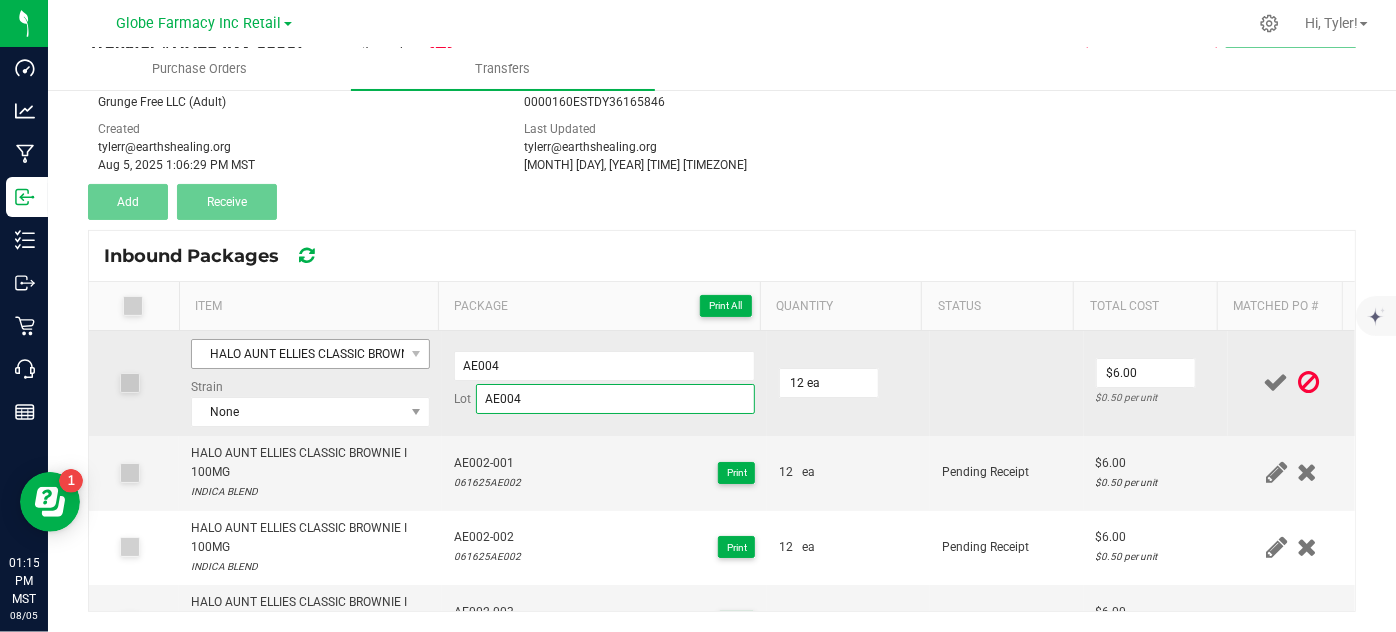 drag, startPoint x: 338, startPoint y: 354, endPoint x: 301, endPoint y: 354, distance: 37 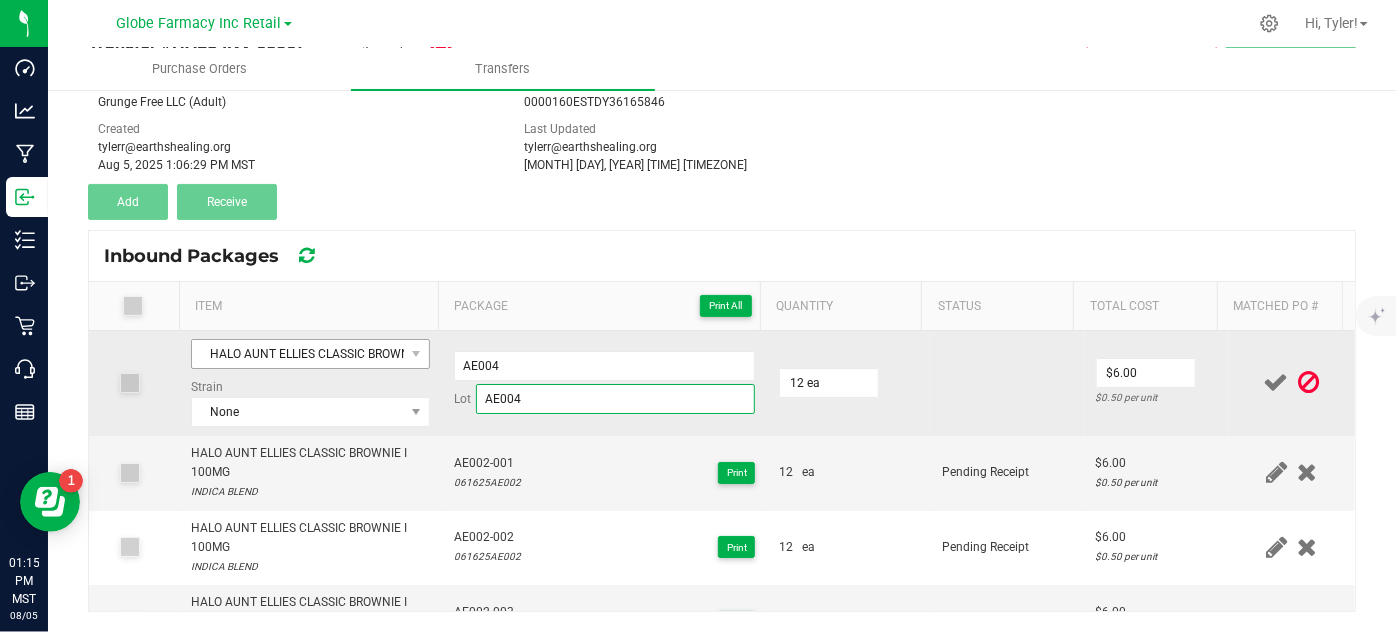 click on "HALO AUNT ELLIES CLASSIC BROWNIE S 100MG  Strain  None AE004 Lot AE004 12 ea    $6.00  $0.50 per unit" at bounding box center (722, 383) 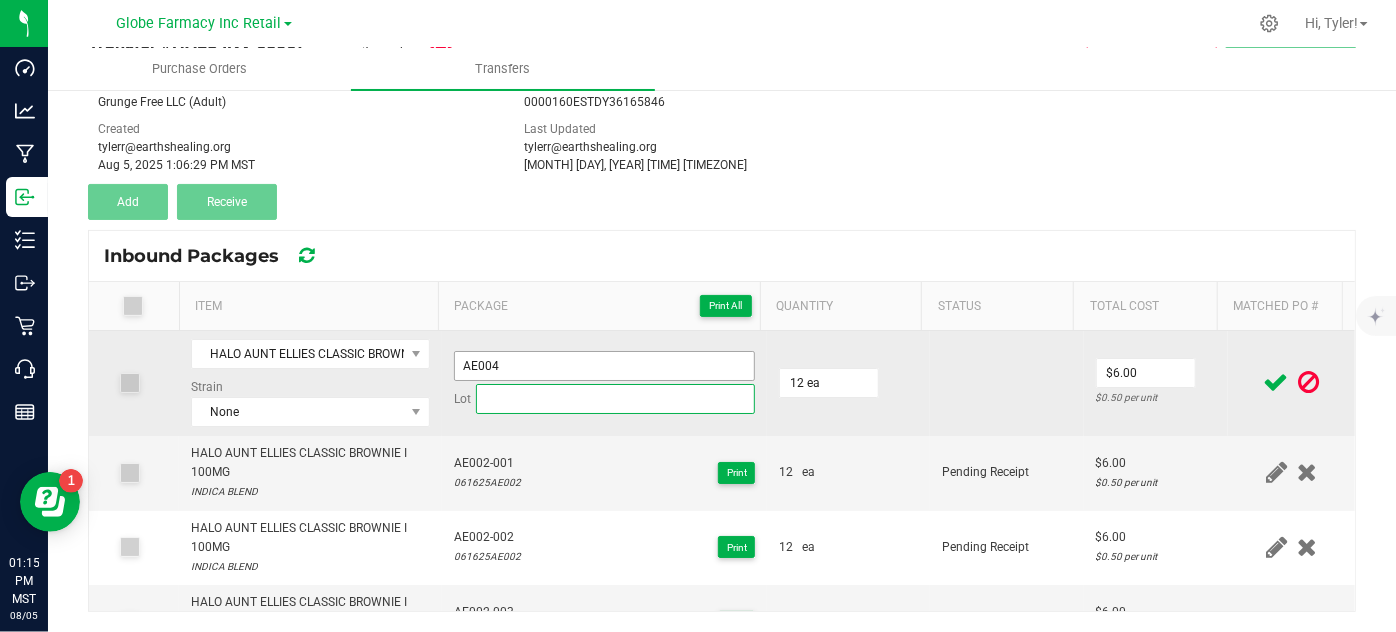 type 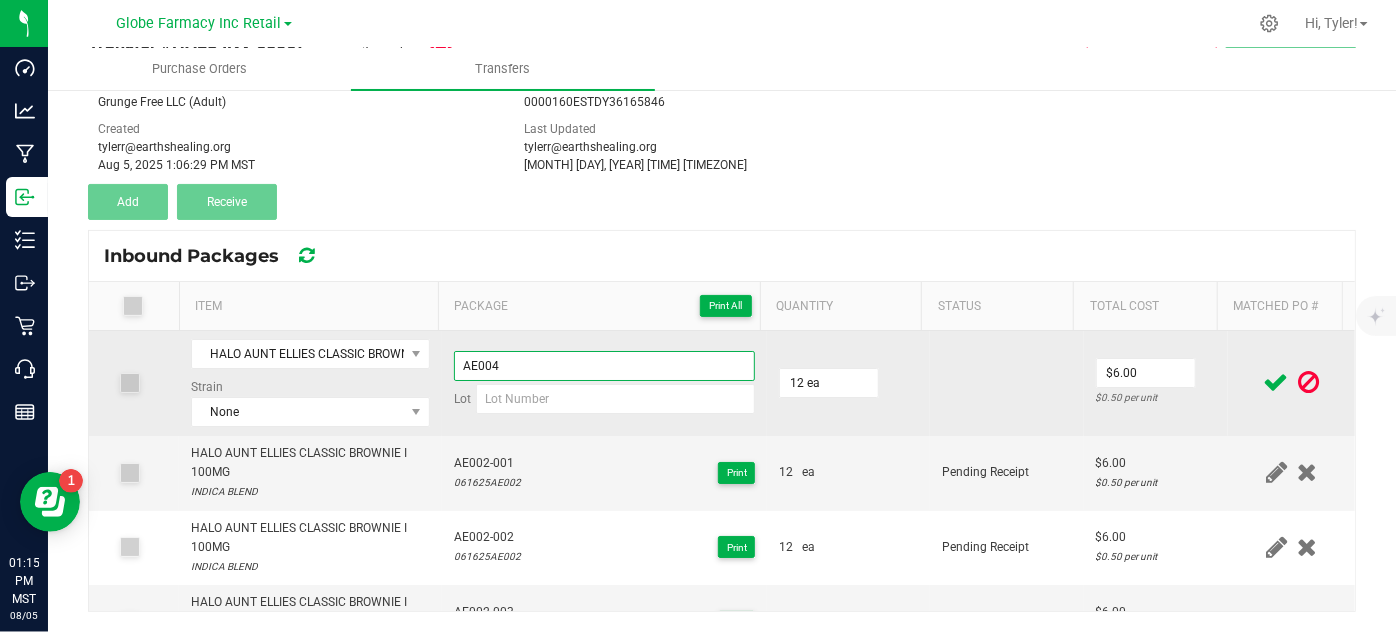 click on "AE004" at bounding box center (605, 366) 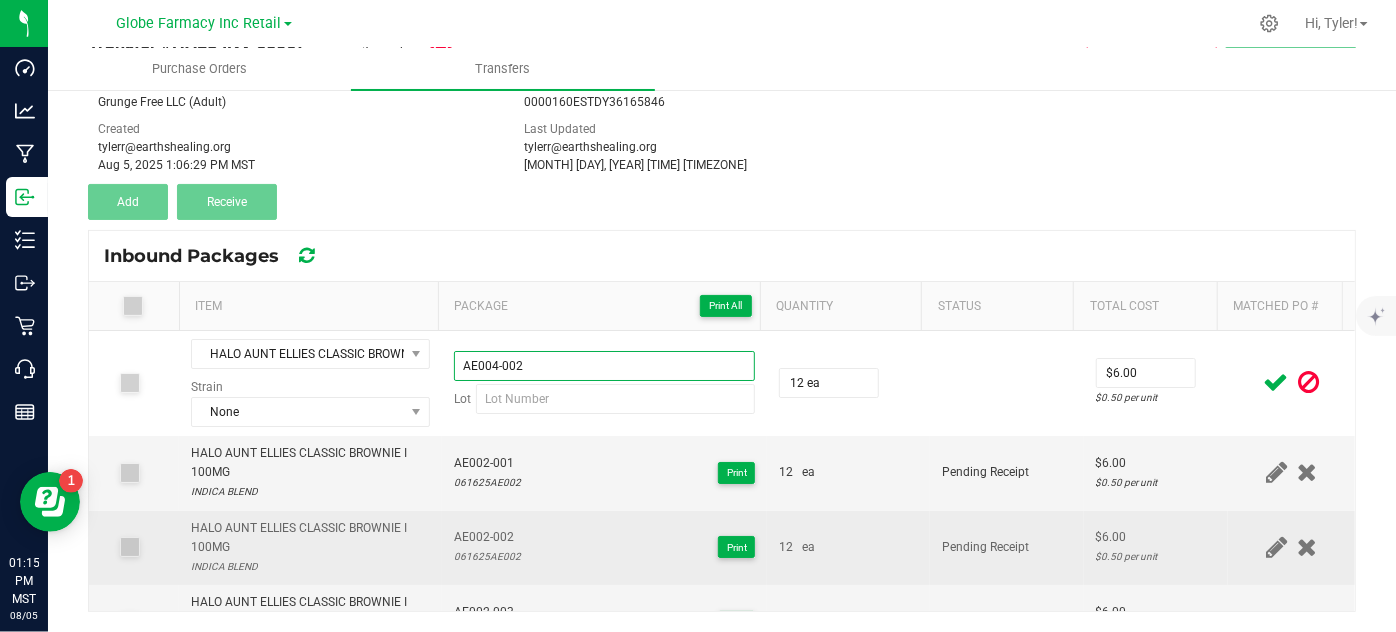 type on "AE004-002" 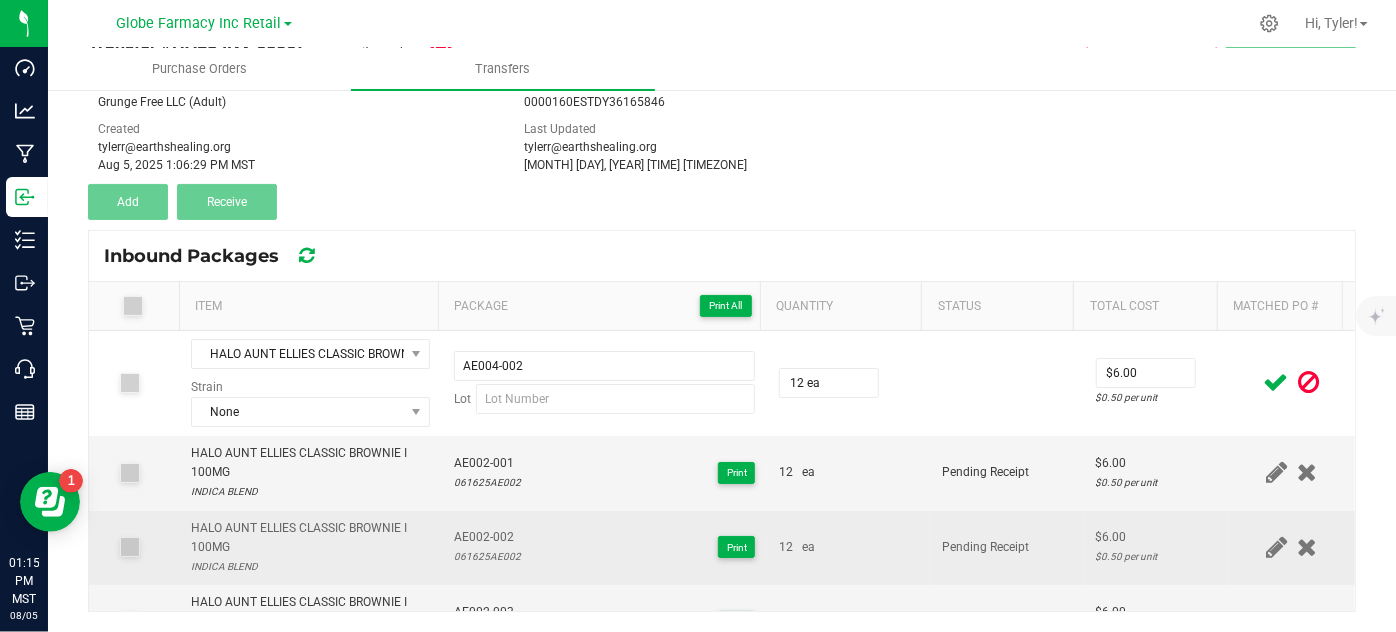 click on "AE002-002   061625AE002   Print" at bounding box center [605, 547] 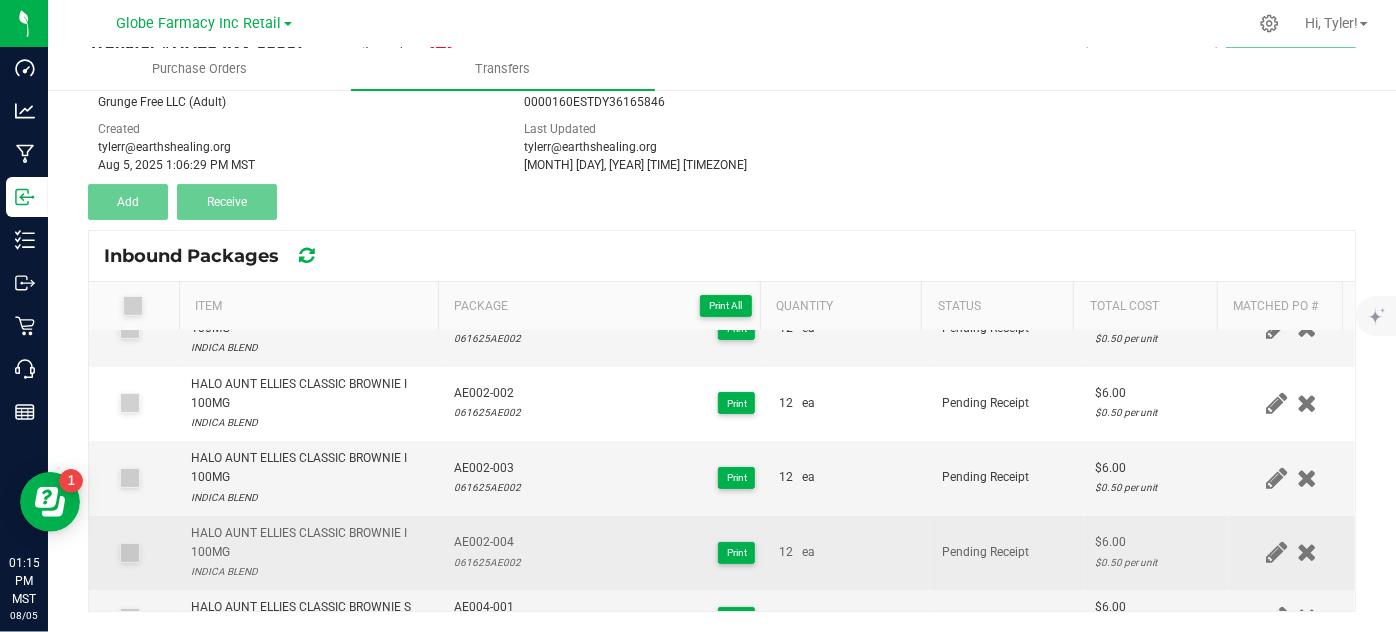 scroll, scrollTop: 173, scrollLeft: 0, axis: vertical 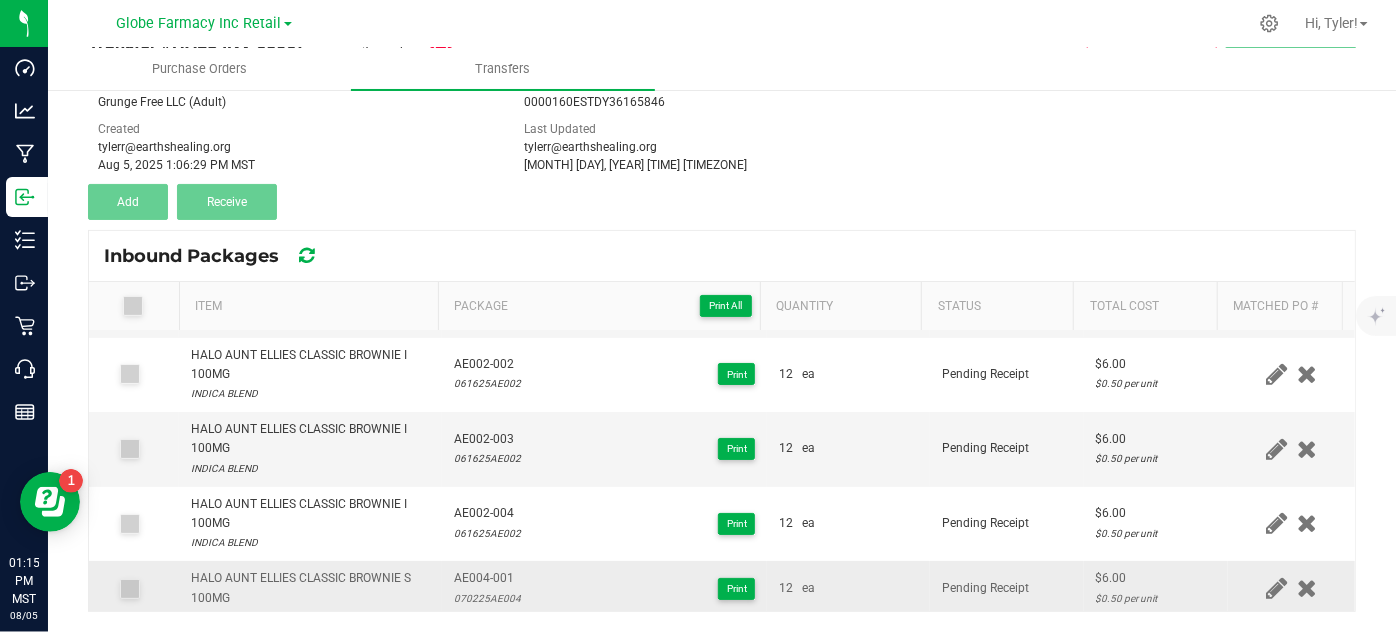 click on "070225AE004" at bounding box center (487, 598) 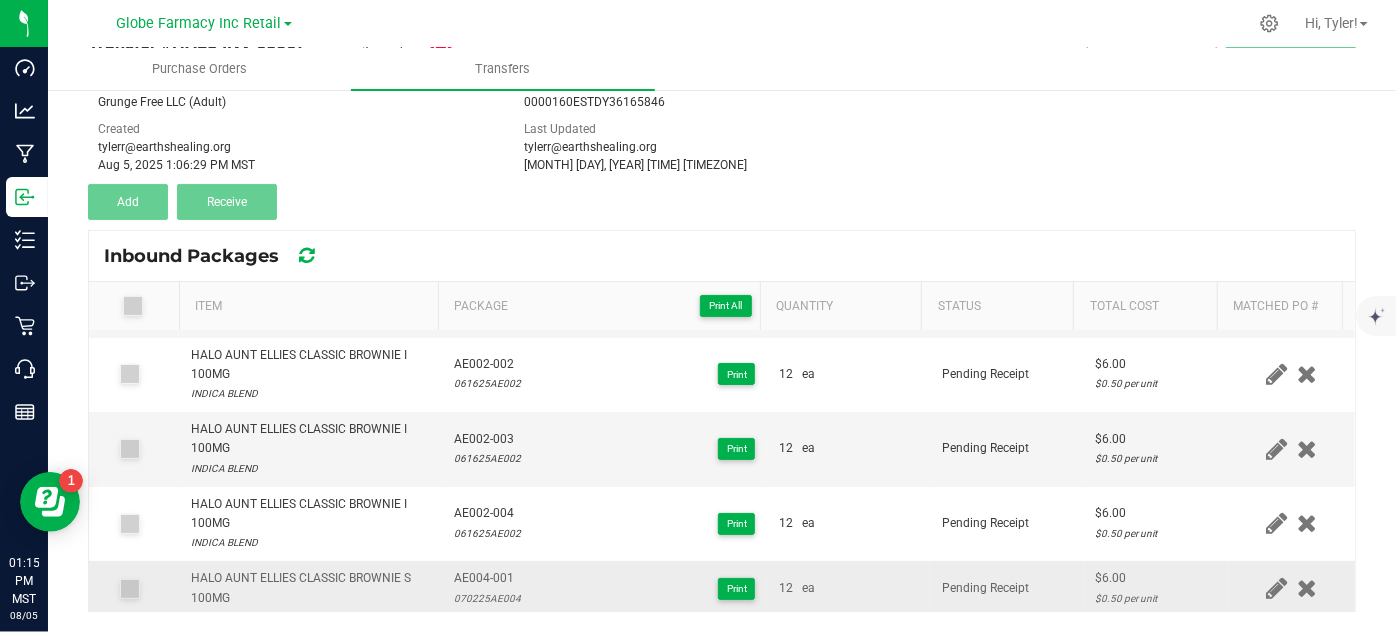 click on "070225AE004" at bounding box center (487, 598) 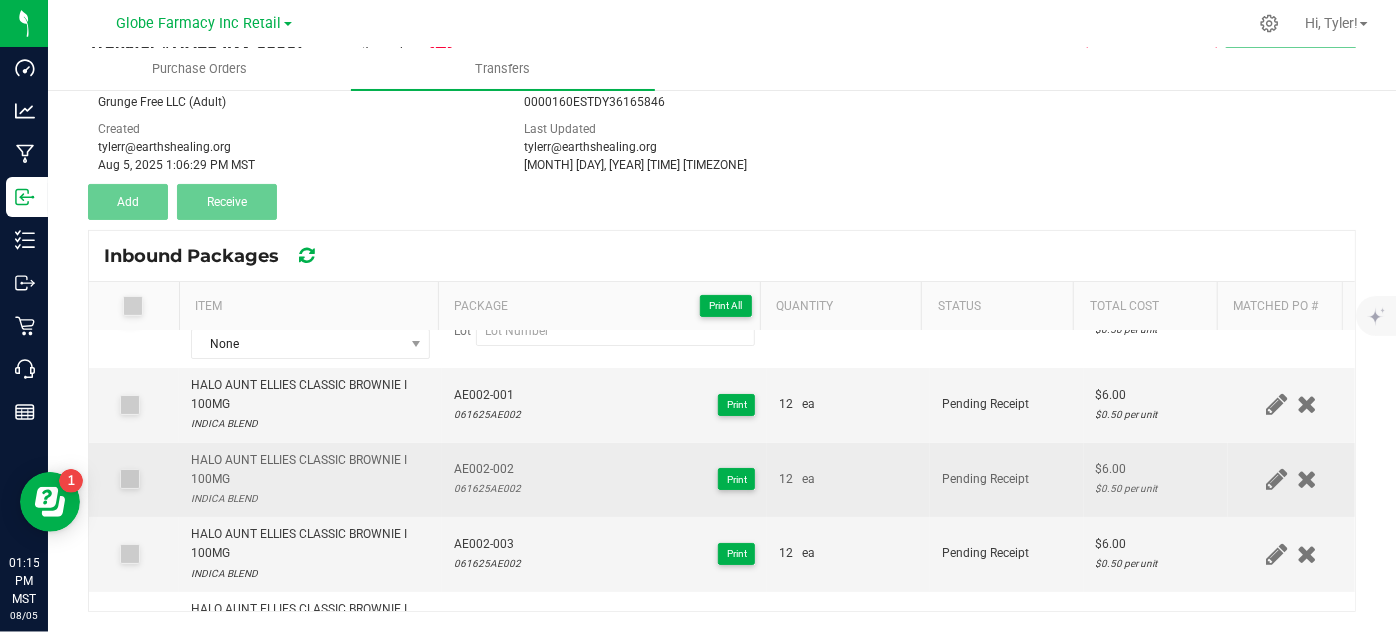 scroll, scrollTop: 0, scrollLeft: 0, axis: both 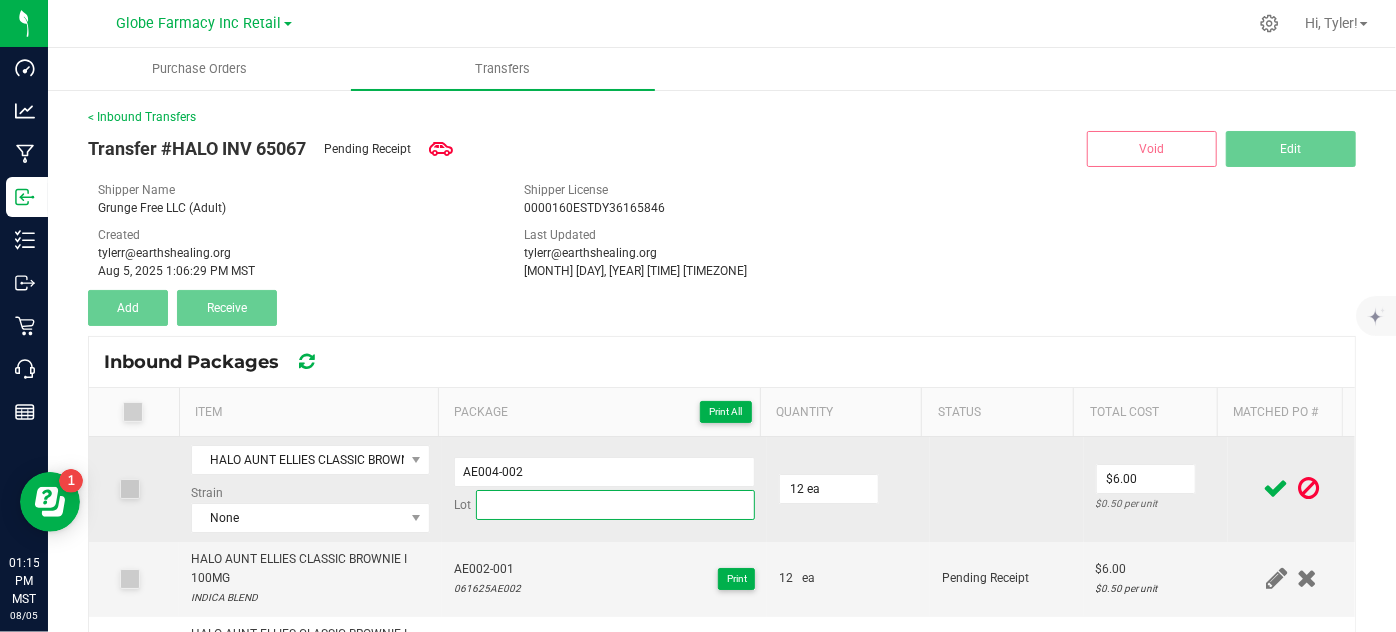 click at bounding box center (616, 505) 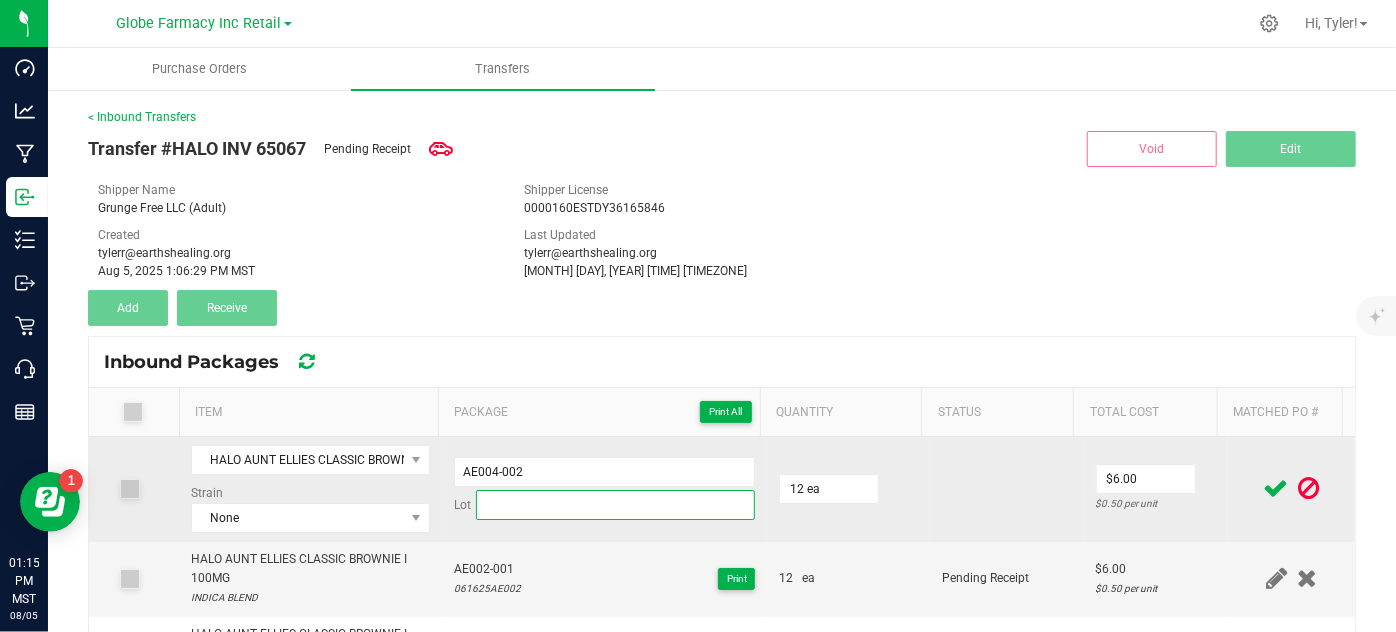 paste on "070225AE004" 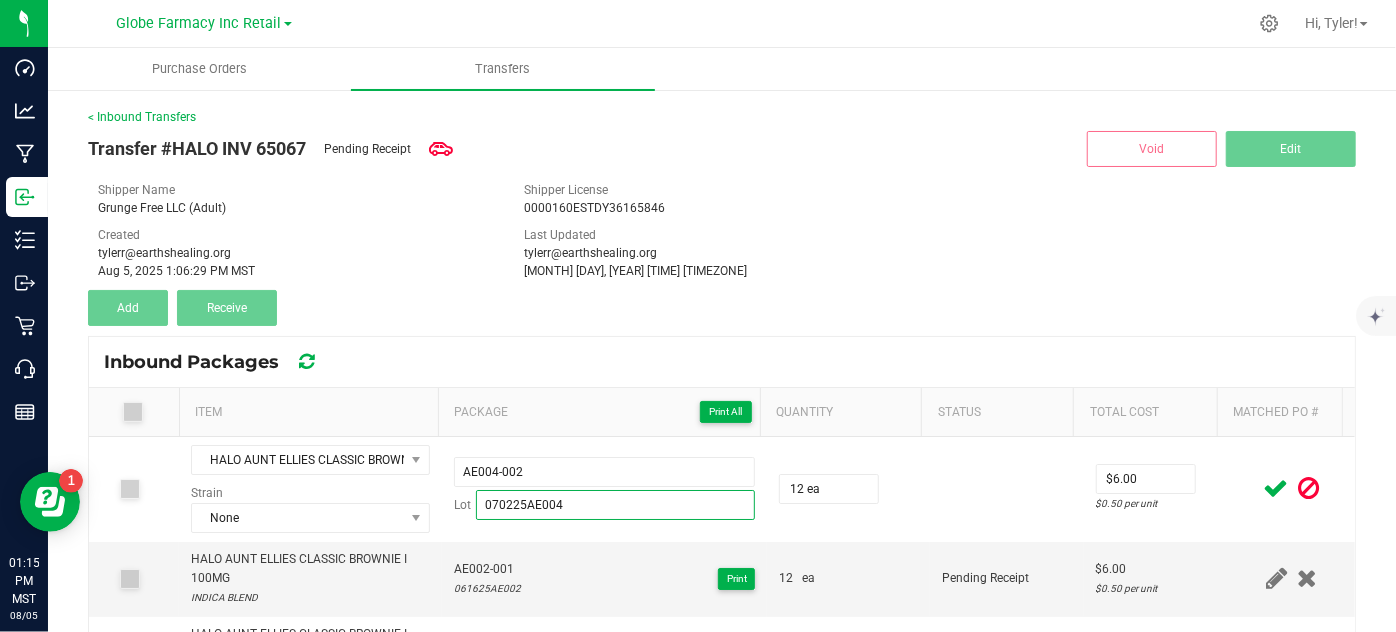 type on "070225AE004" 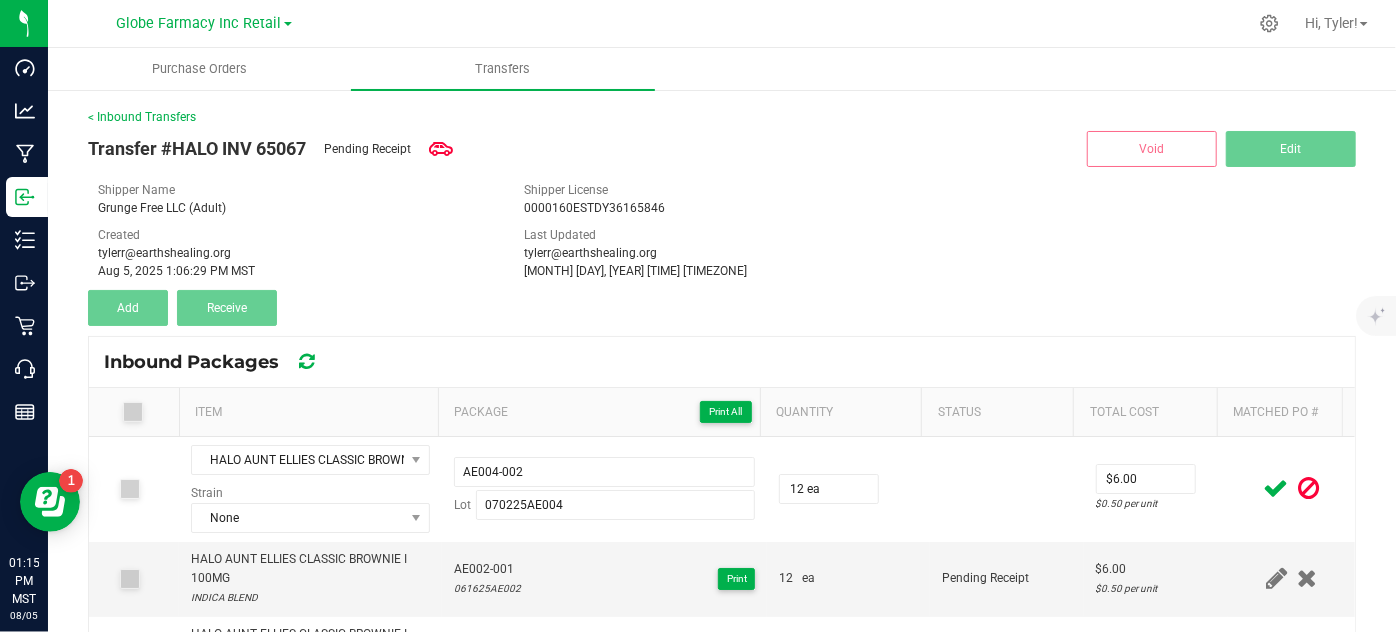 click at bounding box center [1276, 488] 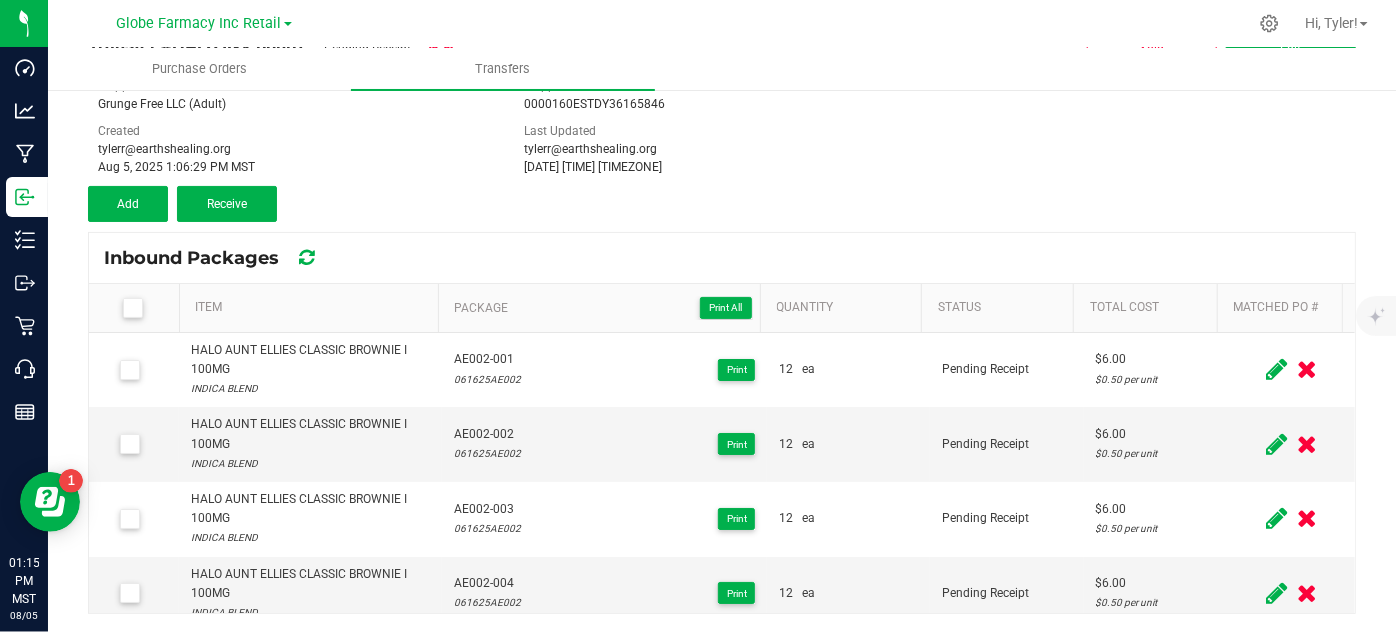 scroll, scrollTop: 106, scrollLeft: 0, axis: vertical 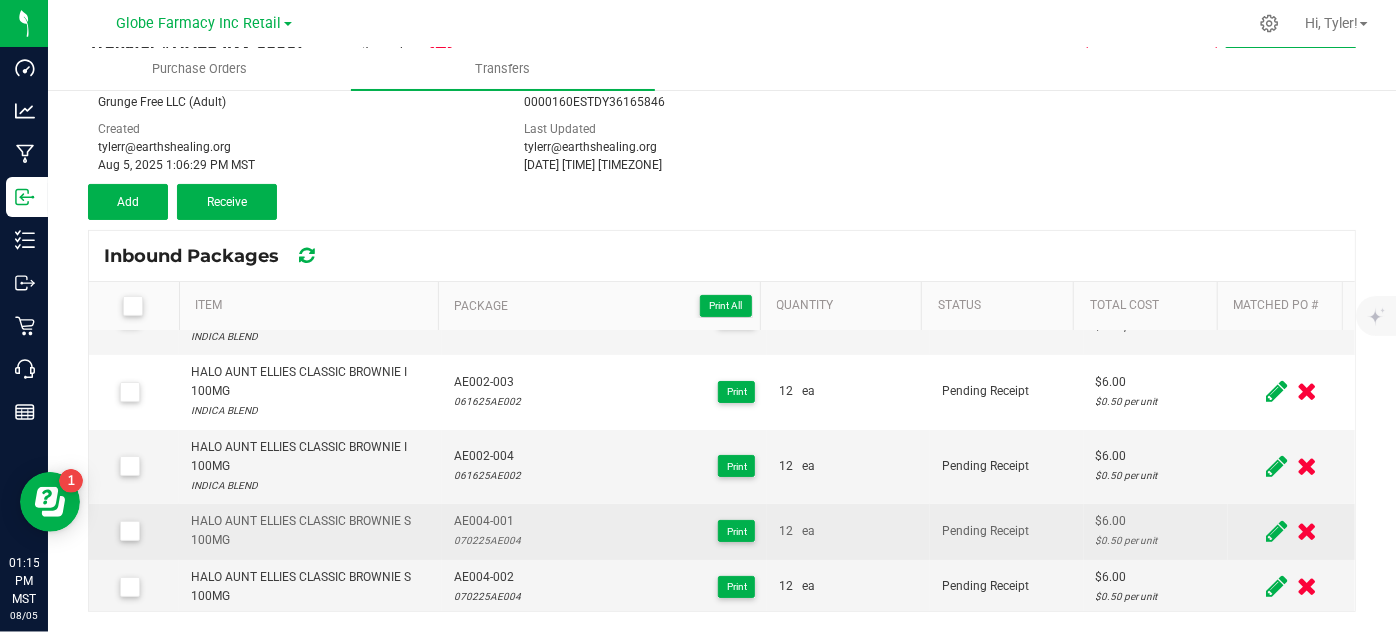 click on "HALO AUNT ELLIES CLASSIC BROWNIE S 100MG" at bounding box center [310, 531] 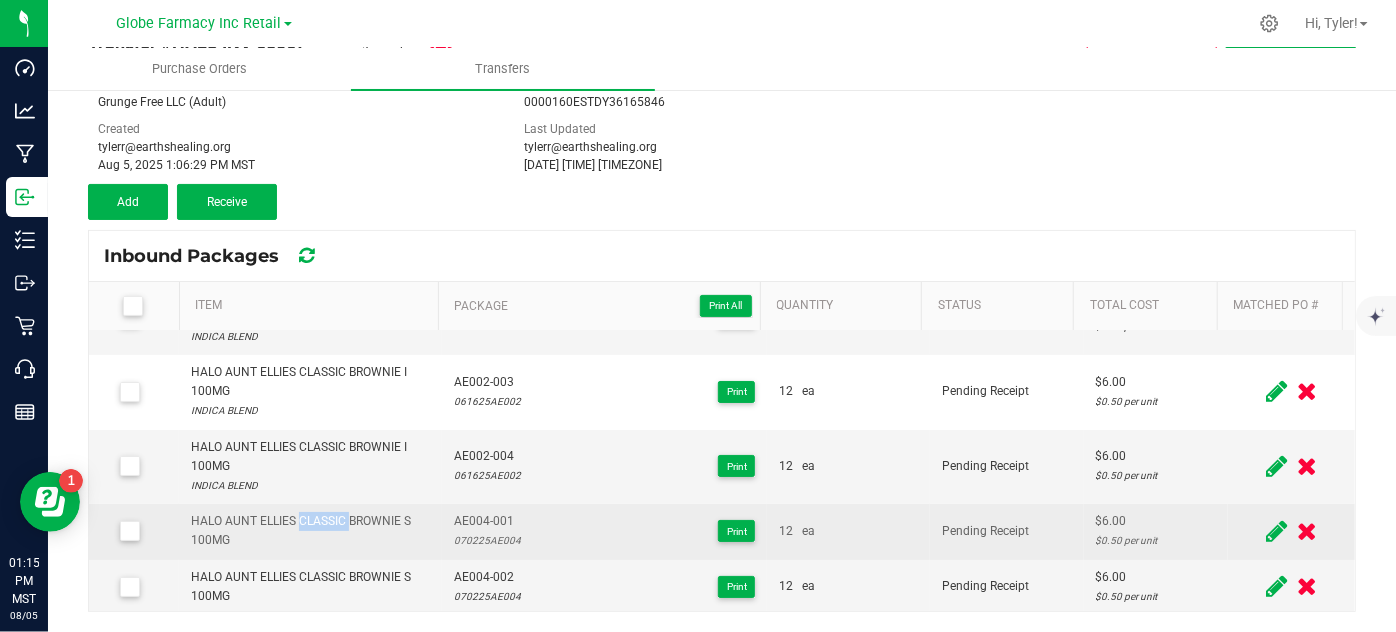 click on "HALO AUNT ELLIES CLASSIC BROWNIE S 100MG" at bounding box center (310, 531) 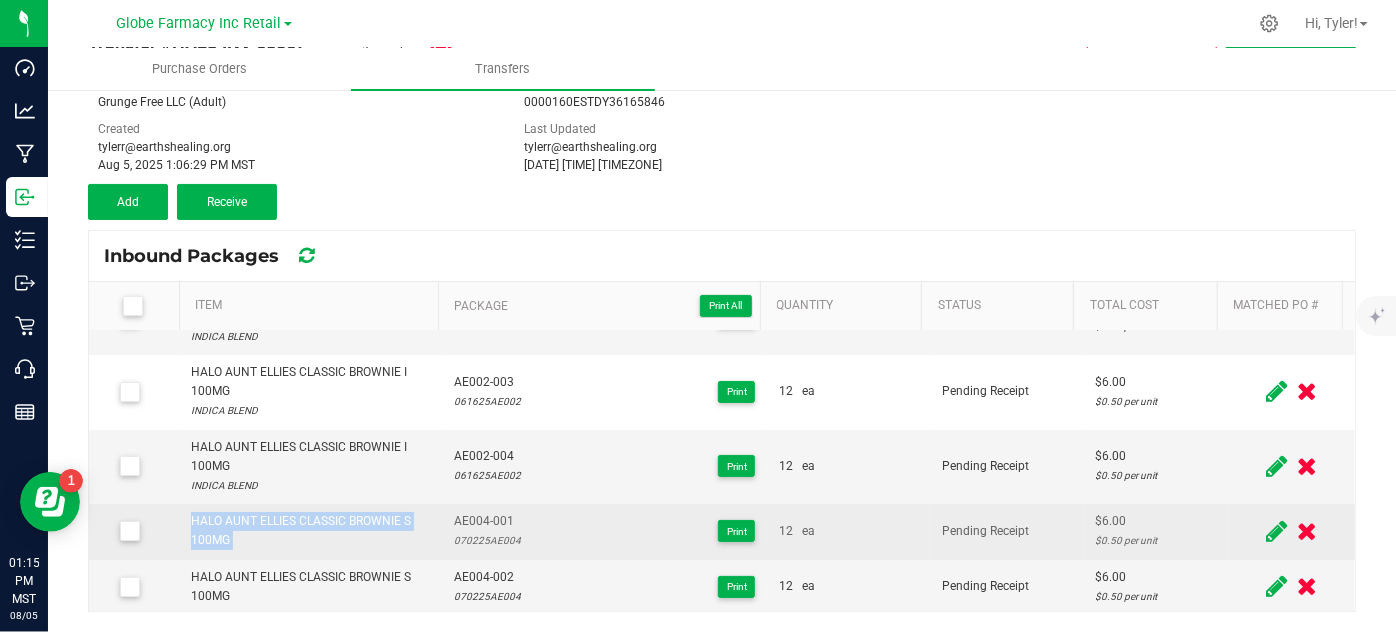 click on "HALO AUNT ELLIES CLASSIC BROWNIE S 100MG" at bounding box center [310, 531] 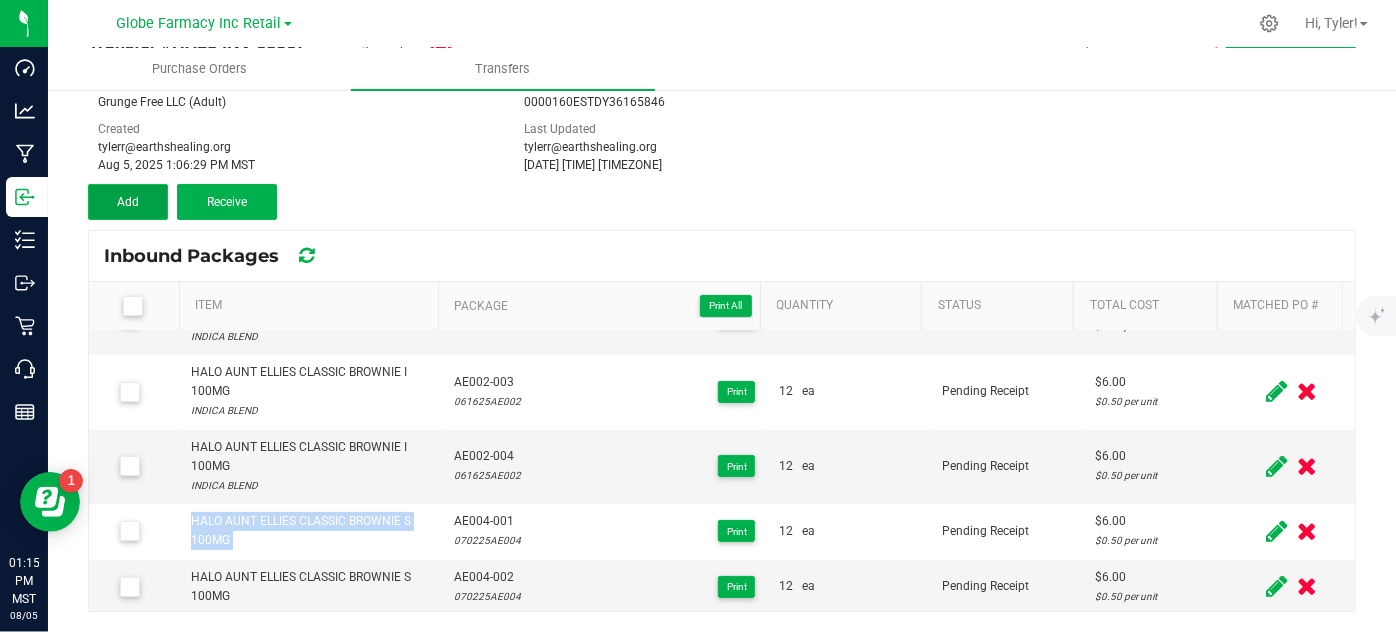 click on "Add" at bounding box center (128, 202) 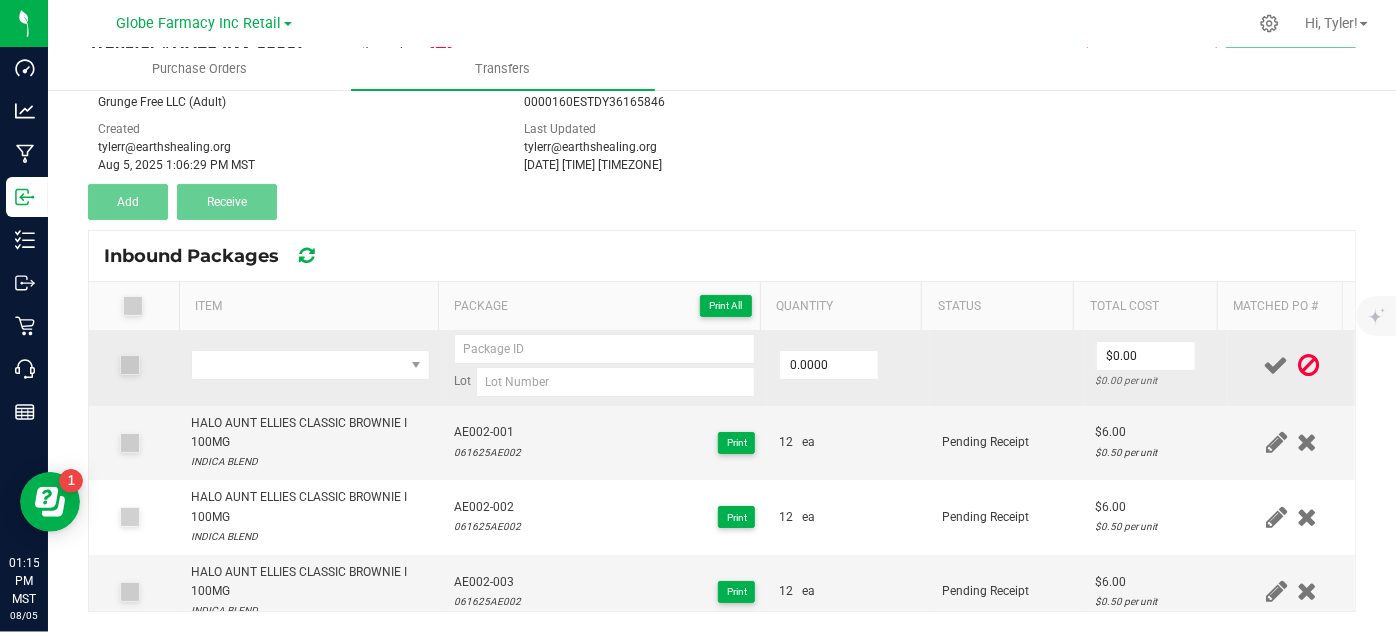 scroll, scrollTop: 0, scrollLeft: 0, axis: both 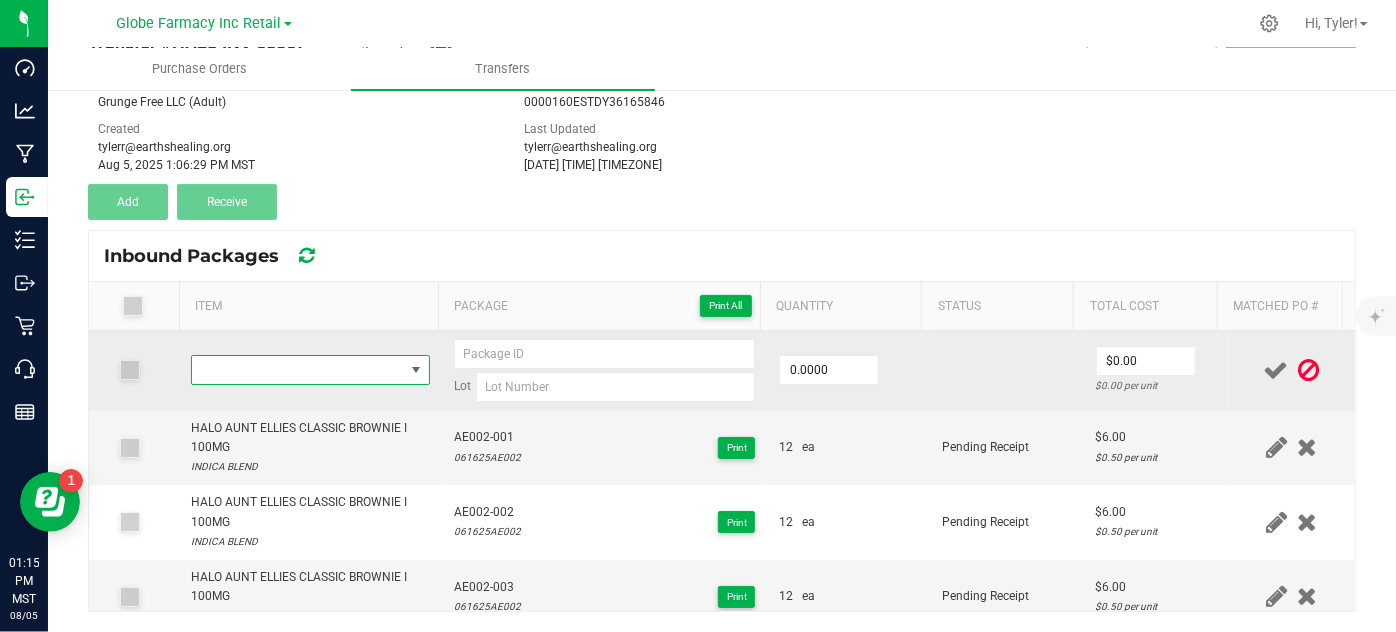click at bounding box center (297, 370) 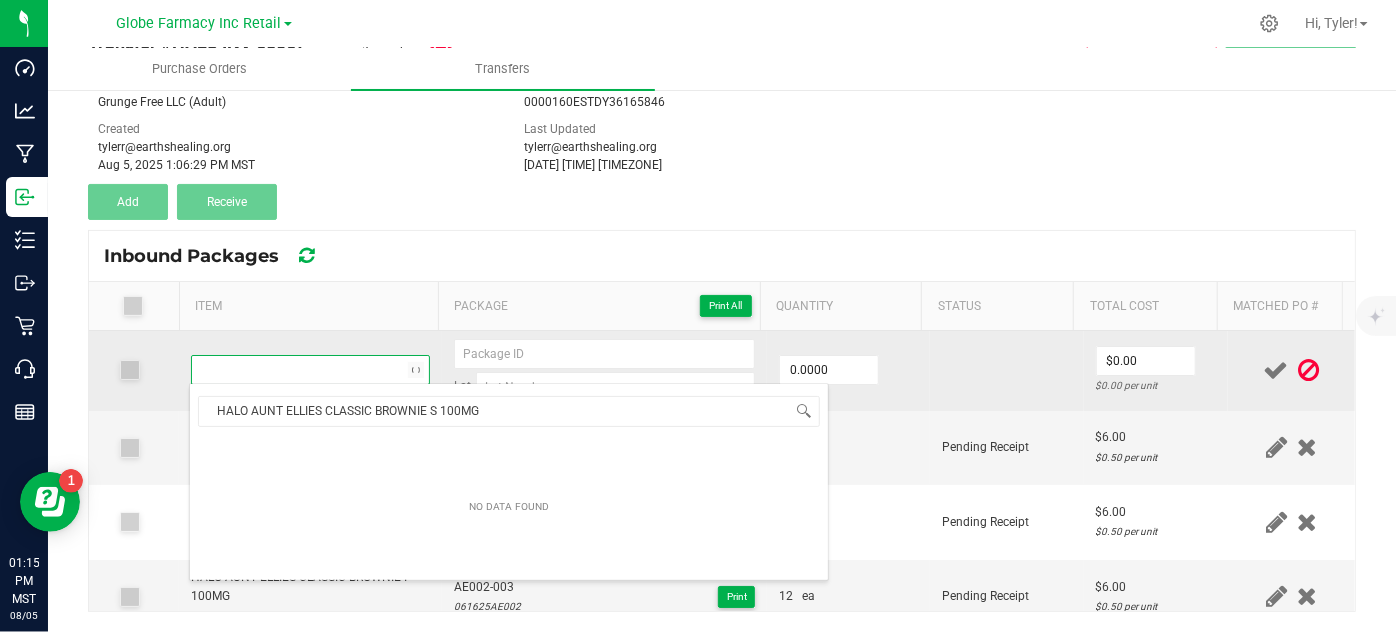scroll, scrollTop: 99970, scrollLeft: 99767, axis: both 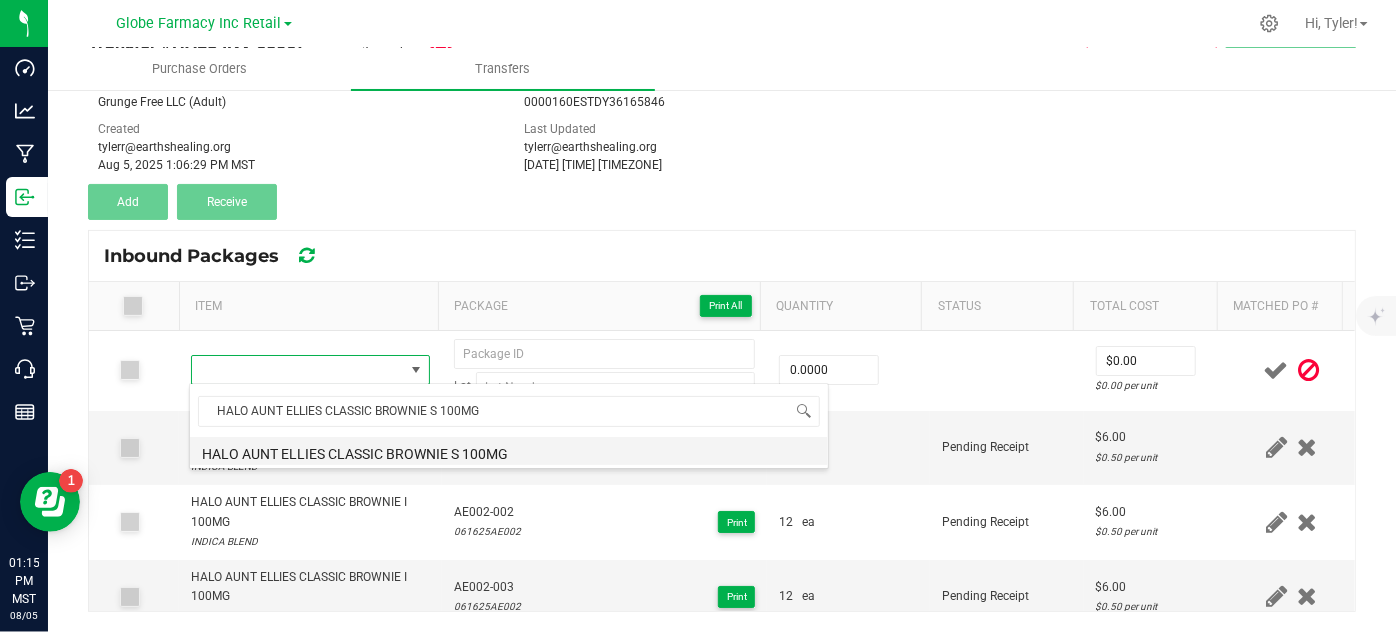 click on "HALO AUNT ELLIES CLASSIC BROWNIE S 100MG" at bounding box center (509, 451) 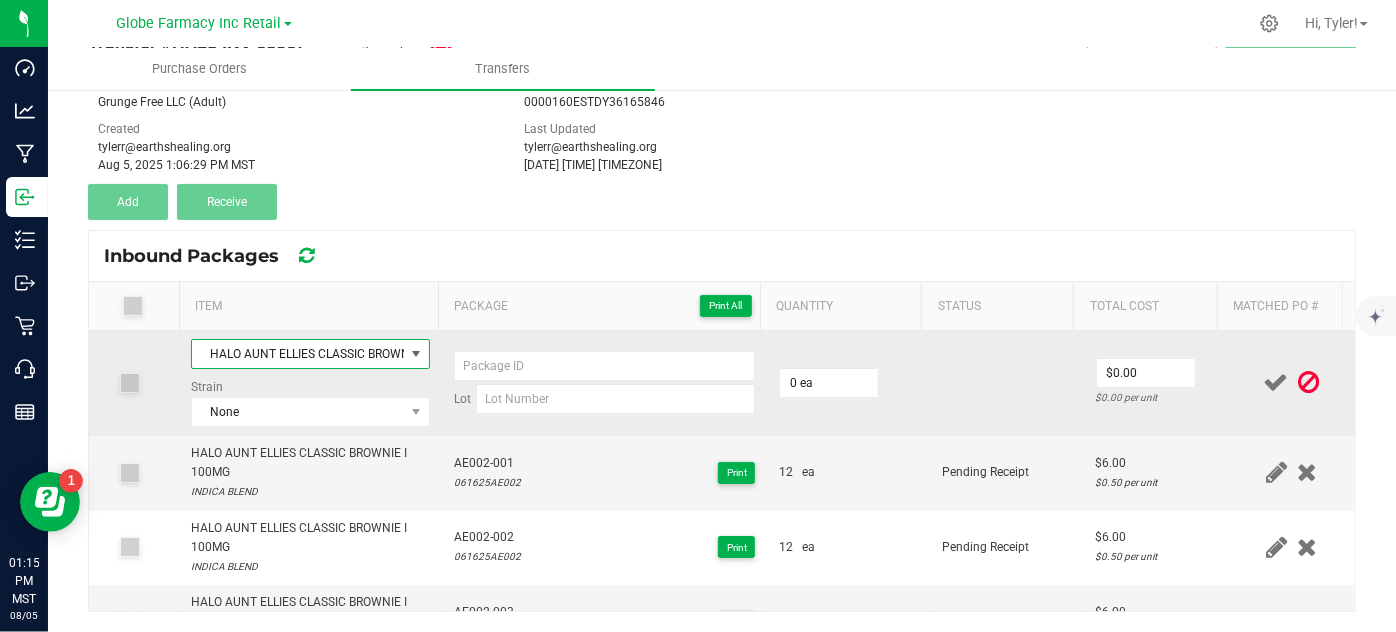 click on "0 ea" at bounding box center (848, 383) 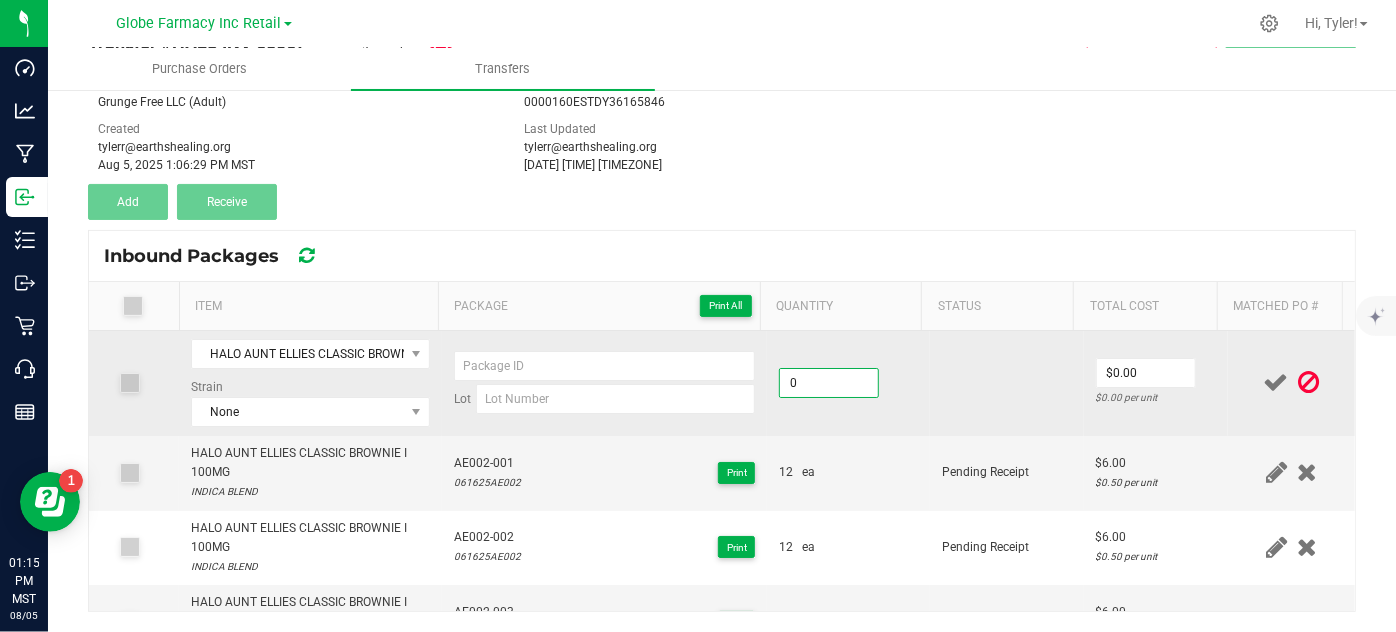 click on "0" at bounding box center (829, 383) 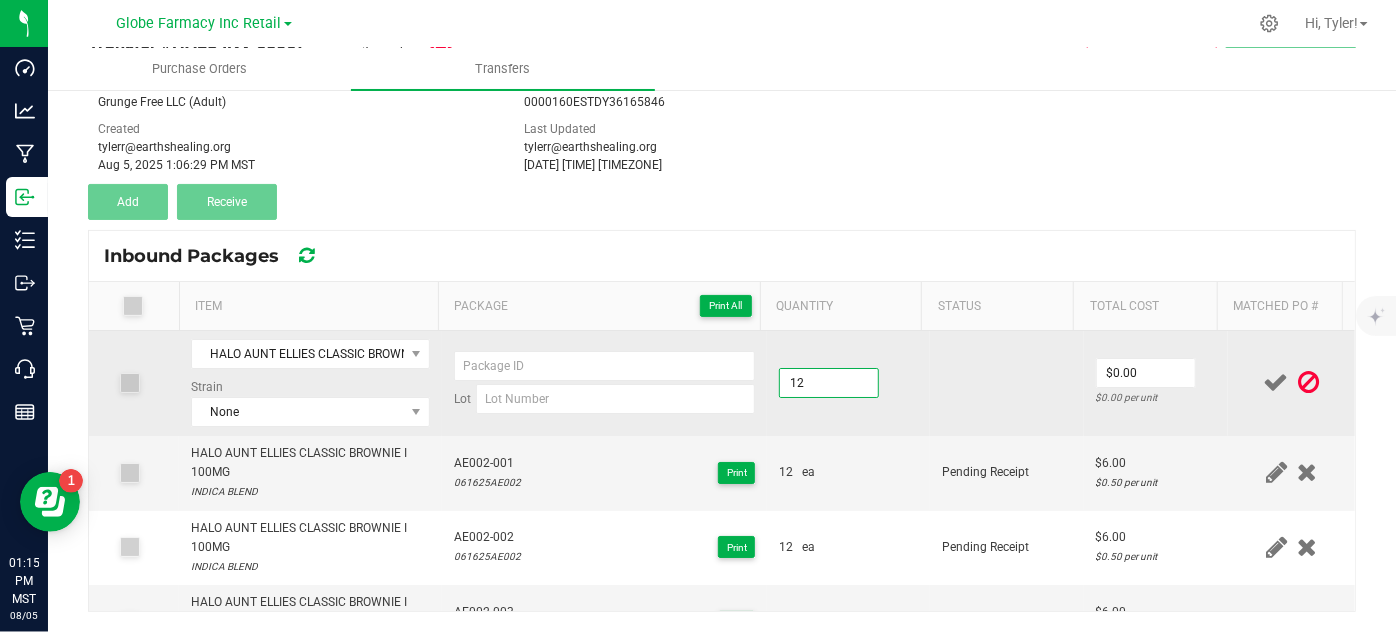 type on "12 ea" 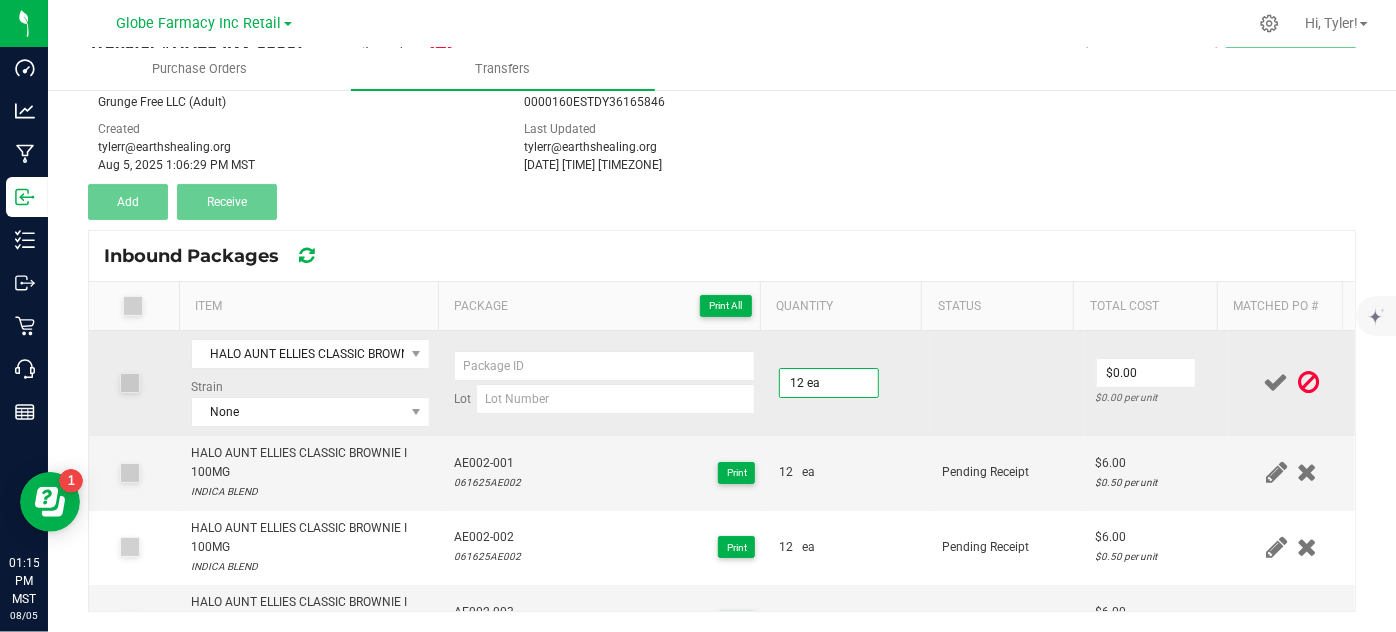 click on "12 ea" at bounding box center (848, 383) 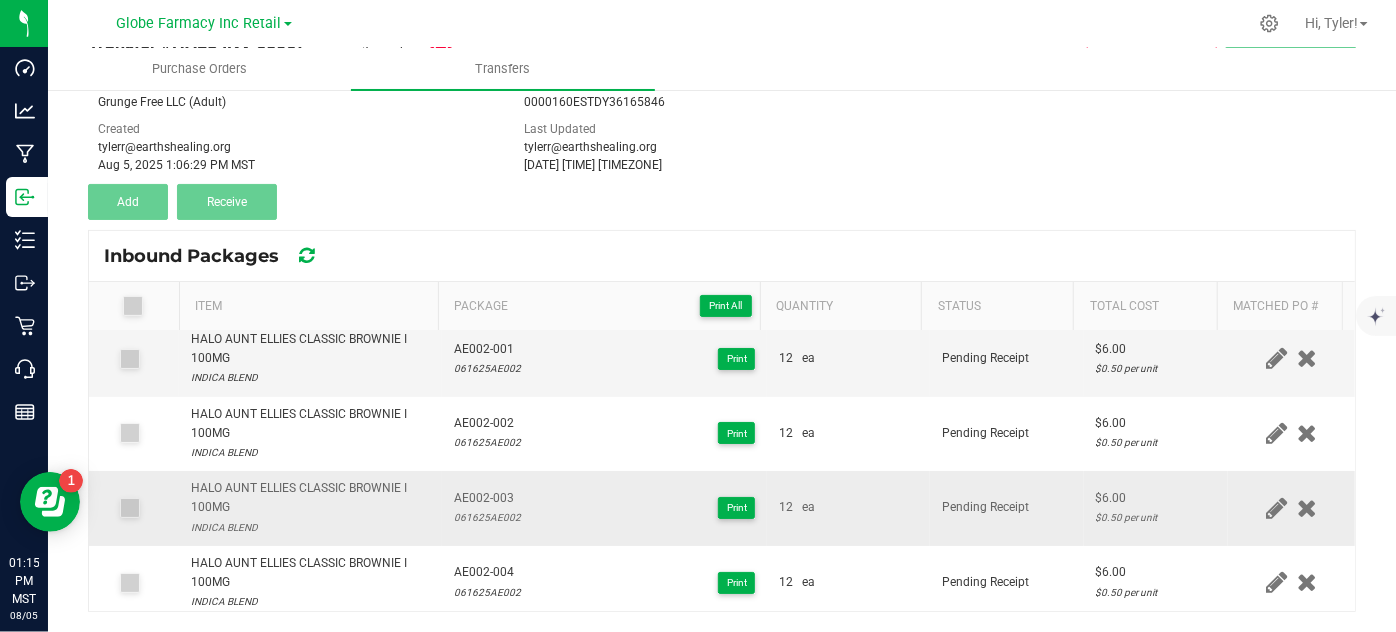 scroll, scrollTop: 228, scrollLeft: 0, axis: vertical 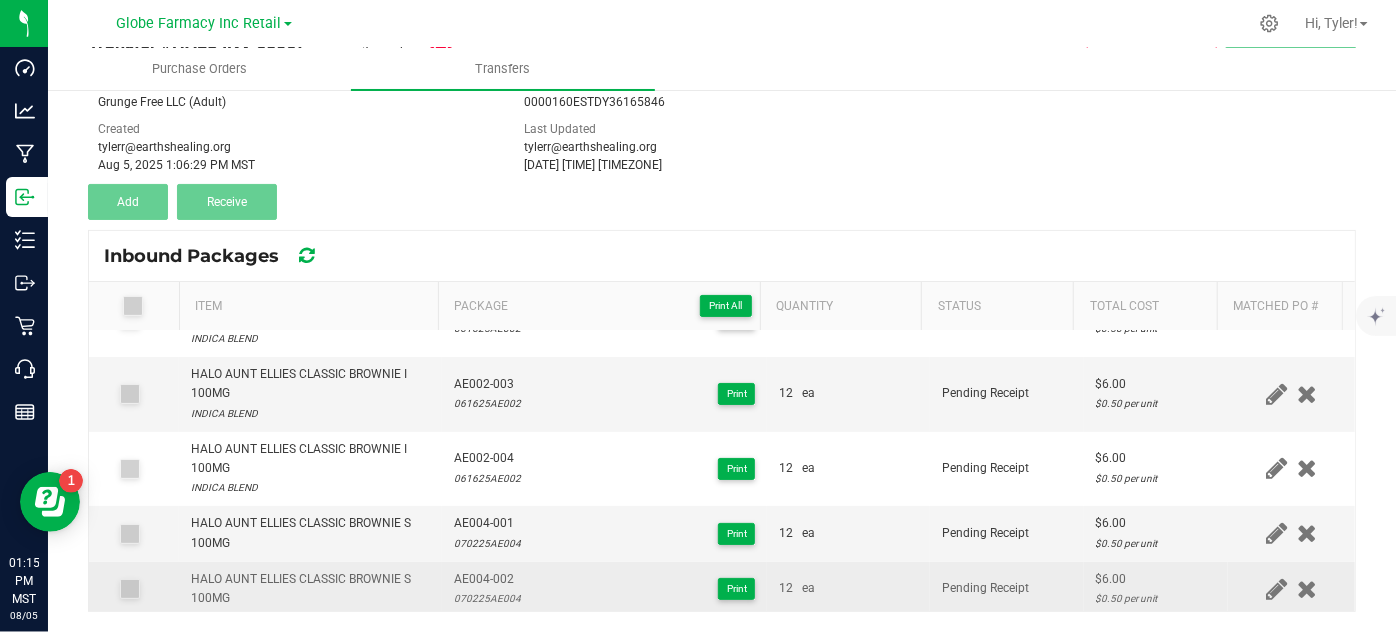 click on "AE004-002" at bounding box center (487, 579) 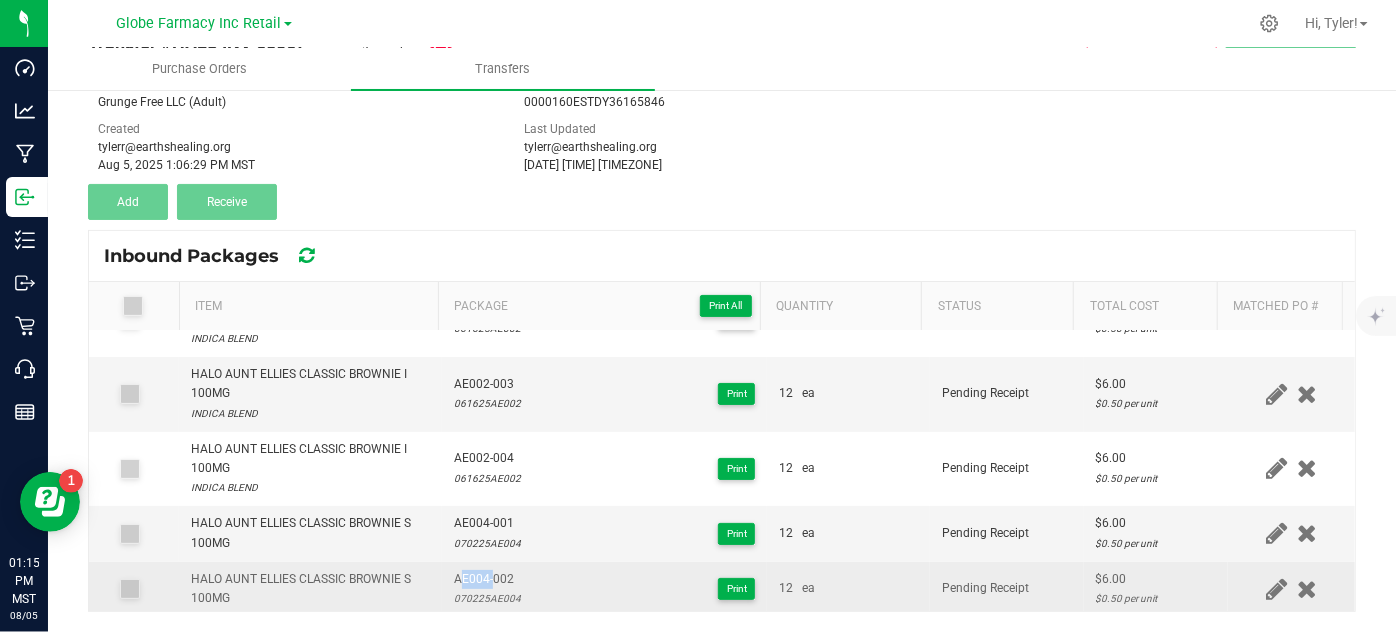 click on "AE004-002" at bounding box center [487, 579] 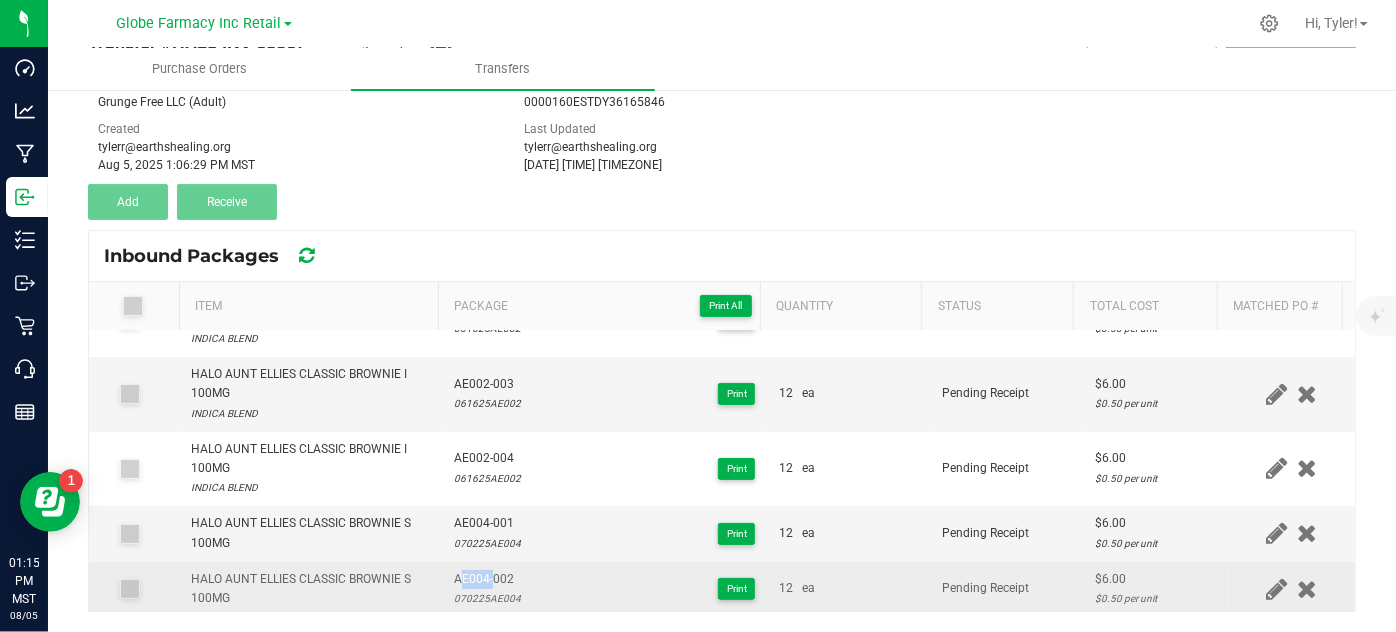 click on "AE004-002" at bounding box center [487, 579] 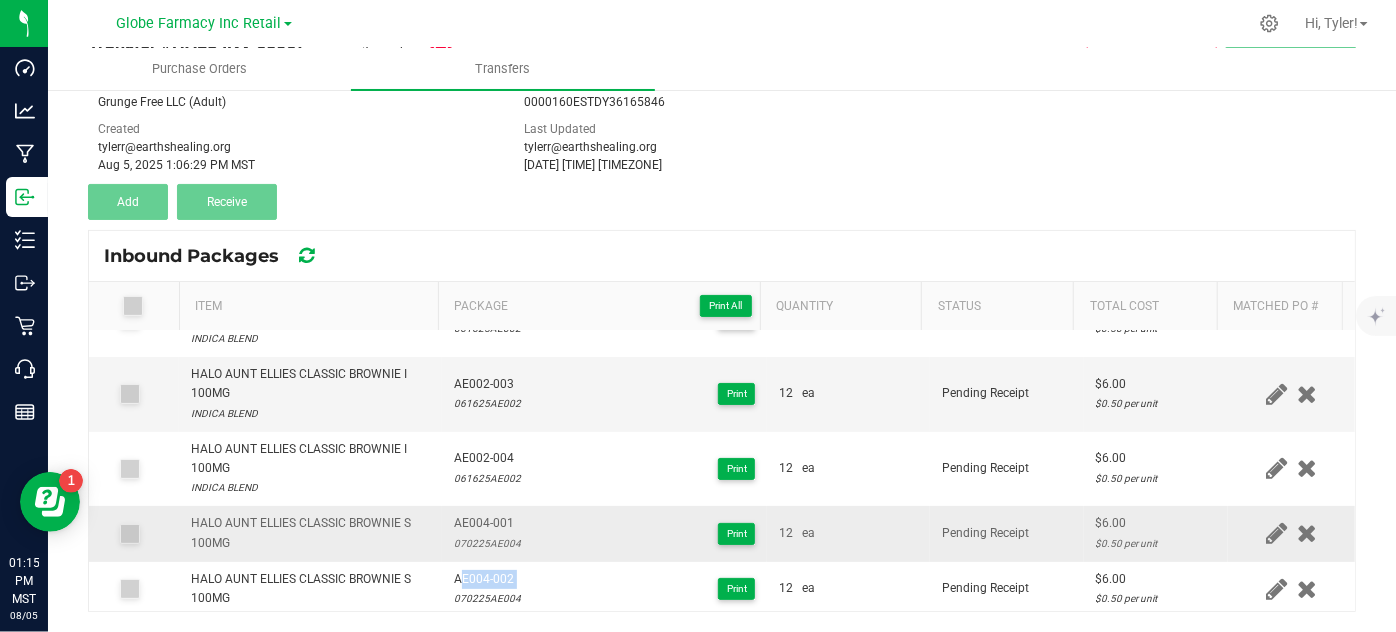 scroll, scrollTop: 0, scrollLeft: 0, axis: both 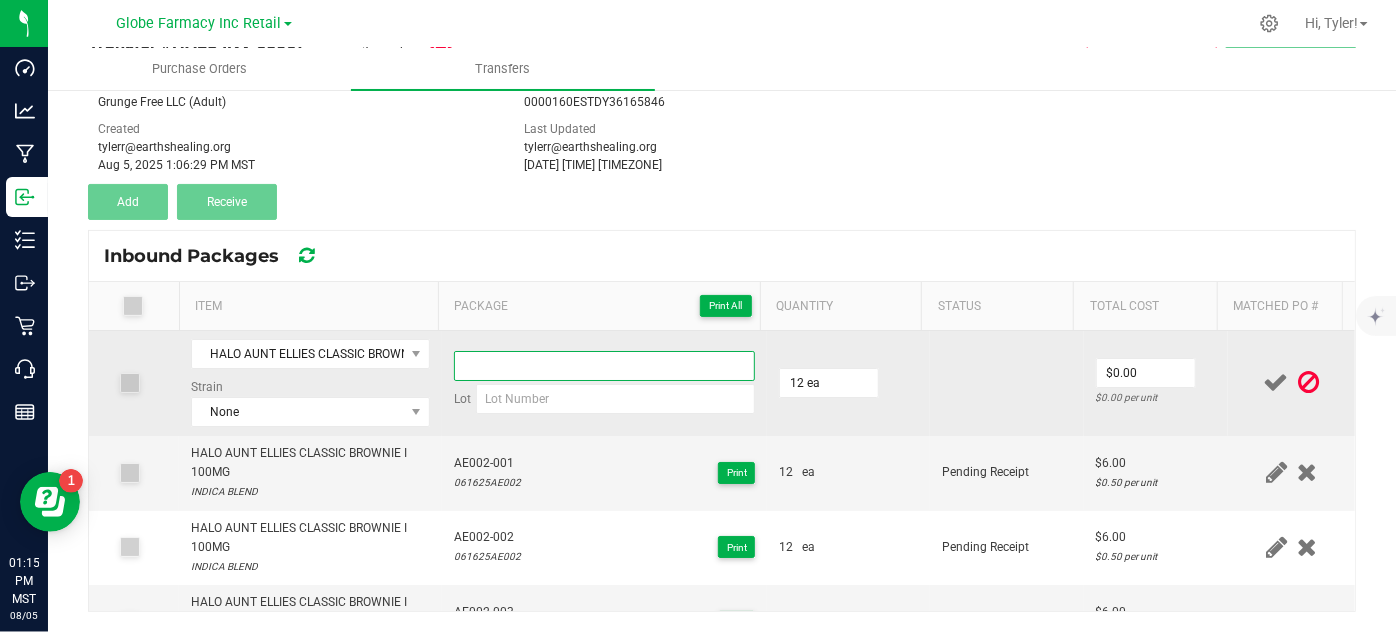 click at bounding box center [605, 366] 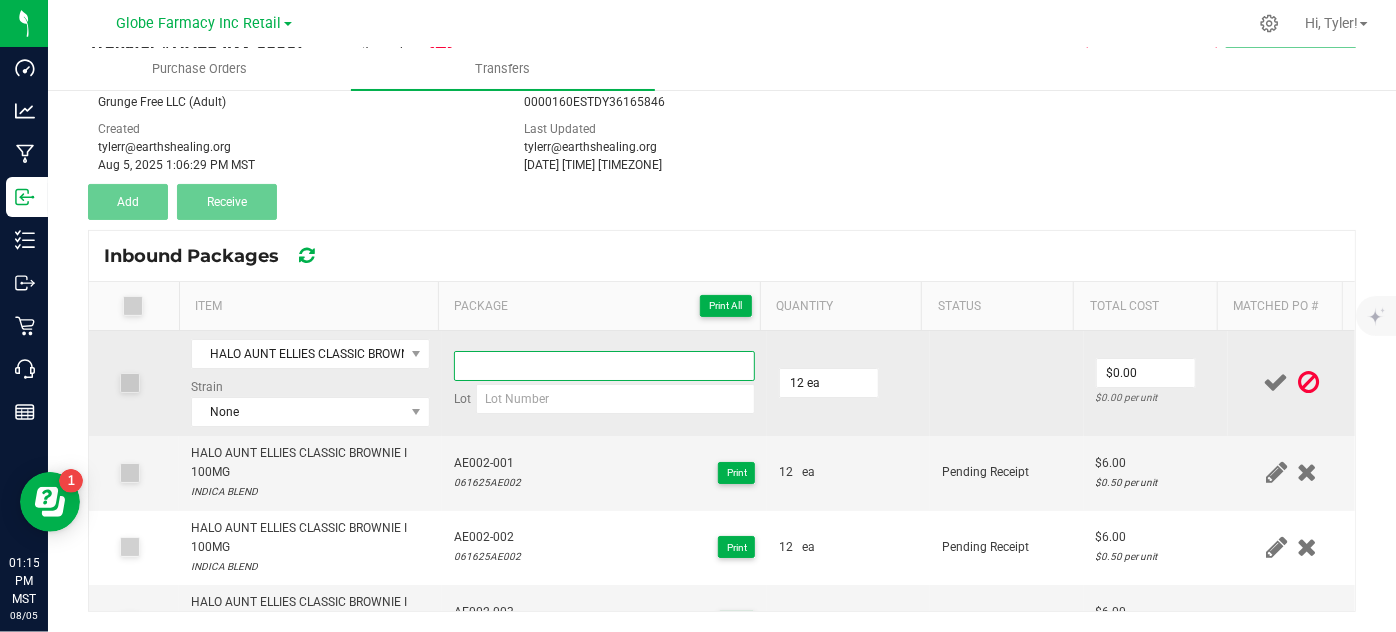 paste on "AE004-002" 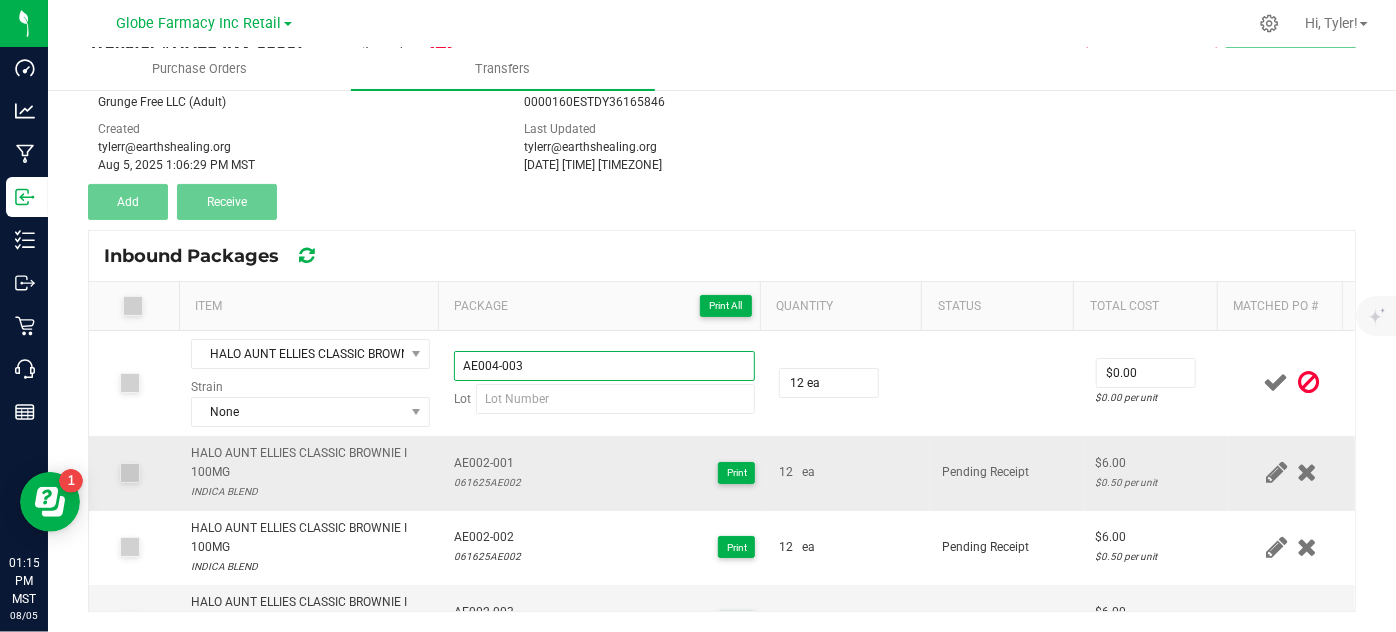 type on "AE004-003" 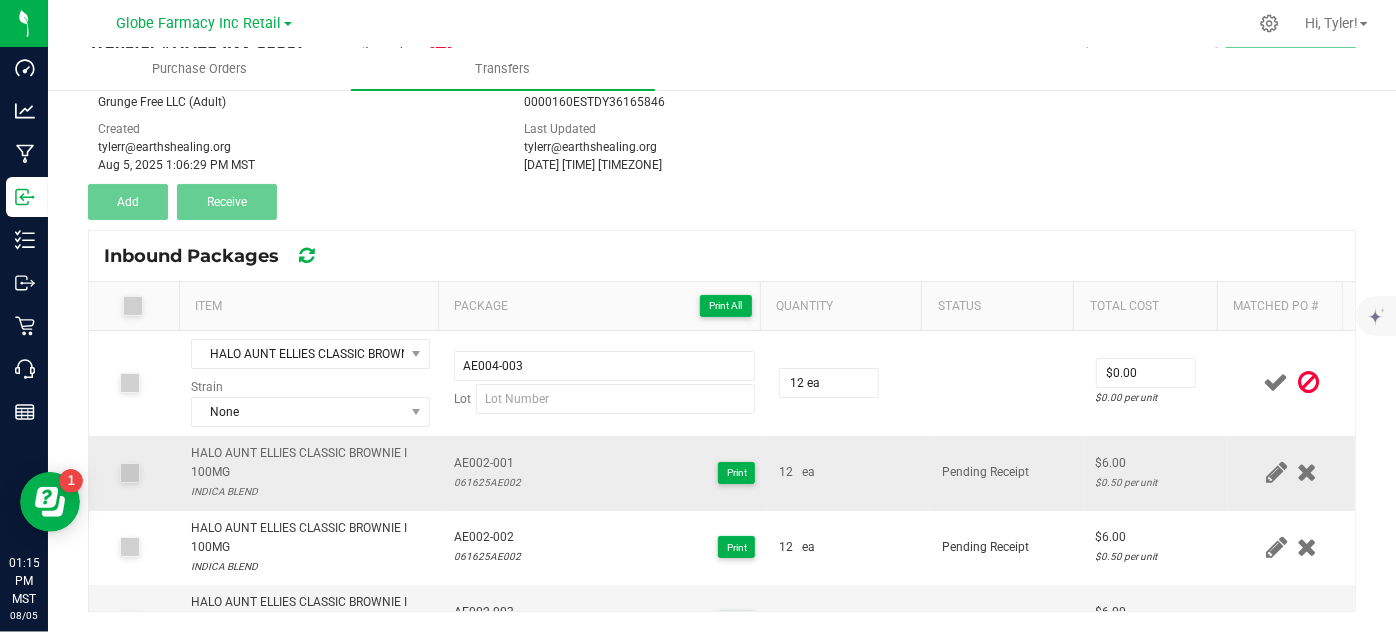 click on "HALO AUNT ELLIES CLASSIC BROWNIE I 100MG" at bounding box center (310, 463) 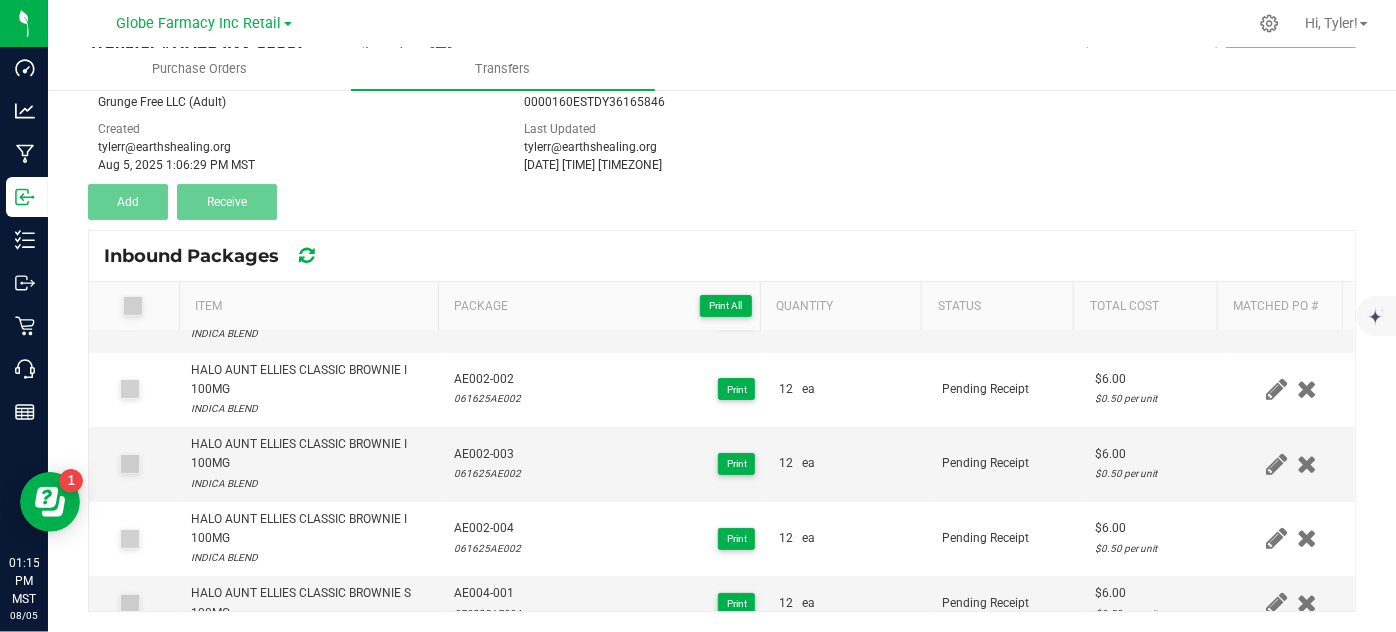 scroll, scrollTop: 228, scrollLeft: 0, axis: vertical 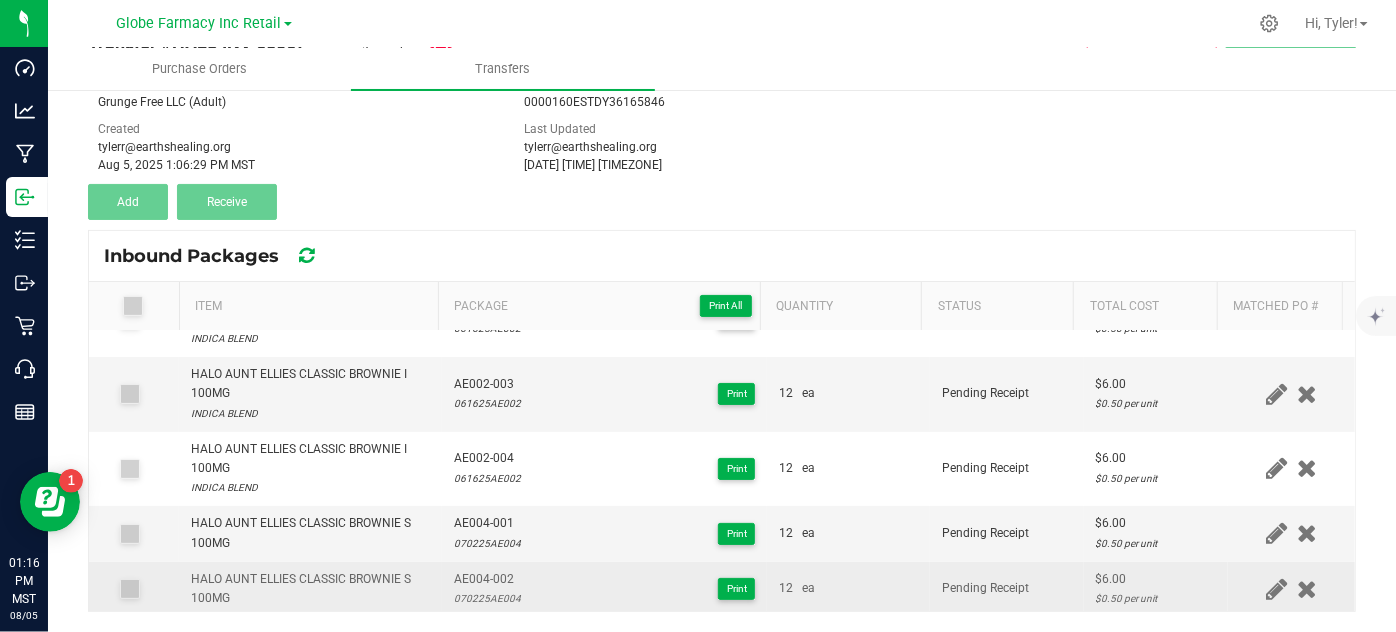 click on "070225AE004" at bounding box center (487, 598) 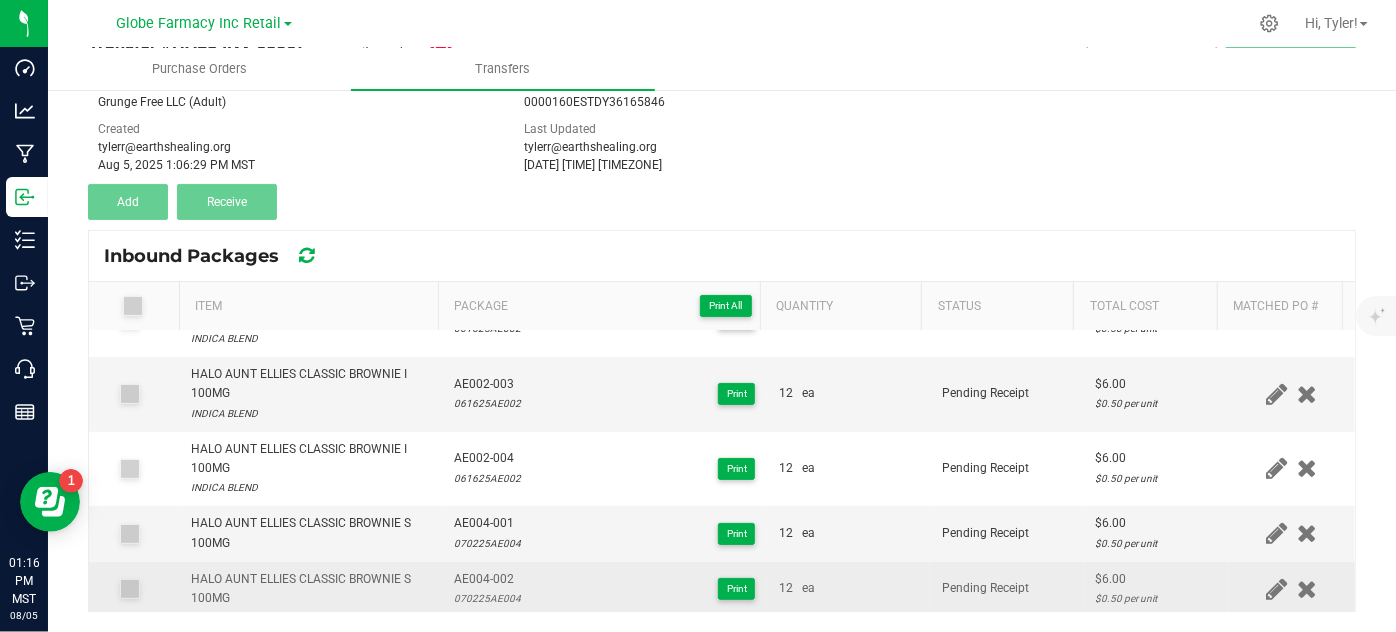 click on "070225AE004" at bounding box center (487, 598) 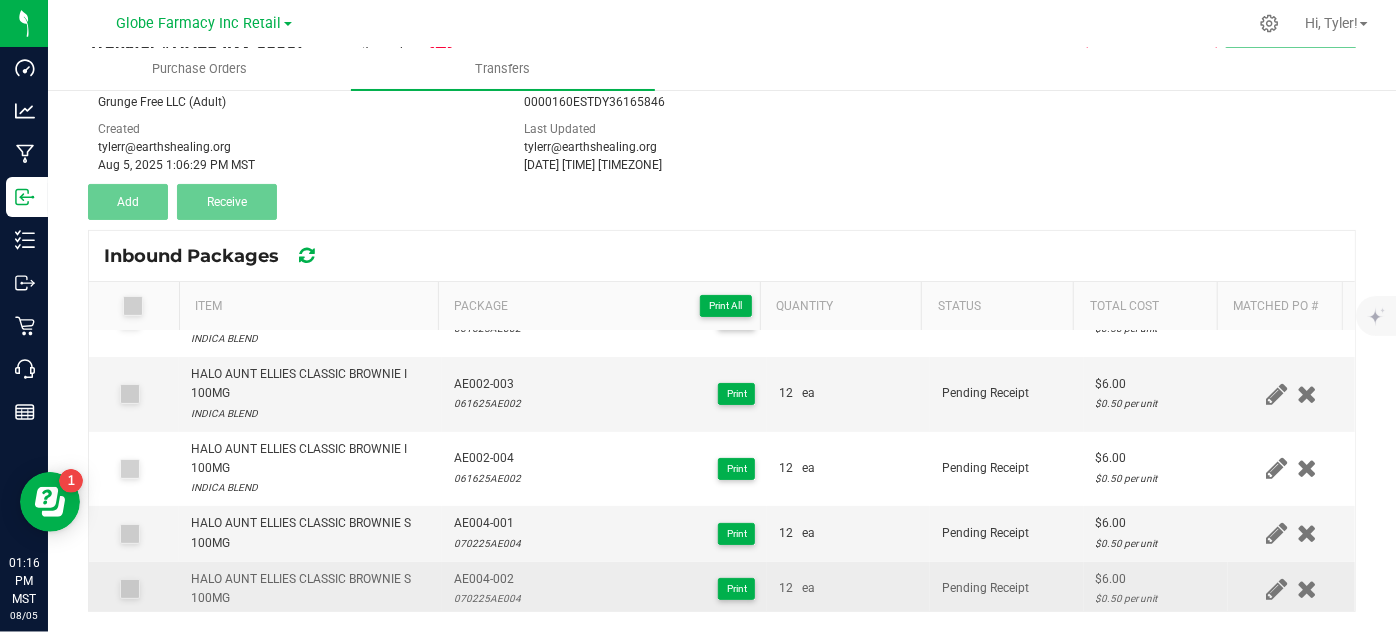 click on "070225AE004" at bounding box center (487, 598) 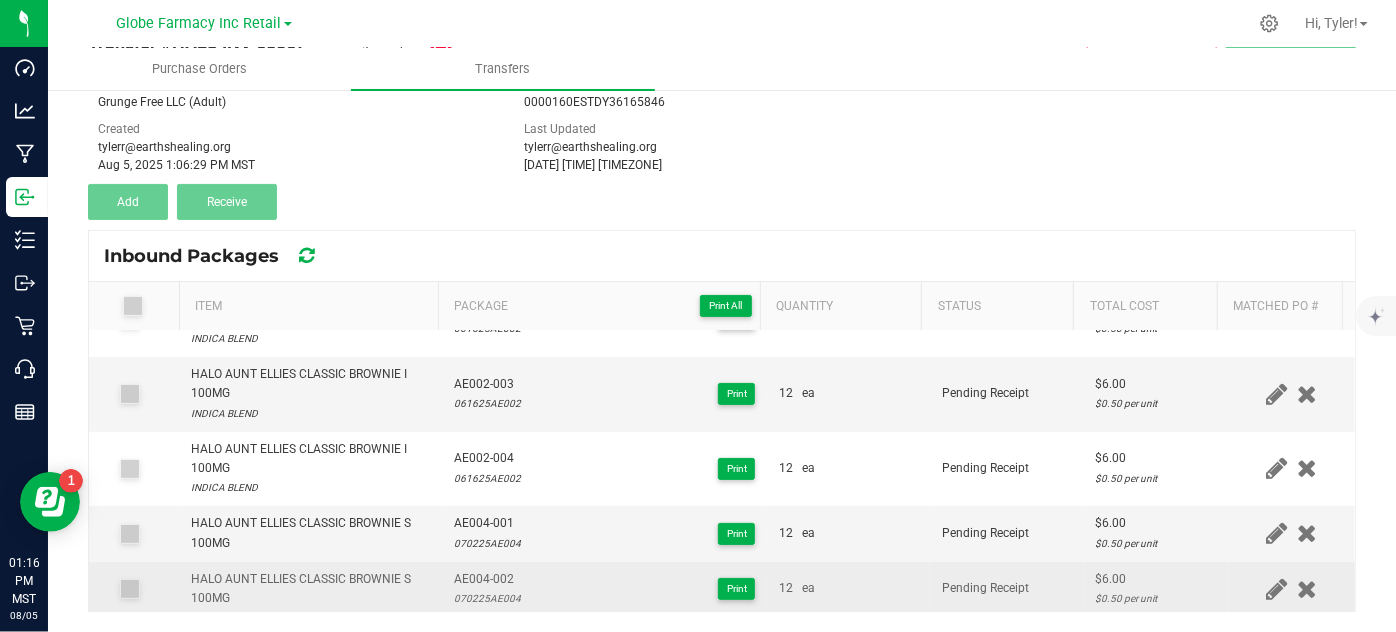 click on "070225AE004" at bounding box center [487, 598] 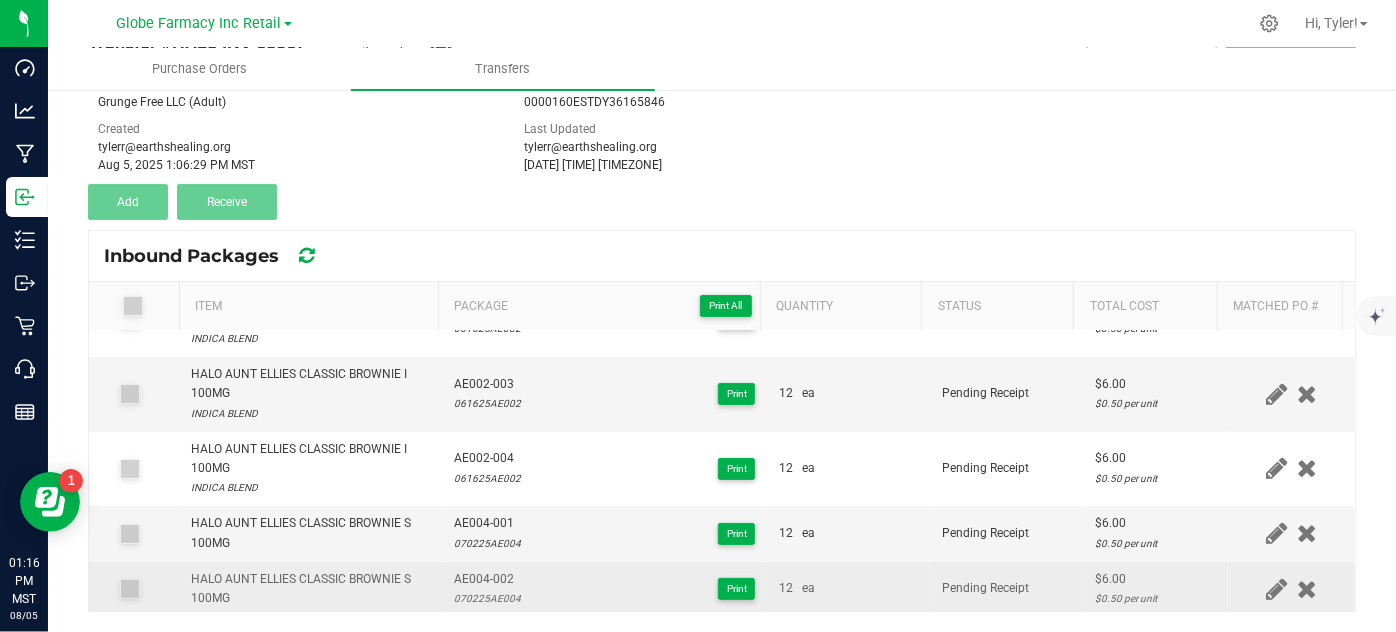 click on "070225AE004" at bounding box center [487, 598] 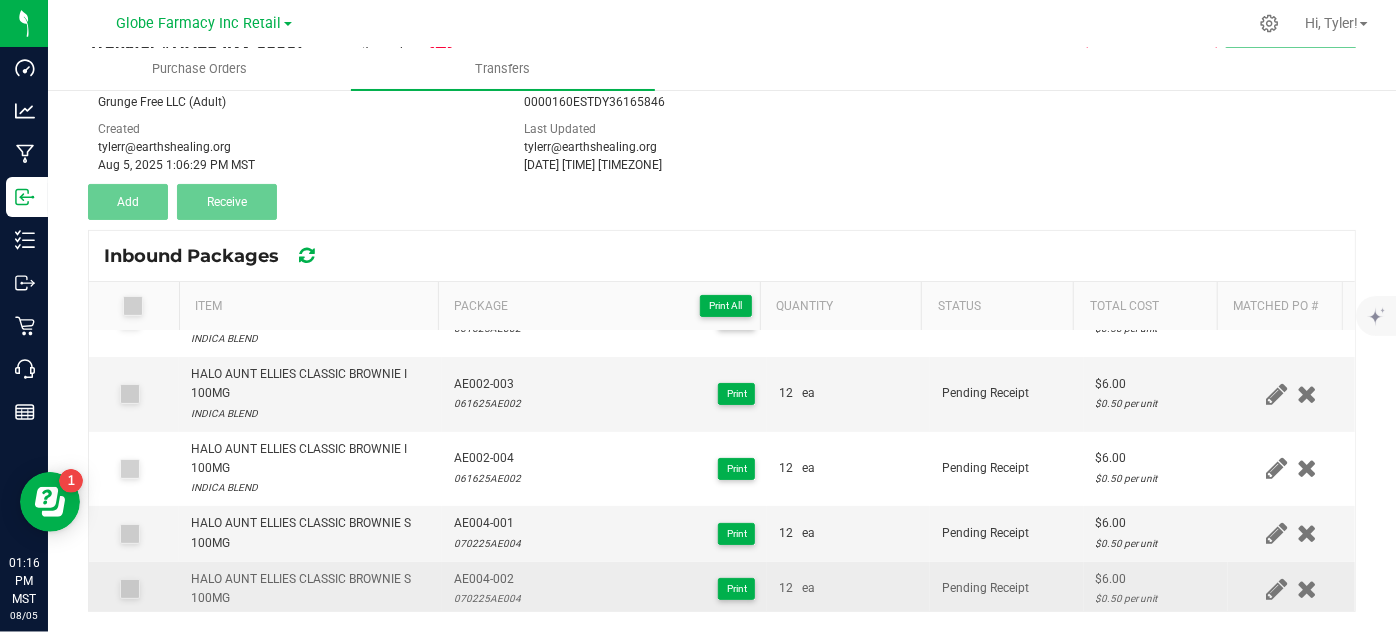 click on "070225AE004" at bounding box center [487, 598] 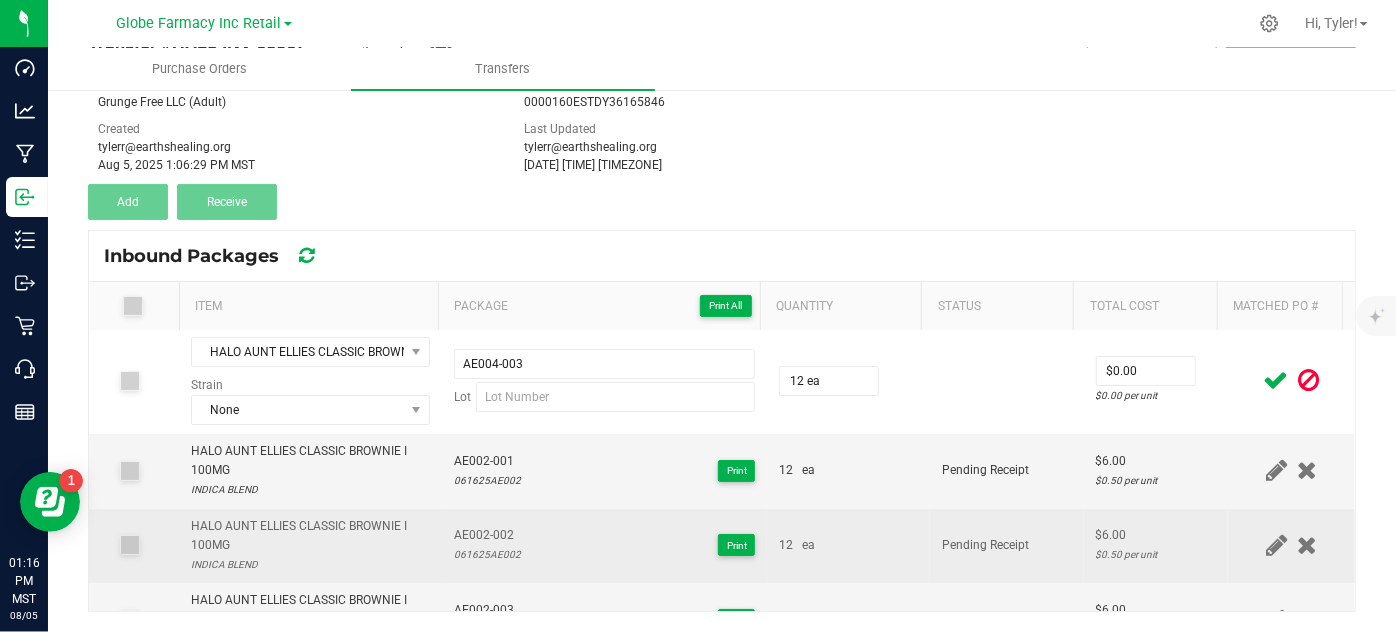 scroll, scrollTop: 0, scrollLeft: 0, axis: both 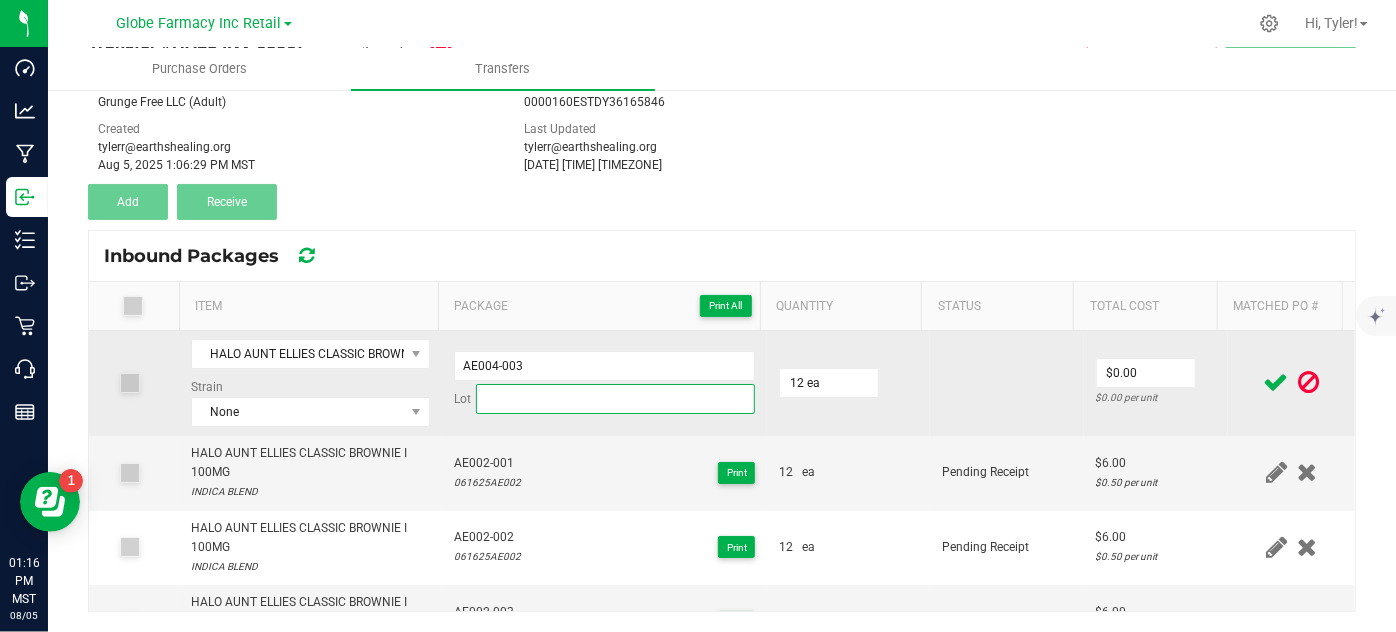 click at bounding box center (616, 399) 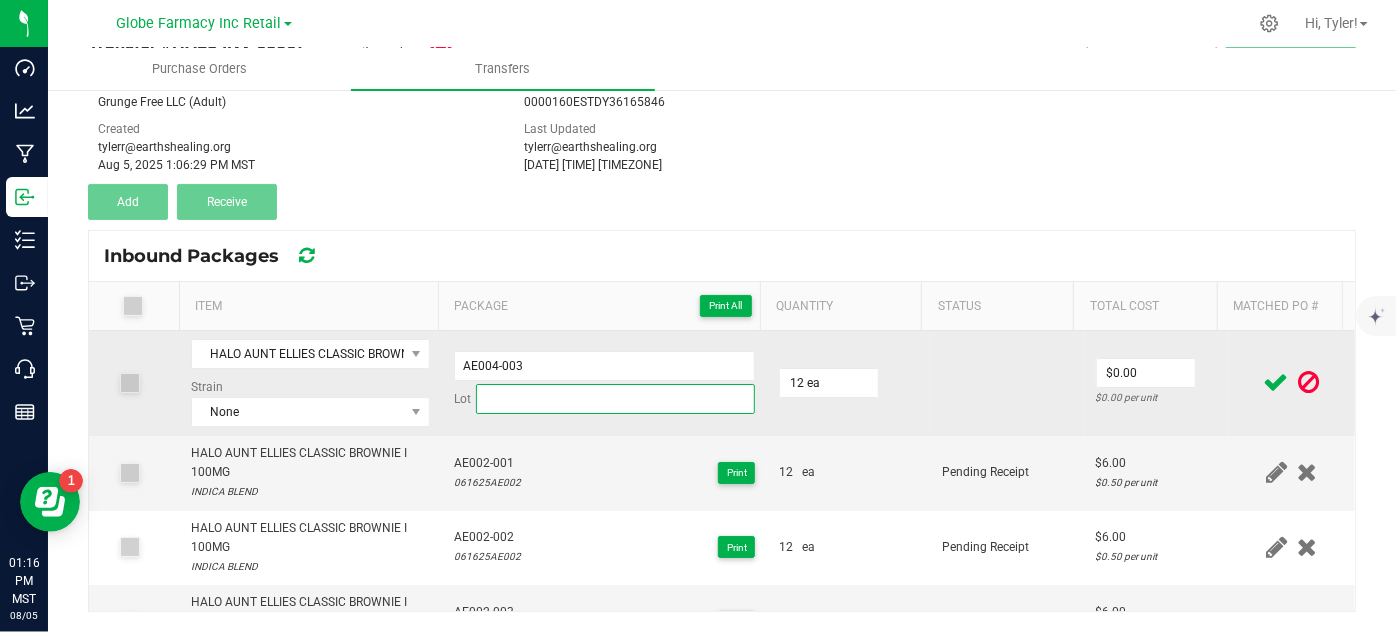 paste on "070225AE004" 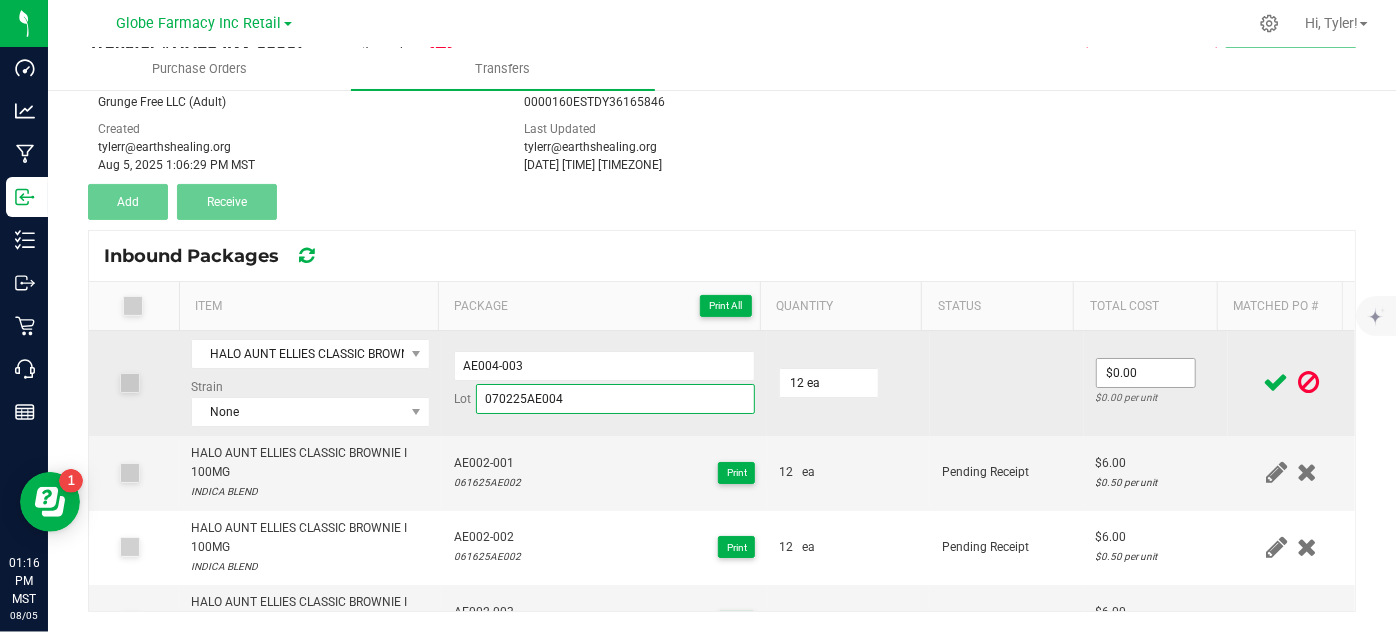 type on "070225AE004" 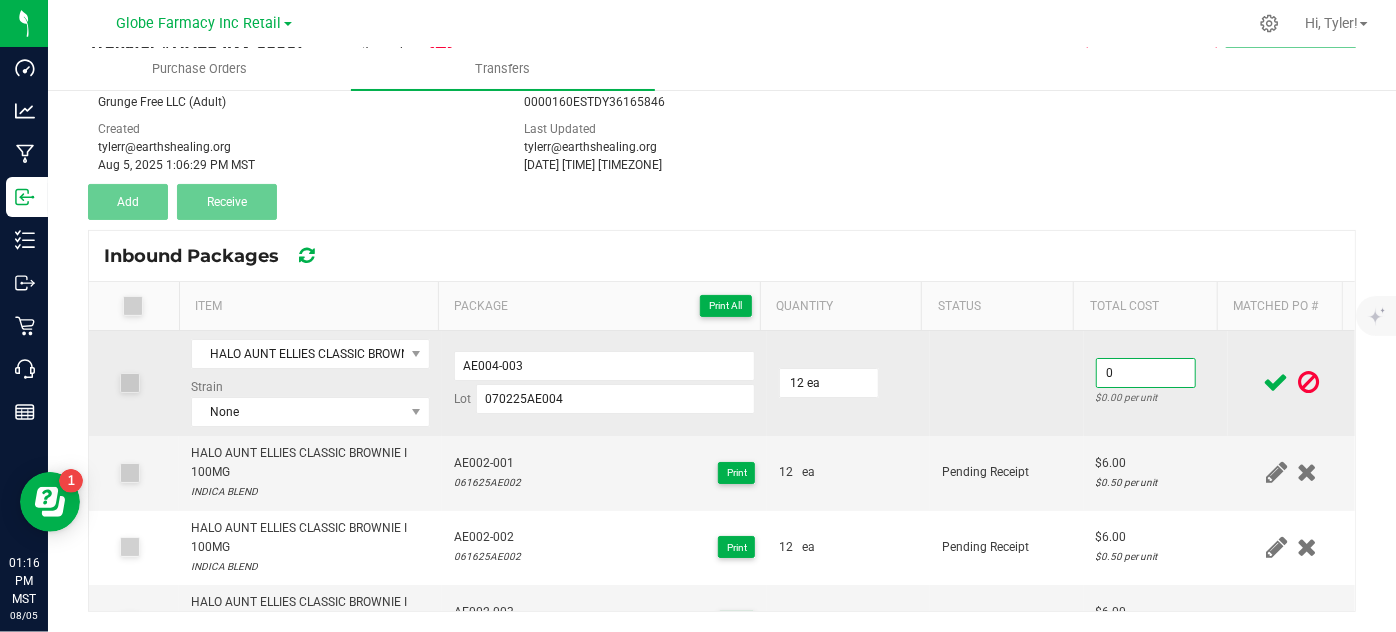 click on "0" at bounding box center [1146, 373] 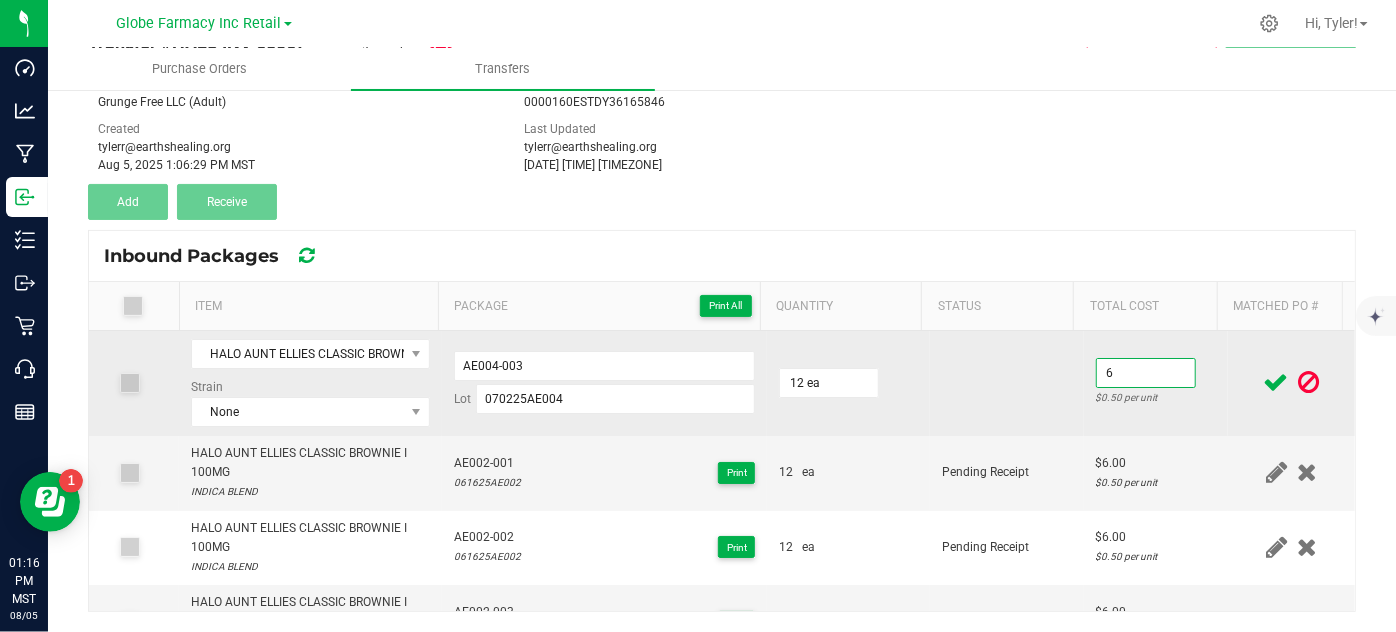 type on "$6.00" 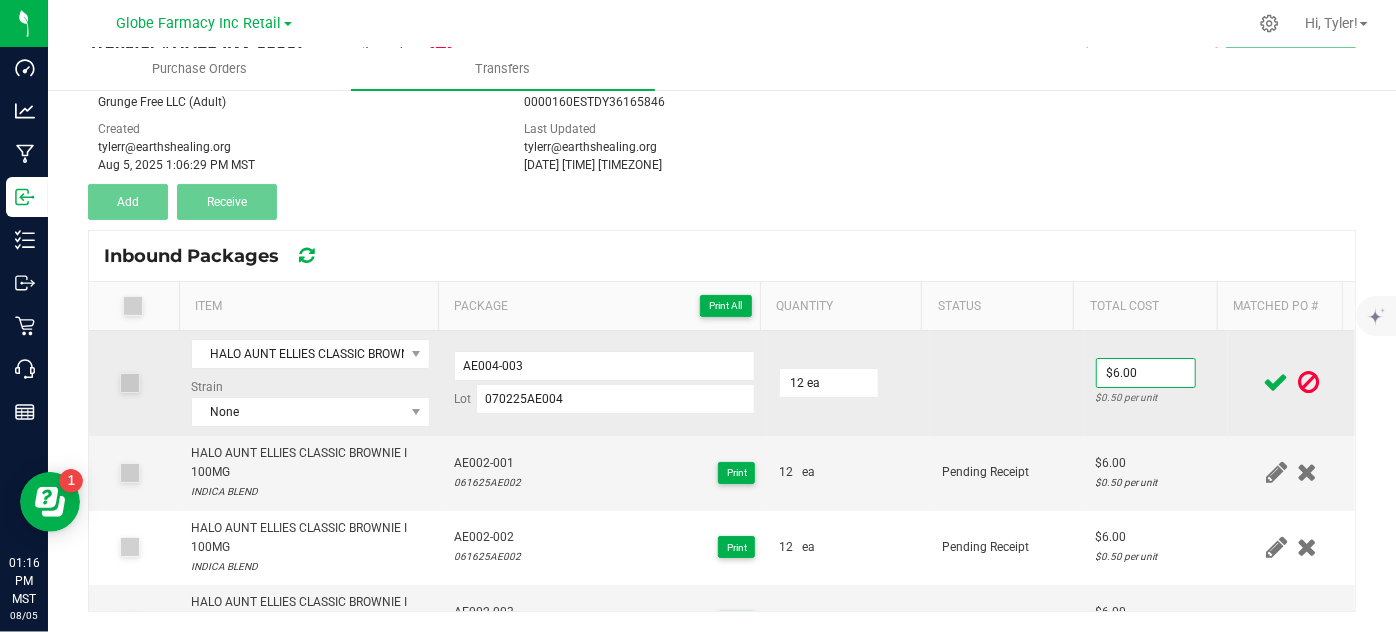 click at bounding box center [1007, 383] 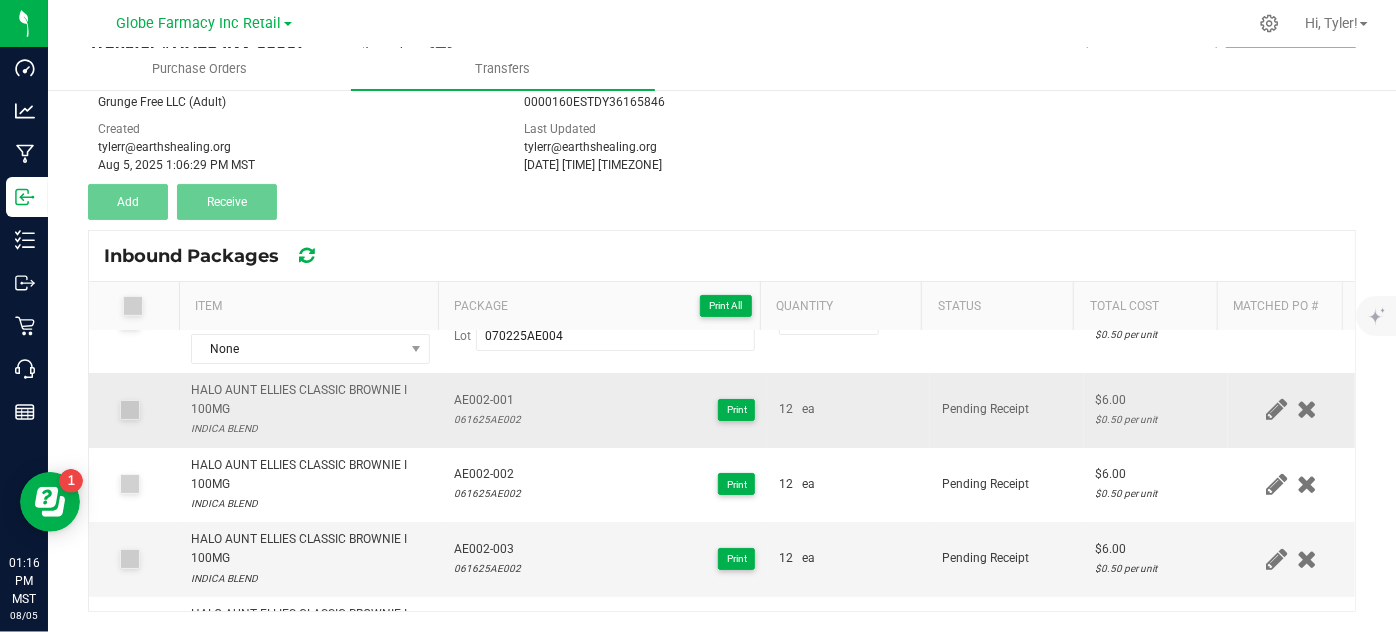 scroll, scrollTop: 0, scrollLeft: 0, axis: both 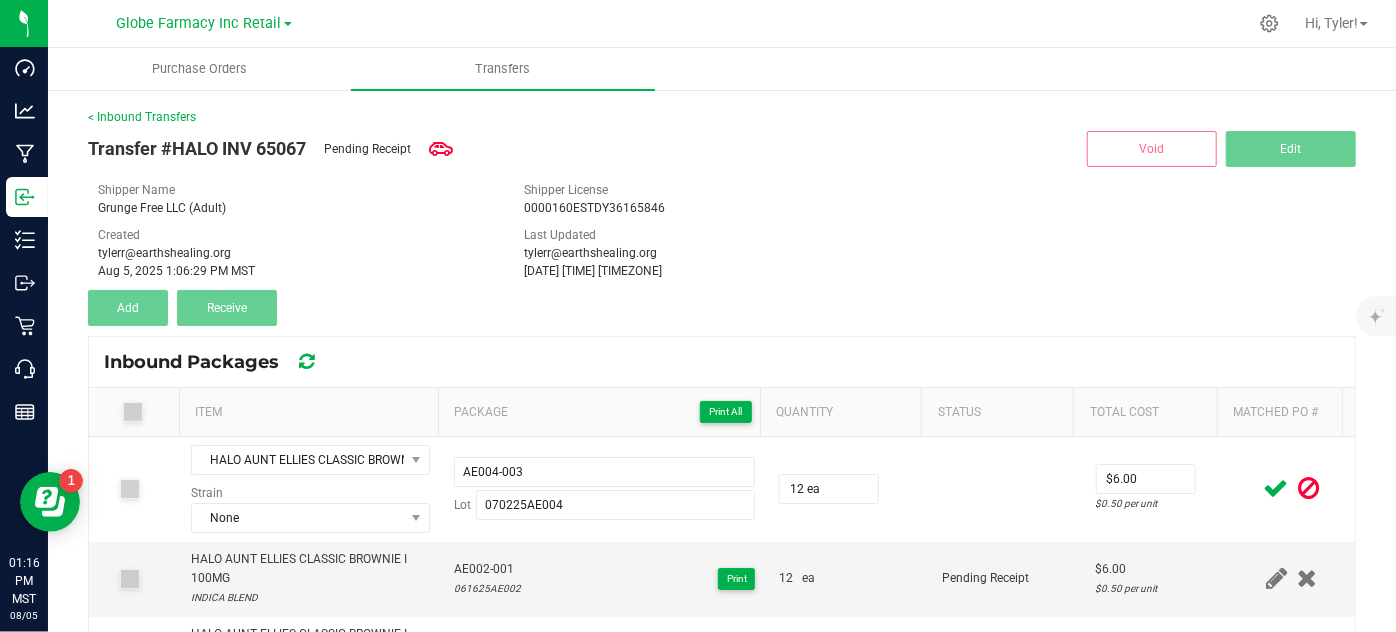 click at bounding box center (1276, 488) 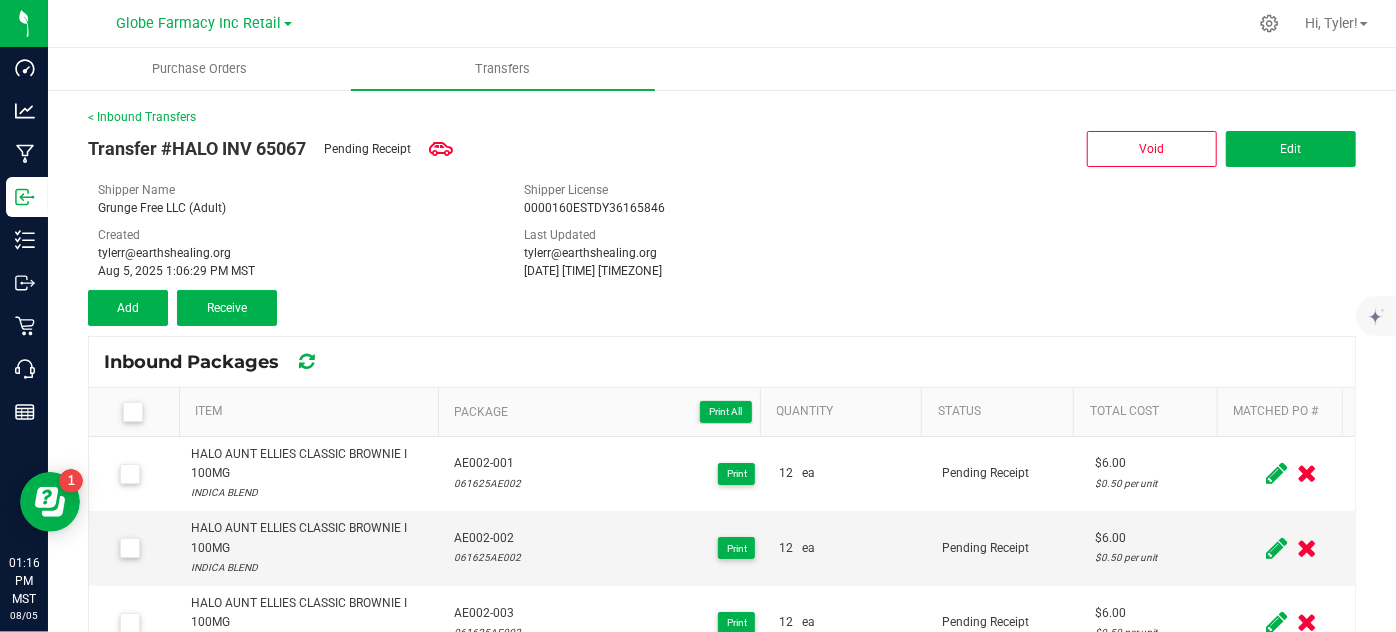 click on "Created tylerr@earthshealing.org Aug 5, 2025 1:06:29 PM MST Last Updated tylerr@earthshealing.org Aug 5, 2025 1:16:12 PM MST" at bounding box center [722, 253] 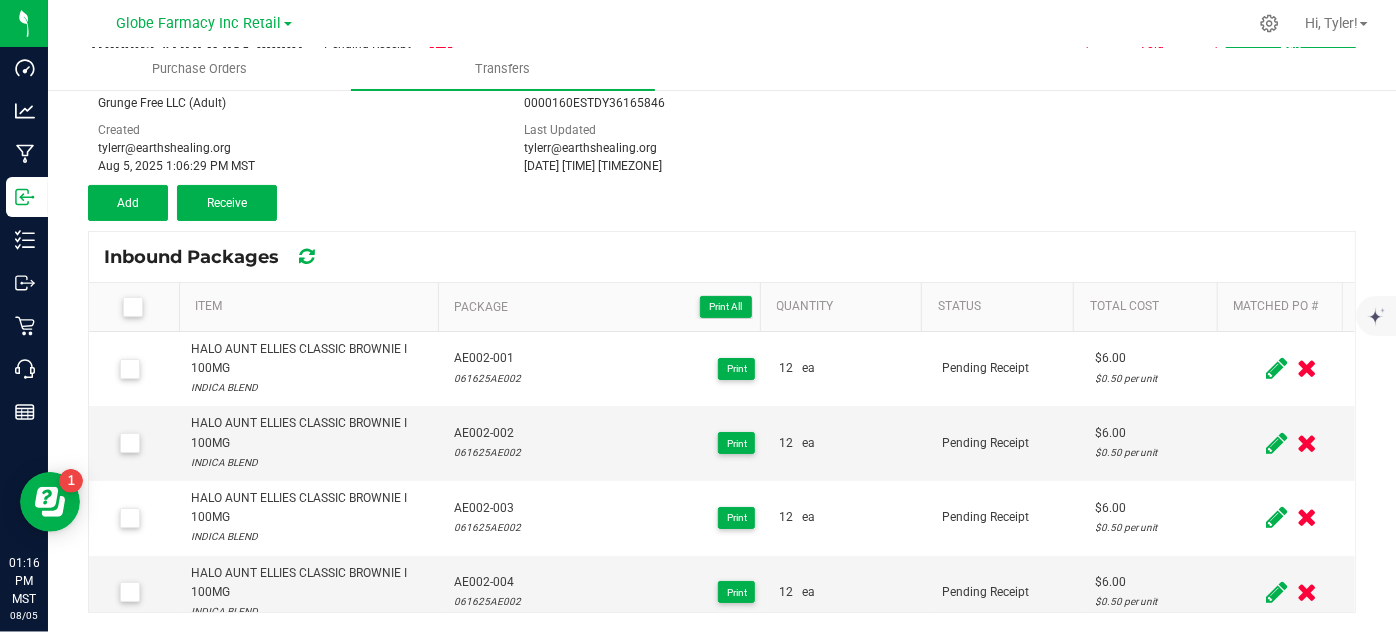 scroll, scrollTop: 106, scrollLeft: 0, axis: vertical 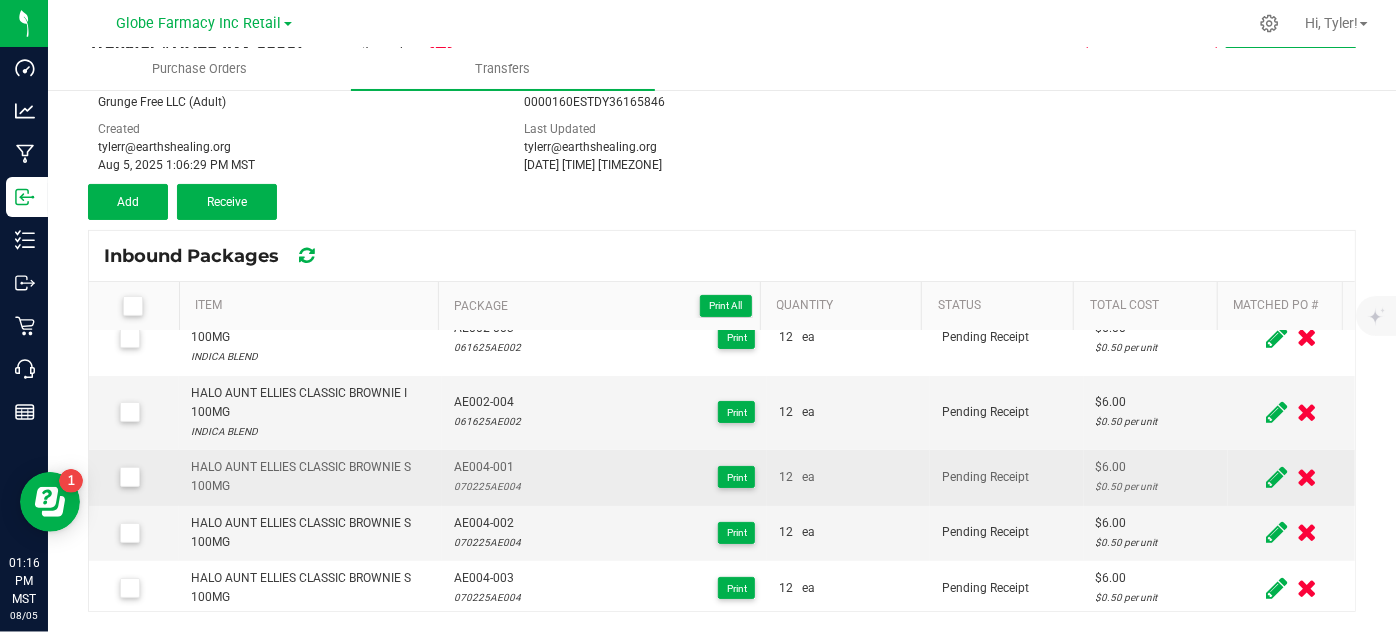 click on "HALO AUNT ELLIES CLASSIC BROWNIE S 100MG" at bounding box center [310, 477] 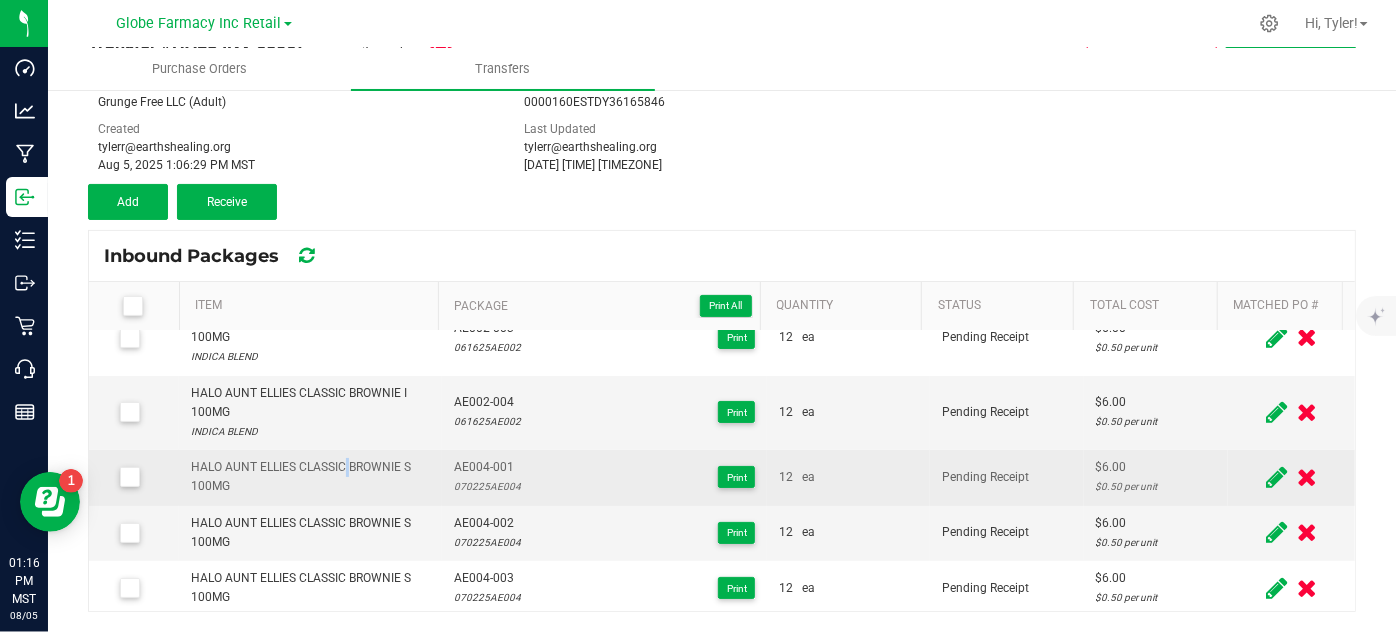 click on "HALO AUNT ELLIES CLASSIC BROWNIE S 100MG" at bounding box center [310, 477] 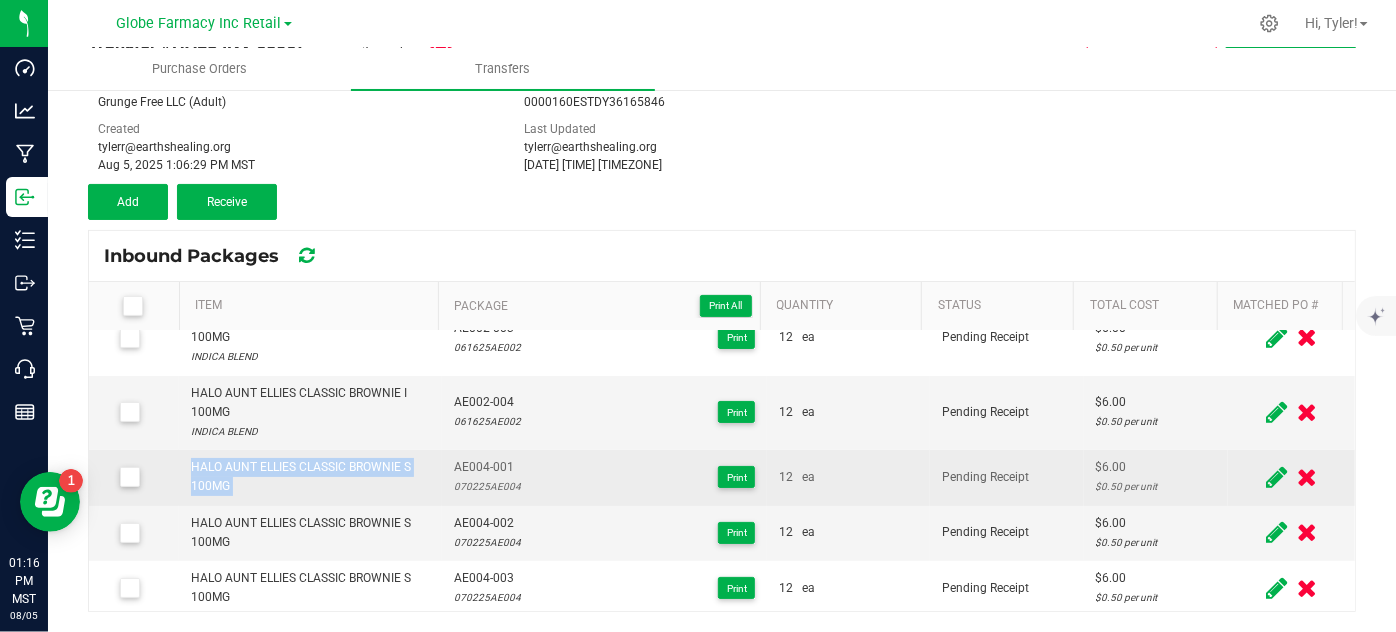 click on "HALO AUNT ELLIES CLASSIC BROWNIE S 100MG" at bounding box center (310, 477) 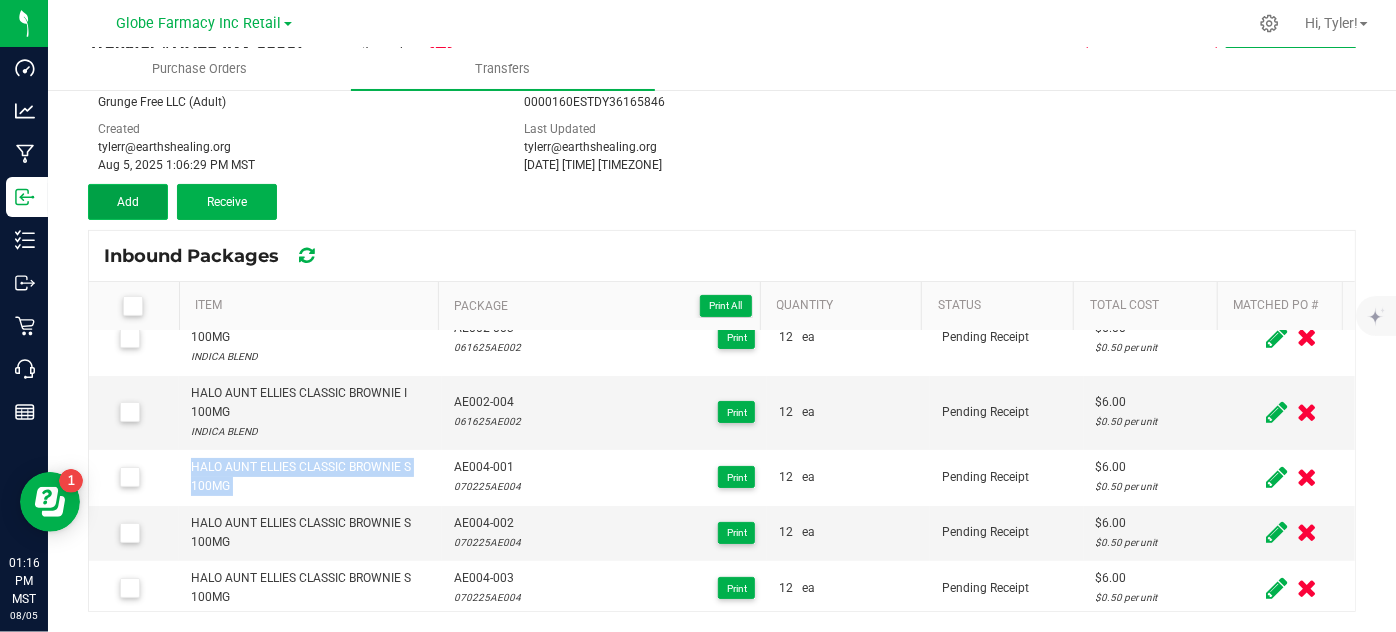 click on "Add" at bounding box center (128, 202) 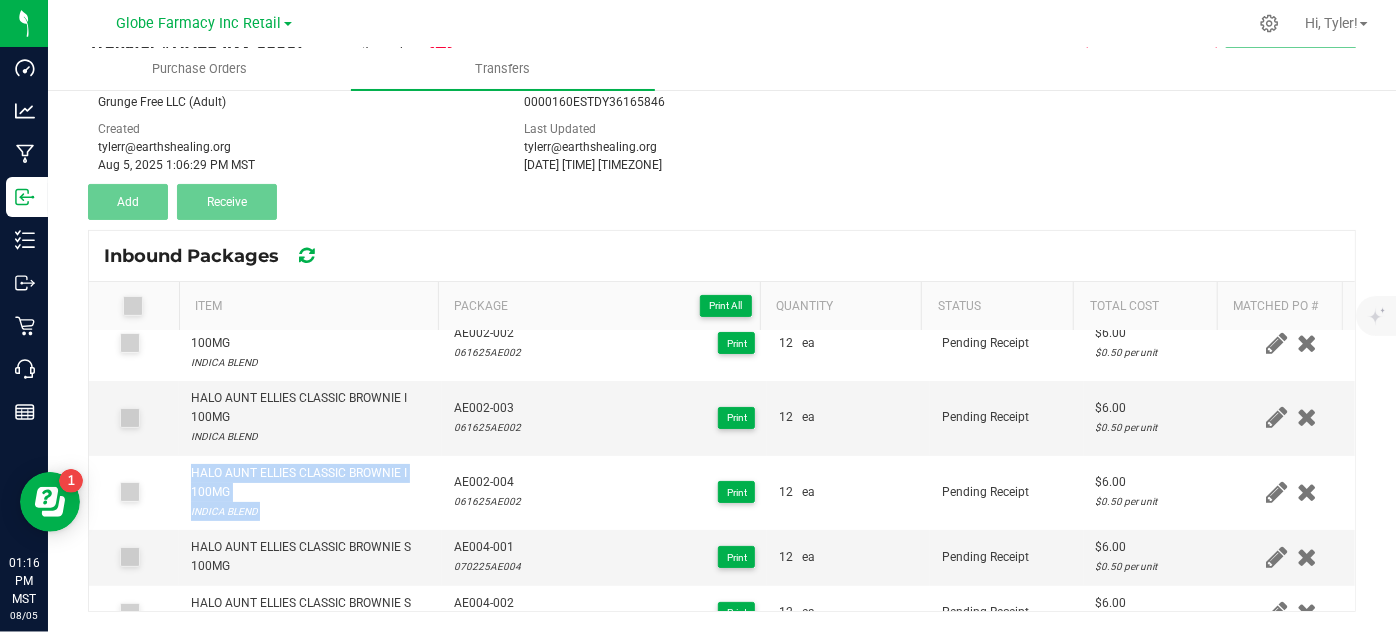 scroll, scrollTop: 0, scrollLeft: 0, axis: both 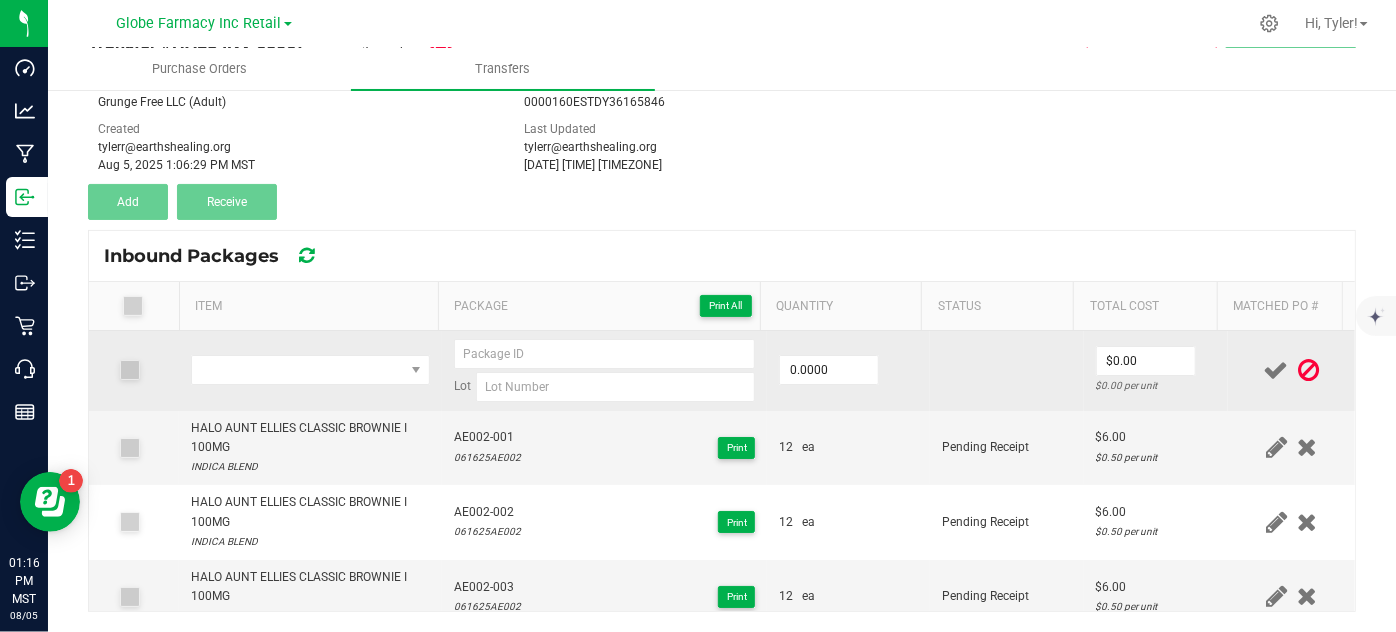 click at bounding box center [310, 371] 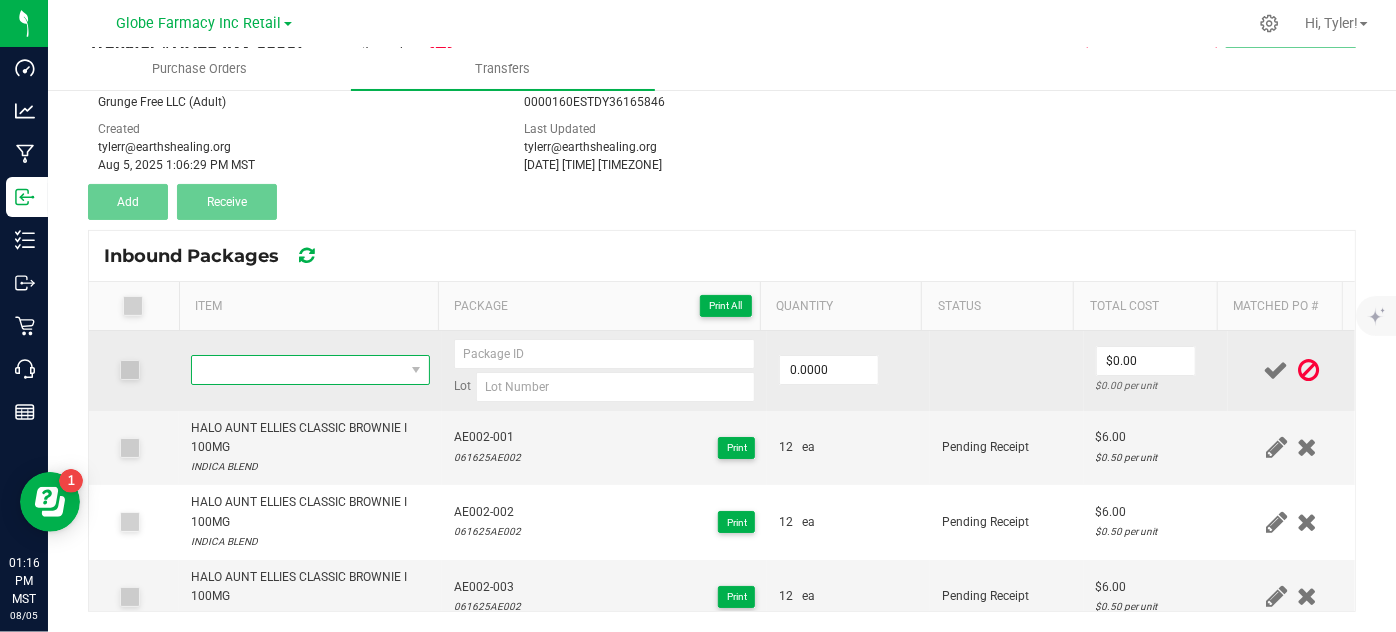click at bounding box center (297, 370) 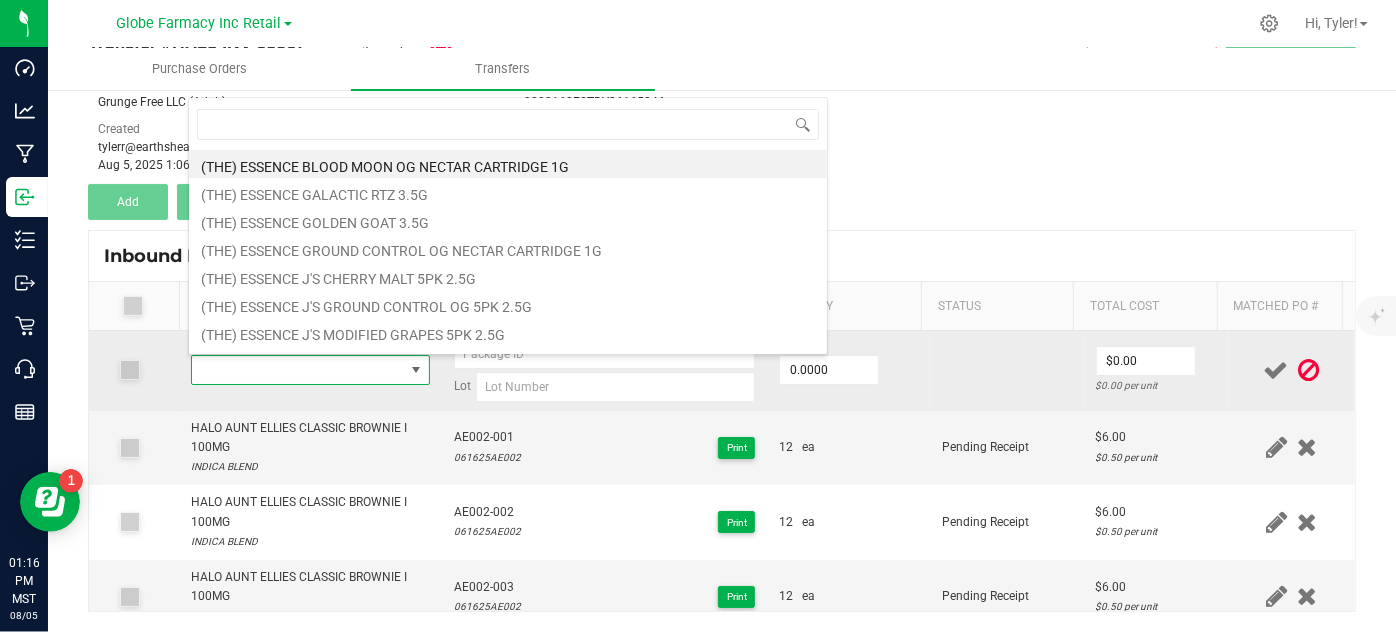 scroll, scrollTop: 99970, scrollLeft: 99767, axis: both 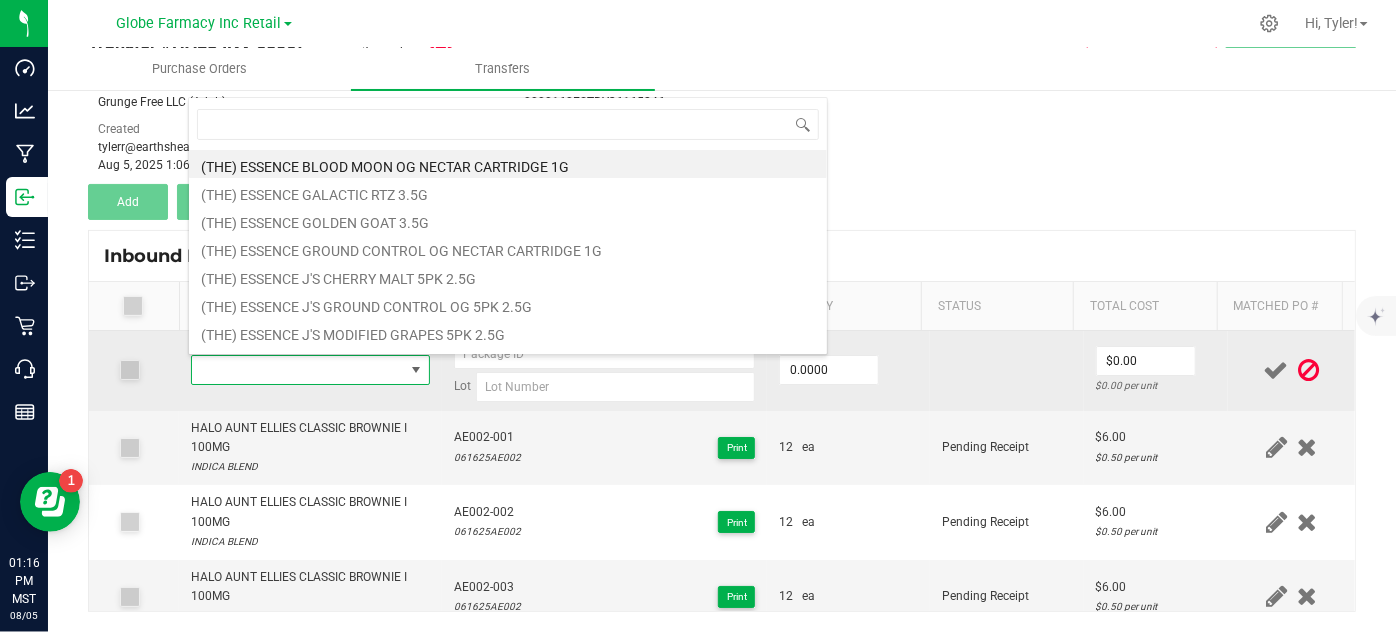 type on "HALO AUNT ELLIES CLASSIC BROWNIE S 100MG" 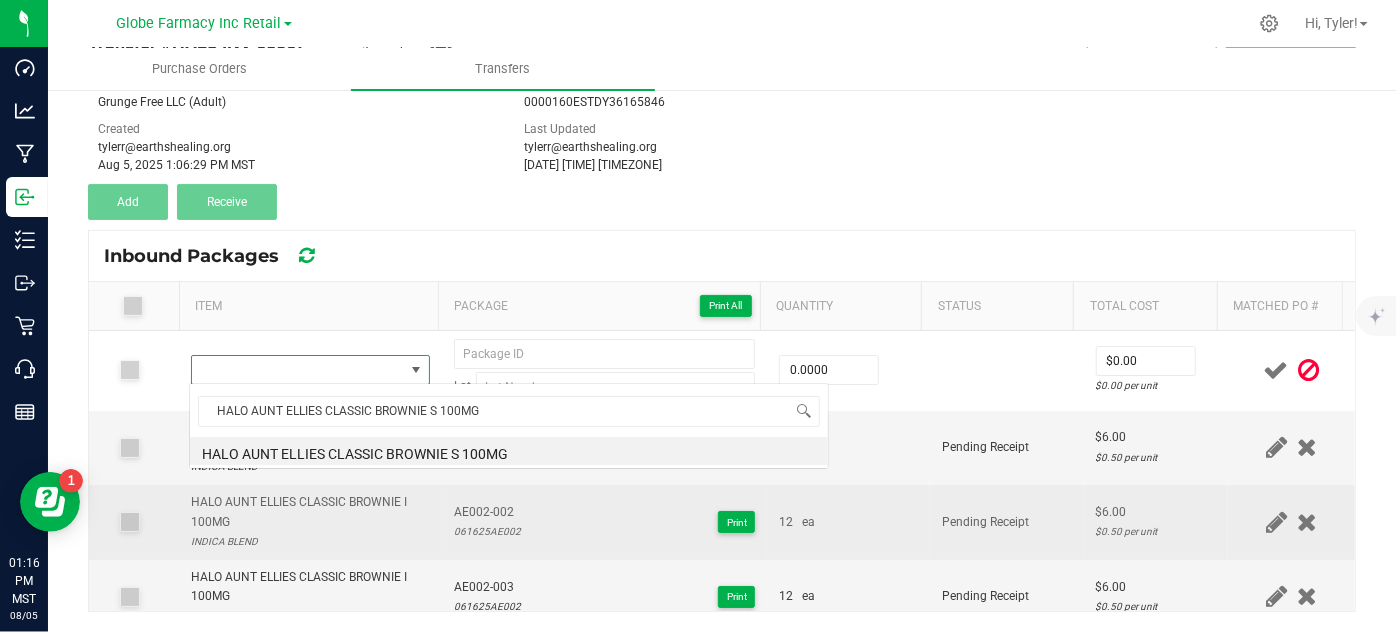 click on "AE002-002   061625AE002   Print" at bounding box center [605, 522] 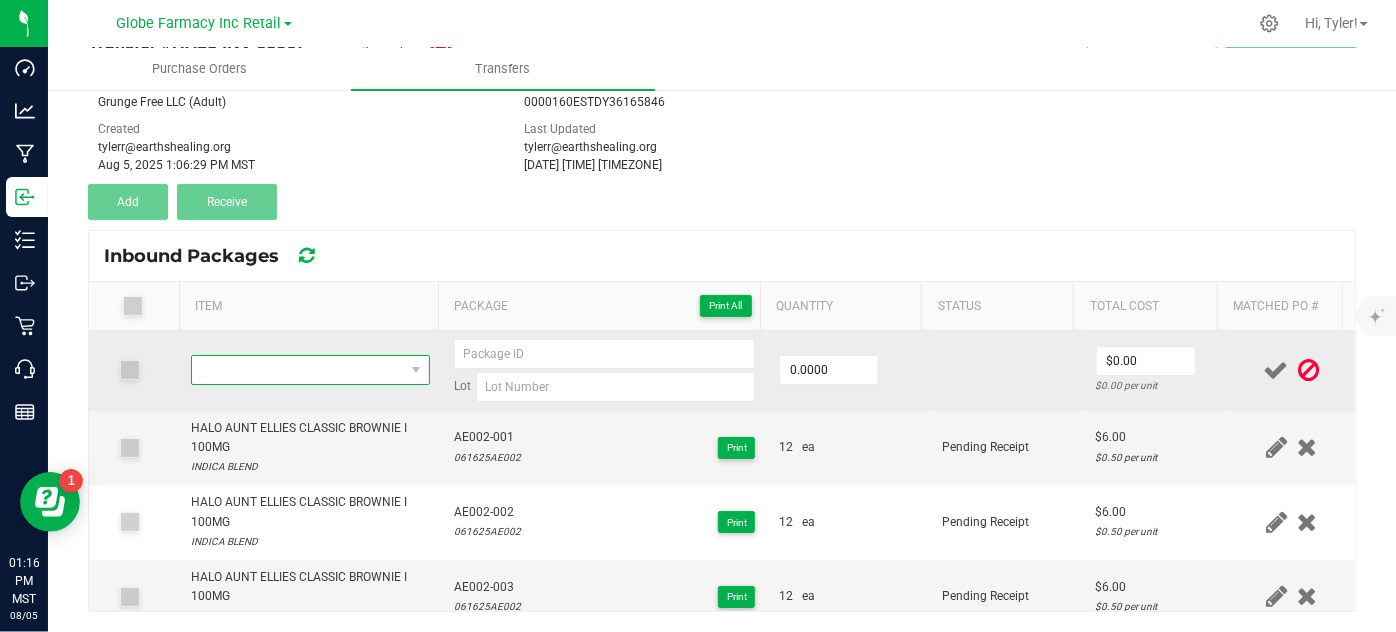 click at bounding box center [297, 370] 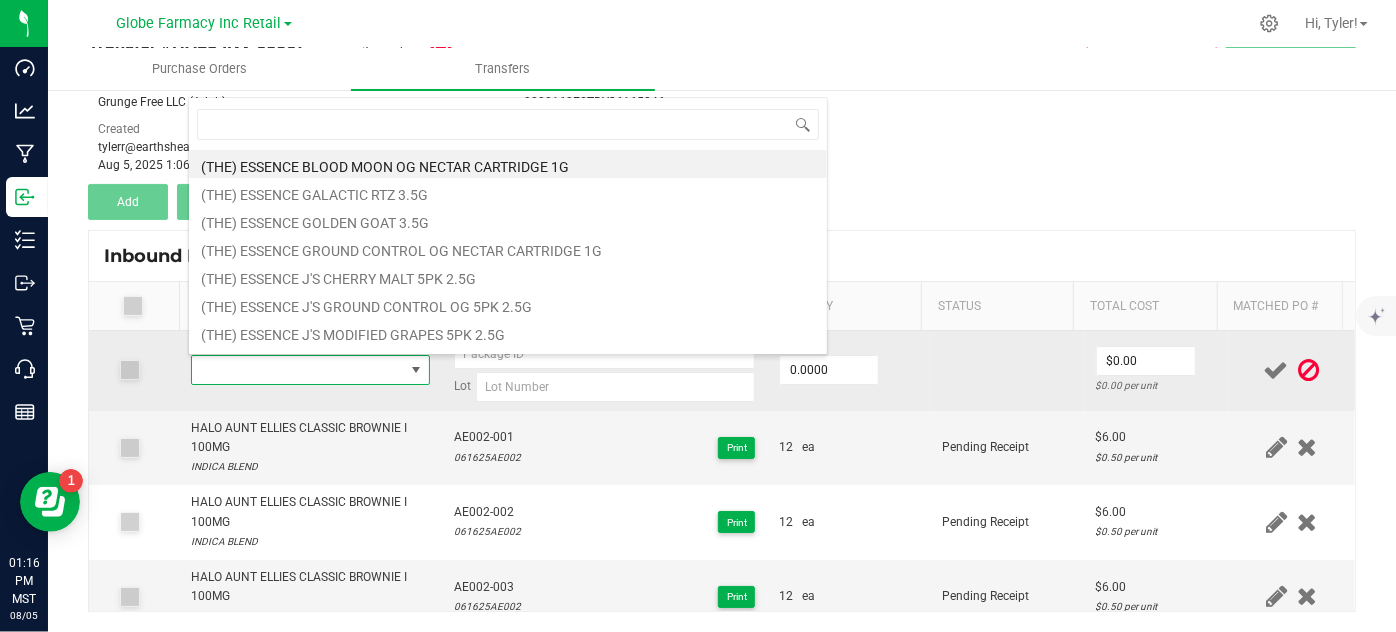 scroll, scrollTop: 99970, scrollLeft: 99767, axis: both 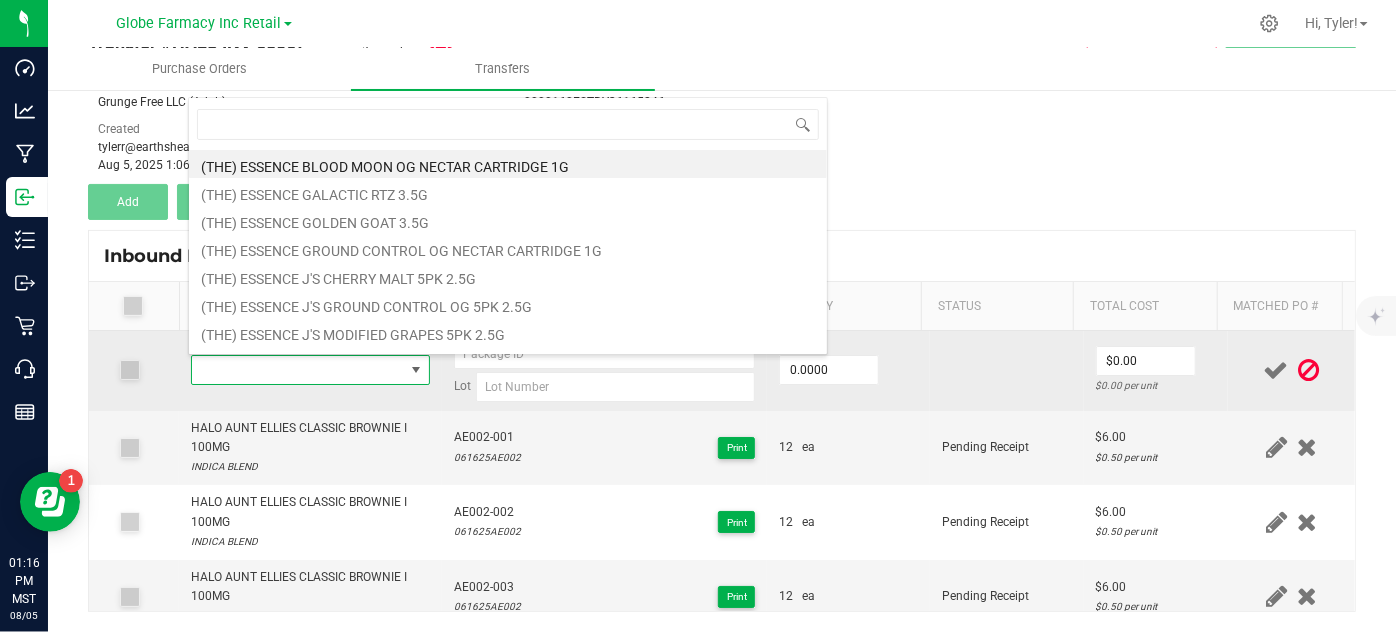type on "HALO AUNT ELLIES CLASSIC BROWNIE S 100MG" 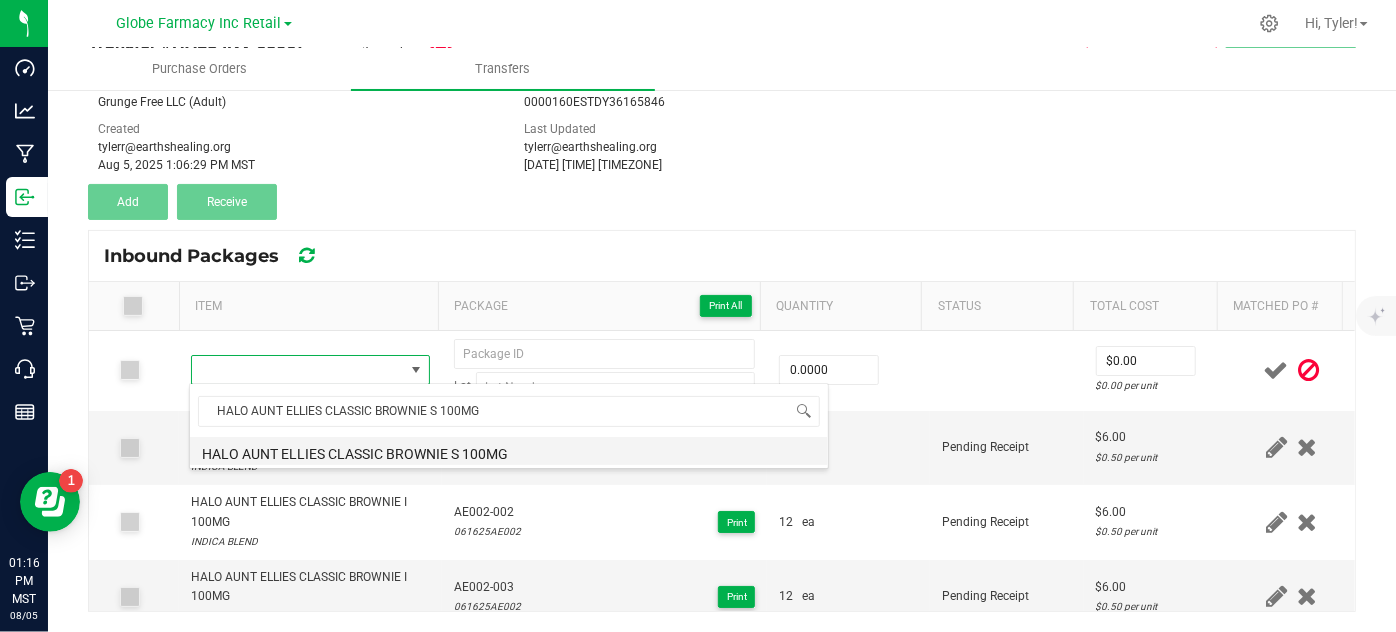 click on "HALO AUNT ELLIES CLASSIC BROWNIE S 100MG" at bounding box center (509, 451) 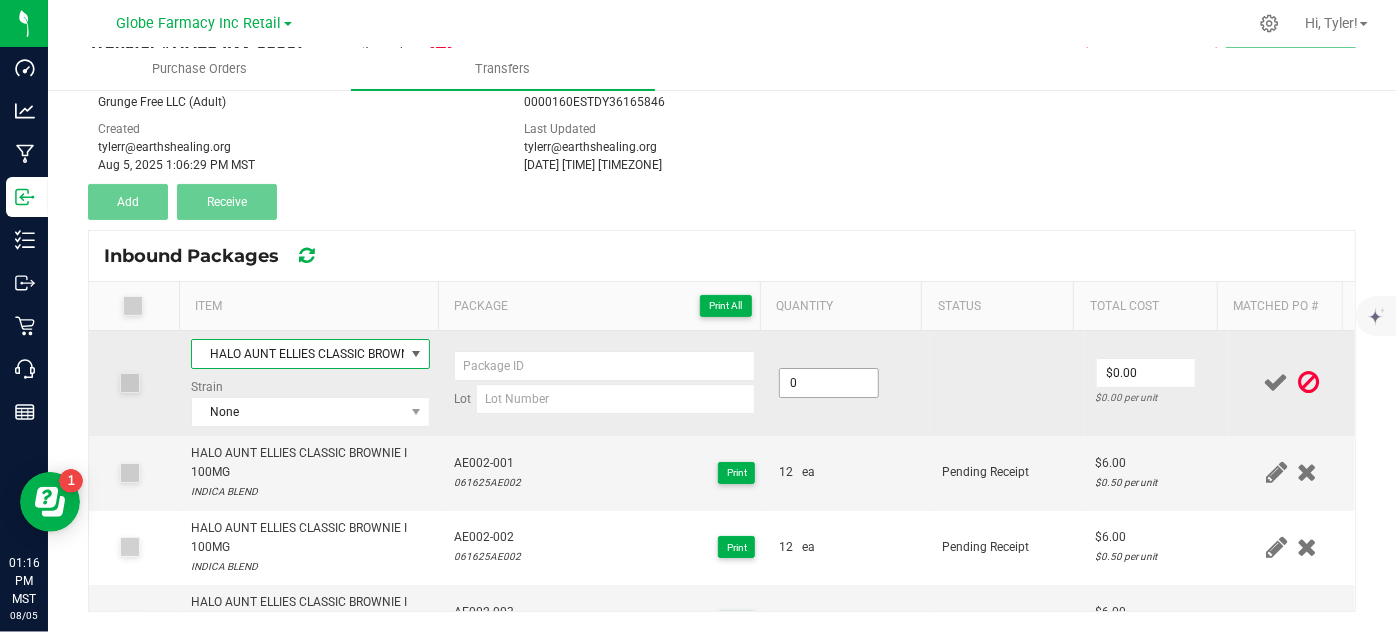click on "0" at bounding box center (829, 383) 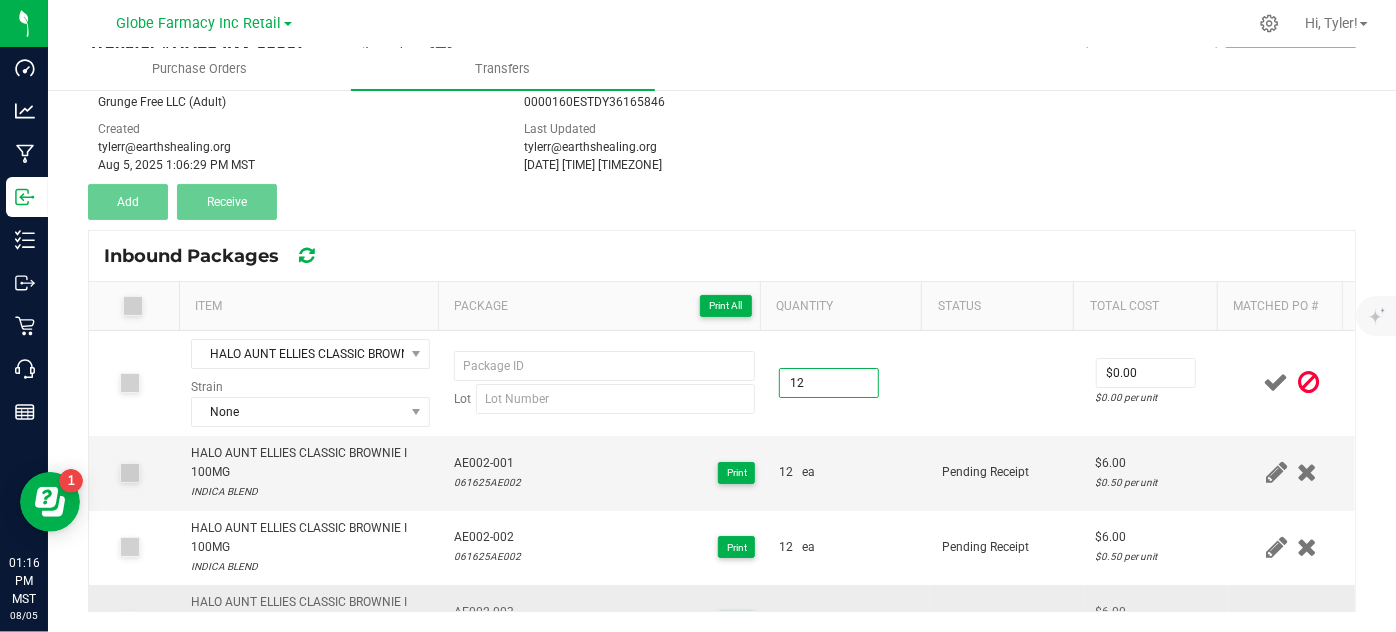 type on "12 ea" 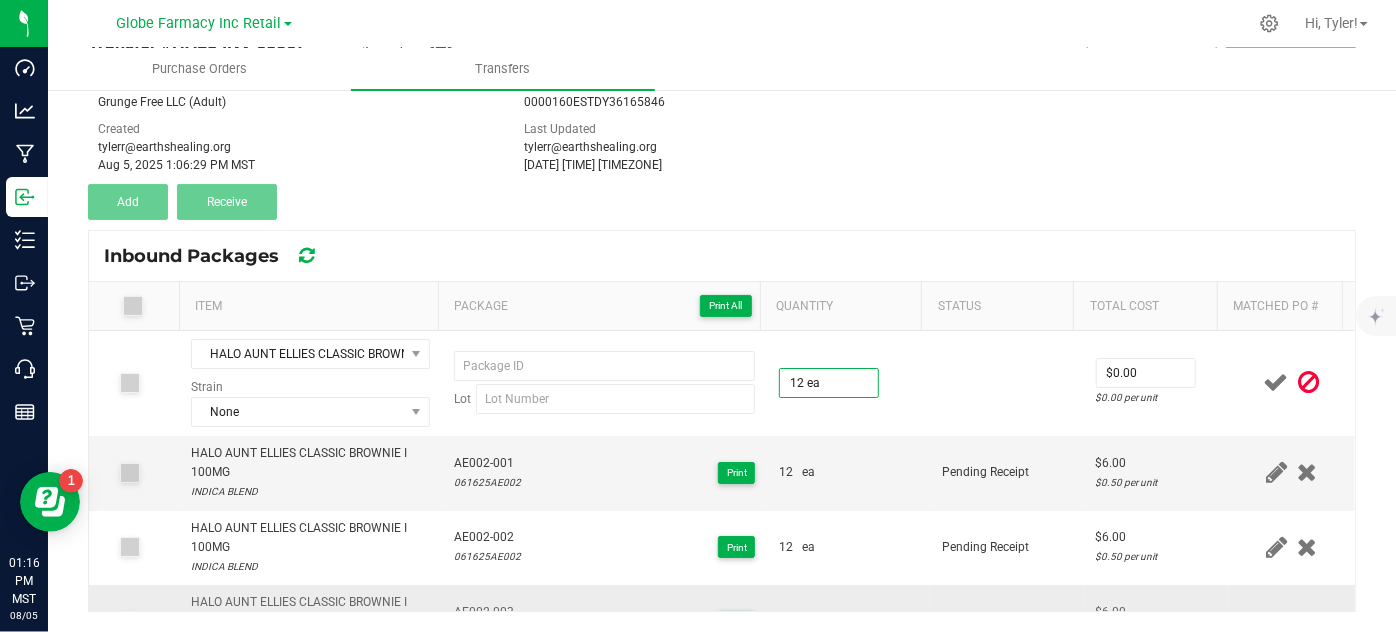 click on "12   ea" at bounding box center (848, 622) 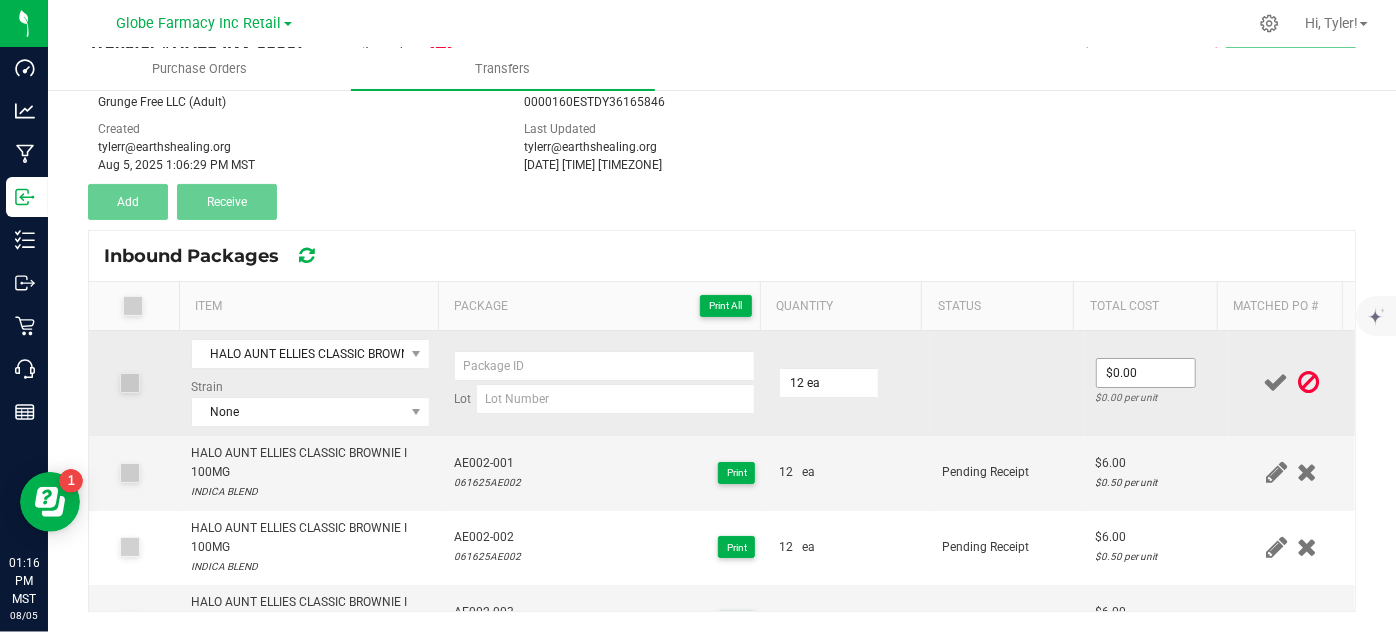 click on "$0.00" at bounding box center [1146, 373] 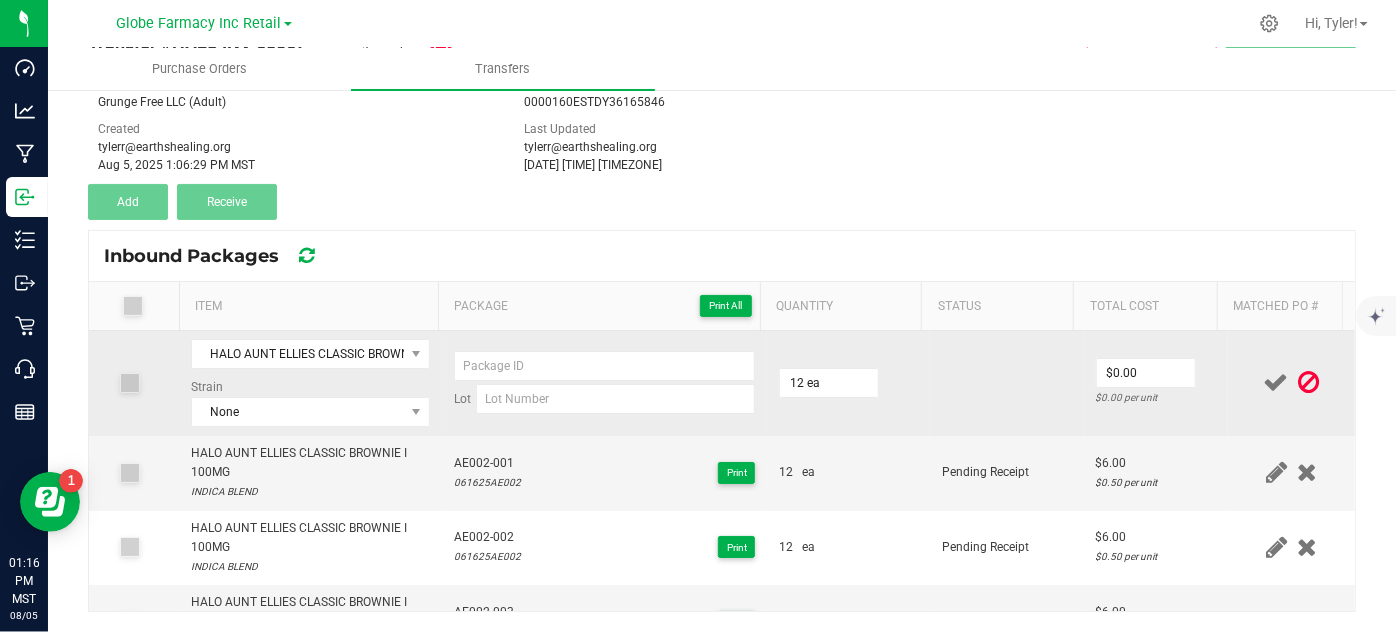 click on "$0.00 per unit" at bounding box center (1156, 397) 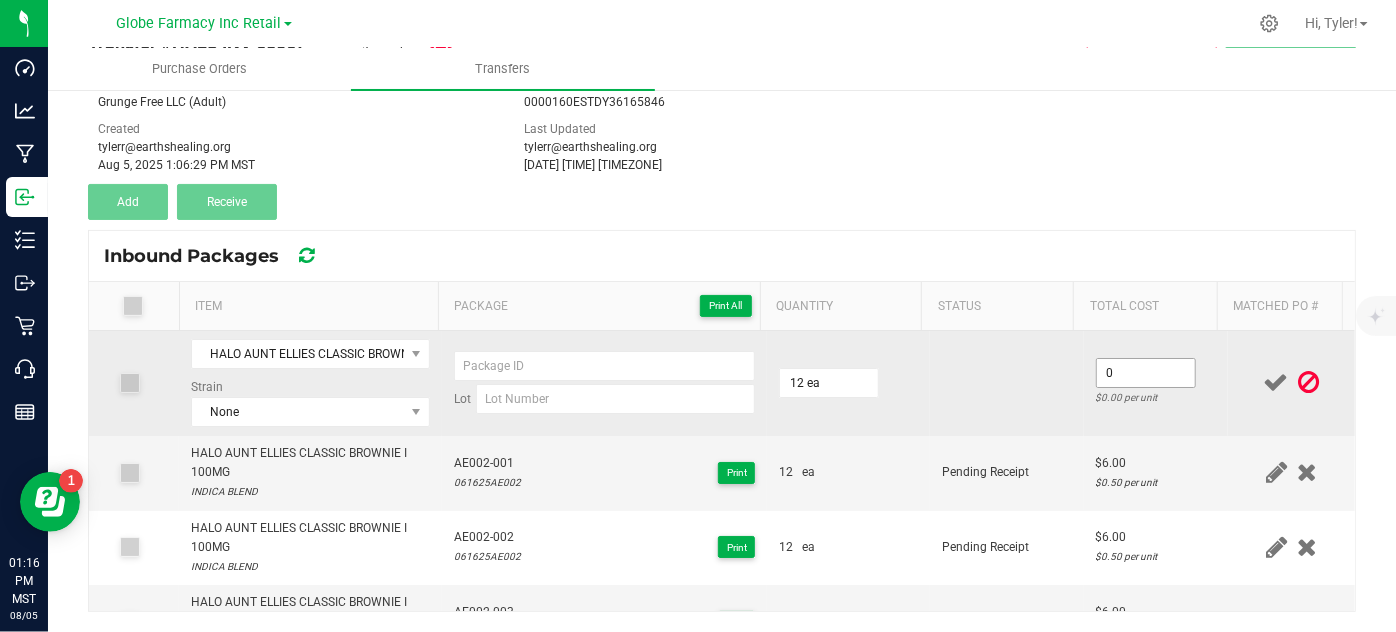 click on "0" at bounding box center [1146, 373] 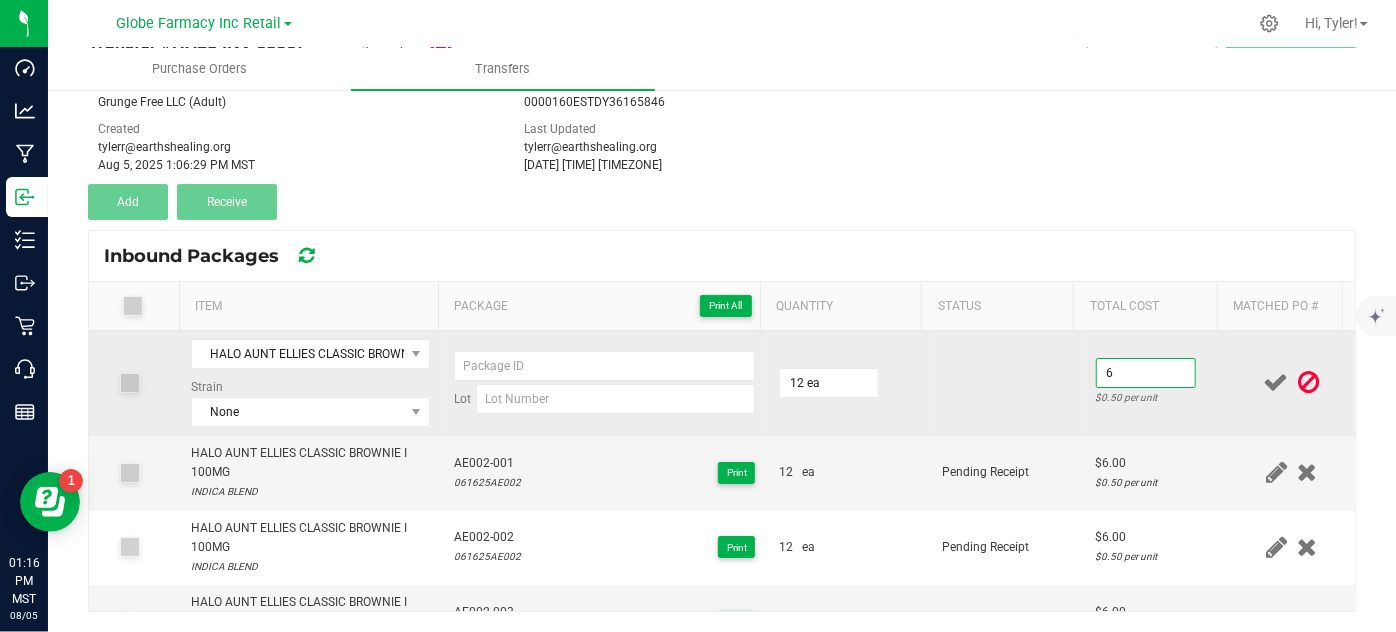 type on "$6.00" 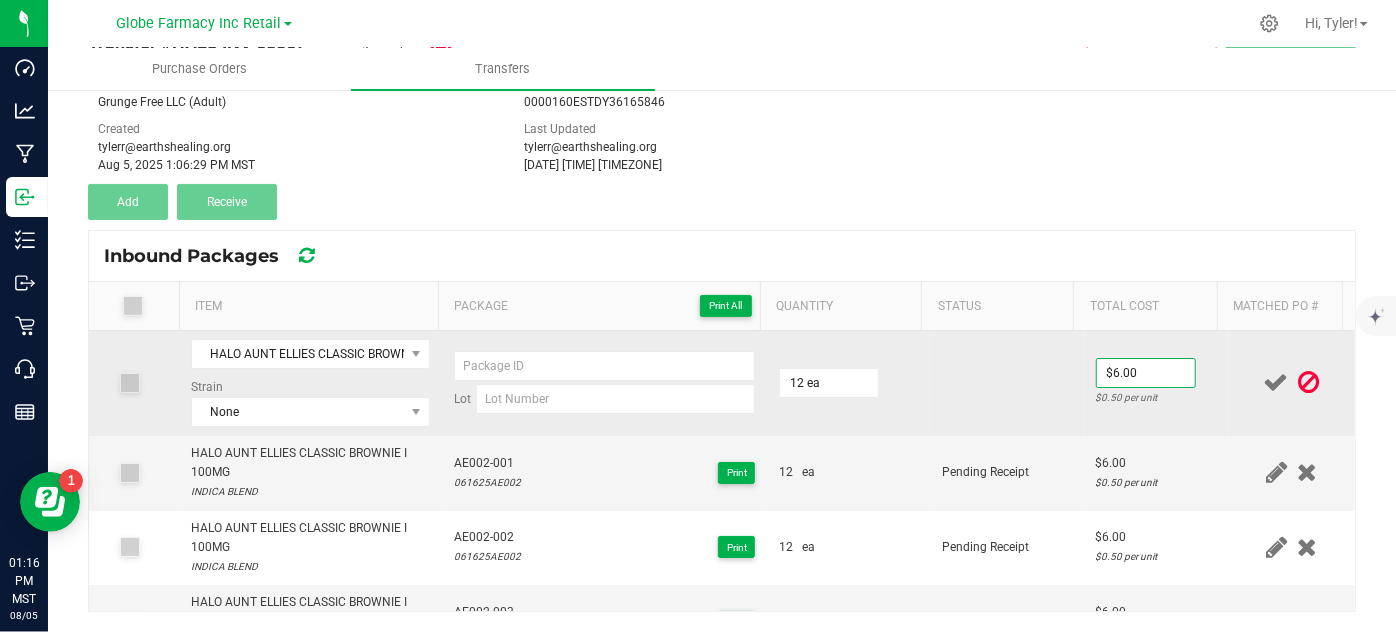 click at bounding box center (1007, 383) 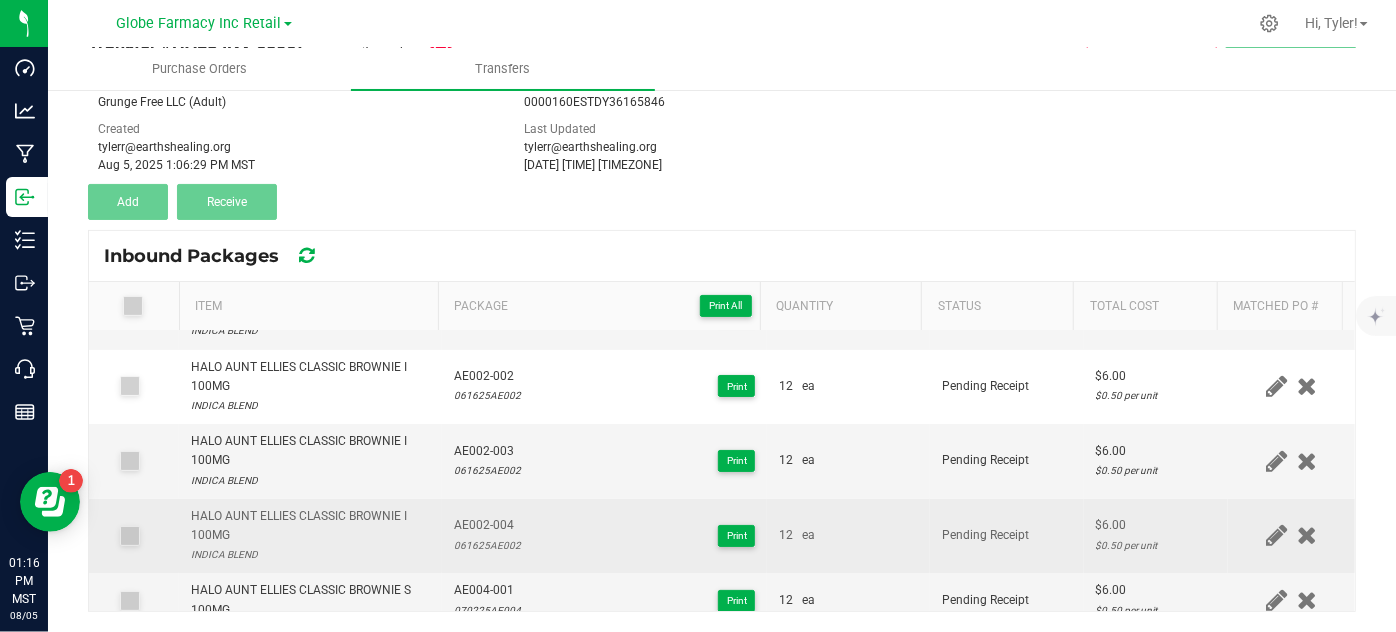 scroll, scrollTop: 283, scrollLeft: 0, axis: vertical 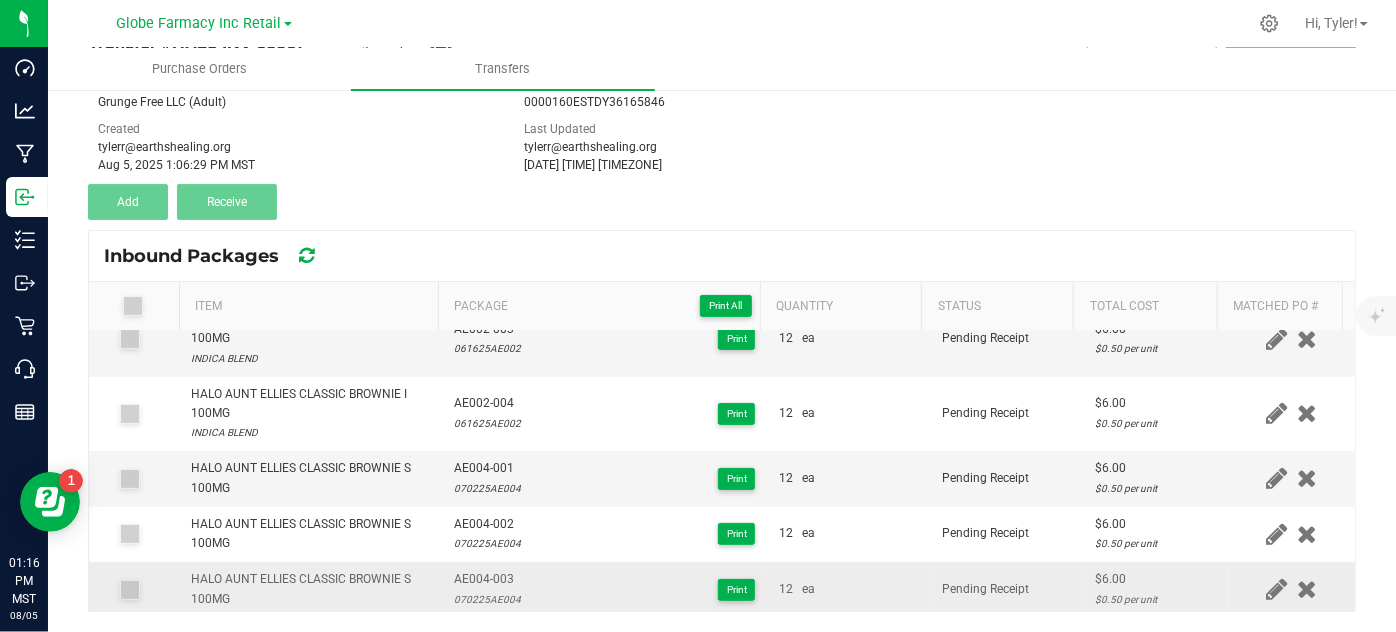 click on "AE004-003" at bounding box center [487, 579] 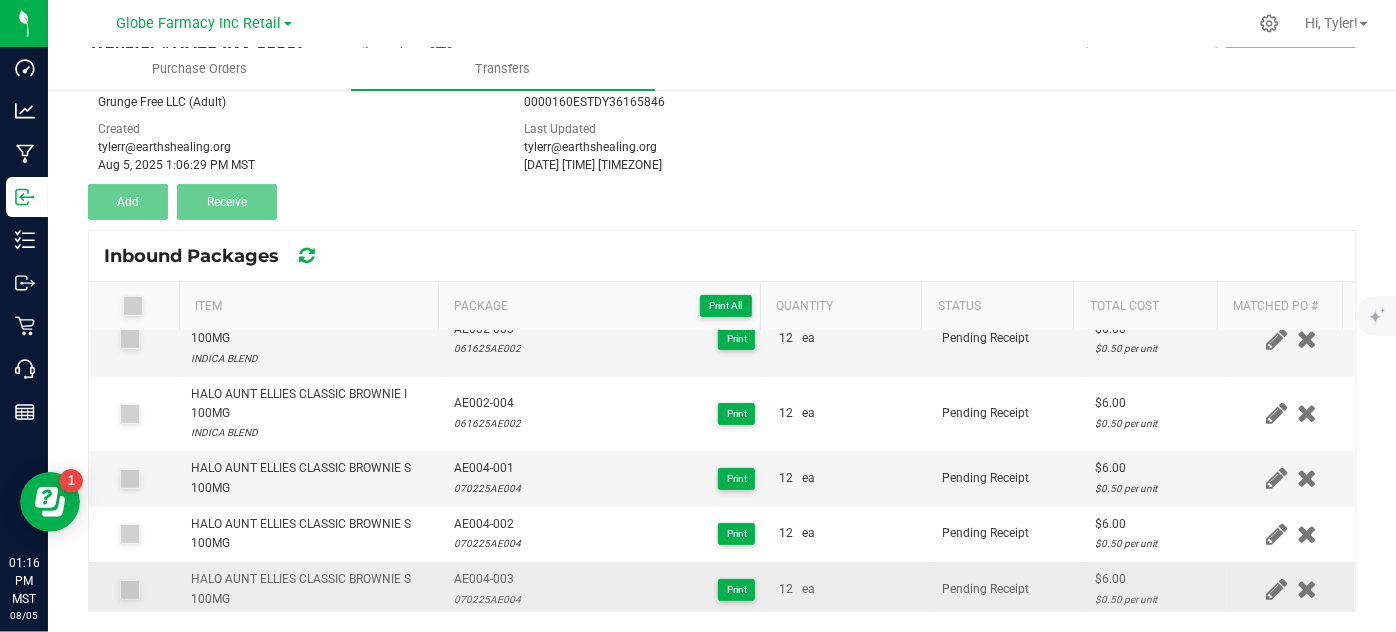 click on "AE004-003" at bounding box center (487, 579) 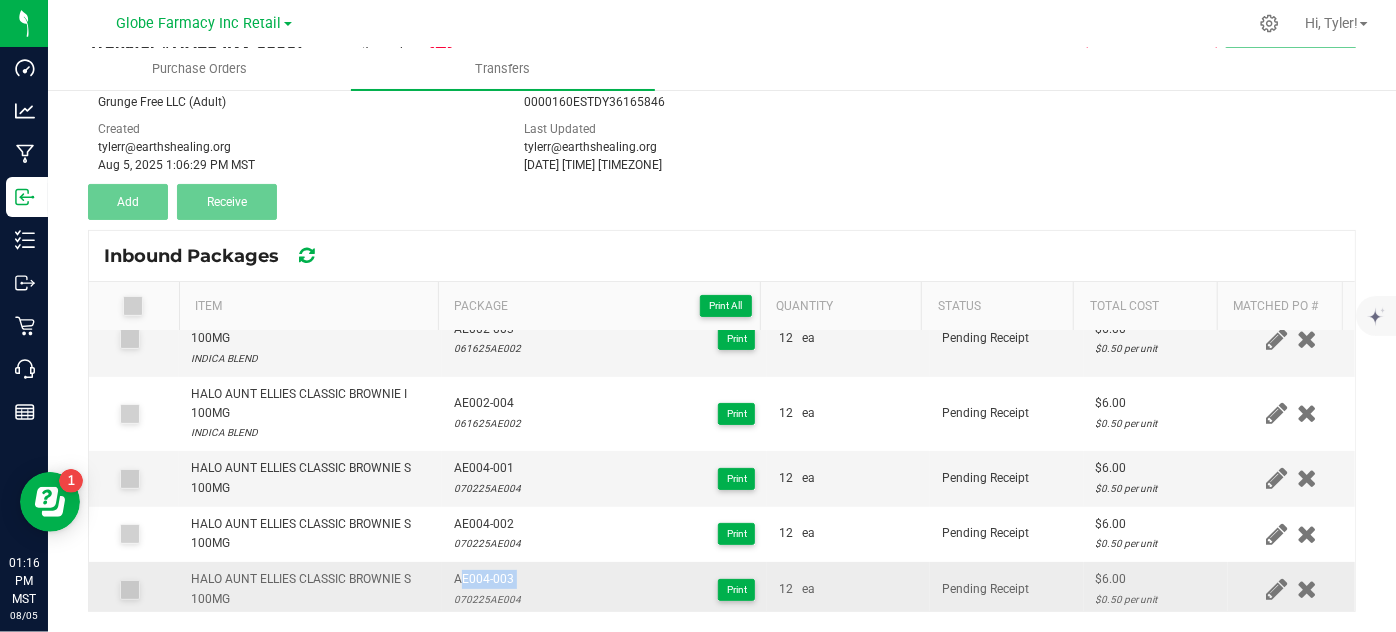 click on "AE004-003" at bounding box center (487, 579) 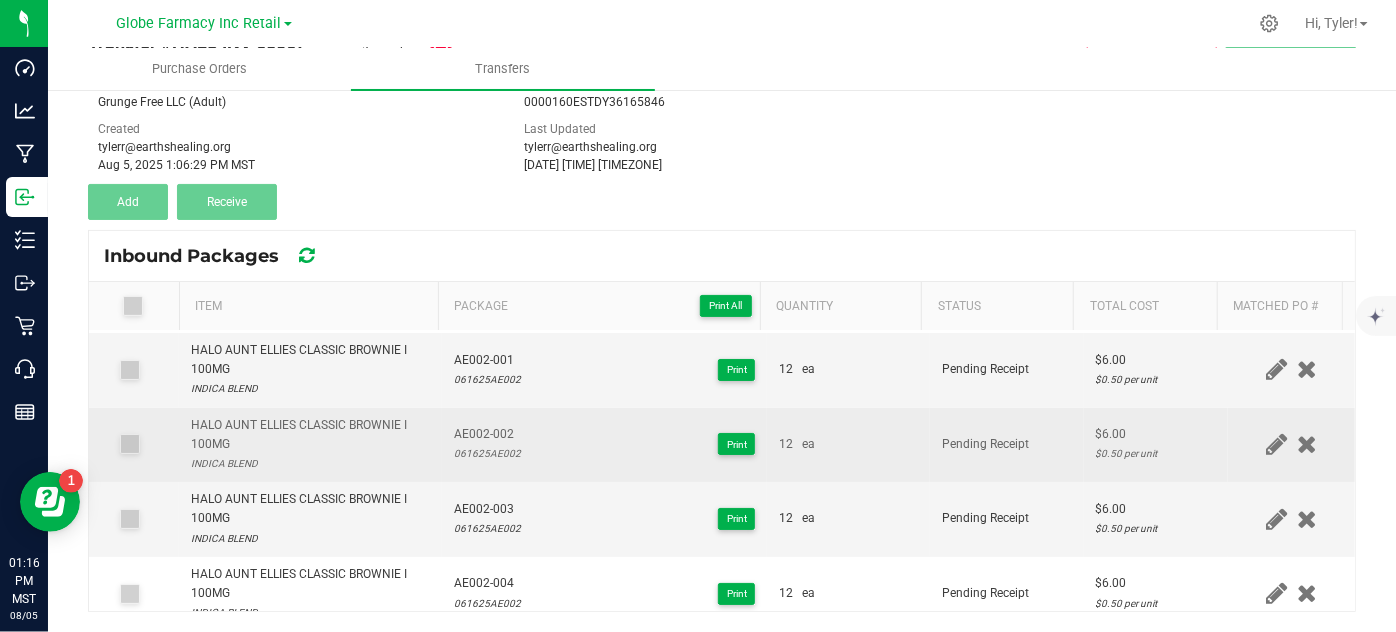 scroll, scrollTop: 0, scrollLeft: 0, axis: both 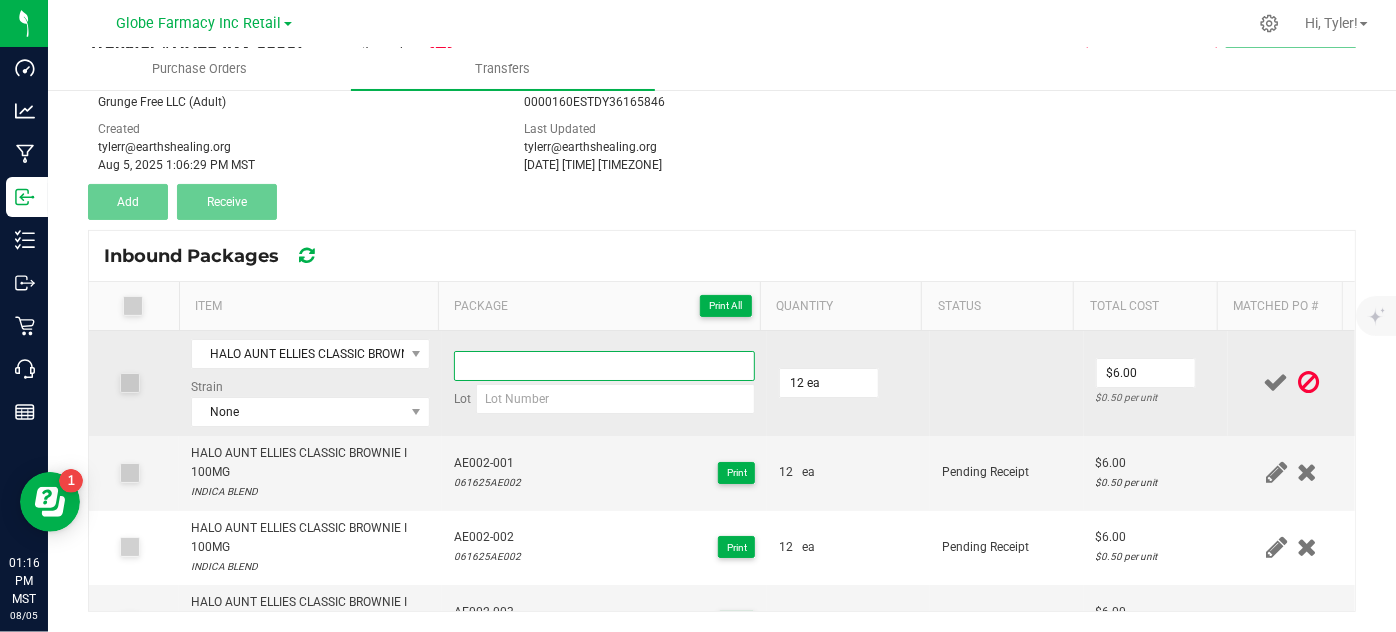 drag, startPoint x: 550, startPoint y: 370, endPoint x: 538, endPoint y: 362, distance: 14.422205 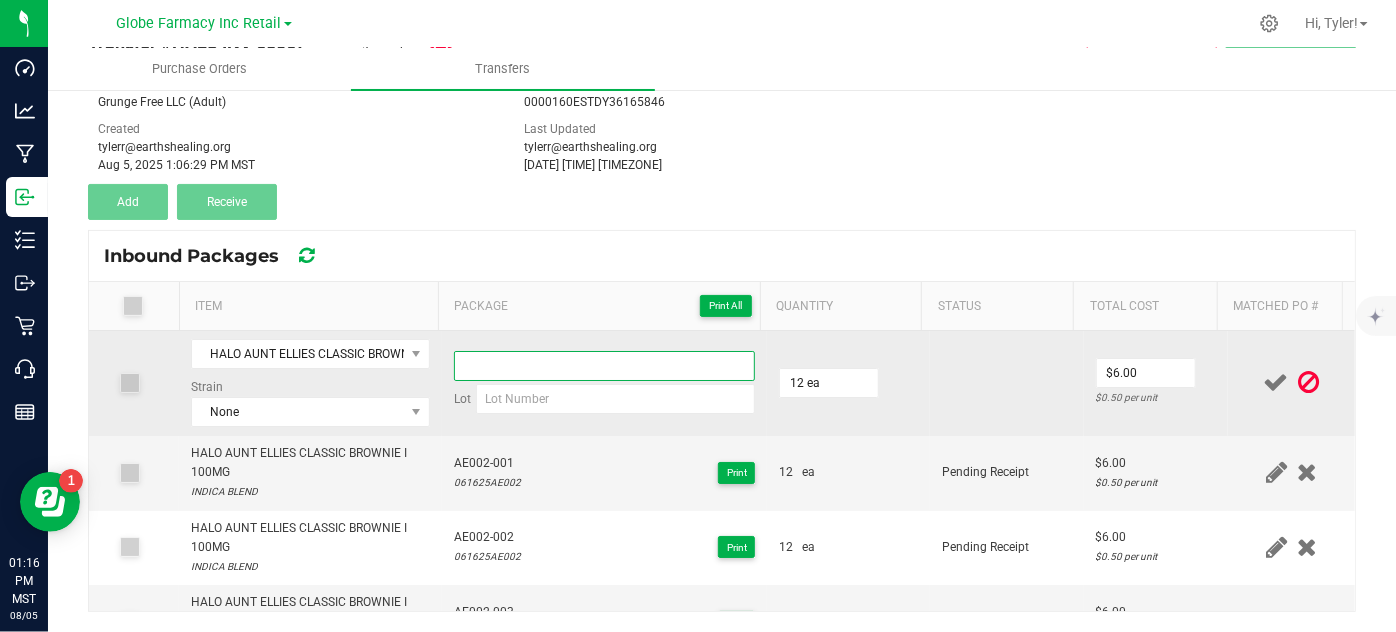 click at bounding box center [605, 366] 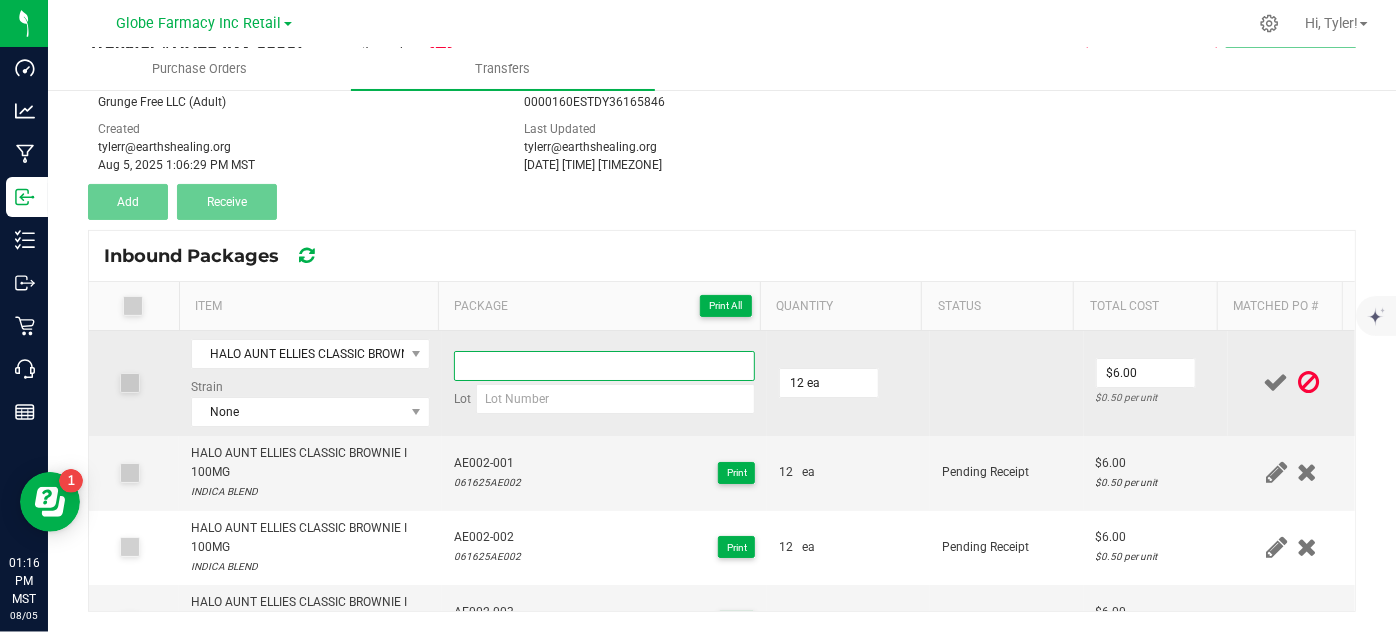 paste on "AE004-003" 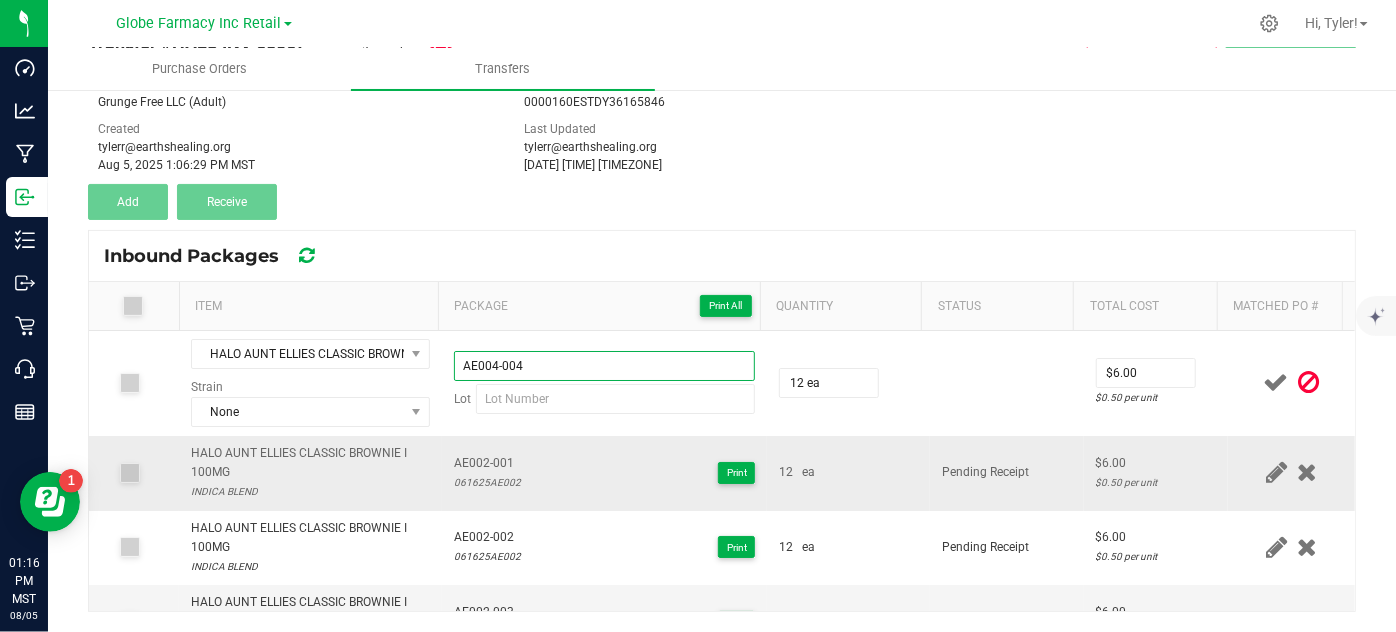 type on "AE004-004" 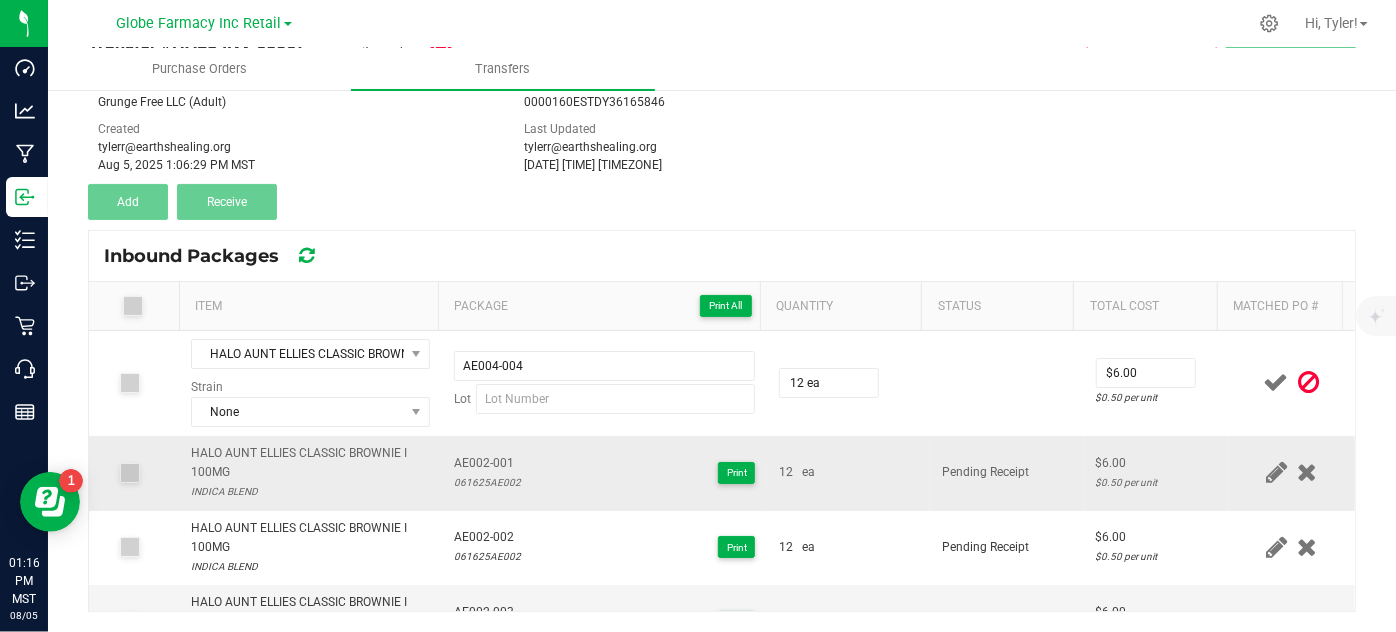 click on "AE002-001" at bounding box center (487, 463) 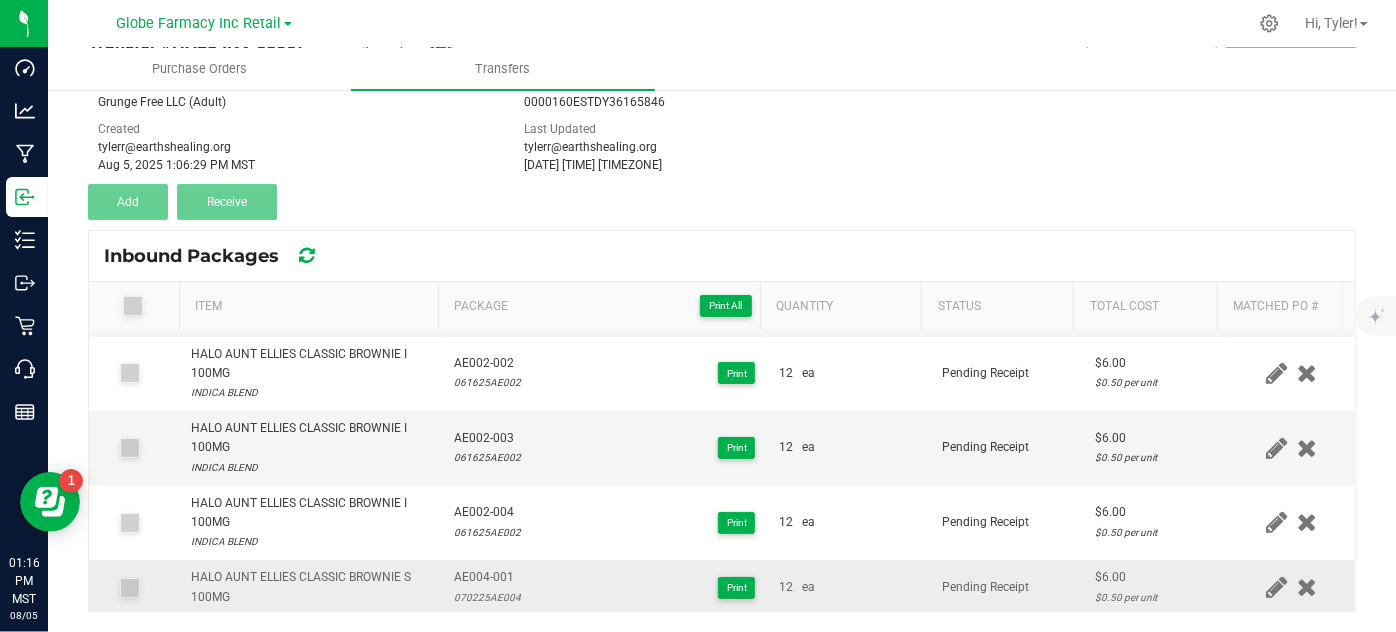 scroll, scrollTop: 283, scrollLeft: 0, axis: vertical 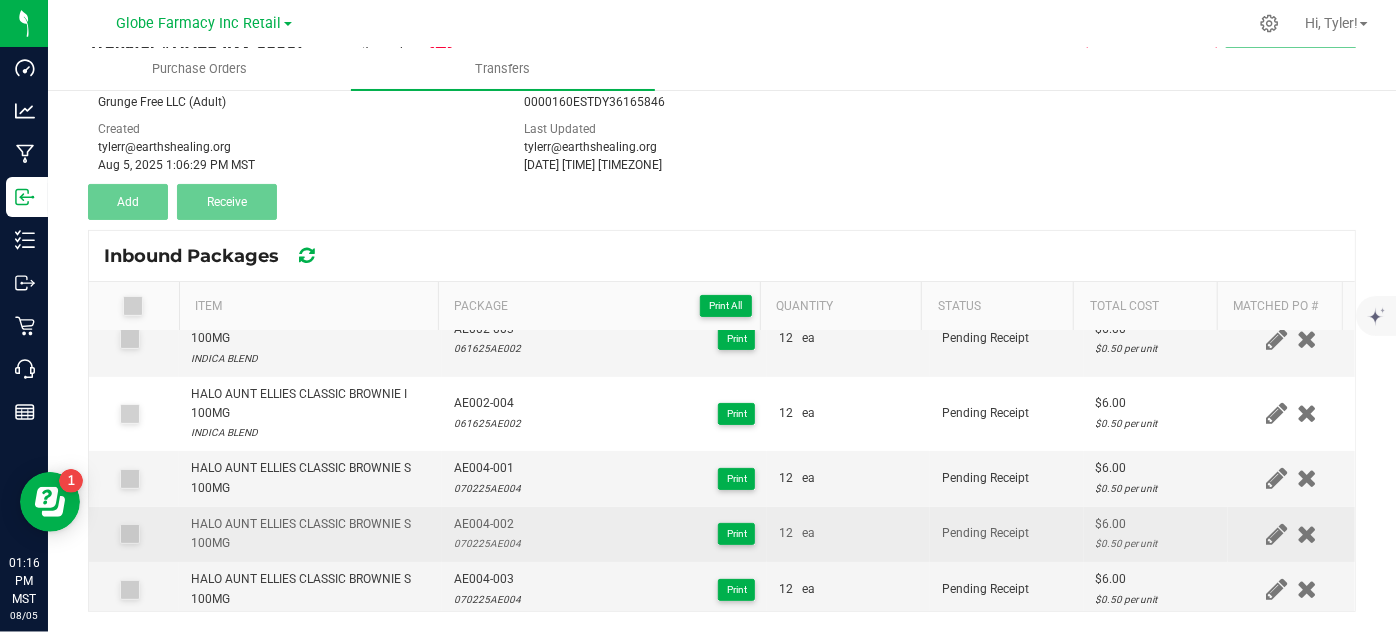 click on "070225AE004" at bounding box center [487, 543] 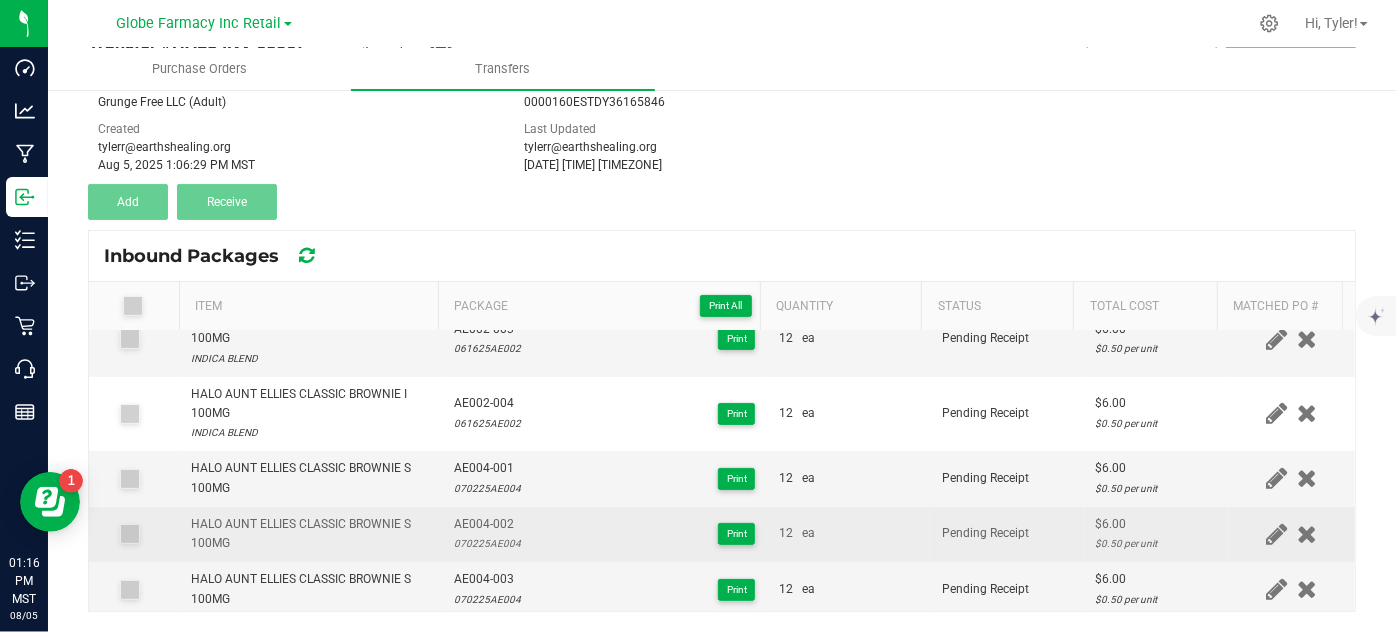 click on "070225AE004" at bounding box center [487, 543] 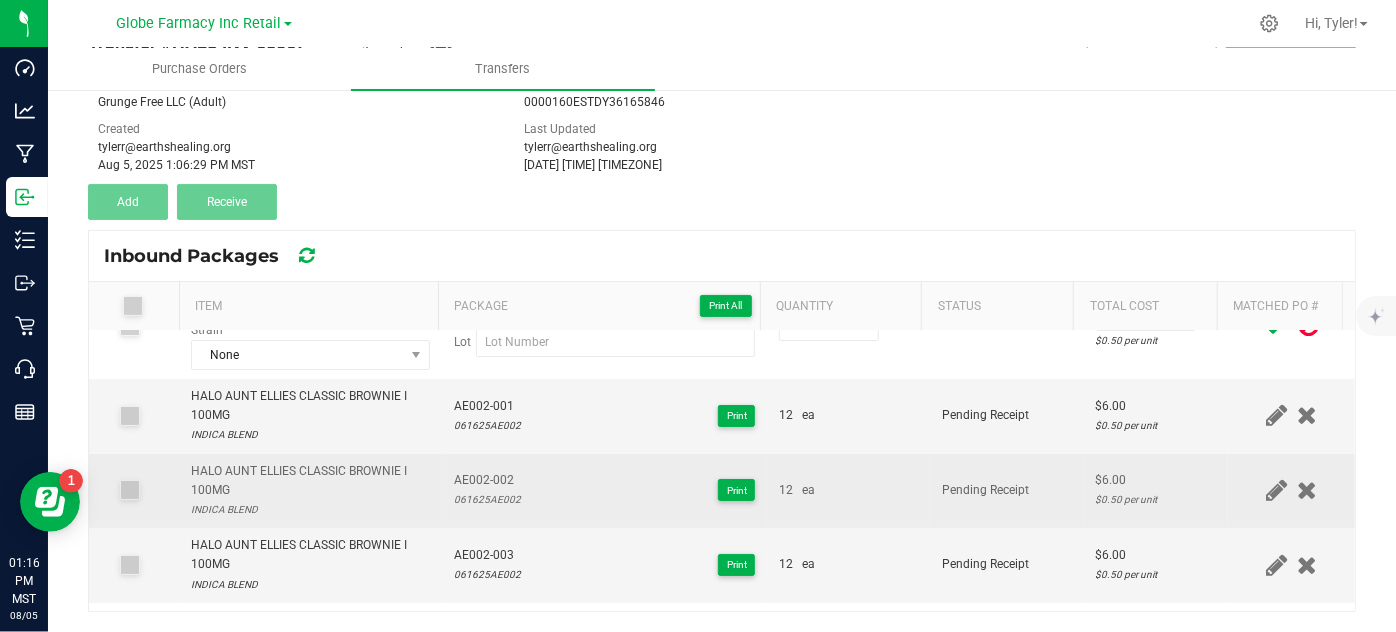 scroll, scrollTop: 0, scrollLeft: 0, axis: both 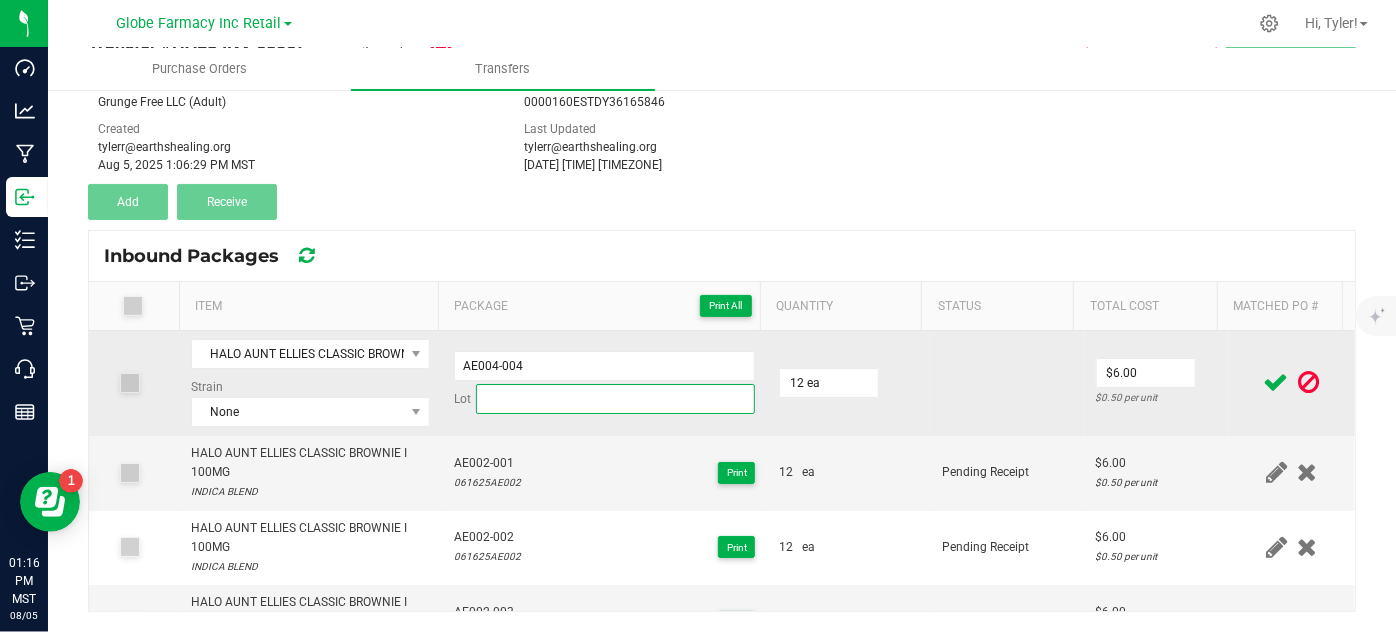 click at bounding box center [616, 399] 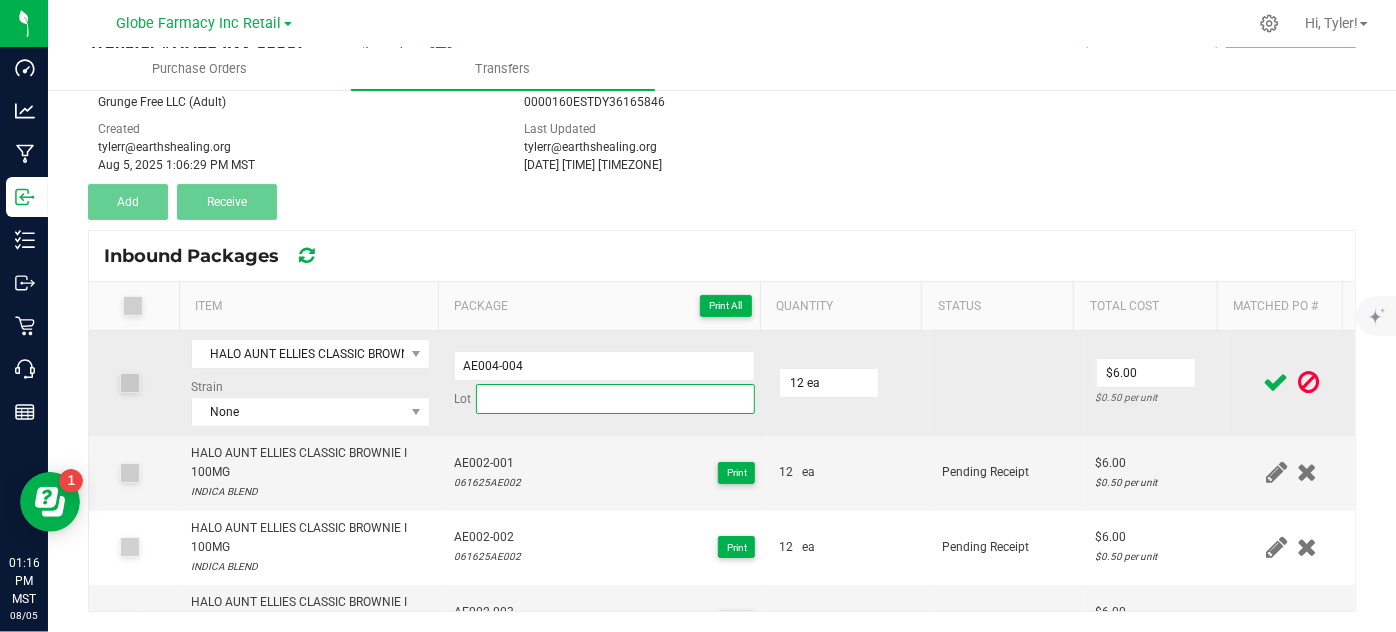 paste on "070225AE004" 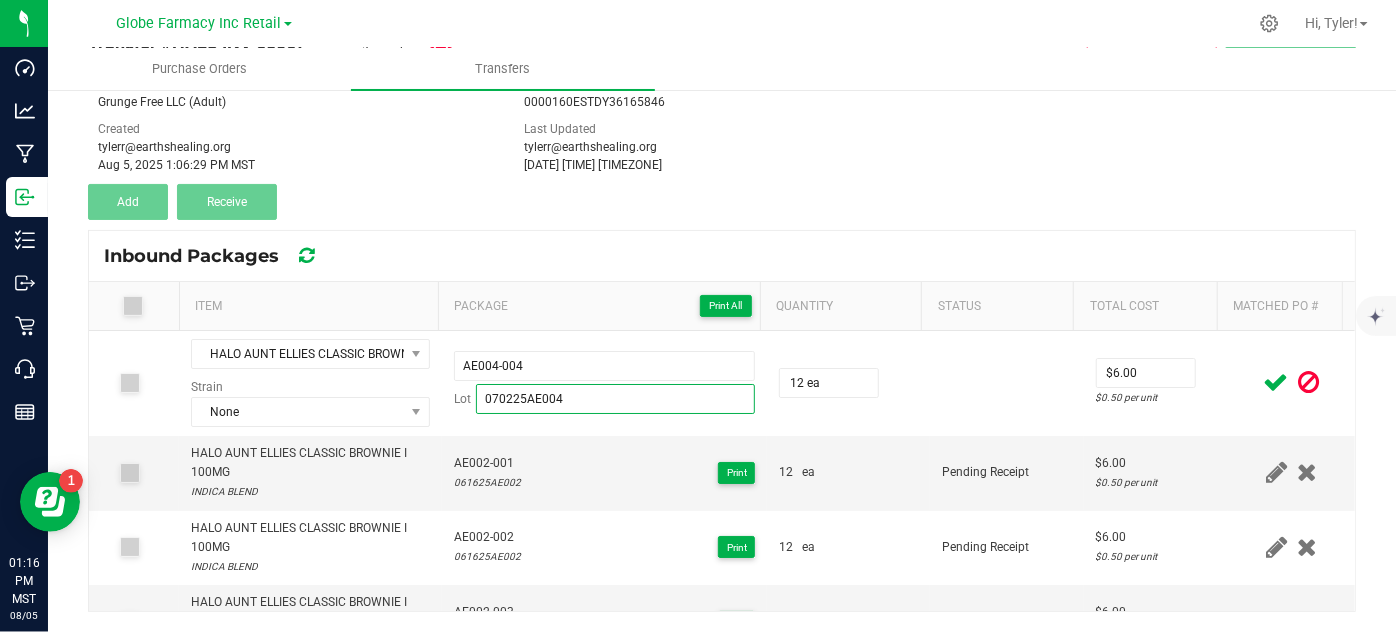 type on "070225AE004" 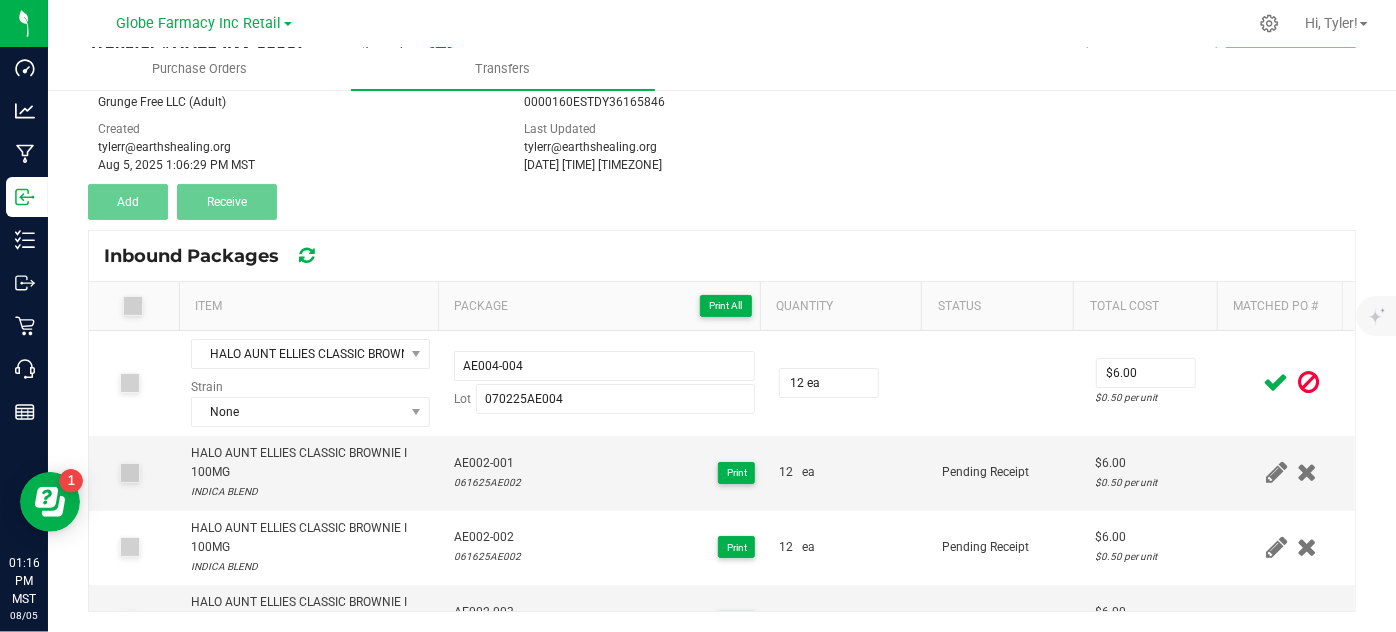 click at bounding box center [1276, 382] 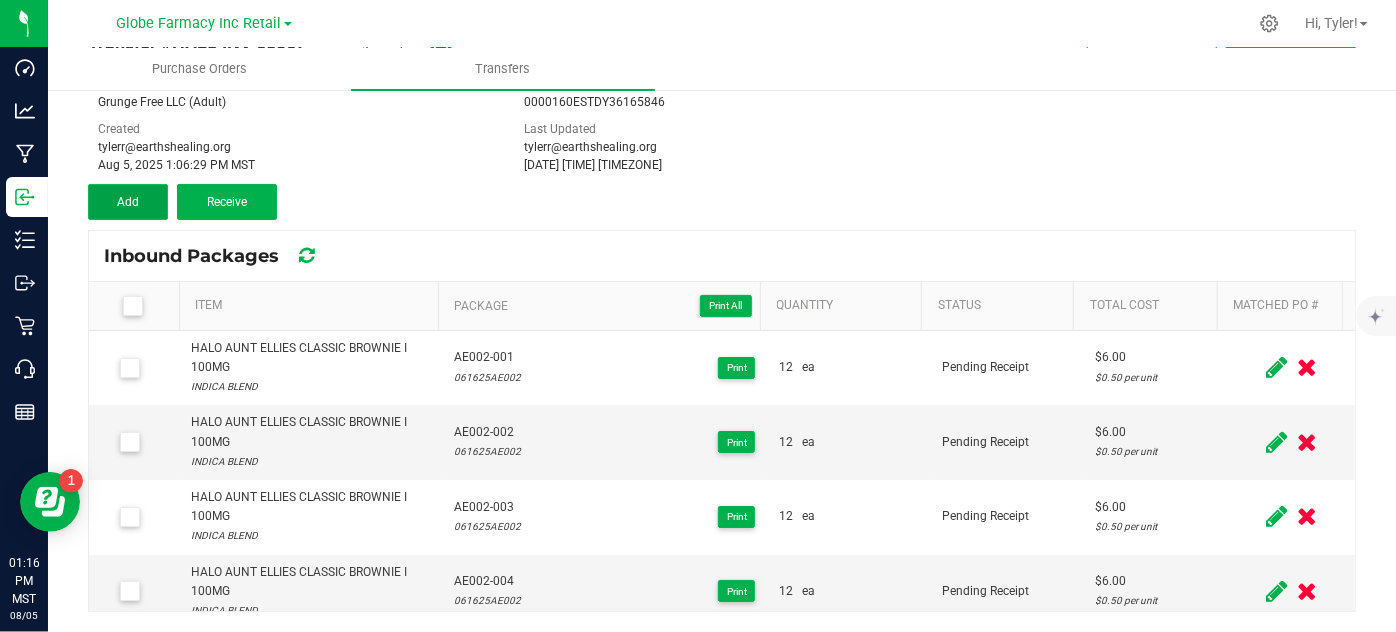 click on "Add" at bounding box center (128, 202) 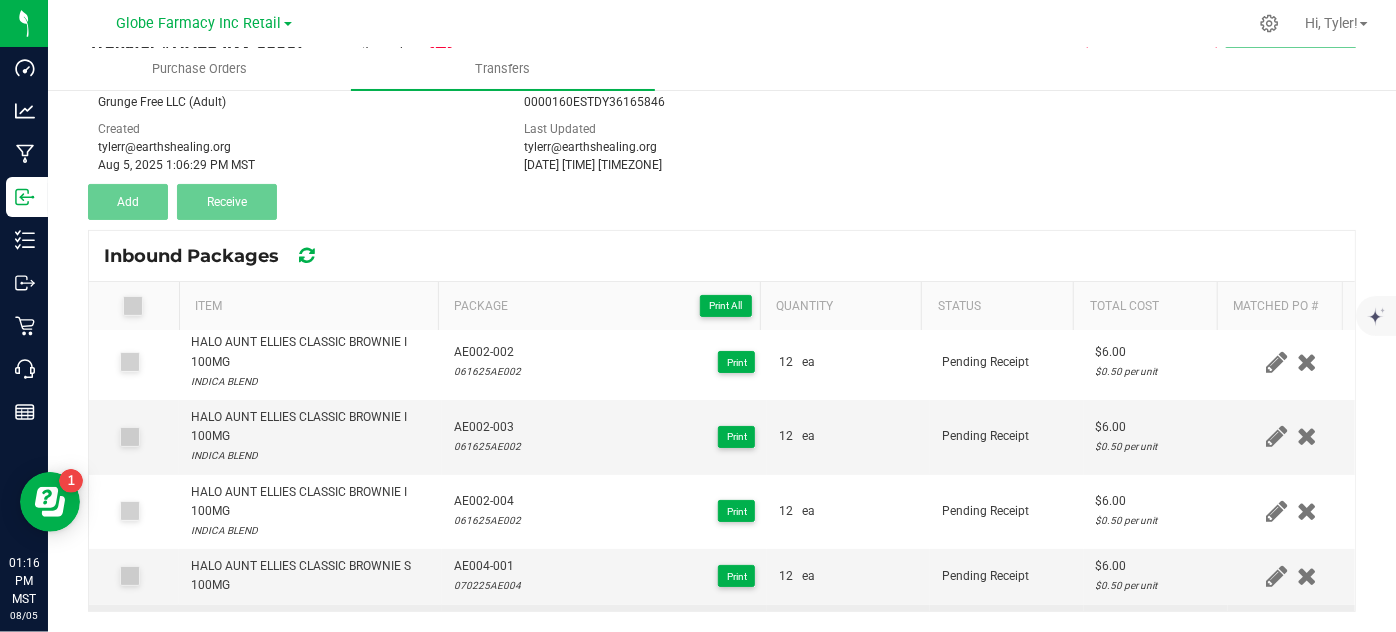 scroll, scrollTop: 314, scrollLeft: 0, axis: vertical 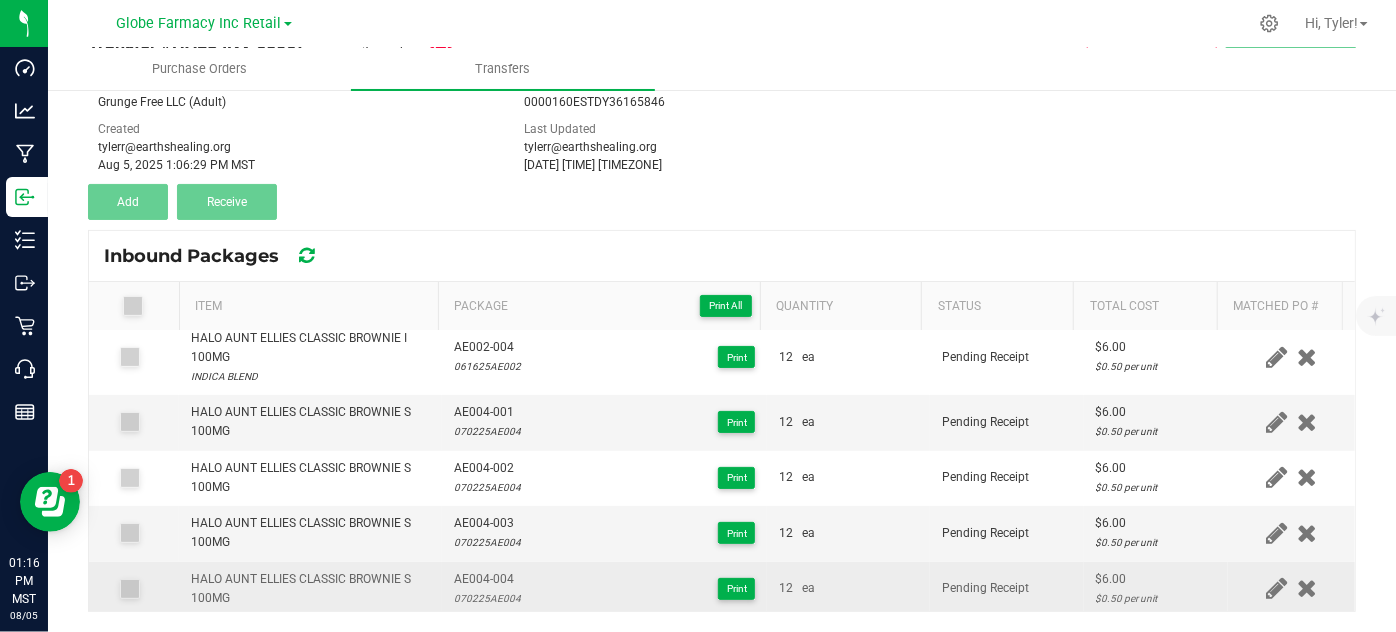 click on "HALO AUNT ELLIES CLASSIC BROWNIE S 100MG" at bounding box center (310, 589) 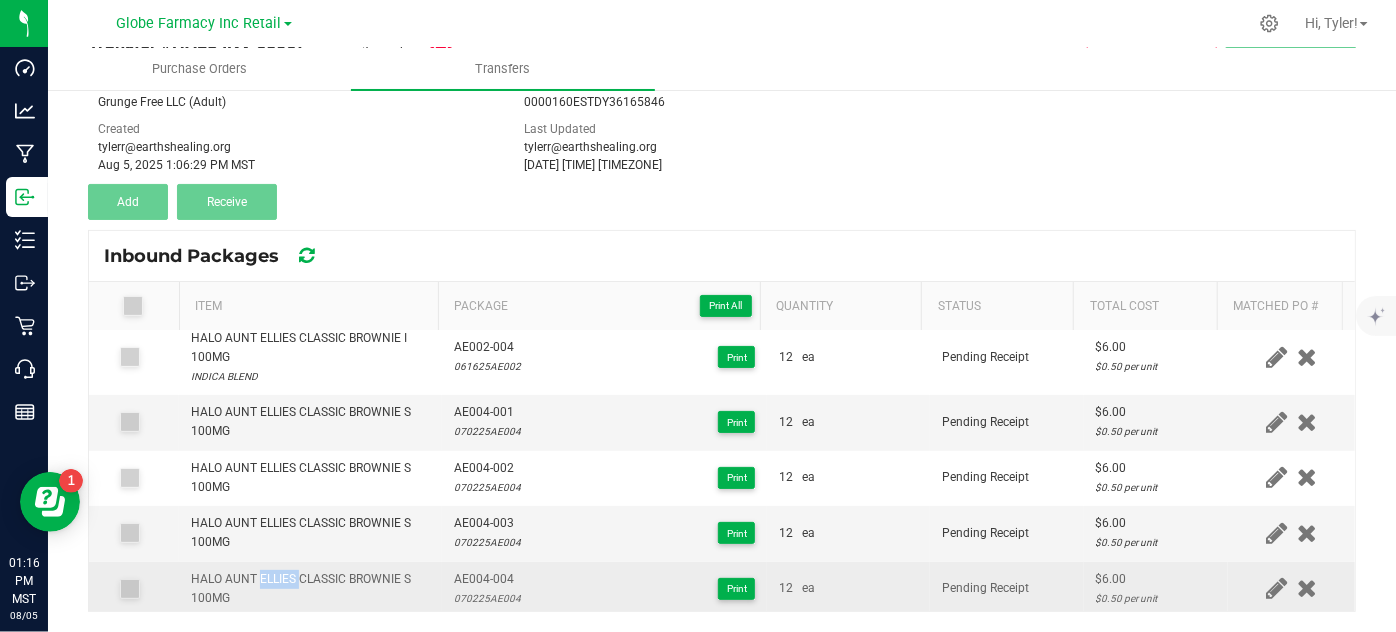 click on "HALO AUNT ELLIES CLASSIC BROWNIE S 100MG" at bounding box center [310, 589] 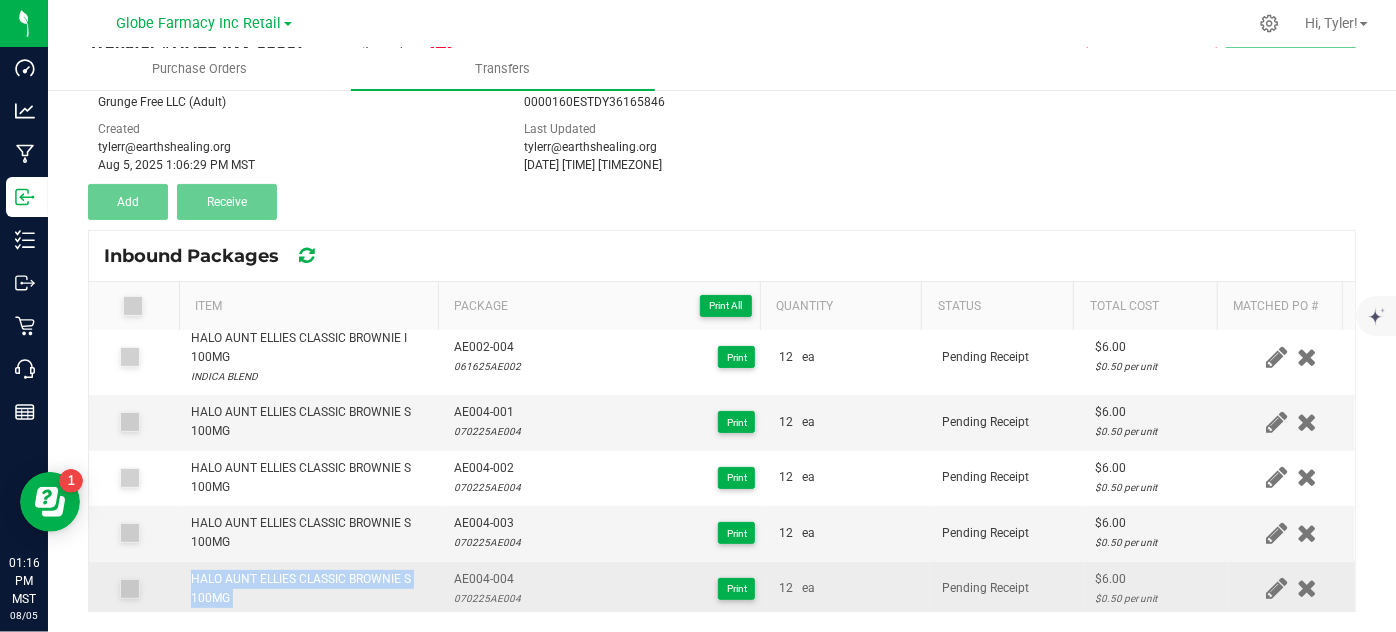 click on "HALO AUNT ELLIES CLASSIC BROWNIE S 100MG" at bounding box center [310, 589] 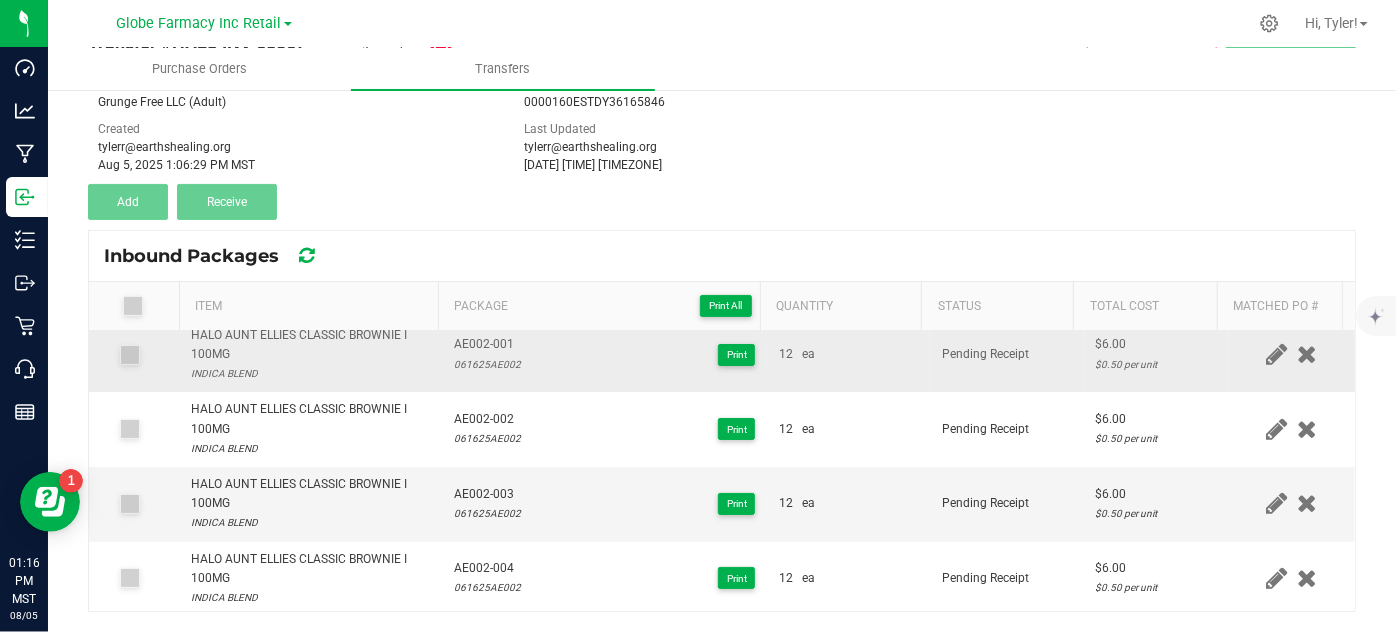 scroll, scrollTop: 0, scrollLeft: 0, axis: both 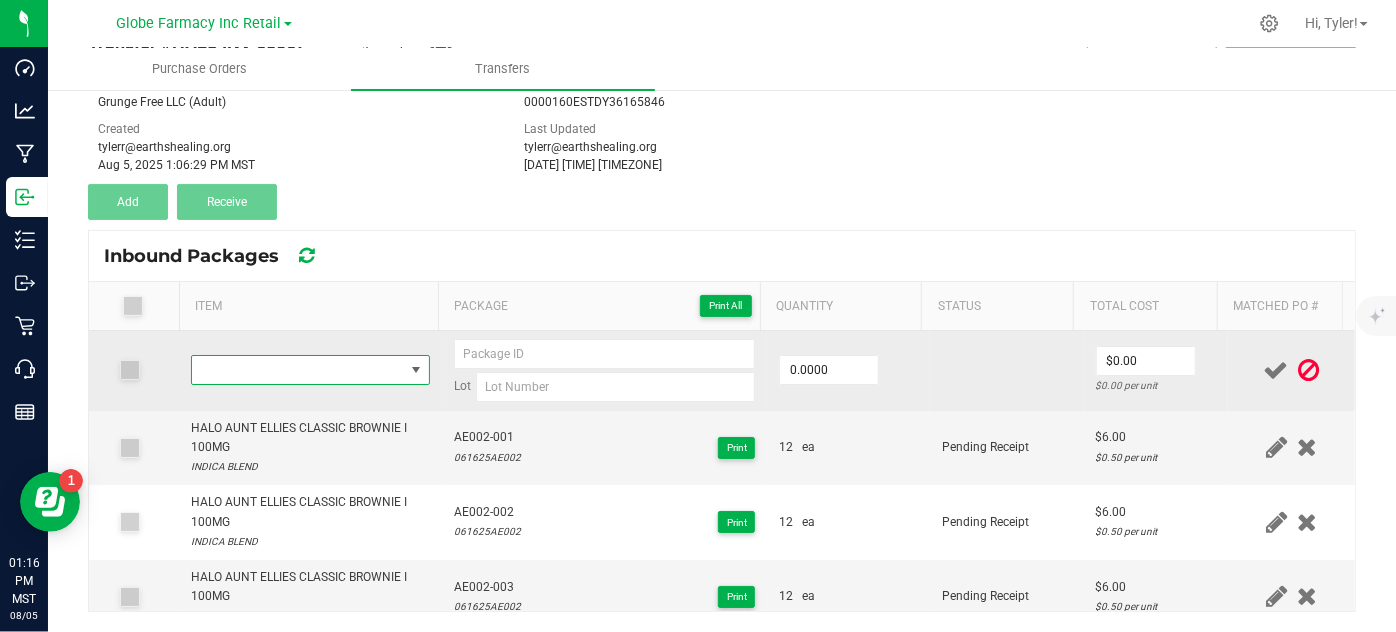 click at bounding box center [297, 370] 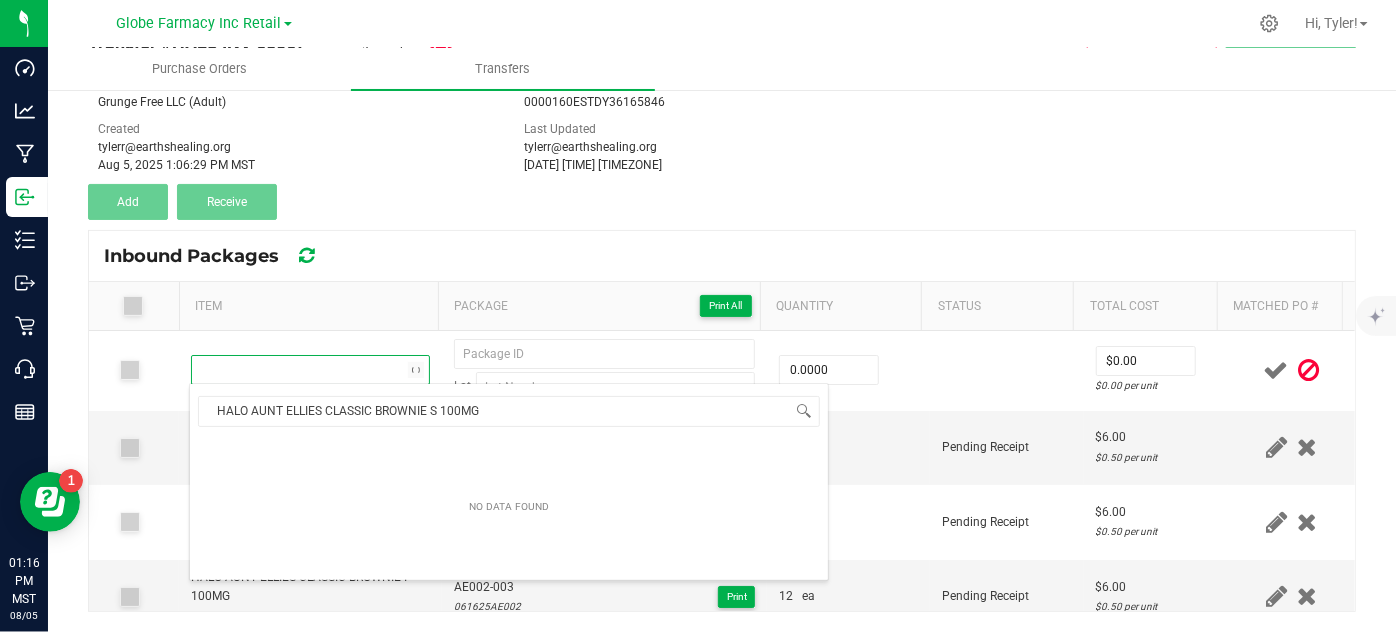 scroll, scrollTop: 99970, scrollLeft: 99767, axis: both 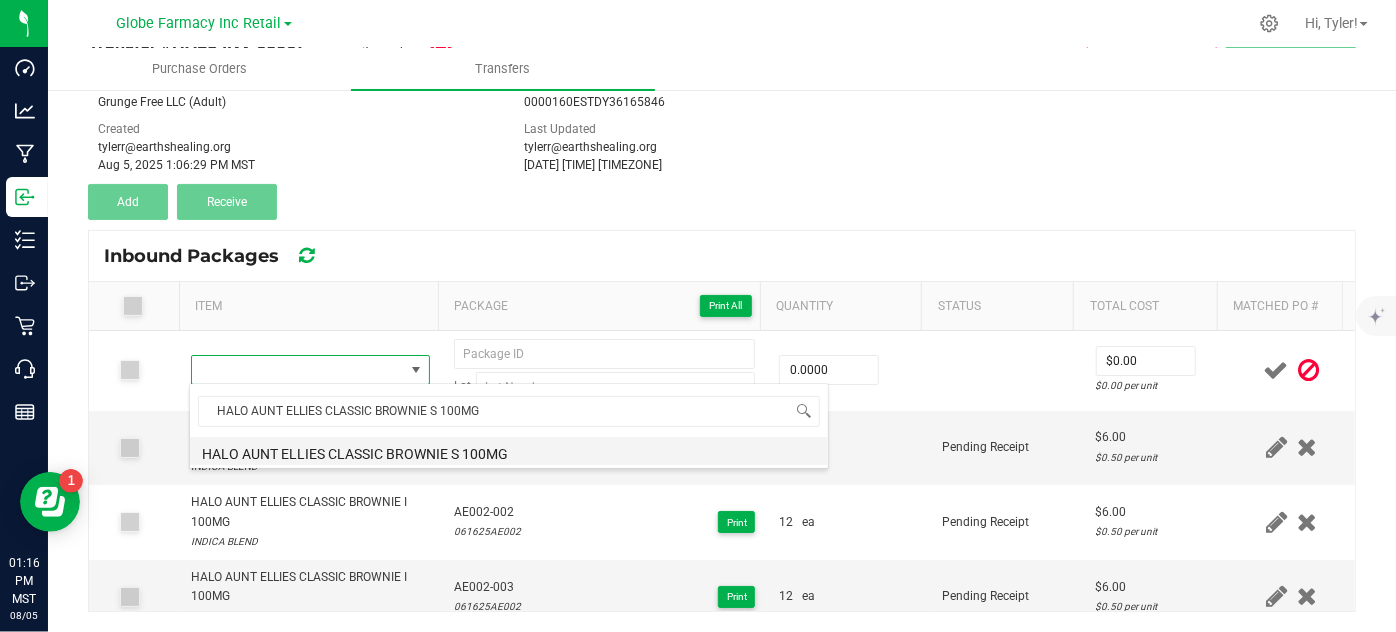 click on "HALO AUNT ELLIES CLASSIC BROWNIE S 100MG" at bounding box center [509, 451] 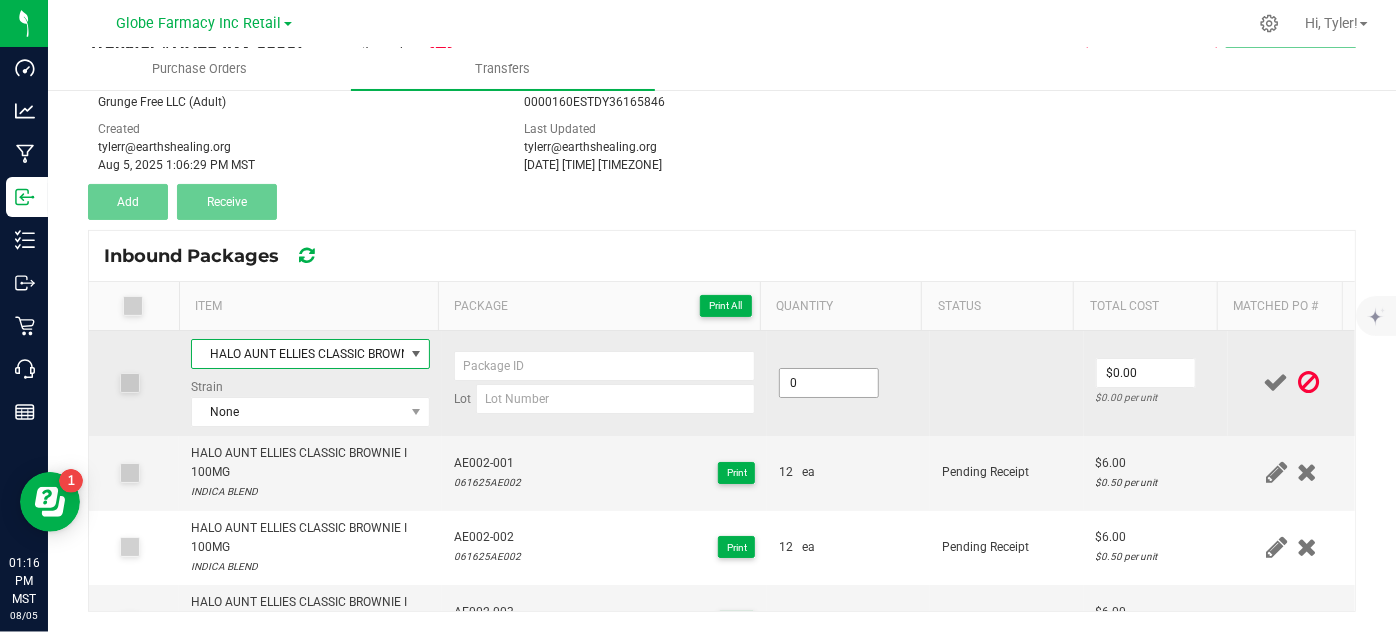 click on "0" at bounding box center [829, 383] 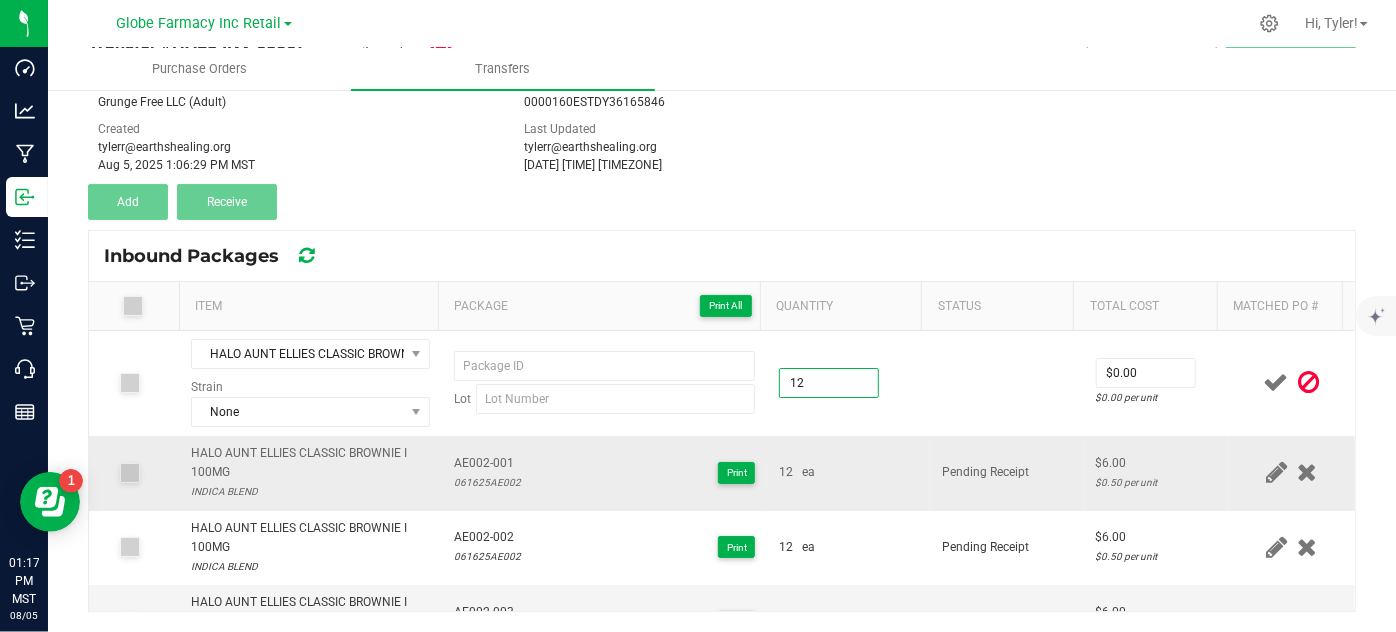 type on "12 ea" 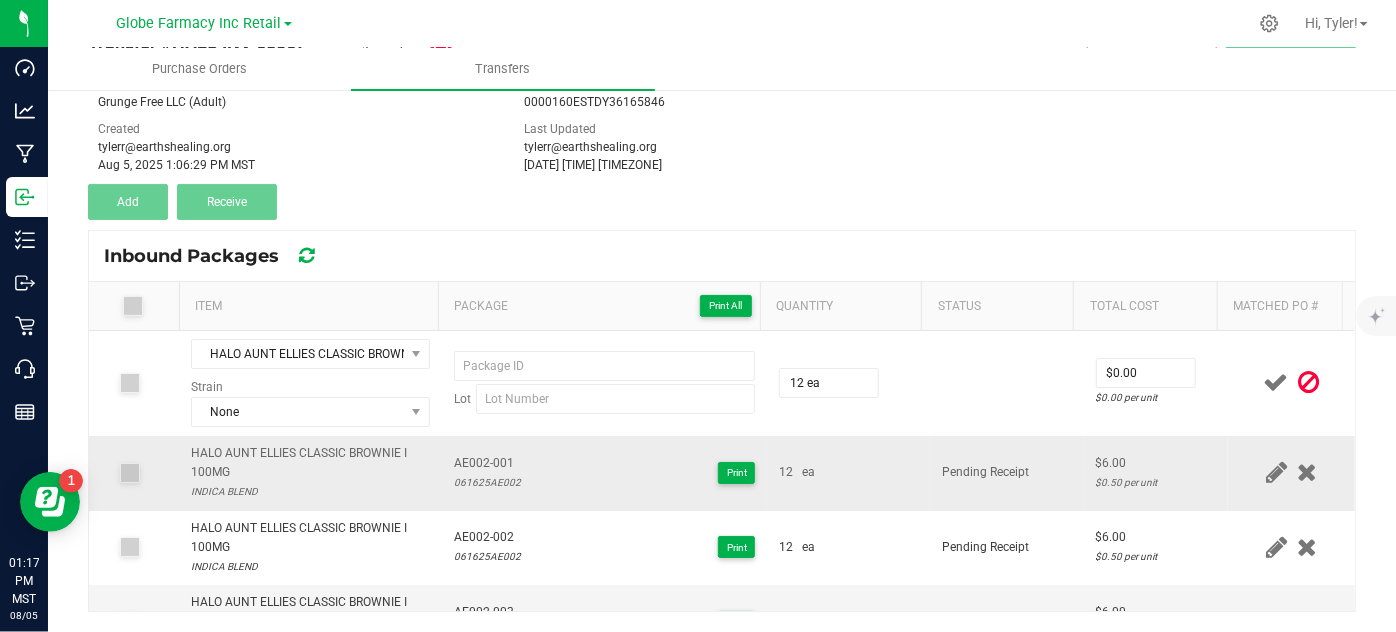 click on "Pending Receipt" at bounding box center (1007, 473) 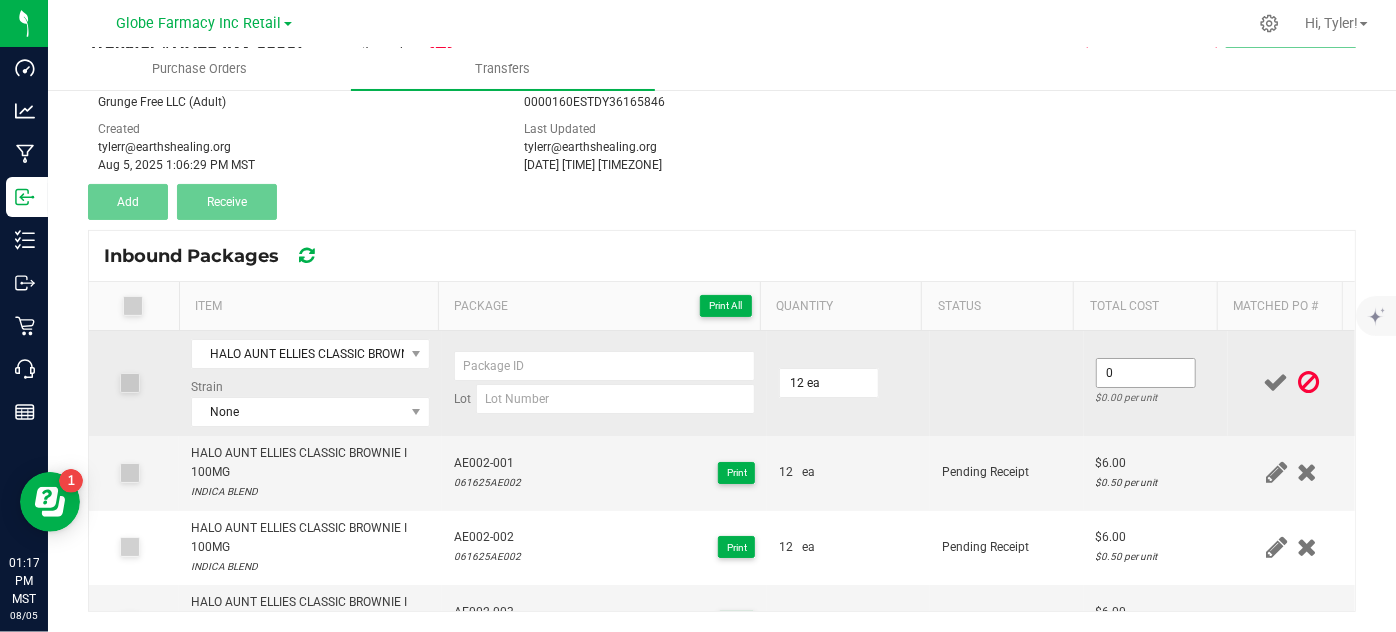 click on "0" at bounding box center [1146, 373] 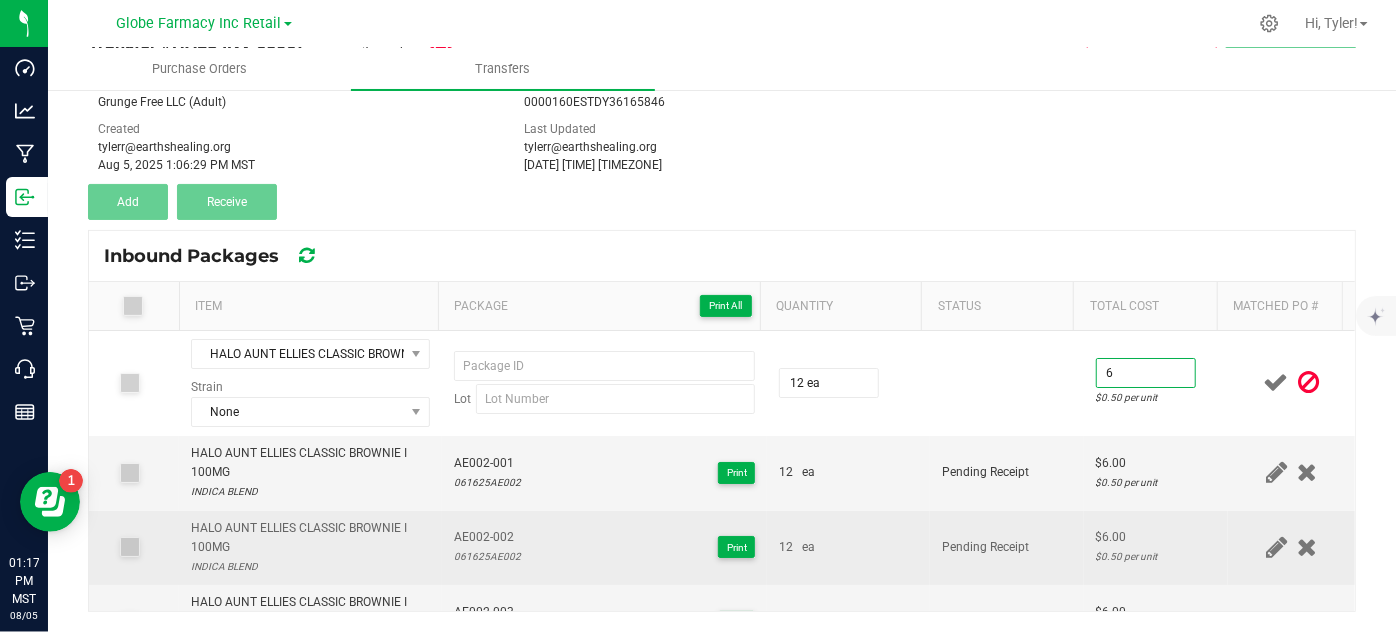 type on "$6.00" 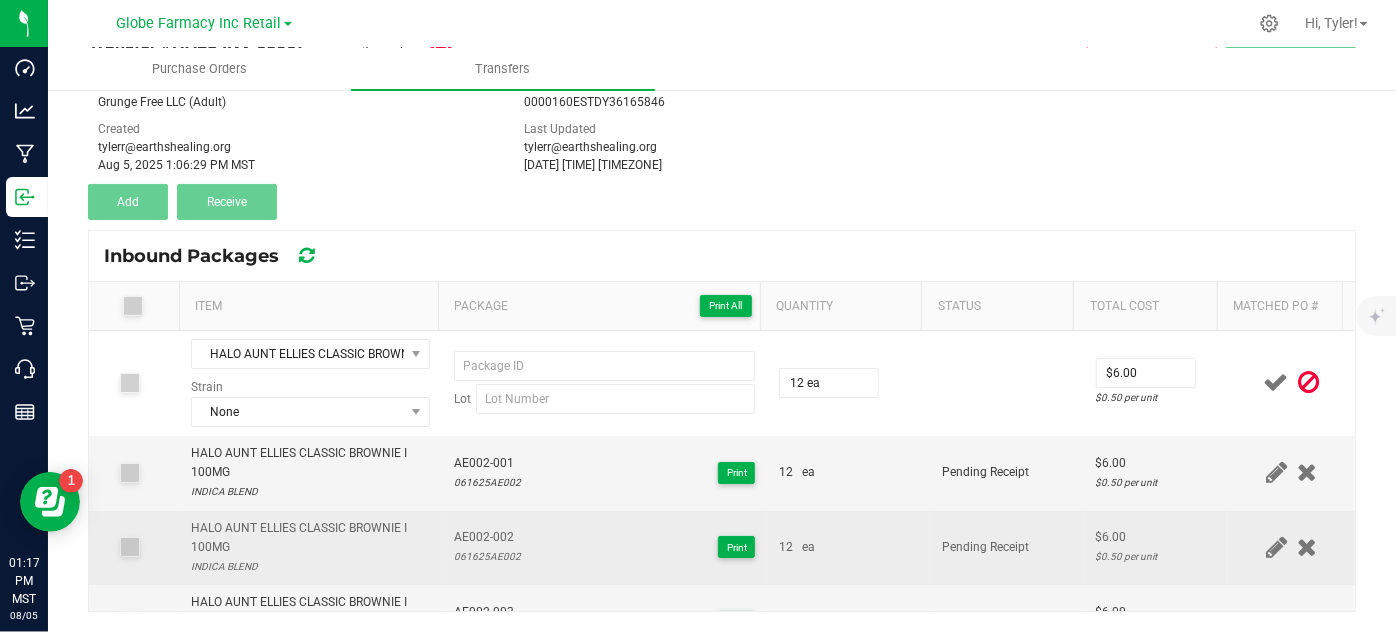 drag, startPoint x: 924, startPoint y: 525, endPoint x: 924, endPoint y: 514, distance: 11 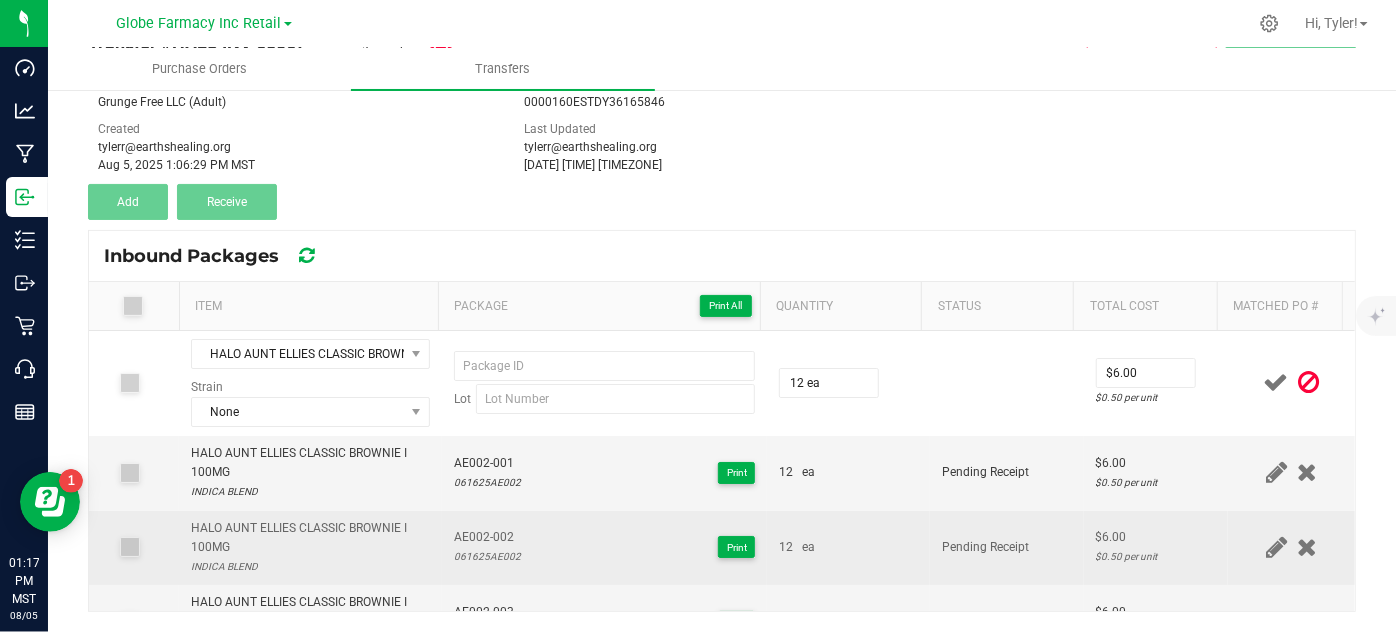 click on "Pending Receipt" at bounding box center [1007, 548] 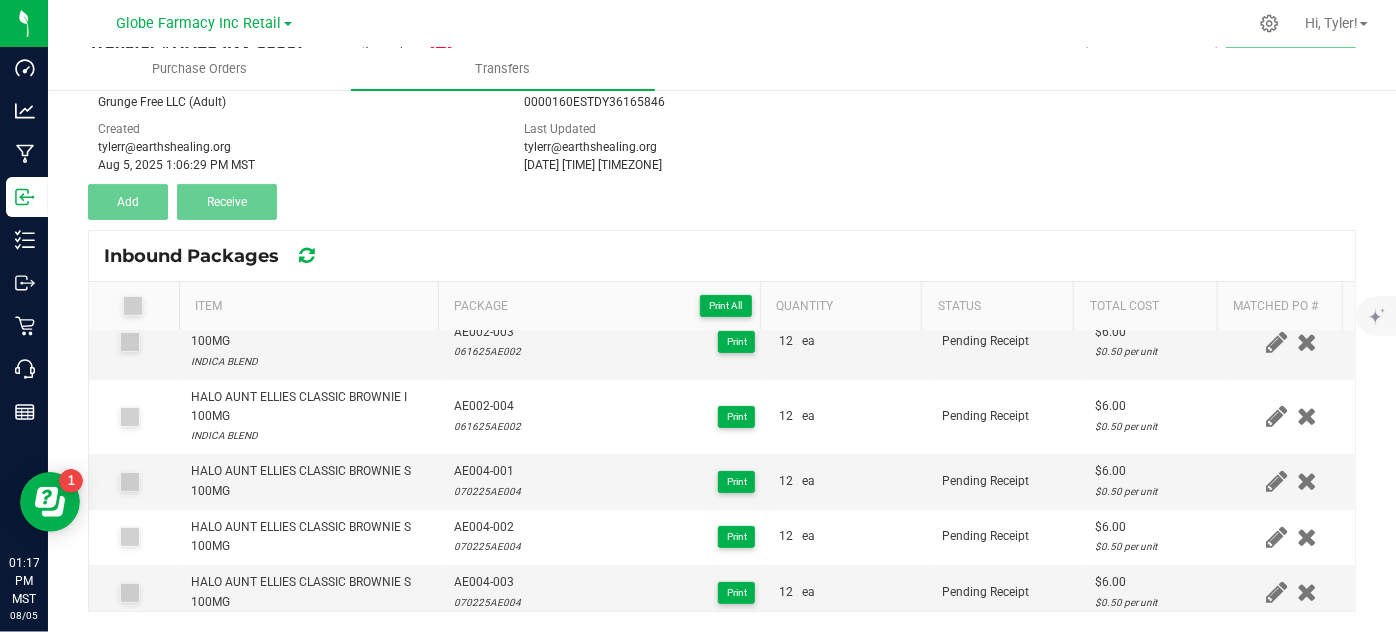 scroll, scrollTop: 338, scrollLeft: 0, axis: vertical 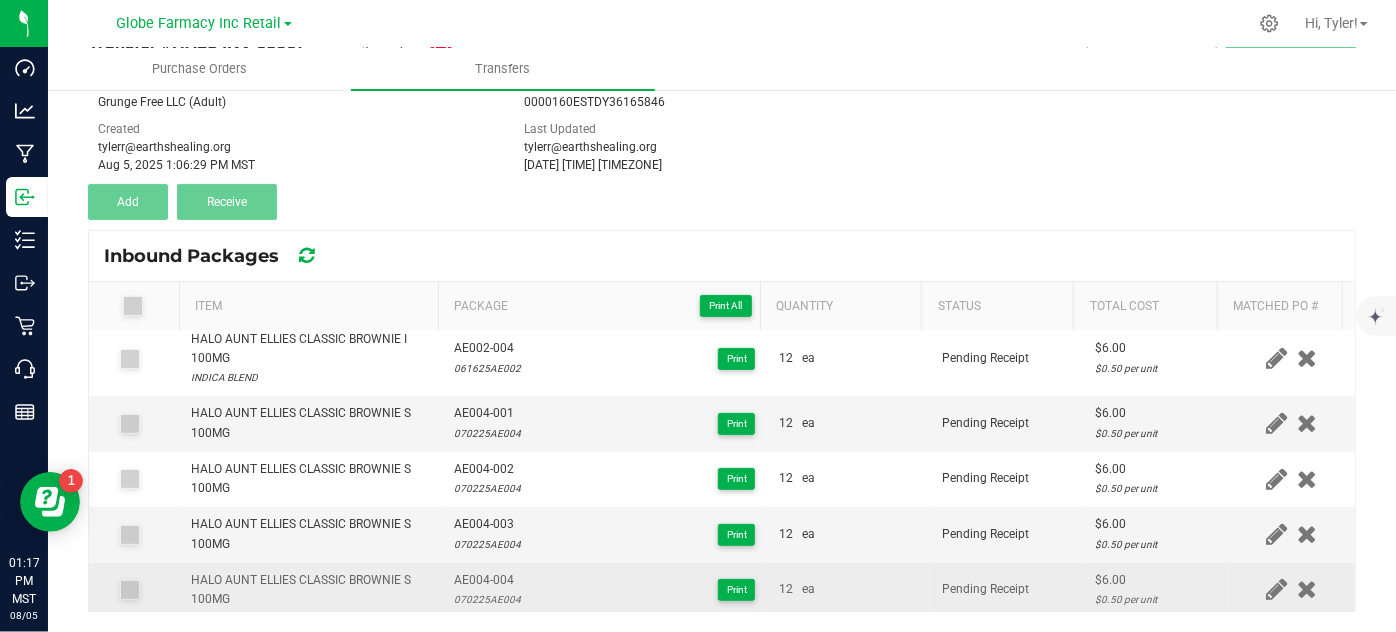 click on "AE004-004" at bounding box center [487, 580] 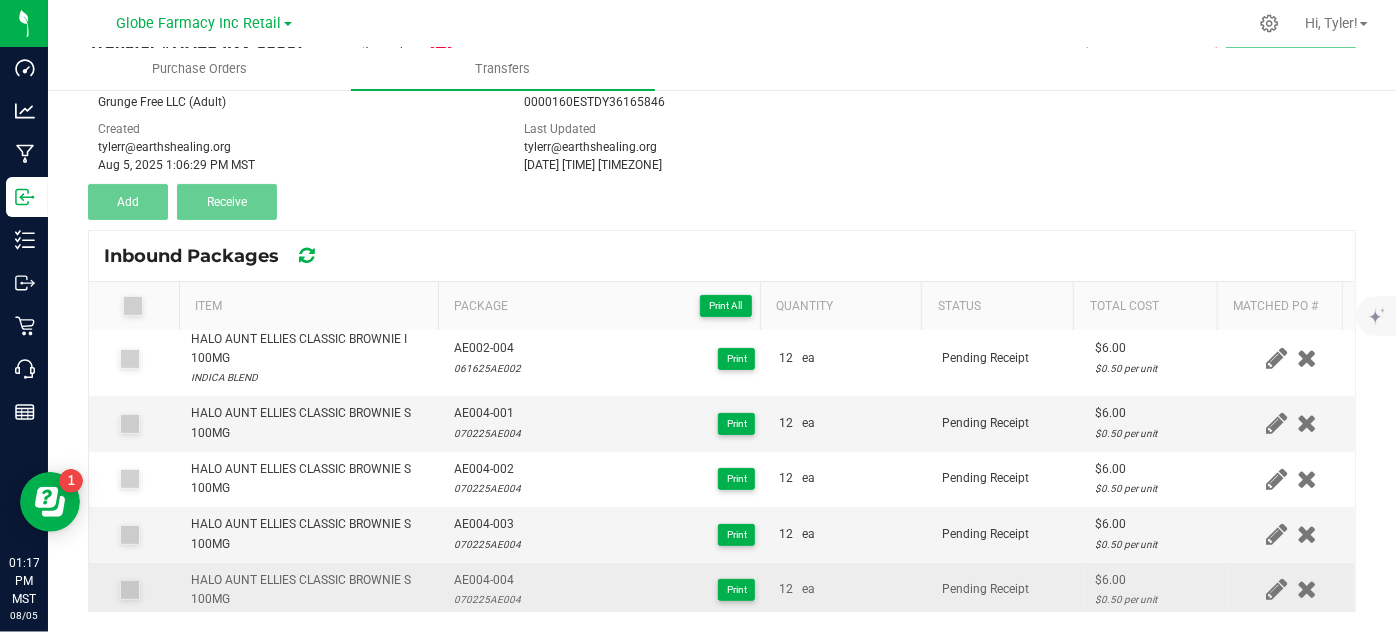 click on "AE004-004" at bounding box center (487, 580) 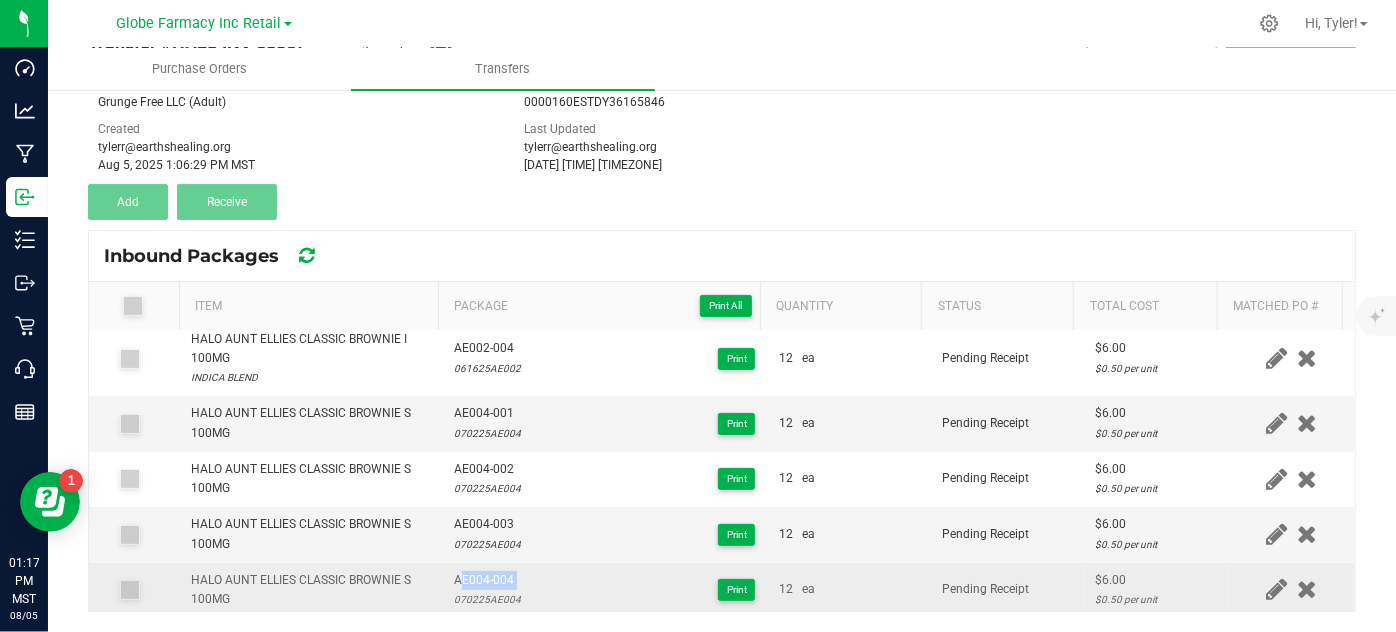 click on "AE004-004" at bounding box center [487, 580] 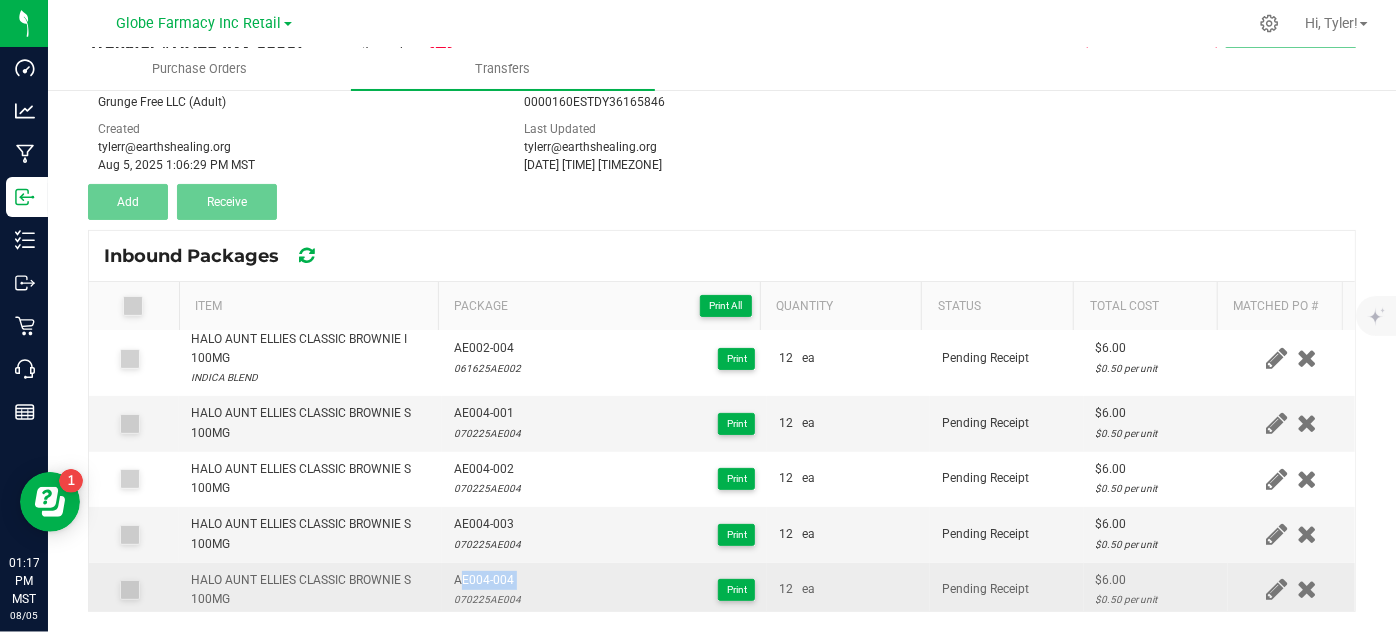 scroll, scrollTop: 0, scrollLeft: 0, axis: both 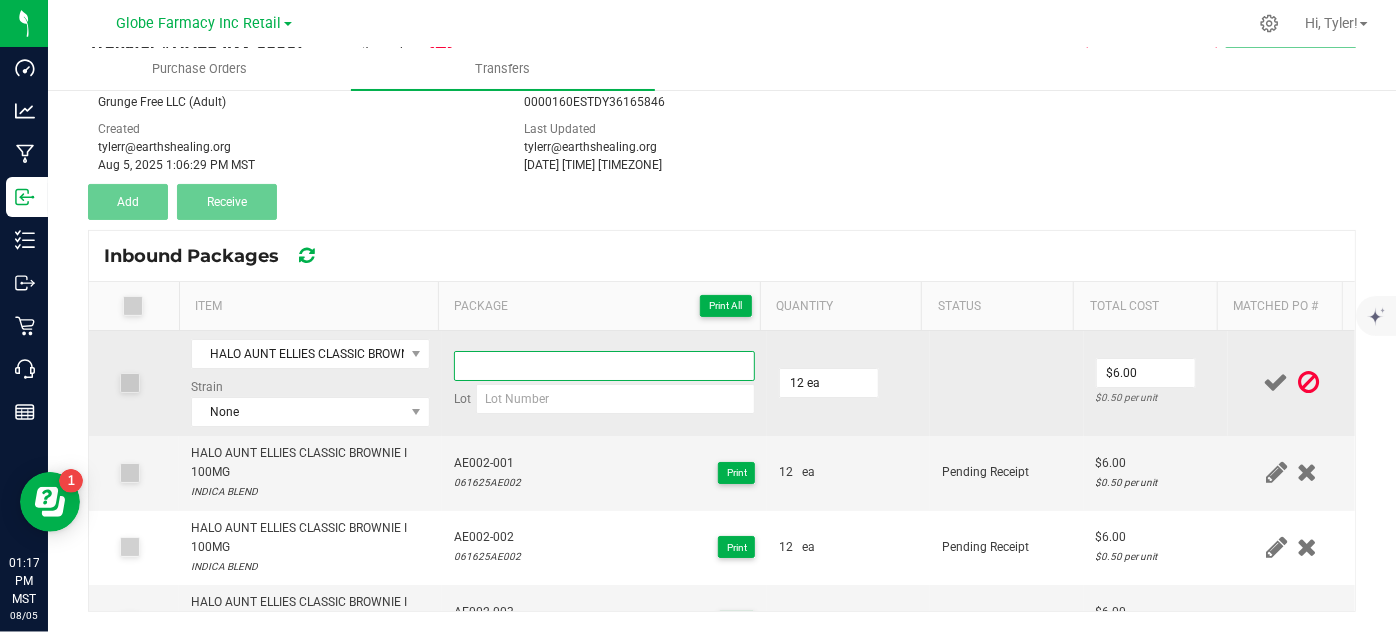 click at bounding box center [605, 366] 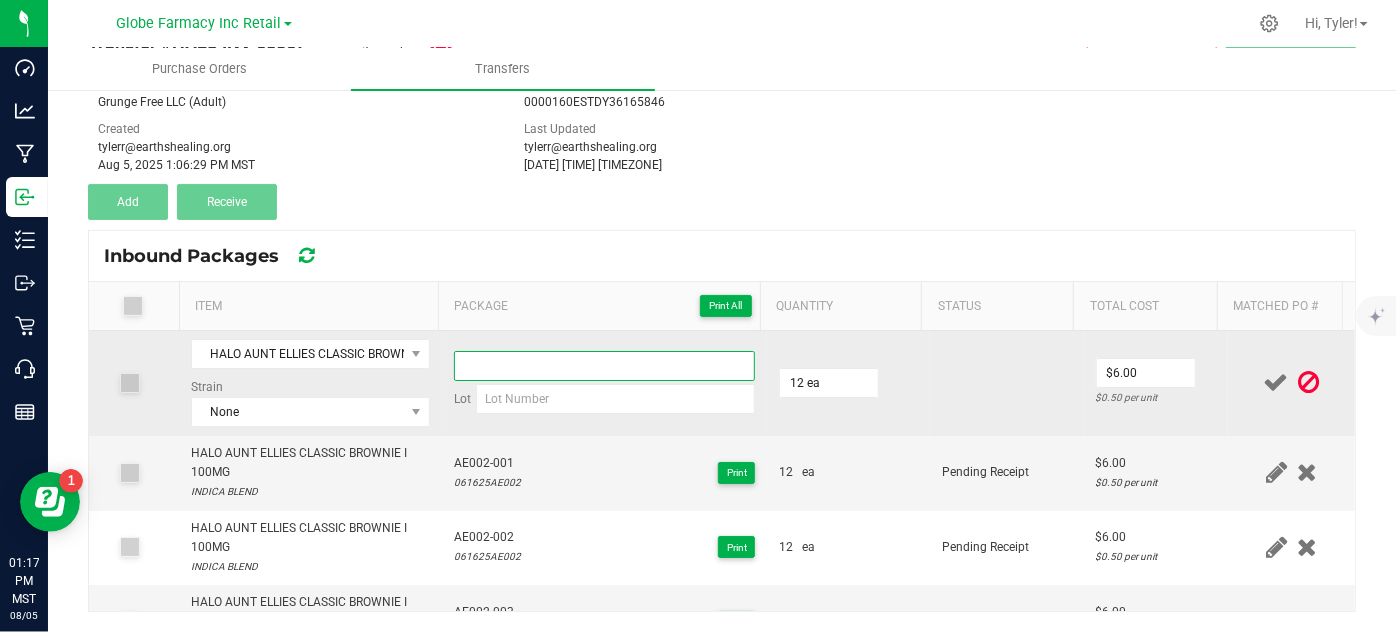 paste on "AE004-004" 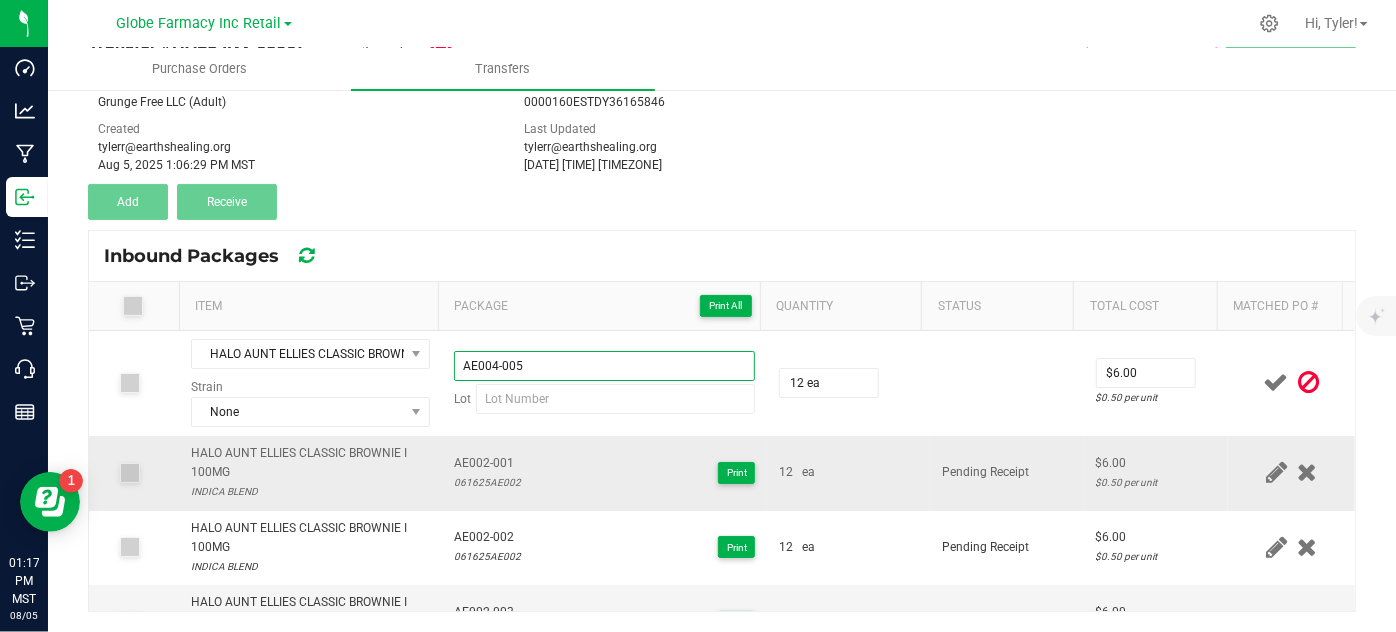 type on "AE004-005" 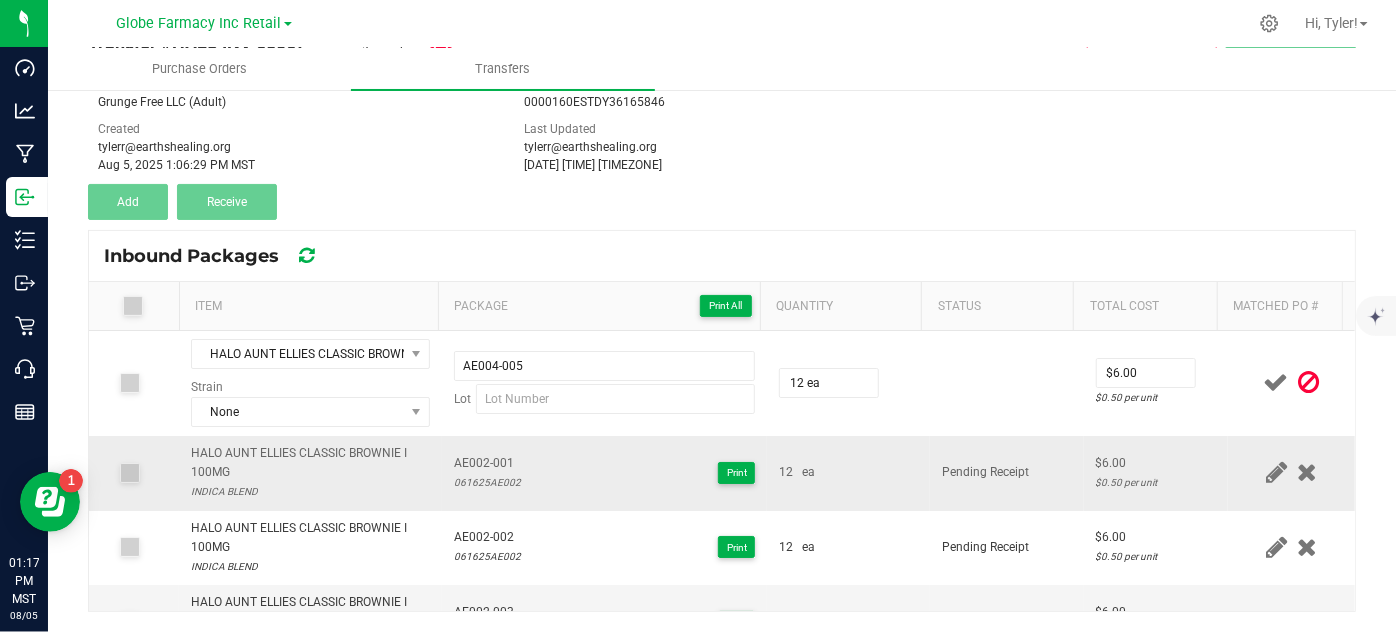 click on "AE002-001   061625AE002   Print" at bounding box center [605, 473] 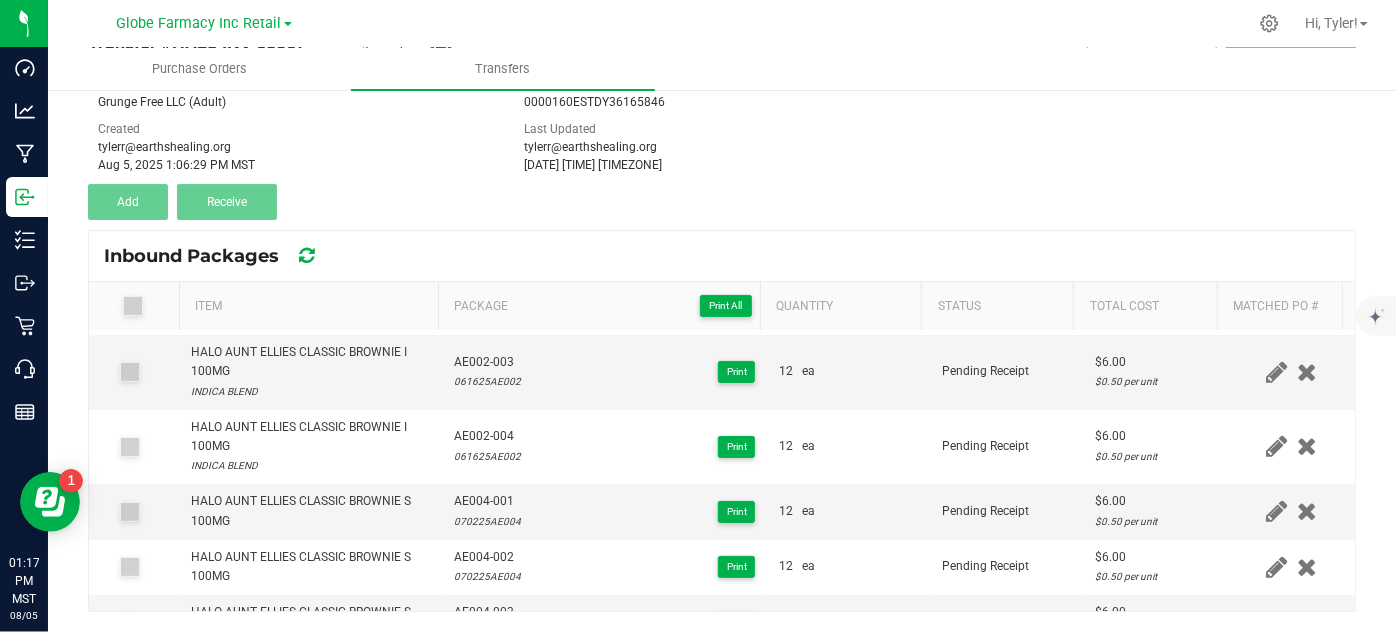 scroll, scrollTop: 338, scrollLeft: 0, axis: vertical 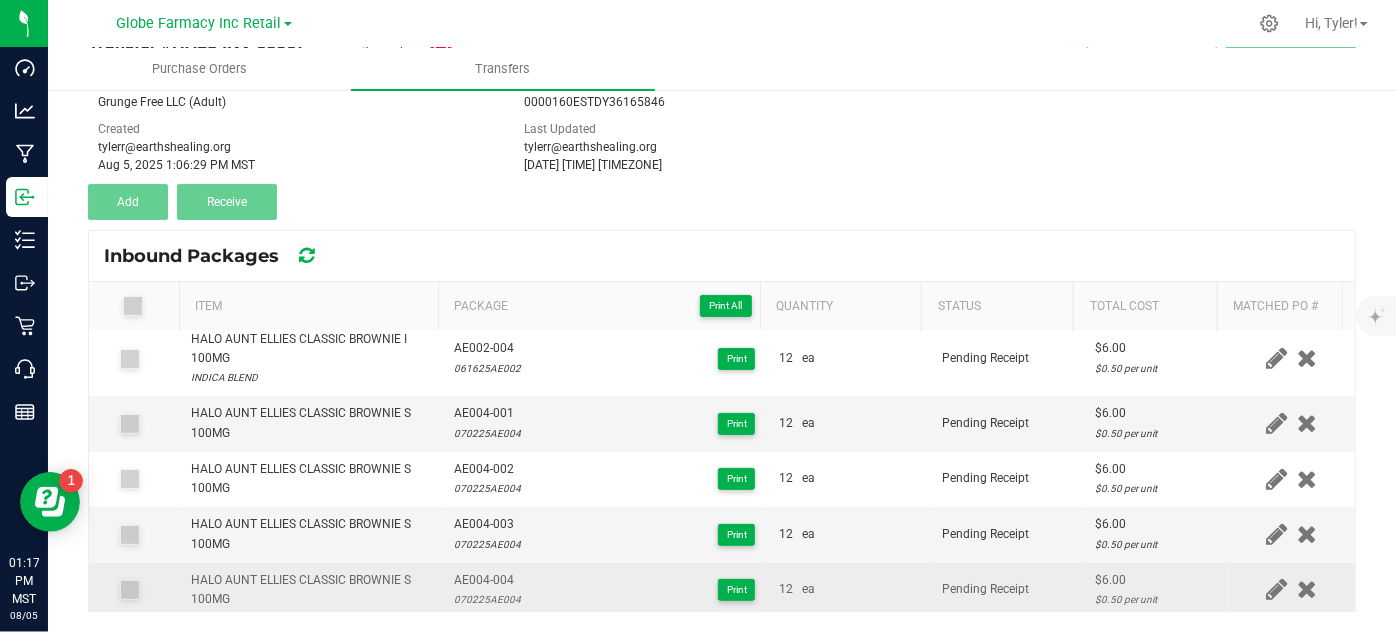 click on "070225AE004" at bounding box center (487, 599) 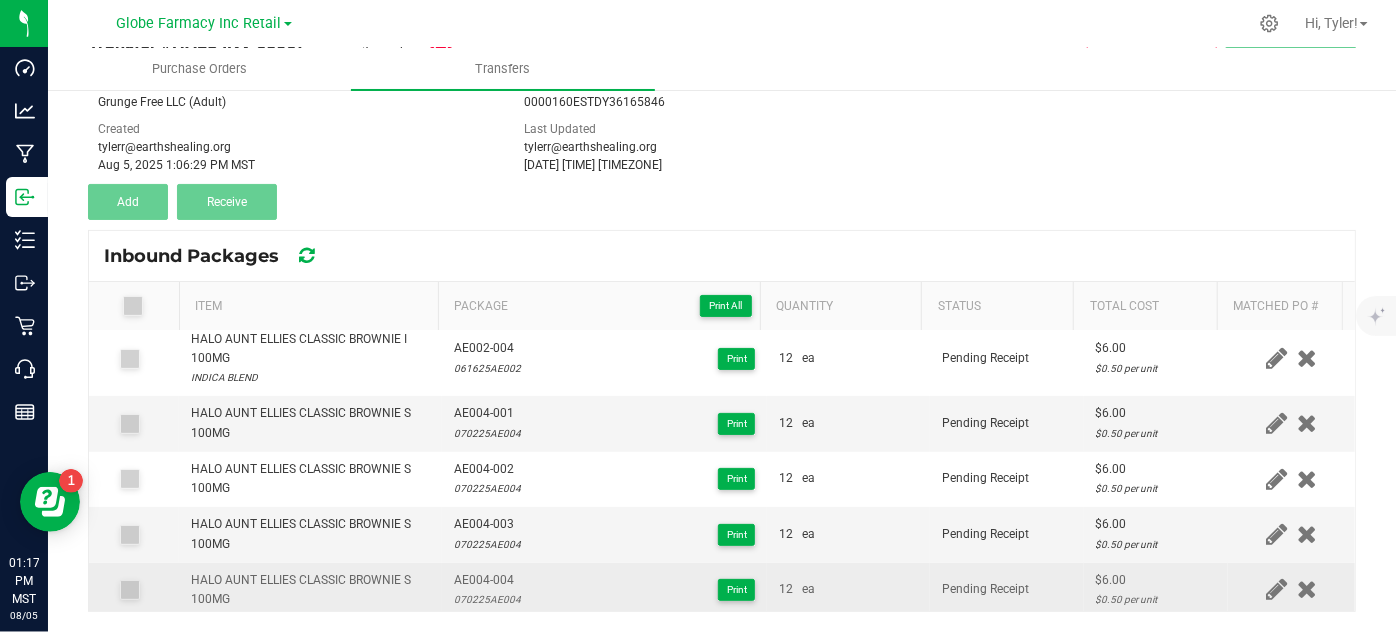 click on "070225AE004" at bounding box center (487, 599) 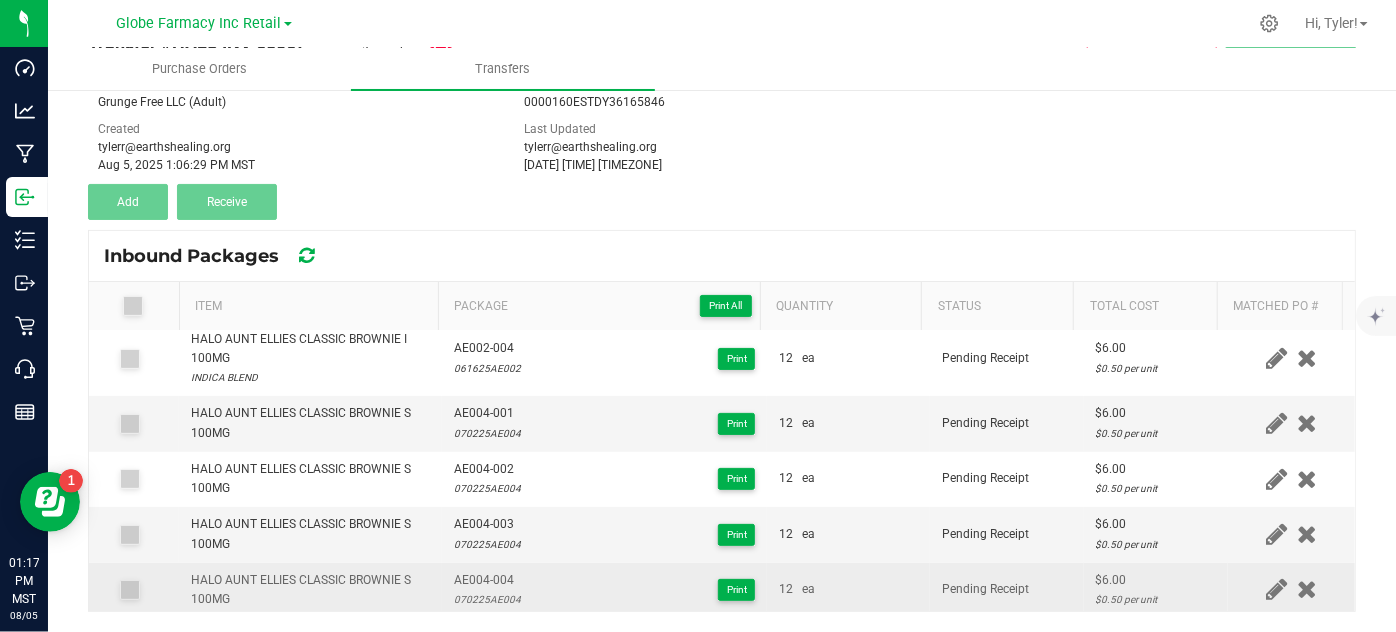 scroll, scrollTop: 0, scrollLeft: 0, axis: both 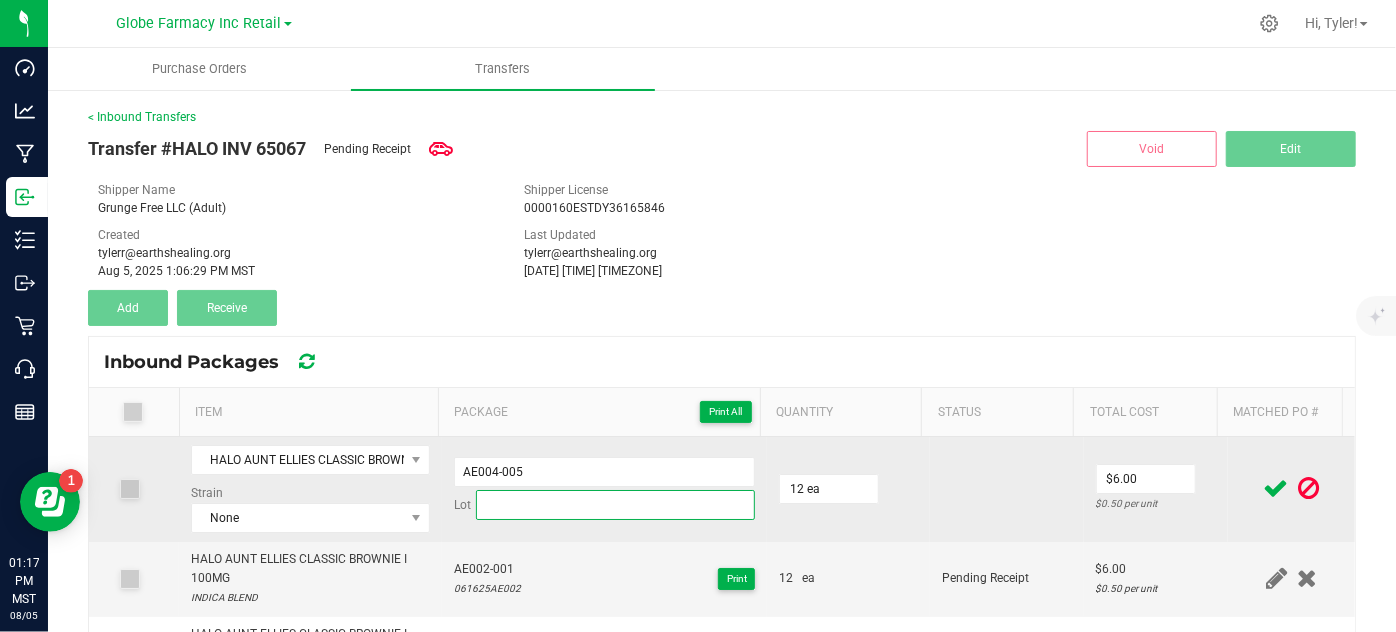 click at bounding box center (616, 505) 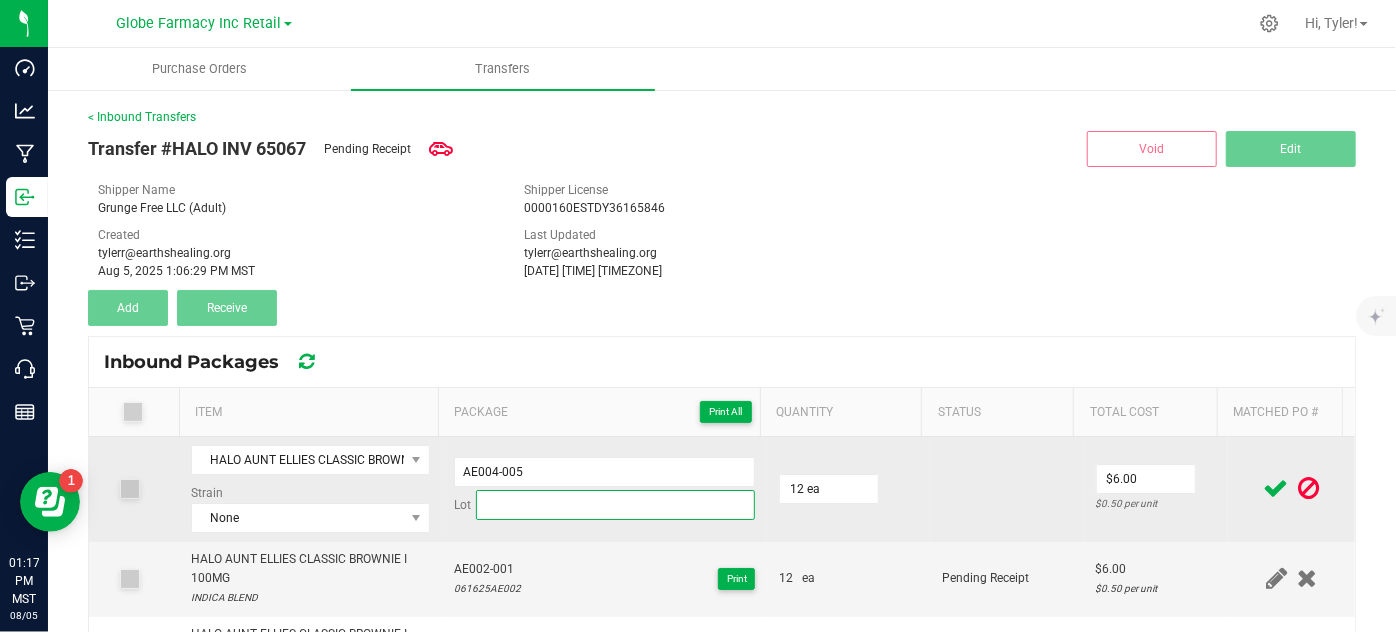 paste on "070225AE004" 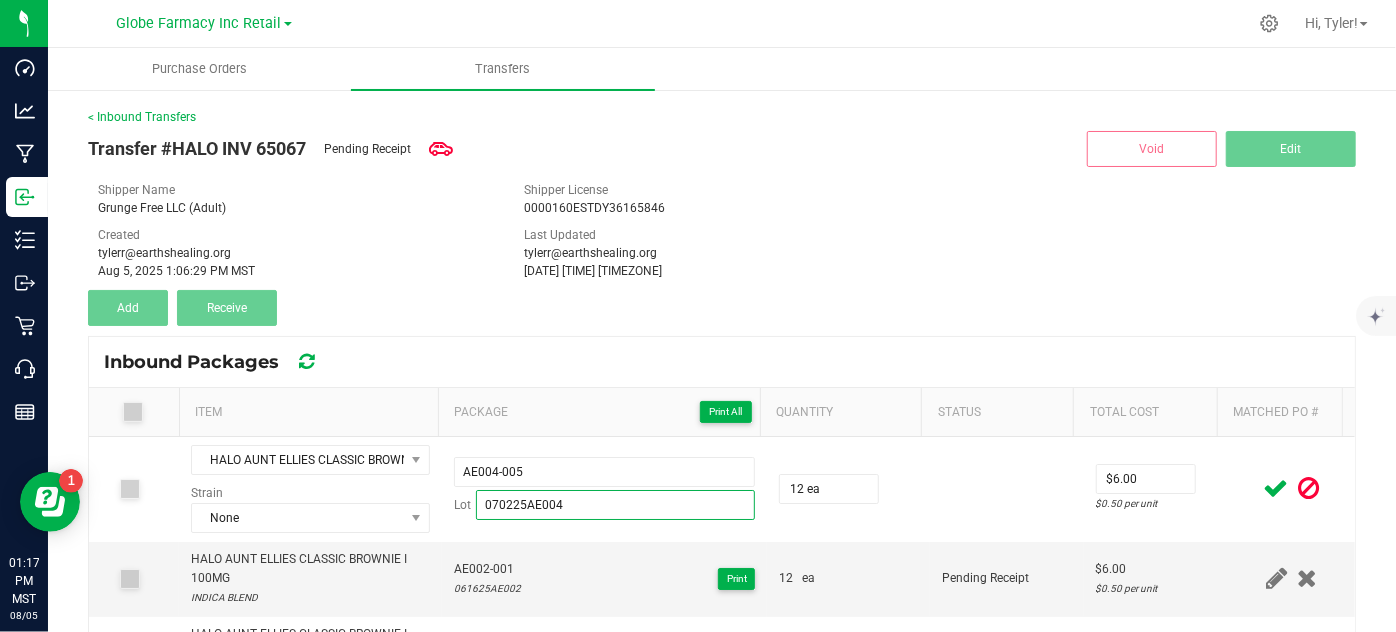 type on "070225AE004" 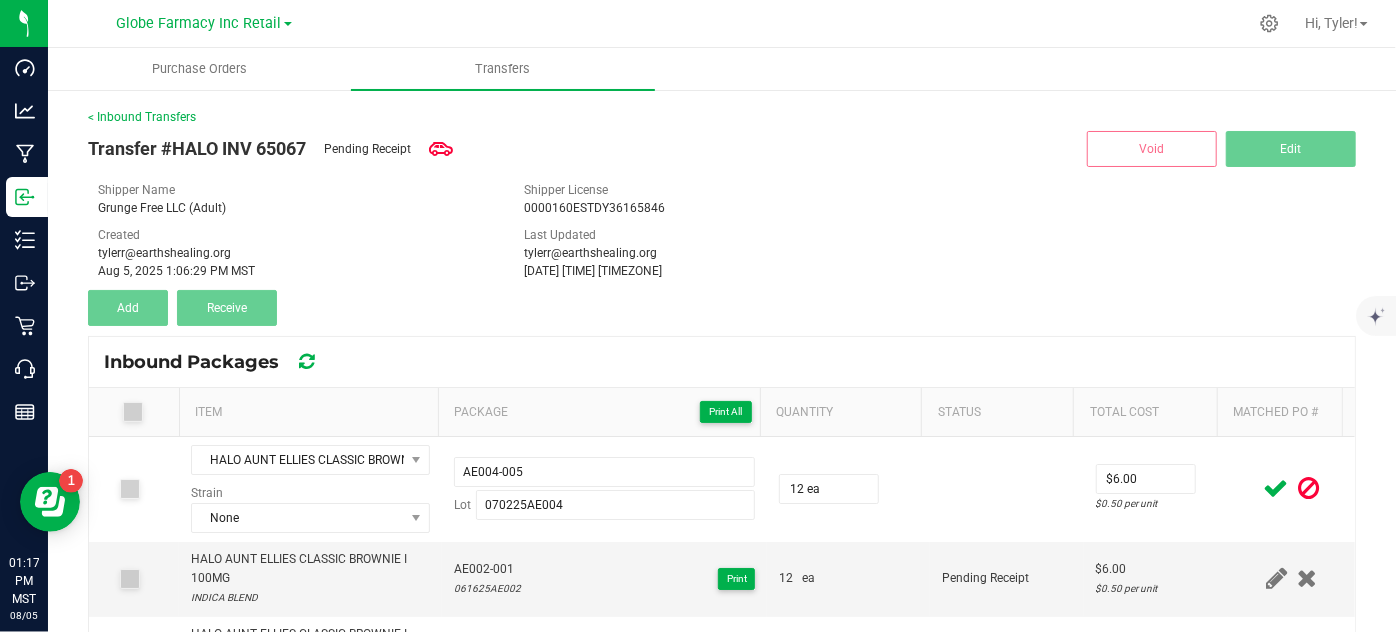 click on "Transfer #HALO INV 65067   Pending Receipt
Void   Edit  Shipper Name Grunge Free LLC (Adult) Shipper License 0000160ESTDY36165846 Created tylerr@earthshealing.org Aug 5, 2025 1:06:29 PM MST Last Updated tylerr@earthshealing.org Aug 5, 2025 1:16:48 PM MST  Add   Receive" at bounding box center [722, 226] 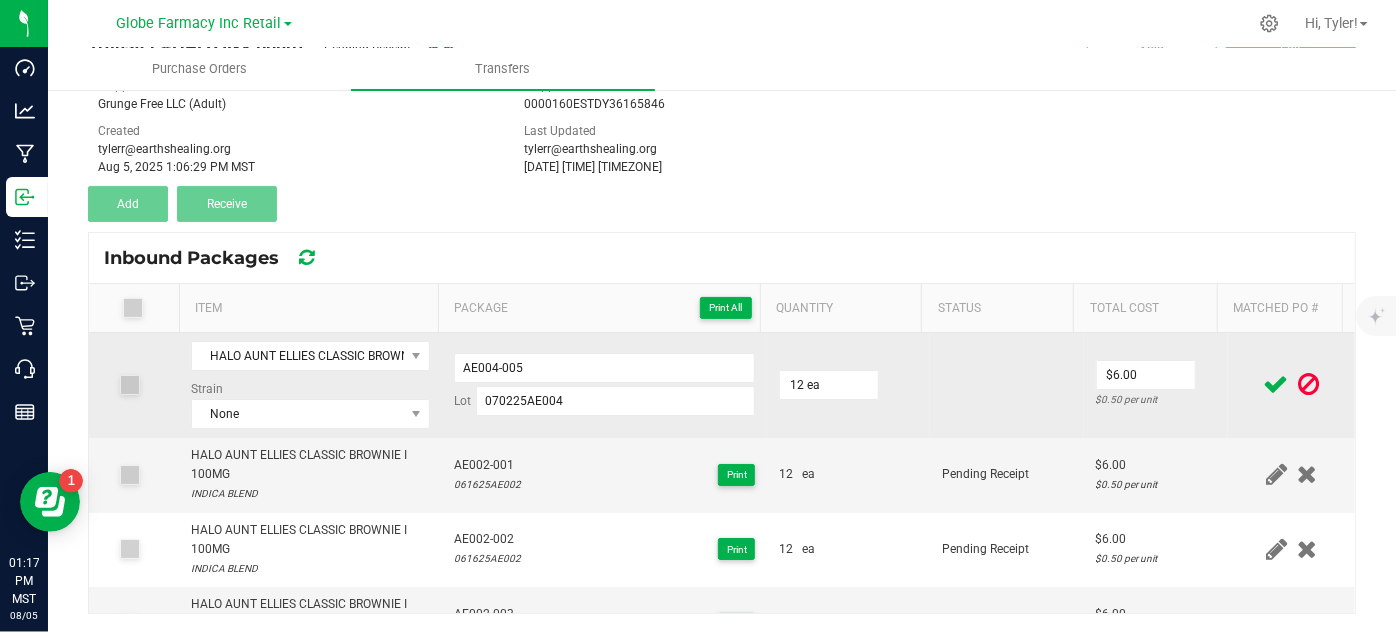 scroll, scrollTop: 106, scrollLeft: 0, axis: vertical 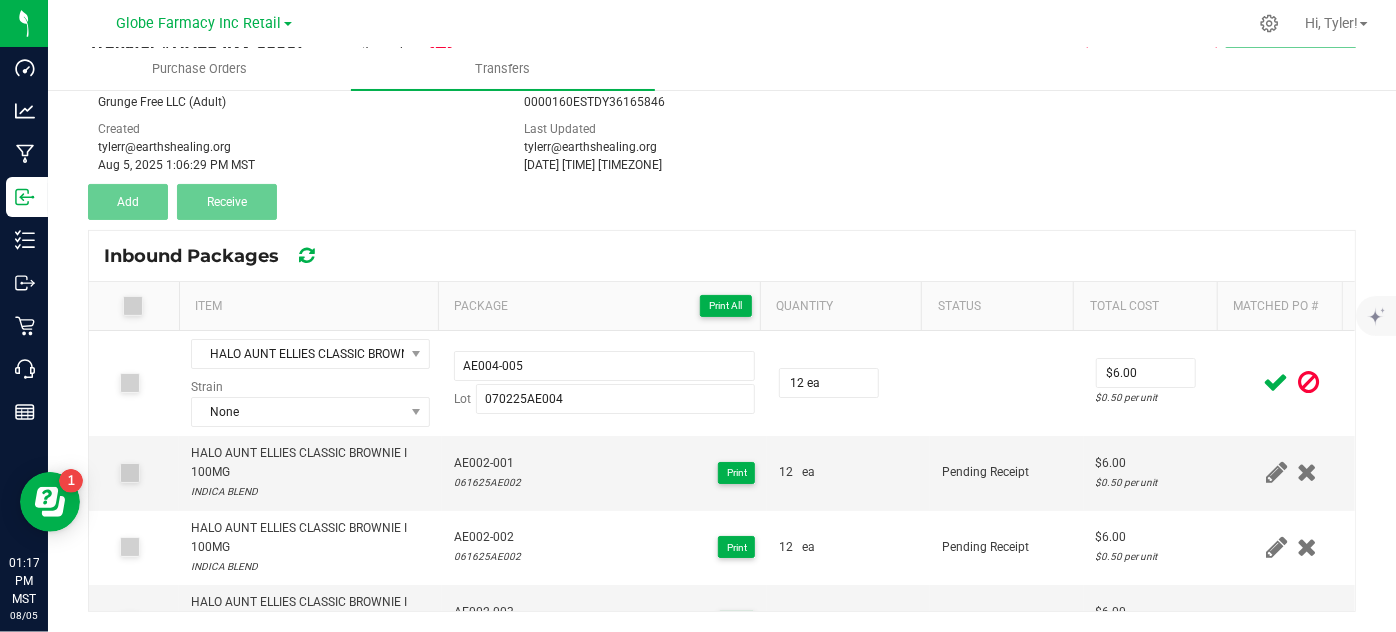 click at bounding box center (1276, 382) 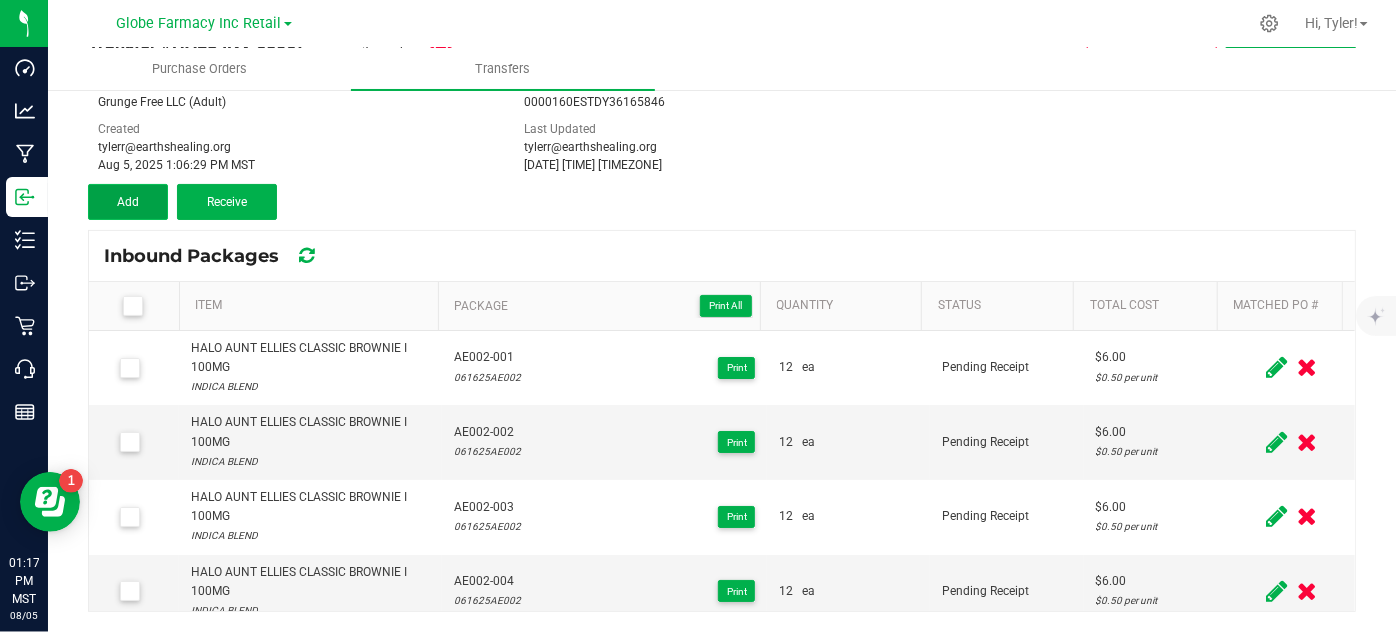 click on "Add" at bounding box center [128, 202] 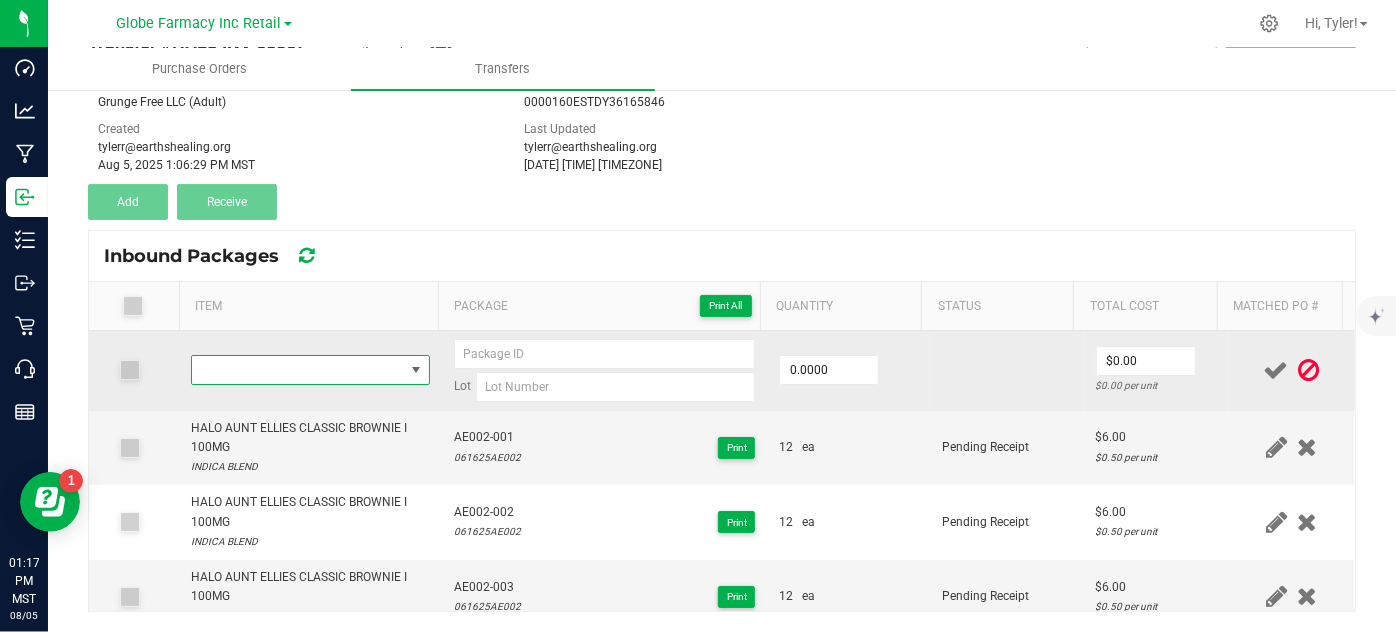 click at bounding box center [297, 370] 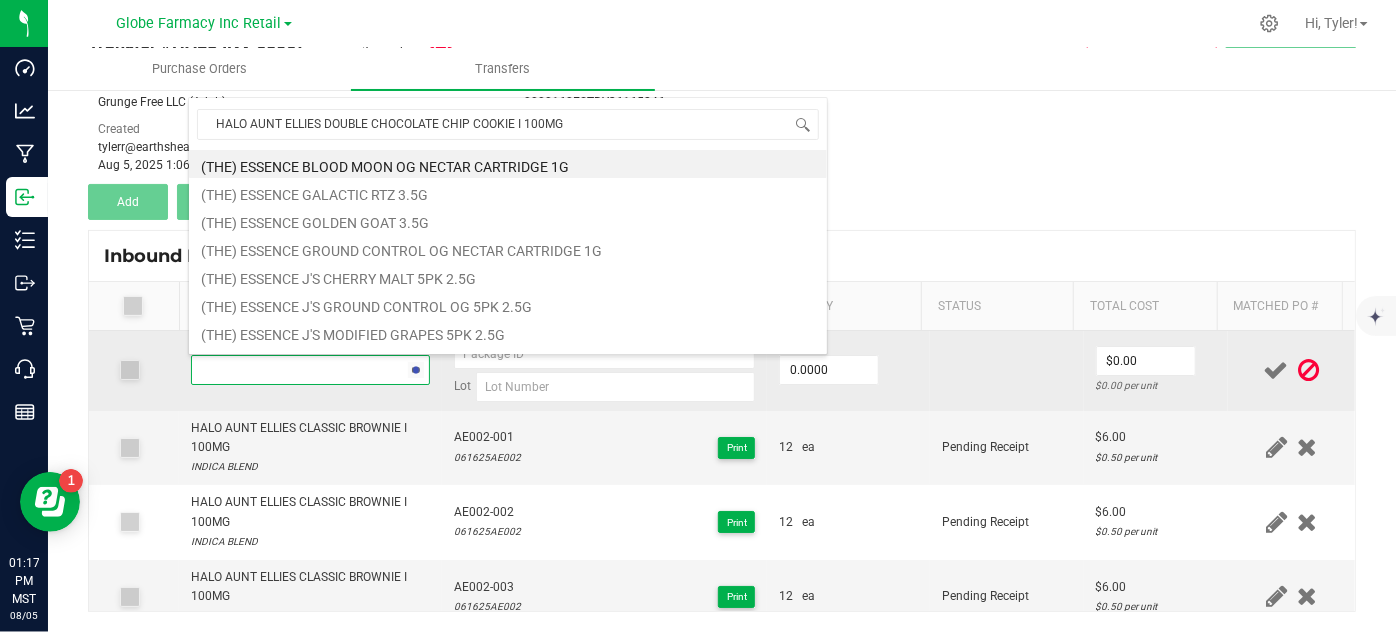 scroll, scrollTop: 99970, scrollLeft: 99767, axis: both 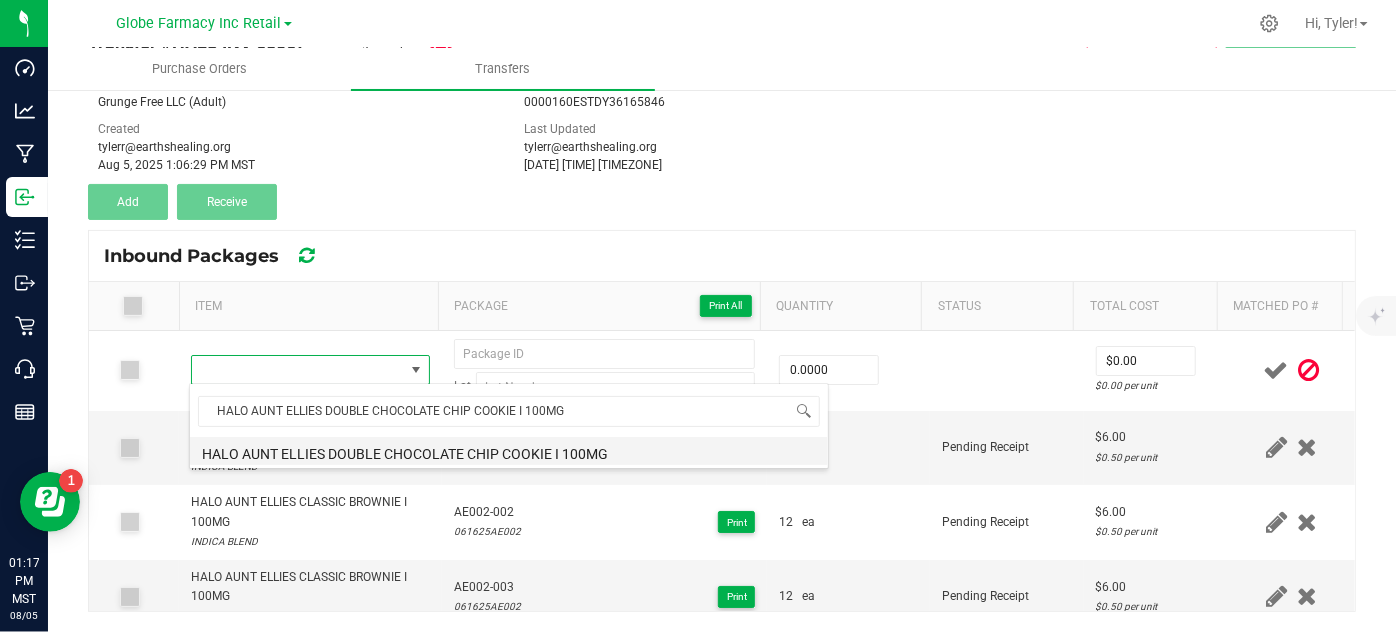 click on "HALO AUNT ELLIES DOUBLE CHOCOLATE CHIP COOKIE I 100MG" at bounding box center (509, 451) 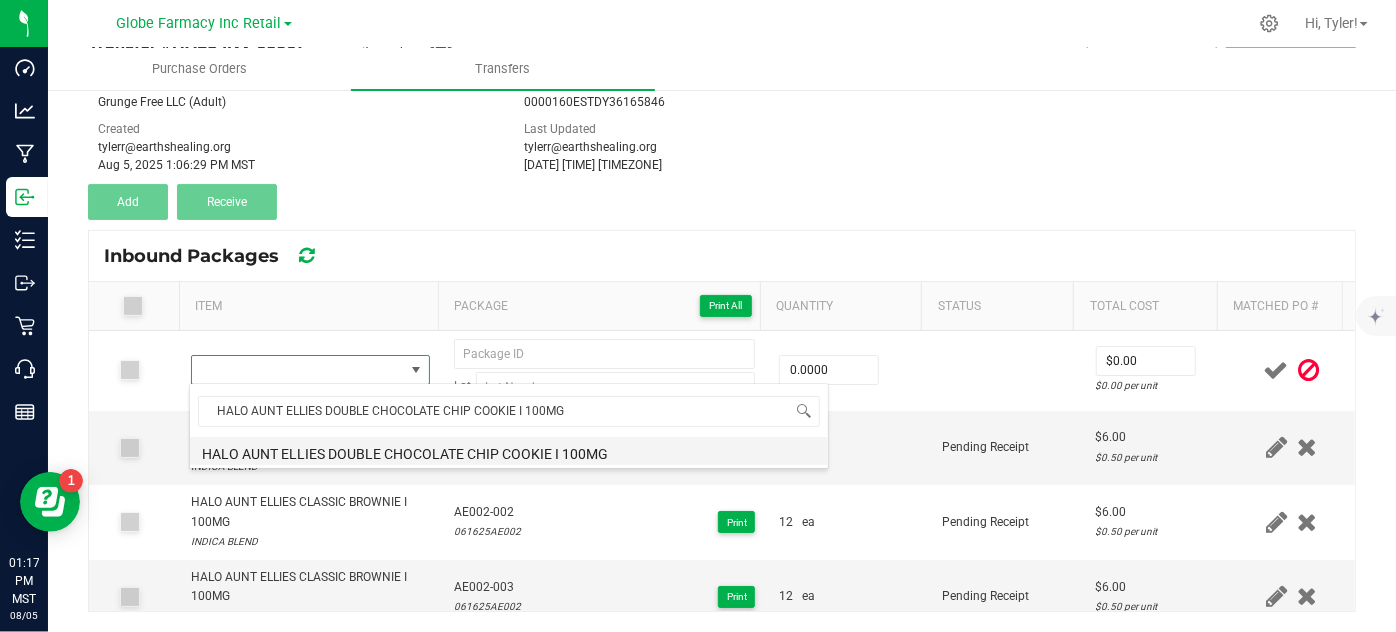 type on "0 ea" 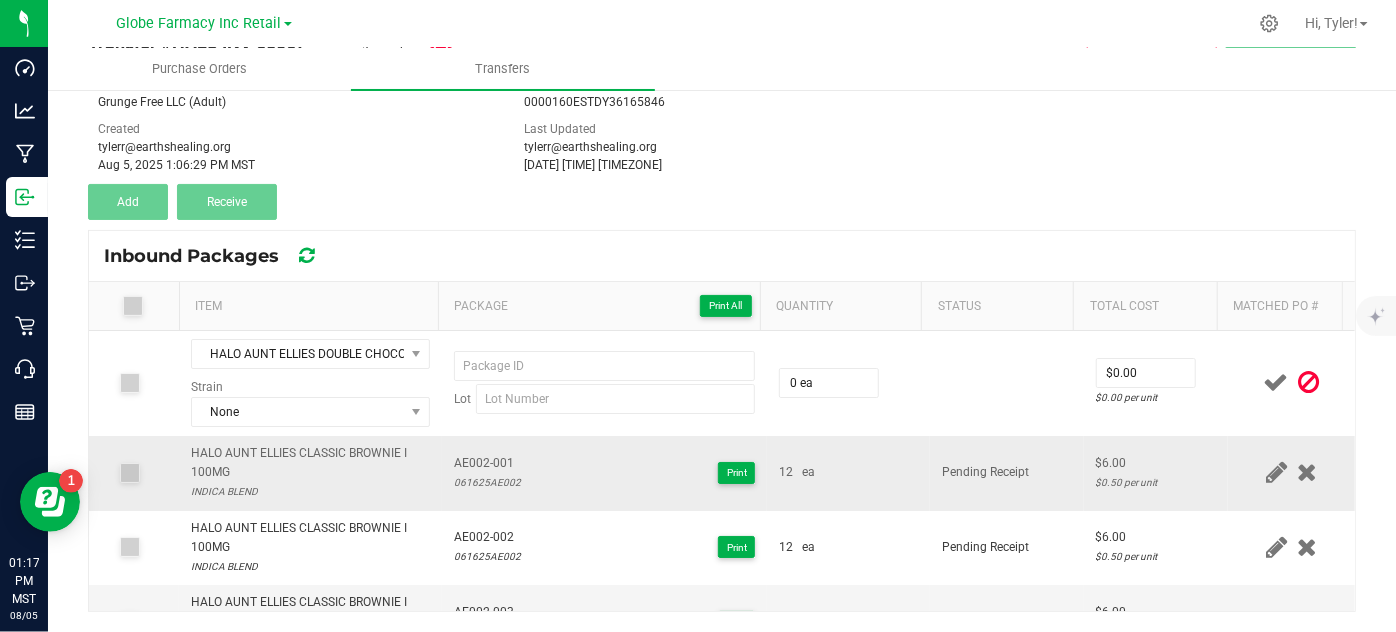 click on "AE002-001" at bounding box center (487, 463) 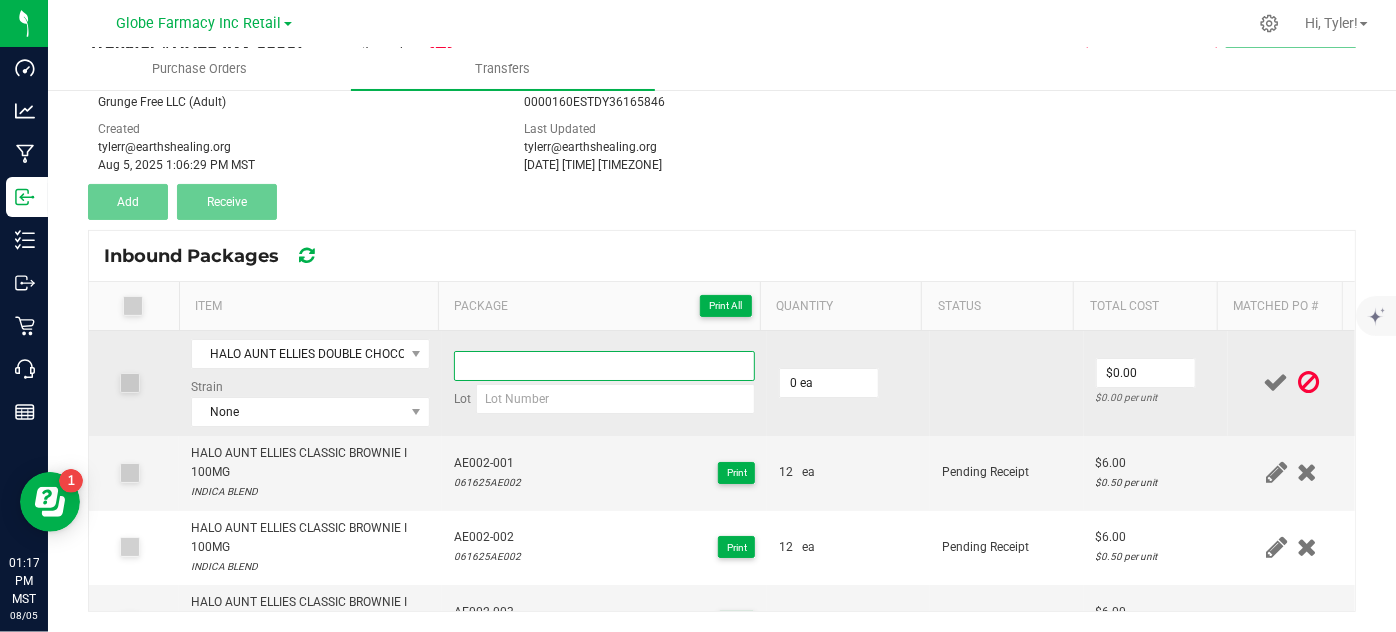 click at bounding box center (605, 366) 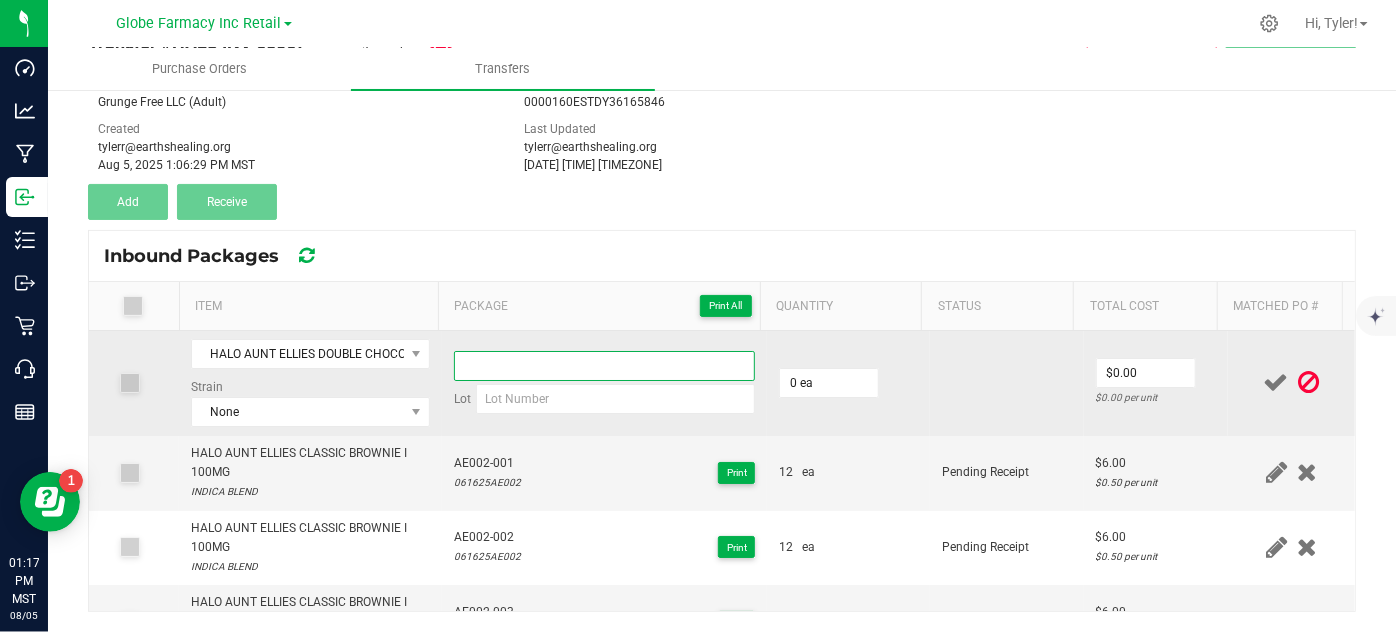 paste on "AE010" 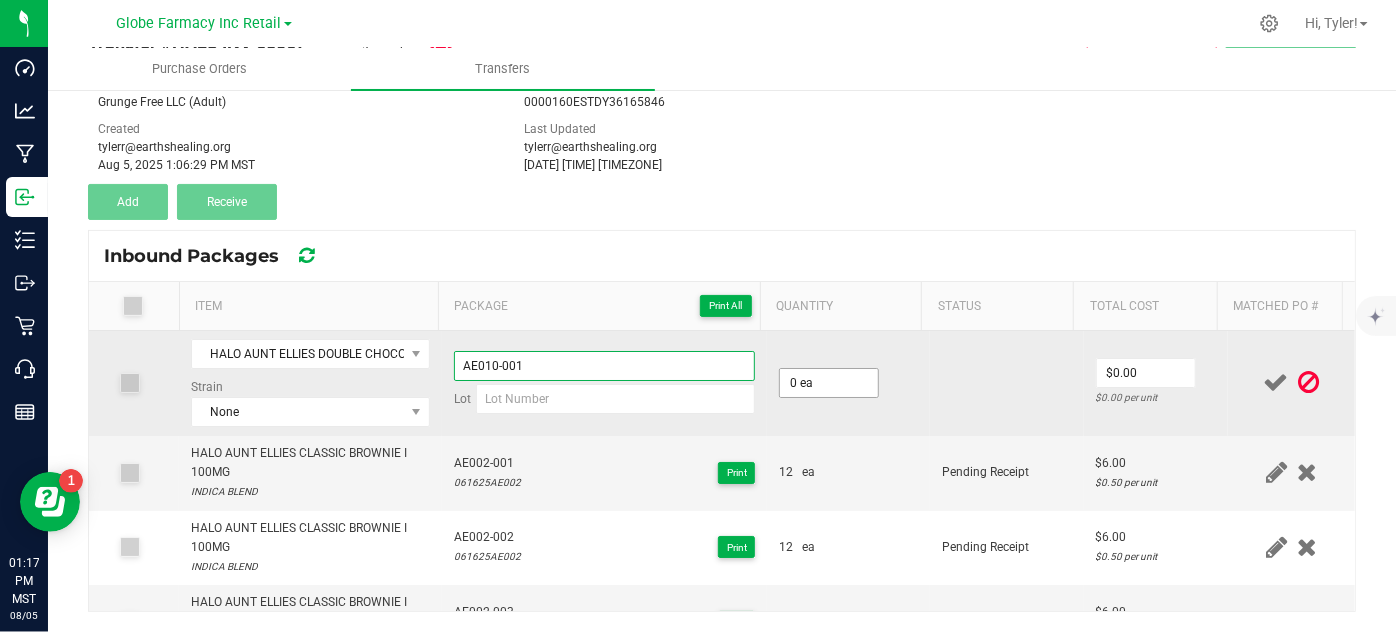 type on "AE010-001" 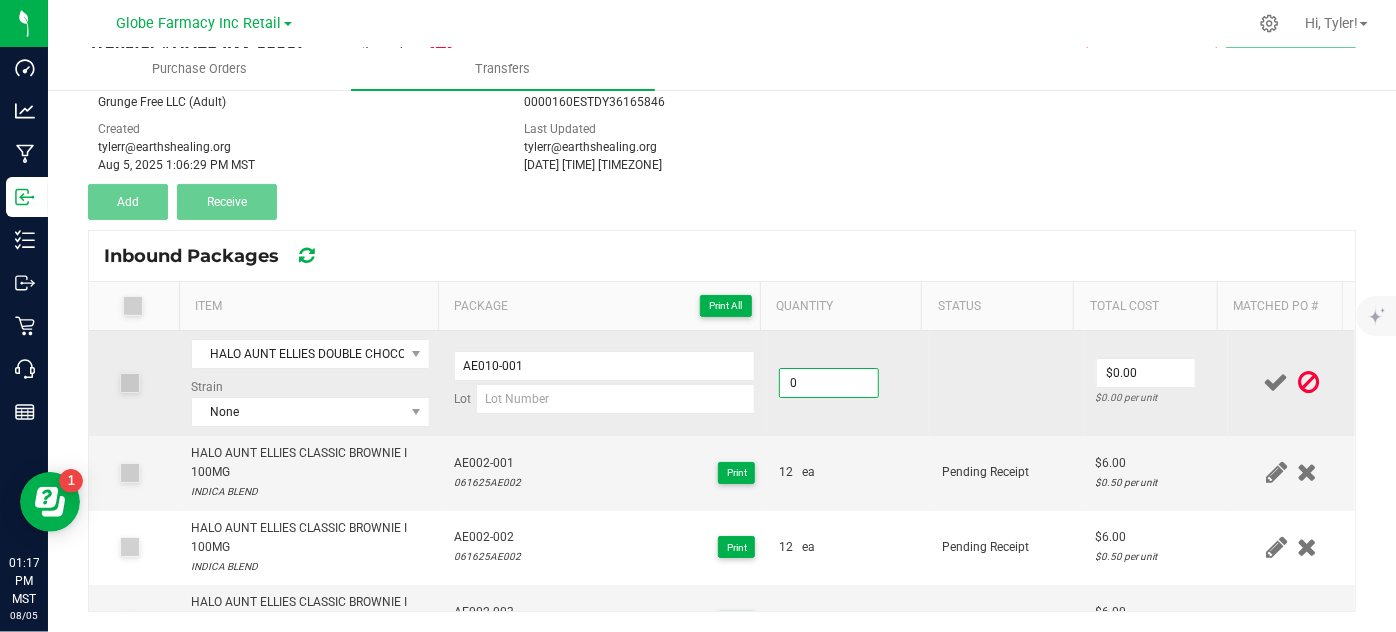 click on "0" at bounding box center (829, 383) 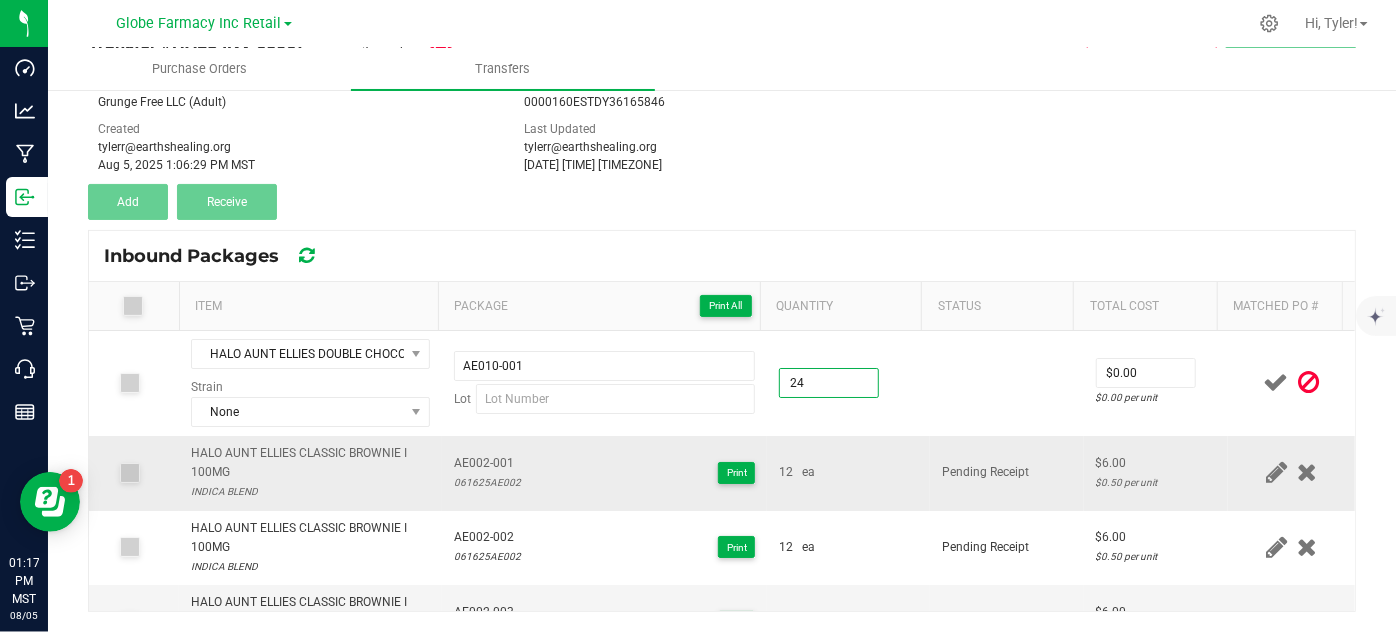 type on "24 ea" 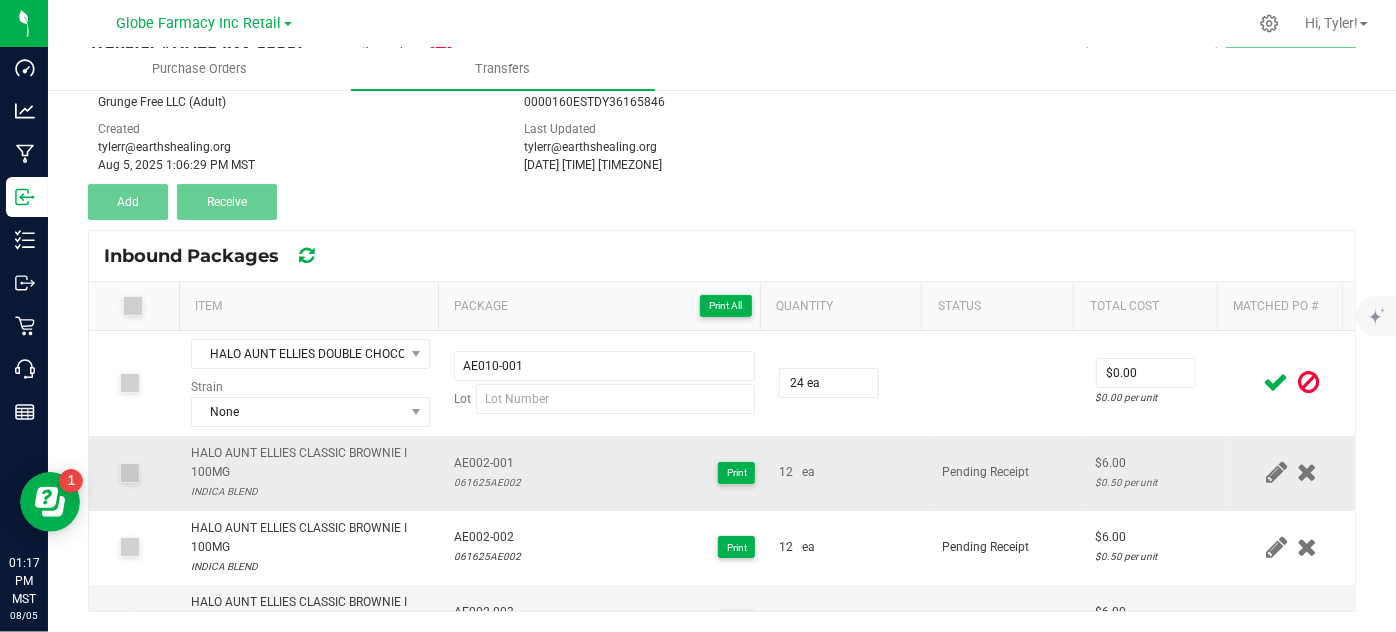click on "12   ea" at bounding box center [848, 472] 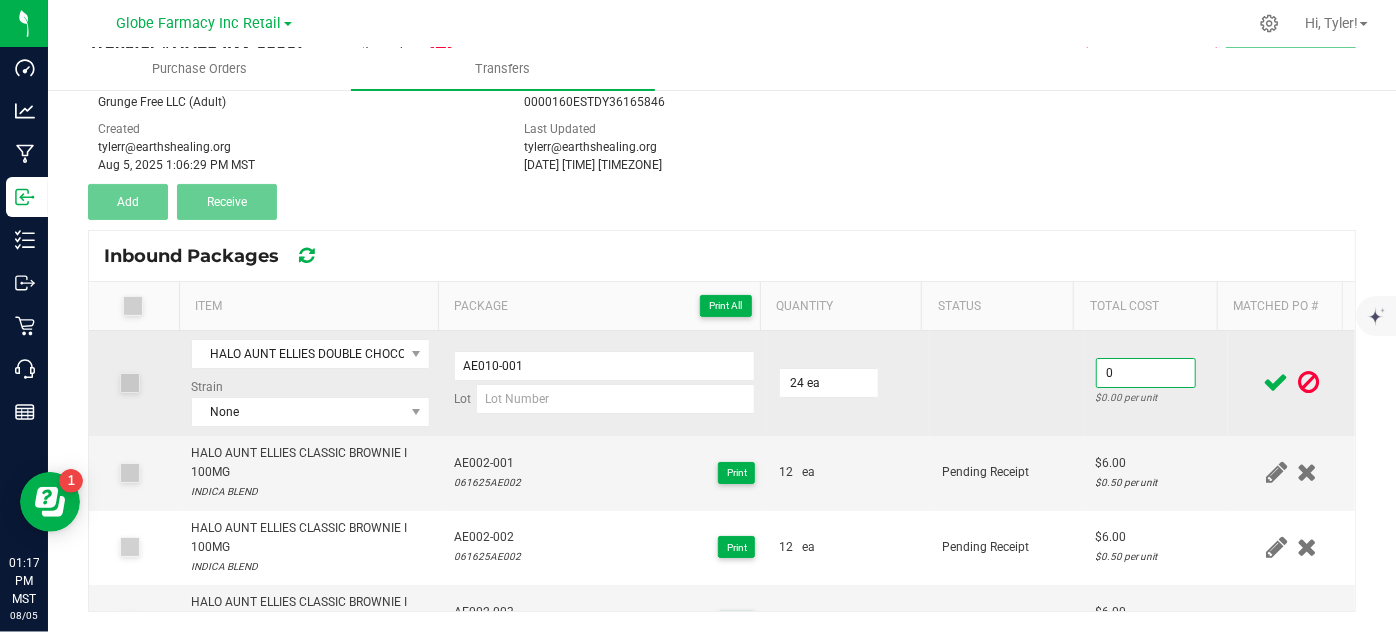 click on "0" at bounding box center [1146, 373] 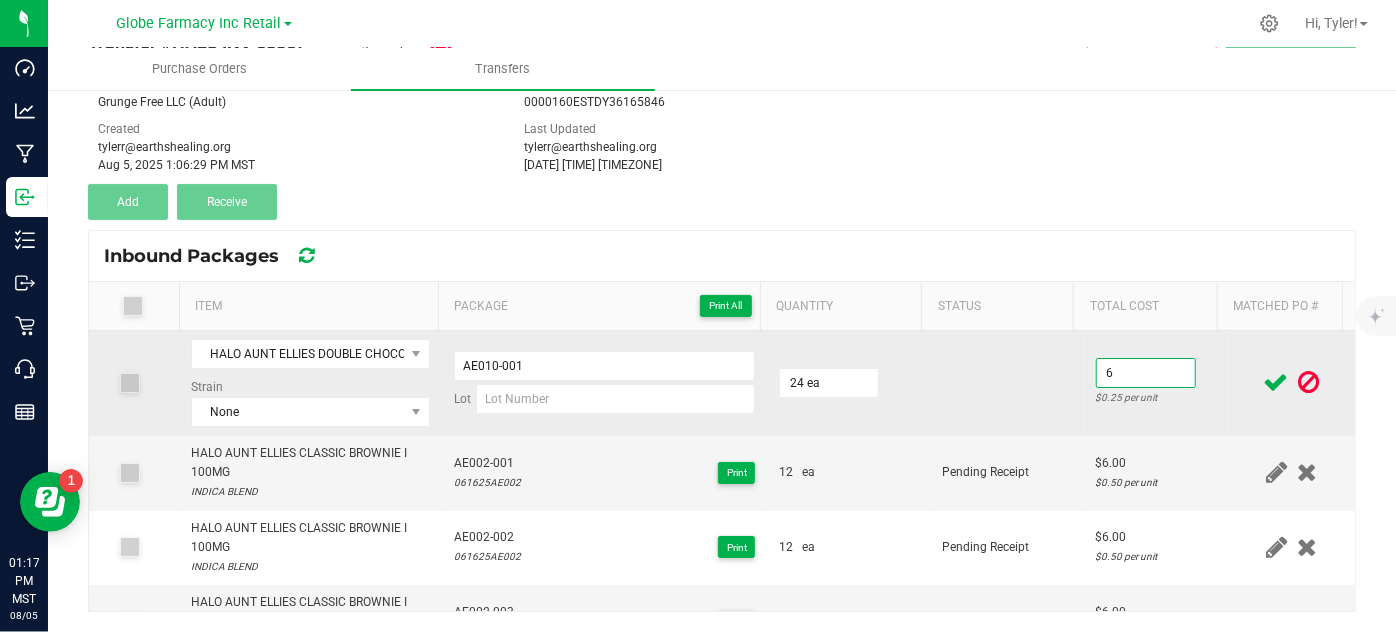 type on "$6.00" 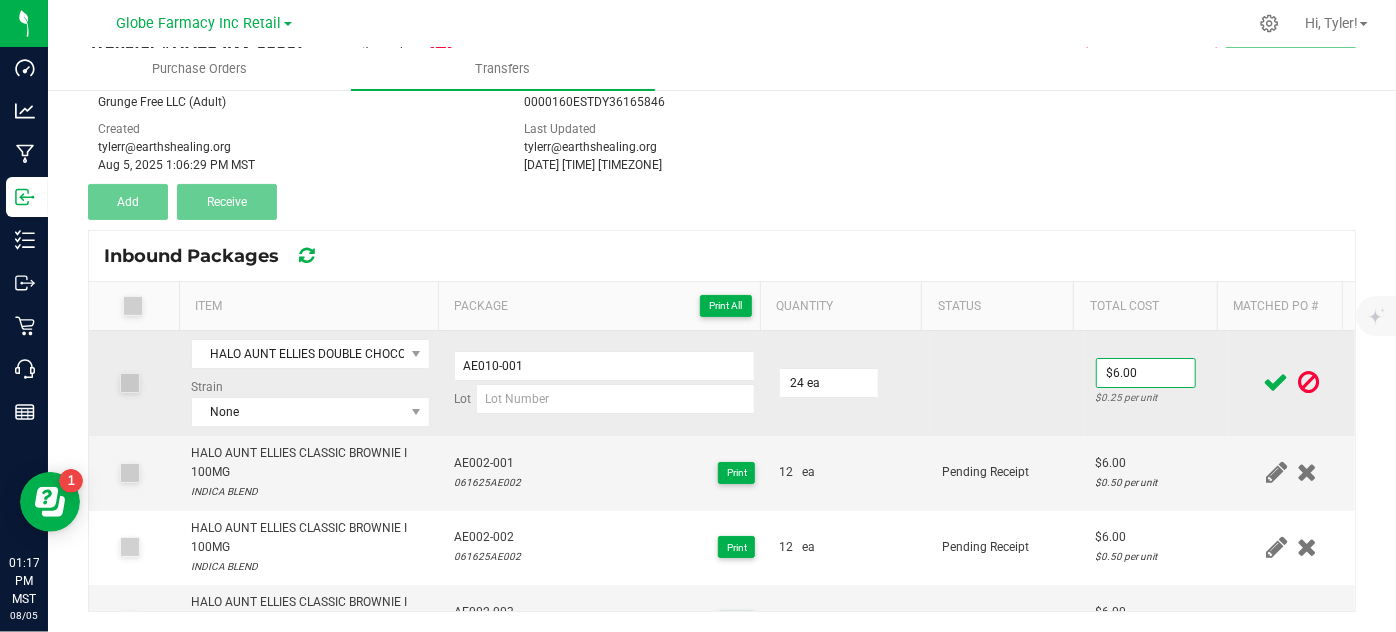 click at bounding box center [1007, 383] 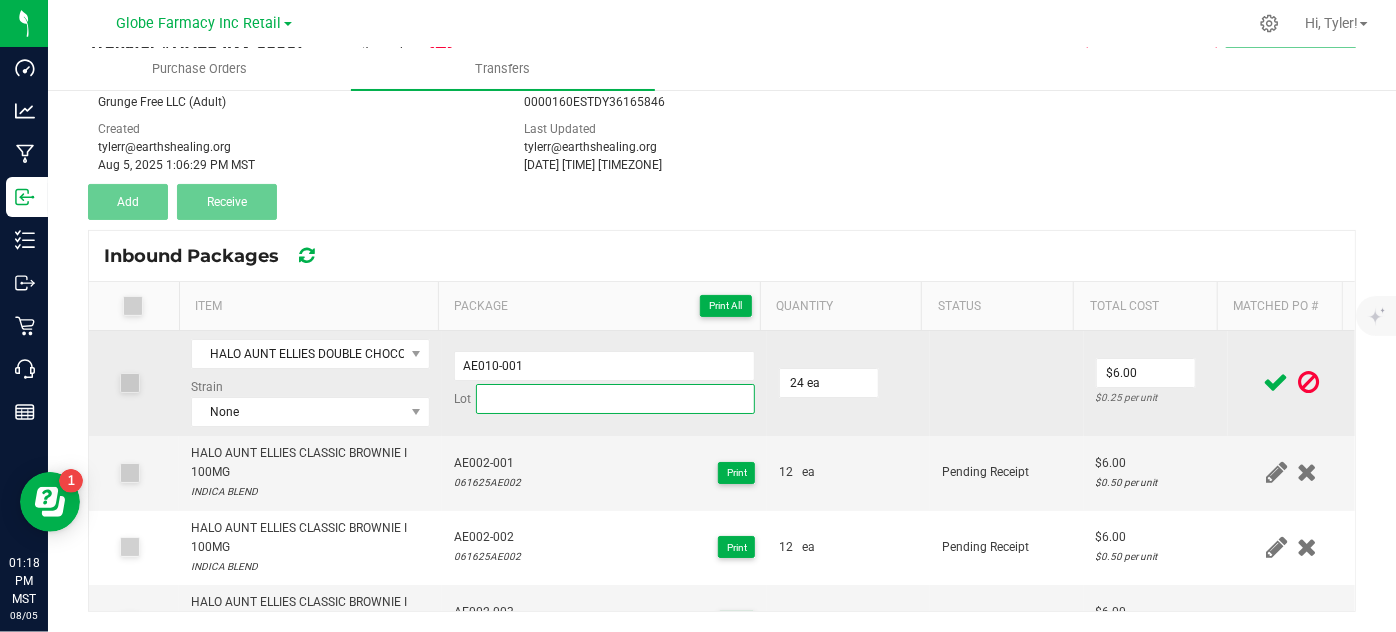 click at bounding box center [616, 399] 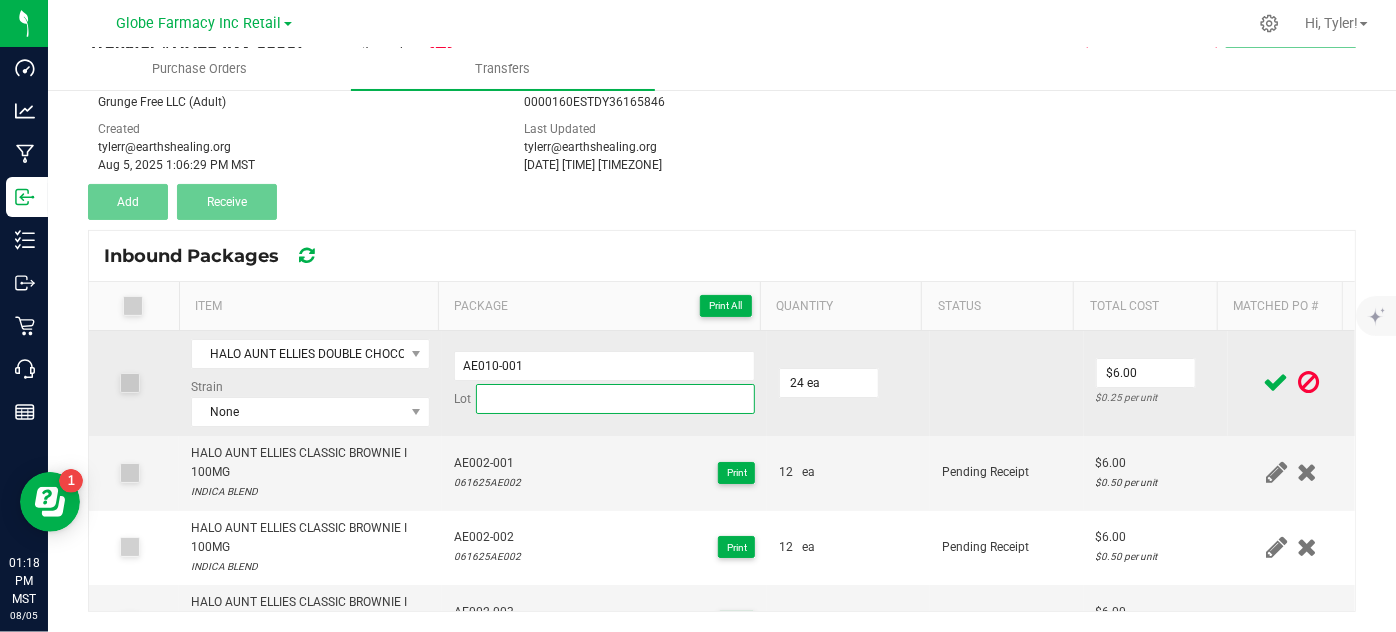 paste on "061325AE010" 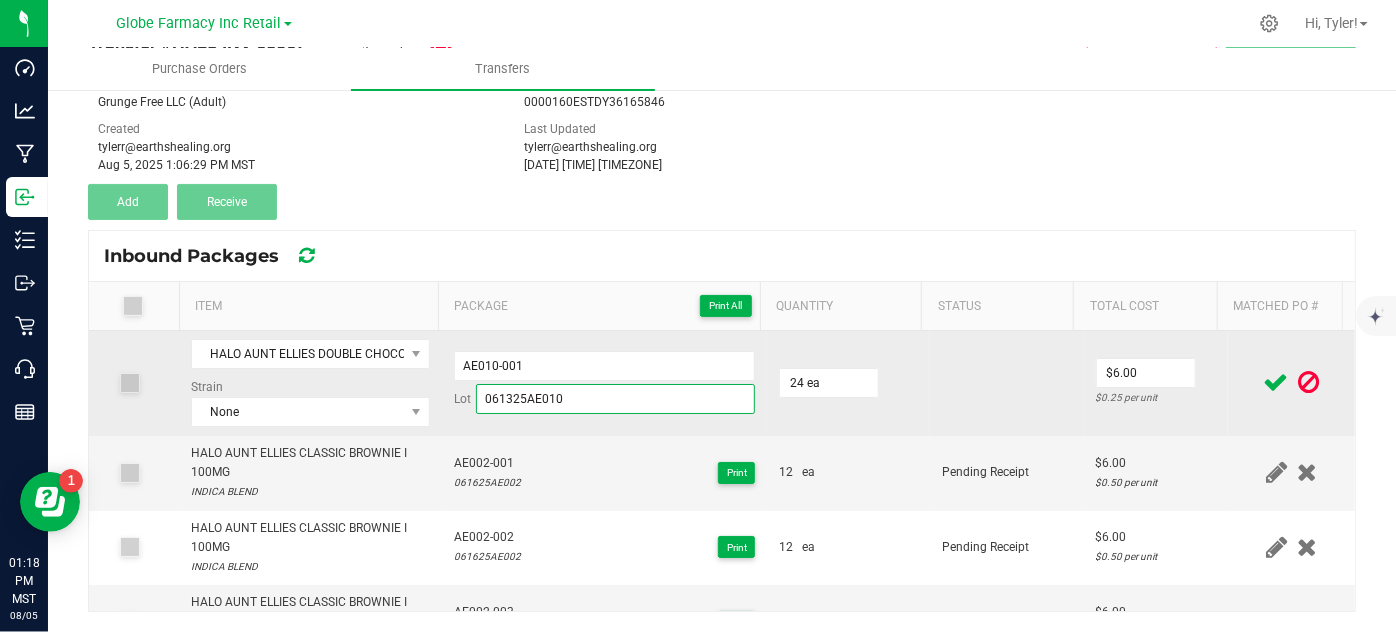 type on "061325AE010" 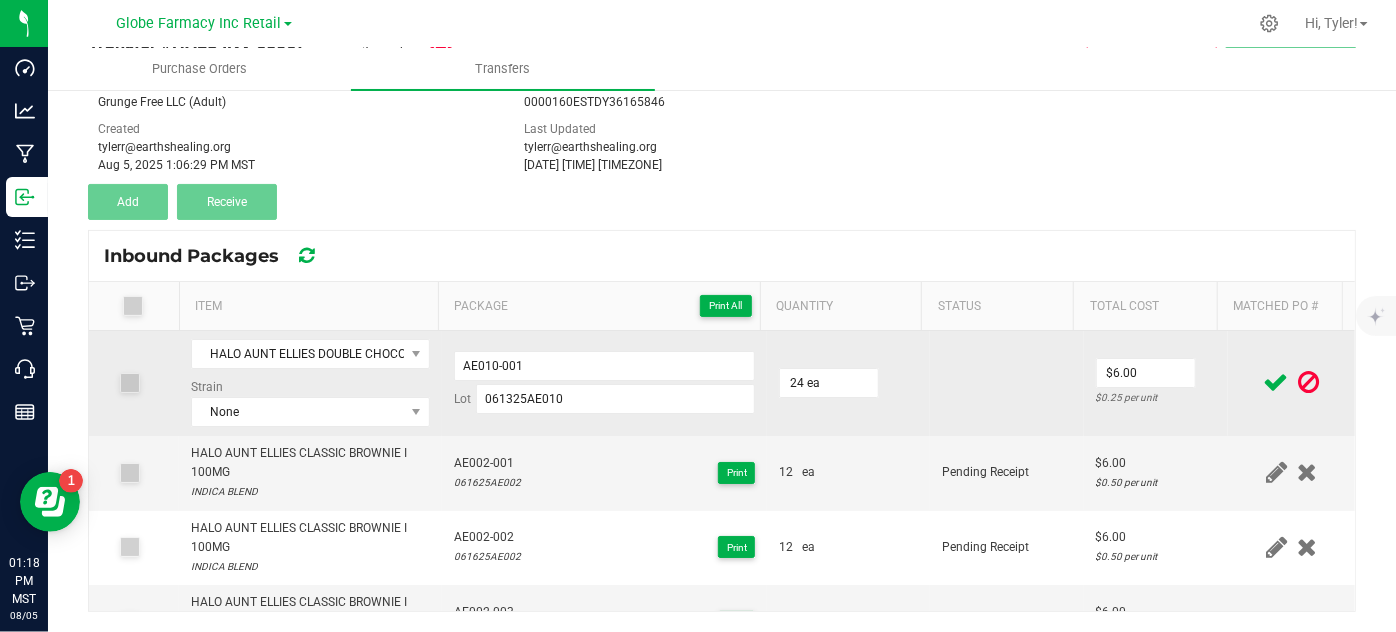 click at bounding box center (1007, 383) 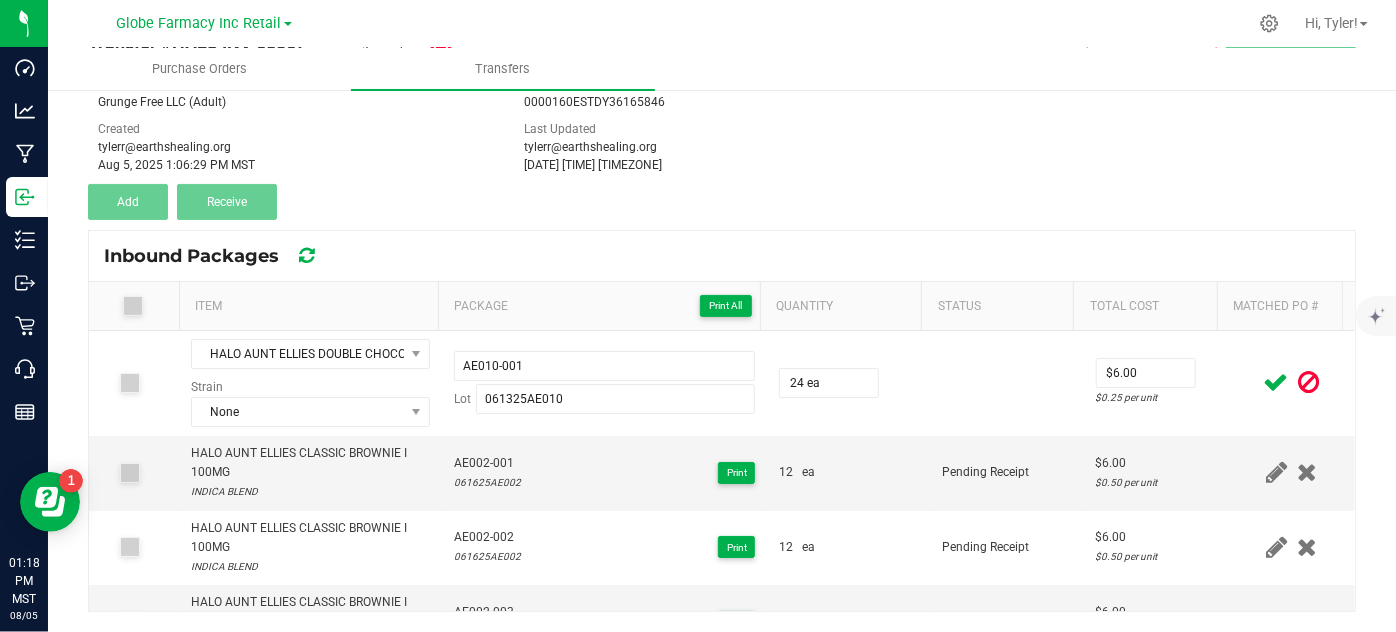 click at bounding box center [1276, 382] 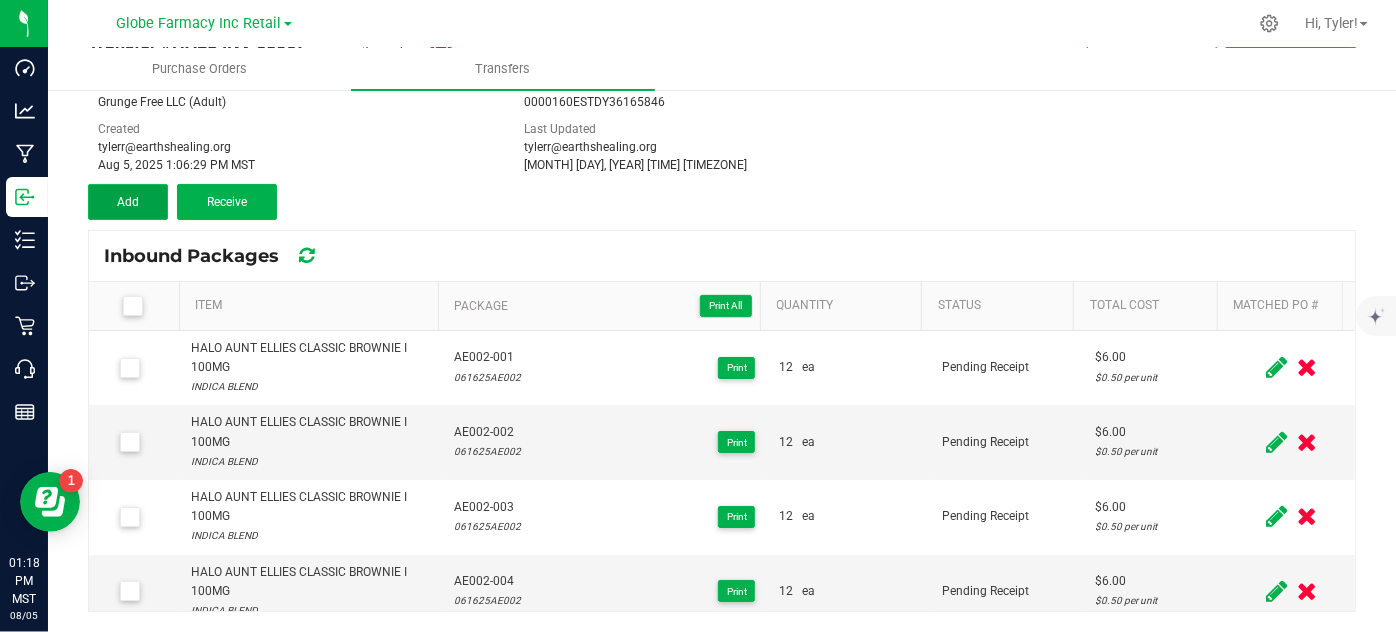 click on "Add" at bounding box center (128, 202) 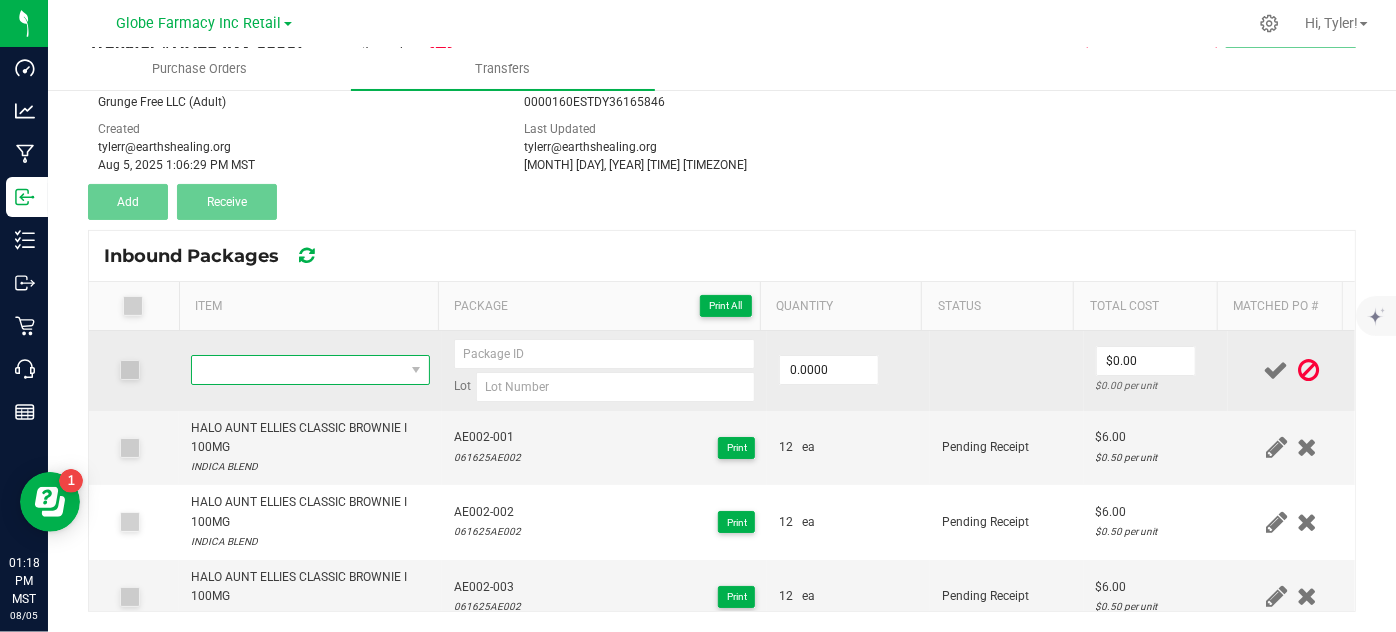 click at bounding box center (297, 370) 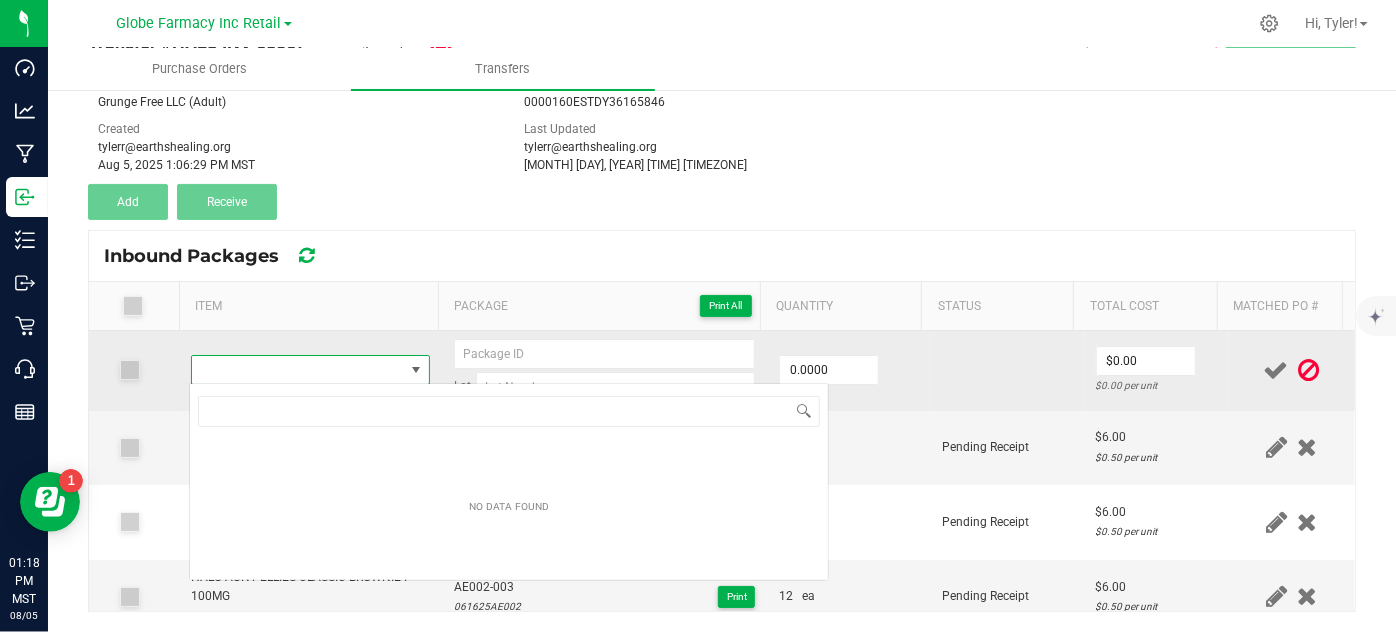 type on "HALO AUNT ELLIES GLUTEN FREE BROWNIE I 100MG" 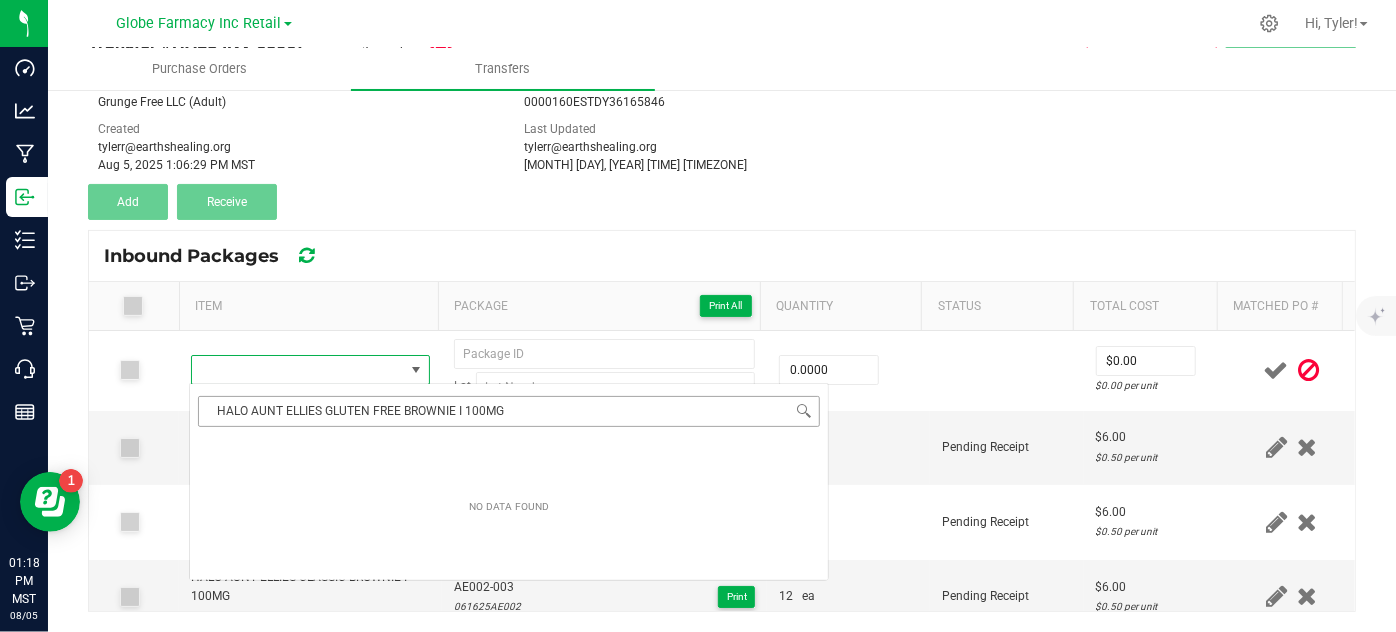scroll, scrollTop: 99970, scrollLeft: 99767, axis: both 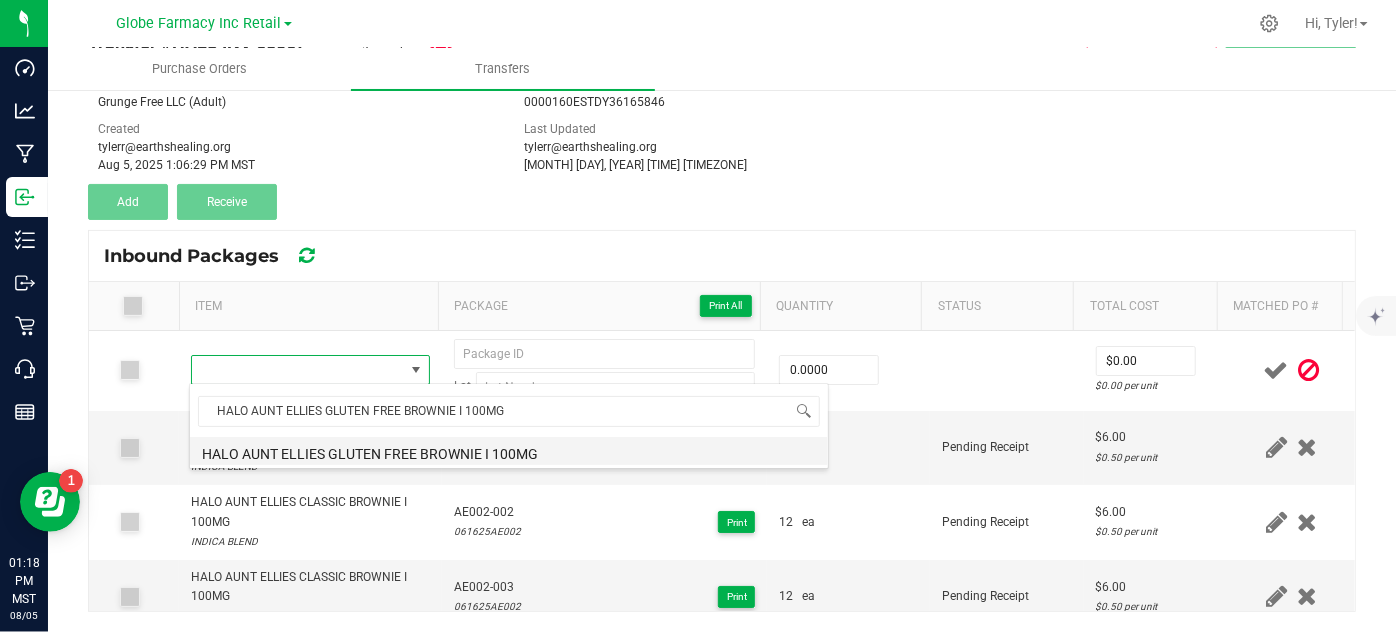 click on "HALO AUNT ELLIES GLUTEN FREE BROWNIE I 100MG" at bounding box center [509, 451] 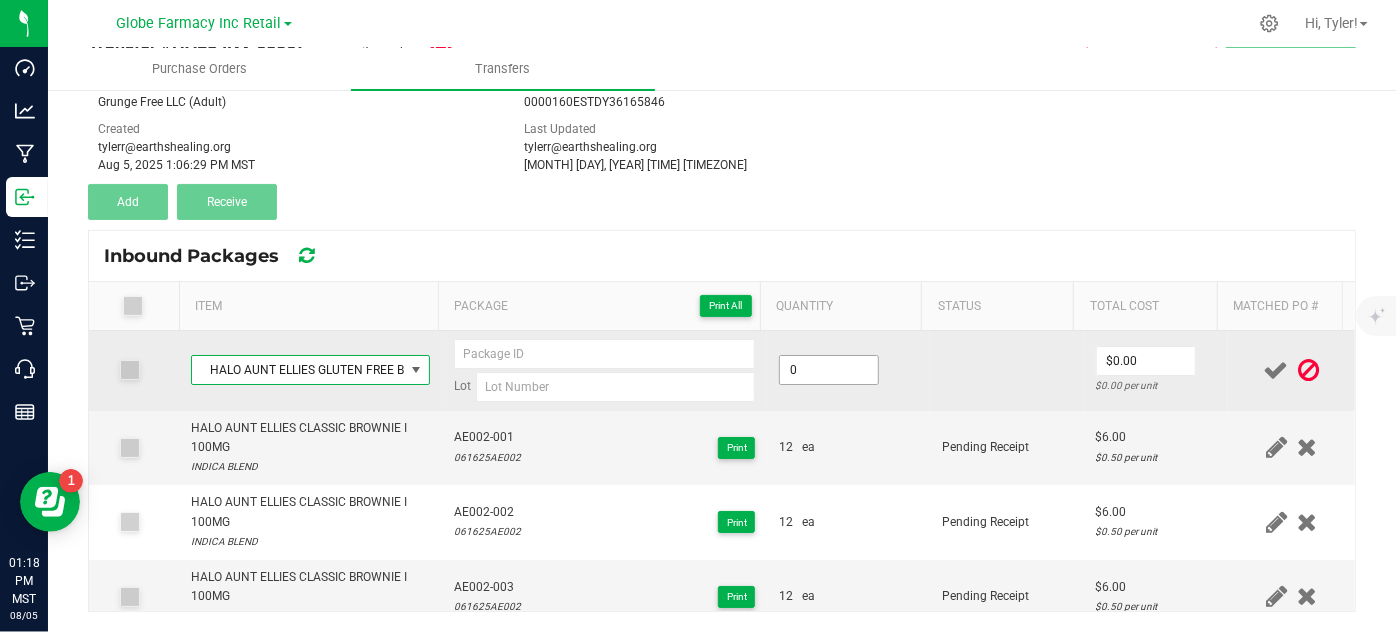 click on "0" at bounding box center [829, 370] 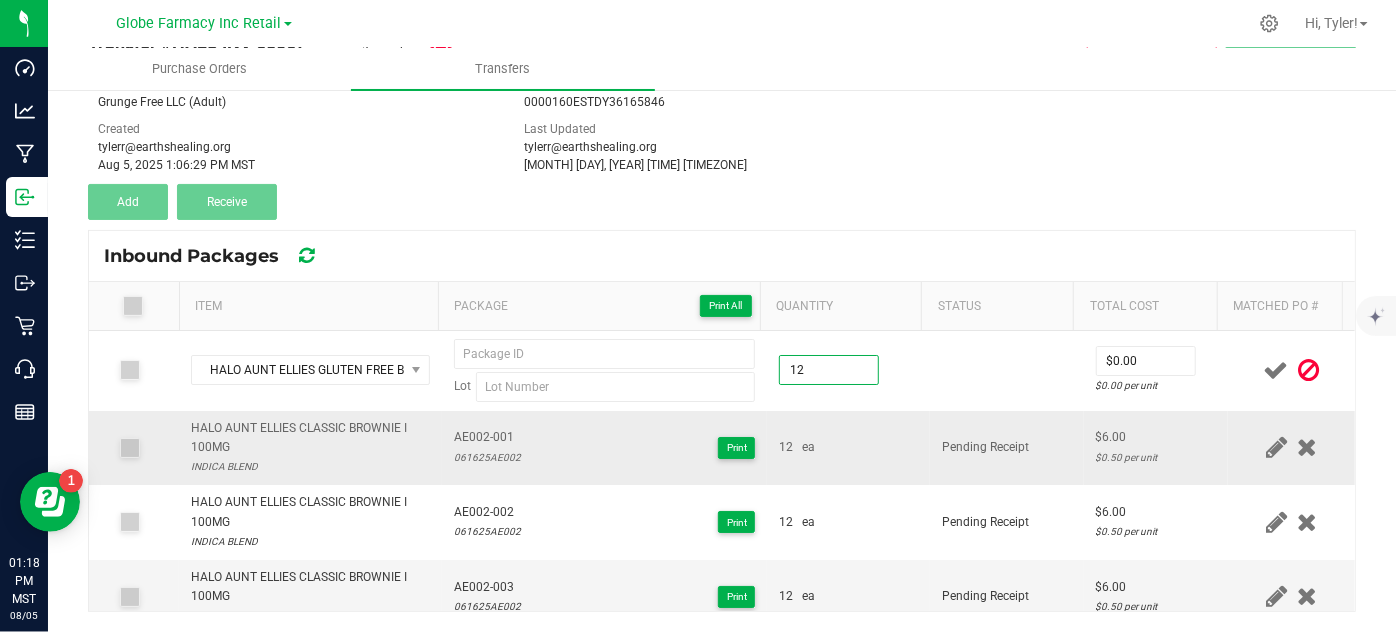 type on "12 ea" 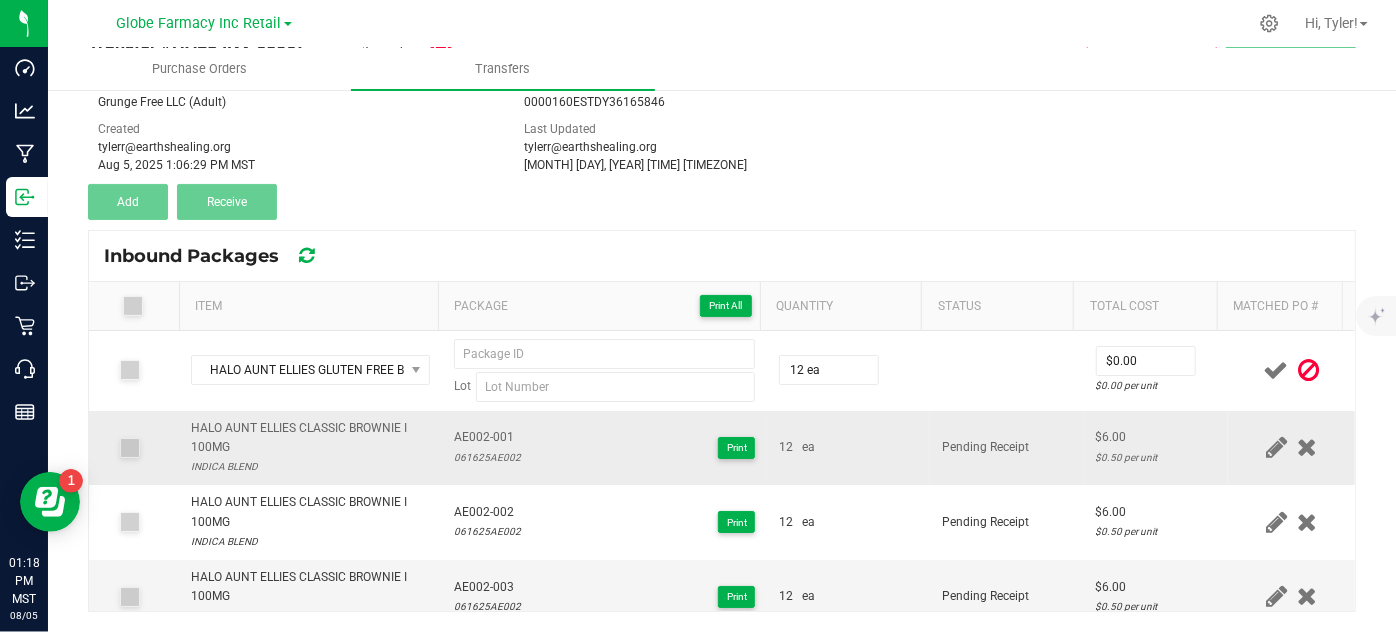 drag, startPoint x: 792, startPoint y: 418, endPoint x: 825, endPoint y: 415, distance: 33.13608 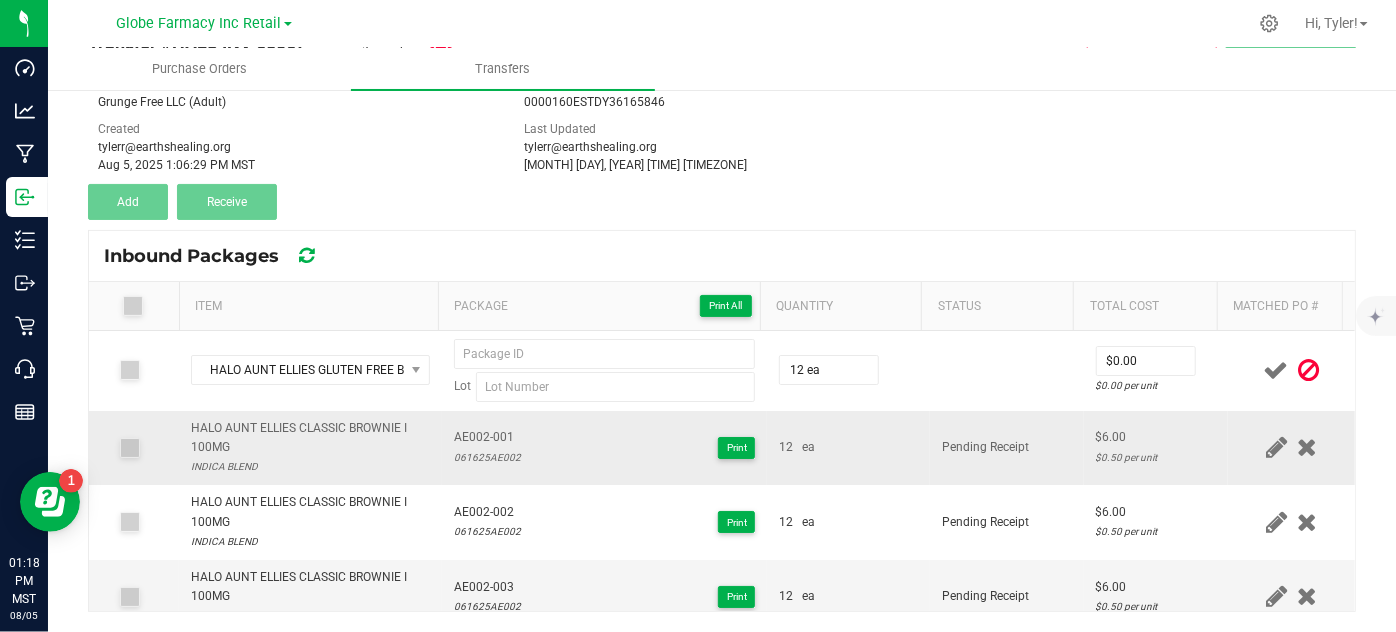click on "12   ea" at bounding box center [848, 448] 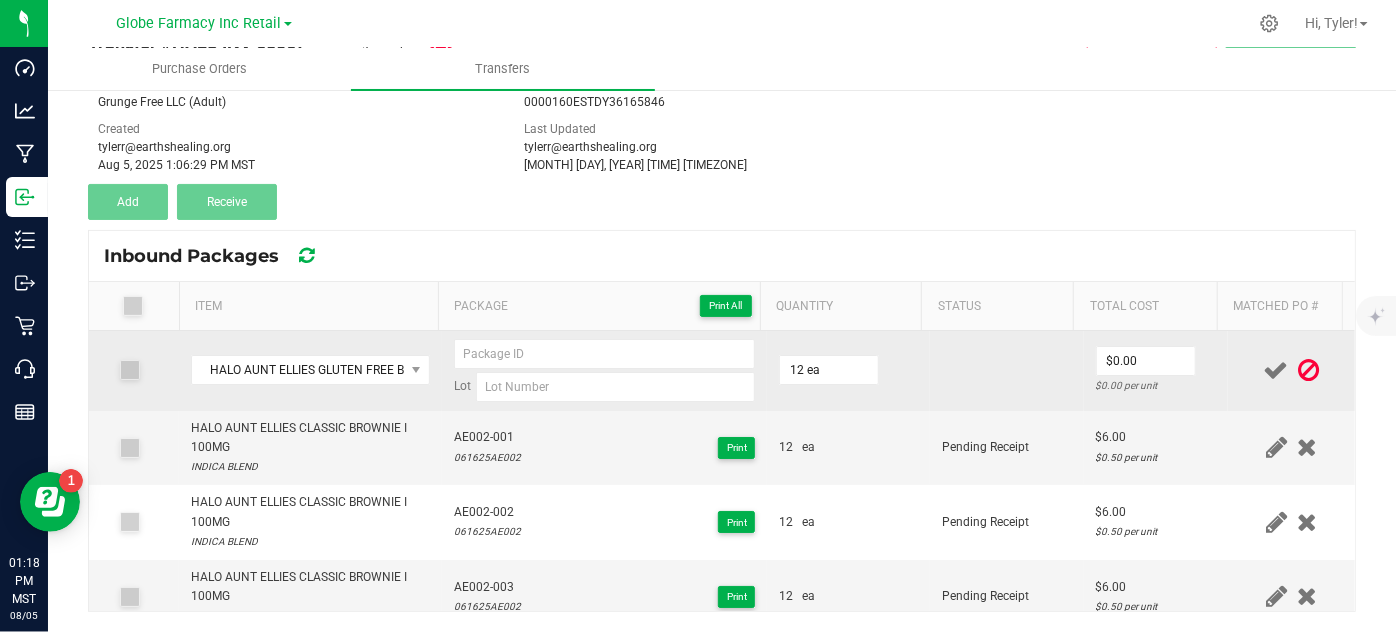 click on "$0.00  $0.00 per unit" at bounding box center [1156, 371] 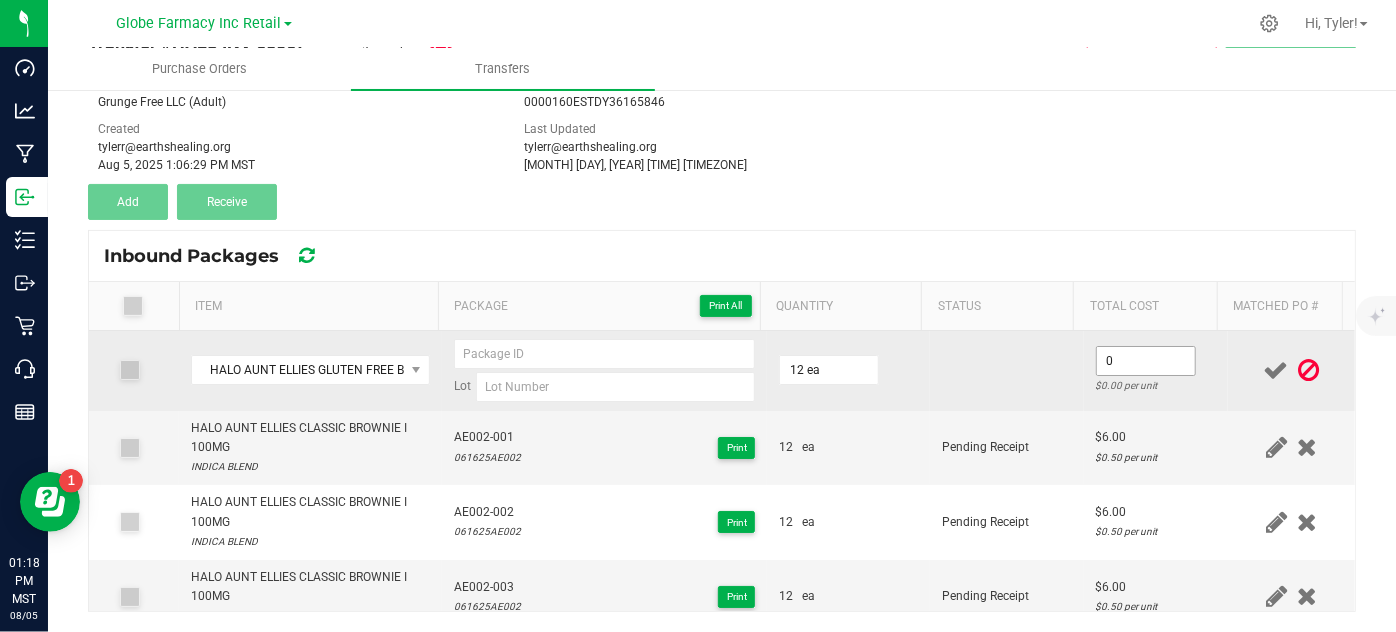 click on "0" at bounding box center (1146, 361) 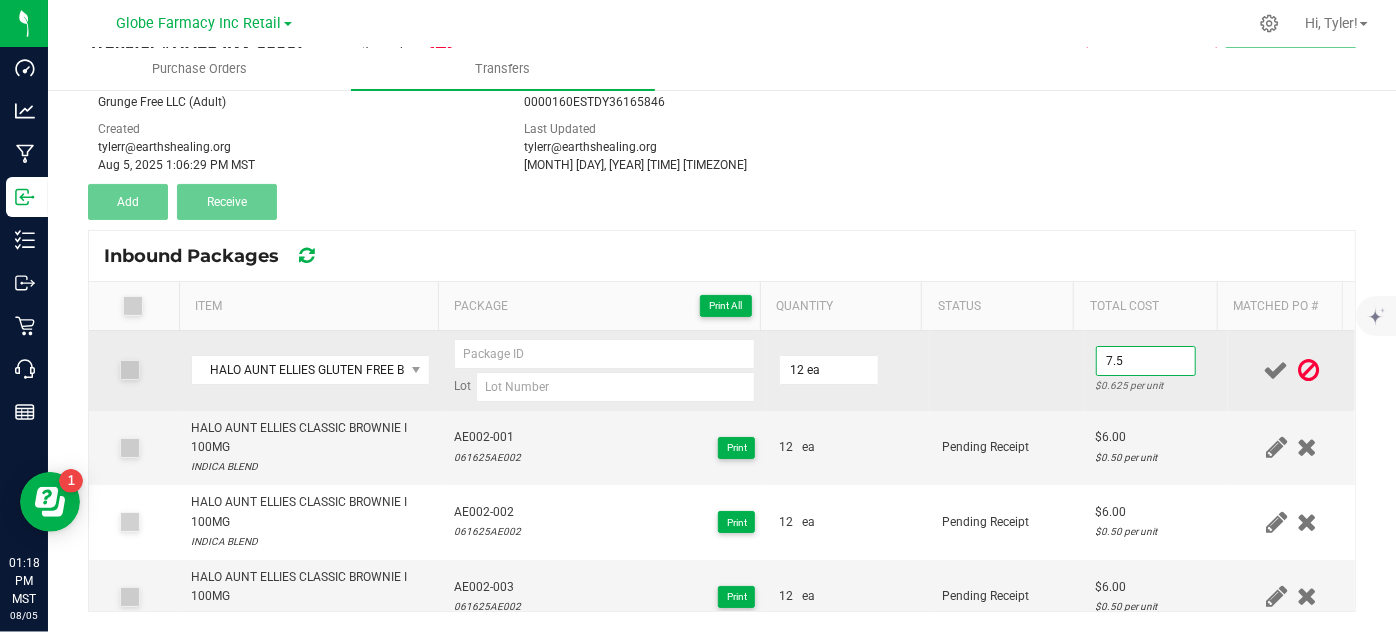 type on "$7.50" 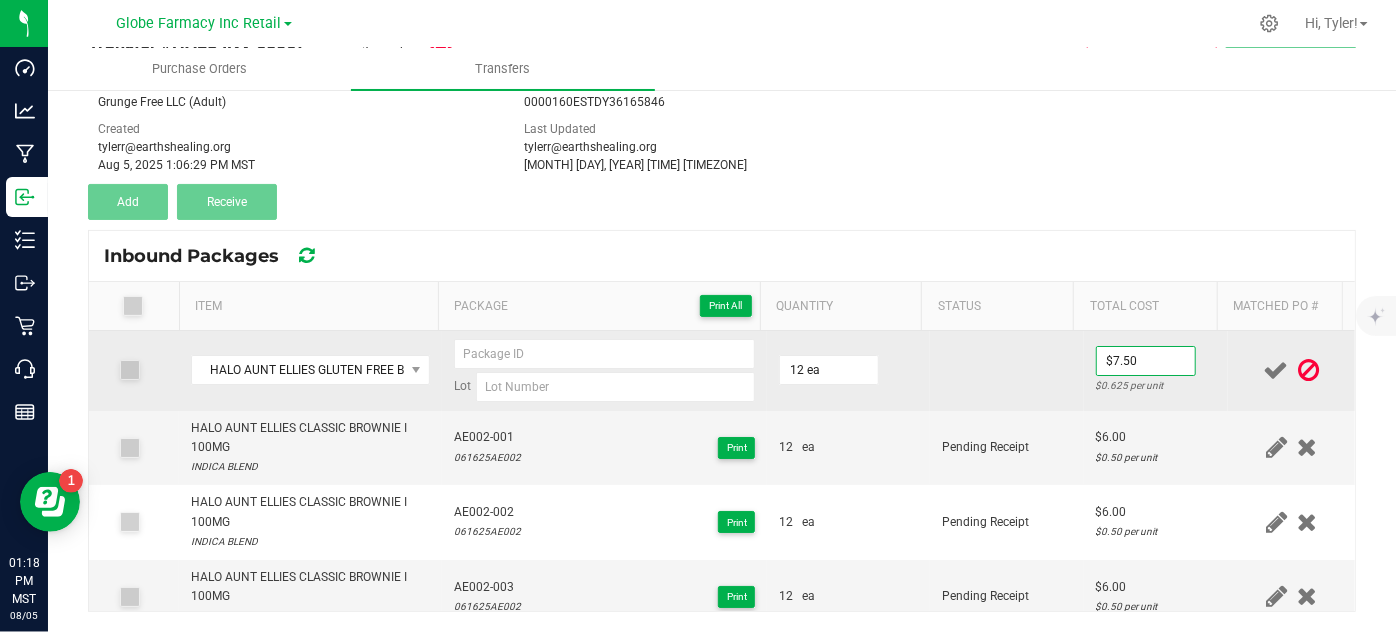 click at bounding box center [1007, 371] 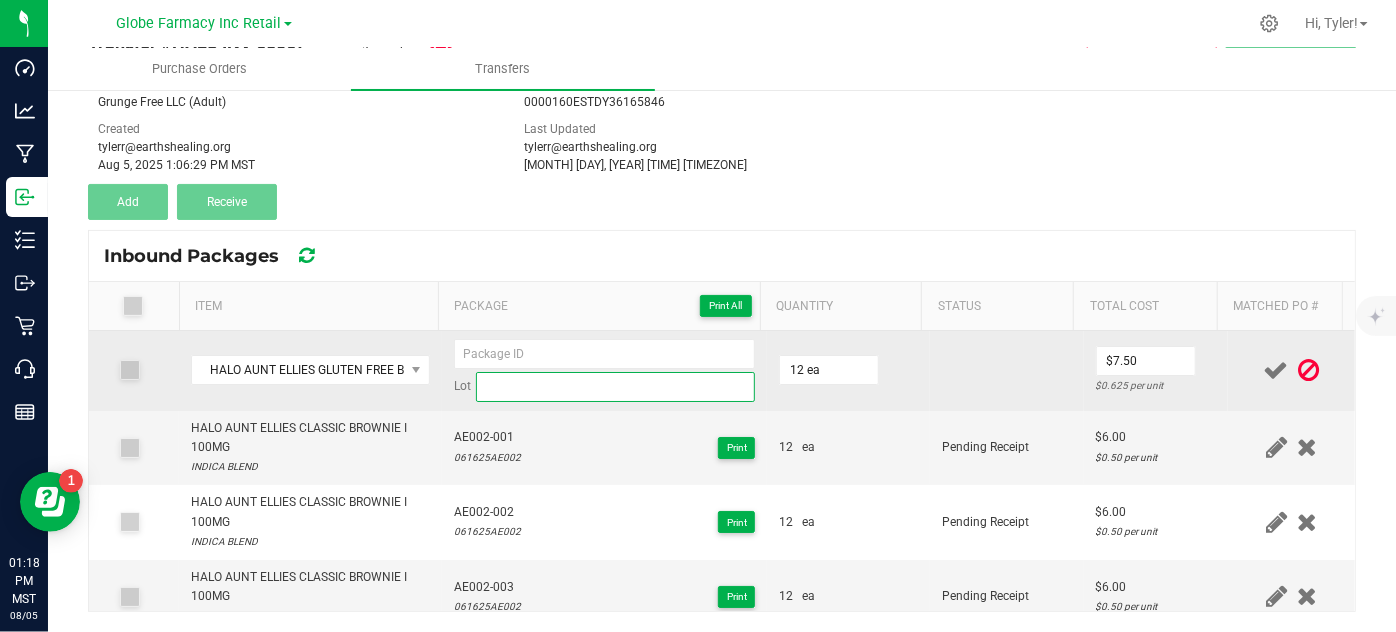 click at bounding box center (616, 387) 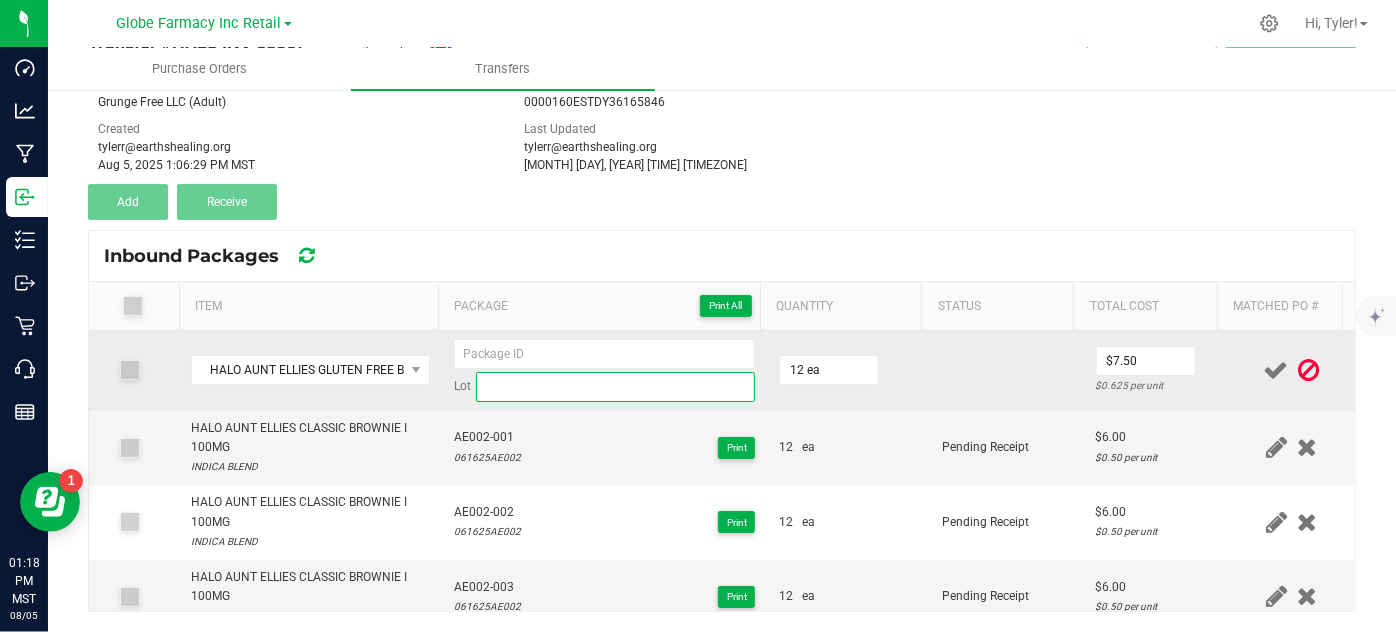 paste on "061825AE022" 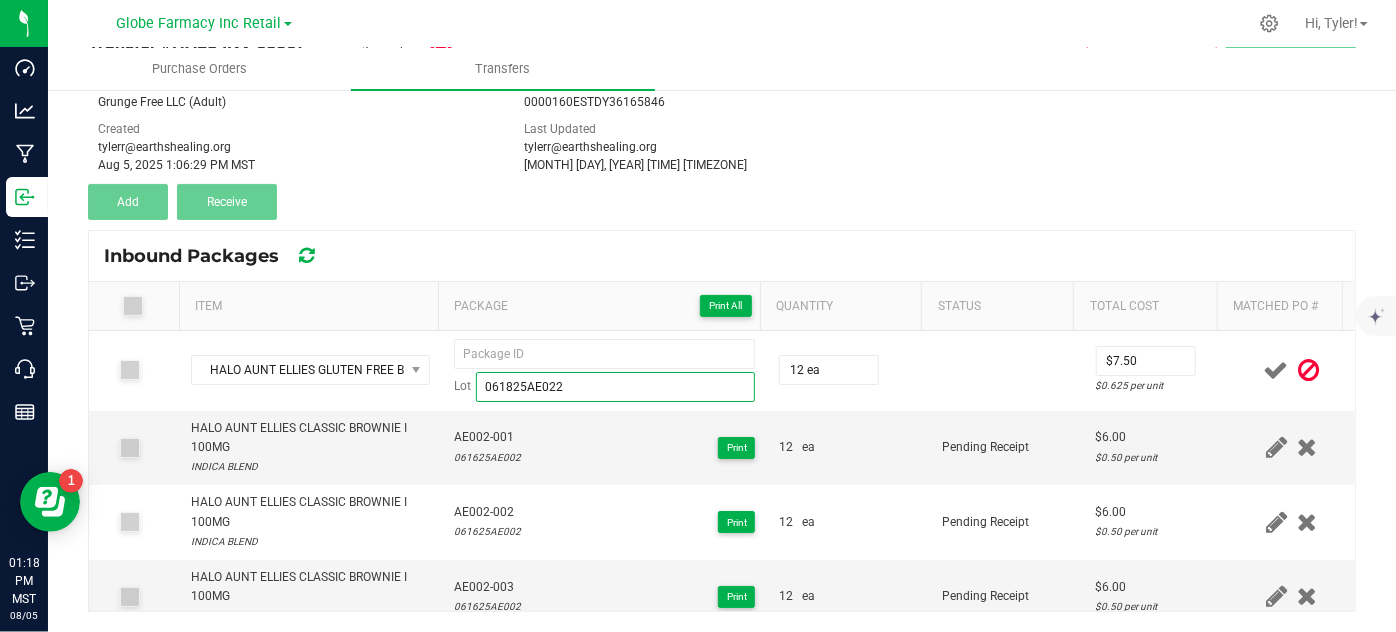 type on "061825AE022" 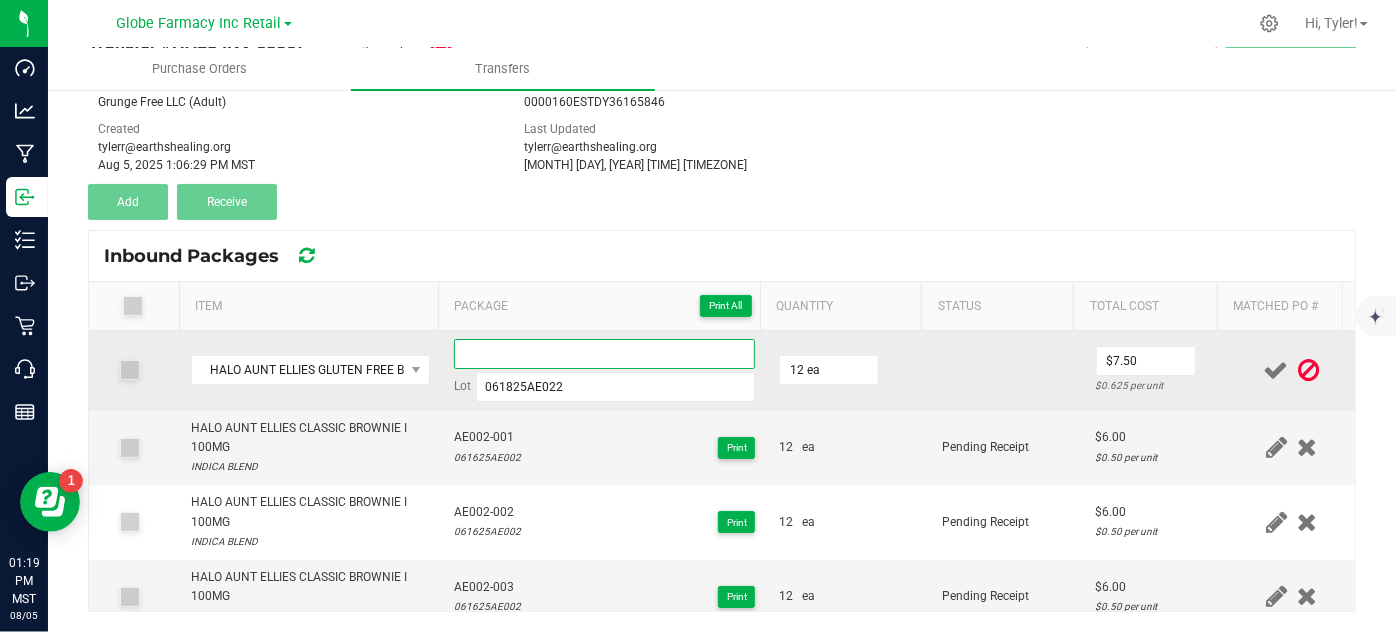 click at bounding box center (605, 354) 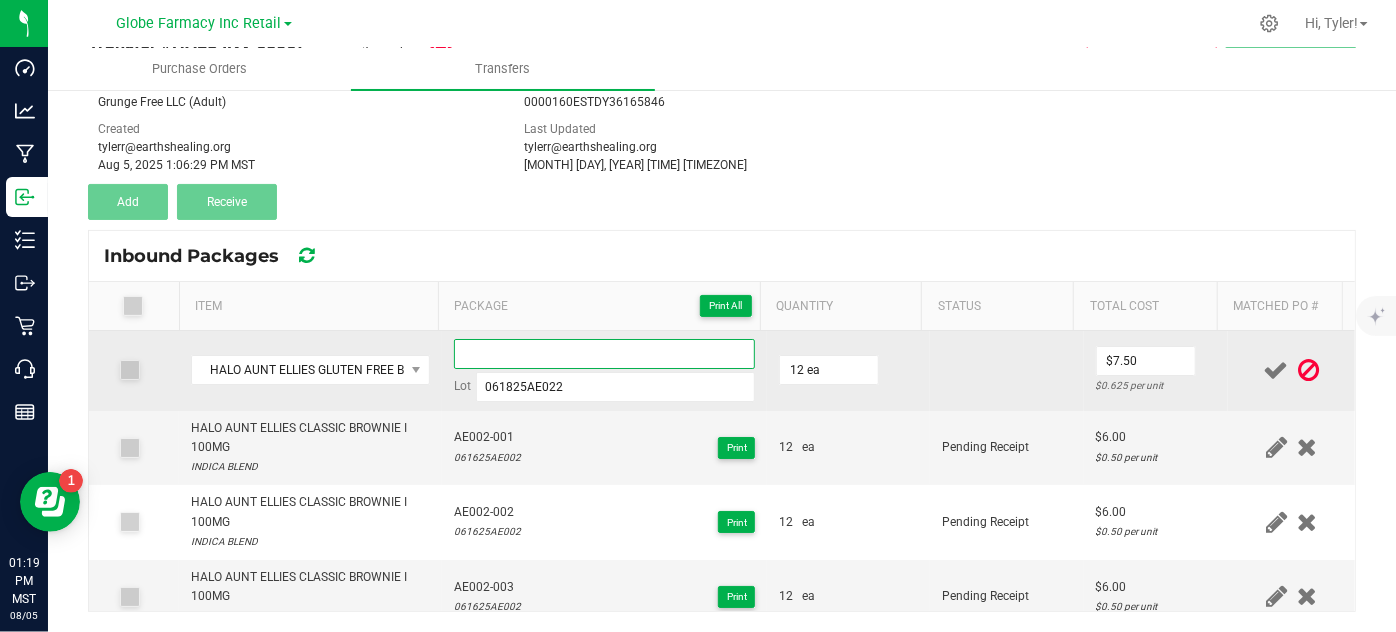 paste on "AE022" 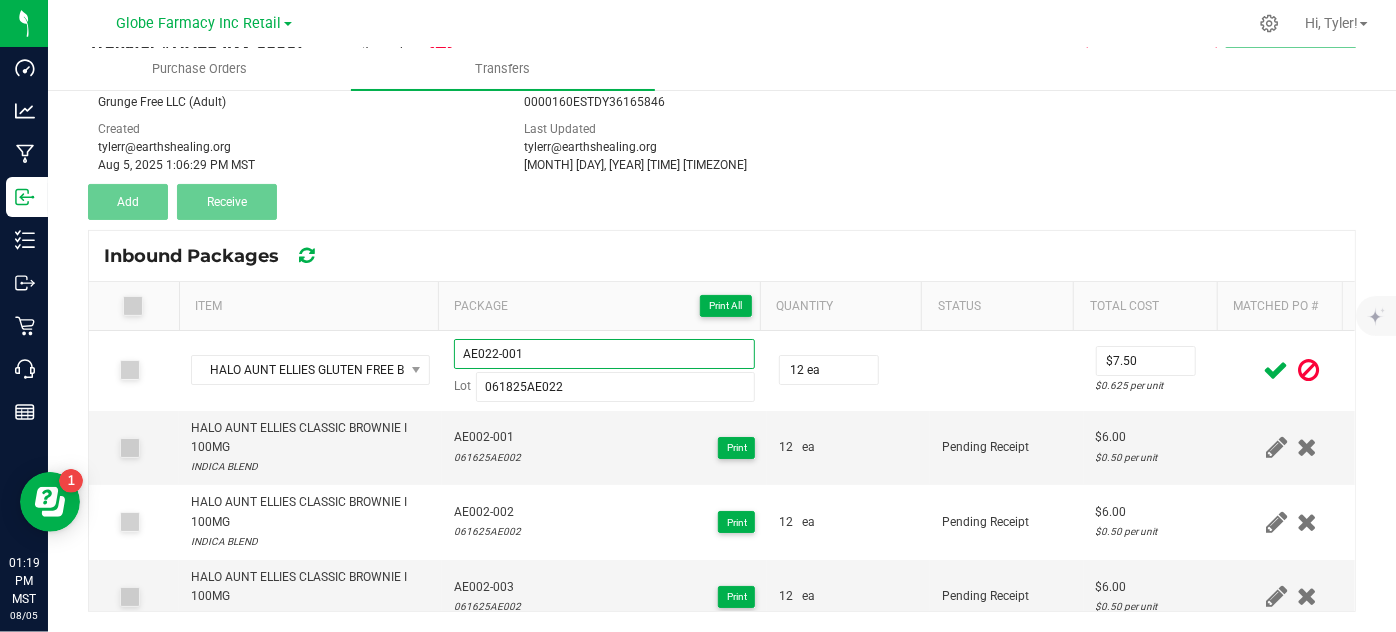 type on "AE022-001" 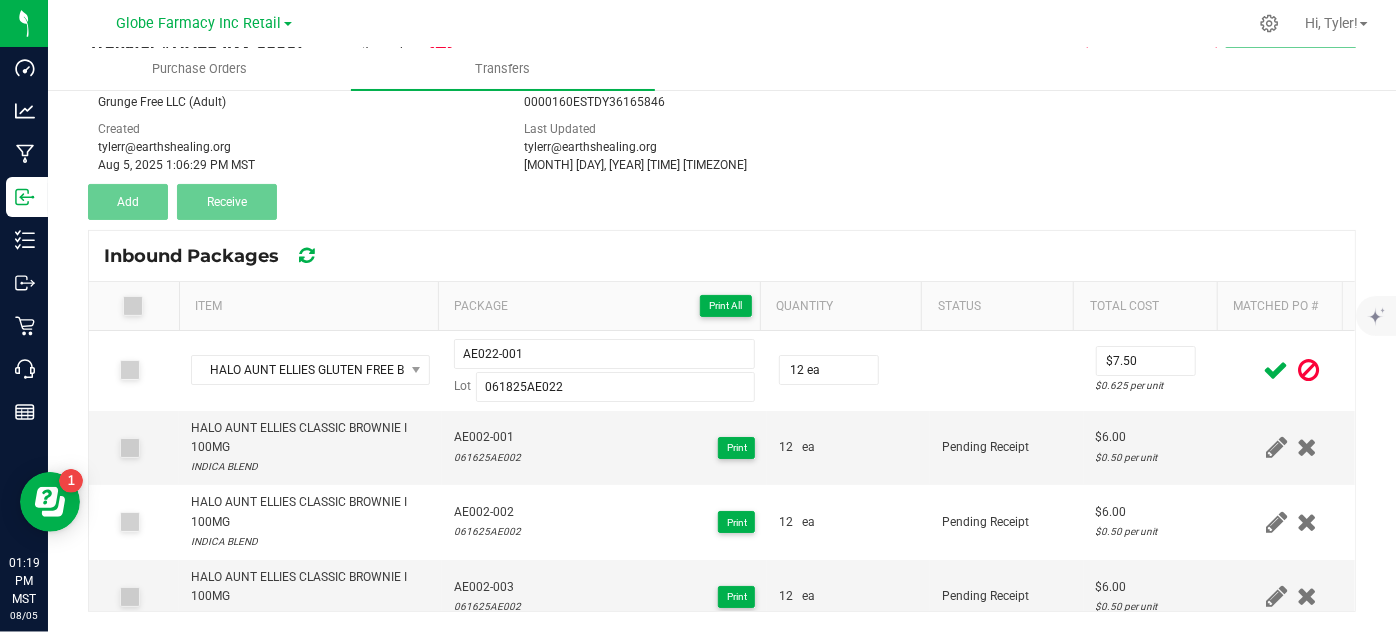 click at bounding box center [1276, 370] 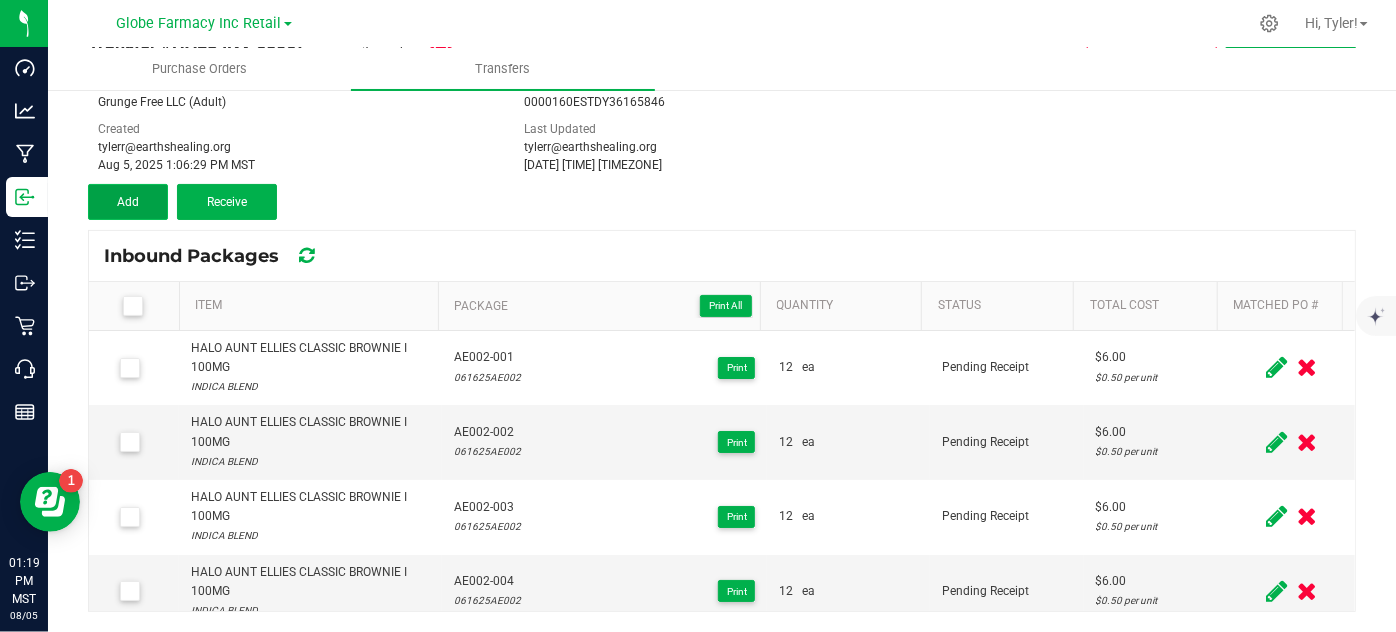 click on "Add" at bounding box center (128, 202) 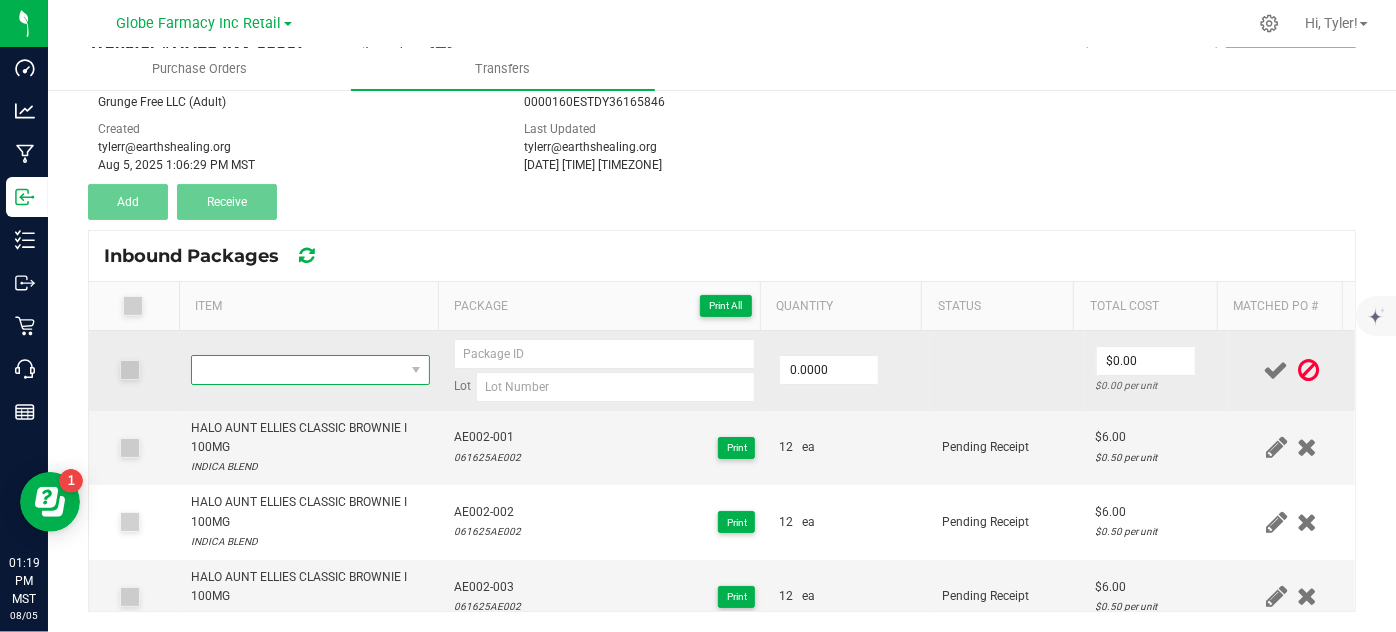 click at bounding box center [297, 370] 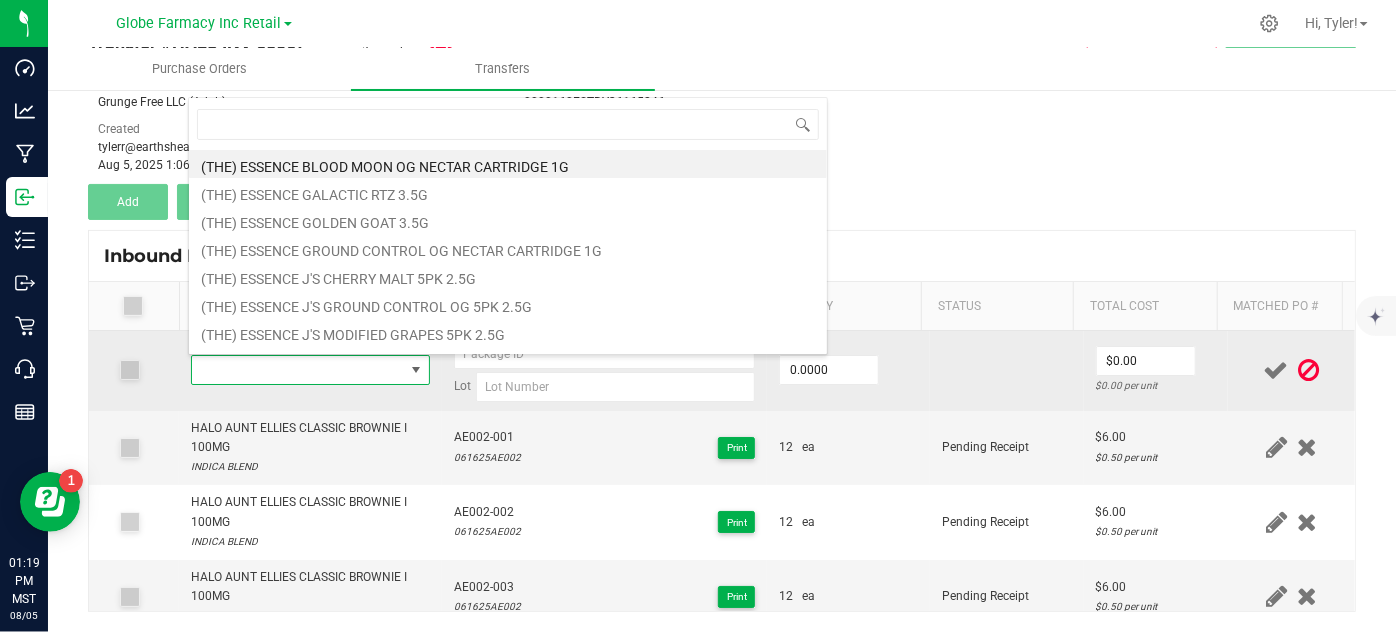 scroll, scrollTop: 99970, scrollLeft: 99767, axis: both 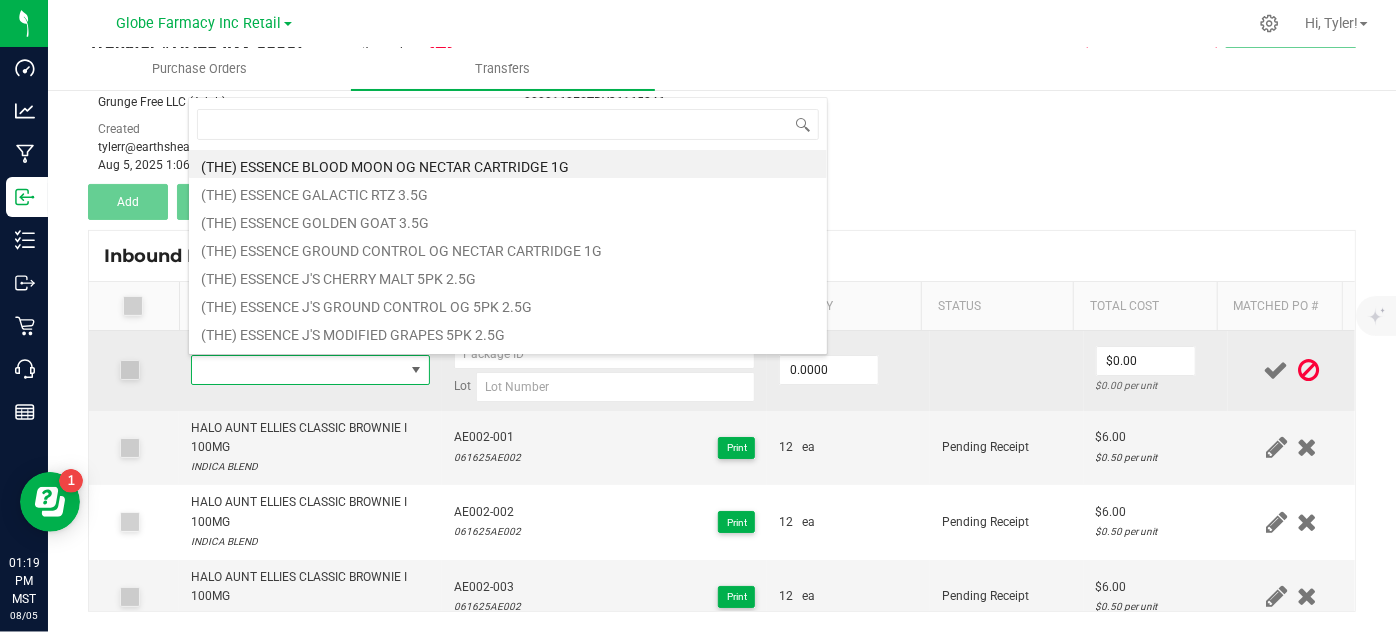 type on "HALO INFUSION HIBISCUS CITRUS JUICE 100MG" 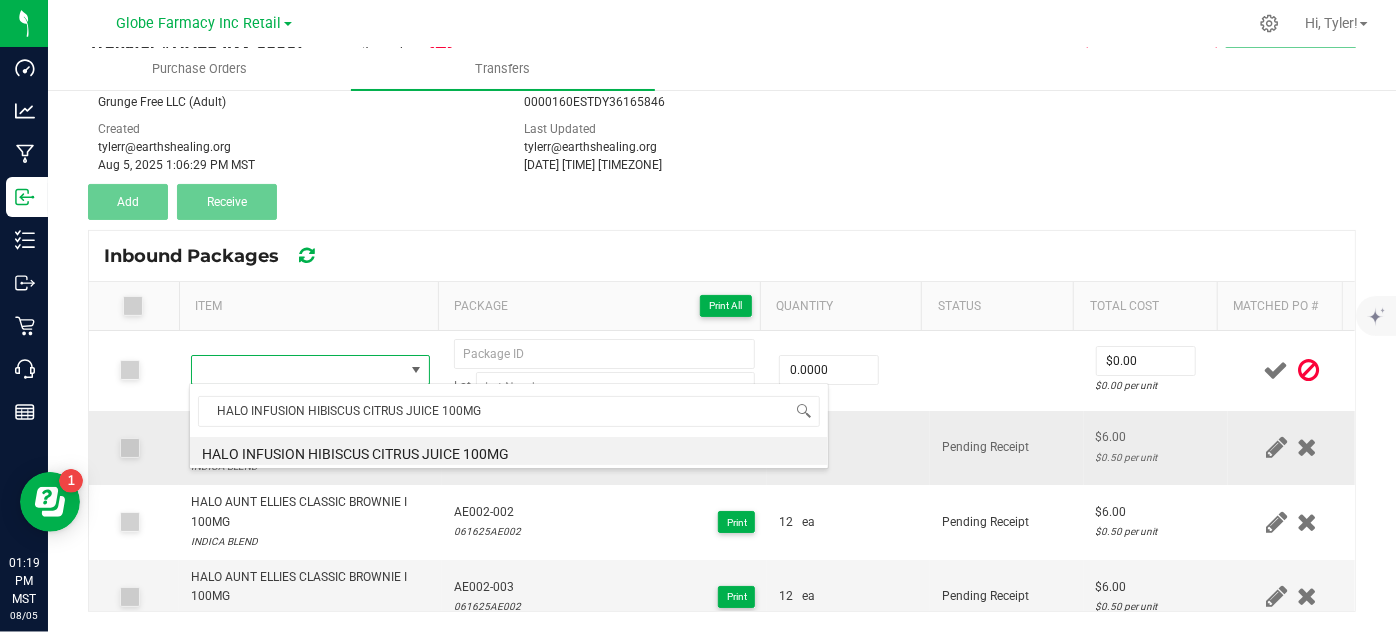 click on "HALO INFUSION HIBISCUS CITRUS JUICE 100MG" at bounding box center [509, 451] 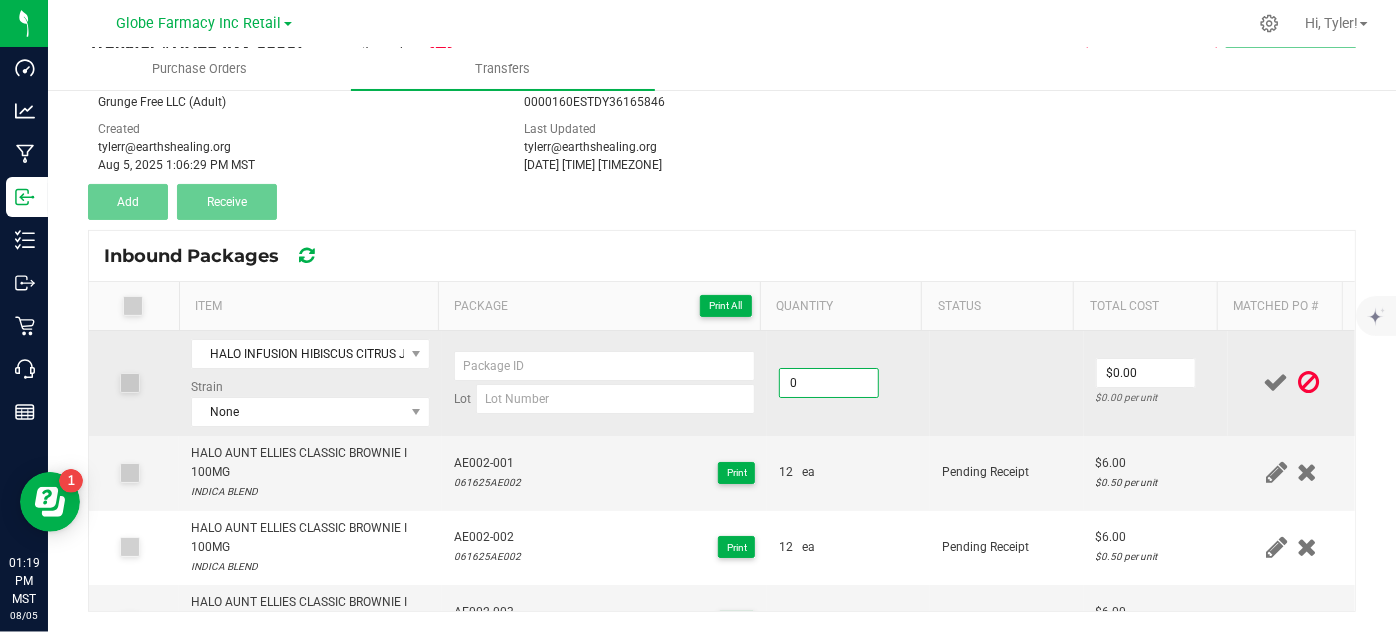 click on "0" at bounding box center (829, 383) 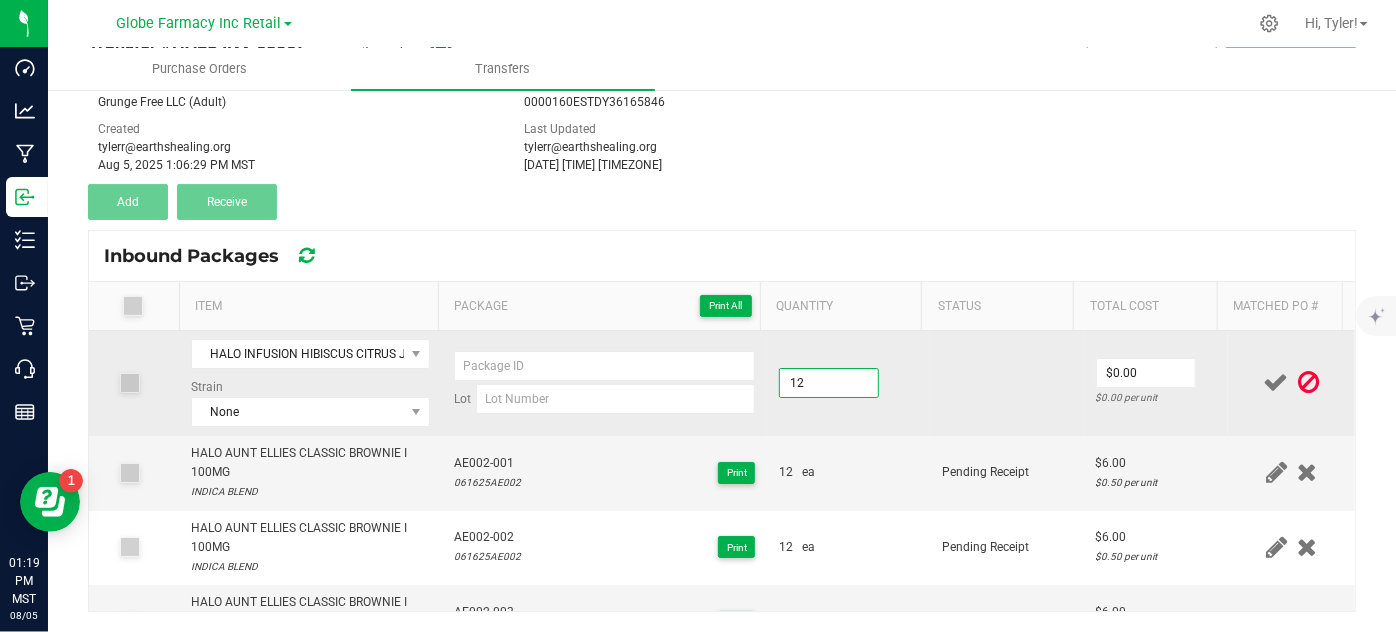 type on "12 ea" 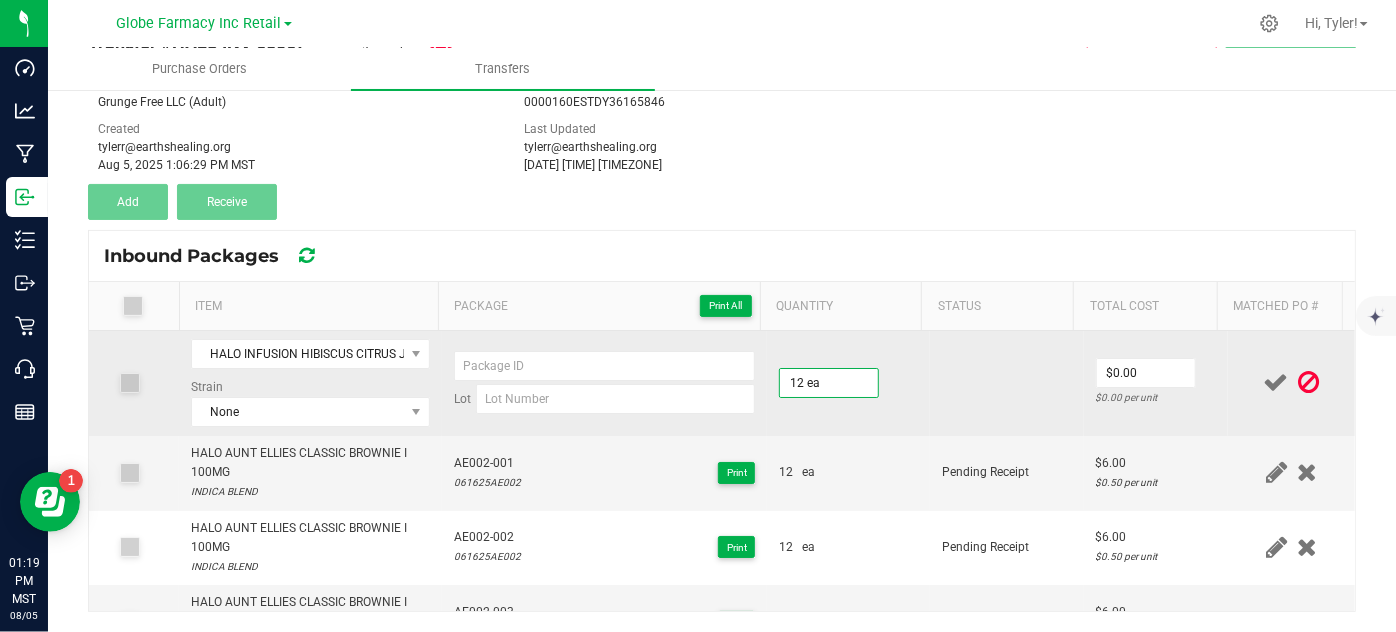 click on "12 ea" at bounding box center (848, 383) 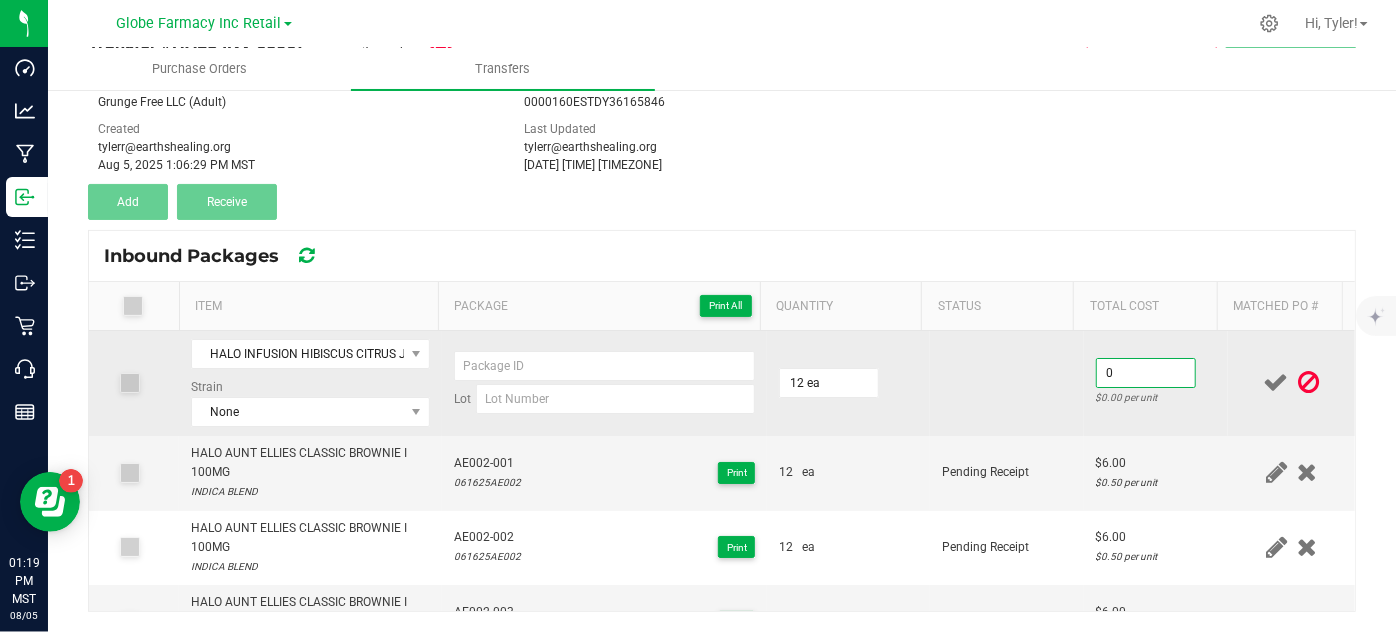 click on "0" at bounding box center [1146, 373] 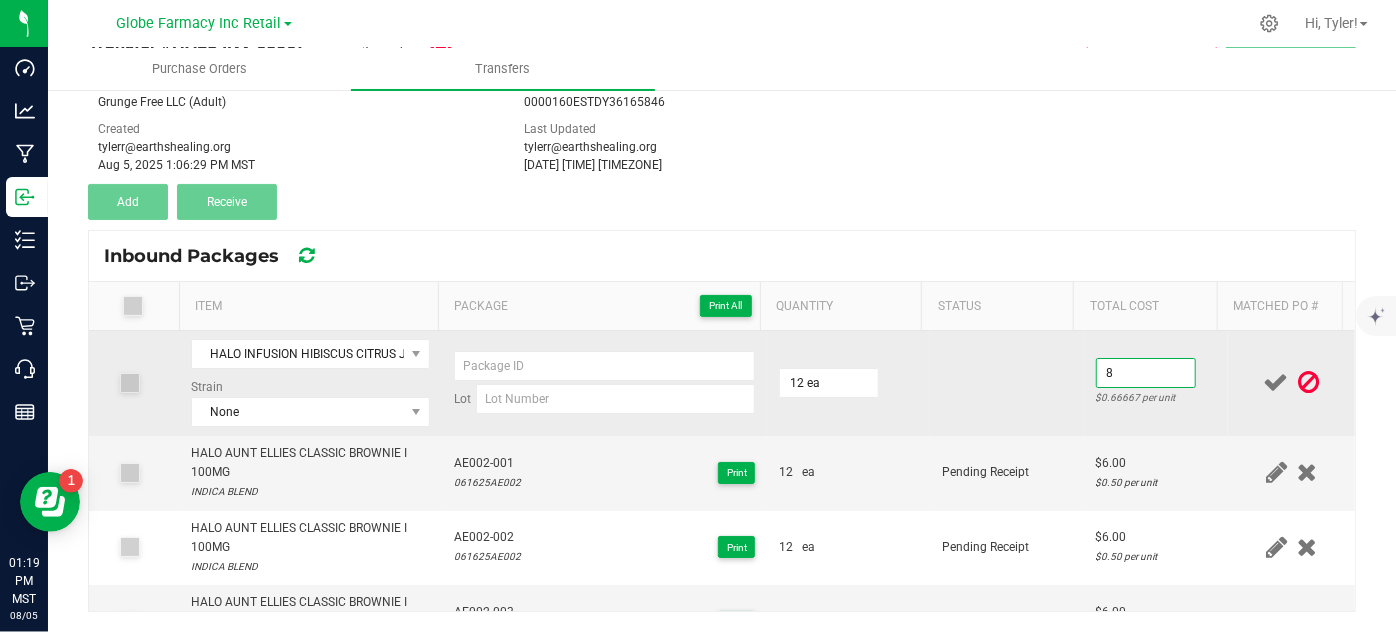 type on "$8.00" 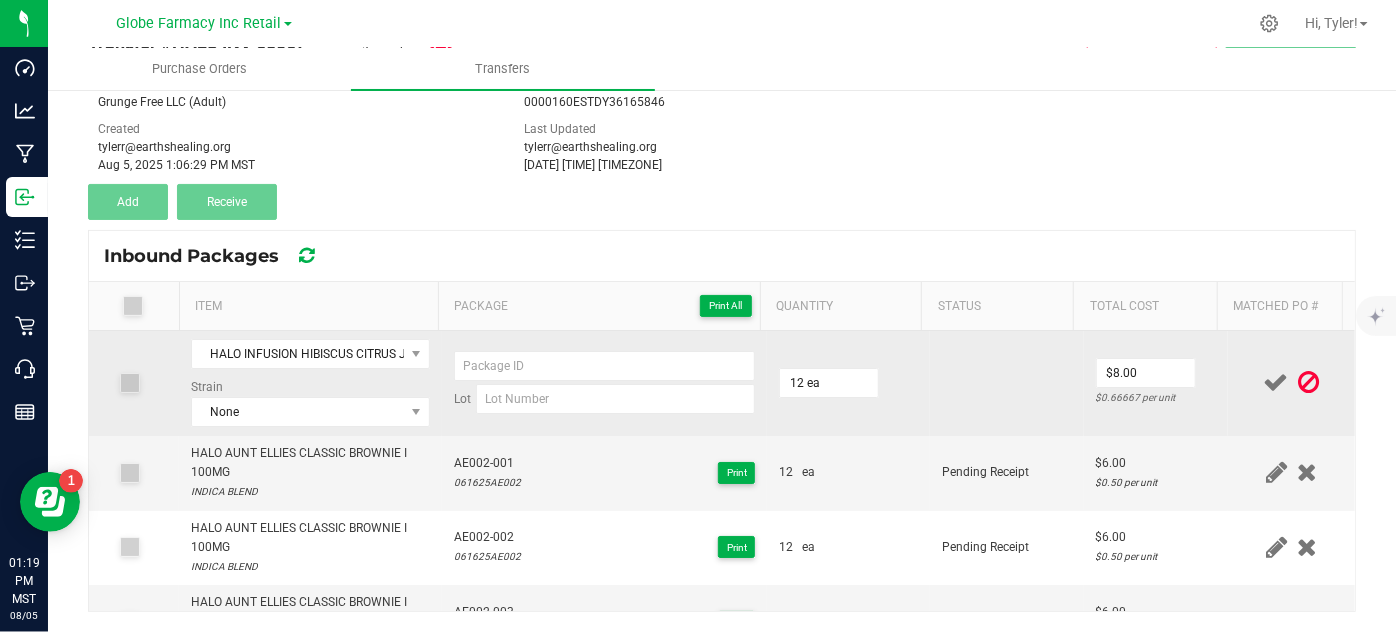 click at bounding box center [1007, 383] 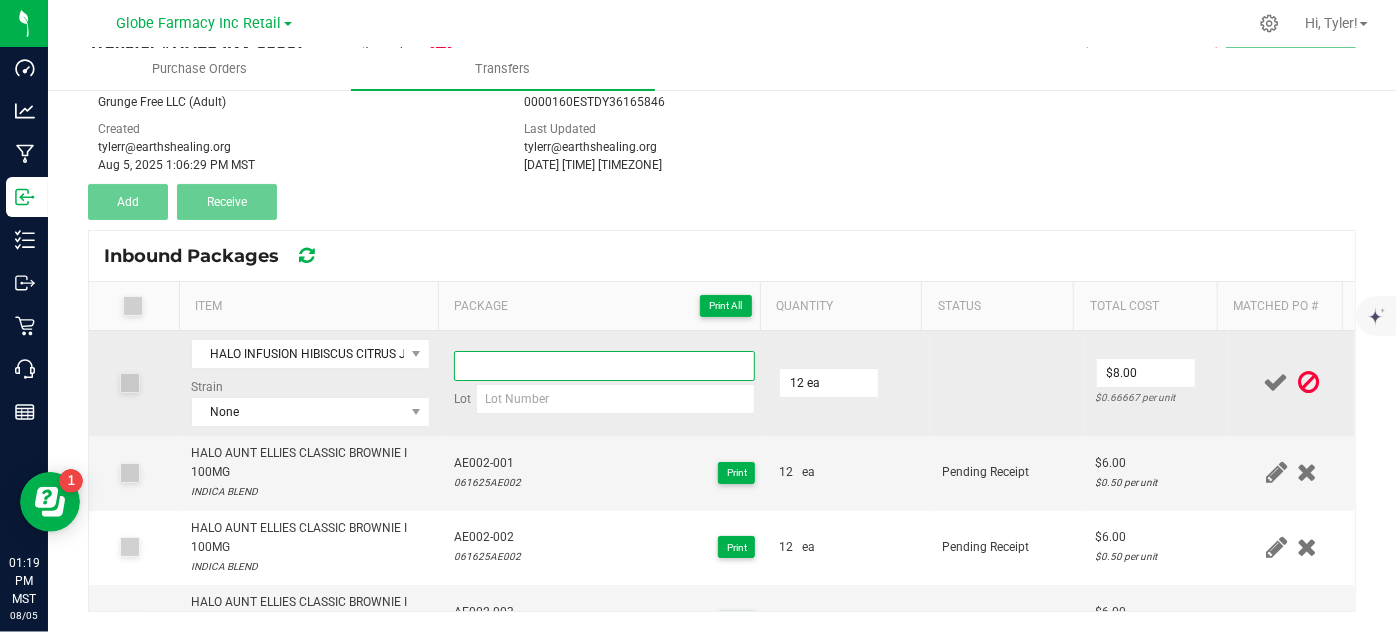click at bounding box center [605, 366] 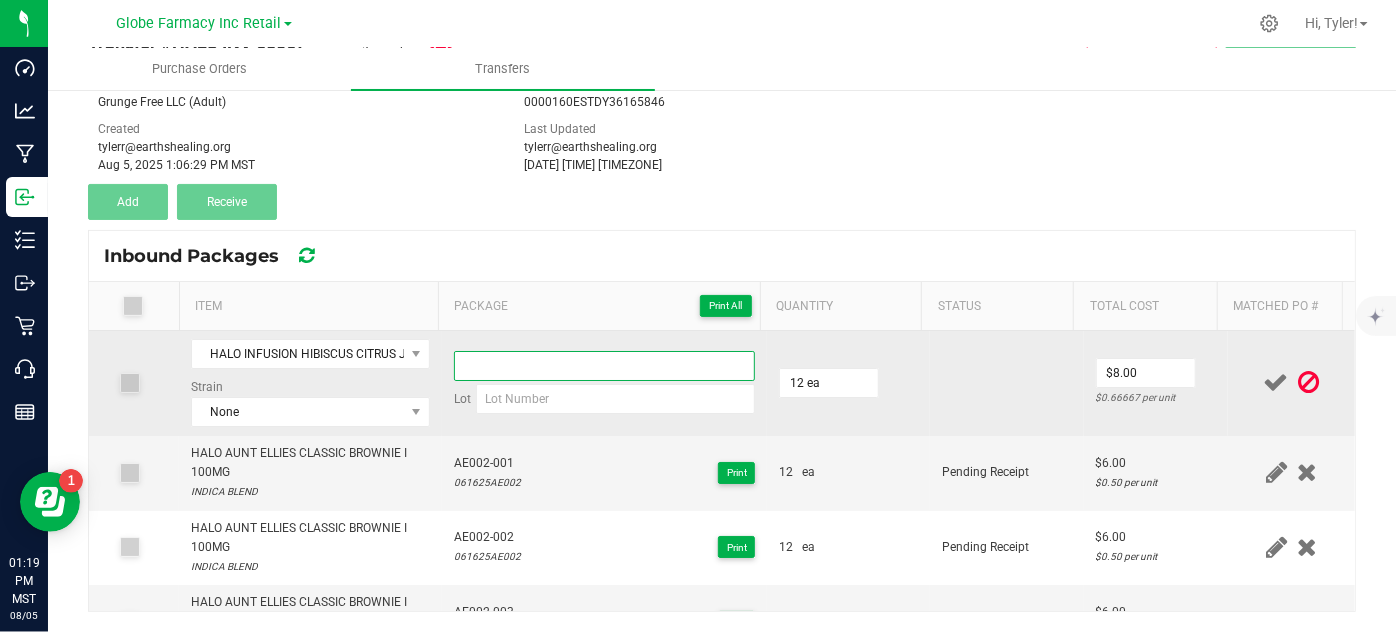 paste on "PS014" 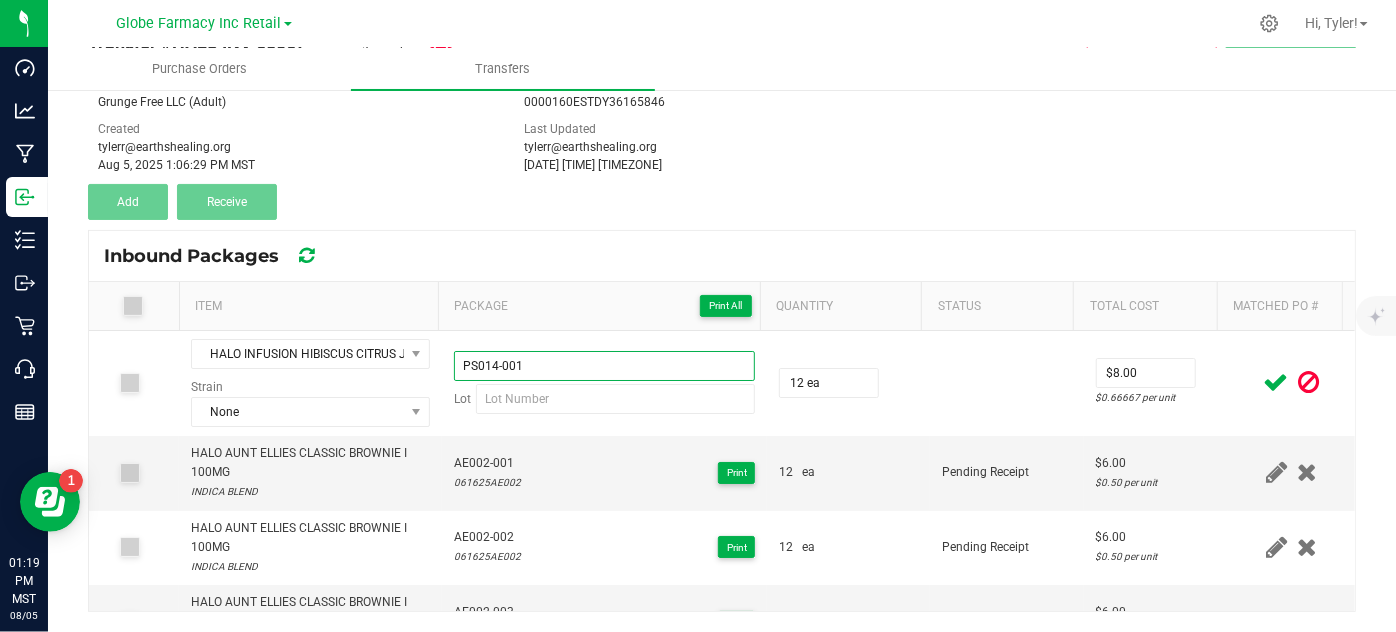 type on "PS014-001" 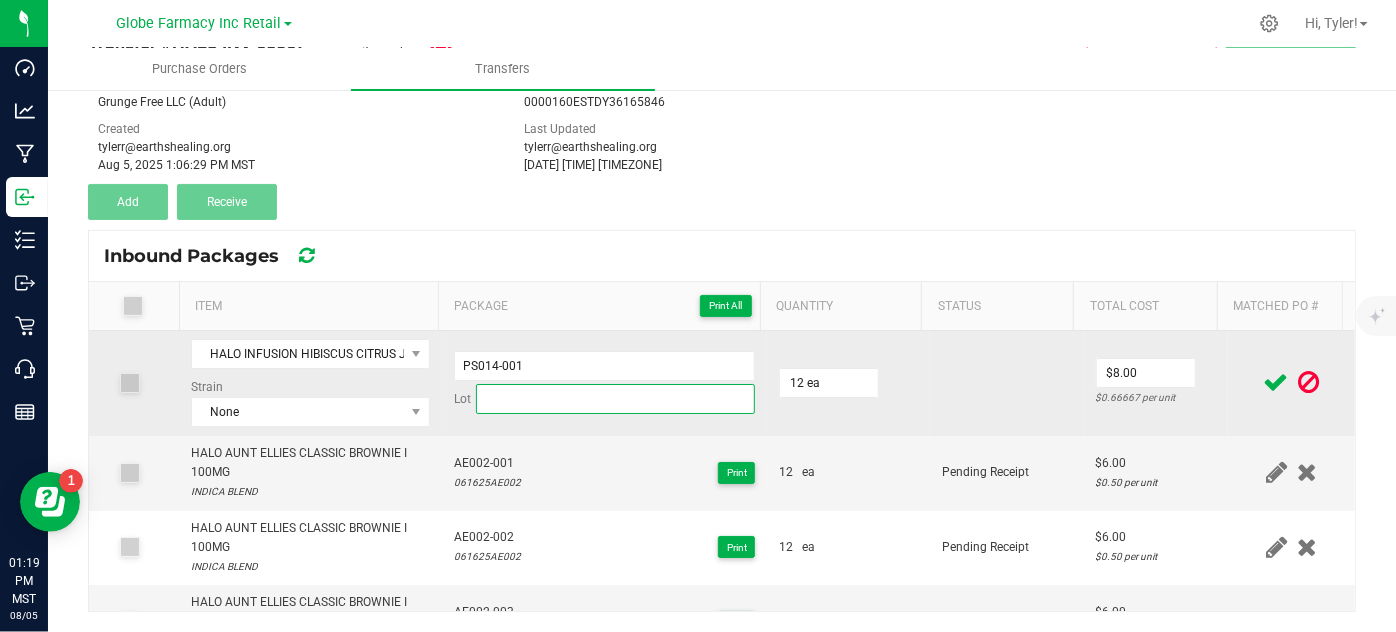 click at bounding box center (616, 399) 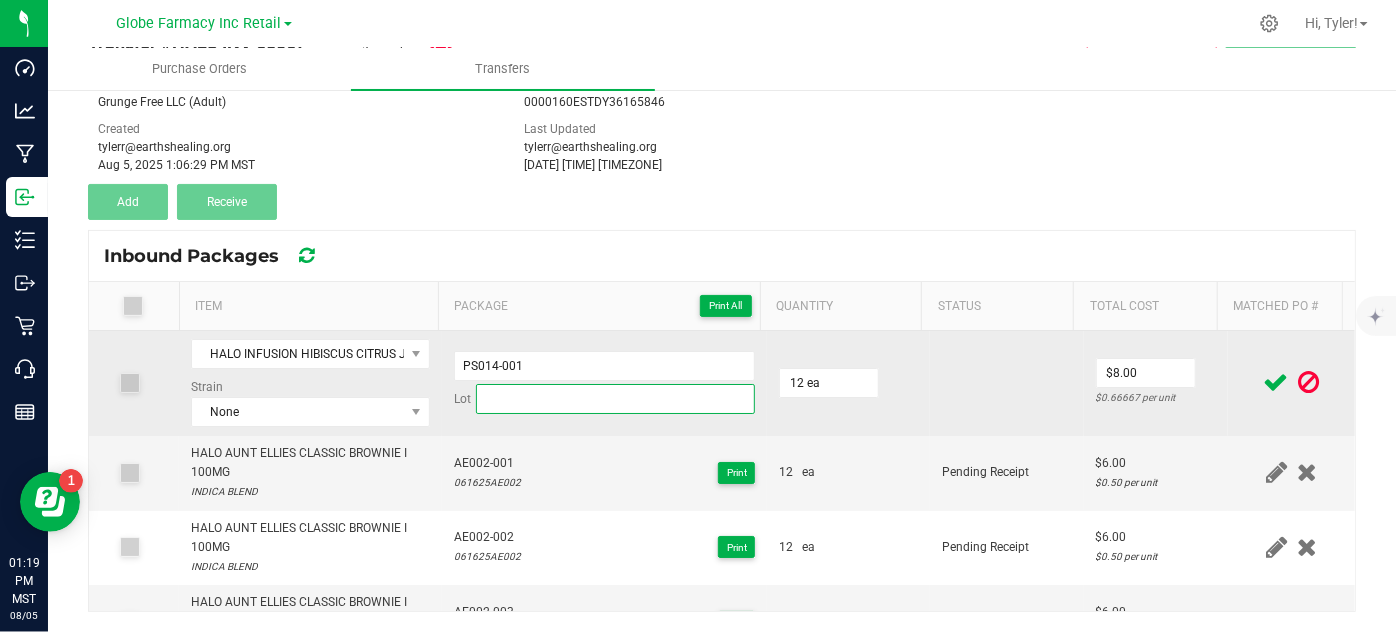 paste on "071025PS014" 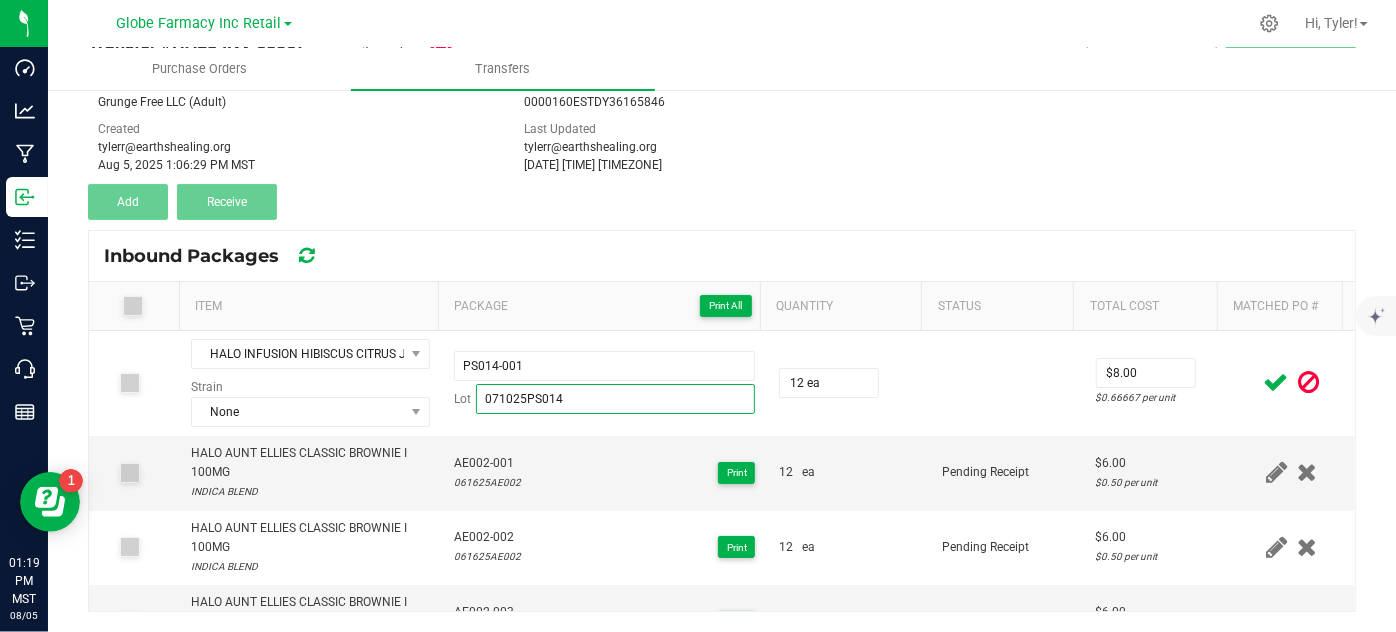 type on "071025PS014" 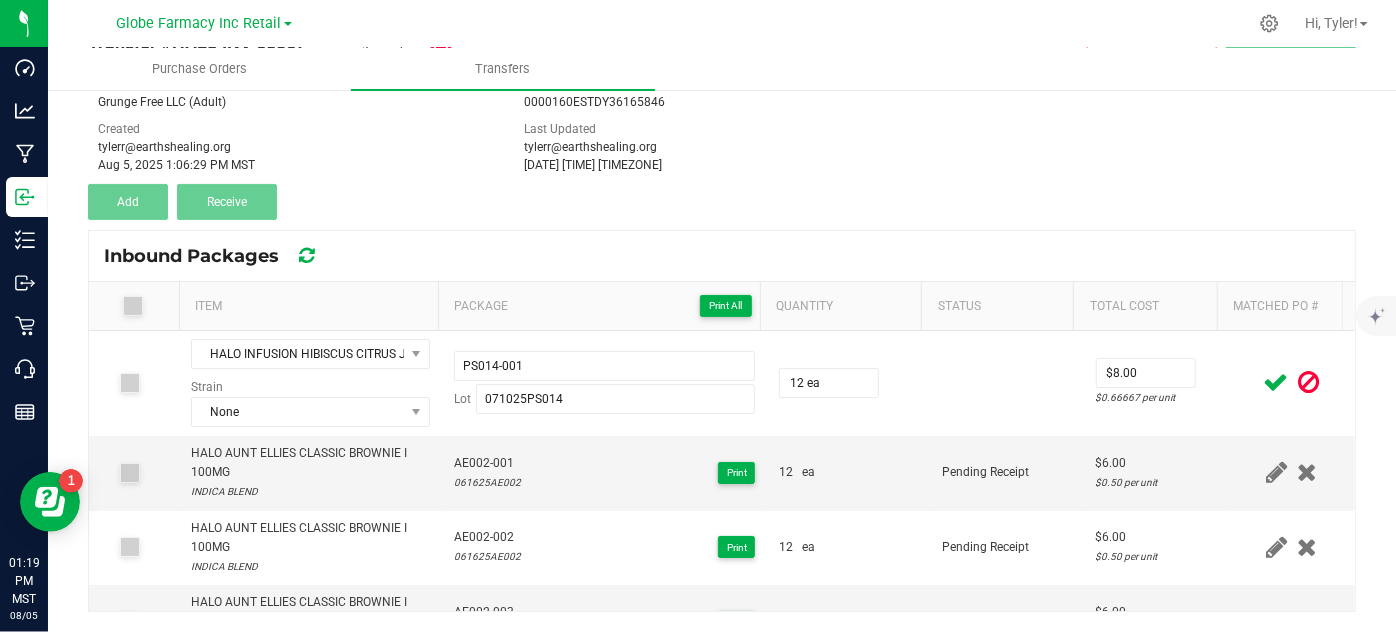 click at bounding box center (1276, 382) 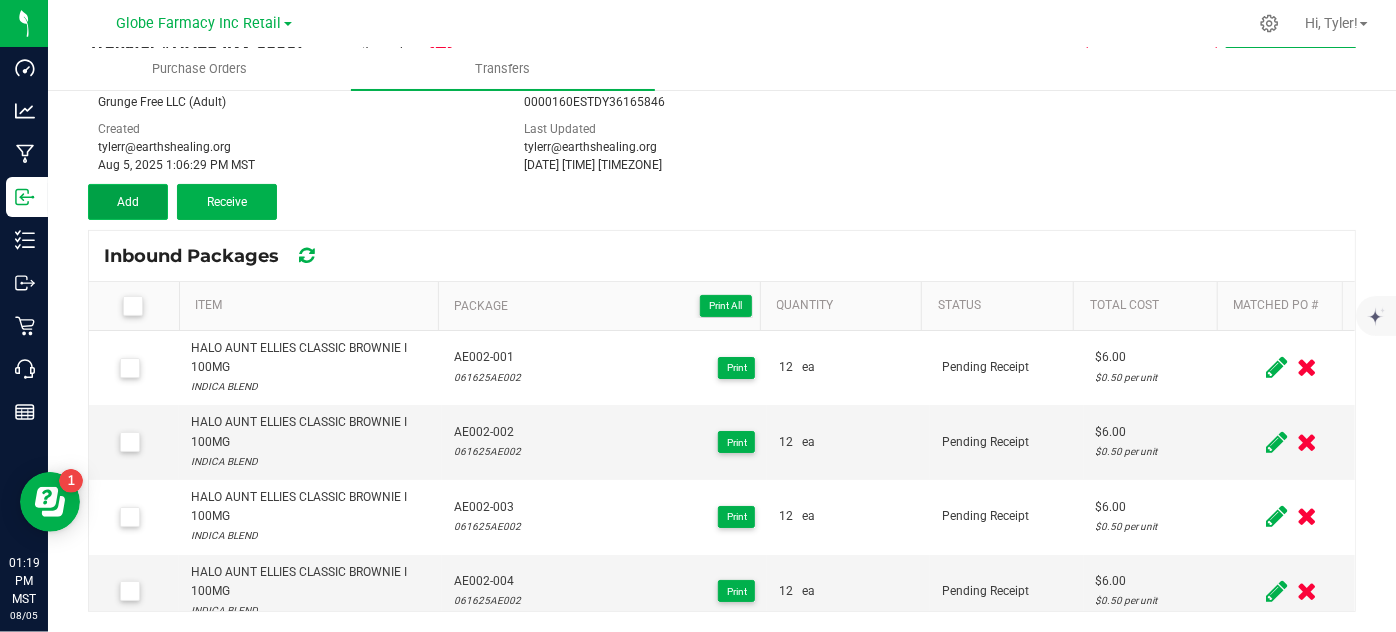 click on "Add" at bounding box center (128, 202) 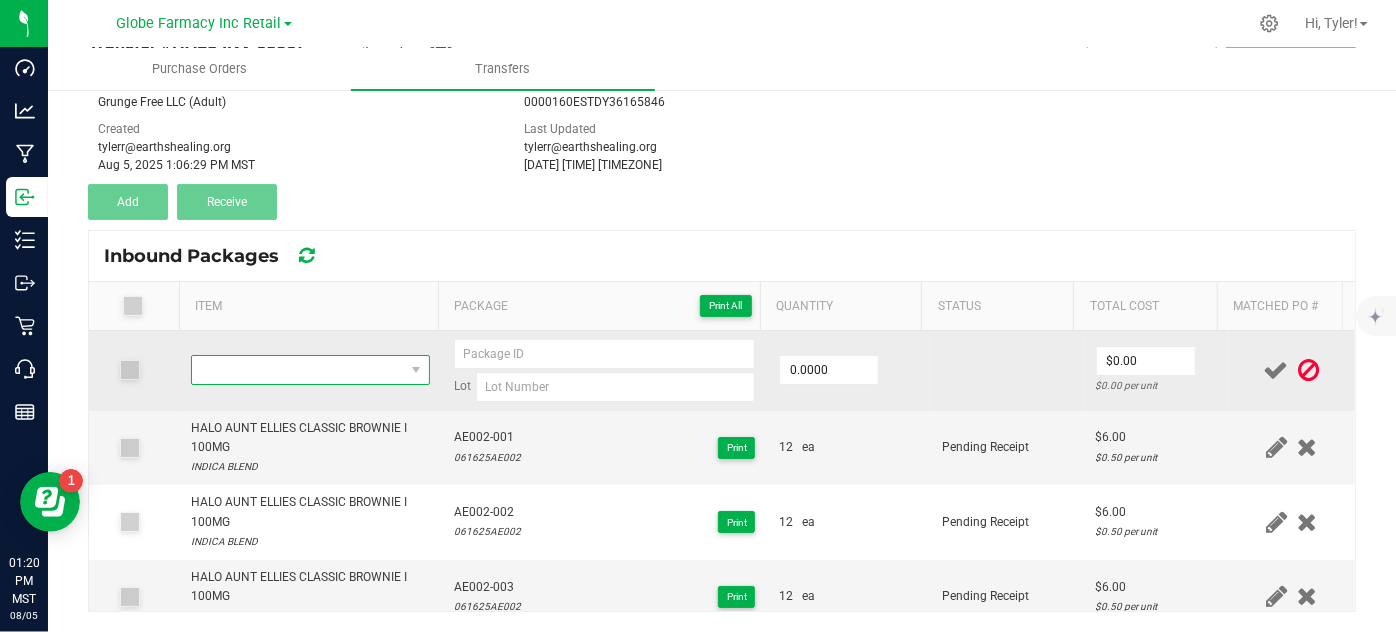click at bounding box center [297, 370] 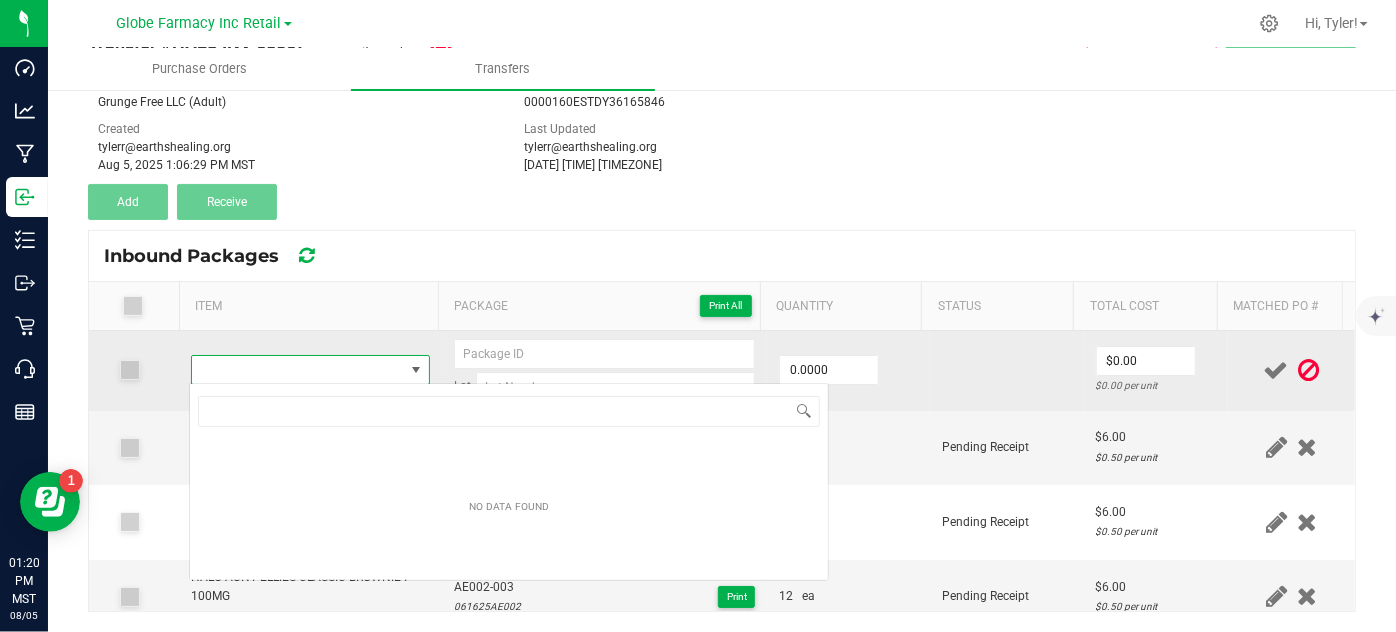 type on "HALO INFUSION JUST APPLE JUICE 100MG" 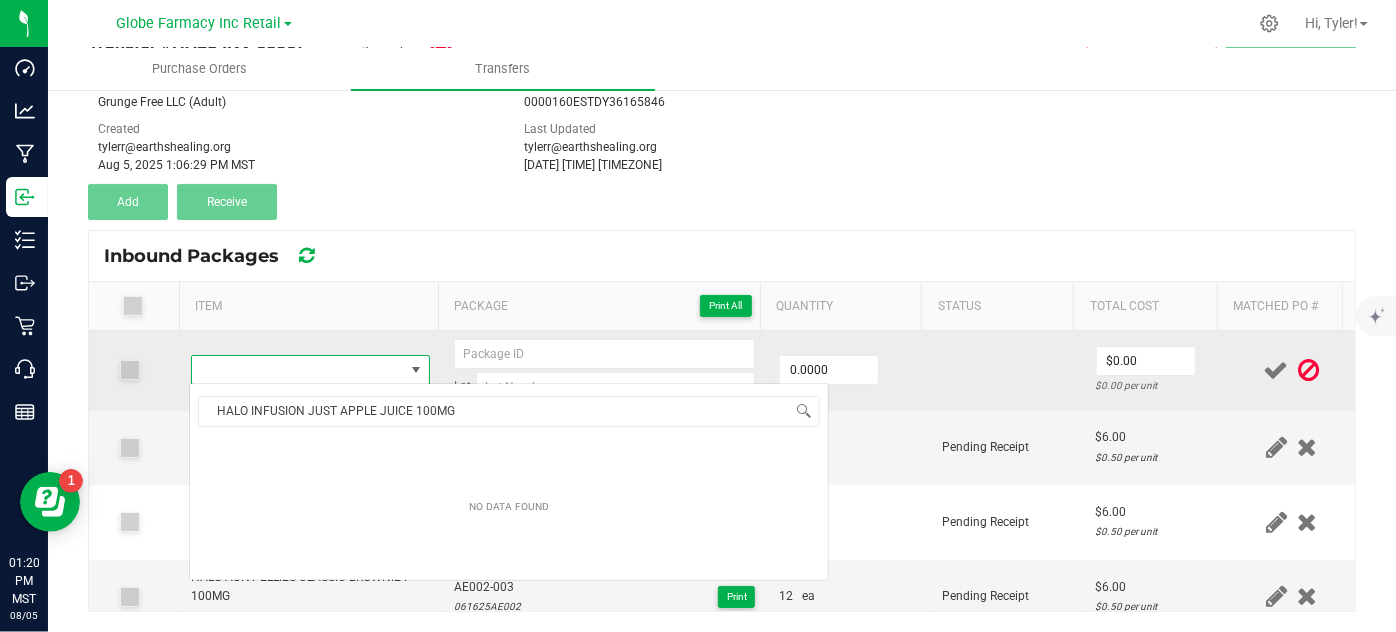 scroll, scrollTop: 99970, scrollLeft: 99767, axis: both 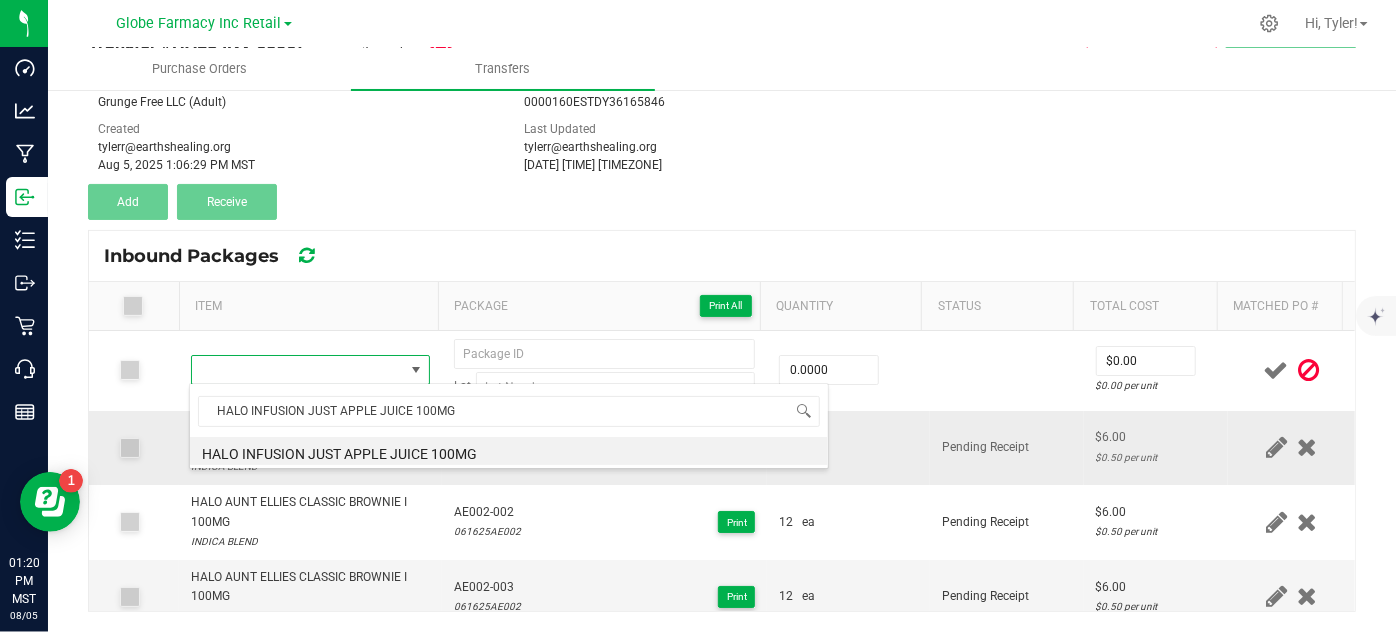 click on "HALO INFUSION JUST APPLE JUICE 100MG" at bounding box center (509, 451) 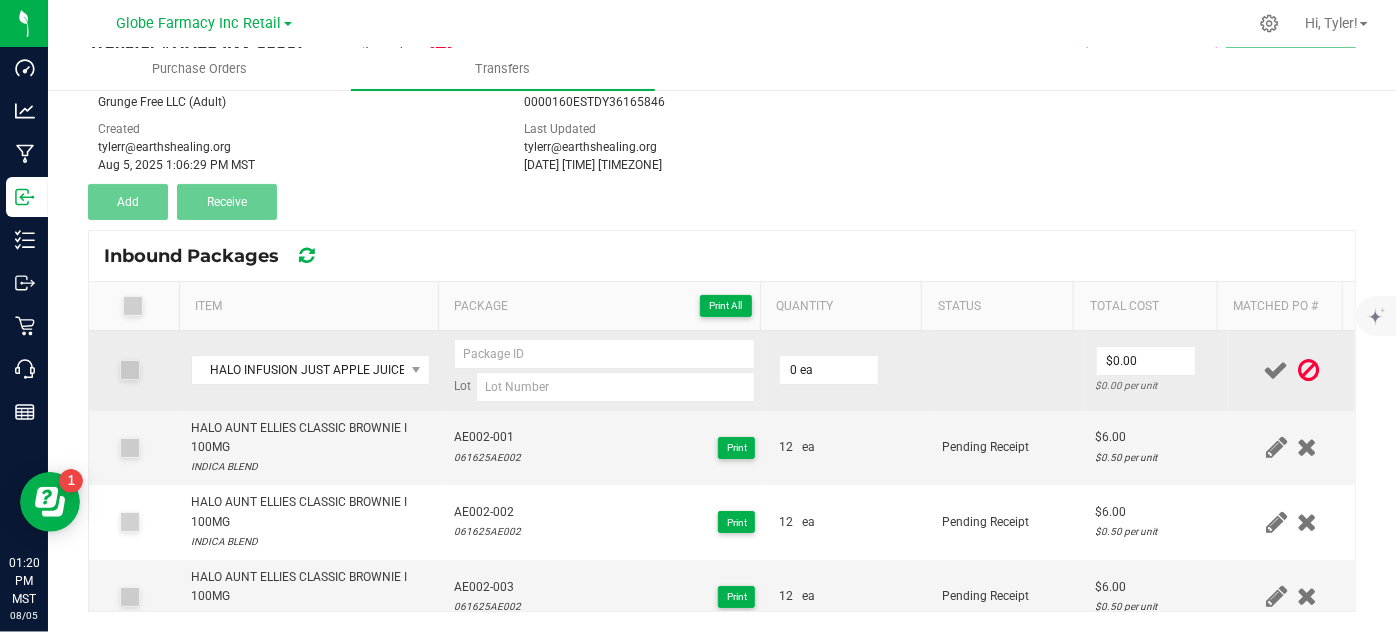 click on "0 ea" at bounding box center (848, 371) 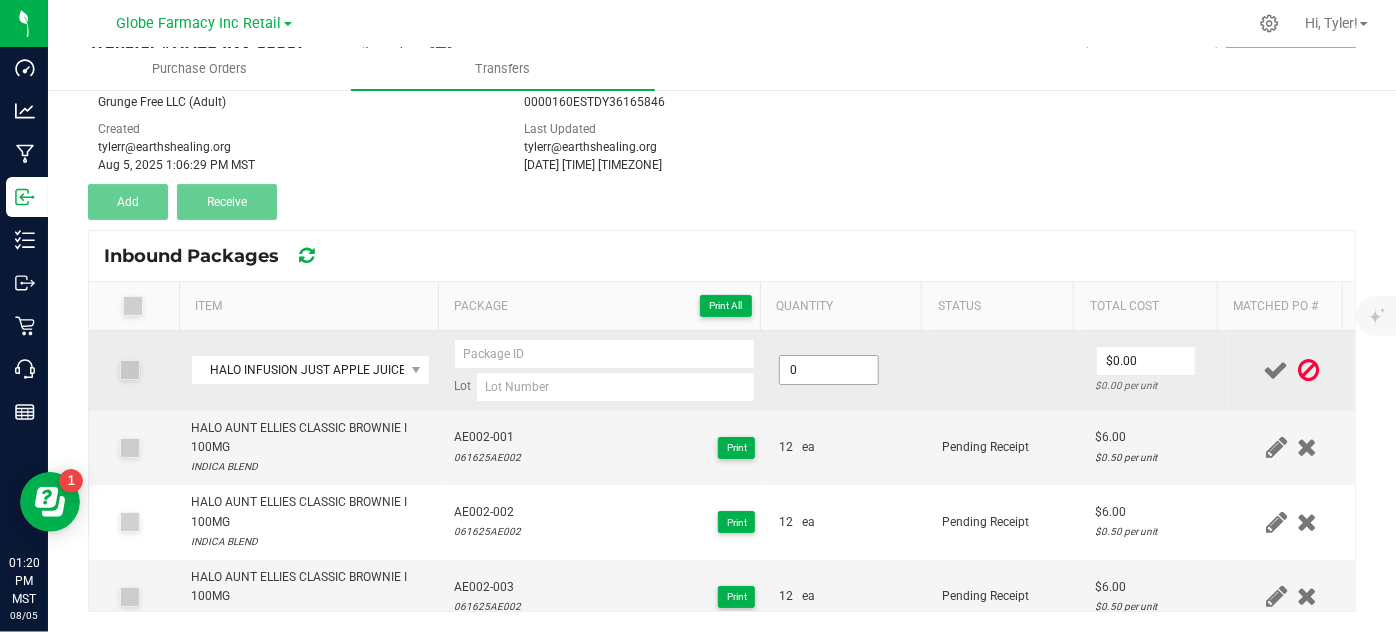click on "0" at bounding box center [829, 370] 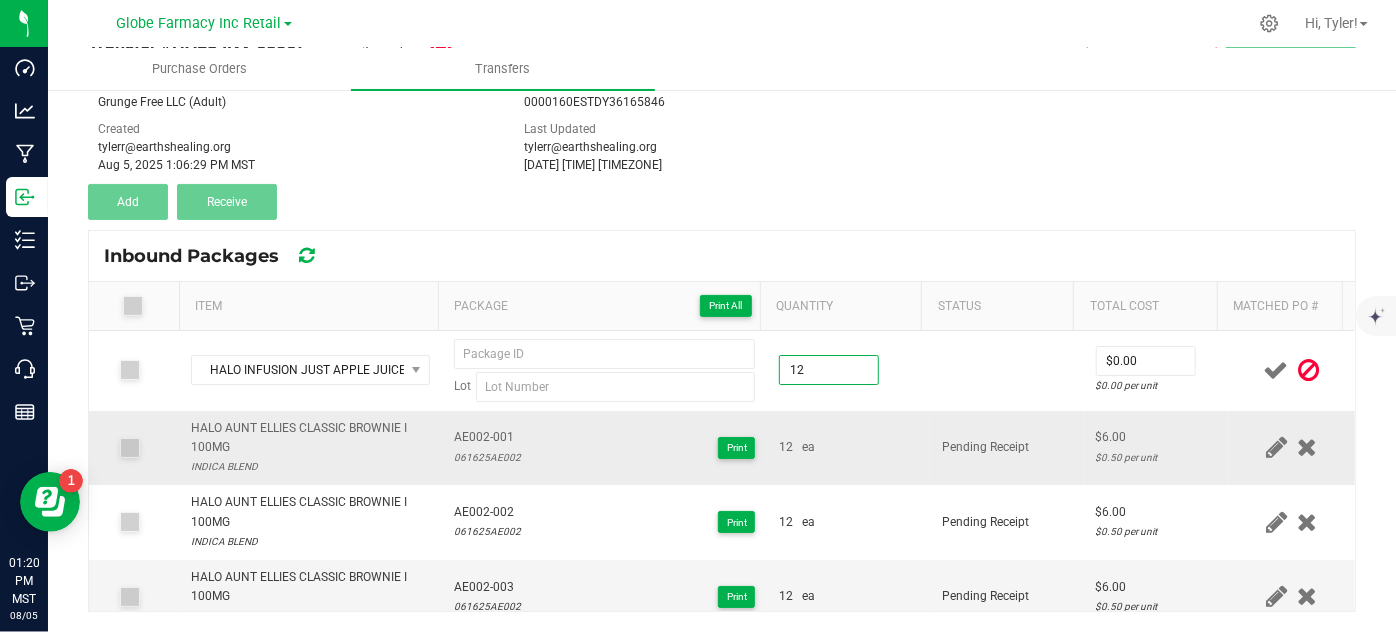 type on "12 ea" 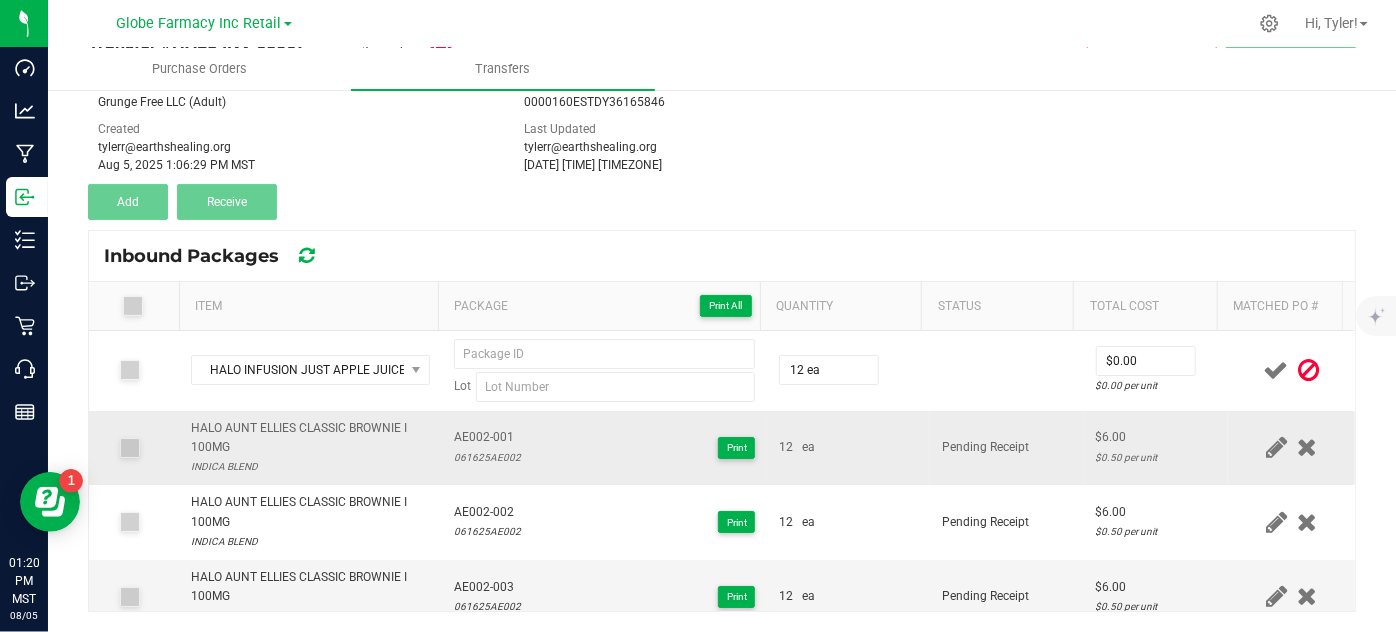 click on "12   ea" at bounding box center [848, 448] 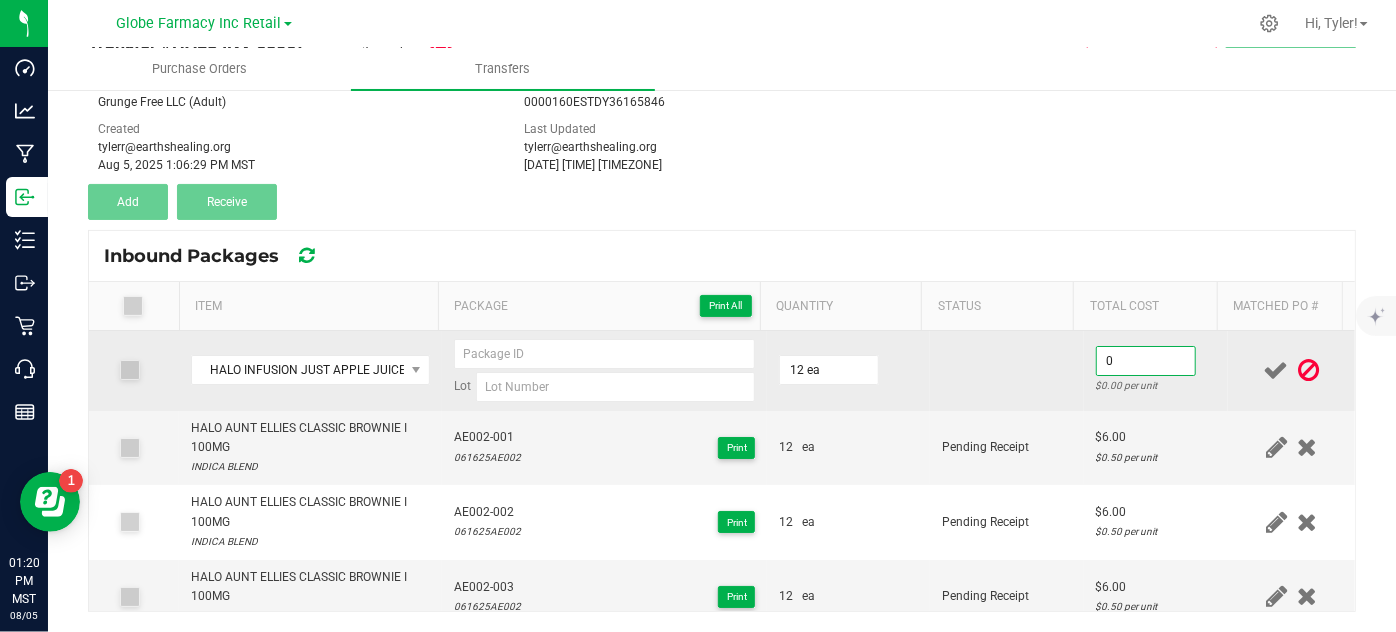 click on "0" at bounding box center (1146, 361) 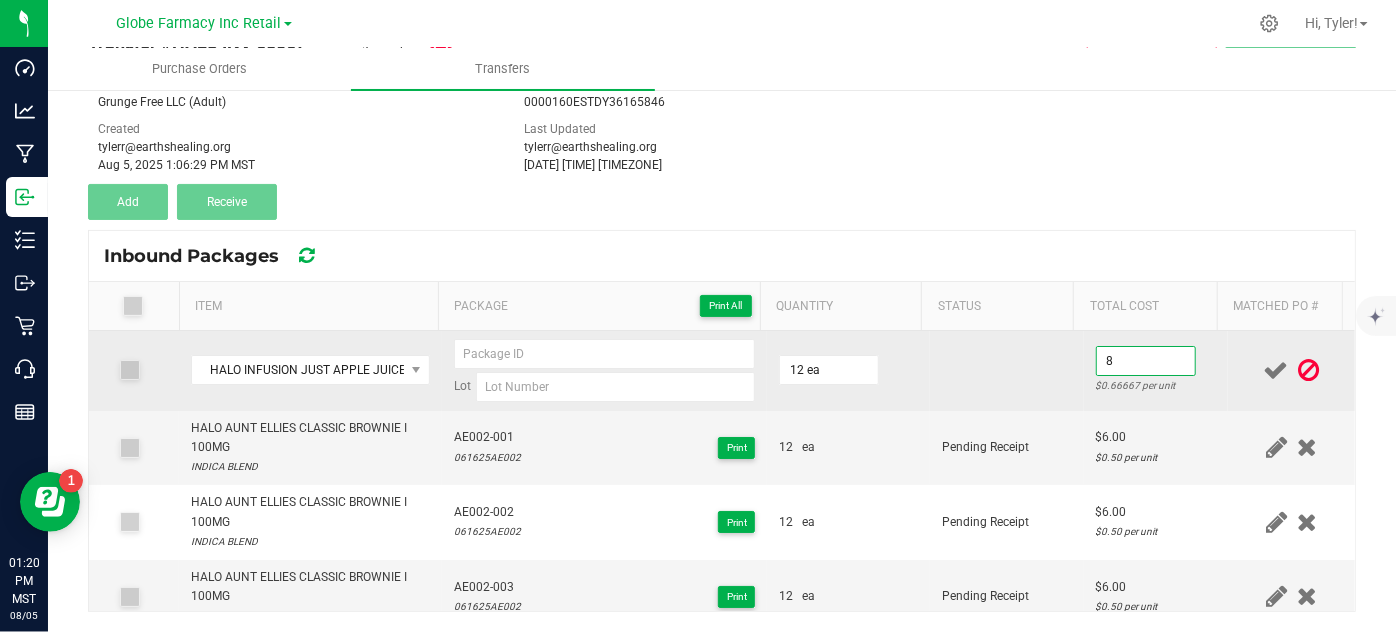 type on "$8.00" 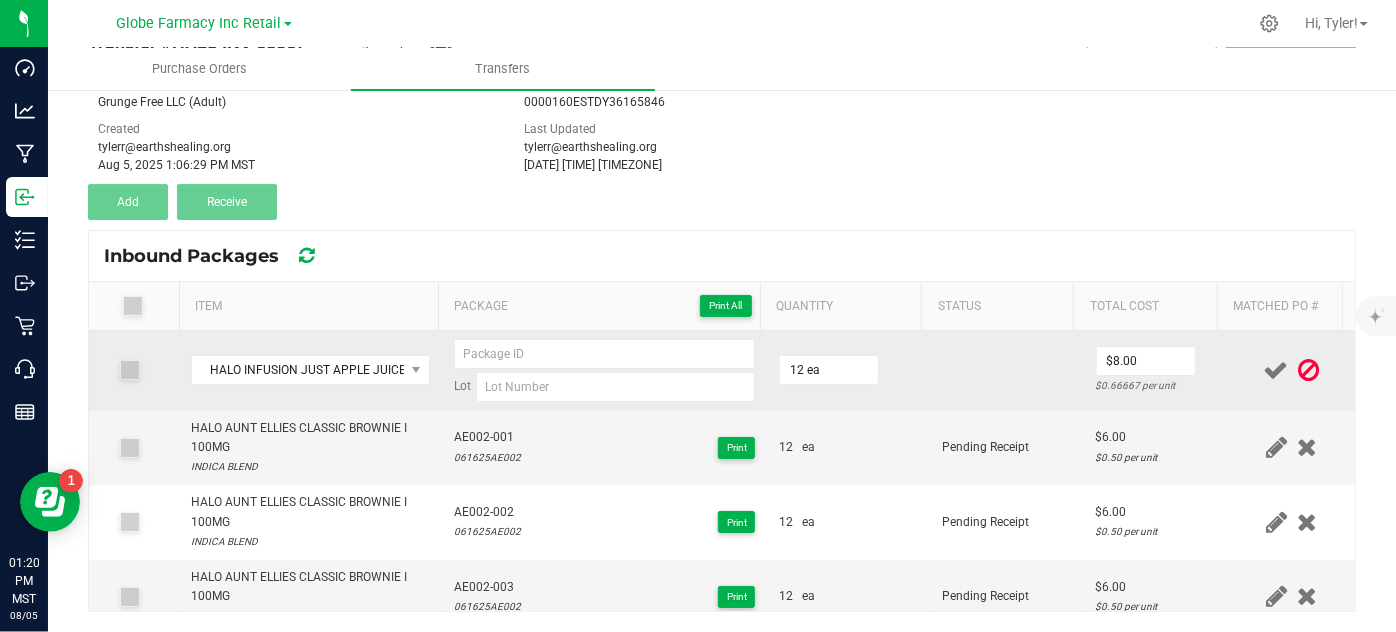 click at bounding box center (1007, 371) 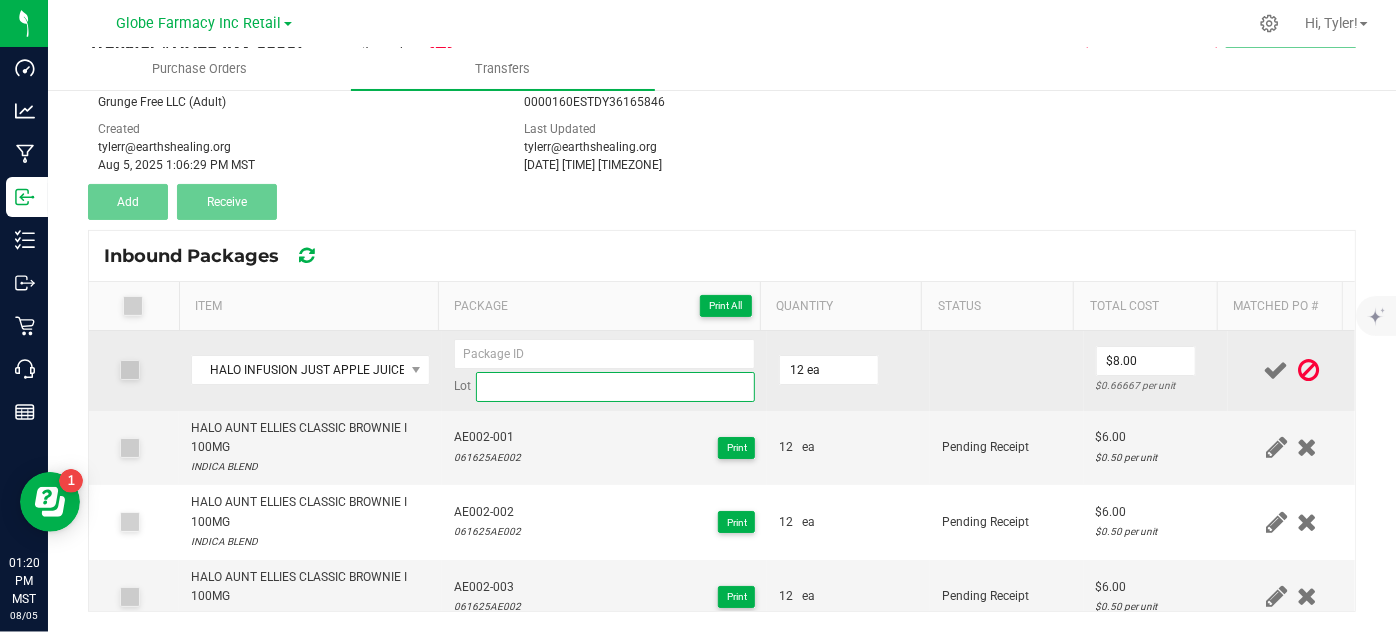click at bounding box center [616, 387] 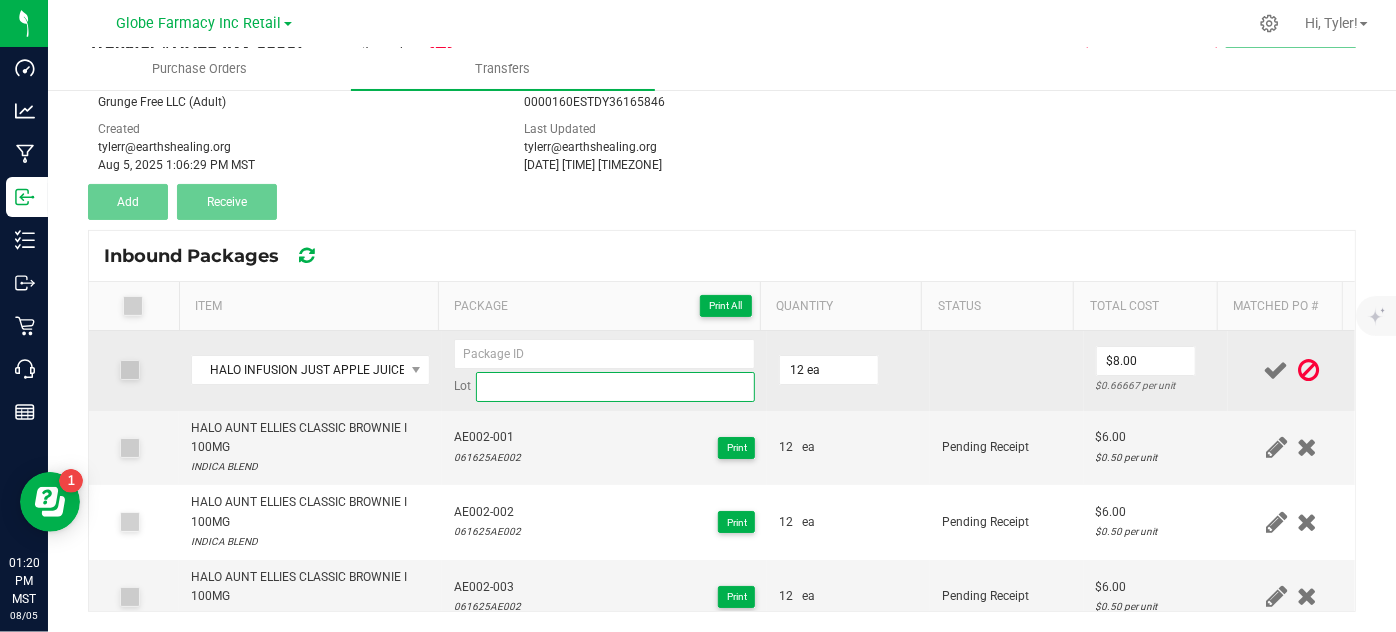 paste on "061025PS016" 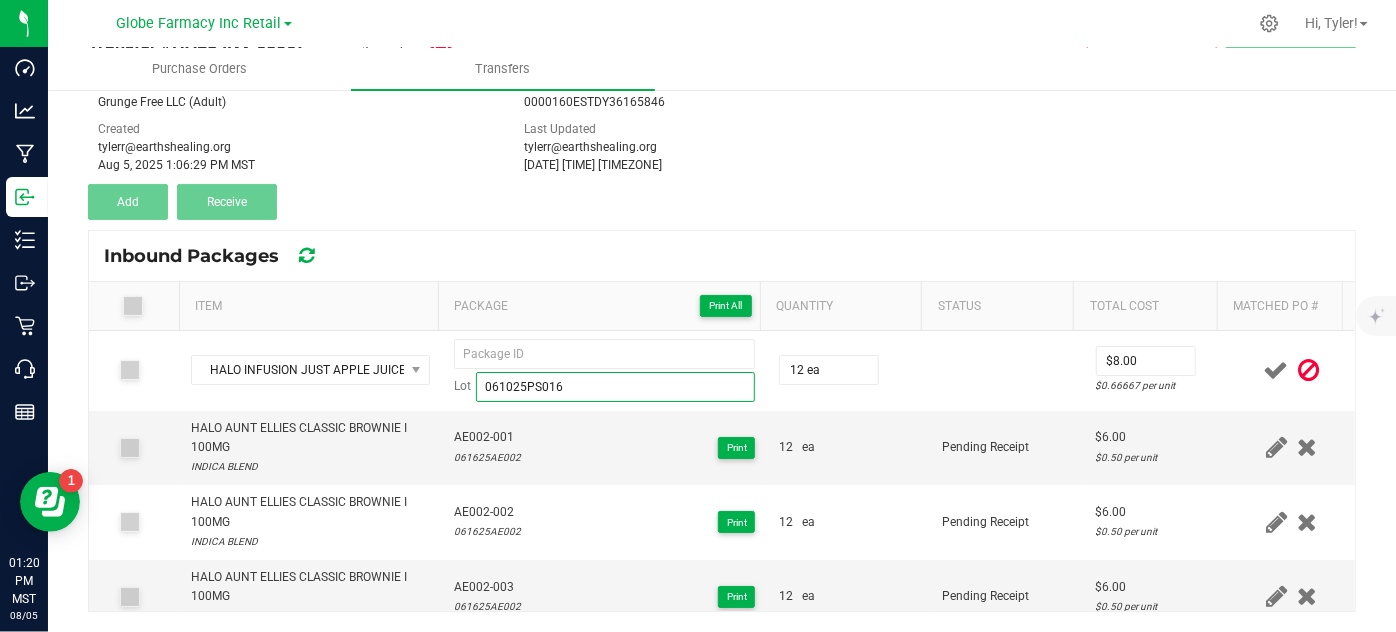 type on "061025PS016" 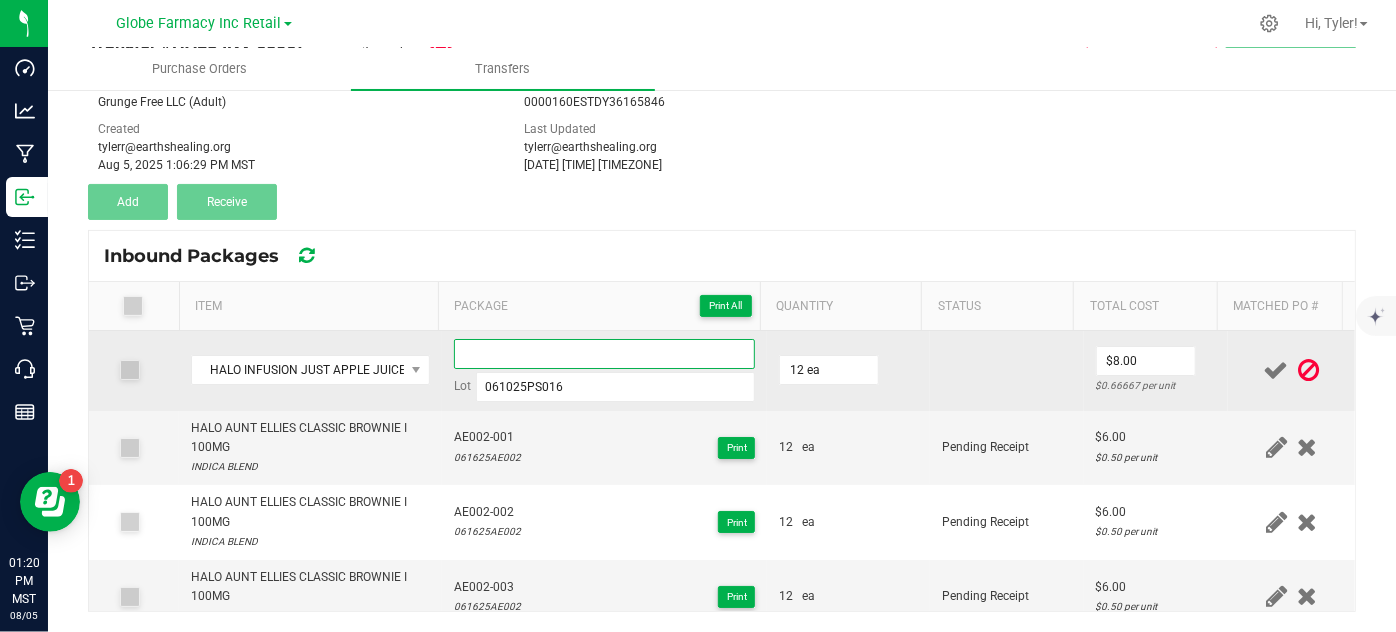 click at bounding box center (605, 354) 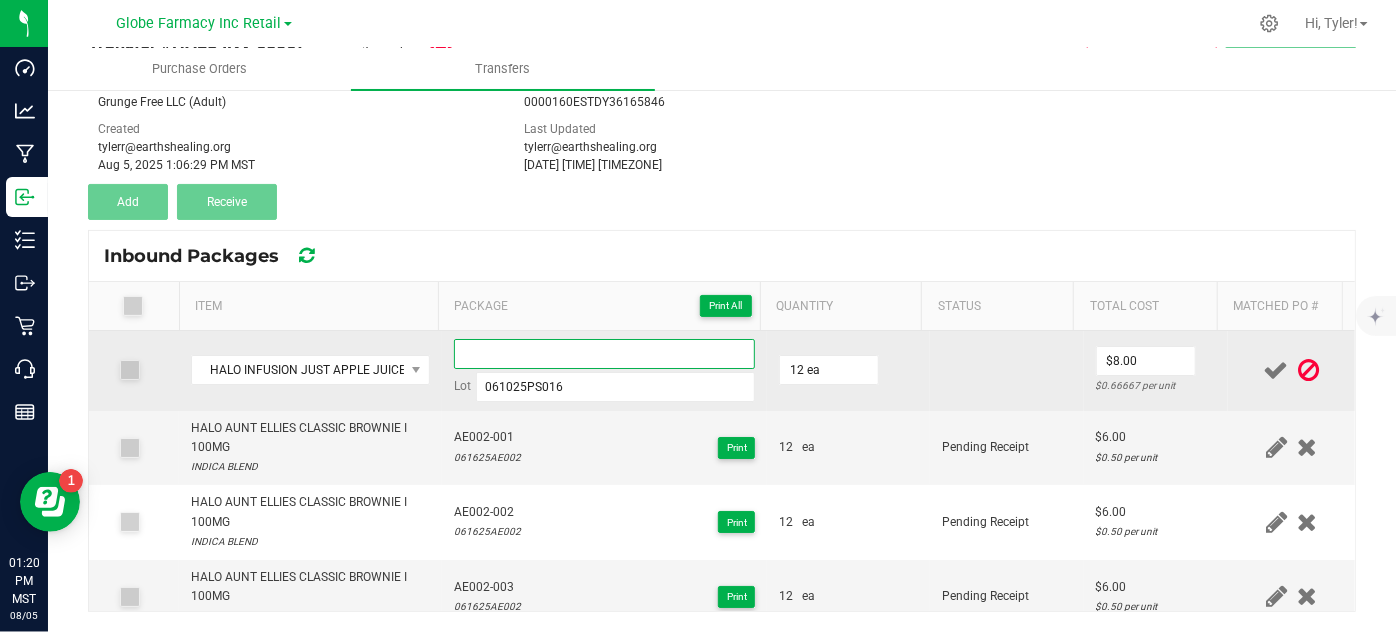 paste on "PS016" 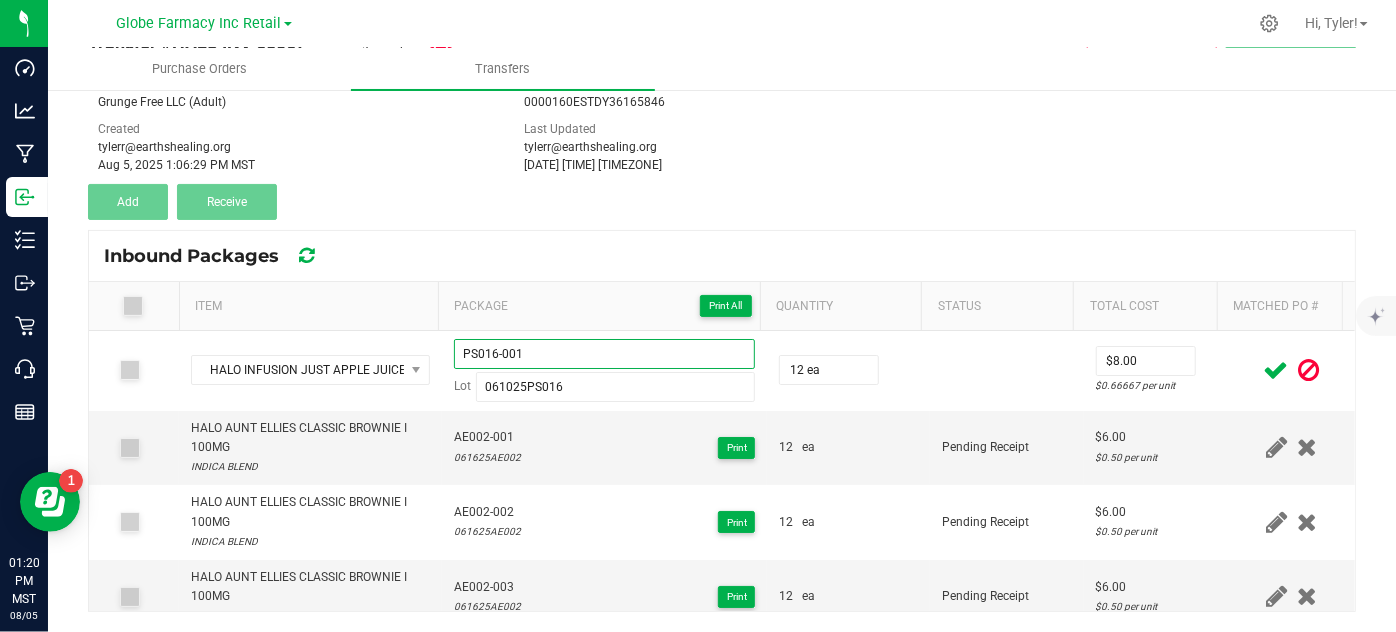 type on "PS016-001" 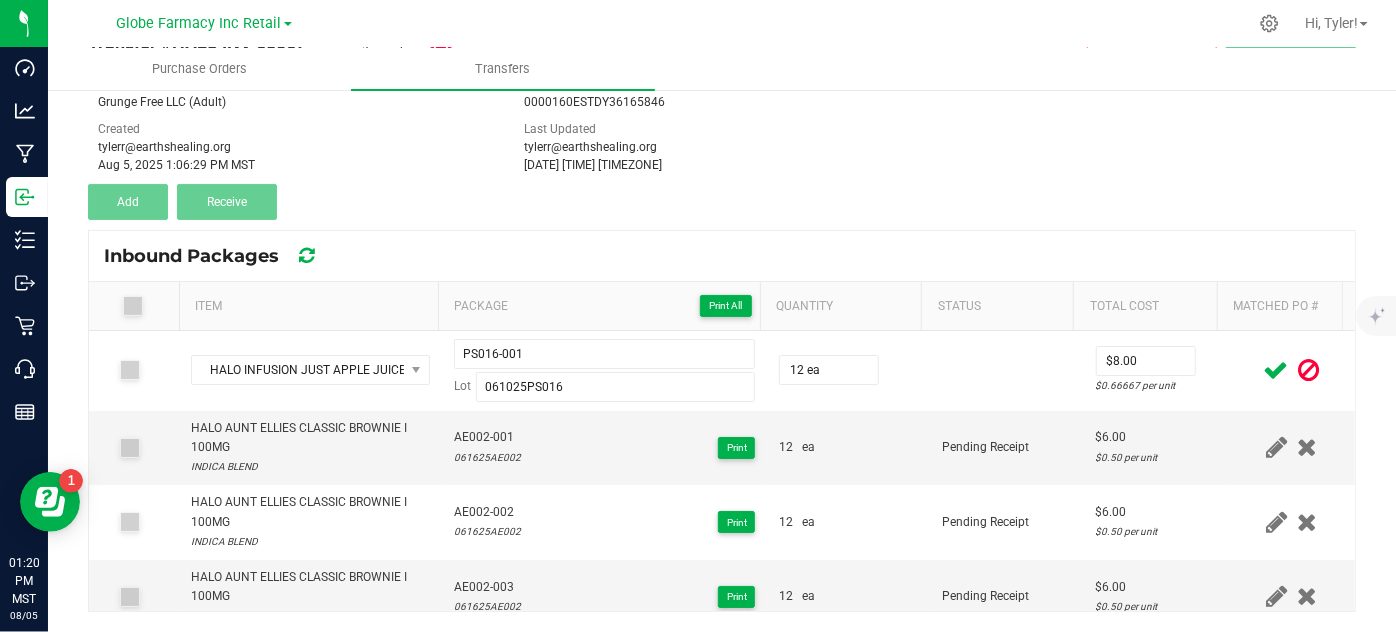 click at bounding box center [1276, 370] 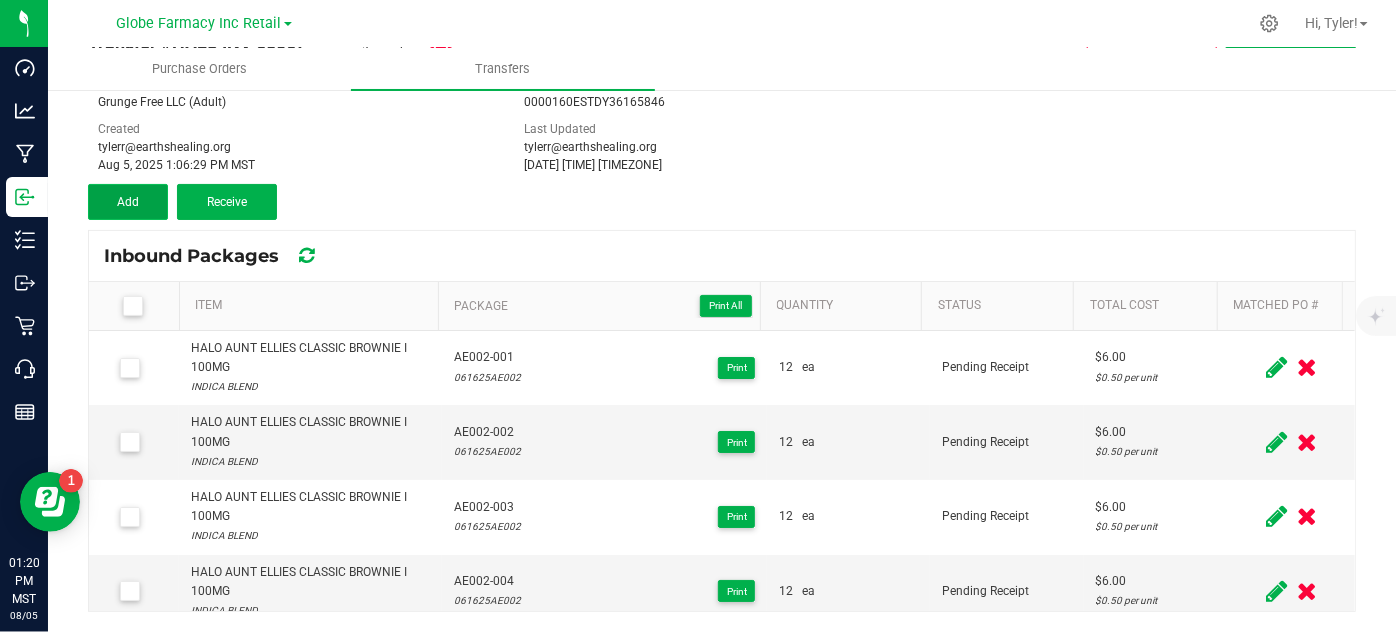 click on "Add" at bounding box center [128, 202] 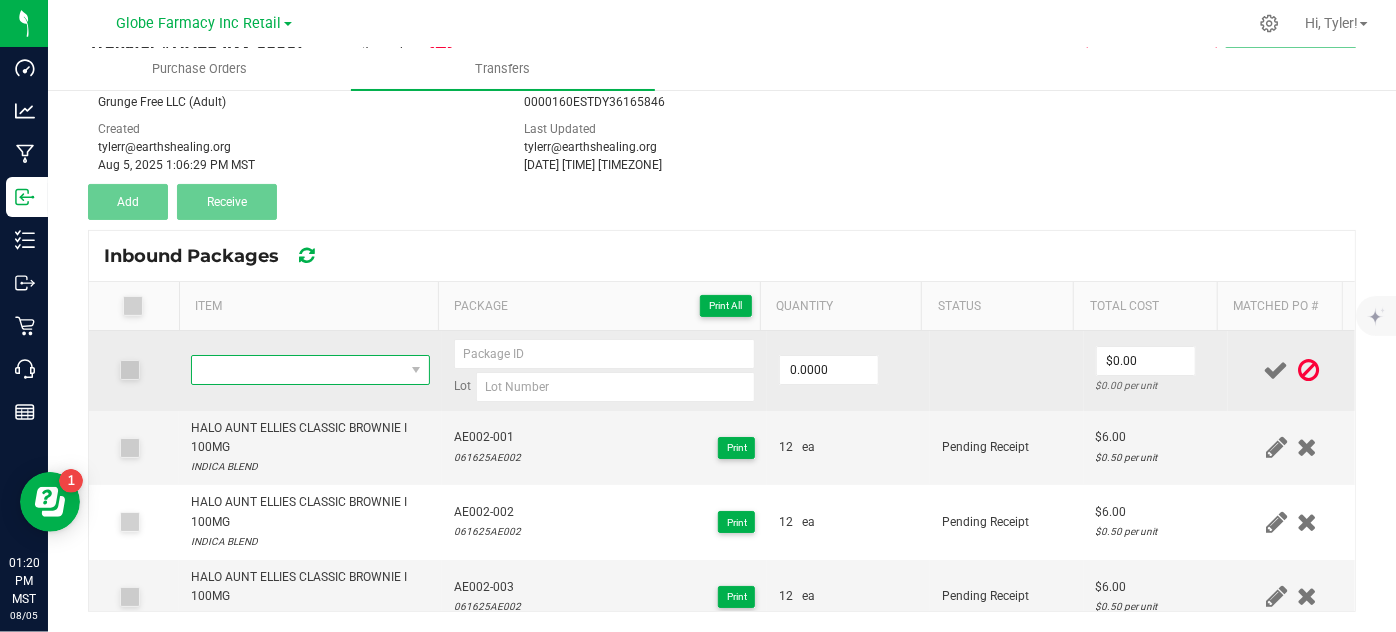 click at bounding box center (297, 370) 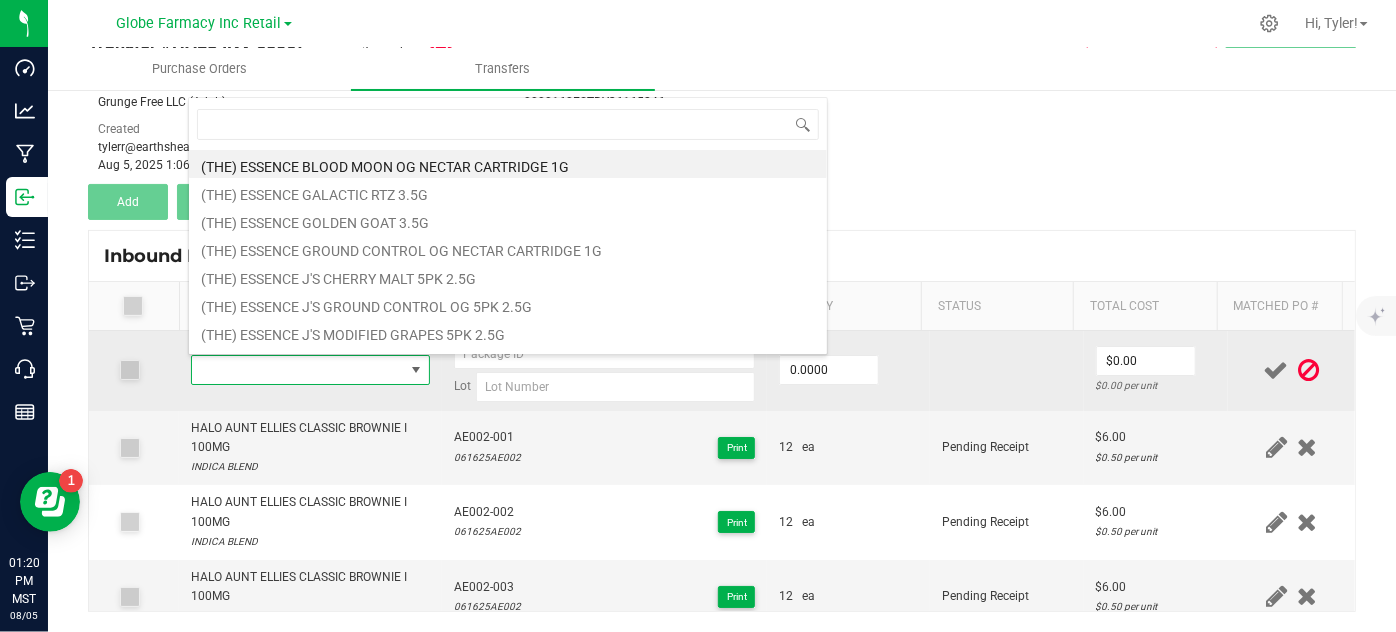 type on "CHRONIC HEALTH ULTRA STRENGTH PAIN RE-LEAF I 1400 MG" 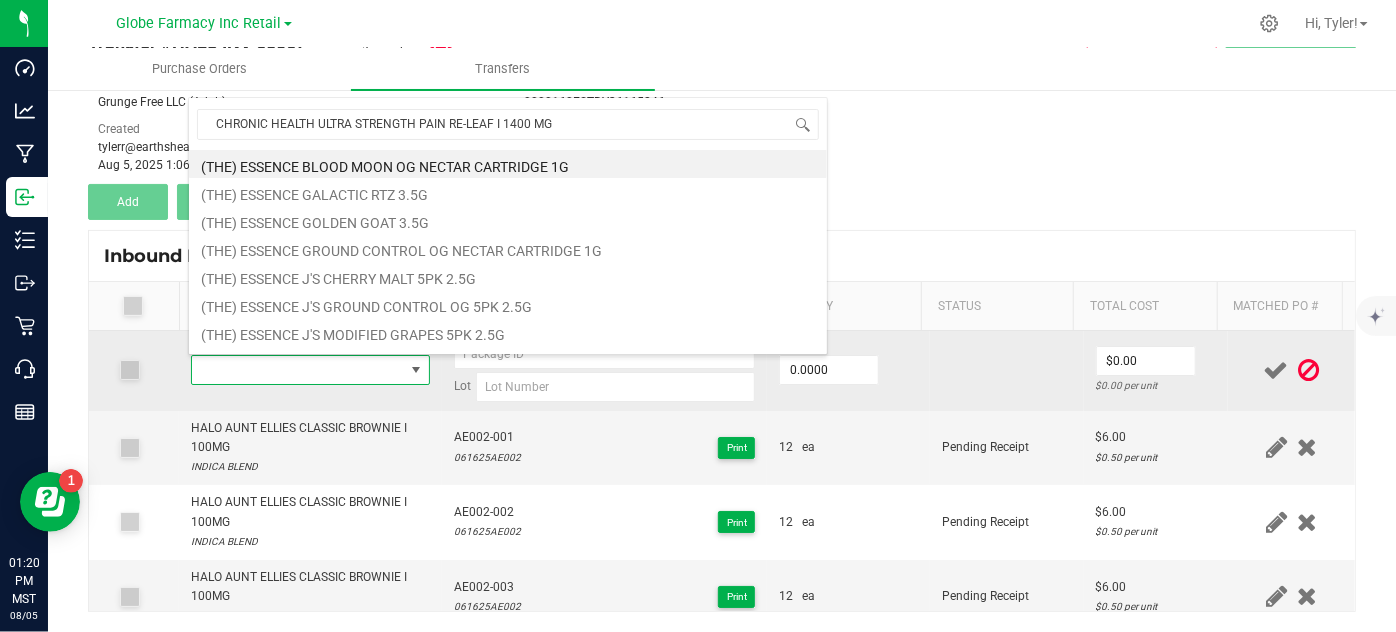 scroll, scrollTop: 99970, scrollLeft: 99767, axis: both 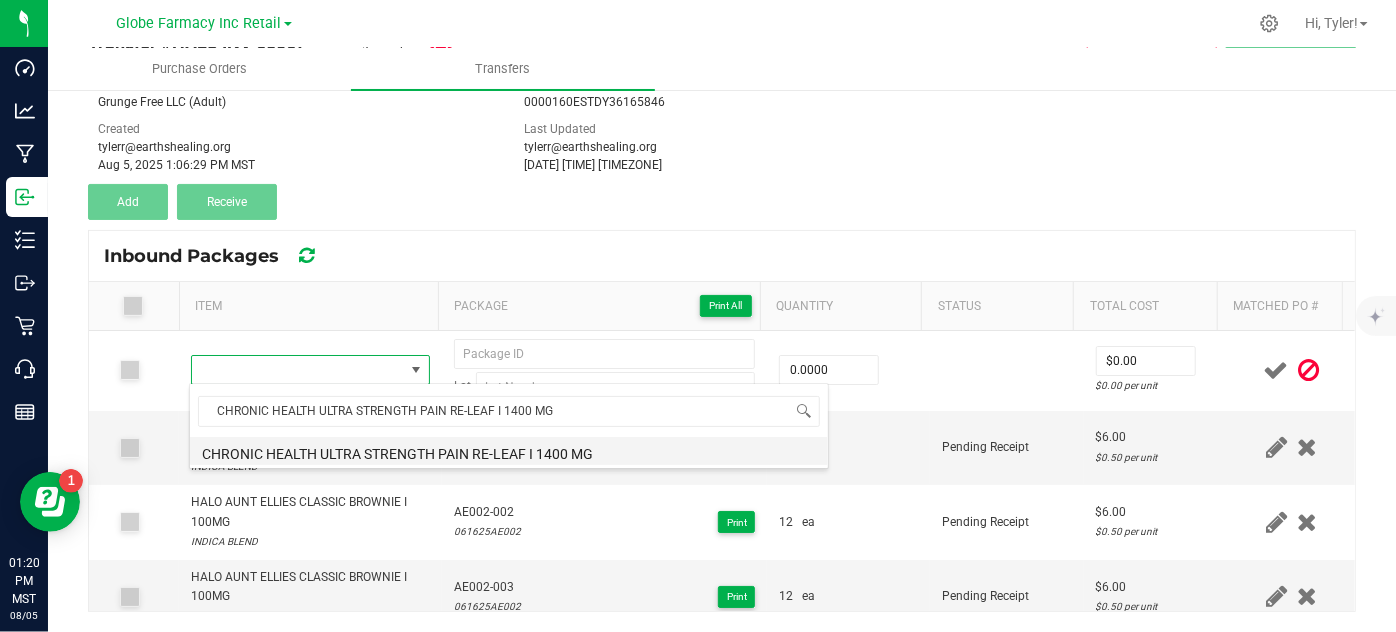 click on "CHRONIC HEALTH ULTRA STRENGTH PAIN RE-LEAF I 1400 MG" at bounding box center (509, 451) 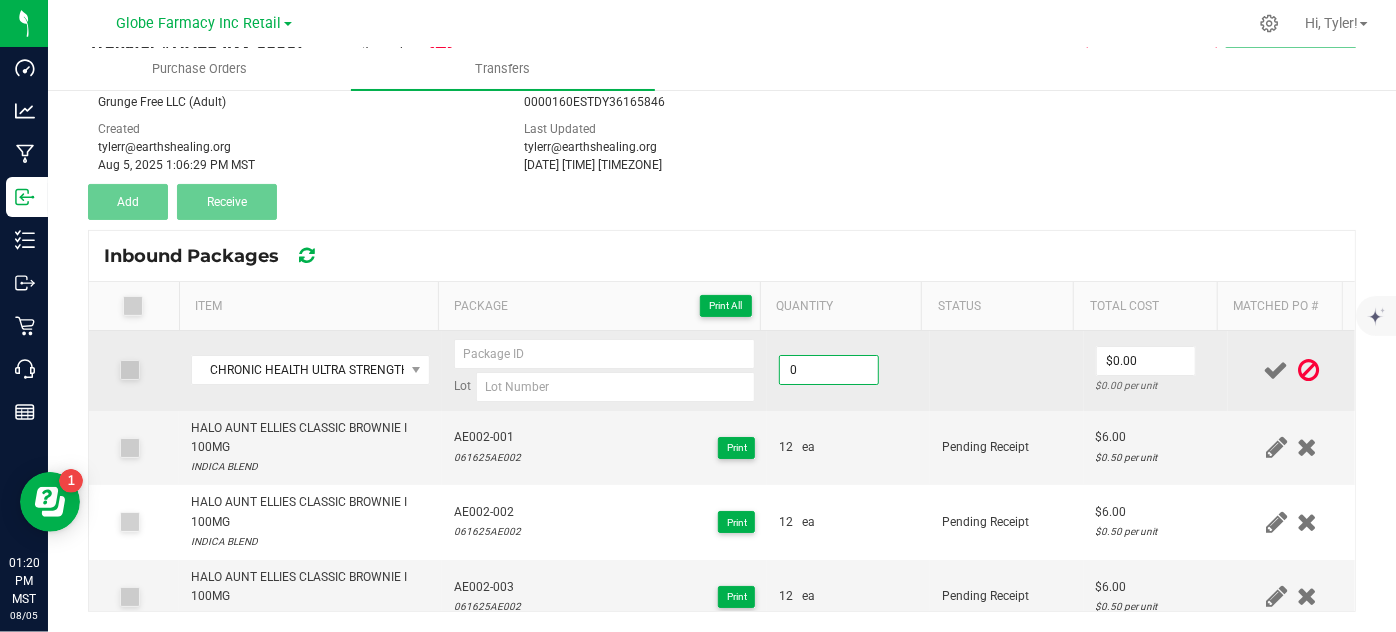 click on "0" at bounding box center [829, 370] 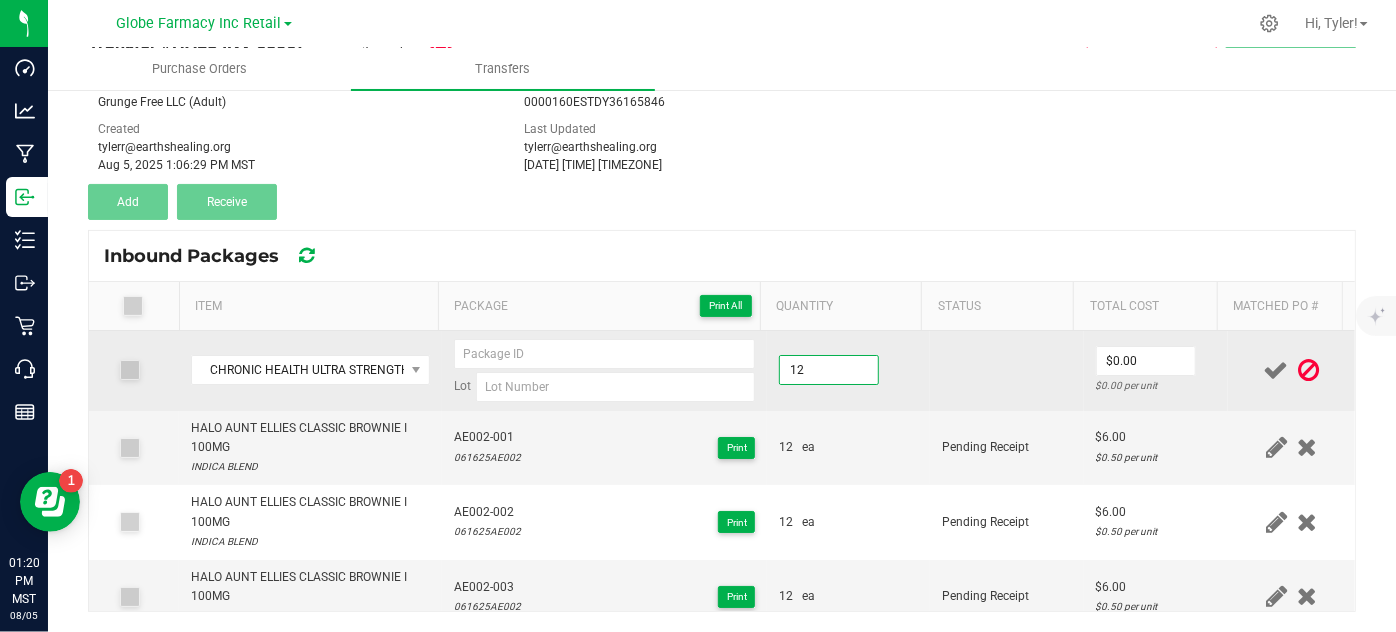 type on "12 ea" 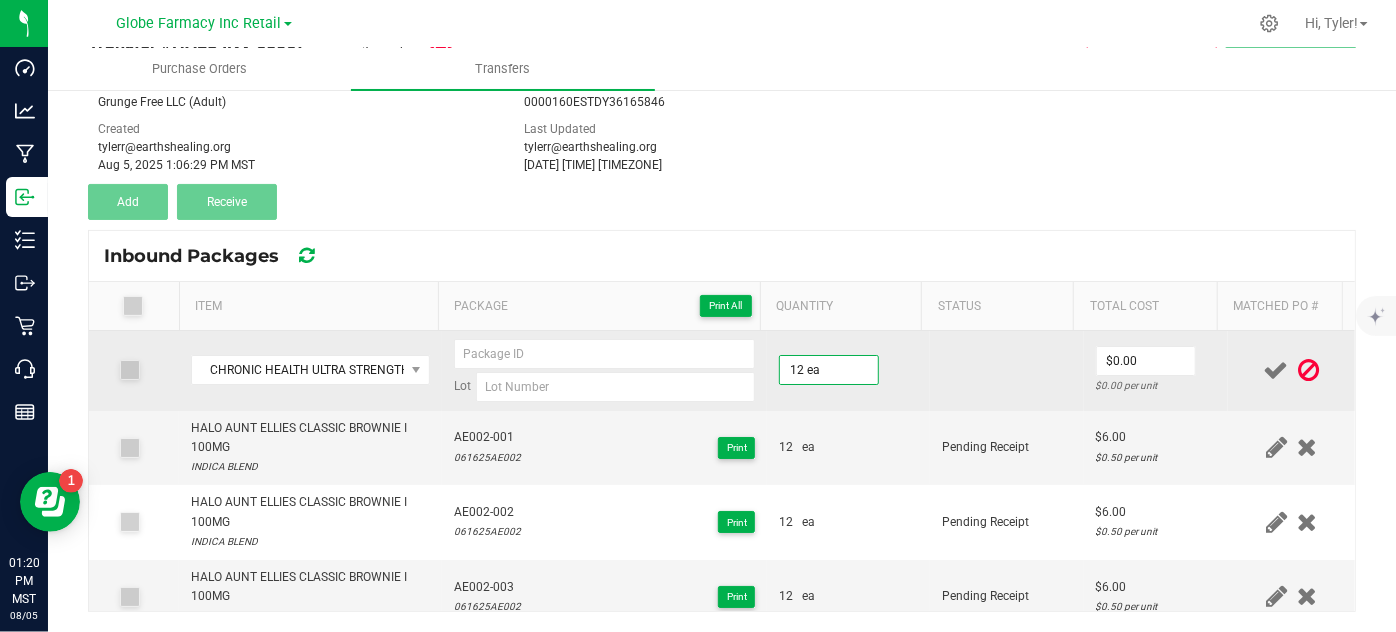 click on "12 ea" at bounding box center [848, 371] 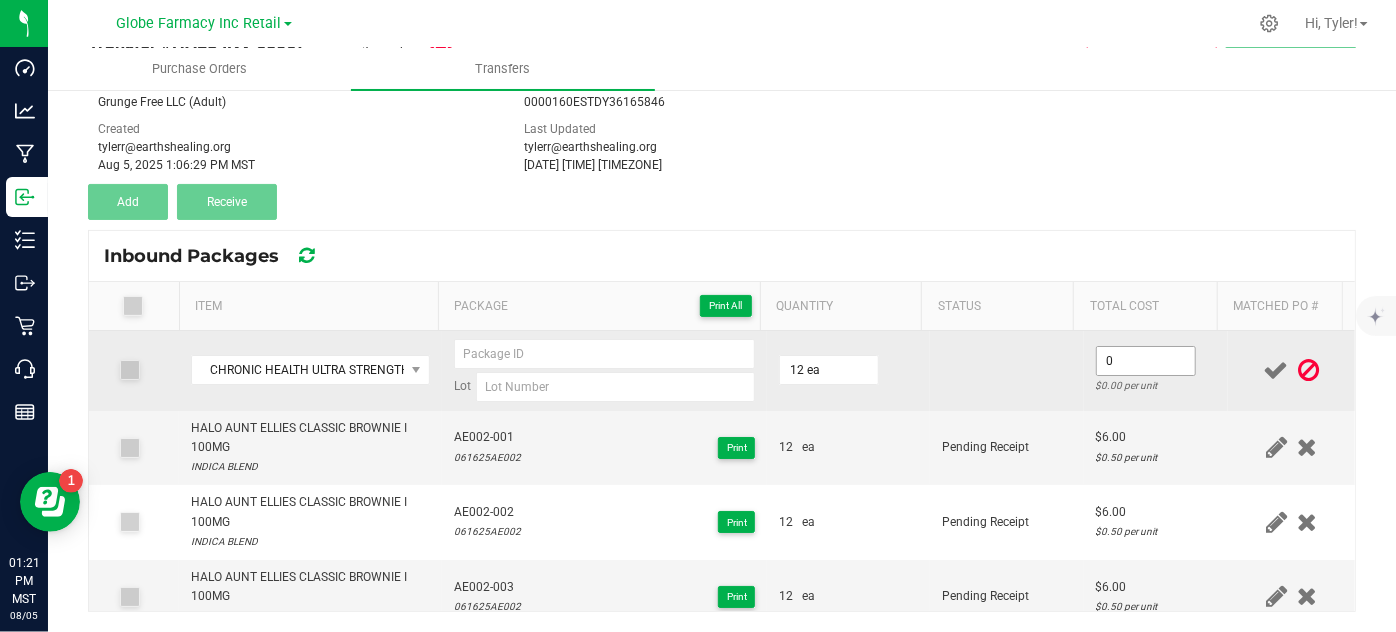 click on "0" at bounding box center [1146, 361] 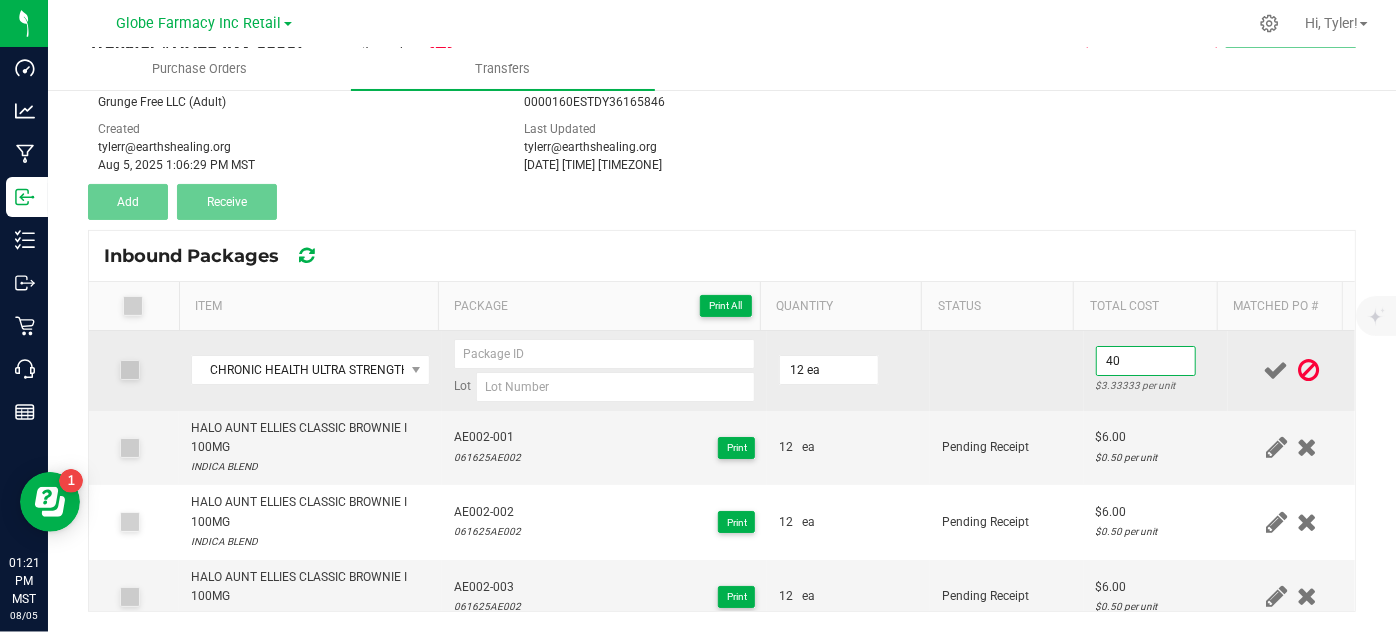 type on "$40.00" 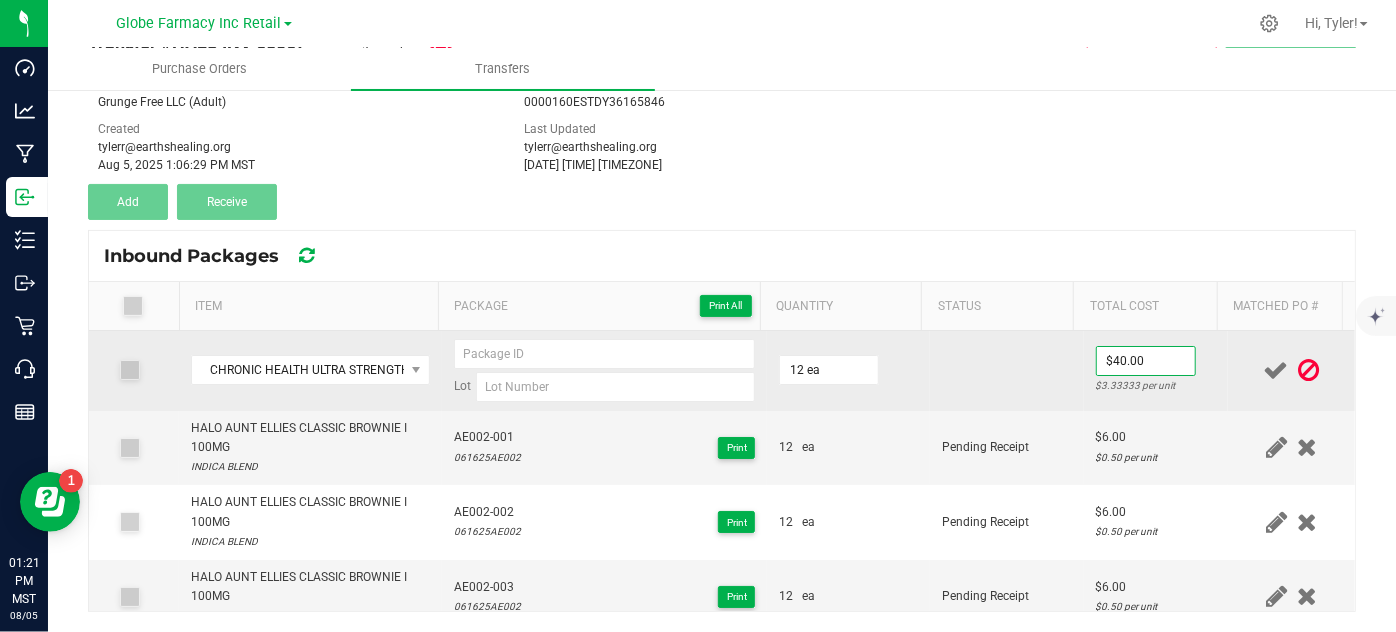 click at bounding box center (1007, 371) 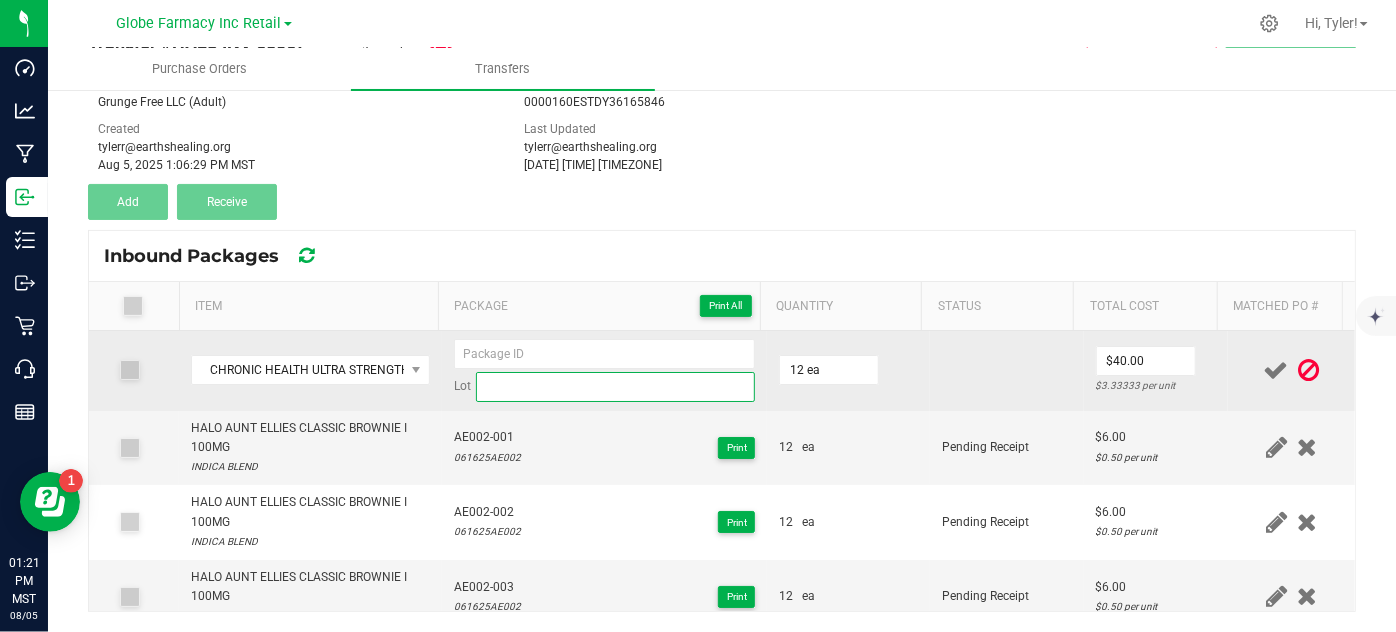 click at bounding box center [616, 387] 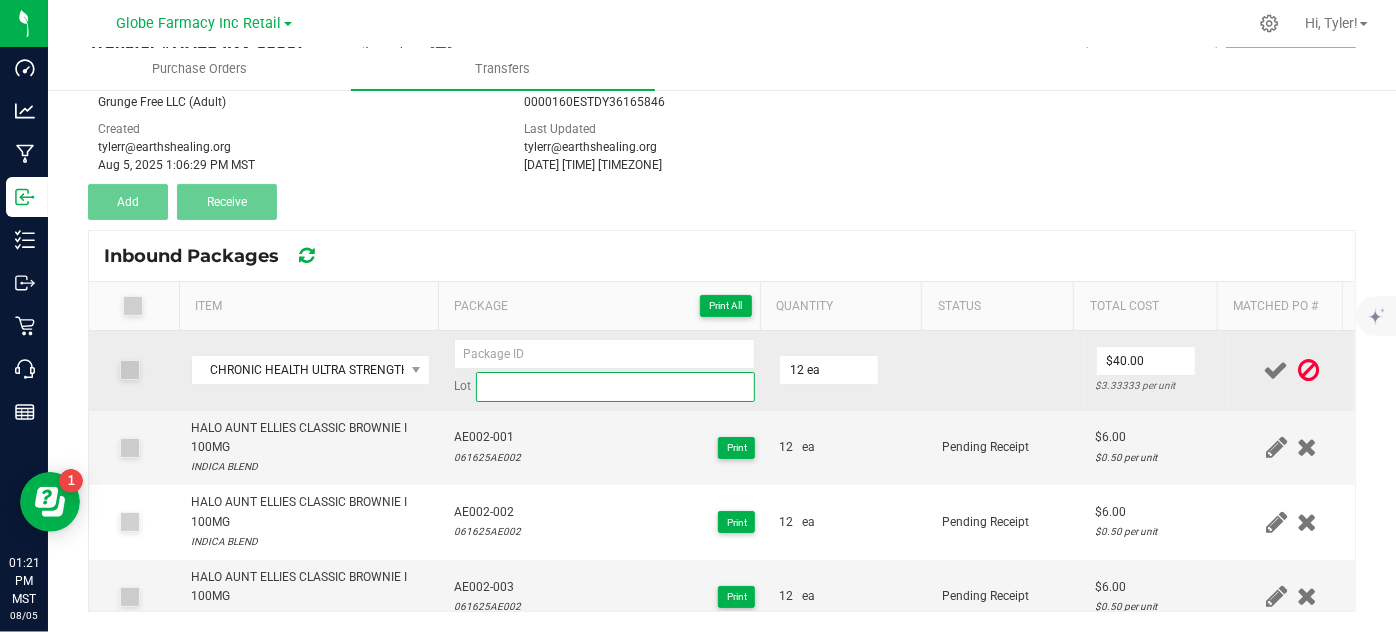 paste on "CH050" 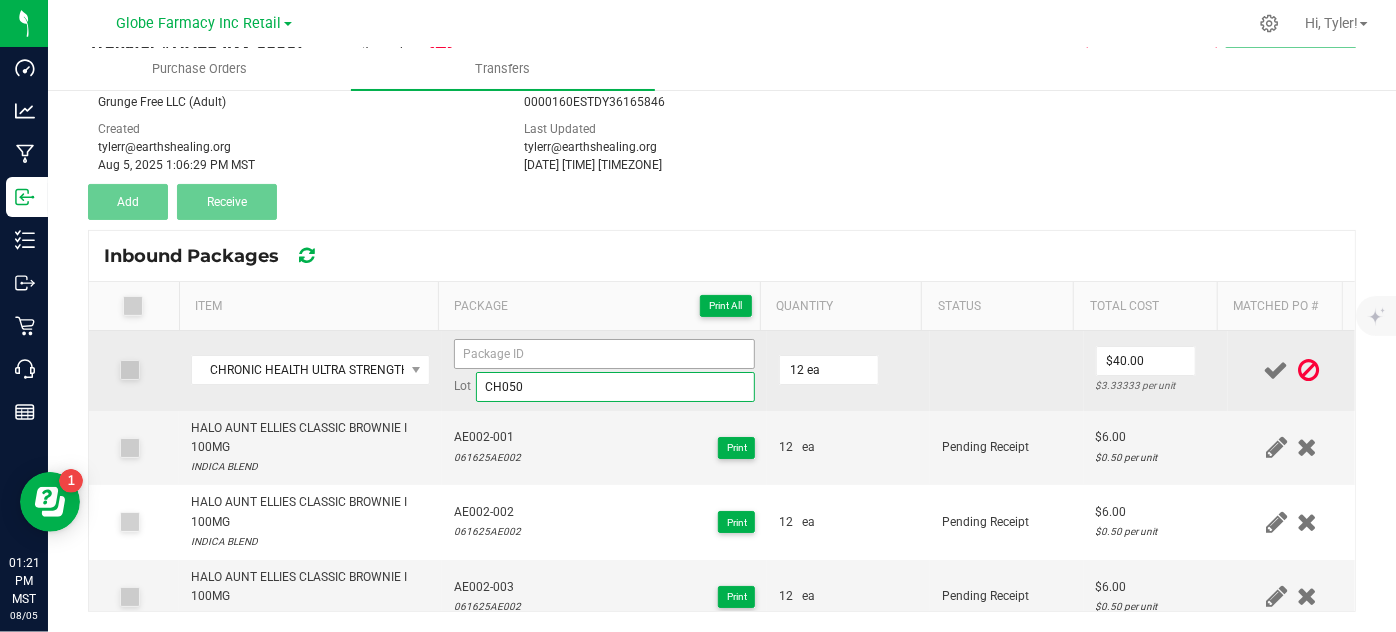 type on "CH050" 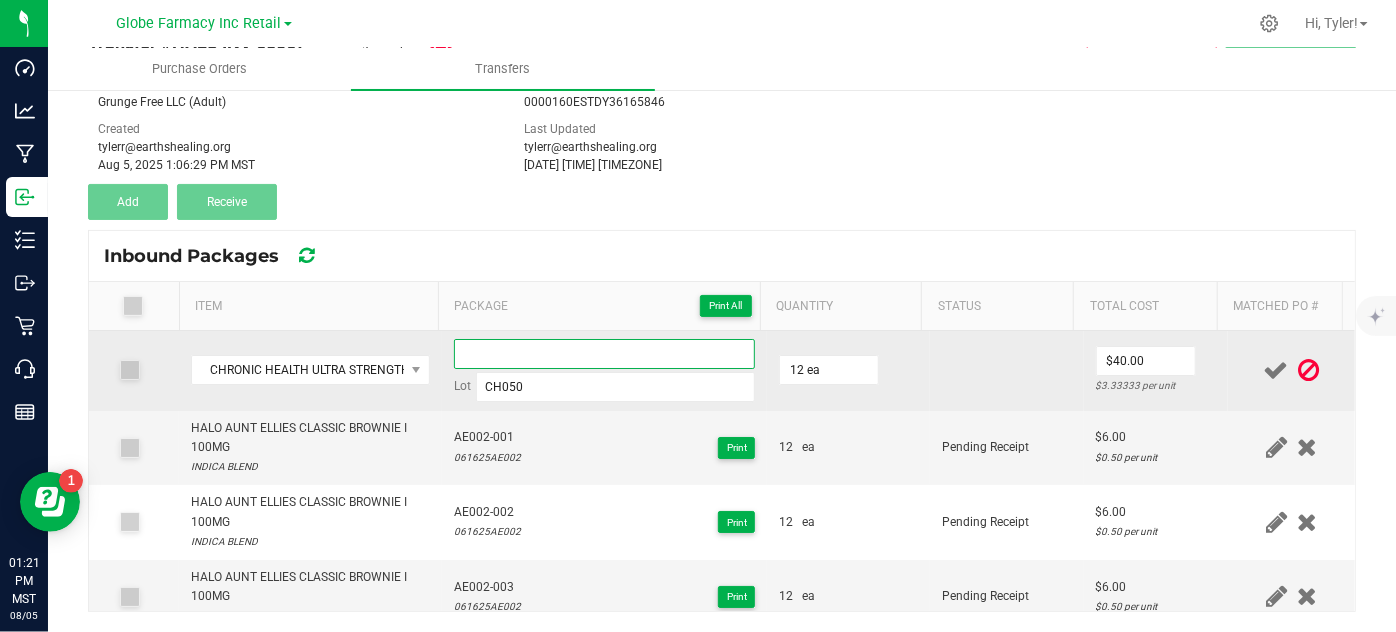 click at bounding box center (605, 354) 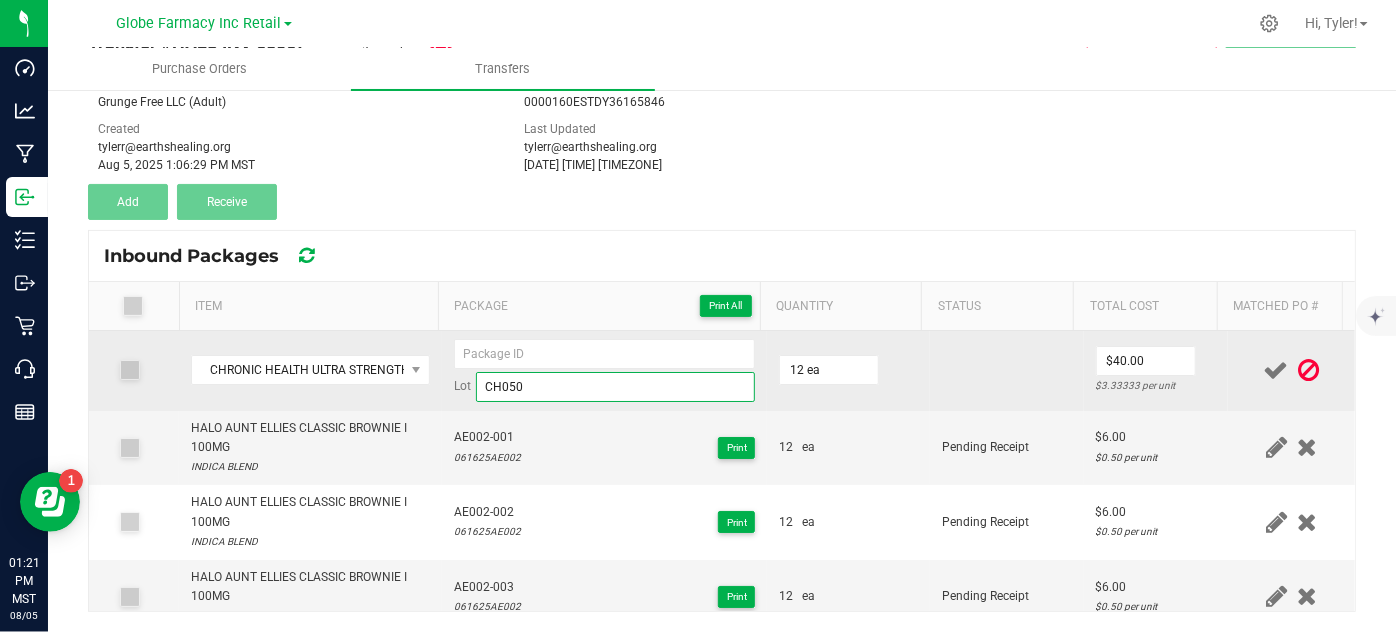 drag, startPoint x: 569, startPoint y: 382, endPoint x: 432, endPoint y: 375, distance: 137.17871 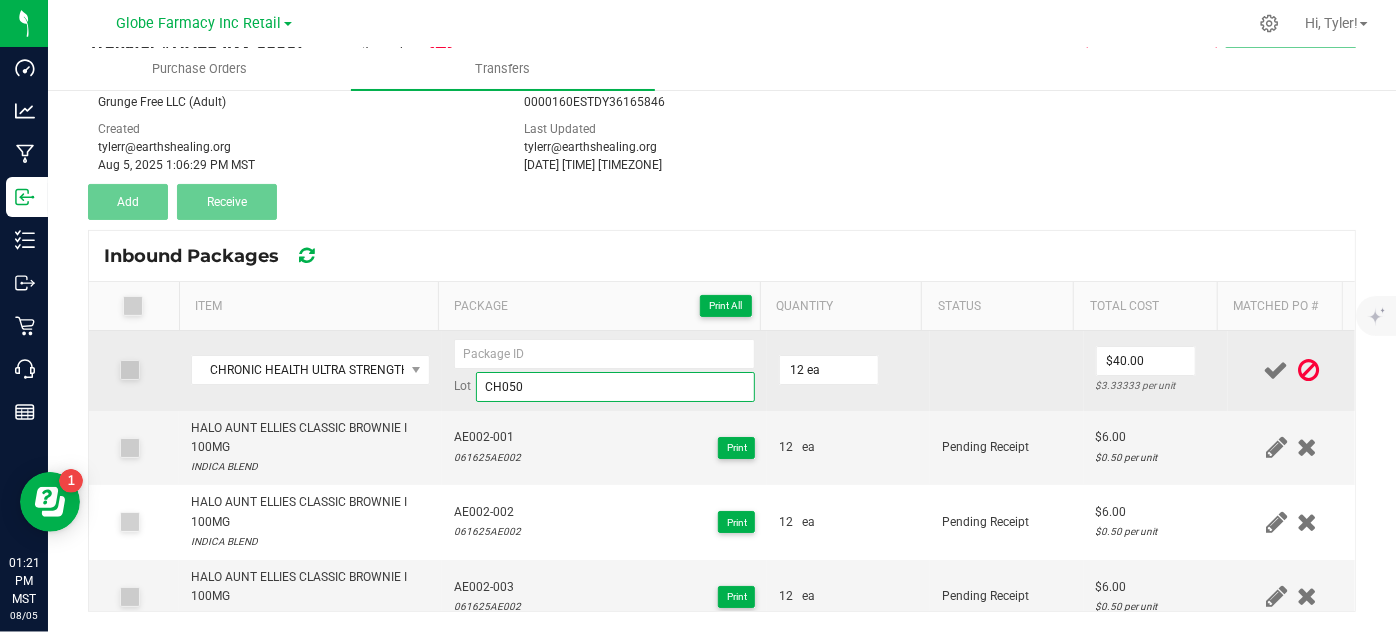 click on "CHRONIC HEALTH ULTRA STRENGTH PAIN RE-LEAF I 1400 MG Lot CH050 12 ea    $40.00  $3.33333 per unit" at bounding box center [722, 371] 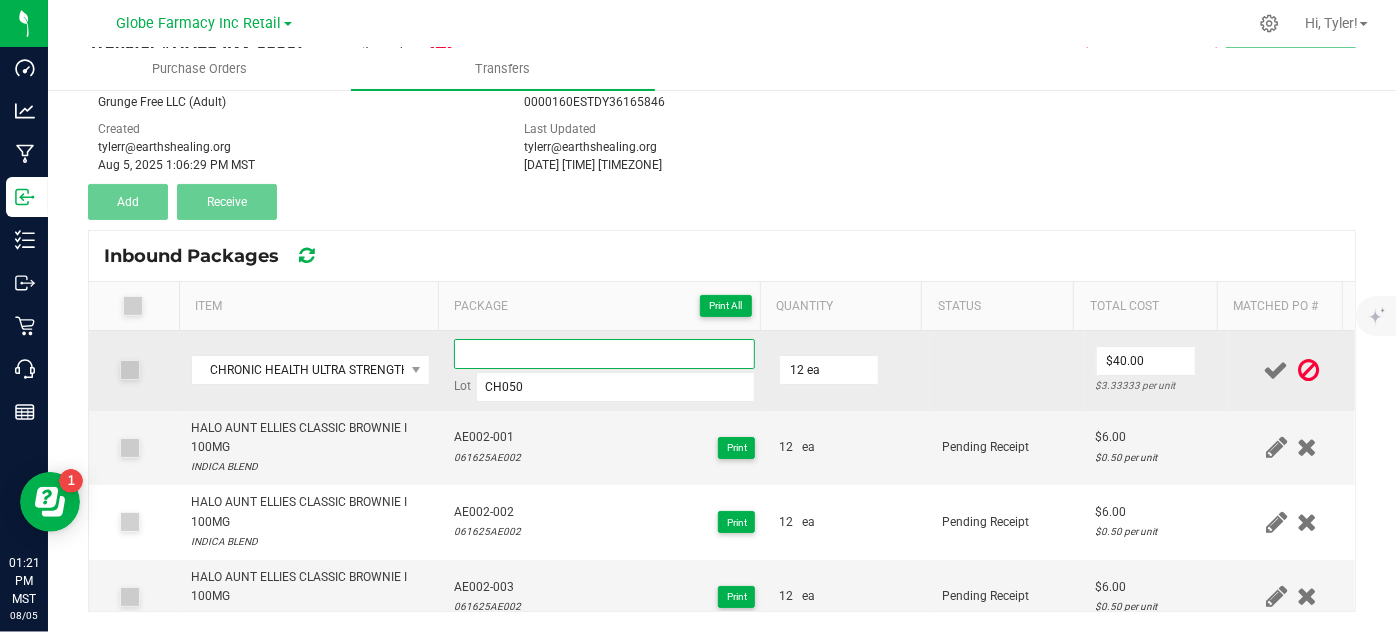 click at bounding box center [605, 354] 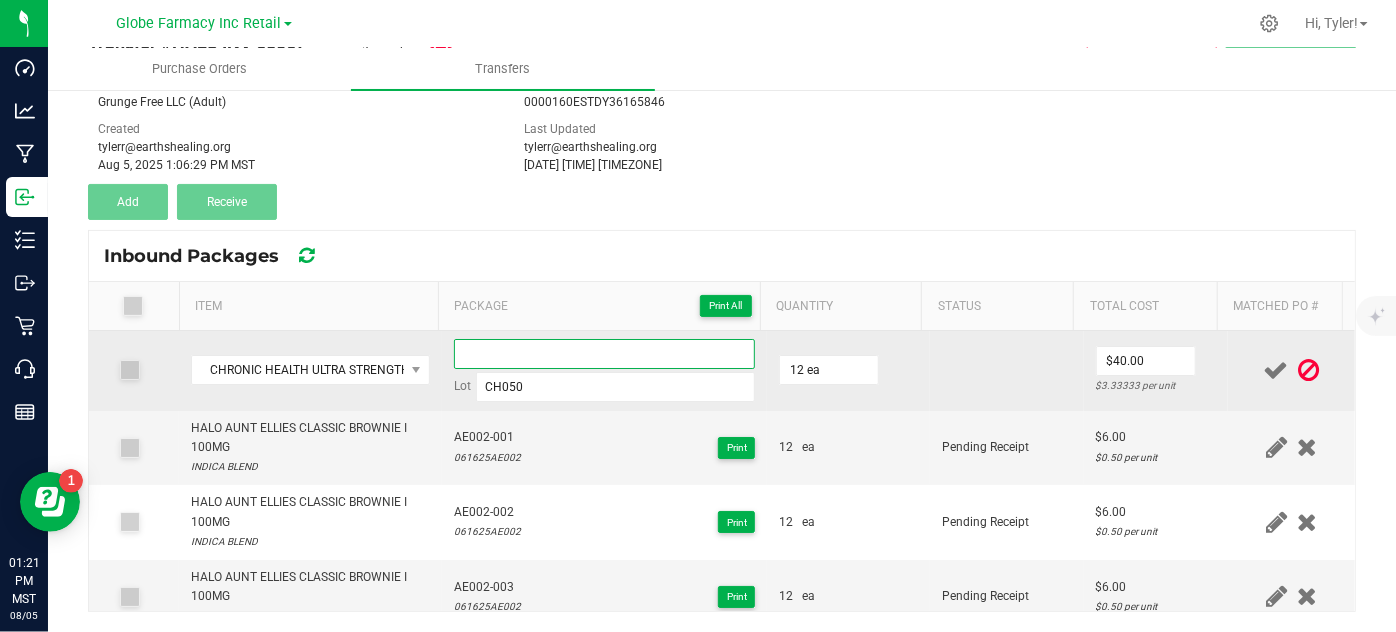 paste on "CH050" 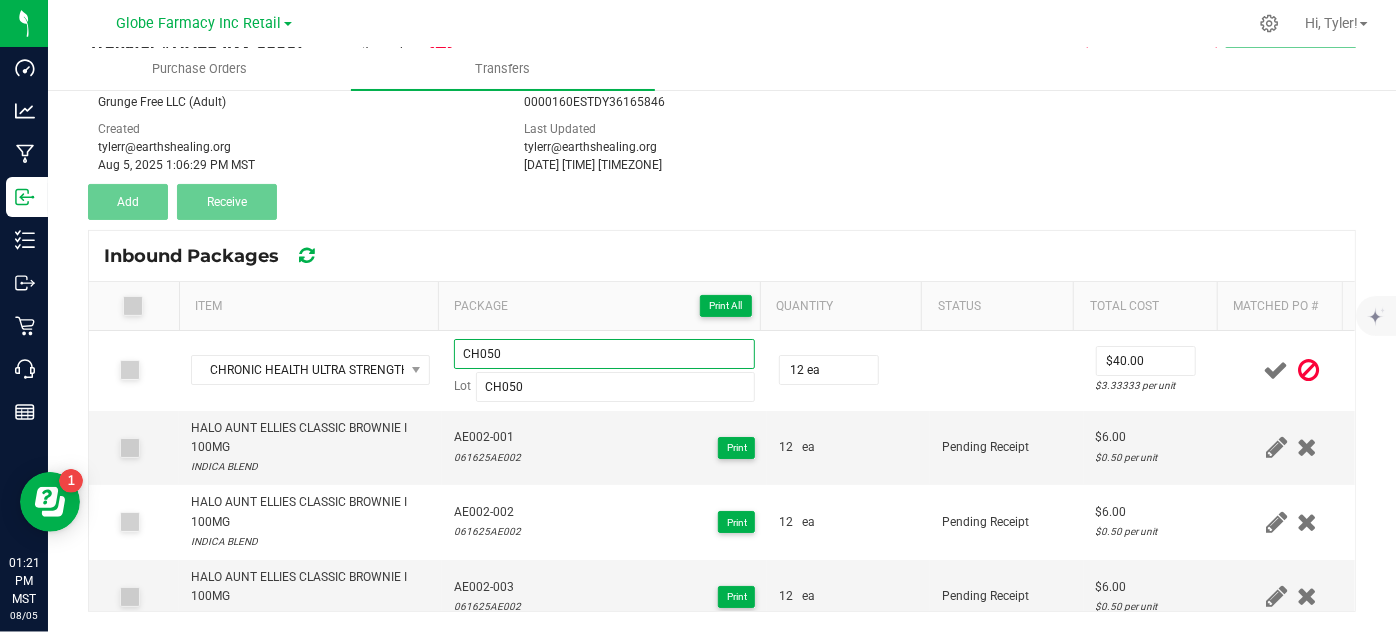 type on "CH050" 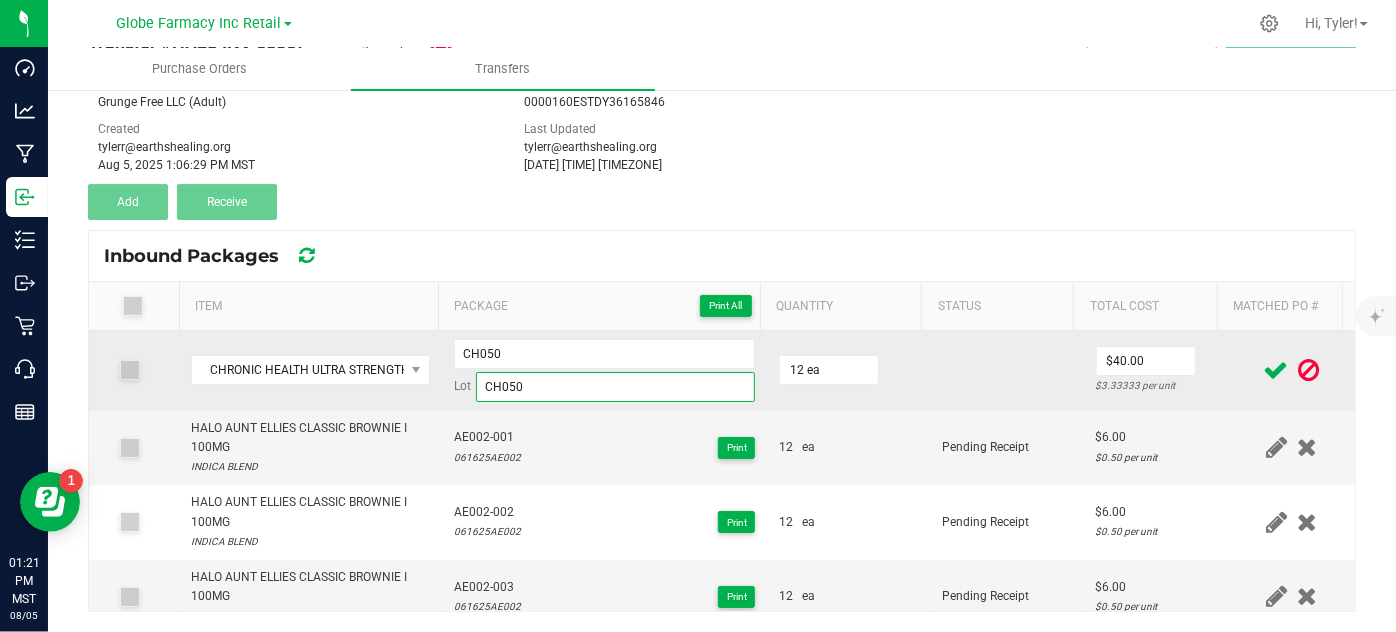 drag, startPoint x: 526, startPoint y: 381, endPoint x: 274, endPoint y: 346, distance: 254.41895 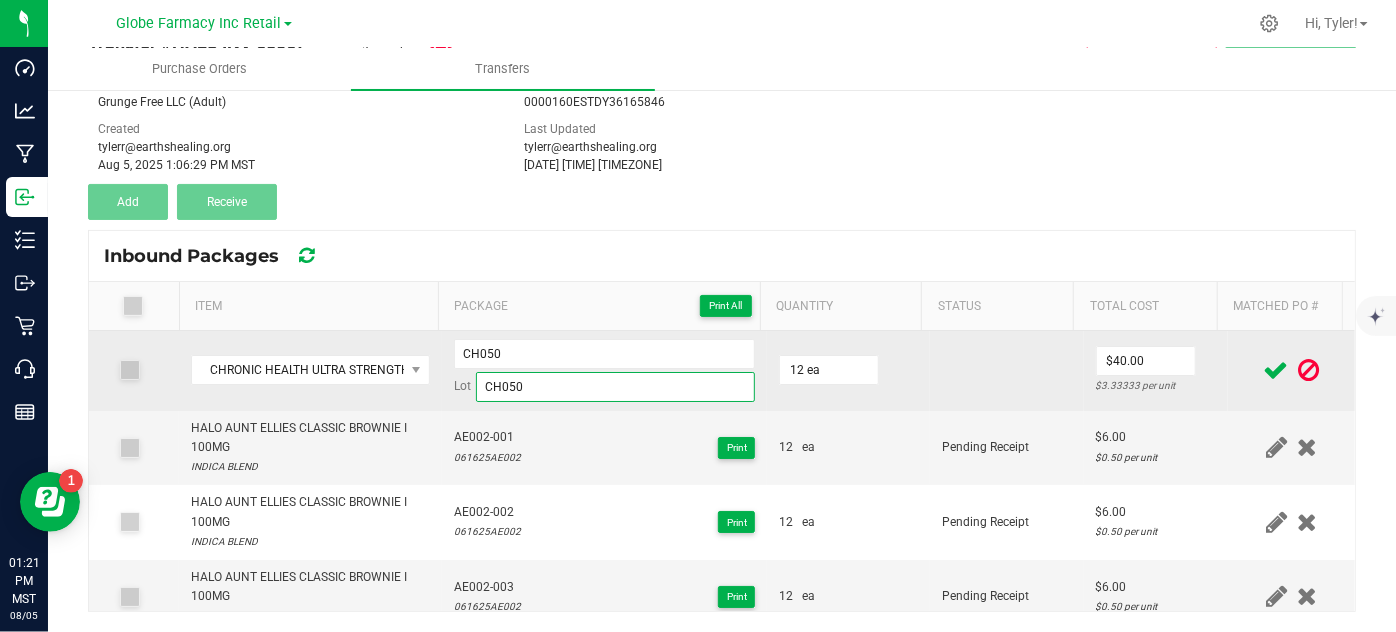 click on "CHRONIC HEALTH ULTRA STRENGTH PAIN RE-LEAF I 1400 MG CH050 Lot CH050 12 ea    $40.00  $3.33333 per unit" at bounding box center [722, 371] 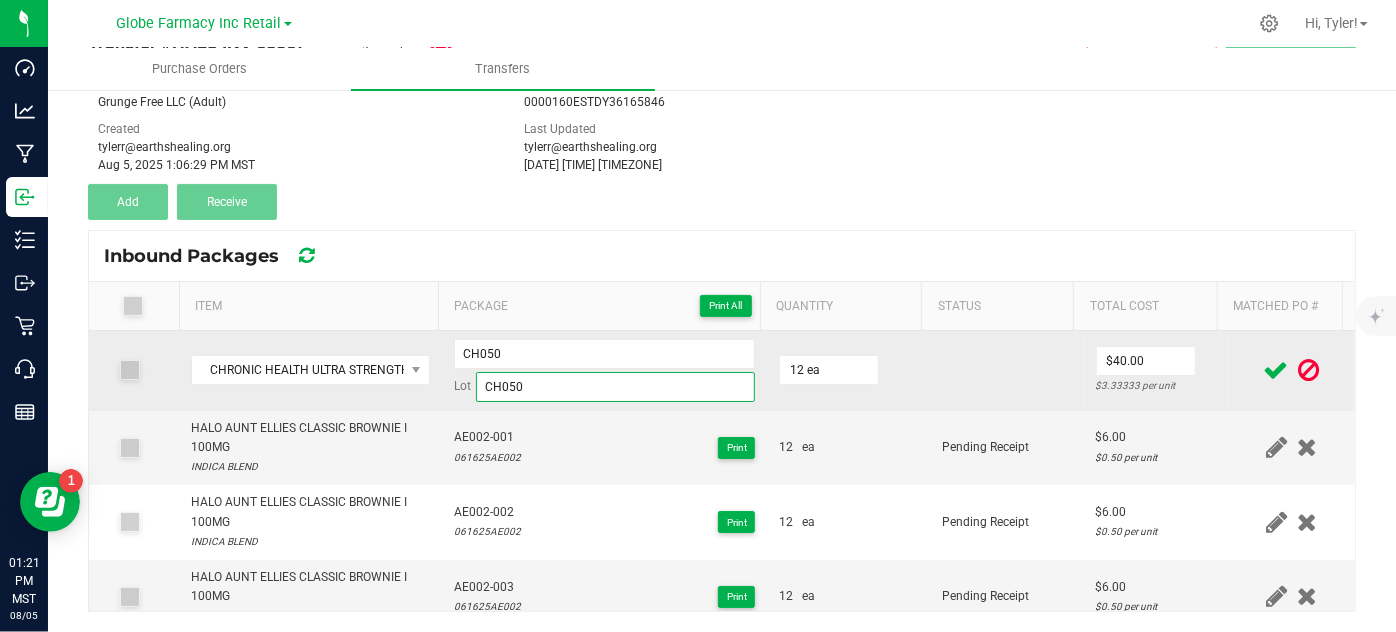 paste on "012325" 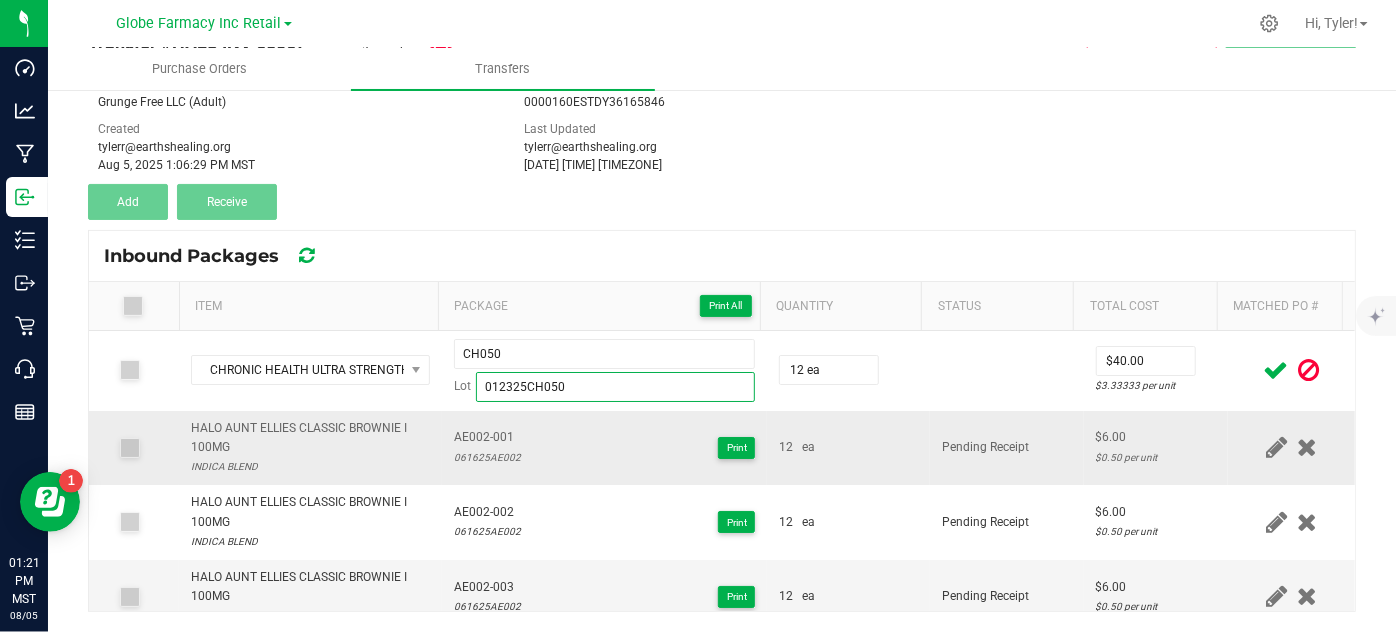 type on "012325CH050" 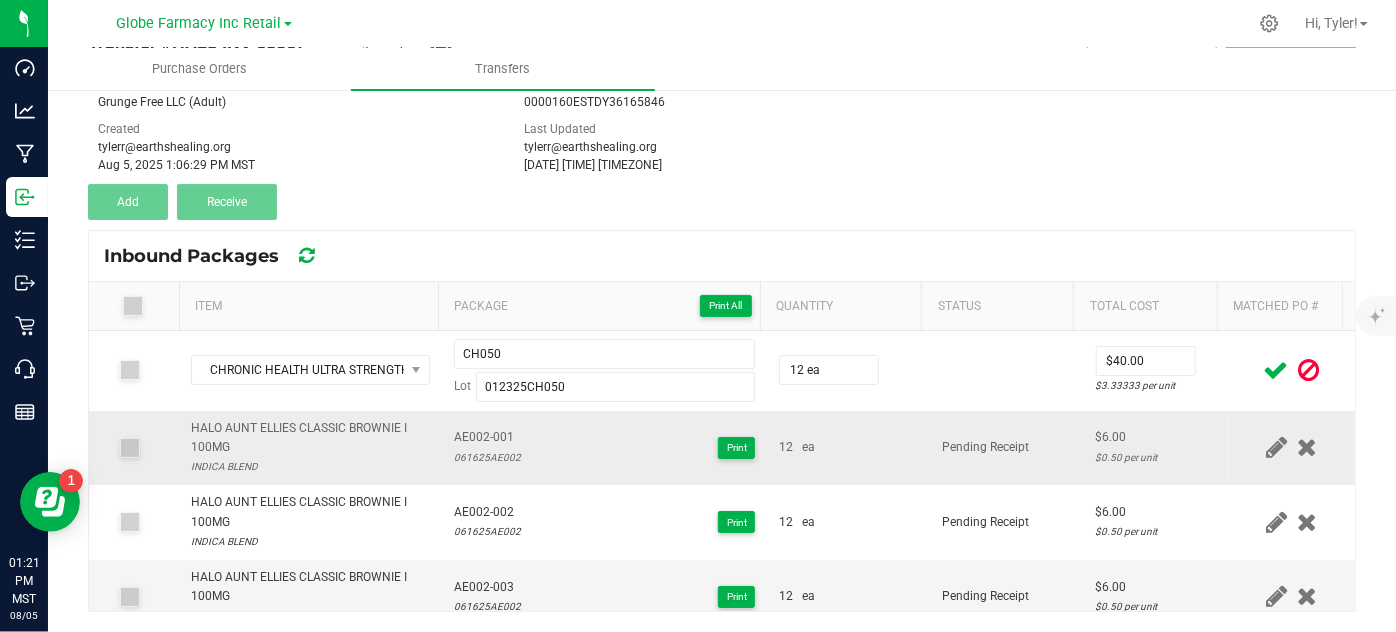 click on "AE002-001   061625AE002   Print" at bounding box center [605, 448] 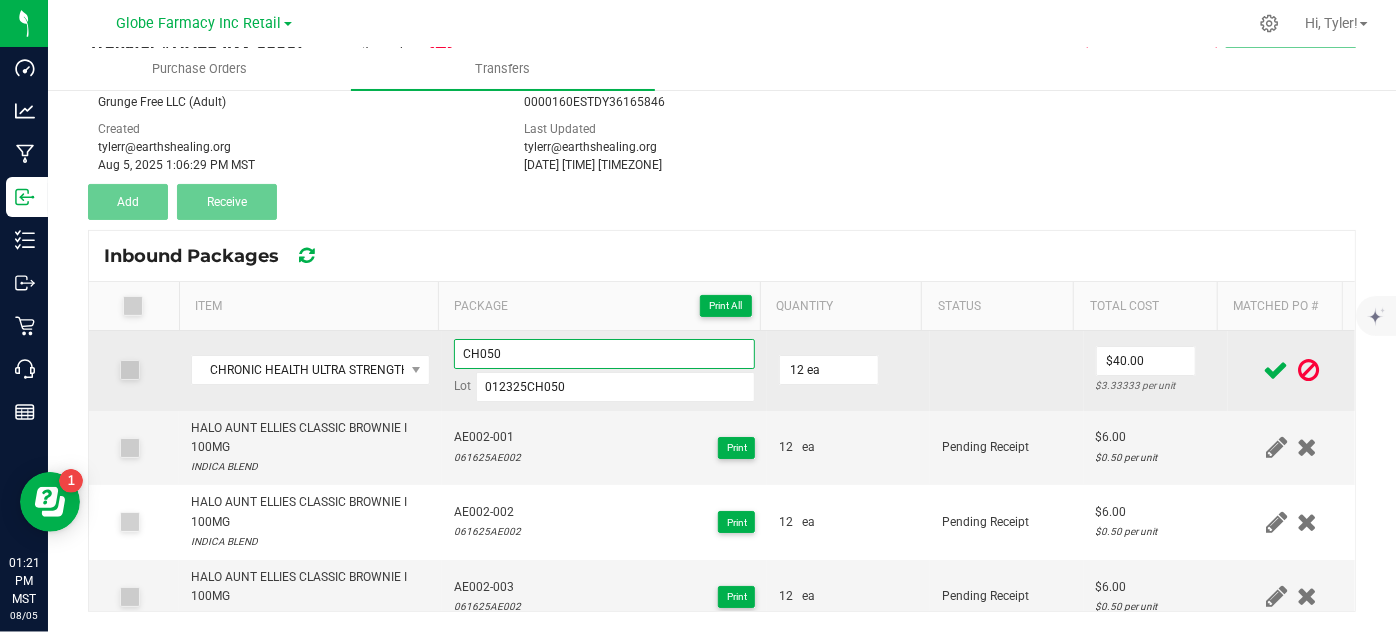 click on "CH050" at bounding box center (605, 354) 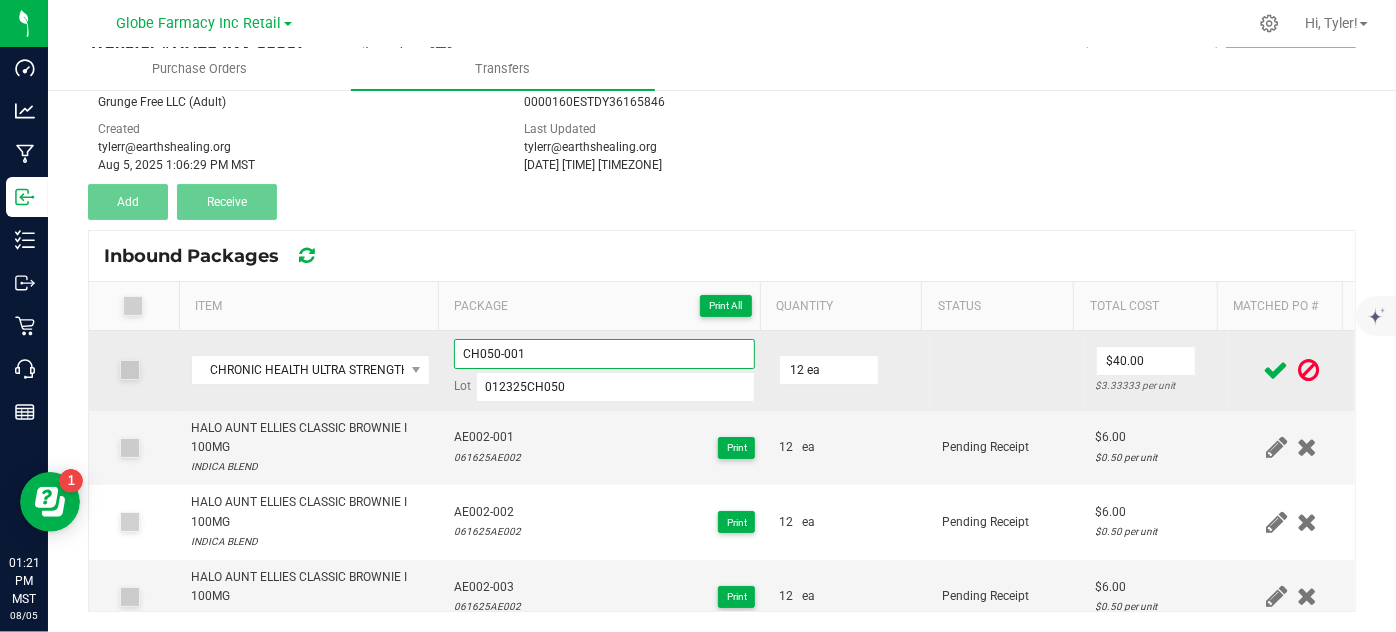 type on "CH050-001" 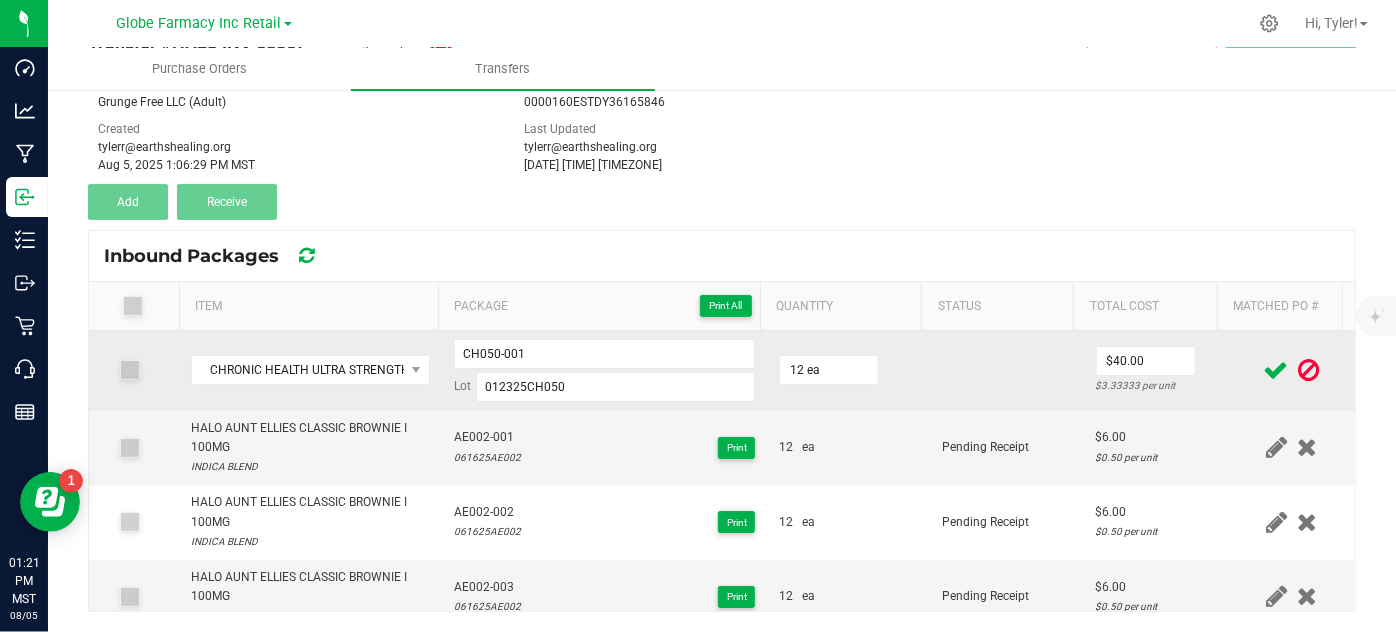click on "12 ea" at bounding box center [848, 371] 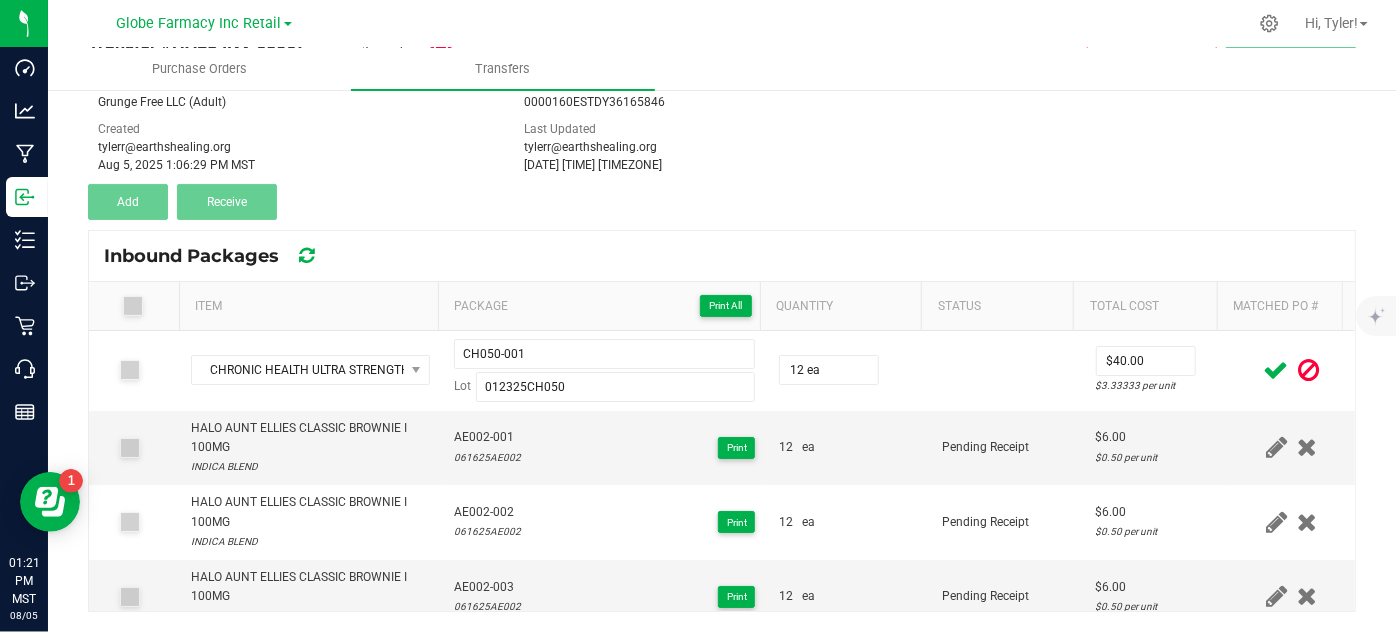 click at bounding box center (1276, 370) 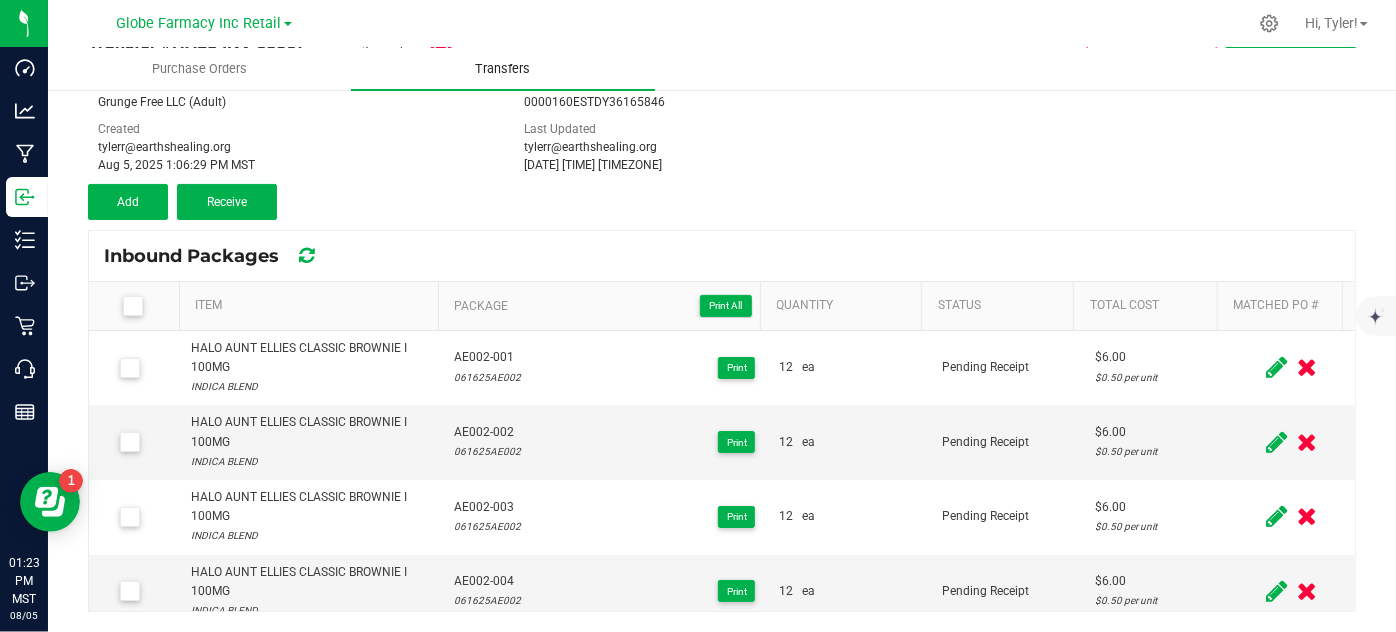 click on "Transfers" at bounding box center (502, 69) 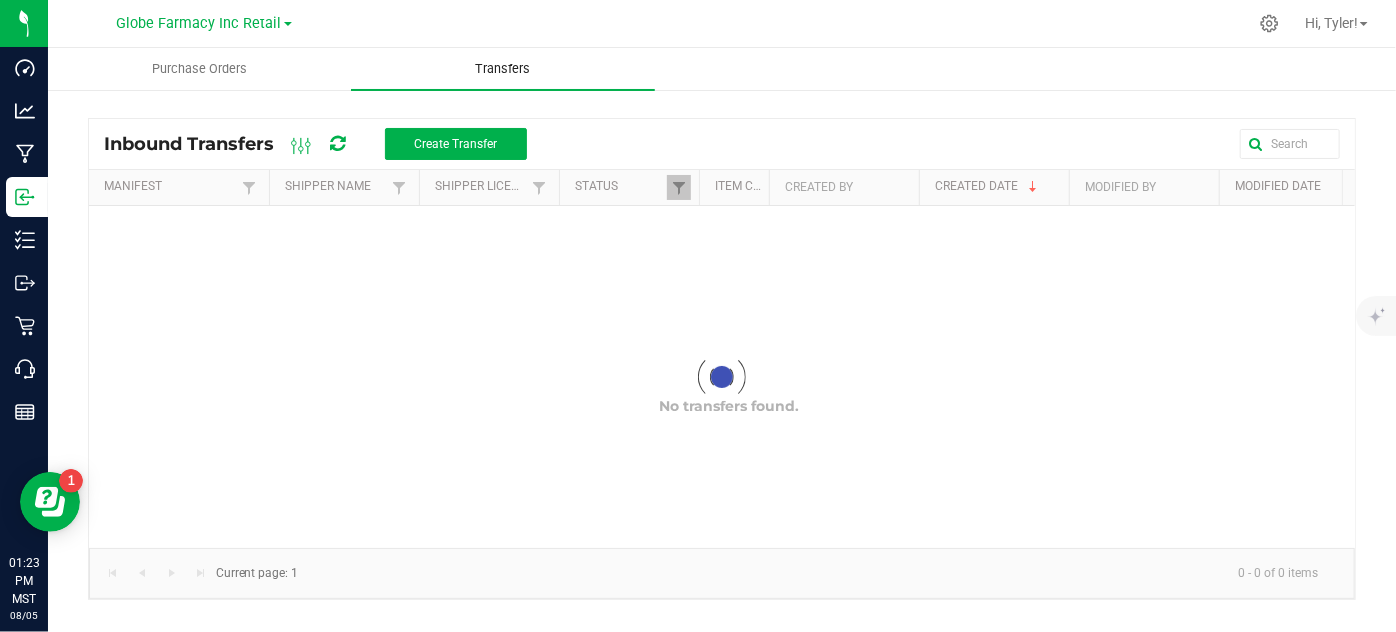 scroll, scrollTop: 0, scrollLeft: 0, axis: both 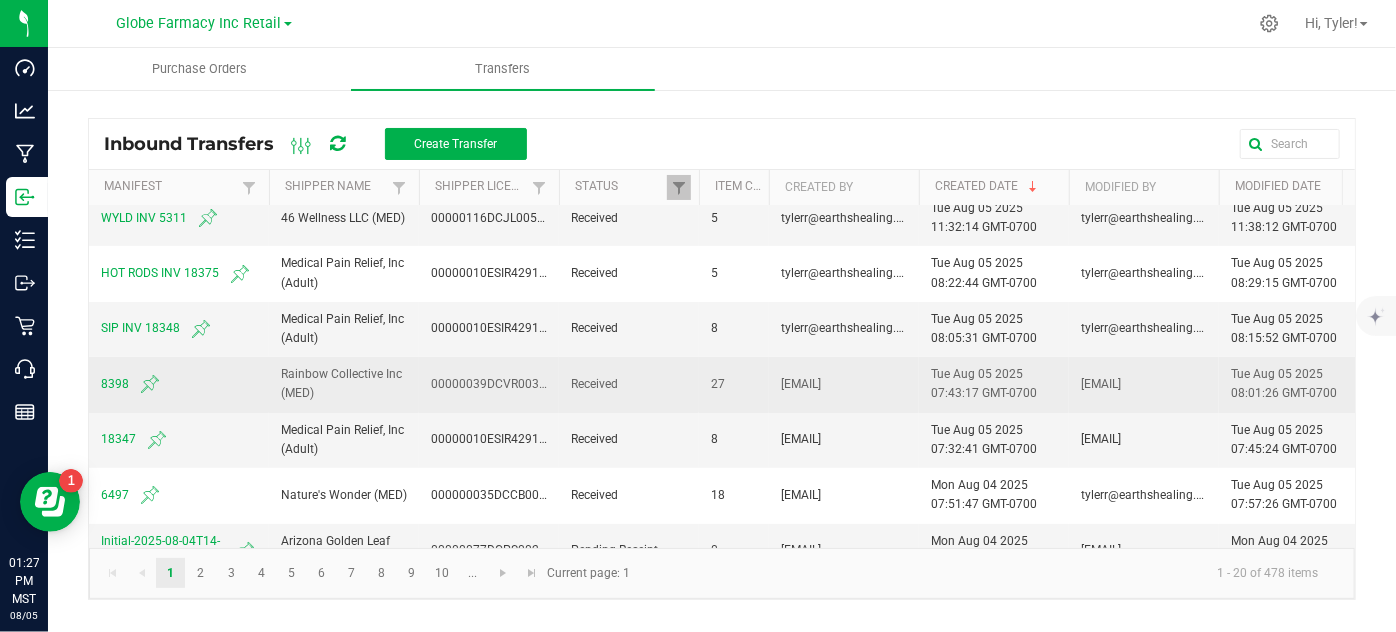 click on "8398" at bounding box center (179, 384) 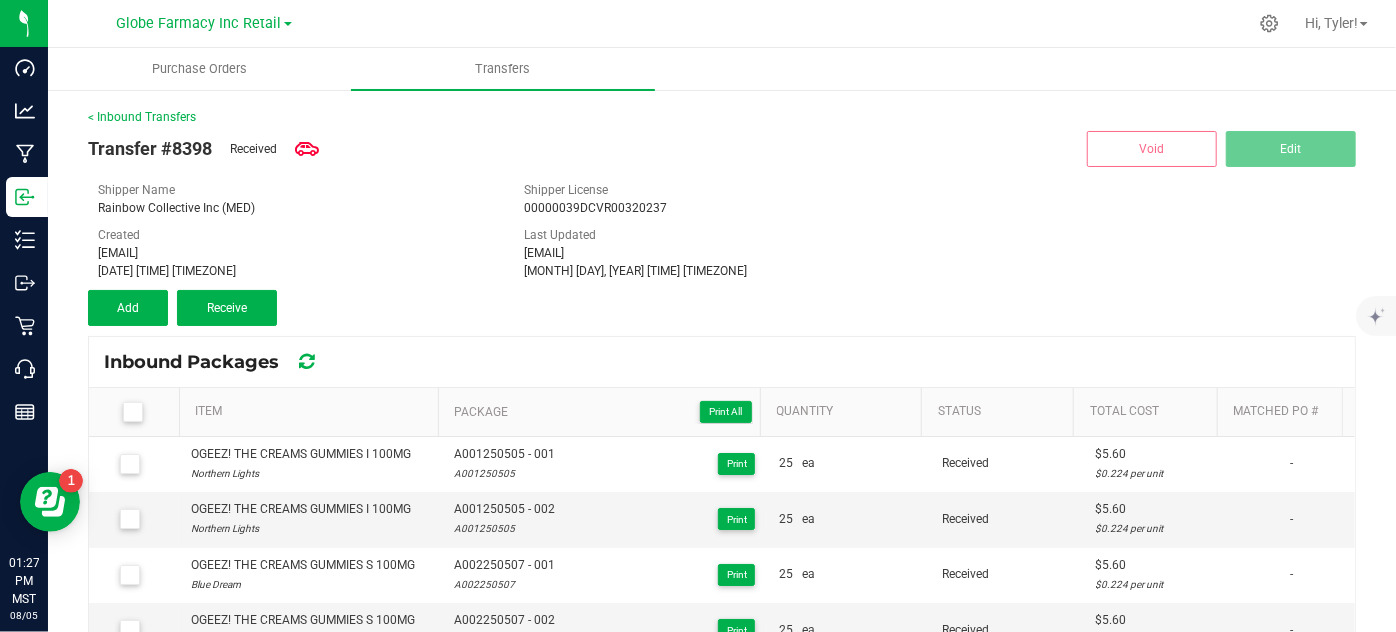 click at bounding box center (132, 412) 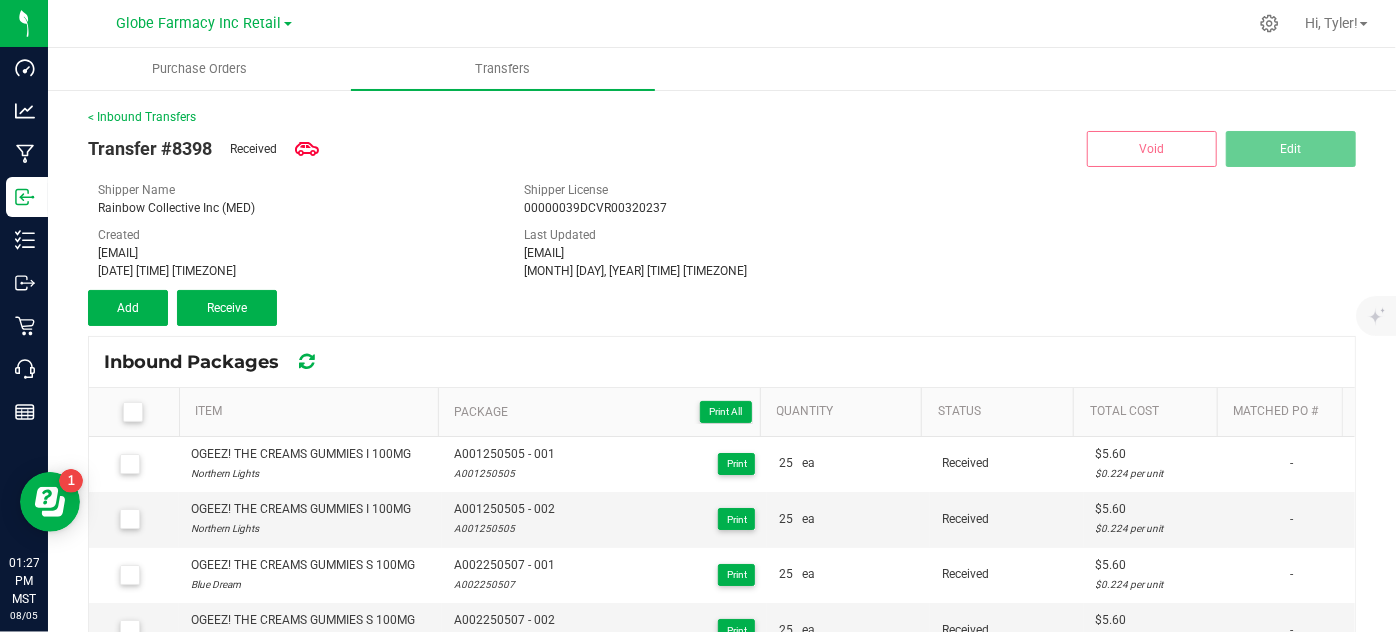 click at bounding box center (0, 0) 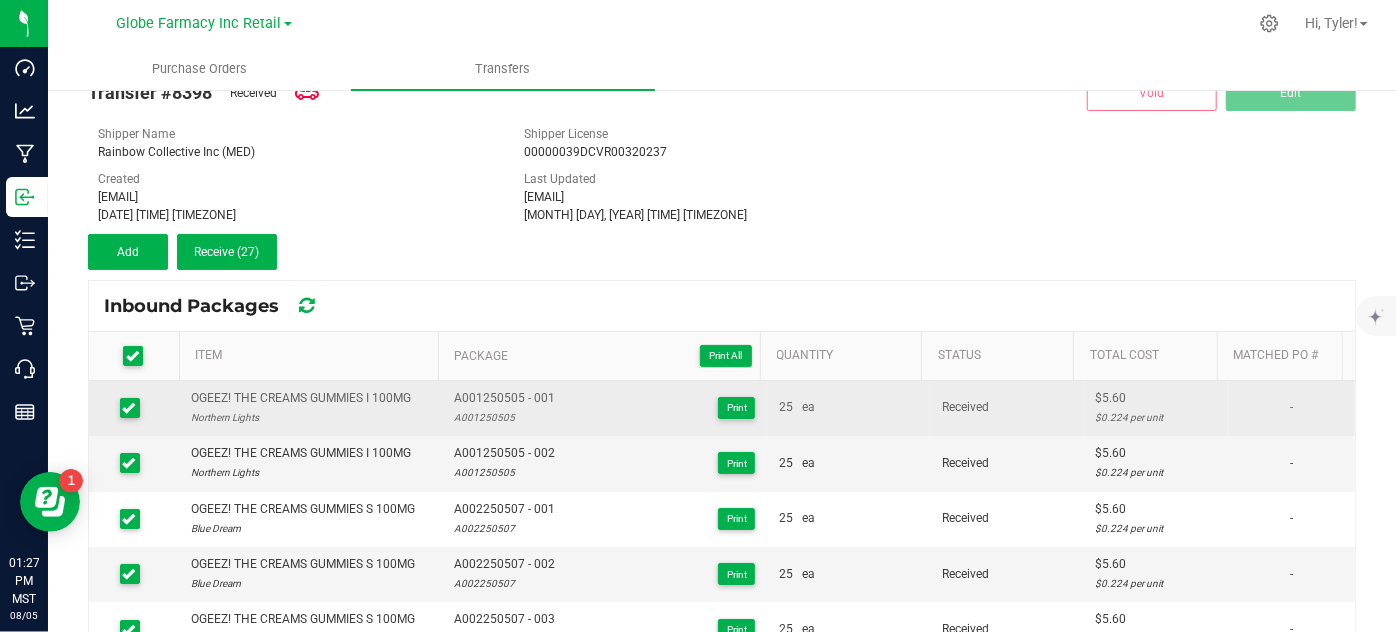 scroll, scrollTop: 106, scrollLeft: 0, axis: vertical 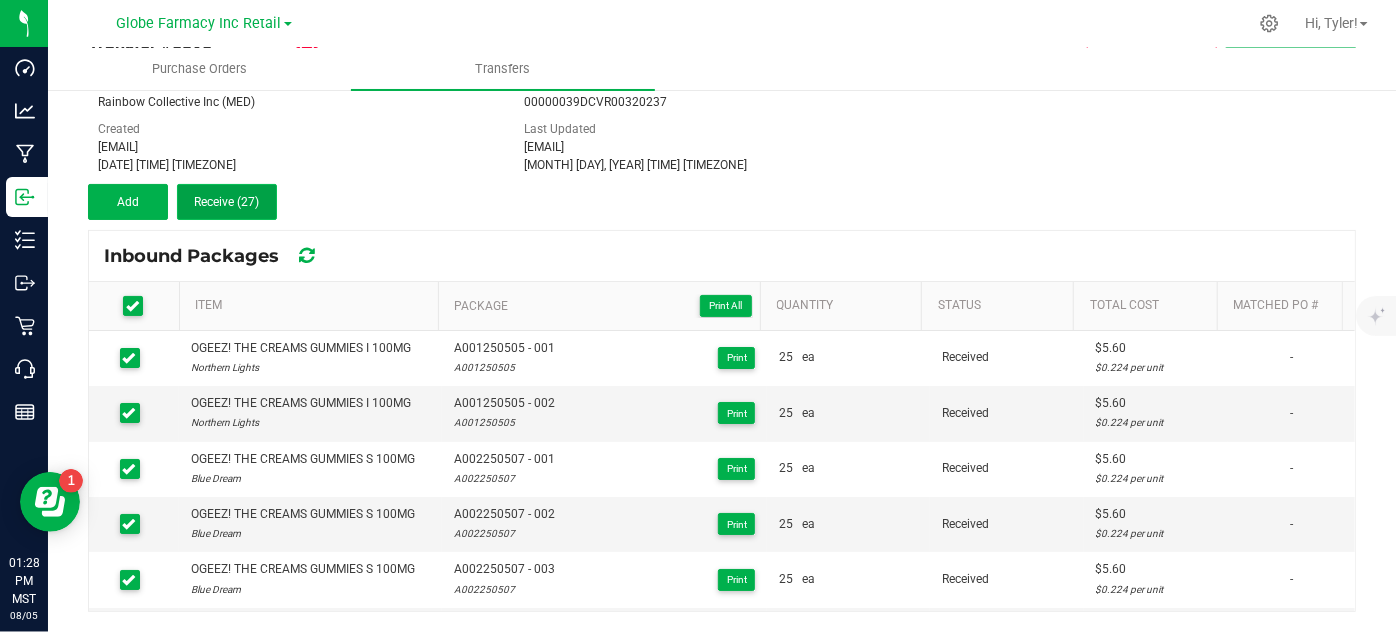 click on "Receive (27)" at bounding box center [227, 202] 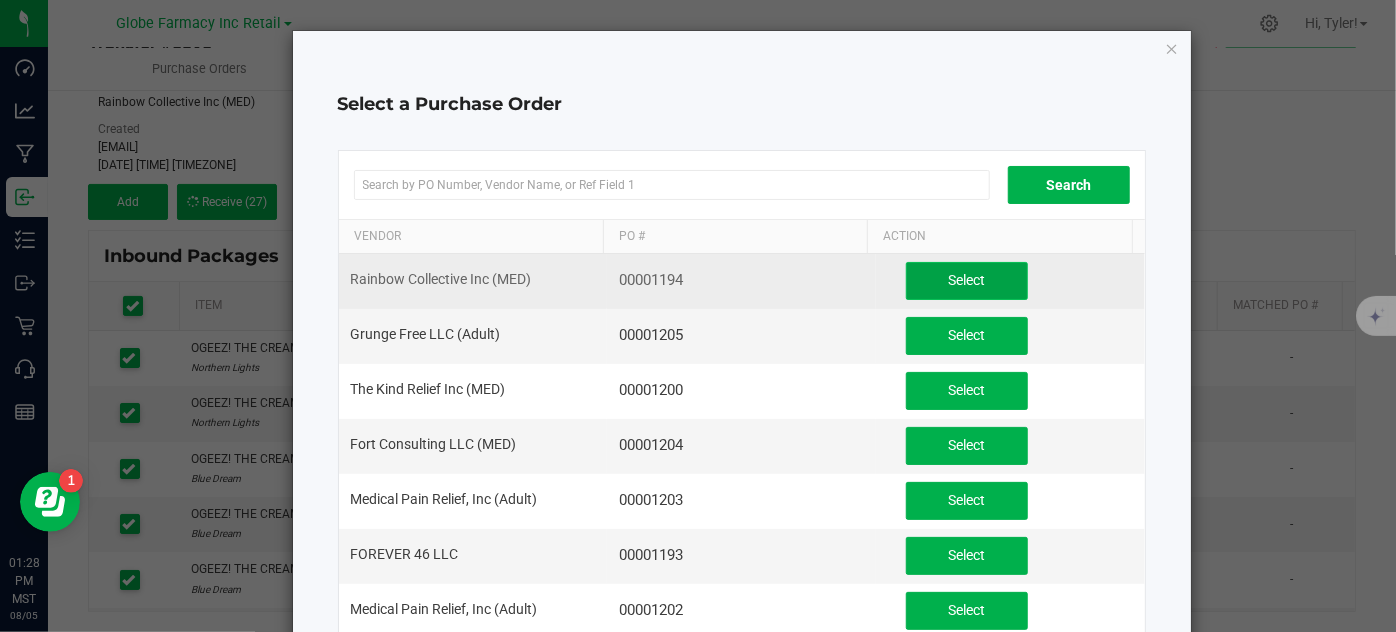 click on "Select" 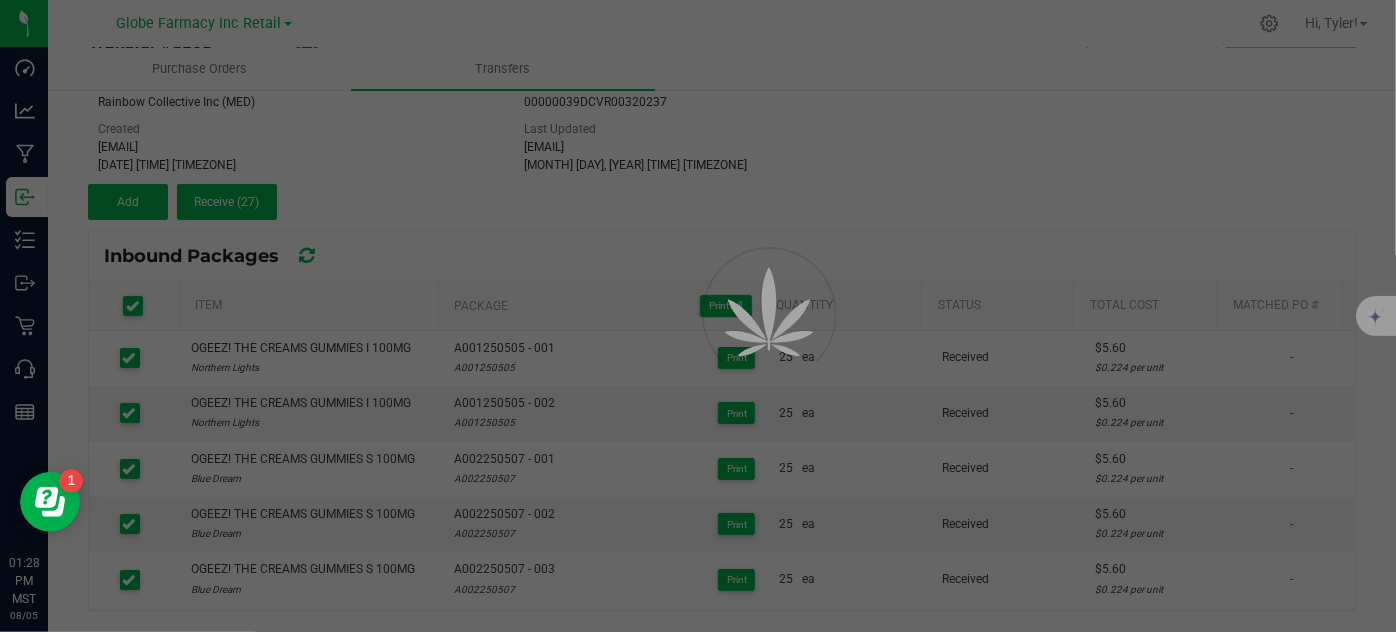 scroll, scrollTop: 0, scrollLeft: 0, axis: both 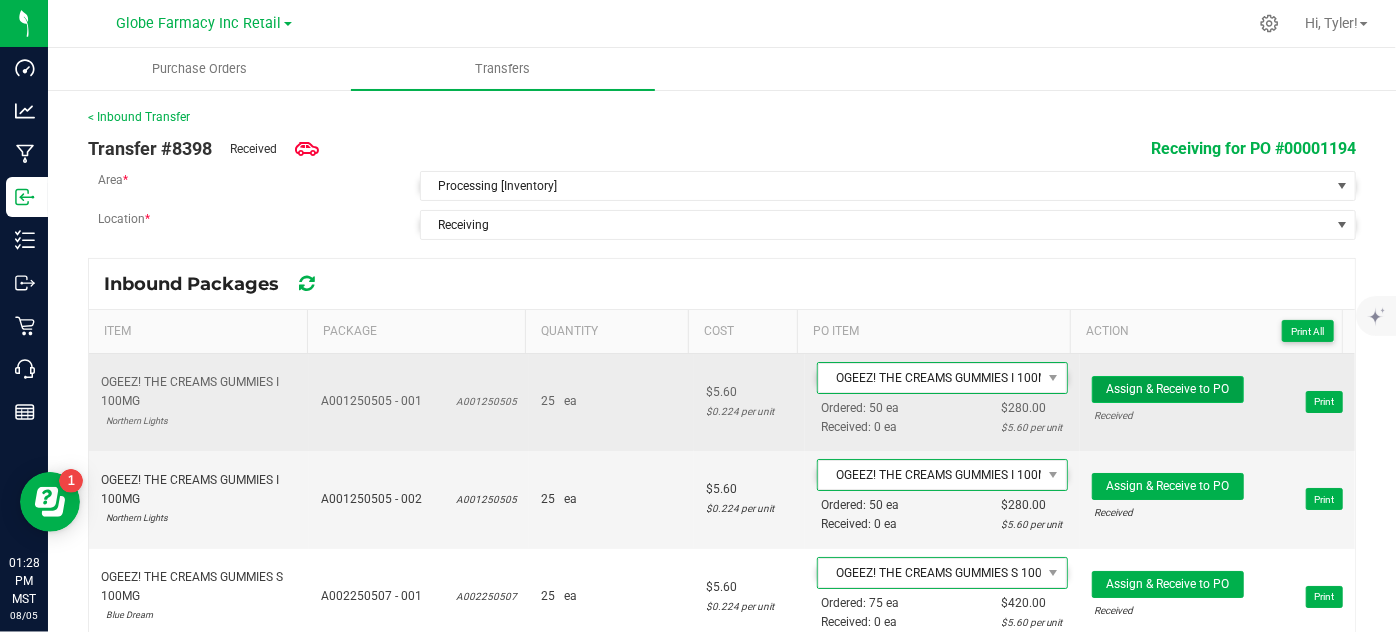 click on "Assign & Receive to PO" at bounding box center (1167, 389) 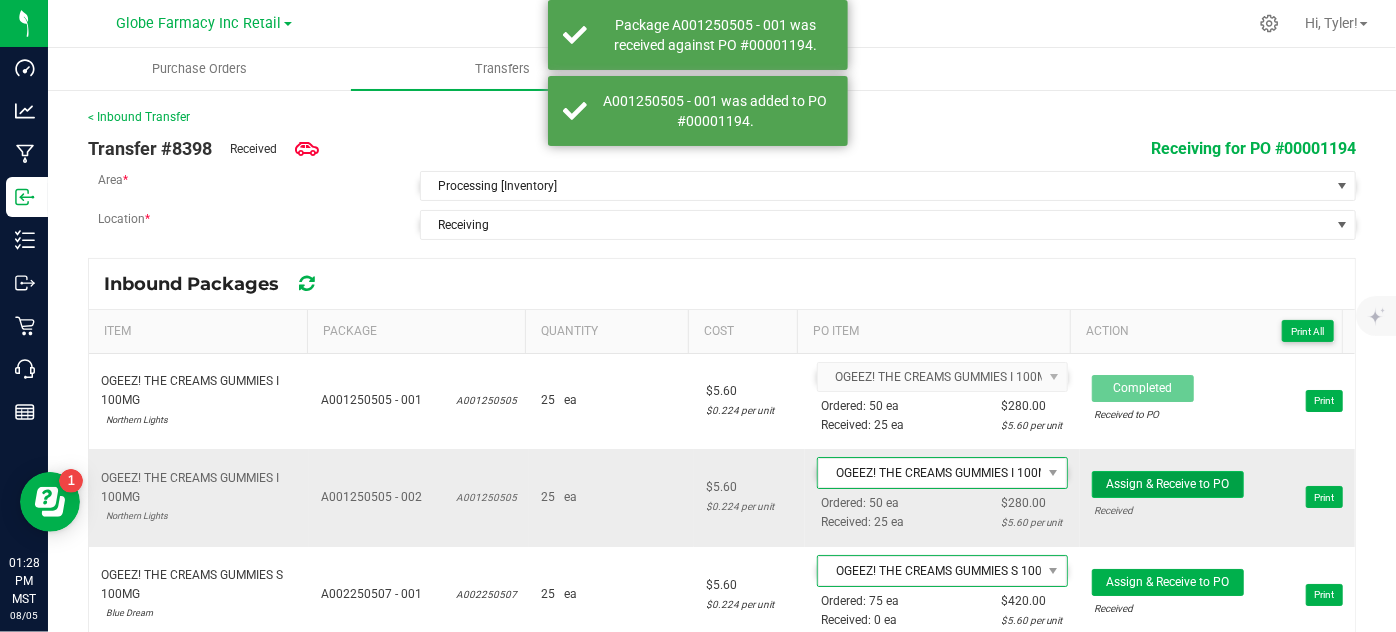 click on "Assign & Receive to PO" at bounding box center (1168, 484) 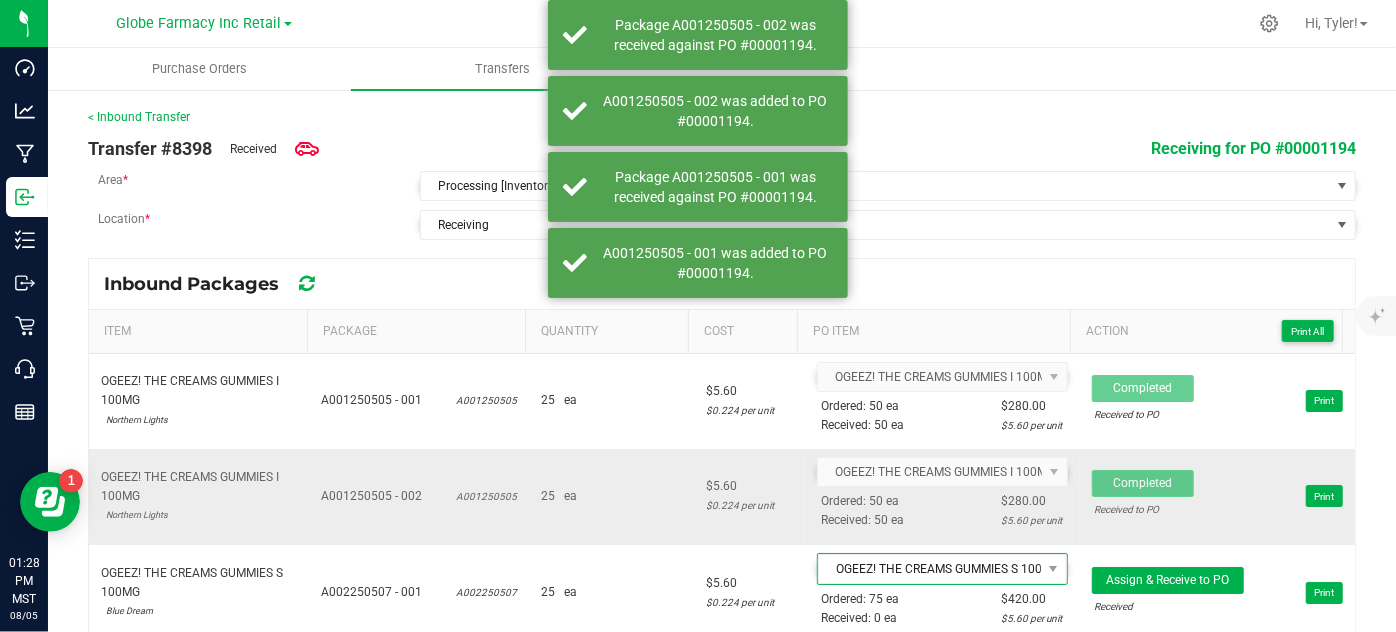 scroll, scrollTop: 90, scrollLeft: 0, axis: vertical 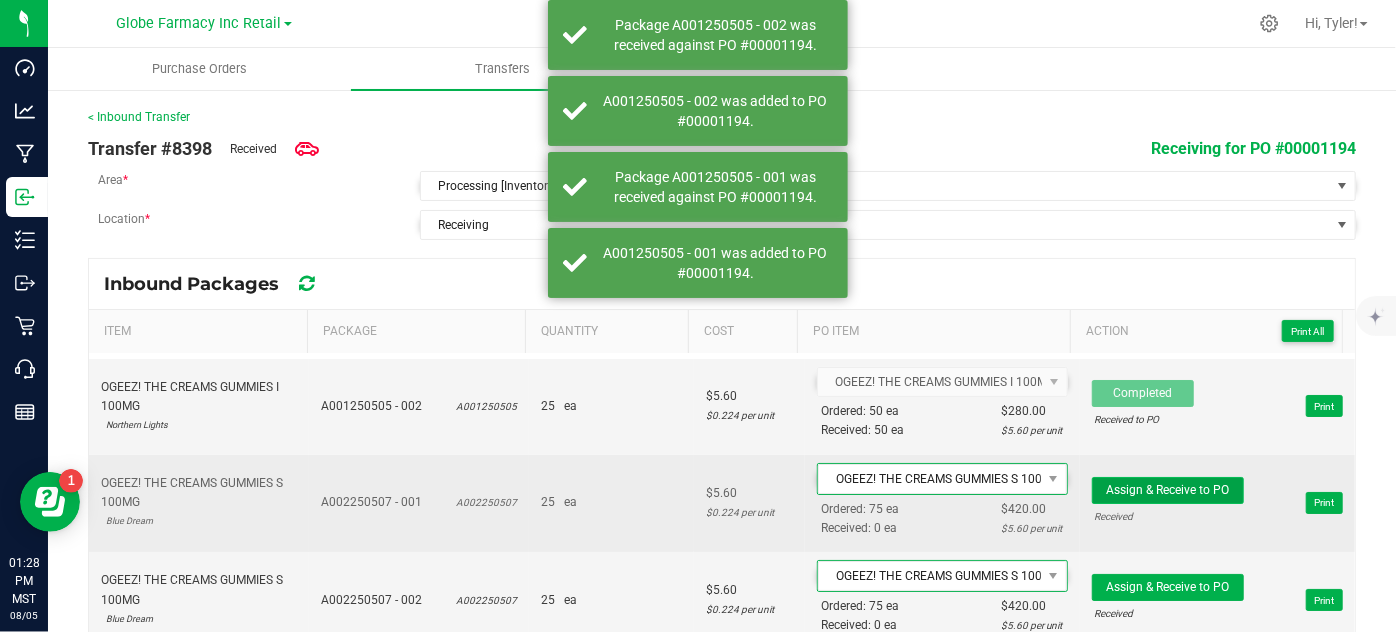 click on "Assign & Receive to PO" at bounding box center [1168, 490] 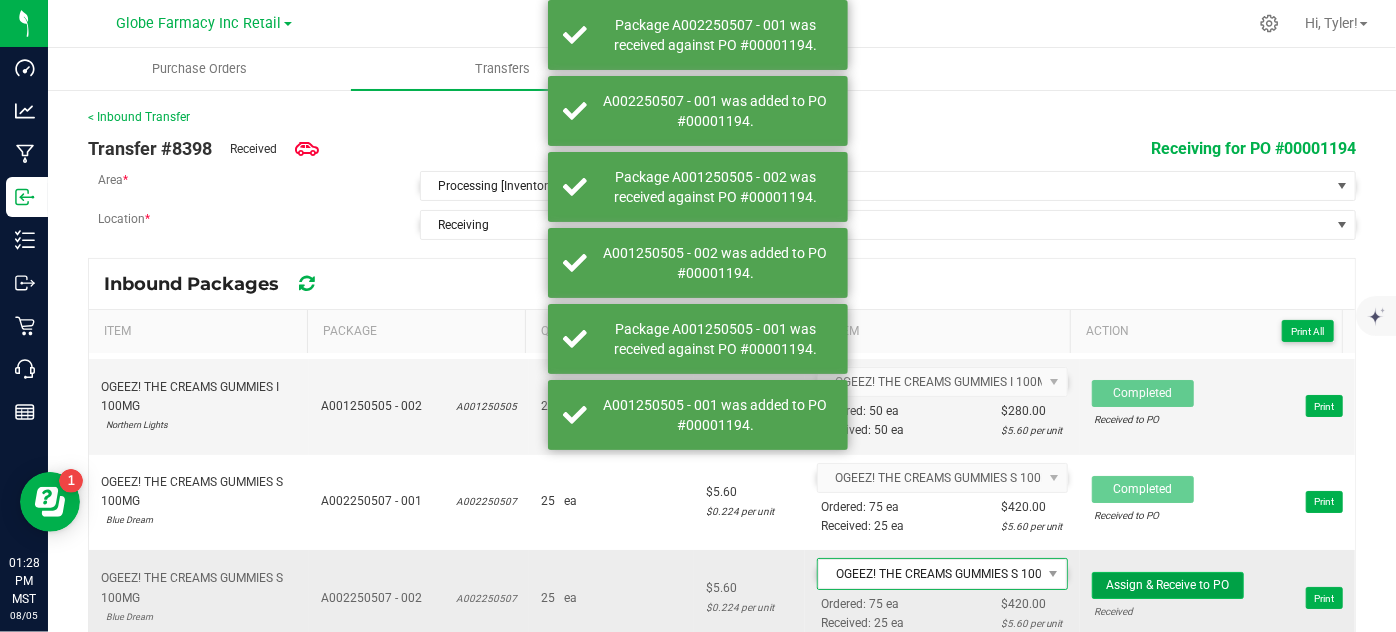 click on "Assign & Receive to PO" at bounding box center [1167, 585] 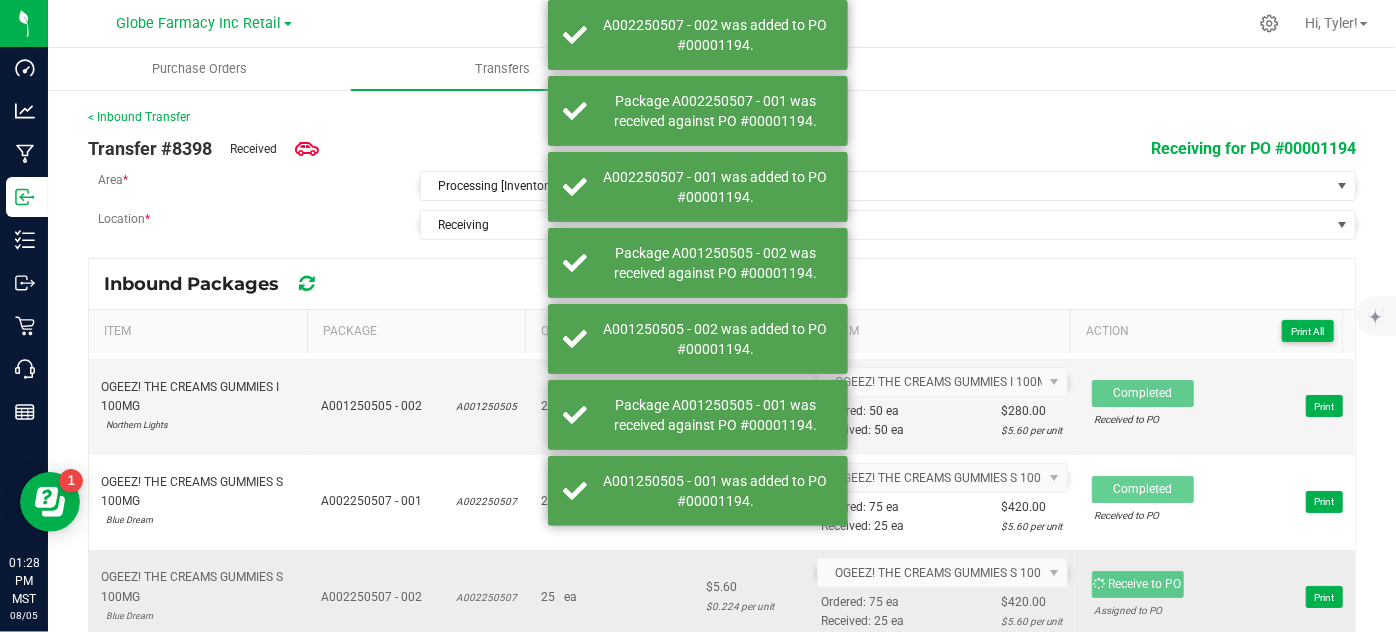 scroll, scrollTop: 181, scrollLeft: 0, axis: vertical 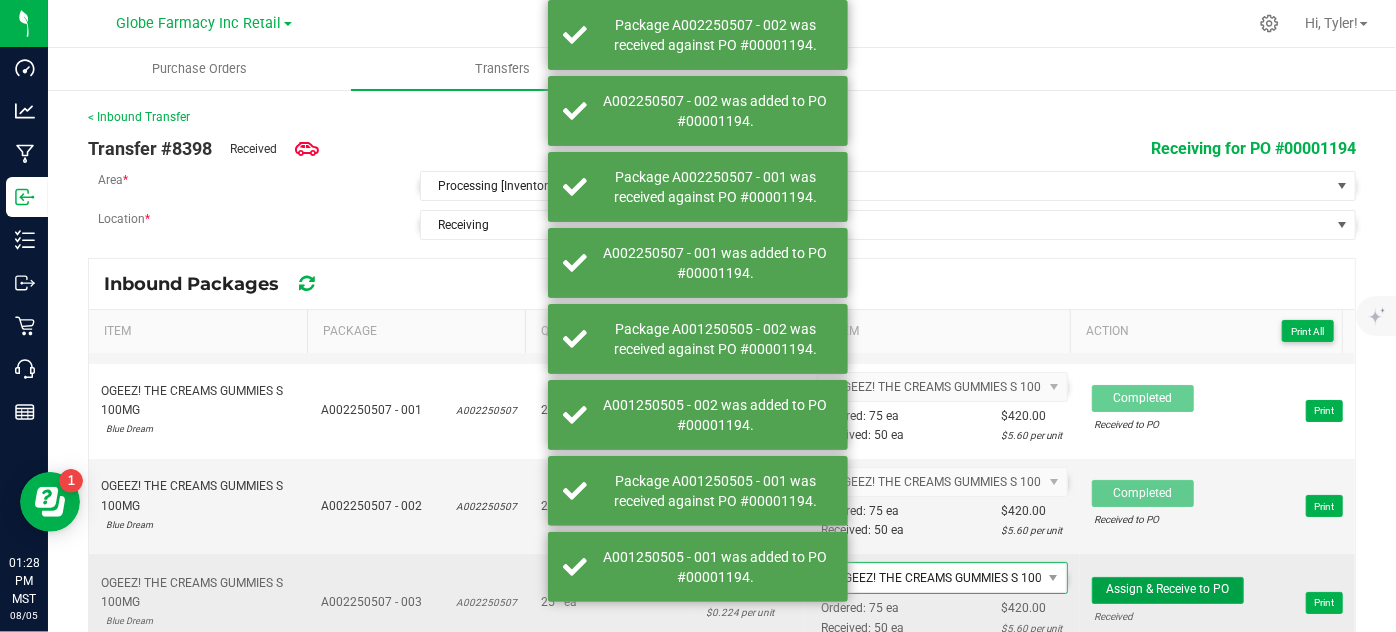 click on "Assign & Receive to PO" at bounding box center (1168, 590) 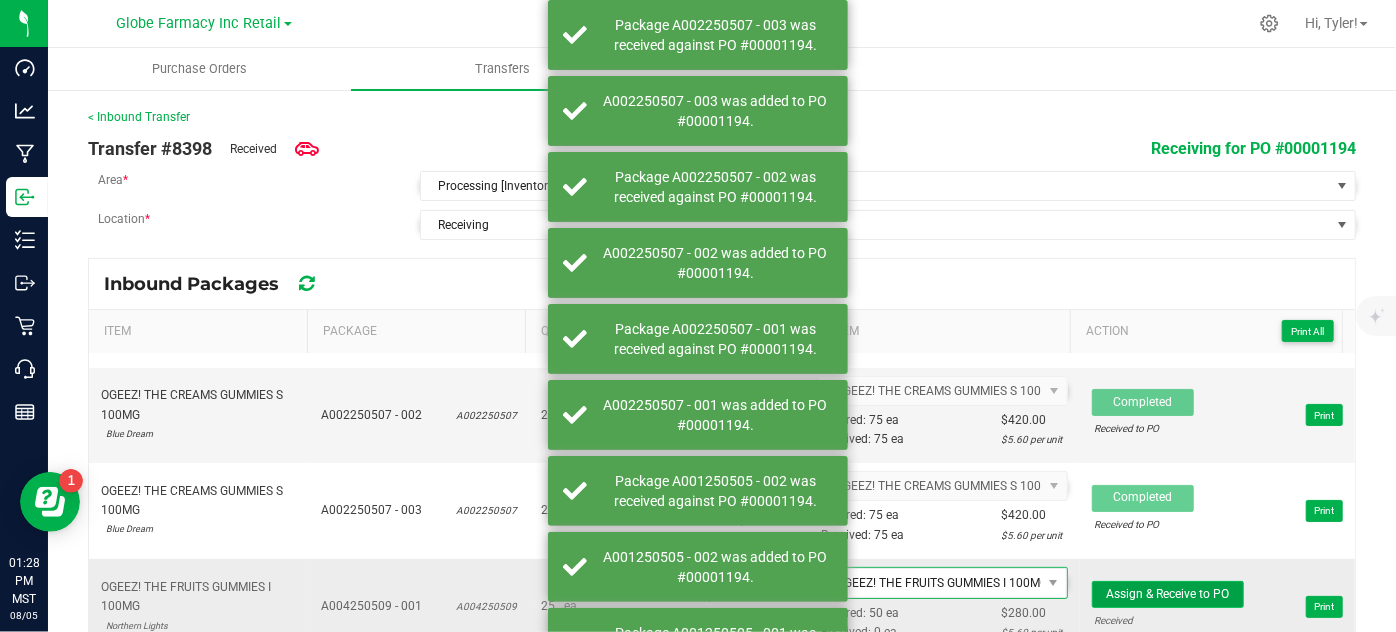 click on "Assign & Receive to PO" at bounding box center [1168, 594] 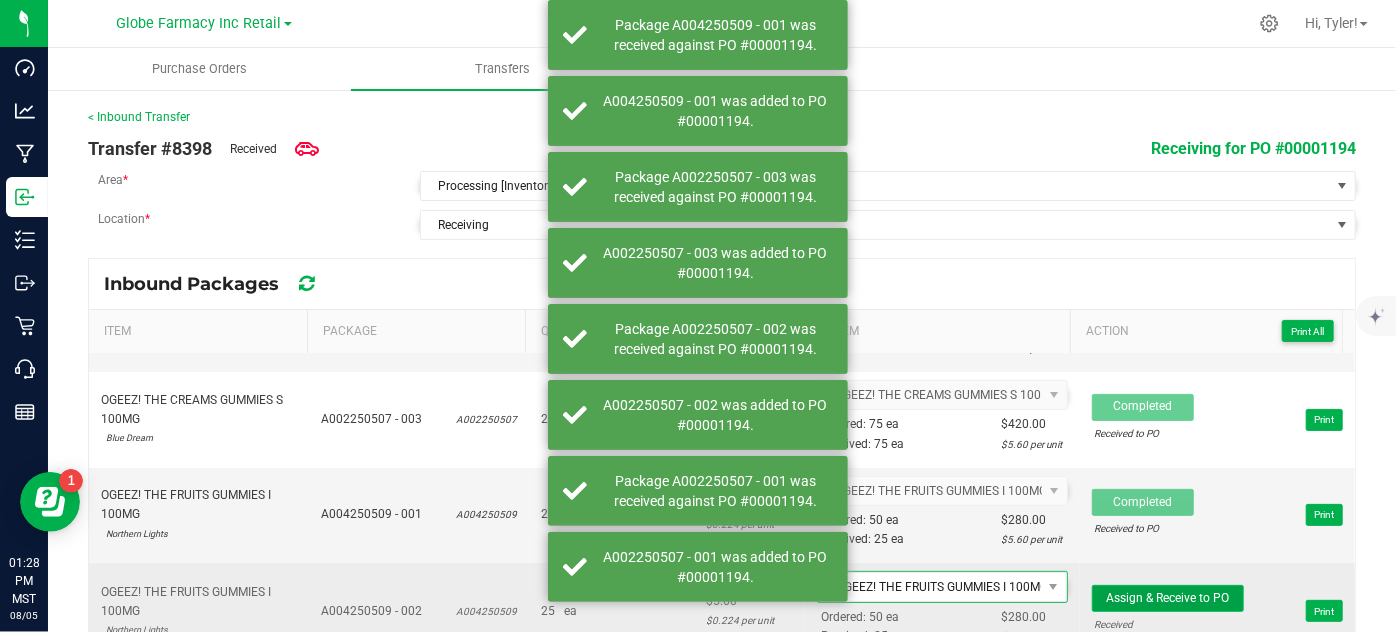 click on "Assign & Receive to PO" at bounding box center [1167, 598] 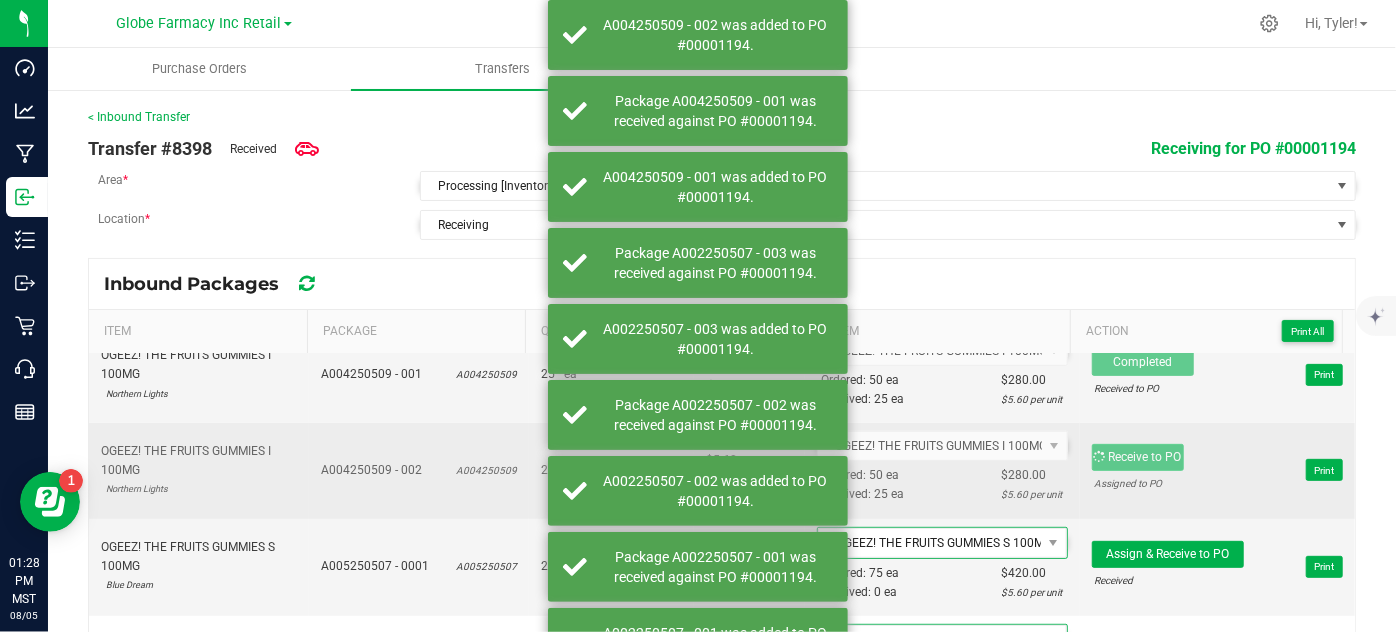 scroll, scrollTop: 545, scrollLeft: 0, axis: vertical 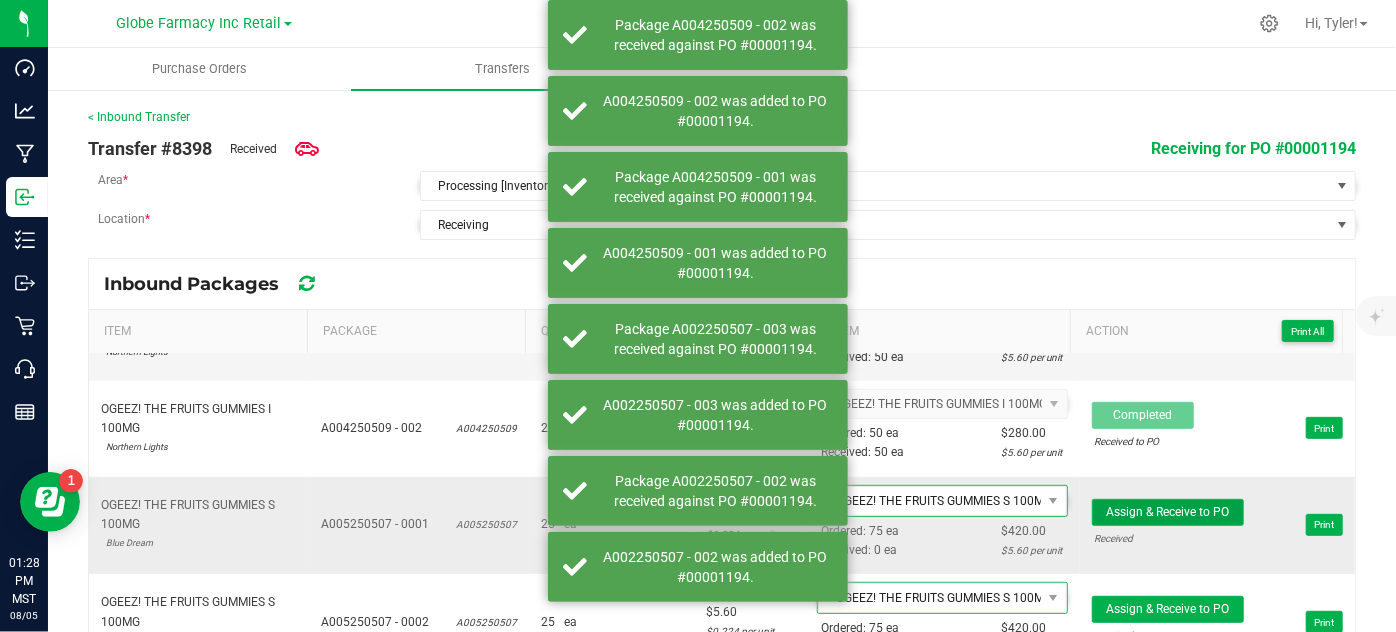 click on "Assign & Receive to PO" at bounding box center (1167, 512) 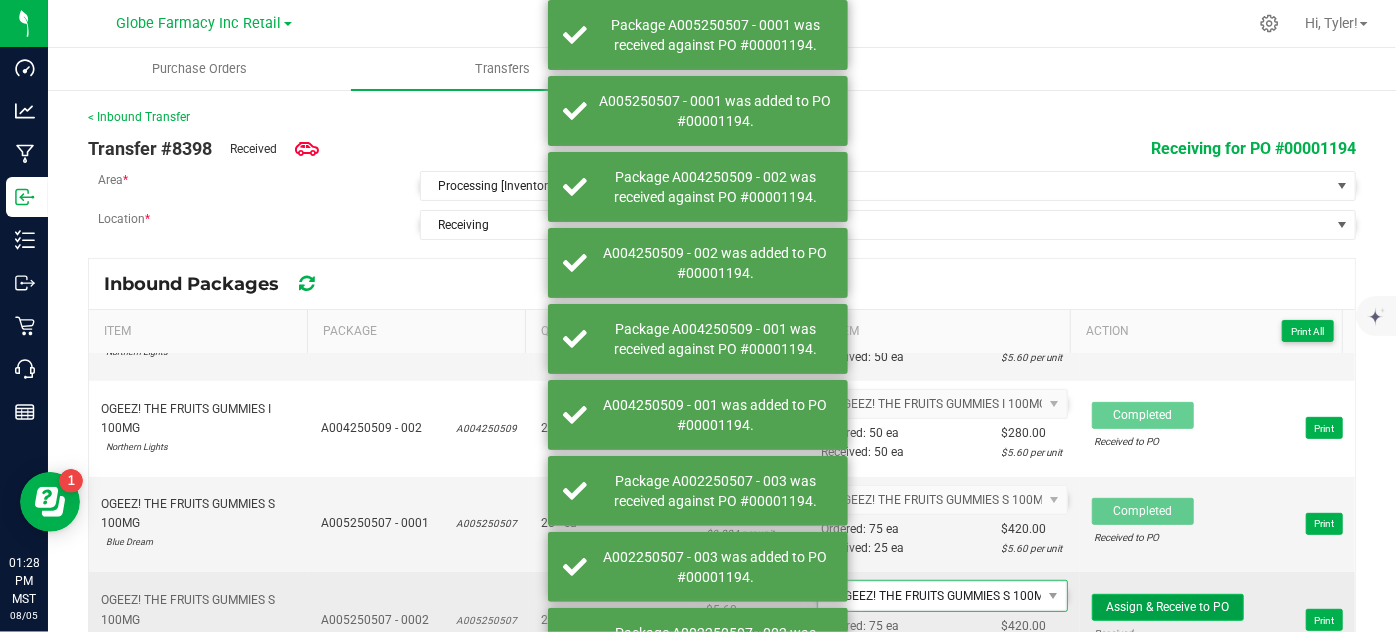 click on "Assign & Receive to PO" at bounding box center (1168, 607) 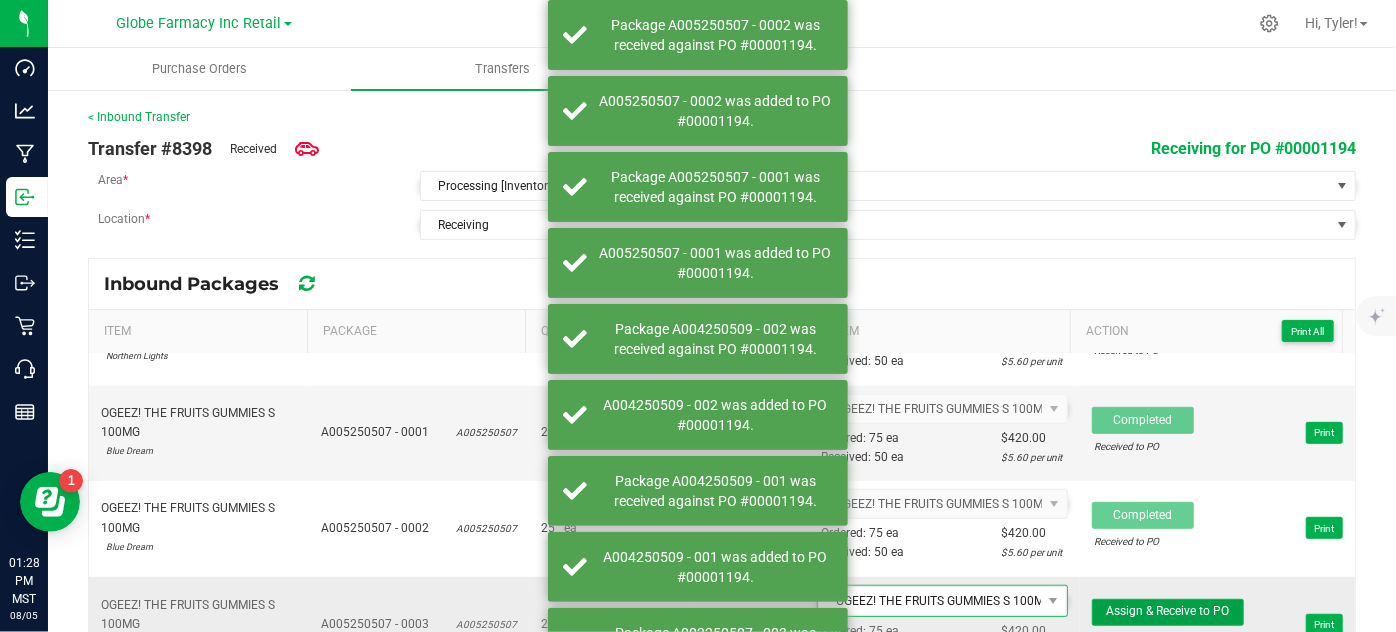 click on "Assign & Receive to PO" at bounding box center (1167, 611) 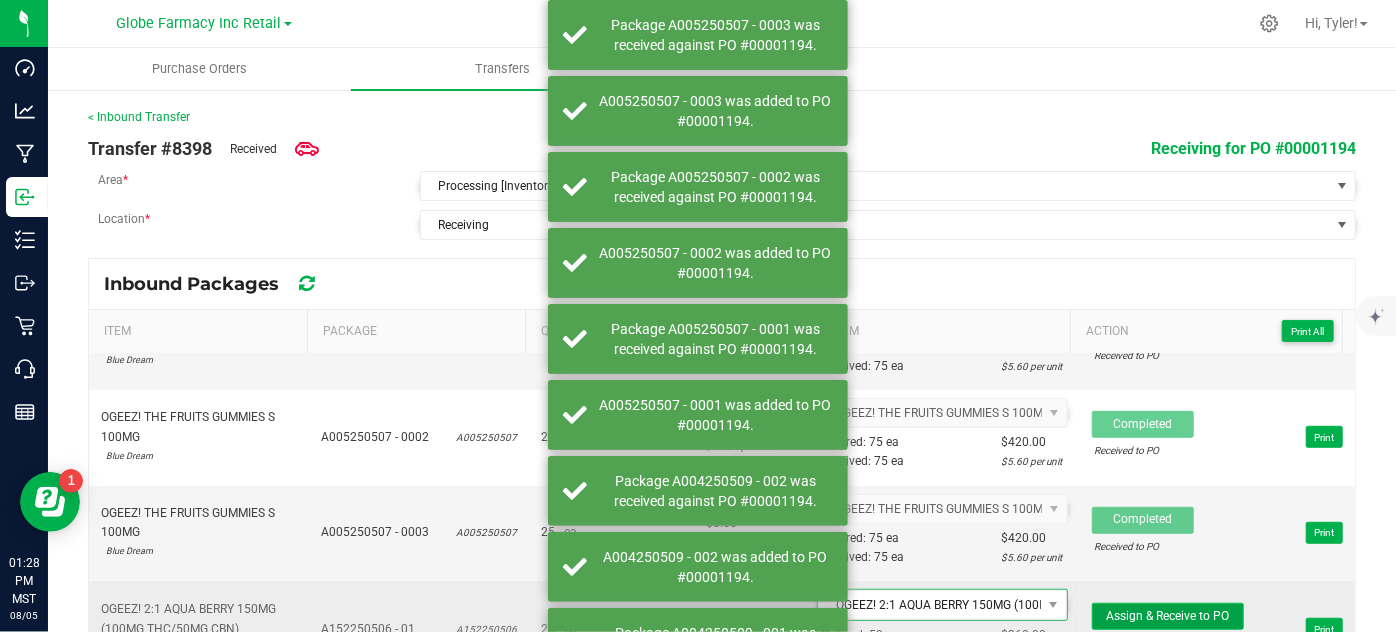 click on "Assign & Receive to PO" at bounding box center (1168, 616) 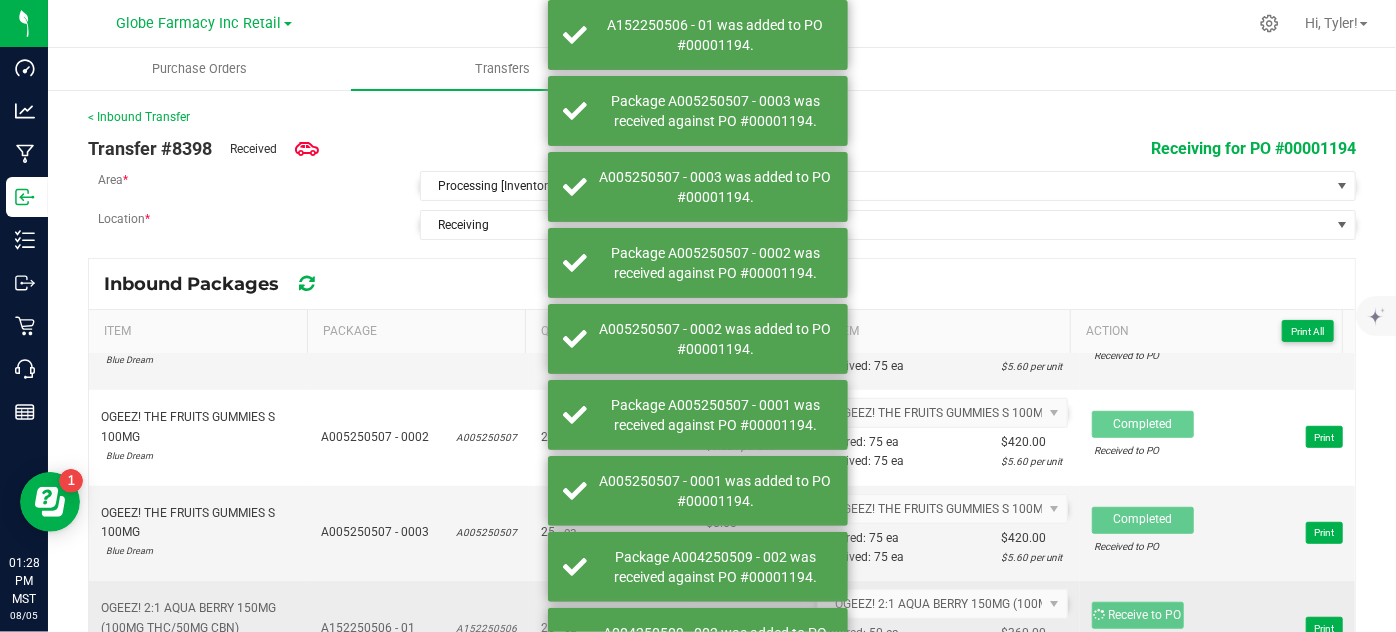 scroll, scrollTop: 818, scrollLeft: 0, axis: vertical 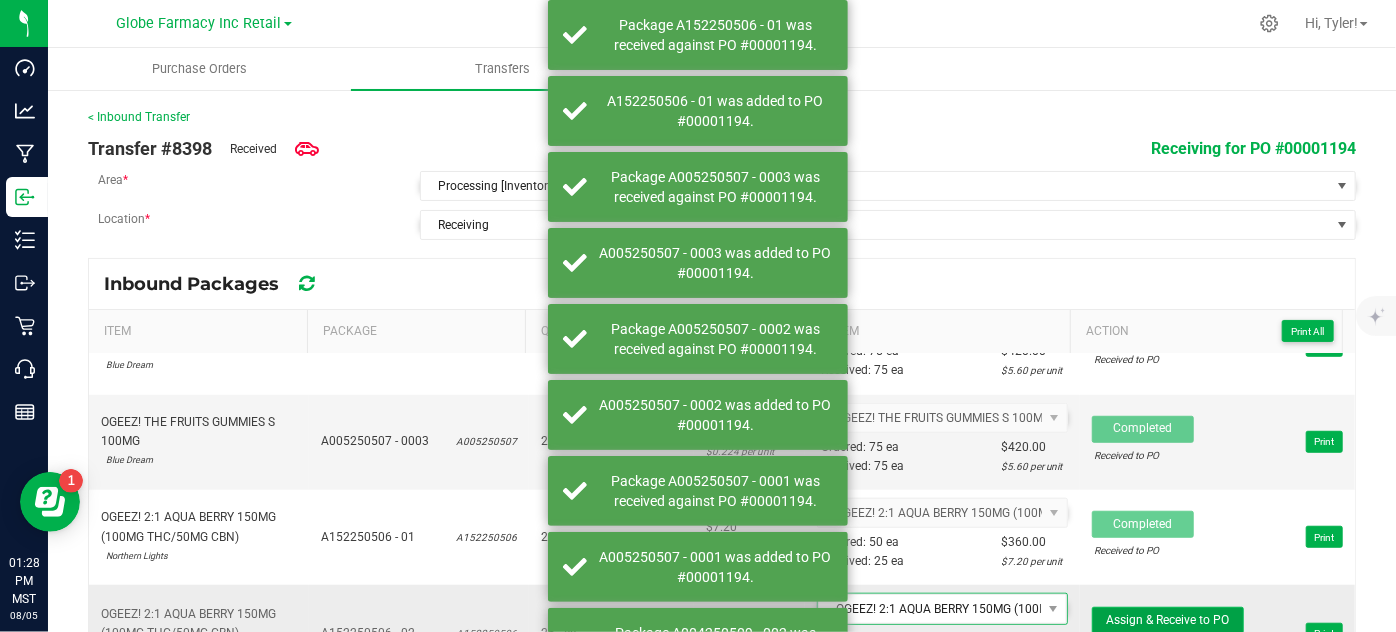 click on "Assign & Receive to PO" at bounding box center [1167, 620] 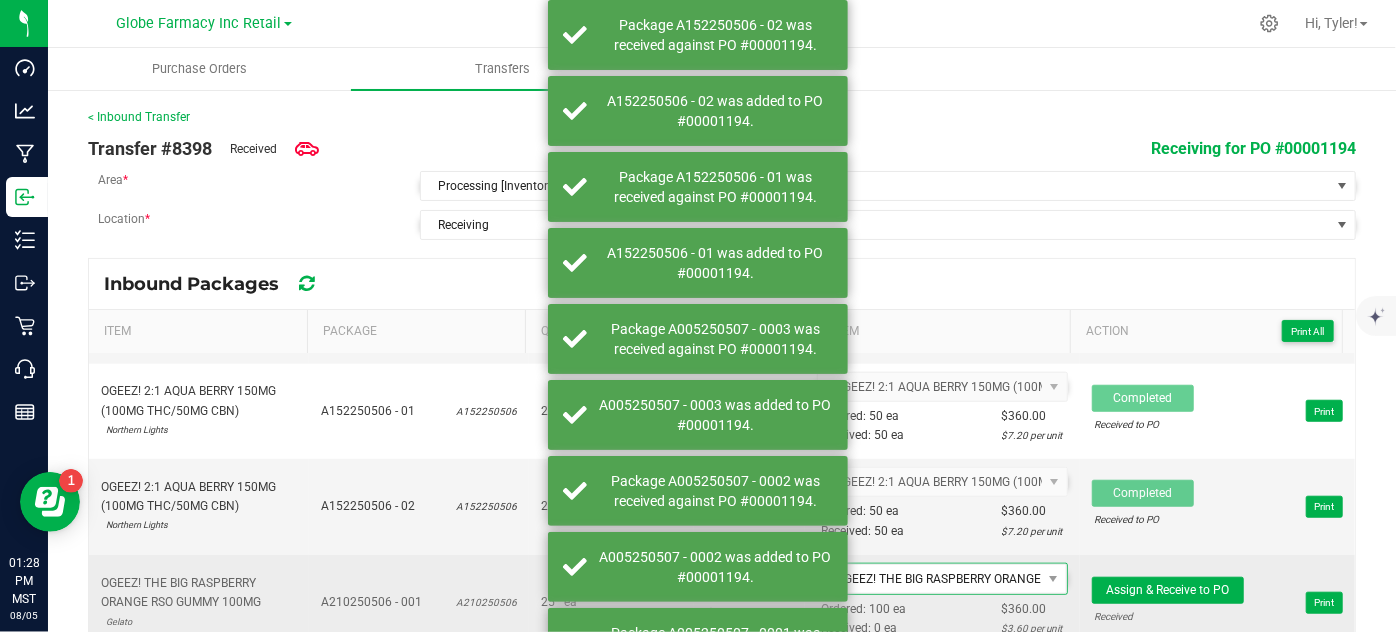 scroll, scrollTop: 1000, scrollLeft: 0, axis: vertical 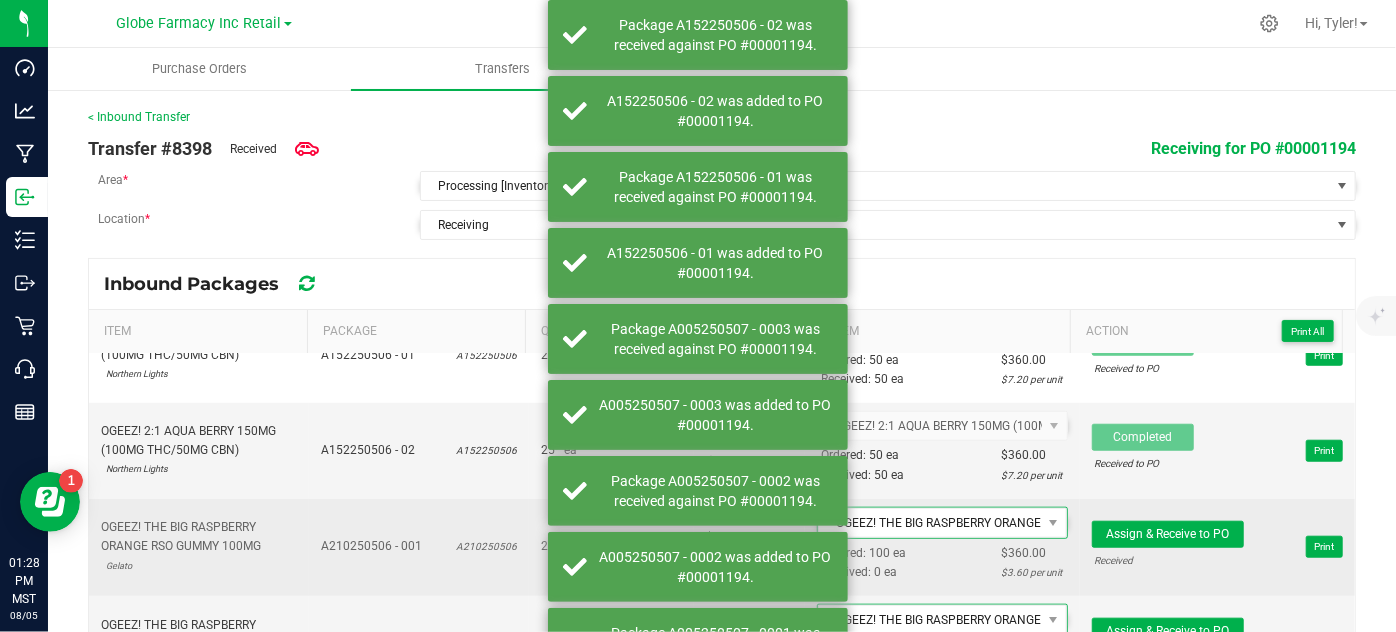 click on "Received" at bounding box center [1168, 560] 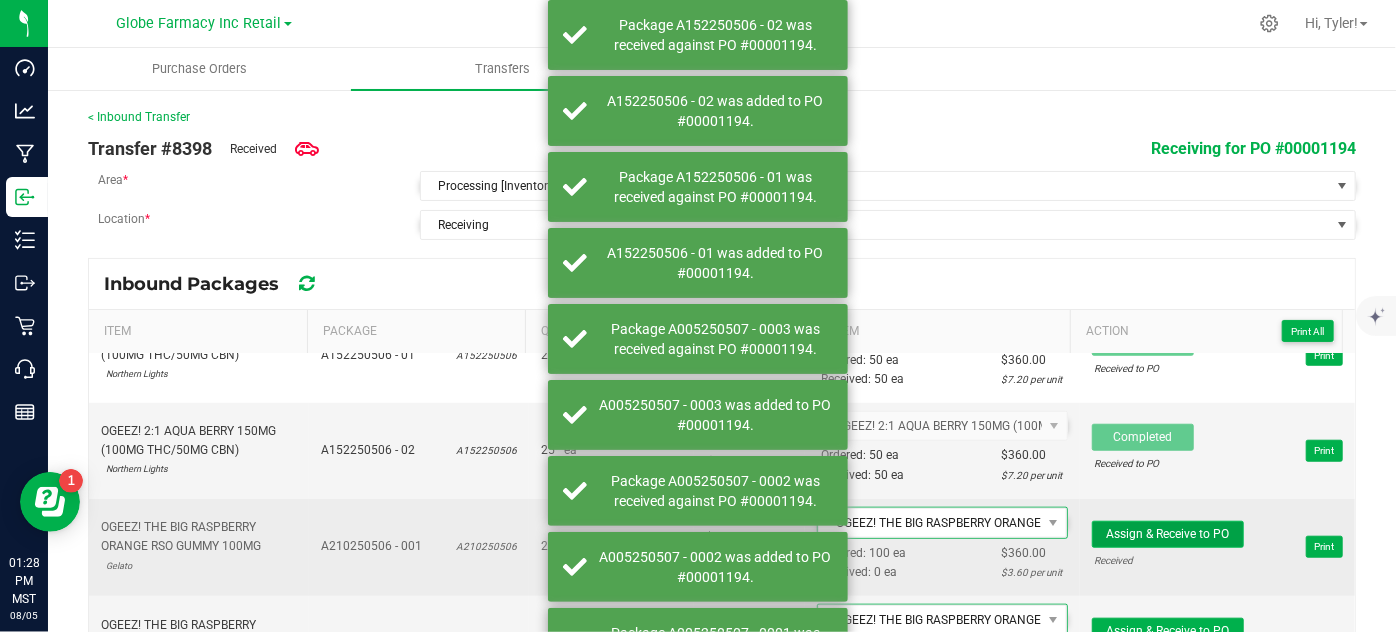 click on "Assign & Receive to PO" at bounding box center [1167, 534] 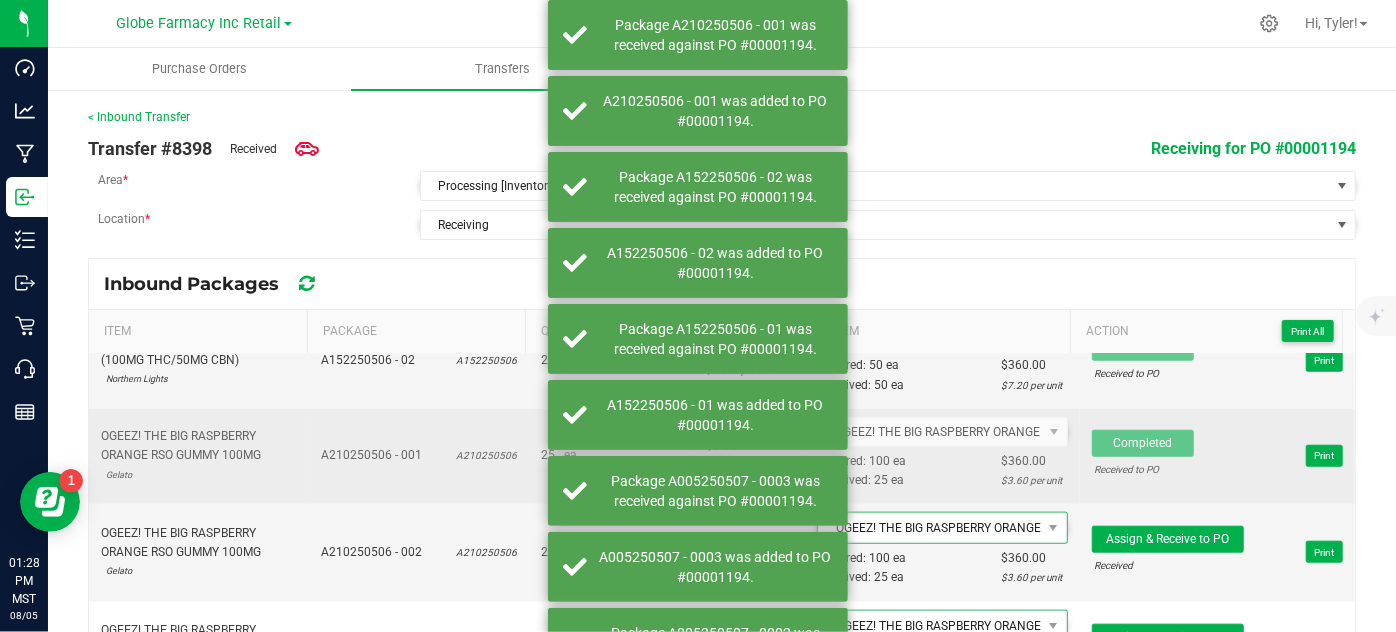 scroll, scrollTop: 1090, scrollLeft: 0, axis: vertical 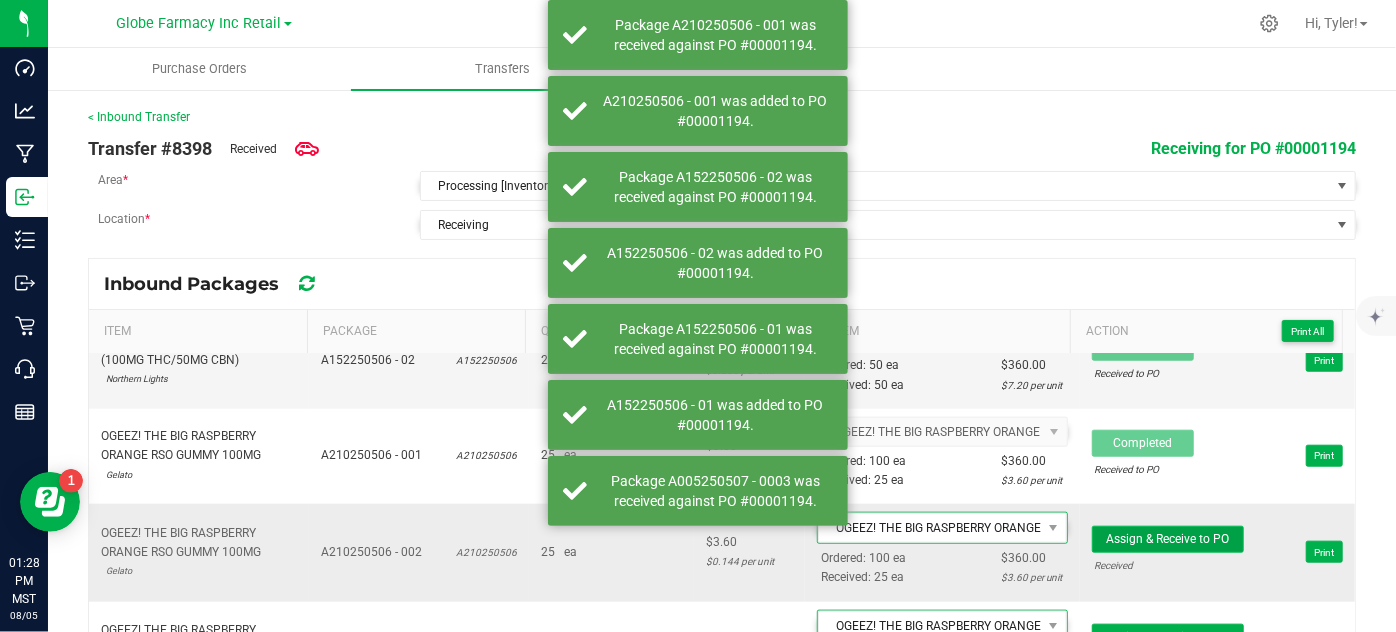 click on "Assign & Receive to PO" at bounding box center [1167, 539] 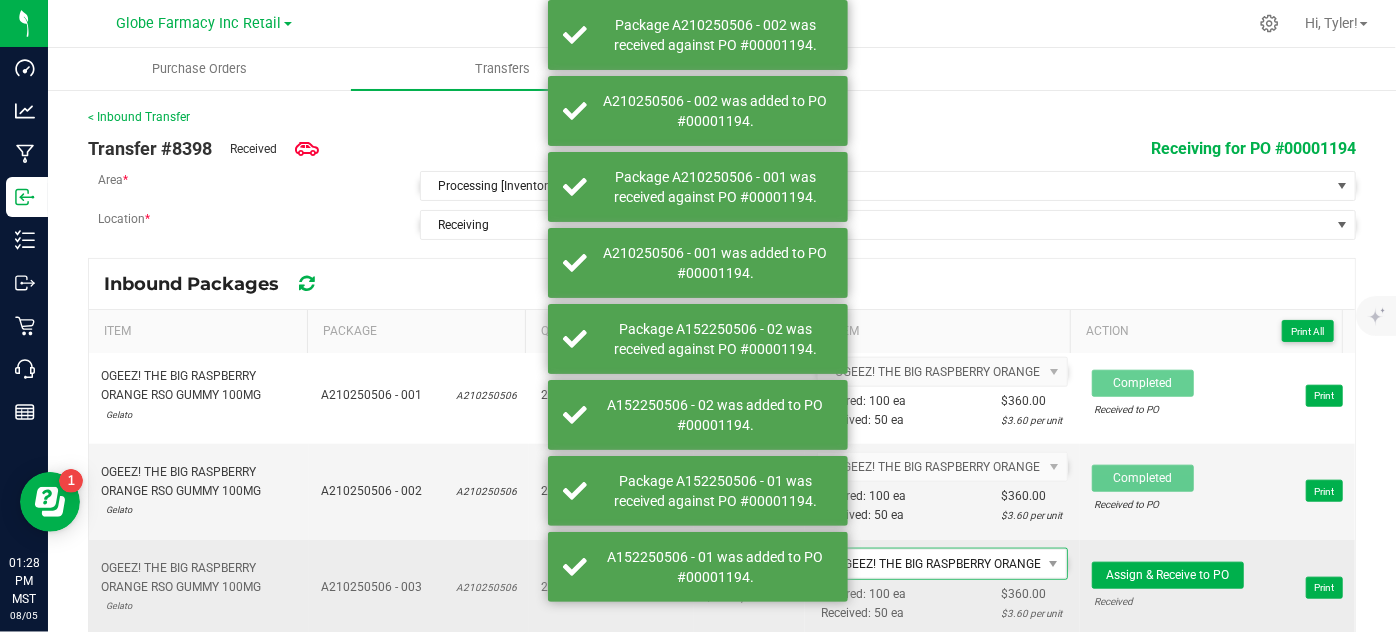 scroll, scrollTop: 1181, scrollLeft: 0, axis: vertical 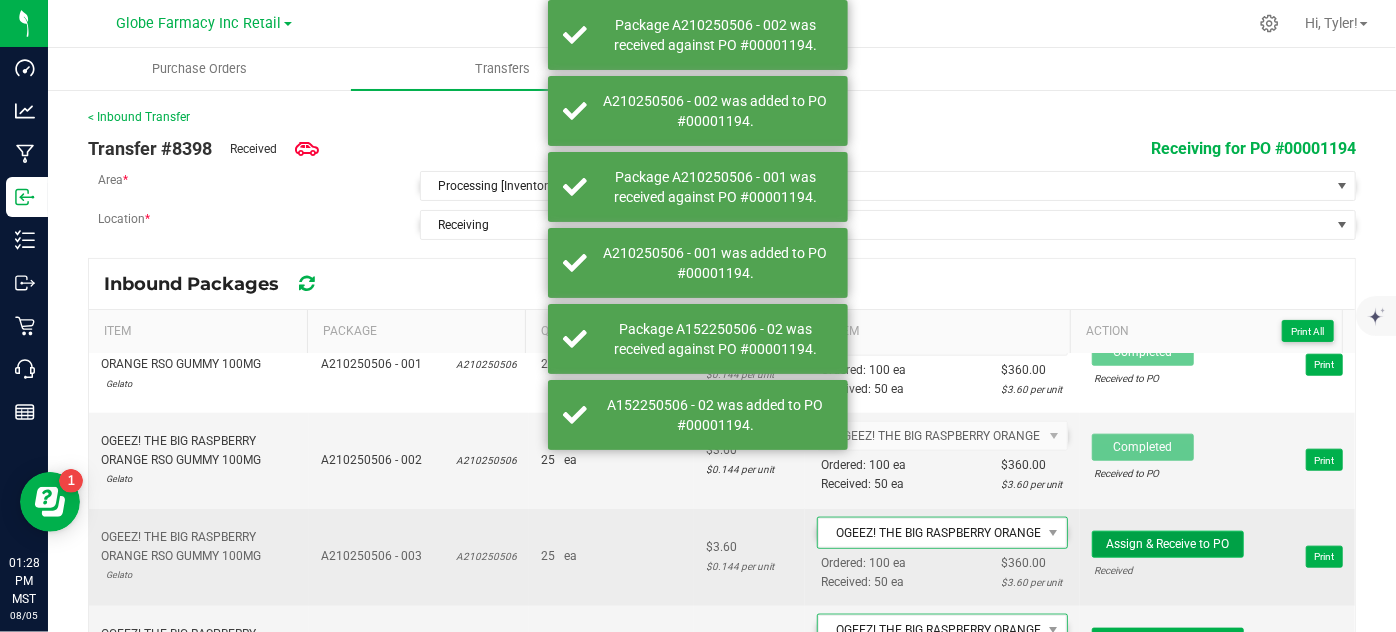 click on "Assign & Receive to PO" at bounding box center [1167, 544] 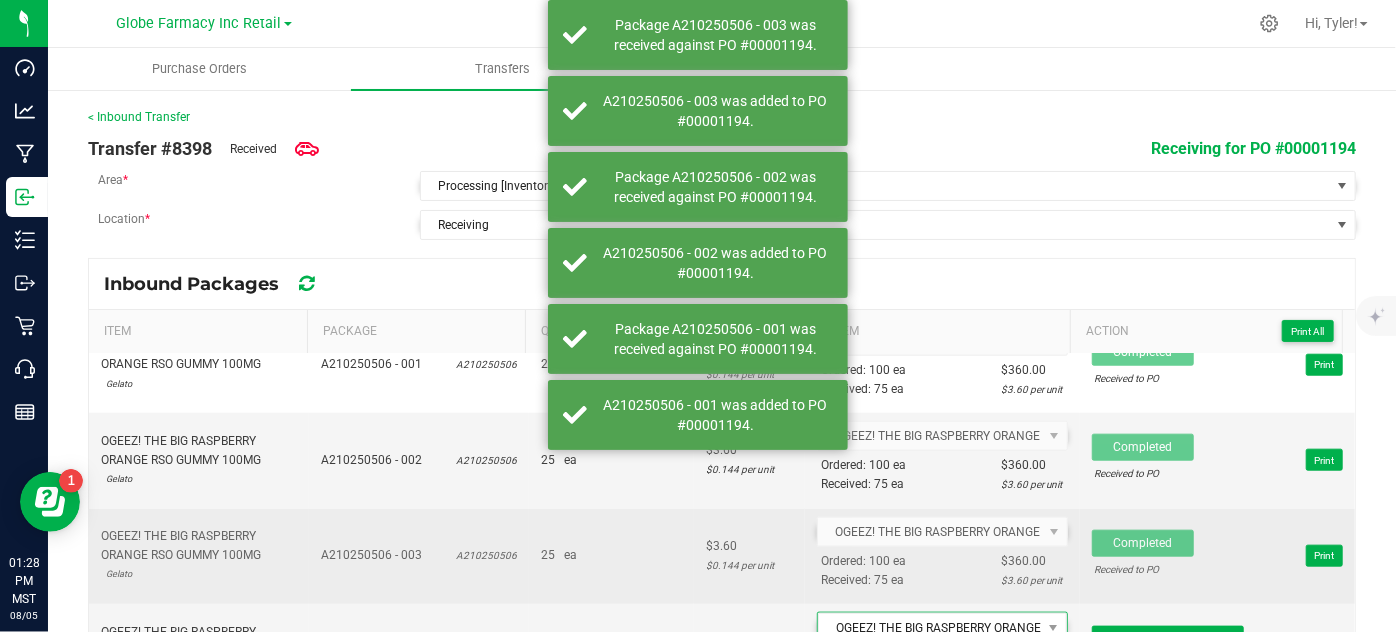 scroll, scrollTop: 1363, scrollLeft: 0, axis: vertical 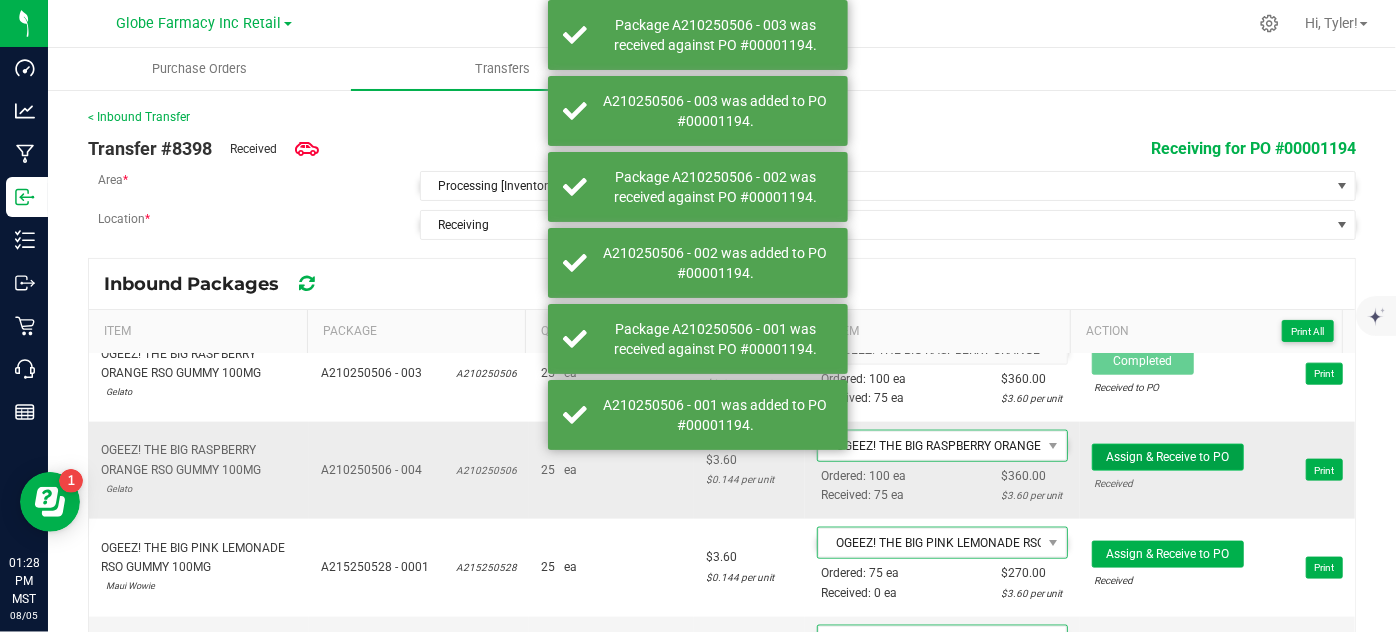 click on "Assign & Receive to PO" at bounding box center (1167, 457) 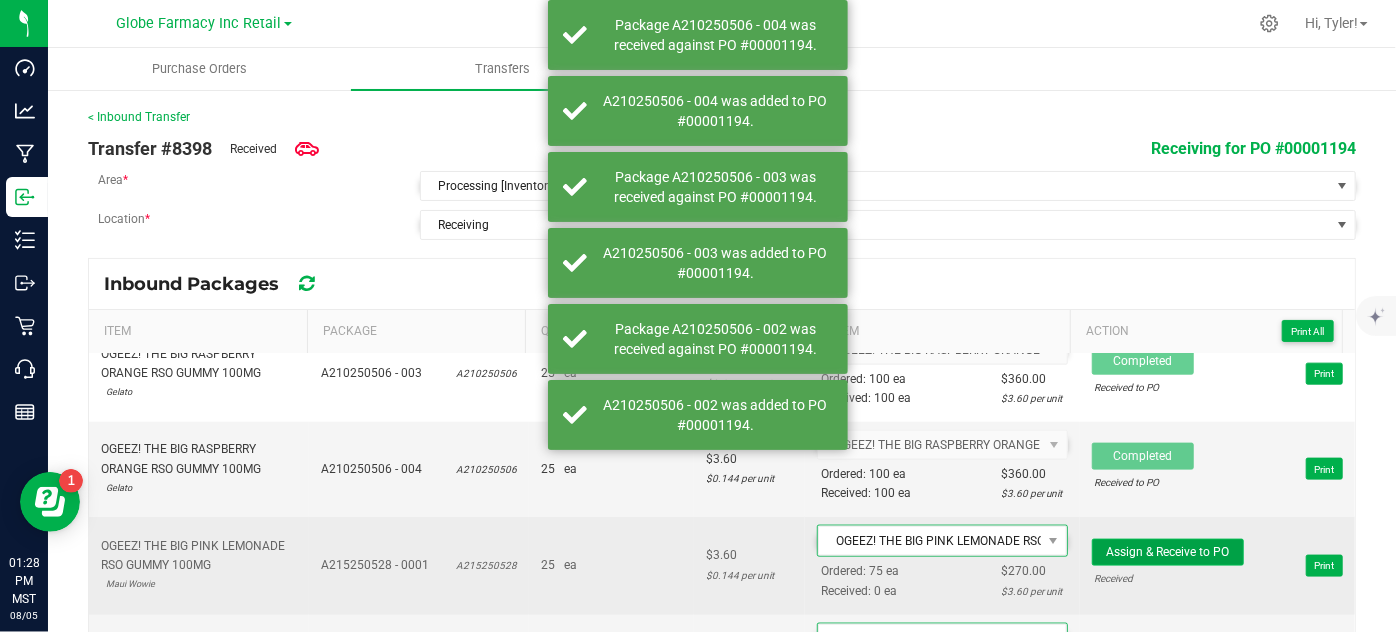 click on "Assign & Receive to PO" at bounding box center (1167, 552) 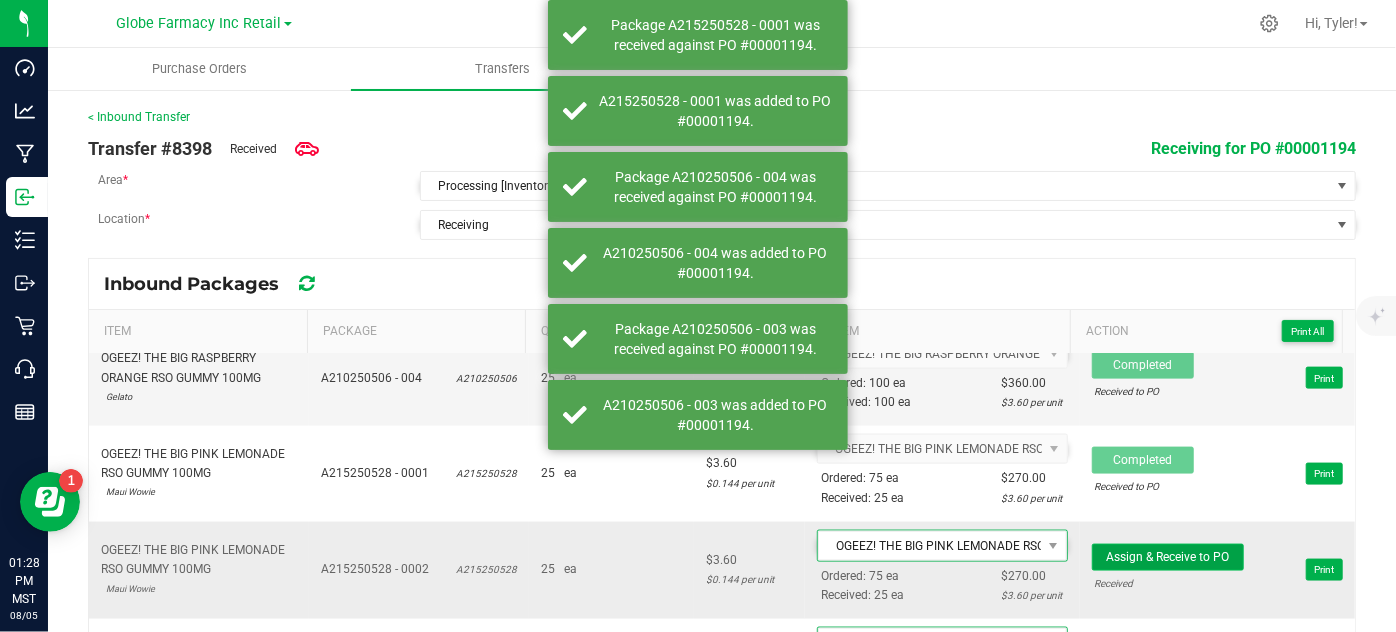 click on "Assign & Receive to PO" at bounding box center [1167, 557] 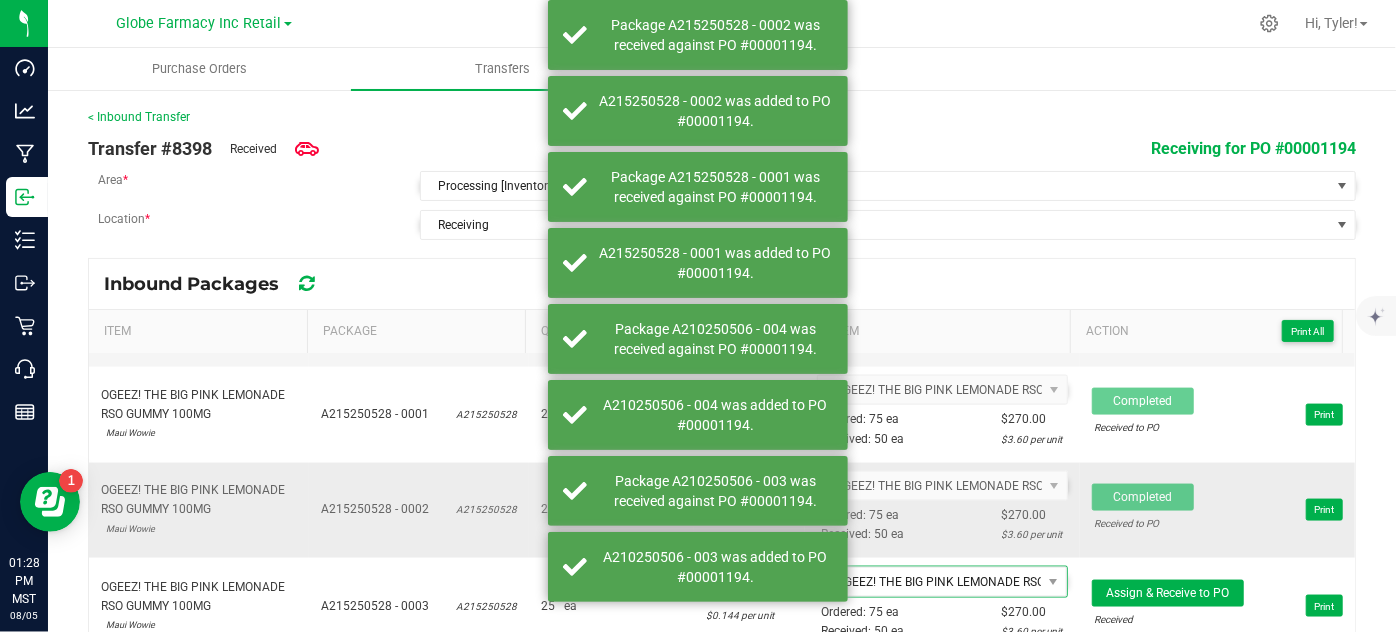 scroll, scrollTop: 1545, scrollLeft: 0, axis: vertical 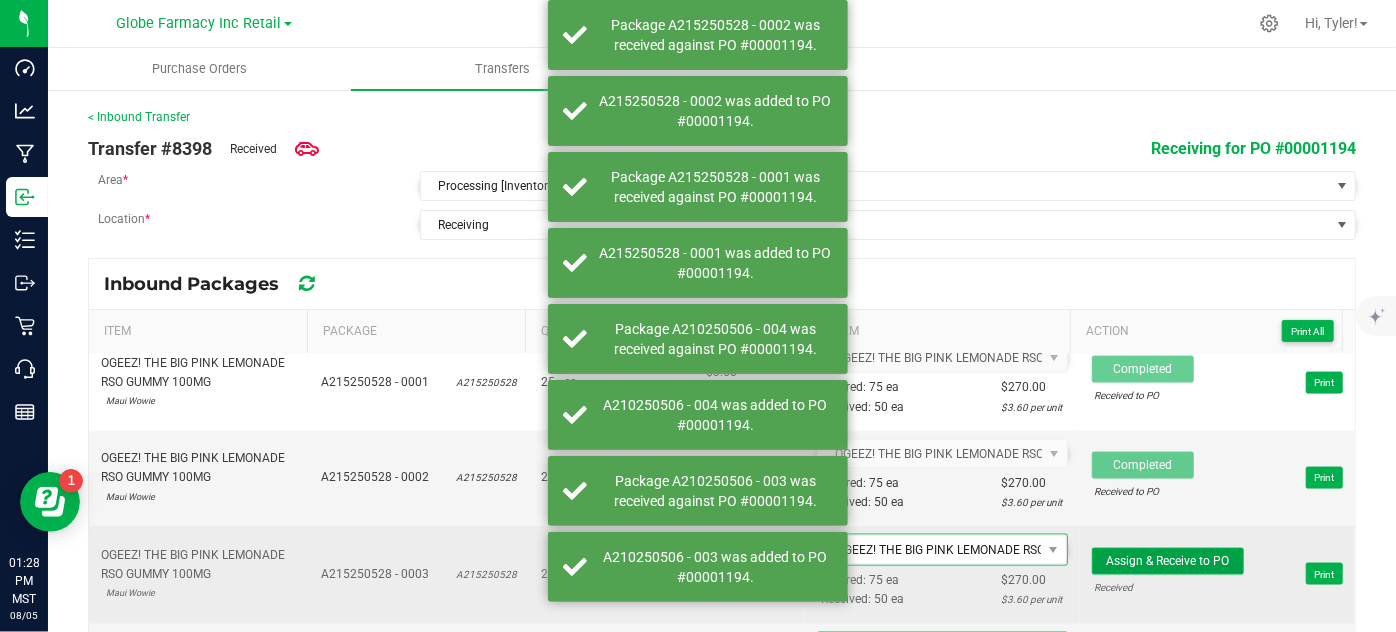 click on "Assign & Receive to PO" at bounding box center (1167, 561) 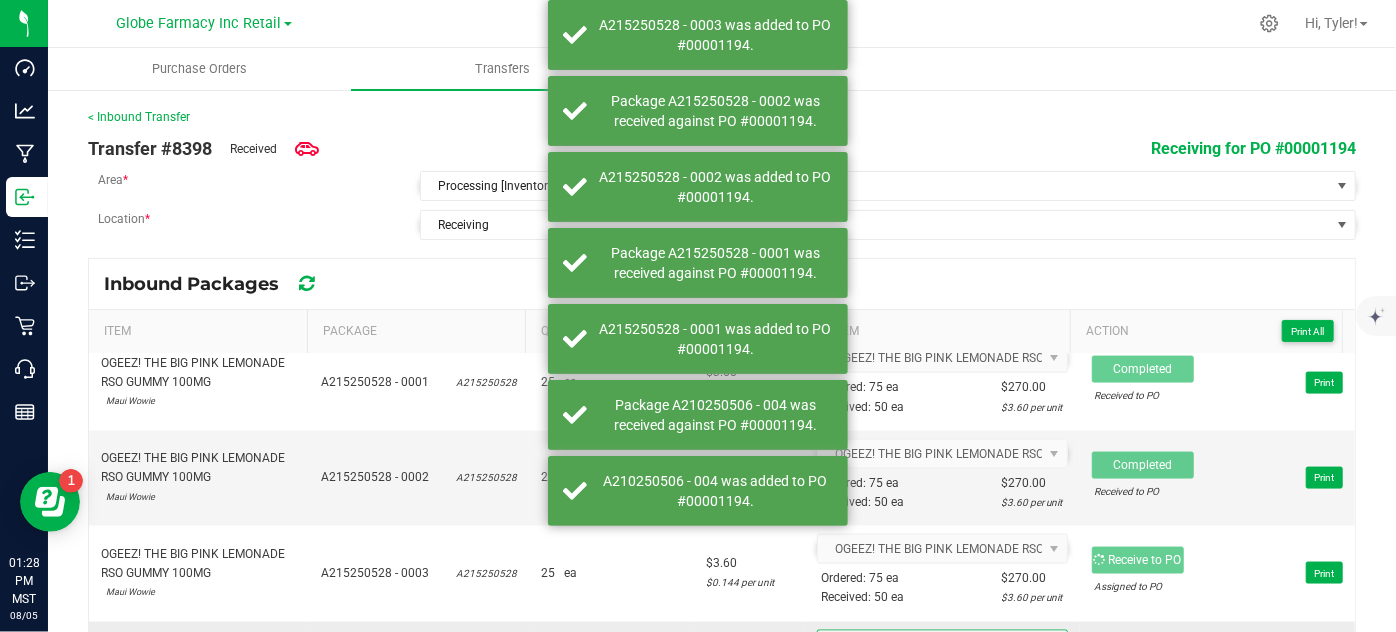 scroll, scrollTop: 1636, scrollLeft: 0, axis: vertical 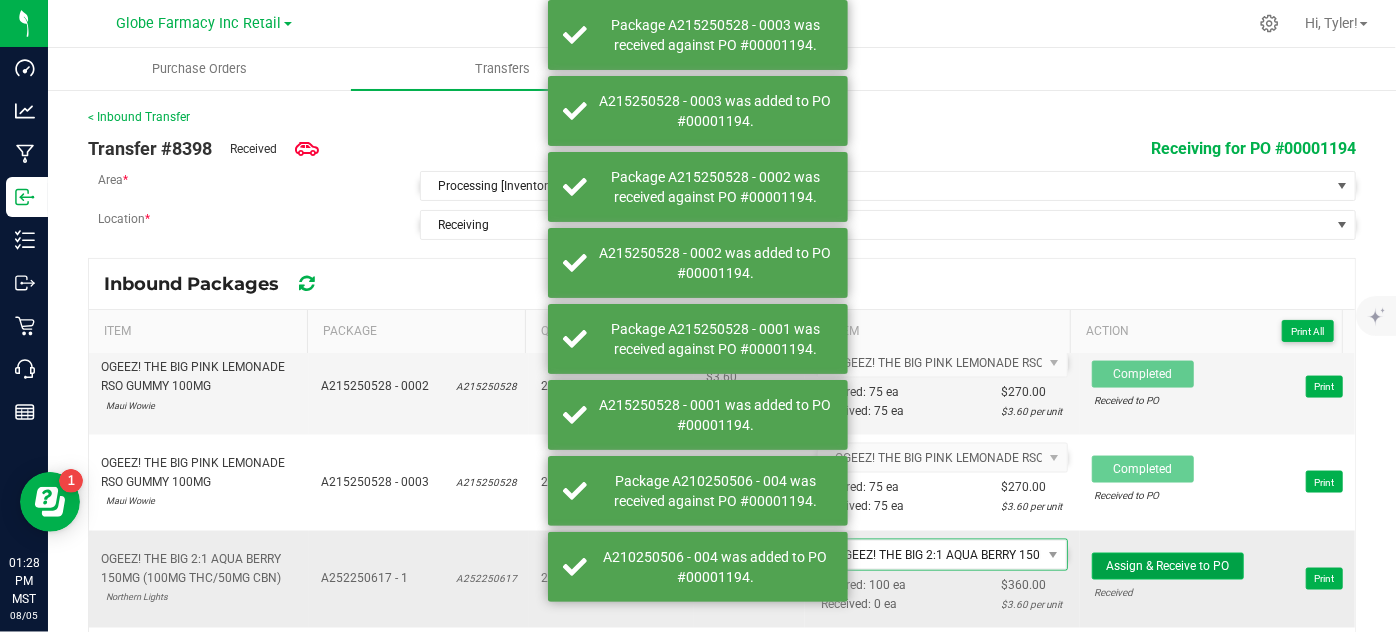 click on "Assign & Receive to PO" at bounding box center [1167, 566] 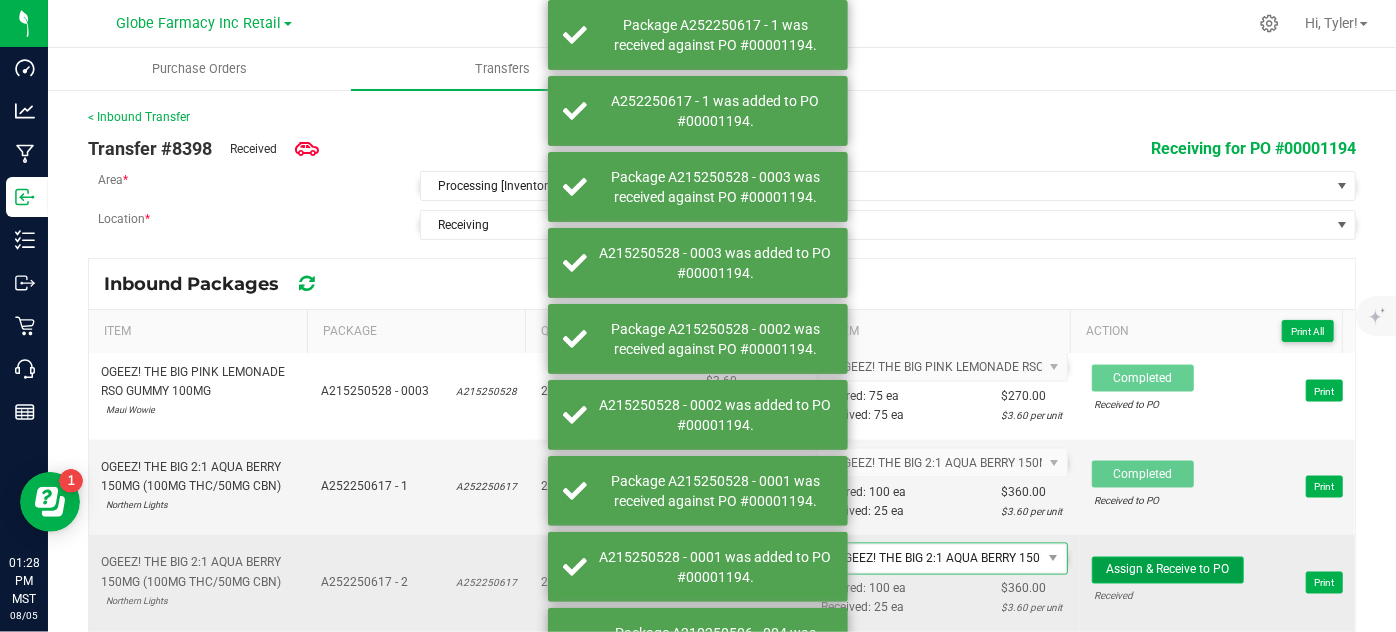 click on "Assign & Receive to PO" at bounding box center [1167, 570] 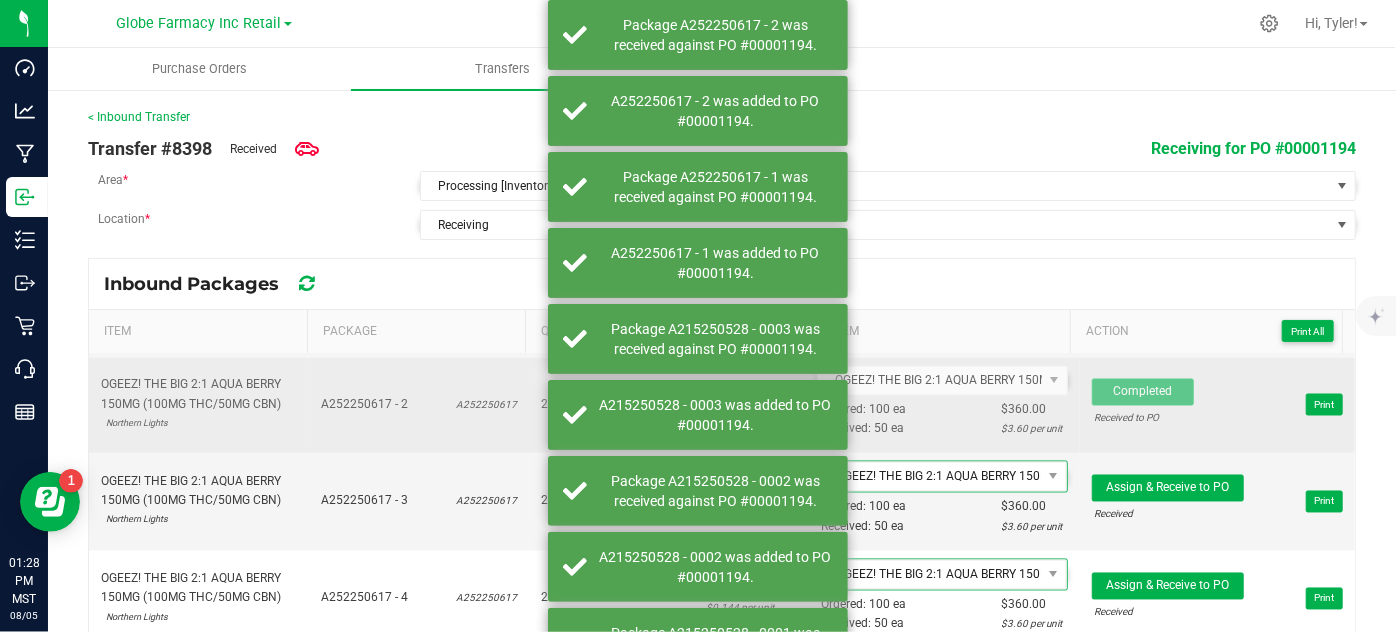 scroll, scrollTop: 1909, scrollLeft: 0, axis: vertical 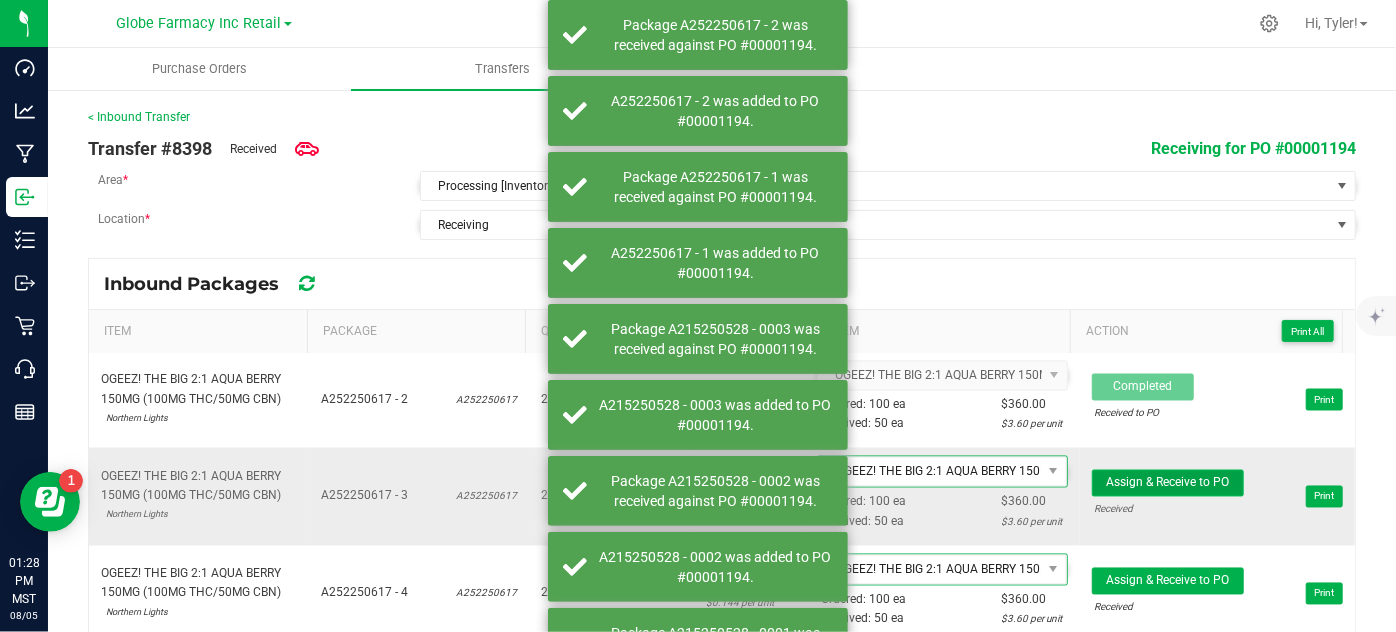 click on "Assign & Receive to PO" at bounding box center [1168, 483] 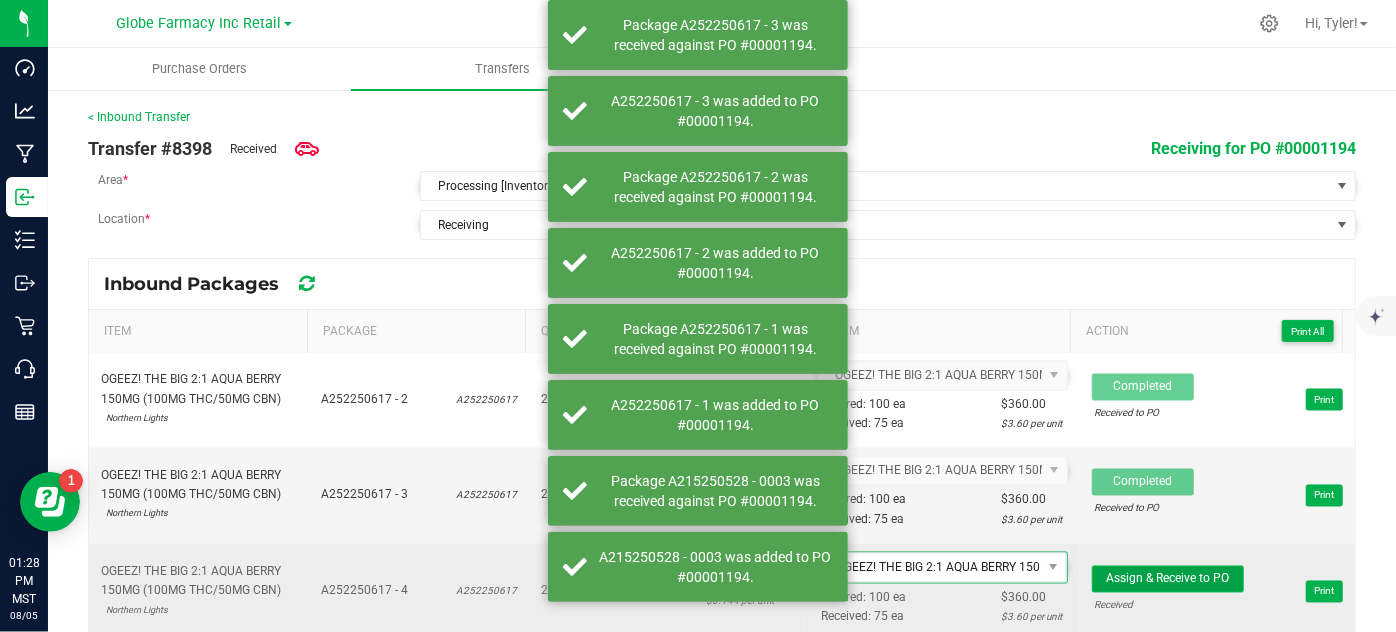 click on "Assign & Receive to PO" at bounding box center (1168, 579) 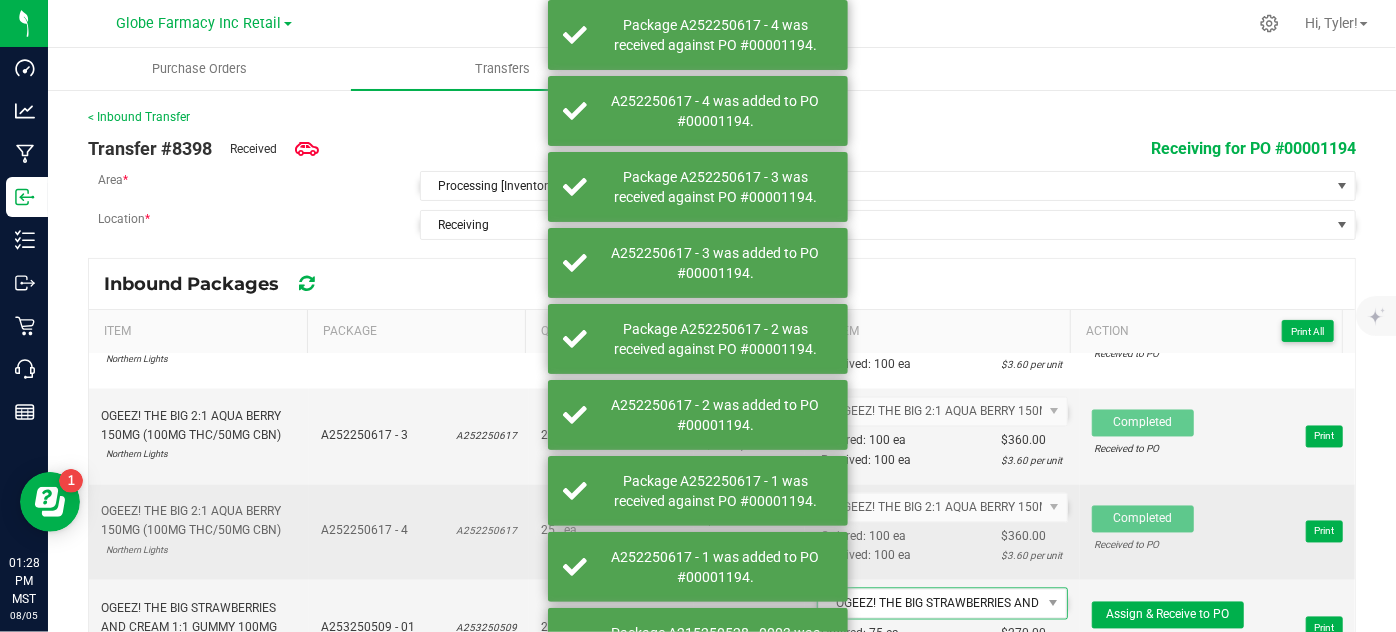 scroll, scrollTop: 2000, scrollLeft: 0, axis: vertical 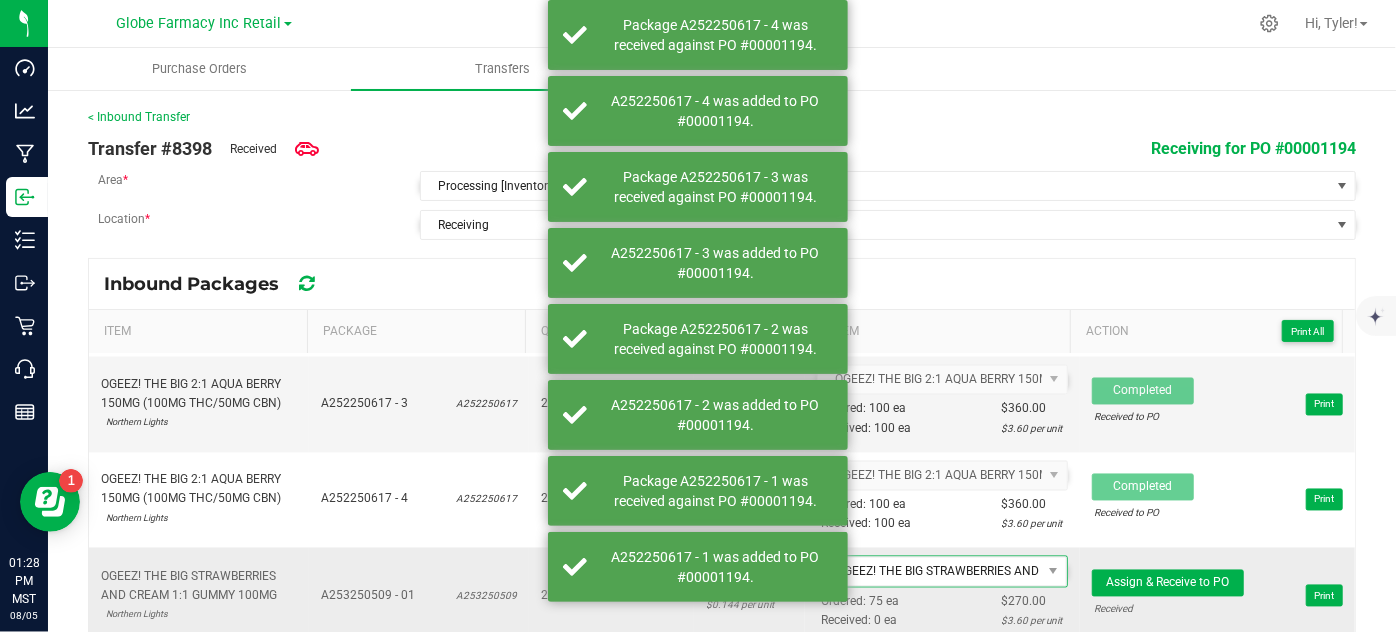 click on "Assign & Receive to PO   Received   Print" at bounding box center [1217, 596] 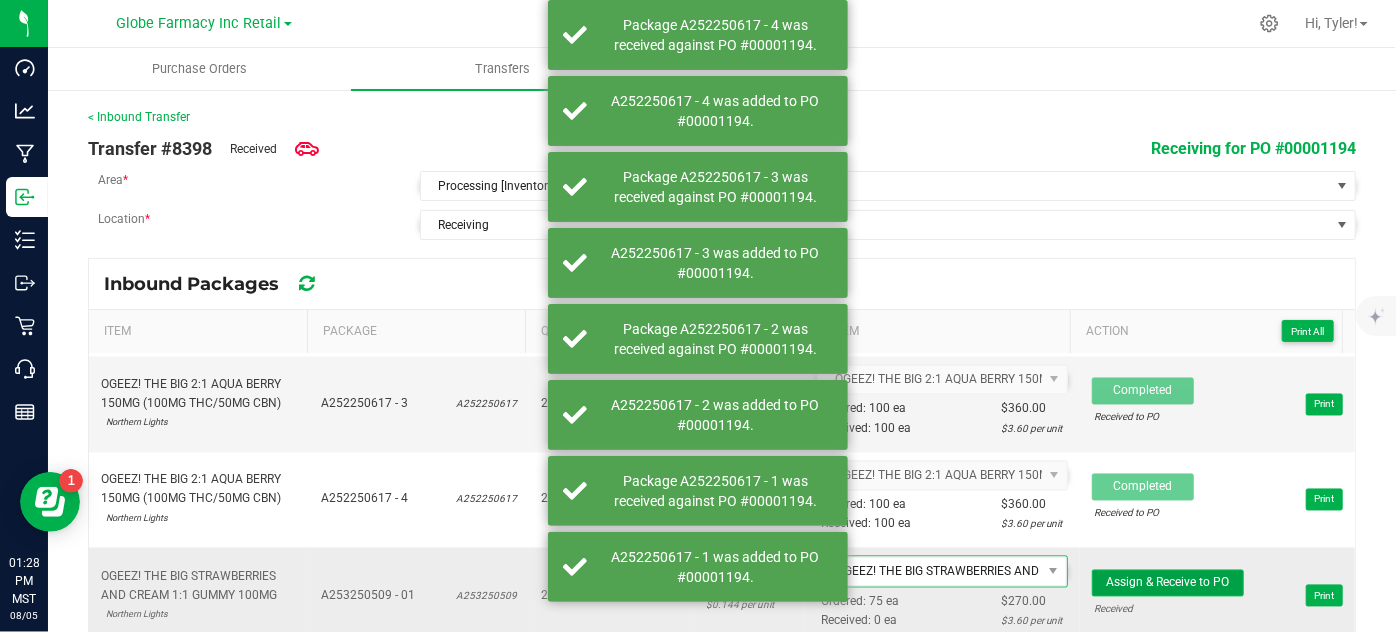 click on "Assign & Receive to PO" at bounding box center [1167, 583] 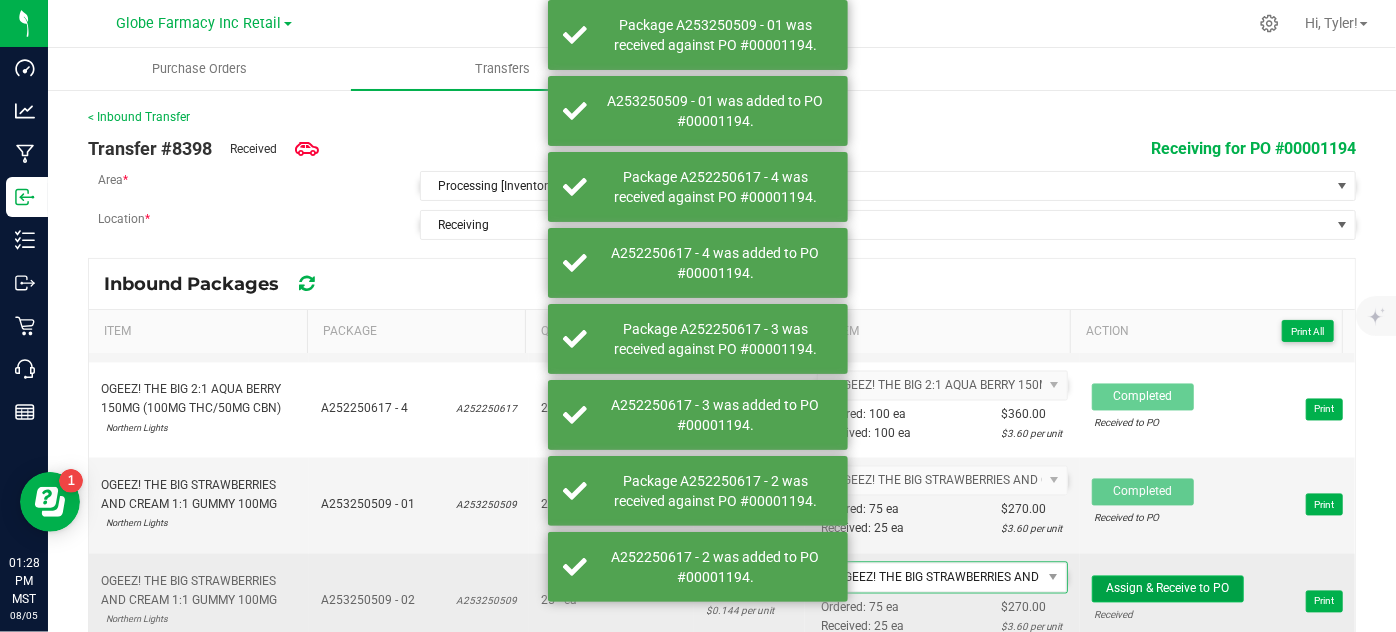 click on "Assign & Receive to PO" at bounding box center (1167, 589) 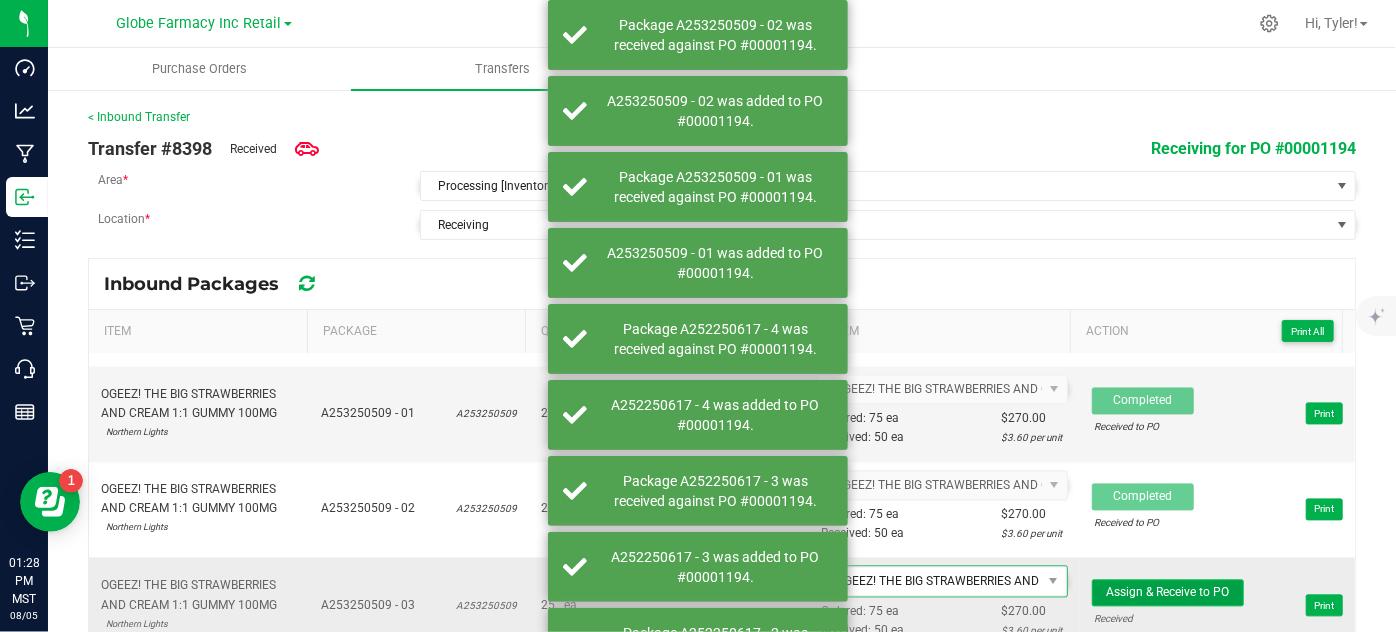 click on "Assign & Receive to PO" at bounding box center [1167, 593] 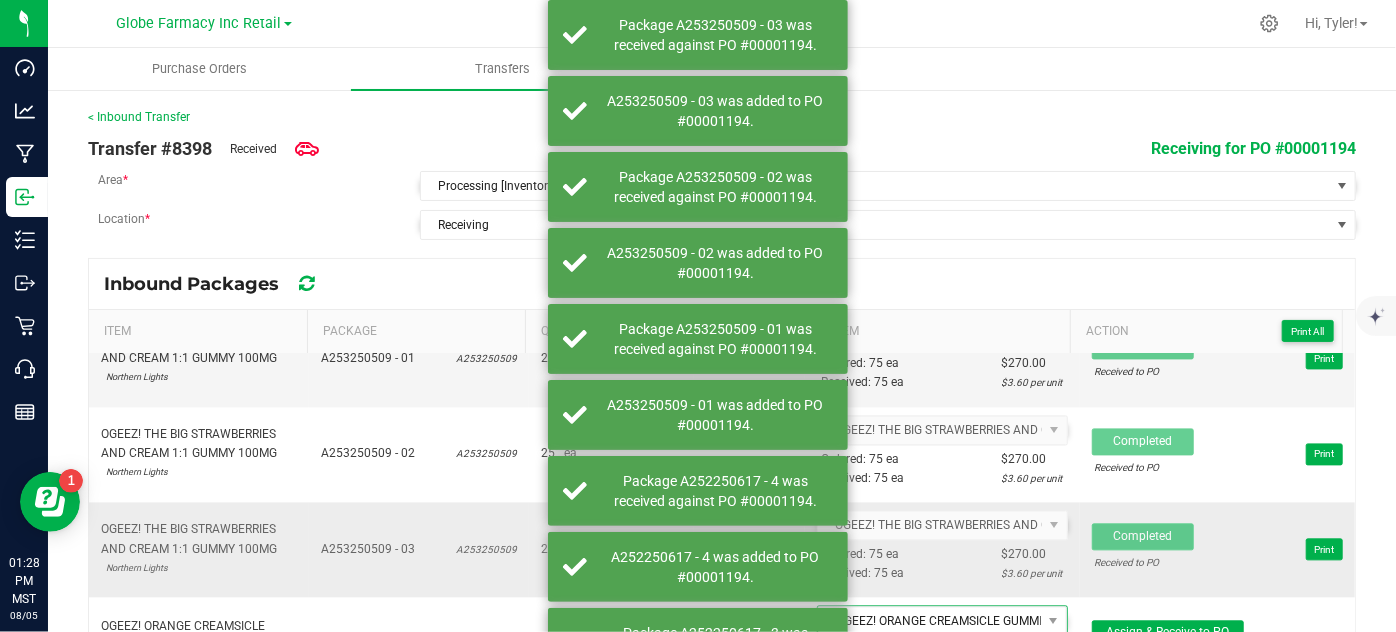 scroll, scrollTop: 2267, scrollLeft: 0, axis: vertical 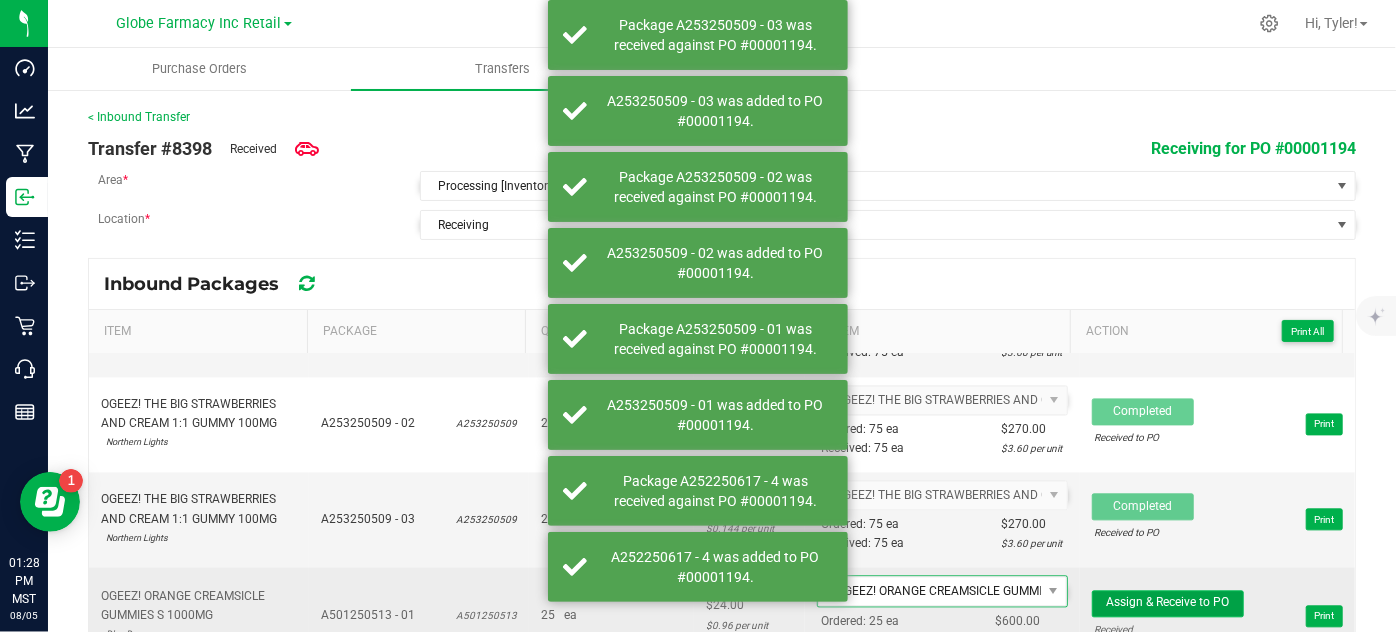 click on "Assign & Receive to PO" at bounding box center (1167, 602) 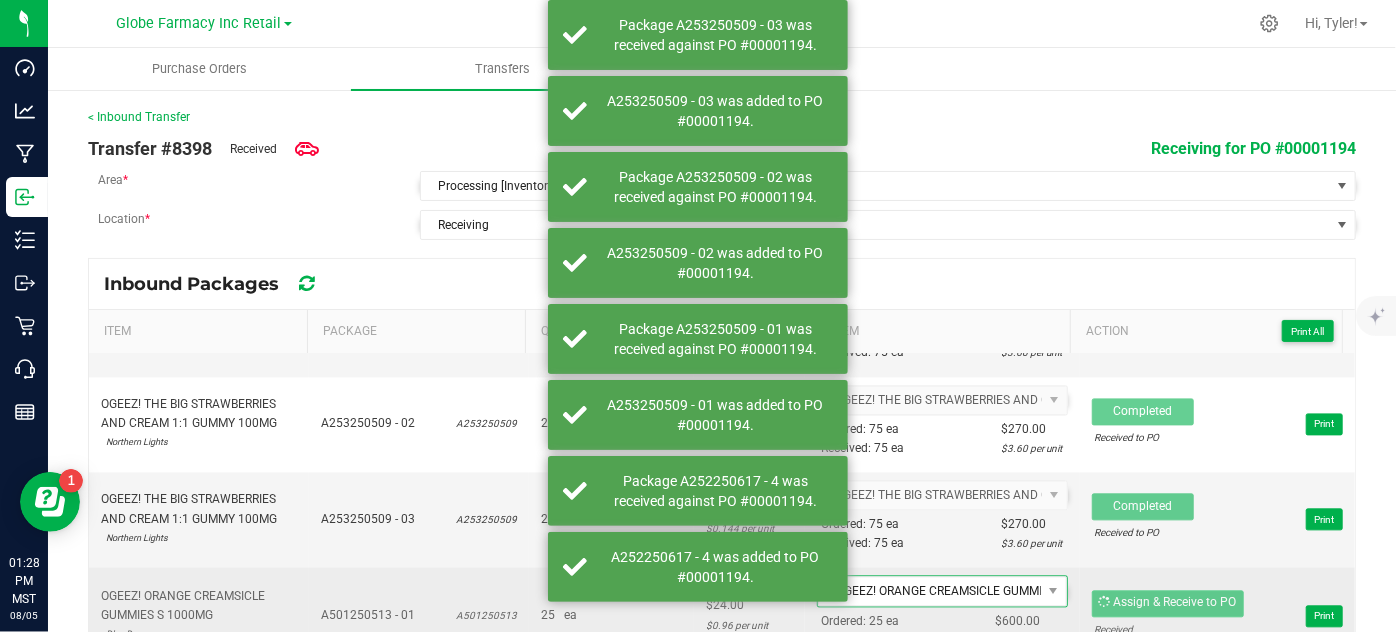 scroll, scrollTop: 17, scrollLeft: 0, axis: vertical 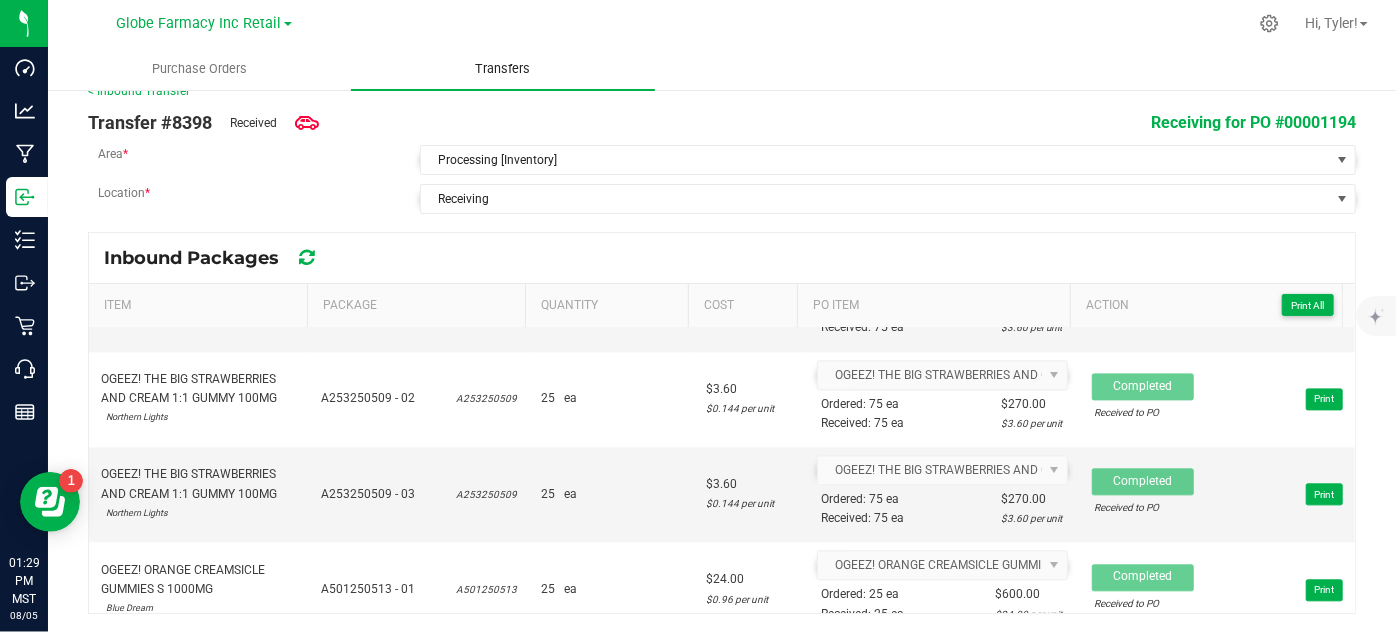 click on "Transfers" at bounding box center [502, 69] 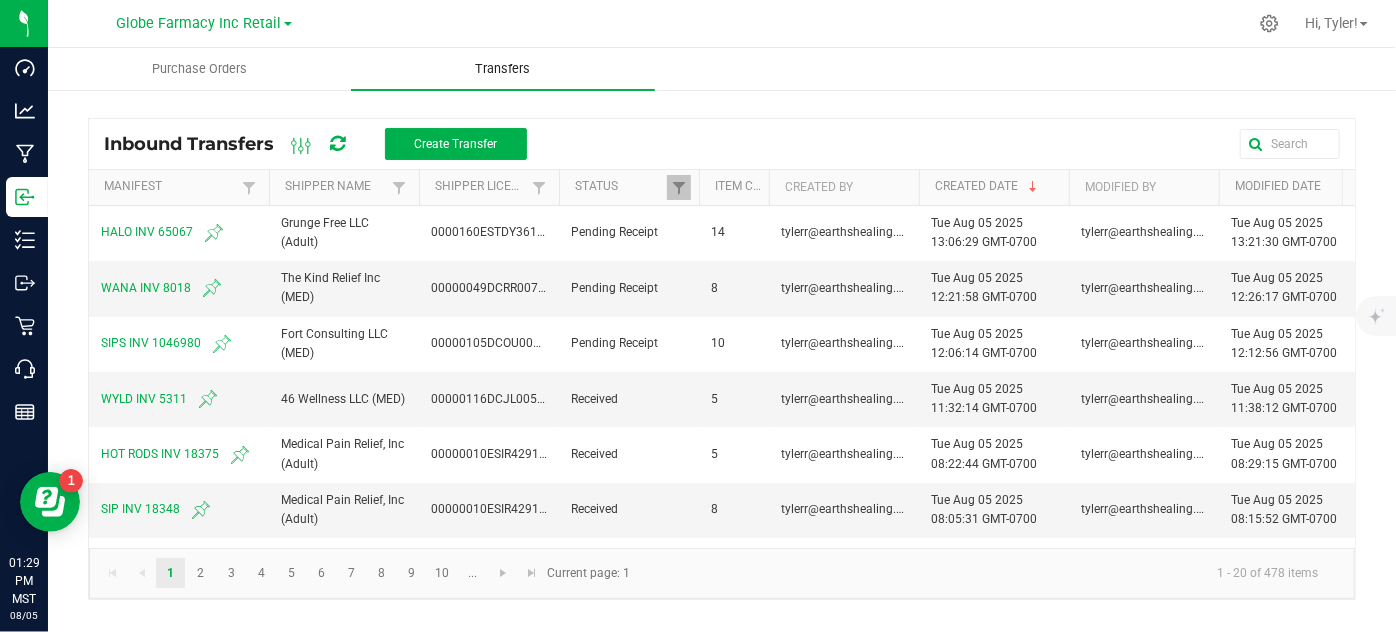 scroll, scrollTop: 0, scrollLeft: 0, axis: both 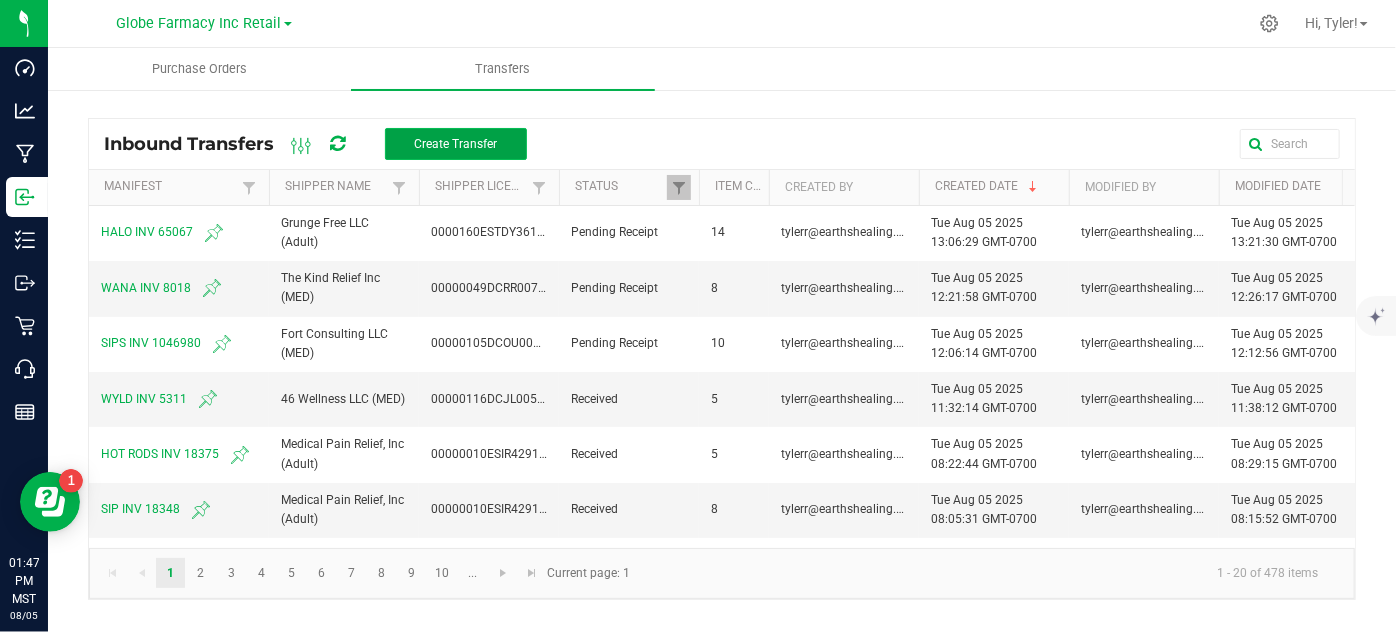 click on "Create Transfer" at bounding box center (455, 144) 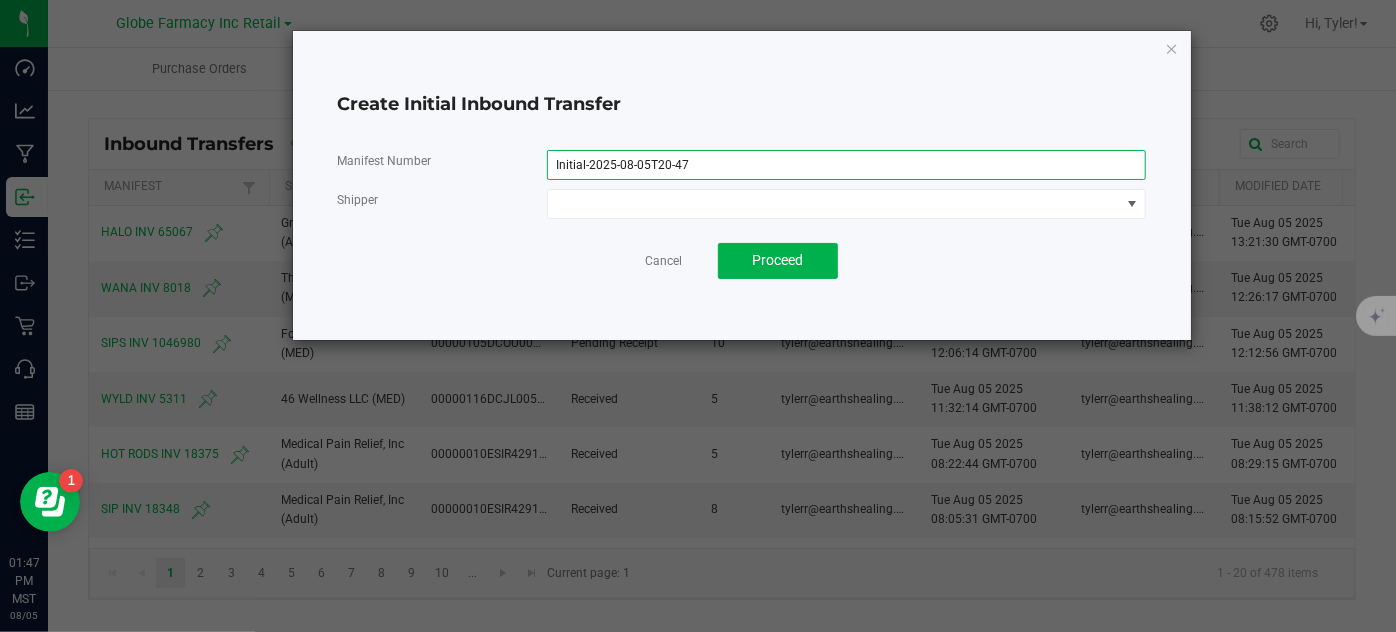 drag, startPoint x: 722, startPoint y: 168, endPoint x: 0, endPoint y: 23, distance: 736.4163 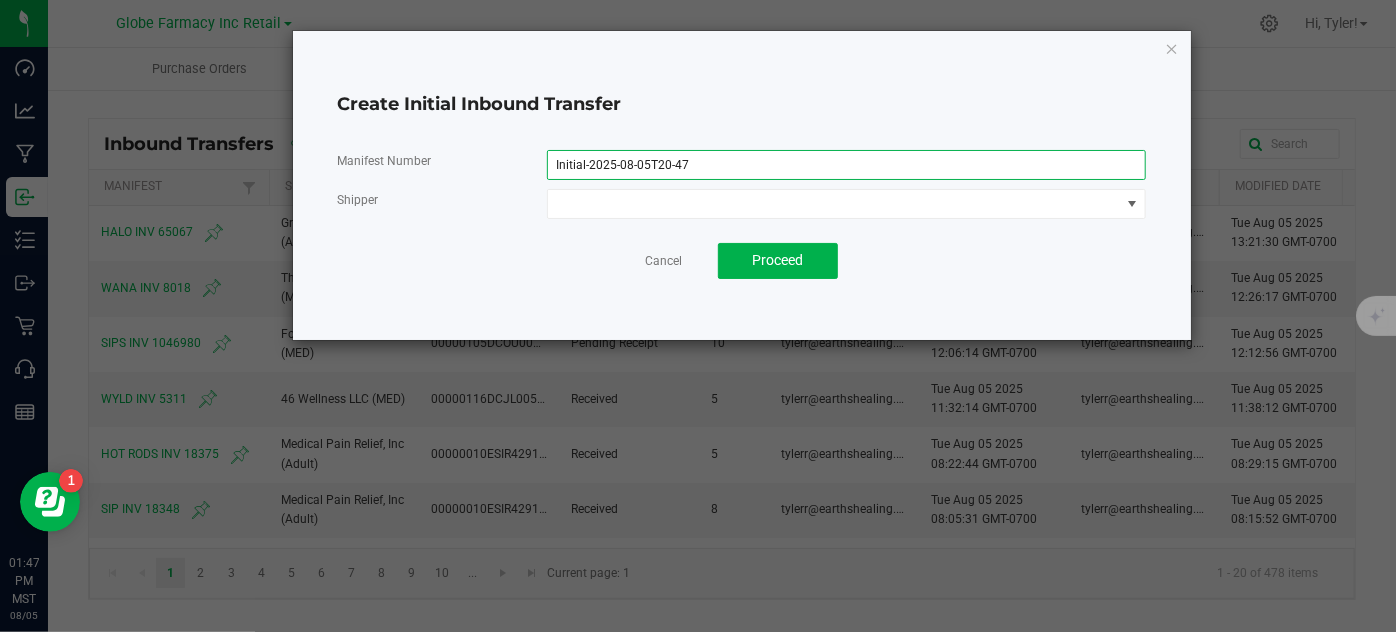 click on "Create Initial Inbound Transfer Manifest Number Initial-2025-08-05T20-47 Shipper  Cancel   Proceed" 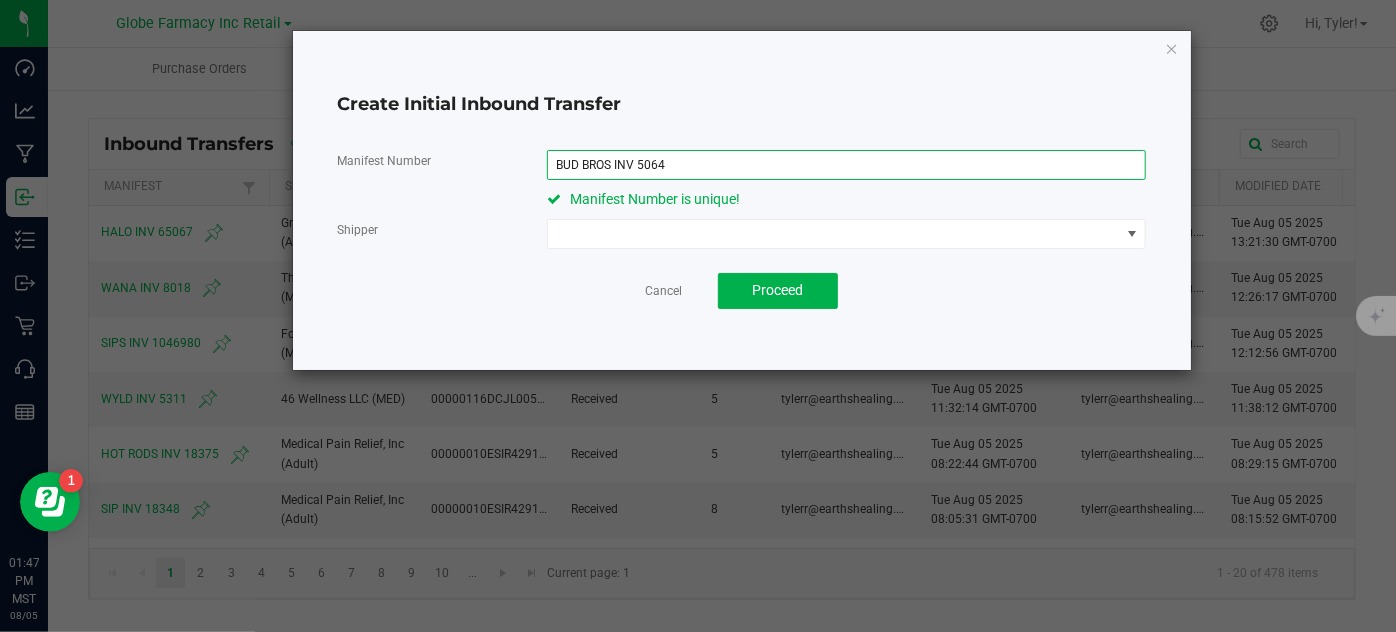 type on "BUD BROS INV 5064" 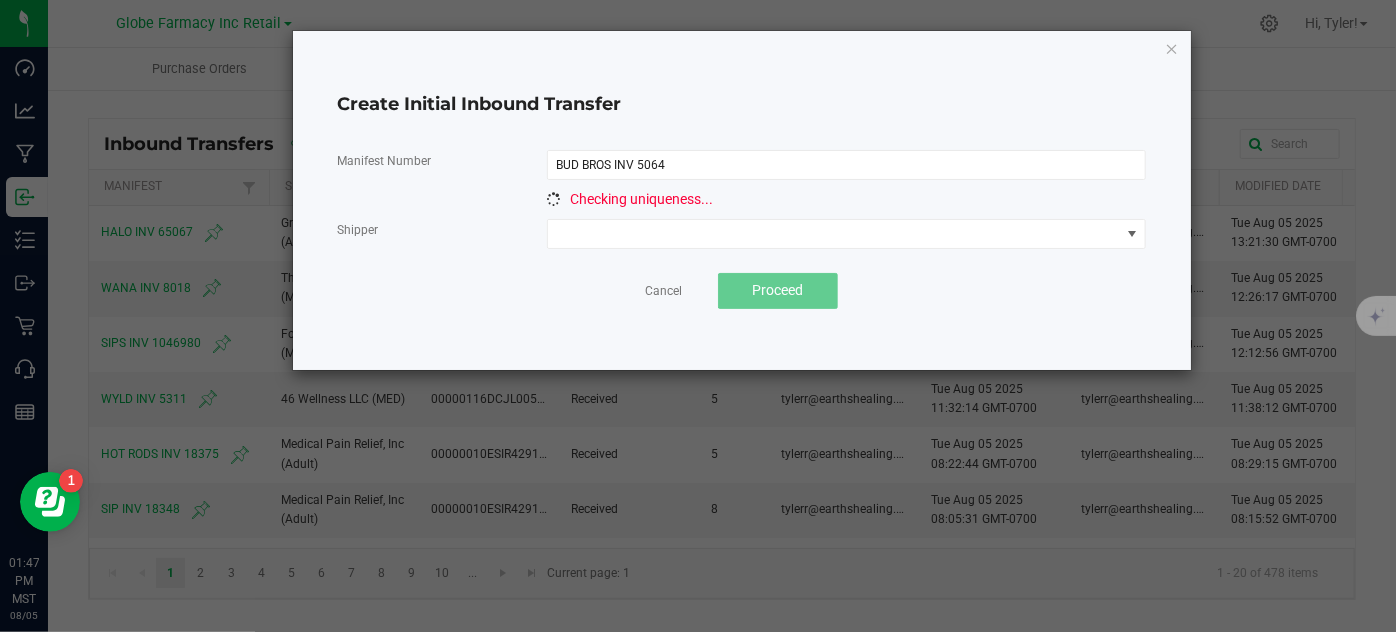 click 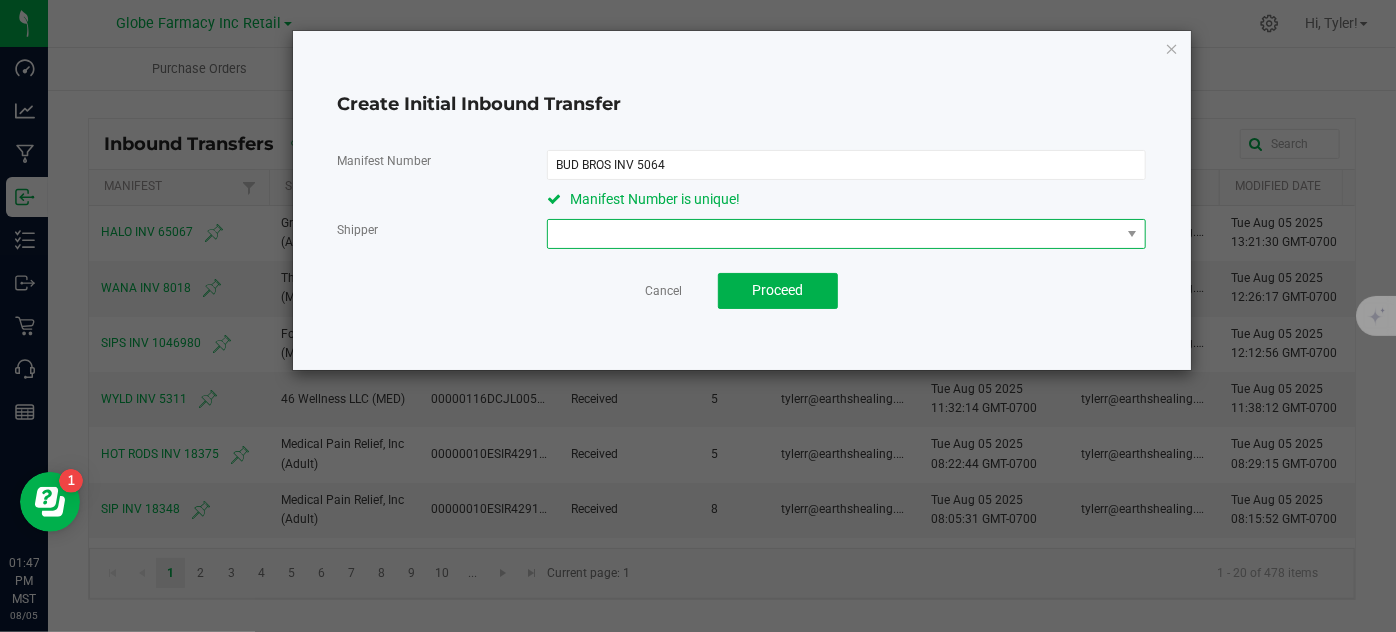 click at bounding box center (834, 234) 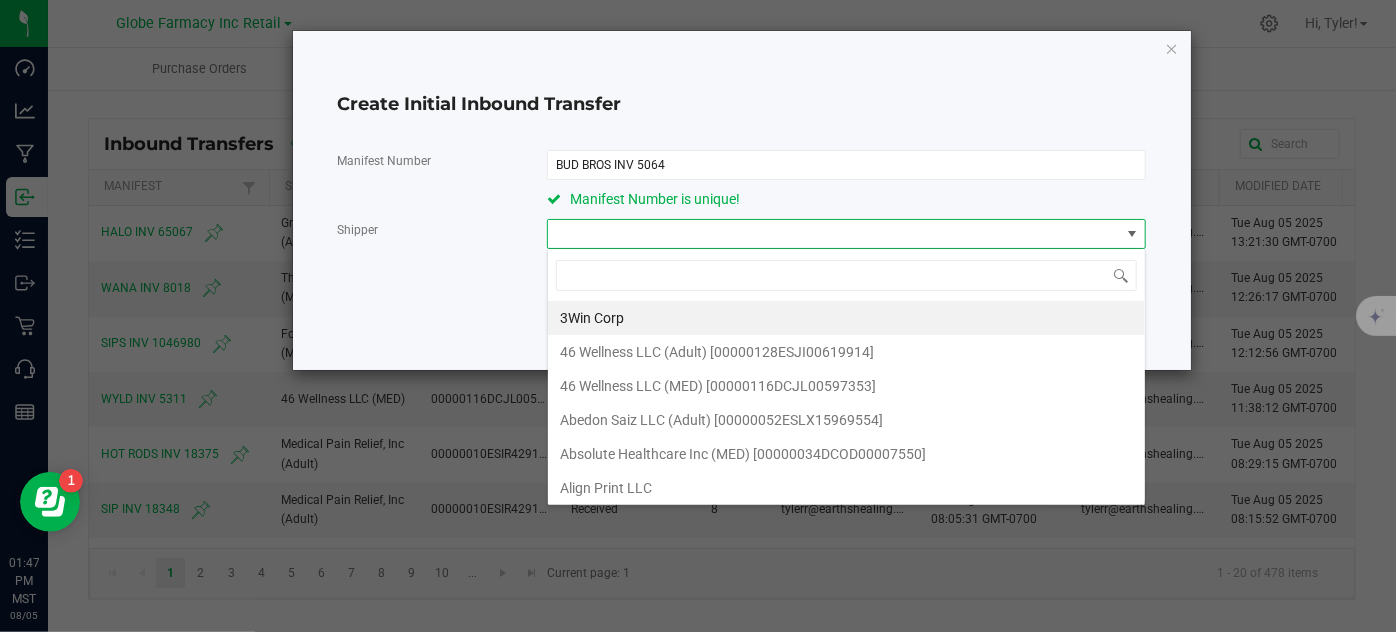 scroll, scrollTop: 99970, scrollLeft: 99400, axis: both 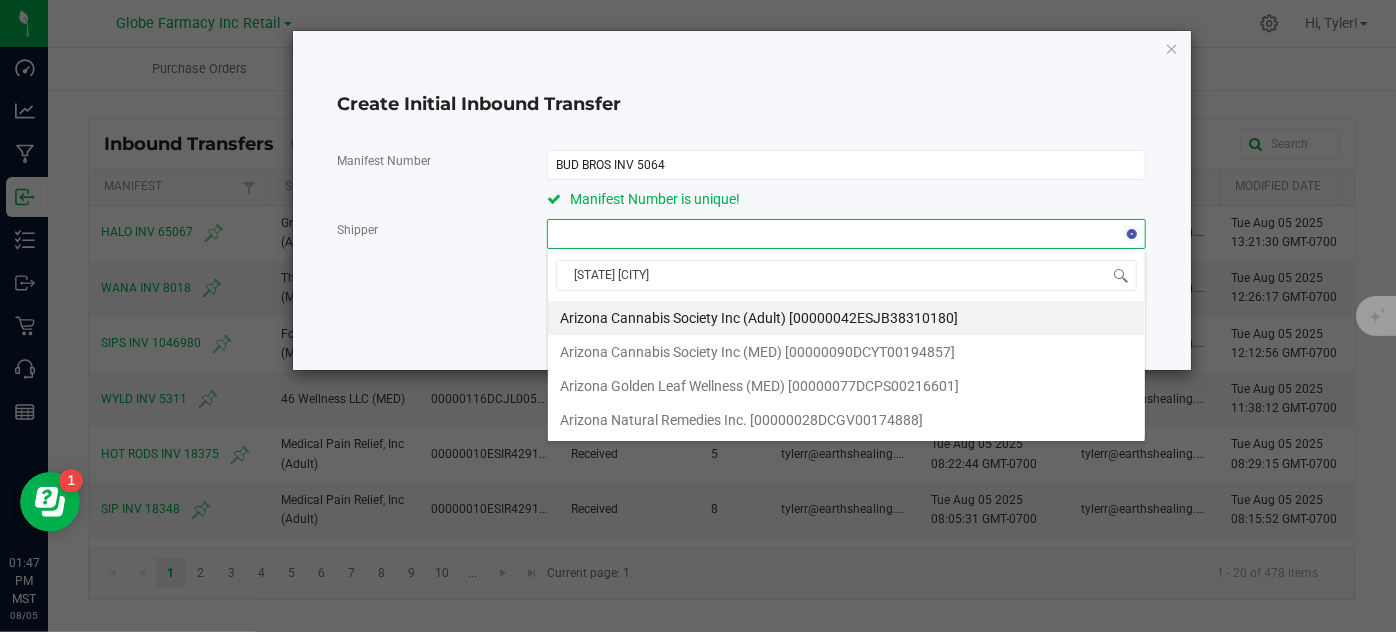 type on "ARIZONA CAN" 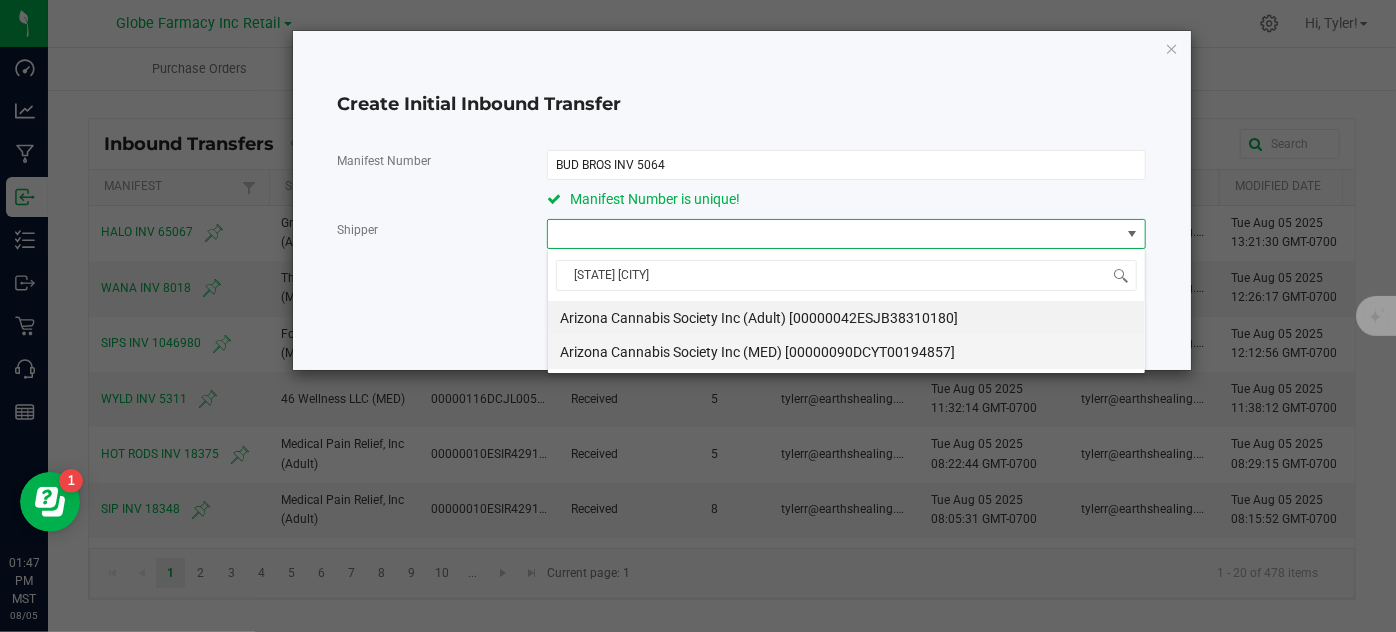 click on "Arizona Cannabis Society Inc (MED) [00000090DCYT00194857]" at bounding box center (757, 352) 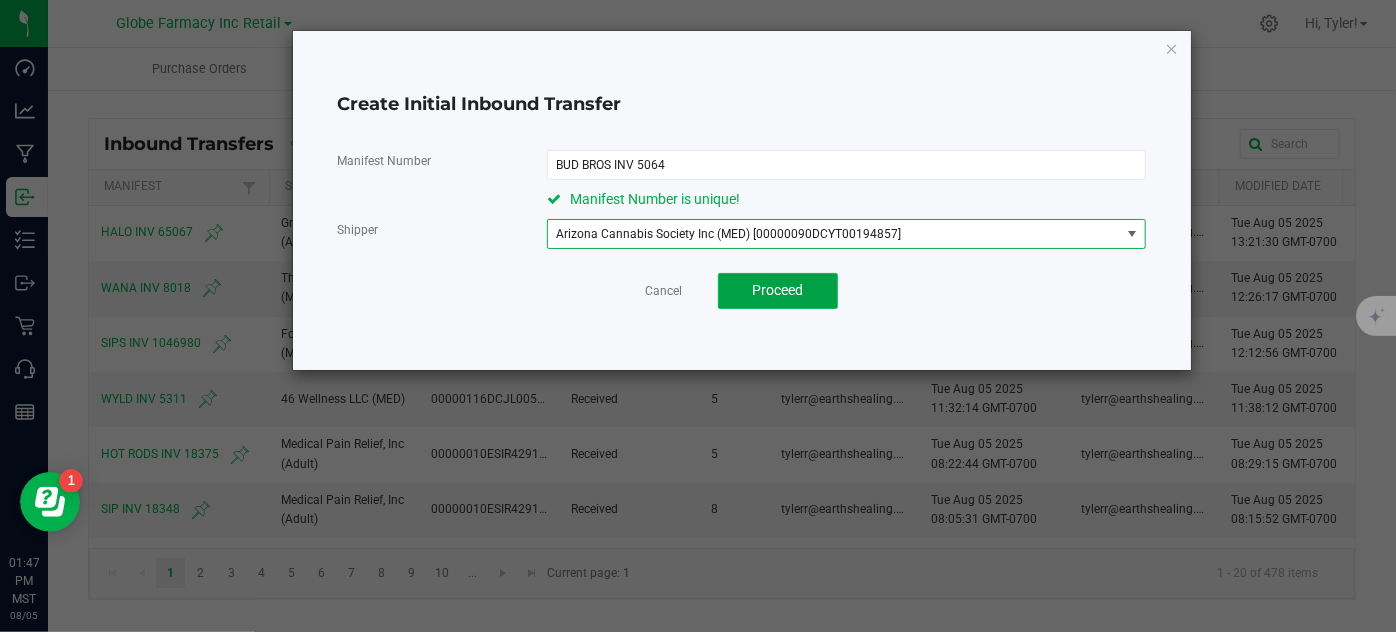 click on "Proceed" 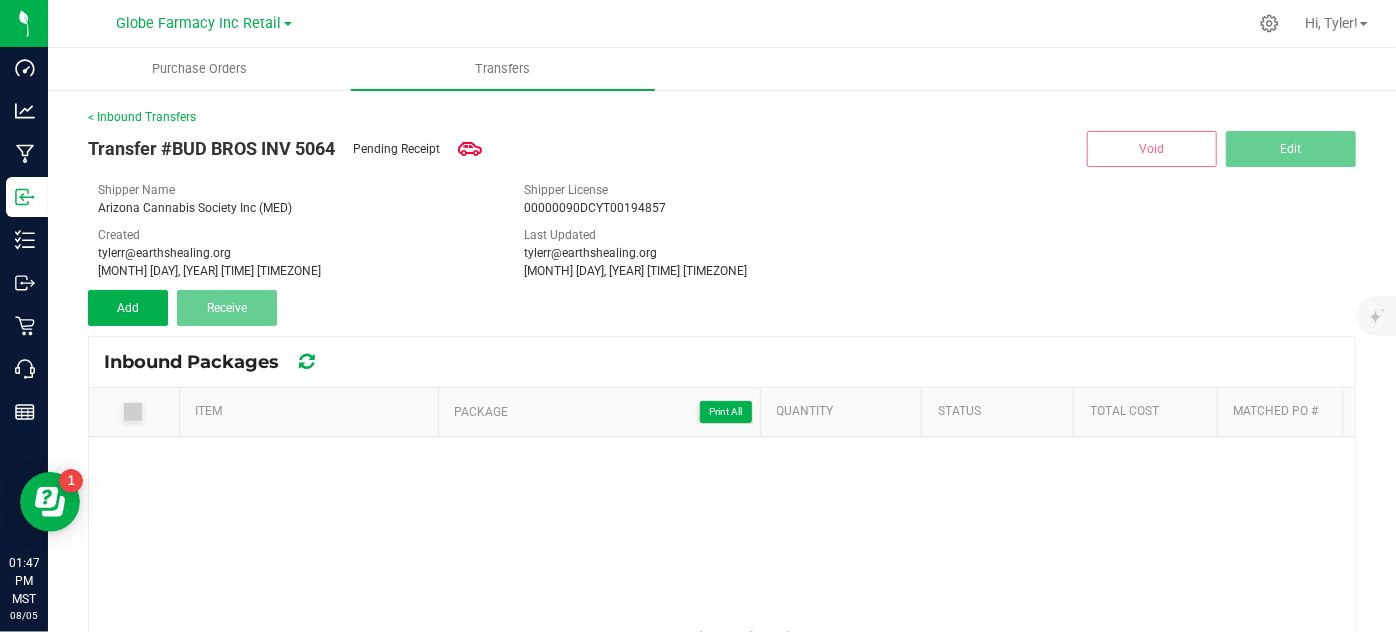click on "Add" at bounding box center (132, 308) 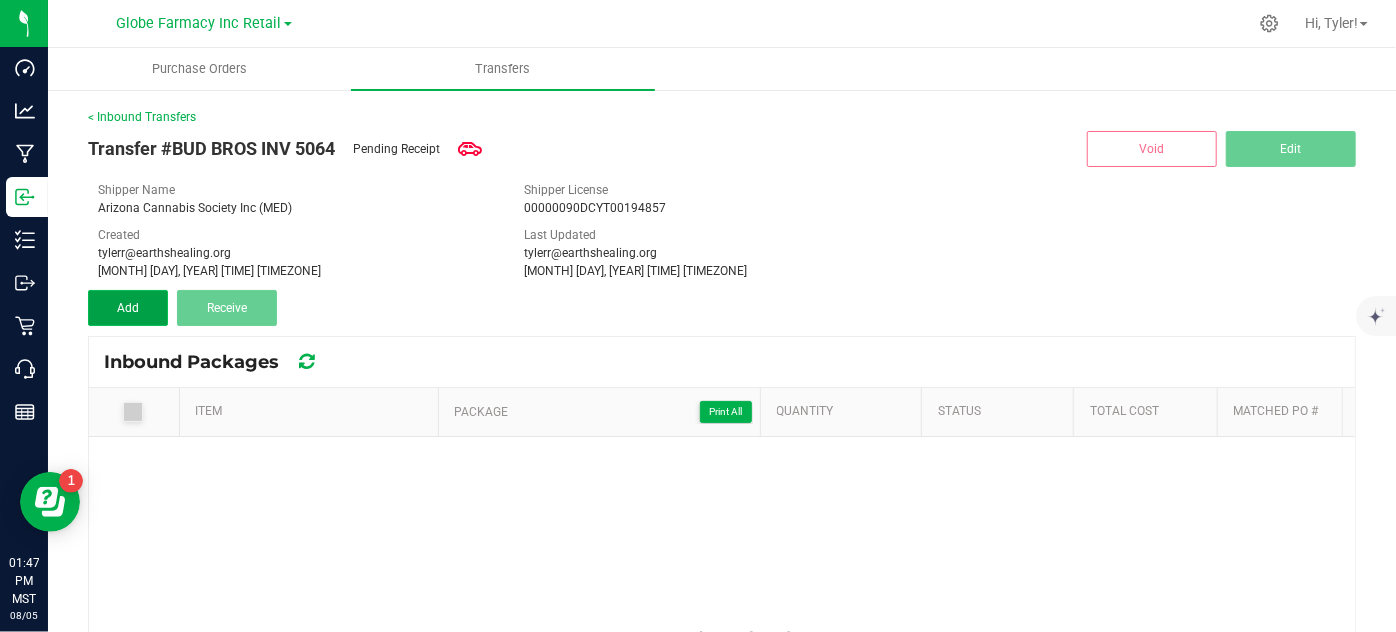 click on "Add" at bounding box center [128, 308] 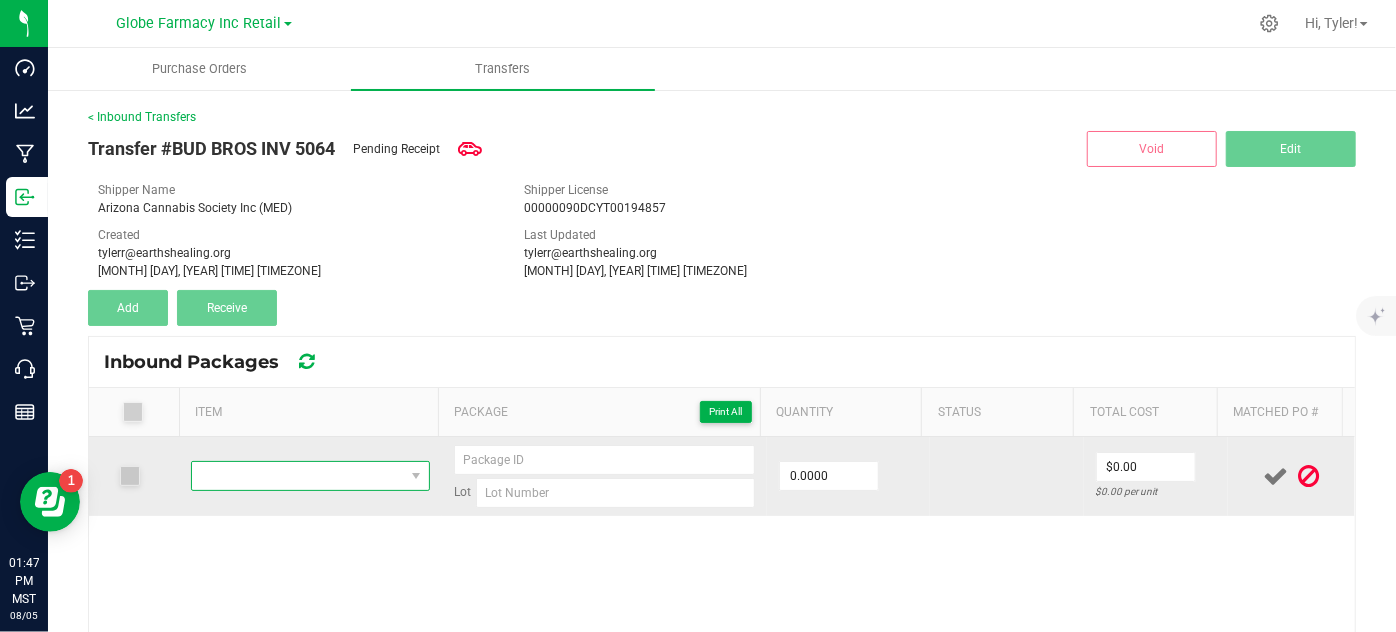 click at bounding box center (297, 476) 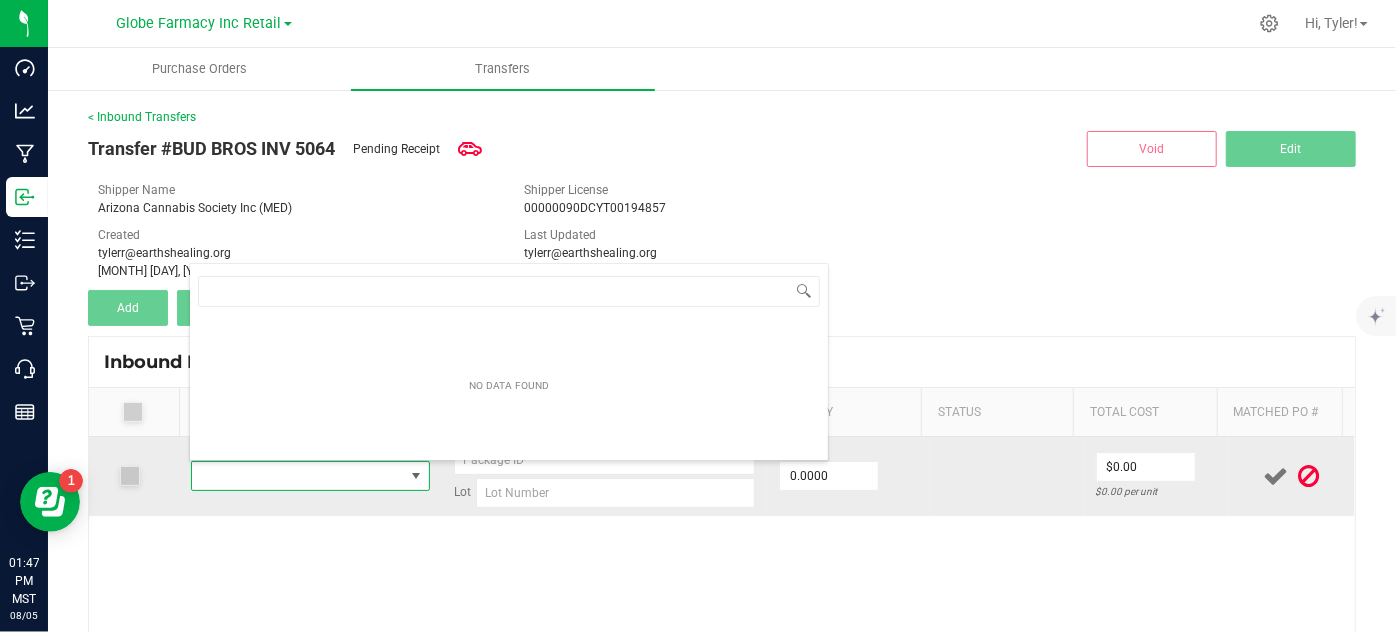 type on "BUD BROS BIG CLOUD BAJA BURST DISPOSABLE 2G" 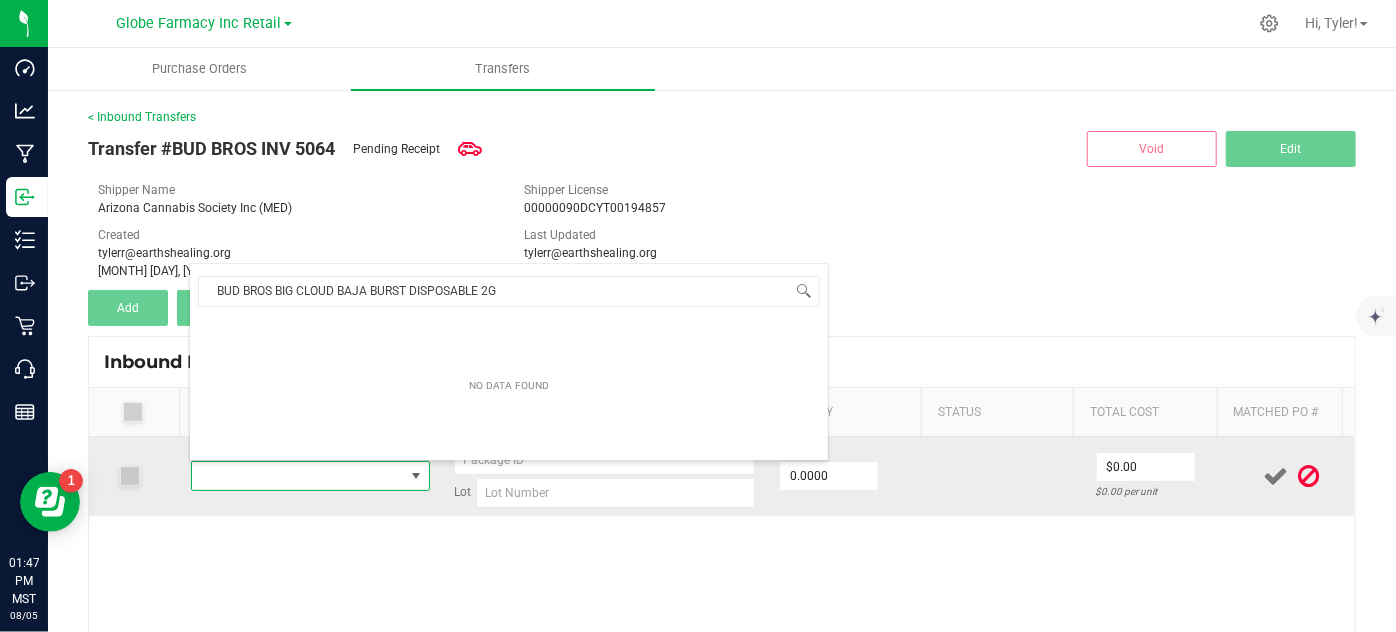 scroll, scrollTop: 99970, scrollLeft: 99767, axis: both 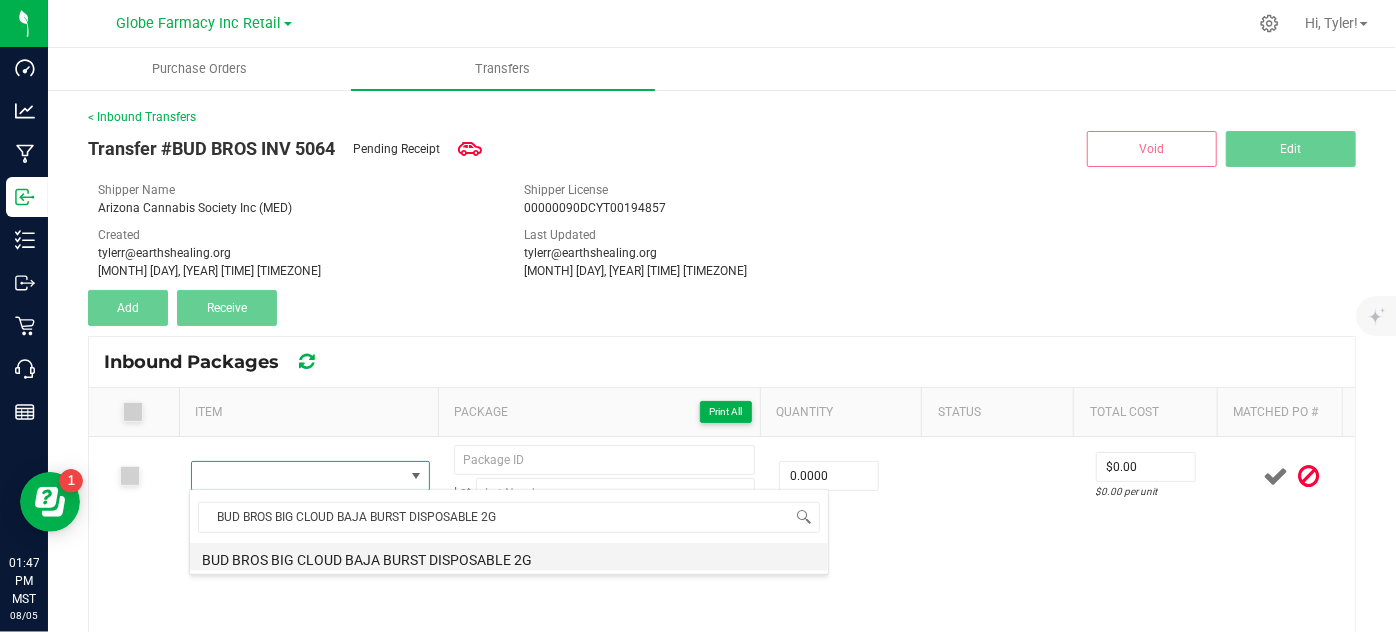 click on "BUD BROS BIG CLOUD BAJA BURST DISPOSABLE 2G" at bounding box center [509, 557] 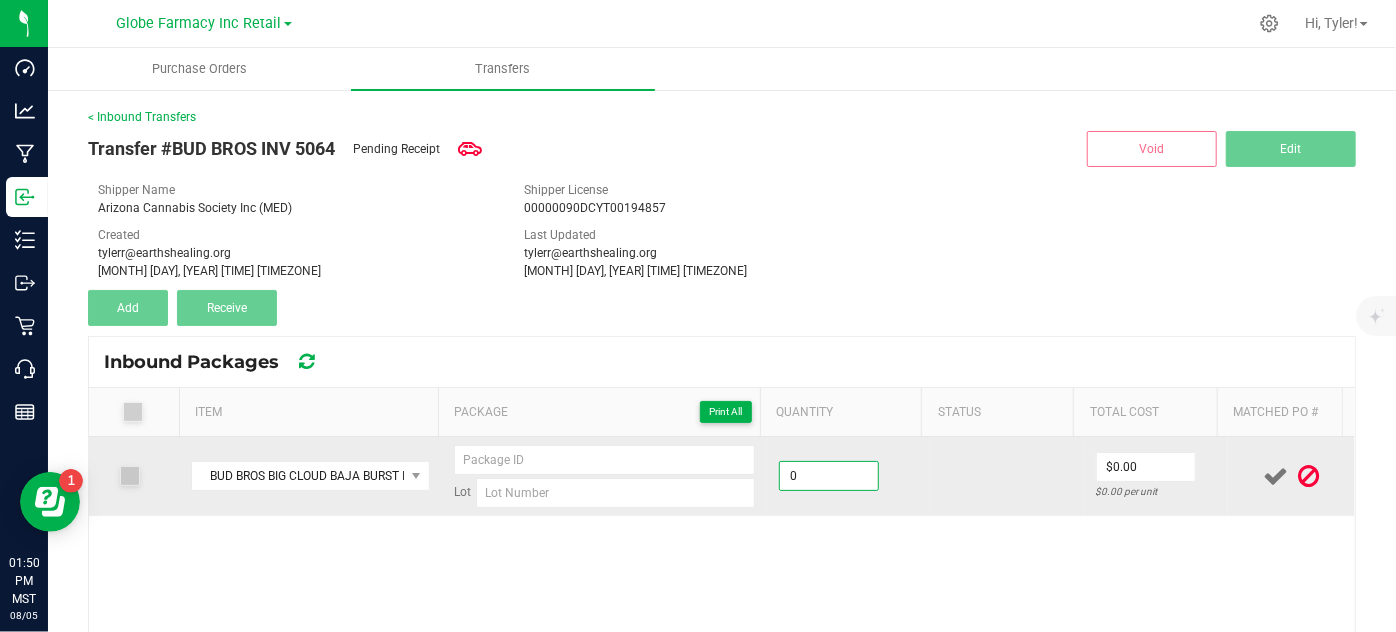 click on "0" at bounding box center [829, 476] 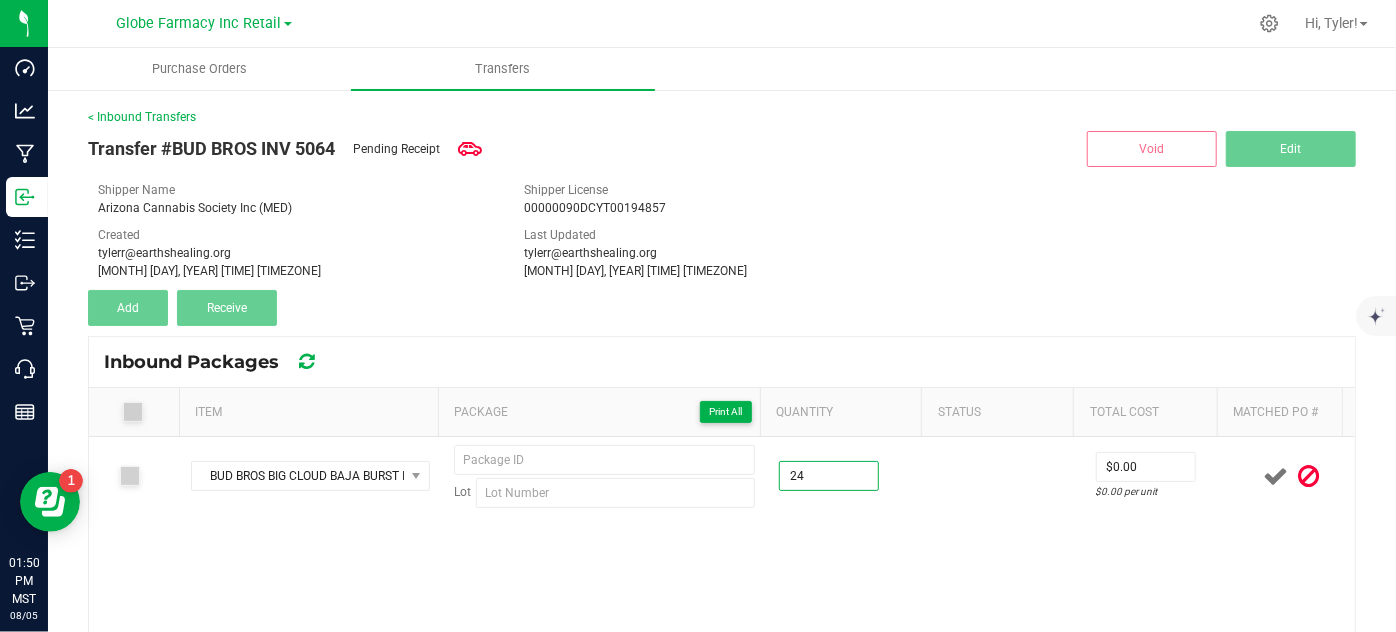 type on "24 ea" 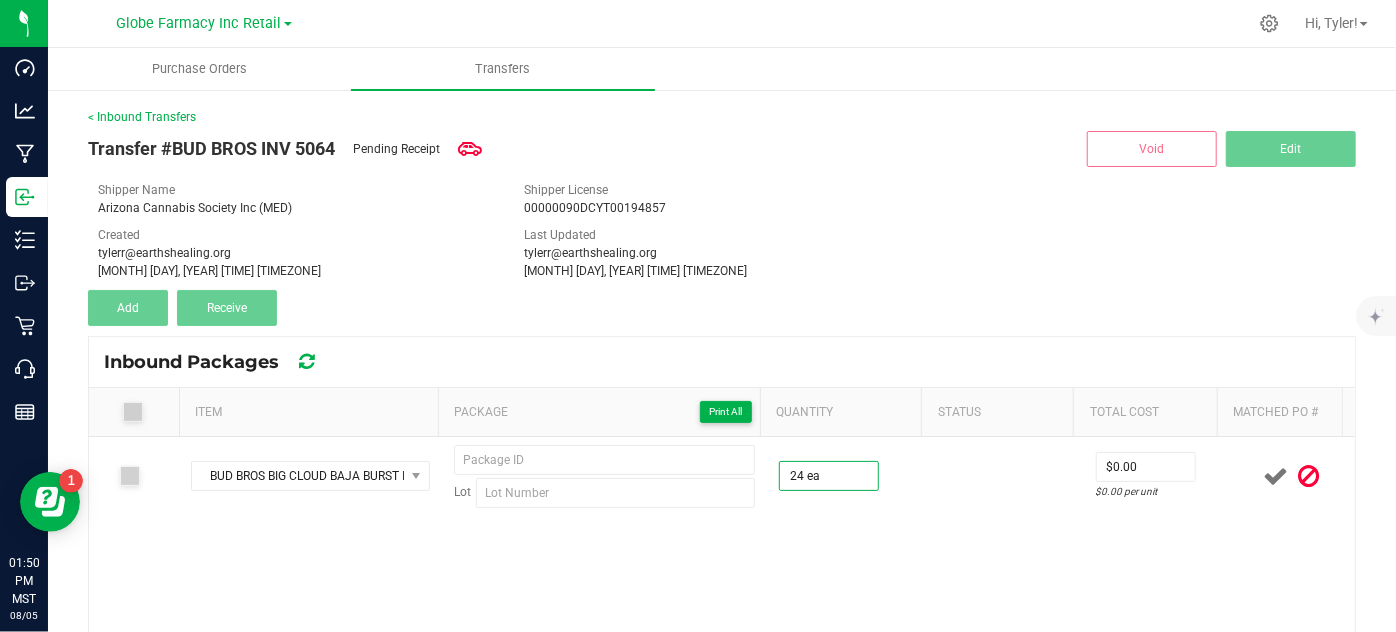 click on "BUD BROS BIG CLOUD BAJA BURST DISPOSABLE 2G Lot 24 ea    $0.00  $0.00 per unit" at bounding box center [722, 577] 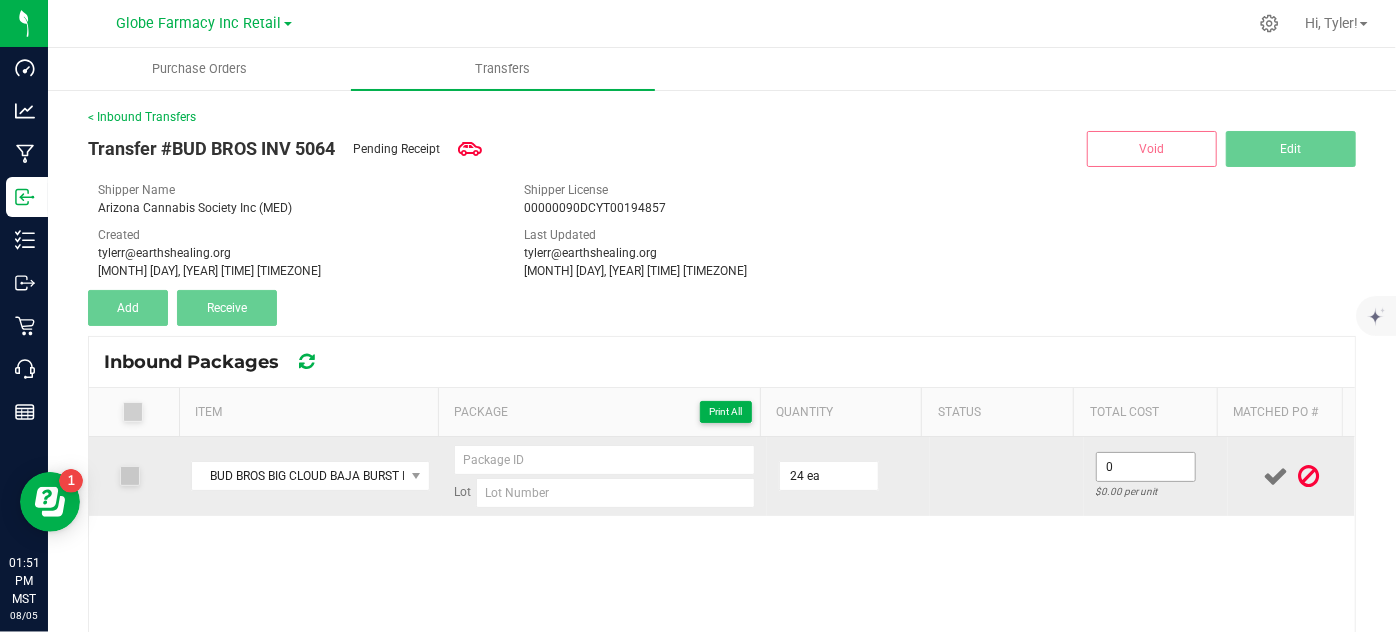 click on "0" at bounding box center [1146, 467] 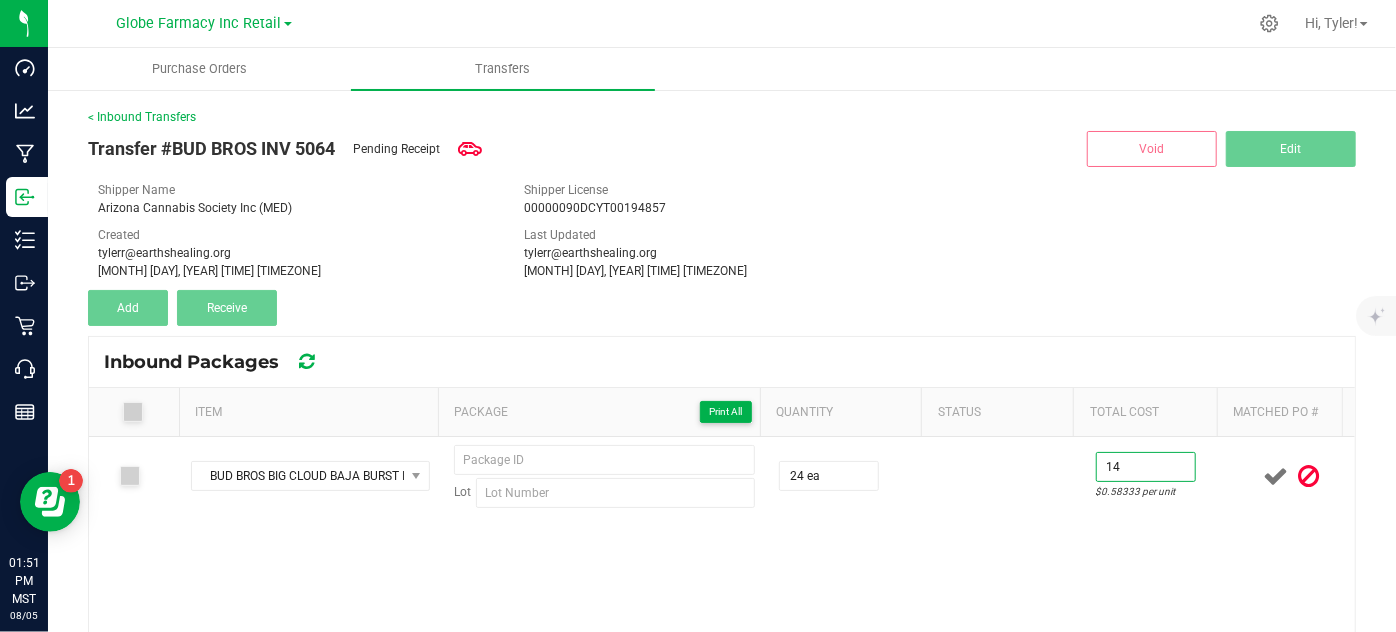 type on "$14.00" 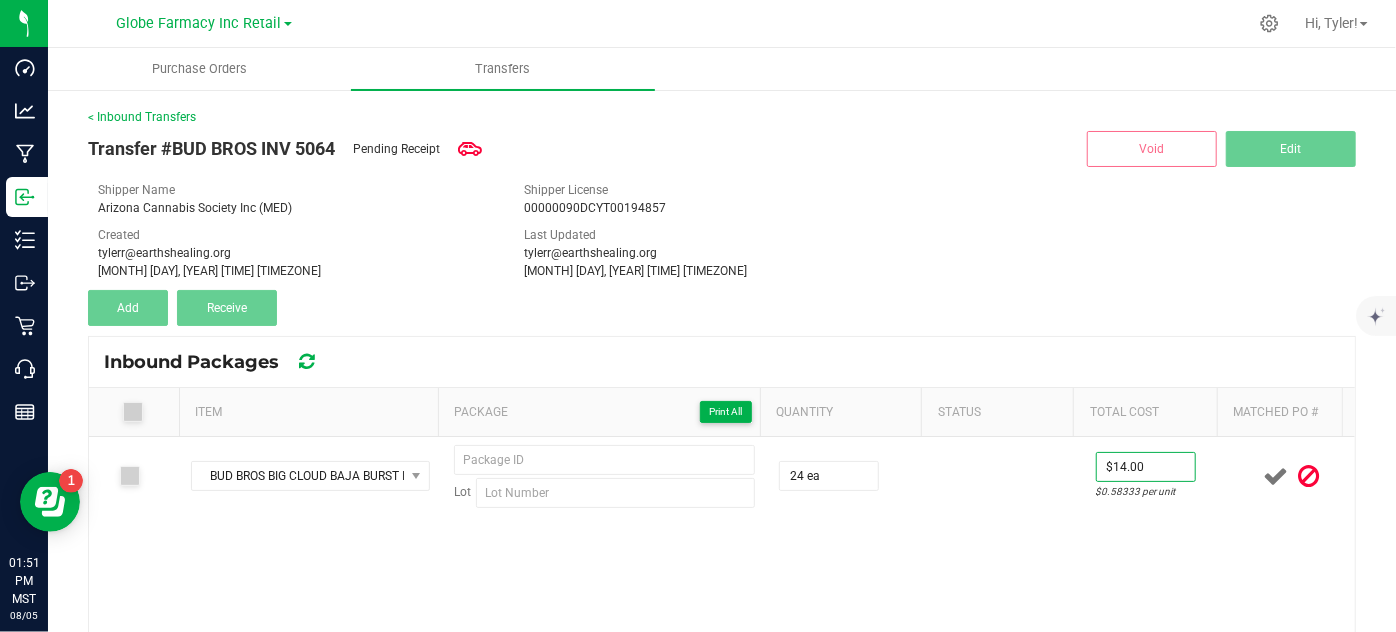 click on "BUD BROS BIG CLOUD BAJA BURST DISPOSABLE 2G Lot 24 ea    $14.00  $0.58333 per unit" at bounding box center (722, 577) 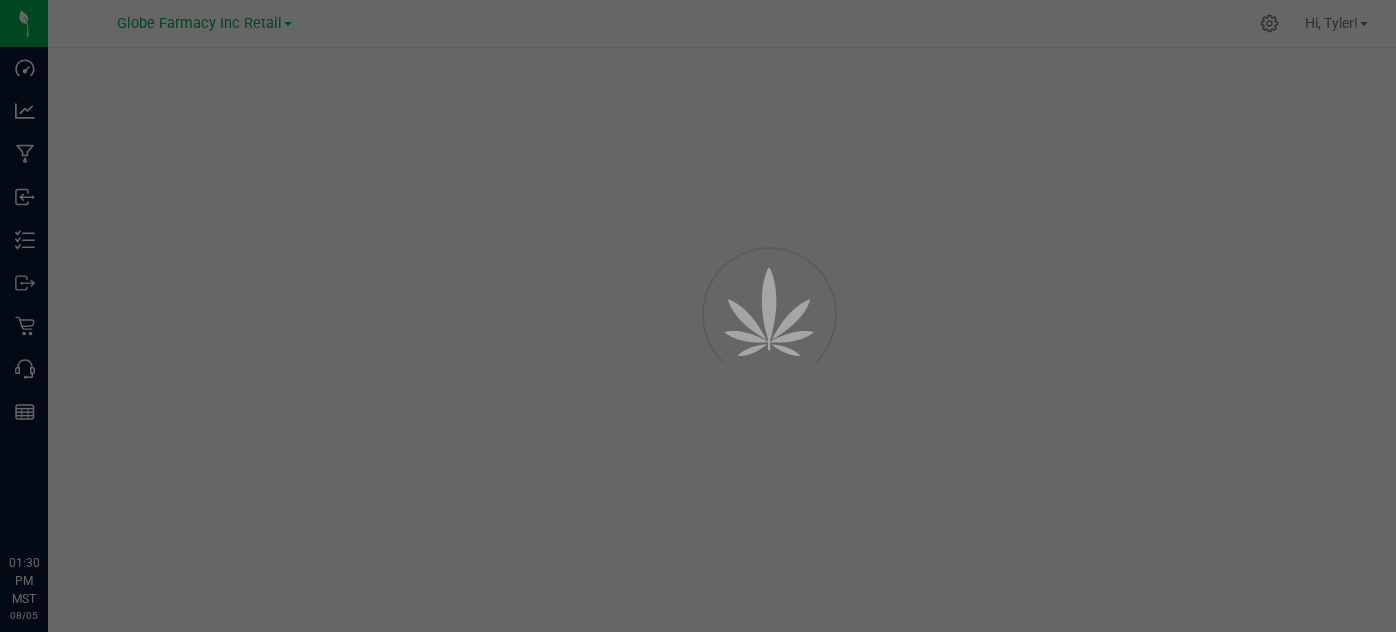 scroll, scrollTop: 0, scrollLeft: 0, axis: both 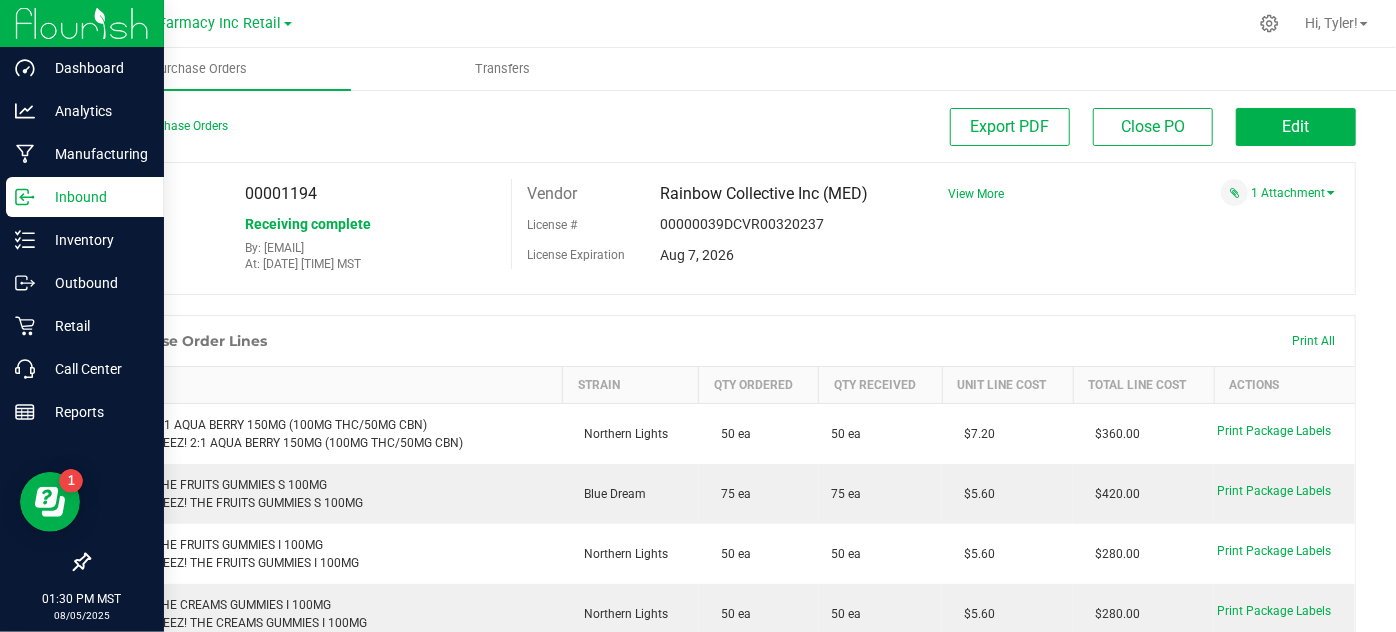 click 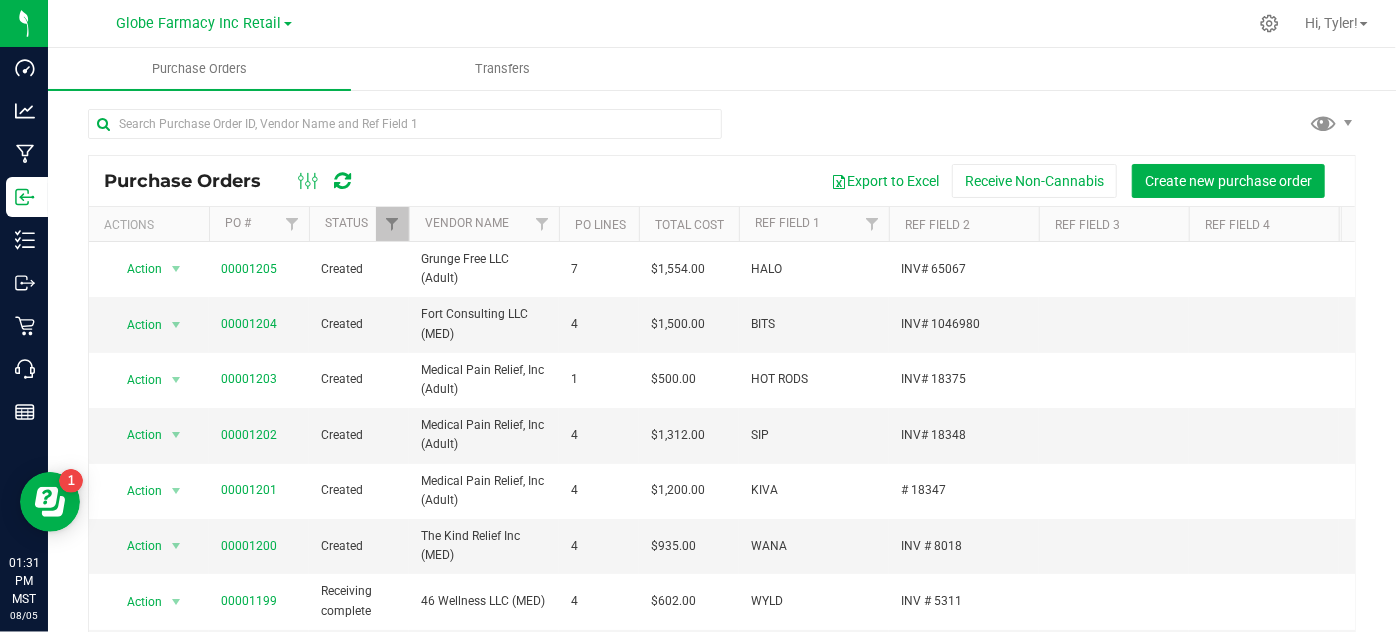 click on "Purchase Orders
Transfers" at bounding box center [746, 69] 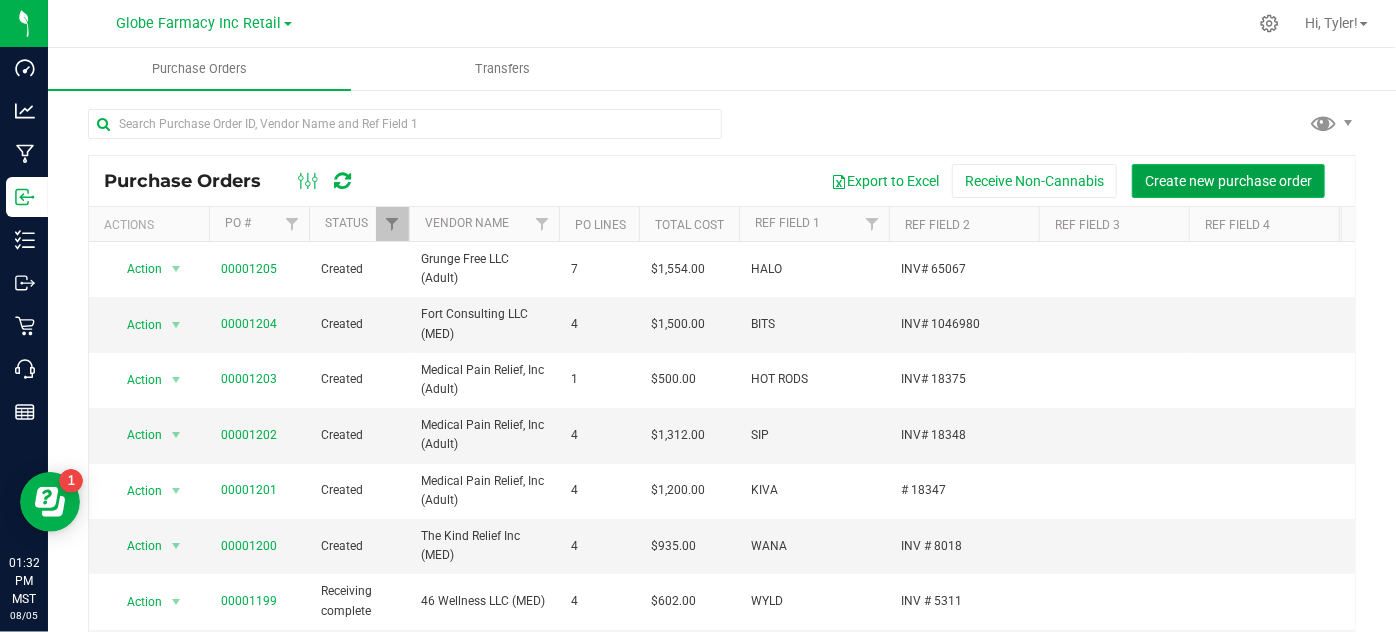 click on "Create new purchase order" at bounding box center [1228, 181] 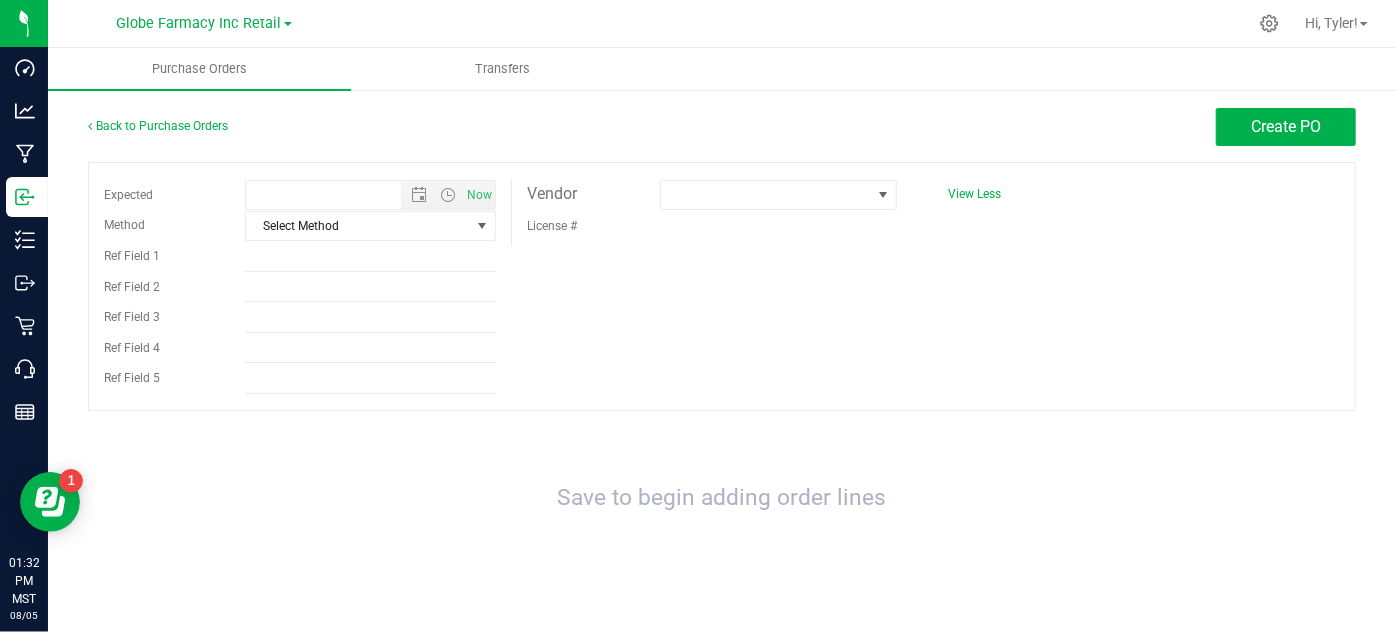 type on "8/5/2025 1:32 PM" 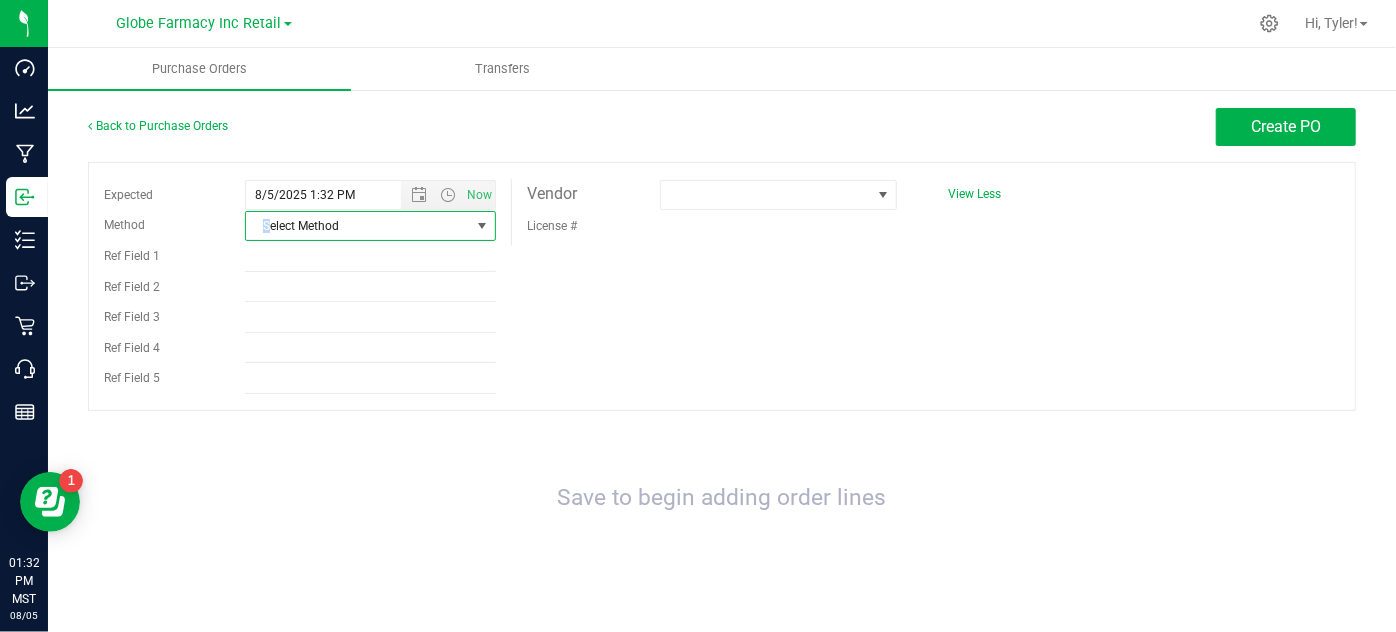 click on "Select Method" at bounding box center [358, 226] 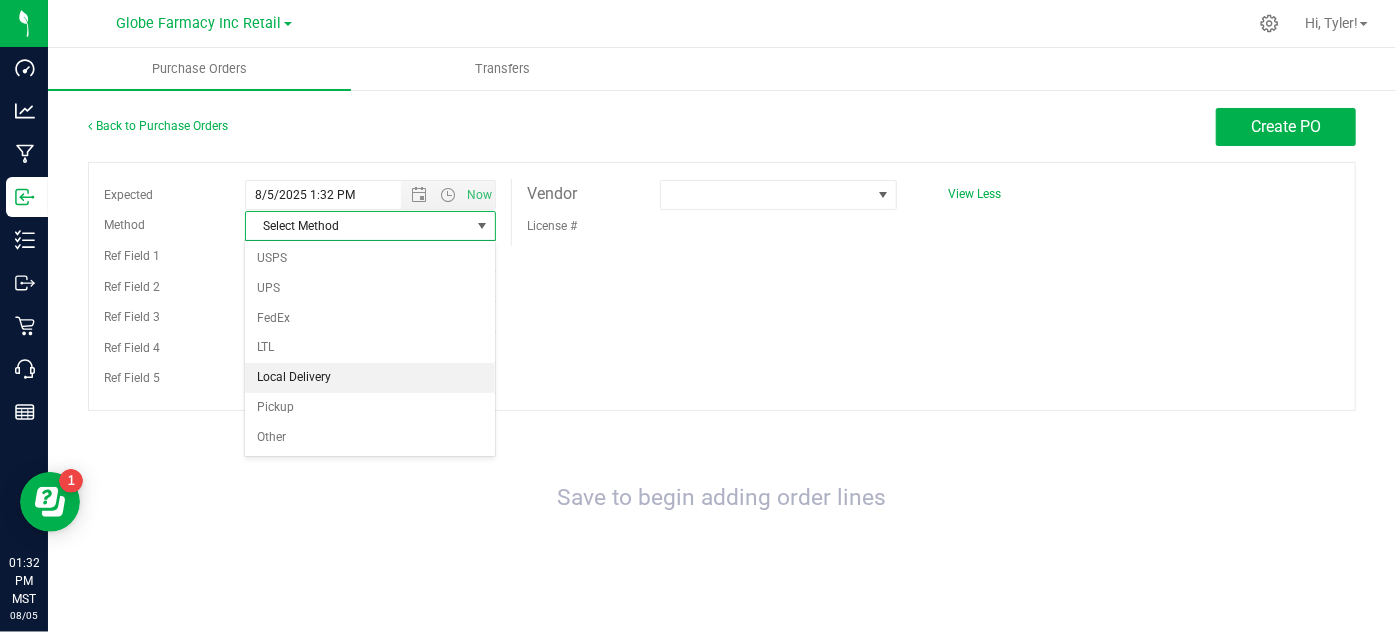 click on "Local Delivery" at bounding box center [370, 378] 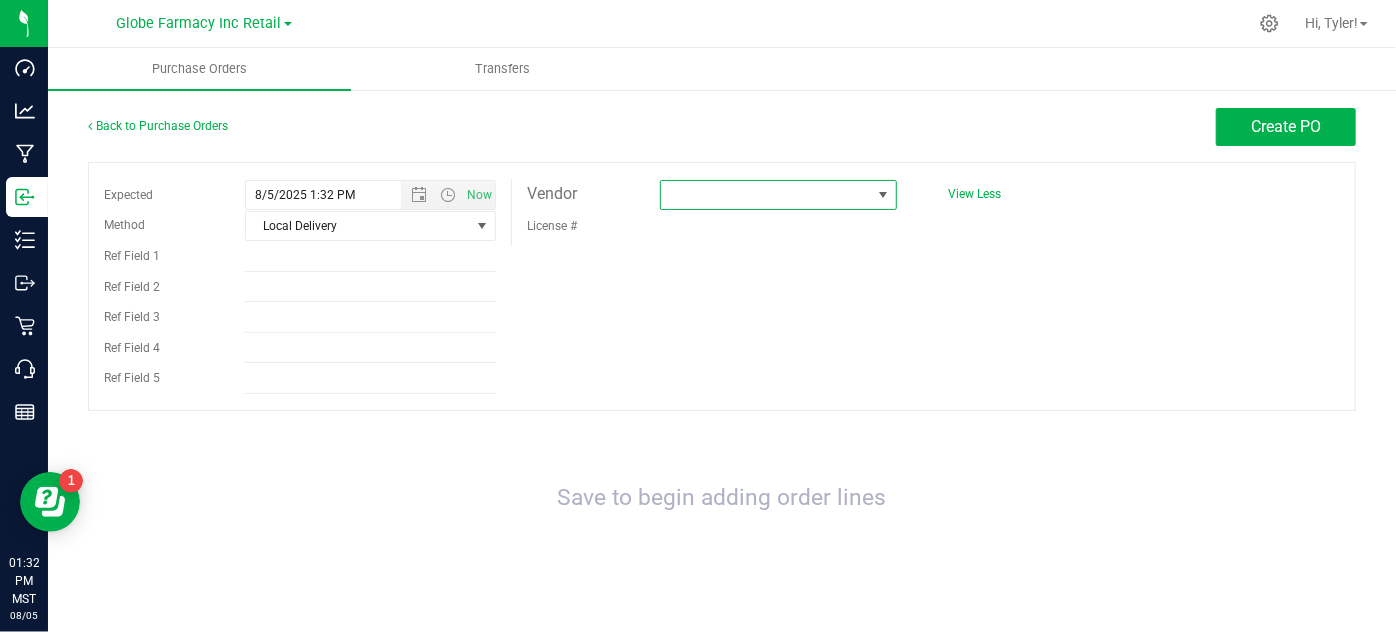 click at bounding box center [766, 195] 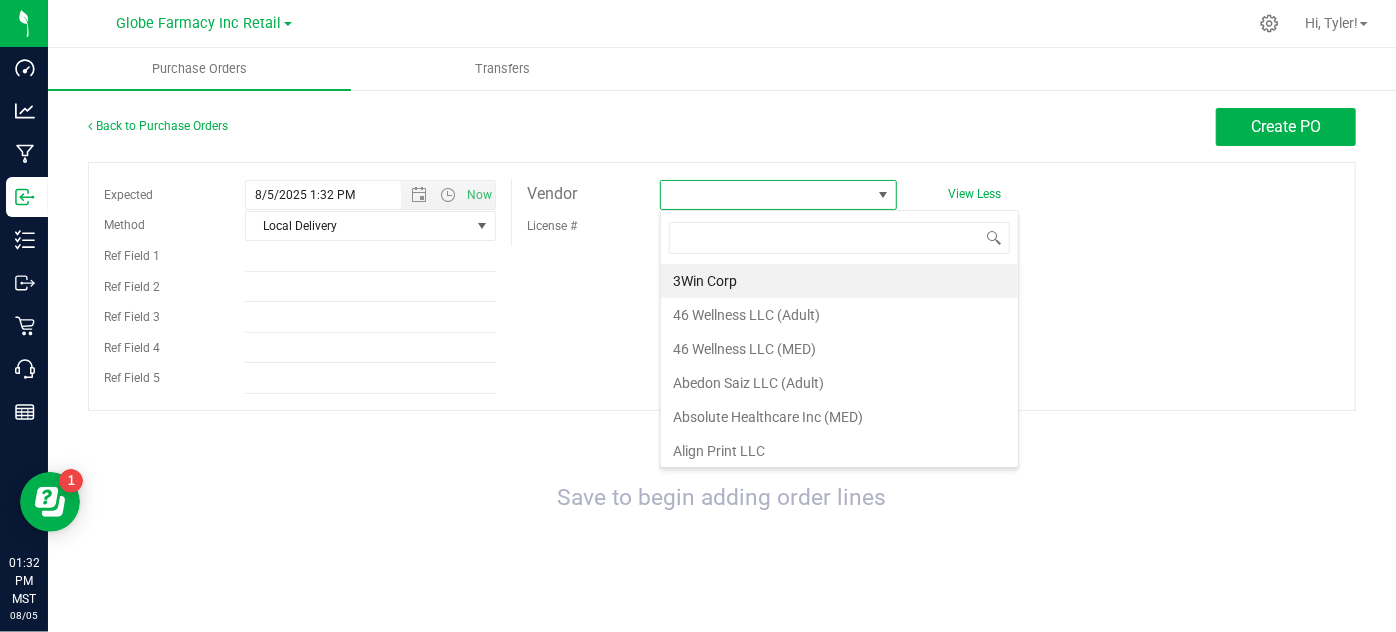scroll, scrollTop: 99970, scrollLeft: 99762, axis: both 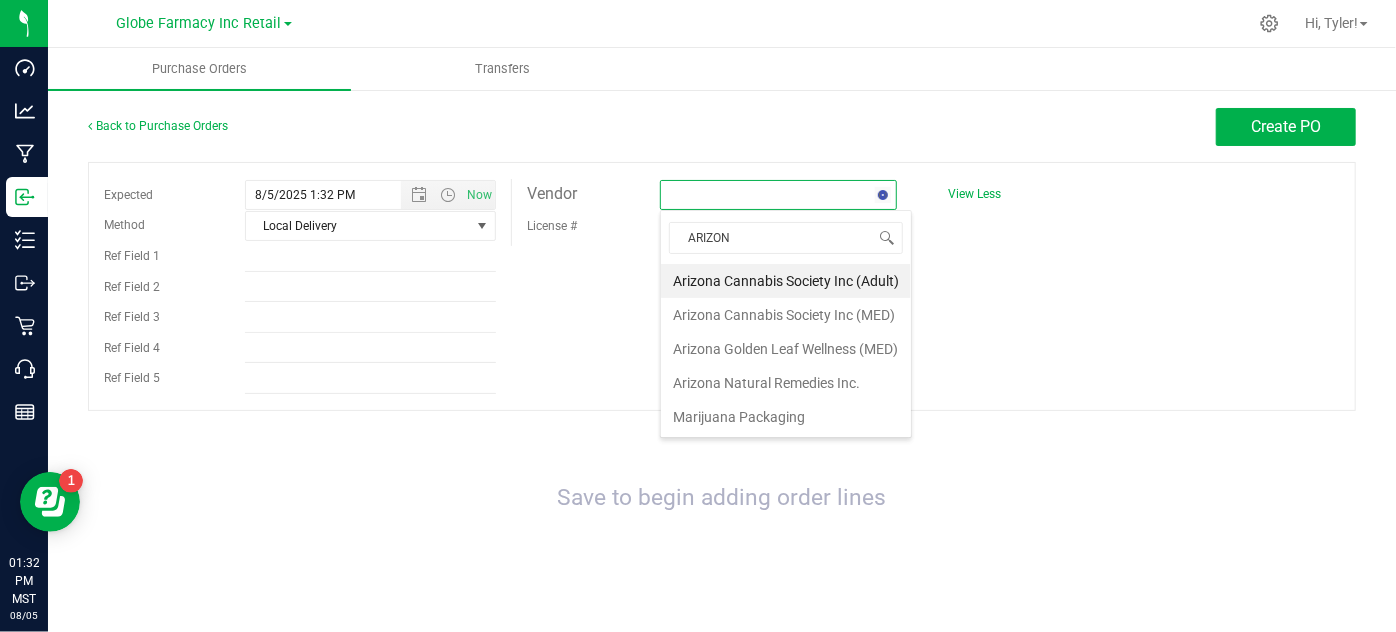 type on "ARIZONA" 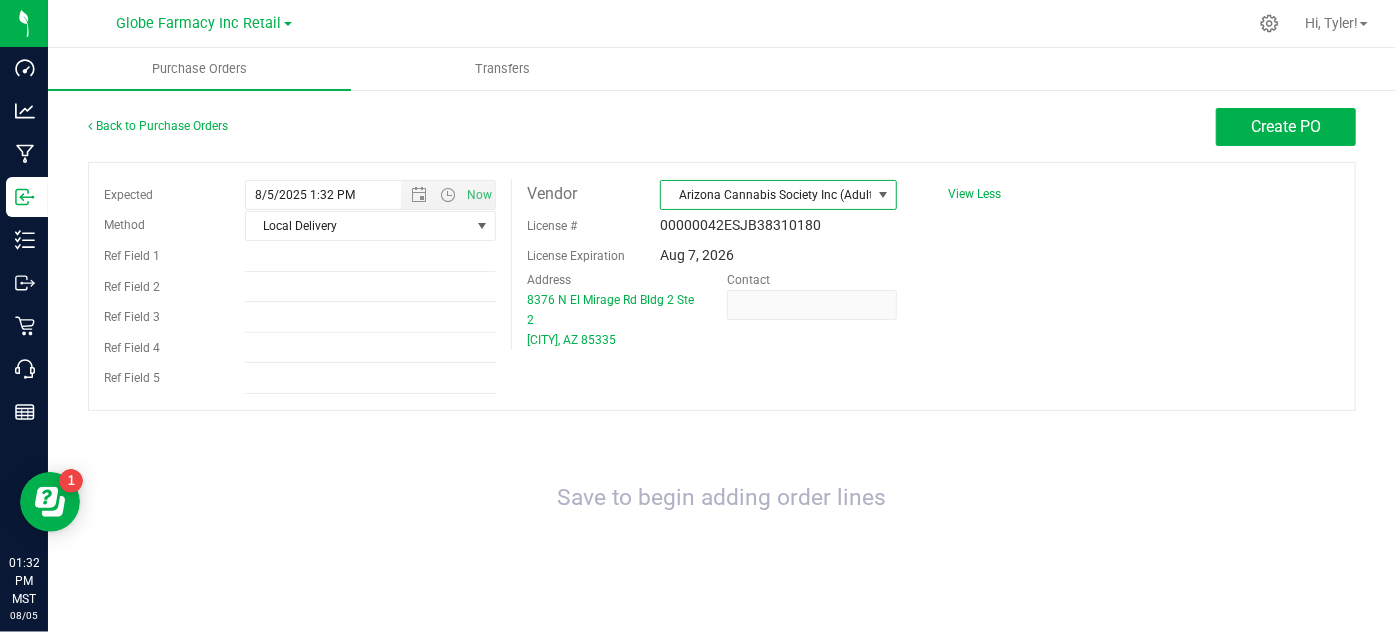 click on "Arizona Cannabis Society Inc (Adult)" at bounding box center [766, 195] 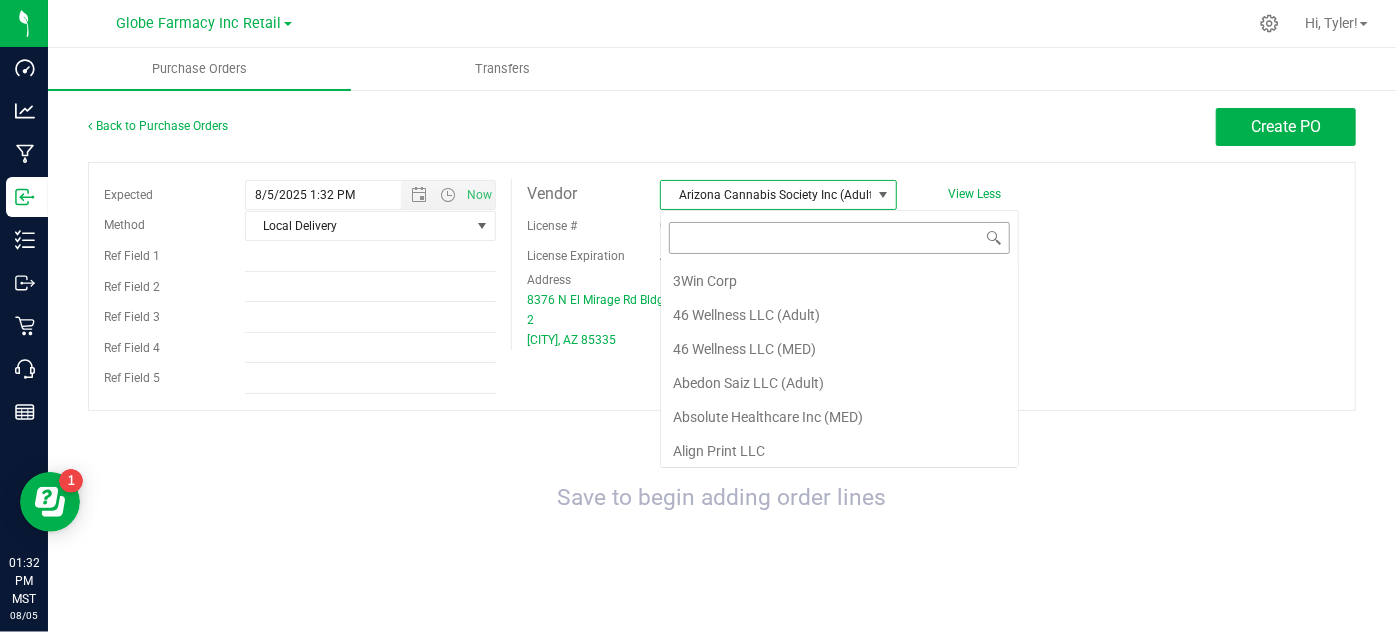 scroll, scrollTop: 99970, scrollLeft: 99762, axis: both 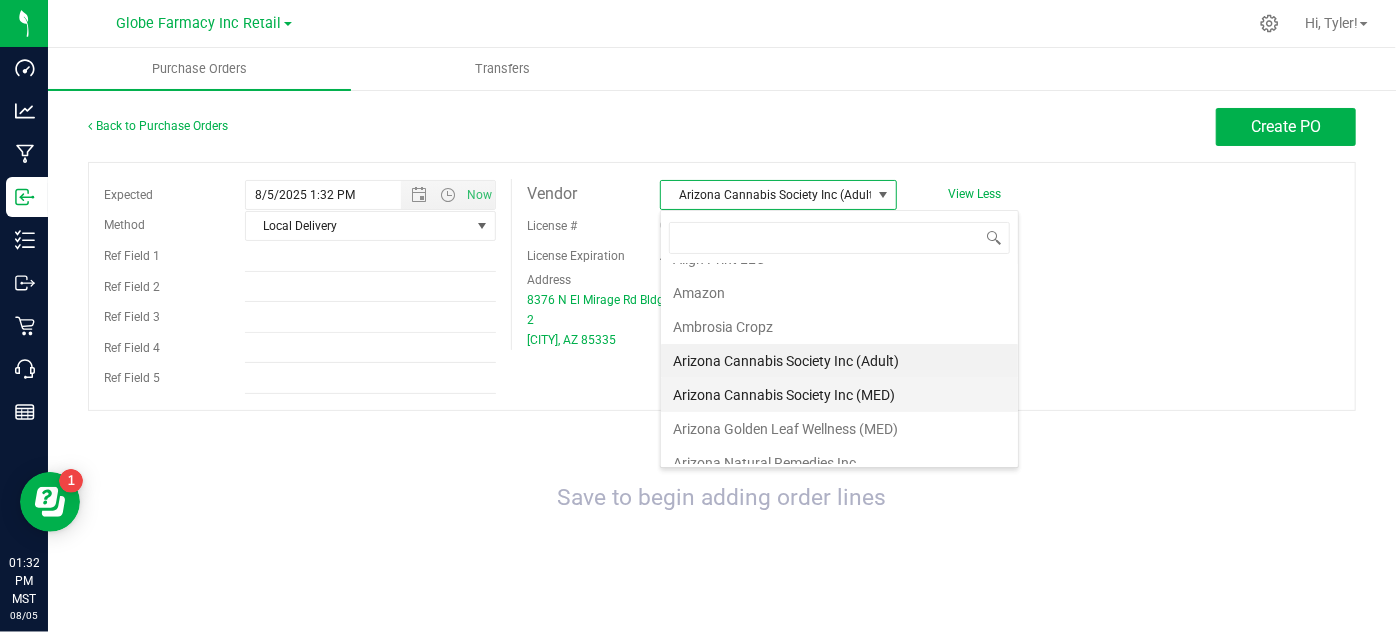 click on "Arizona Cannabis Society Inc (MED)" at bounding box center [839, 395] 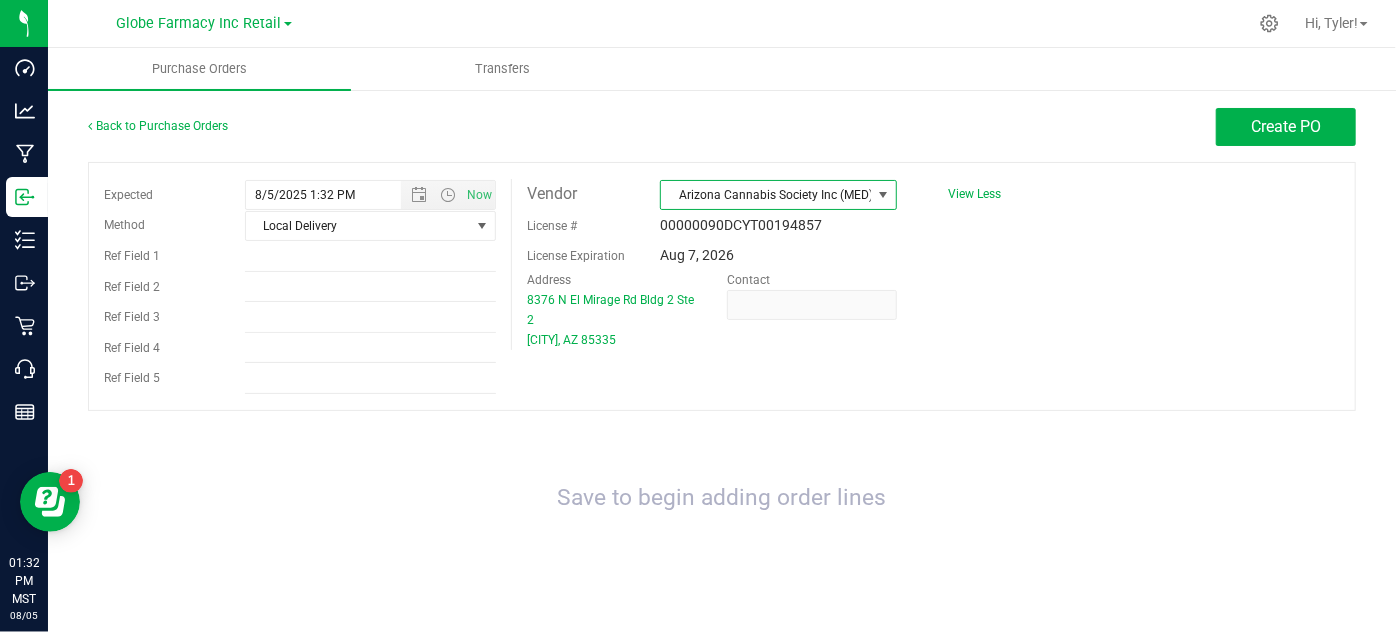 click on "Expected
[DATE] [TIME]
Now
Method
Local Delivery Select Method USPS UPS FedEx LTL Local Delivery Pickup Other
Ref Field 1
Ref Field 2" at bounding box center (722, 286) 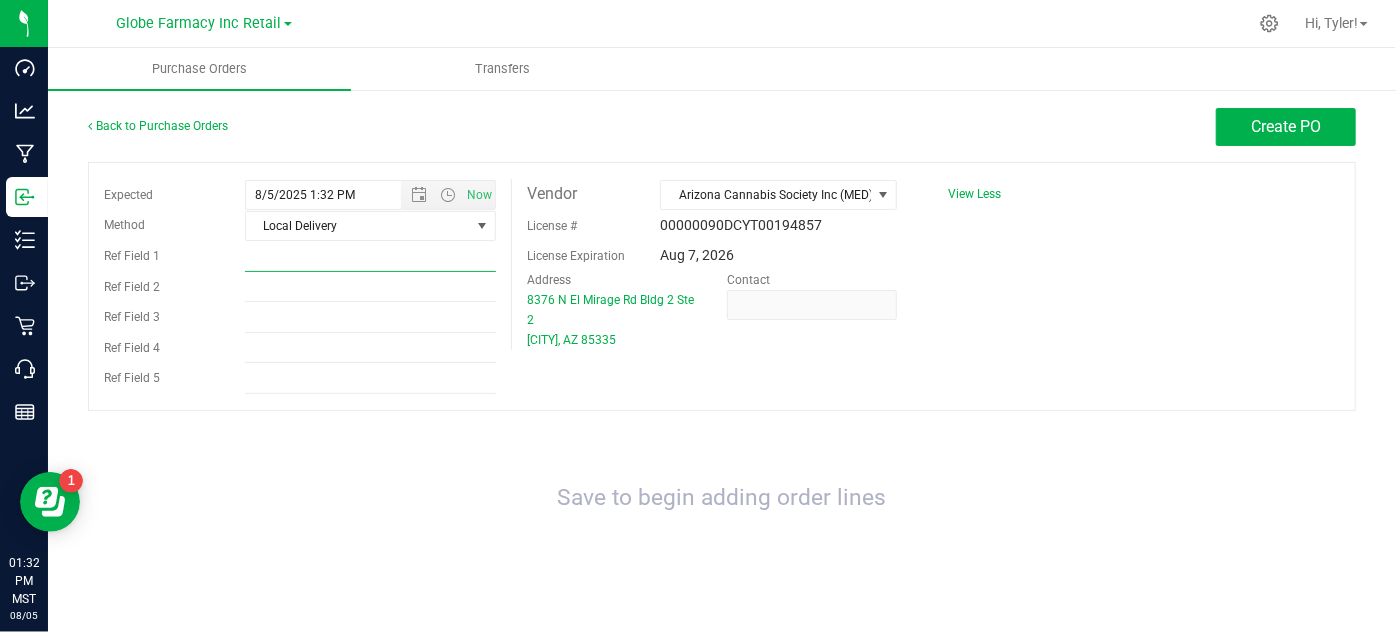 click on "Ref Field 1" at bounding box center (370, 257) 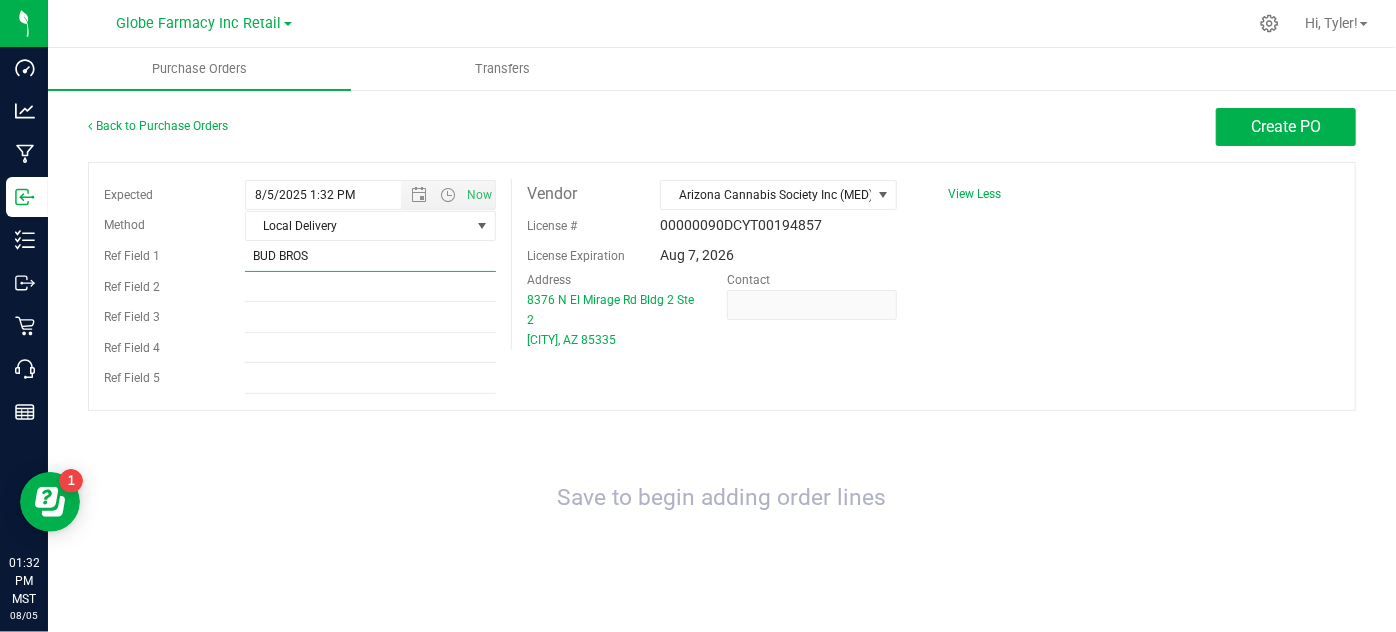 type on "BUD BROS" 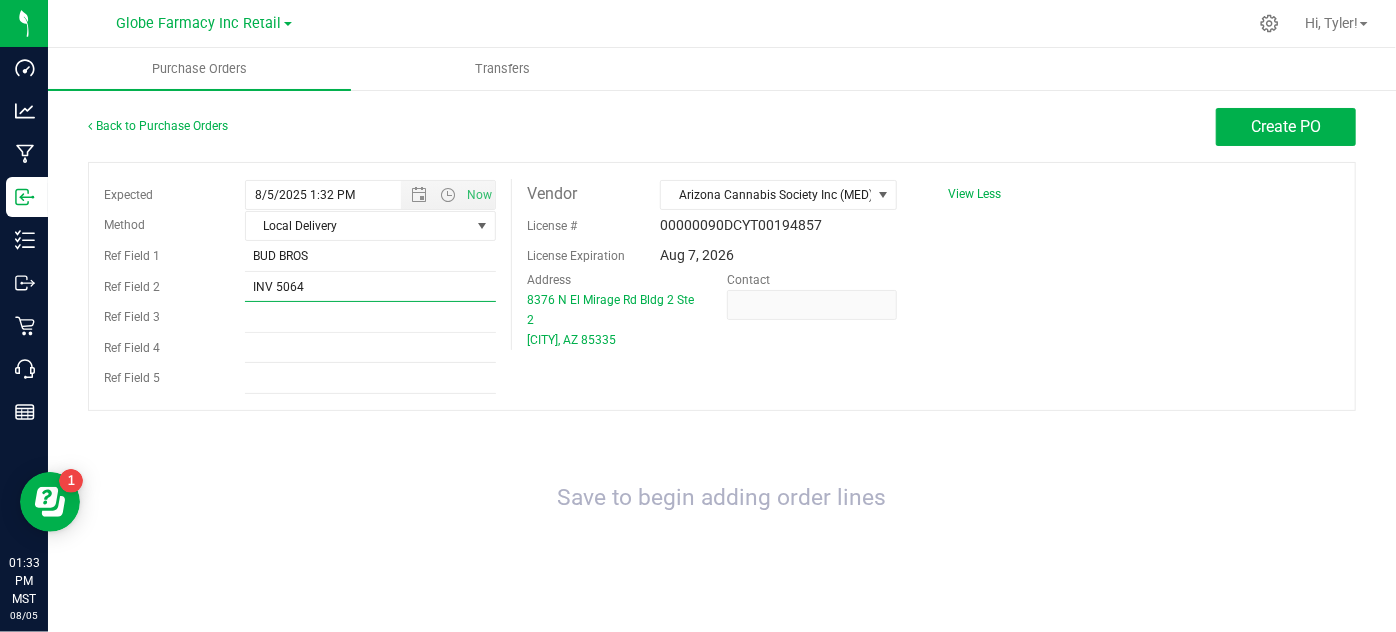 type on "INV 5064" 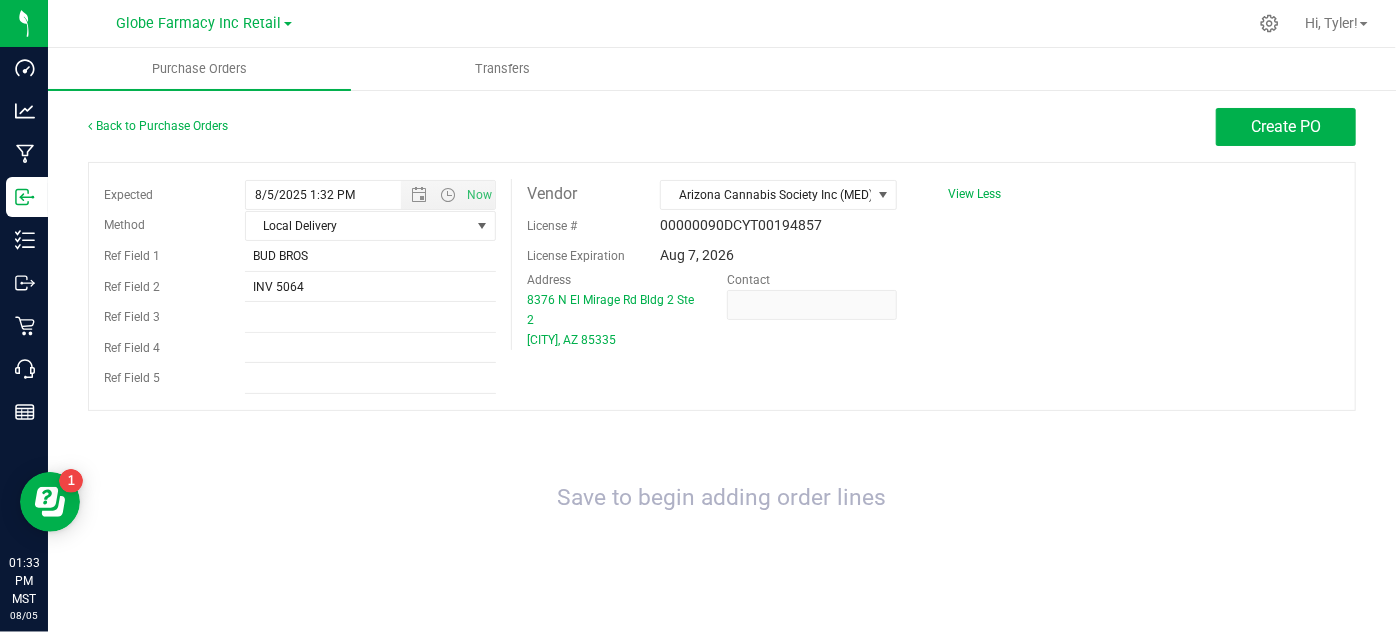 click on "Expected
8/5/2025 1:32 PM
Now
Method
Local Delivery Select Method USPS UPS FedEx LTL Local Delivery Pickup Other
Ref Field 1
BUD BROS
Ref Field 2
INV 5064" at bounding box center (722, 286) 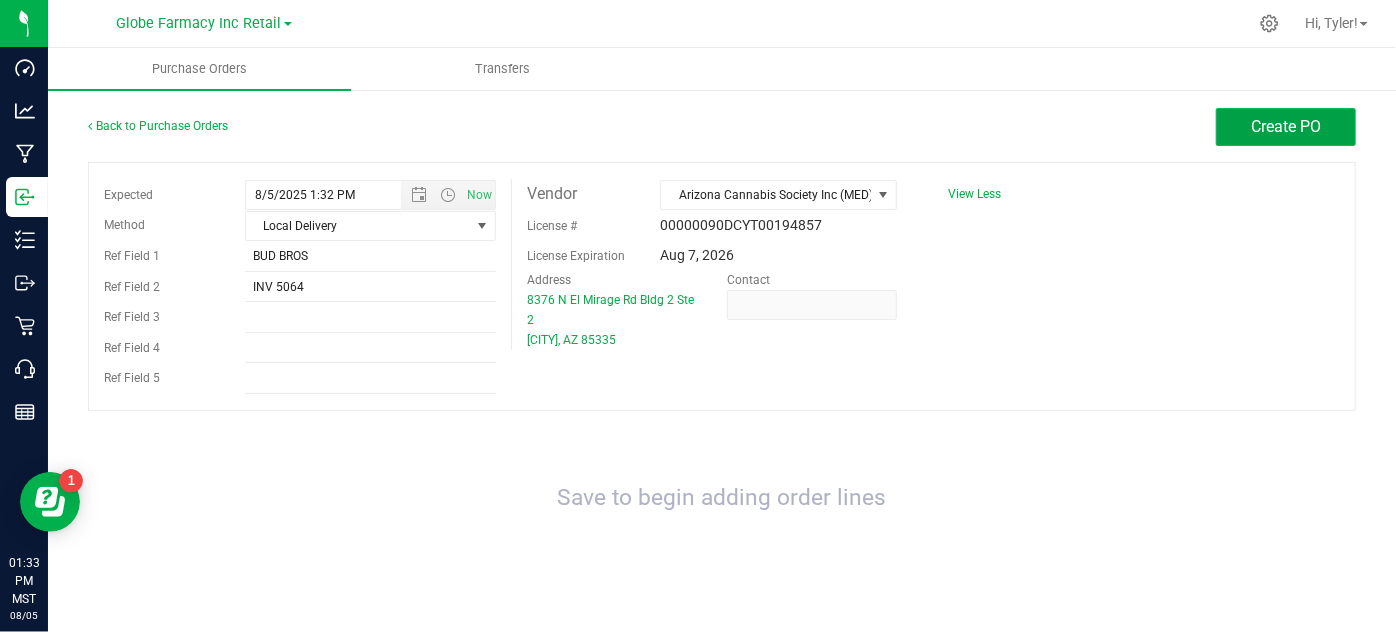 click on "Create PO" at bounding box center [1286, 127] 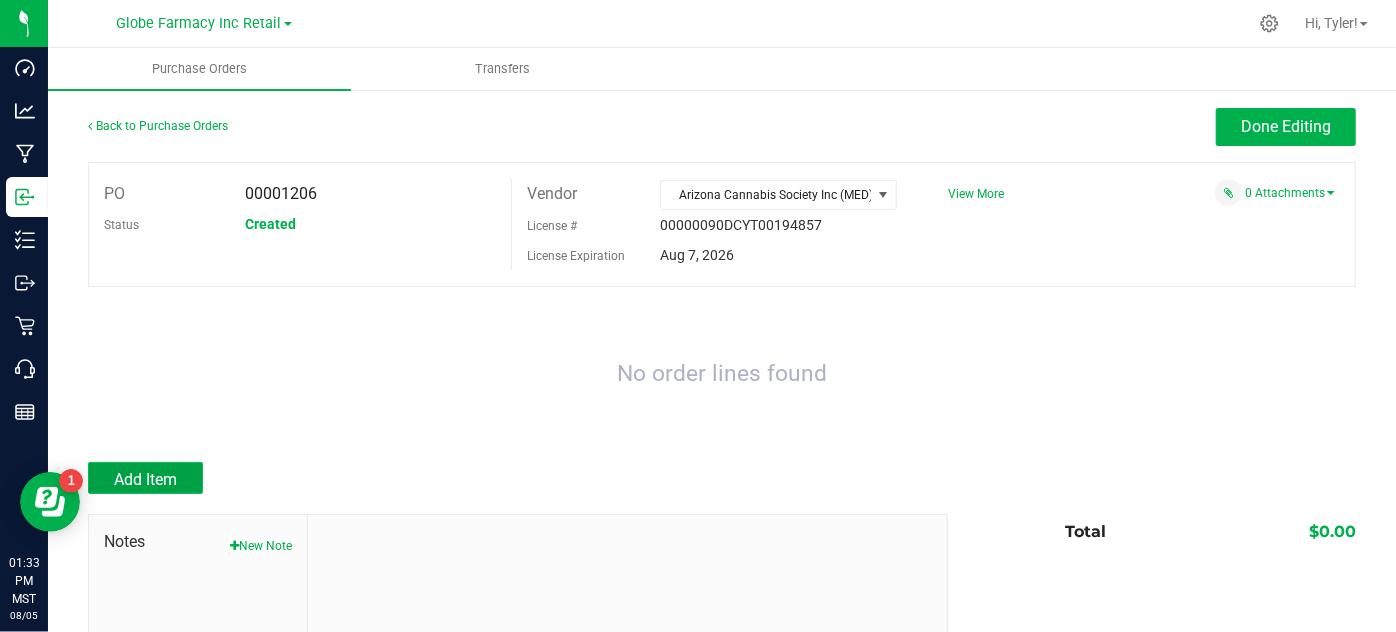 click on "Add Item" at bounding box center (145, 478) 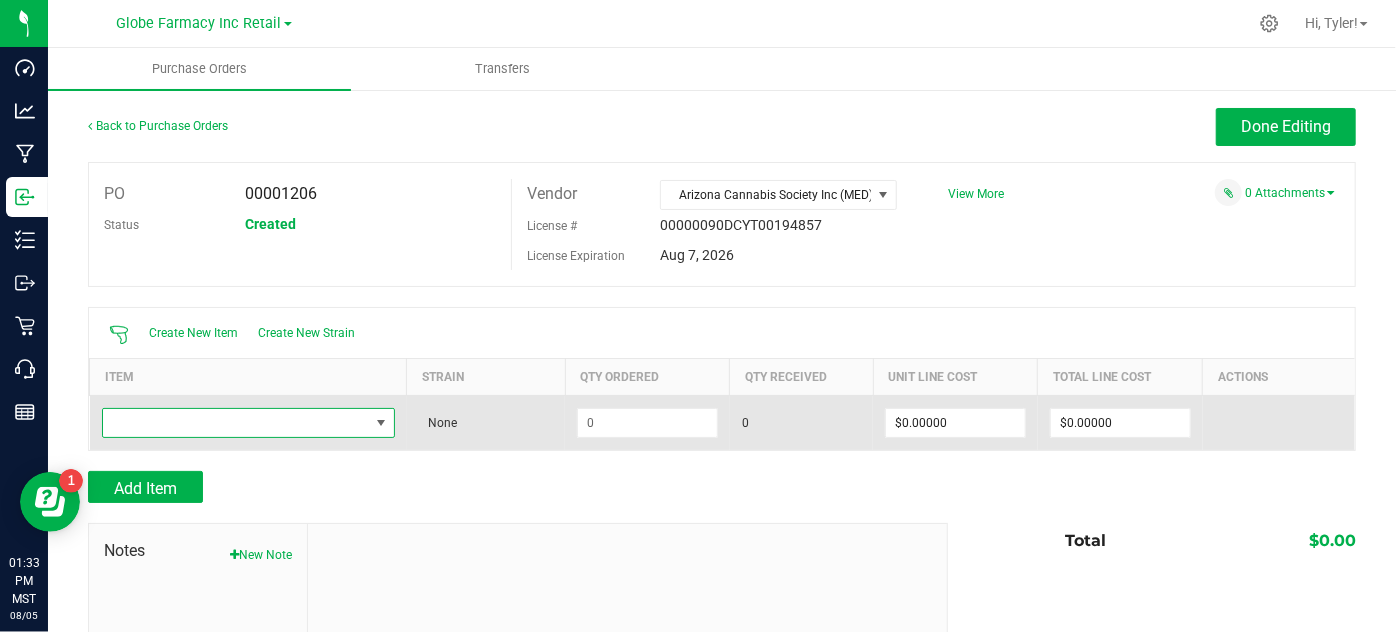 click at bounding box center (236, 423) 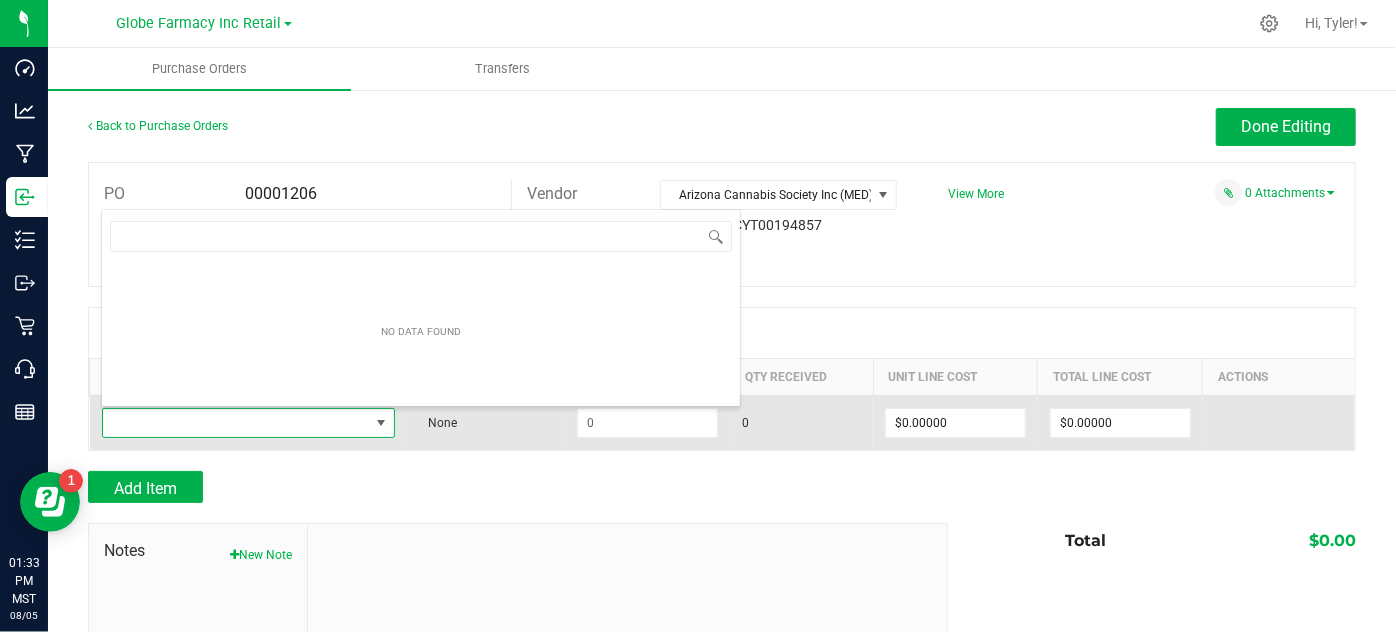 scroll, scrollTop: 99970, scrollLeft: 99709, axis: both 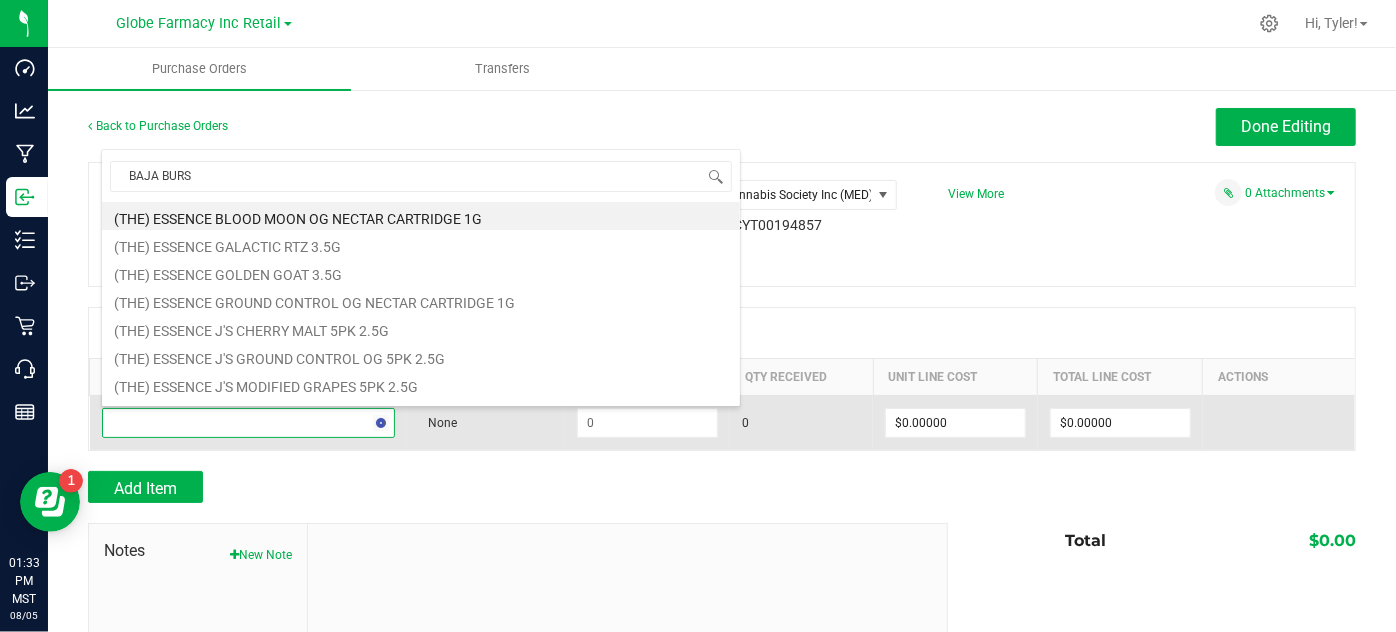 type on "BAJA BURST" 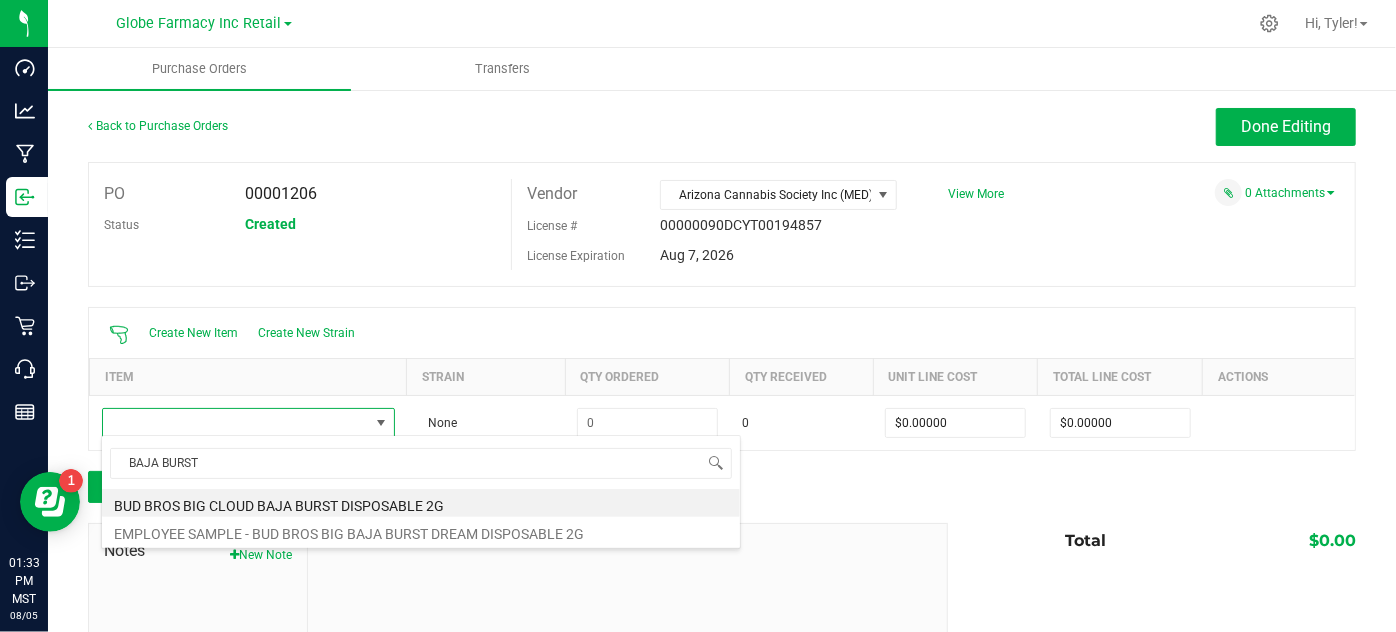 click on "BAJA BURST BUD BROS BIG CLOUD BAJA BURST DISPOSABLE 2G EMPLOYEE SAMPLE - BUD BROS BIG BAJA BURST DREAM DISPOSABLE 2G" at bounding box center [421, 492] 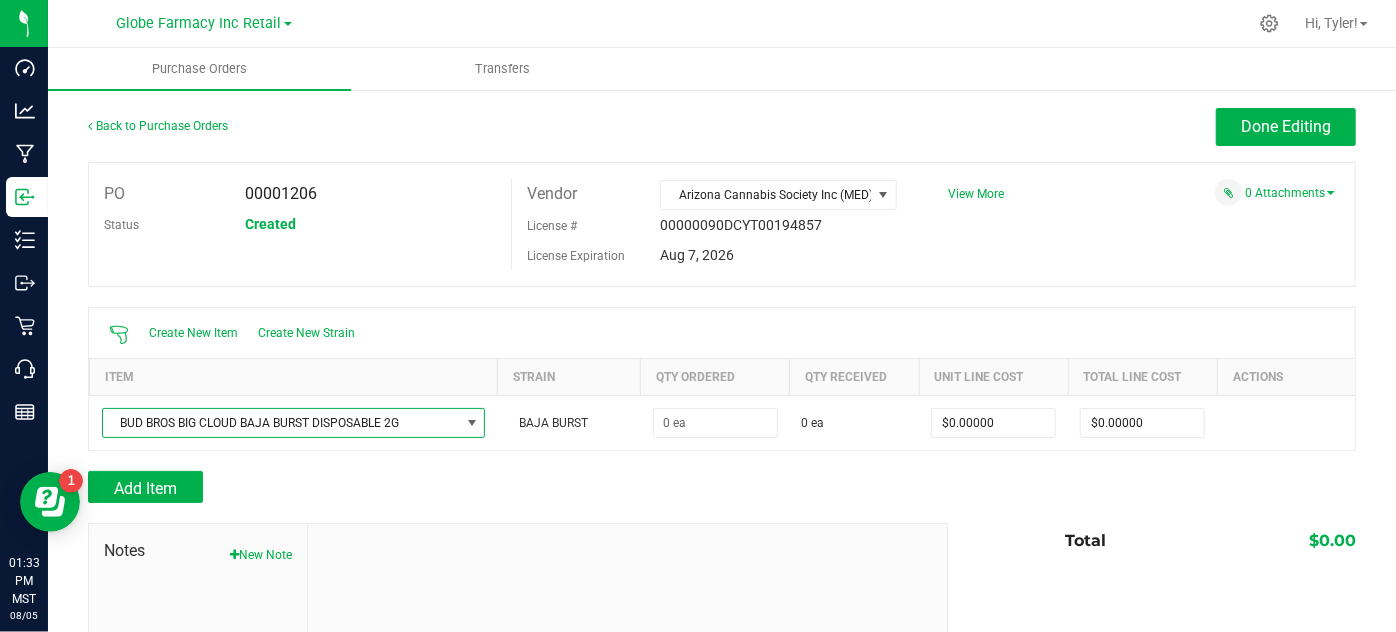 click at bounding box center [628, 658] 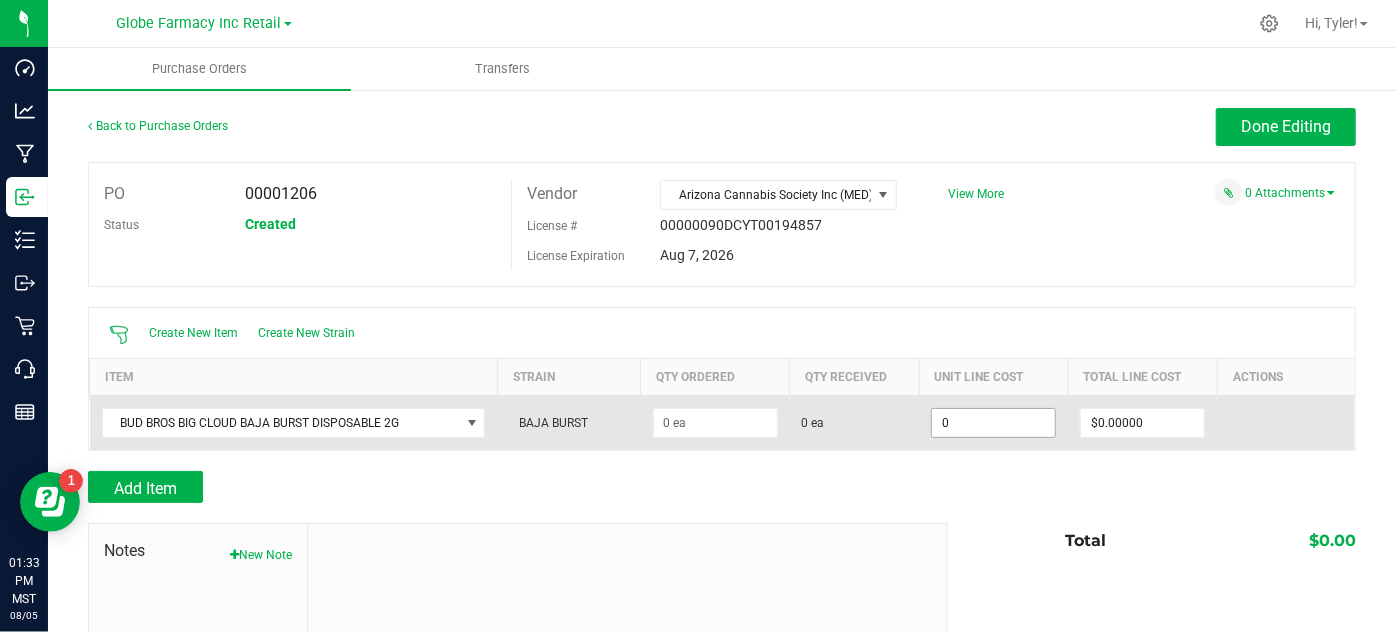 click on "0" at bounding box center (993, 423) 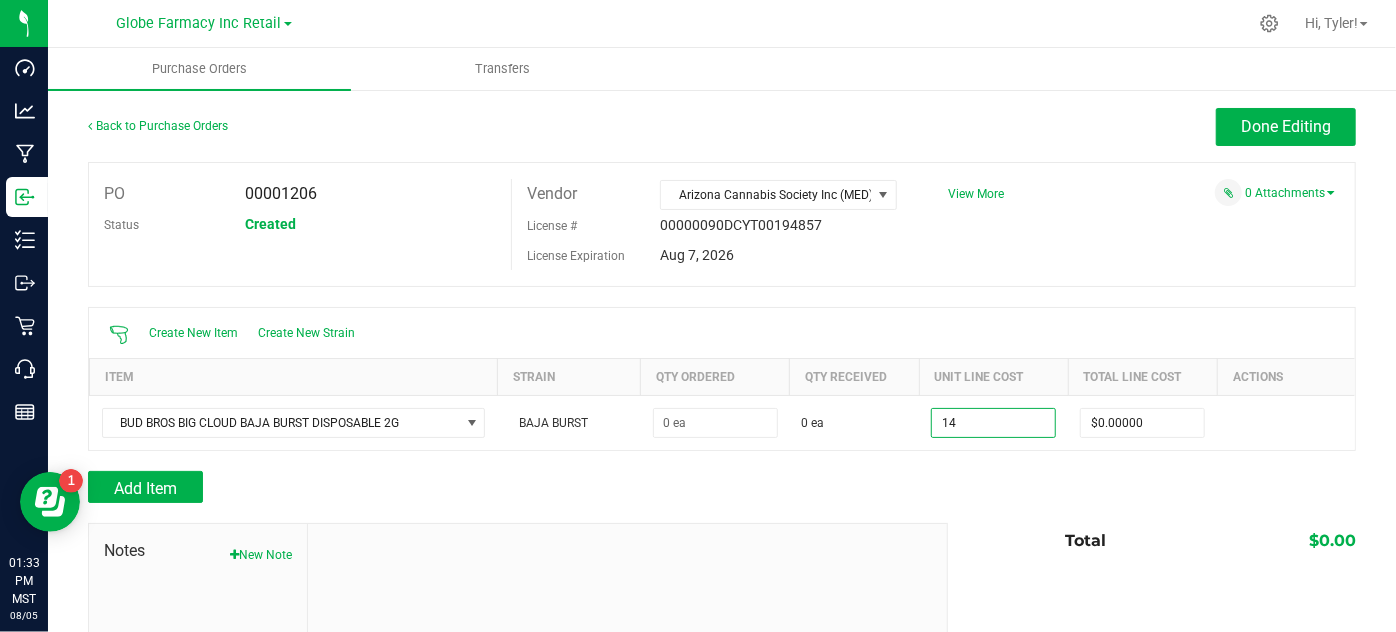 type on "$14.00000" 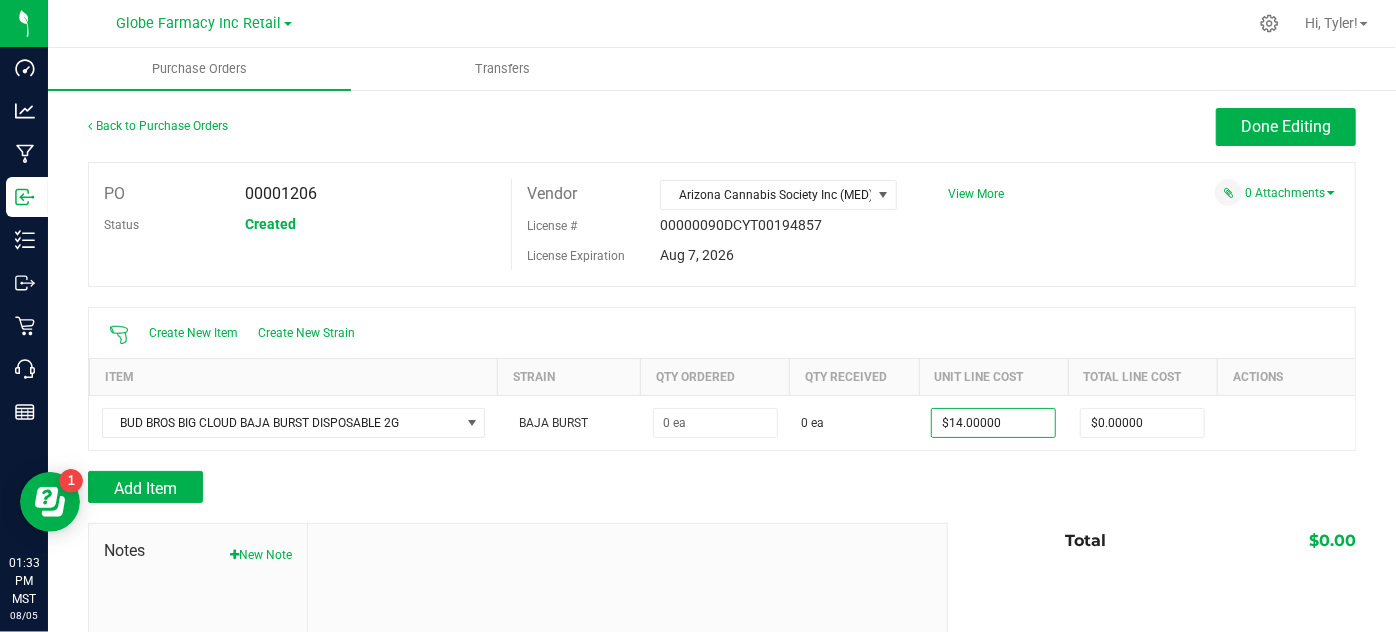 click on "Back to Purchase Orders
Done Editing
PO
00001206
Status
Created
Vendor
Arizona Cannabis Society Inc (MED)
License #
00000090DCYT00194857" at bounding box center (722, 450) 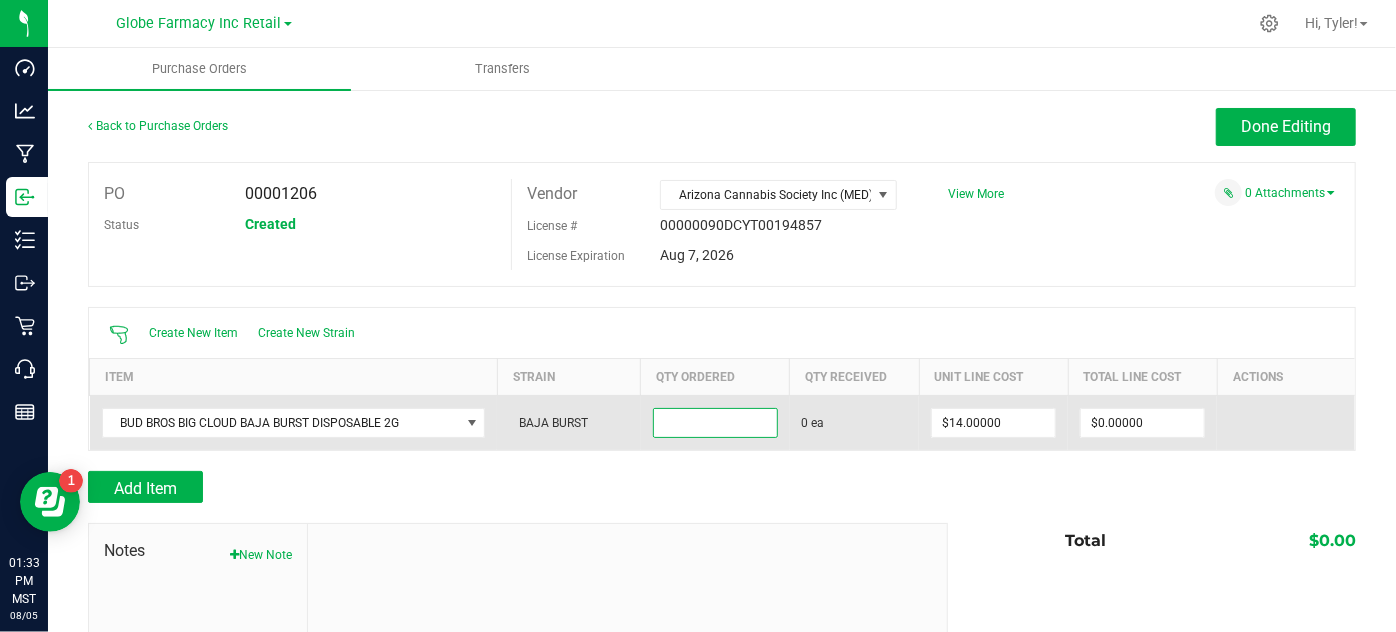 click at bounding box center [715, 423] 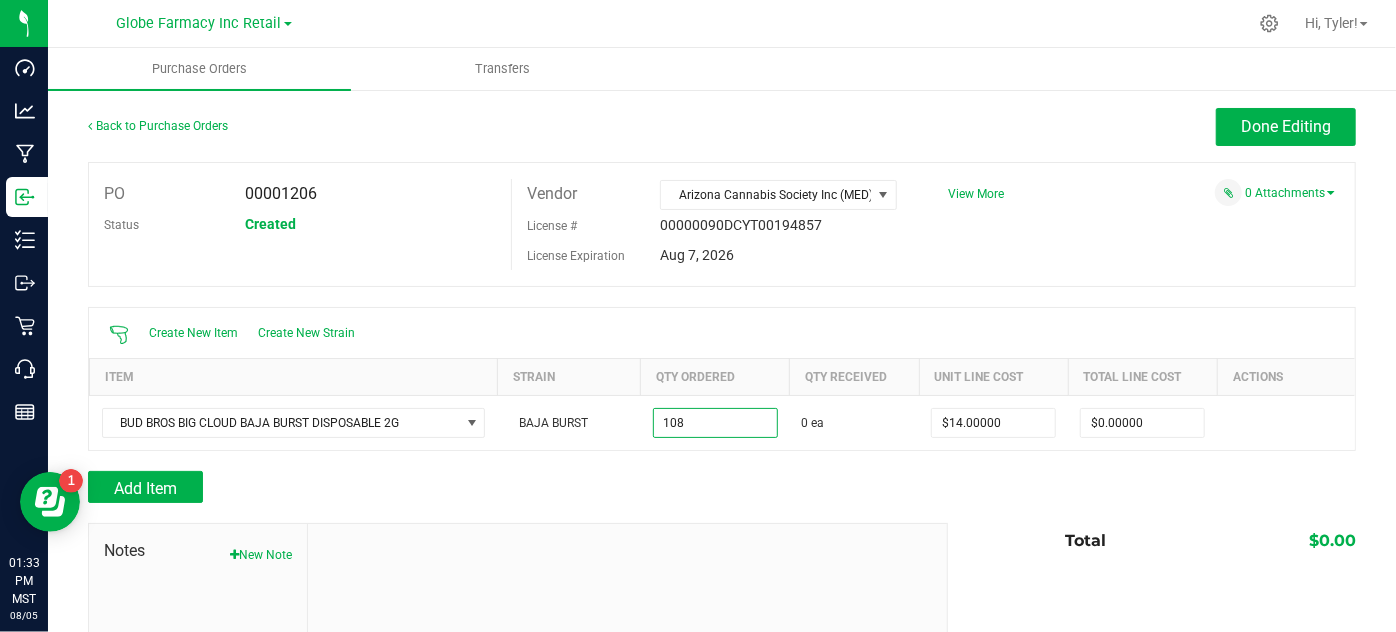 type on "108 ea" 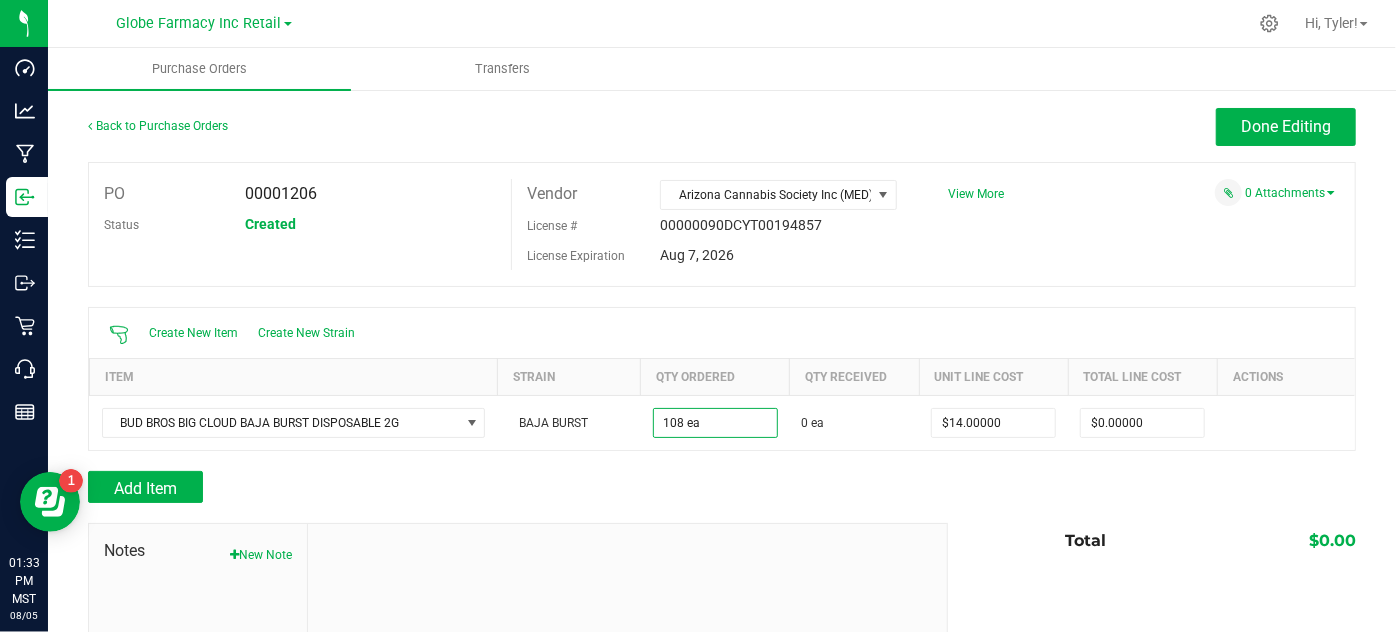 click on "Add Item" at bounding box center [510, 487] 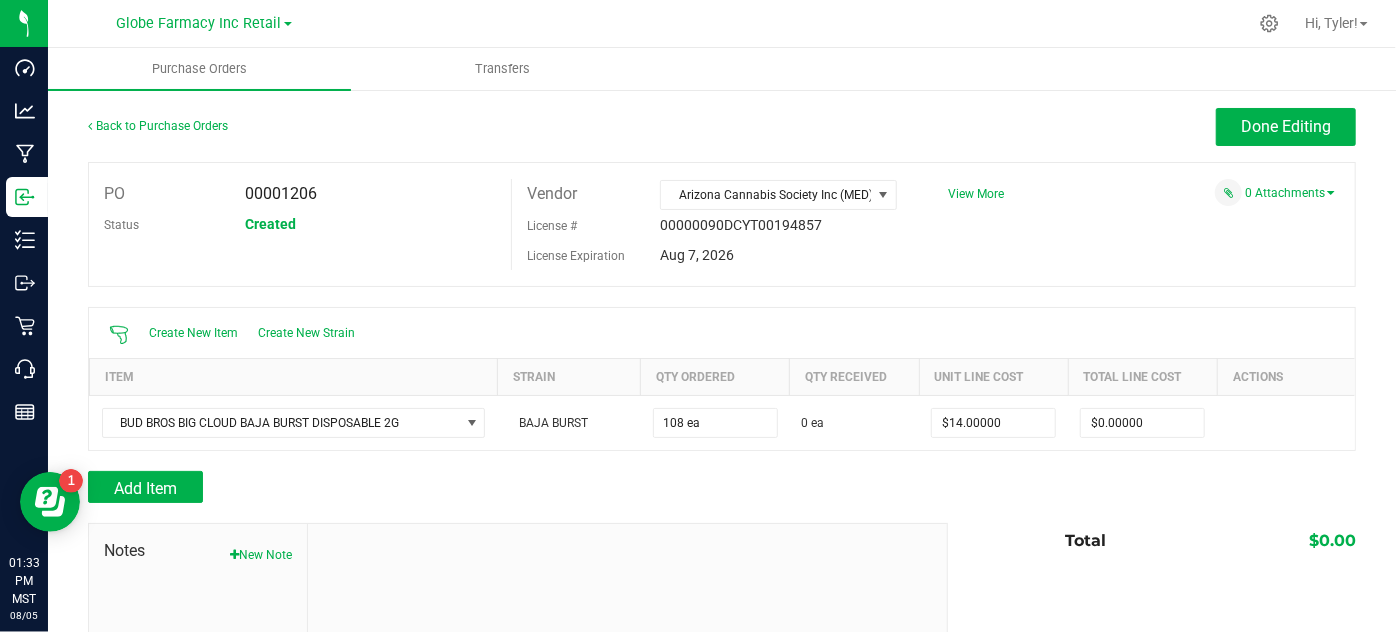type on "$1,512.00000" 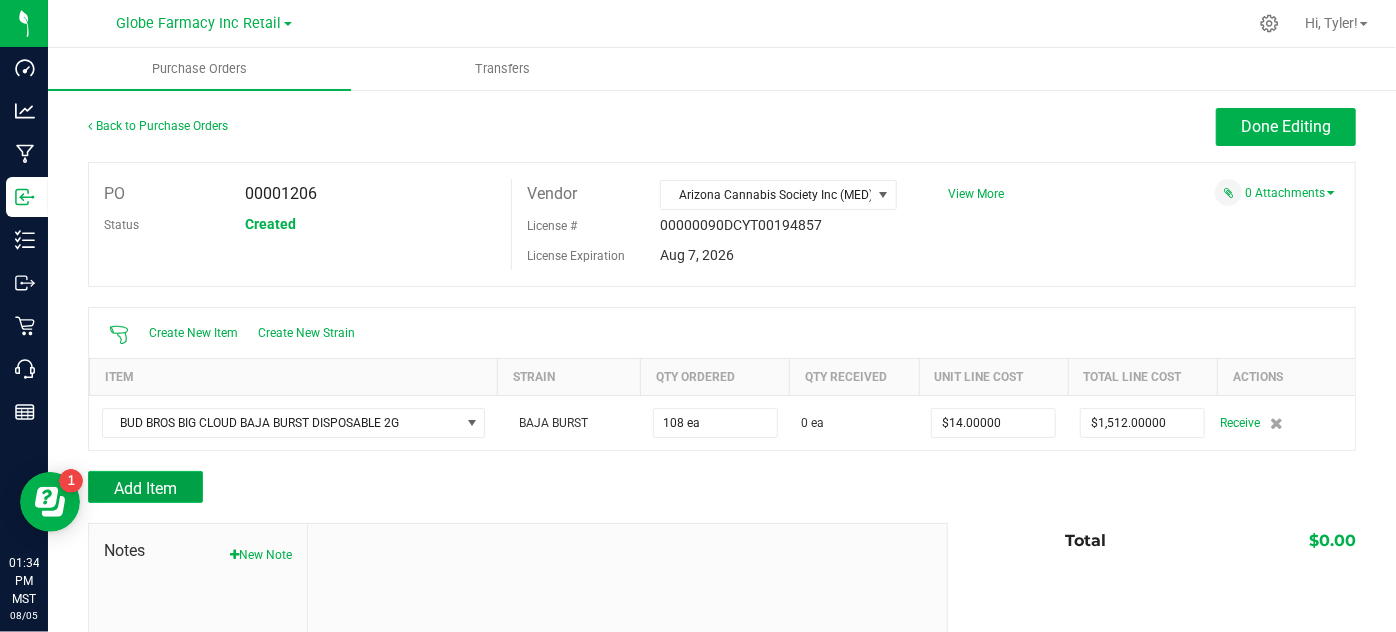 click on "Add Item" at bounding box center [145, 488] 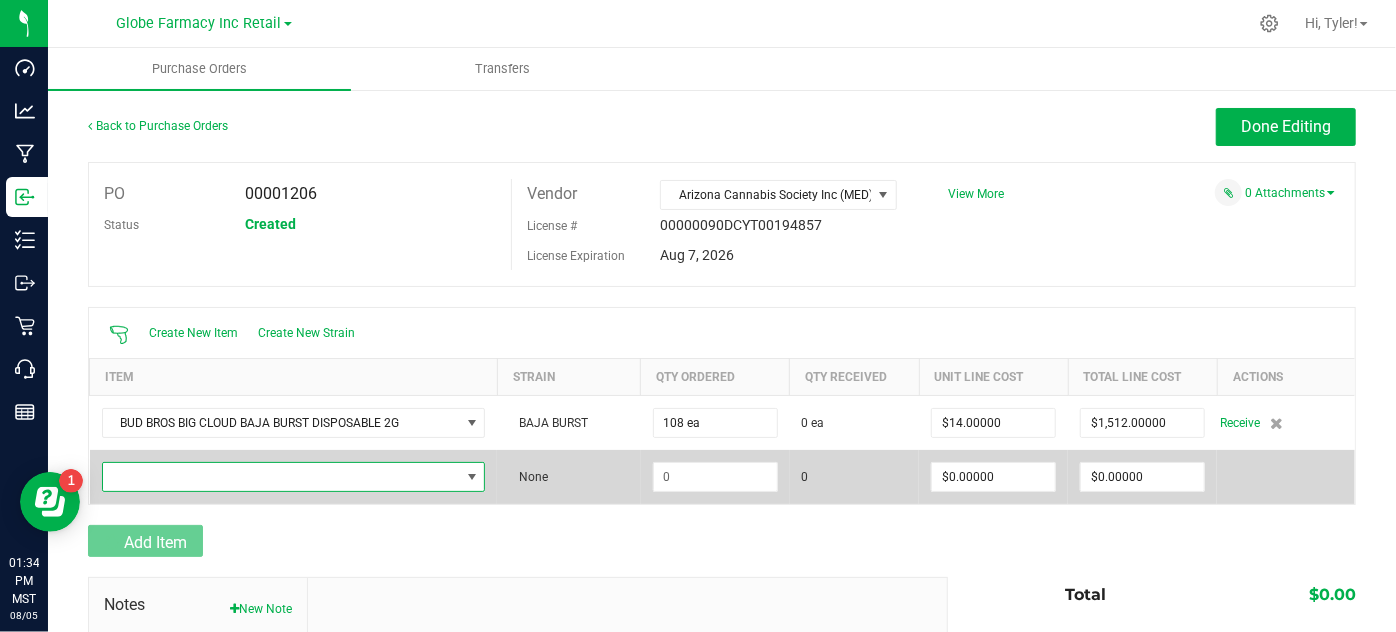 click at bounding box center [281, 477] 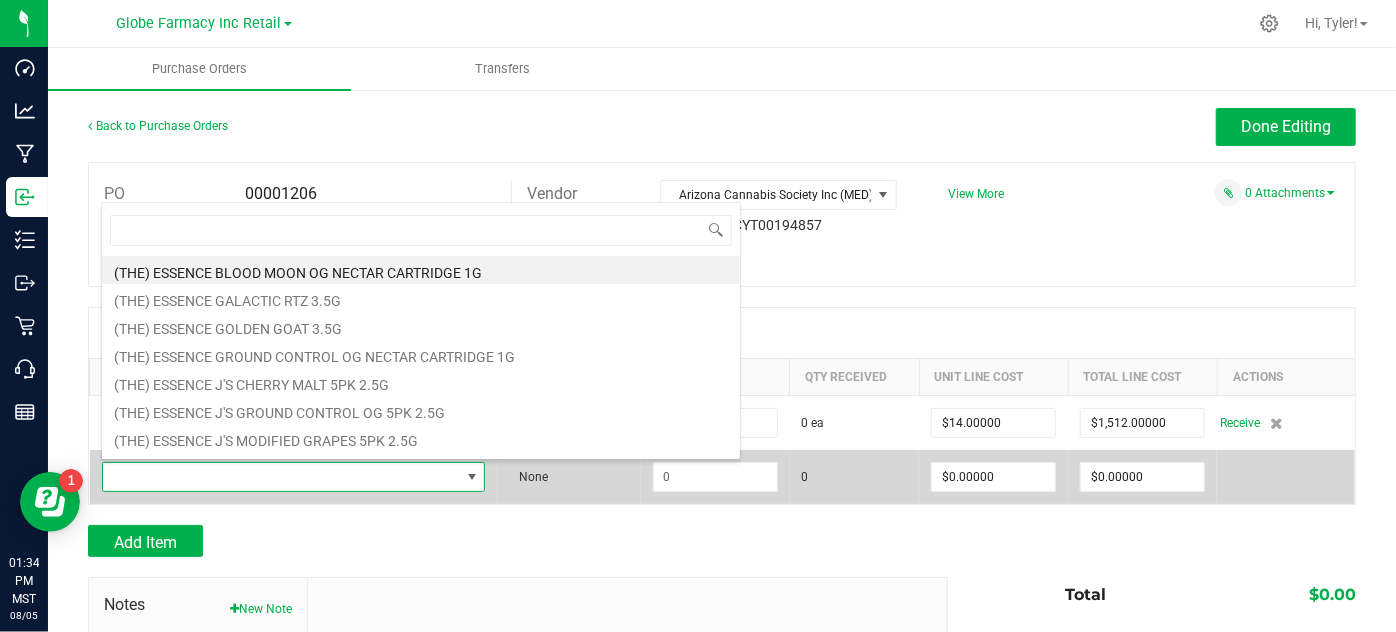 scroll, scrollTop: 99970, scrollLeft: 99618, axis: both 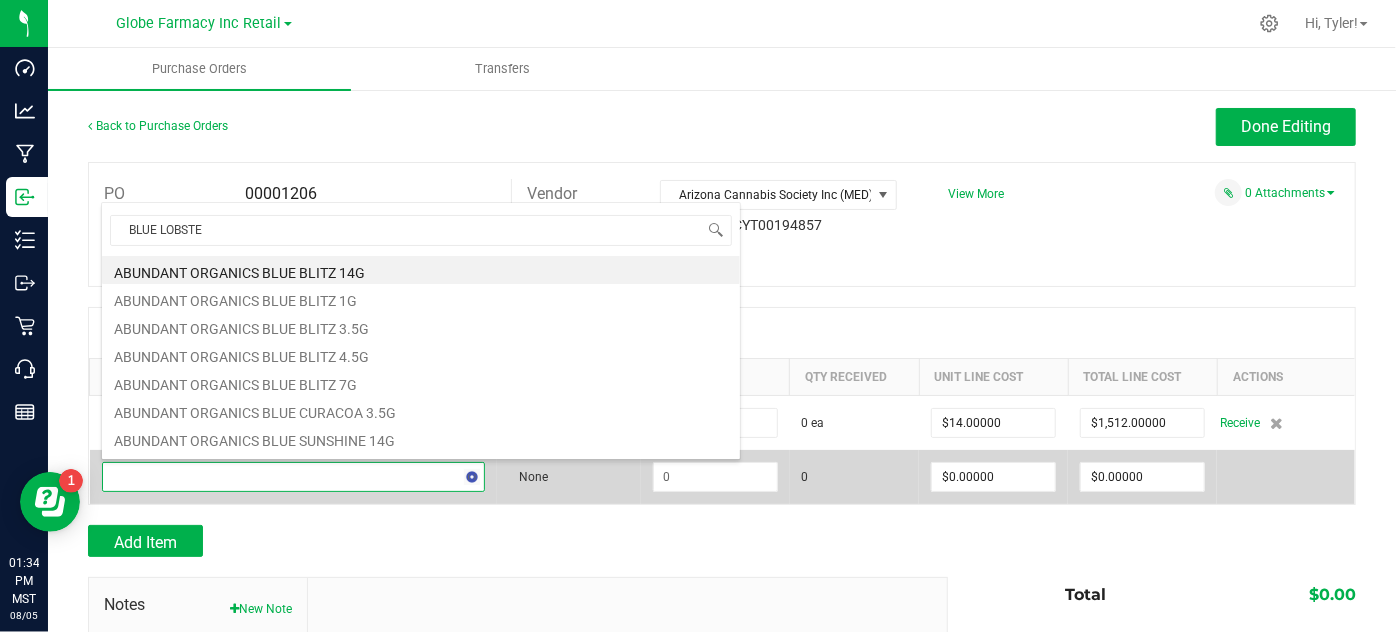 type on "BLUE LOBSTER" 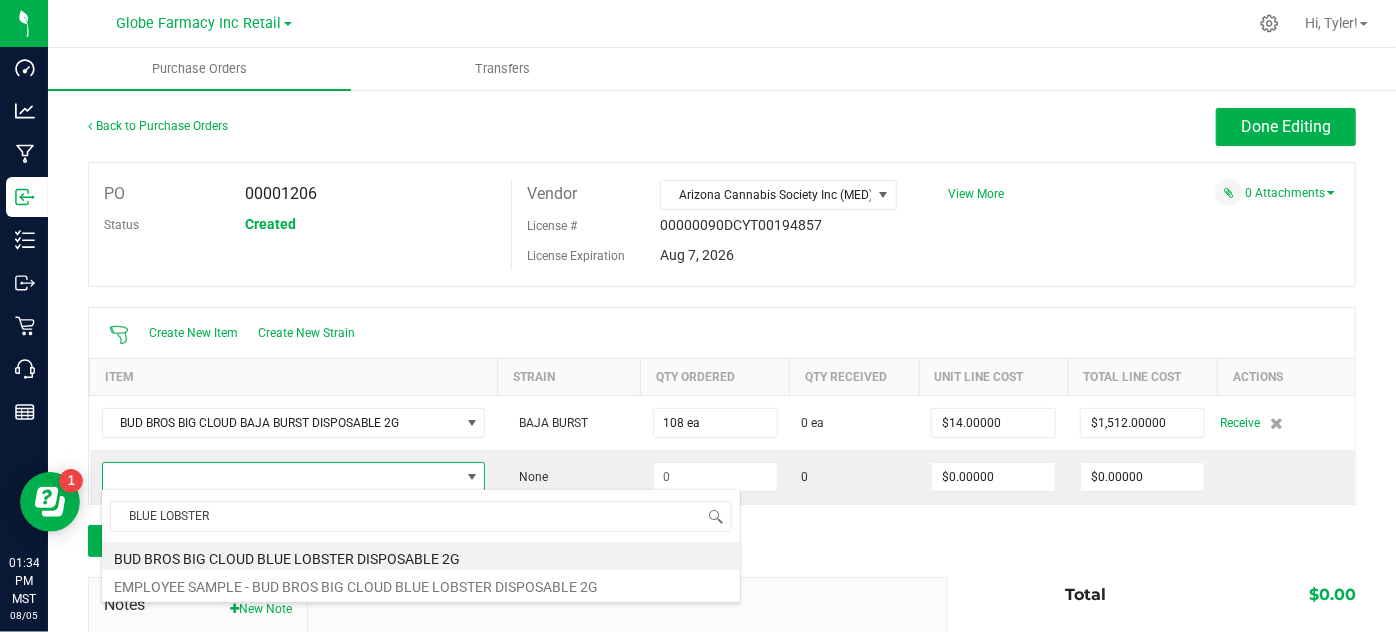 click on "BUD BROS BIG CLOUD BLUE LOBSTER DISPOSABLE 2G" at bounding box center (421, 556) 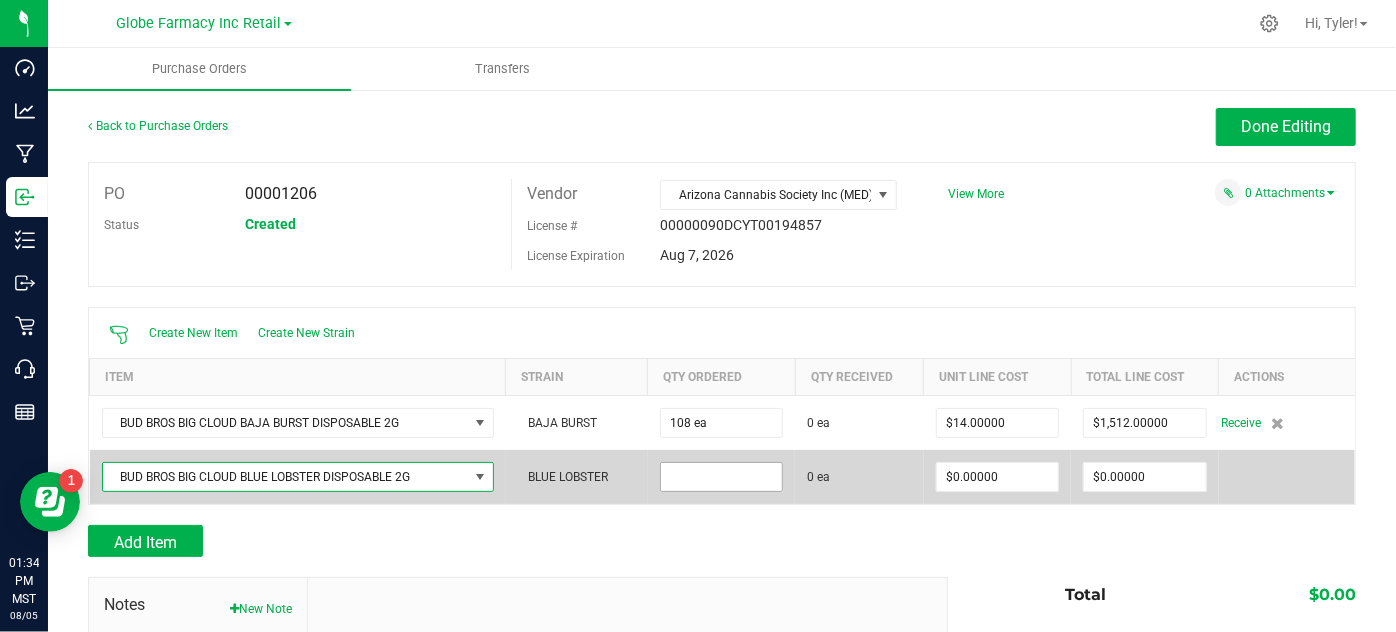 click at bounding box center (722, 477) 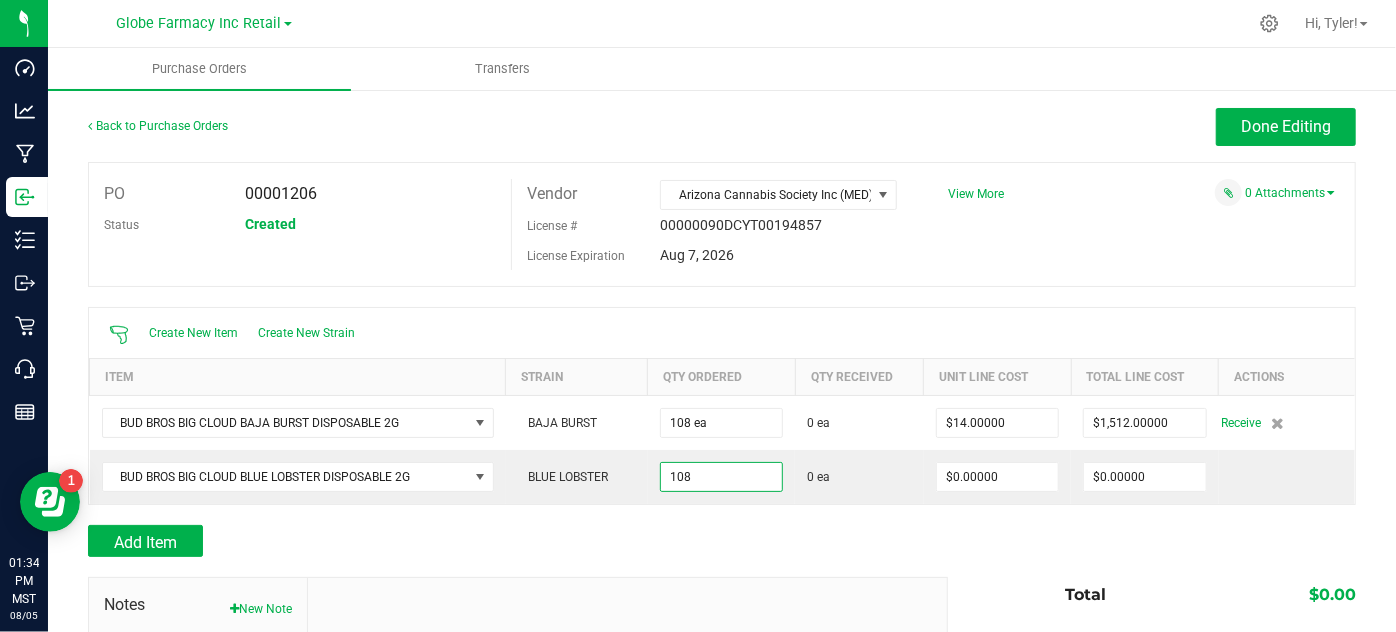 type on "108 ea" 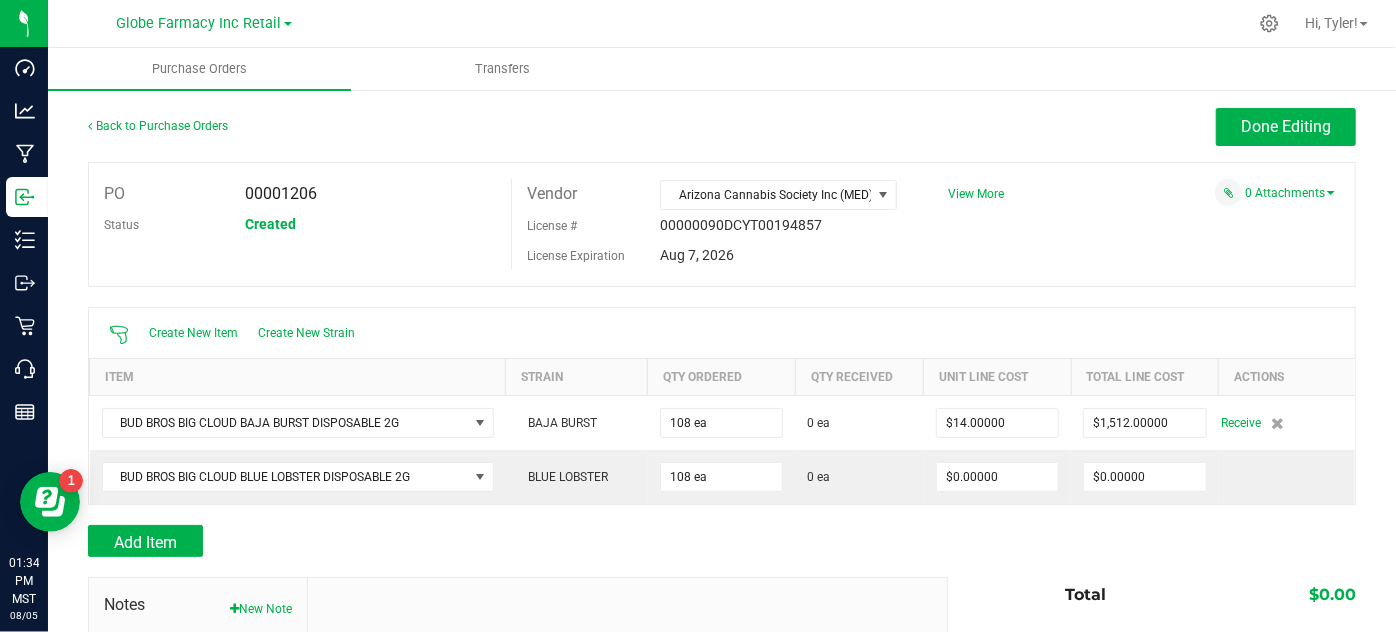 click on "Add Item" at bounding box center [510, 541] 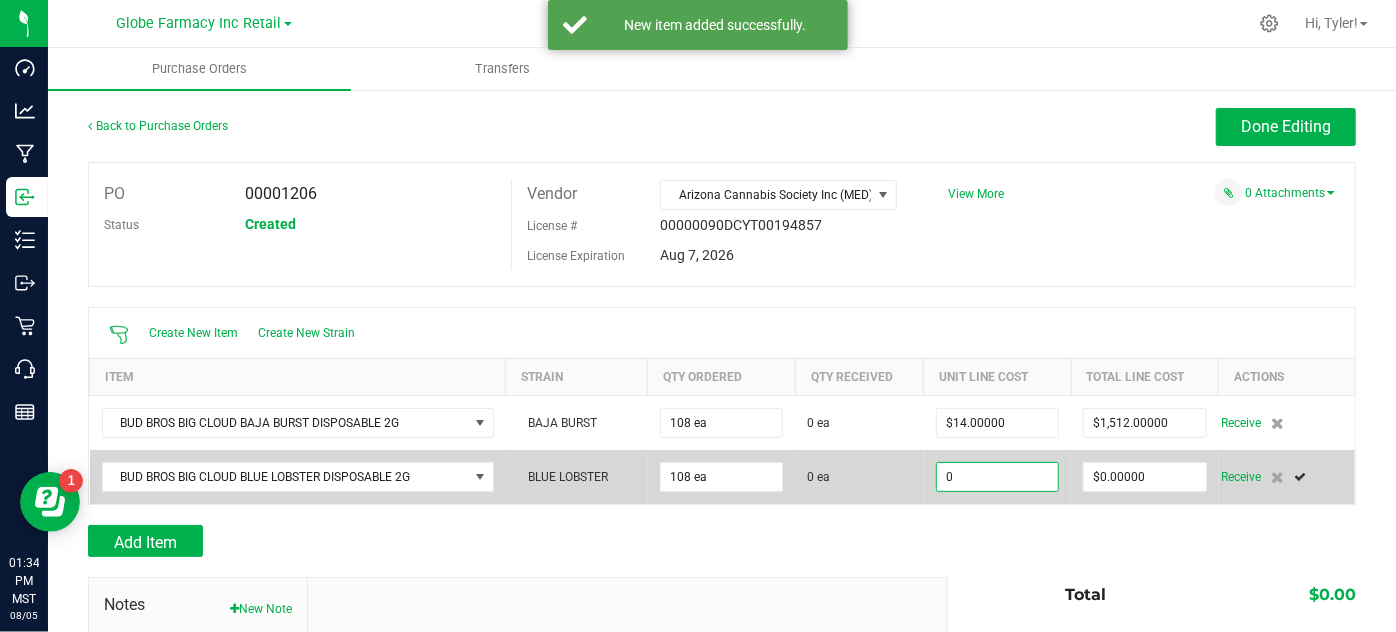 click on "0" at bounding box center (998, 477) 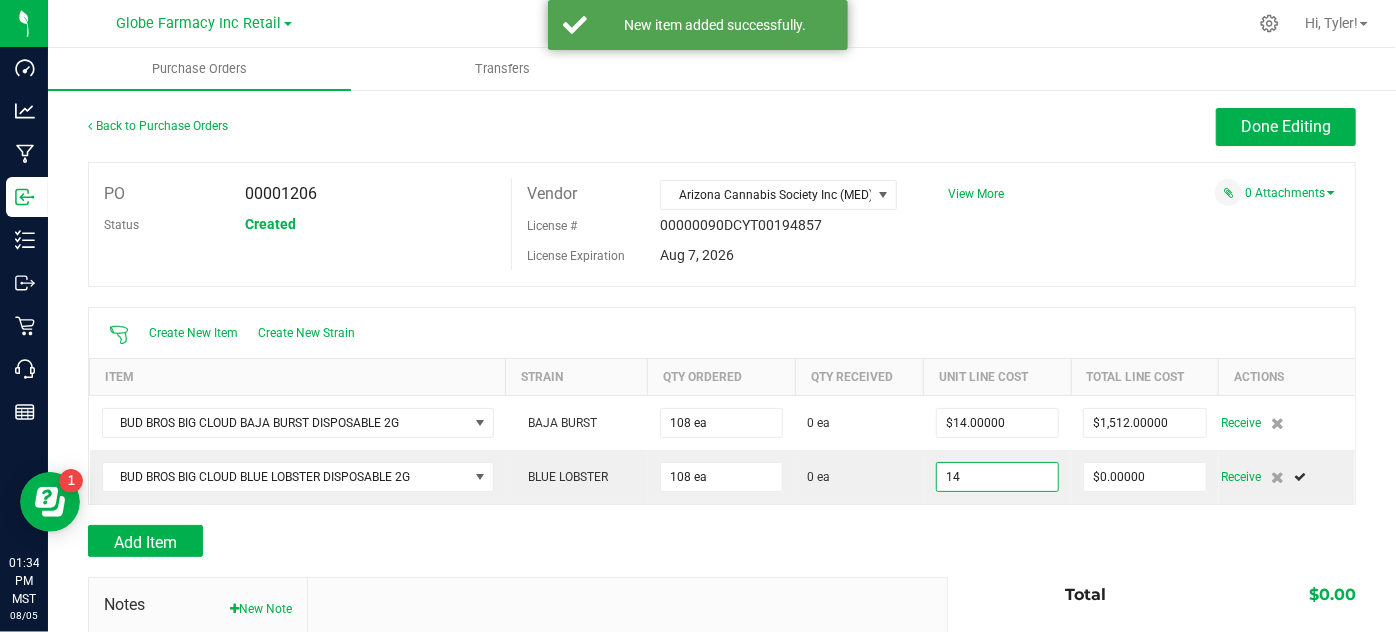 type on "$14.00000" 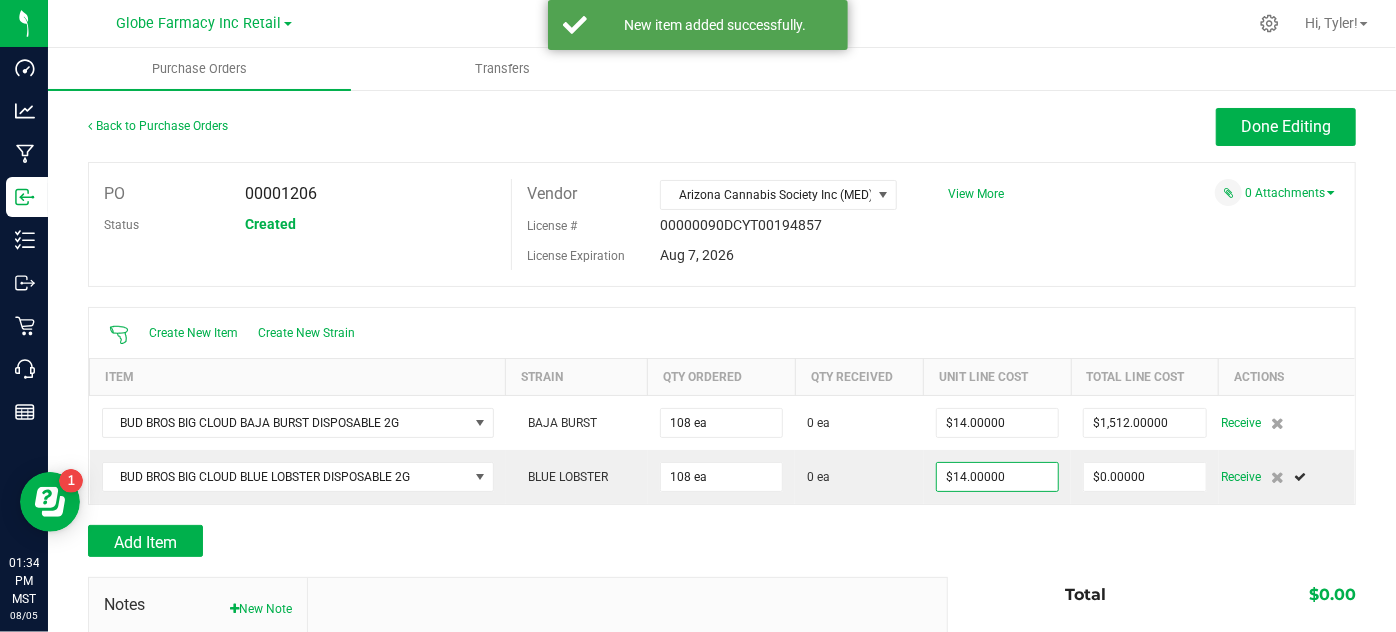 click at bounding box center [722, 515] 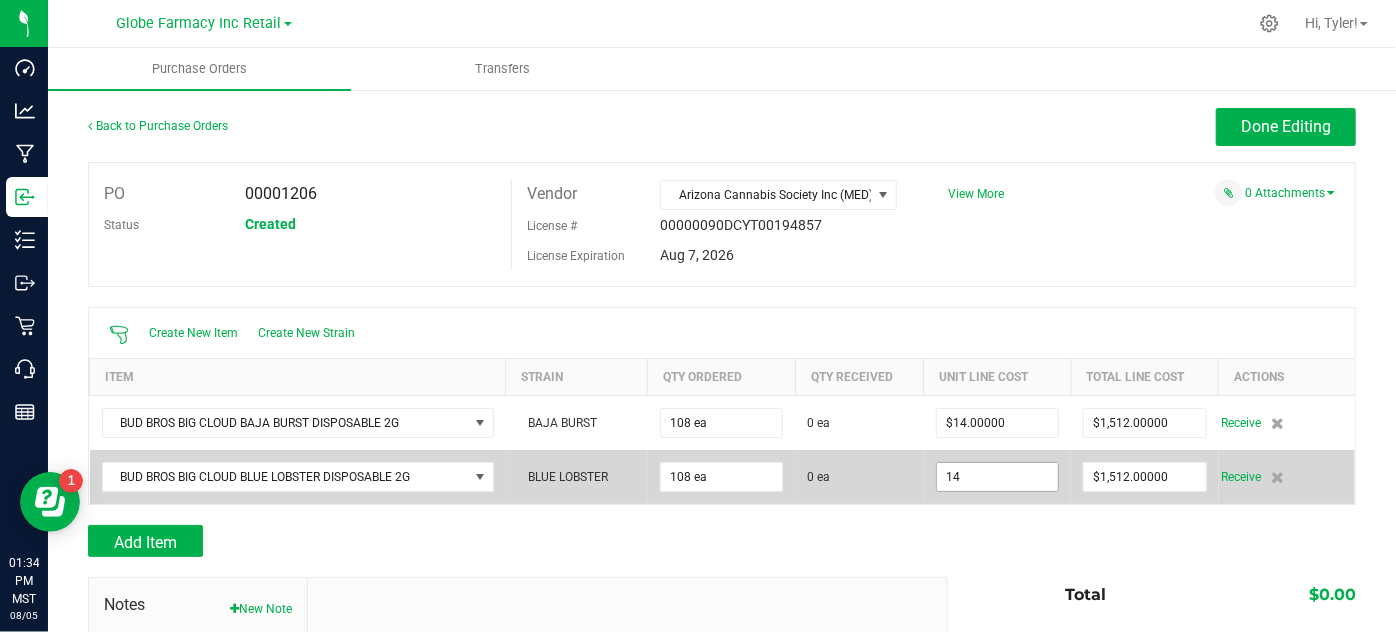 click on "14" at bounding box center [998, 477] 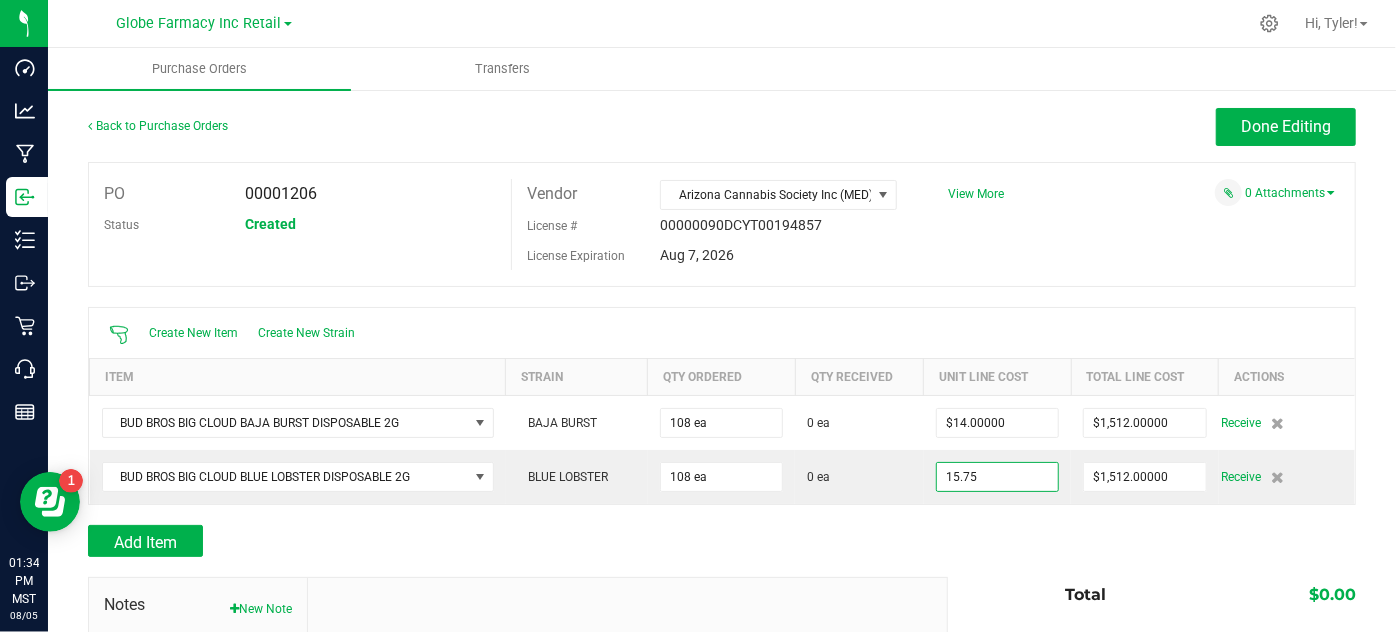 type on "$15.75000" 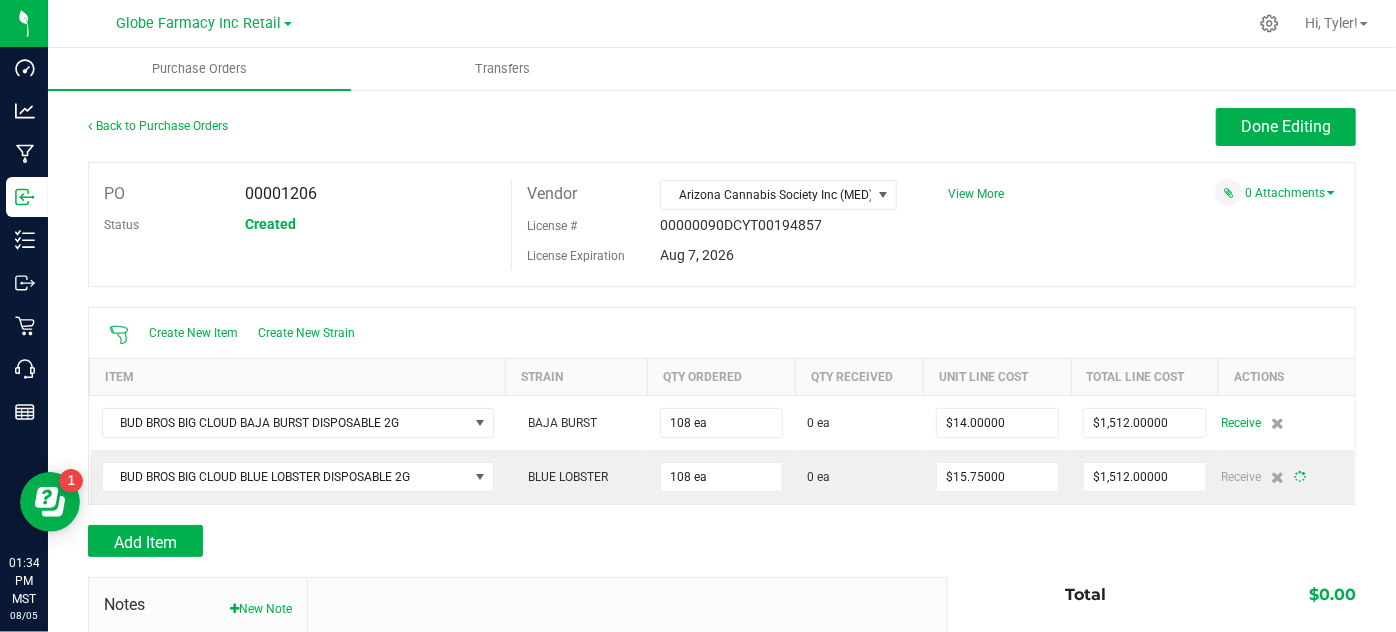 click on "Add Item" at bounding box center [722, 541] 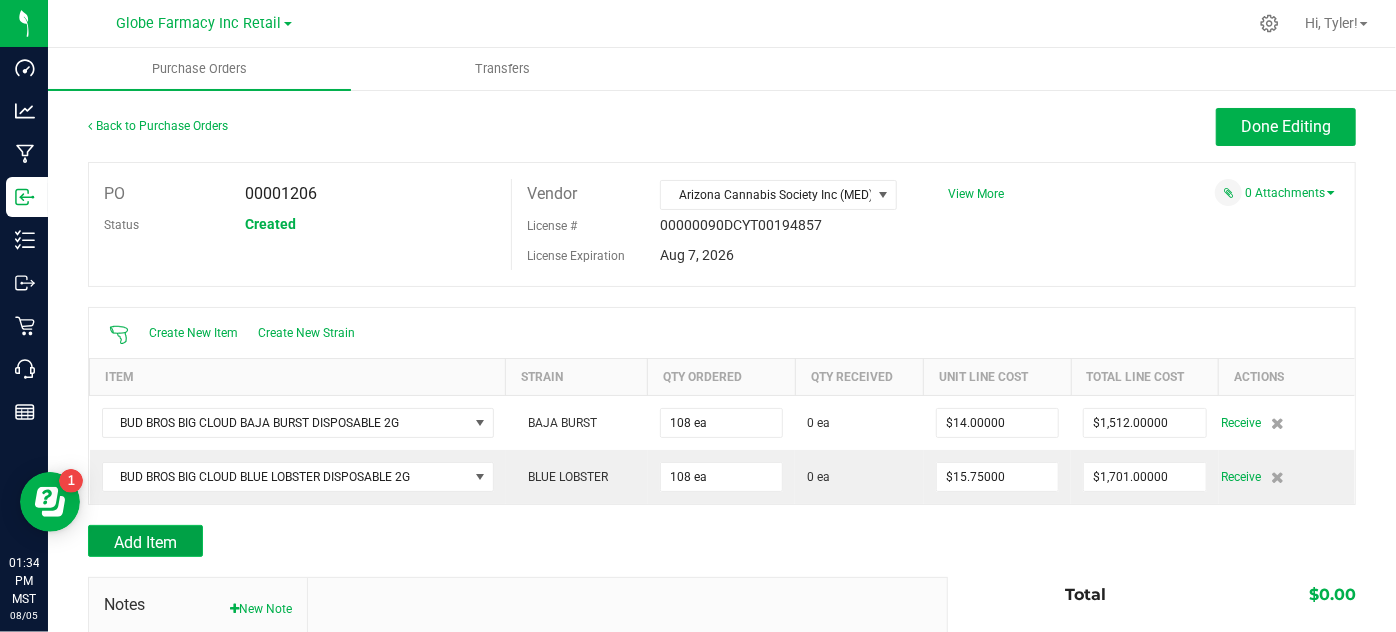 click on "Add Item" at bounding box center [145, 541] 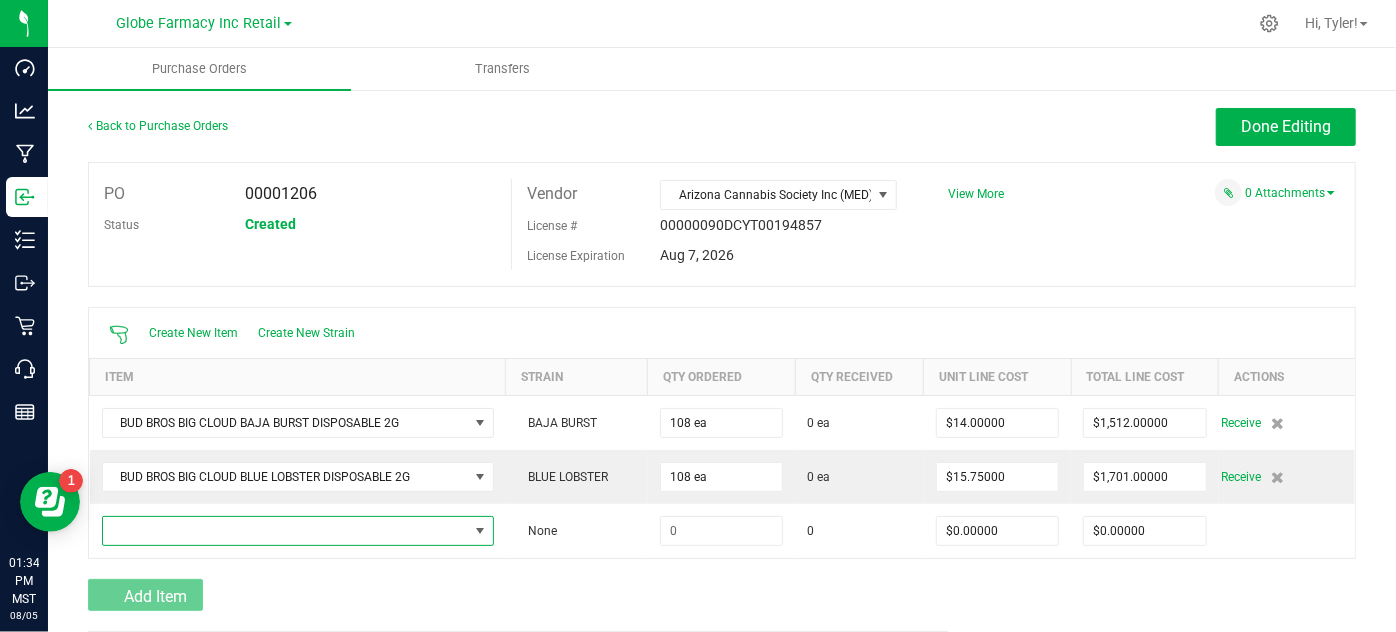click at bounding box center (285, 531) 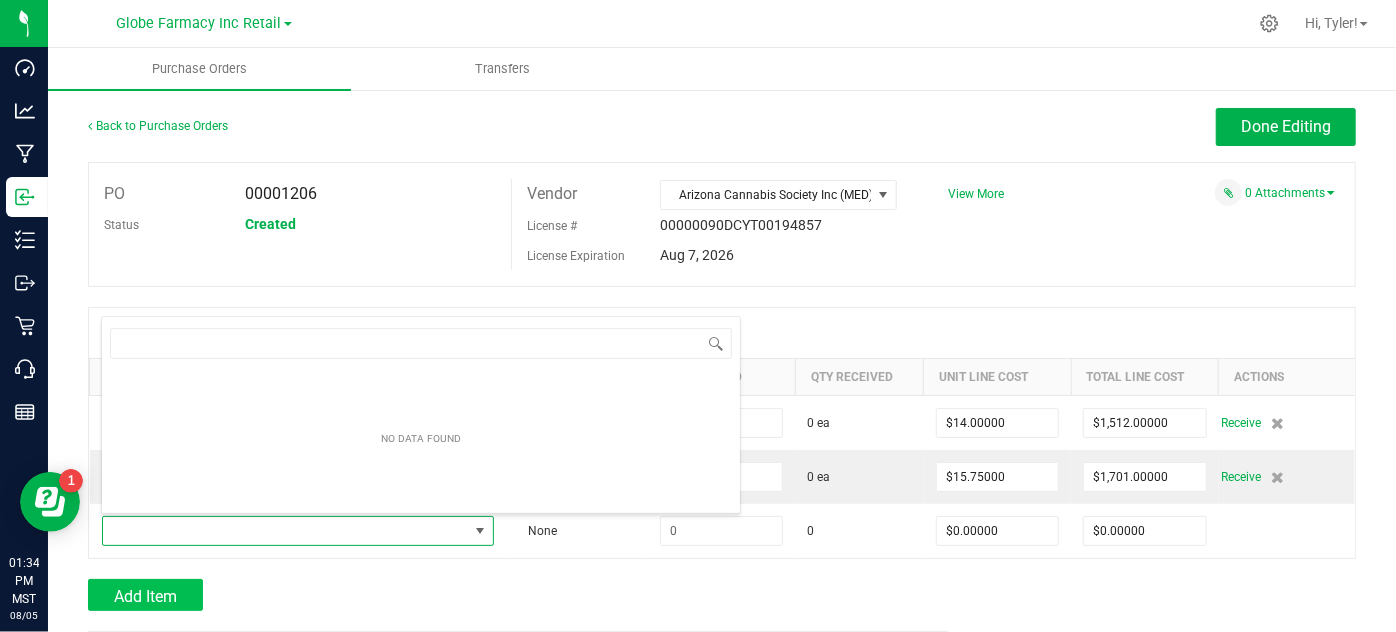 scroll, scrollTop: 99970, scrollLeft: 99608, axis: both 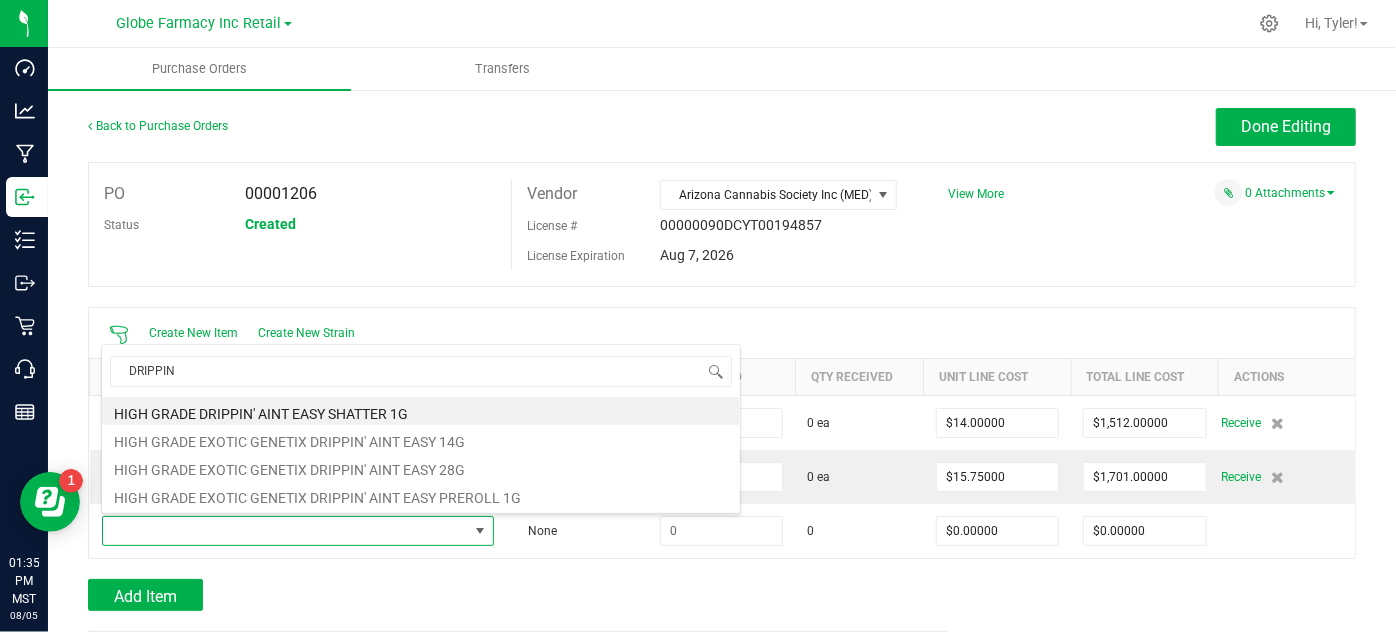 type on "DRIPPIN" 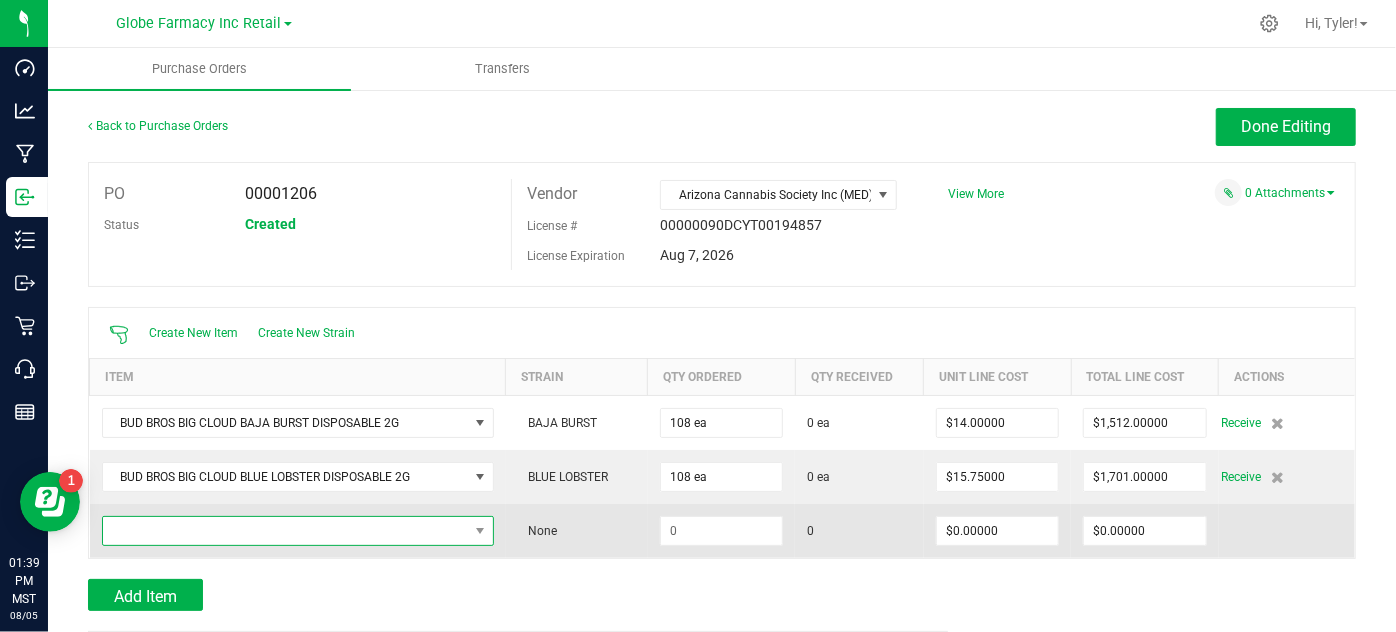 click at bounding box center [285, 531] 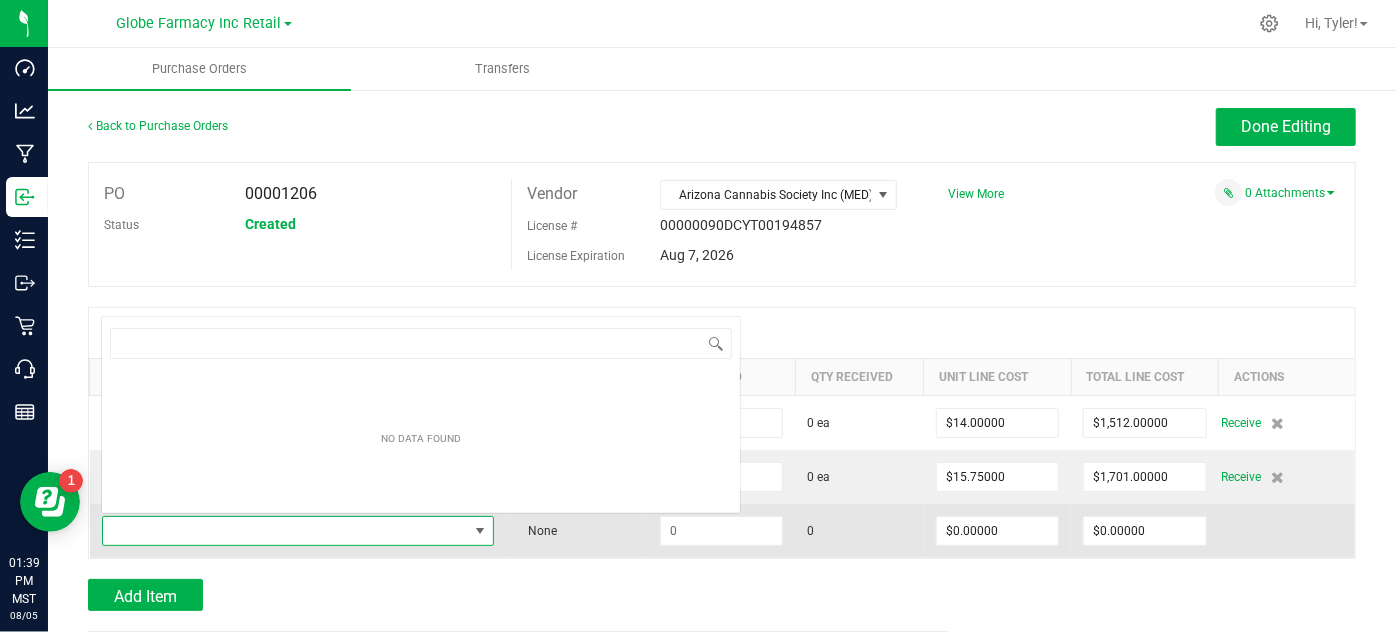 scroll, scrollTop: 0, scrollLeft: 0, axis: both 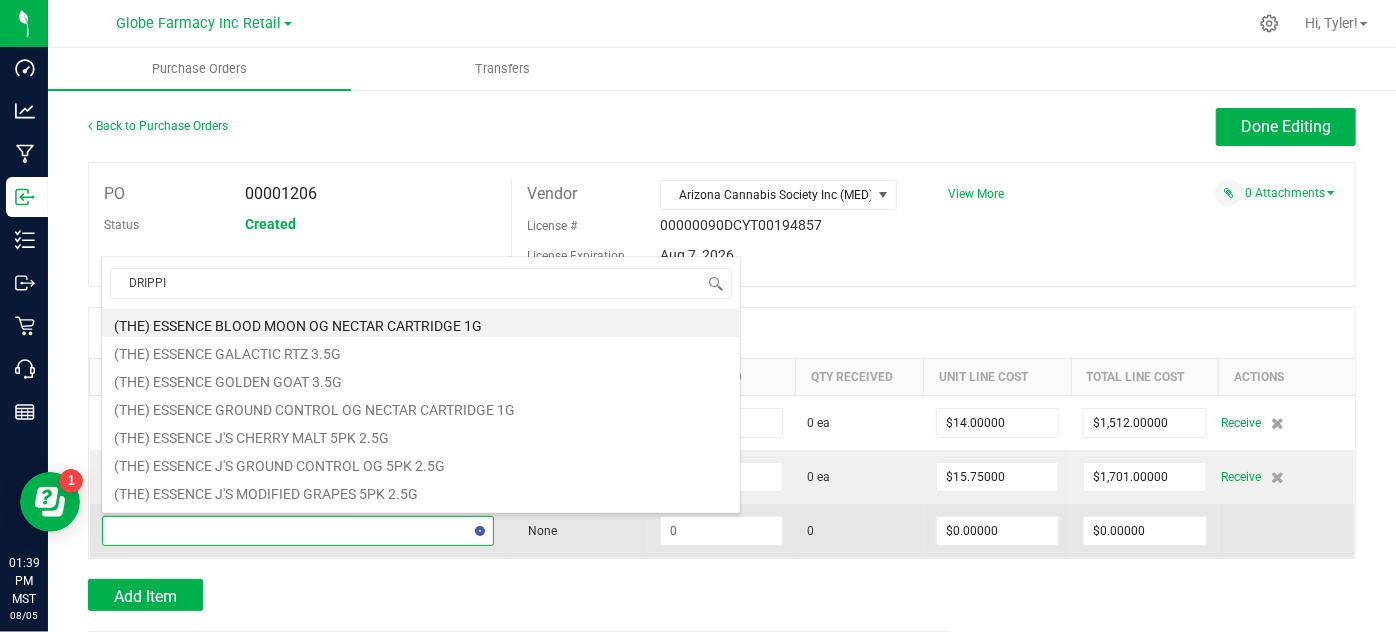 type on "DRIPPIN" 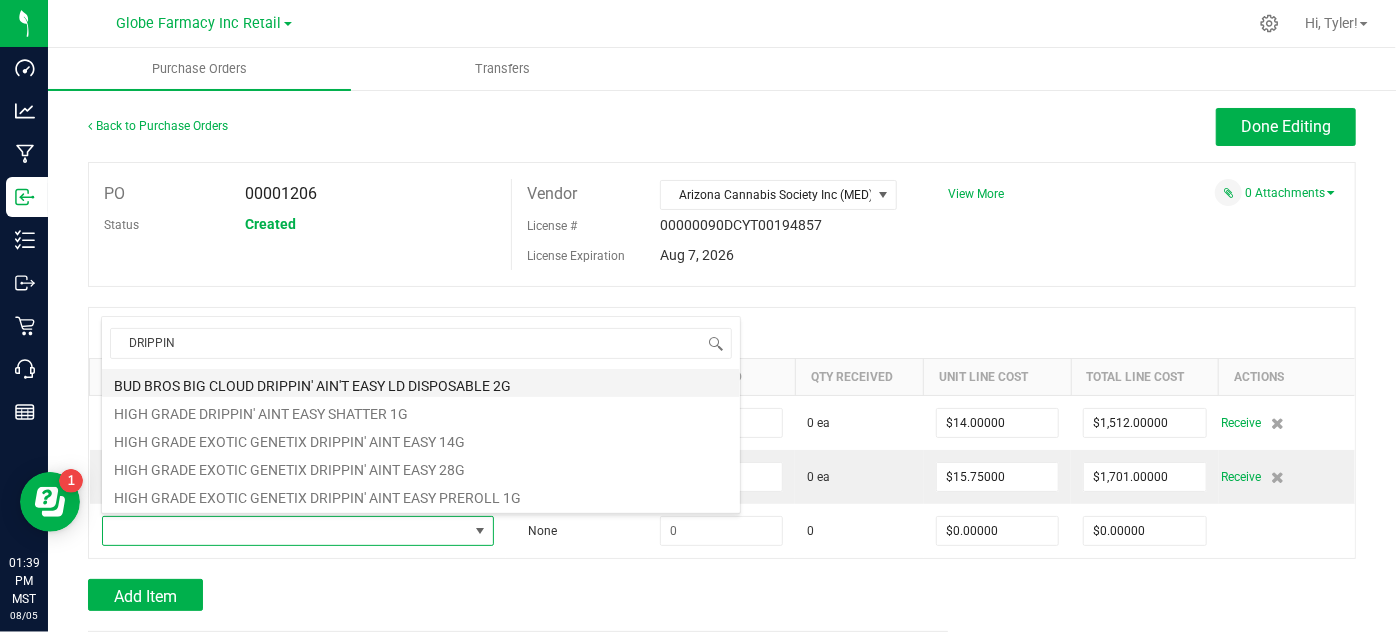 click on "BUD BROS BIG CLOUD DRIPPIN' AIN'T EASY LD DISPOSABLE 2G" at bounding box center (421, 383) 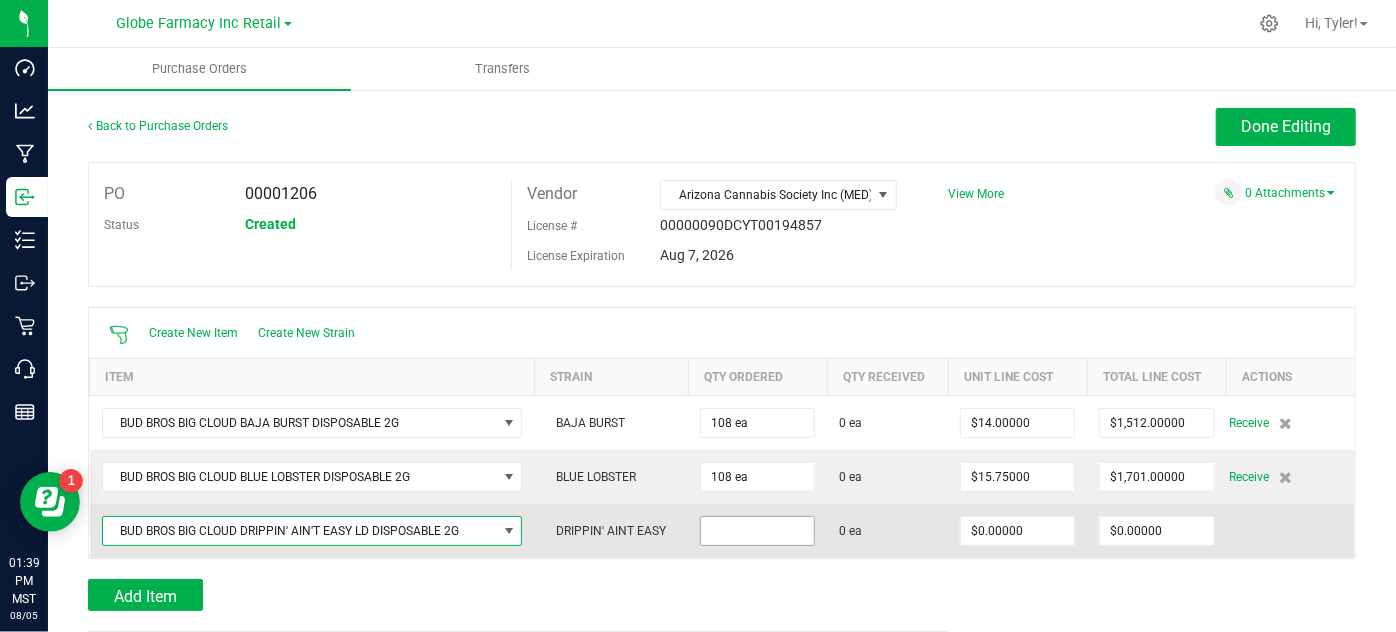 click at bounding box center [757, 531] 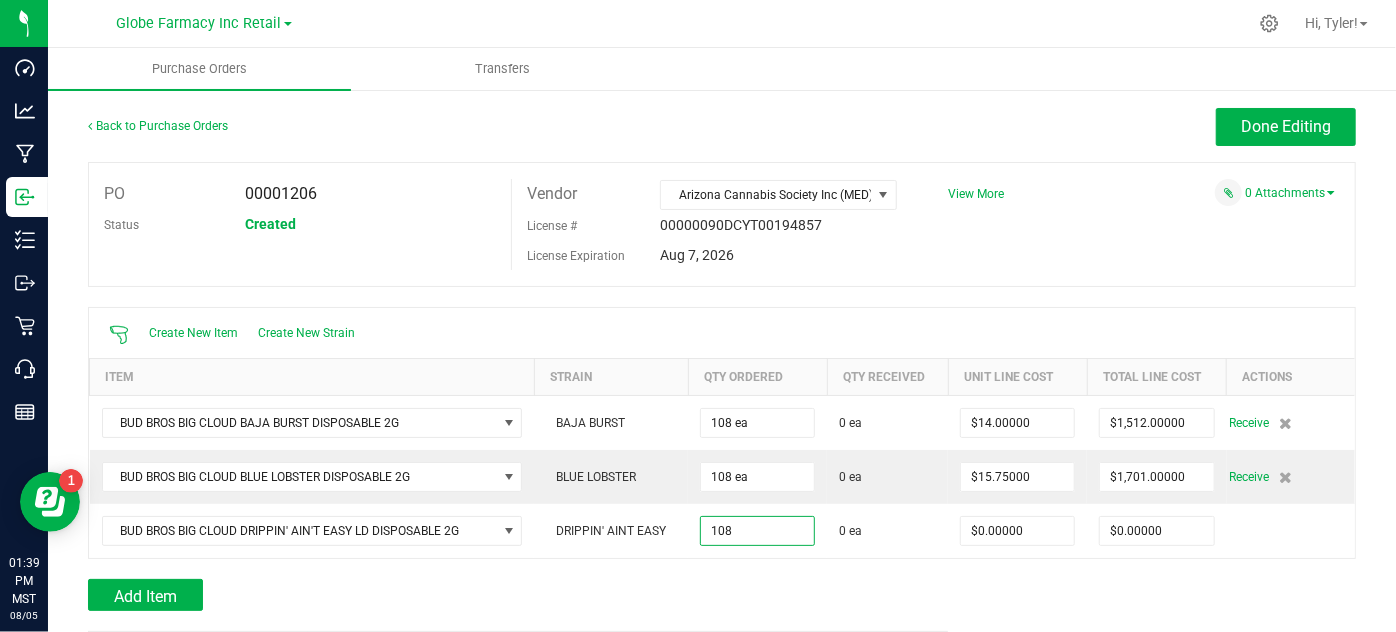 type on "108 ea" 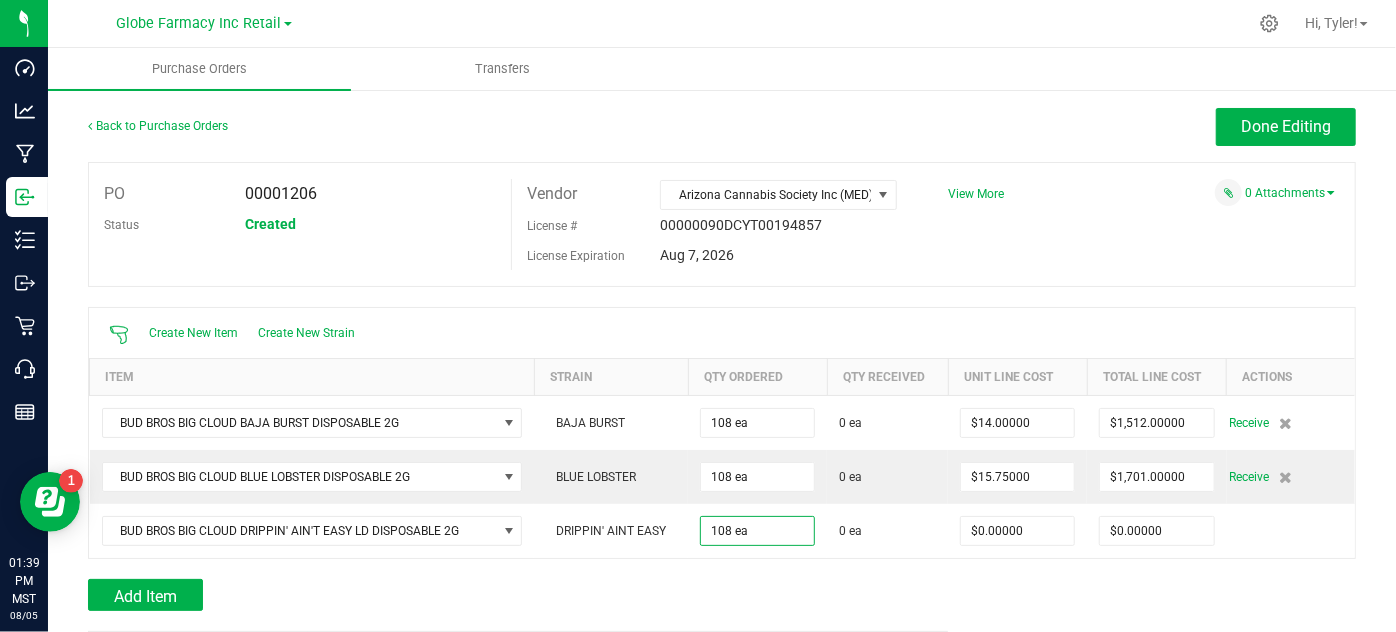 click on "Add Item" at bounding box center [510, 595] 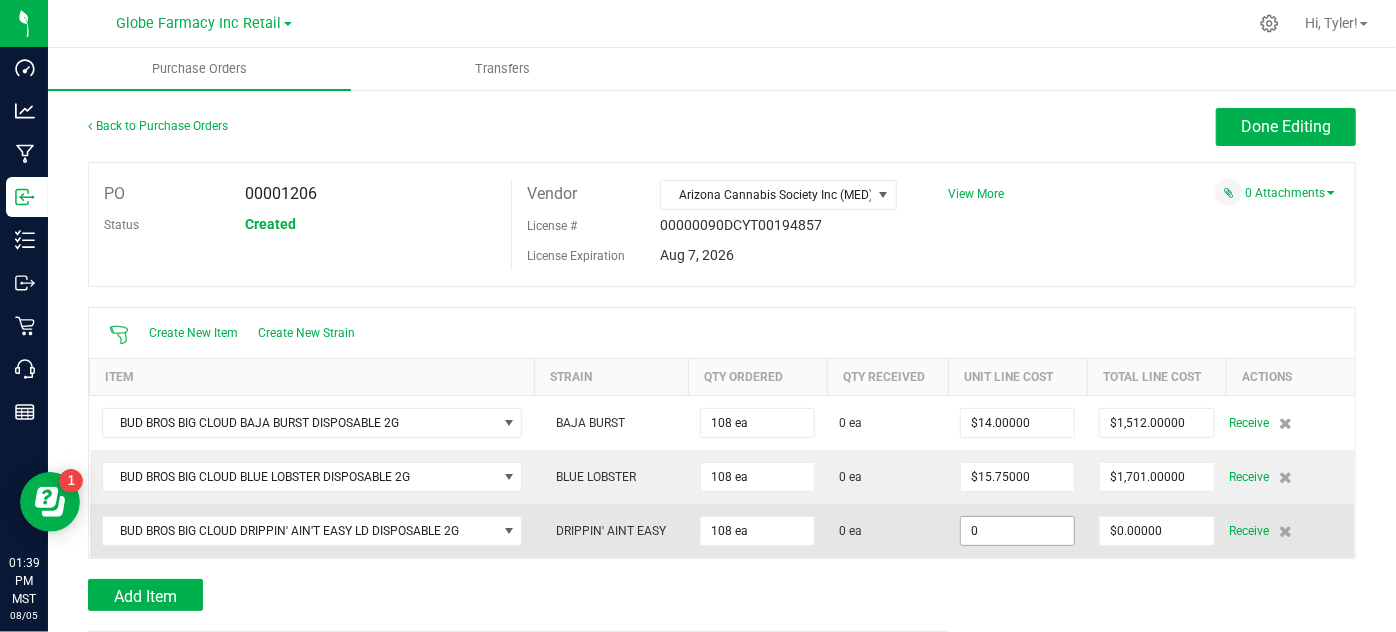 click on "0" at bounding box center [1017, 531] 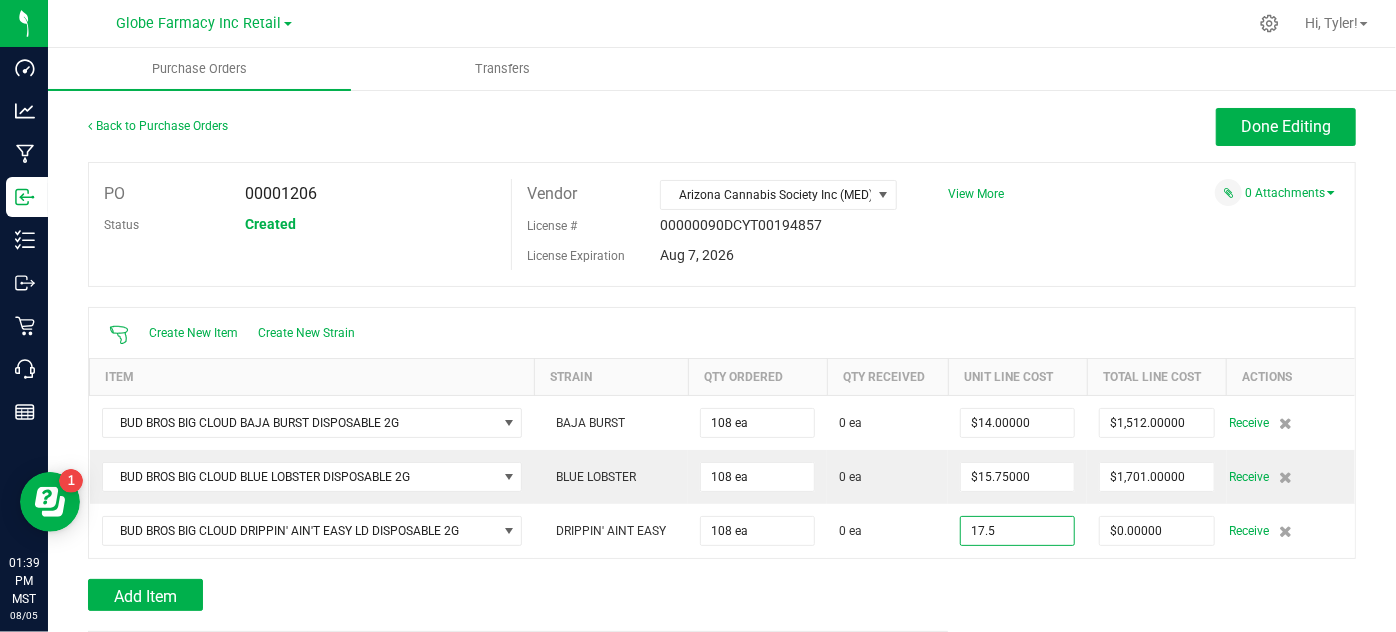 type on "$17.50000" 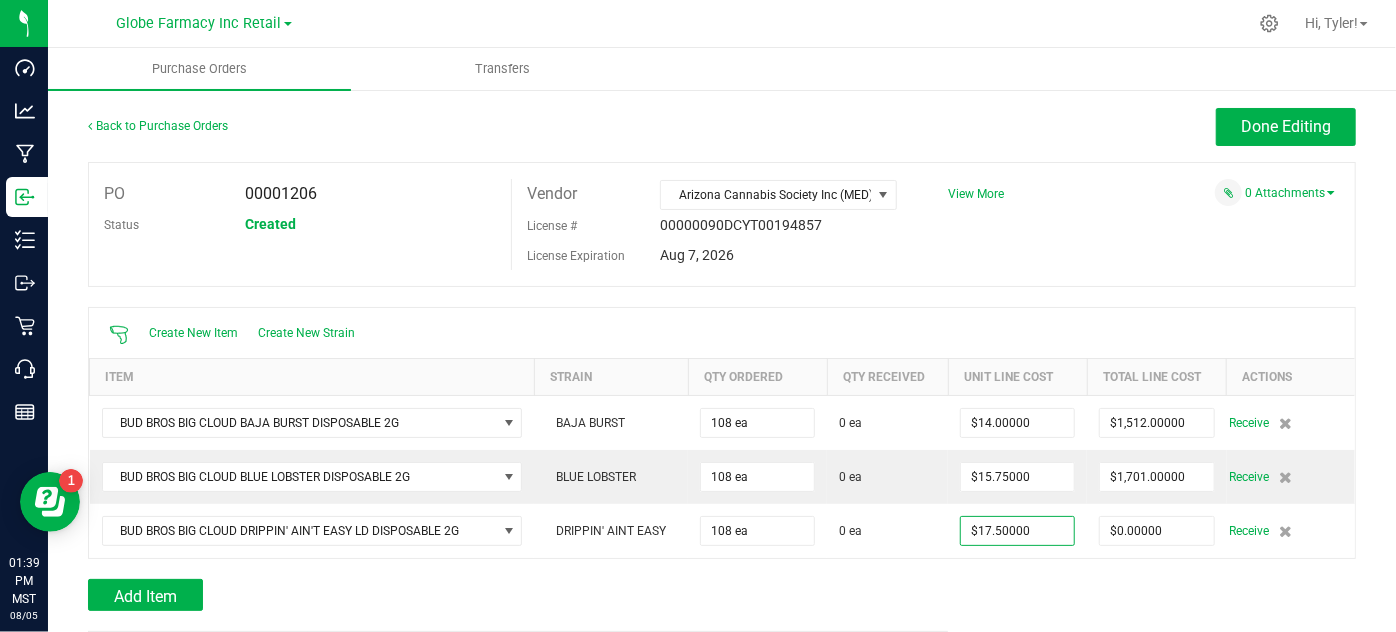 click at bounding box center (722, 569) 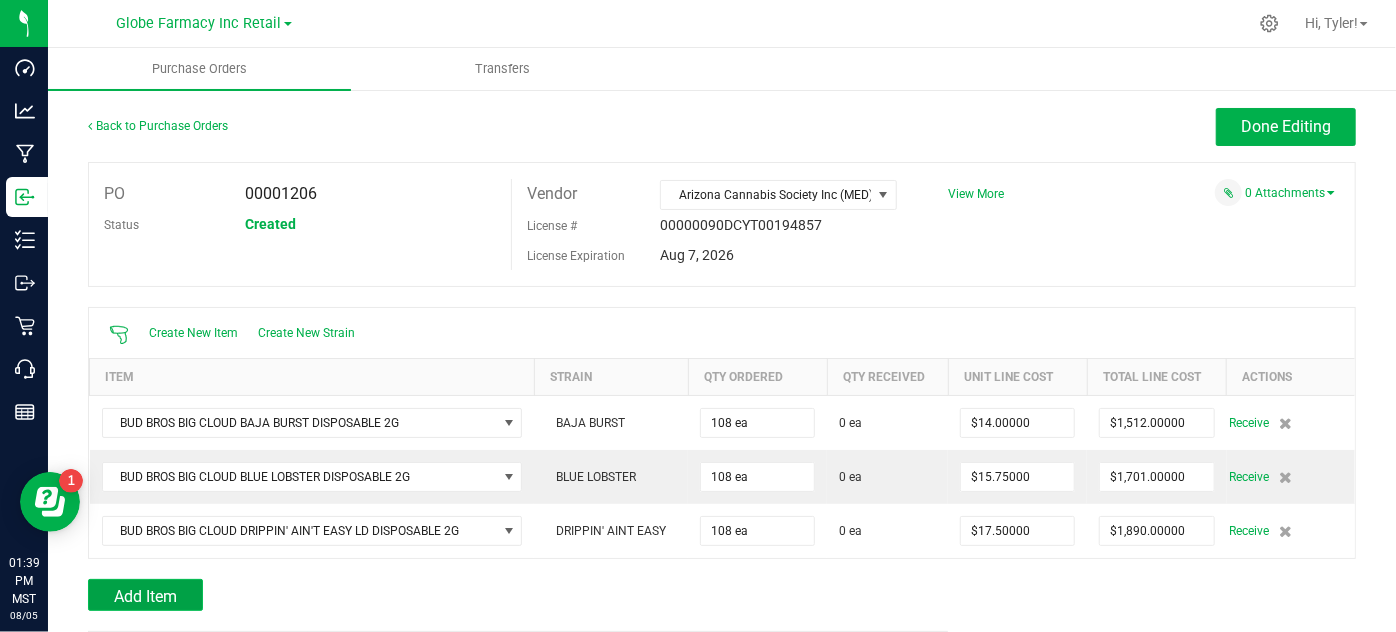 click on "Add Item" at bounding box center (145, 596) 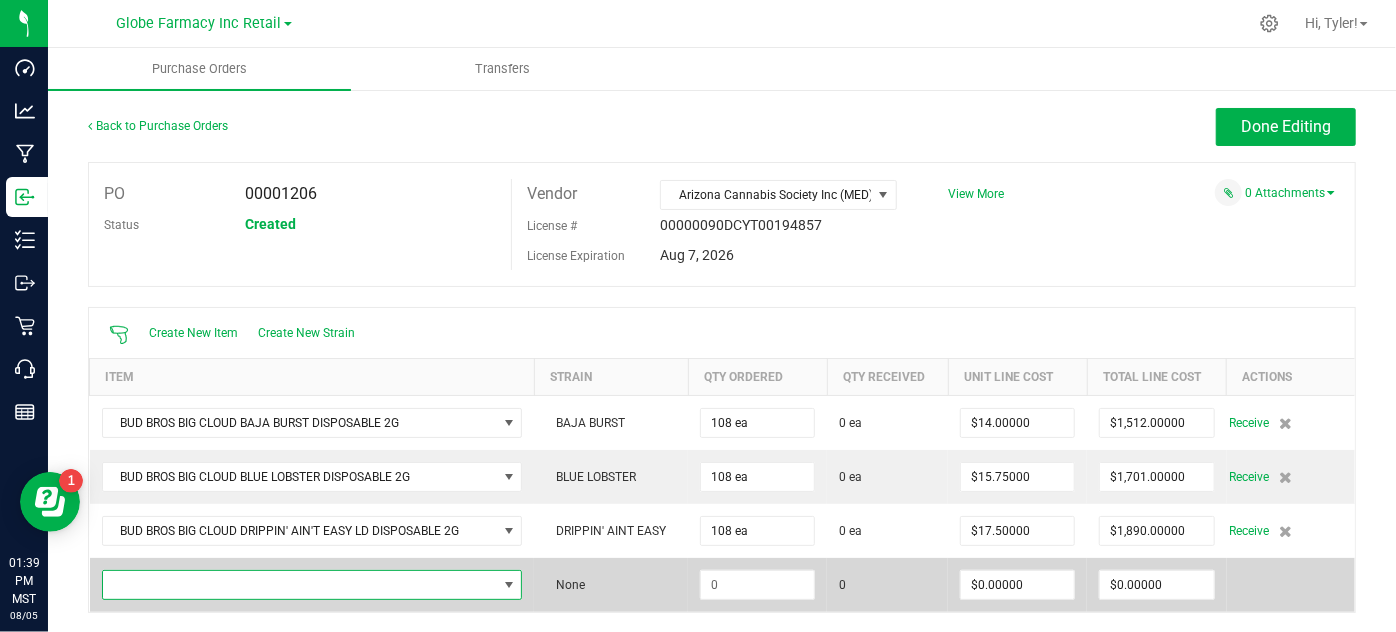 click at bounding box center [300, 585] 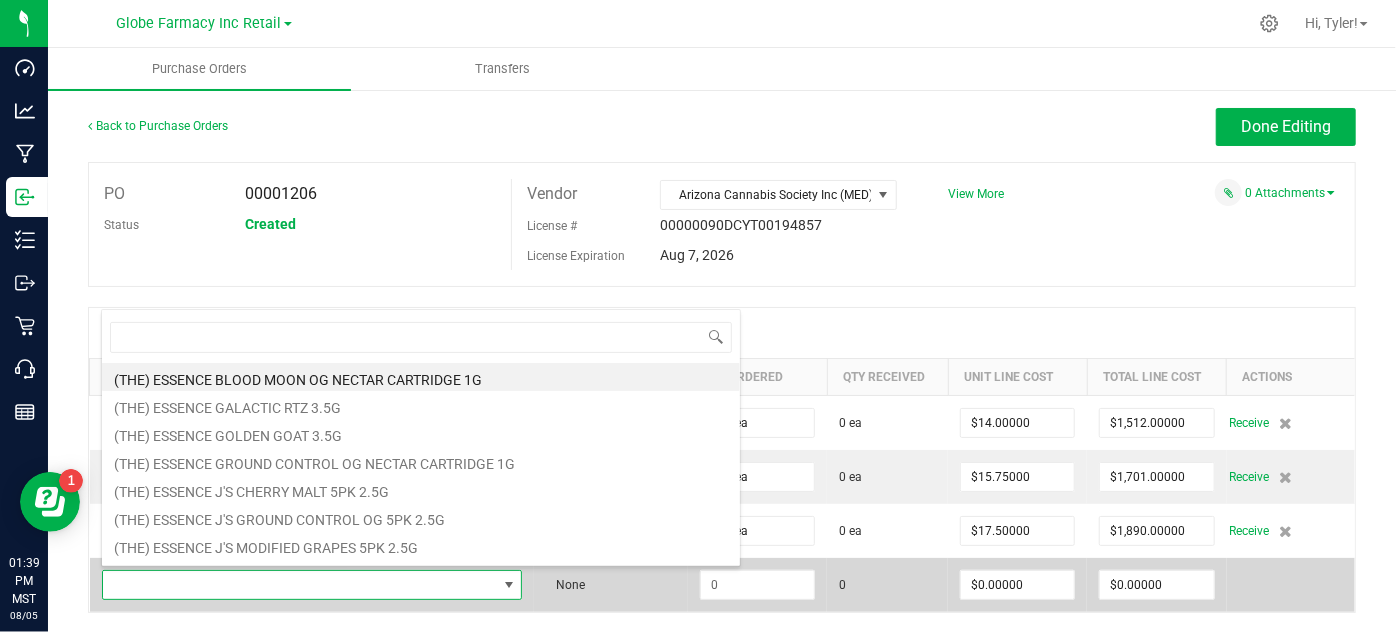 scroll, scrollTop: 99970, scrollLeft: 99581, axis: both 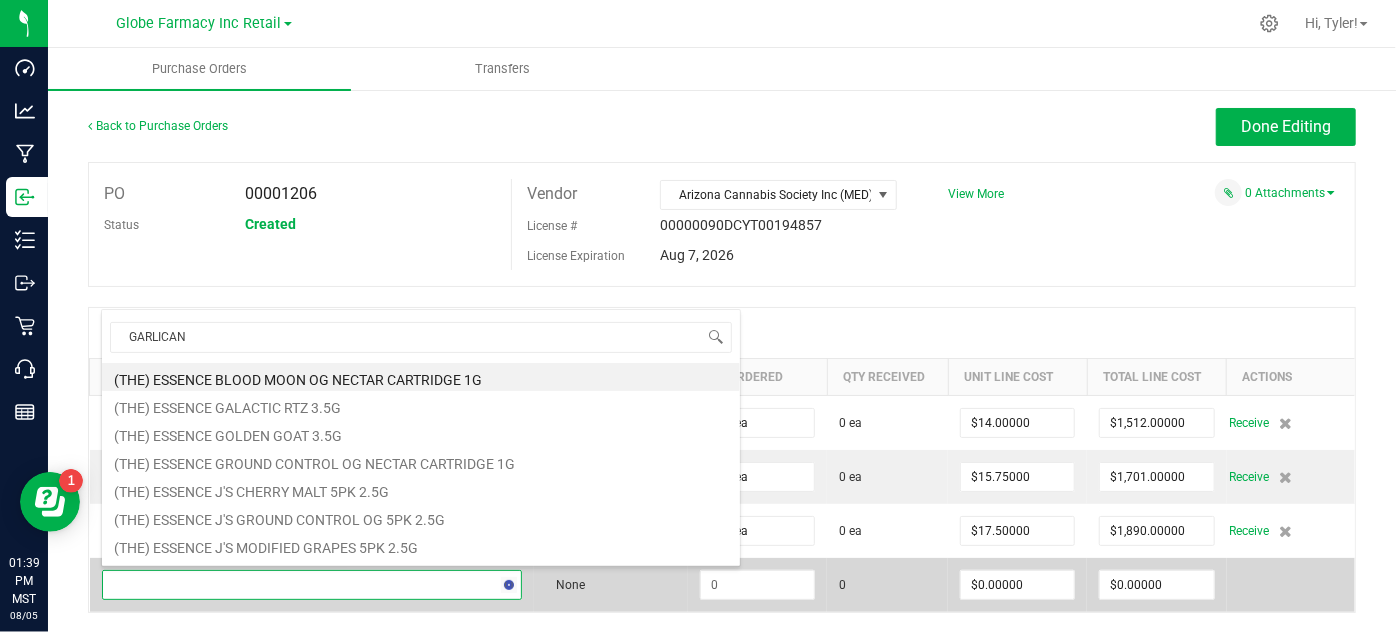 type on "GARLICANE" 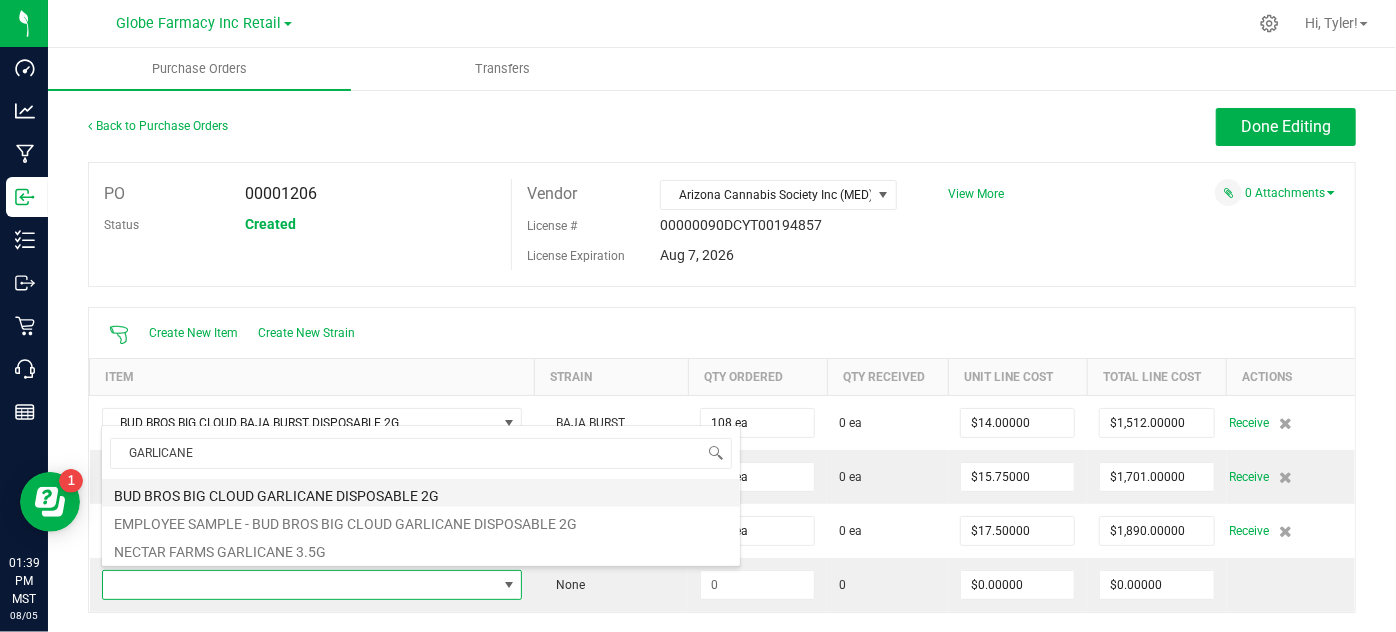 click on "BUD BROS BIG CLOUD GARLICANE DISPOSABLE 2G" at bounding box center [421, 493] 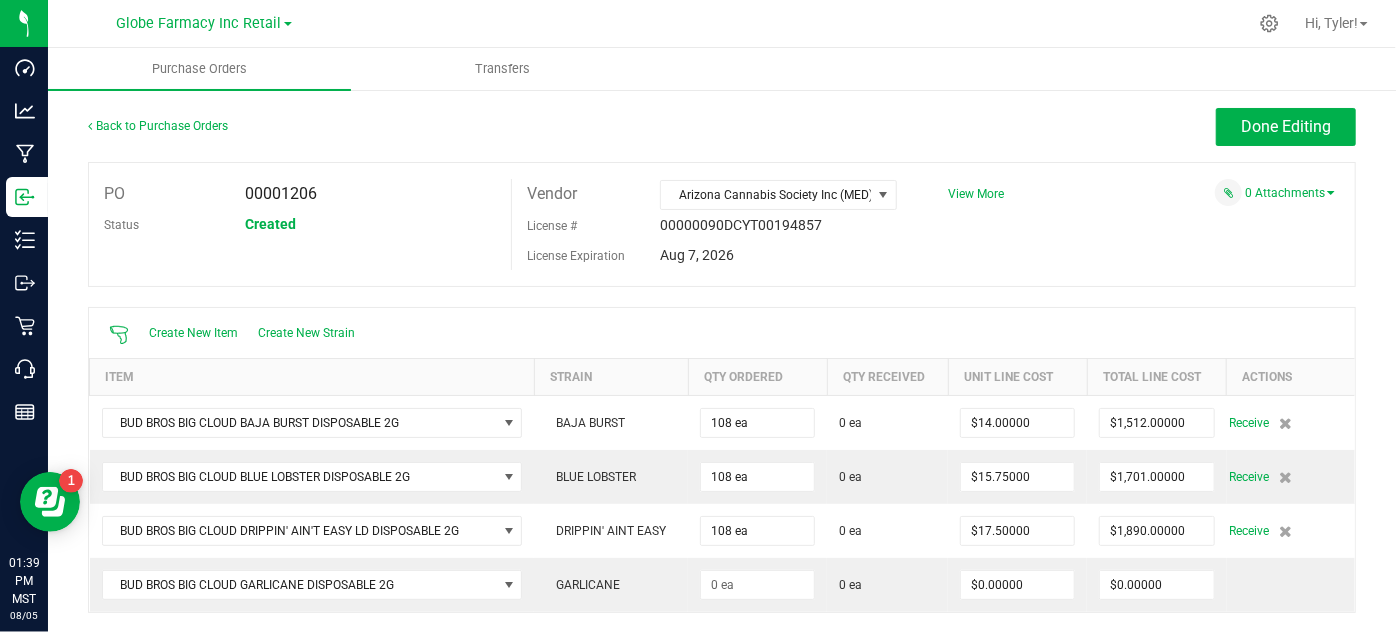 click on "Create New Item Create New Strain" at bounding box center (722, 333) 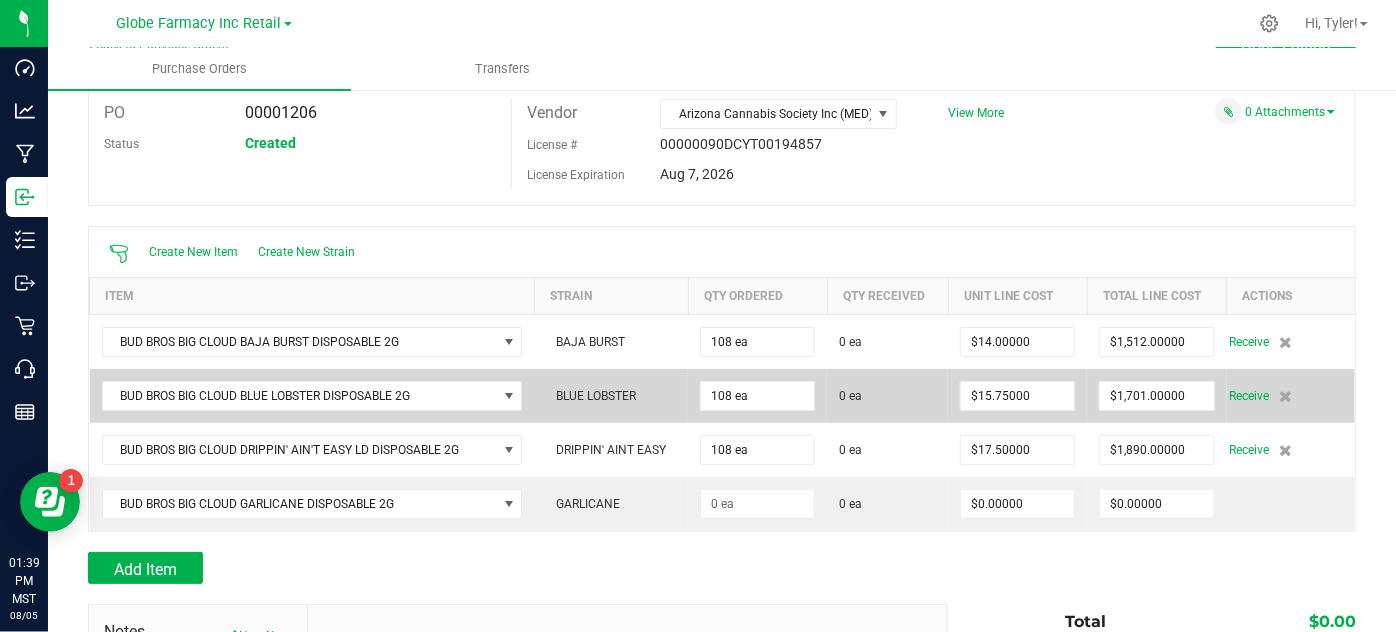 scroll, scrollTop: 272, scrollLeft: 0, axis: vertical 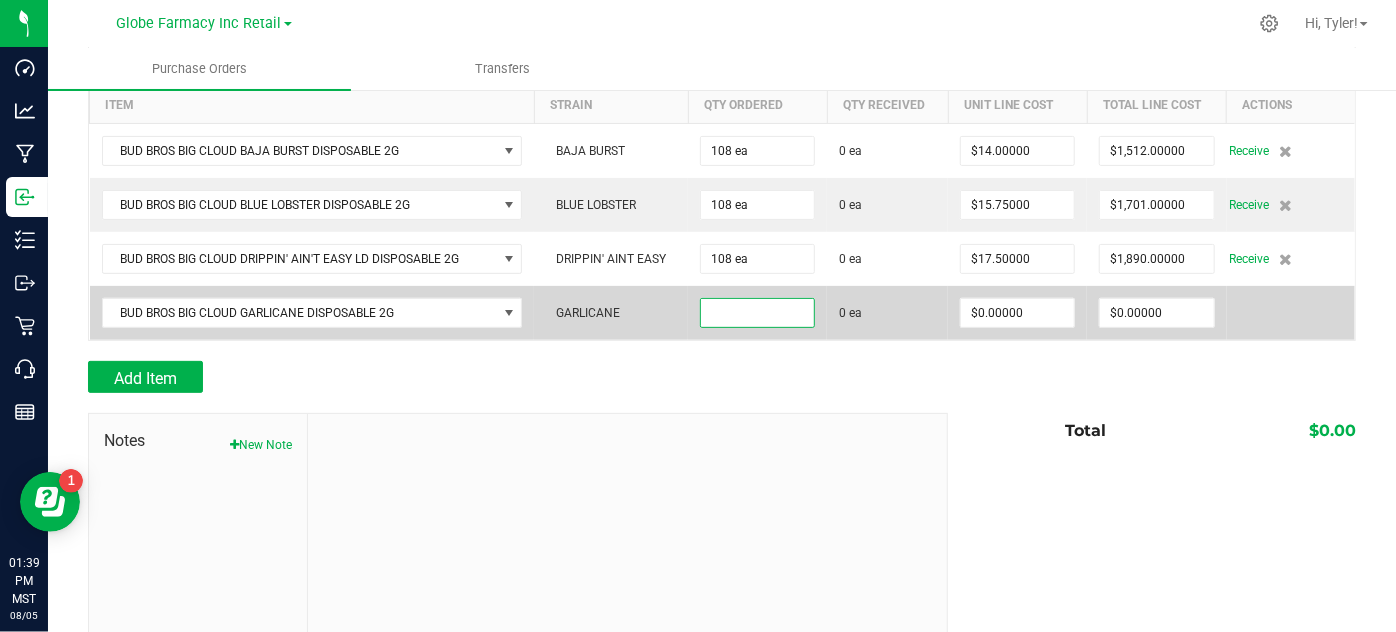 click at bounding box center (757, 313) 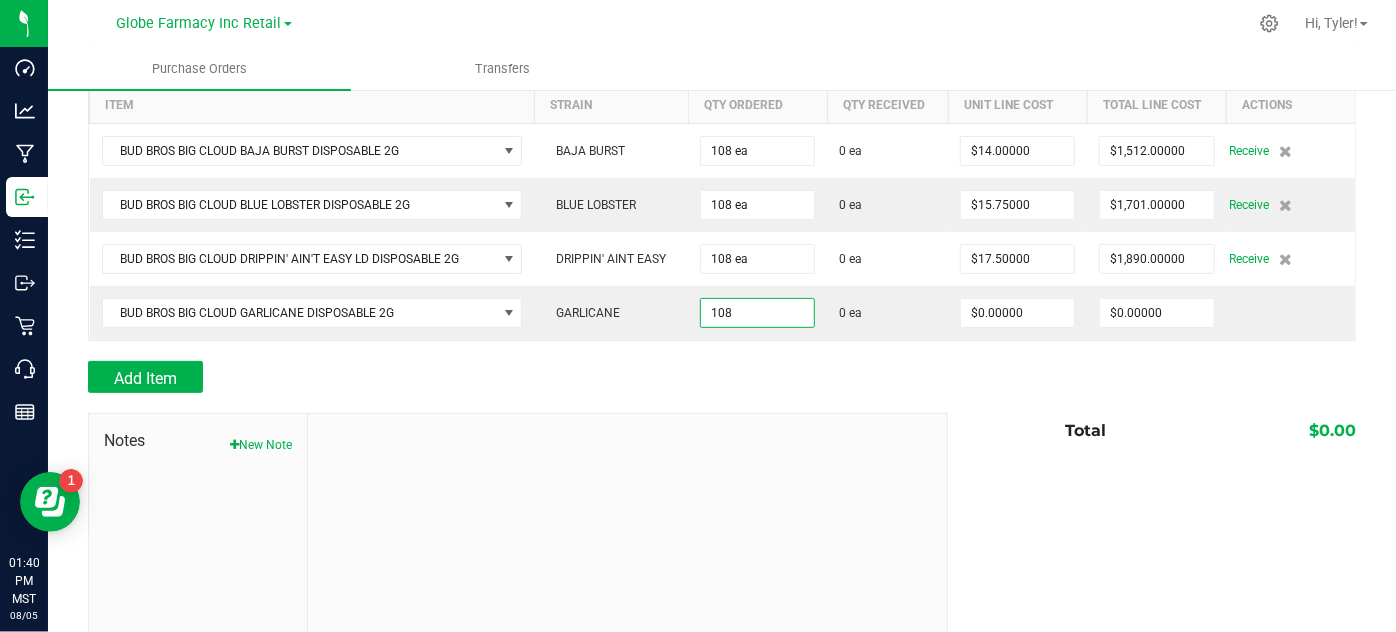 type on "108 ea" 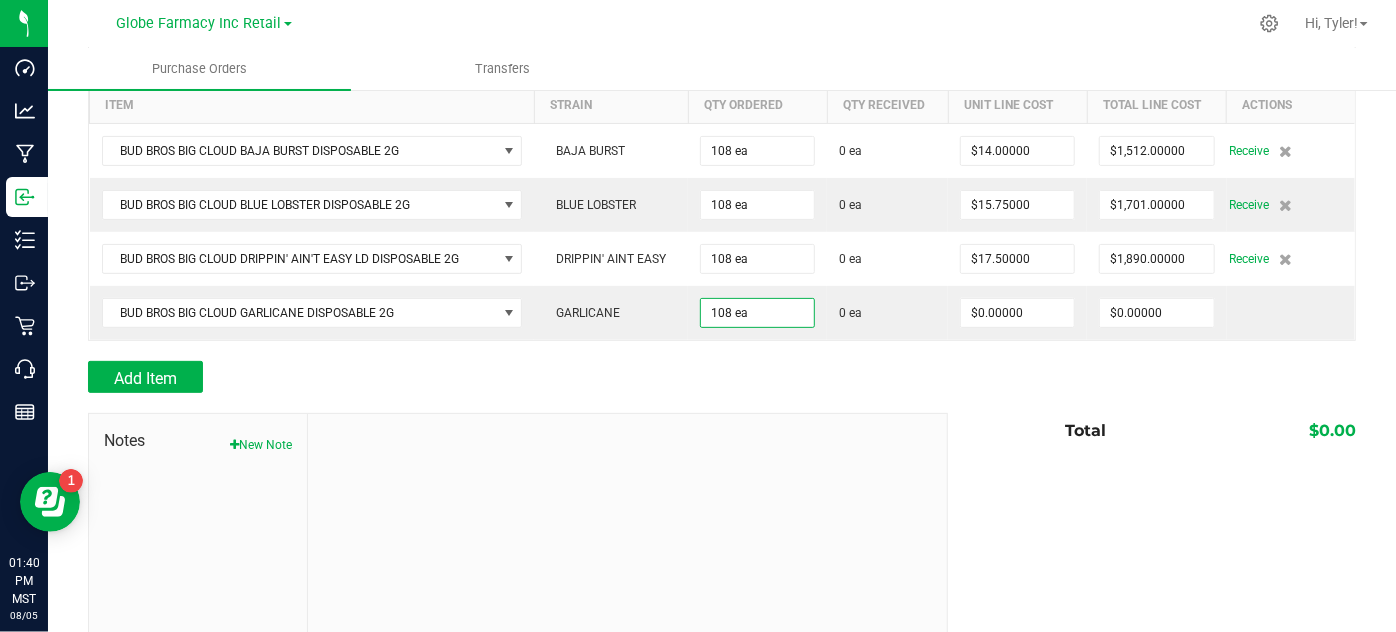 click at bounding box center (722, 403) 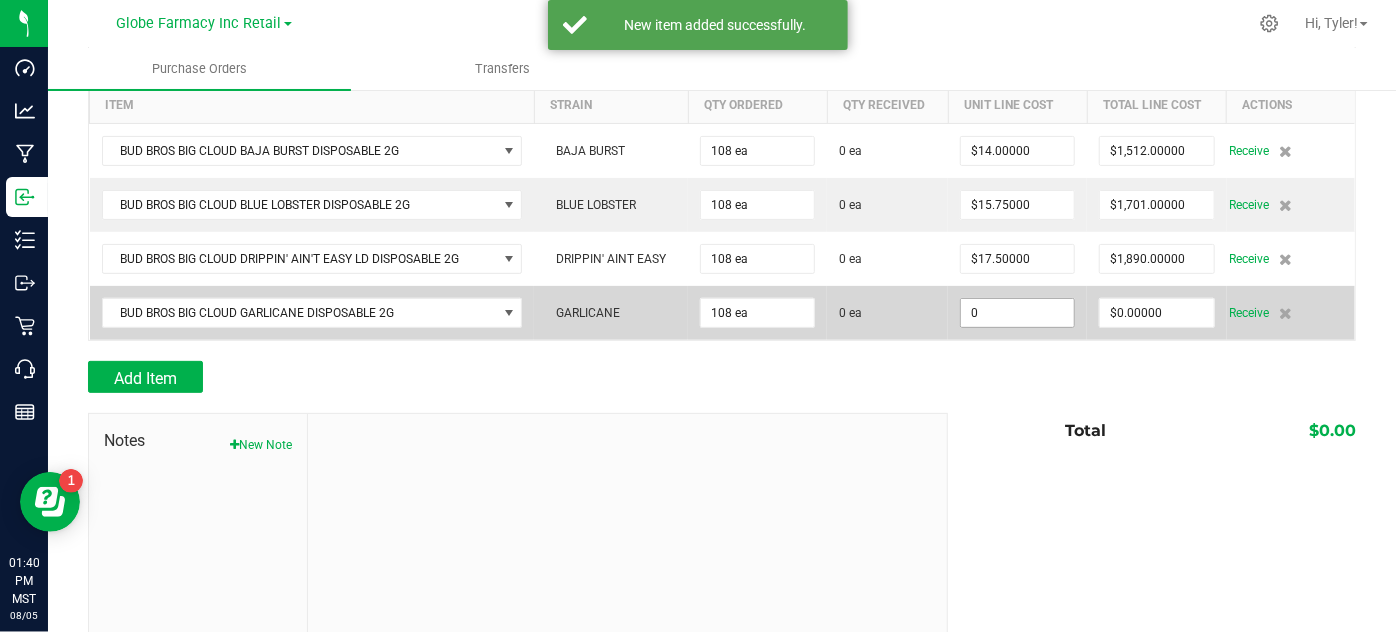 click on "0" at bounding box center [1017, 313] 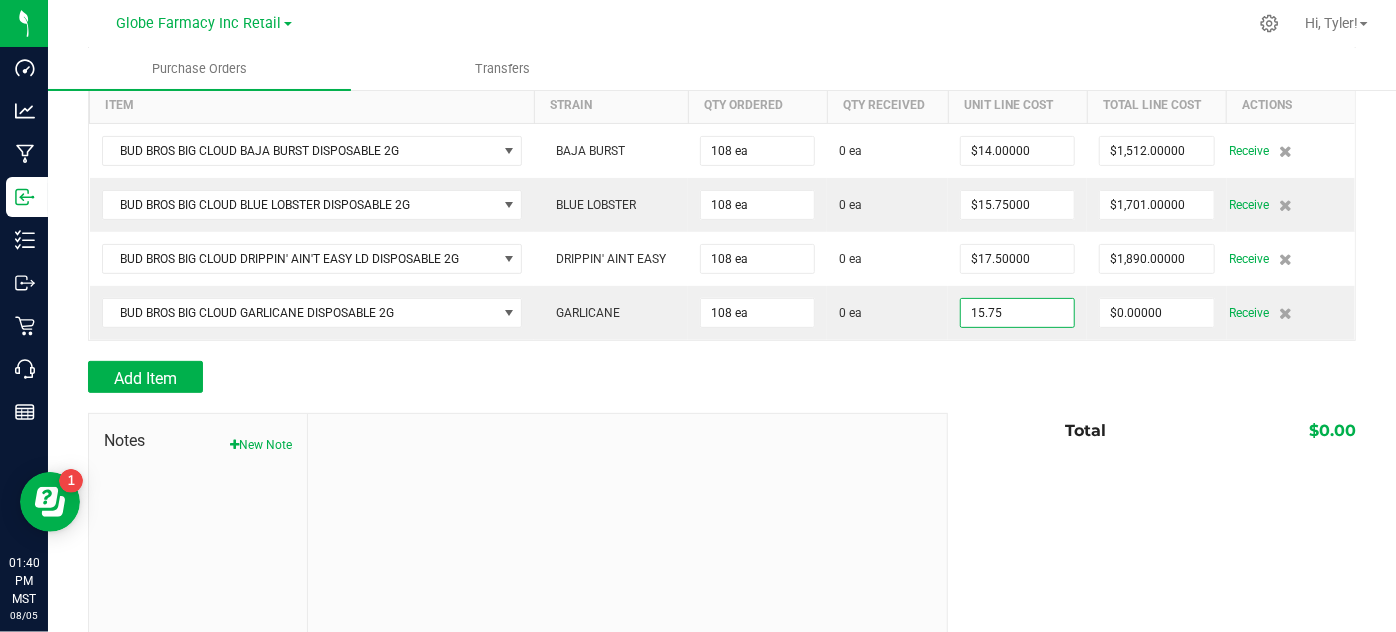 type on "$15.75000" 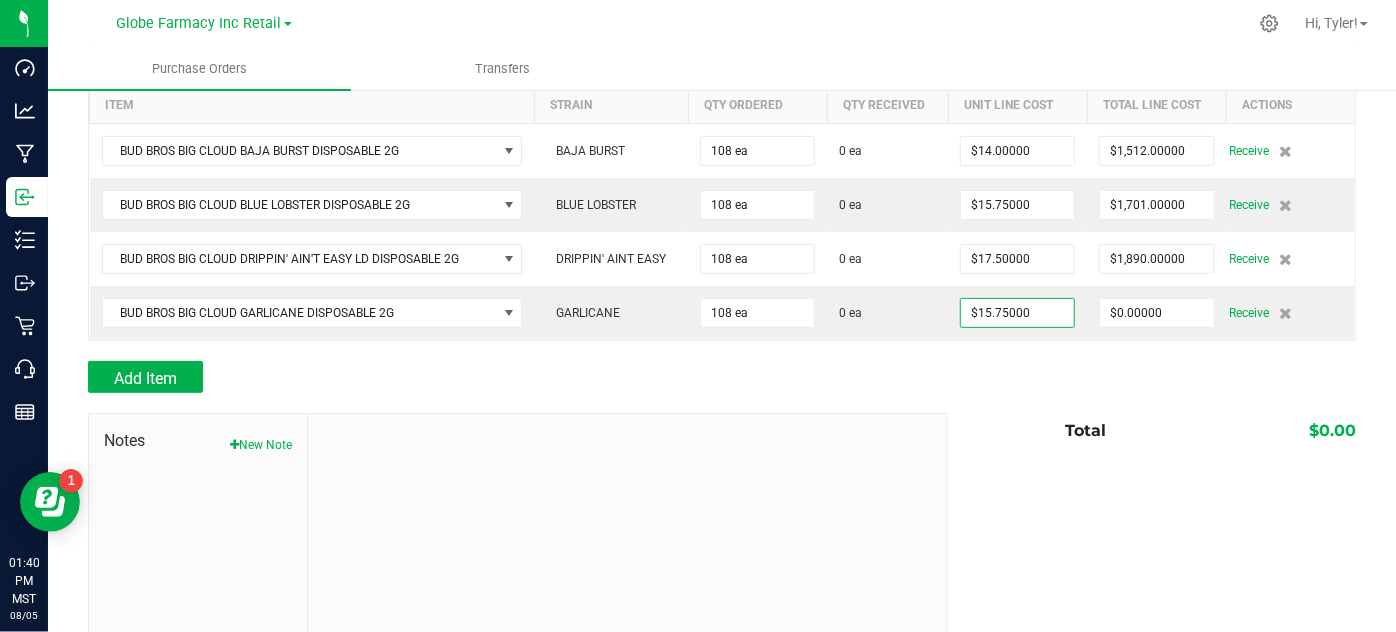 click at bounding box center [722, 351] 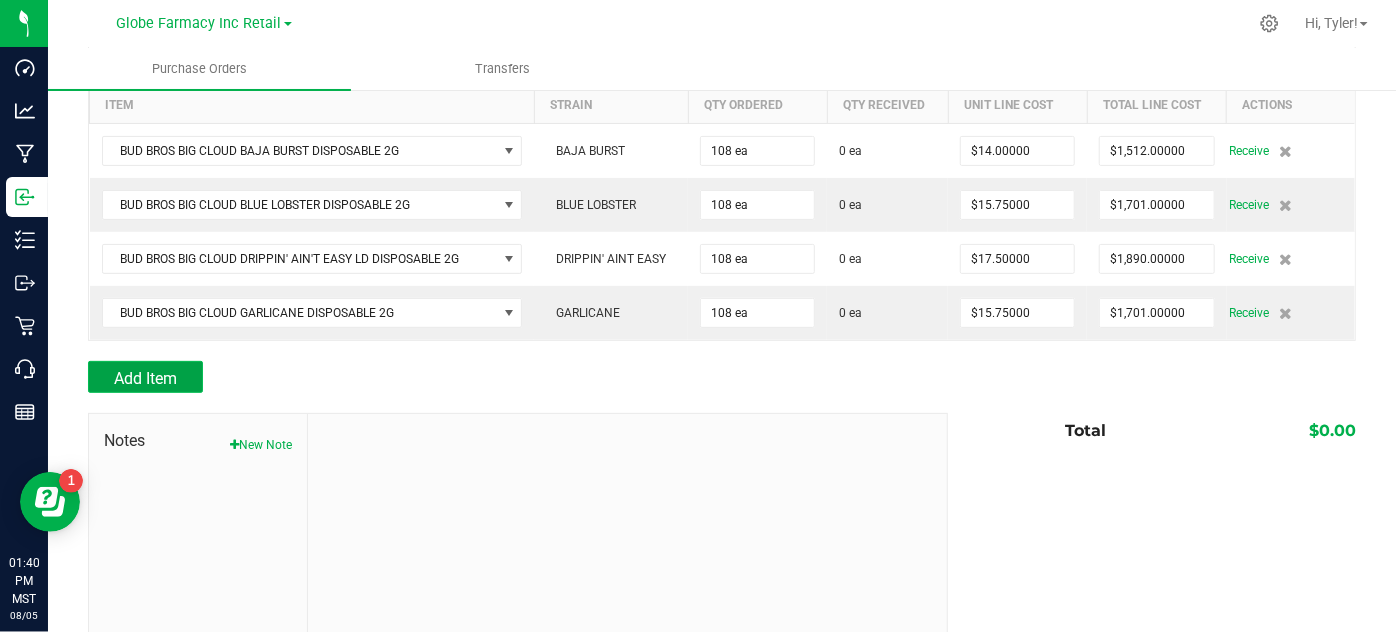 click on "Add Item" at bounding box center [145, 378] 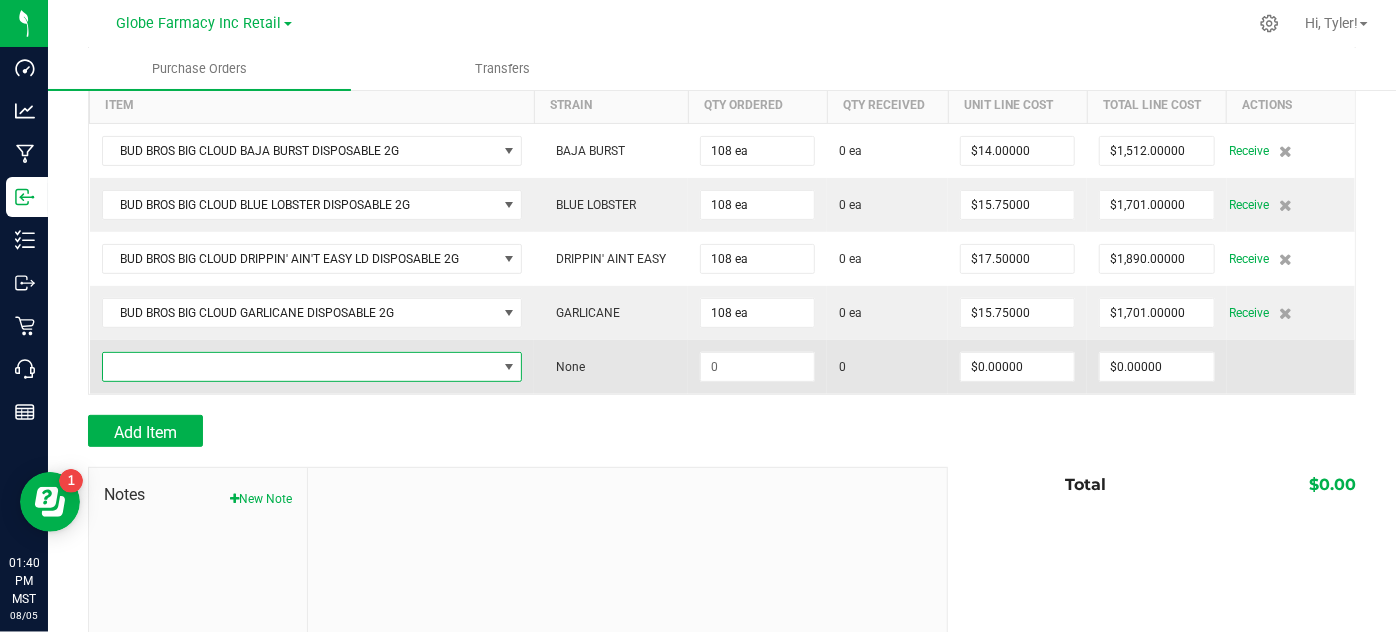 click at bounding box center [300, 367] 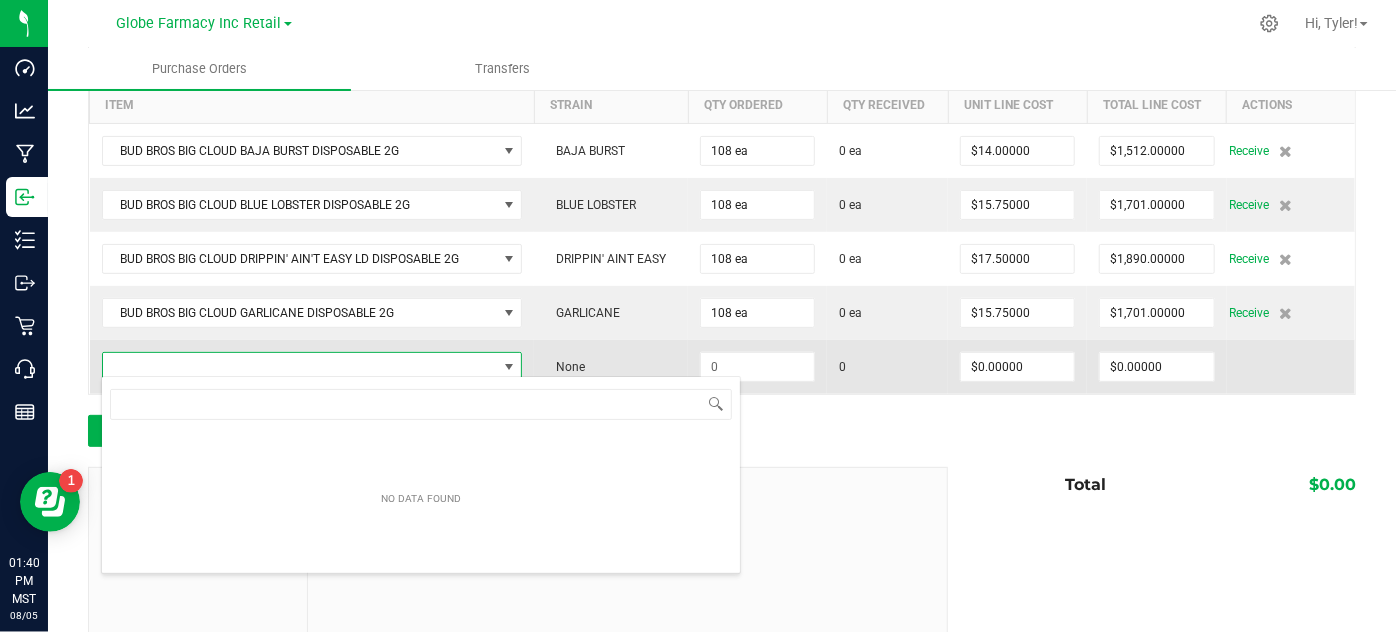 scroll, scrollTop: 99970, scrollLeft: 99581, axis: both 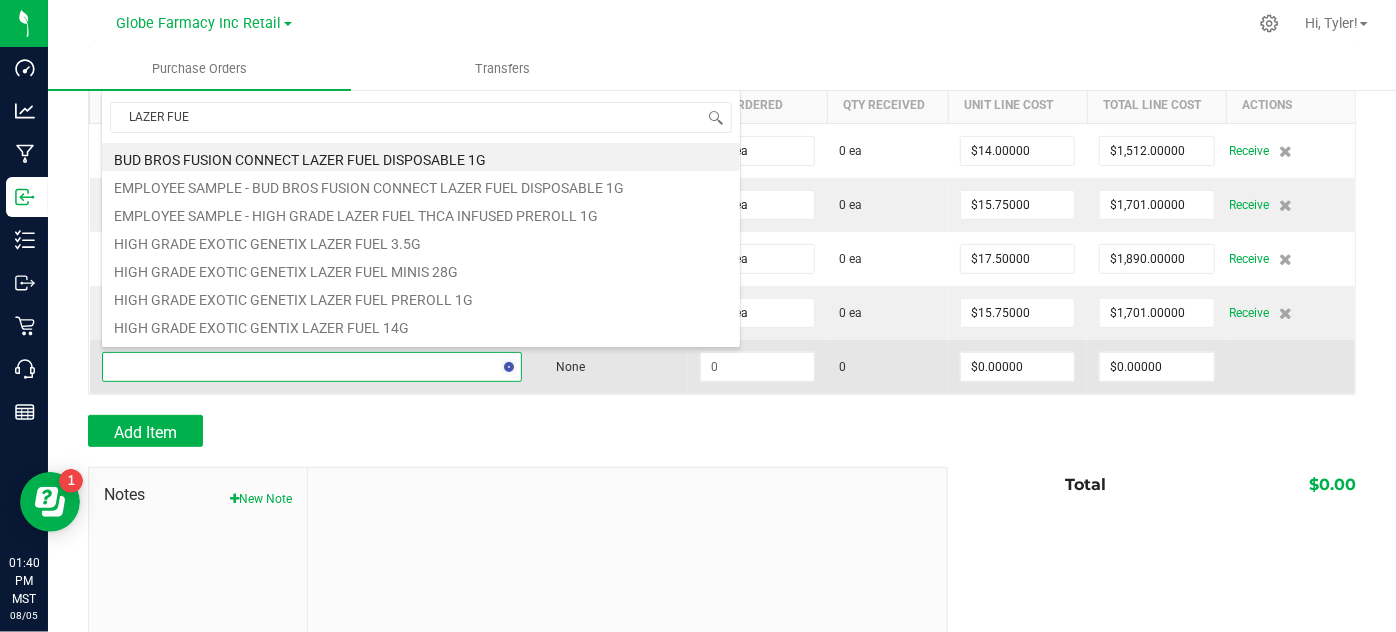 type on "LAZER FUEL" 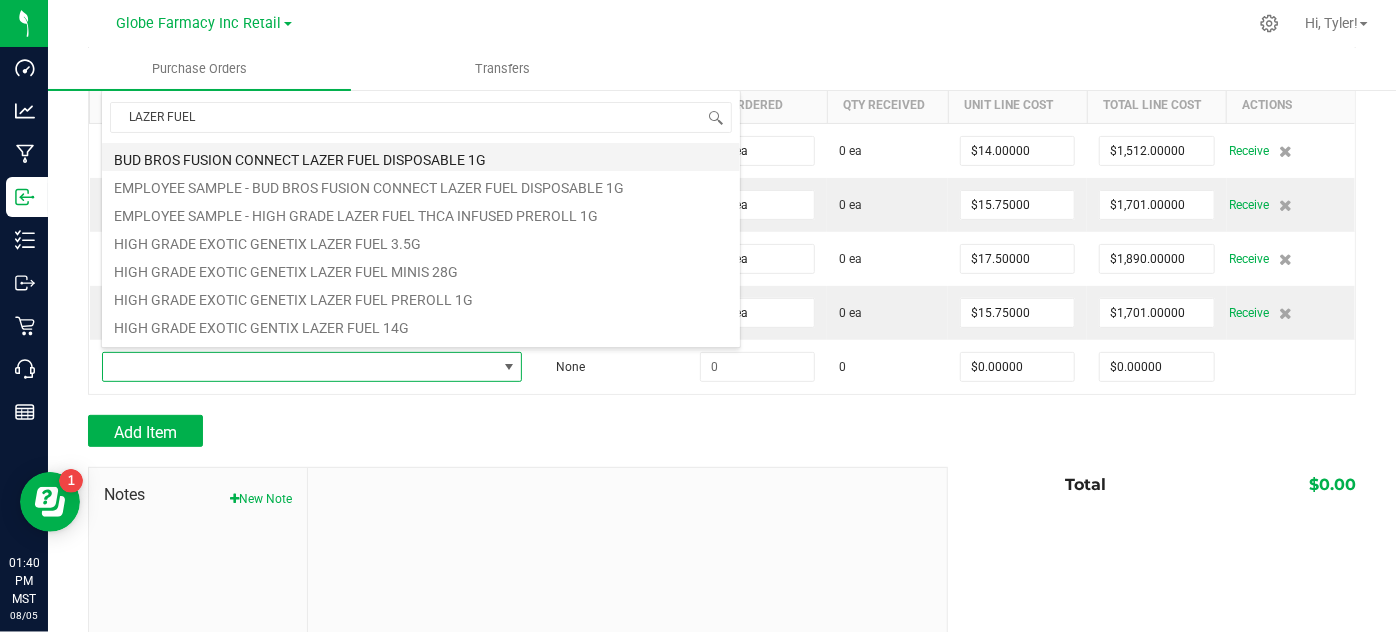 click on "BUD BROS FUSION CONNECT LAZER FUEL DISPOSABLE 1G" at bounding box center [421, 157] 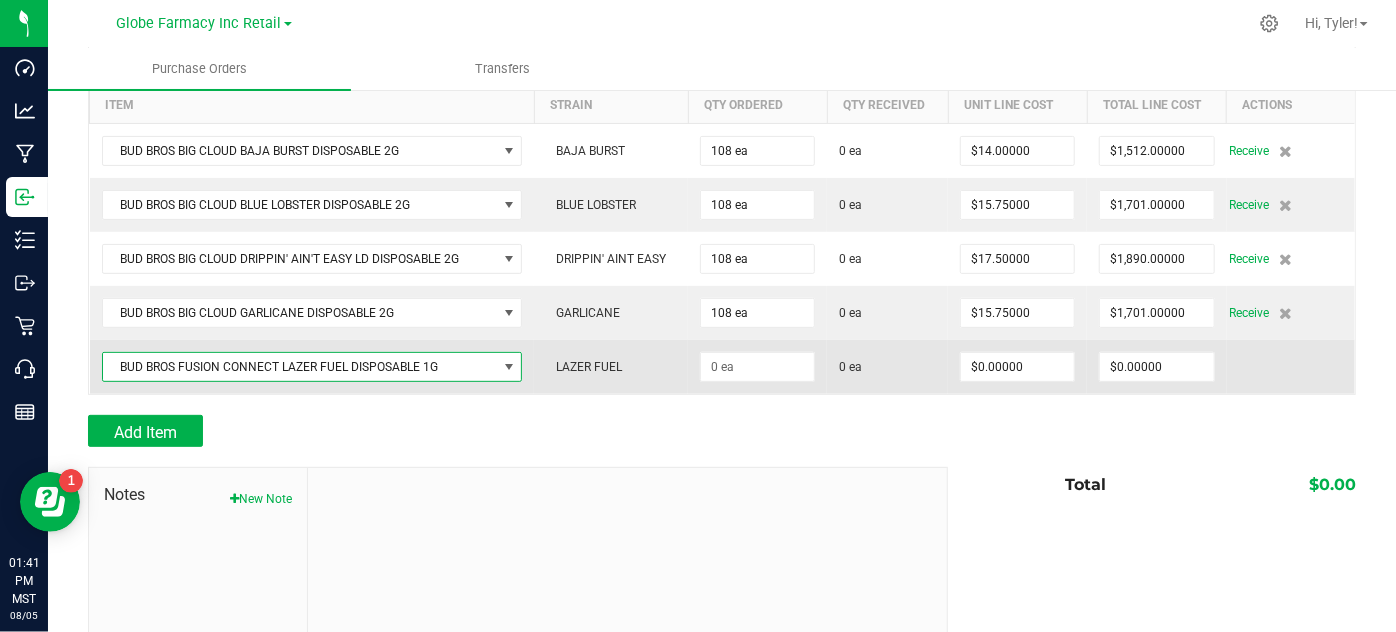 click on "BUD BROS FUSION CONNECT LAZER FUEL DISPOSABLE 1G" at bounding box center (300, 367) 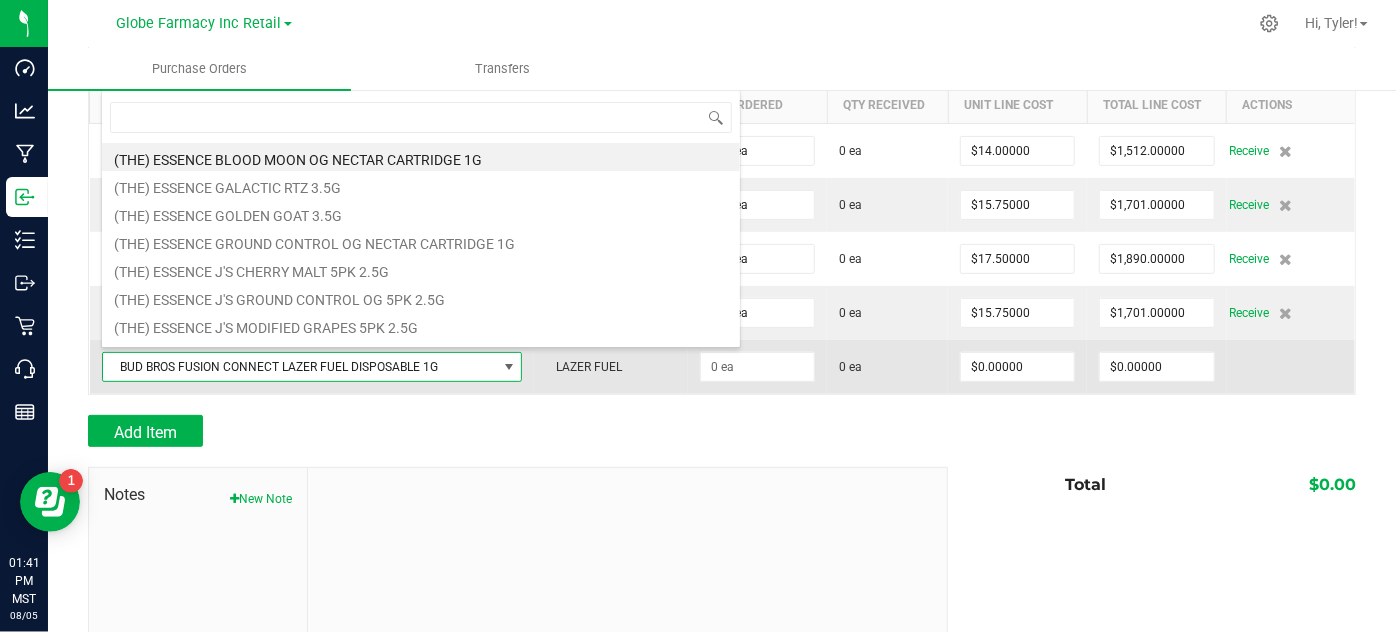 scroll, scrollTop: 99970, scrollLeft: 99581, axis: both 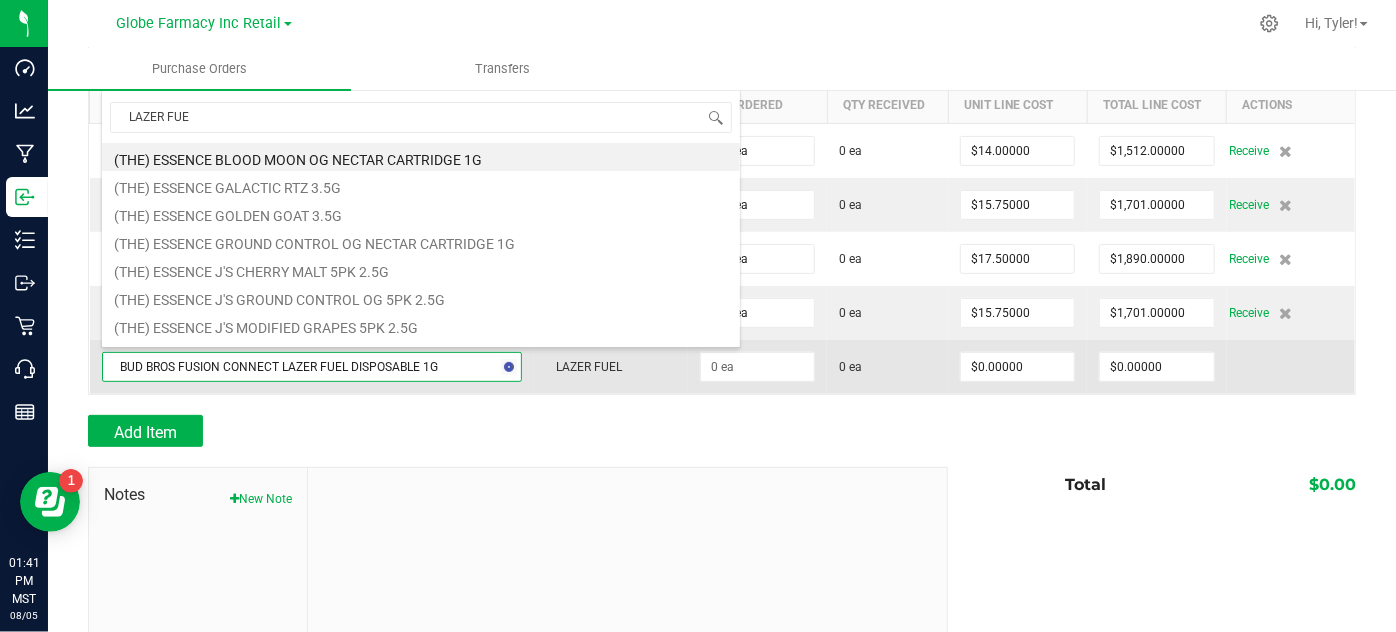 type on "LAZER FUEL" 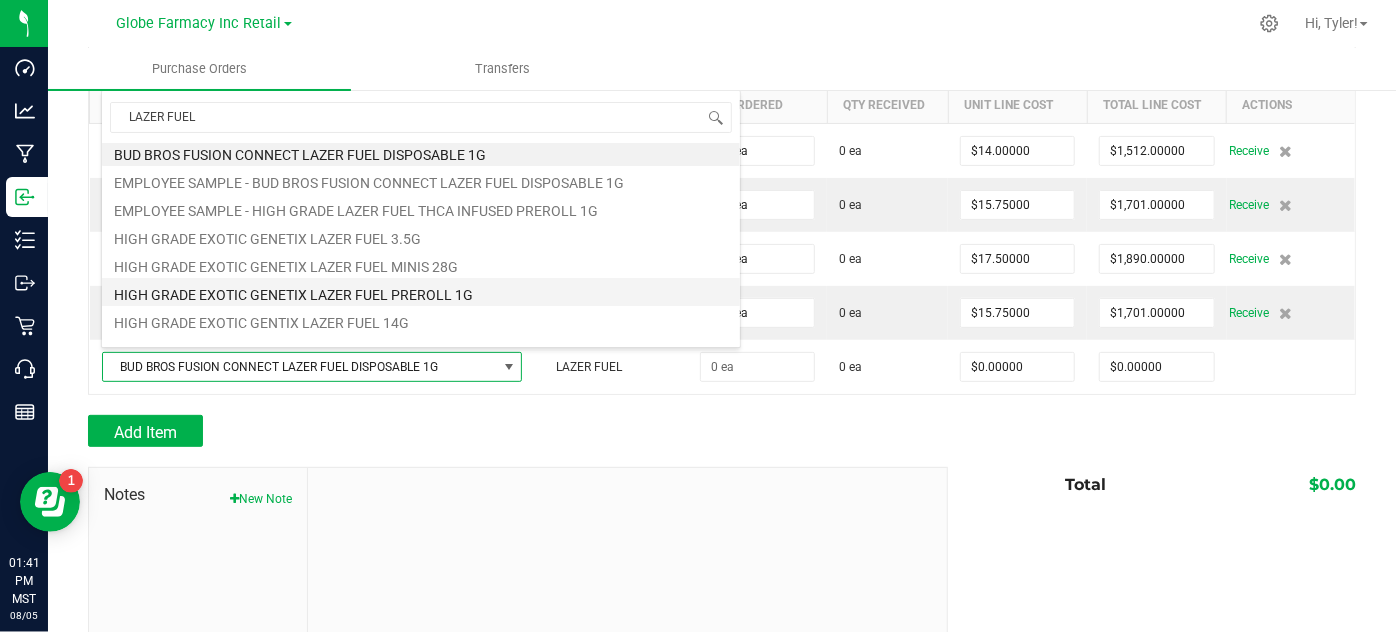 scroll, scrollTop: 0, scrollLeft: 0, axis: both 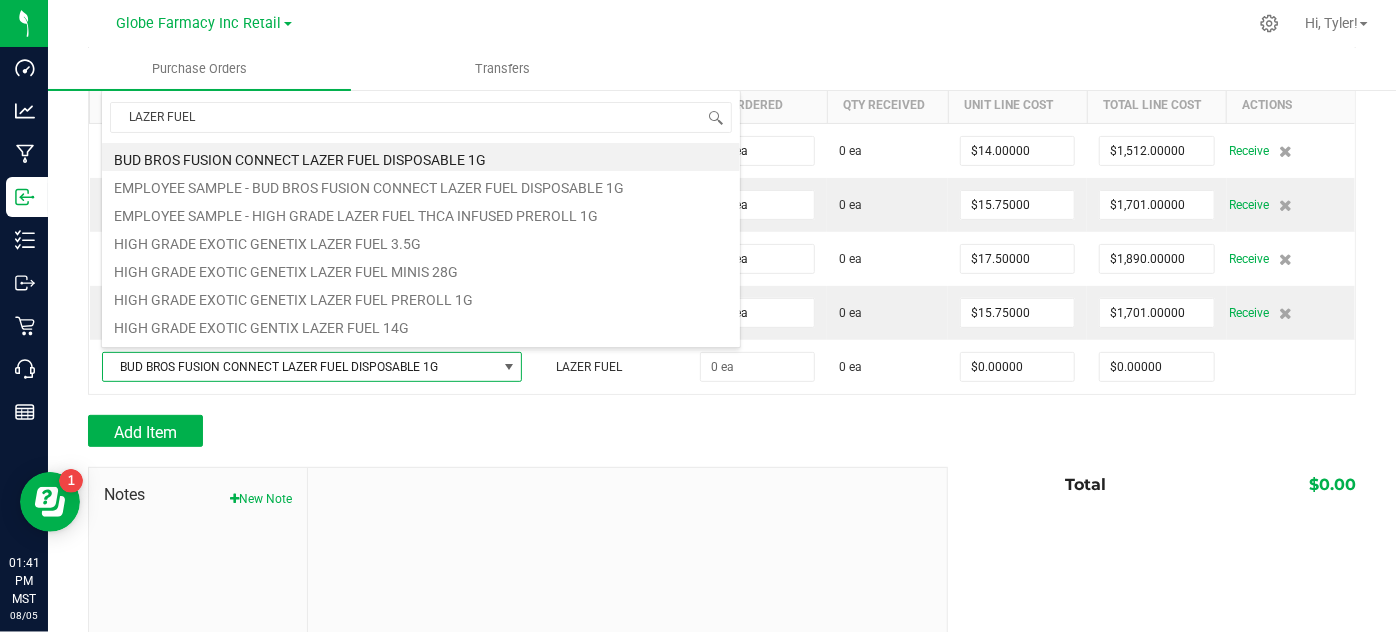 click at bounding box center (722, 405) 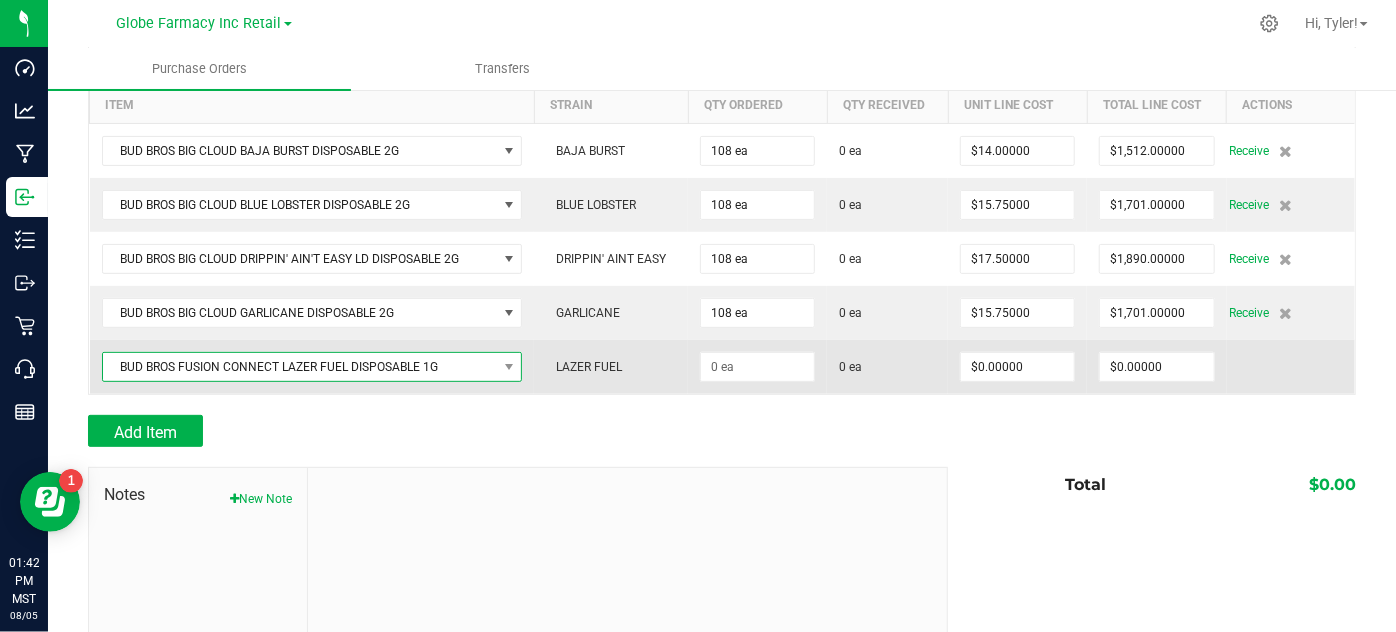 click on "BUD BROS FUSION CONNECT LAZER FUEL DISPOSABLE 1G" at bounding box center (300, 367) 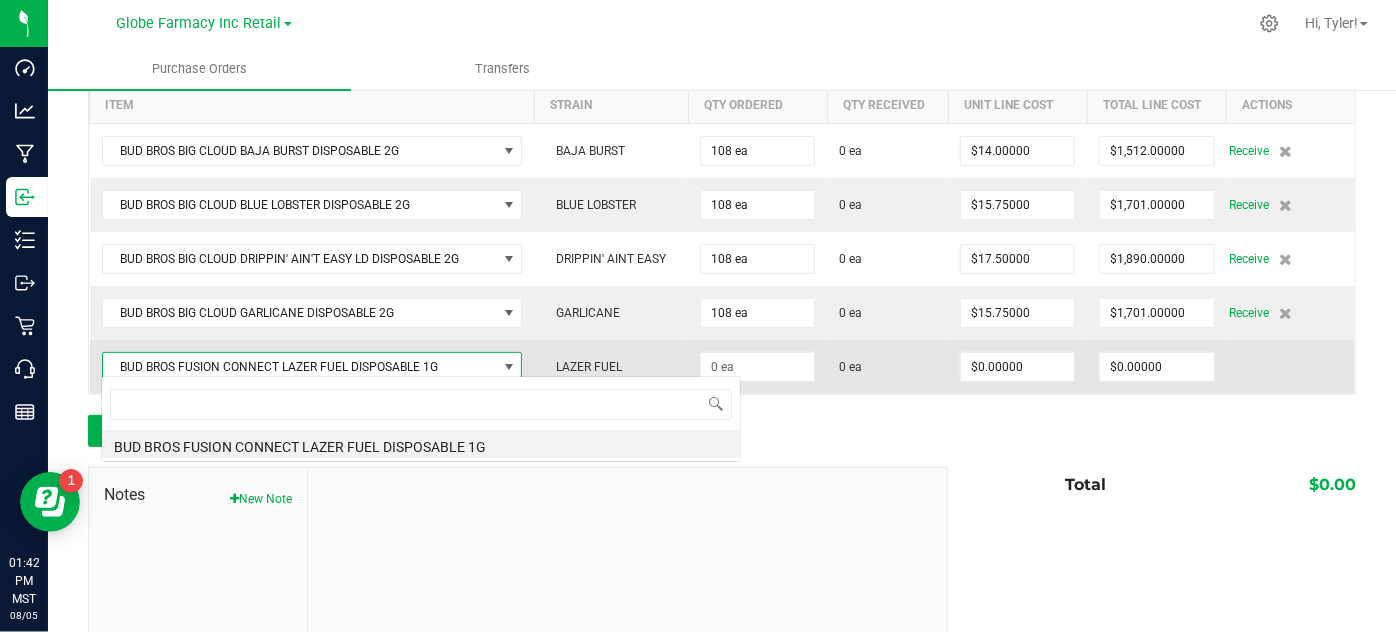 scroll, scrollTop: 99970, scrollLeft: 99581, axis: both 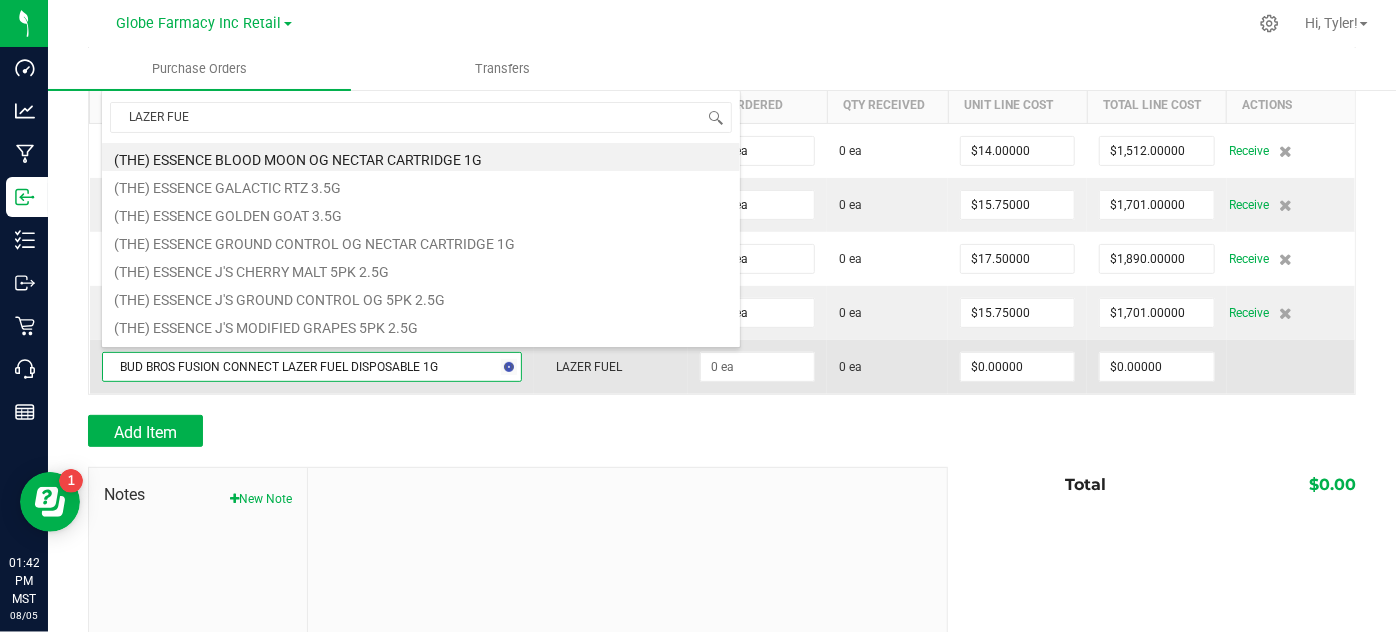 type on "LAZER FUEL" 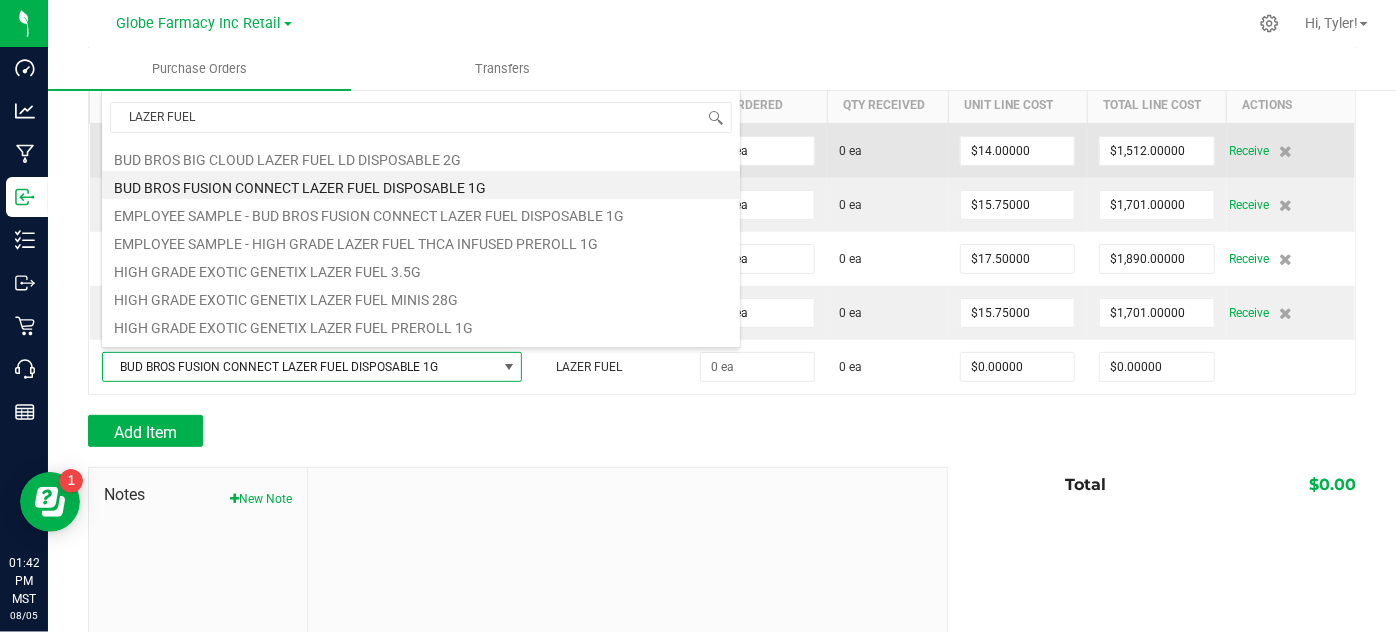 click on "BUD BROS BIG CLOUD LAZER FUEL LD DISPOSABLE 2G" at bounding box center [421, 157] 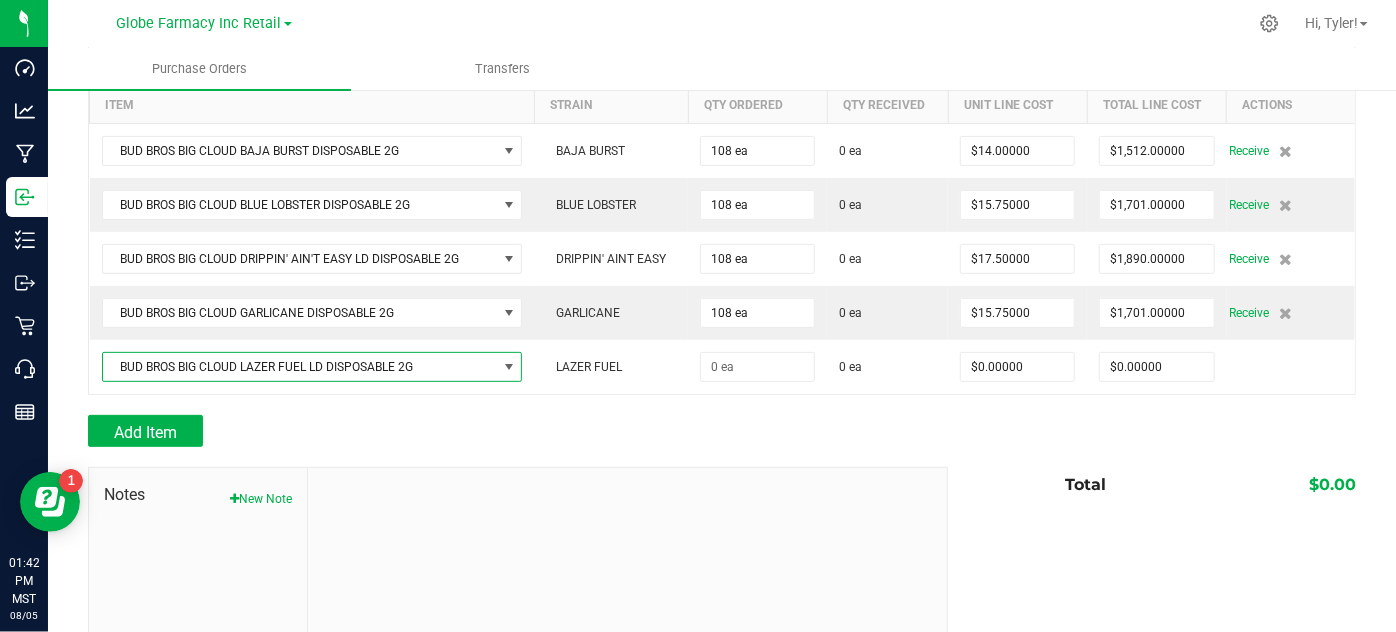 drag, startPoint x: 406, startPoint y: 420, endPoint x: 549, endPoint y: 418, distance: 143.01399 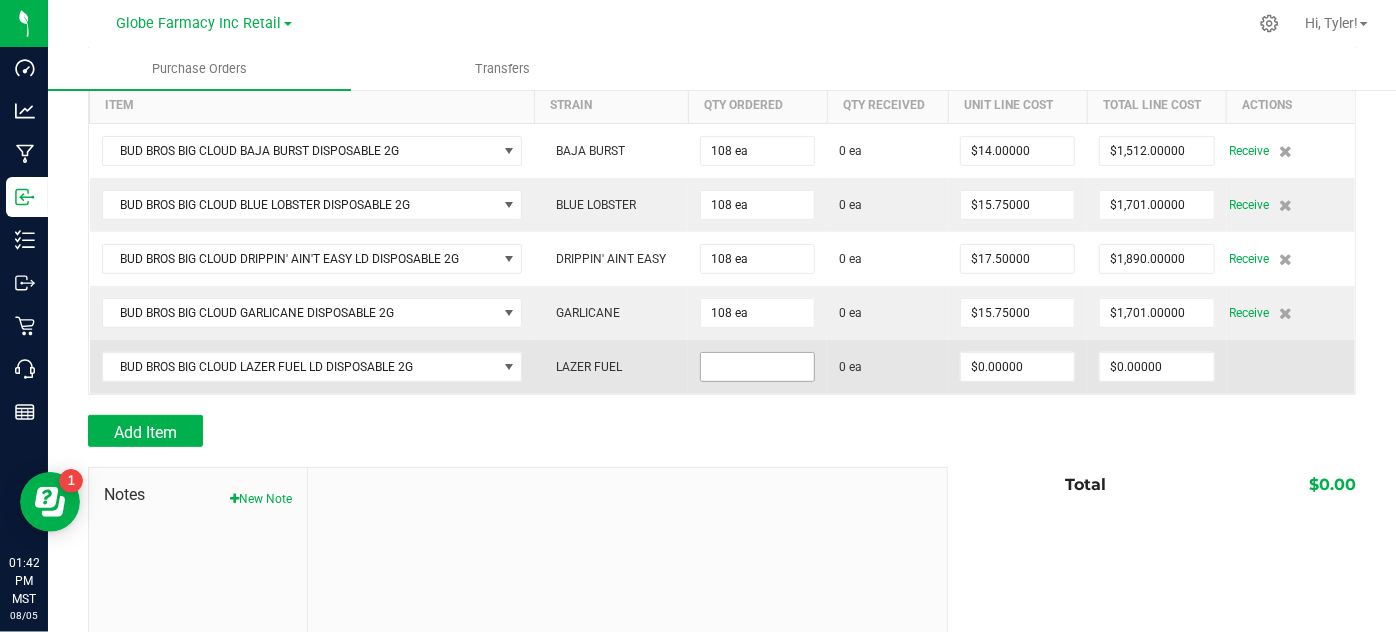 click at bounding box center [757, 367] 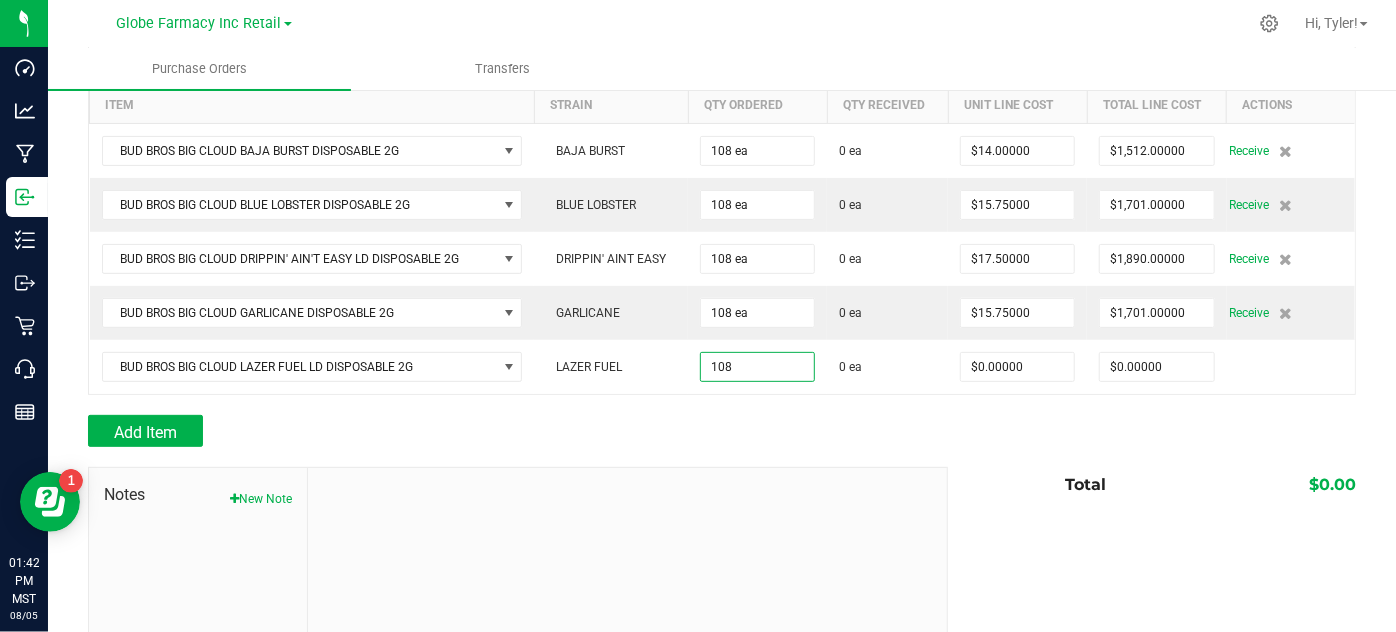 type on "108 ea" 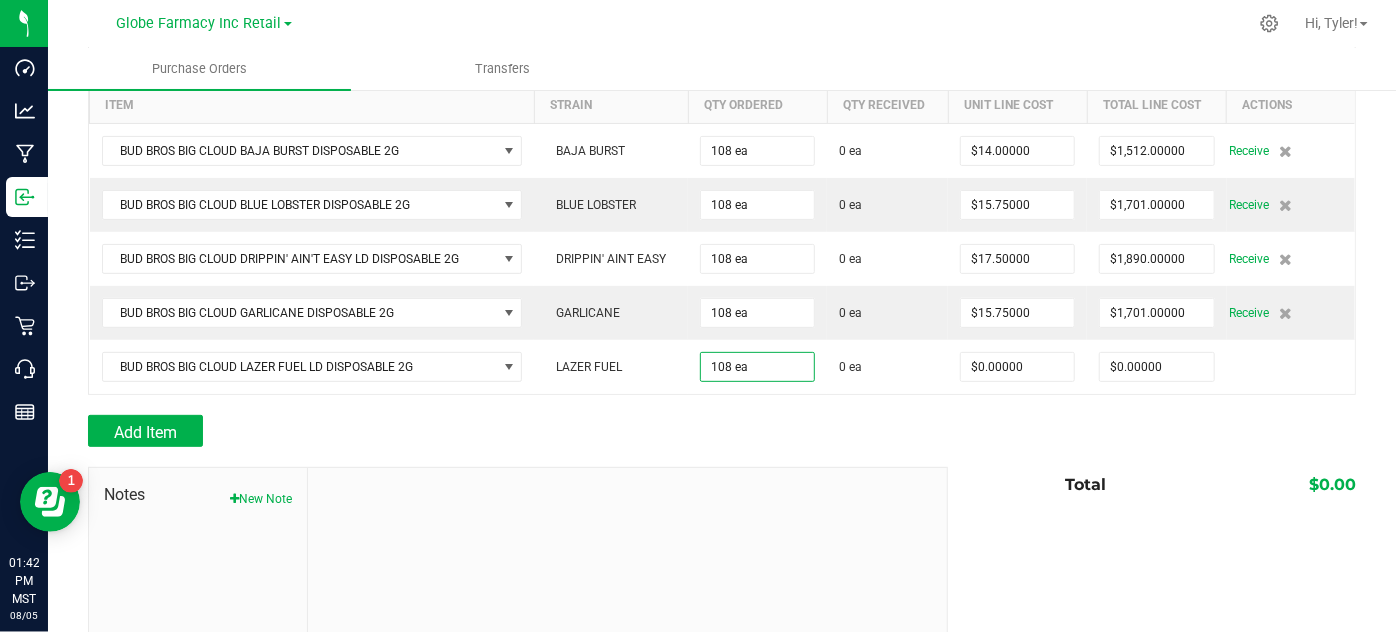 click on "Add Item" at bounding box center (510, 431) 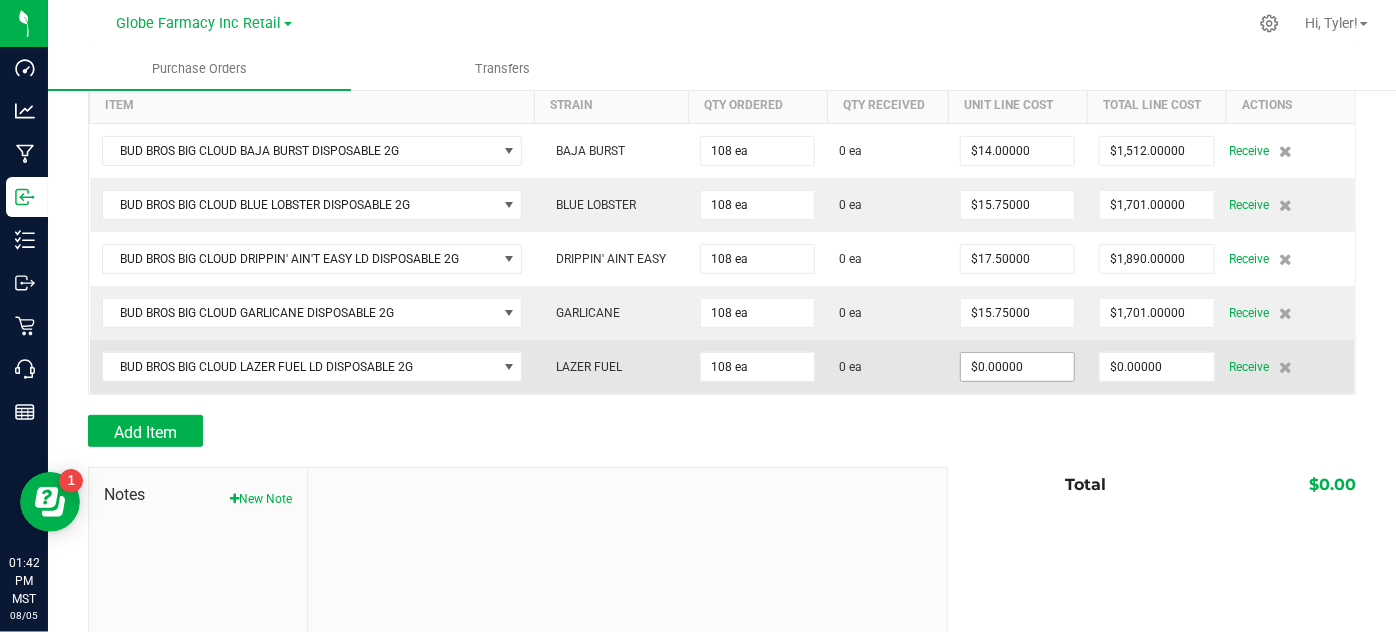 type on "0" 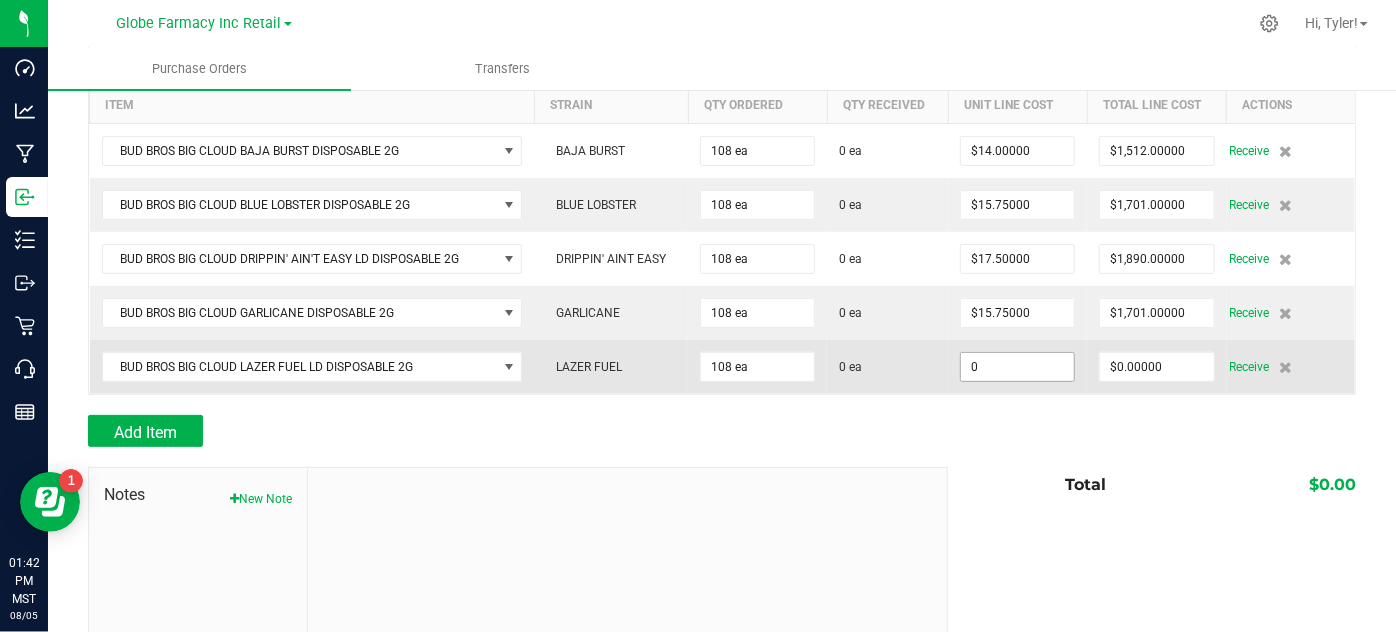 click on "0" at bounding box center [1017, 367] 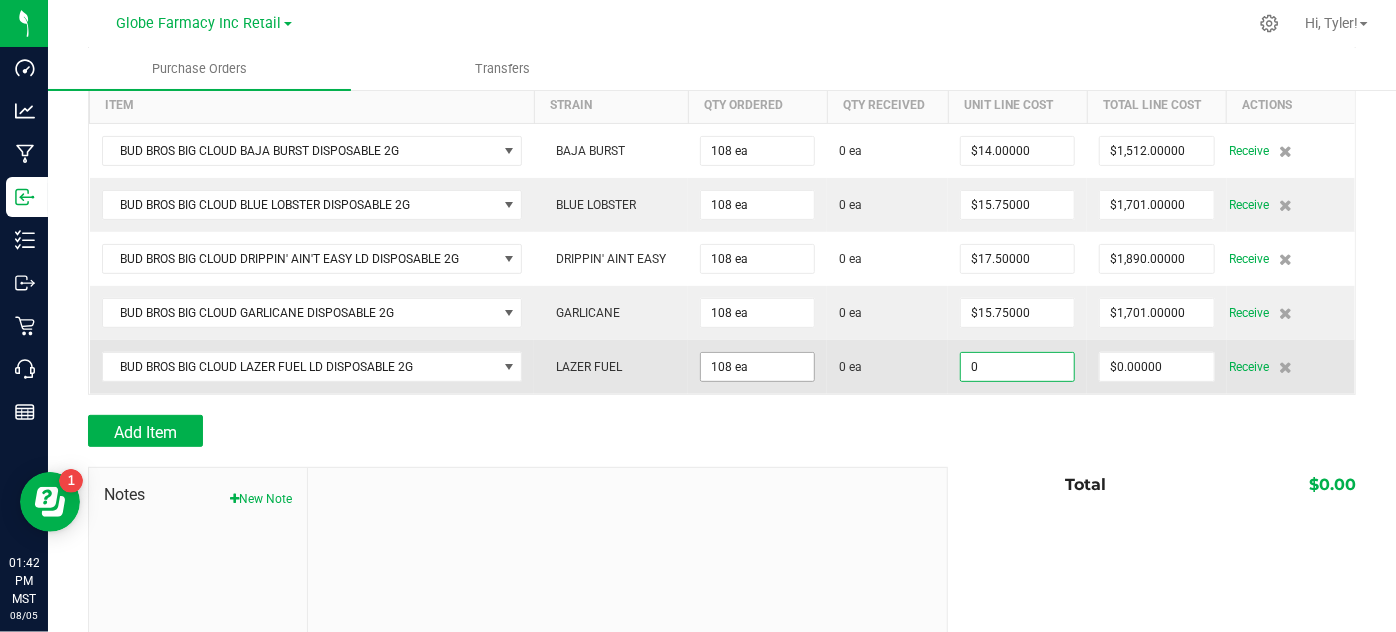 type on "108" 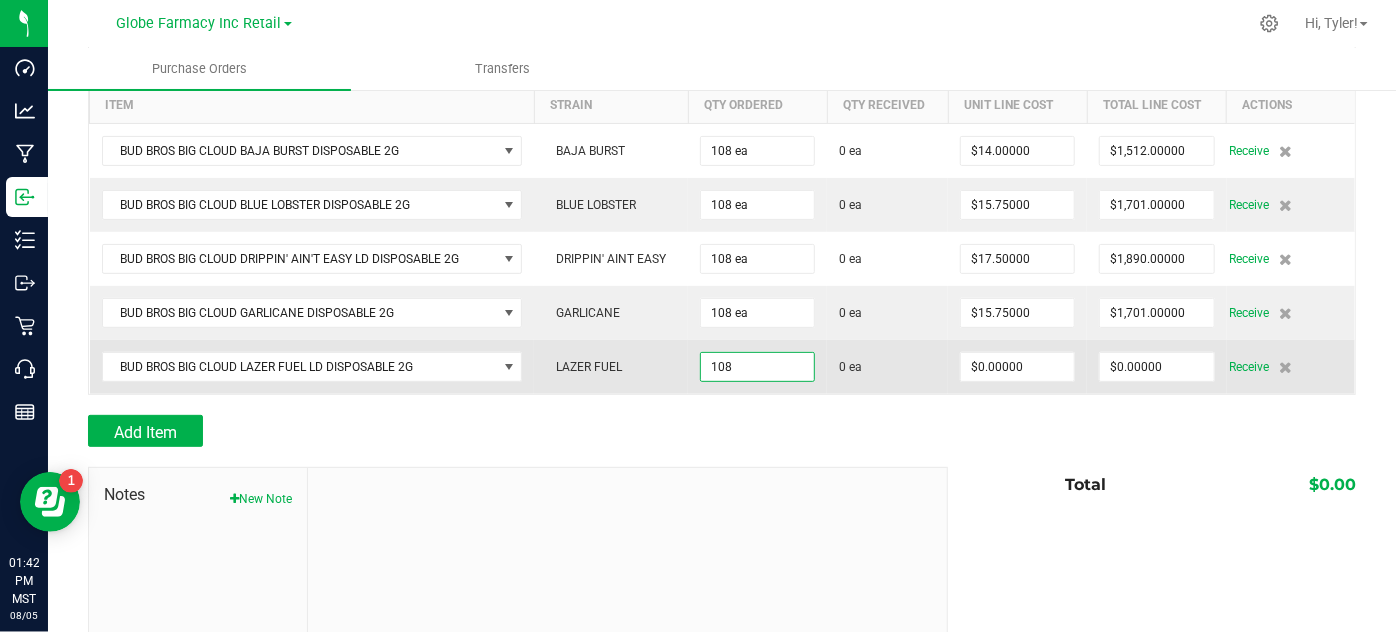 click on "108" at bounding box center (757, 367) 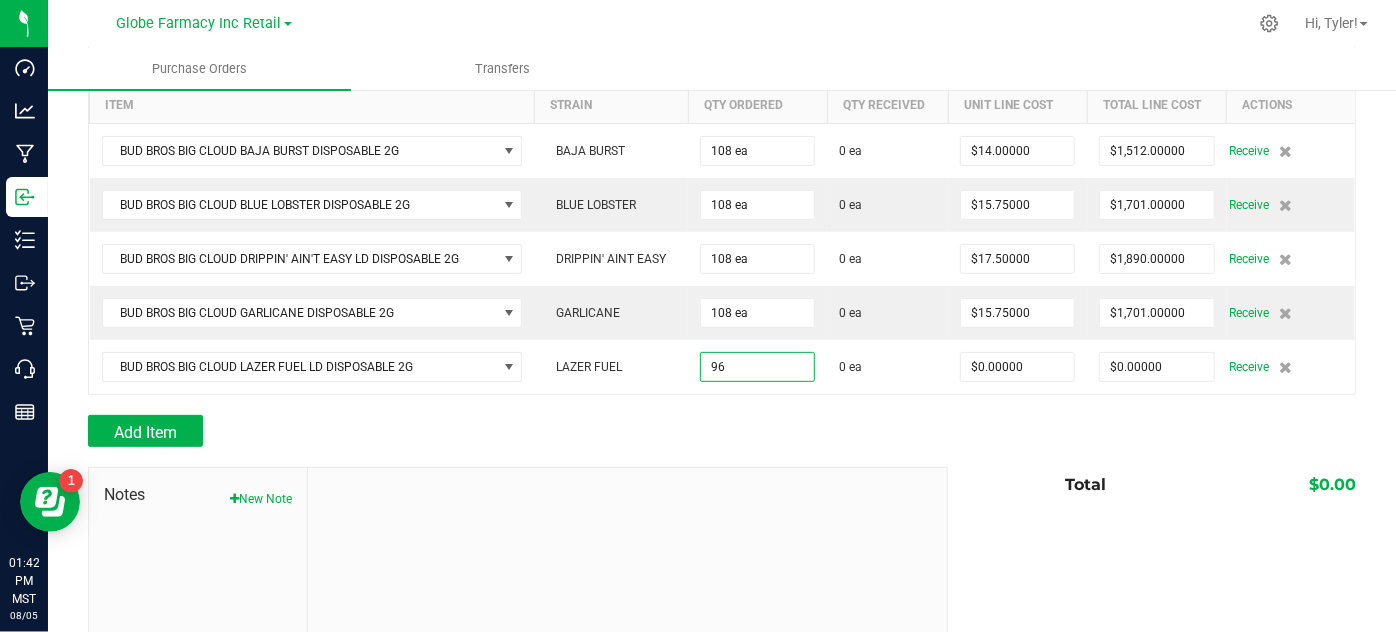 type on "96 ea" 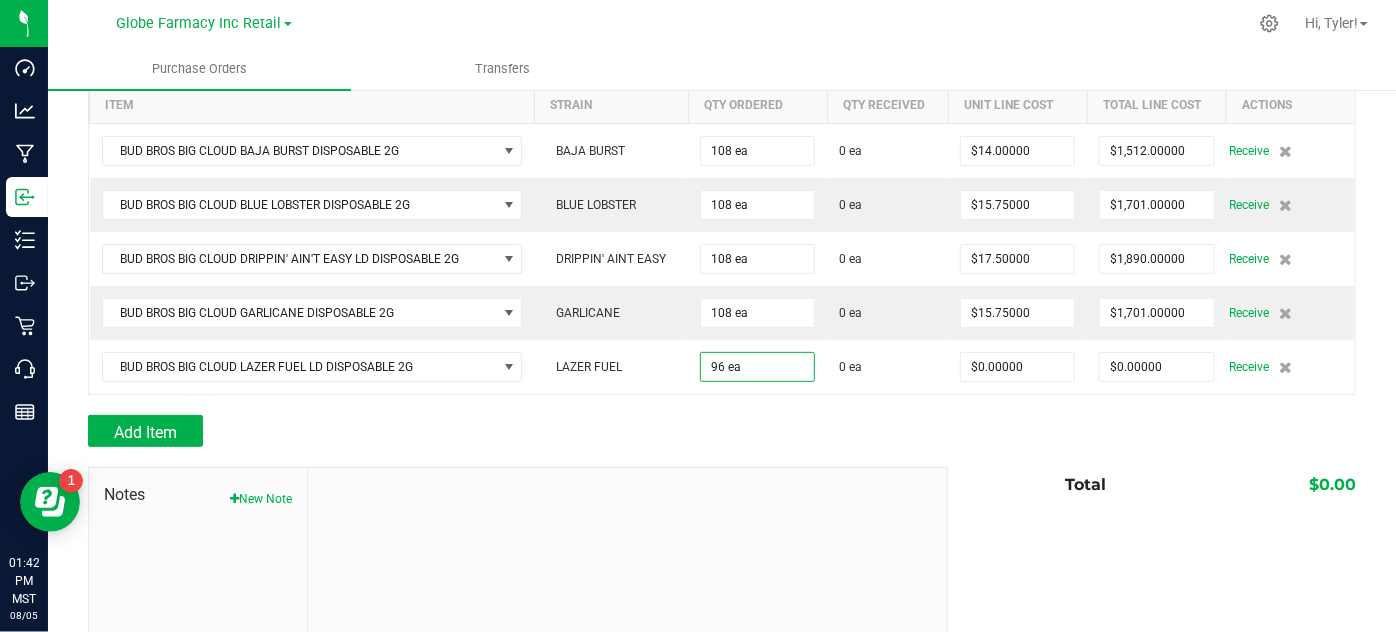 click at bounding box center [722, 457] 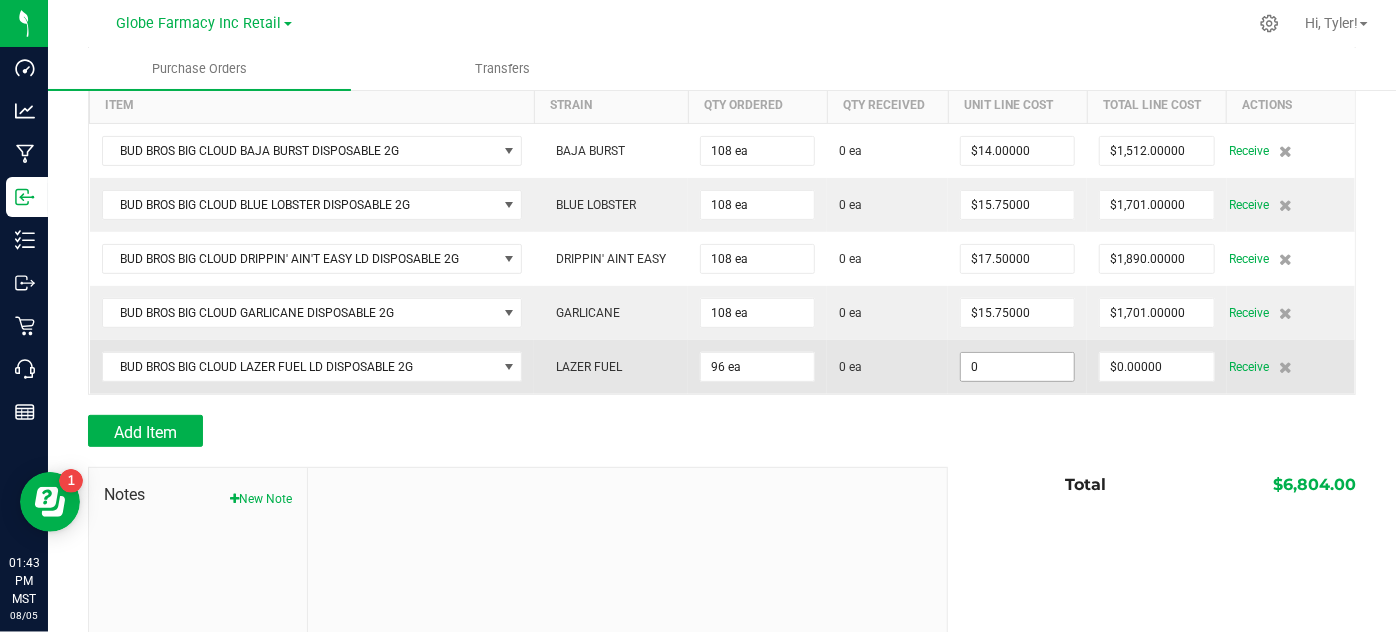click on "0" at bounding box center (1017, 367) 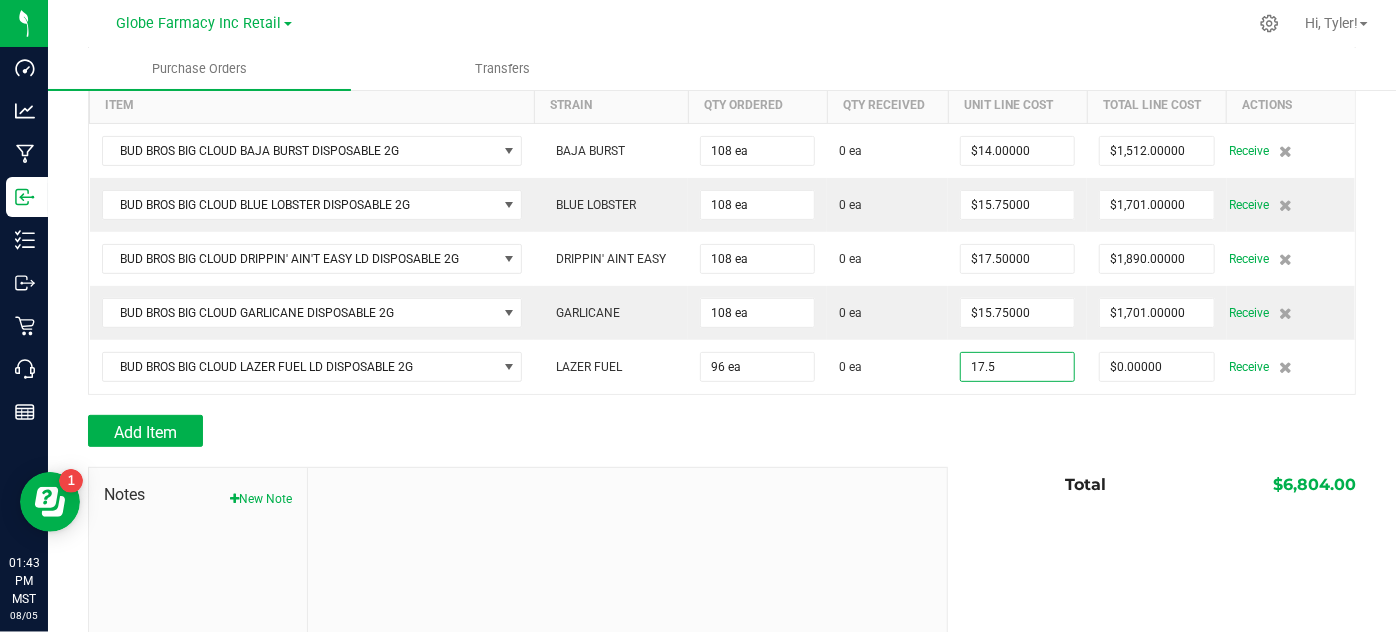 type on "$17.50000" 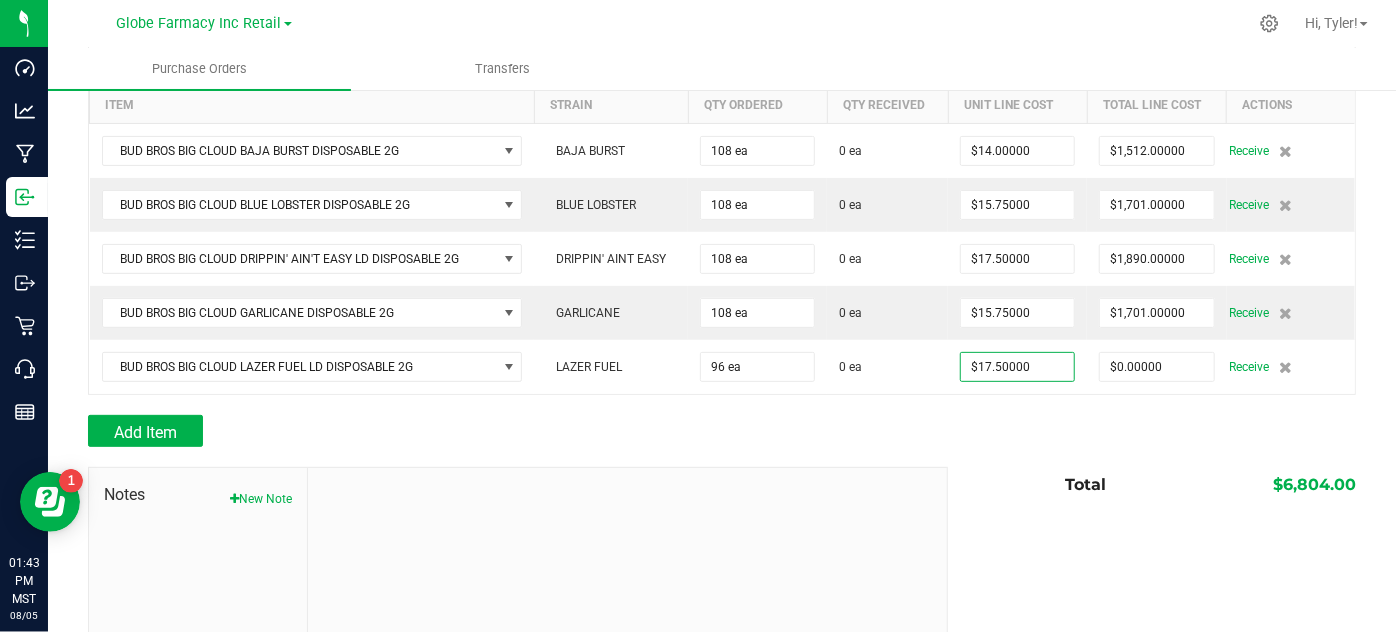 click at bounding box center [722, 405] 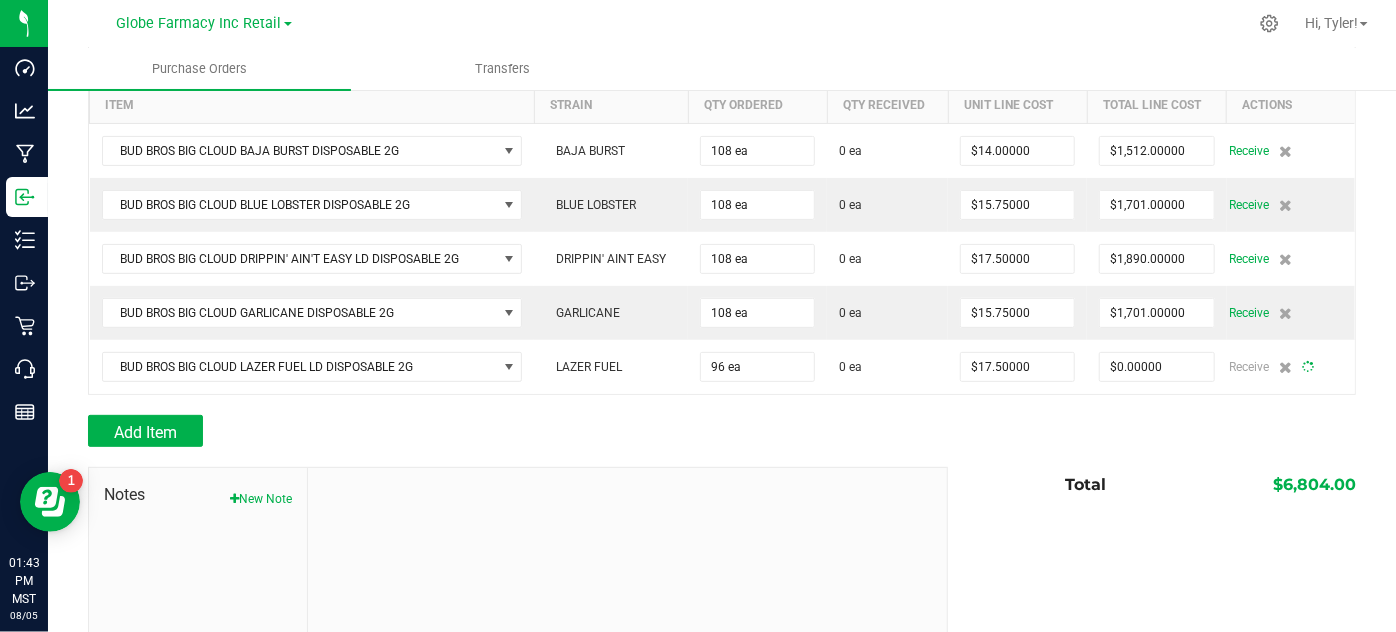 type on "96" 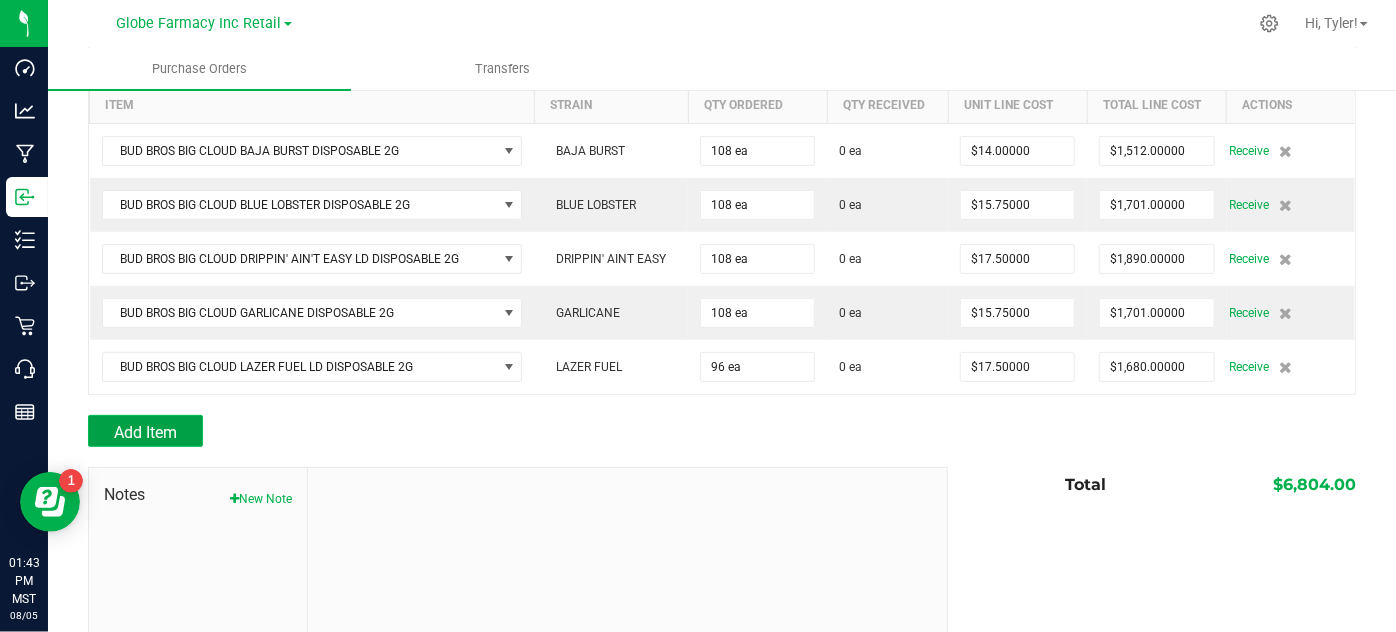 click on "Add Item" at bounding box center [145, 431] 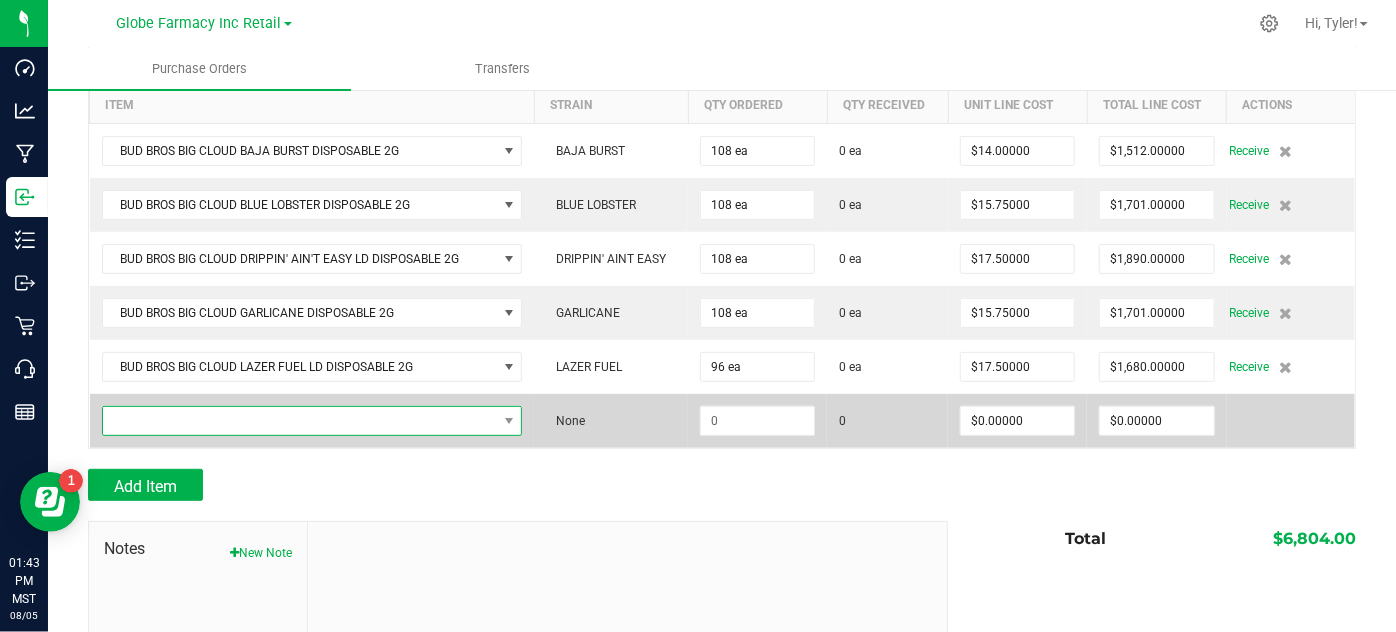 click at bounding box center (300, 421) 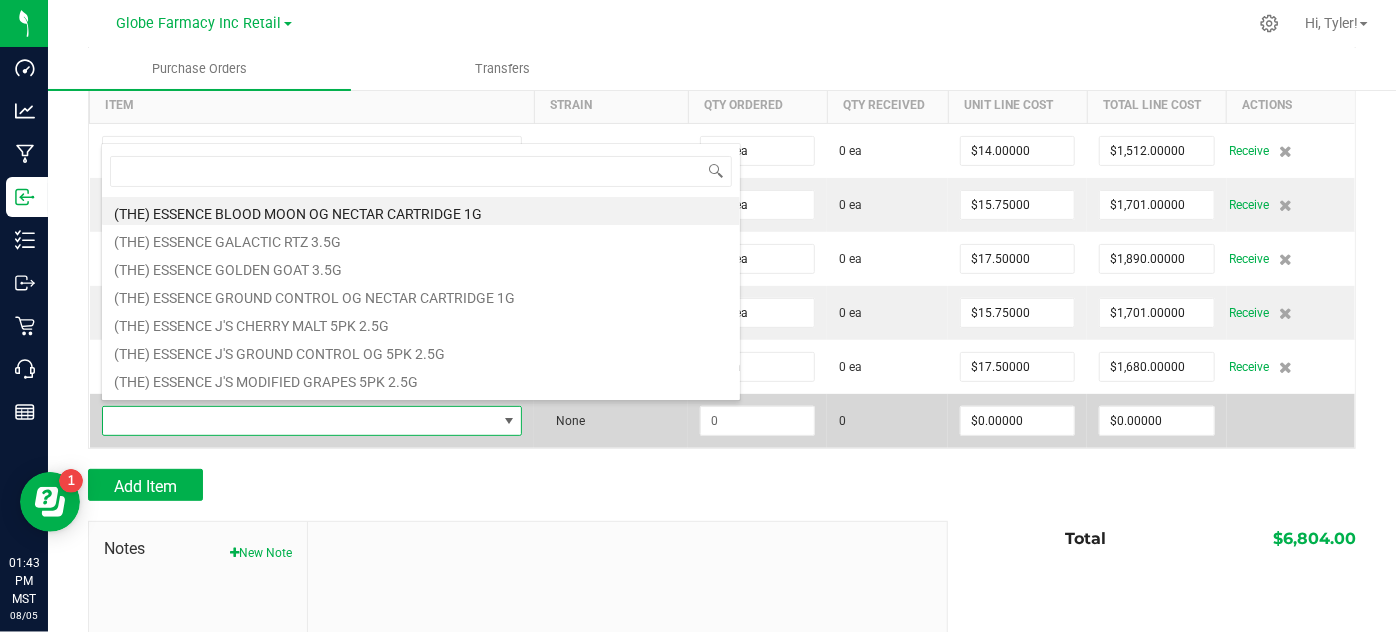 scroll, scrollTop: 99970, scrollLeft: 99581, axis: both 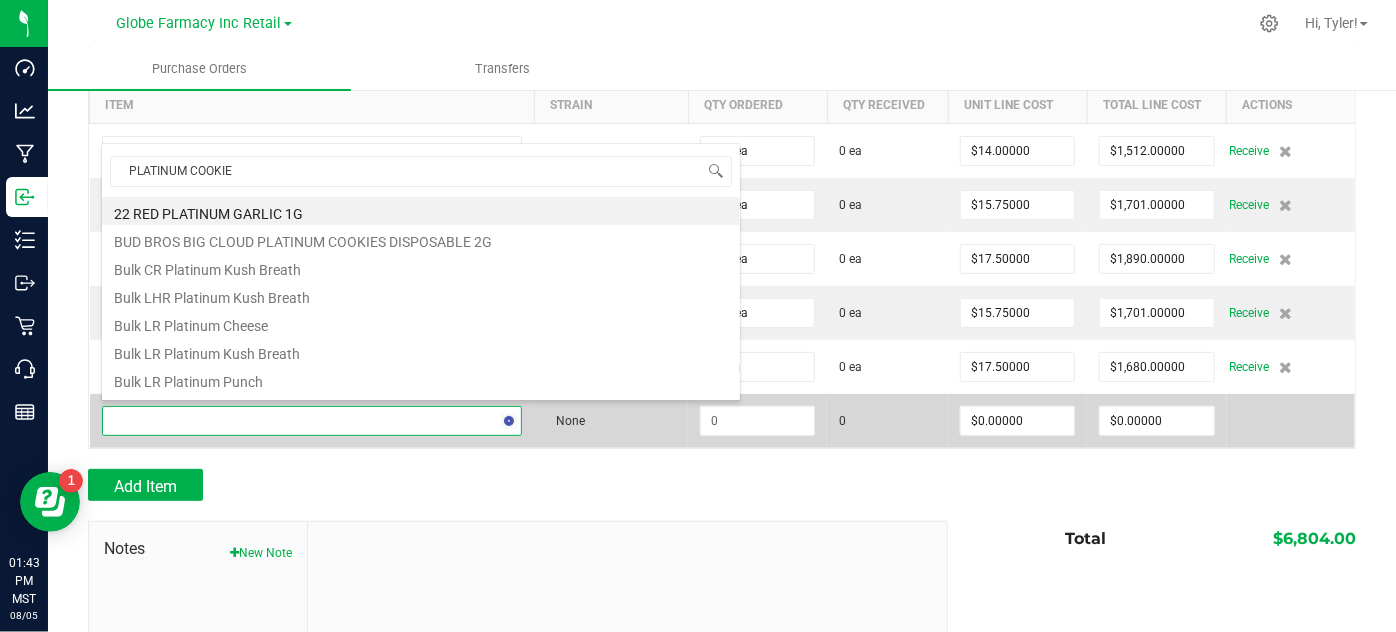 type on "PLATINUM COOKIES" 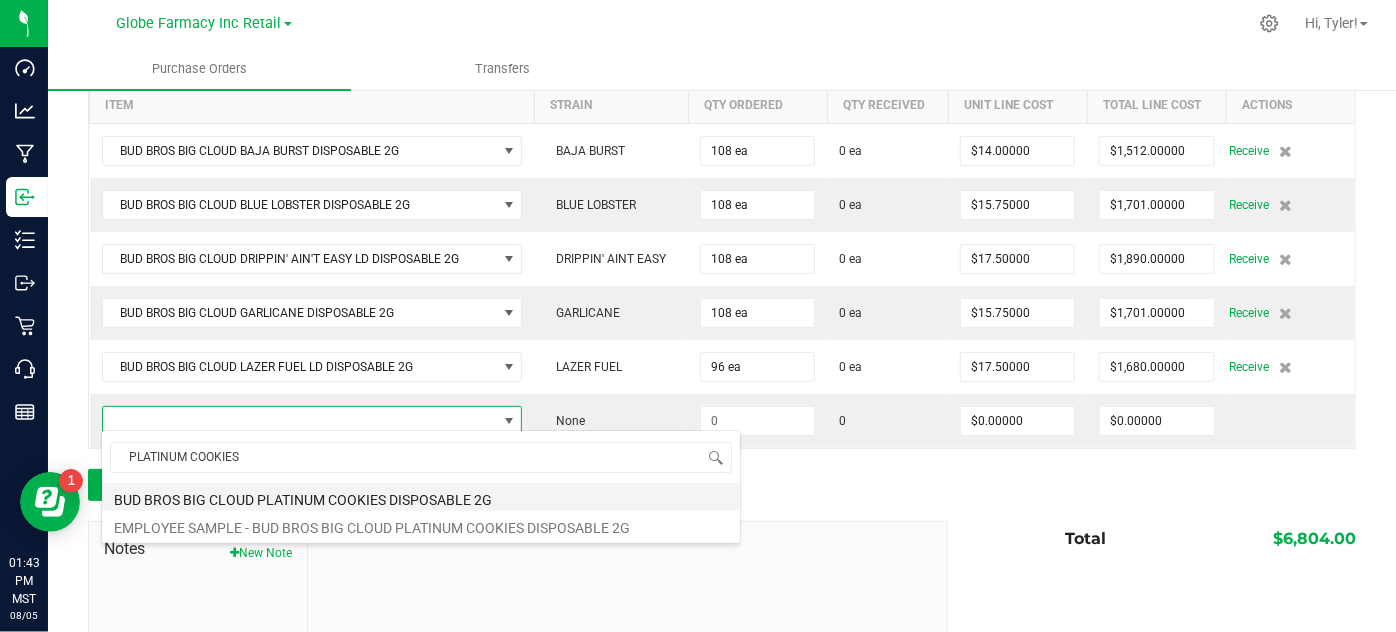 click on "BUD BROS BIG CLOUD PLATINUM COOKIES DISPOSABLE 2G" at bounding box center (421, 497) 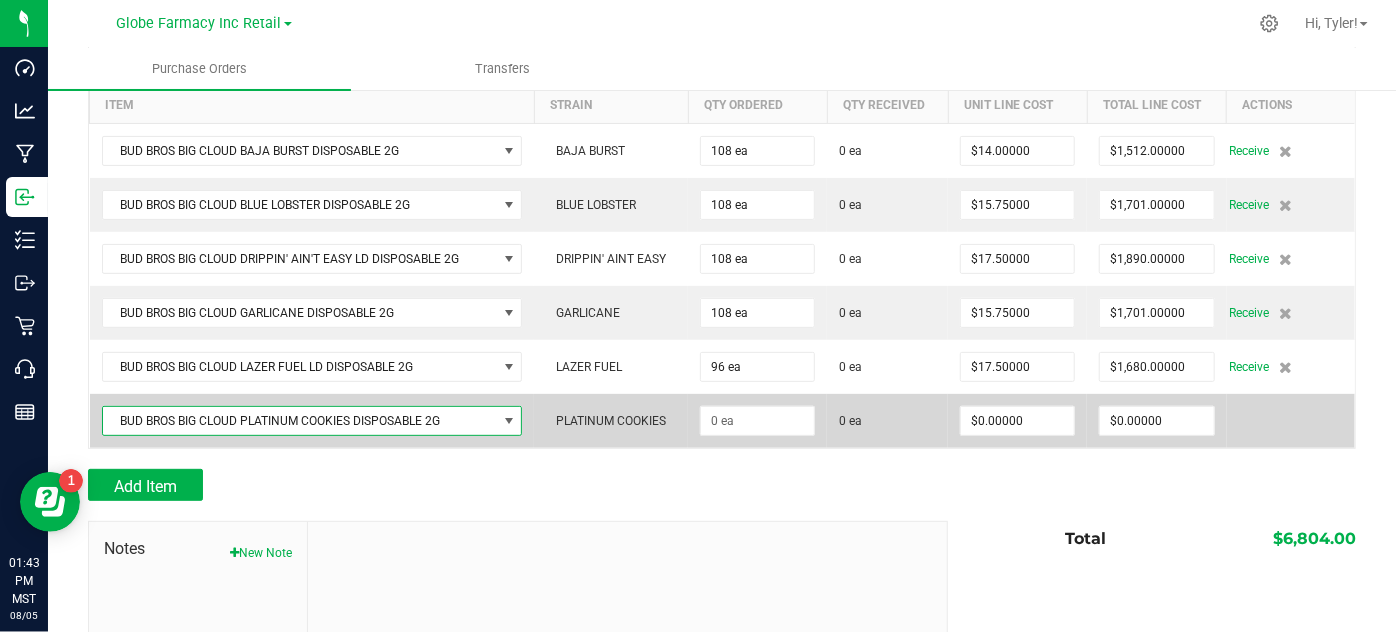 click on "PLATINUM COOKIES" at bounding box center (611, 421) 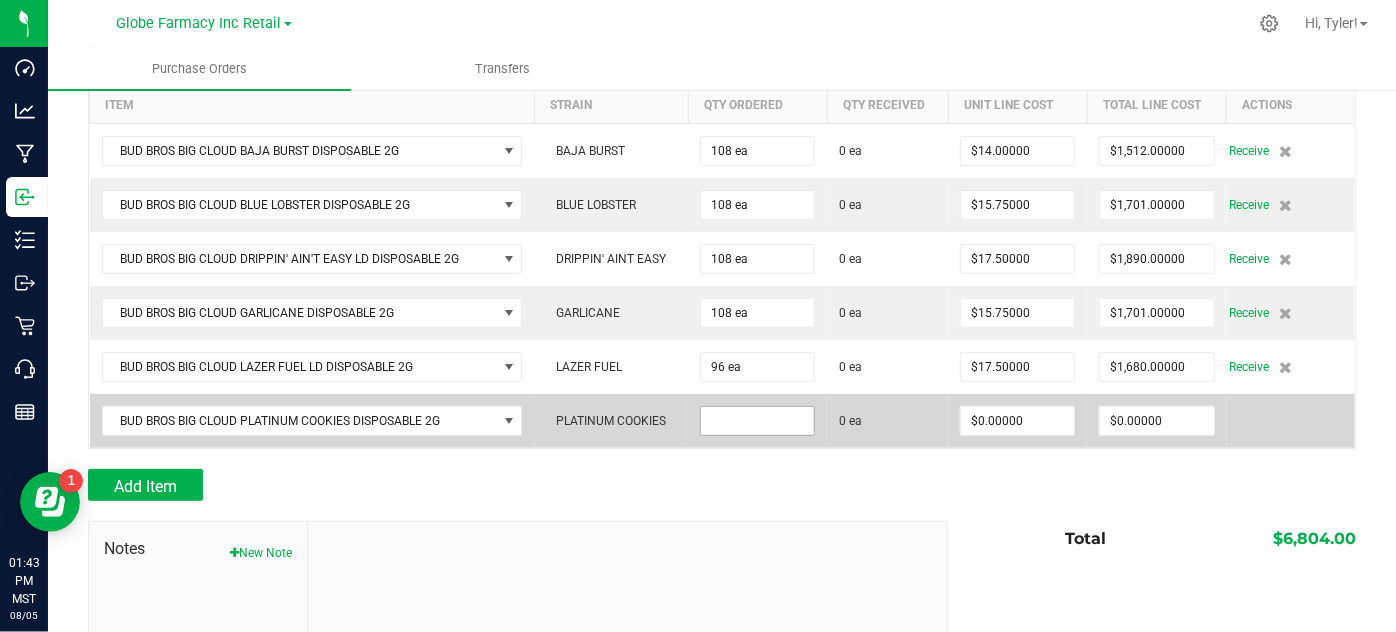click at bounding box center [757, 421] 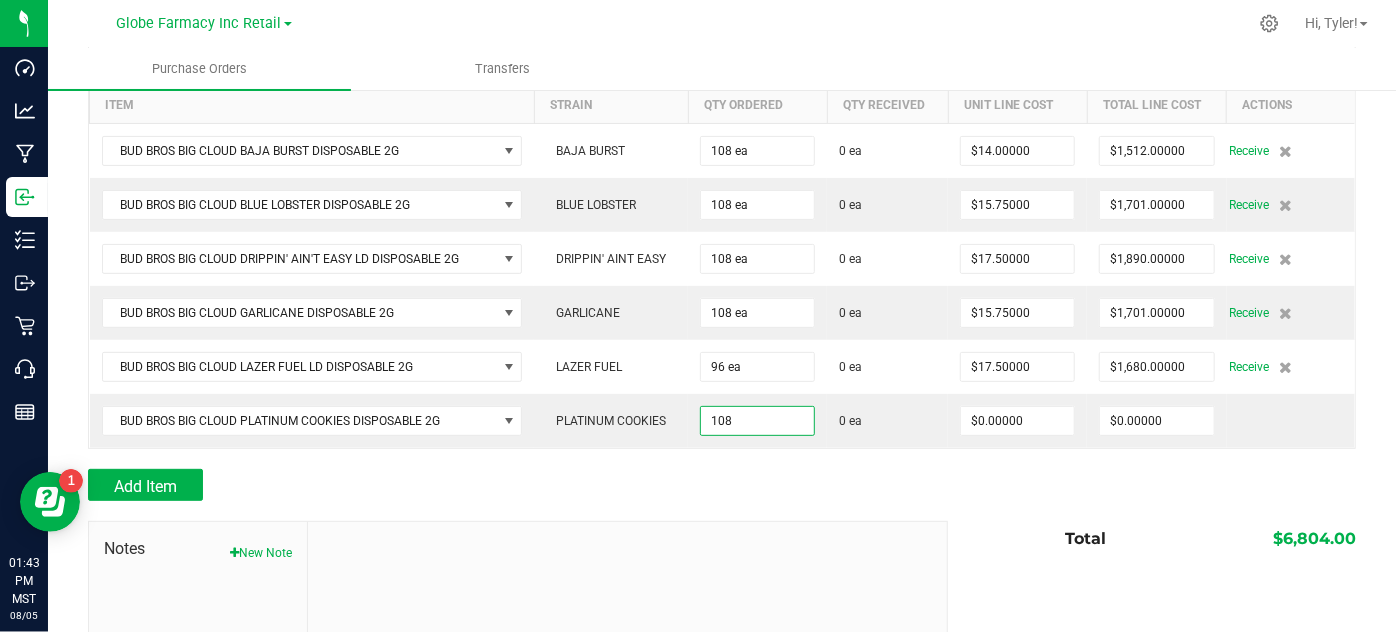 type on "108 ea" 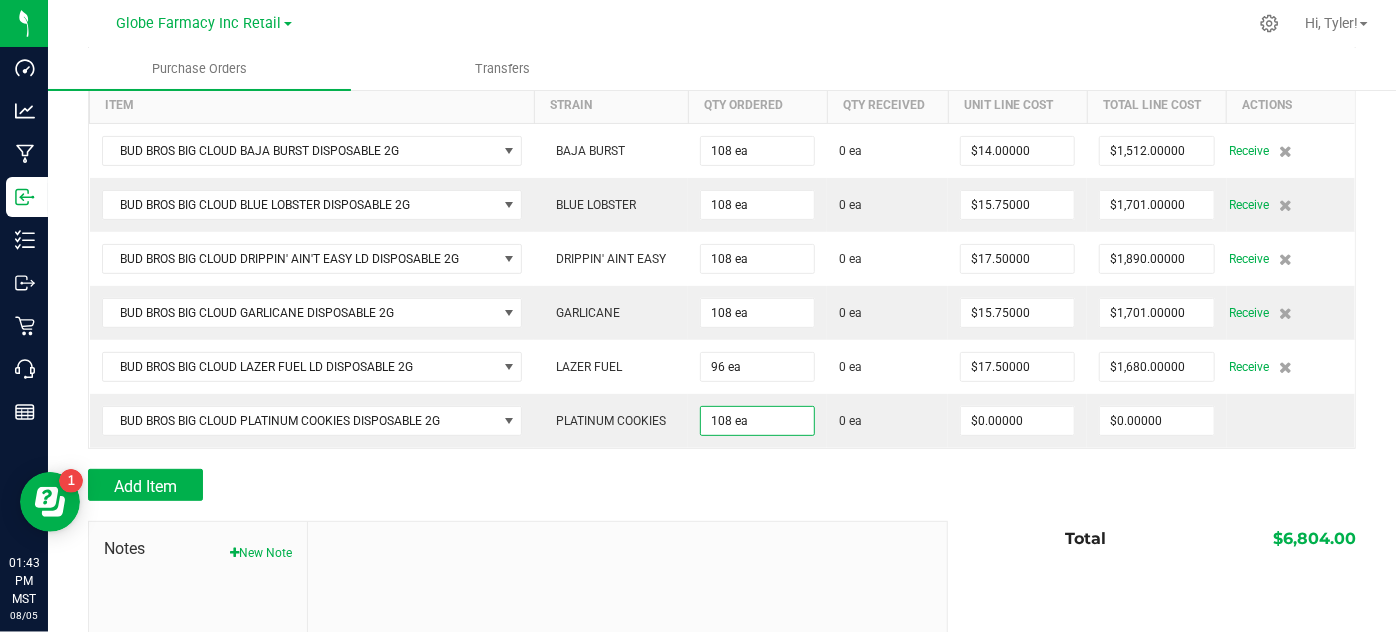 click on "Add Item" at bounding box center [510, 485] 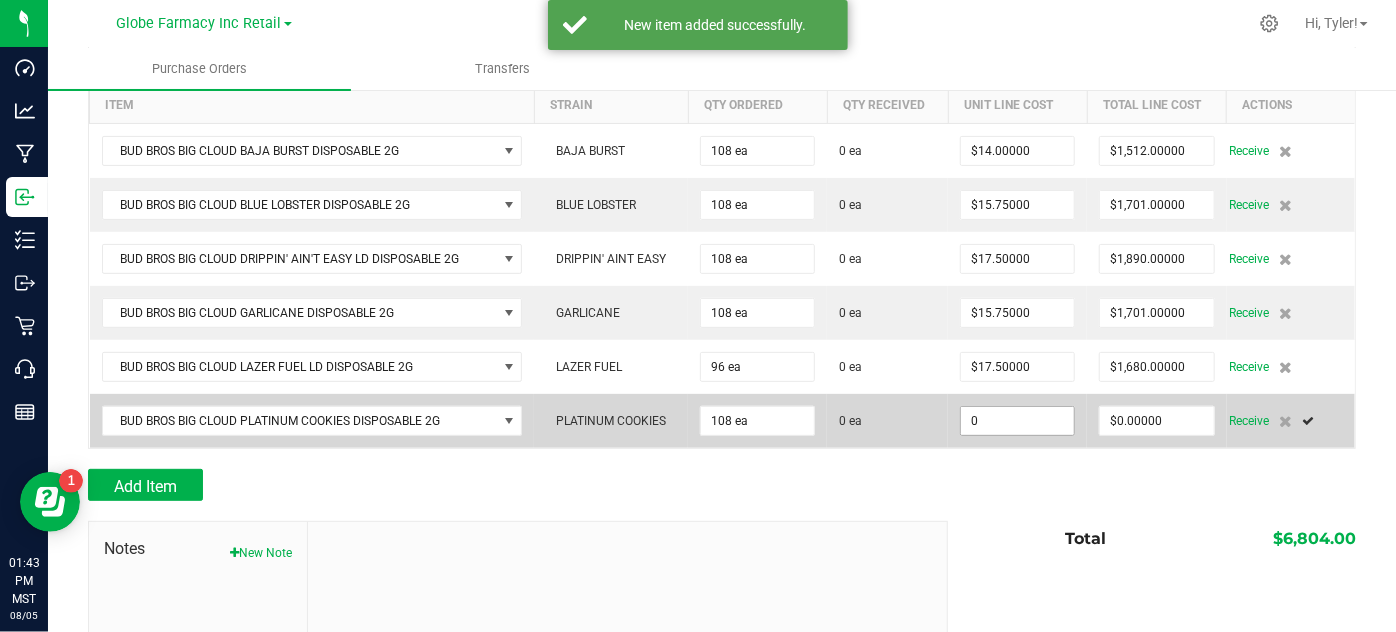 click on "0" at bounding box center (1017, 421) 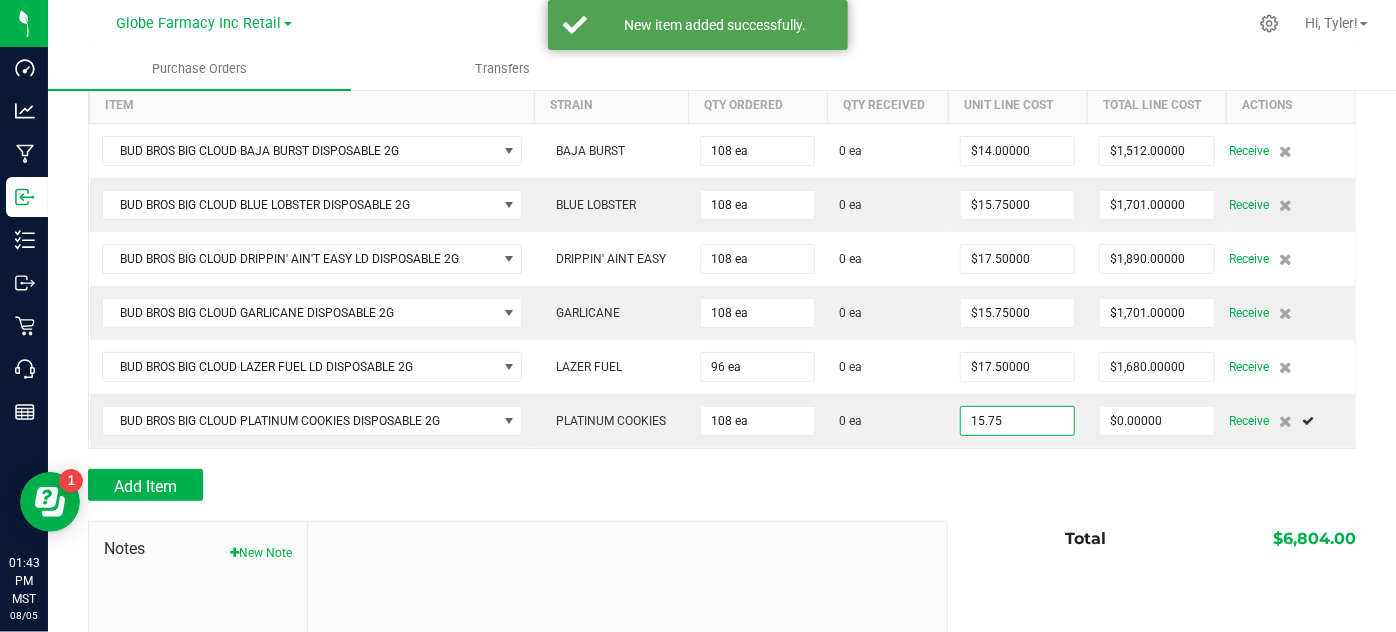 type on "$15.75000" 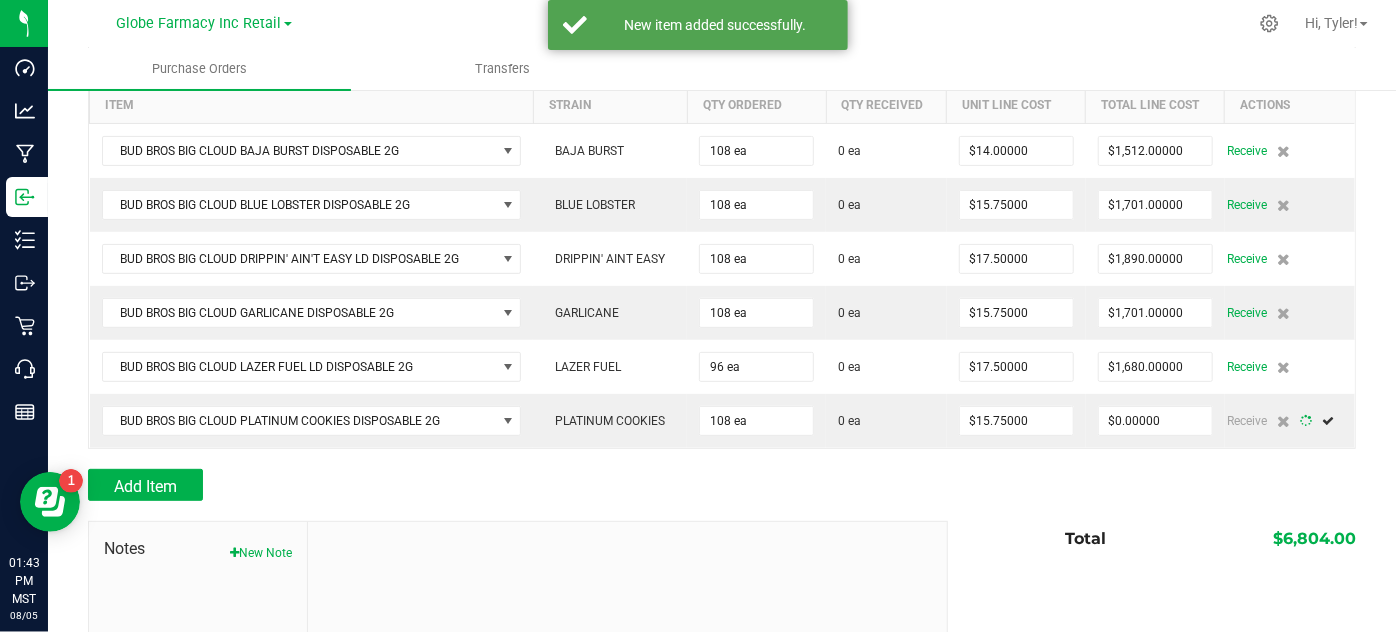 click at bounding box center (722, 459) 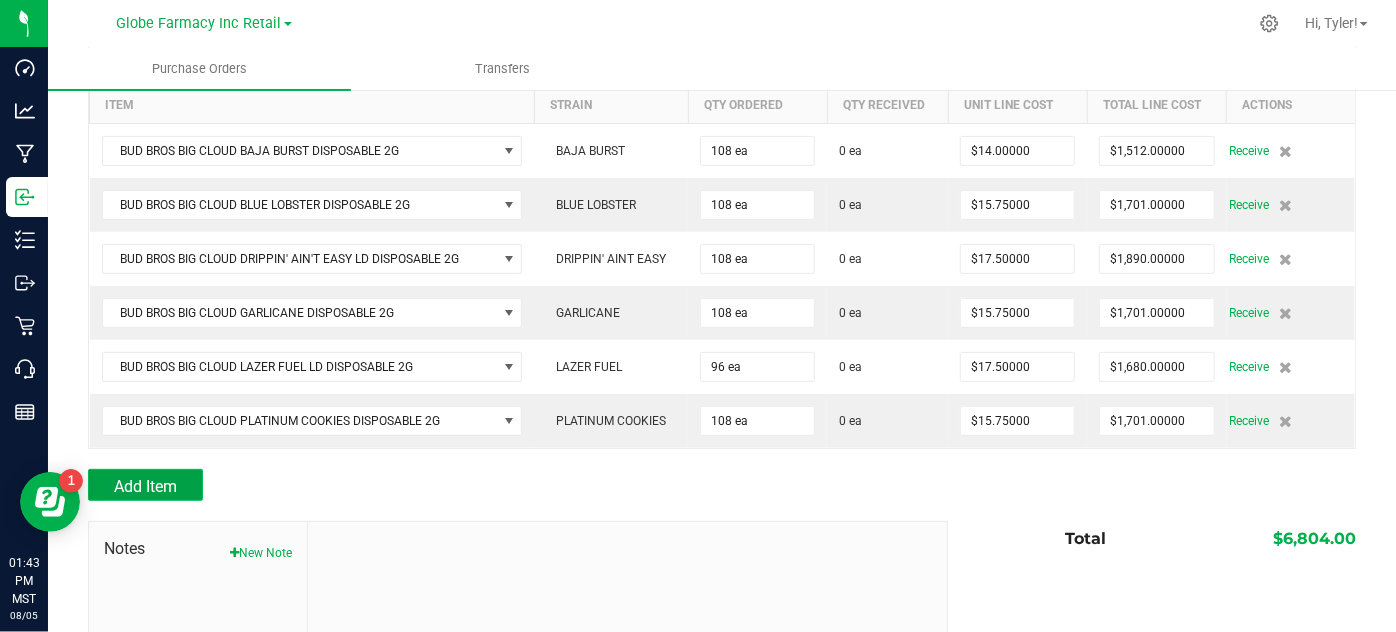 click on "Add Item" at bounding box center (145, 486) 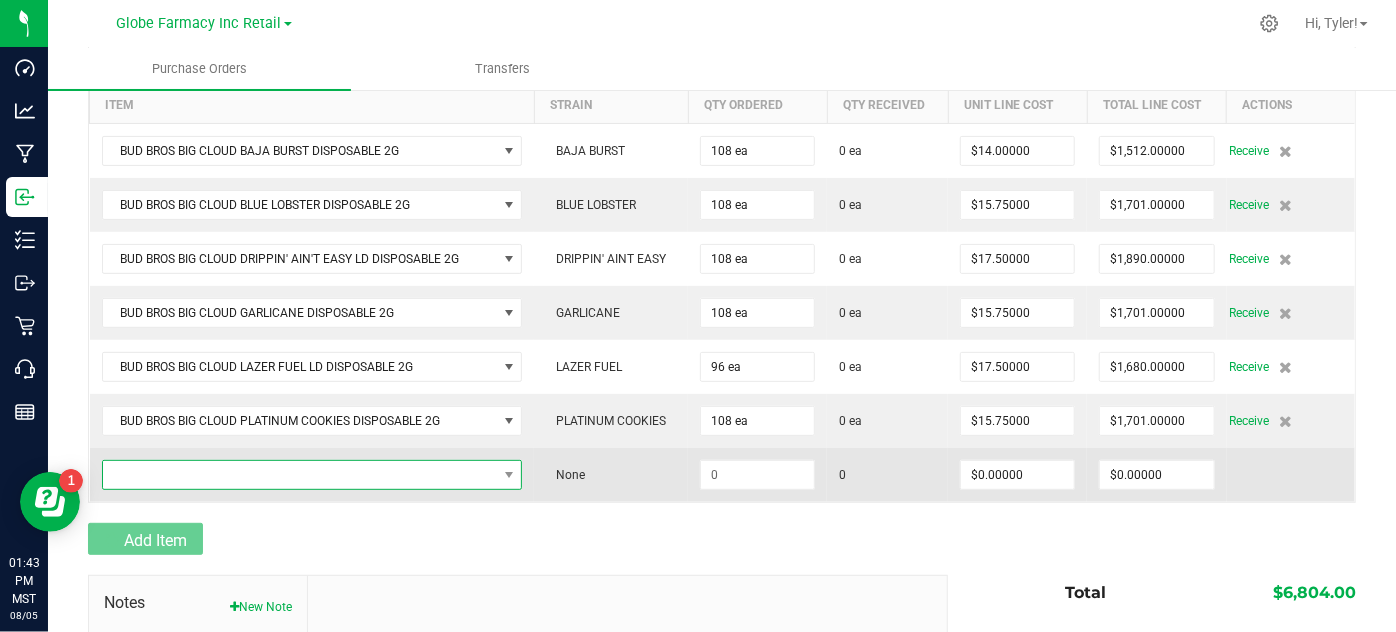 click at bounding box center [300, 475] 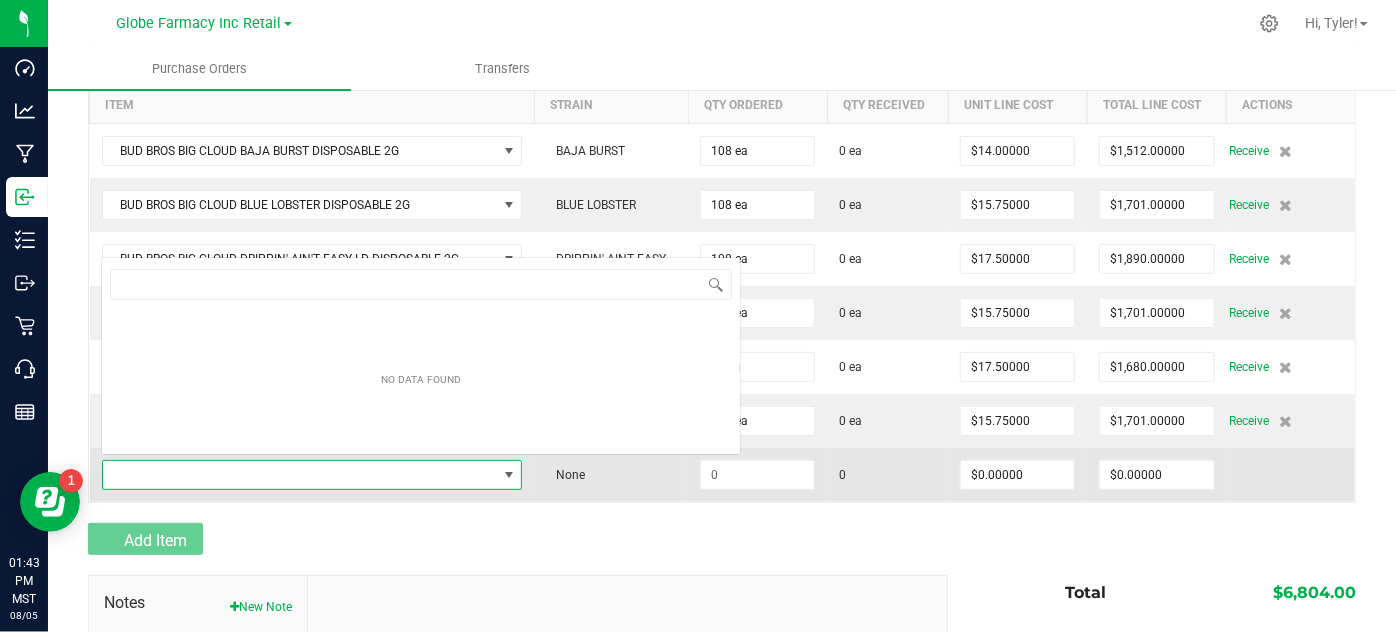 scroll, scrollTop: 0, scrollLeft: 0, axis: both 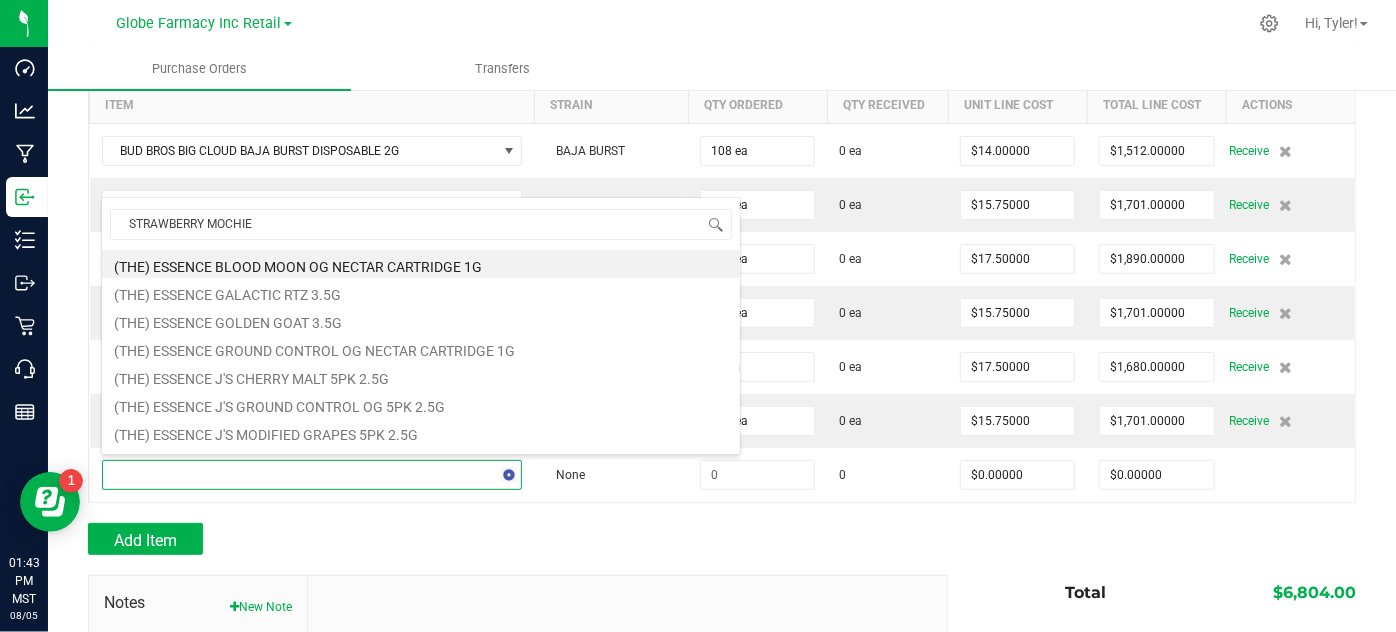 type on "STRAWBERRY MOCHI" 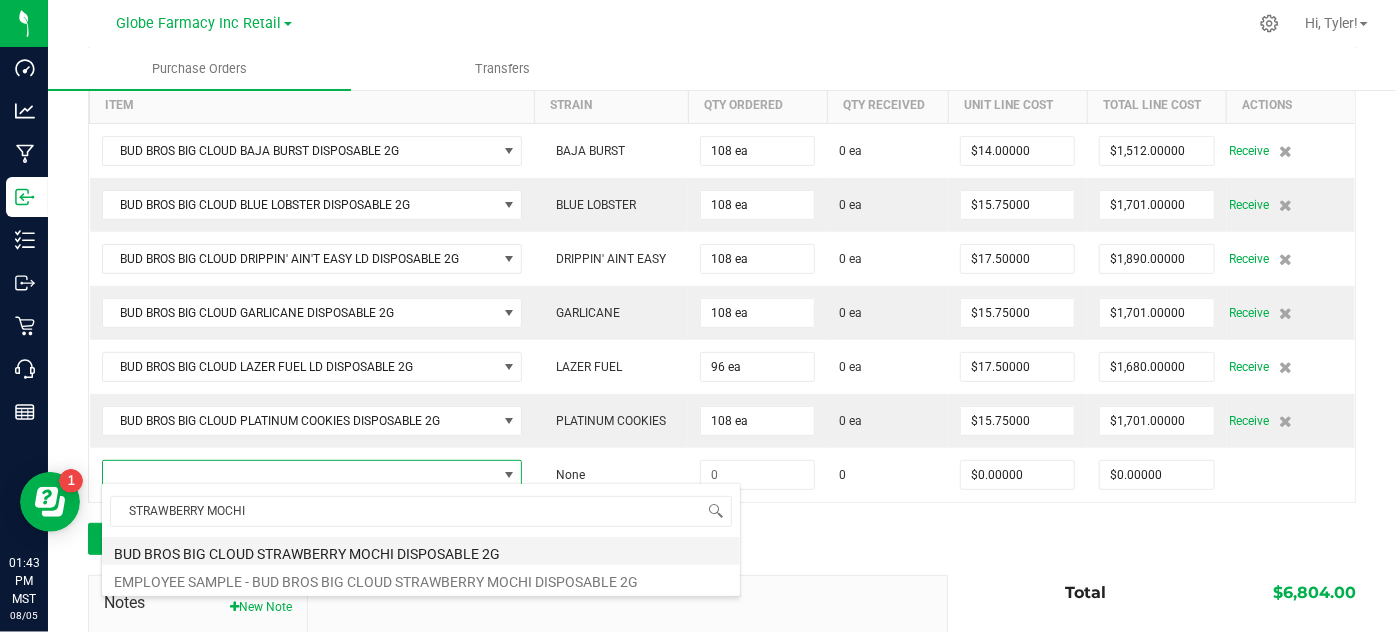 click on "BUD BROS BIG CLOUD STRAWBERRY MOCHI DISPOSABLE 2G" at bounding box center [421, 551] 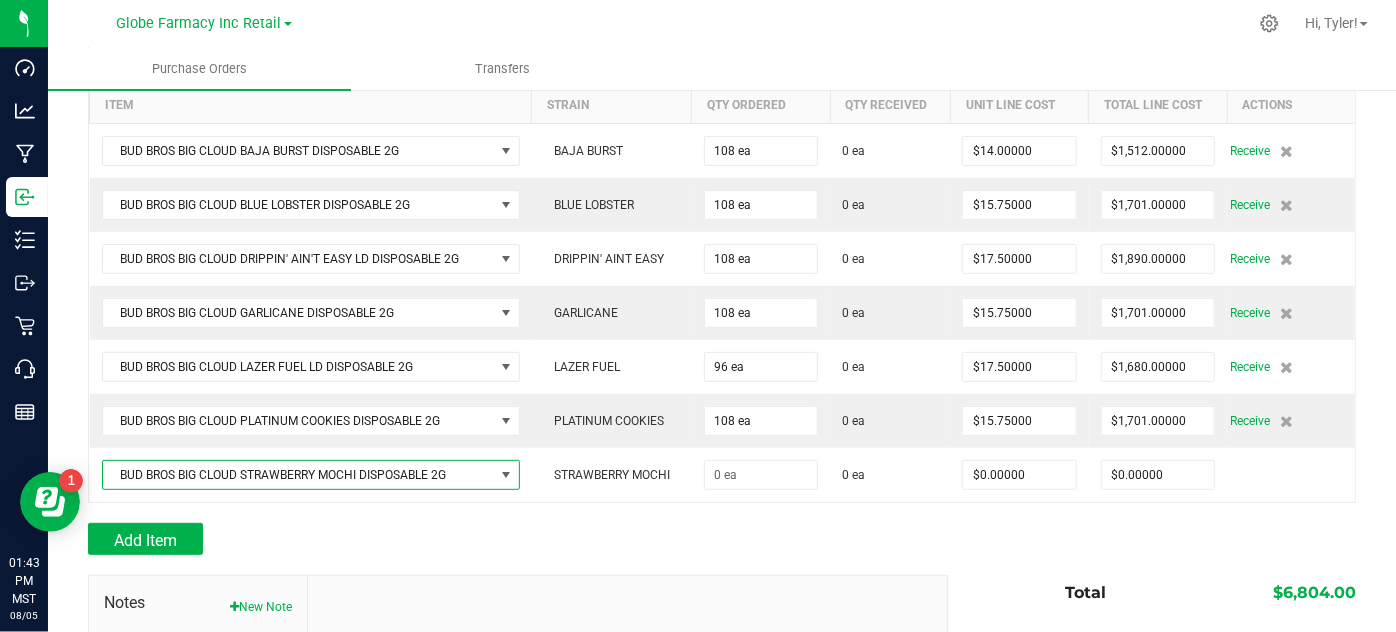 click at bounding box center [722, 513] 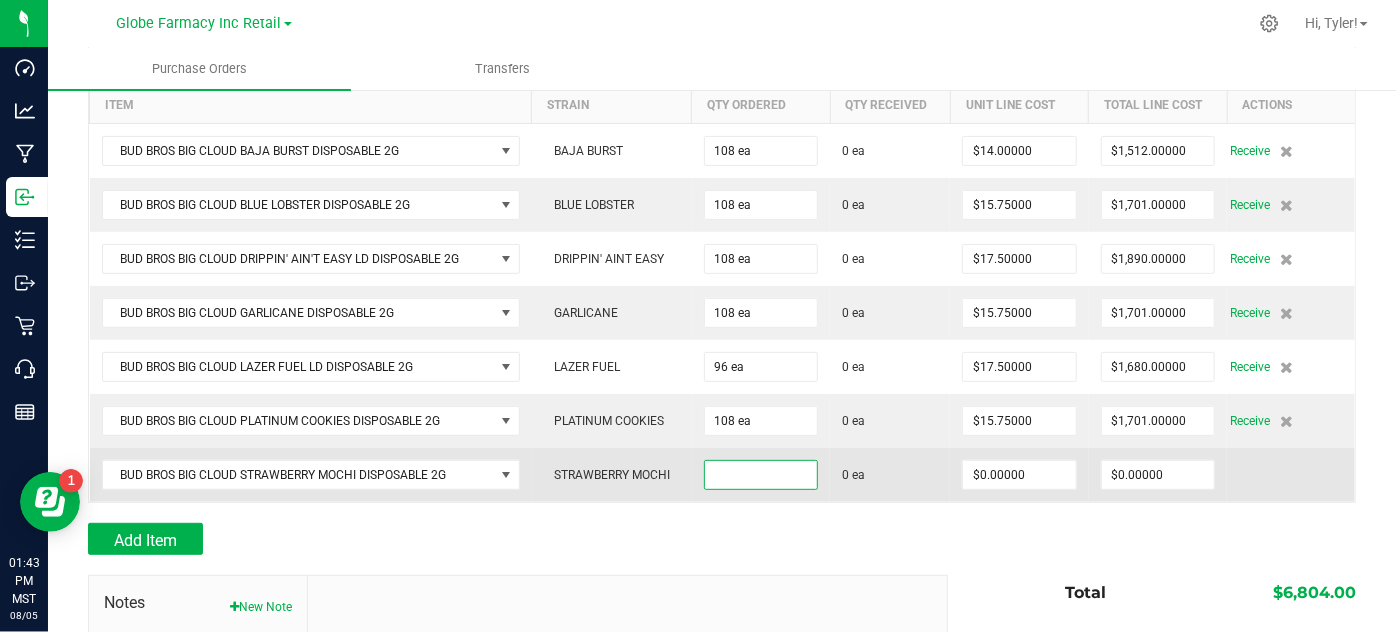 click at bounding box center (761, 475) 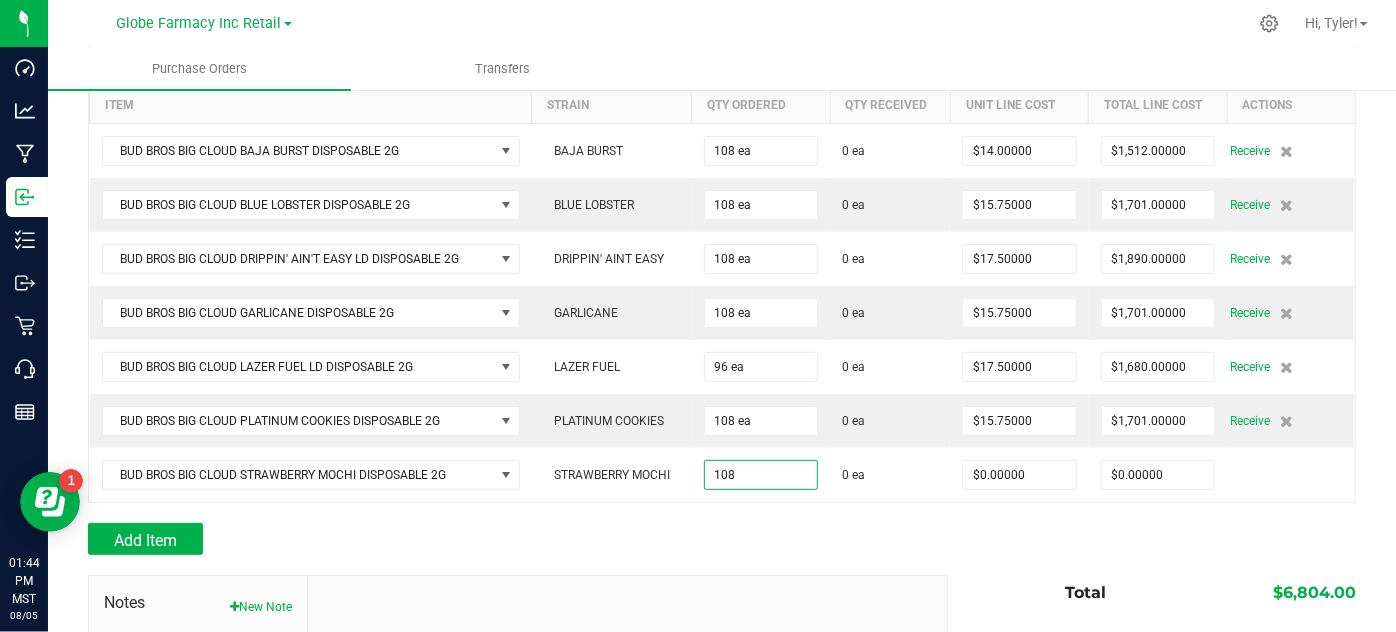 type on "108 ea" 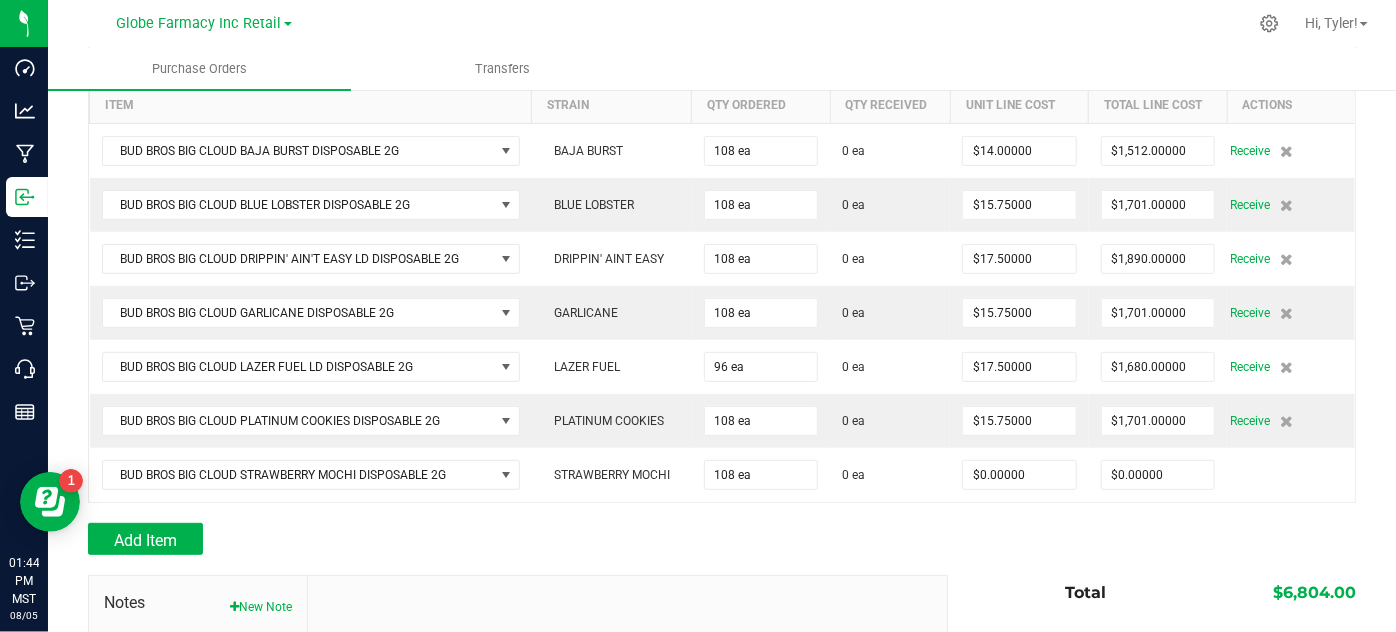 click on "Add Item" at bounding box center [510, 539] 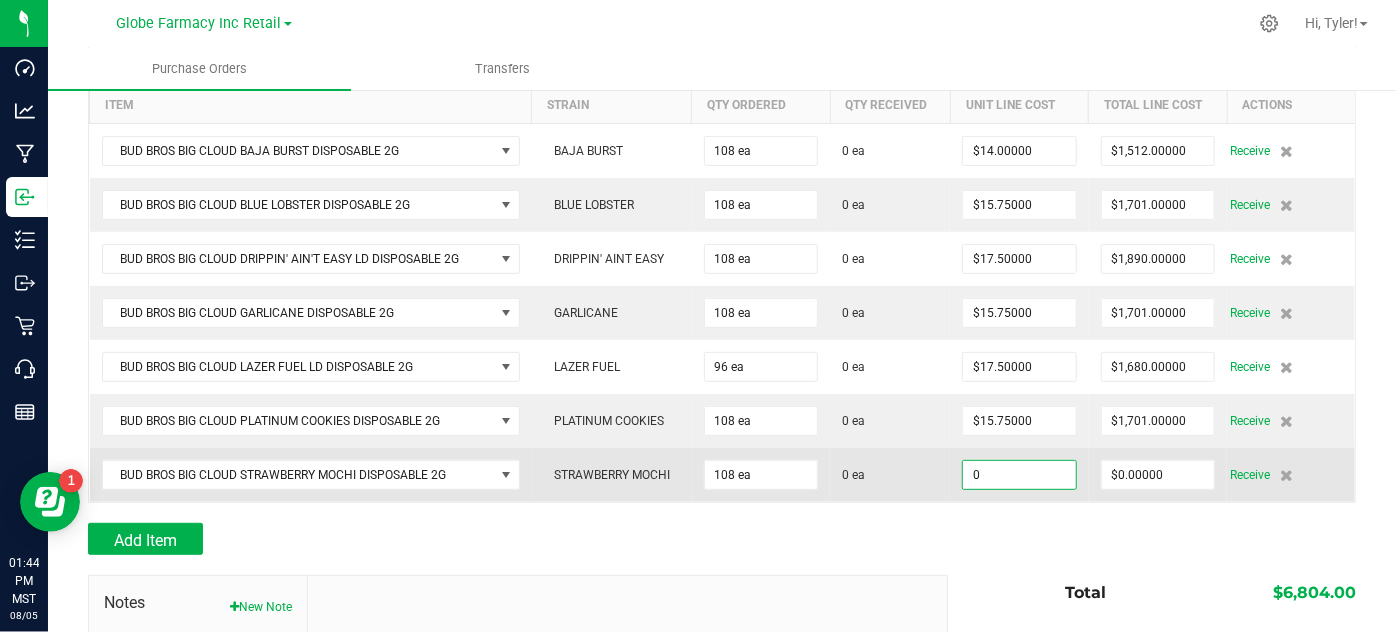 click on "0" at bounding box center (1019, 475) 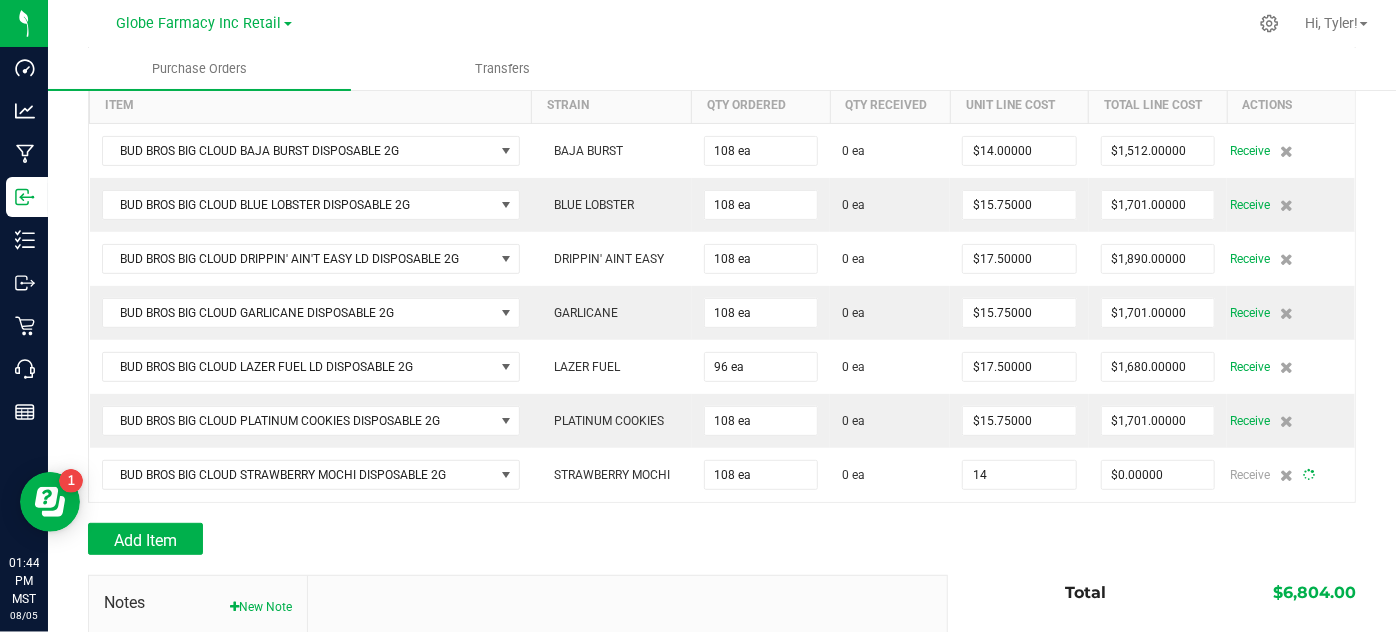 type on "$14.00000" 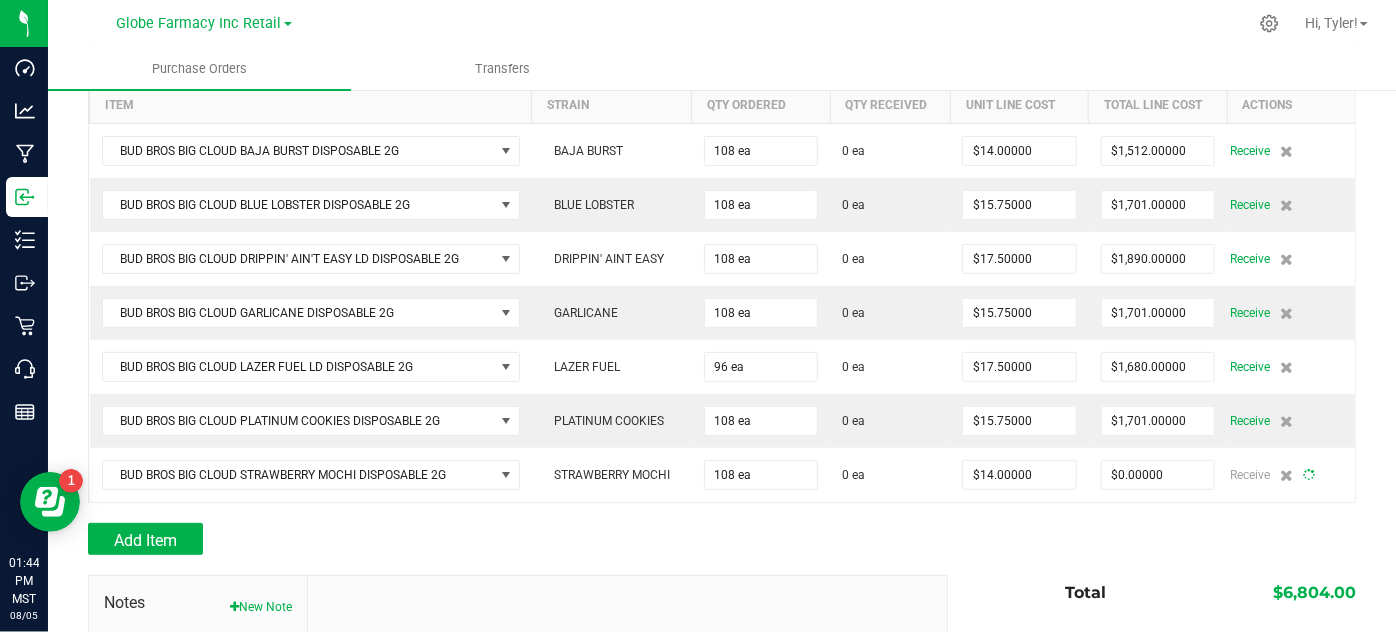 click at bounding box center (722, 513) 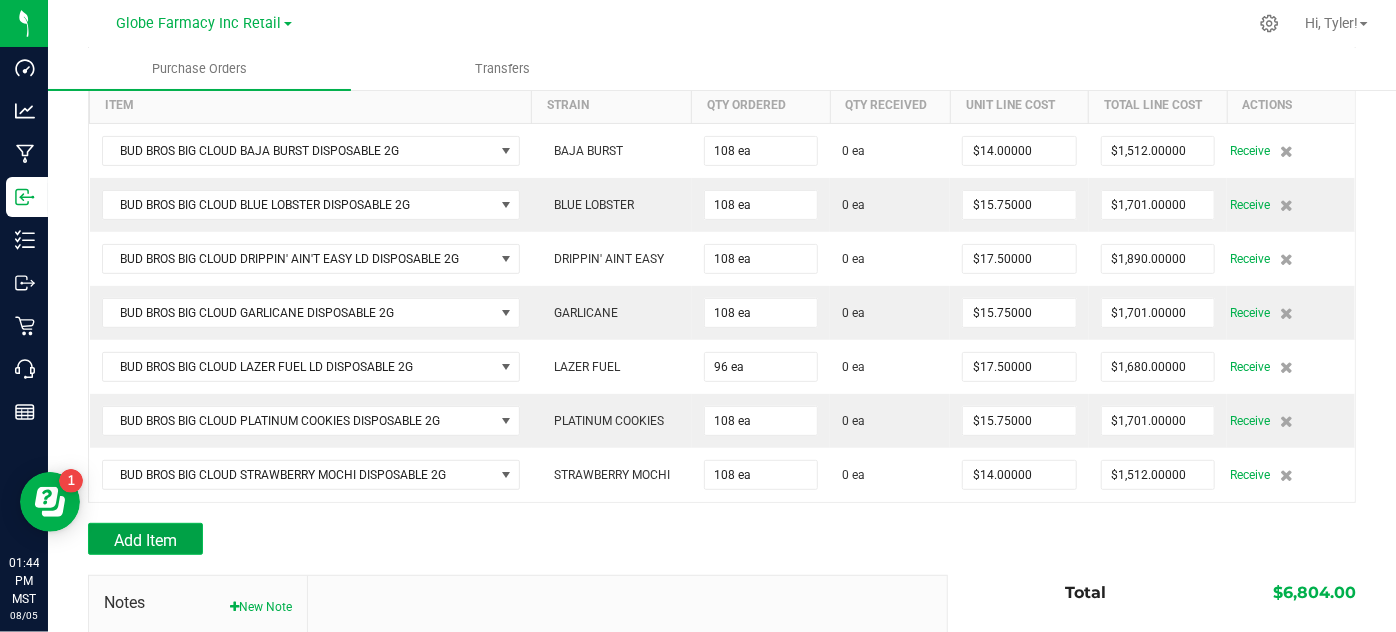 click on "Add Item" at bounding box center (145, 539) 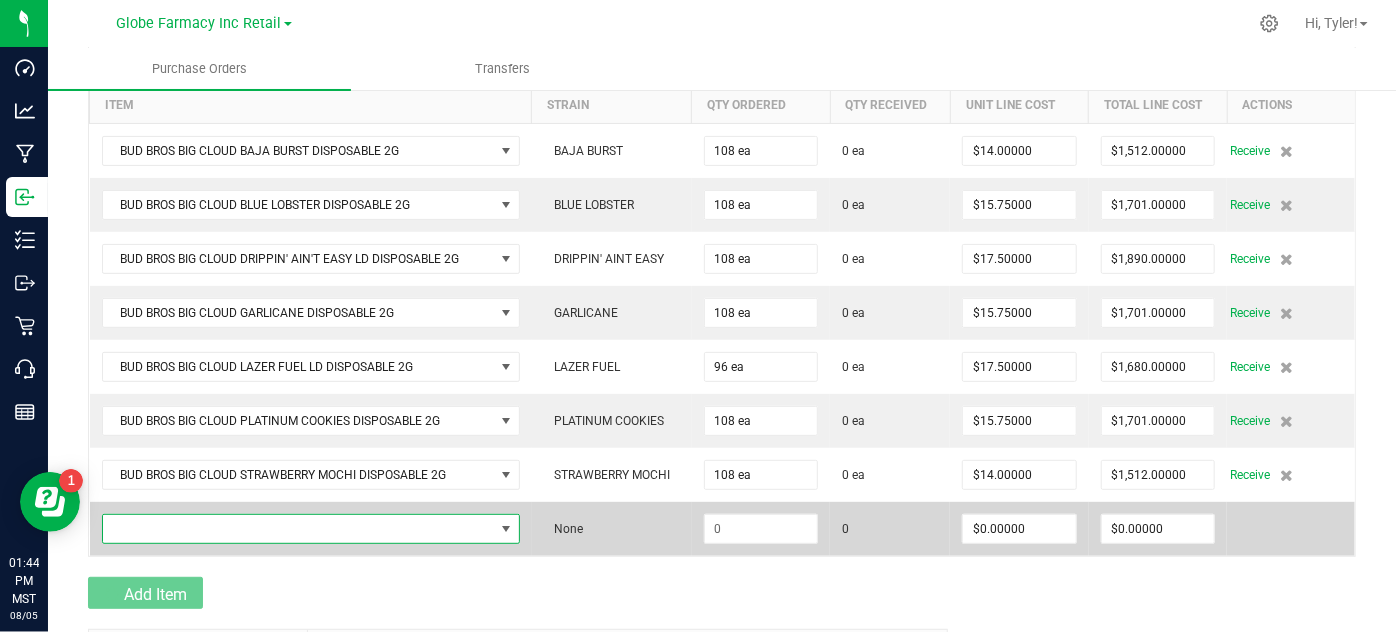click at bounding box center [298, 529] 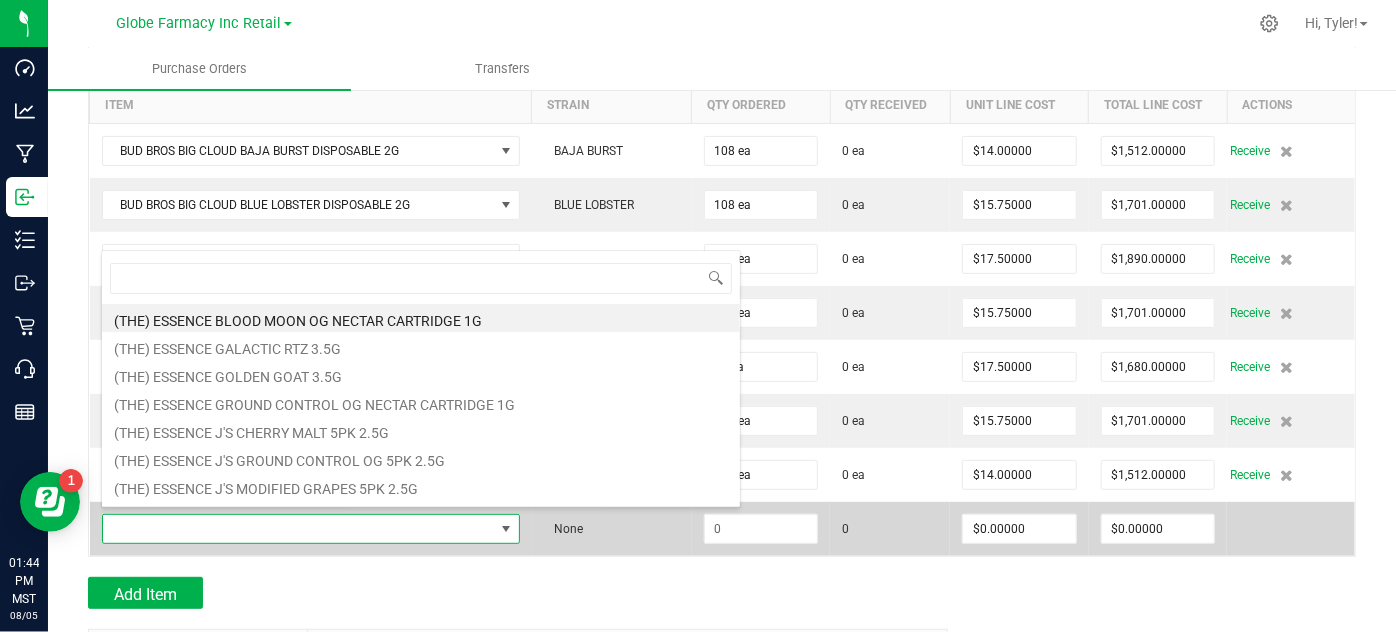 scroll, scrollTop: 99970, scrollLeft: 99584, axis: both 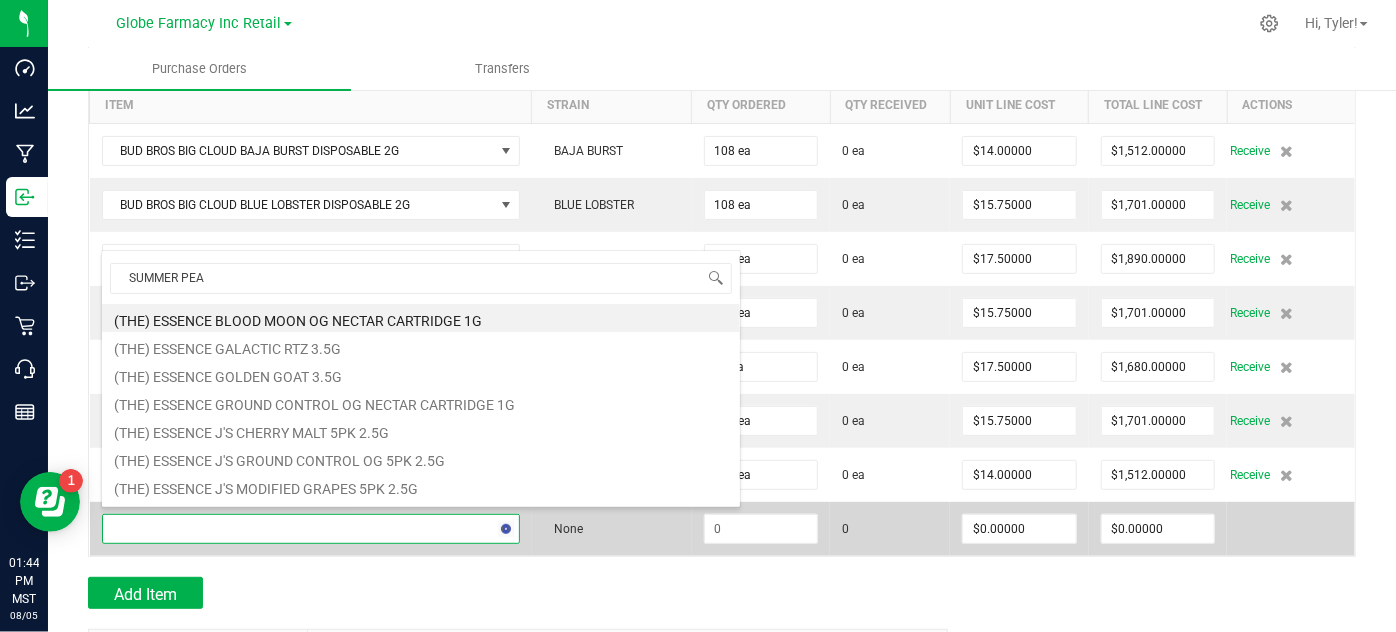 type on "SUMMER PEAR" 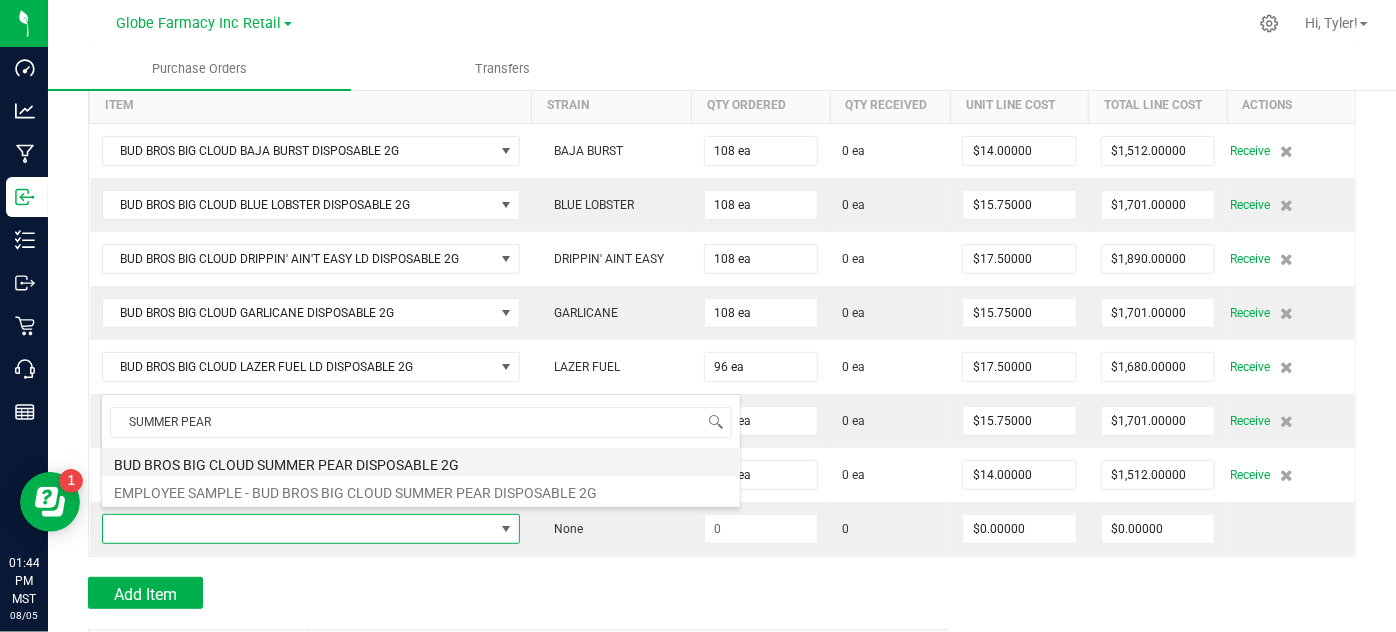 click on "BUD BROS BIG CLOUD SUMMER PEAR DISPOSABLE 2G" at bounding box center [421, 462] 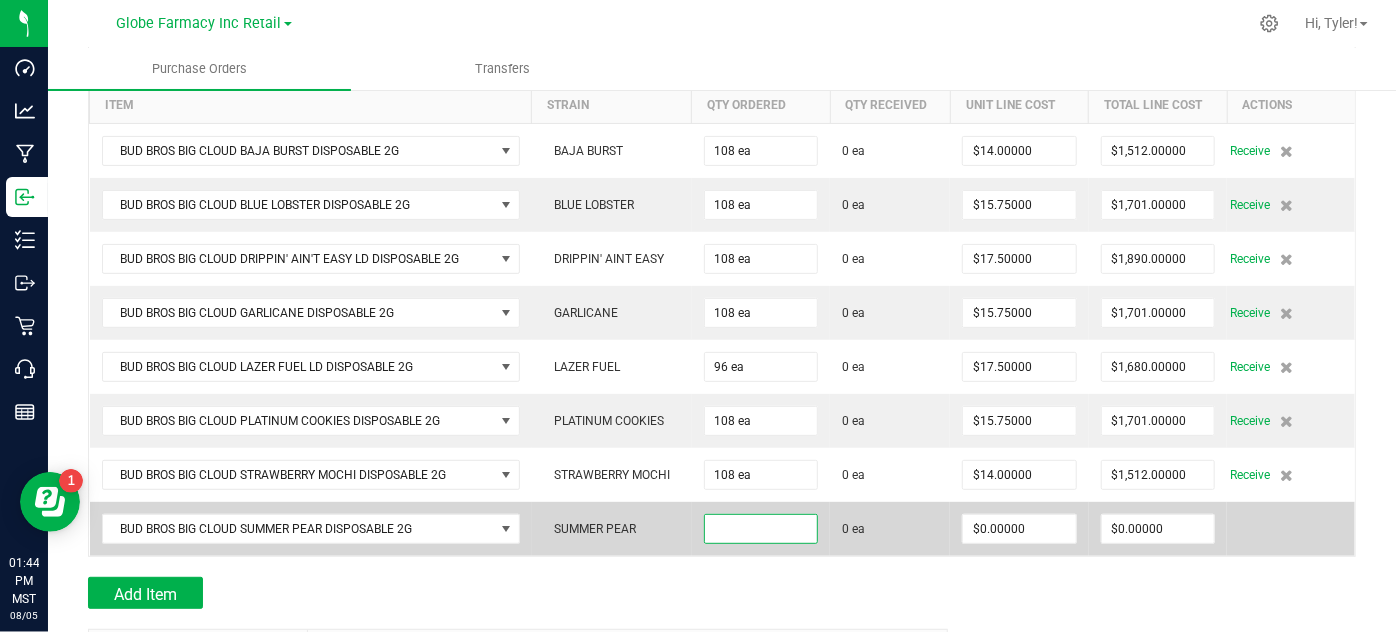click at bounding box center [761, 529] 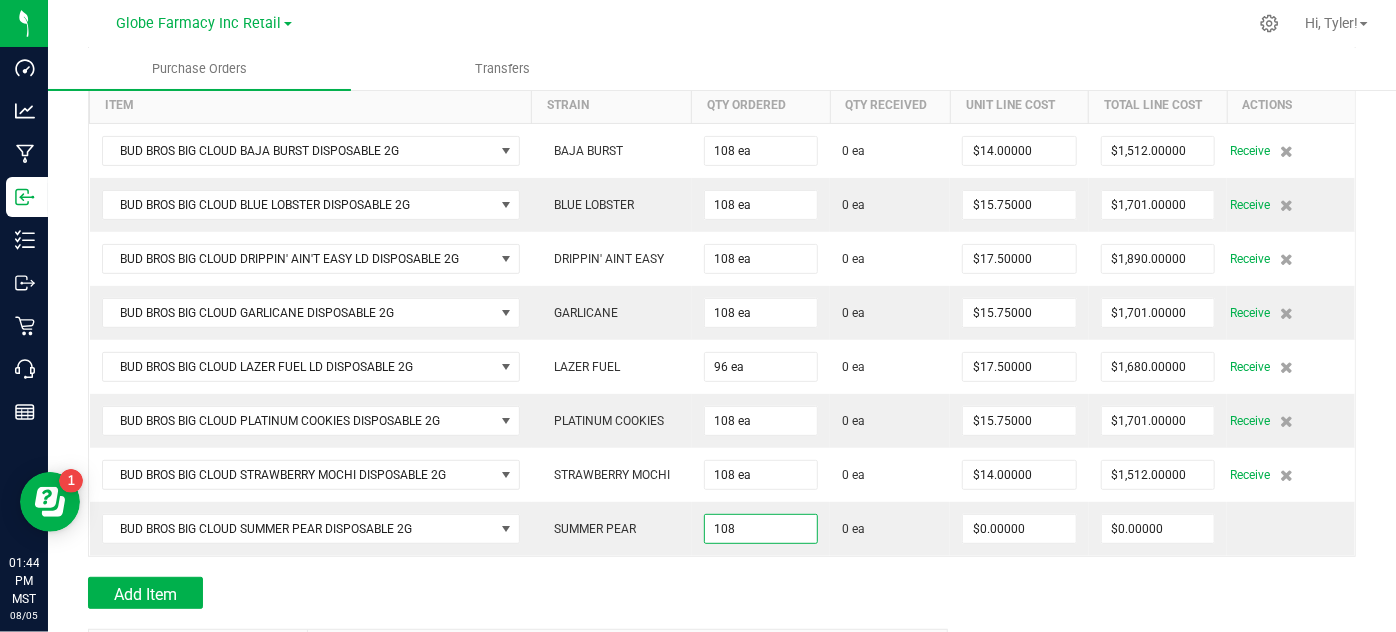 type on "108 ea" 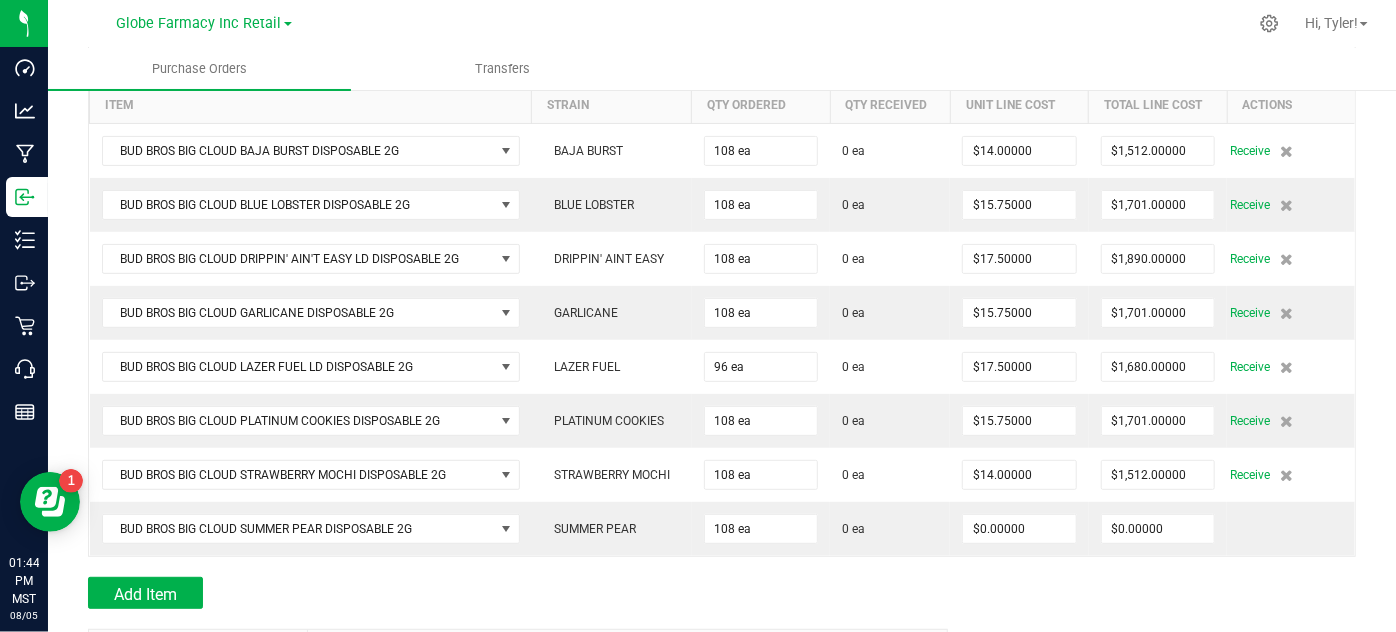 click on "Add Item" at bounding box center (510, 593) 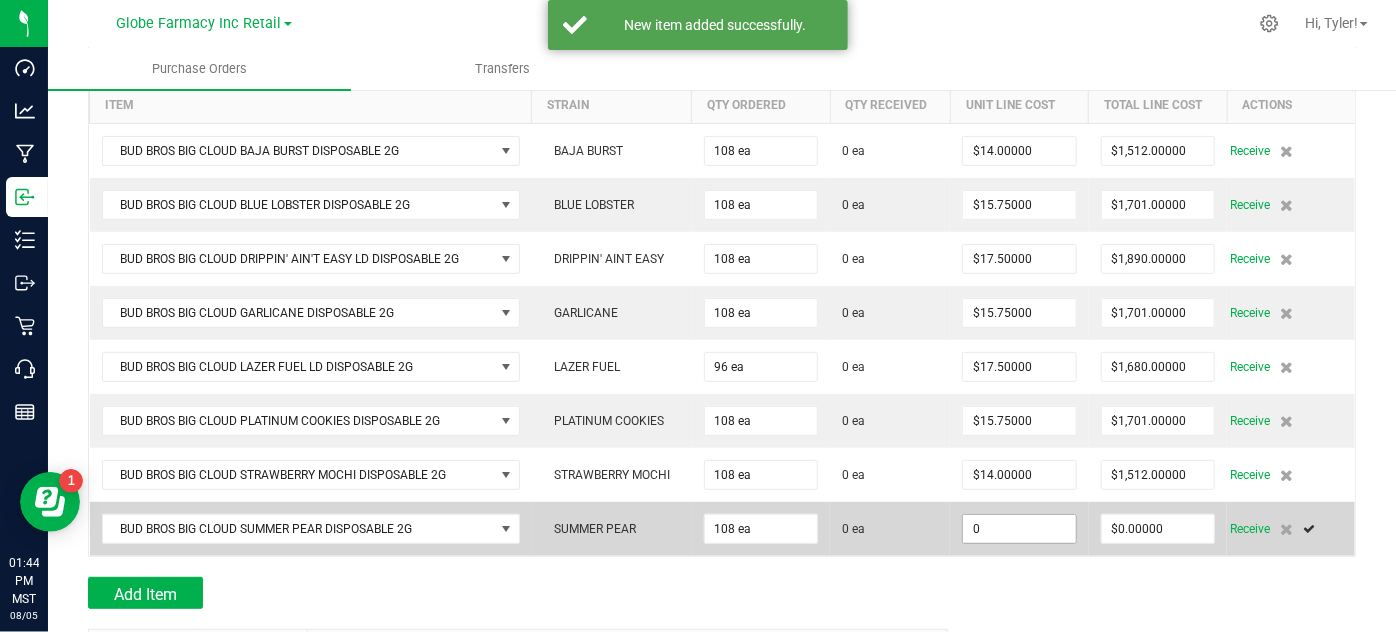 click on "0" at bounding box center [1019, 529] 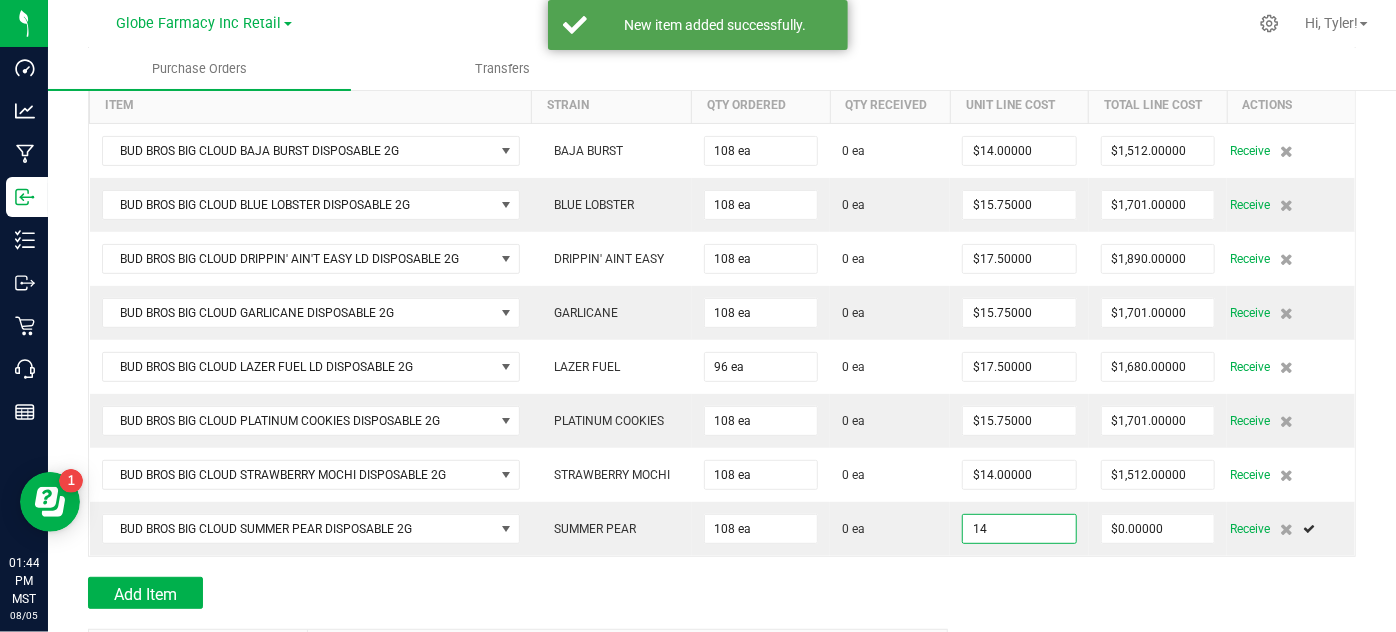 type on "$14.00000" 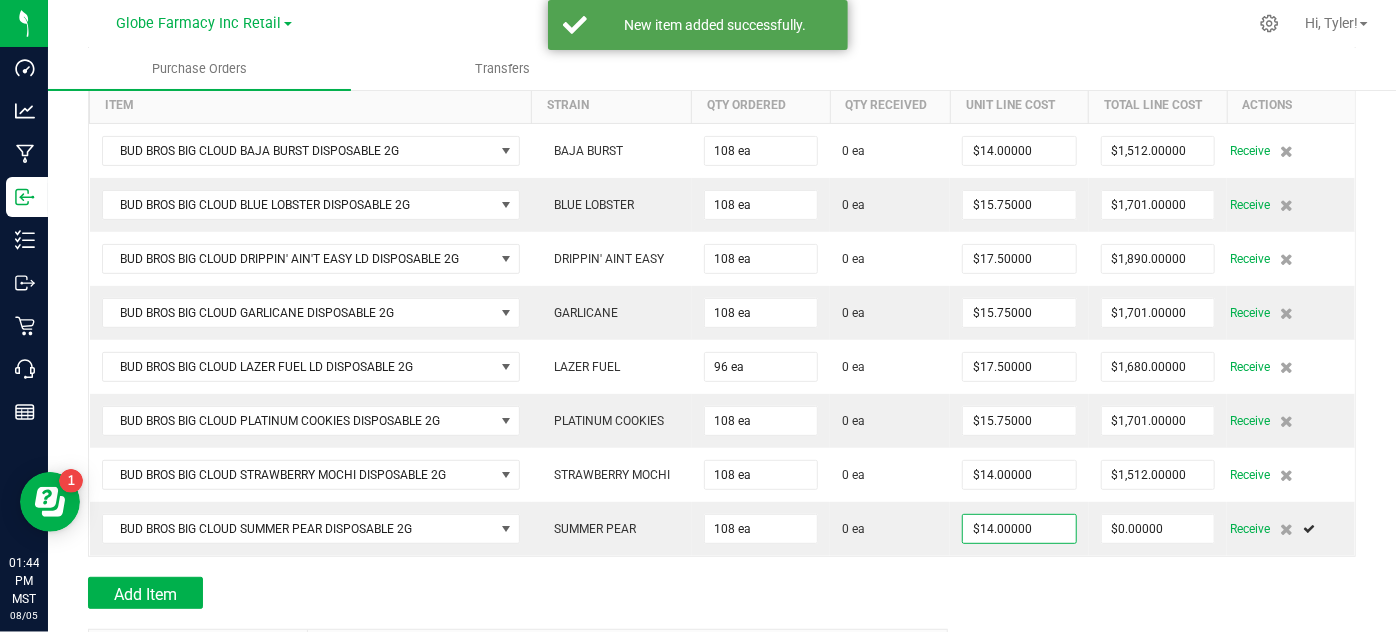 click at bounding box center [722, 619] 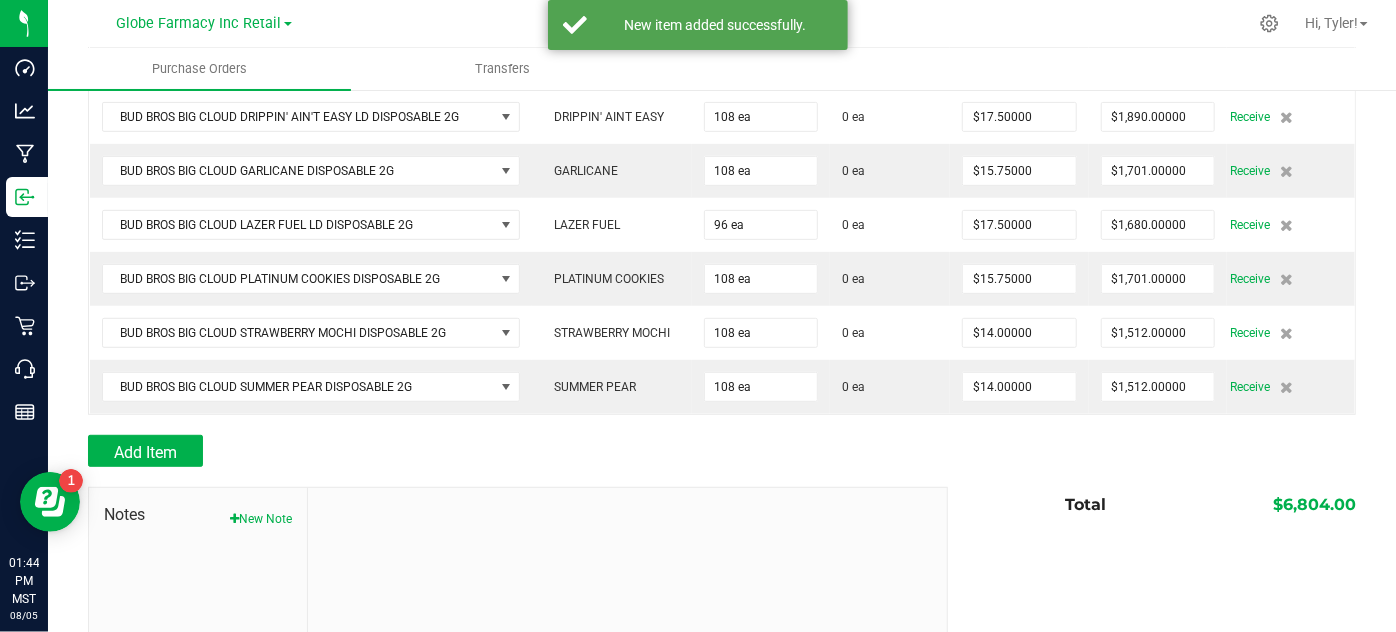scroll, scrollTop: 454, scrollLeft: 0, axis: vertical 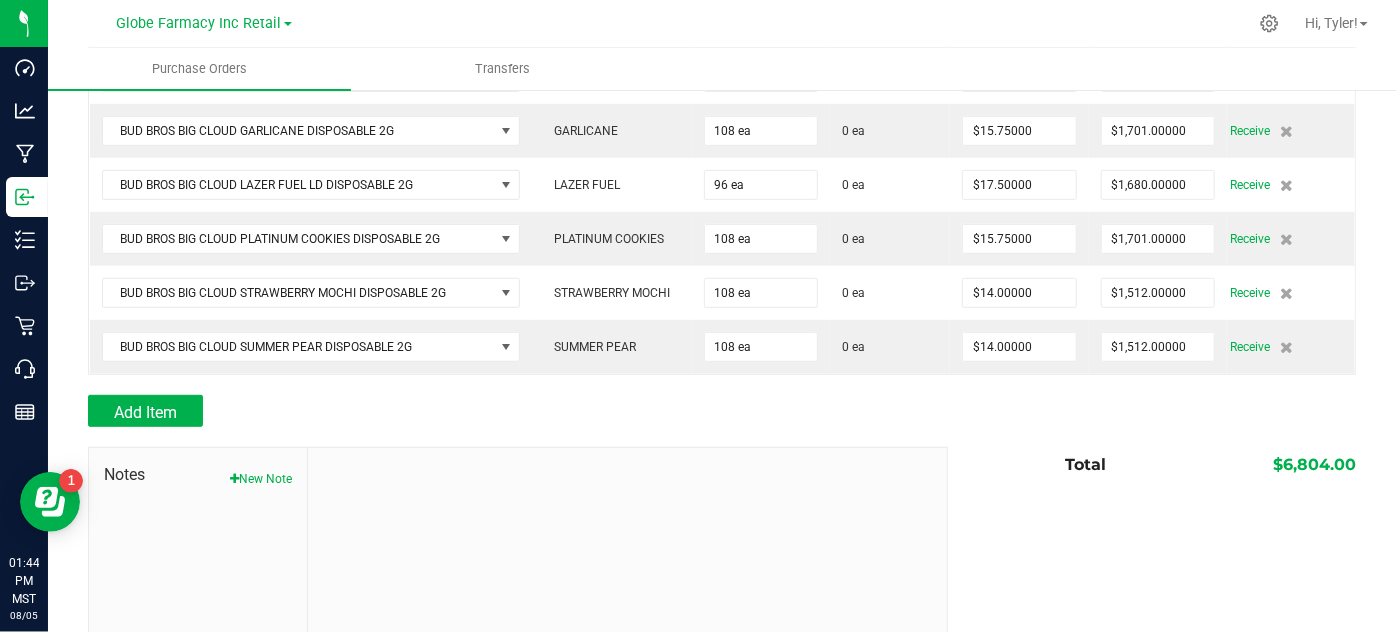 click on "Add Item" at bounding box center (510, 411) 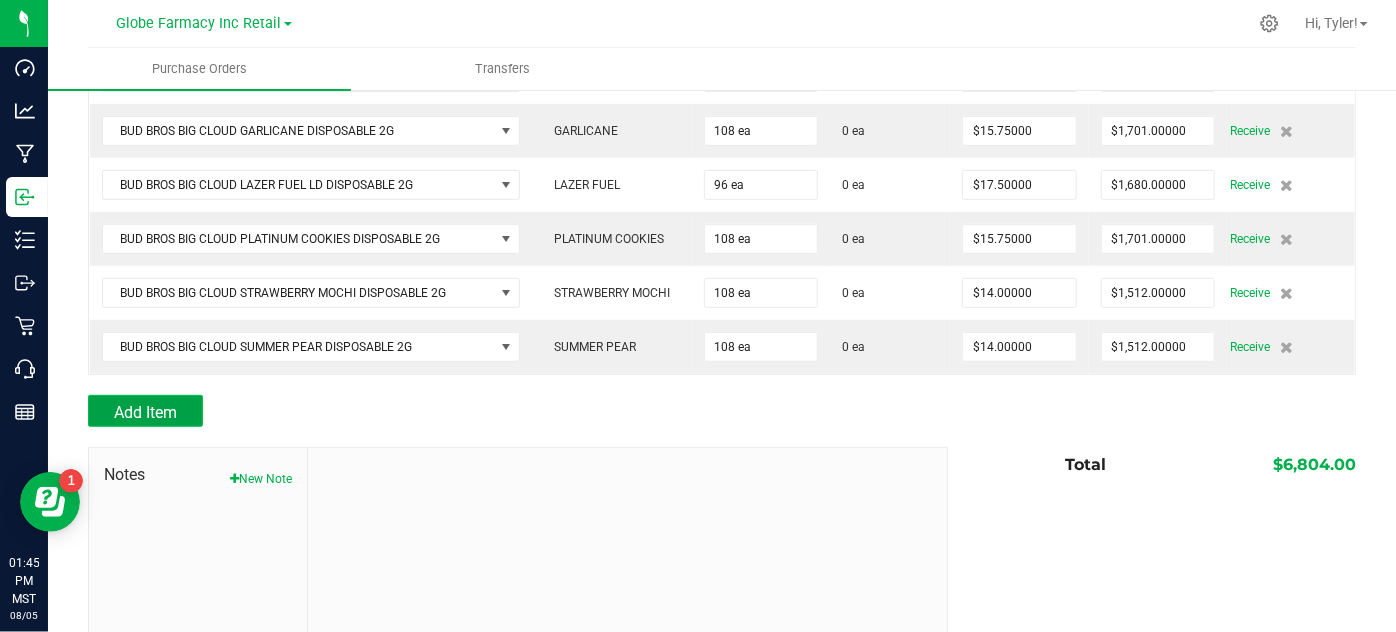 click on "Add Item" at bounding box center [145, 412] 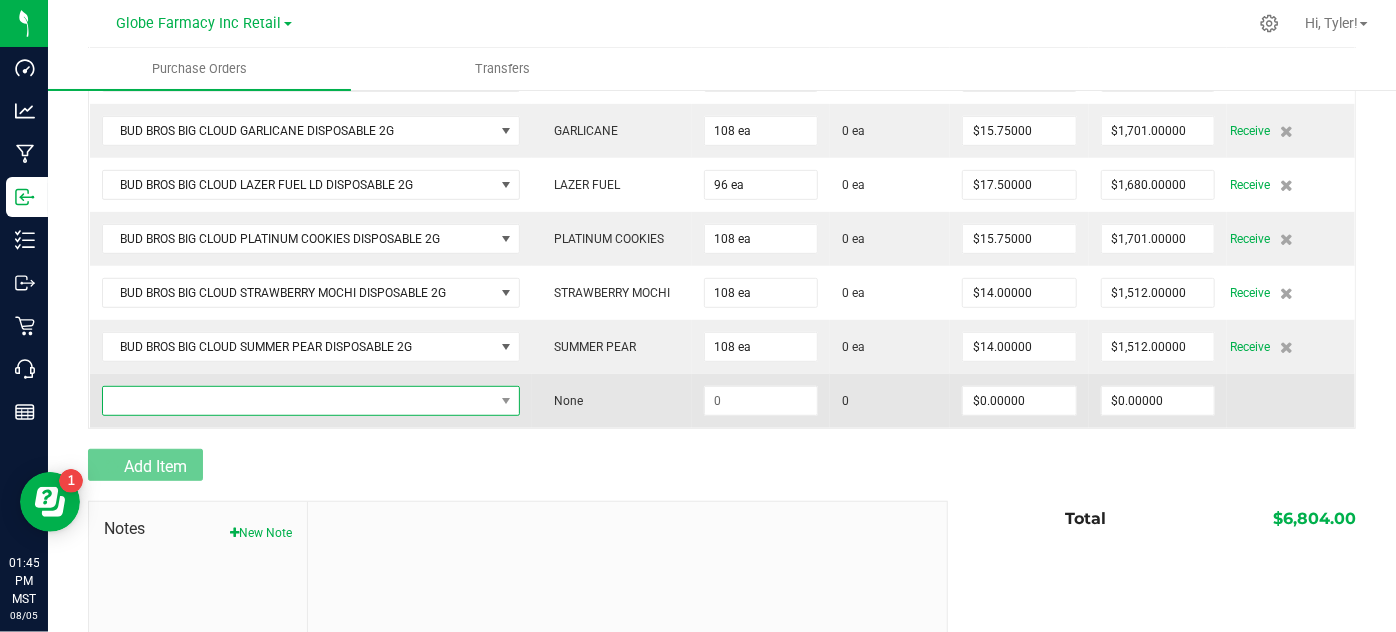 click at bounding box center [298, 401] 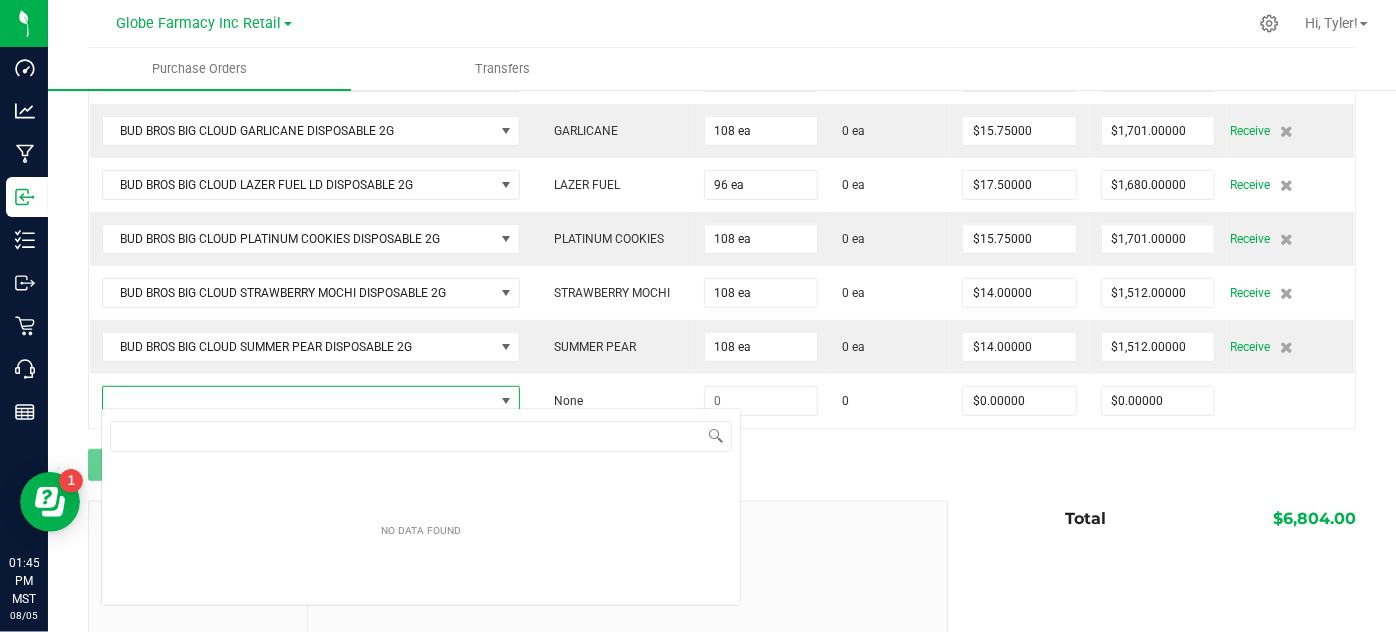 scroll, scrollTop: 99970, scrollLeft: 99584, axis: both 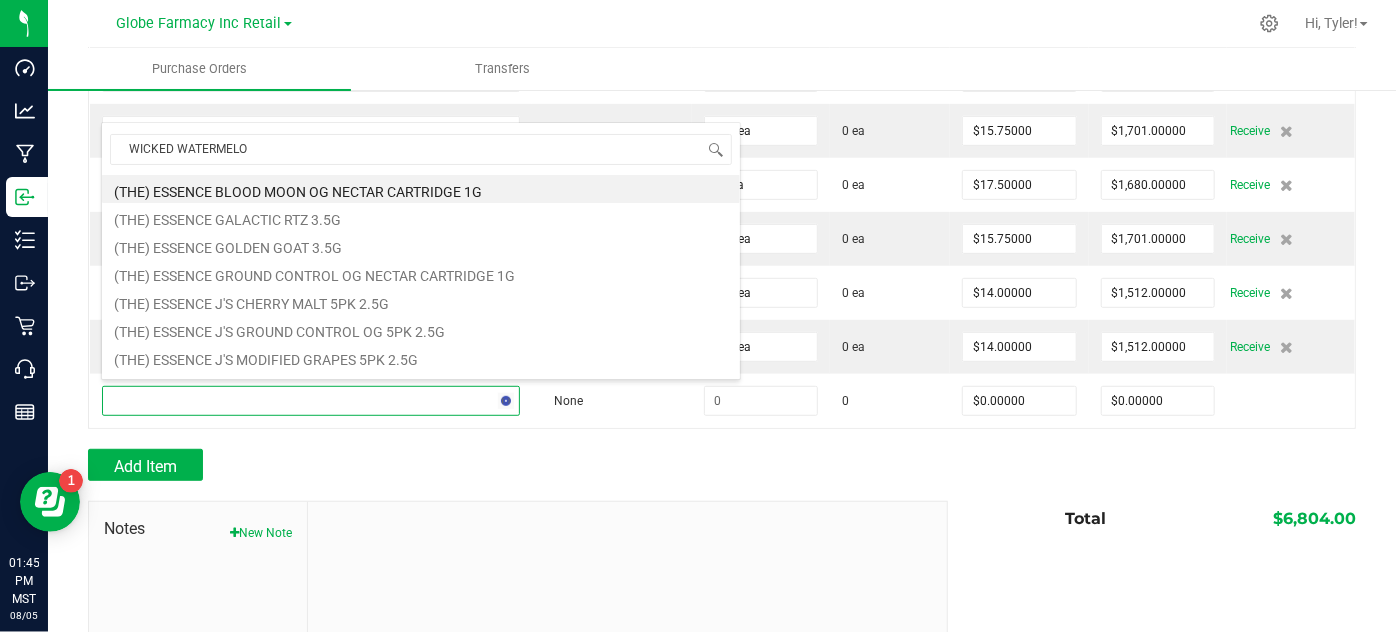 type on "WICKED WATERMELON" 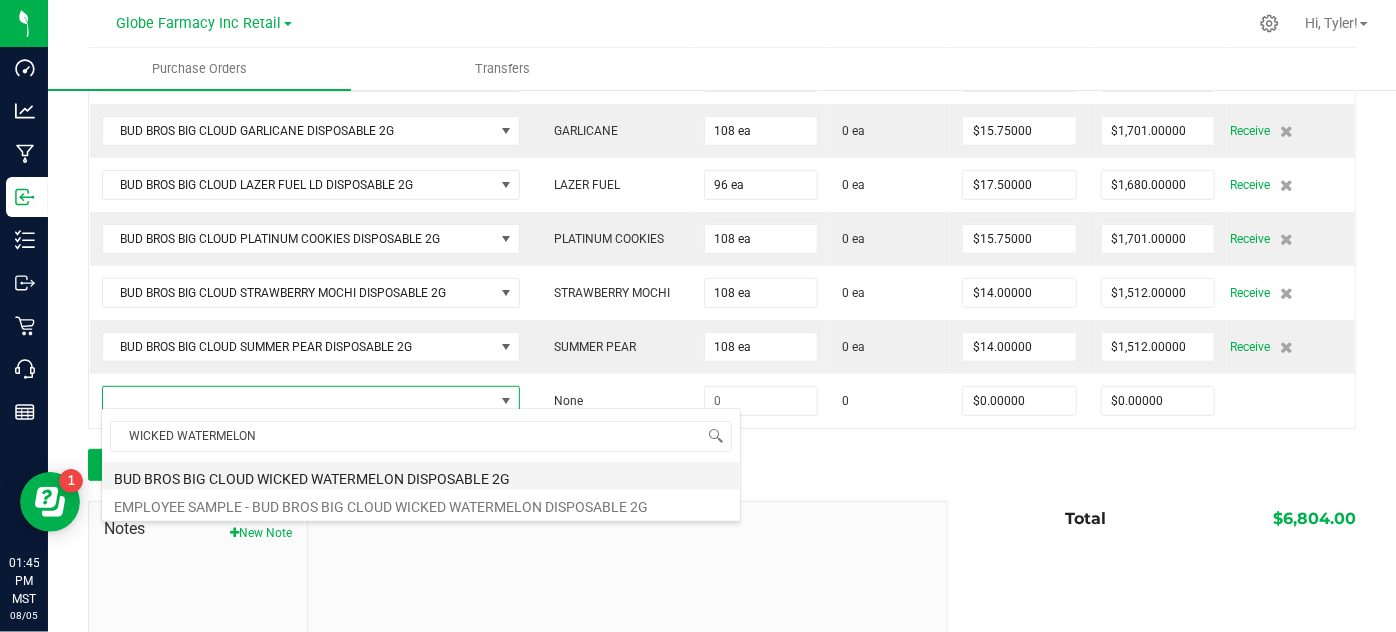 click on "BUD BROS BIG CLOUD WICKED WATERMELON DISPOSABLE 2G" at bounding box center (421, 476) 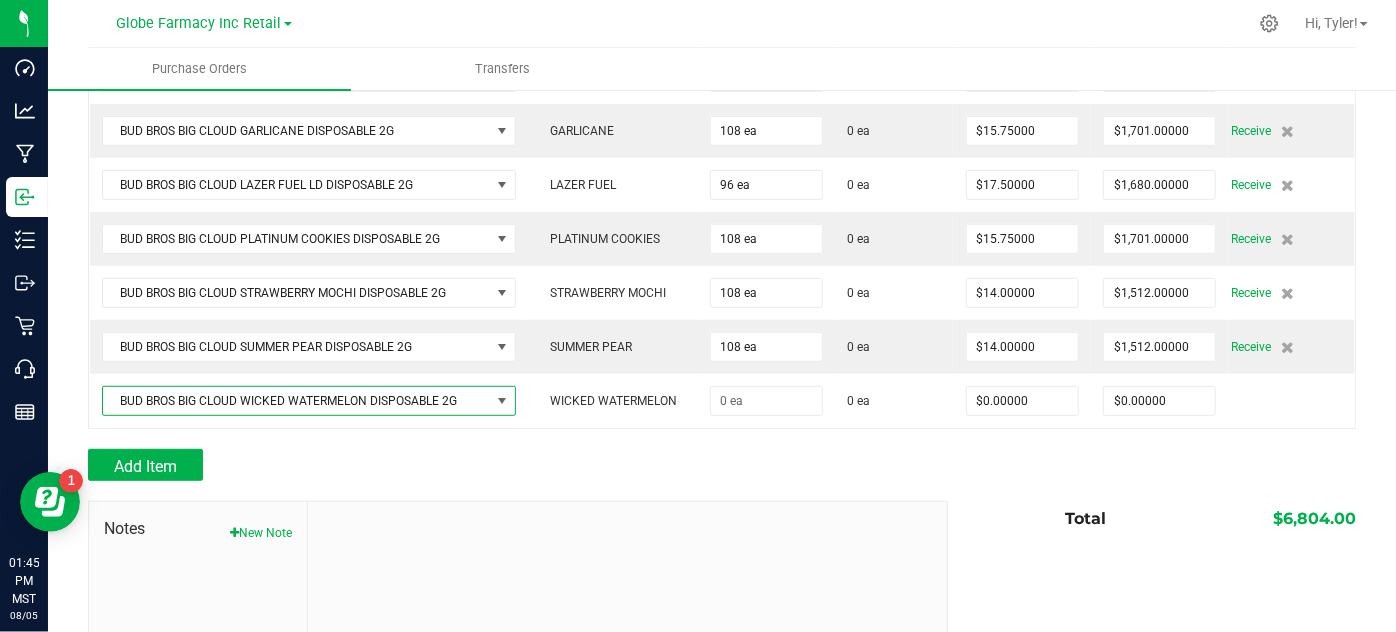 click at bounding box center (628, 636) 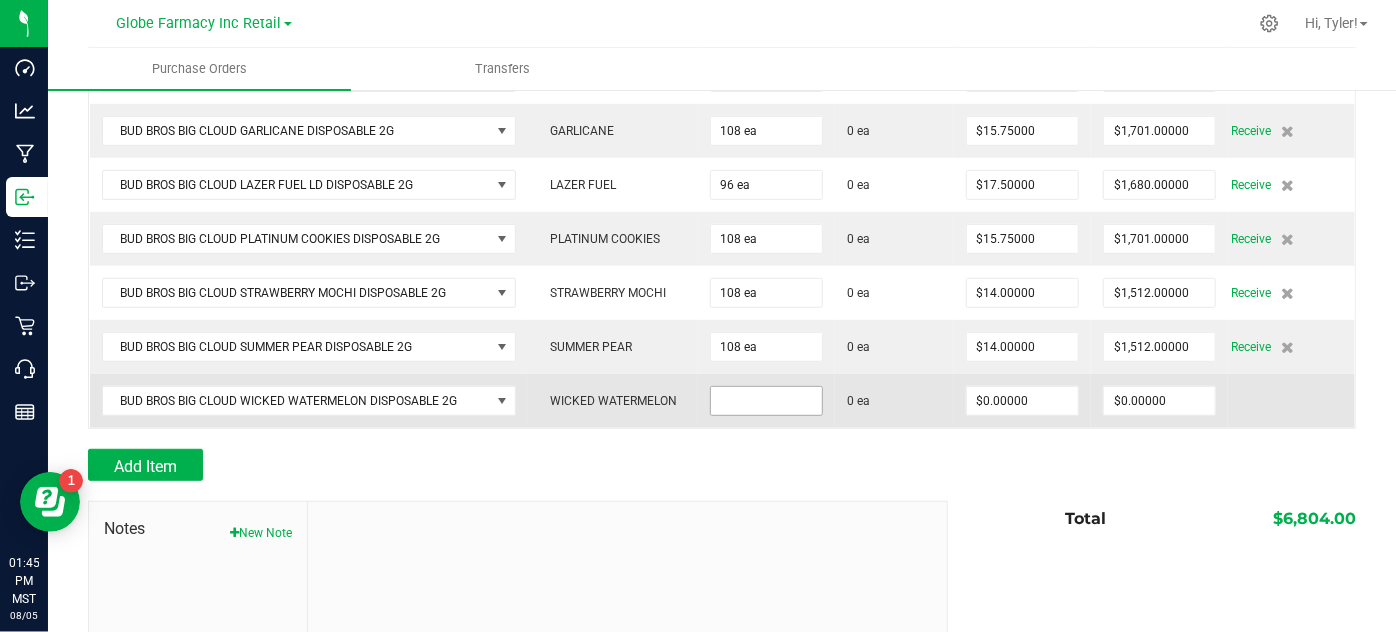 click at bounding box center [766, 401] 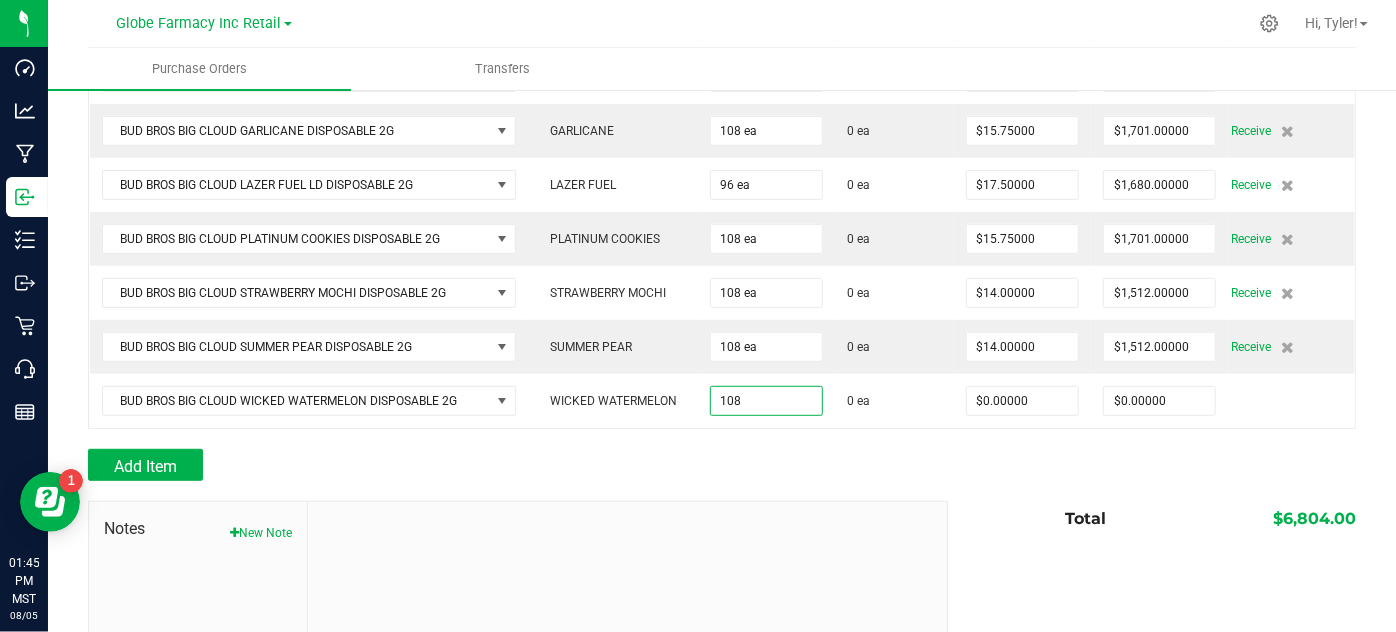 type on "108 ea" 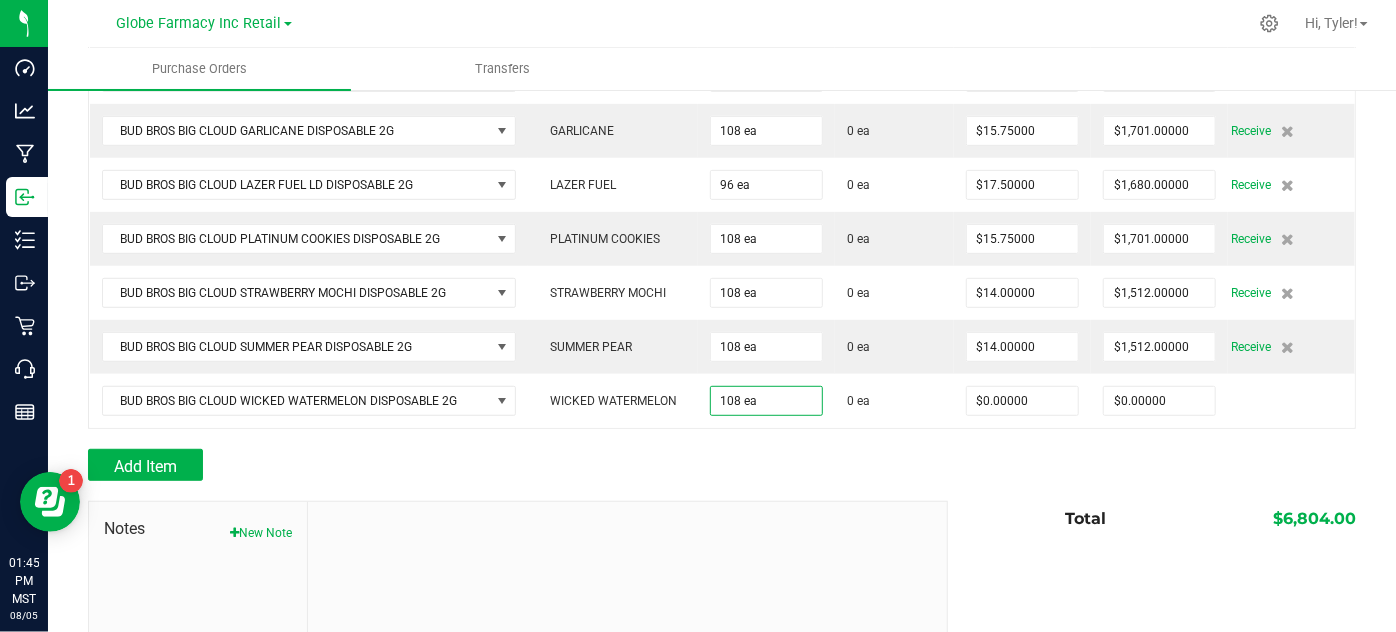 click on "Add Item" at bounding box center (510, 465) 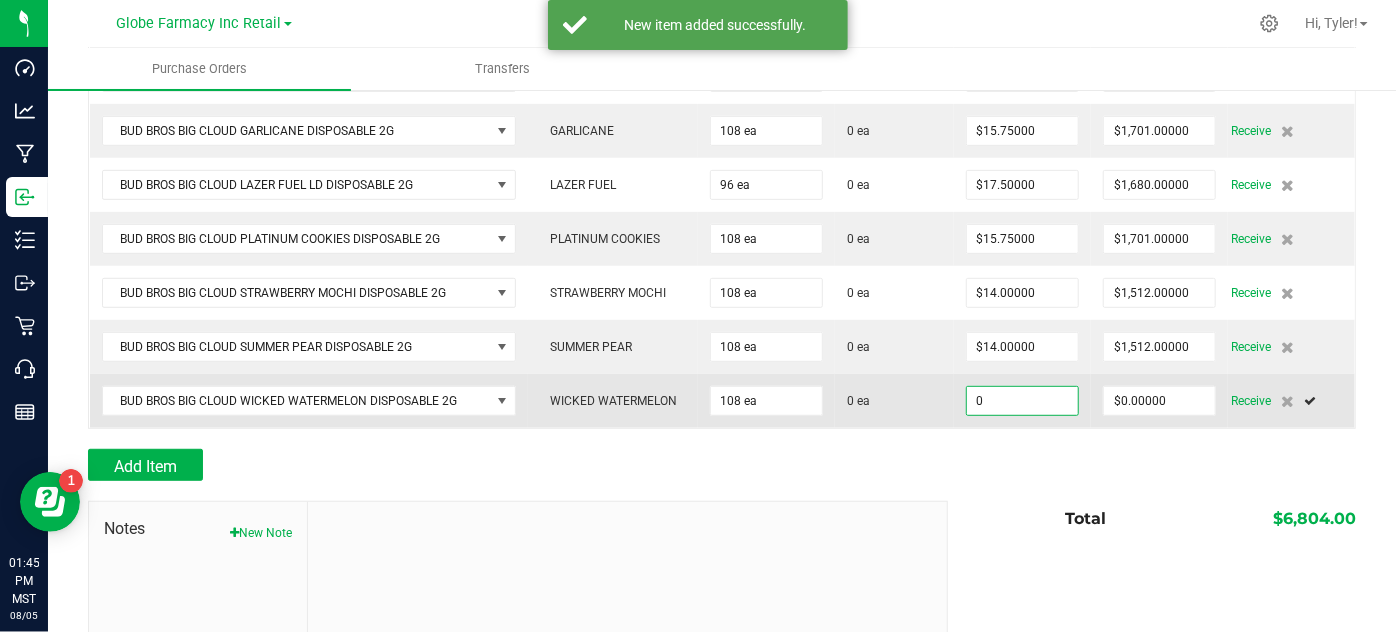 click on "0" at bounding box center [1022, 401] 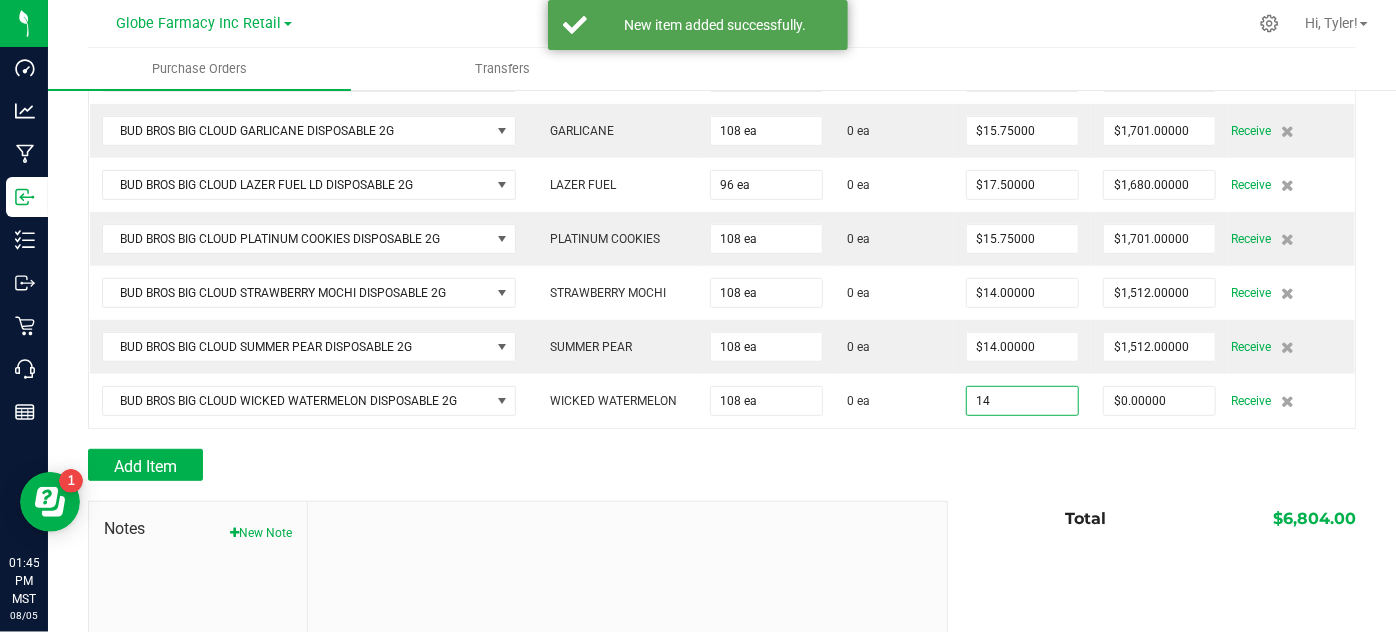 type on "$14.00000" 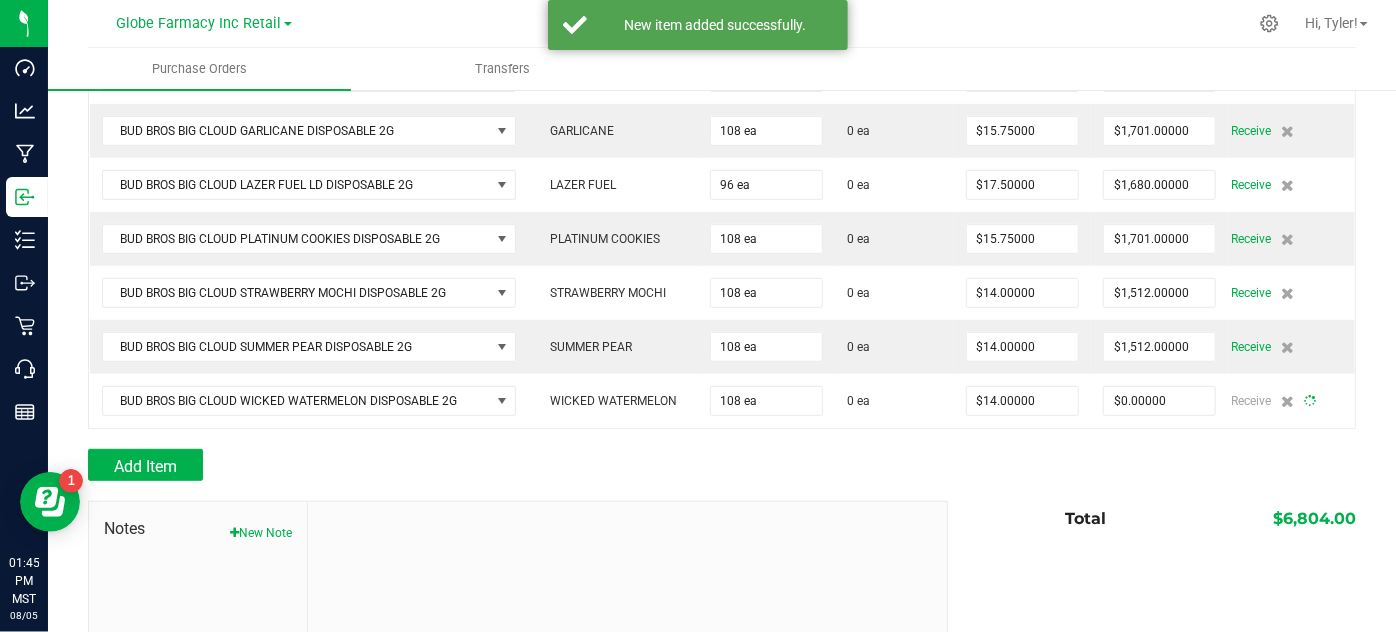 click at bounding box center (722, 491) 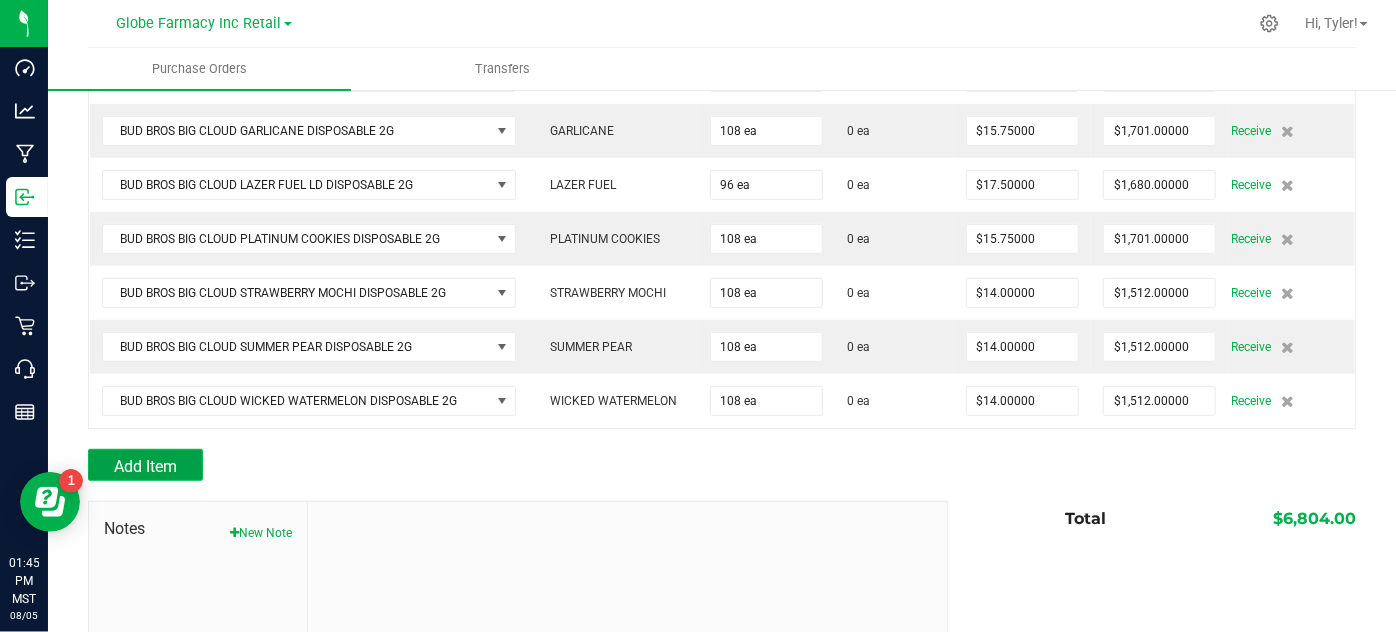 click on "Add Item" at bounding box center [145, 465] 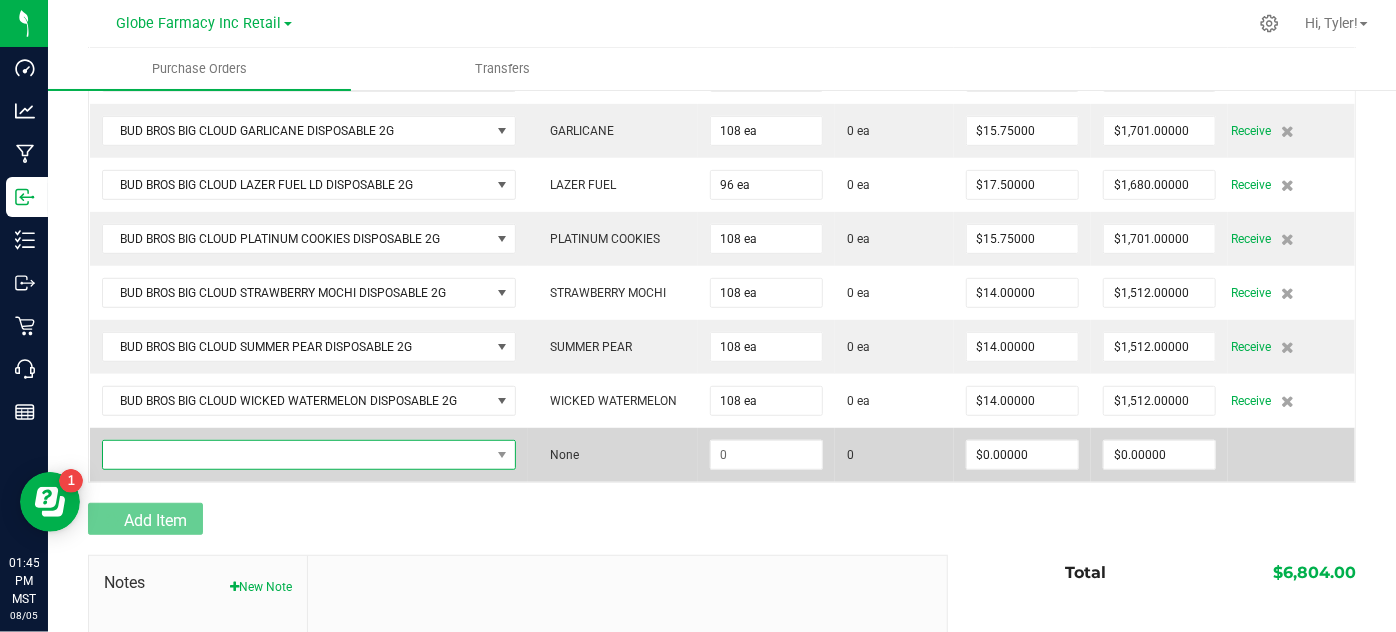 click at bounding box center (296, 455) 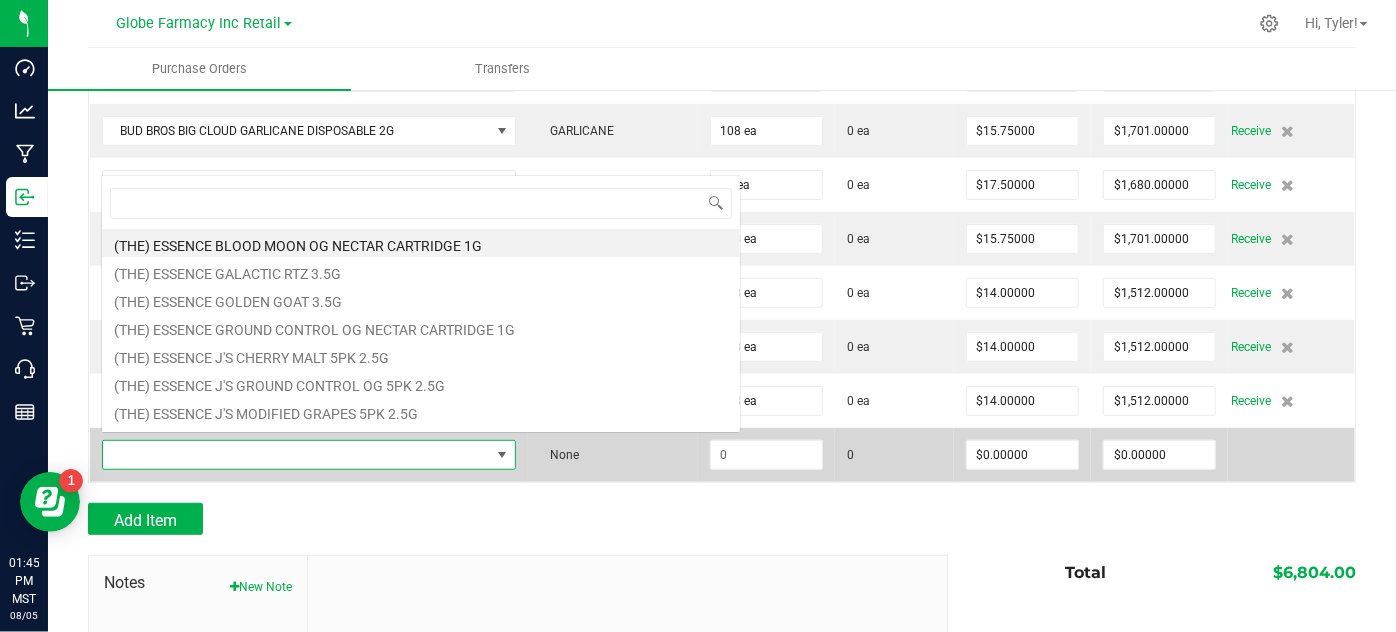scroll, scrollTop: 0, scrollLeft: 0, axis: both 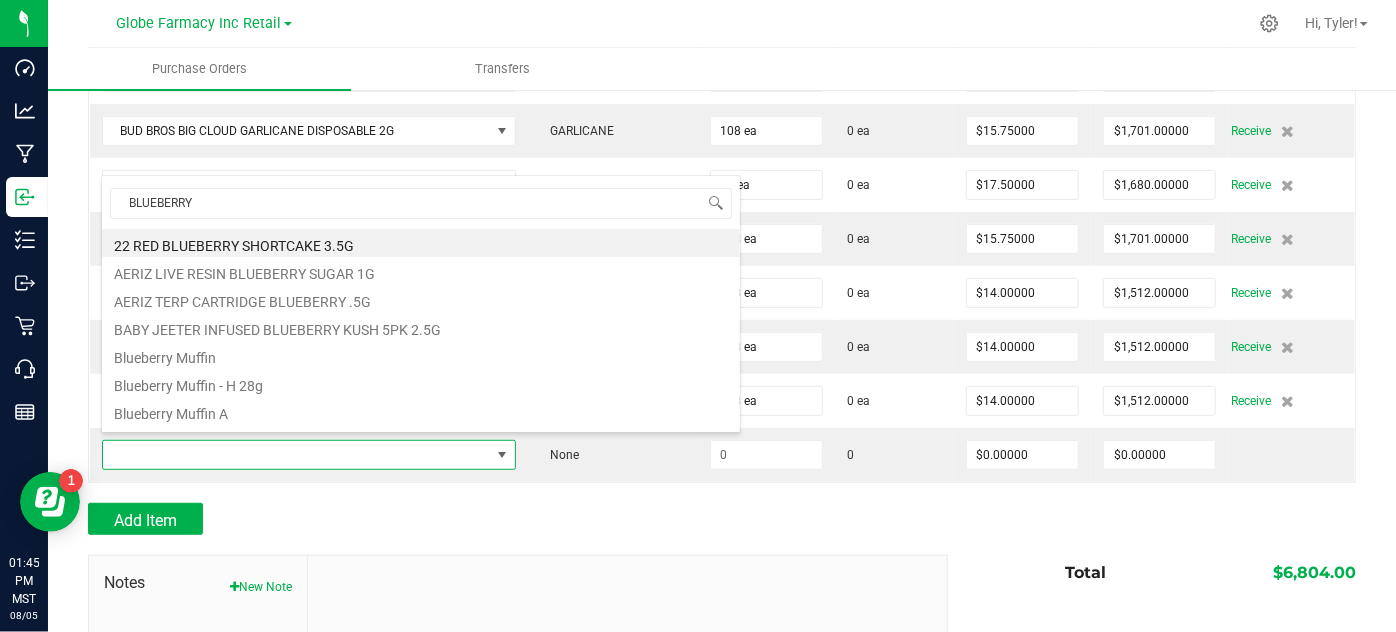type on "BLUEBERRY" 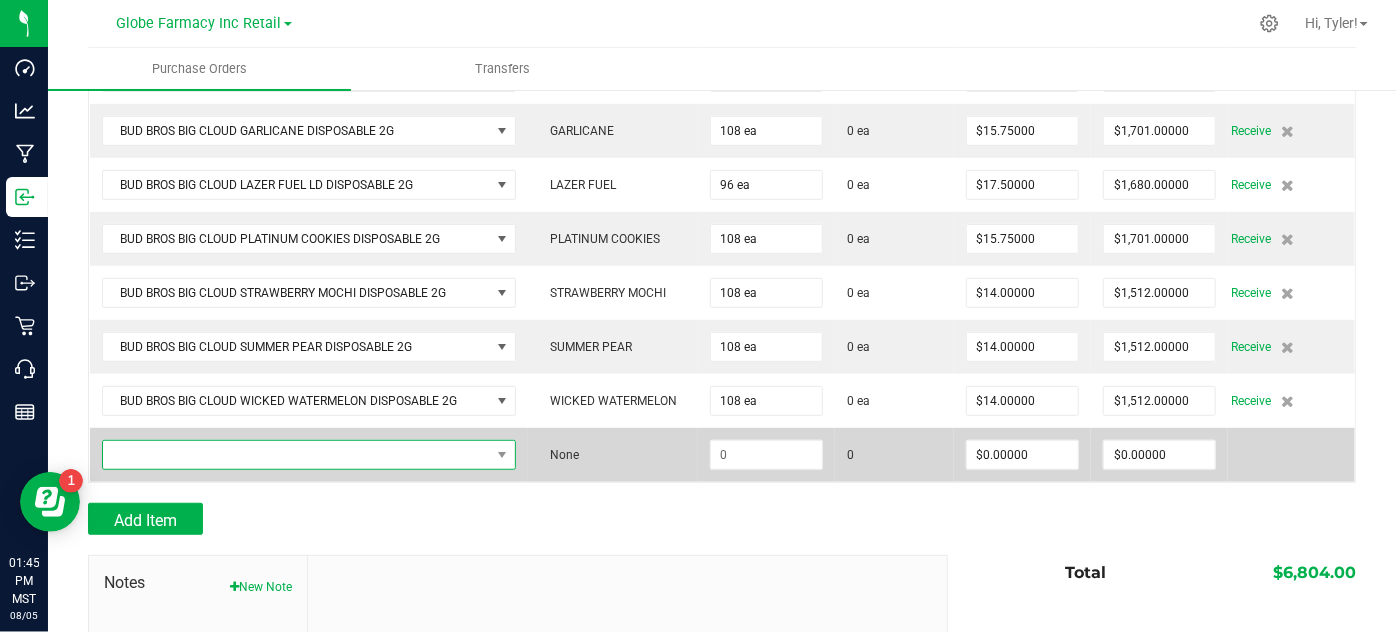 click at bounding box center (296, 455) 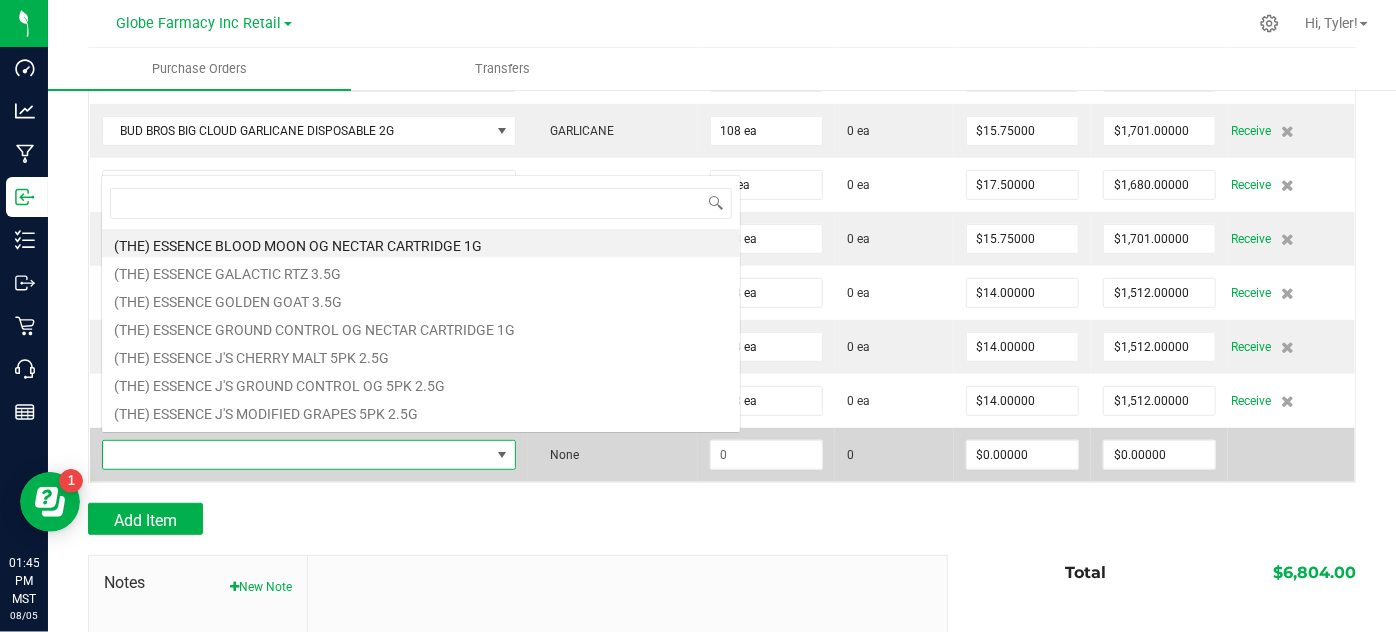 scroll, scrollTop: 0, scrollLeft: 0, axis: both 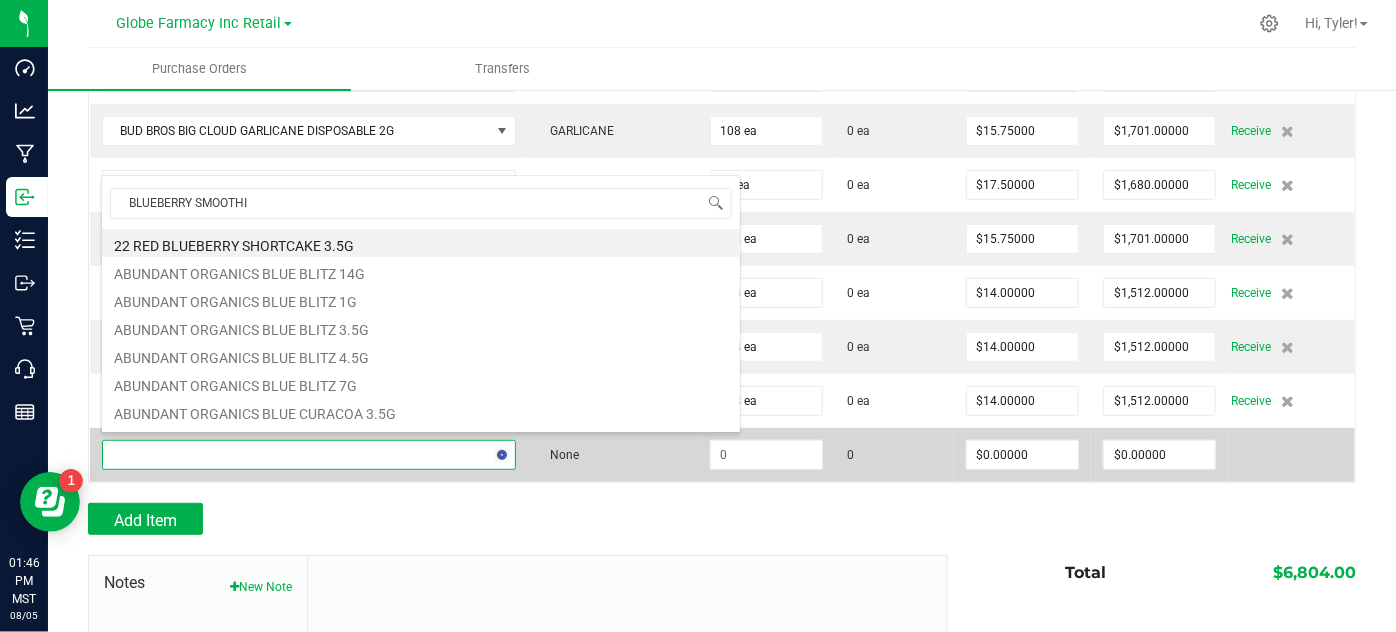 type on "BLUEBERRY SMOOTHIE" 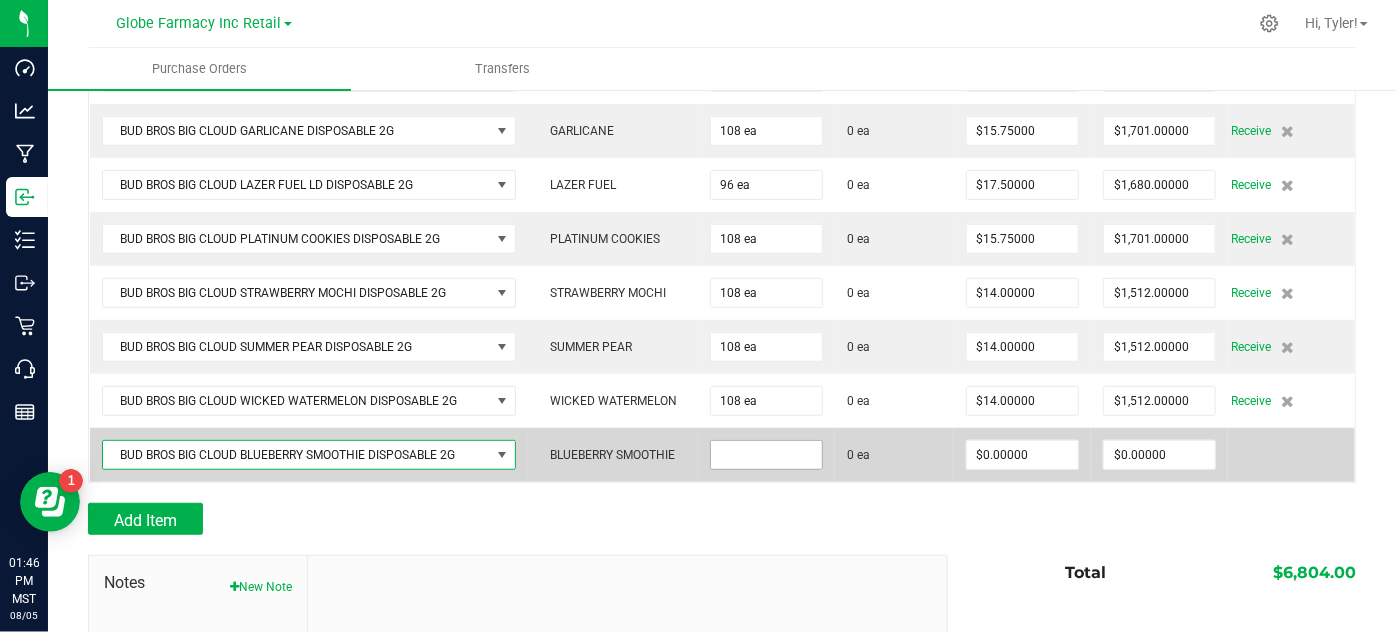 click at bounding box center [766, 455] 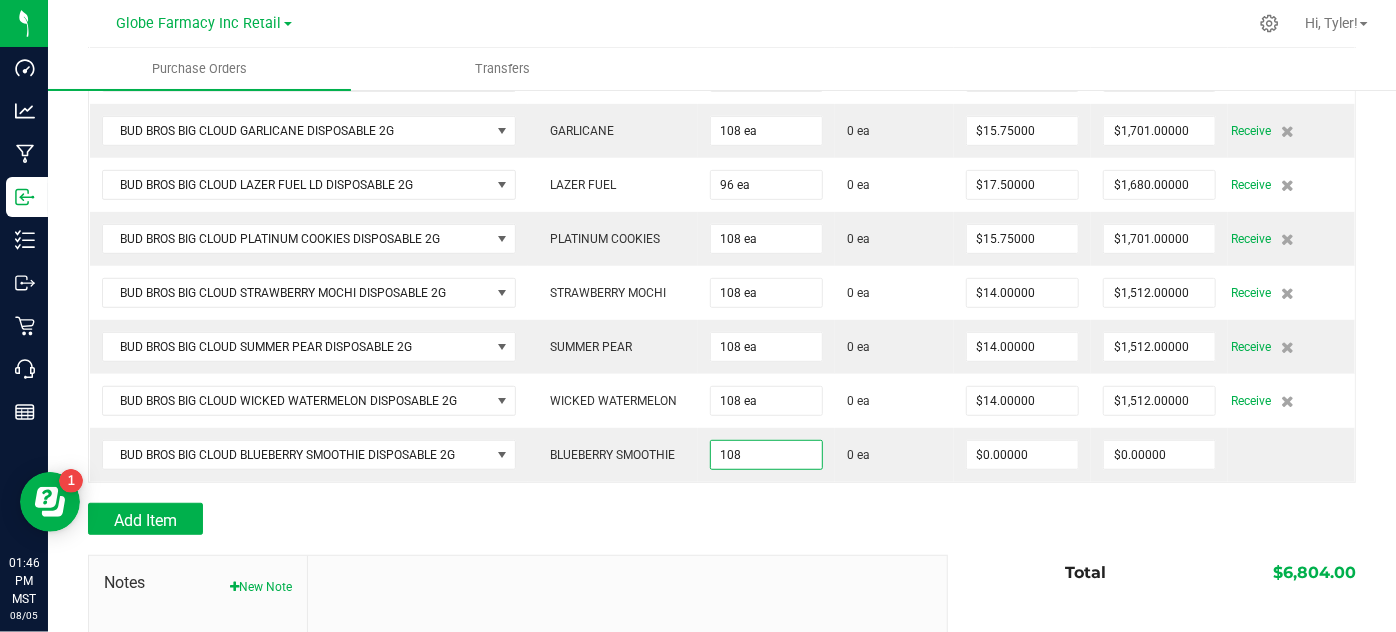 type on "108 ea" 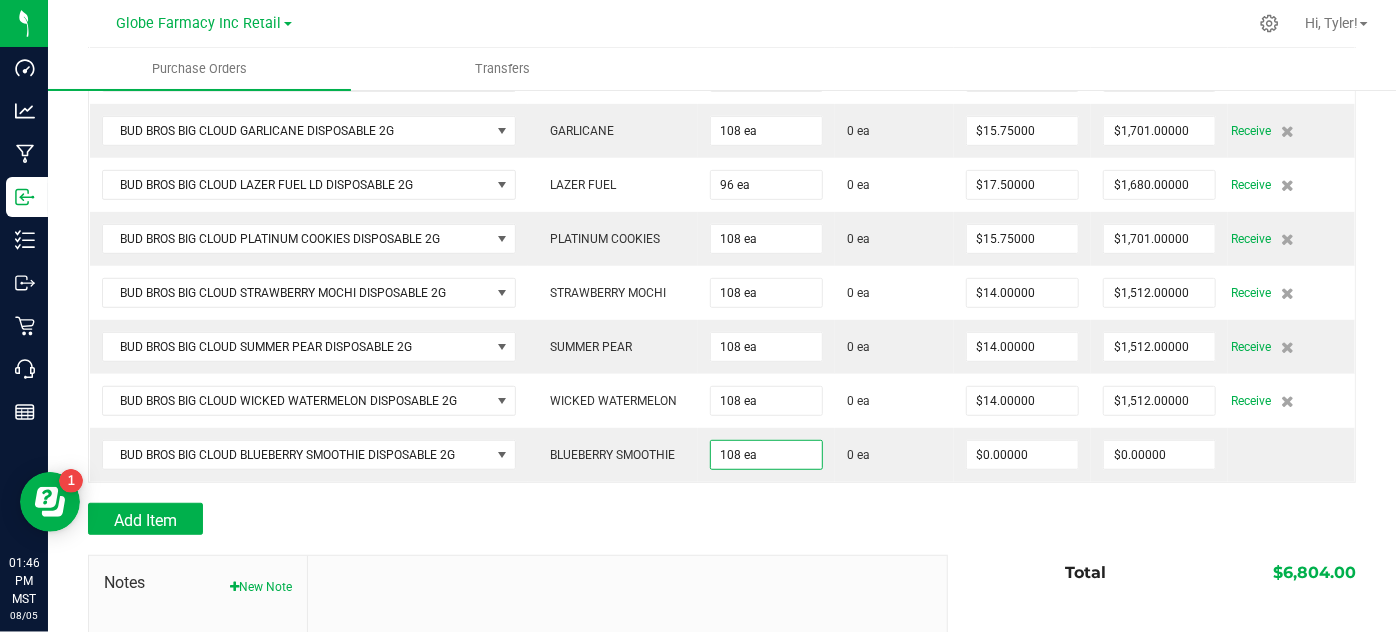 drag, startPoint x: 844, startPoint y: 530, endPoint x: 857, endPoint y: 527, distance: 13.341664 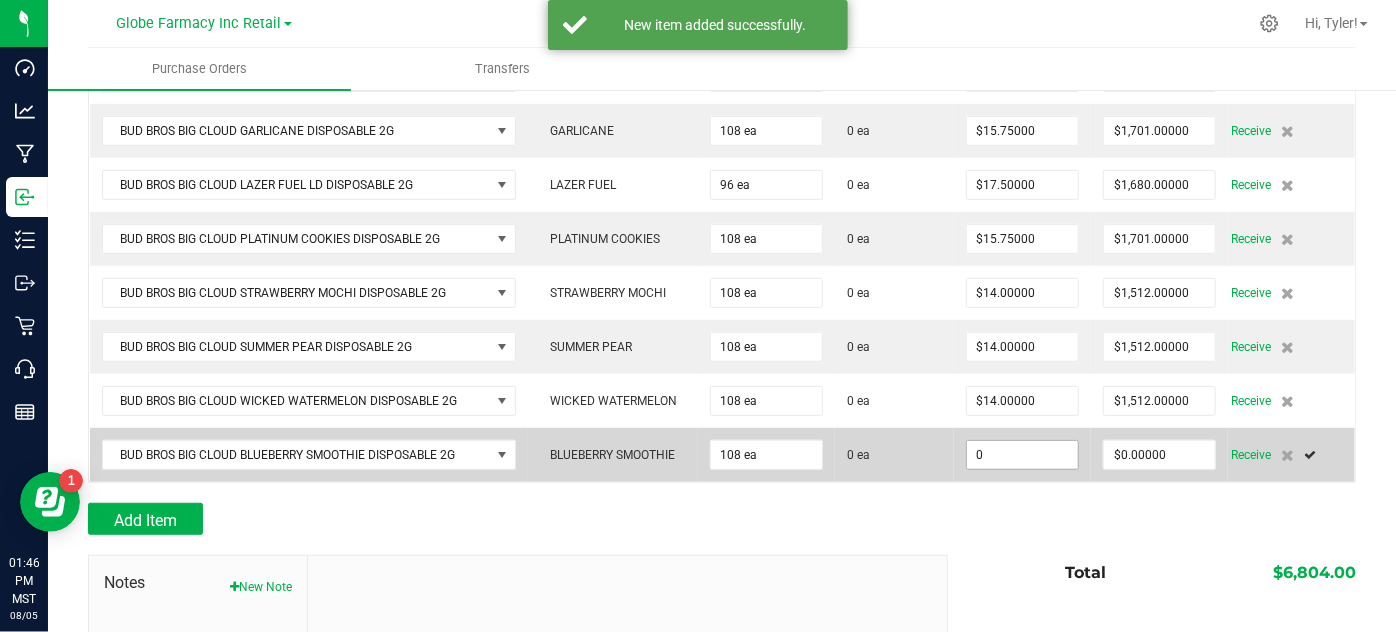 click on "0" at bounding box center [1022, 455] 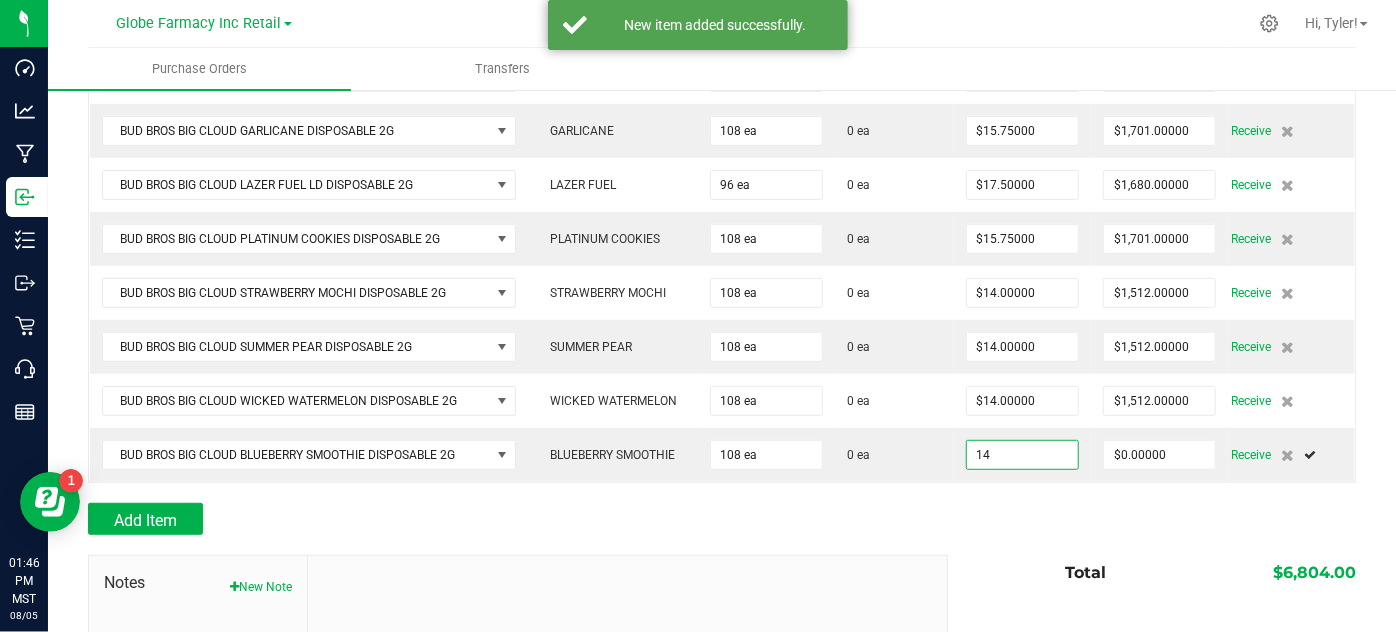 type on "$14.00000" 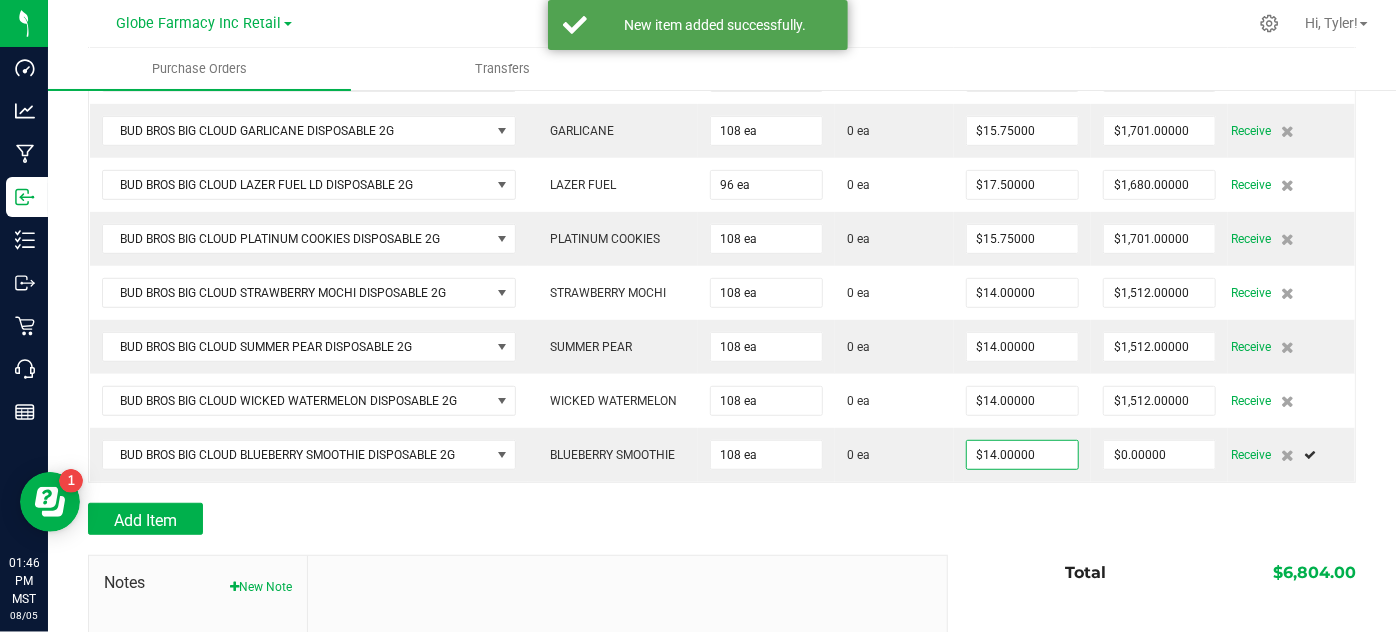 click at bounding box center [722, 545] 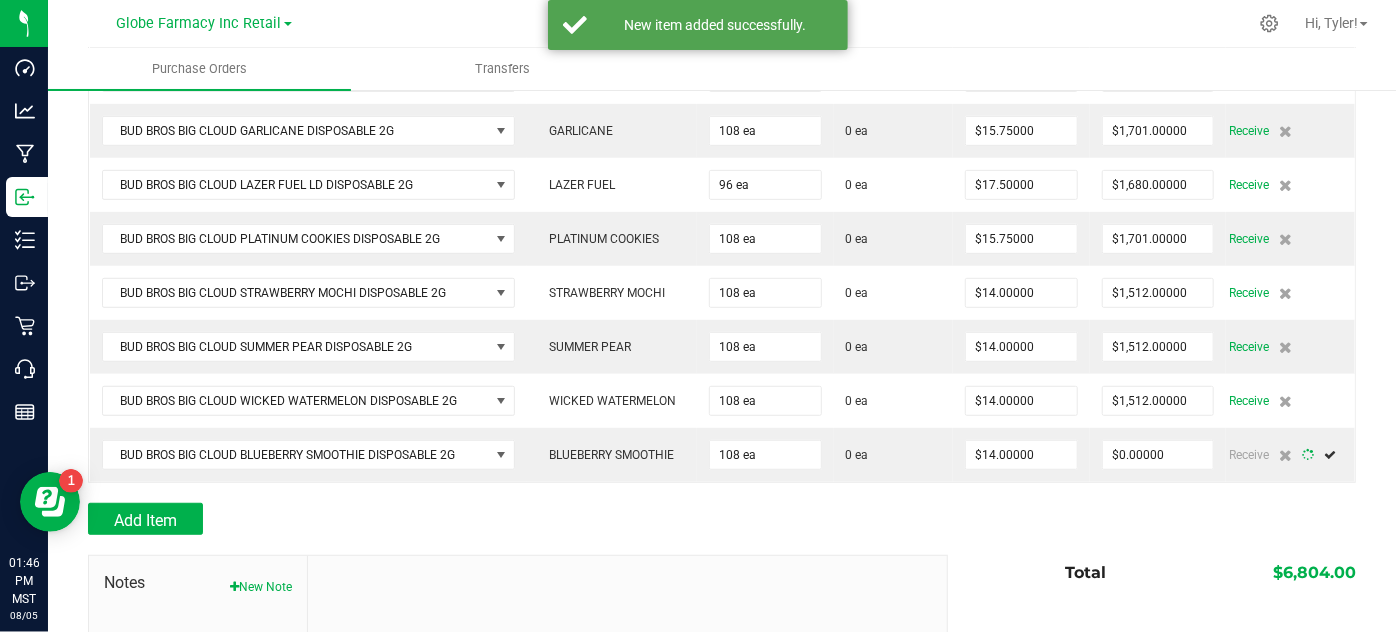 type on "108" 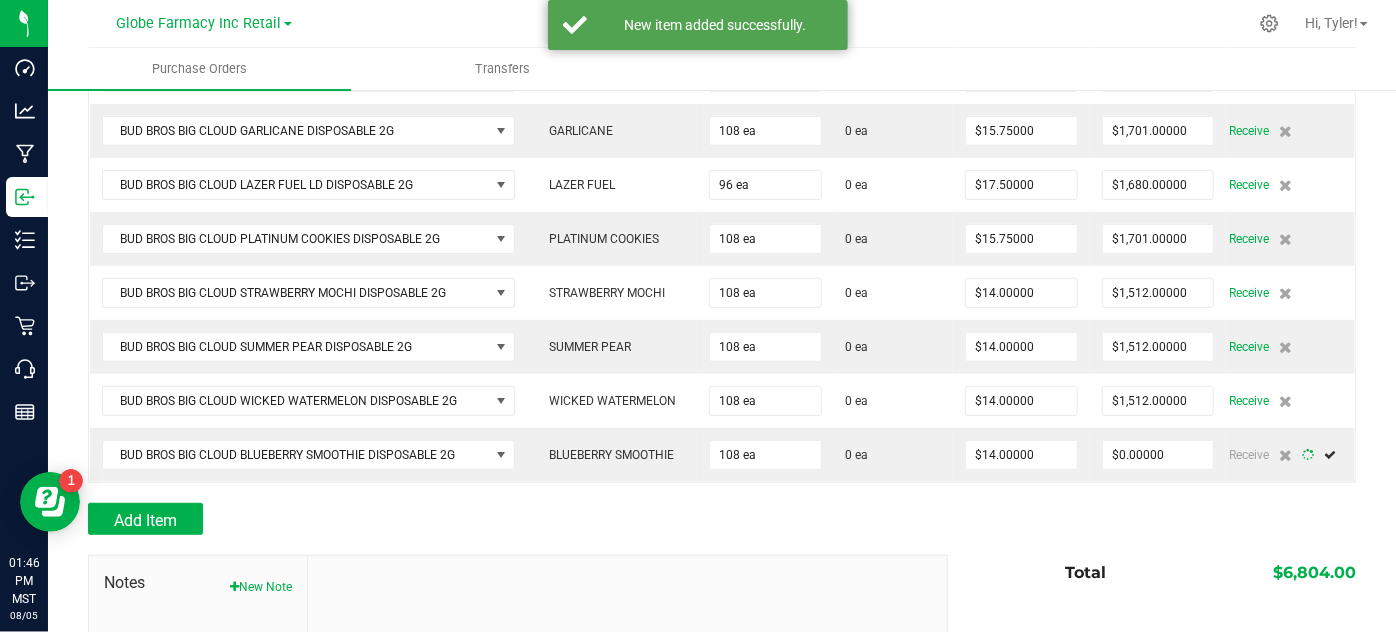 type on "$1,512.00000" 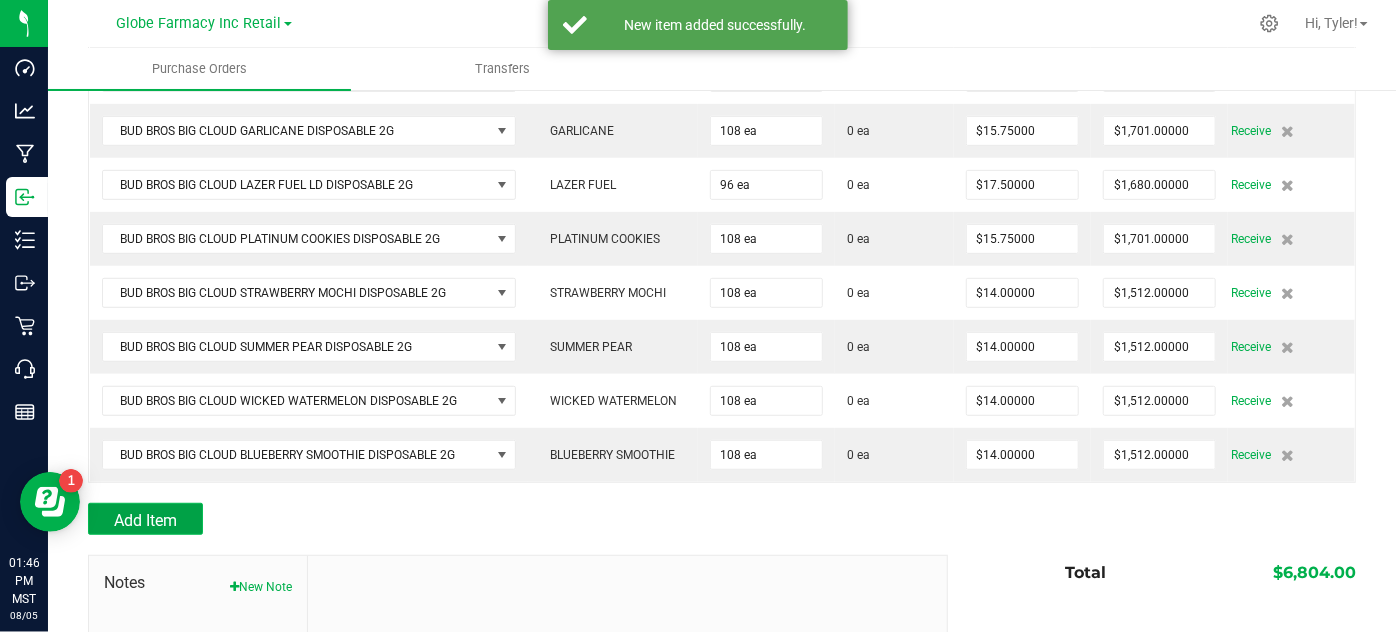 click on "Add Item" at bounding box center [145, 520] 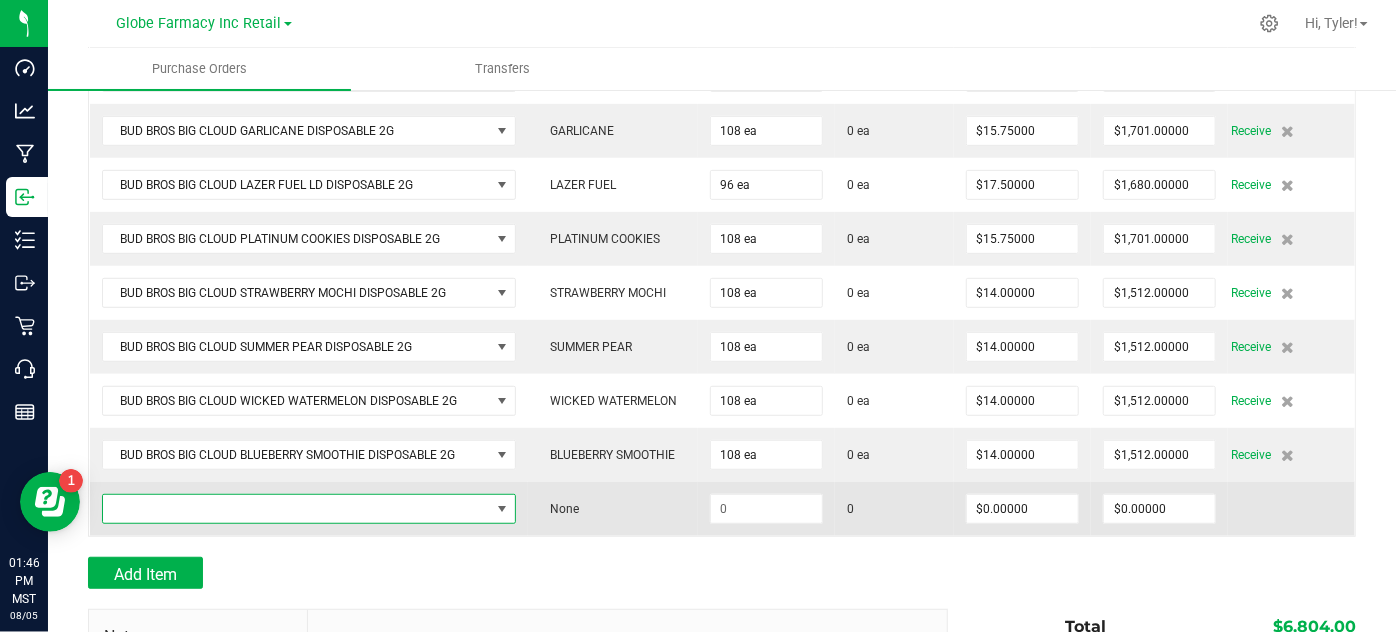 click at bounding box center (296, 509) 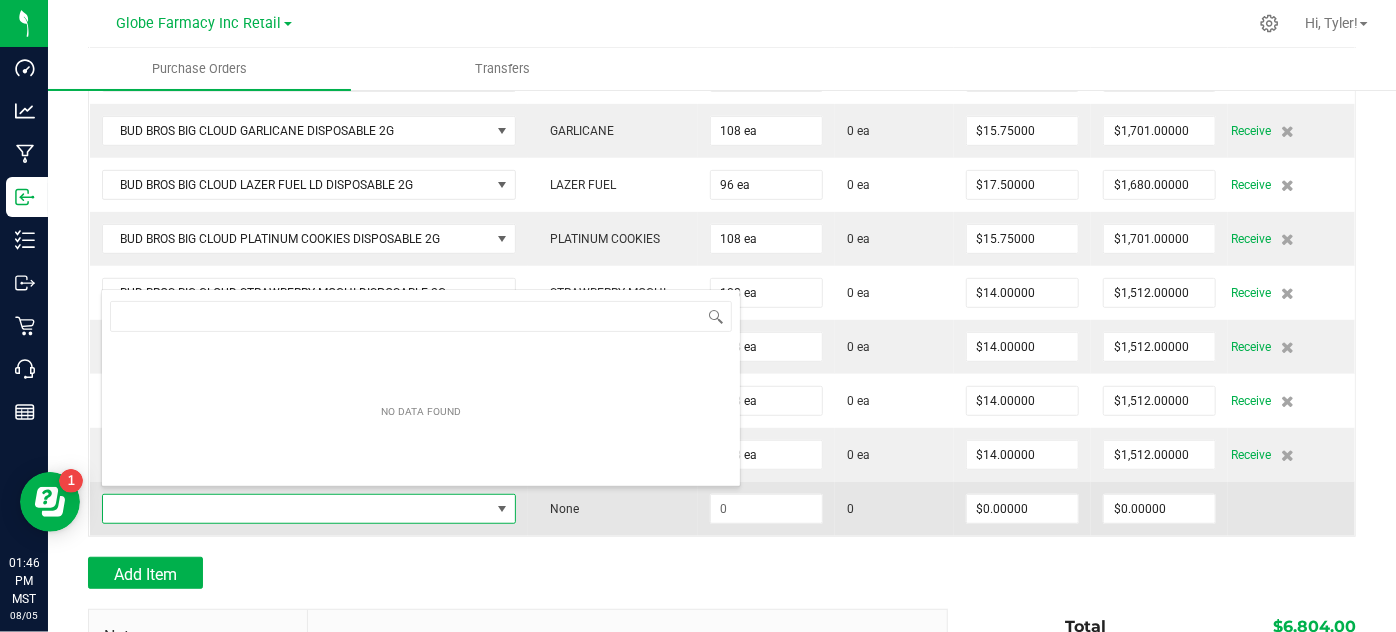 scroll, scrollTop: 99970, scrollLeft: 99588, axis: both 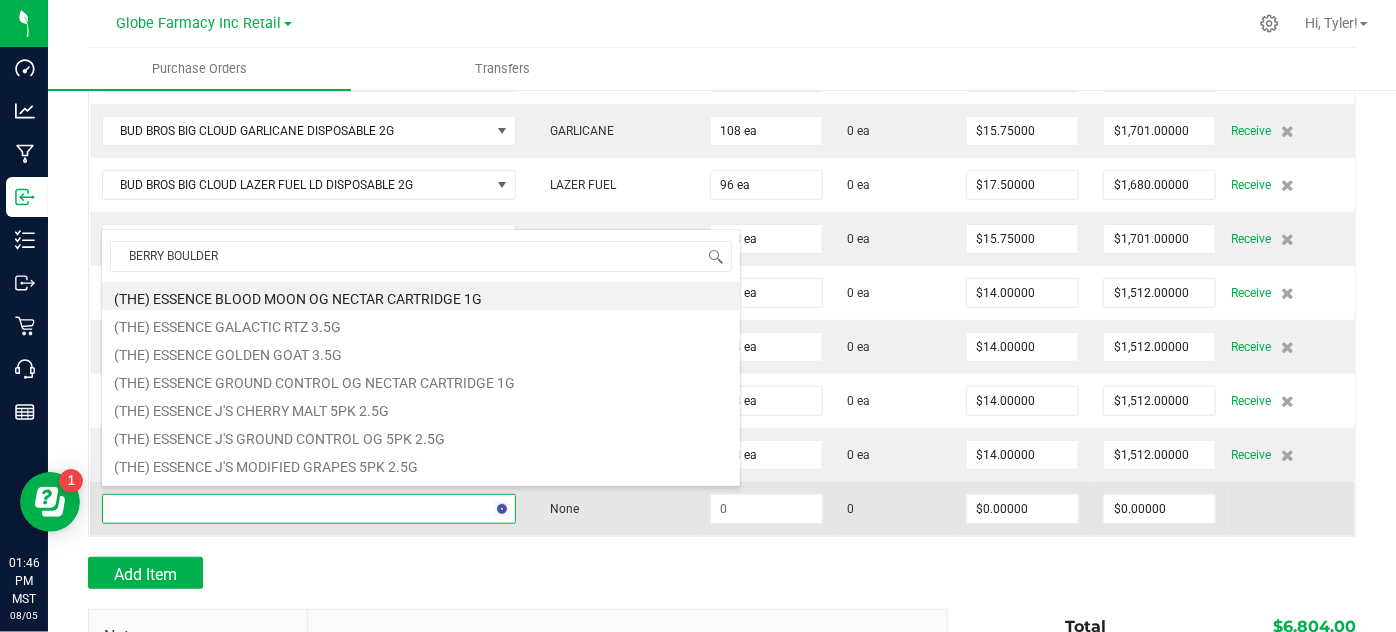 type on "BERRY BOULDERS" 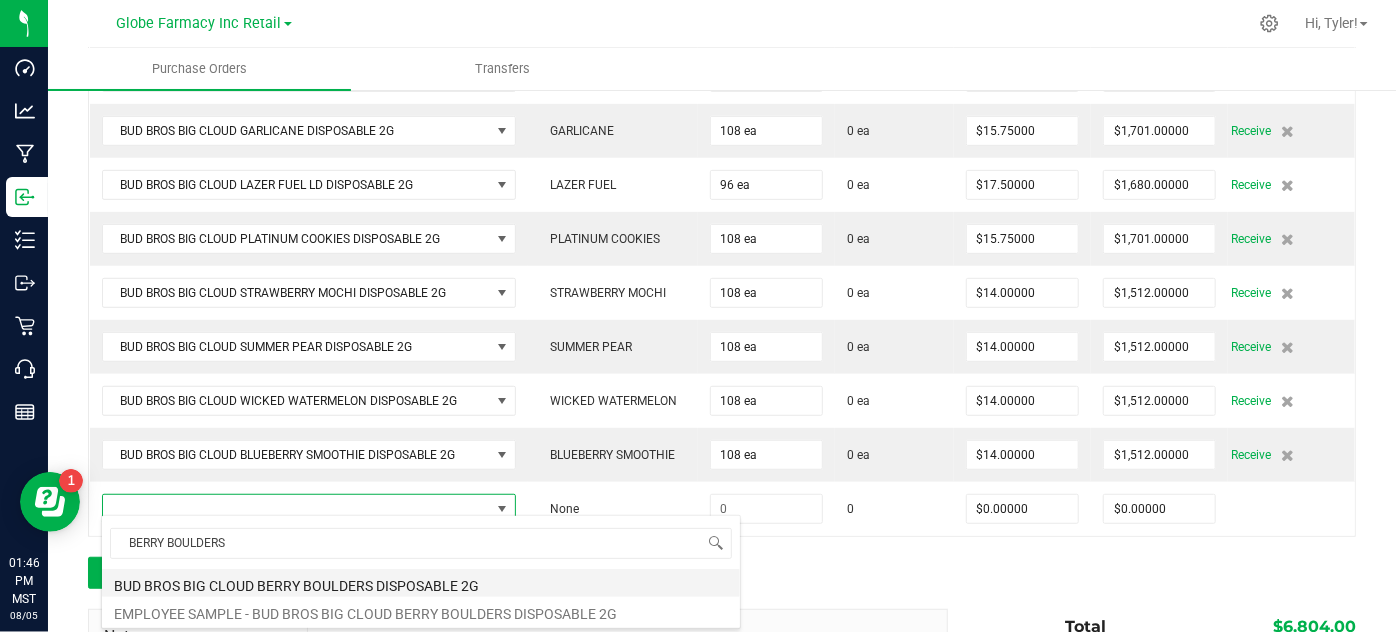 drag, startPoint x: 467, startPoint y: 575, endPoint x: 565, endPoint y: 578, distance: 98.045906 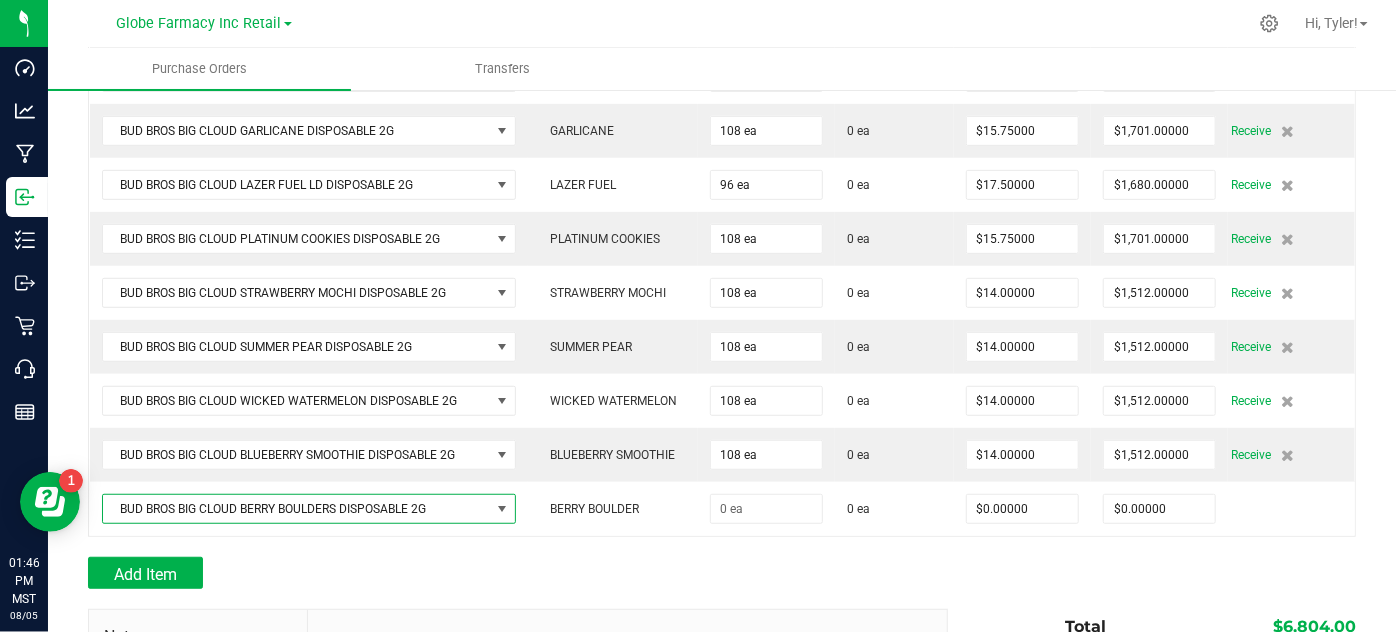 drag, startPoint x: 669, startPoint y: 575, endPoint x: 682, endPoint y: 576, distance: 13.038404 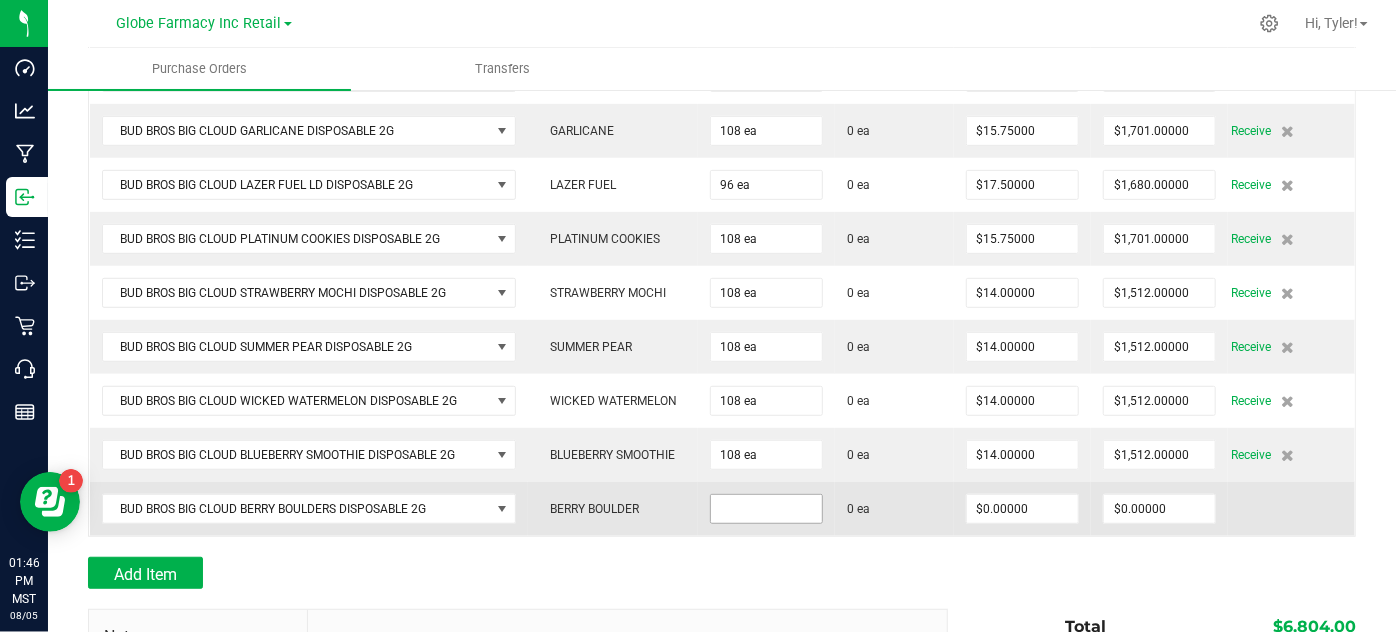 click at bounding box center [766, 509] 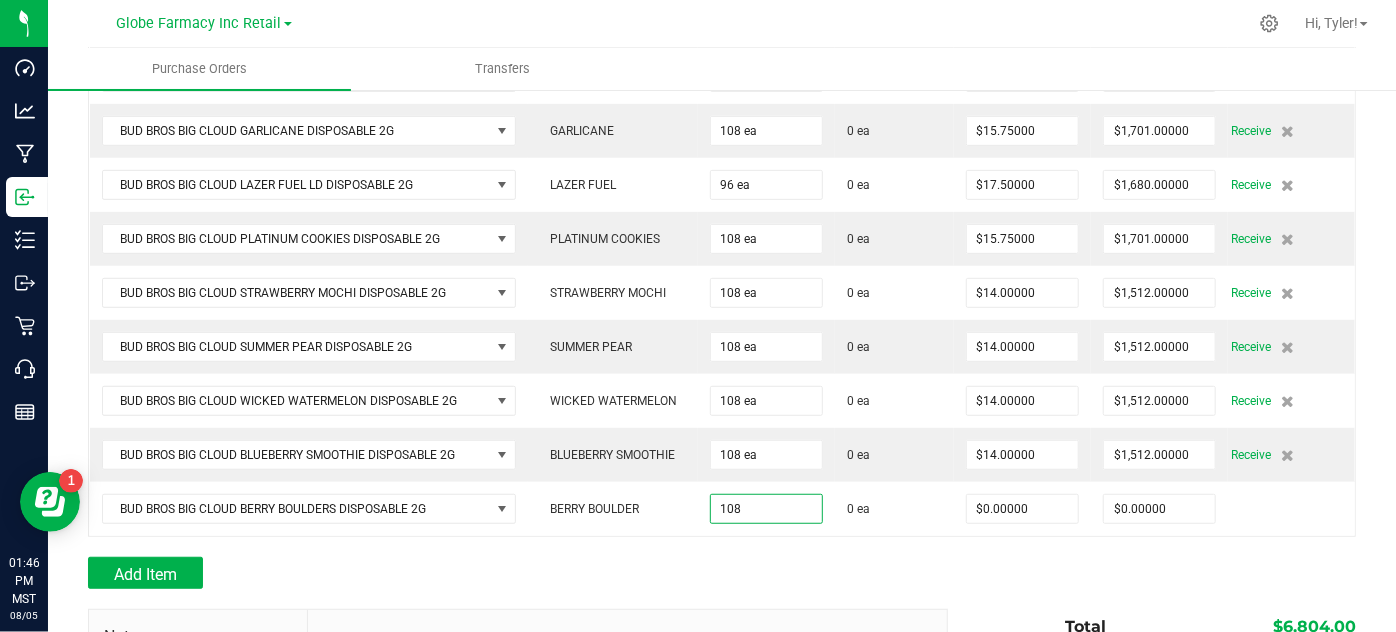 type on "108 ea" 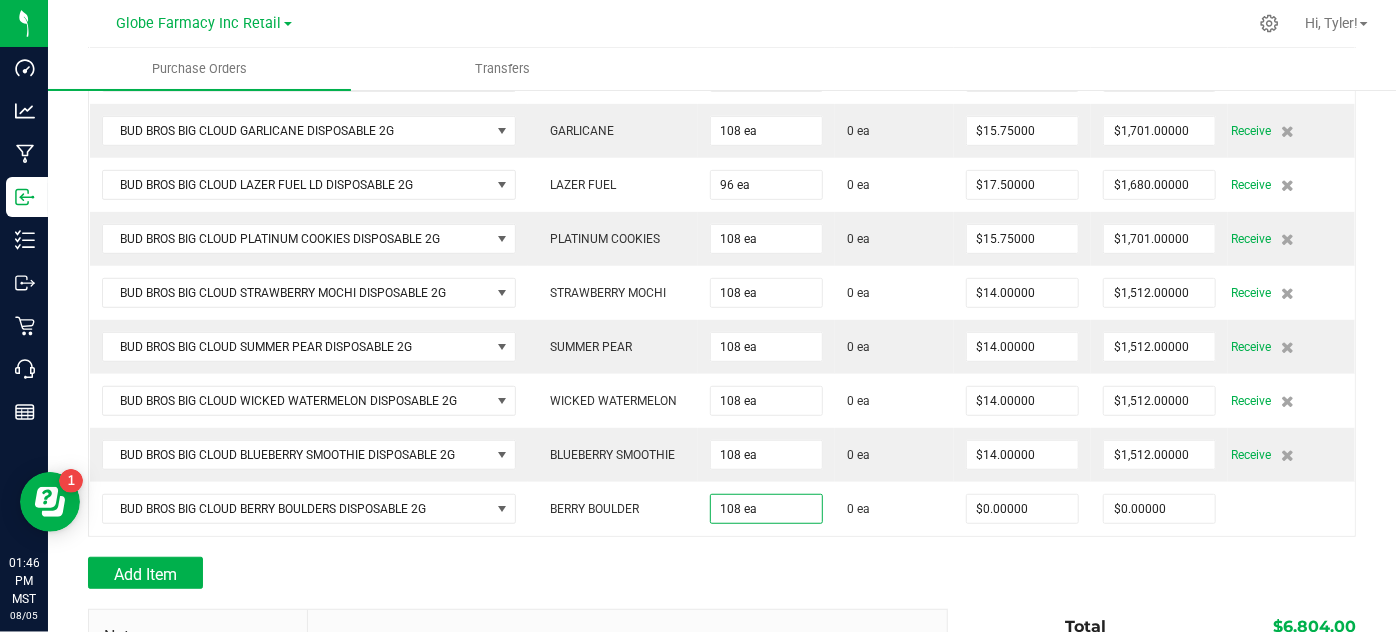 click on "Add Item" at bounding box center [510, 573] 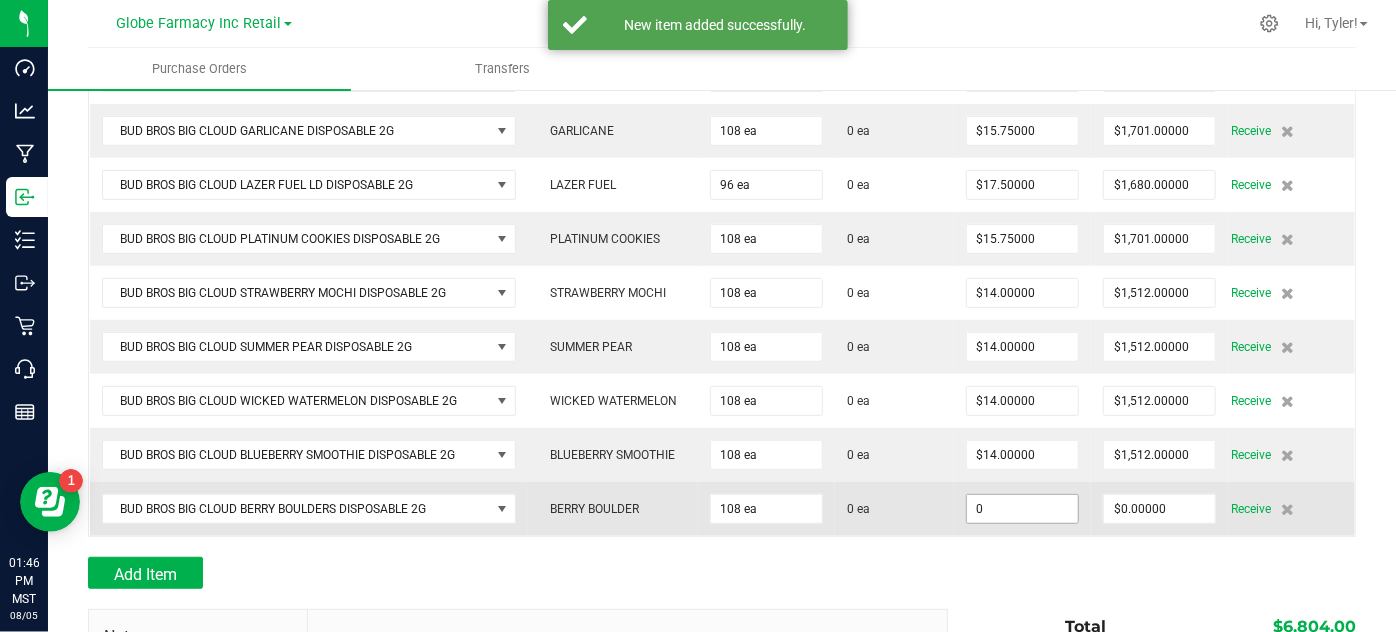 click on "0" at bounding box center (1022, 509) 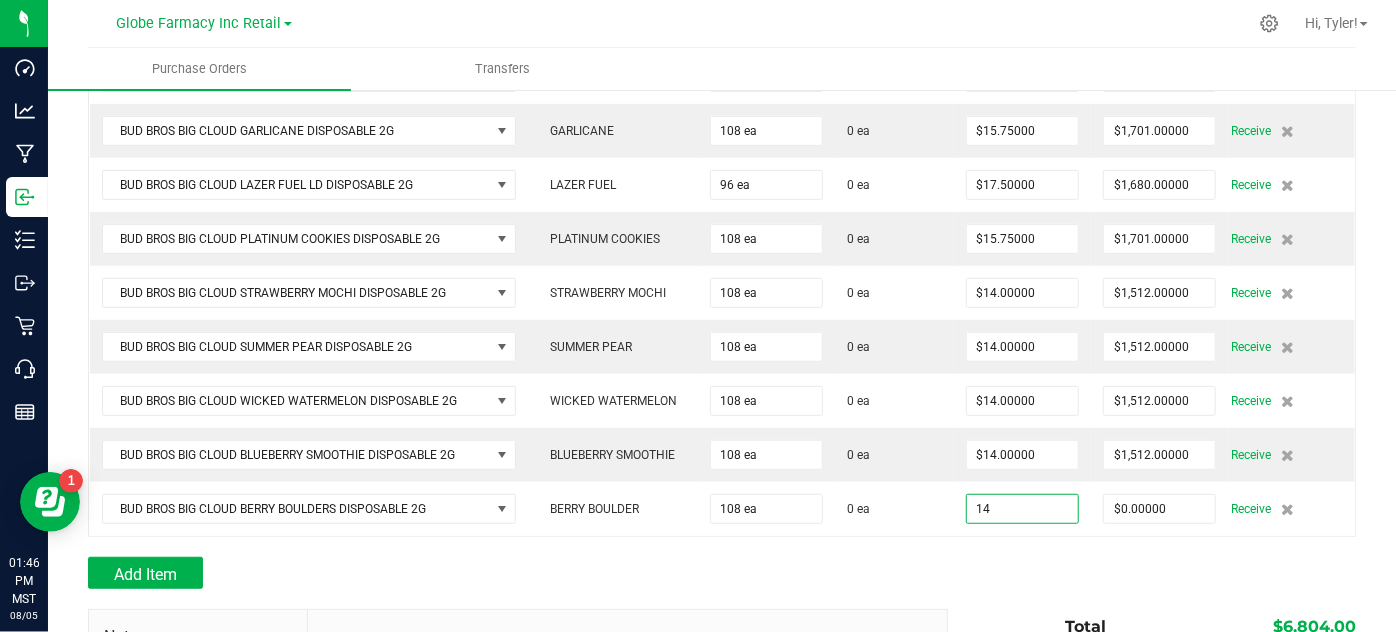 type on "$14.00000" 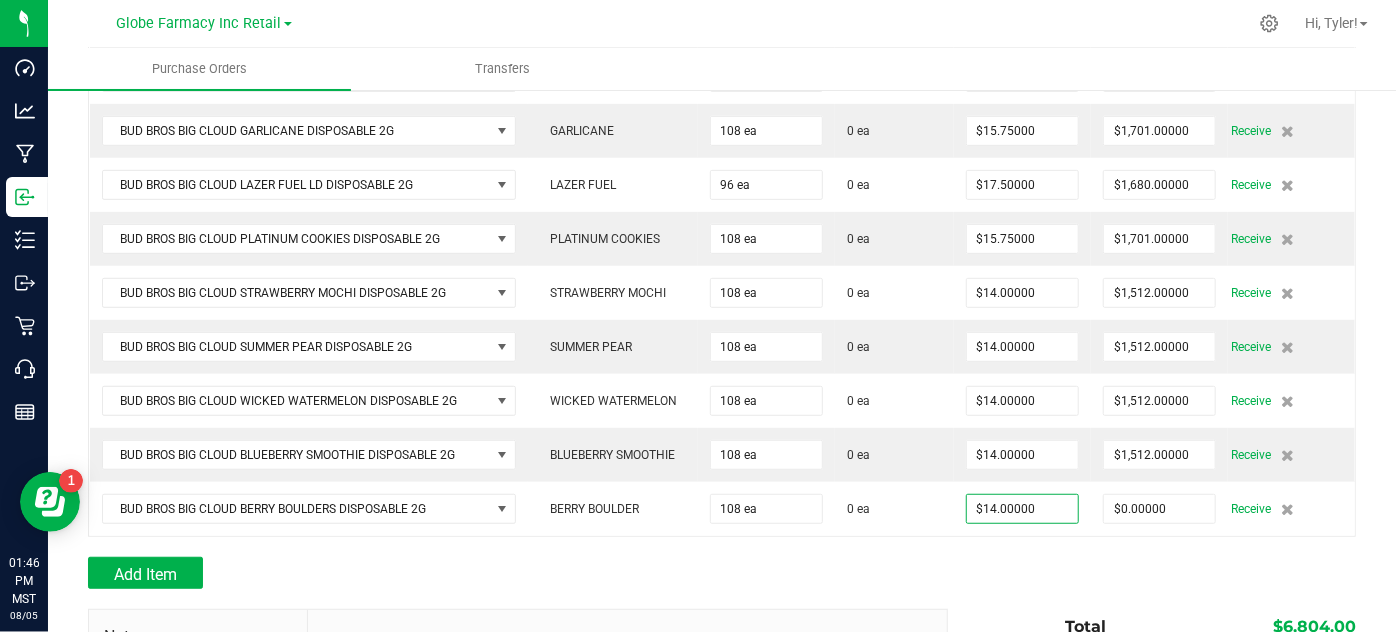 type on "108" 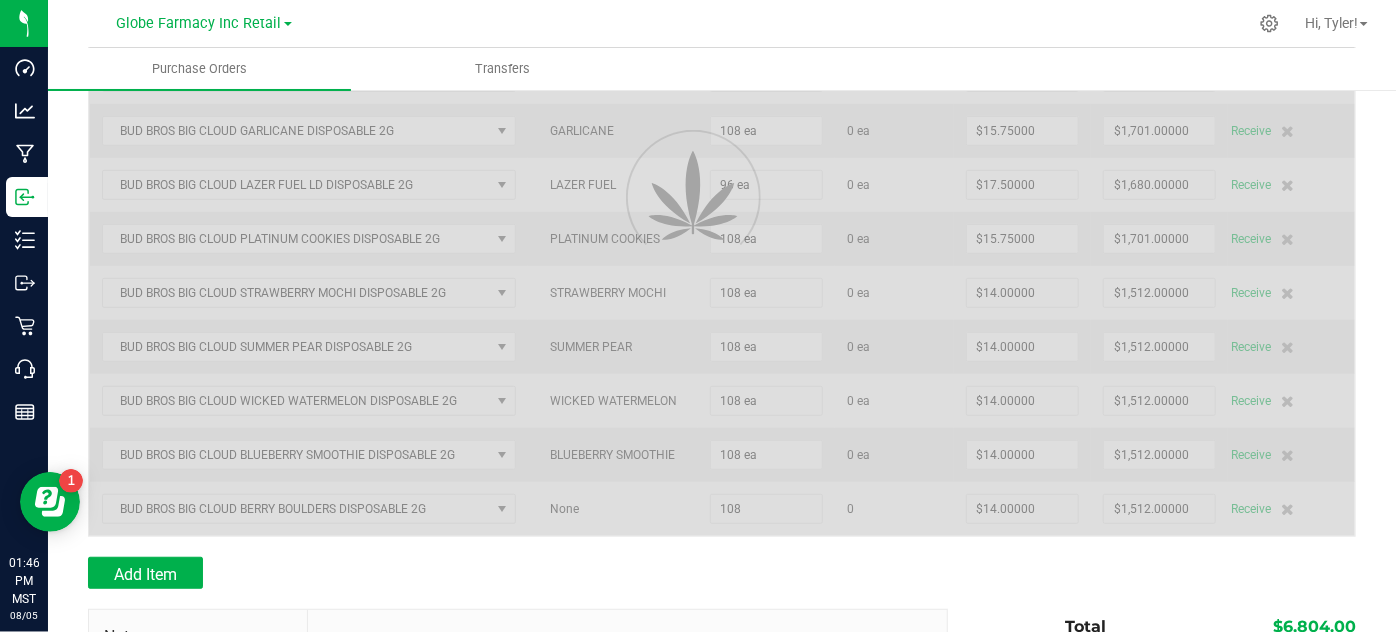 click on "Add Item" at bounding box center (722, 573) 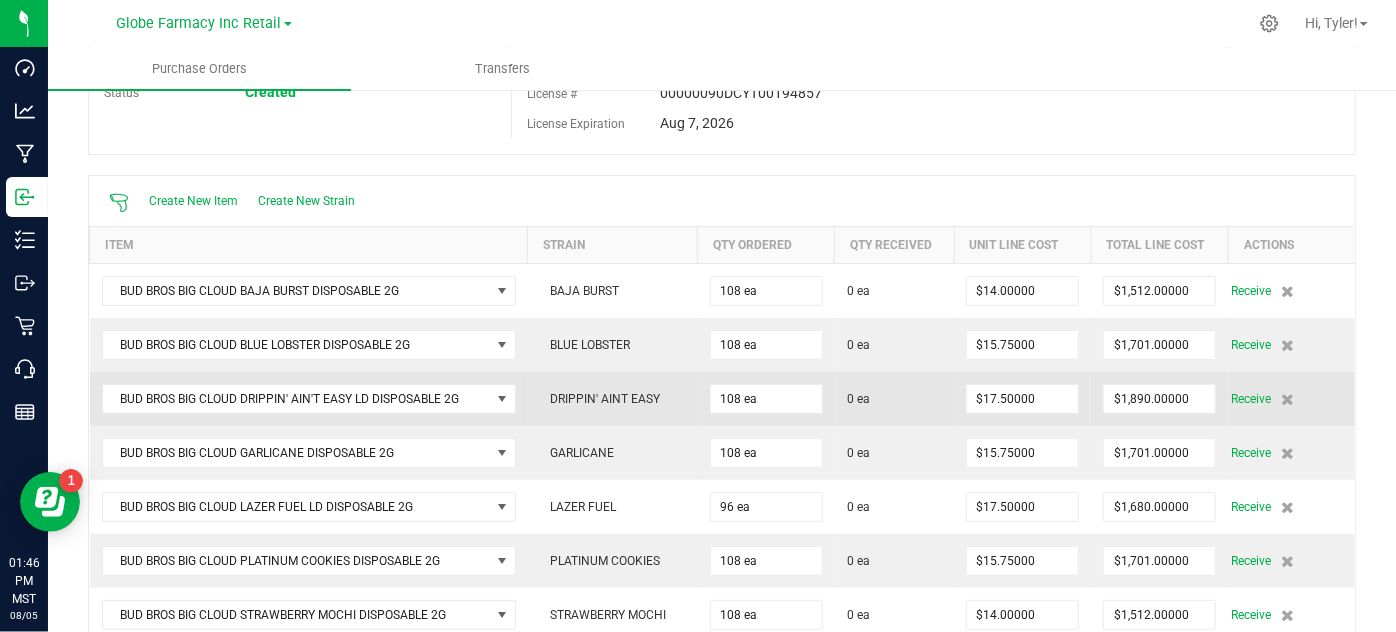 scroll, scrollTop: 0, scrollLeft: 0, axis: both 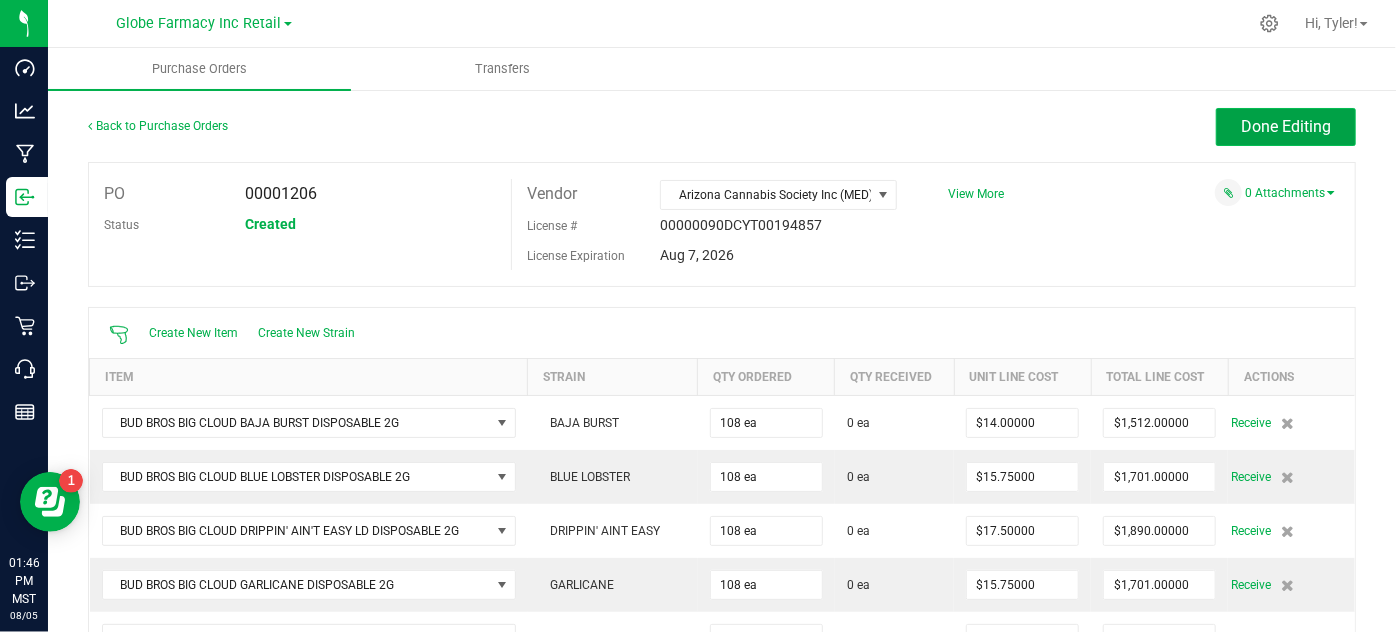 click on "Done Editing" at bounding box center [1286, 127] 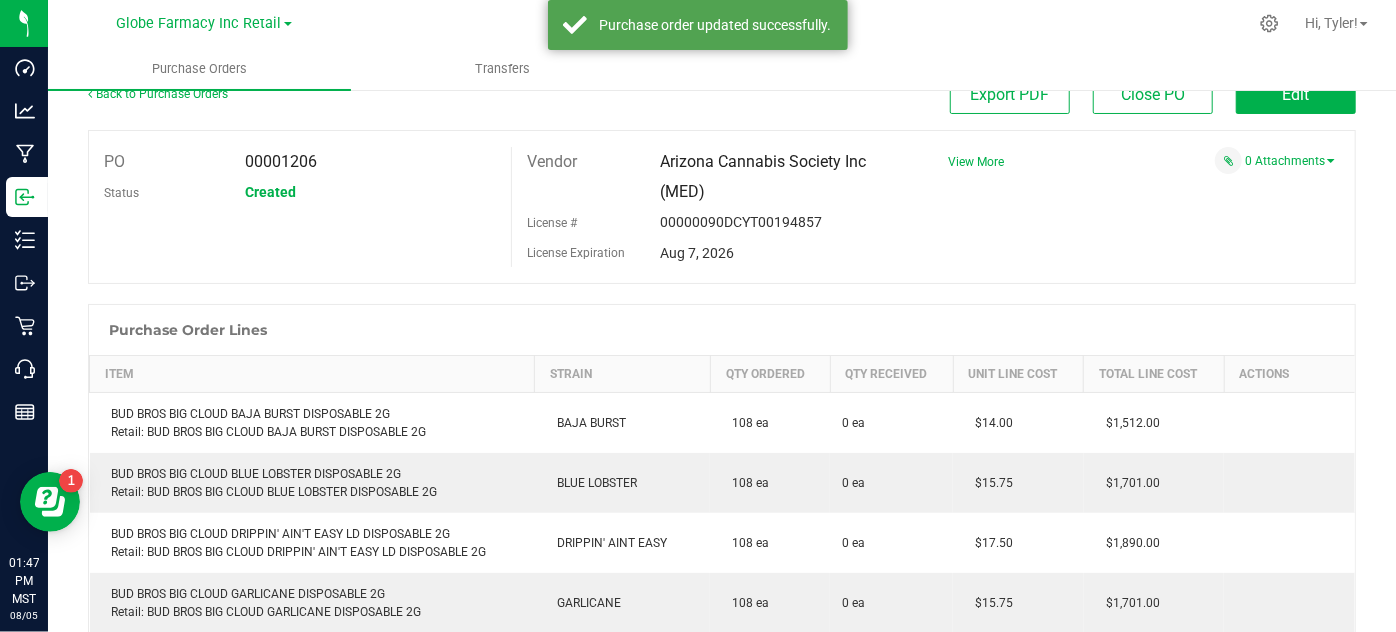 scroll, scrollTop: 0, scrollLeft: 0, axis: both 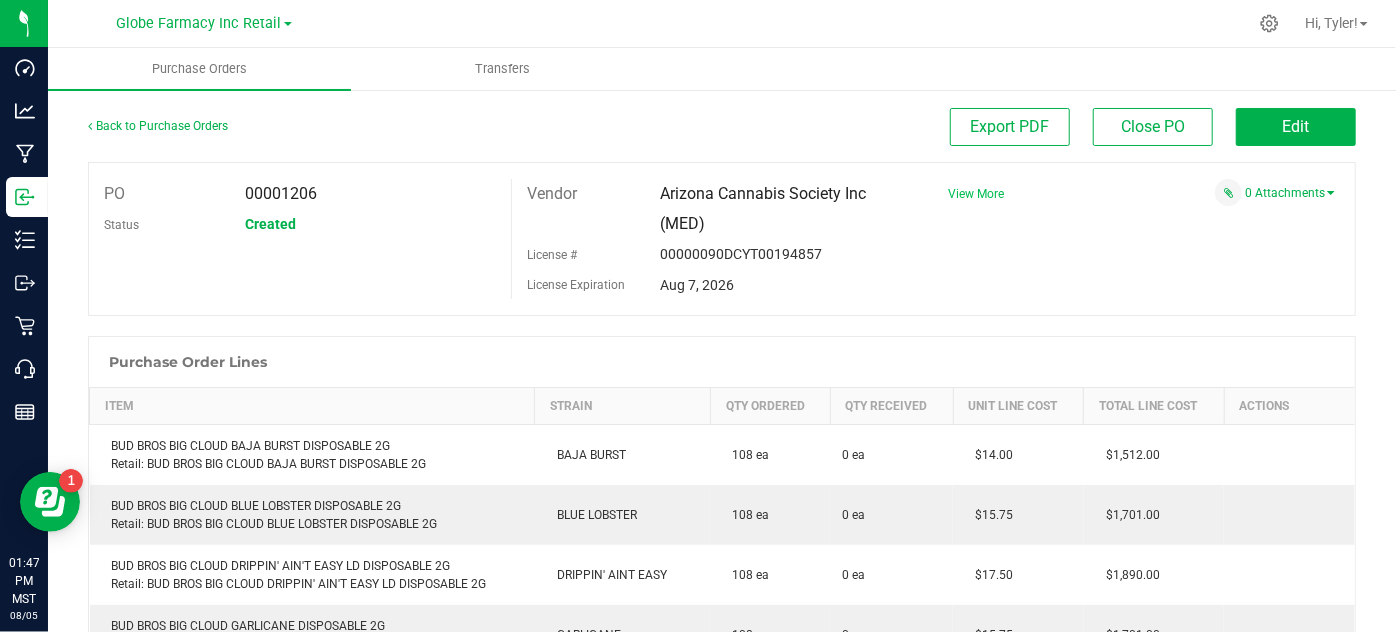 click on "View More" at bounding box center (976, 194) 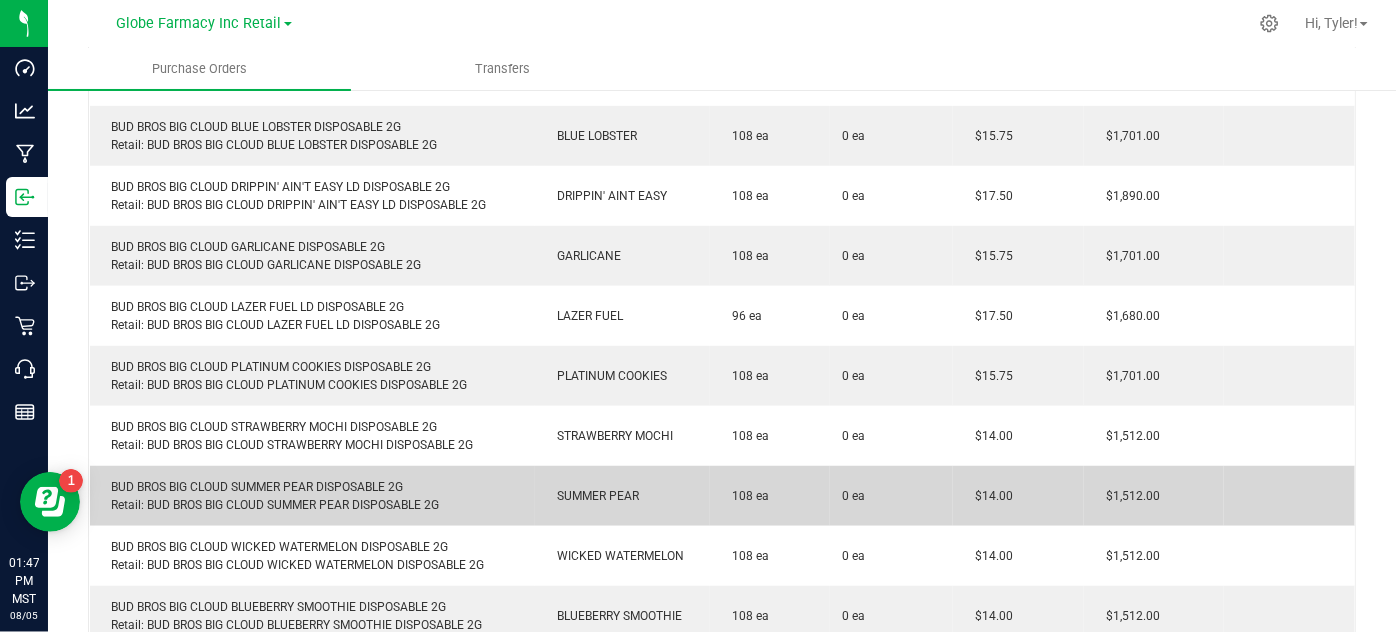 scroll, scrollTop: 454, scrollLeft: 0, axis: vertical 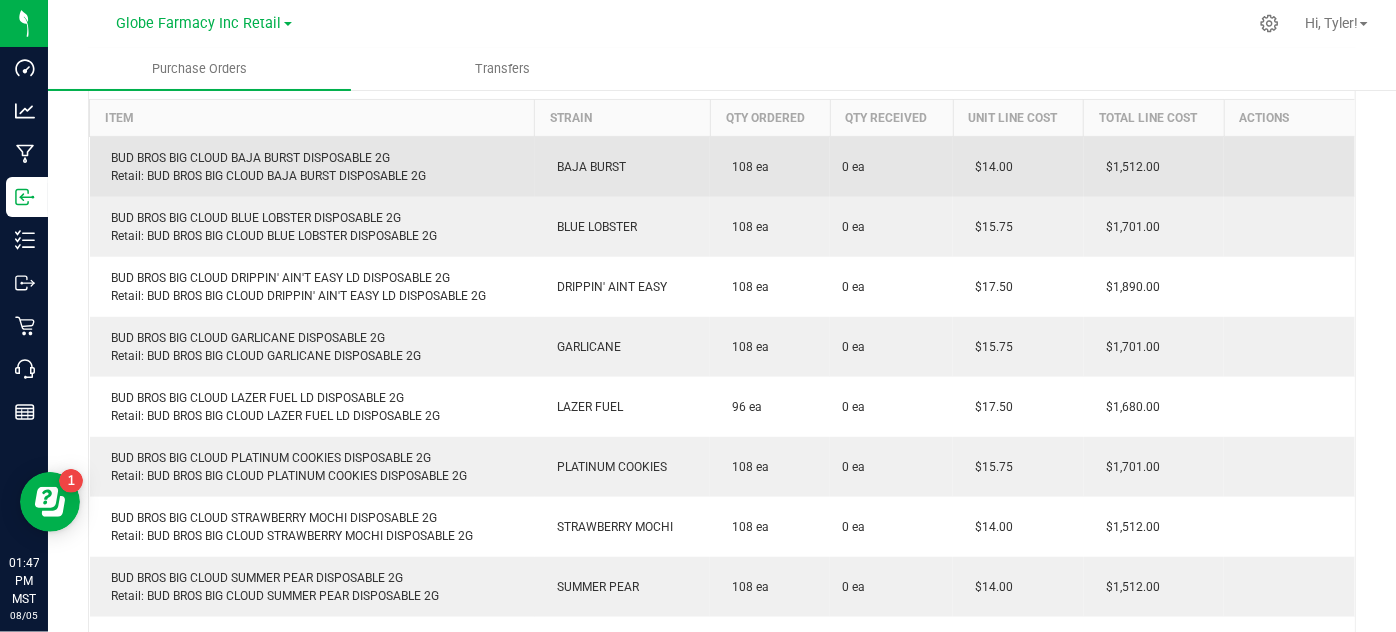 click on "BUD BROS BIG CLOUD BAJA BURST DISPOSABLE 2G Retail: BUD BROS BIG CLOUD BAJA BURST DISPOSABLE 2G" at bounding box center [312, 167] 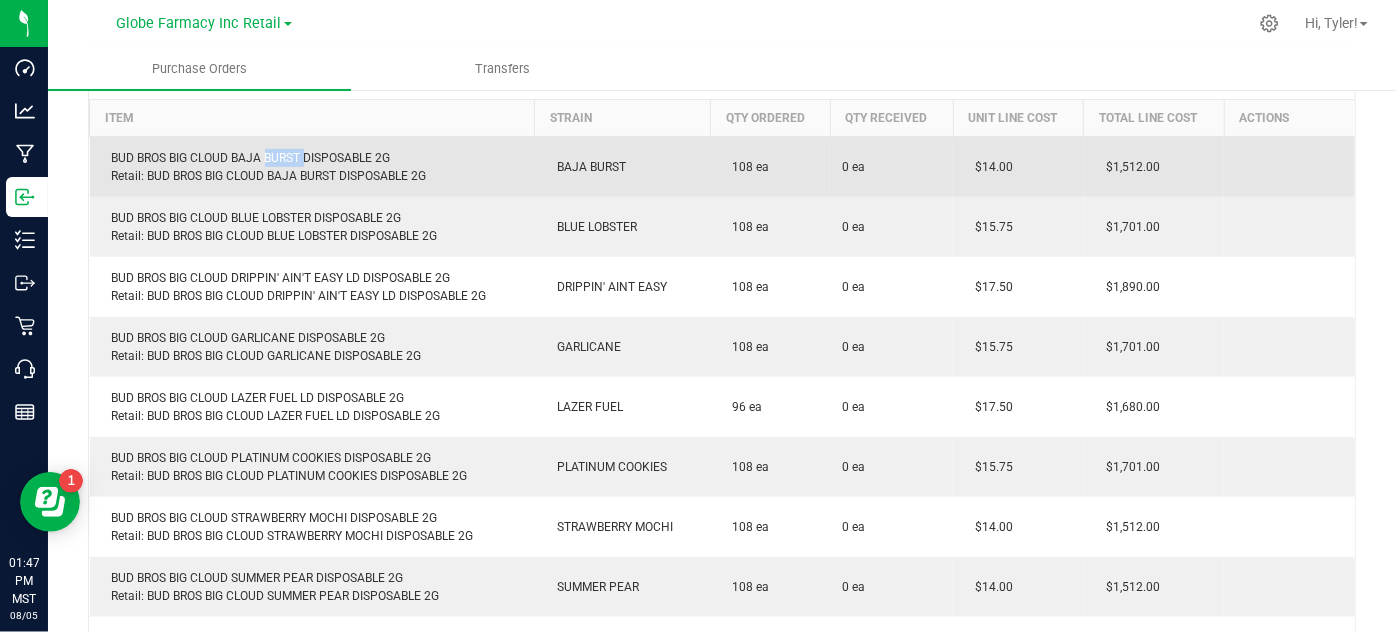 click on "BUD BROS BIG CLOUD BAJA BURST DISPOSABLE 2G Retail: BUD BROS BIG CLOUD BAJA BURST DISPOSABLE 2G" at bounding box center (312, 167) 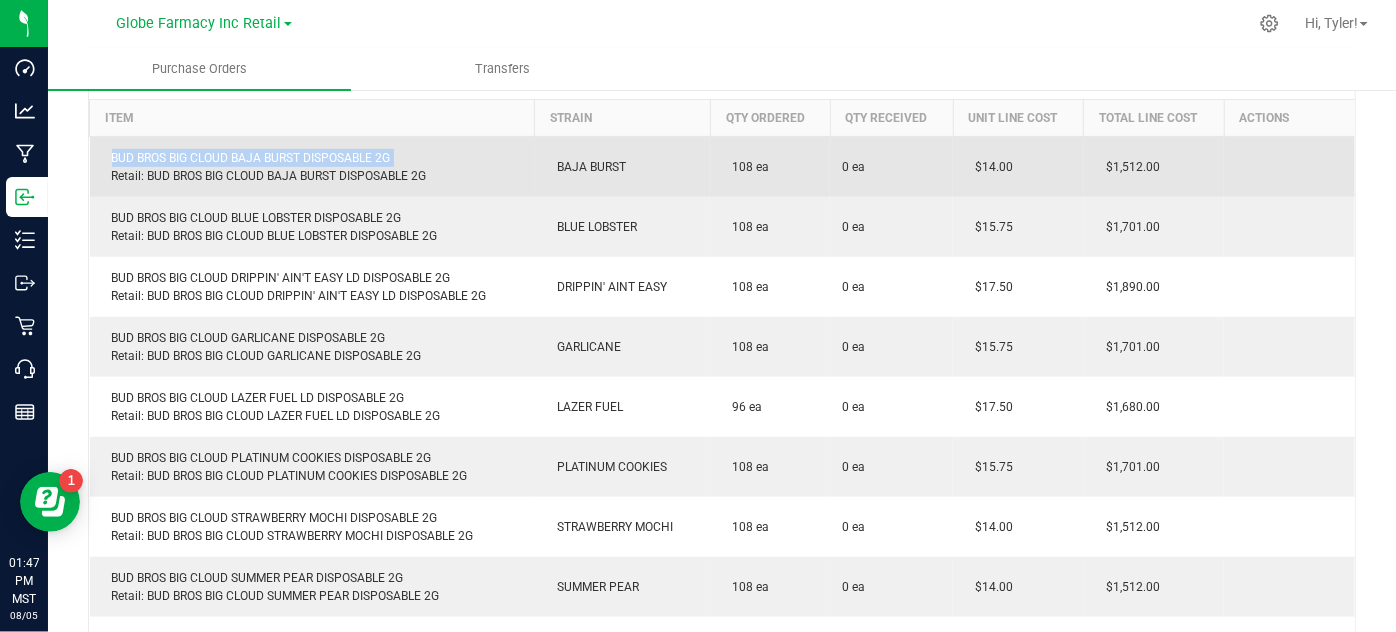 click on "BUD BROS BIG CLOUD BAJA BURST DISPOSABLE 2G Retail: BUD BROS BIG CLOUD BAJA BURST DISPOSABLE 2G" at bounding box center [312, 167] 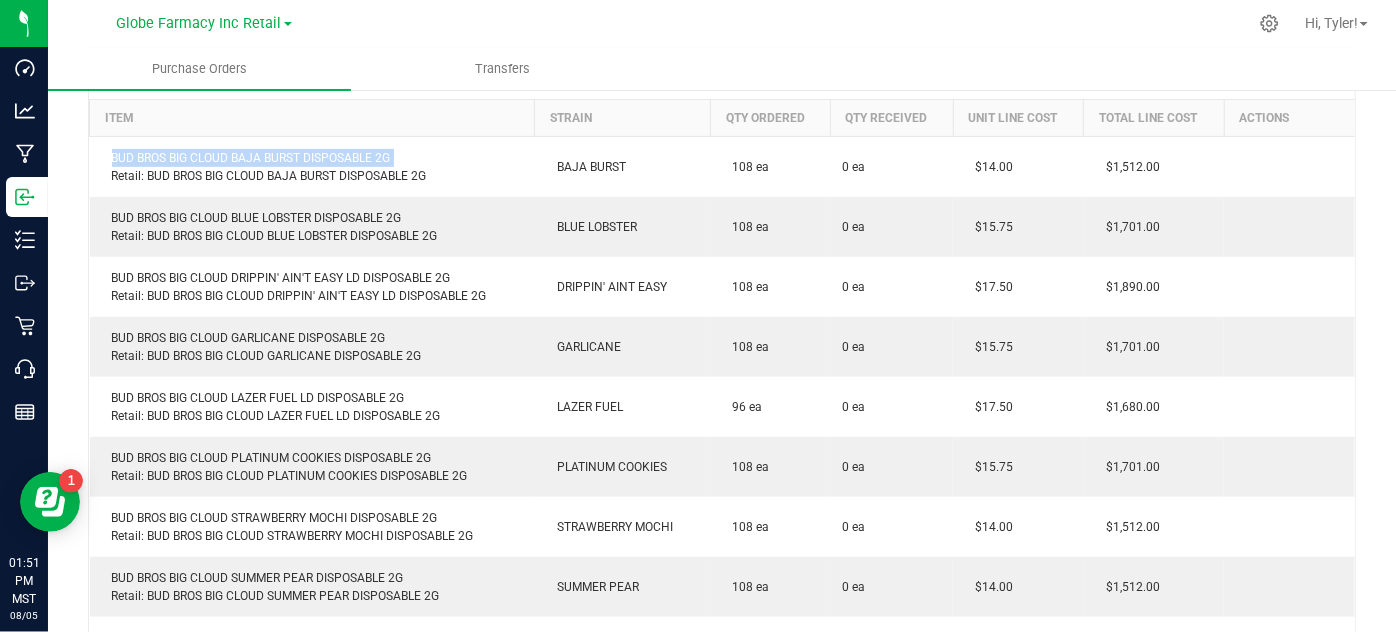 copy on "BUD BROS BIG CLOUD BAJA BURST DISPOSABLE 2G" 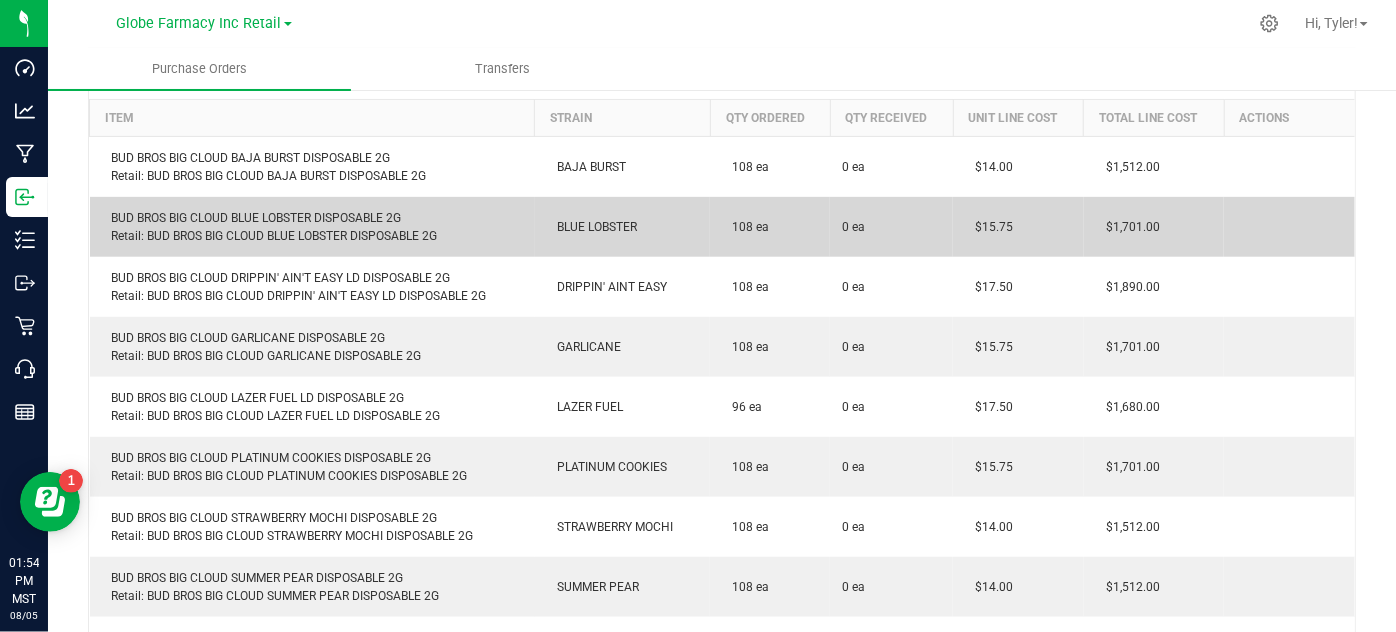 click on "BUD BROS BIG CLOUD BLUE LOBSTER DISPOSABLE 2G Retail: BUD BROS BIG CLOUD BLUE LOBSTER DISPOSABLE 2G" at bounding box center (312, 227) 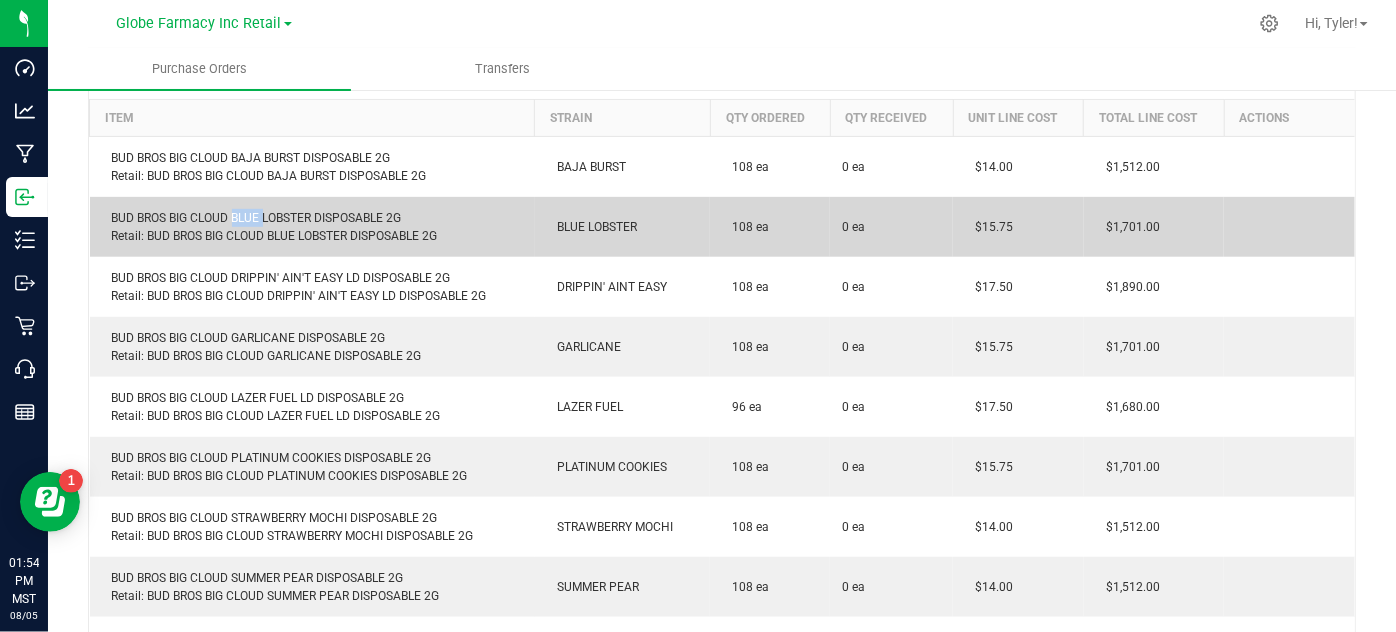 click on "BUD BROS BIG CLOUD BLUE LOBSTER DISPOSABLE 2G Retail: BUD BROS BIG CLOUD BLUE LOBSTER DISPOSABLE 2G" at bounding box center [312, 227] 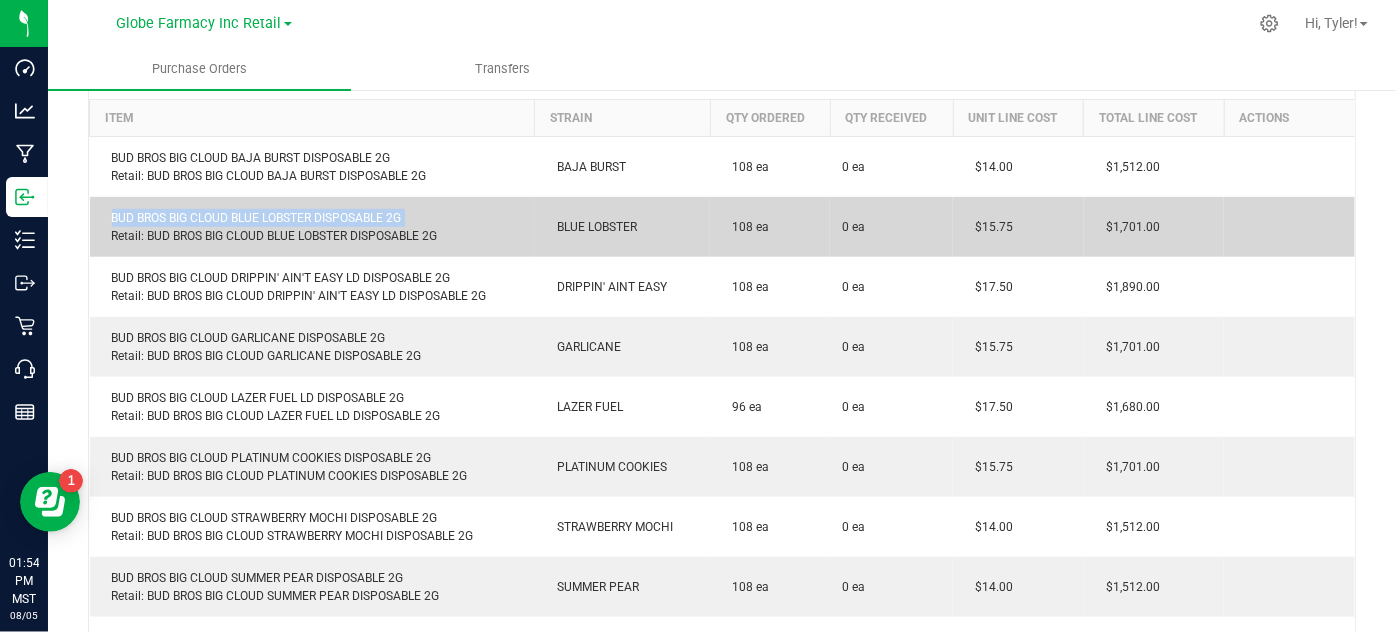 click on "BUD BROS BIG CLOUD BLUE LOBSTER DISPOSABLE 2G Retail: BUD BROS BIG CLOUD BLUE LOBSTER DISPOSABLE 2G" at bounding box center (312, 227) 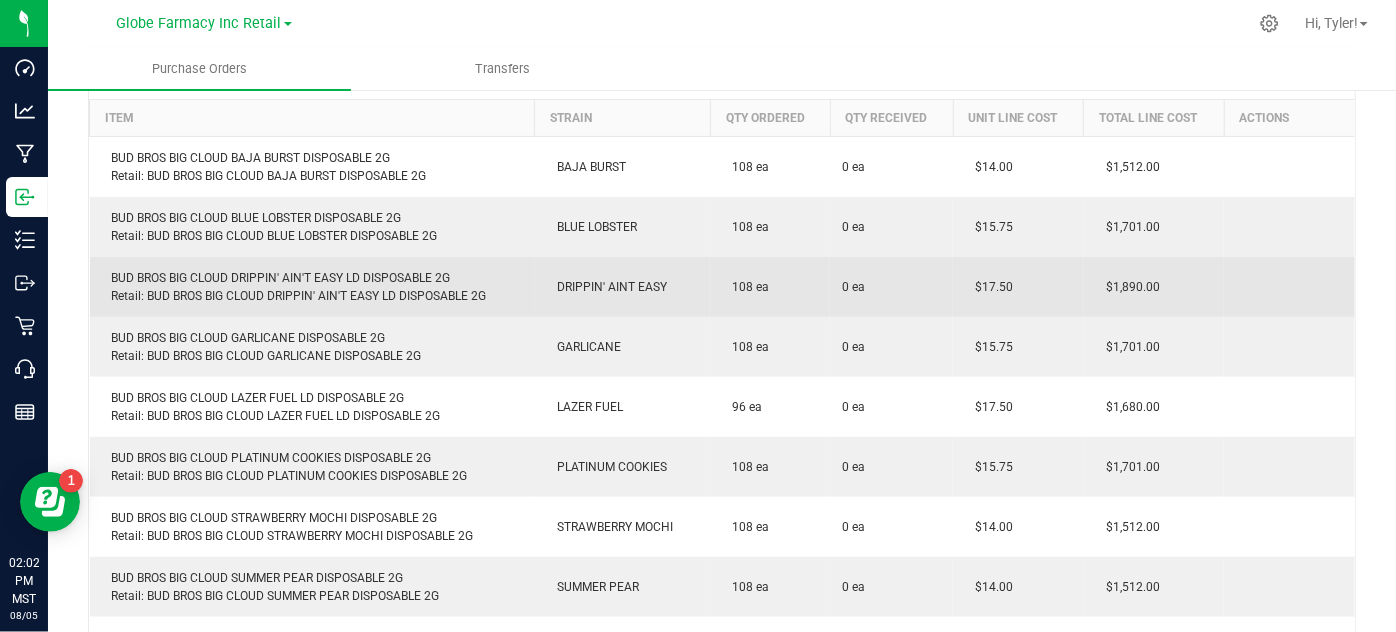 click on "BUD BROS BIG CLOUD DRIPPIN' AIN'T EASY LD DISPOSABLE 2G Retail: BUD BROS BIG CLOUD DRIPPIN' AIN'T EASY LD DISPOSABLE 2G" at bounding box center [312, 287] 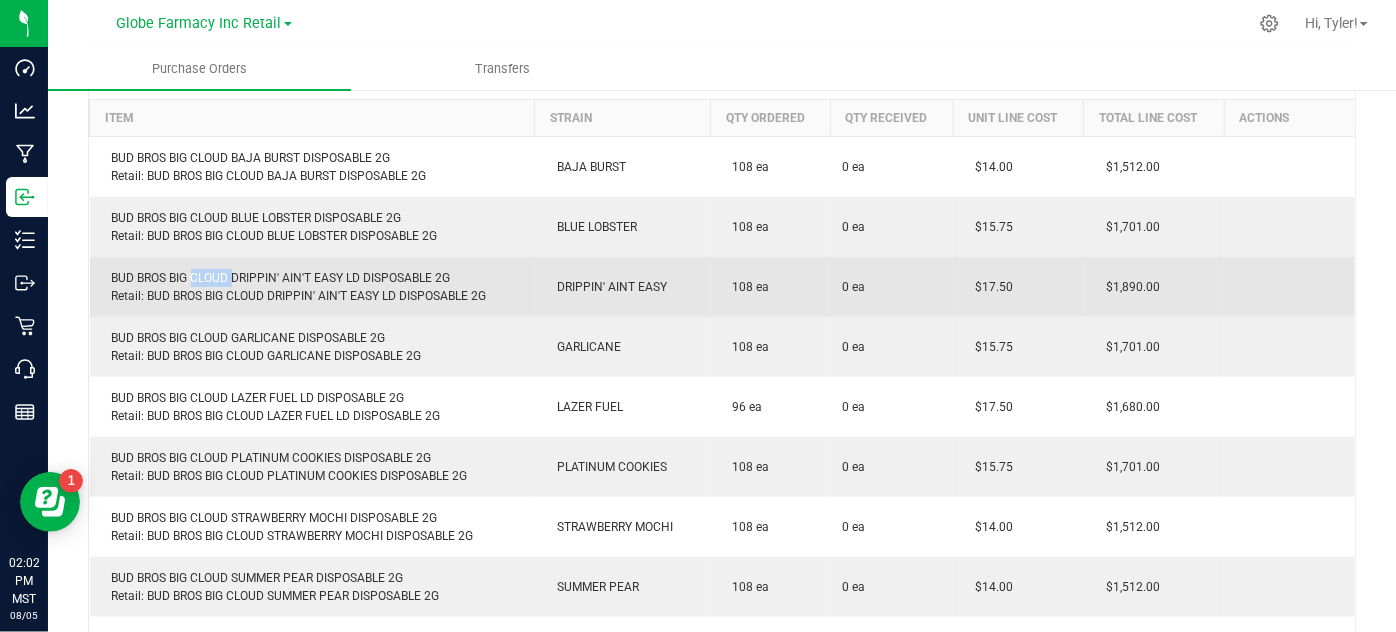 click on "BUD BROS BIG CLOUD DRIPPIN' AIN'T EASY LD DISPOSABLE 2G Retail: BUD BROS BIG CLOUD DRIPPIN' AIN'T EASY LD DISPOSABLE 2G" at bounding box center [312, 287] 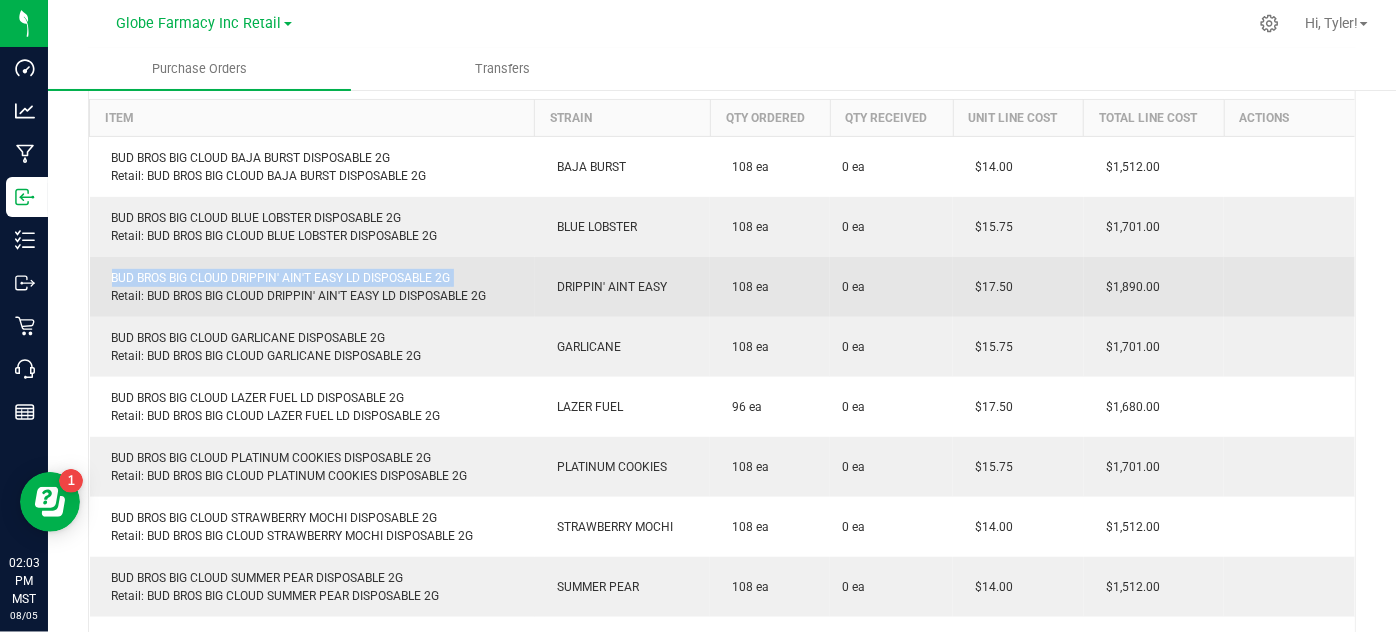 click on "BUD BROS BIG CLOUD DRIPPIN' AIN'T EASY LD DISPOSABLE 2G Retail: BUD BROS BIG CLOUD DRIPPIN' AIN'T EASY LD DISPOSABLE 2G" at bounding box center (312, 287) 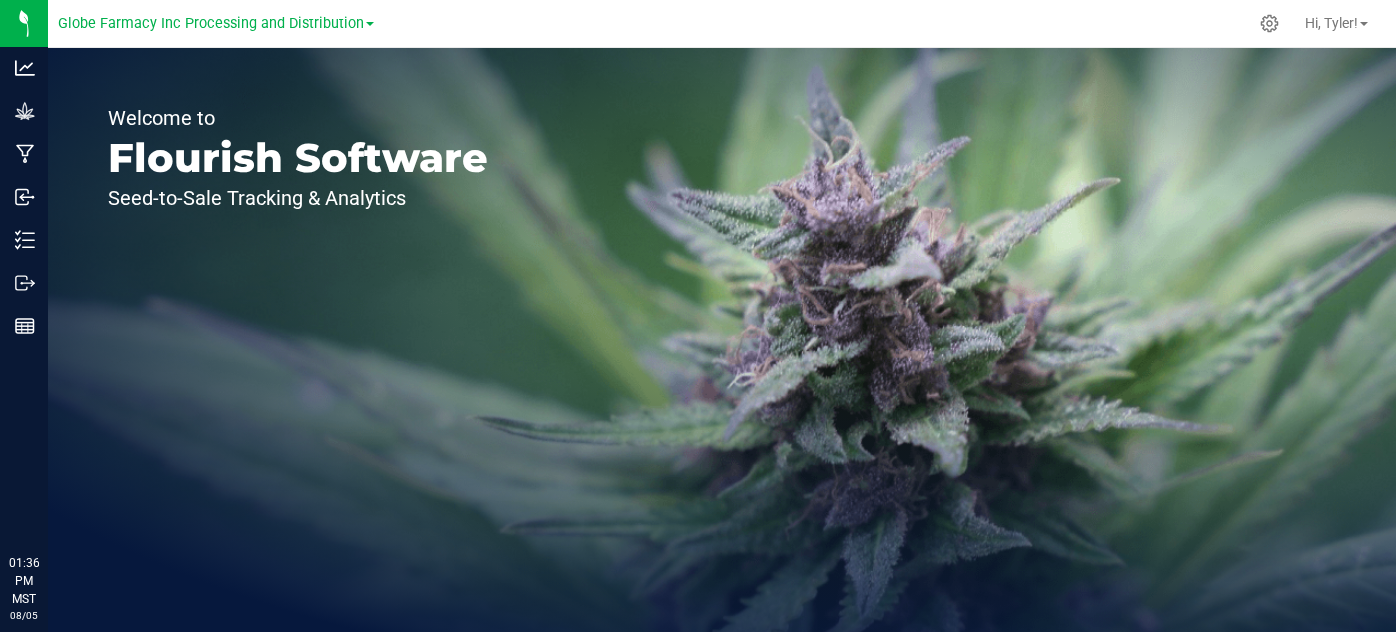 scroll, scrollTop: 0, scrollLeft: 0, axis: both 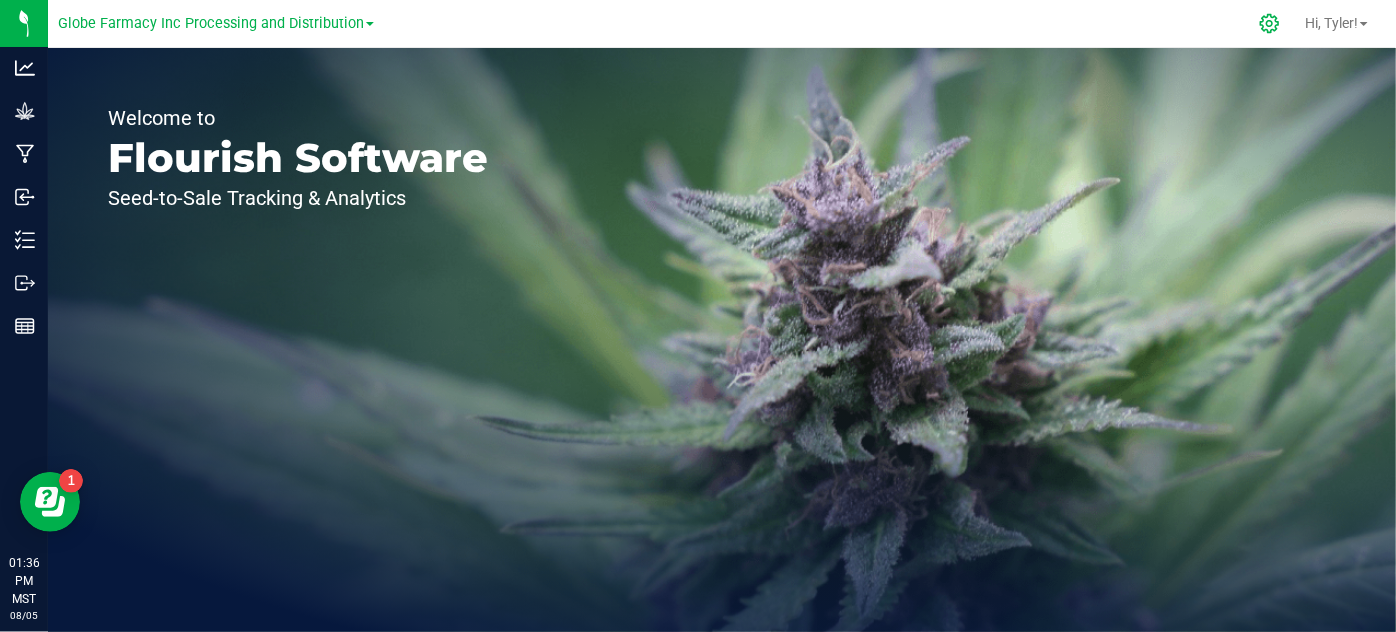 click 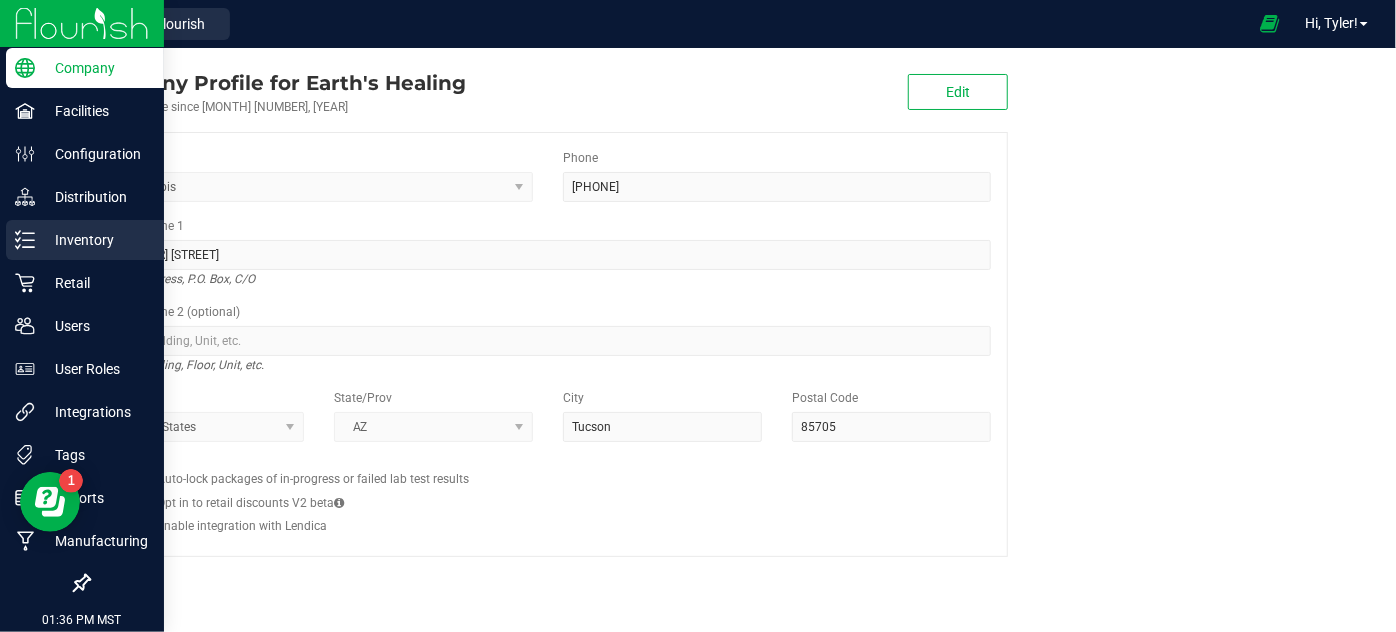 click on "Inventory" at bounding box center (85, 240) 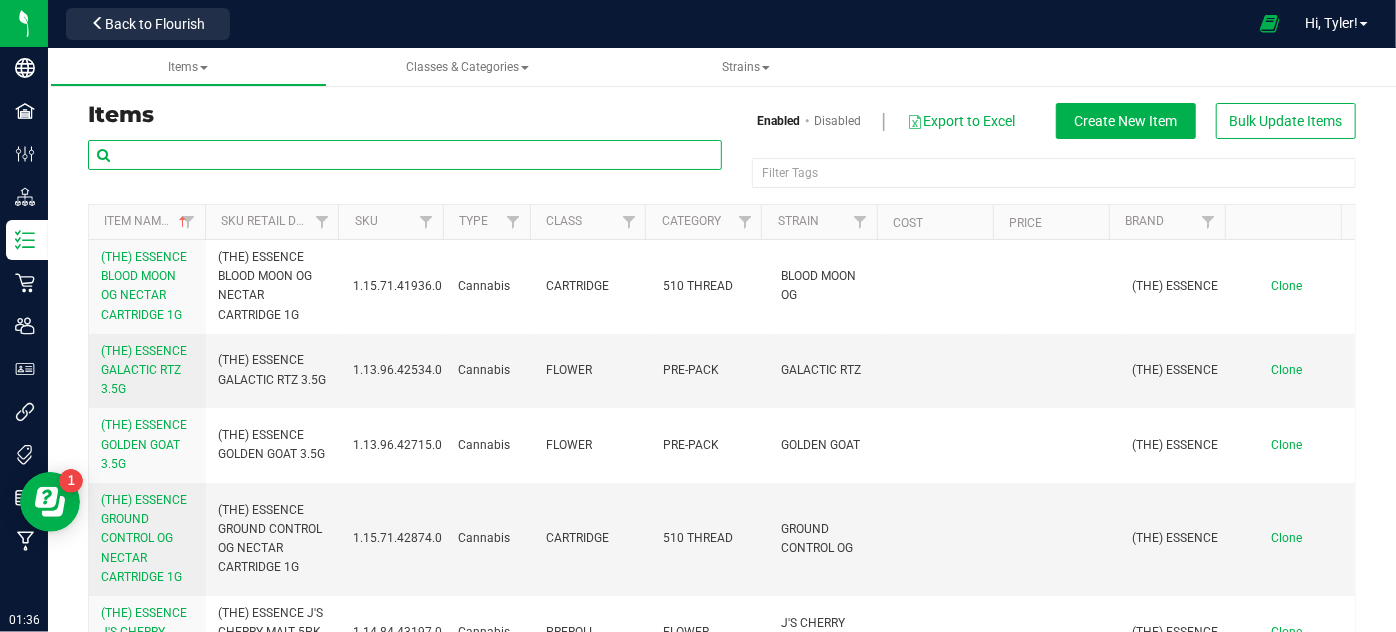 click at bounding box center (405, 155) 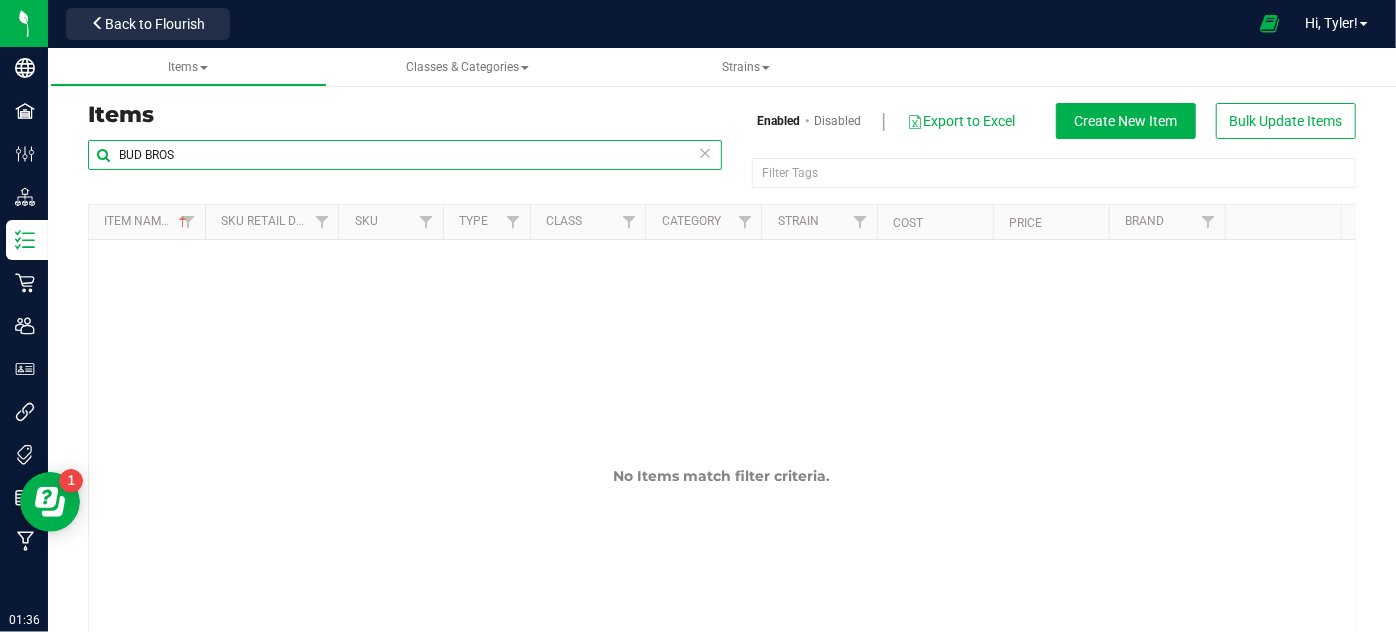 type on "BUD BROS" 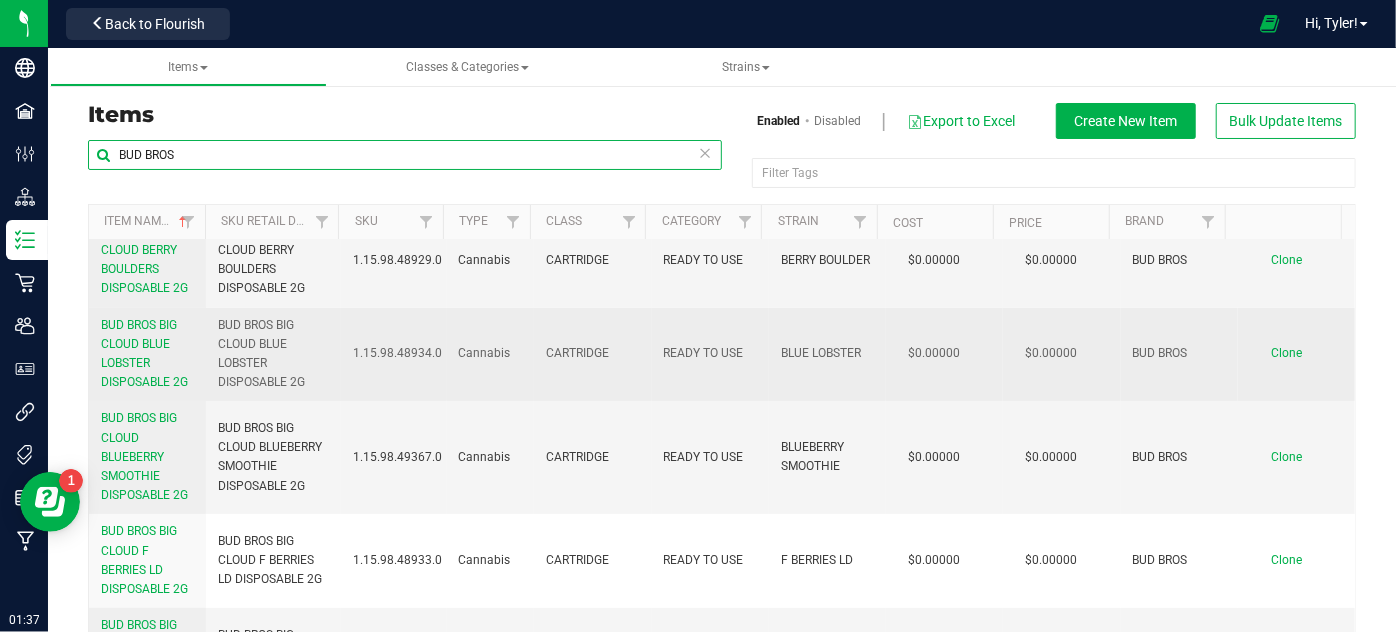 scroll, scrollTop: 272, scrollLeft: 0, axis: vertical 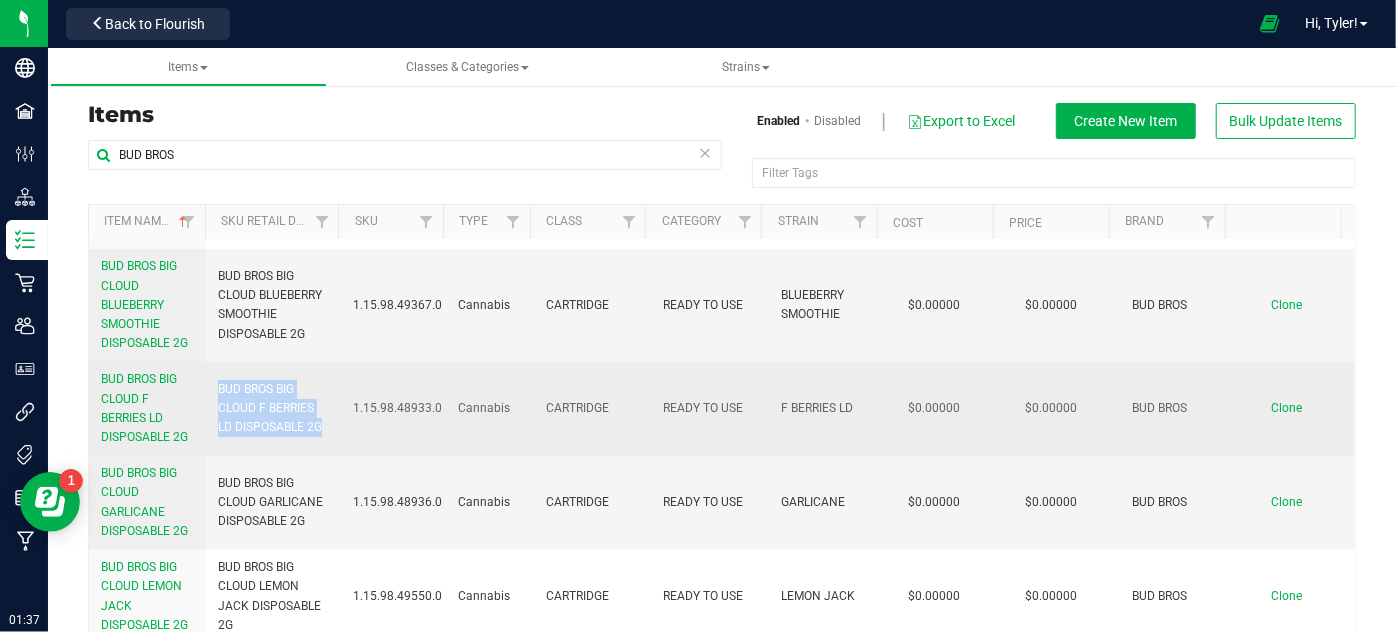 drag, startPoint x: 330, startPoint y: 429, endPoint x: 213, endPoint y: 388, distance: 123.97581 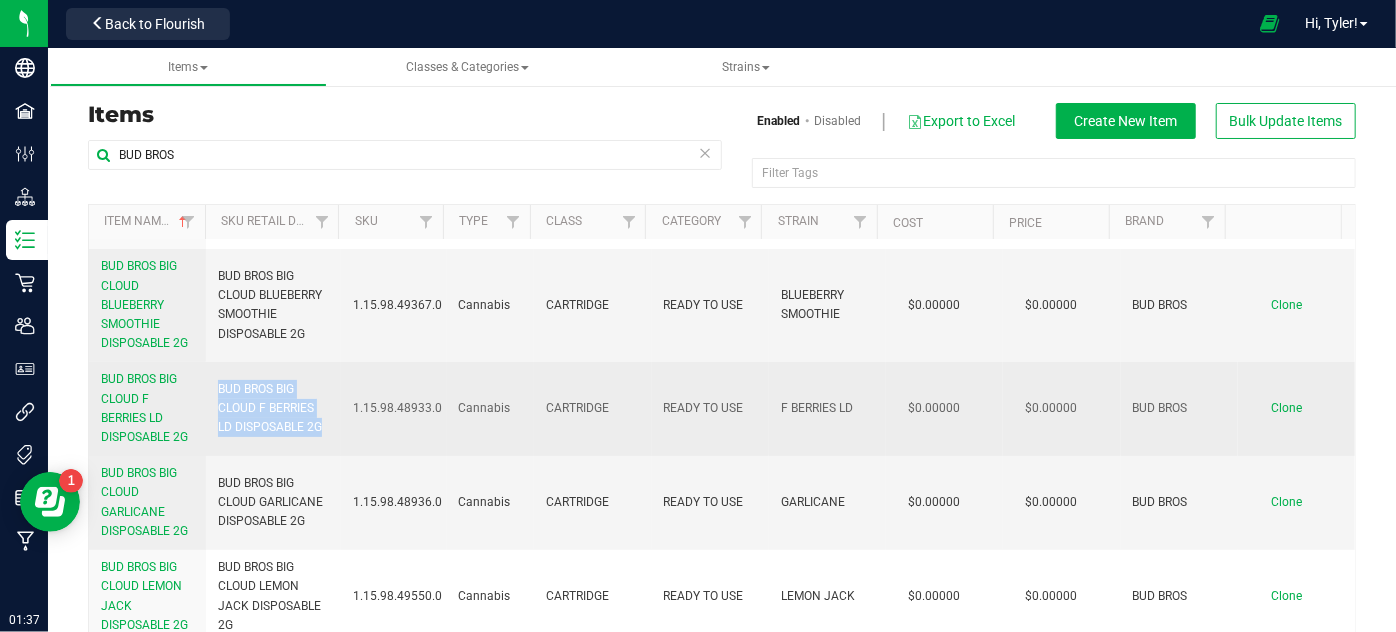 click on "BUD BROS BIG CLOUD F BERRIES LD DISPOSABLE 2G" at bounding box center (273, 409) 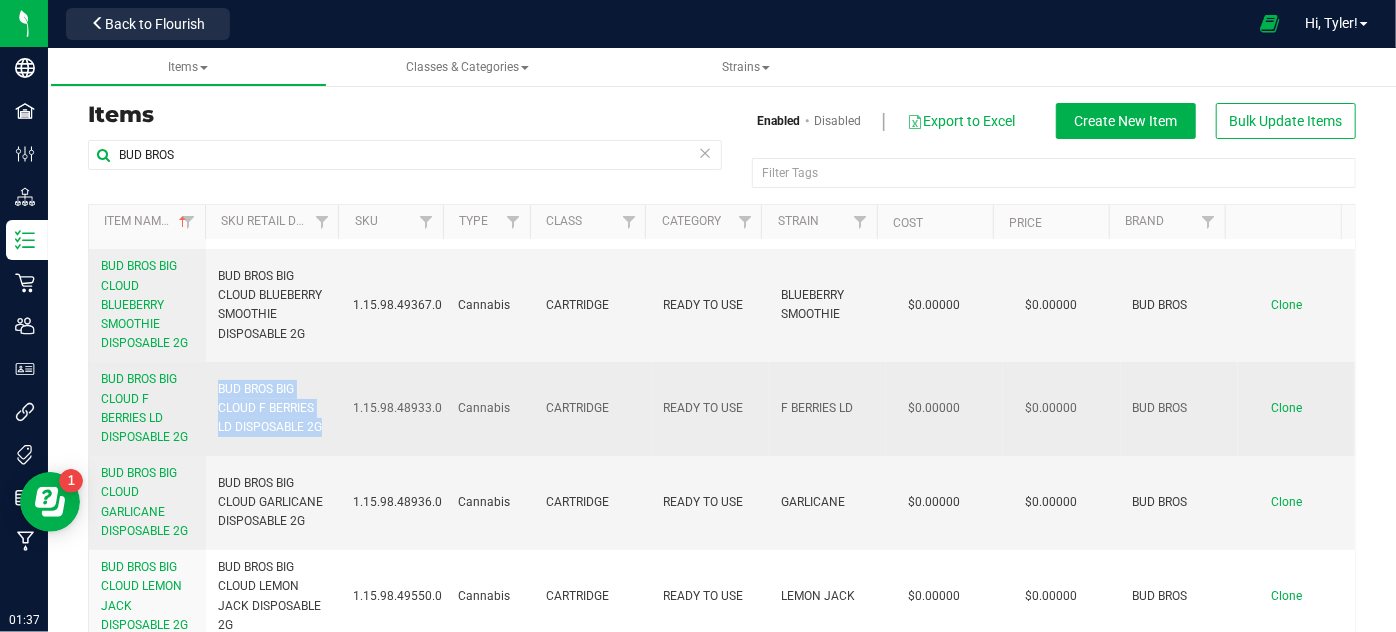 copy on "BUD BROS BIG CLOUD F BERRIES LD DISPOSABLE 2G" 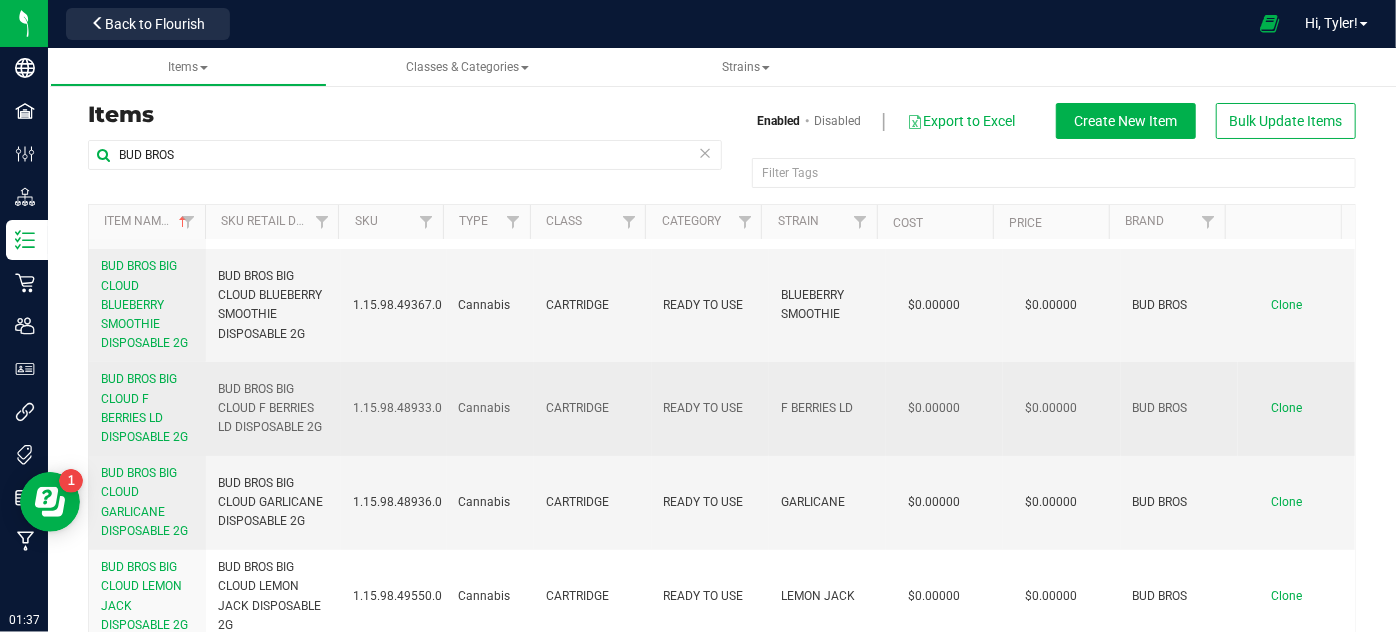 click on "Cannabis" at bounding box center (491, 408) 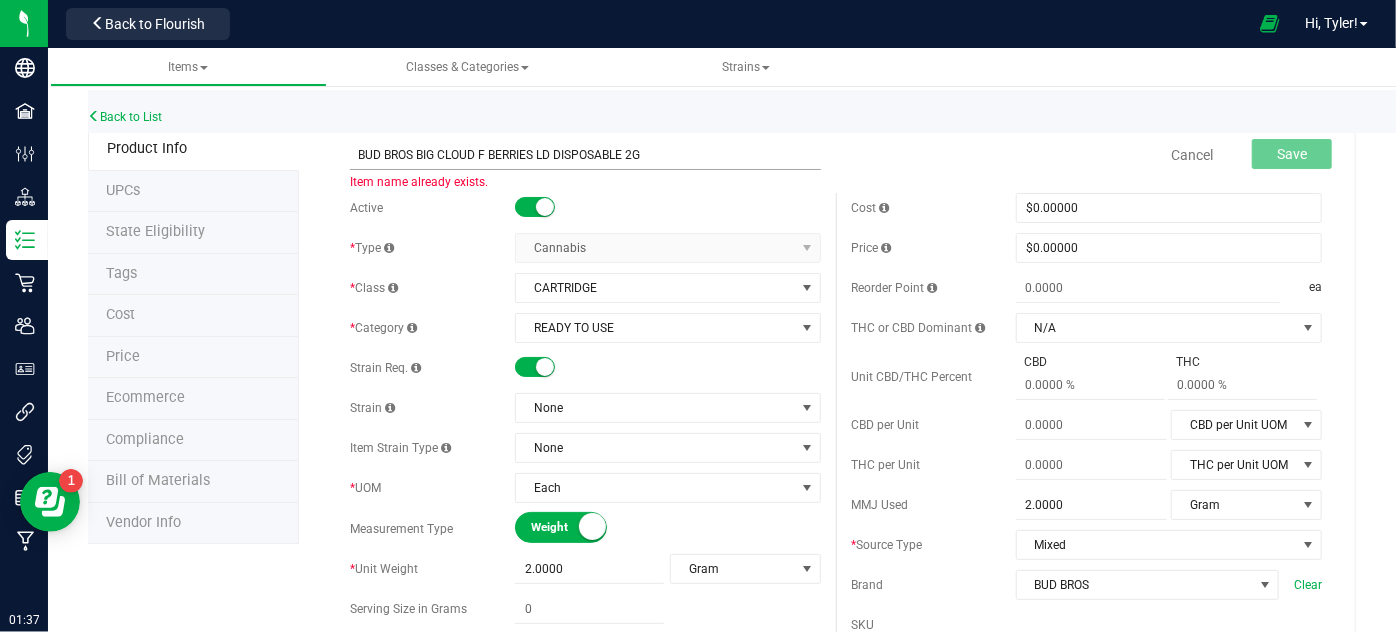 drag, startPoint x: 532, startPoint y: 158, endPoint x: 487, endPoint y: 148, distance: 46.09772 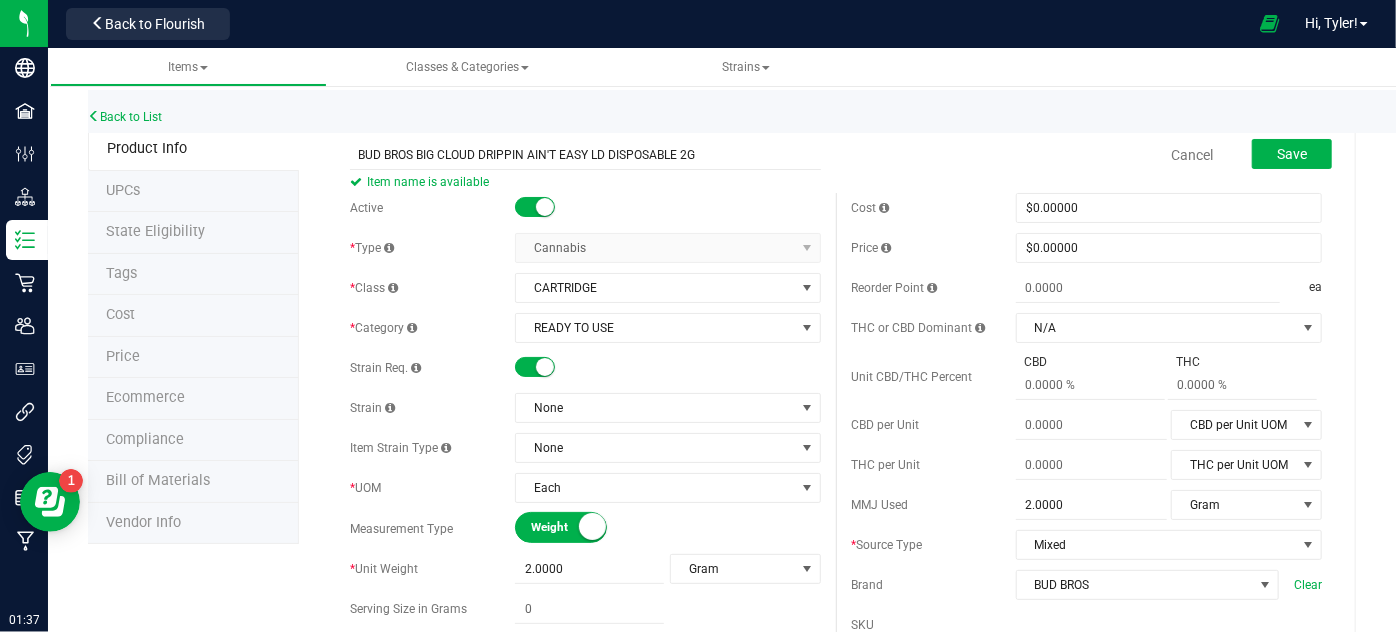 click on "Cancel
Save" at bounding box center (1086, 155) 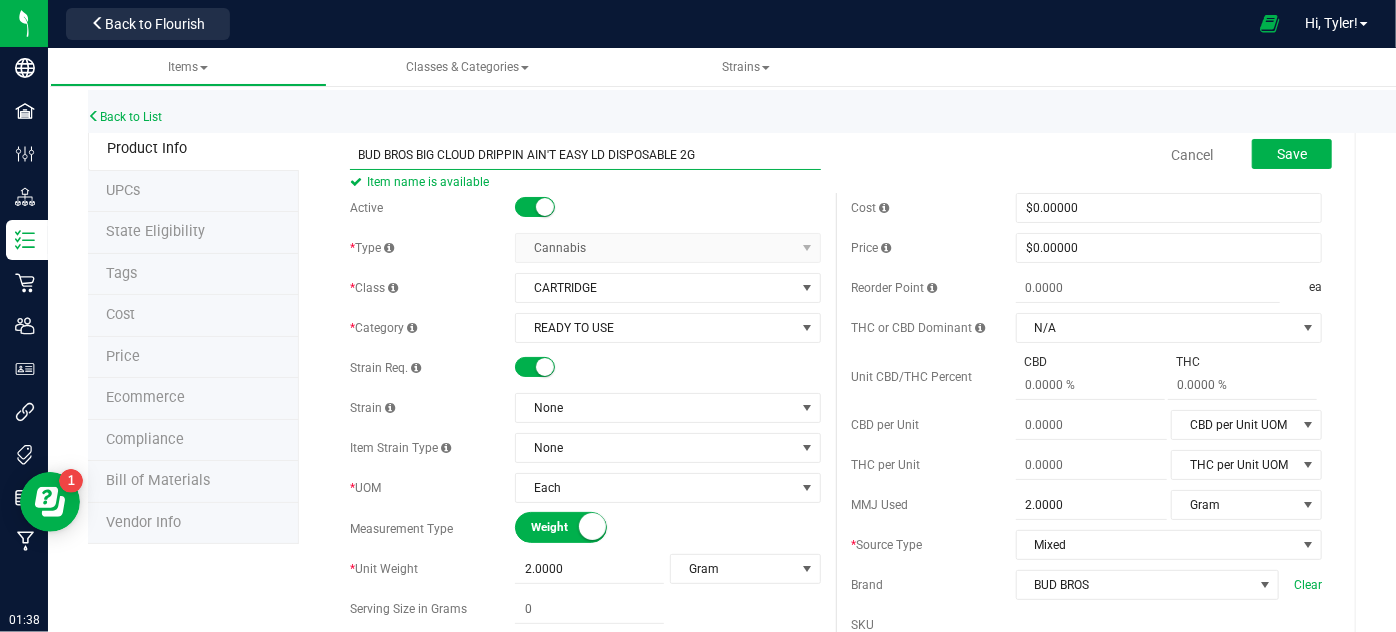 drag, startPoint x: 525, startPoint y: 159, endPoint x: 525, endPoint y: 186, distance: 27 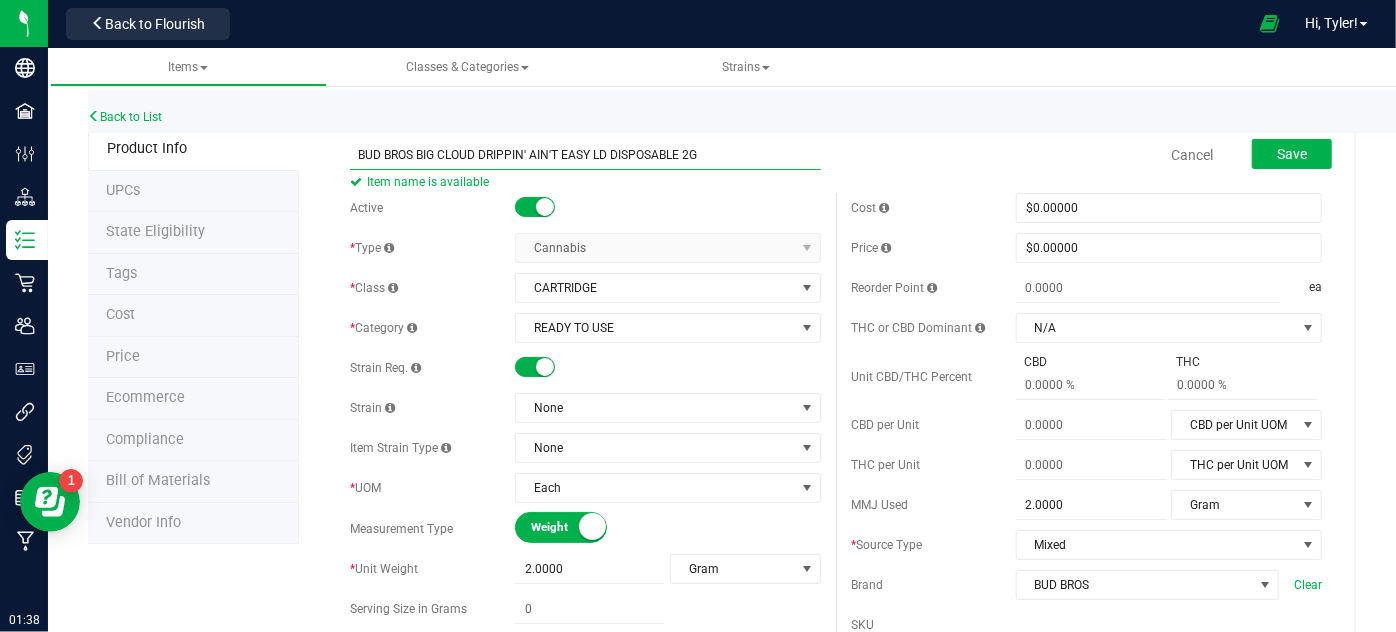 type on "BUD BROS BIG CLOUD DRIPPIN' AIN'T EASY LD DISPOSABLE 2G" 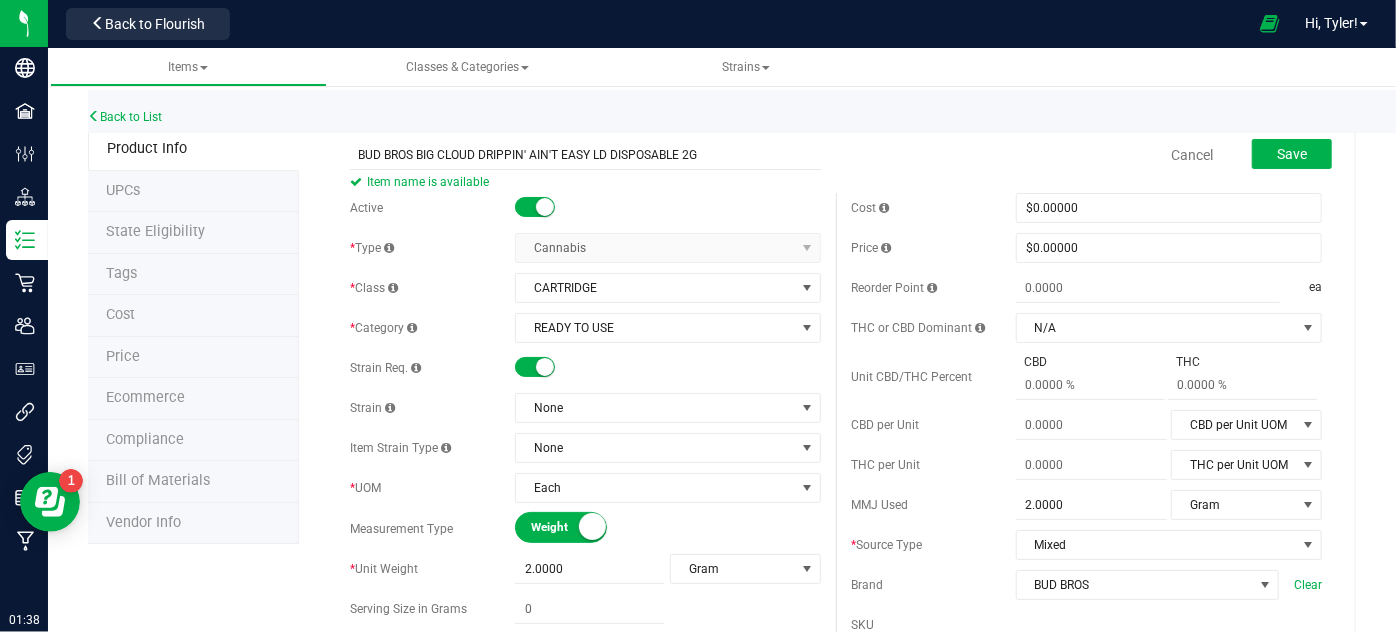 click on "Cancel
Save" at bounding box center (1086, 155) 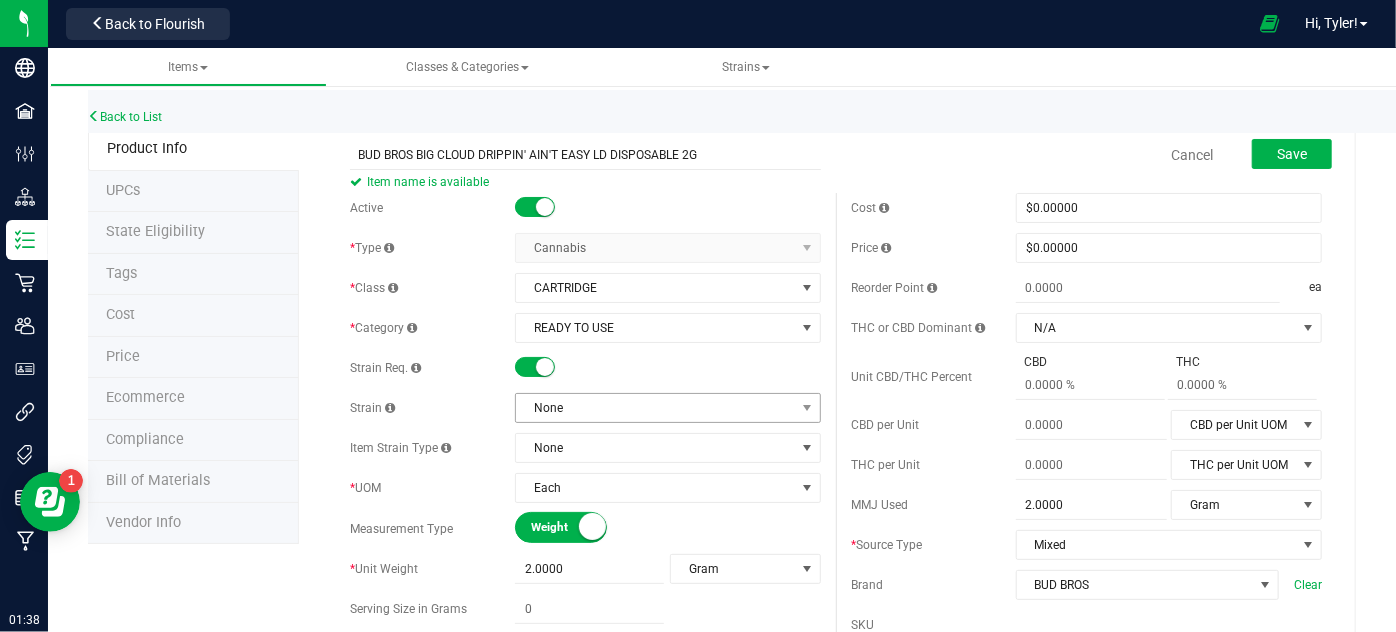 click on "Active
*
Type
Cannabis Select type Cannabis Non-Inventory Raw Materials Supplies
*
Class
CARTRIDGE Select item class Buds CARTRIDGE CBD Concentrate EDIBLE EXTRACT FLOWER Infused PR InfusedNonEdible PILL" at bounding box center (585, 533) 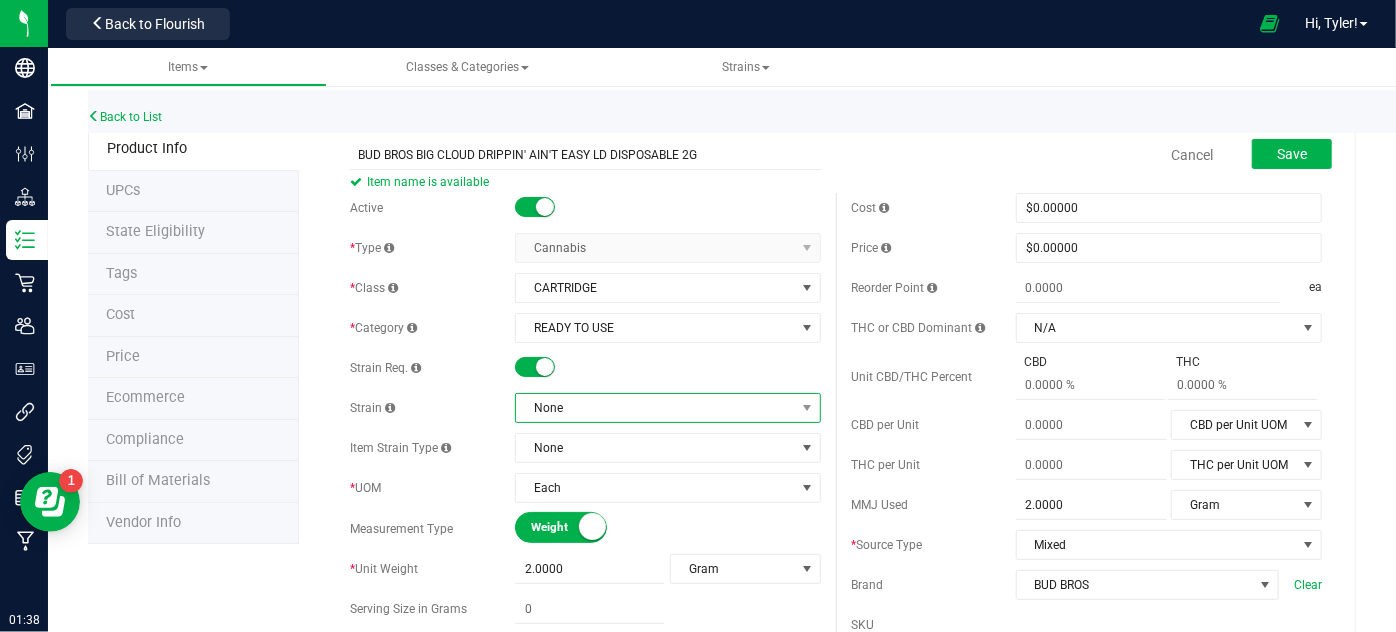 click on "None" at bounding box center [655, 408] 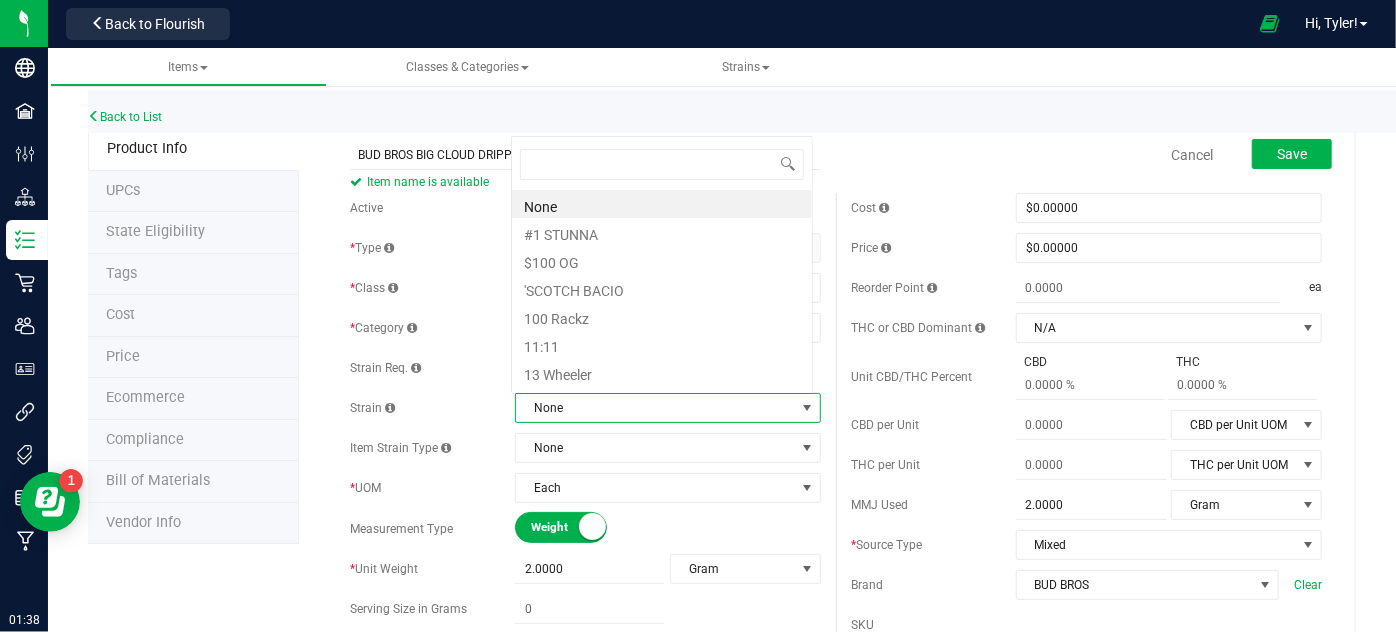 scroll, scrollTop: 0, scrollLeft: 0, axis: both 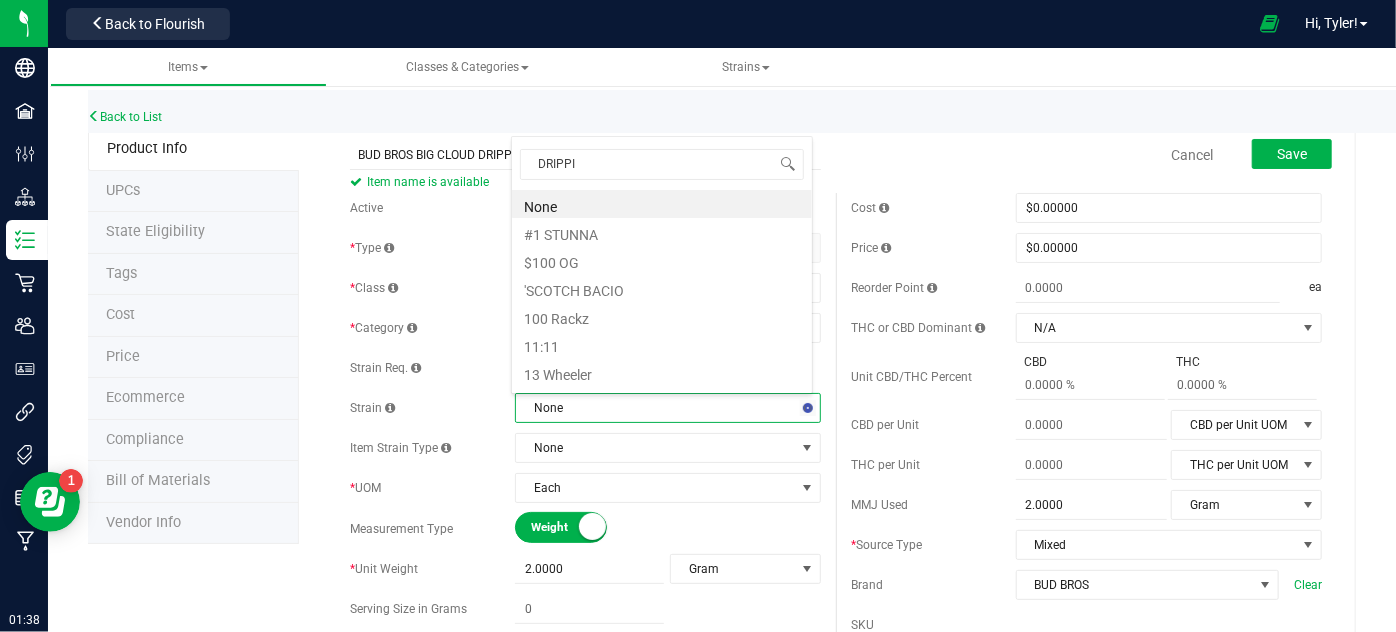 type on "DRIPPIN" 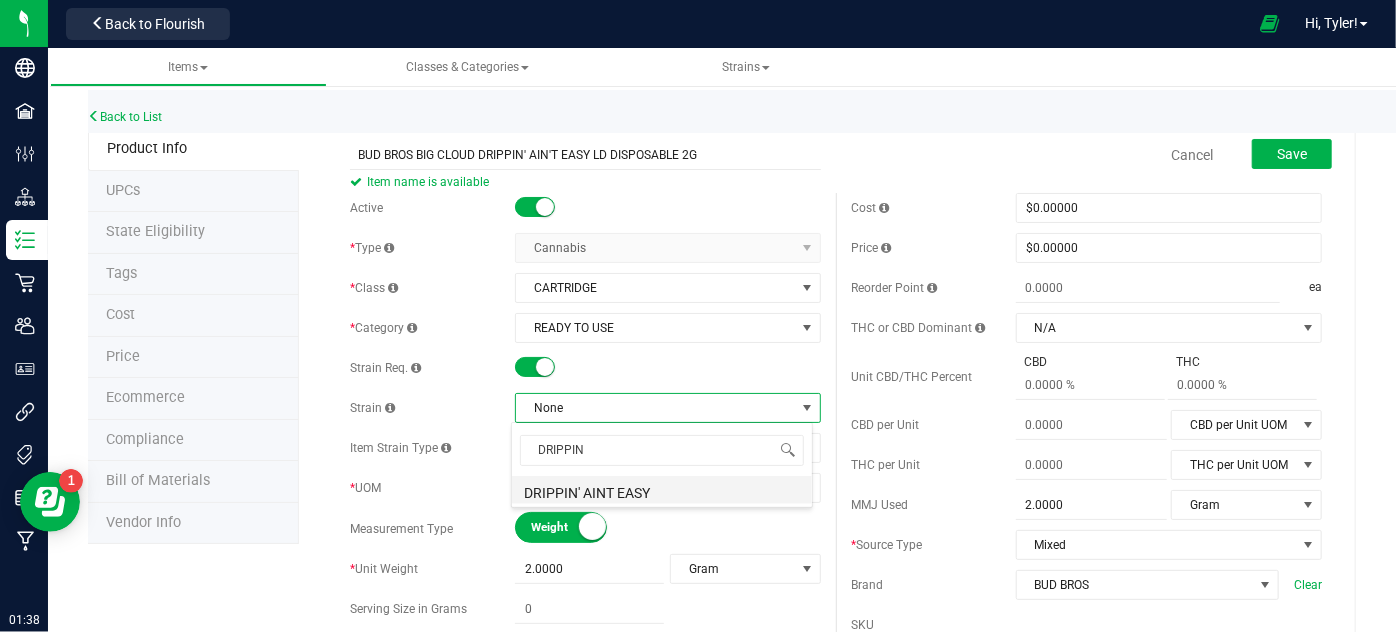 click on "DRIPPIN' AINT EASY" at bounding box center [662, 490] 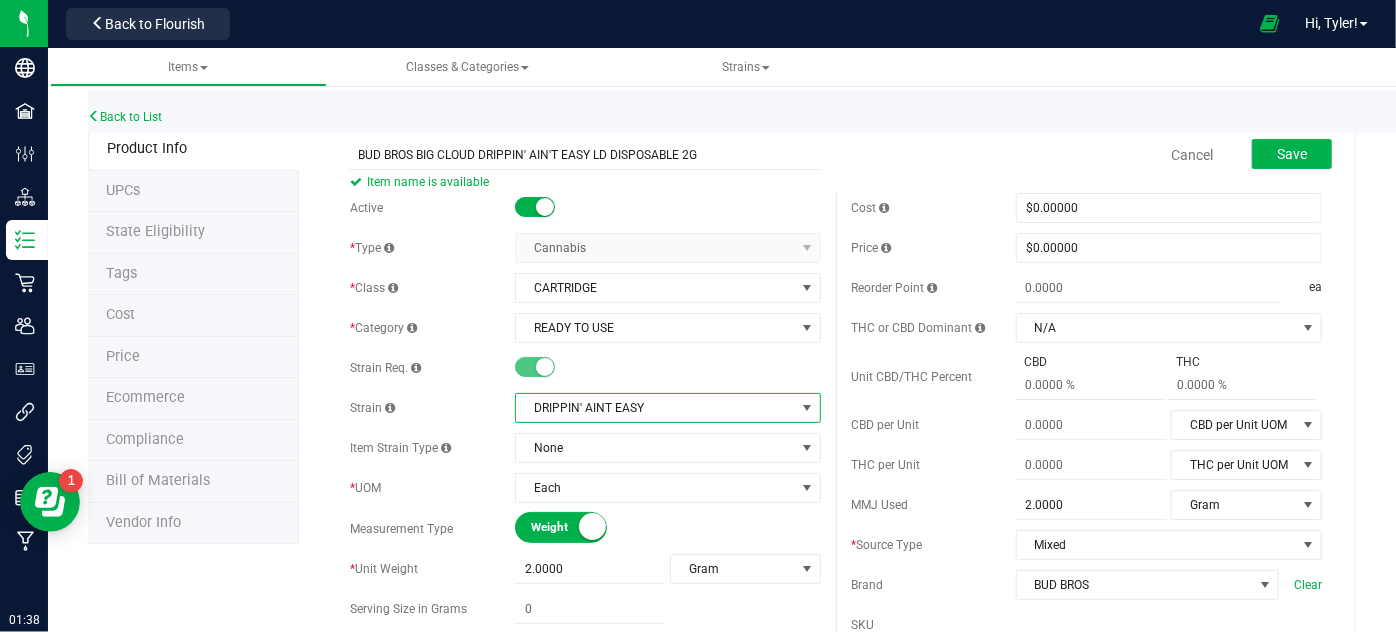 click on "Unit CBD/THC Percent
CBD
THC" at bounding box center [1086, 376] 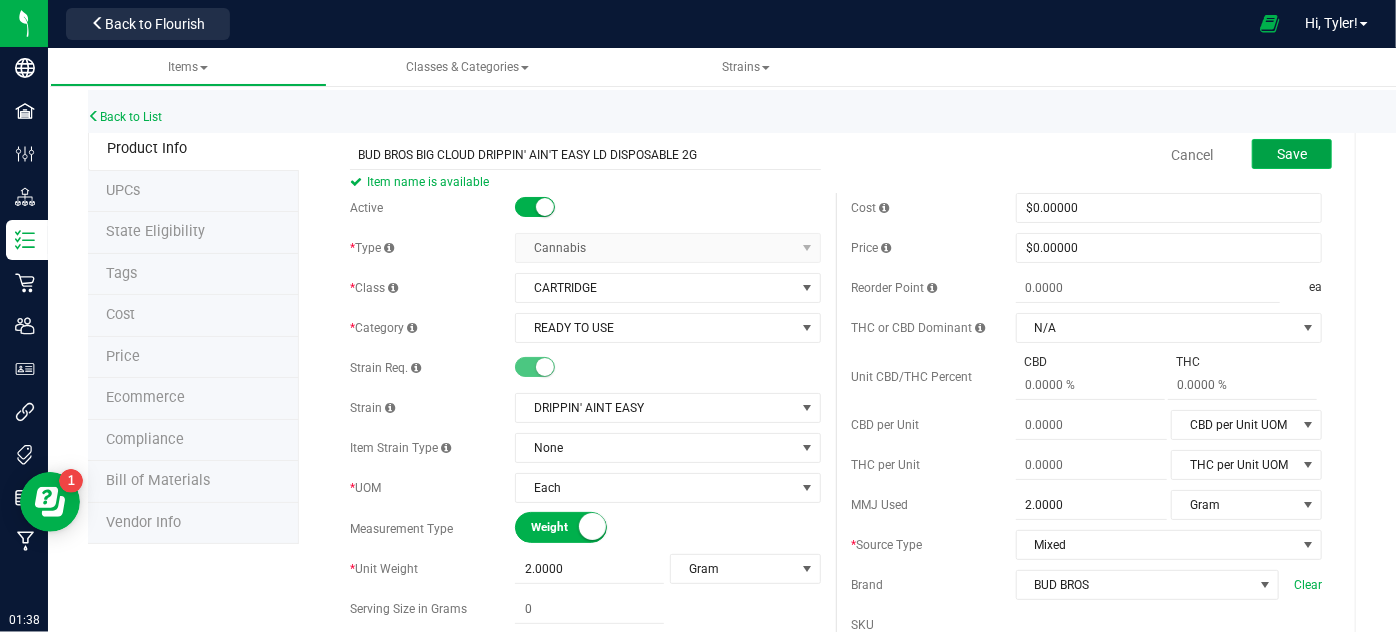 click on "Save" at bounding box center [1292, 154] 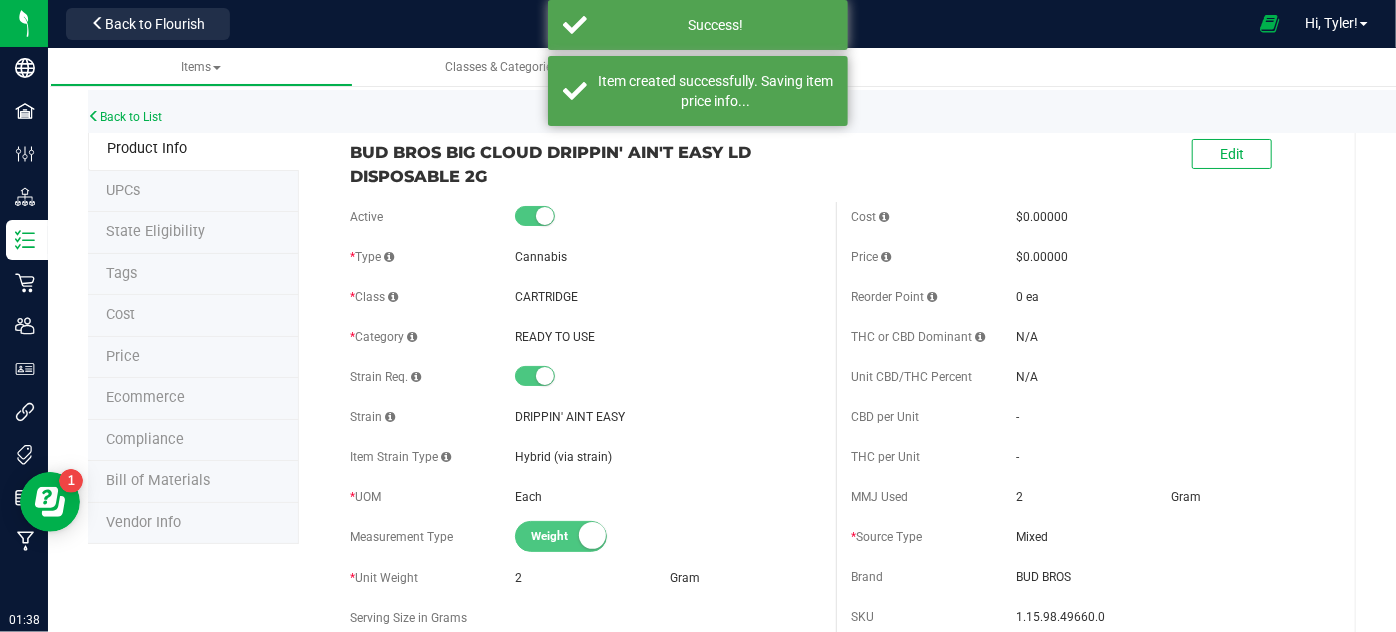 click on "Ecommerce" at bounding box center (145, 397) 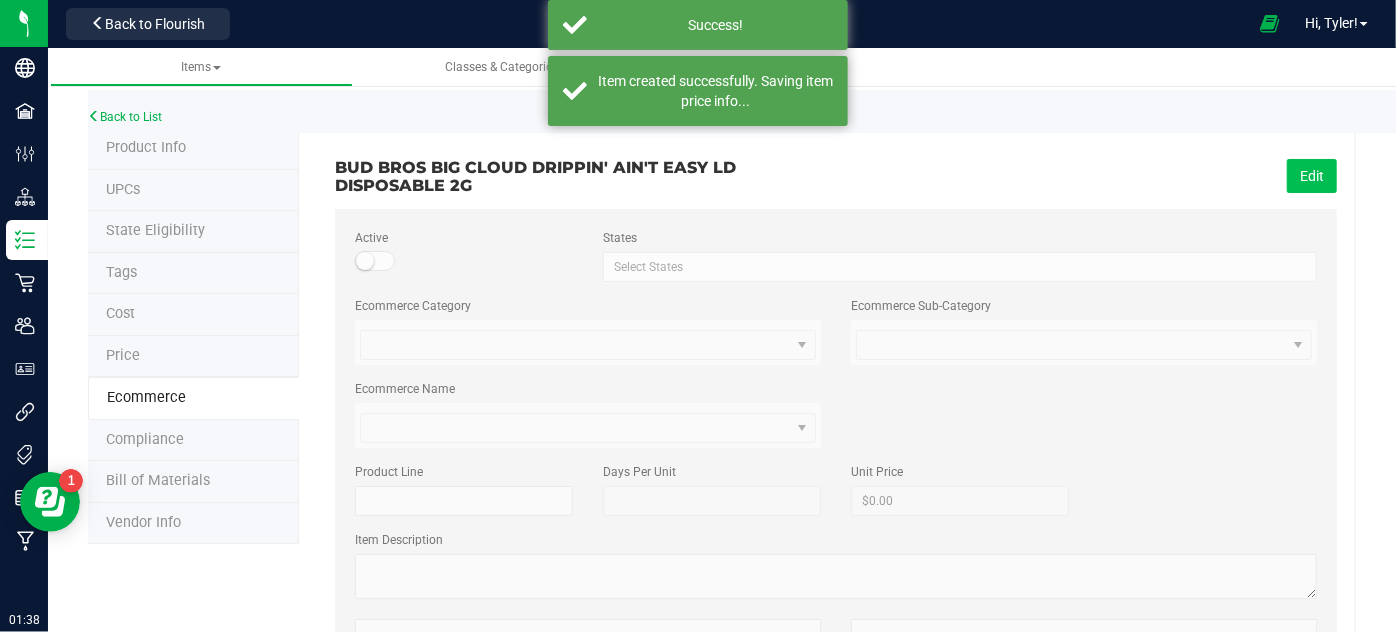 click on "Edit" at bounding box center (1312, 176) 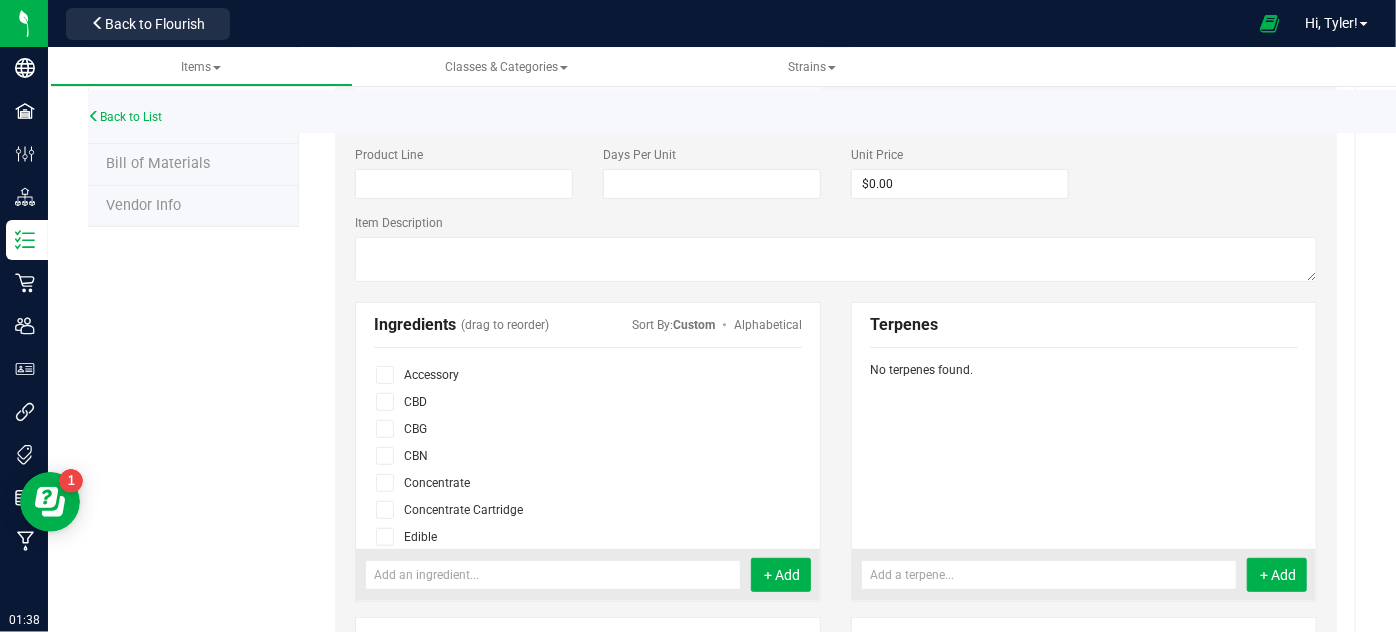 scroll, scrollTop: 363, scrollLeft: 0, axis: vertical 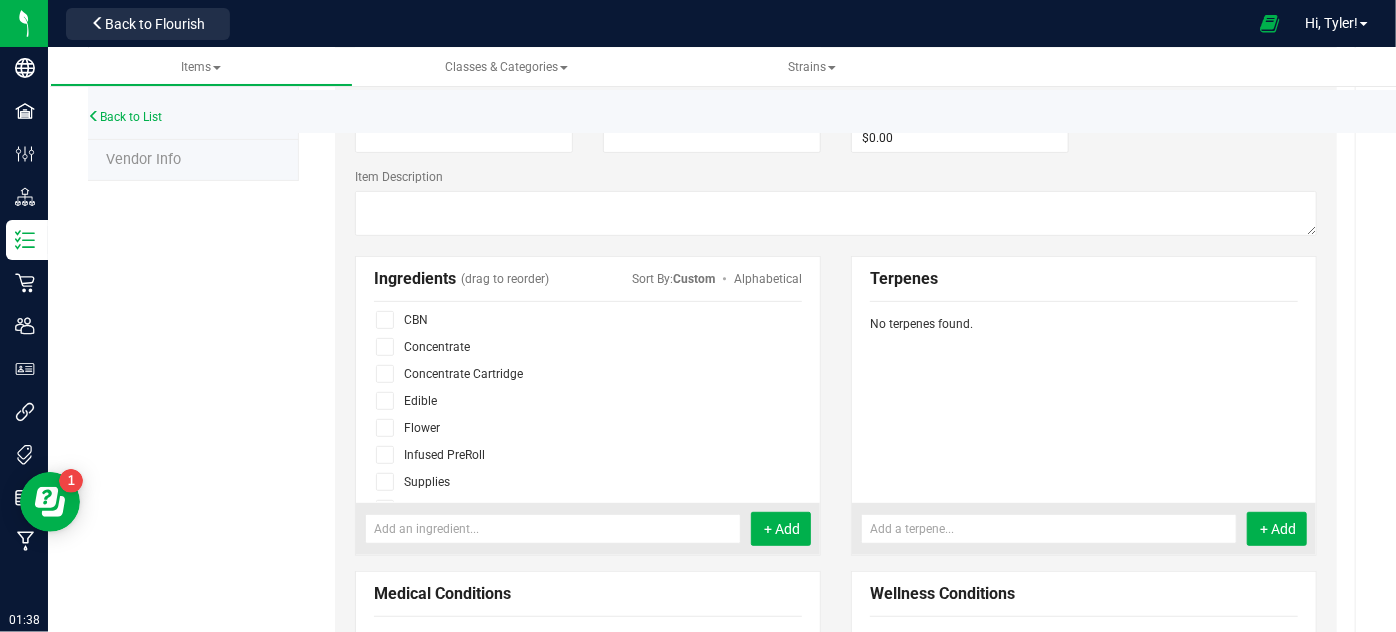 click at bounding box center [384, 374] 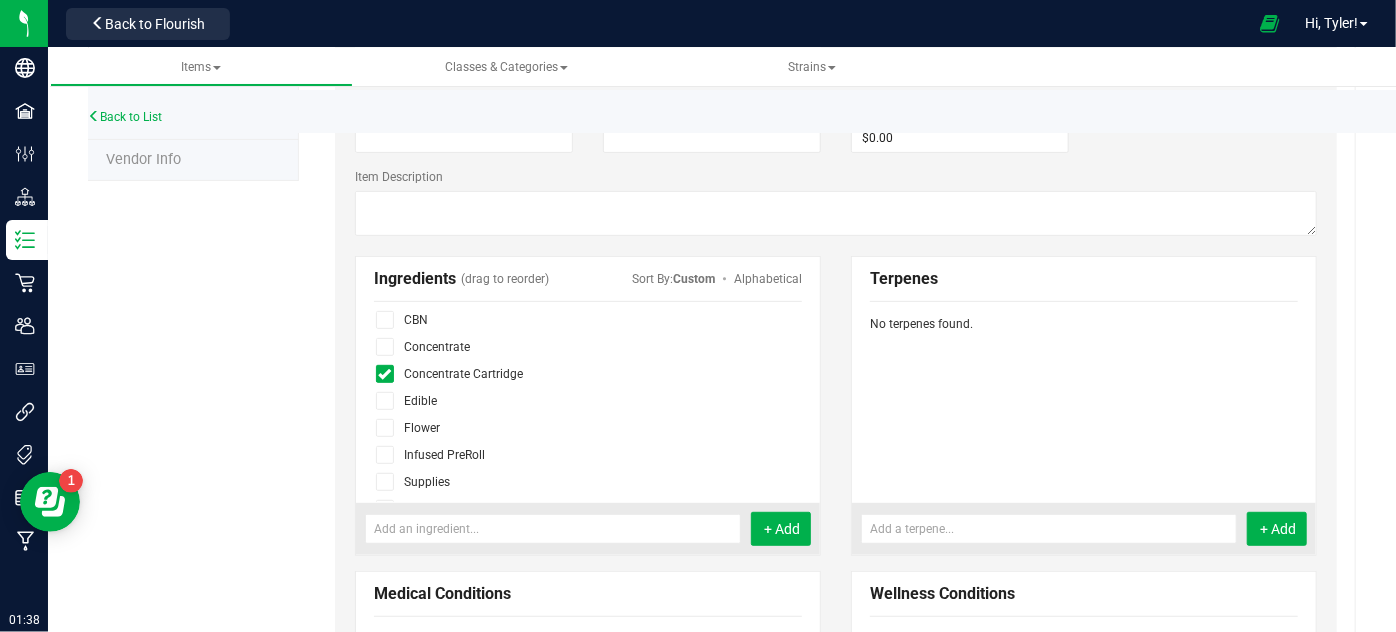 scroll, scrollTop: 0, scrollLeft: 0, axis: both 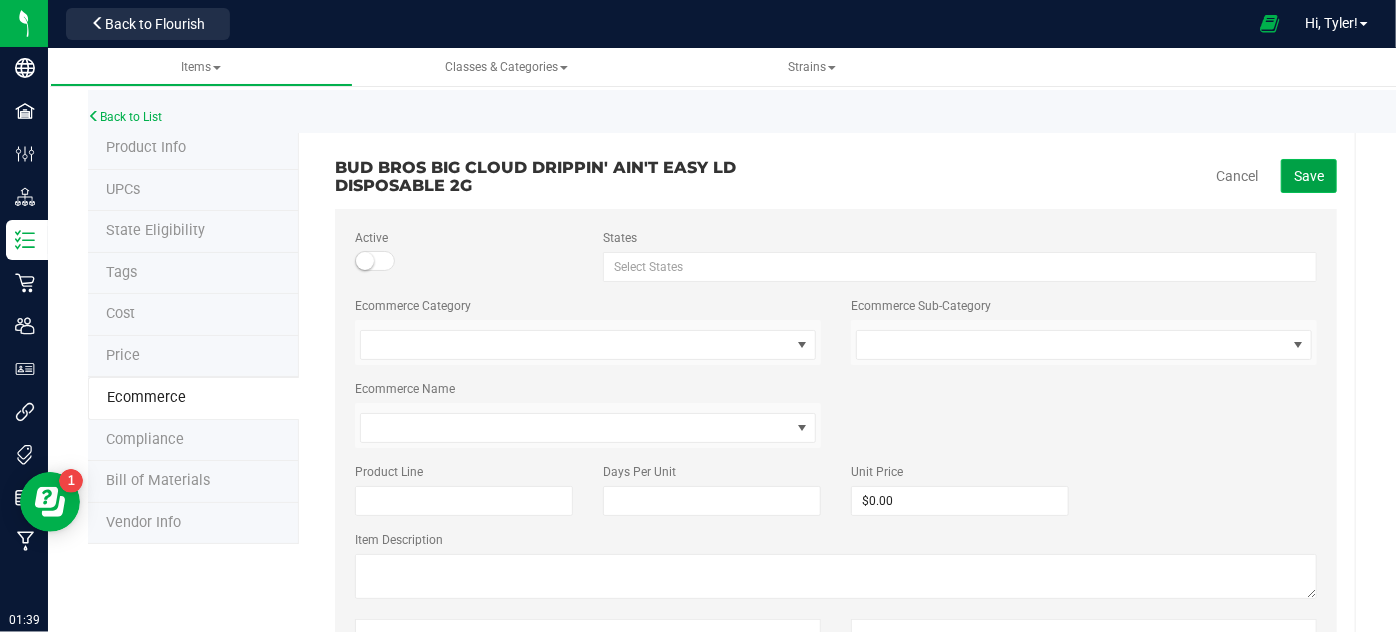 click on "Save" 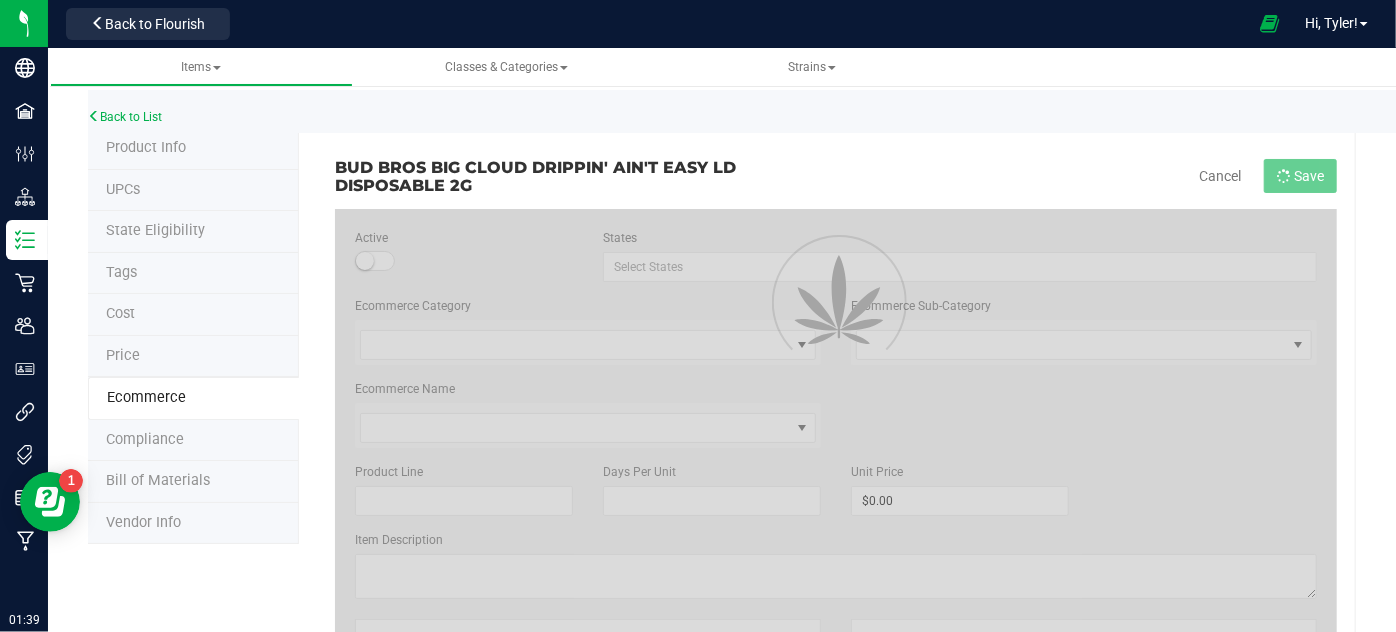 scroll, scrollTop: 67, scrollLeft: 0, axis: vertical 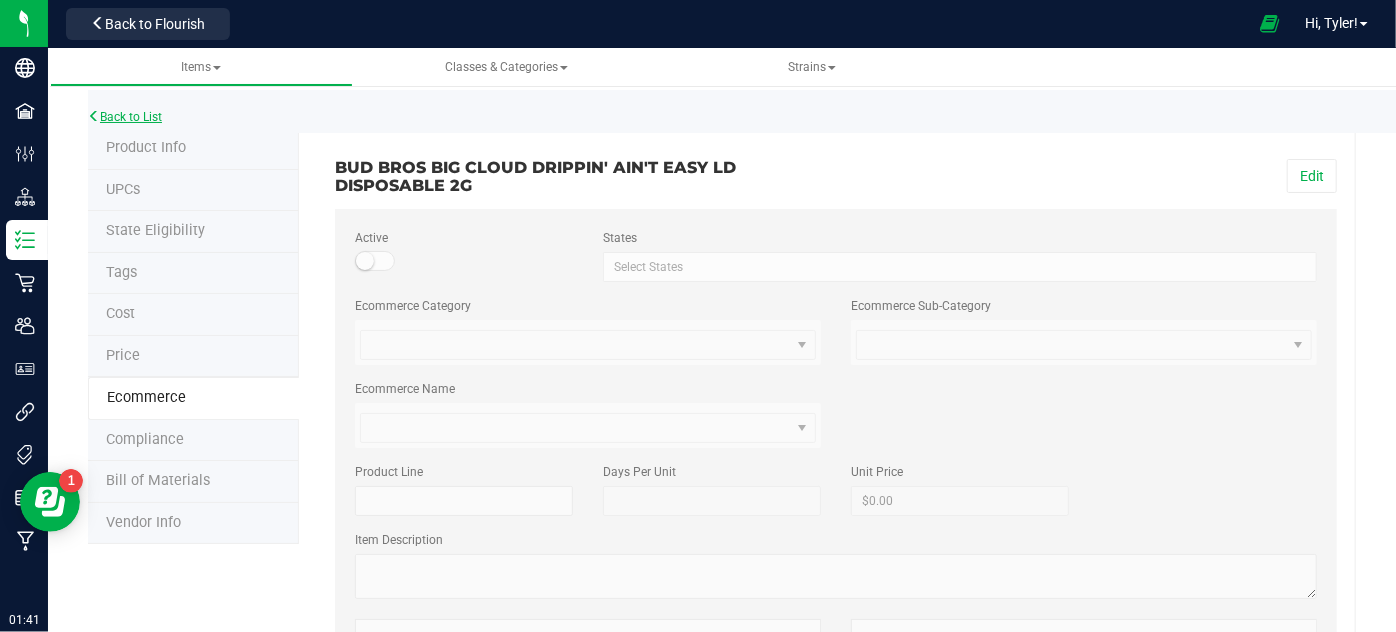 click on "Back to List" at bounding box center (125, 117) 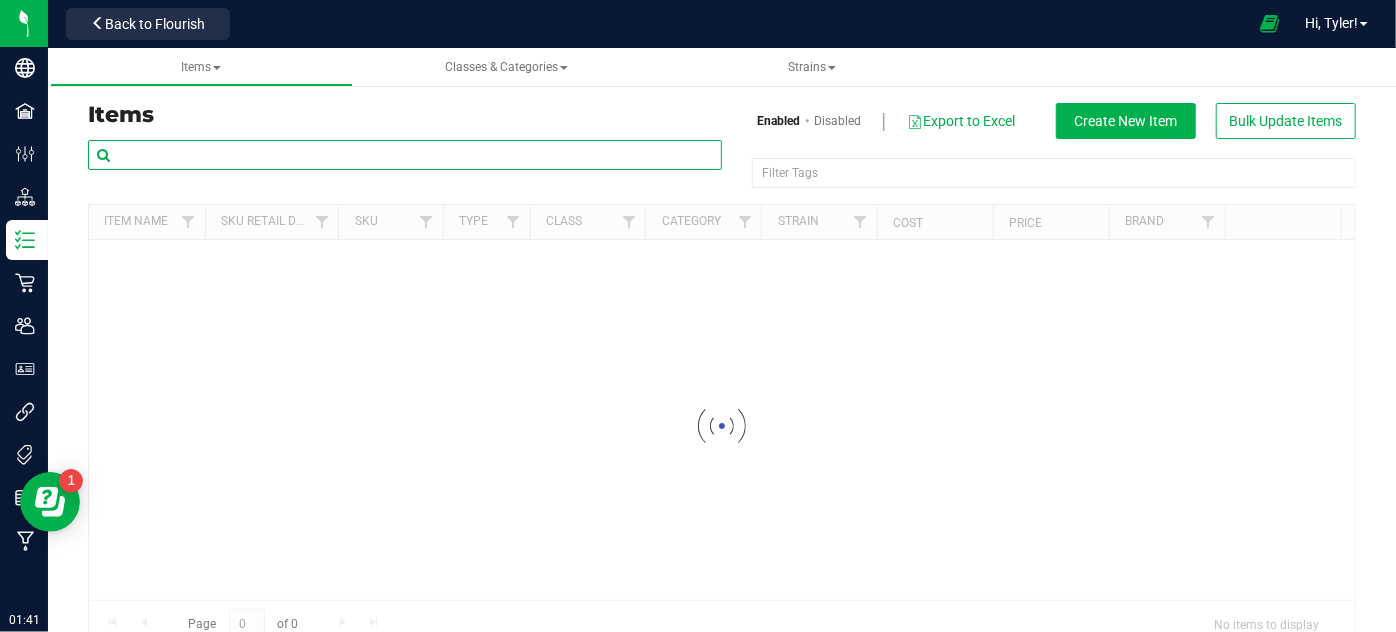 click at bounding box center (405, 155) 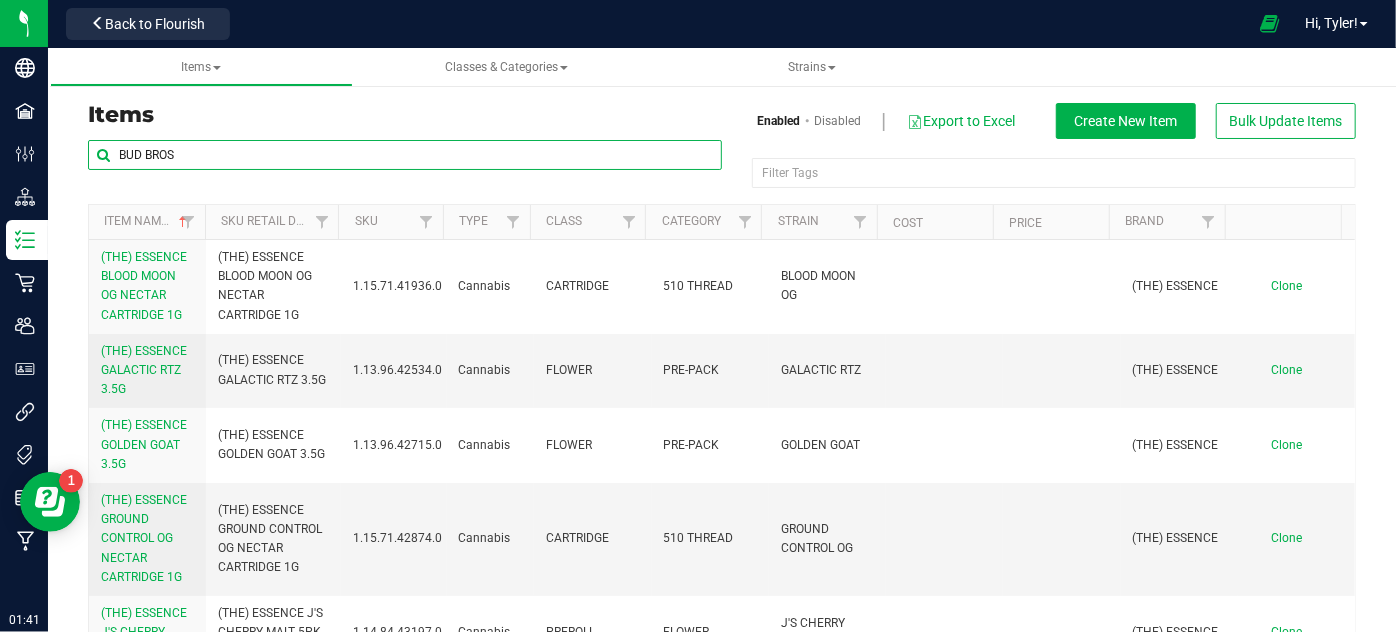 type on "BUD BROS" 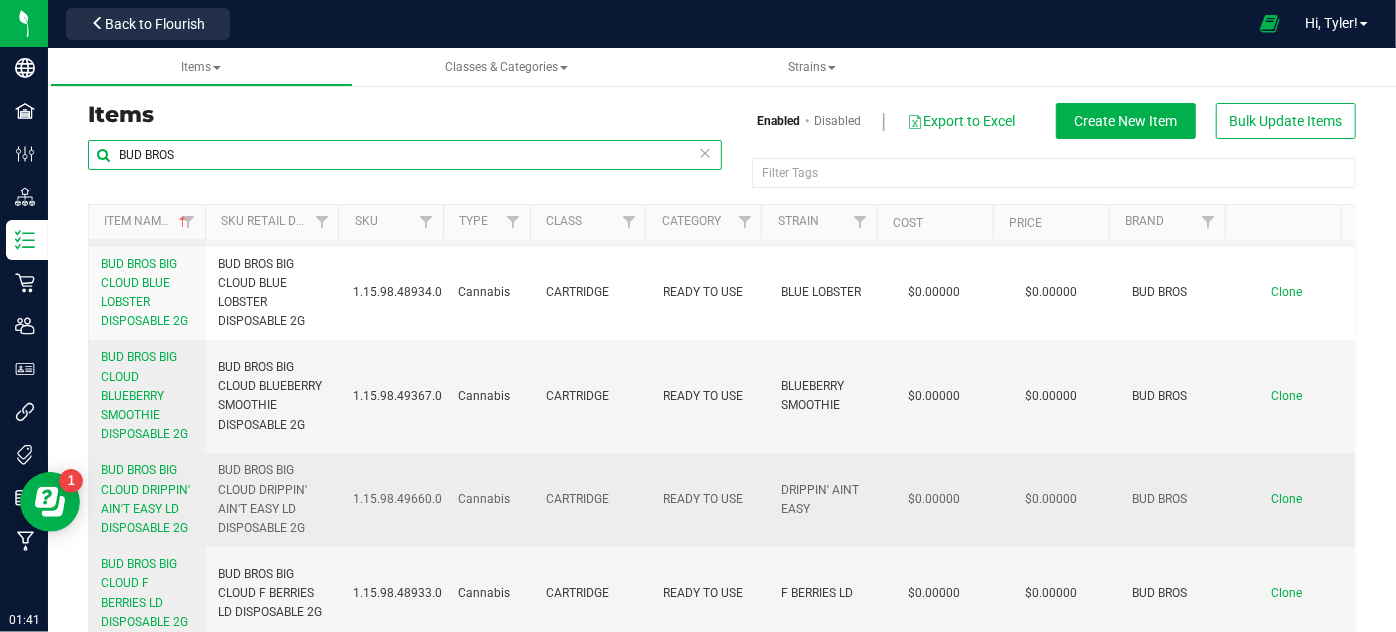 scroll, scrollTop: 272, scrollLeft: 0, axis: vertical 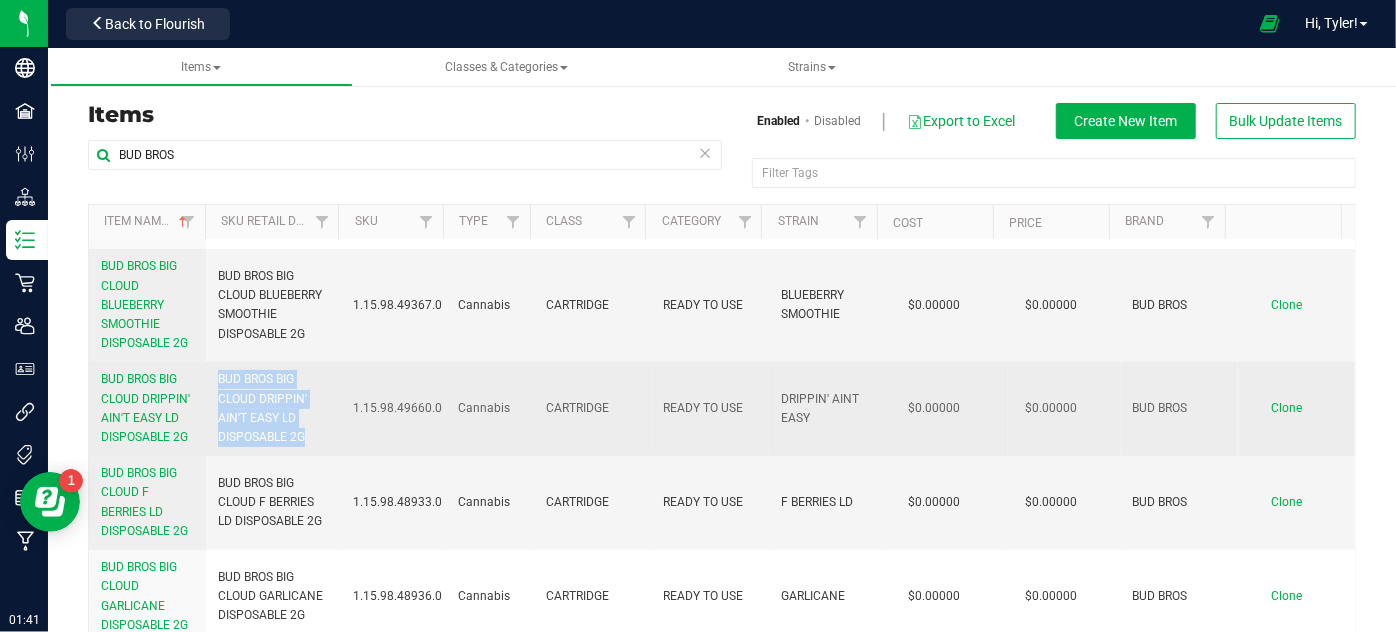 drag, startPoint x: 312, startPoint y: 432, endPoint x: 206, endPoint y: 378, distance: 118.96218 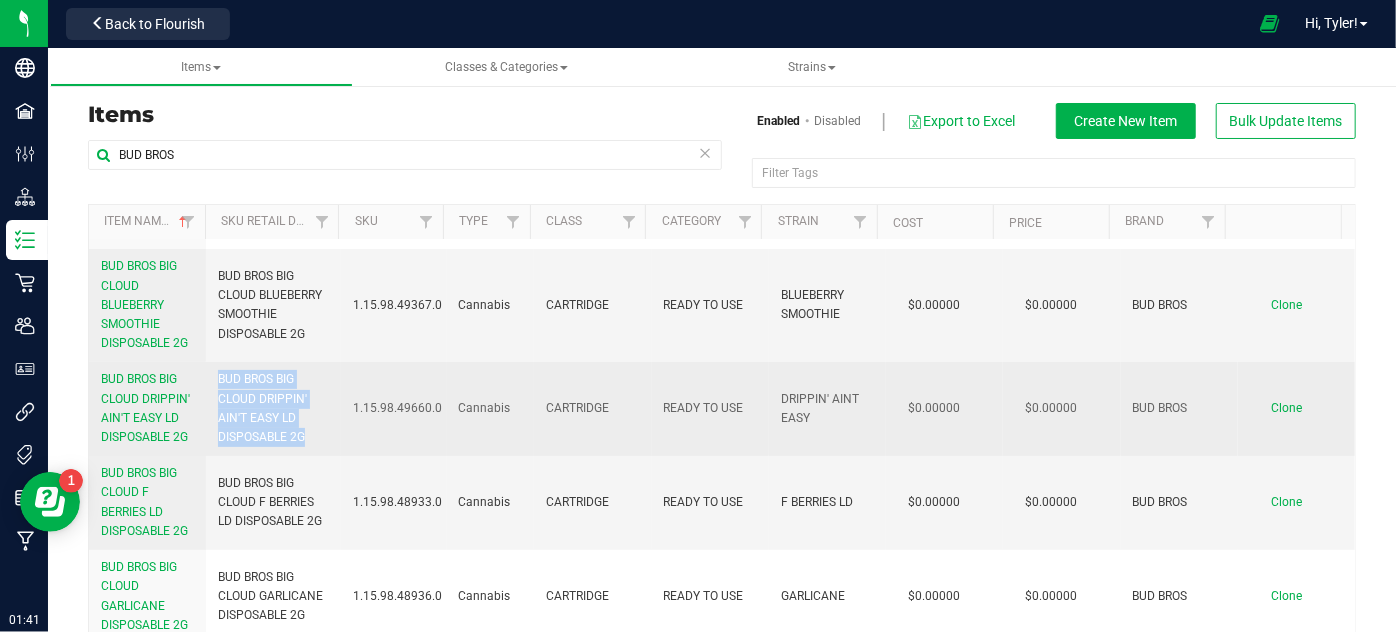 copy on "BUD BROS BIG CLOUD DRIPPIN' AIN'T EASY LD DISPOSABLE 2G" 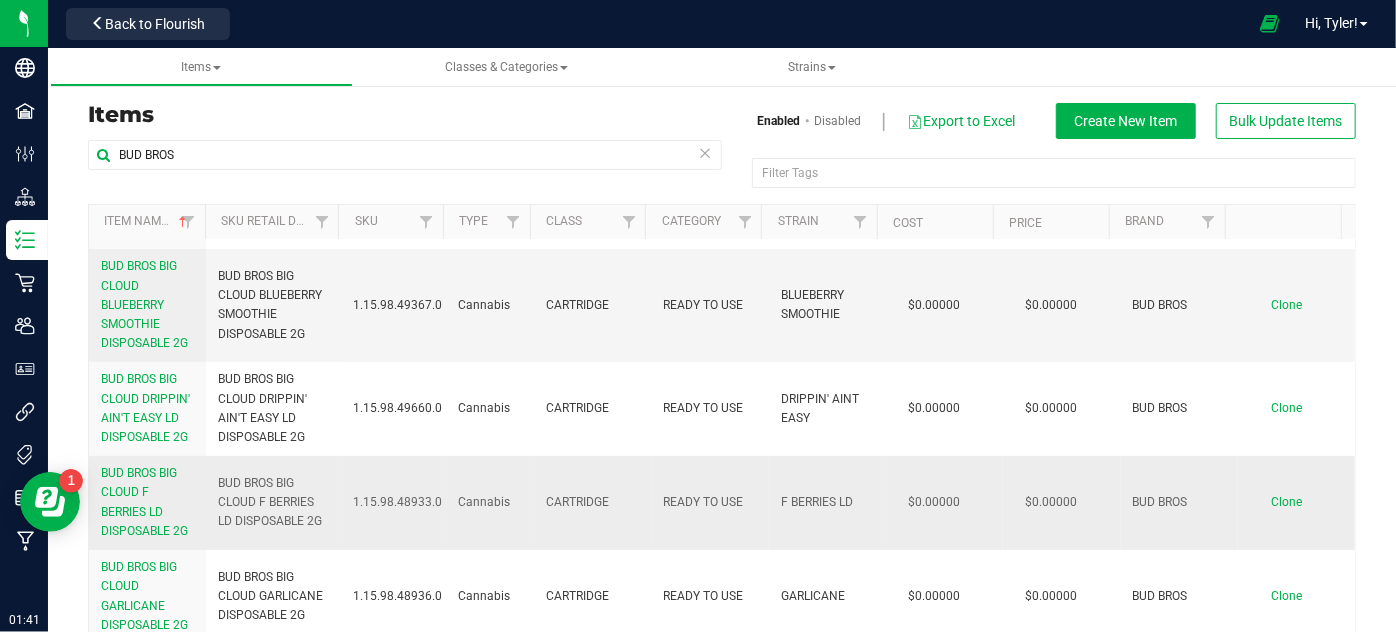 click on "CARTRIDGE" at bounding box center [592, 503] 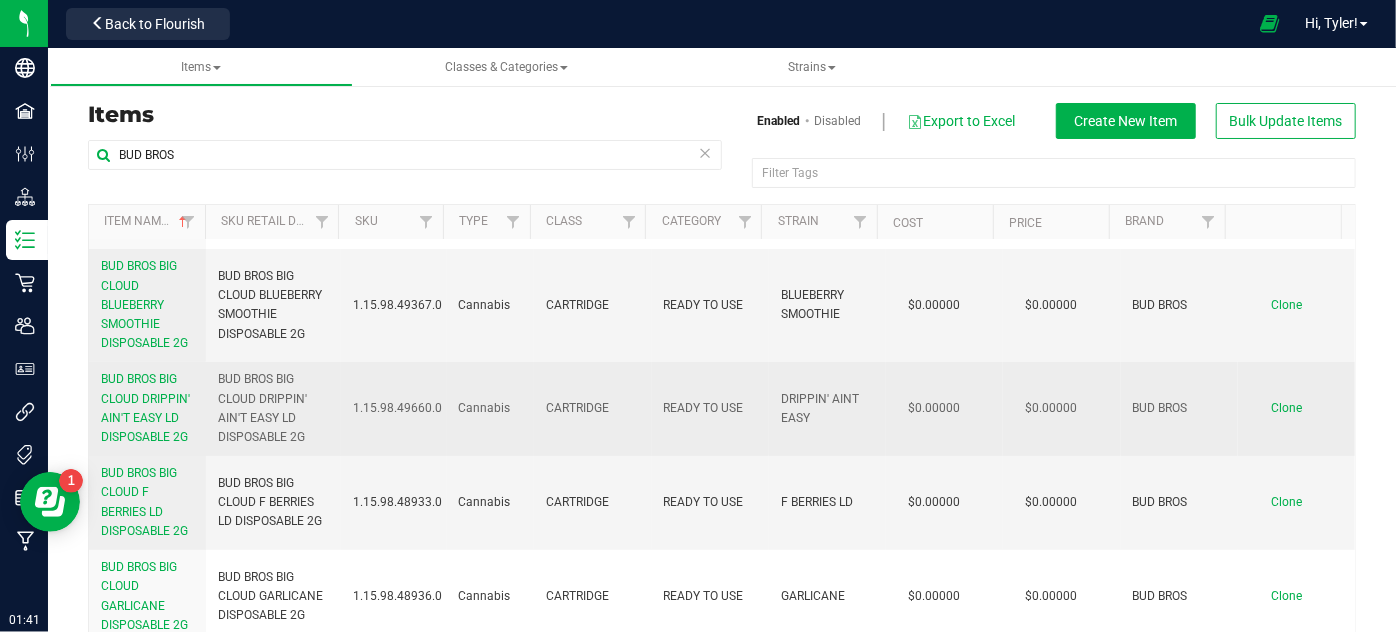 click on "Clone" at bounding box center [1286, 408] 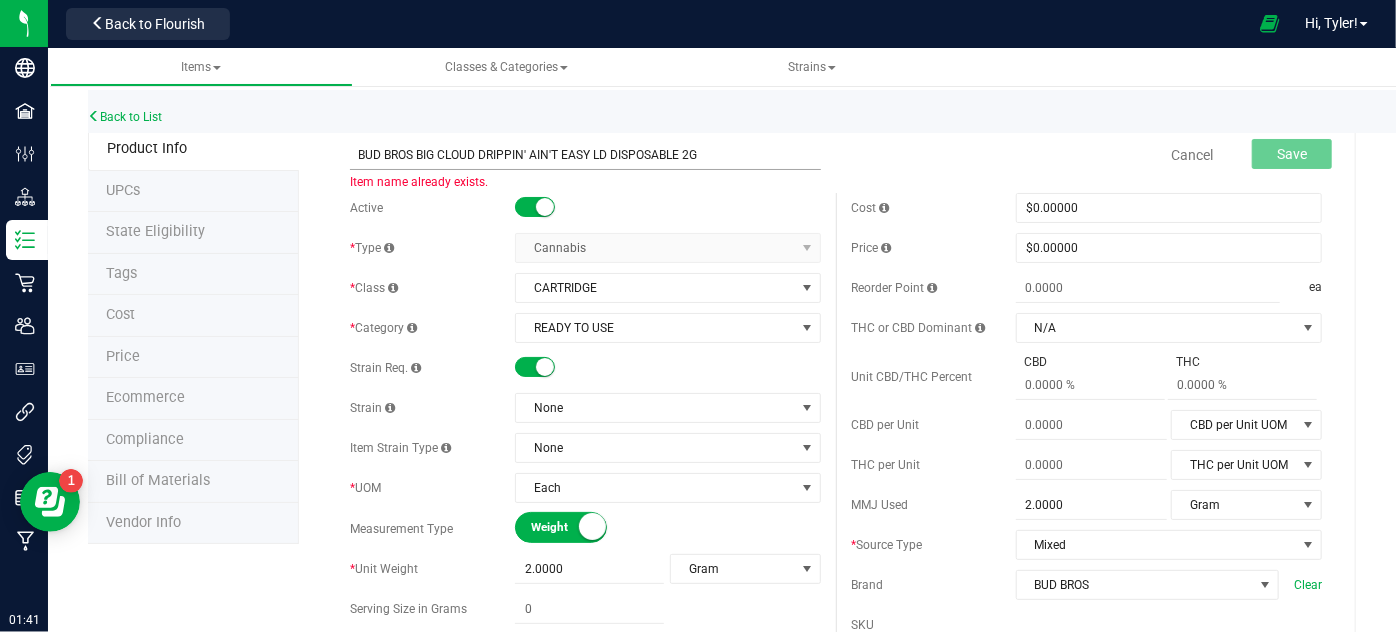 drag, startPoint x: 588, startPoint y: 152, endPoint x: 481, endPoint y: 157, distance: 107.11676 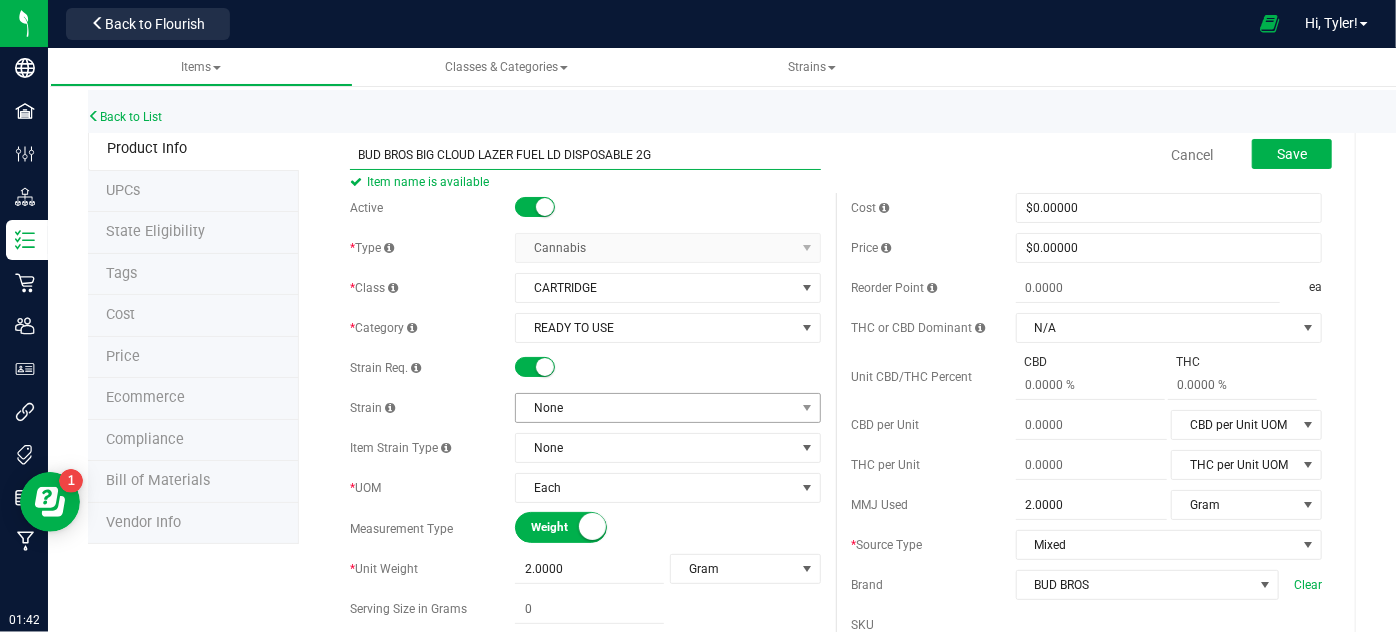 type on "BUD BROS BIG CLOUD LAZER FUEL LD DISPOSABLE 2G" 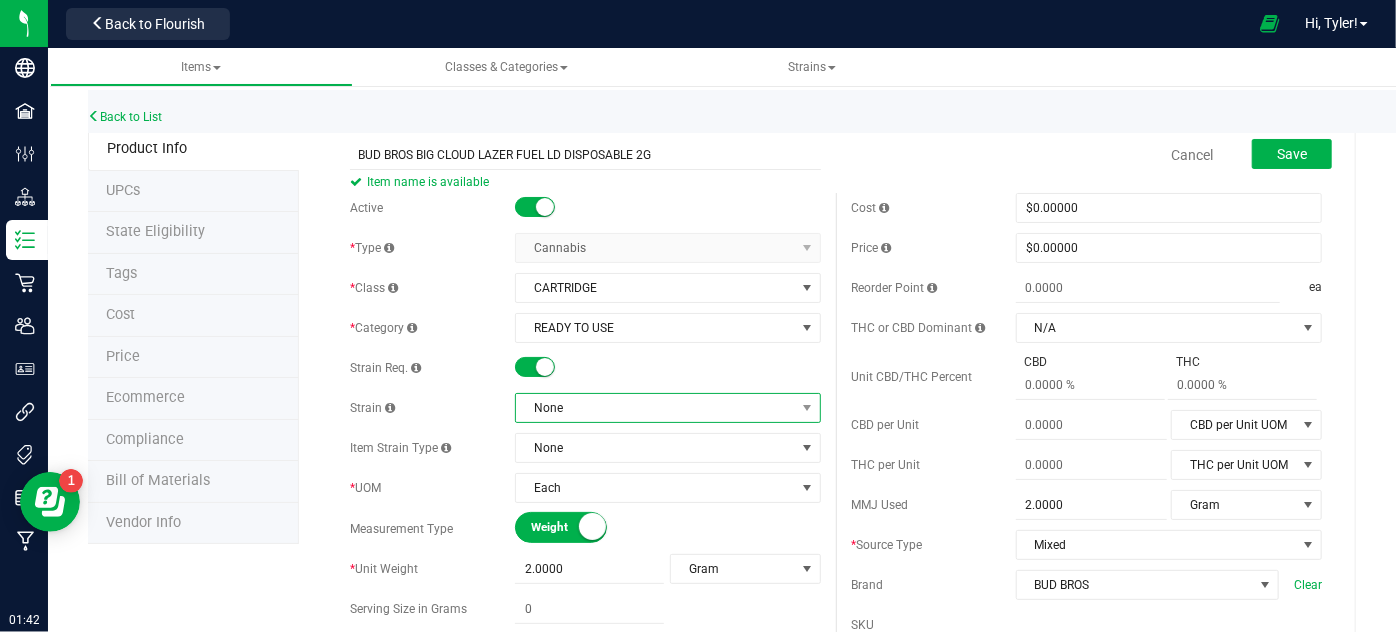 click on "None" at bounding box center [655, 408] 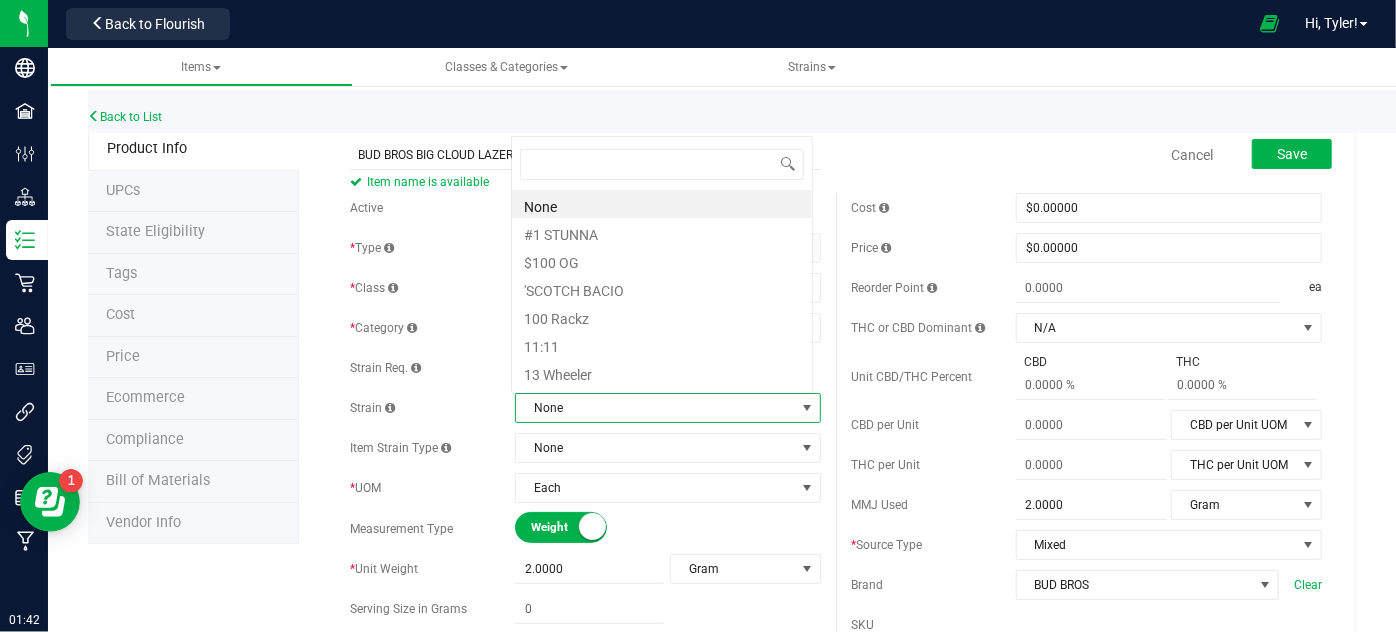 scroll, scrollTop: 0, scrollLeft: 0, axis: both 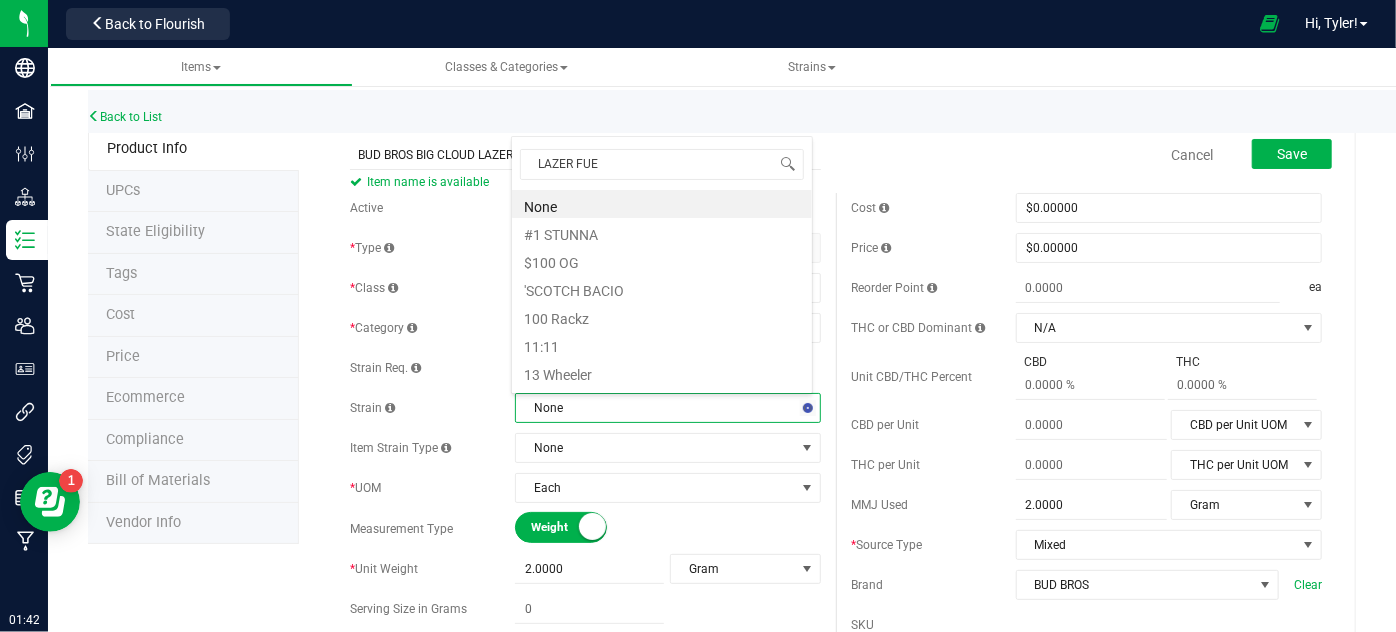 type on "LAZER FUEL" 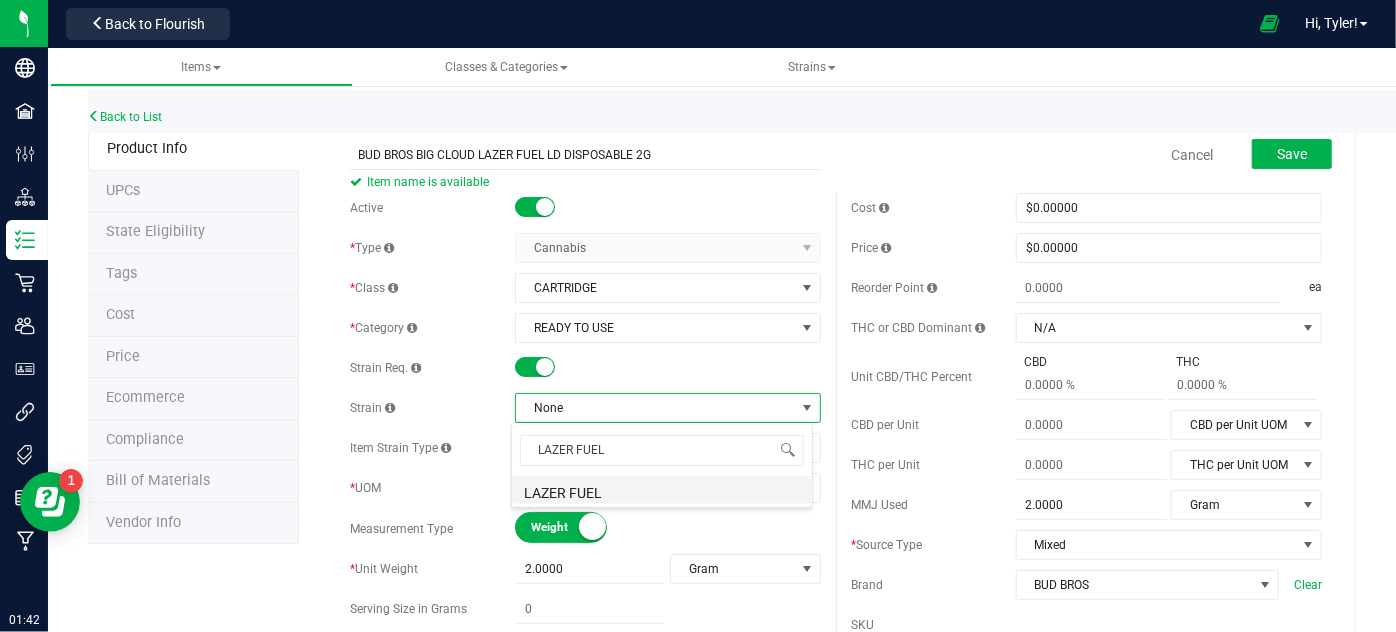 click on "LAZER FUEL" at bounding box center (662, 490) 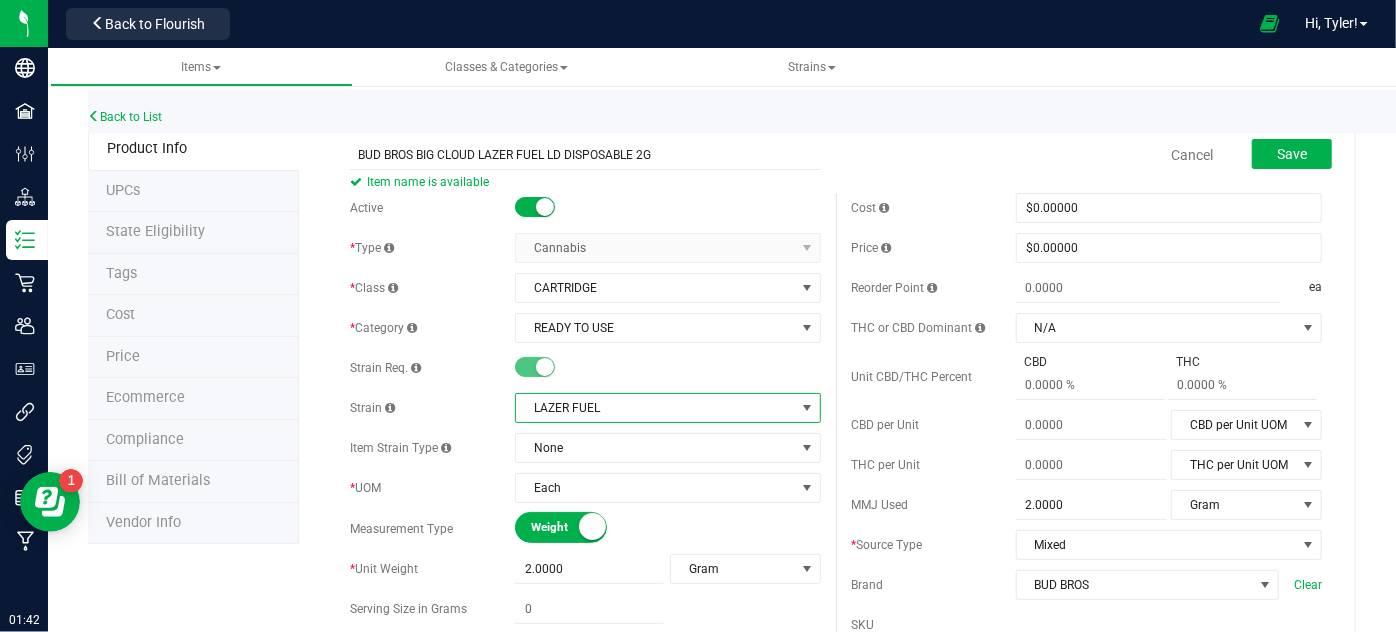 click on "Unit CBD/THC Percent" at bounding box center [933, 377] 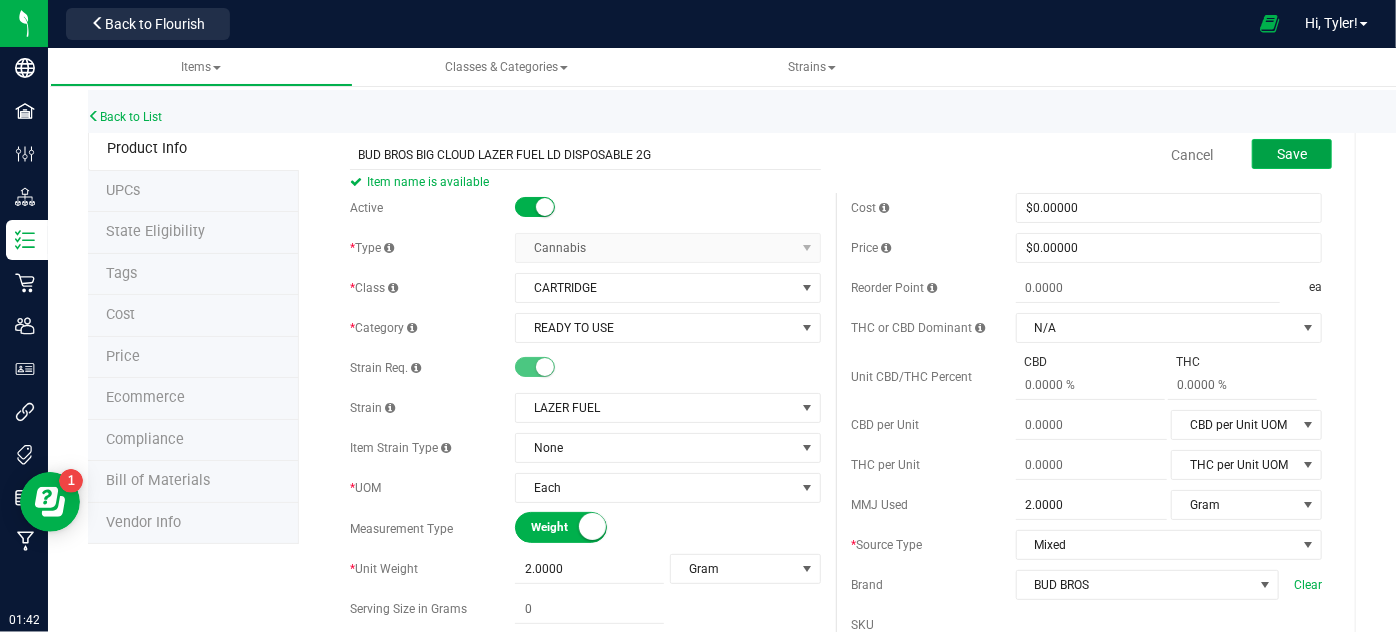 click on "Save" at bounding box center (1292, 154) 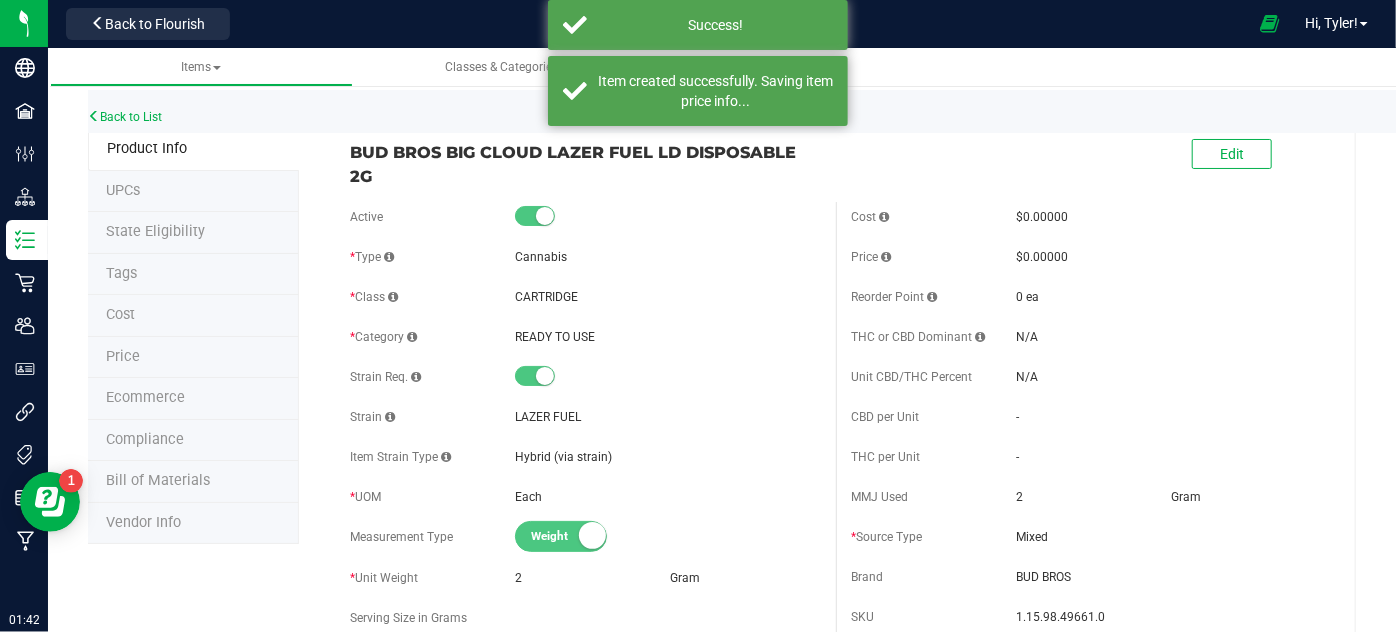 click on "Ecommerce" at bounding box center (193, 399) 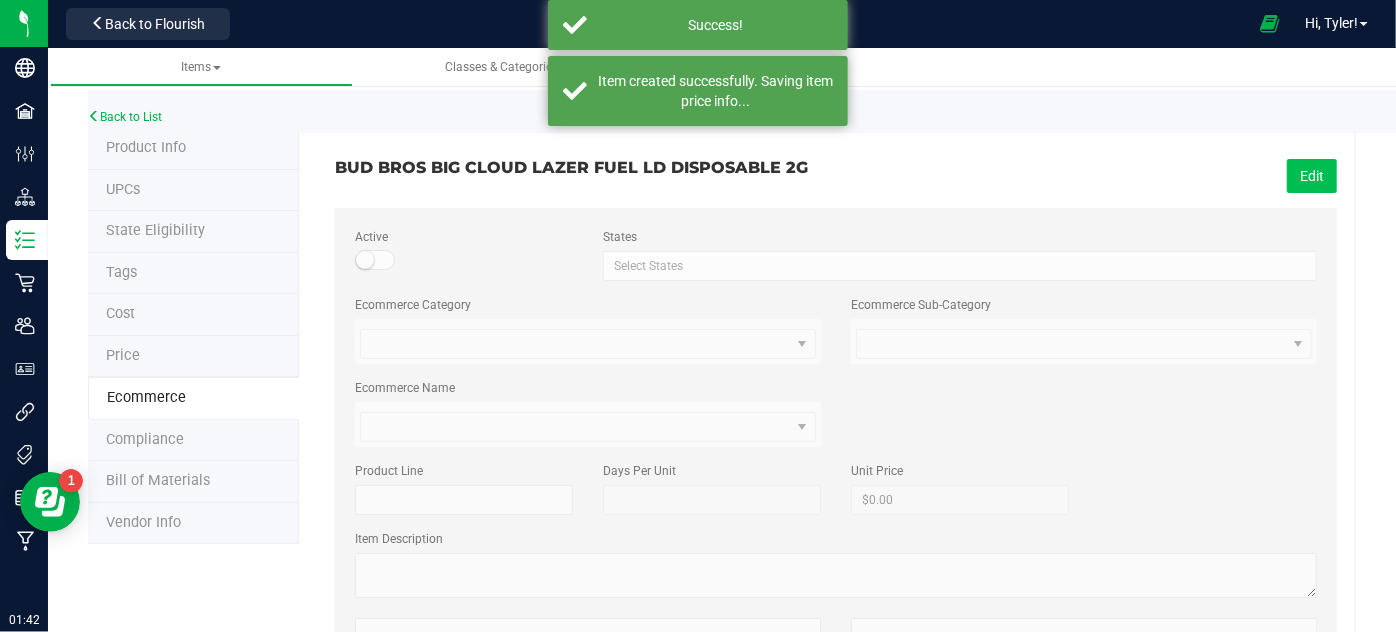 click on "Edit" at bounding box center [1312, 176] 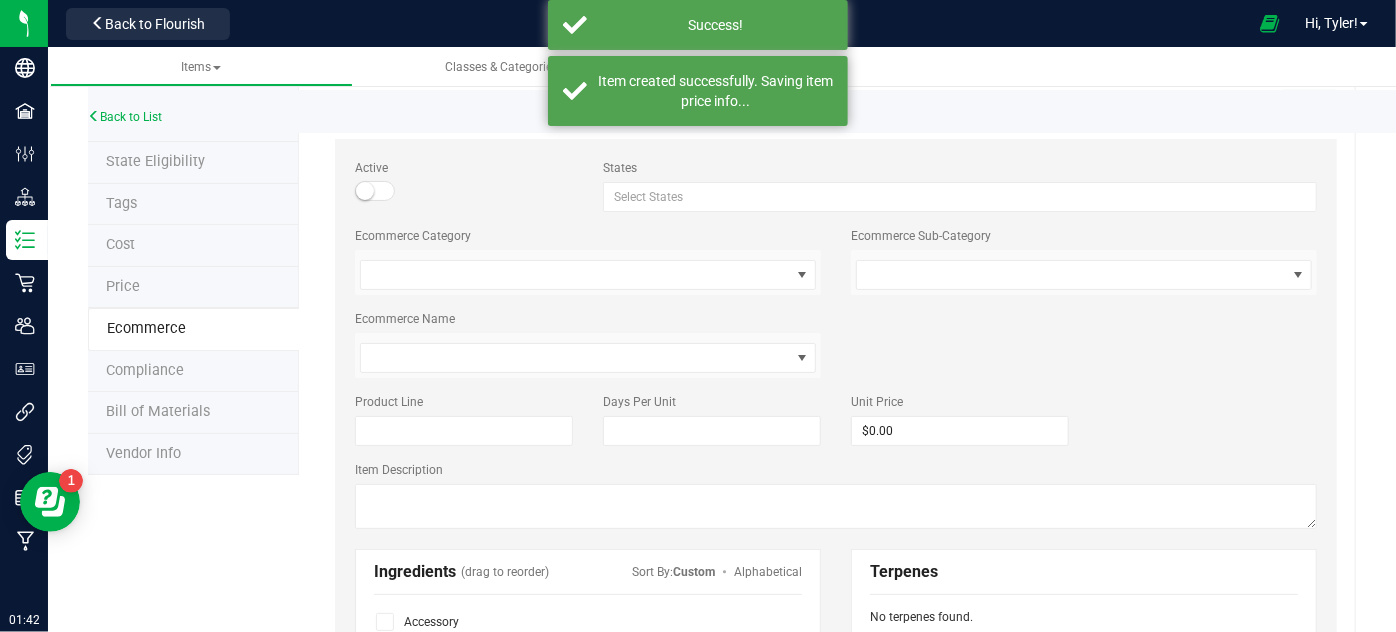 scroll, scrollTop: 181, scrollLeft: 0, axis: vertical 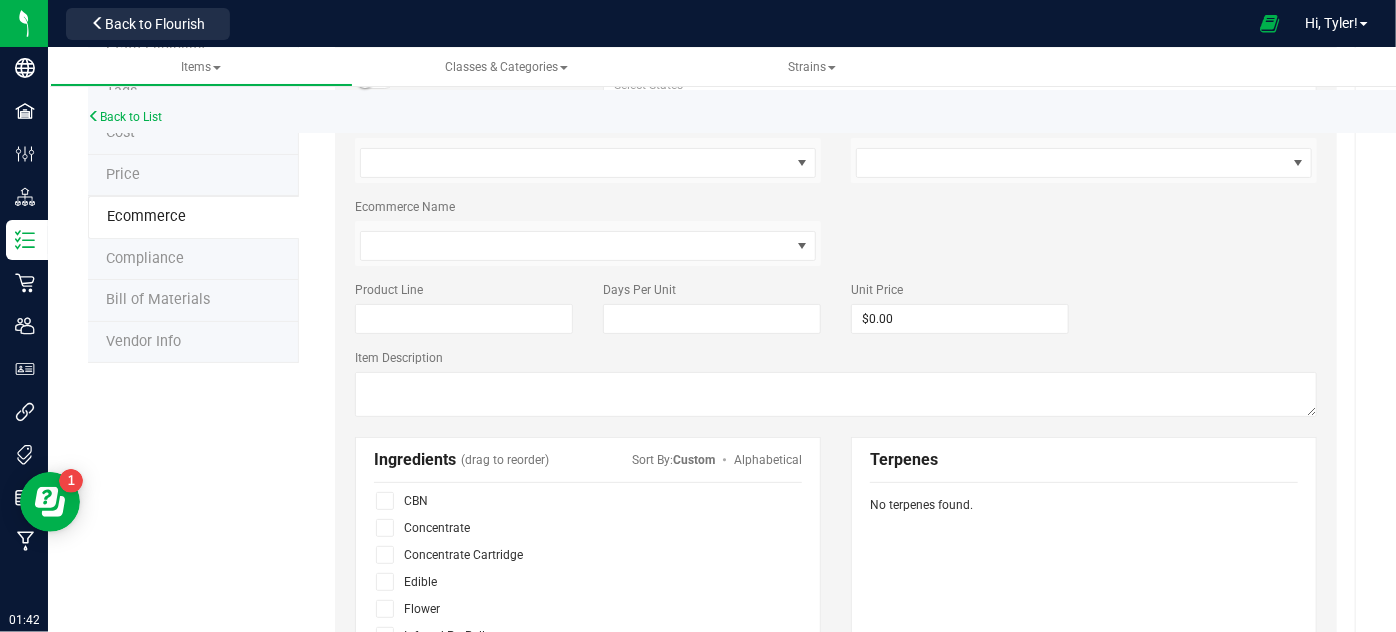 click at bounding box center (389, 555) 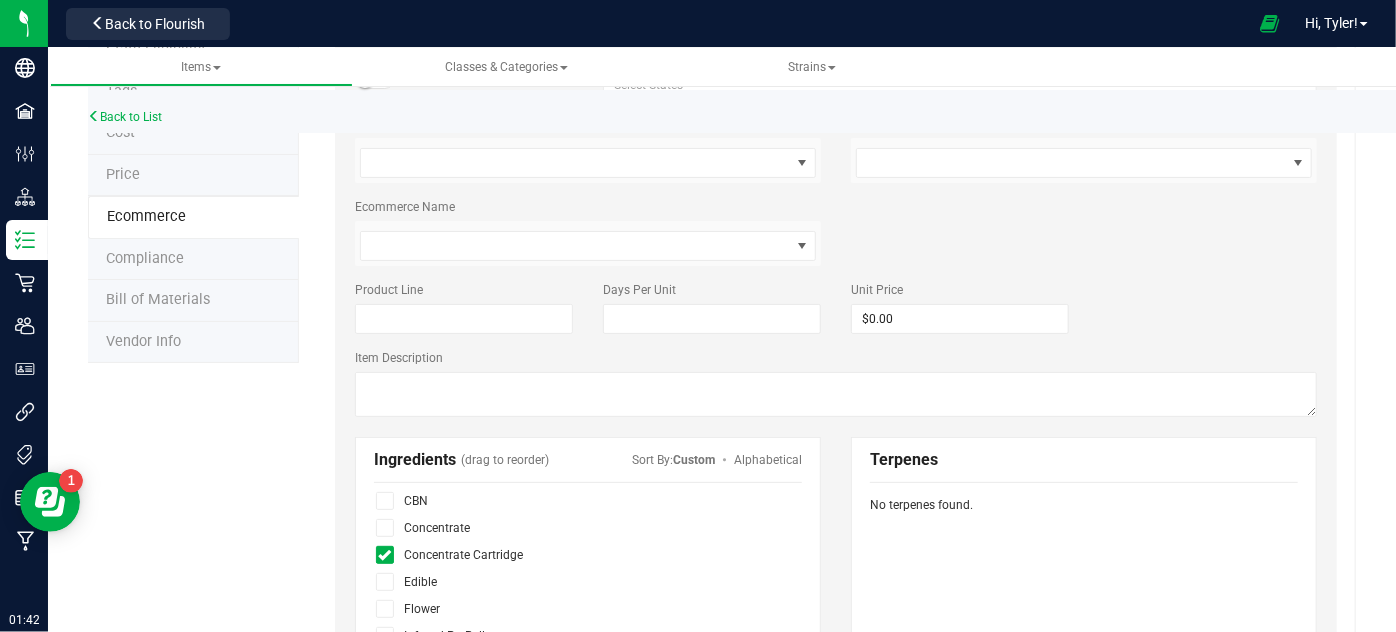 scroll, scrollTop: 0, scrollLeft: 0, axis: both 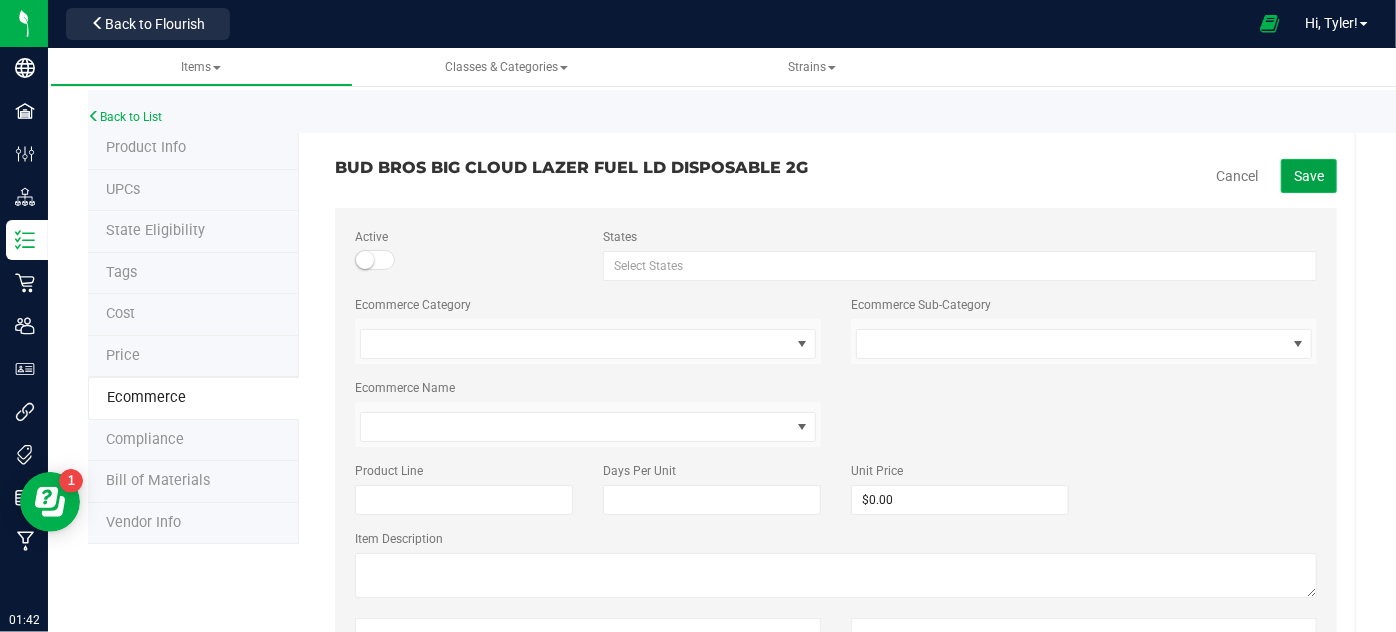 click on "Save" 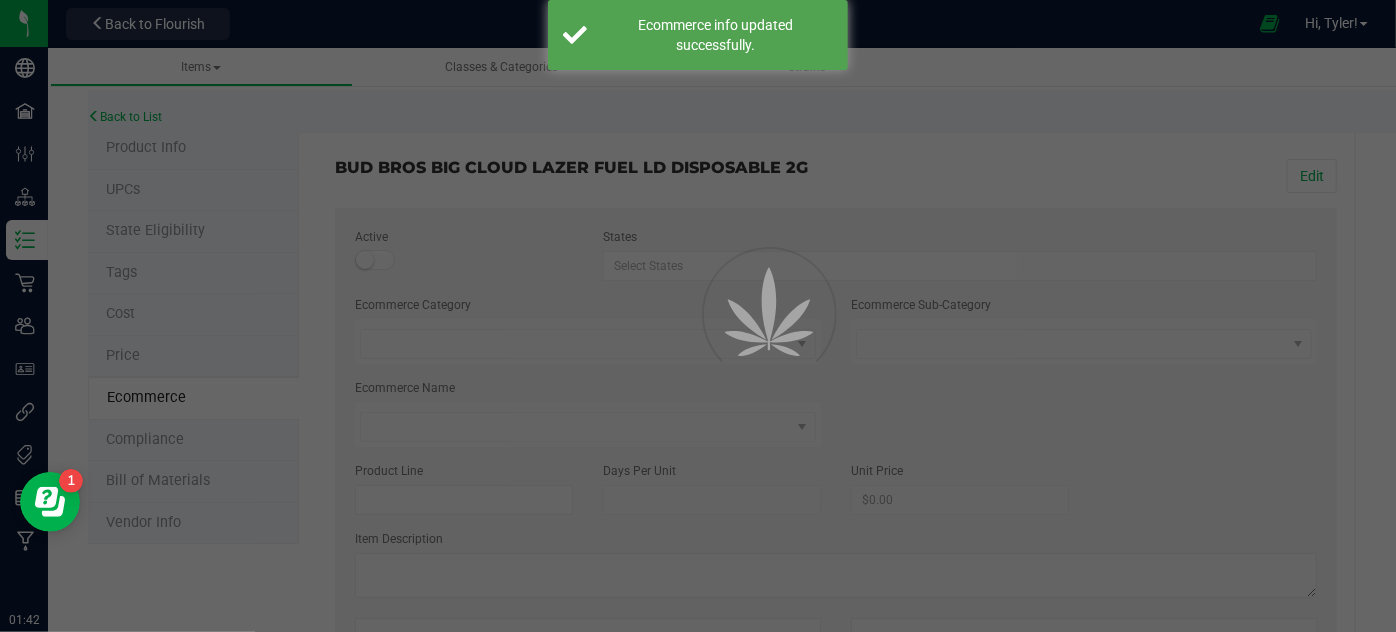 scroll, scrollTop: 67, scrollLeft: 0, axis: vertical 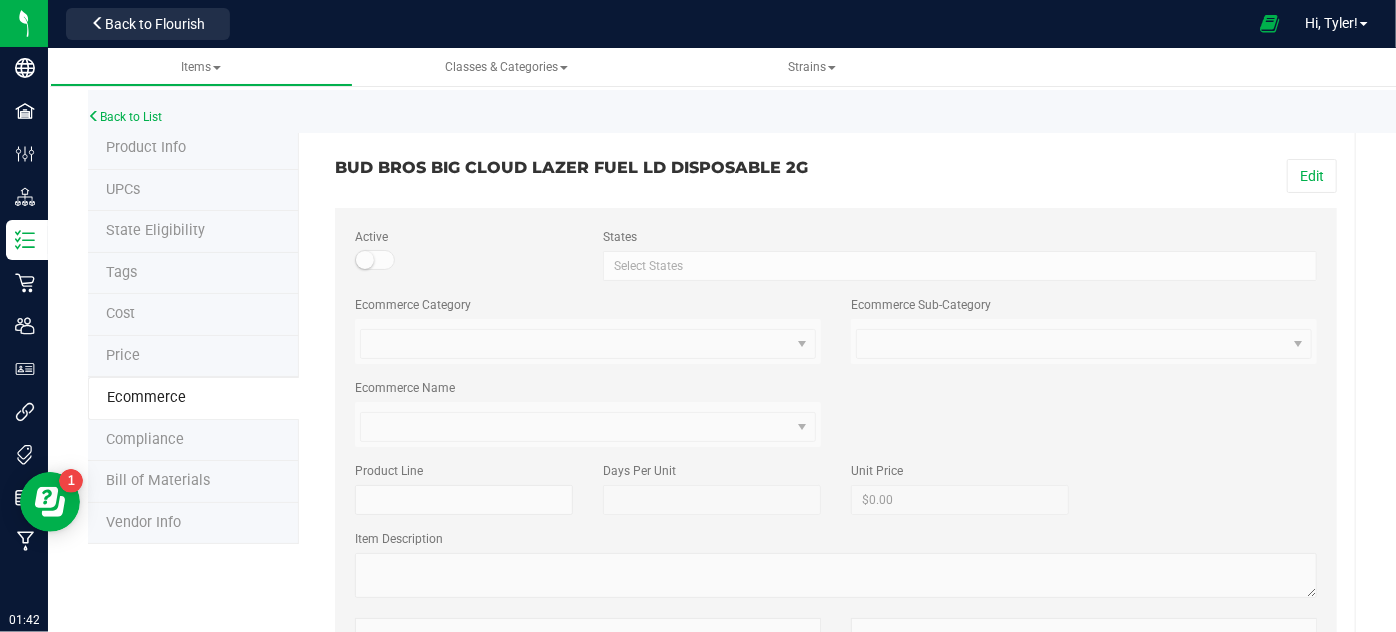 click on "Back to List" at bounding box center [786, 111] 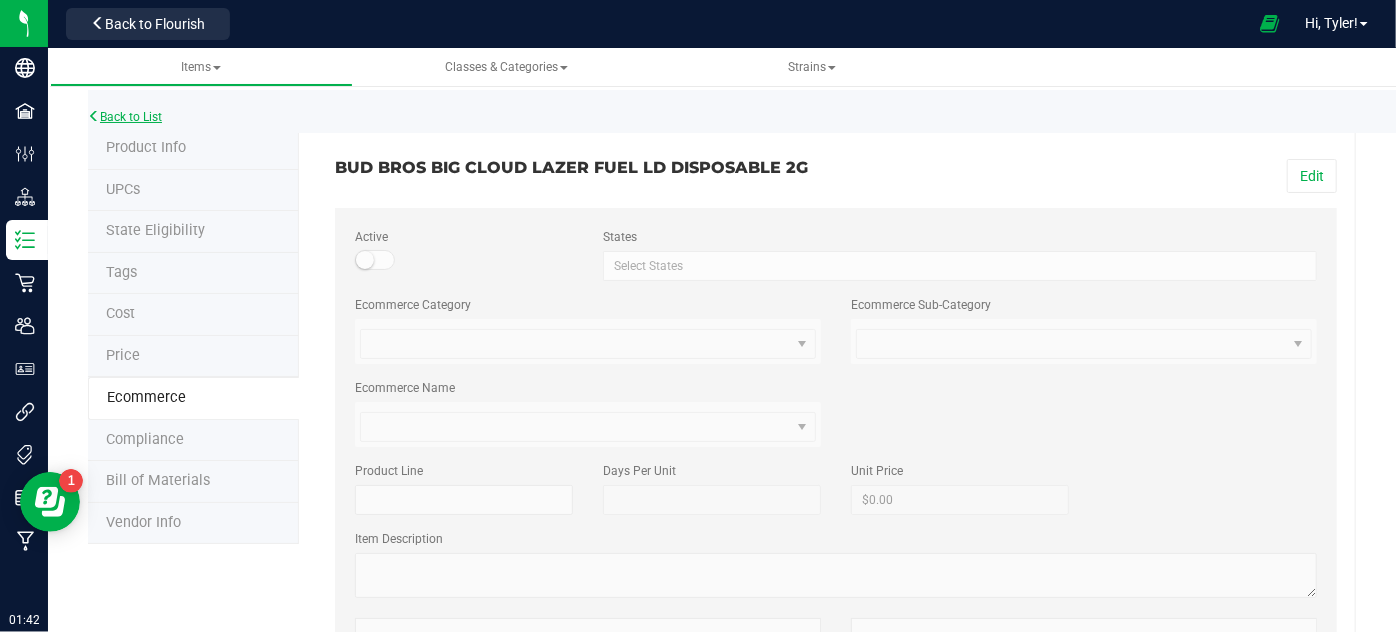 click on "Back to List" at bounding box center [125, 117] 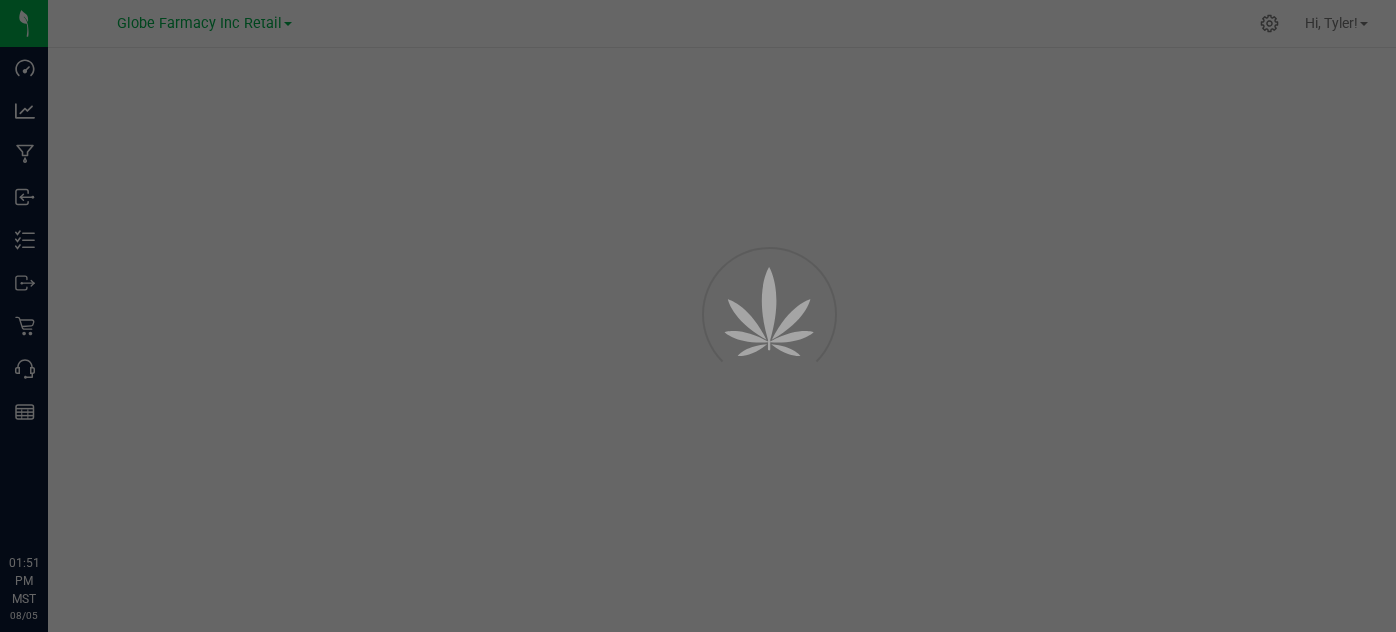 scroll, scrollTop: 0, scrollLeft: 0, axis: both 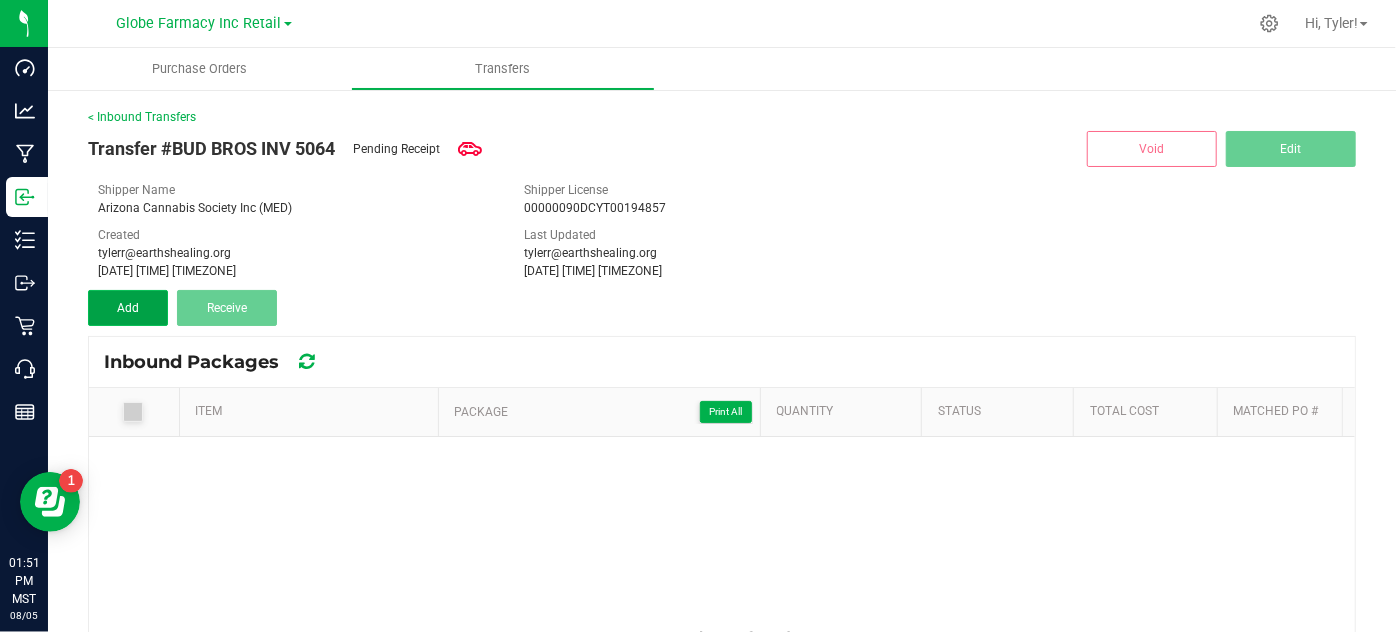 click on "Add" at bounding box center (128, 308) 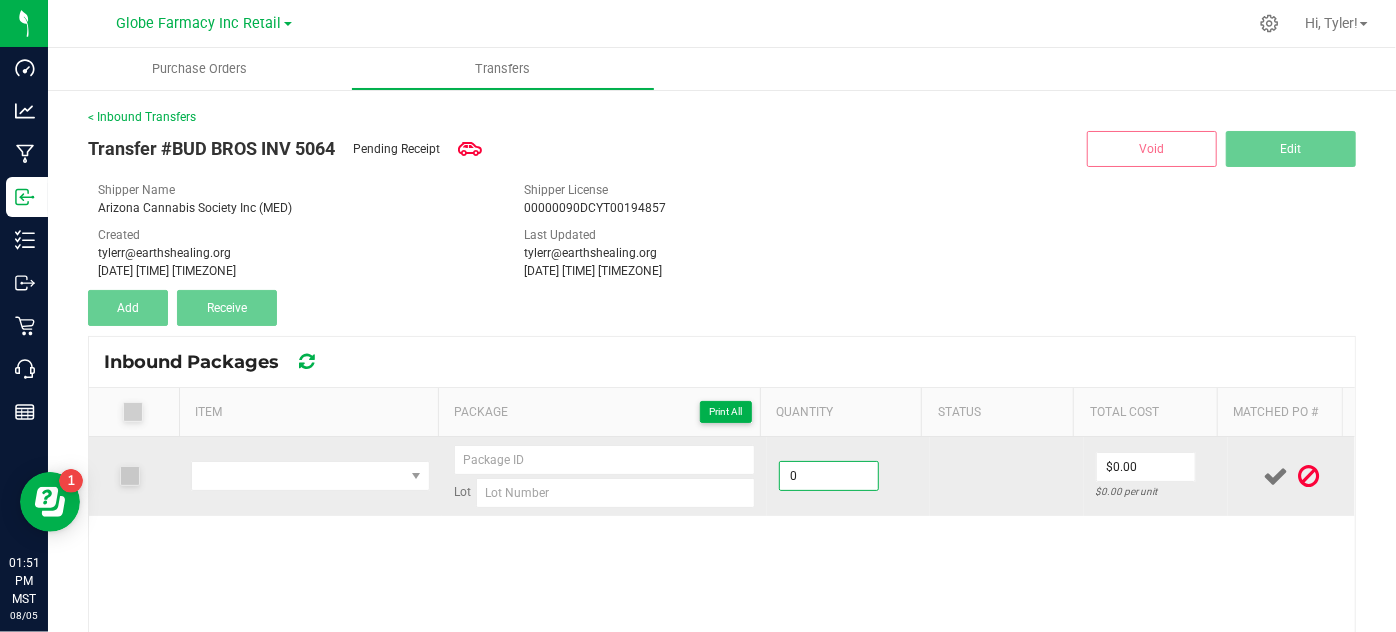 click on "0" at bounding box center (829, 476) 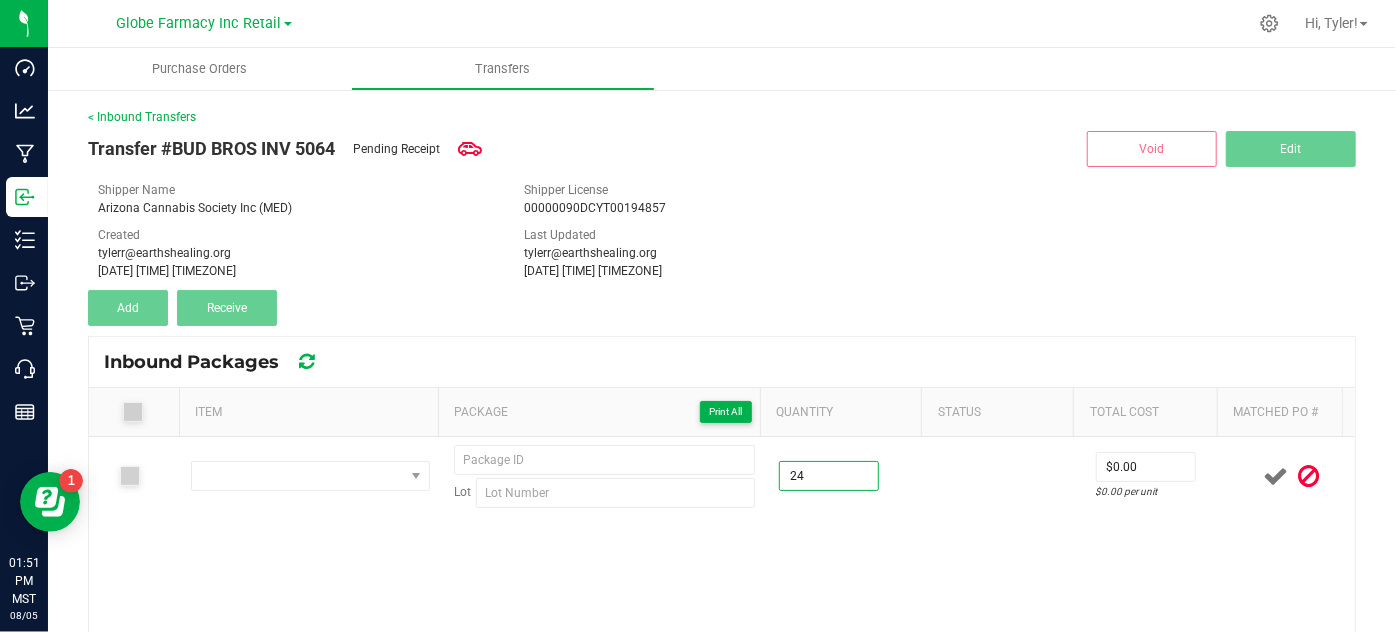 type on "24.0000" 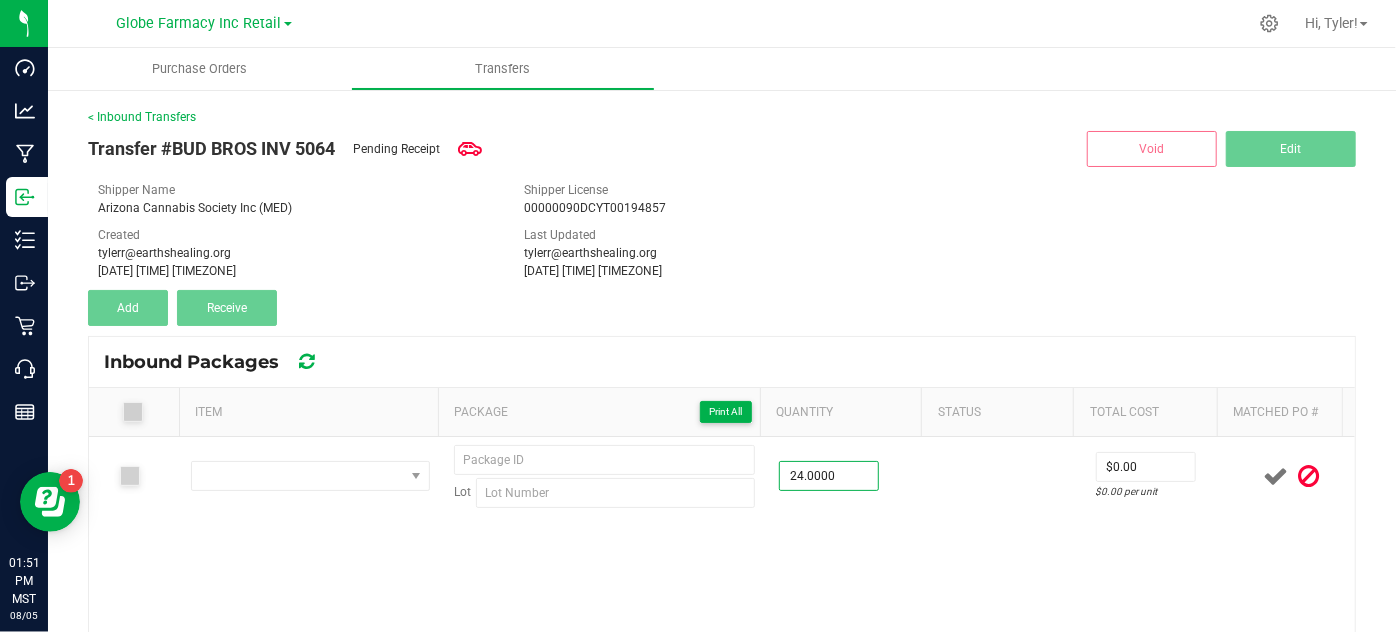 click on "Lot 24.0000    $0.00  $0.00 per unit" at bounding box center [722, 637] 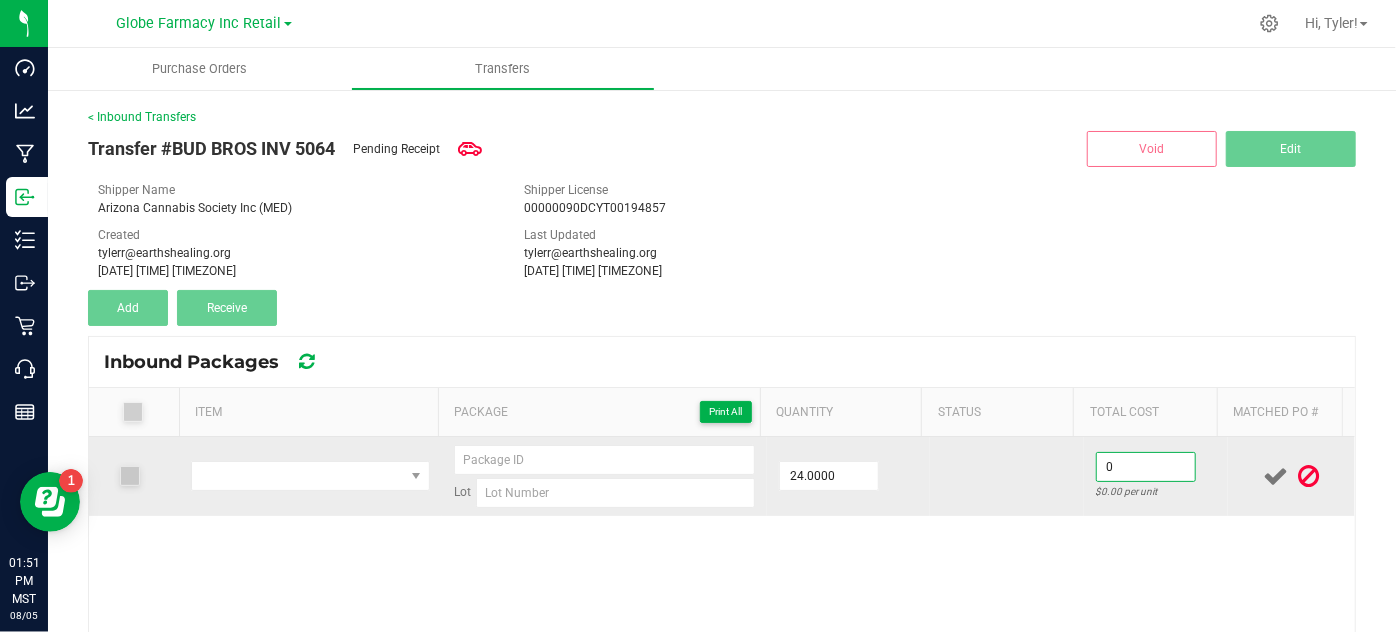 click on "0" at bounding box center (1146, 467) 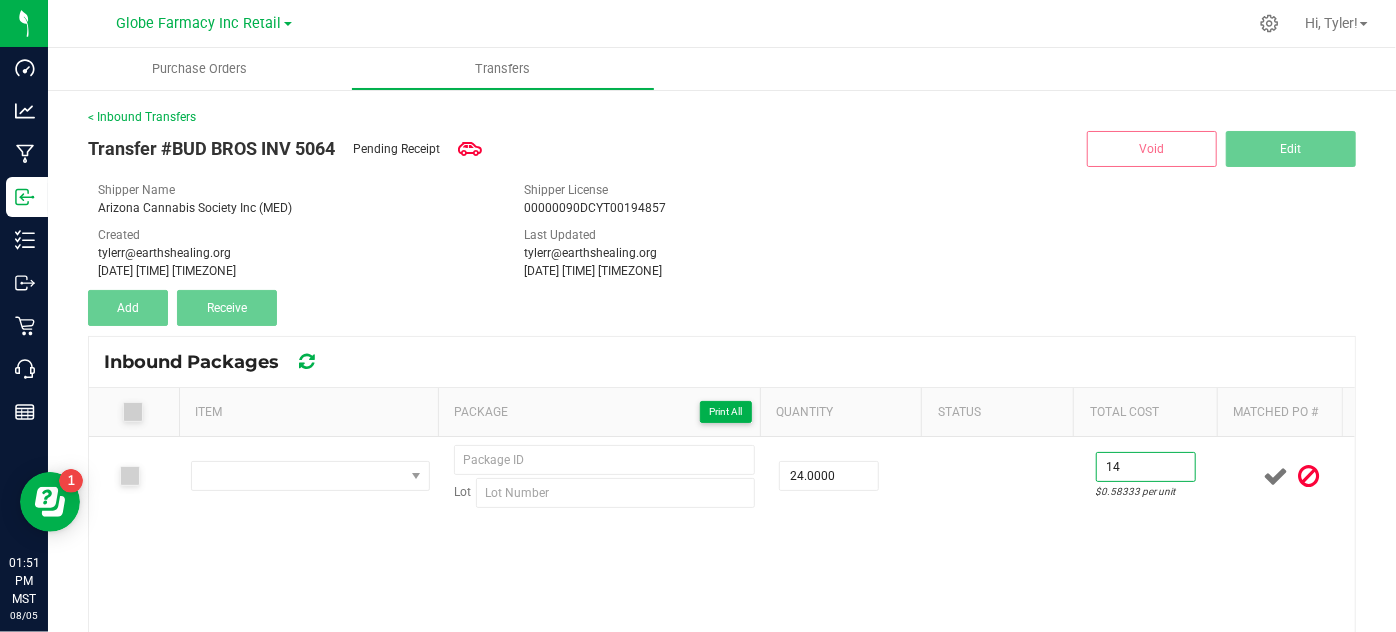 type on "$14.00" 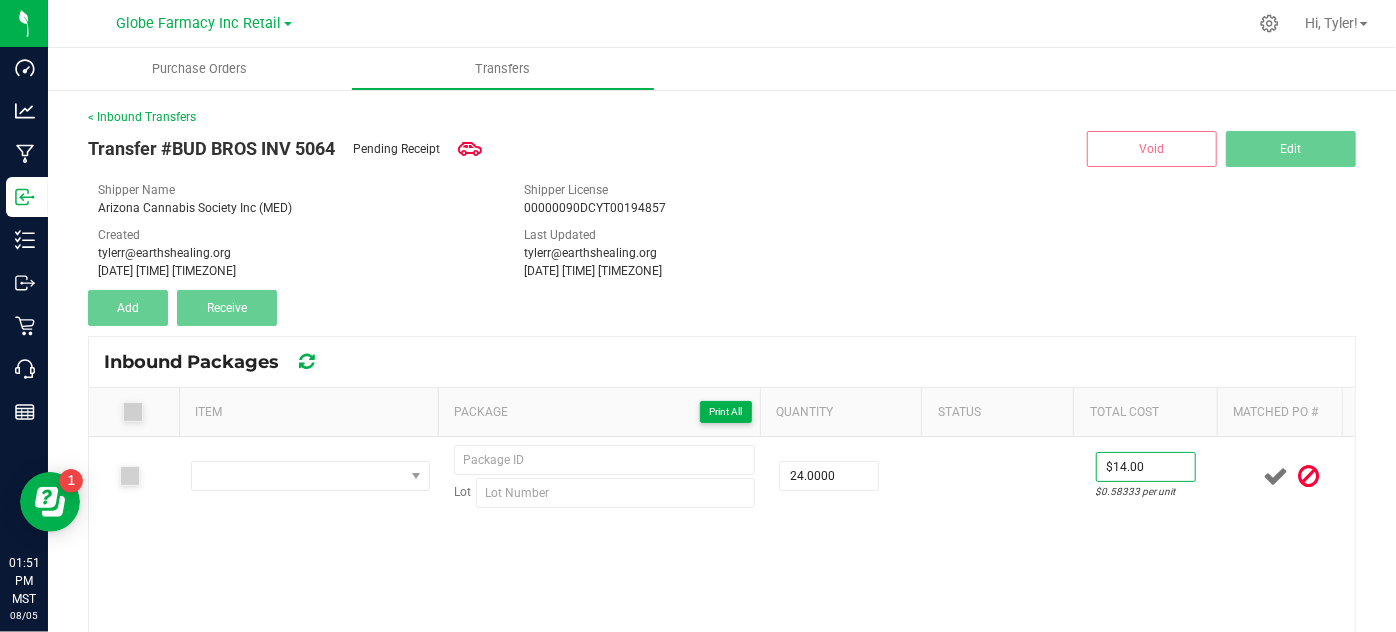 click on "Lot 24.0000    $14.00  $0.58333 per unit" at bounding box center [722, 637] 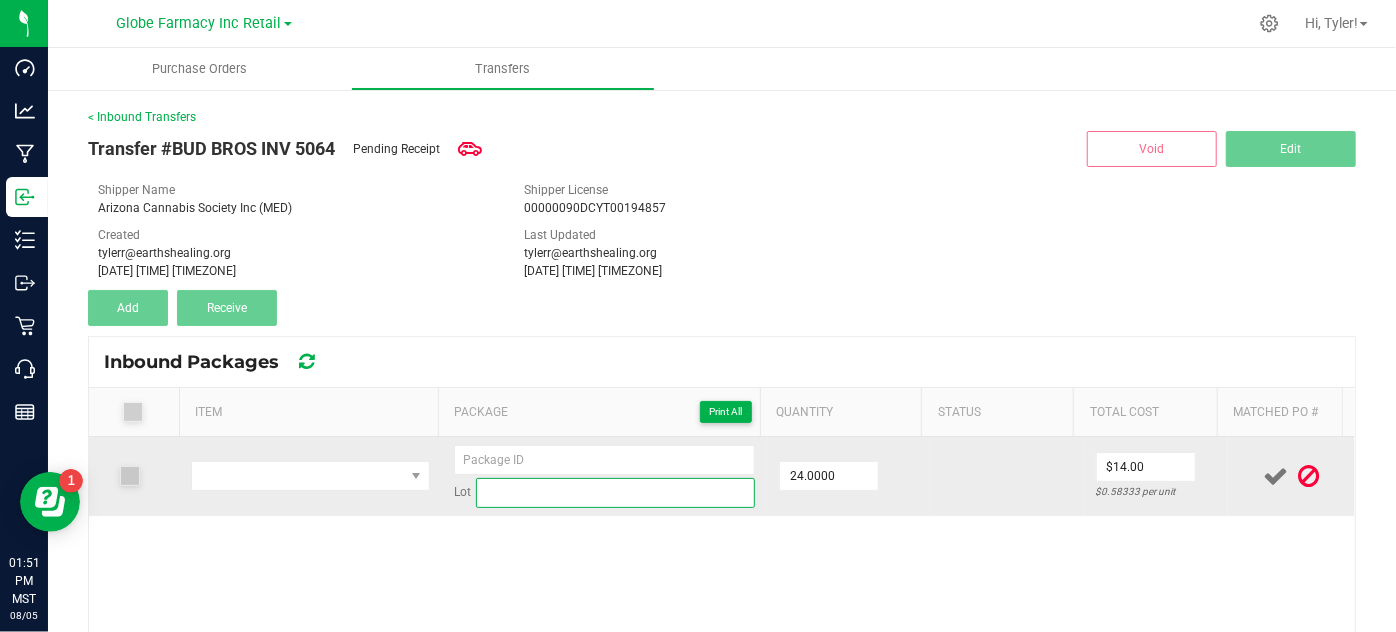 click at bounding box center [616, 493] 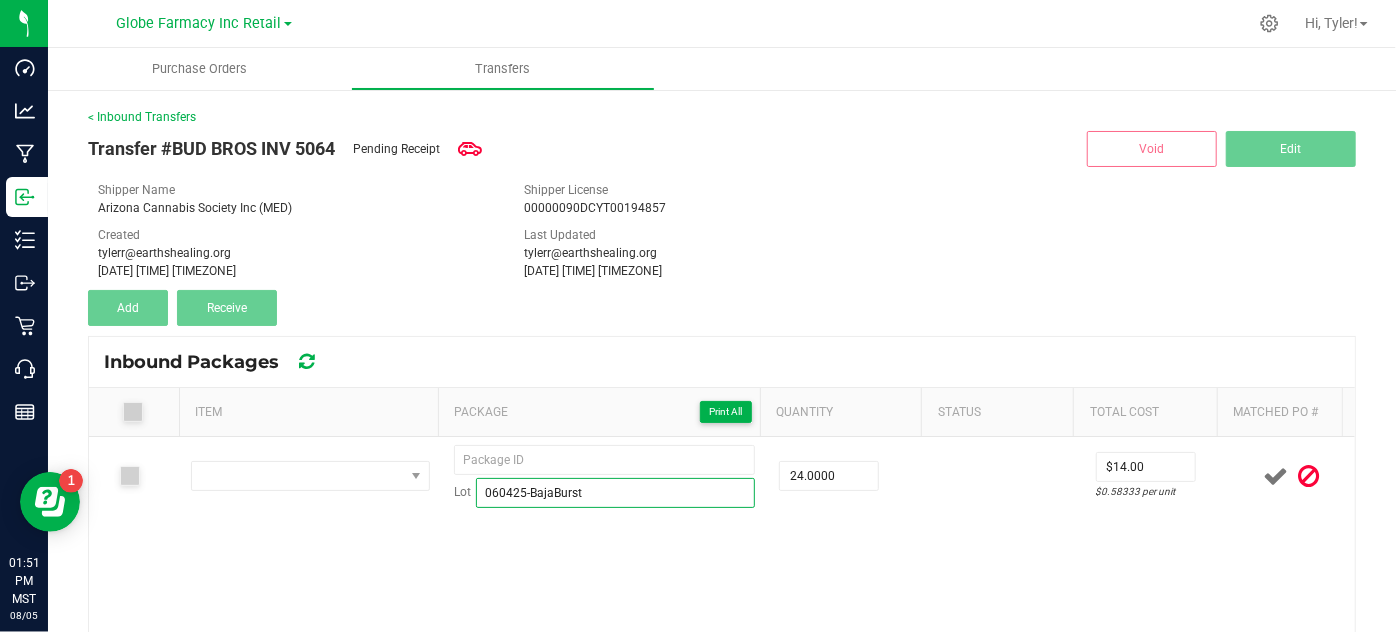 type on "060425-BajaBurst" 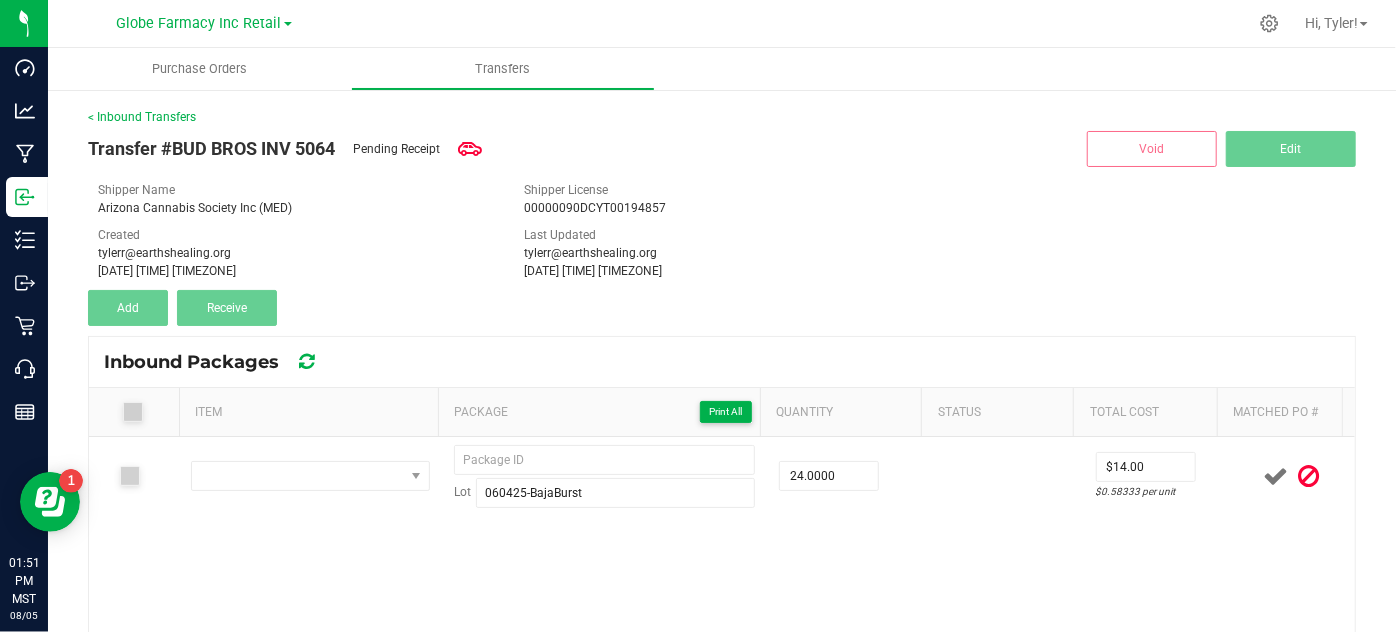 click on "Lot 060425-BajaBurst 24.0000    $14.00  $0.58333 per unit" at bounding box center [722, 637] 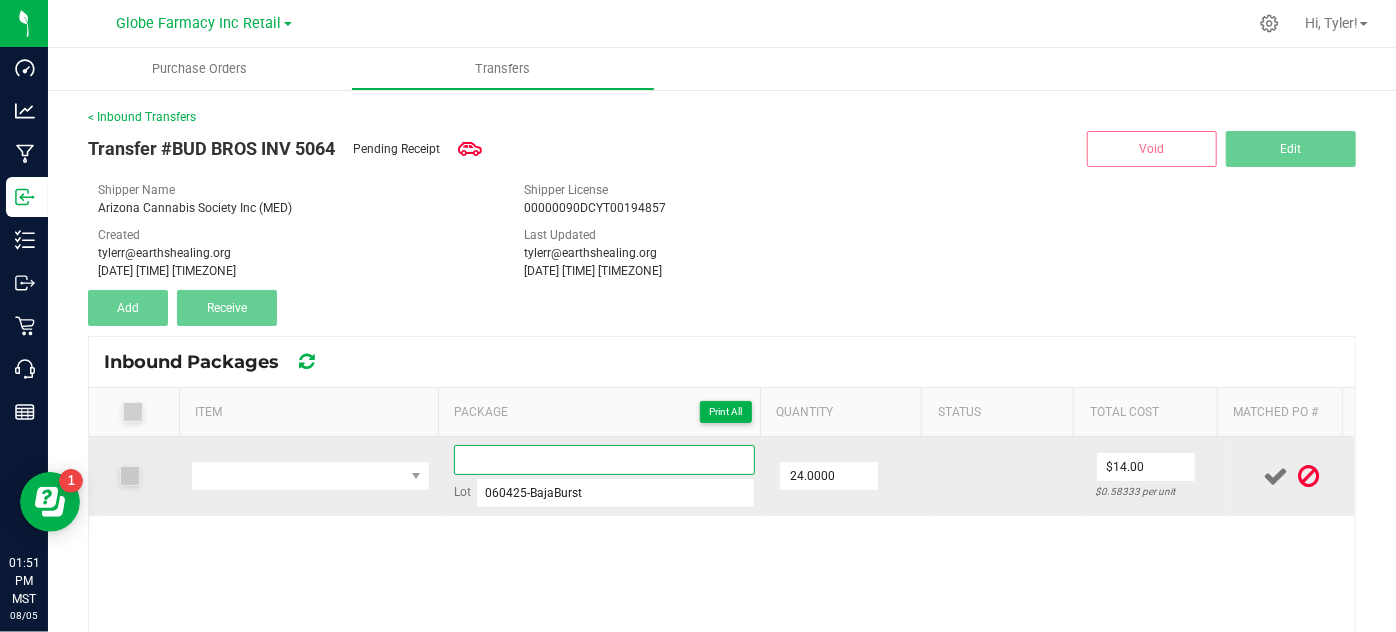 click at bounding box center [605, 460] 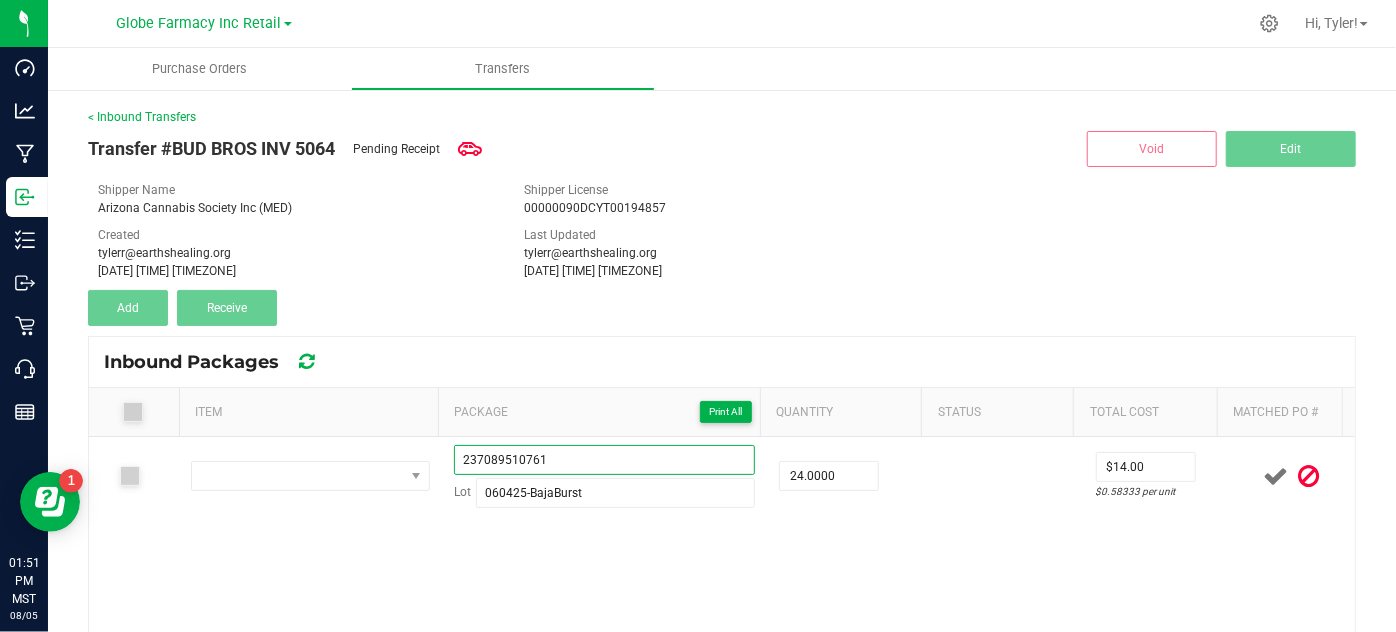 type on "237089510761" 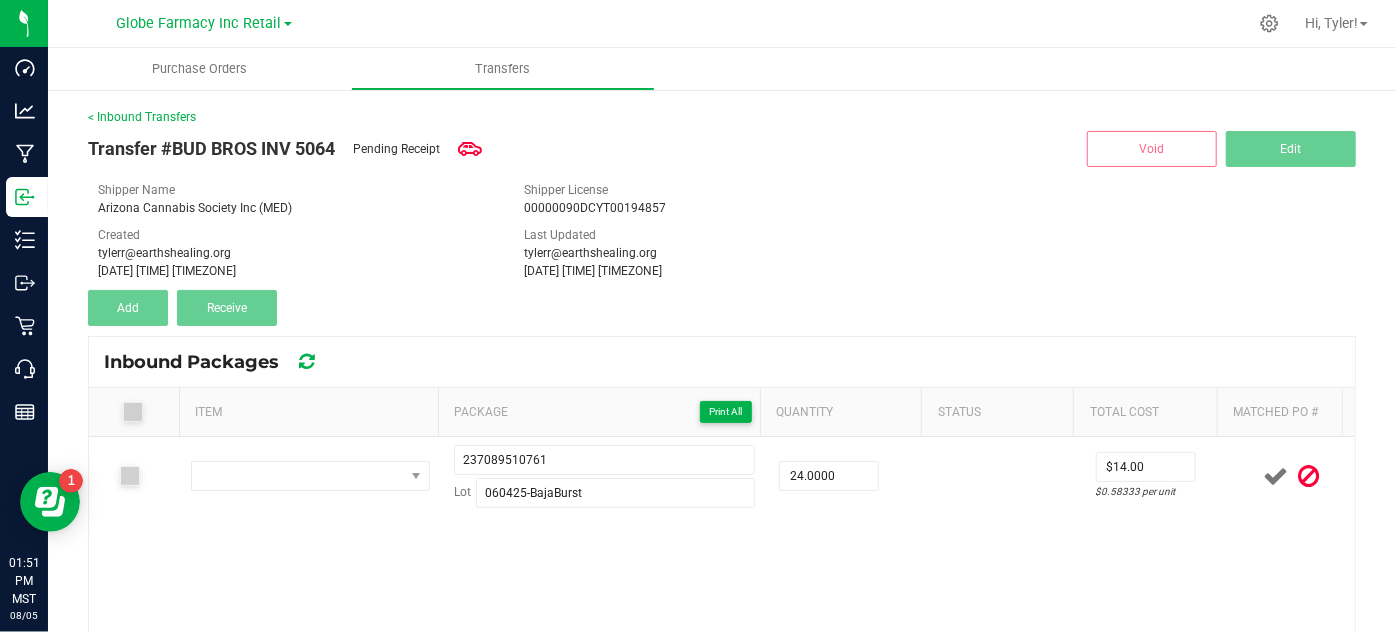 click on "BUD BROS BIG CLOUD BAJA BURST DISPOSABLE 2G  BAJA BURST      237089510761 Lot 060425-BajaBurst 24.0000    $14.00  $0.58333 per unit" at bounding box center (722, 637) 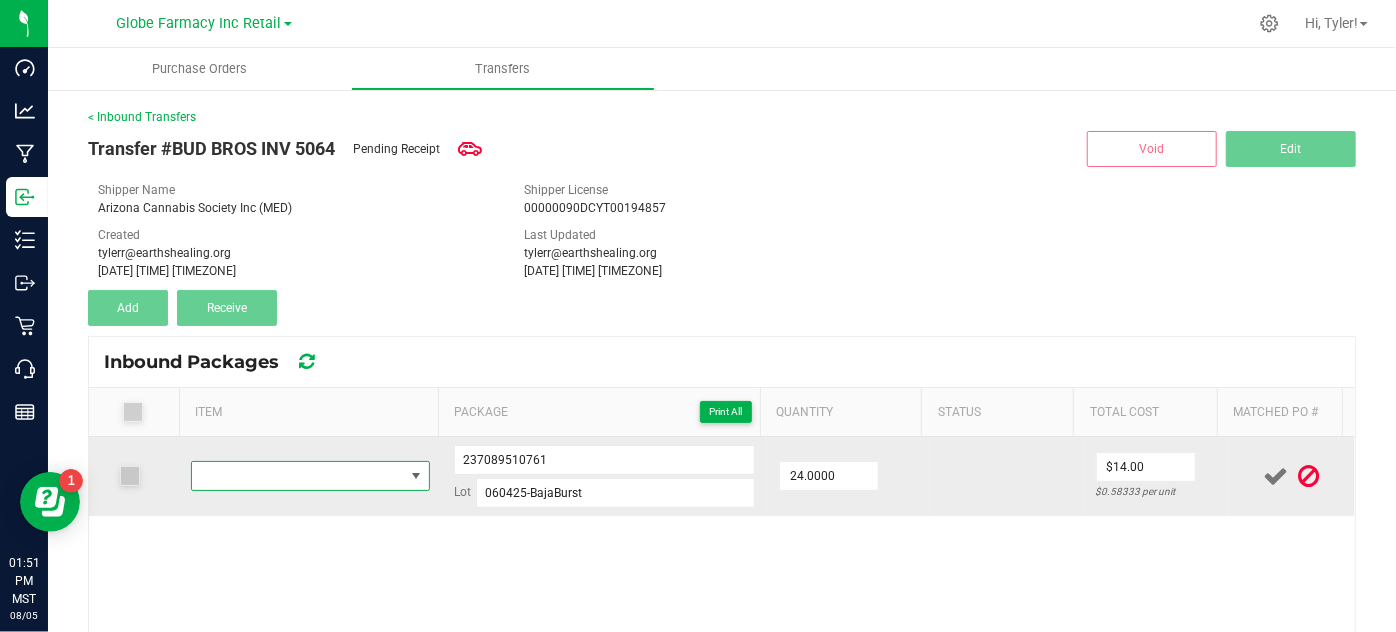 click at bounding box center [297, 476] 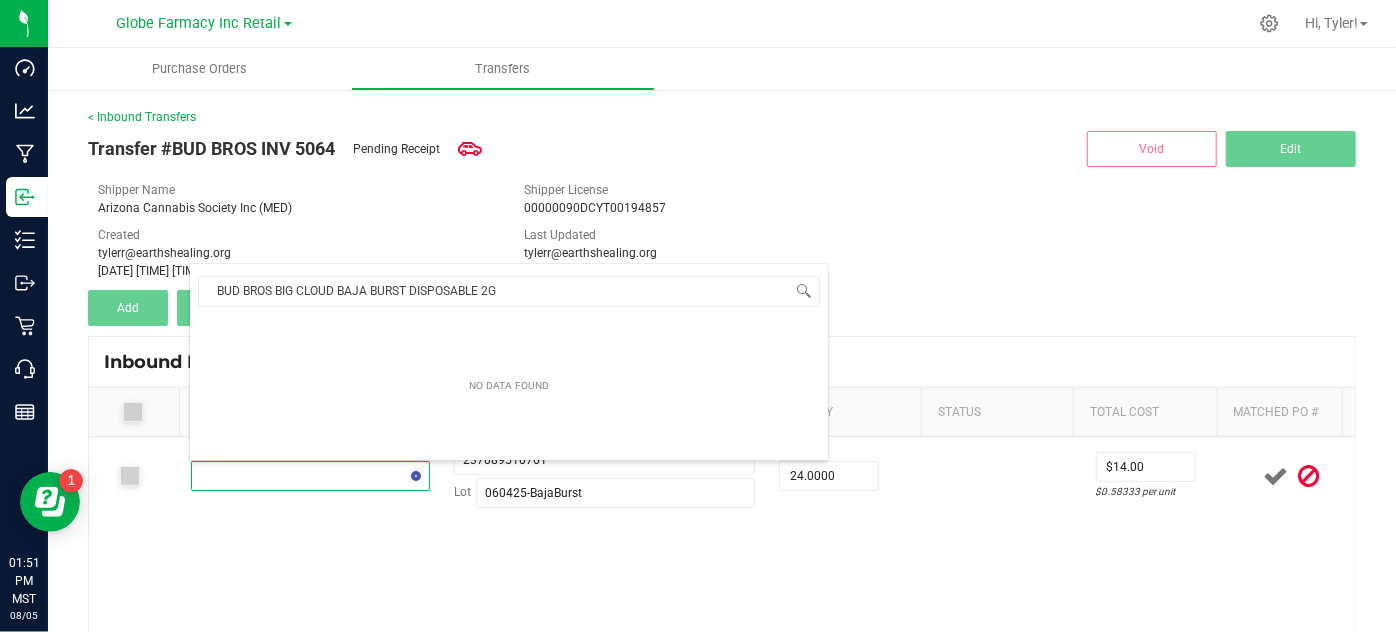 scroll, scrollTop: 99970, scrollLeft: 99767, axis: both 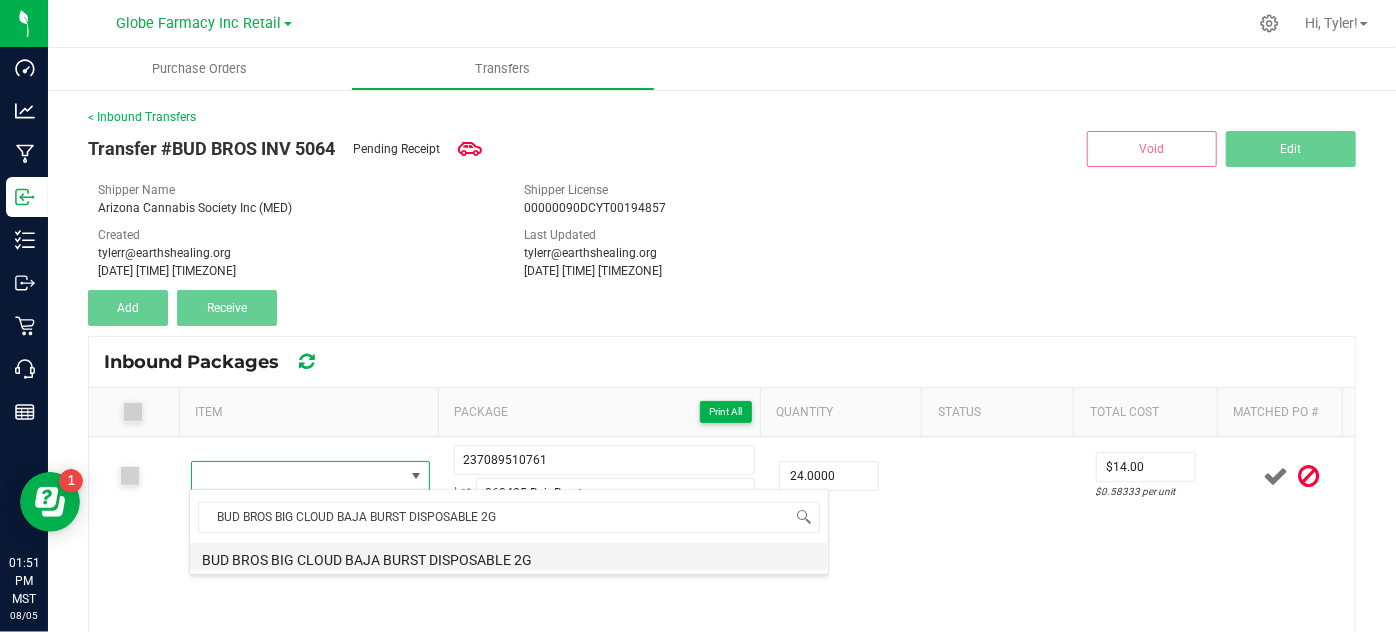 click on "BUD BROS BIG CLOUD BAJA BURST DISPOSABLE 2G" at bounding box center [509, 557] 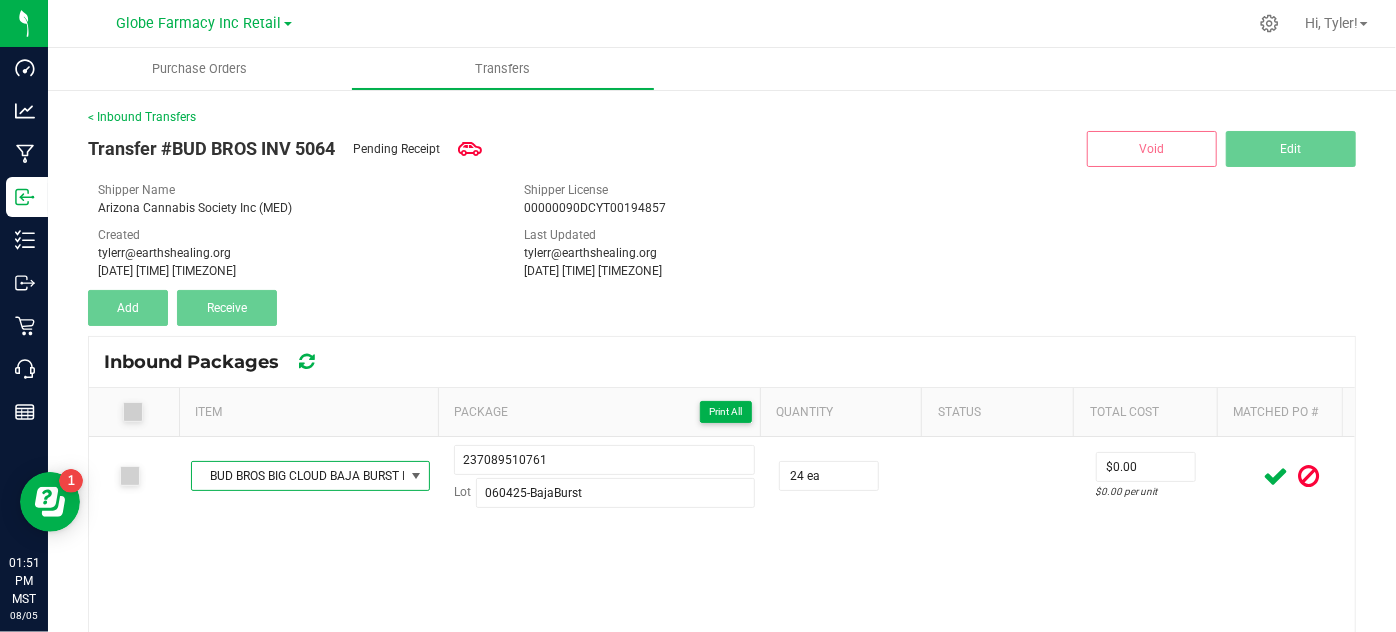 click on "BUD BROS BIG CLOUD BAJA BURST DISPOSABLE 2G 237089510761 Lot 060425-BajaBurst 24 ea    $0.00  $0.00 per unit" at bounding box center [722, 637] 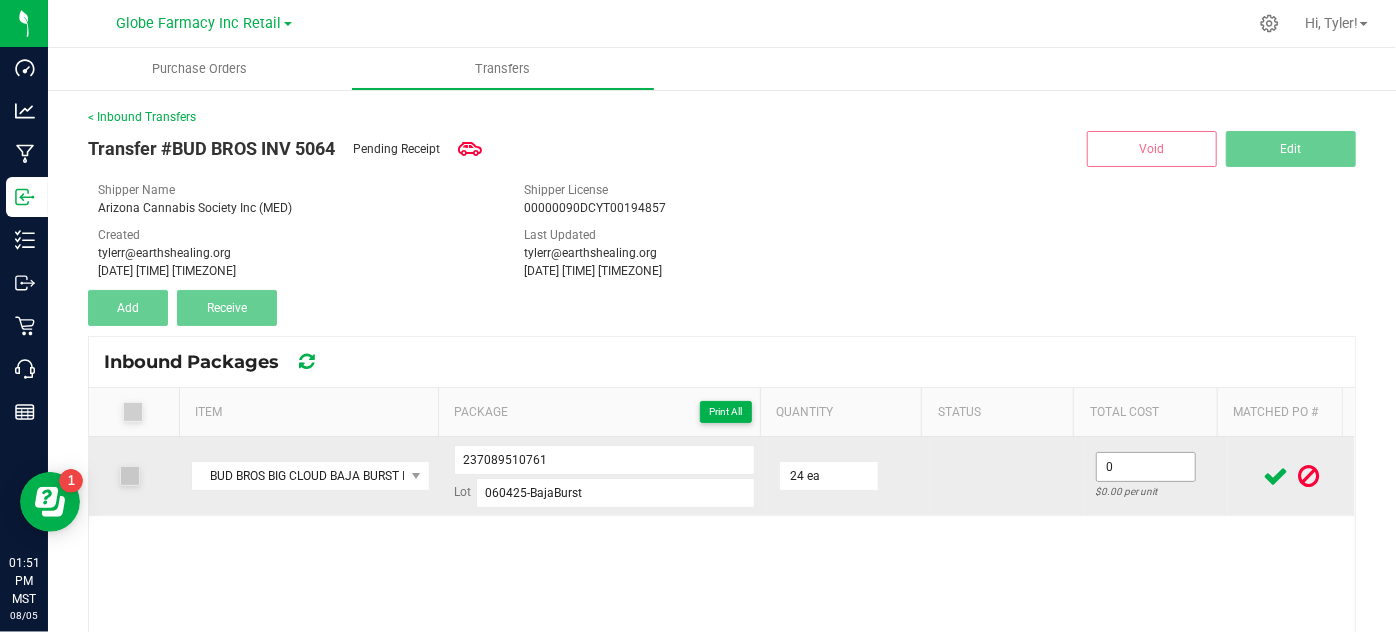 click on "0" at bounding box center (1146, 467) 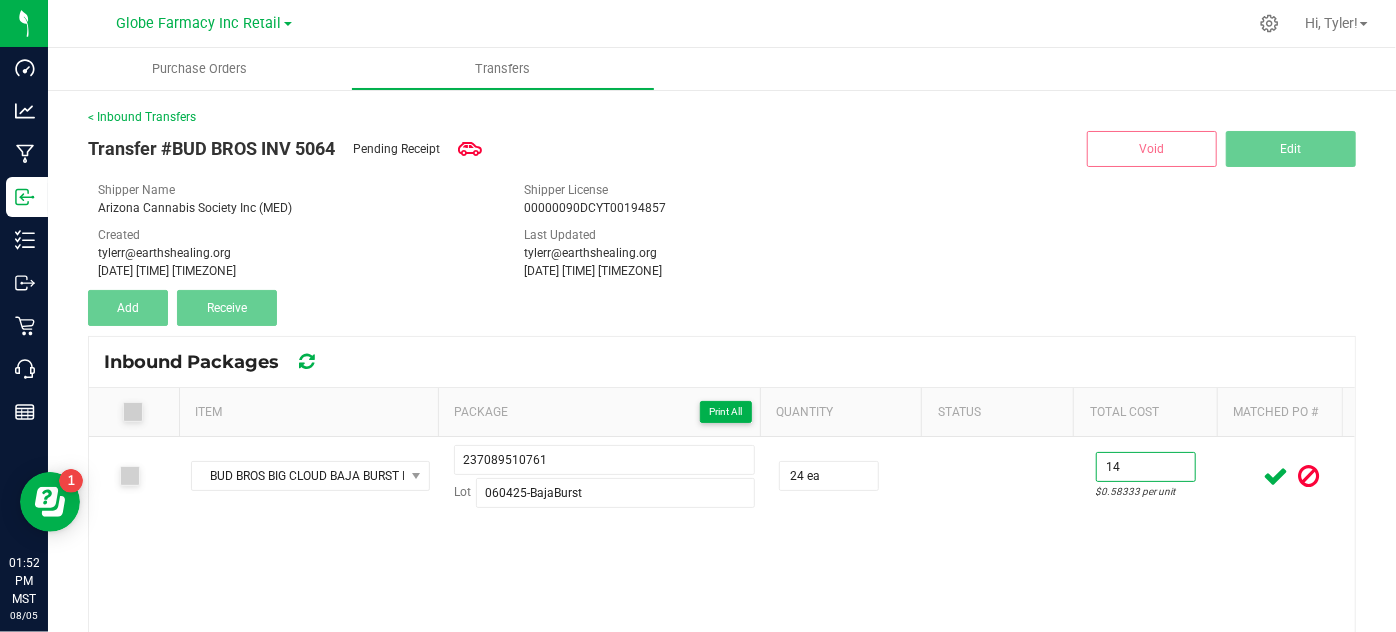 type on "$14.00" 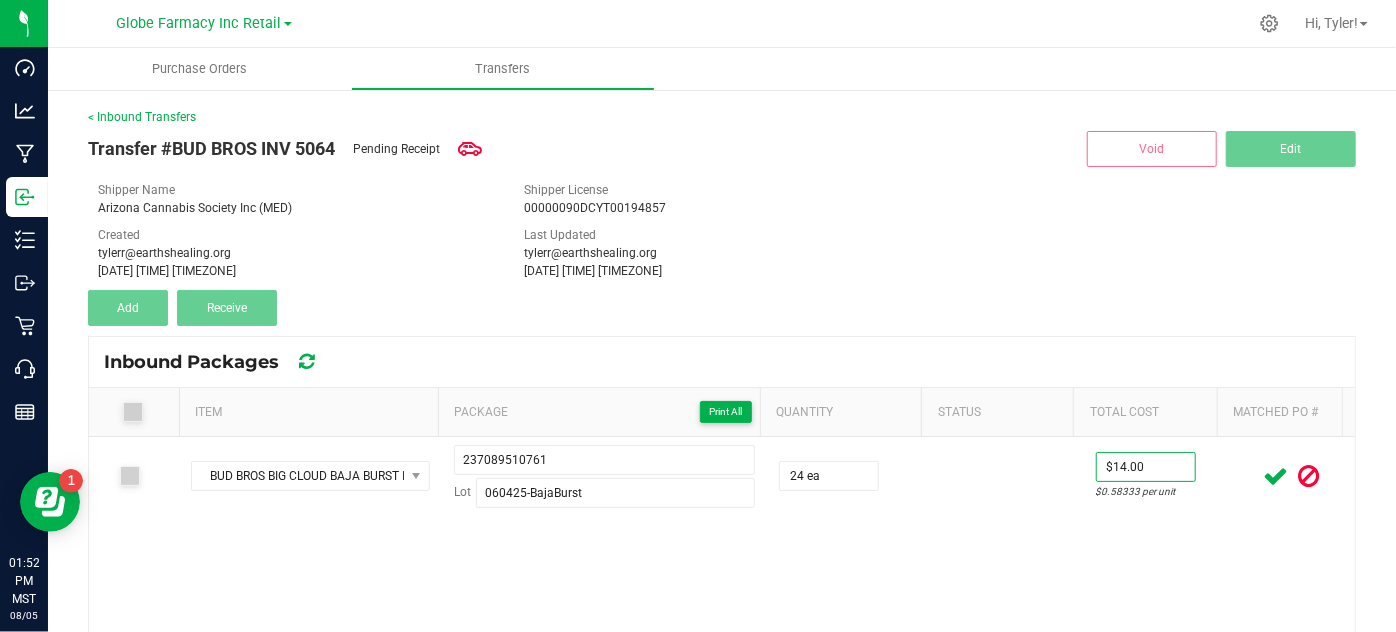 click on "BUD BROS BIG CLOUD BAJA BURST DISPOSABLE 2G 237089510761 Lot 060425-BajaBurst 24 ea    $14.00  $0.58333 per unit" at bounding box center [722, 637] 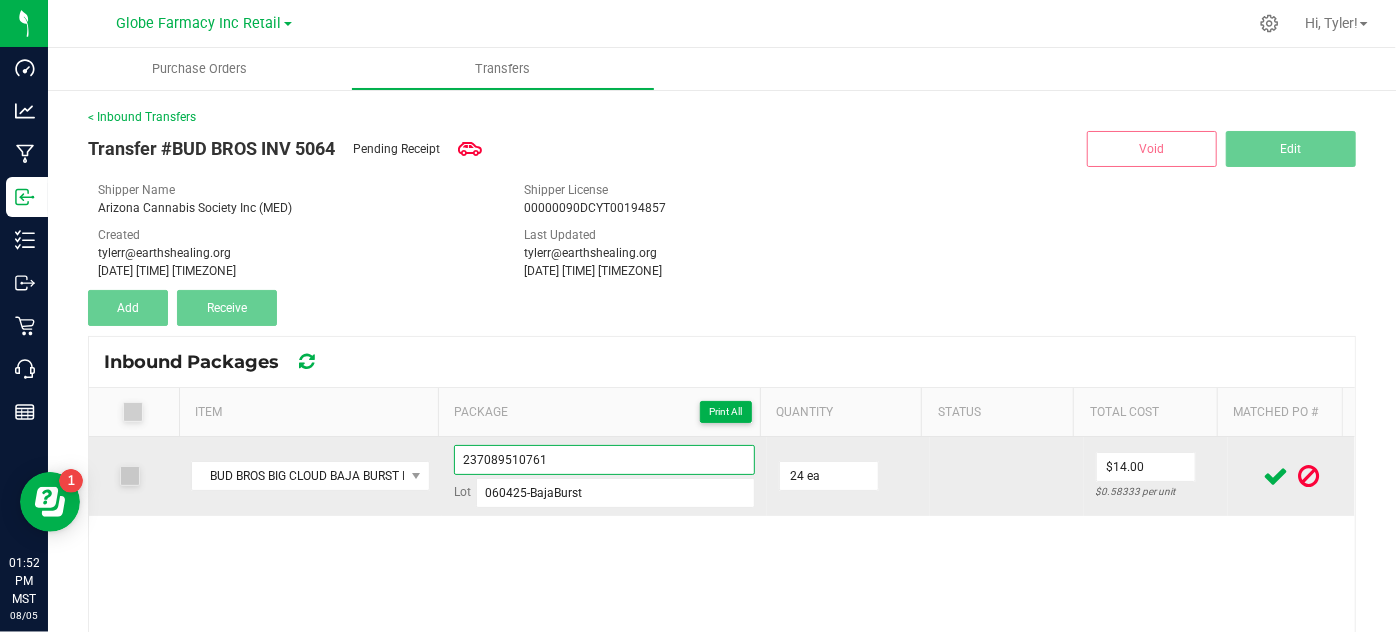 click on "237089510761" at bounding box center [605, 460] 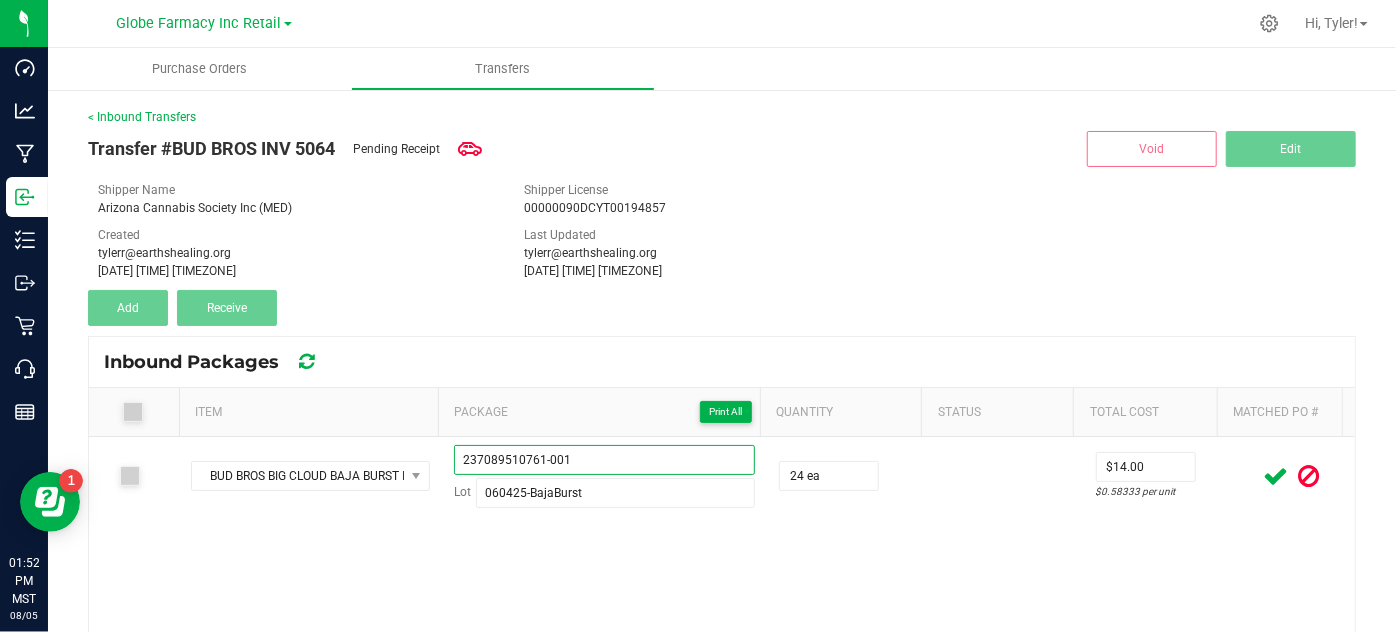 type on "237089510761-001" 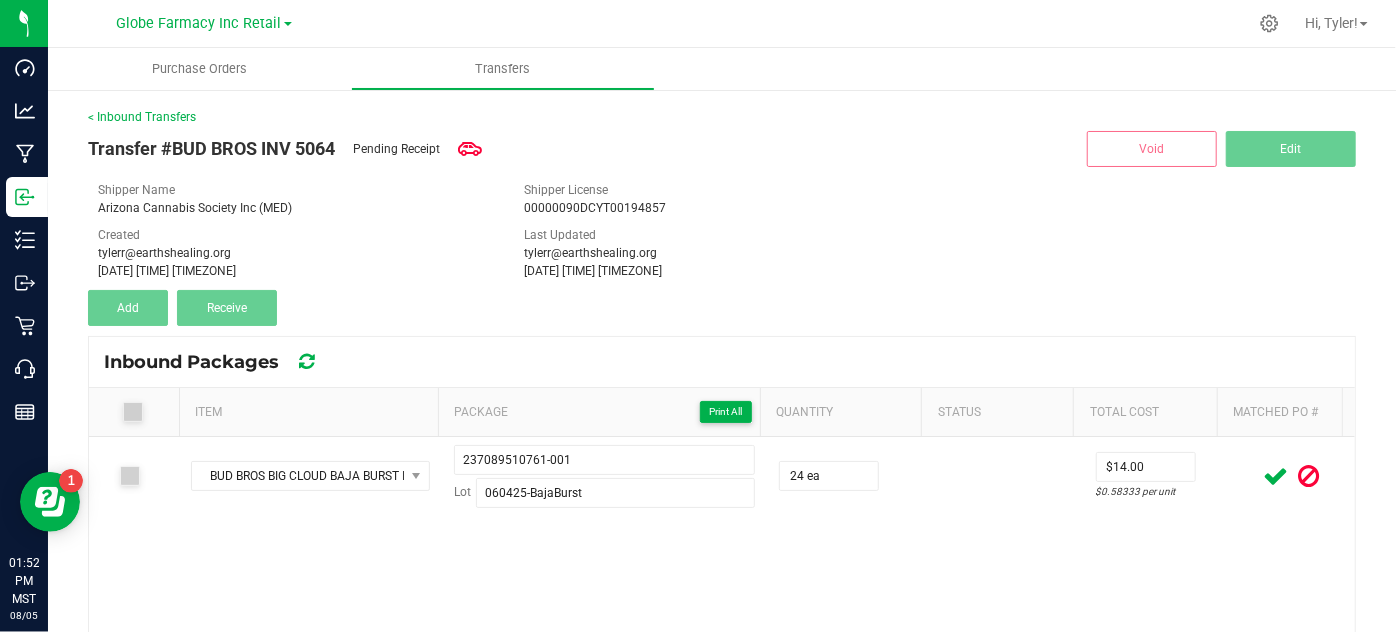 click on "BUD BROS BIG CLOUD BAJA BURST DISPOSABLE 2G 237089510761-001 Lot 060425-BajaBurst 24 ea    $14.00  $0.58333 per unit" at bounding box center [722, 637] 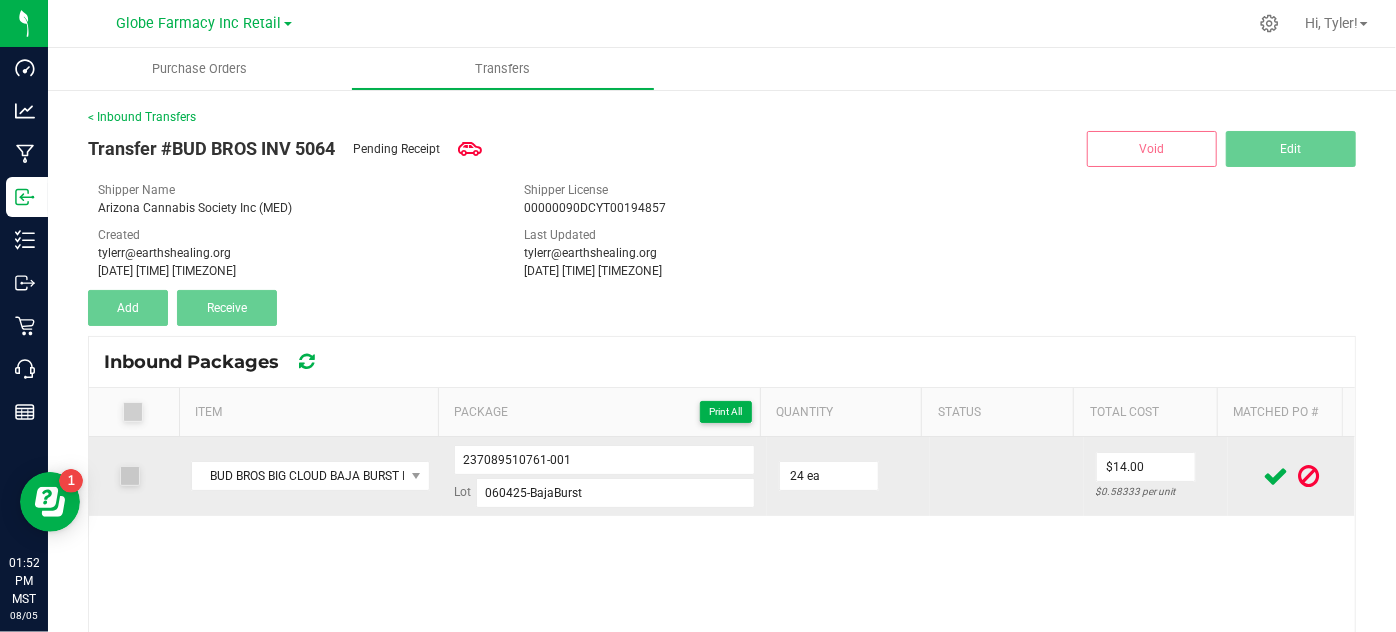 click at bounding box center (1276, 476) 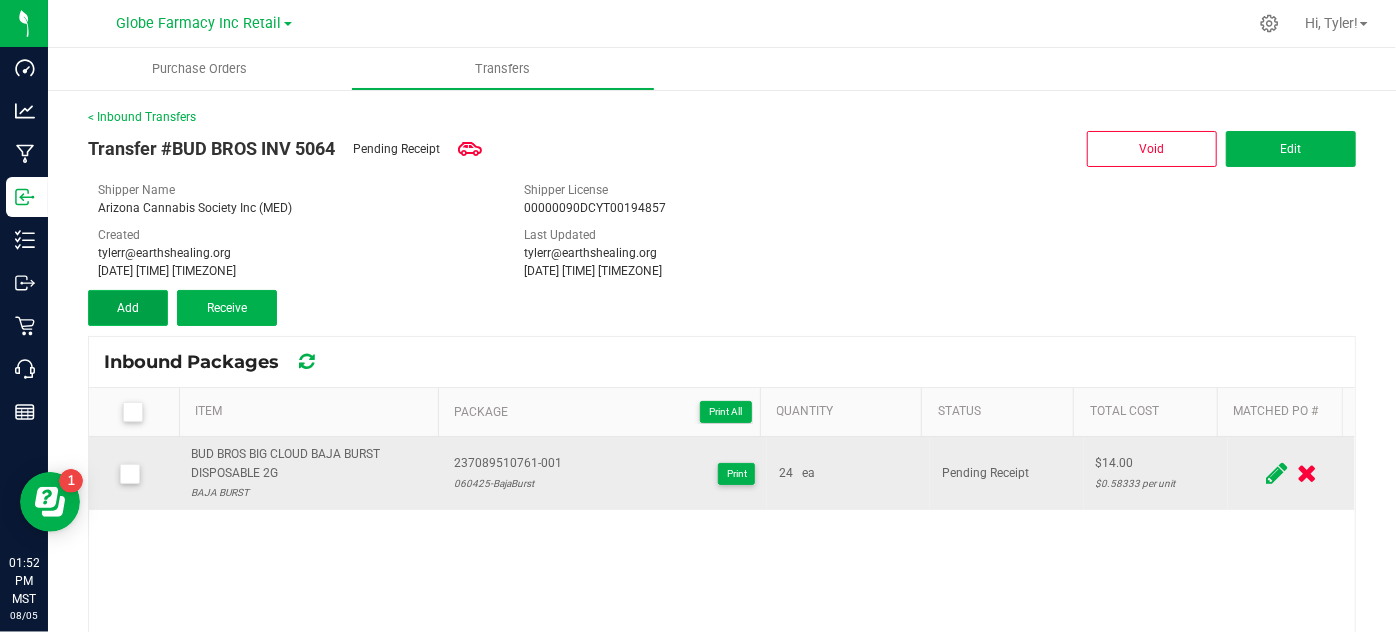 drag, startPoint x: 106, startPoint y: 300, endPoint x: 118, endPoint y: 308, distance: 14.422205 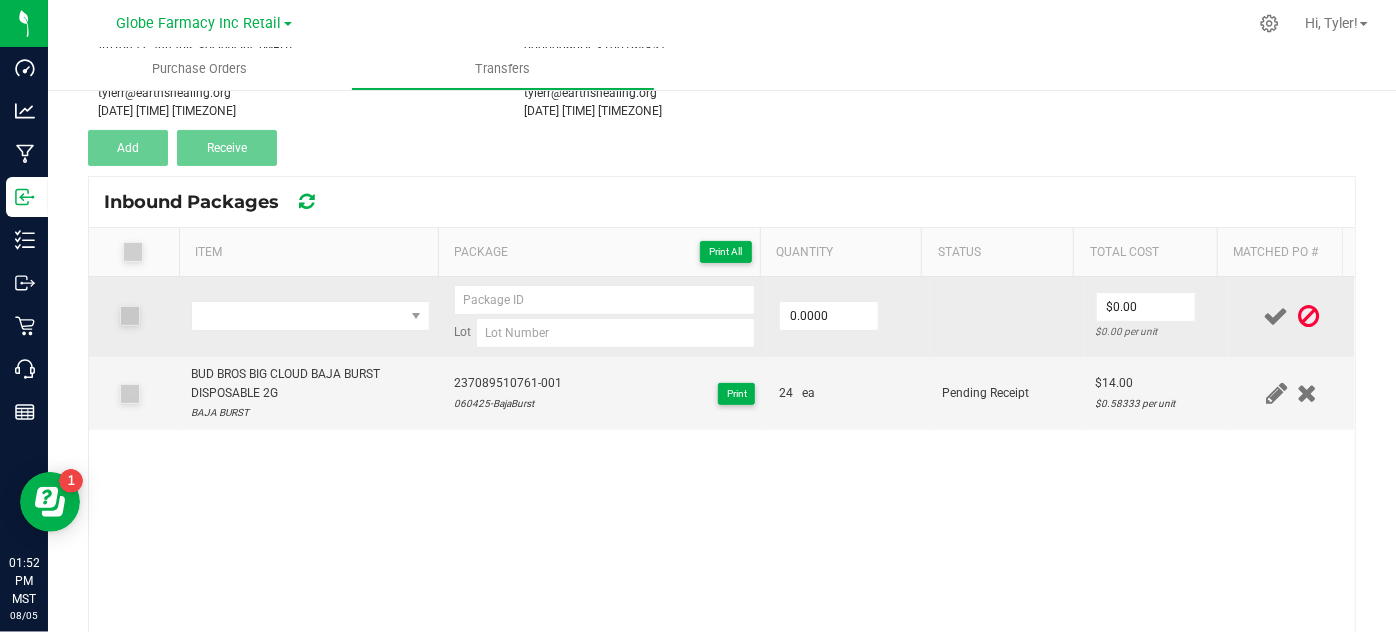 scroll, scrollTop: 181, scrollLeft: 0, axis: vertical 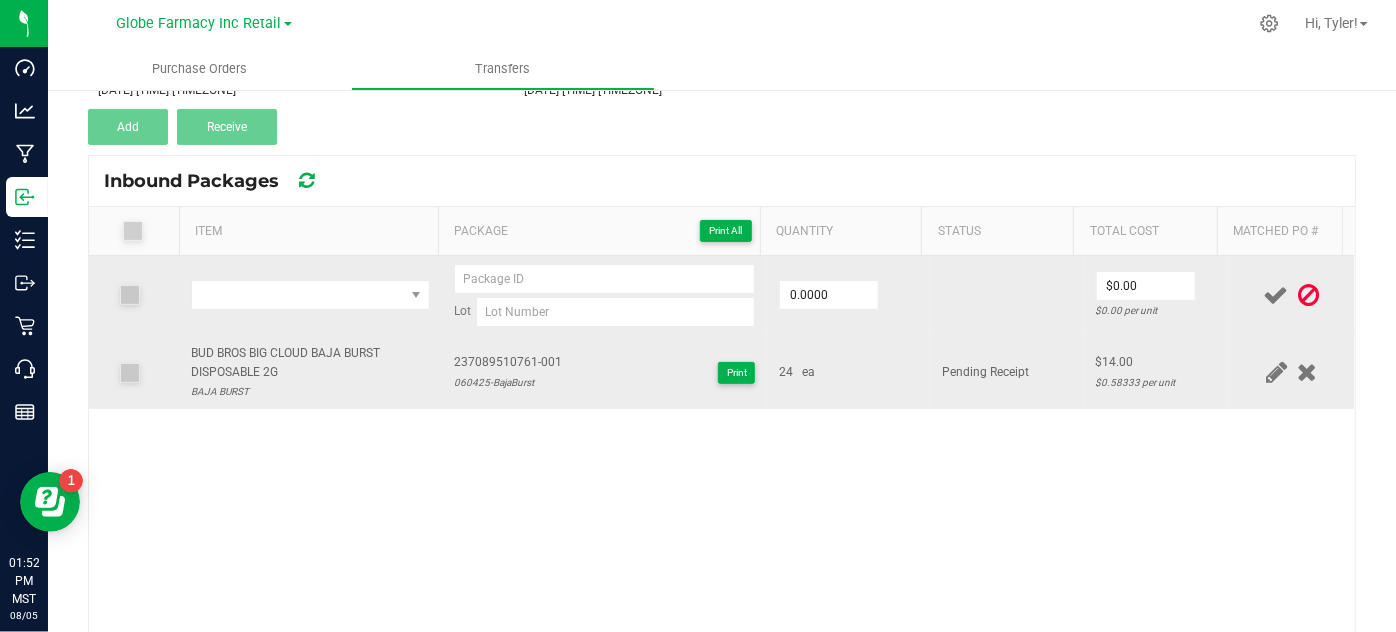 click on "237089510761-001" at bounding box center [508, 362] 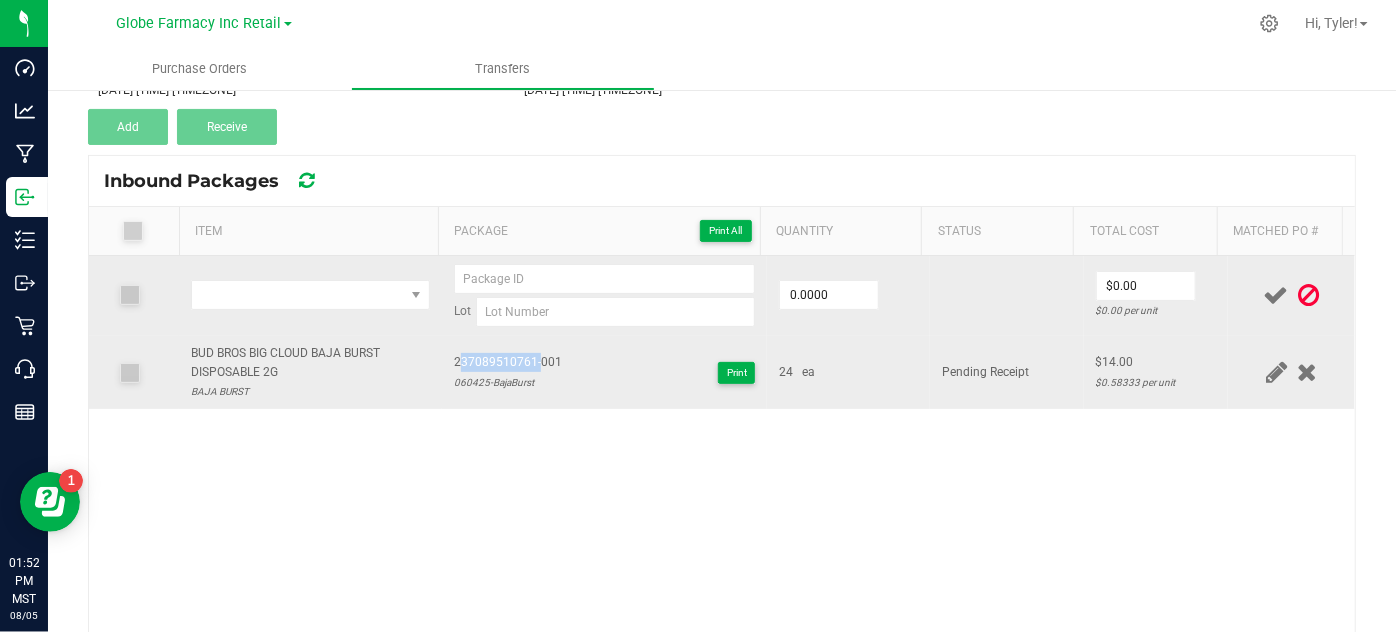 click on "237089510761-001" at bounding box center (508, 362) 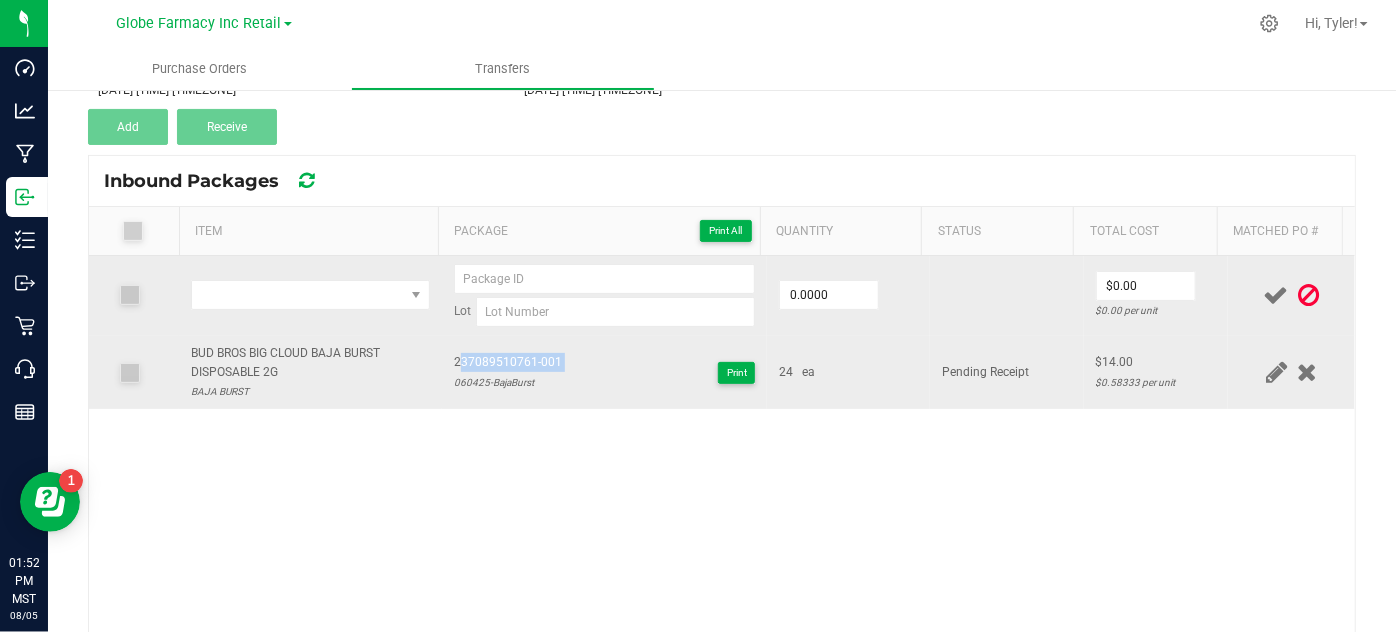 click on "237089510761-001" at bounding box center (508, 362) 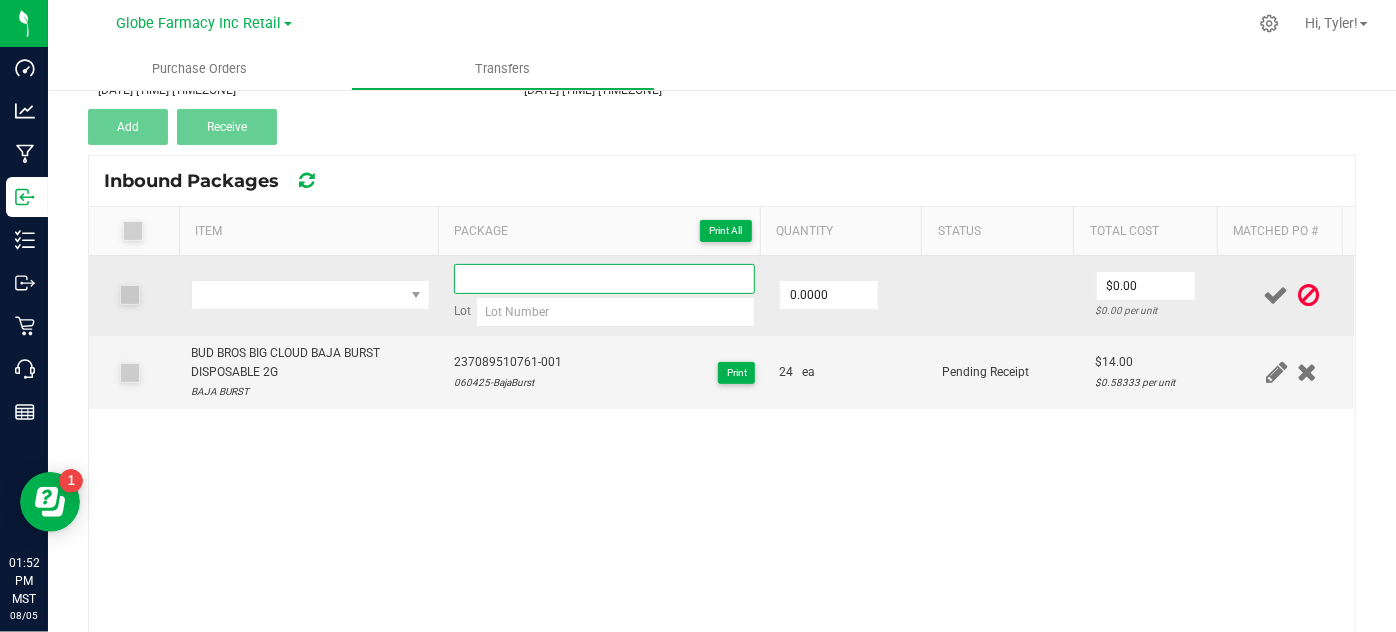 click at bounding box center [605, 279] 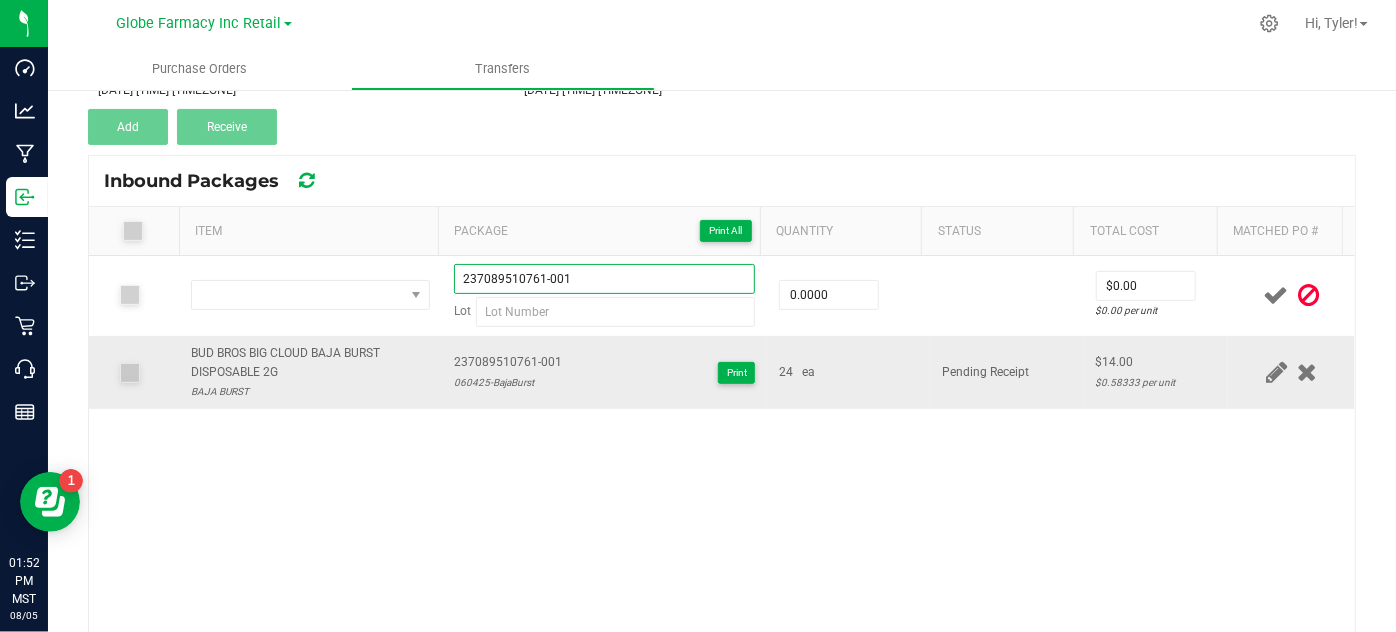 type on "237089510761-001" 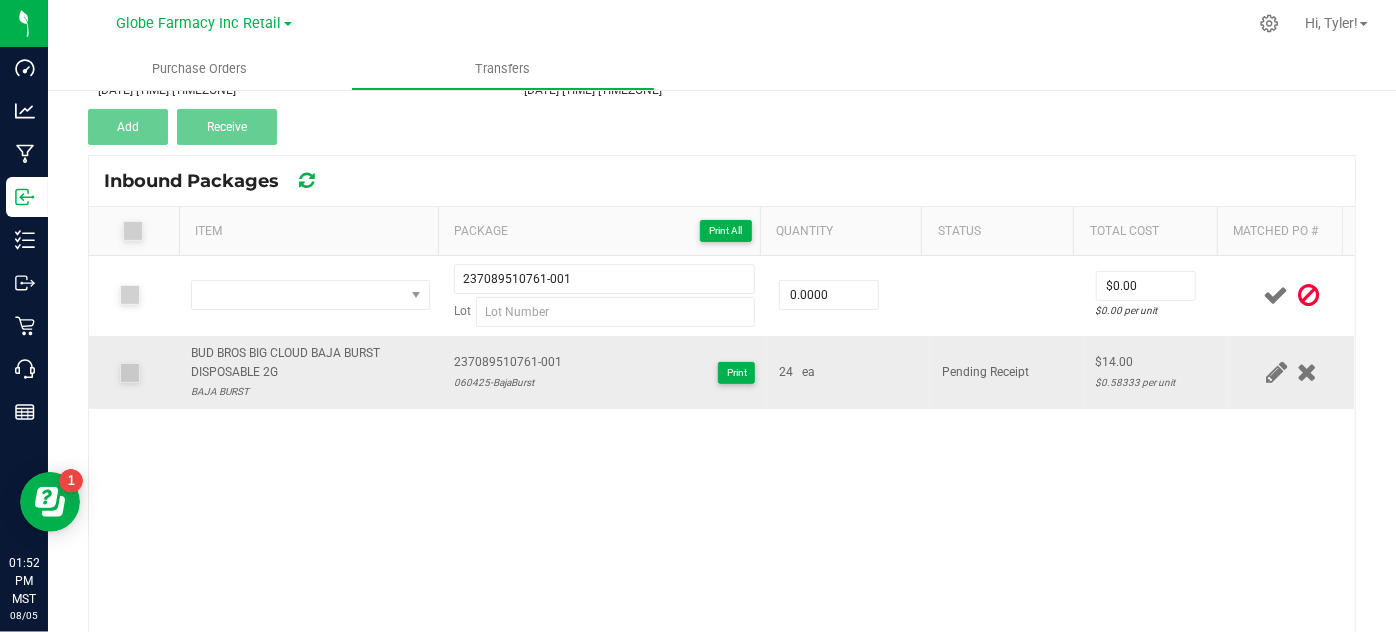 click on "060425-BajaBurst" at bounding box center (508, 382) 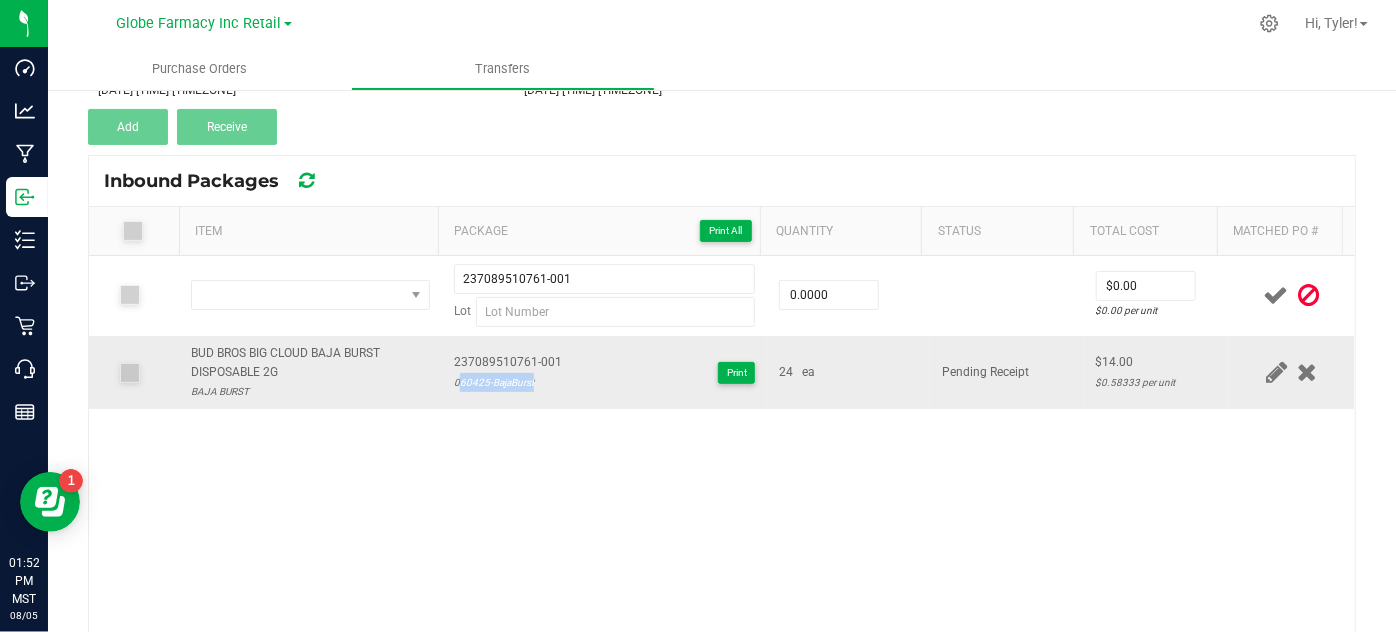 click on "060425-BajaBurst" at bounding box center (508, 382) 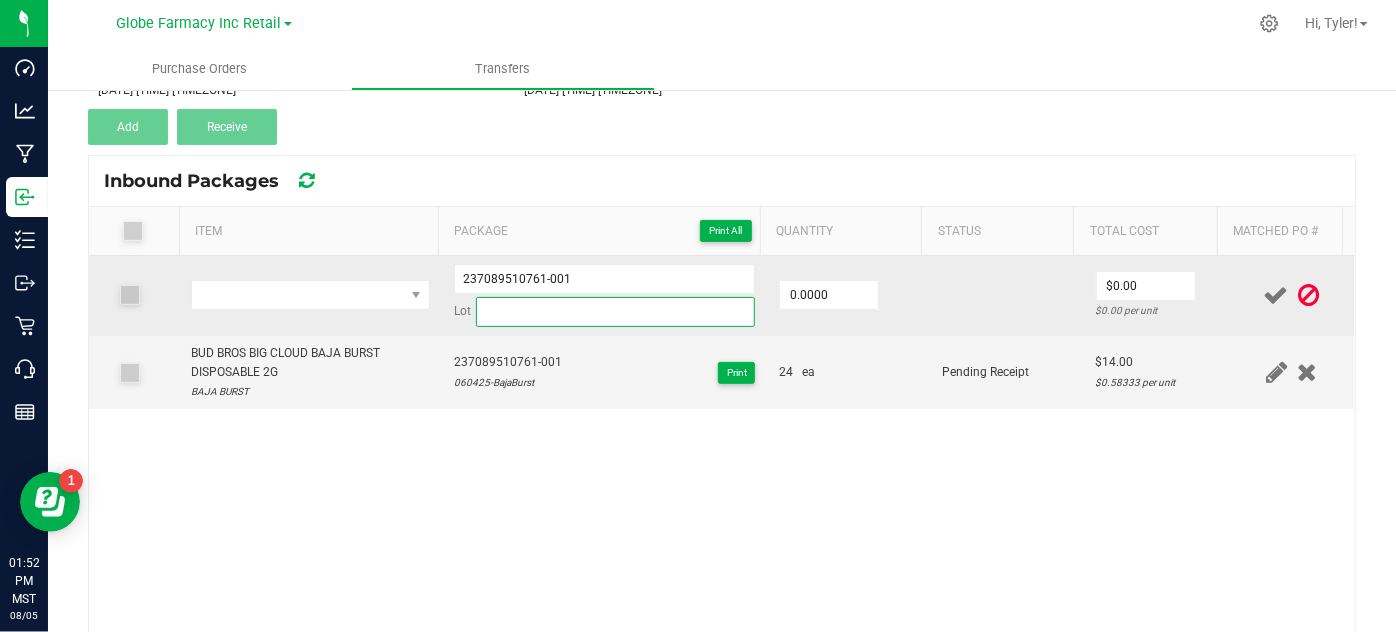 click at bounding box center [616, 312] 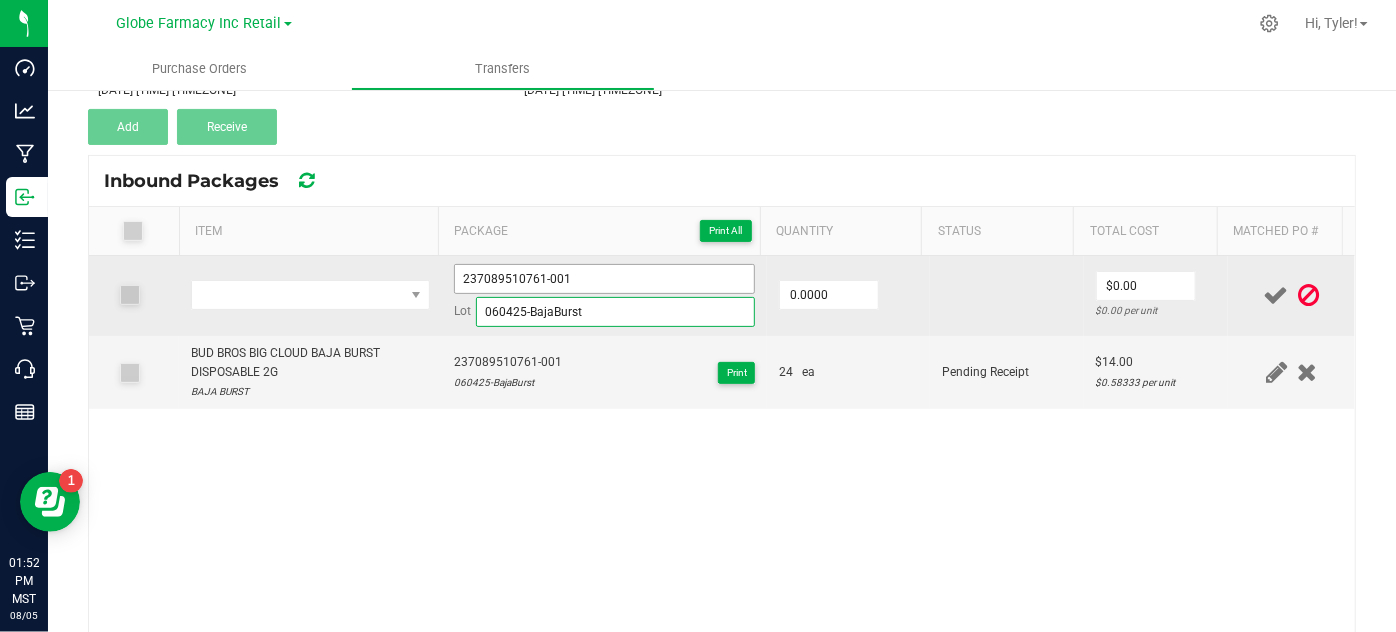 type on "060425-BajaBurst" 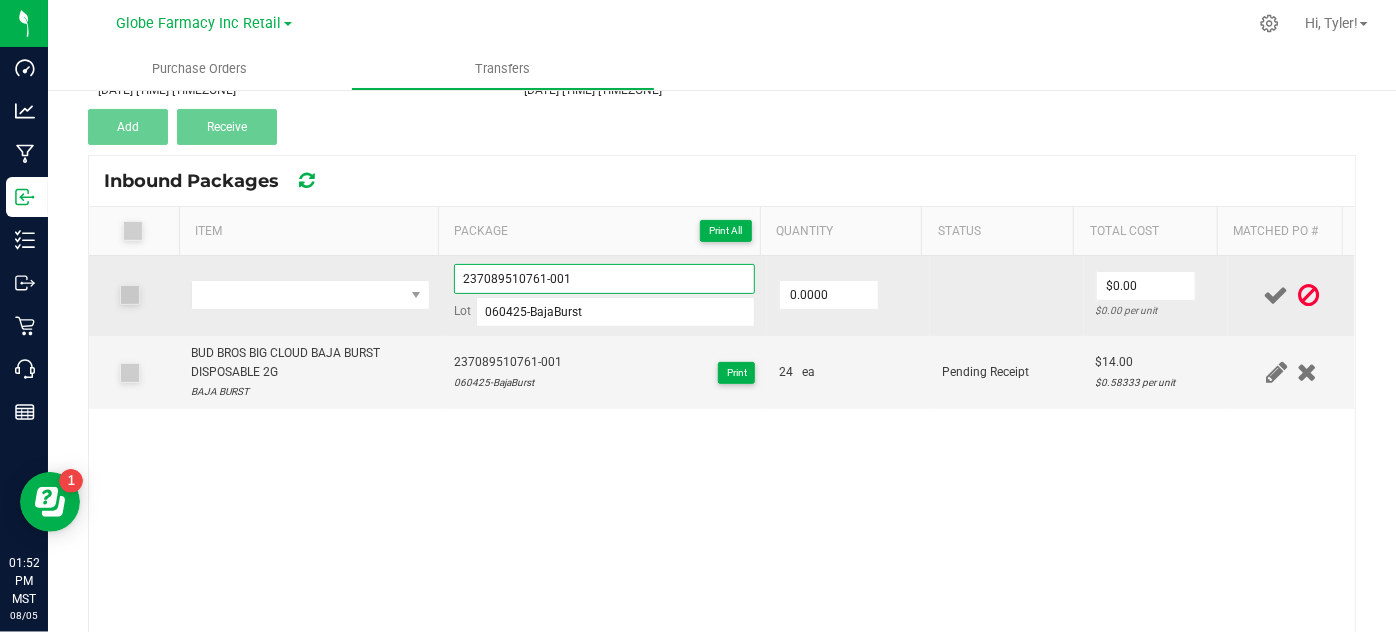 click on "237089510761-001" at bounding box center [605, 279] 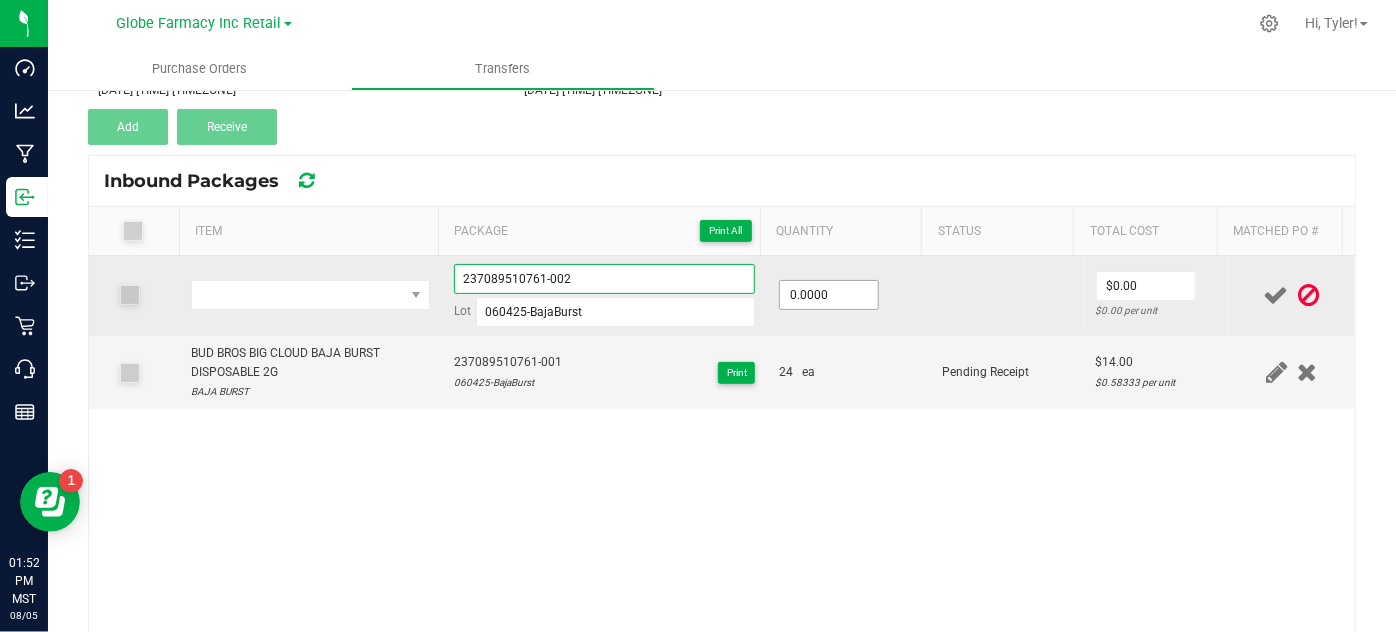 type on "237089510761-002" 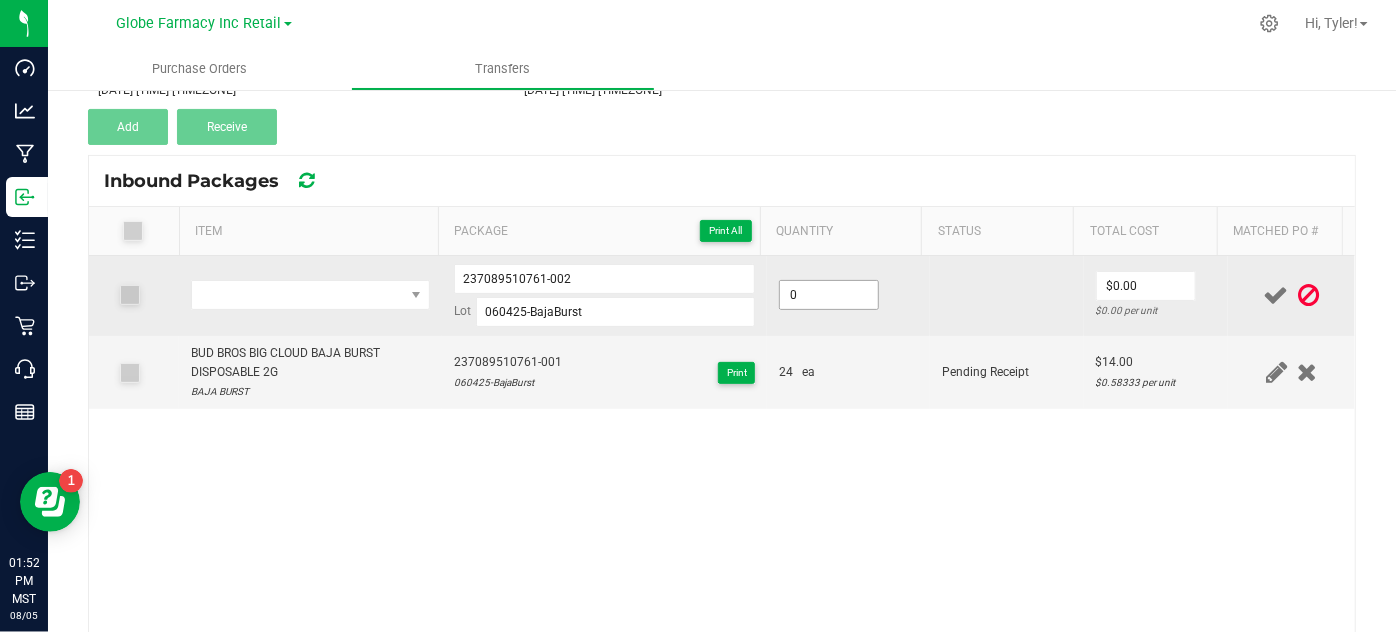 click on "0" at bounding box center [829, 295] 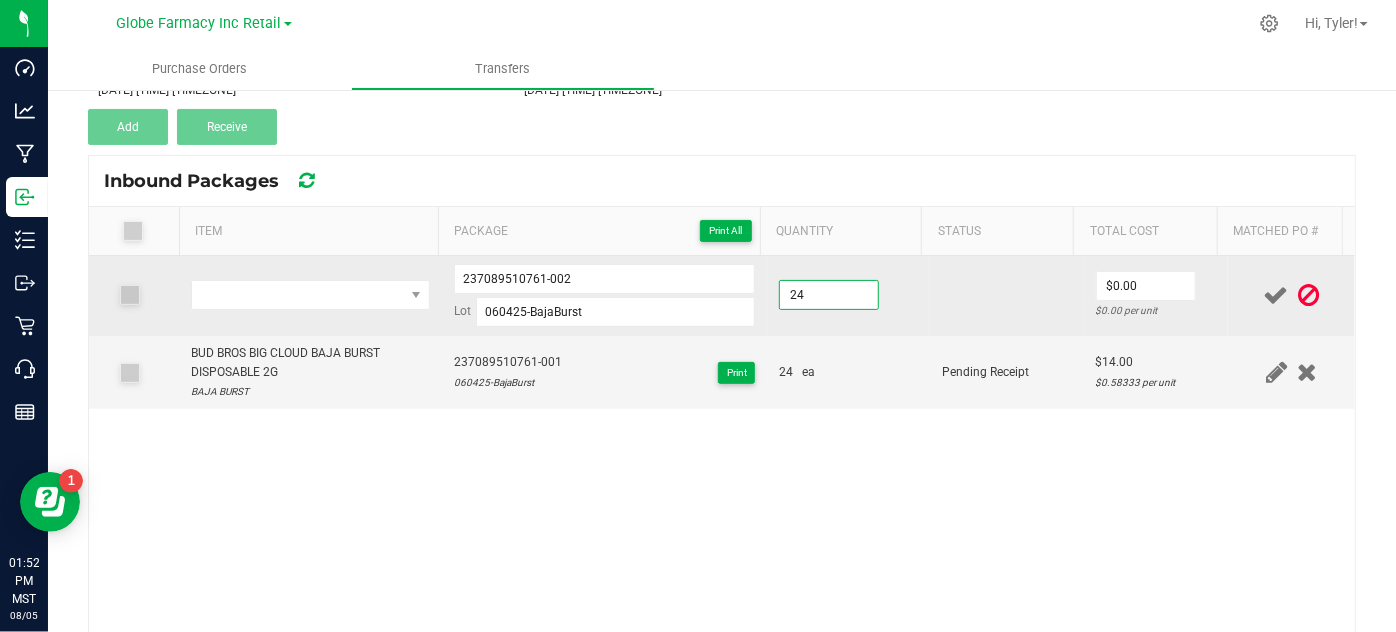 type on "24.0000" 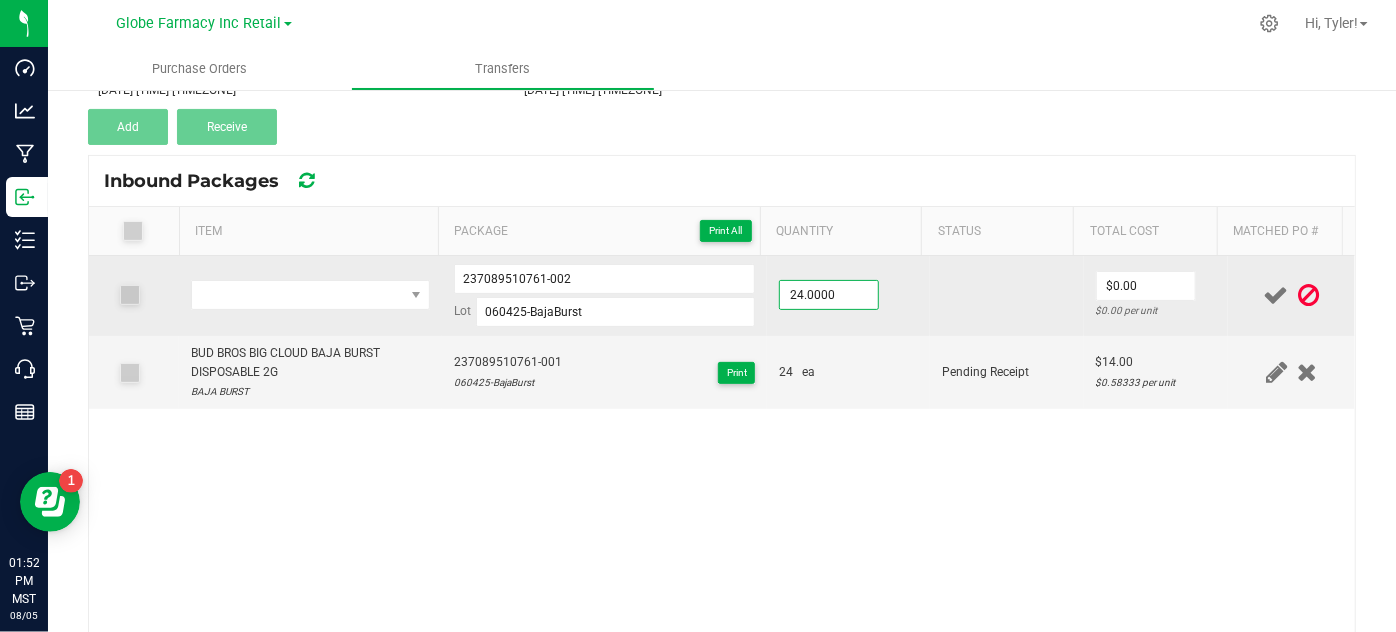click on "24.0000" at bounding box center (848, 296) 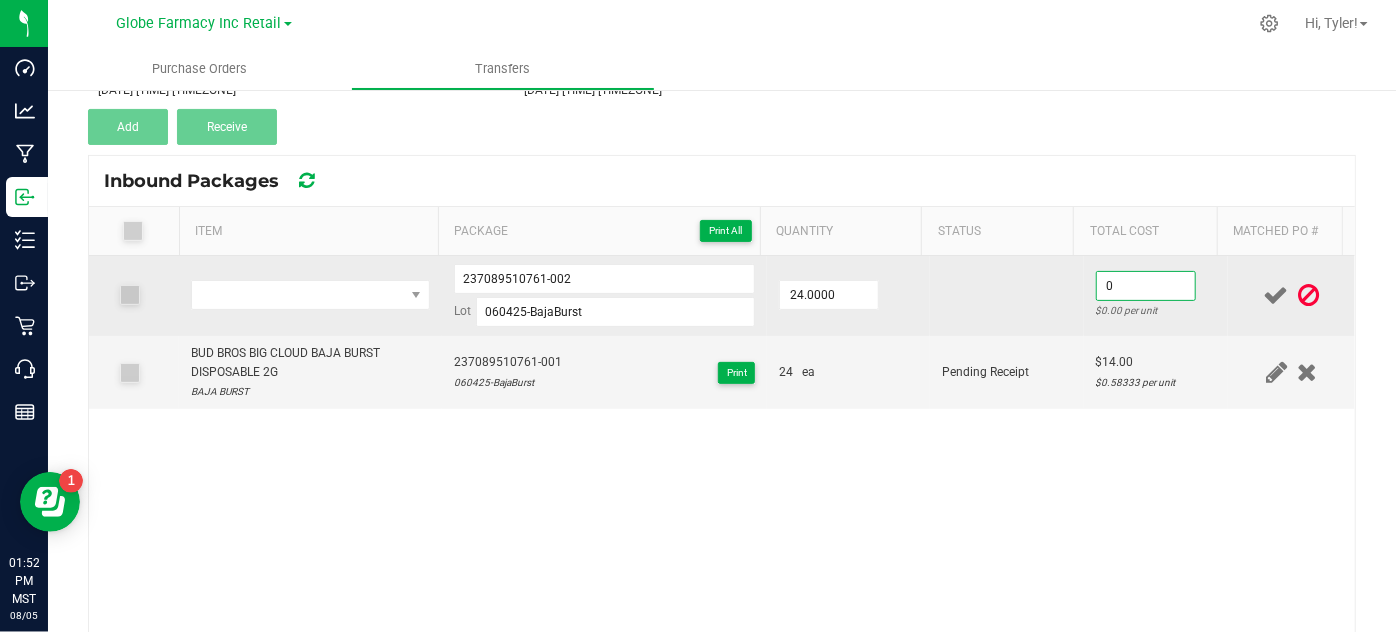 click on "0" at bounding box center [1146, 286] 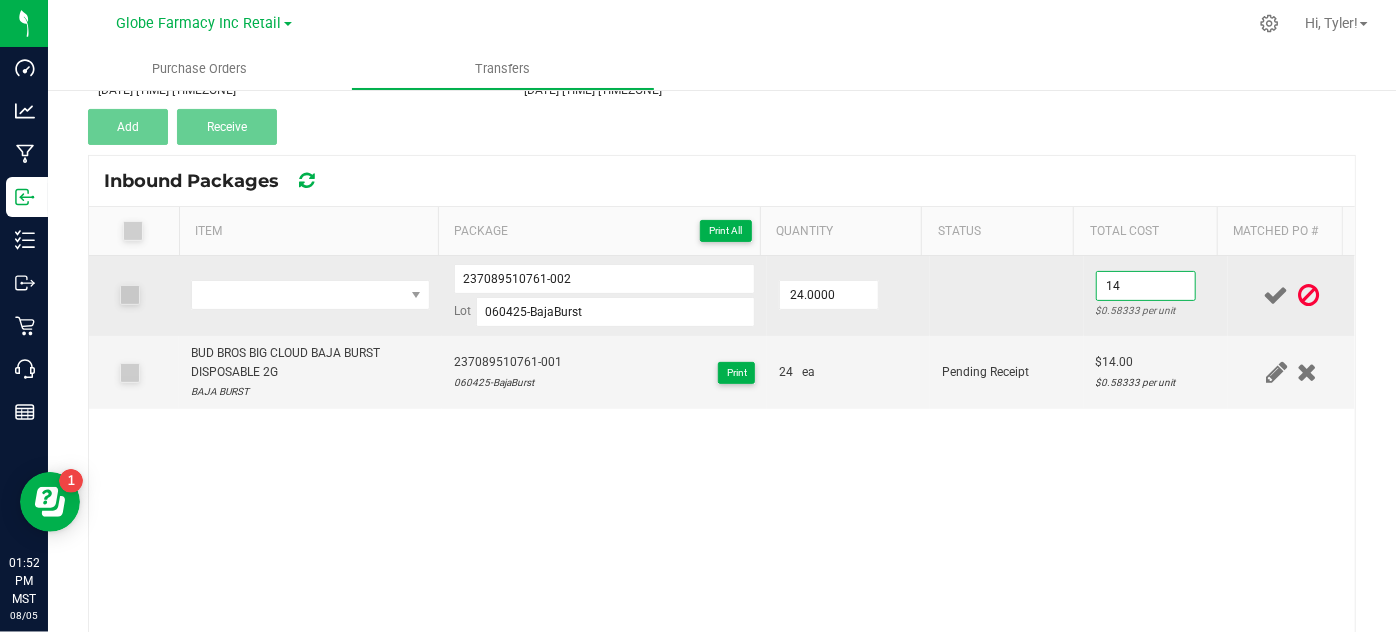 type on "$14.00" 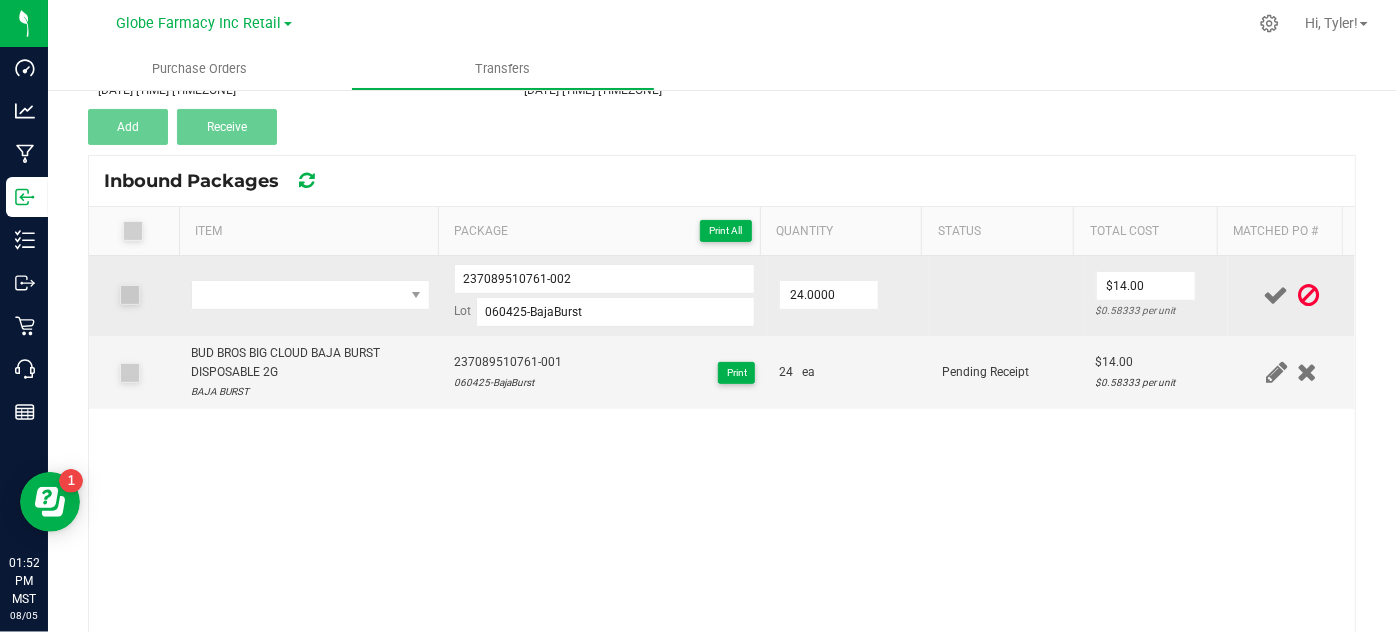 click at bounding box center [1007, 296] 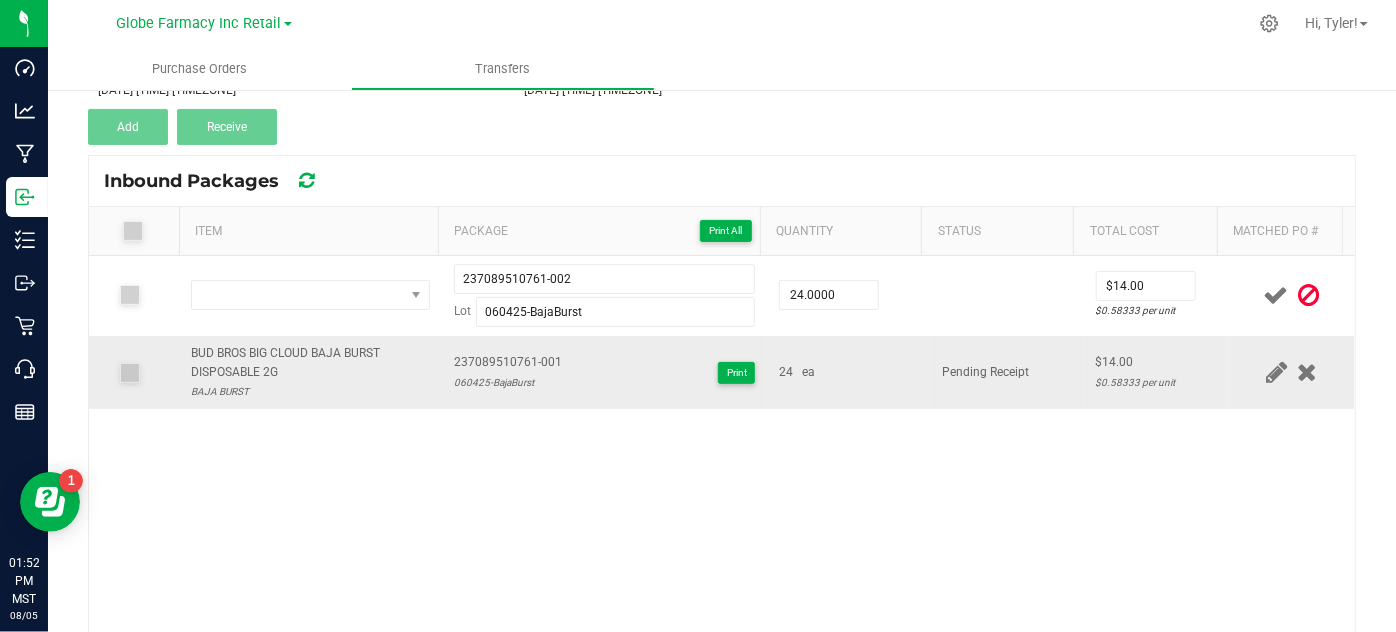 click on "BUD BROS BIG CLOUD BAJA BURST DISPOSABLE 2G" at bounding box center [310, 363] 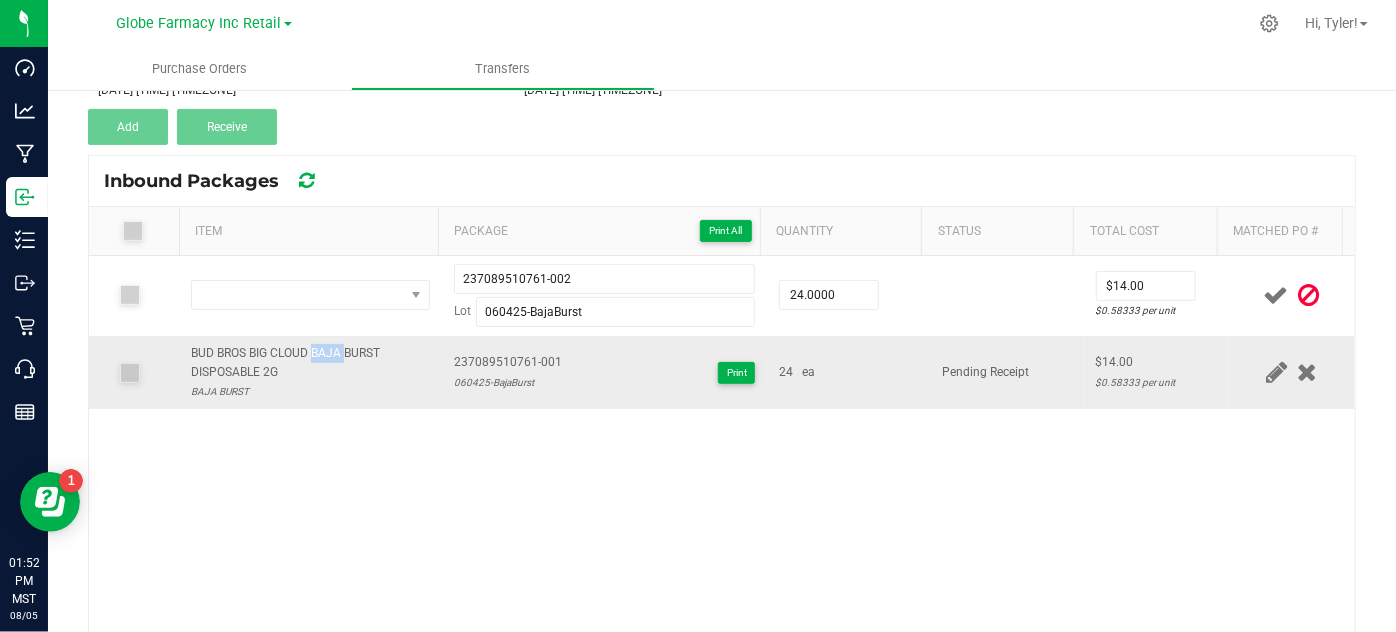click on "BUD BROS BIG CLOUD BAJA BURST DISPOSABLE 2G" at bounding box center (310, 363) 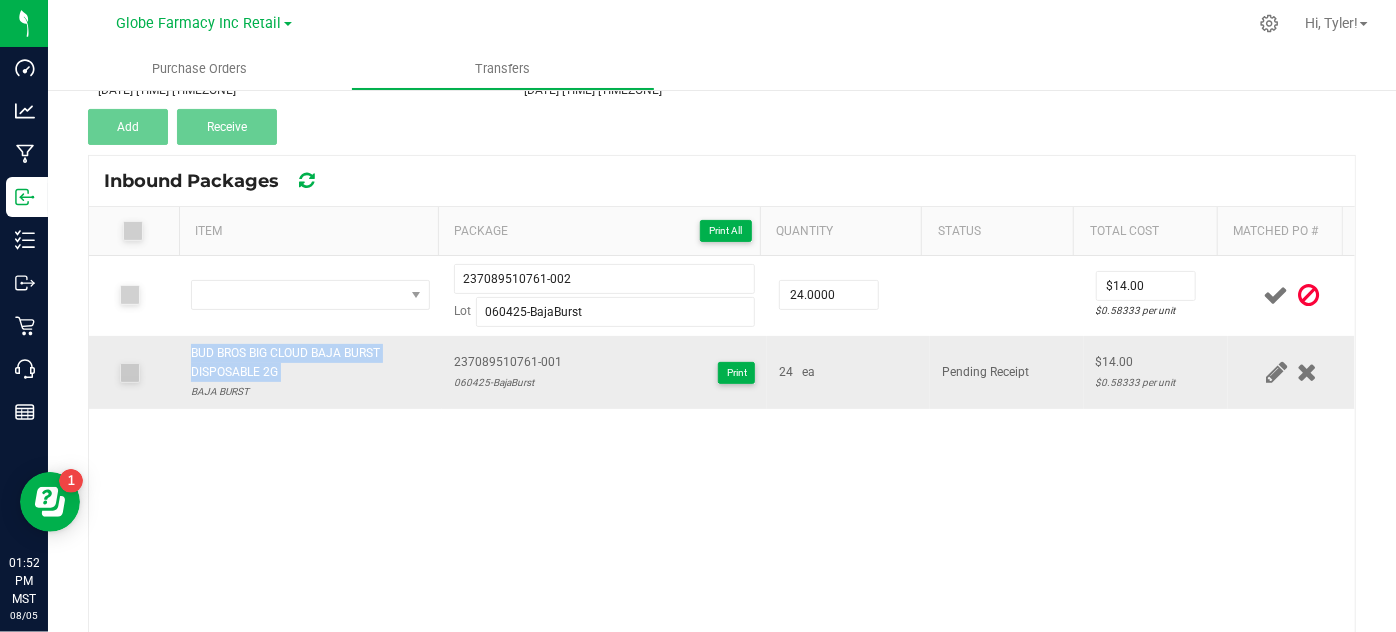 click on "BUD BROS BIG CLOUD BAJA BURST DISPOSABLE 2G" at bounding box center [310, 363] 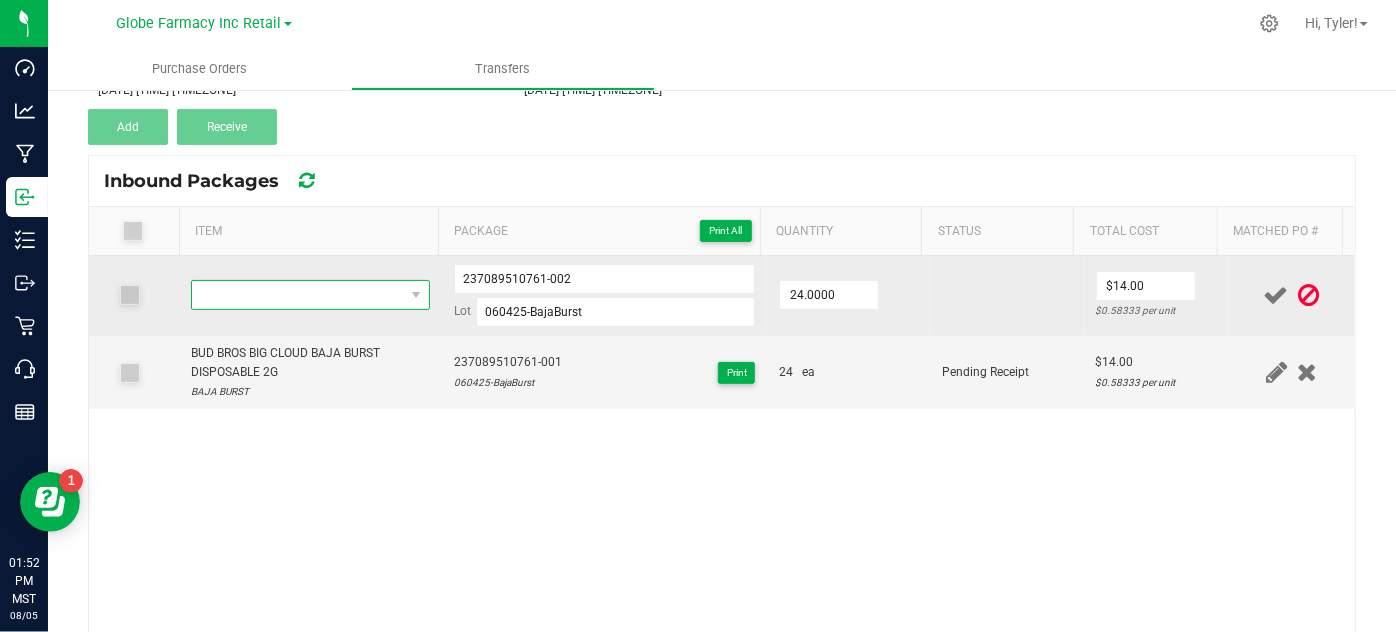 click at bounding box center [297, 295] 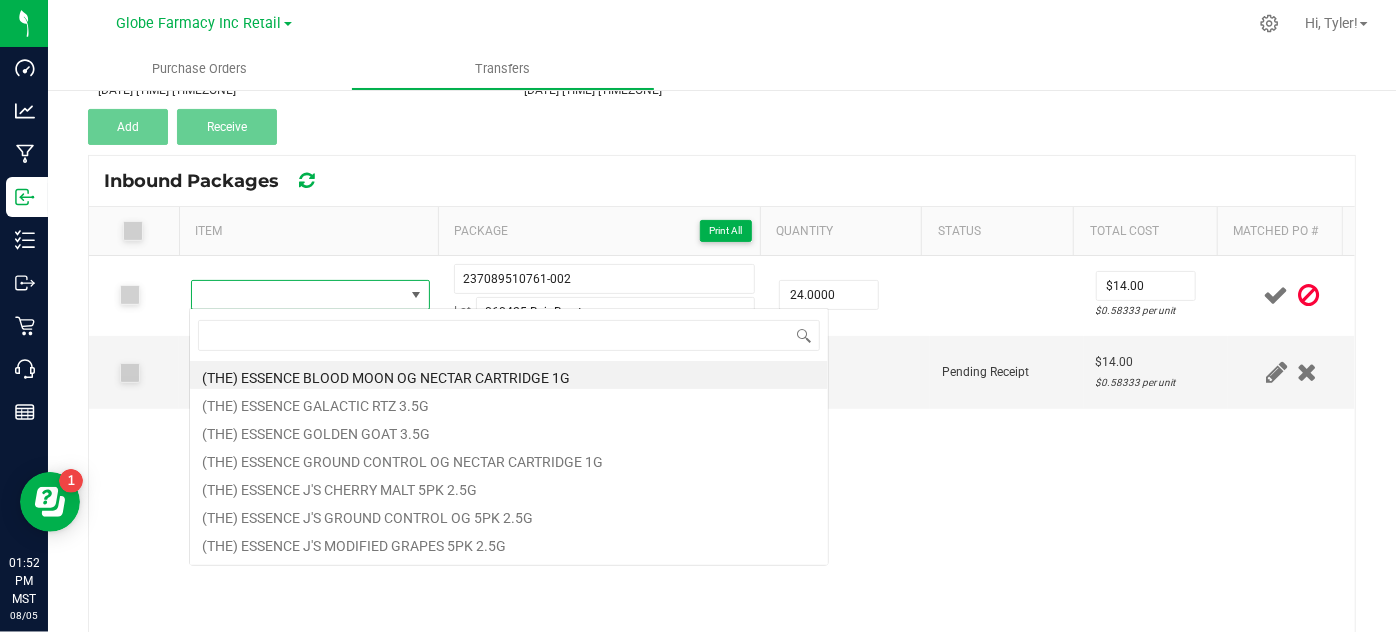 type on "BUD BROS BIG CLOUD BAJA BURST DISPOSABLE 2G" 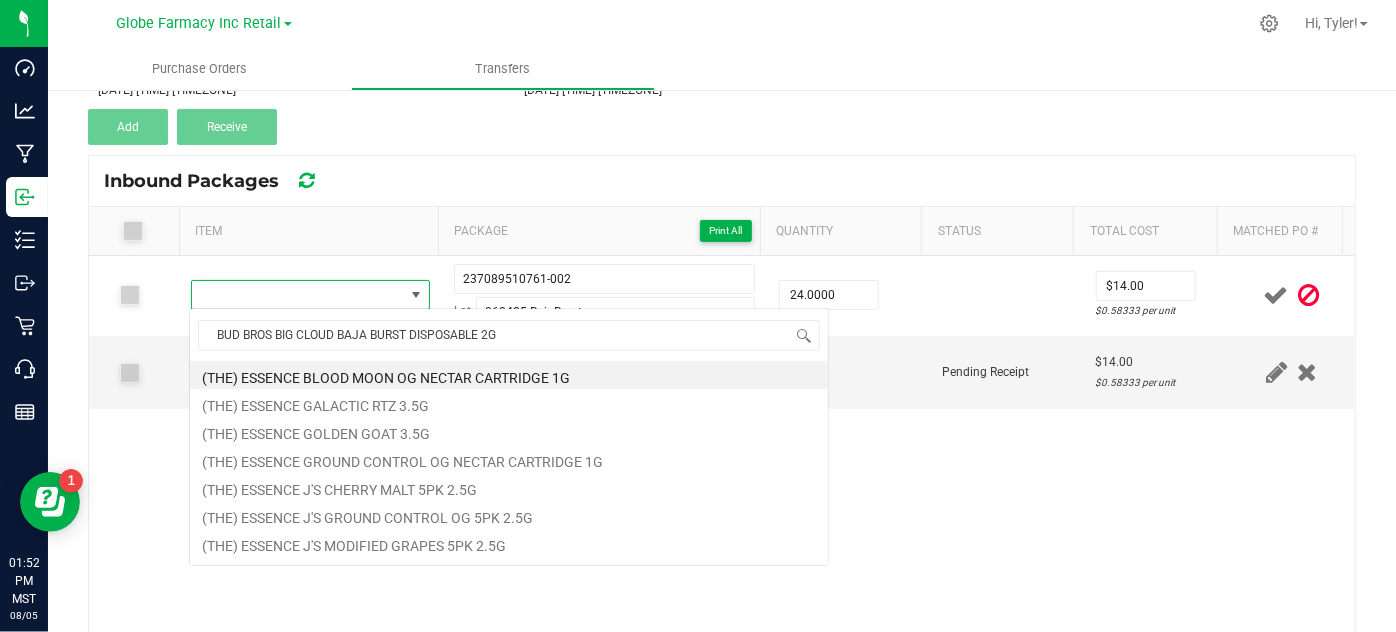scroll, scrollTop: 99970, scrollLeft: 99767, axis: both 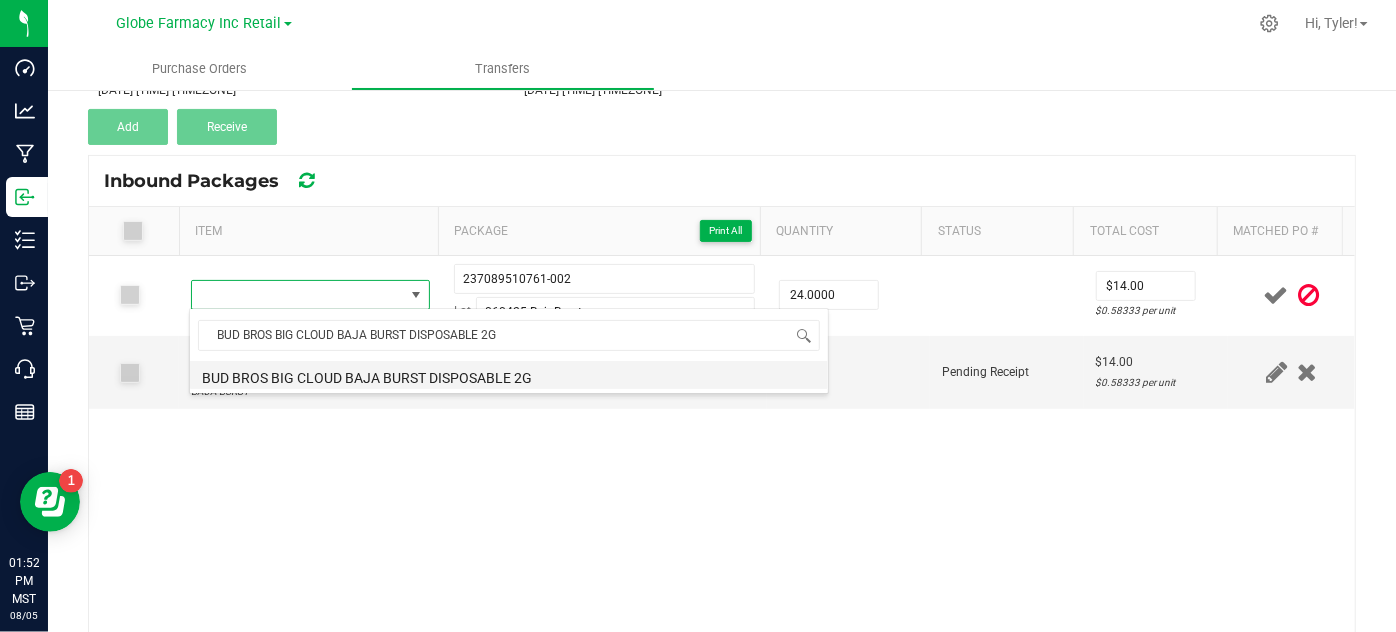 click on "BUD BROS BIG CLOUD BAJA BURST DISPOSABLE 2G" at bounding box center [509, 375] 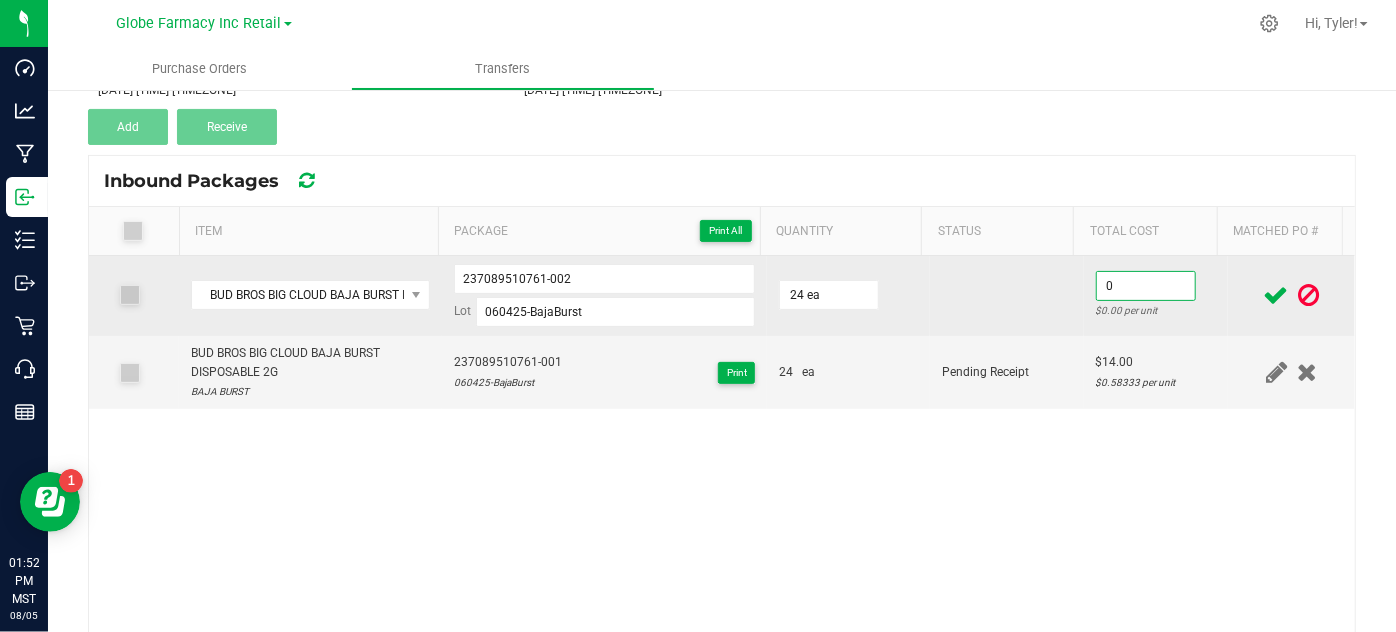 click on "0" at bounding box center (1146, 286) 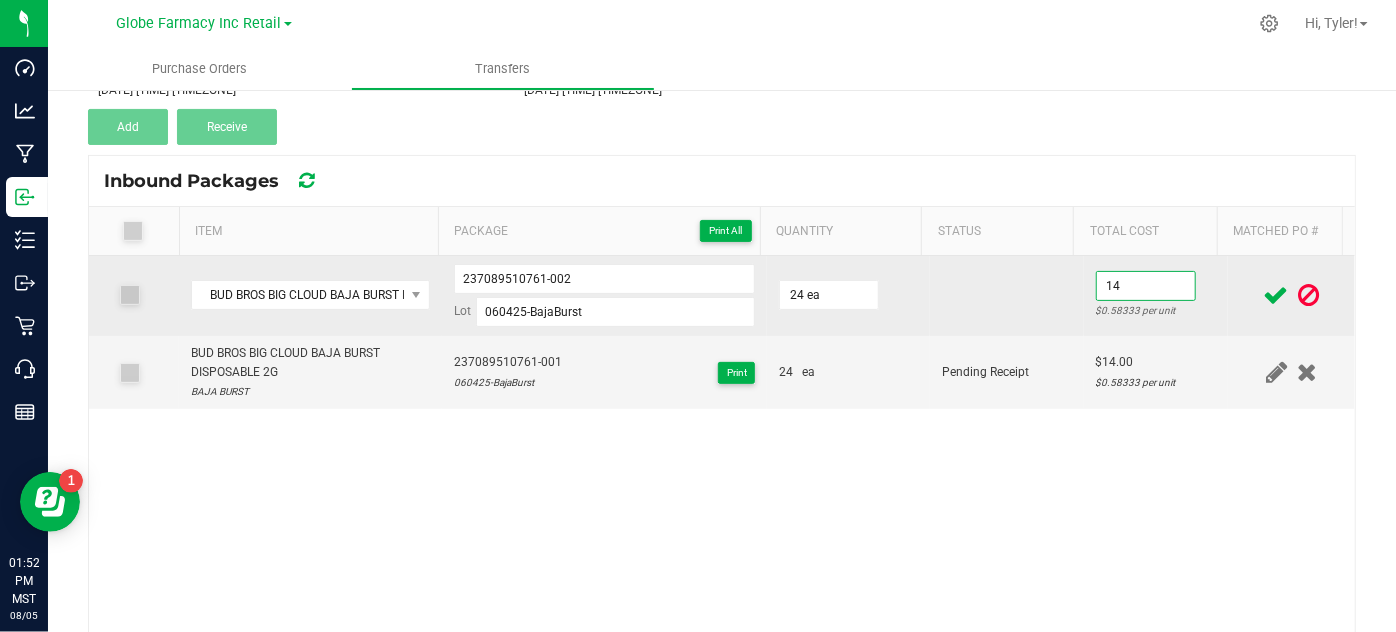 type on "$14.00" 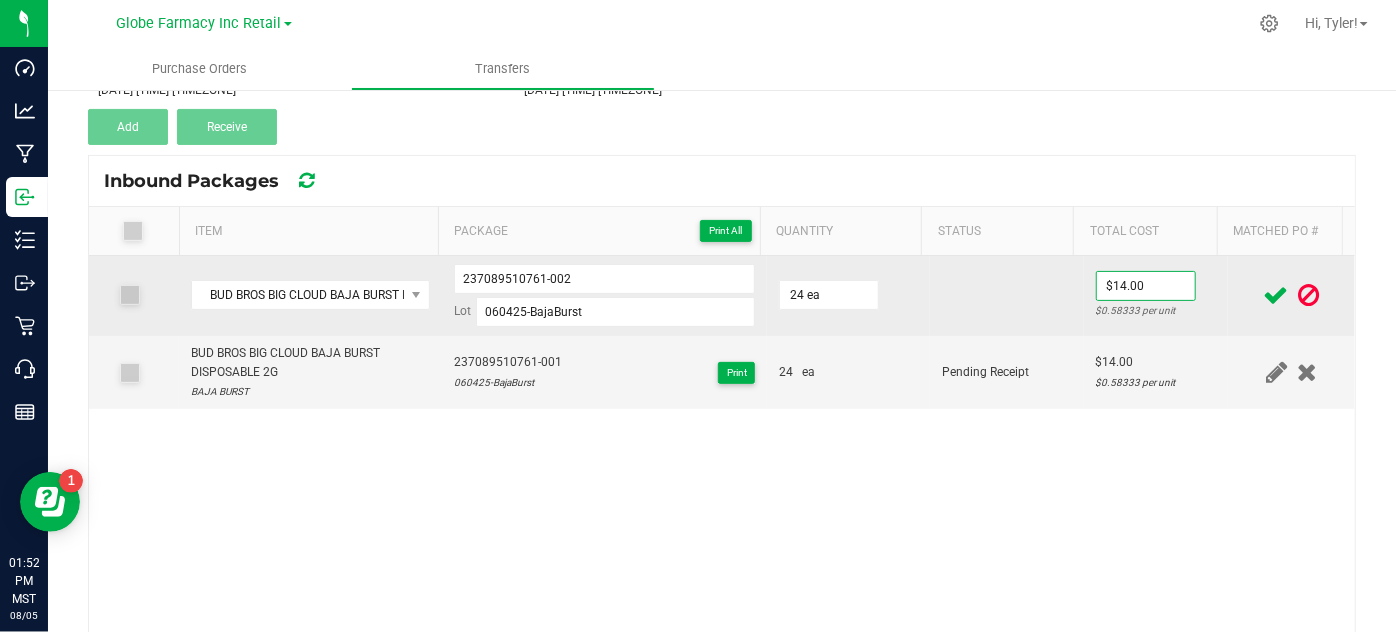 click on "$14.00  $0.58333 per unit" at bounding box center [1156, 296] 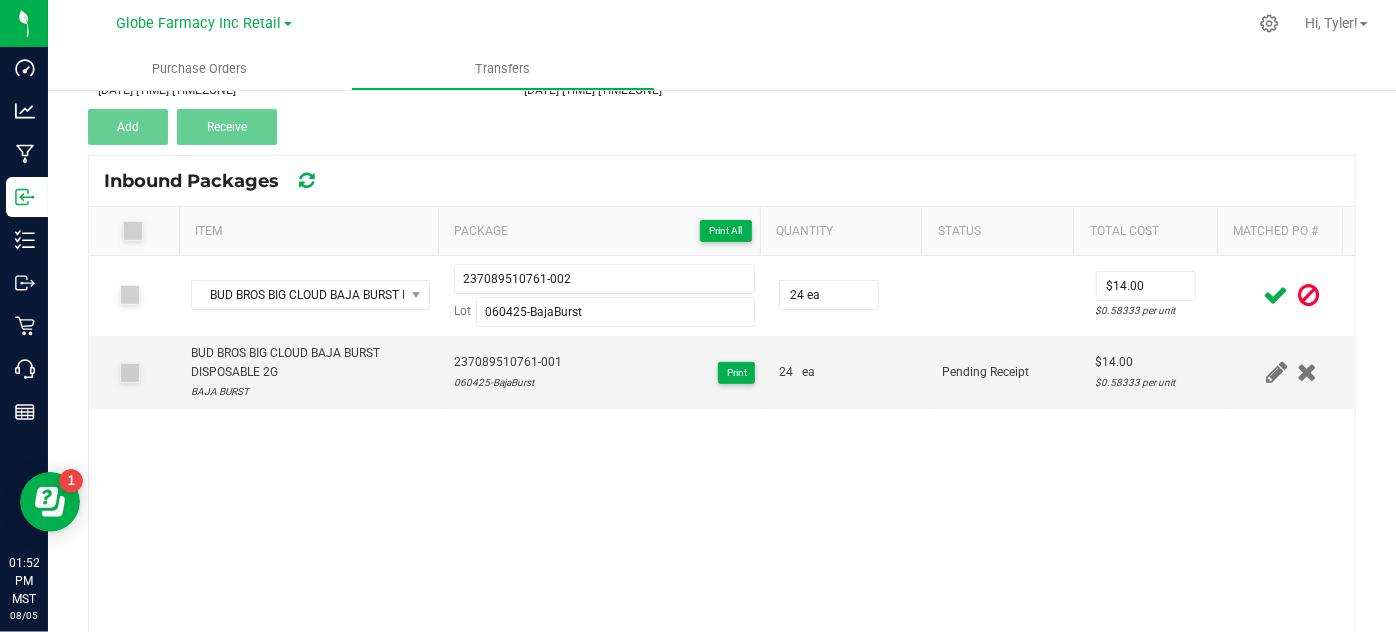 click at bounding box center (1276, 295) 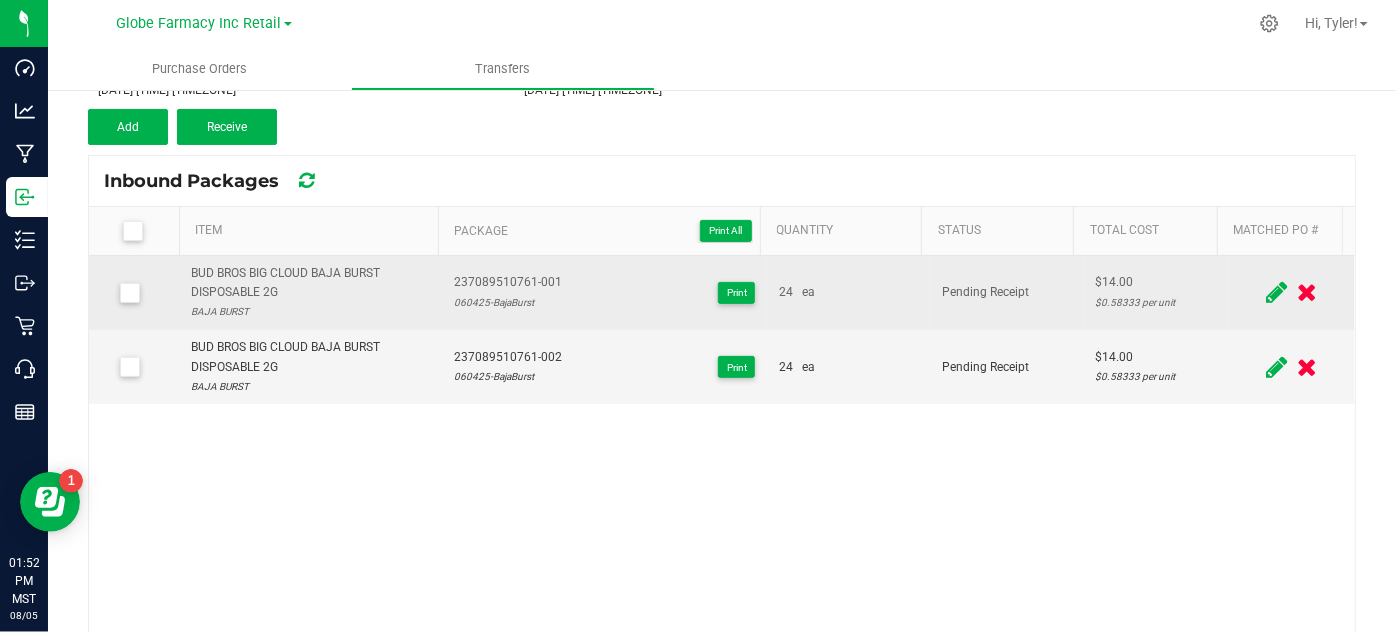 click on "BUD BROS BIG CLOUD BAJA BURST DISPOSABLE 2G" at bounding box center (310, 283) 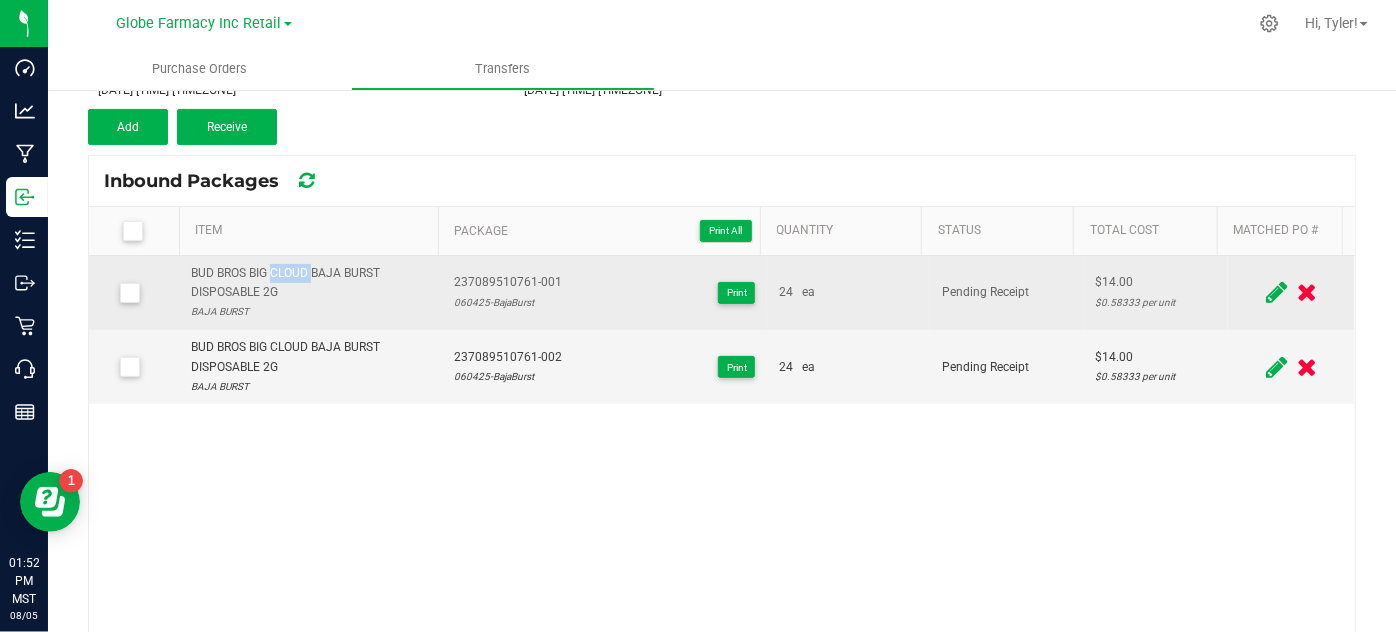 click on "BUD BROS BIG CLOUD BAJA BURST DISPOSABLE 2G" at bounding box center (310, 283) 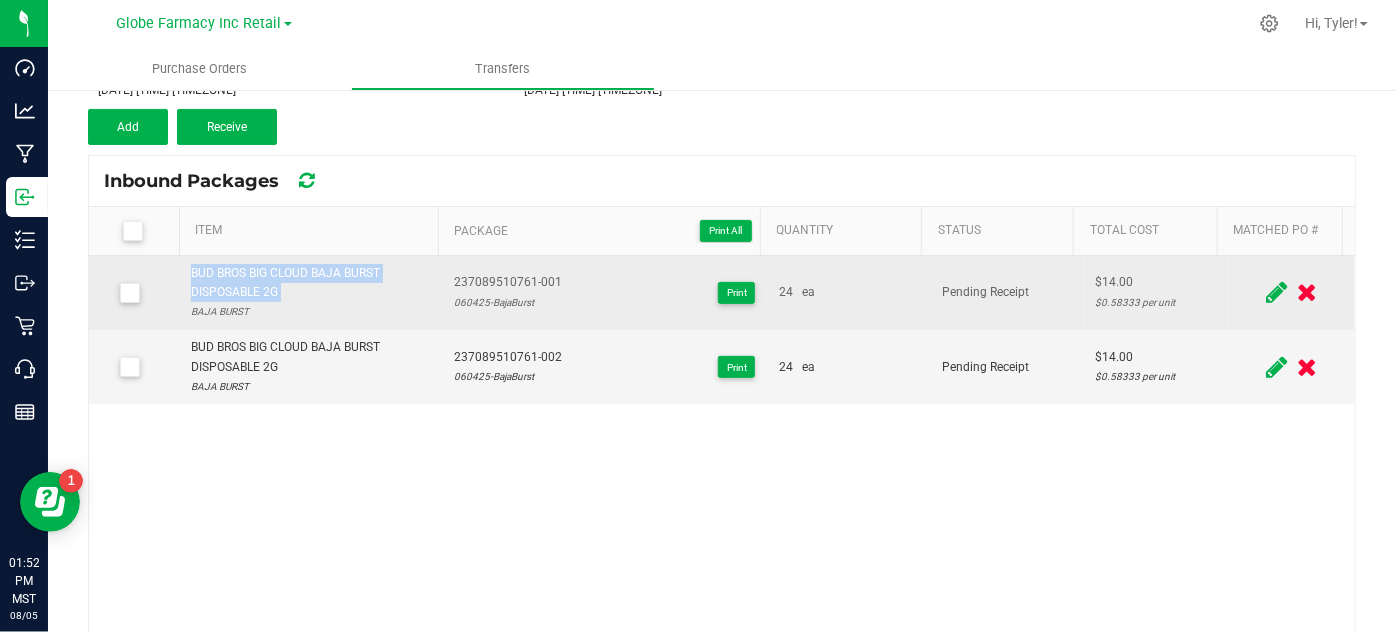 click on "BUD BROS BIG CLOUD BAJA BURST DISPOSABLE 2G" at bounding box center [310, 283] 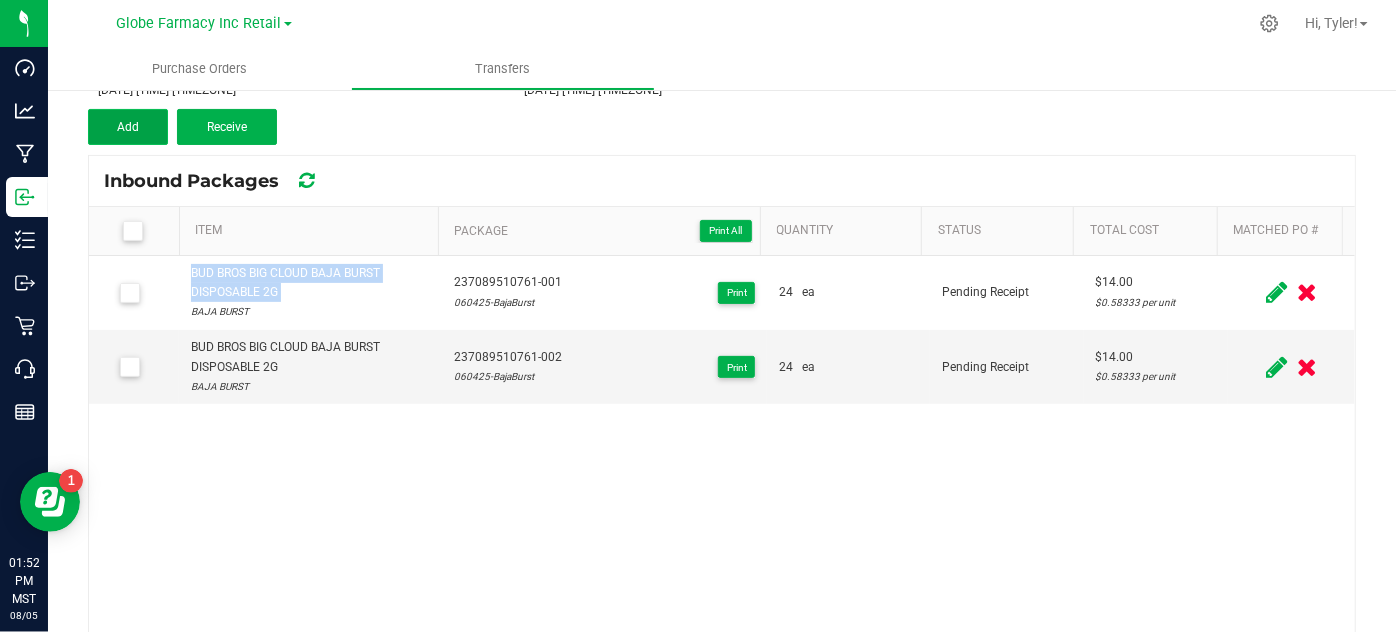 drag, startPoint x: 124, startPoint y: 128, endPoint x: 229, endPoint y: 240, distance: 153.52199 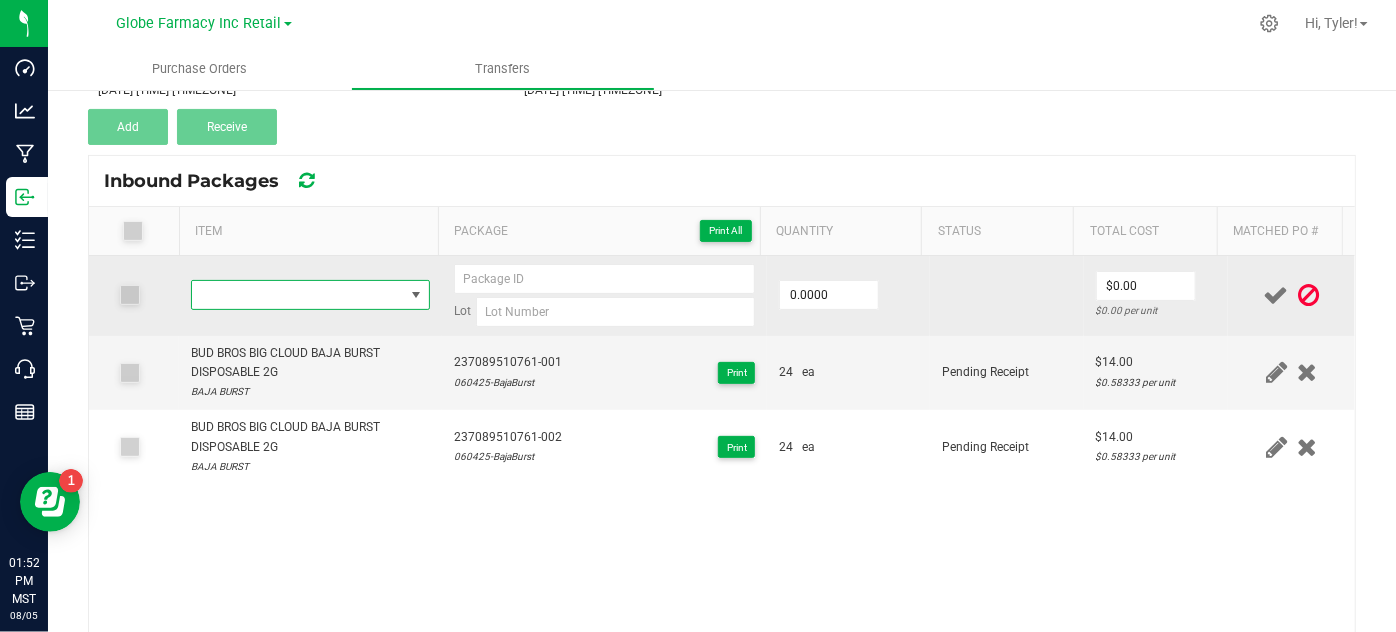 click at bounding box center [297, 295] 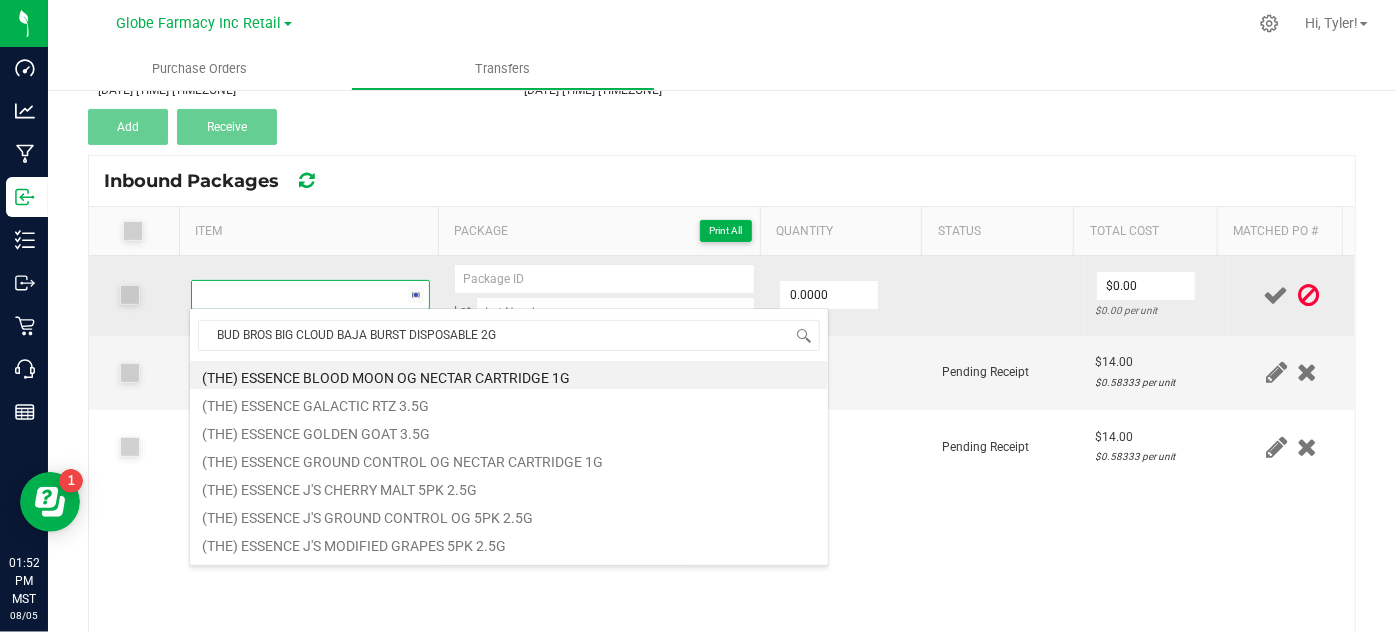 scroll, scrollTop: 99970, scrollLeft: 99767, axis: both 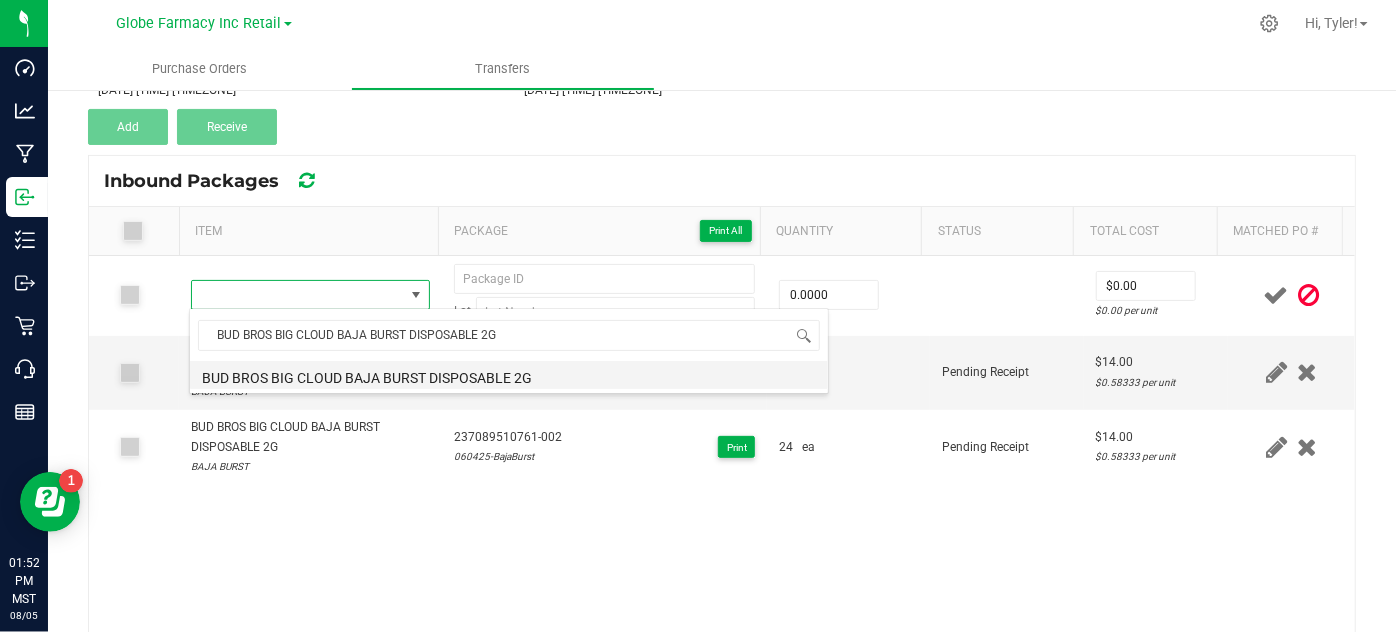 click on "BUD BROS BIG CLOUD BAJA BURST DISPOSABLE 2G" at bounding box center [509, 375] 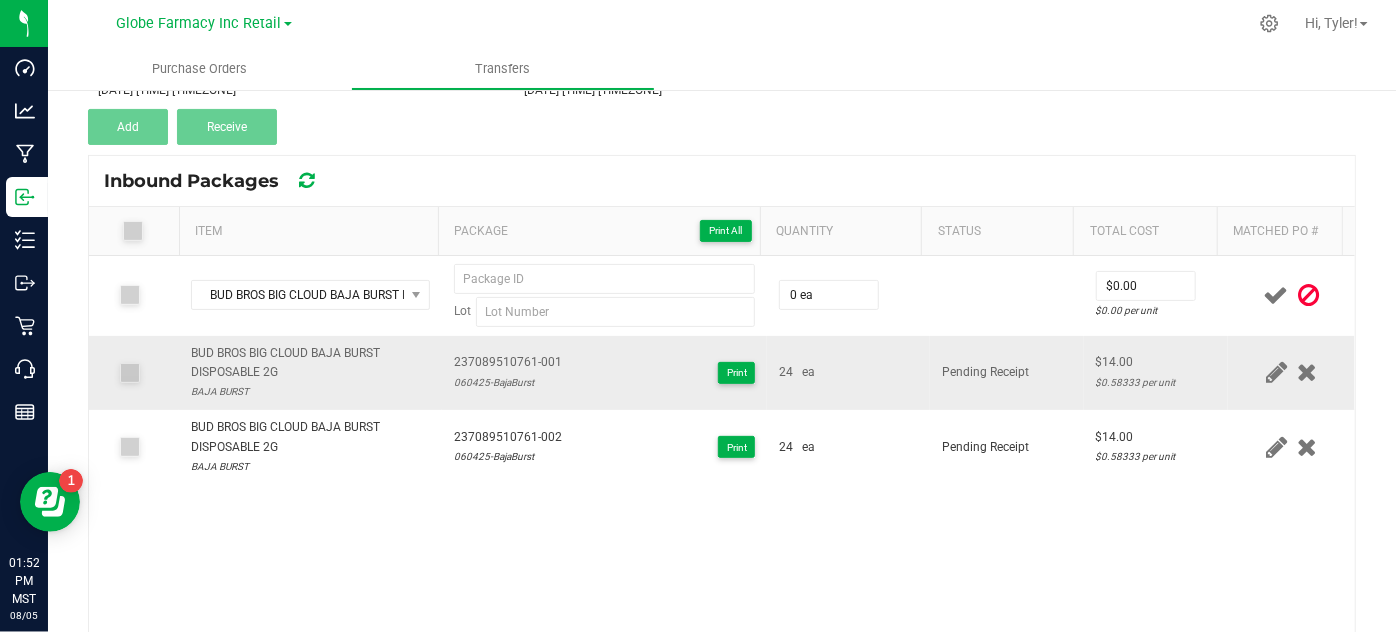 click on "237089510761-001" at bounding box center [508, 362] 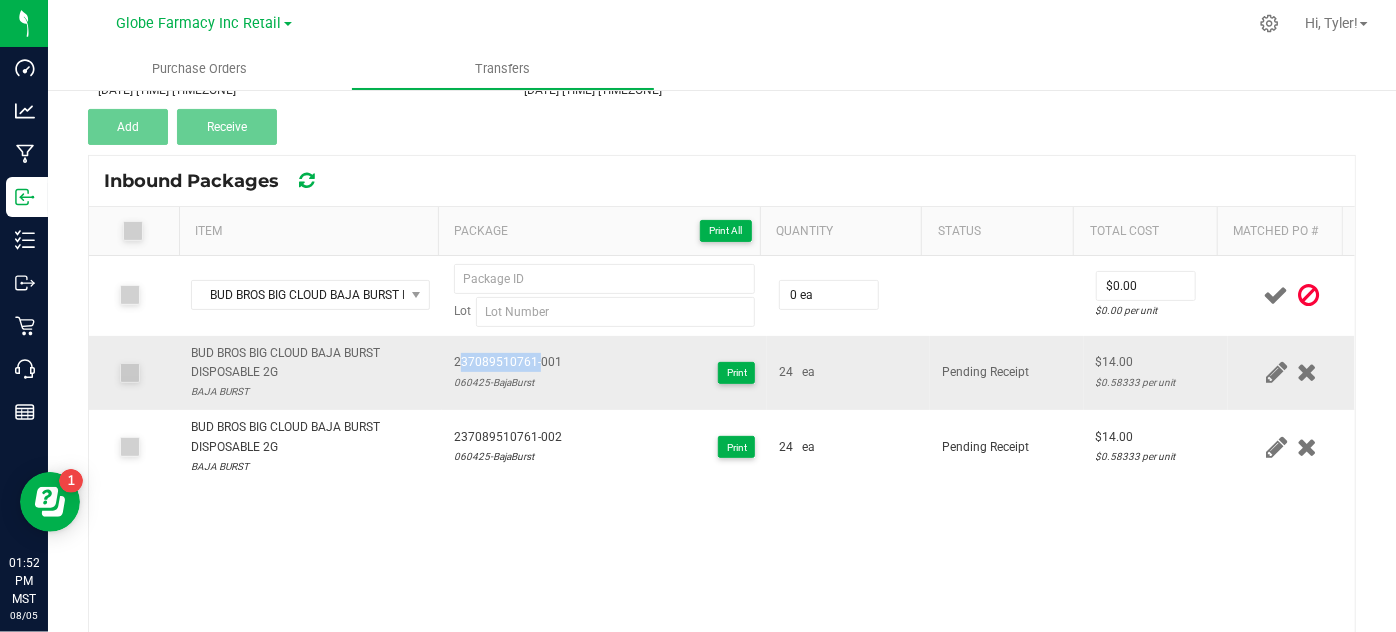 click on "237089510761-001" at bounding box center [508, 362] 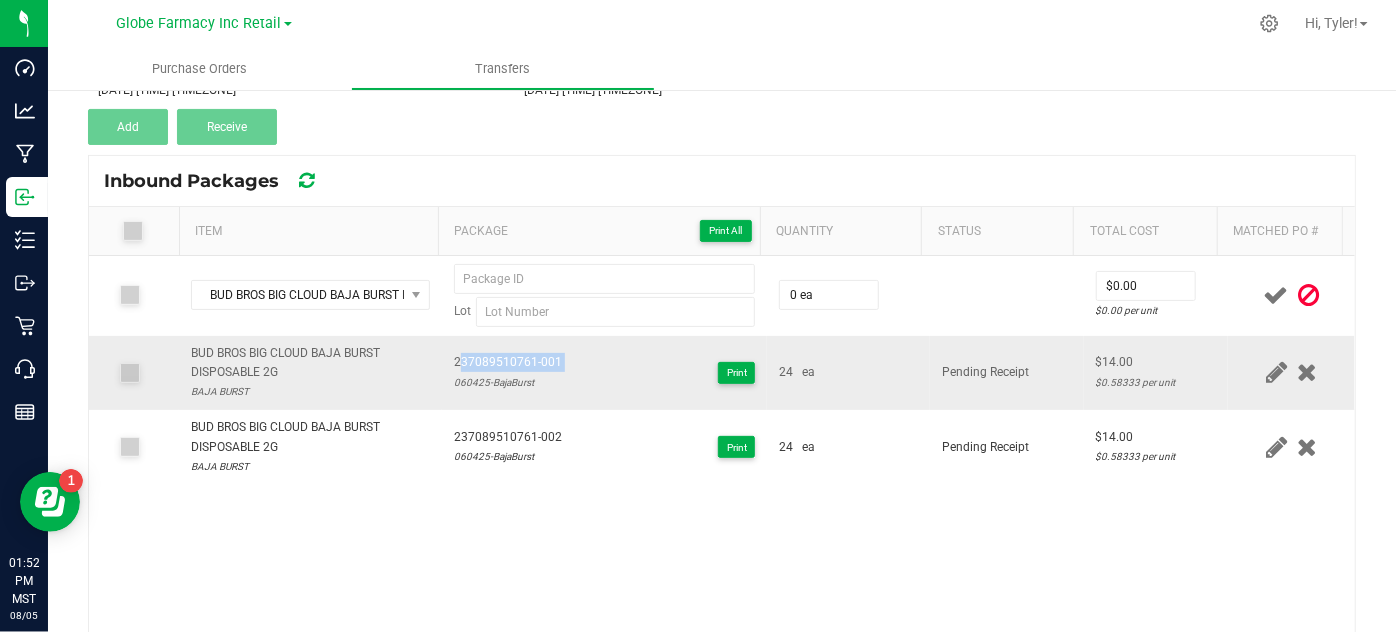 click on "237089510761-001" at bounding box center [508, 362] 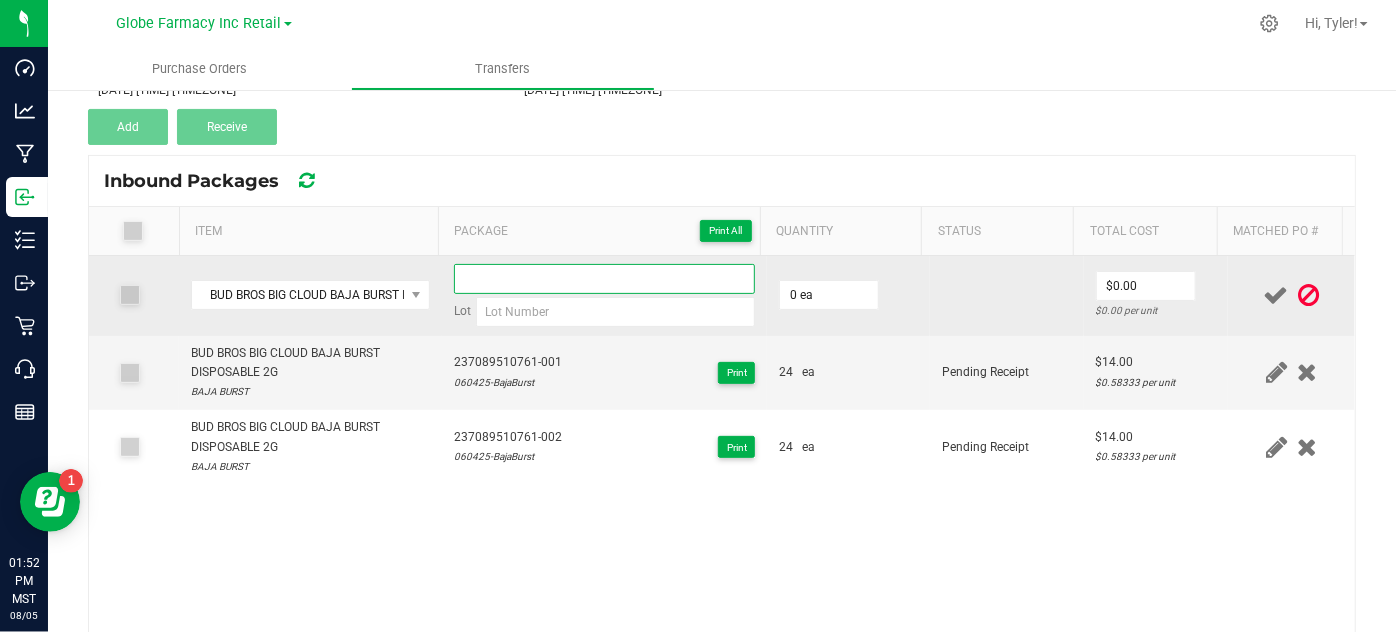 click at bounding box center [605, 279] 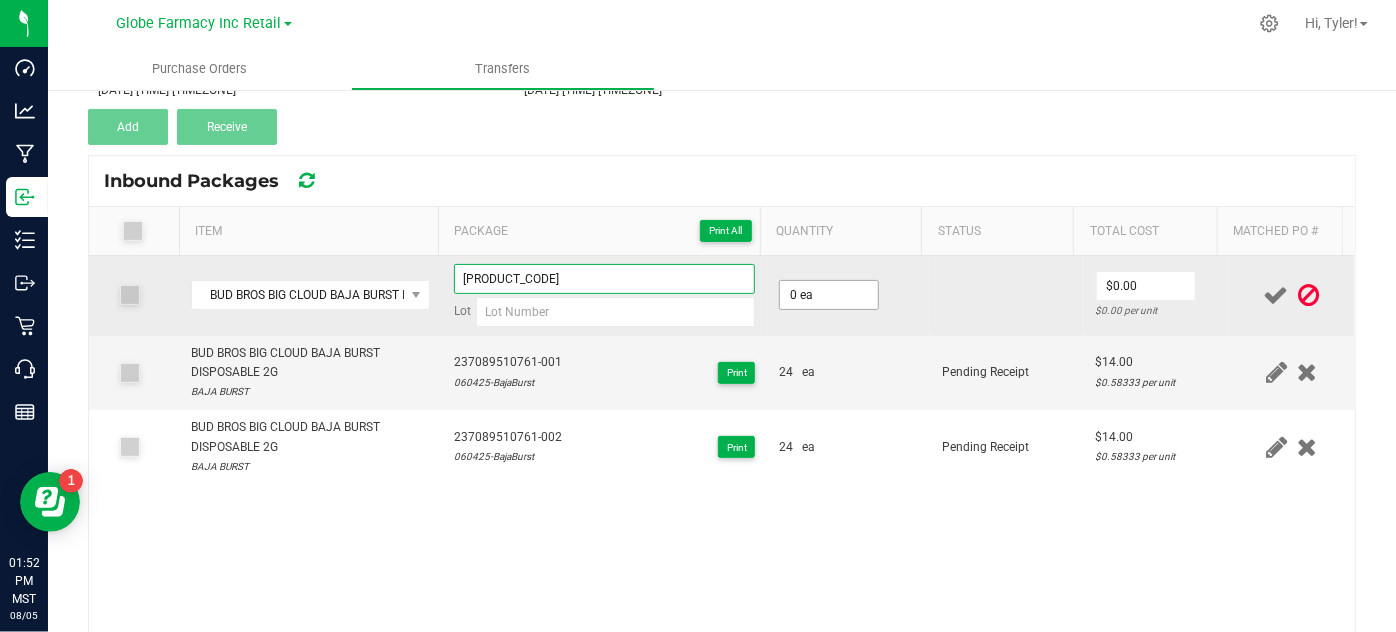 type on "[PRODUCT_CODE]" 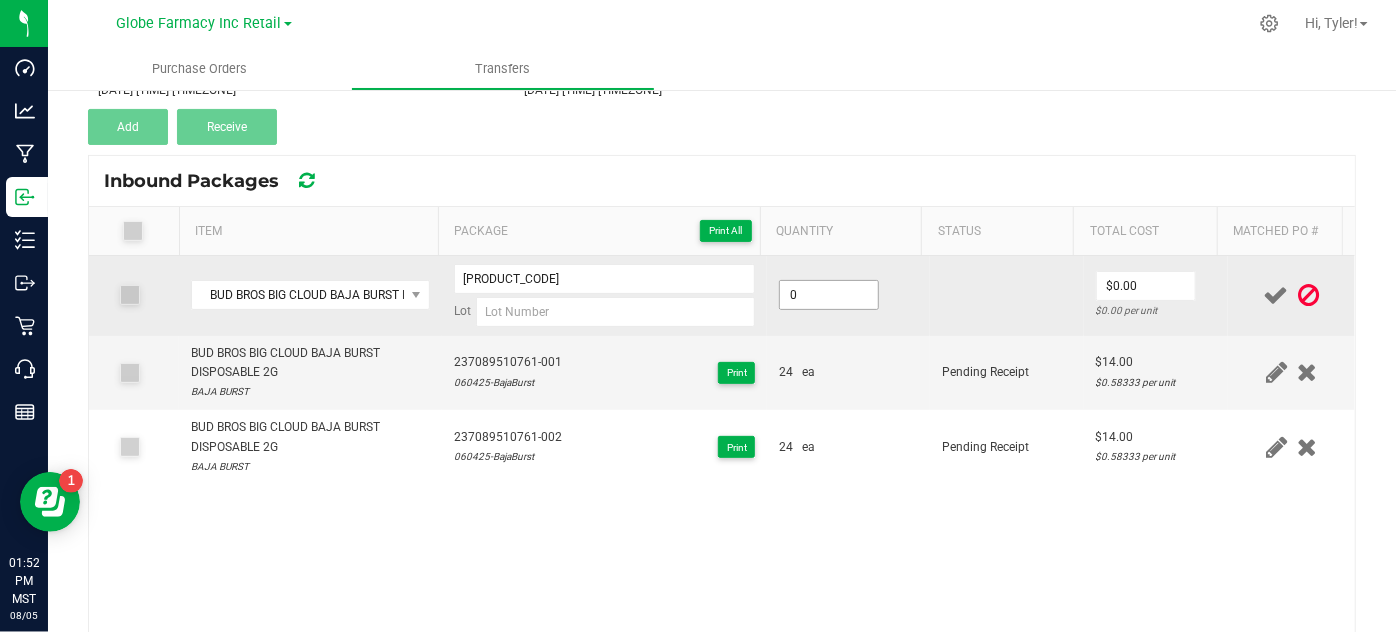 click on "0" at bounding box center [829, 295] 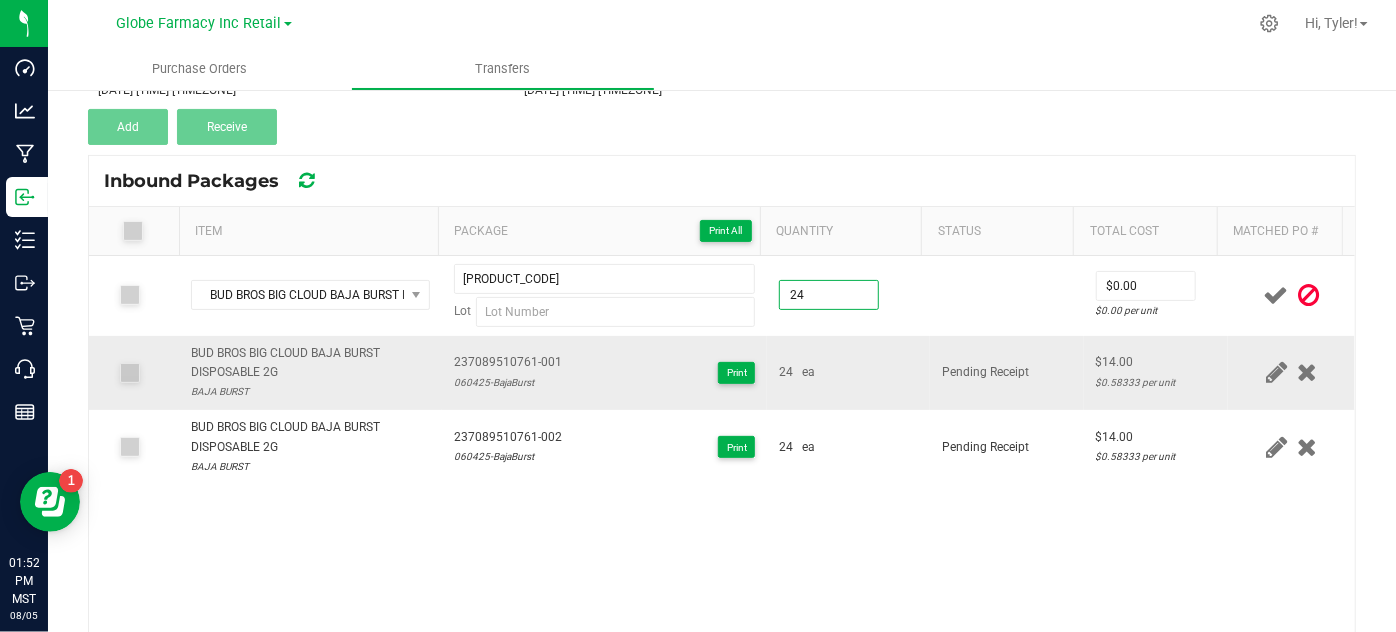 type on "24 ea" 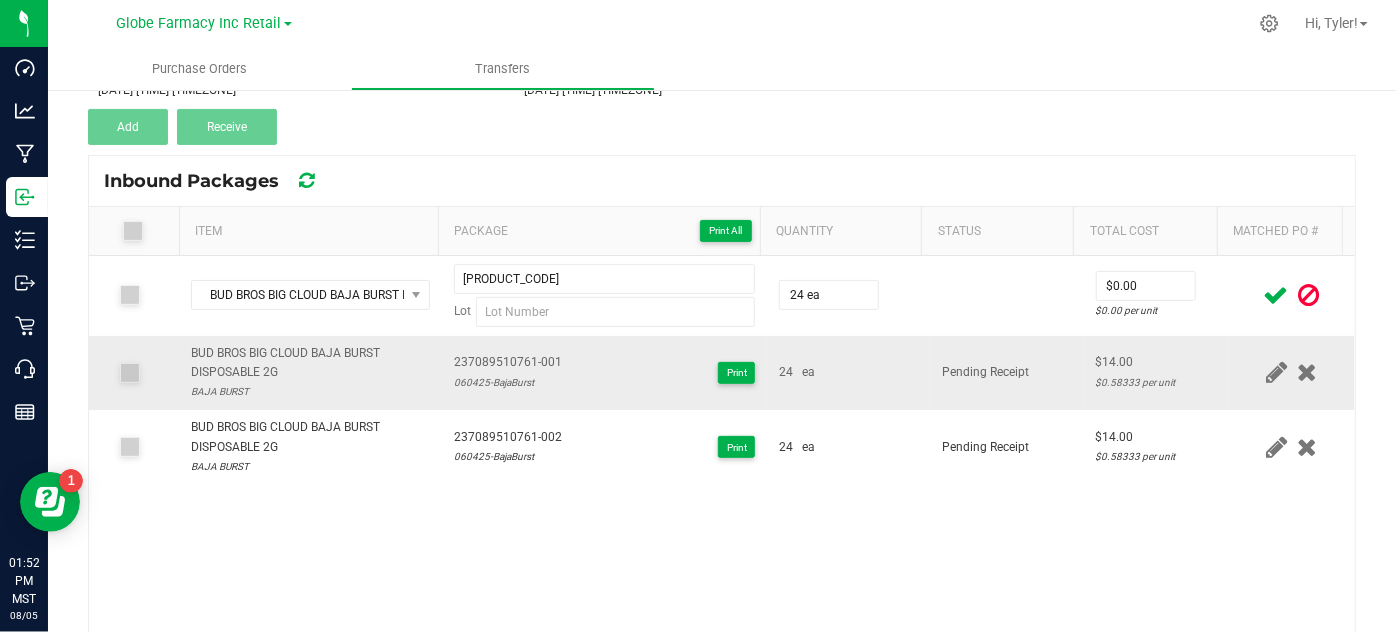 click on "24   ea" at bounding box center (848, 372) 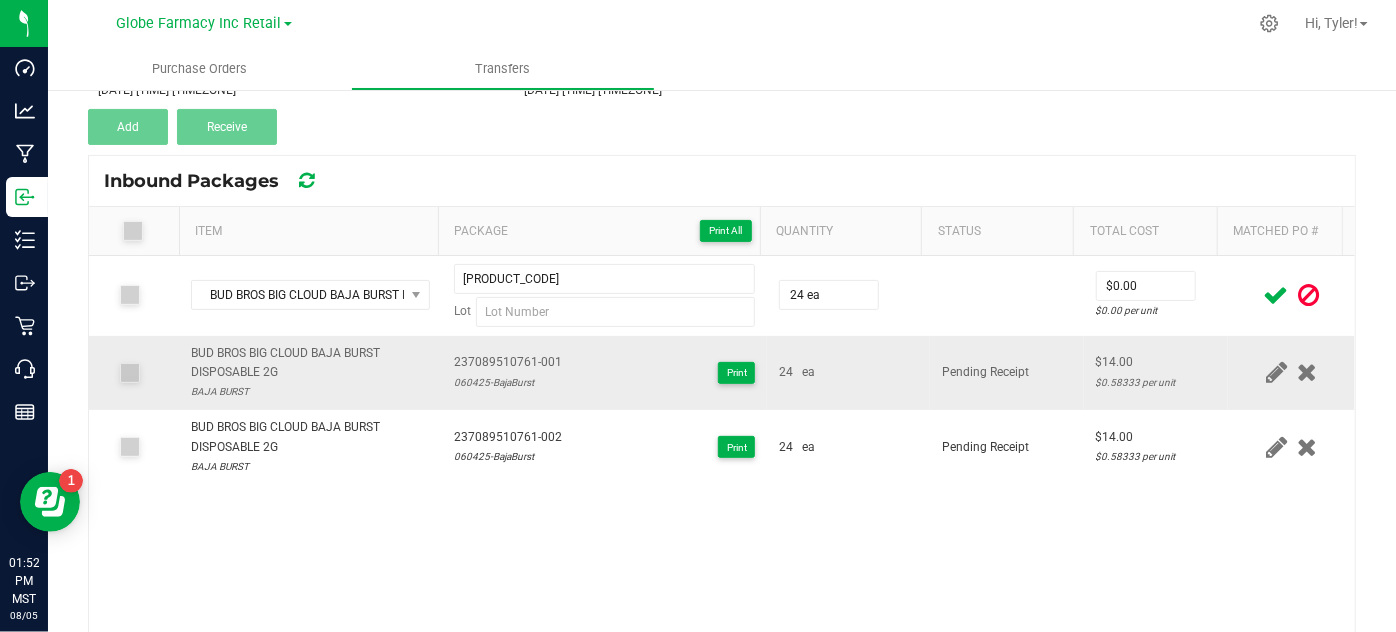 click on "060425-BajaBurst" at bounding box center [508, 382] 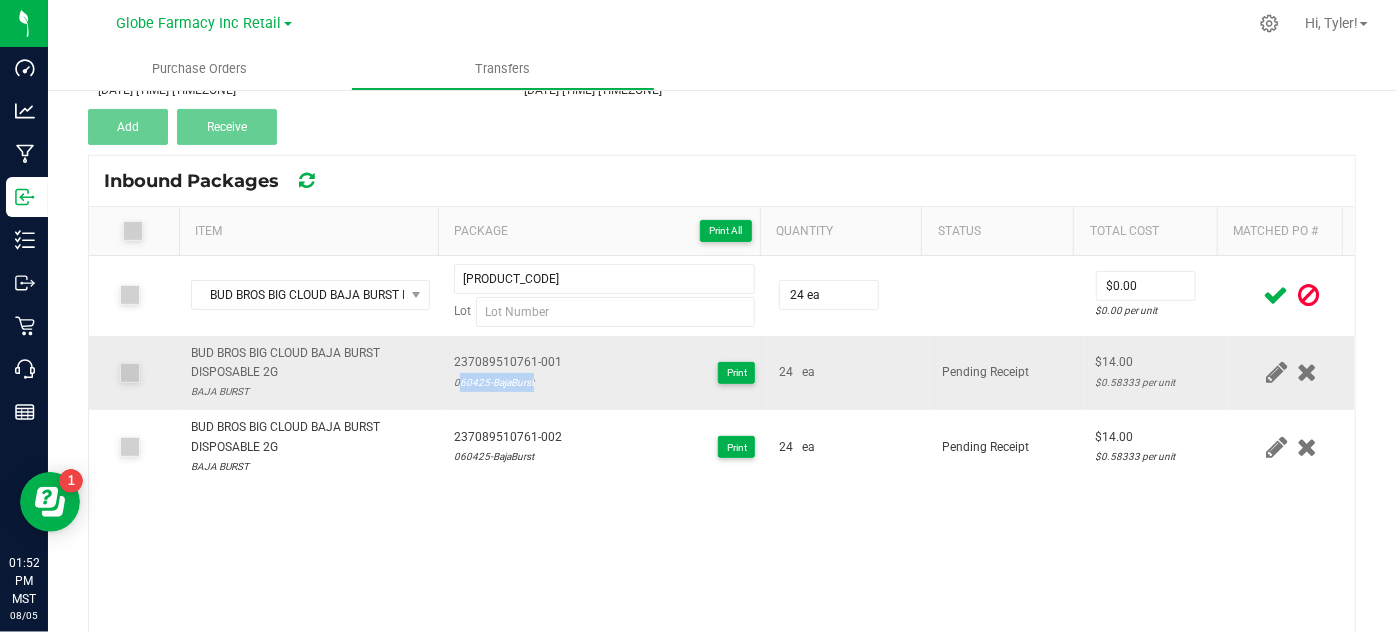 click on "060425-BajaBurst" at bounding box center [508, 382] 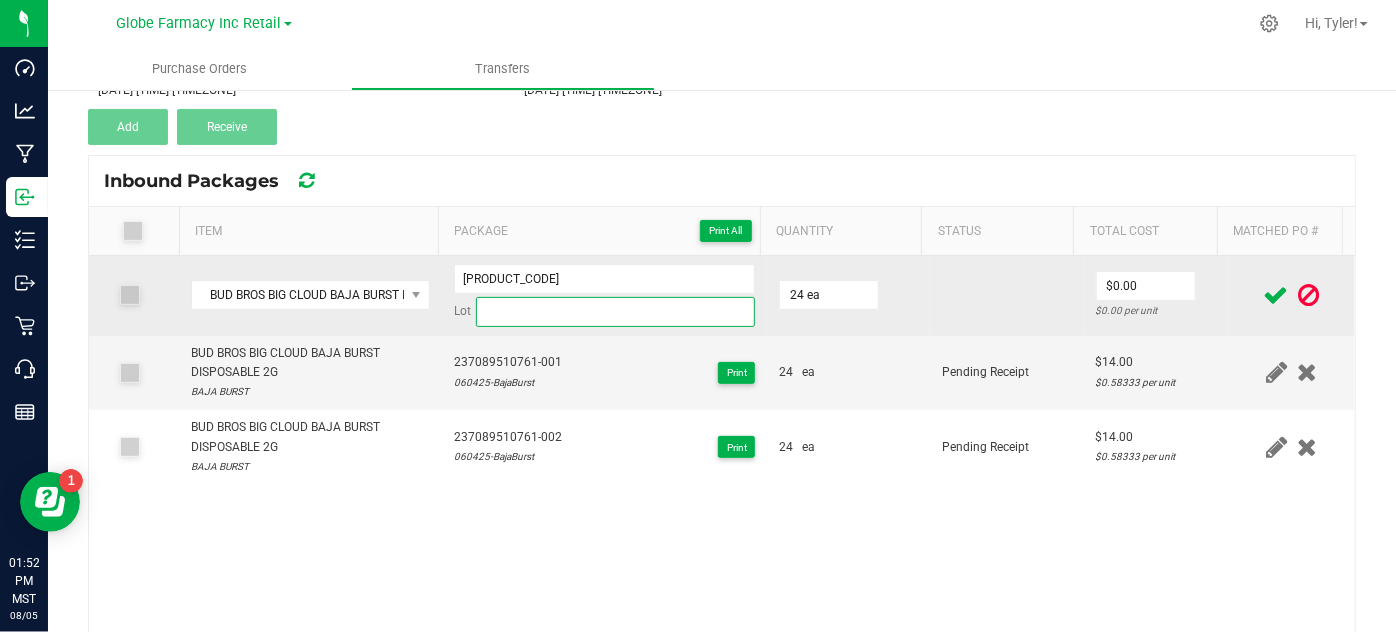 click at bounding box center (616, 312) 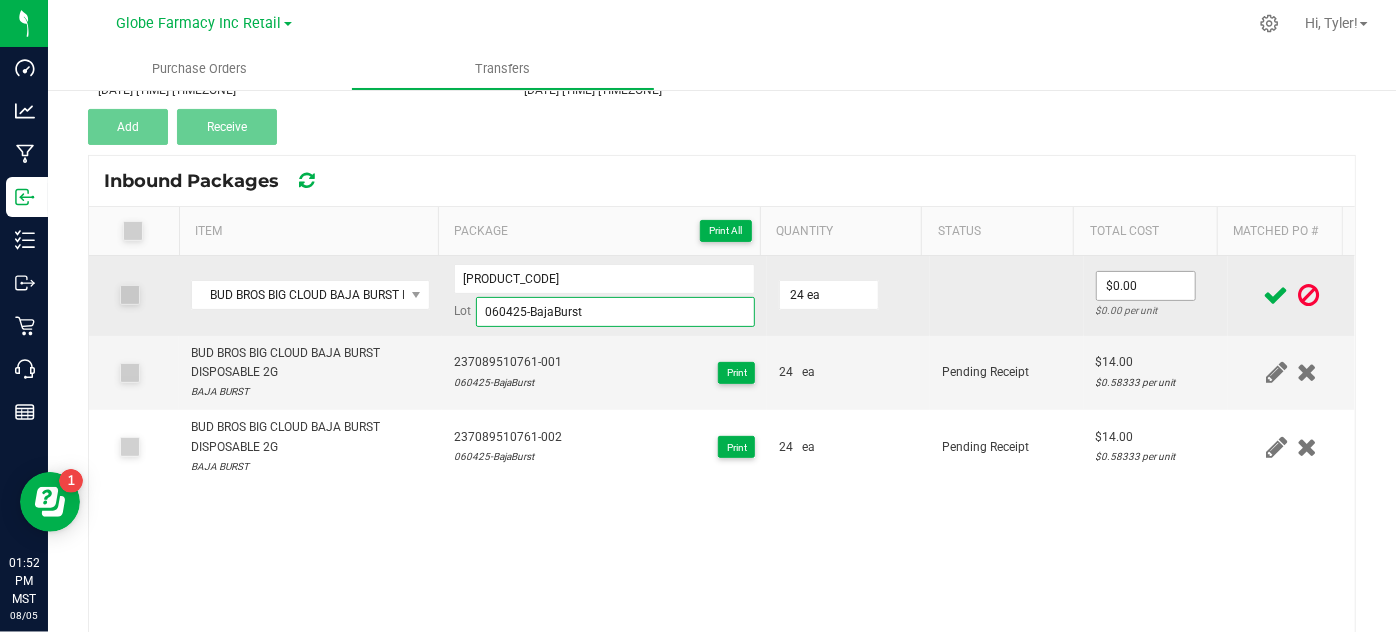 type on "060425-BajaBurst" 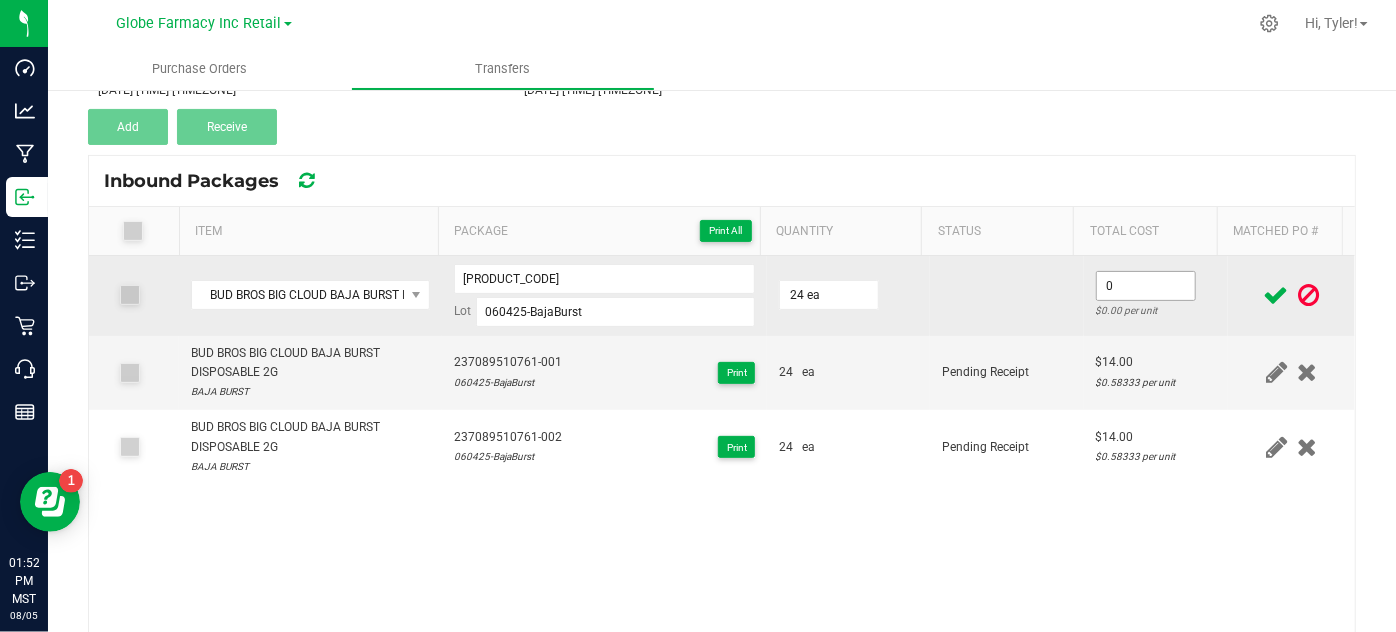 click on "0" at bounding box center (1146, 286) 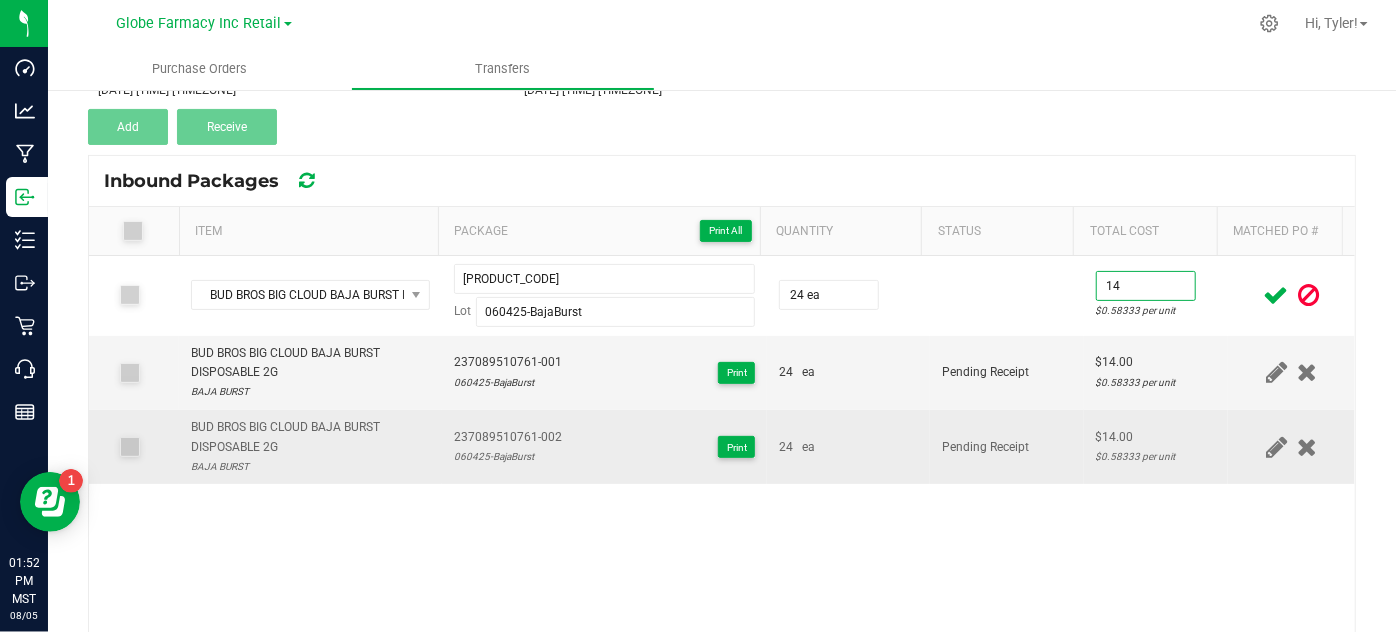 type on "$14.00" 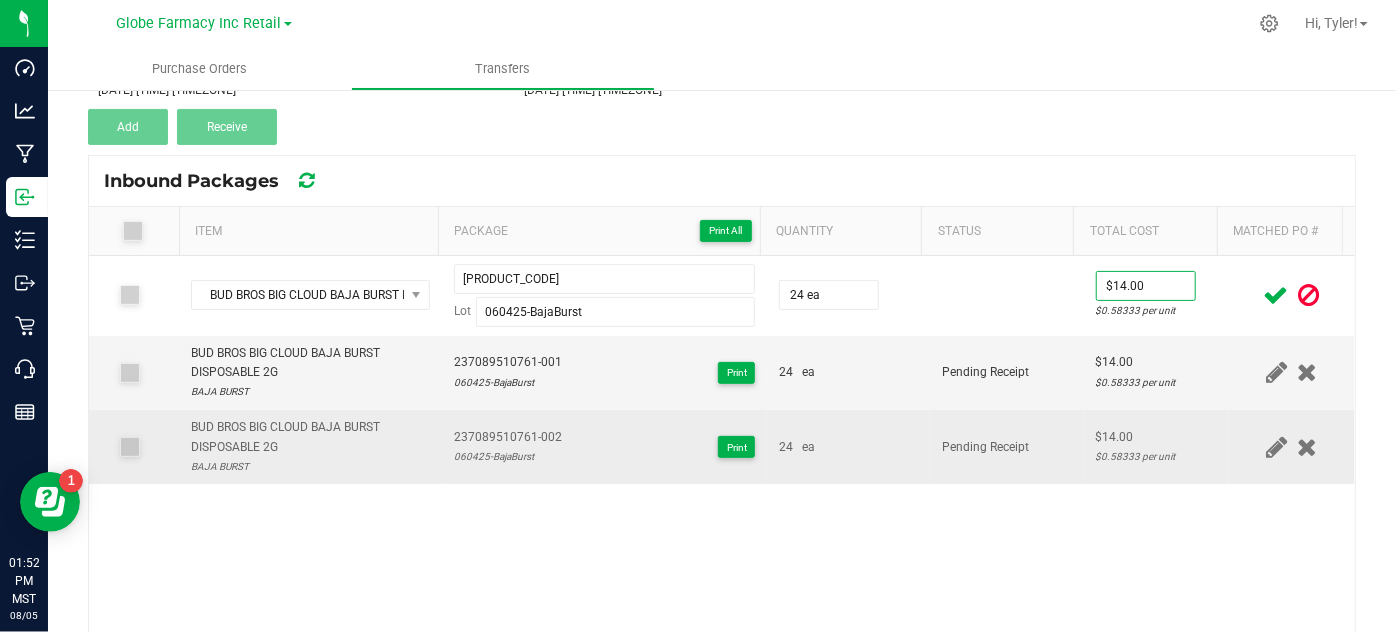click on "Pending Receipt" at bounding box center [1007, 447] 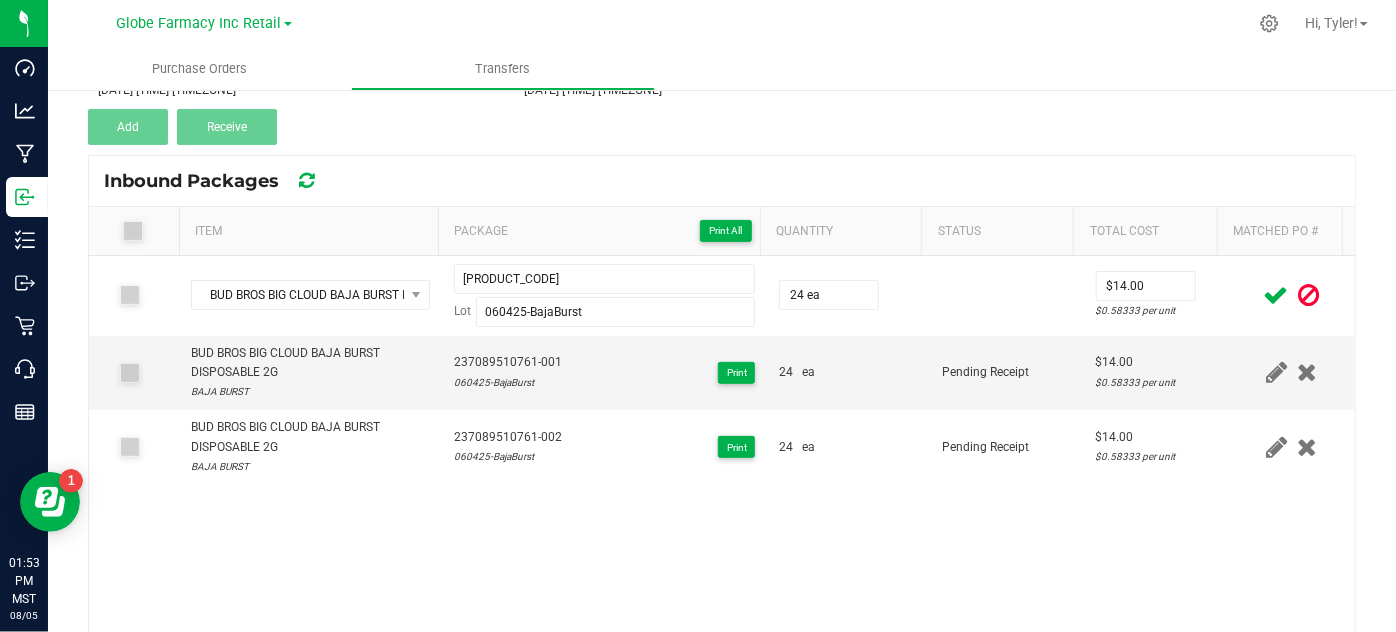 click at bounding box center [1276, 295] 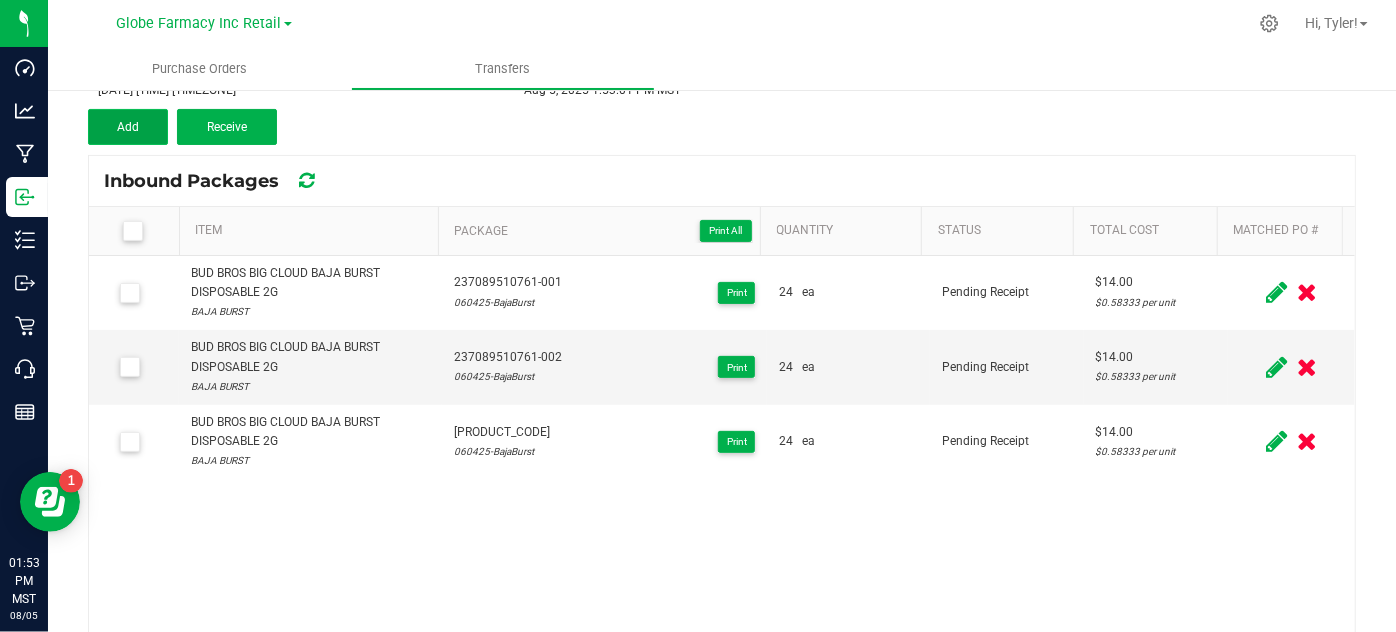 click on "Add" at bounding box center [128, 127] 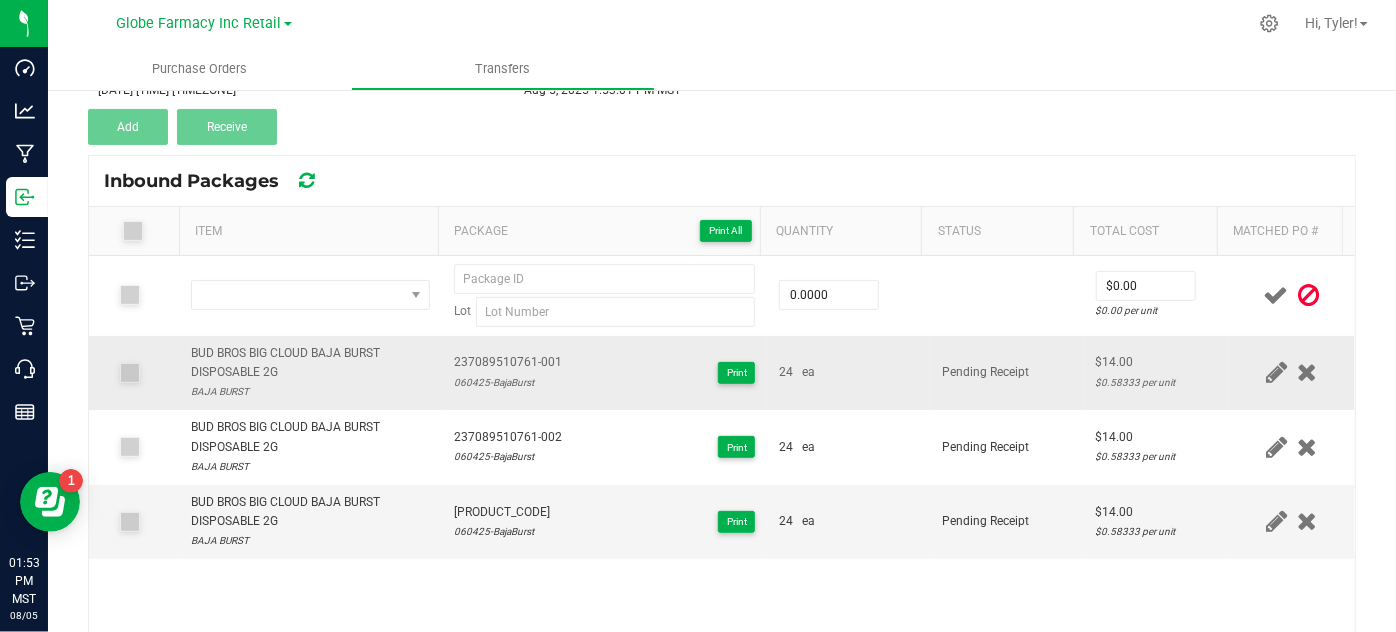 click on "BUD BROS BIG CLOUD BAJA BURST DISPOSABLE 2G" at bounding box center [310, 363] 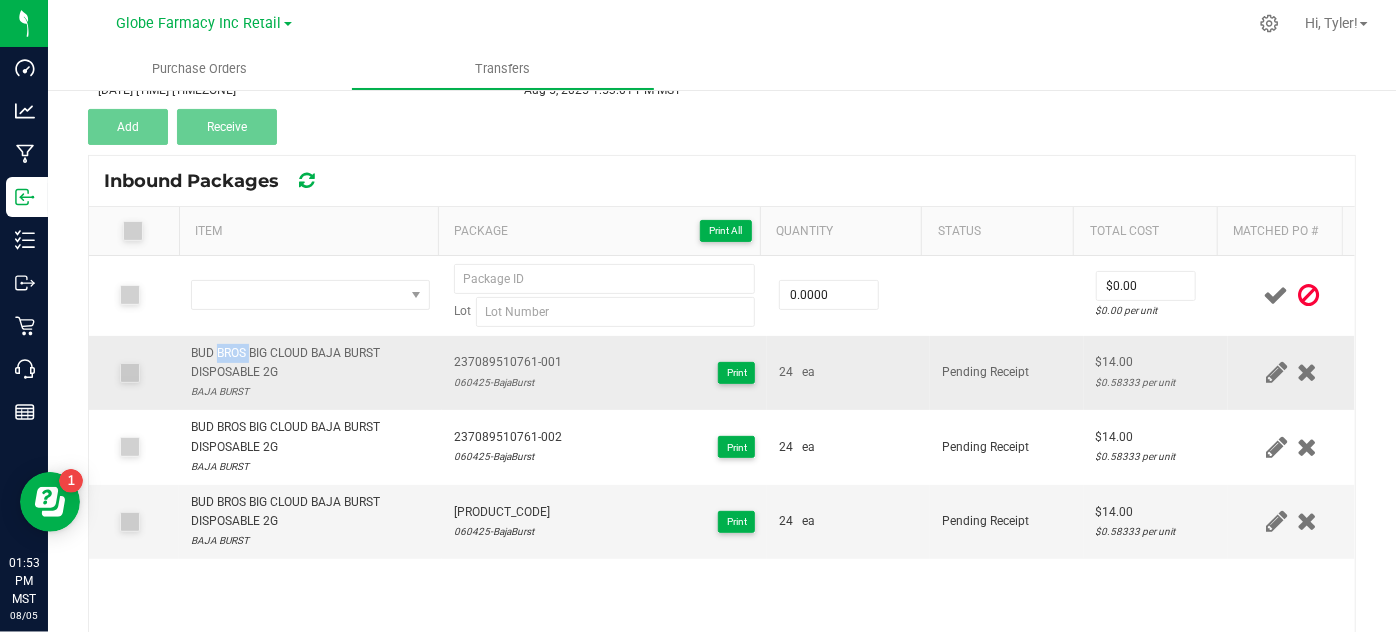 click on "BUD BROS BIG CLOUD BAJA BURST DISPOSABLE 2G" at bounding box center (310, 363) 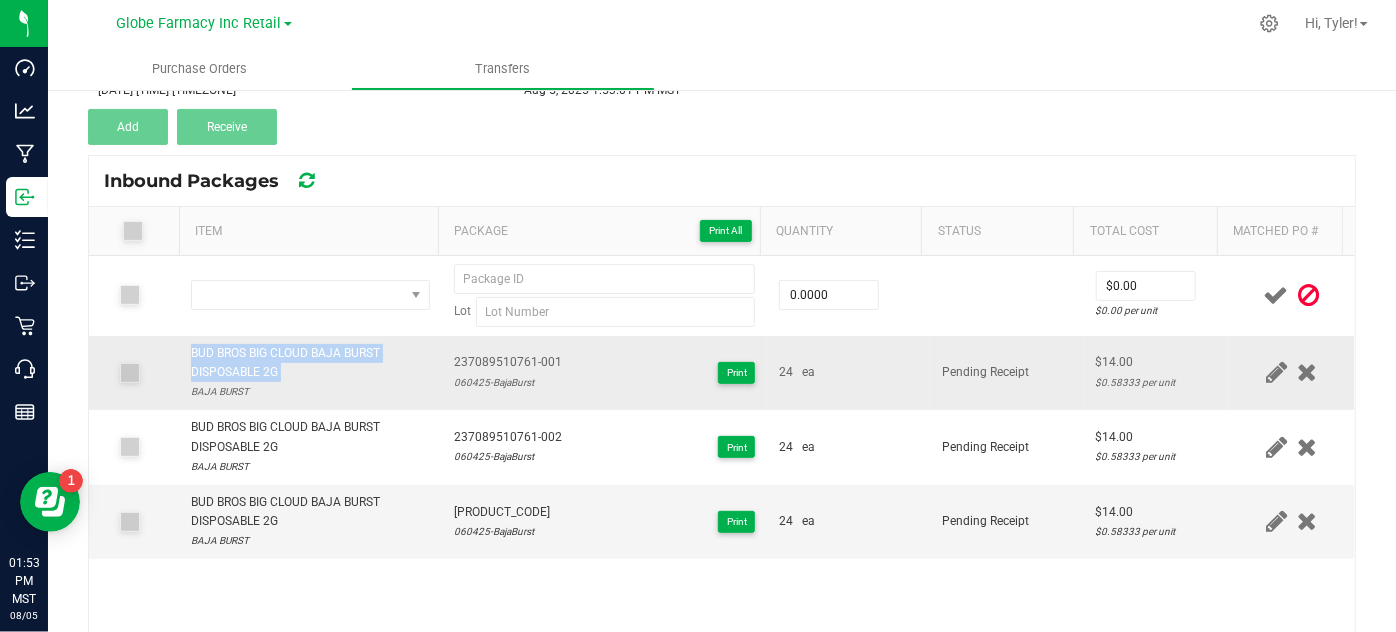 click on "BUD BROS BIG CLOUD BAJA BURST DISPOSABLE 2G" at bounding box center (310, 363) 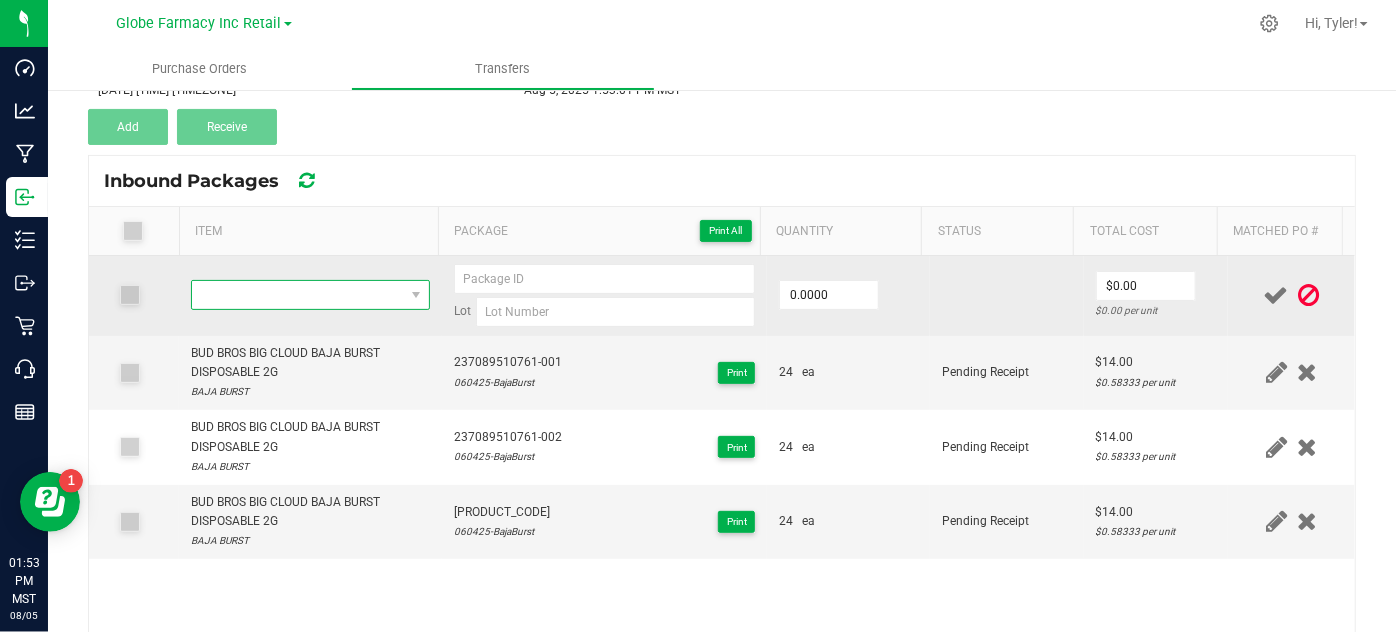 click at bounding box center [297, 295] 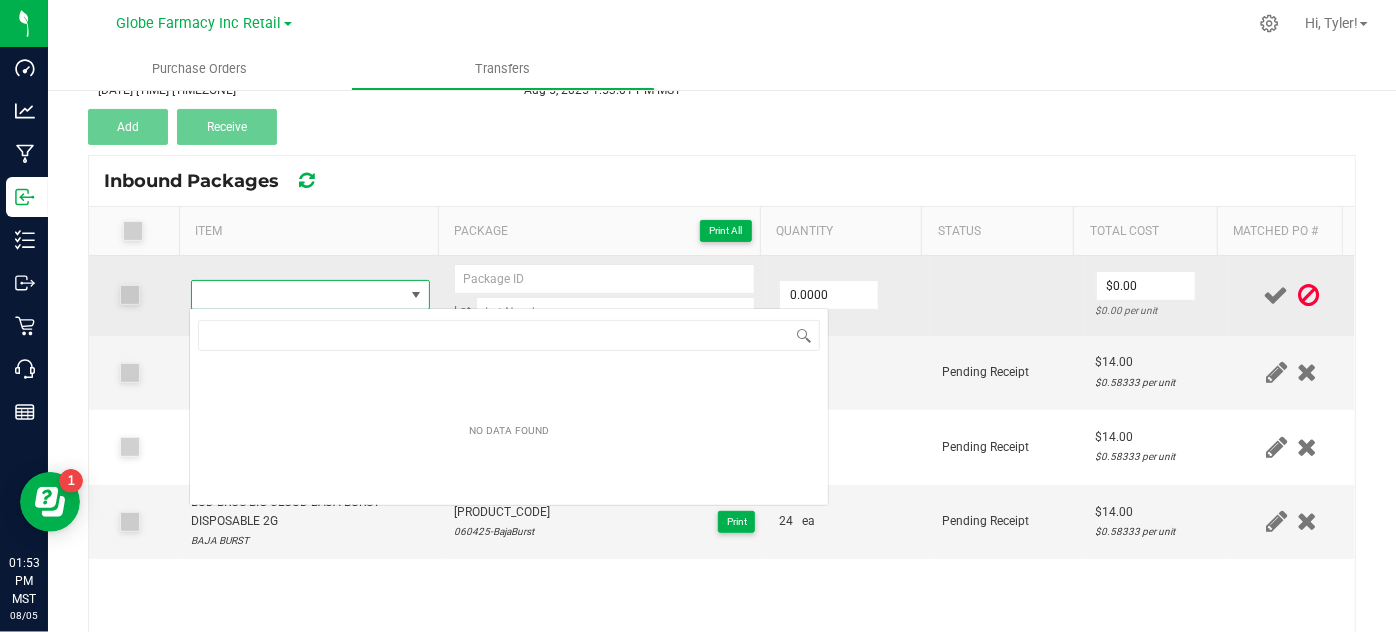 type on "BUD BROS BIG CLOUD BAJA BURST DISPOSABLE 2G" 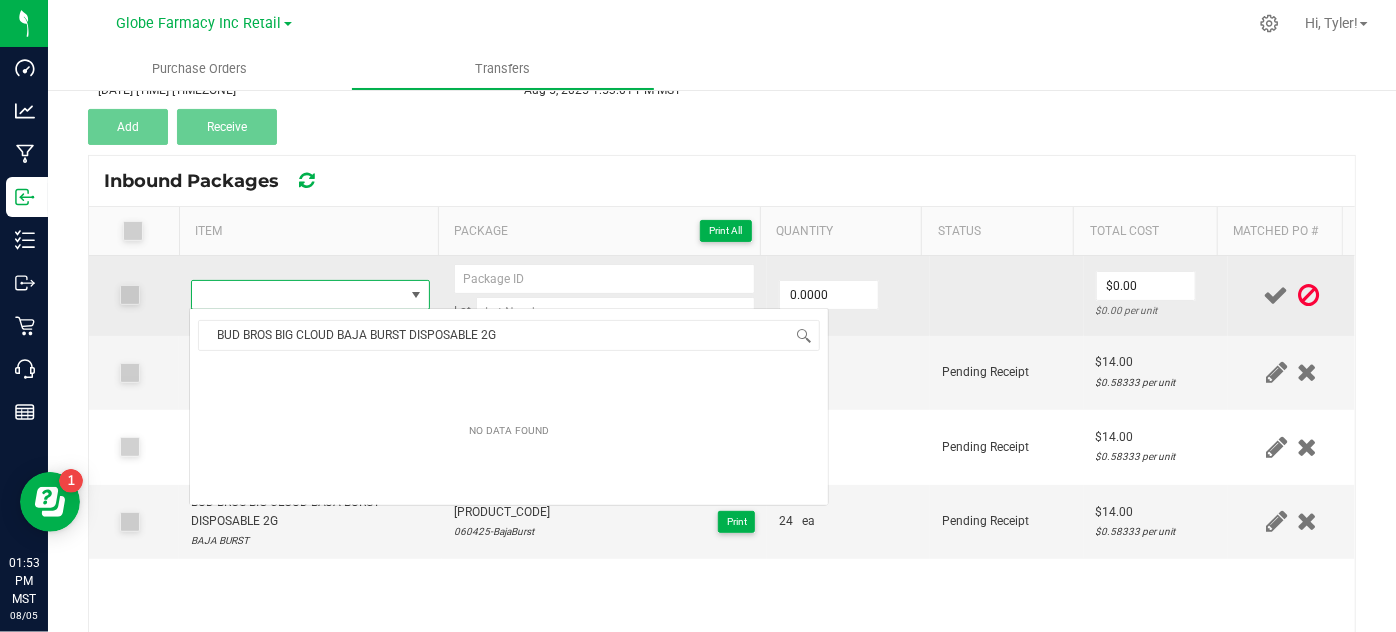 scroll, scrollTop: 99970, scrollLeft: 99767, axis: both 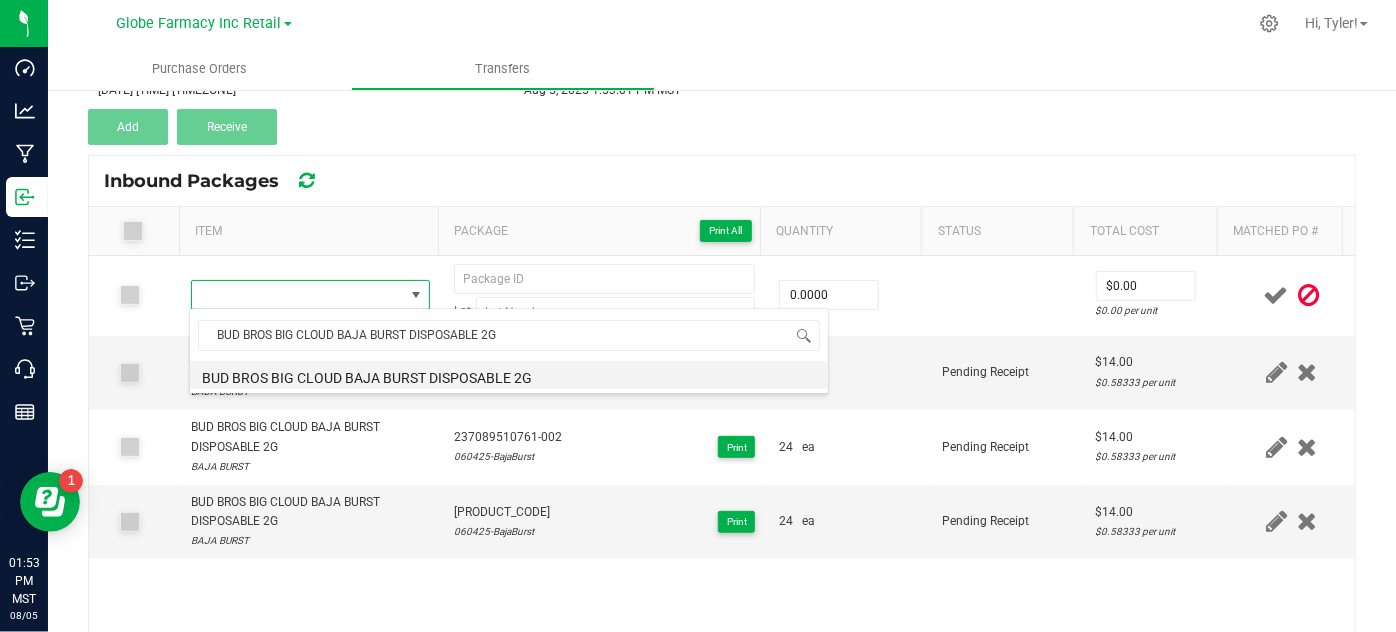 click on "BUD BROS BIG CLOUD BAJA BURST DISPOSABLE 2G" at bounding box center (509, 375) 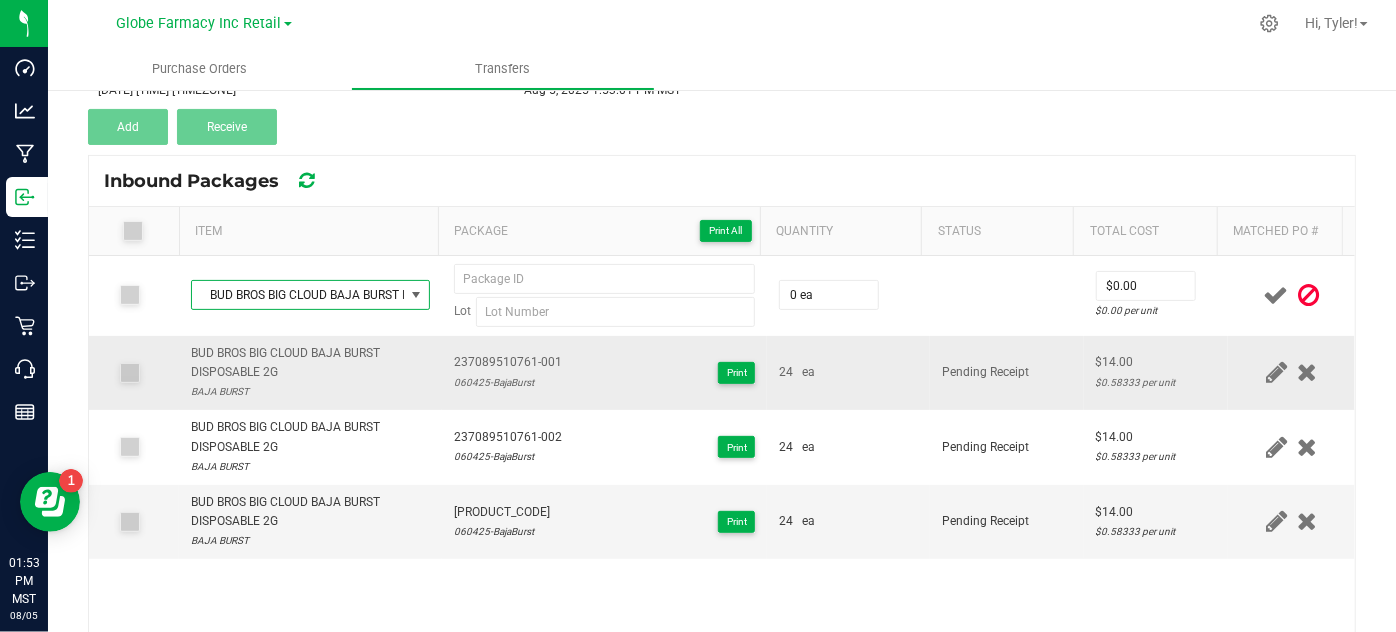 click on "237089510761-001" at bounding box center (508, 362) 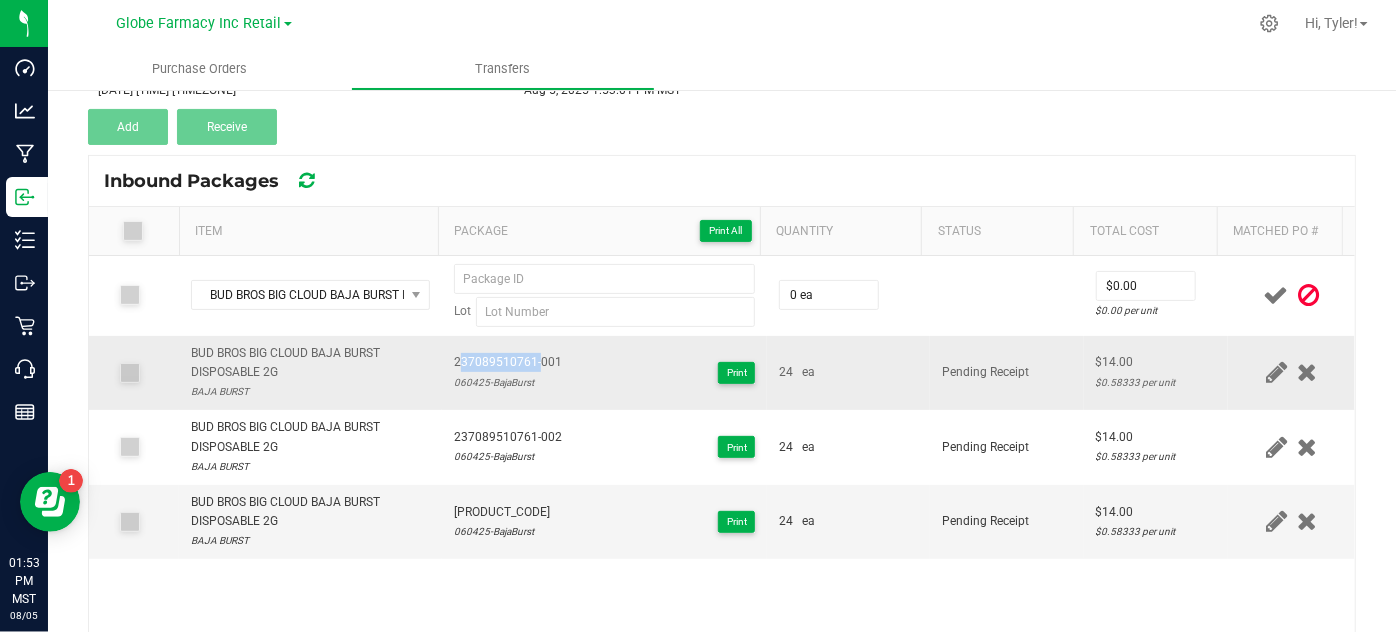 click on "237089510761-001" at bounding box center [508, 362] 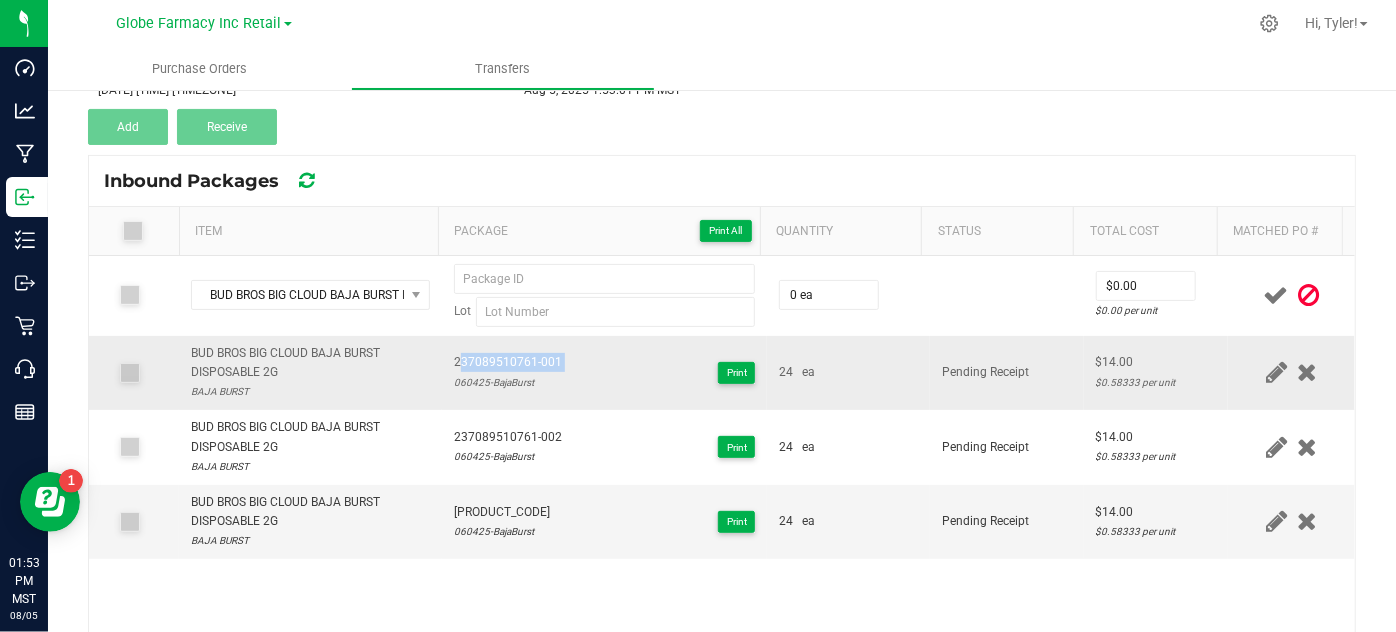 click on "237089510761-001" at bounding box center [508, 362] 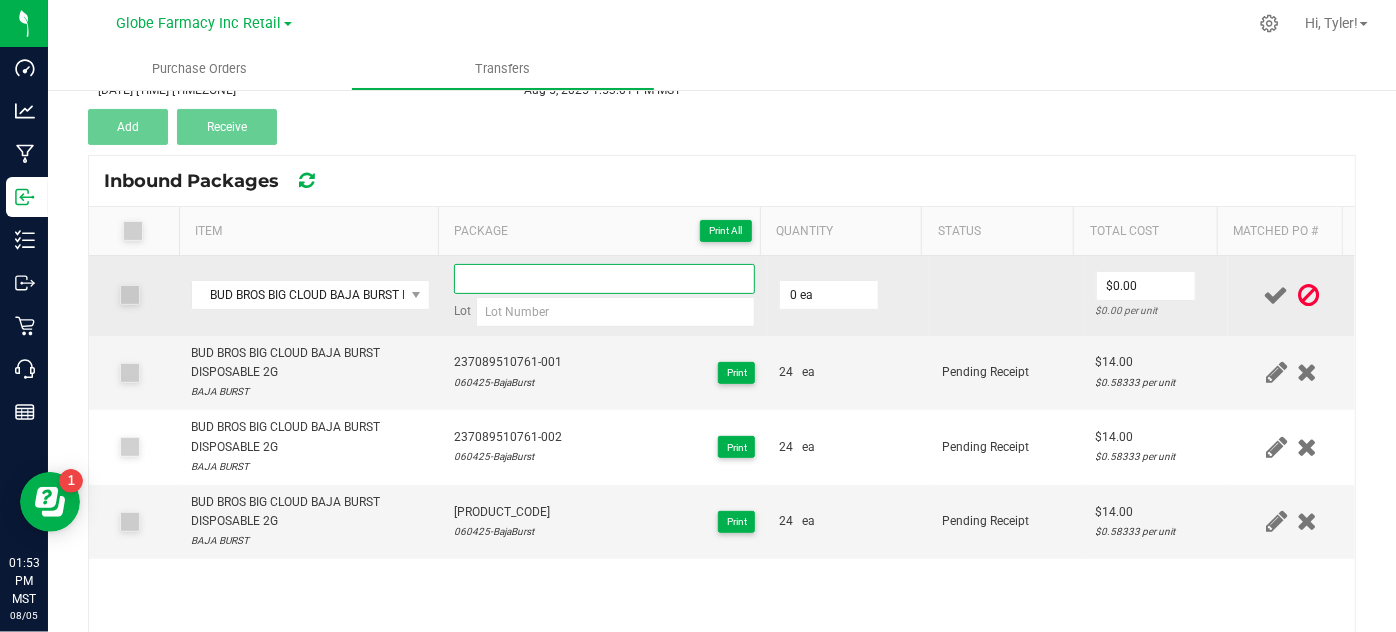 click at bounding box center (605, 279) 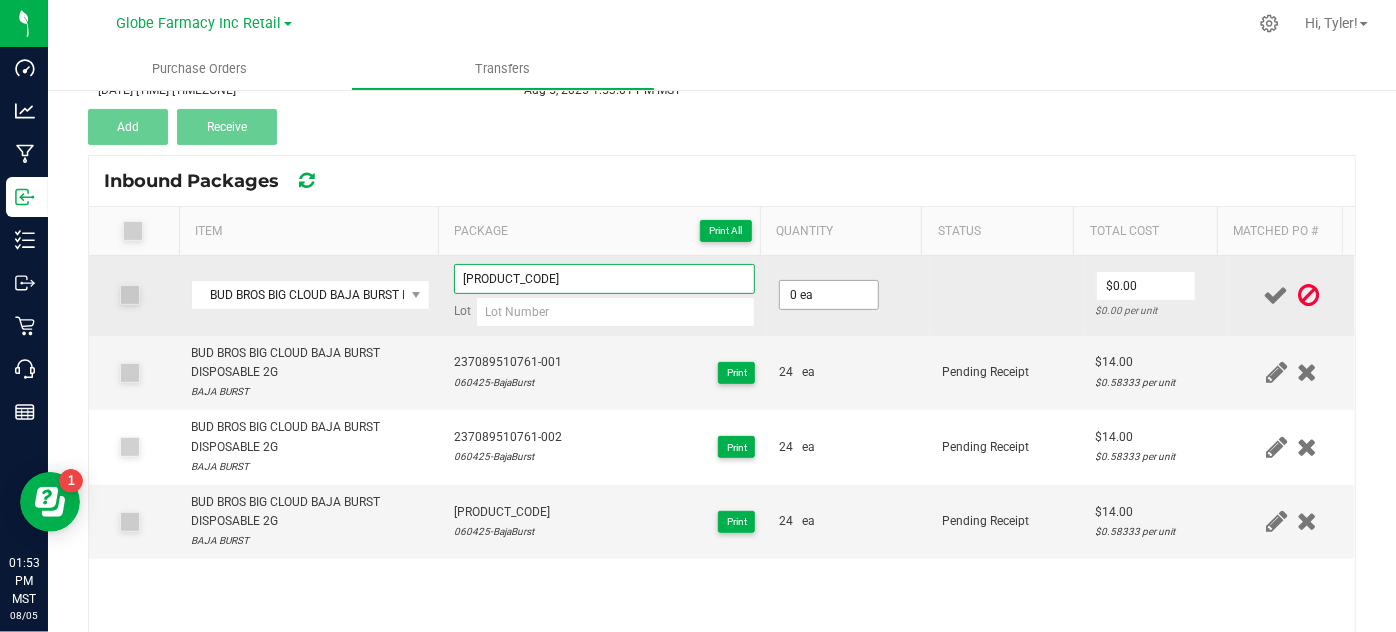 type on "[PRODUCT_CODE]" 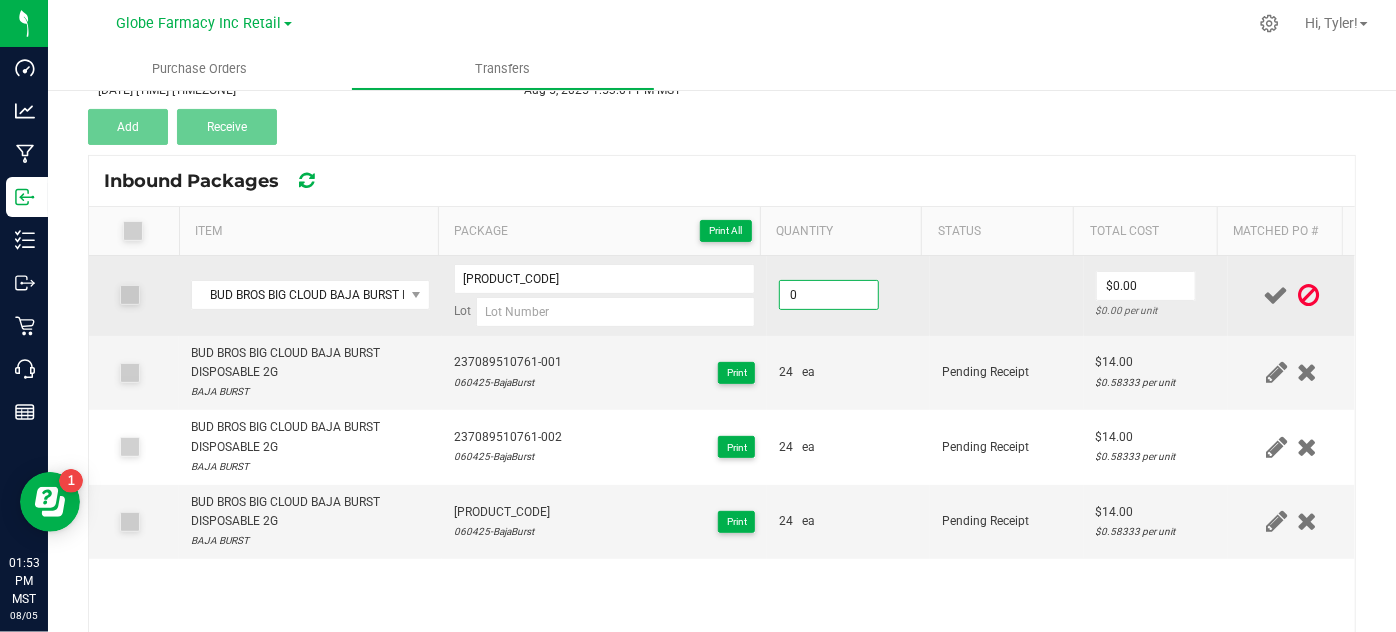 click on "0" at bounding box center [829, 295] 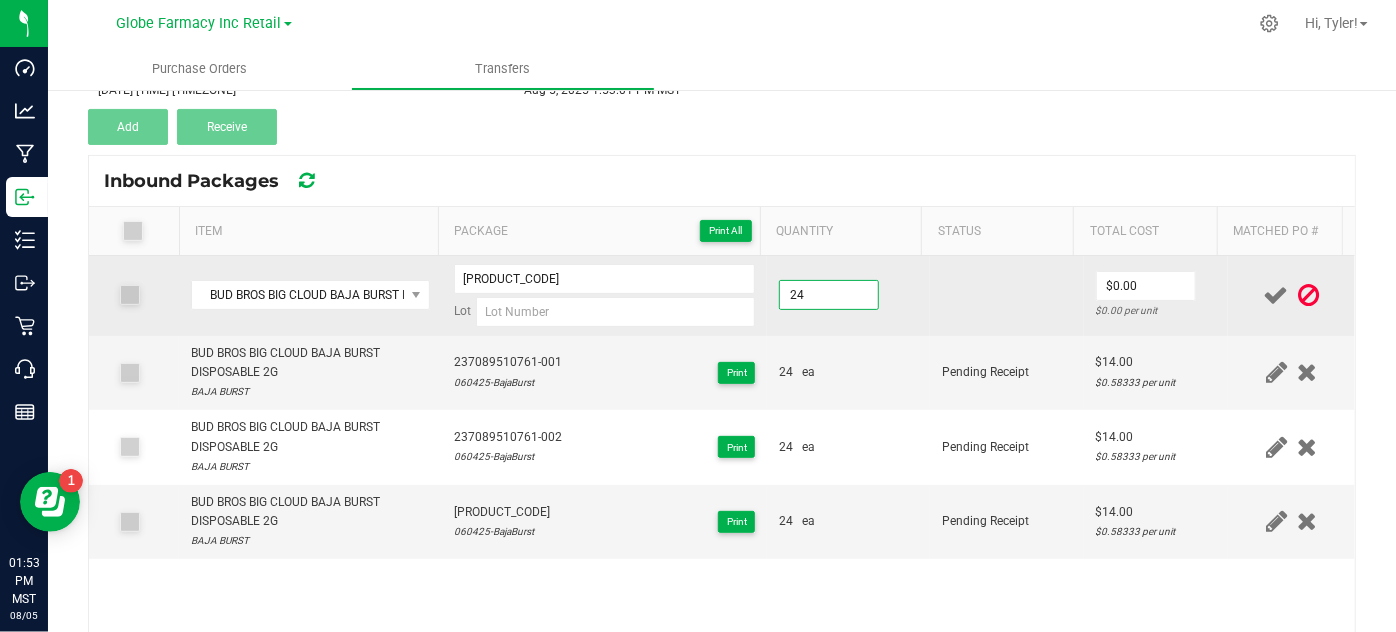 type on "24 ea" 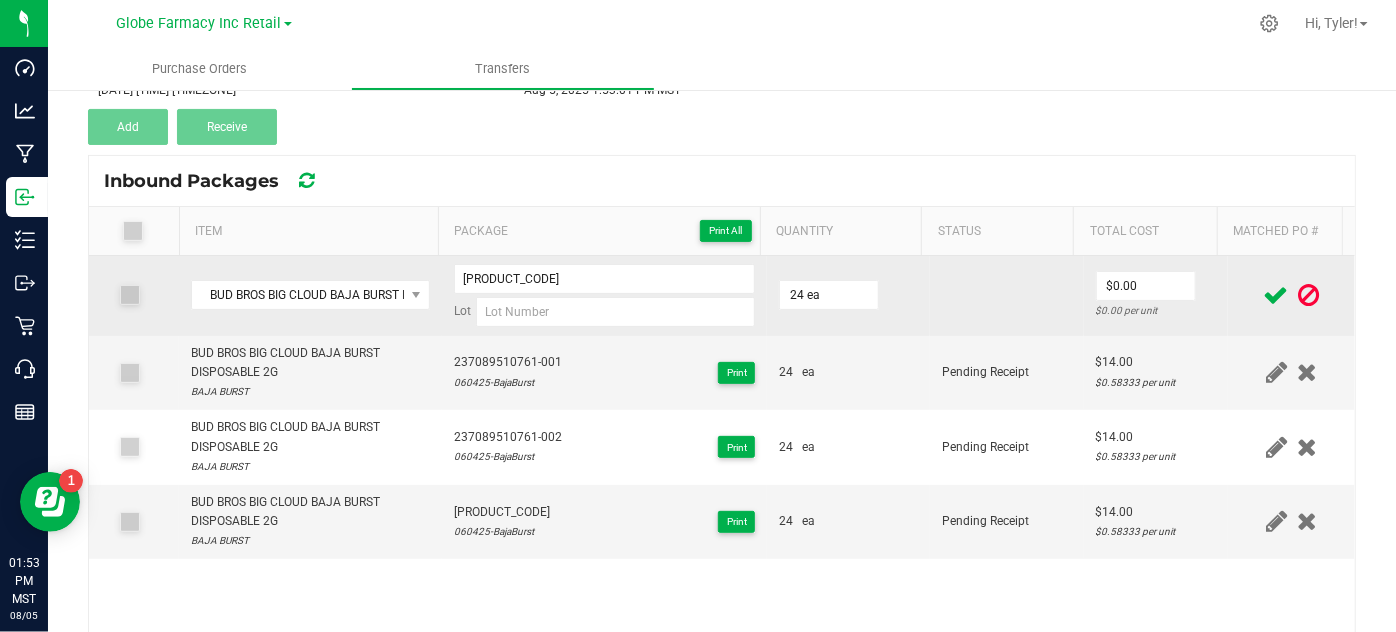 click on "24 ea" at bounding box center [848, 296] 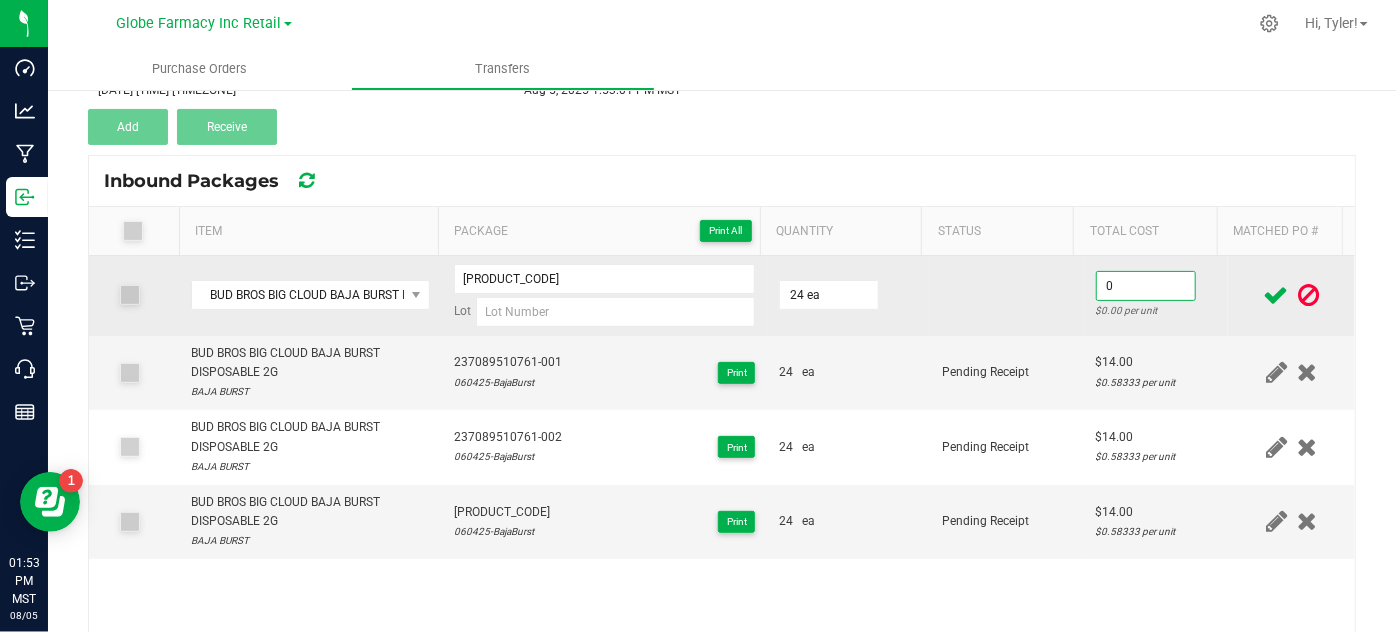 click on "0" at bounding box center [1146, 286] 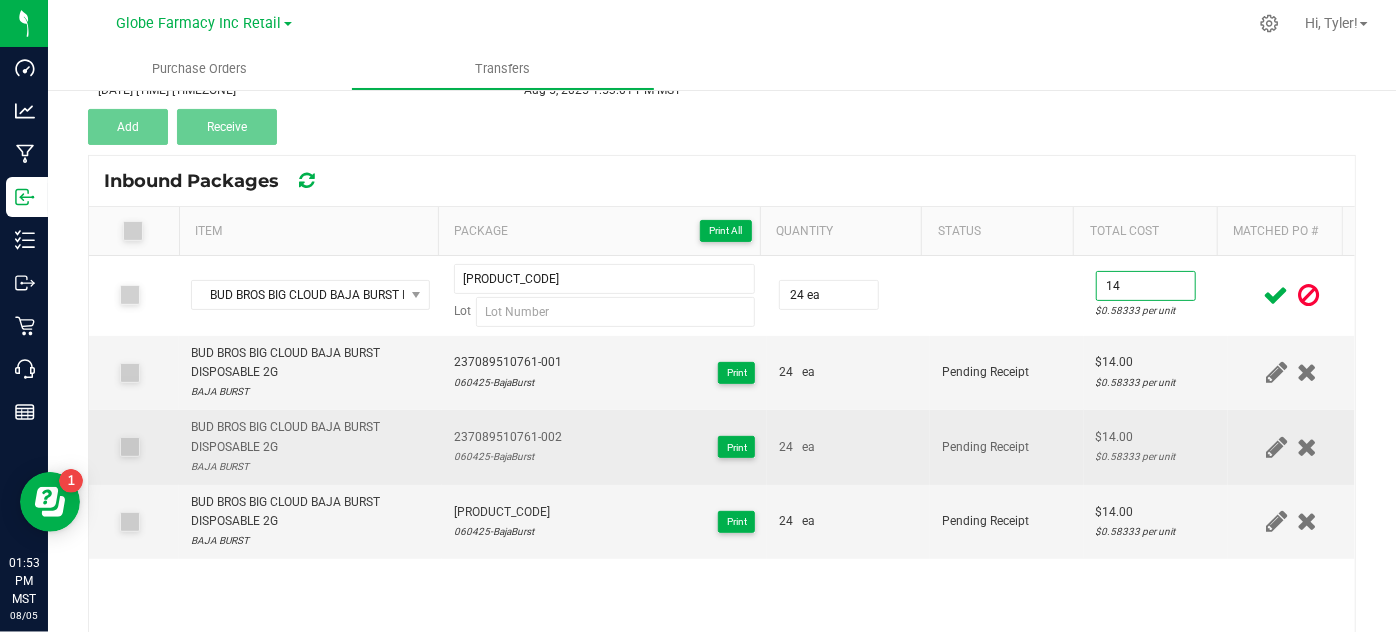 type on "$14.00" 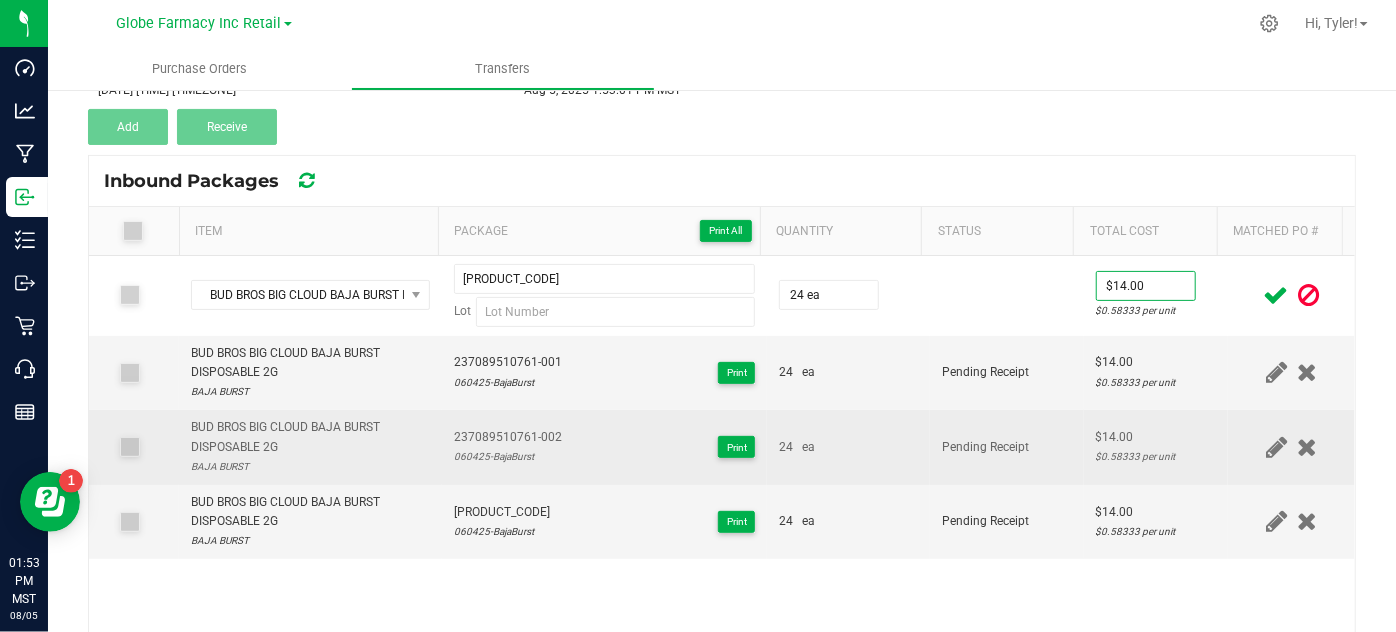 click on "Pending Receipt" at bounding box center (1007, 447) 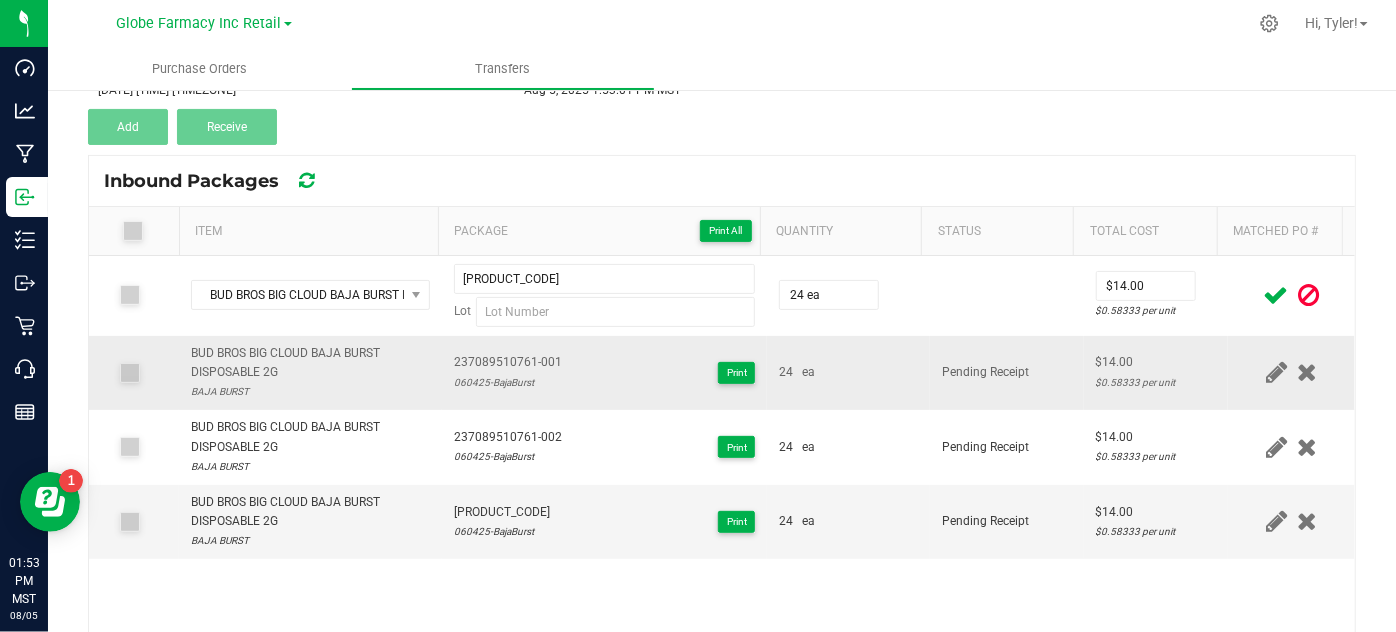 click on "060425-BajaBurst" at bounding box center (508, 382) 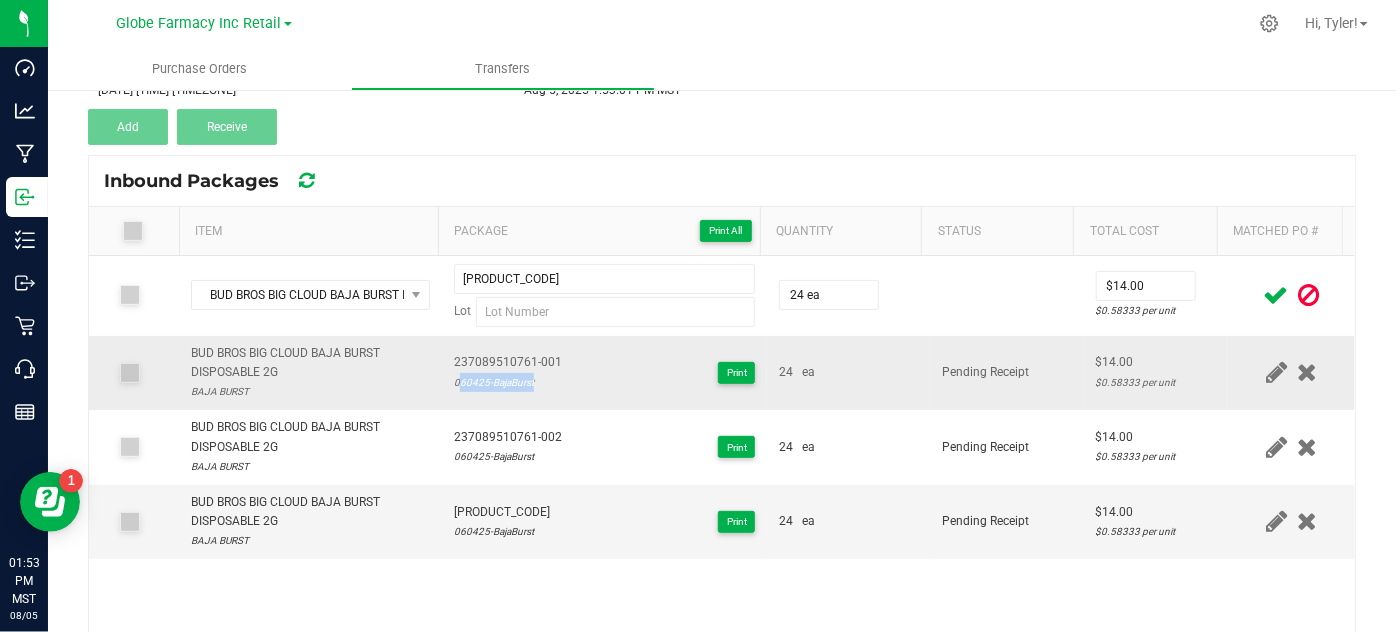 click on "060425-BajaBurst" at bounding box center (508, 382) 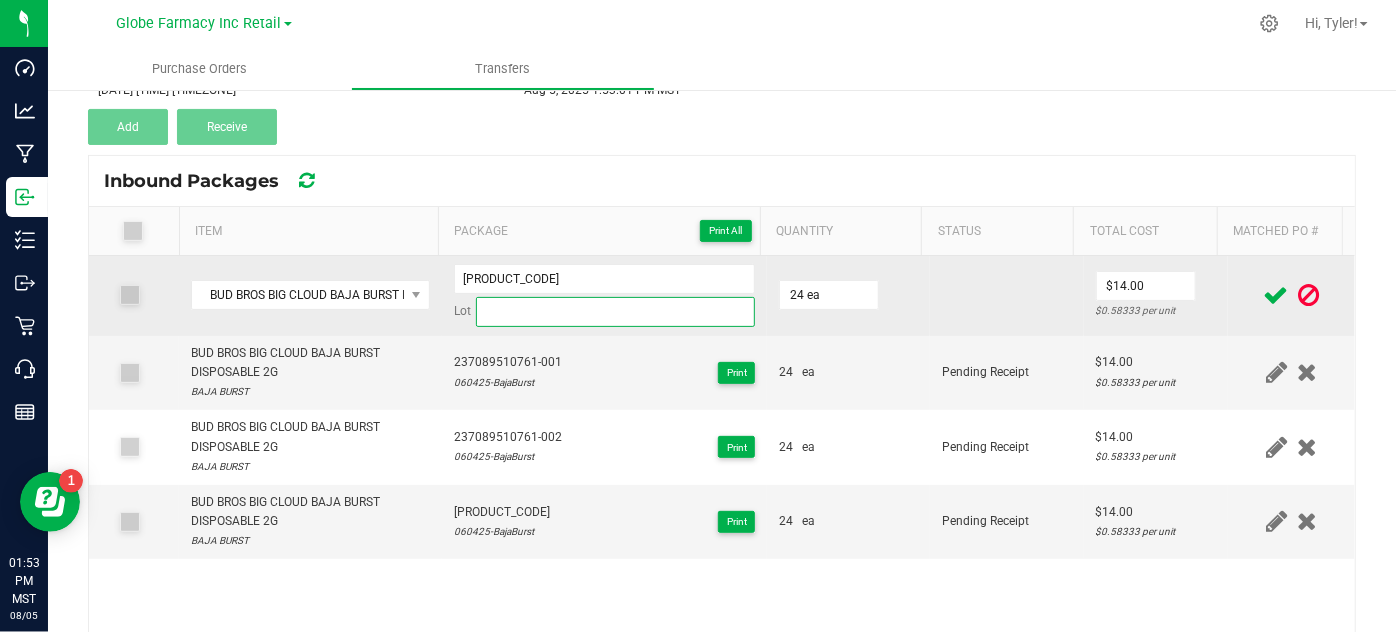 click at bounding box center [616, 312] 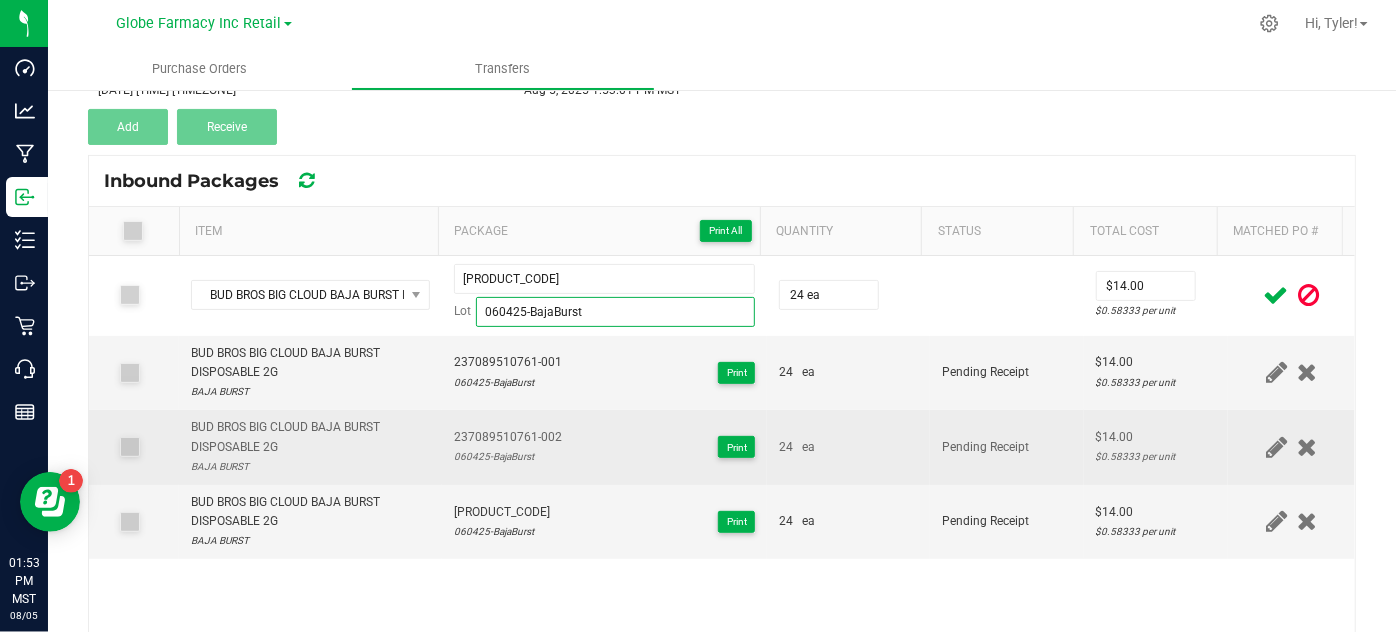 type on "060425-BajaBurst" 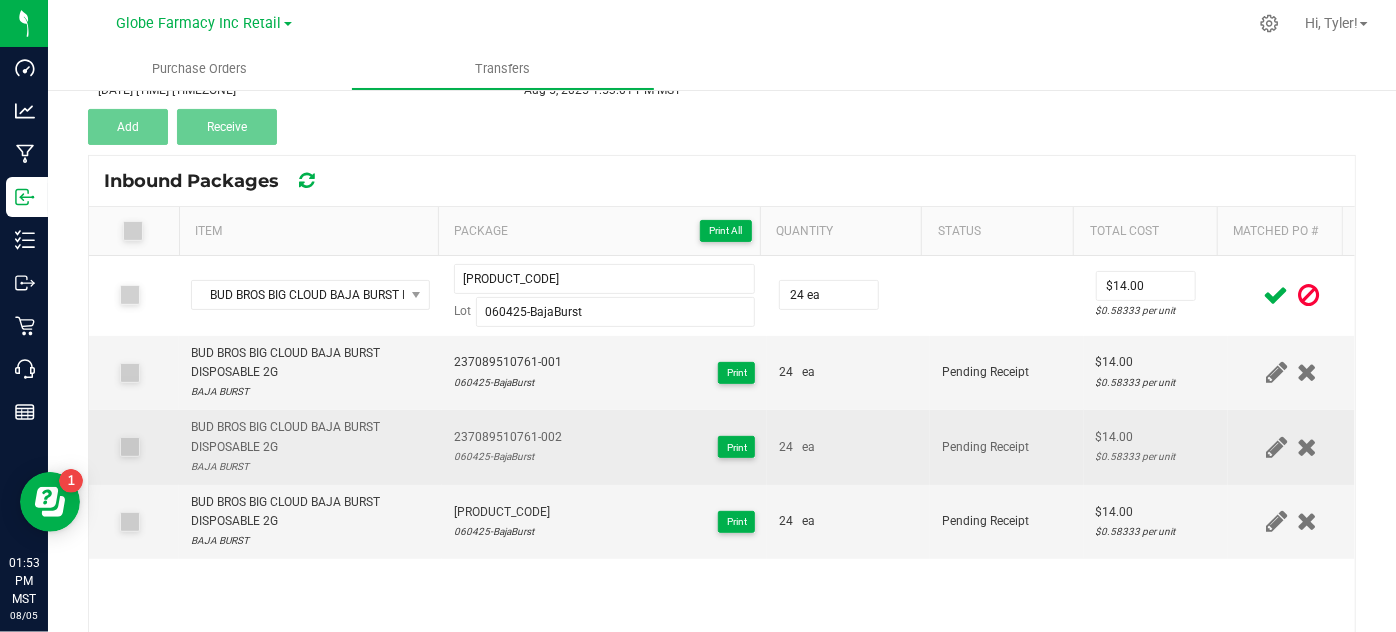 click on "BUD BROS BIG CLOUD BAJA BURST DISPOSABLE 2G" at bounding box center [310, 437] 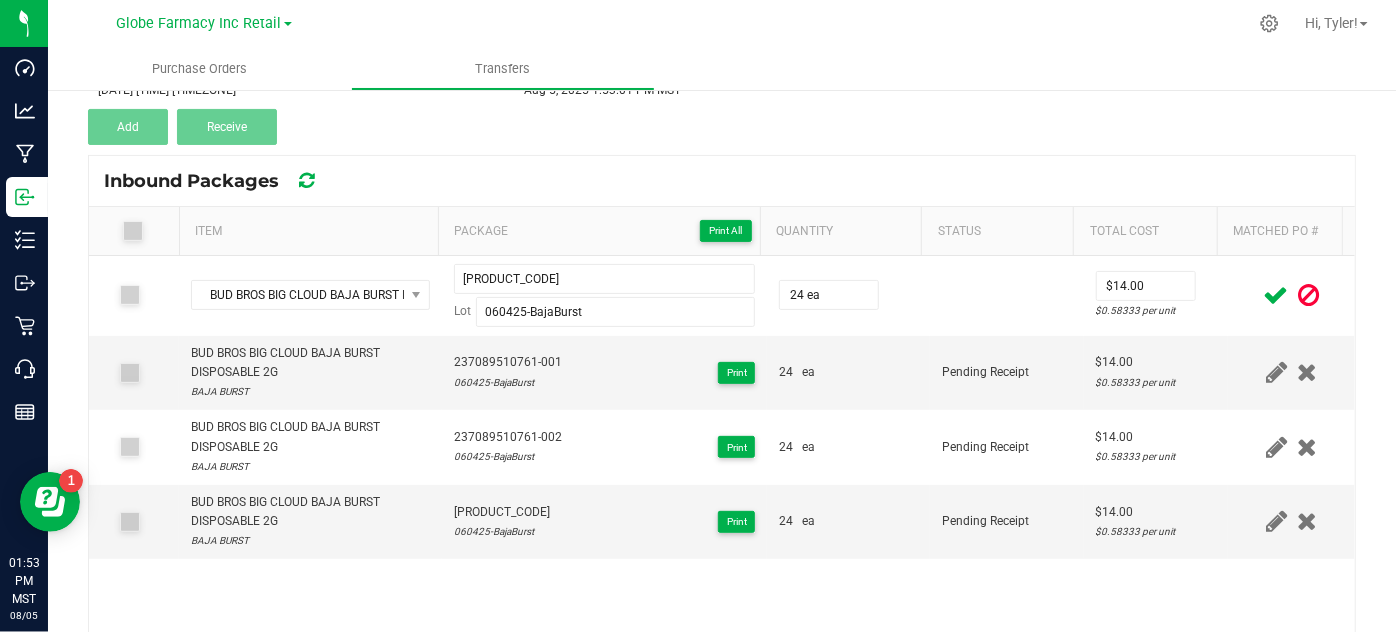 click at bounding box center [1276, 295] 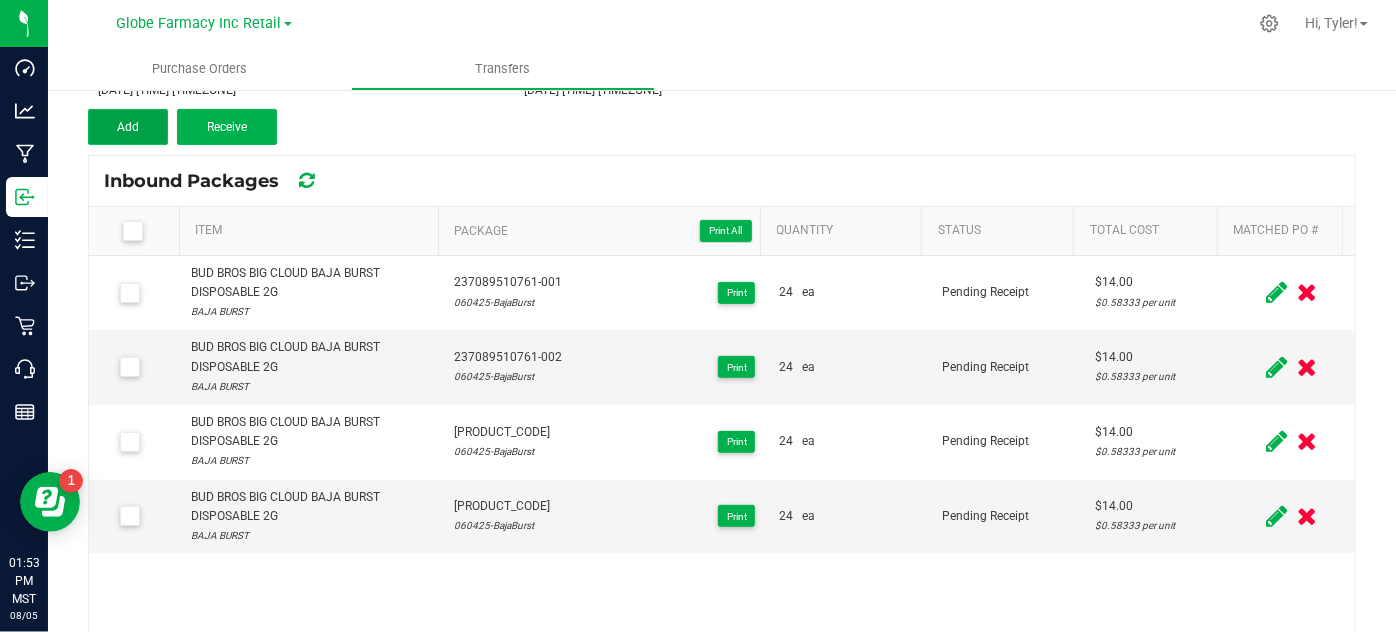 click on "Add" at bounding box center [128, 127] 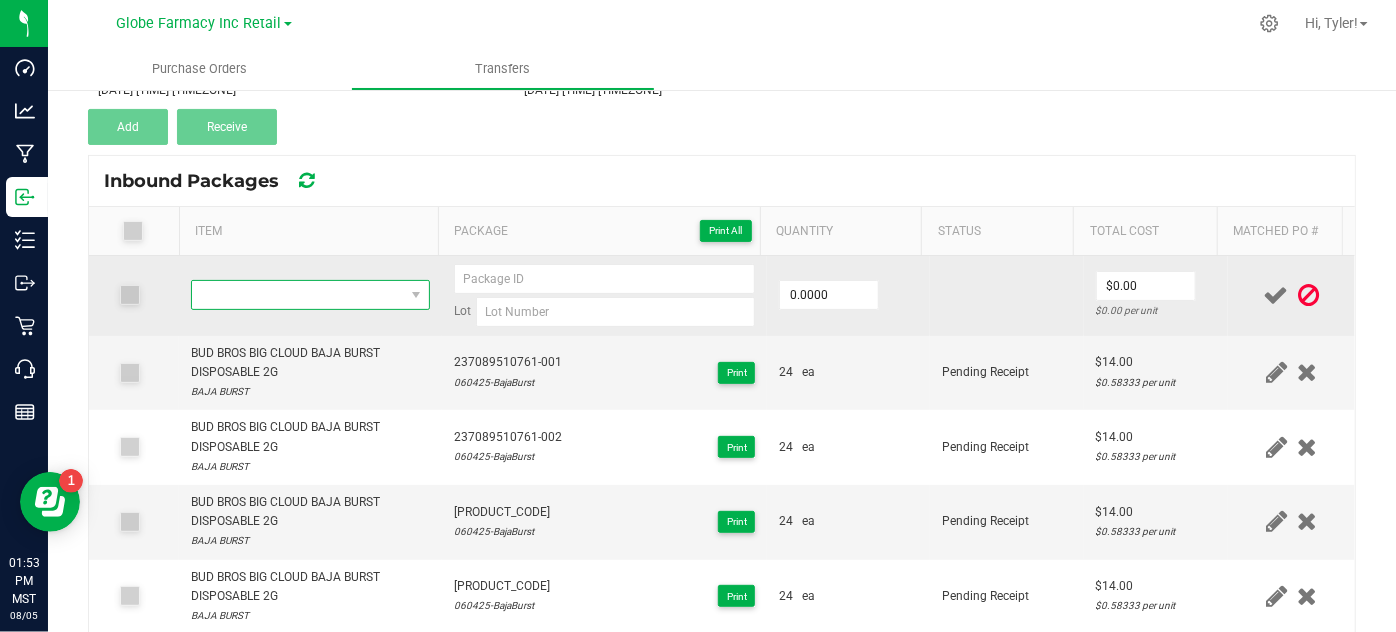 click at bounding box center (297, 295) 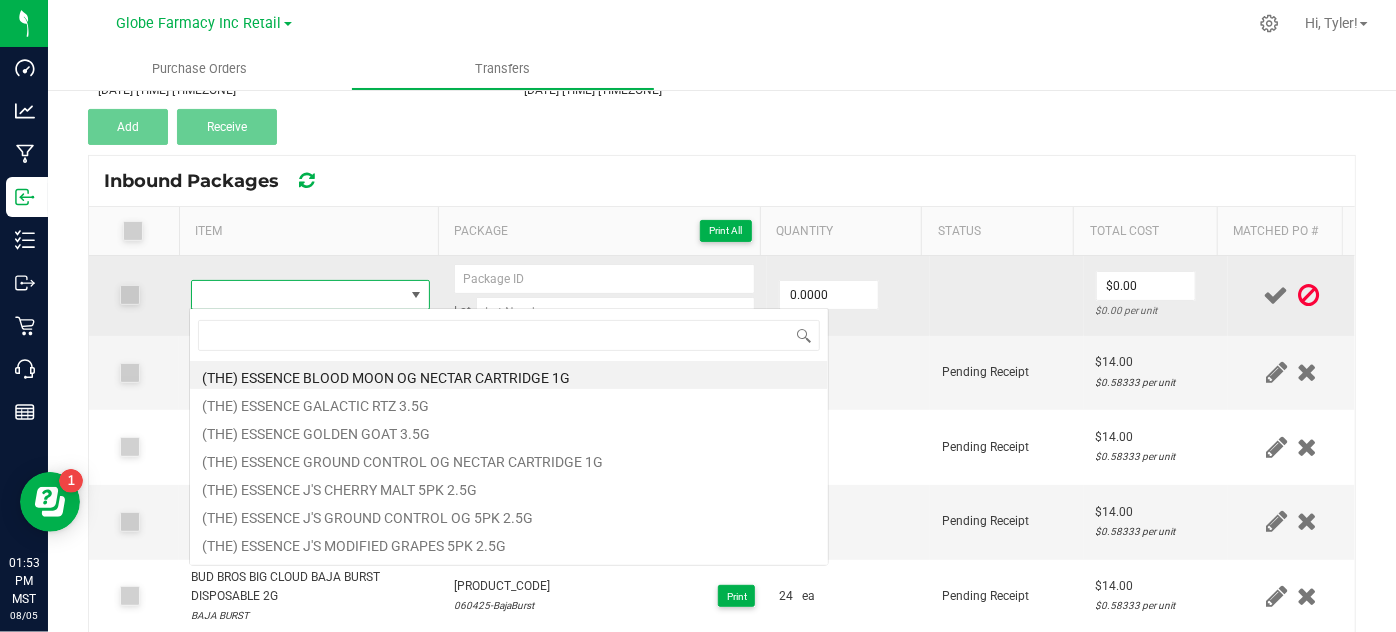 scroll, scrollTop: 99970, scrollLeft: 99767, axis: both 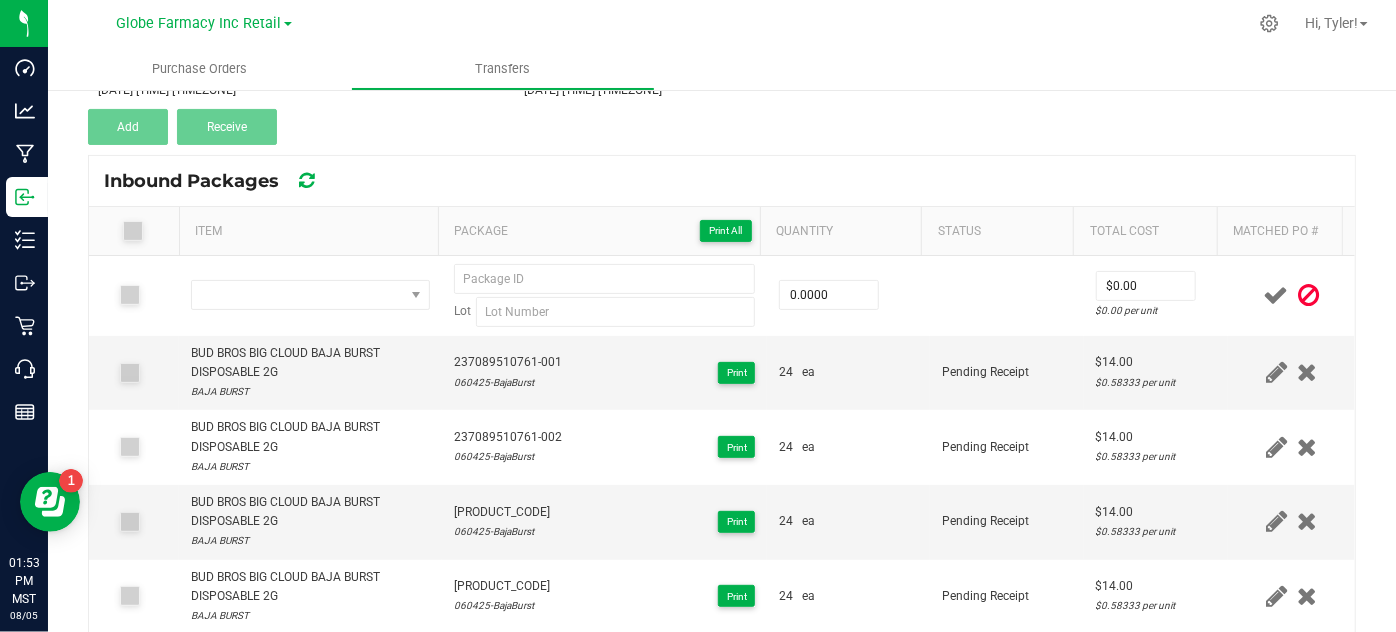 click on "Inbound Packages" at bounding box center (722, 181) 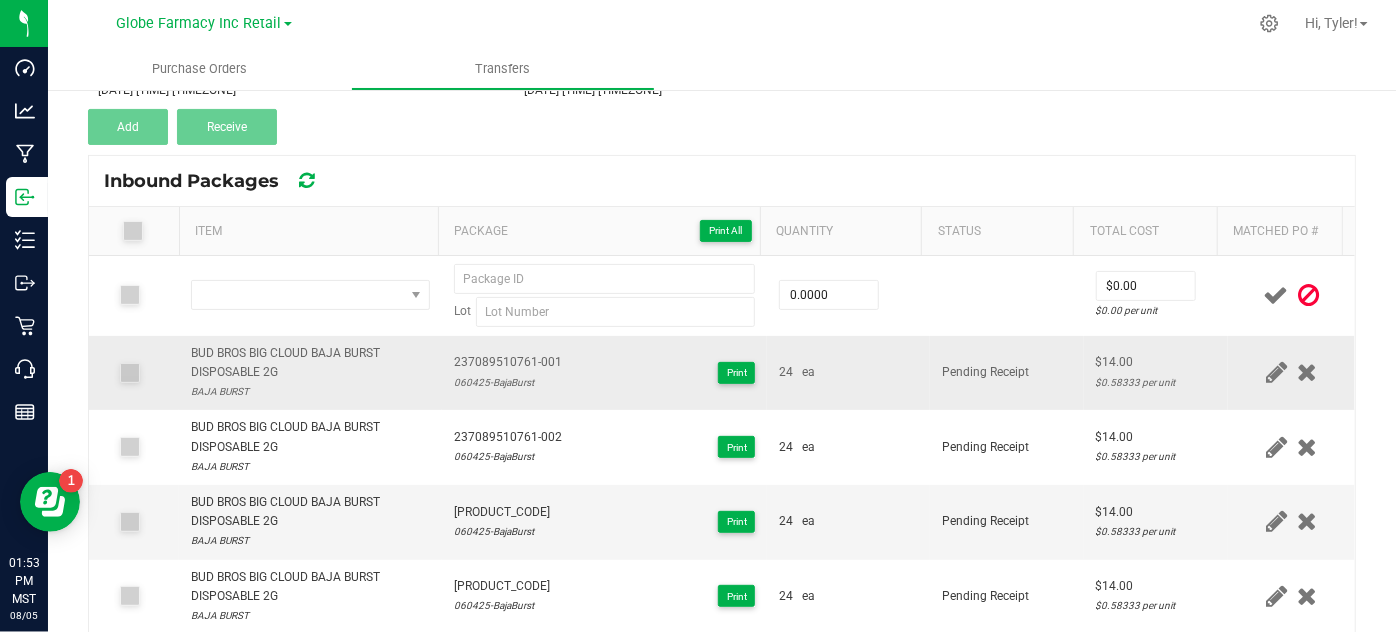 click on "BUD BROS BIG CLOUD BAJA BURST DISPOSABLE 2G" at bounding box center (310, 363) 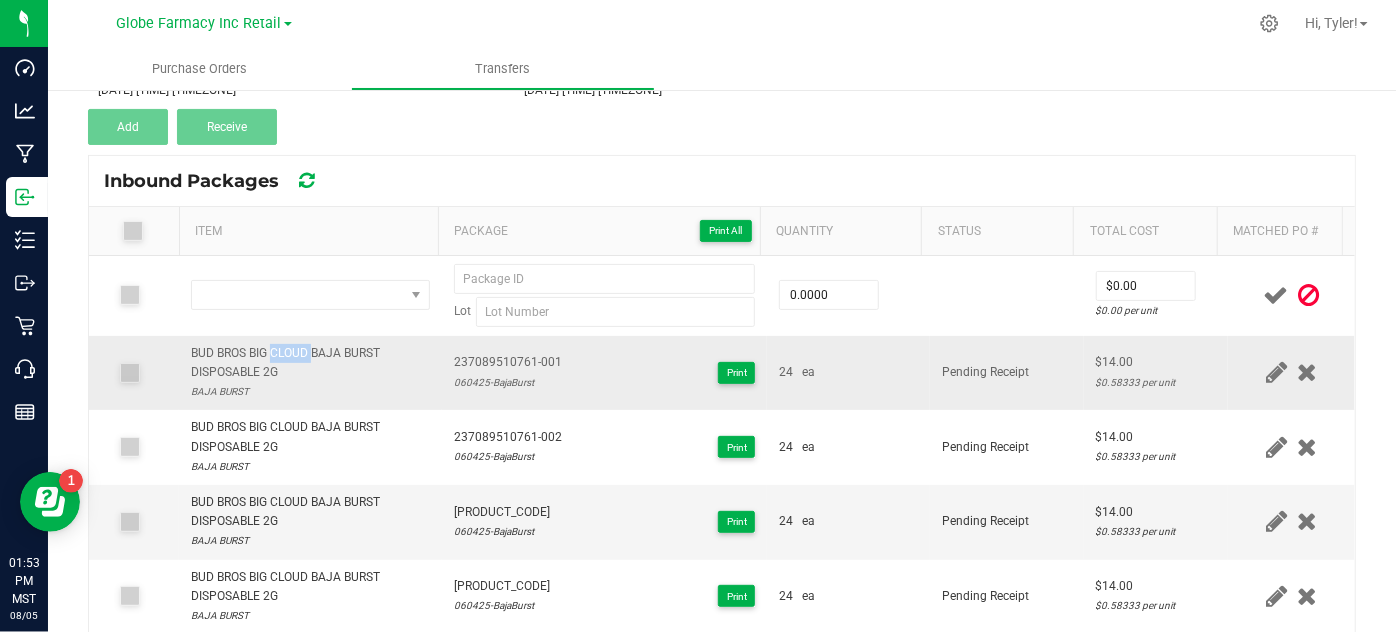 click on "BUD BROS BIG CLOUD BAJA BURST DISPOSABLE 2G" at bounding box center [310, 363] 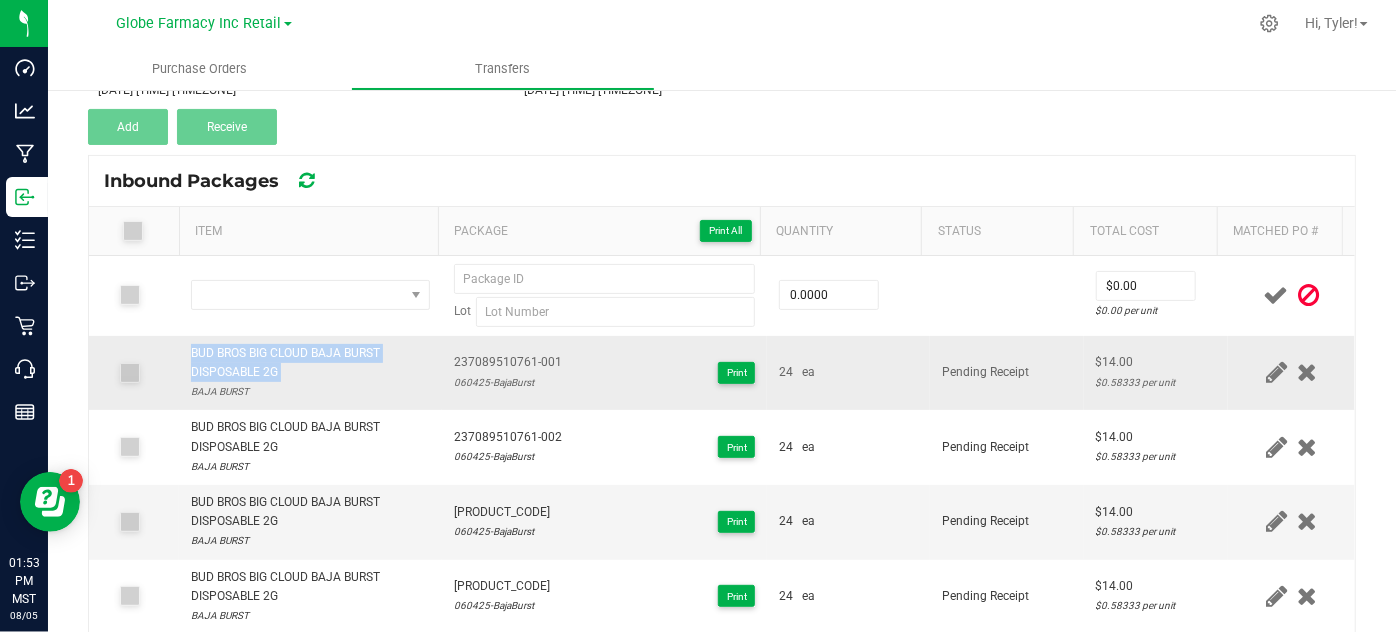 click on "BUD BROS BIG CLOUD BAJA BURST DISPOSABLE 2G" at bounding box center (310, 363) 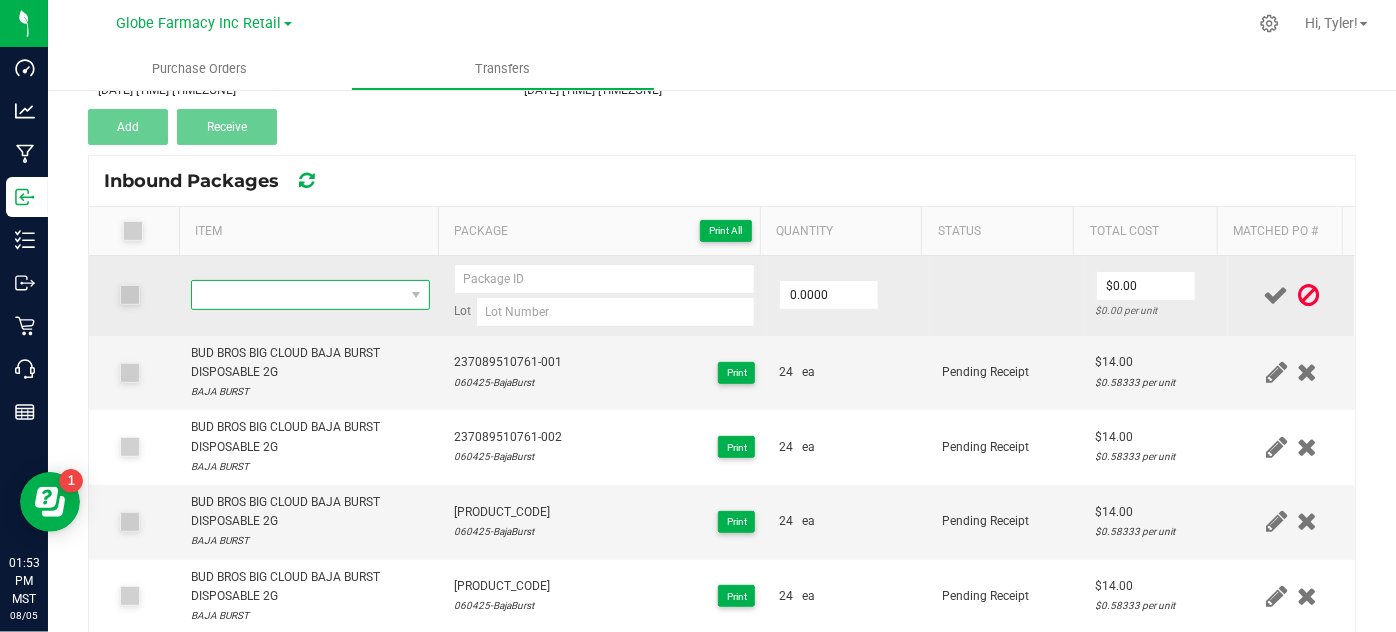 click at bounding box center (297, 295) 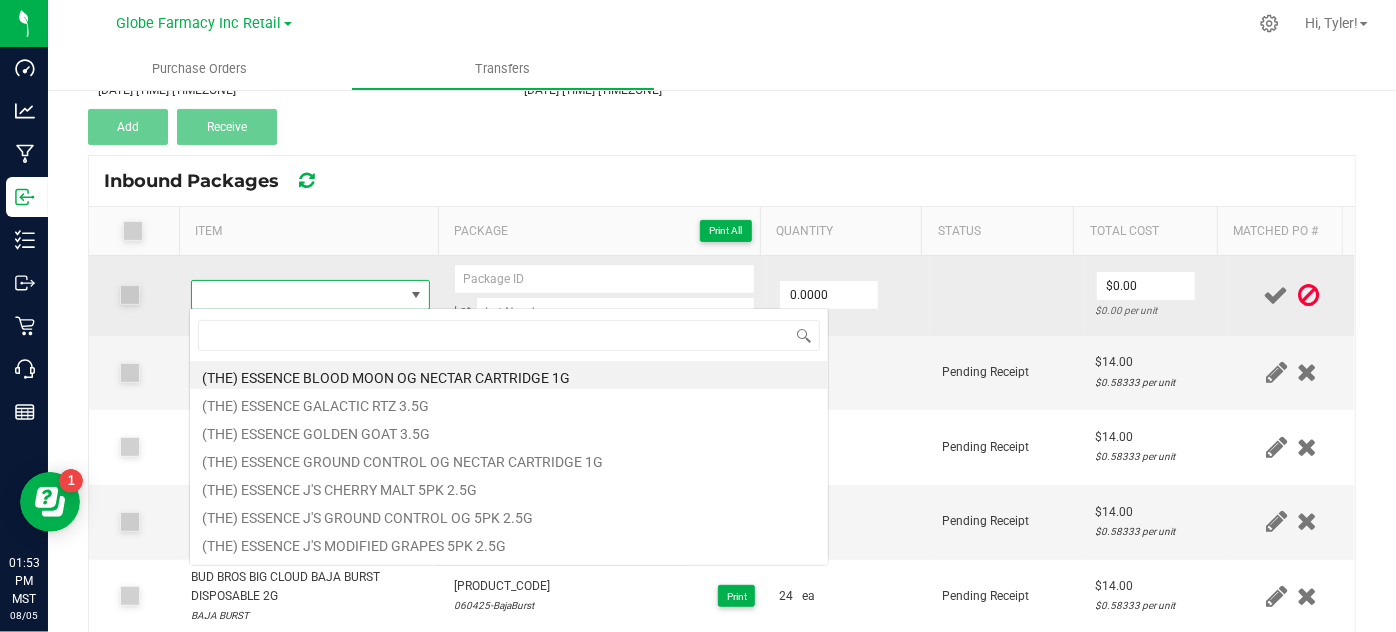 scroll, scrollTop: 99970, scrollLeft: 99767, axis: both 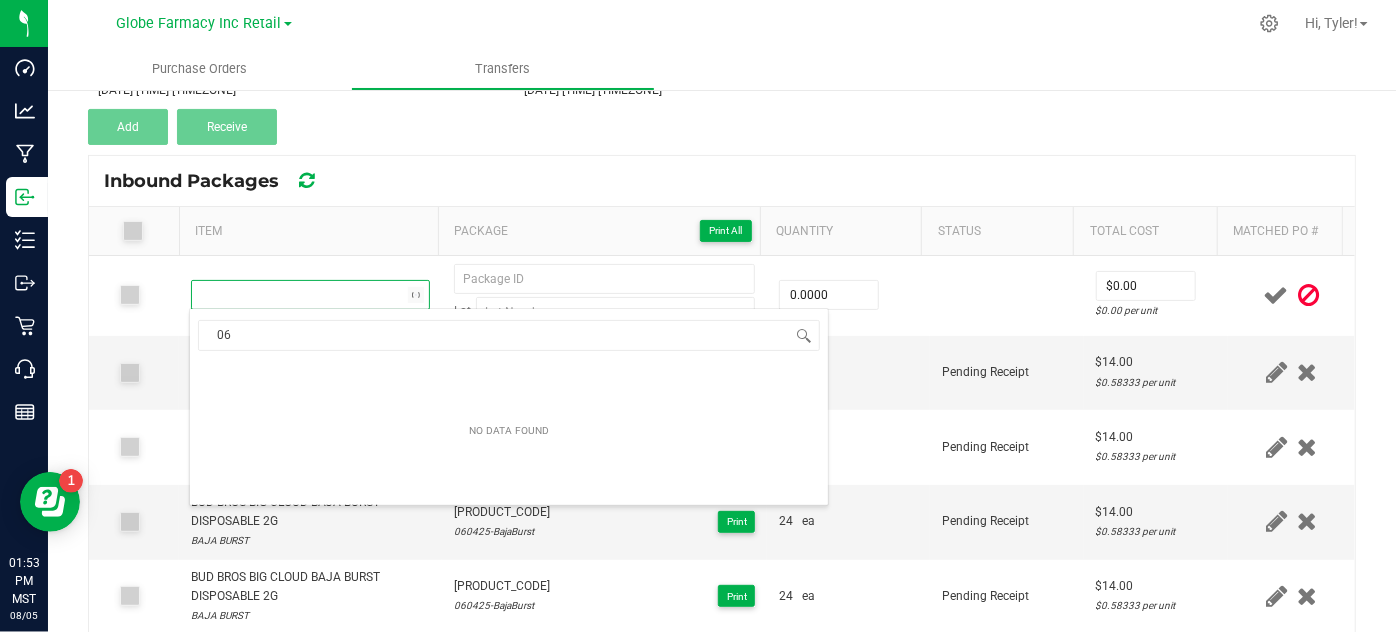 type on "0" 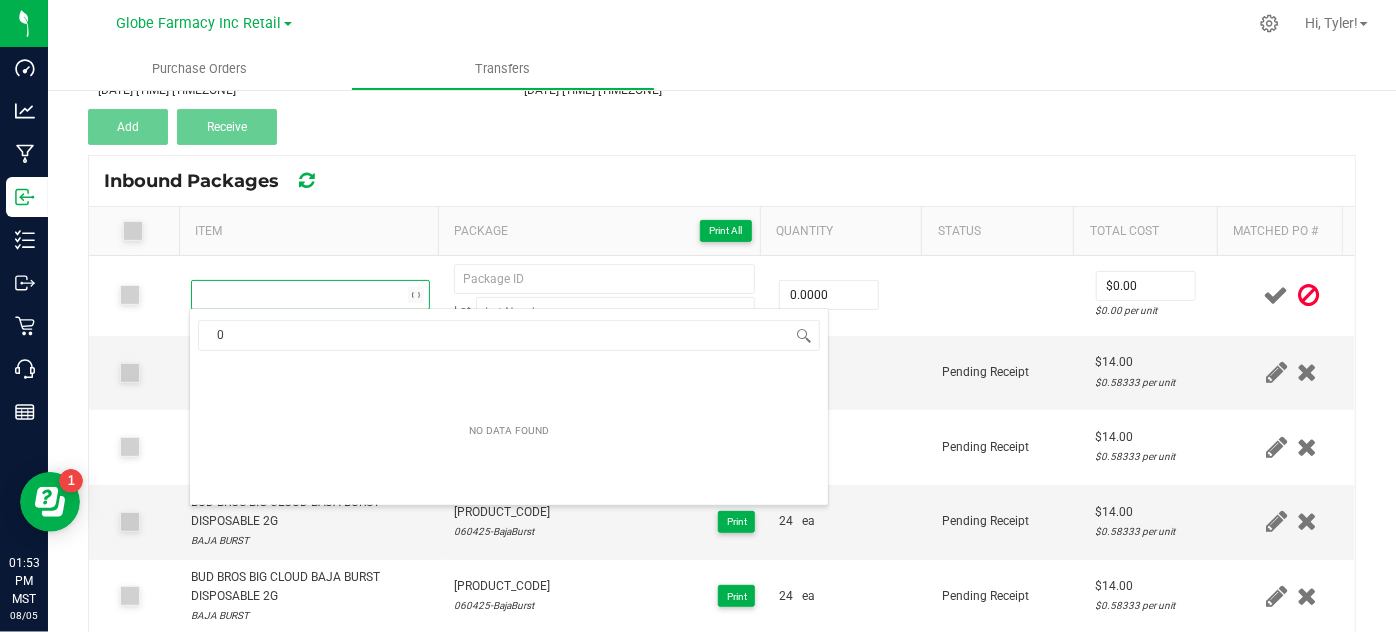 type 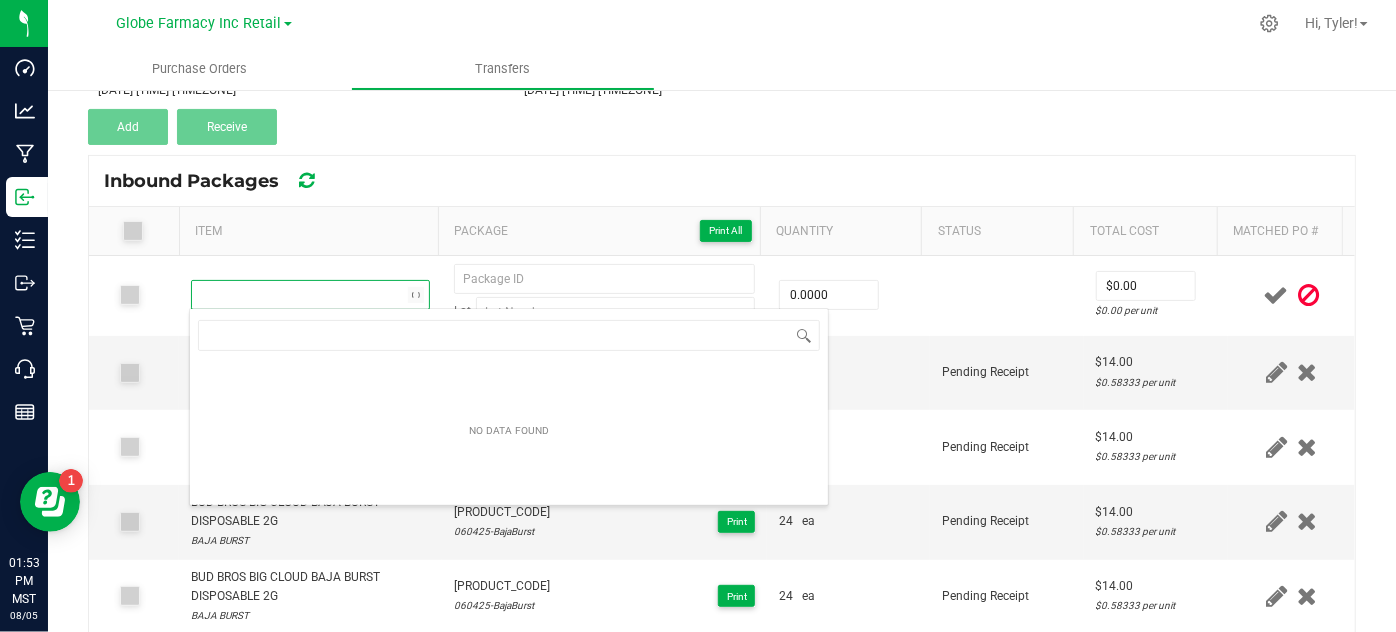 click on "Inbound Packages" at bounding box center (722, 181) 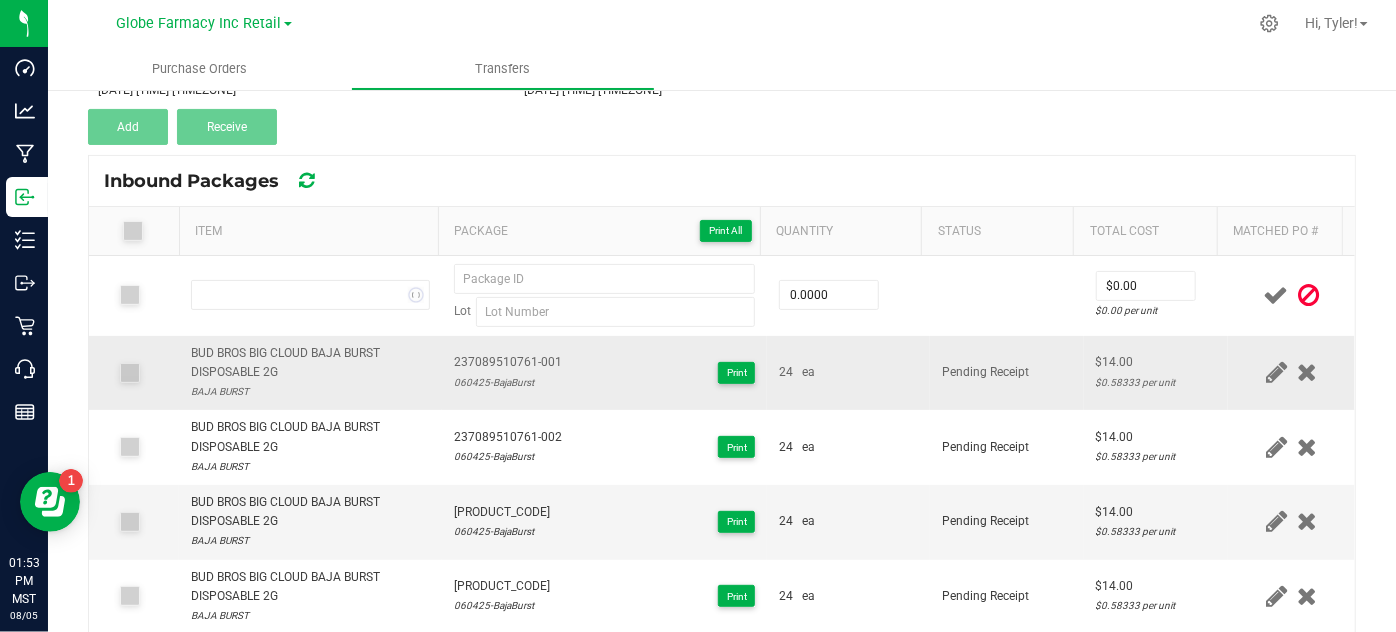 click on "BUD BROS BIG CLOUD BAJA BURST DISPOSABLE 2G" at bounding box center [310, 363] 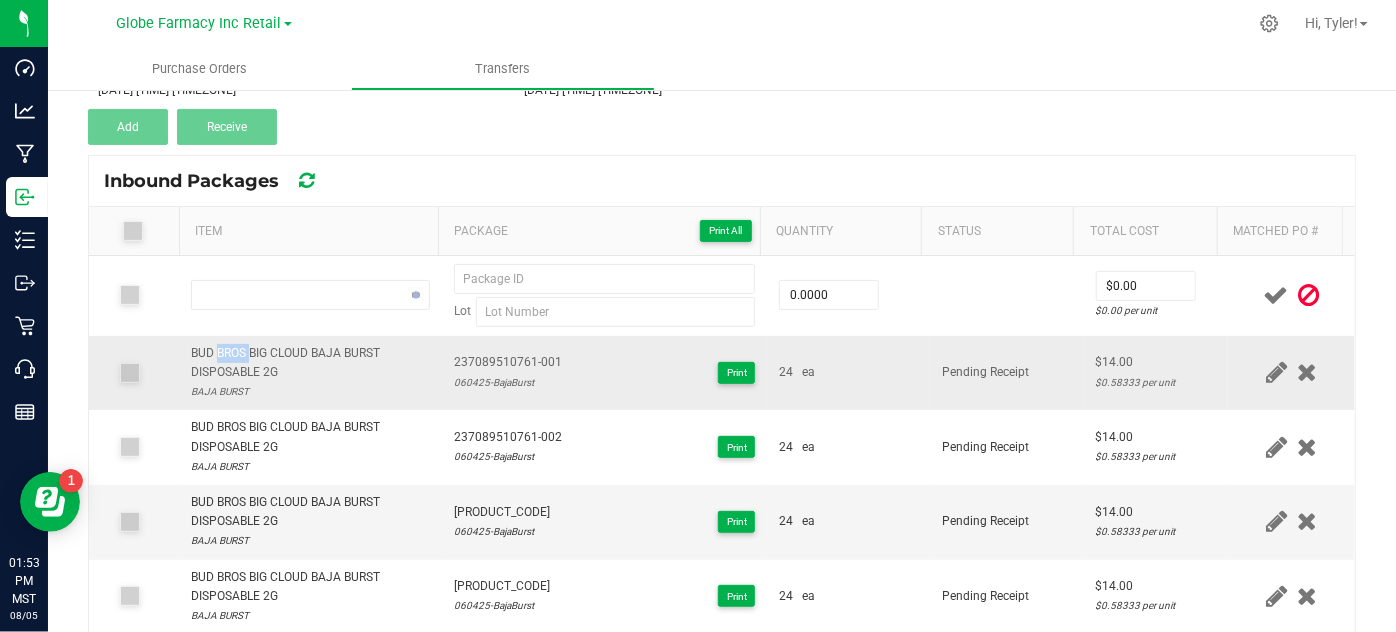 click on "BUD BROS BIG CLOUD BAJA BURST DISPOSABLE 2G" at bounding box center [310, 363] 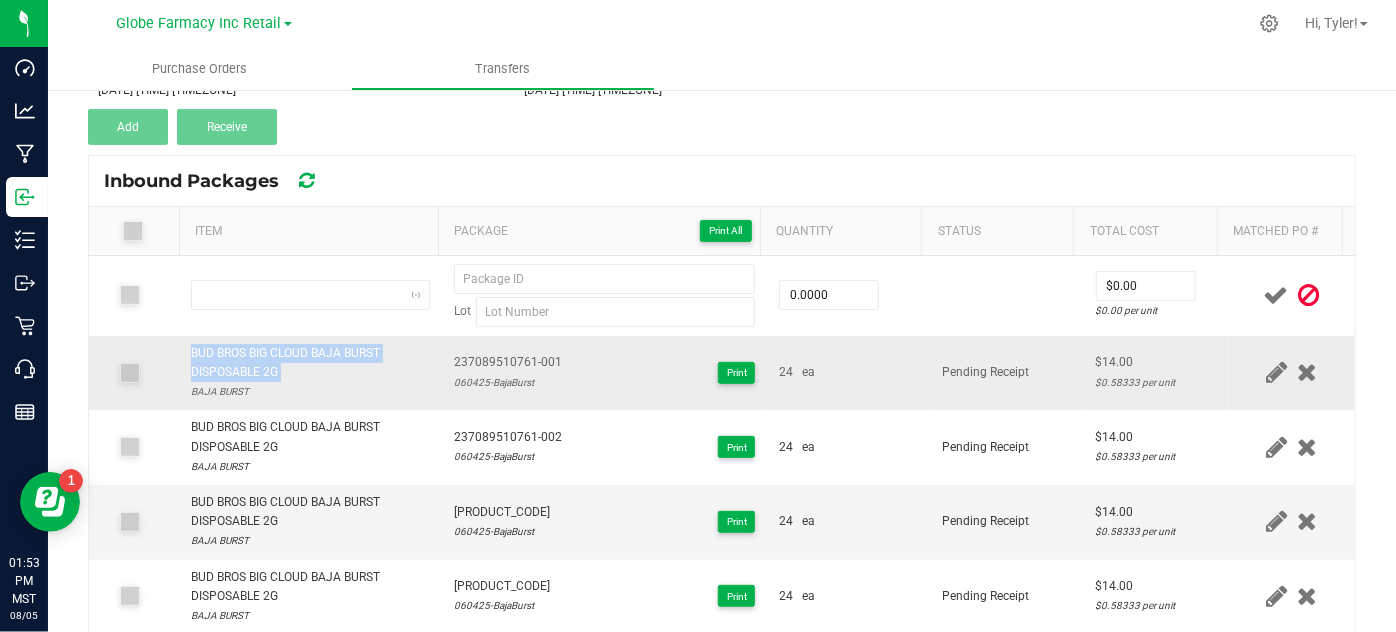 click on "BUD BROS BIG CLOUD BAJA BURST DISPOSABLE 2G" at bounding box center [310, 363] 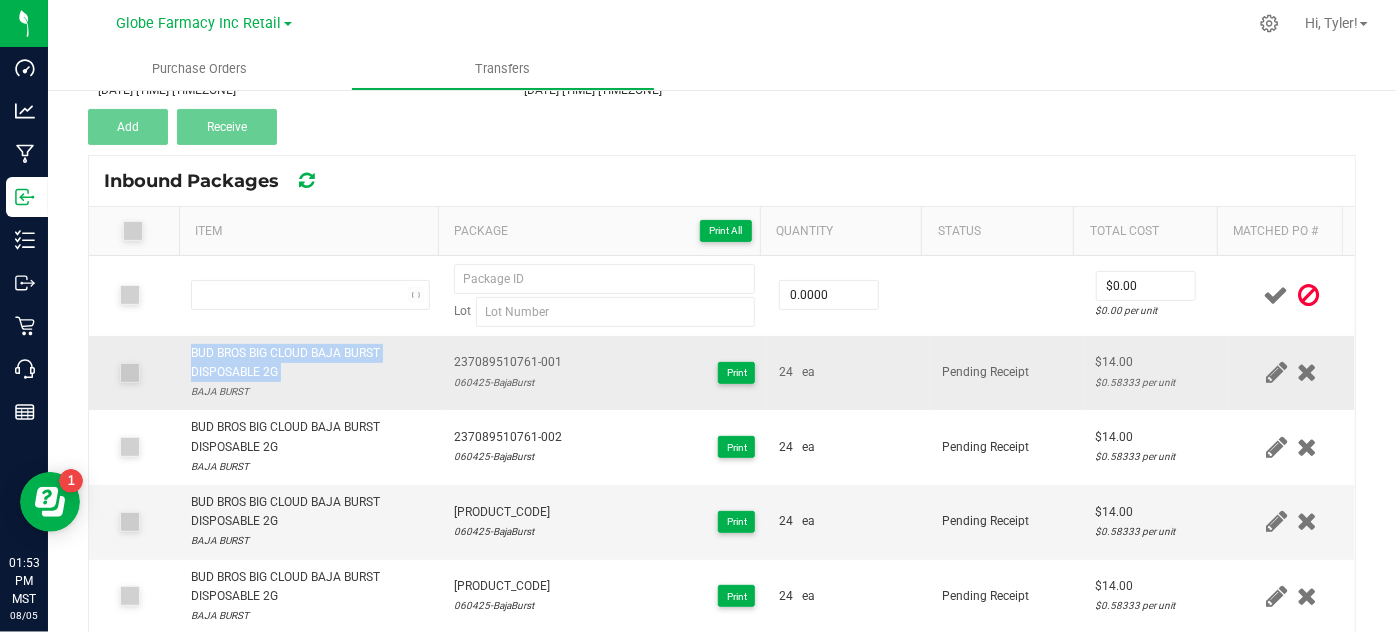copy on "BUD BROS BIG CLOUD BAJA BURST DISPOSABLE 2G" 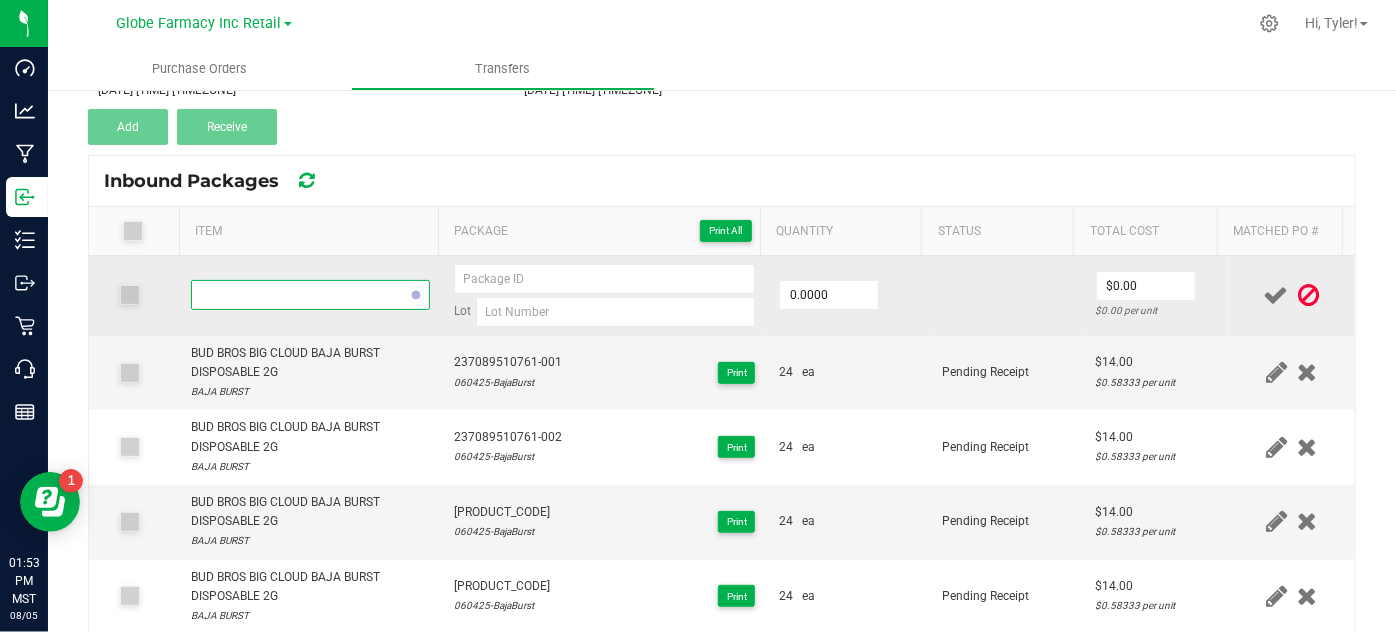 click at bounding box center (297, 295) 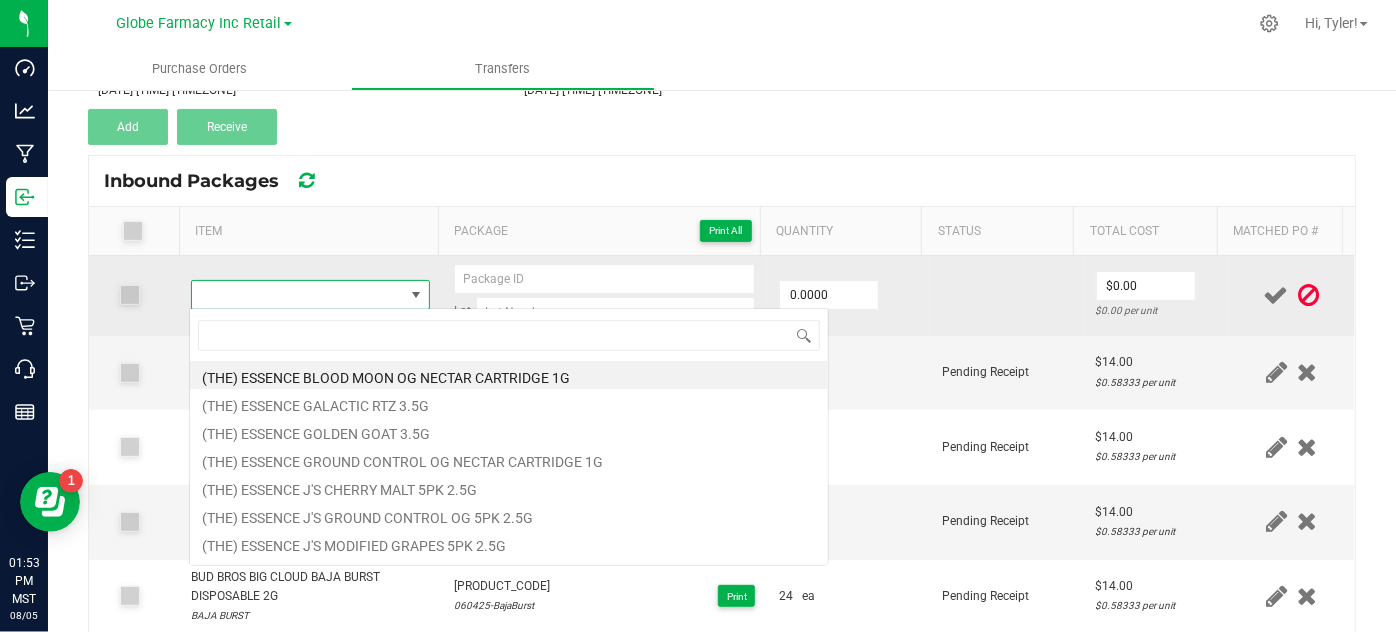 scroll, scrollTop: 99970, scrollLeft: 99767, axis: both 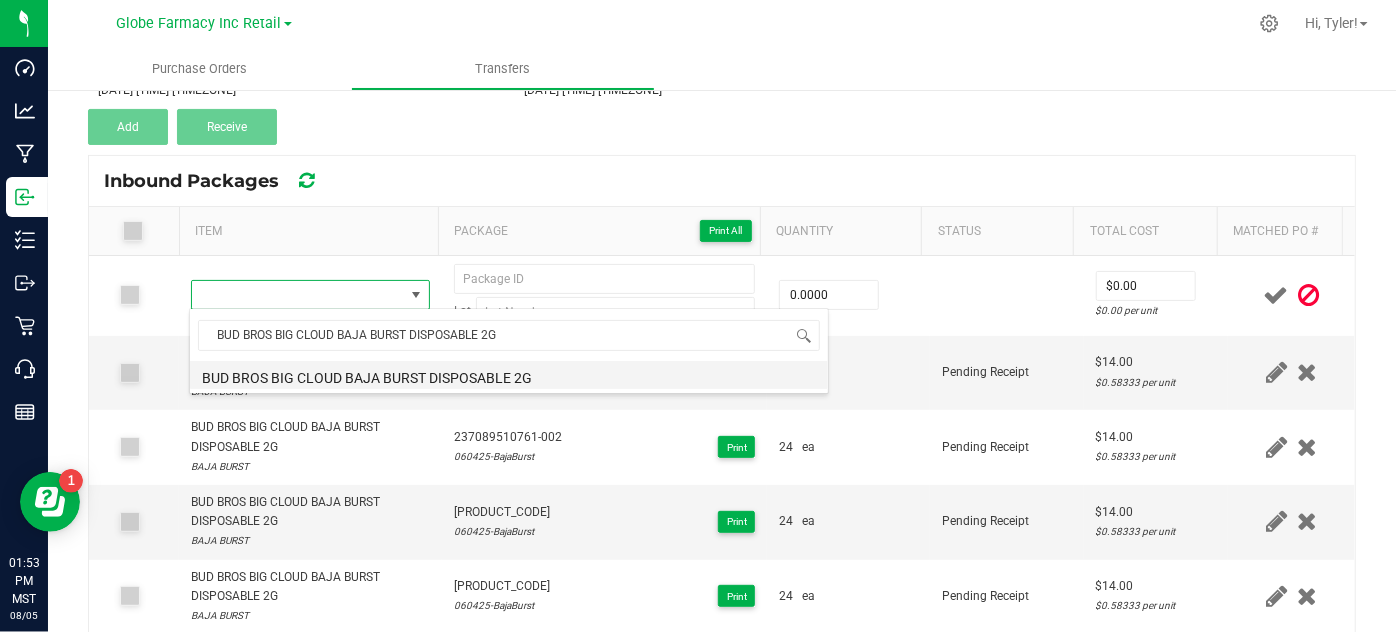 click on "BUD BROS BIG CLOUD BAJA BURST DISPOSABLE 2G" at bounding box center (509, 375) 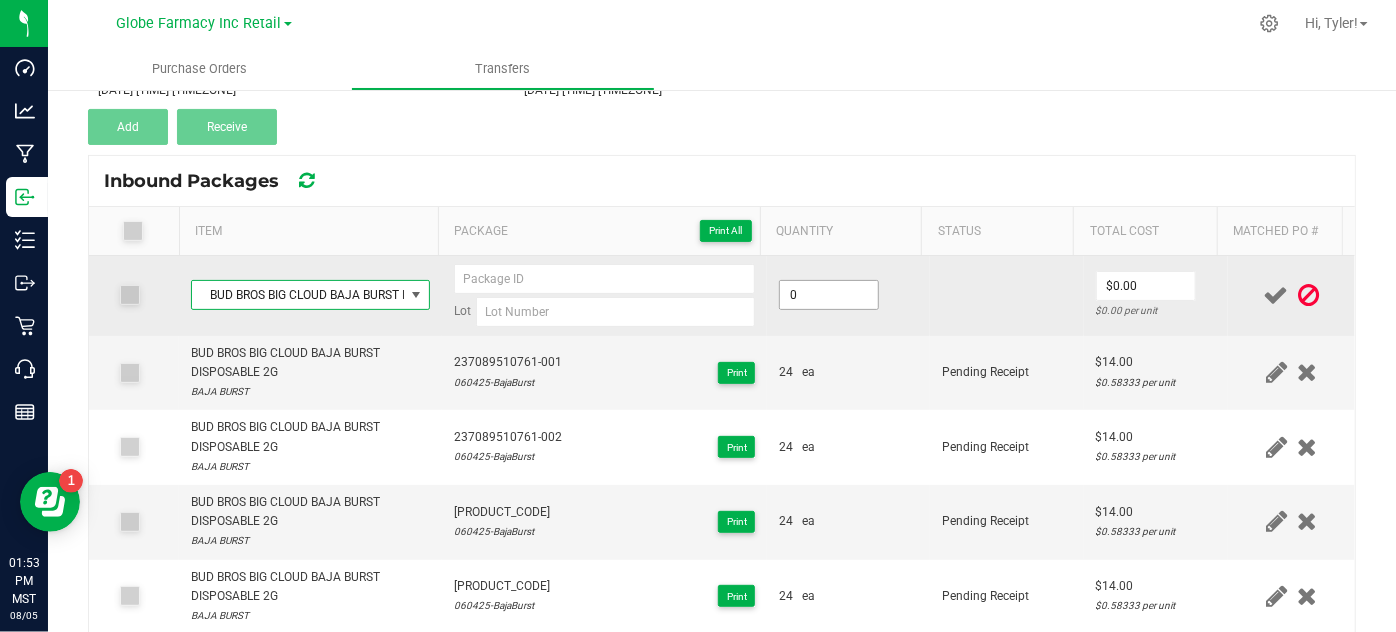 click on "0" at bounding box center [829, 295] 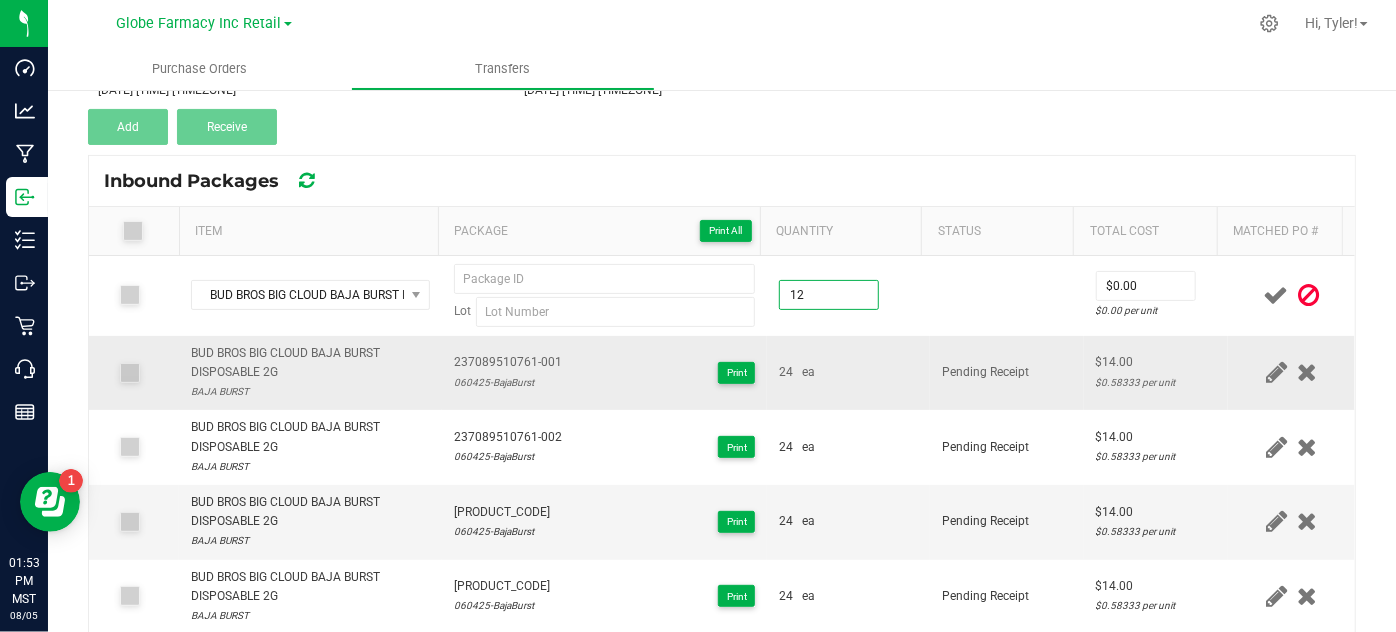 type on "12 ea" 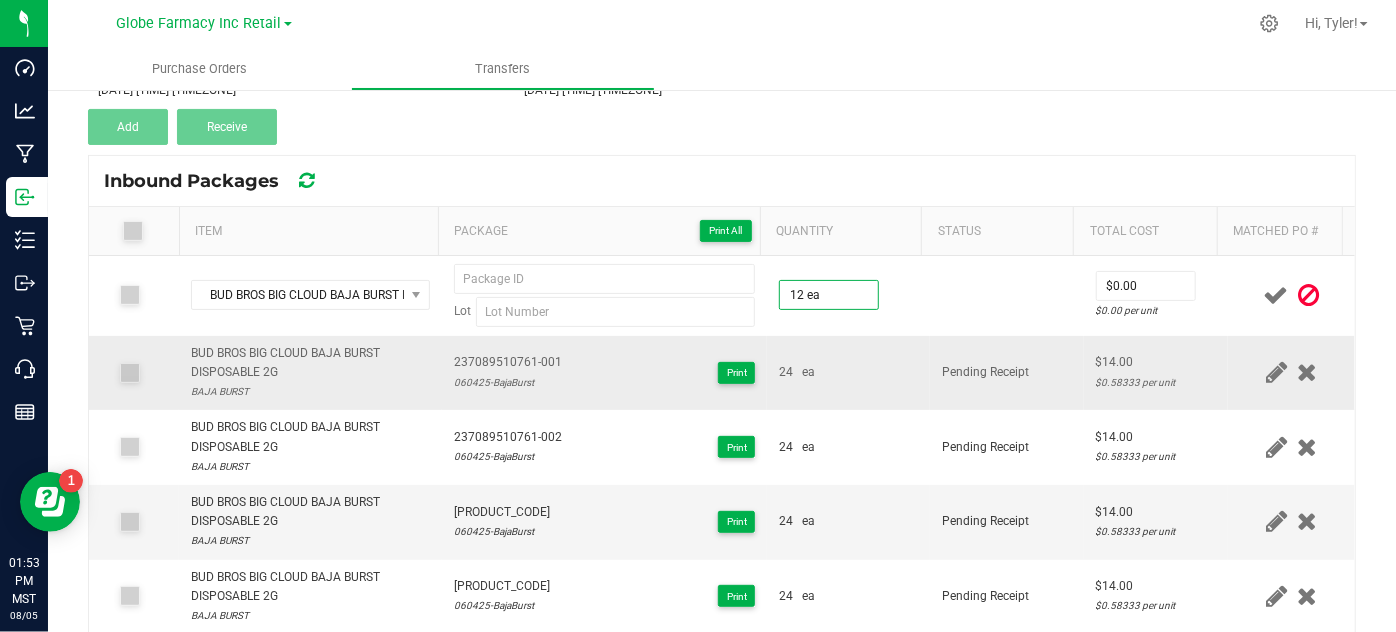 click on "24   ea" at bounding box center (848, 372) 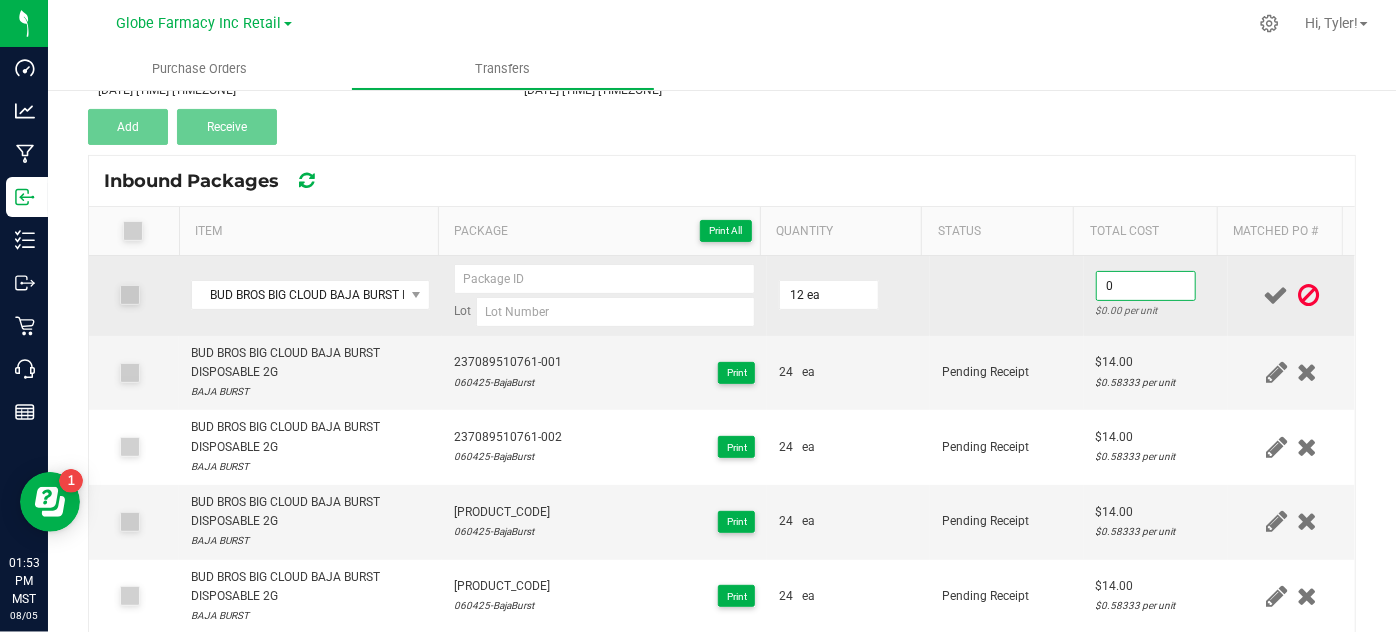 click on "0" at bounding box center (1146, 286) 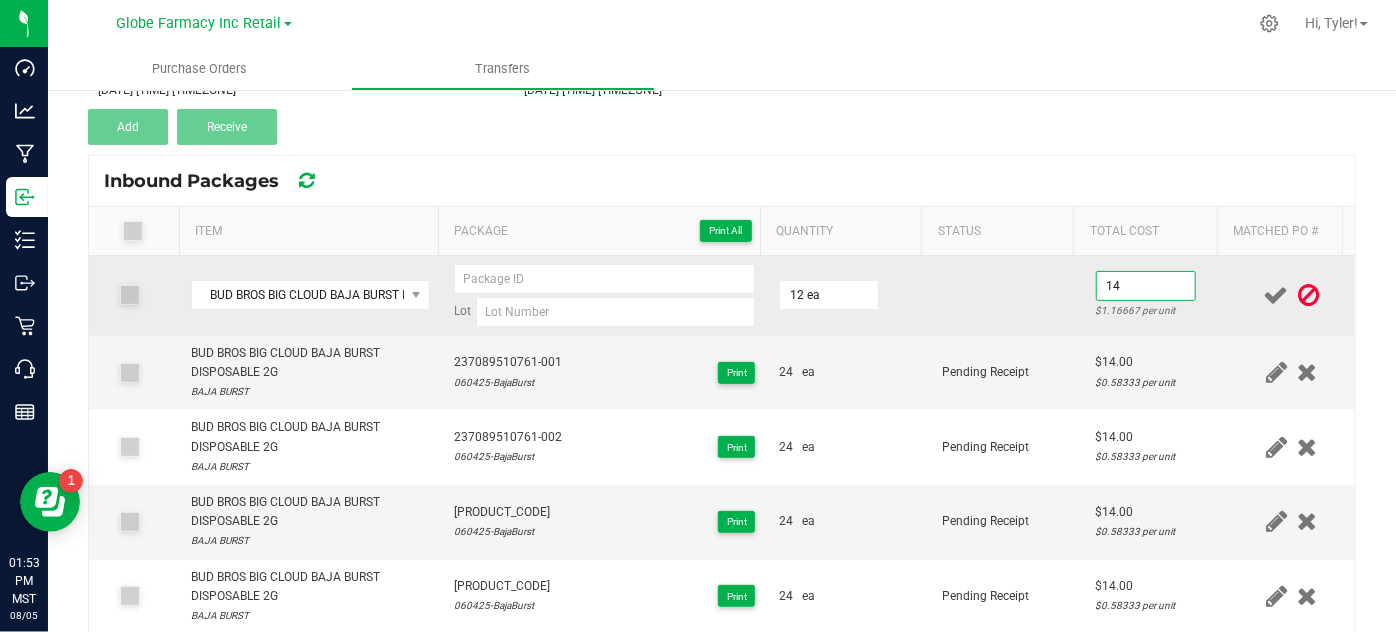 type on "$14.00" 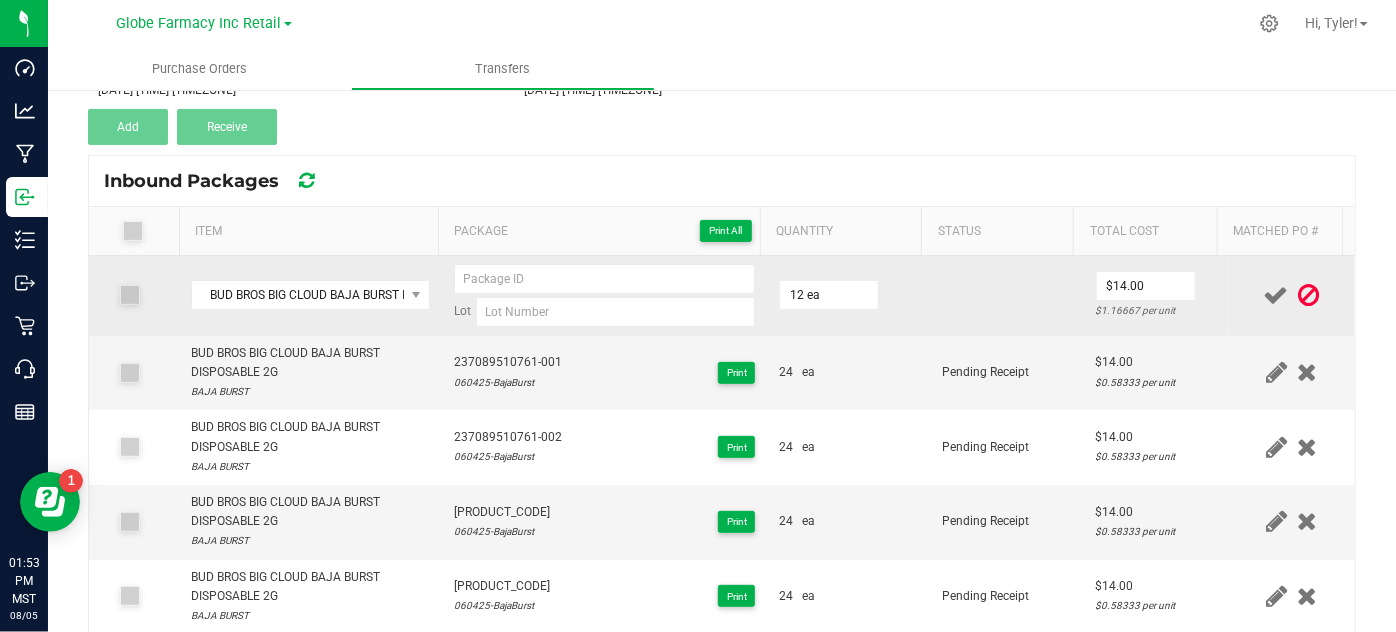 click at bounding box center (1007, 296) 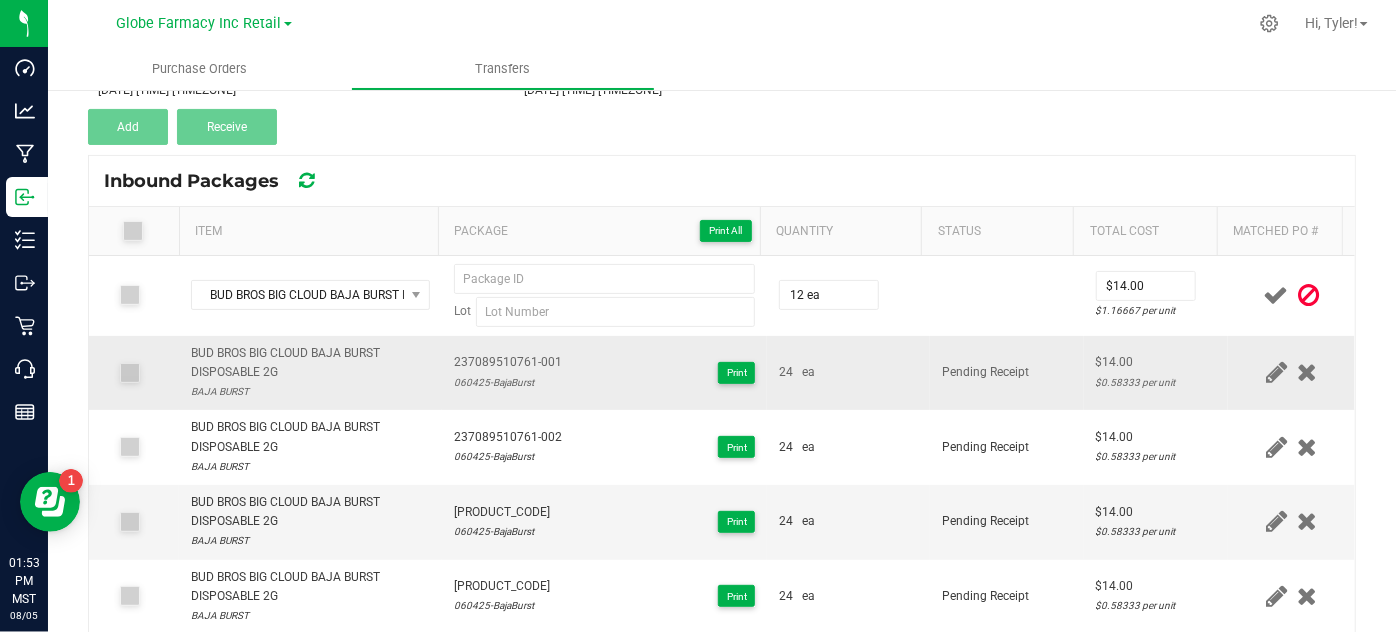 click on "237089510761-001" at bounding box center (508, 362) 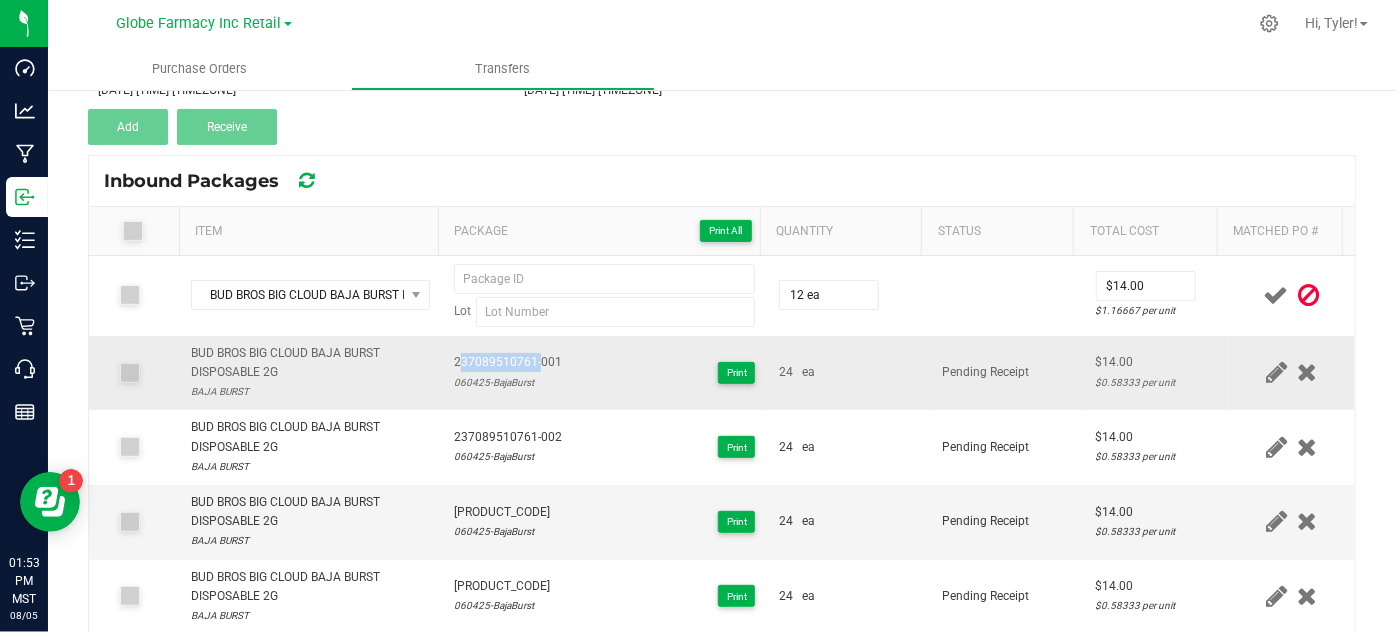 click on "237089510761-001" at bounding box center (508, 362) 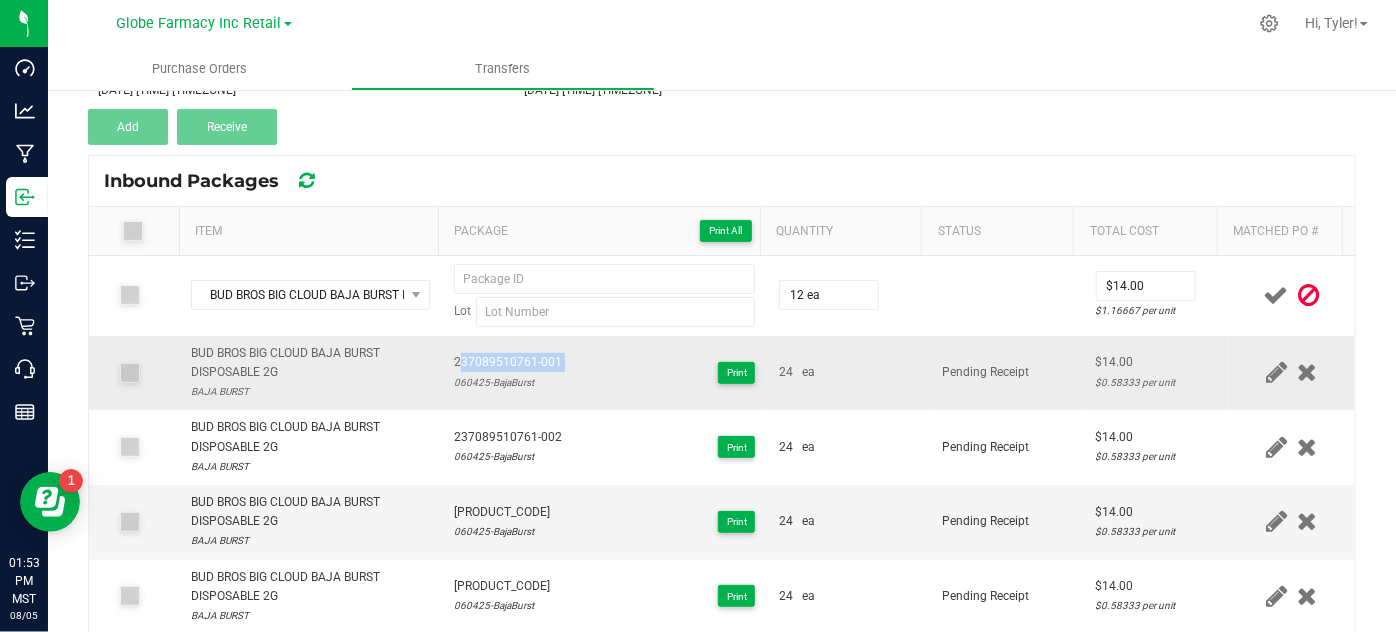 click on "237089510761-001" at bounding box center [508, 362] 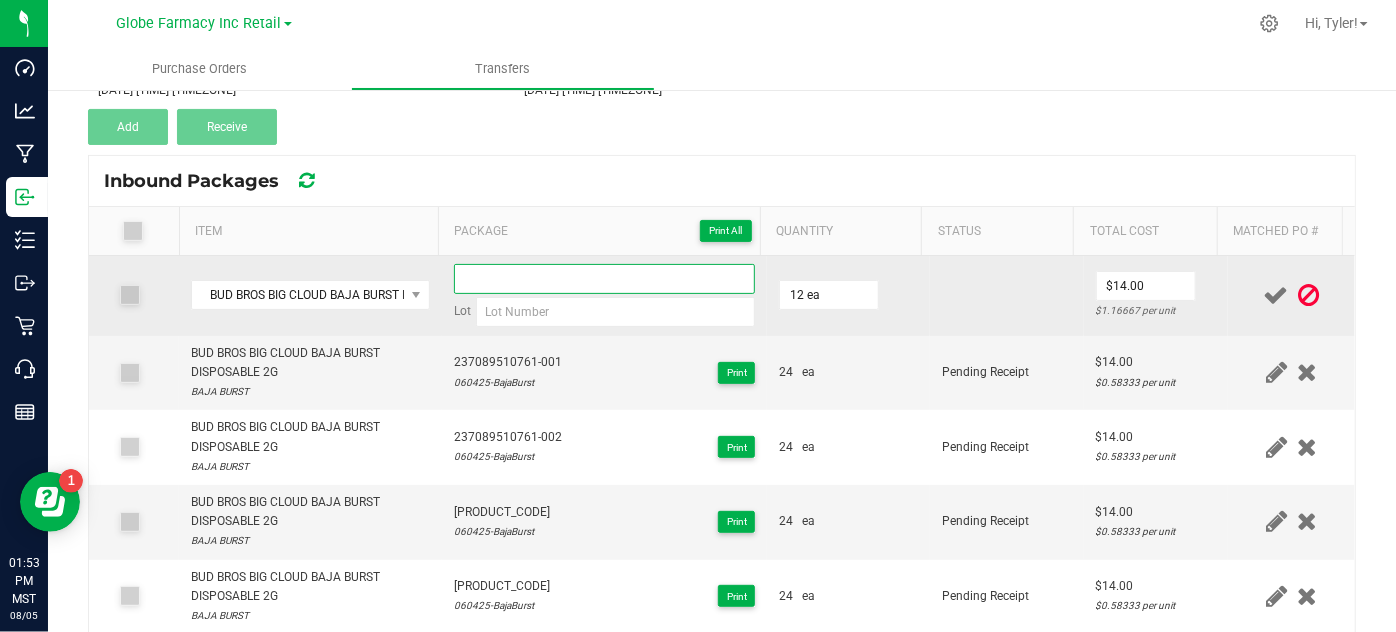 click at bounding box center [605, 279] 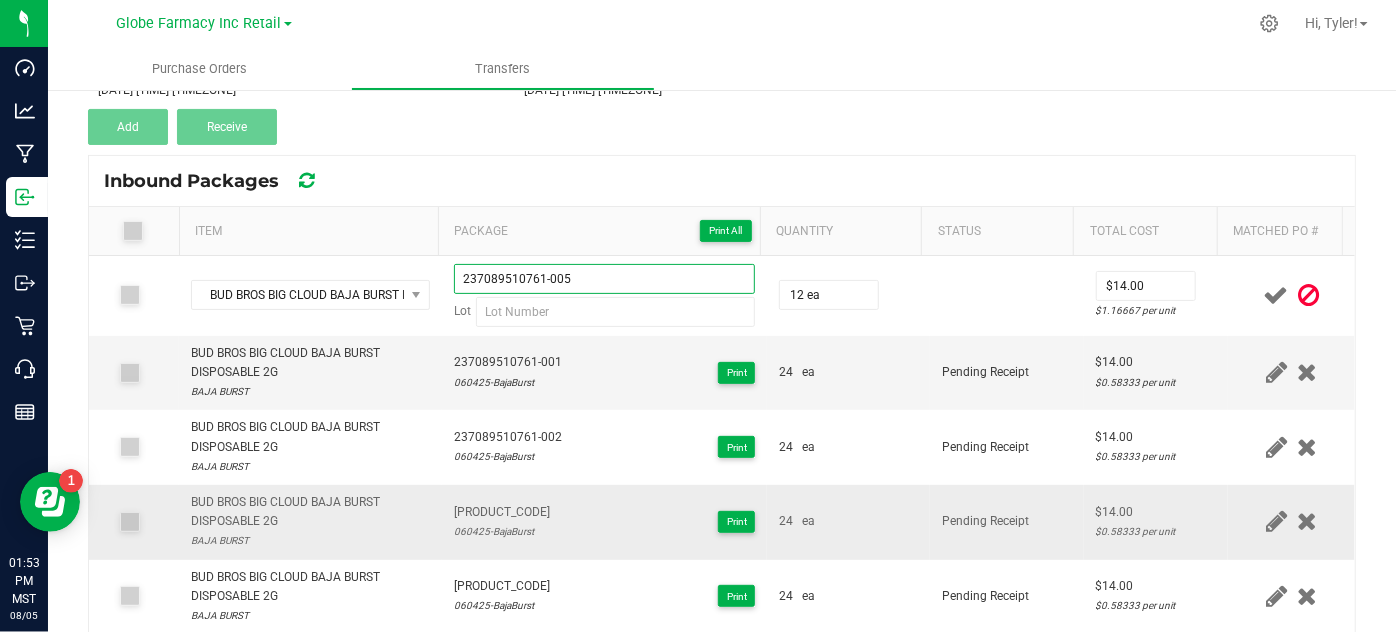 type on "237089510761-005" 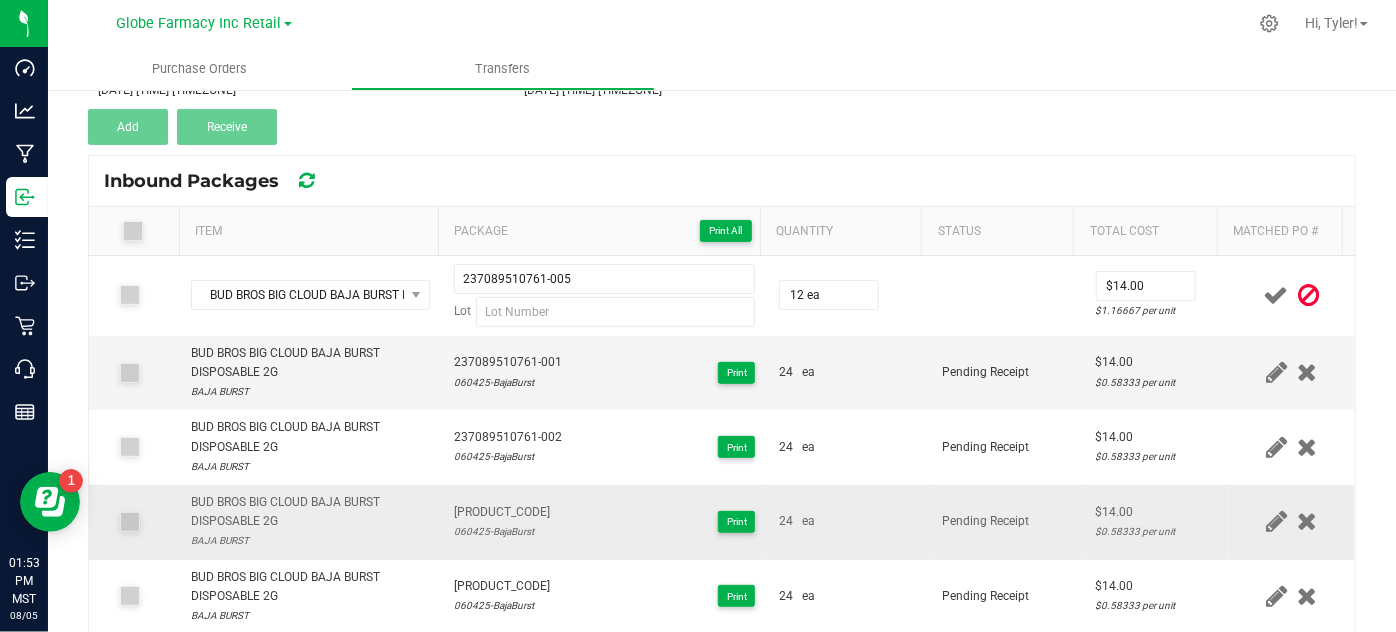 drag, startPoint x: 535, startPoint y: 512, endPoint x: 531, endPoint y: 488, distance: 24.33105 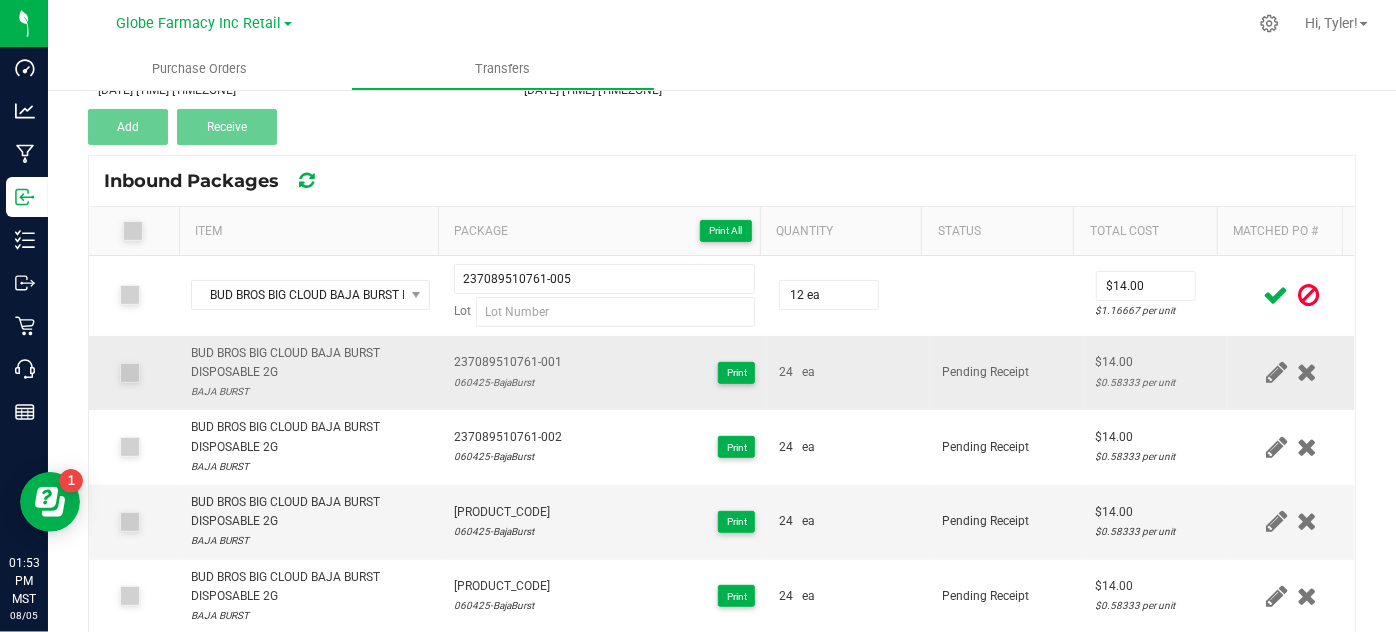 click on "060425-BajaBurst" at bounding box center [508, 382] 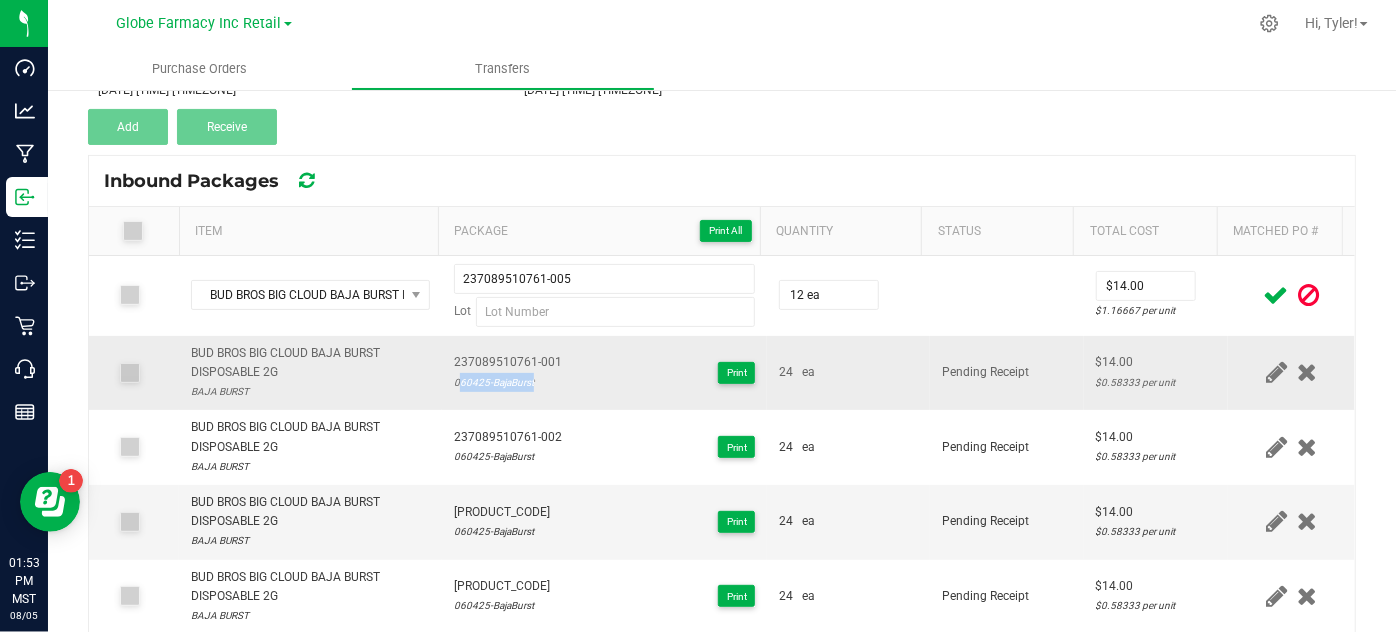 click on "060425-BajaBurst" at bounding box center [508, 382] 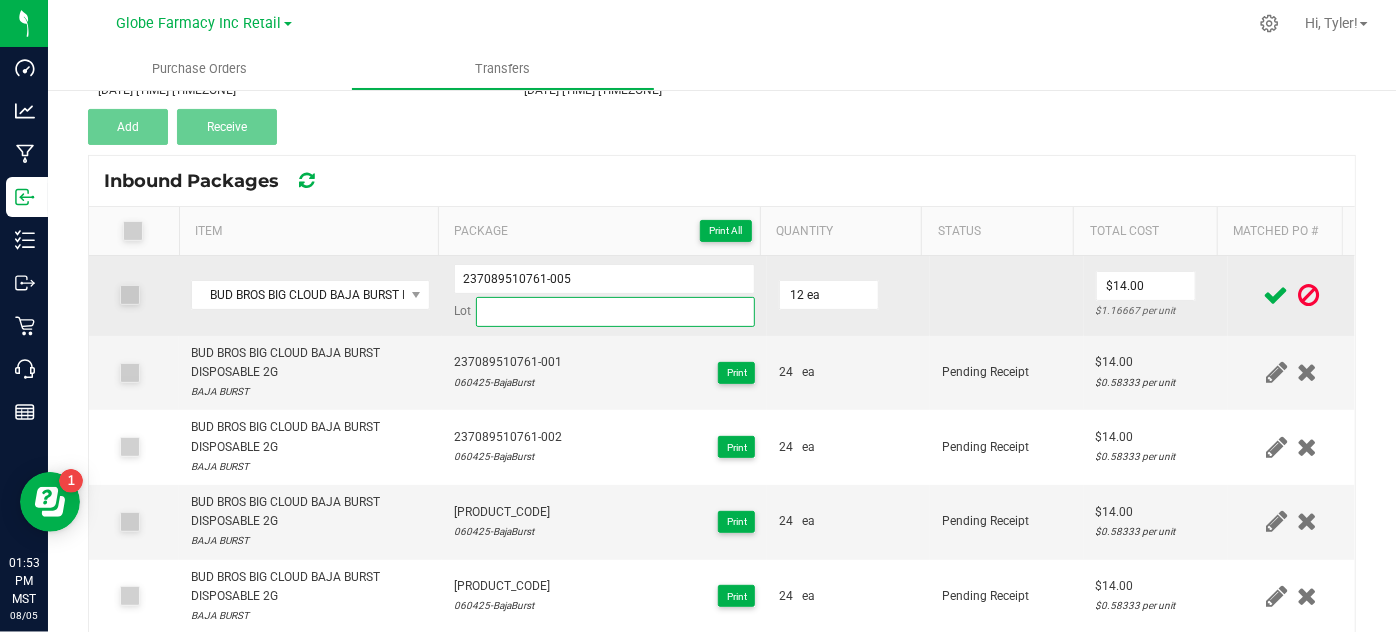 click at bounding box center (616, 312) 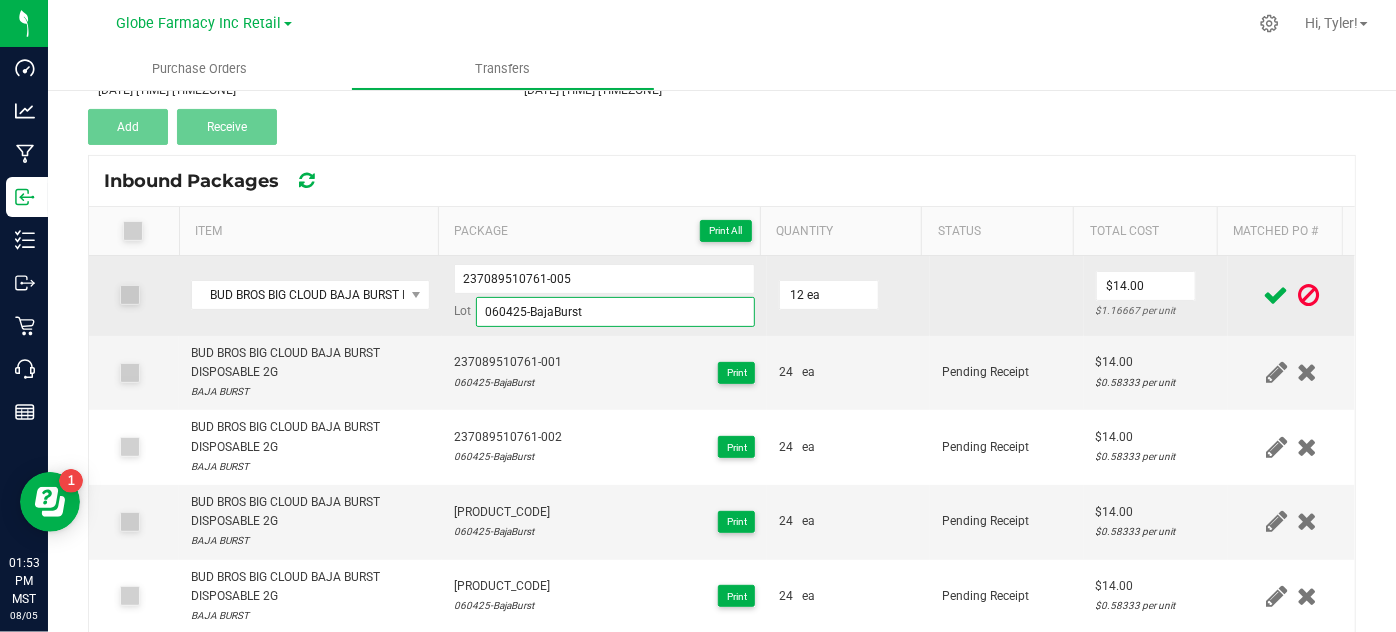 type on "060425-BajaBurst" 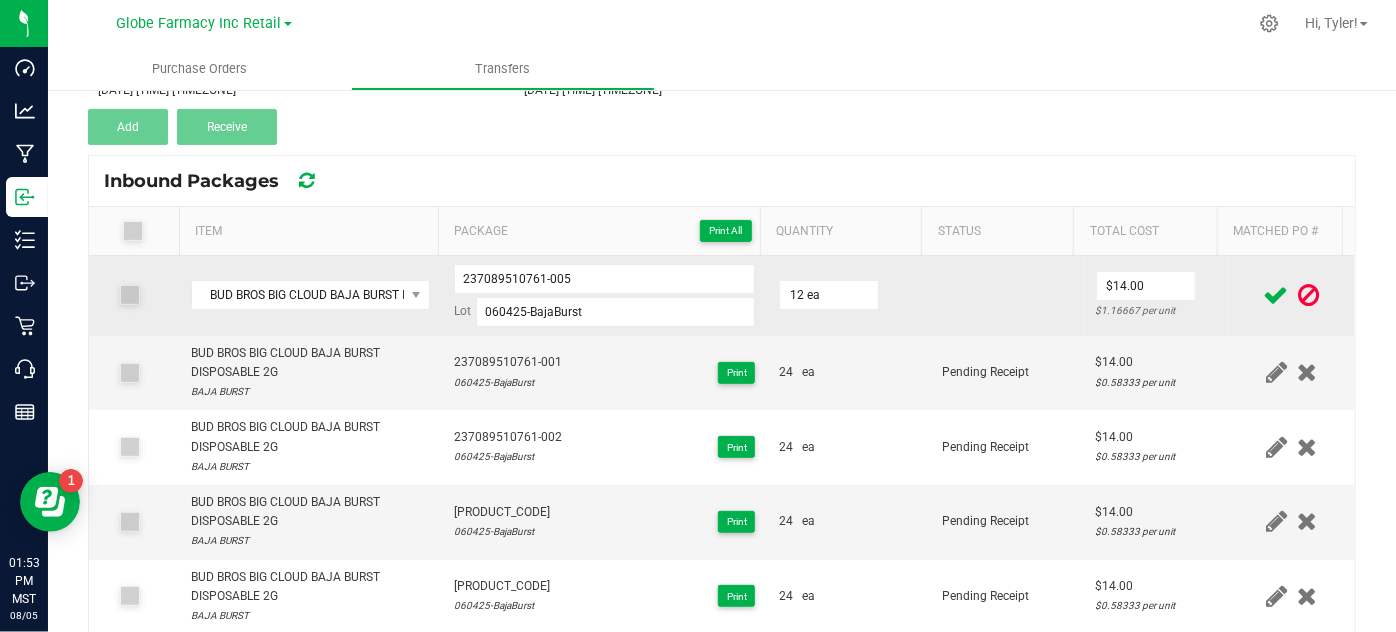 click at bounding box center (1007, 296) 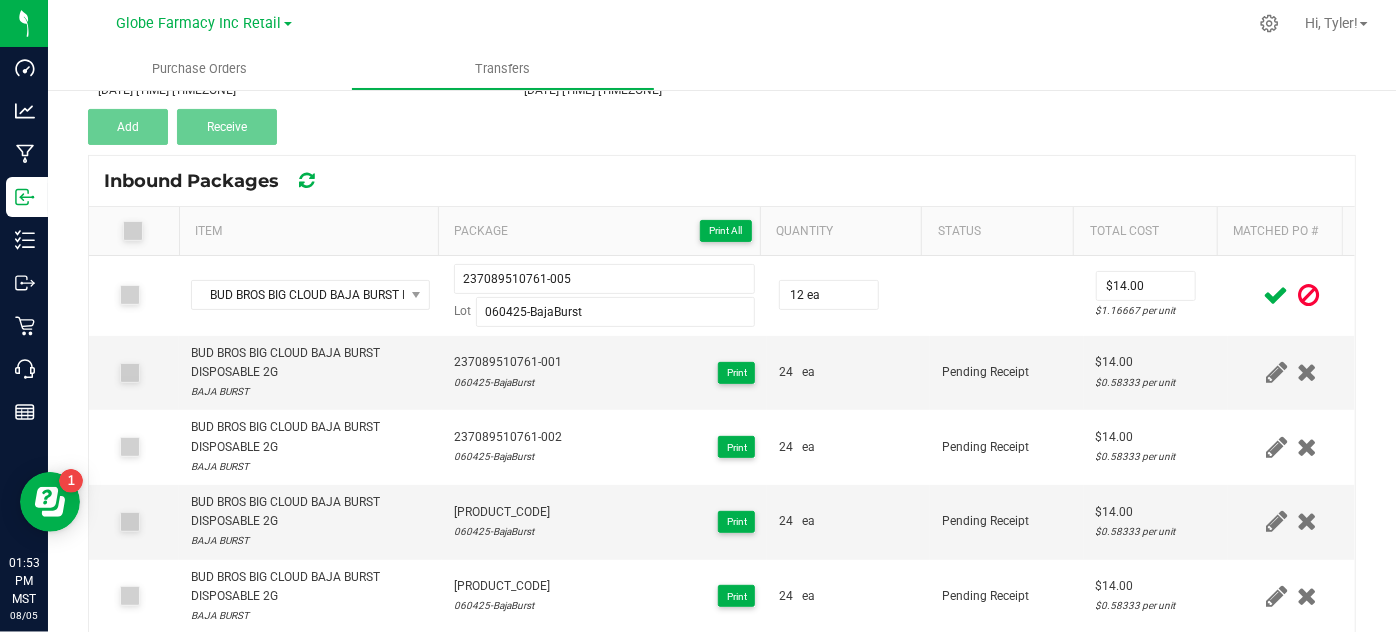 click at bounding box center (1276, 295) 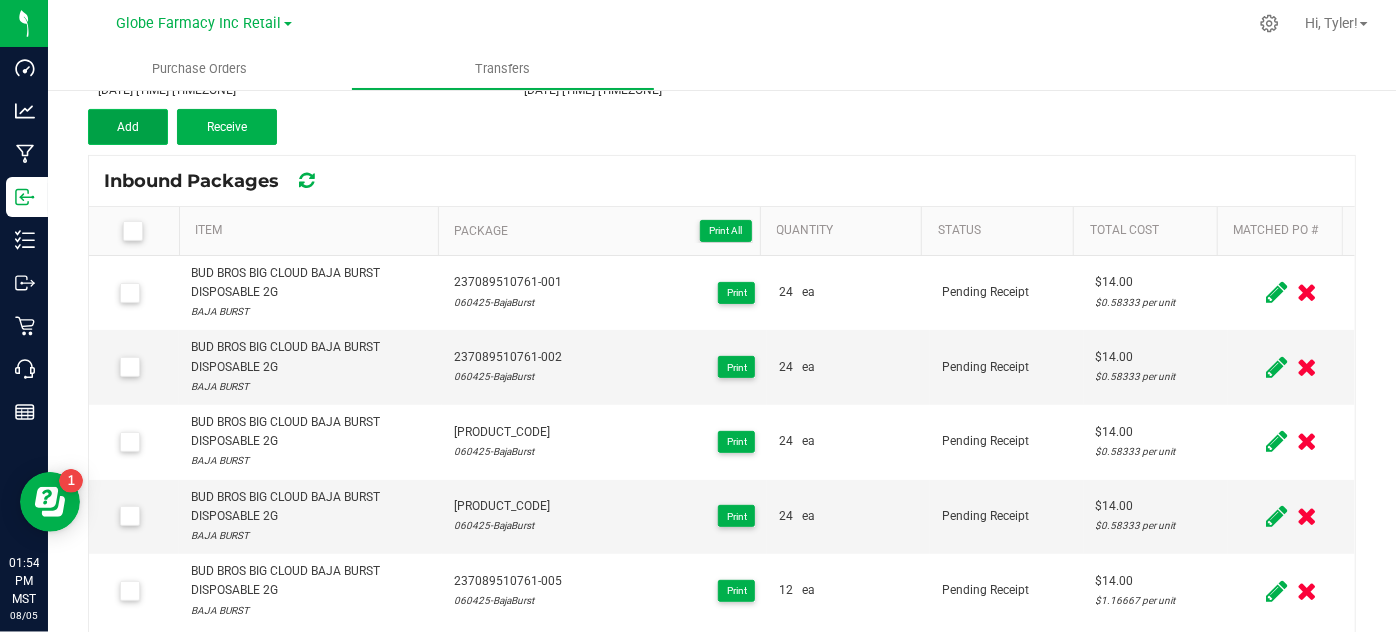 click on "Add" at bounding box center [128, 127] 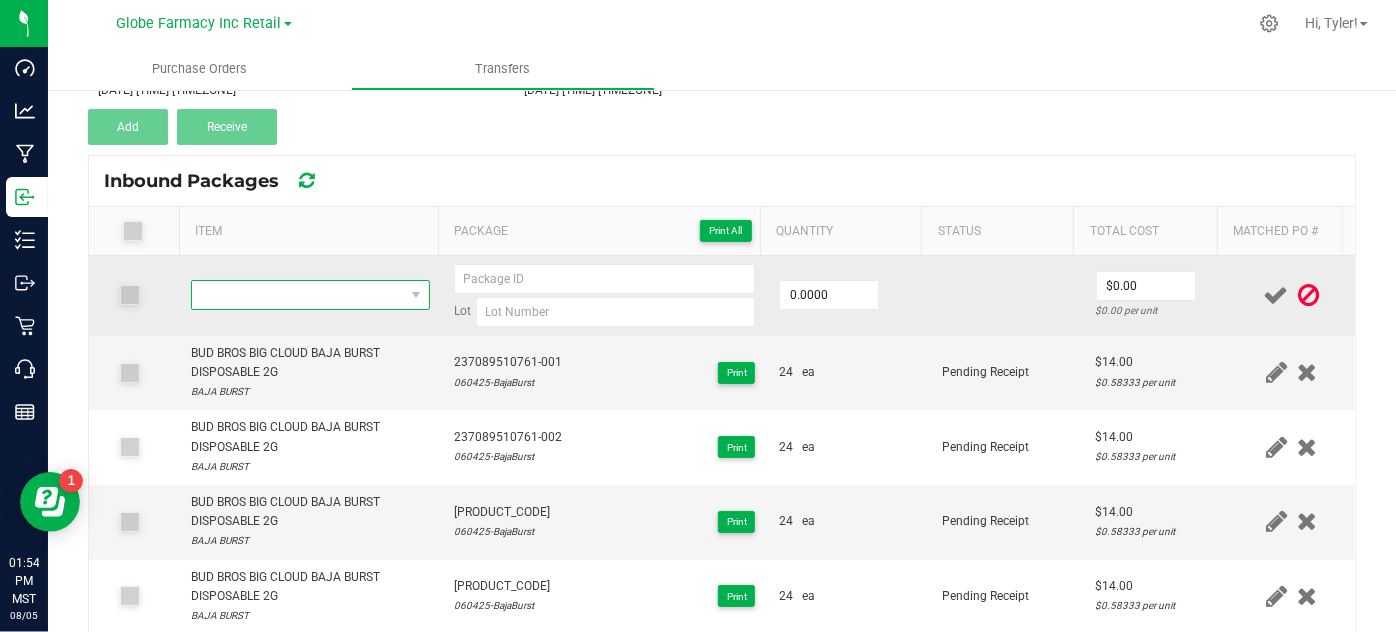 click at bounding box center [297, 295] 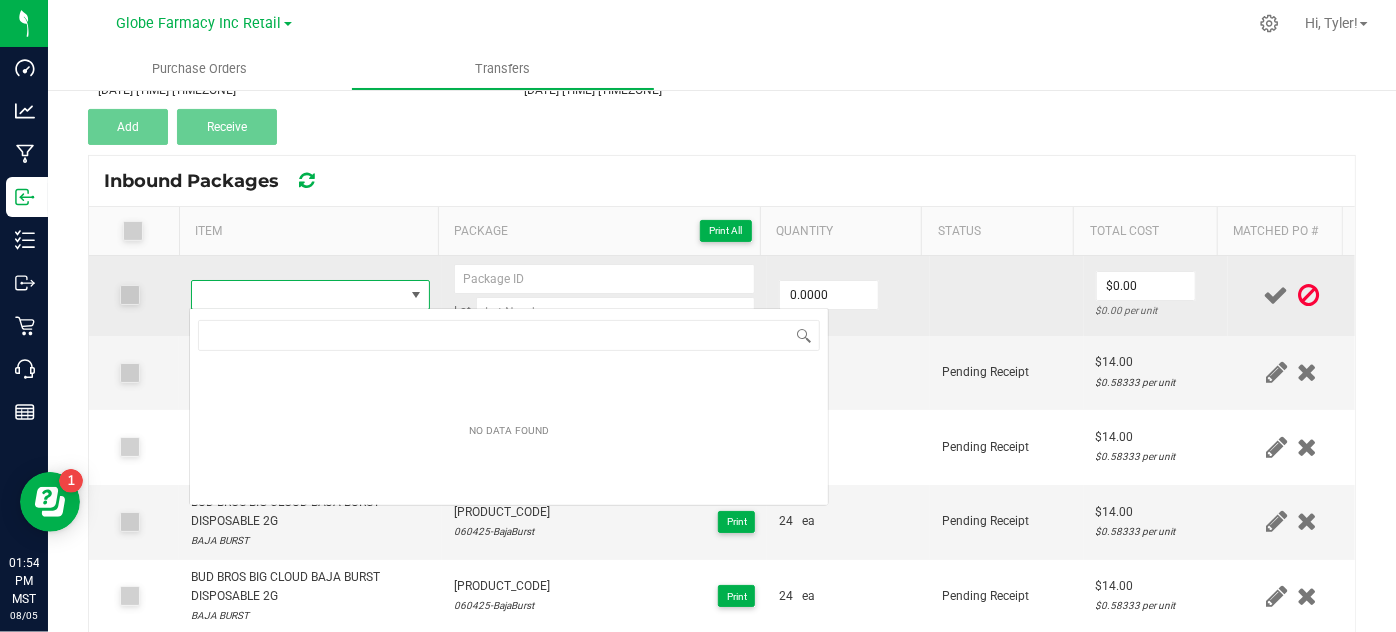 scroll, scrollTop: 99970, scrollLeft: 99767, axis: both 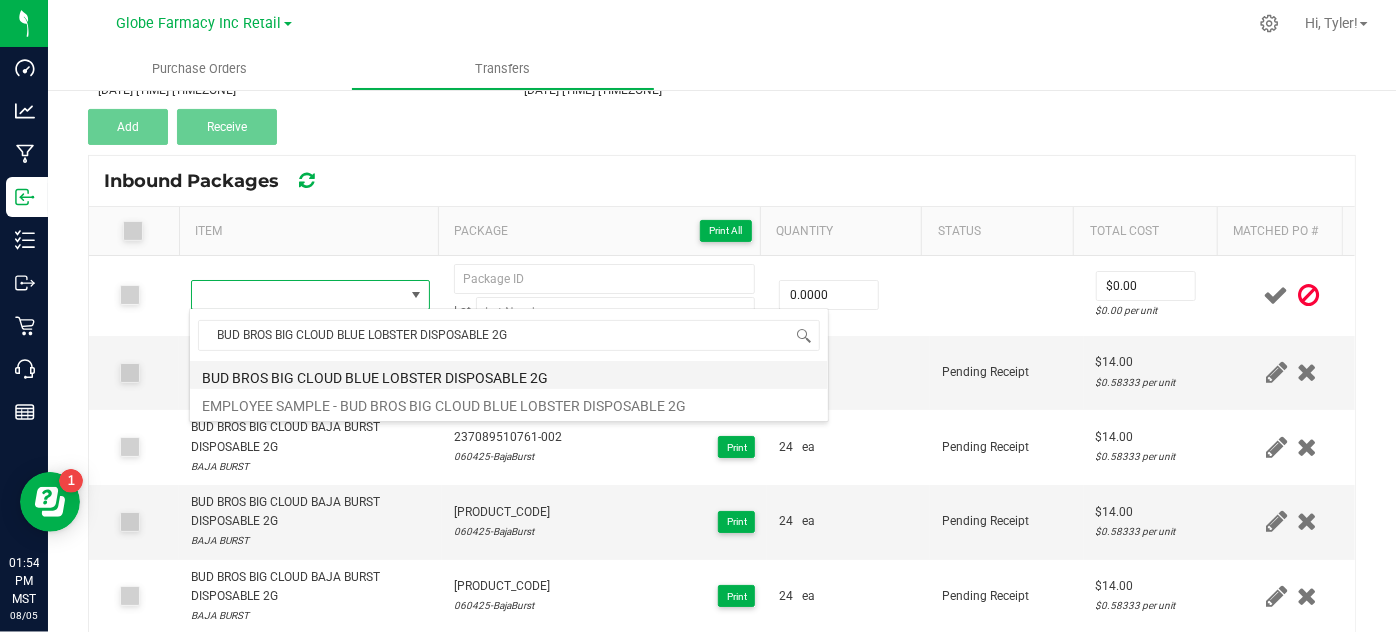click on "BUD BROS BIG CLOUD BLUE LOBSTER DISPOSABLE 2G" at bounding box center (509, 375) 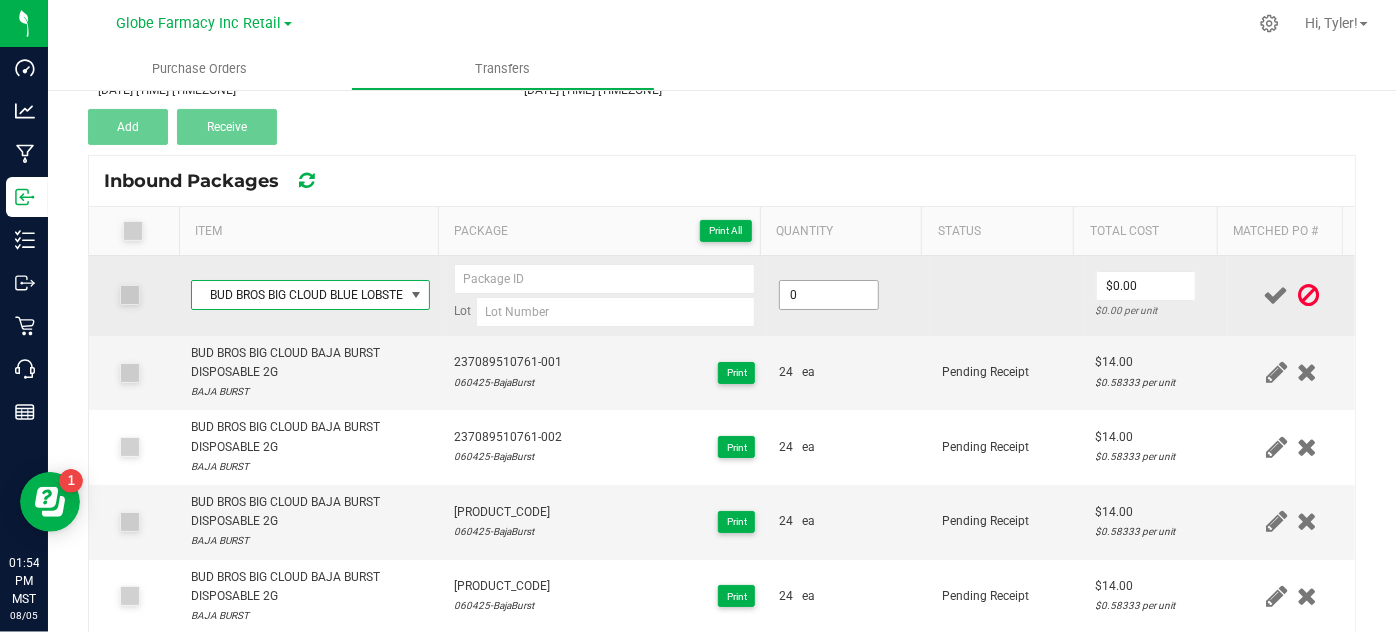 click on "0" at bounding box center [829, 295] 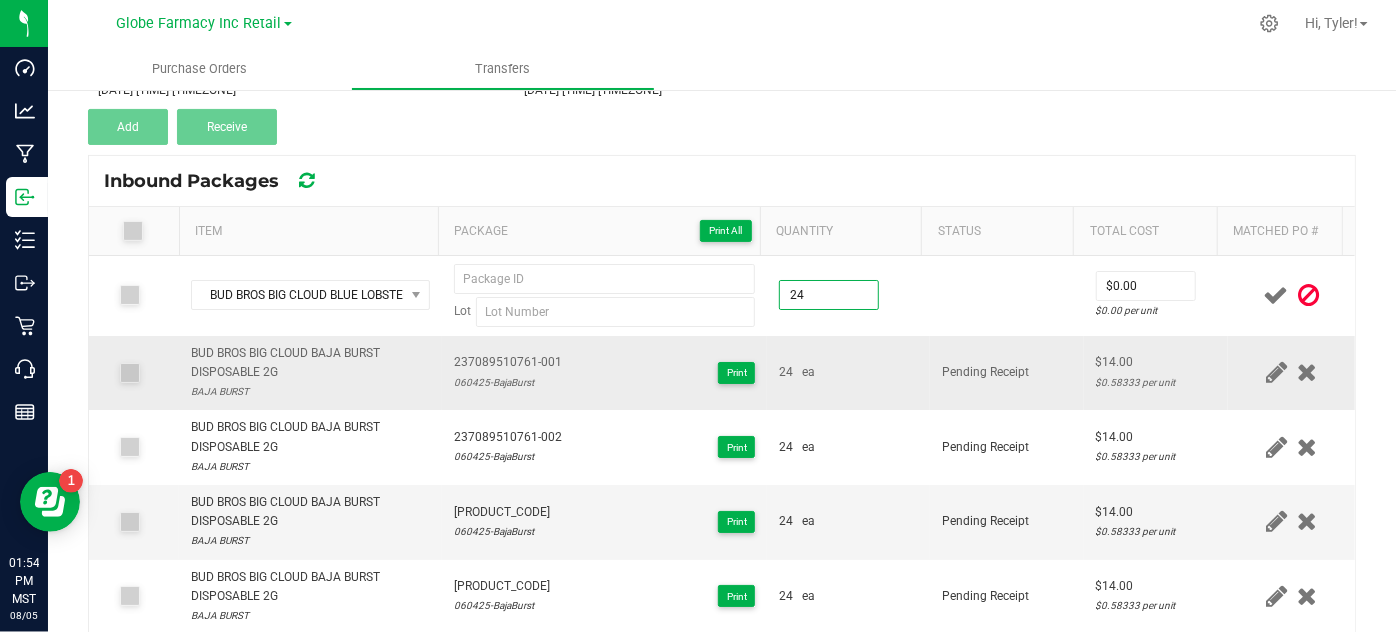 type on "24 ea" 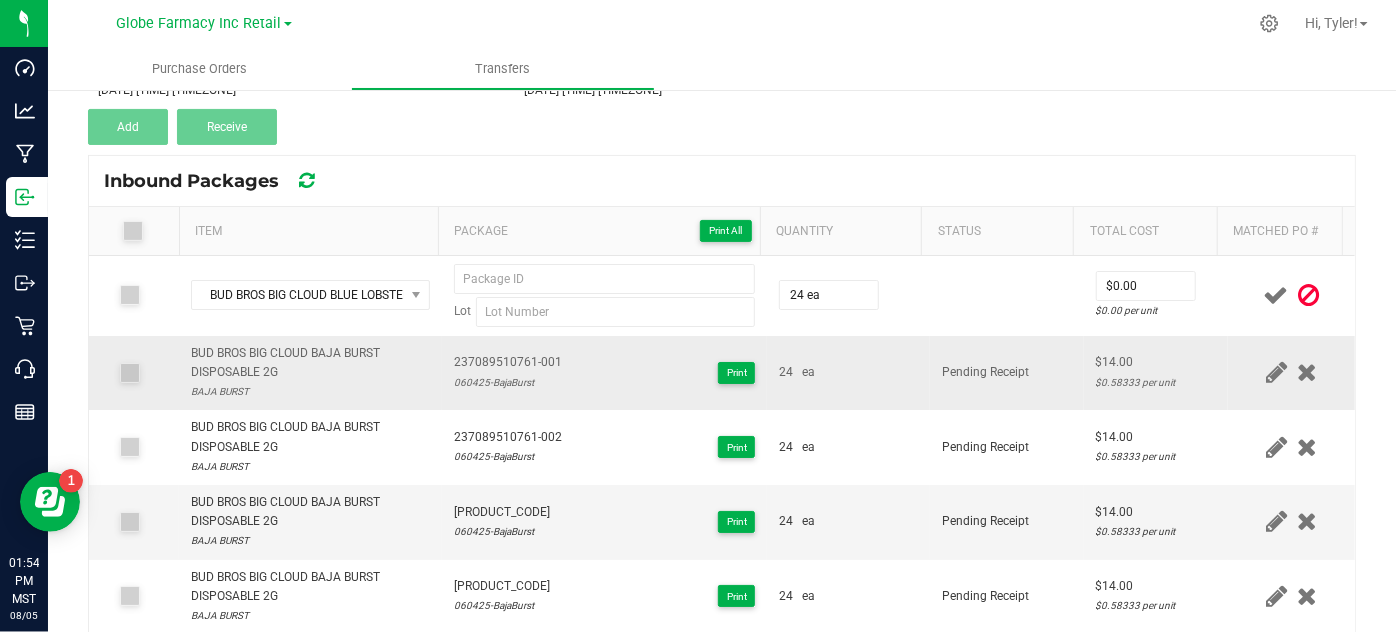 click on "Pending Receipt" at bounding box center [985, 372] 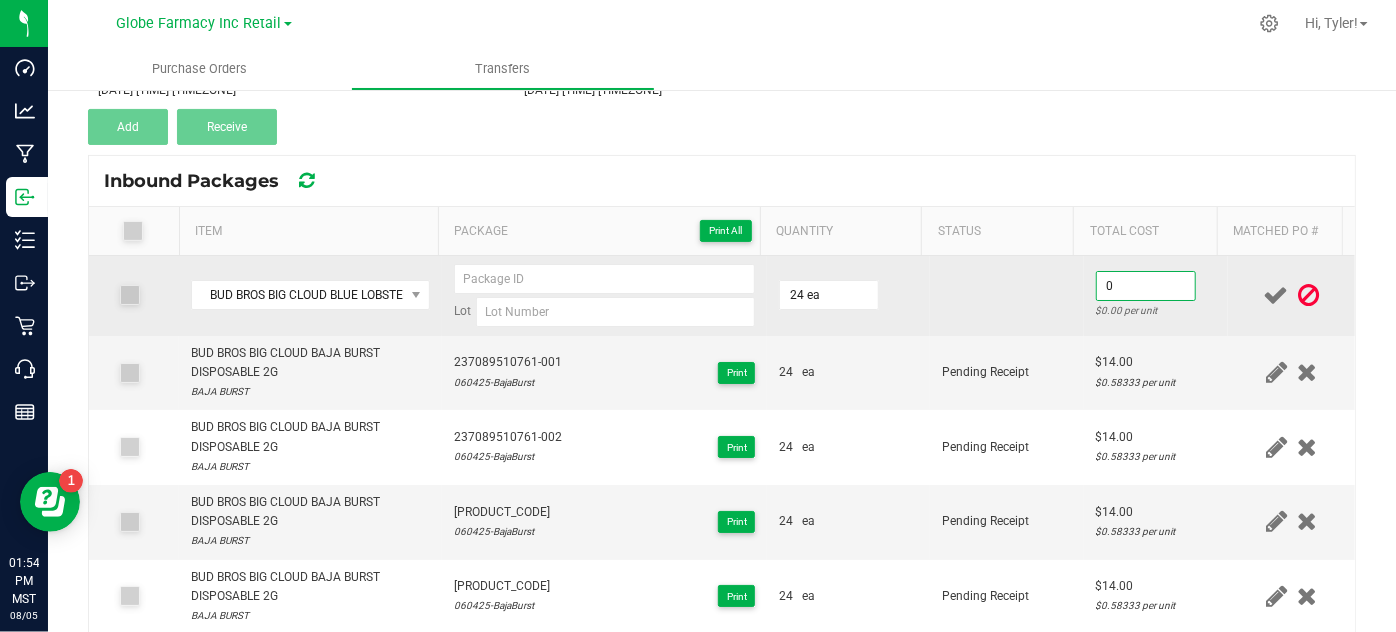 click on "0" at bounding box center (1146, 286) 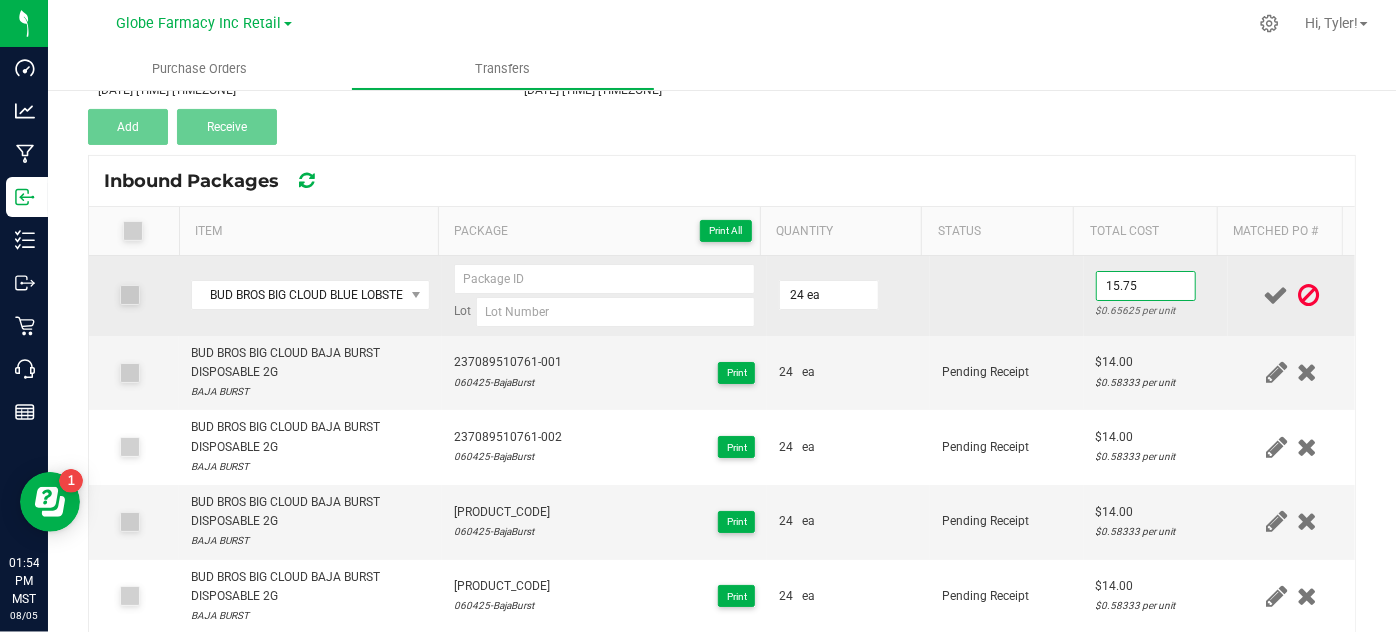 type on "$15.75" 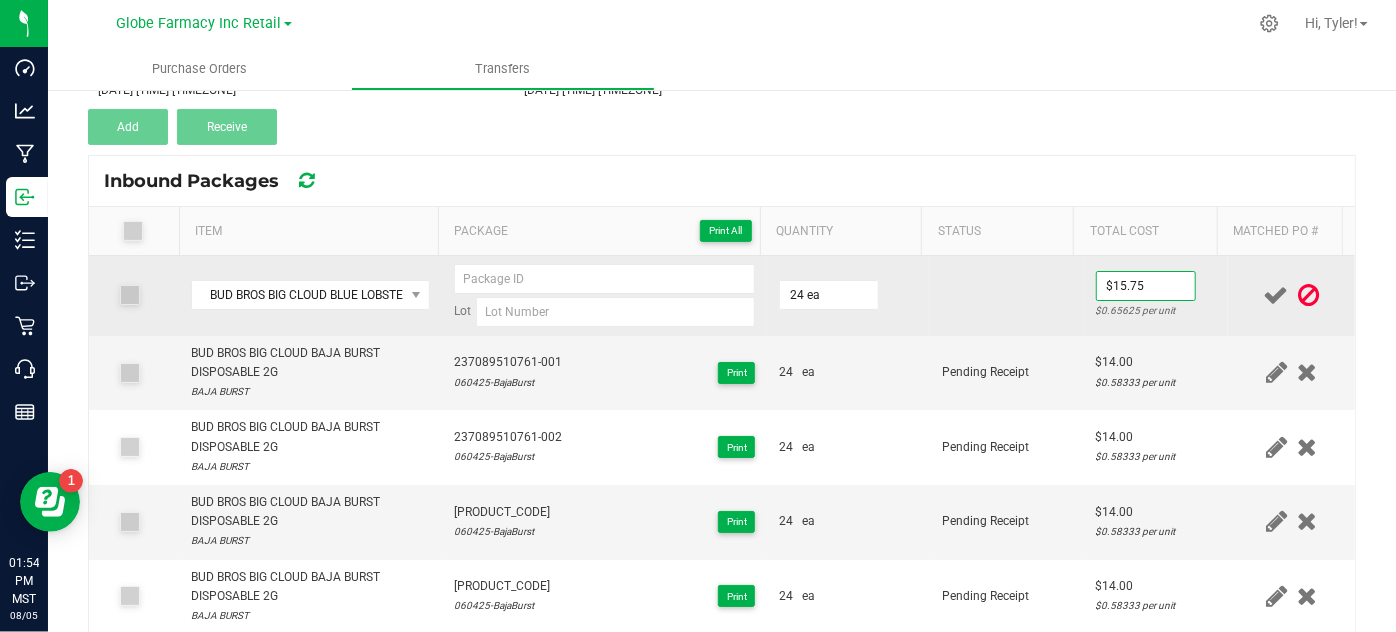 click at bounding box center [1007, 296] 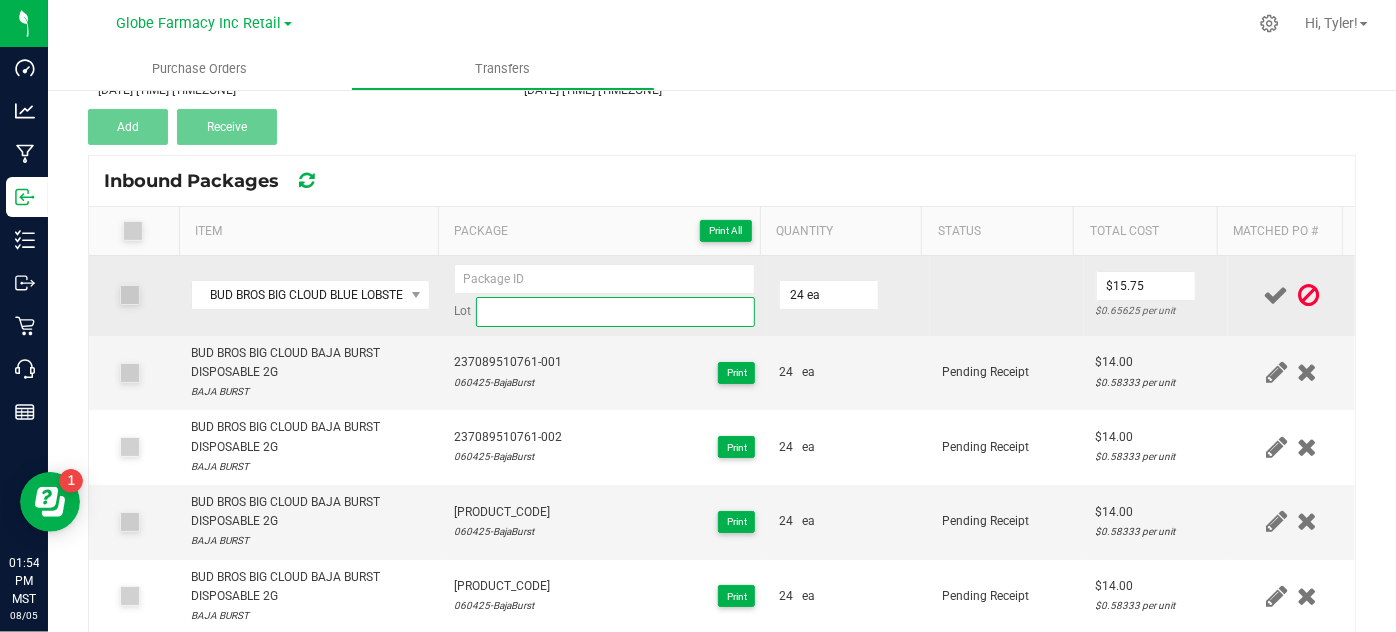 click at bounding box center (616, 312) 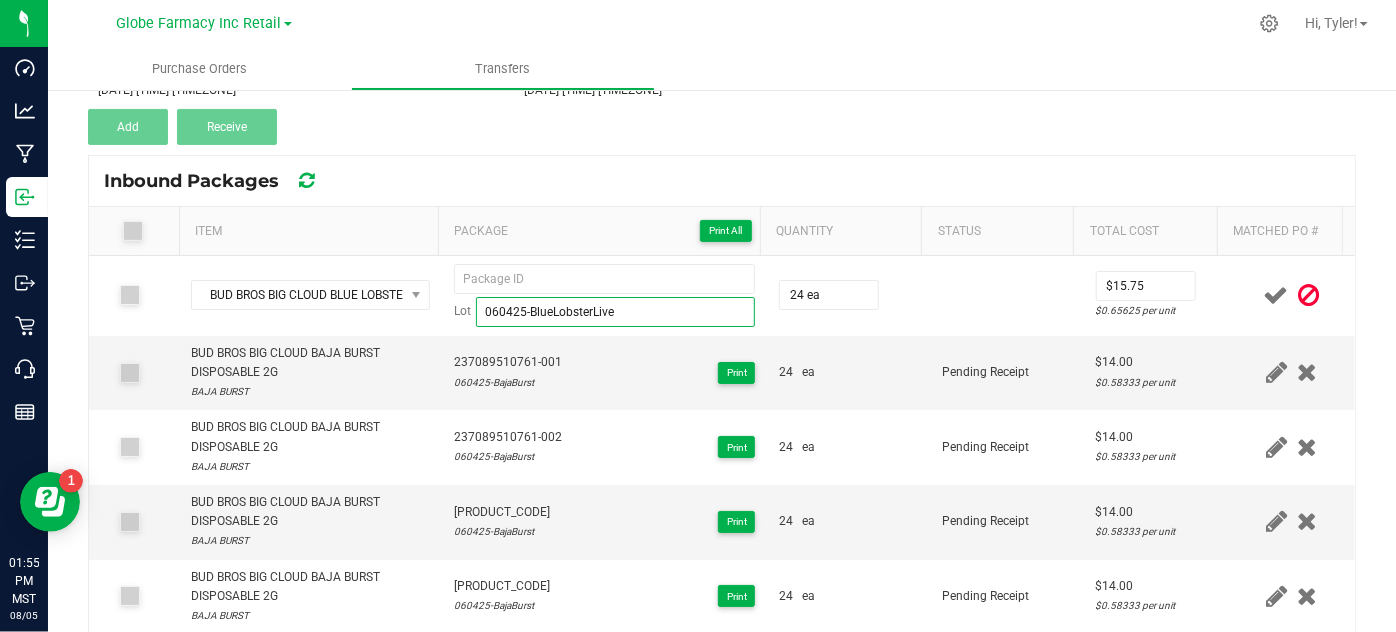 type on "060425-BlueLobsterLive" 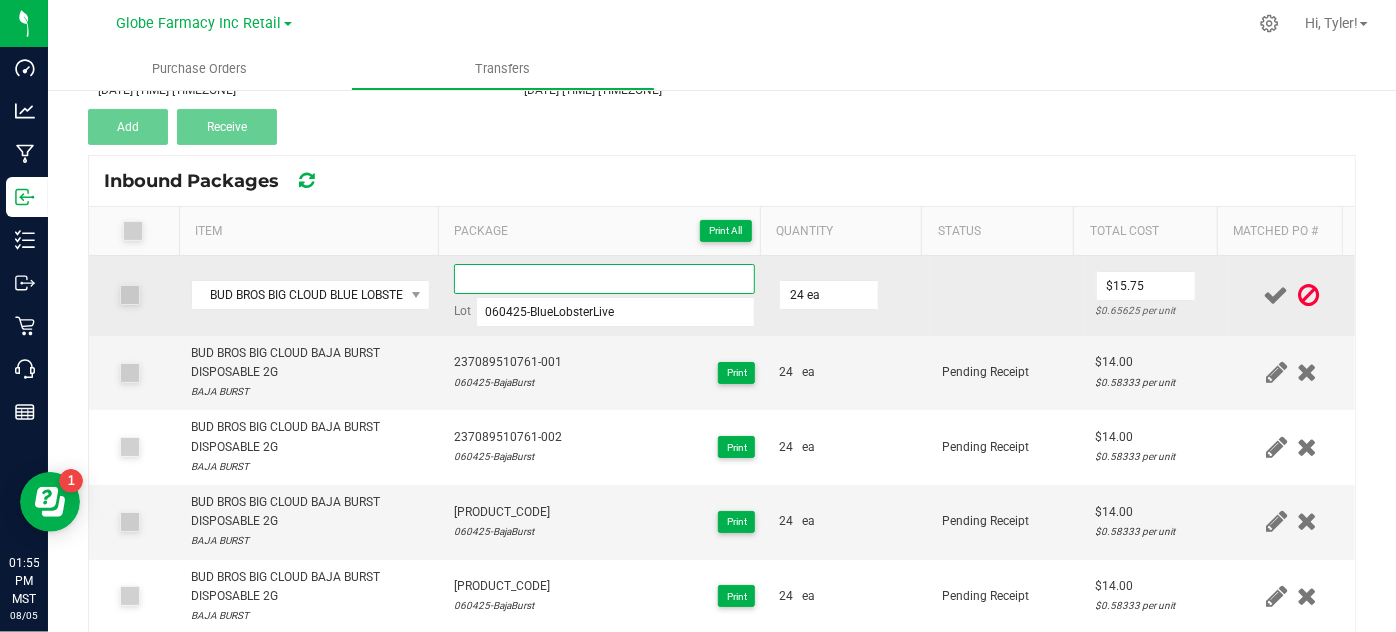 click at bounding box center (605, 279) 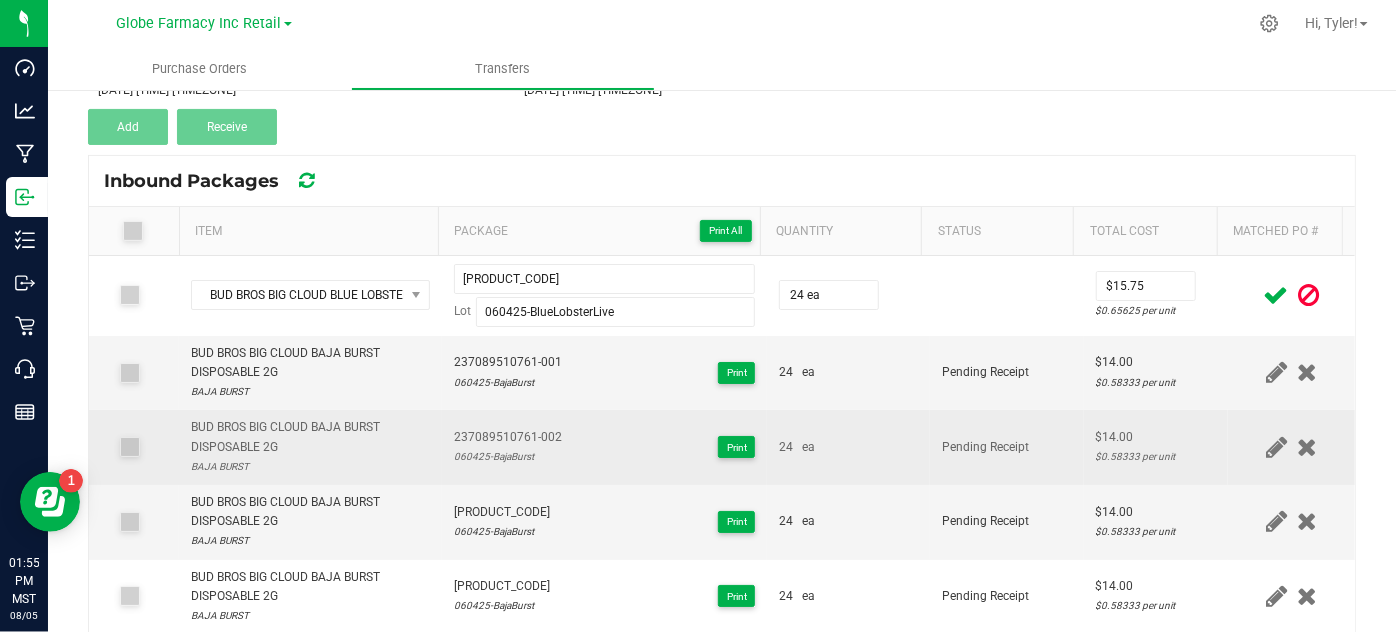 click on "[PRODUCT_CODE]   [DATE_CODE]   Print" at bounding box center (605, 447) 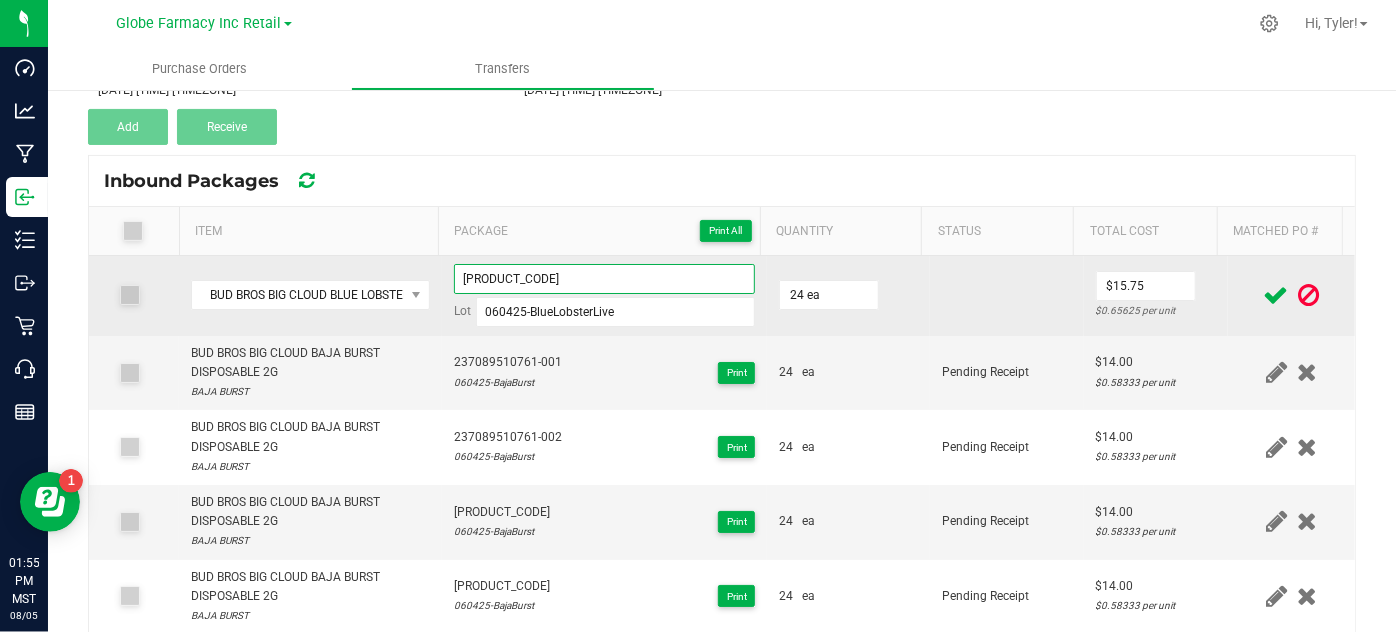 click on "[PRODUCT_CODE]" at bounding box center (605, 279) 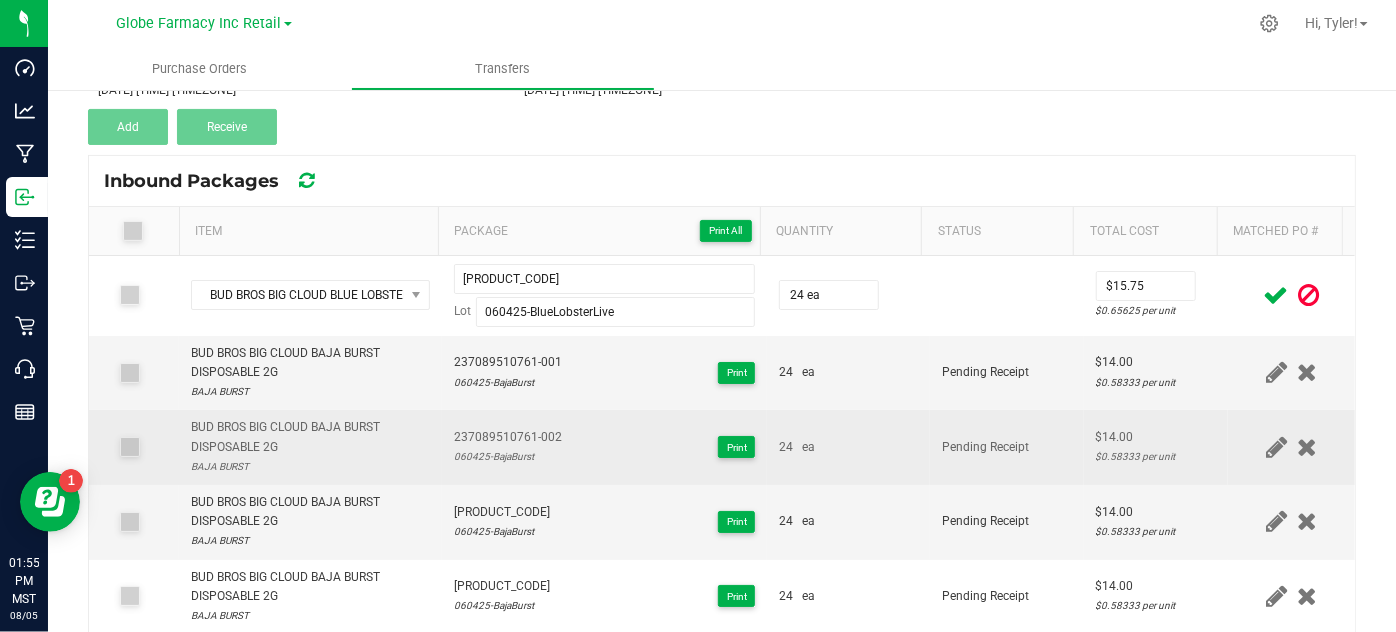 click on "[PRODUCT_CODE]   [DATE_CODE]   Print" at bounding box center (605, 447) 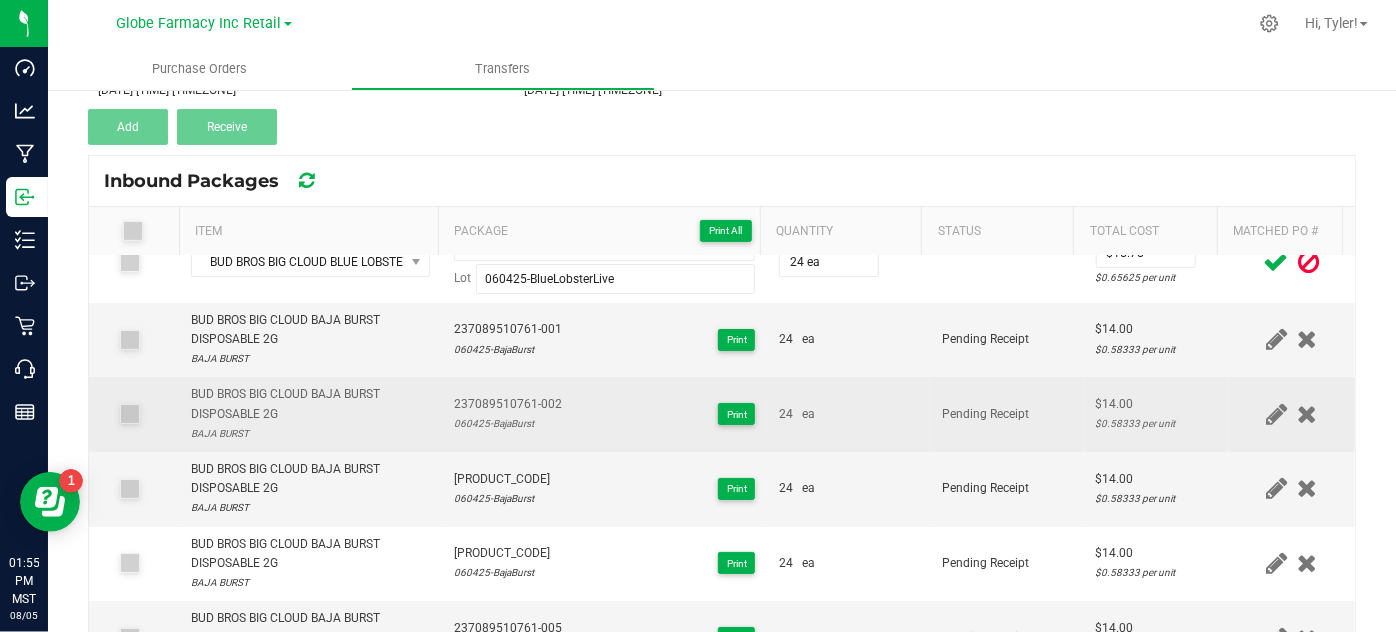 scroll, scrollTop: 48, scrollLeft: 0, axis: vertical 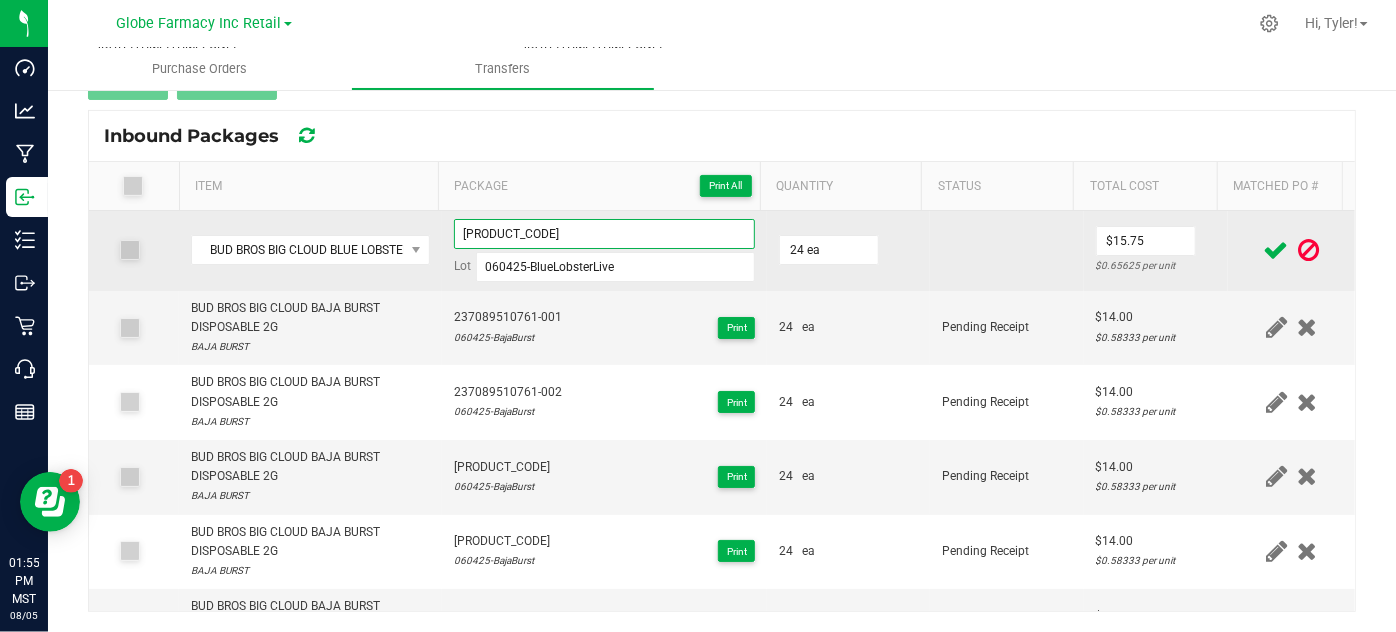 click on "[PRODUCT_CODE]" at bounding box center [605, 234] 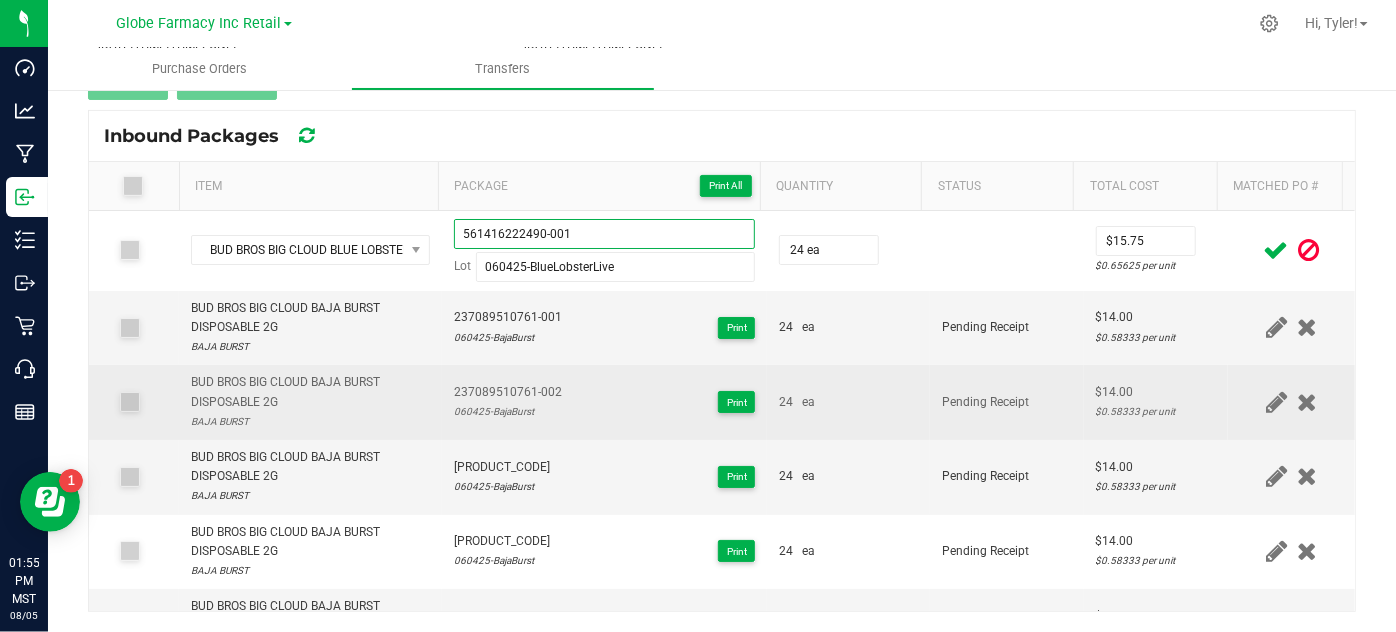 type on "561416222490-001" 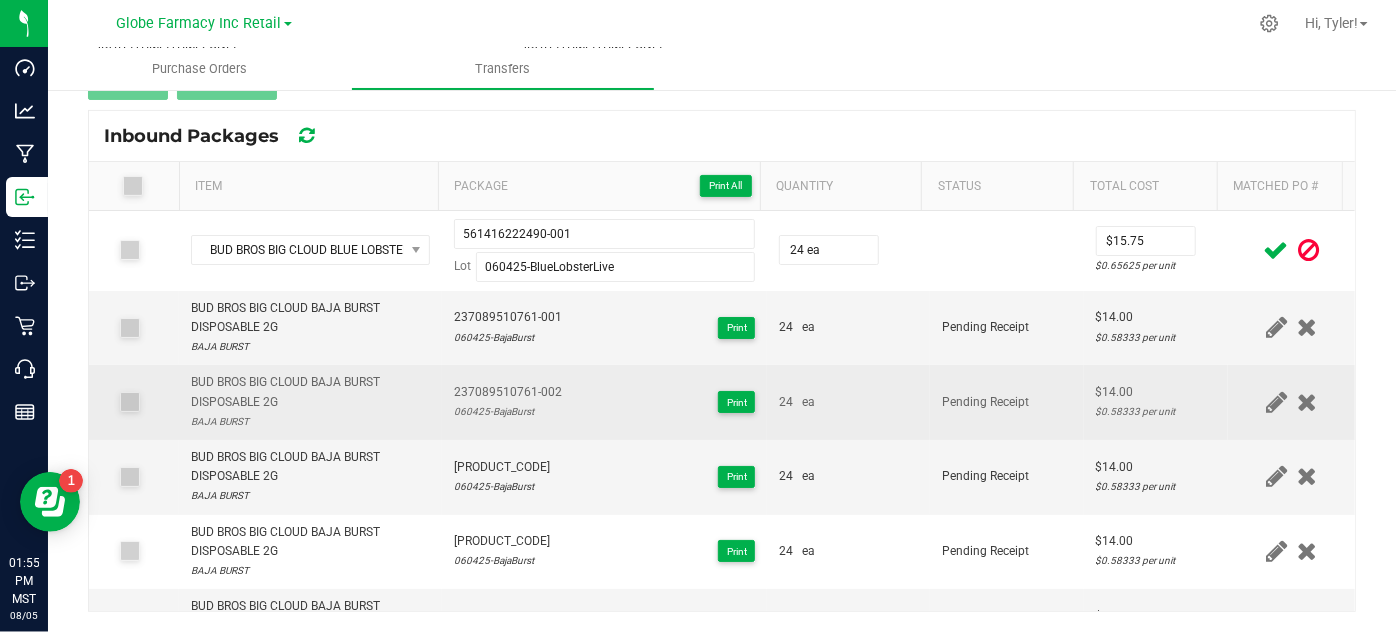 click on "[PRODUCT_CODE]   [DATE_CODE]   Print" at bounding box center [605, 402] 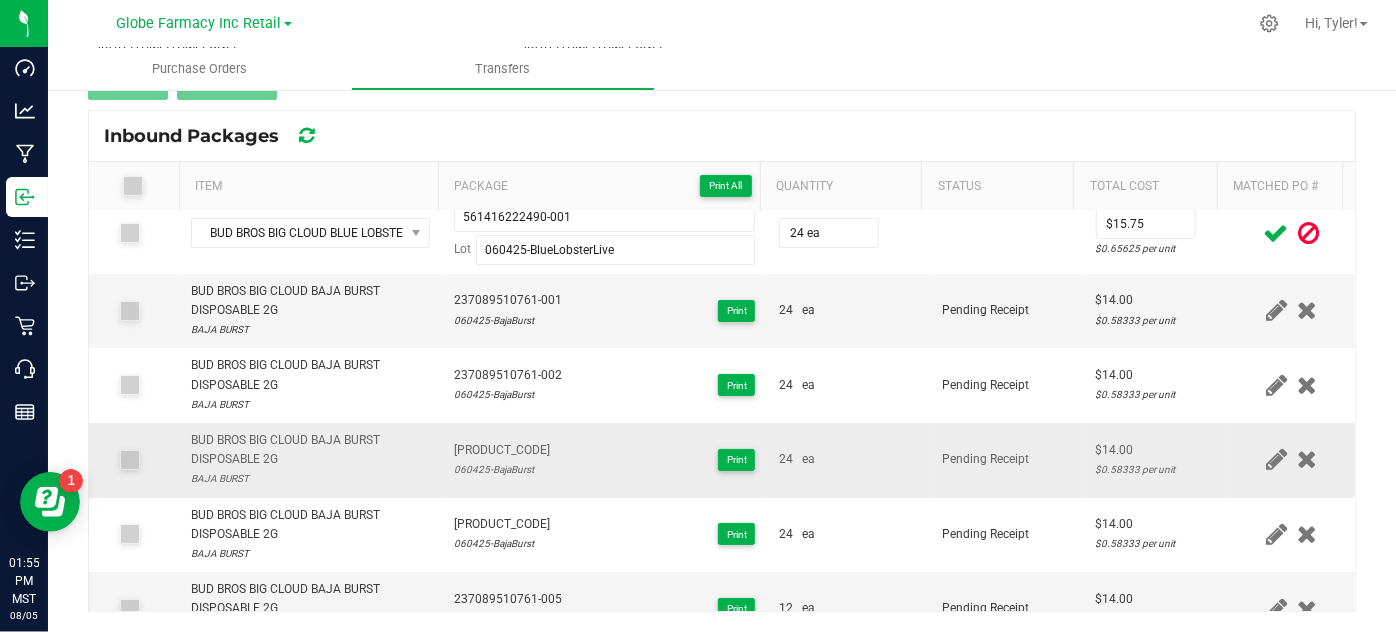 scroll, scrollTop: 0, scrollLeft: 0, axis: both 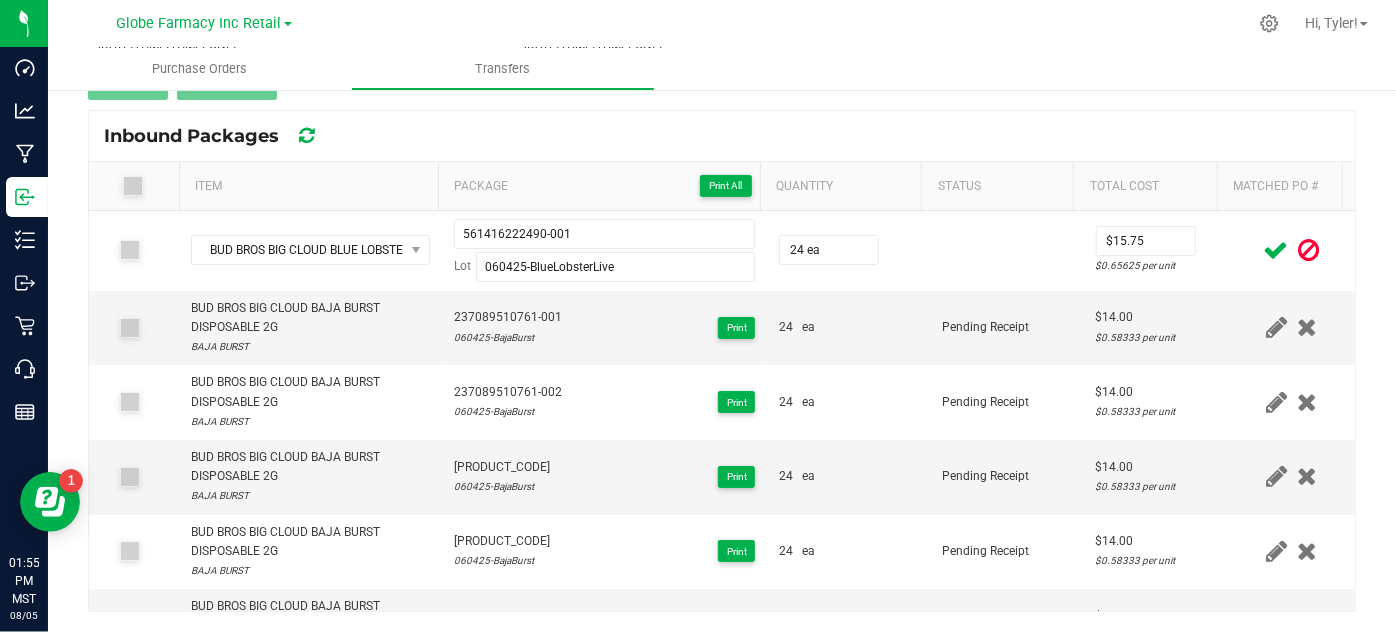 click at bounding box center [1276, 250] 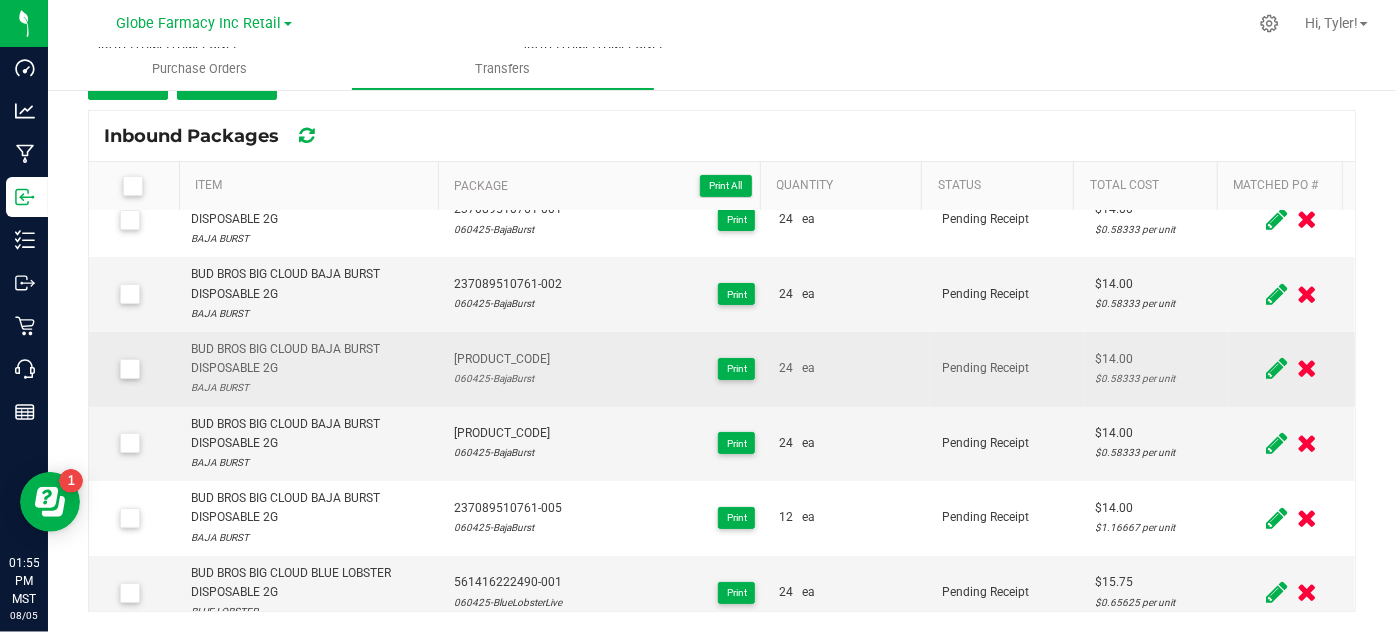 scroll, scrollTop: 42, scrollLeft: 0, axis: vertical 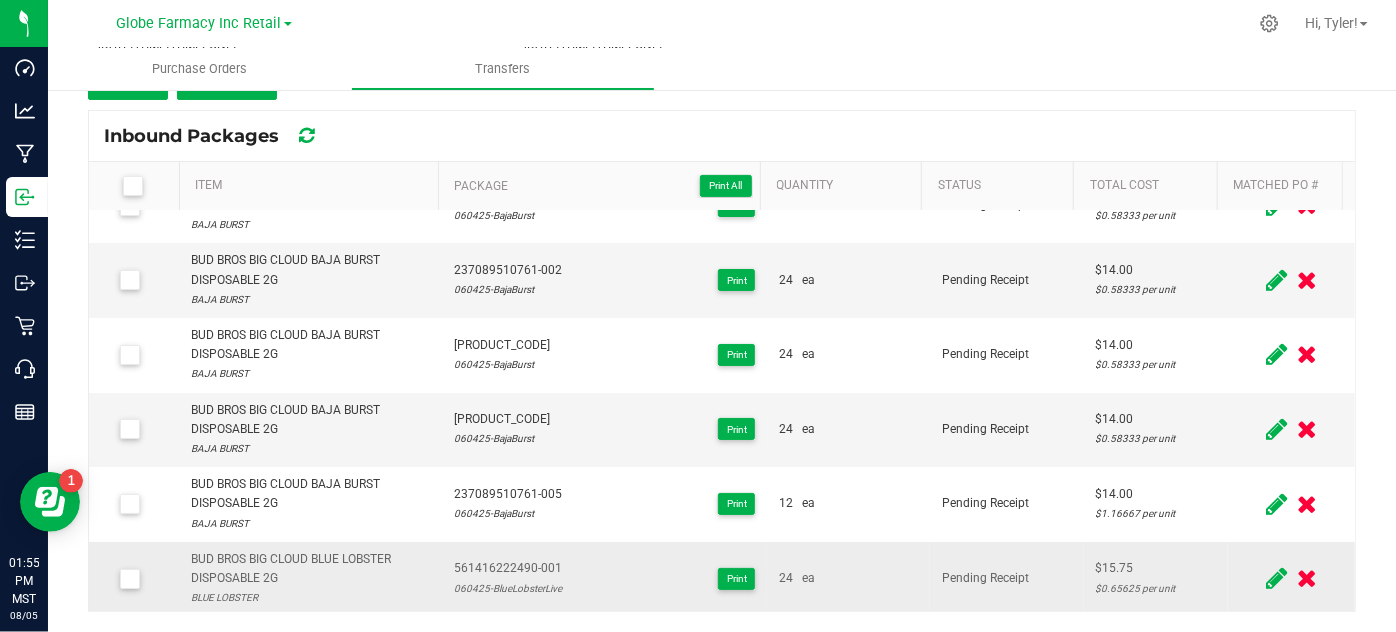 click on "BUD BROS BIG CLOUD BLUE LOBSTER DISPOSABLE 2G" at bounding box center (310, 569) 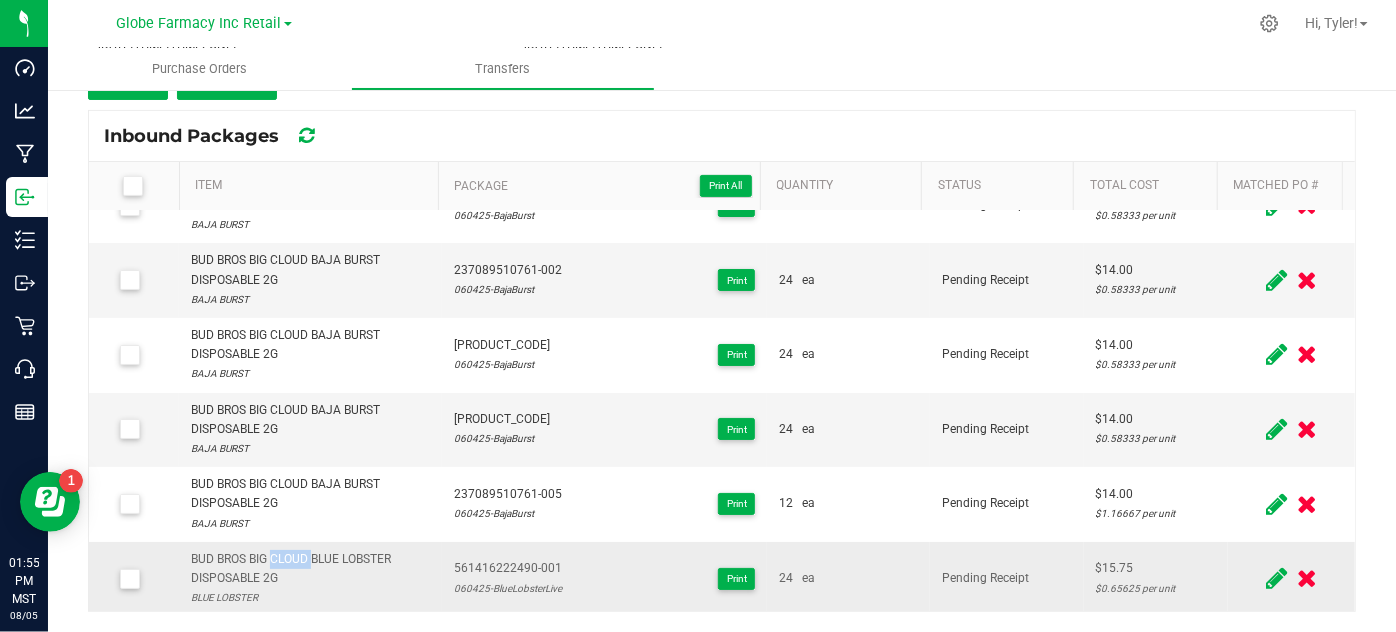 click on "BUD BROS BIG CLOUD BLUE LOBSTER DISPOSABLE 2G" at bounding box center [310, 569] 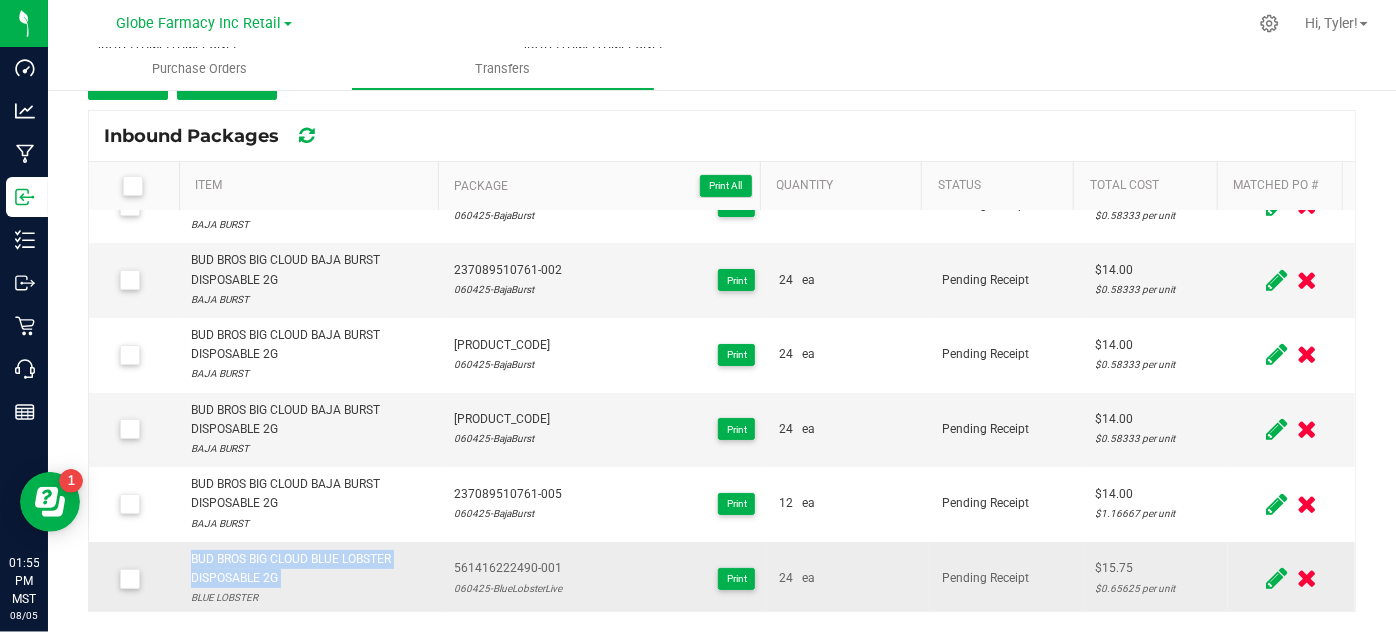 click on "BUD BROS BIG CLOUD BLUE LOBSTER DISPOSABLE 2G" at bounding box center [310, 569] 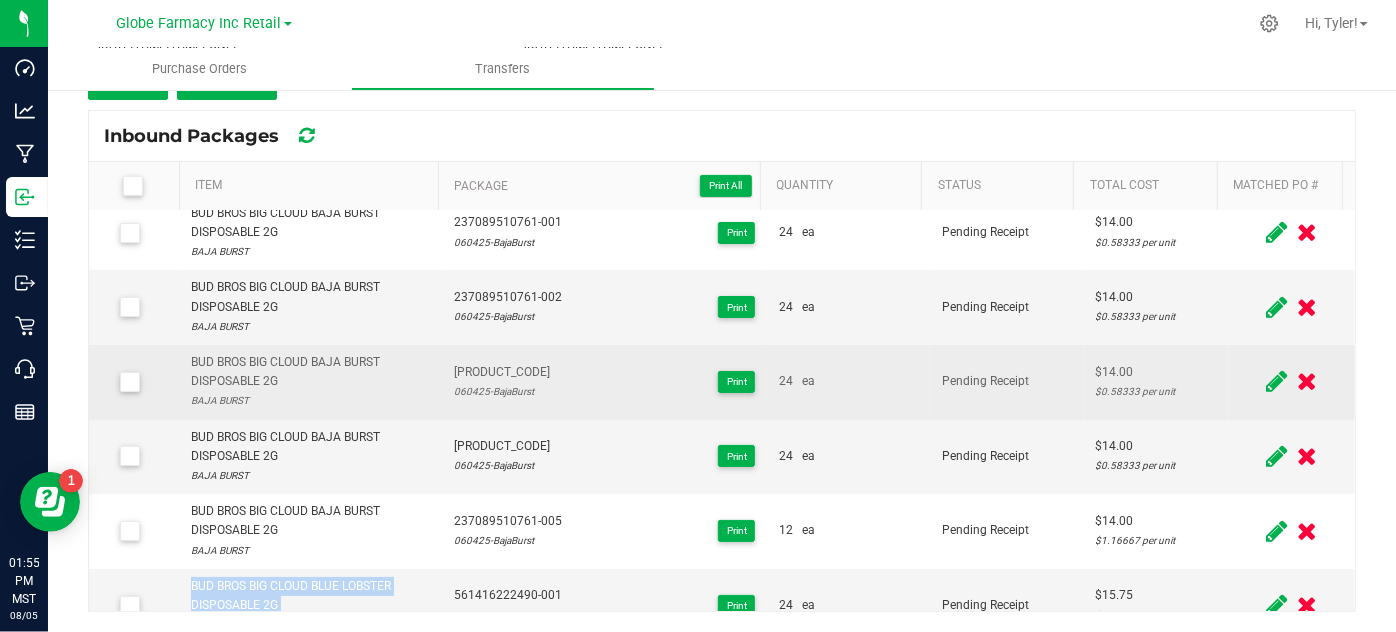 scroll, scrollTop: 0, scrollLeft: 0, axis: both 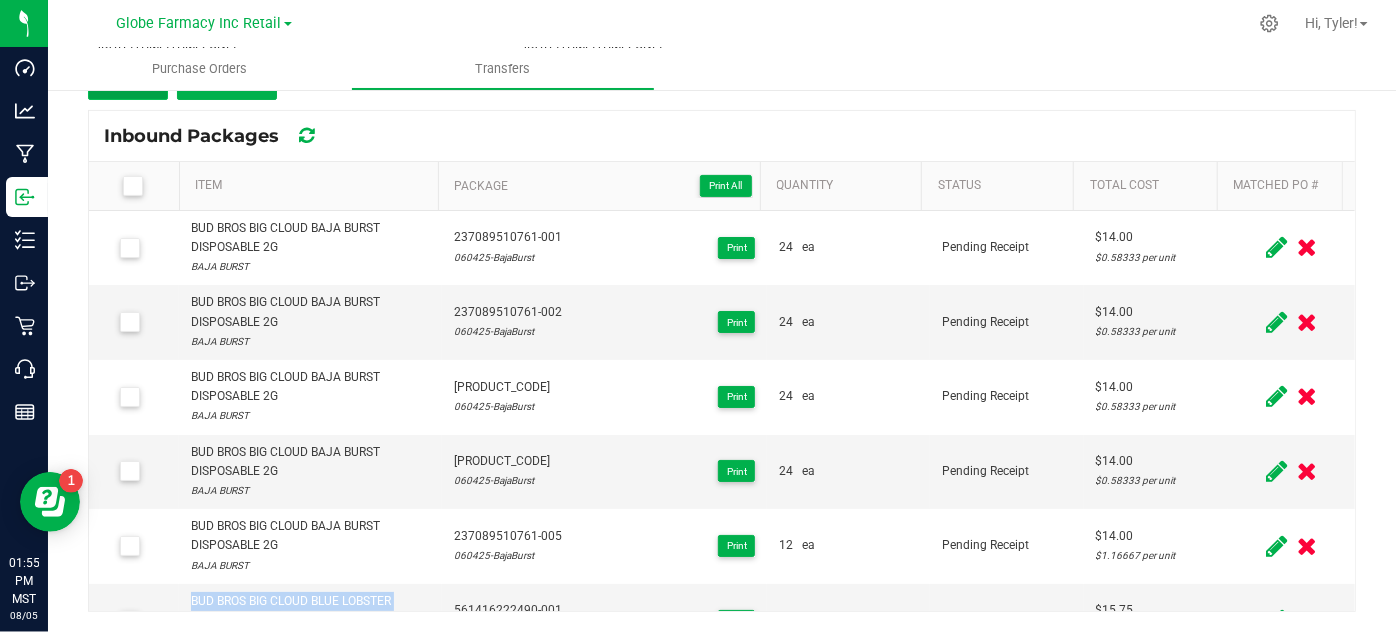click on "Add" at bounding box center (128, 82) 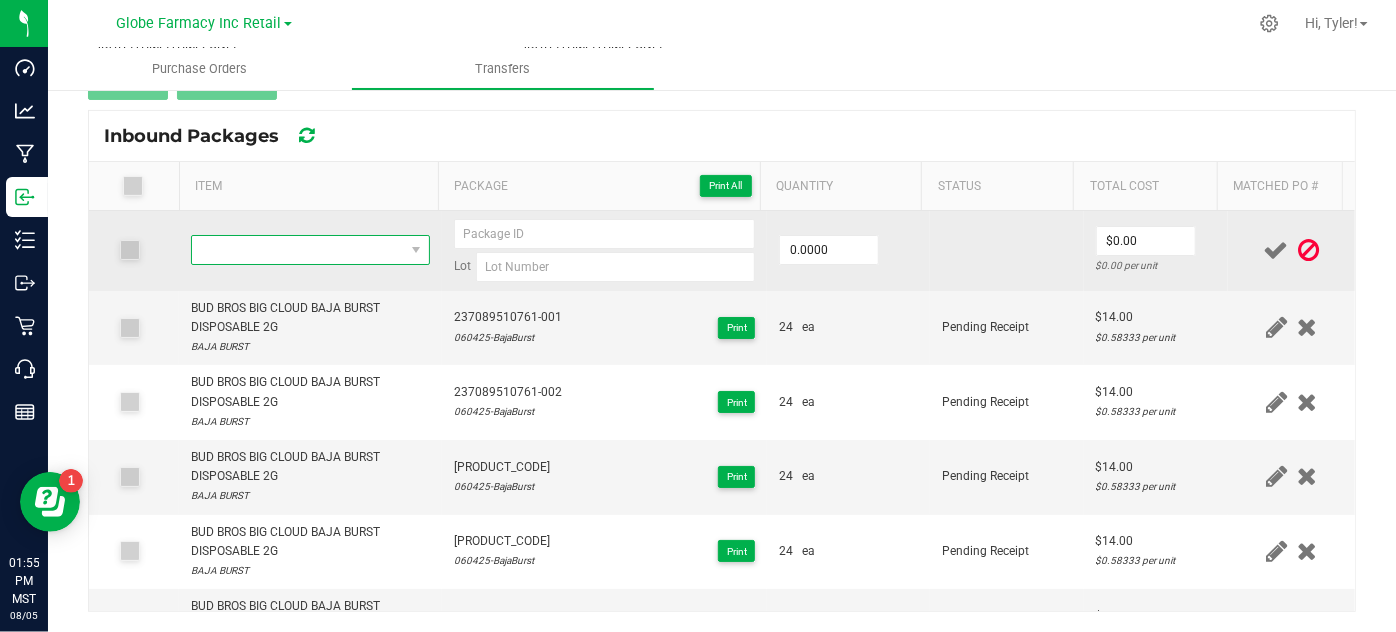 click at bounding box center [297, 250] 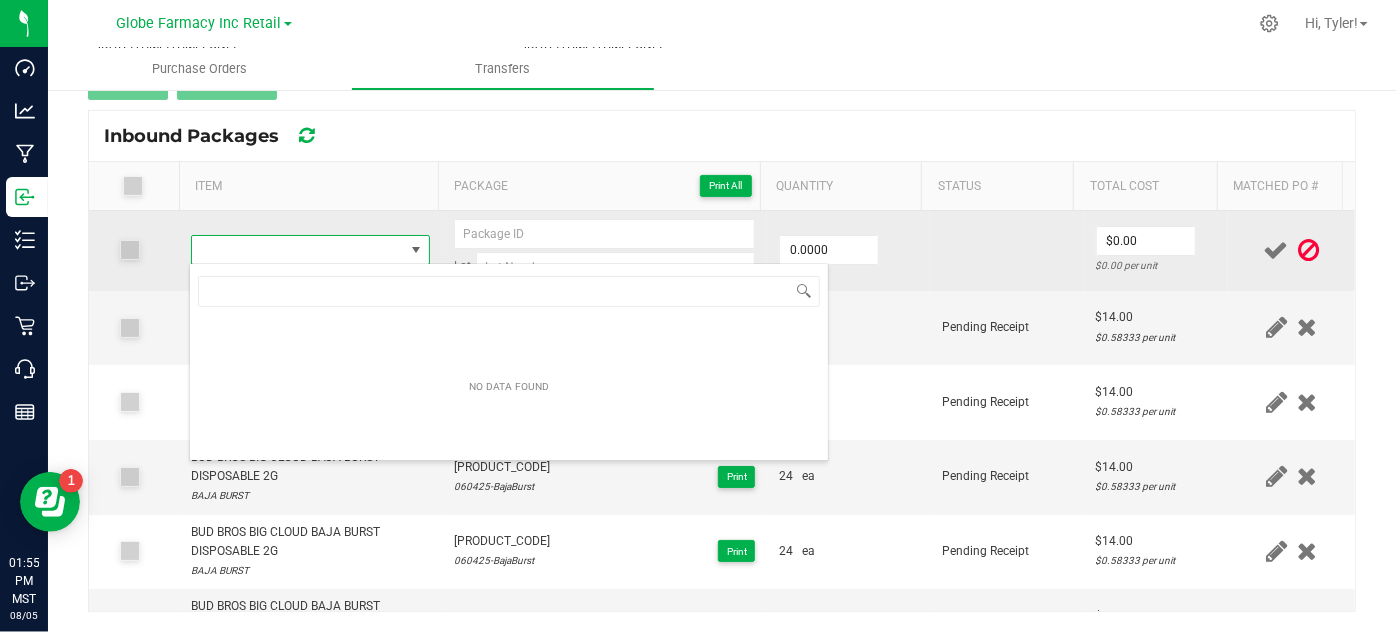 type on "BUD BROS BIG CLOUD BLUE LOBSTER DISPOSABLE 2G" 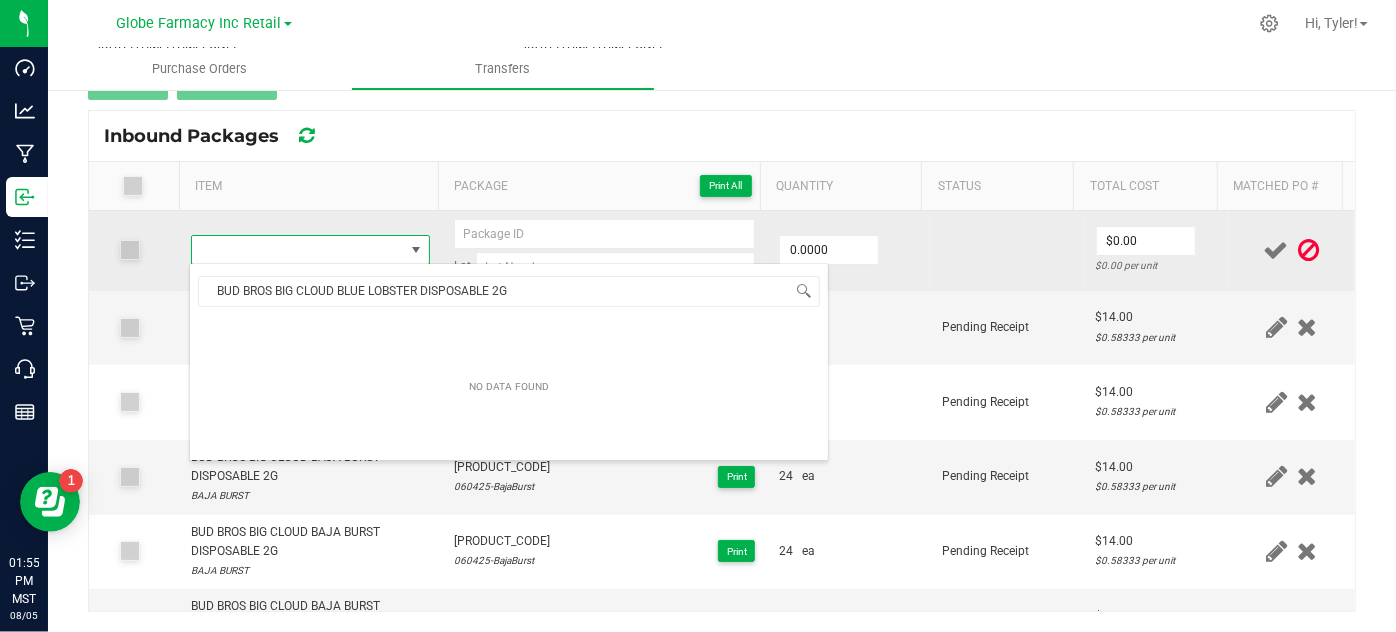scroll, scrollTop: 99970, scrollLeft: 99767, axis: both 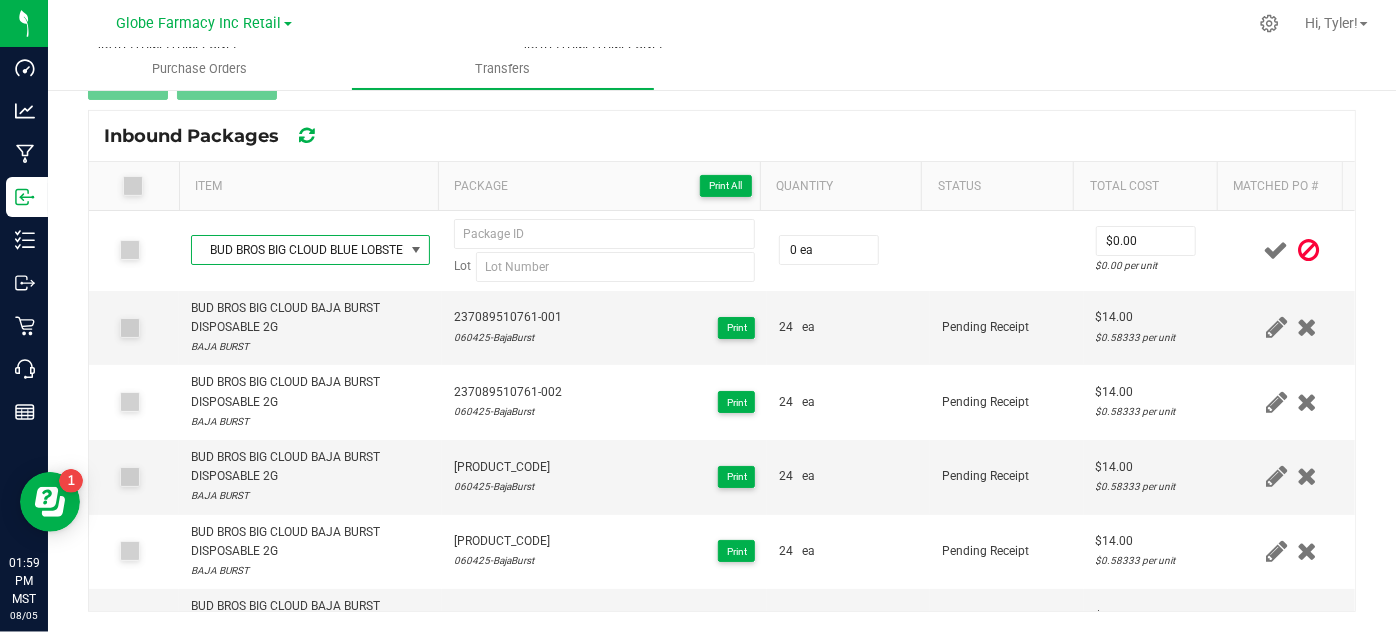 click on "Inbound Packages" at bounding box center [722, 136] 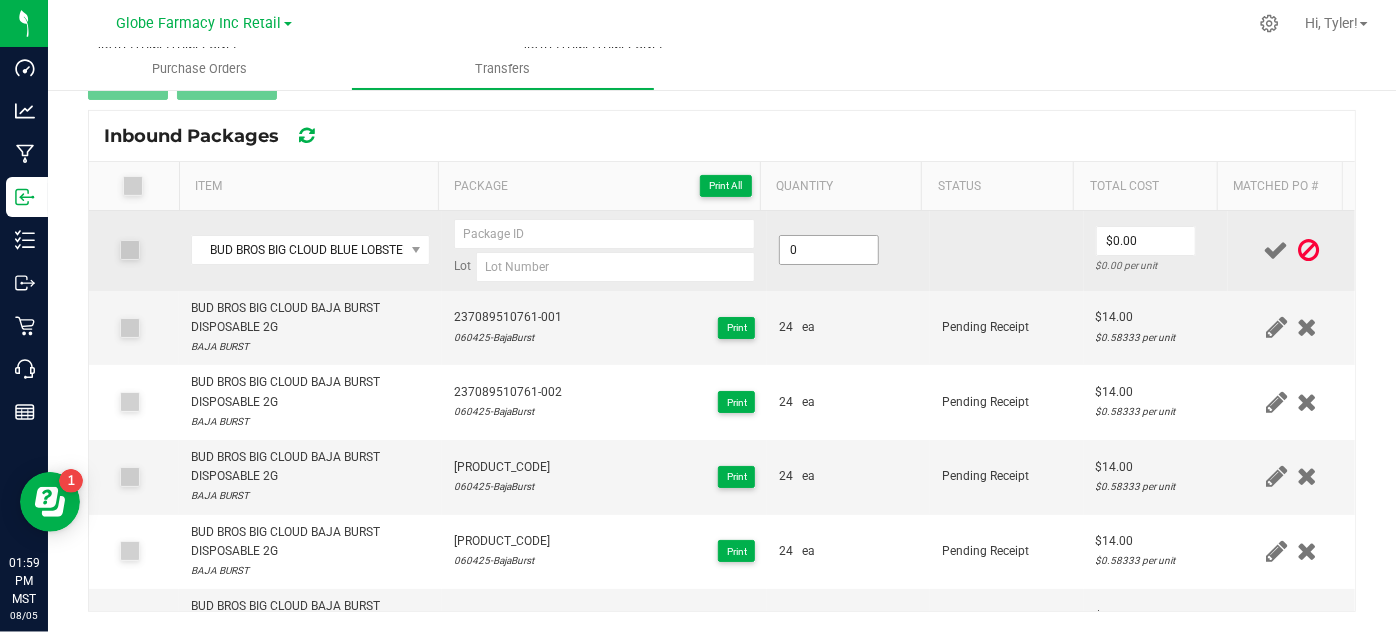 click on "0" 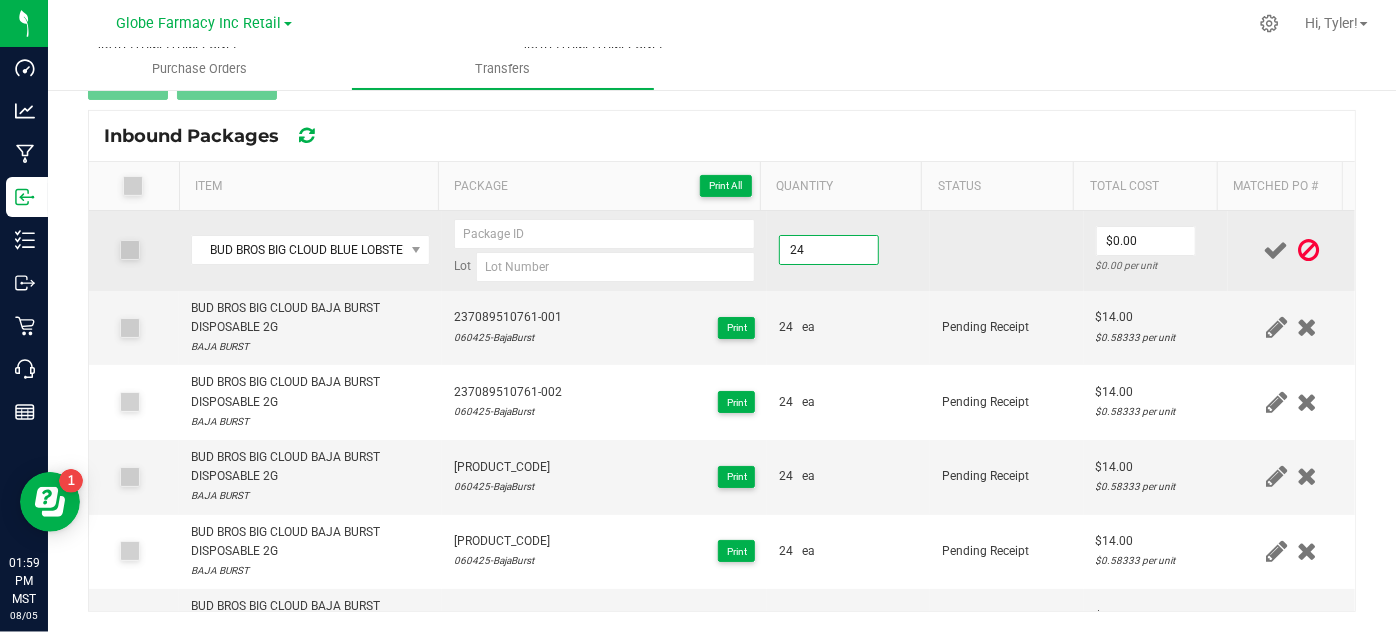 type on "24 ea" 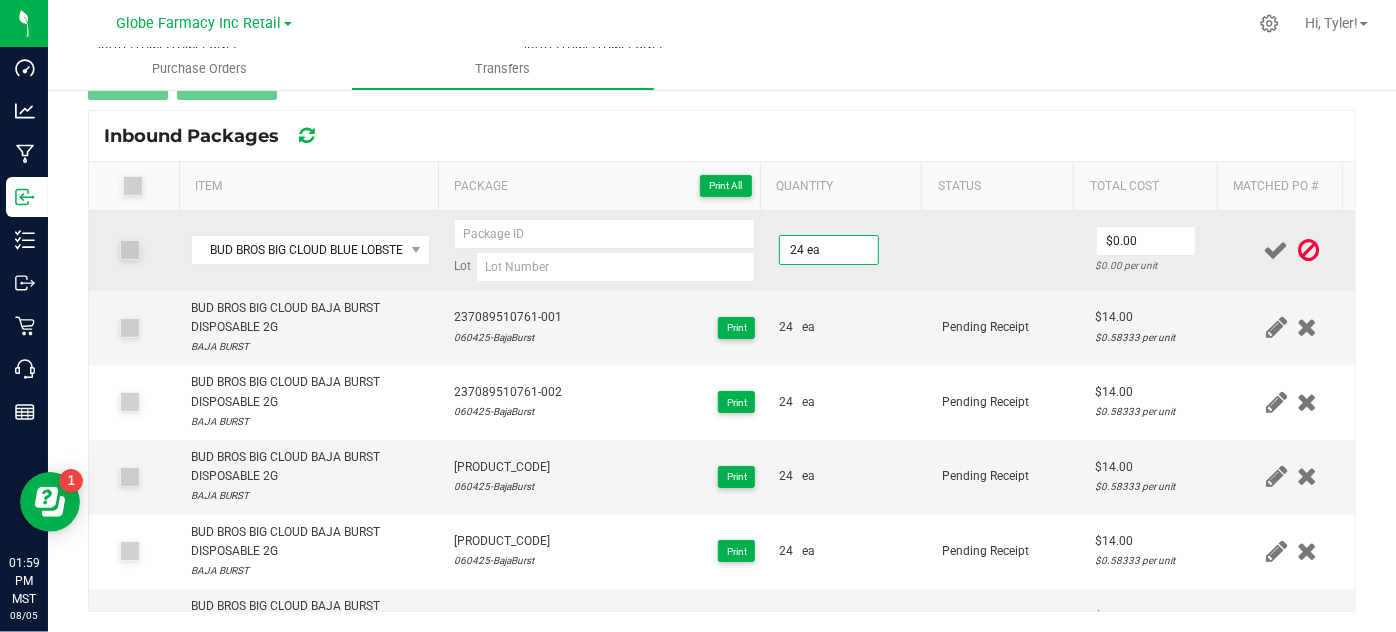 click at bounding box center [1007, 251] 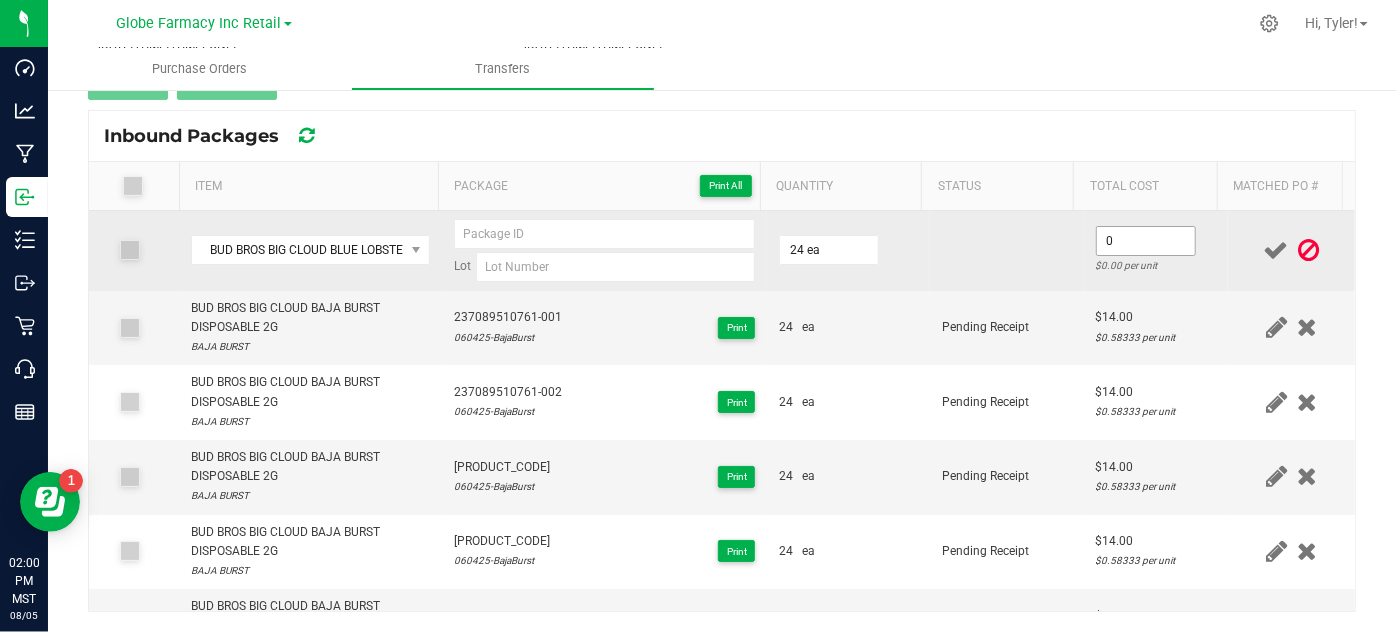 click on "0" at bounding box center [1146, 241] 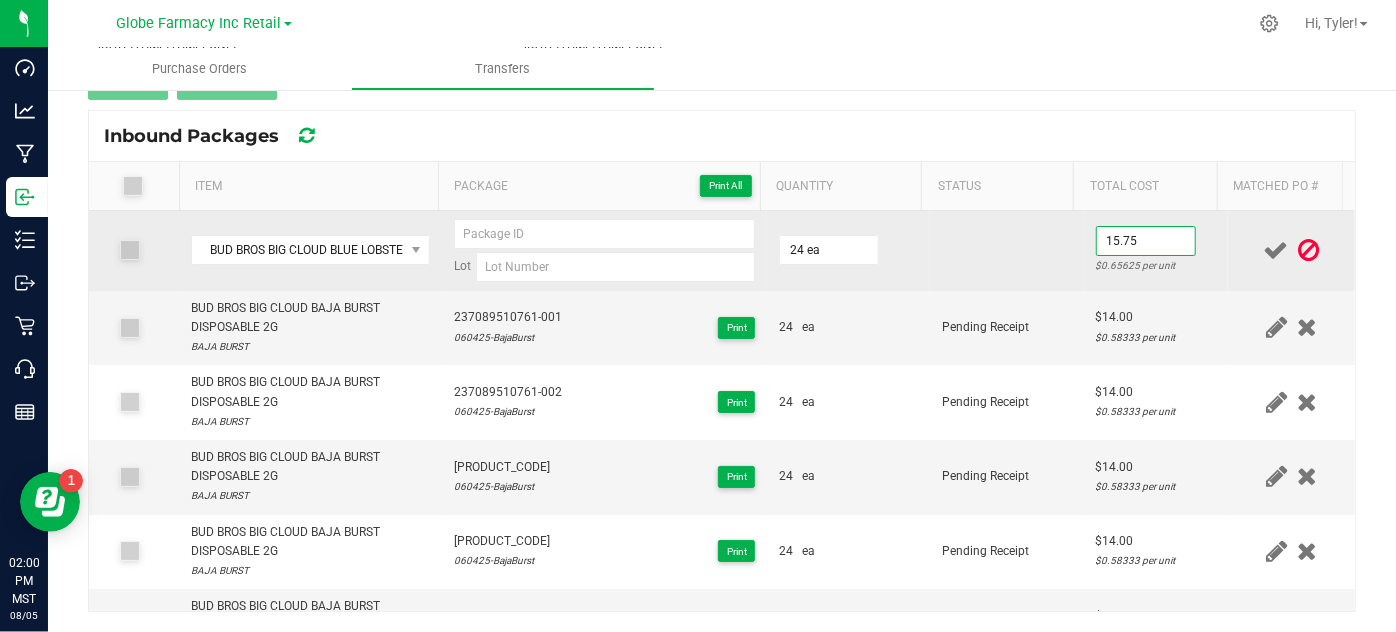 type on "$15.75" 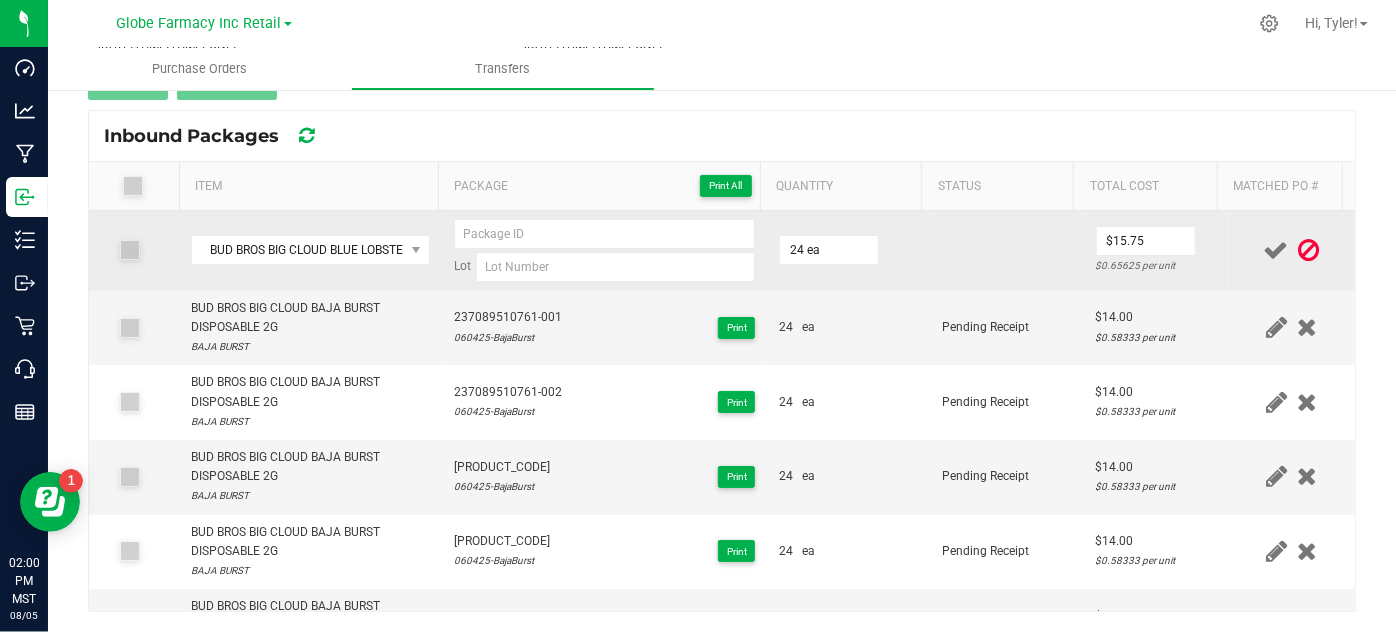 click at bounding box center [1007, 251] 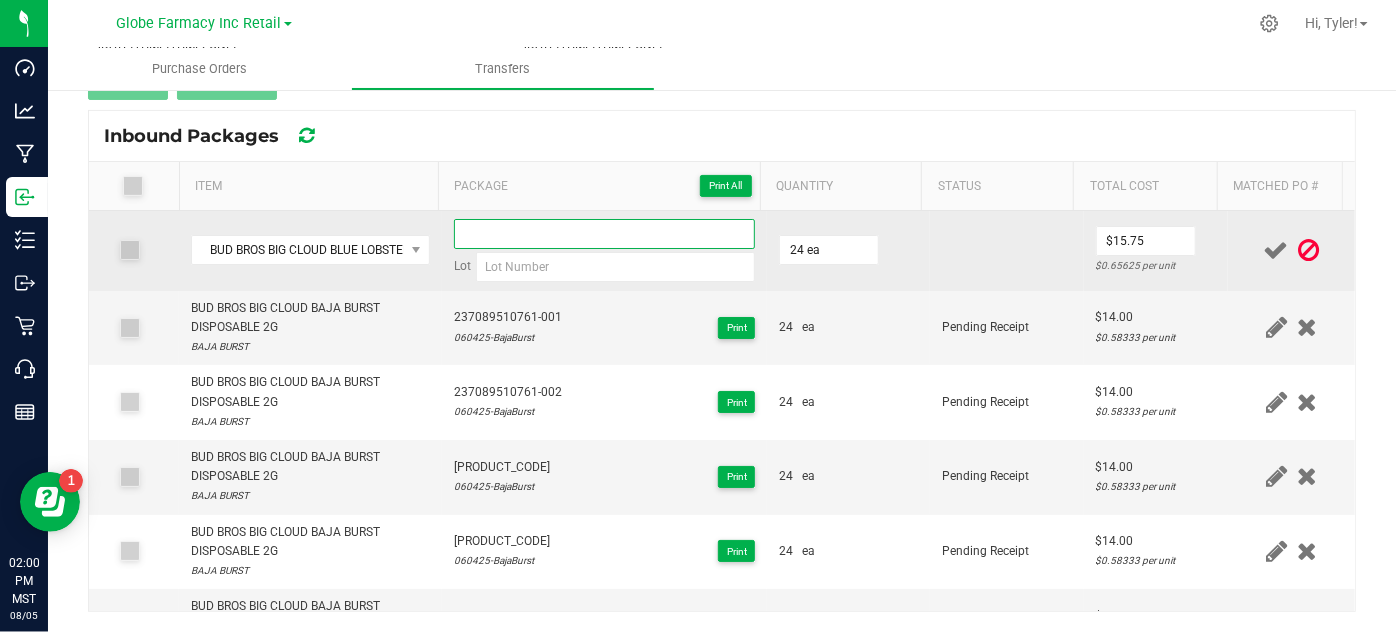 click at bounding box center [605, 234] 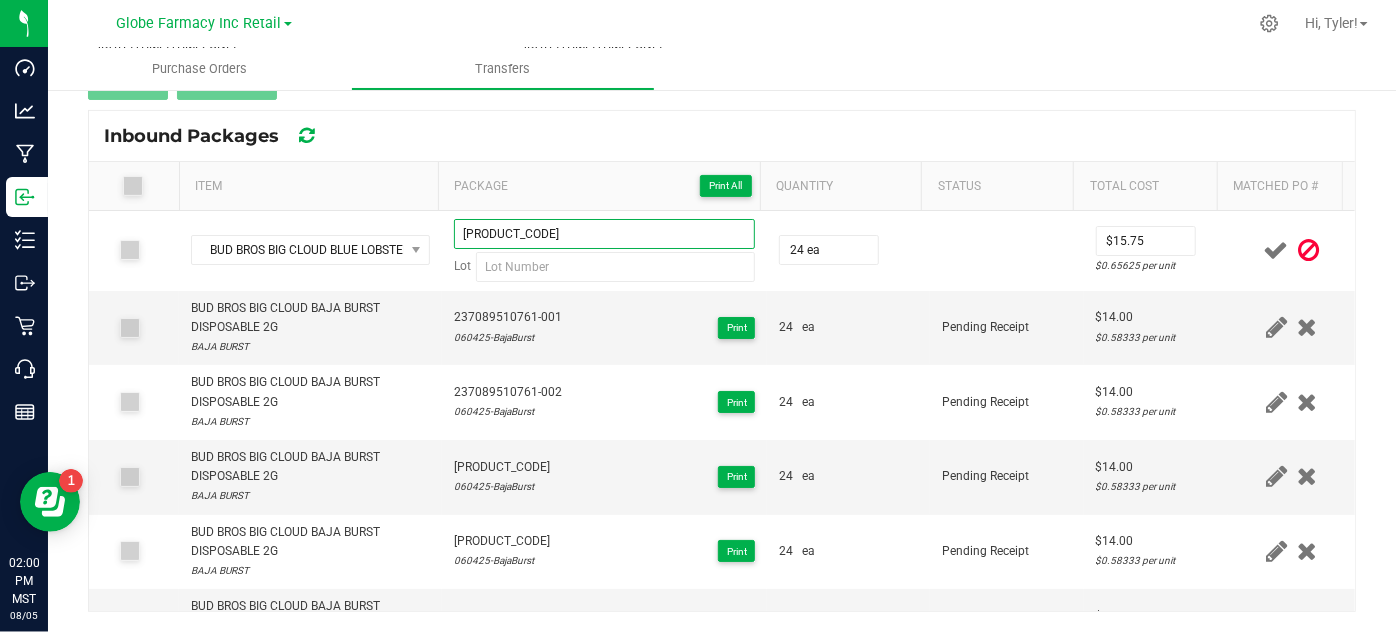 type on "[PRODUCT_CODE]" 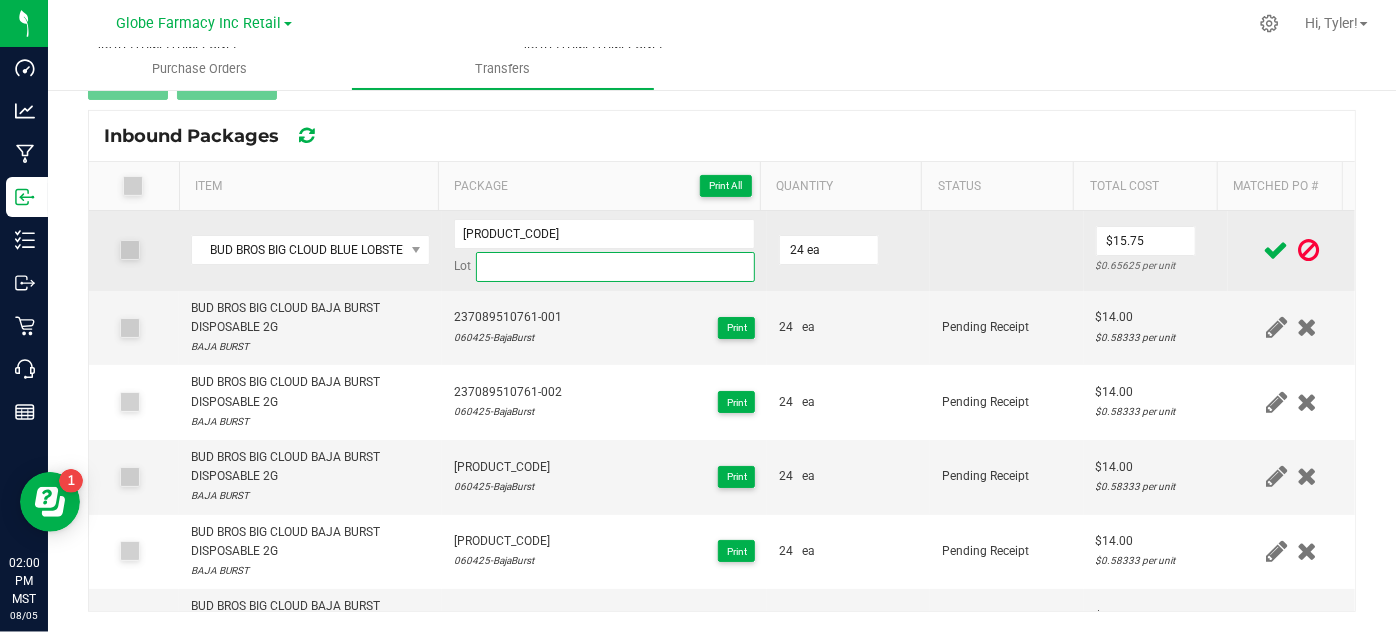 click at bounding box center [616, 267] 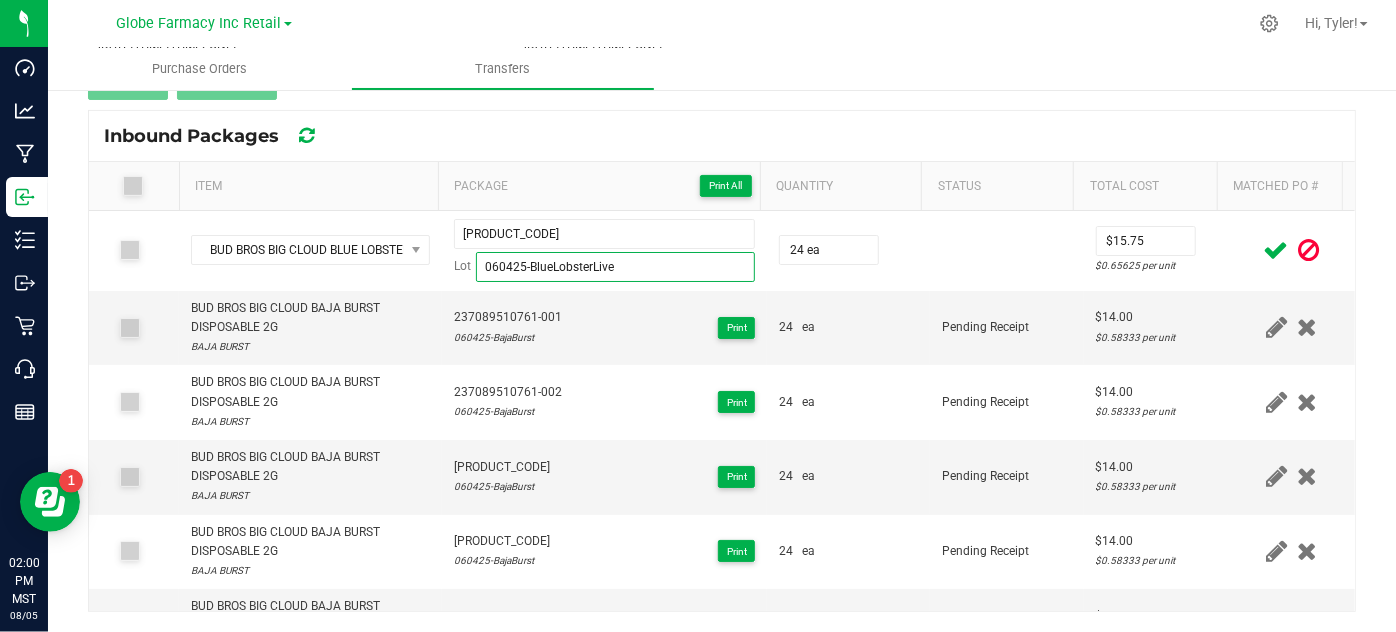 type on "060425-BlueLobsterLive" 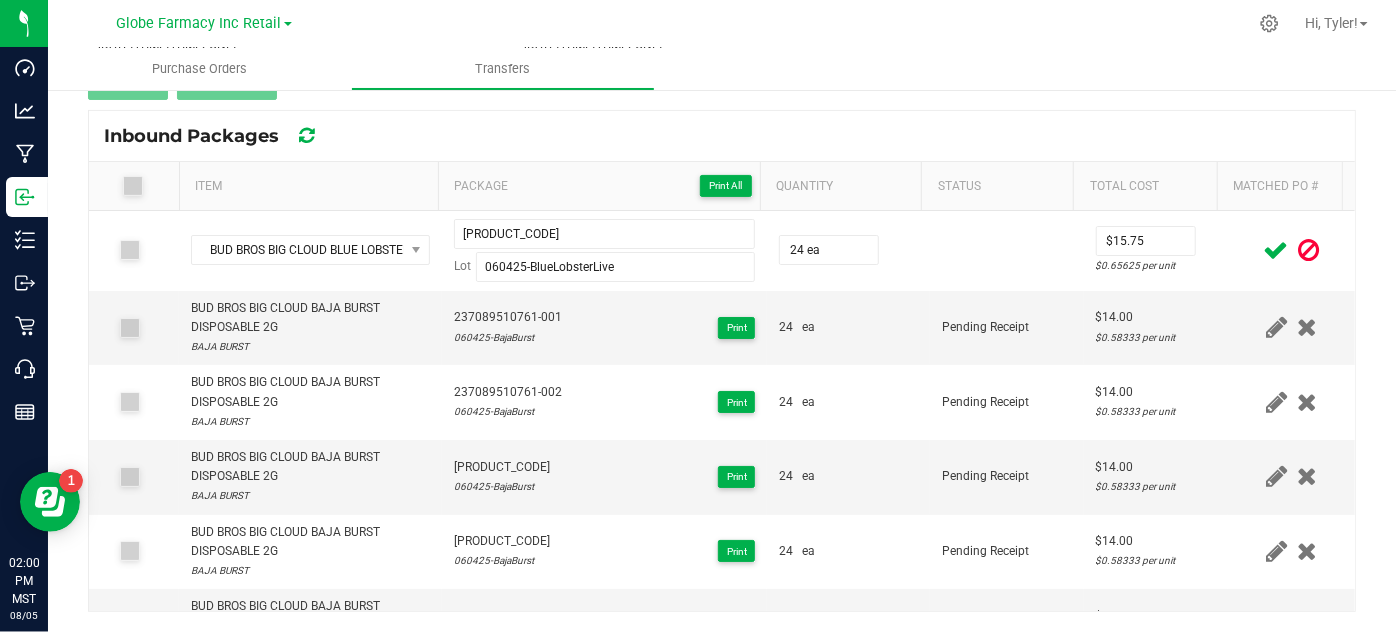 click at bounding box center (1276, 250) 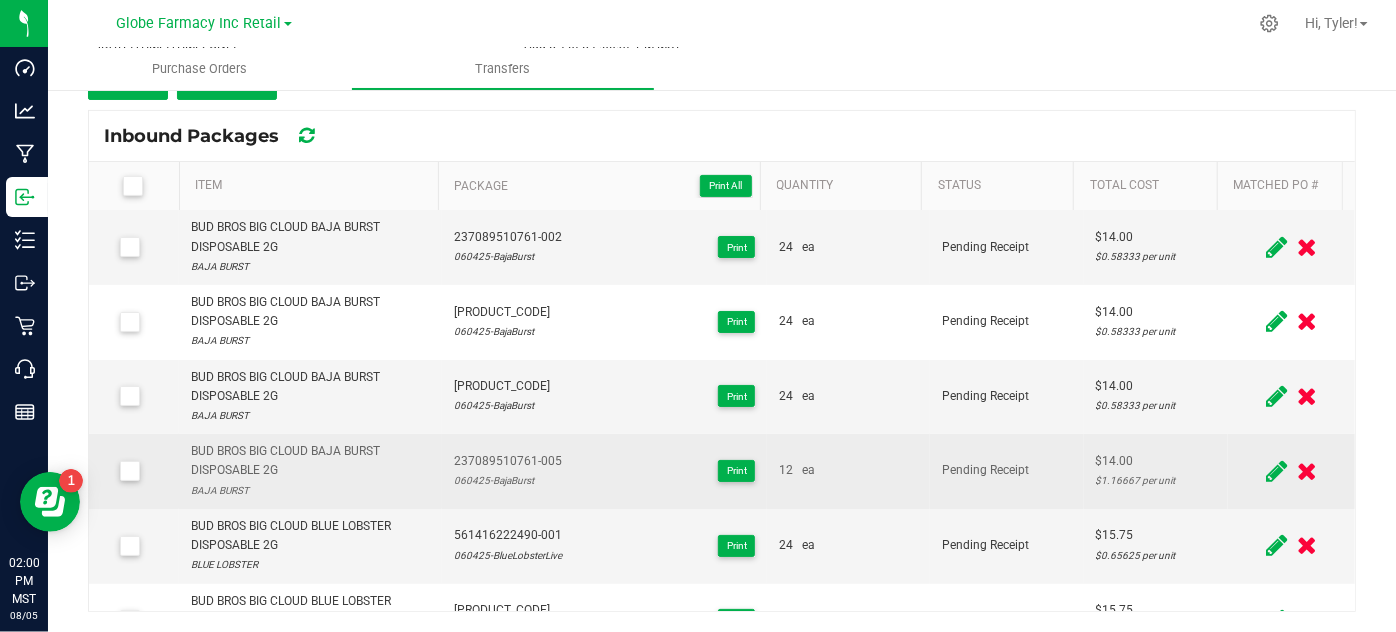 scroll, scrollTop: 117, scrollLeft: 0, axis: vertical 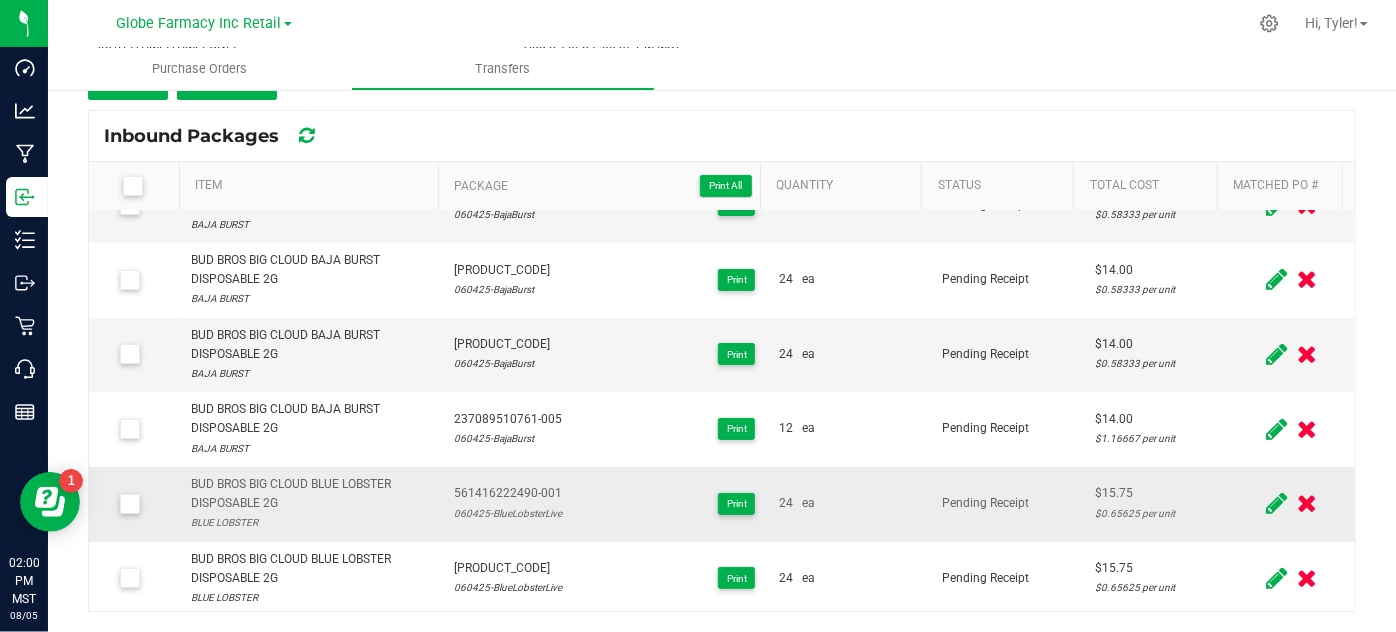 click on "BUD BROS BIG CLOUD BLUE LOBSTER DISPOSABLE 2G" at bounding box center [310, 494] 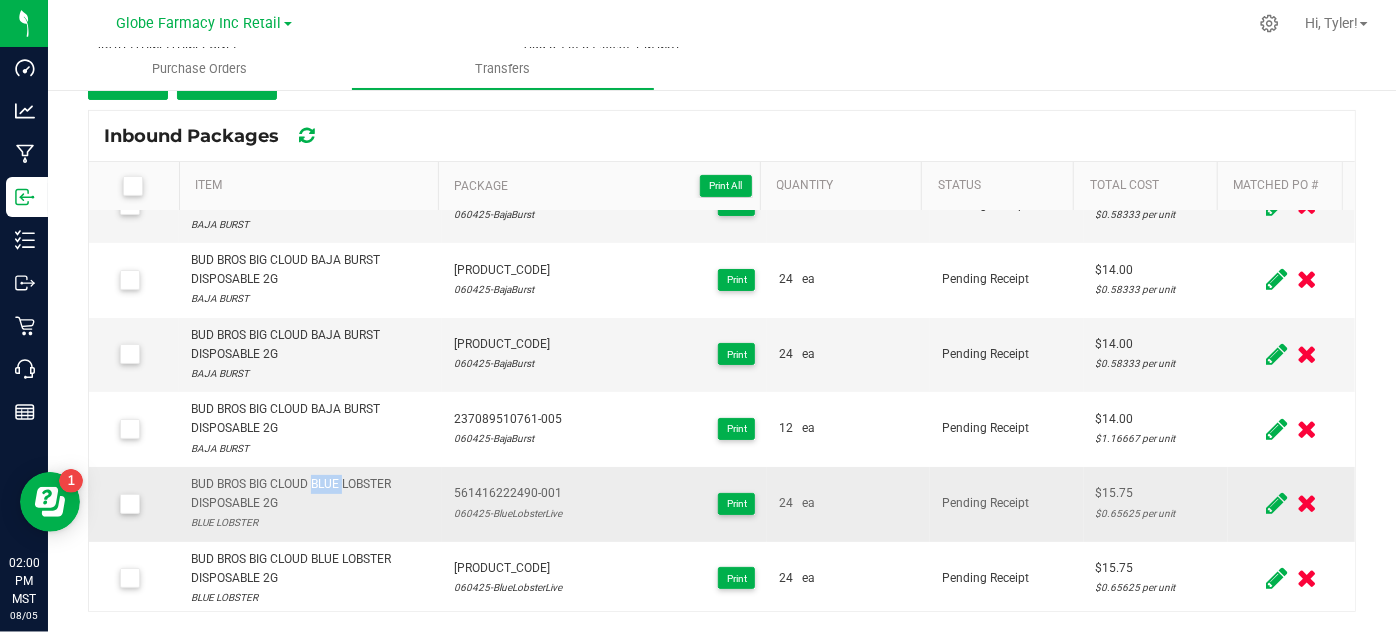 click on "BUD BROS BIG CLOUD BLUE LOBSTER DISPOSABLE 2G" at bounding box center [310, 494] 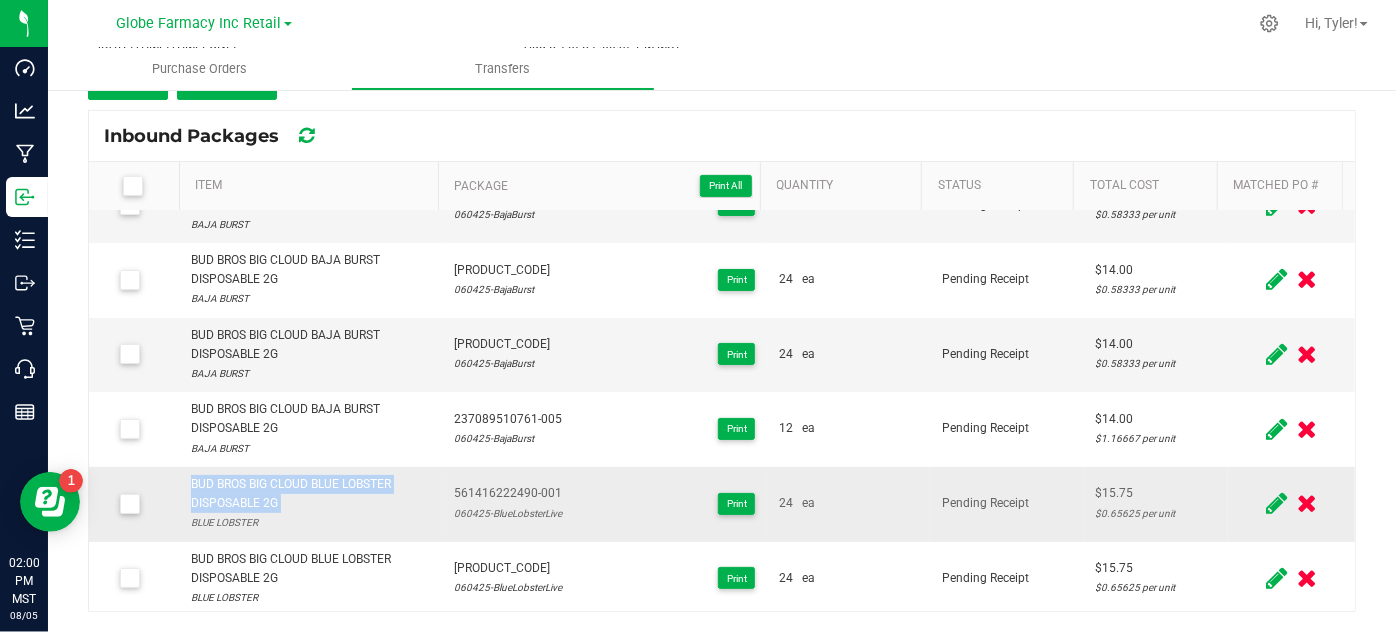 click on "BUD BROS BIG CLOUD BLUE LOBSTER DISPOSABLE 2G" at bounding box center [310, 494] 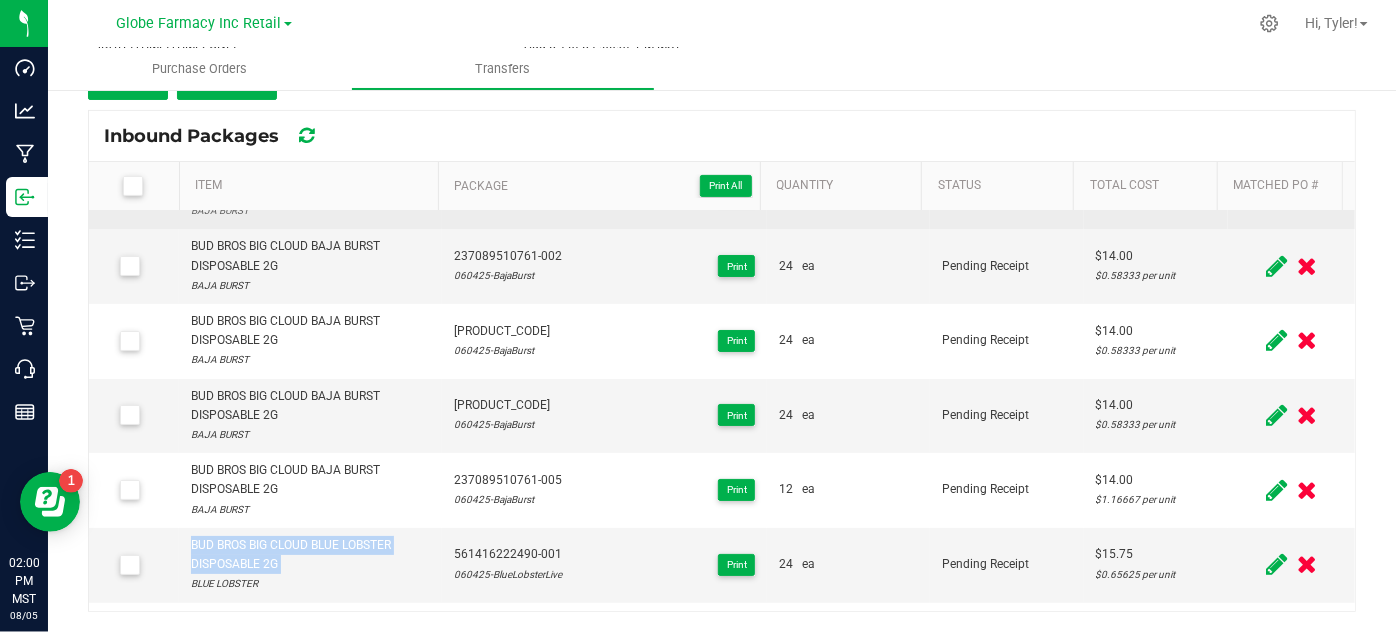 scroll, scrollTop: 0, scrollLeft: 0, axis: both 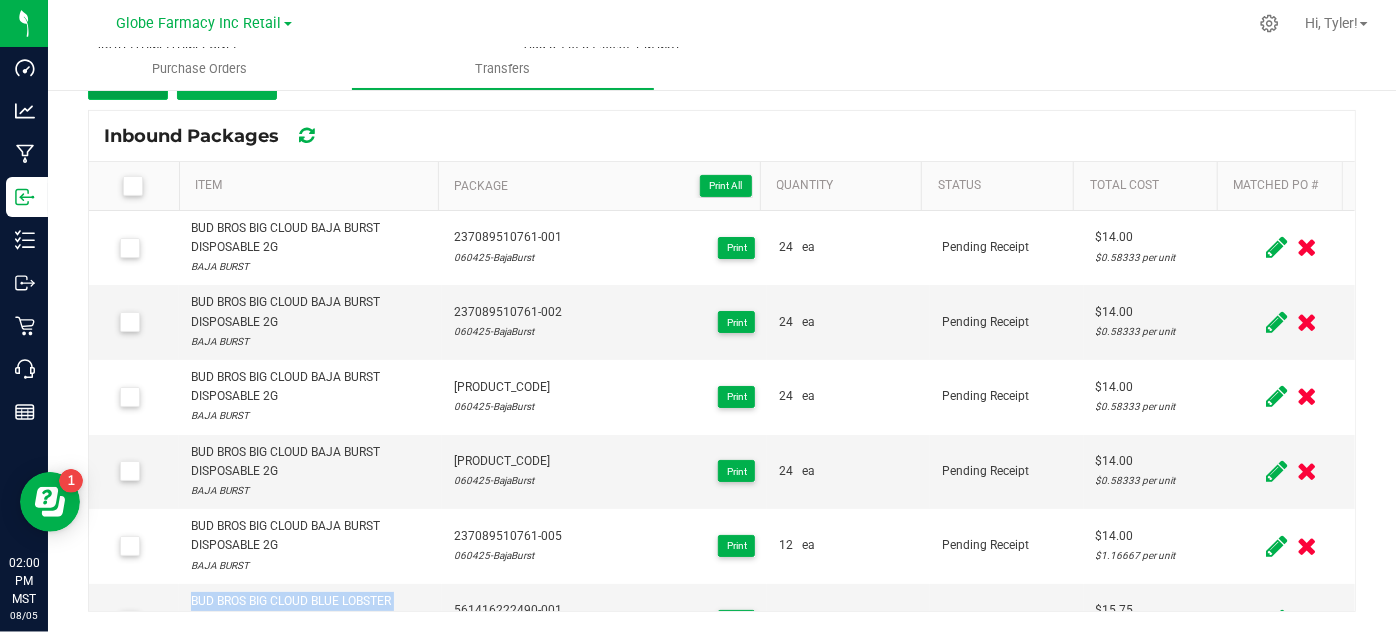 click on "Add" at bounding box center (128, 82) 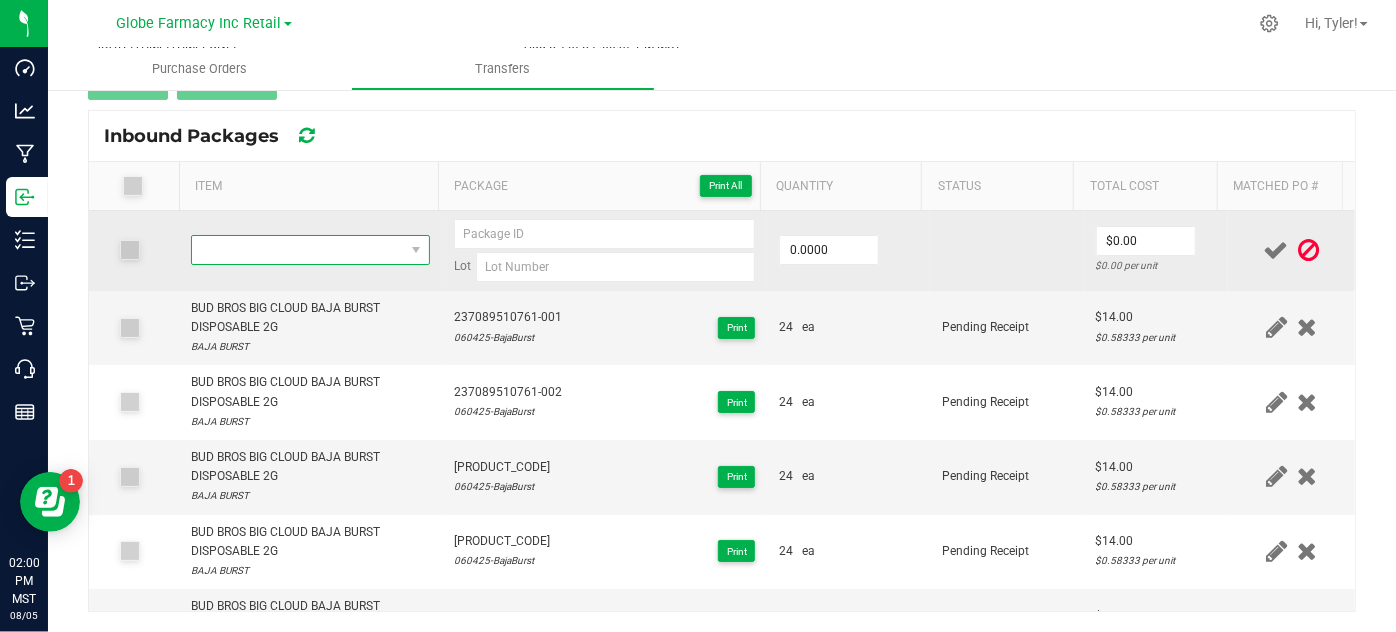 click at bounding box center [297, 250] 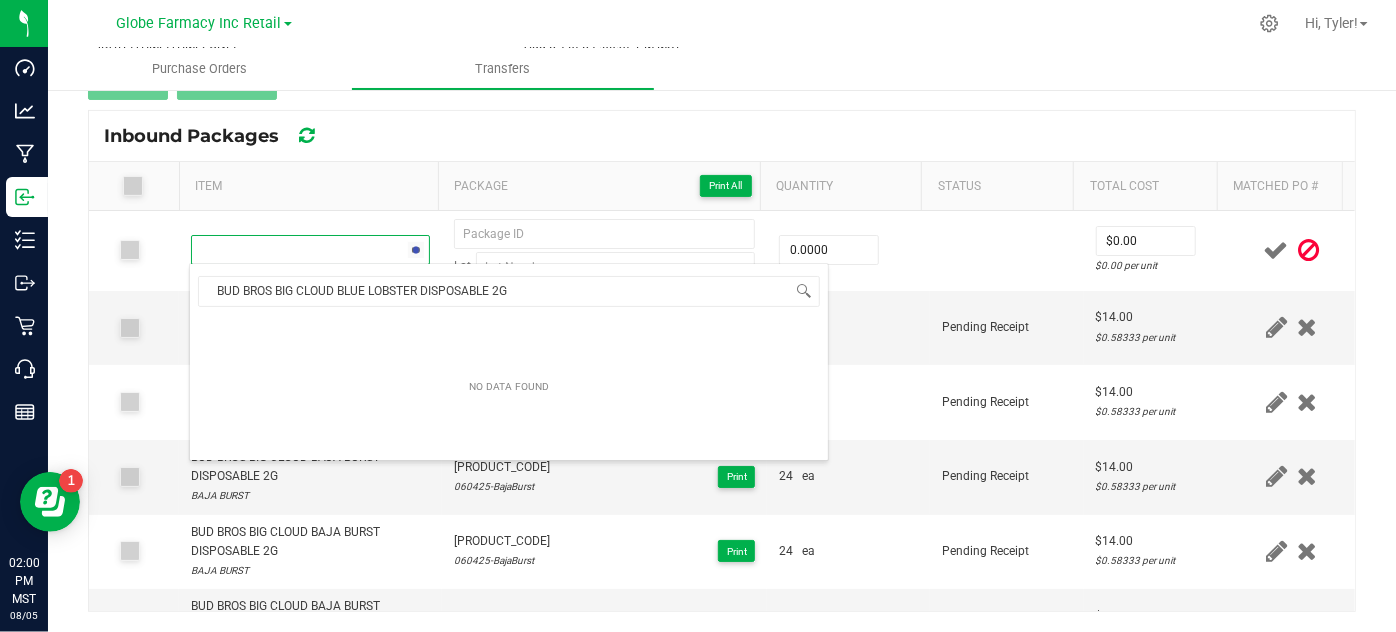 scroll, scrollTop: 99970, scrollLeft: 99767, axis: both 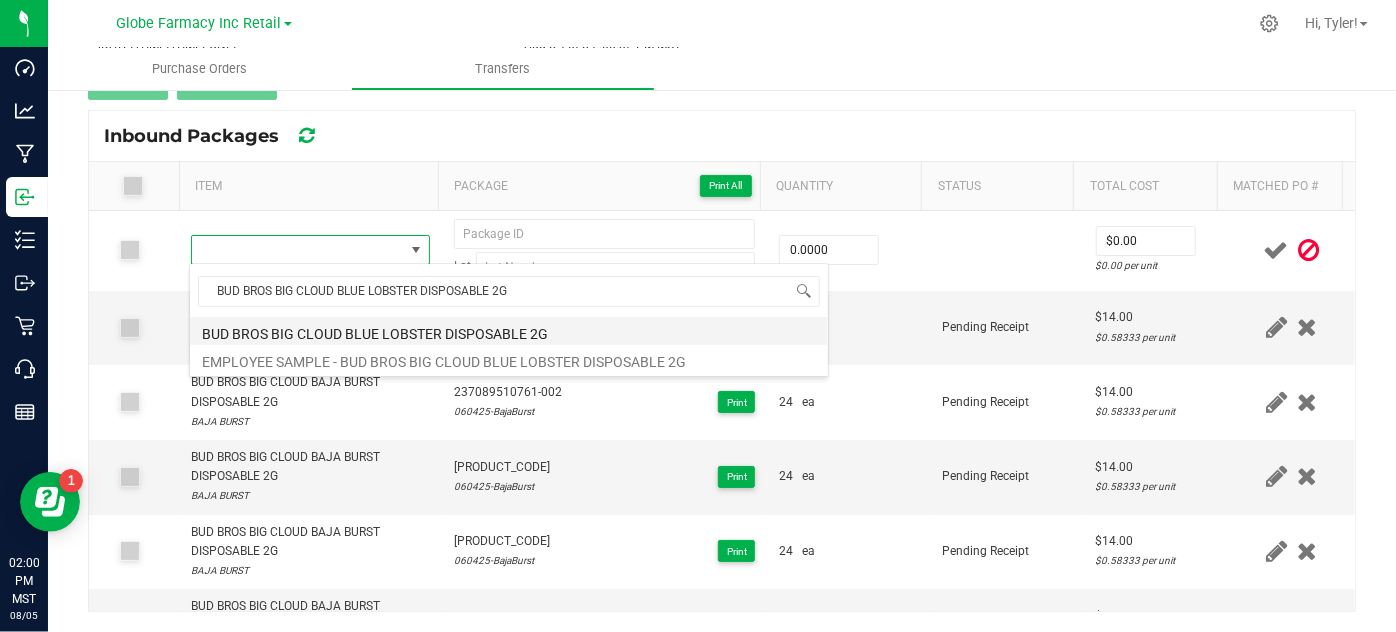 click on "BUD BROS BIG CLOUD BLUE LOBSTER DISPOSABLE 2G" at bounding box center (509, 331) 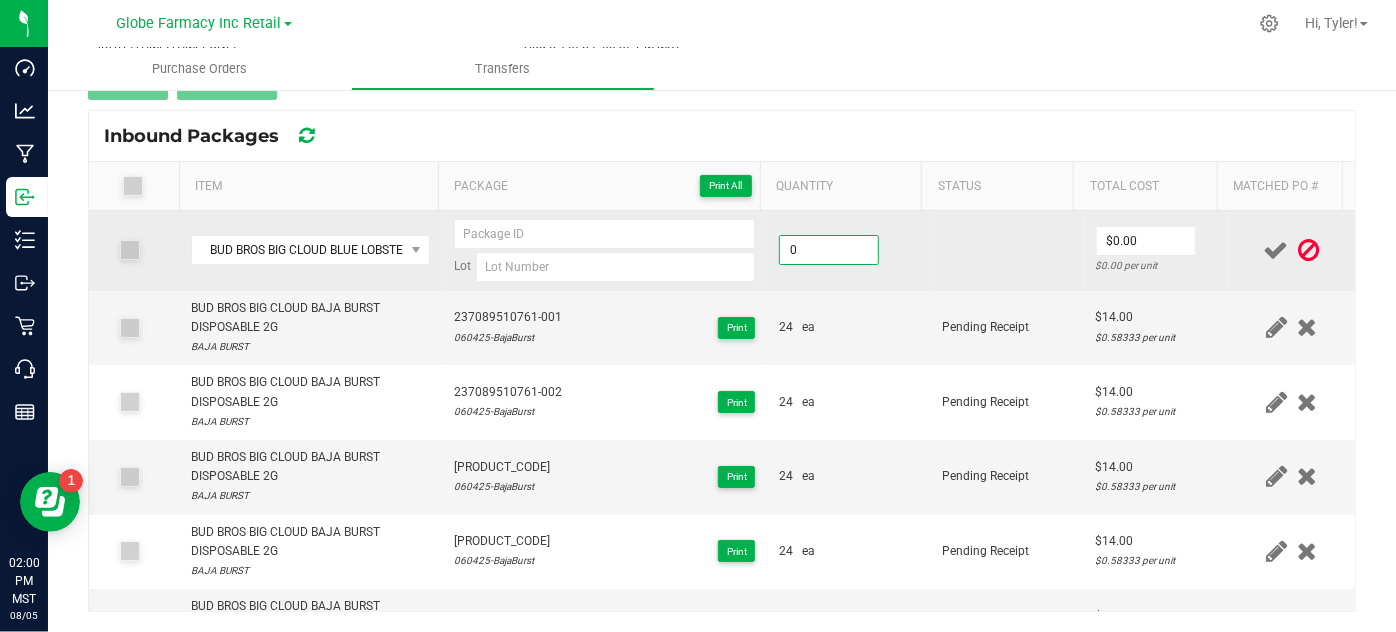 click on "0" at bounding box center (829, 250) 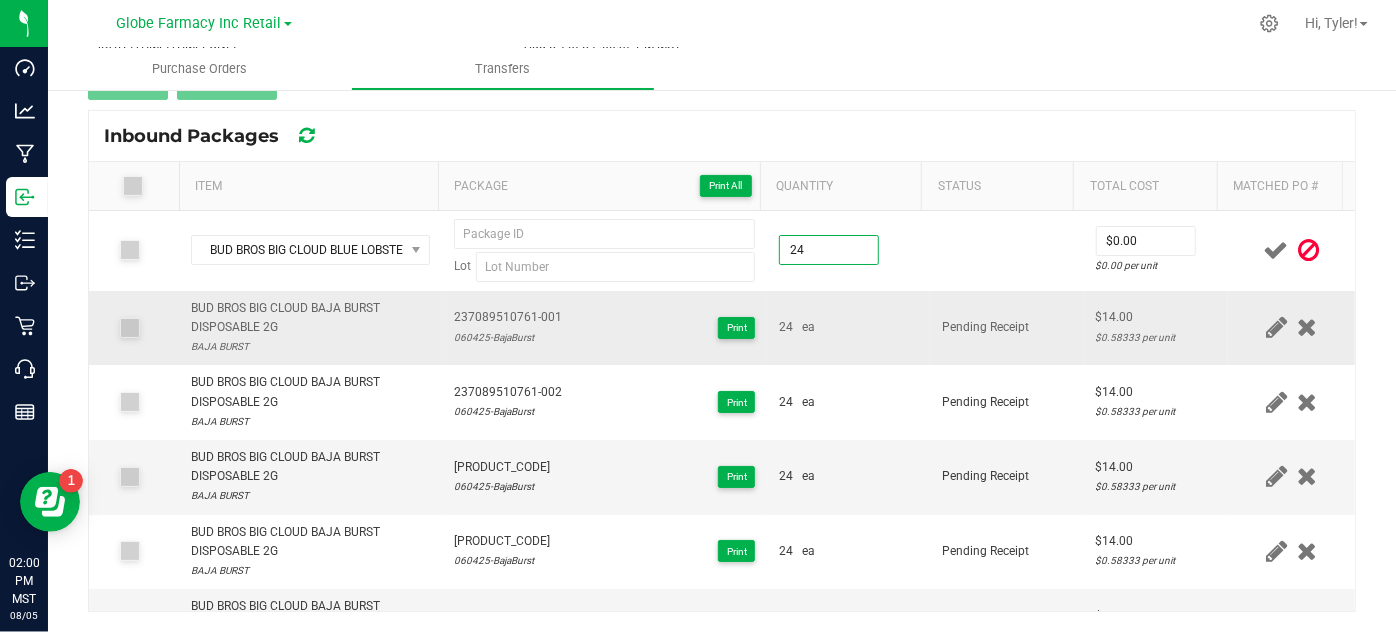 type on "24 ea" 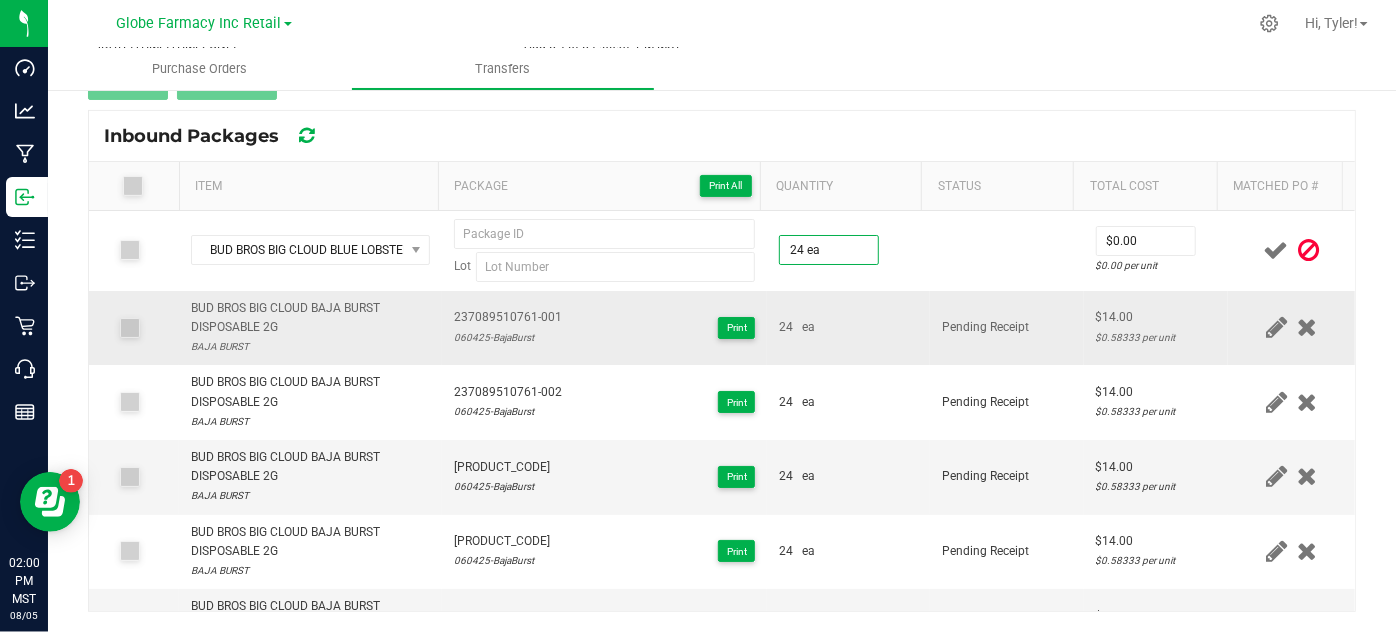 click on "24   ea" at bounding box center [848, 328] 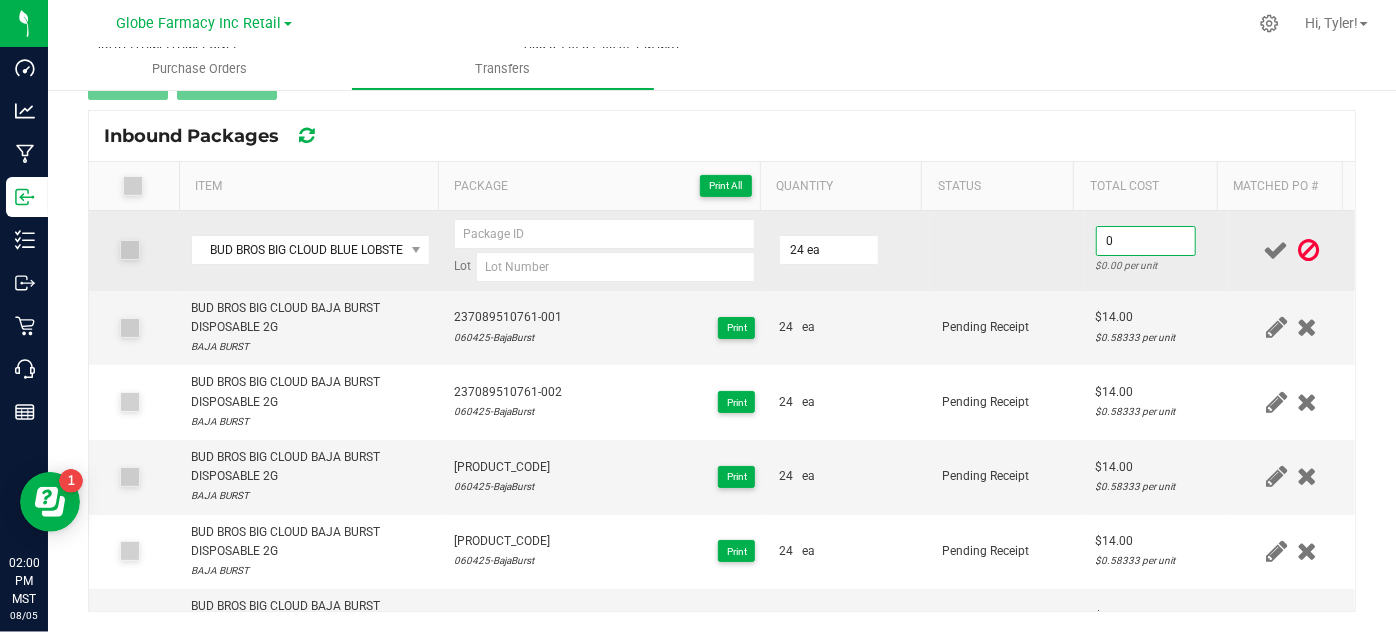 click on "0" at bounding box center [1146, 241] 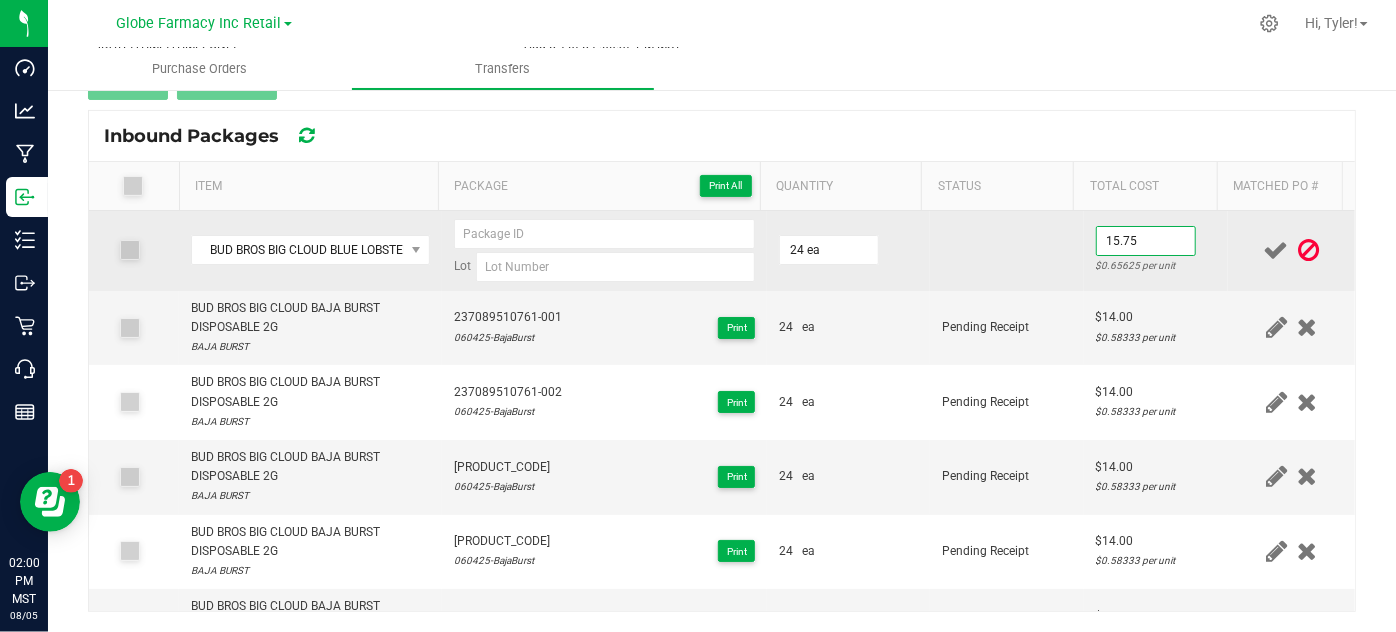 type on "$15.75" 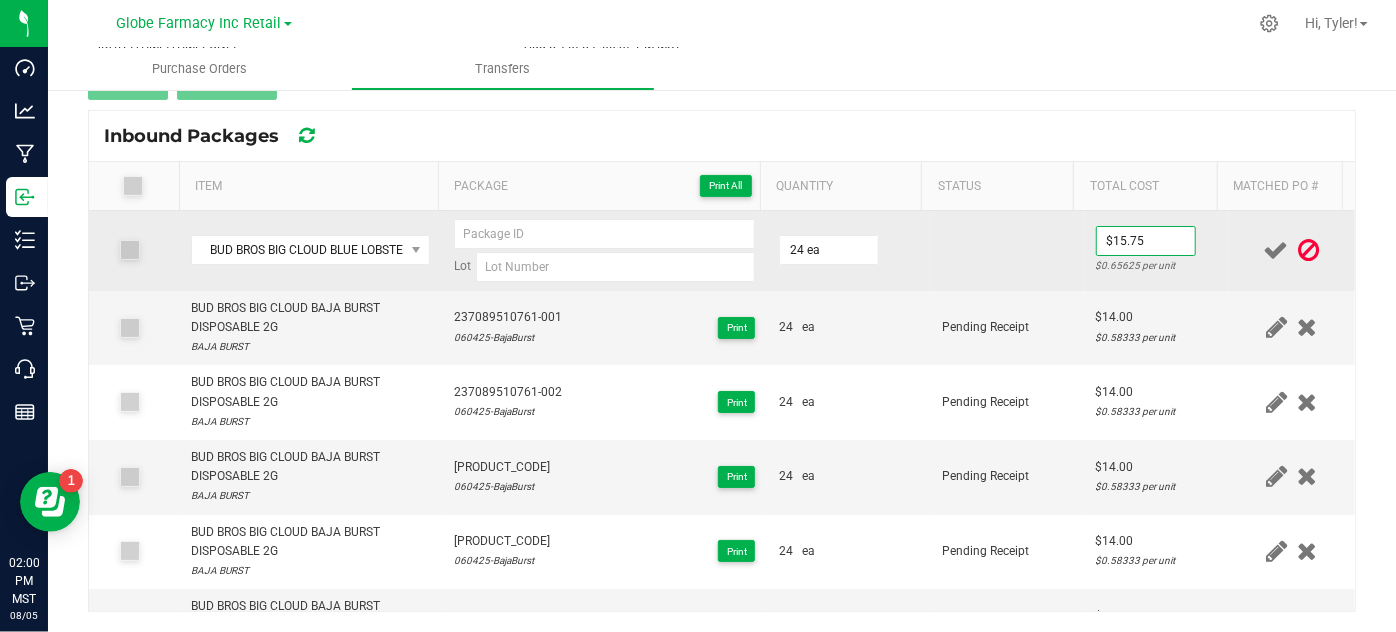 click at bounding box center (1007, 251) 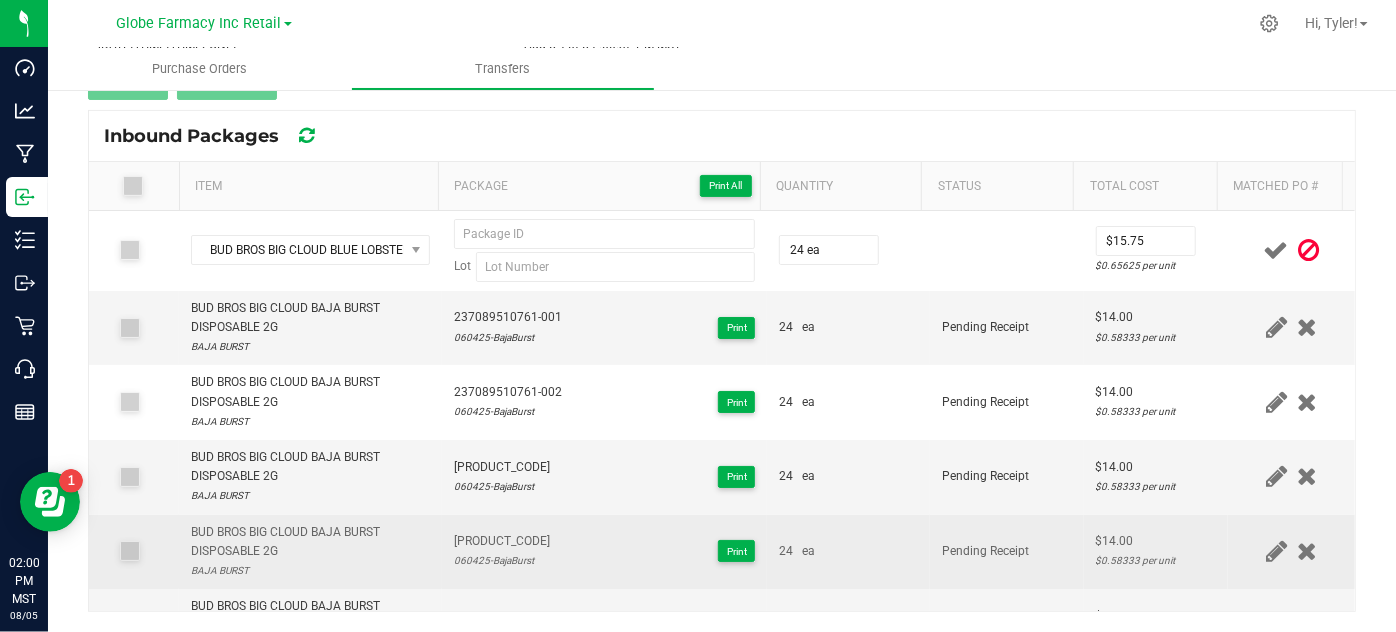 scroll, scrollTop: 197, scrollLeft: 0, axis: vertical 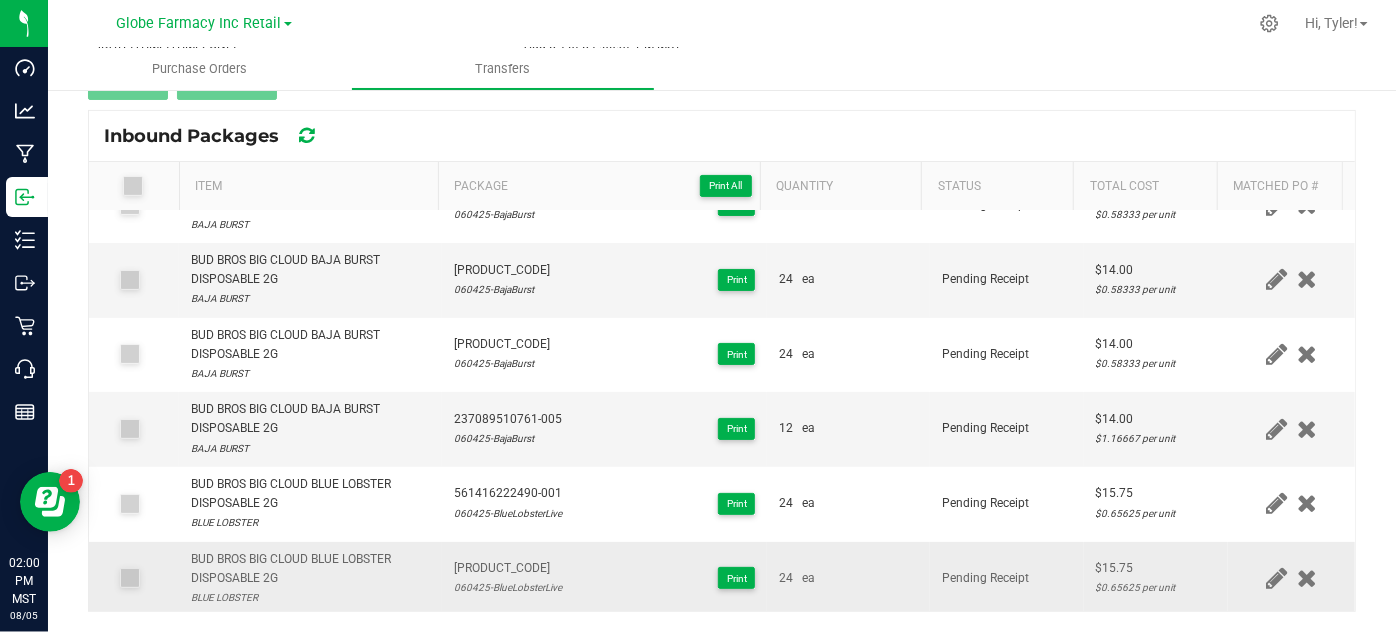 click on "[PRODUCT_CODE]" at bounding box center (508, 568) 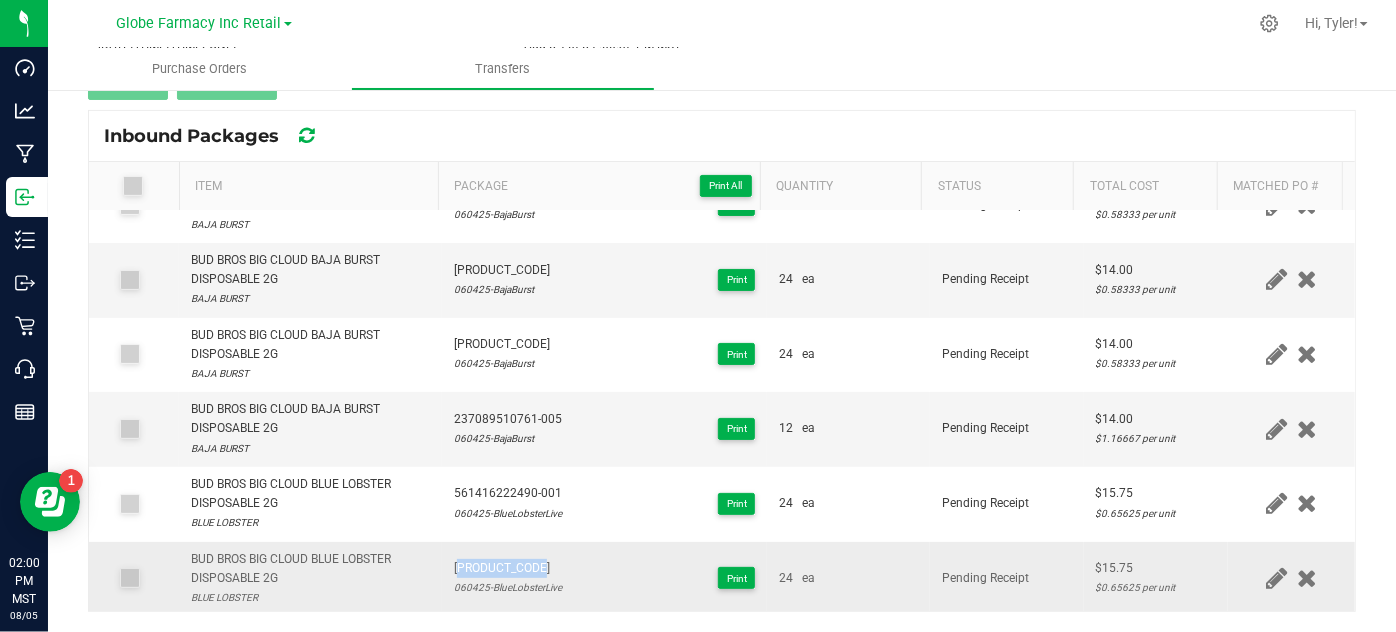 click on "[PRODUCT_CODE]" at bounding box center [508, 568] 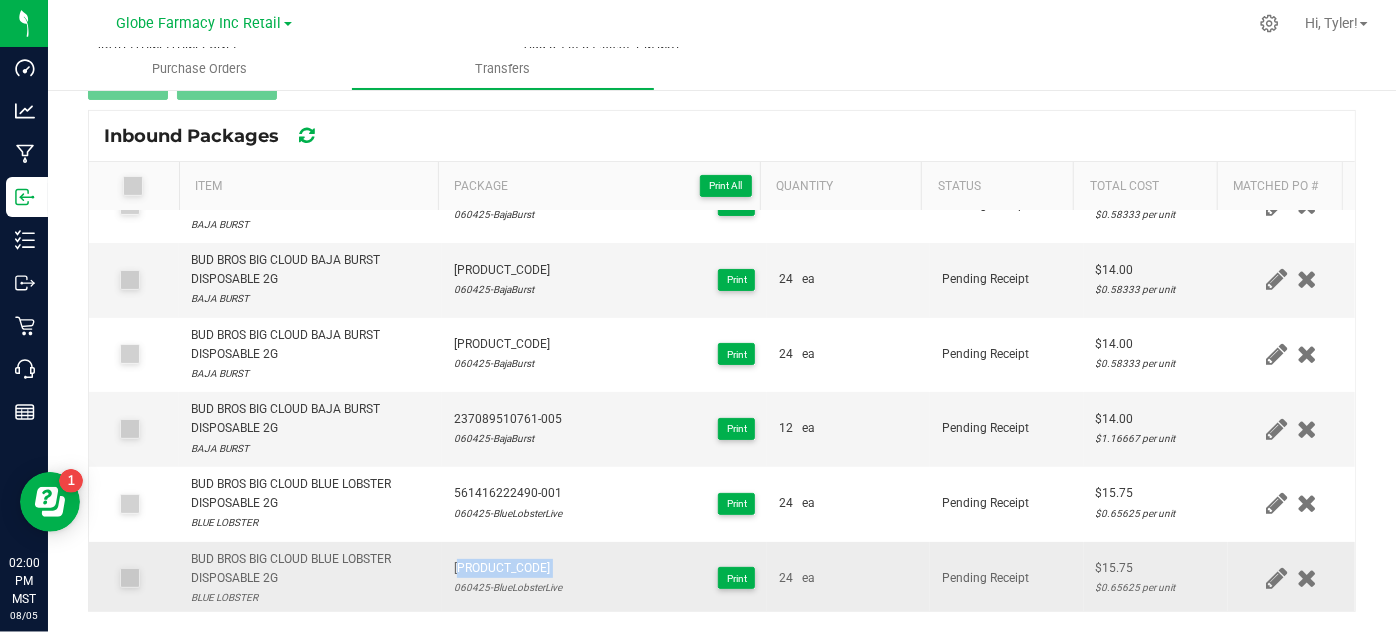 click on "[PRODUCT_CODE]" at bounding box center (508, 568) 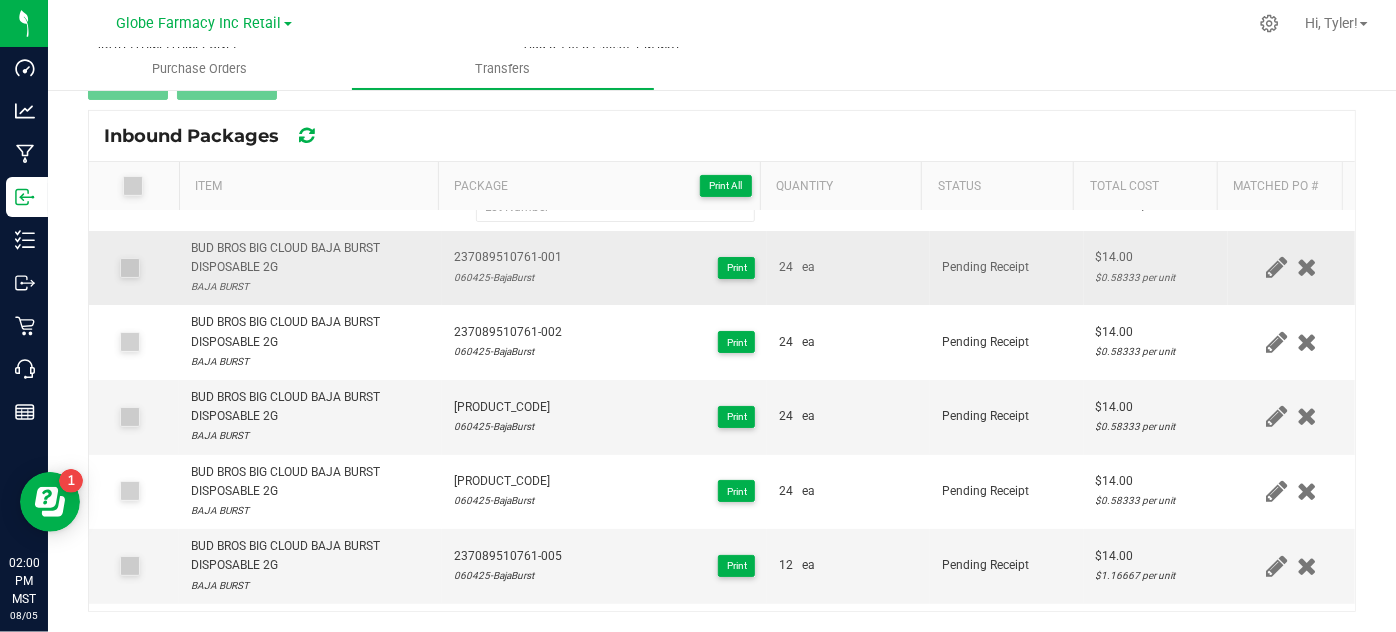 scroll, scrollTop: 0, scrollLeft: 0, axis: both 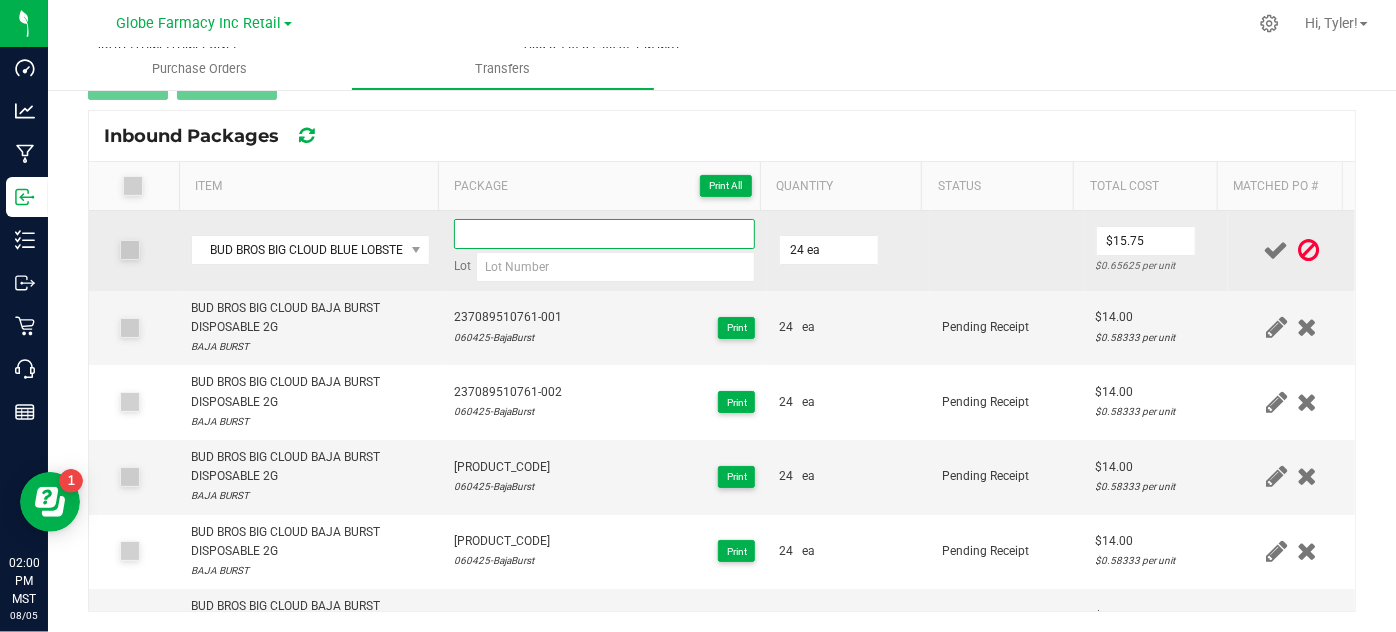 click at bounding box center [605, 234] 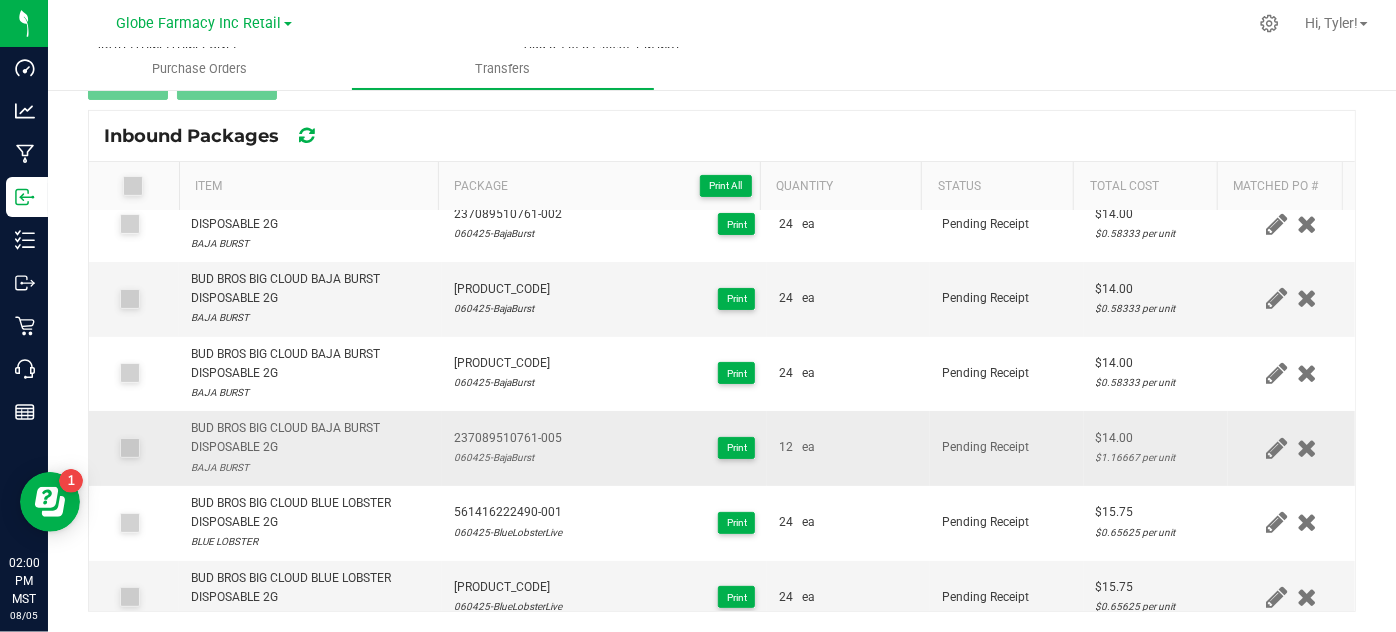 scroll, scrollTop: 197, scrollLeft: 0, axis: vertical 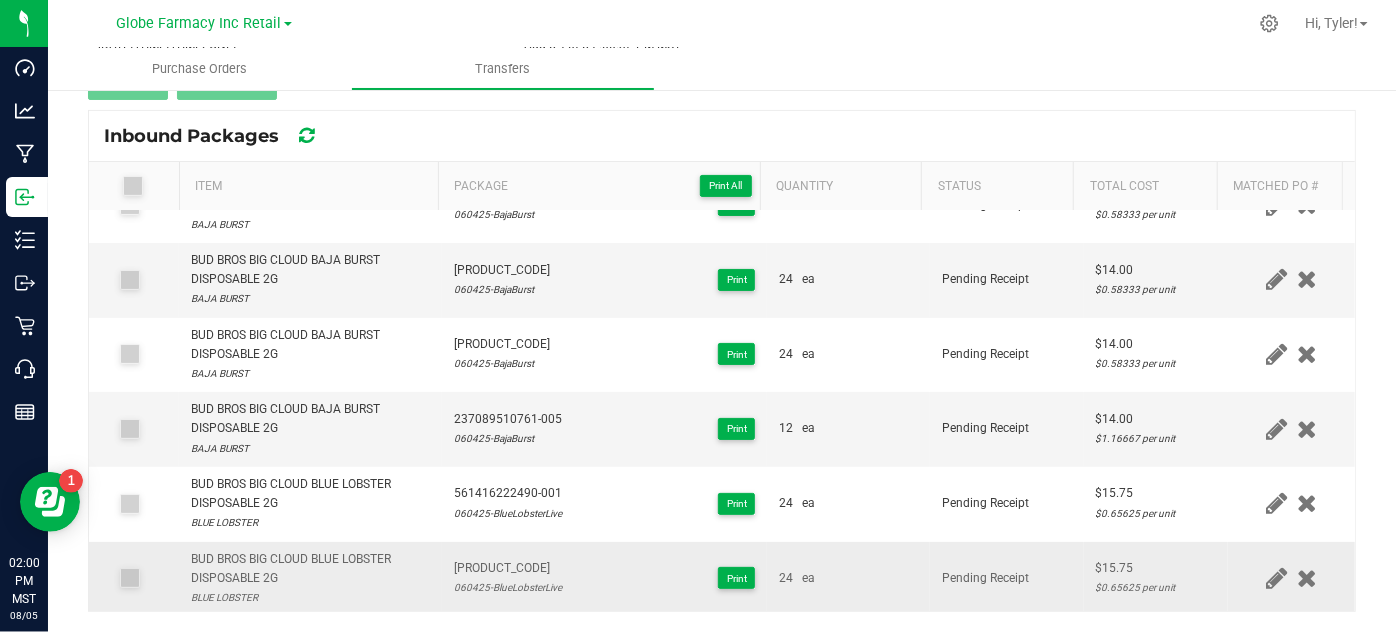 type on "[PRODUCT_CODE]" 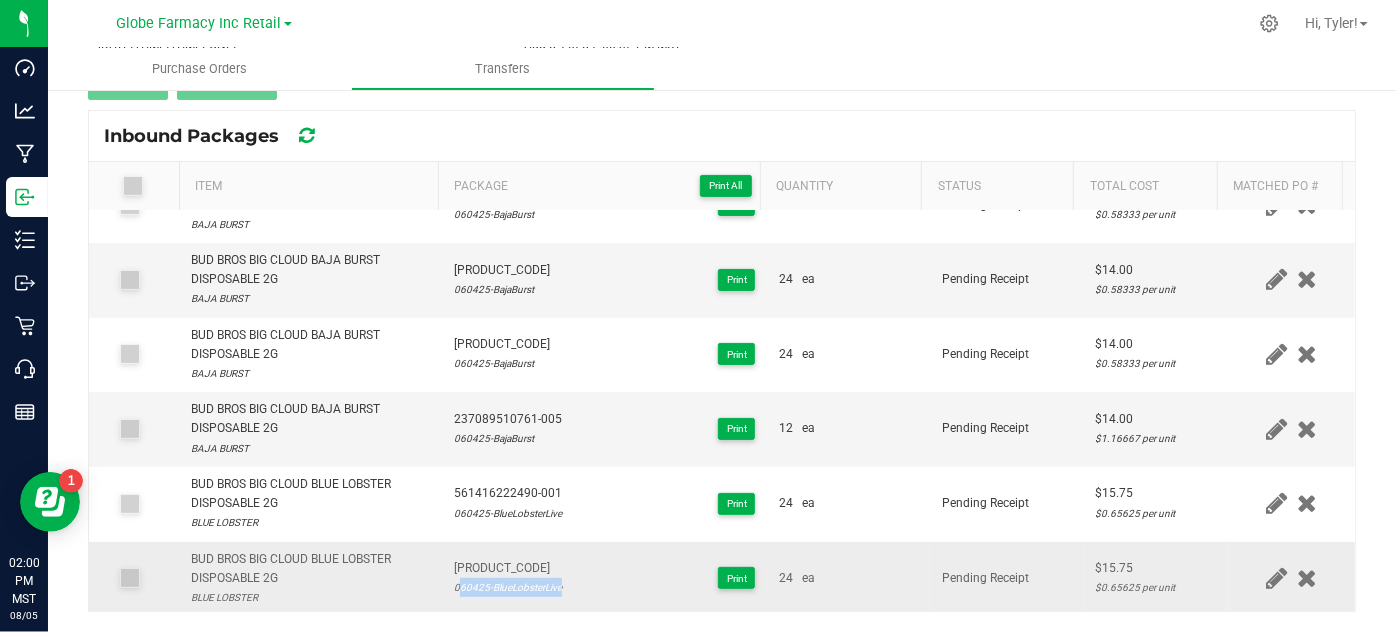 click on "060425-BlueLobsterLive" at bounding box center (508, 587) 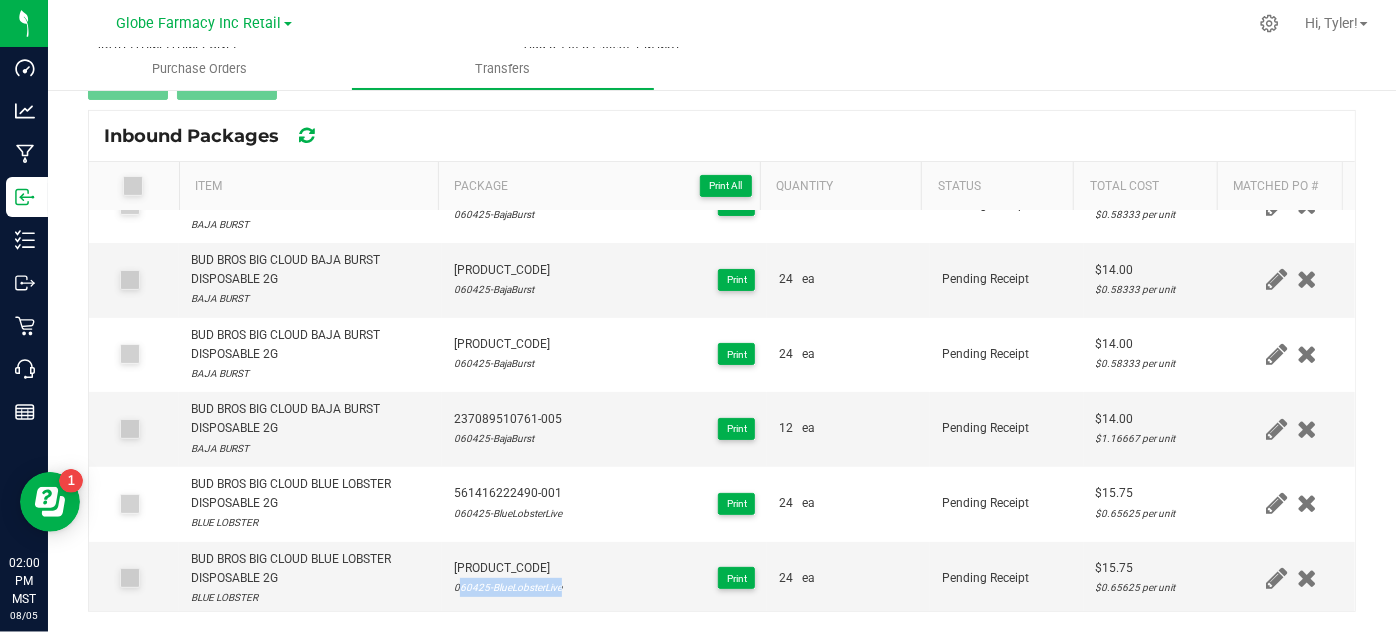 scroll, scrollTop: 0, scrollLeft: 0, axis: both 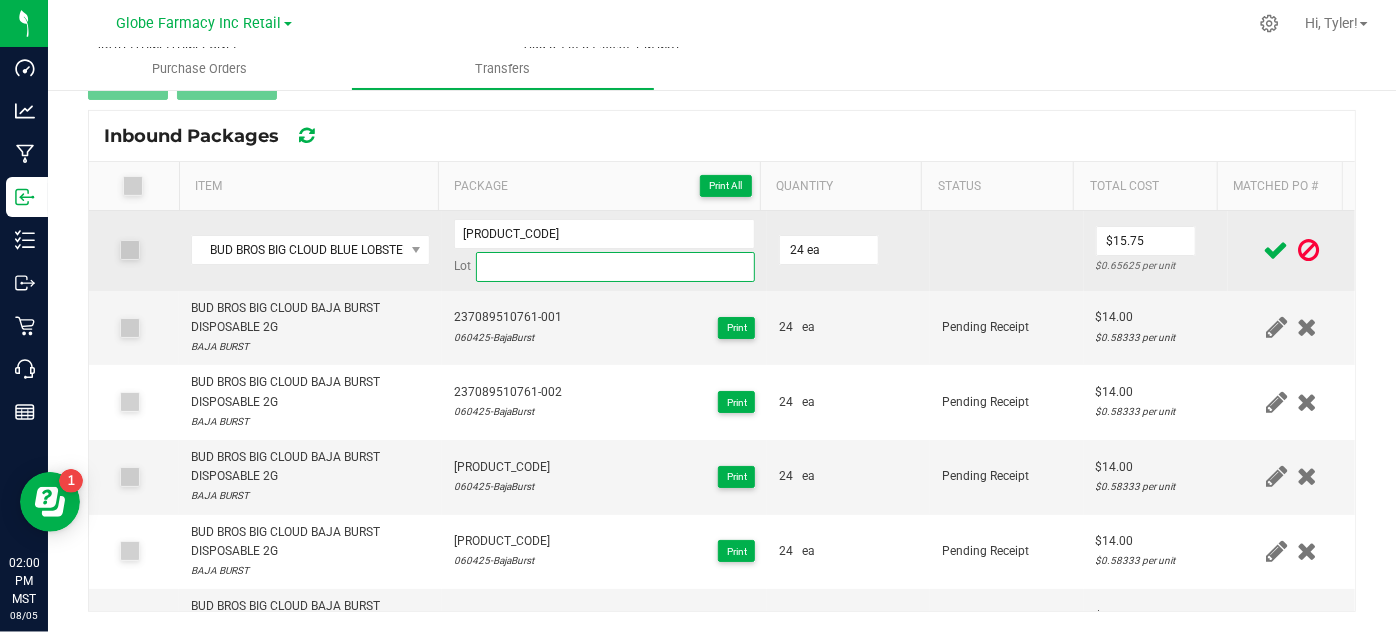 click at bounding box center (616, 267) 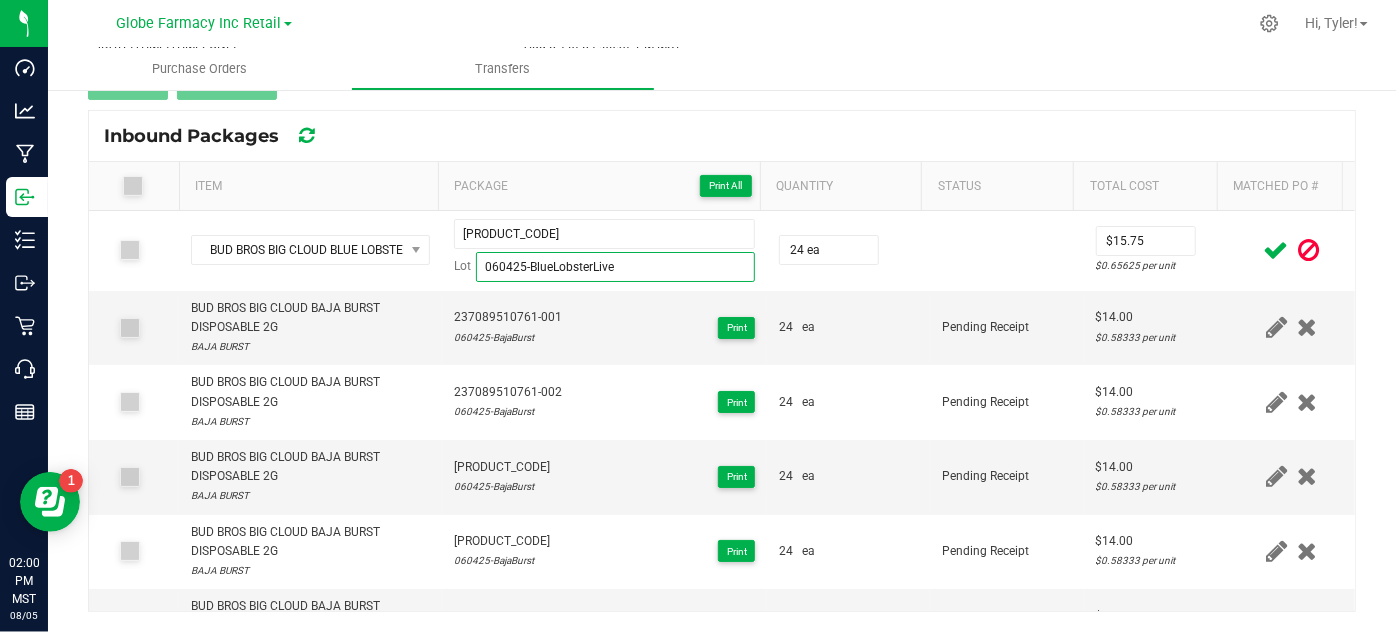 type on "060425-BlueLobsterLive" 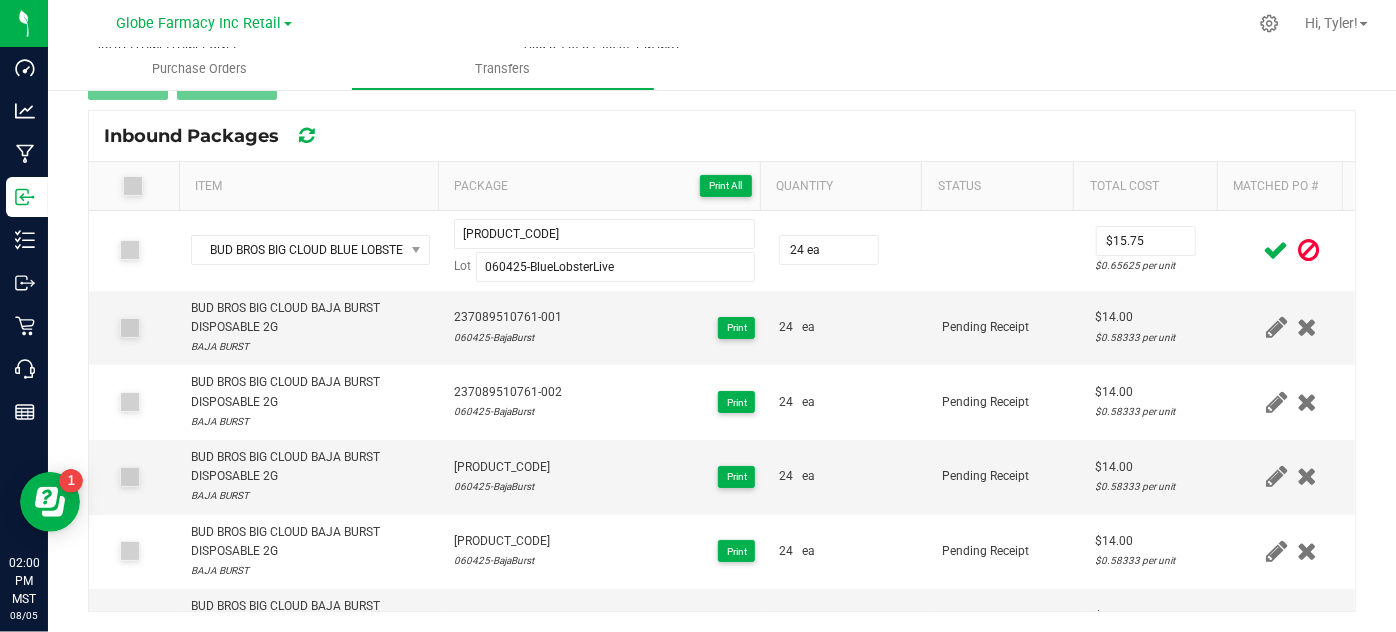 click at bounding box center [1276, 250] 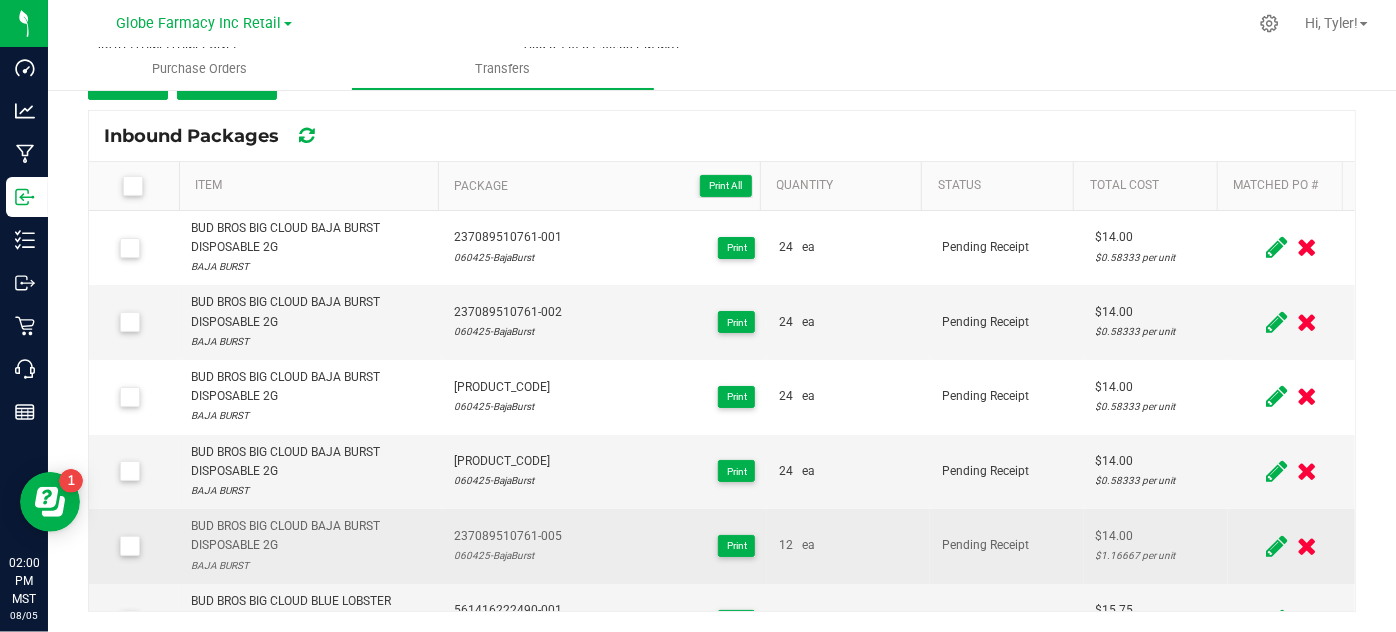 scroll, scrollTop: 192, scrollLeft: 0, axis: vertical 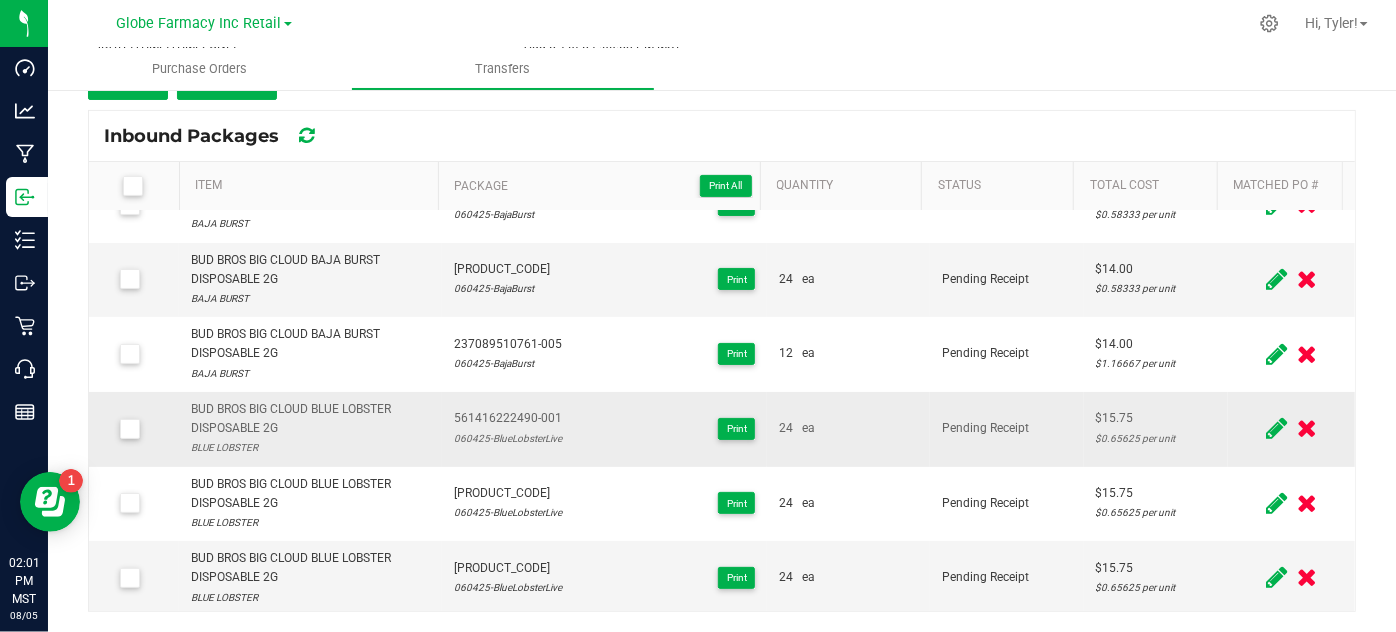 click on "BUD BROS BIG CLOUD BLUE LOBSTER DISPOSABLE 2G  BLUE LOBSTER" at bounding box center (310, 429) 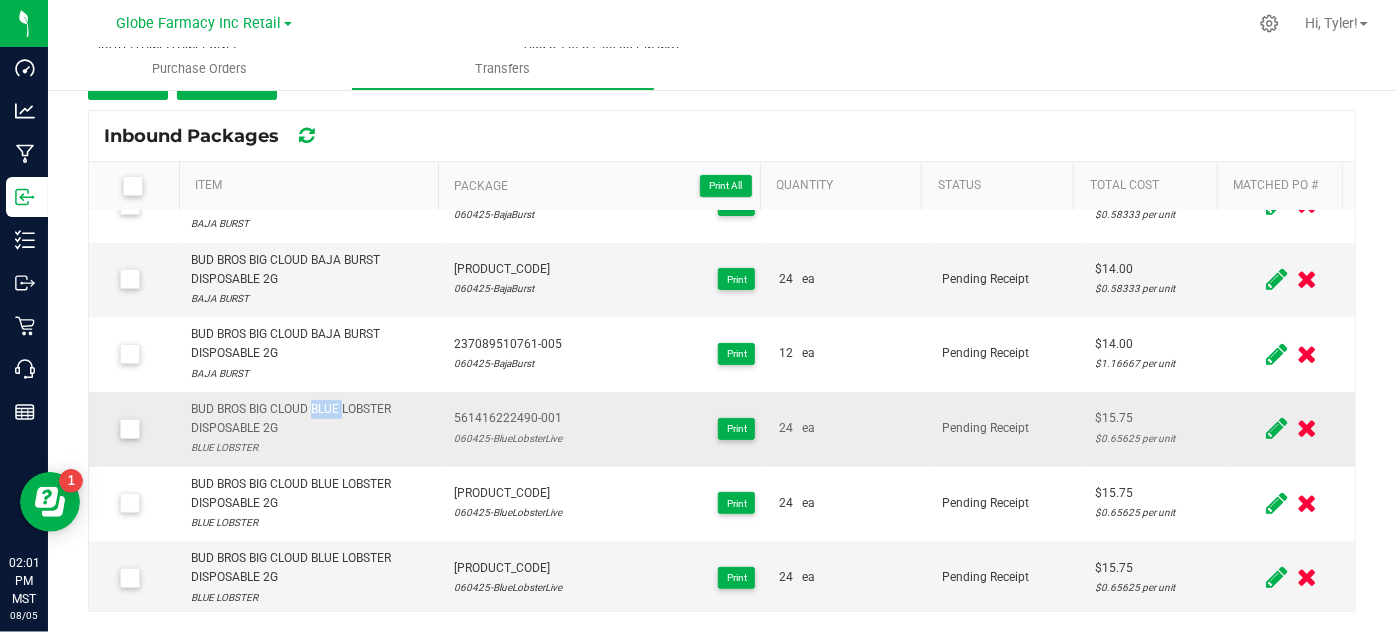 click on "BUD BROS BIG CLOUD BLUE LOBSTER DISPOSABLE 2G" at bounding box center (310, 419) 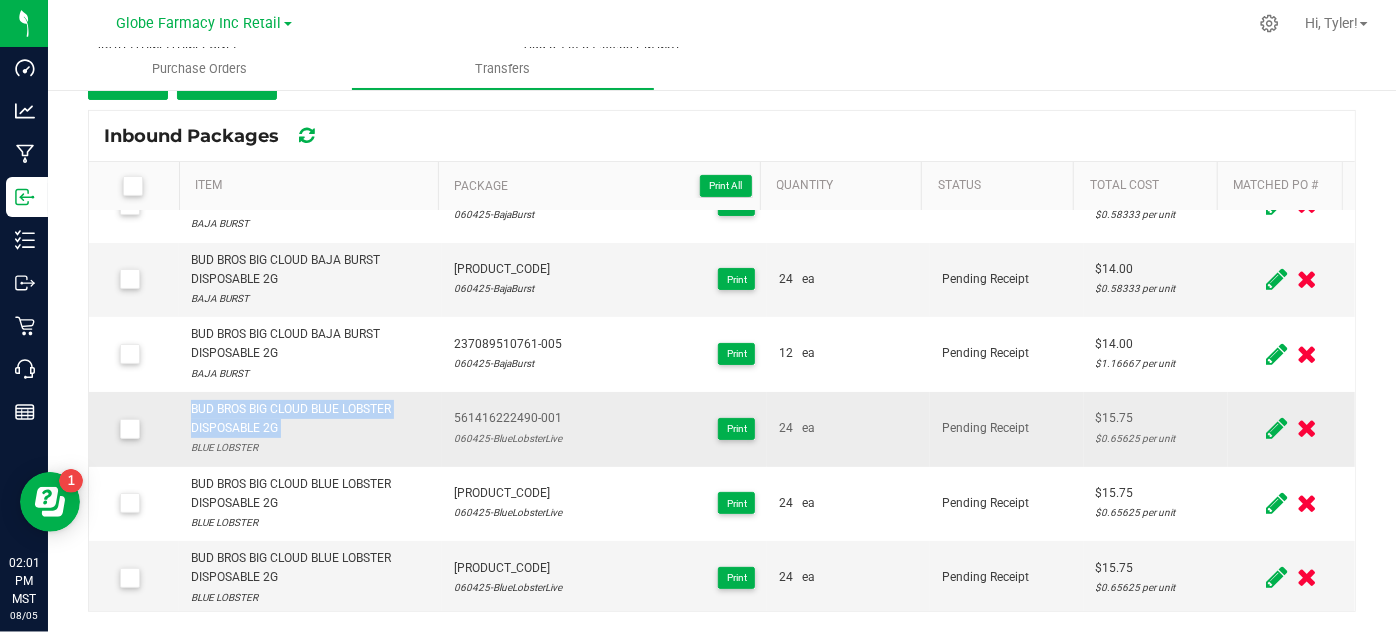 click on "BUD BROS BIG CLOUD BLUE LOBSTER DISPOSABLE 2G" at bounding box center (310, 419) 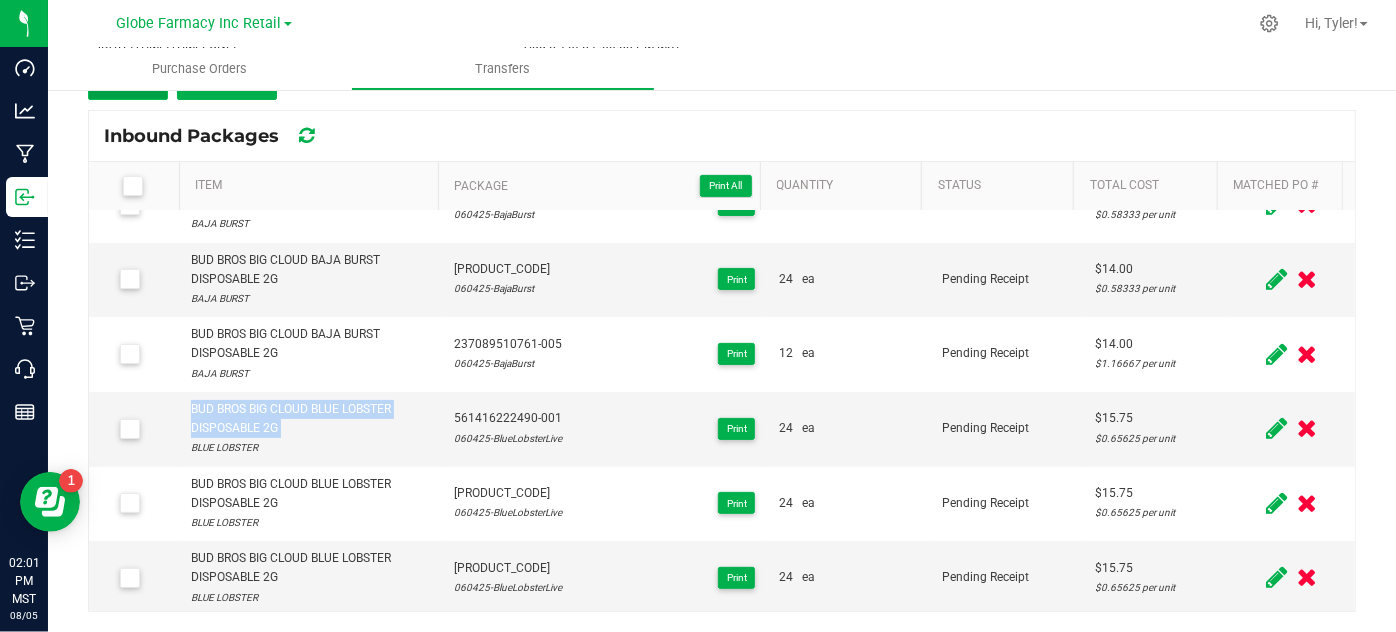 click on "Add" at bounding box center (128, 82) 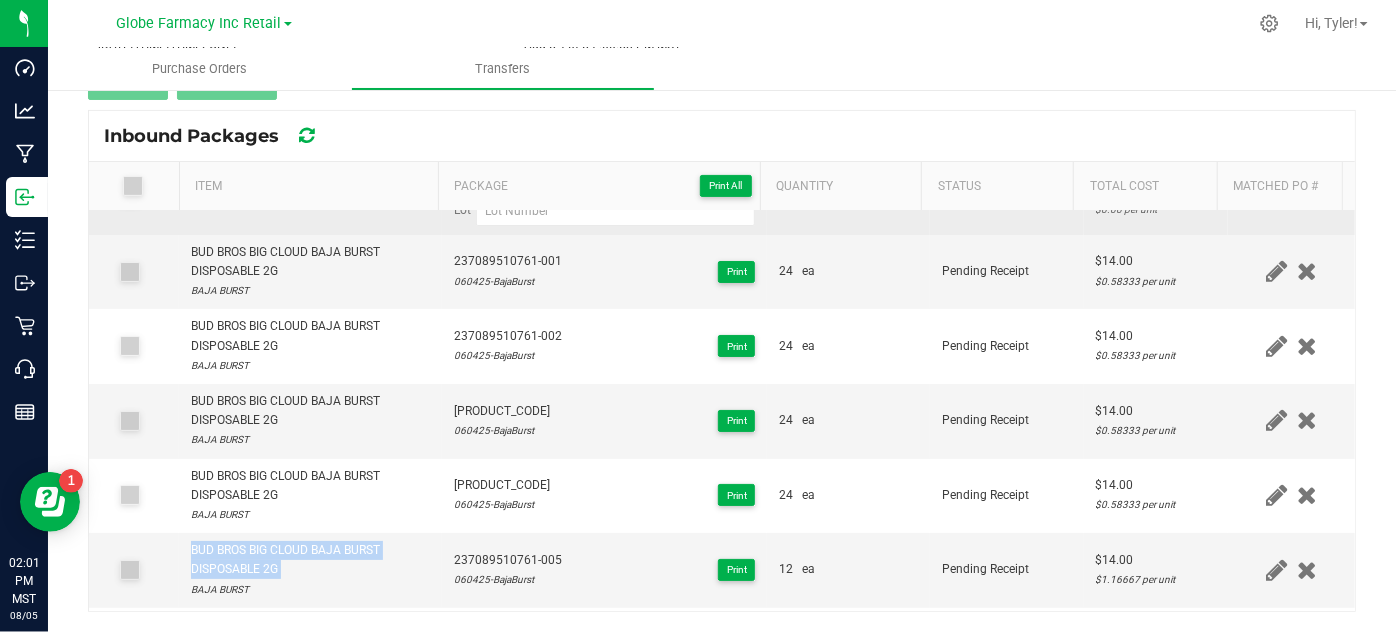 scroll, scrollTop: 0, scrollLeft: 0, axis: both 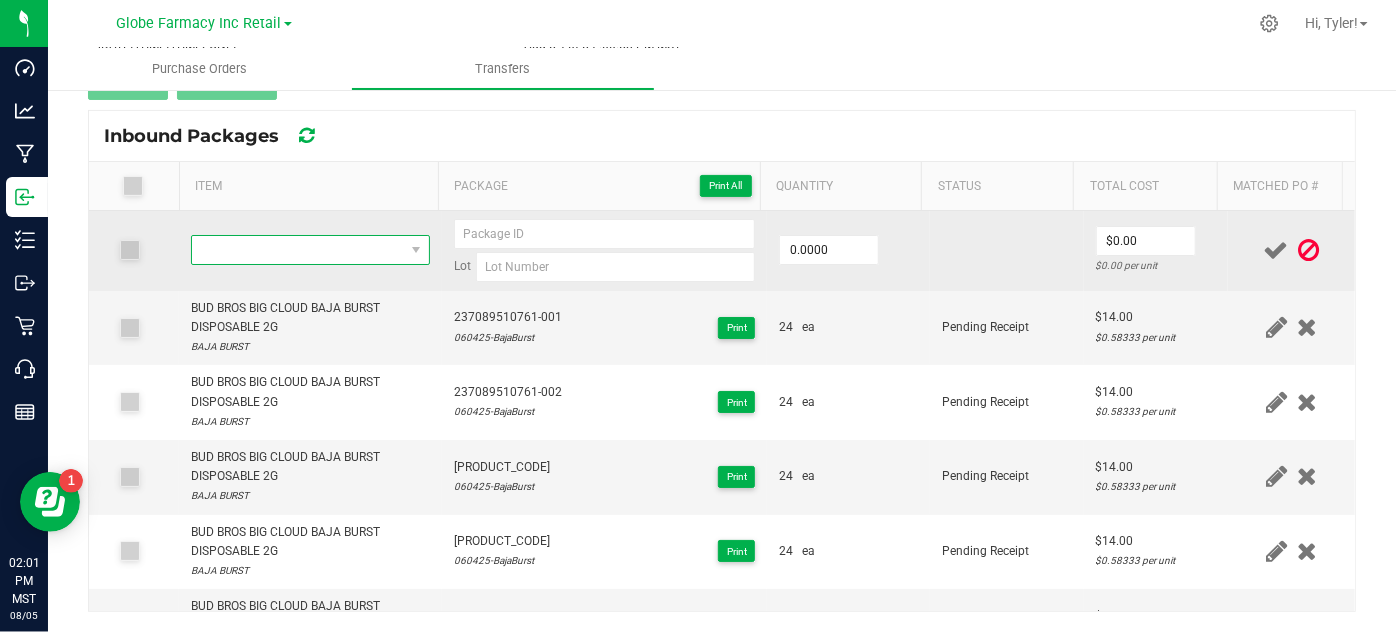 click at bounding box center (297, 250) 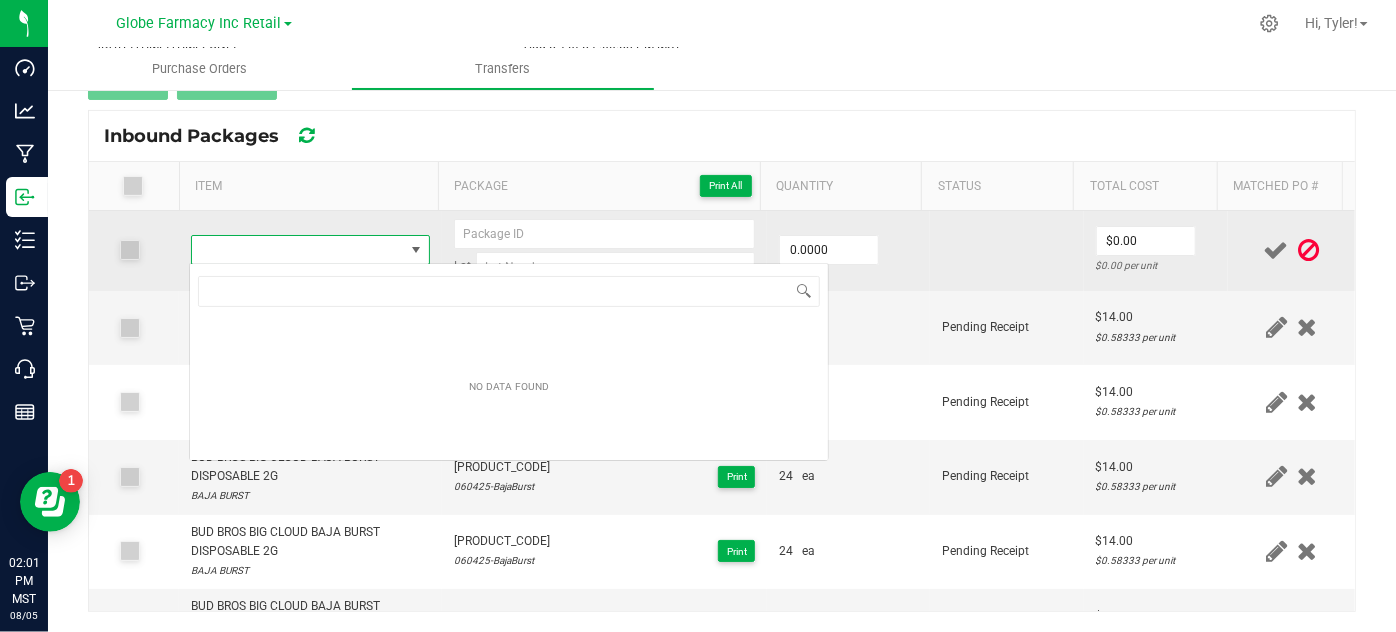 type on "BUD BROS BIG CLOUD BLUE LOBSTER DISPOSABLE 2G" 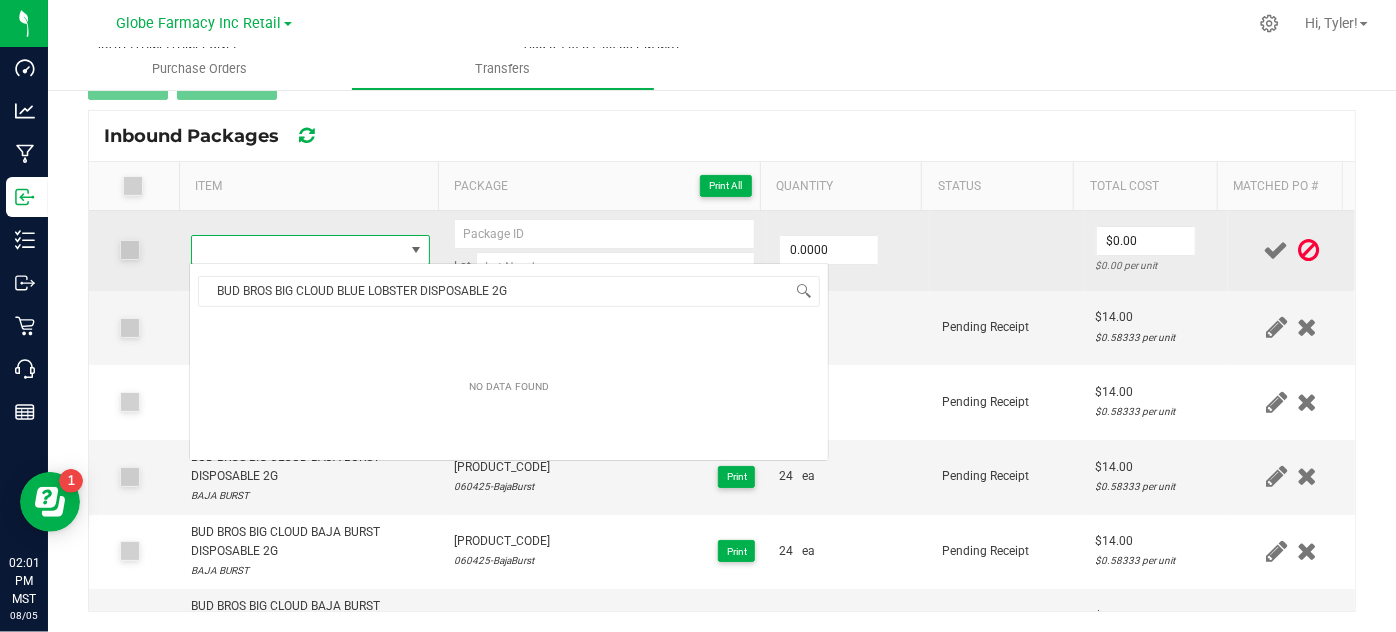 scroll, scrollTop: 99970, scrollLeft: 99767, axis: both 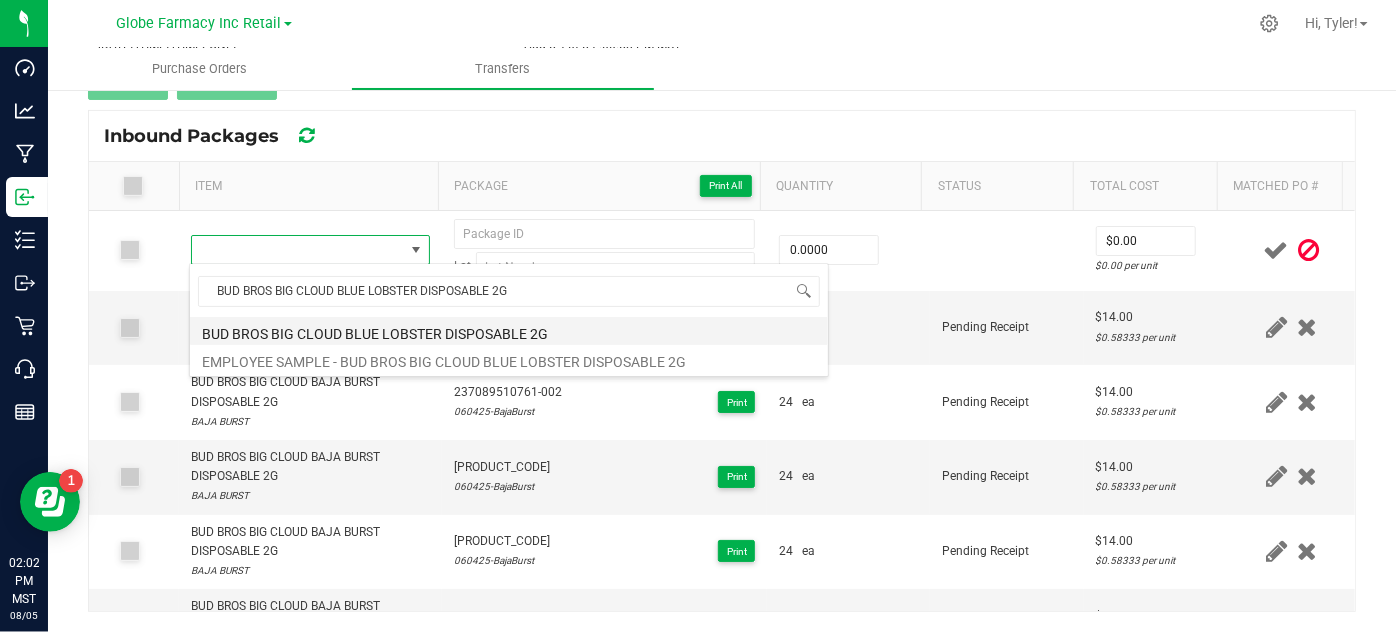 click on "BUD BROS BIG CLOUD BLUE LOBSTER DISPOSABLE 2G" at bounding box center [509, 331] 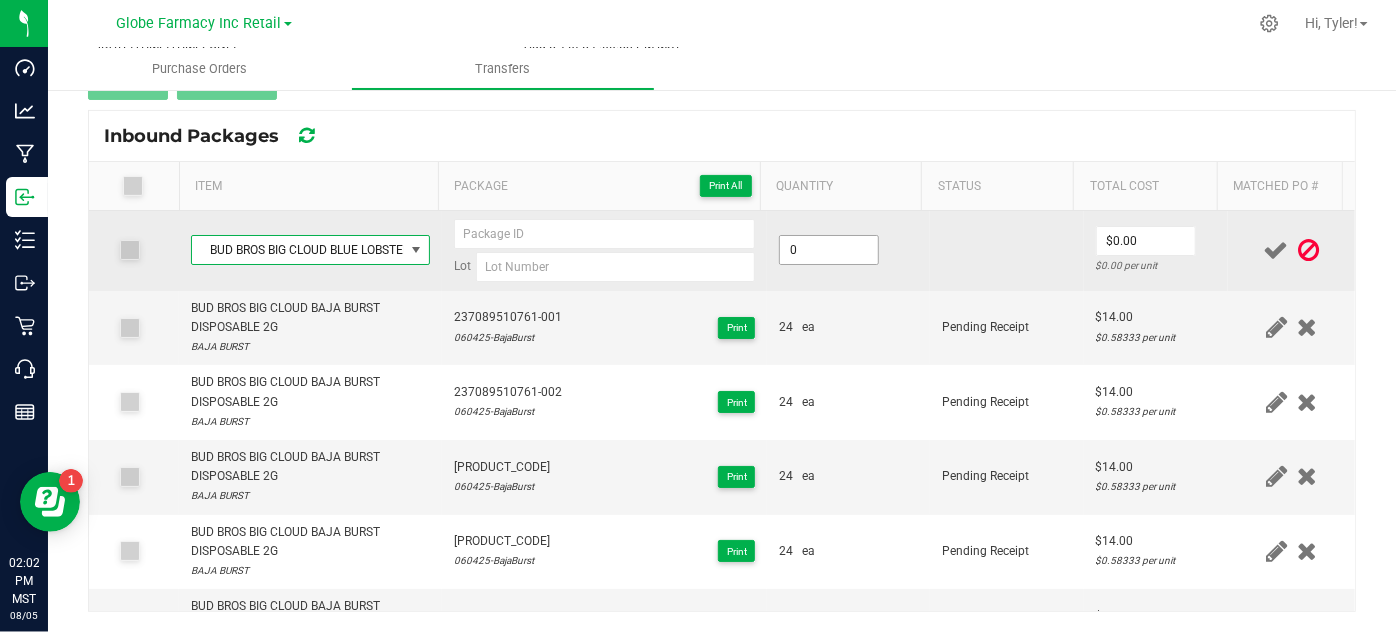 click on "0" at bounding box center (829, 250) 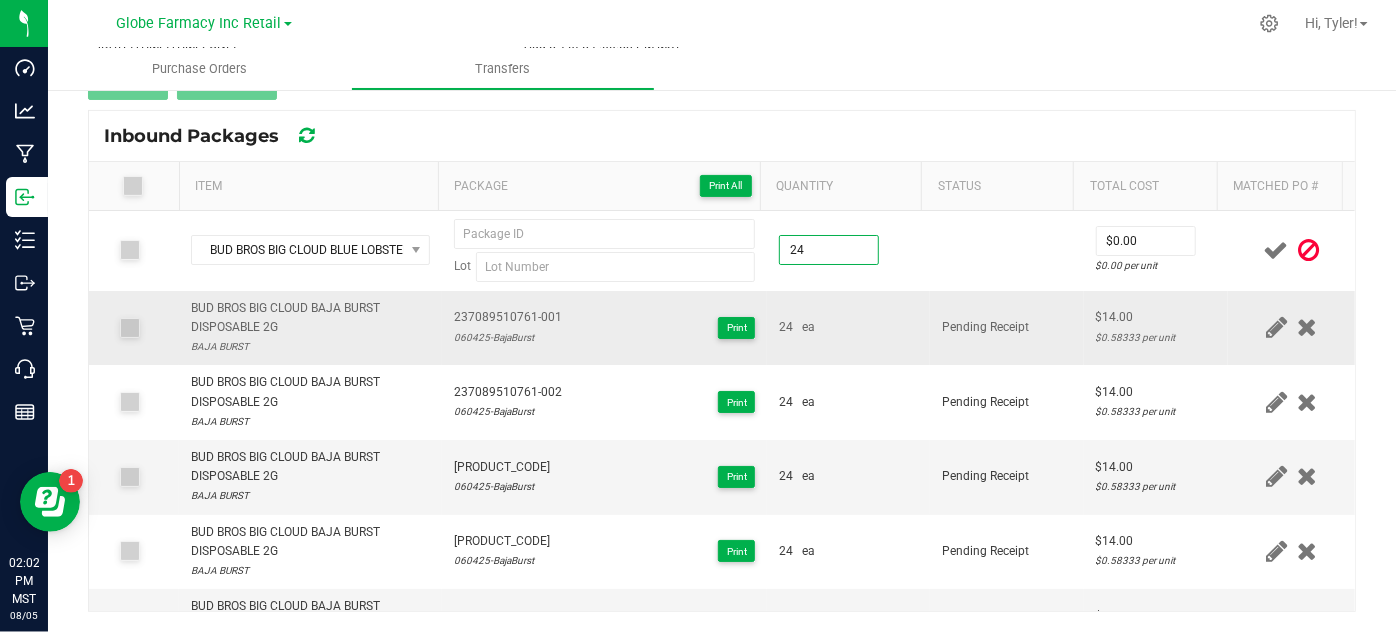 type on "24 ea" 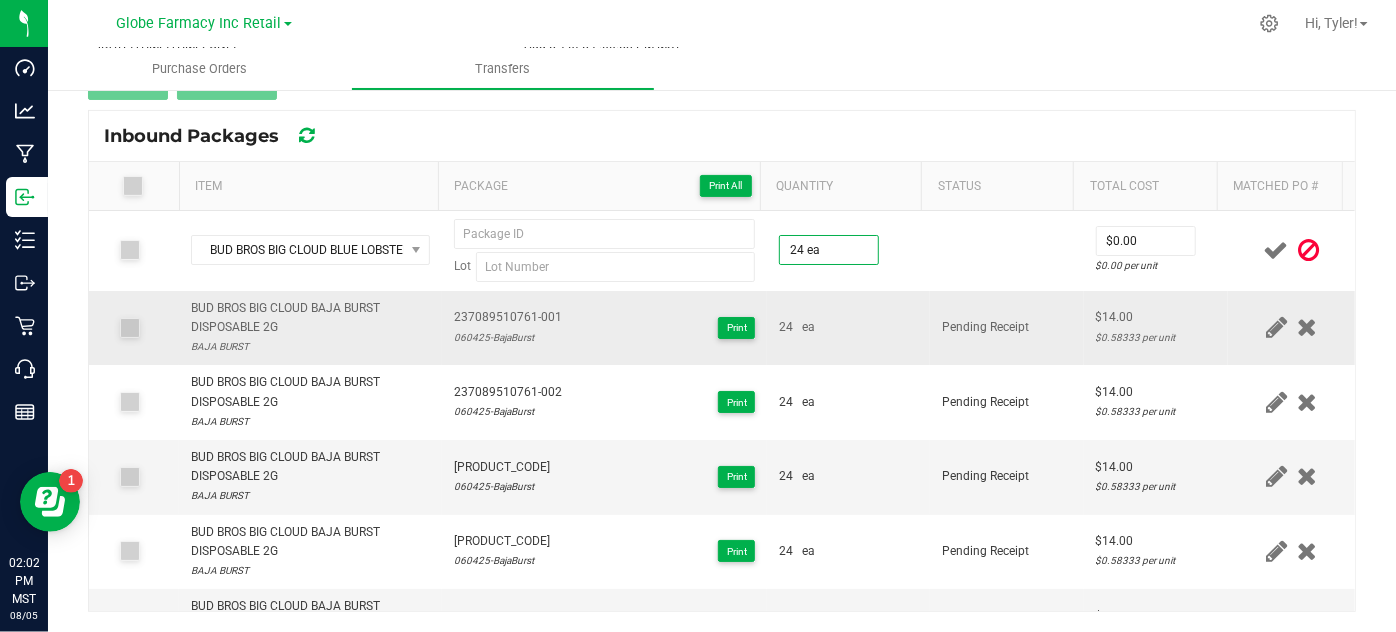 click on "24   ea" at bounding box center [848, 328] 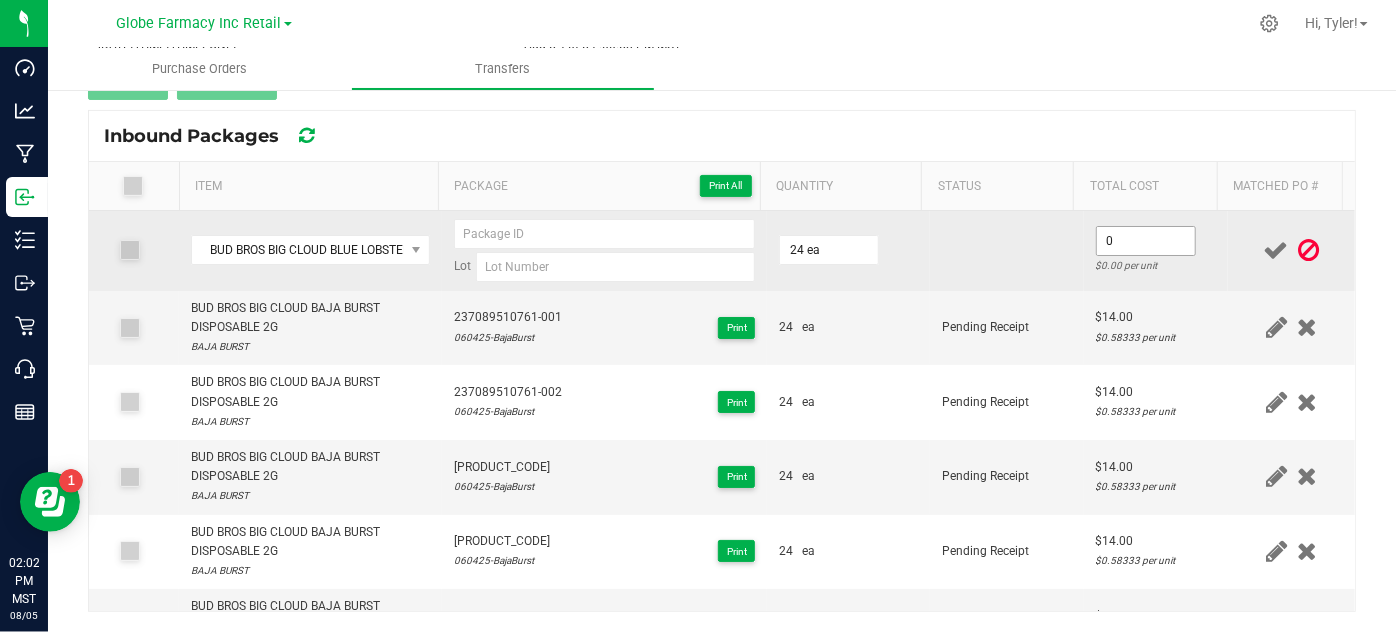 click on "0" at bounding box center [1146, 241] 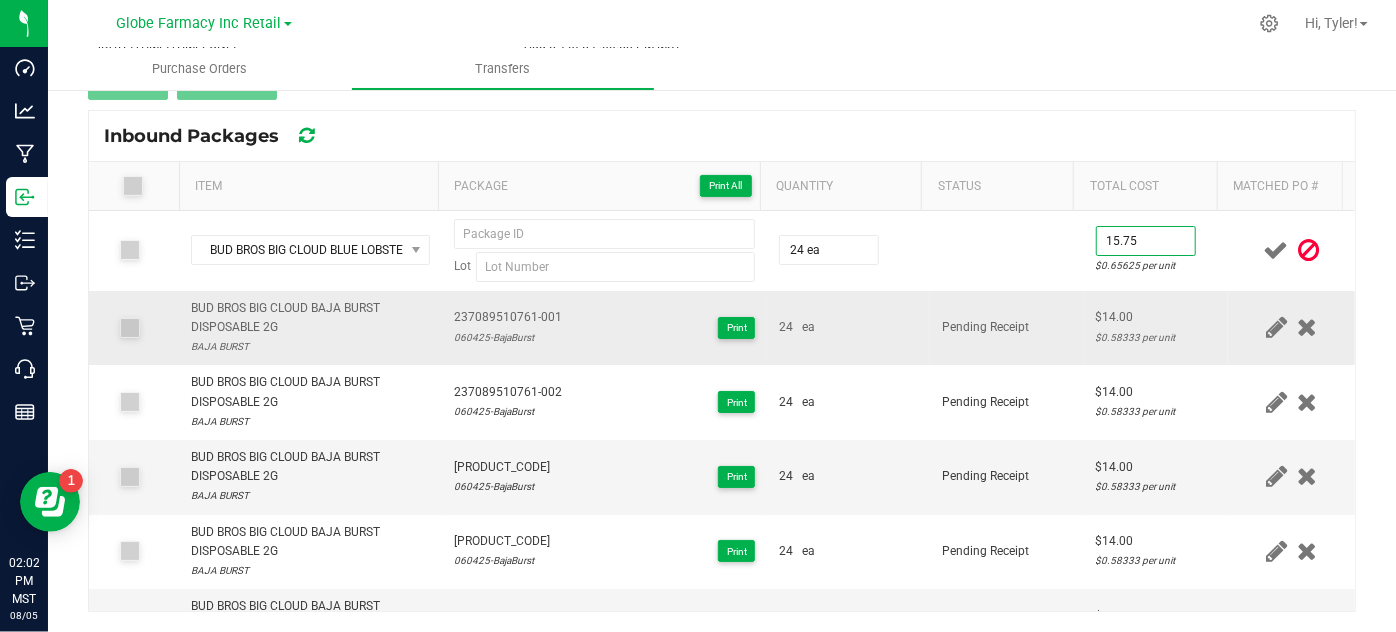 type on "$15.75" 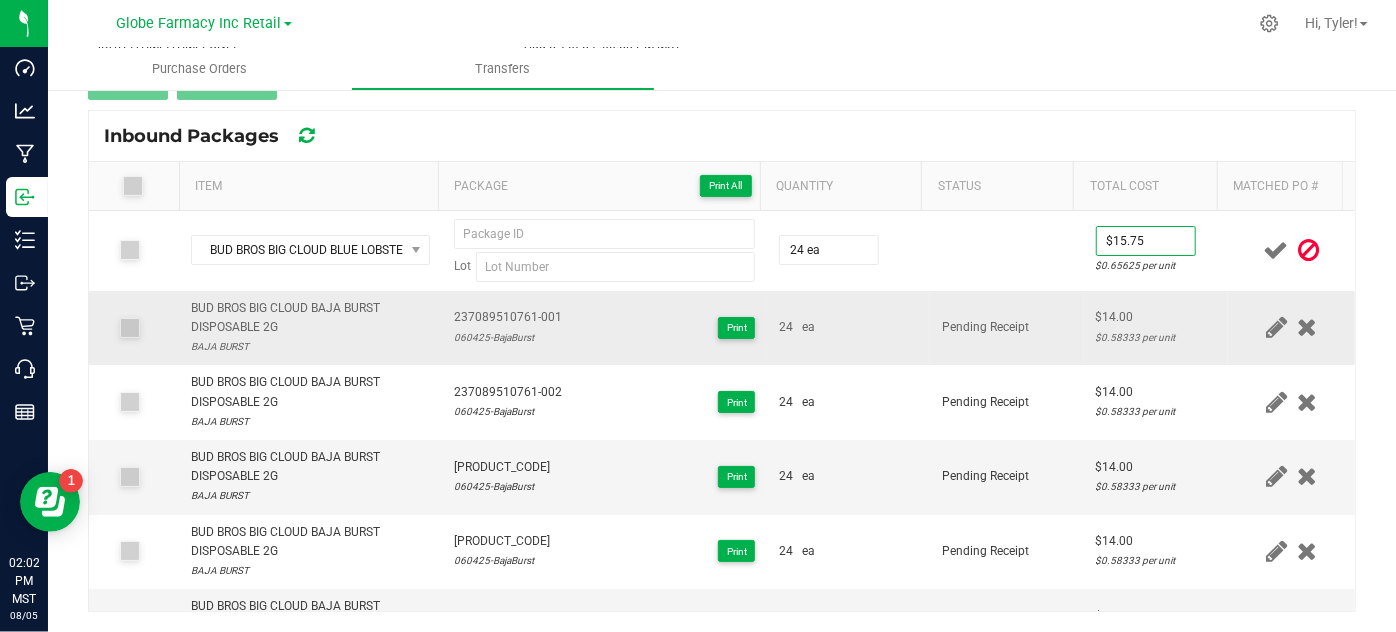 click on "Pending Receipt" at bounding box center [1007, 328] 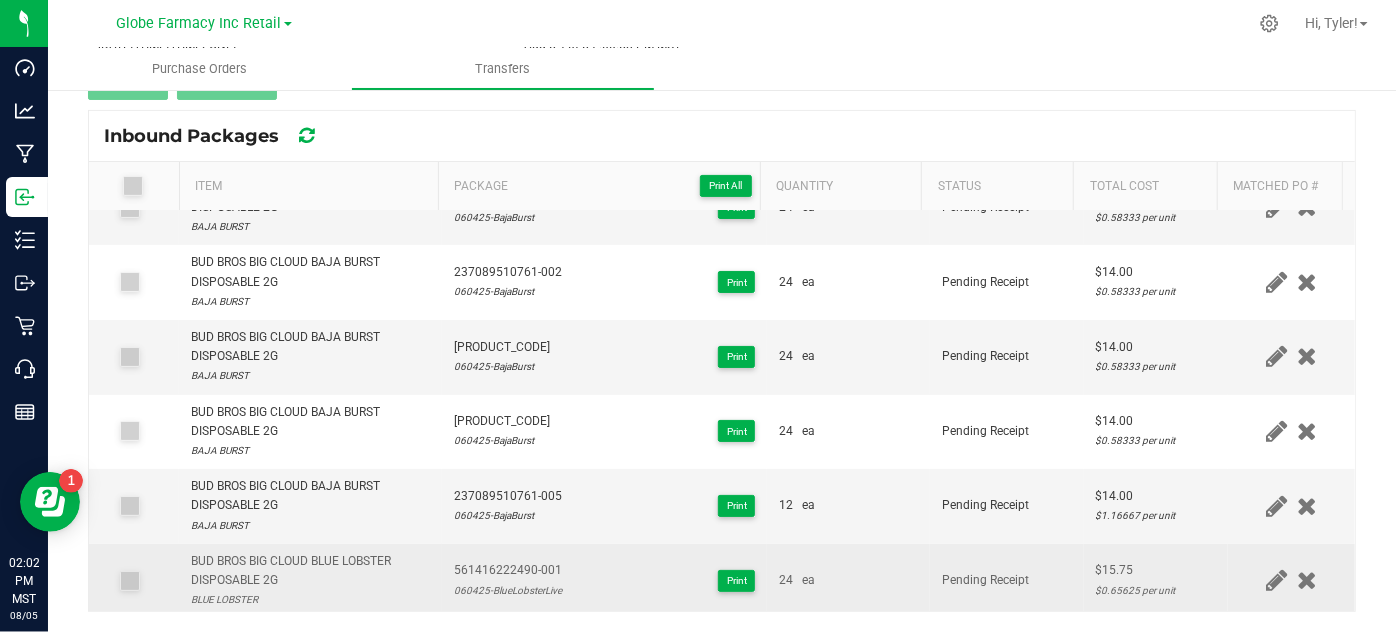 scroll, scrollTop: 271, scrollLeft: 0, axis: vertical 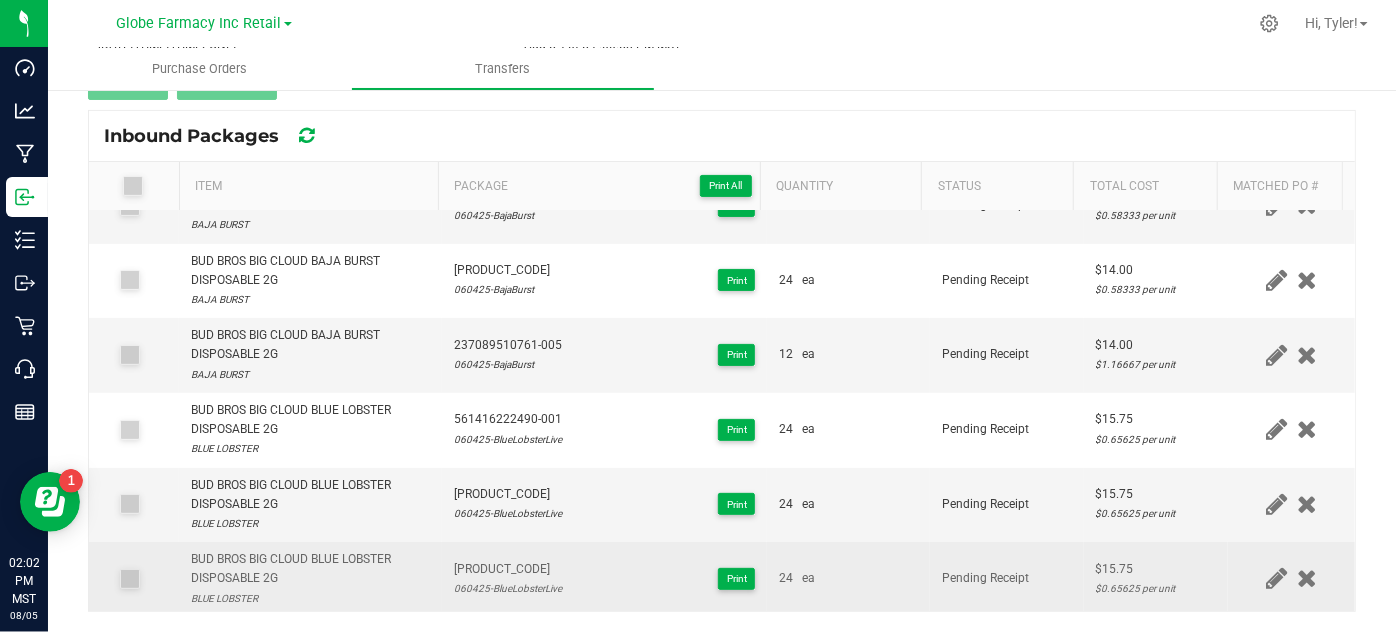 click on "[PRODUCT_CODE]" at bounding box center (508, 569) 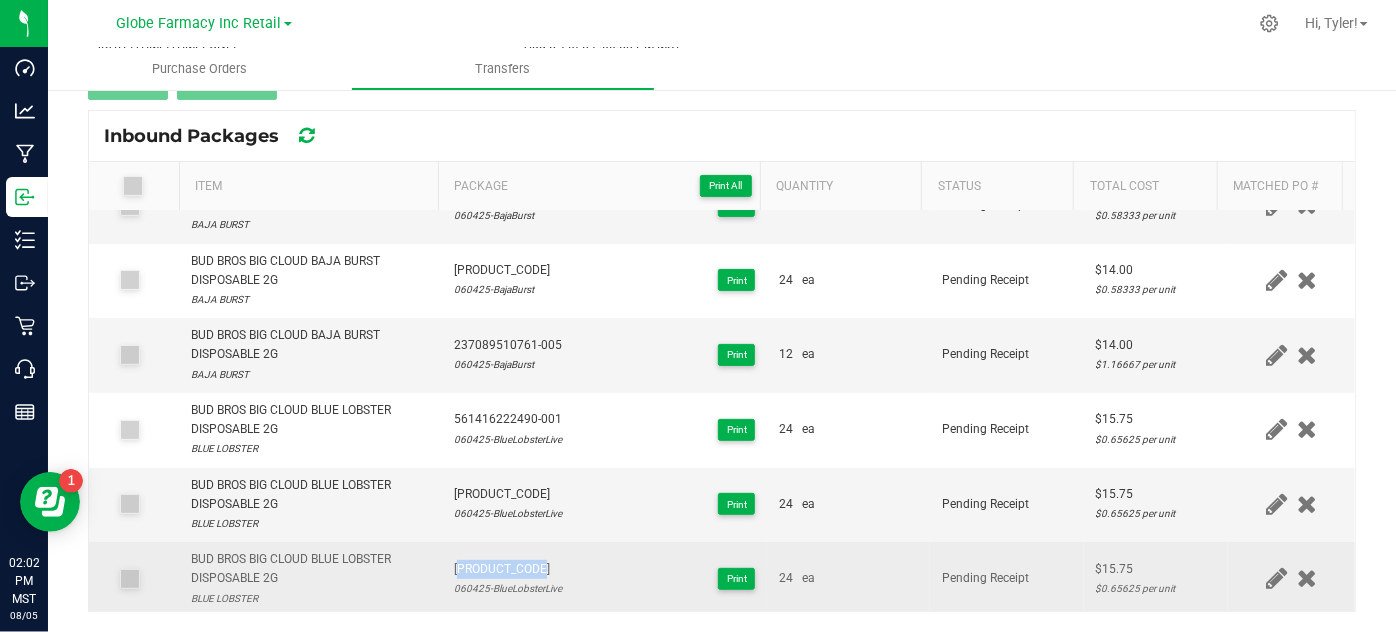 click on "[PRODUCT_CODE]" at bounding box center [508, 569] 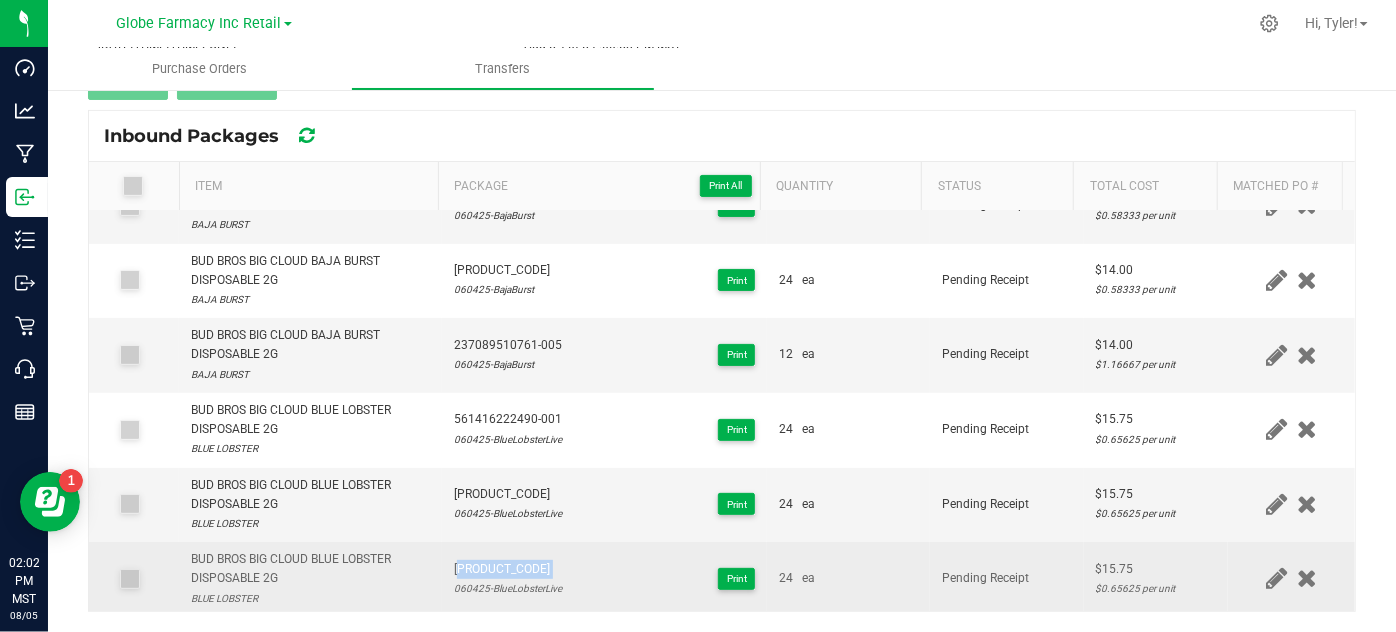 click on "[PRODUCT_CODE]" at bounding box center [508, 569] 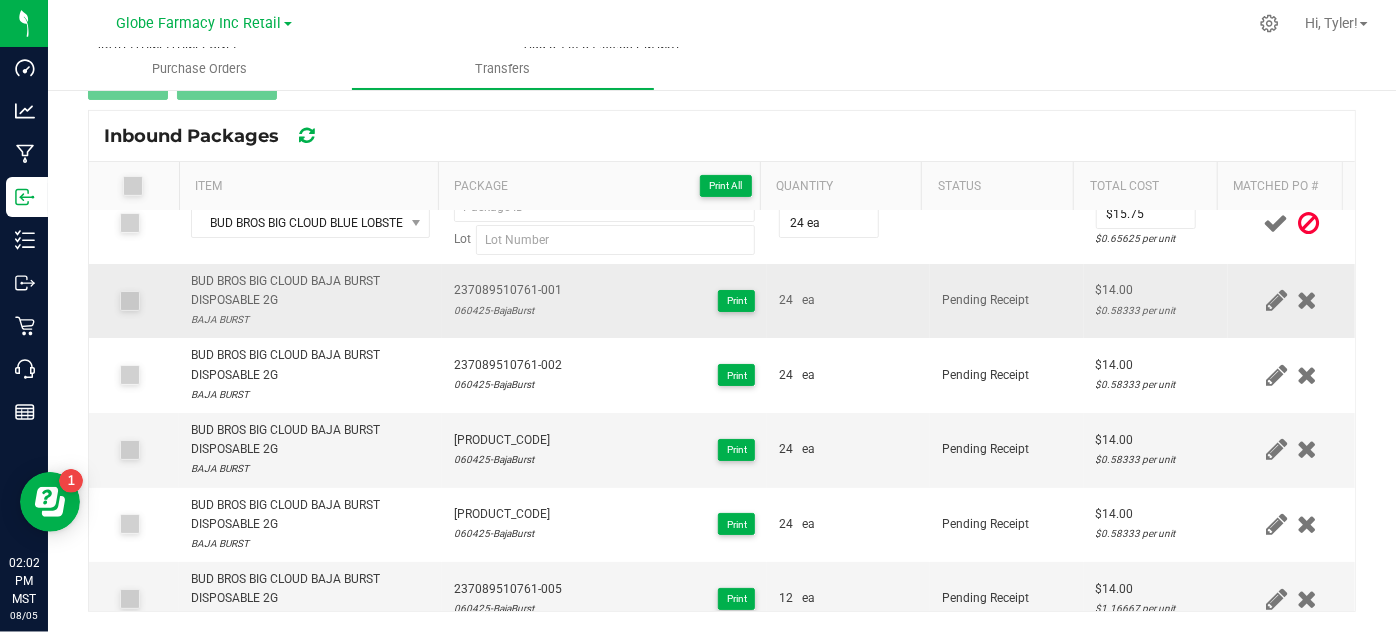 scroll, scrollTop: 0, scrollLeft: 0, axis: both 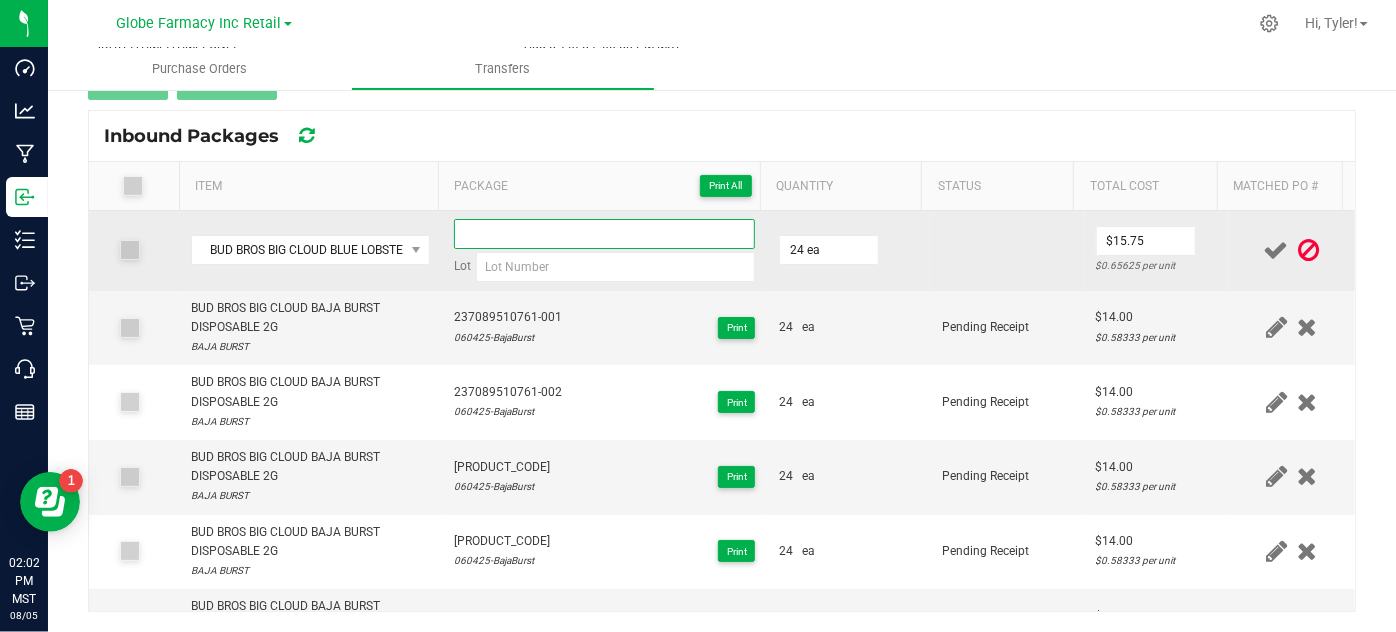 click at bounding box center [605, 234] 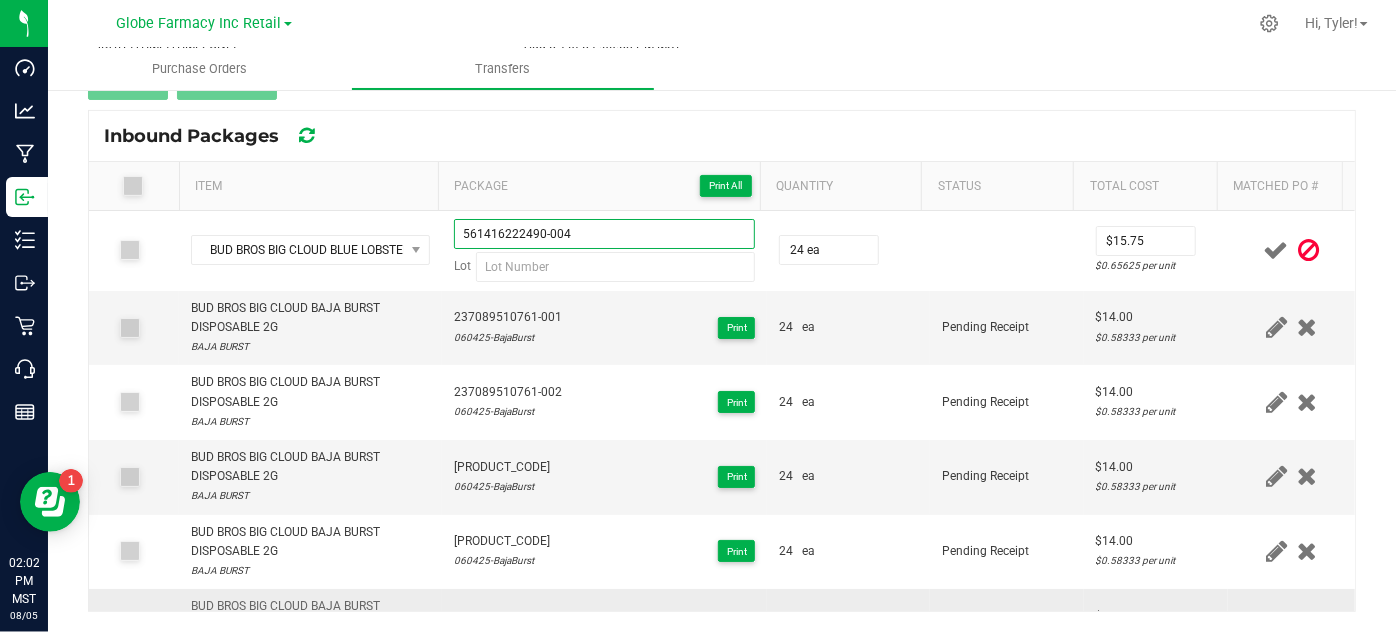 scroll, scrollTop: 271, scrollLeft: 0, axis: vertical 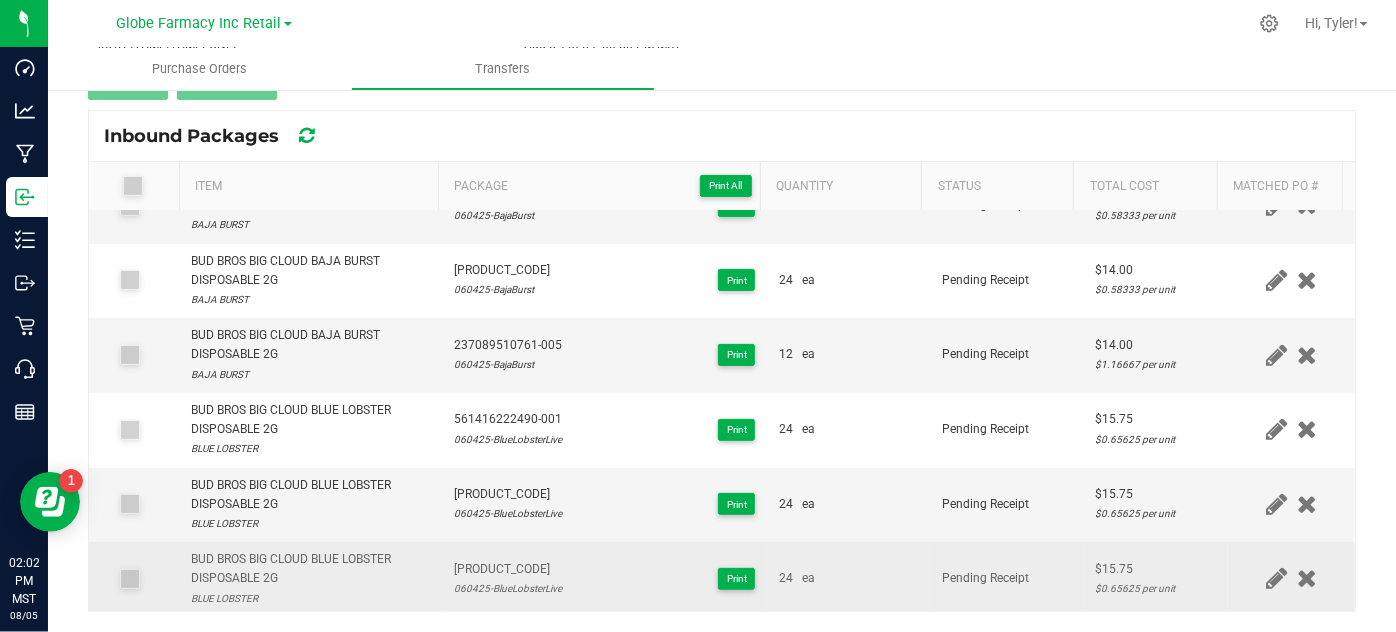 type on "561416222490-004" 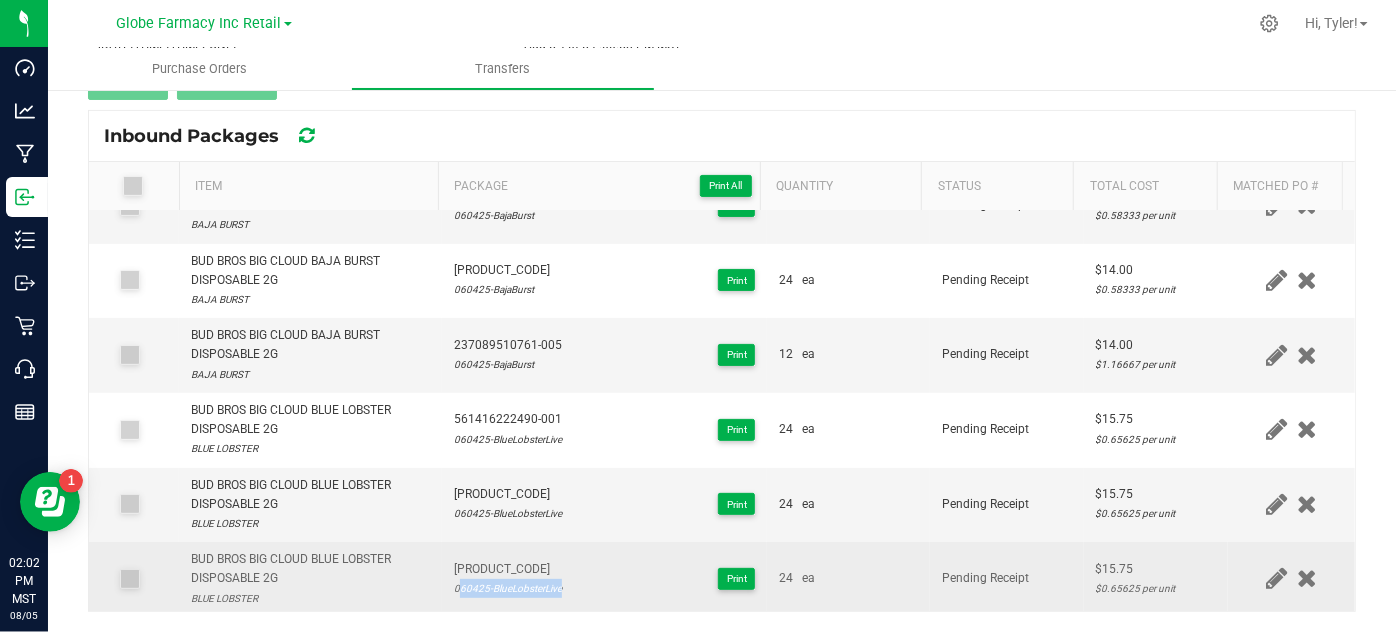 click on "060425-BlueLobsterLive" at bounding box center [508, 588] 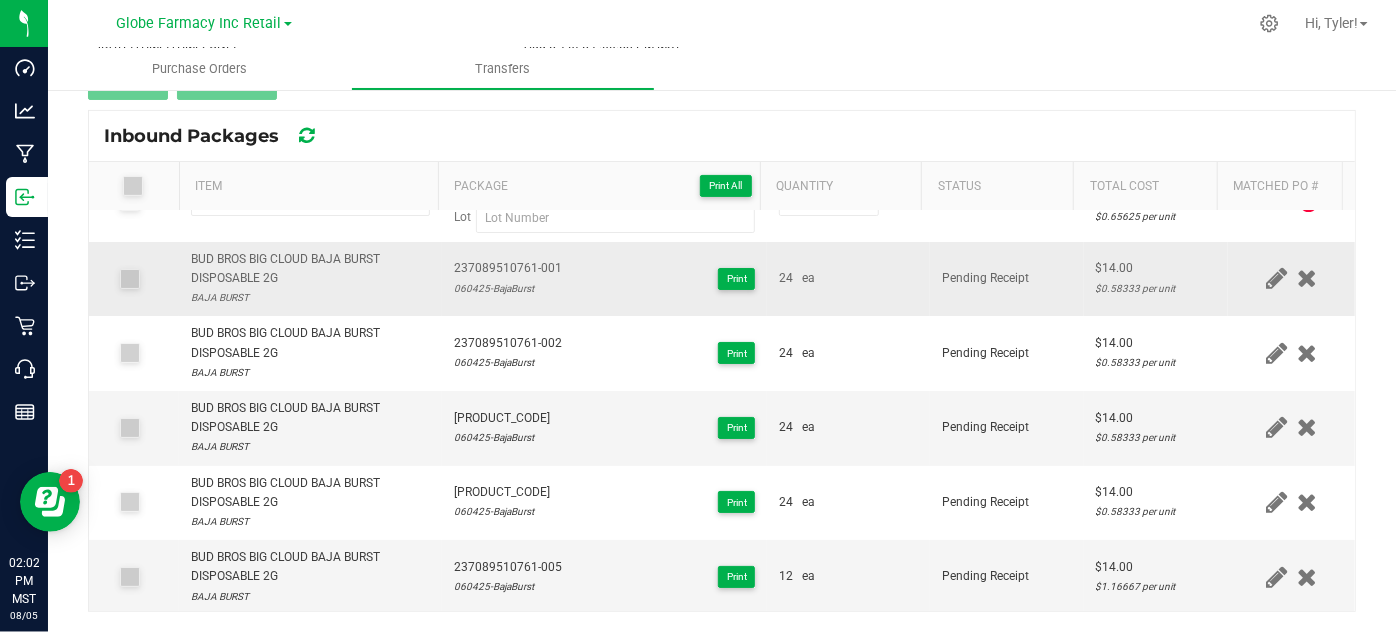 scroll, scrollTop: 0, scrollLeft: 0, axis: both 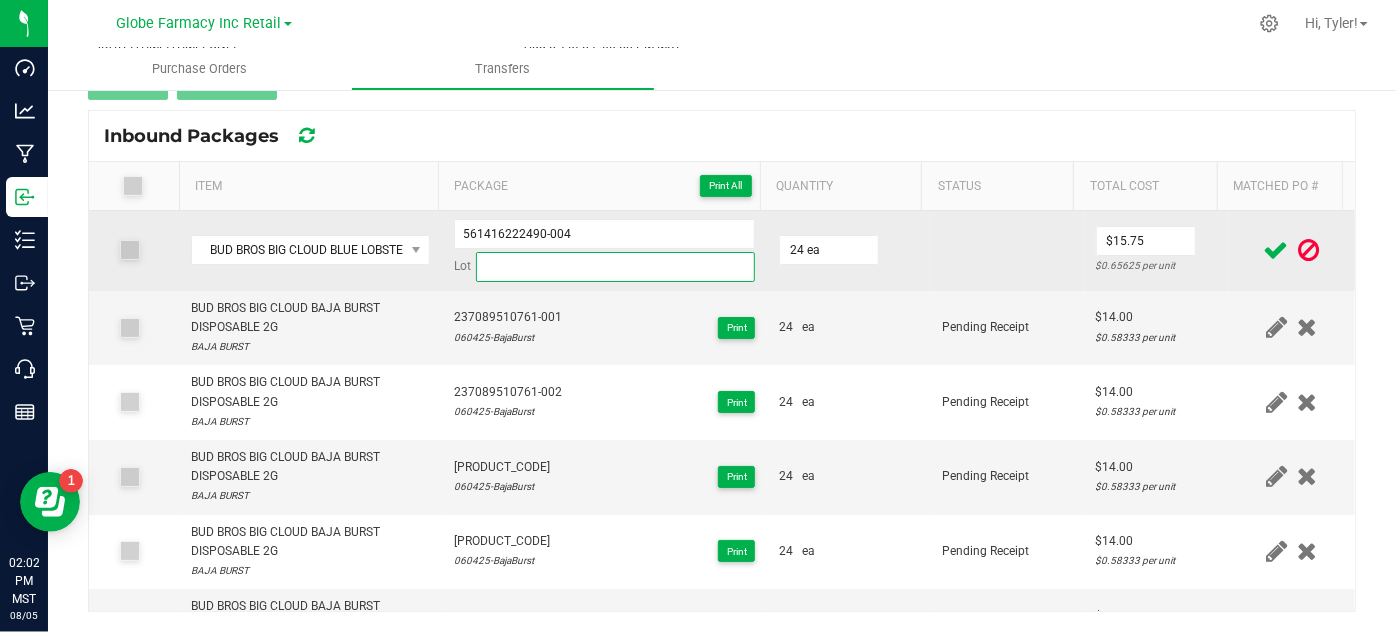 paste on "060425-BlueLobsterLive" 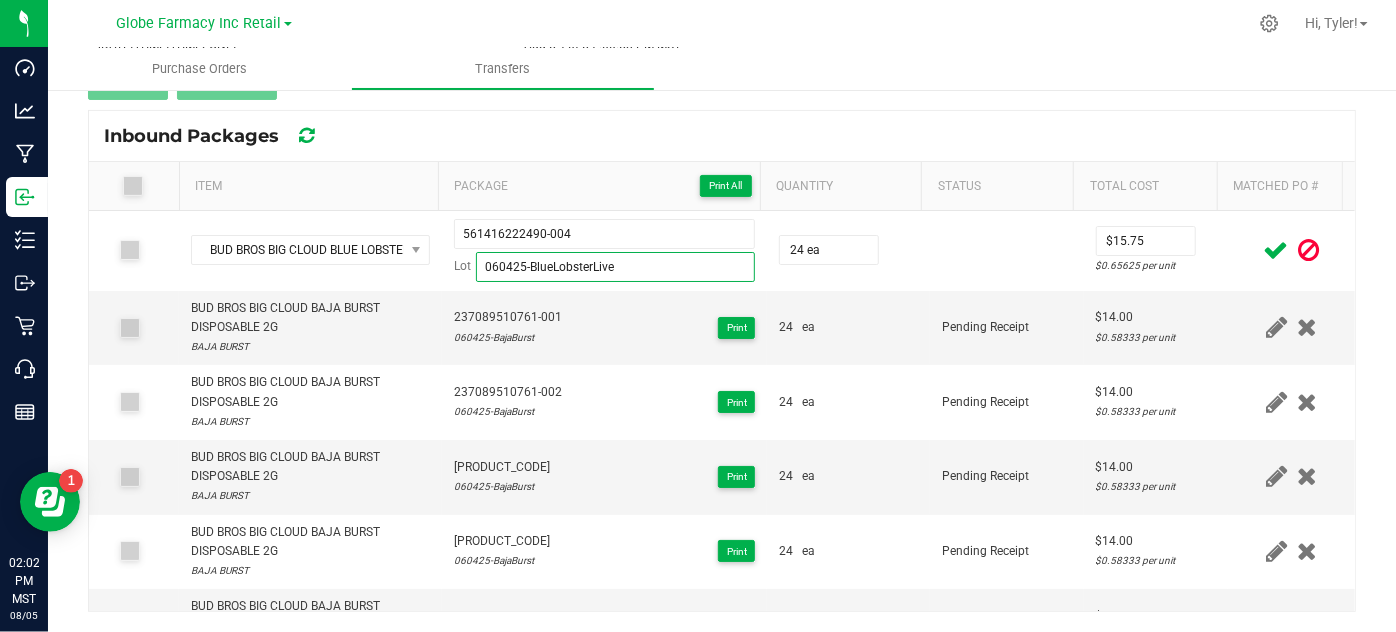 type on "060425-BlueLobsterLive" 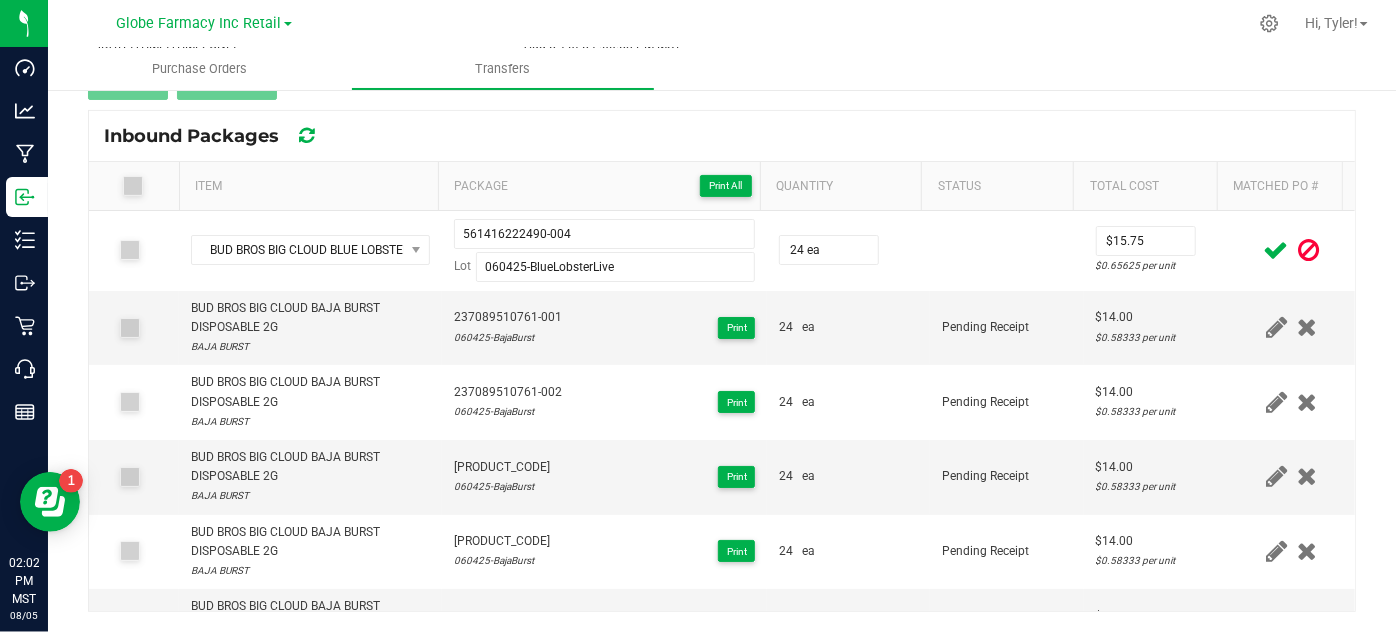 click at bounding box center (1276, 250) 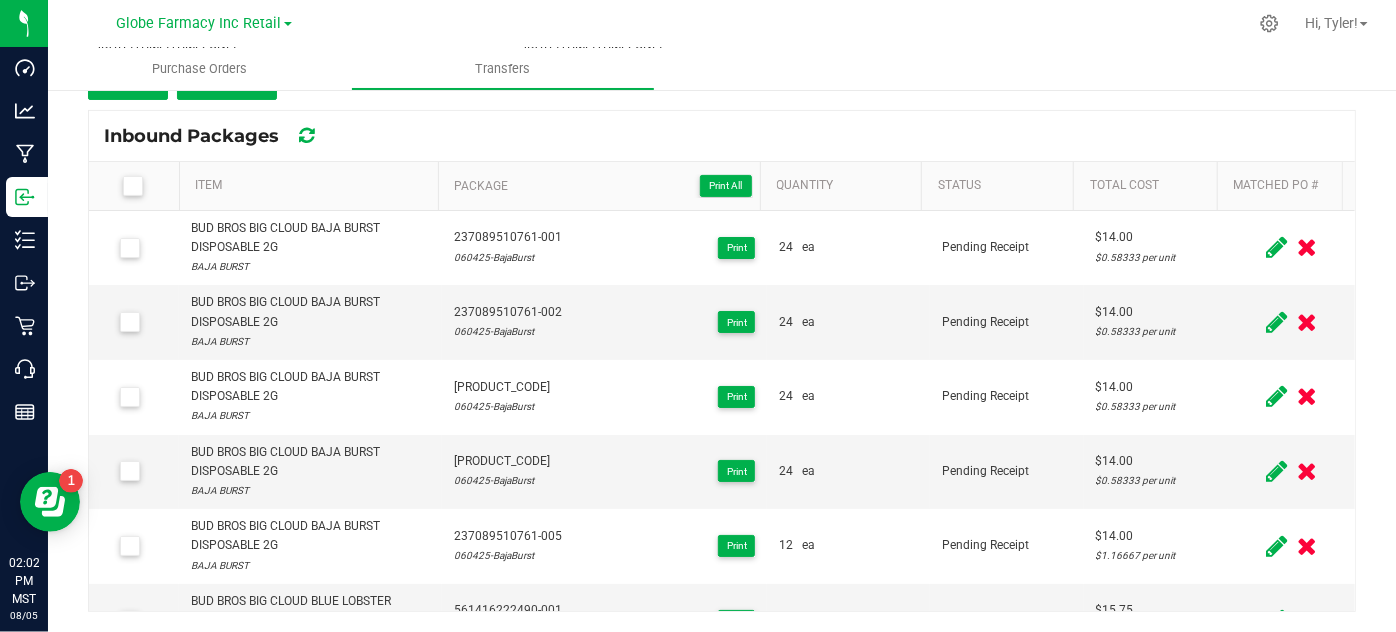 scroll, scrollTop: 266, scrollLeft: 0, axis: vertical 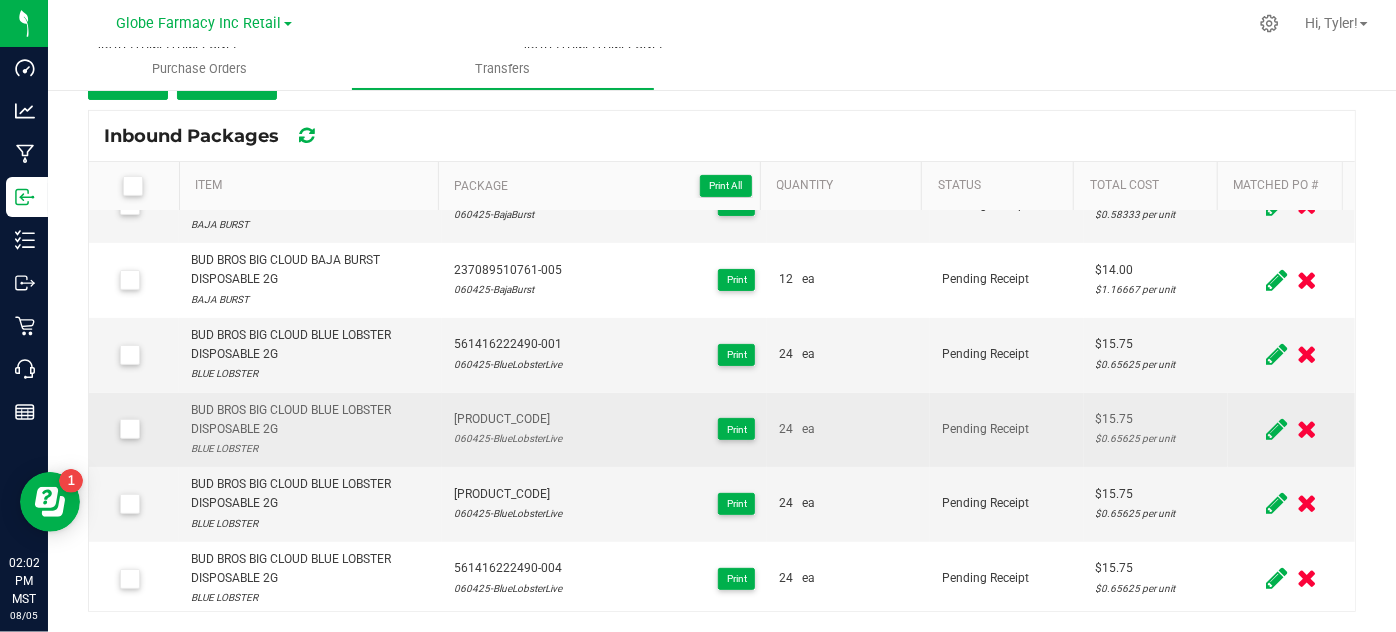 click on "BUD BROS BIG CLOUD BLUE LOBSTER DISPOSABLE 2G" at bounding box center (310, 420) 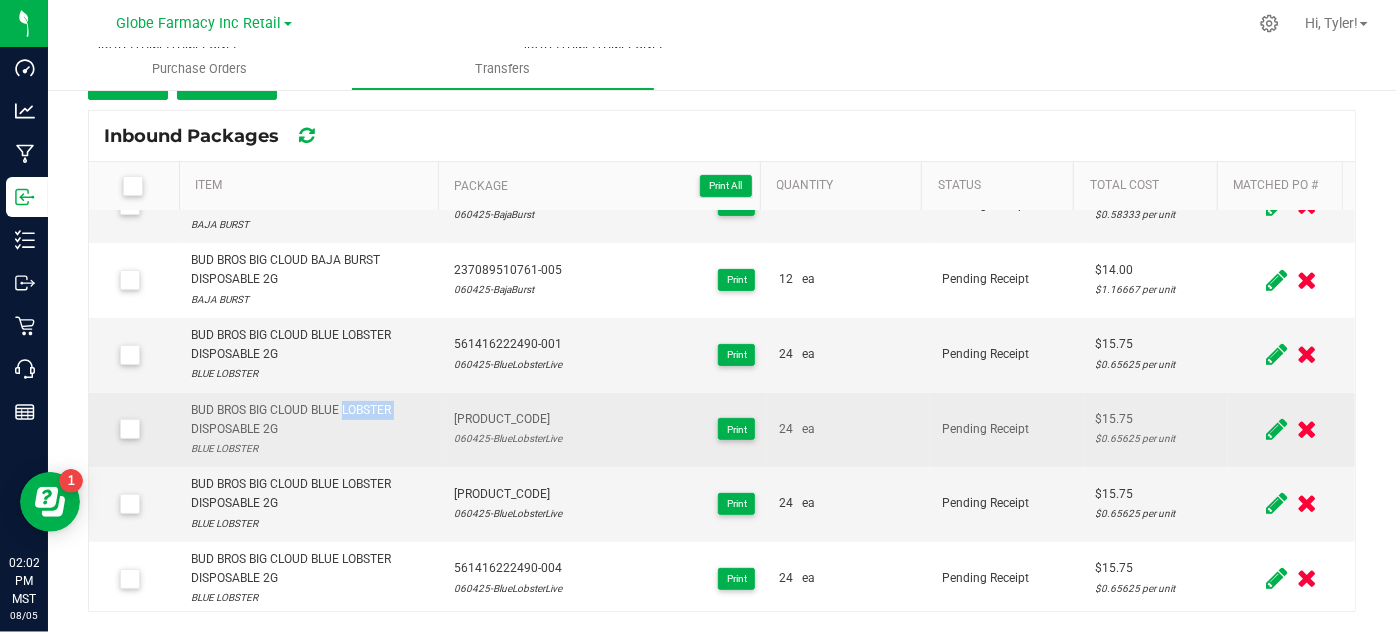 click on "BUD BROS BIG CLOUD BLUE LOBSTER DISPOSABLE 2G" at bounding box center (310, 420) 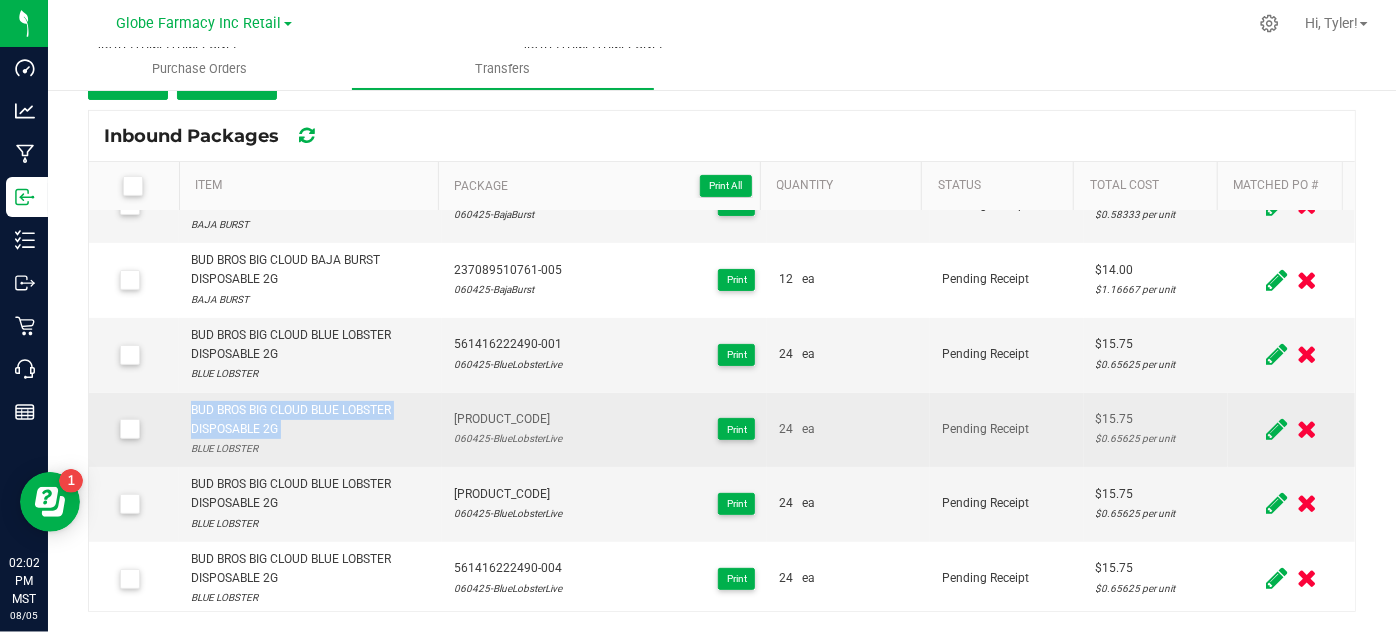 click on "BUD BROS BIG CLOUD BLUE LOBSTER DISPOSABLE 2G" at bounding box center [310, 420] 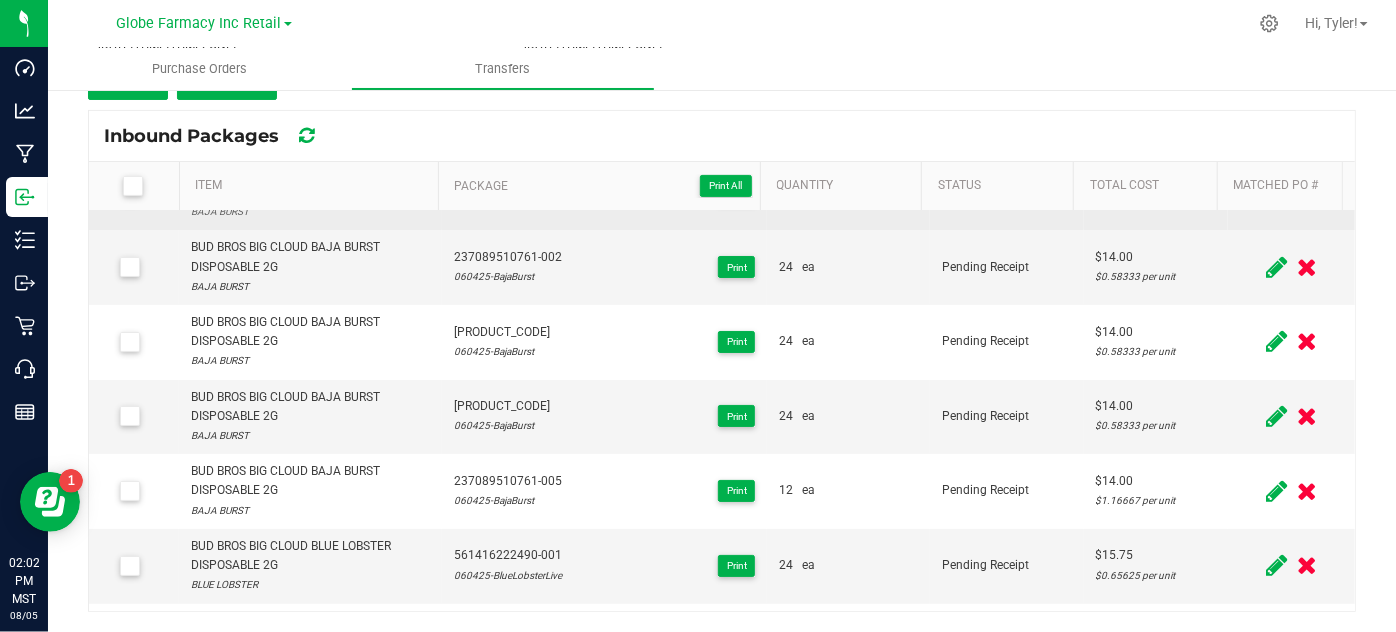 scroll, scrollTop: 0, scrollLeft: 0, axis: both 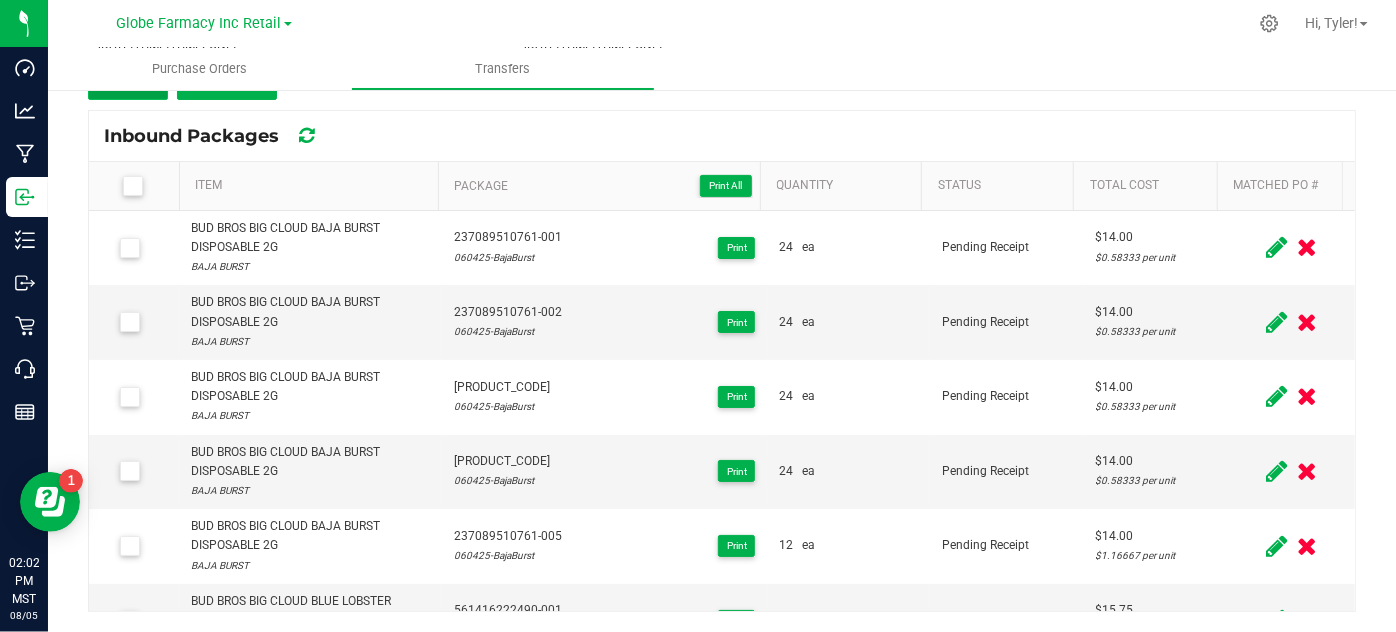 click on "Add" at bounding box center (128, 82) 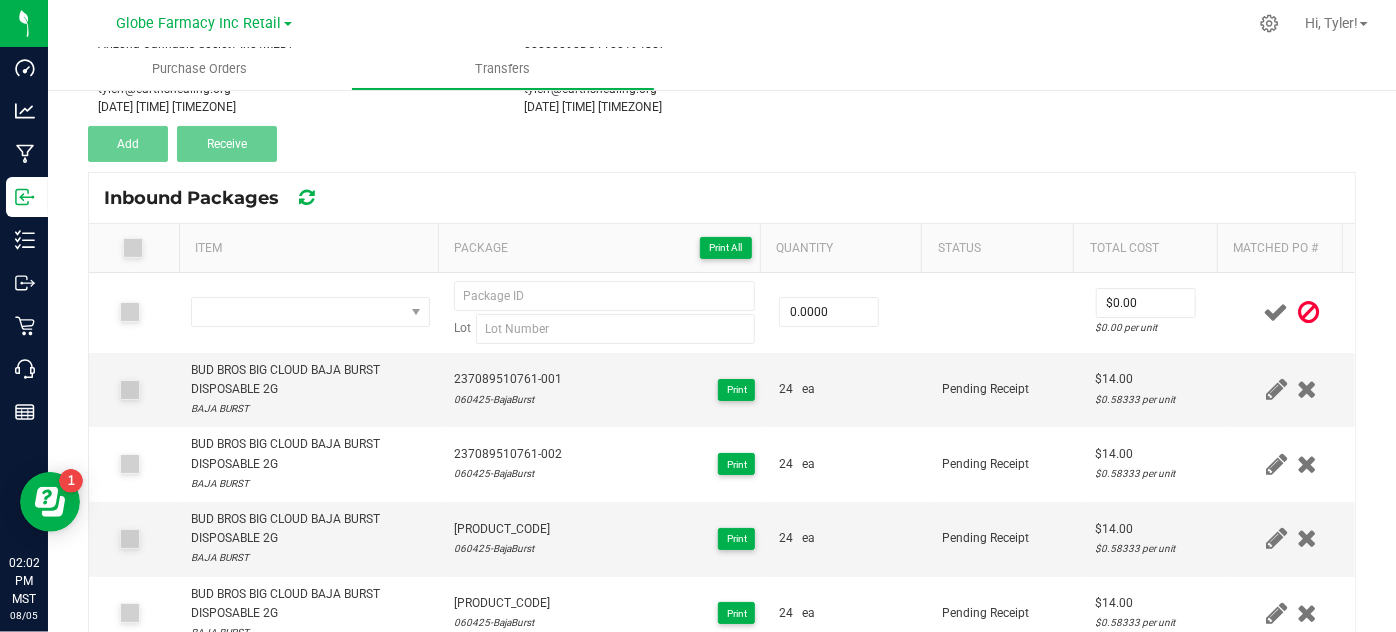 scroll, scrollTop: 0, scrollLeft: 0, axis: both 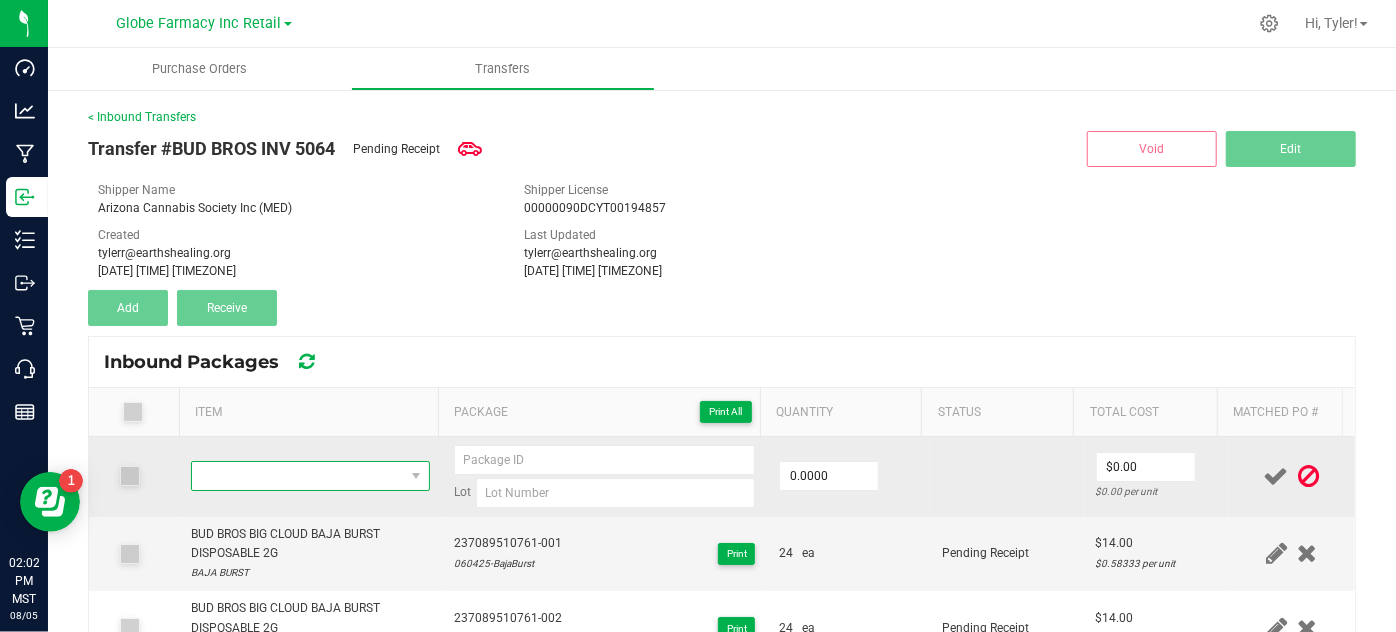click at bounding box center [297, 476] 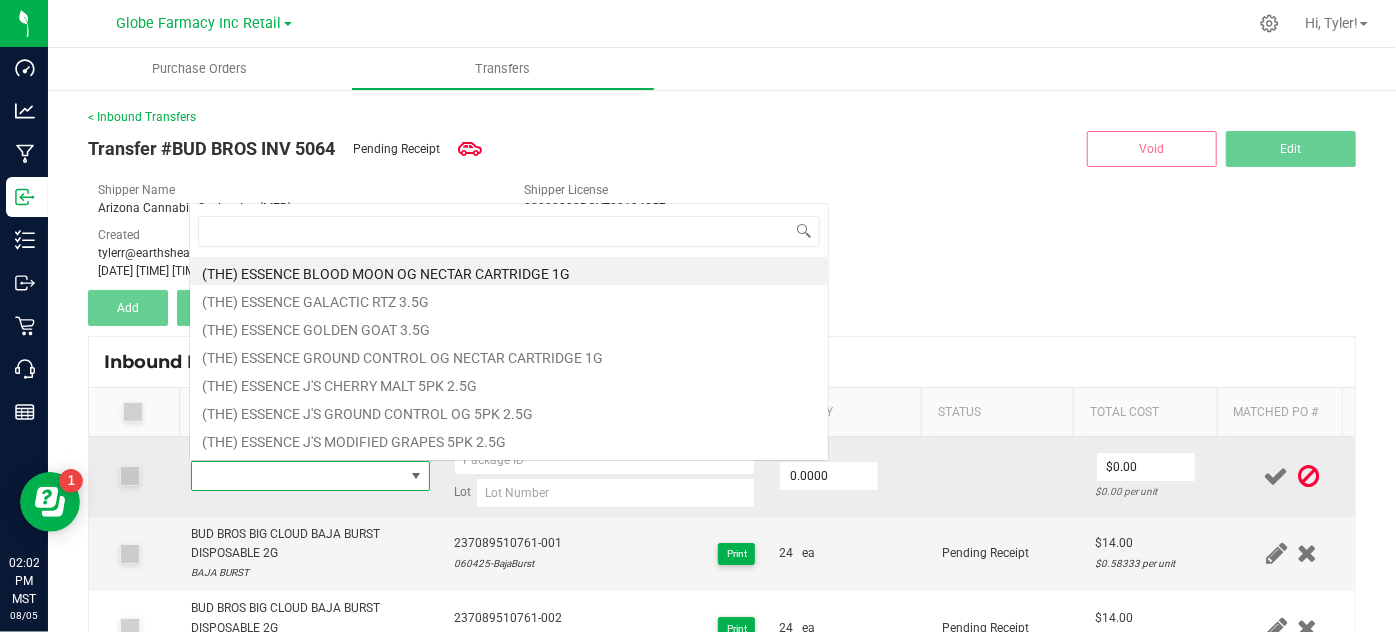 type on "BUD BROS BIG CLOUD BLUE LOBSTER DISPOSABLE 2G" 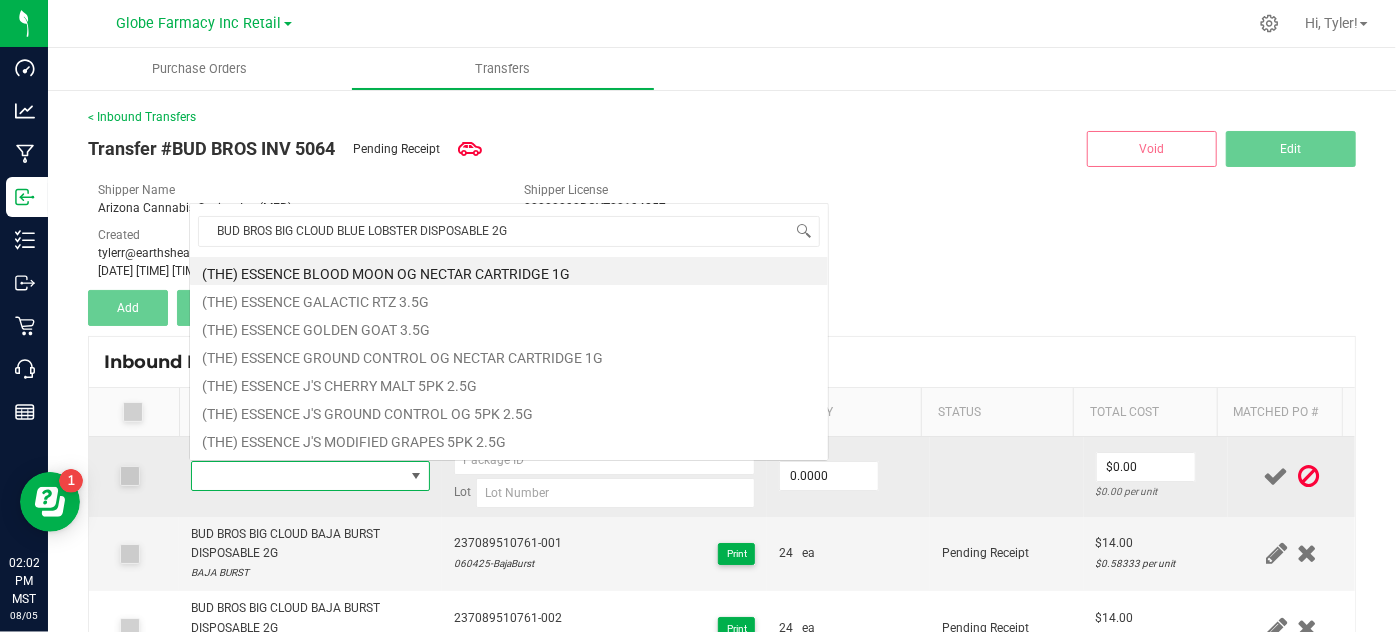 scroll, scrollTop: 0, scrollLeft: 0, axis: both 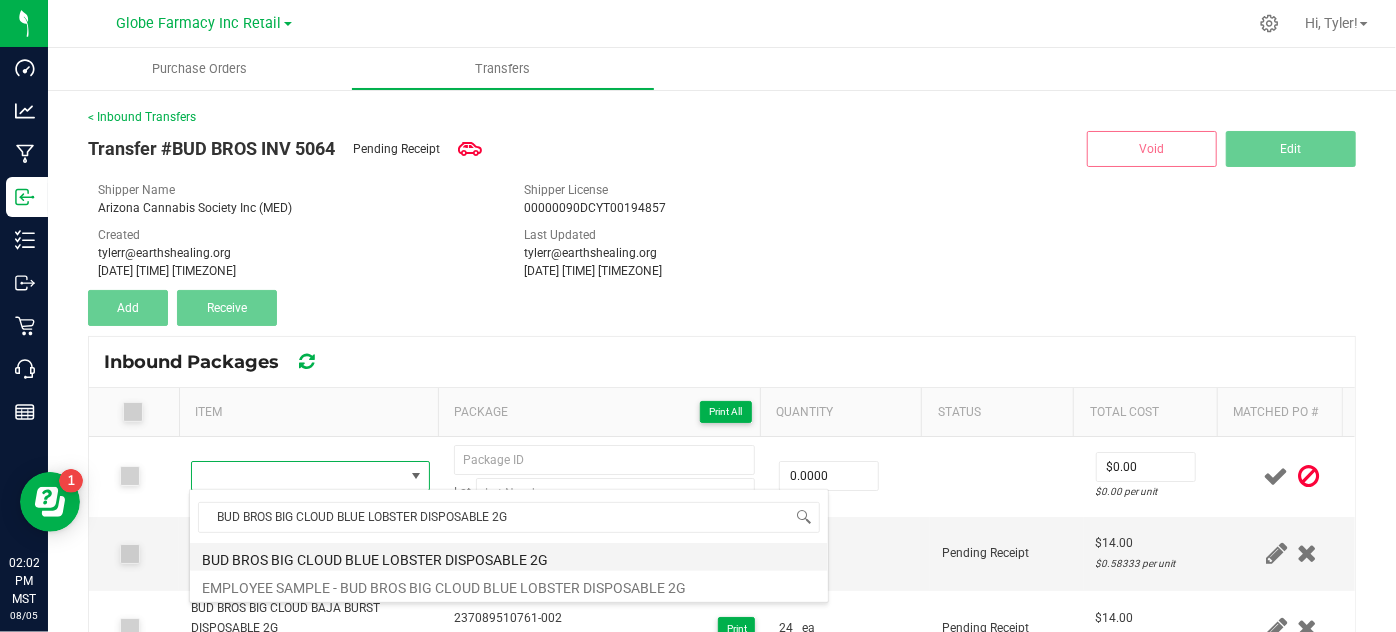 click on "BUD BROS BIG CLOUD BLUE LOBSTER DISPOSABLE 2G" at bounding box center (509, 557) 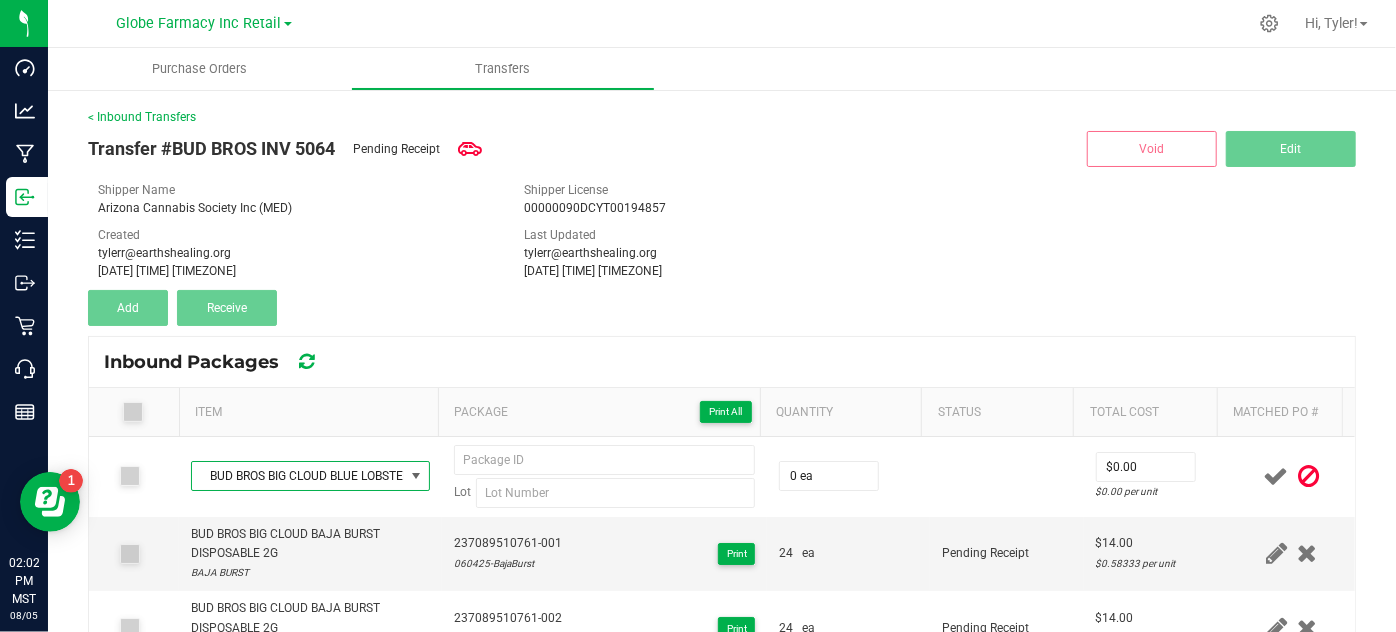 click on "< Inbound Transfers   Transfer #[TRANSFER_ID]   Pending Receipt
Void   Edit  Shipper Name Arizona Cannabis Society Inc (MED) Shipper License 00000090DCYT00194857 Created tylerr@example.com [DATE] [TIME] [TIMEZONE] Last Updated tylerr@example.com [DATE] [TIME] [TIMEZONE]  Add   Receive   Inbound Packages  Item  Package   Print All  Quantity Status Total Cost Matched PO # BUD BROS BIG CLOUD BLUE LOBSTER DISPOSABLE 2G Lot 0 ea    $0.00  $0.00 per unit  BUD BROS BIG CLOUD BAJA BURST DISPOSABLE 2G  BAJA BURST      237089510761-001   060425-BajaBurst   Print   24   ea   Pending Receipt   $14.00   $0.58333 per unit  BUD BROS BIG CLOUD BAJA BURST DISPOSABLE 2G  BAJA BURST      237089510761-002   060425-BajaBurst   Print   24   ea   Pending Receipt   $14.00   $0.58333 per unit  BUD BROS BIG CLOUD BAJA BURST DISPOSABLE 2G  BAJA BURST      237089510761-003   060425-BajaBurst   Print   24   ea   Pending Receipt   $14.00   $0.58333 per unit   BAJA BURST      237089510761-004   24" at bounding box center (722, 473) 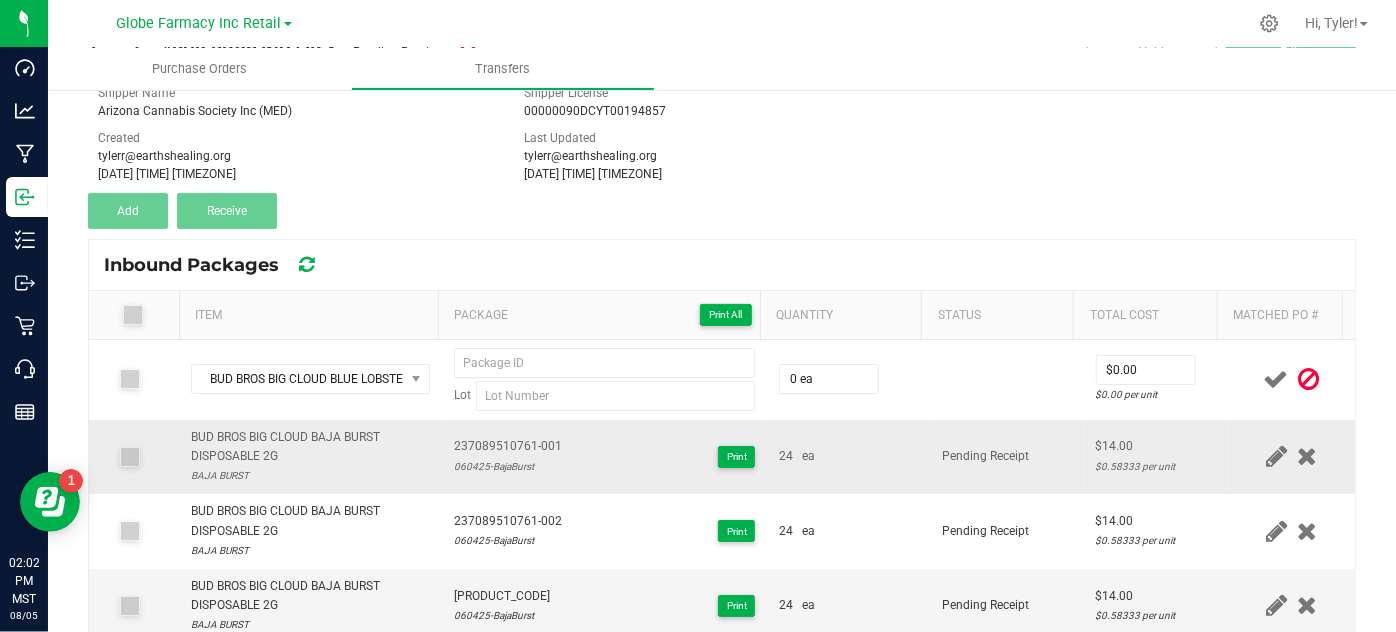 scroll, scrollTop: 226, scrollLeft: 0, axis: vertical 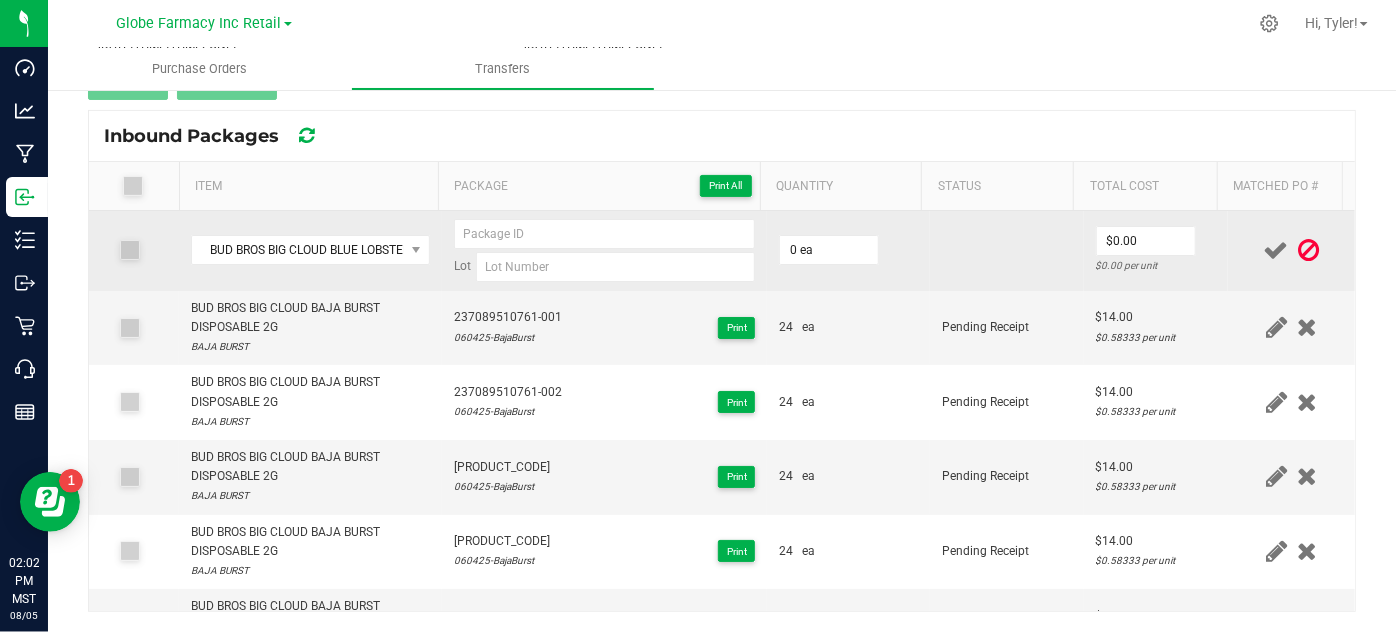 click on "0 ea" at bounding box center (848, 251) 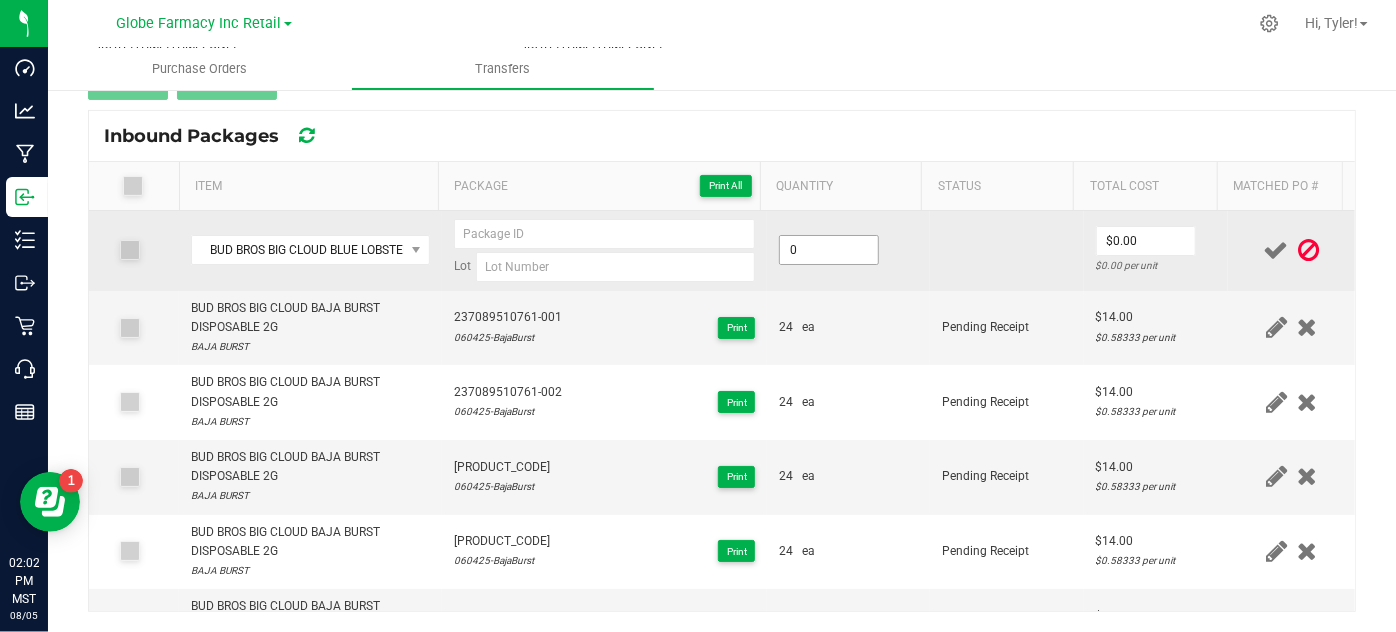 click on "0" at bounding box center (829, 250) 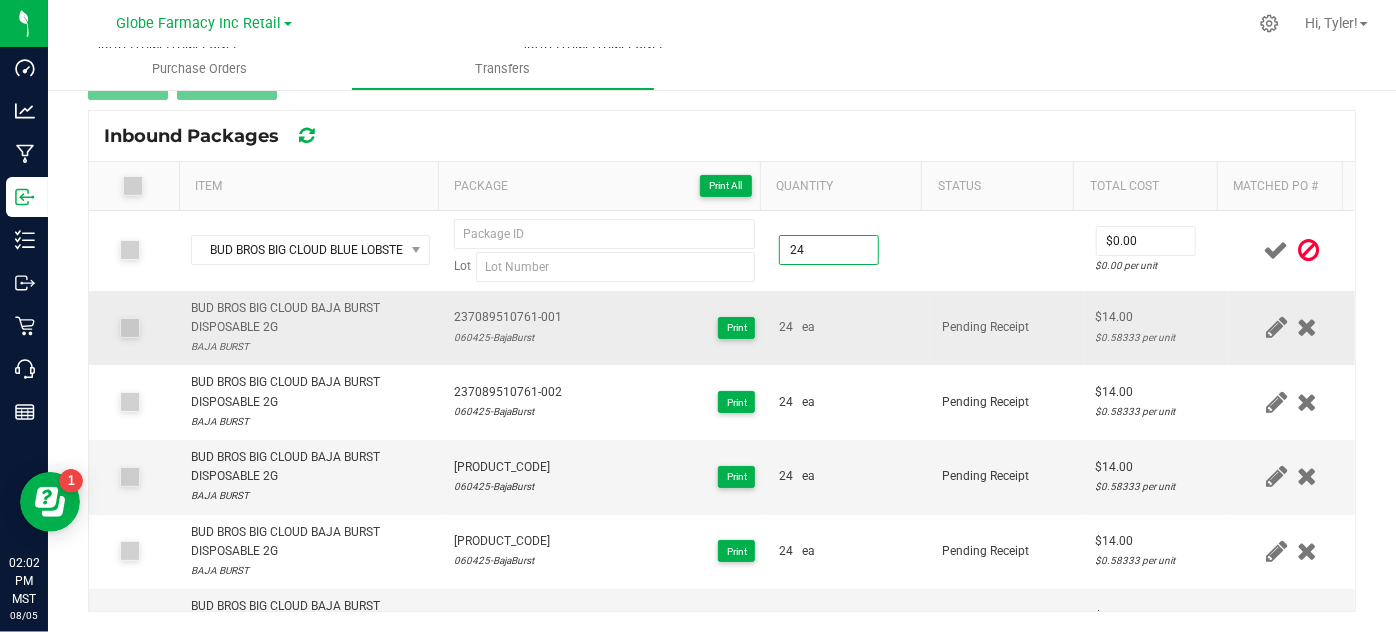 type on "24 ea" 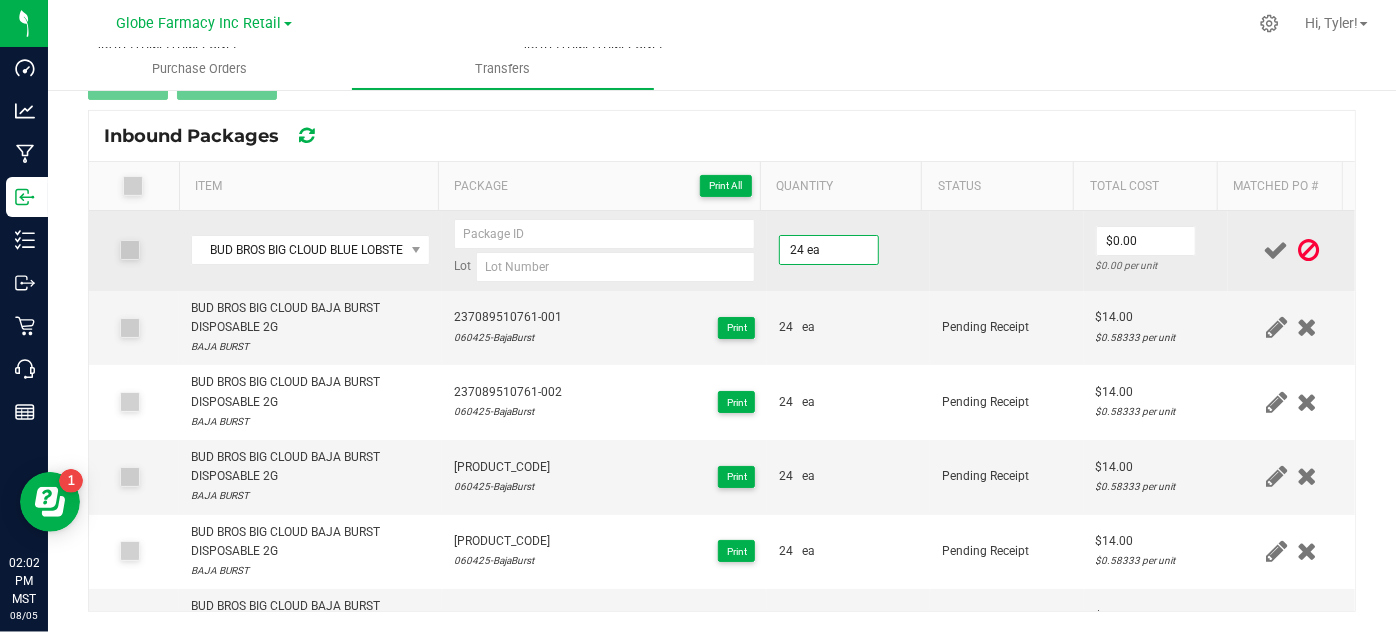 drag, startPoint x: 819, startPoint y: 332, endPoint x: 1143, endPoint y: 274, distance: 329.15042 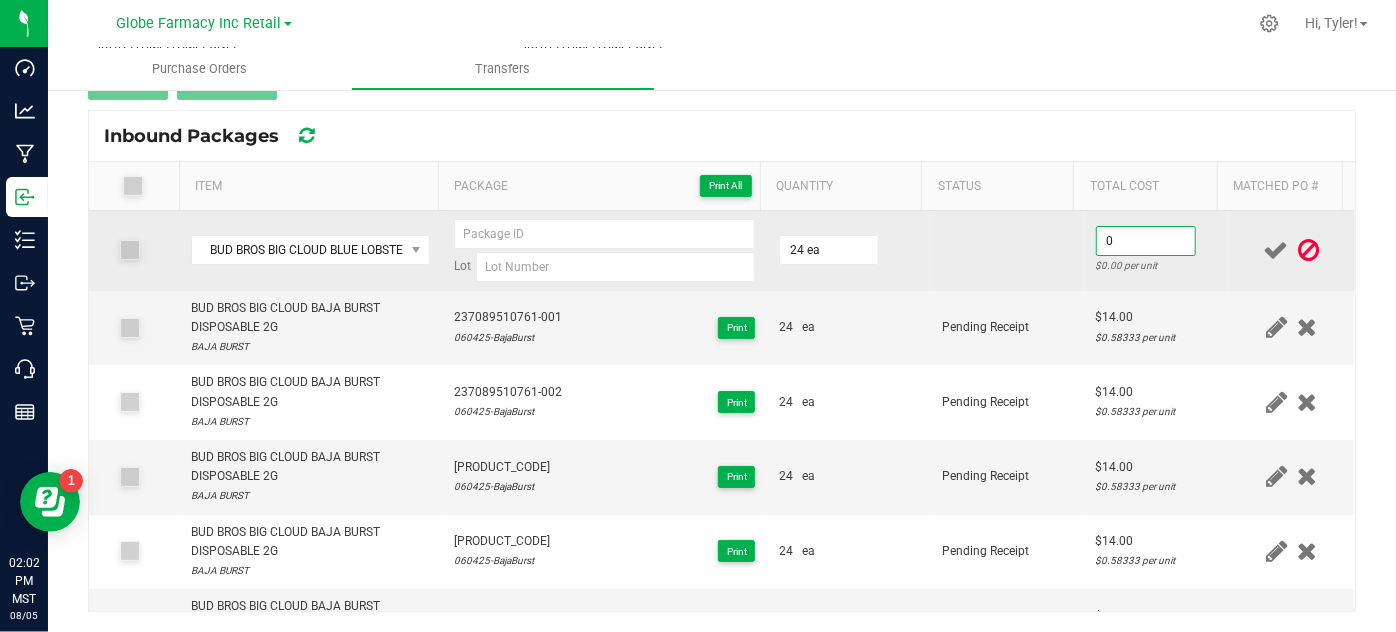 click on "0" at bounding box center [1146, 241] 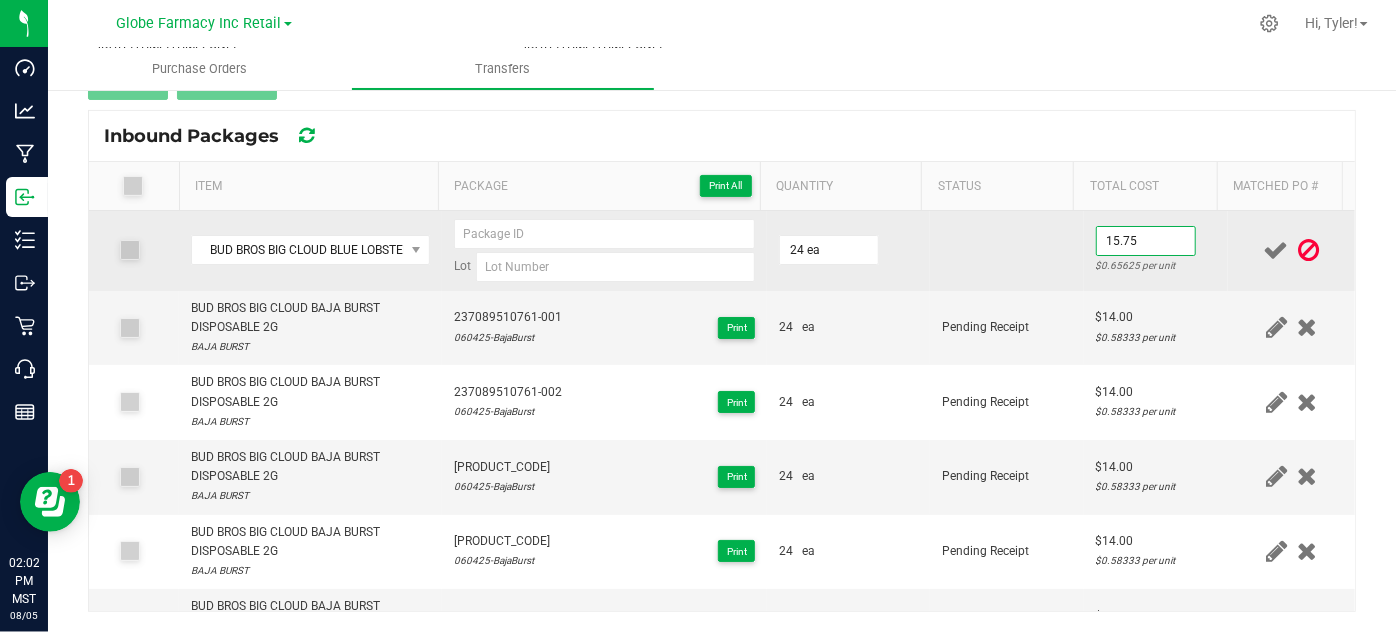 type on "$15.75" 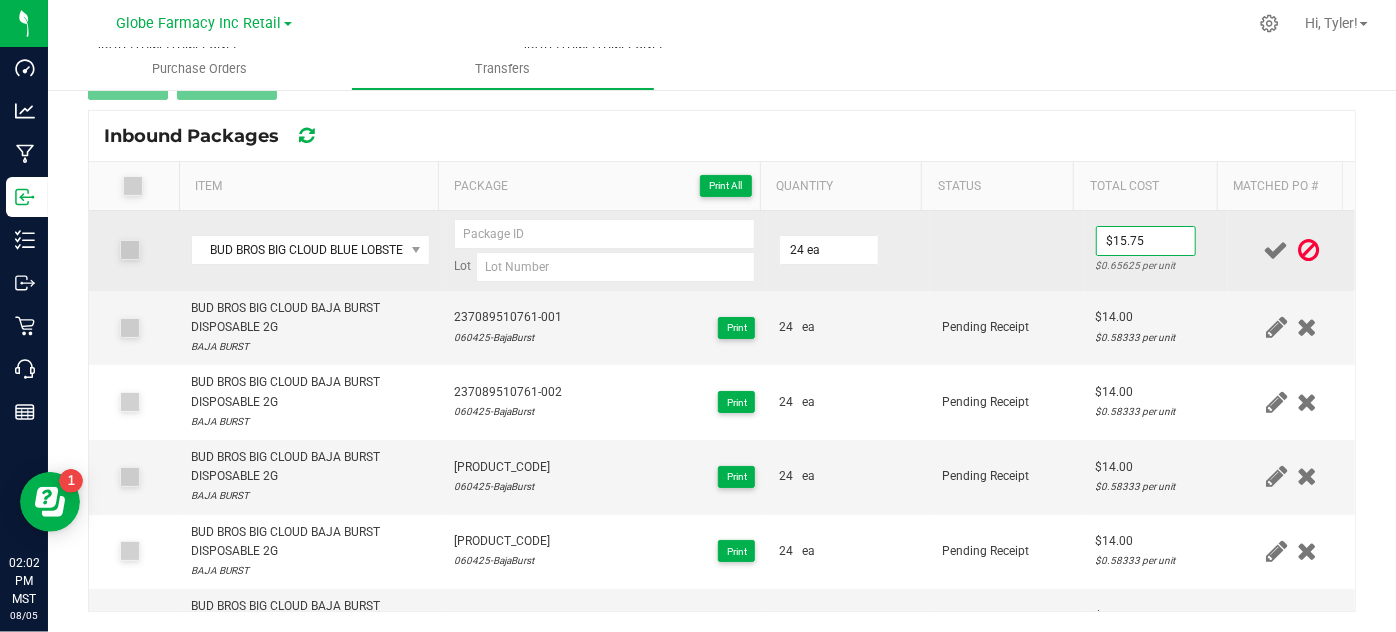 click at bounding box center (1007, 251) 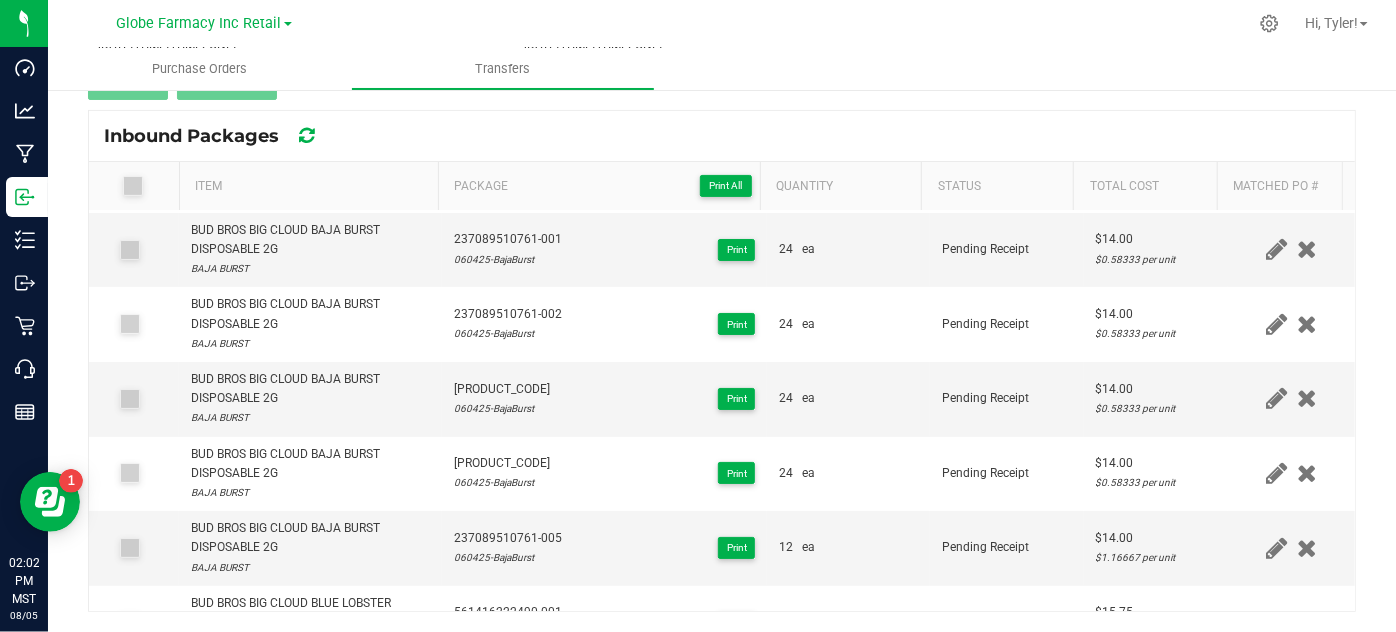 scroll, scrollTop: 346, scrollLeft: 0, axis: vertical 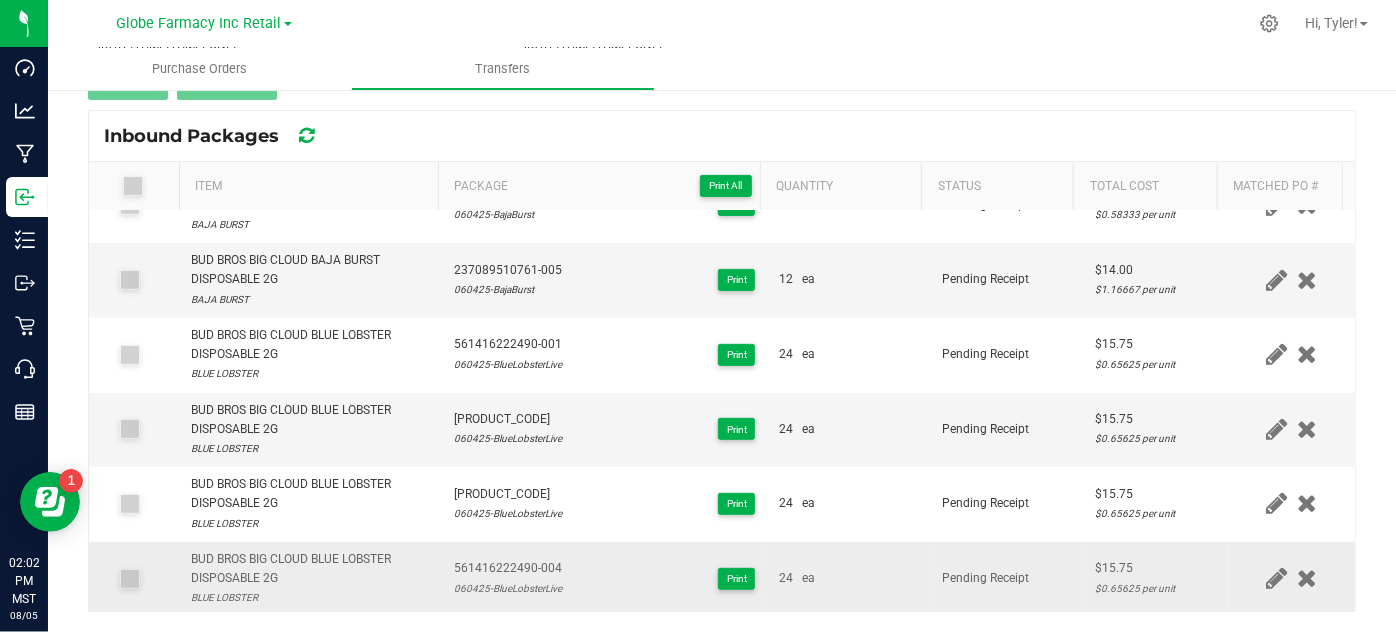 click on "561416222490-004" at bounding box center (508, 568) 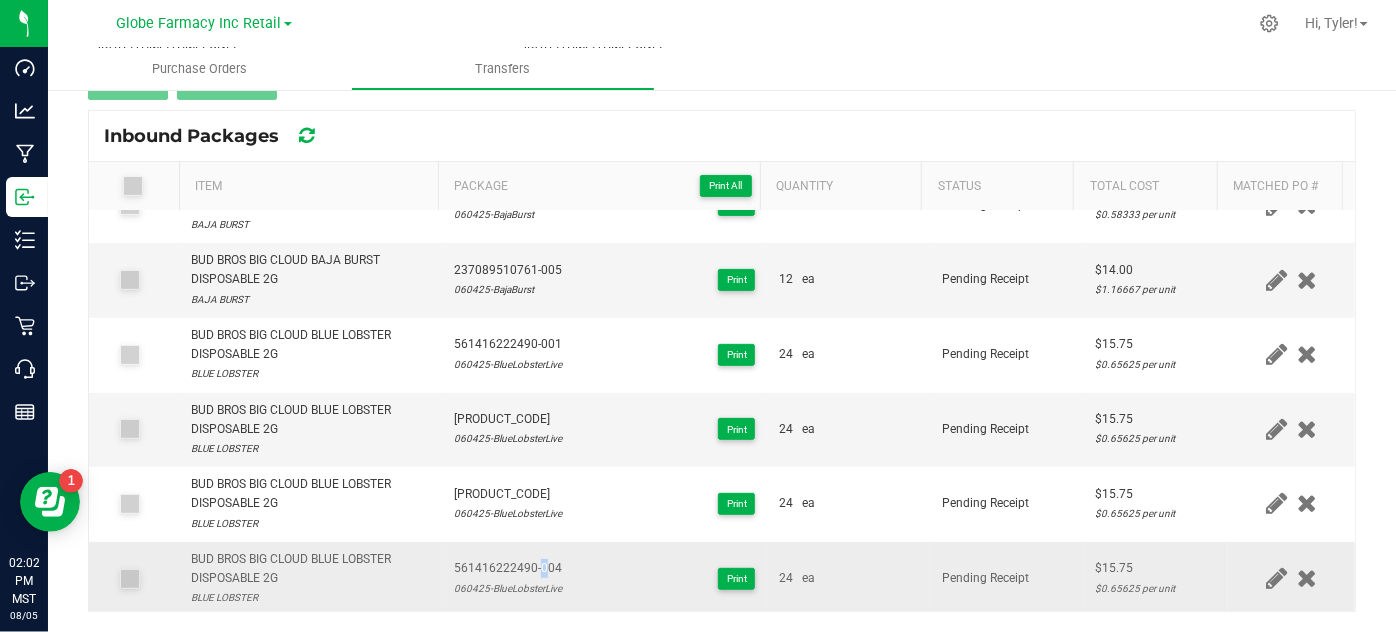 click on "561416222490-004" at bounding box center (508, 568) 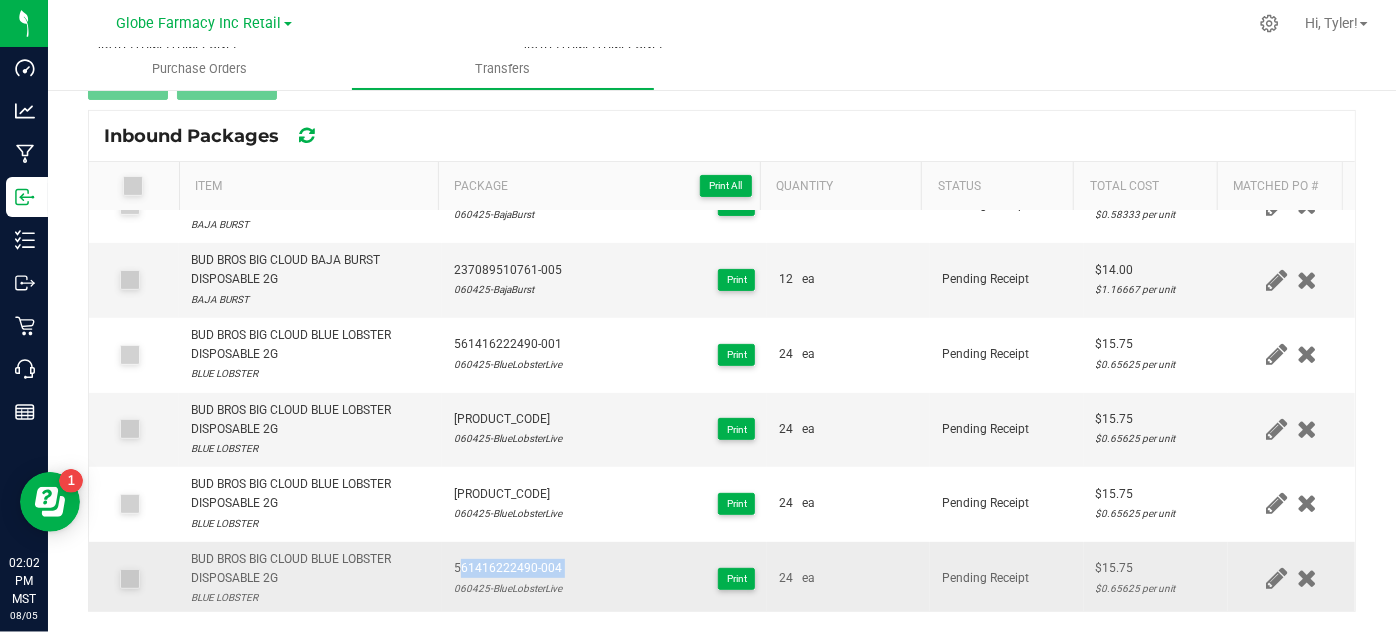 click on "561416222490-004" at bounding box center (508, 568) 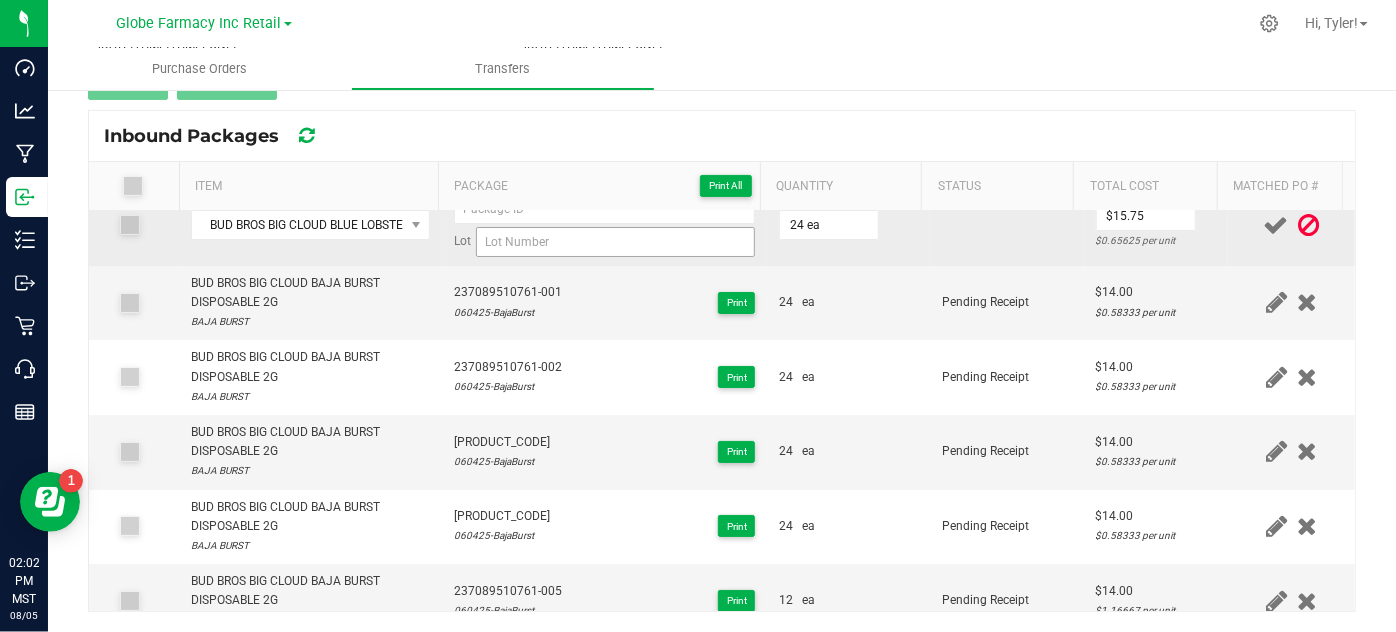 scroll, scrollTop: 0, scrollLeft: 0, axis: both 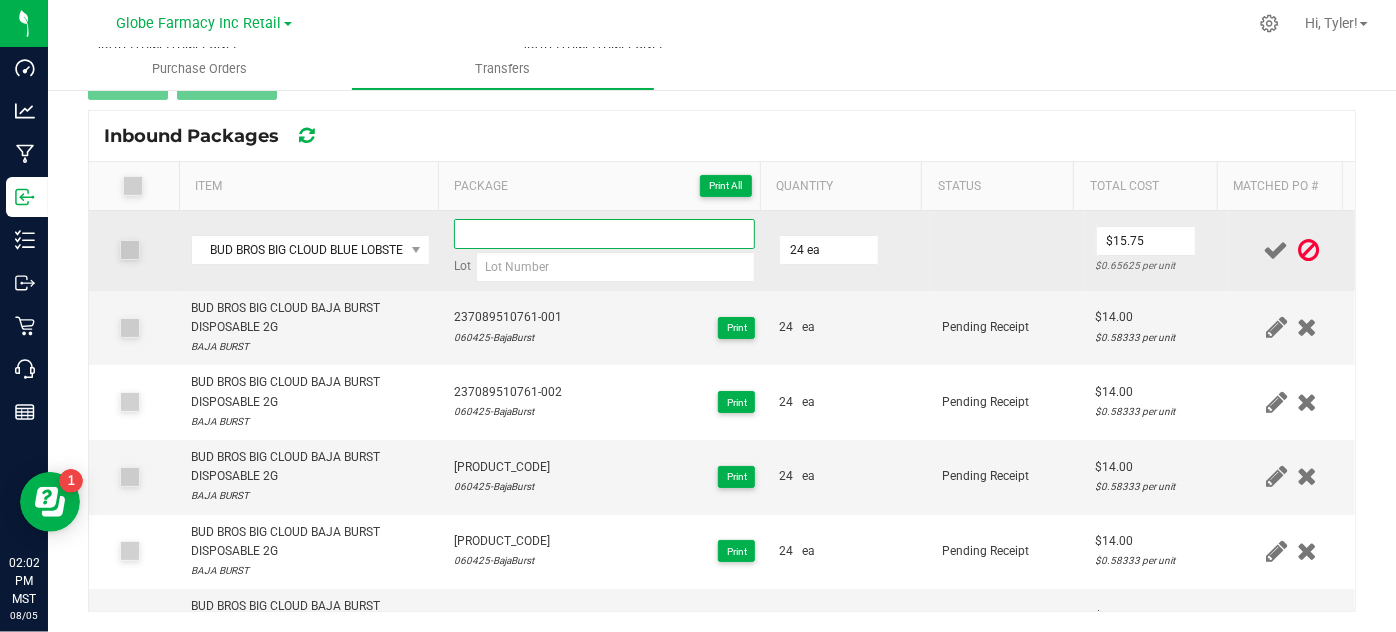 click at bounding box center (605, 234) 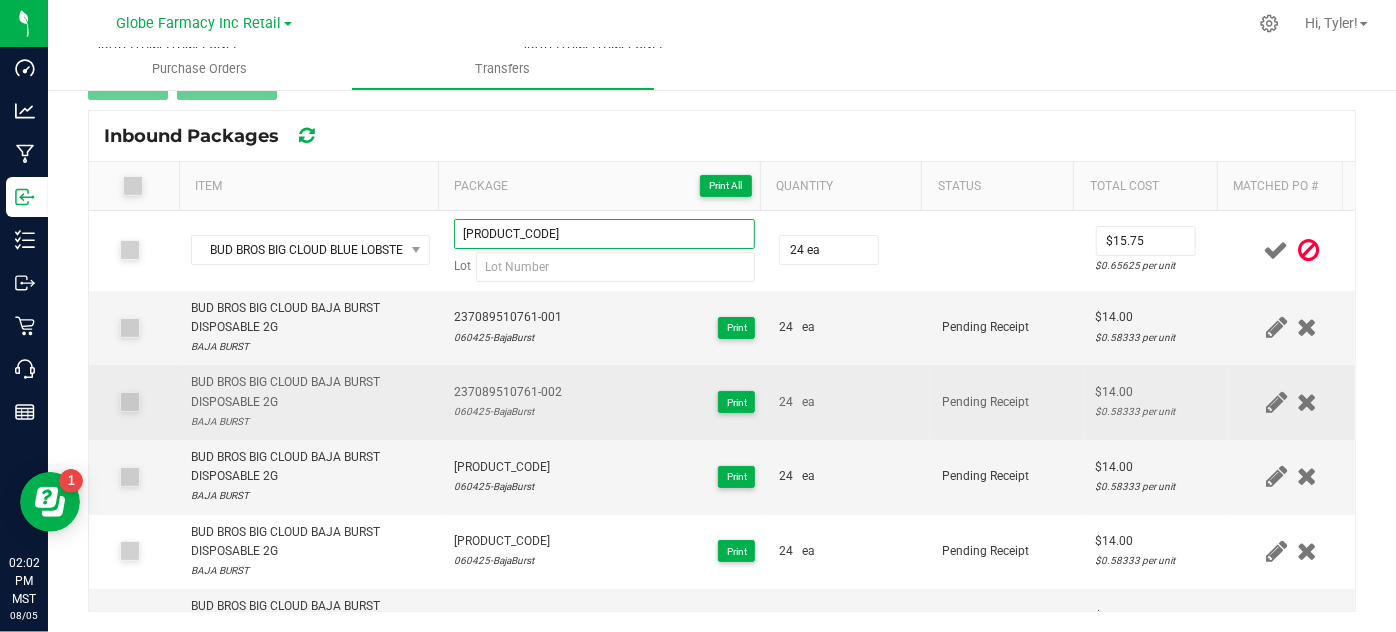scroll, scrollTop: 346, scrollLeft: 0, axis: vertical 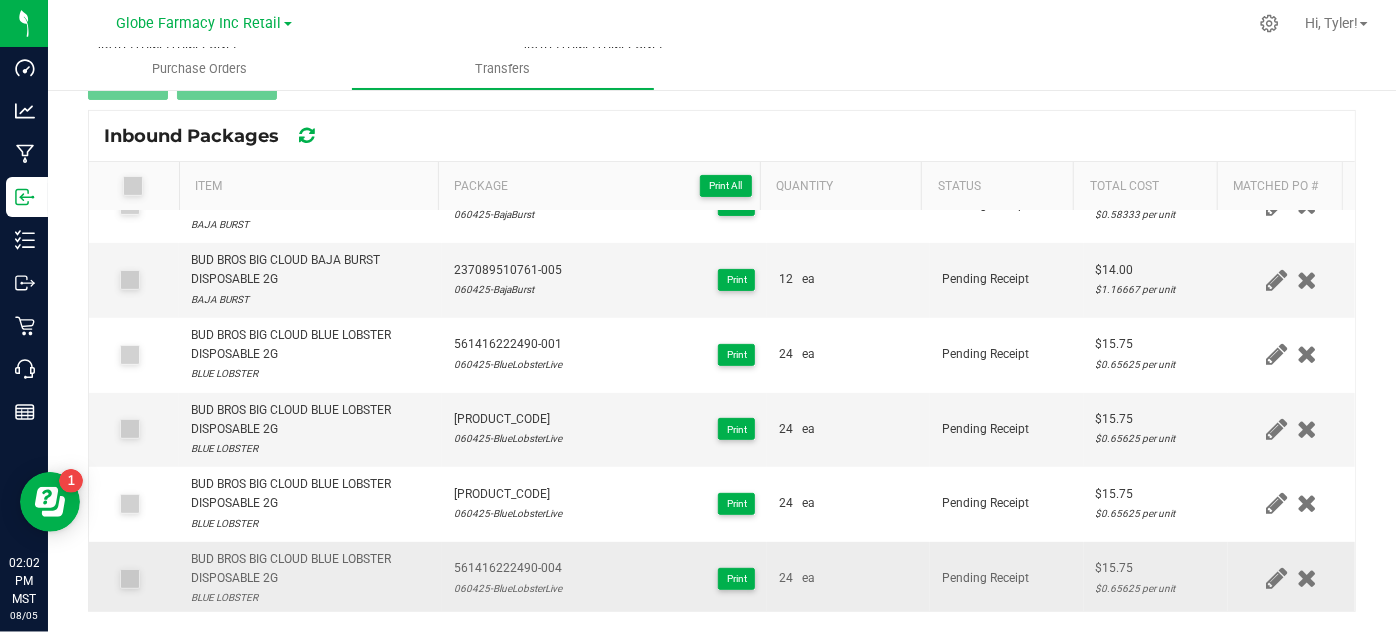 type on "[PRODUCT_CODE]" 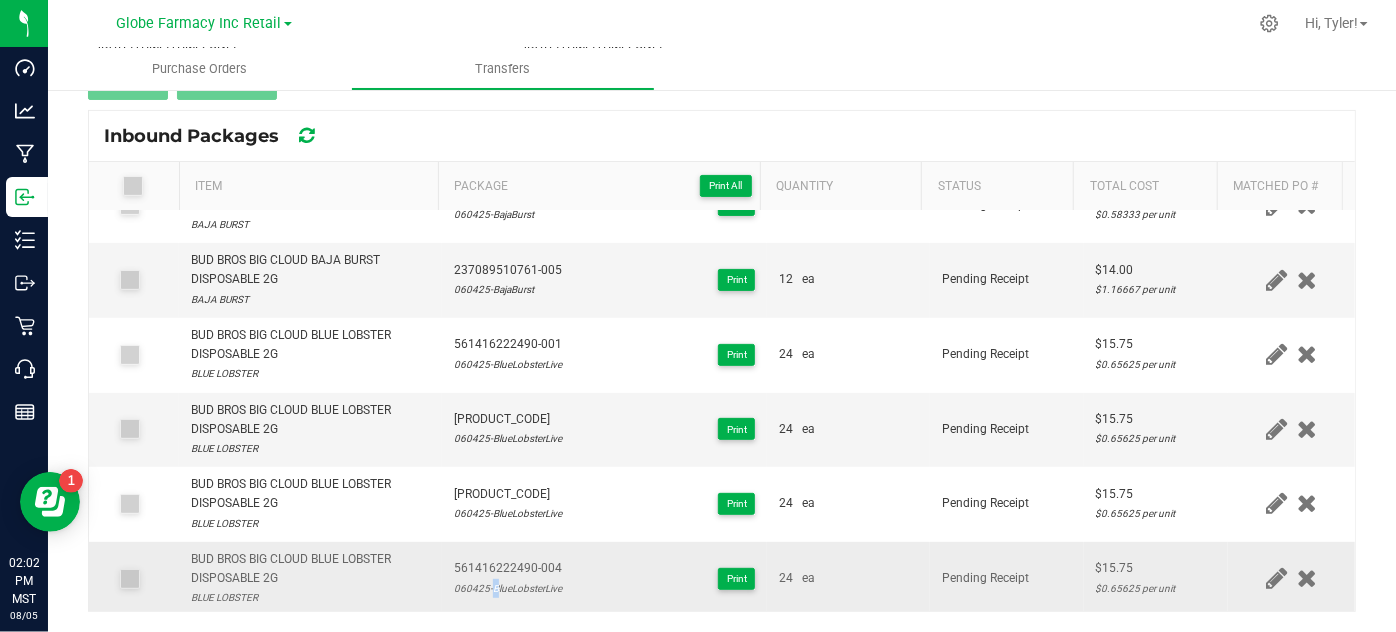 click on "060425-BlueLobsterLive" at bounding box center [508, 588] 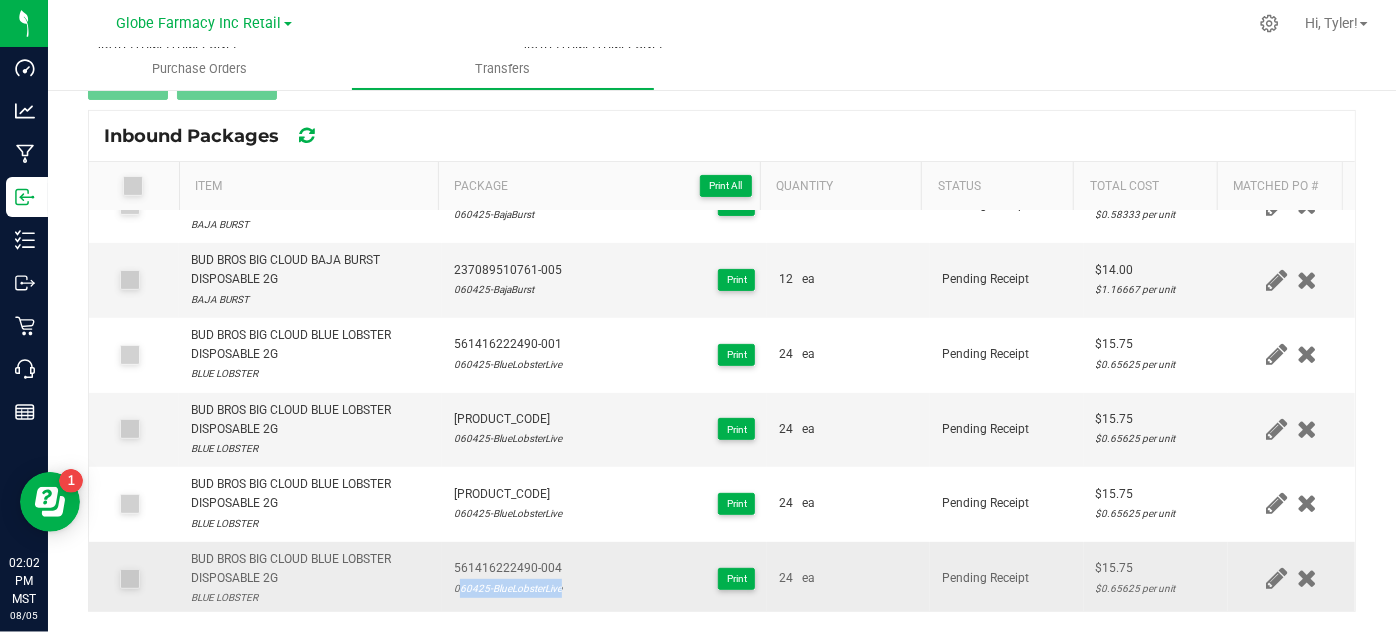 click on "060425-BlueLobsterLive" at bounding box center [508, 588] 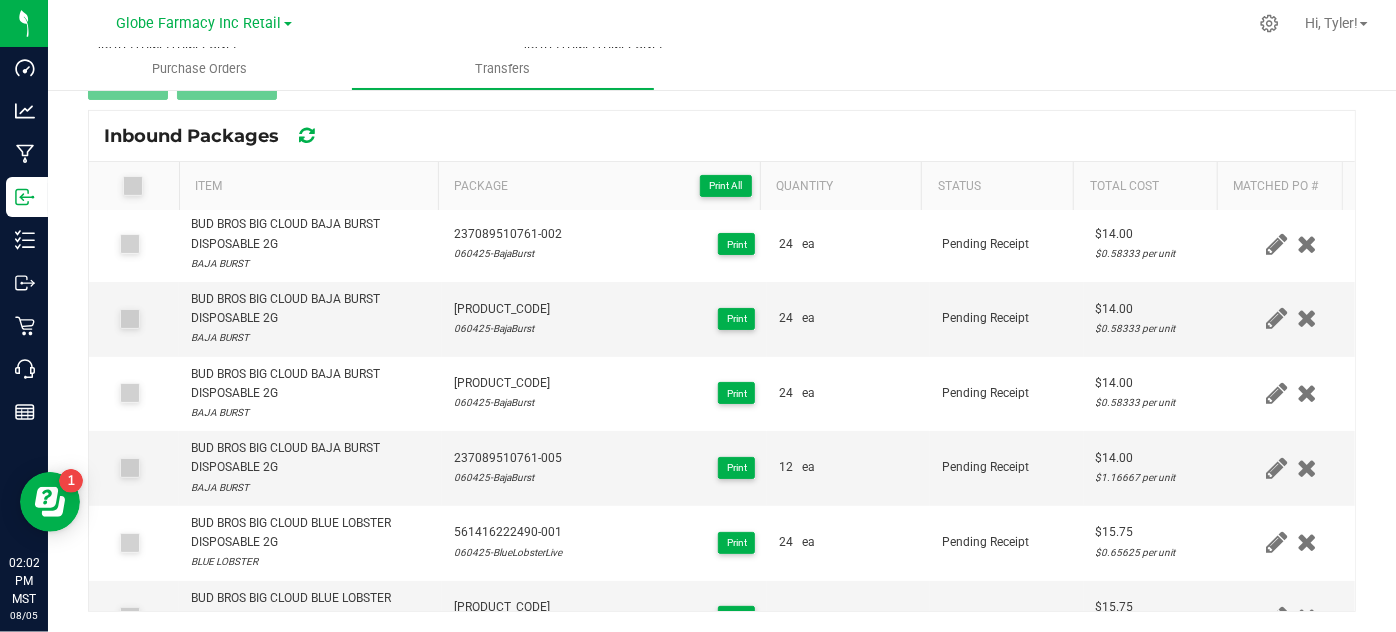 scroll, scrollTop: 0, scrollLeft: 0, axis: both 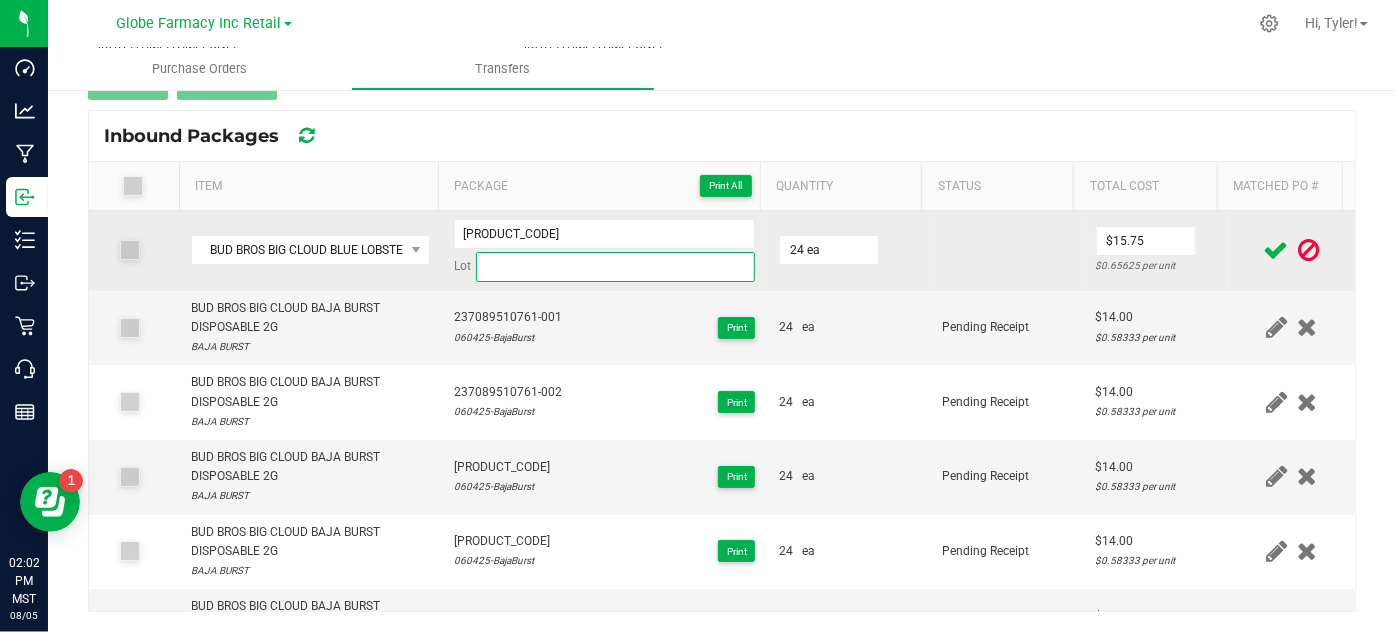 click at bounding box center (616, 267) 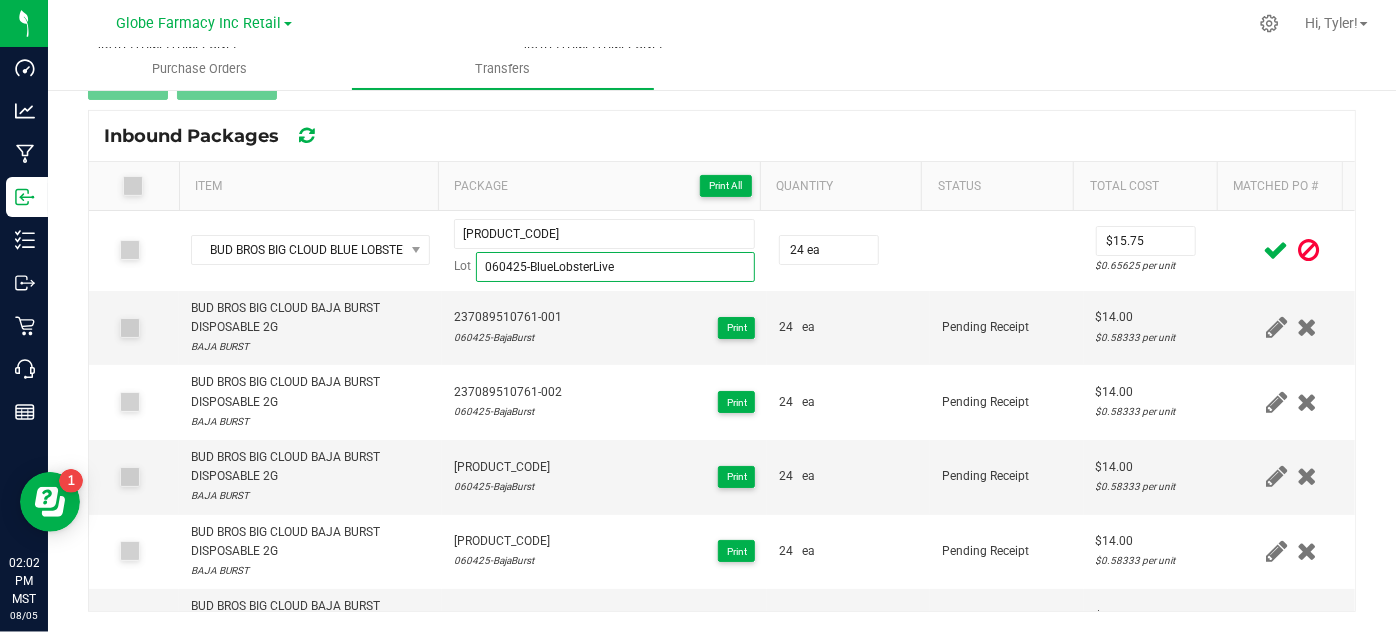 type on "060425-BlueLobsterLive" 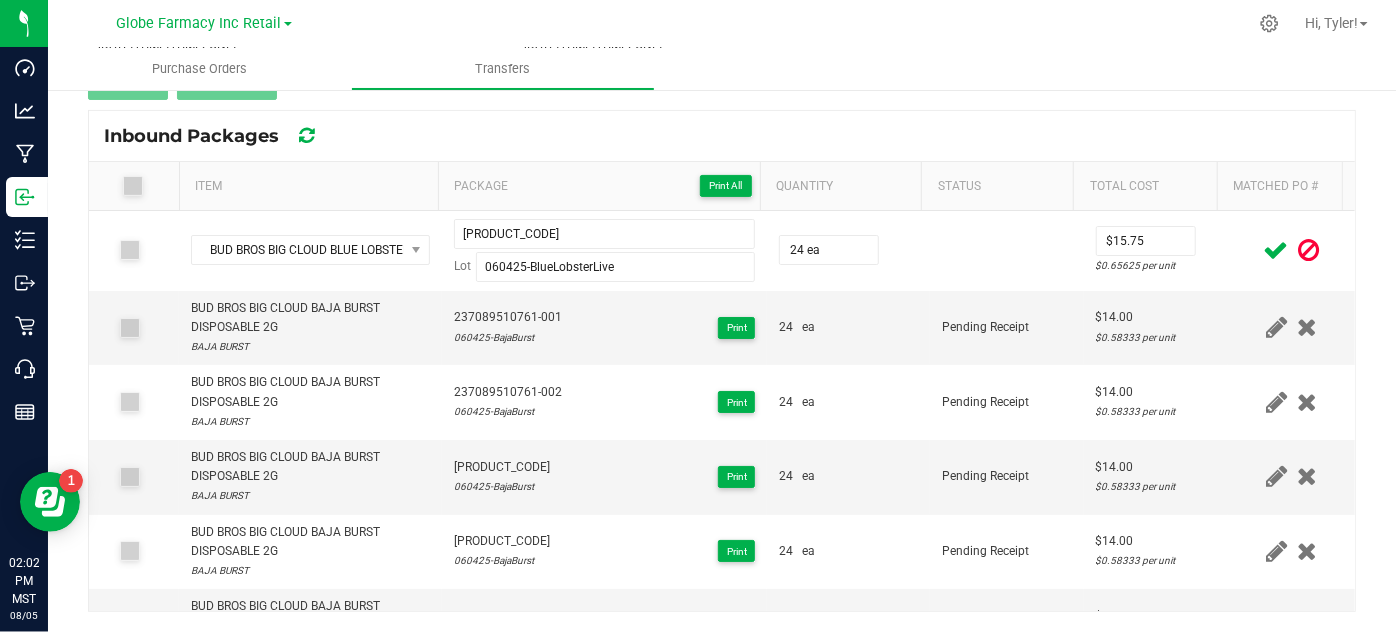 click at bounding box center (1276, 250) 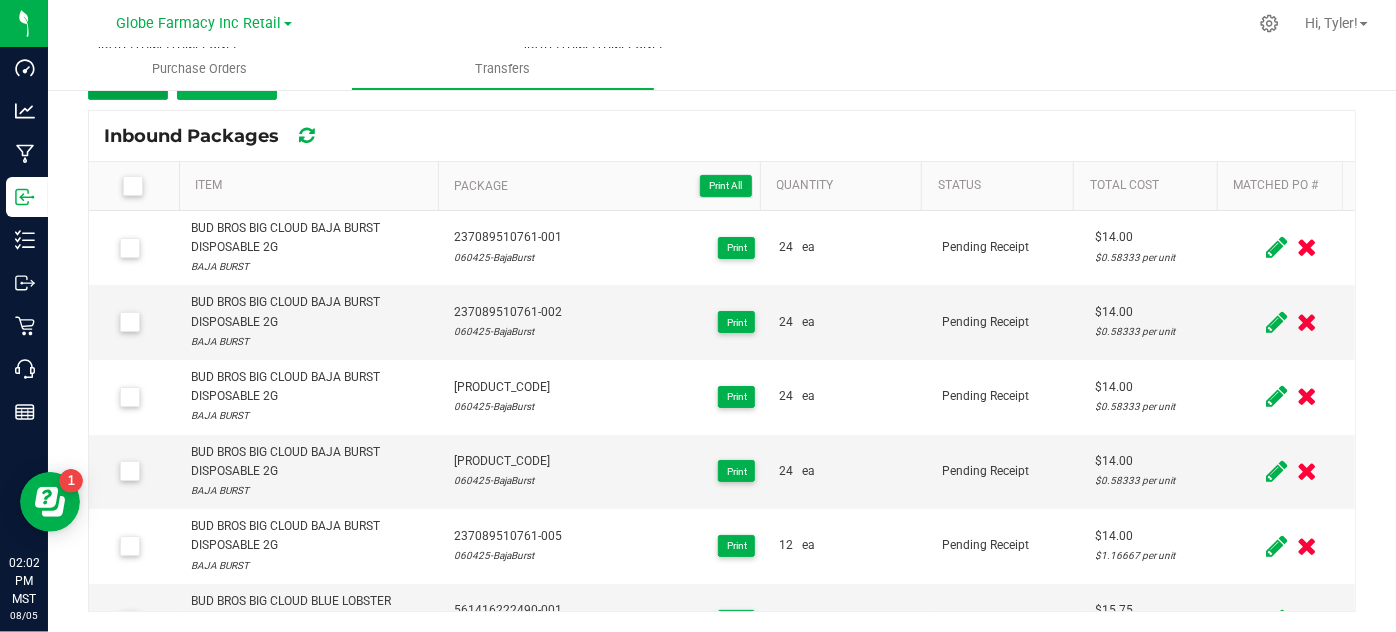 click on "Add" at bounding box center (128, 82) 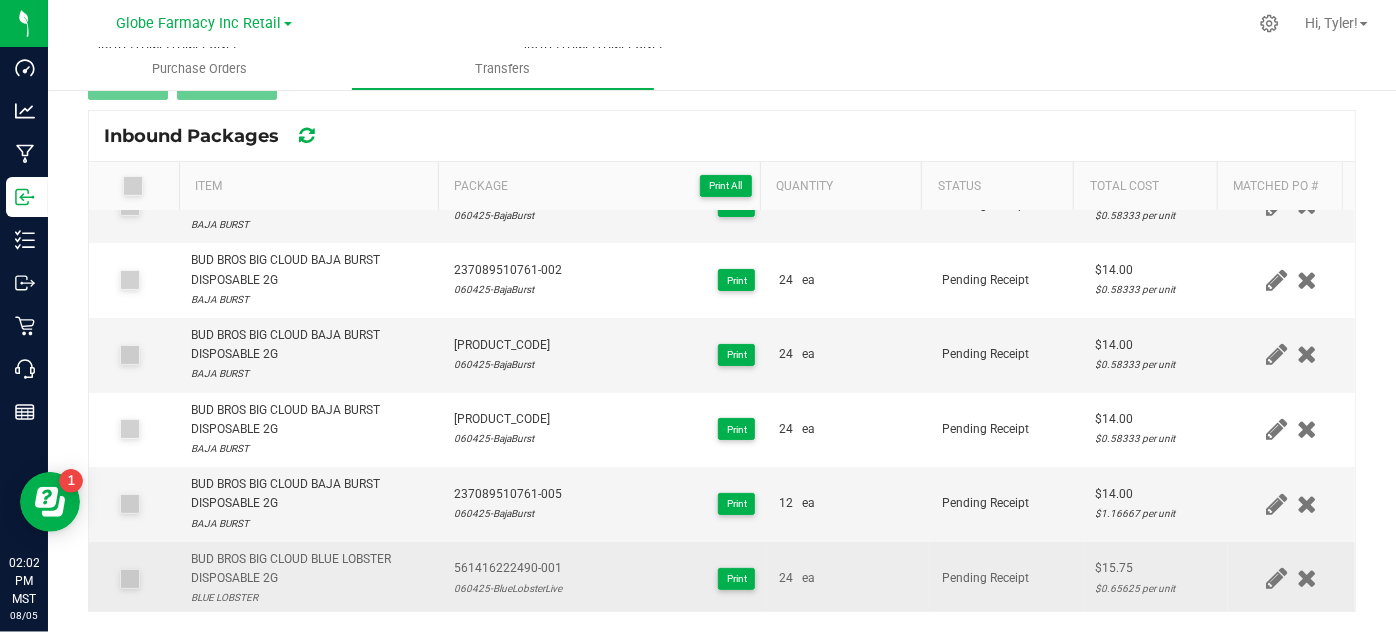 scroll, scrollTop: 420, scrollLeft: 0, axis: vertical 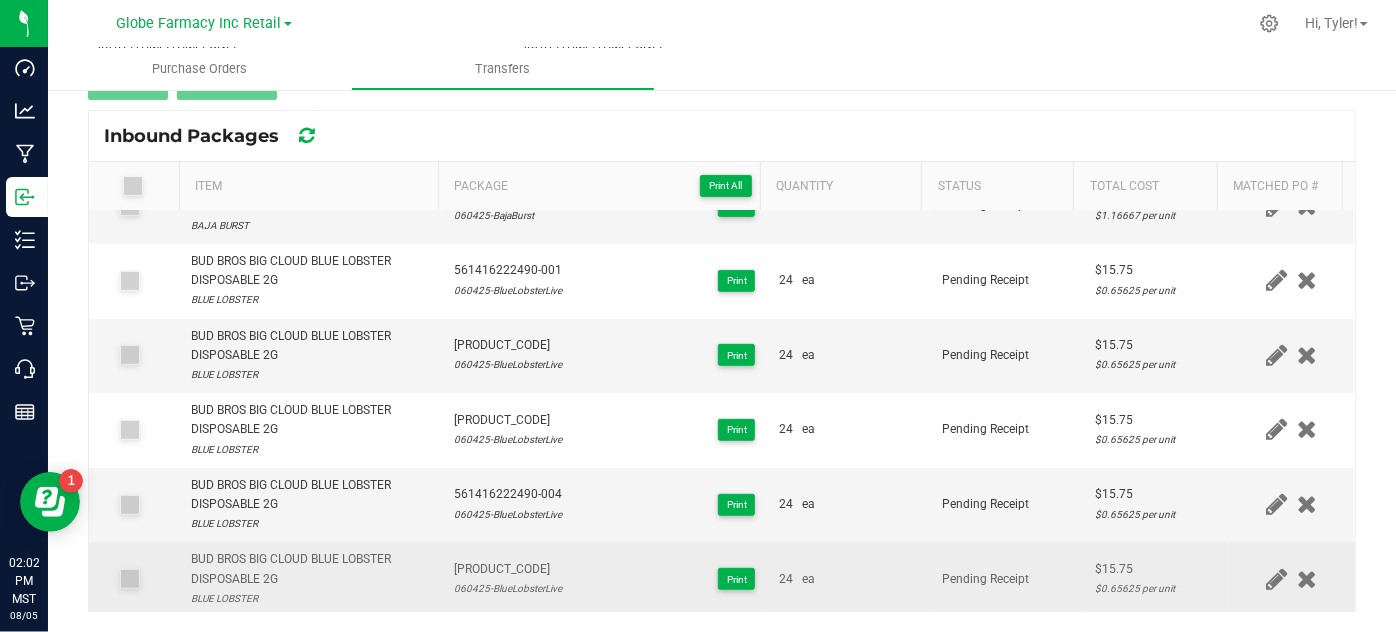 click on "BUD BROS BIG CLOUD BLUE LOBSTER DISPOSABLE 2G" at bounding box center [310, 569] 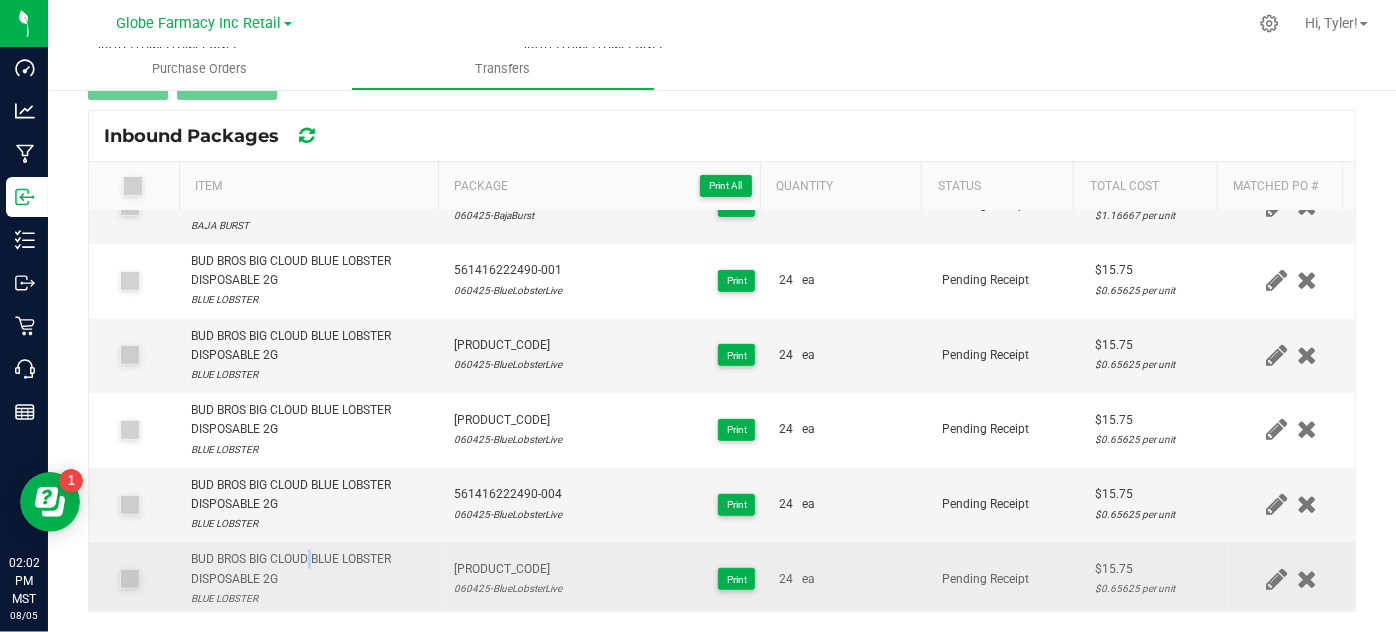 click on "BUD BROS BIG CLOUD BLUE LOBSTER DISPOSABLE 2G" at bounding box center (310, 569) 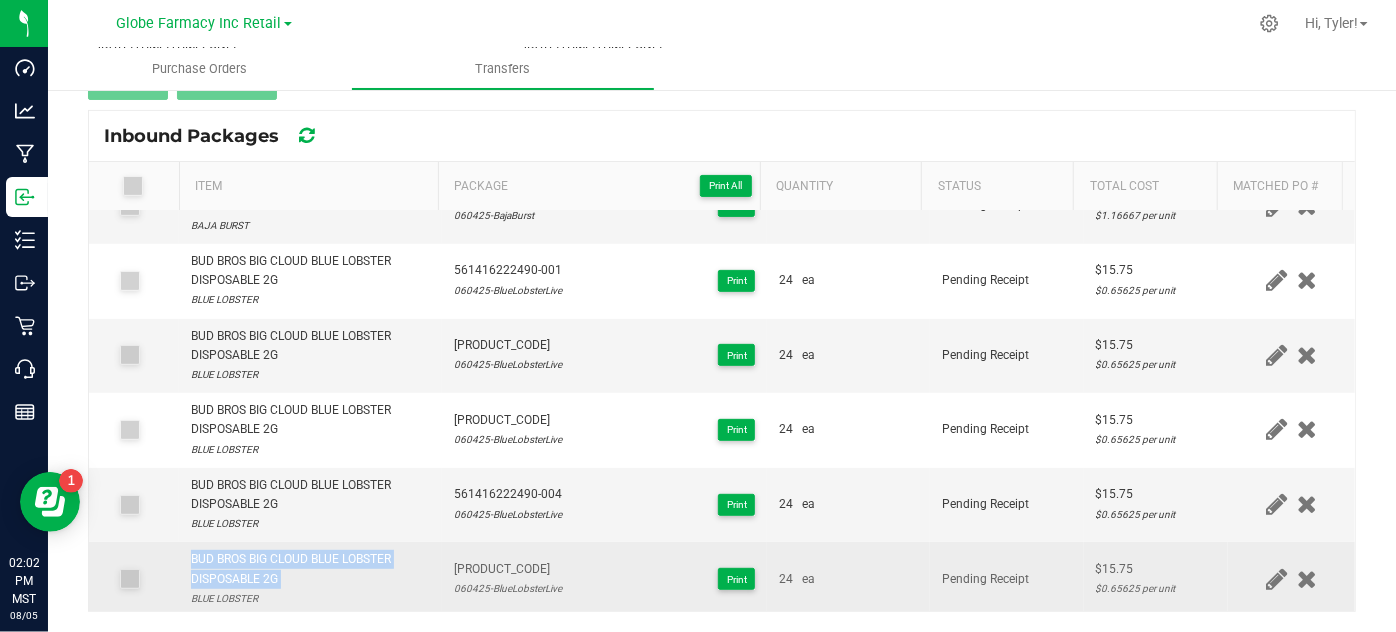 click on "BUD BROS BIG CLOUD BLUE LOBSTER DISPOSABLE 2G" at bounding box center [310, 569] 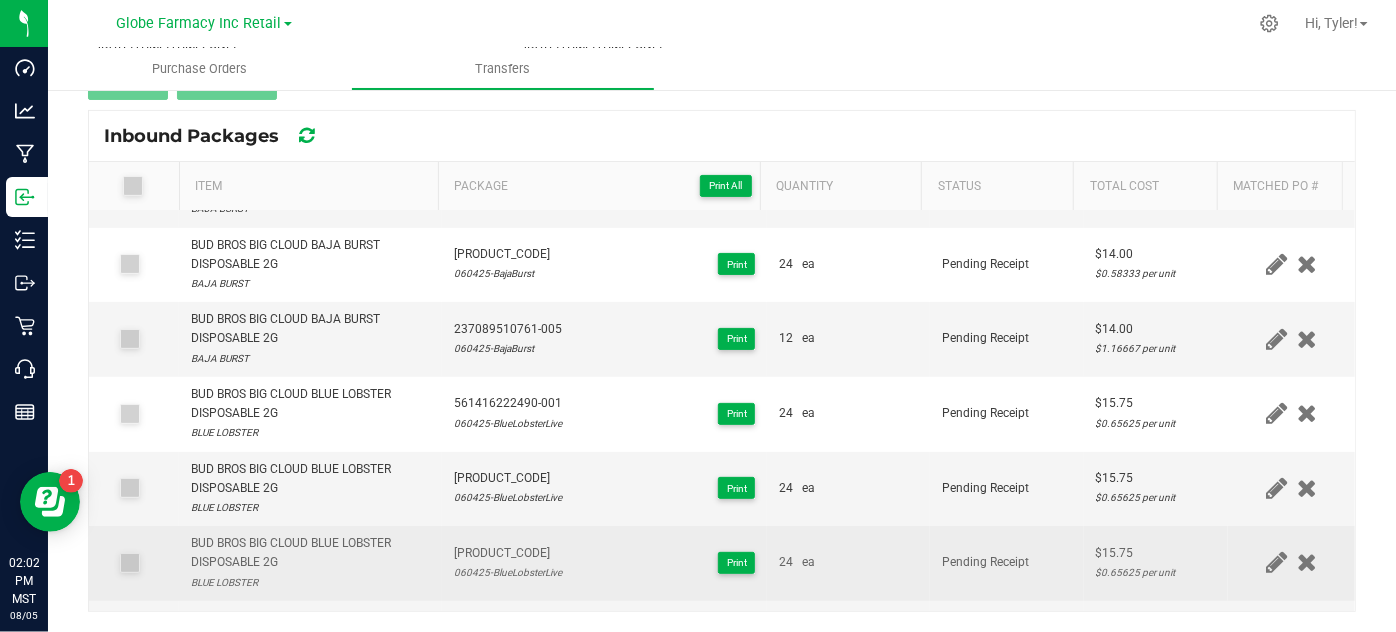 scroll, scrollTop: 420, scrollLeft: 0, axis: vertical 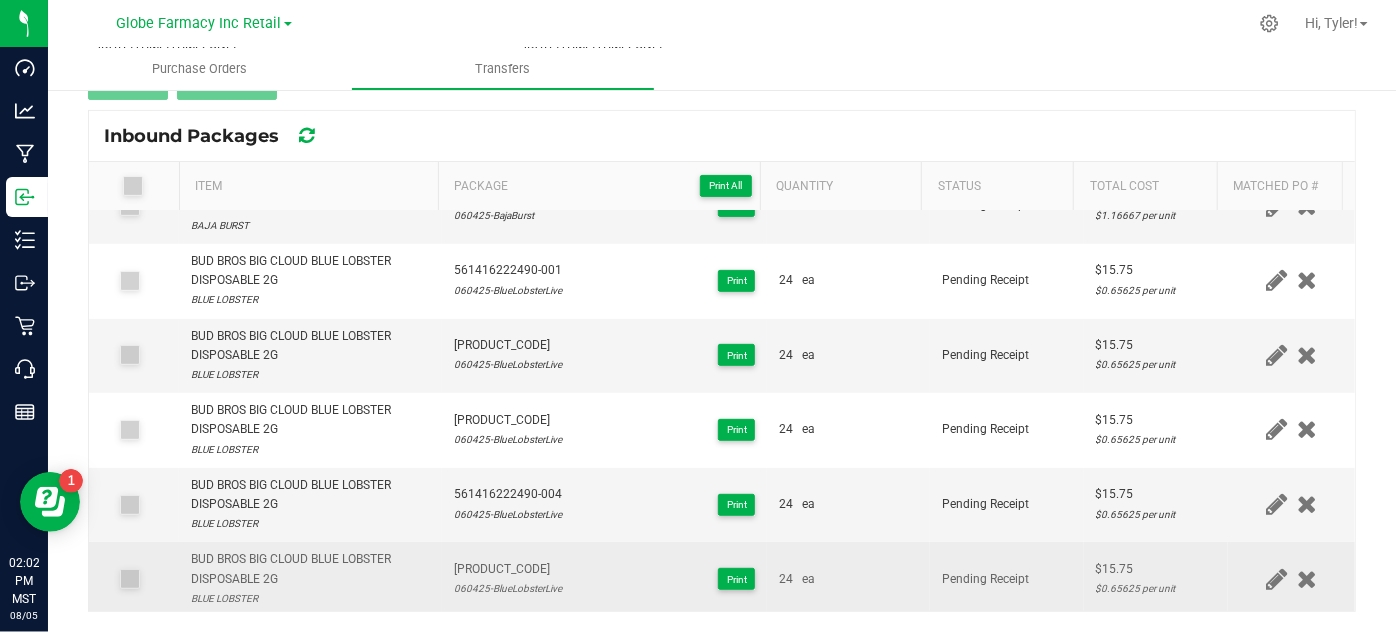 click at bounding box center (1276, 579) 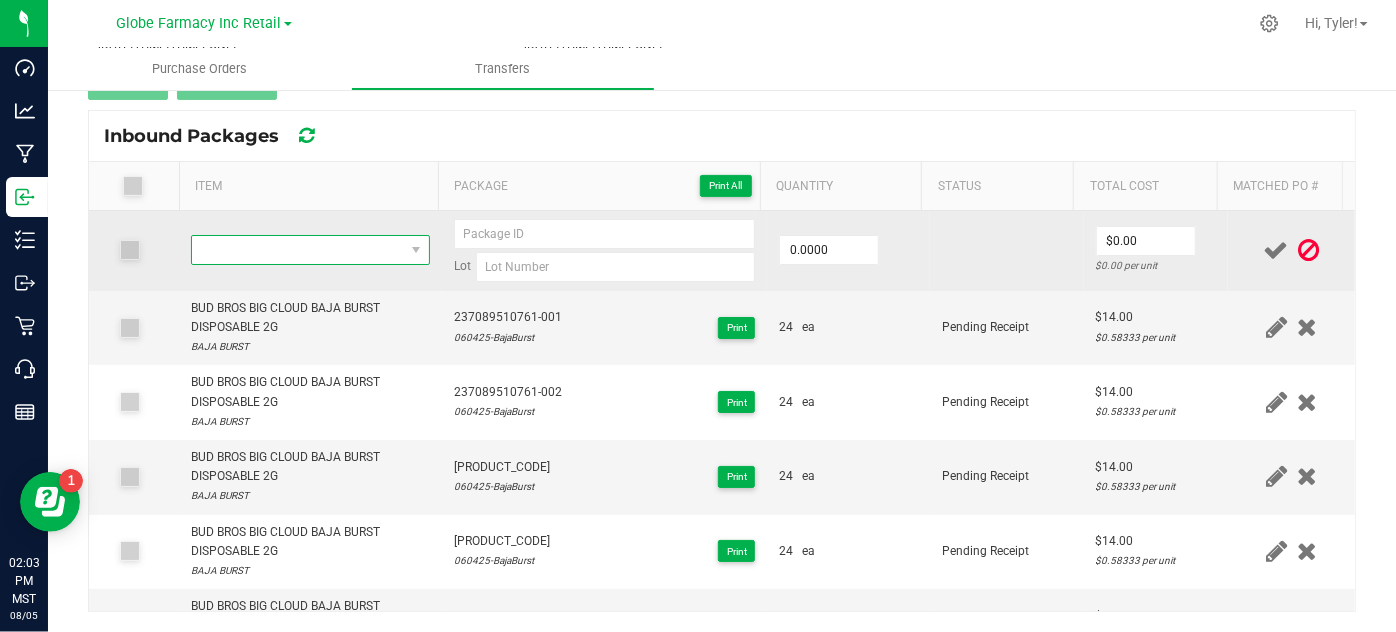 click at bounding box center [297, 250] 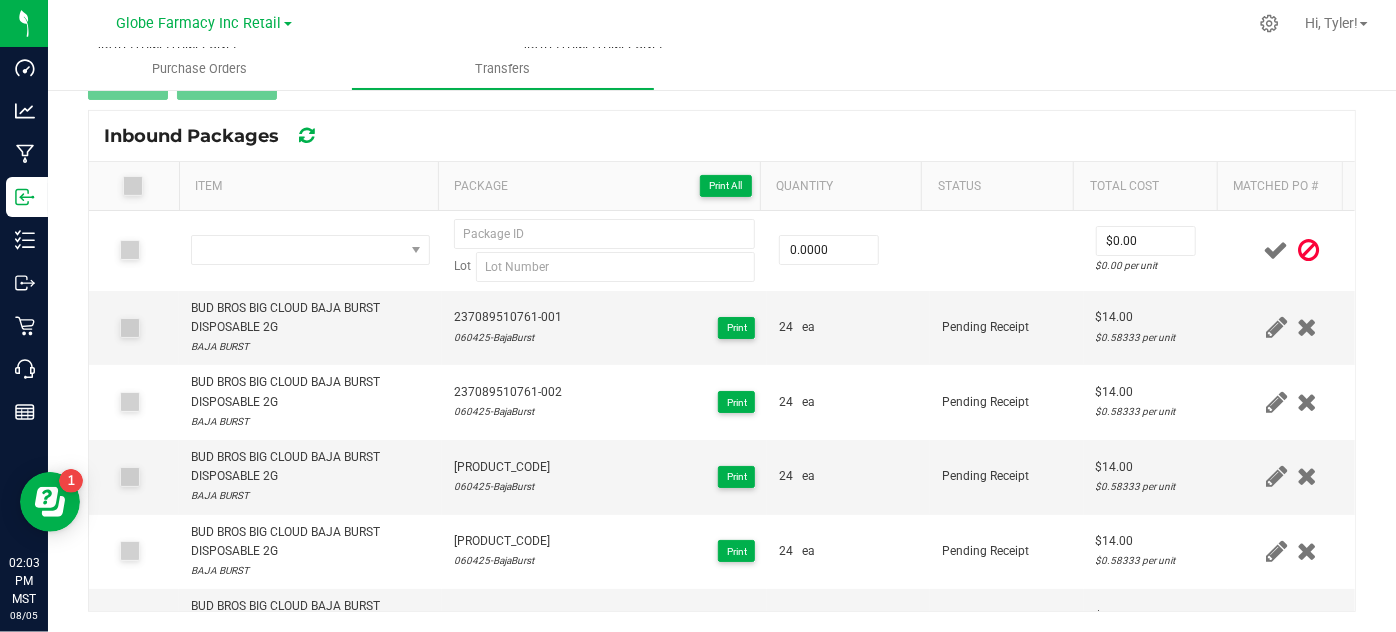 click on "Inbound Packages" at bounding box center [722, 136] 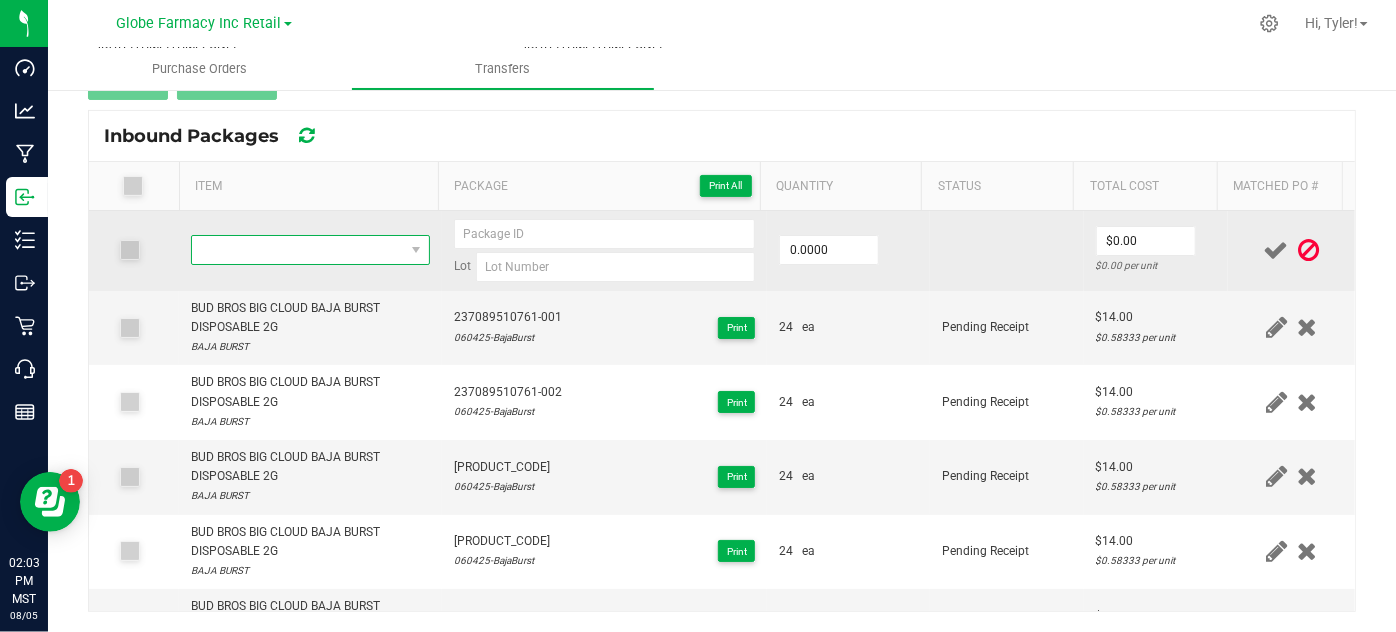 click at bounding box center (297, 250) 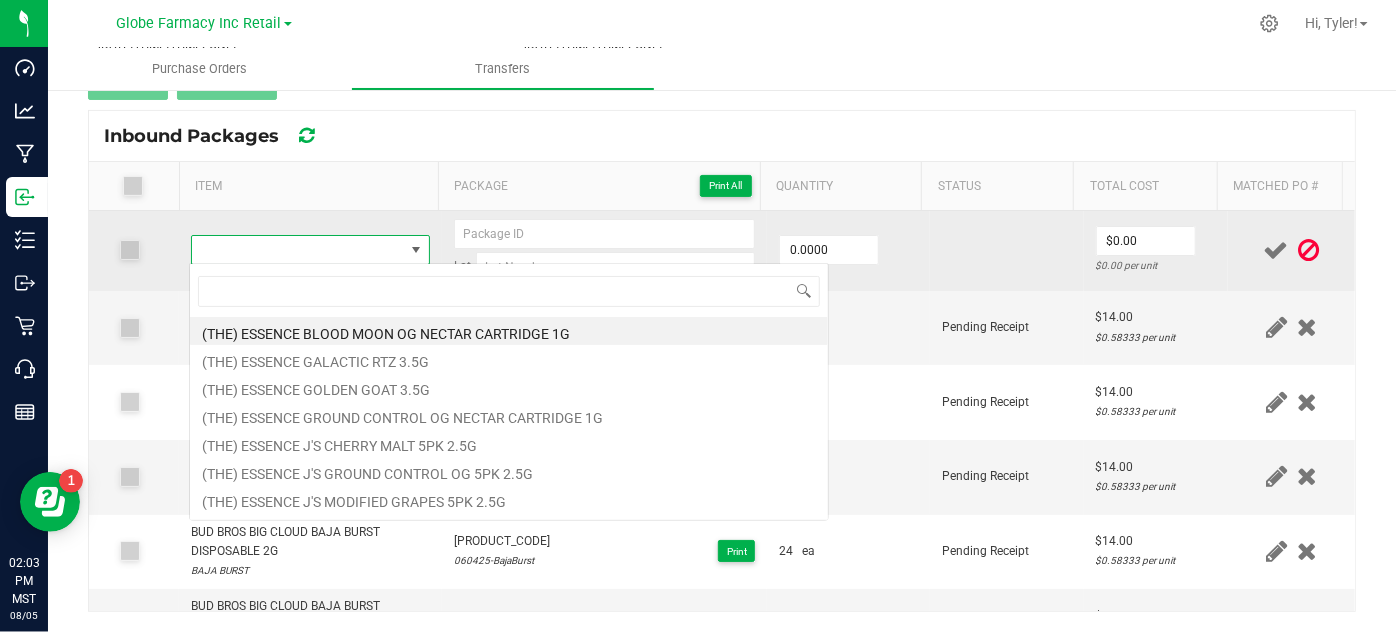 type on "BUD BROS BIG CLOUD DRIPPIN' AIN'T EASY LD DISPOSABLE 2G" 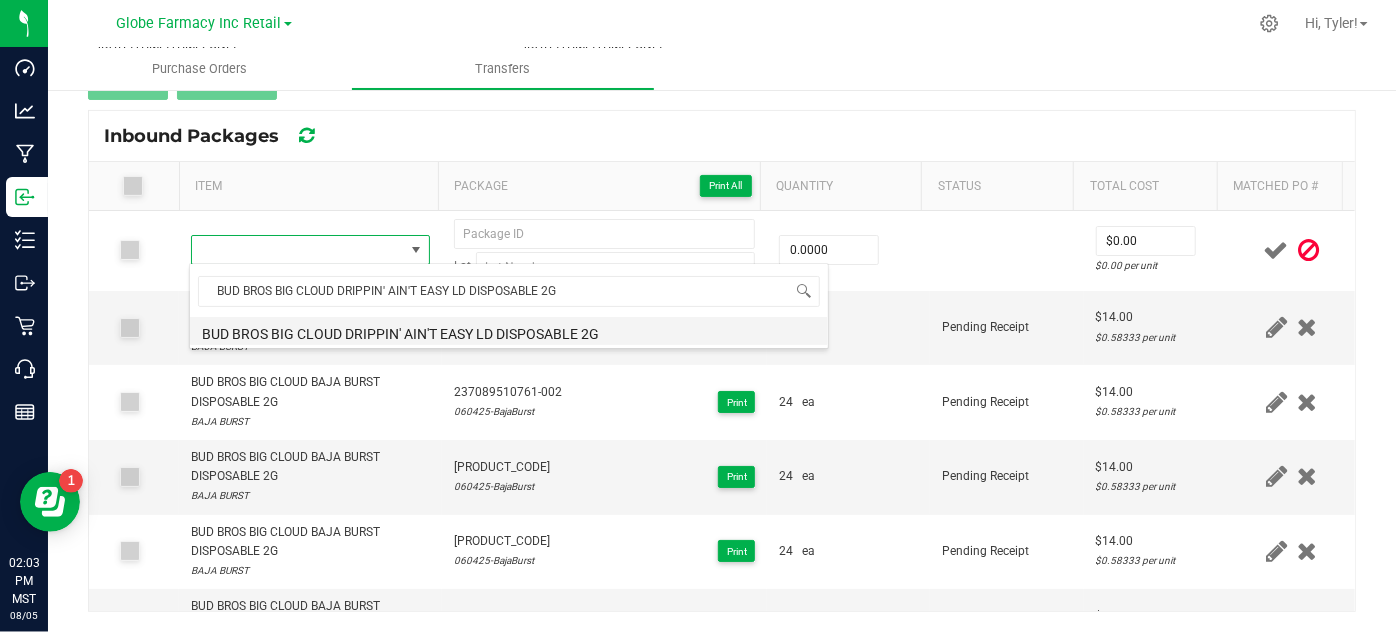 click on "BUD BROS BIG CLOUD DRIPPIN' AIN'T EASY LD DISPOSABLE 2G" at bounding box center [509, 331] 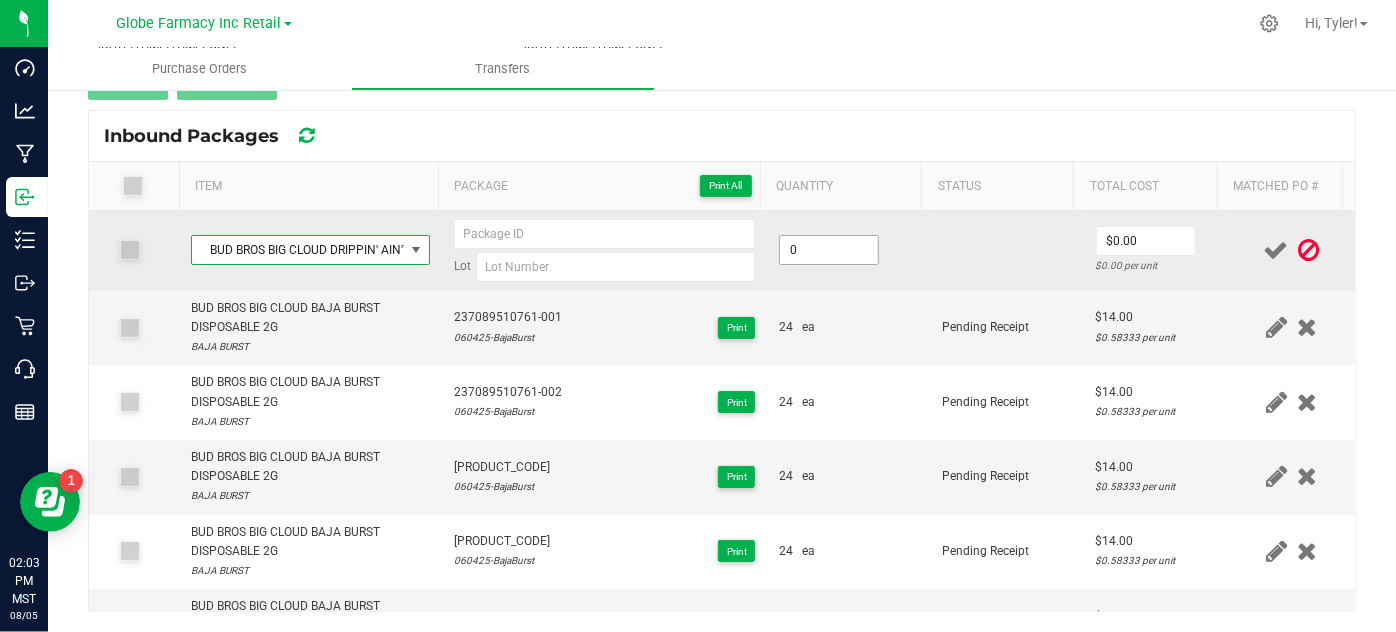 click on "0" at bounding box center (829, 250) 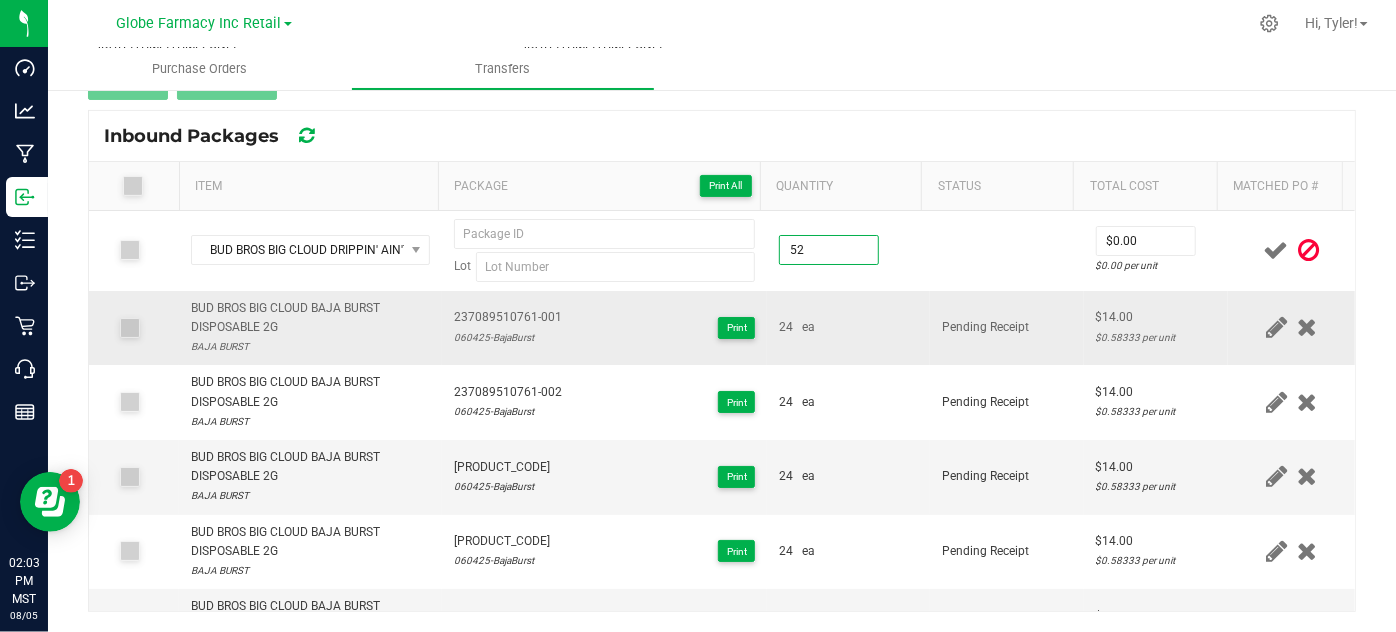 type on "5" 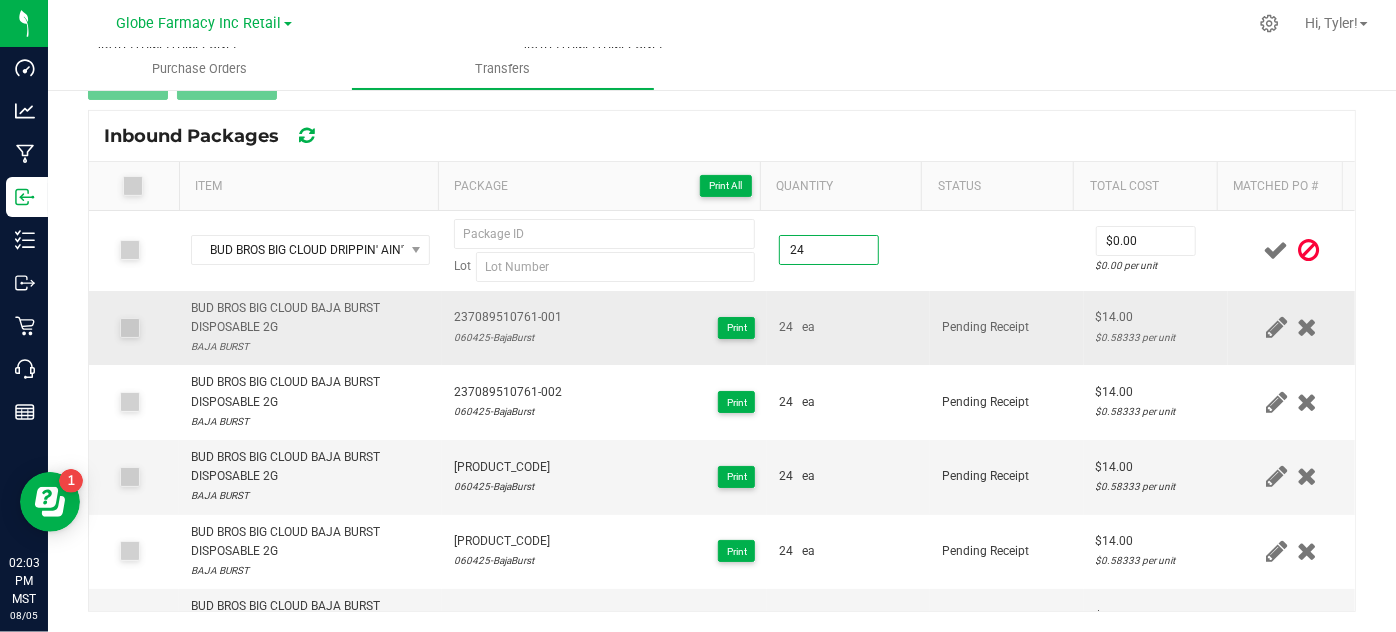 type on "24 ea" 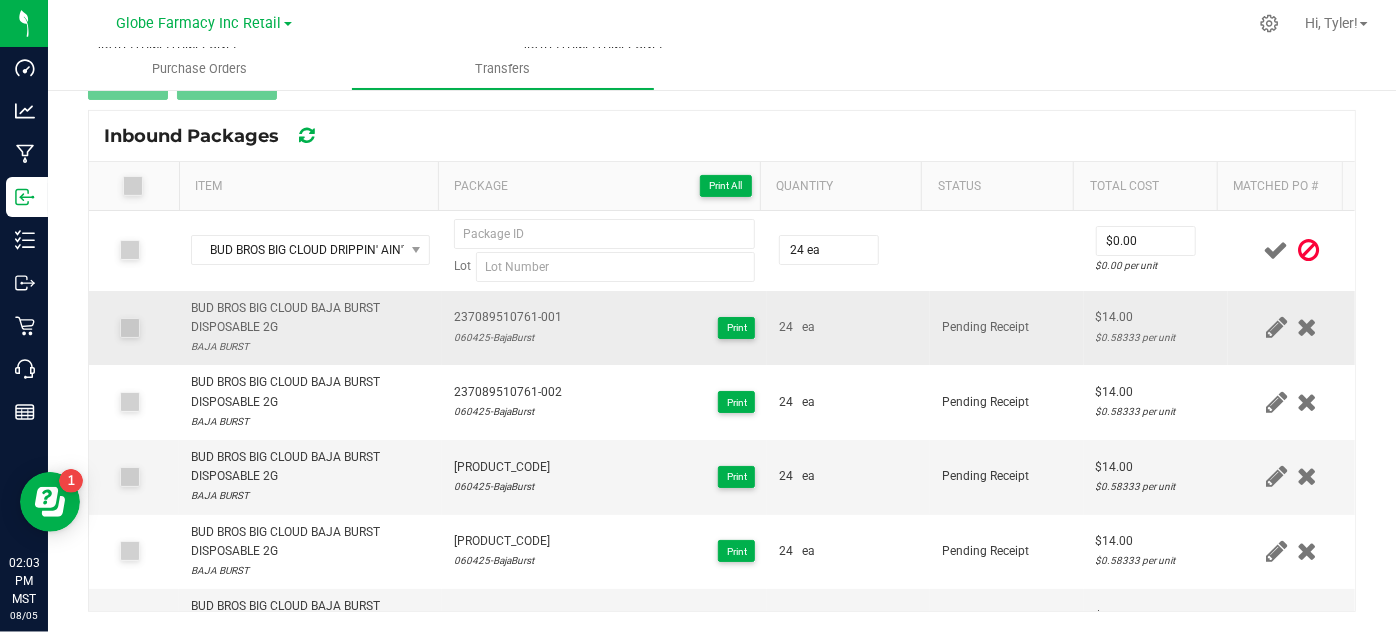 click on "24   ea" at bounding box center (848, 328) 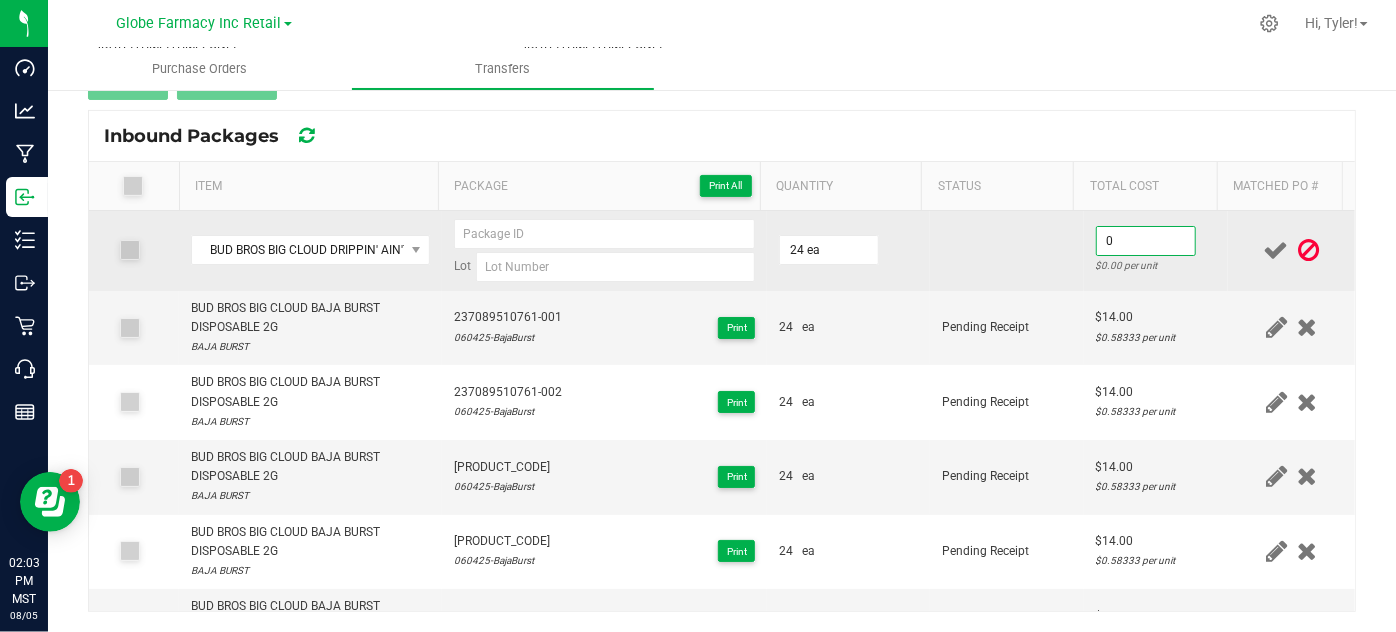 click on "0" at bounding box center (1146, 241) 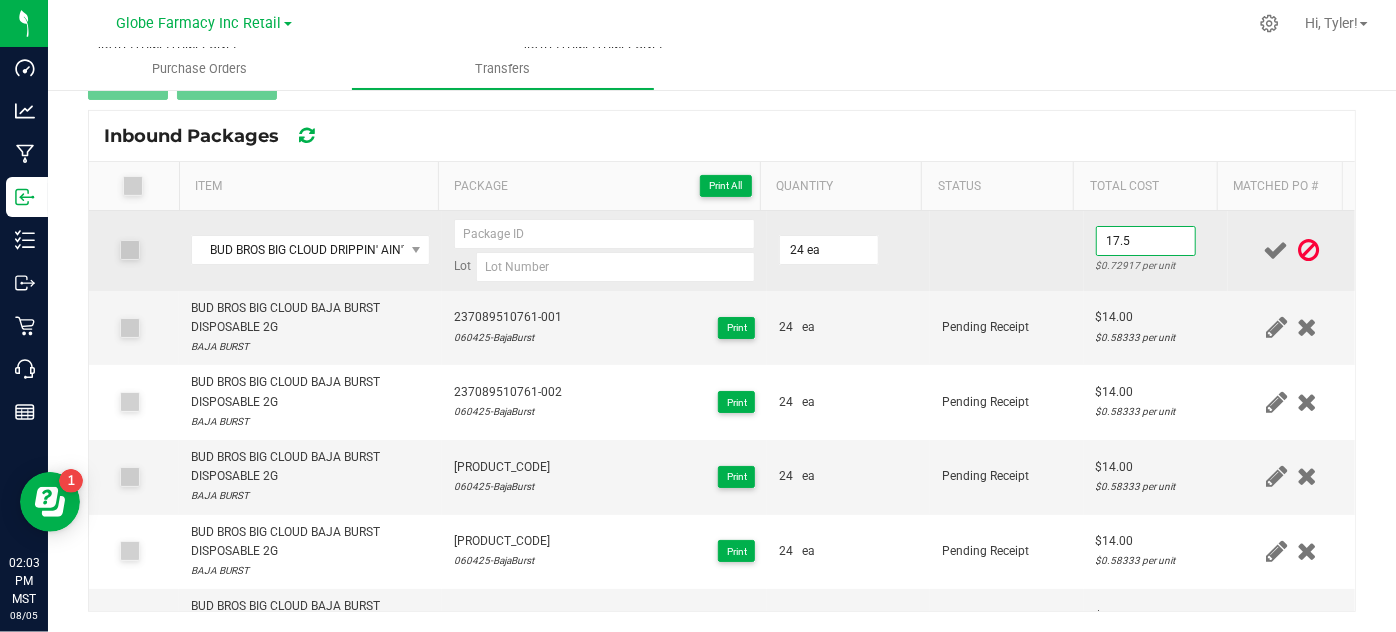 type on "$17.50" 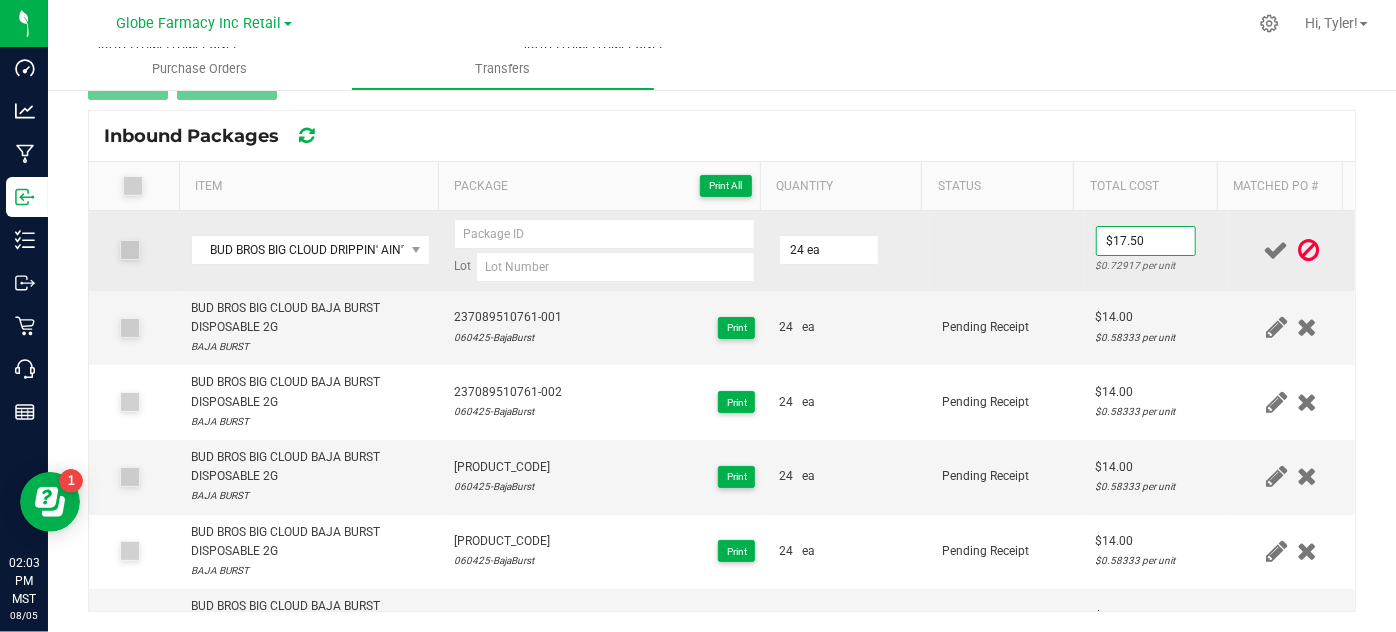 click at bounding box center [1007, 251] 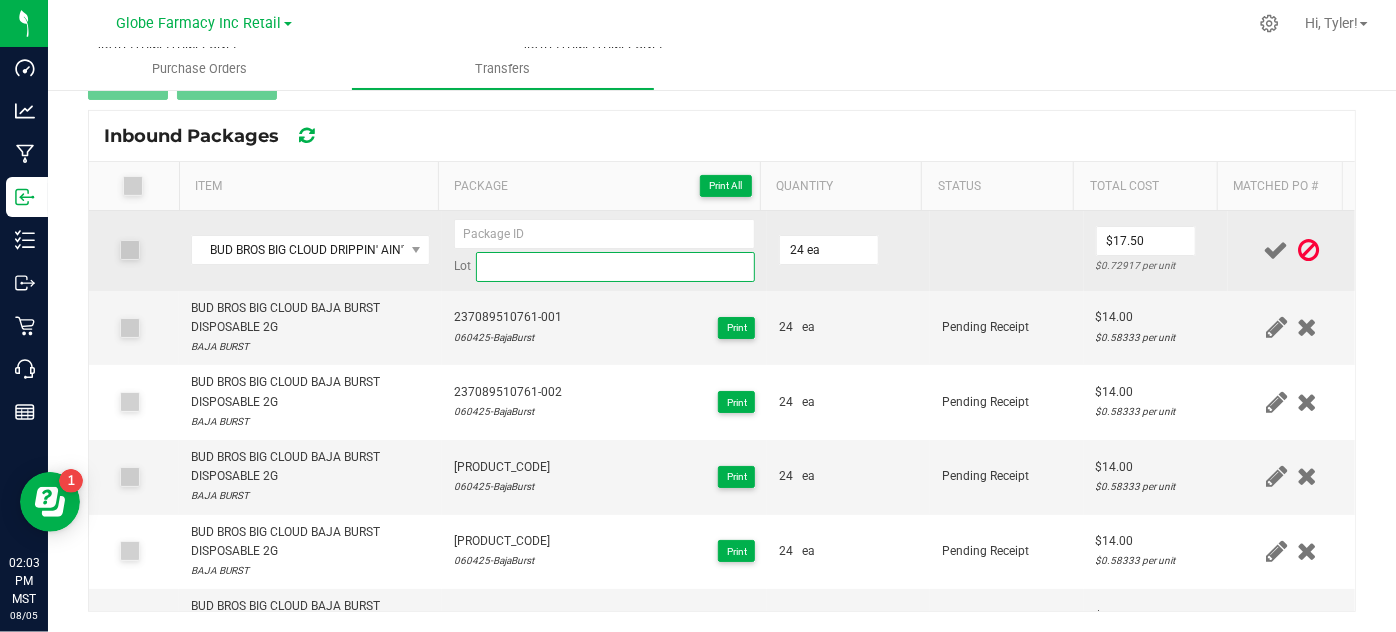 click at bounding box center (616, 267) 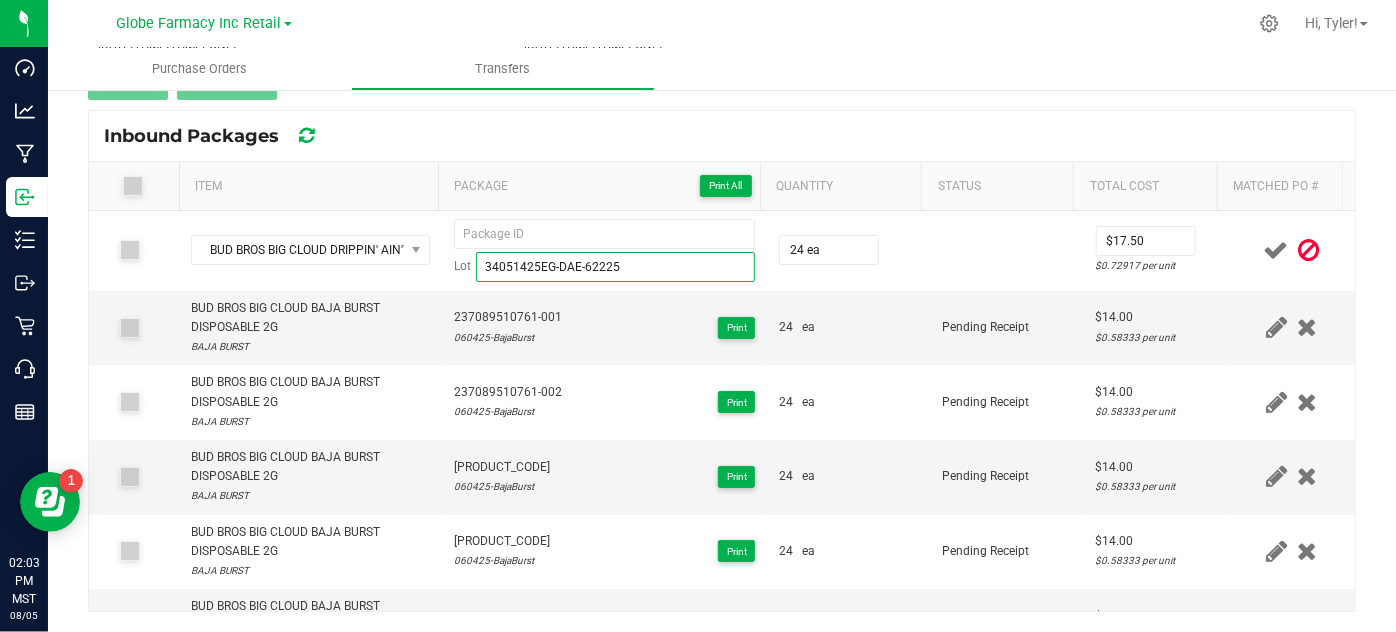 type on "34051425EG-DAE-62225" 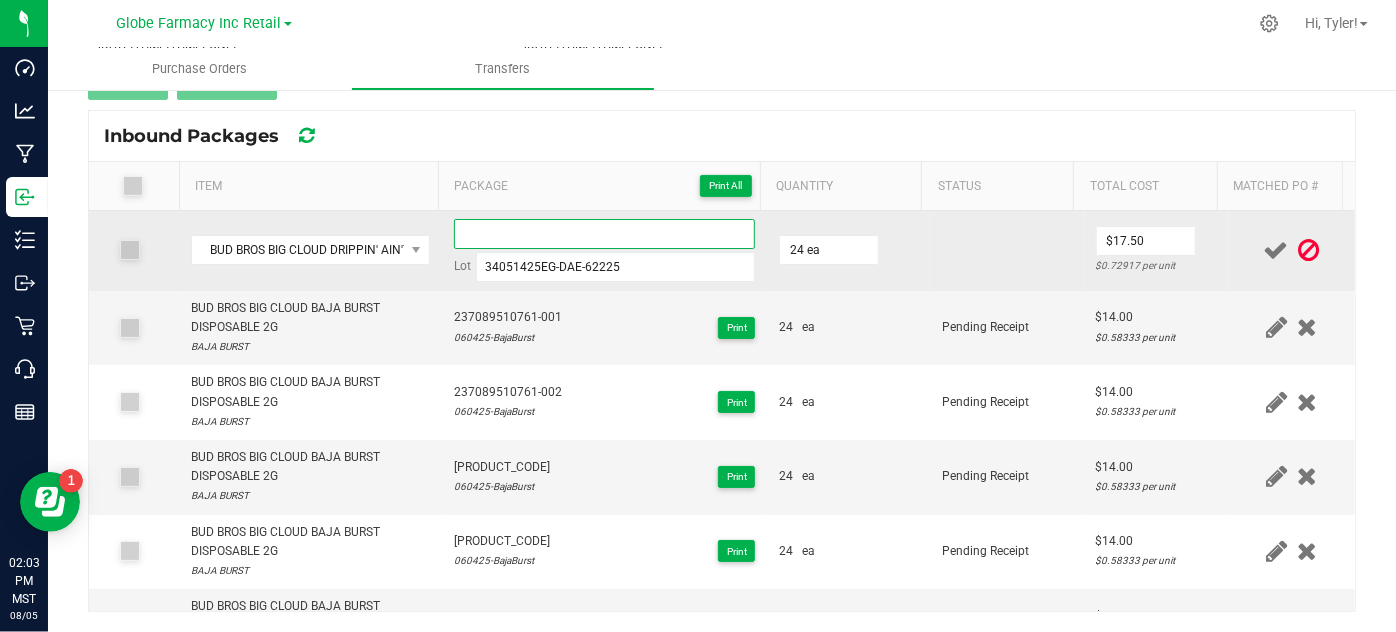click at bounding box center [605, 234] 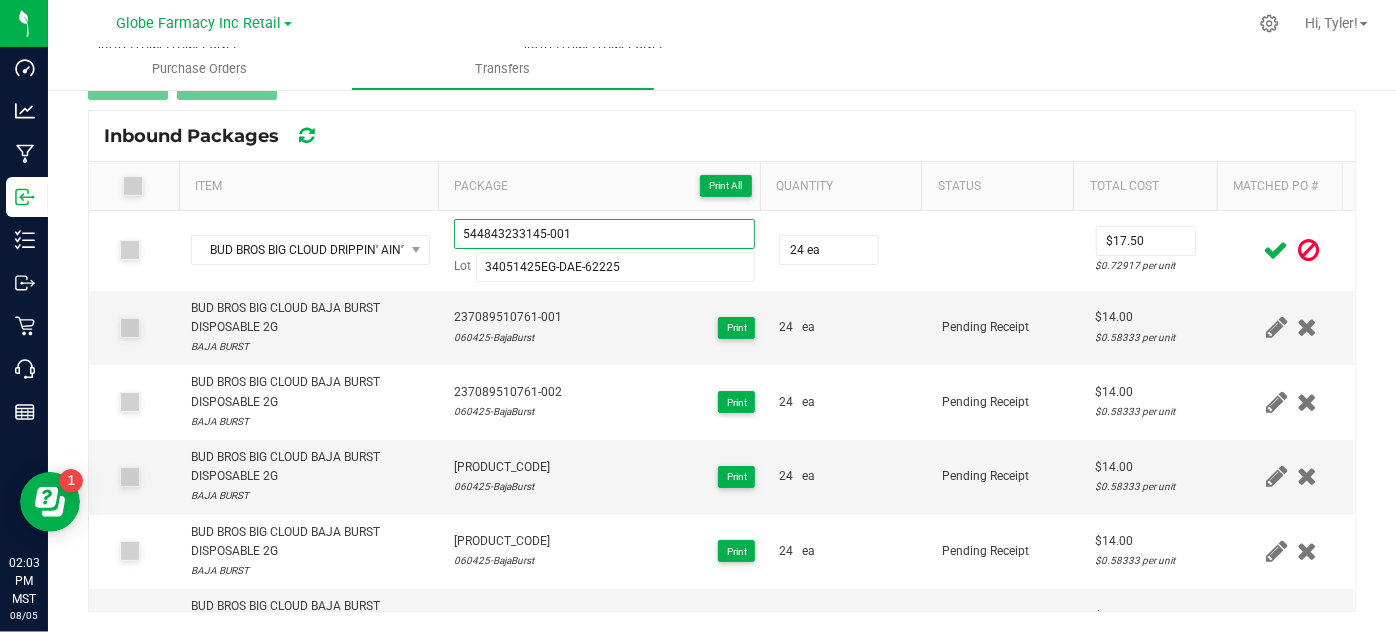 type on "544843233145-001" 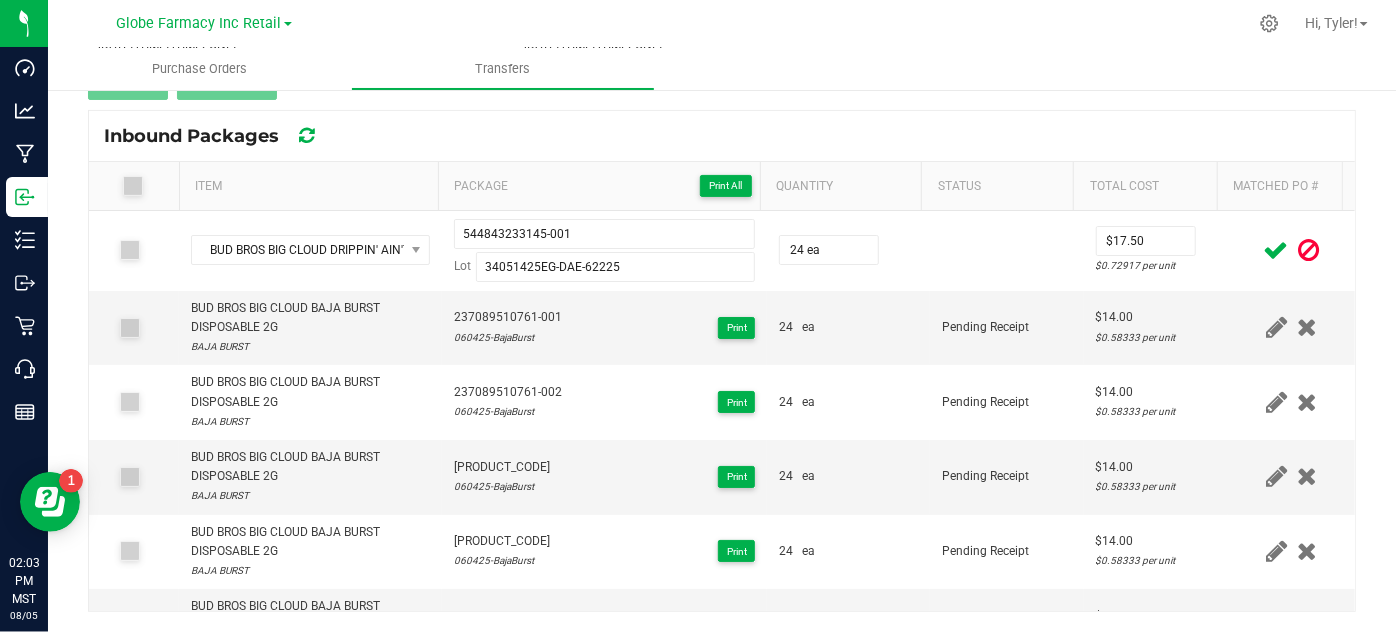 click at bounding box center [1276, 250] 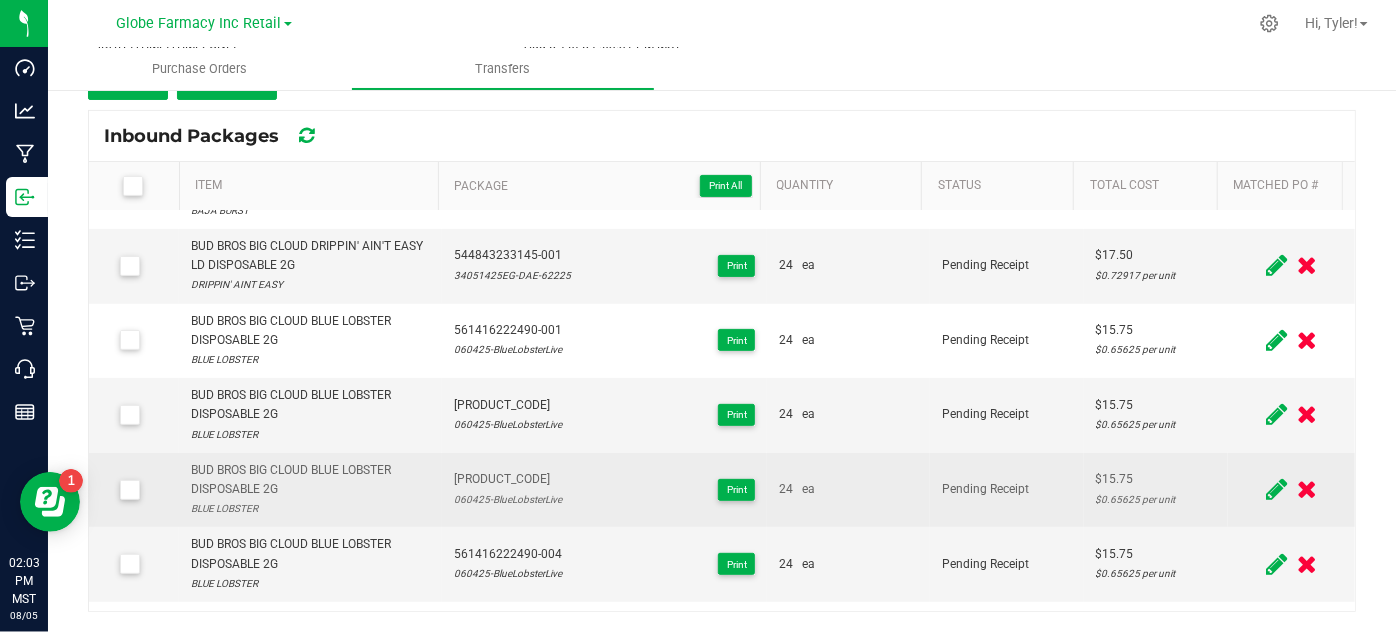 scroll, scrollTop: 414, scrollLeft: 0, axis: vertical 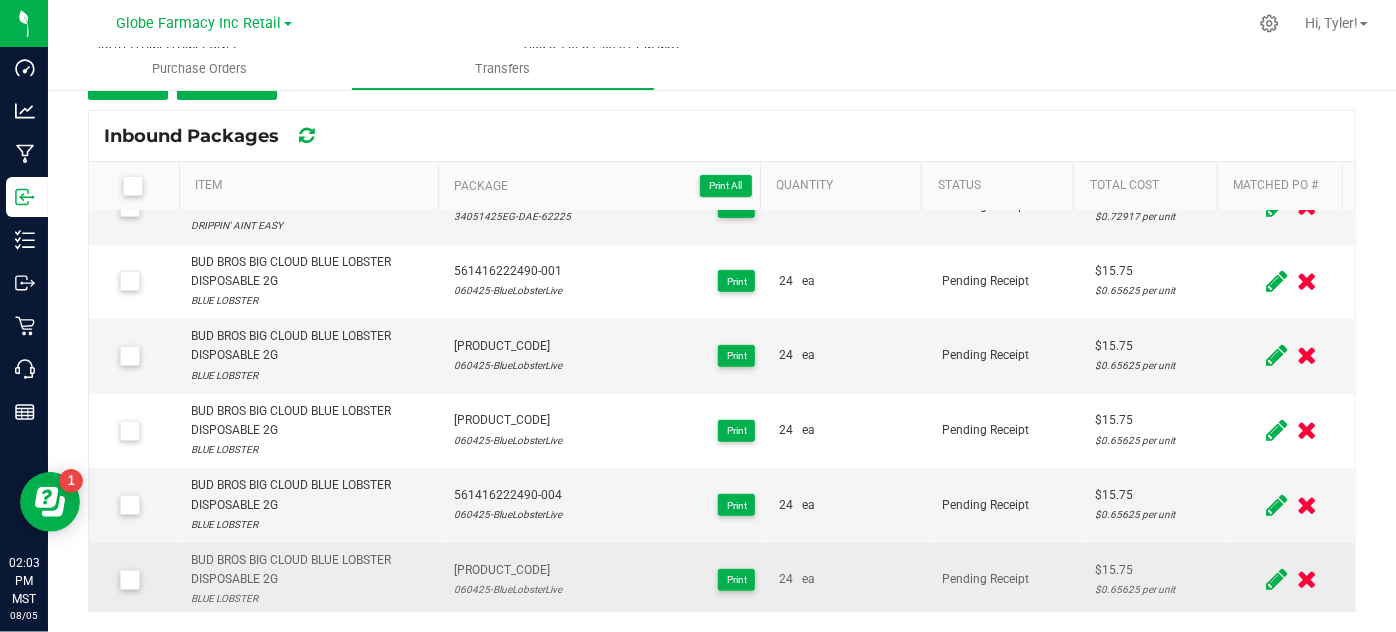 click at bounding box center [1276, 579] 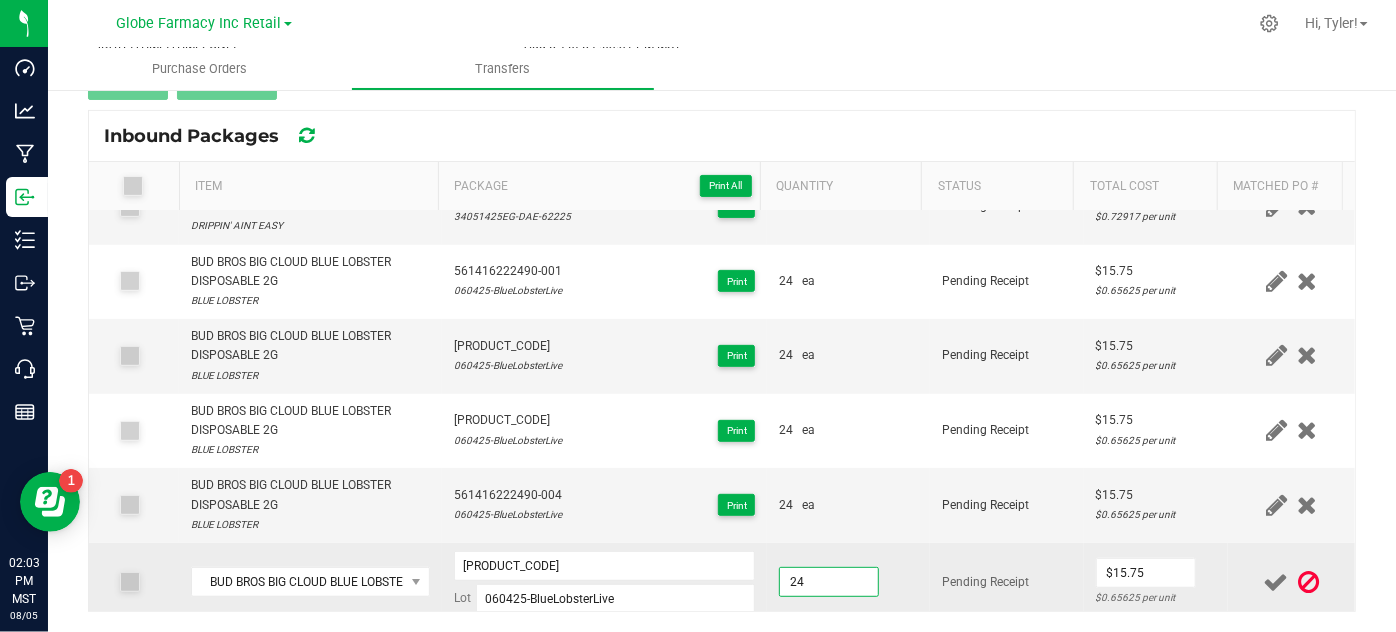 click on "24" at bounding box center (829, 582) 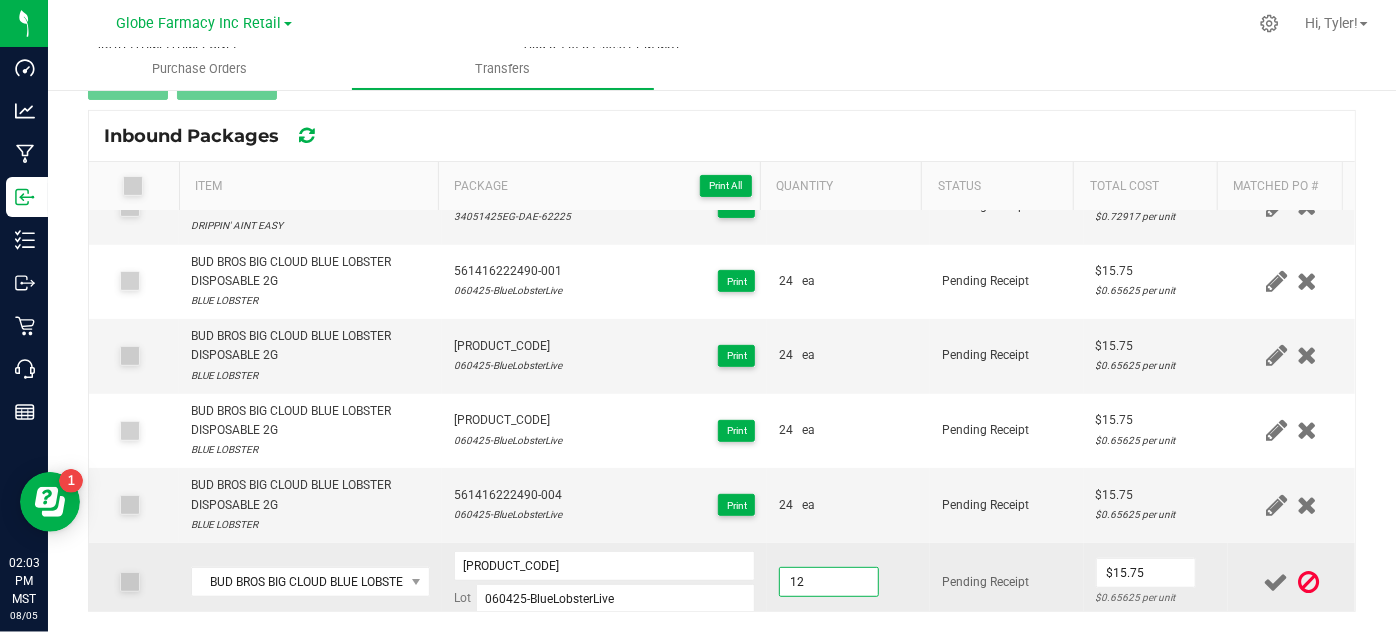 type on "12.0000" 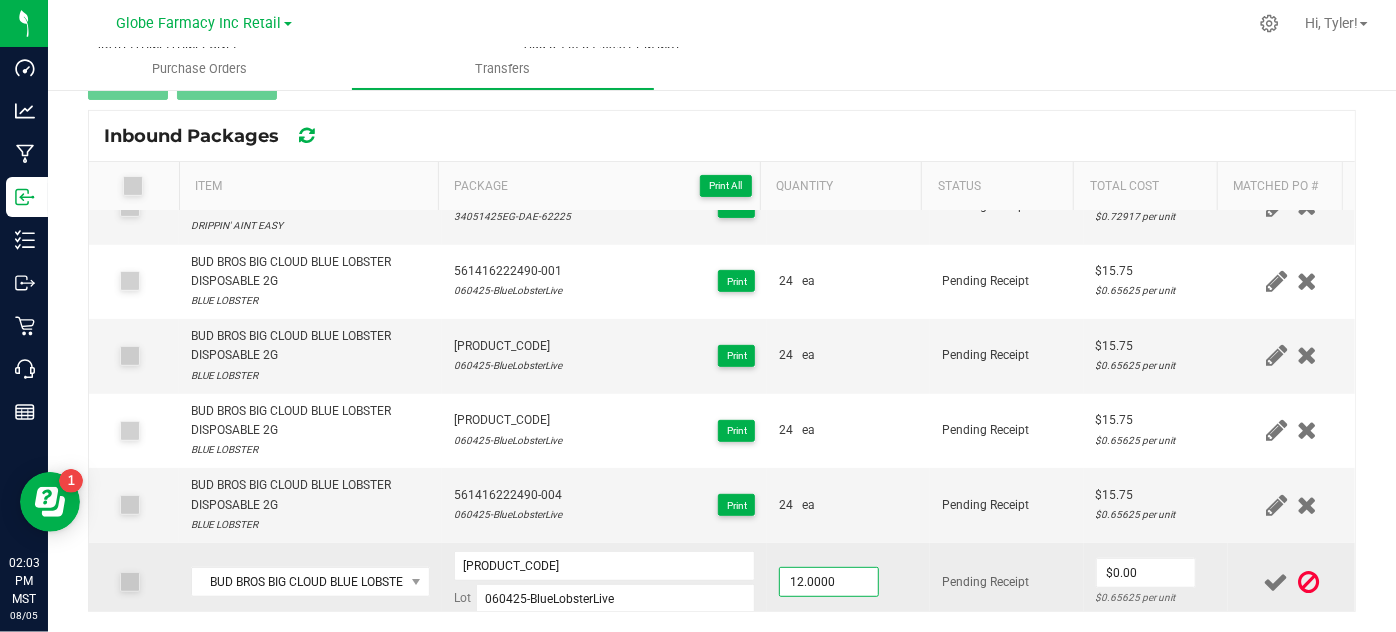 click on "12.0000" at bounding box center (848, 582) 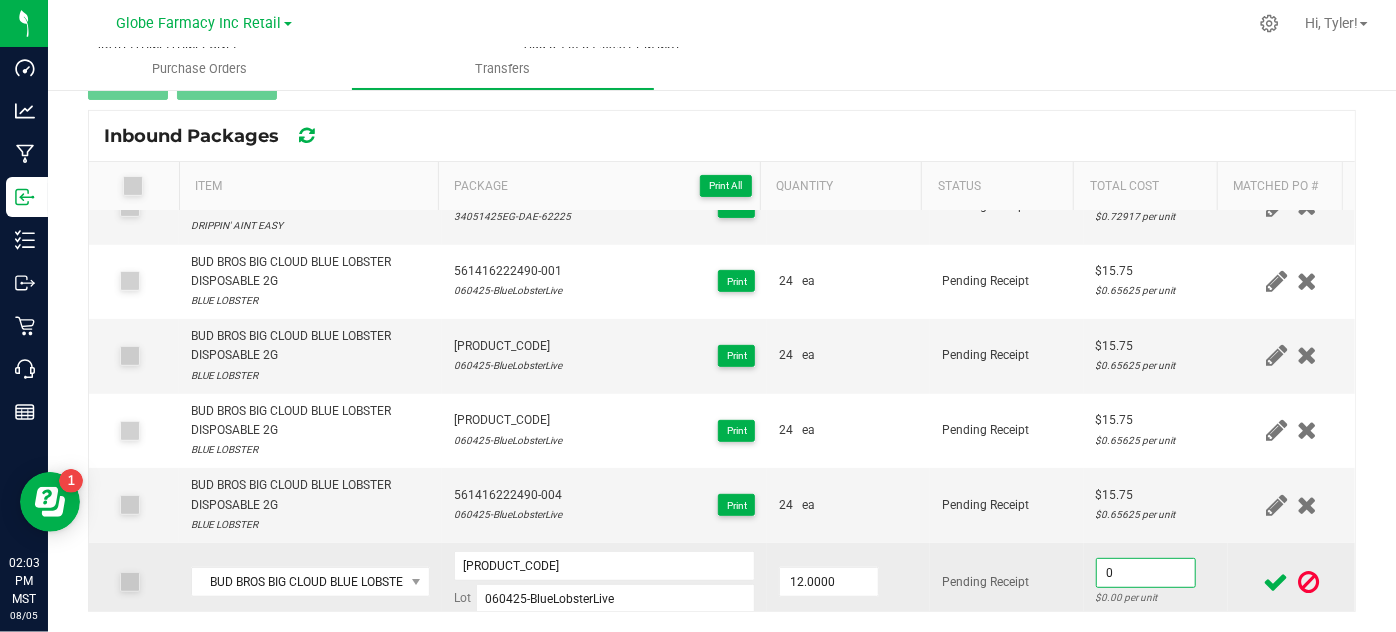 click on "0" at bounding box center (1146, 573) 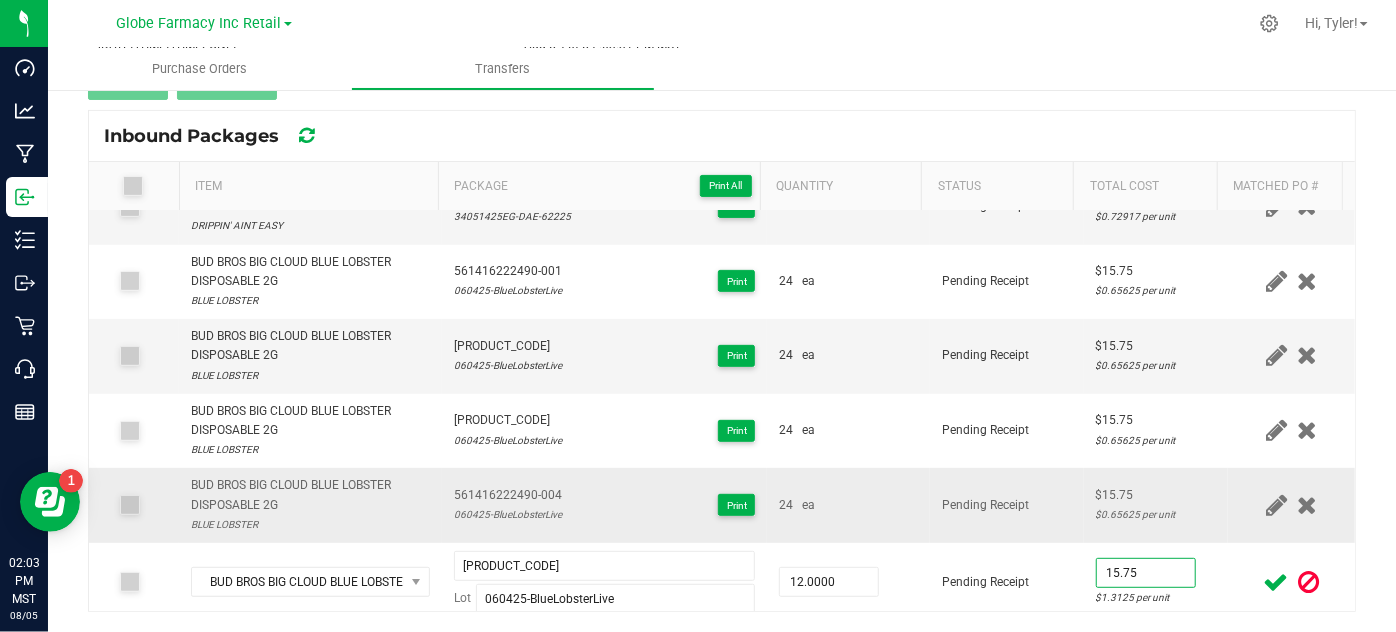 type on "$15.75" 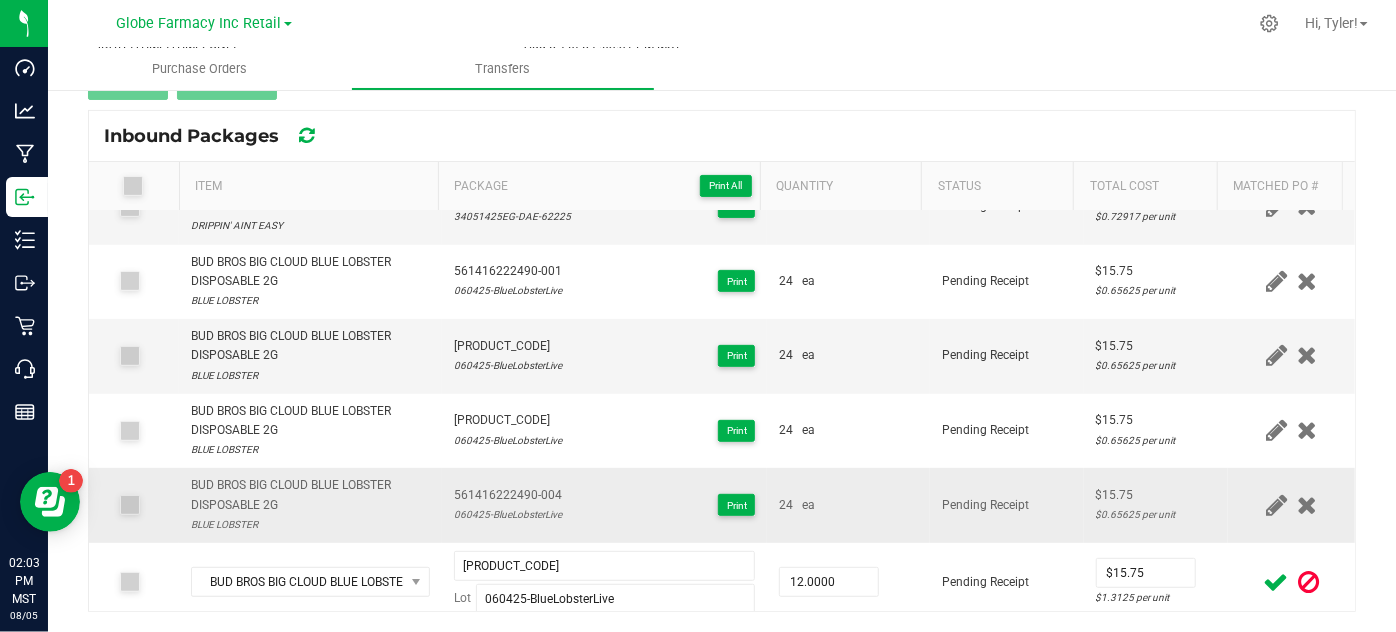 click on "24   ea" at bounding box center (848, 505) 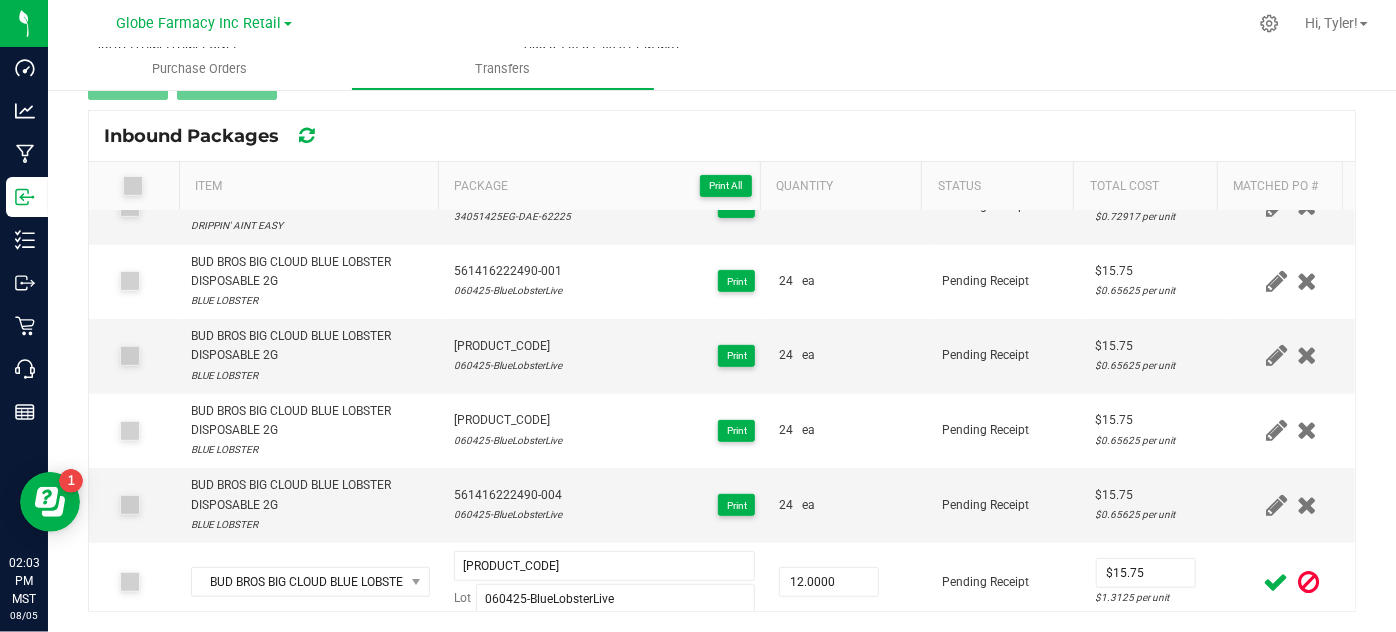 click at bounding box center (1276, 582) 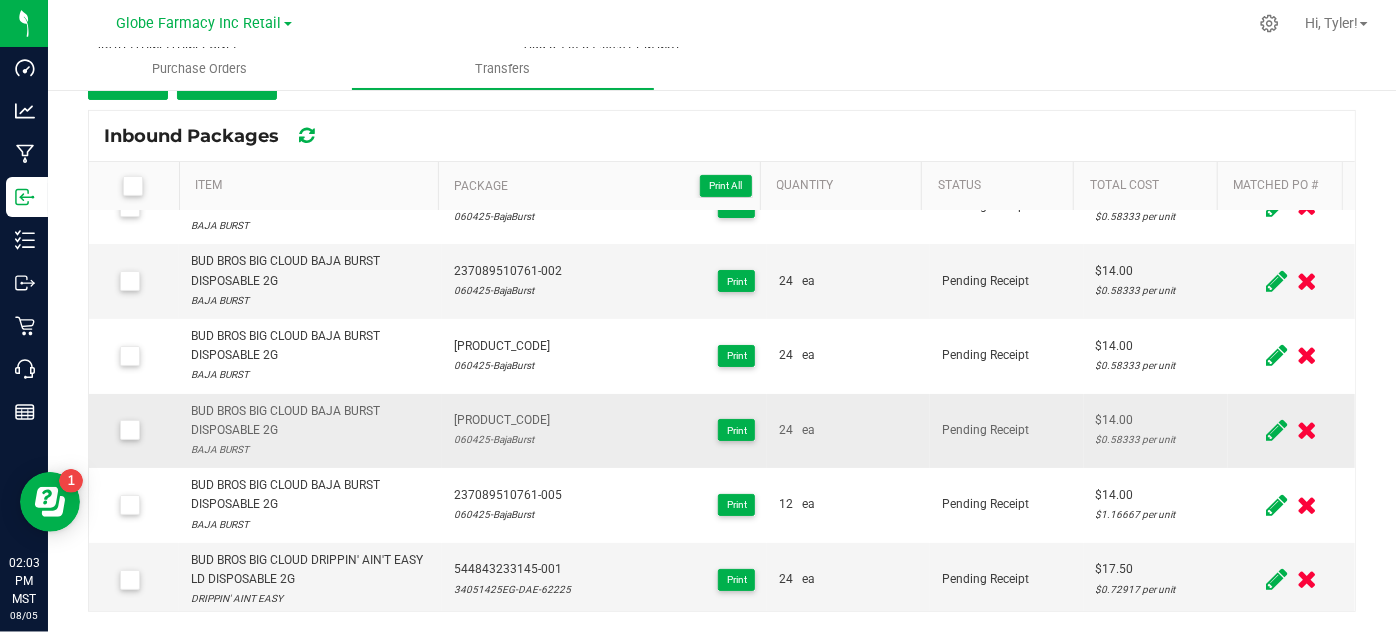 scroll, scrollTop: 0, scrollLeft: 0, axis: both 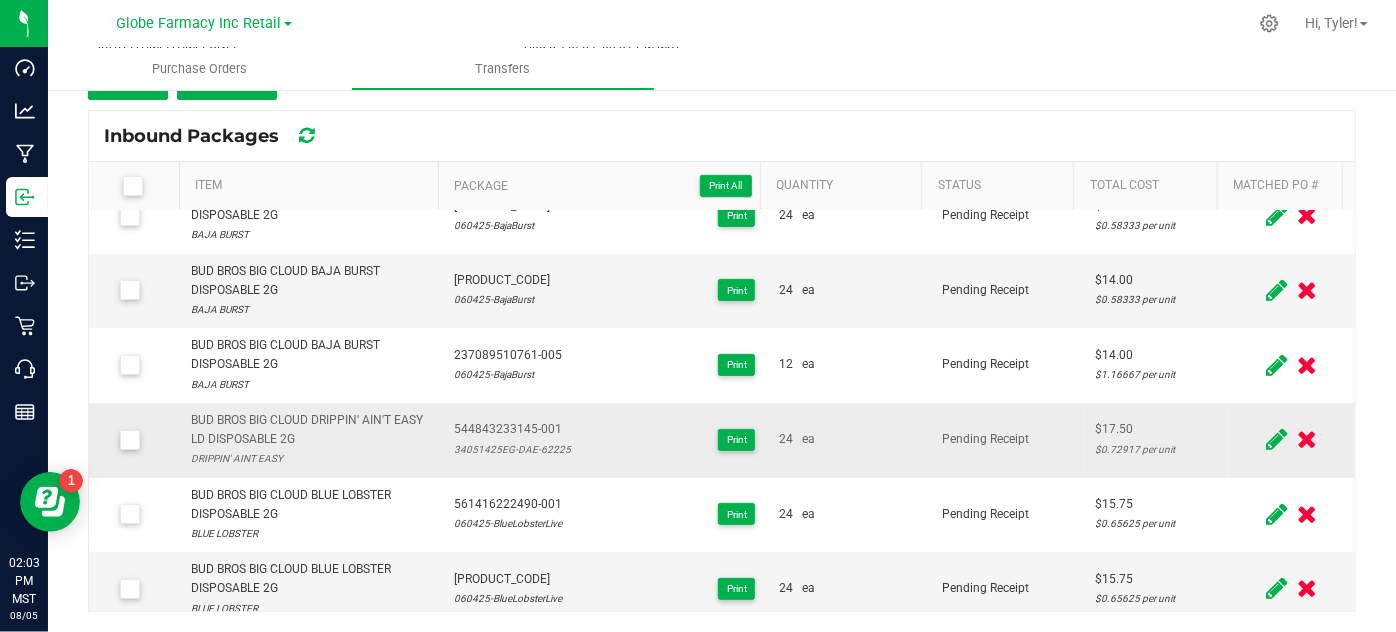 click on "BUD BROS BIG CLOUD DRIPPIN' AIN'T EASY LD DISPOSABLE 2G" at bounding box center [310, 430] 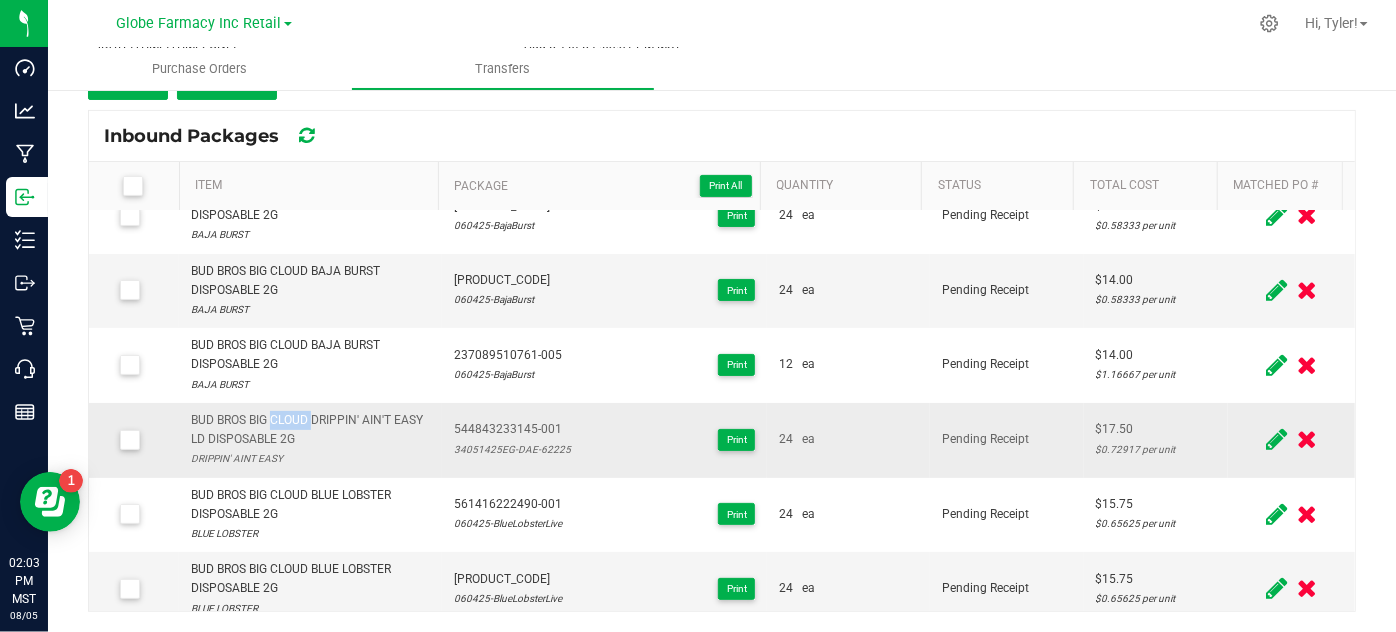 click on "BUD BROS BIG CLOUD DRIPPIN' AIN'T EASY LD DISPOSABLE 2G" at bounding box center (310, 430) 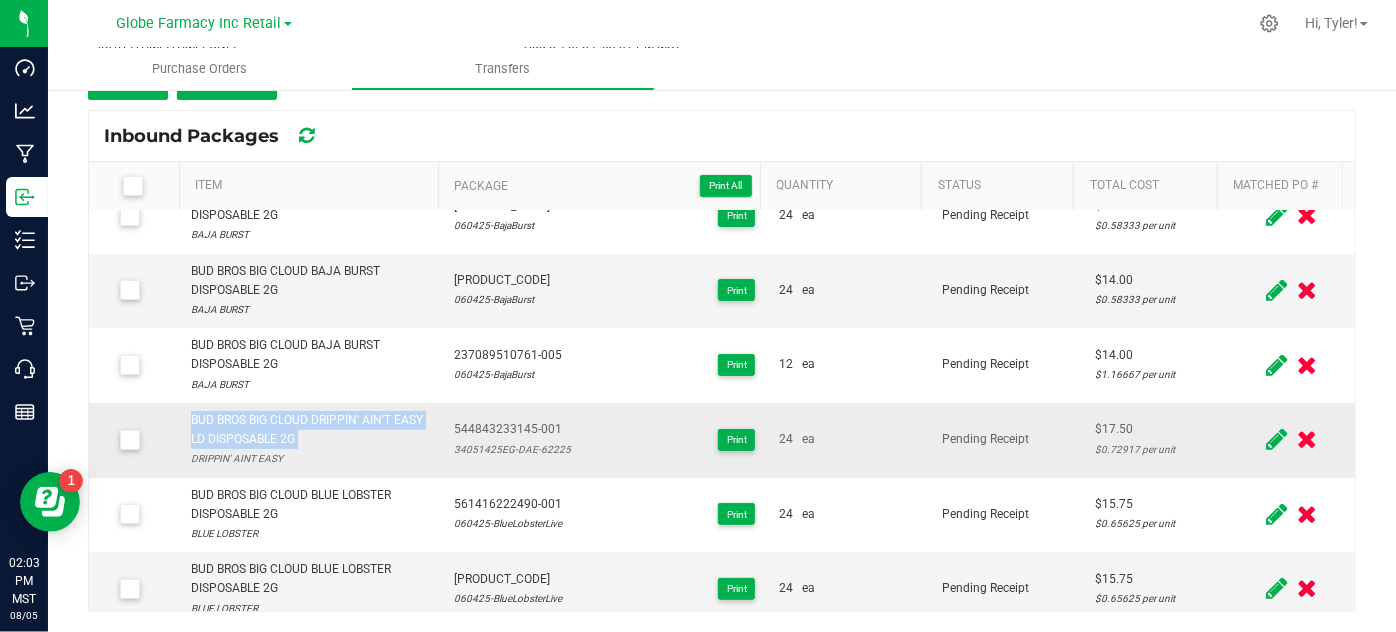 click on "BUD BROS BIG CLOUD DRIPPIN' AIN'T EASY LD DISPOSABLE 2G" at bounding box center [310, 430] 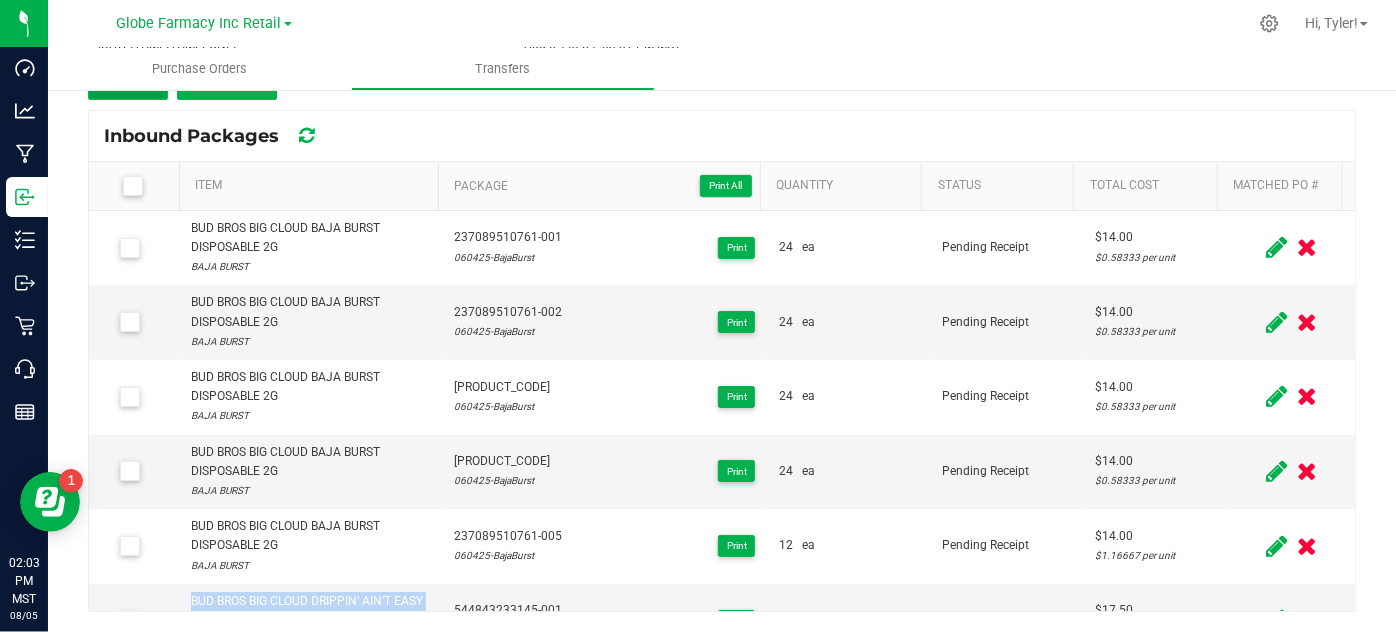 click on "Add" at bounding box center (128, 82) 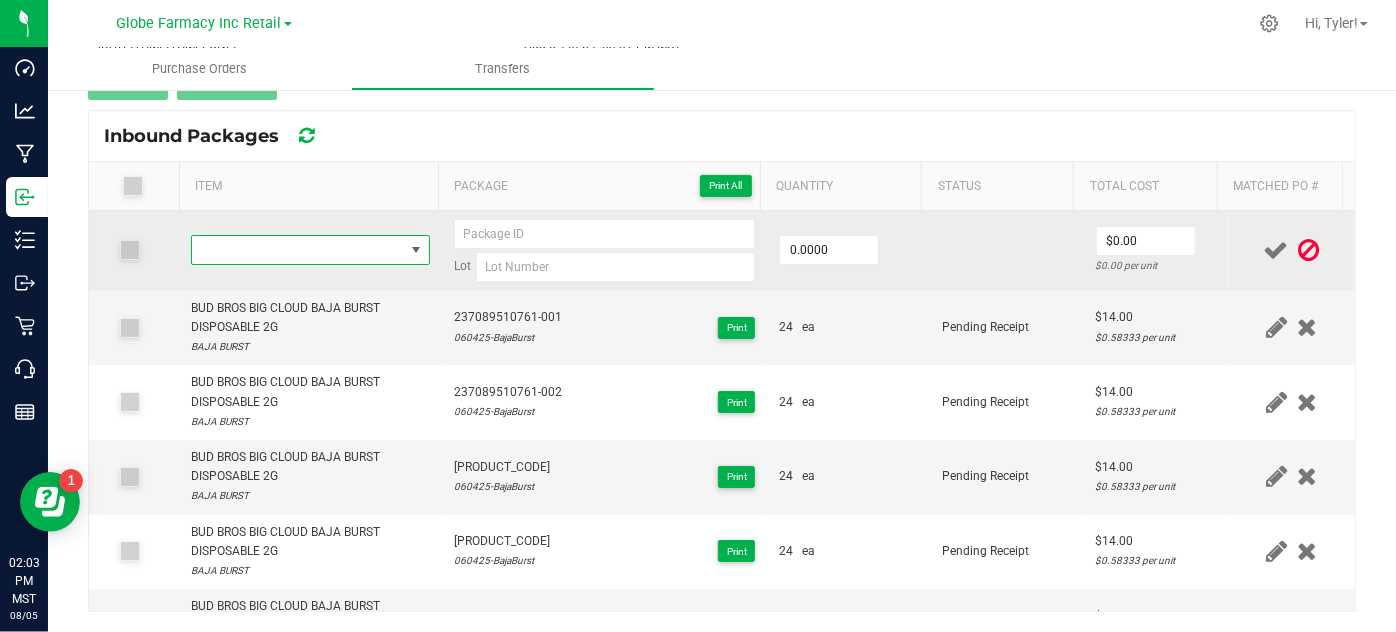 click at bounding box center (297, 250) 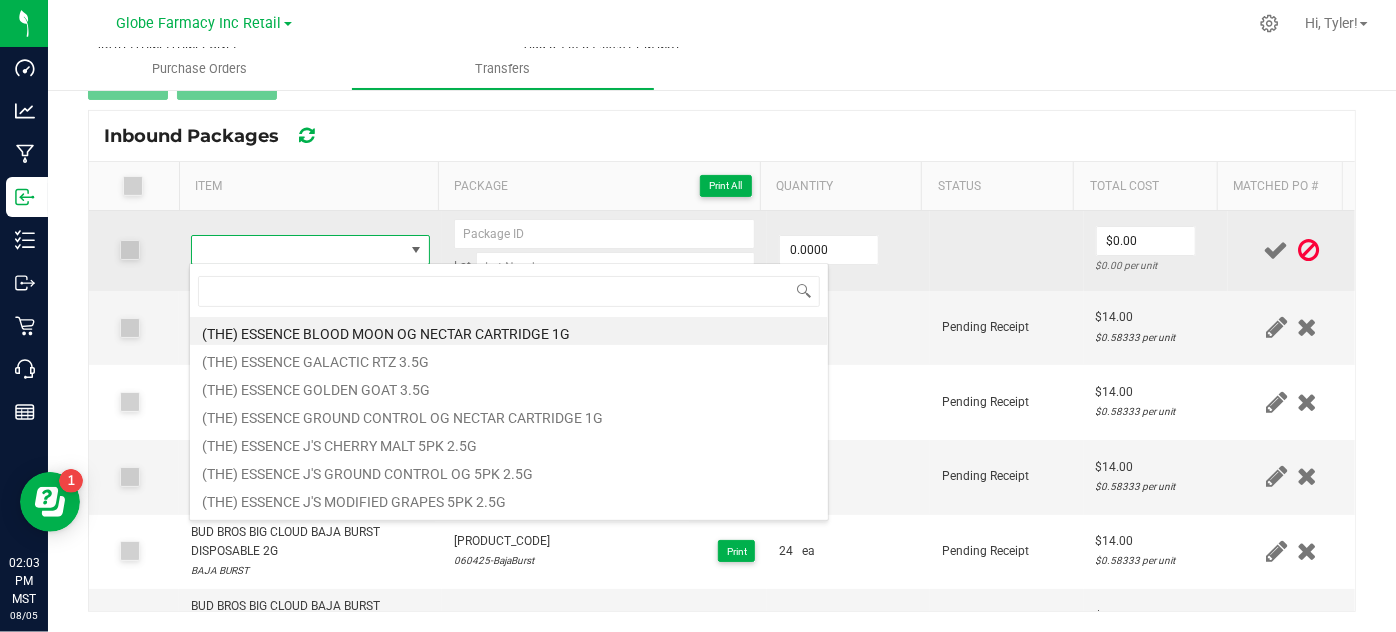 type on "BUD BROS BIG CLOUD DRIPPIN' AIN'T EASY LD DISPOSABLE 2G" 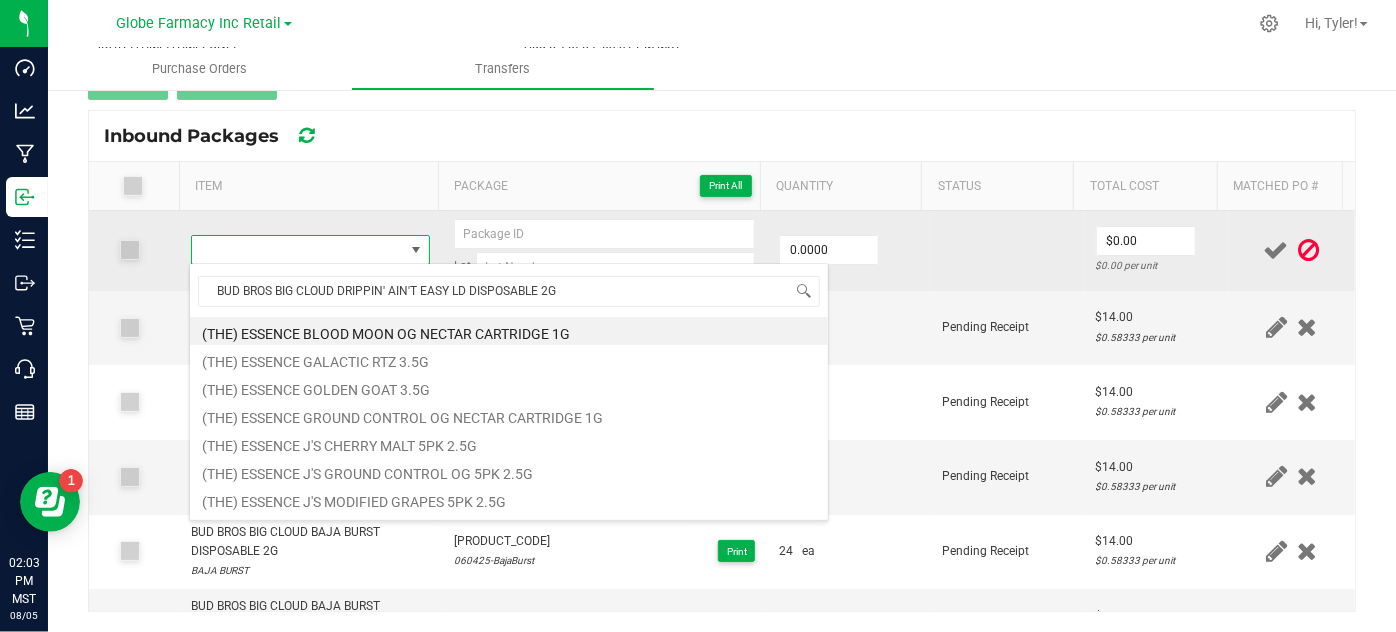 scroll, scrollTop: 99970, scrollLeft: 99767, axis: both 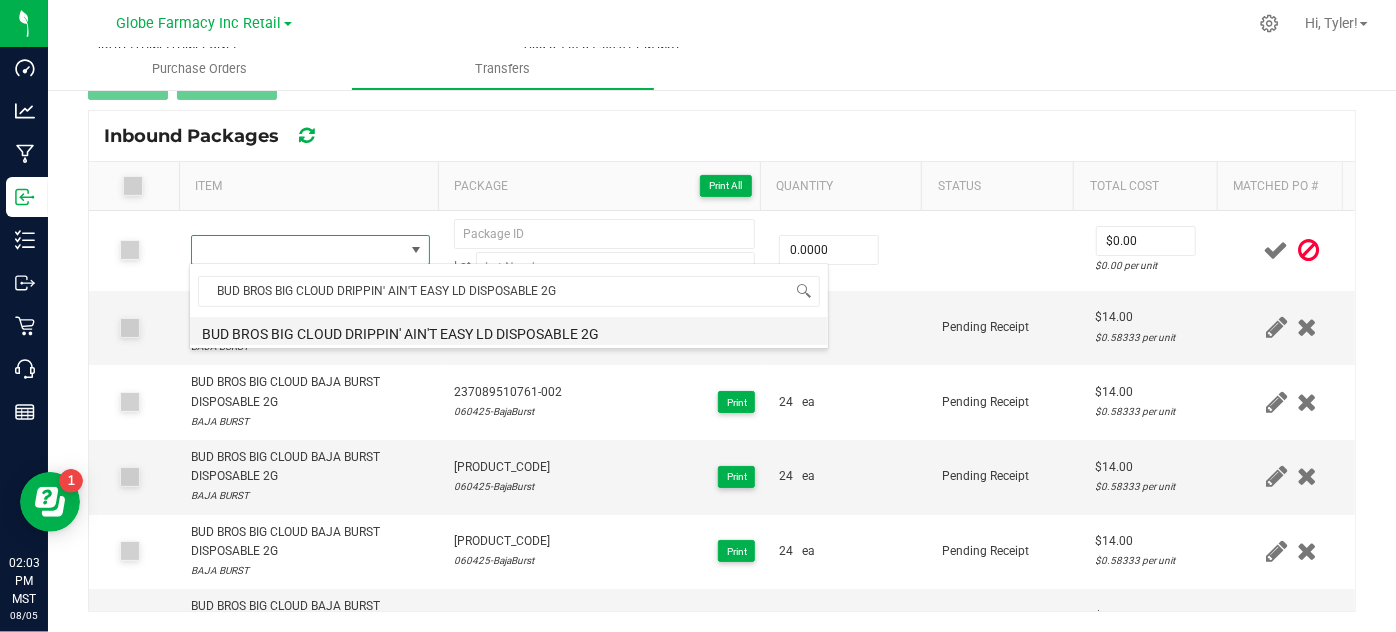 click on "BUD BROS BIG CLOUD DRIPPIN' AIN'T EASY LD DISPOSABLE 2G" at bounding box center (509, 331) 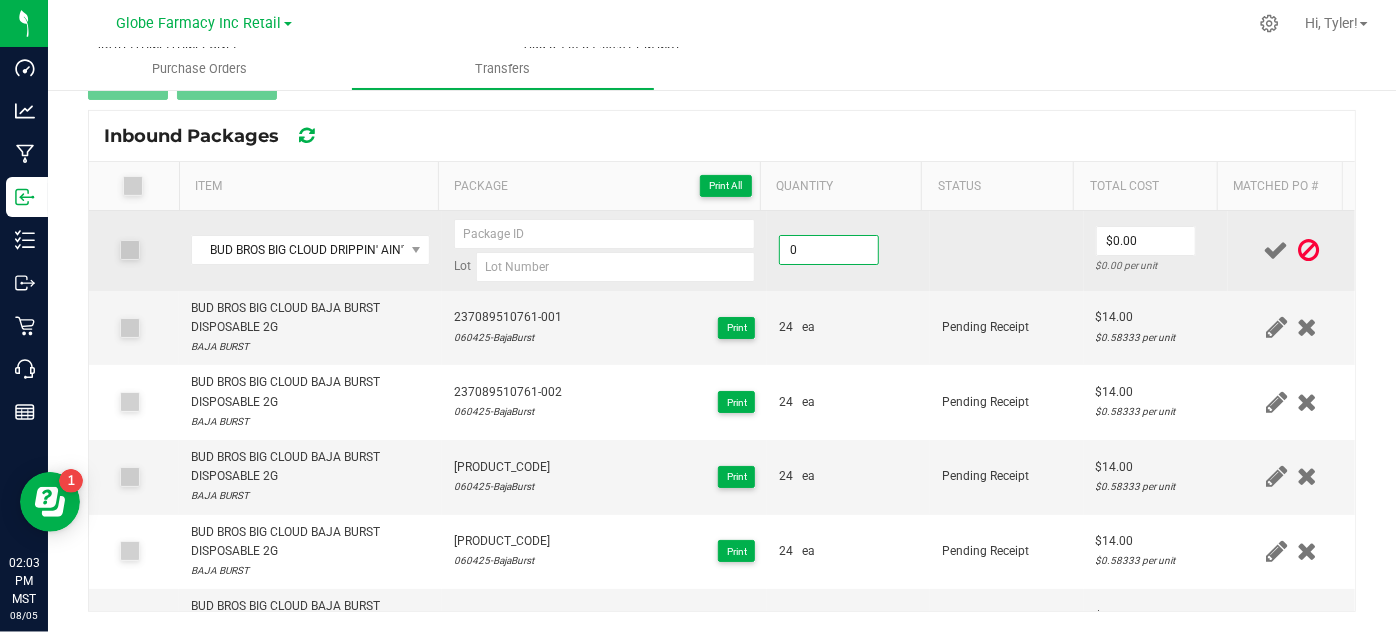 click on "0" at bounding box center [829, 250] 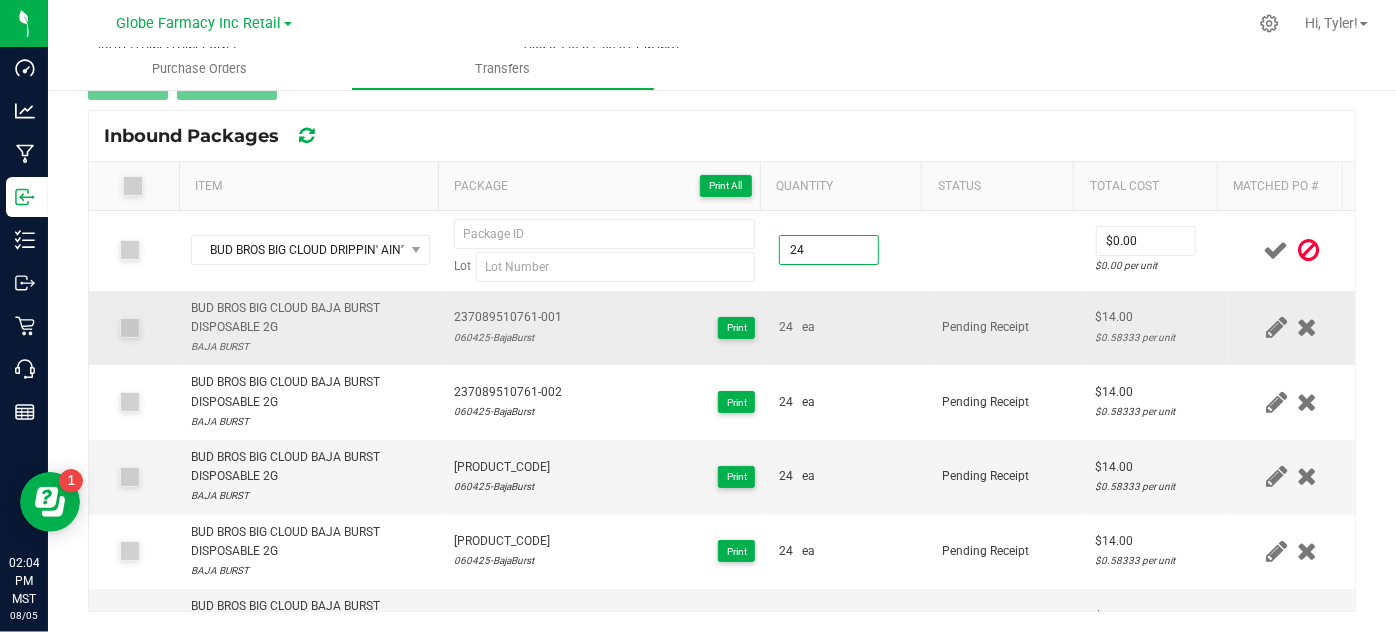 type on "24 ea" 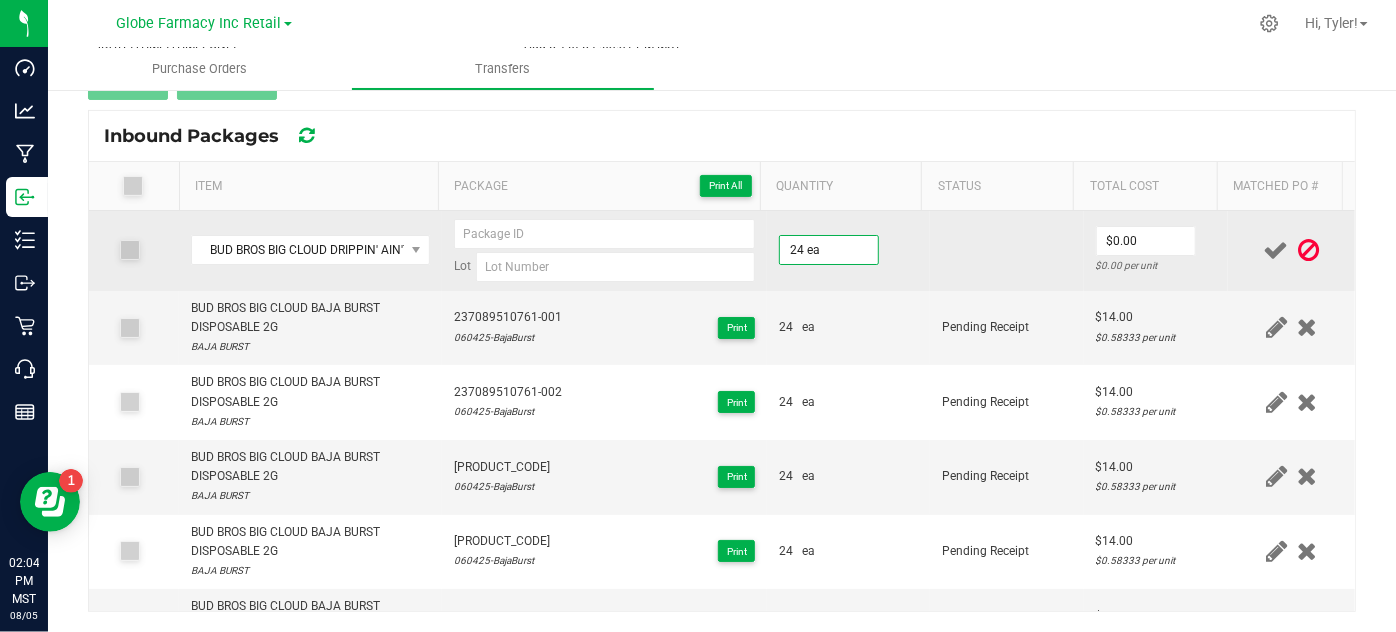 drag, startPoint x: 949, startPoint y: 298, endPoint x: 963, endPoint y: 286, distance: 18.439089 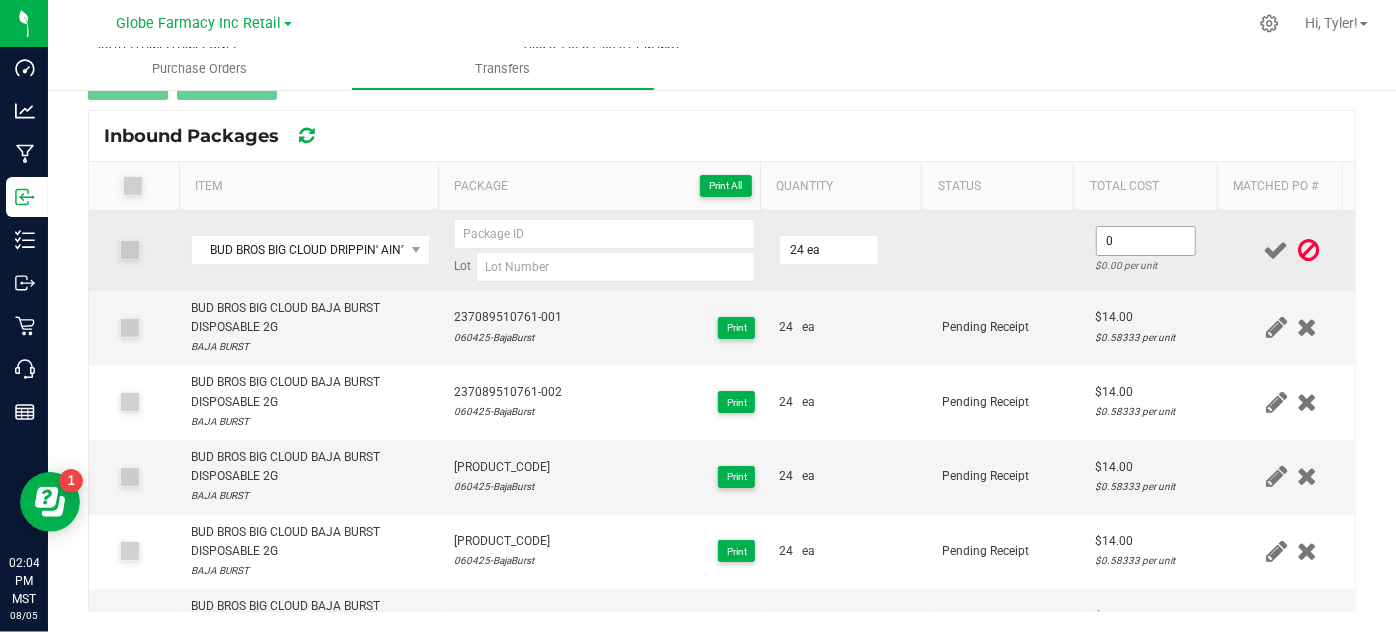 click on "0" at bounding box center (1146, 241) 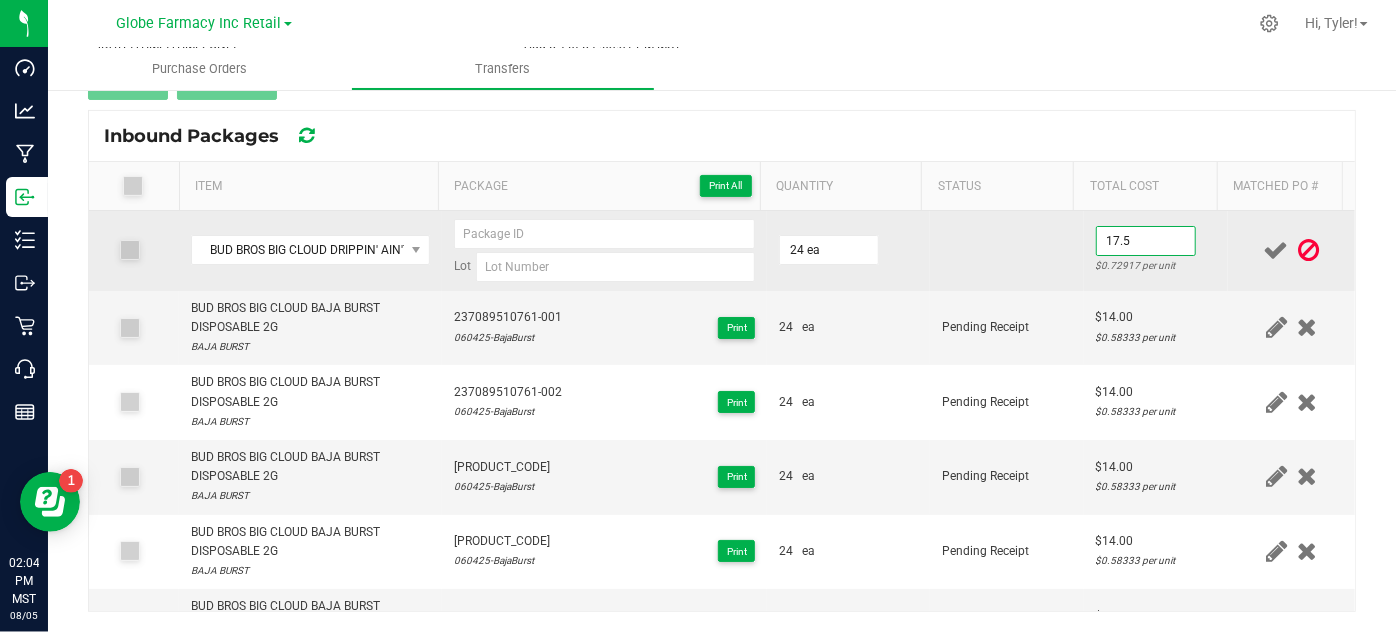type on "$17.50" 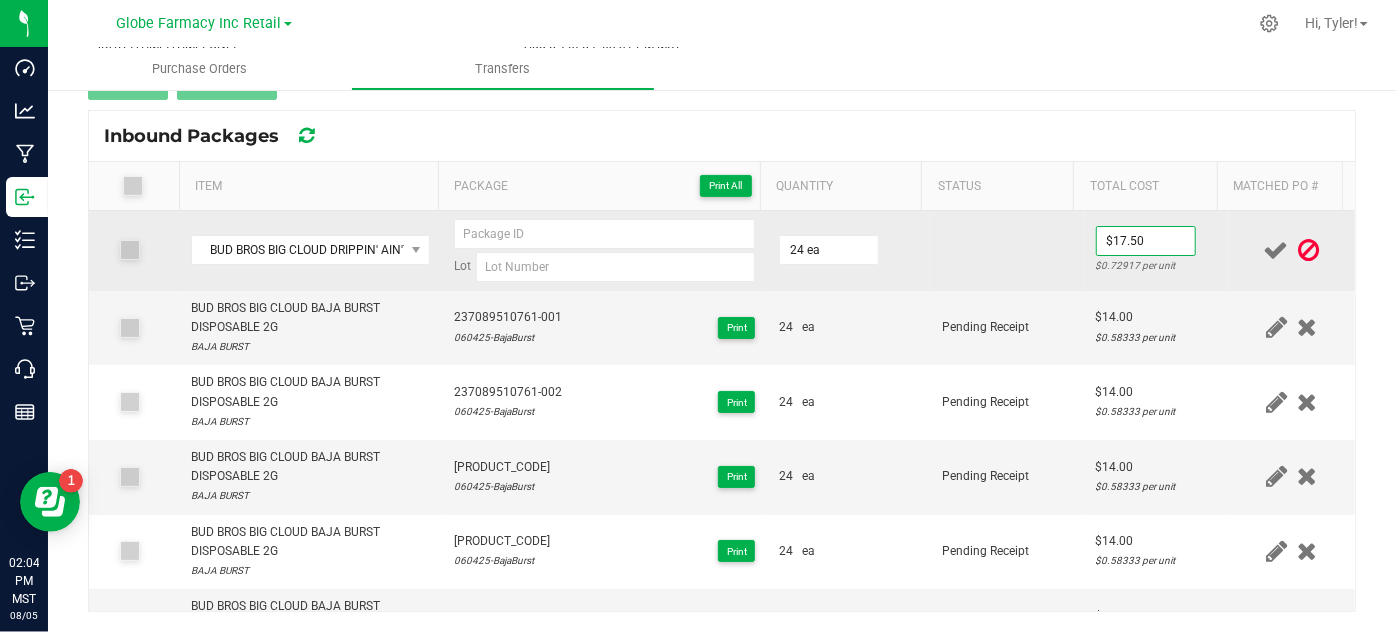 click at bounding box center [1007, 251] 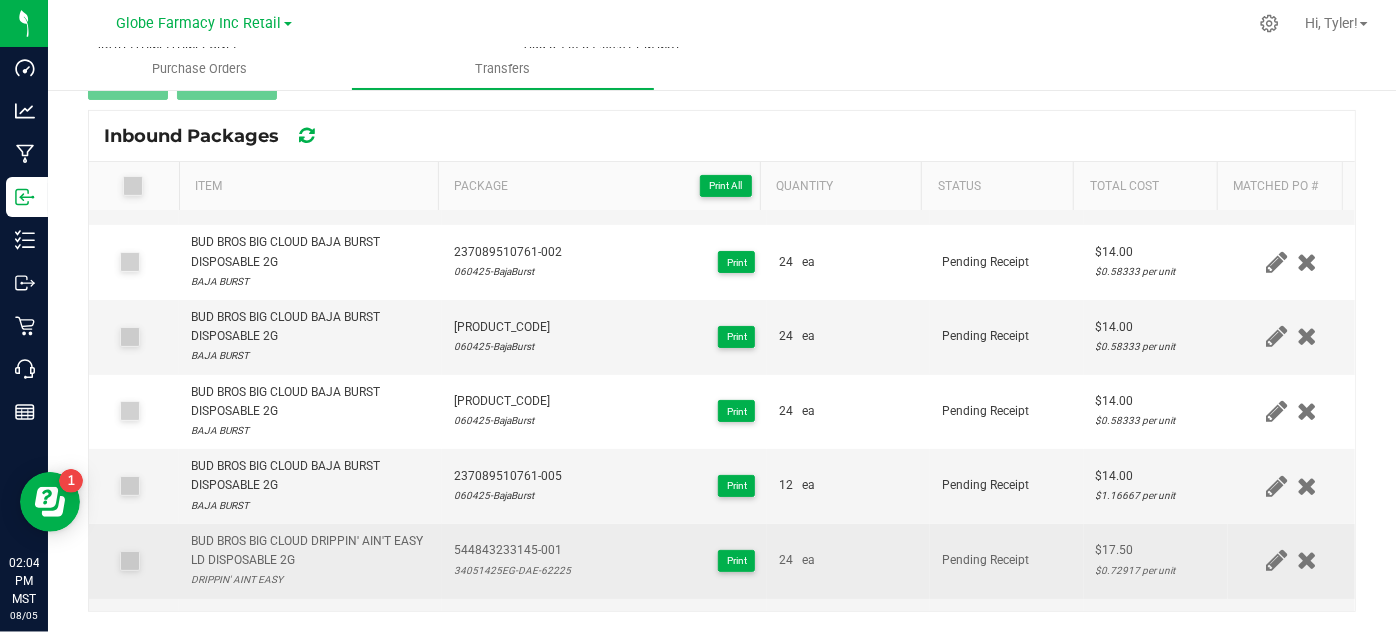 scroll, scrollTop: 181, scrollLeft: 0, axis: vertical 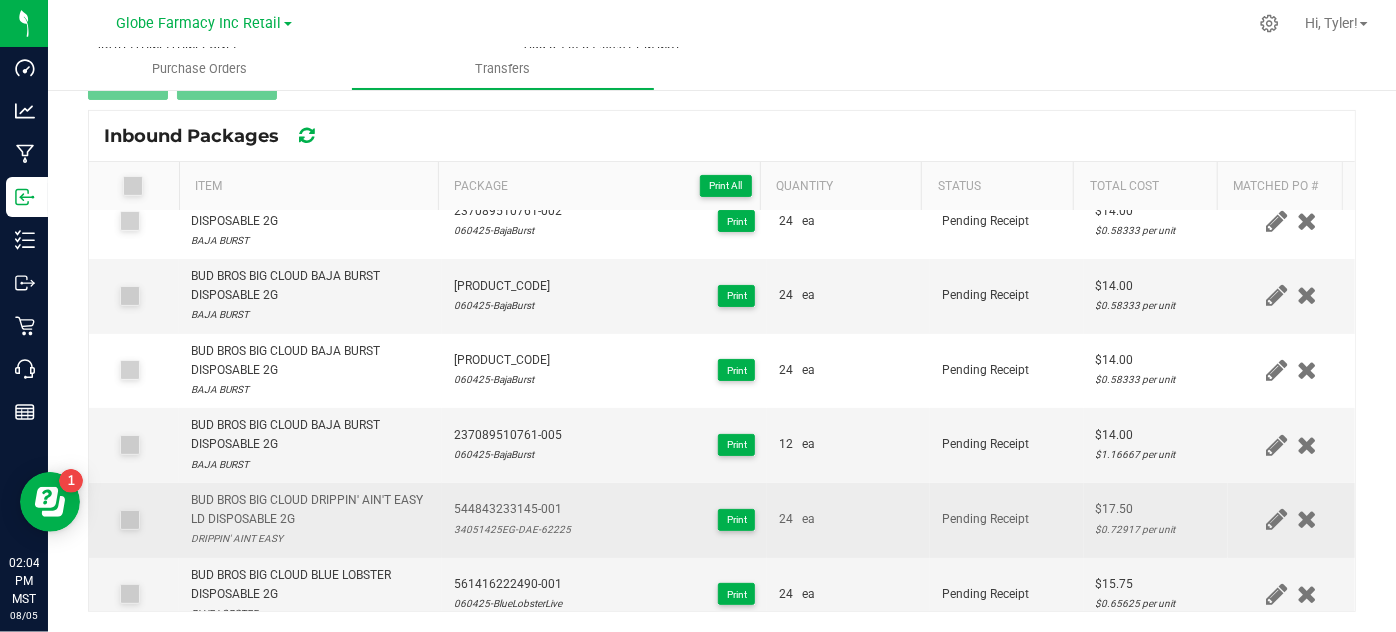 click on "544843233145-001" at bounding box center [512, 509] 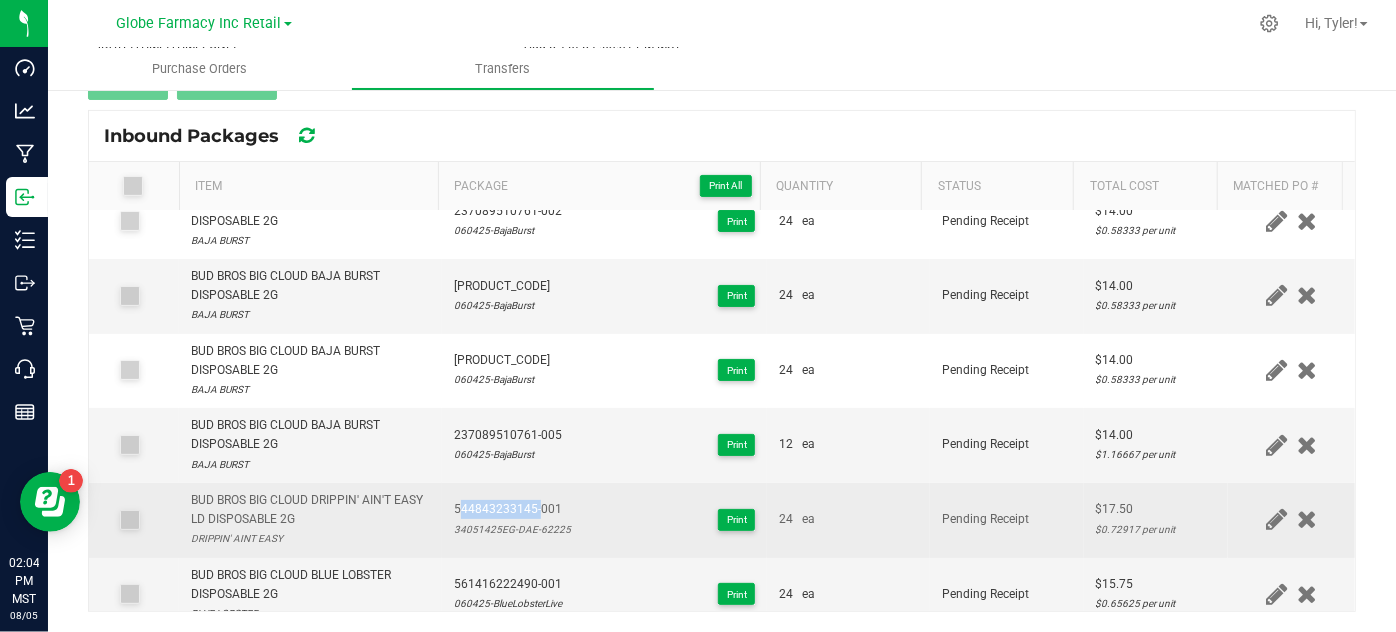 click on "544843233145-001" at bounding box center [512, 509] 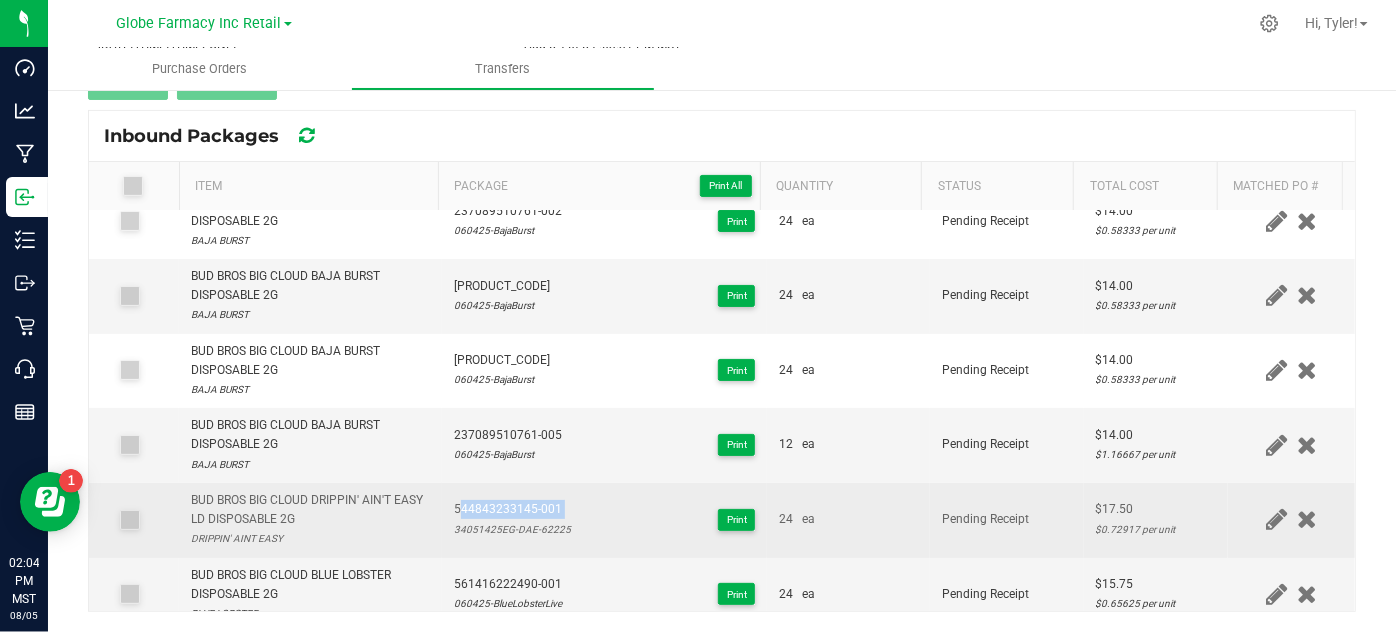 click on "544843233145-001" at bounding box center (512, 509) 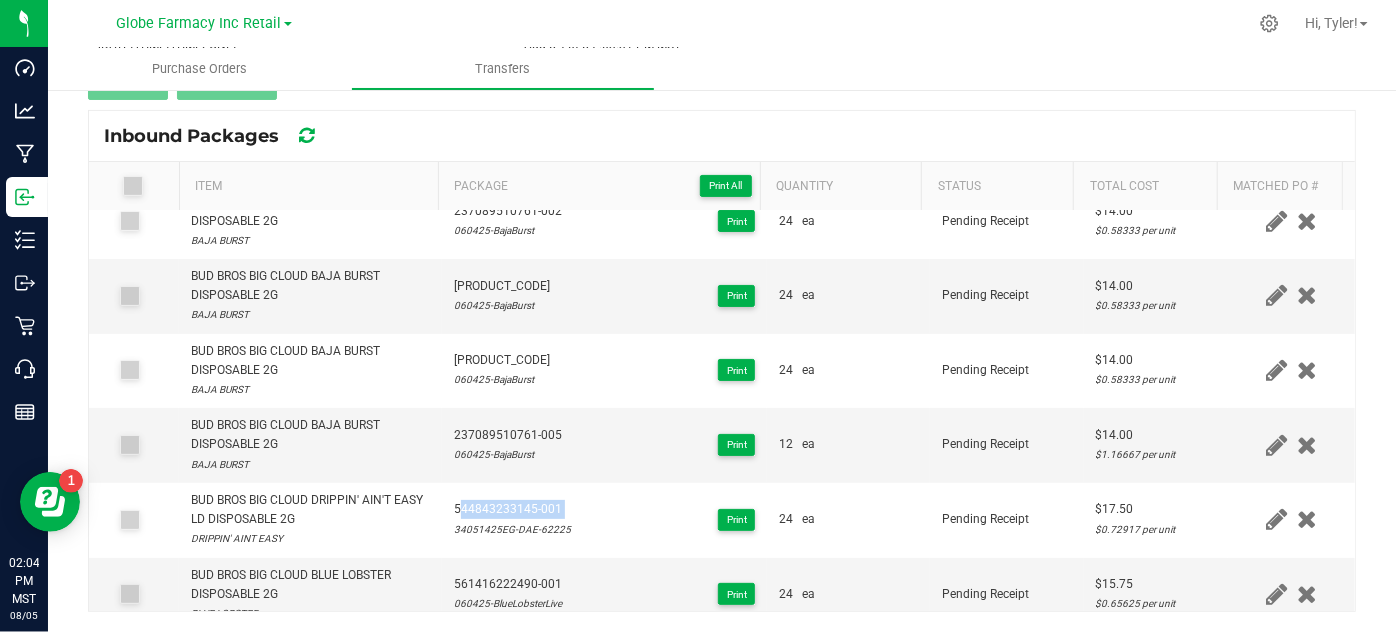 scroll, scrollTop: 0, scrollLeft: 0, axis: both 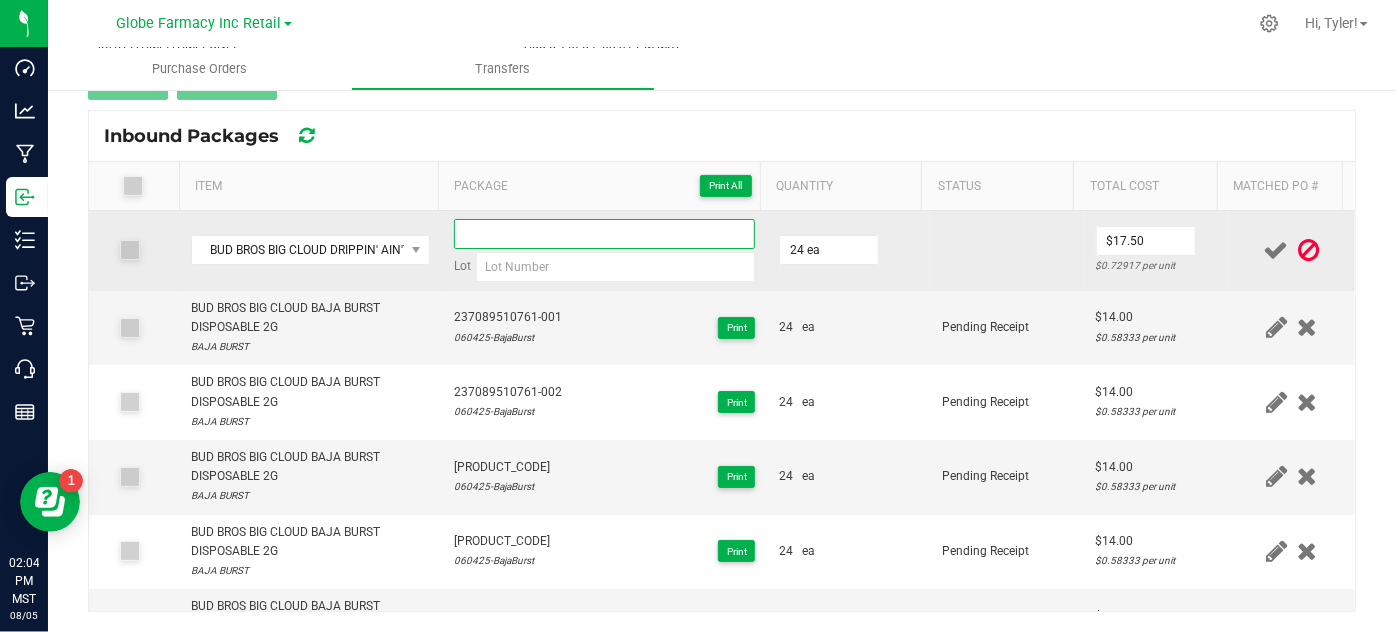 click at bounding box center (605, 234) 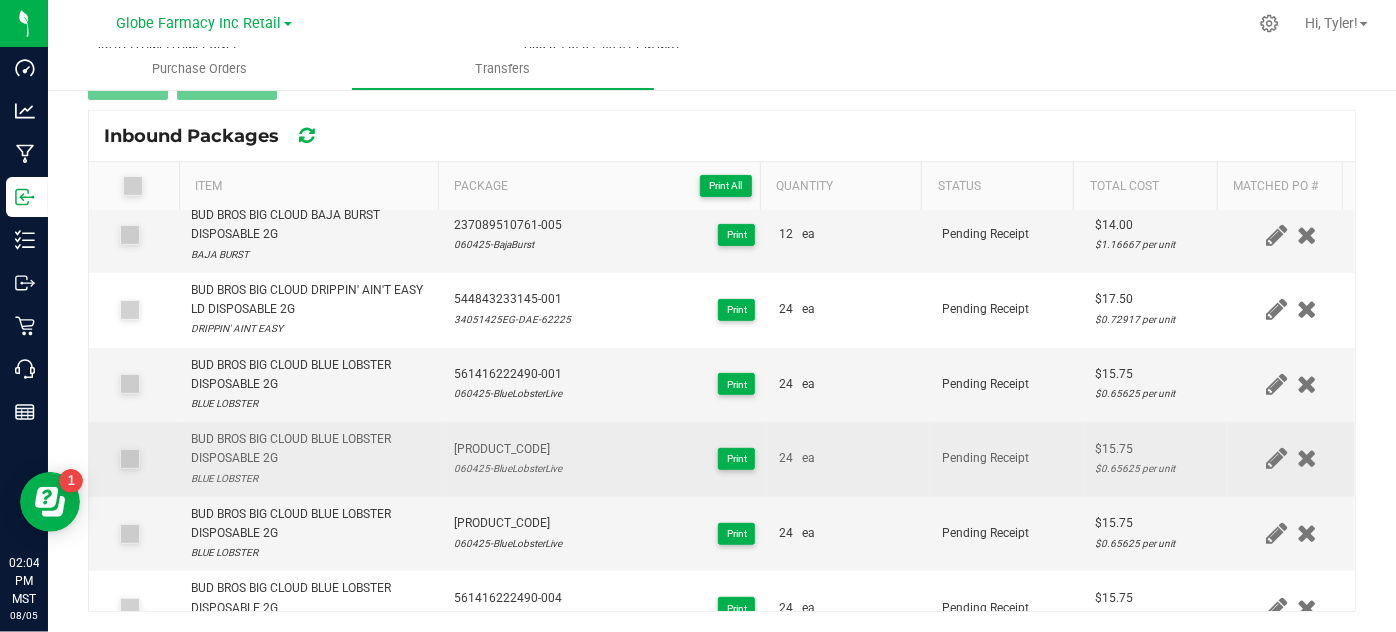 scroll, scrollTop: 363, scrollLeft: 0, axis: vertical 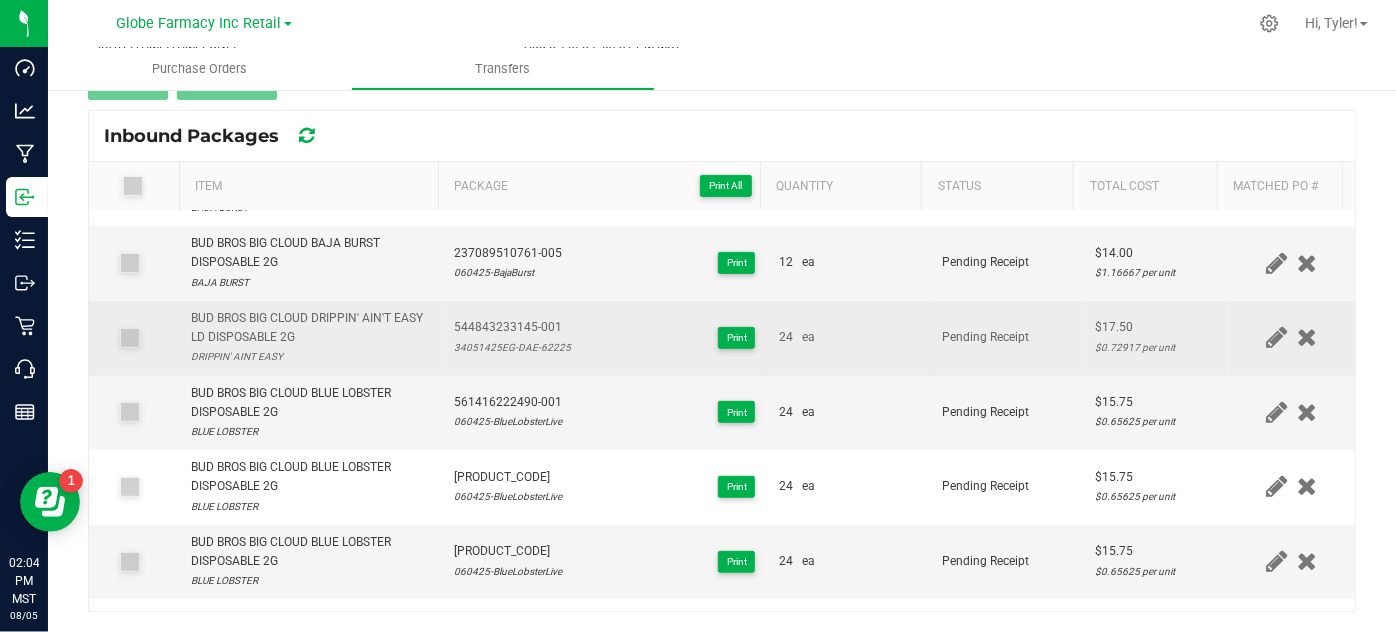 type on "544843233145-002" 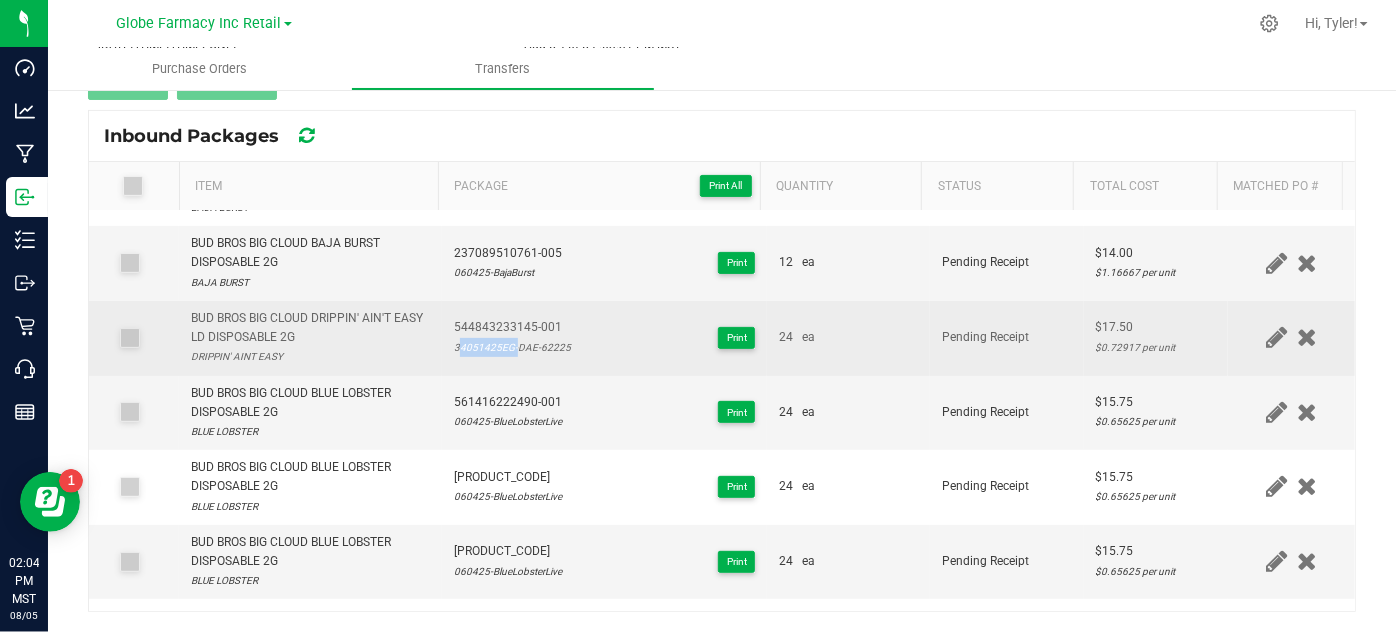 click on "34051425EG-DAE-62225" at bounding box center [512, 347] 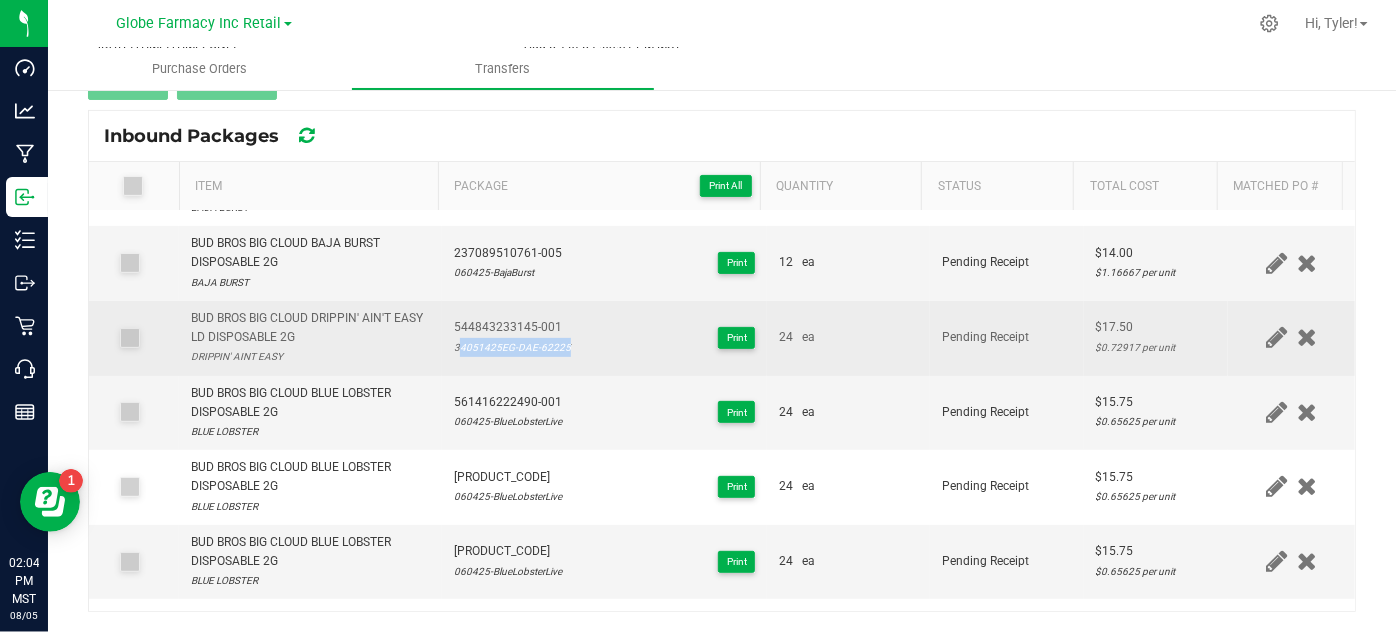 click on "34051425EG-DAE-62225" at bounding box center [512, 347] 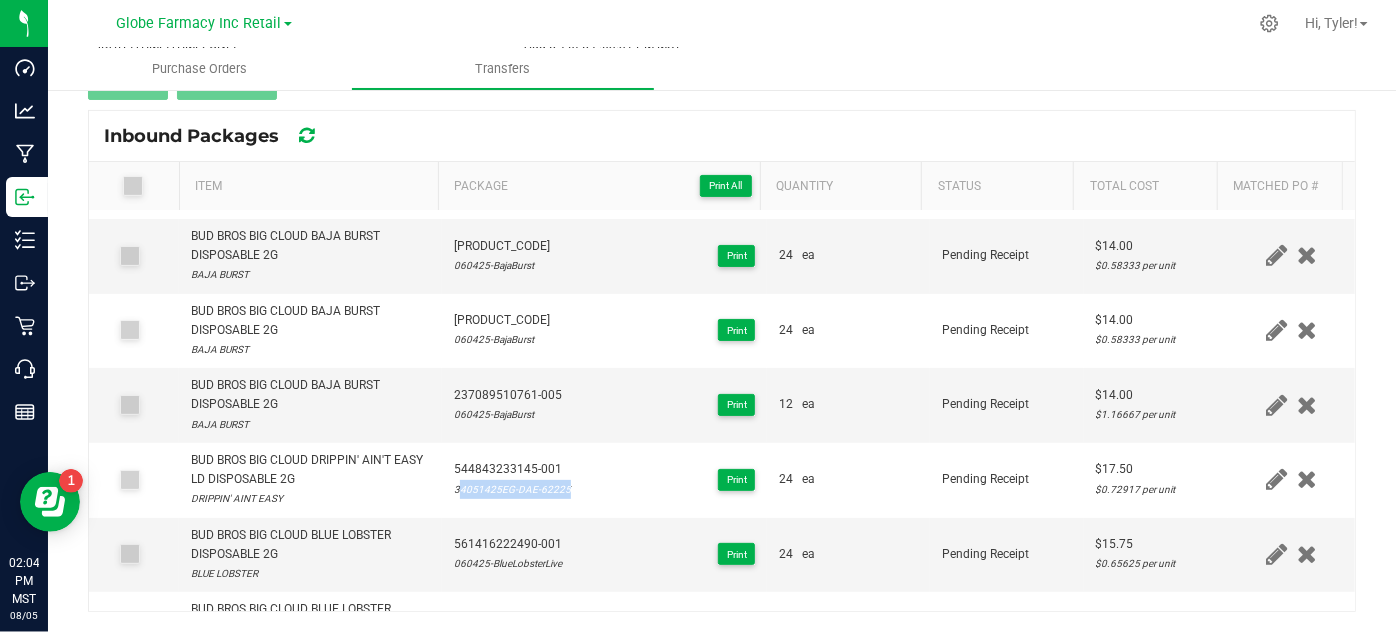 scroll, scrollTop: 0, scrollLeft: 0, axis: both 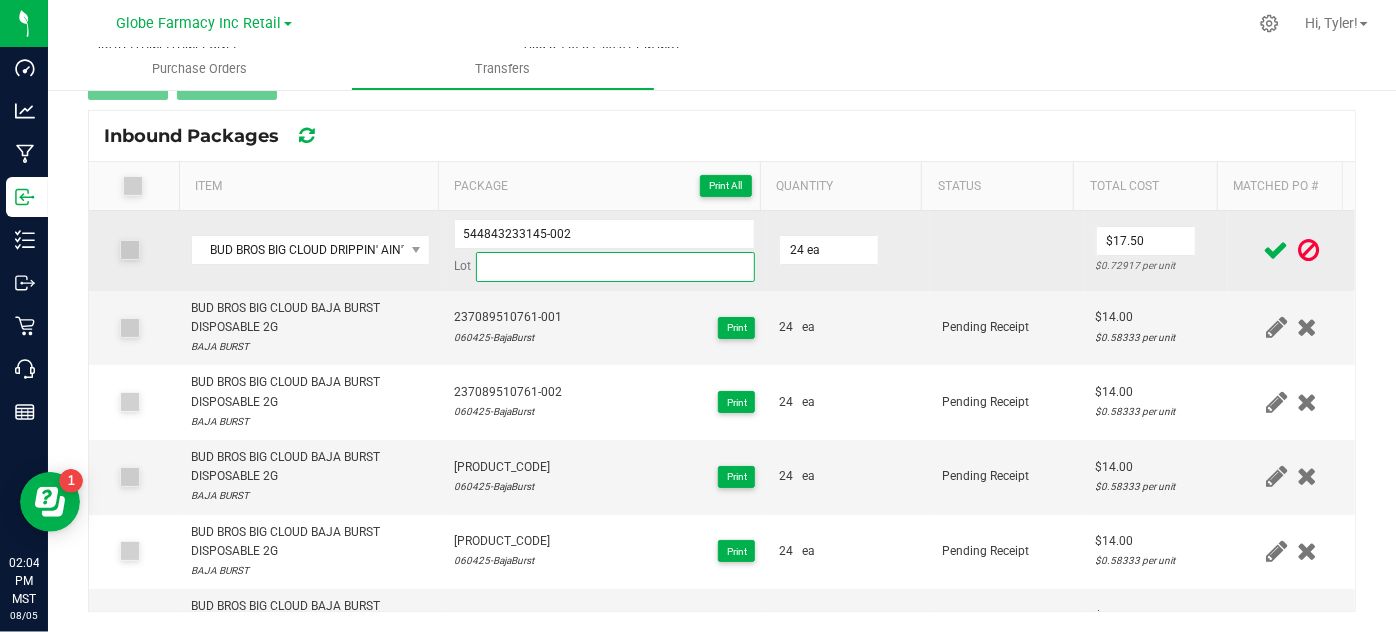click at bounding box center (616, 267) 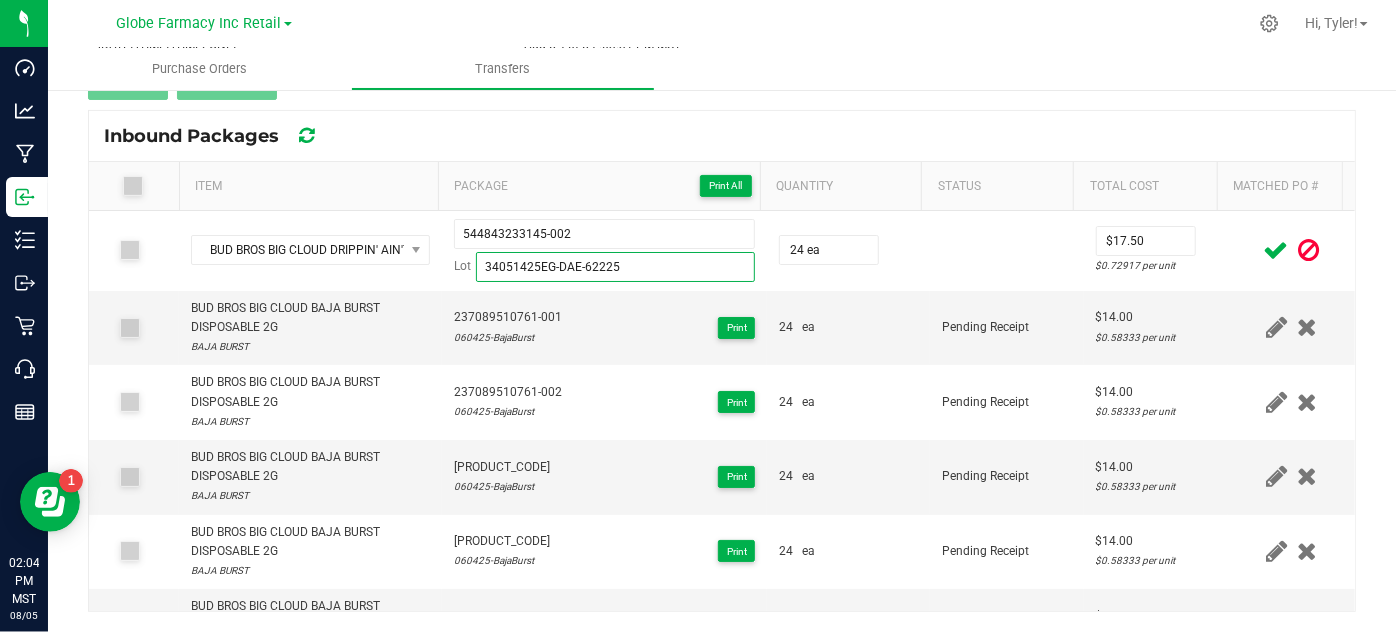 type on "34051425EG-DAE-62225" 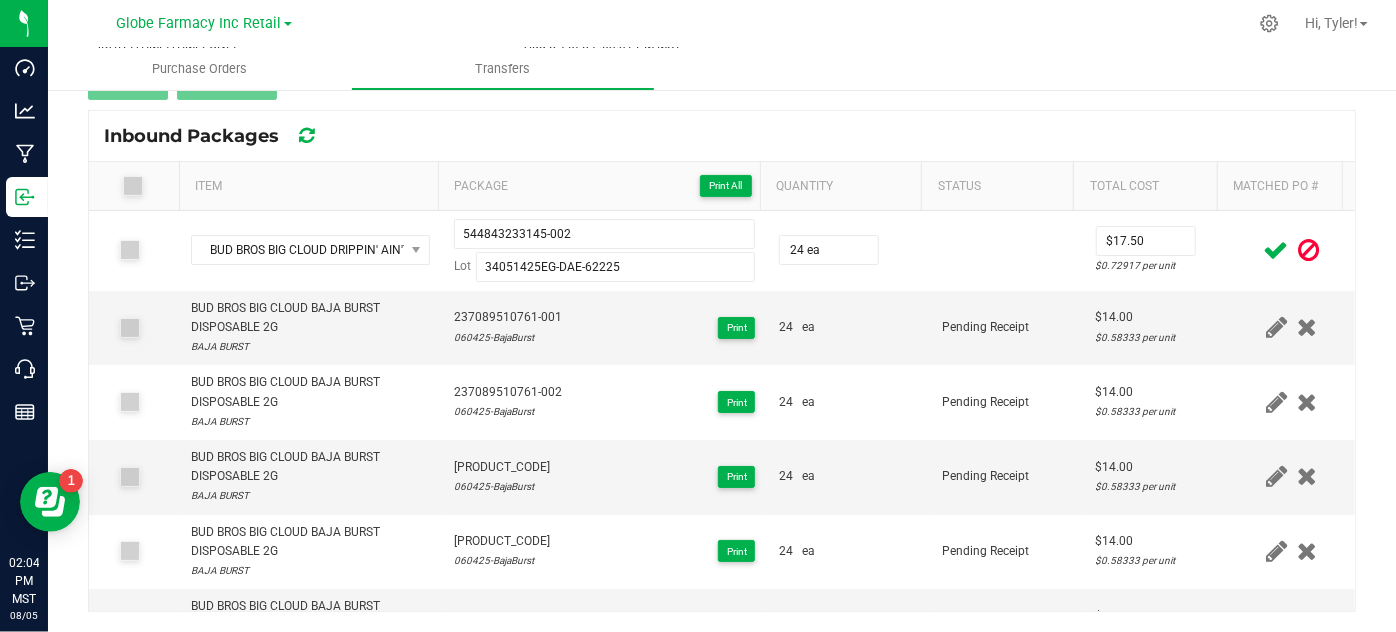 click at bounding box center (1276, 250) 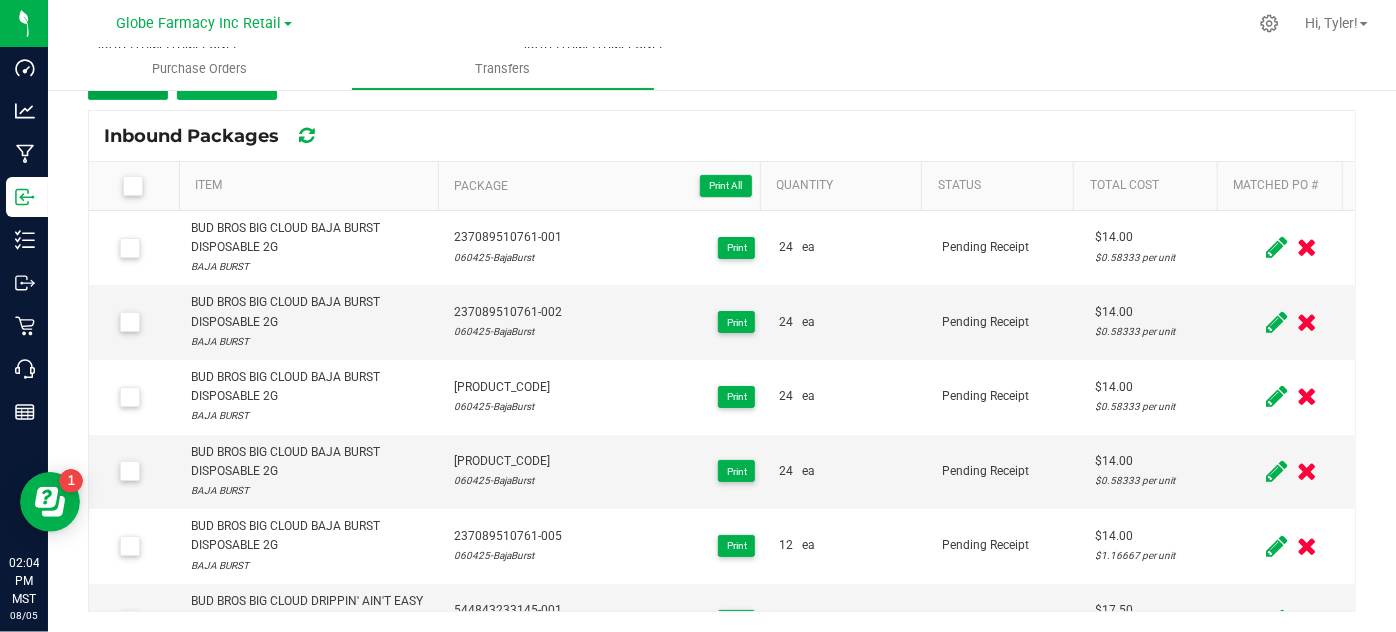 click on "Add" at bounding box center [128, 82] 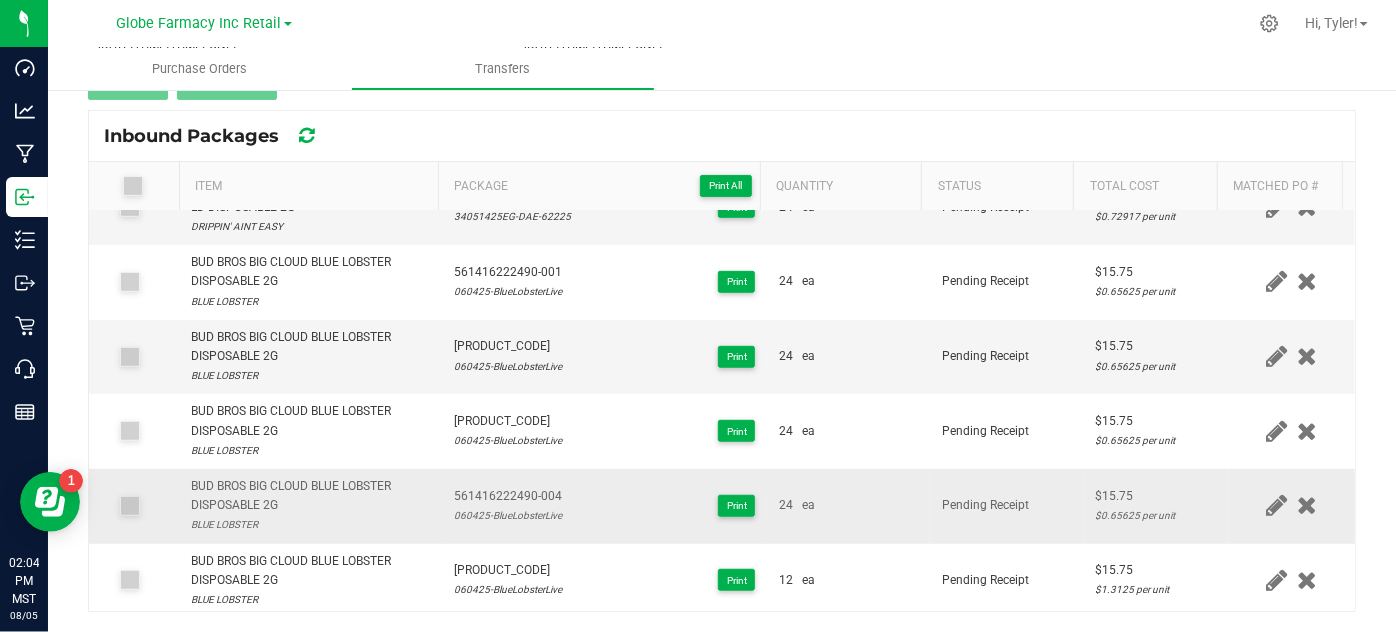 scroll, scrollTop: 386, scrollLeft: 0, axis: vertical 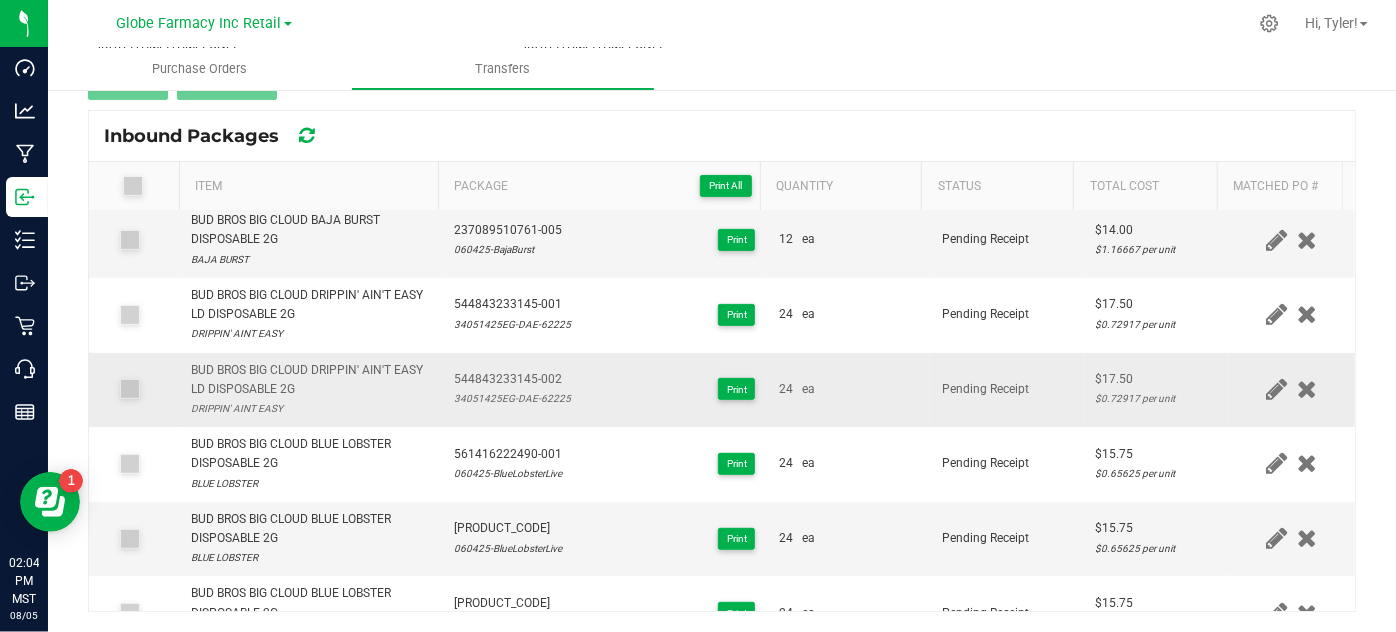 click on "BUD BROS BIG CLOUD DRIPPIN' AIN'T EASY LD DISPOSABLE 2G" at bounding box center [310, 380] 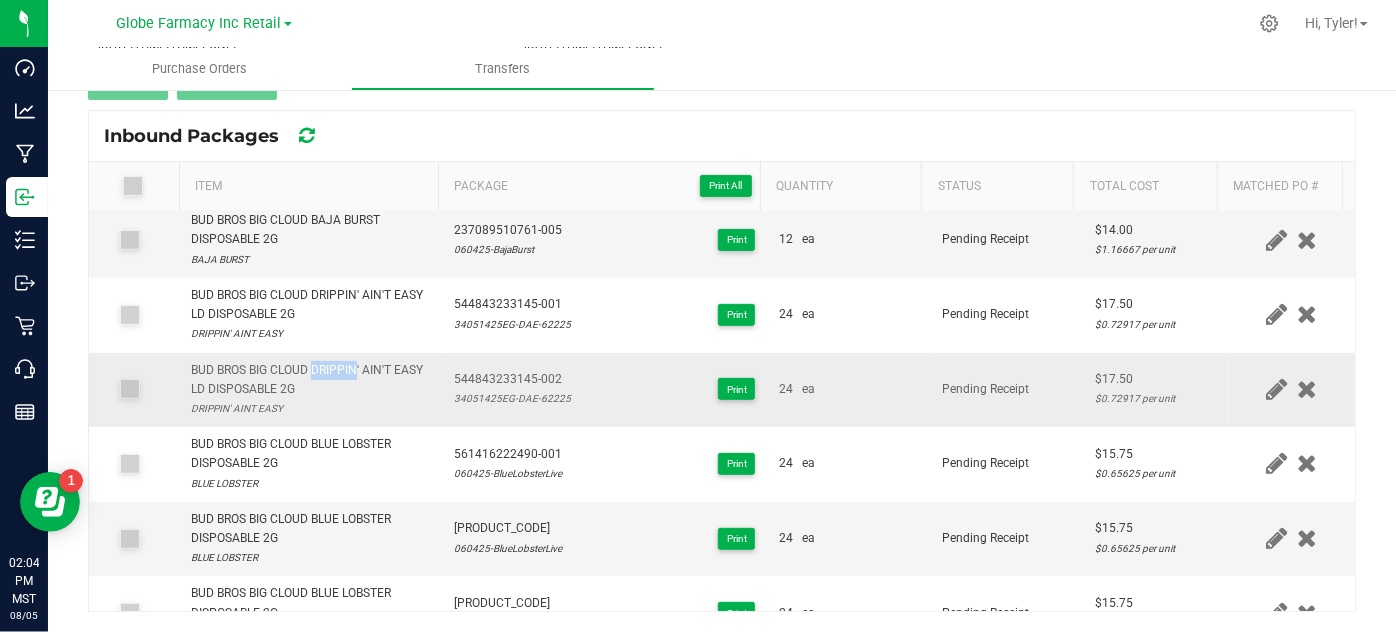 click on "BUD BROS BIG CLOUD DRIPPIN' AIN'T EASY LD DISPOSABLE 2G" at bounding box center [310, 380] 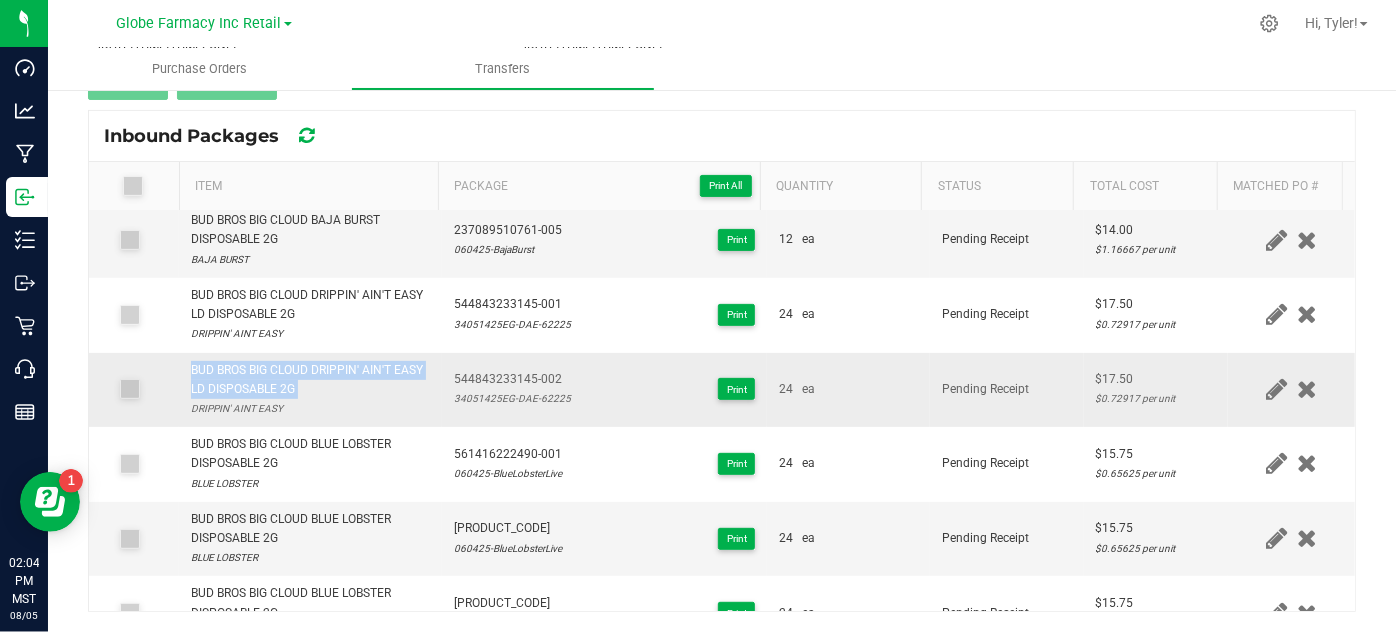 click on "BUD BROS BIG CLOUD DRIPPIN' AIN'T EASY LD DISPOSABLE 2G" at bounding box center [310, 380] 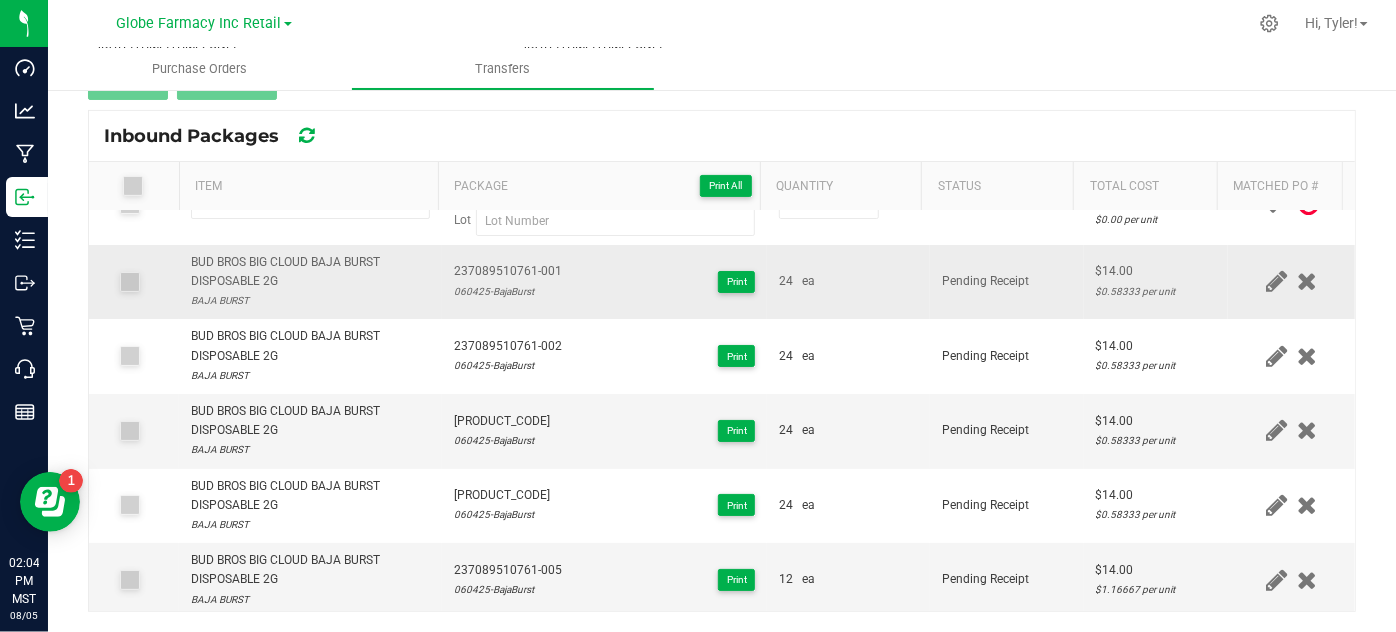 scroll, scrollTop: 0, scrollLeft: 0, axis: both 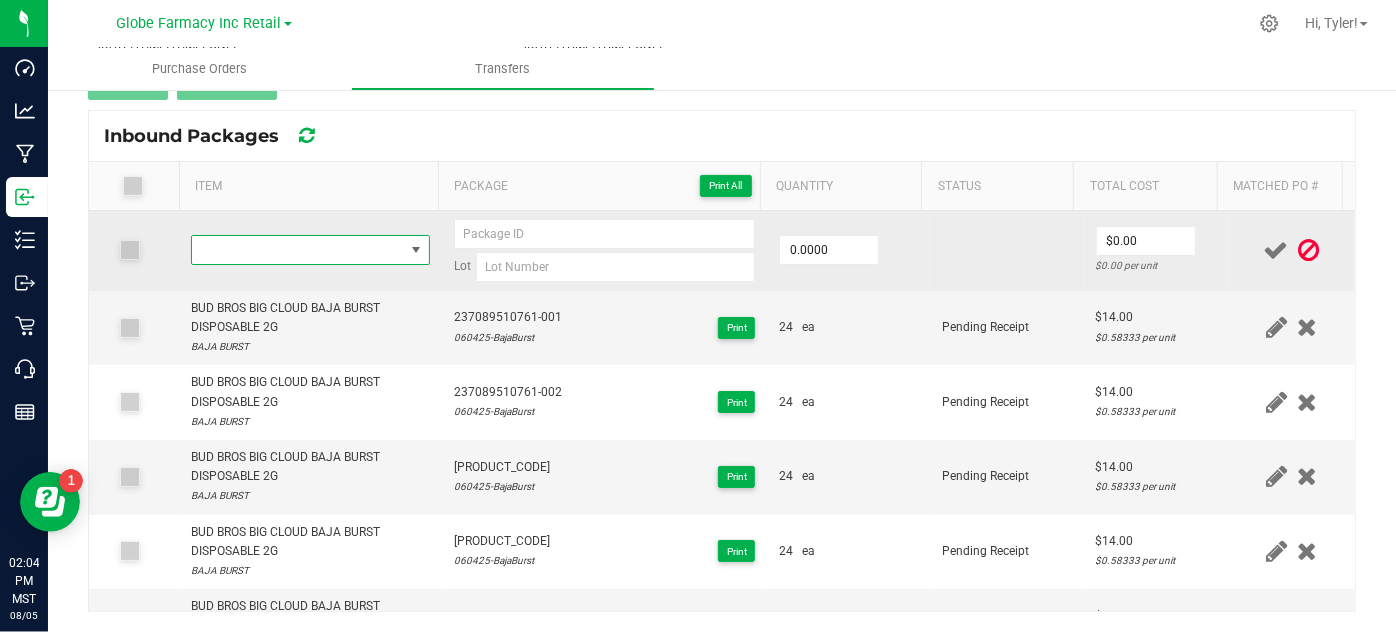 click at bounding box center [297, 250] 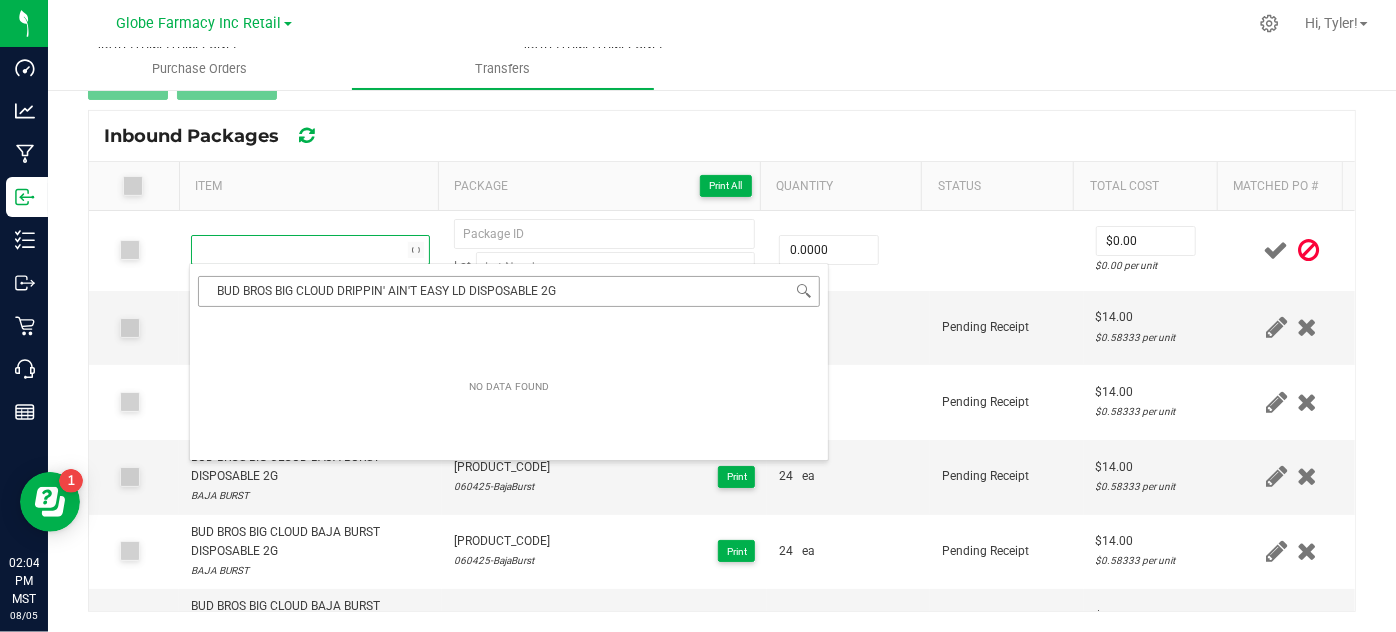scroll, scrollTop: 99970, scrollLeft: 99767, axis: both 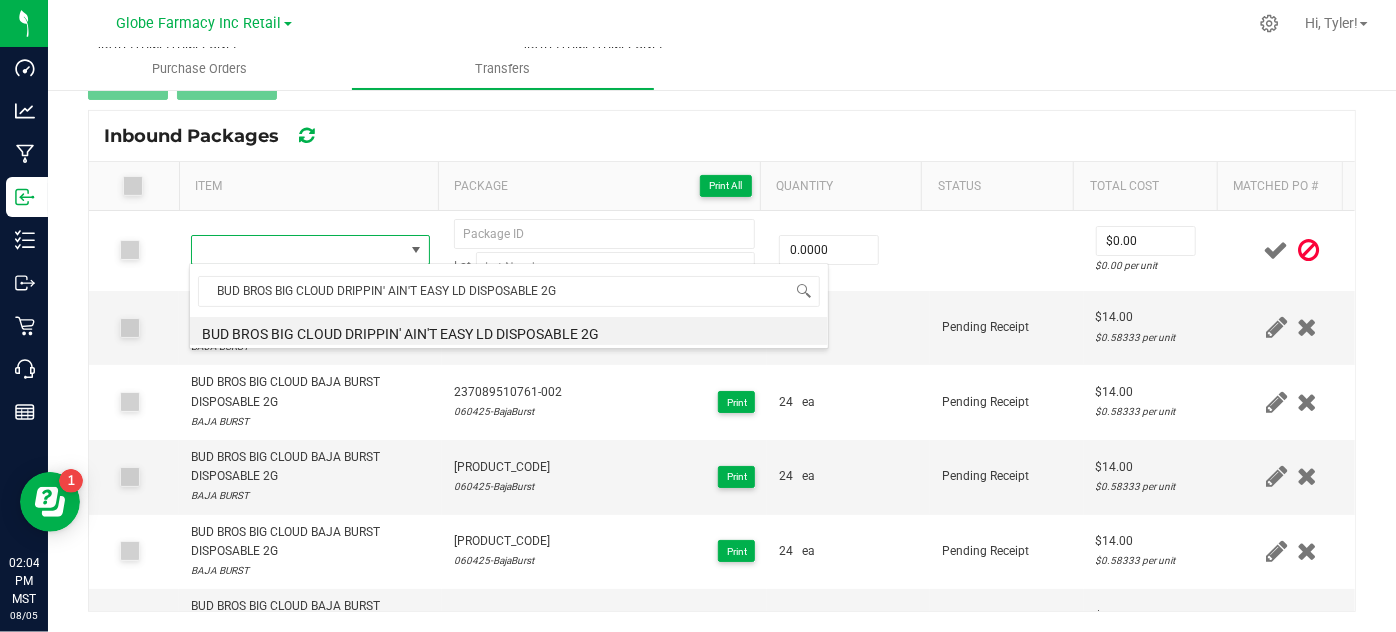 click on "BUD BROS BIG CLOUD DRIPPIN' AIN'T EASY LD DISPOSABLE 2G" at bounding box center (509, 291) 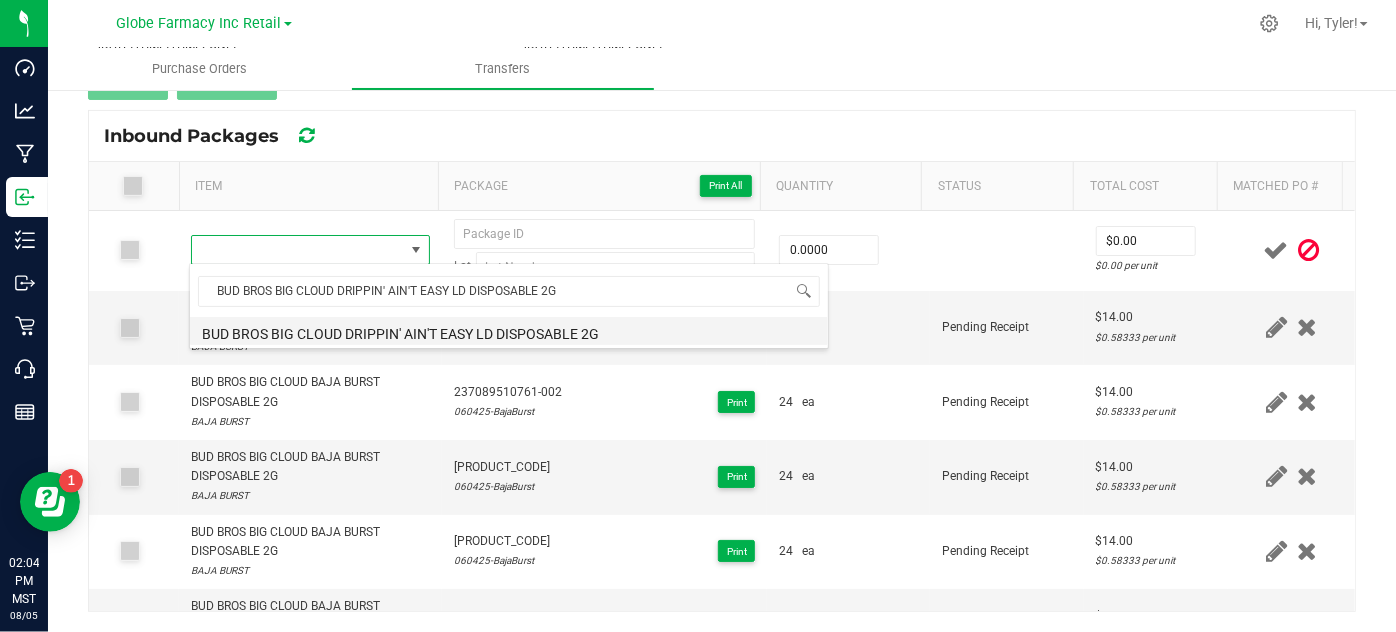 click on "BUD BROS BIG CLOUD DRIPPIN' AIN'T EASY LD DISPOSABLE 2G" at bounding box center (509, 331) 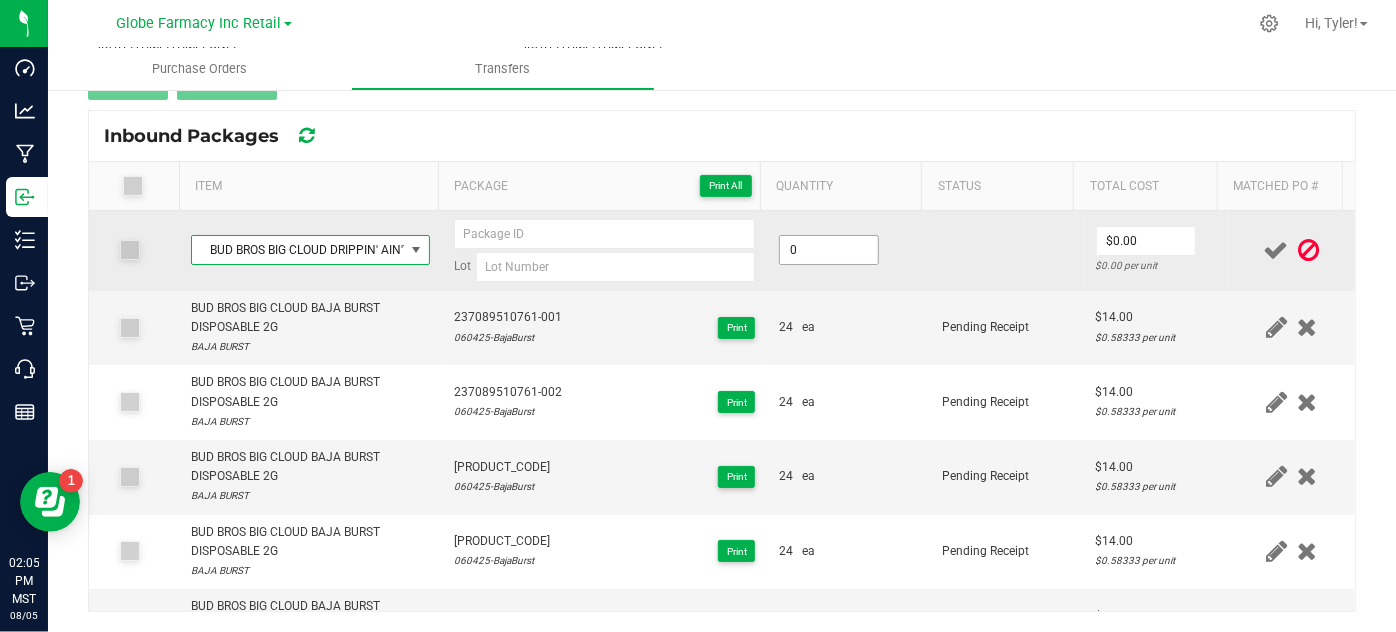 click on "0" at bounding box center [829, 250] 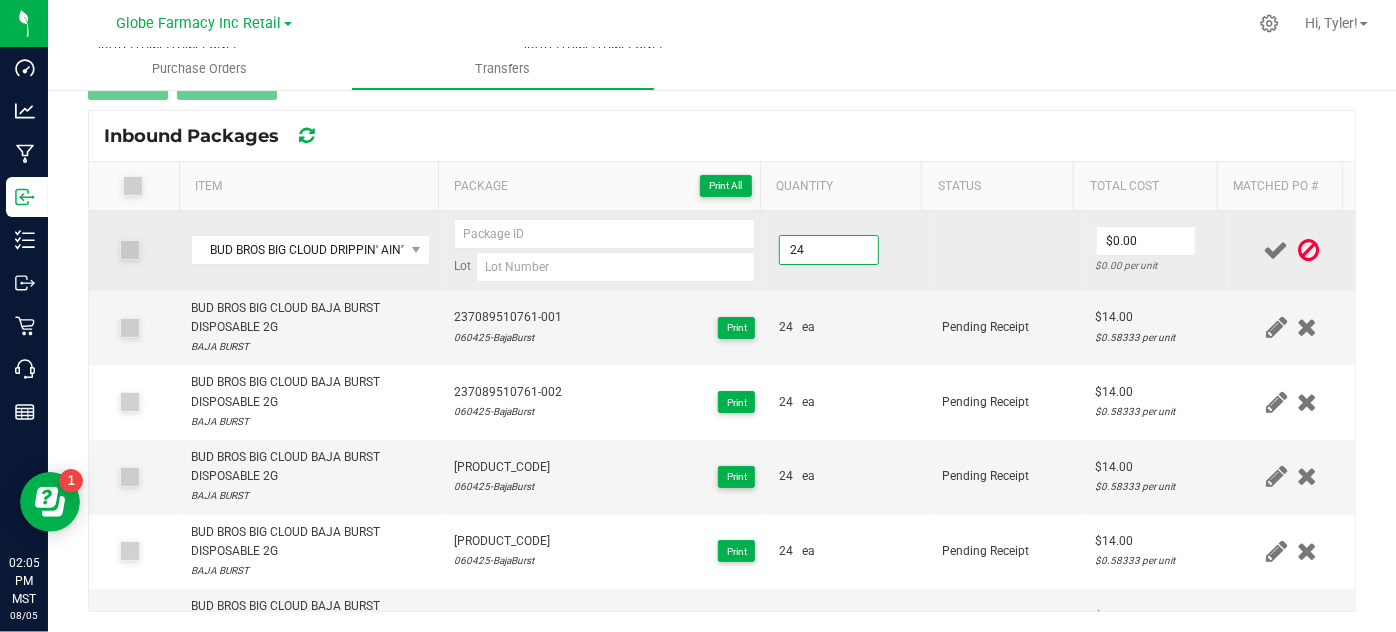 type on "24 ea" 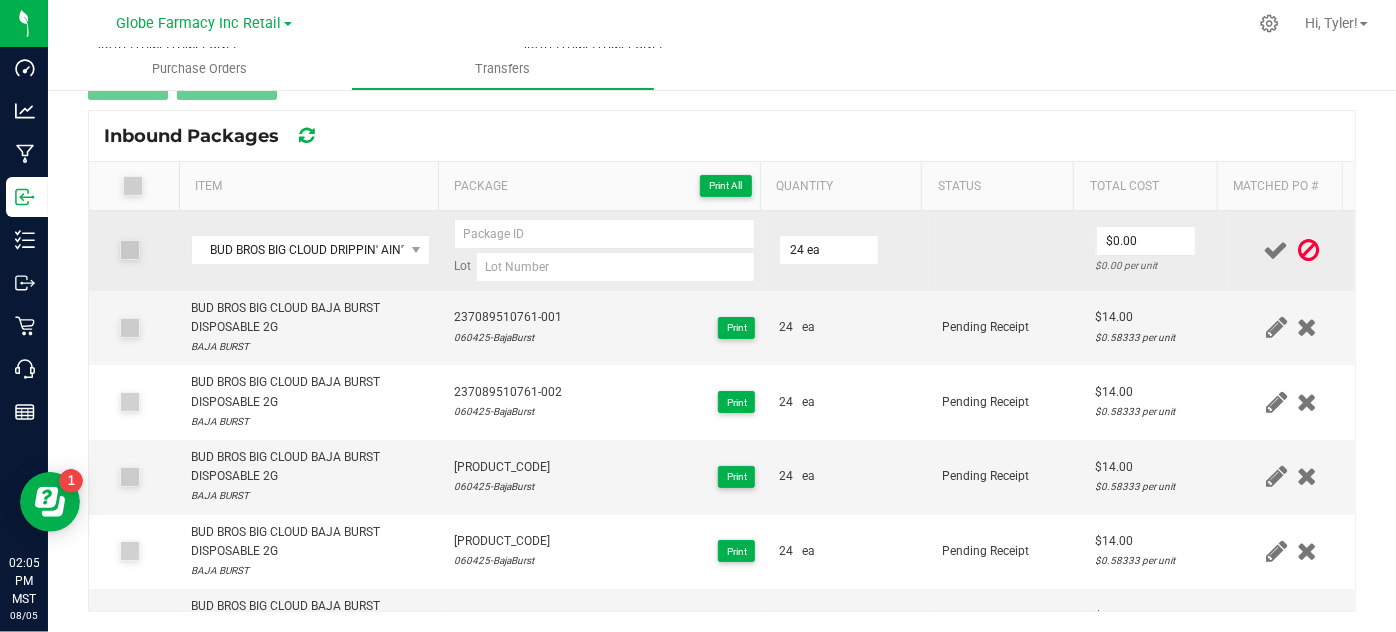 drag, startPoint x: 891, startPoint y: 287, endPoint x: 1214, endPoint y: 234, distance: 327.31943 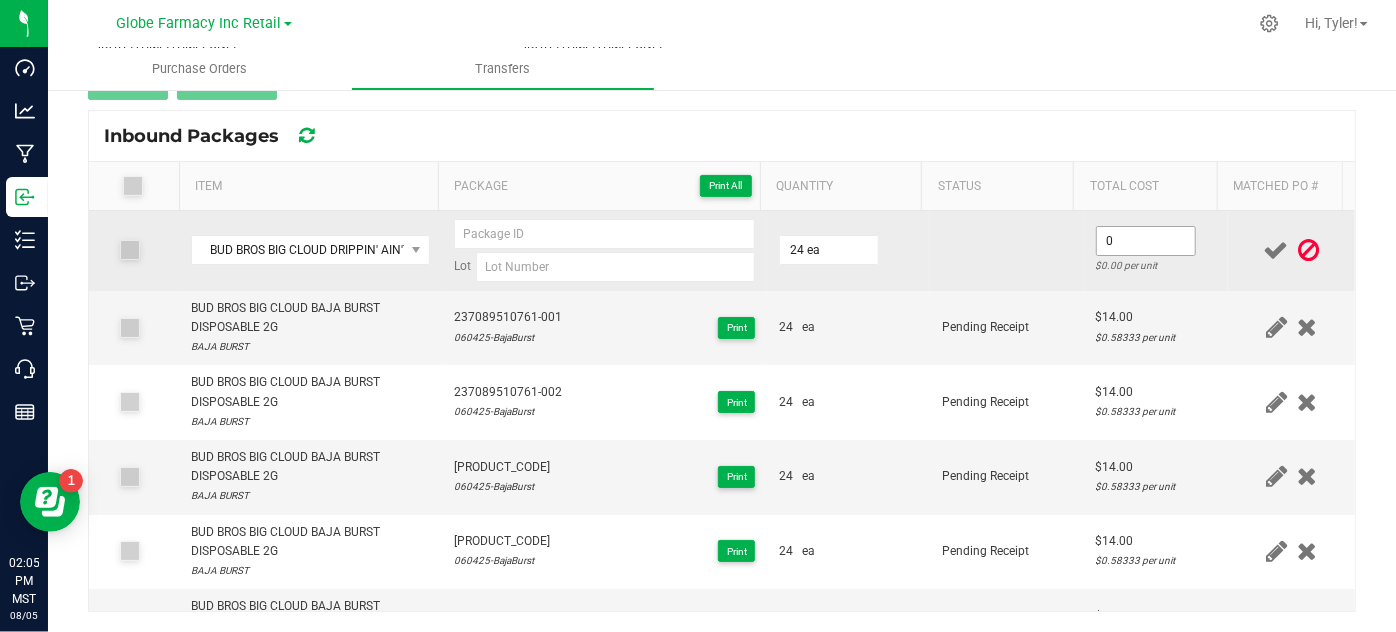 click on "0" at bounding box center [1146, 241] 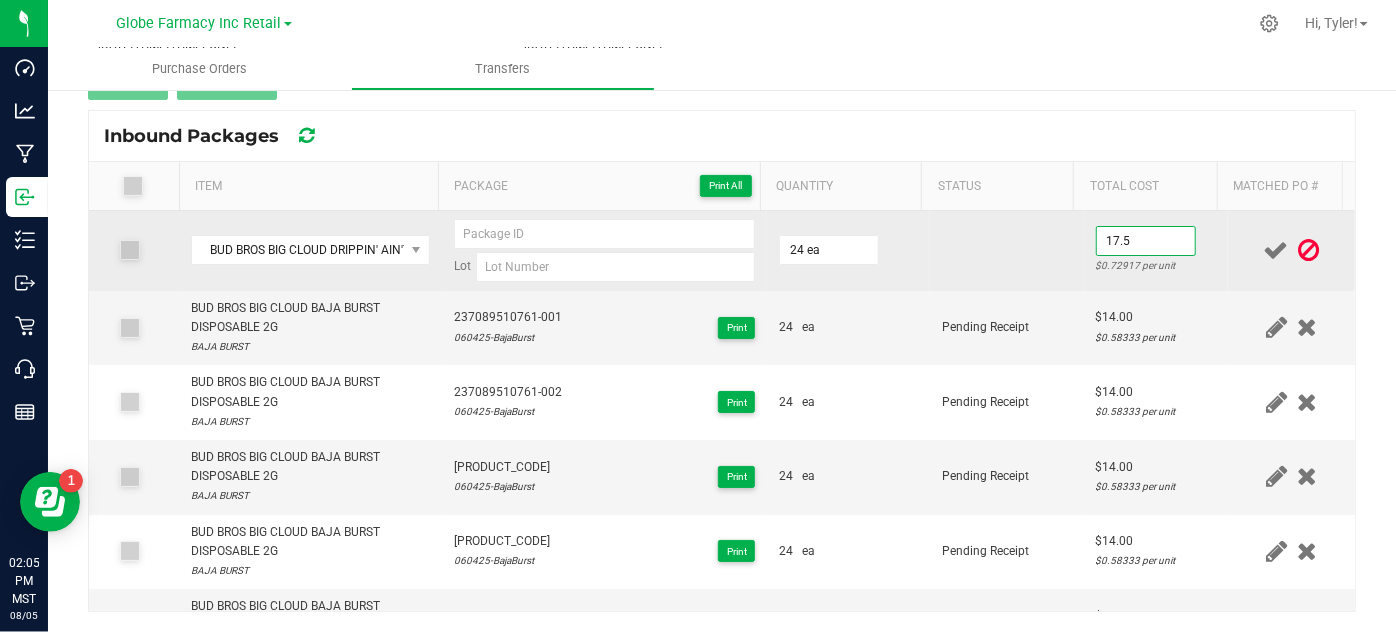 type on "$17.50" 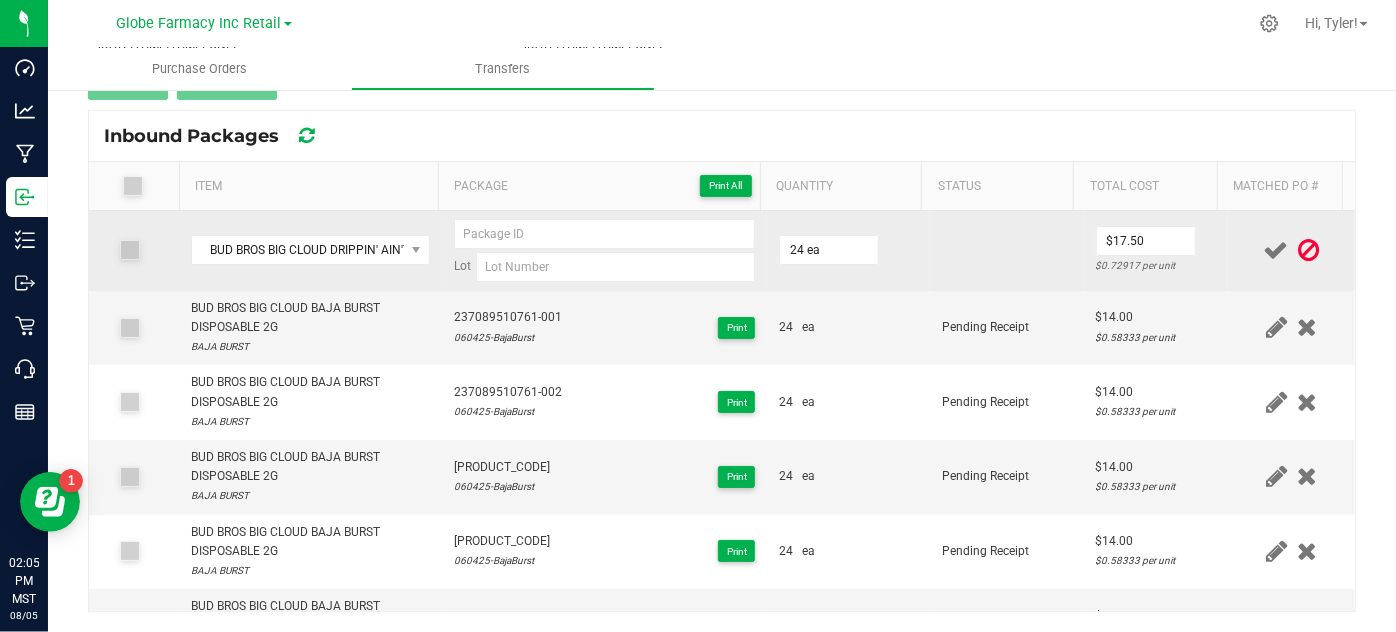 click on "$0.72917 per unit" at bounding box center [1156, 265] 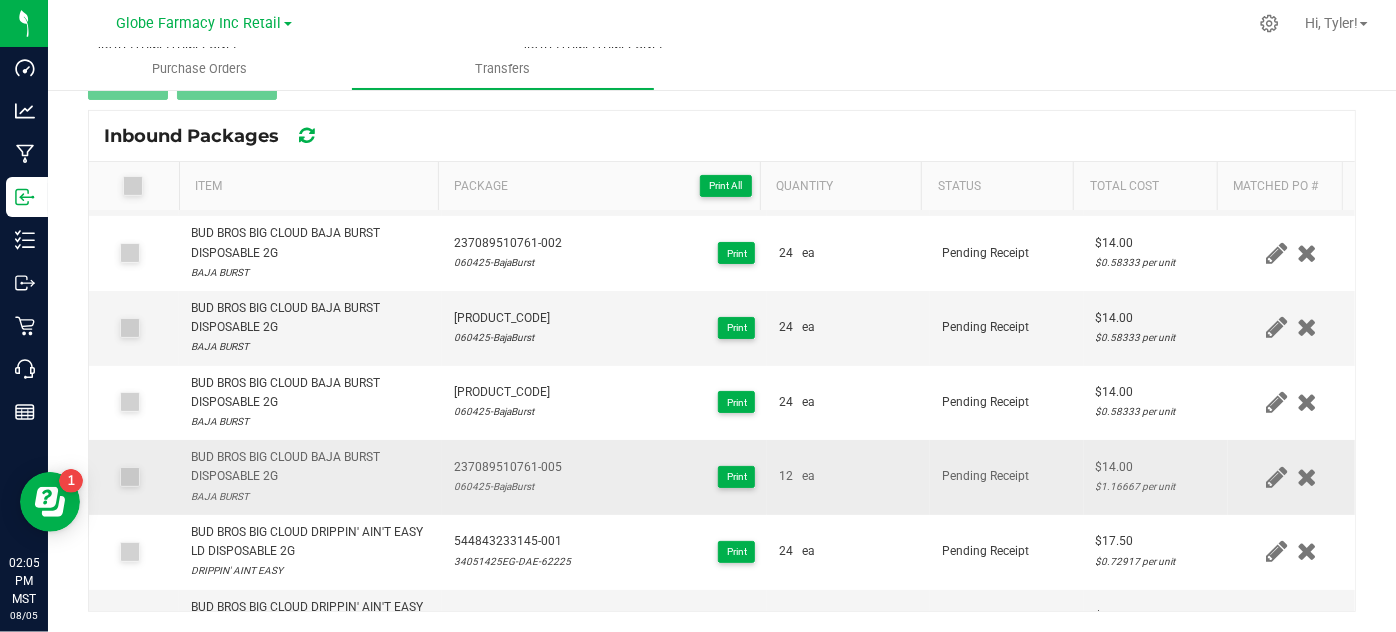 scroll, scrollTop: 181, scrollLeft: 0, axis: vertical 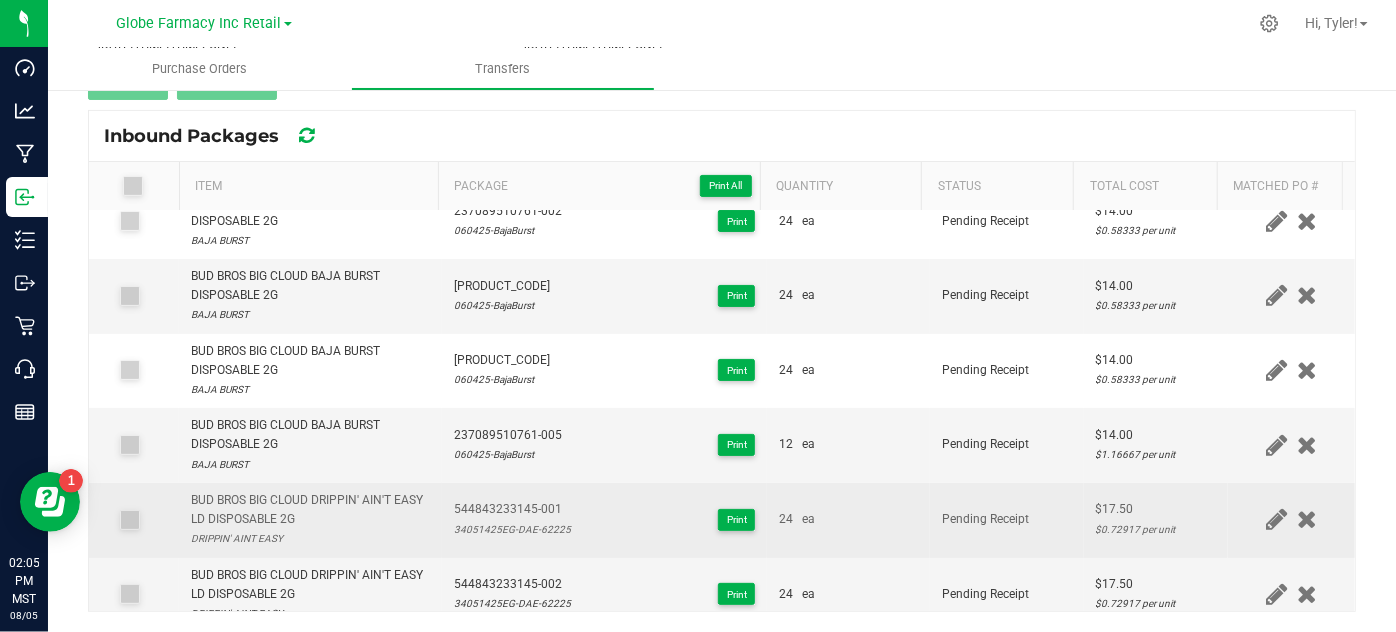 click on "544843233145-001" at bounding box center [512, 509] 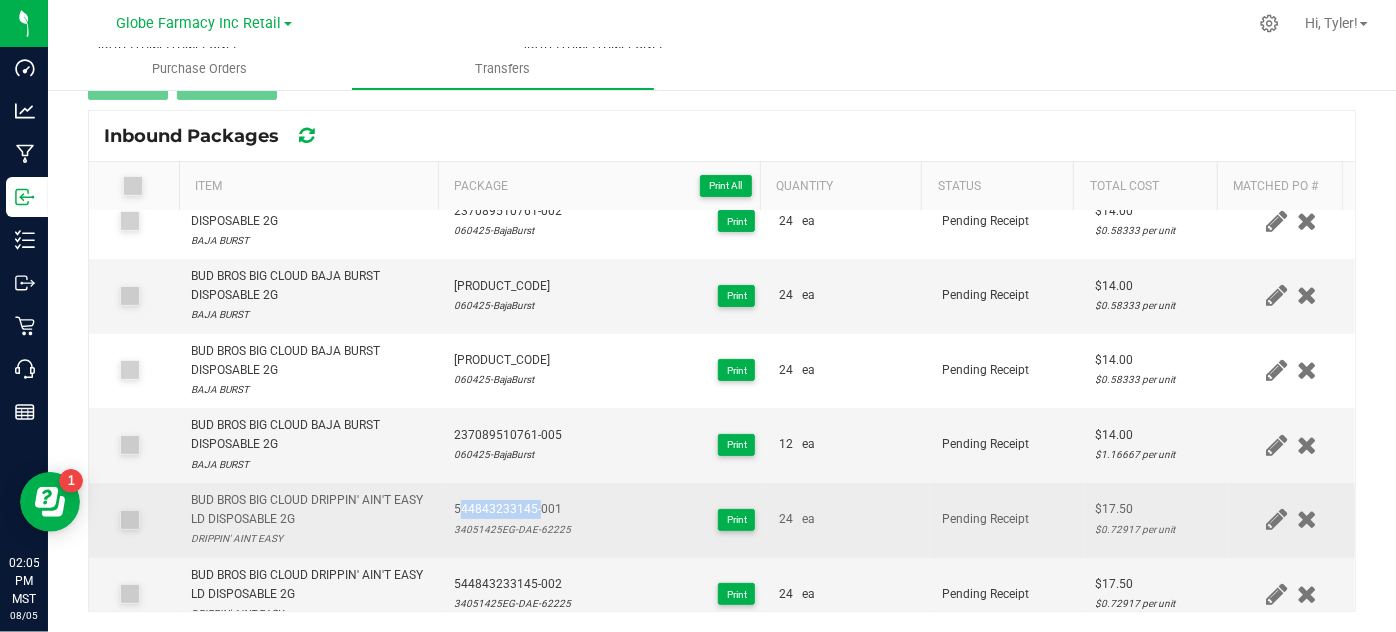 click on "544843233145-001" at bounding box center (512, 509) 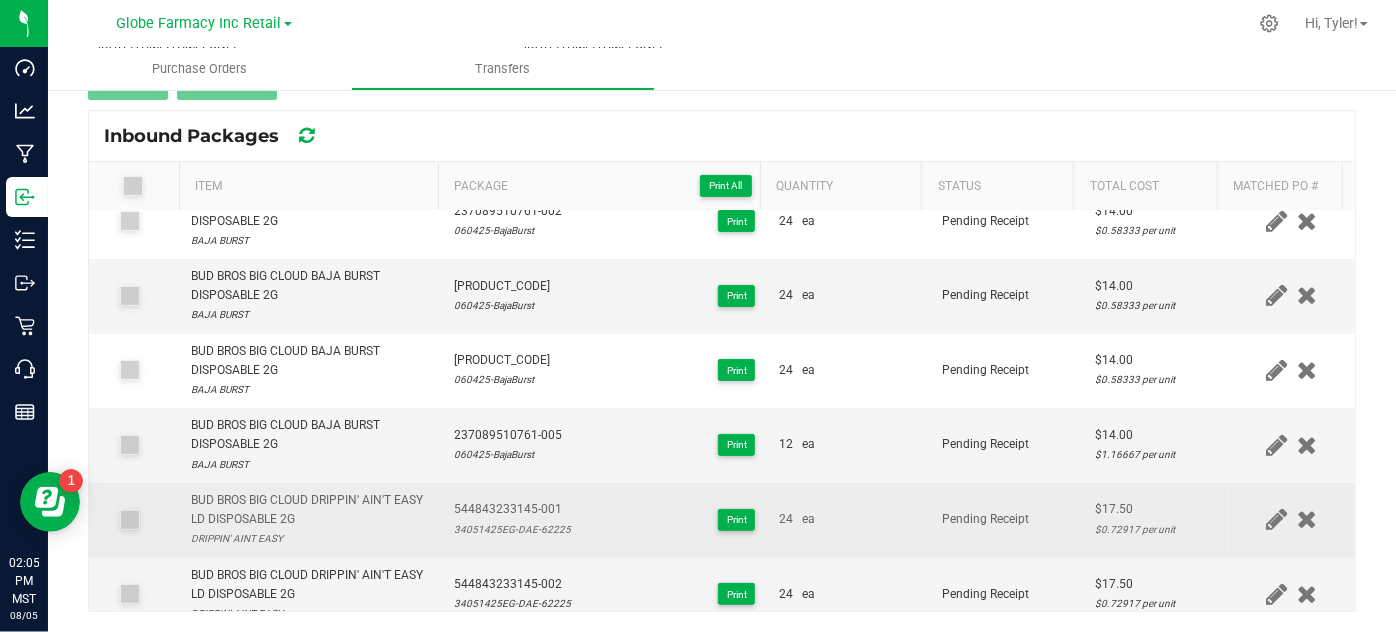 click on "544843233145-001" at bounding box center (512, 509) 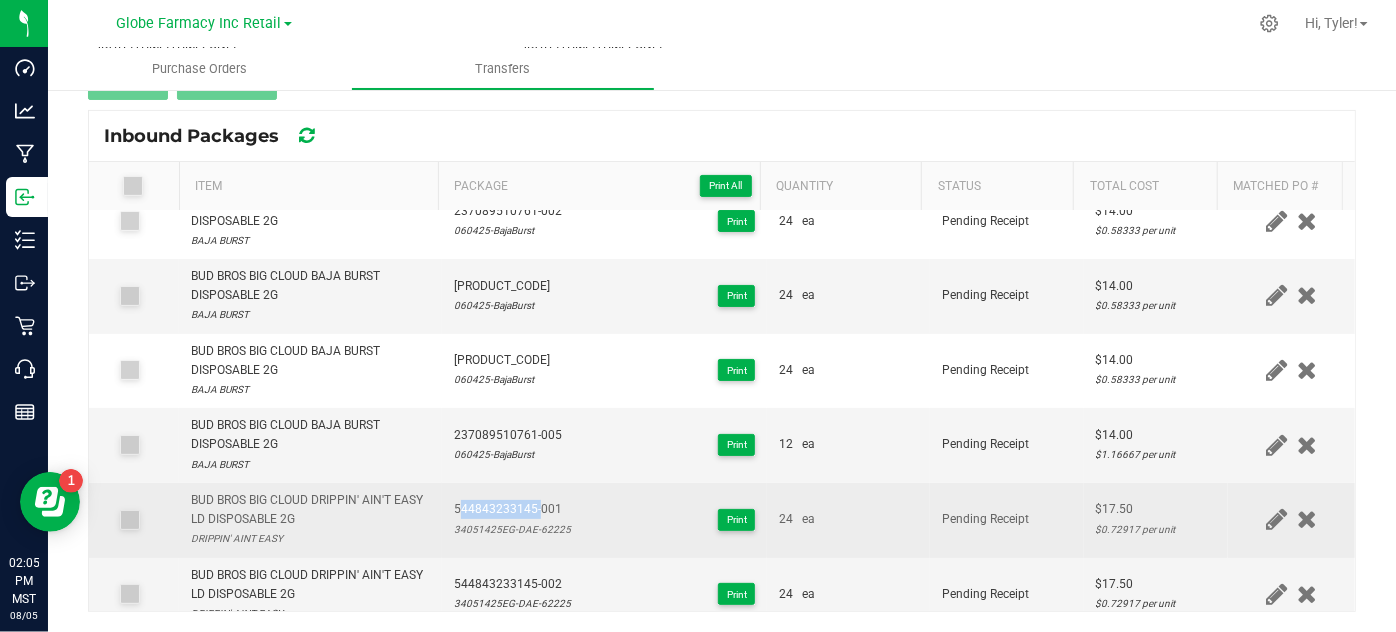 click on "544843233145-001" at bounding box center (512, 509) 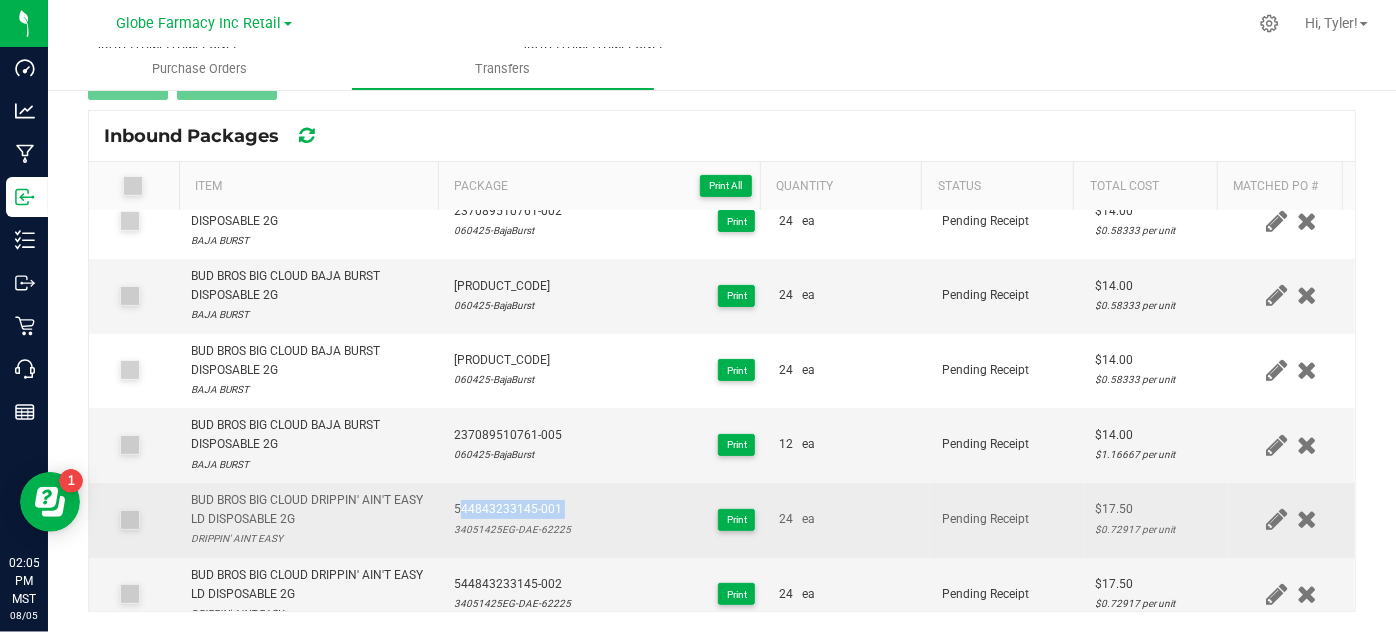 click on "544843233145-001" at bounding box center (512, 509) 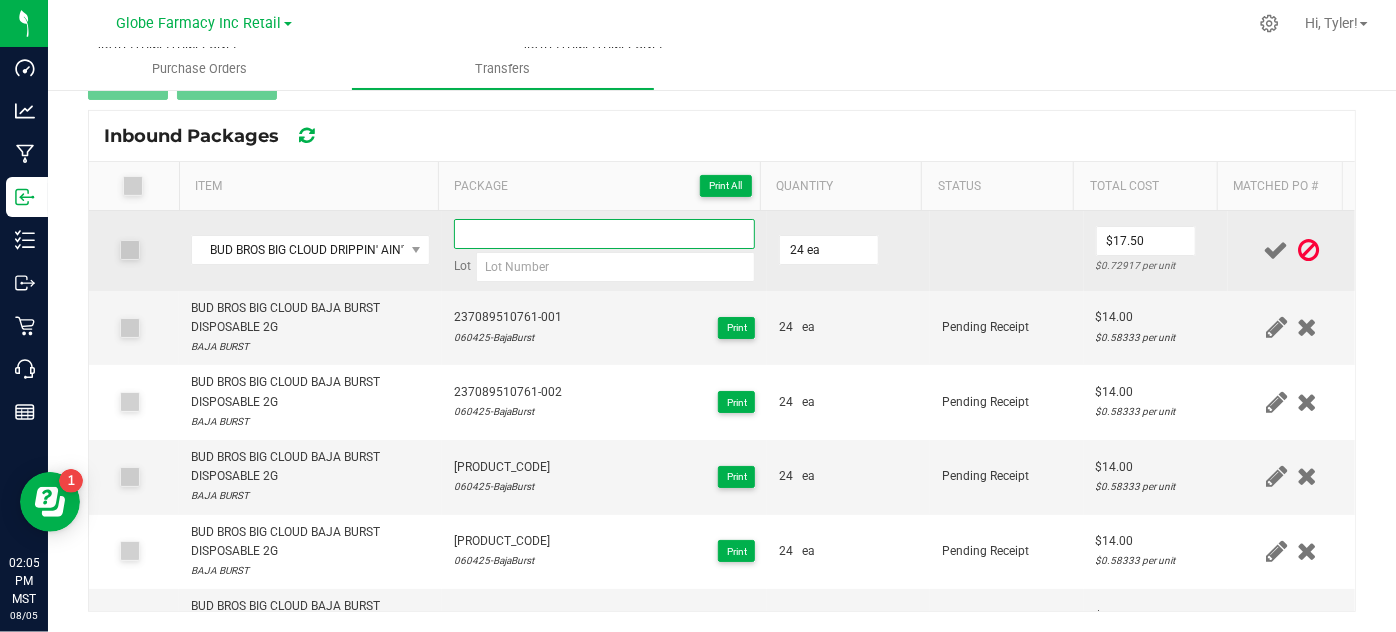 click at bounding box center (605, 234) 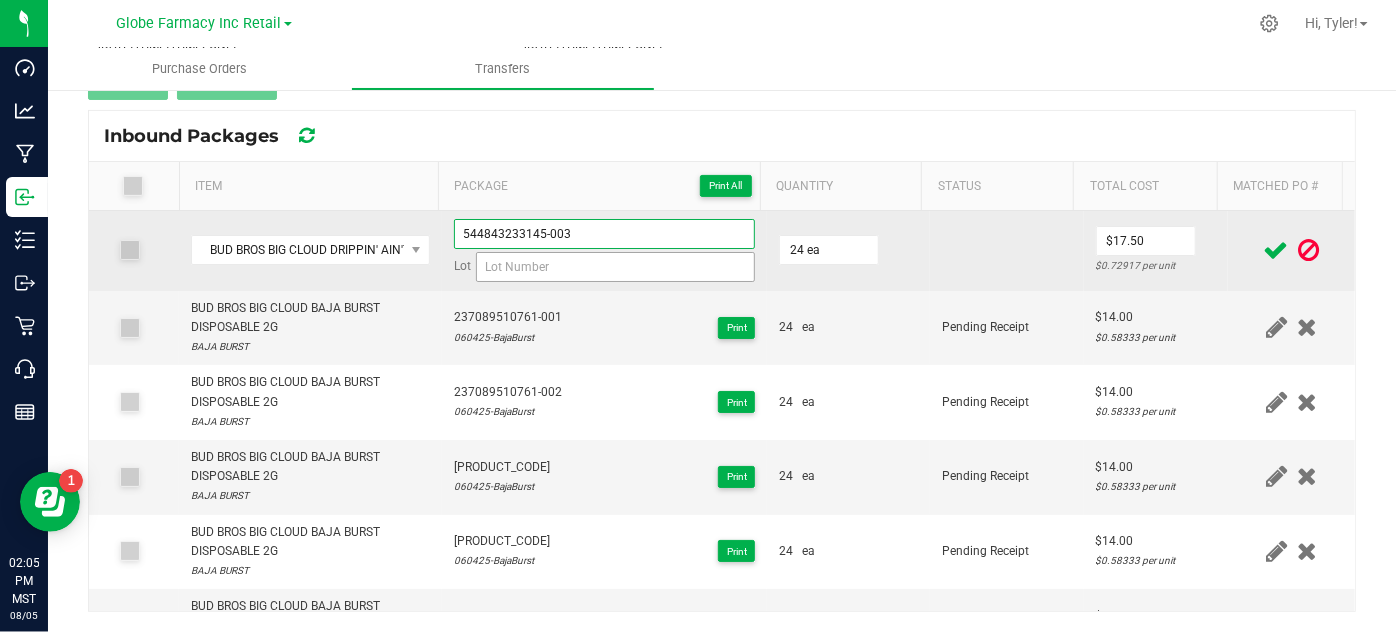 type on "544843233145-003" 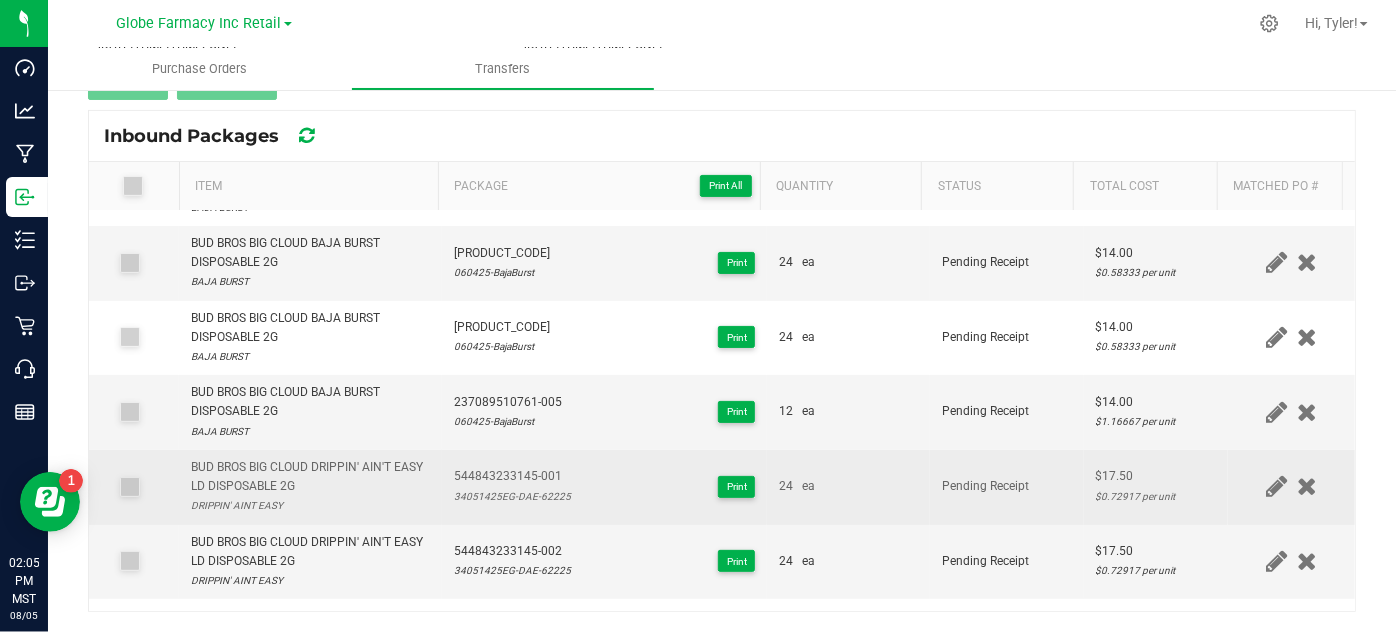 scroll, scrollTop: 363, scrollLeft: 0, axis: vertical 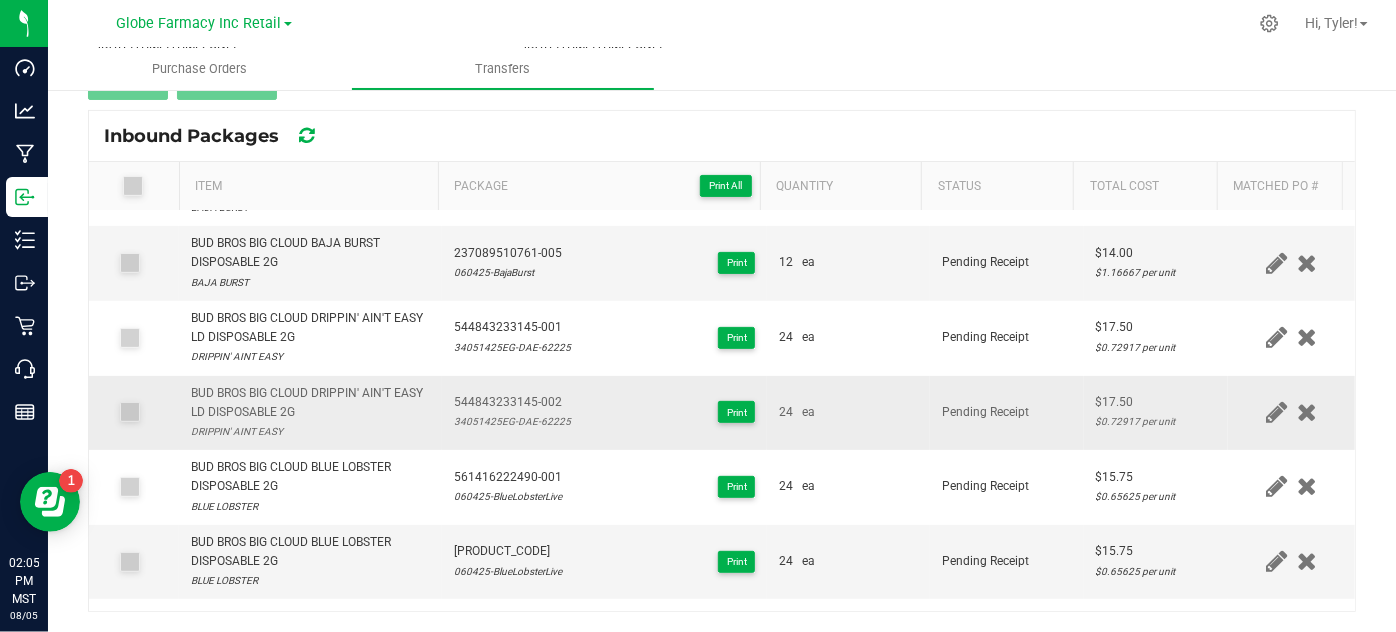 click on "34051425EG-DAE-62225" at bounding box center (512, 421) 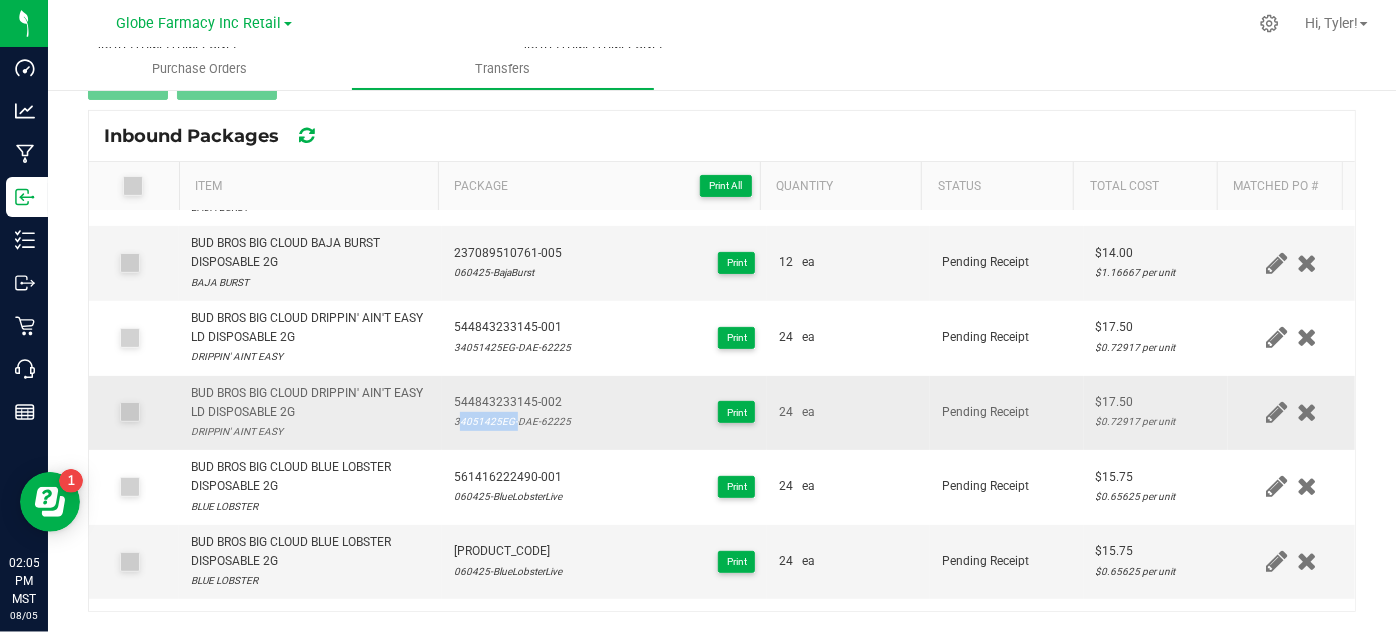 click on "34051425EG-DAE-62225" at bounding box center [512, 421] 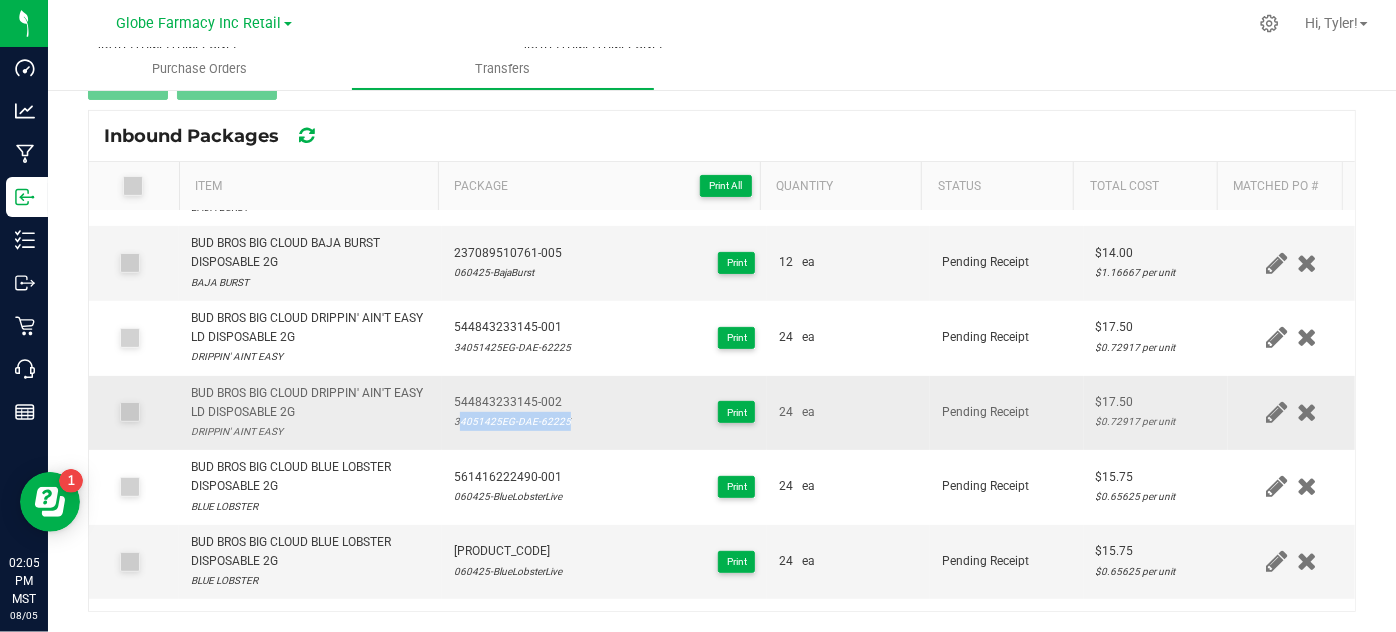 click on "34051425EG-DAE-62225" at bounding box center (512, 421) 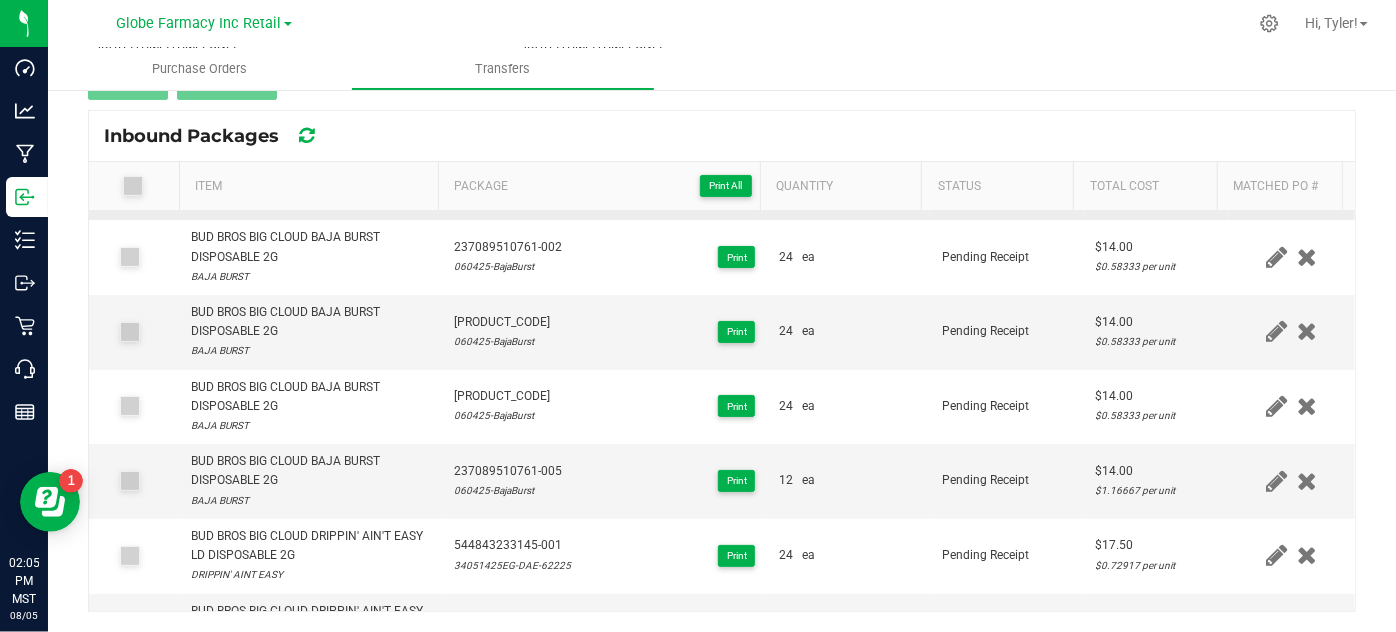 scroll, scrollTop: 0, scrollLeft: 0, axis: both 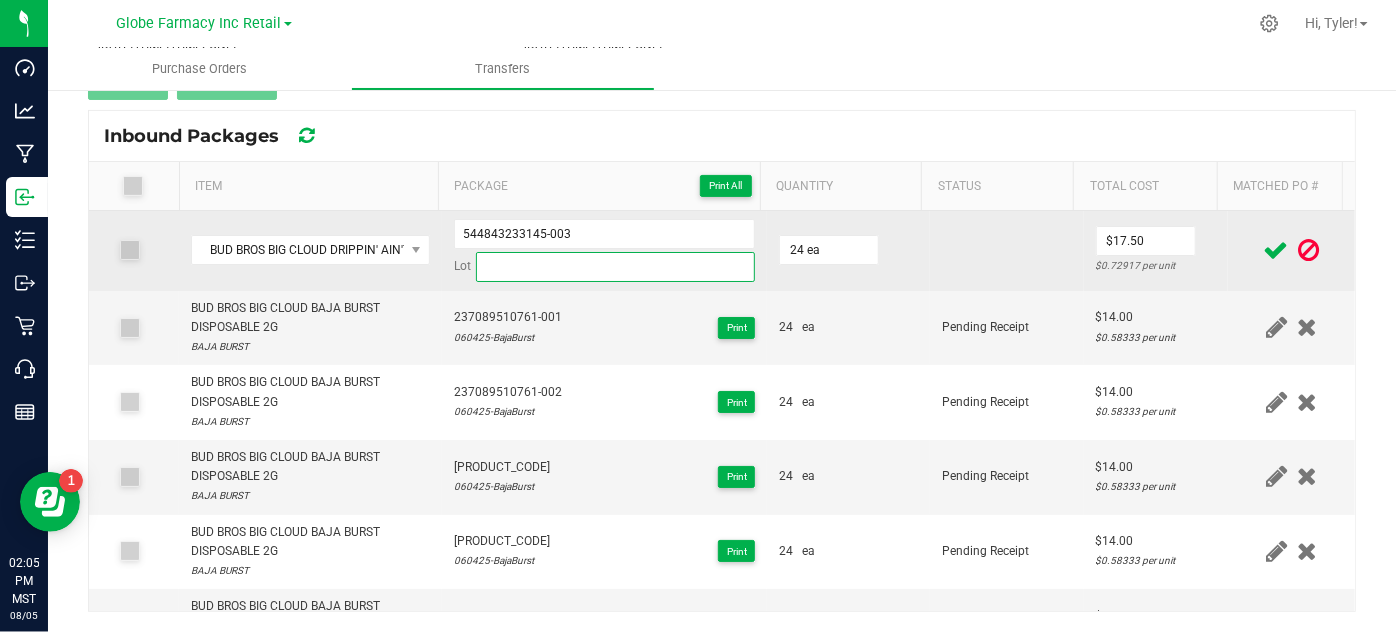 click at bounding box center [616, 267] 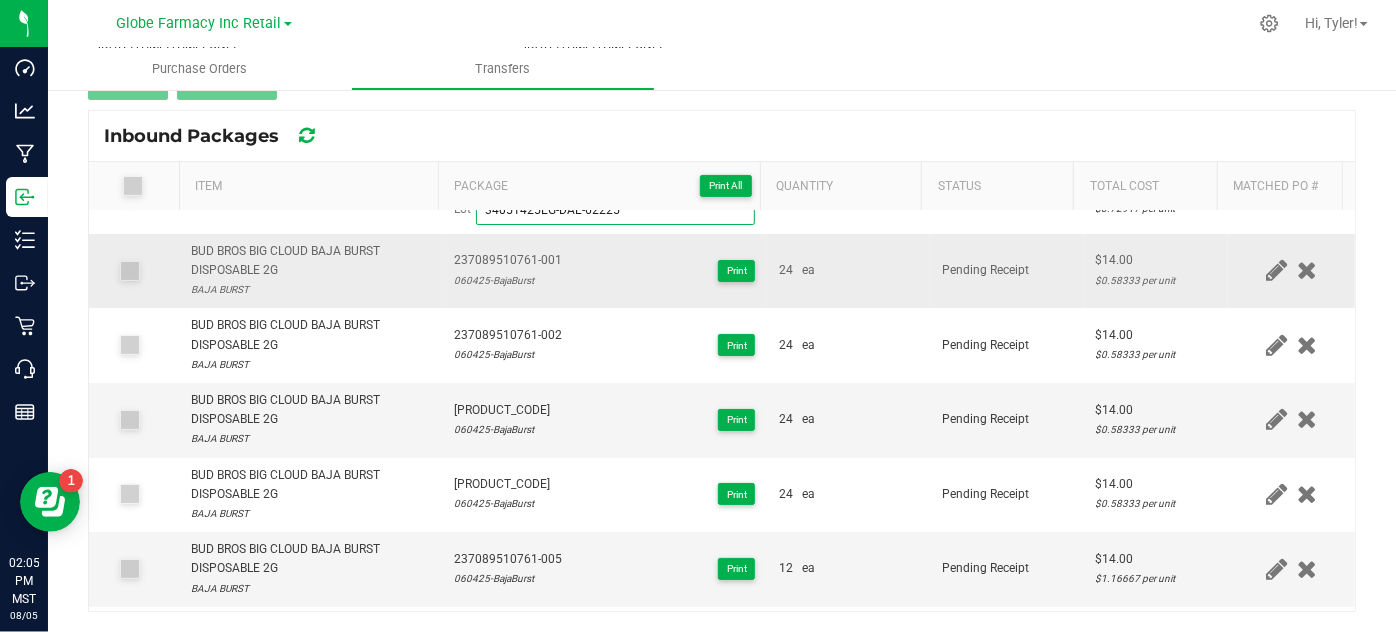 scroll, scrollTop: 0, scrollLeft: 0, axis: both 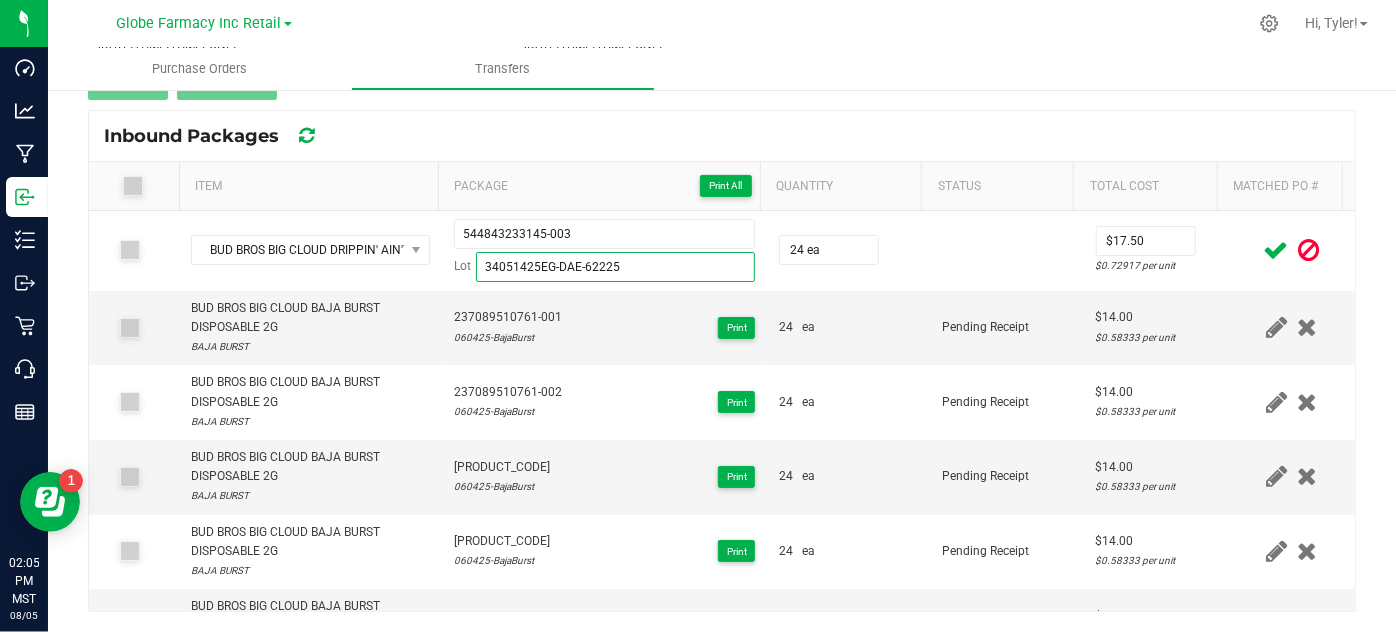 type on "34051425EG-DAE-62225" 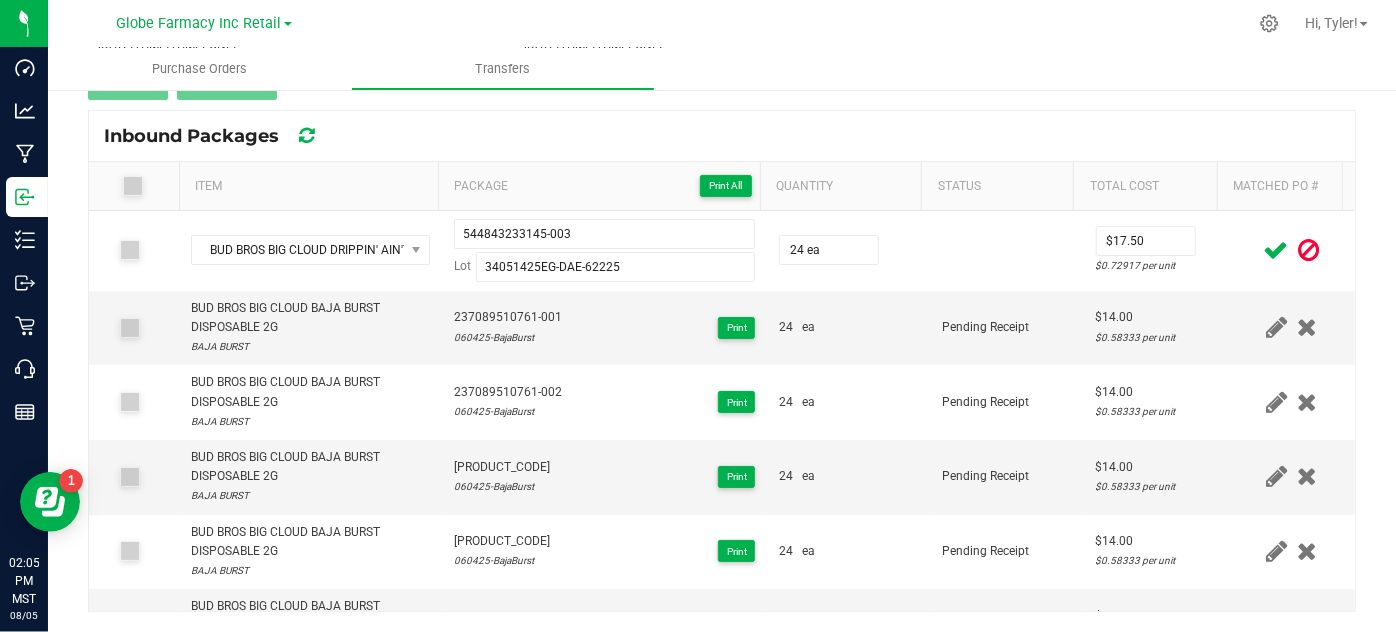 click at bounding box center (1276, 250) 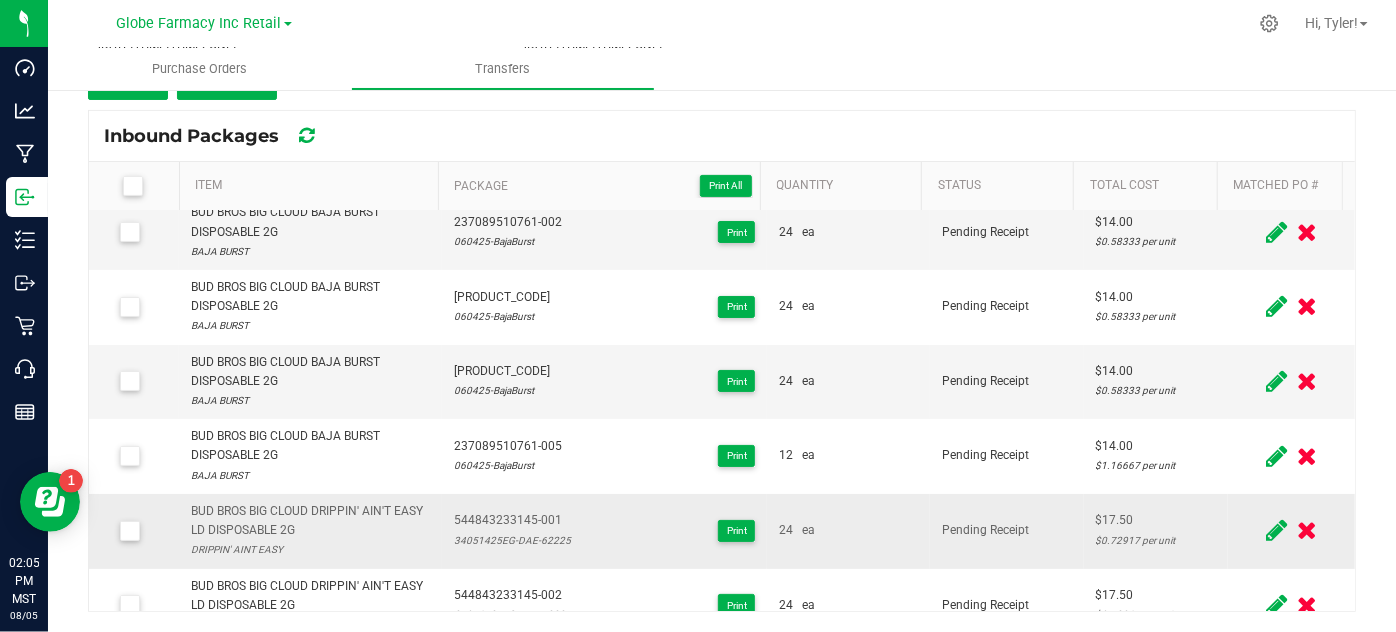 scroll, scrollTop: 181, scrollLeft: 0, axis: vertical 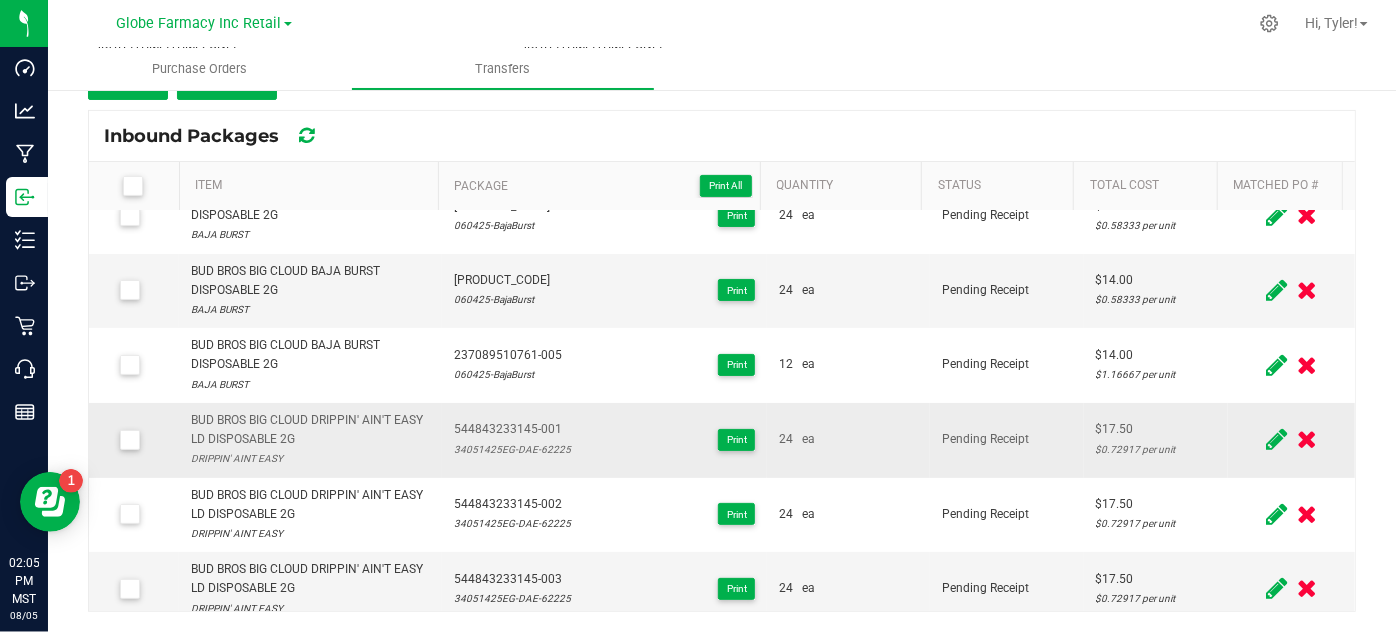 click on "BUD BROS BIG CLOUD DRIPPIN' AIN'T EASY LD DISPOSABLE 2G" at bounding box center [310, 430] 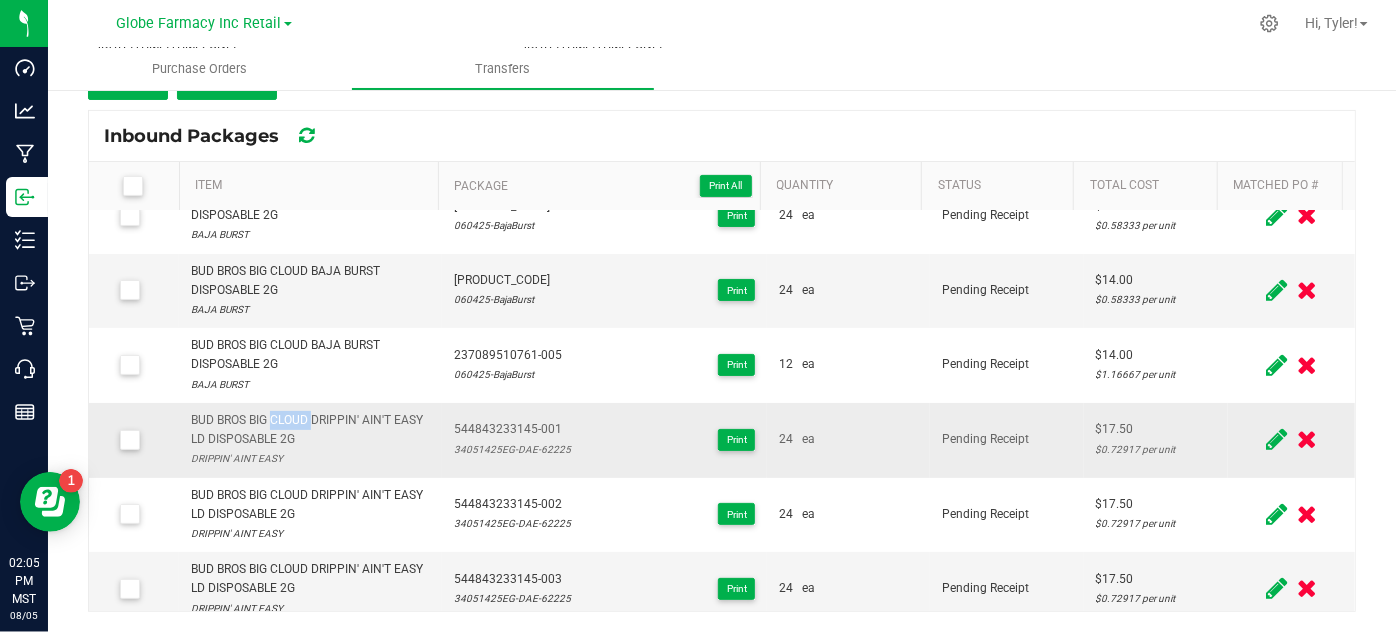 click on "BUD BROS BIG CLOUD DRIPPIN' AIN'T EASY LD DISPOSABLE 2G" at bounding box center [310, 430] 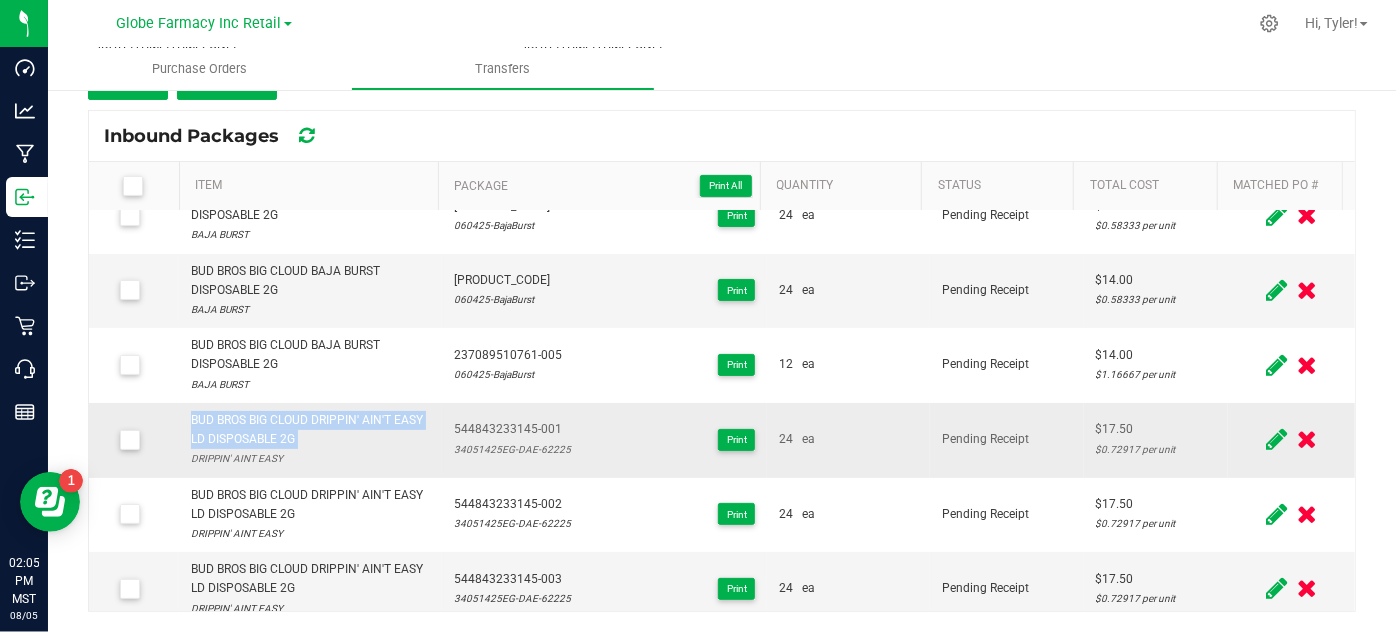 click on "BUD BROS BIG CLOUD DRIPPIN' AIN'T EASY LD DISPOSABLE 2G" at bounding box center (310, 430) 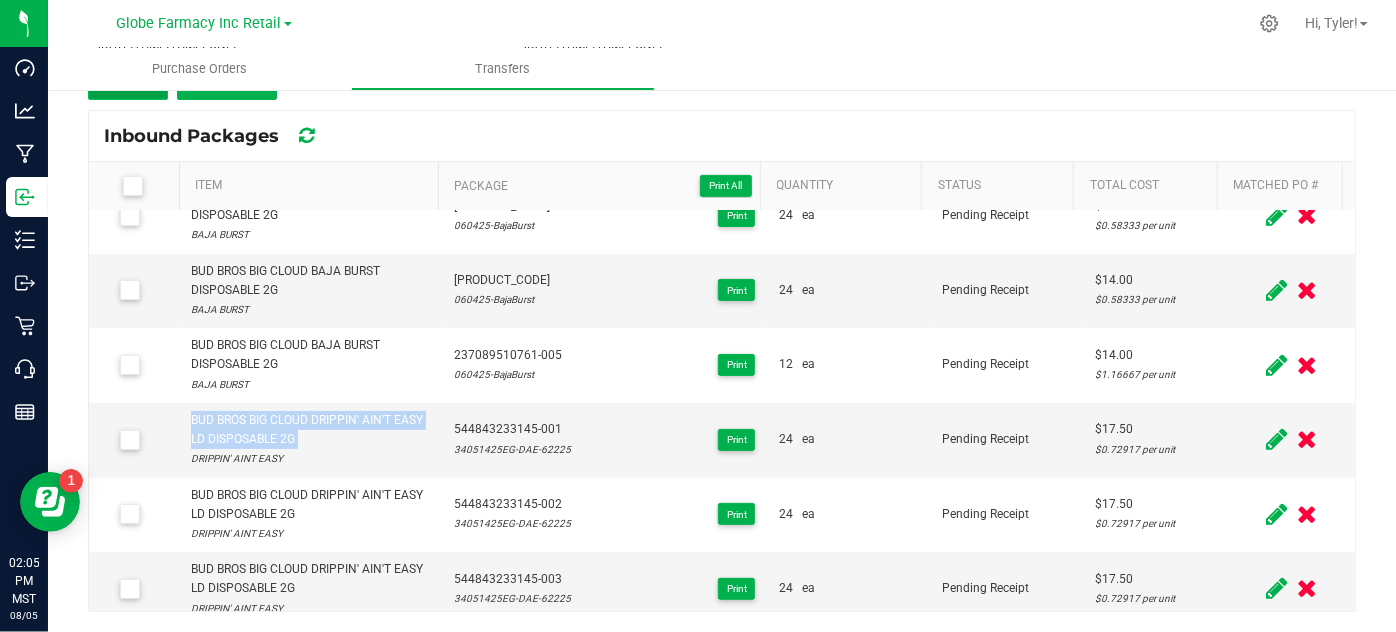 click on "Add" at bounding box center (128, 82) 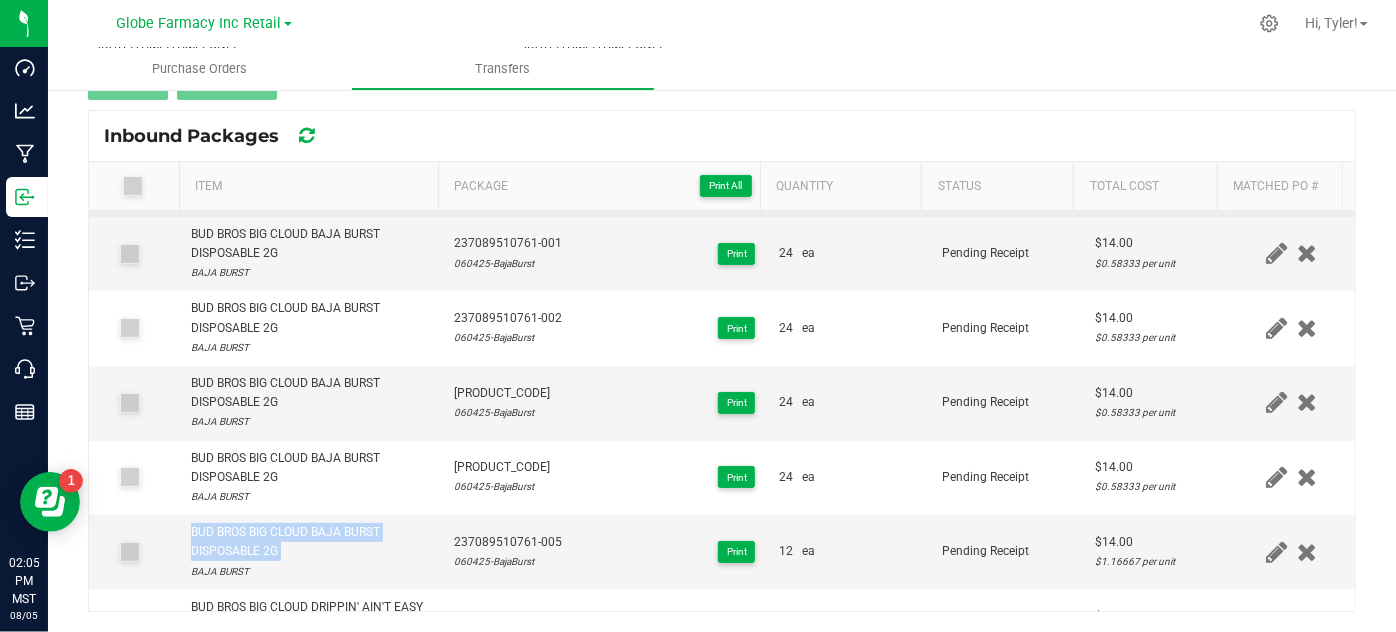 scroll, scrollTop: 0, scrollLeft: 0, axis: both 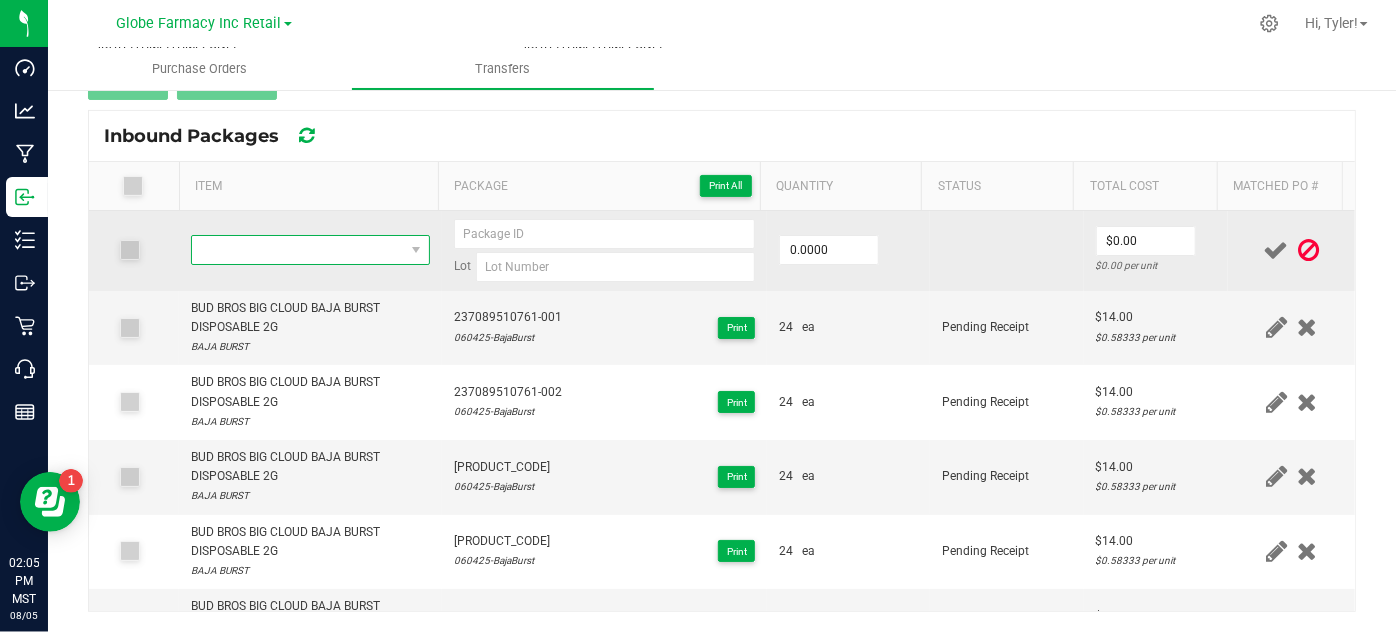 click at bounding box center [297, 250] 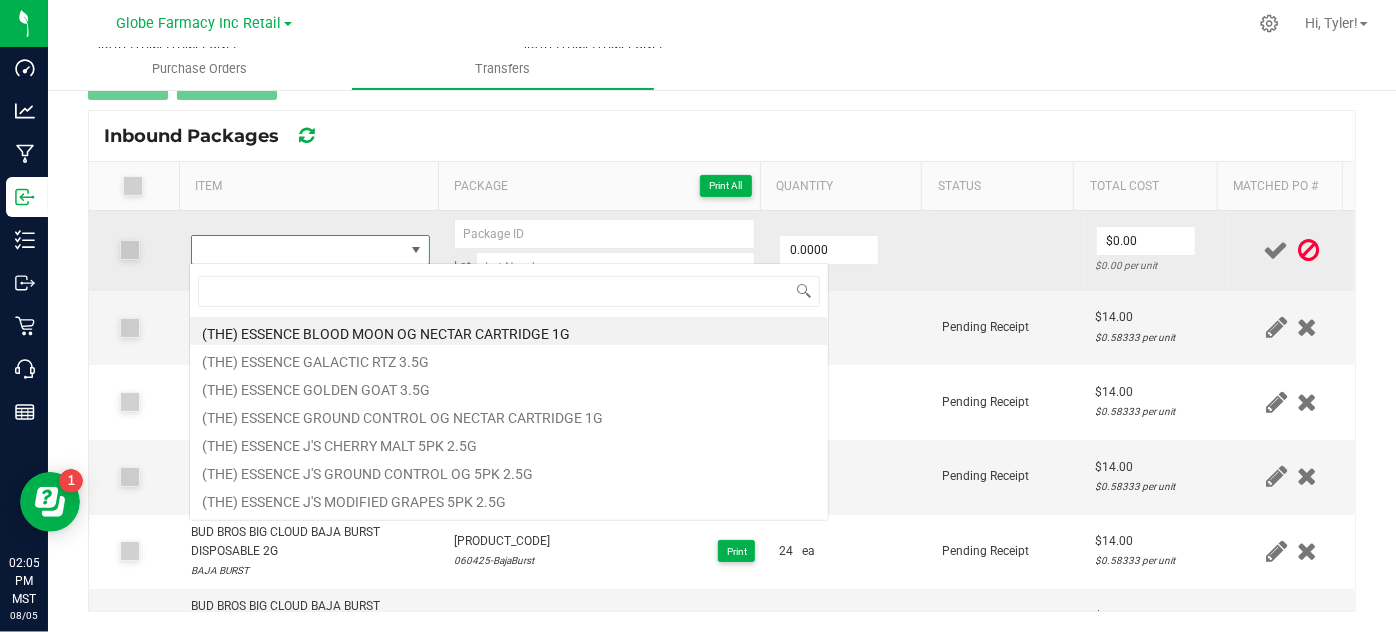 scroll, scrollTop: 99970, scrollLeft: 99767, axis: both 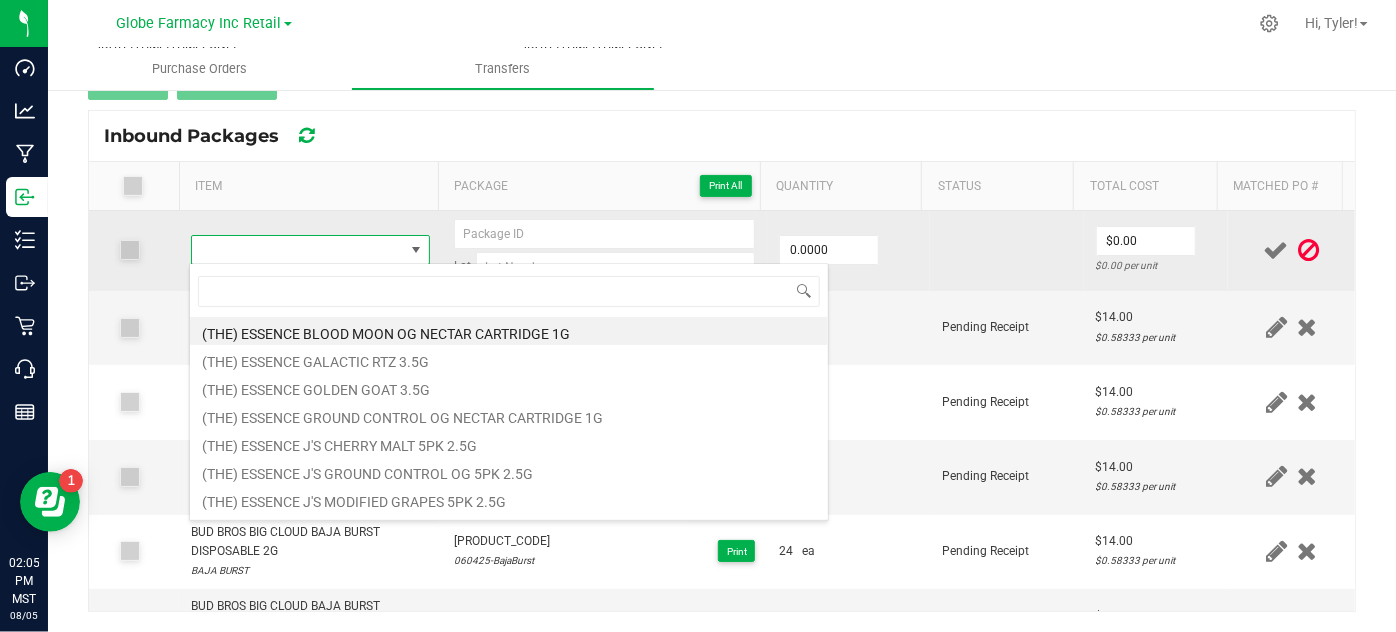 type on "BUD BROS BIG CLOUD DRIPPIN' AIN'T EASY LD DISPOSABLE 2G" 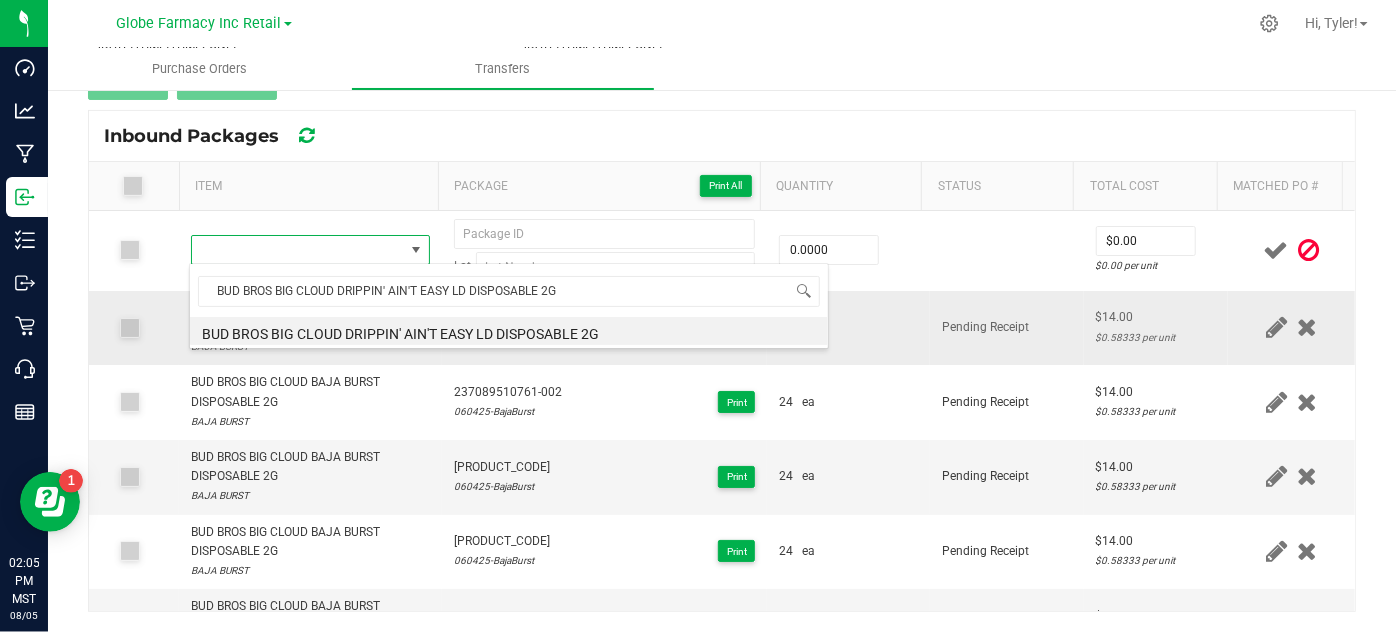 drag, startPoint x: 240, startPoint y: 335, endPoint x: 255, endPoint y: 339, distance: 15.524175 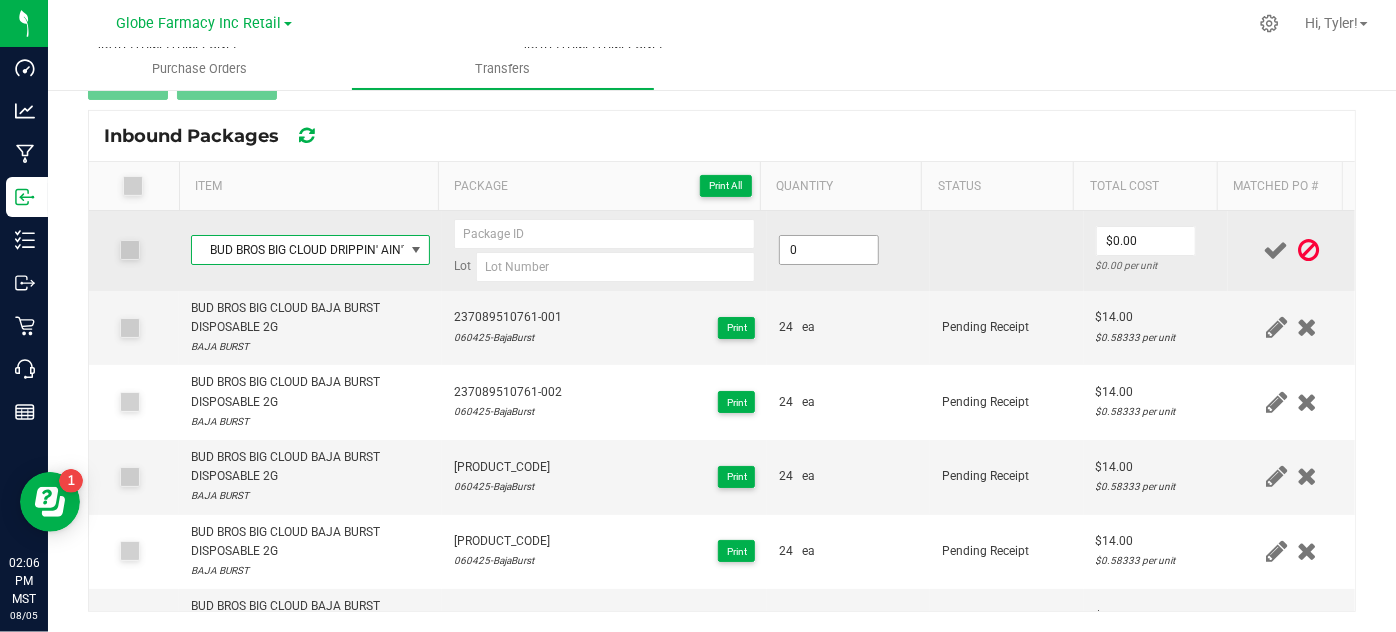 click on "0" at bounding box center [829, 250] 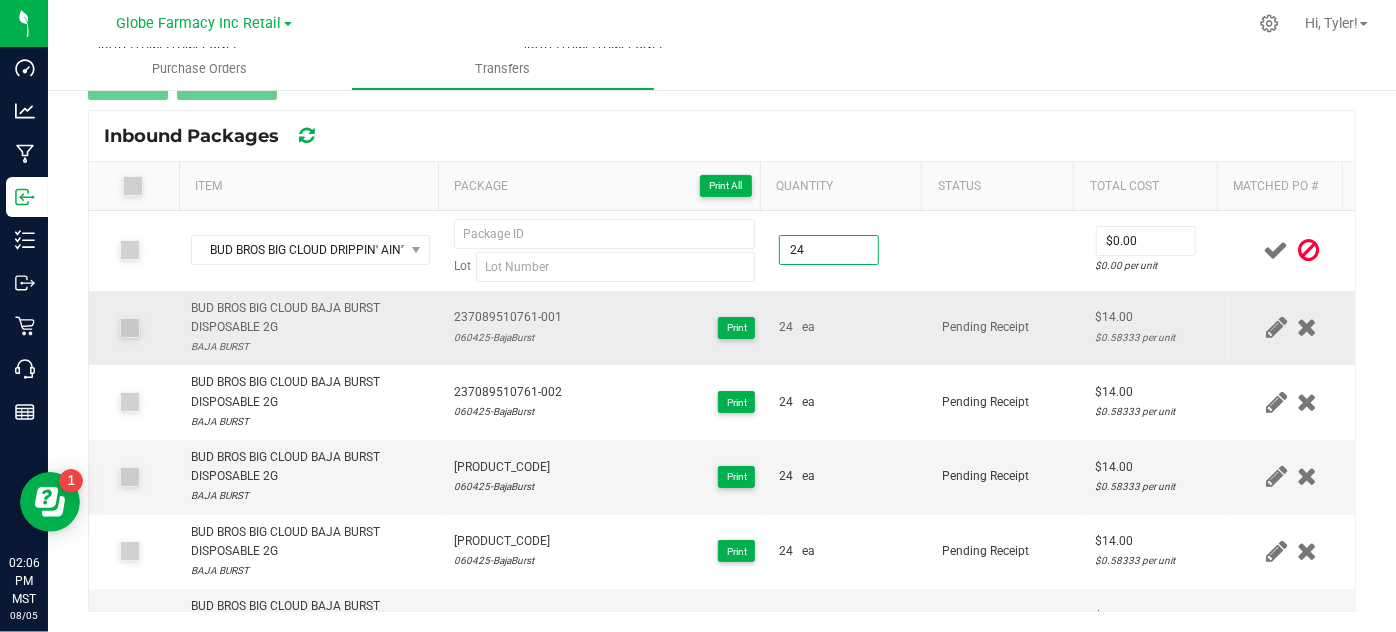 type on "24 ea" 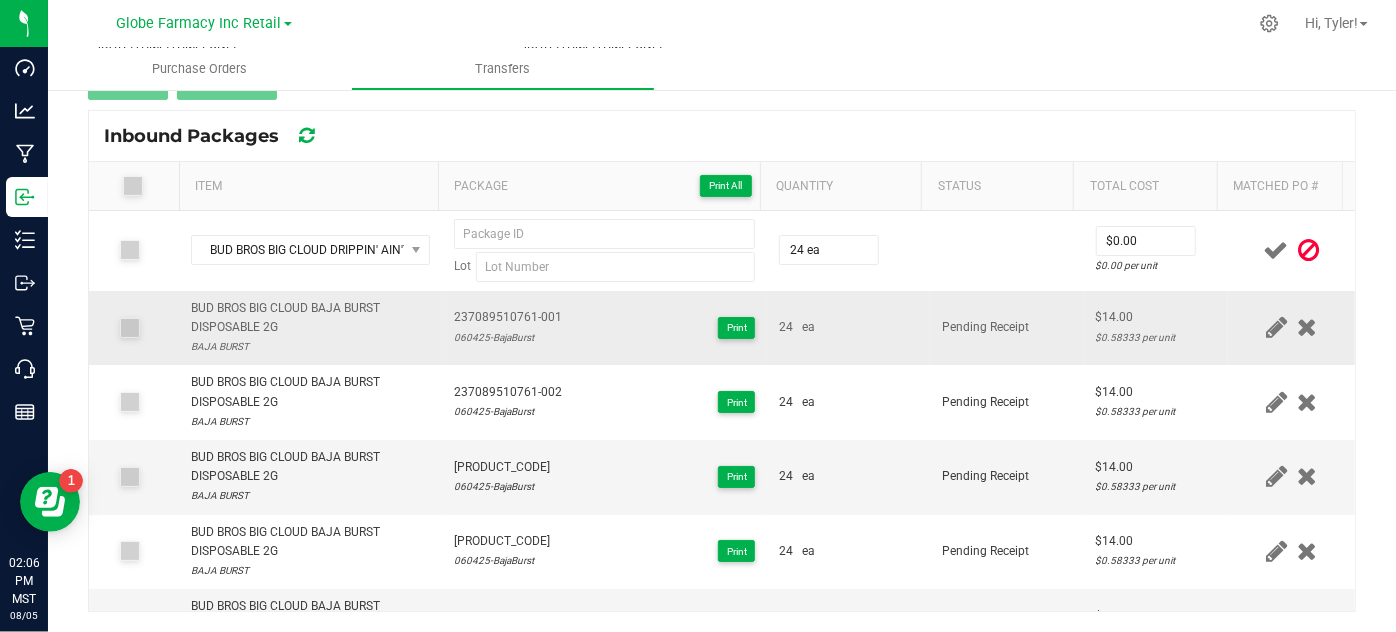 click on "Pending Receipt" at bounding box center [1007, 328] 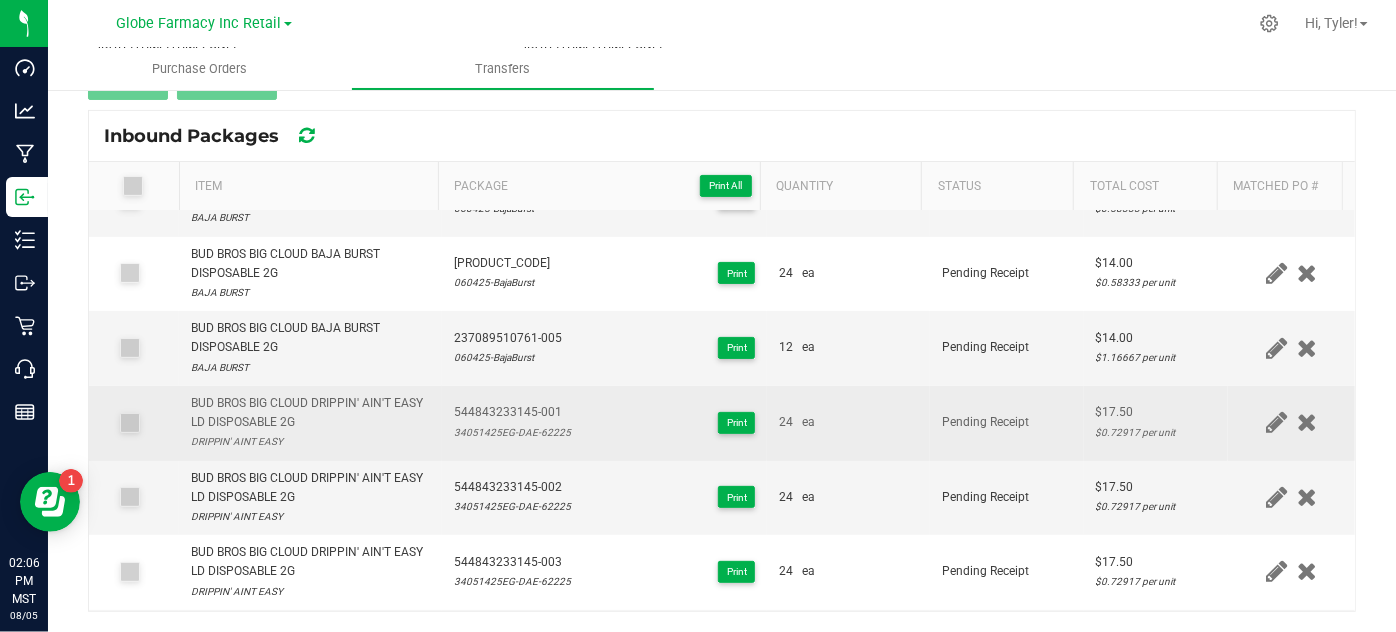 scroll, scrollTop: 363, scrollLeft: 0, axis: vertical 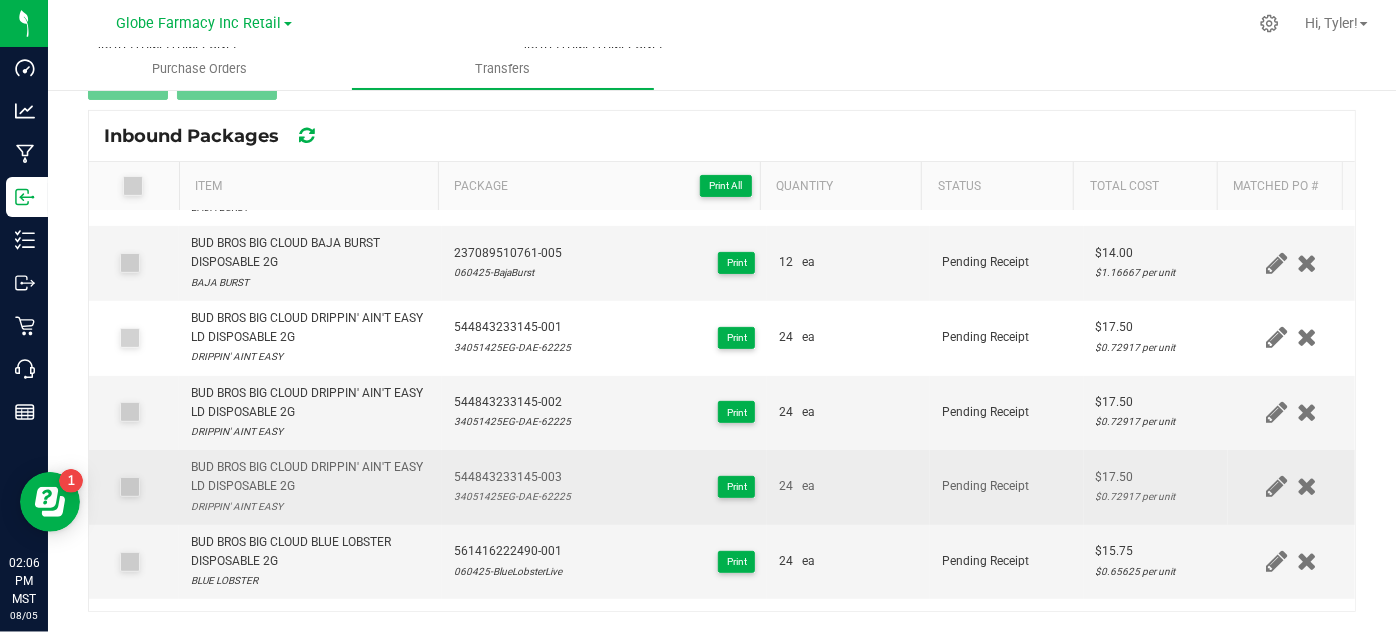 click on "544843233145-003" at bounding box center (512, 477) 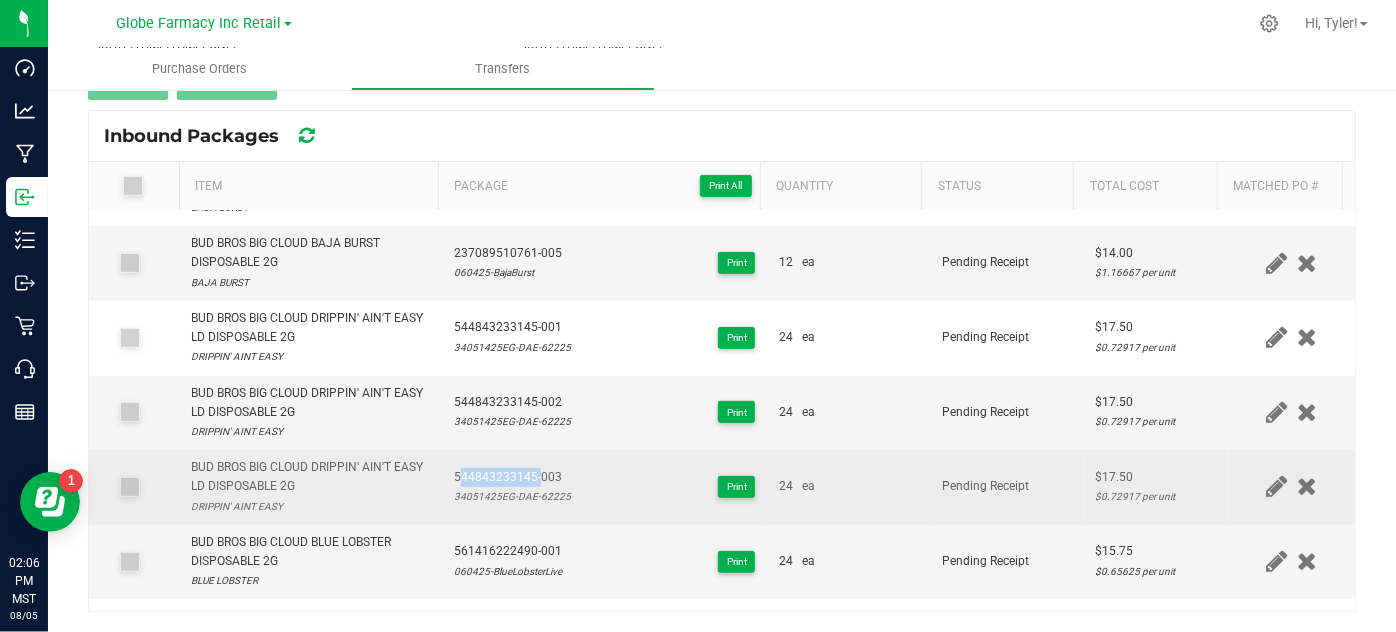 click on "544843233145-003" at bounding box center [512, 477] 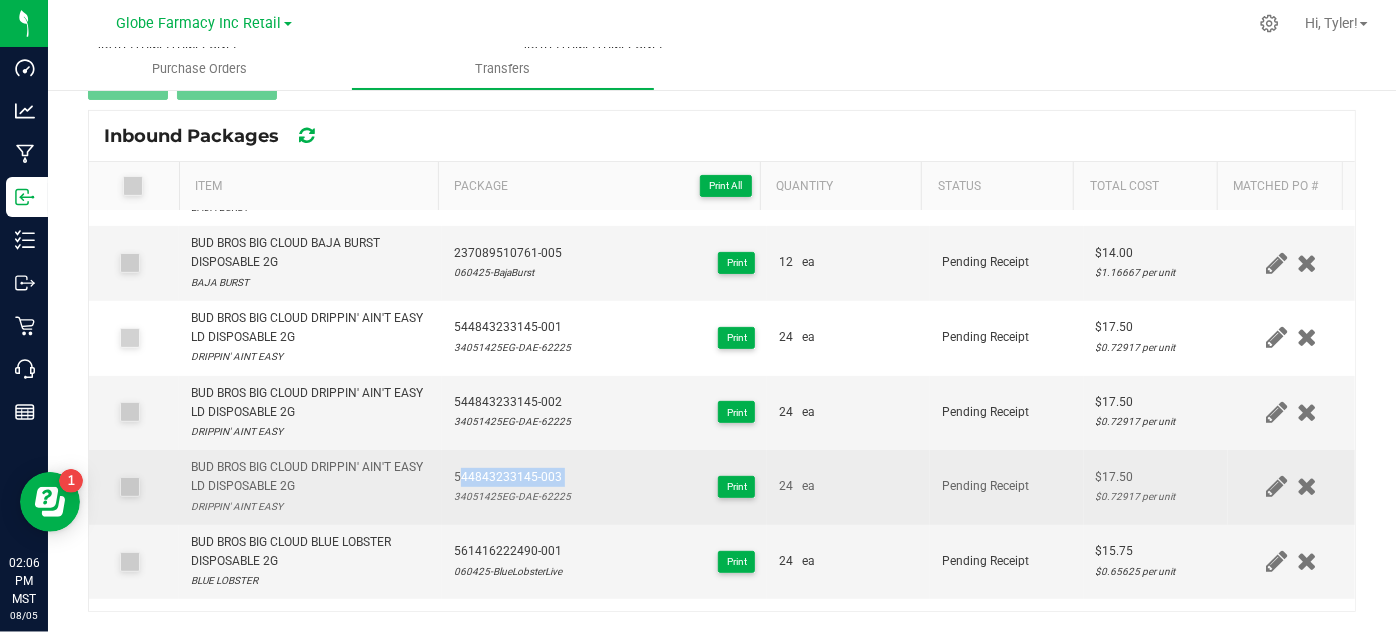 click on "544843233145-003" at bounding box center [512, 477] 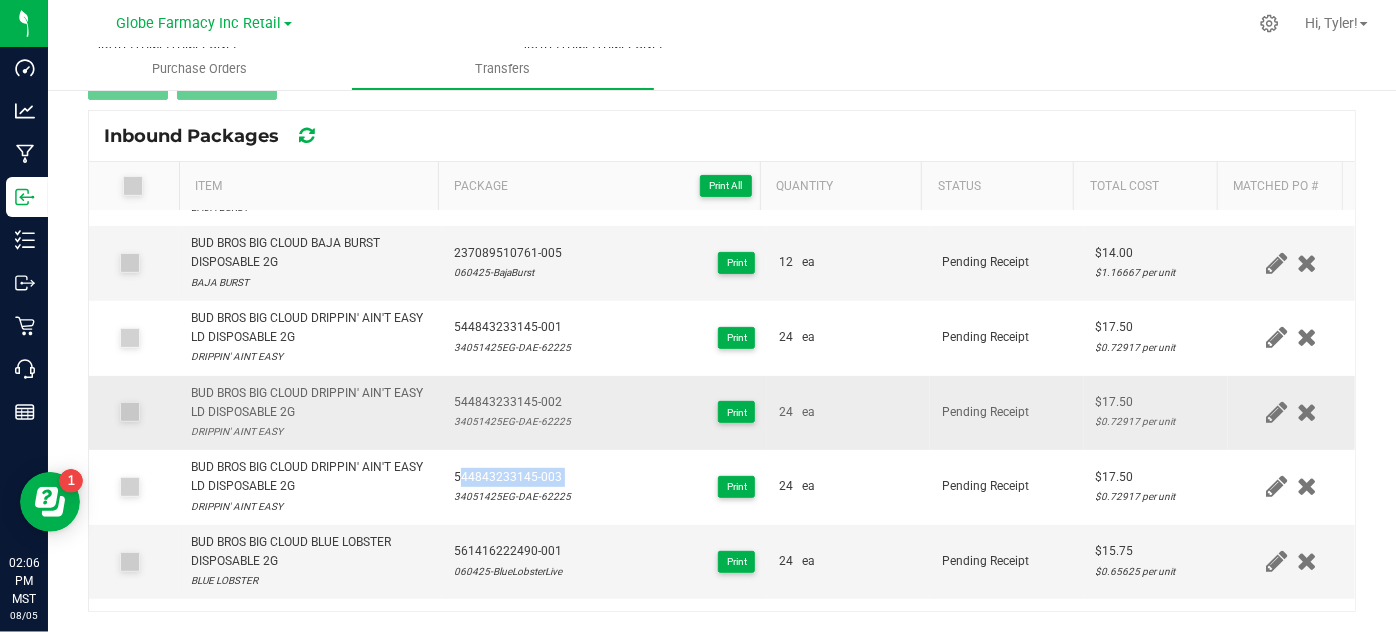 scroll, scrollTop: 0, scrollLeft: 0, axis: both 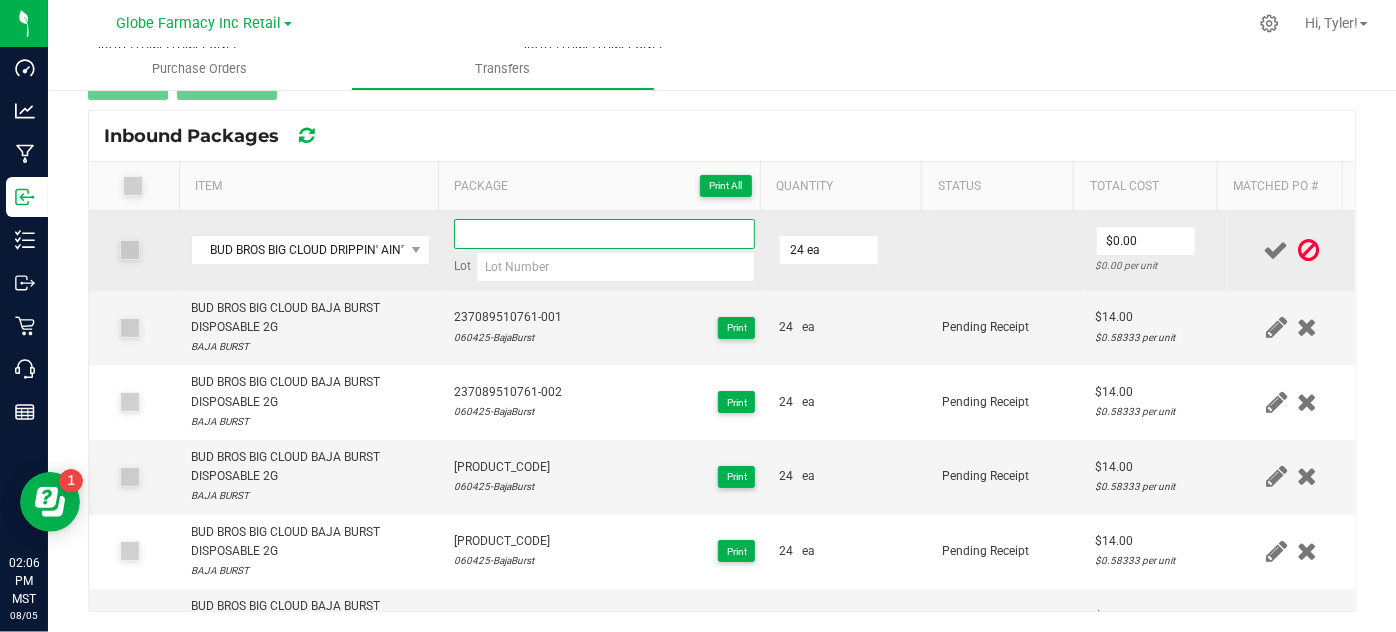 click at bounding box center (605, 234) 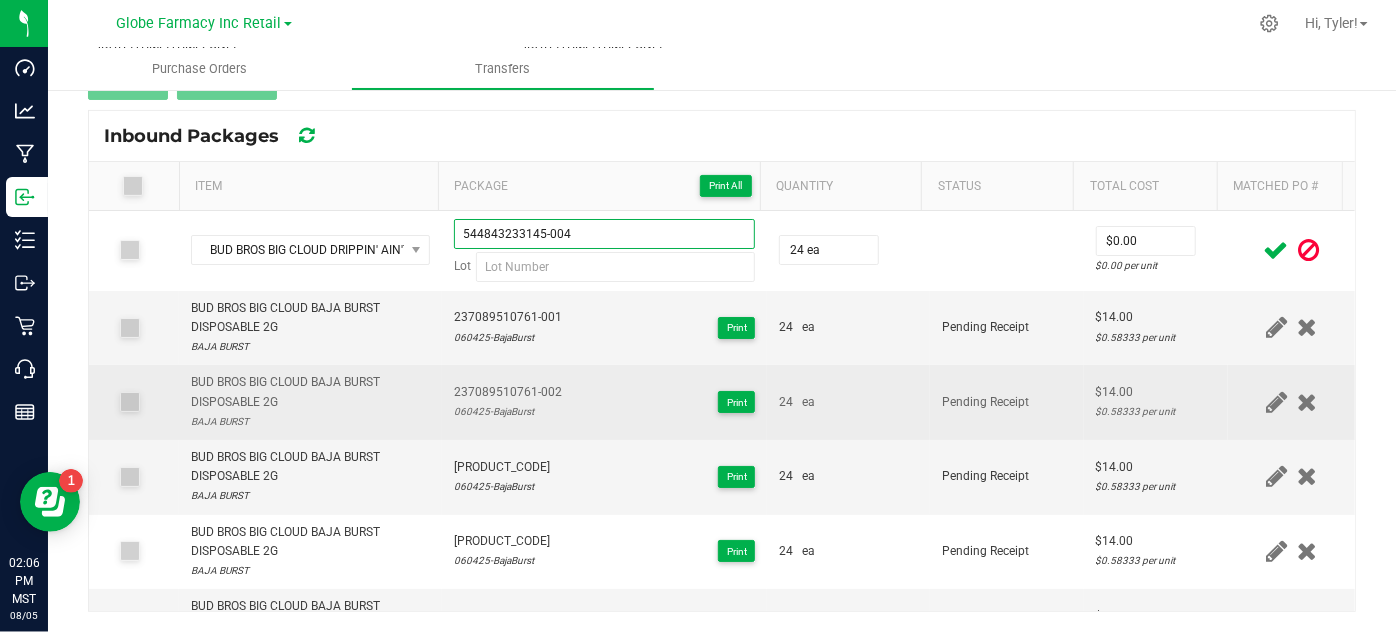 type on "544843233145-004" 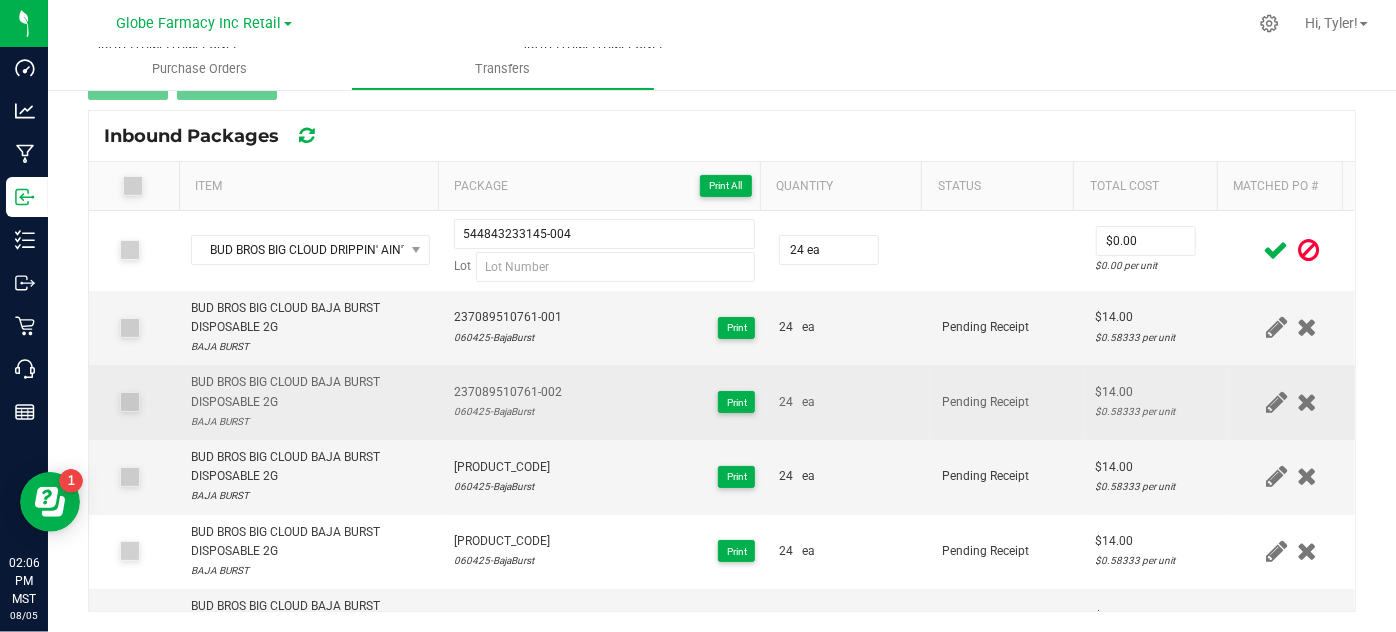 click on "237089510761-002" at bounding box center (508, 392) 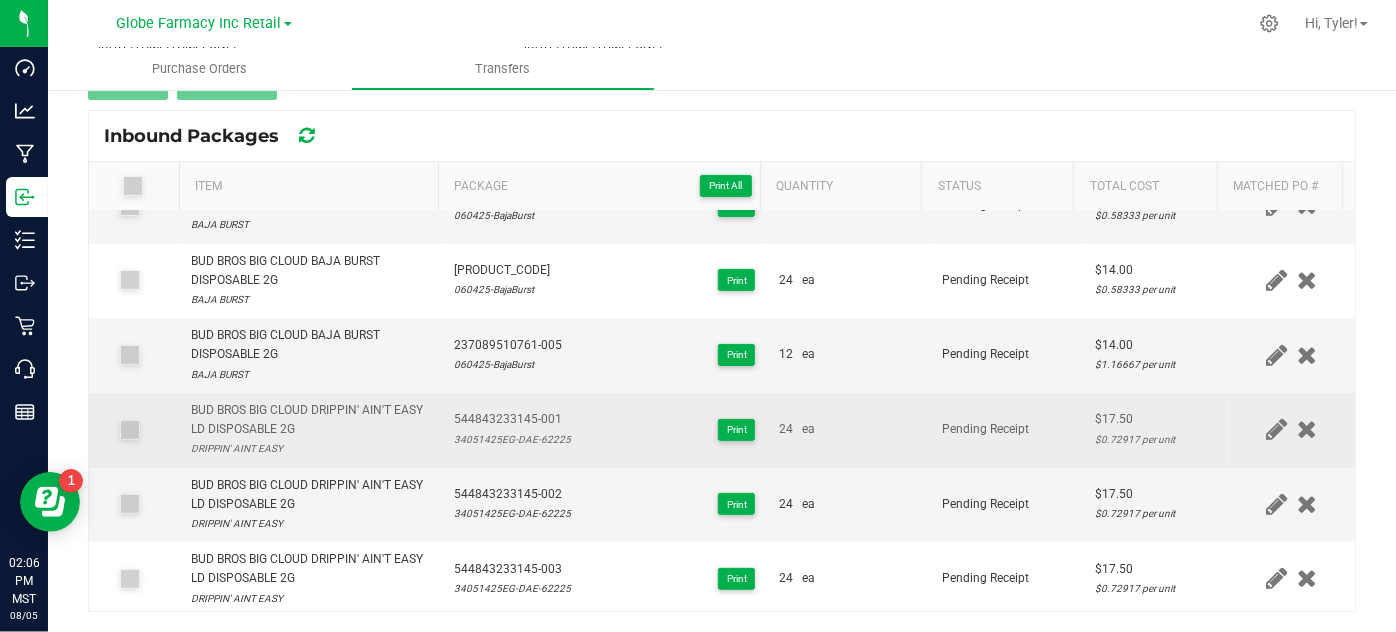 scroll, scrollTop: 272, scrollLeft: 0, axis: vertical 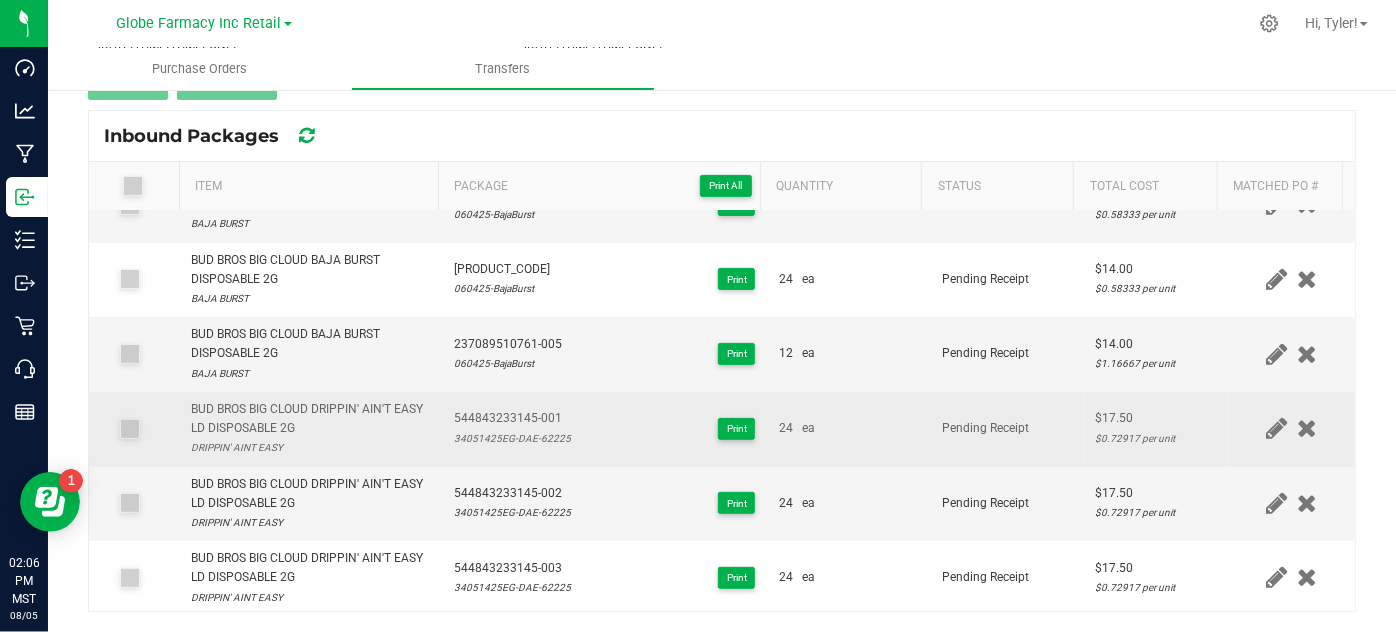 click on "34051425EG-DAE-62225" at bounding box center (512, 438) 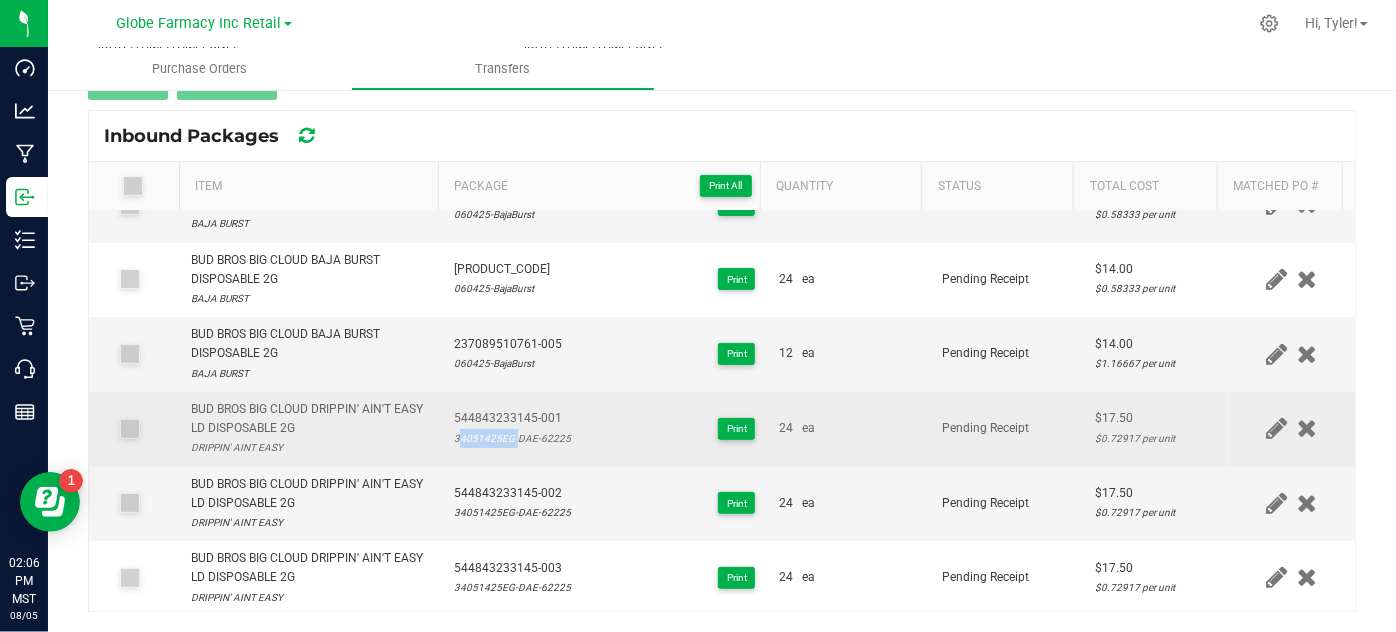 click on "34051425EG-DAE-62225" at bounding box center [512, 438] 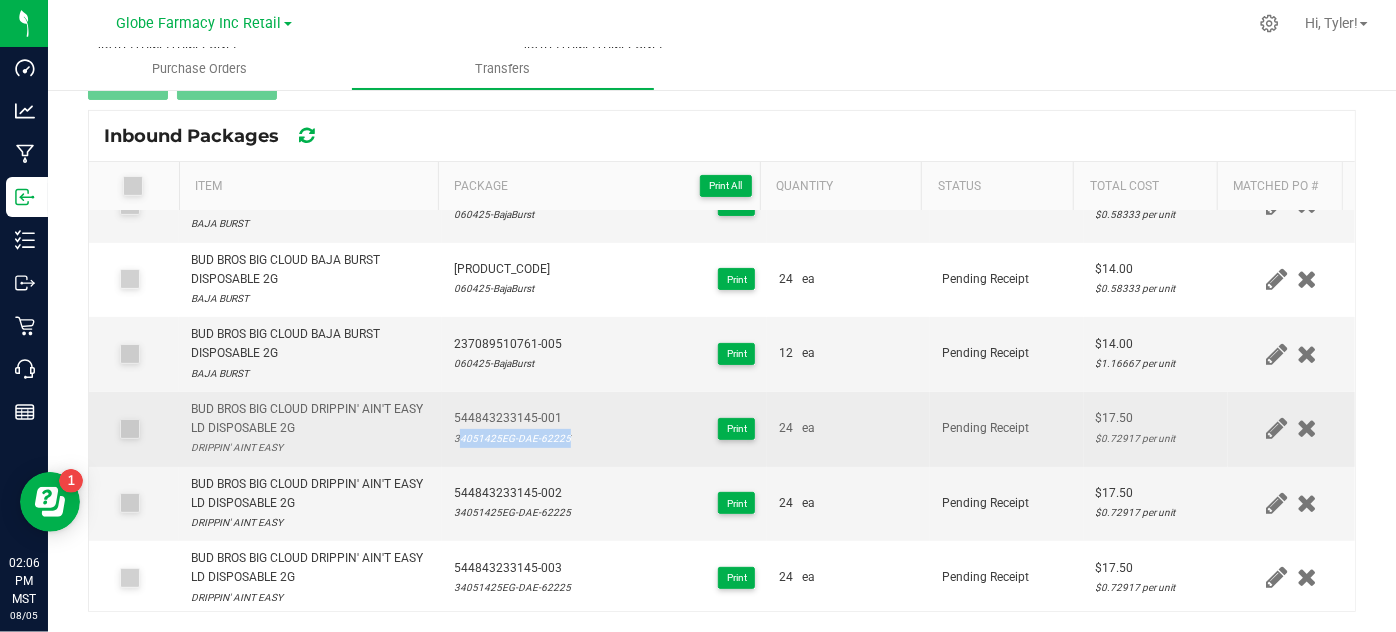 click on "34051425EG-DAE-62225" at bounding box center (512, 438) 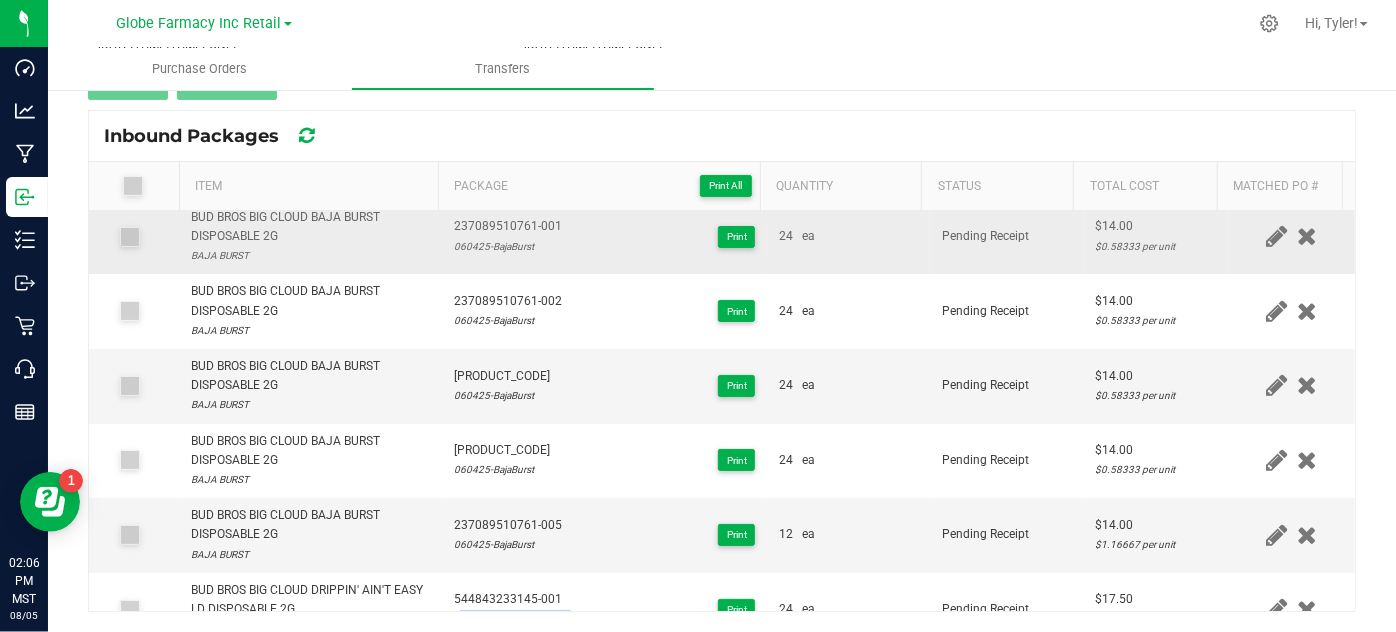 scroll, scrollTop: 0, scrollLeft: 0, axis: both 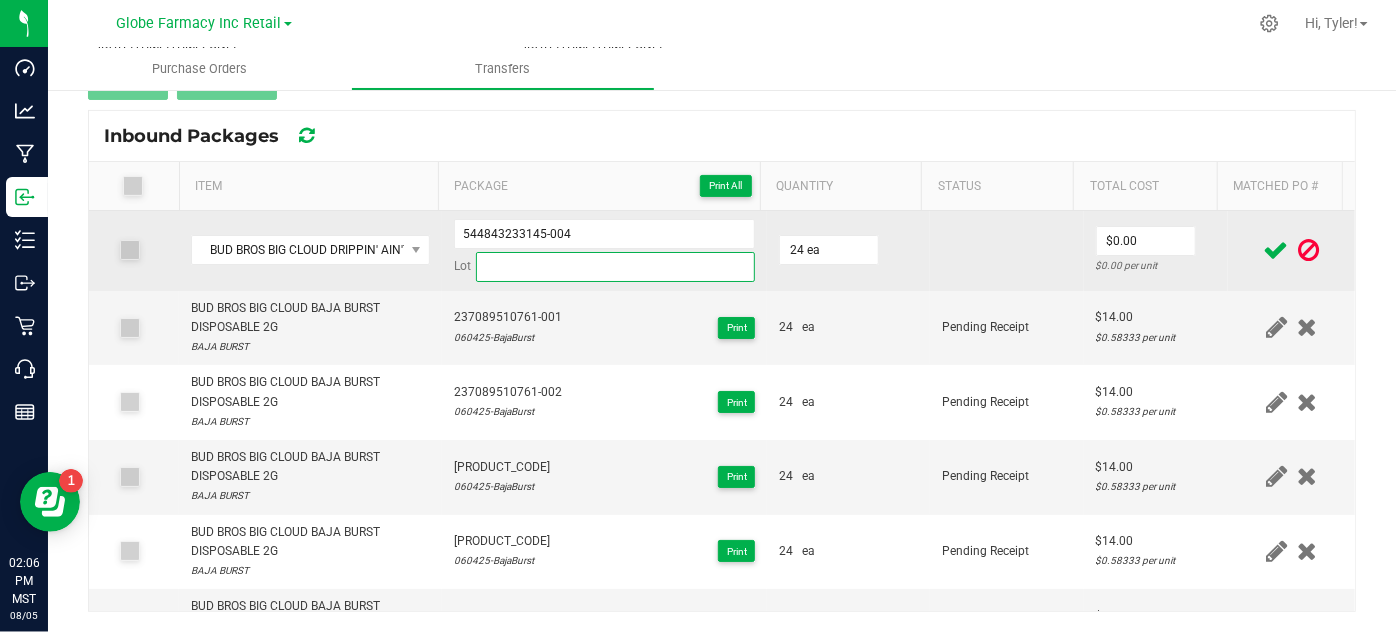 click at bounding box center (616, 267) 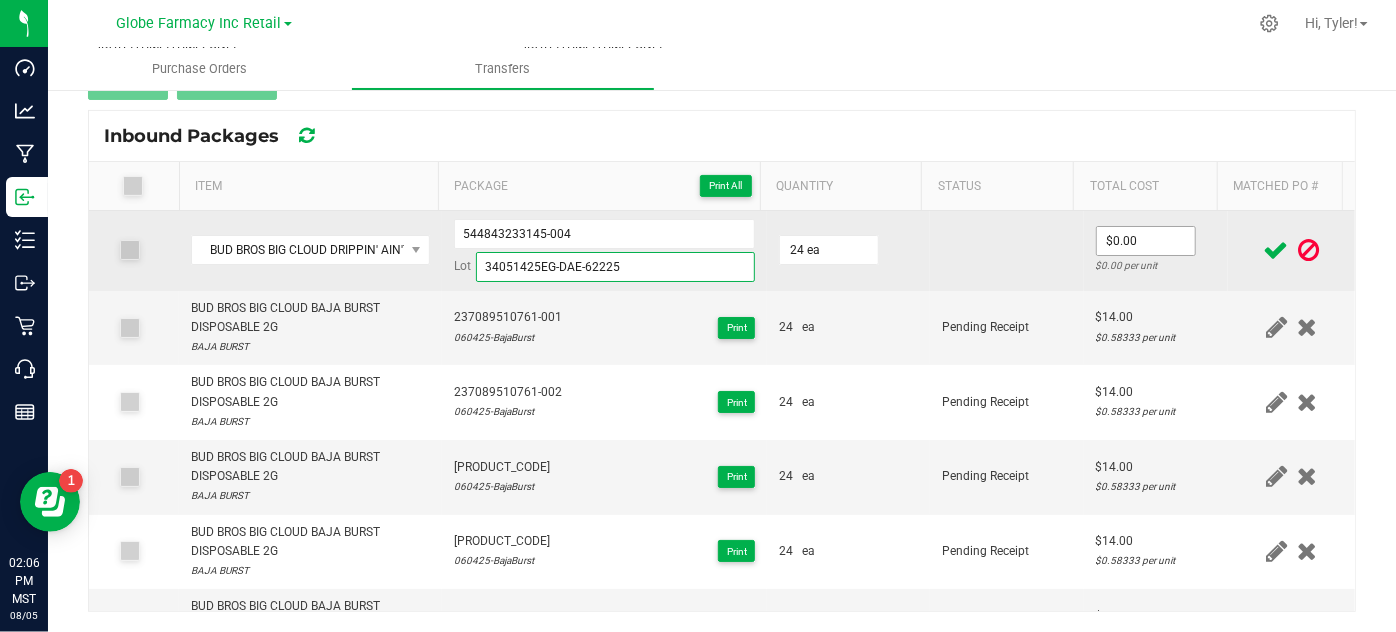 type on "34051425EG-DAE-62225" 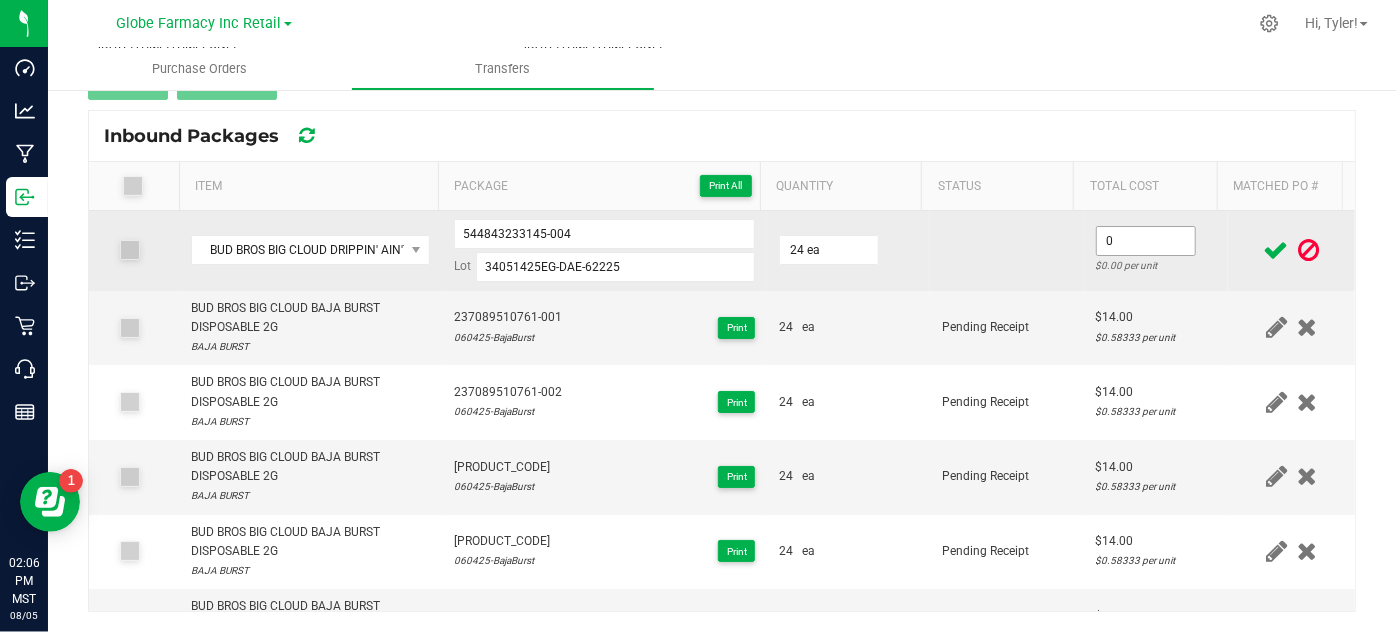 click on "0" at bounding box center (1146, 241) 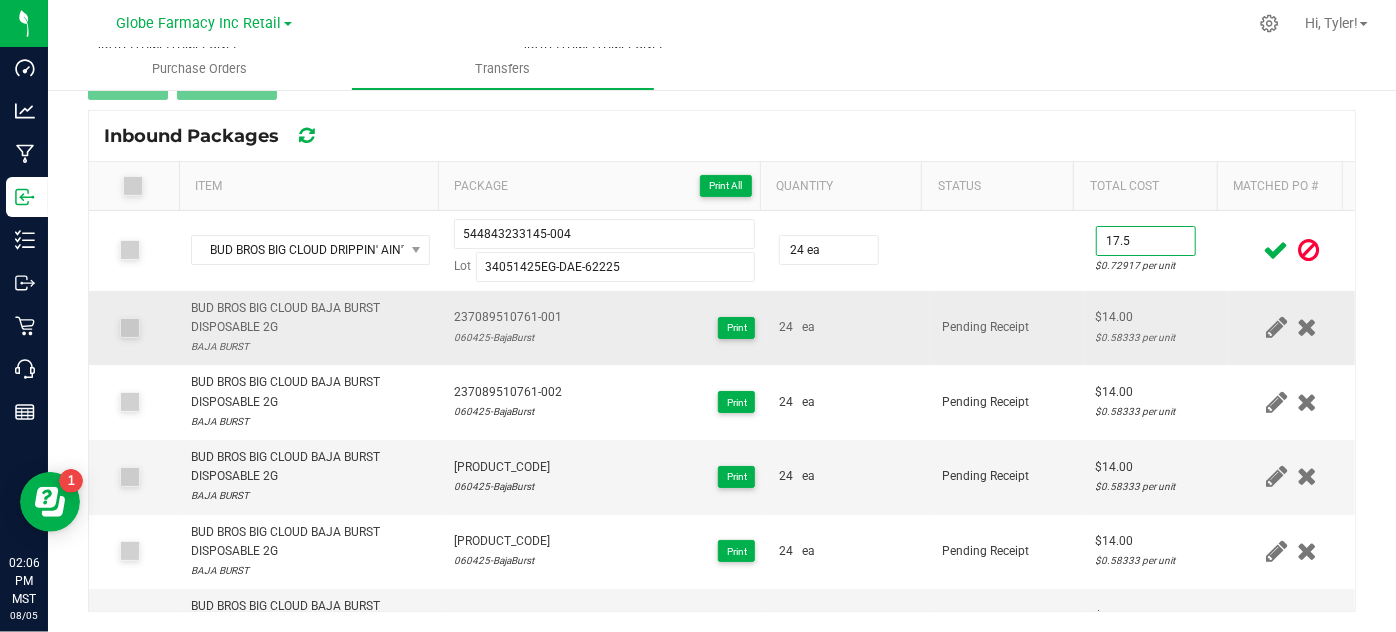 type on "$17.50" 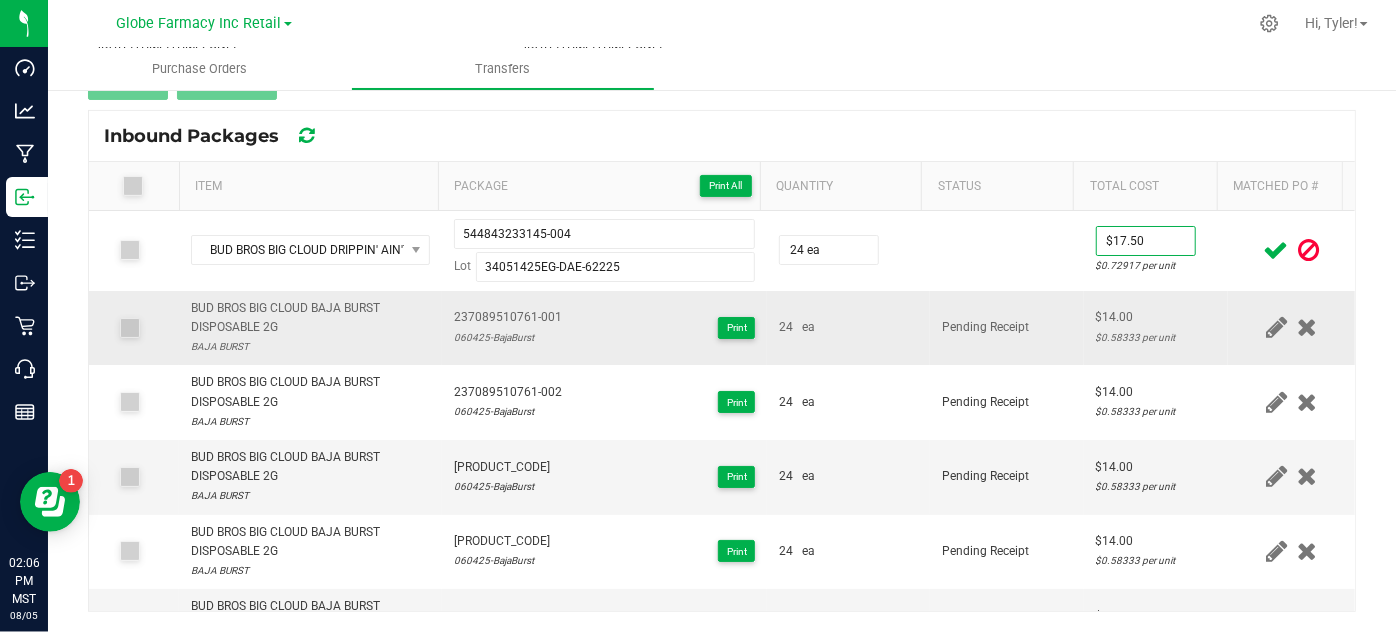 click on "24   ea" at bounding box center (848, 327) 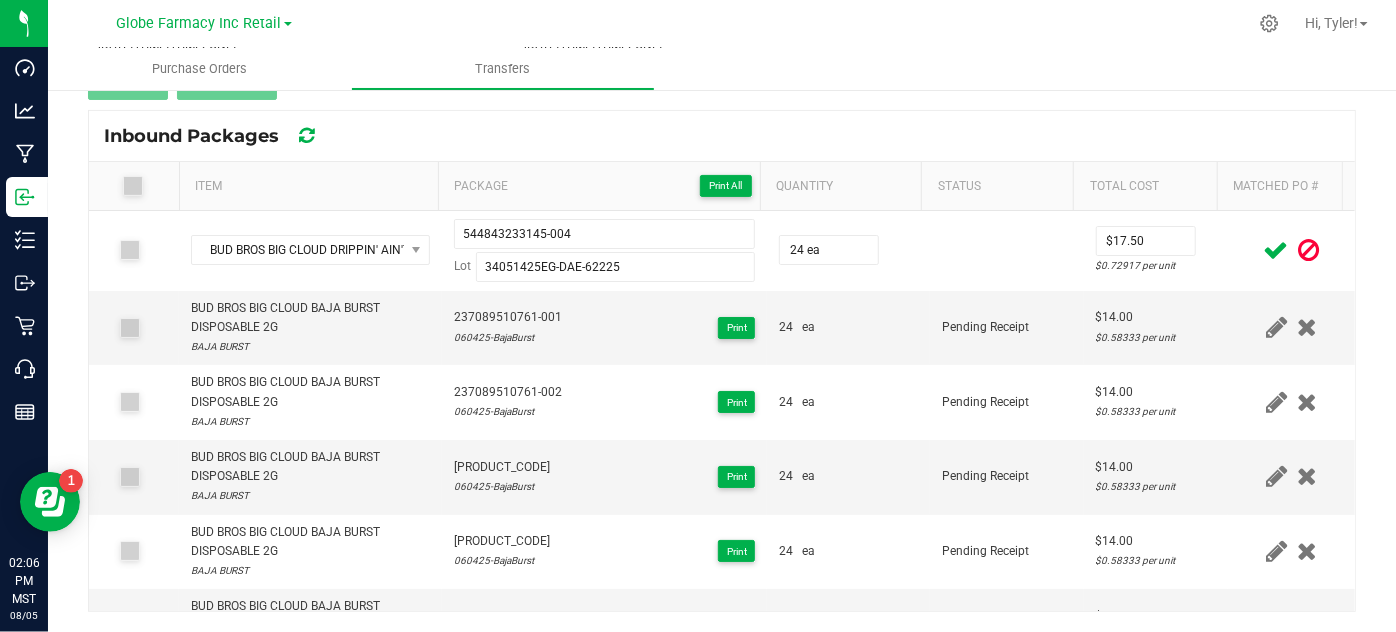 click at bounding box center [1276, 250] 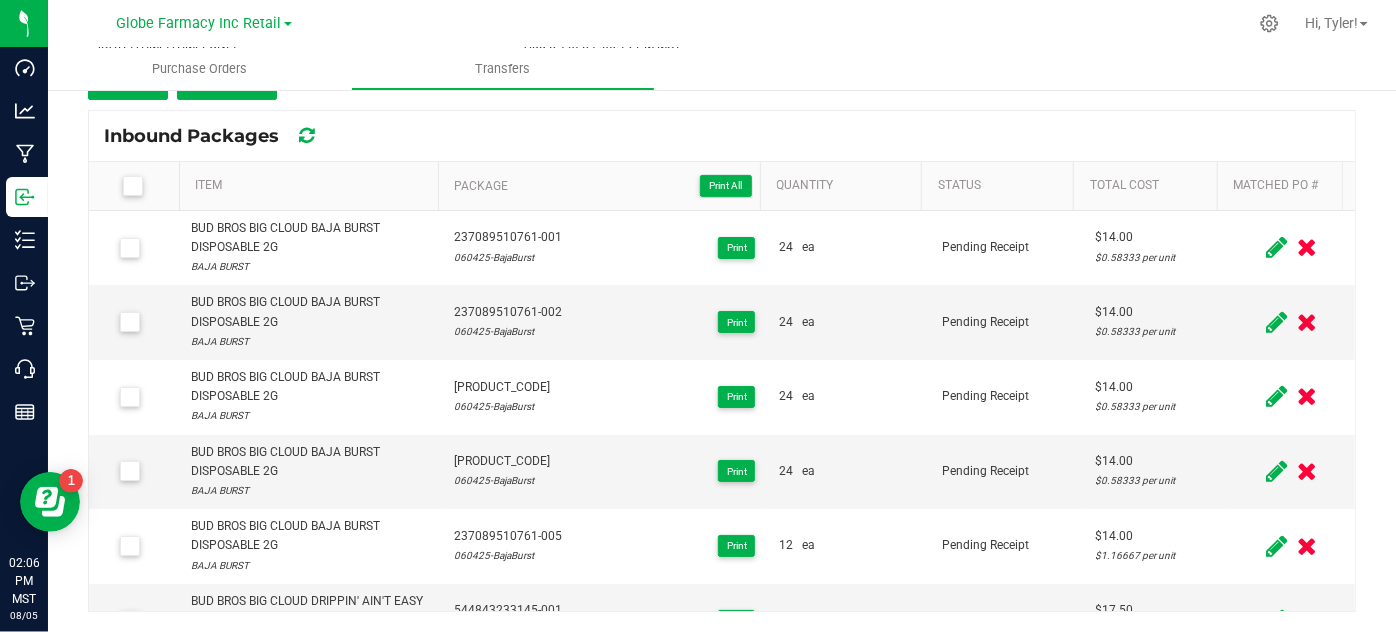 click on "Purchase Orders
Transfers" at bounding box center (746, 69) 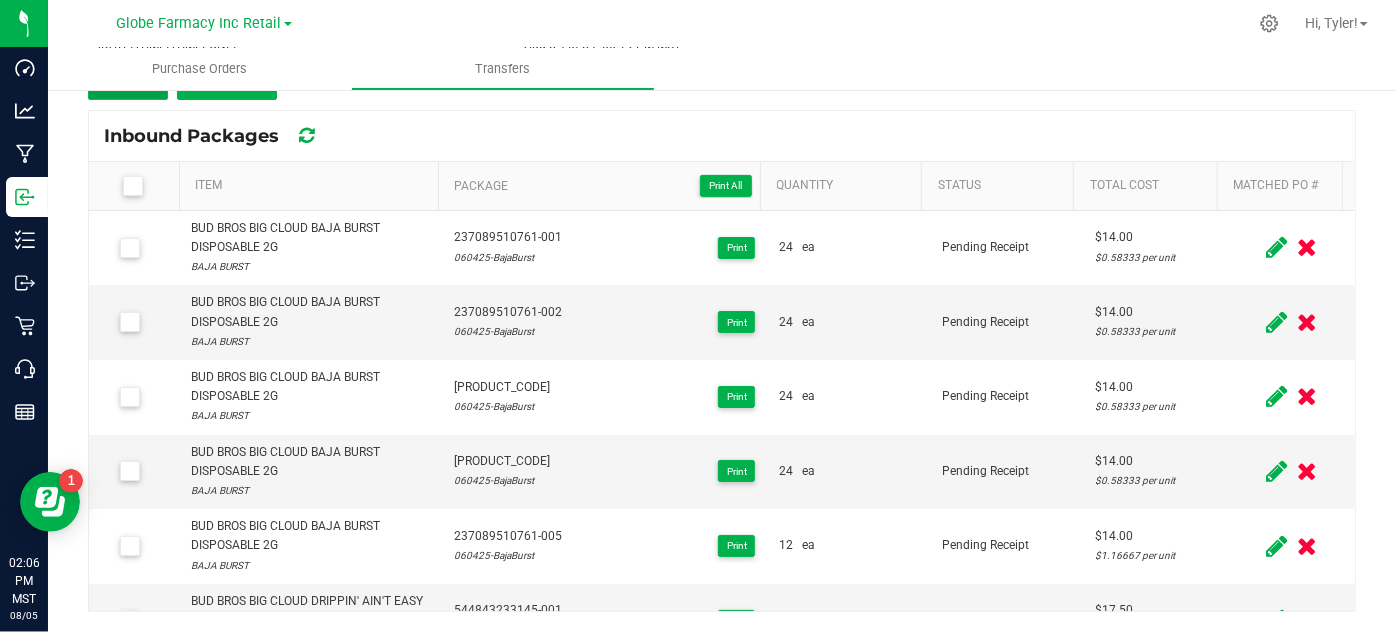 click on "Add" at bounding box center (128, 82) 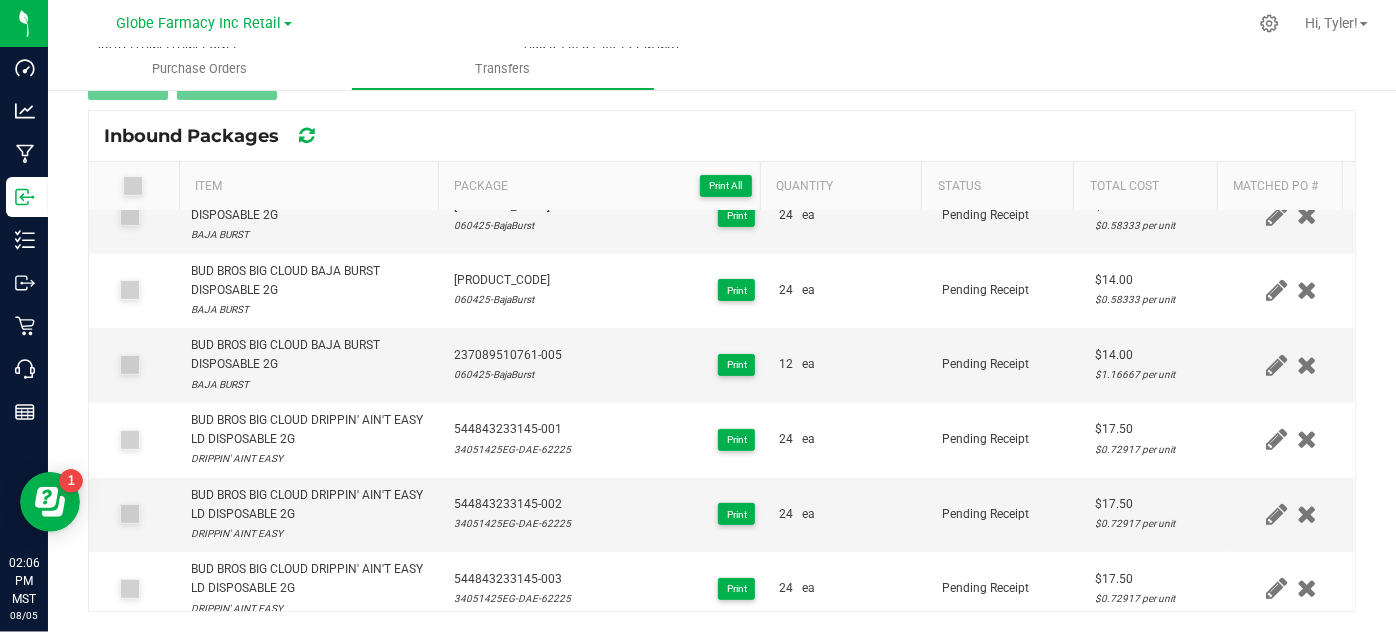 scroll, scrollTop: 454, scrollLeft: 0, axis: vertical 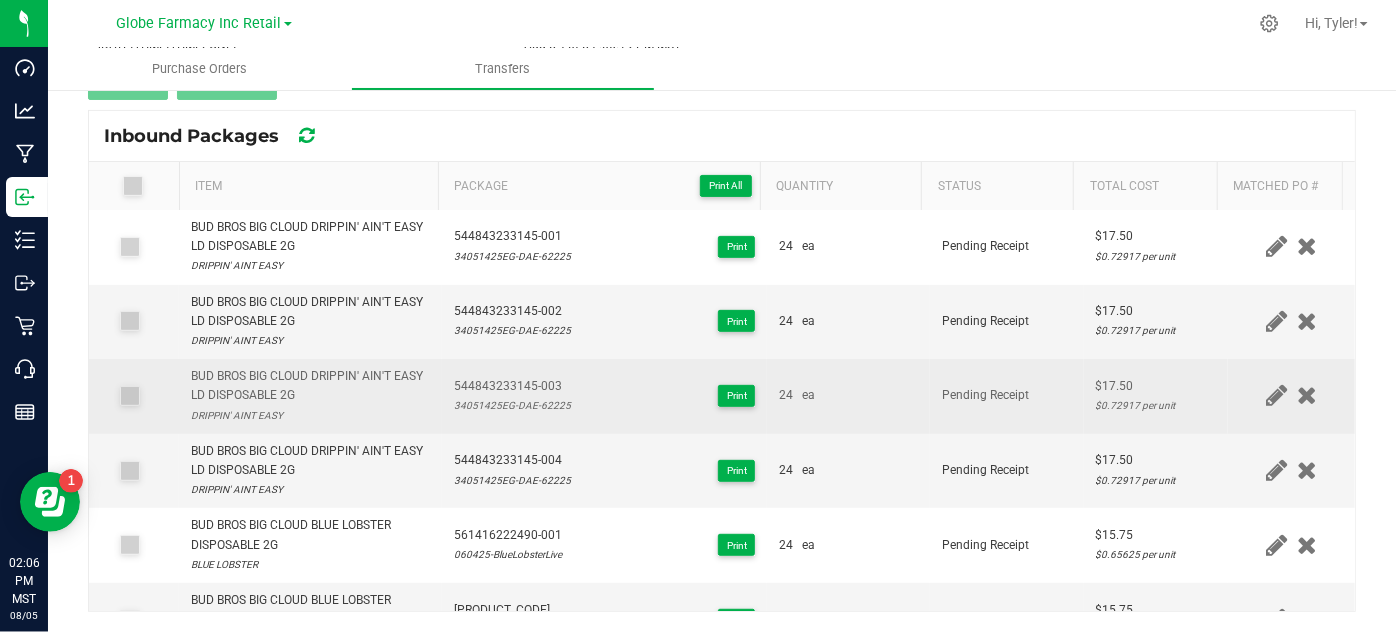 click on "BUD BROS BIG CLOUD DRIPPIN' AIN'T EASY LD DISPOSABLE 2G" at bounding box center (310, 386) 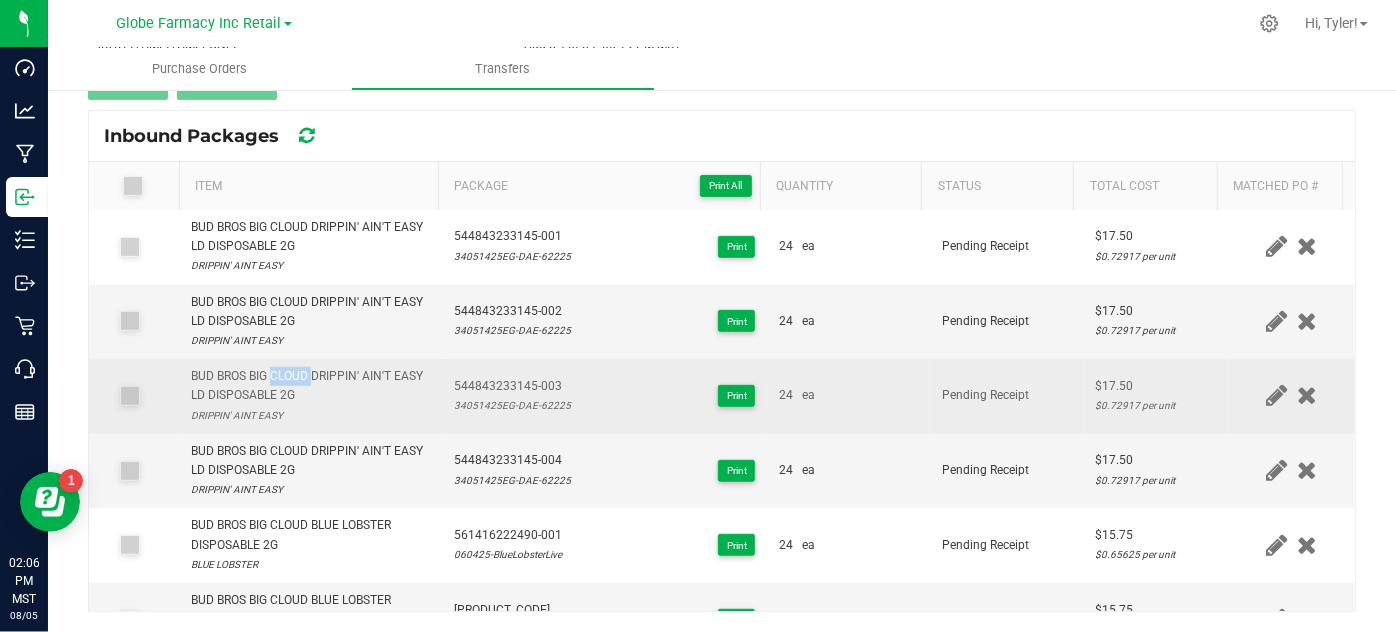 click on "BUD BROS BIG CLOUD DRIPPIN' AIN'T EASY LD DISPOSABLE 2G" at bounding box center [310, 386] 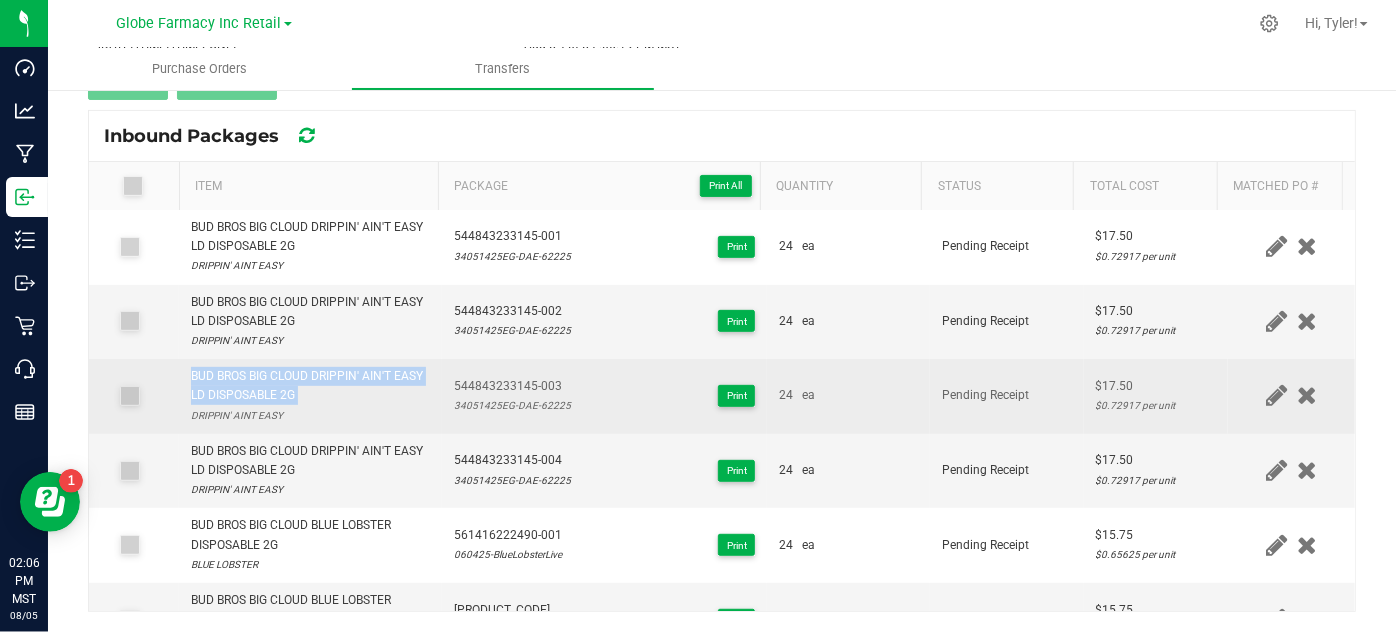 click on "BUD BROS BIG CLOUD DRIPPIN' AIN'T EASY LD DISPOSABLE 2G" at bounding box center [310, 386] 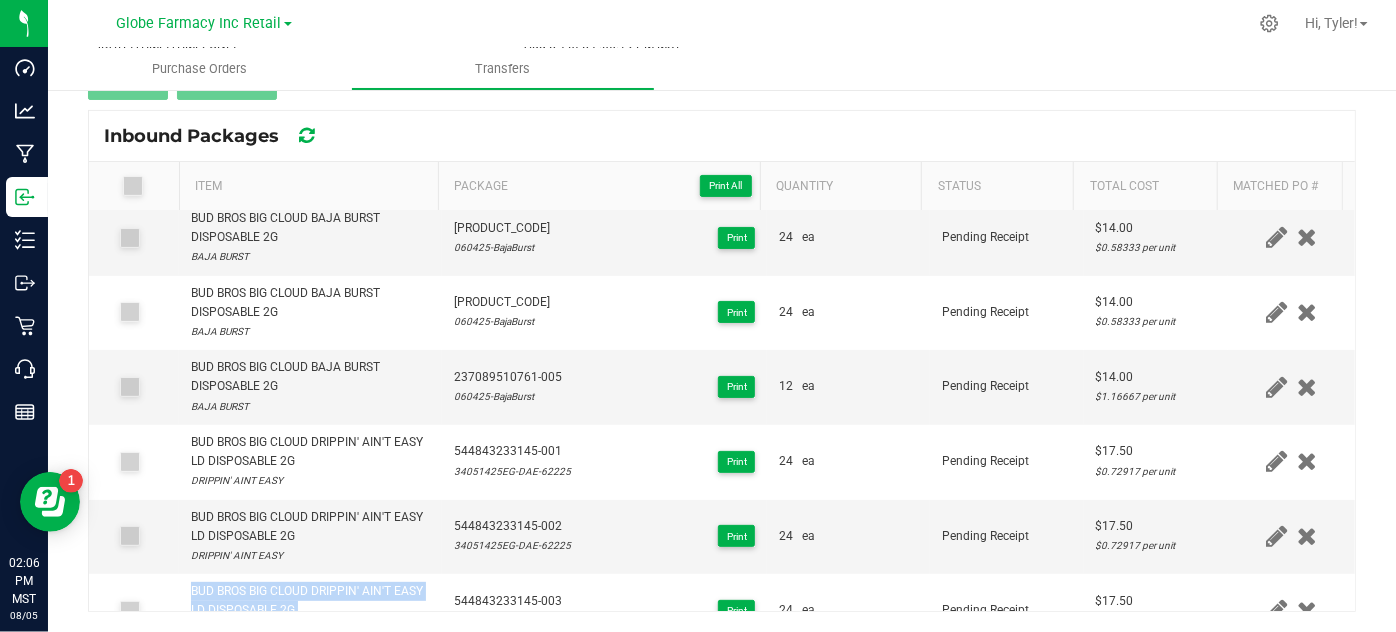 scroll, scrollTop: 0, scrollLeft: 0, axis: both 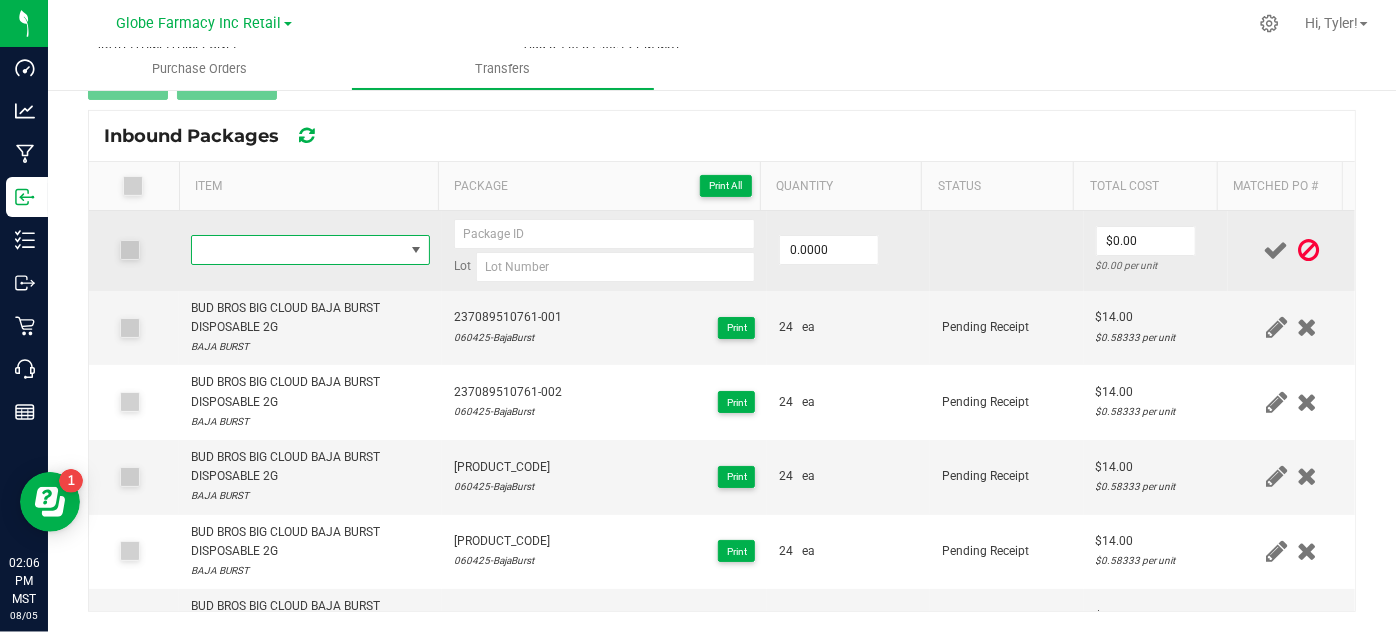 click at bounding box center (297, 250) 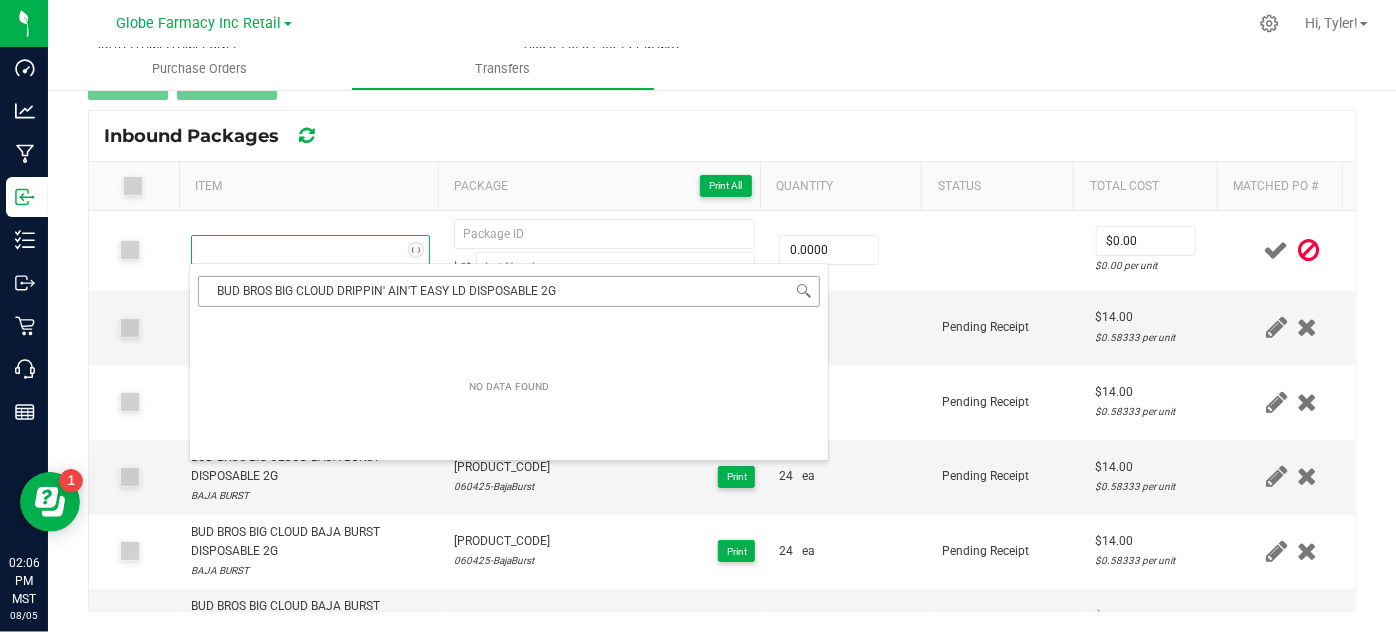 scroll, scrollTop: 99970, scrollLeft: 99767, axis: both 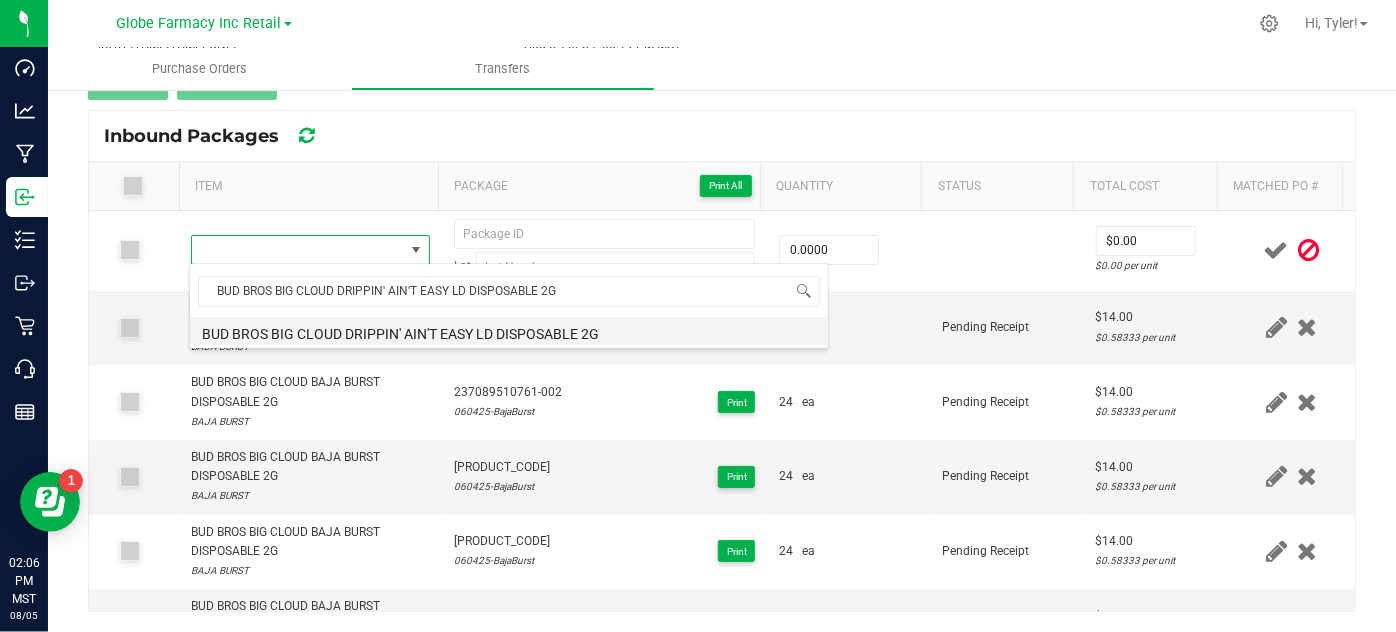 click on "BUD BROS BIG CLOUD DRIPPIN' AIN'T EASY LD DISPOSABLE 2G" at bounding box center (509, 331) 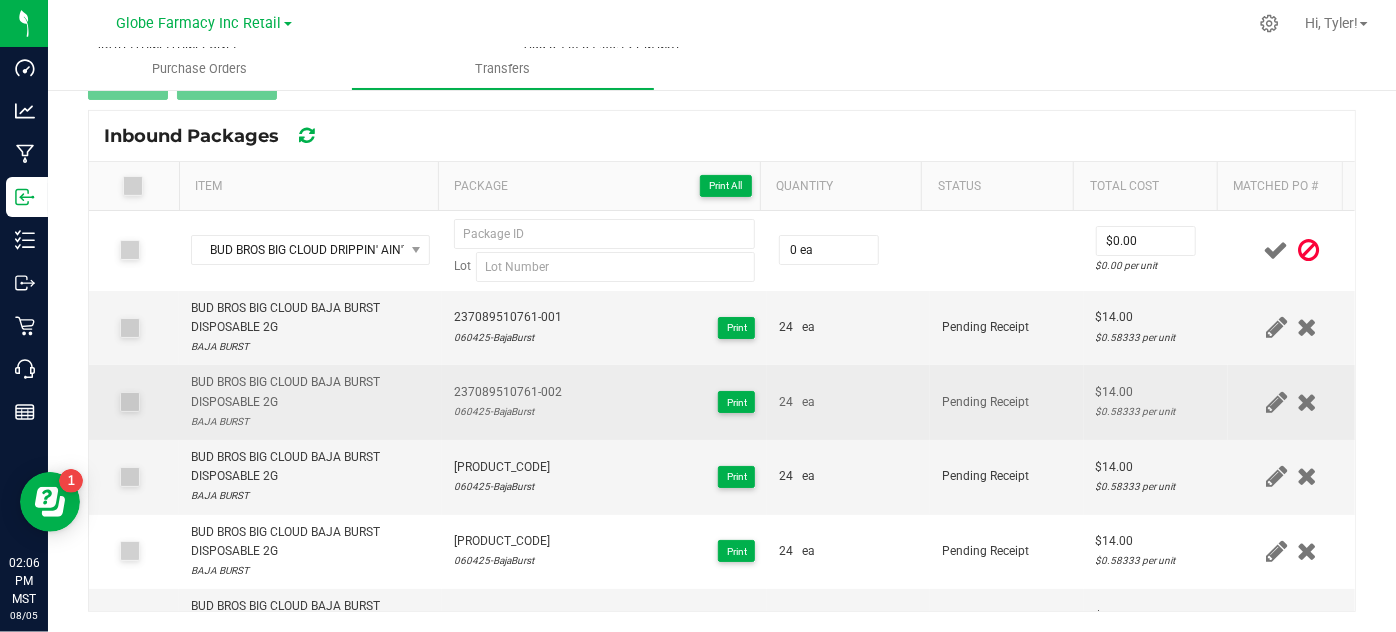 click on "BUD BROS BIG CLOUD BAJA BURST DISPOSABLE 2G  BAJA BURST" at bounding box center (310, 402) 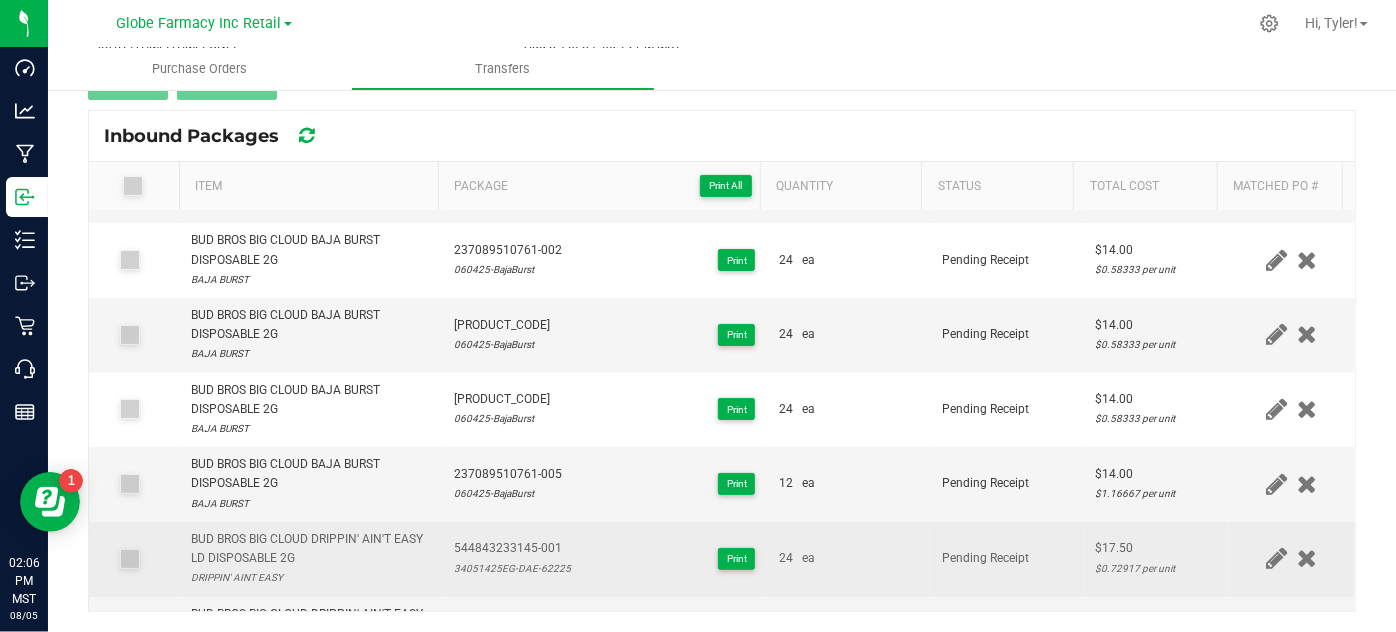 scroll, scrollTop: 272, scrollLeft: 0, axis: vertical 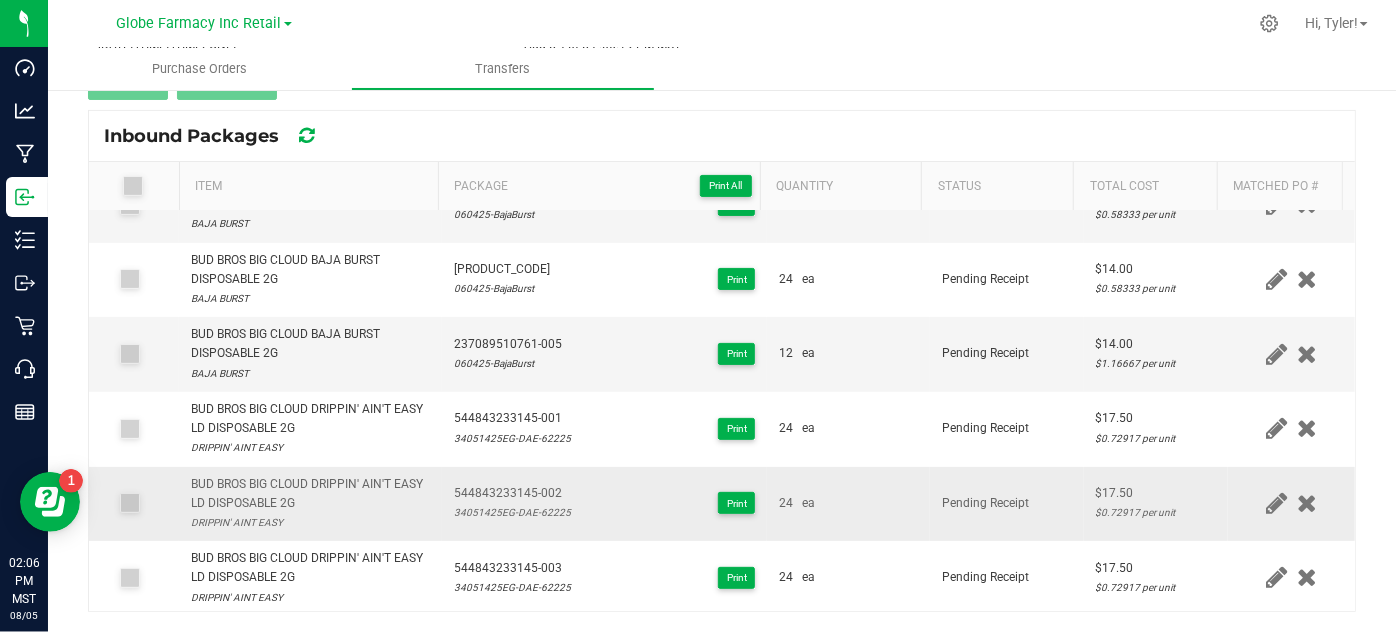 click on "544843233145-002" at bounding box center [512, 493] 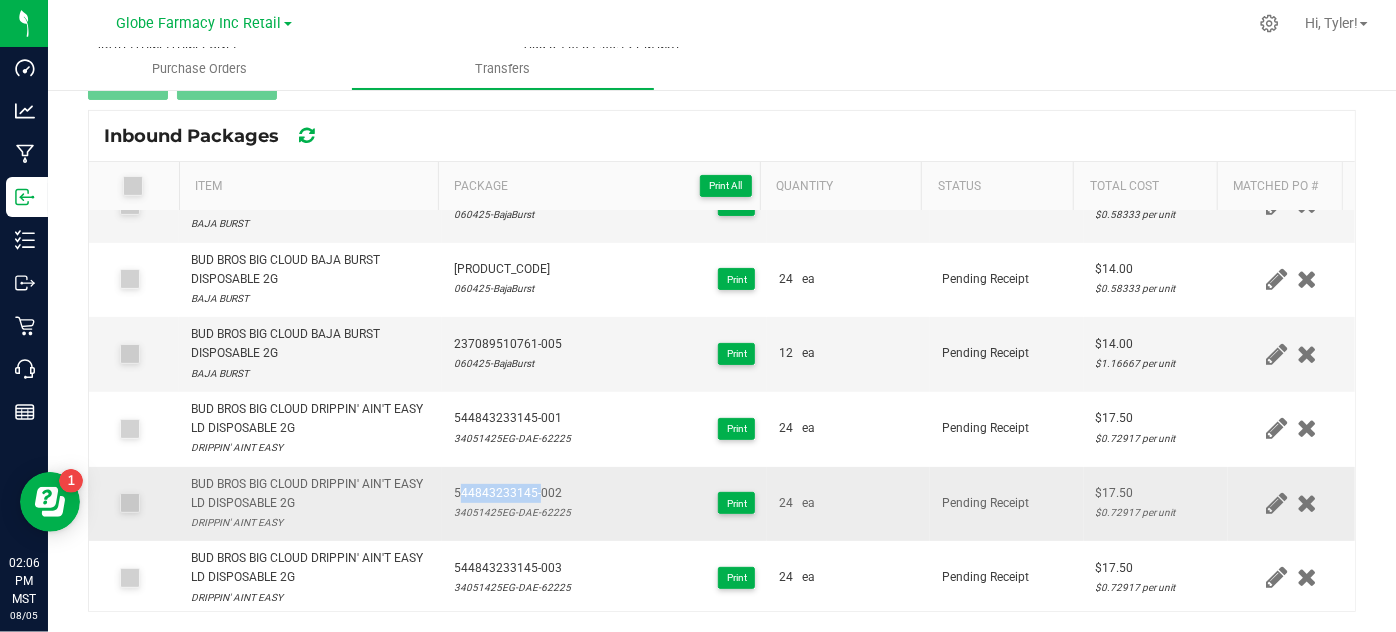 click on "544843233145-002" at bounding box center (512, 493) 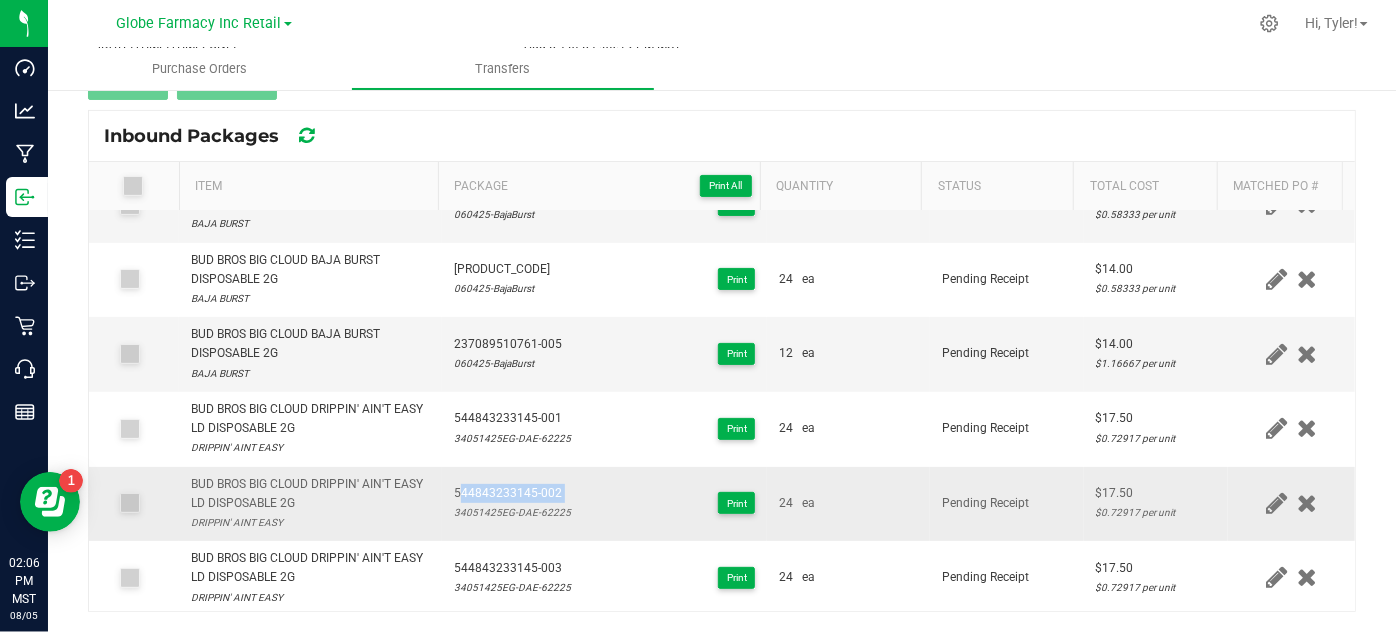 click on "544843233145-002" at bounding box center (512, 493) 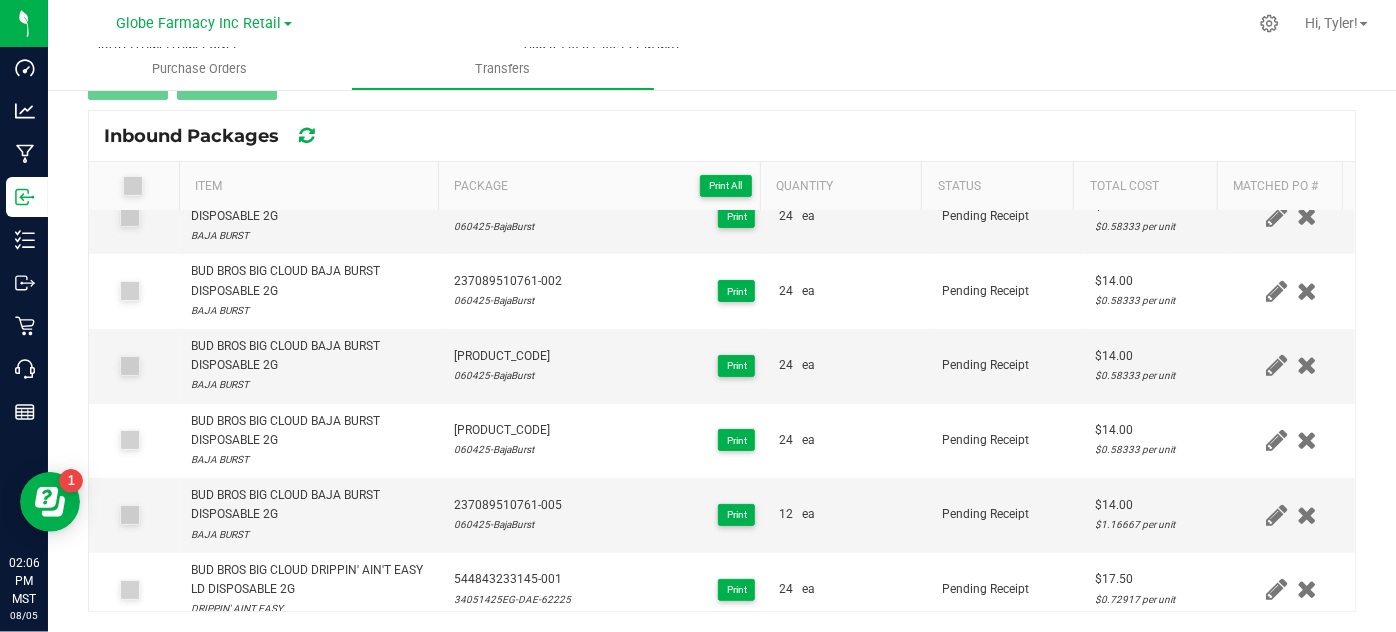 scroll, scrollTop: 0, scrollLeft: 0, axis: both 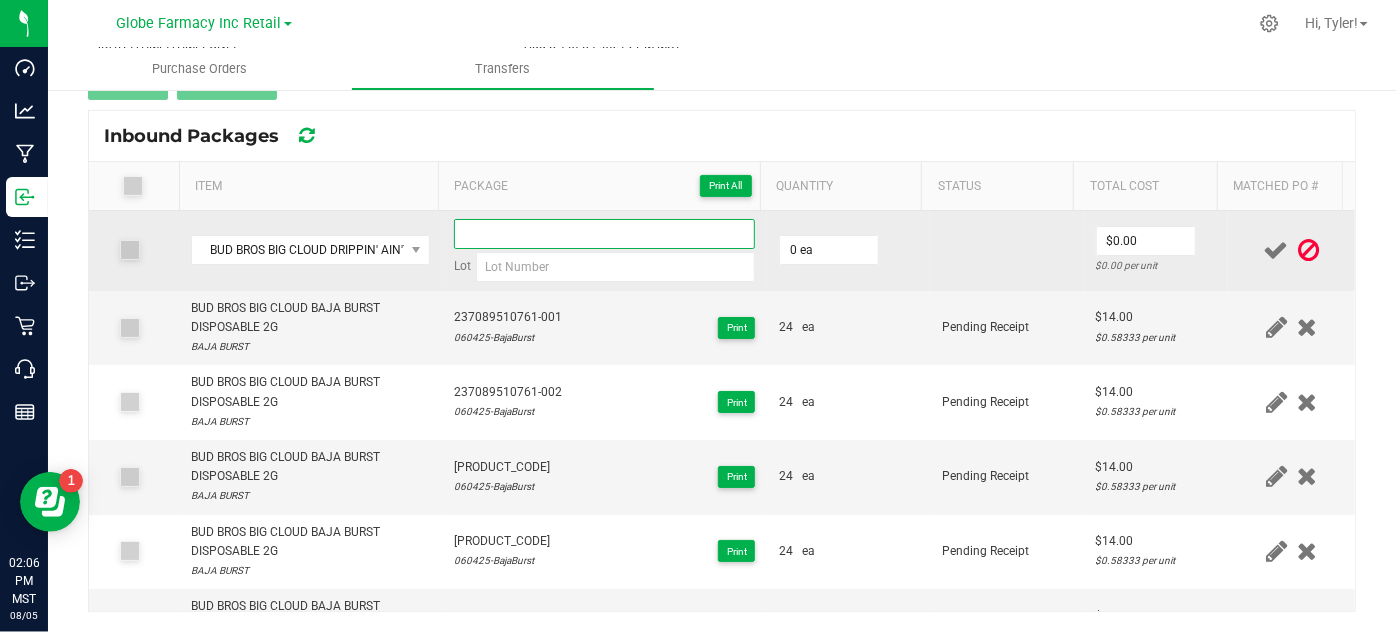 click at bounding box center [605, 234] 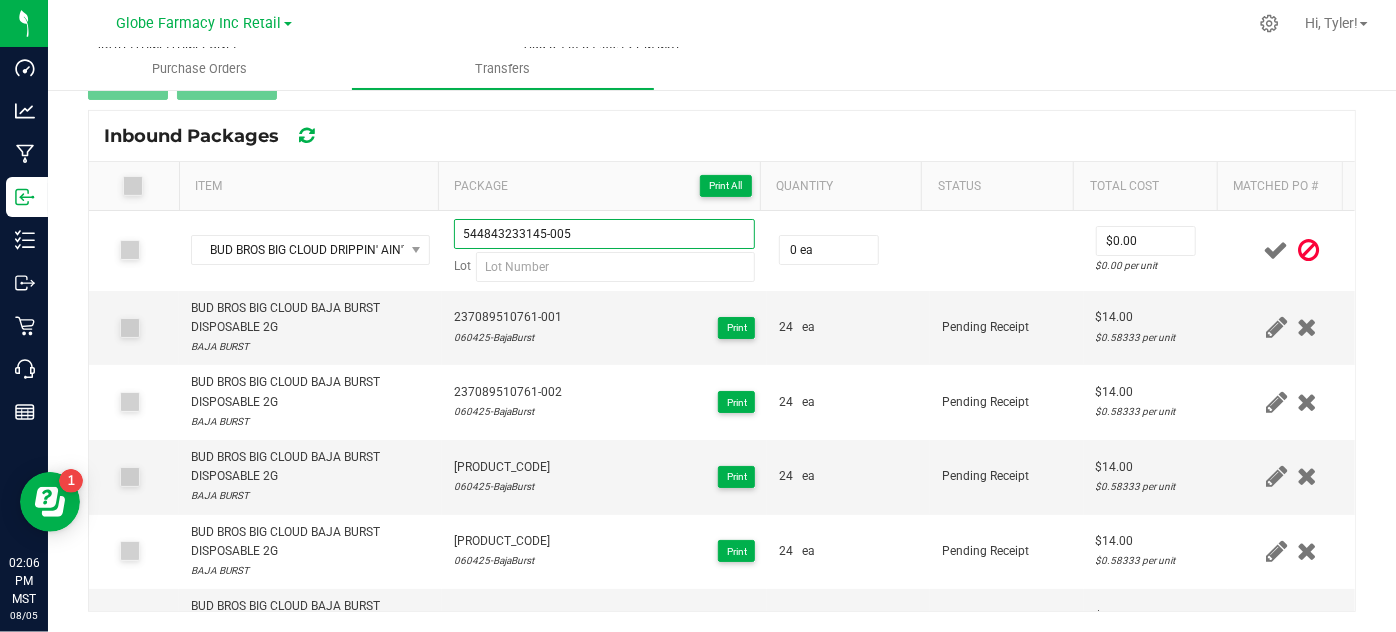 scroll, scrollTop: 636, scrollLeft: 0, axis: vertical 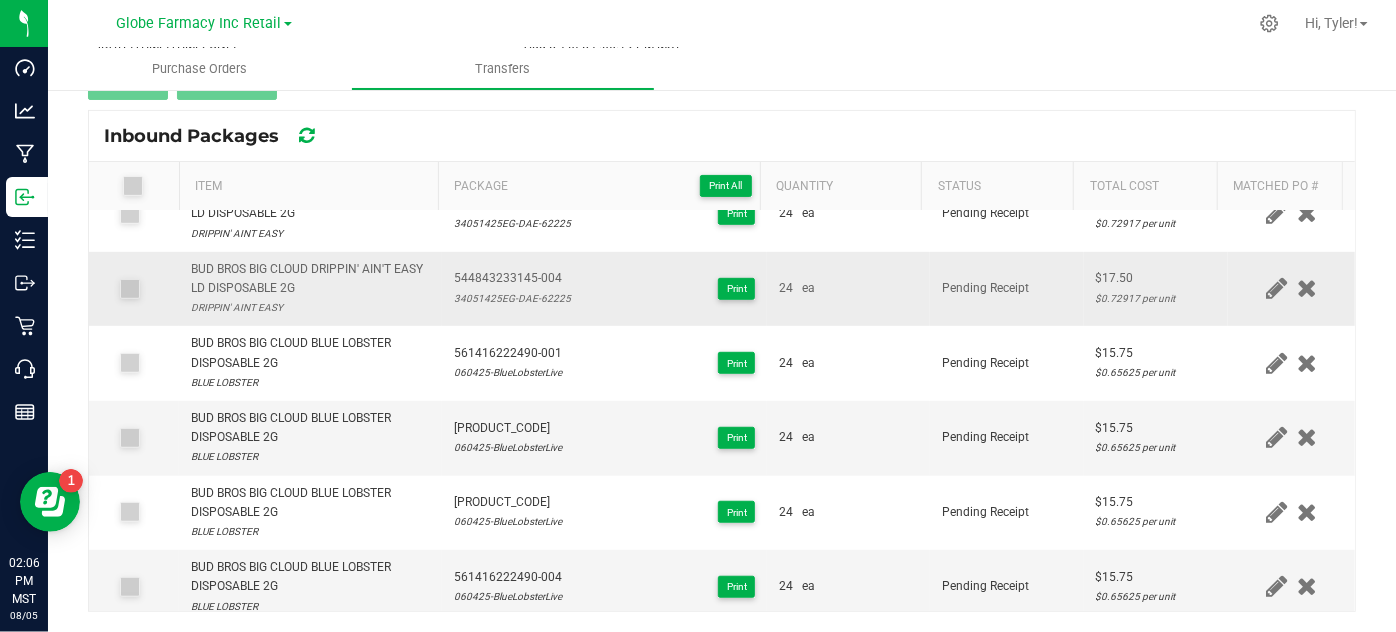 type on "544843233145-005" 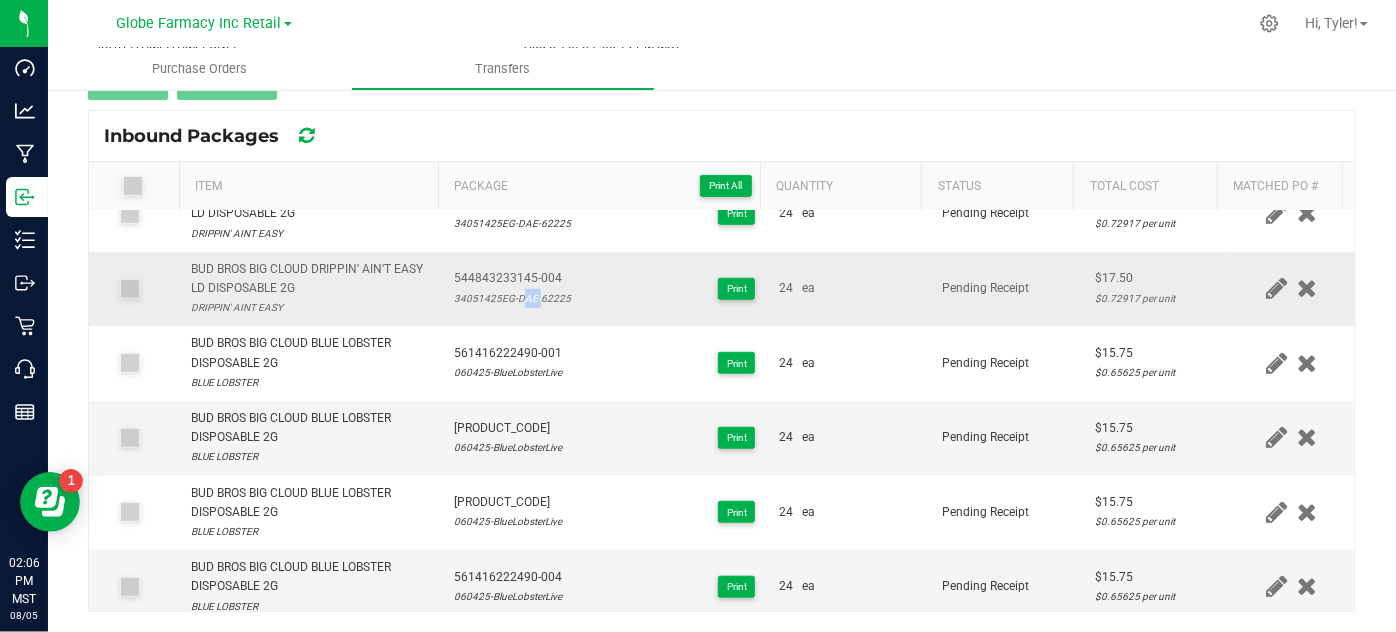 click on "34051425EG-DAE-62225" at bounding box center (512, 298) 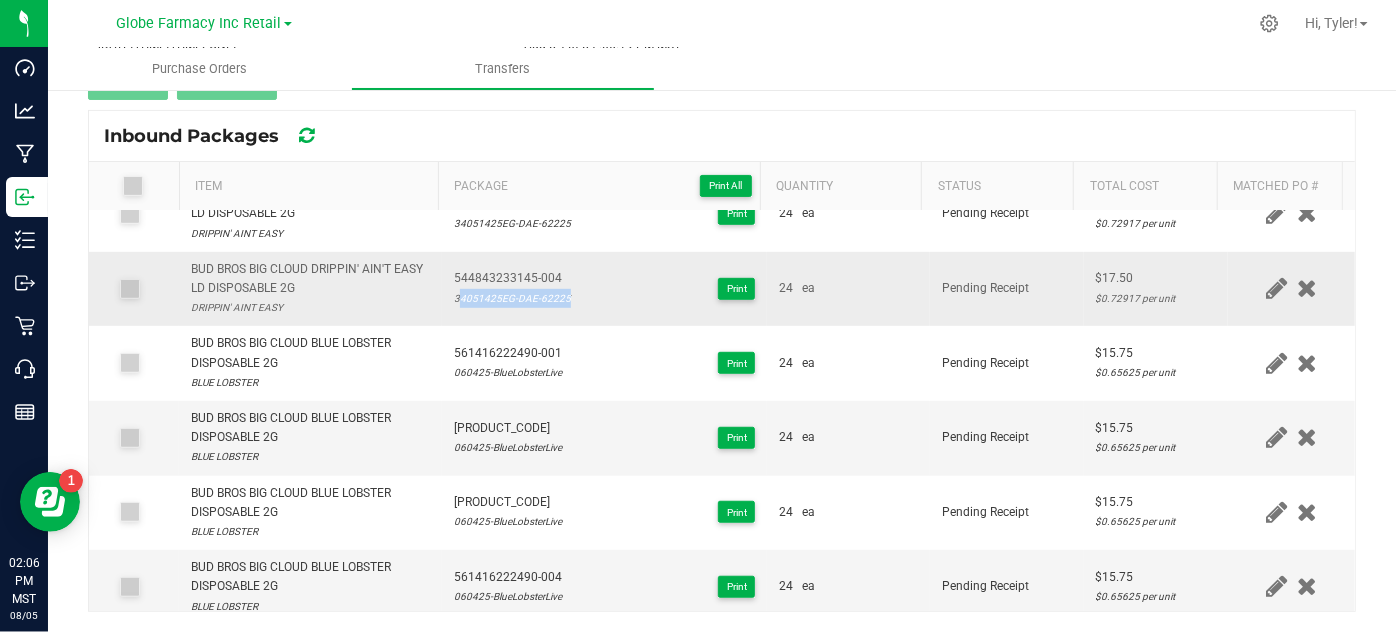 click on "34051425EG-DAE-62225" at bounding box center [512, 298] 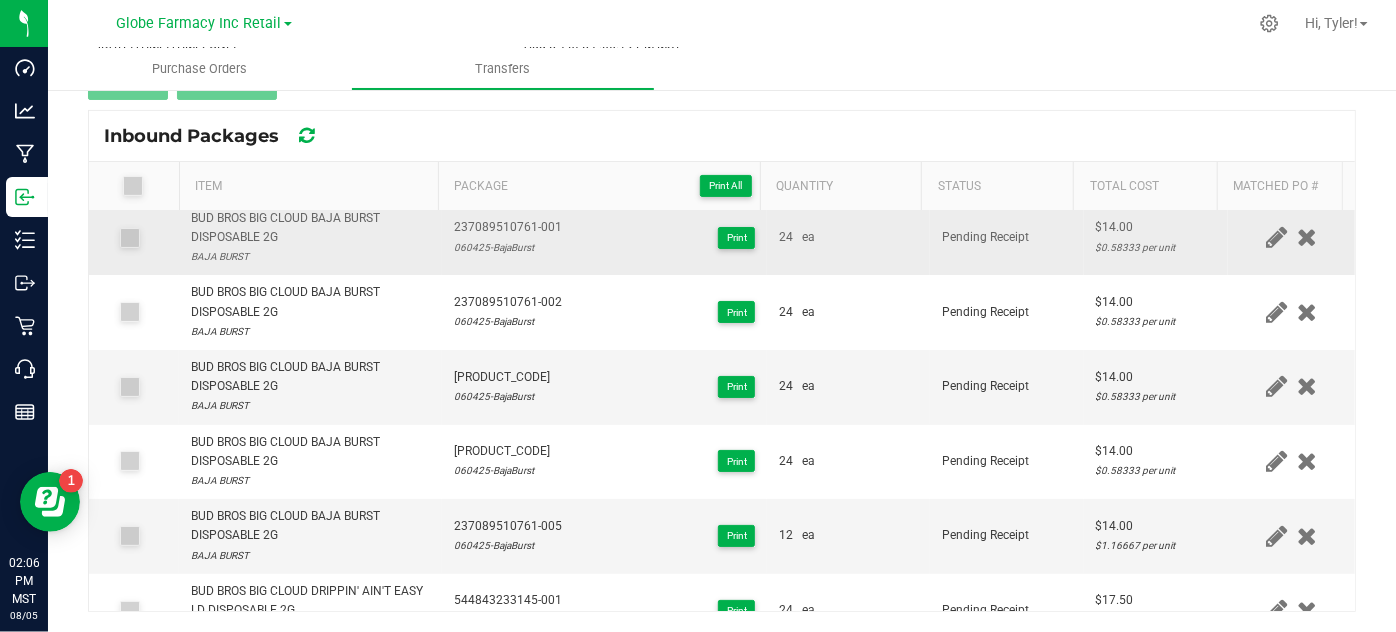 scroll, scrollTop: 0, scrollLeft: 0, axis: both 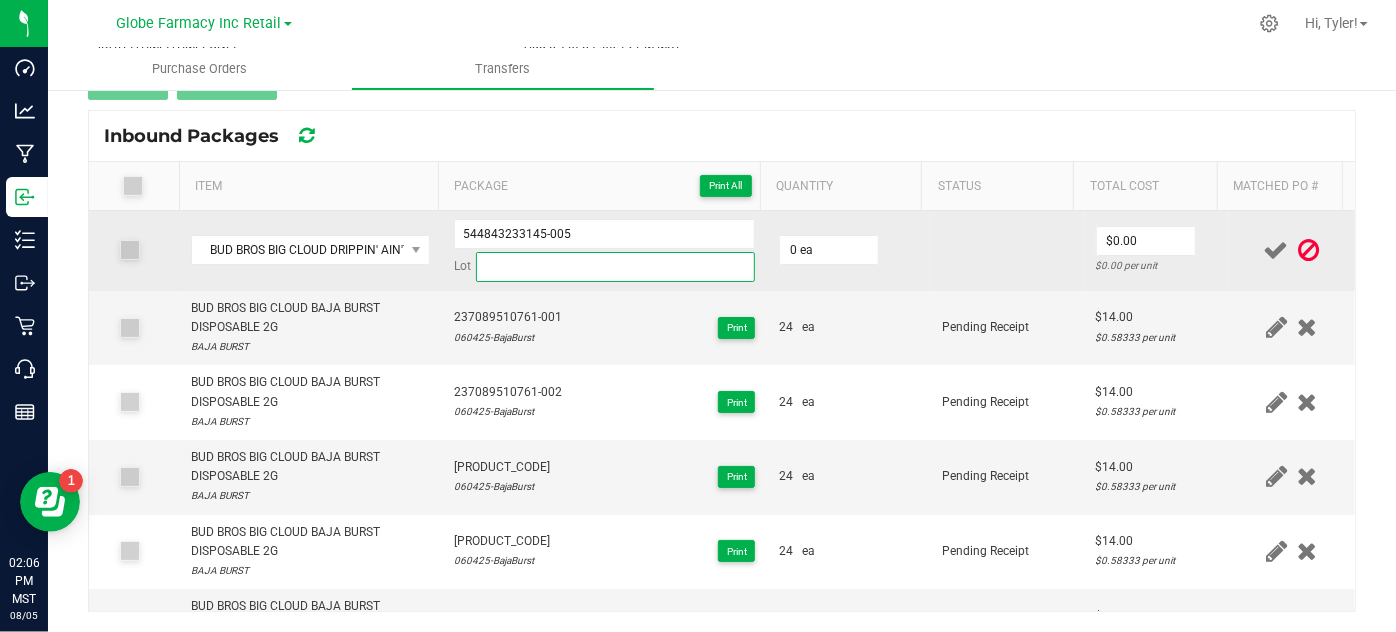 click at bounding box center (616, 267) 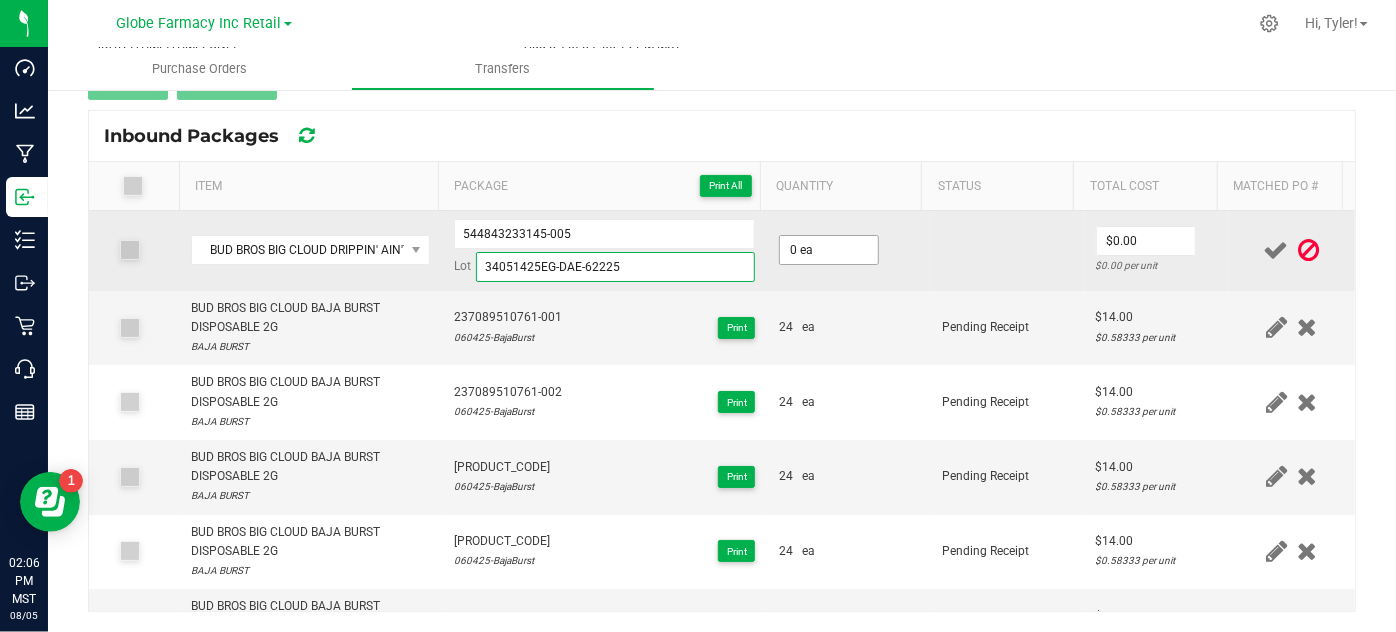 type on "34051425EG-DAE-62225" 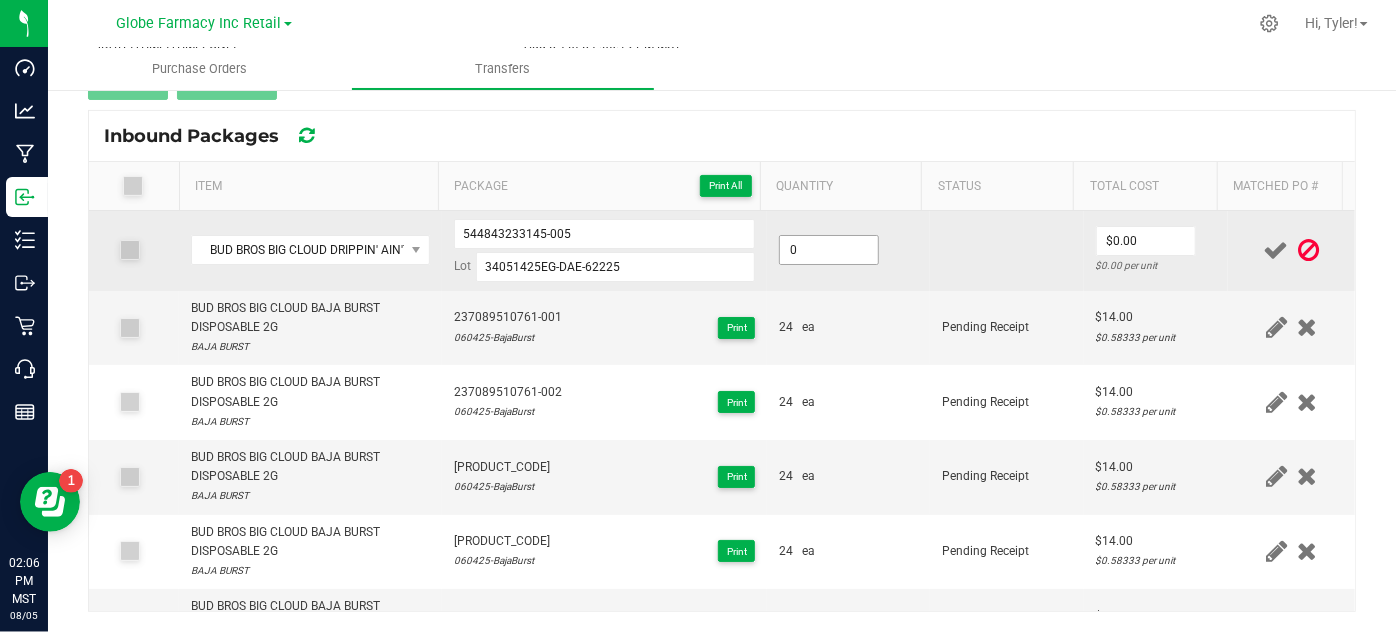 click on "0" at bounding box center (829, 250) 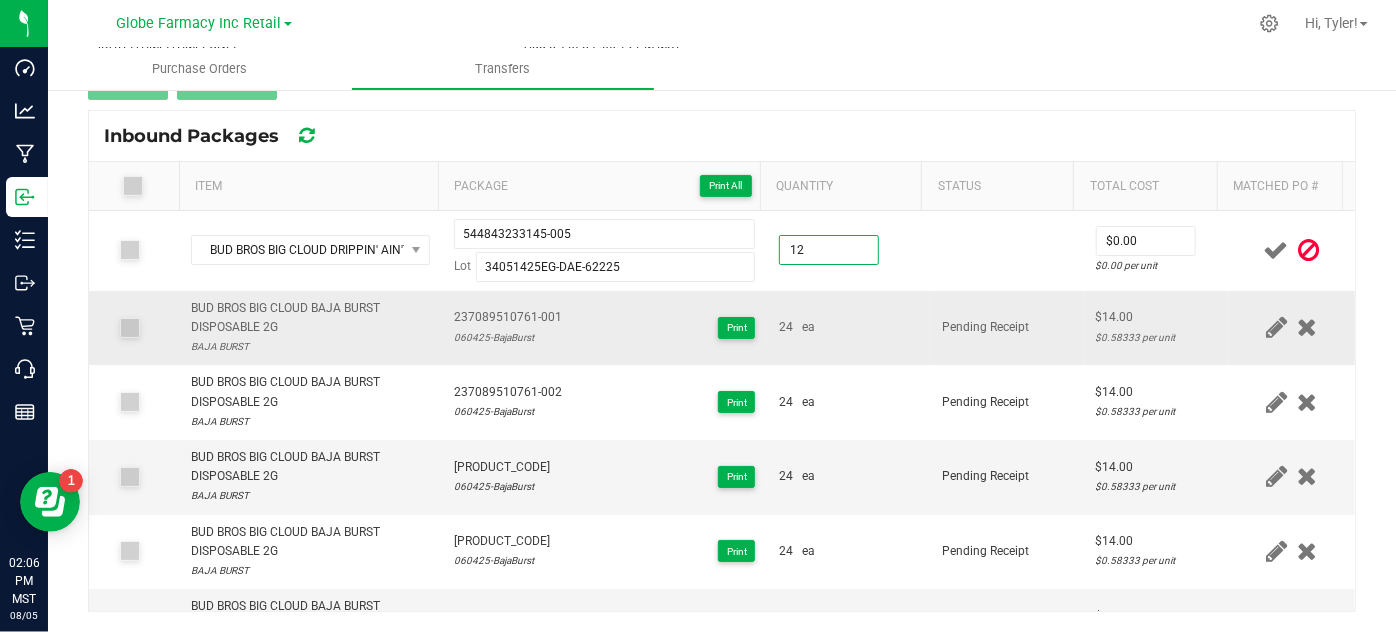 type on "12 ea" 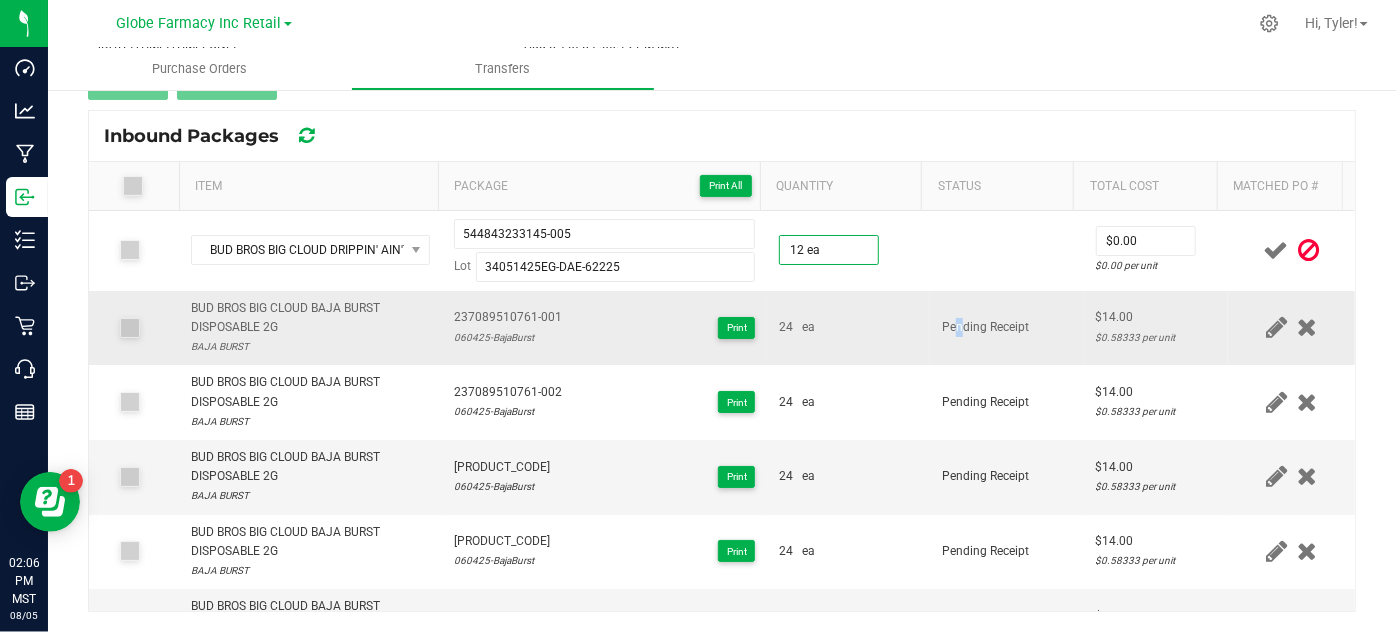 click on "Pending Receipt" at bounding box center (1007, 328) 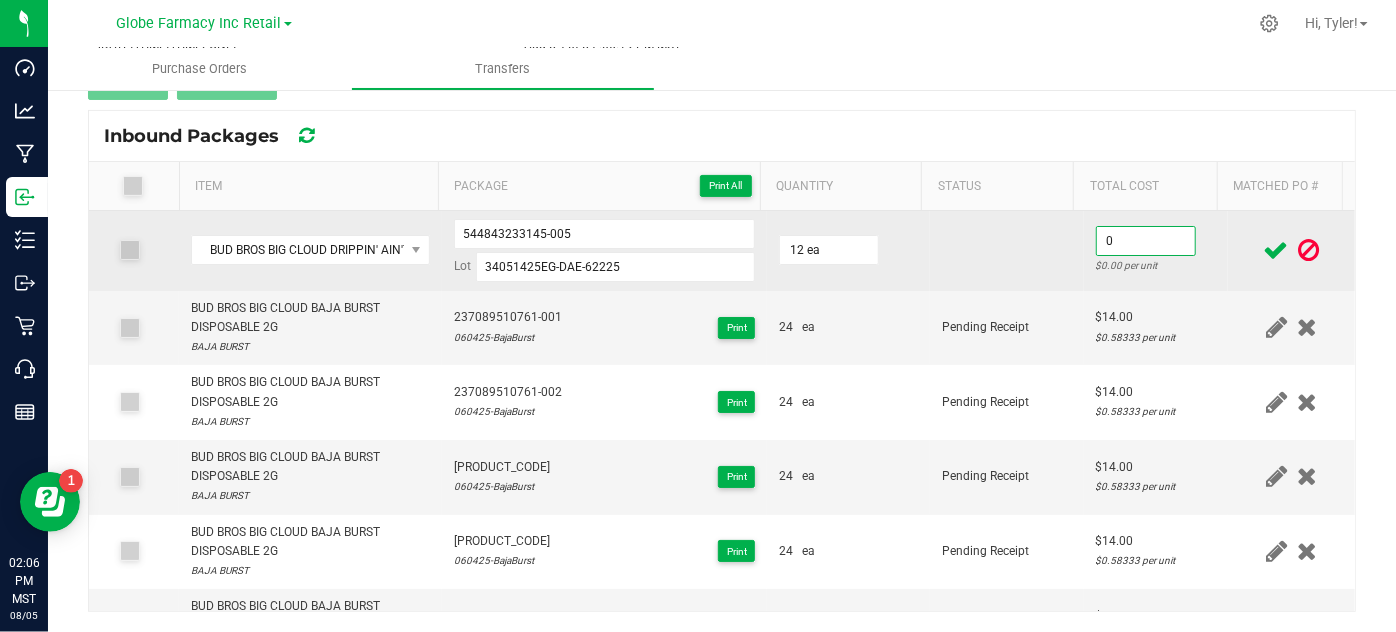 click on "0" at bounding box center [1146, 241] 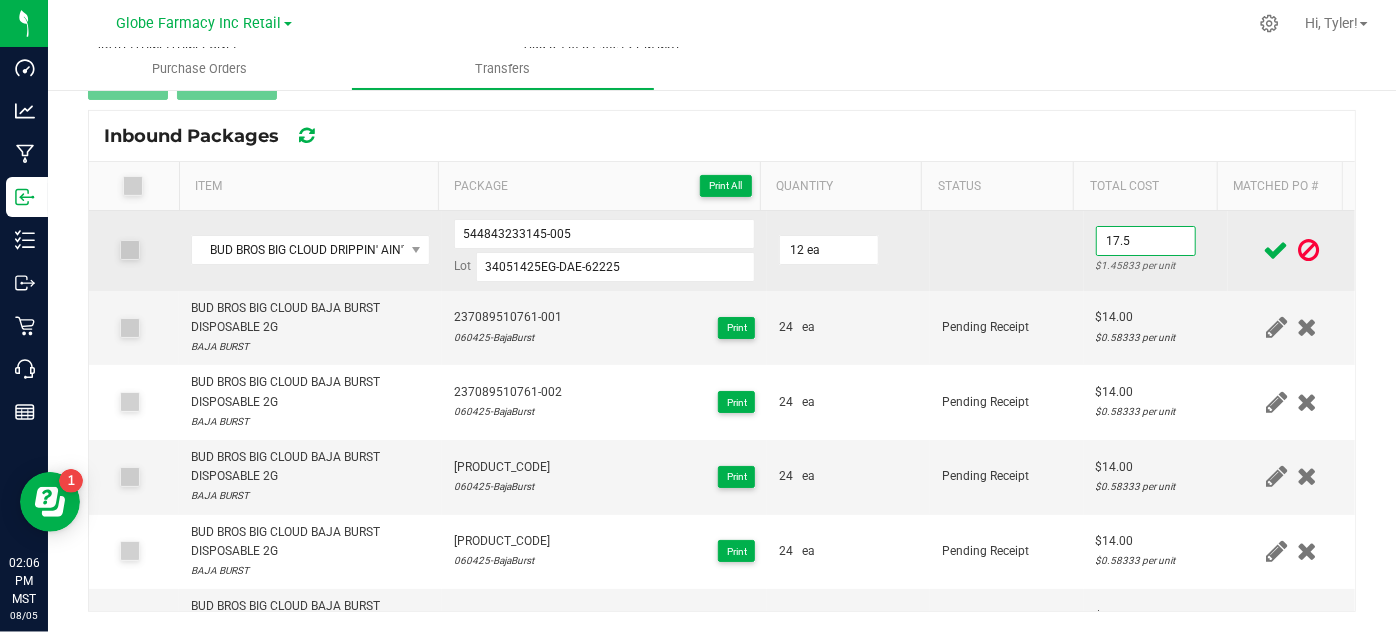type on "$17.50" 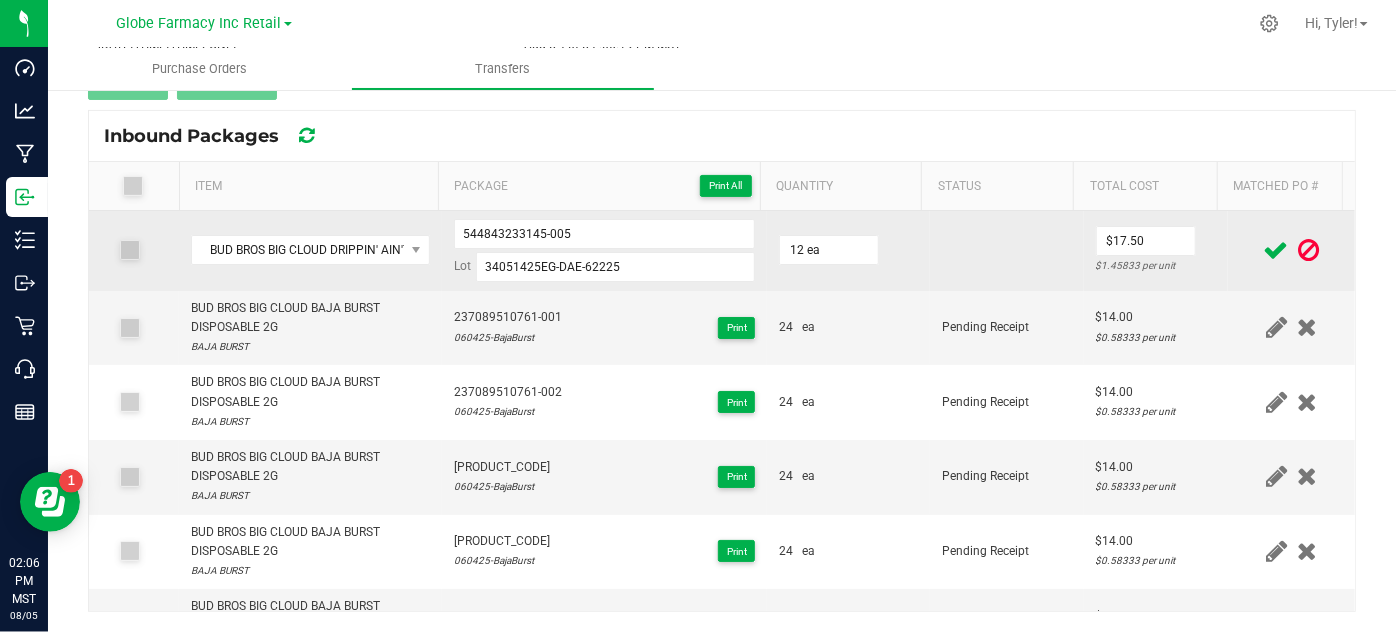 click at bounding box center (1007, 251) 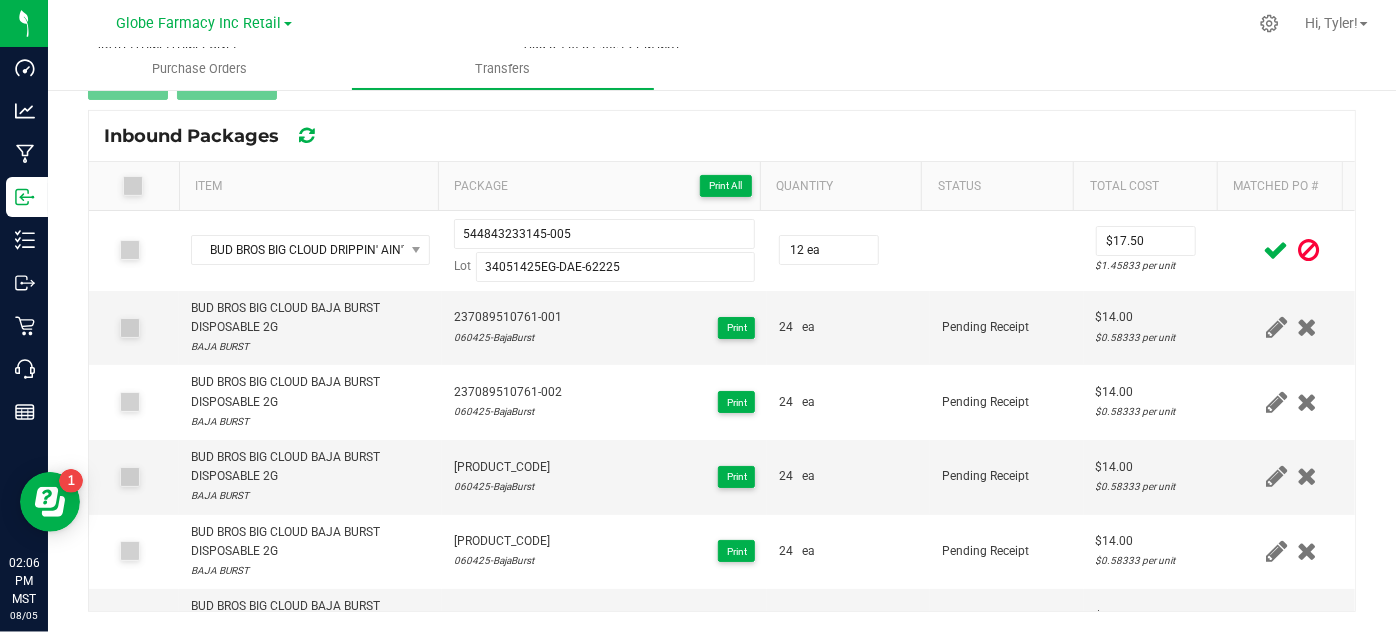 click at bounding box center (1276, 250) 